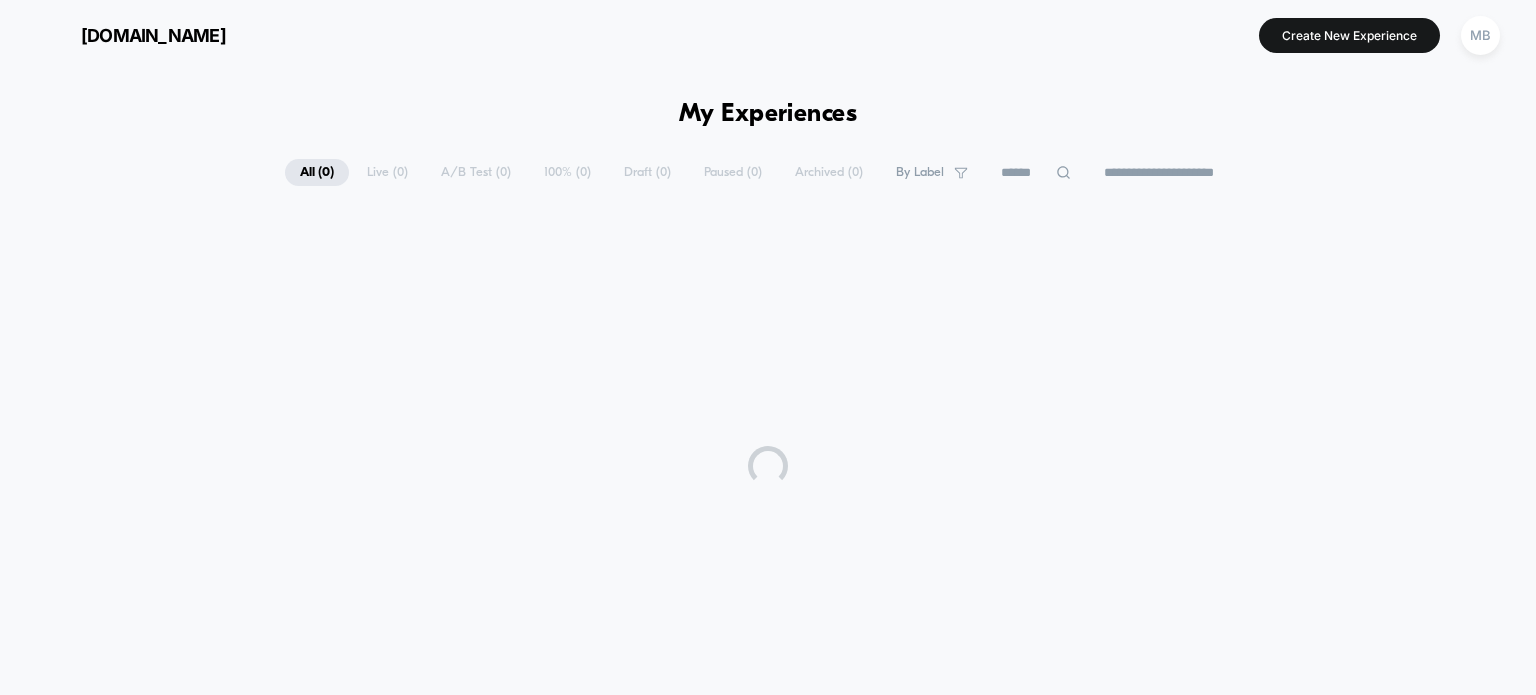 scroll, scrollTop: 0, scrollLeft: 0, axis: both 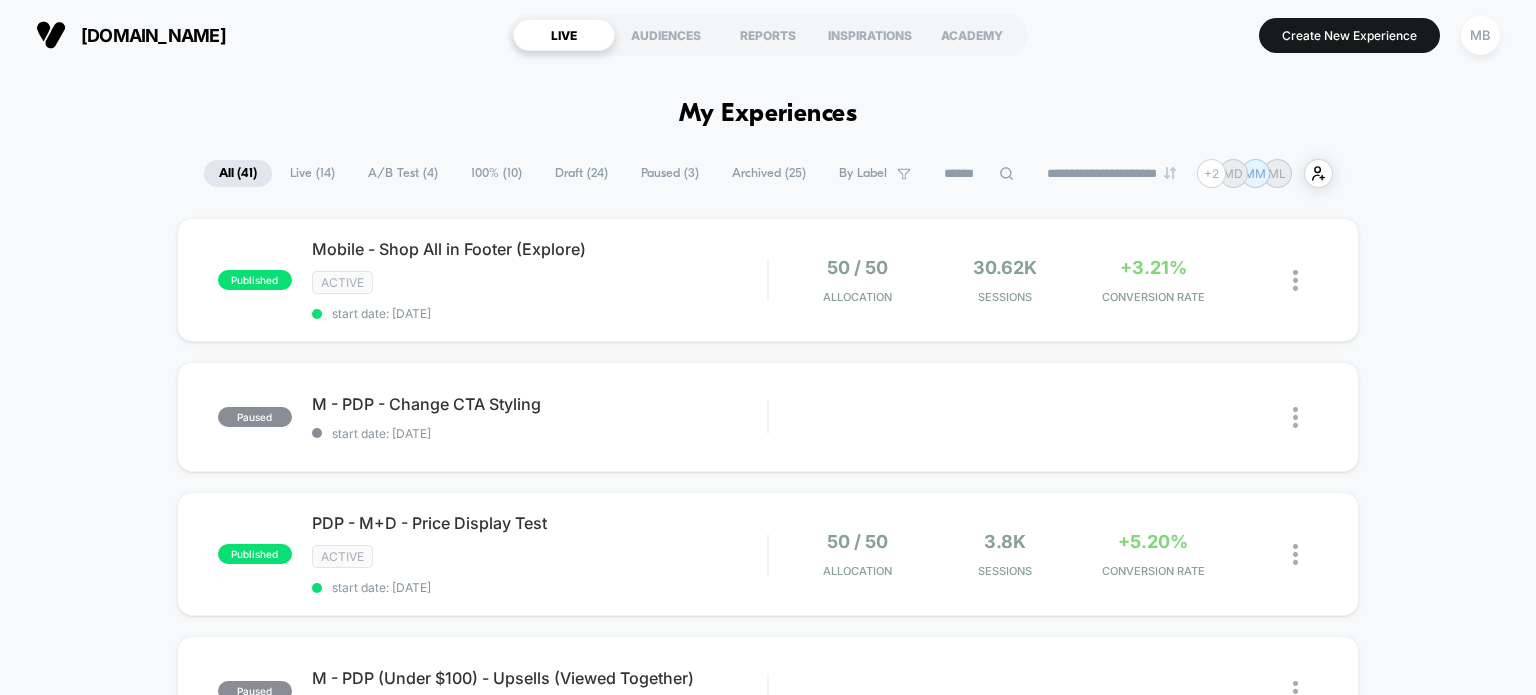 click on "A/B Test ( 4 )" at bounding box center (403, 173) 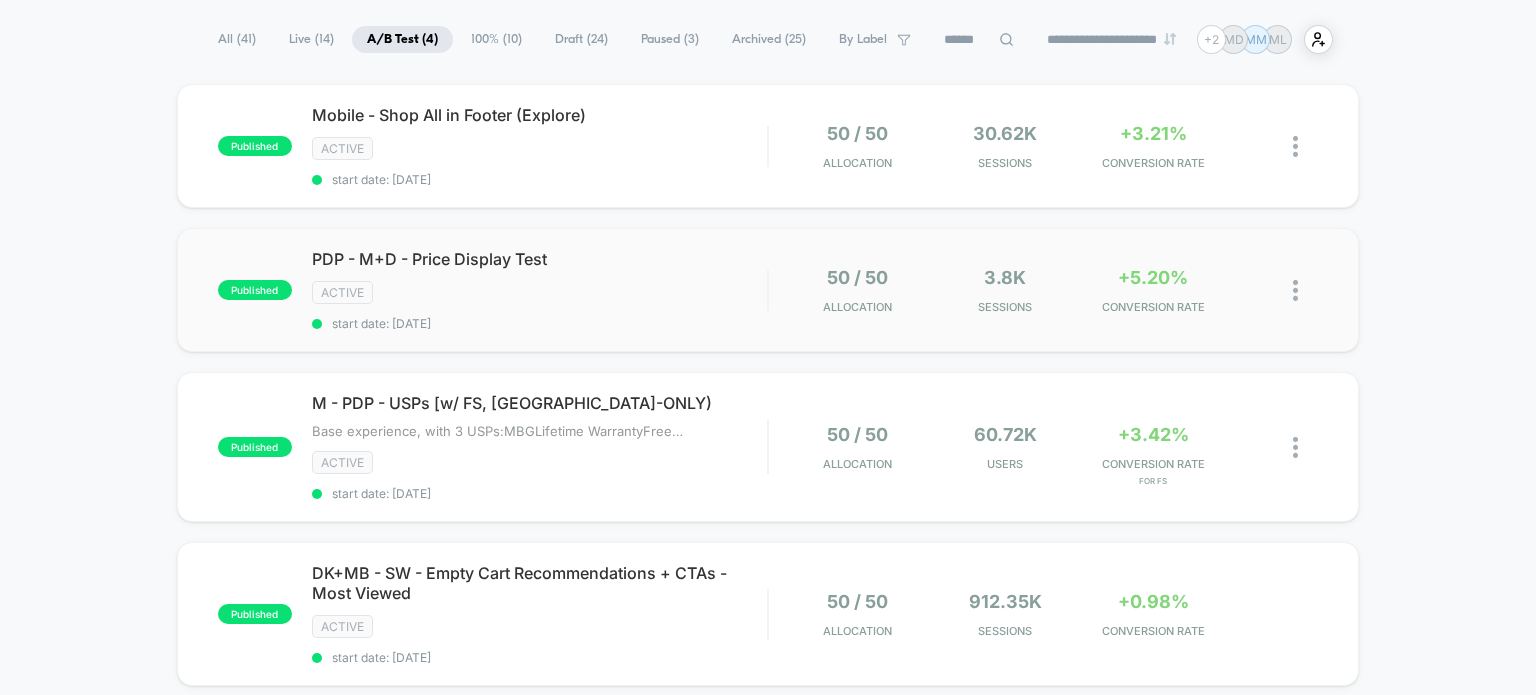scroll, scrollTop: 300, scrollLeft: 0, axis: vertical 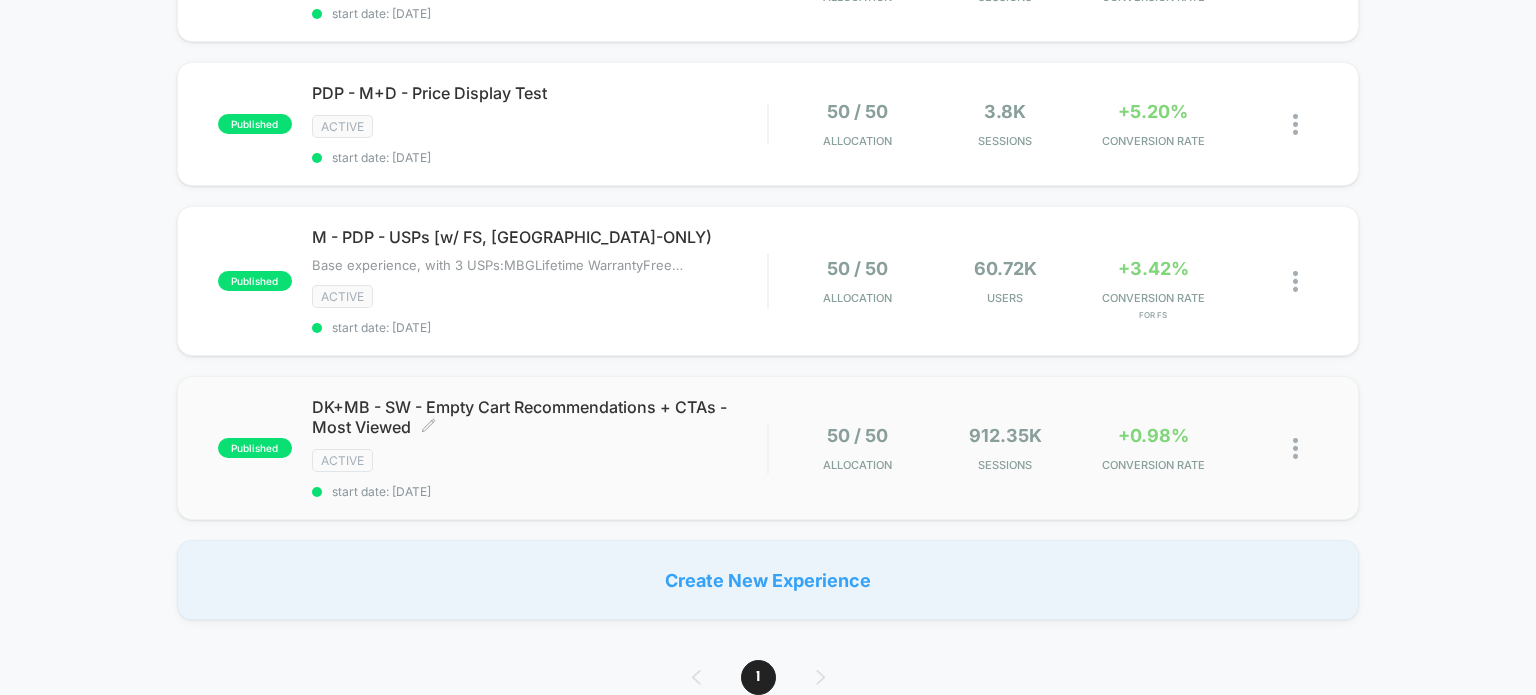 click on "ACTIVE" at bounding box center (540, 460) 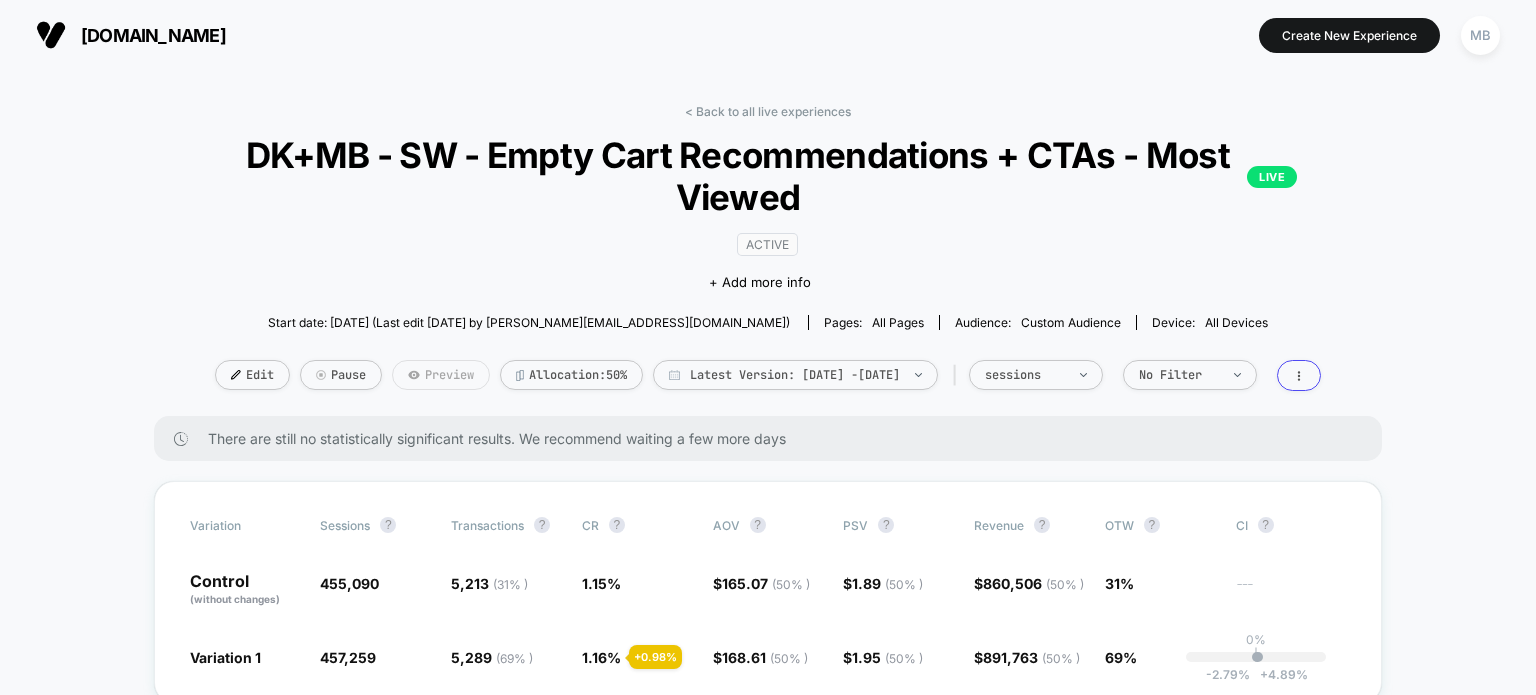 click on "Preview" at bounding box center [441, 375] 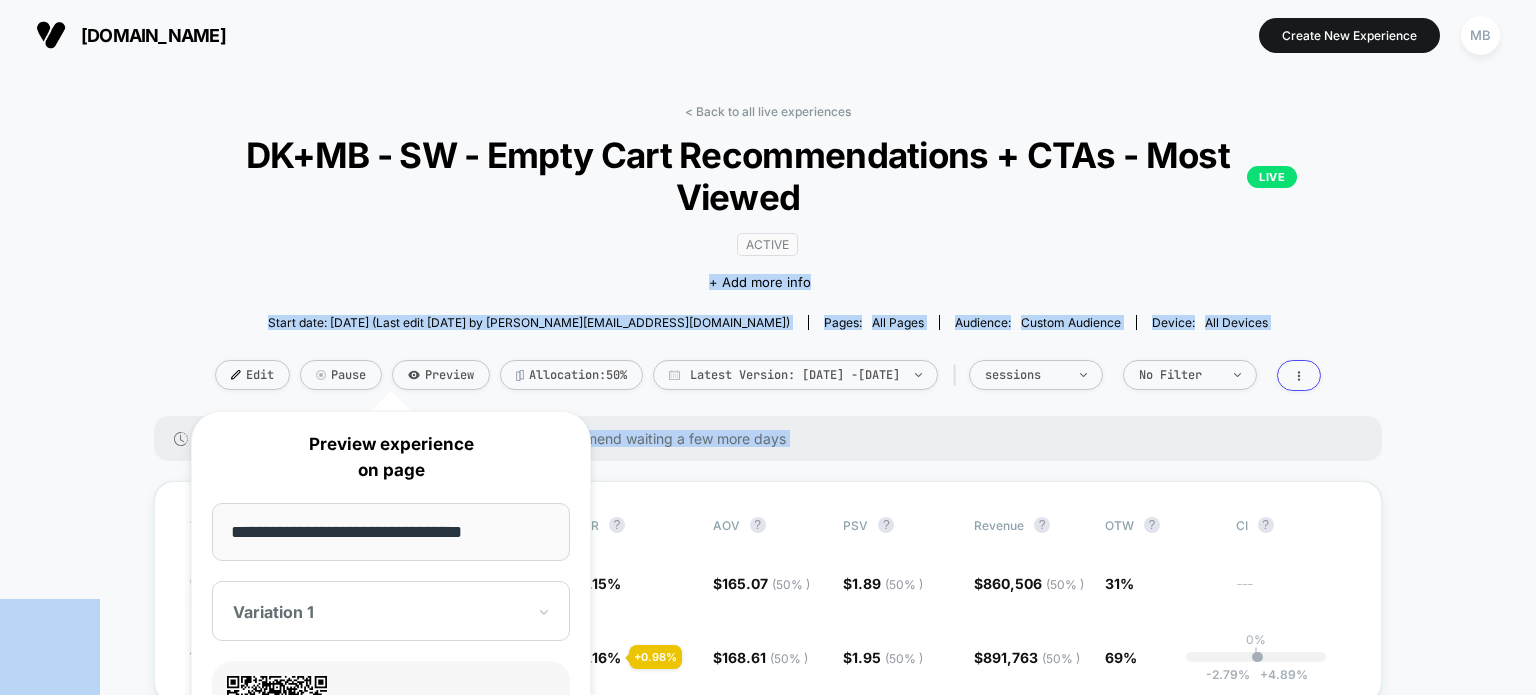 drag, startPoint x: 444, startPoint y: 417, endPoint x: 488, endPoint y: 247, distance: 175.60182 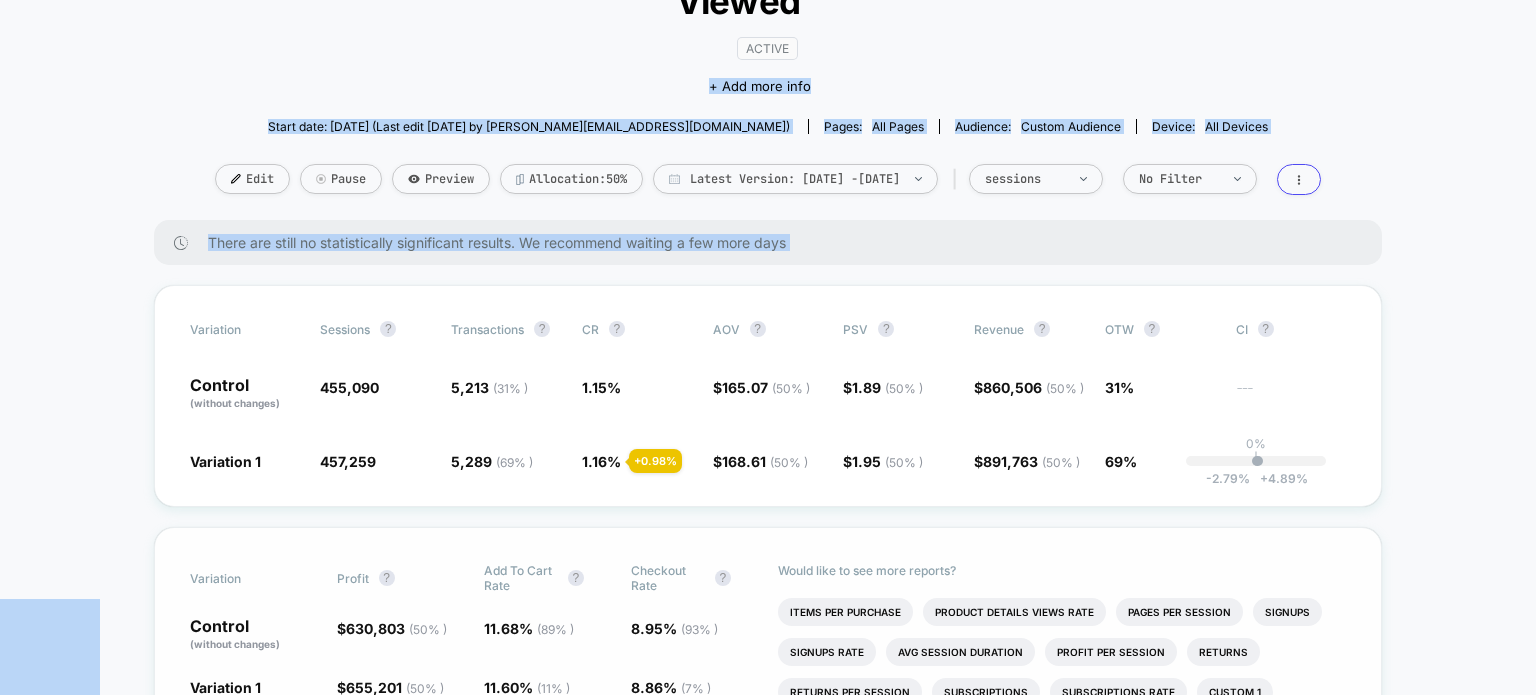 scroll, scrollTop: 200, scrollLeft: 0, axis: vertical 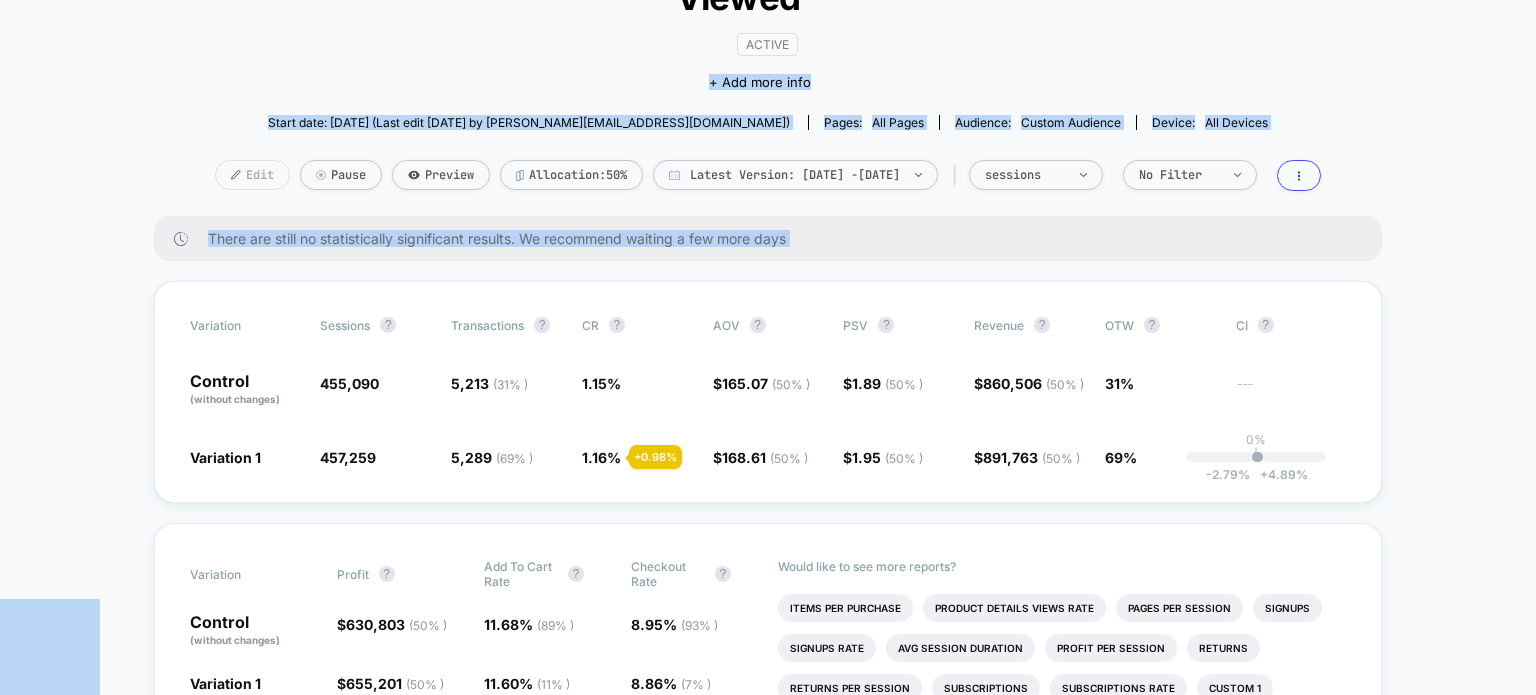 click at bounding box center (236, 175) 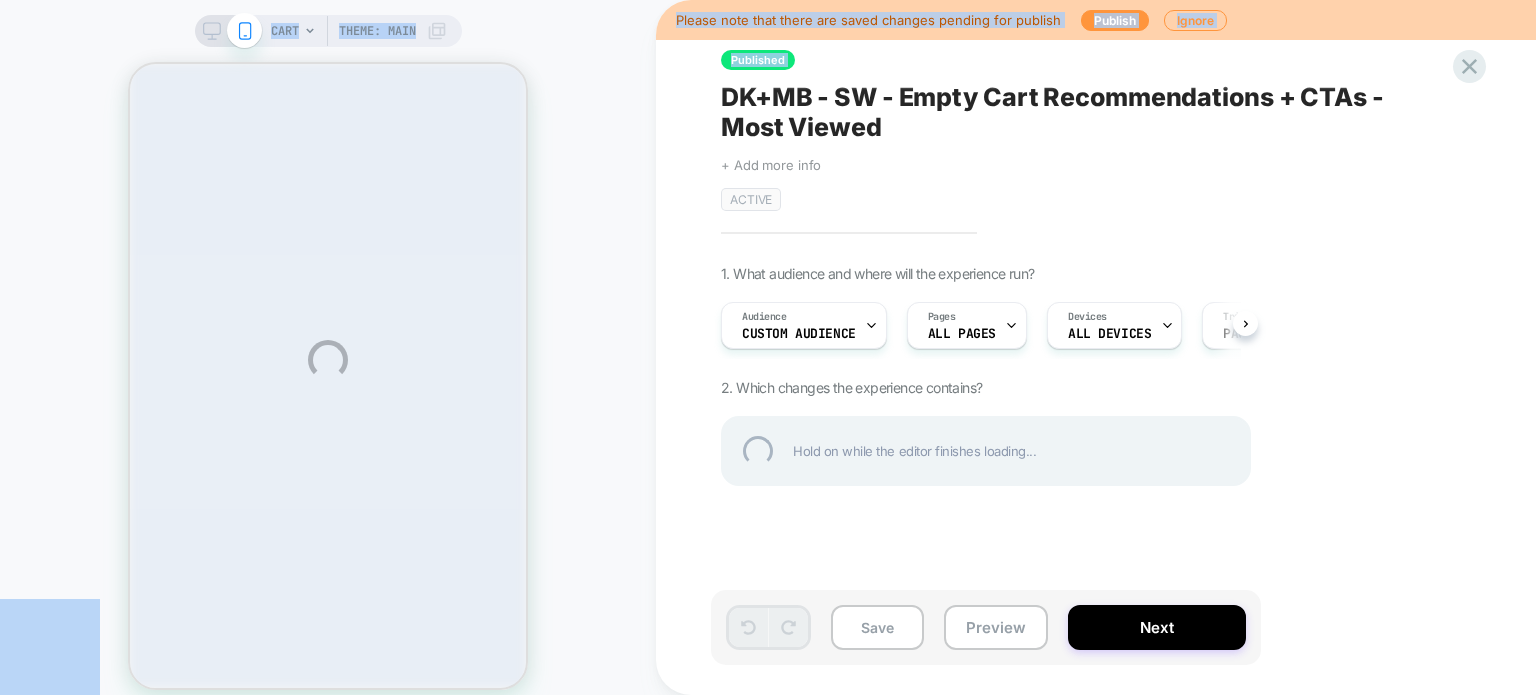 click on "CART Theme: MAIN Please note that there are saved changes pending for publish Publish Ignore Published DK+MB - SW - Empty Cart Recommendations + CTAs - Most Viewed Click to edit experience details + Add more info ACTIVE 1. What audience and where will the experience run? Audience Custom Audience Pages ALL PAGES Devices ALL DEVICES Trigger Page Load 2. Which changes the experience contains? Hold on while the editor finishes loading... Save Preview Next" at bounding box center [768, 360] 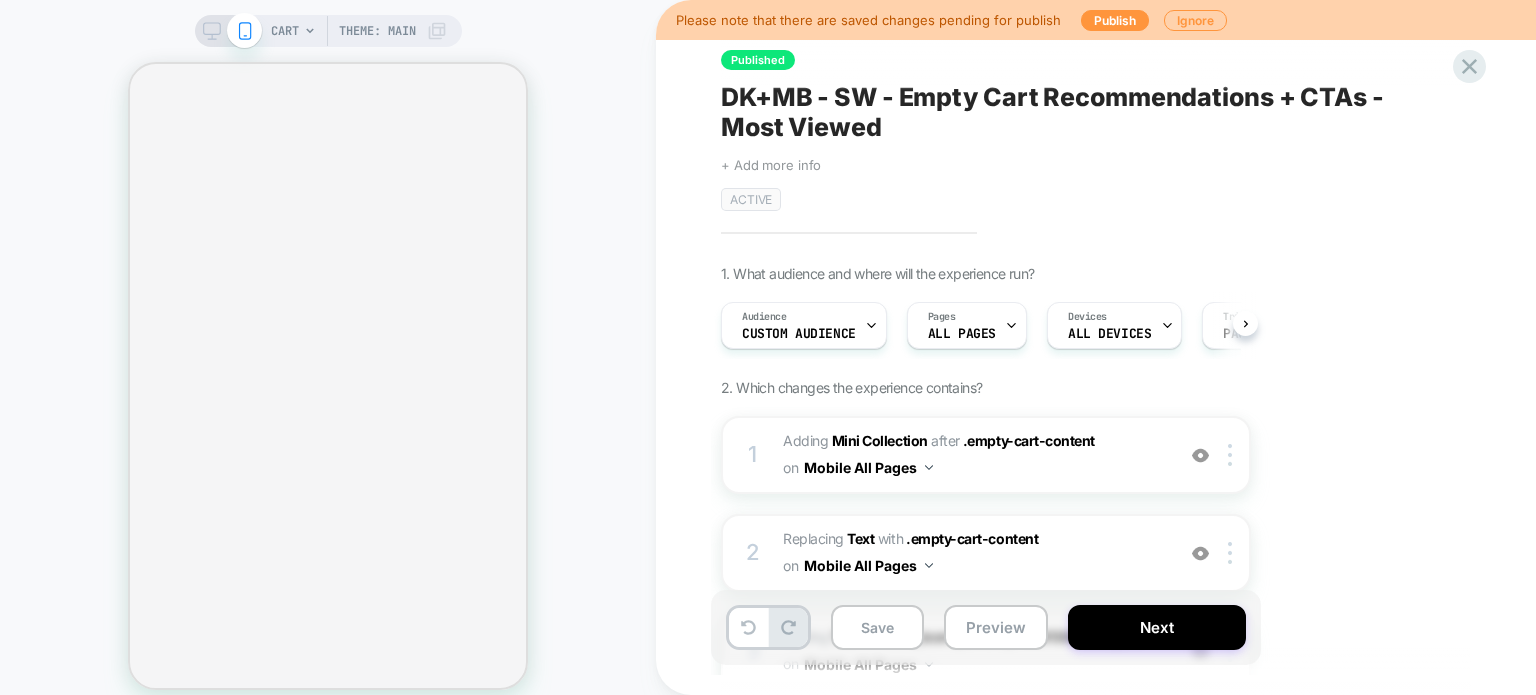 scroll, scrollTop: 0, scrollLeft: 0, axis: both 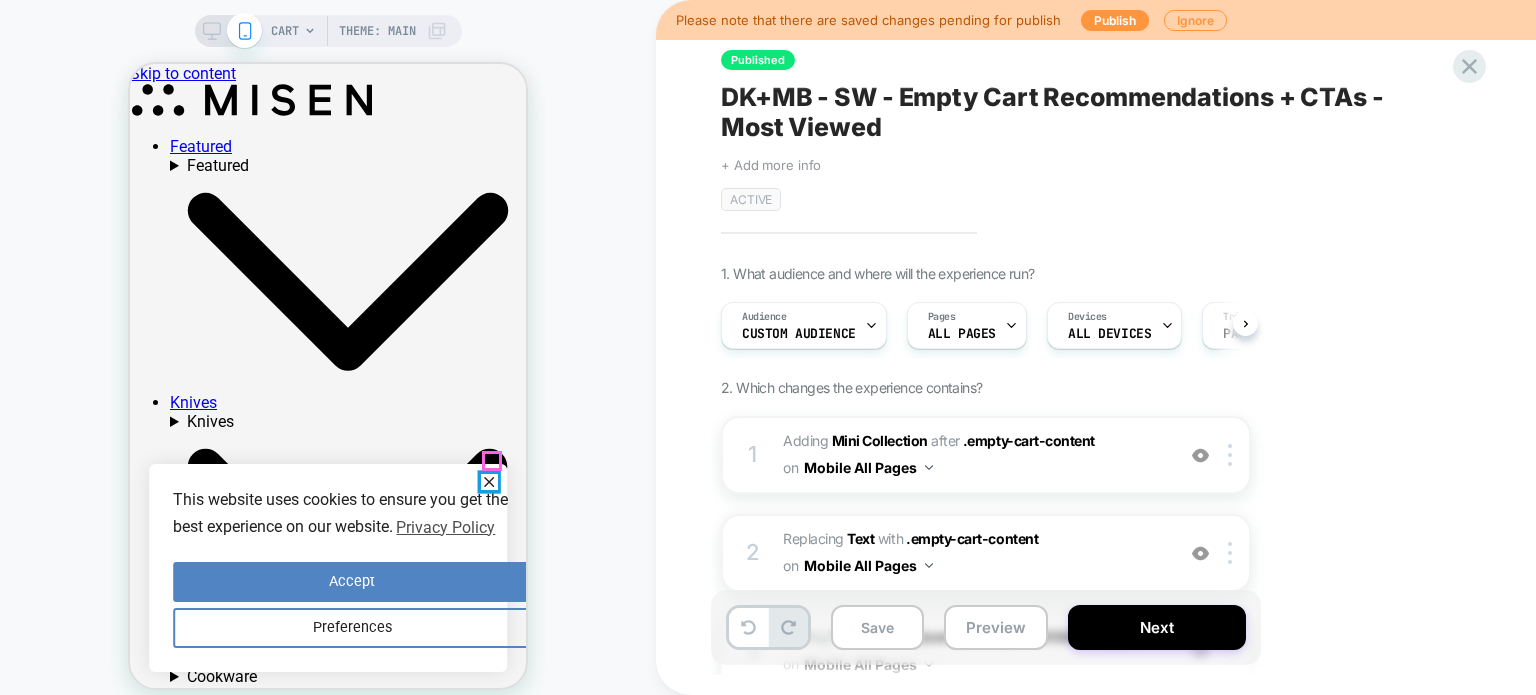 click 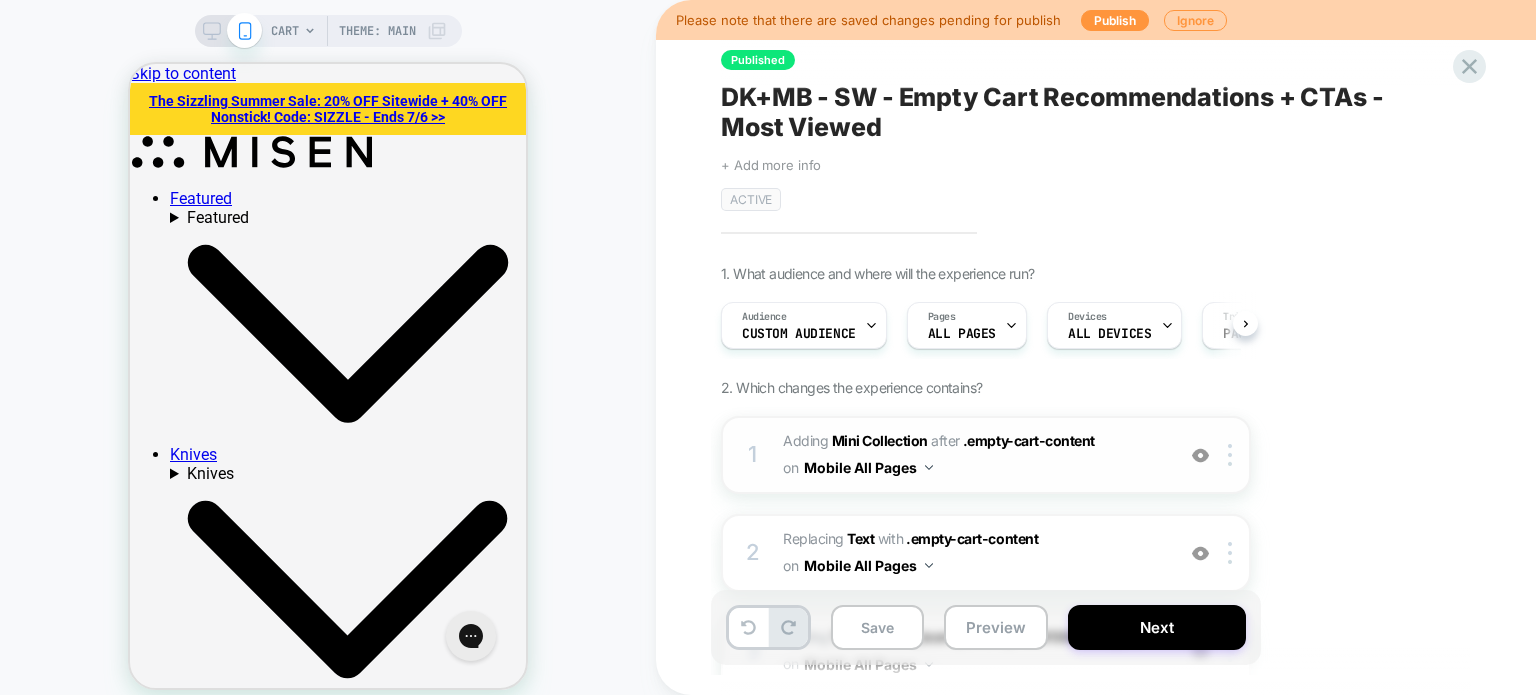 scroll, scrollTop: 0, scrollLeft: 0, axis: both 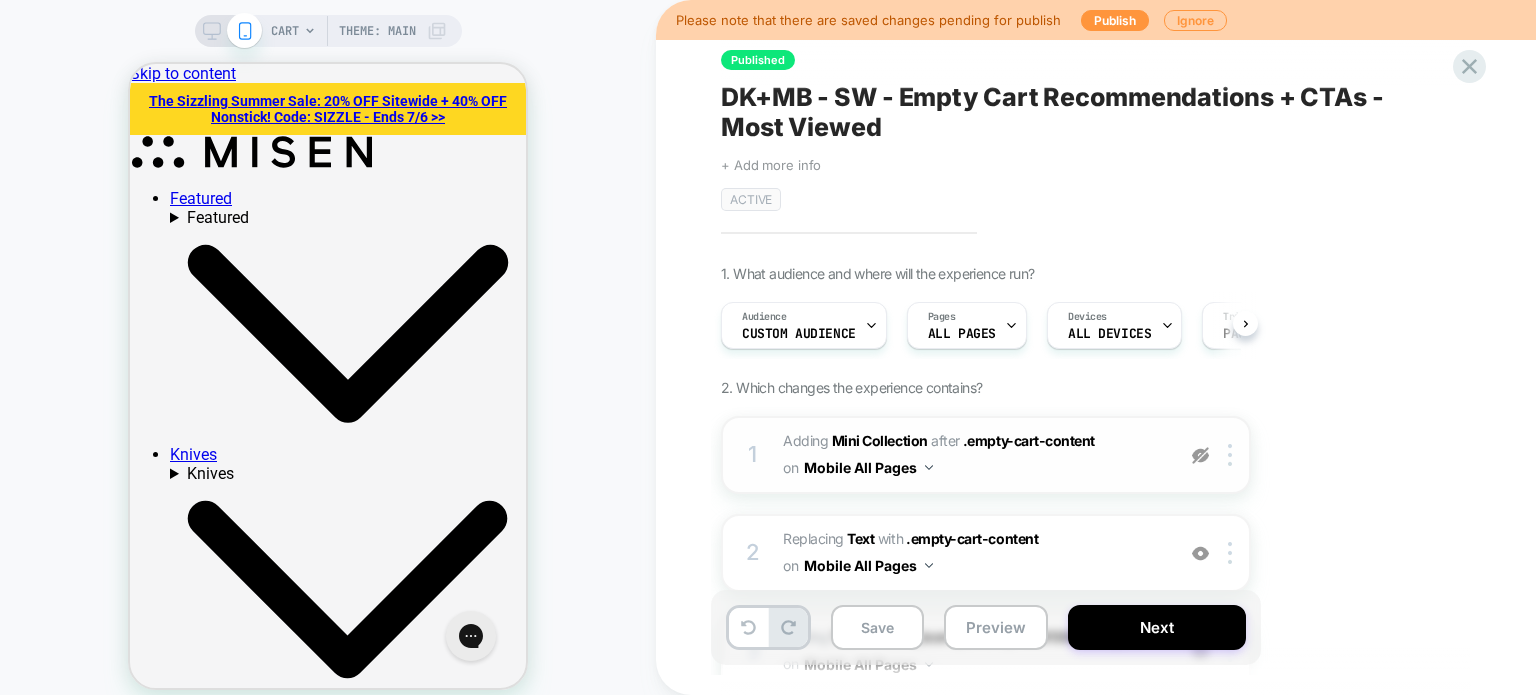click at bounding box center [1200, 455] 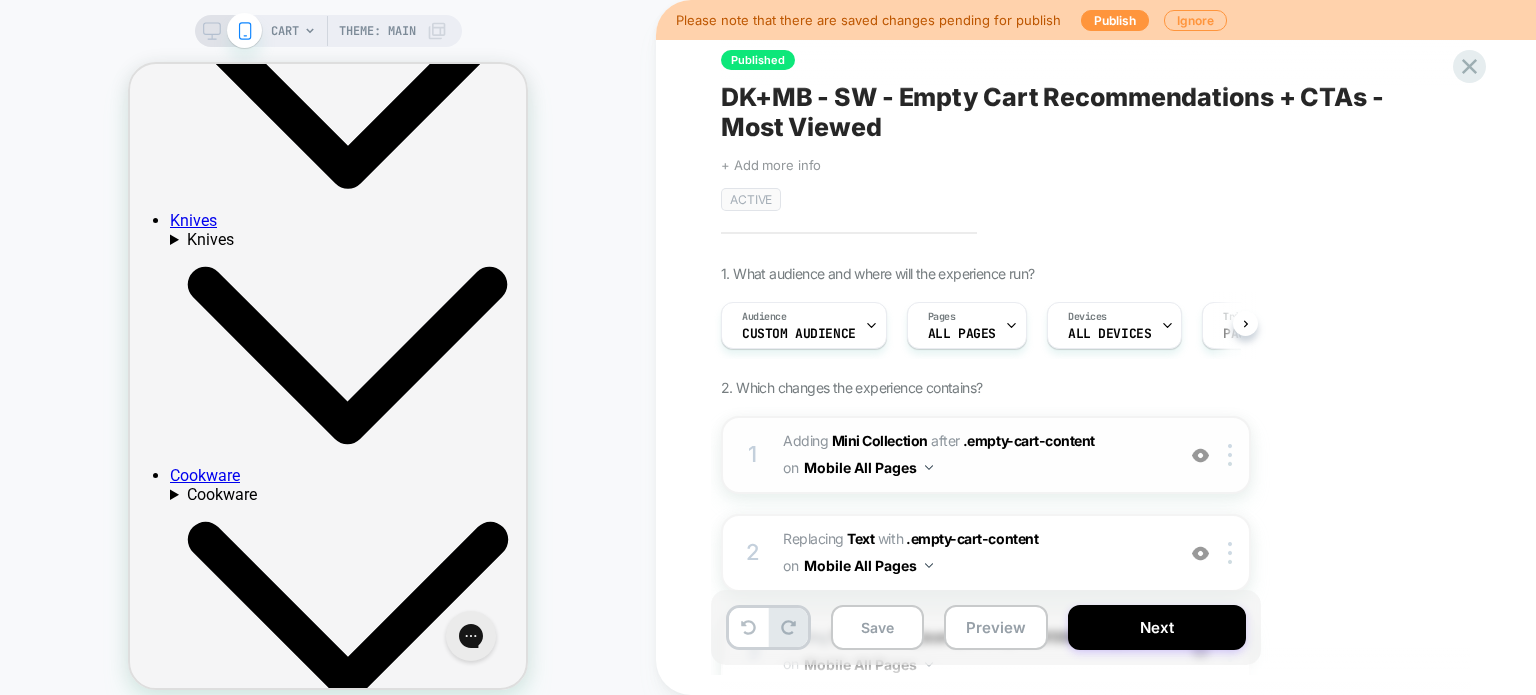 scroll, scrollTop: 300, scrollLeft: 0, axis: vertical 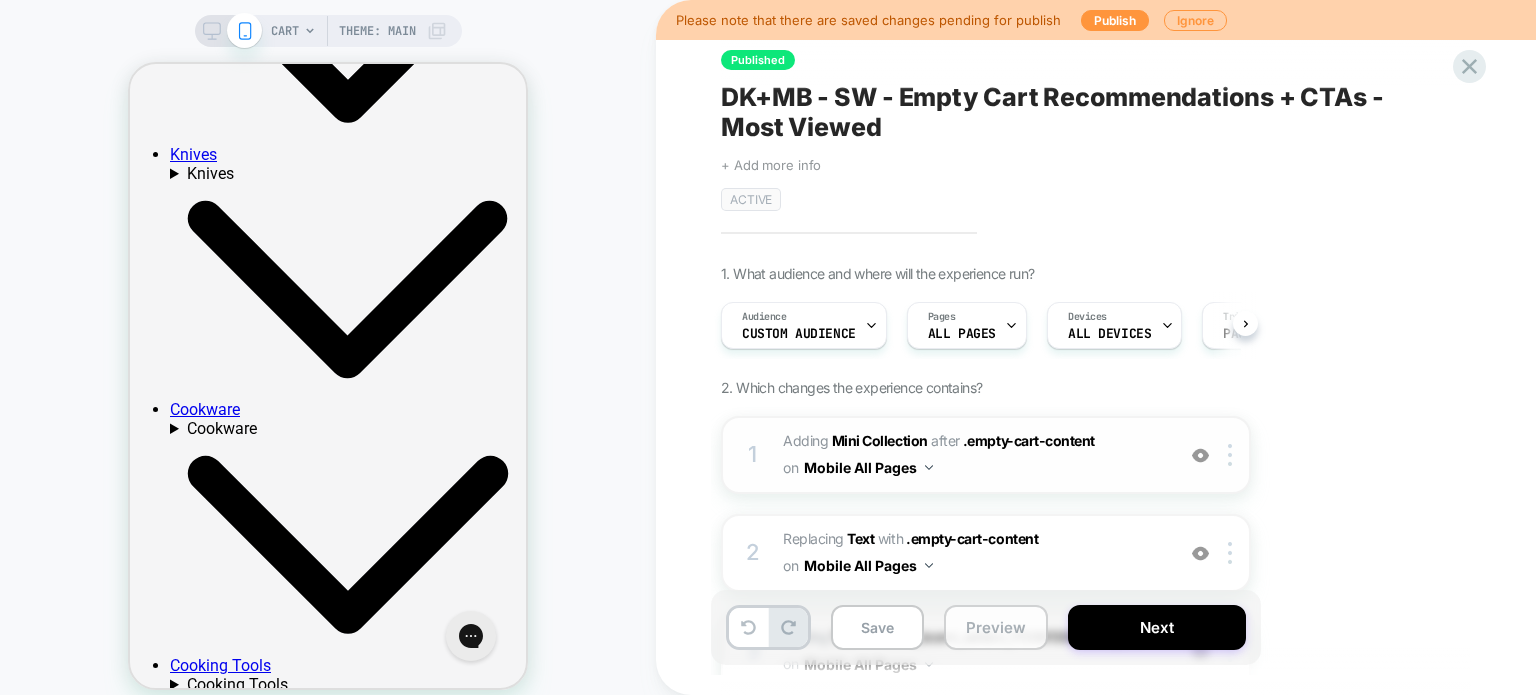 click on "Preview" at bounding box center [996, 627] 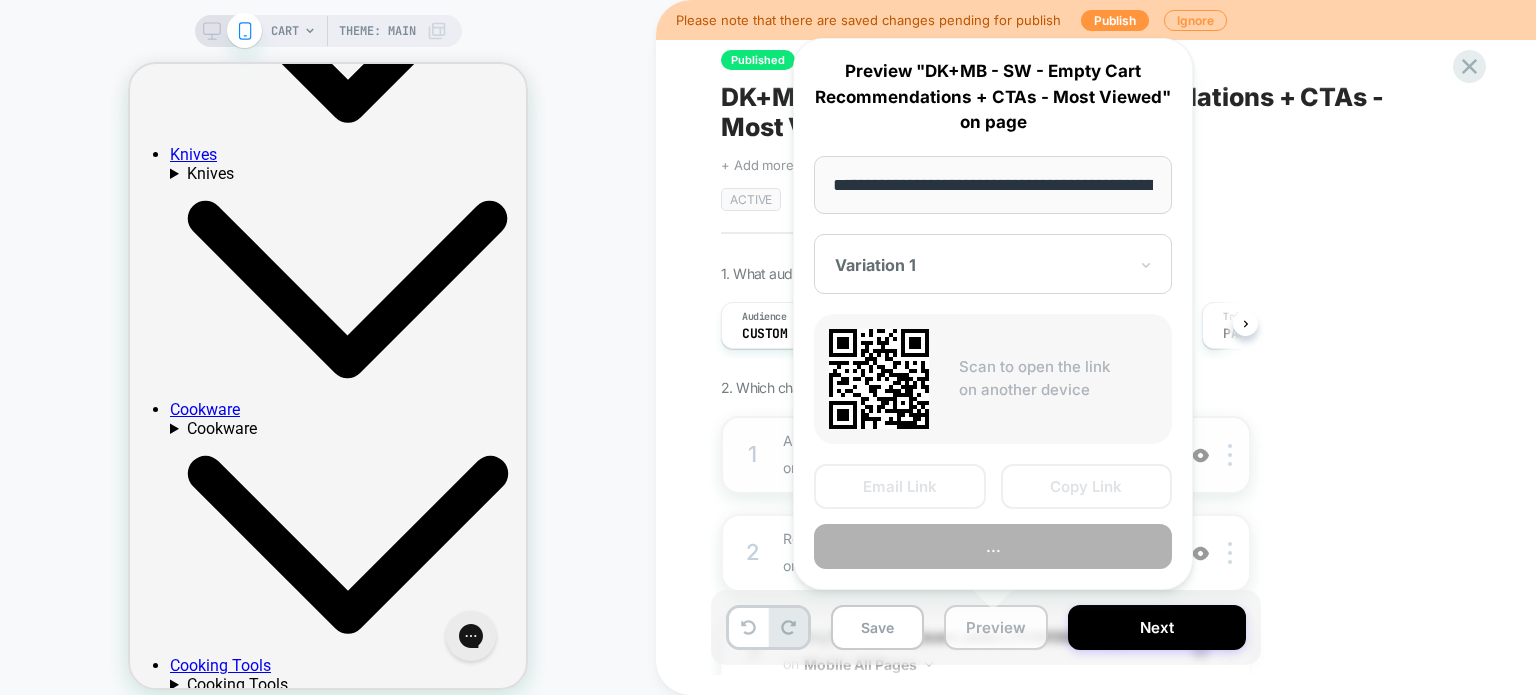 scroll, scrollTop: 0, scrollLeft: 124, axis: horizontal 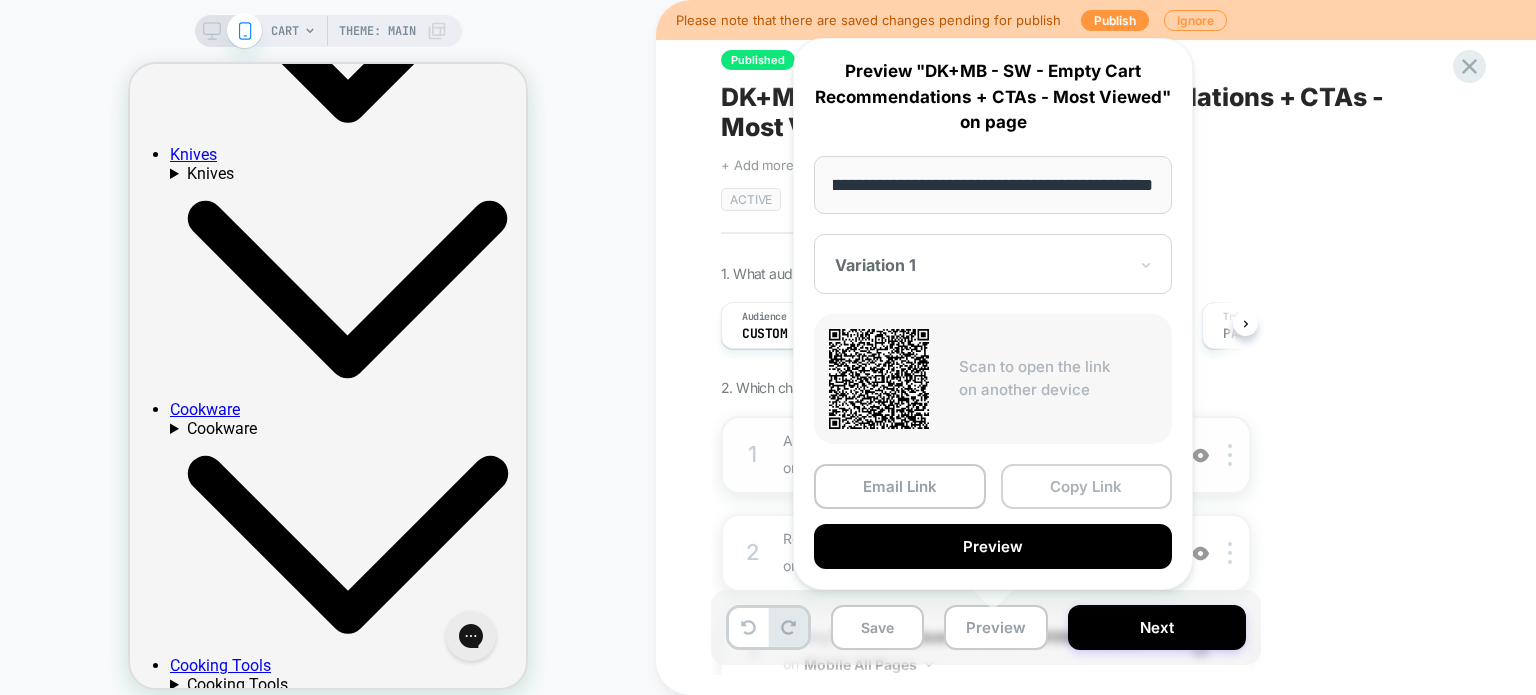 click on "Copy Link" at bounding box center [1087, 486] 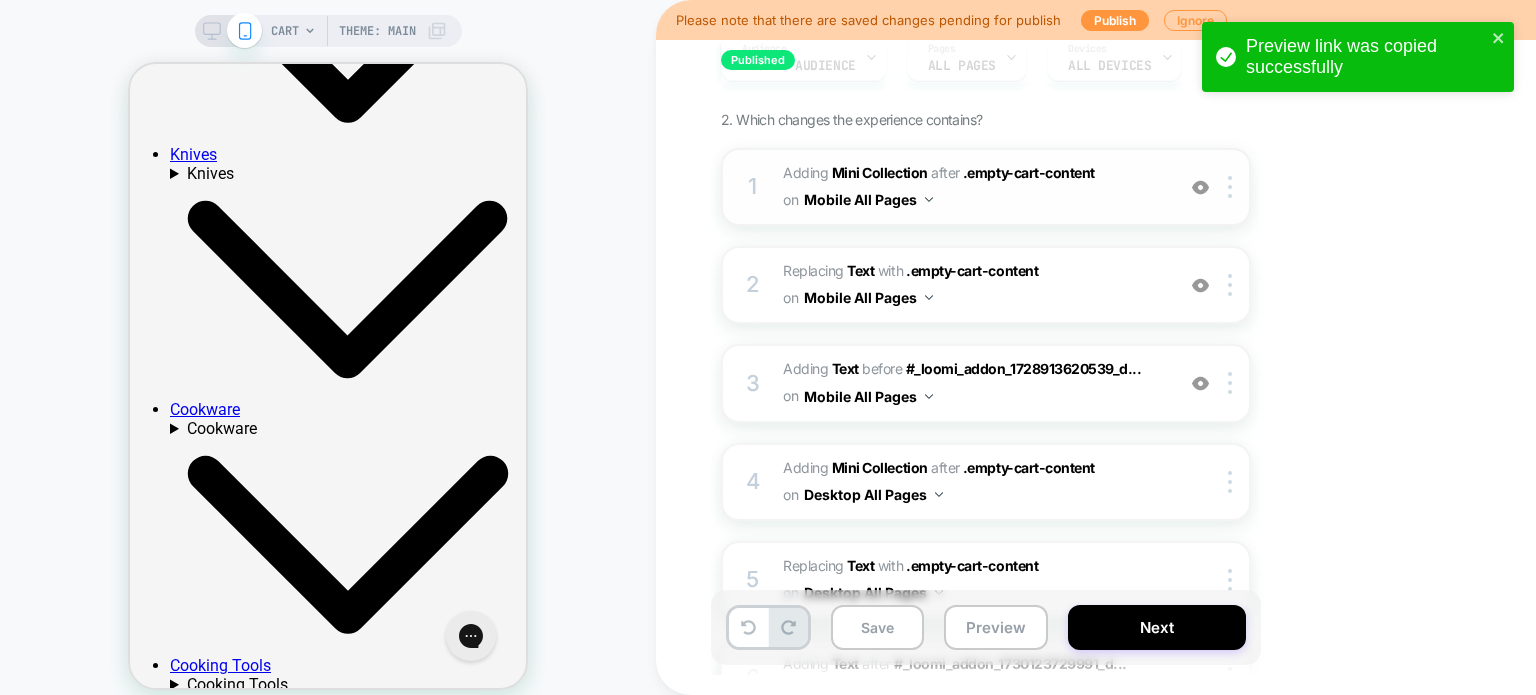 scroll, scrollTop: 300, scrollLeft: 0, axis: vertical 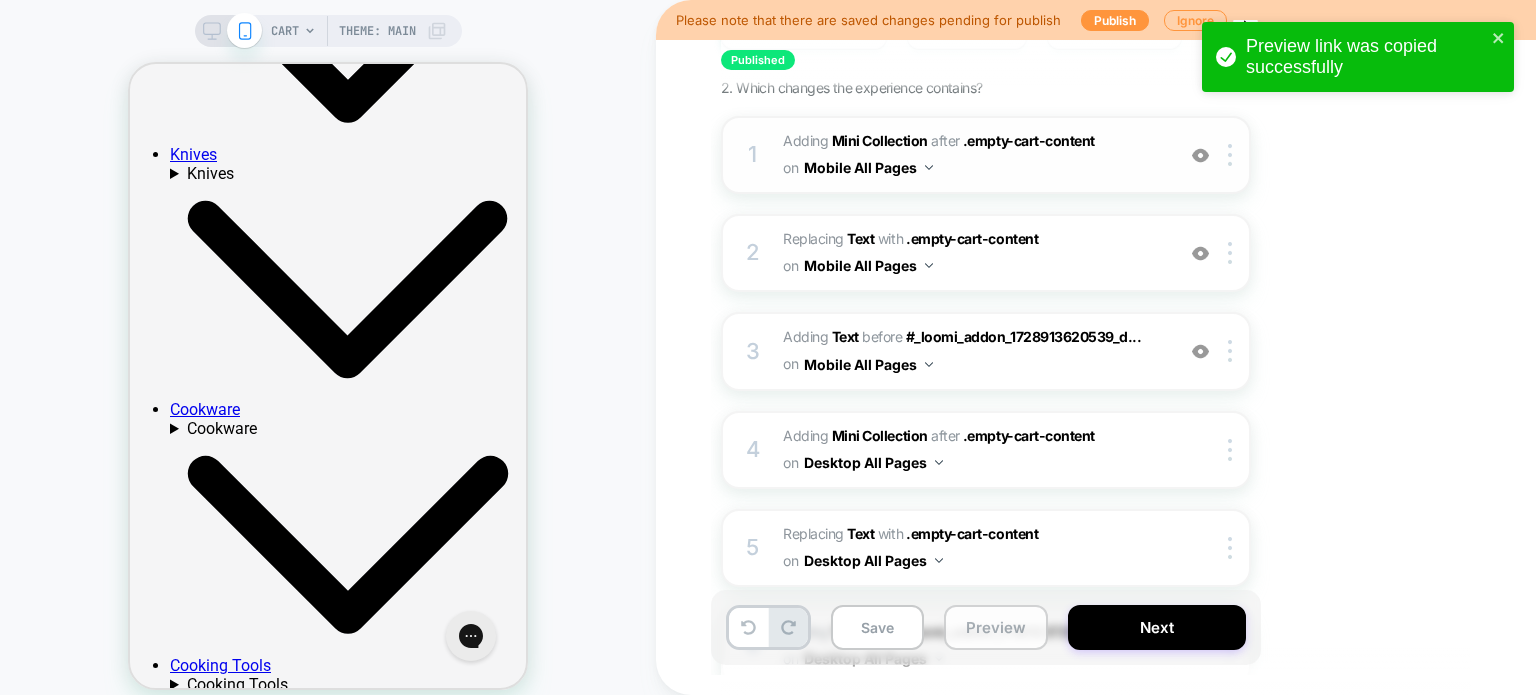 click on "Preview" at bounding box center [996, 627] 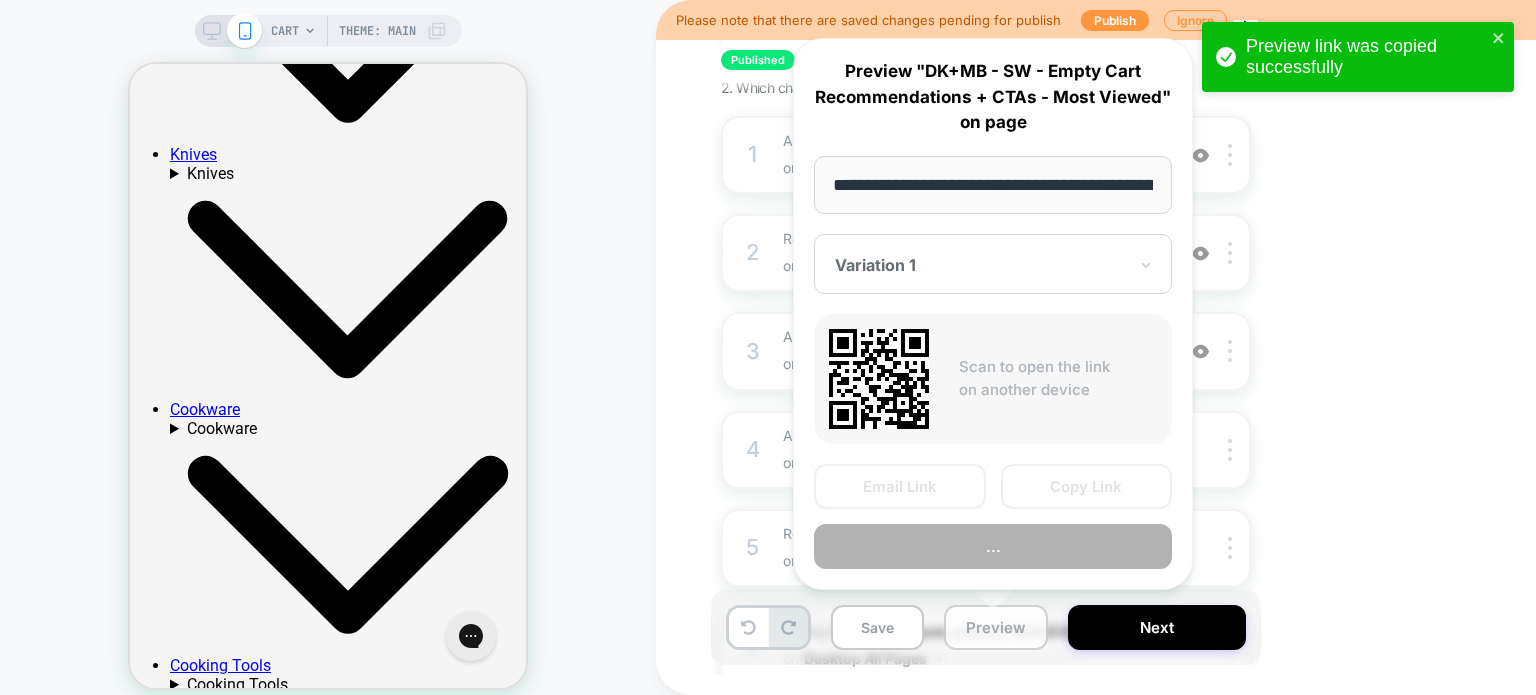 scroll, scrollTop: 0, scrollLeft: 124, axis: horizontal 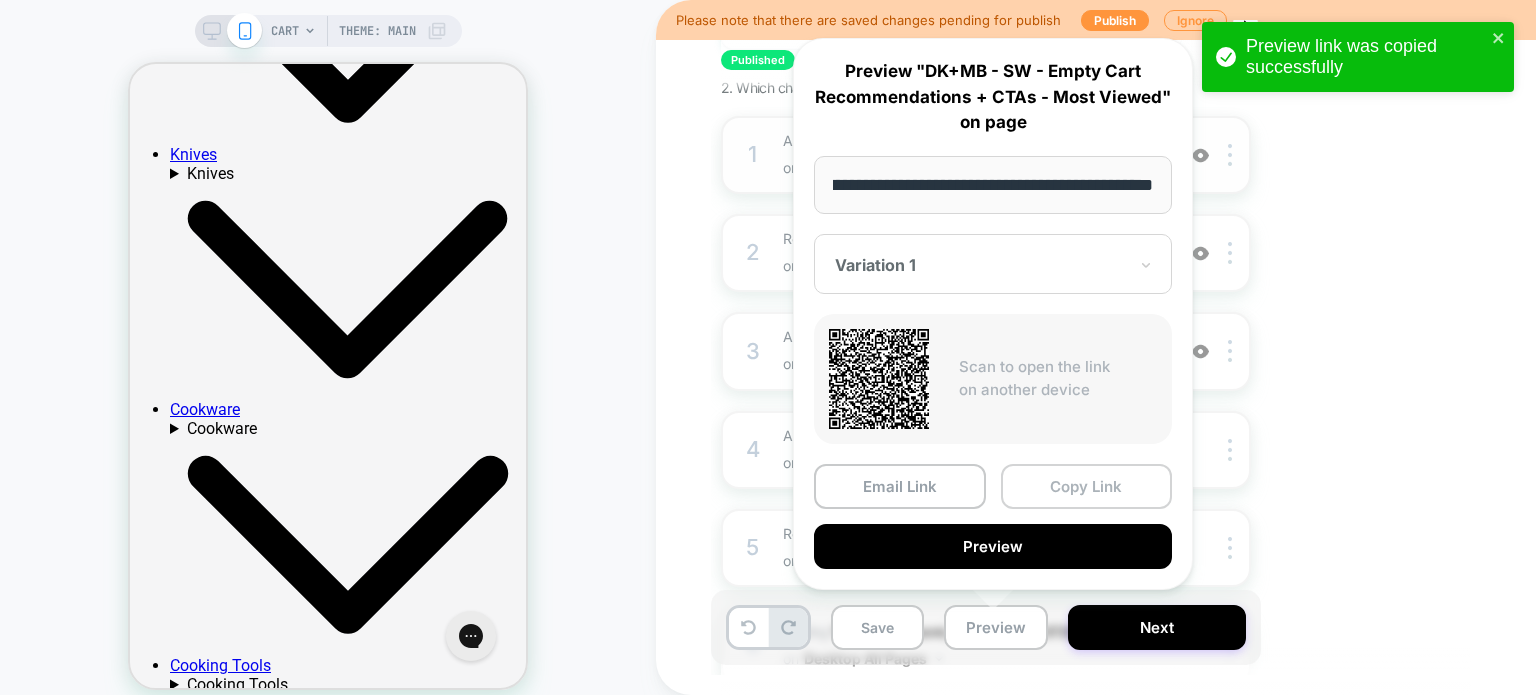 click on "Copy Link" at bounding box center [1087, 486] 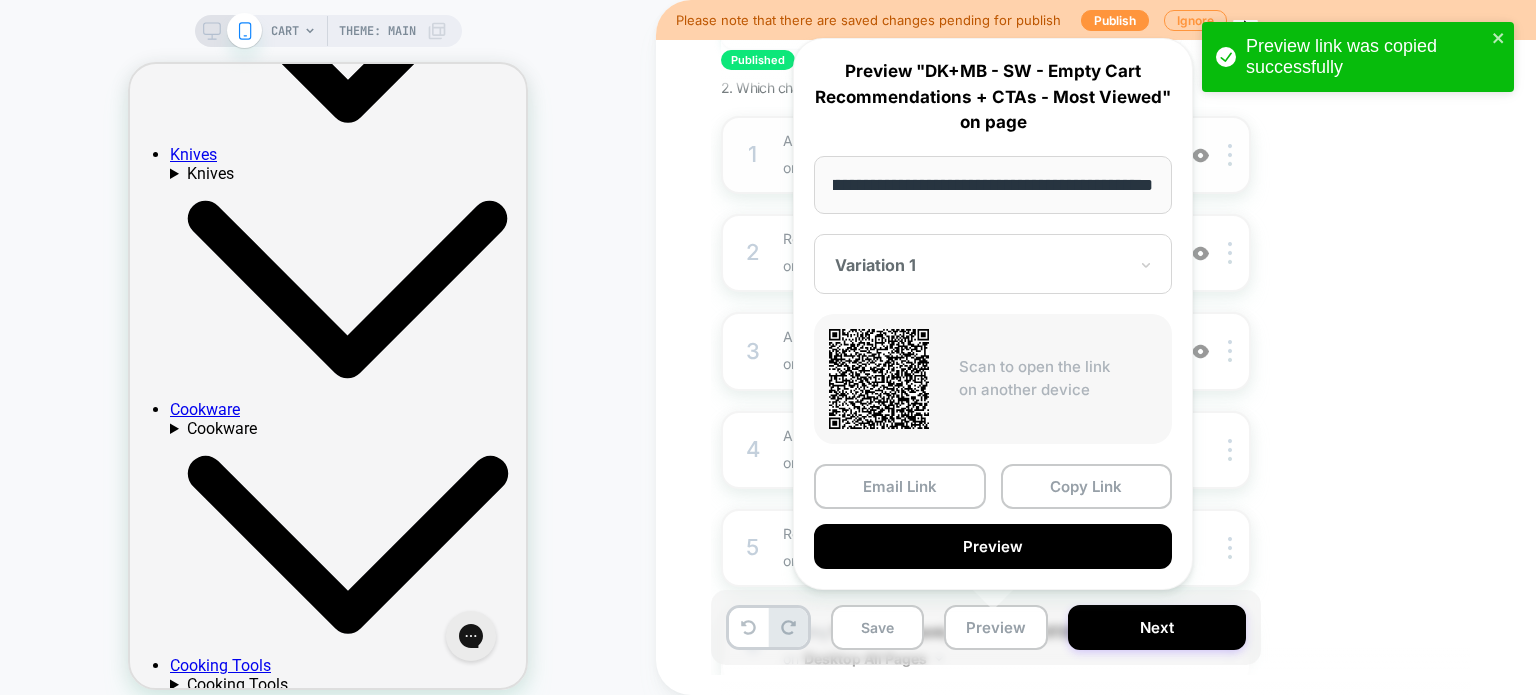 scroll, scrollTop: 0, scrollLeft: 0, axis: both 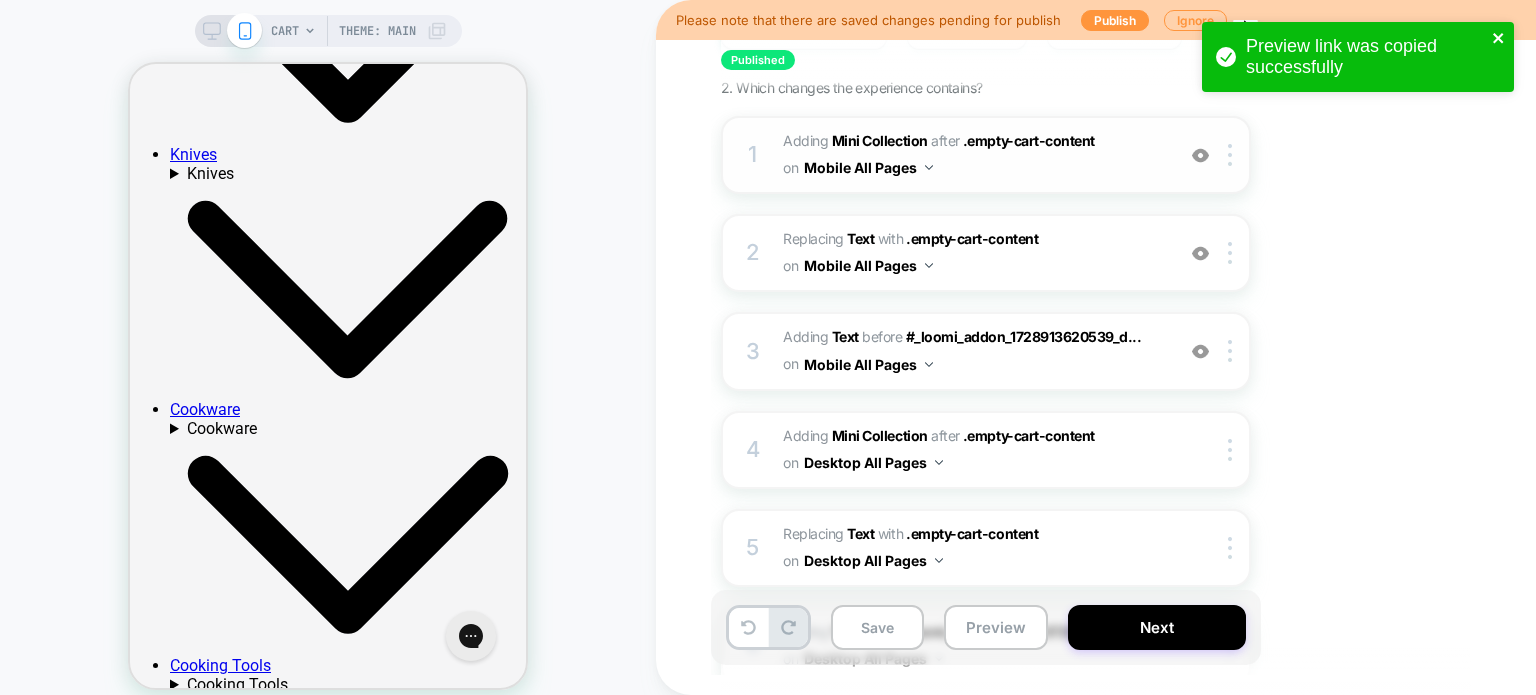 click 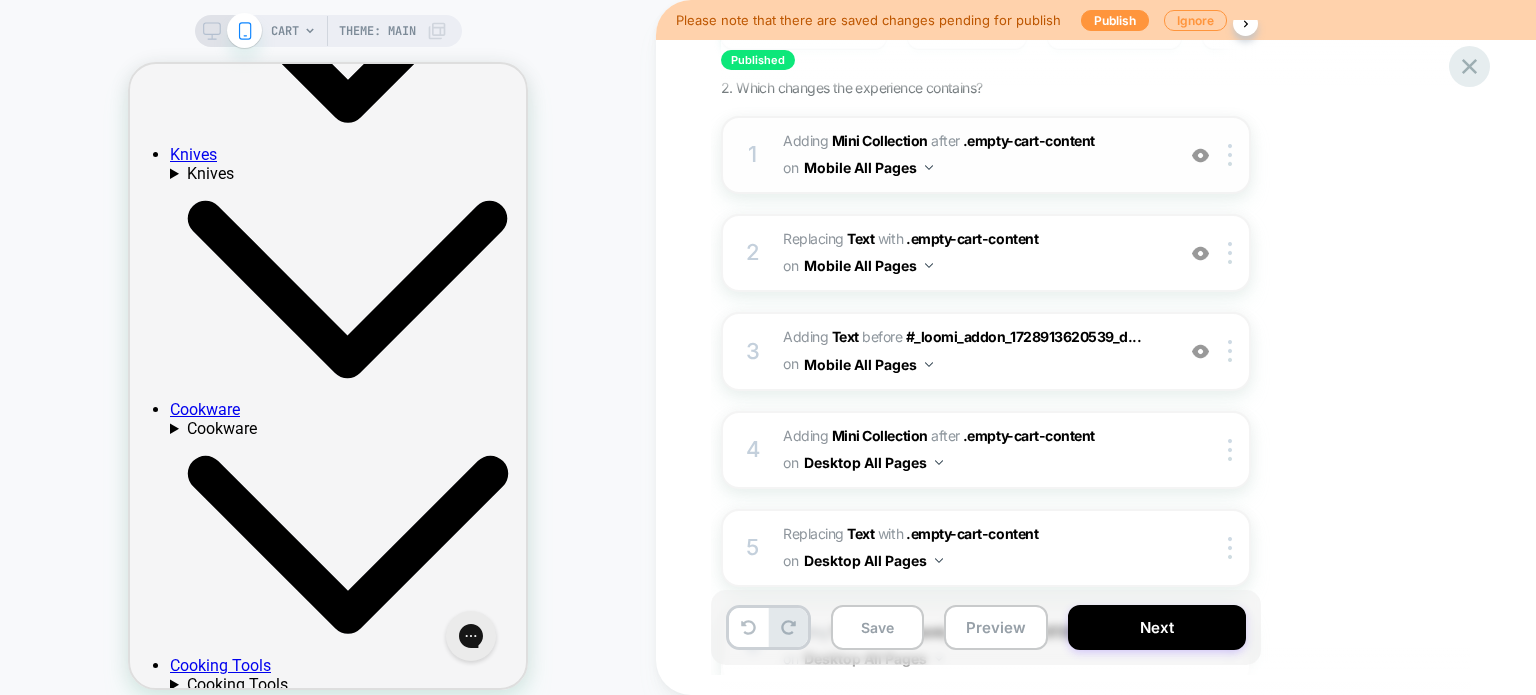 click 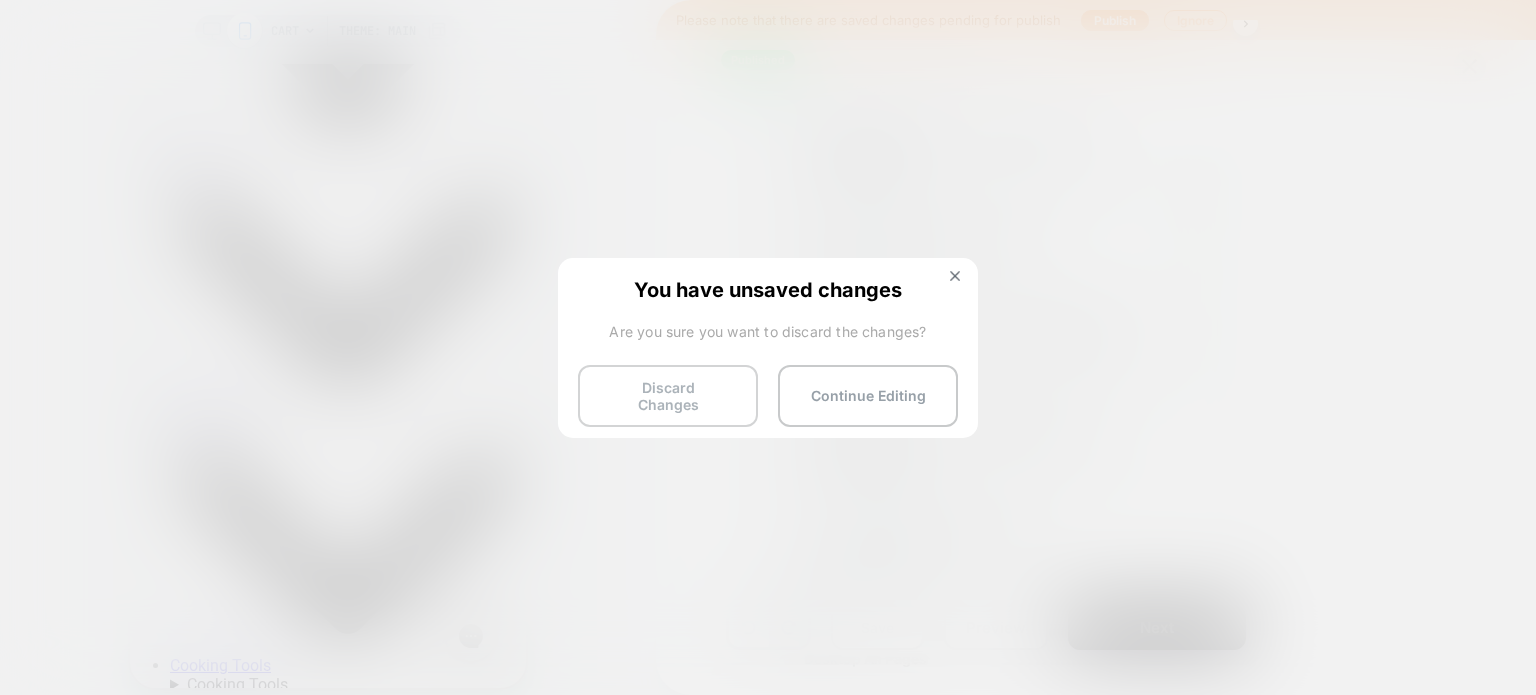 click on "Discard Changes" at bounding box center (668, 396) 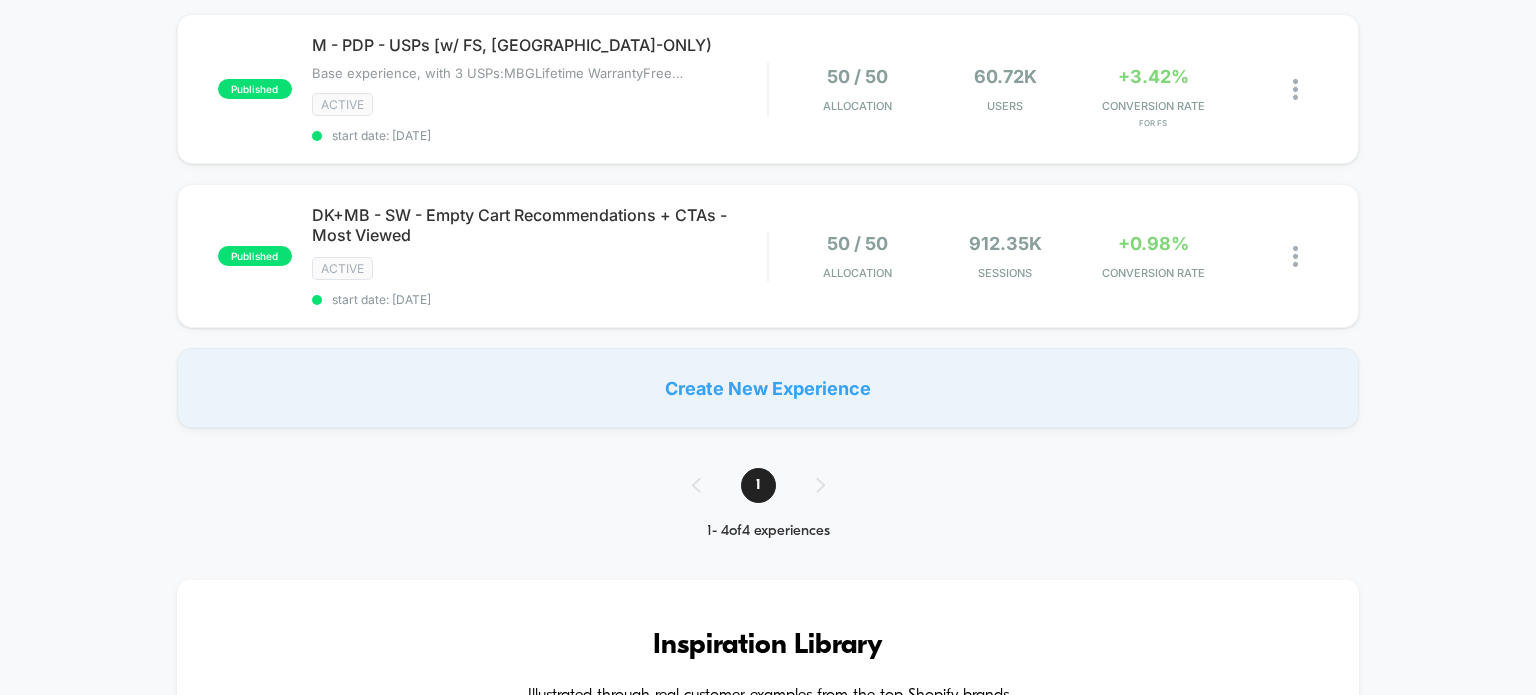 scroll, scrollTop: 500, scrollLeft: 0, axis: vertical 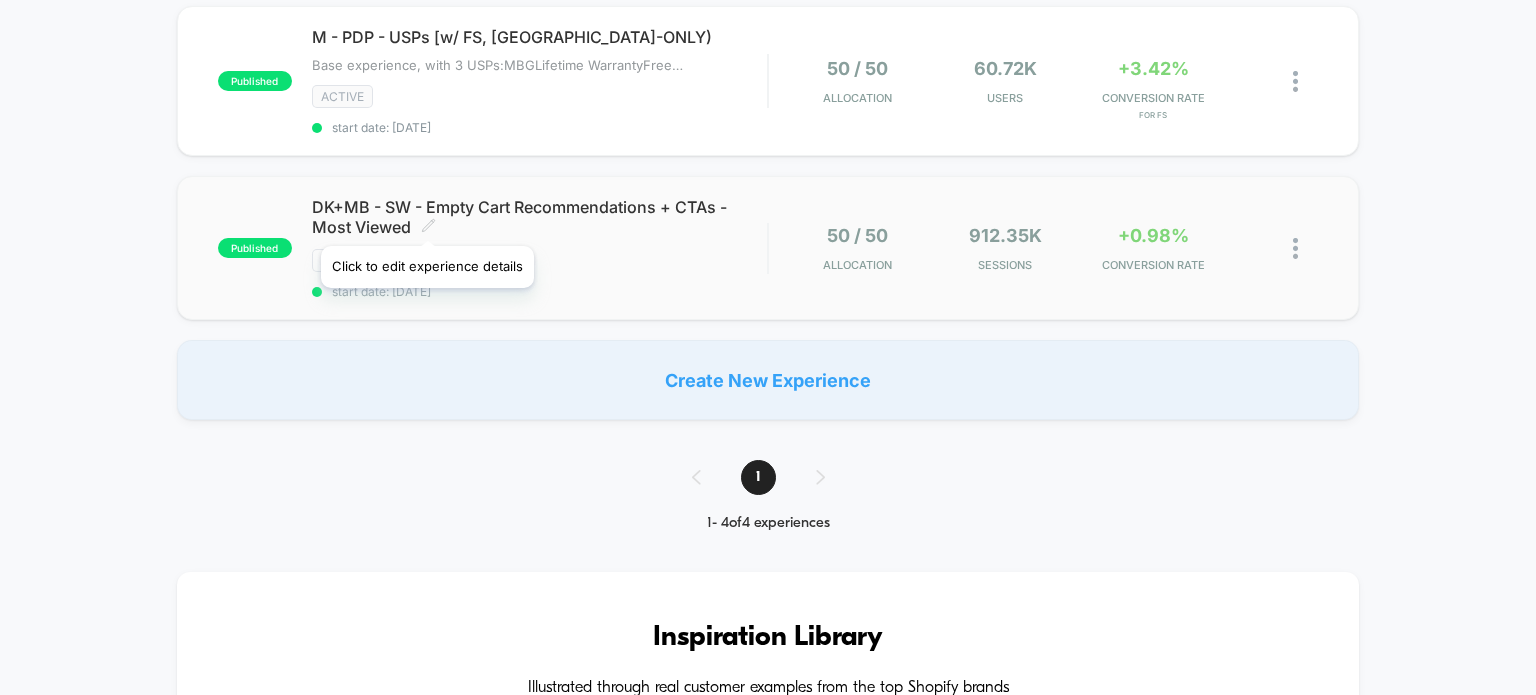 click 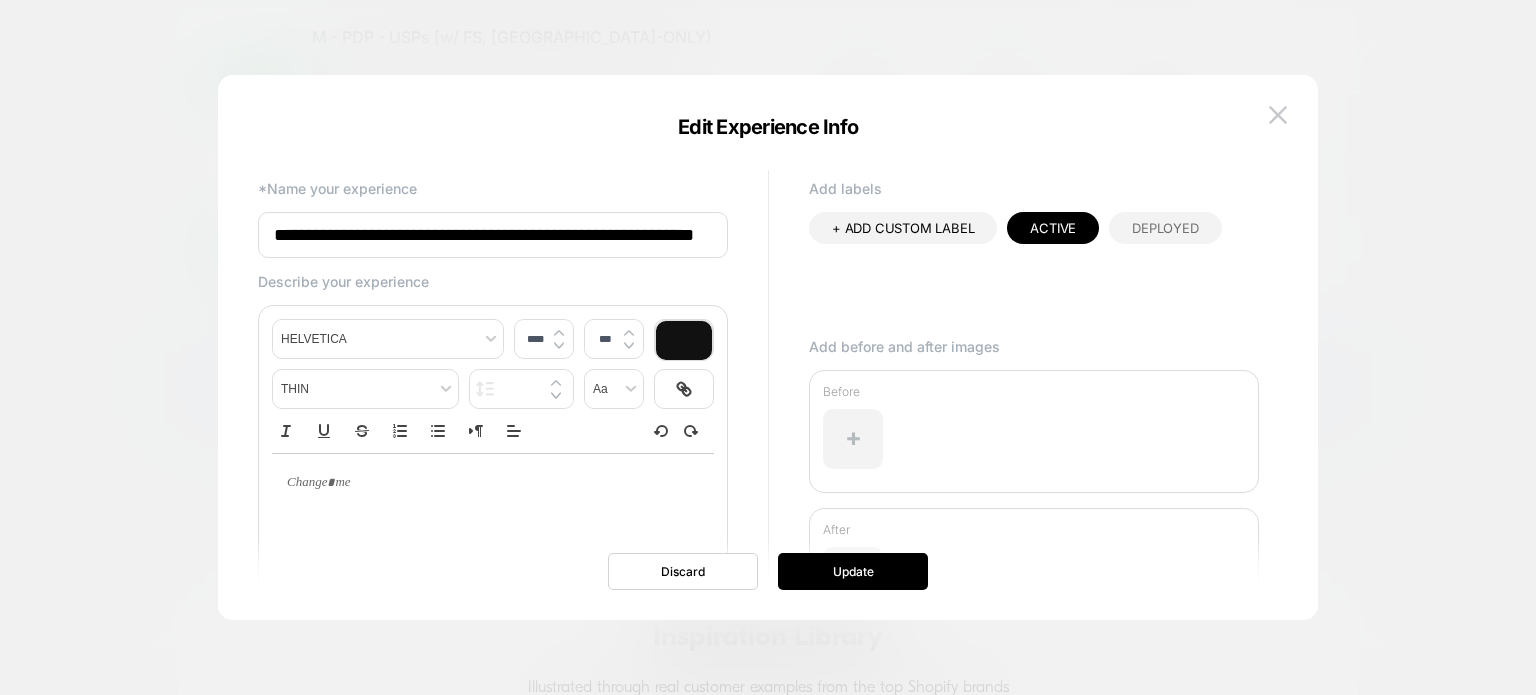 scroll, scrollTop: 0, scrollLeft: 136, axis: horizontal 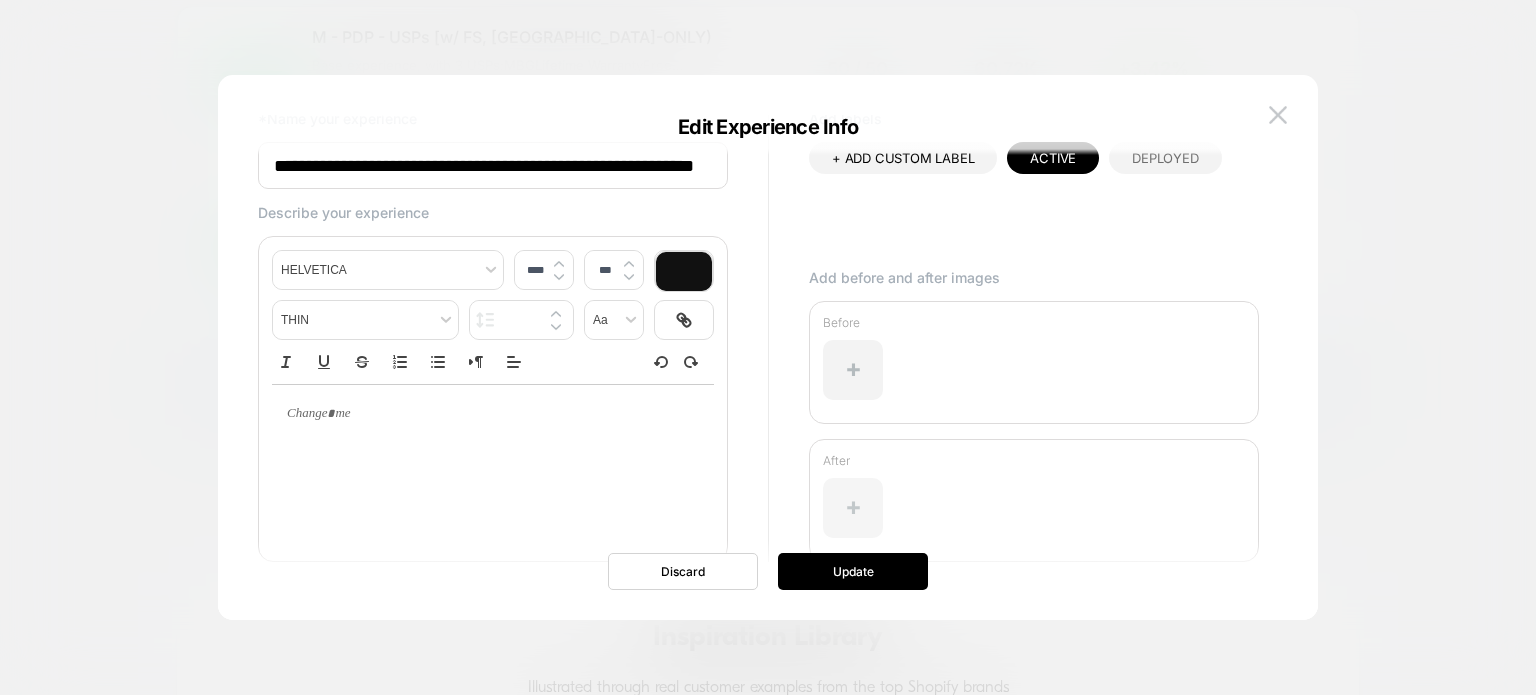 click at bounding box center [853, 508] 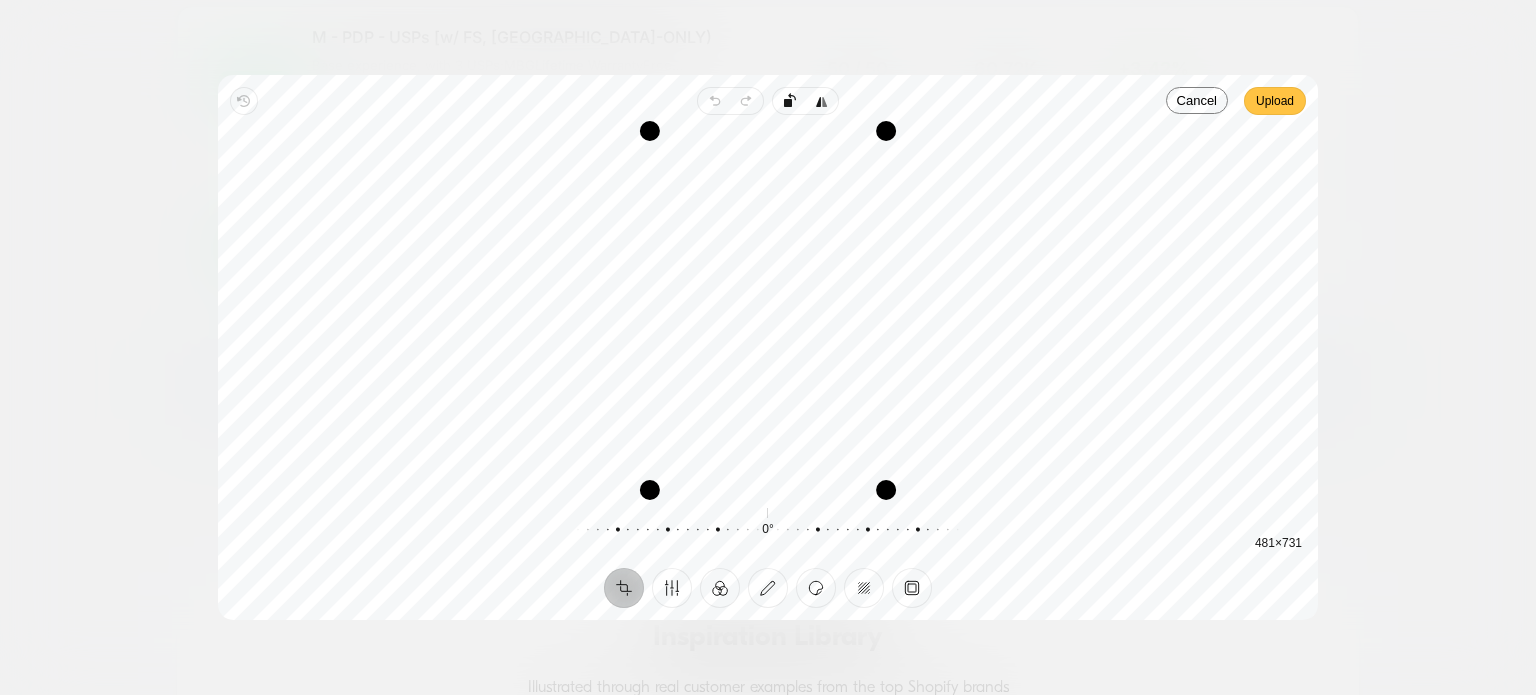 click on "Upload" at bounding box center [1275, 101] 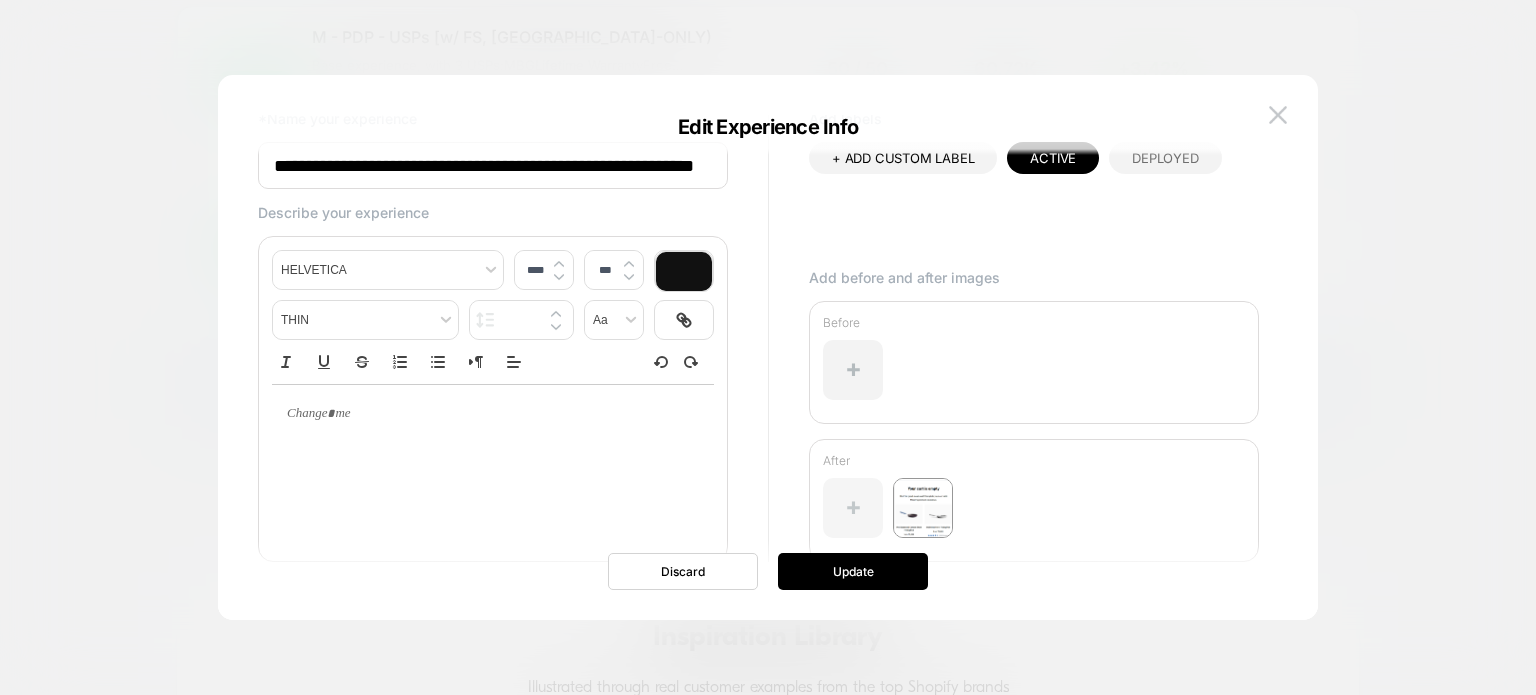 click at bounding box center (853, 508) 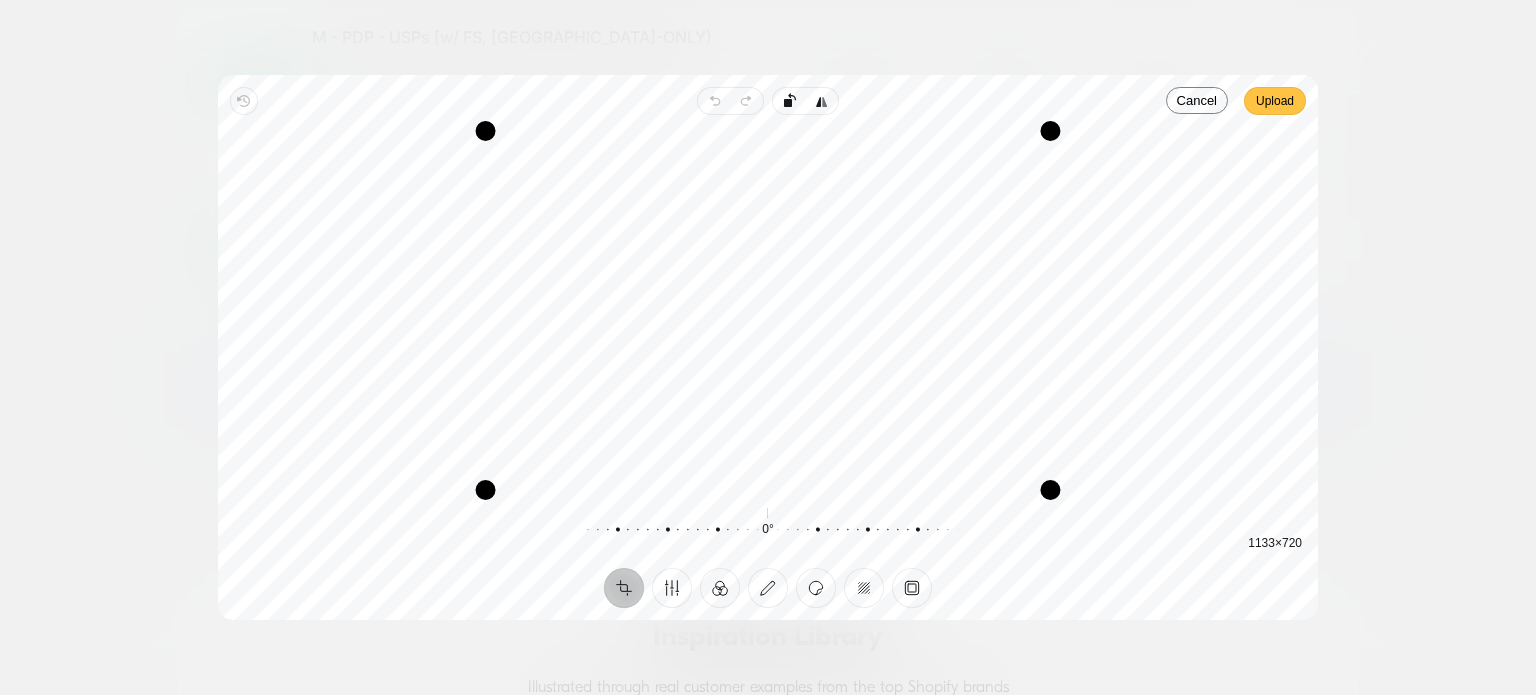 click on "Upload" at bounding box center [1275, 101] 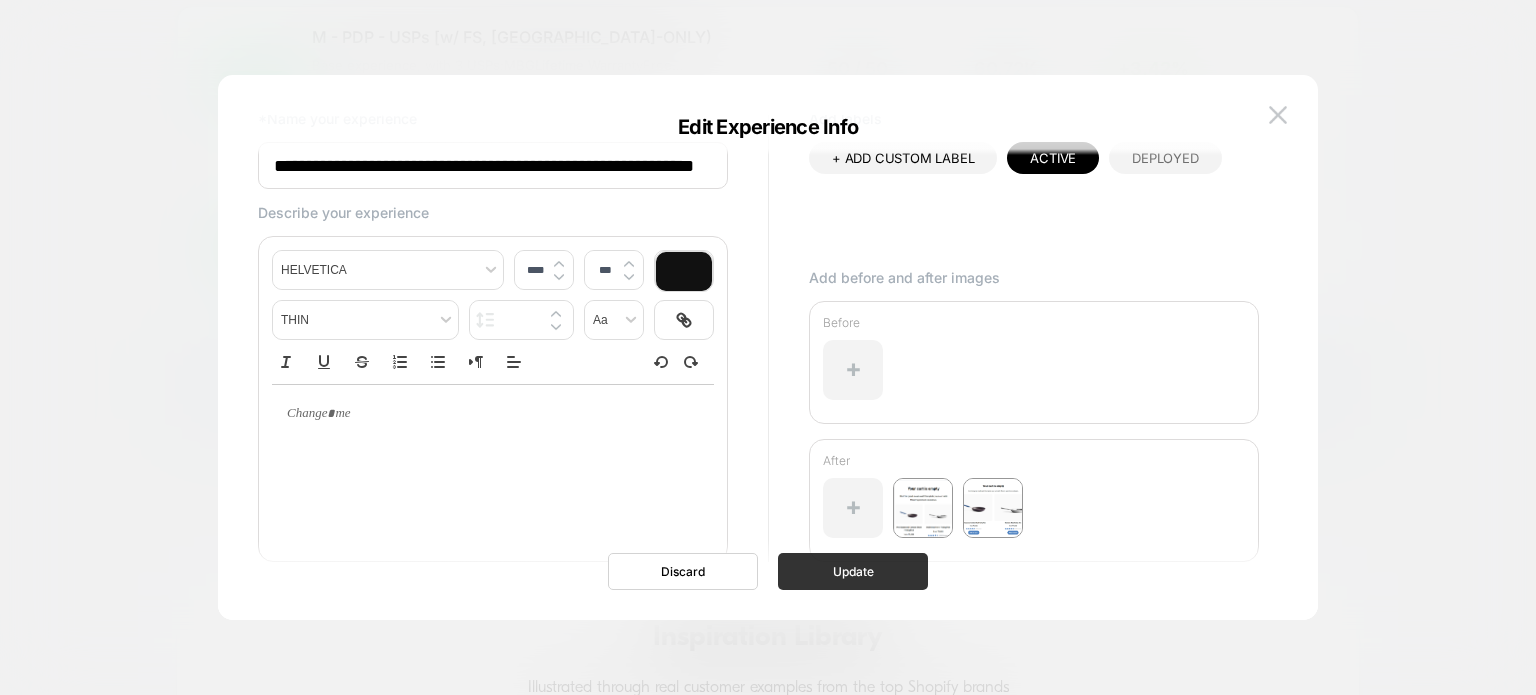 click on "Update" at bounding box center (853, 571) 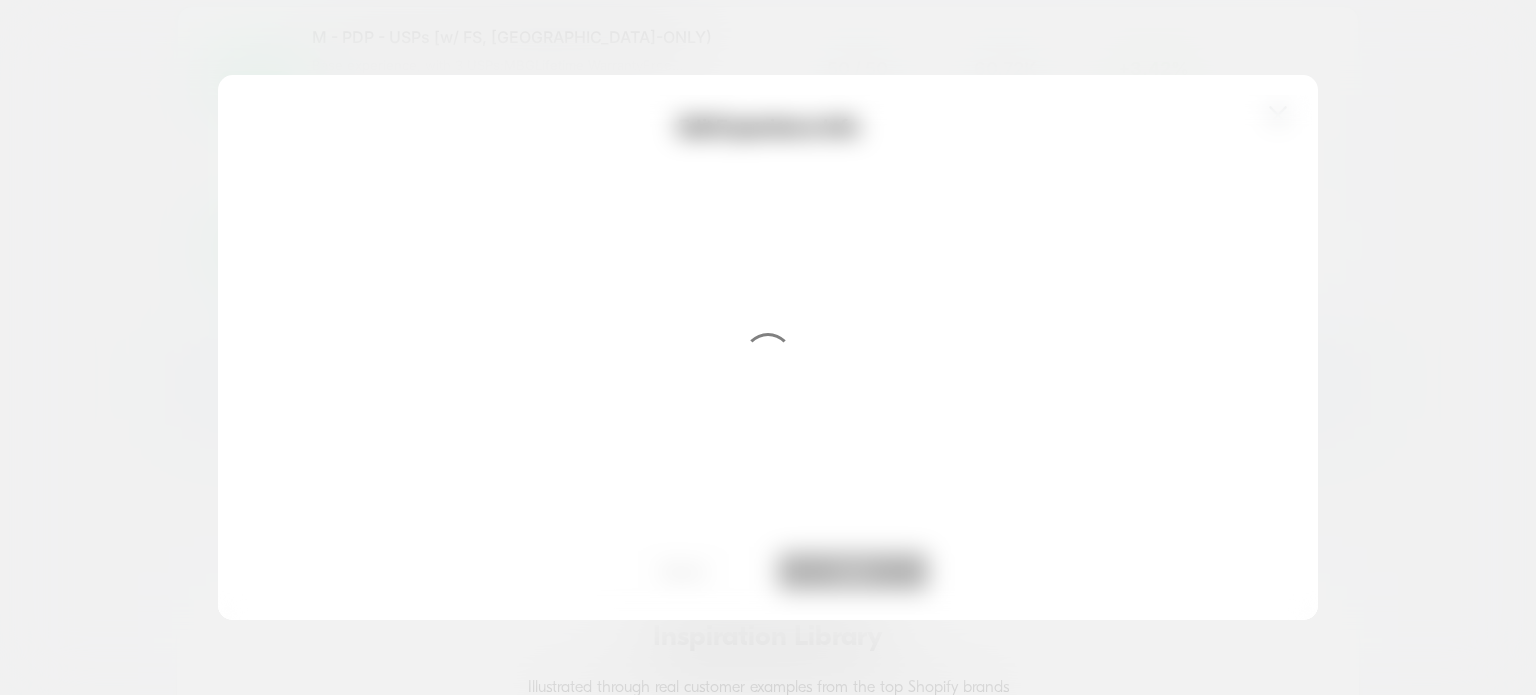scroll, scrollTop: 0, scrollLeft: 0, axis: both 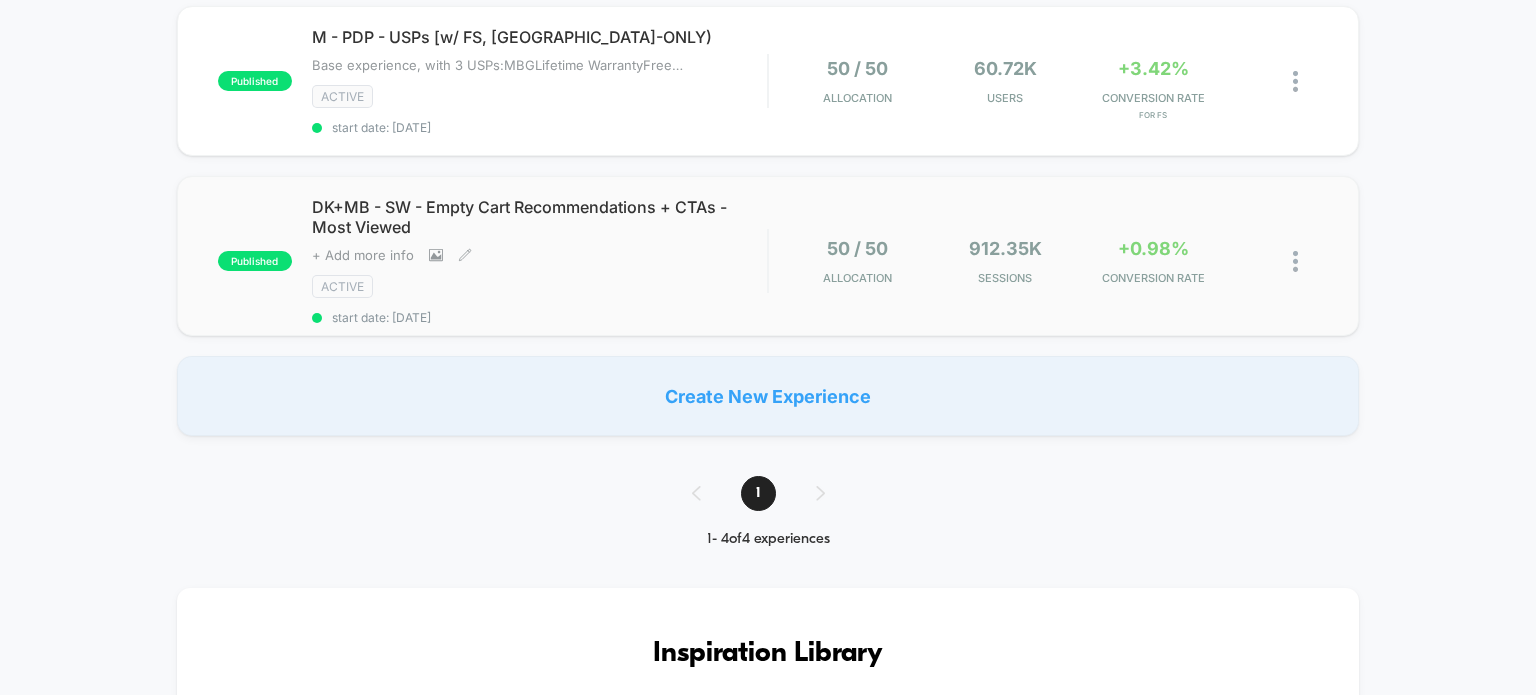 click on "DK+MB - SW - Empty Cart Recommendations + CTAs - Most Viewed Click to view images Click to edit experience details + Add more info ACTIVE start date: 3/21/2025" at bounding box center (540, 261) 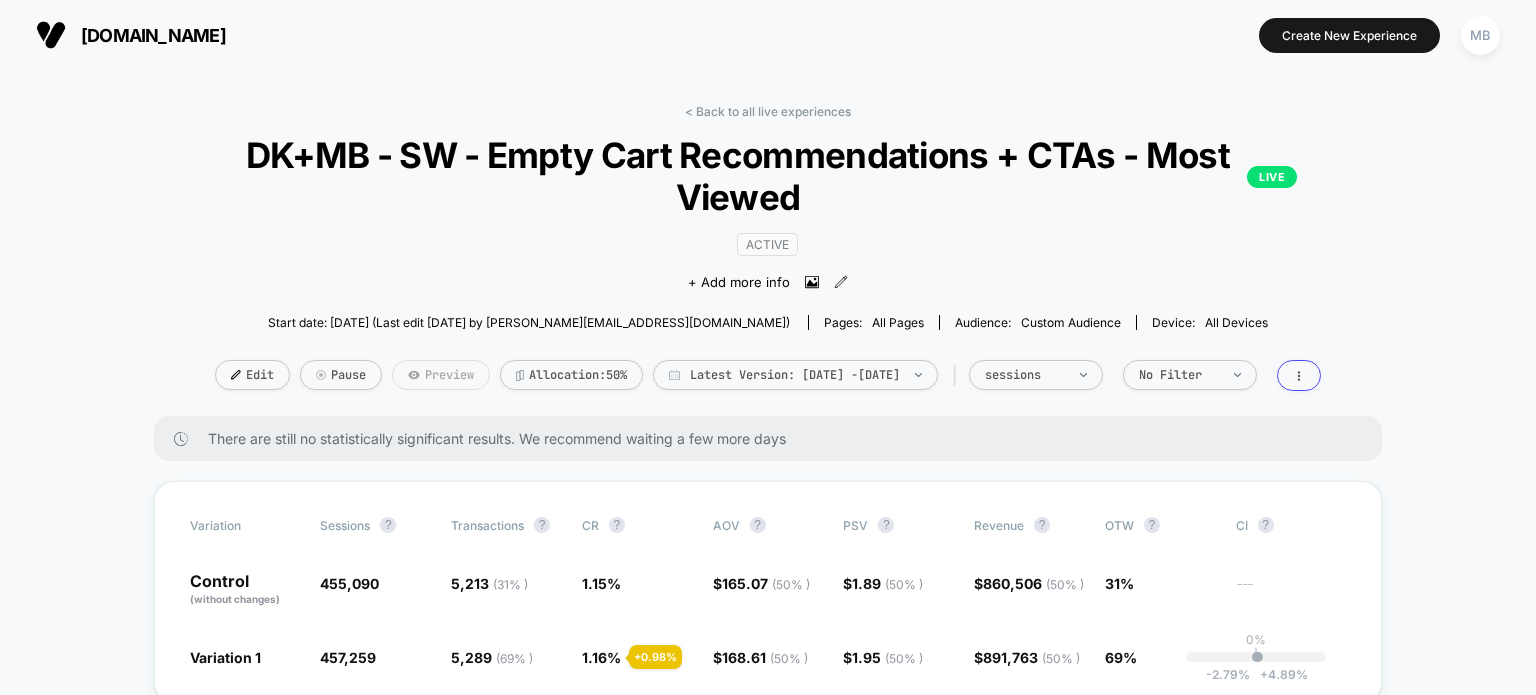 click on "Preview" at bounding box center [441, 375] 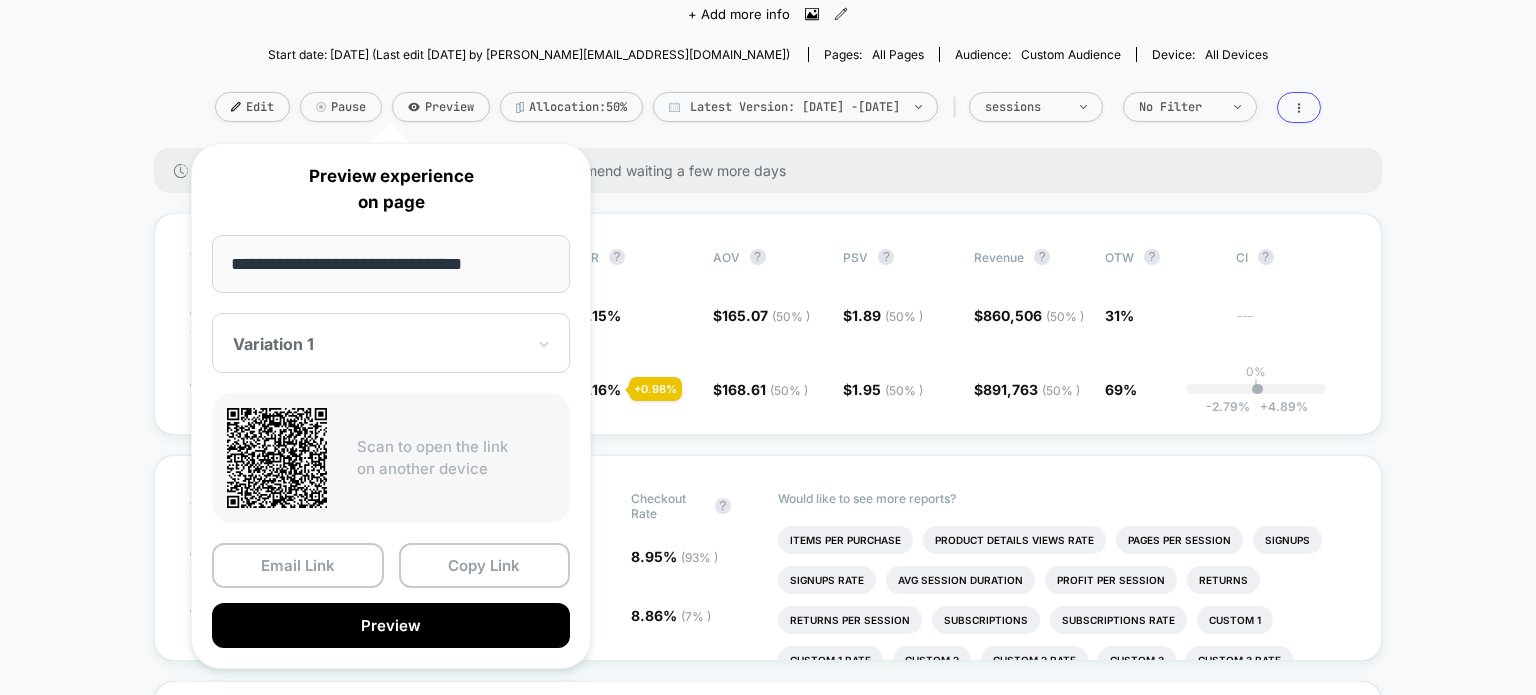 scroll, scrollTop: 300, scrollLeft: 0, axis: vertical 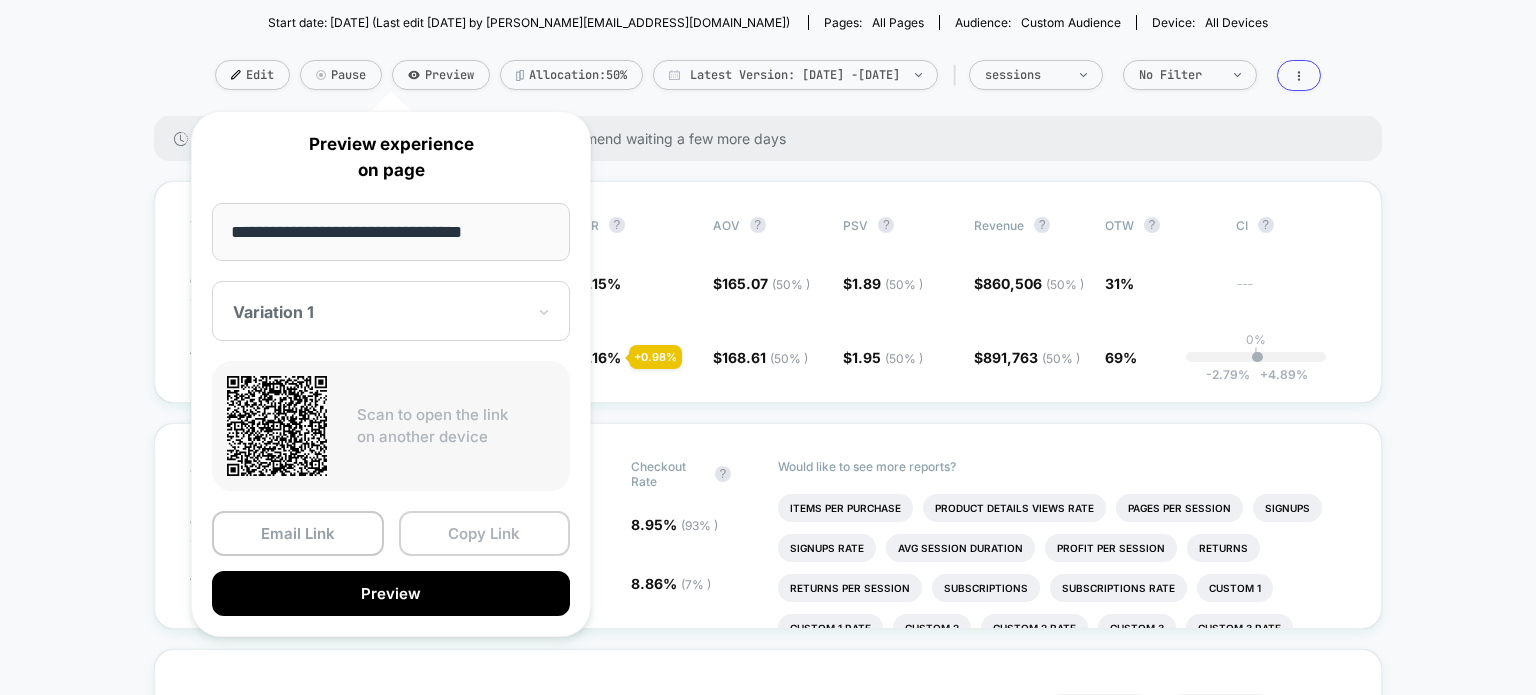 click on "Copy Link" at bounding box center (485, 533) 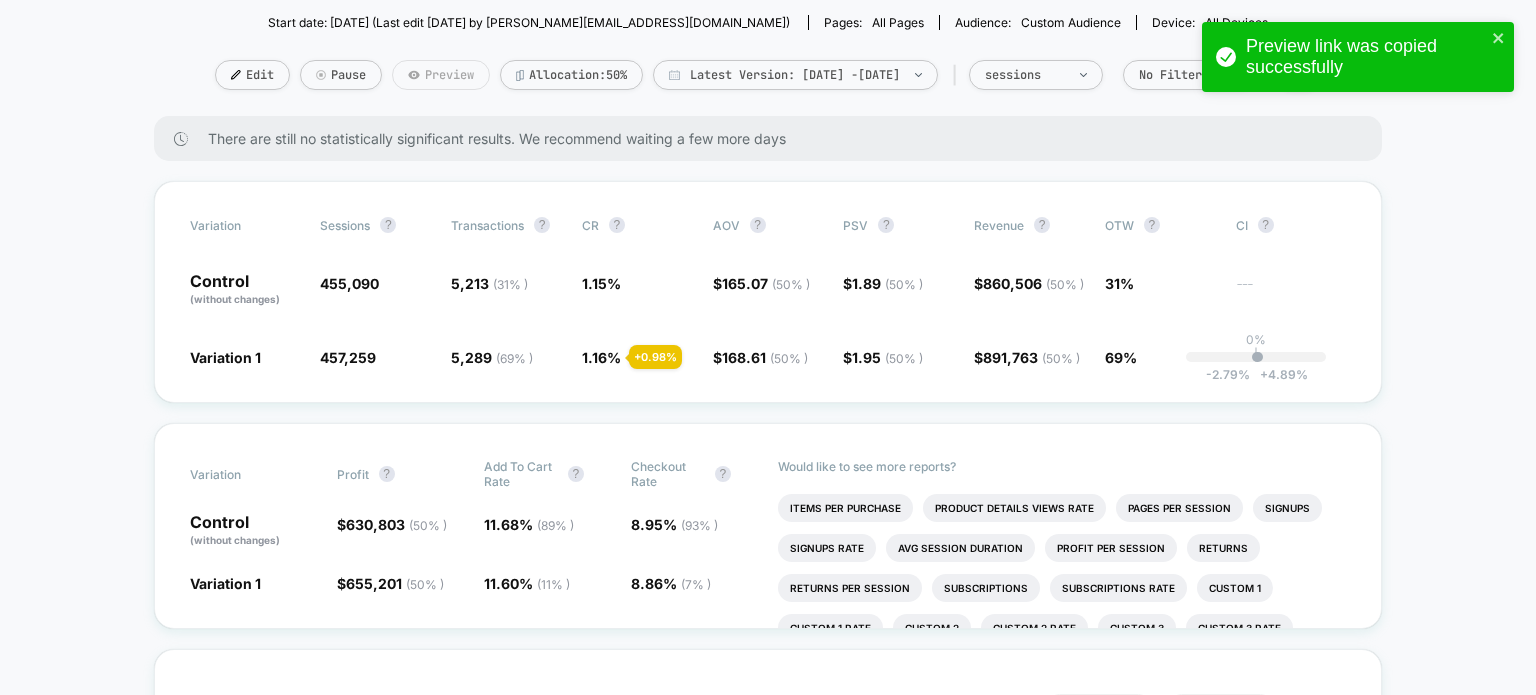click on "Preview" at bounding box center [441, 75] 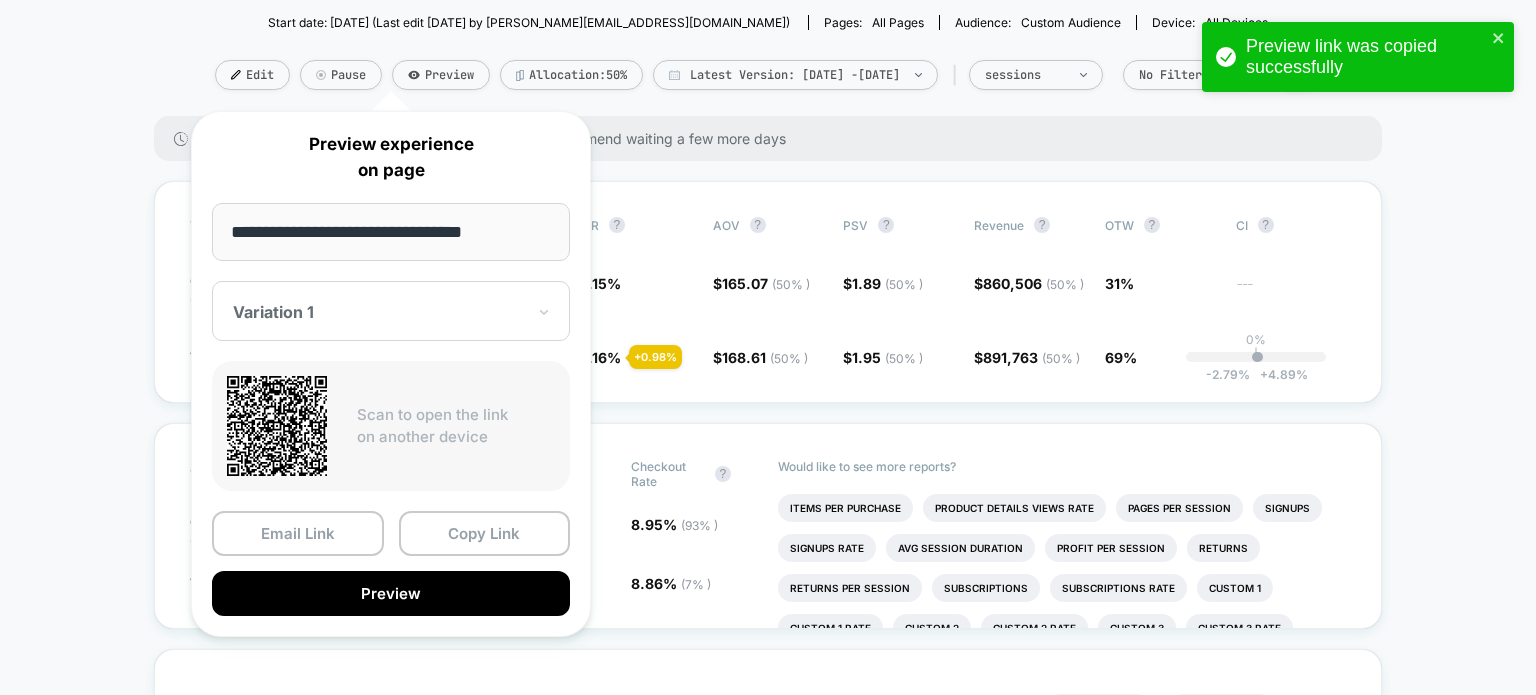 click on "Variation 1" at bounding box center [391, 311] 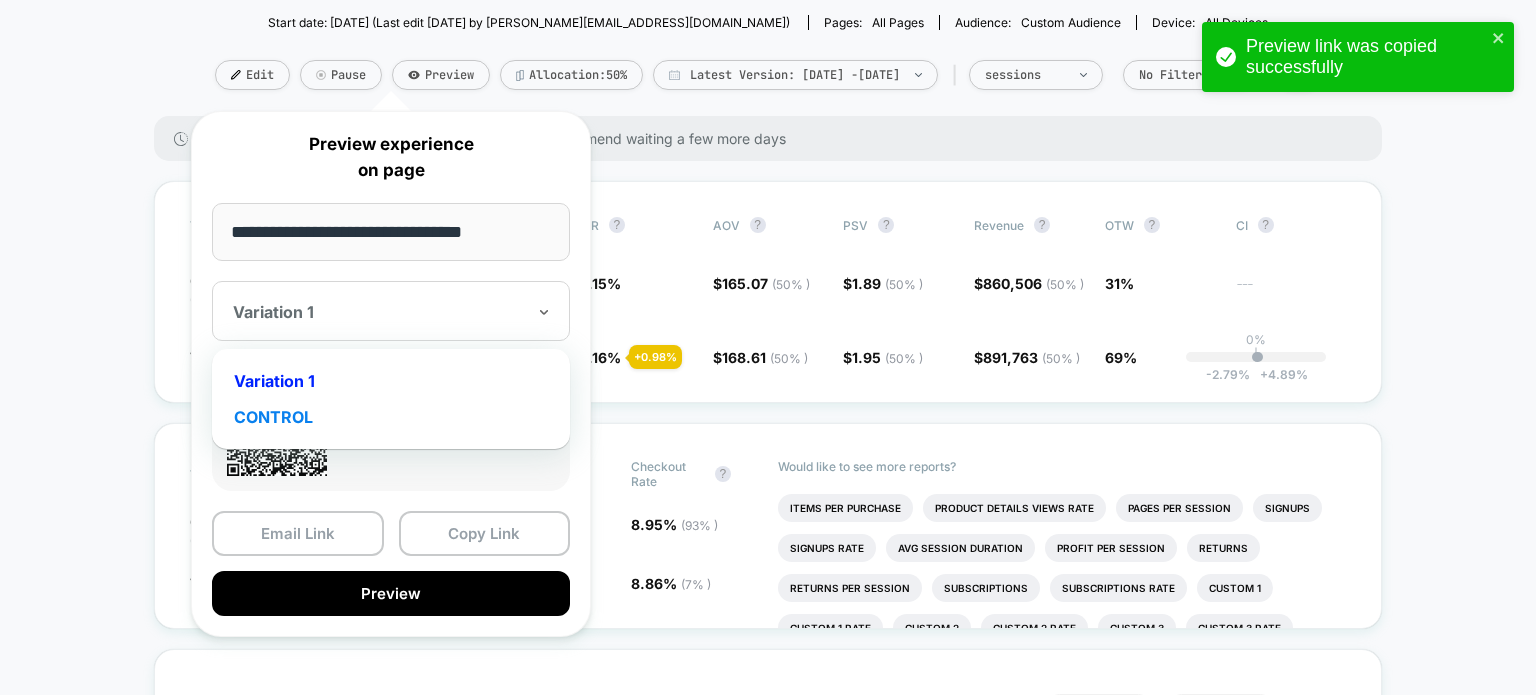 drag, startPoint x: 290, startPoint y: 415, endPoint x: 414, endPoint y: 501, distance: 150.90395 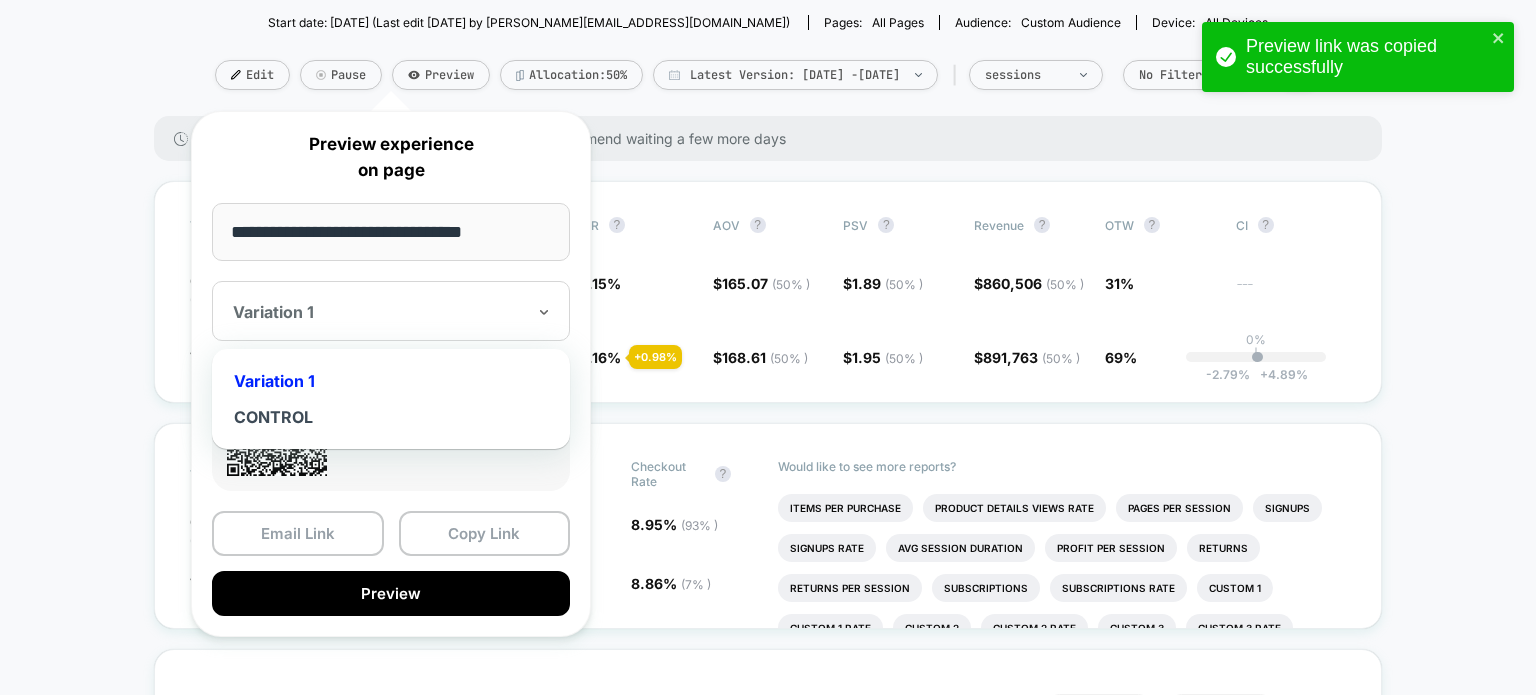 click on "CONTROL" at bounding box center (391, 417) 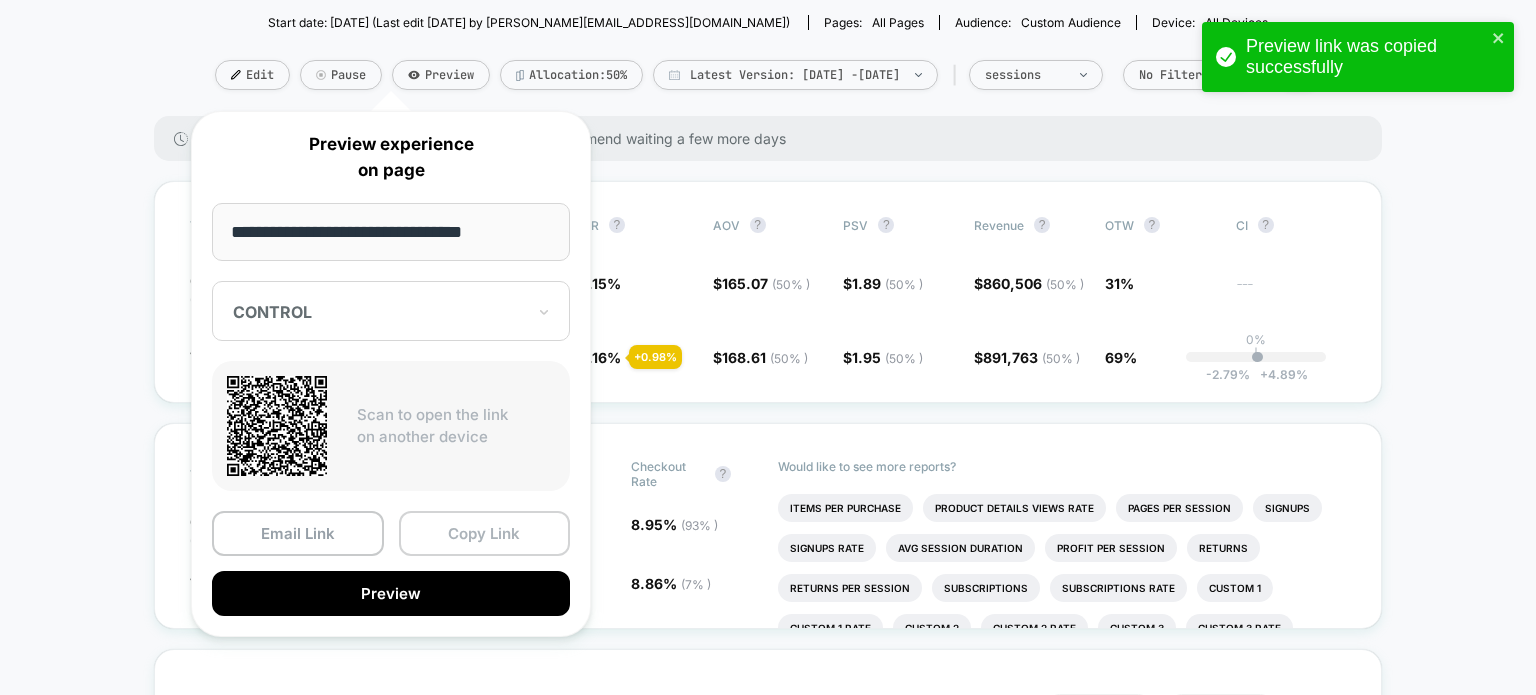 click on "Copy Link" at bounding box center [485, 533] 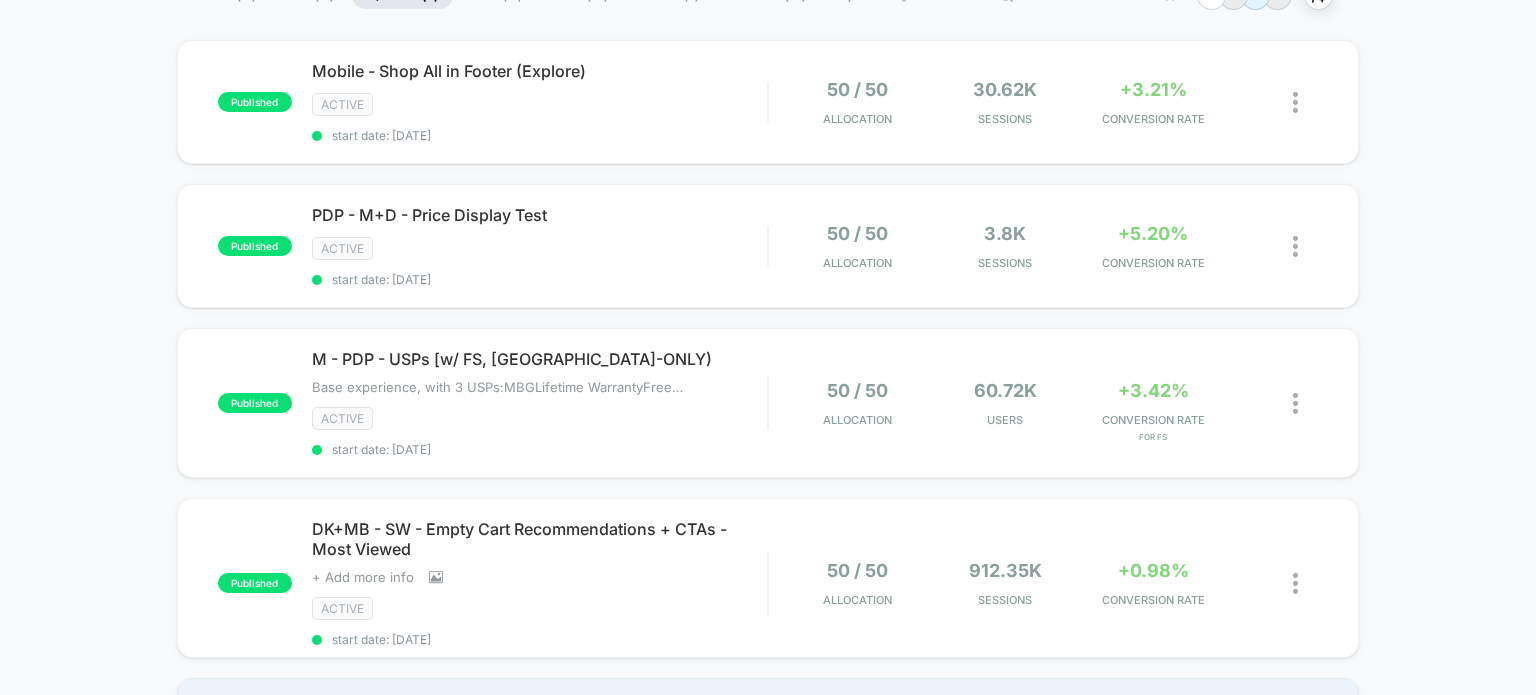 scroll, scrollTop: 500, scrollLeft: 0, axis: vertical 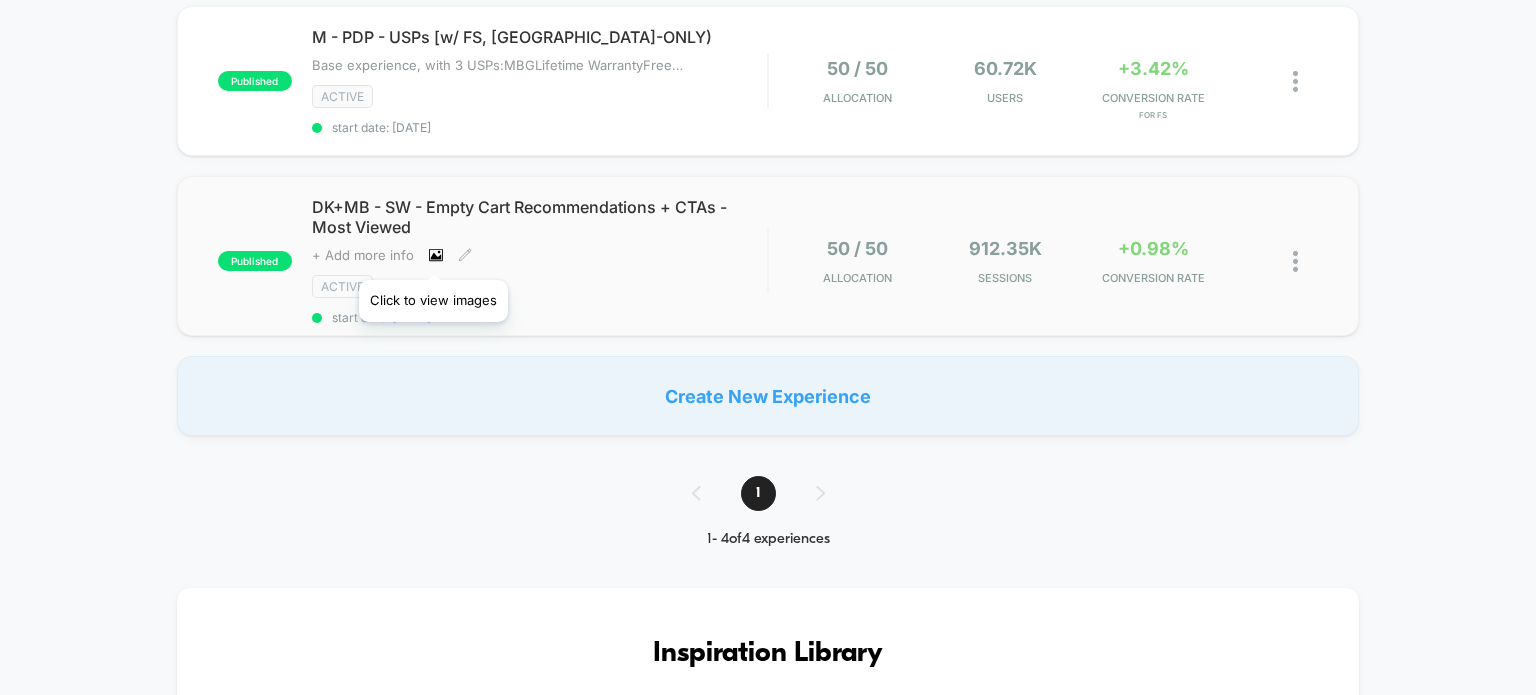 click 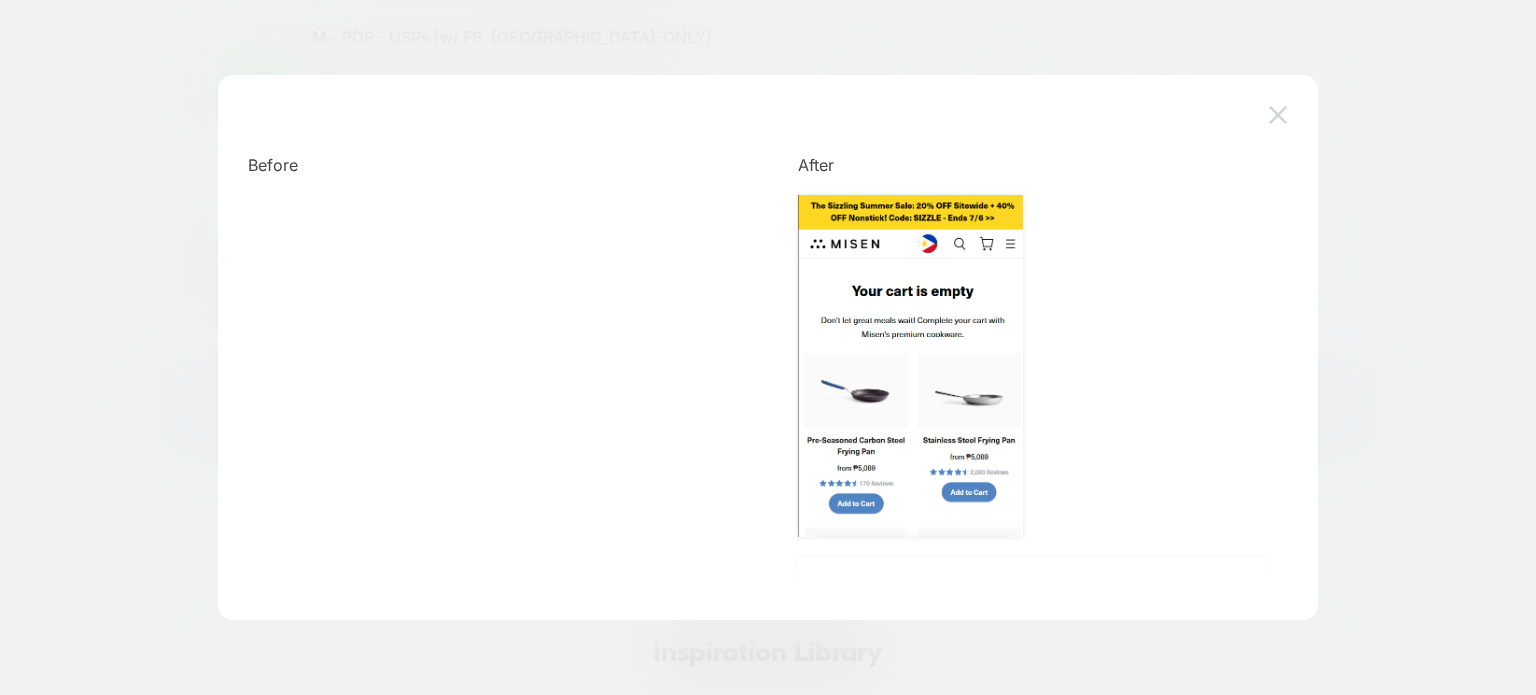 click at bounding box center (1278, 114) 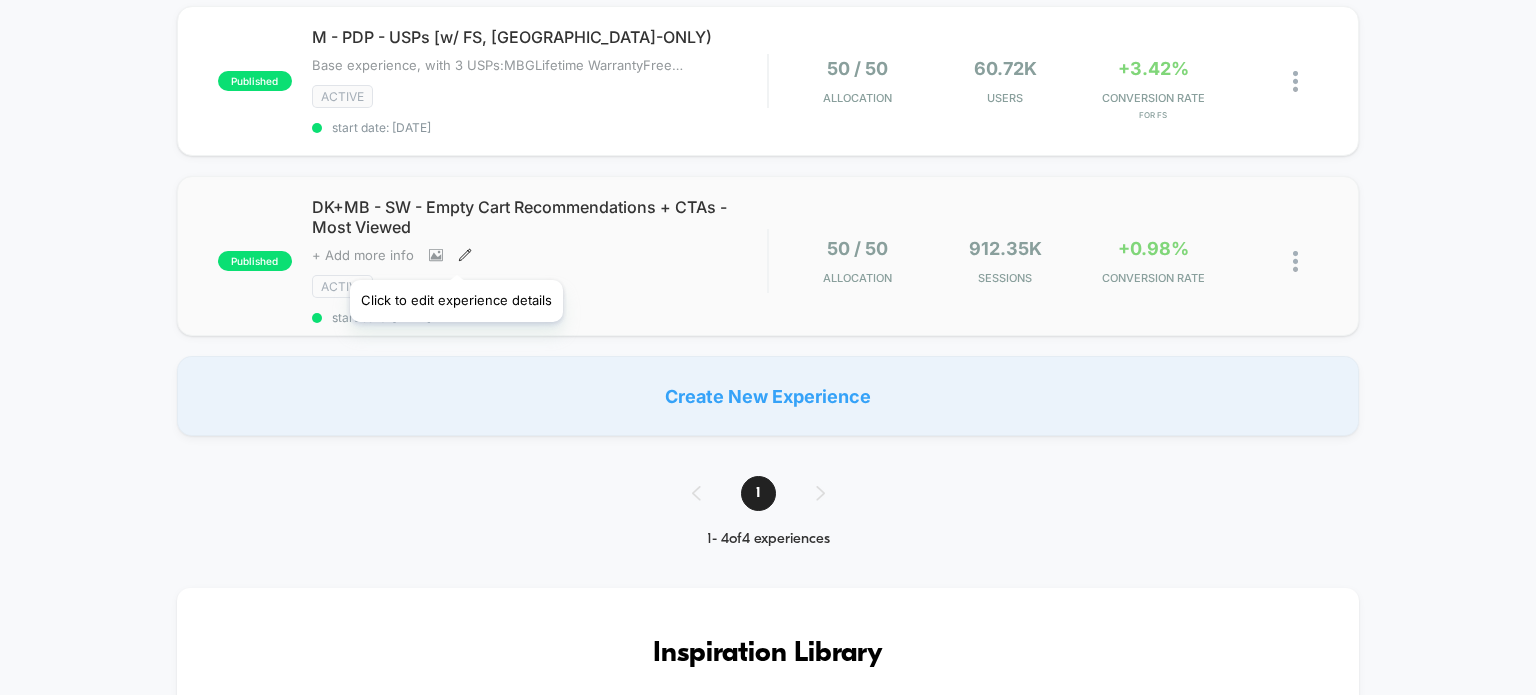 click 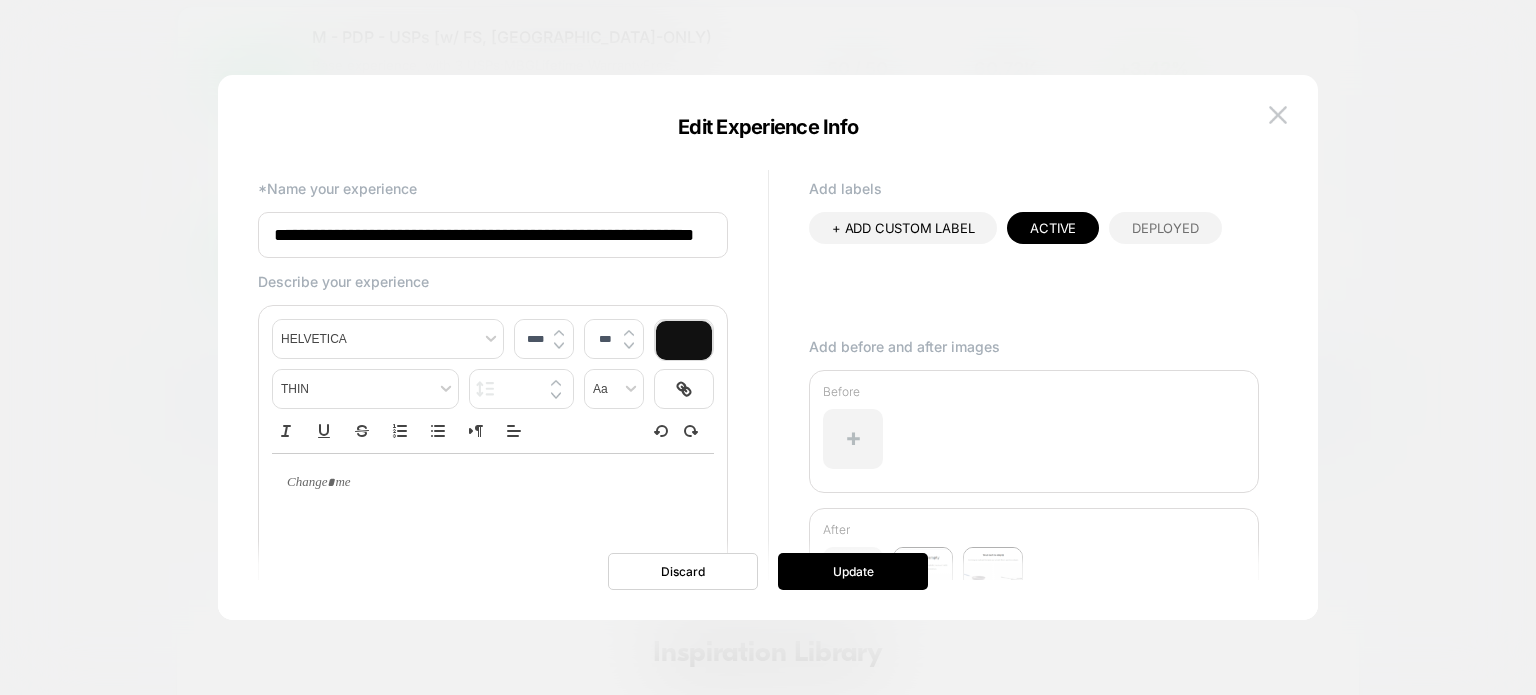 scroll, scrollTop: 70, scrollLeft: 0, axis: vertical 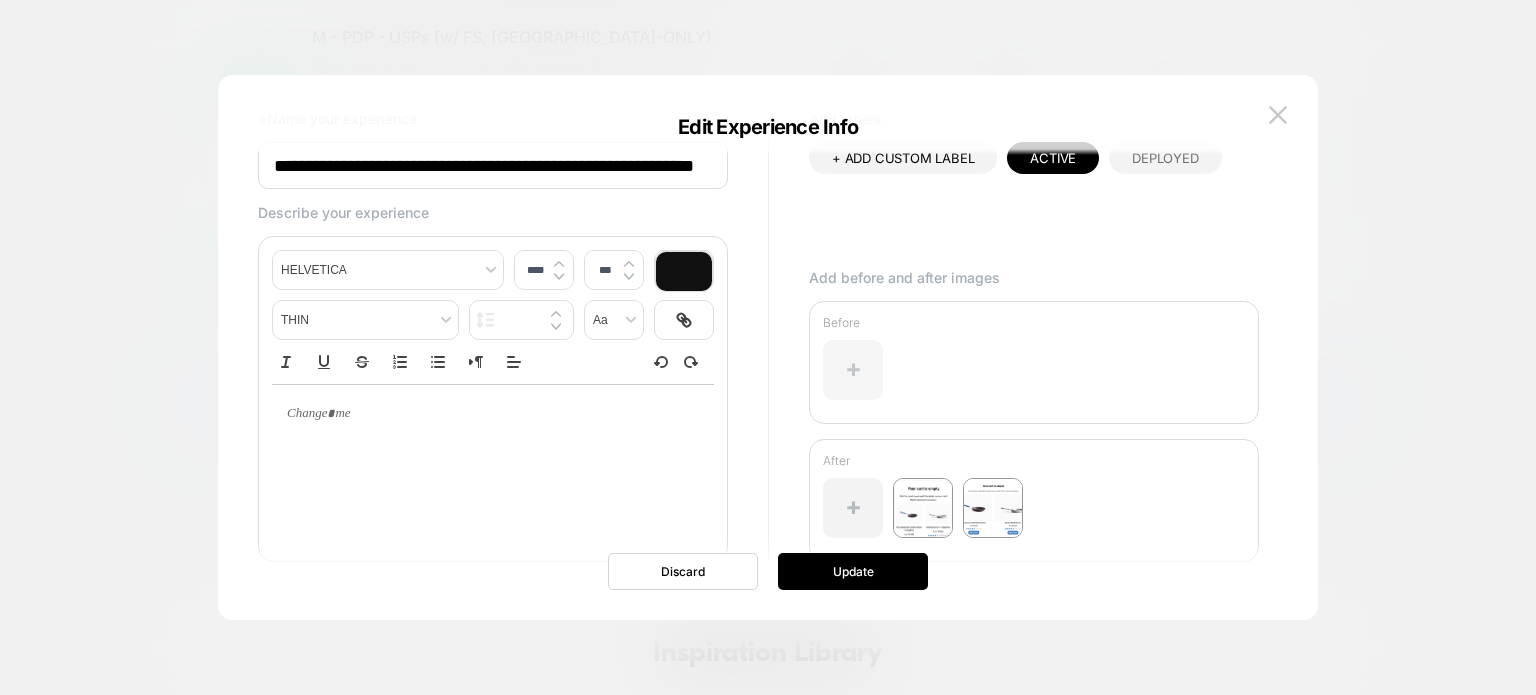 click at bounding box center [853, 370] 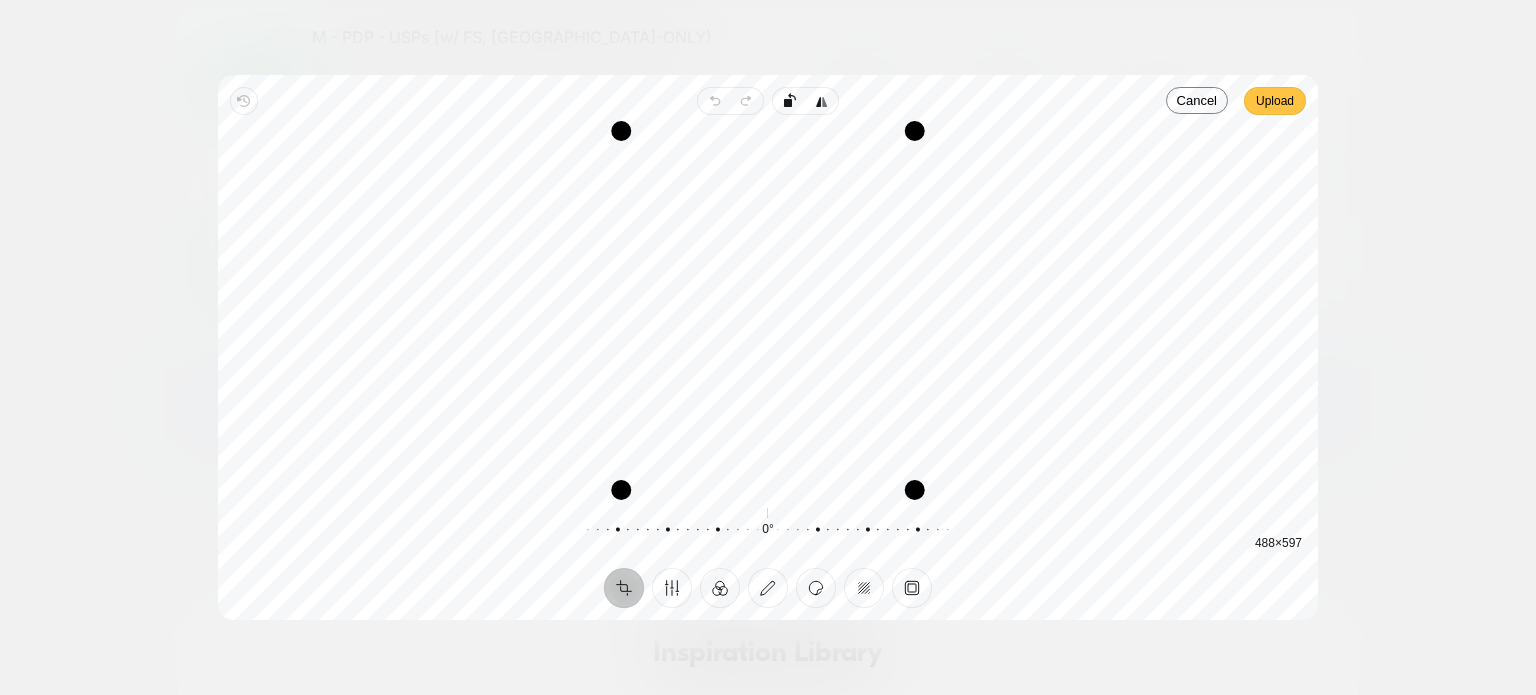click on "Upload" at bounding box center (1275, 101) 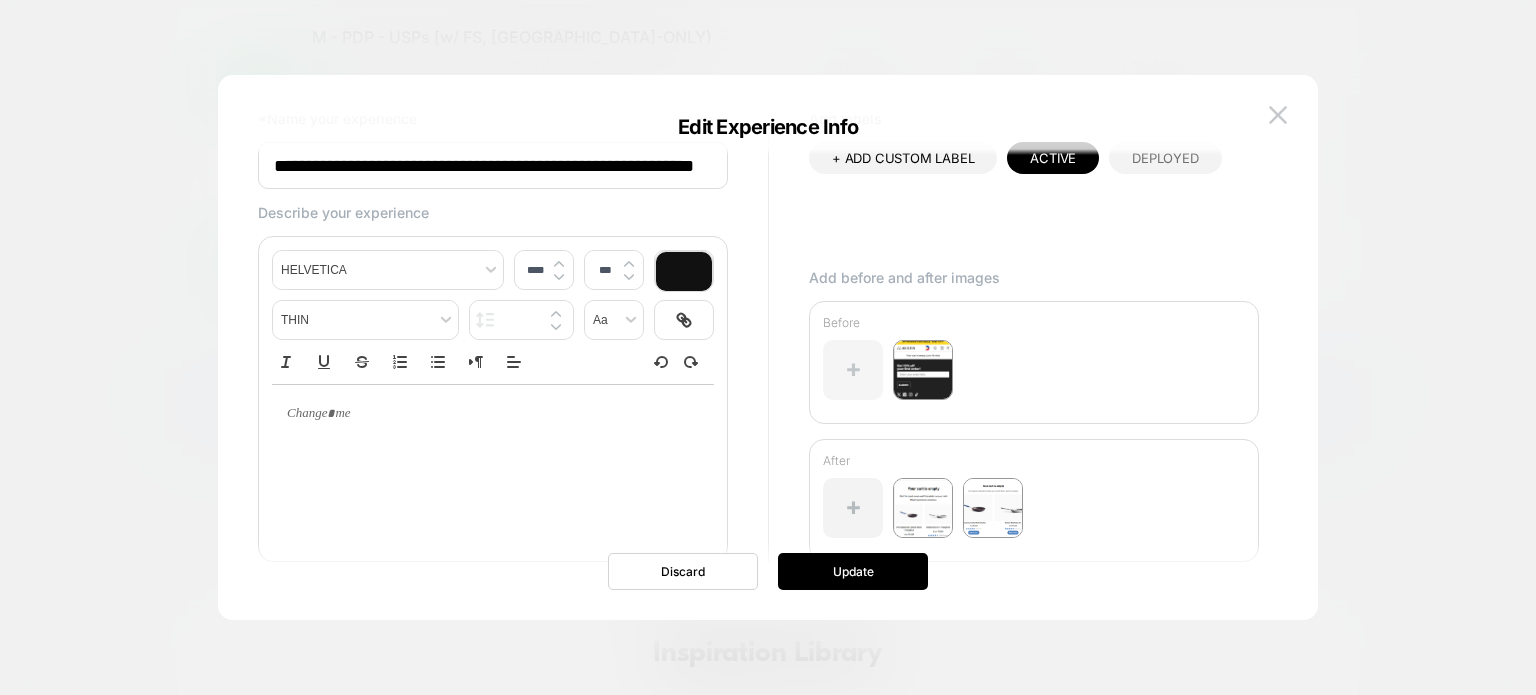 click at bounding box center [853, 370] 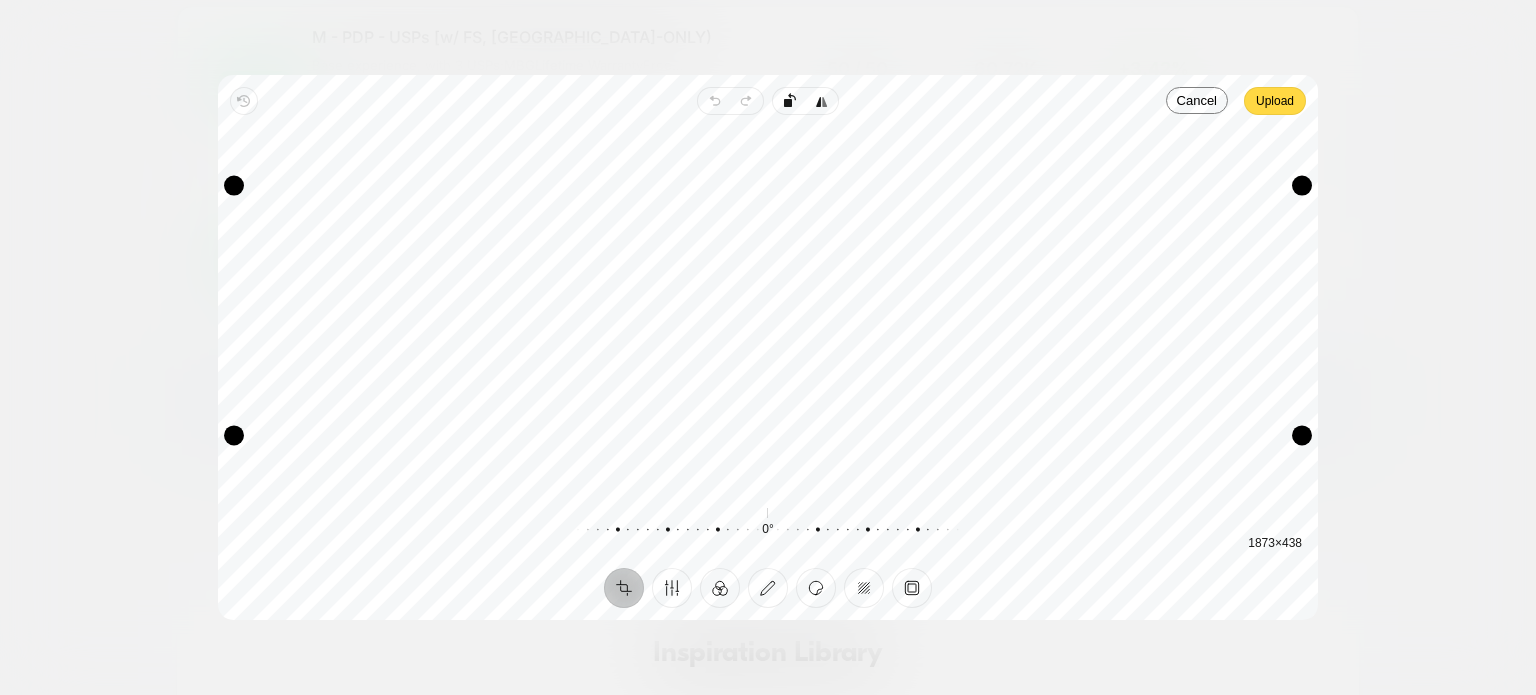 click on "Upload" at bounding box center (1275, 101) 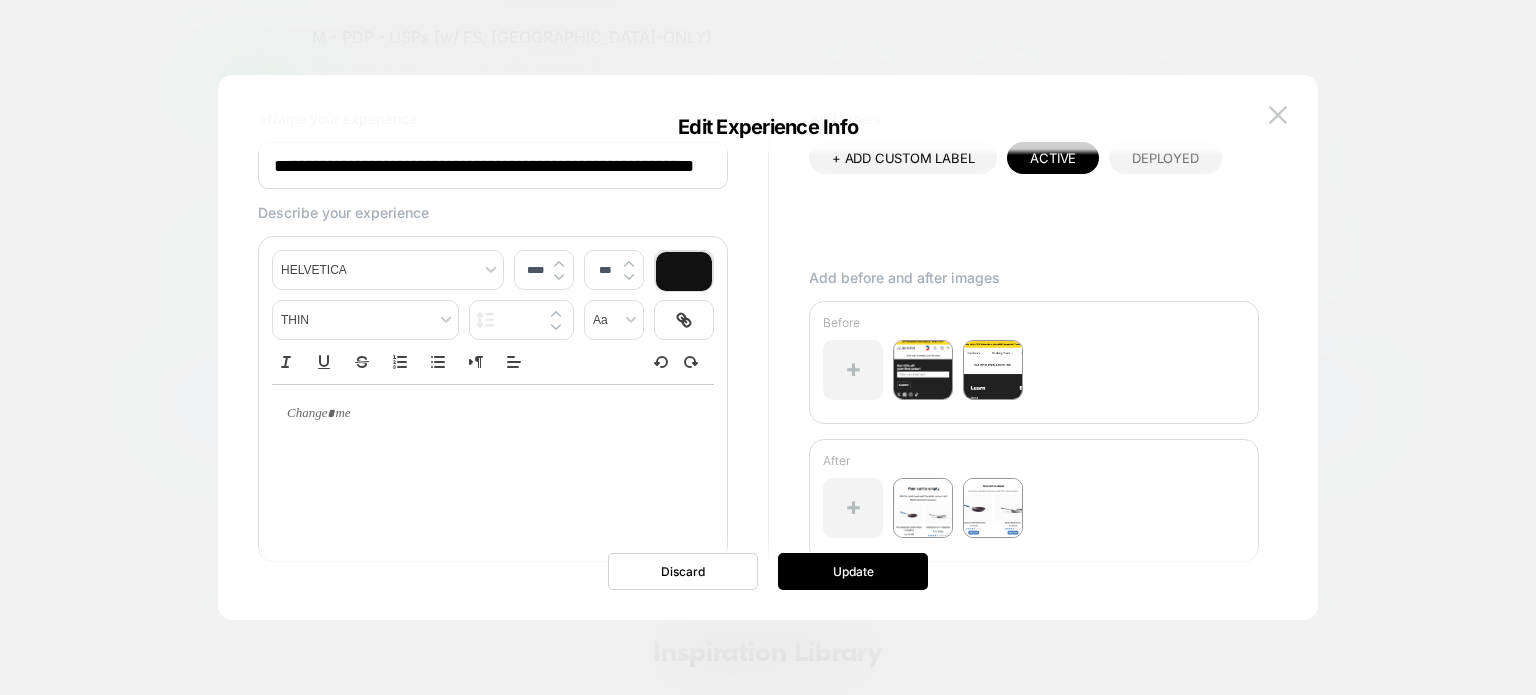 type on "****" 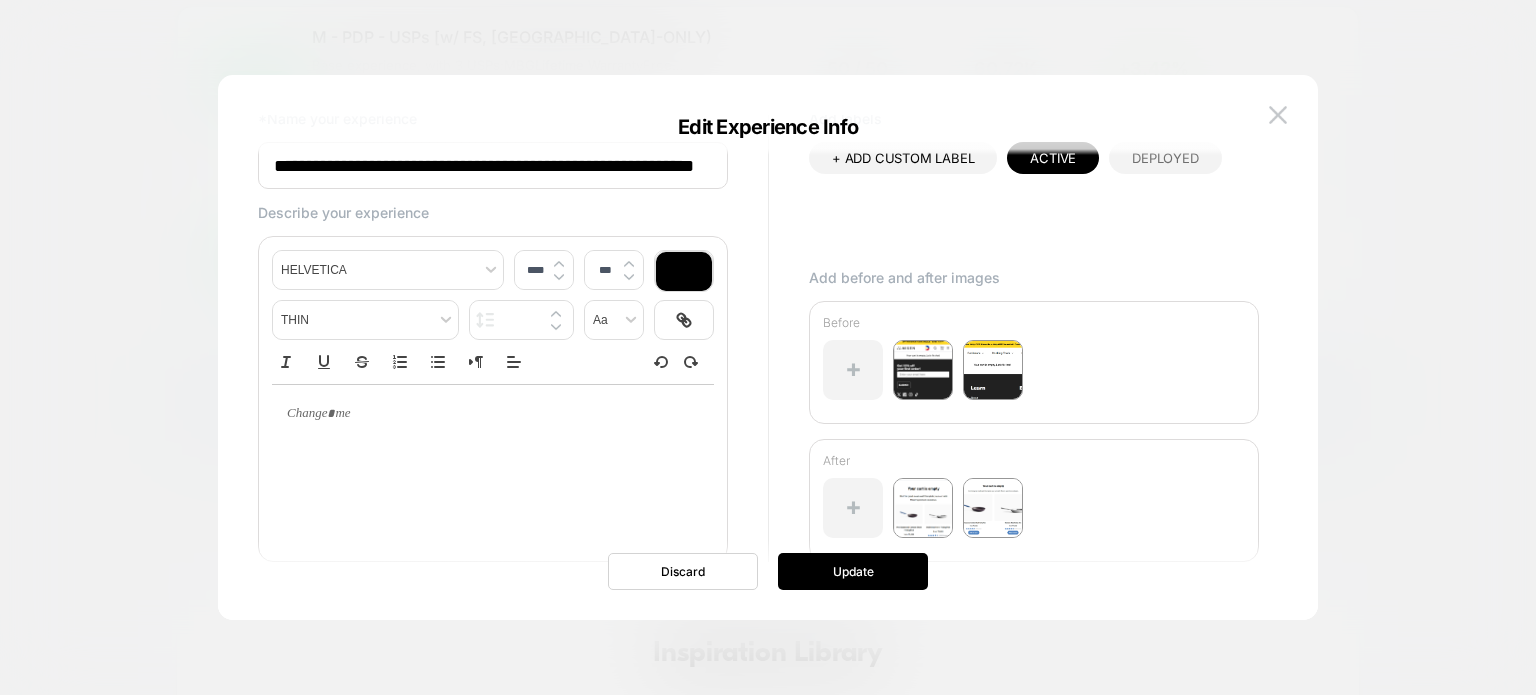 click at bounding box center (493, 414) 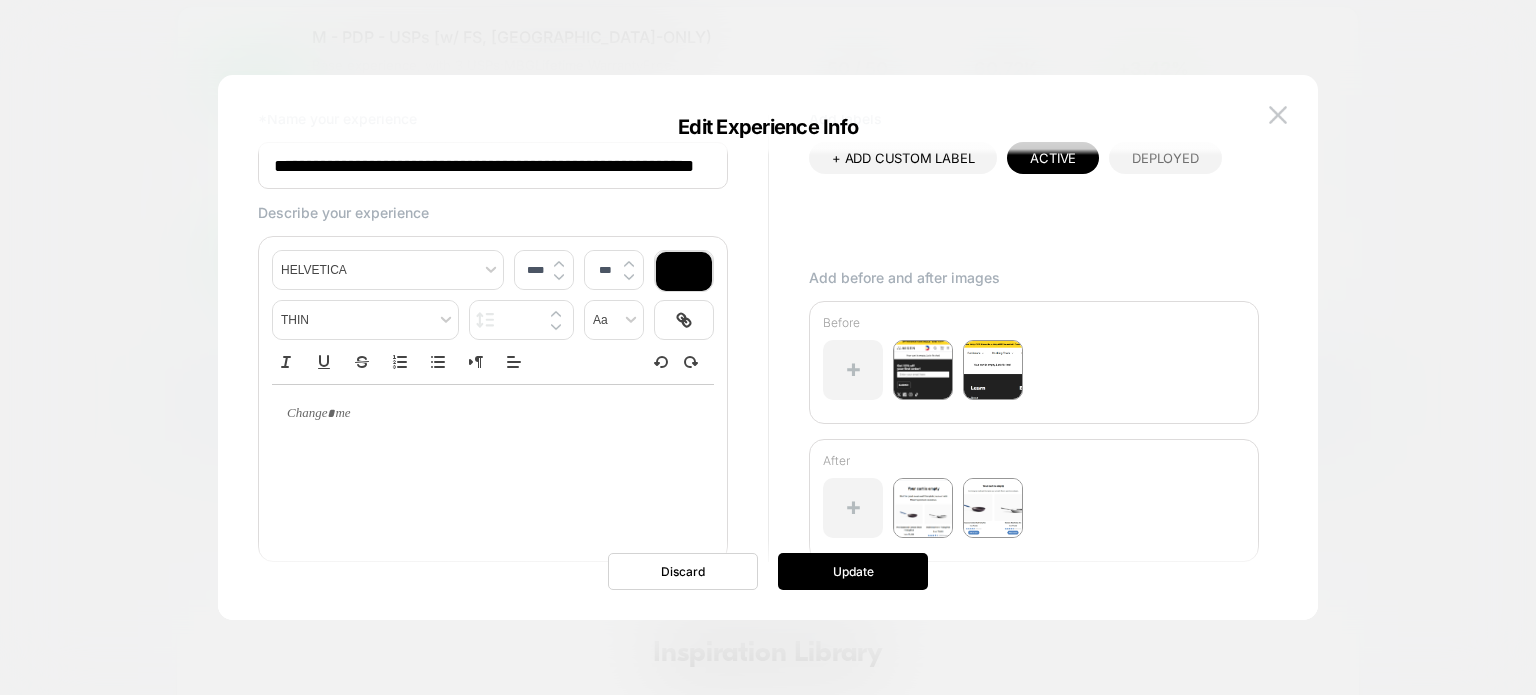 type 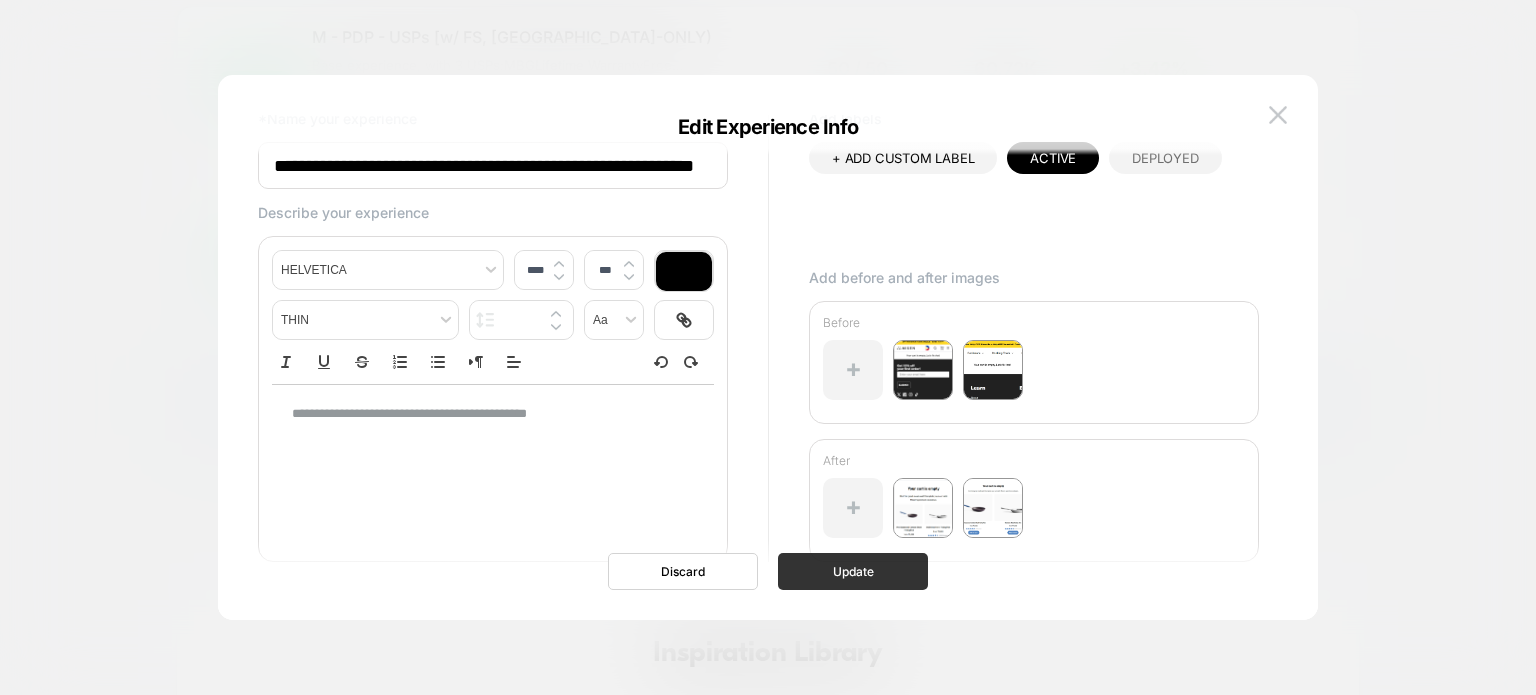 click on "Update" at bounding box center (853, 571) 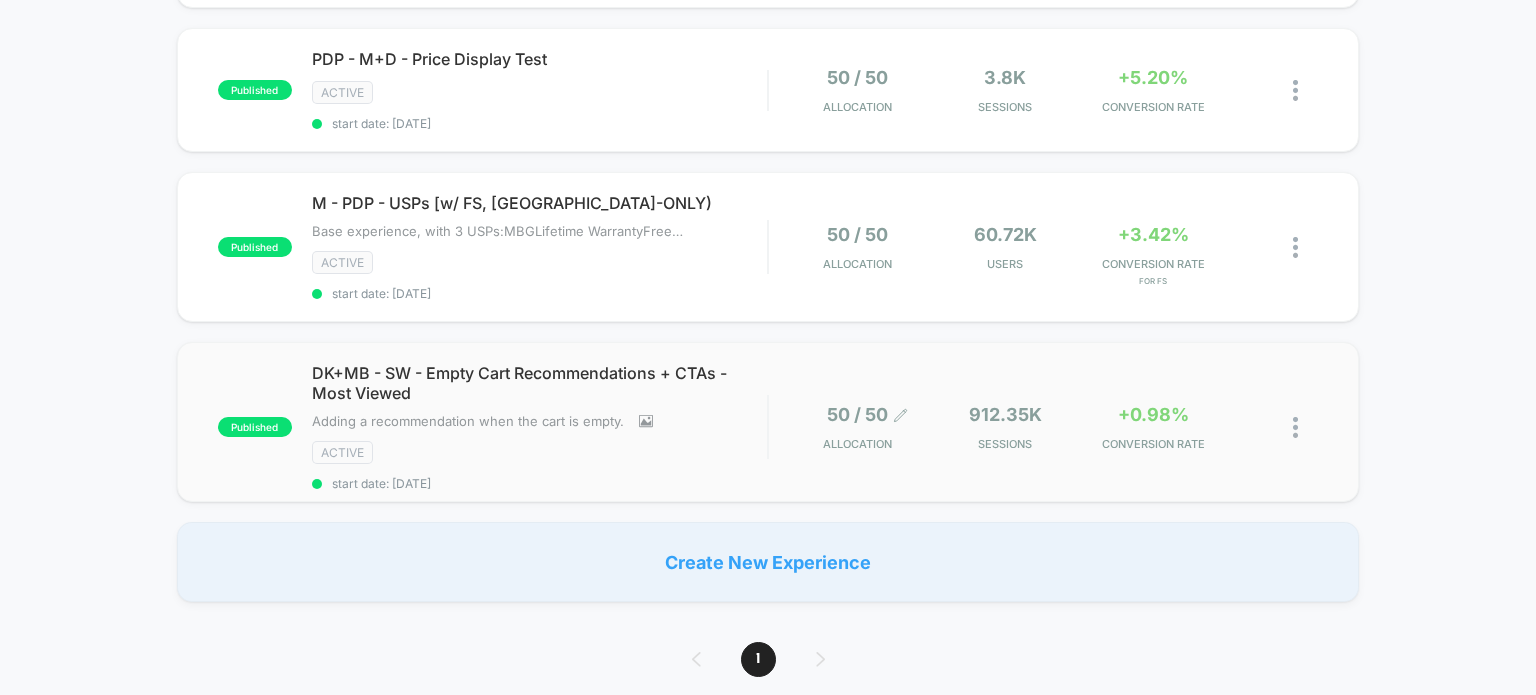 scroll, scrollTop: 300, scrollLeft: 0, axis: vertical 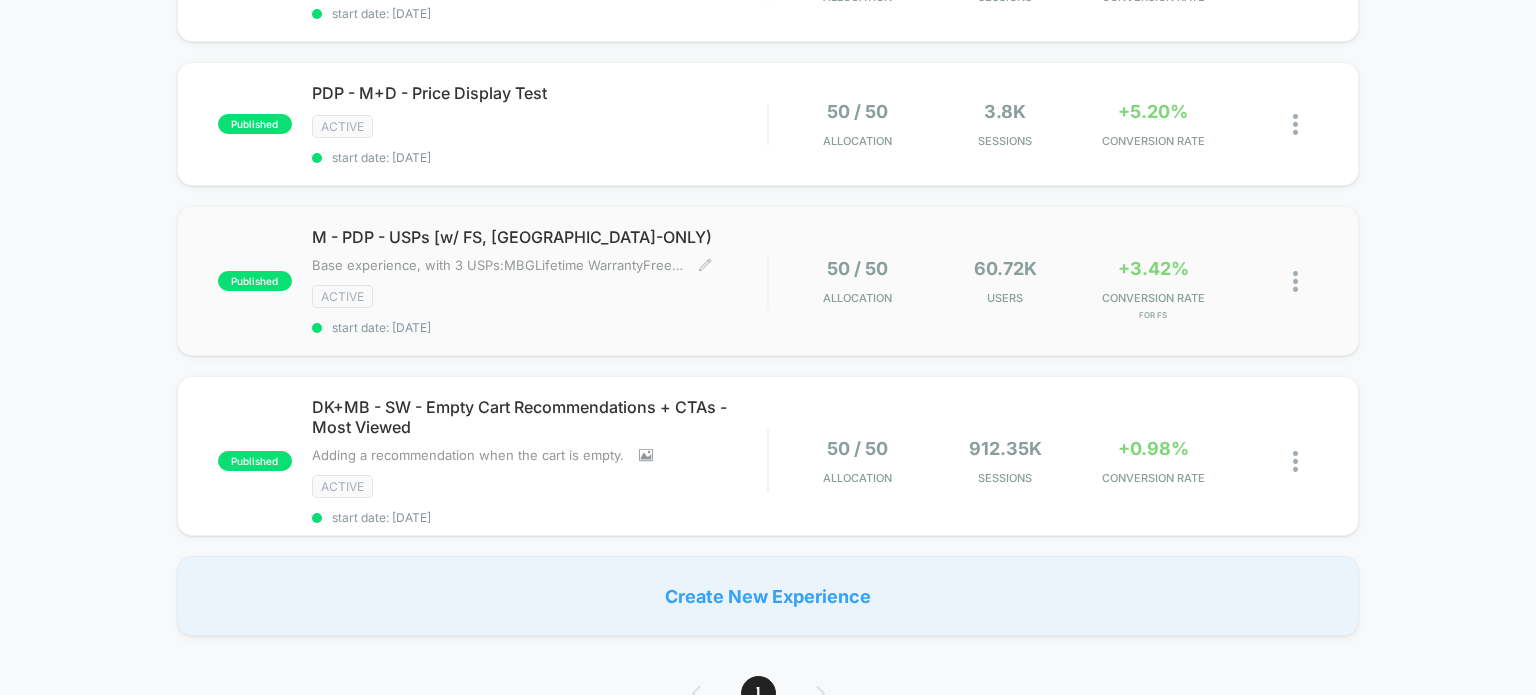 click on "M - PDP - USPs [w/ FS, US-ONLY) ﻿Base experience, with 3 USPs: MBG Lifetime Warranty Free Returns Free shipping on eligible products in eligible states Click to edit experience details ﻿Base experience, with 3 USPs:MBGLifetime WarrantyFree ReturnsFree shipping on eligible products in eligible states ACTIVE start date: 4/23/2025" at bounding box center [540, 281] 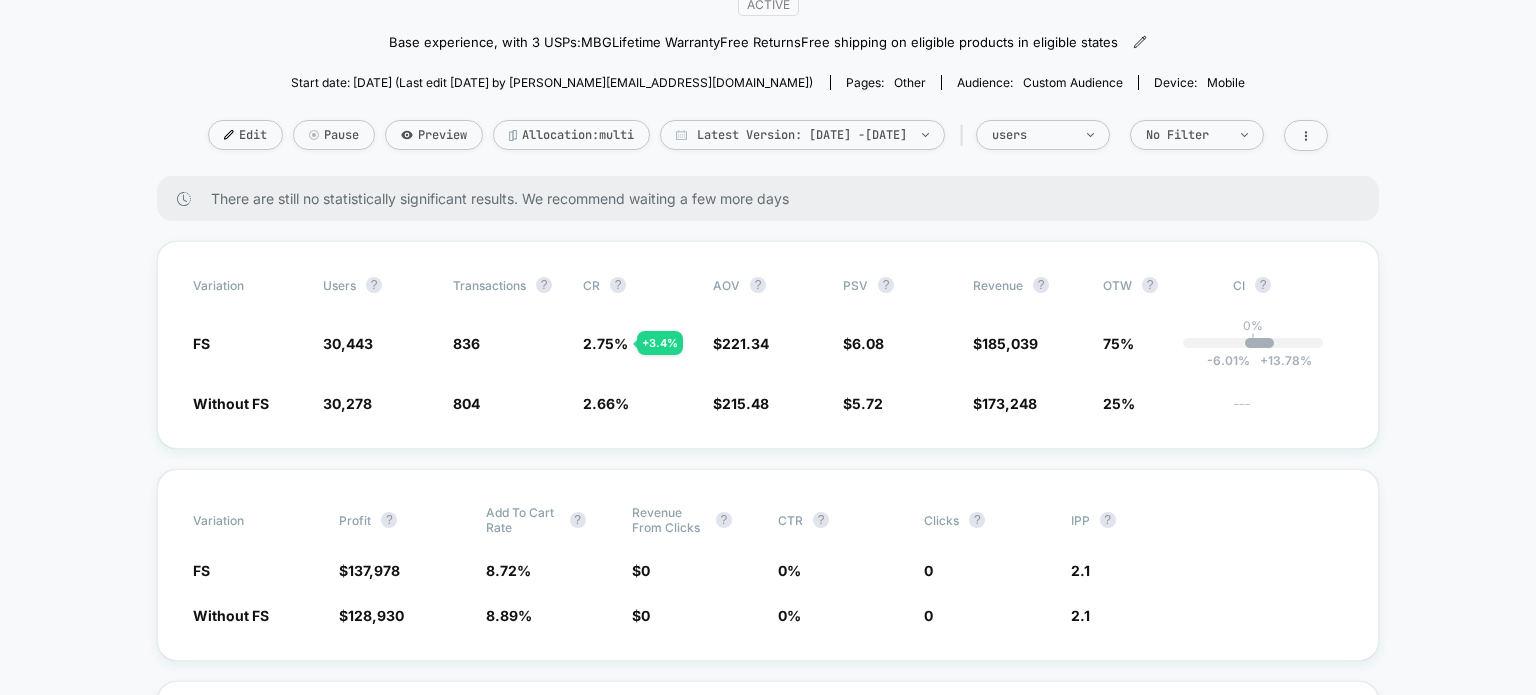 scroll, scrollTop: 200, scrollLeft: 0, axis: vertical 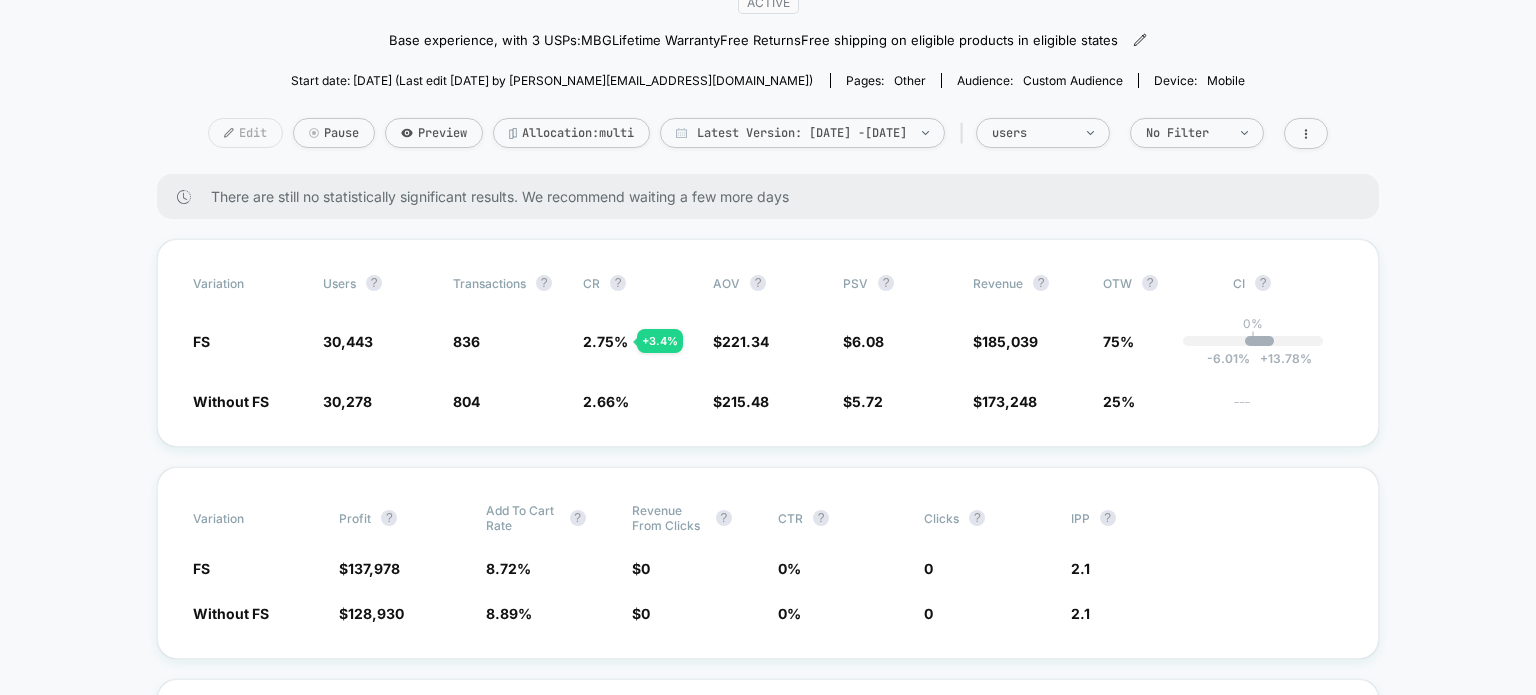 click on "Edit" at bounding box center (245, 133) 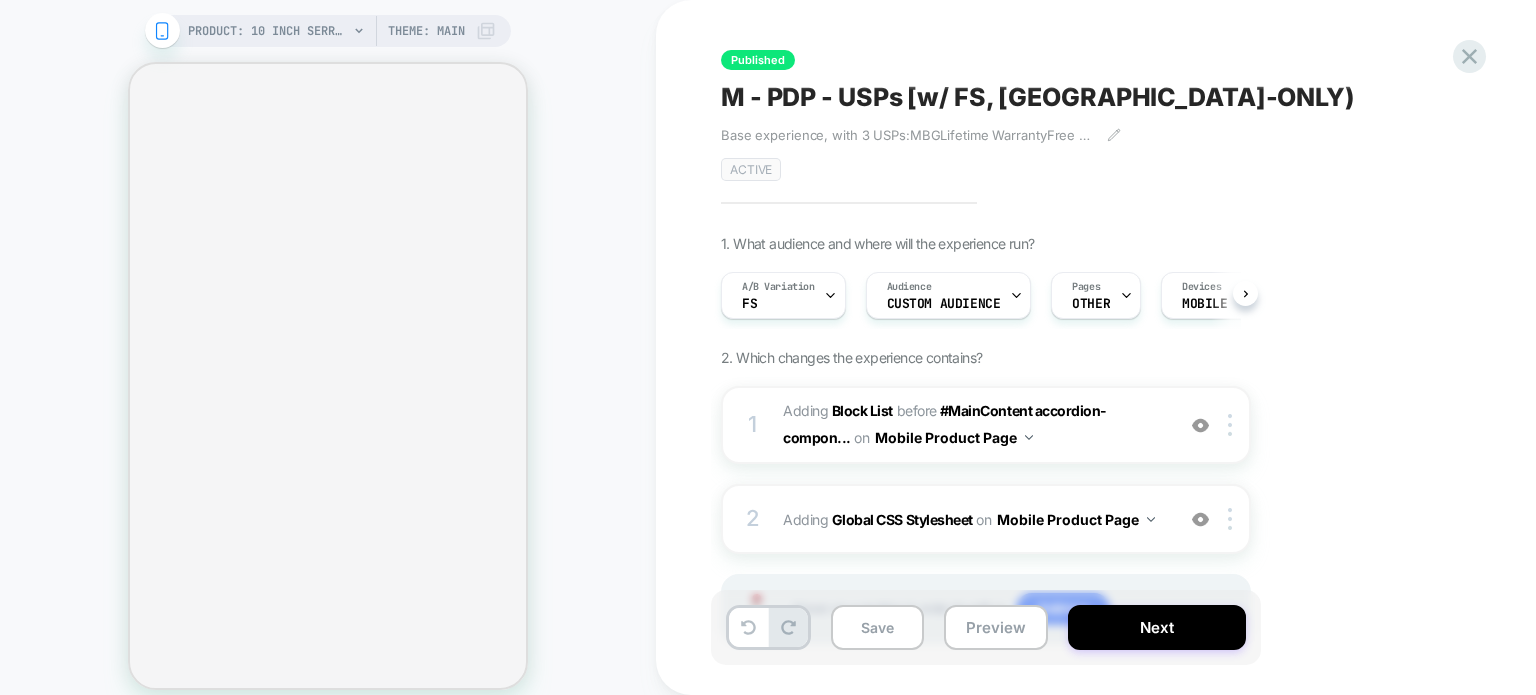 scroll, scrollTop: 0, scrollLeft: 0, axis: both 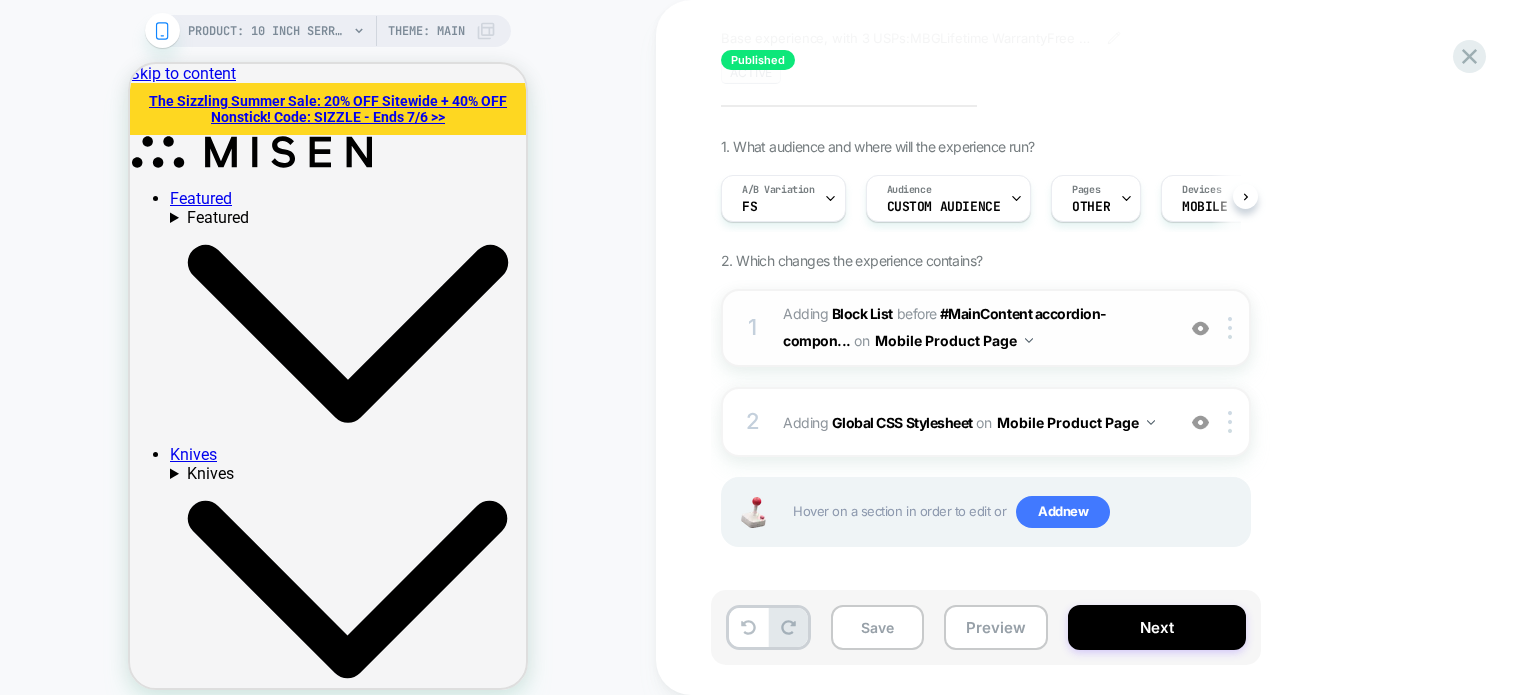 click at bounding box center [1200, 328] 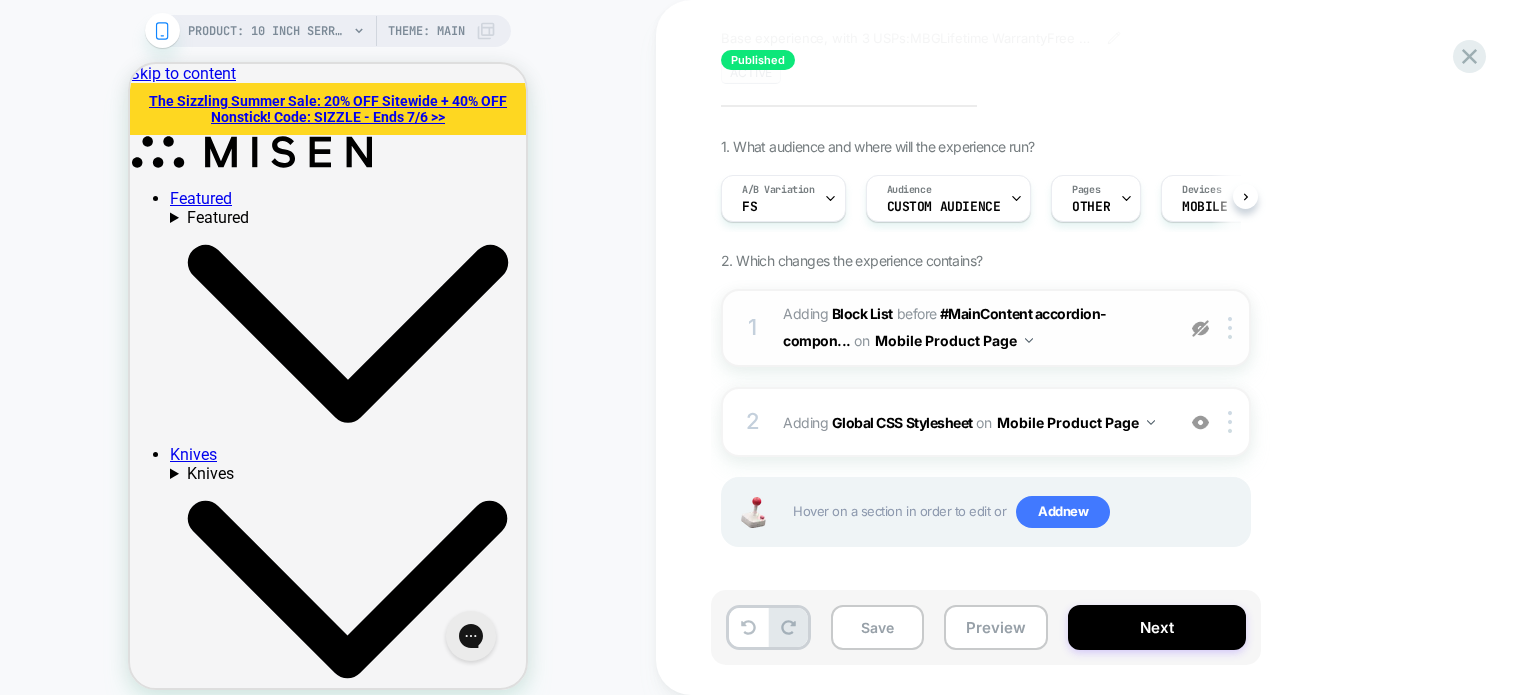 scroll, scrollTop: 0, scrollLeft: 0, axis: both 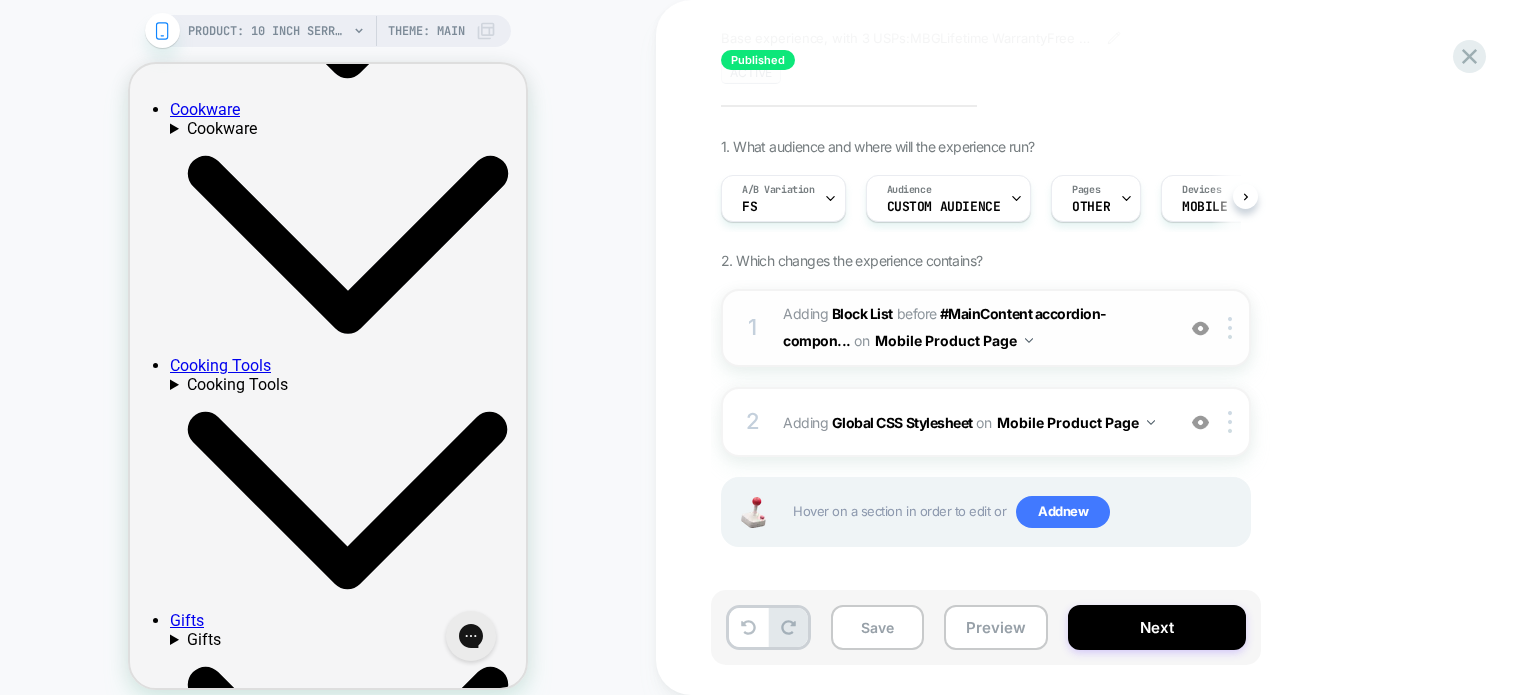 click at bounding box center (1200, 328) 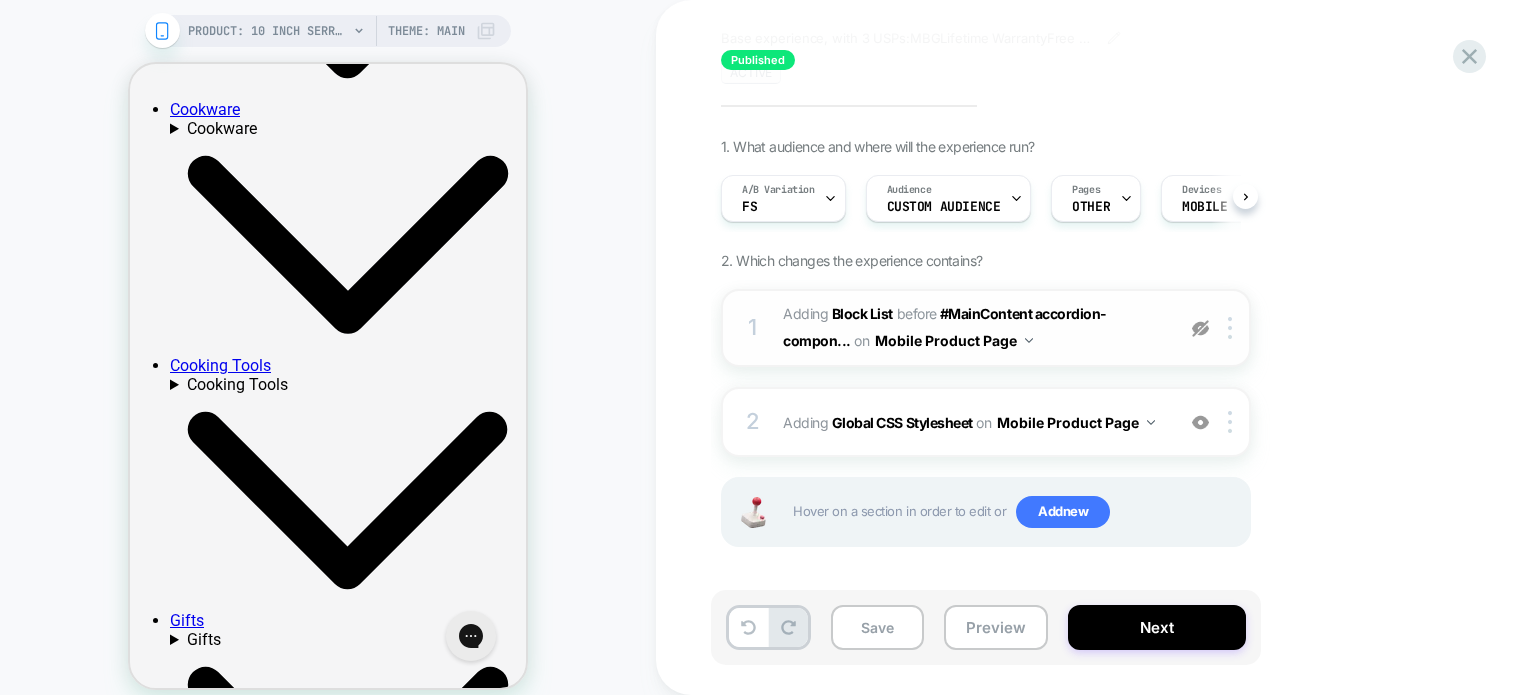 click at bounding box center [1200, 328] 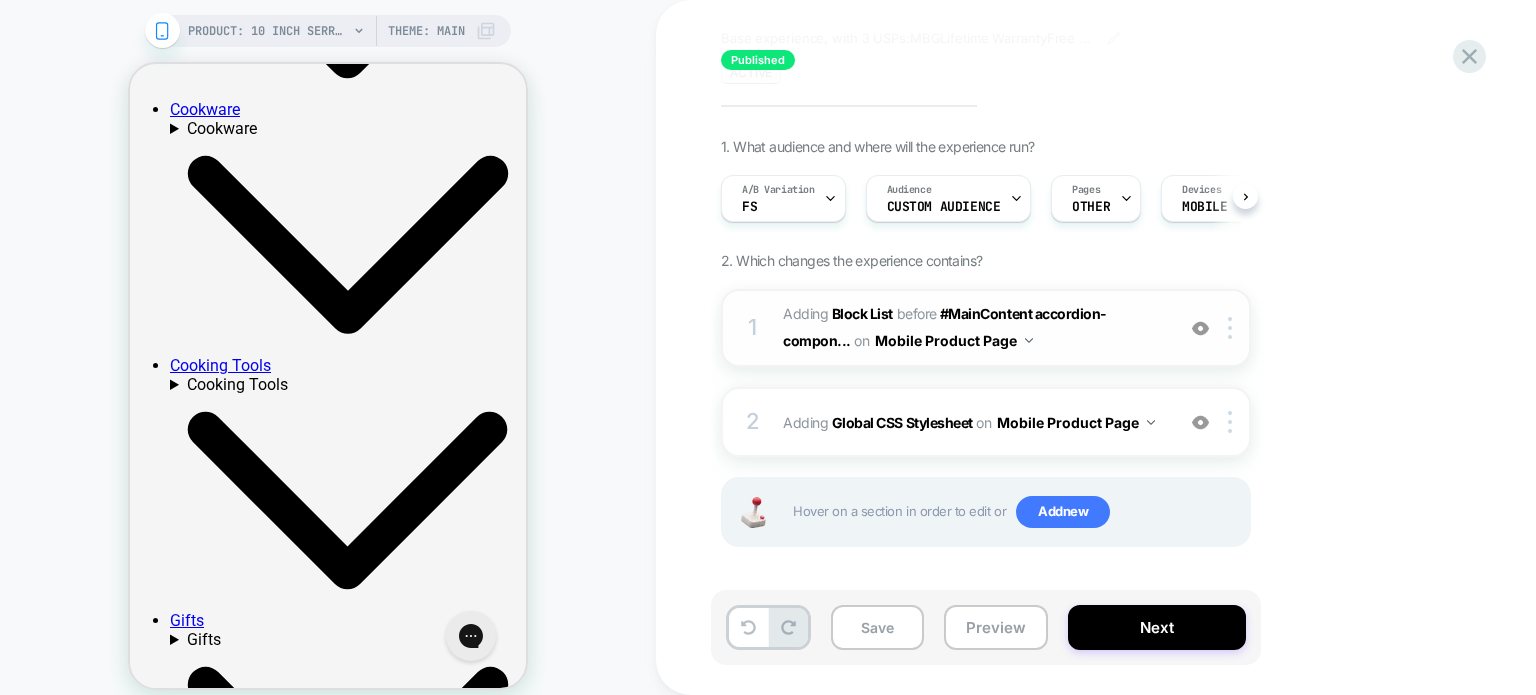 click at bounding box center (1200, 328) 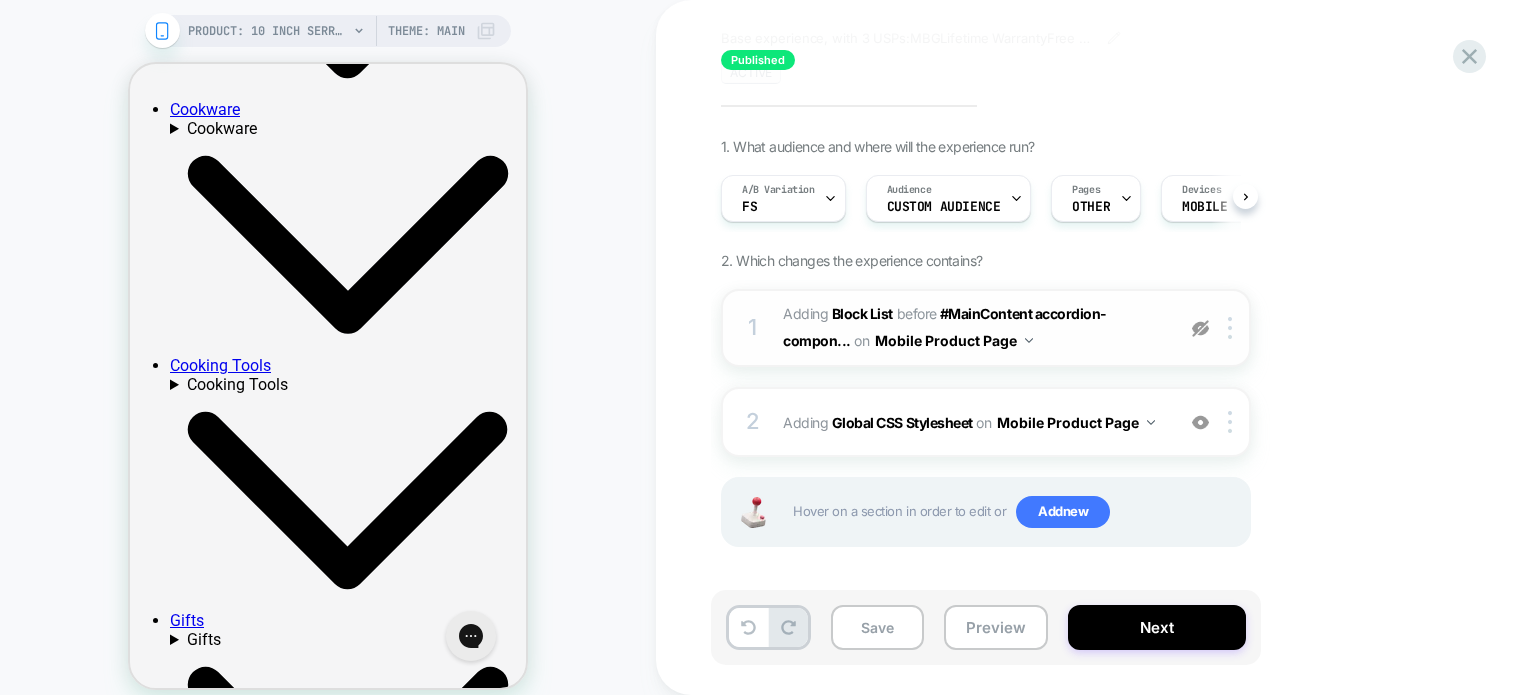 click at bounding box center [1200, 328] 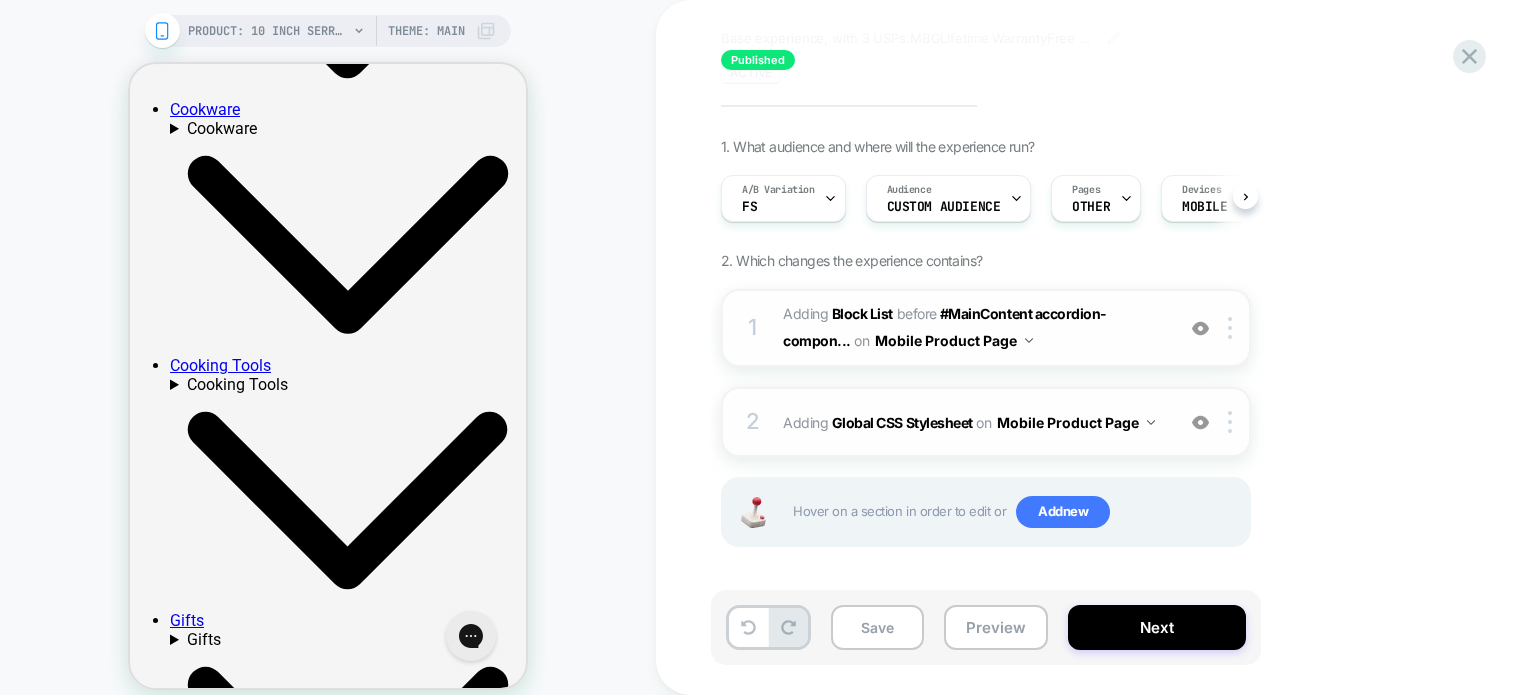 click at bounding box center (1200, 422) 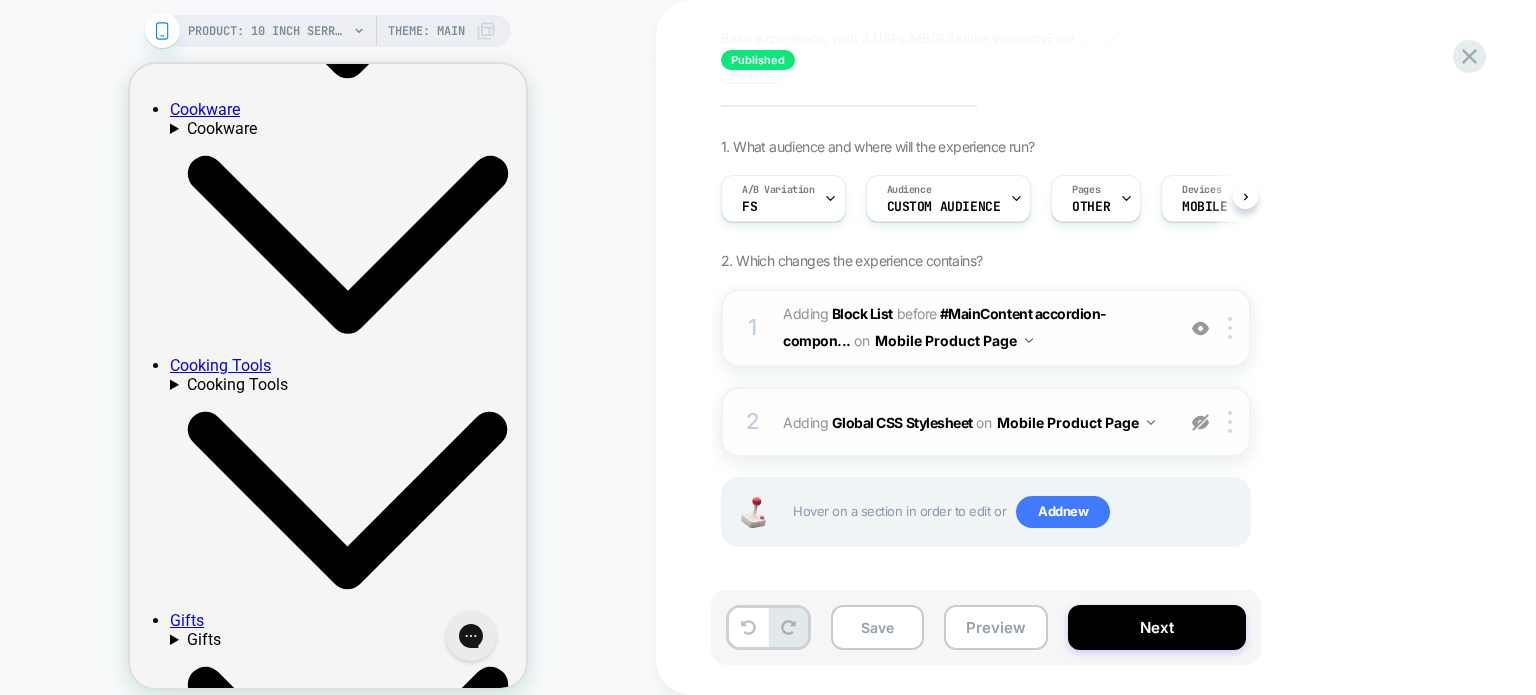 click at bounding box center [1200, 422] 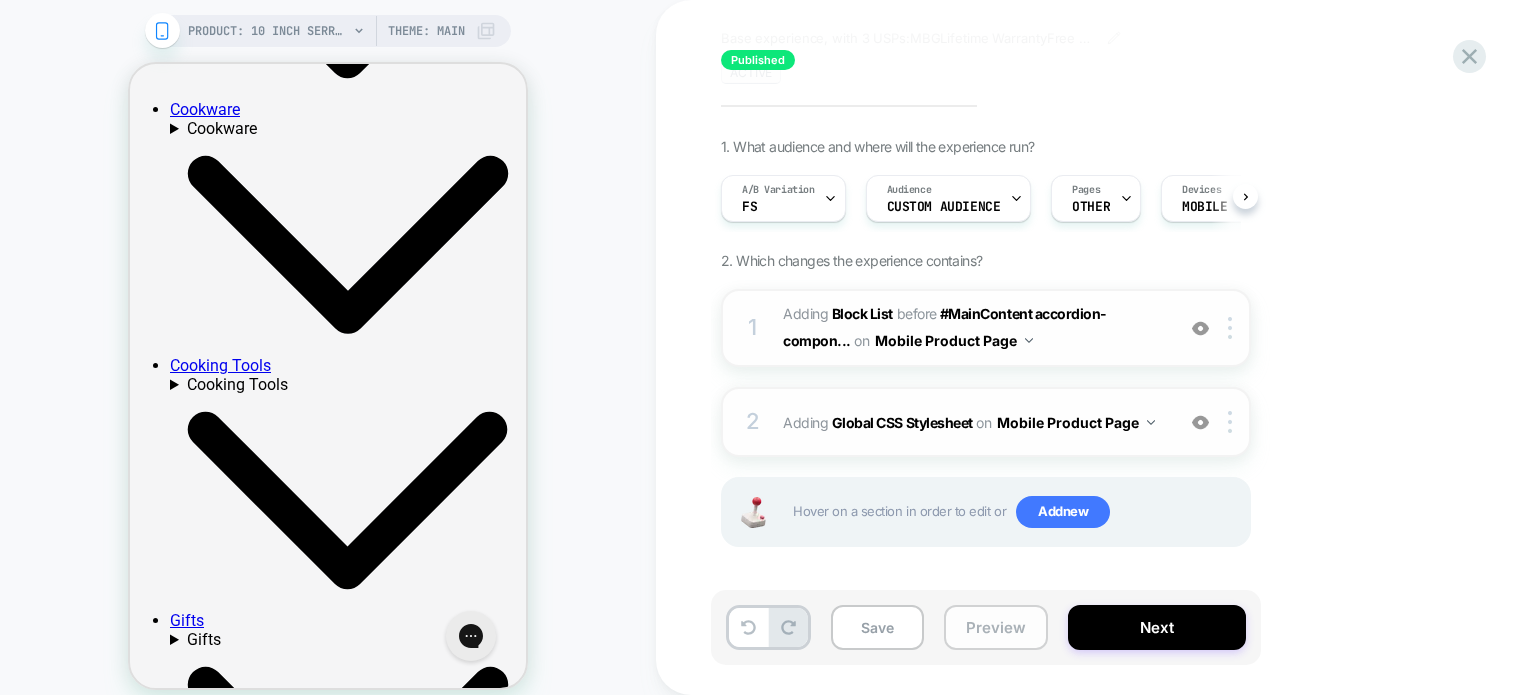 click on "Preview" at bounding box center (996, 627) 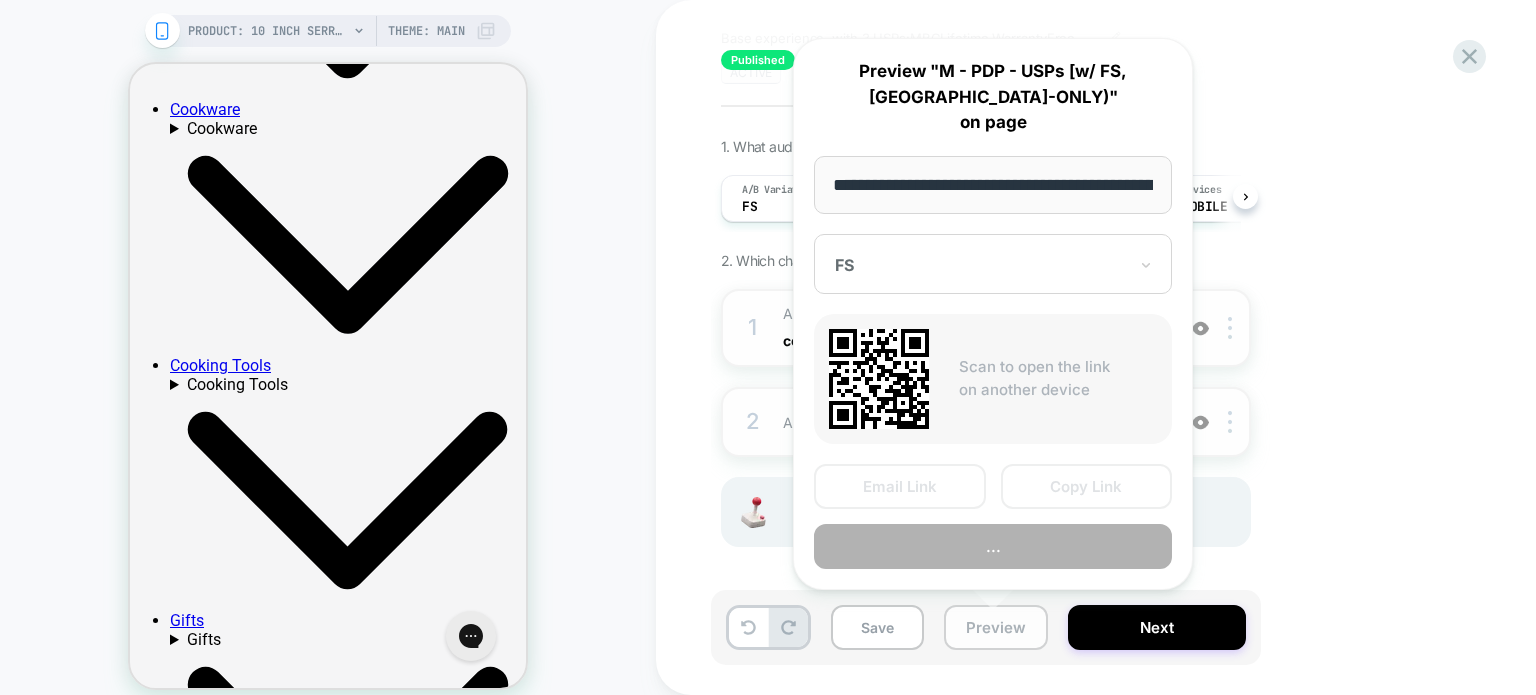 scroll, scrollTop: 0, scrollLeft: 201, axis: horizontal 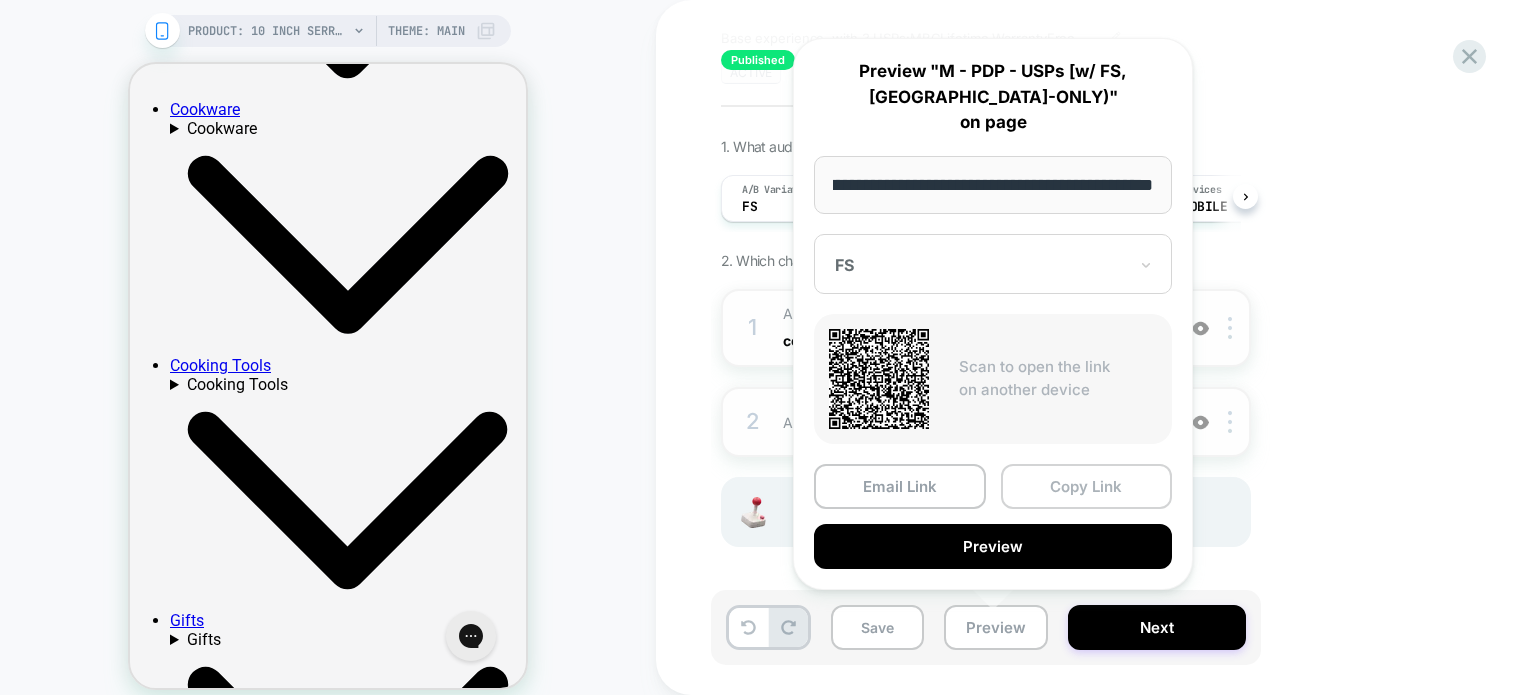 click on "Copy Link" at bounding box center [1087, 486] 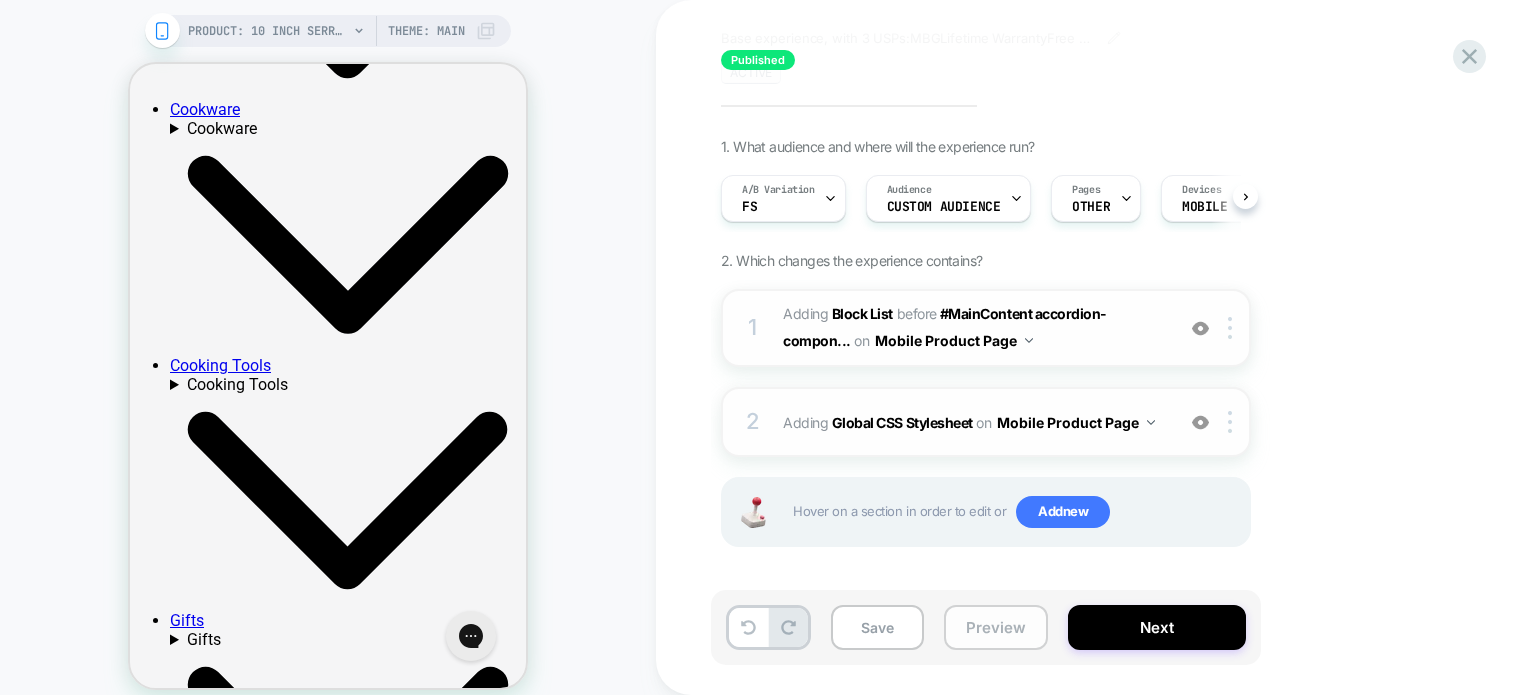 click on "Preview" at bounding box center (996, 627) 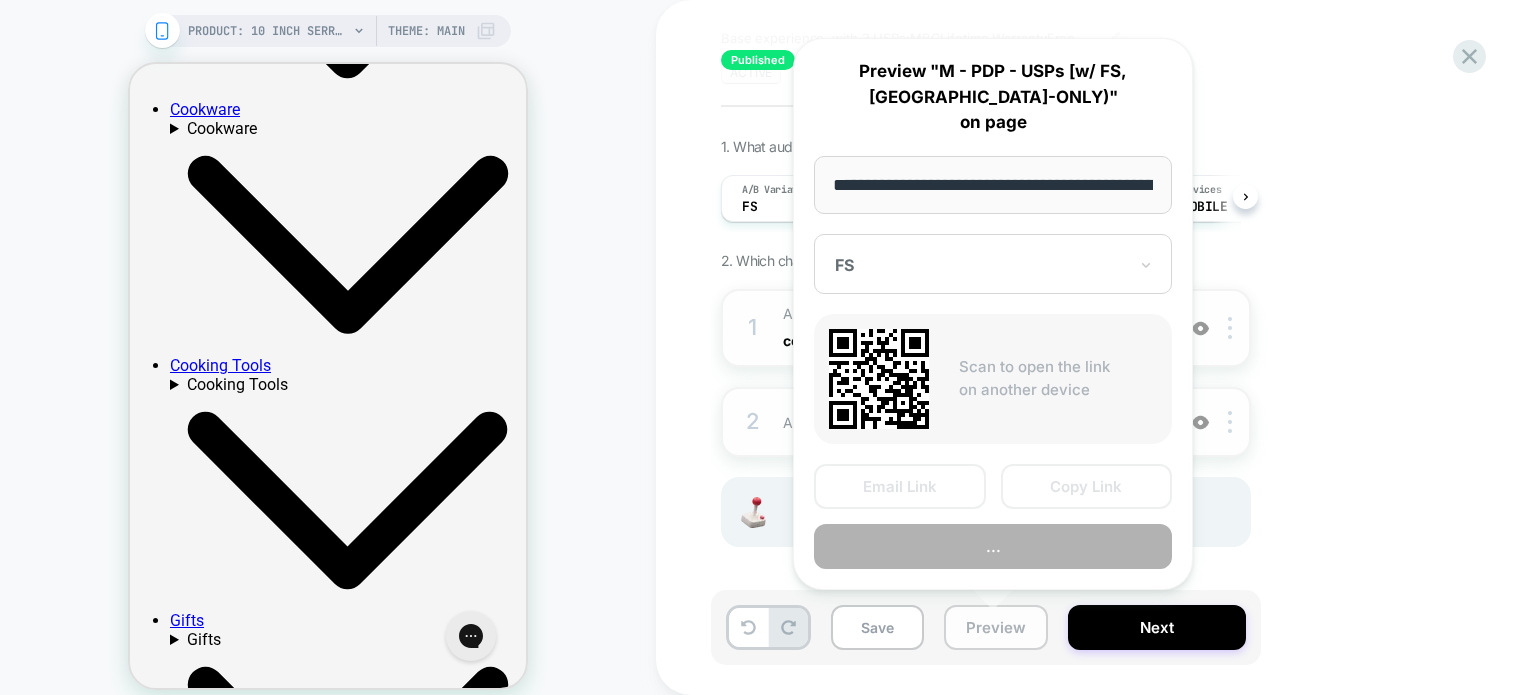 scroll, scrollTop: 0, scrollLeft: 201, axis: horizontal 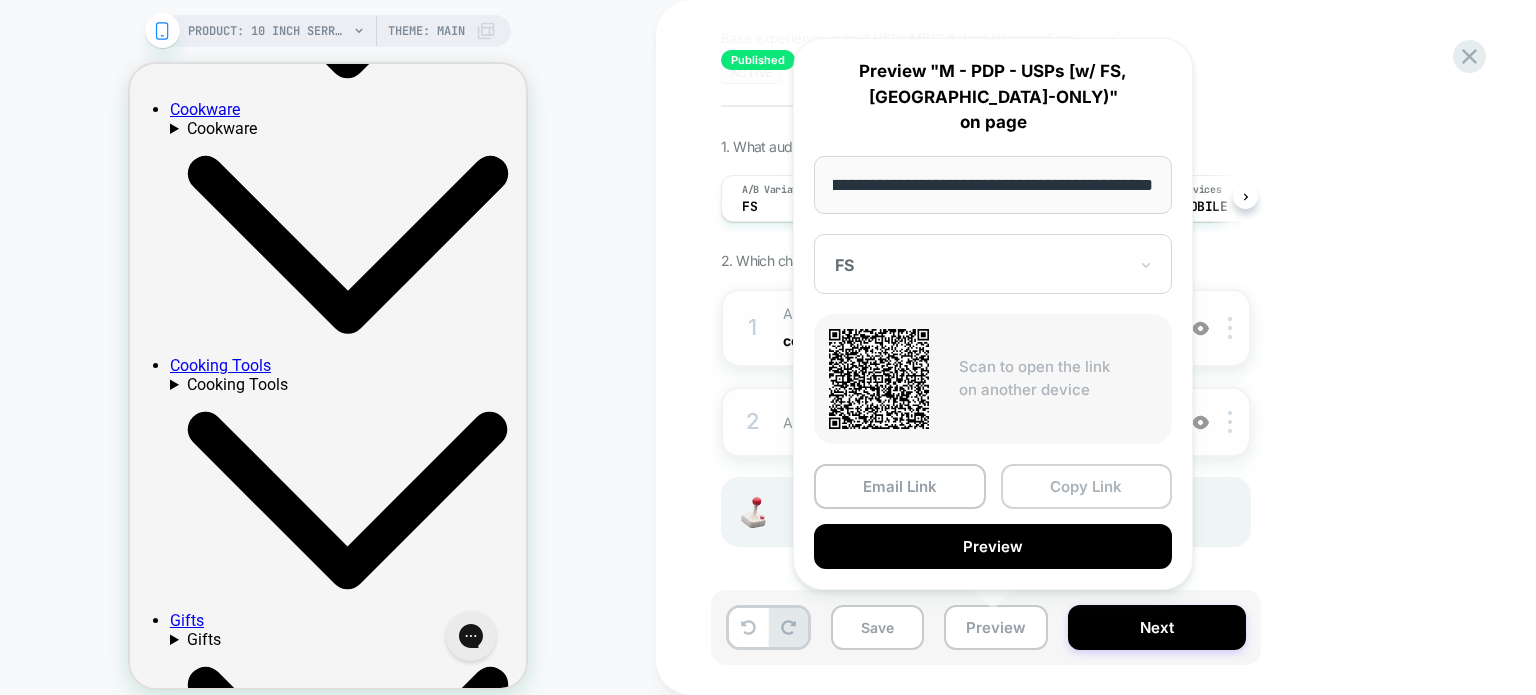 click on "Copy Link" at bounding box center [1087, 486] 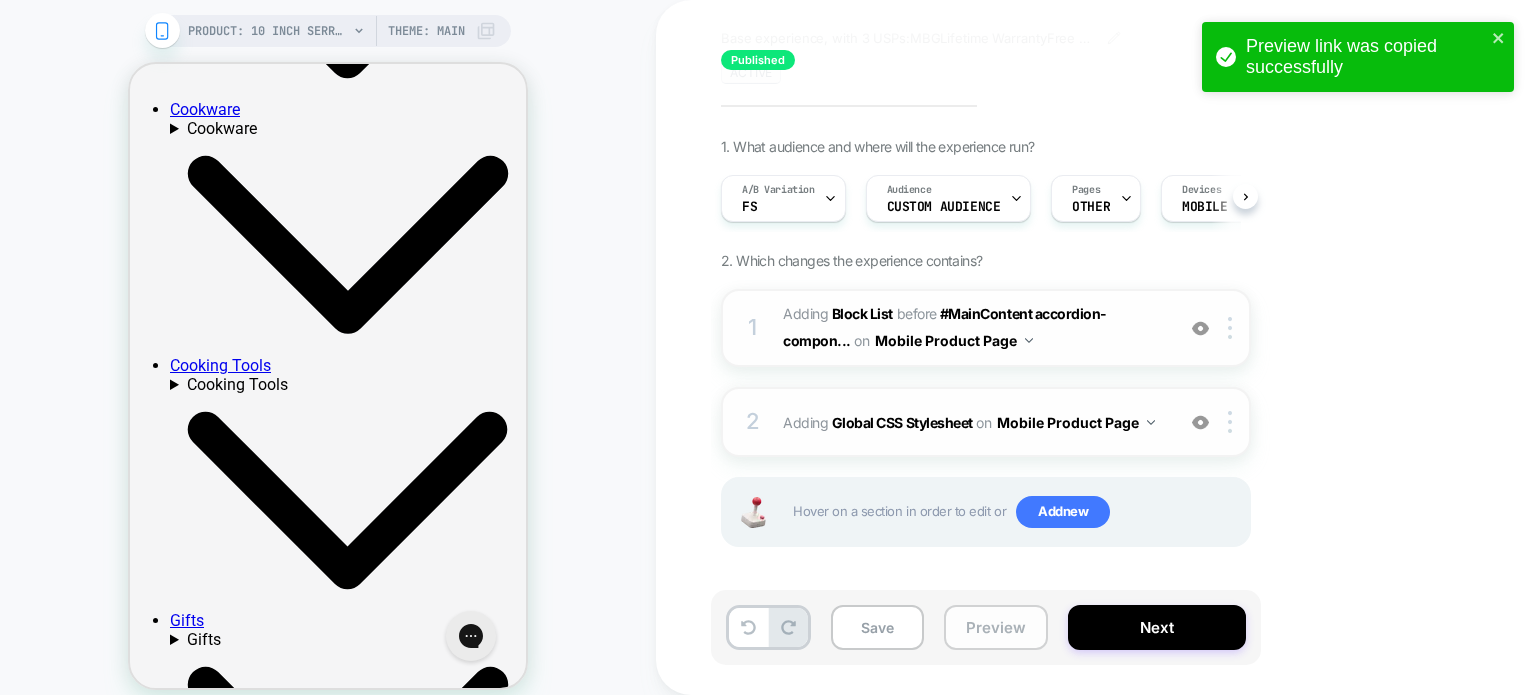 click on "Preview" at bounding box center [996, 627] 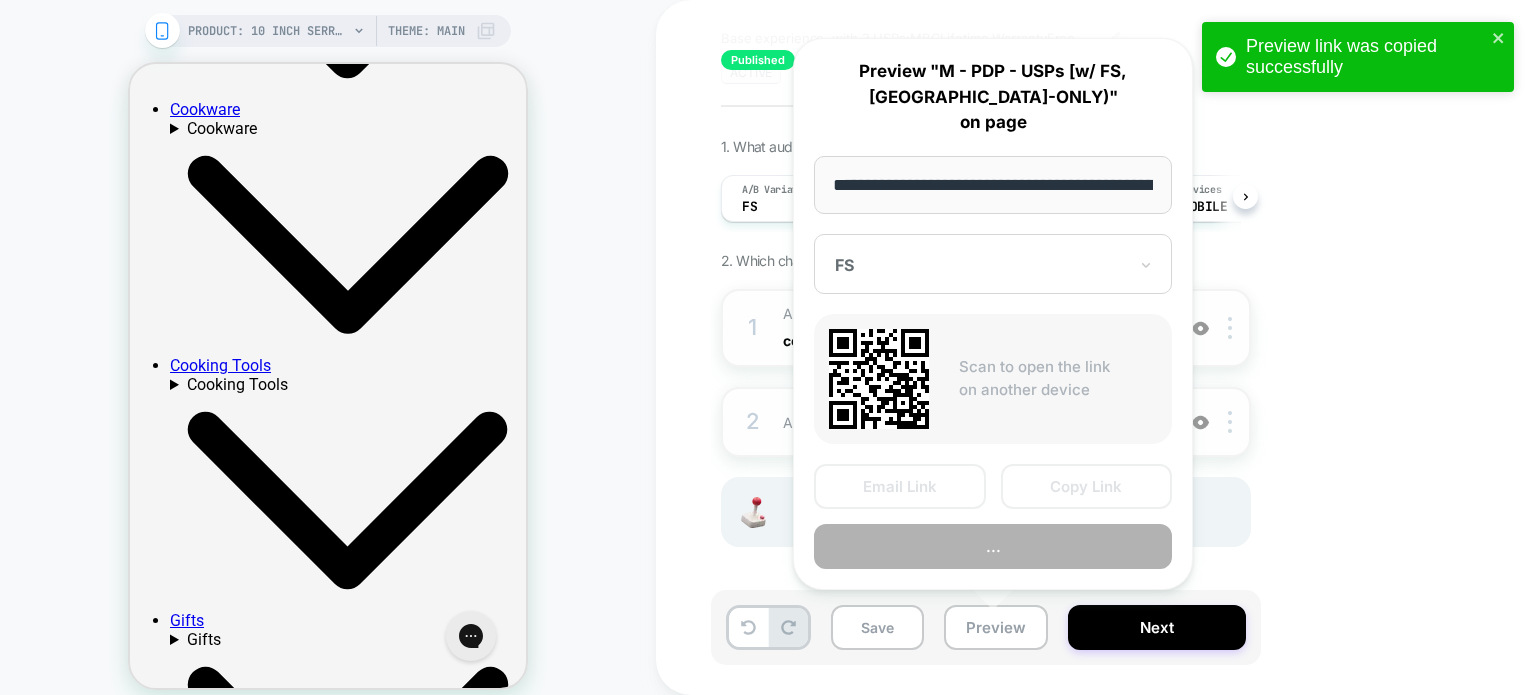 scroll, scrollTop: 0, scrollLeft: 201, axis: horizontal 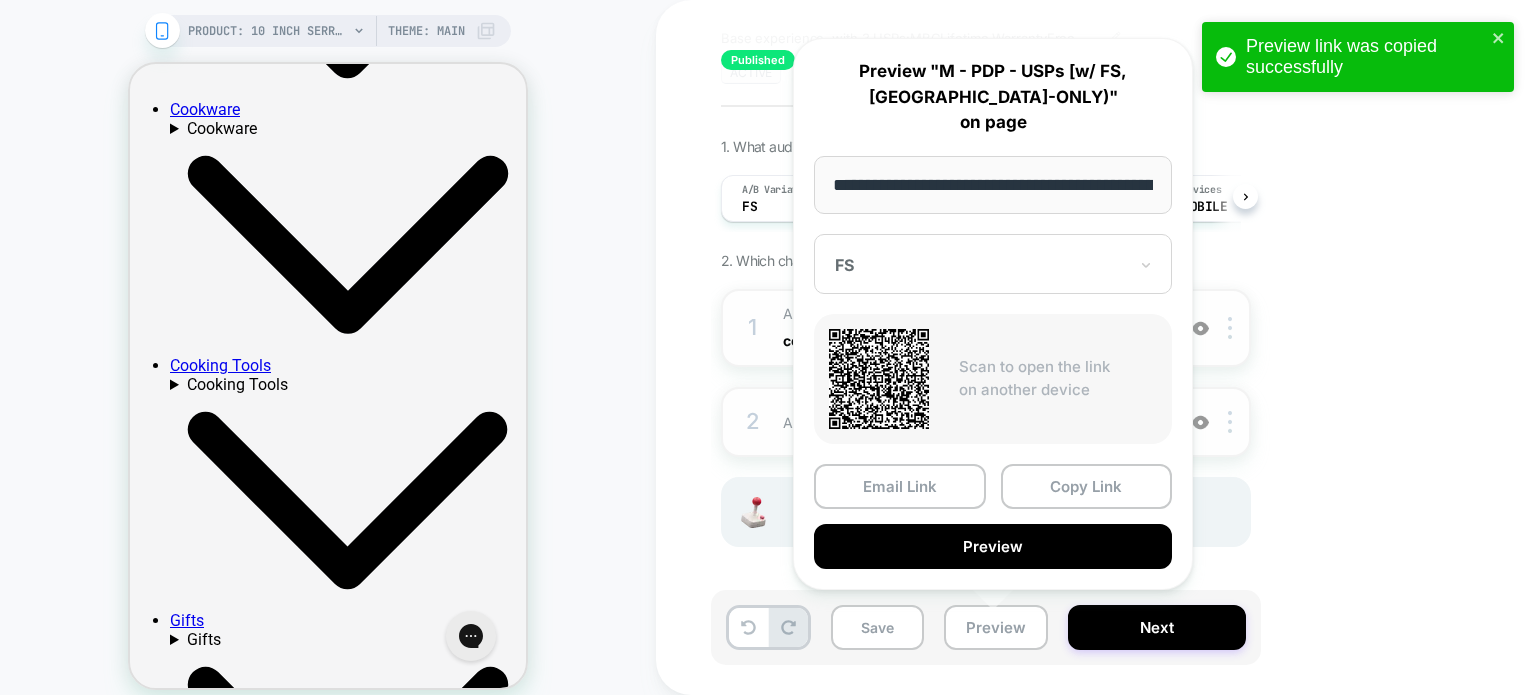 click at bounding box center (981, 265) 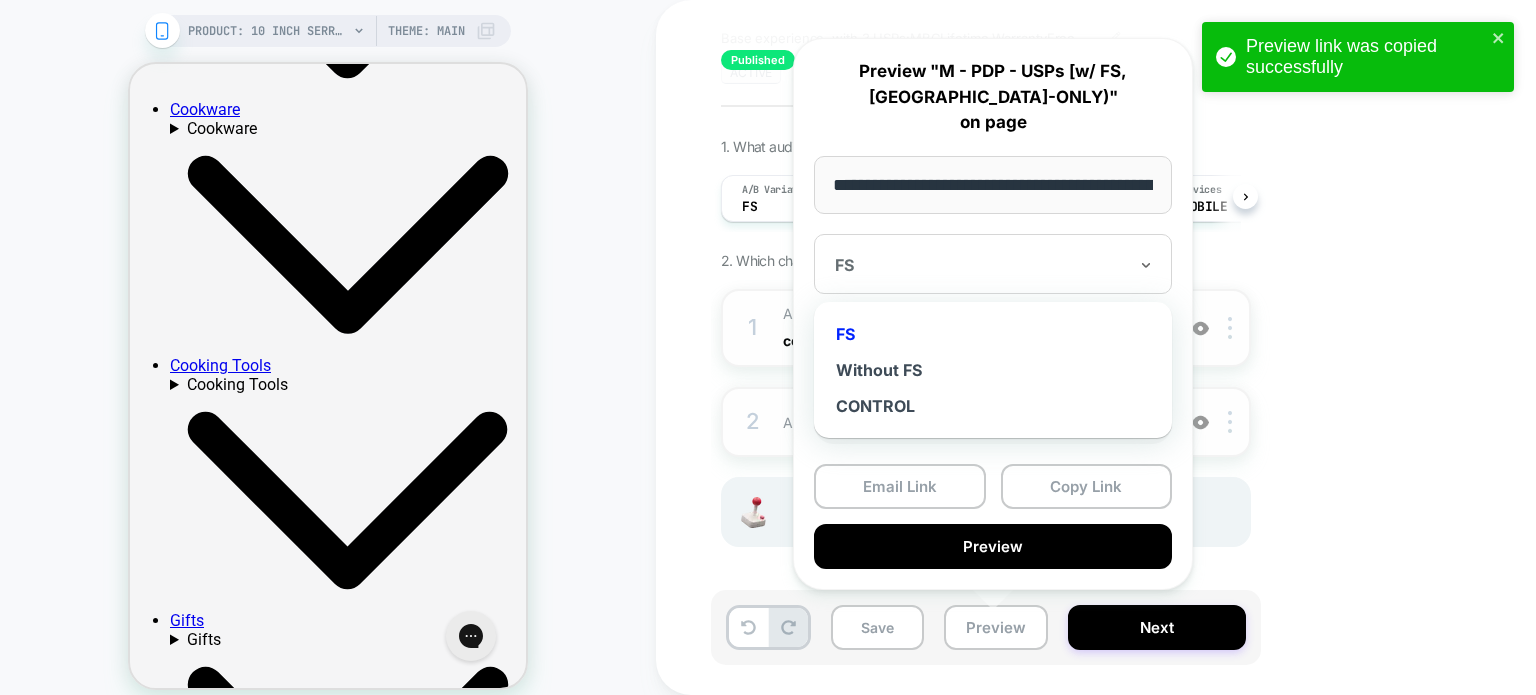 click on "1. What audience and where will the experience run? A/B Variation FS Audience Custom Audience Pages OTHER Devices MOBILE Trigger Page Load 2. Which changes the experience contains? 1 #_loomi_addon_1740569305784_dup1742816510 Adding   Block List   BEFORE #MainContent accordion-compon... #MainContent accordion-component   on Mobile Product Page Add Before Add After Duplicate Replace Position Copy CSS Selector Copy Widget Id Rename Copy to   Desktop Target   All Devices Delete Upgrade to latest 2 Adding   Global CSS Stylesheet   on Mobile Product Page Add Before Add After Copy to   Desktop Target   All Devices Delete Hover on a section in order to edit or  Add  new" at bounding box center (1086, 367) 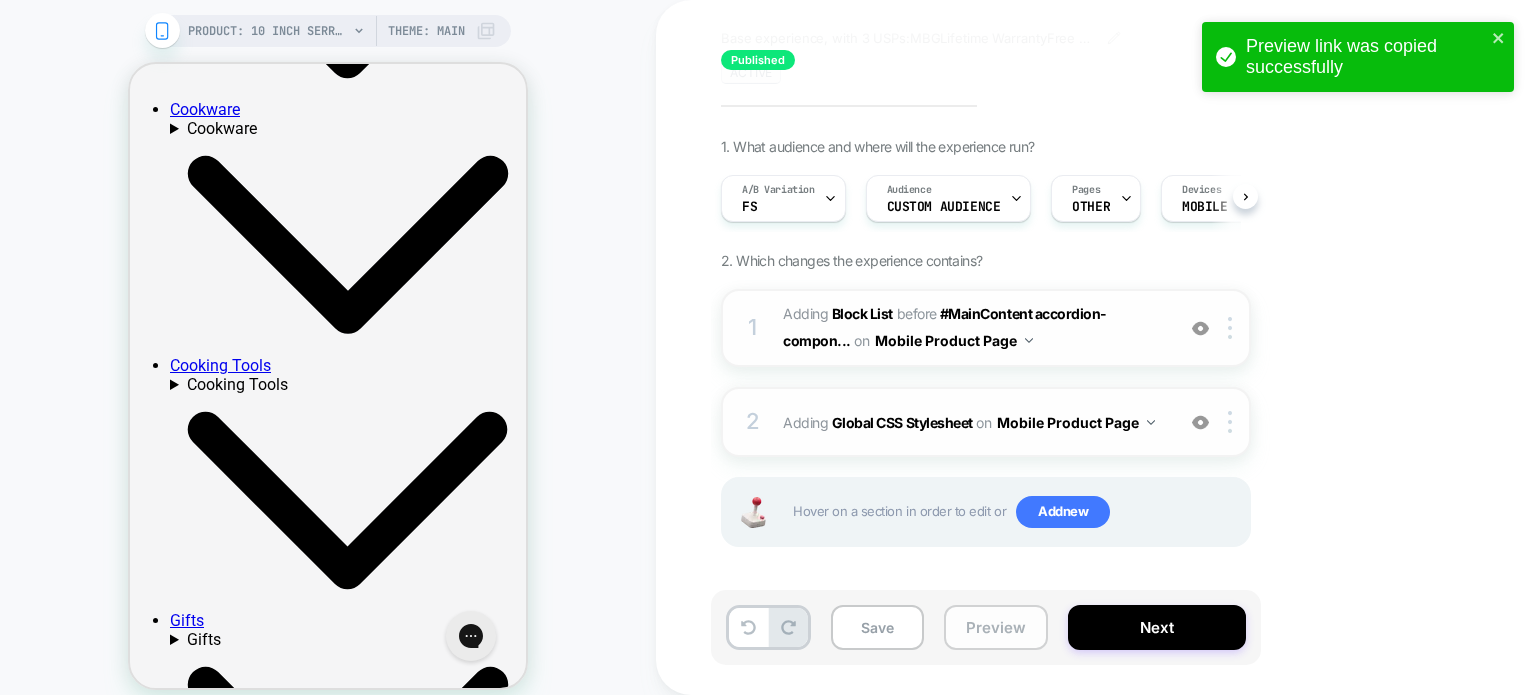 click on "Preview" at bounding box center (996, 627) 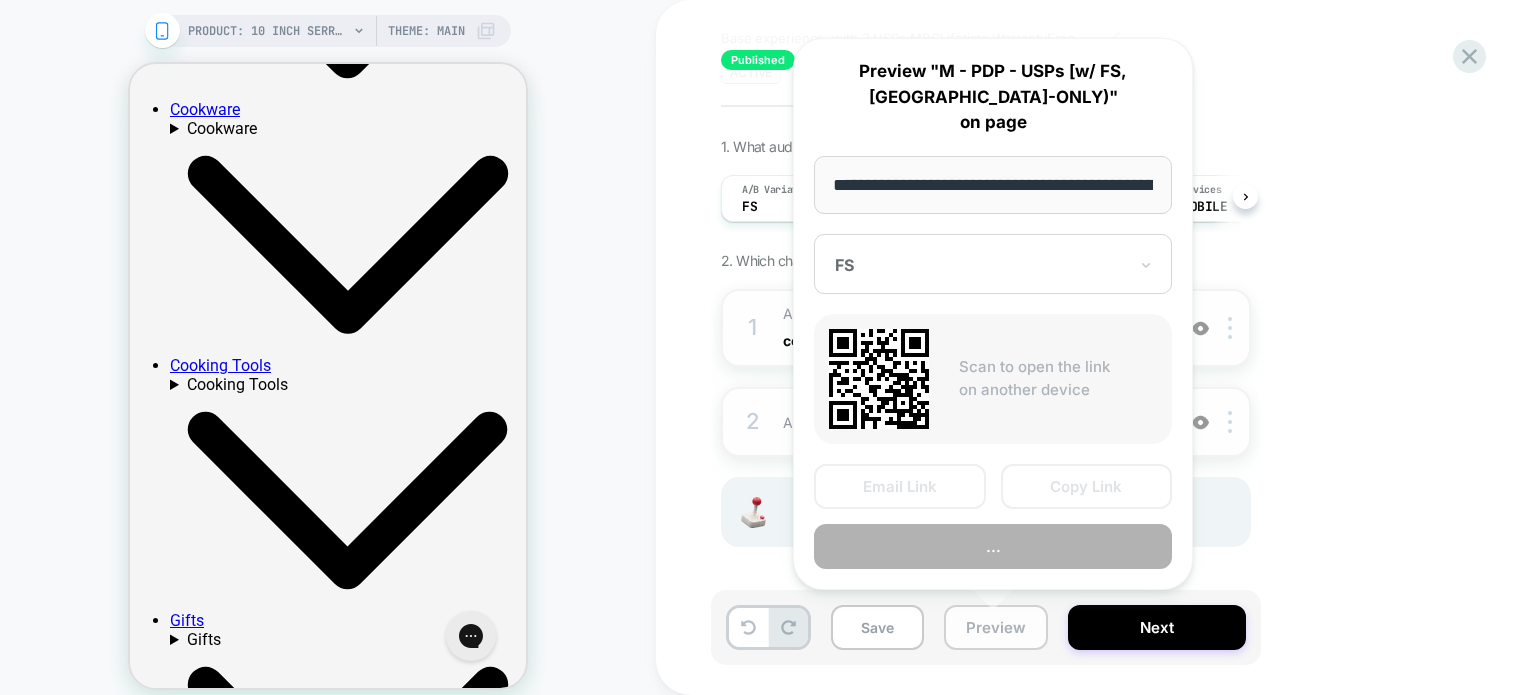 scroll, scrollTop: 0, scrollLeft: 201, axis: horizontal 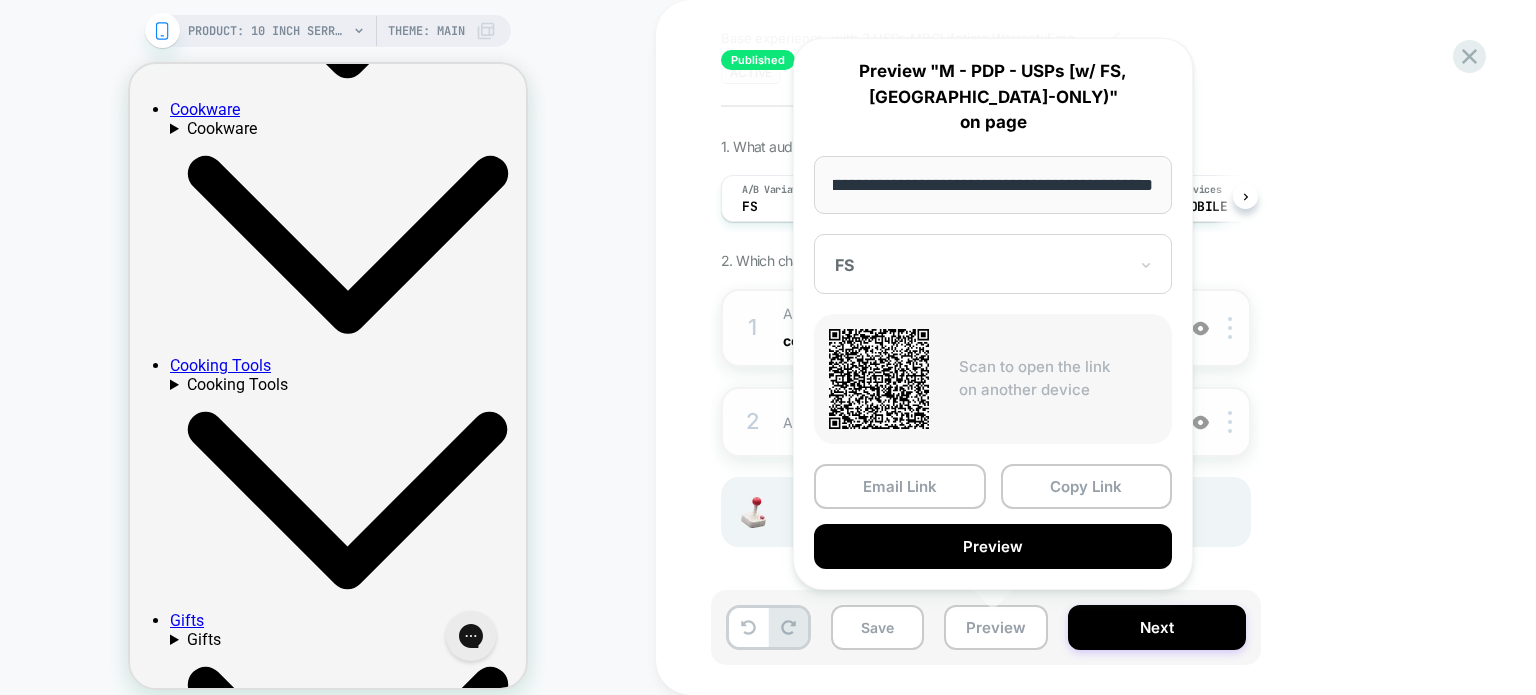 click on "FS" at bounding box center [993, 264] 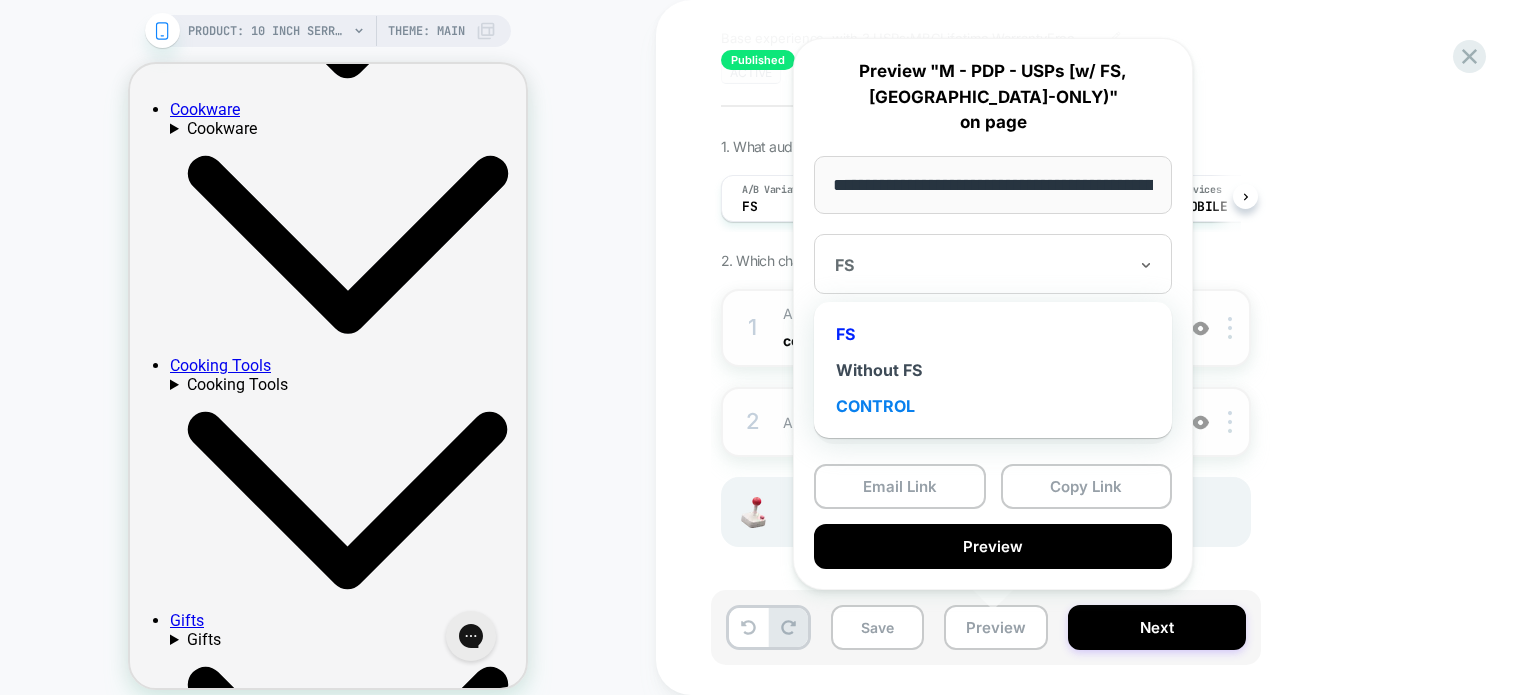 click on "CONTROL" at bounding box center (993, 406) 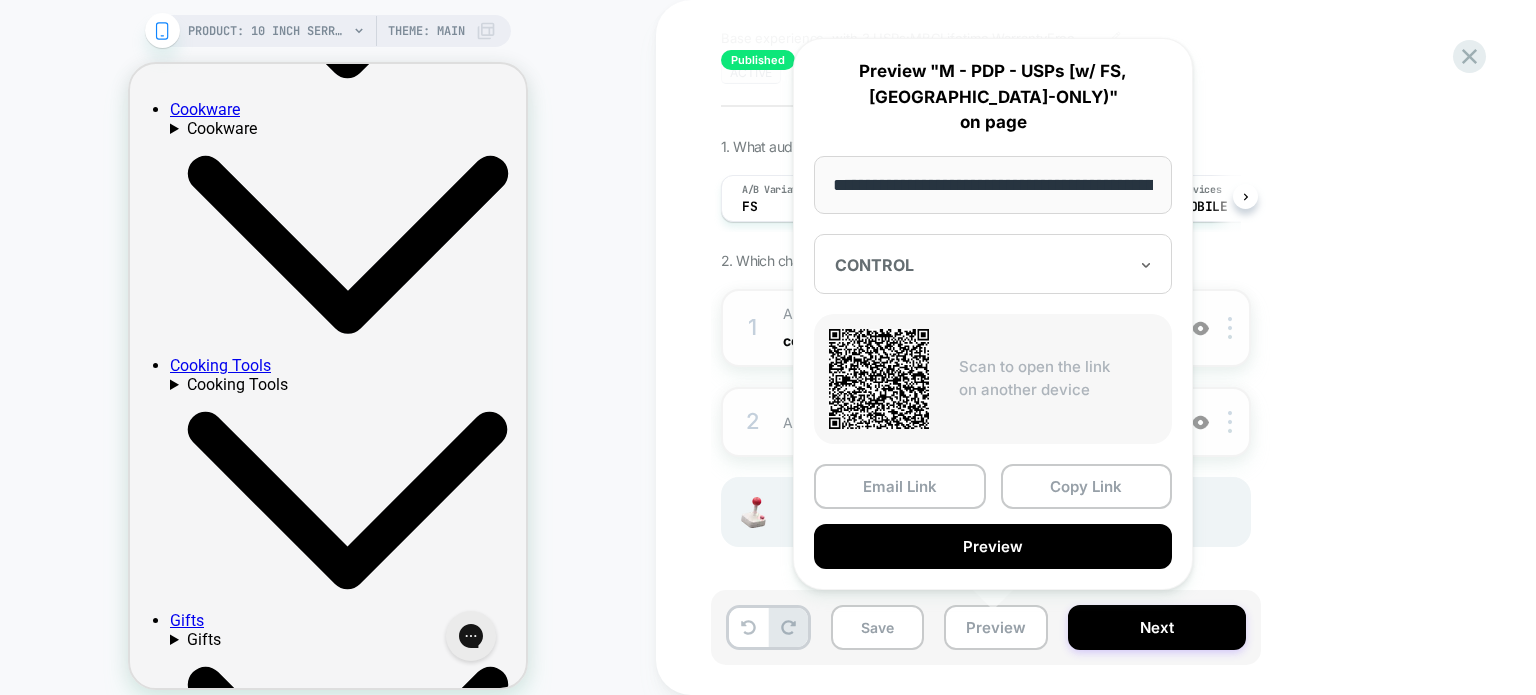 click on "Copy Link" at bounding box center [1087, 486] 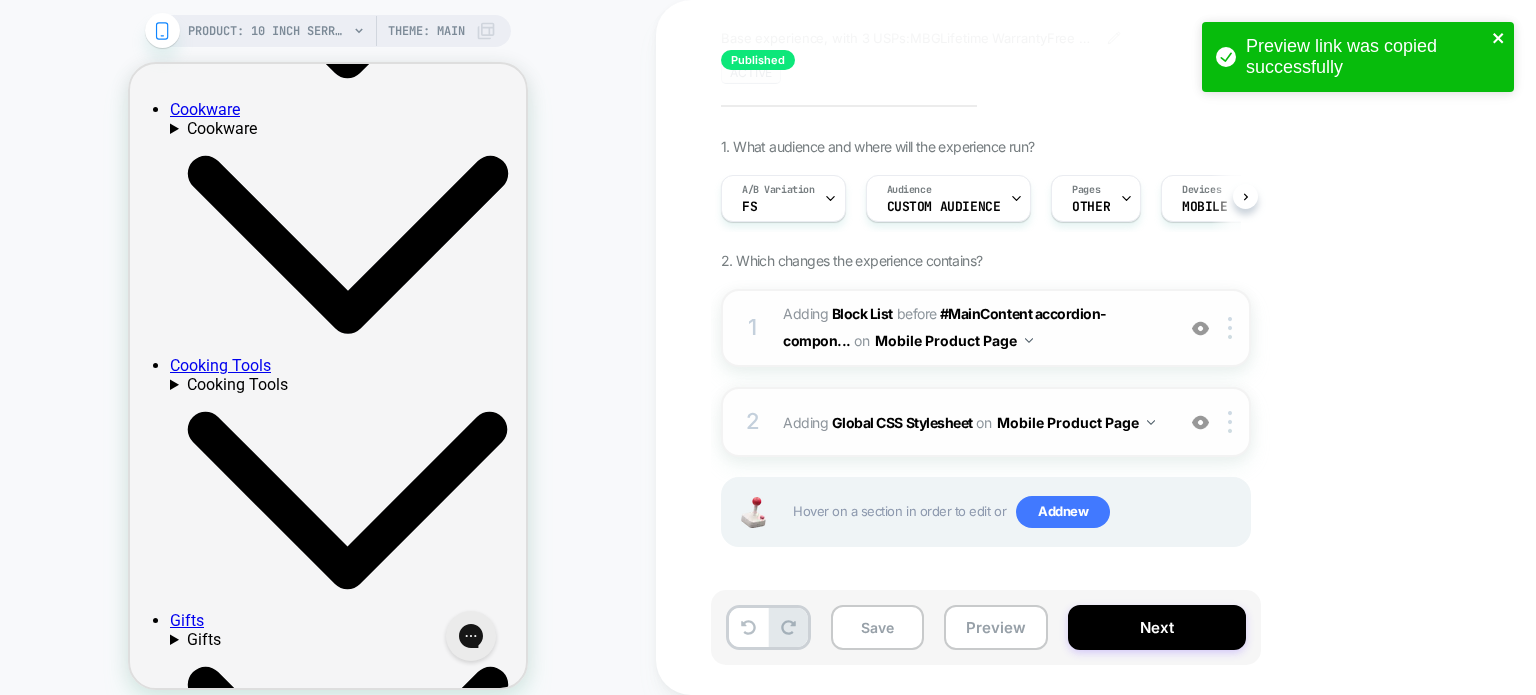 click 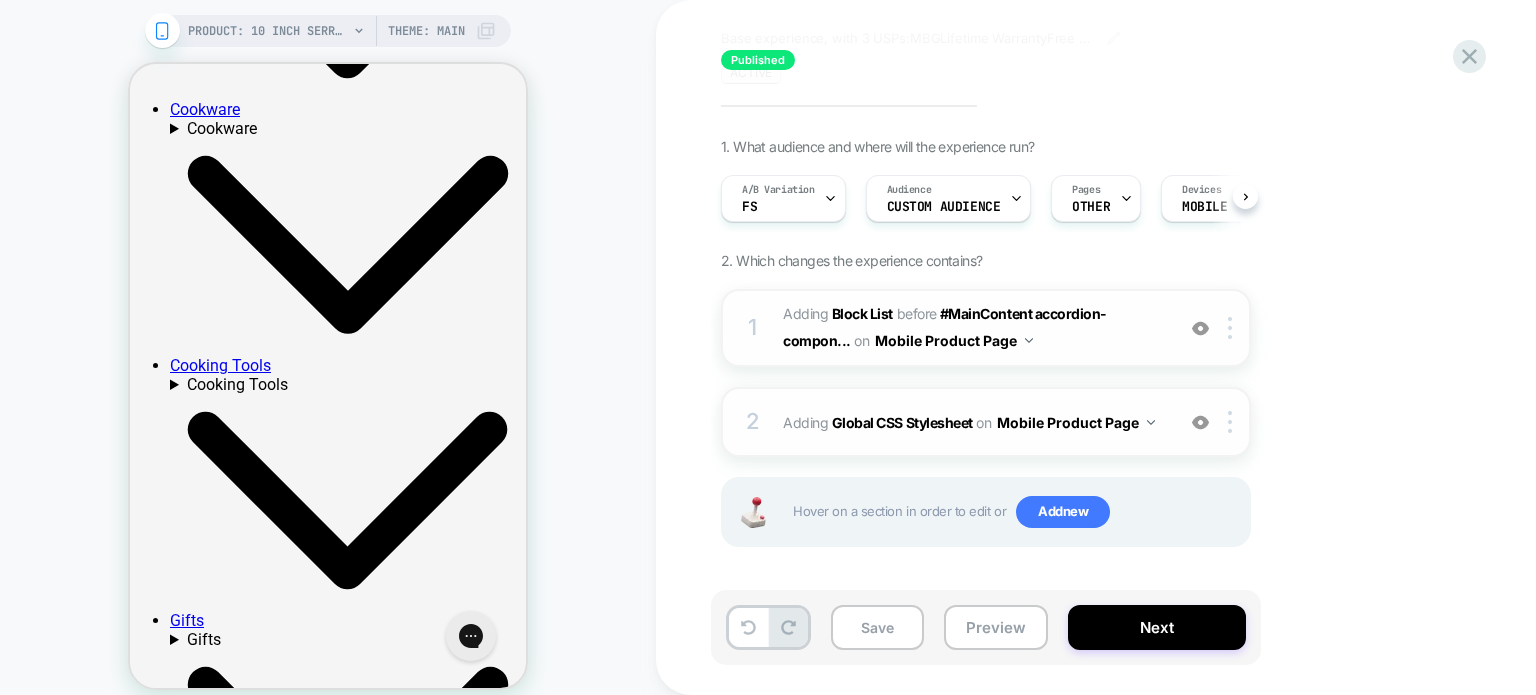 click on "Preview link was copied successfully" at bounding box center [1358, 62] 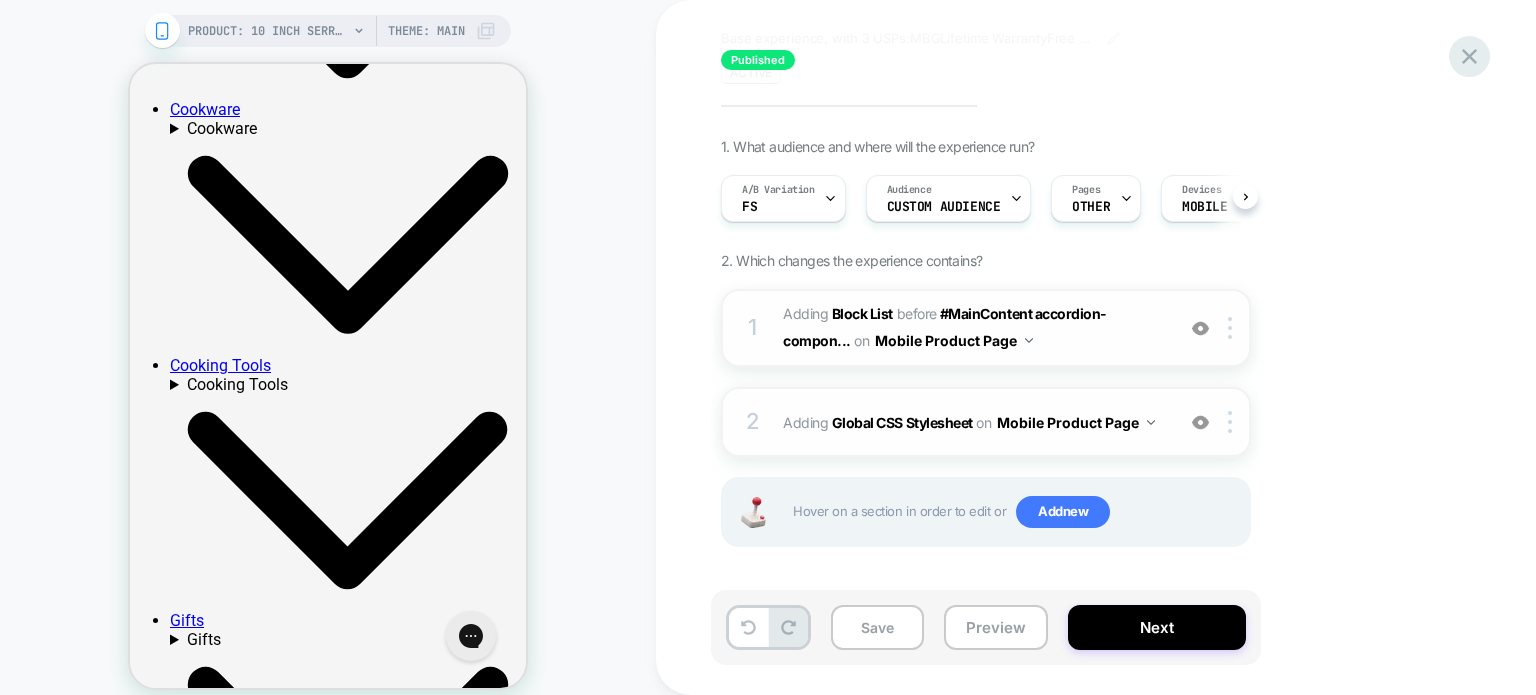 click 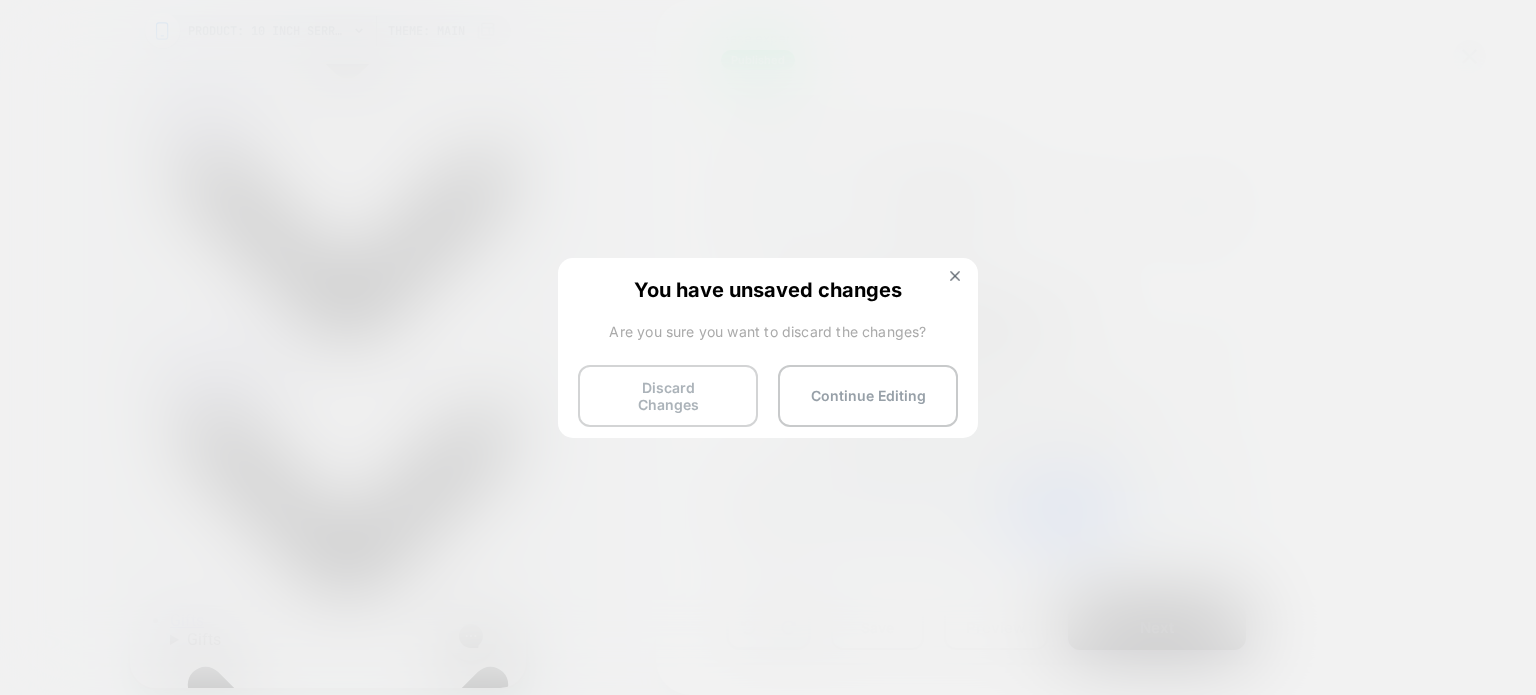 click on "Discard Changes" at bounding box center (668, 396) 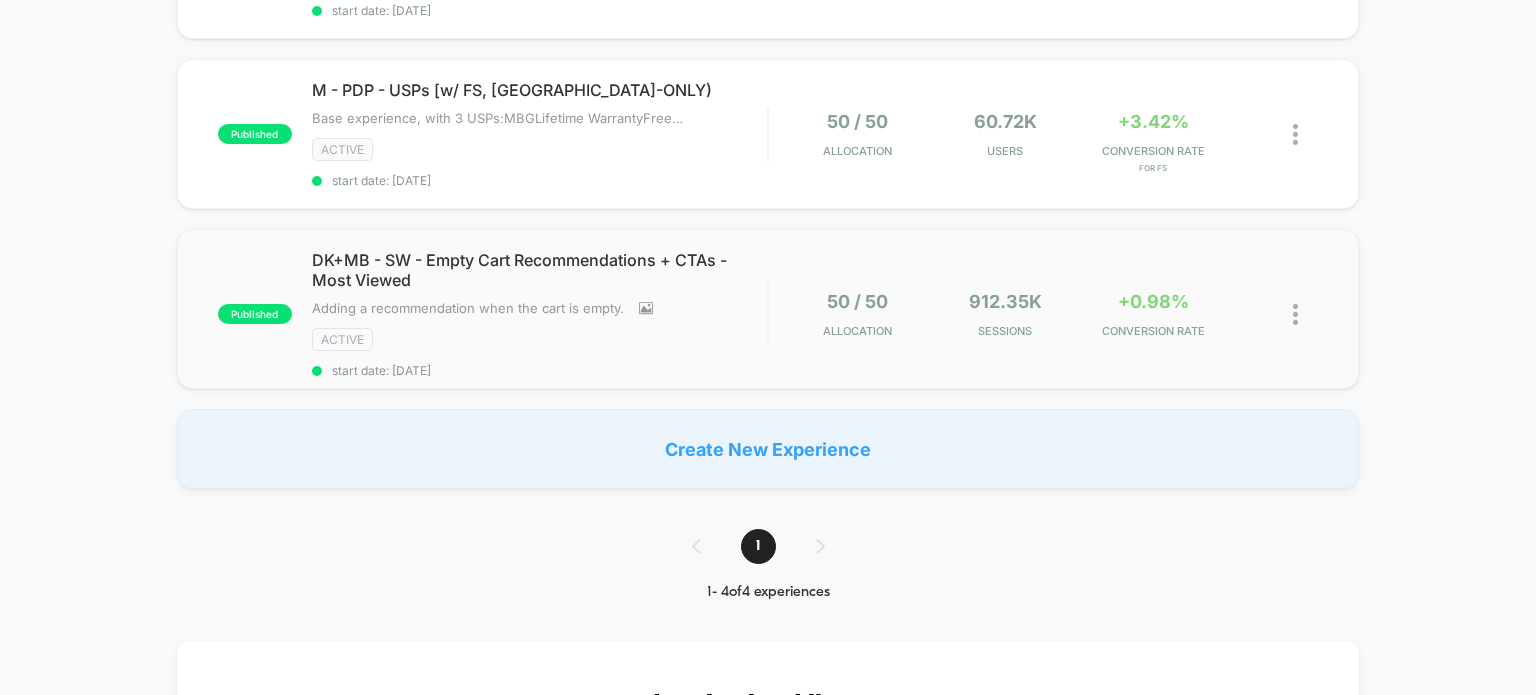 scroll, scrollTop: 400, scrollLeft: 0, axis: vertical 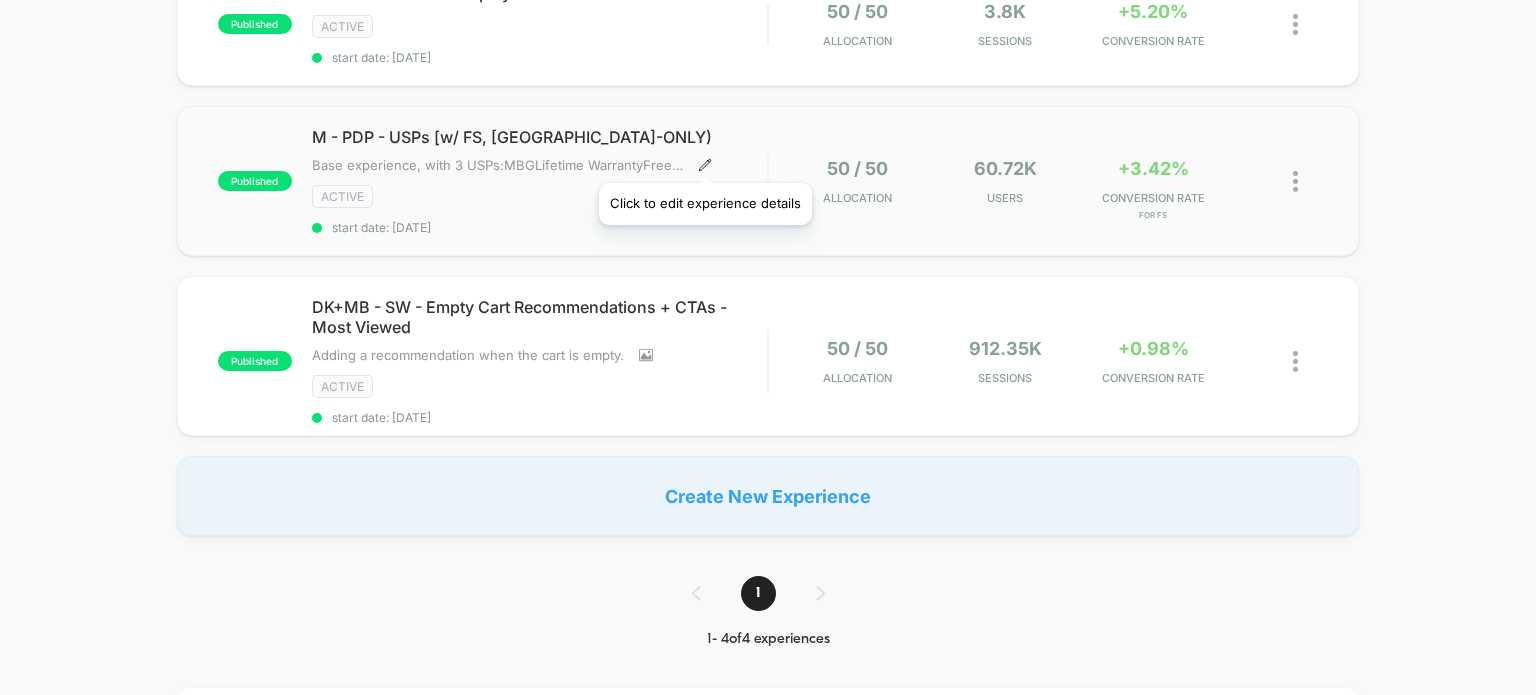 click 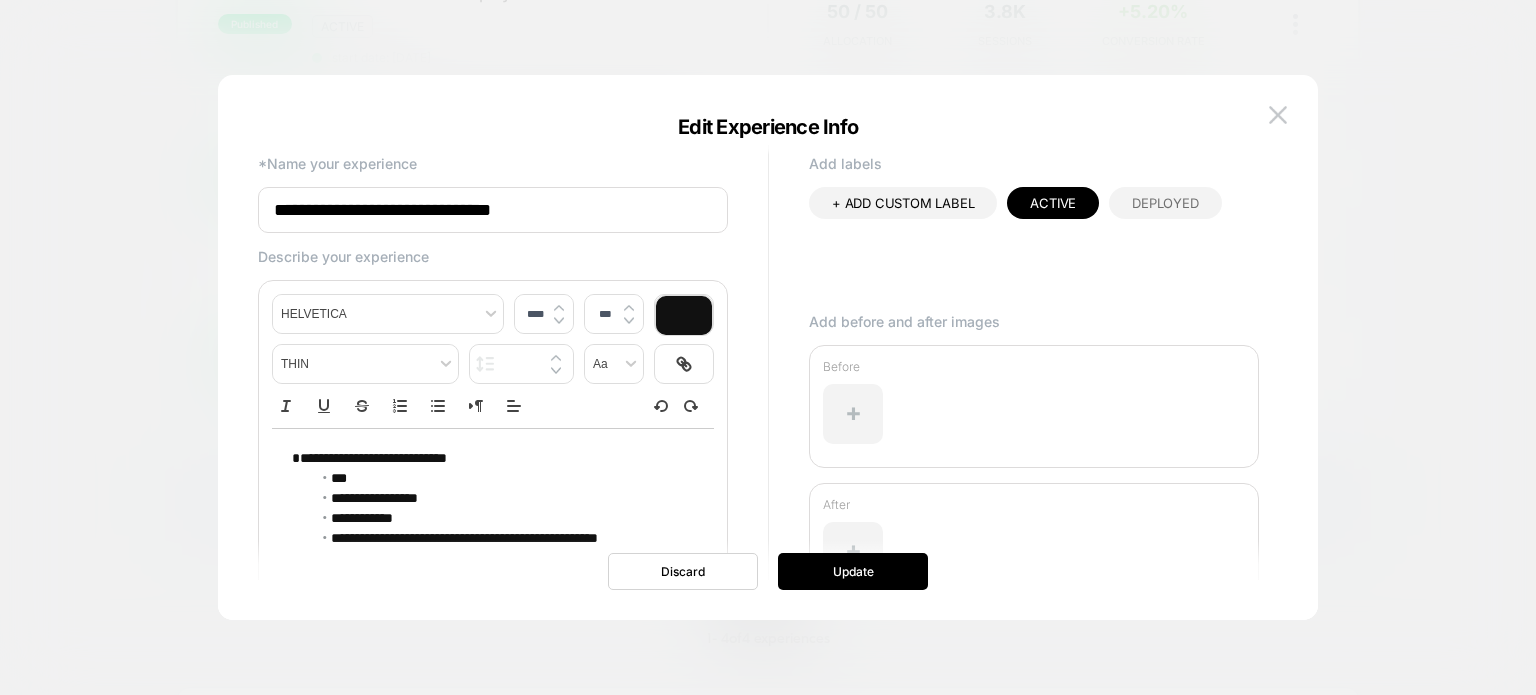 scroll, scrollTop: 70, scrollLeft: 0, axis: vertical 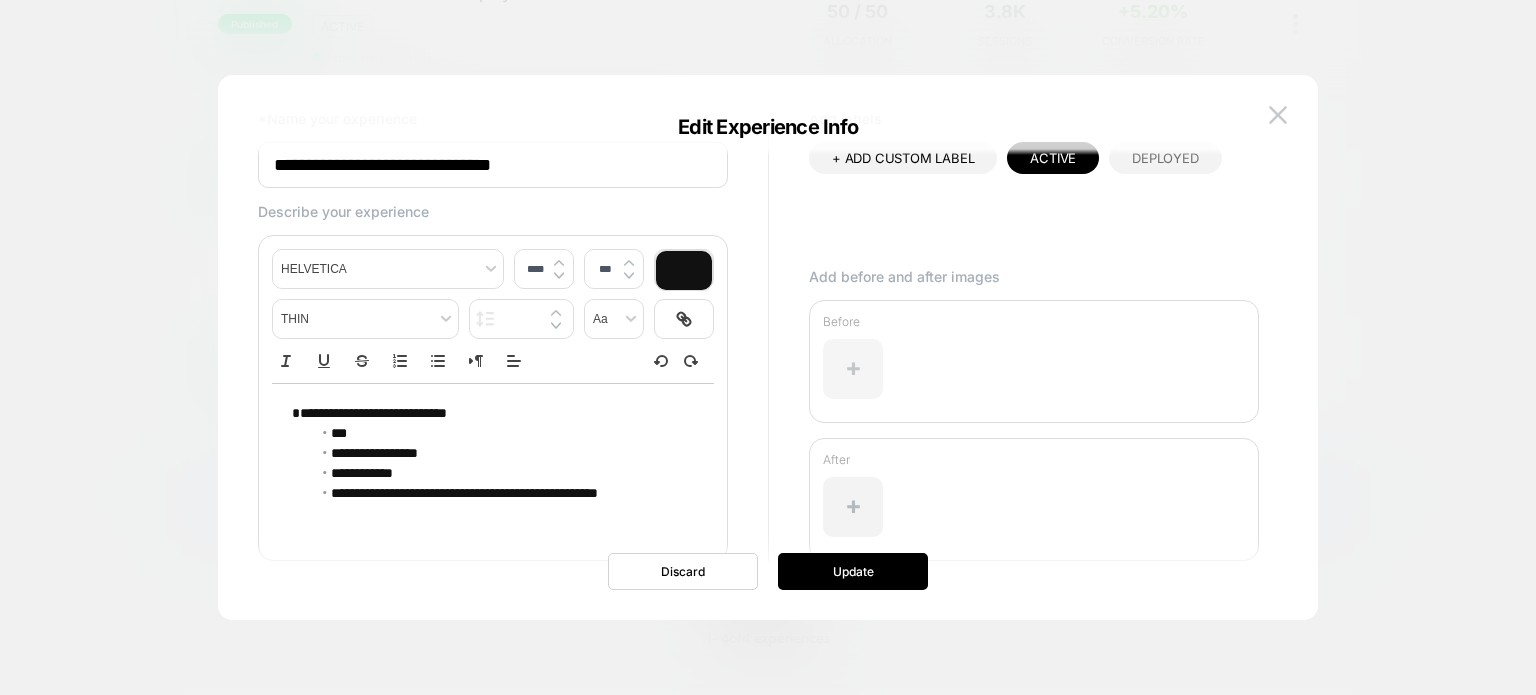 click at bounding box center (853, 369) 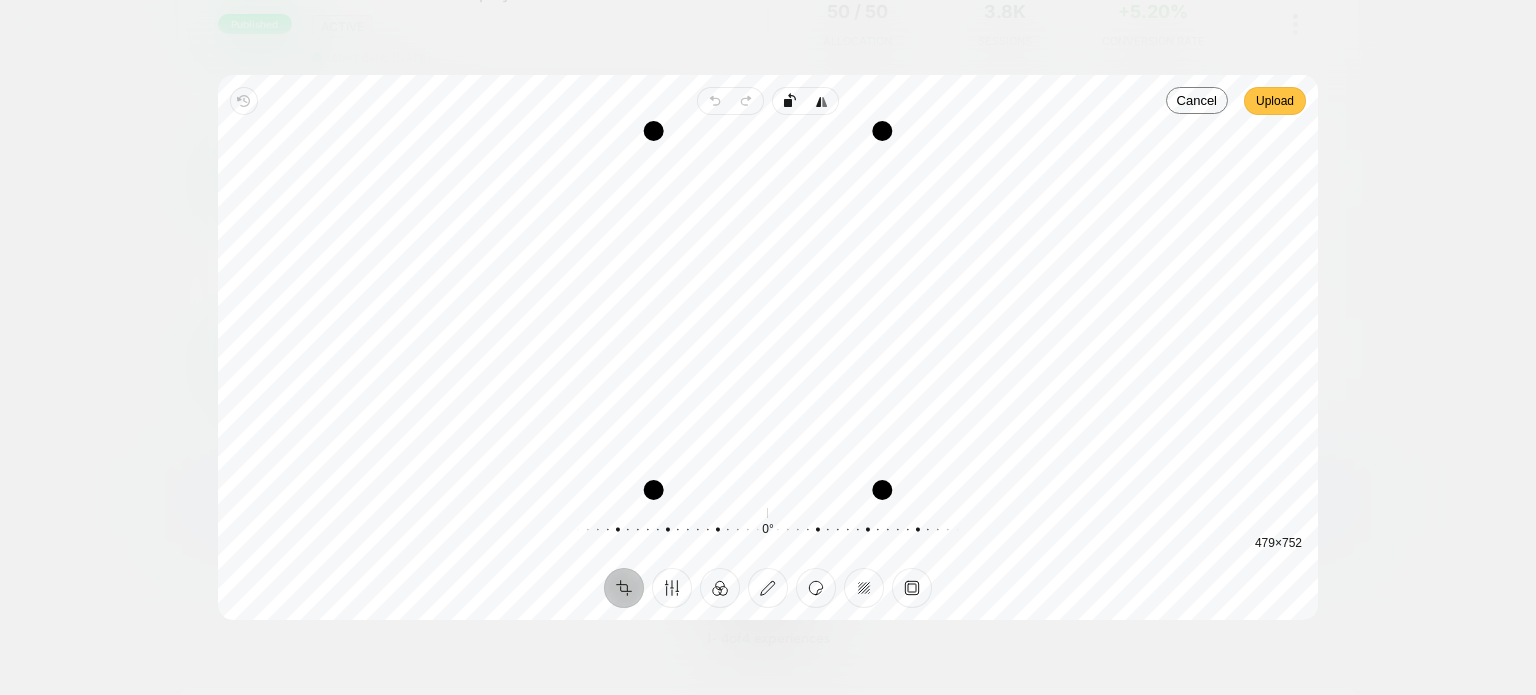 click on "Upload" at bounding box center (1275, 101) 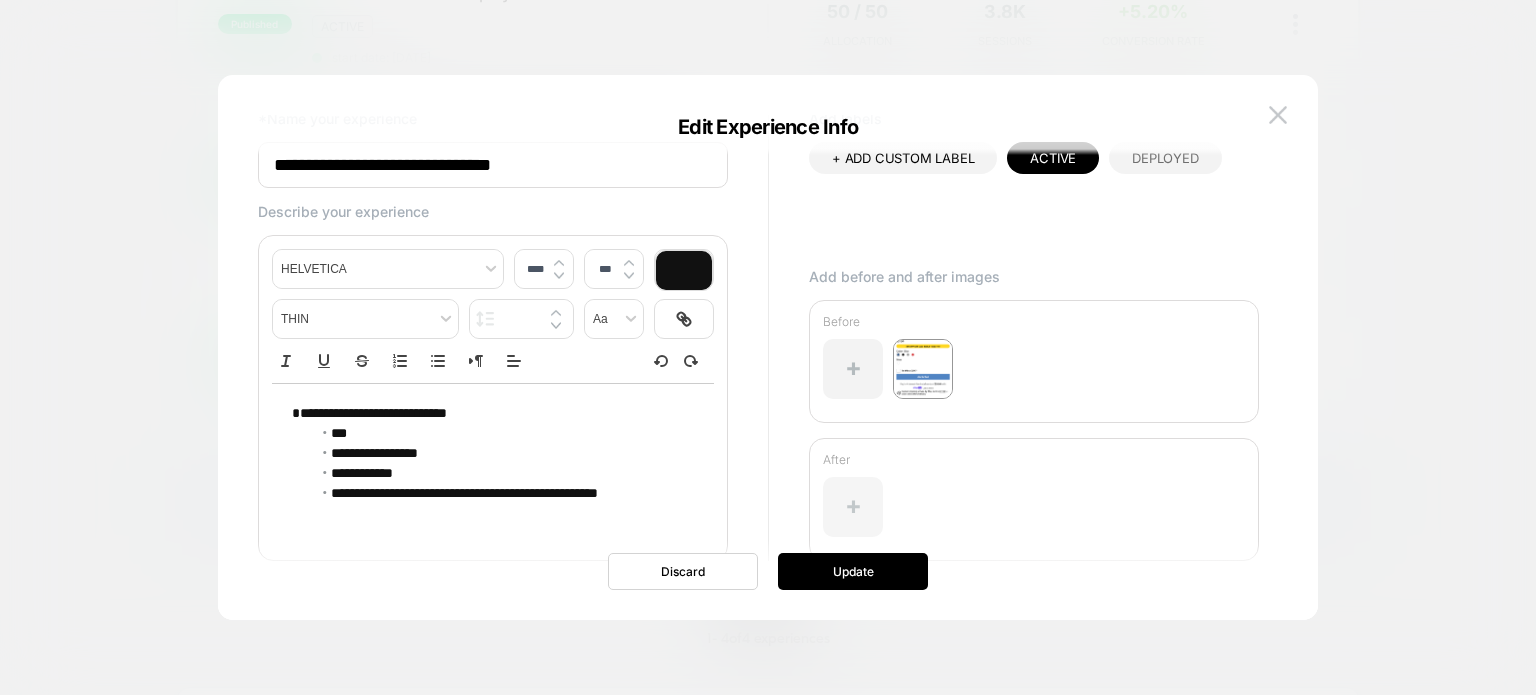 click at bounding box center [853, 507] 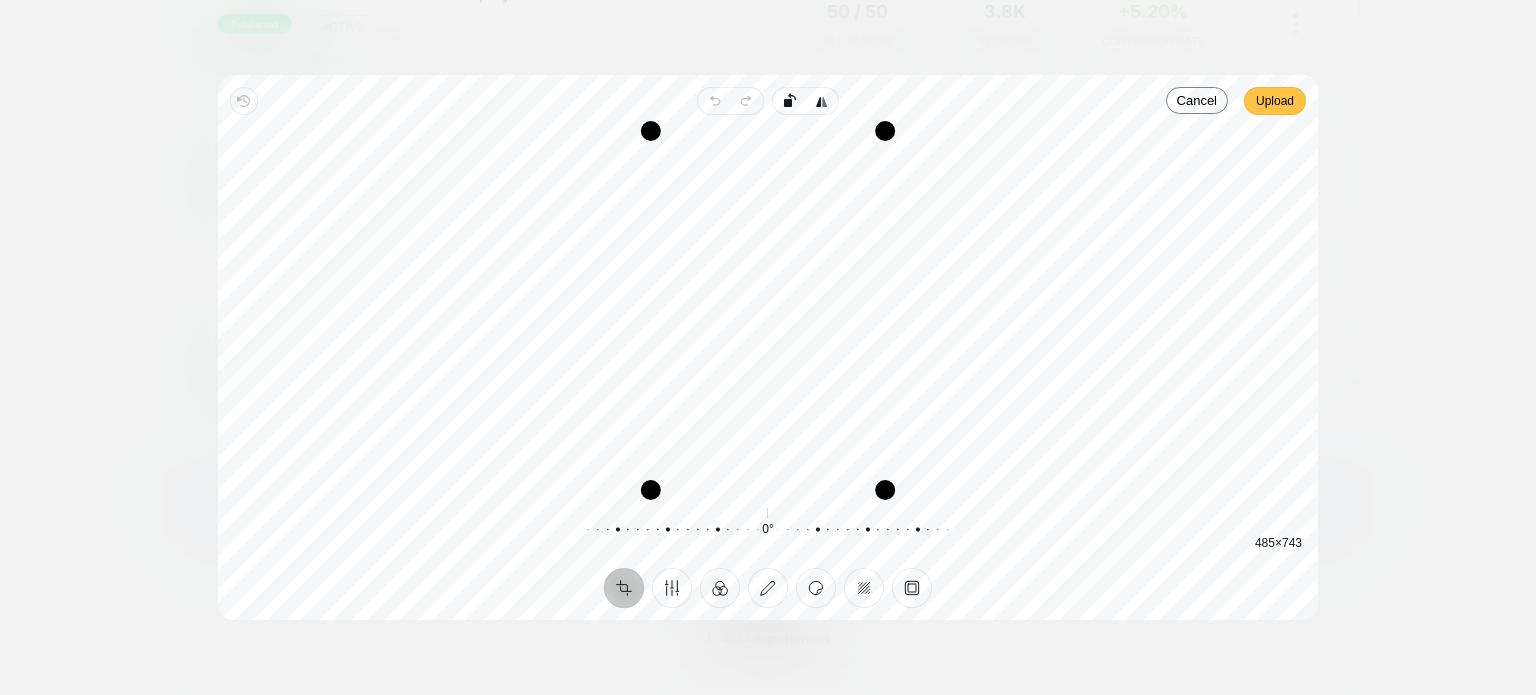 click on "Upload" at bounding box center [1275, 101] 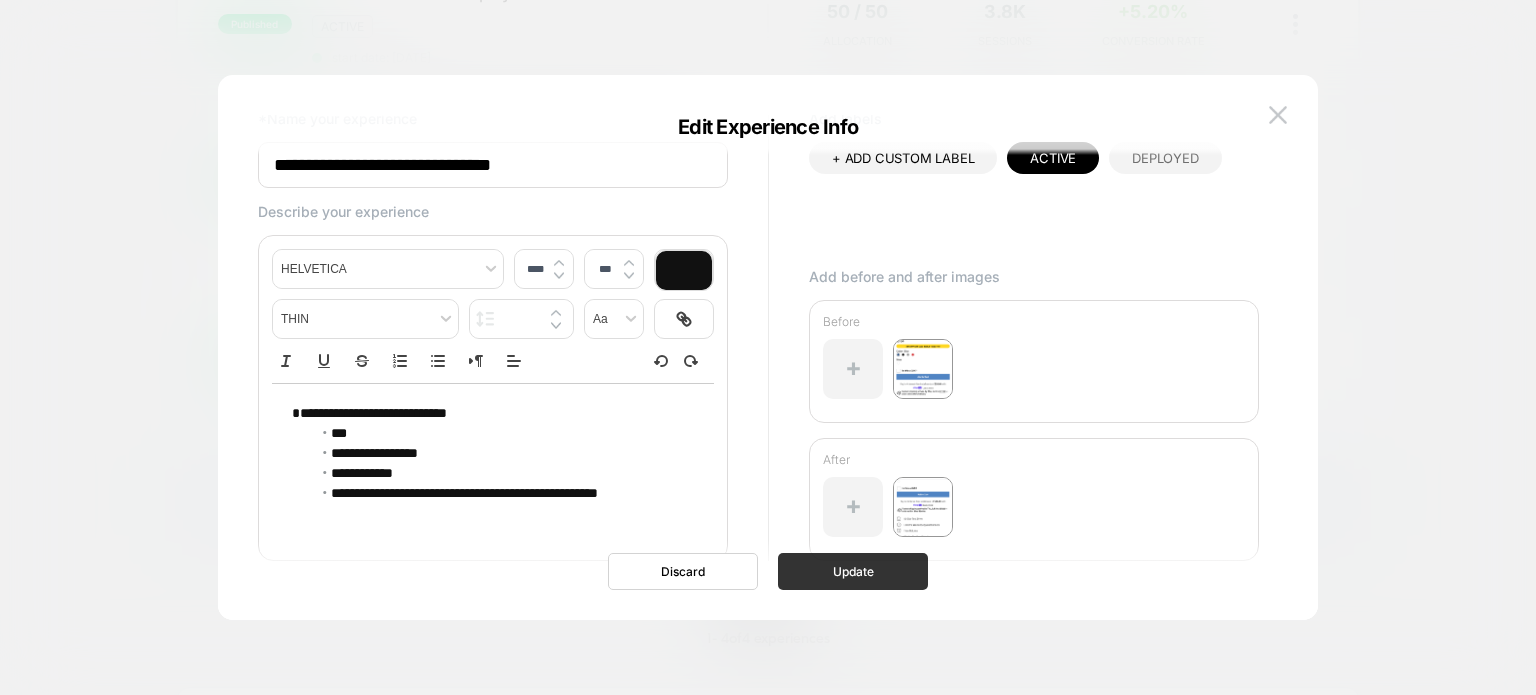 click on "Update" at bounding box center (853, 571) 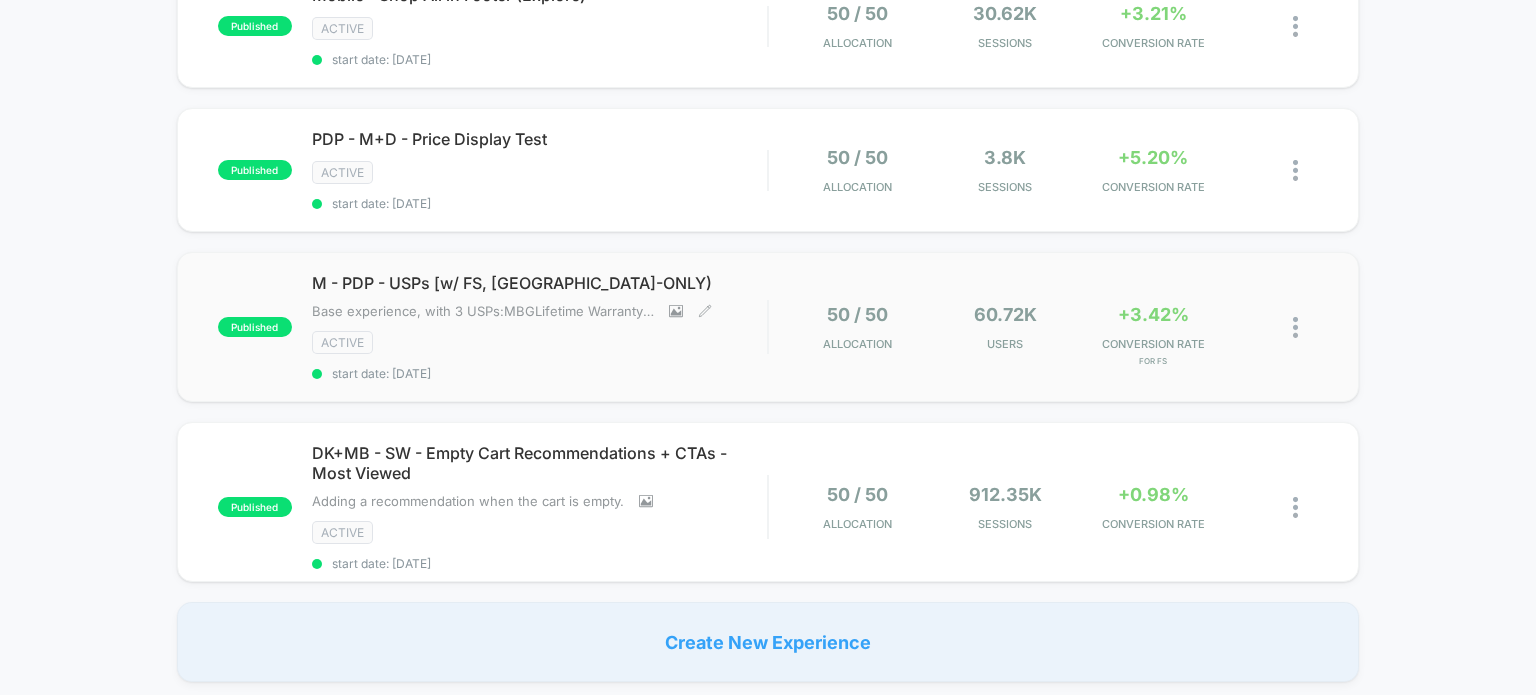 scroll, scrollTop: 100, scrollLeft: 0, axis: vertical 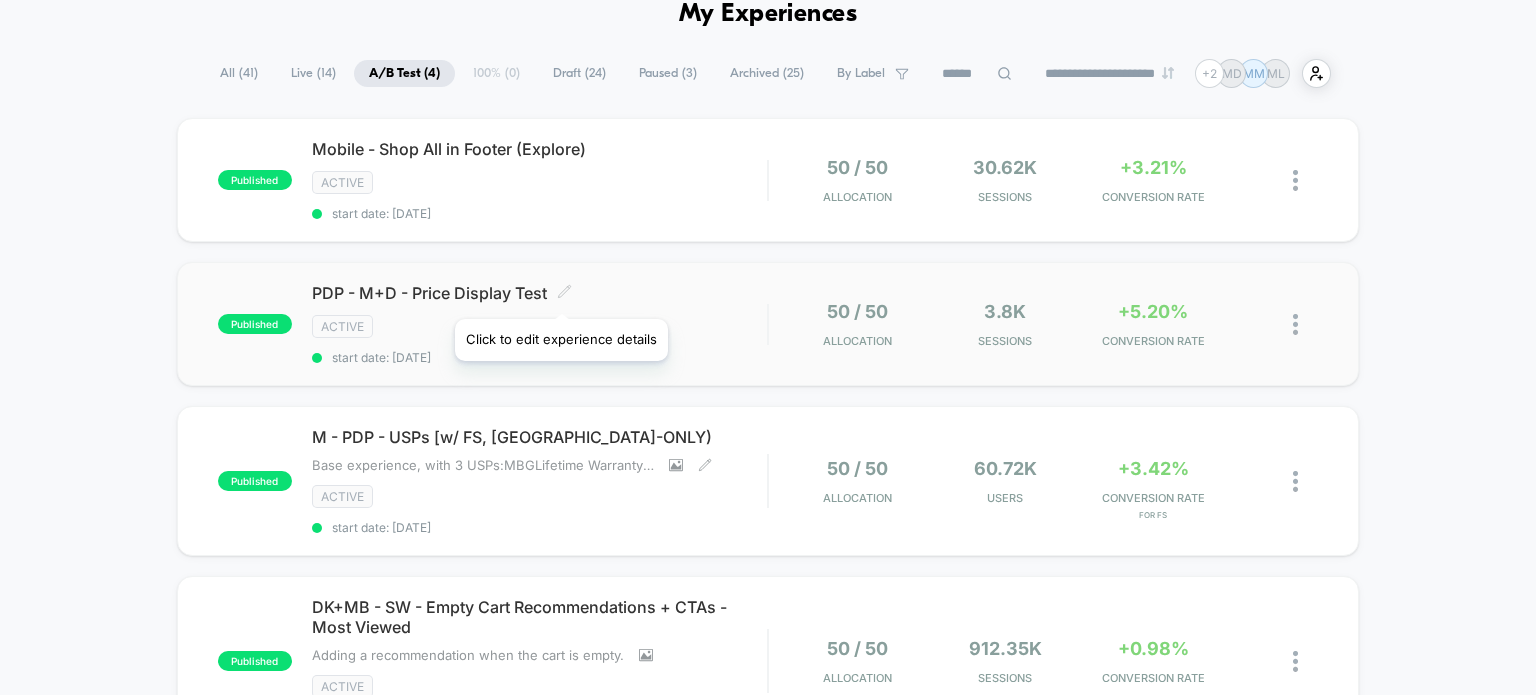 click 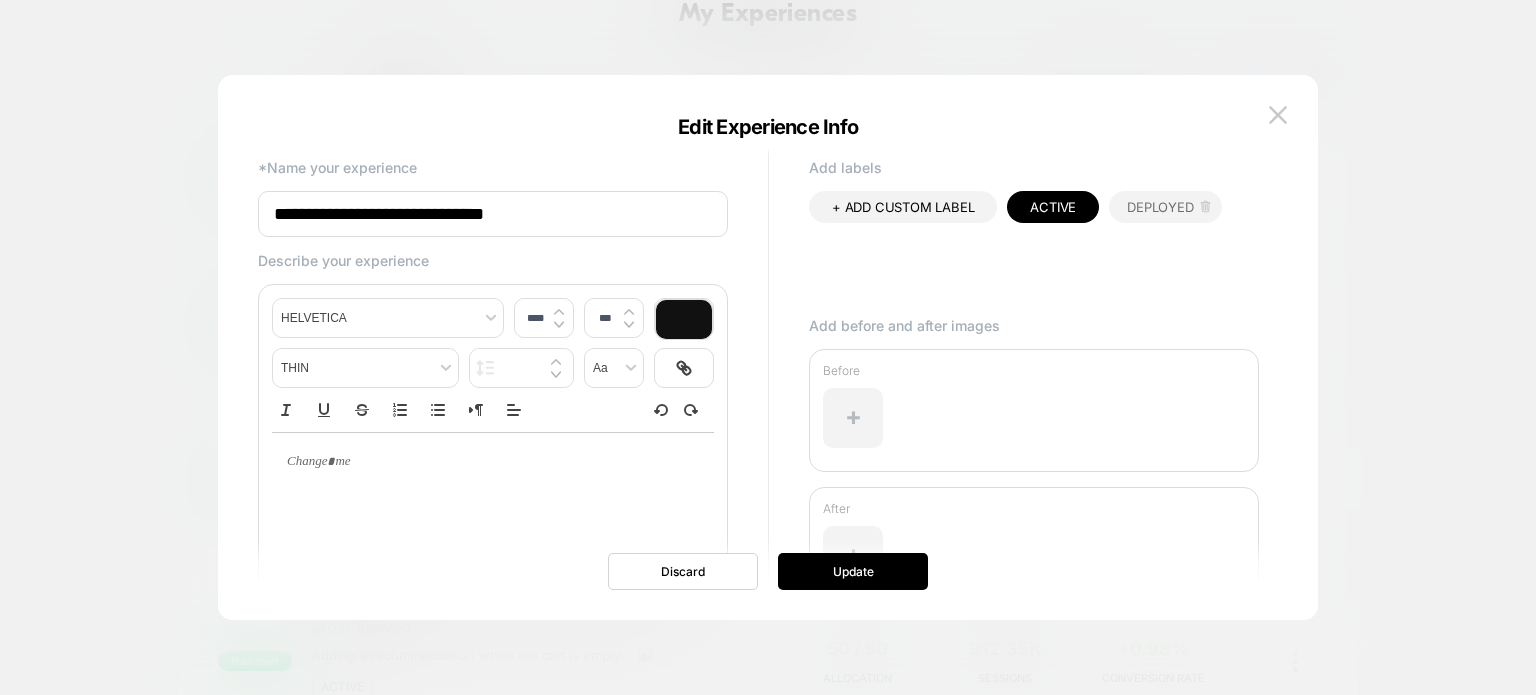 scroll, scrollTop: 0, scrollLeft: 0, axis: both 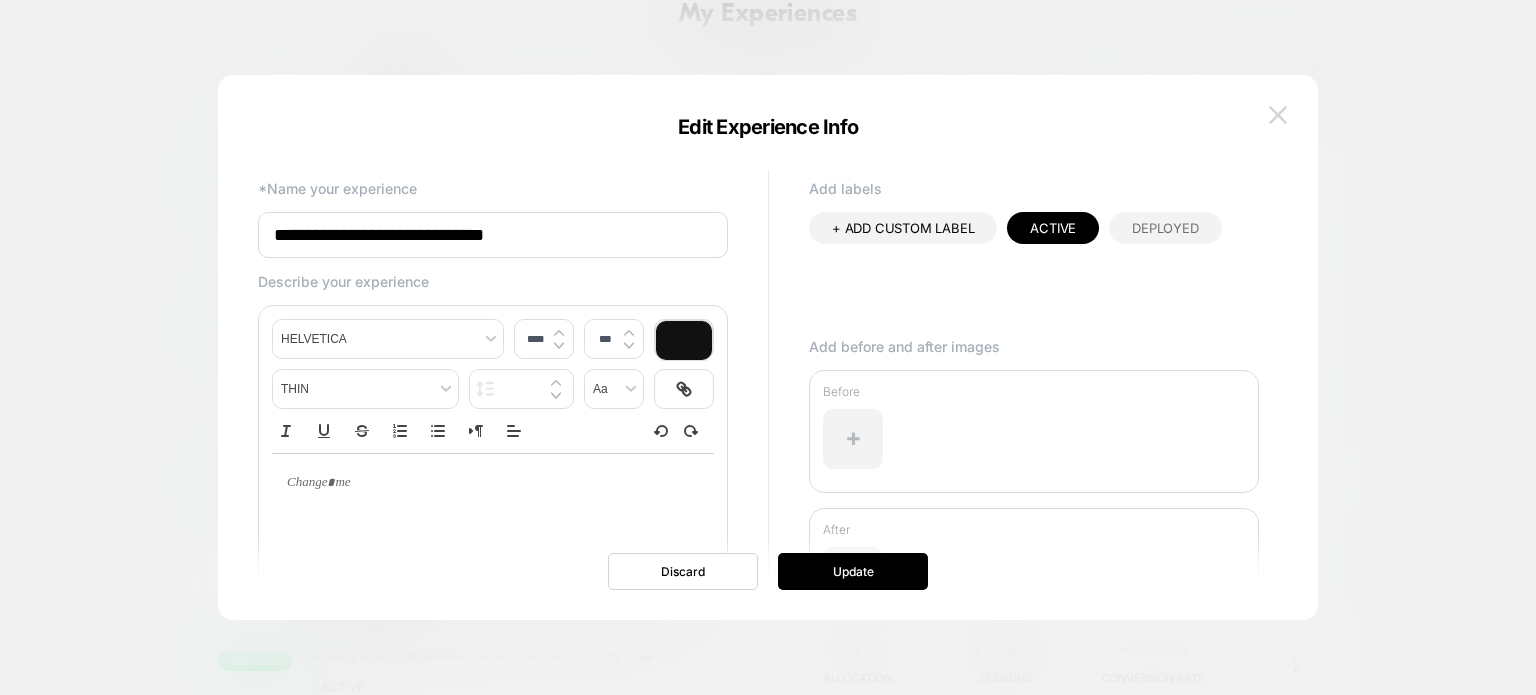 click at bounding box center (1278, 114) 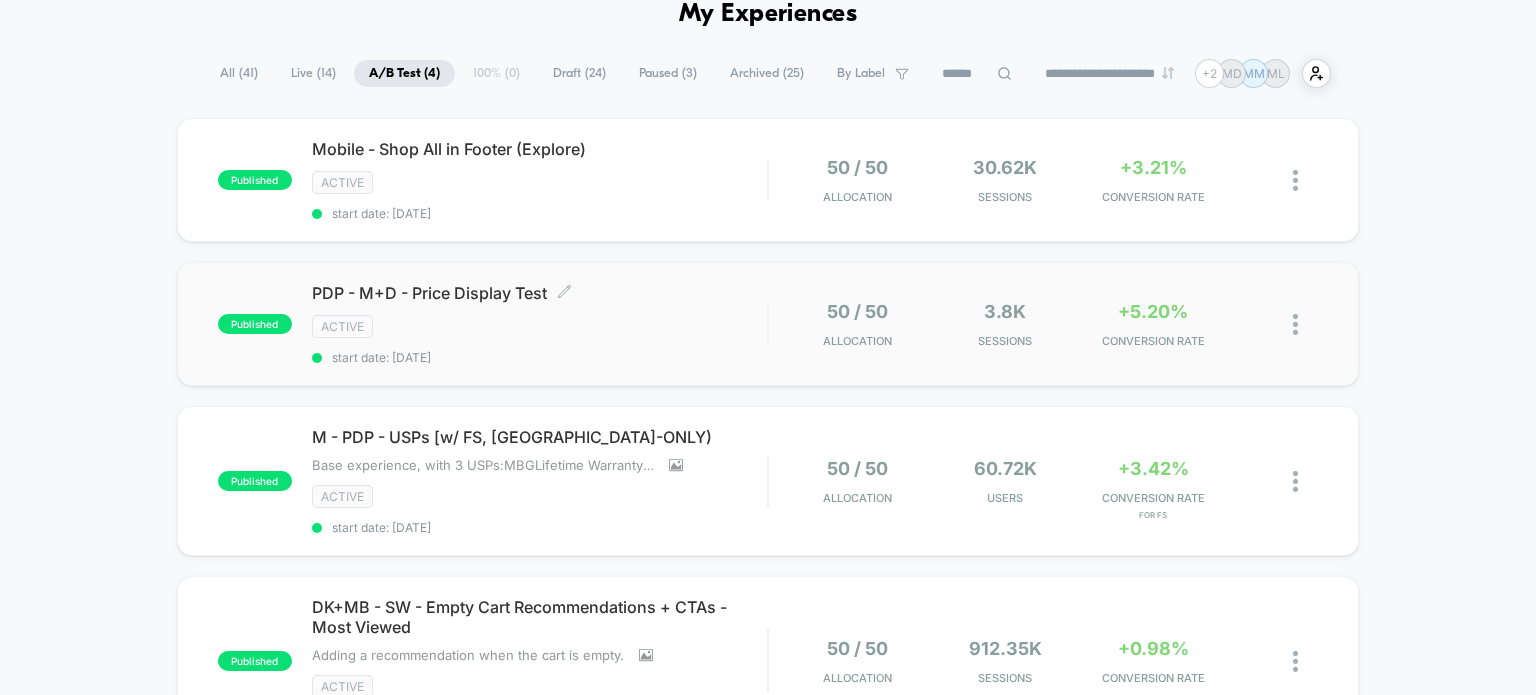 click on "PDP - M+D - Price Display Test Click to edit experience details Click to edit experience details ACTIVE start date: 5/30/2025" at bounding box center [540, 324] 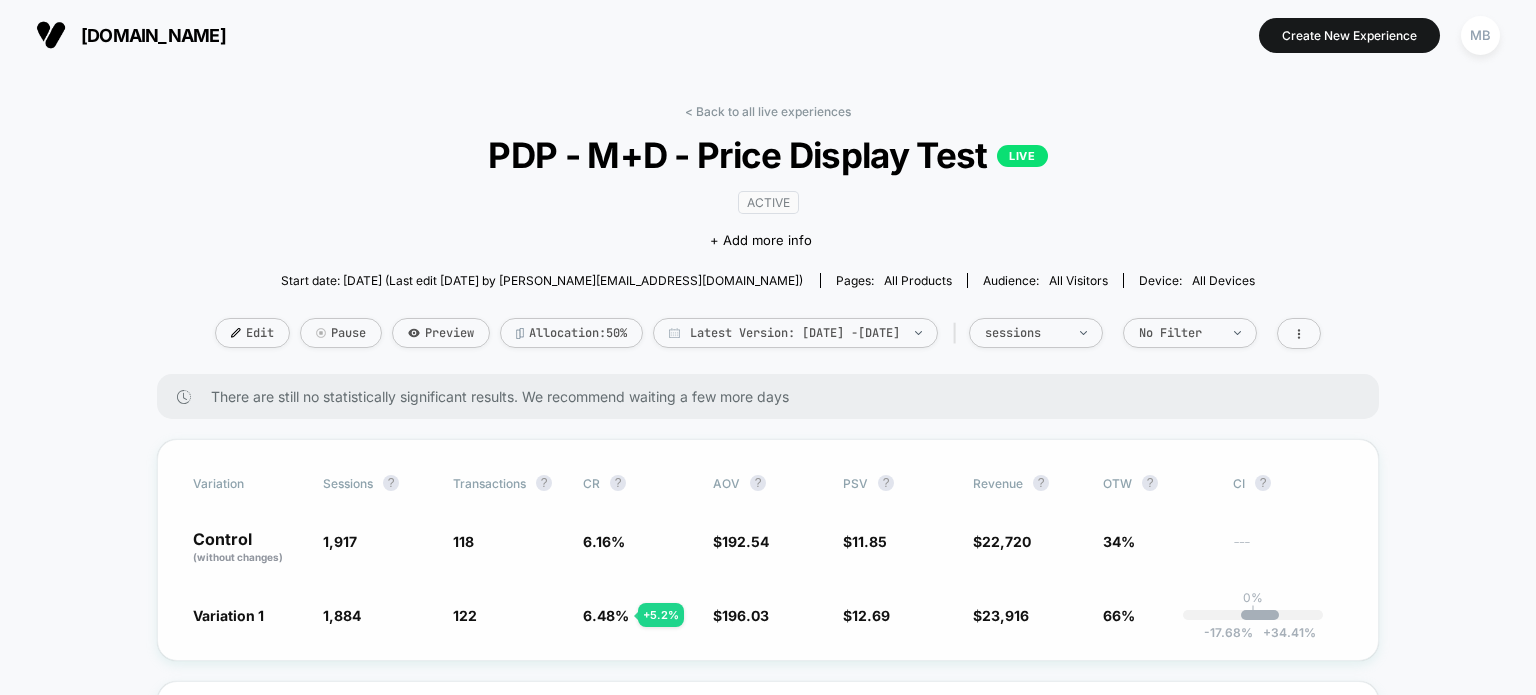 scroll, scrollTop: 0, scrollLeft: 0, axis: both 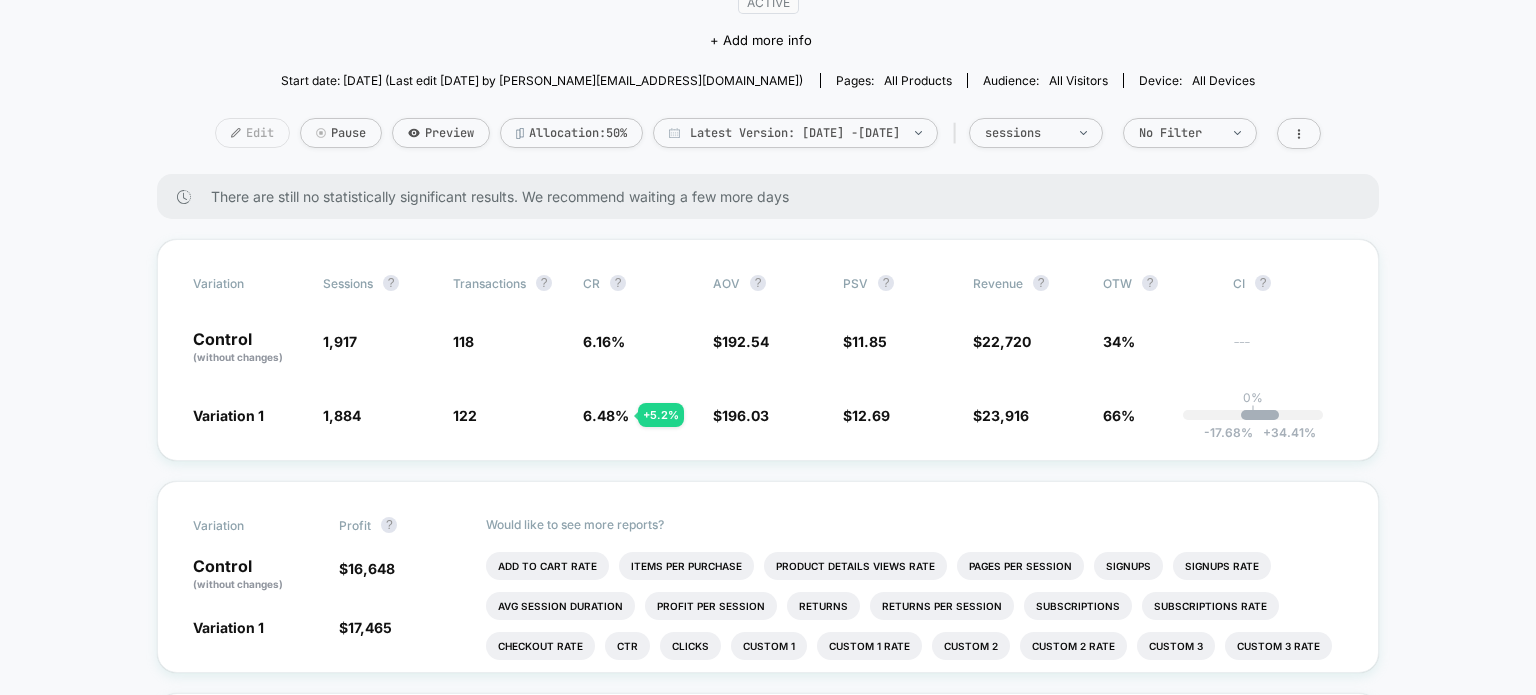click on "Edit" at bounding box center [252, 133] 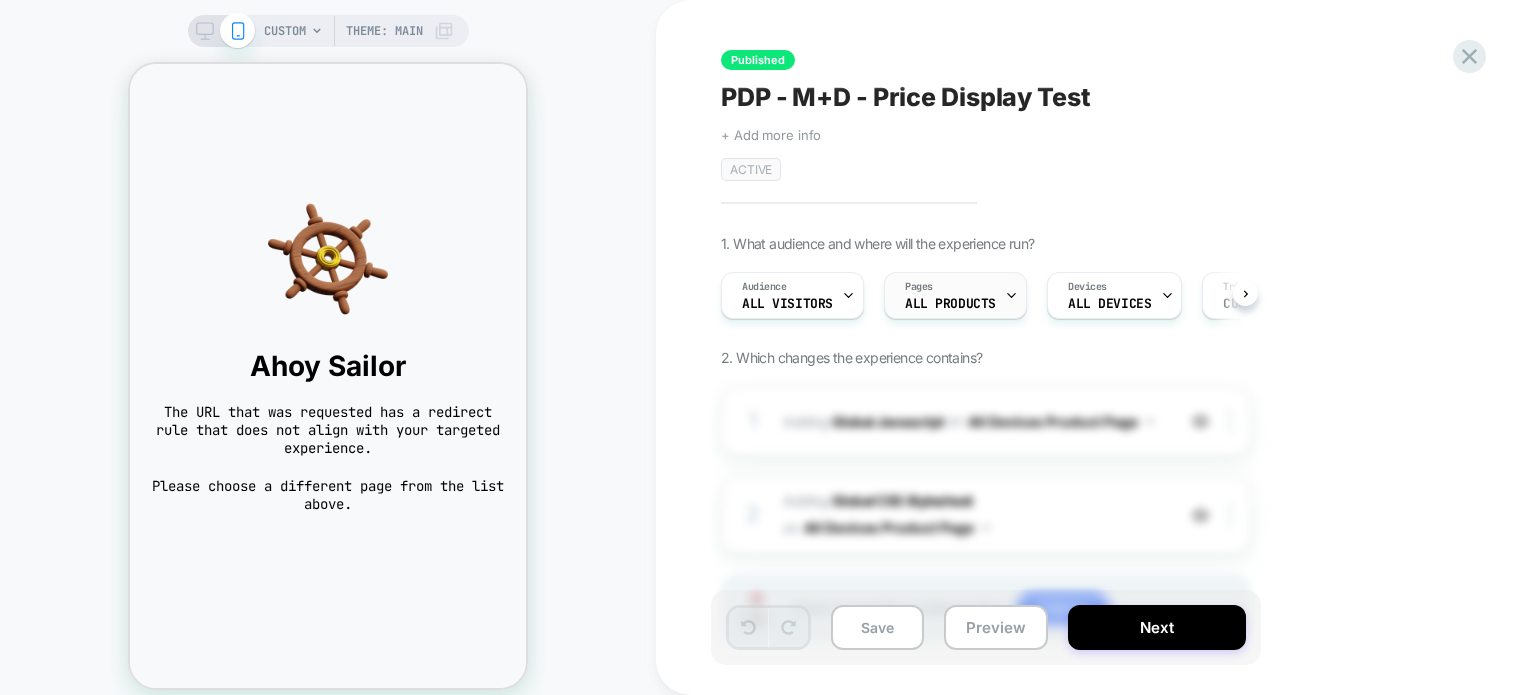scroll, scrollTop: 0, scrollLeft: 0, axis: both 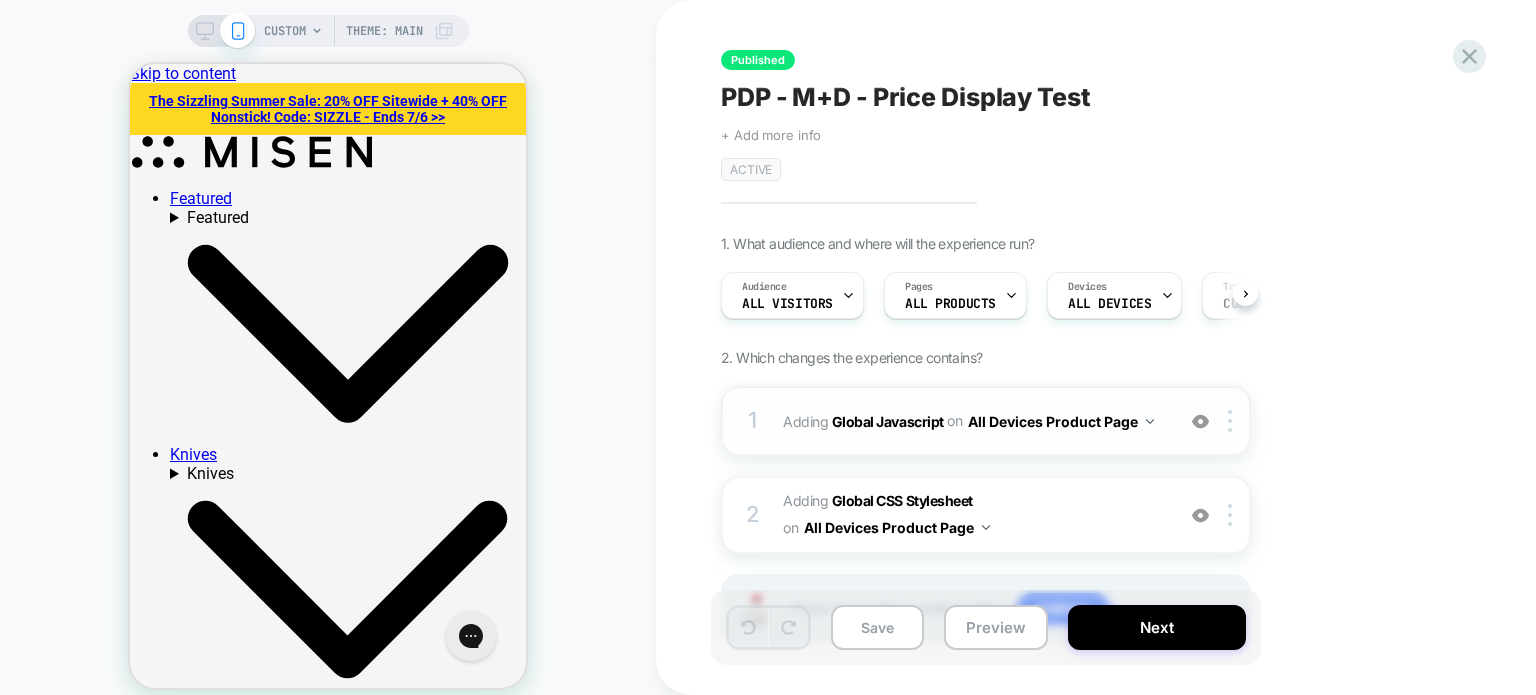 click at bounding box center [1200, 421] 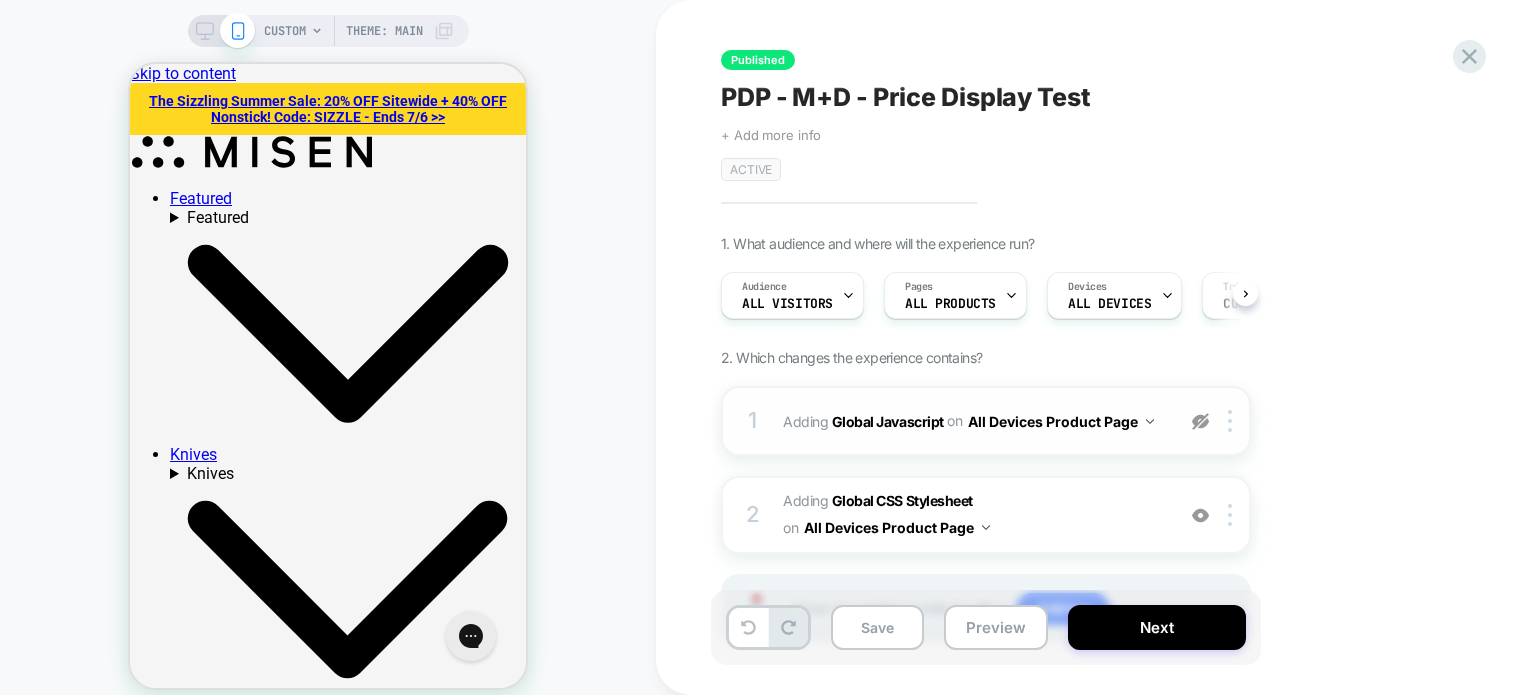 click at bounding box center [1200, 421] 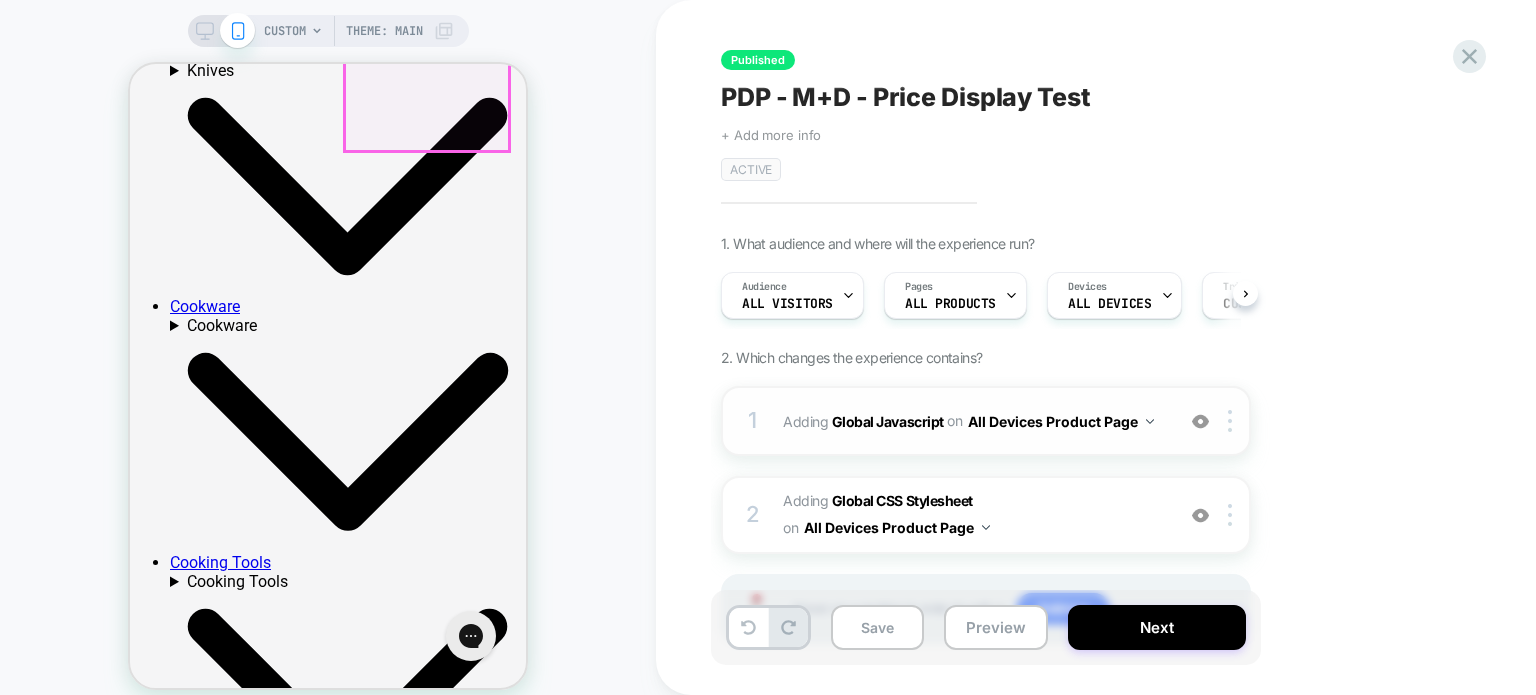 scroll, scrollTop: 300, scrollLeft: 0, axis: vertical 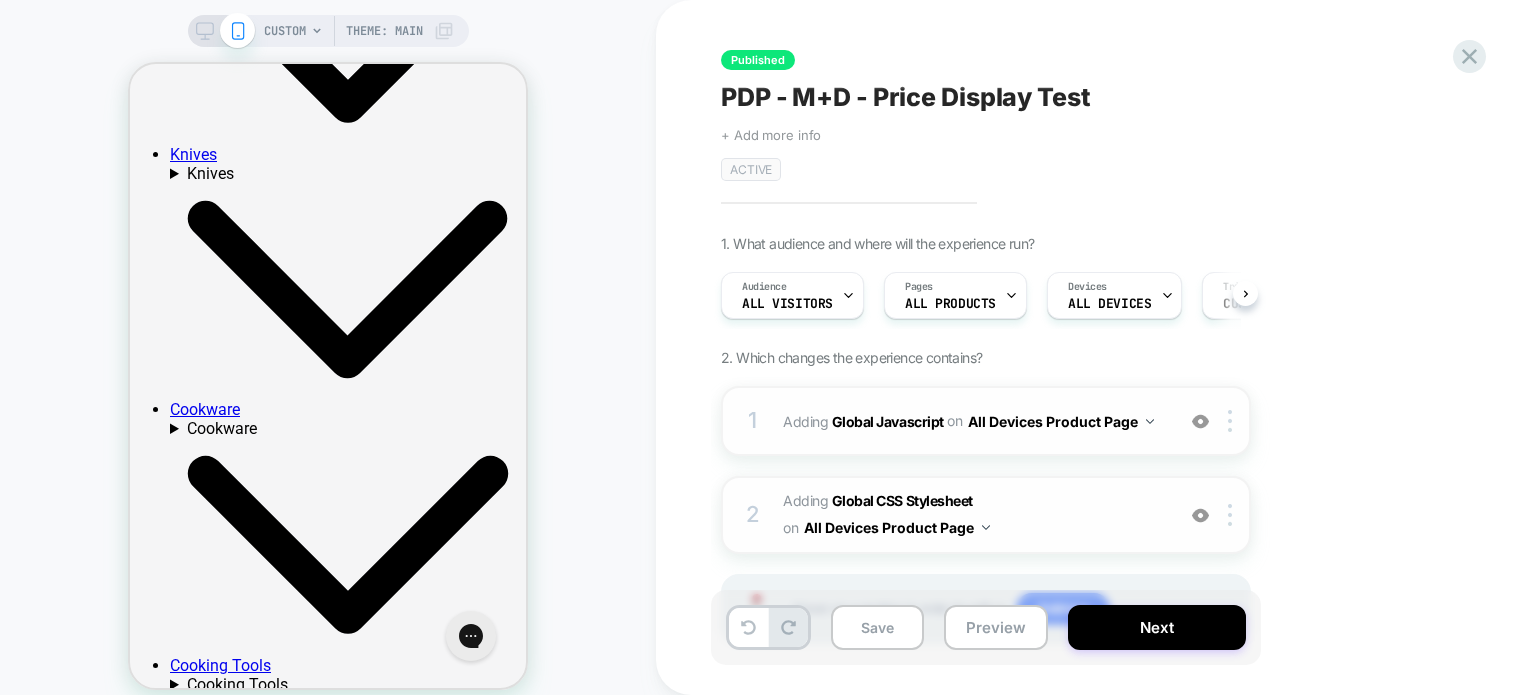 click at bounding box center (1200, 515) 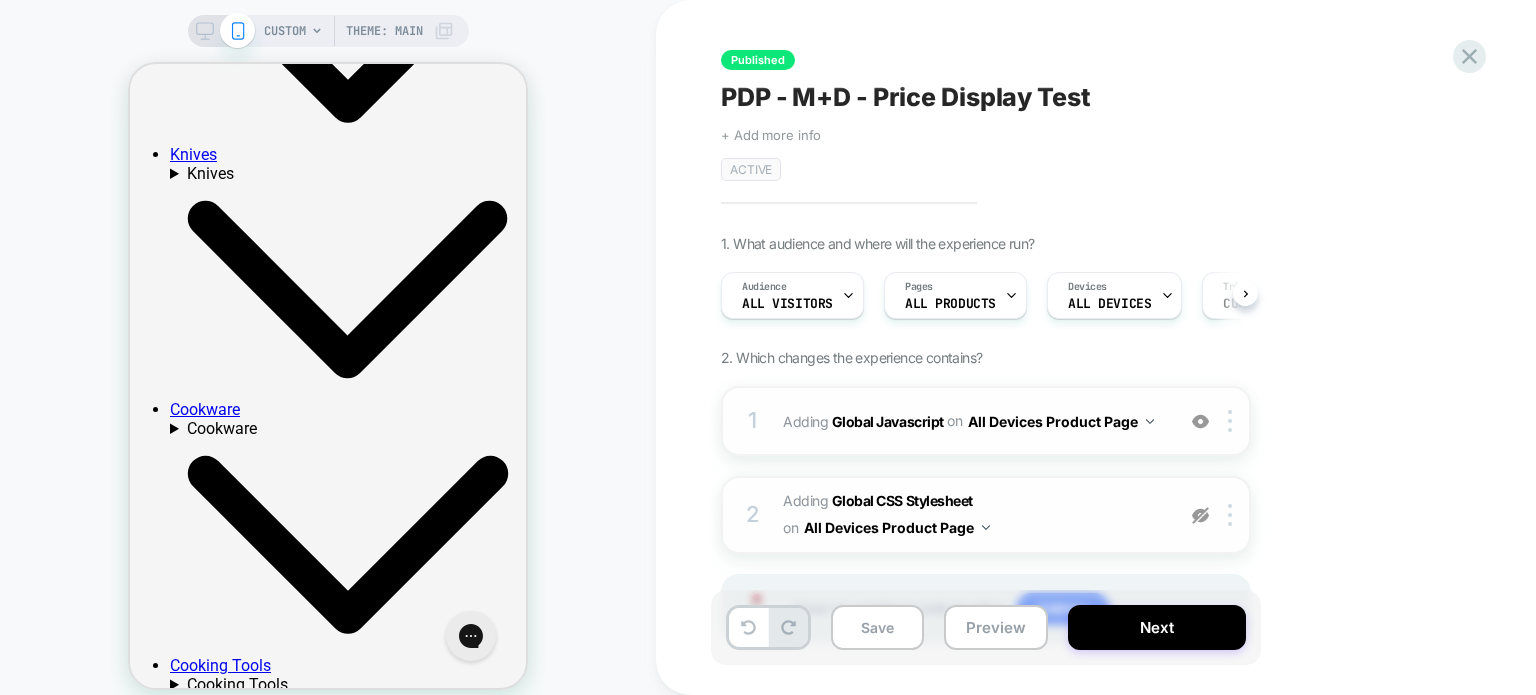click at bounding box center (1200, 421) 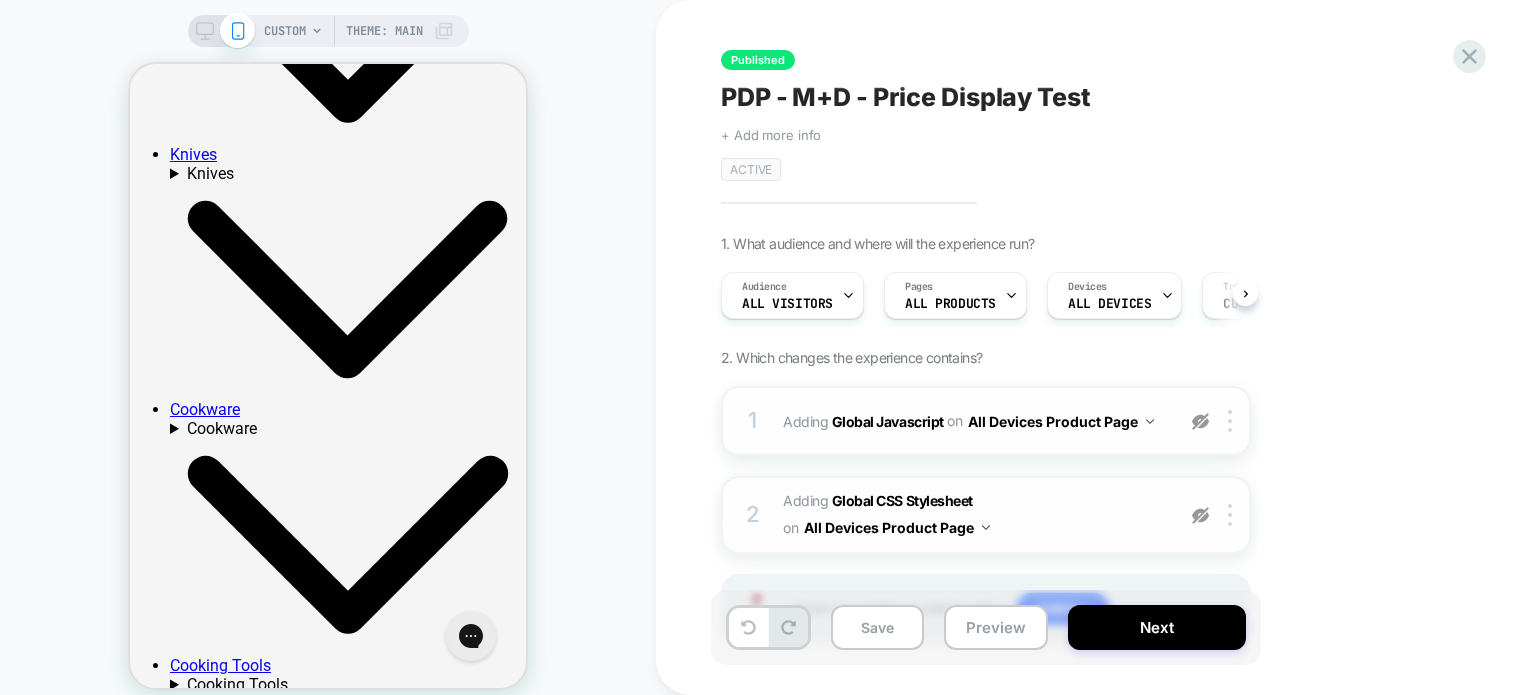 click at bounding box center (1200, 421) 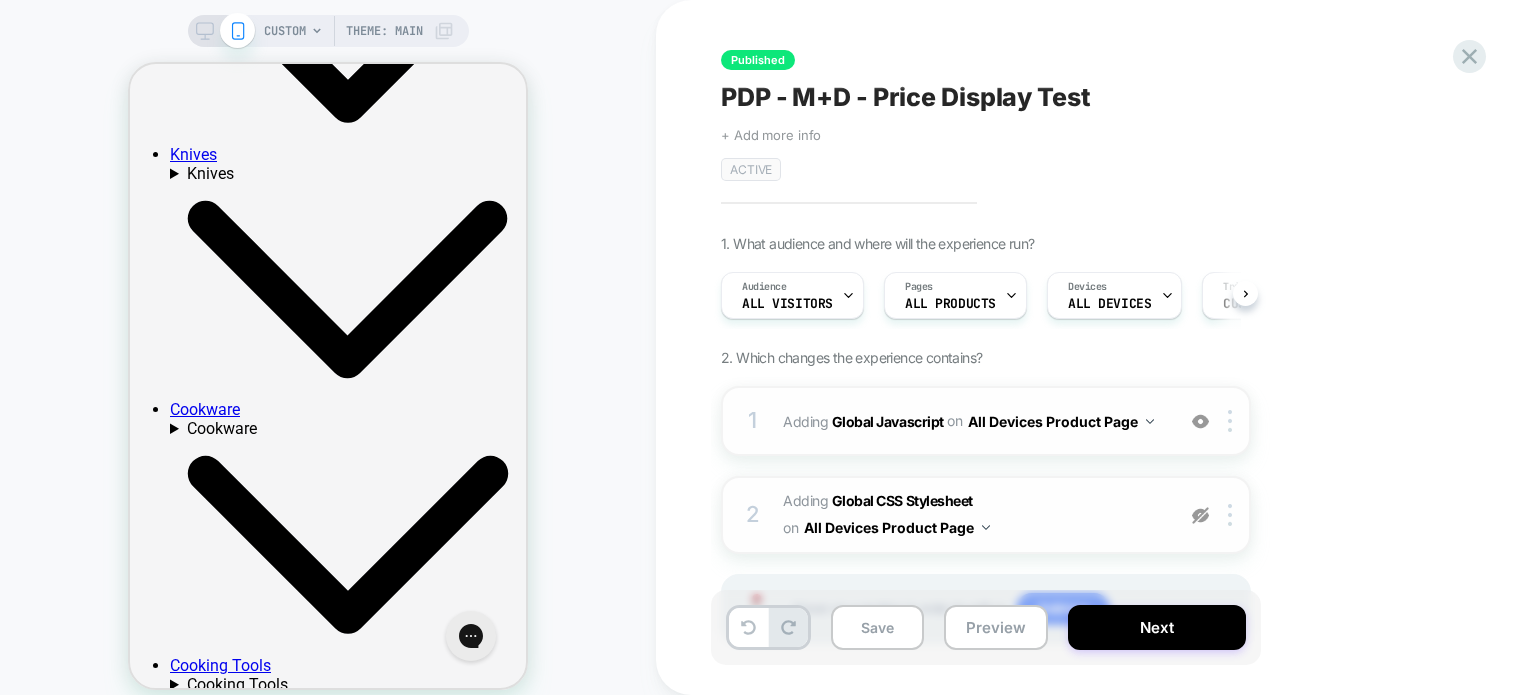 click at bounding box center [1200, 515] 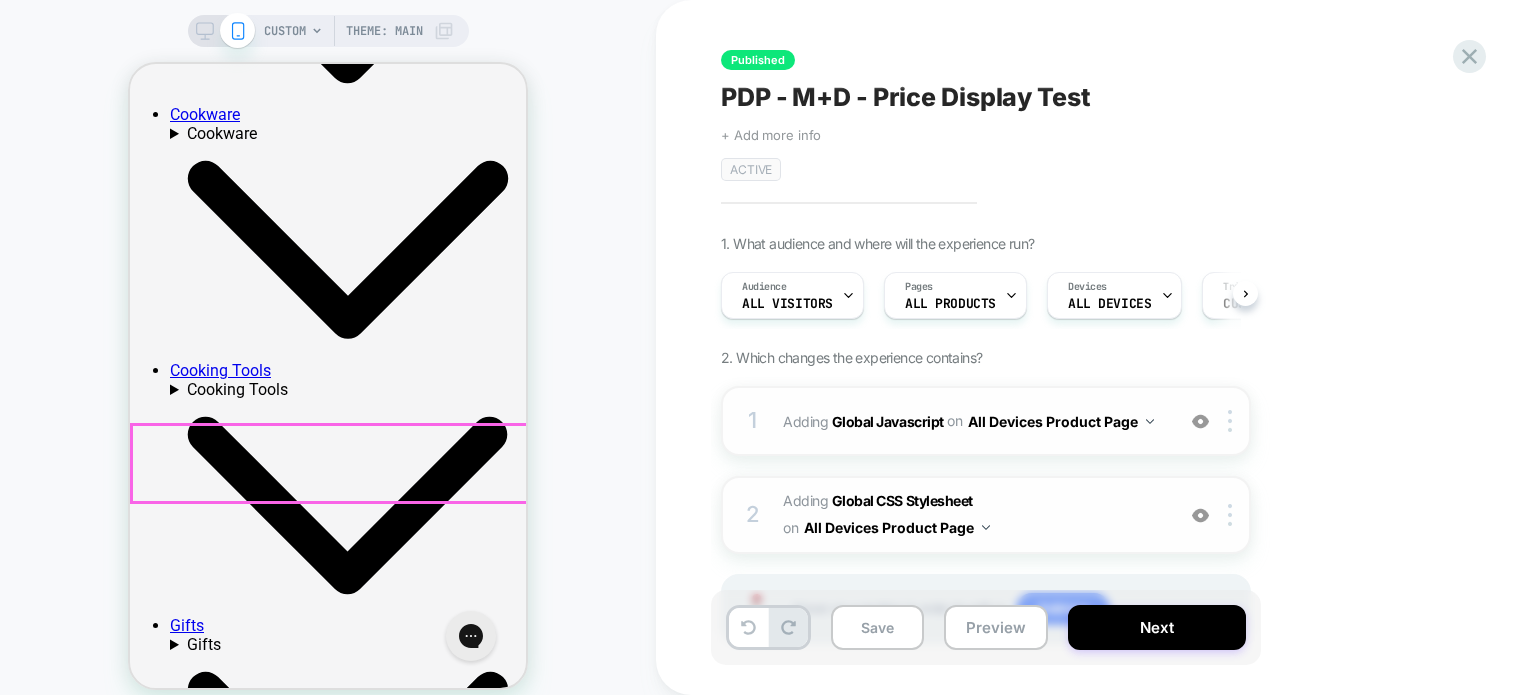 scroll, scrollTop: 600, scrollLeft: 0, axis: vertical 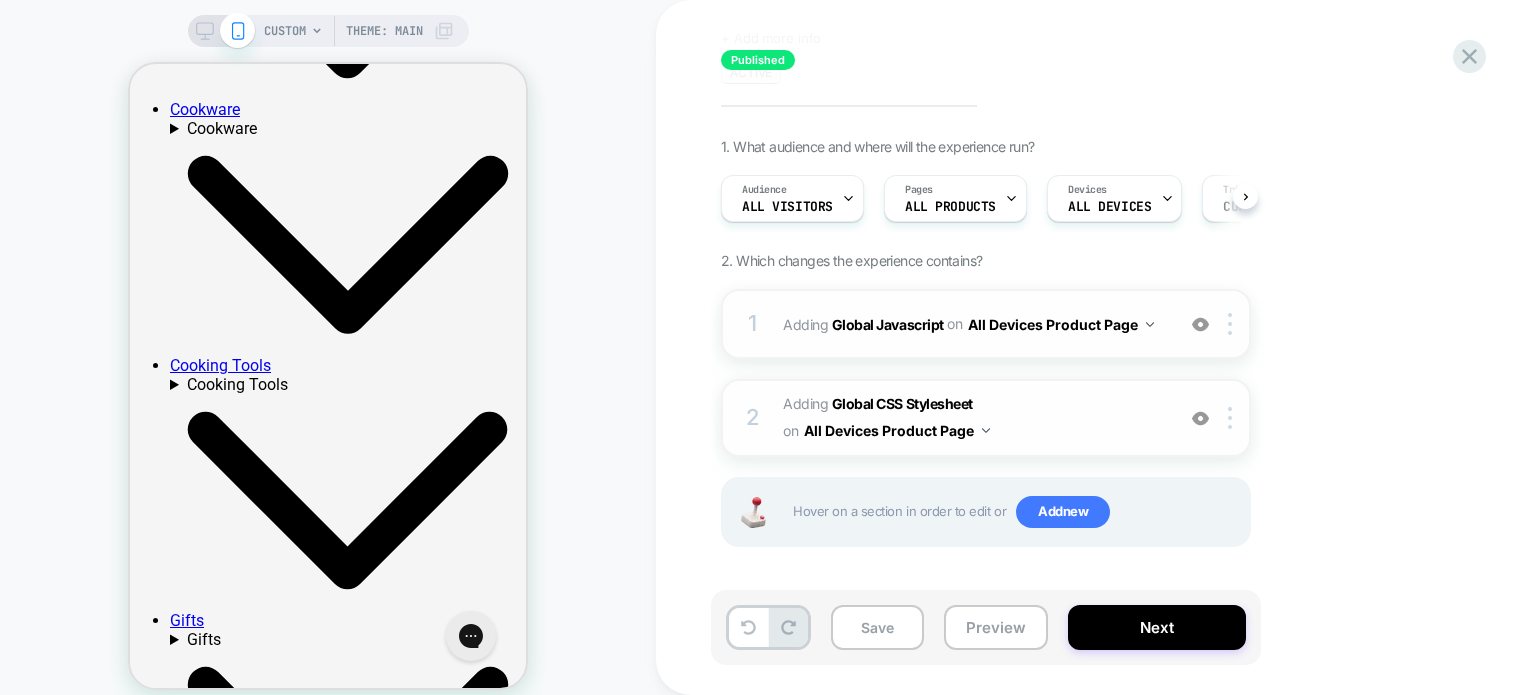 click on "1 Adding   Global Javascript   on All Devices Product Page Target   Mobile Delete" at bounding box center [986, 324] 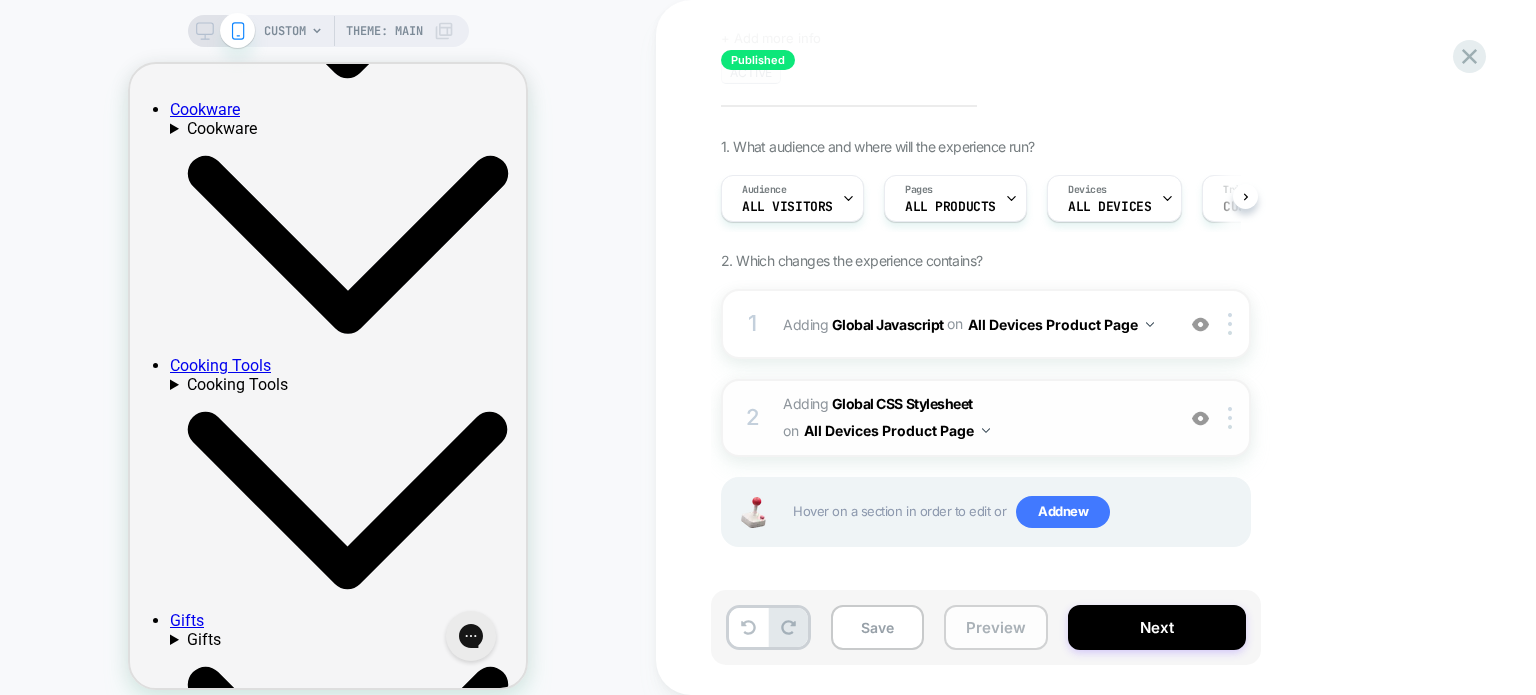 click on "Preview" at bounding box center (996, 627) 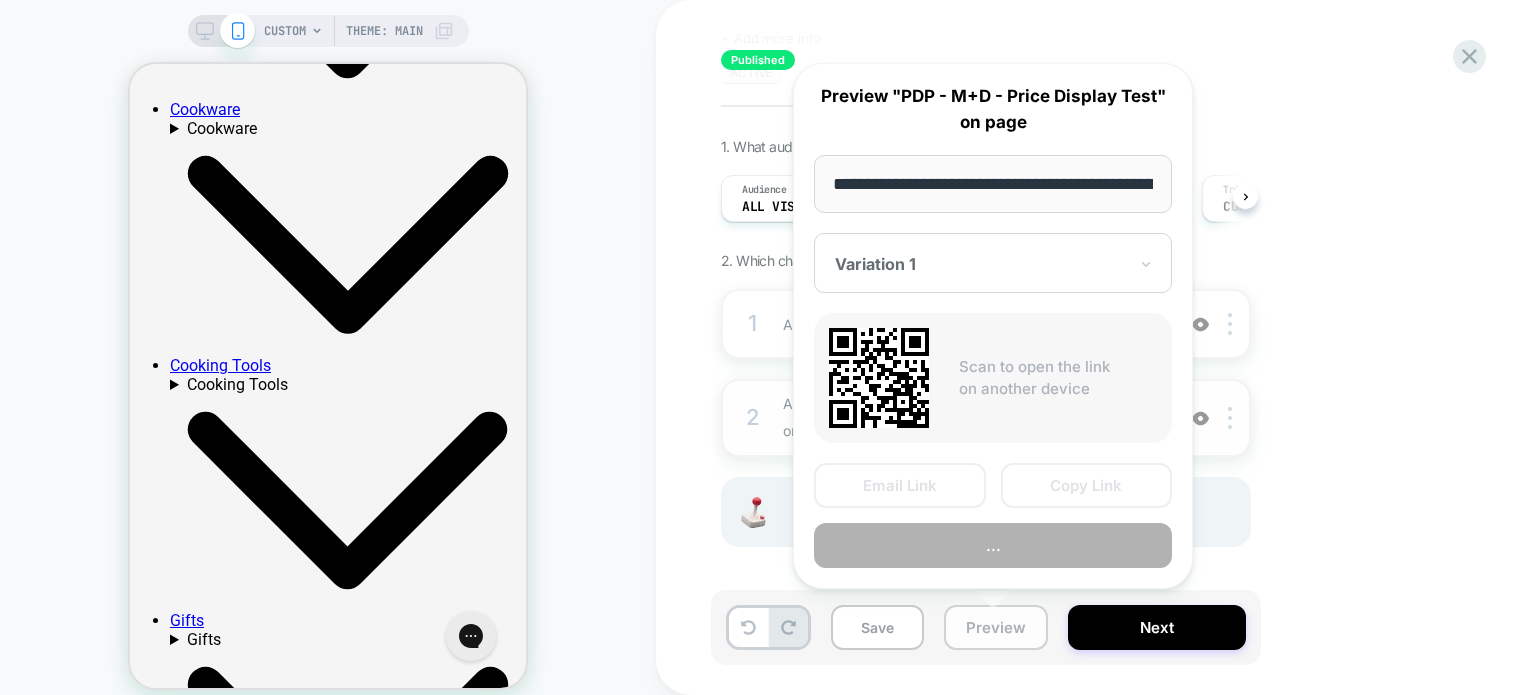 scroll, scrollTop: 0, scrollLeft: 232, axis: horizontal 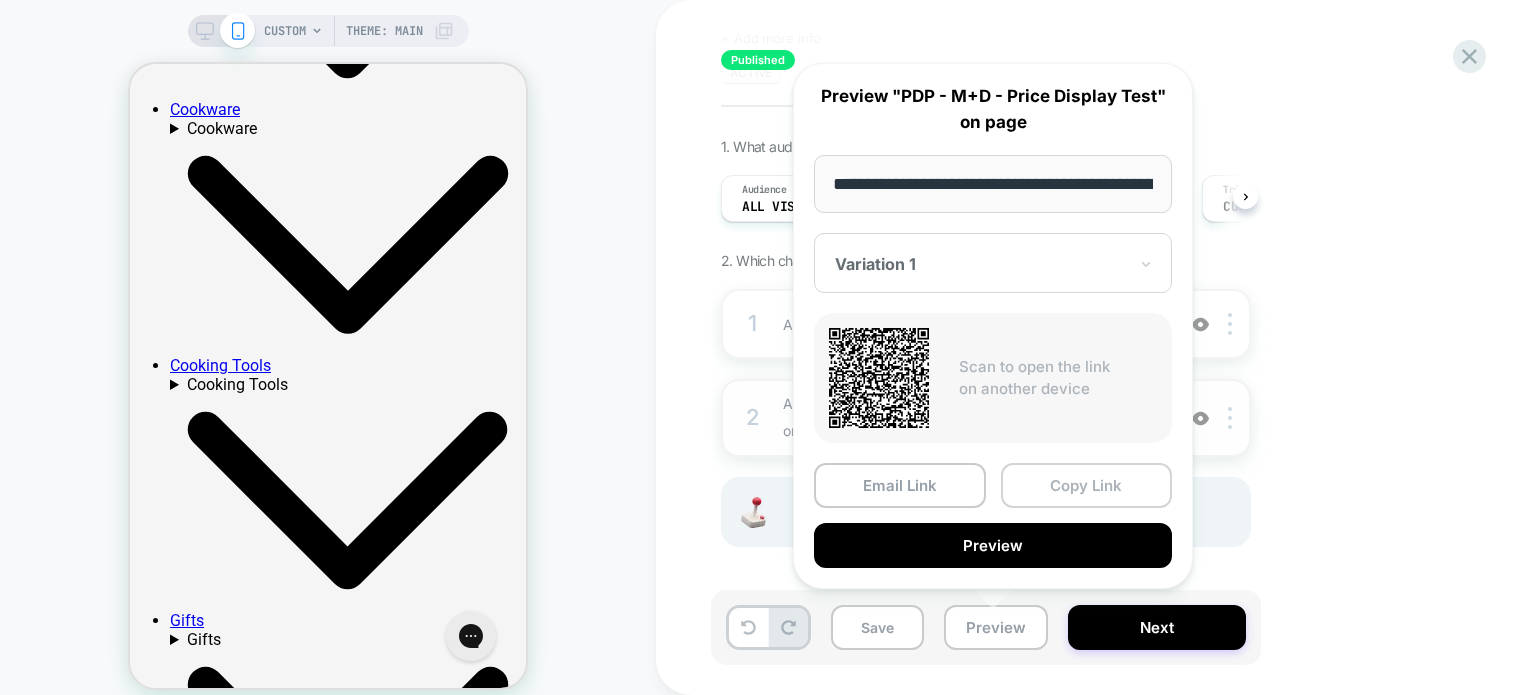 click on "Copy Link" at bounding box center [1087, 485] 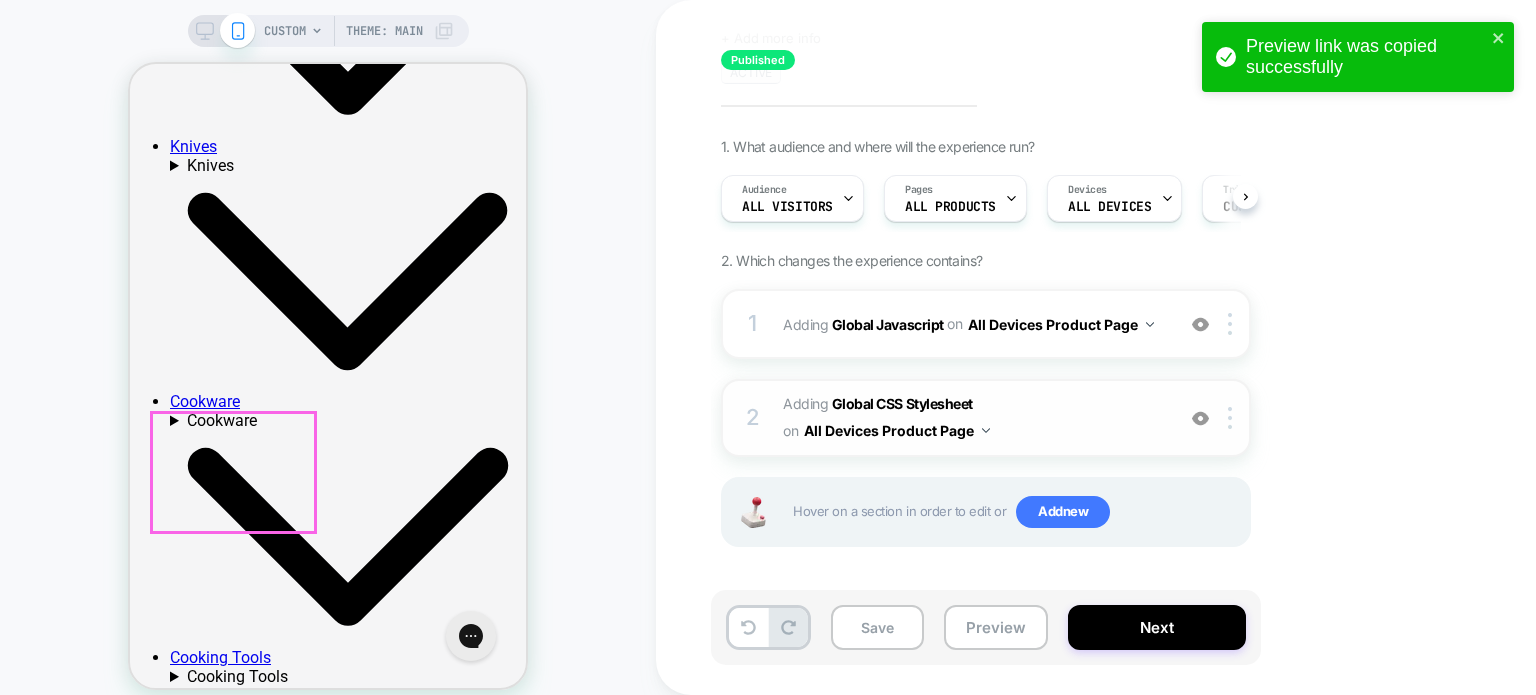 scroll, scrollTop: 200, scrollLeft: 0, axis: vertical 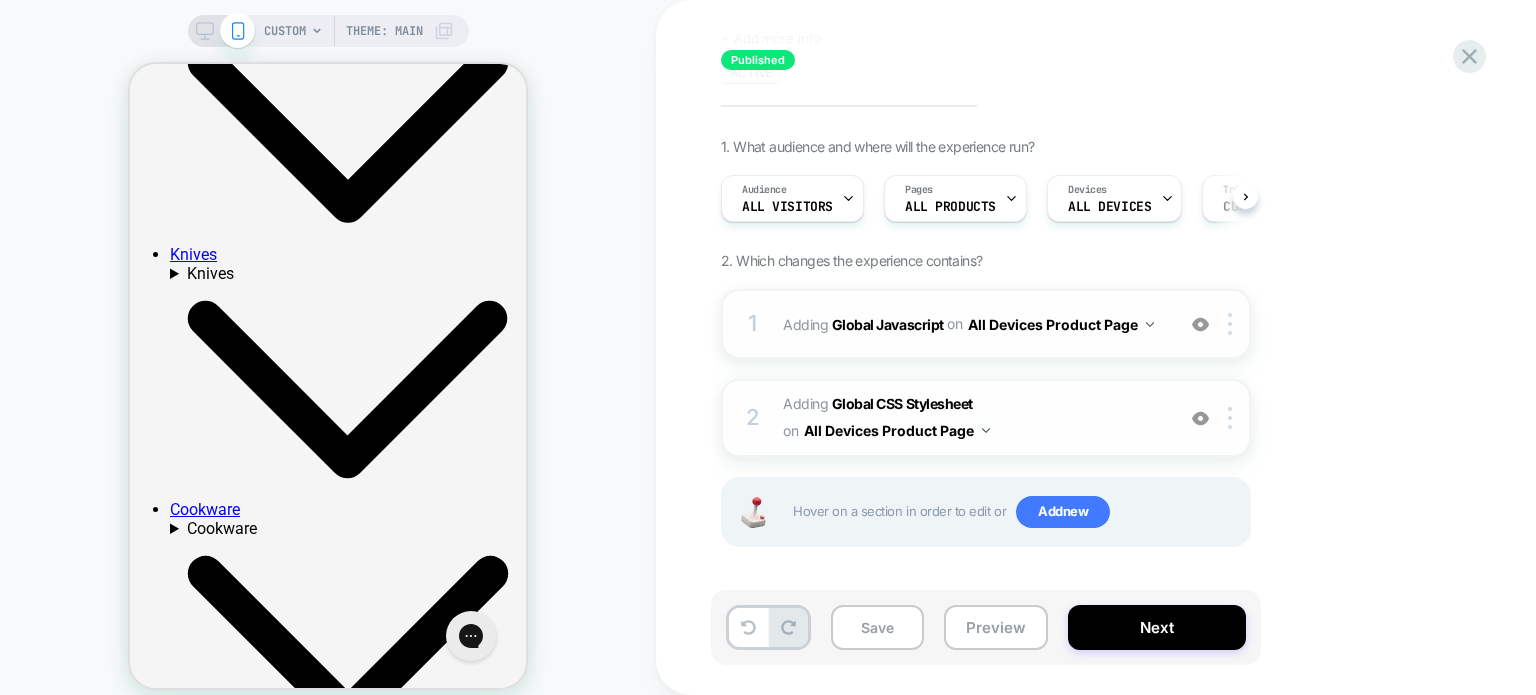 click on "All Devices Product Page" at bounding box center [1061, 324] 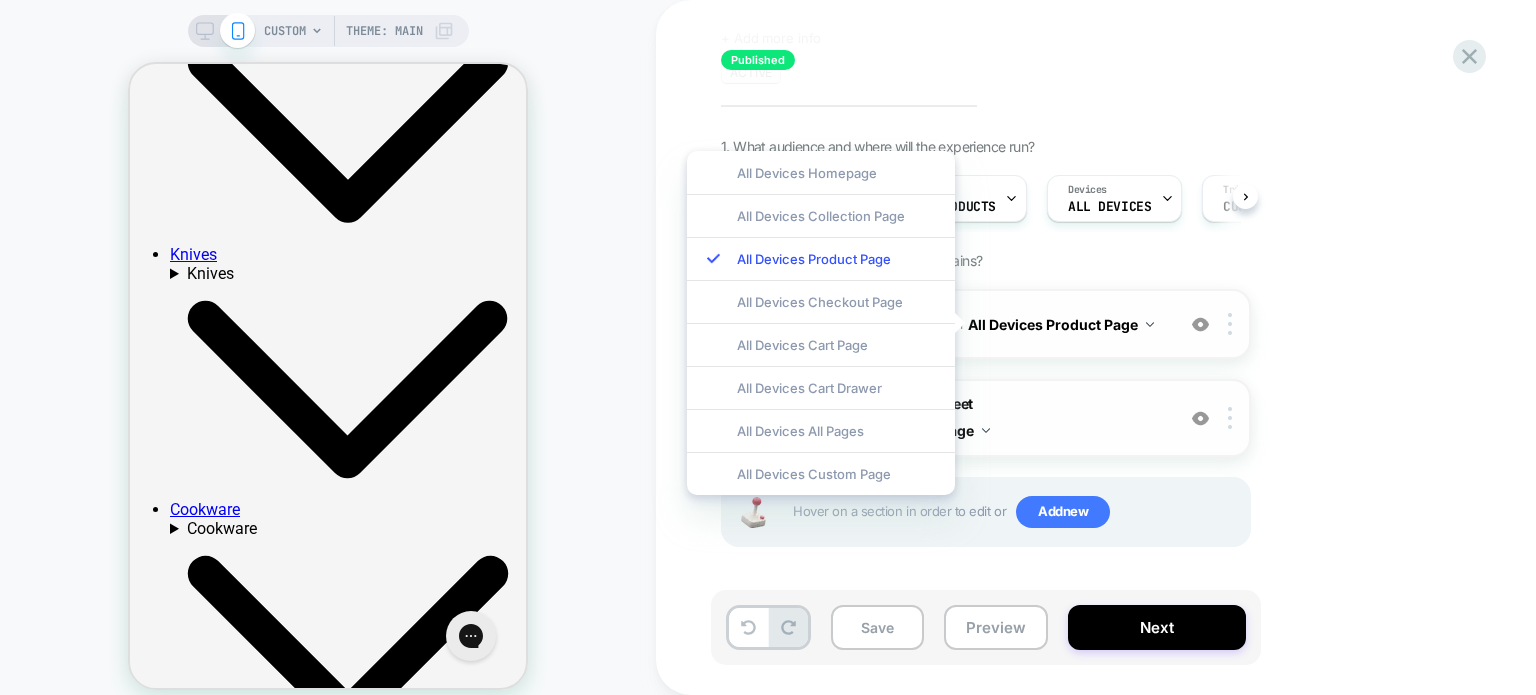 click on "1 Adding   Global Javascript   on All Devices Product Page Target   Mobile Delete" at bounding box center [986, 324] 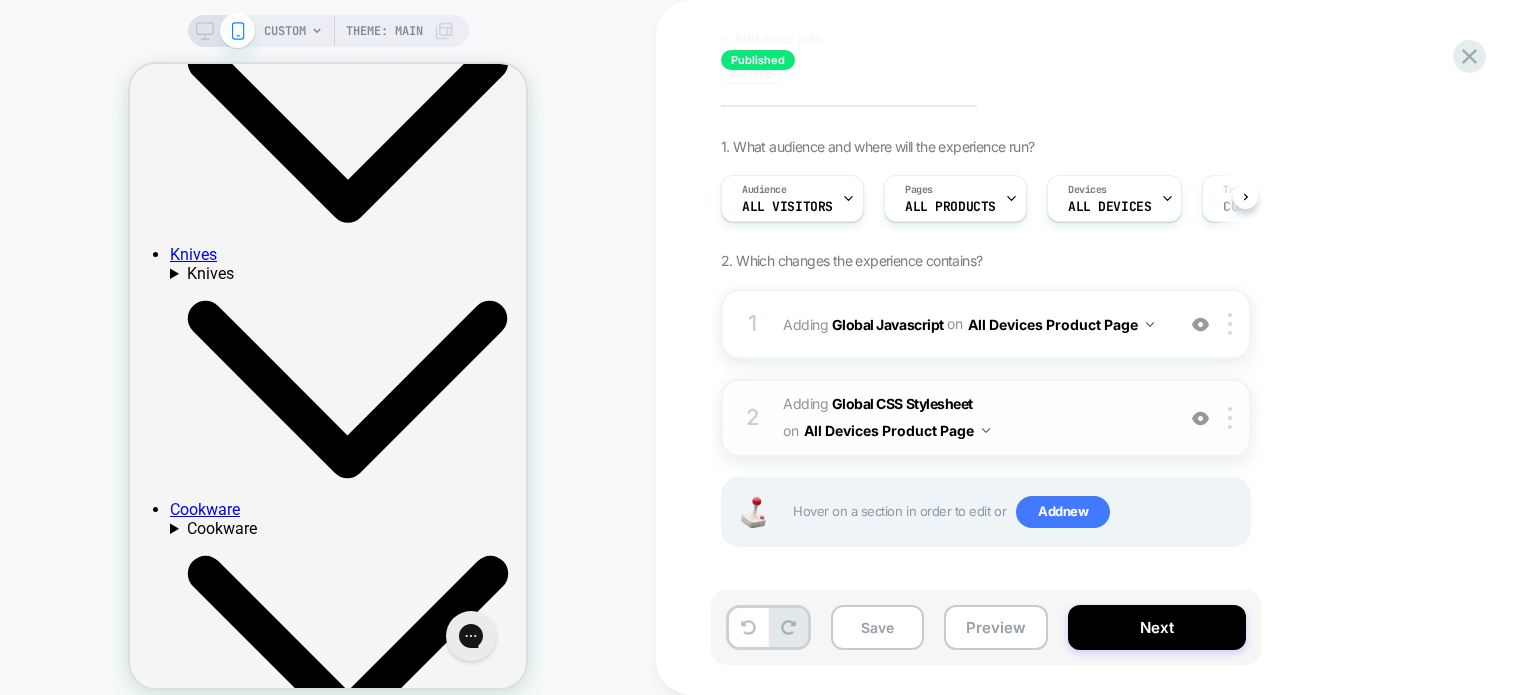 click at bounding box center (1200, 324) 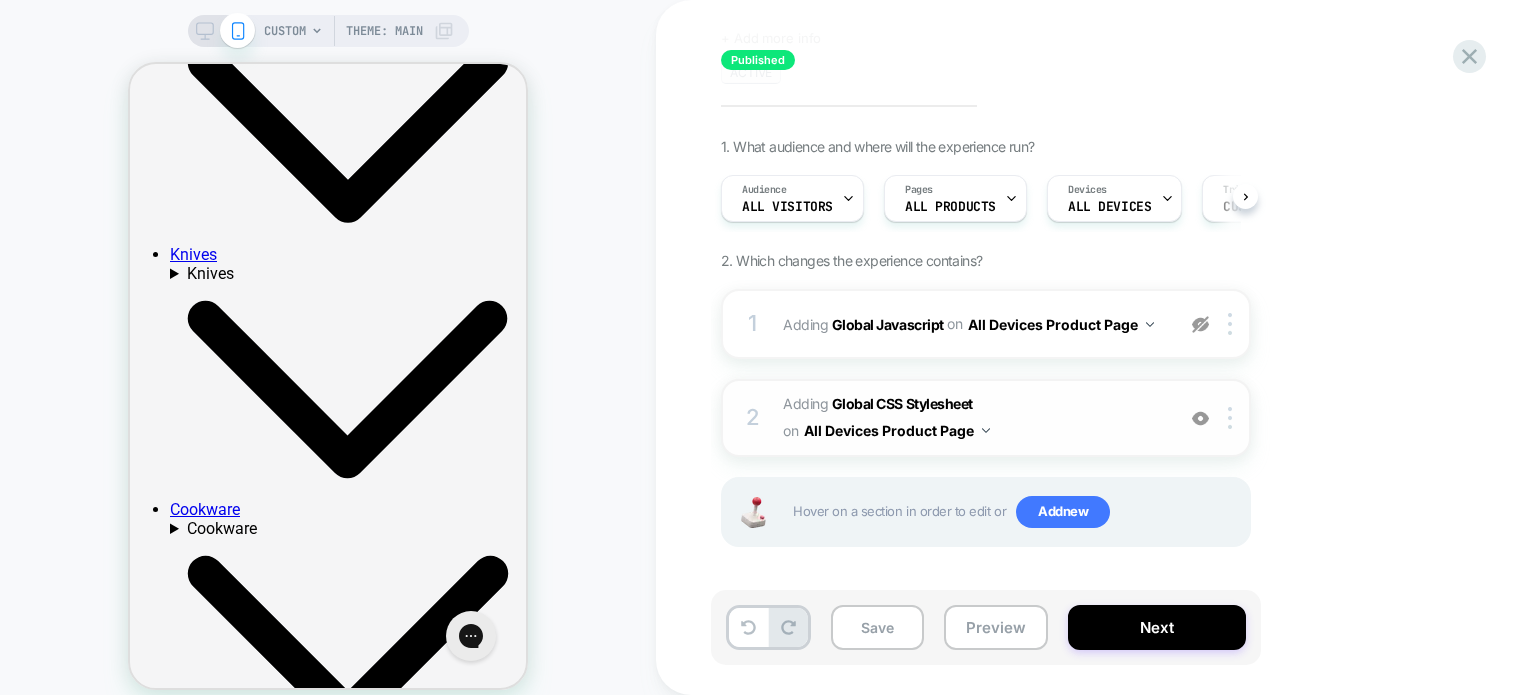 click at bounding box center (1200, 324) 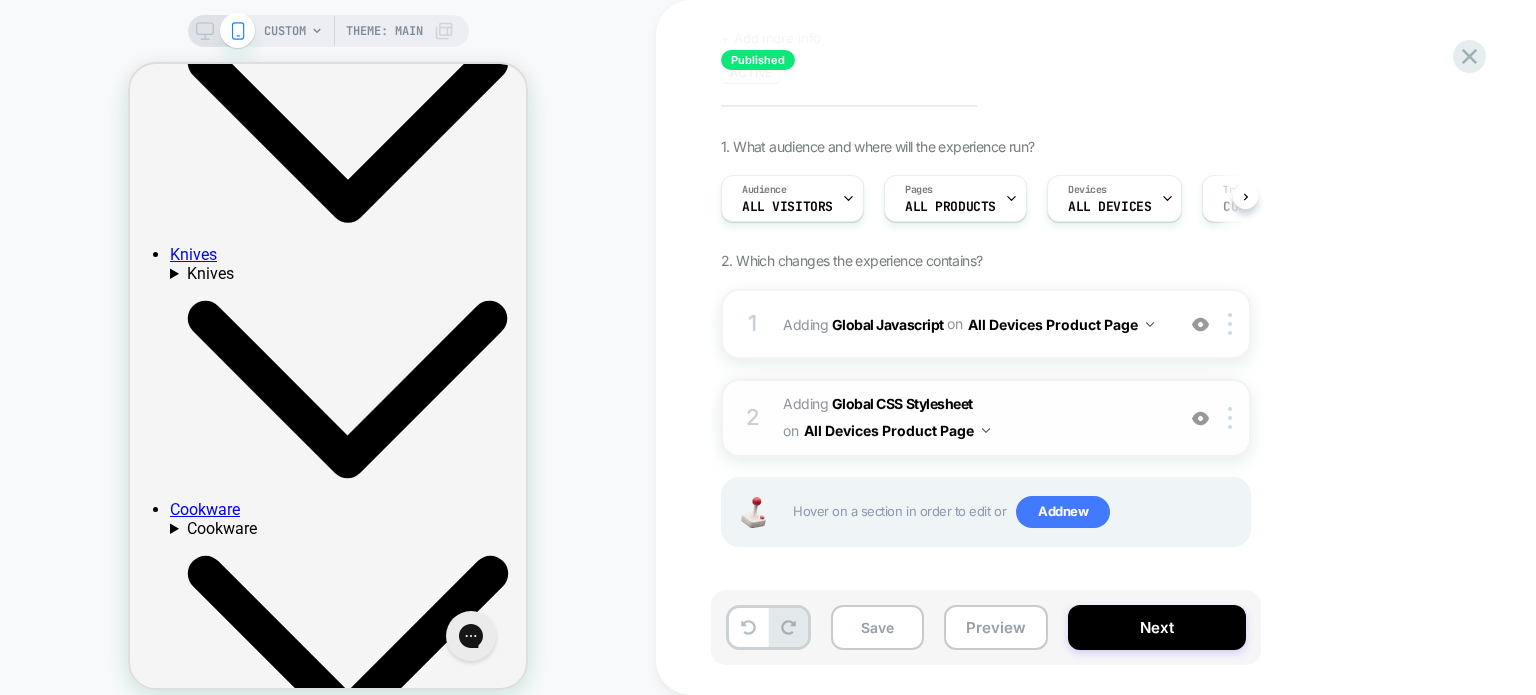 click at bounding box center (1200, 418) 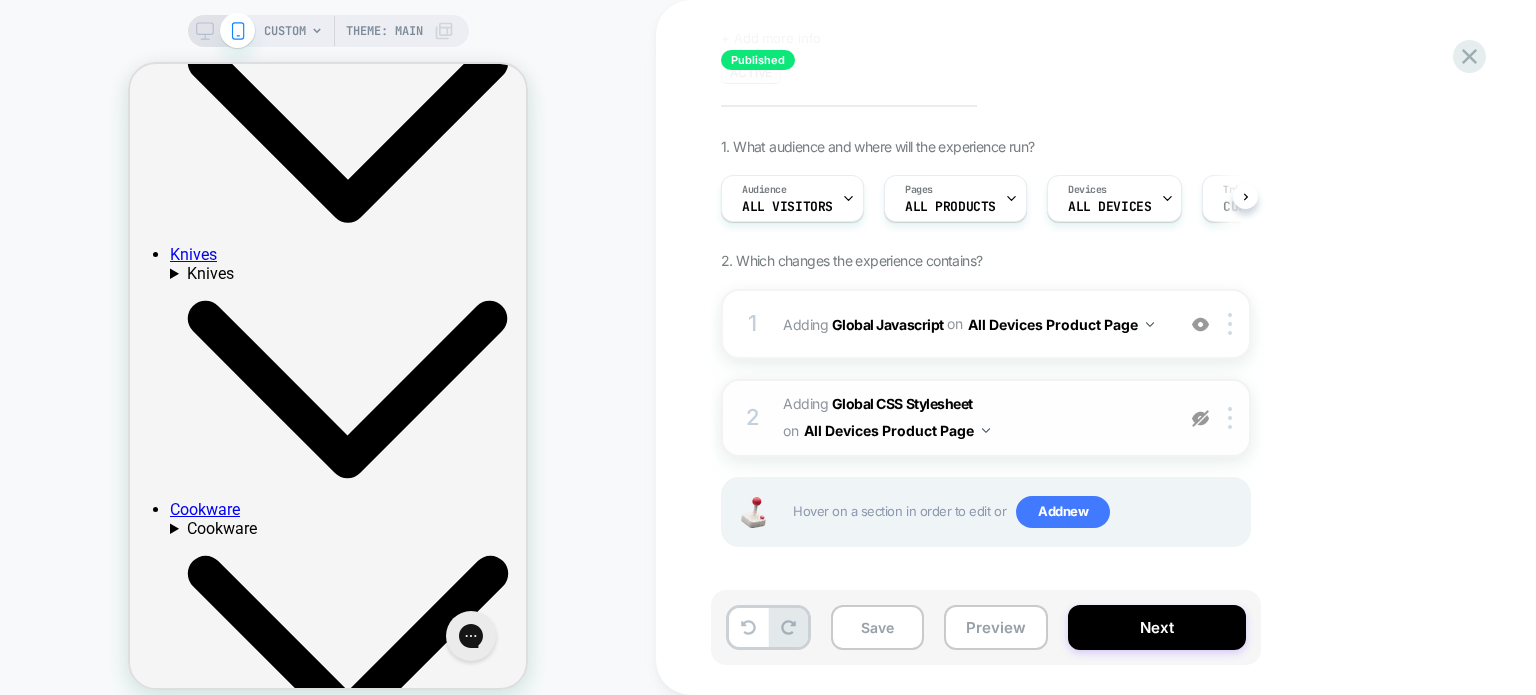 click at bounding box center (1200, 418) 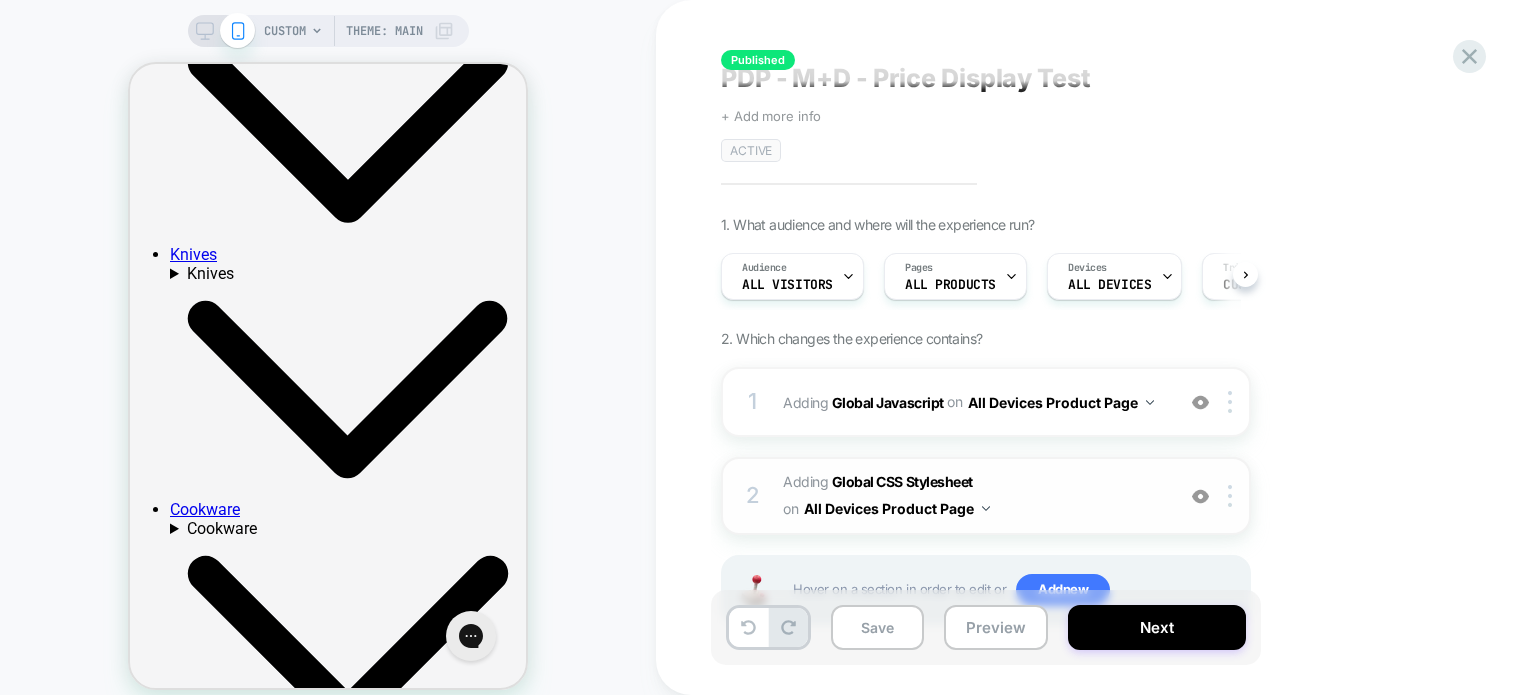 scroll, scrollTop: 0, scrollLeft: 0, axis: both 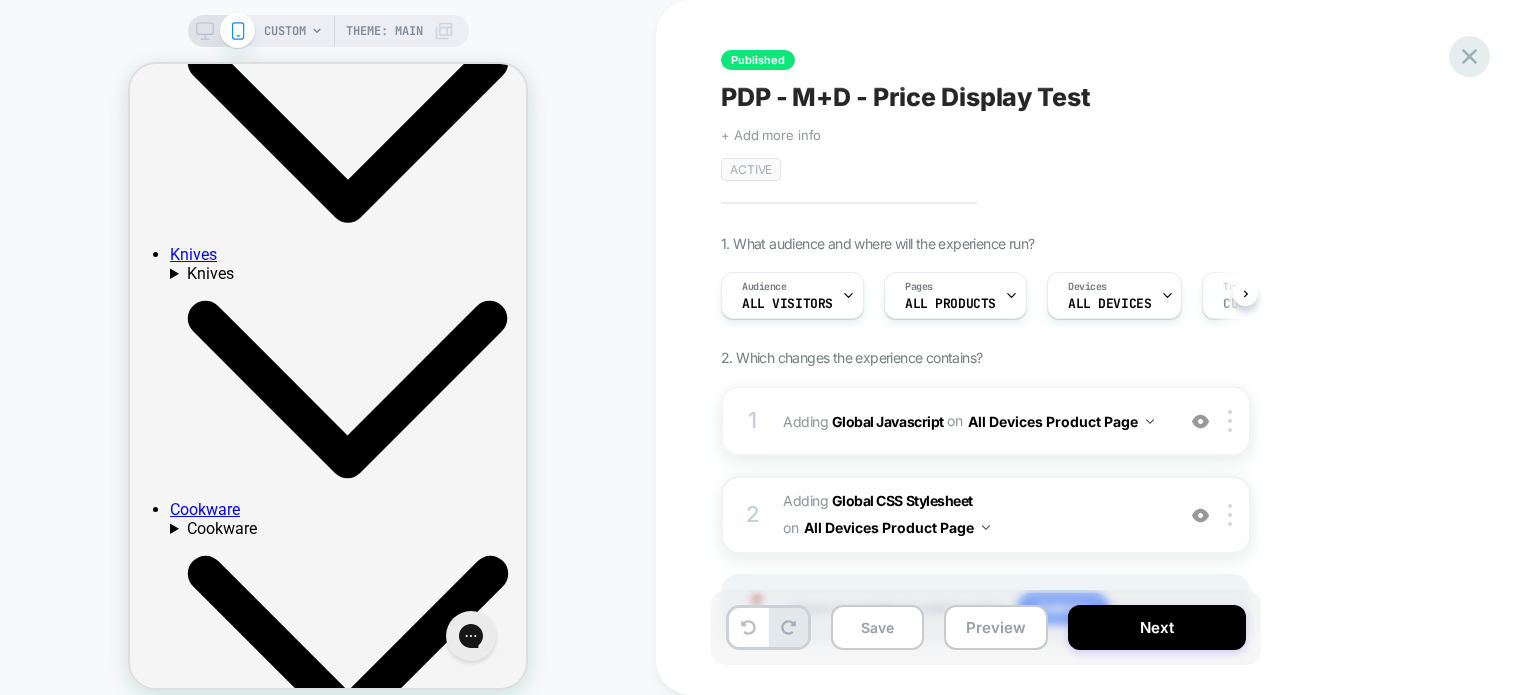 click 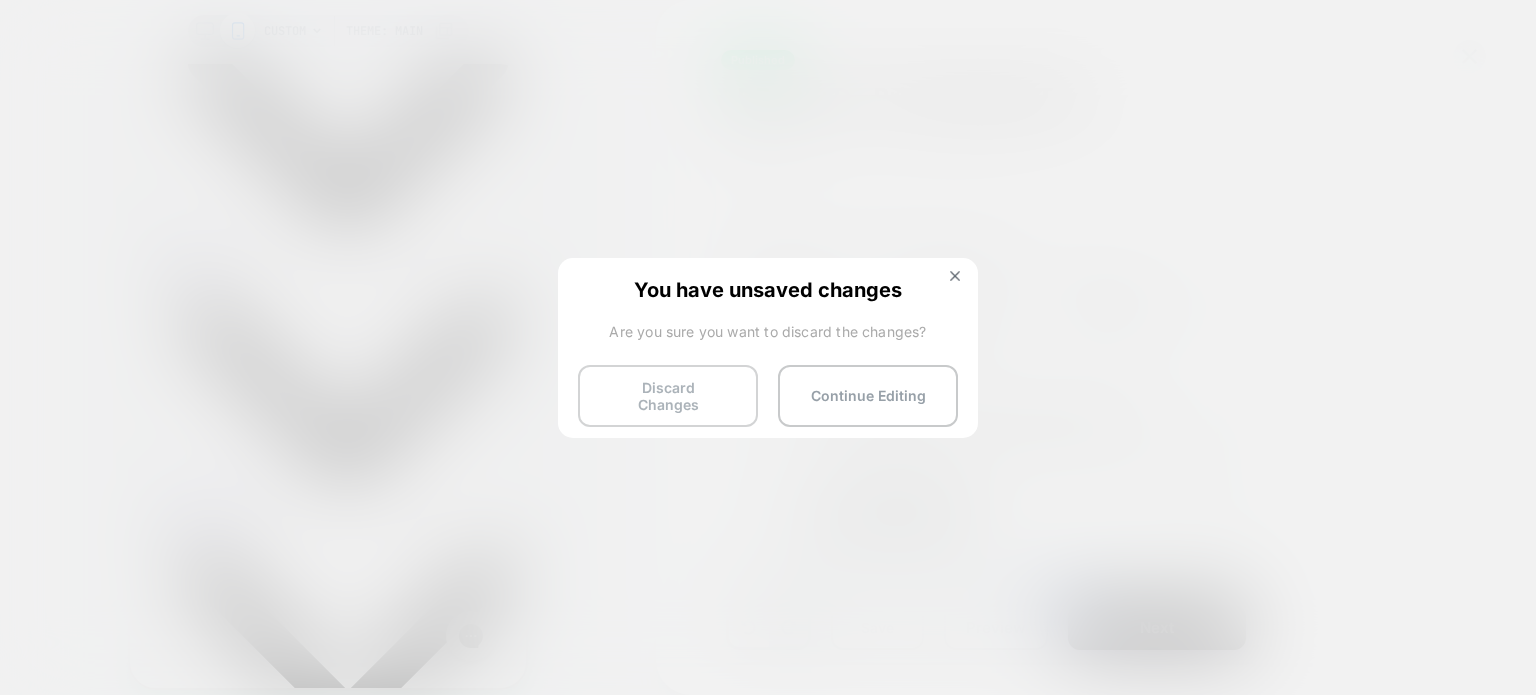 click on "Discard Changes" at bounding box center [668, 396] 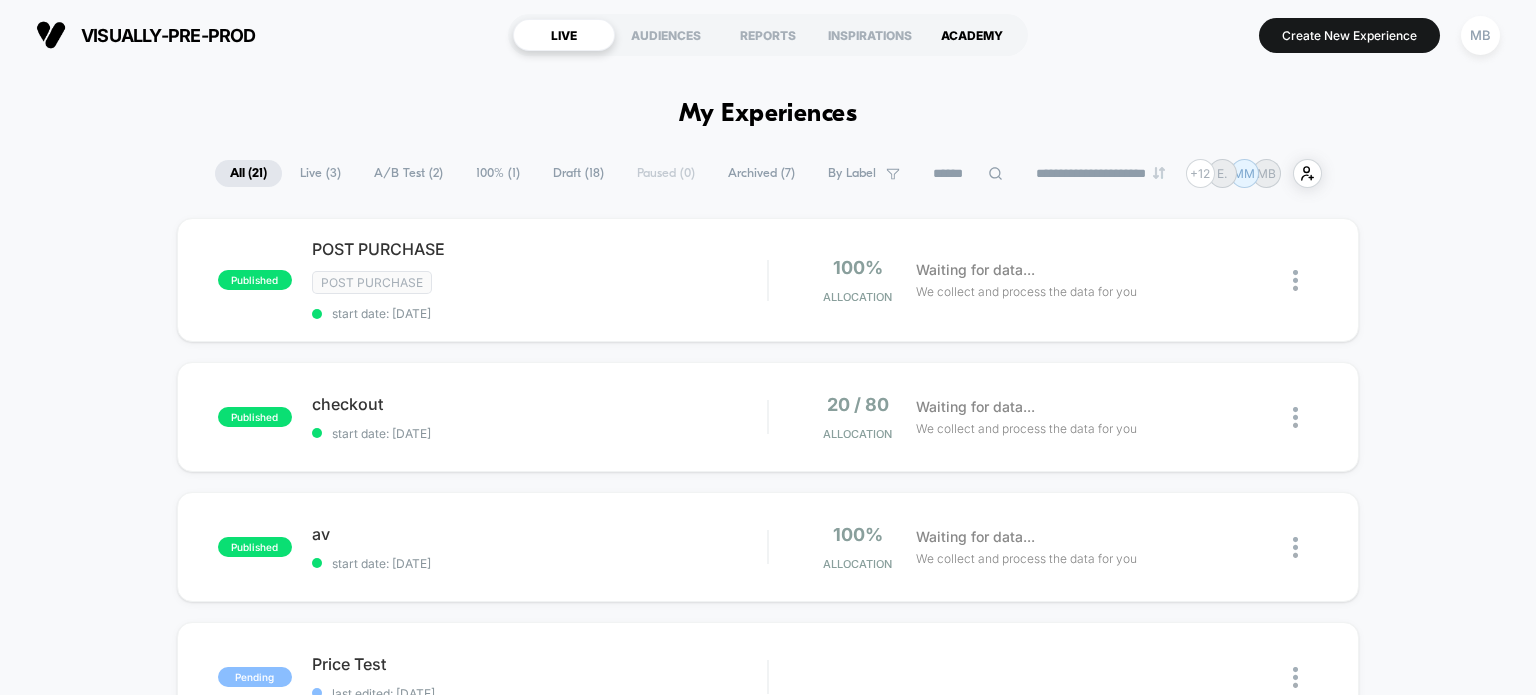 scroll, scrollTop: 0, scrollLeft: 0, axis: both 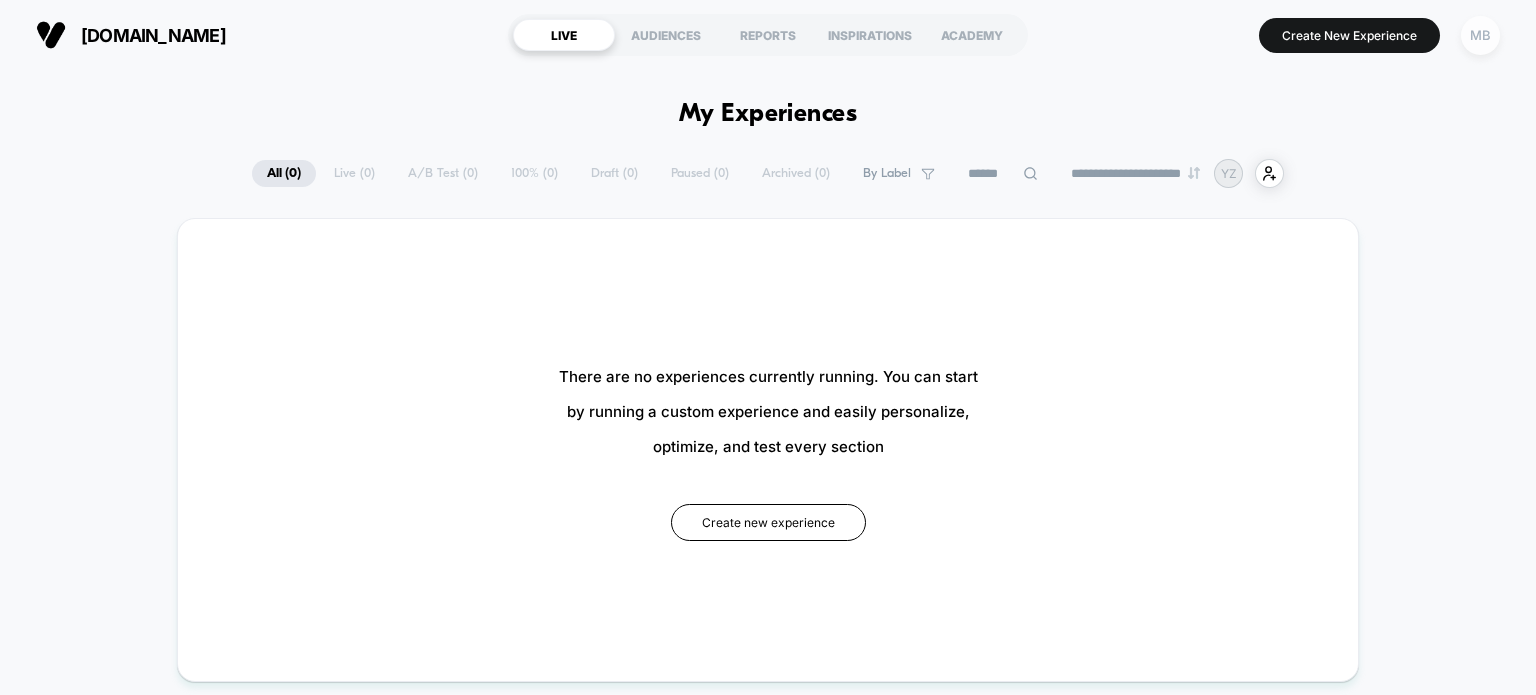 click on "MB" at bounding box center [1480, 35] 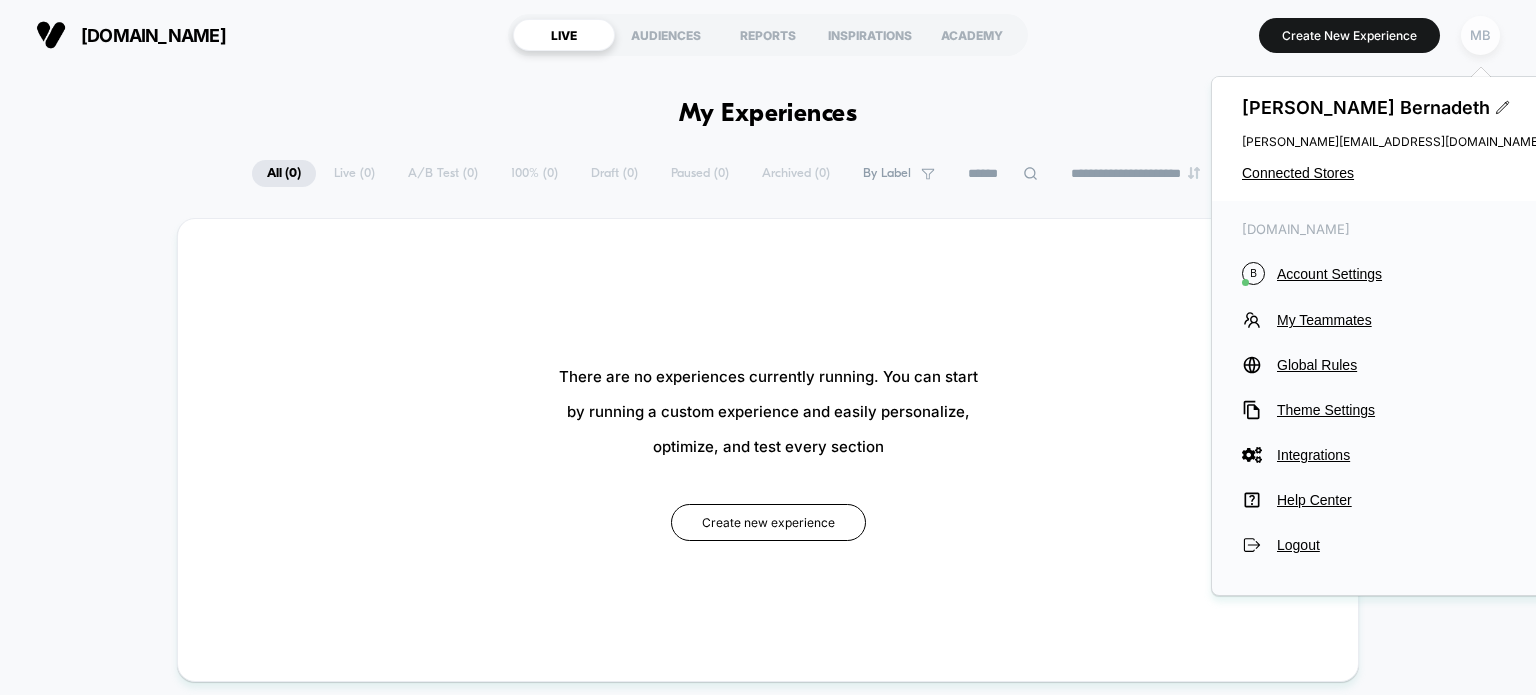 scroll, scrollTop: 0, scrollLeft: 0, axis: both 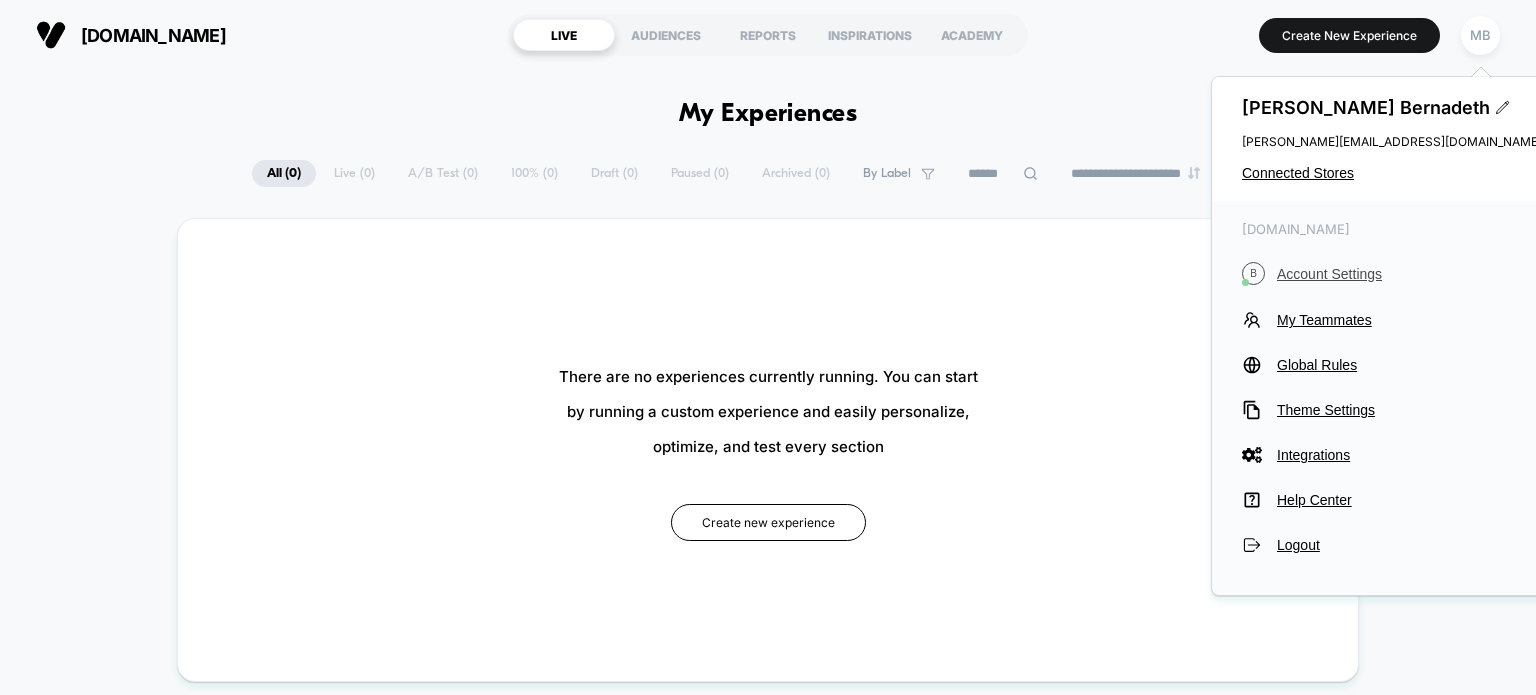 click on "Account Settings" at bounding box center (1409, 274) 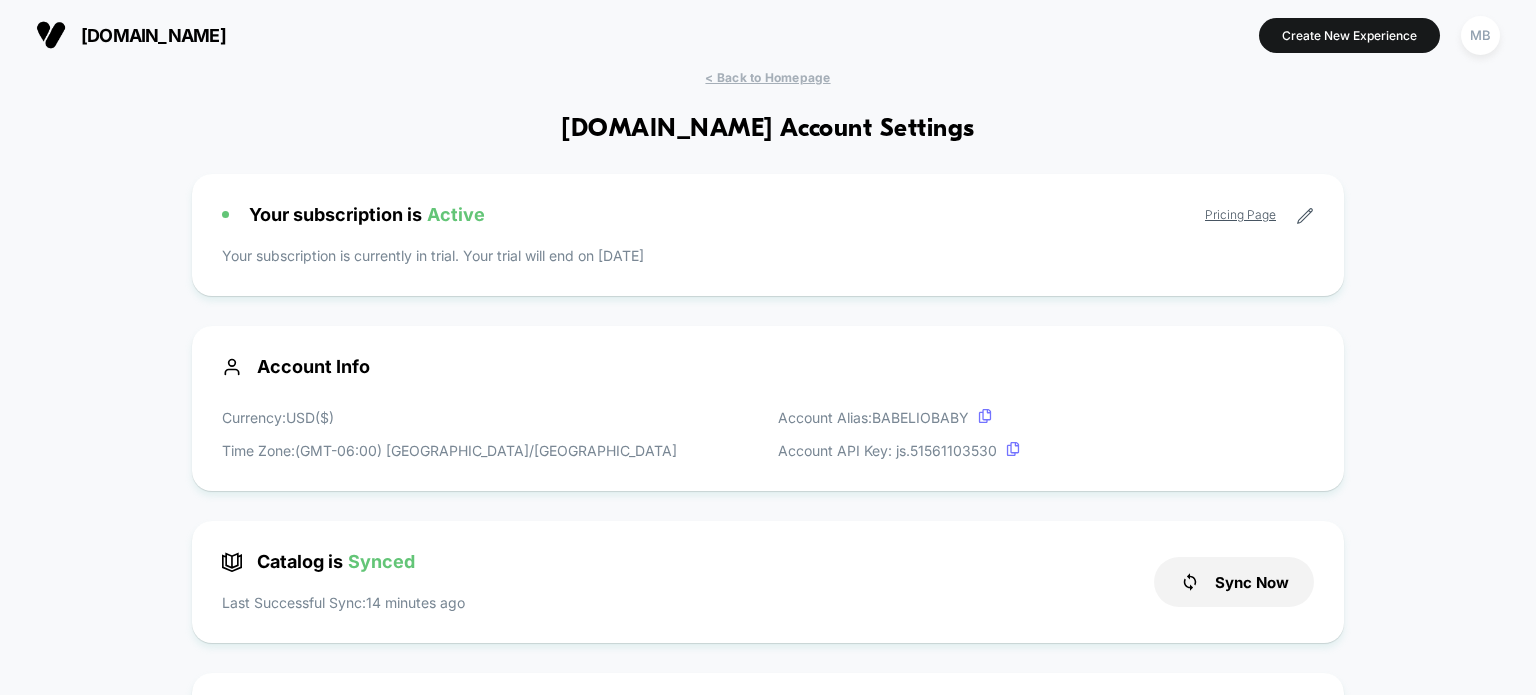 click 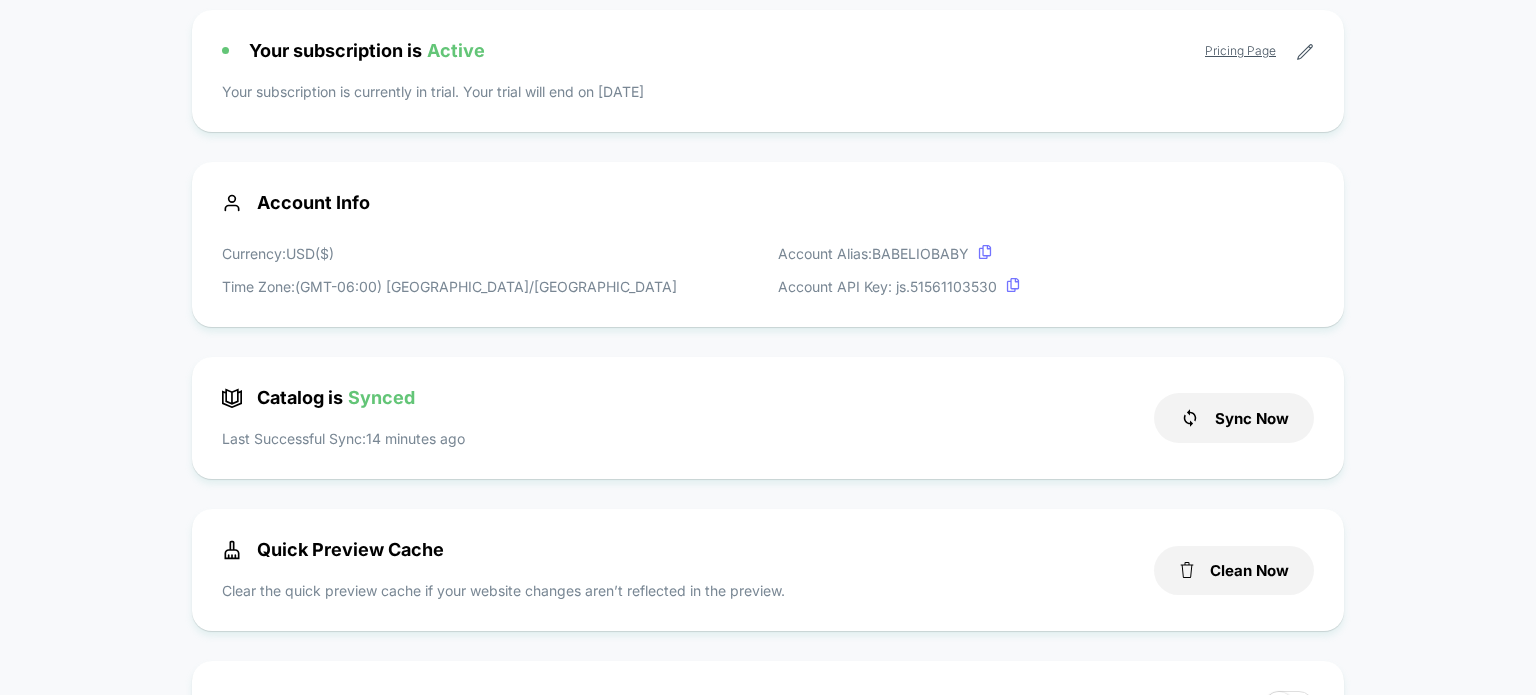 scroll, scrollTop: 100, scrollLeft: 0, axis: vertical 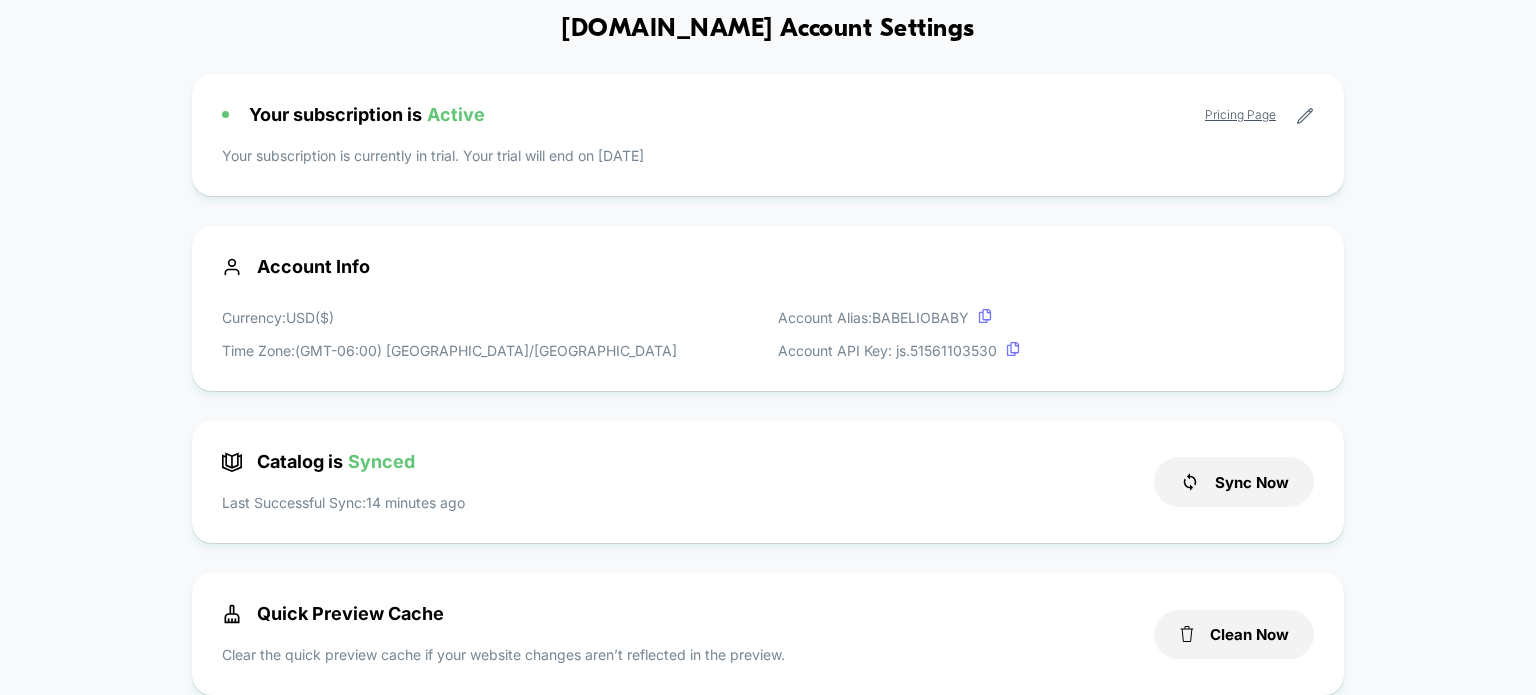 click 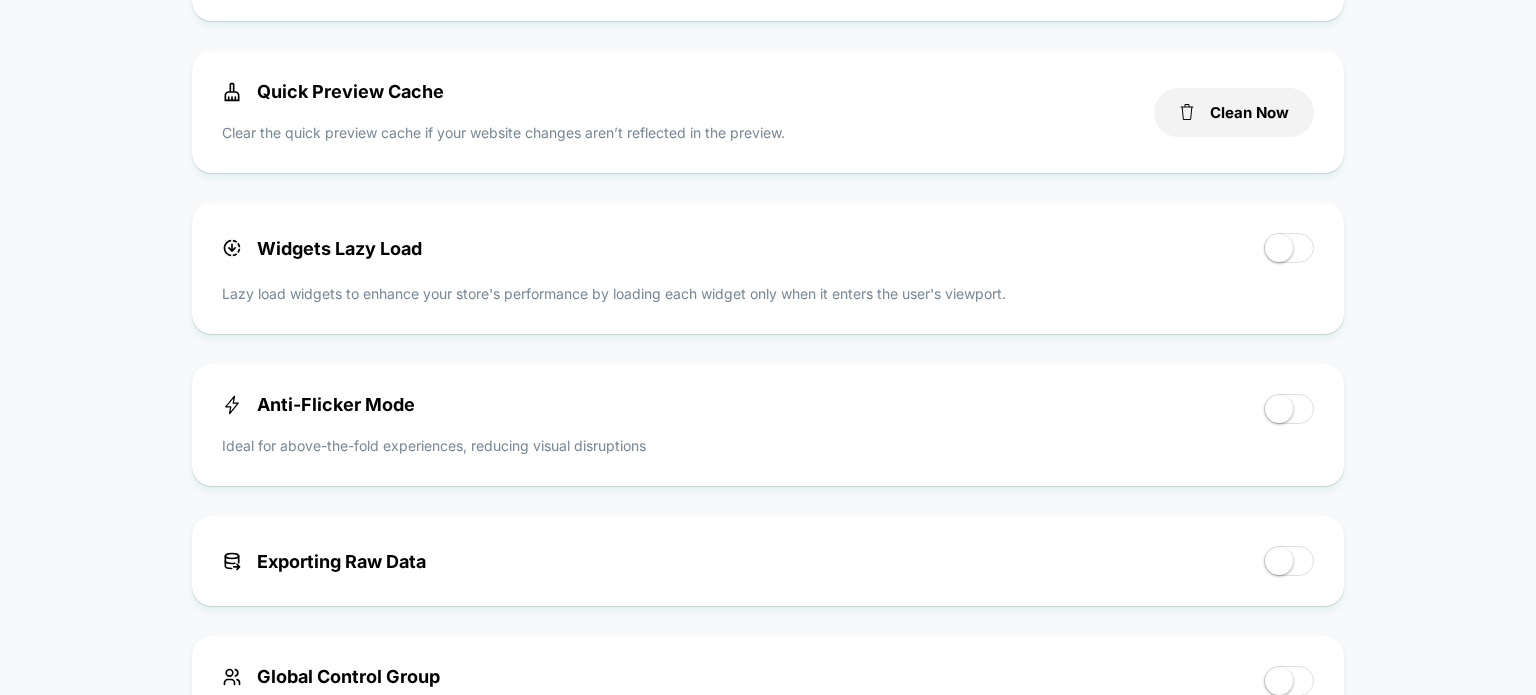 scroll, scrollTop: 700, scrollLeft: 0, axis: vertical 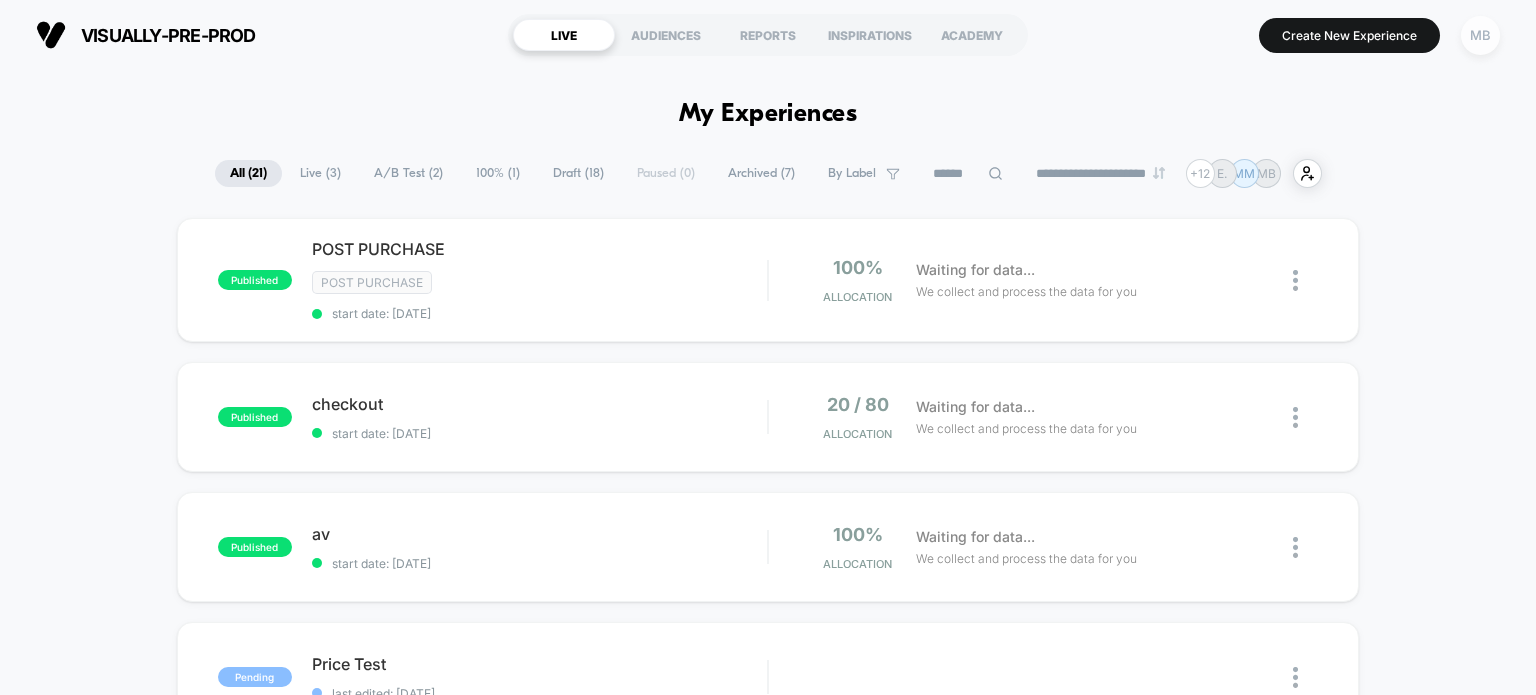 click on "MB" at bounding box center (1480, 35) 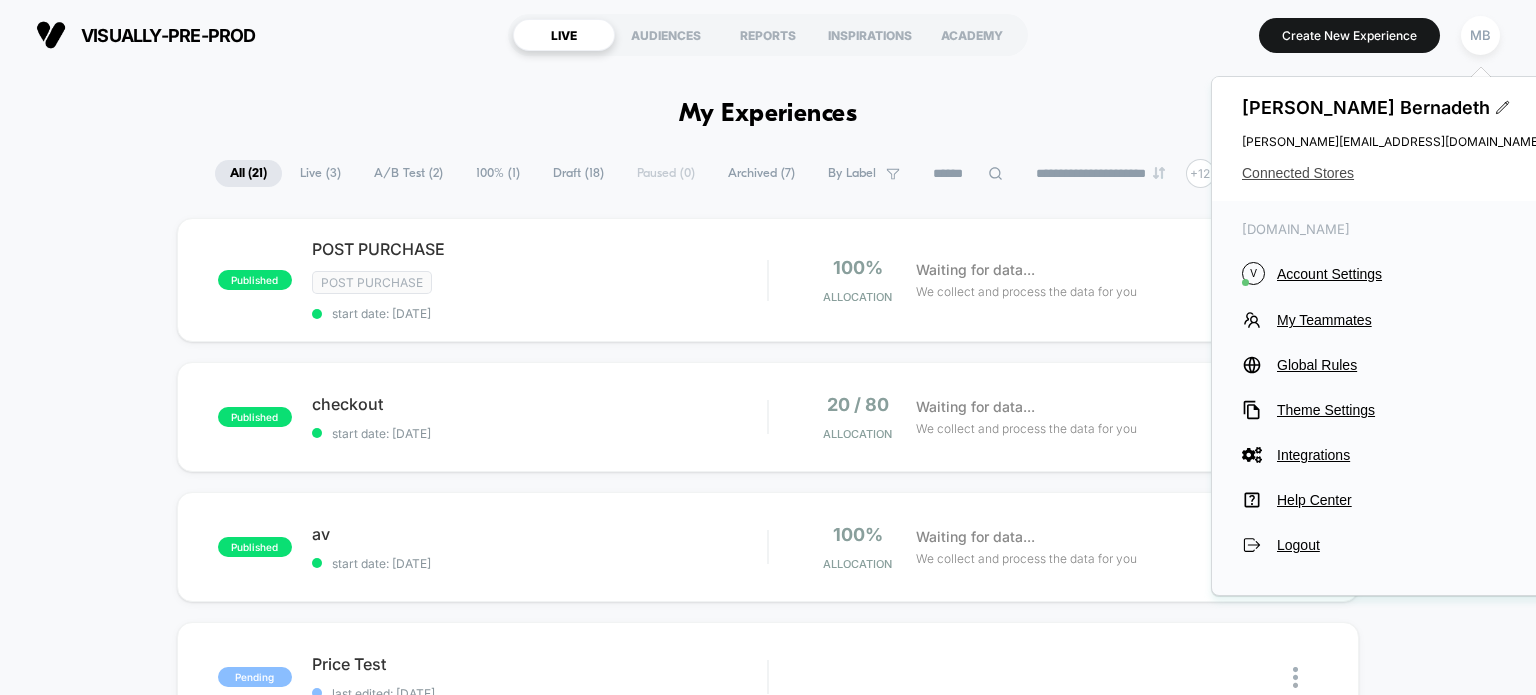 click on "Connected Stores" at bounding box center (1392, 173) 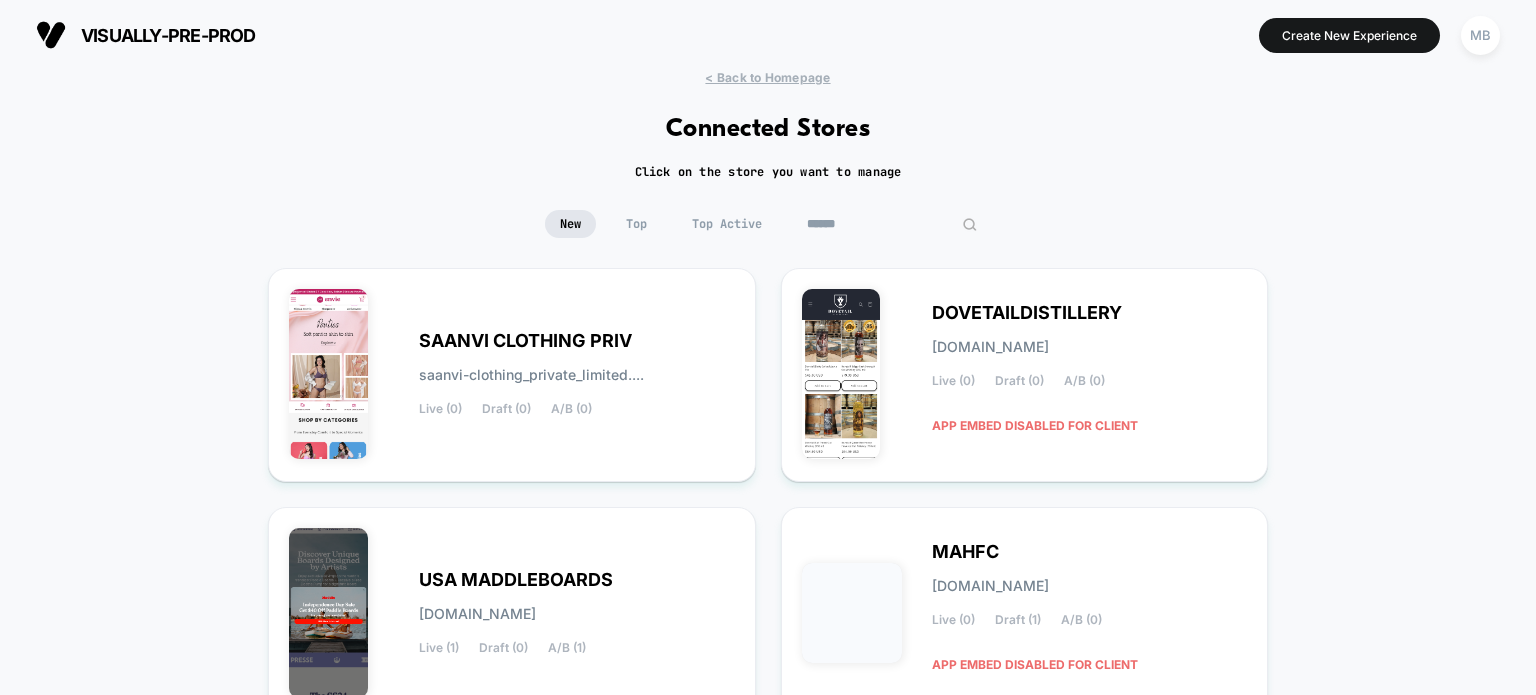 click at bounding box center (892, 224) 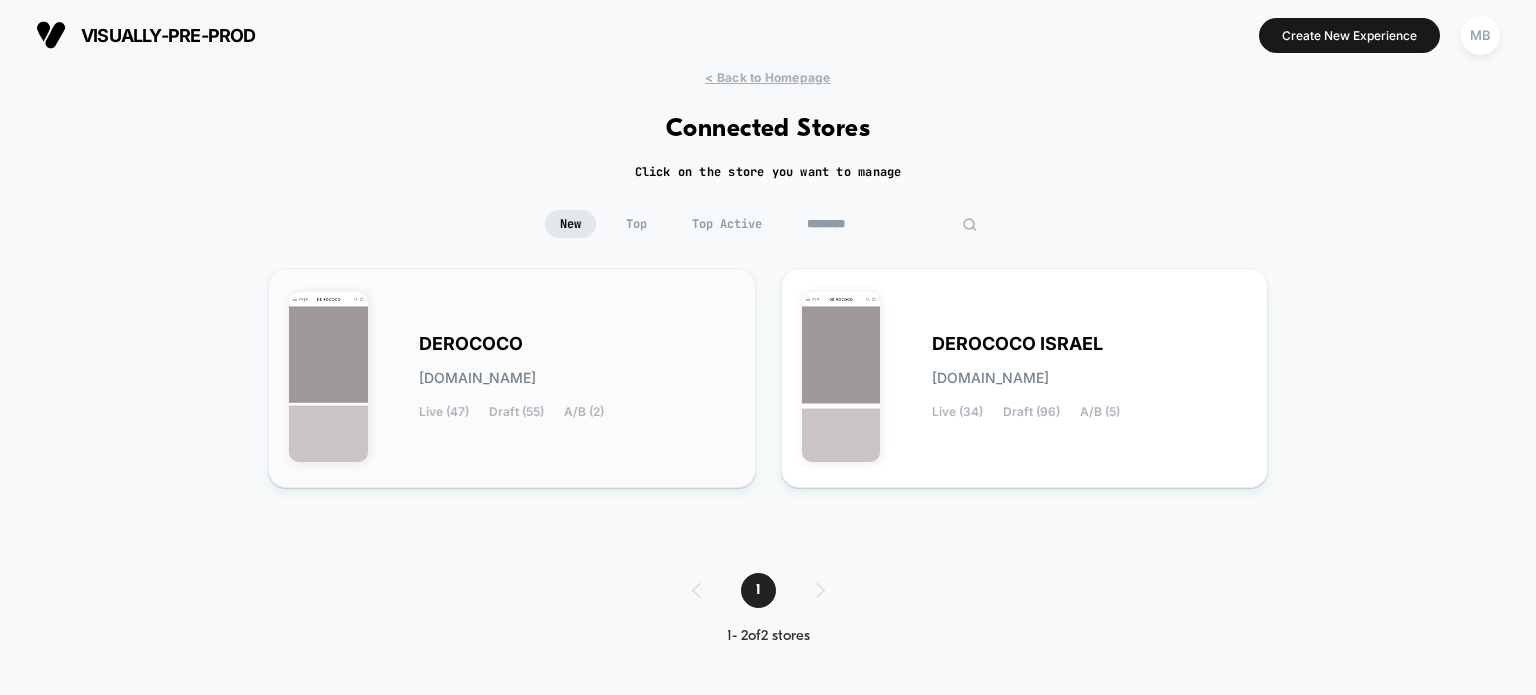 type on "********" 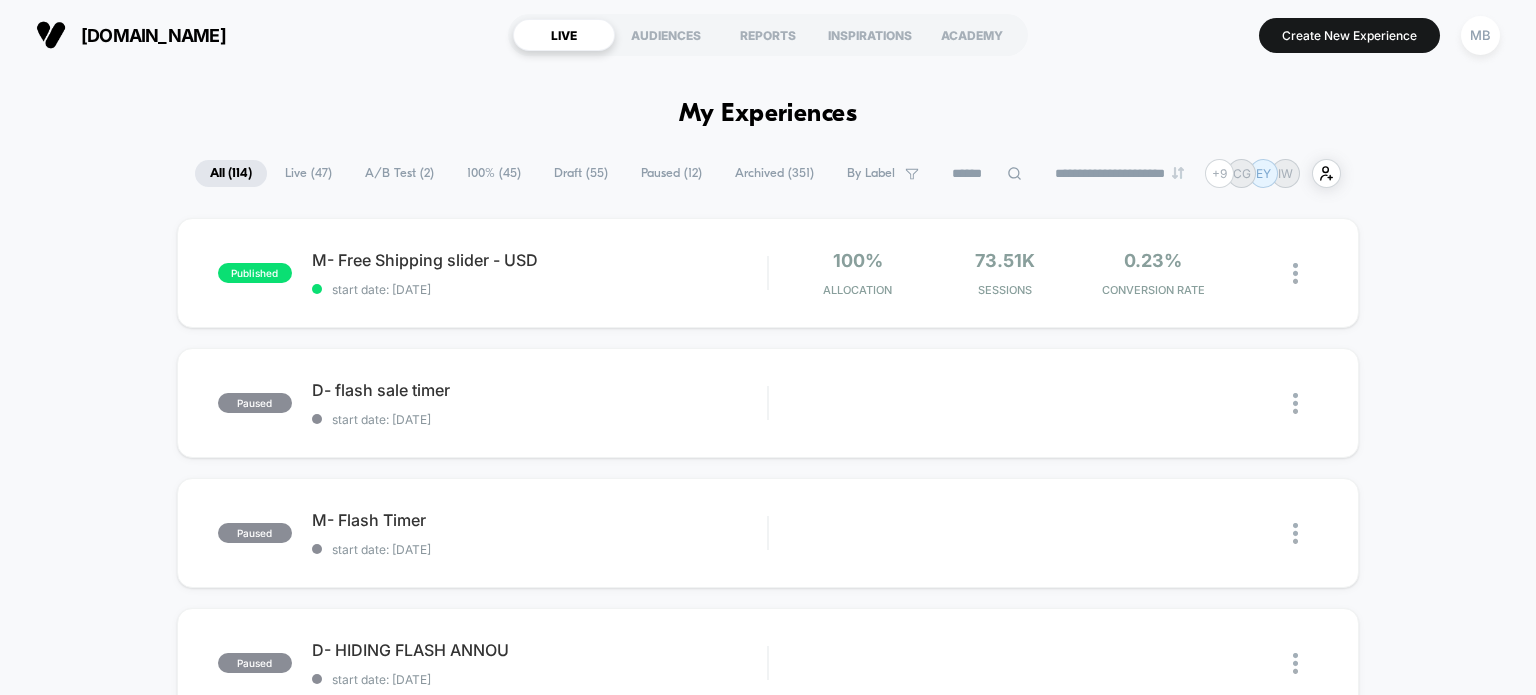 click on "published M- Free Shipping slider - USD start date: 6/5/2025 100% Allocation 73.51k Sessions 0.23% CONVERSION RATE paused D- flash sale timer start date: 6/29/2025 Edit Duplicate Preview Start paused M- Flash Timer start date: 6/29/2025 Edit Duplicate Preview Start paused D- HIDING FLASH ANNOU start date: 6/29/2025 Edit Duplicate Preview Start paused M- HIDING FLASH ANNOU start date: 6/29/2025 Edit Duplicate Preview Start paused M- hiding flash start date: 6/29/2025 Edit Duplicate Preview Start paused D- Hiding Flash sale start date: 6/29/2025 Edit Duplicate Preview Start paused D- flash sale full cart start date: 6/26/2025 Edit Duplicate Preview Start paused M- flash sale empty cart start date: 6/26/2025 Edit Duplicate Preview Start paused D- flash sale empty cart start date: 6/26/2025 Edit Duplicate Preview Start paused M- full cart flash sale start date: 6/26/2025 Edit Duplicate Preview Start paused D- pp flash sale start date: 6/26/2025 Edit Duplicate Preview Start Create New Experience" at bounding box center (768, 1038) 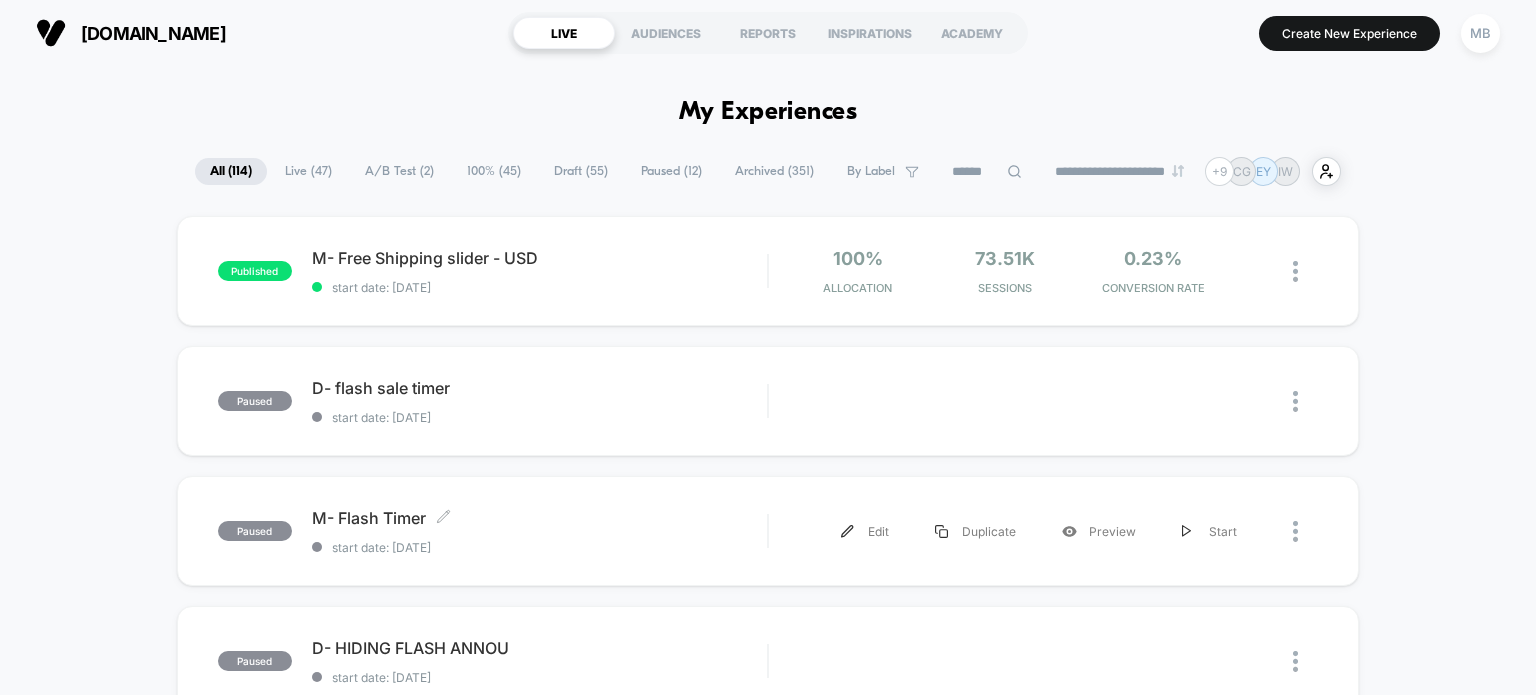 scroll, scrollTop: 0, scrollLeft: 0, axis: both 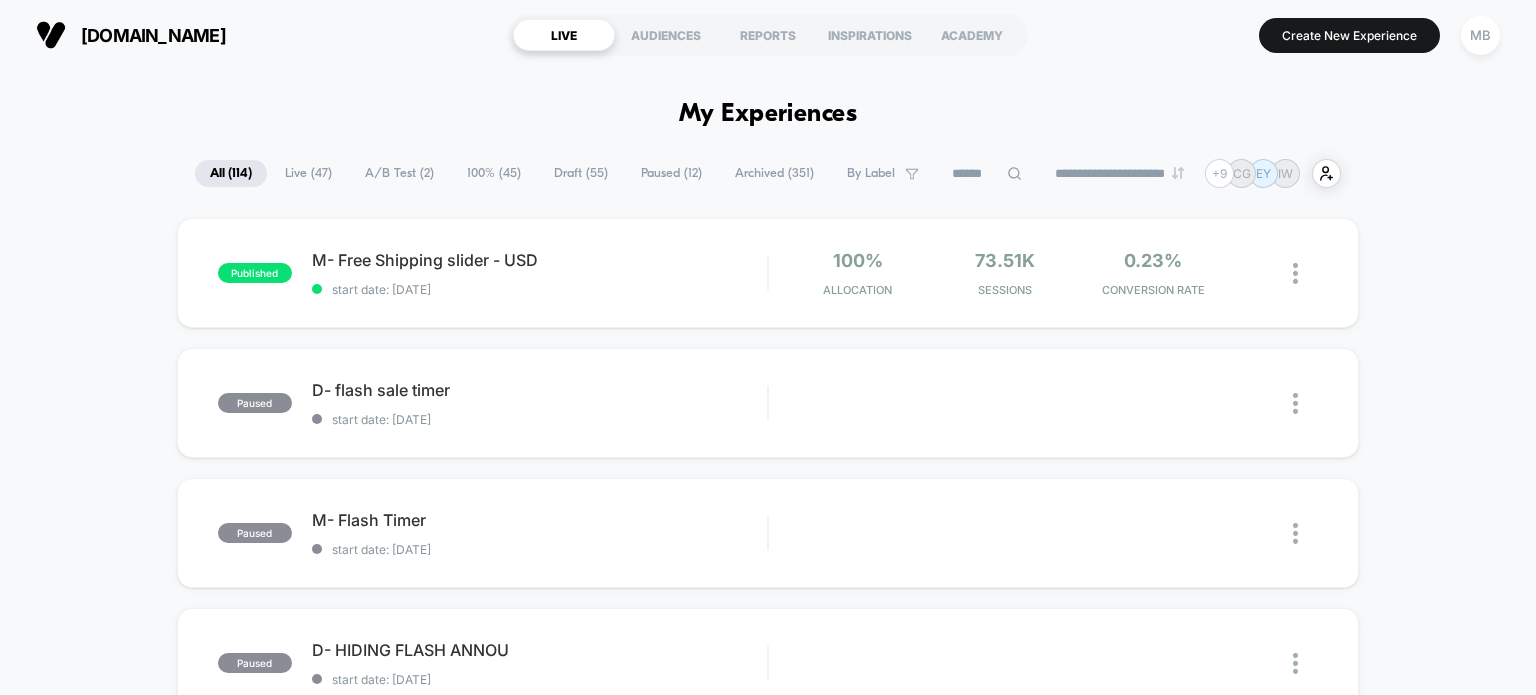 click at bounding box center (987, 174) 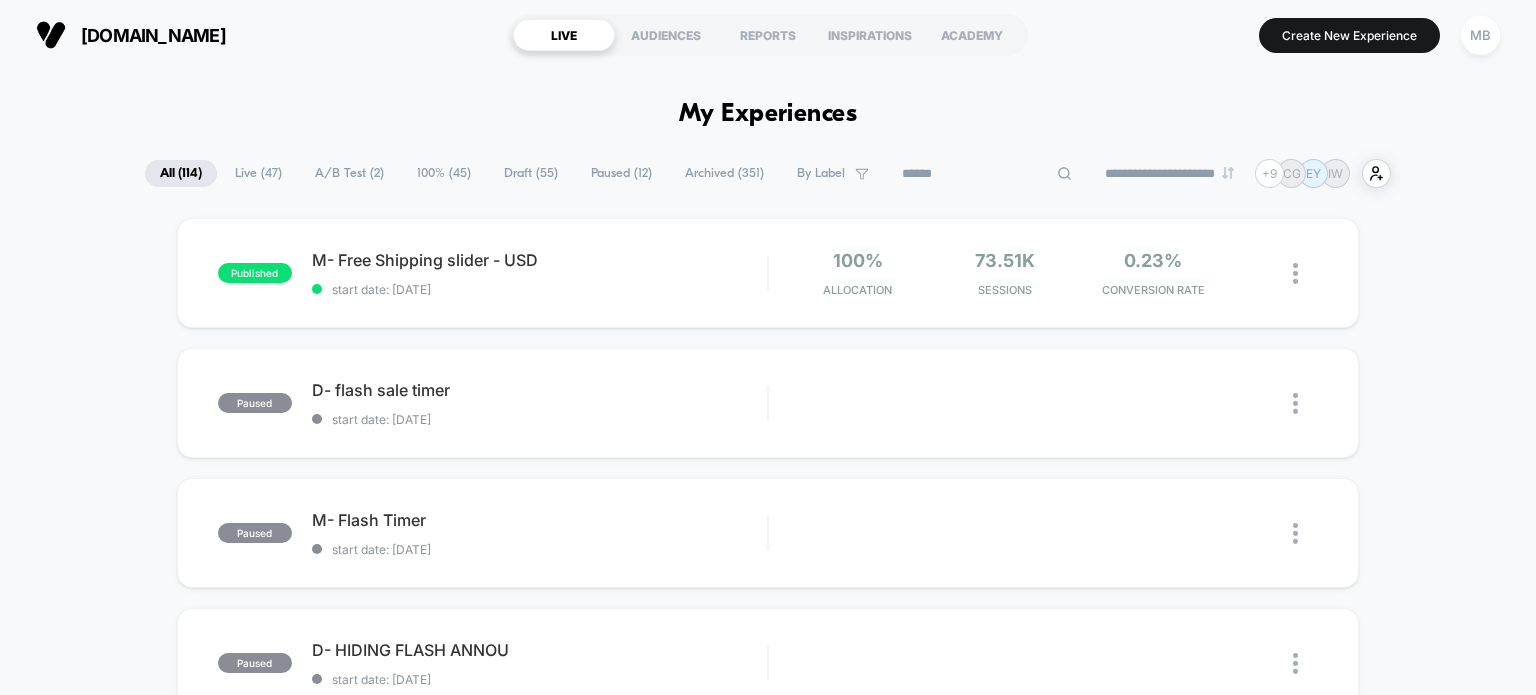 paste on "**********" 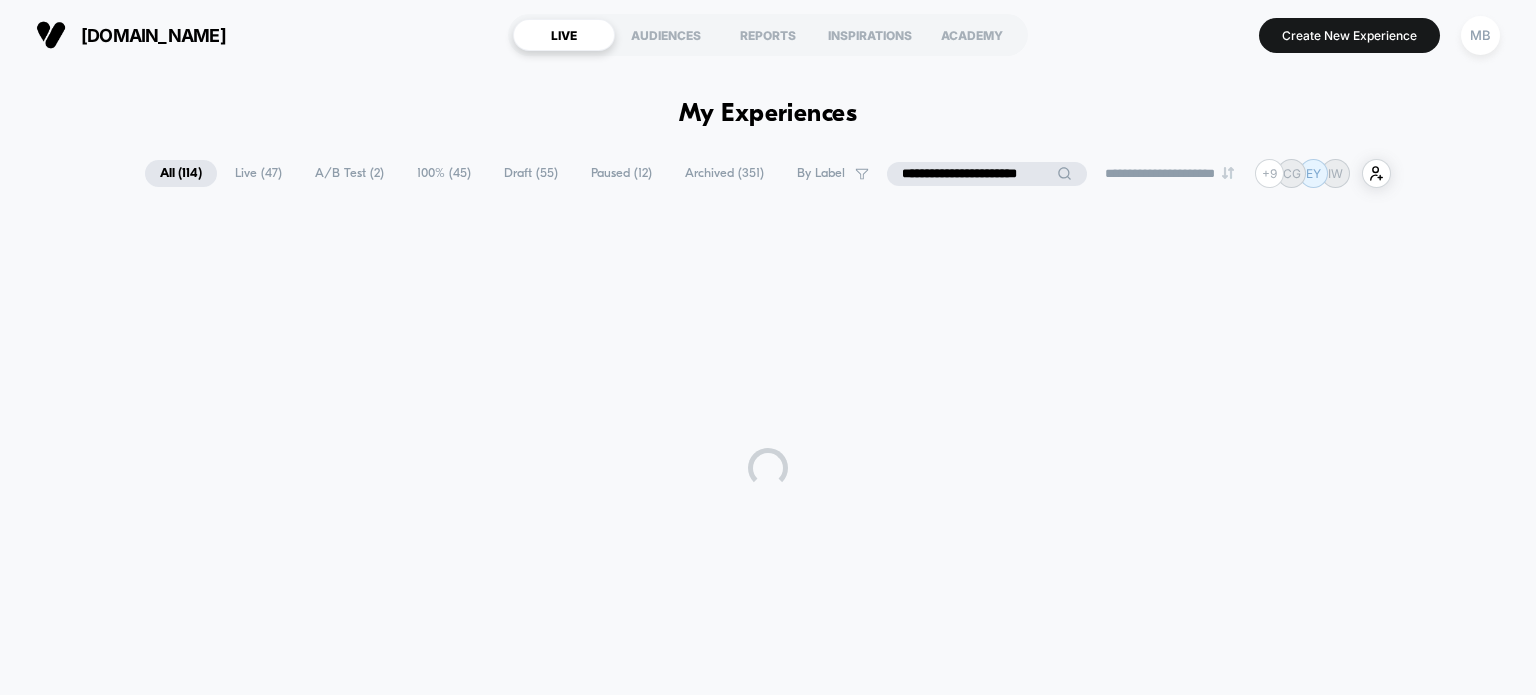 type on "**********" 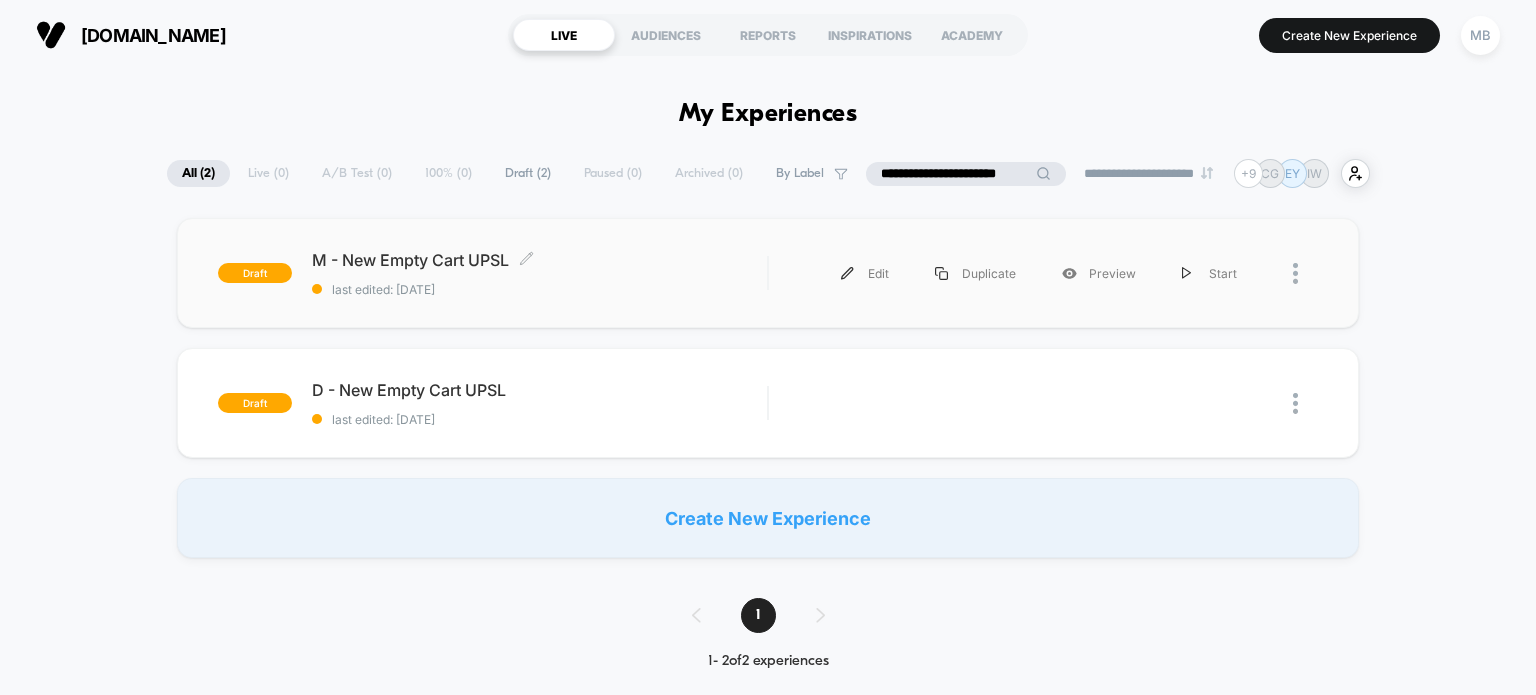 click on "last edited: 7/1/2025" at bounding box center [540, 289] 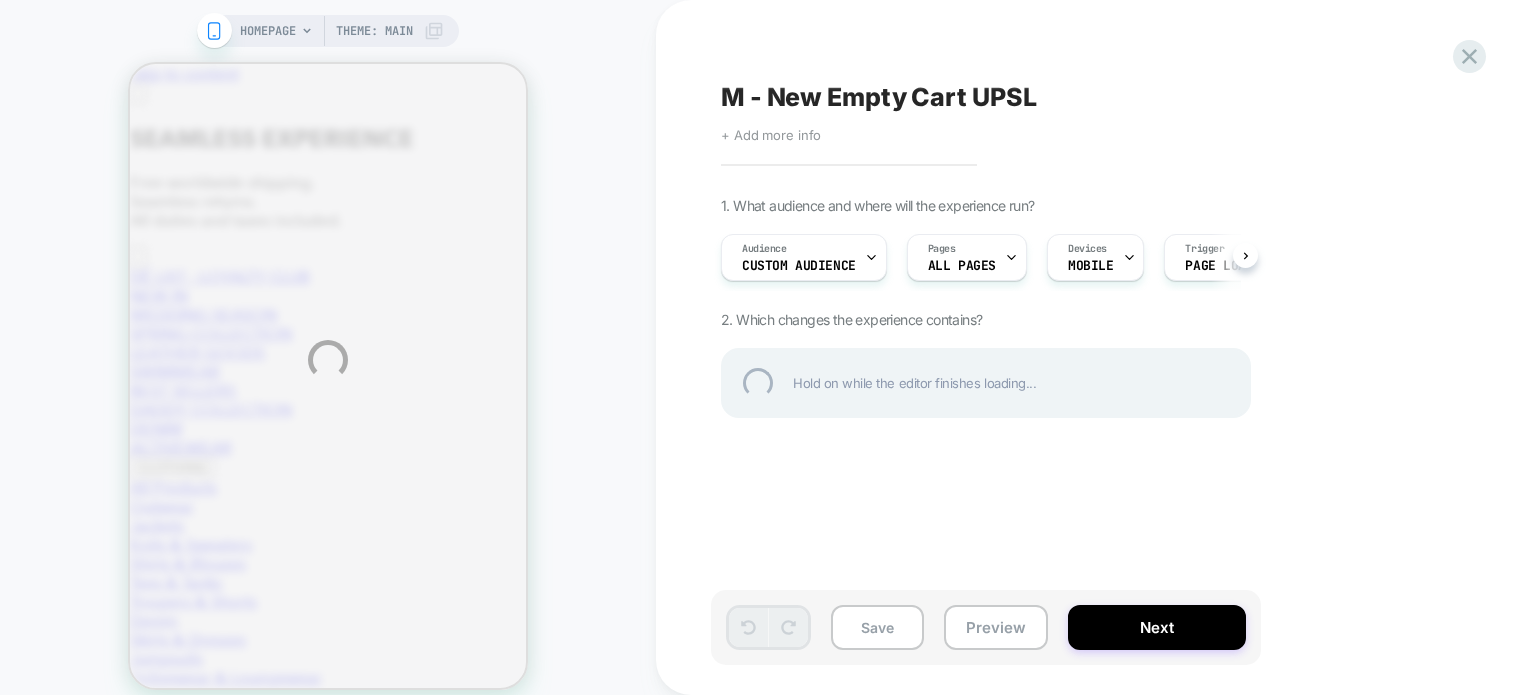 scroll, scrollTop: 0, scrollLeft: 0, axis: both 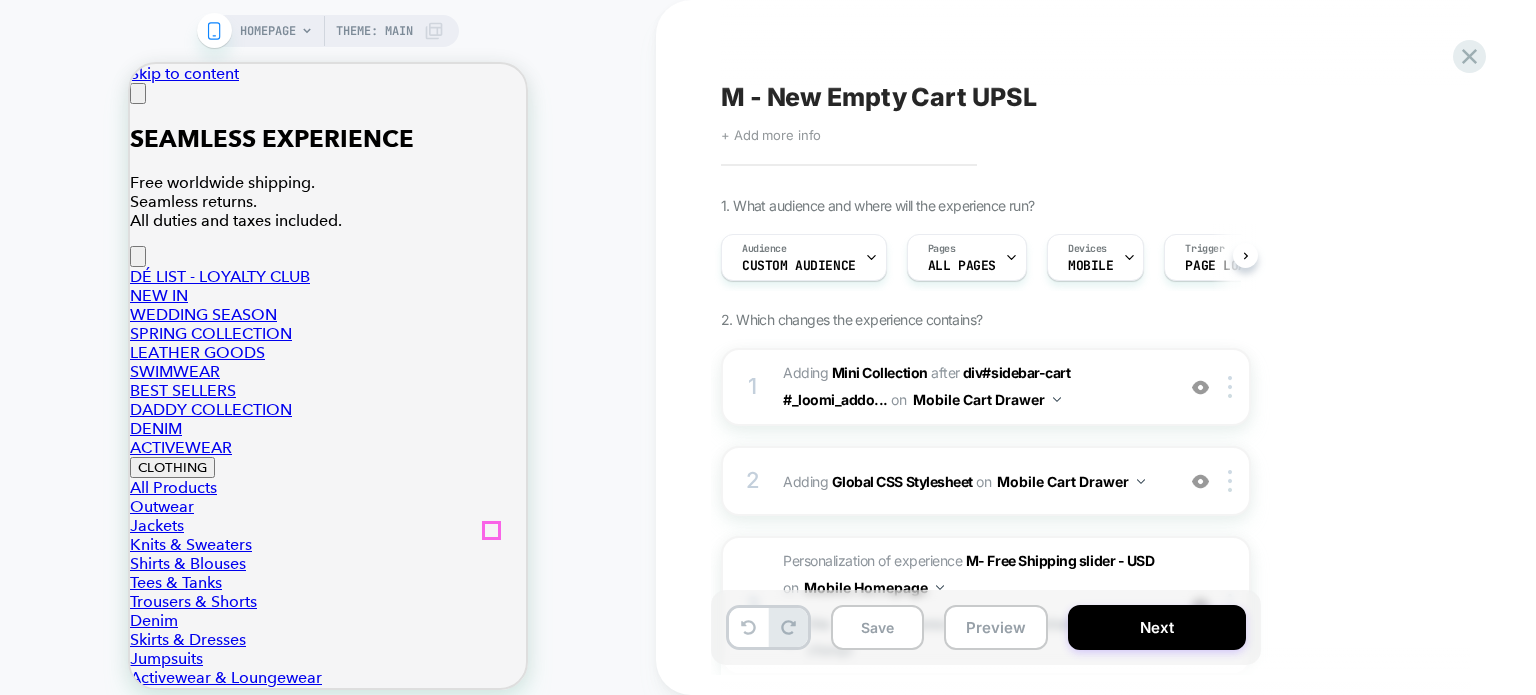click at bounding box center (138, 93) 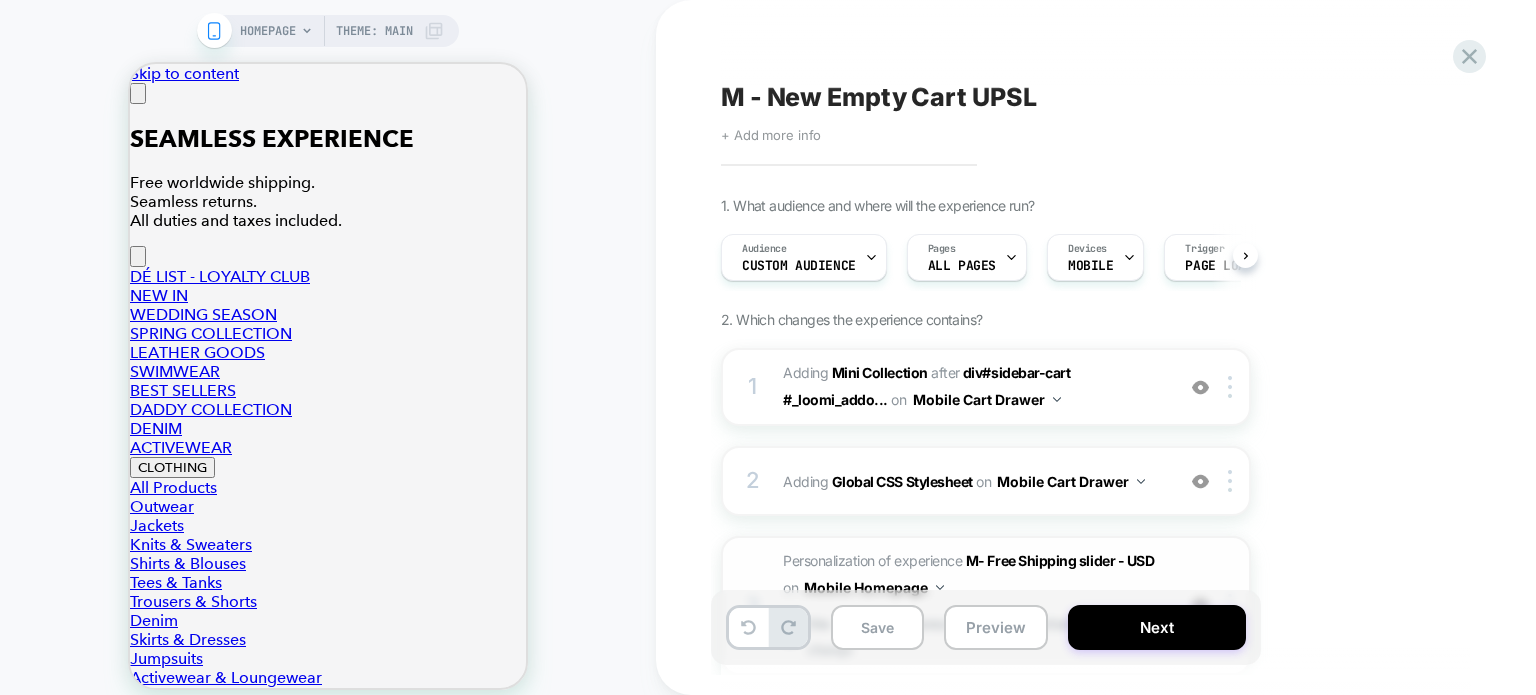 scroll, scrollTop: 284, scrollLeft: 0, axis: vertical 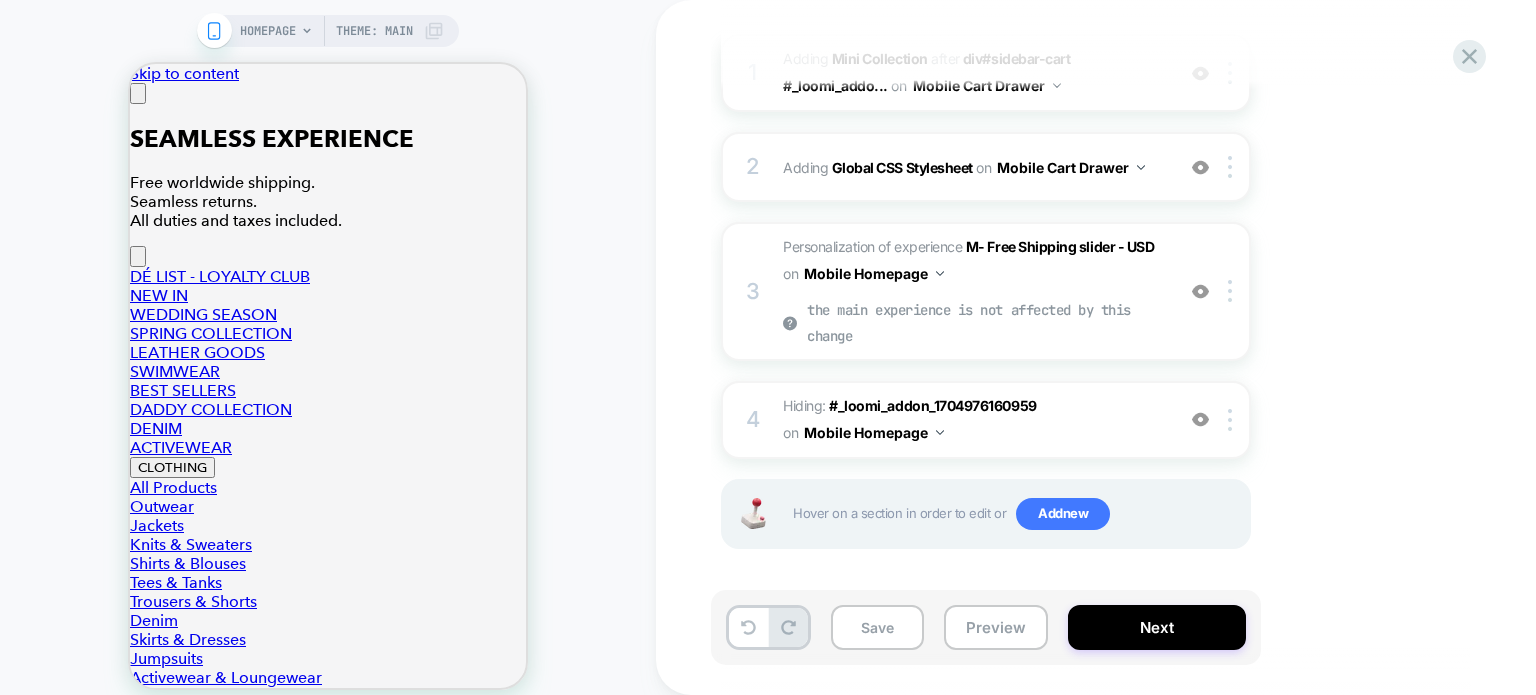 click on "Save Preview Next" at bounding box center [986, 627] 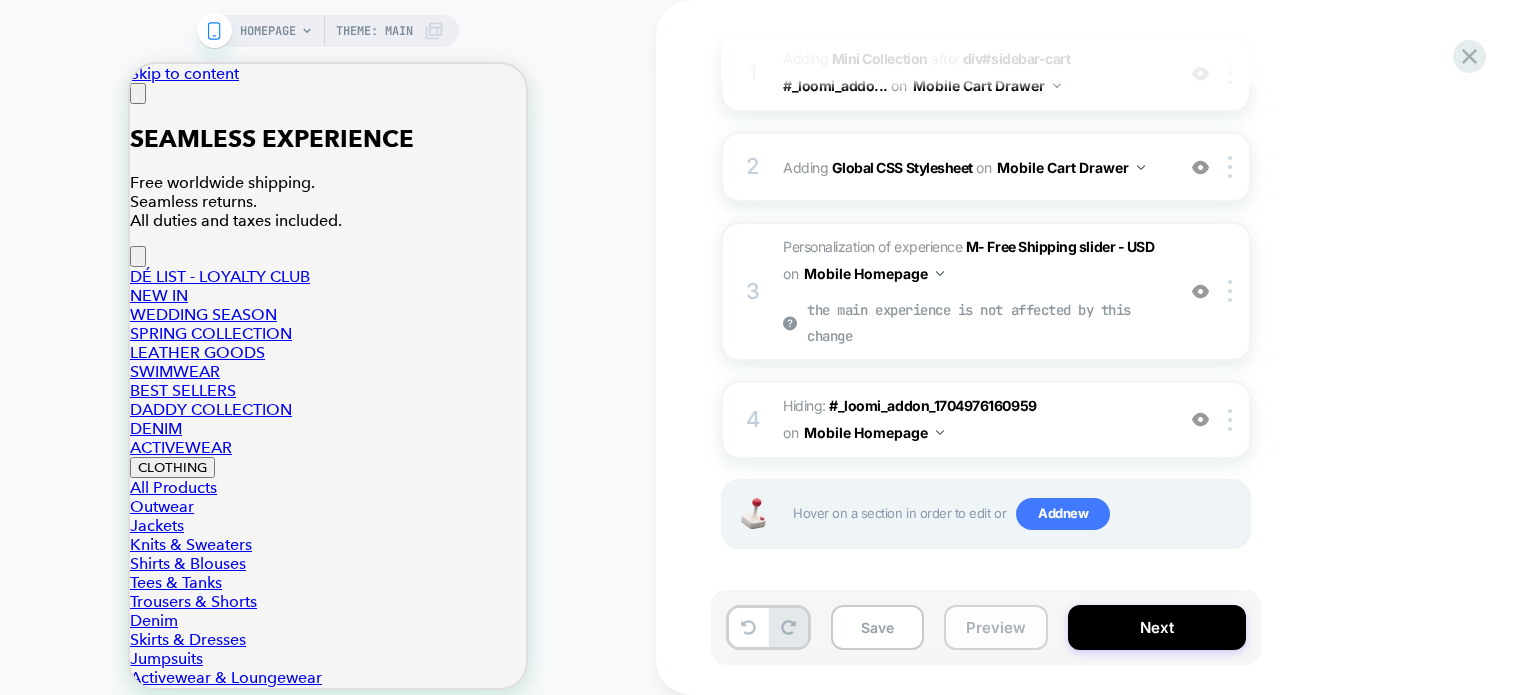 click on "Preview" at bounding box center (996, 627) 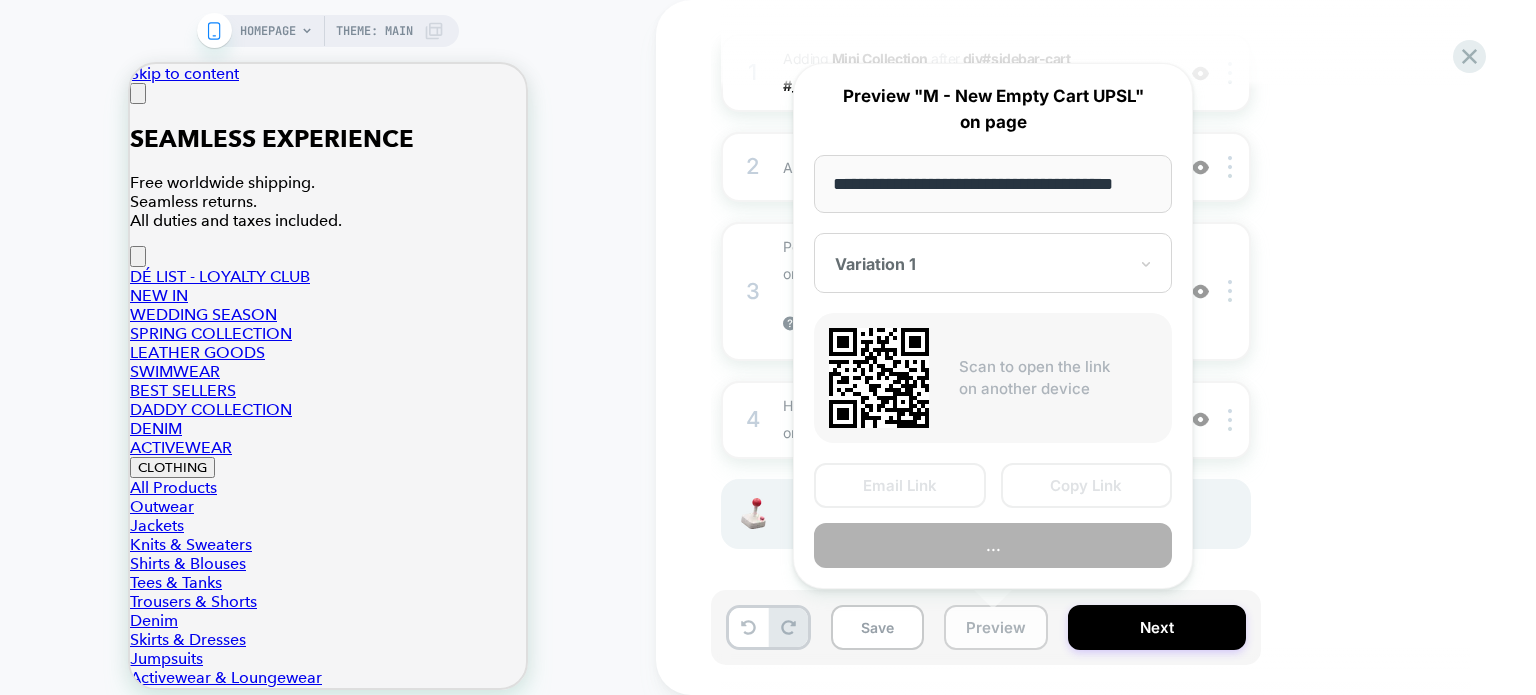 scroll, scrollTop: 0, scrollLeft: 24, axis: horizontal 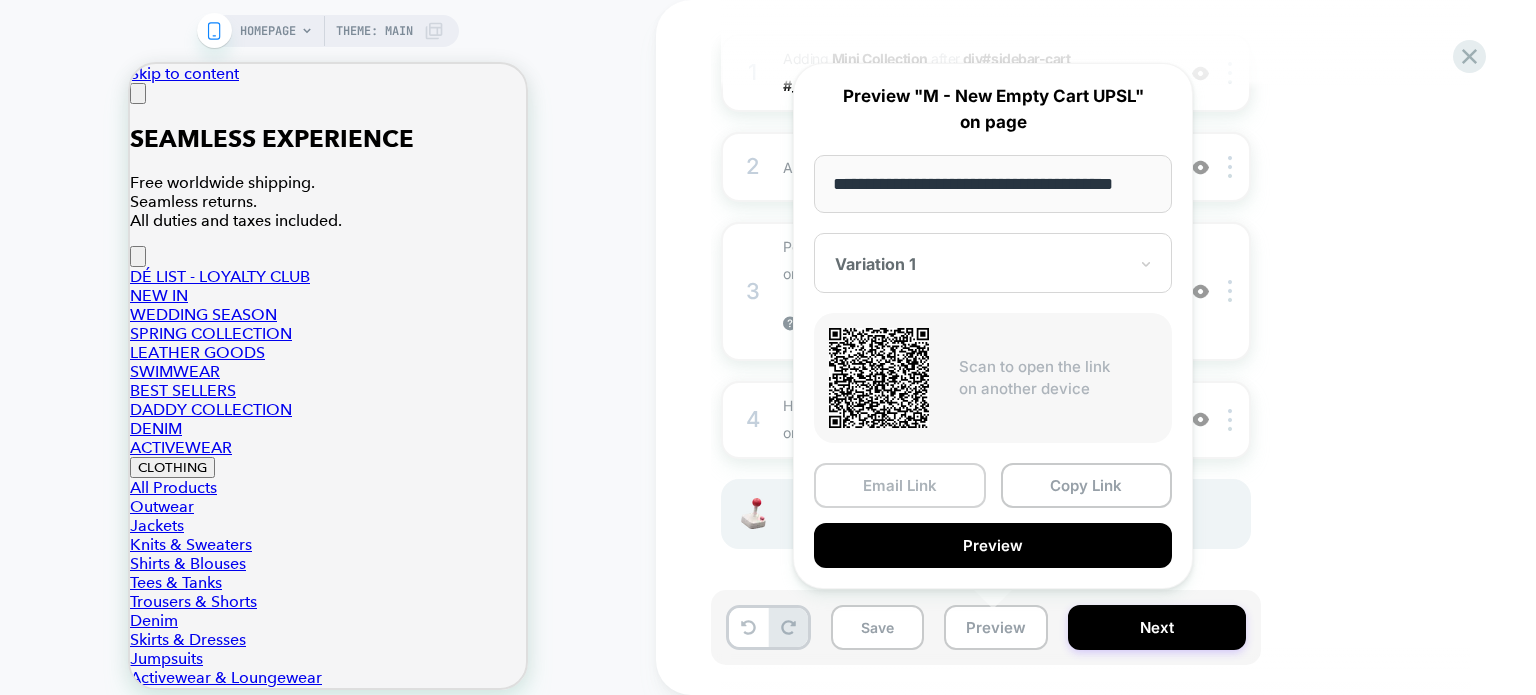 click on "Email Link" at bounding box center (900, 485) 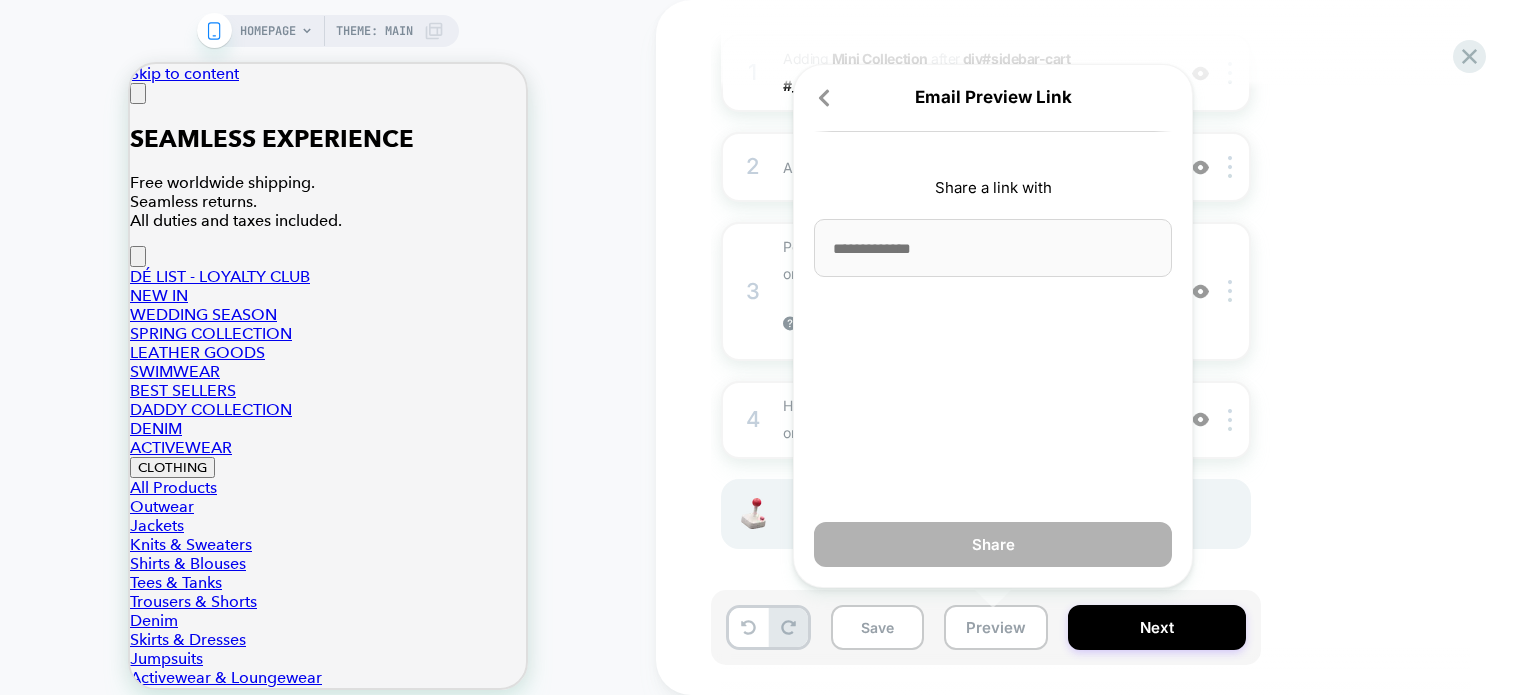 click 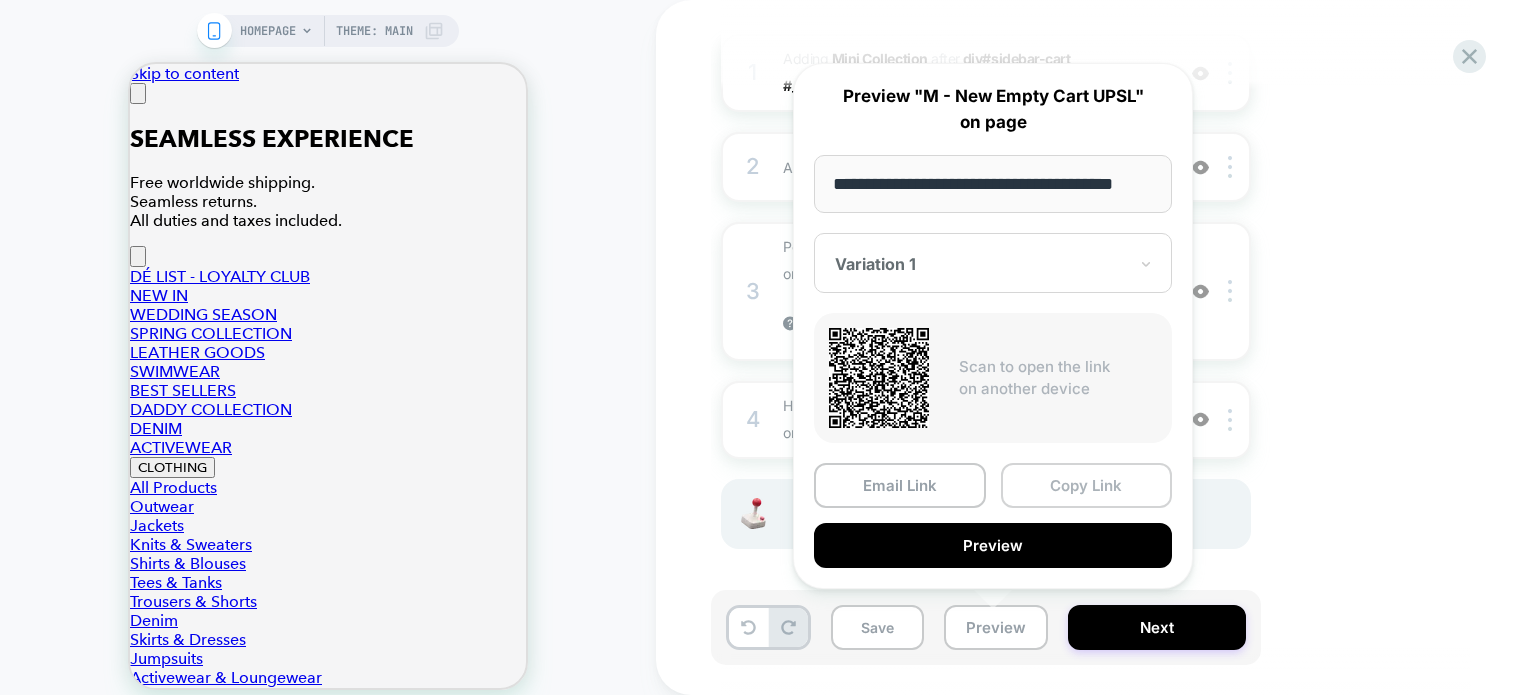 click on "Copy Link" at bounding box center (1087, 485) 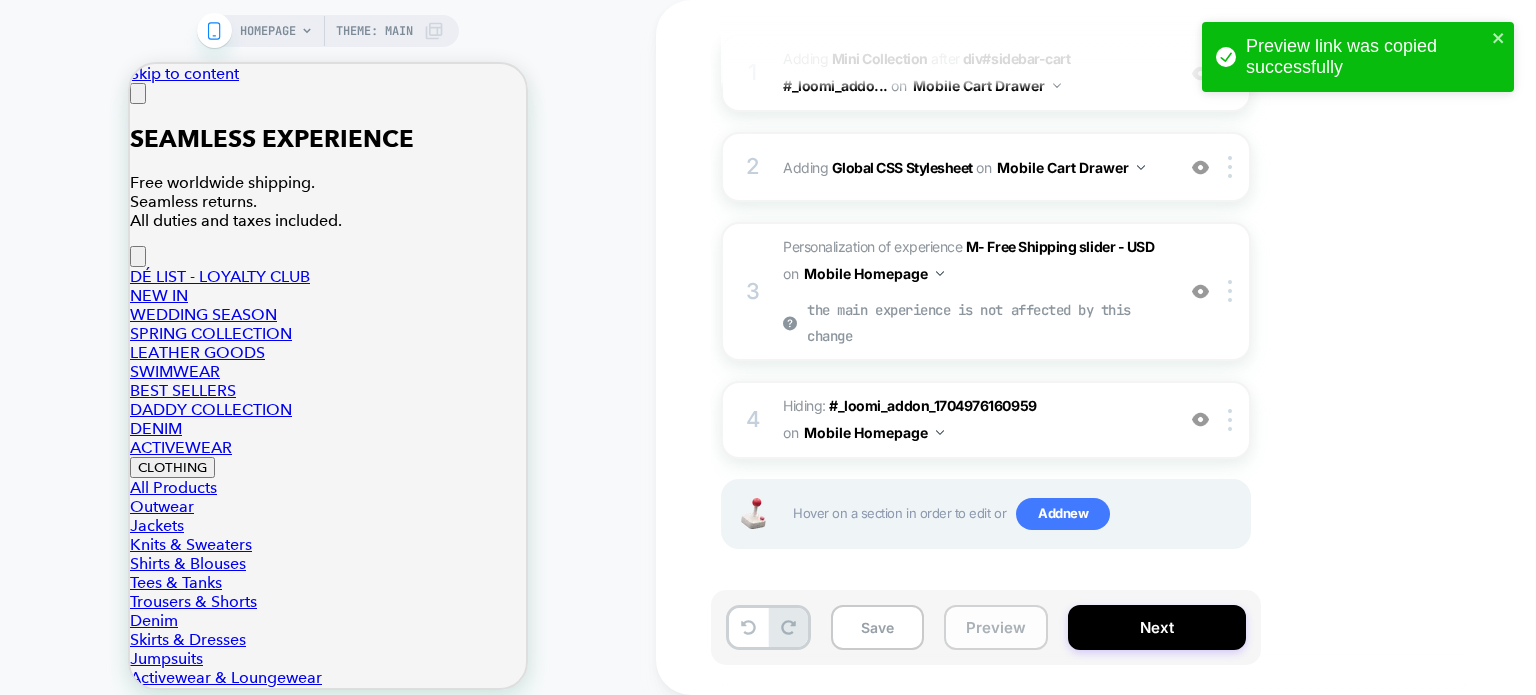 click on "Preview" at bounding box center [996, 627] 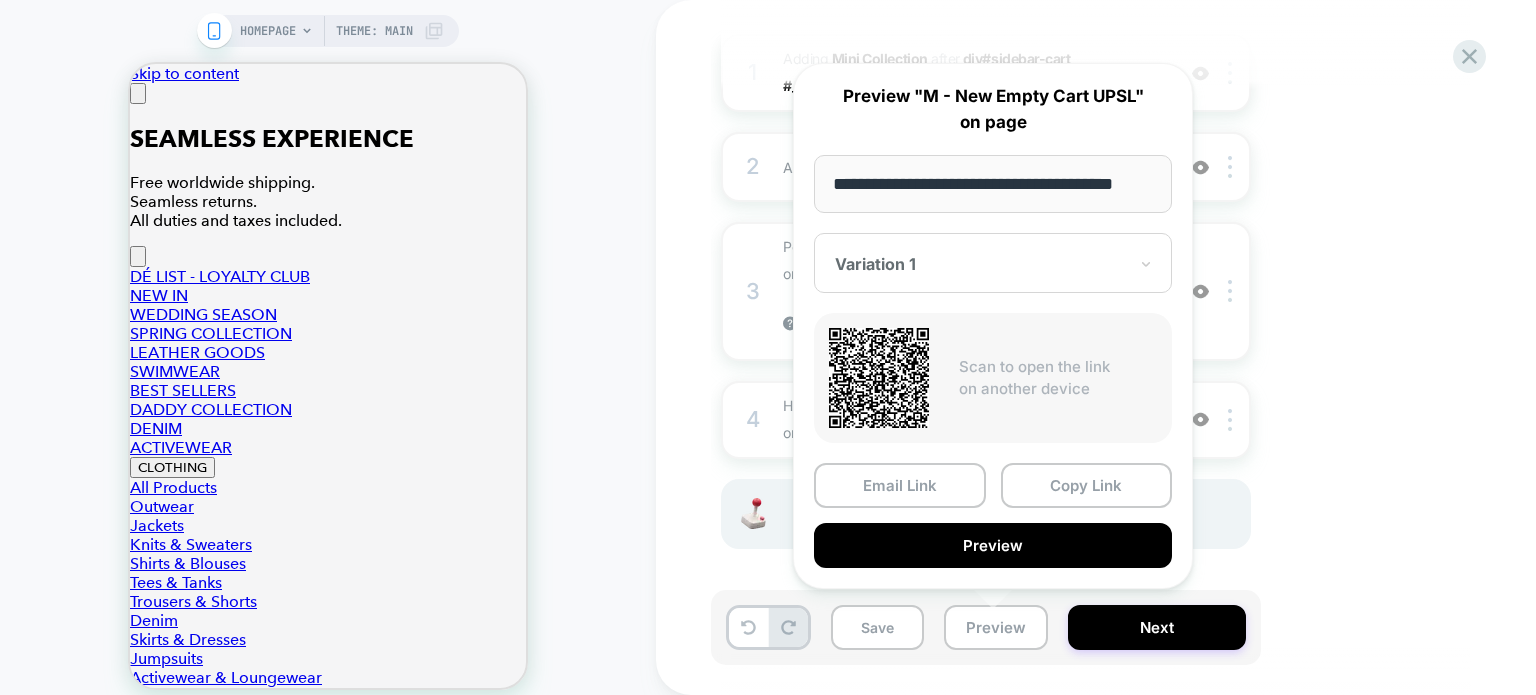 scroll, scrollTop: 0, scrollLeft: 0, axis: both 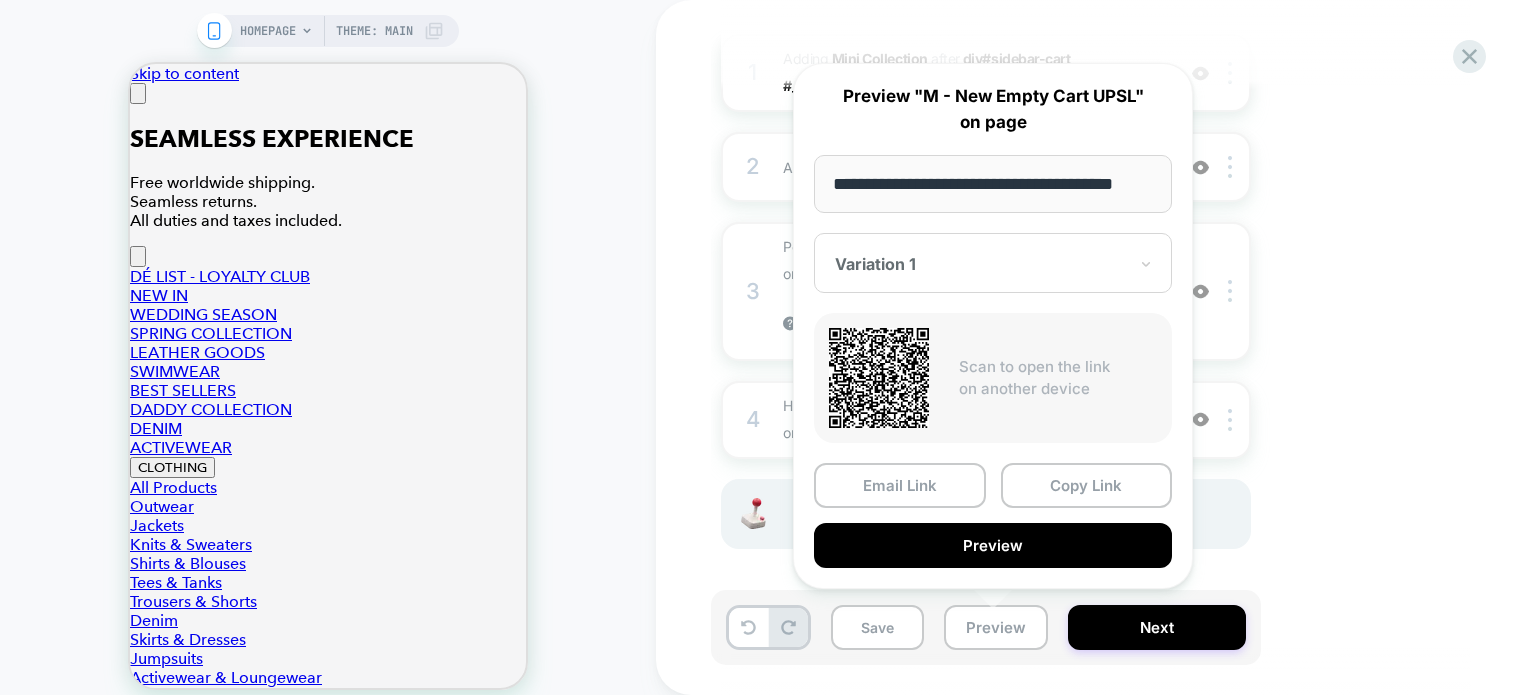 click on "1. What audience and where will the experience run? Audience Custom Audience Pages ALL PAGES Devices MOBILE Trigger Page Load 2. Which changes the experience contains? 1 #_loomi_addon_1748506301178 Adding   Mini Collection   AFTER div#sidebar-cart #_loomi_addo... div#sidebar-cart #_loomi_addon_1749123904043_dup   on Mobile Cart Drawer Add Before Add After Duplicate Replace Position Copy CSS Selector Copy Widget Id Rename Copy to   Desktop Target   All Devices Delete Upgrade to latest 2 Adding   Global CSS Stylesheet   on Mobile Cart Drawer Add Before Add After Copy to   Desktop Target   All Devices Delete 3 Personalization of experience   M- Free Shipping slider - USD   on Mobile Homepage the main experience is not affected by this change Add Before Add After Duplicate Replace Position Copy CSS Selector Copy Widget Id Rename Copy to   Desktop Target   All Devices Delete Upgrade to latest 4 Hiding :   #_loomi_addon_1704976160959 #_loomi_addon_1704976160959   on Mobile Homepage Add Before Add After Rename" at bounding box center [1086, 241] 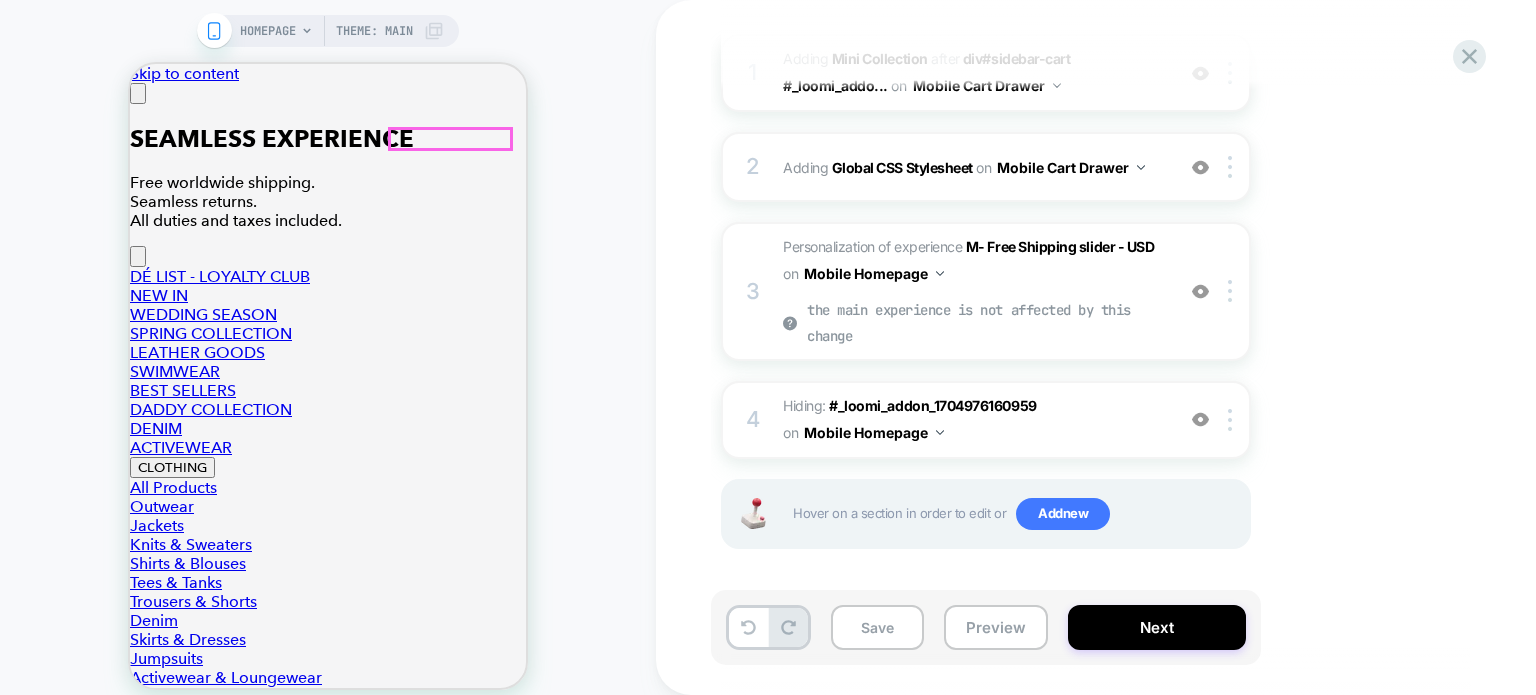 click on "1" at bounding box center [279, 5728] 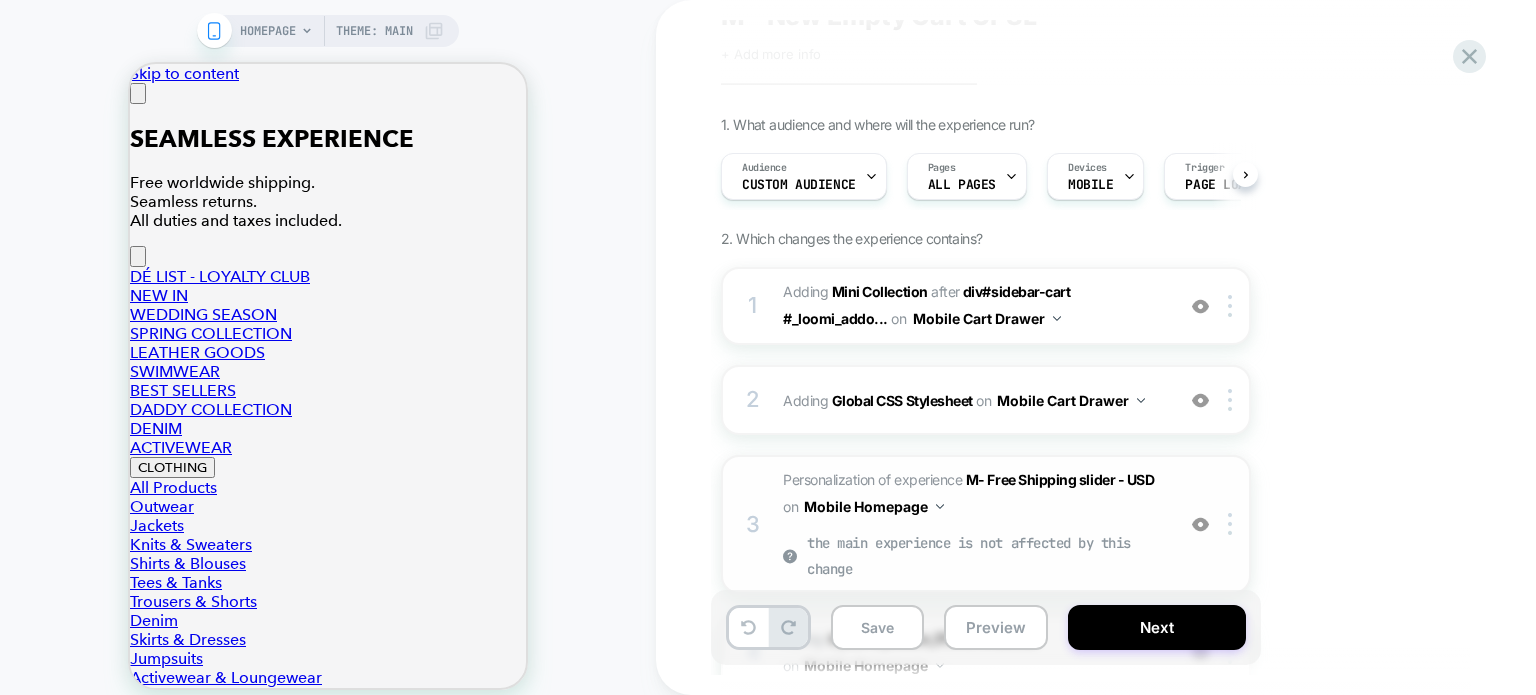 scroll, scrollTop: 14, scrollLeft: 0, axis: vertical 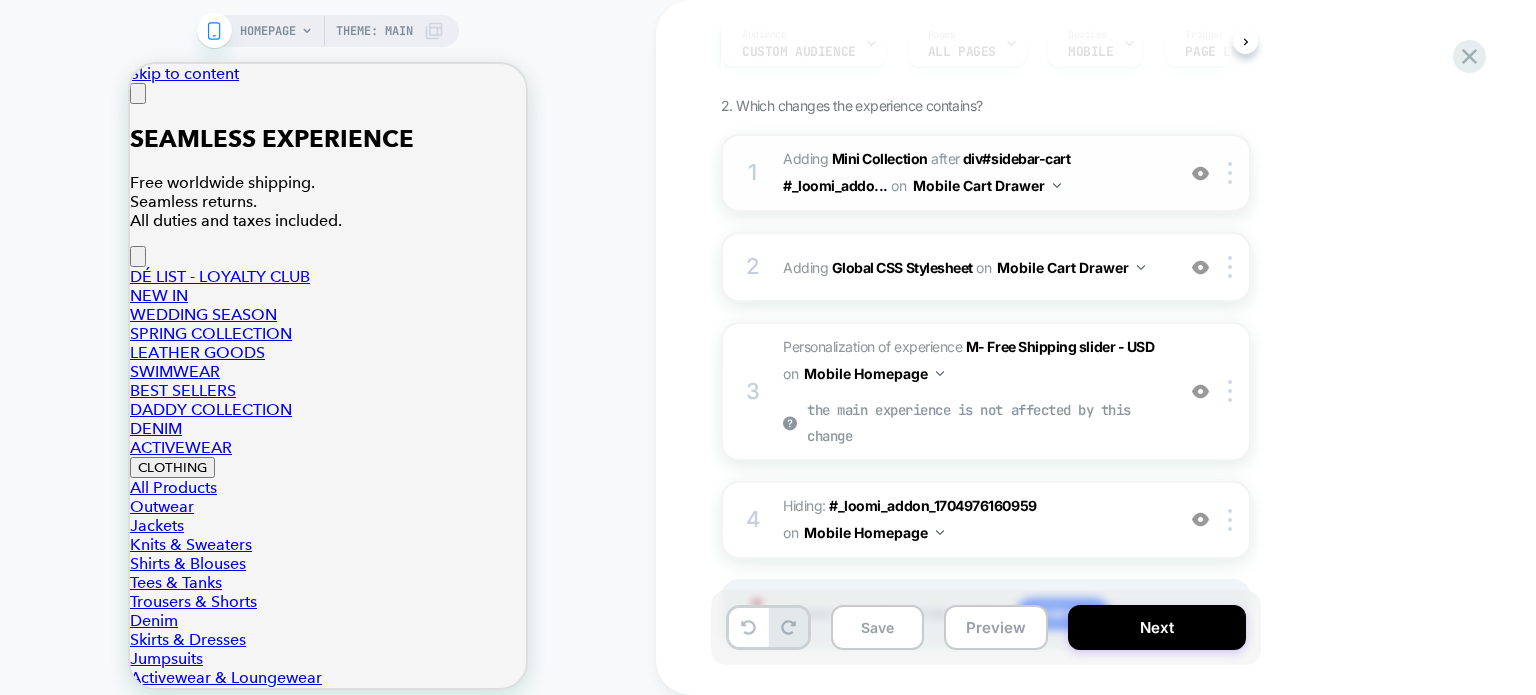 click at bounding box center (1200, 173) 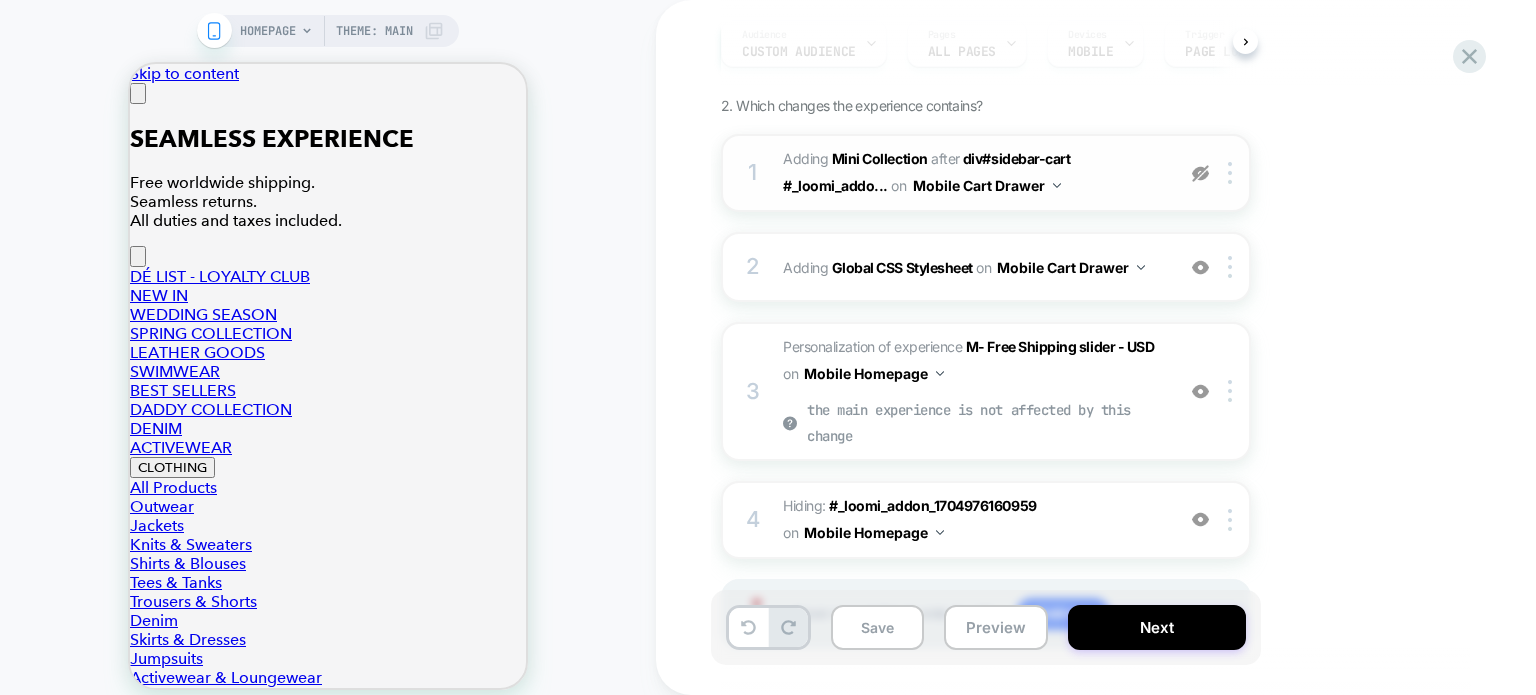 click at bounding box center (1200, 173) 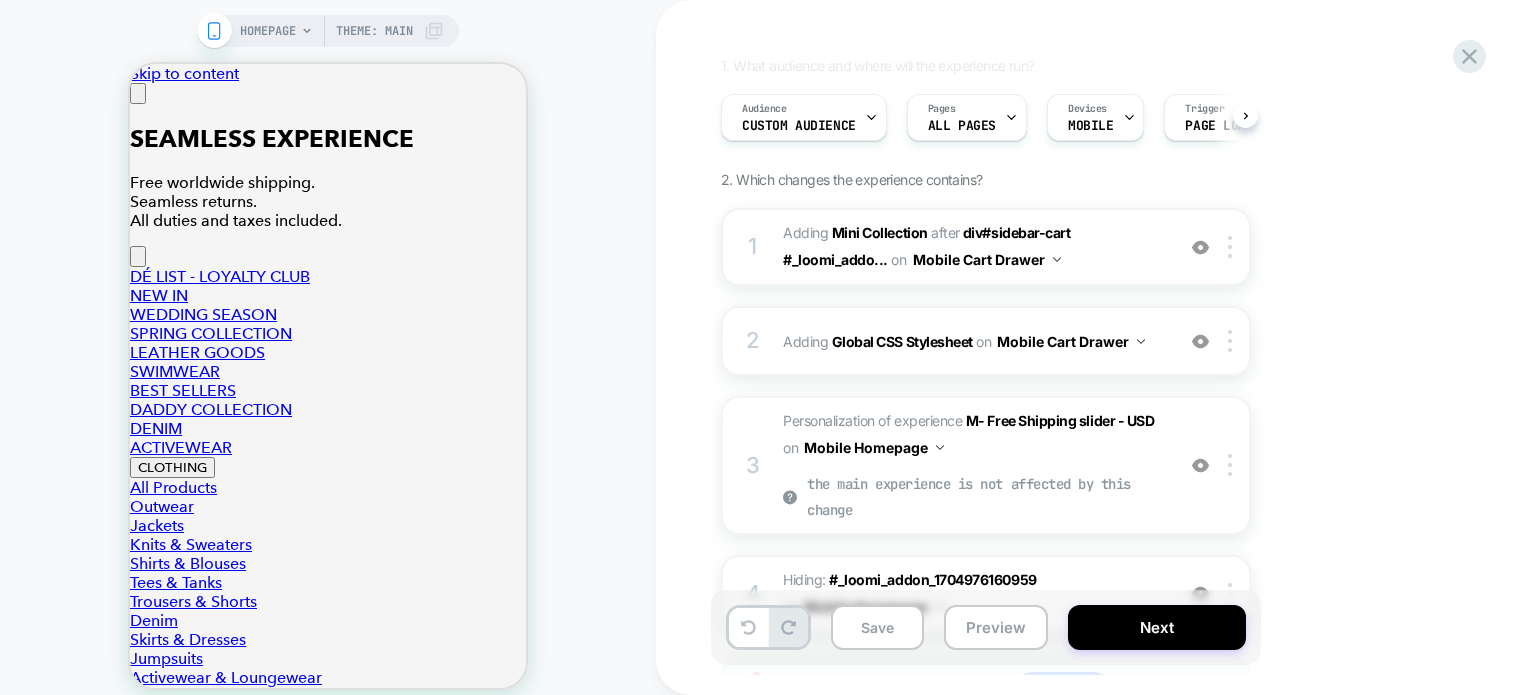 scroll, scrollTop: 214, scrollLeft: 0, axis: vertical 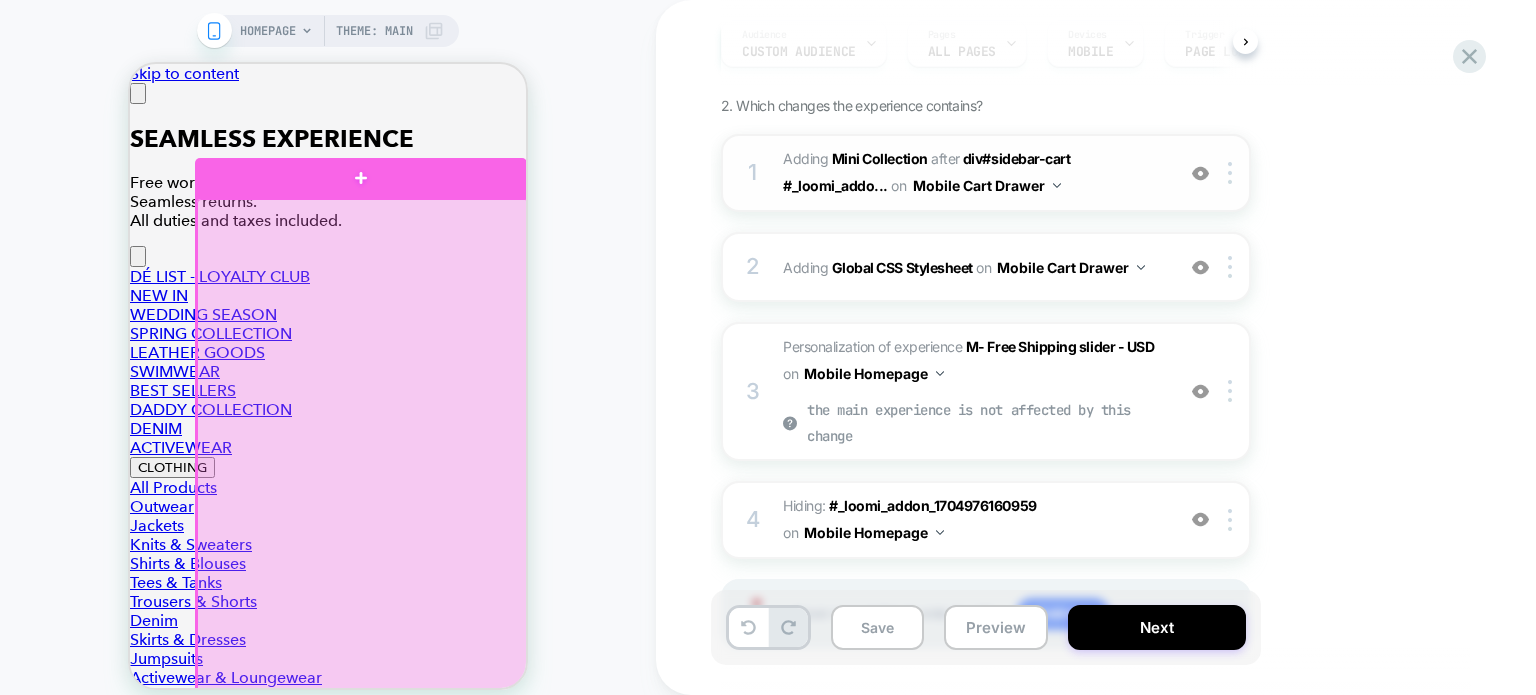 click at bounding box center (363, 578) 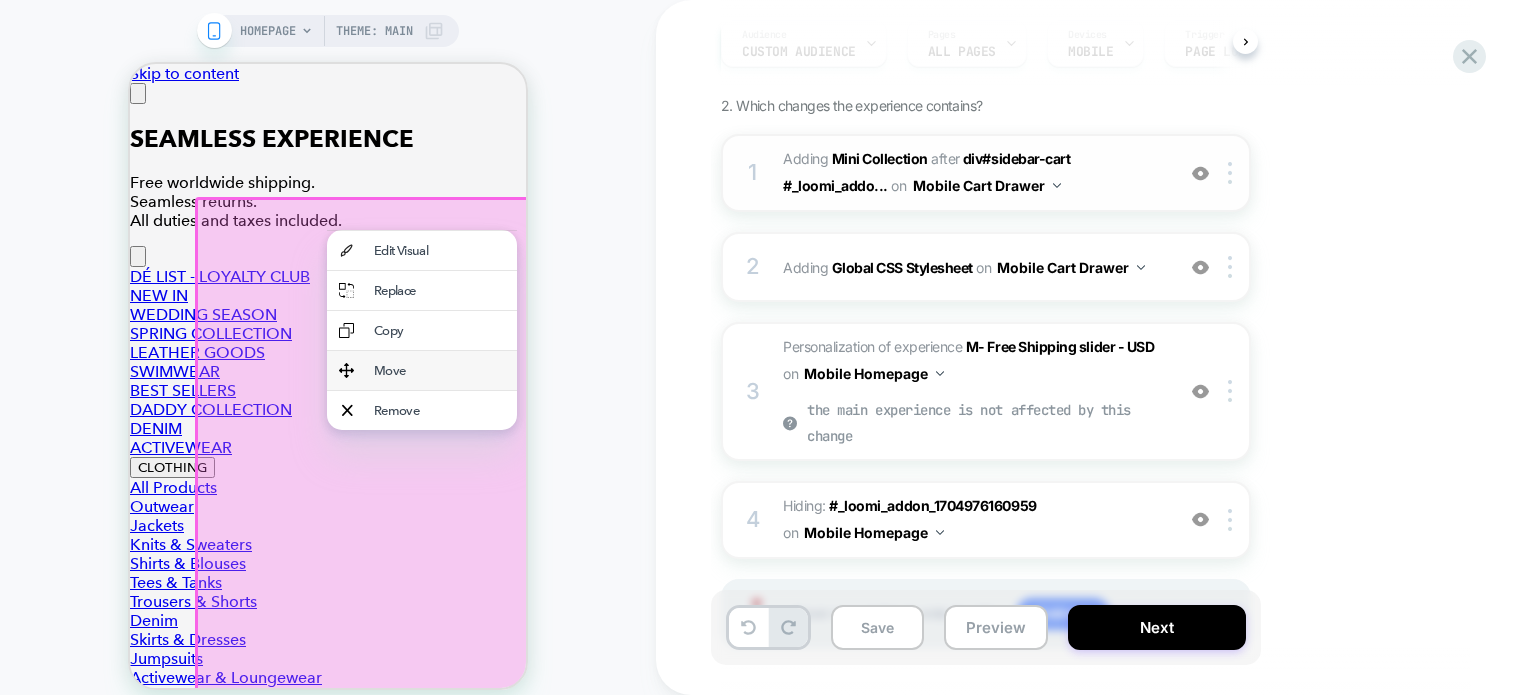 click on "Move" at bounding box center [439, 370] 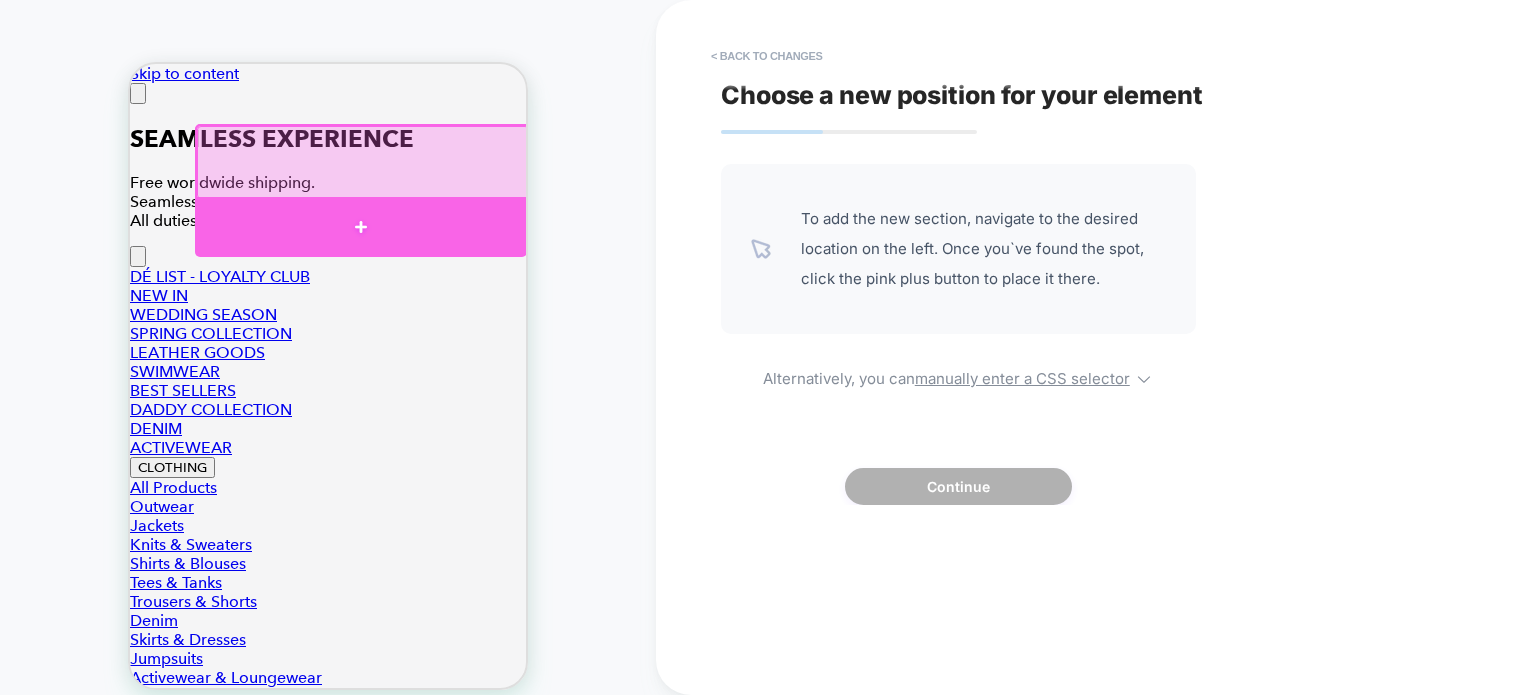 click at bounding box center (361, 227) 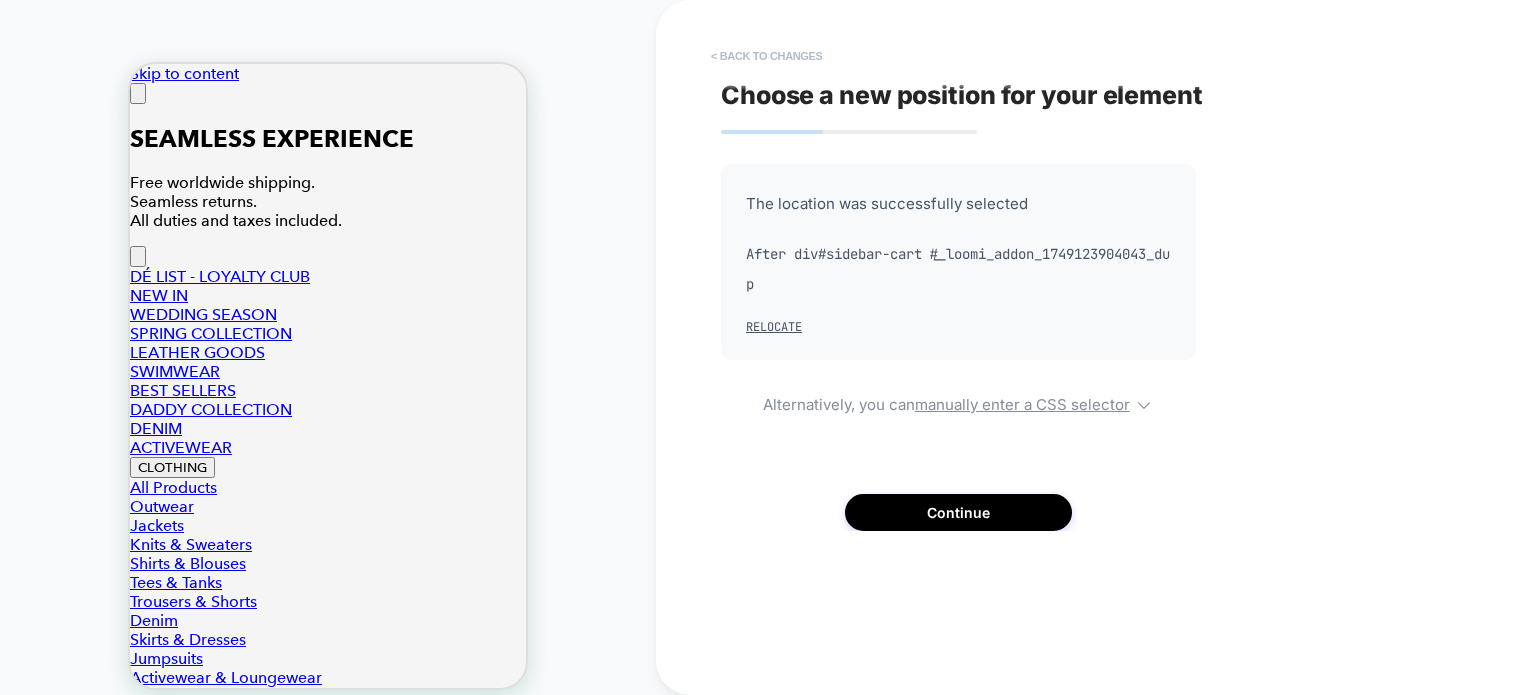 click on "< Back to changes" at bounding box center (767, 56) 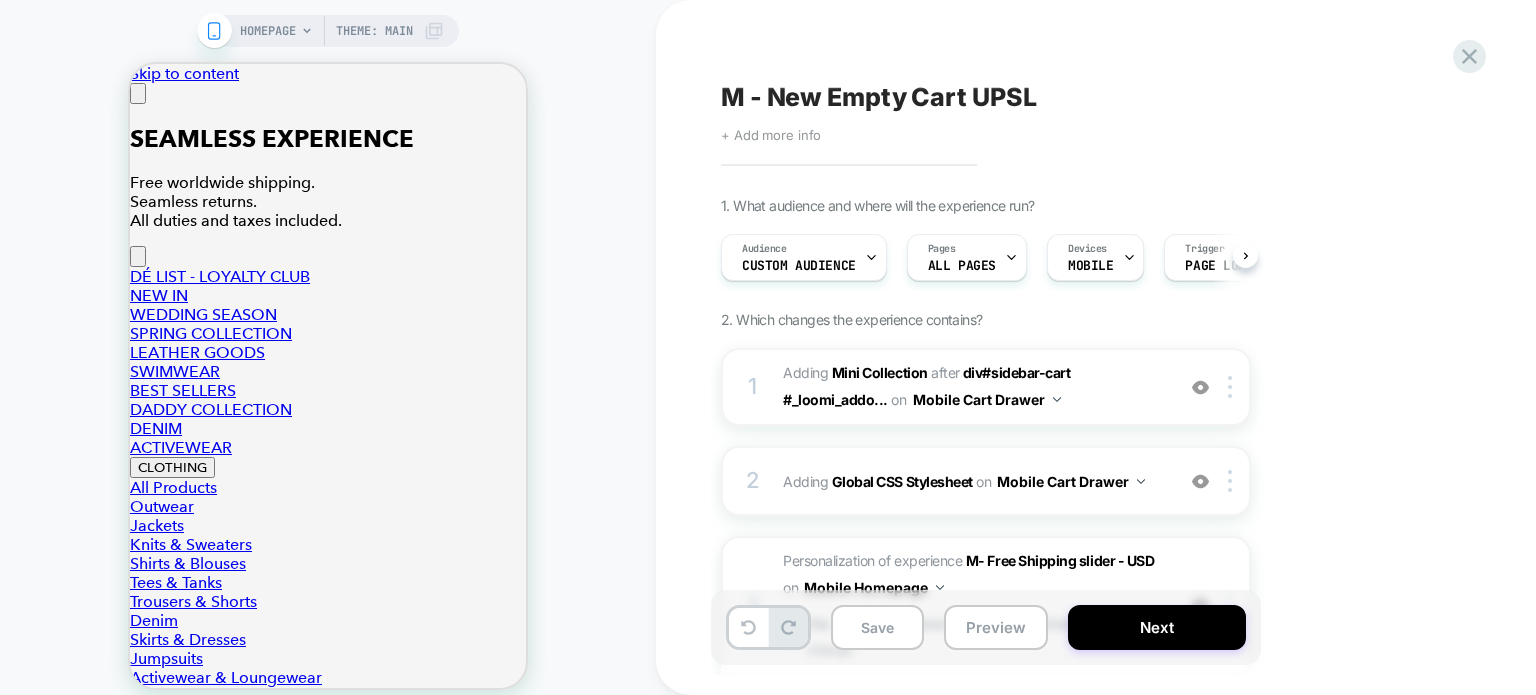 scroll, scrollTop: 0, scrollLeft: 0, axis: both 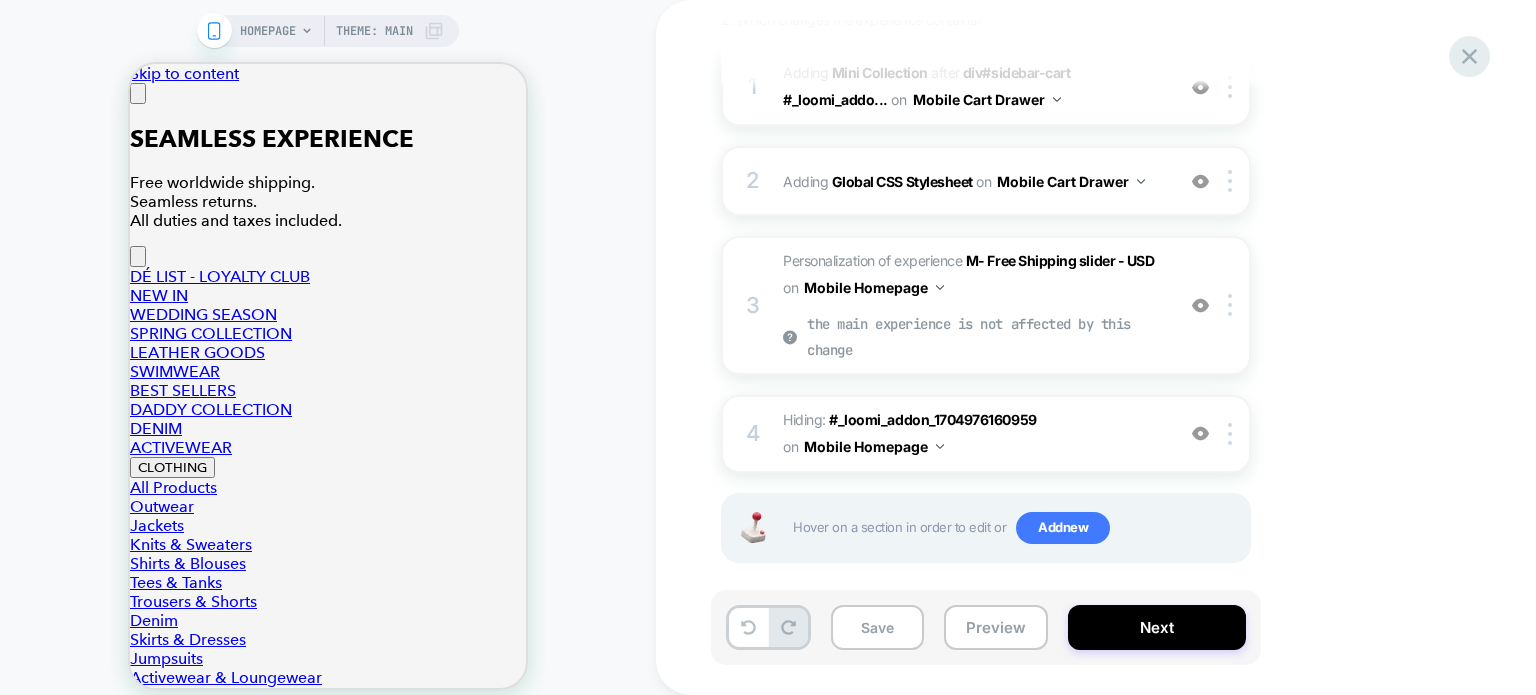 click 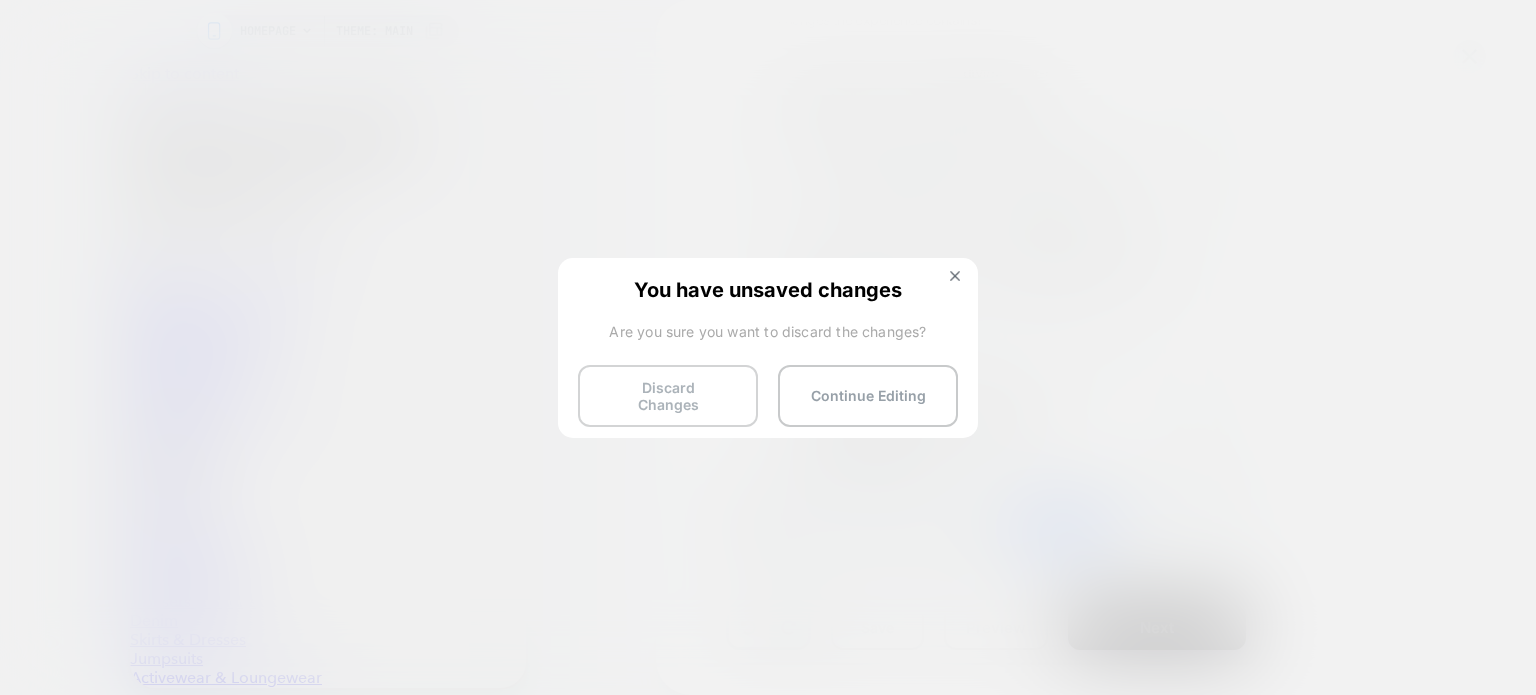 click on "Discard Changes" at bounding box center [668, 396] 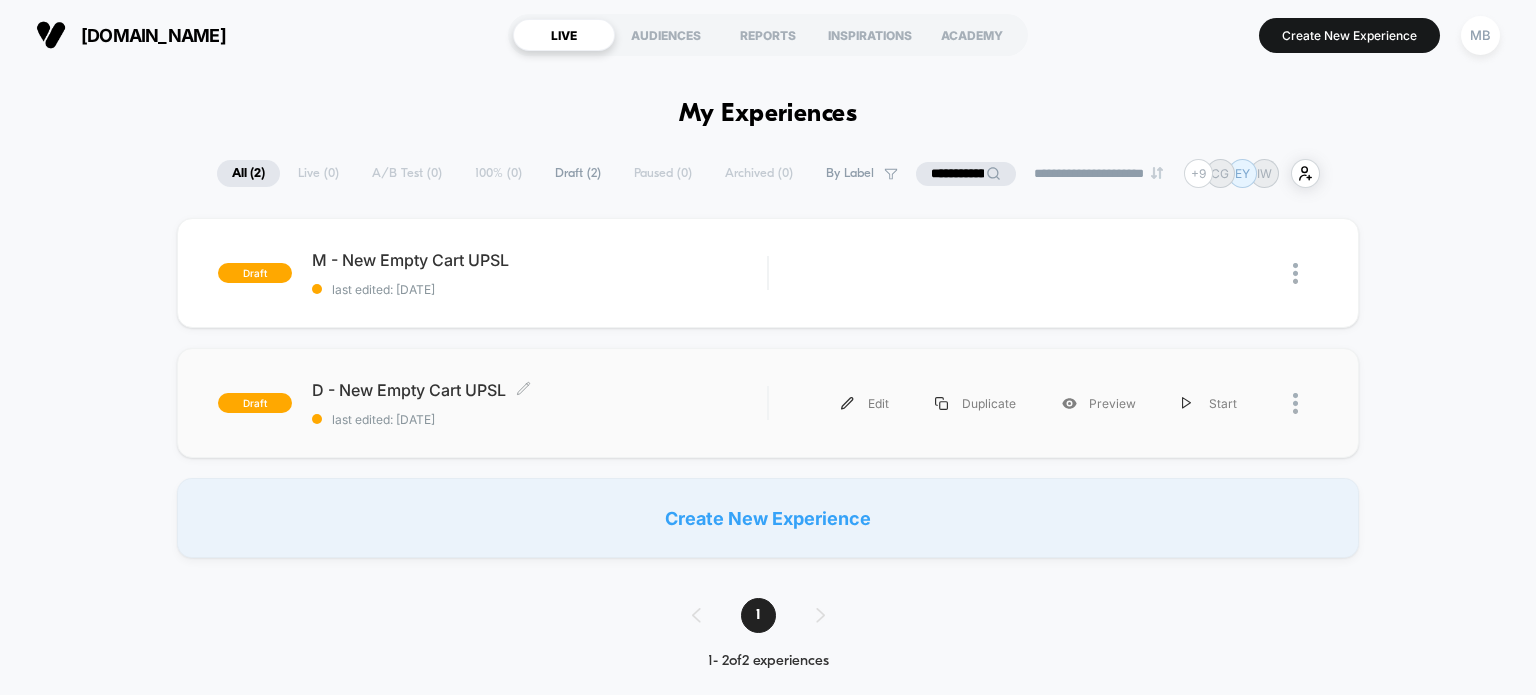 click on "D - New Empty Cart UPSL Click to edit experience details" at bounding box center [540, 390] 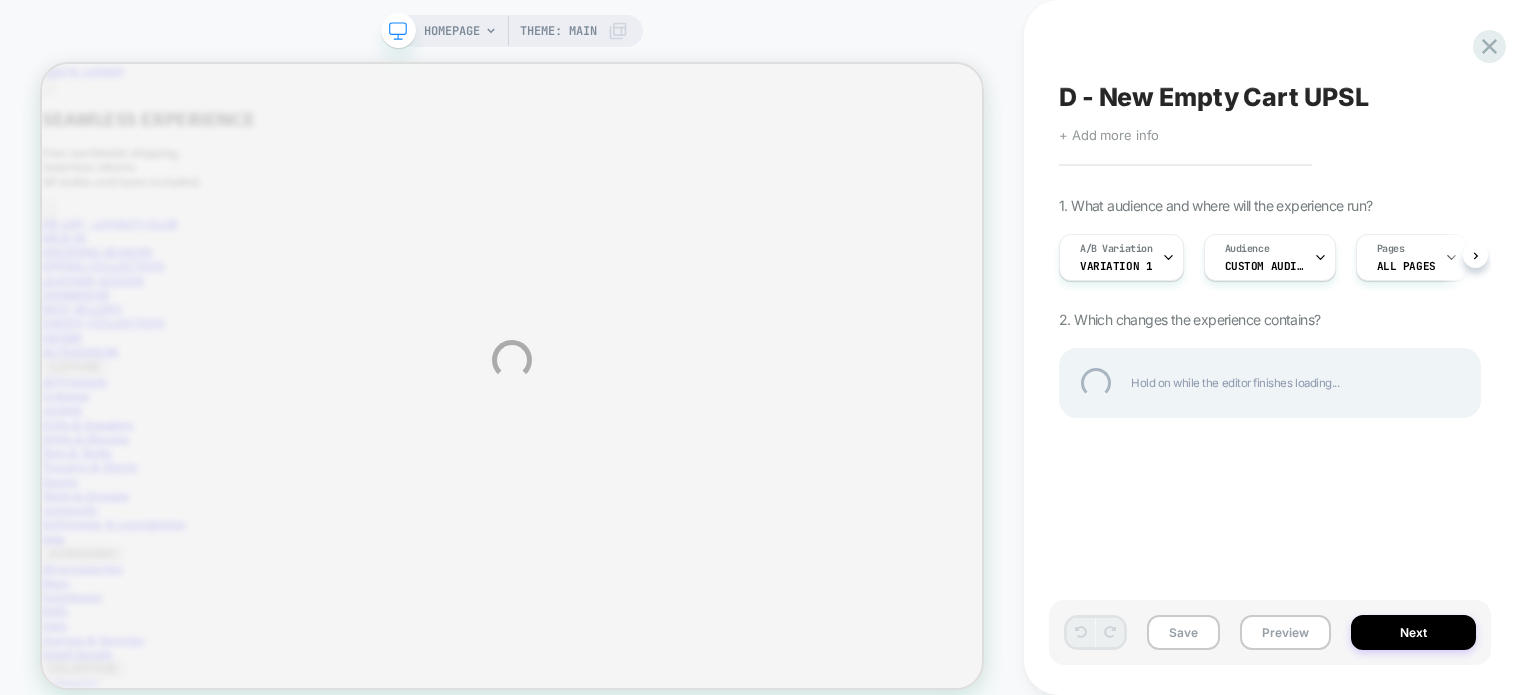 scroll, scrollTop: 0, scrollLeft: 0, axis: both 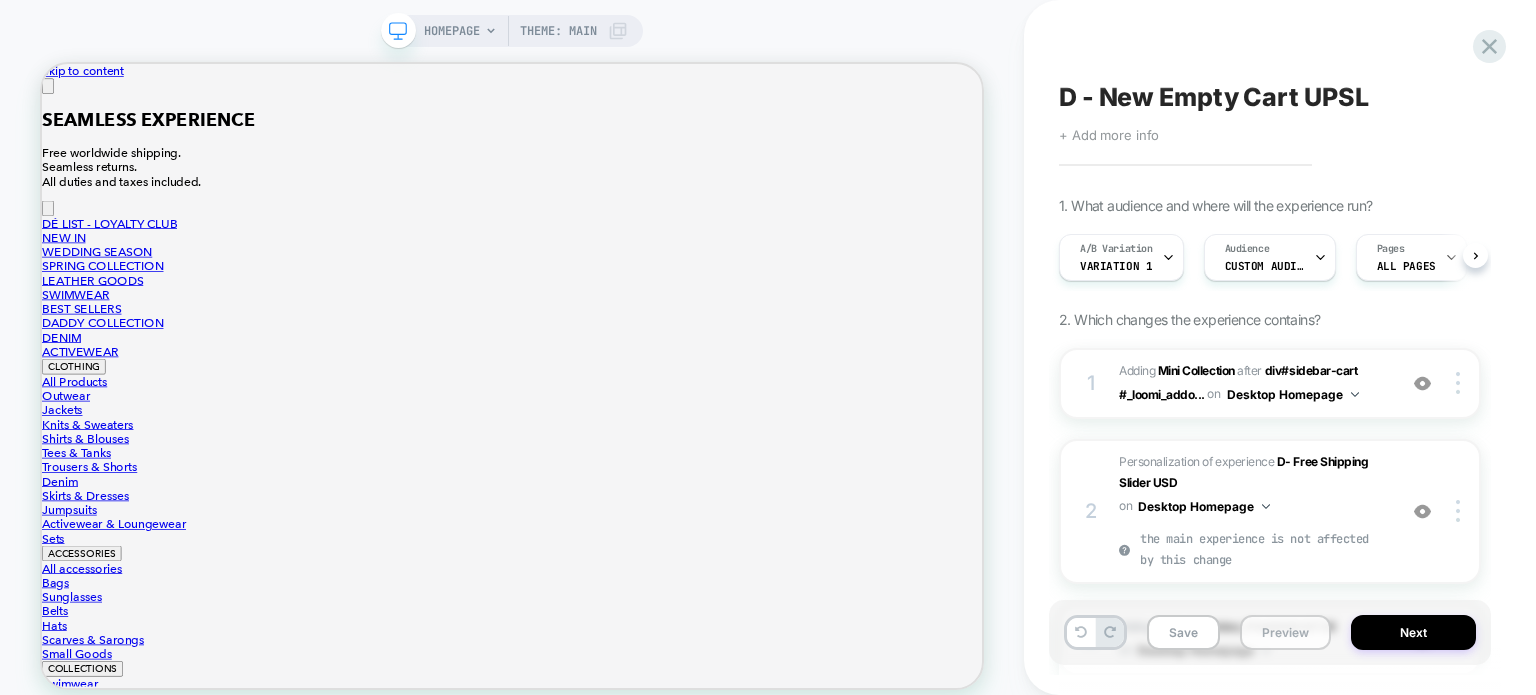 click on "Preview" at bounding box center [1285, 632] 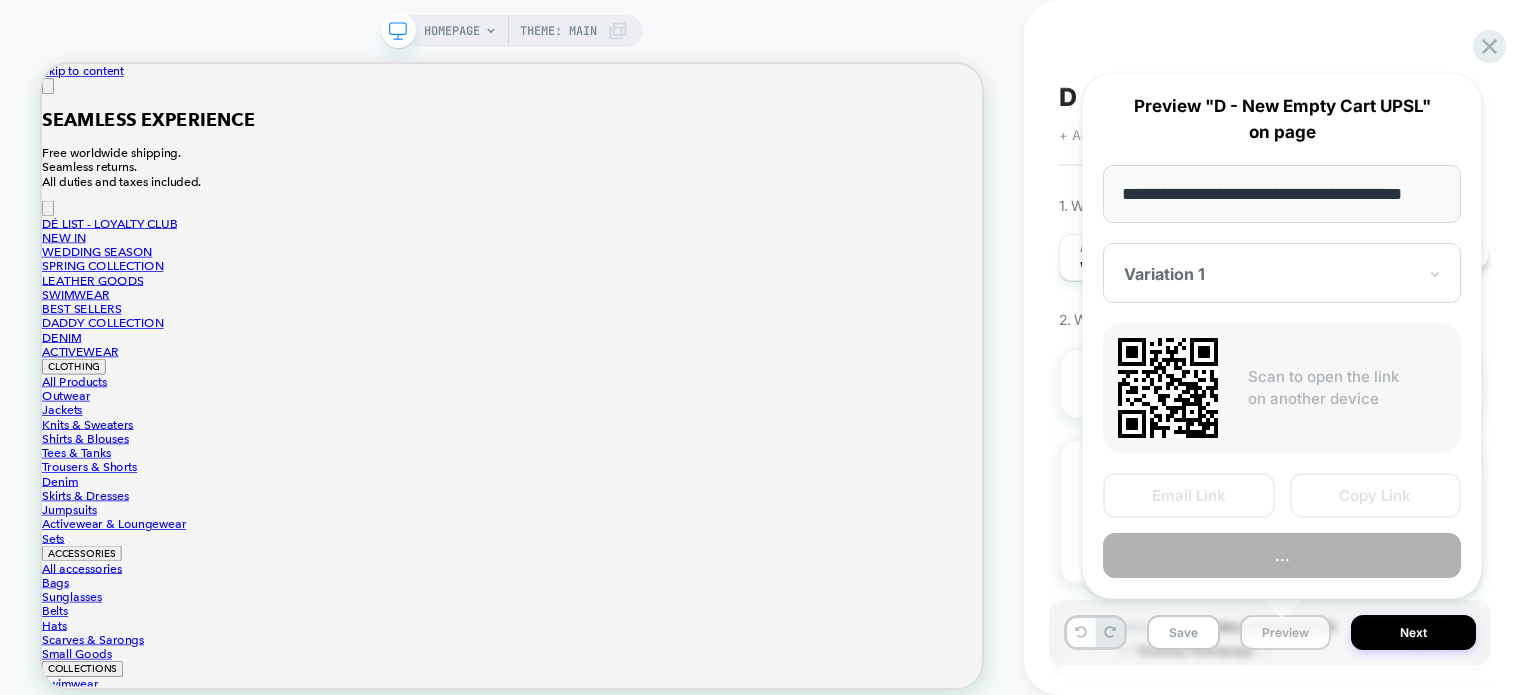 scroll, scrollTop: 0, scrollLeft: 24, axis: horizontal 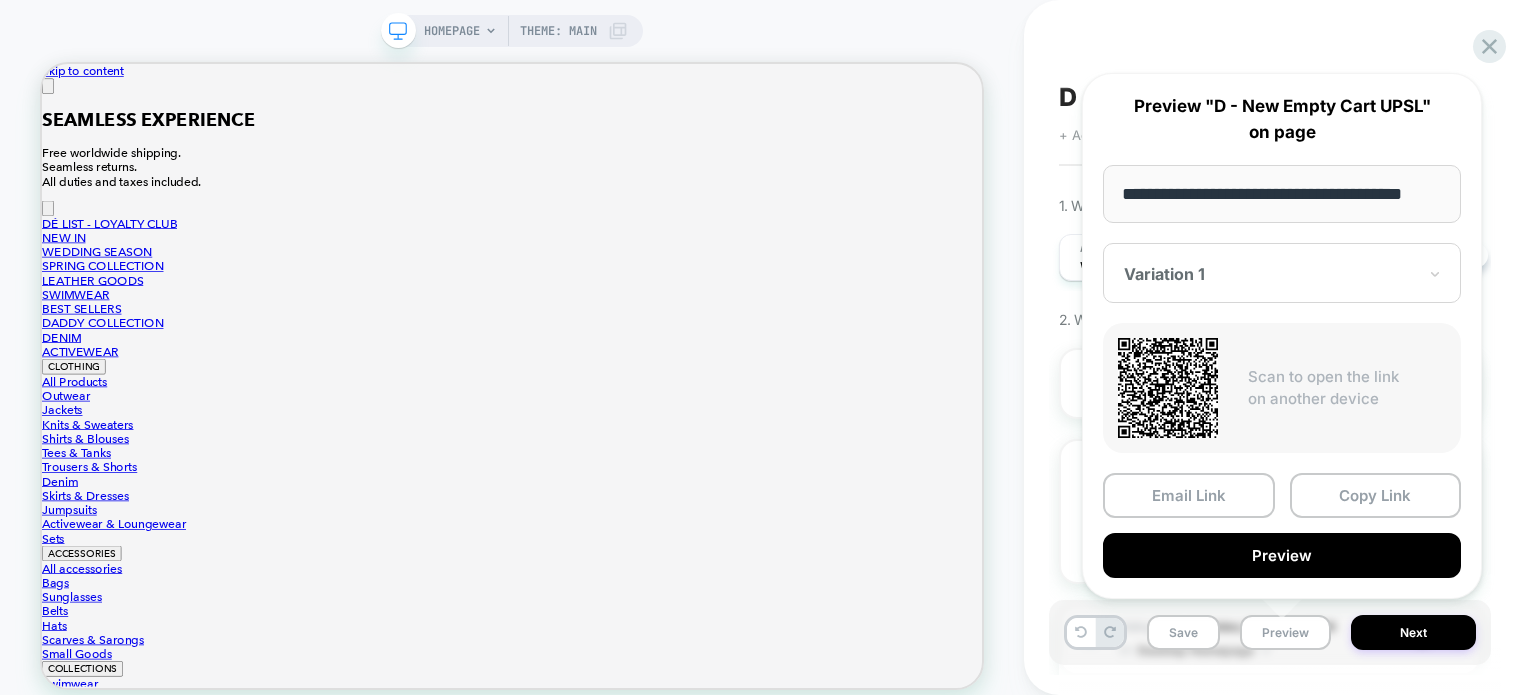 click on "Copy Link" at bounding box center (1376, 495) 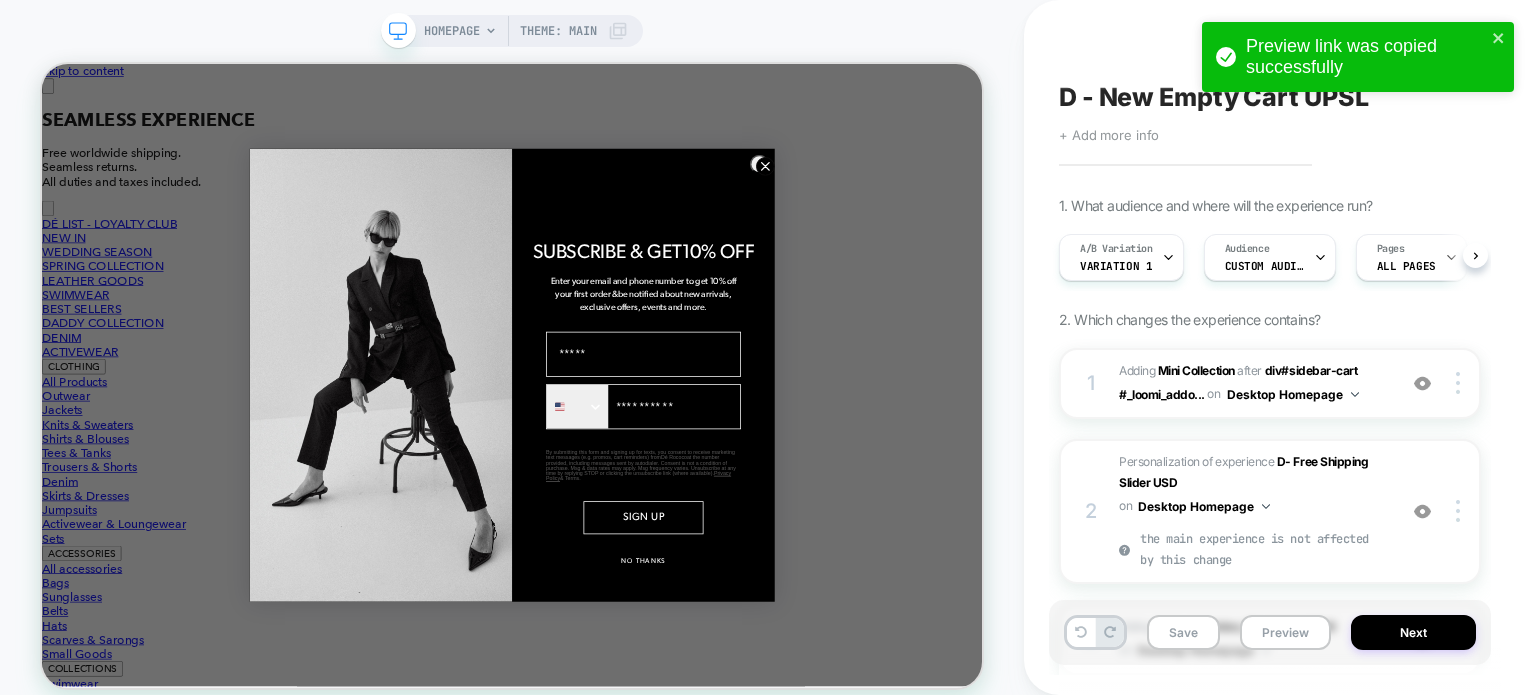 scroll, scrollTop: 0, scrollLeft: 0, axis: both 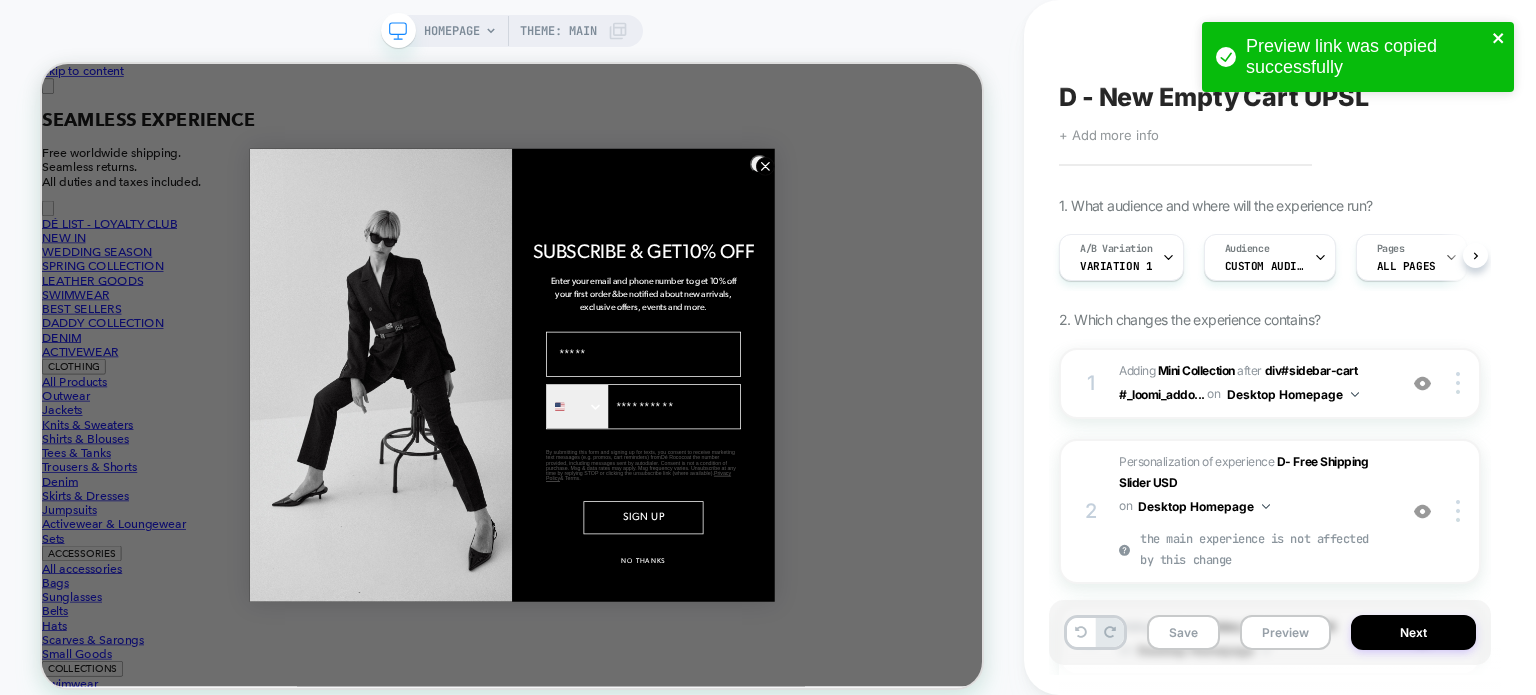 click 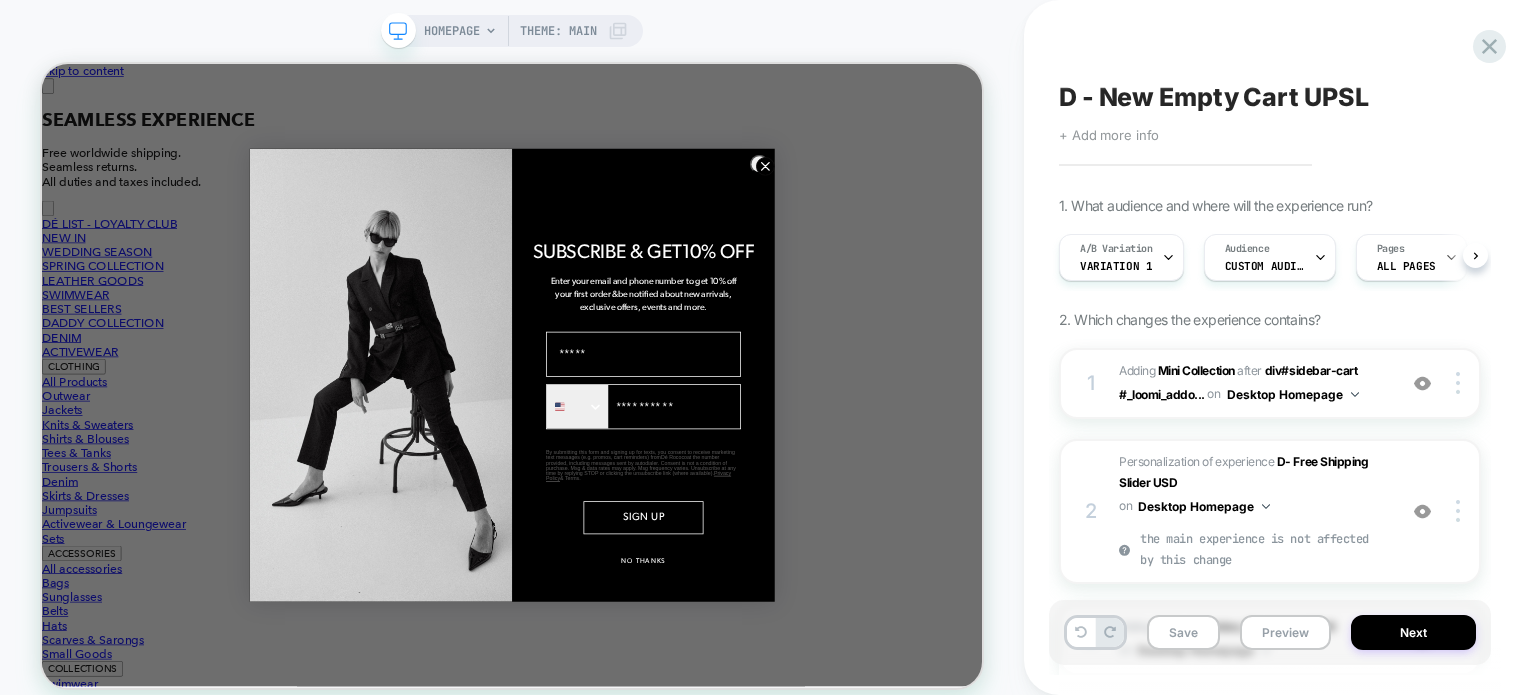 click on "Preview link was copied successfully" at bounding box center (1358, 62) 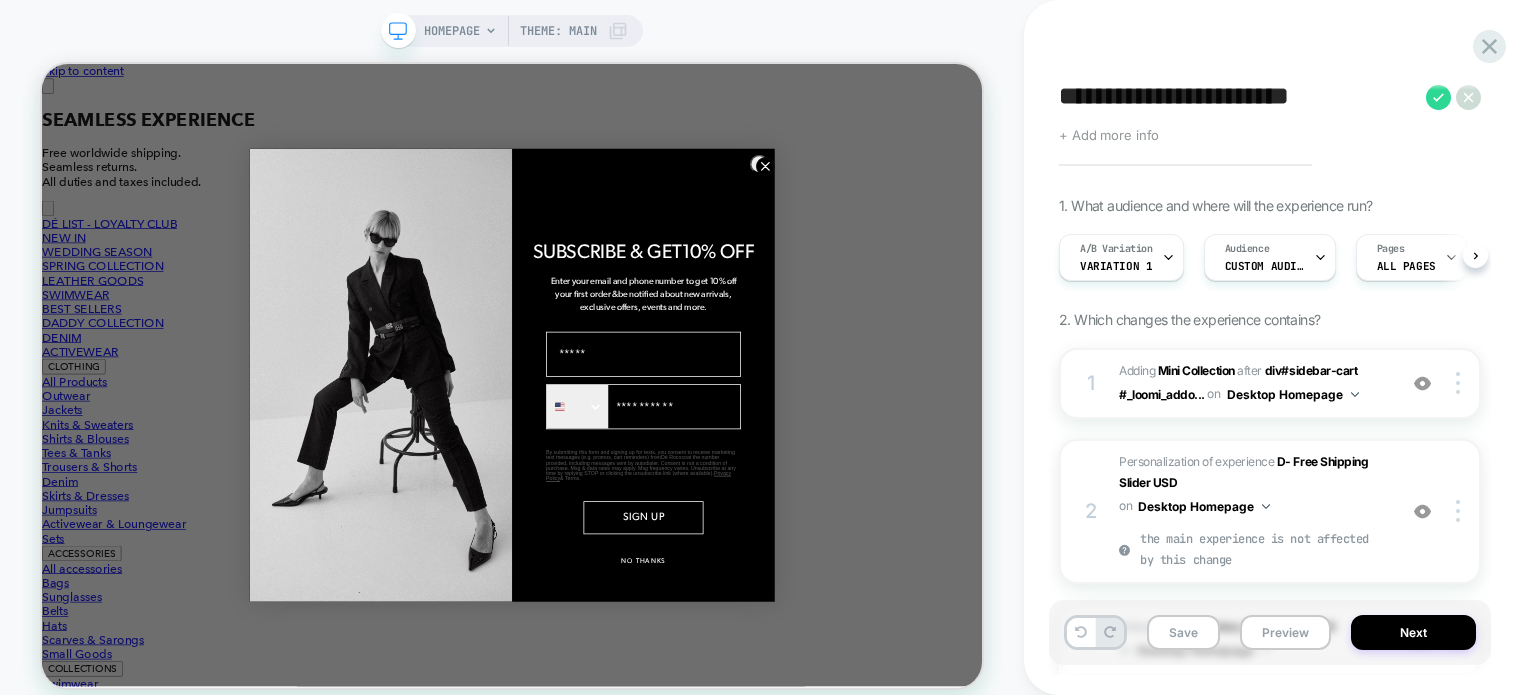 drag, startPoint x: 1060, startPoint y: 95, endPoint x: 1363, endPoint y: 101, distance: 303.0594 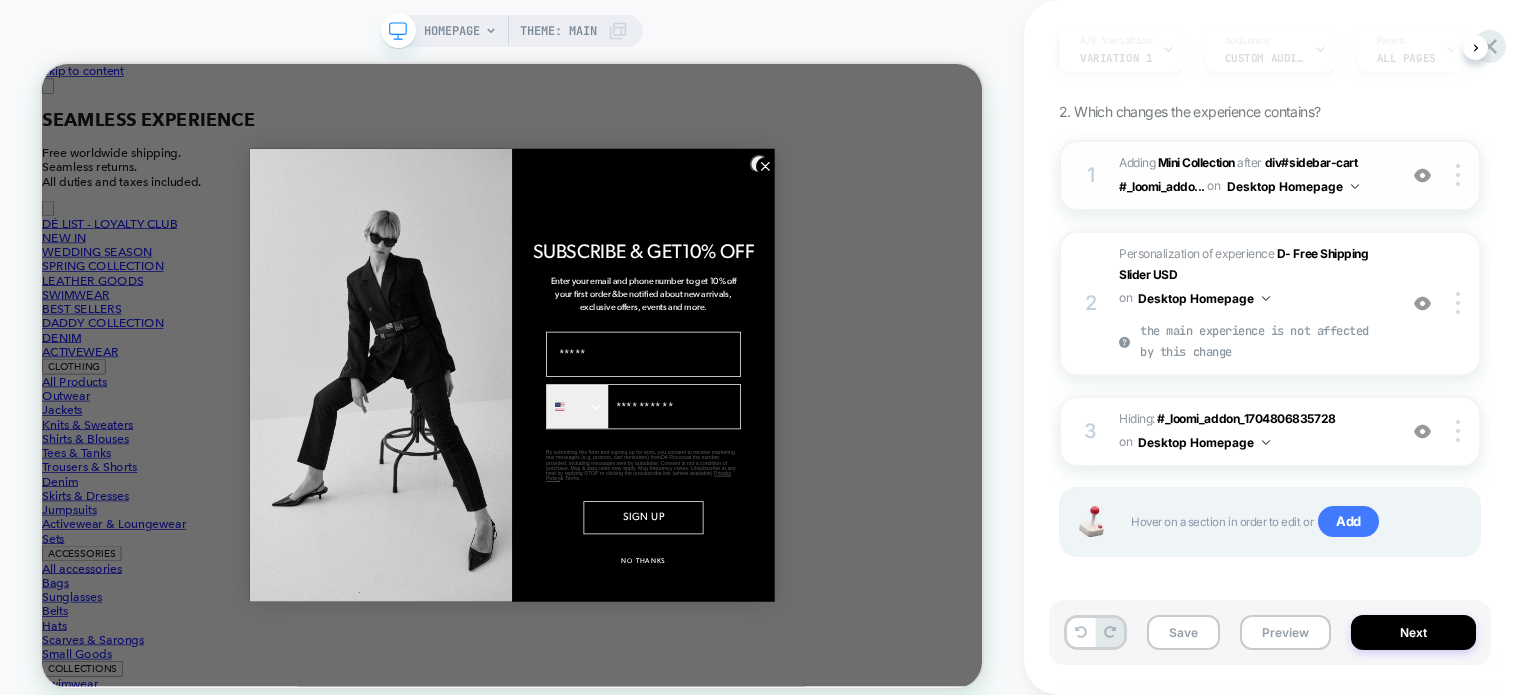 scroll, scrollTop: 216, scrollLeft: 0, axis: vertical 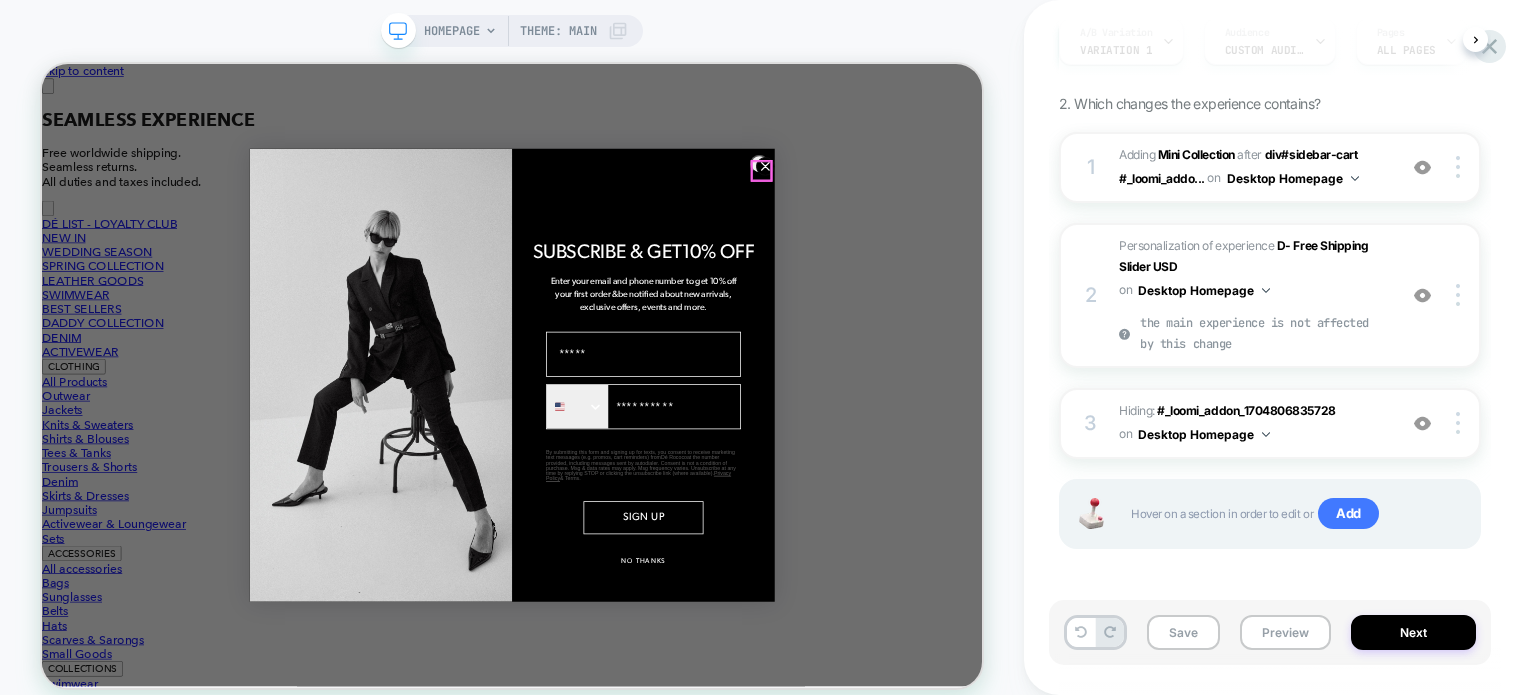 click 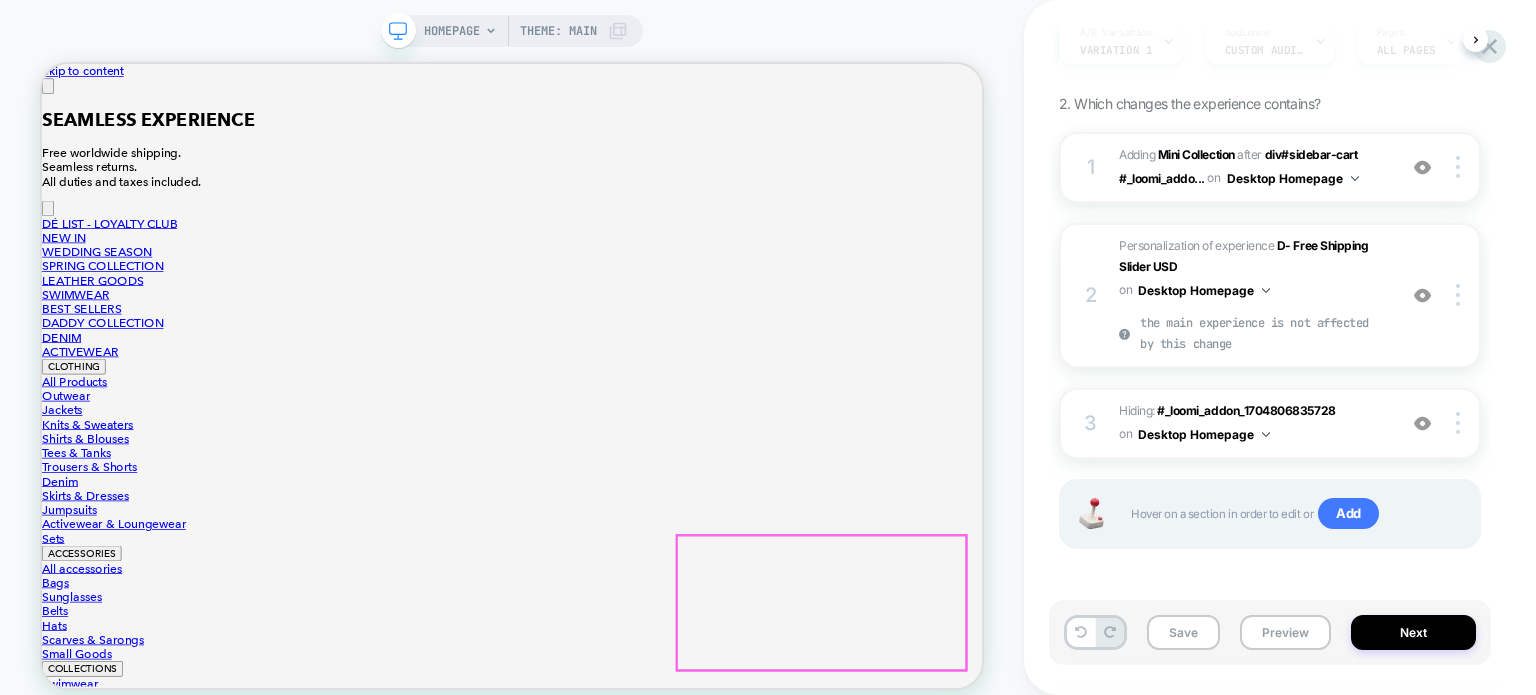 click at bounding box center (50, 93) 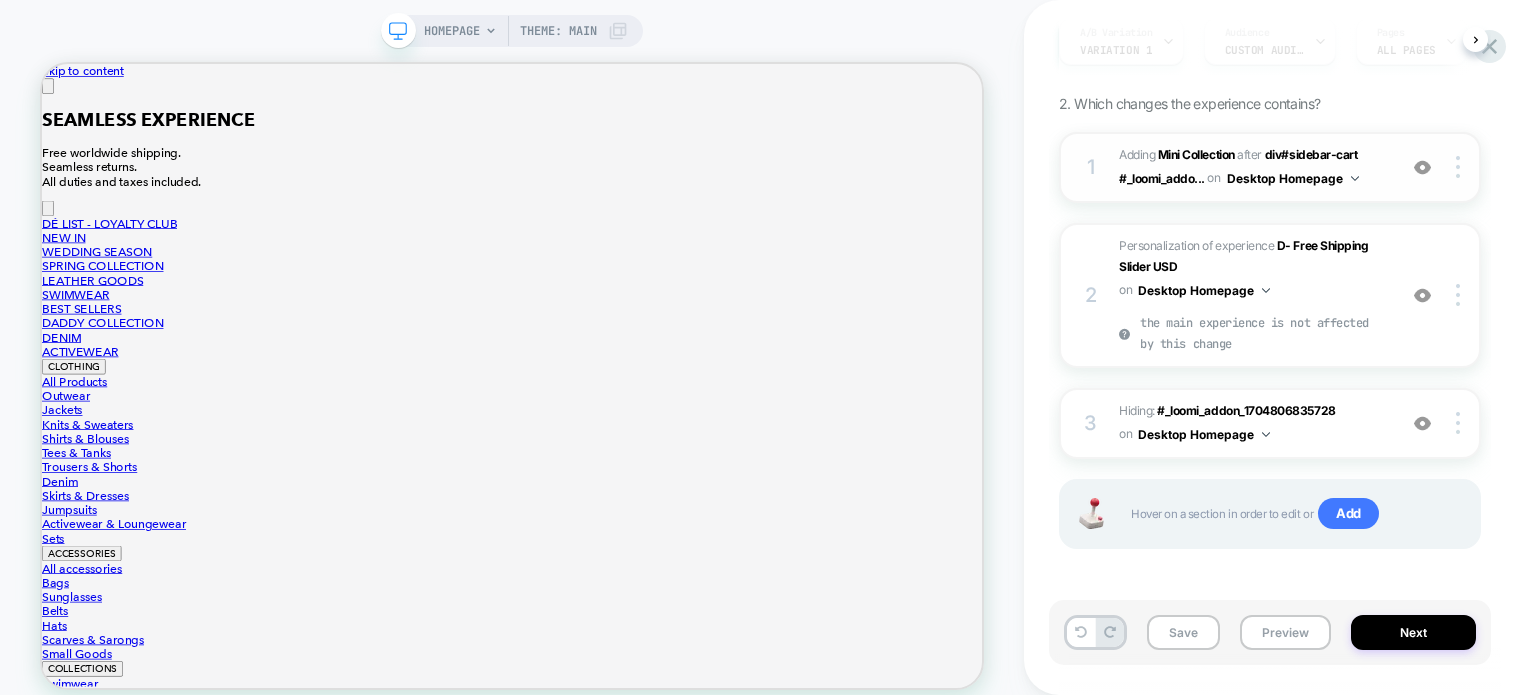 click on "#_loomi_addon_1748505806663 Adding   Mini Collection   AFTER div#sidebar-cart #_loomi_addo... div#sidebar-cart #_loomi_addon_1749126649450   on Desktop Homepage" at bounding box center (1252, 167) 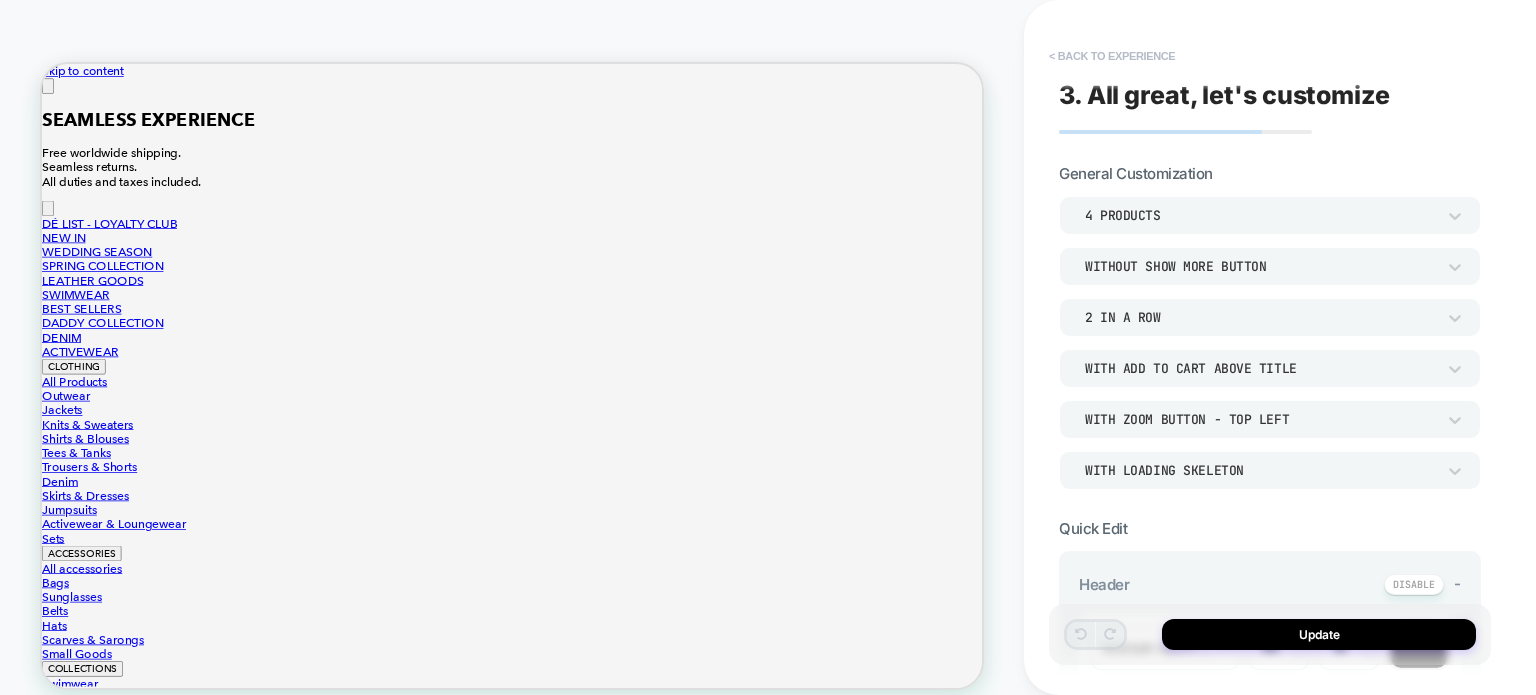 click on "< Back to experience" at bounding box center [1112, 56] 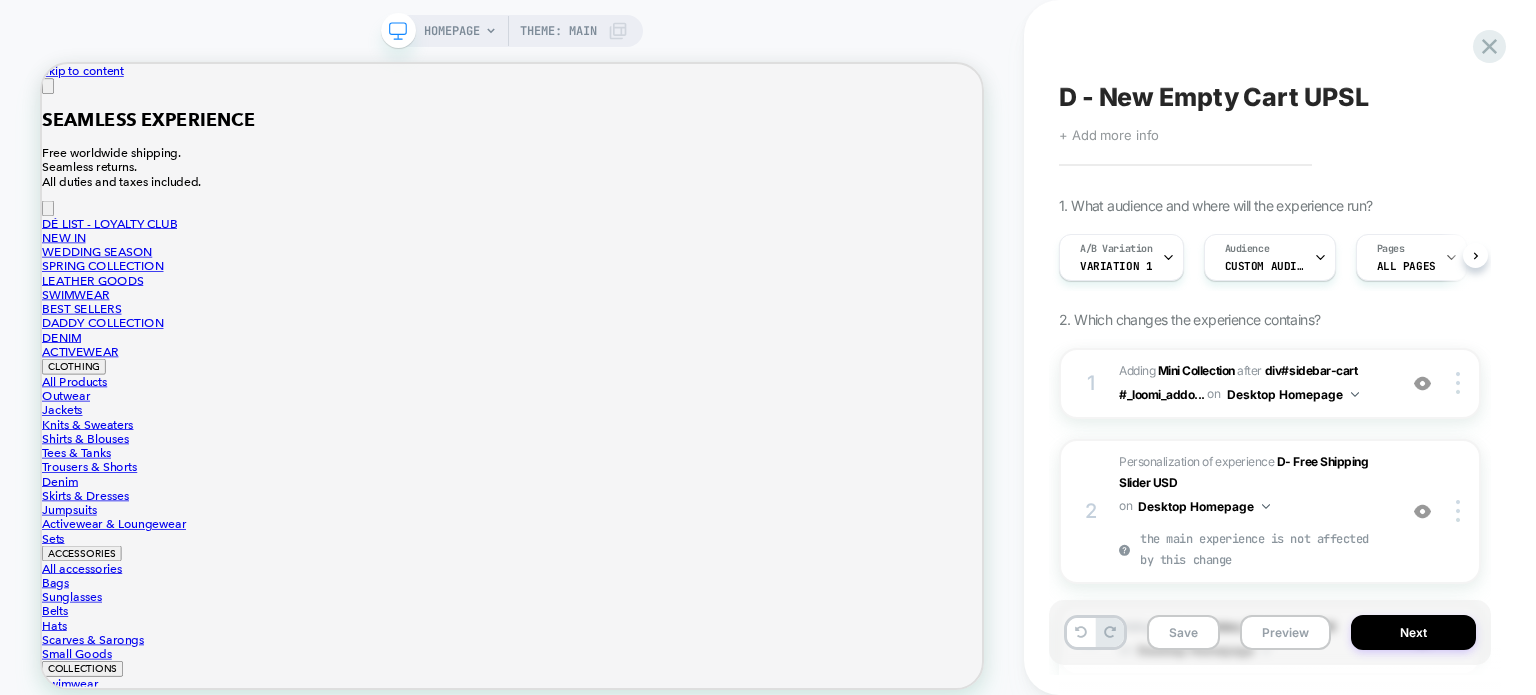 scroll, scrollTop: 466, scrollLeft: 0, axis: vertical 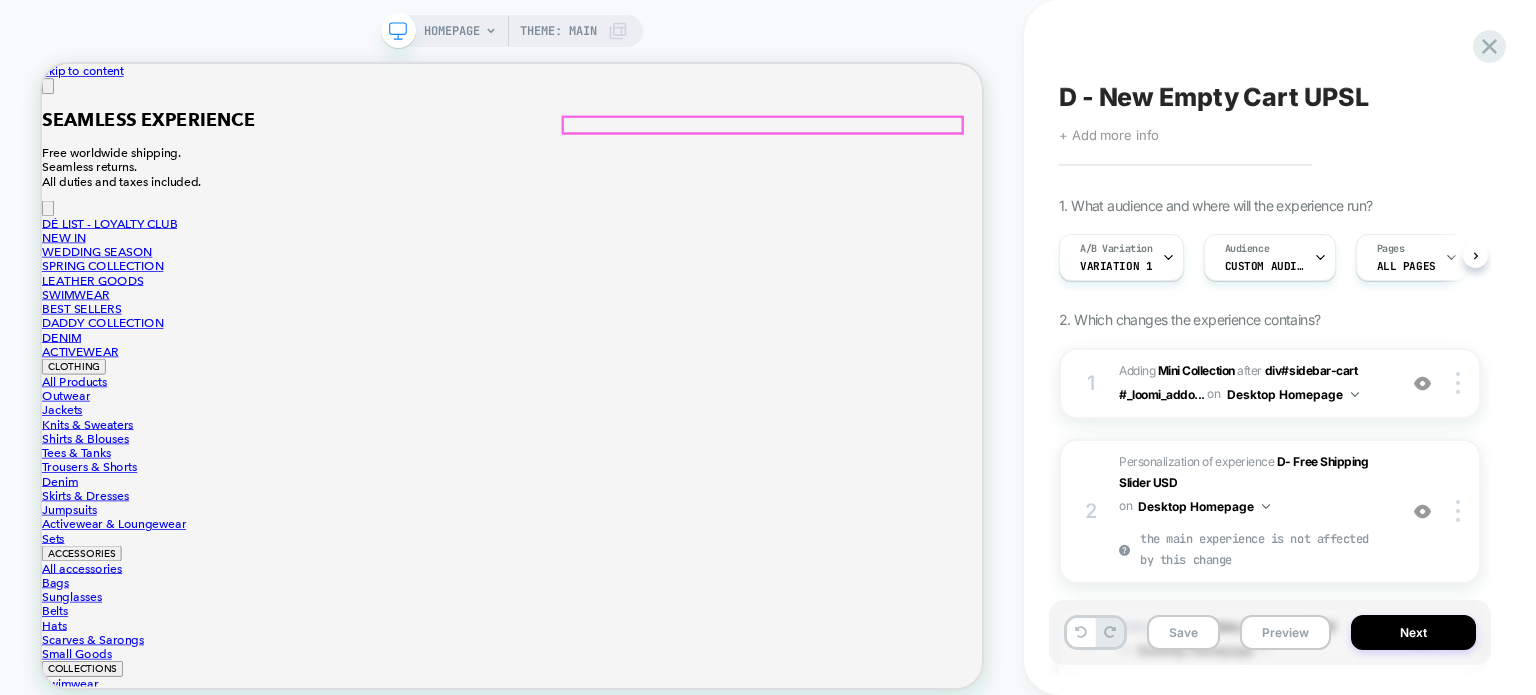 click on "1" at bounding box center (191, 11044) 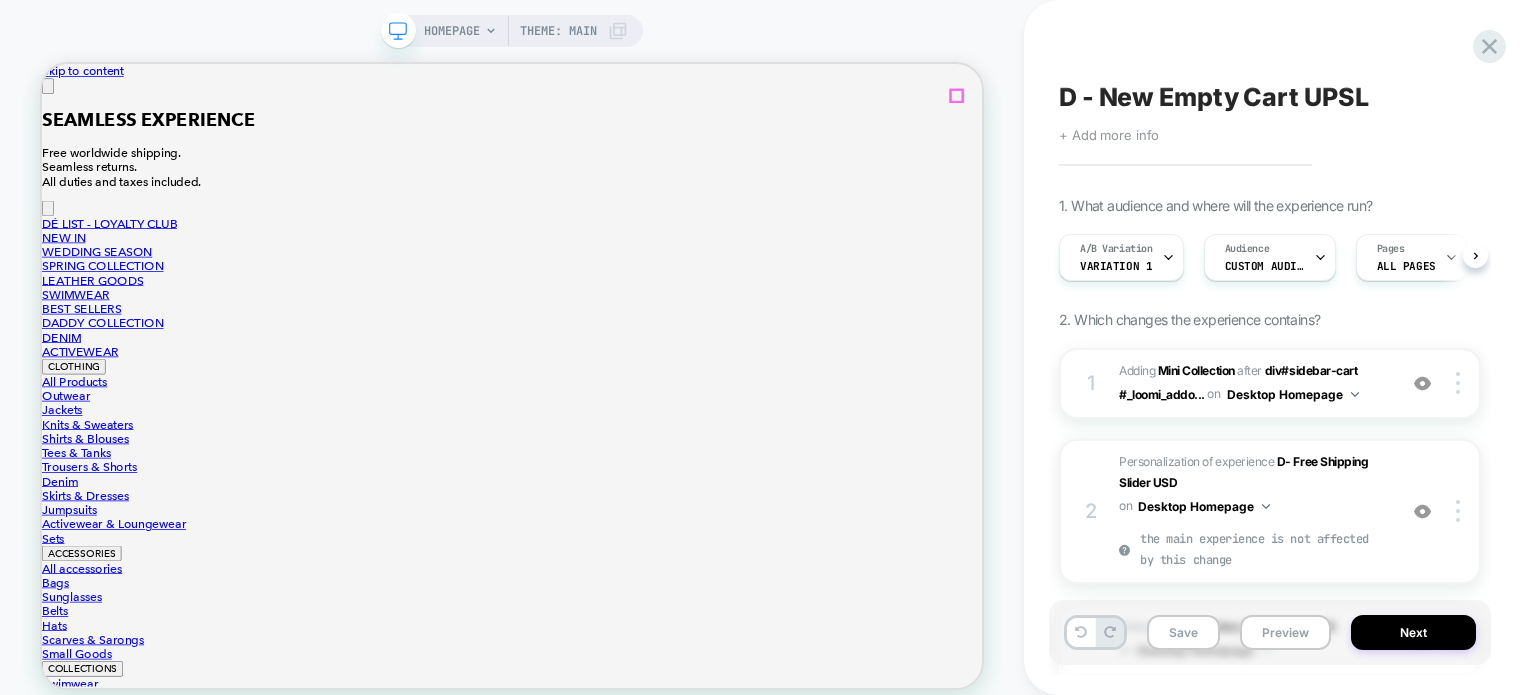 click at bounding box center (85, 7705) 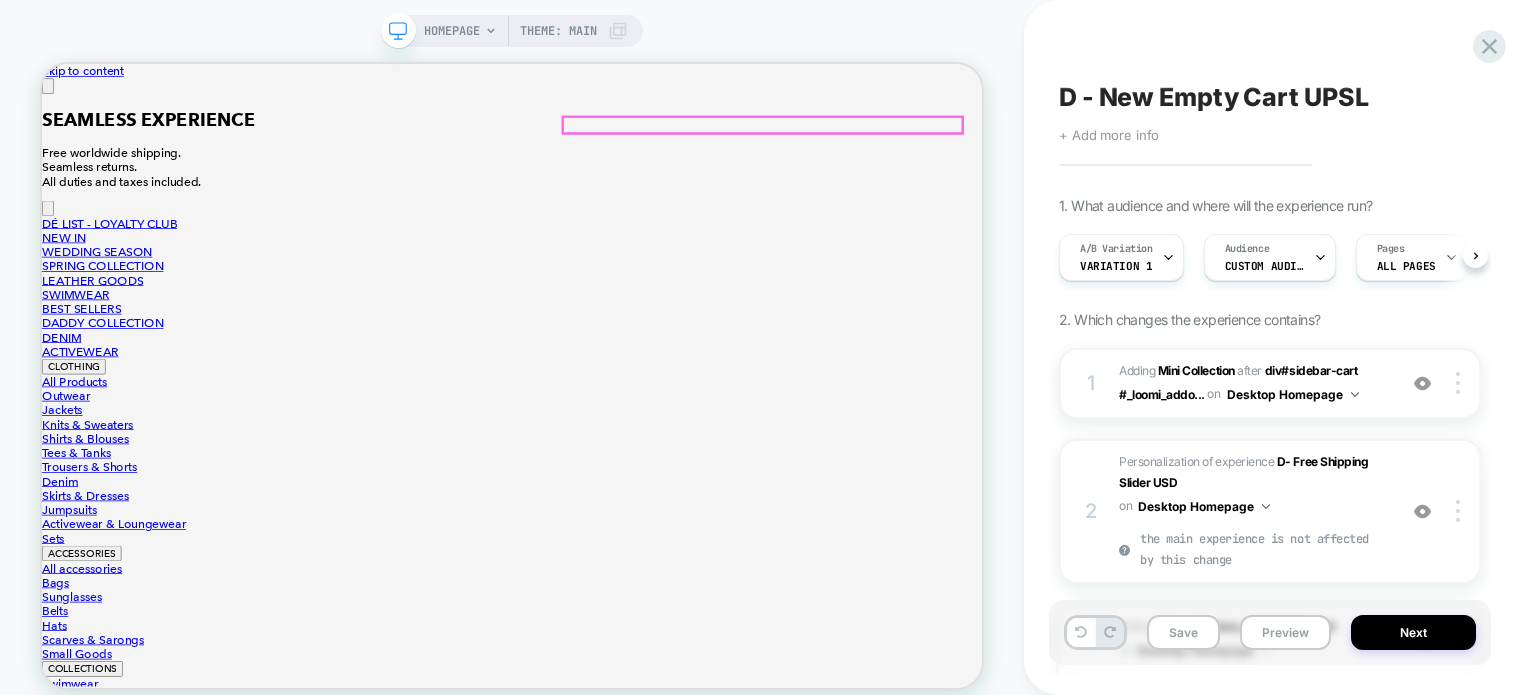 click on "1" at bounding box center (191, 8860) 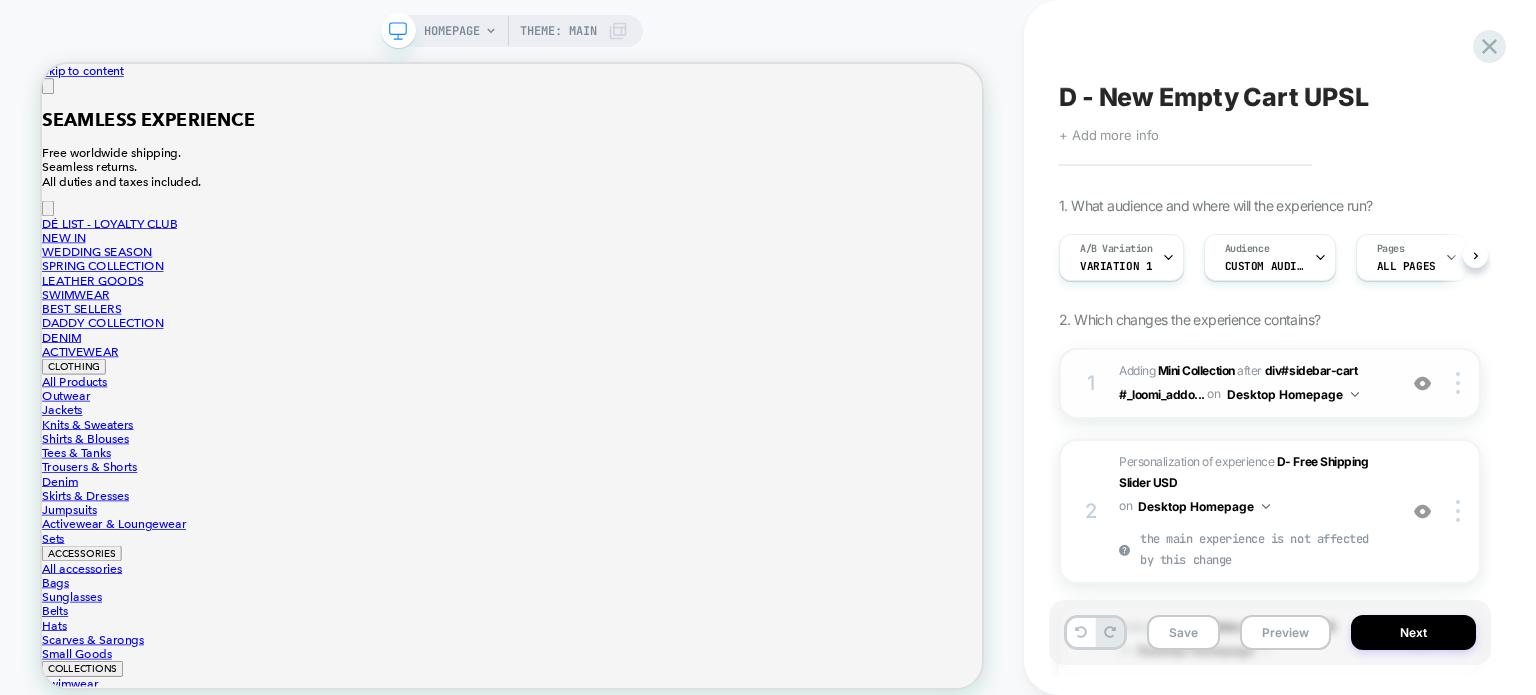 click at bounding box center [1422, 383] 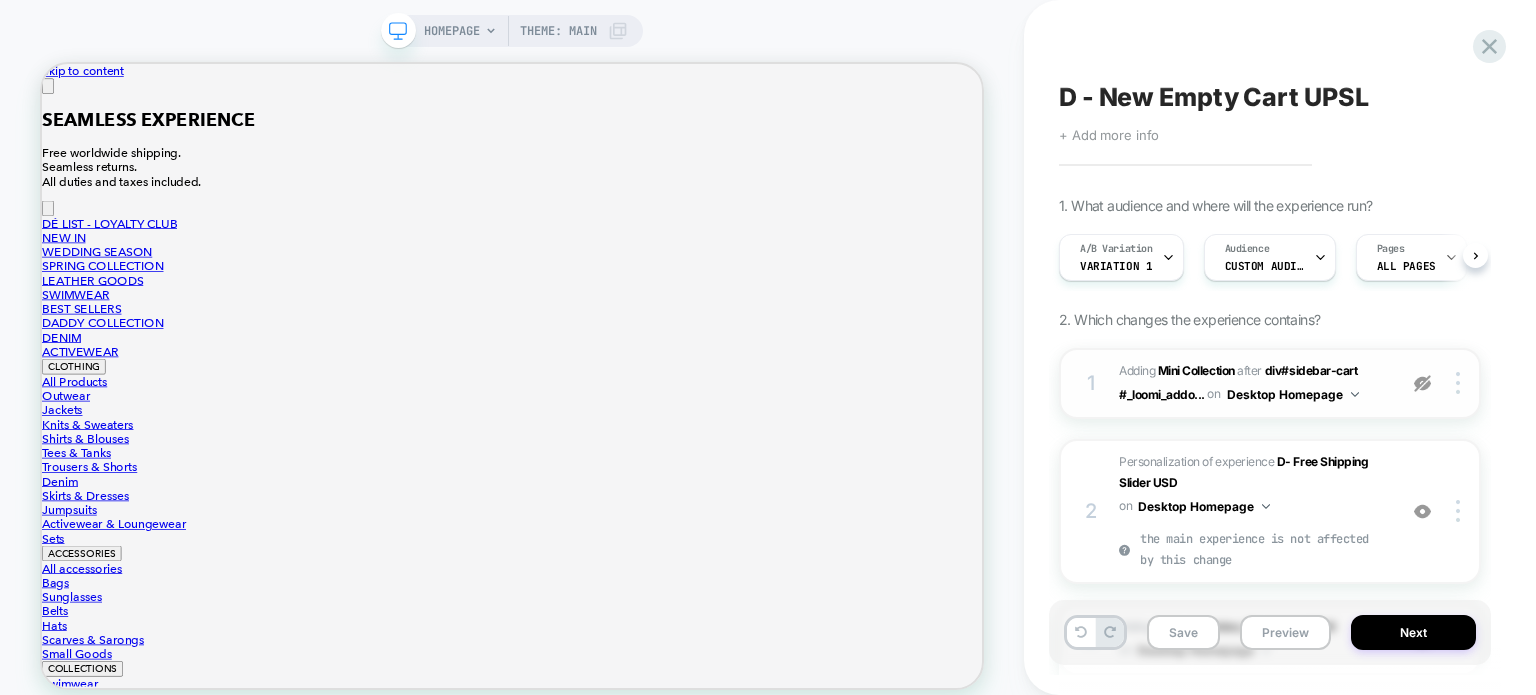 scroll, scrollTop: 0, scrollLeft: 0, axis: both 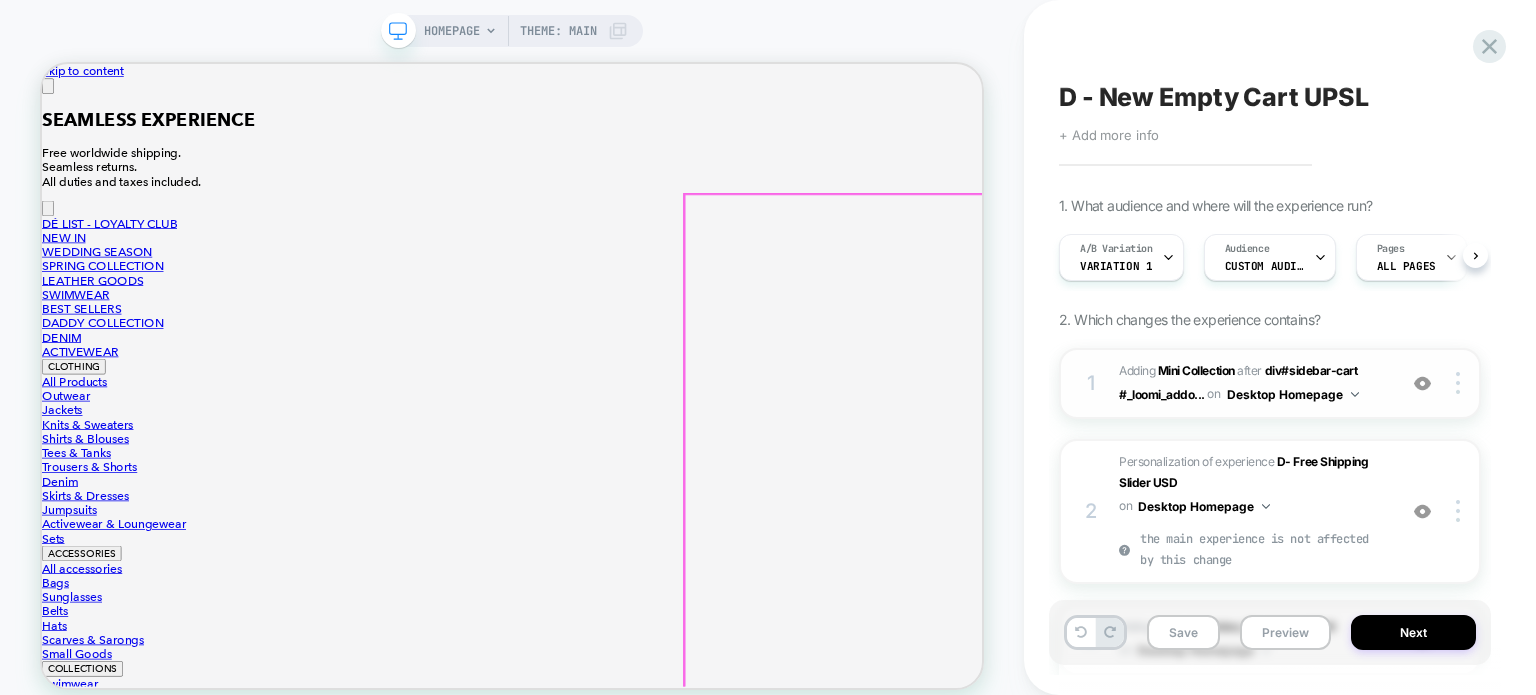 click on "Your cart is currently empty Discover our most loved styles right now﻿" at bounding box center [669, 7859] 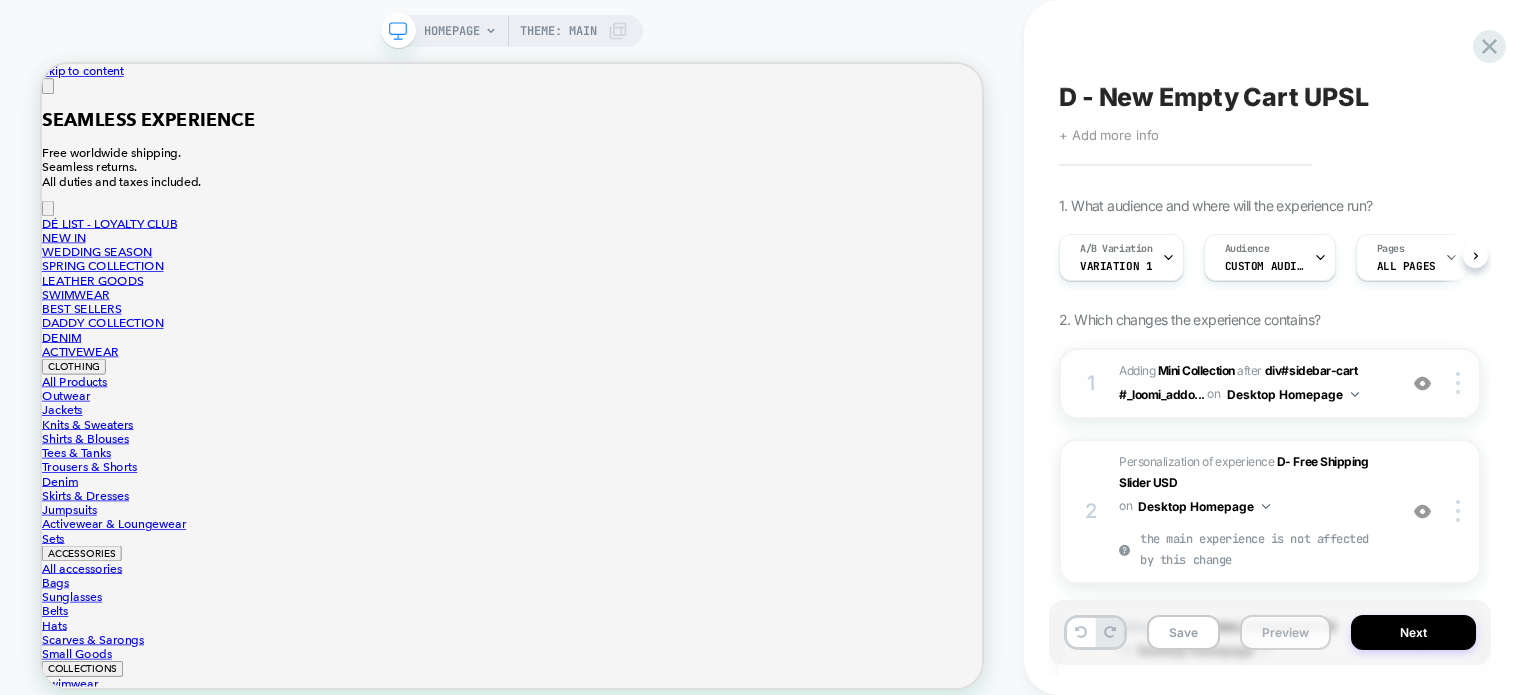 click on "Preview" at bounding box center (1285, 632) 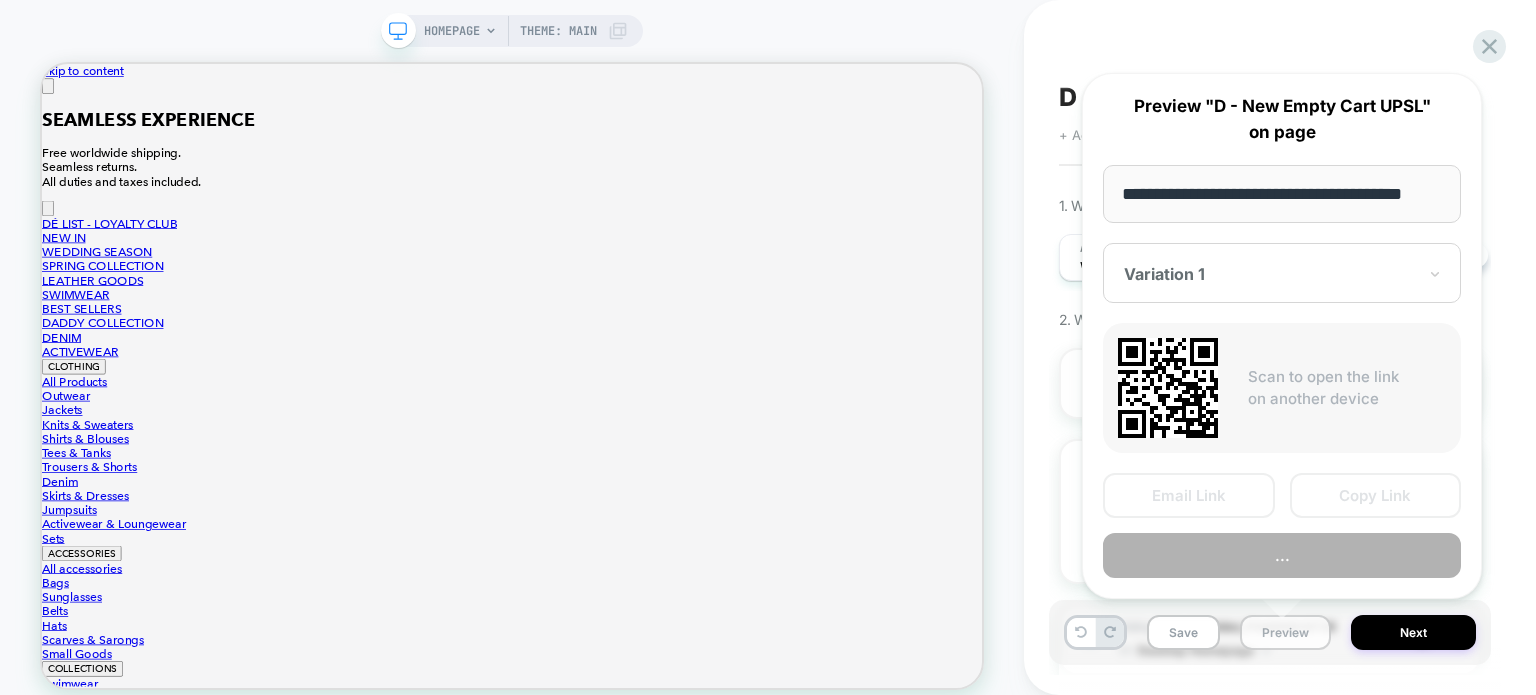 scroll, scrollTop: 0, scrollLeft: 24, axis: horizontal 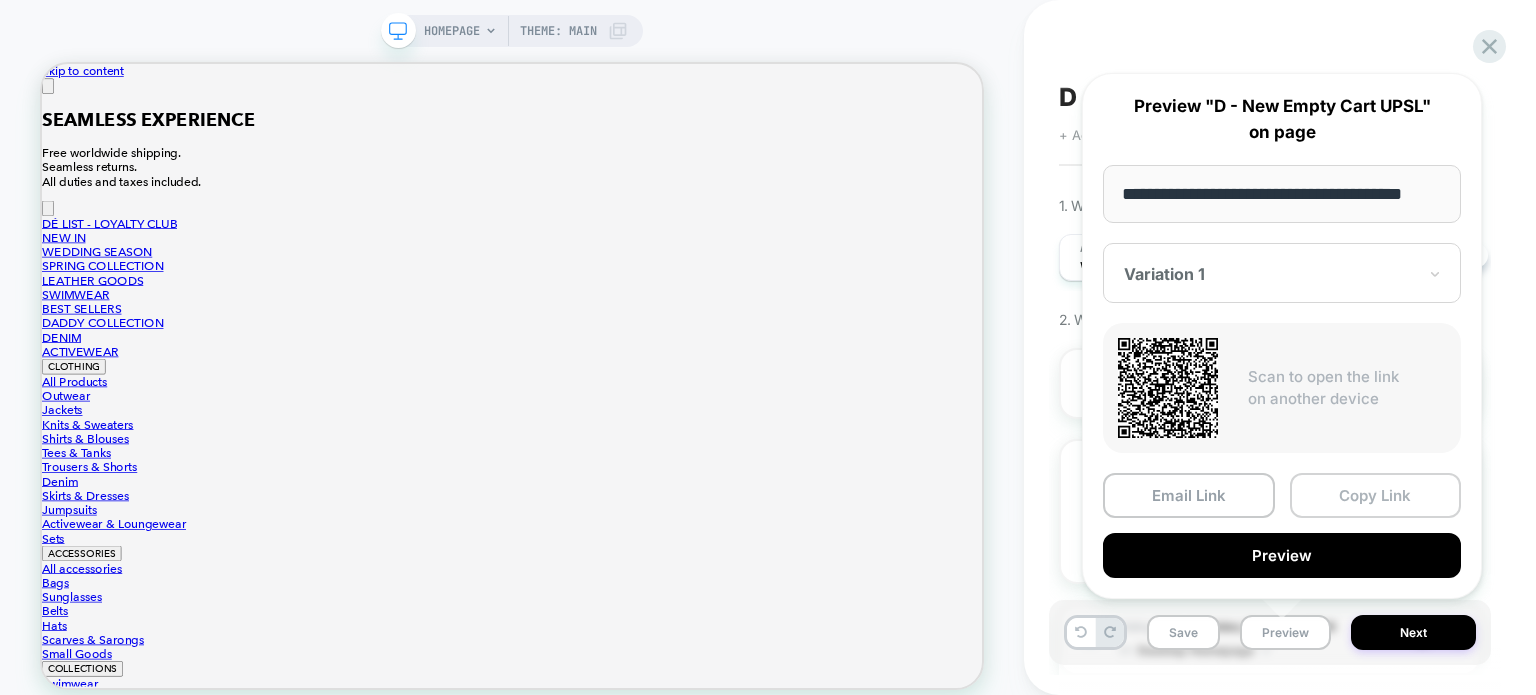 click on "Copy Link" at bounding box center (1376, 495) 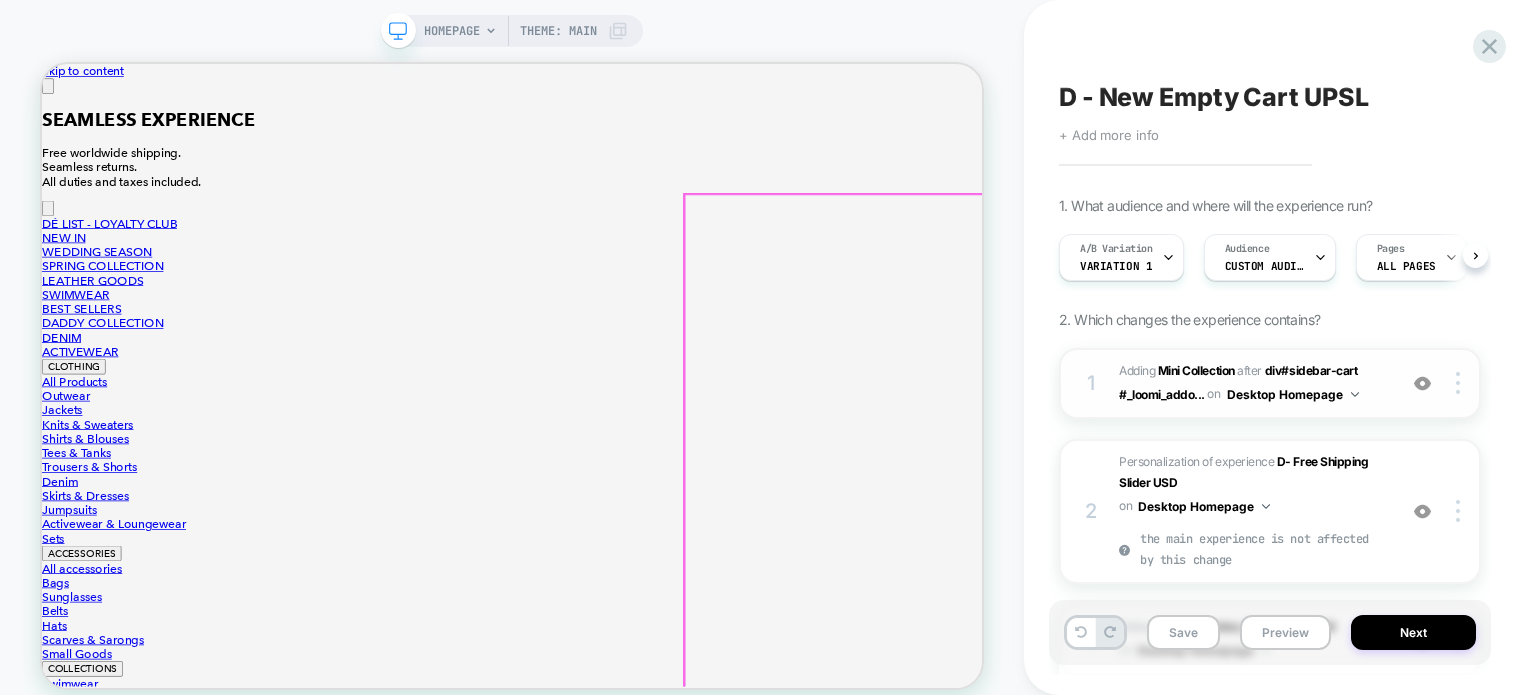 click on "Your cart is currently empty Discover our most loved styles right now﻿" at bounding box center (669, 7859) 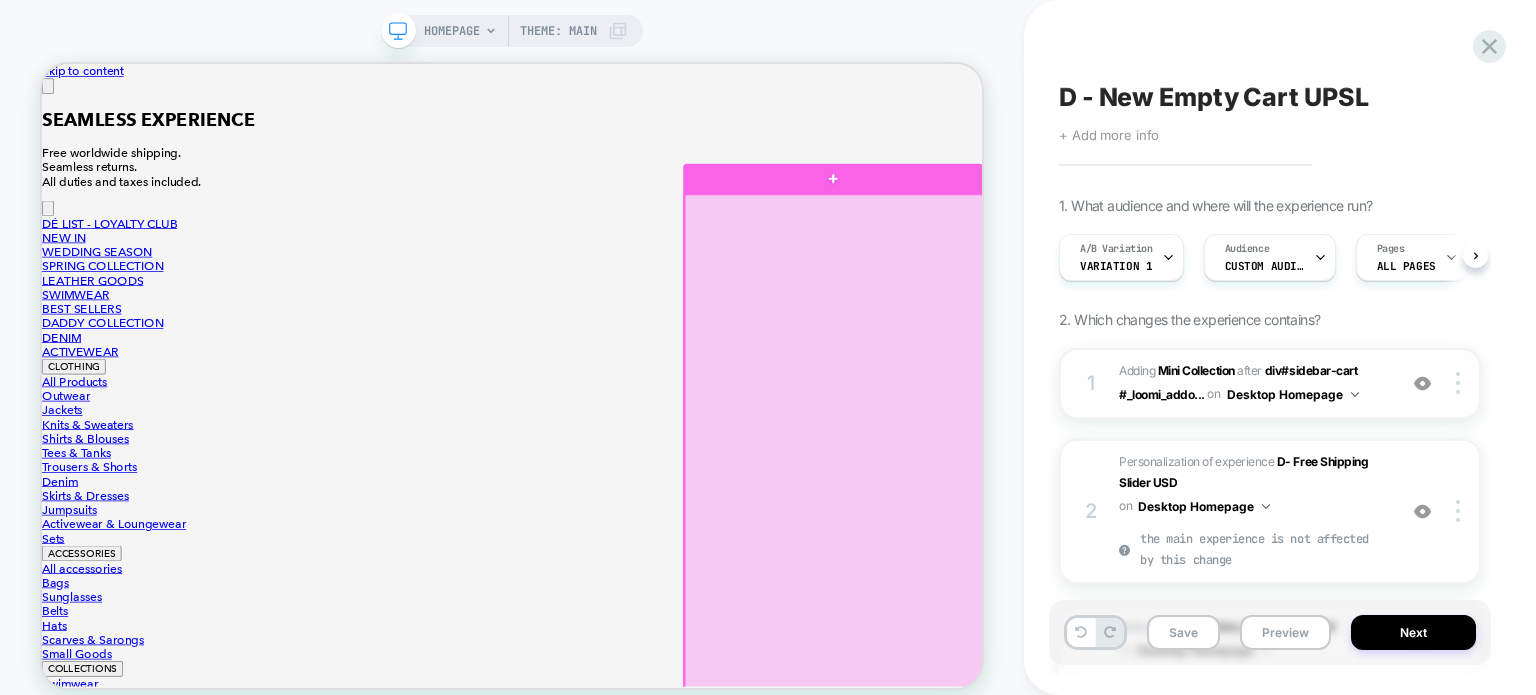 click at bounding box center (1099, 723) 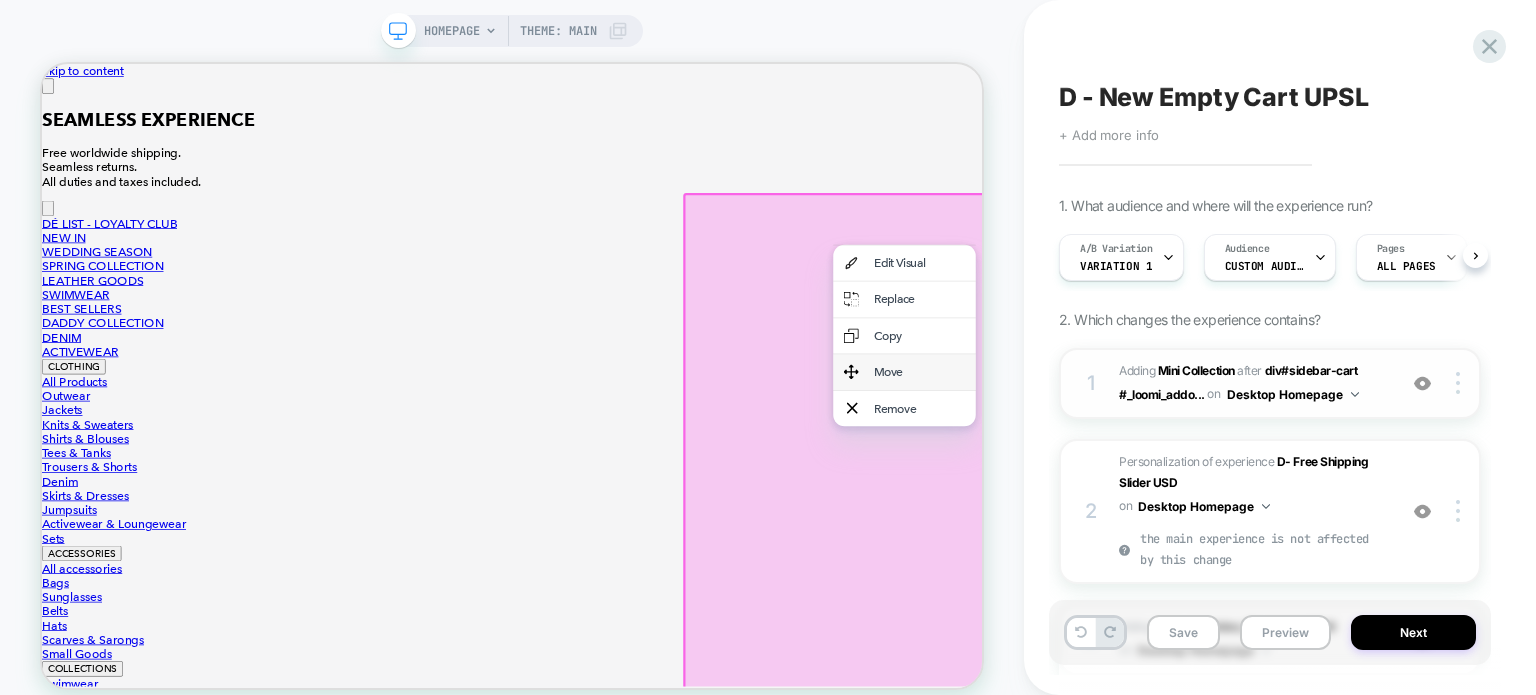 click on "Move" at bounding box center [1212, 474] 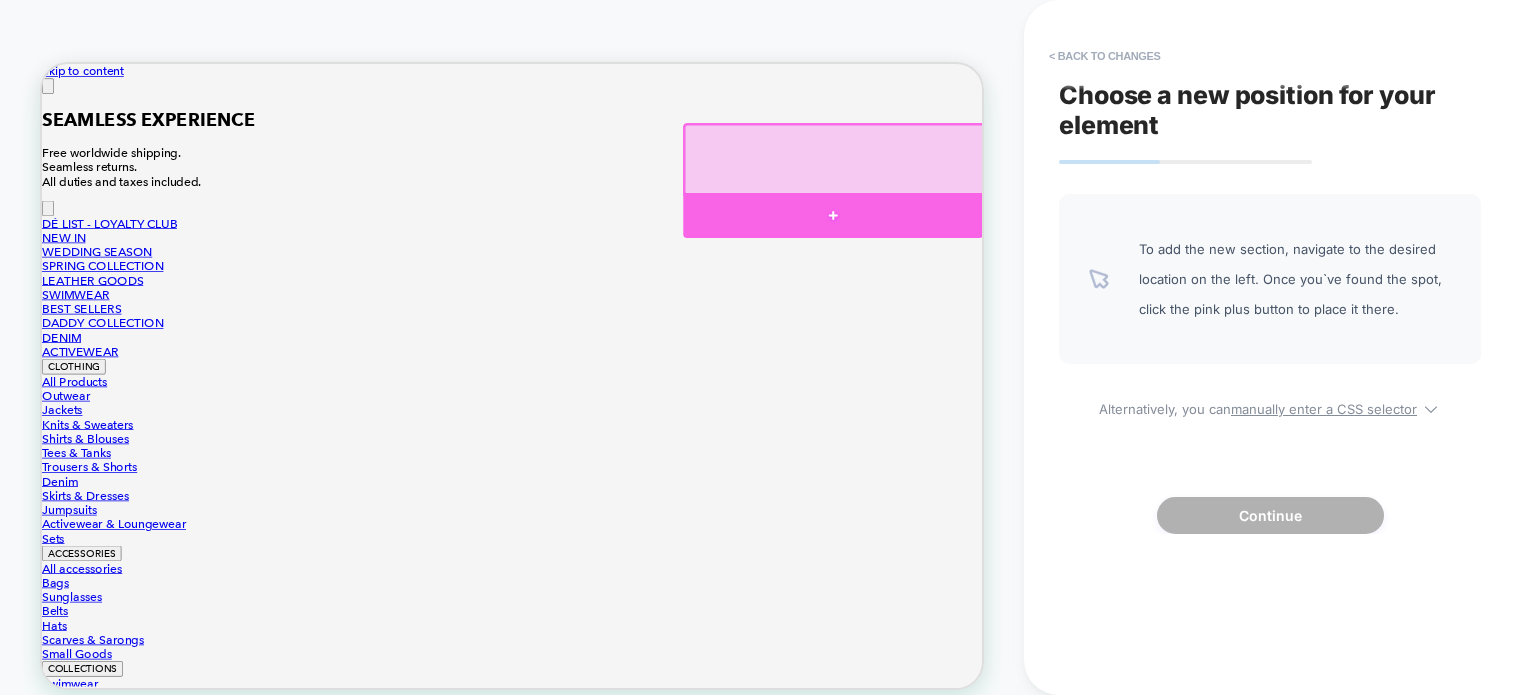 click at bounding box center [1097, 266] 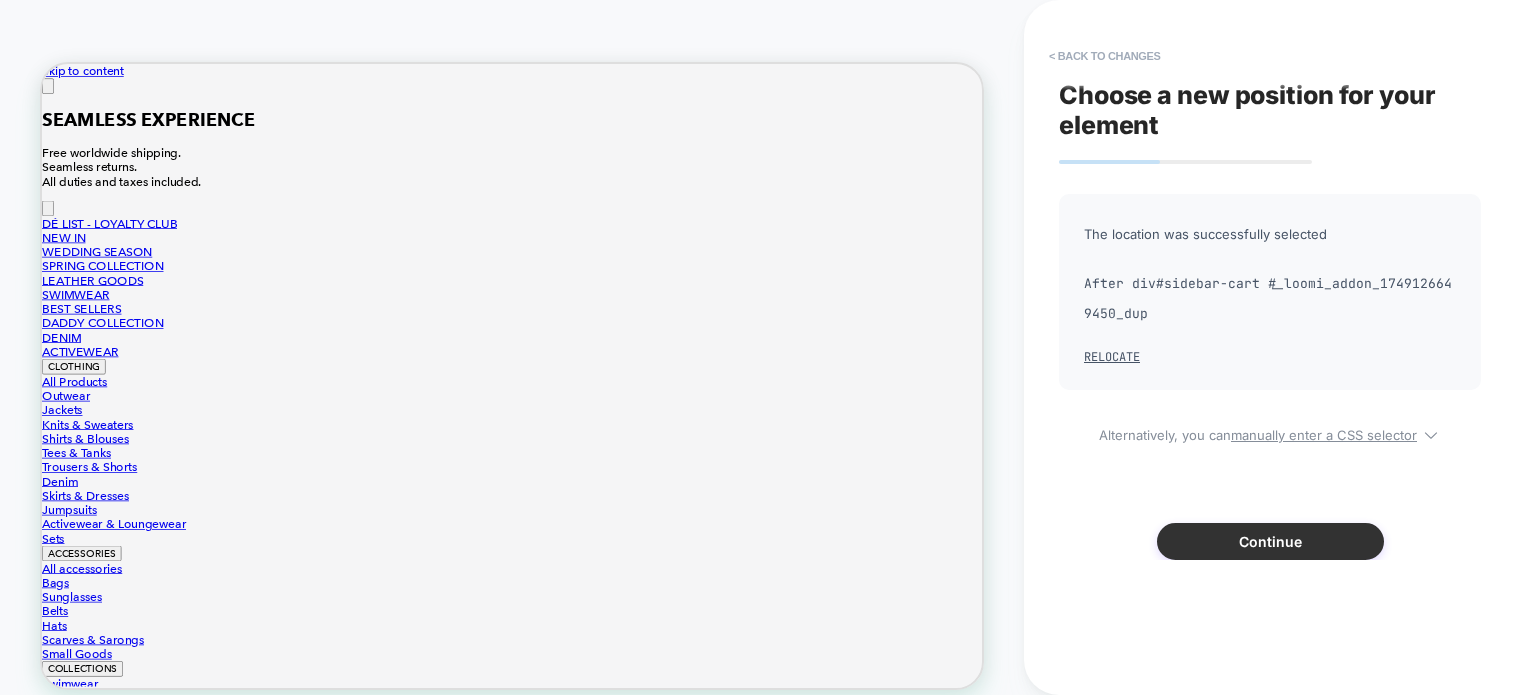 click on "Continue" at bounding box center (1270, 541) 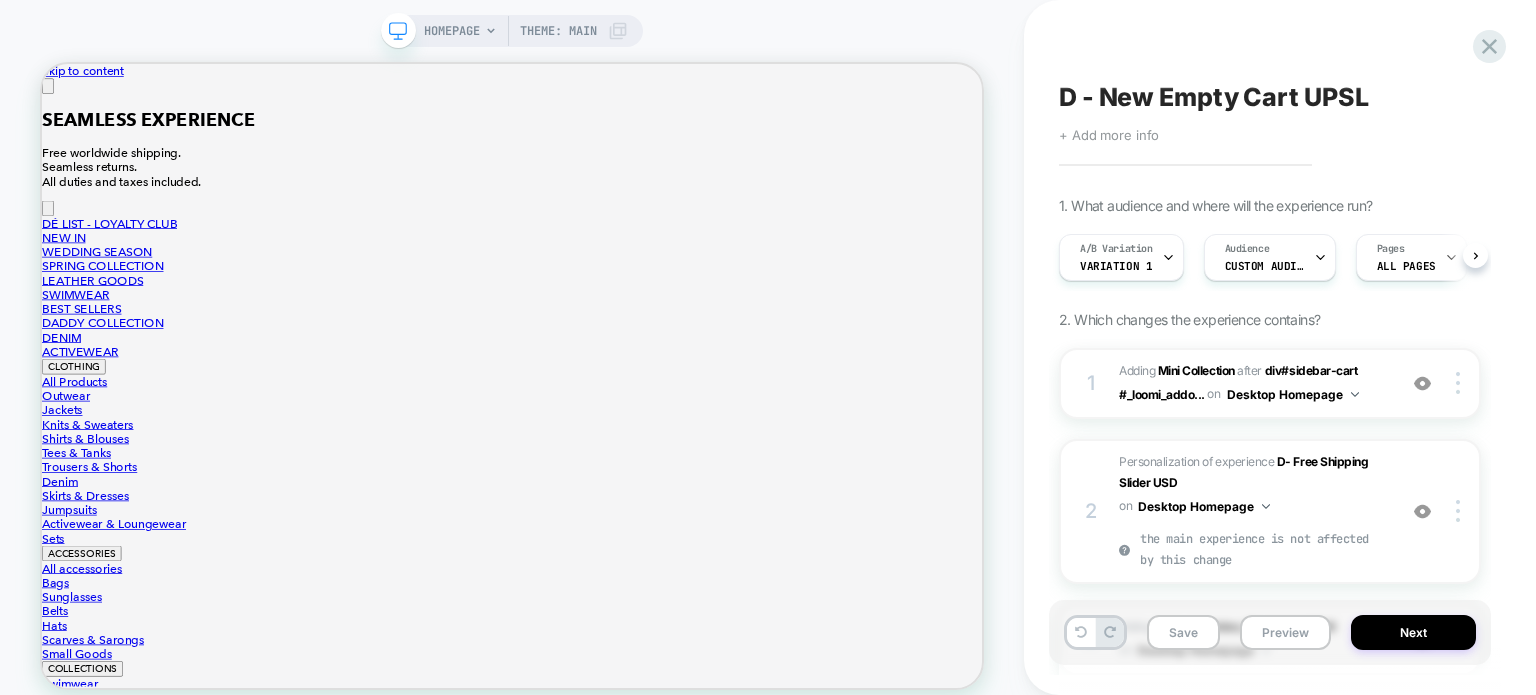 scroll, scrollTop: 0, scrollLeft: 0, axis: both 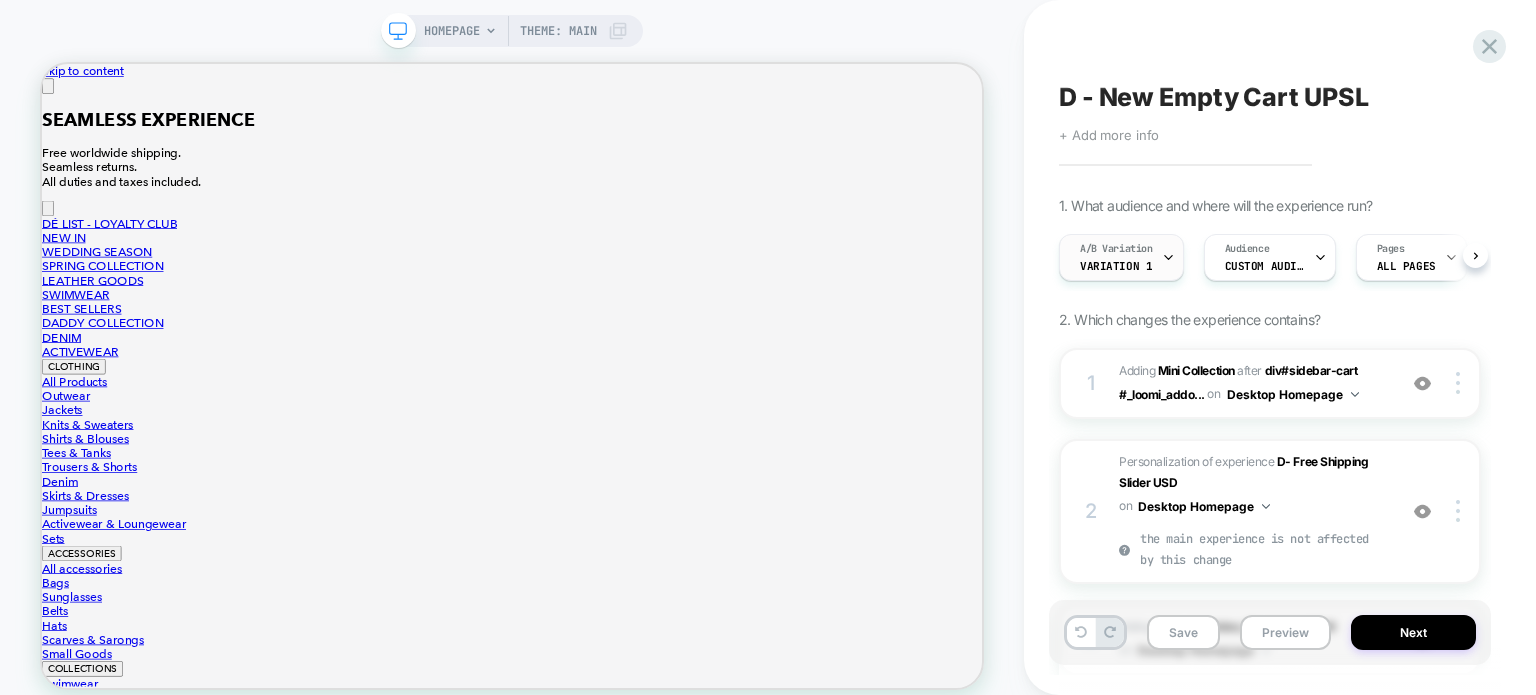 click on "A/B Variation Variation 1" at bounding box center (1121, 257) 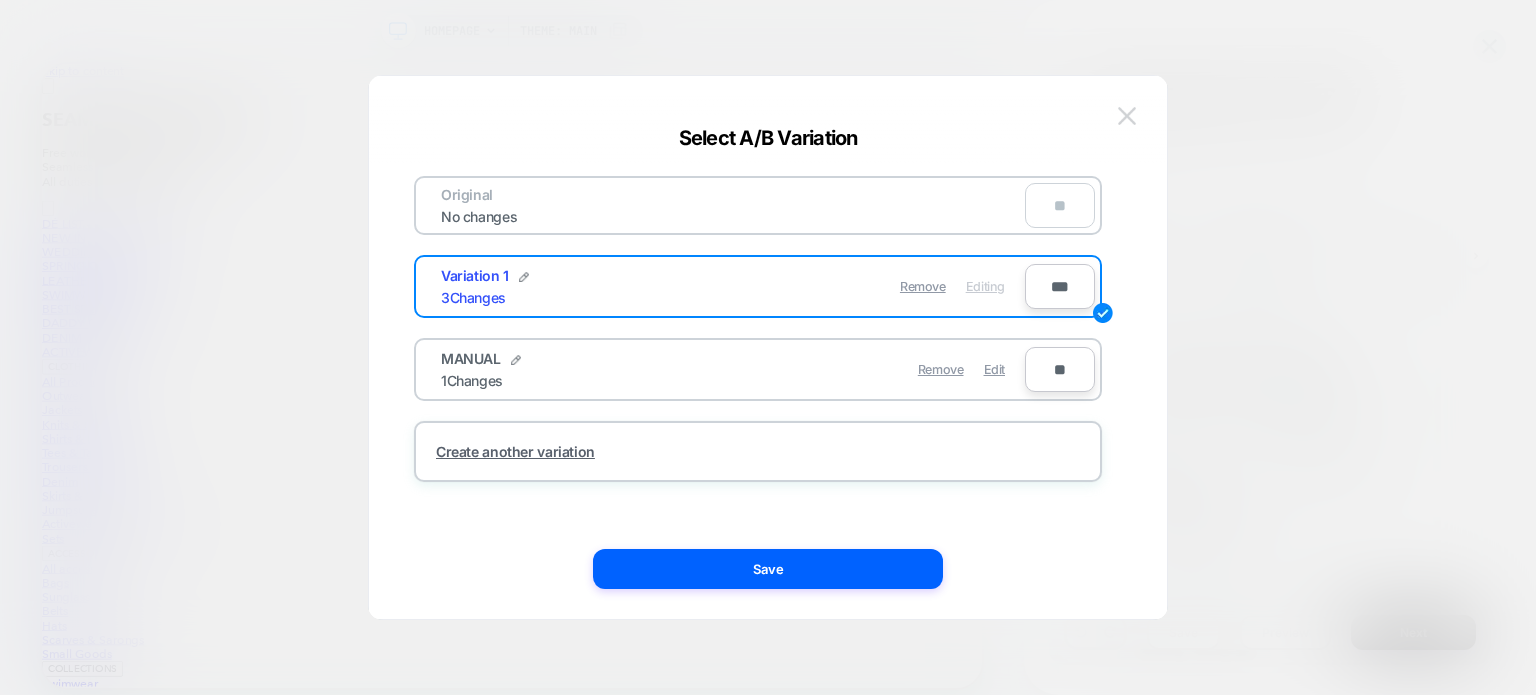 click at bounding box center [1127, 115] 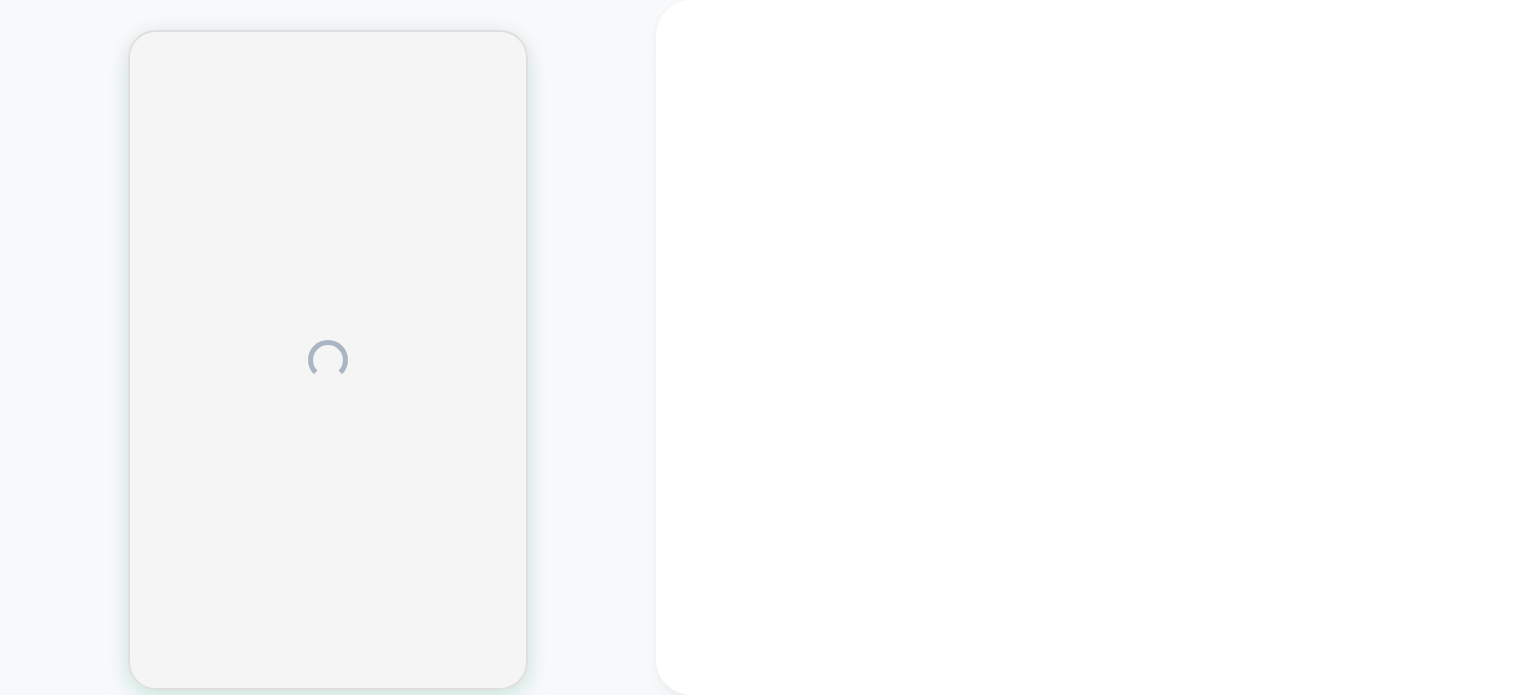 scroll, scrollTop: 0, scrollLeft: 0, axis: both 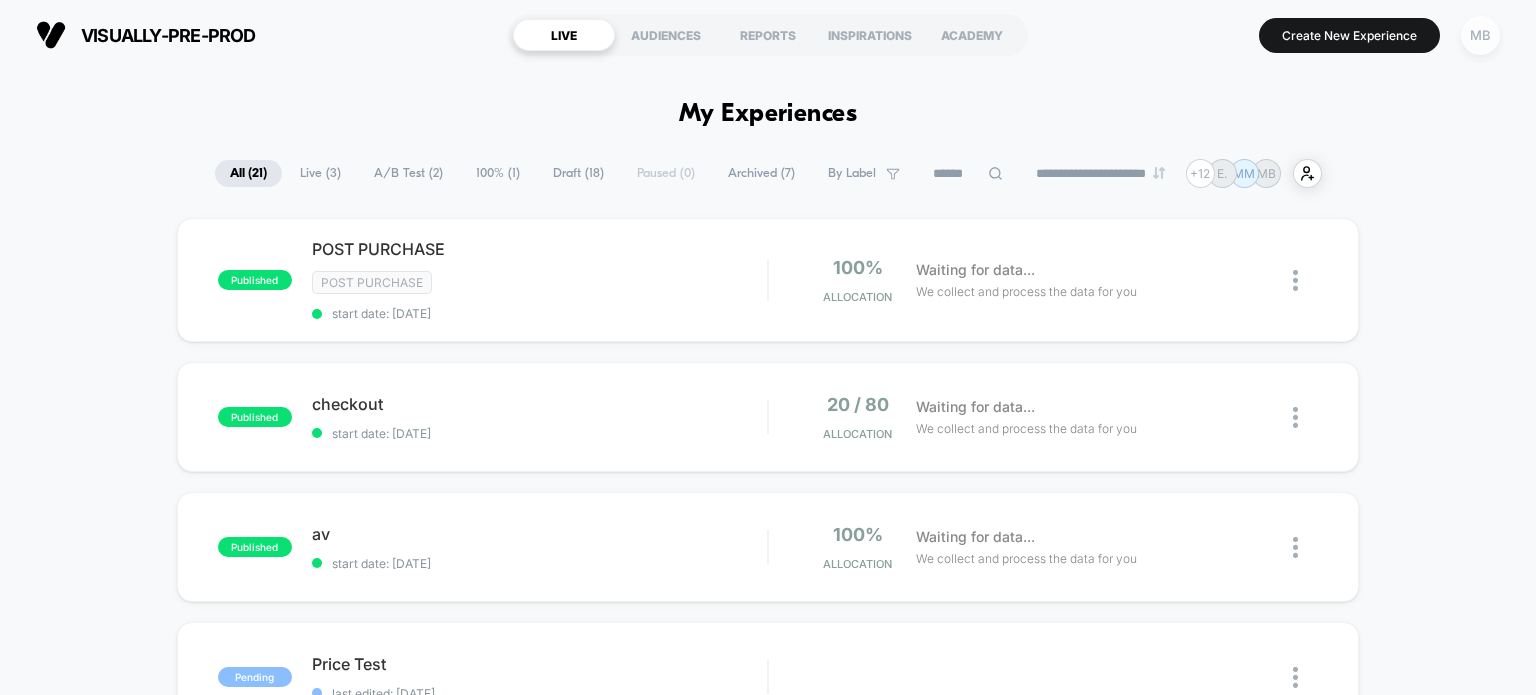 click on "MB" at bounding box center (1480, 35) 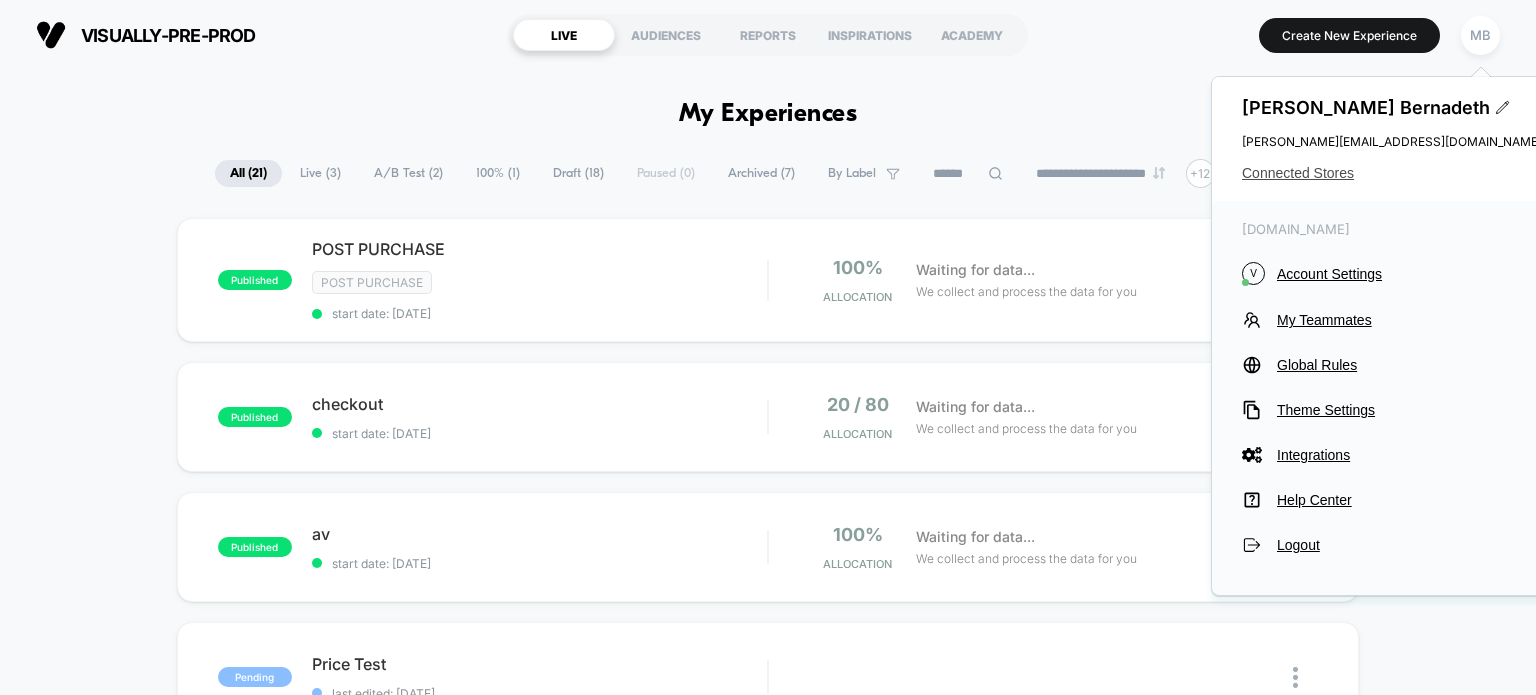 click on "Connected Stores" at bounding box center (1392, 173) 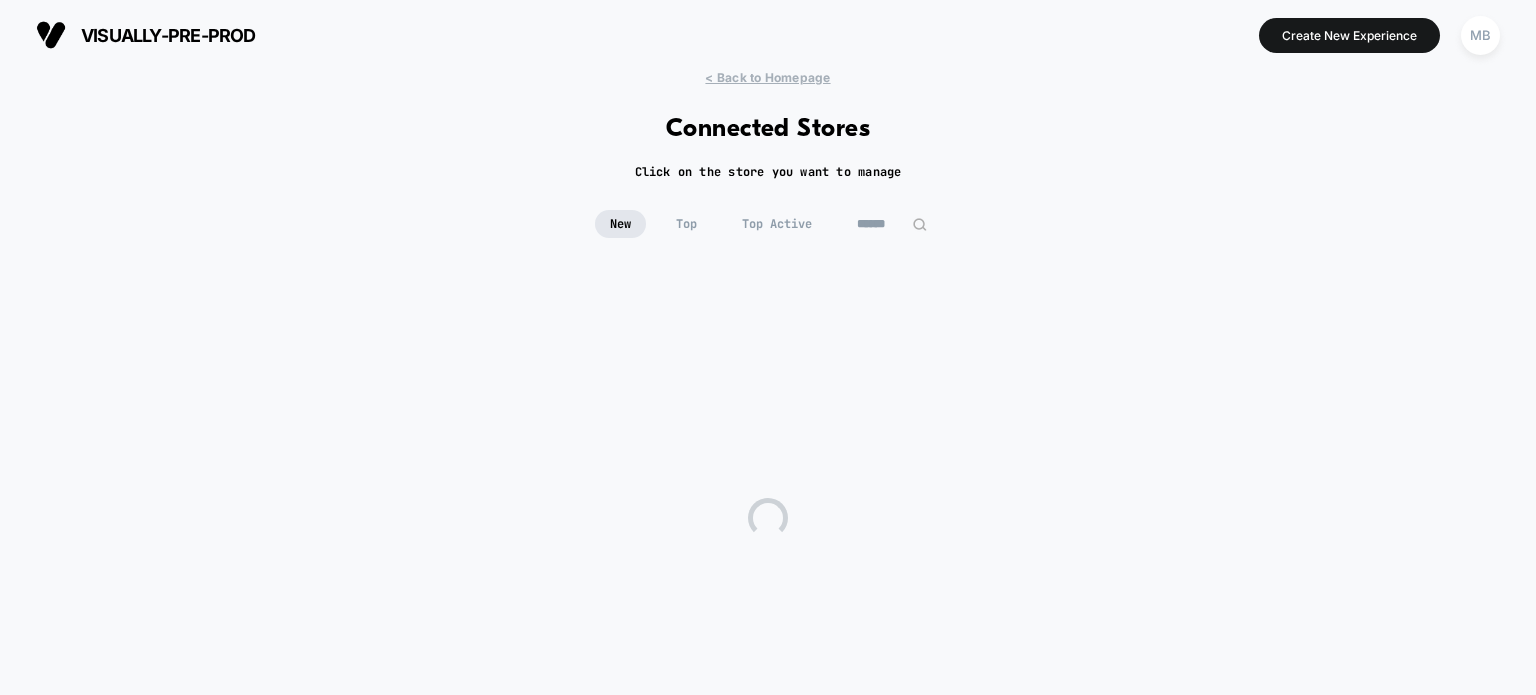 click at bounding box center [892, 224] 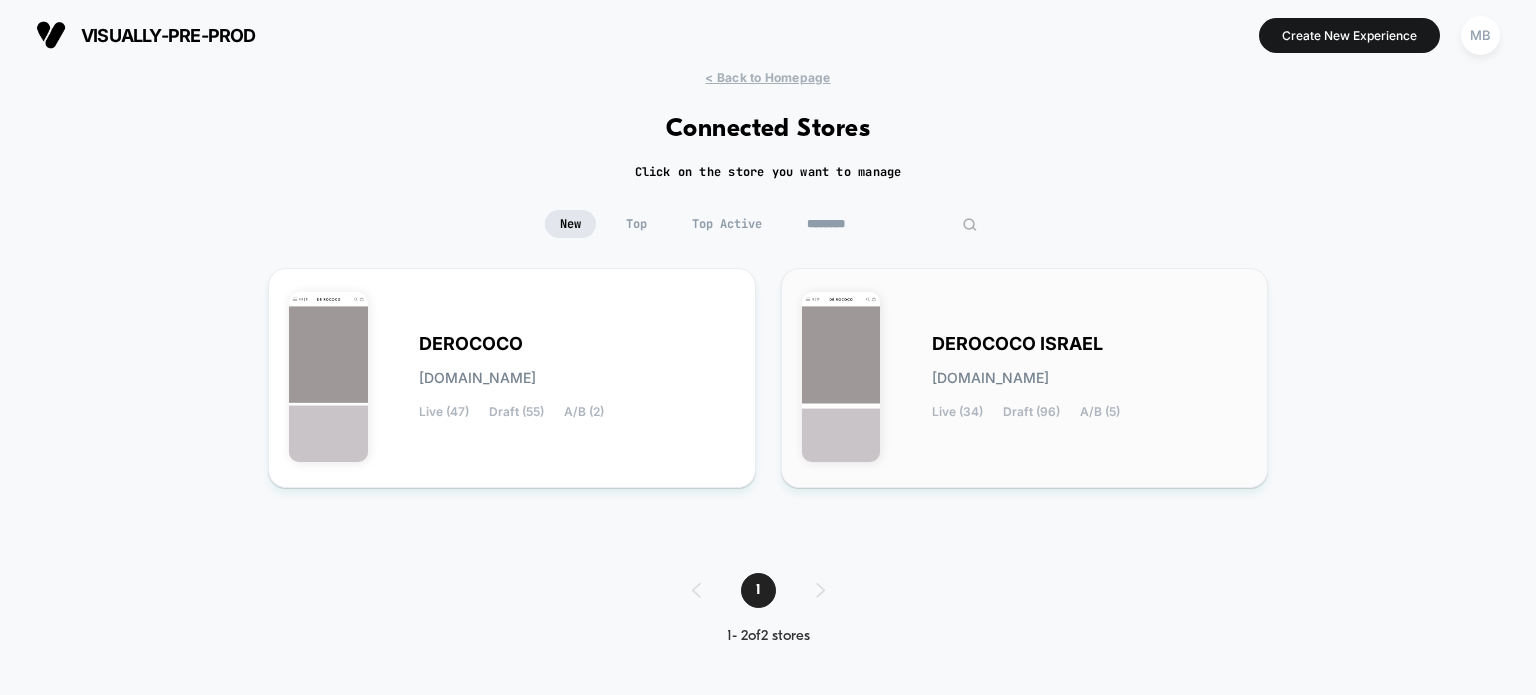 type on "********" 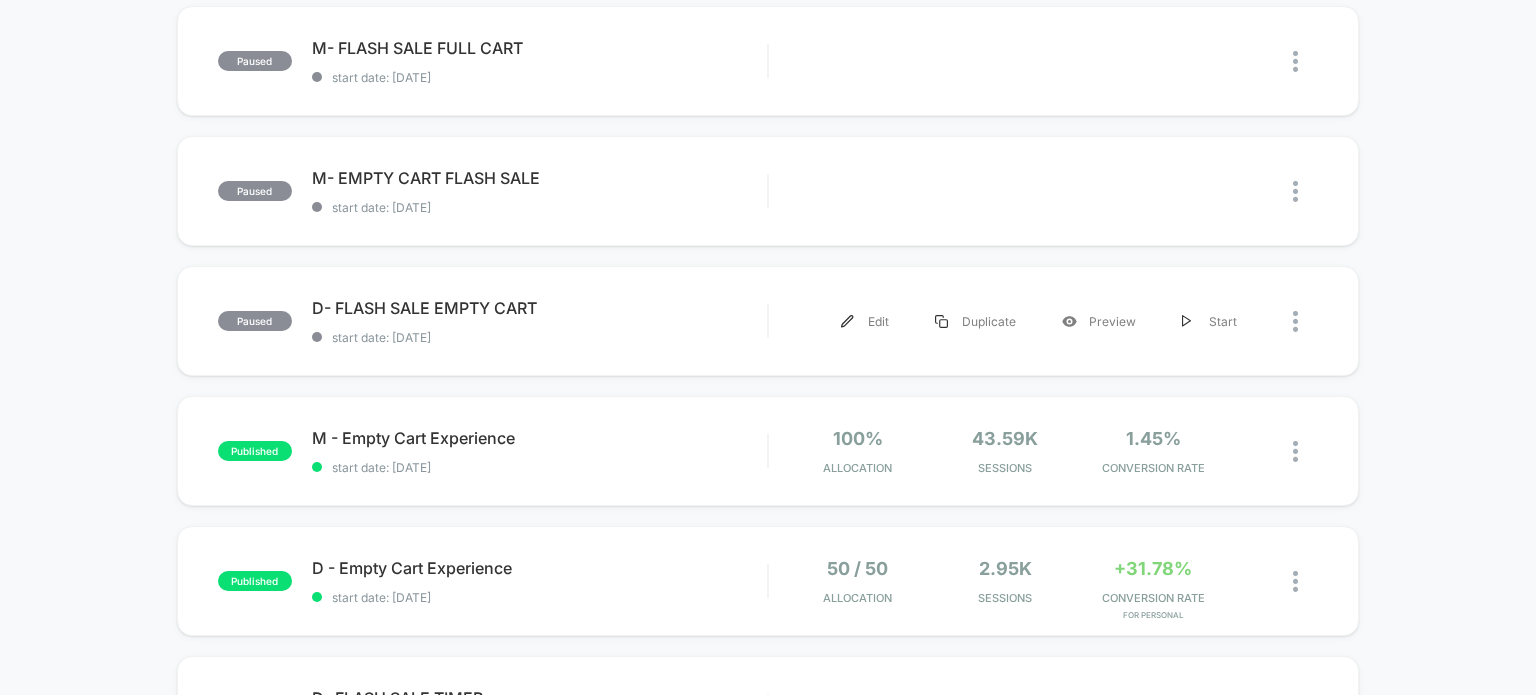 scroll, scrollTop: 1000, scrollLeft: 0, axis: vertical 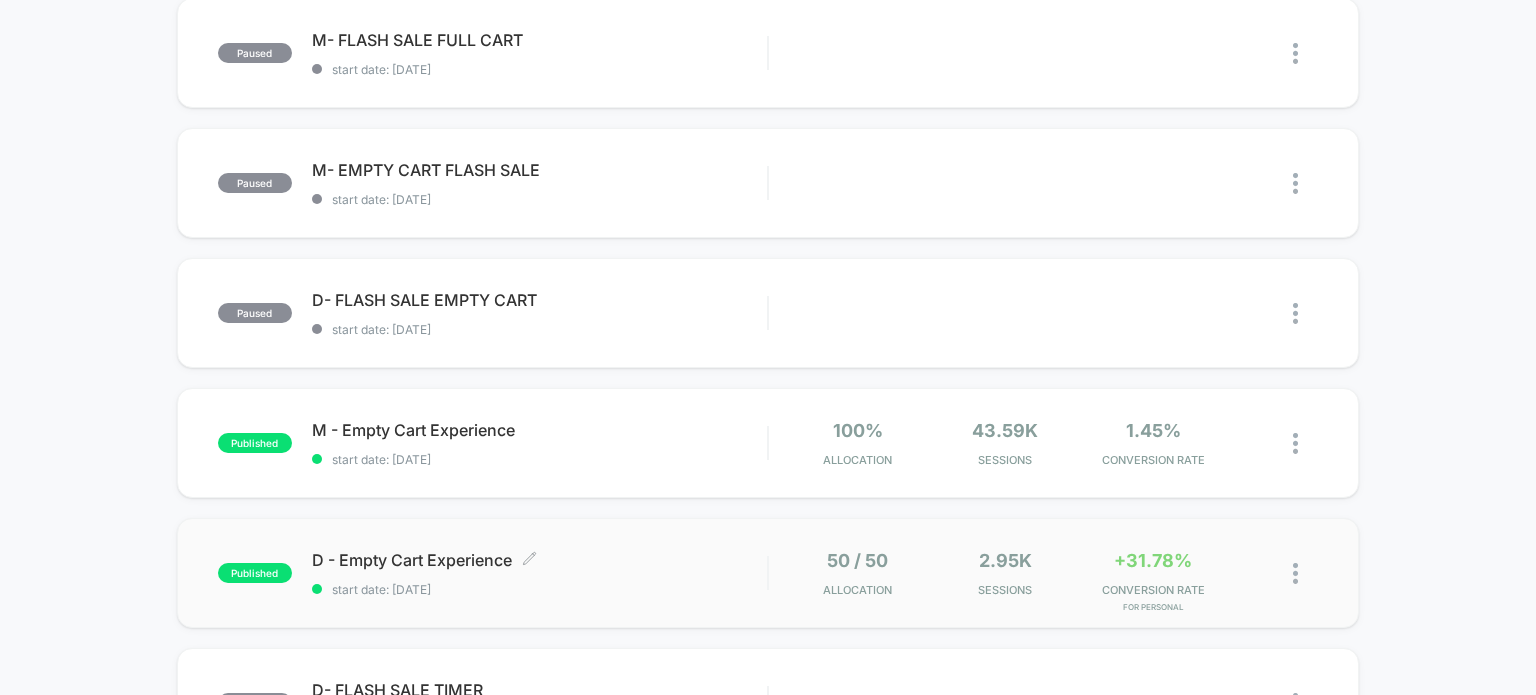 click on "start date: [DATE]" at bounding box center [540, 589] 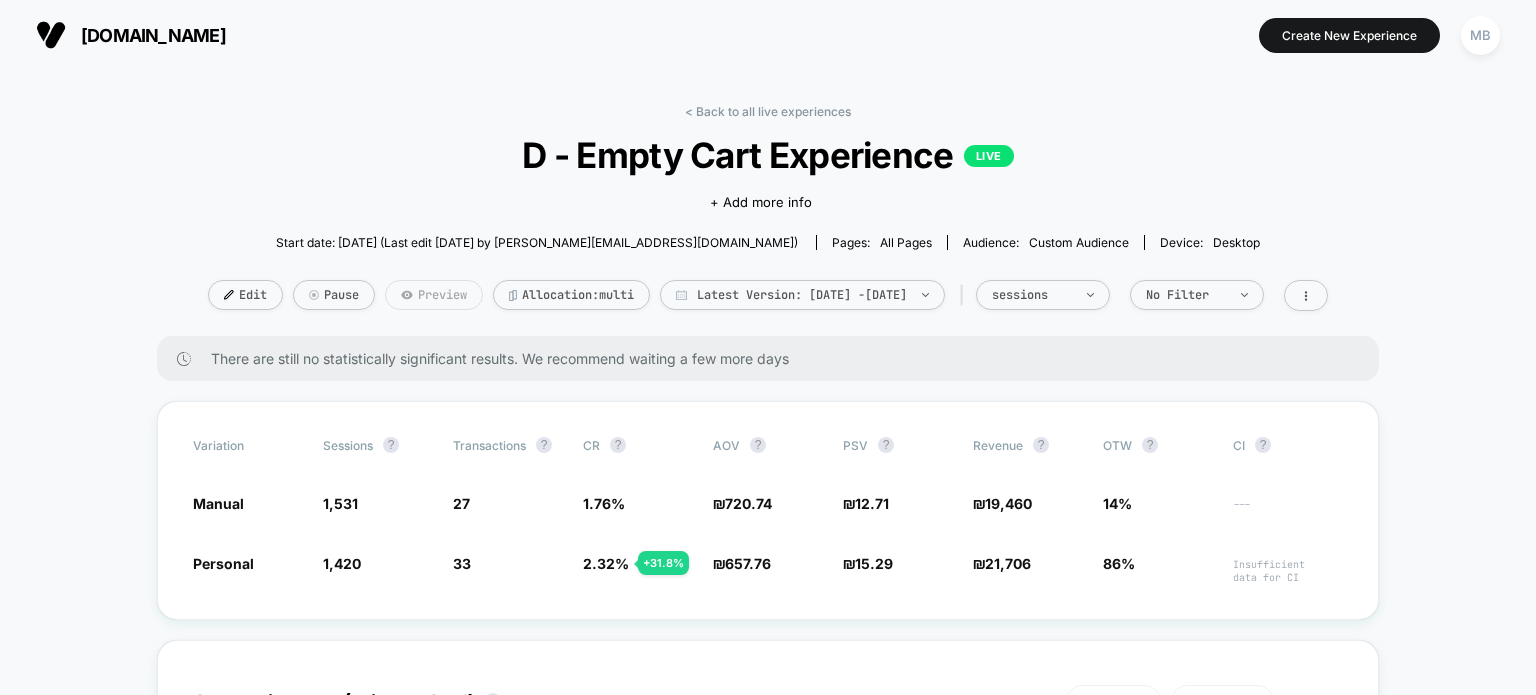 click on "Preview" at bounding box center (434, 295) 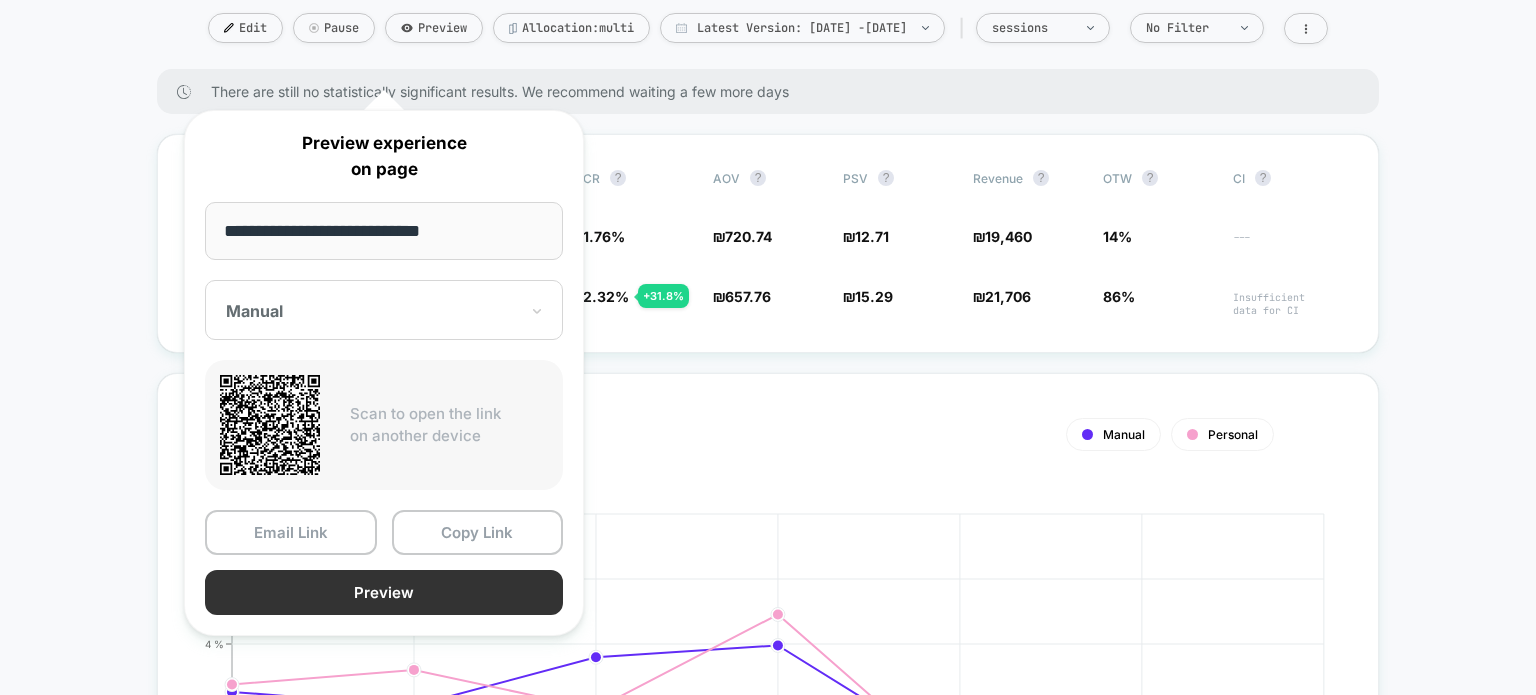 scroll, scrollTop: 300, scrollLeft: 0, axis: vertical 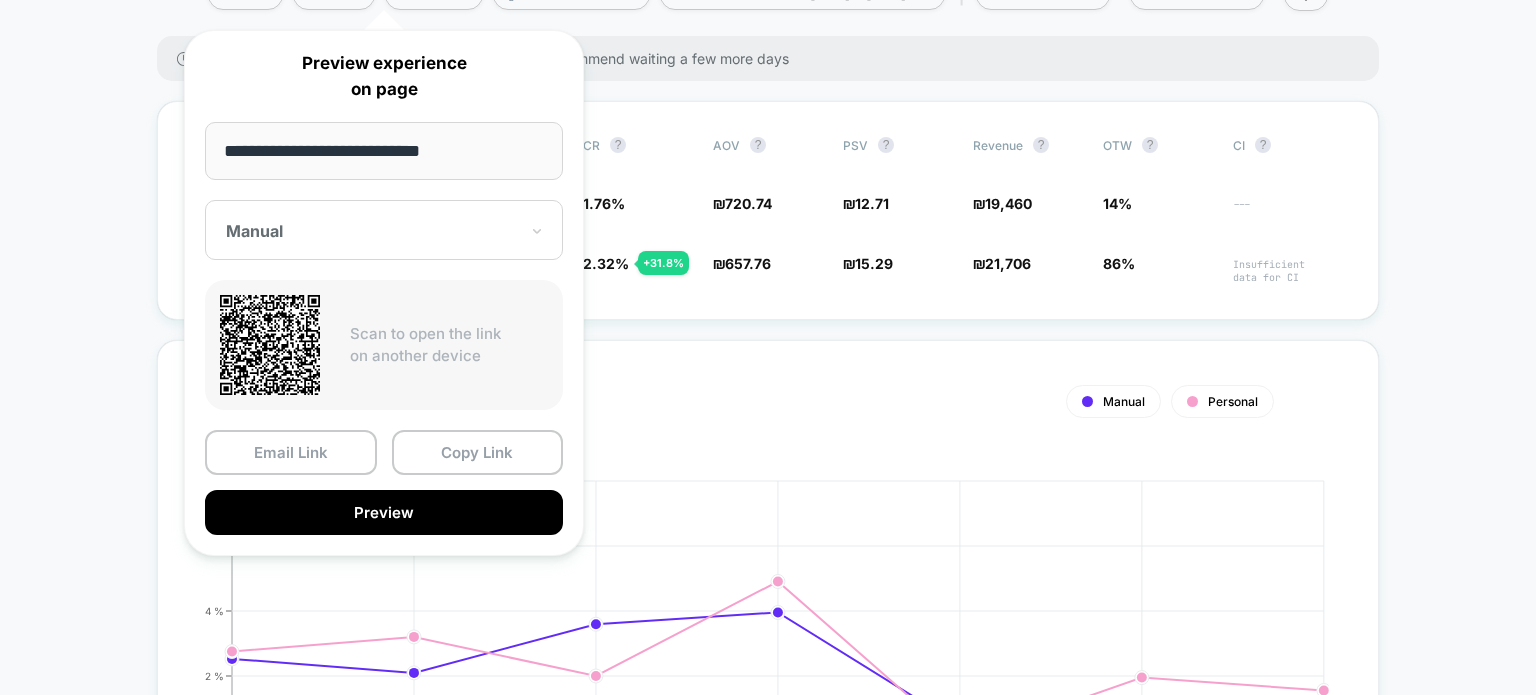 click at bounding box center (372, 231) 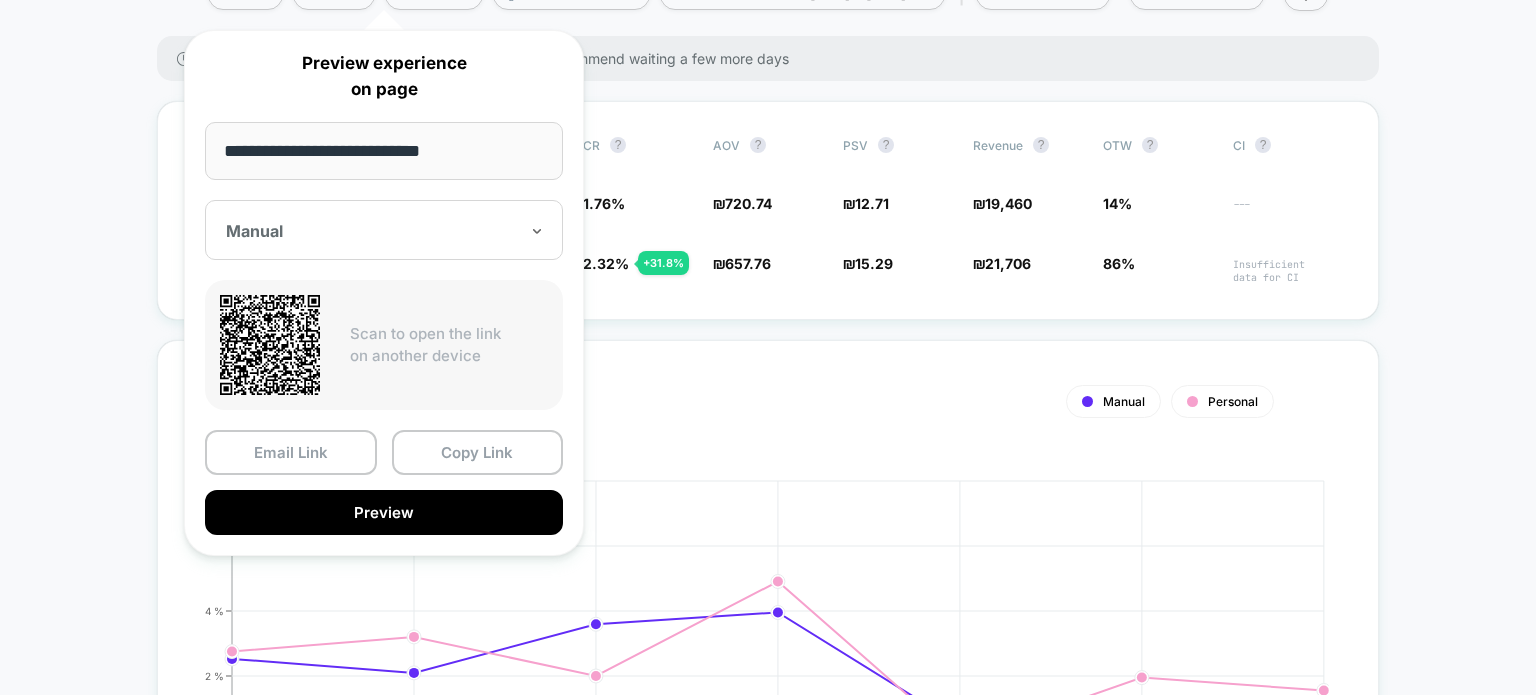 click at bounding box center (372, 231) 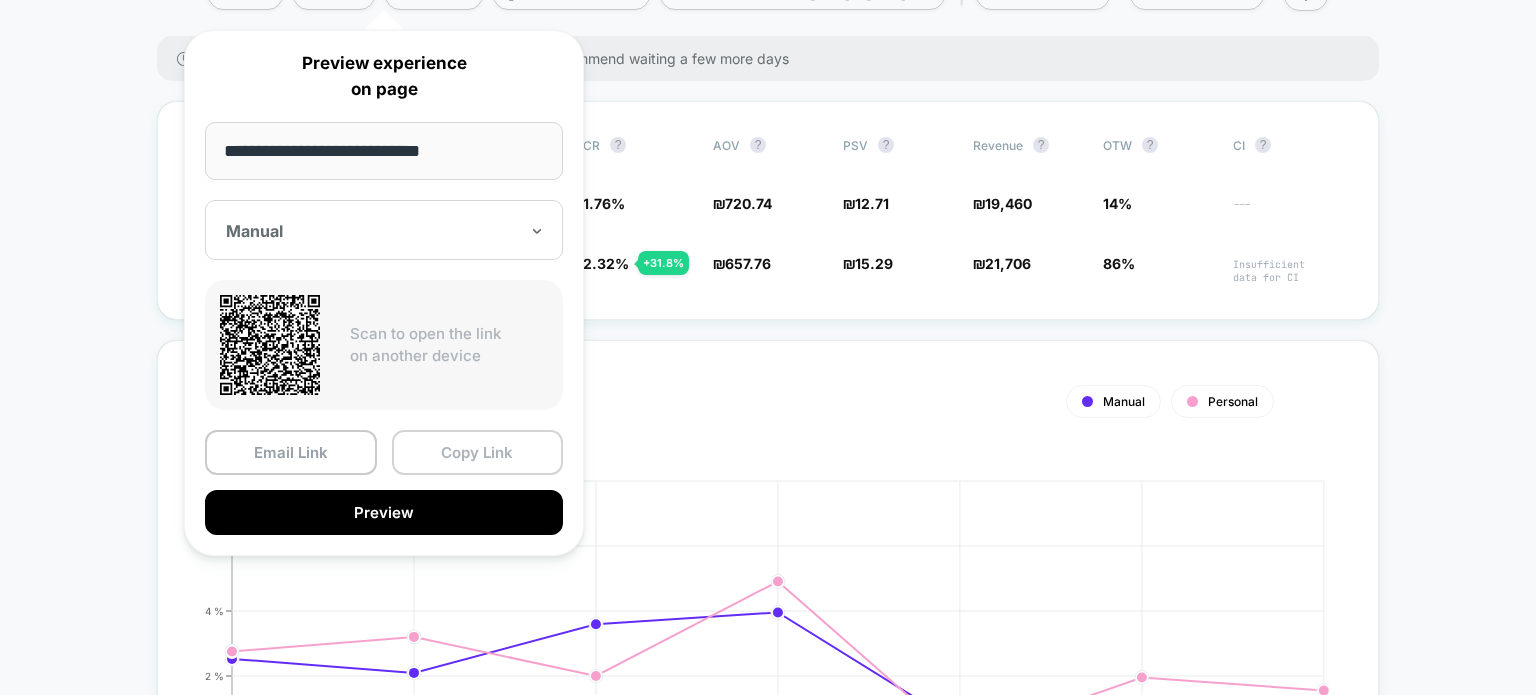 click on "Copy Link" at bounding box center (478, 452) 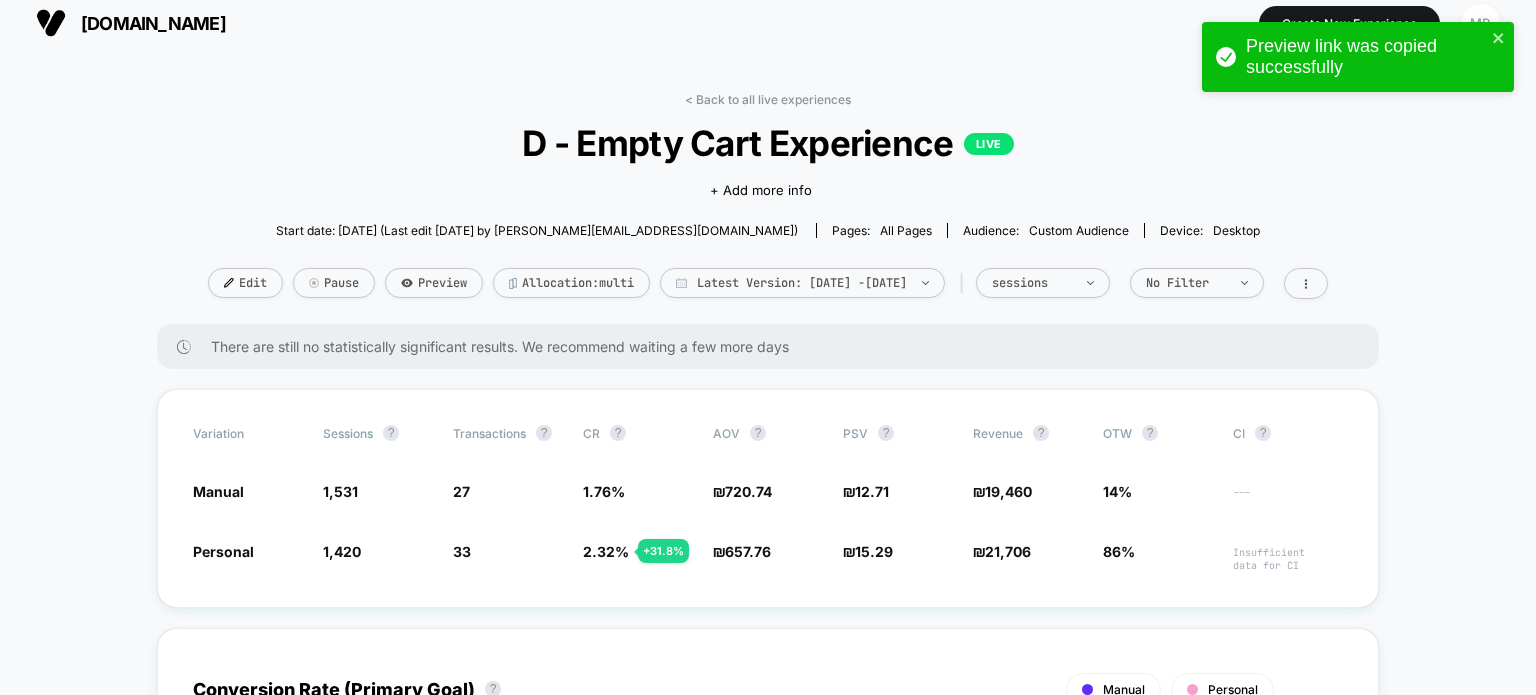 scroll, scrollTop: 0, scrollLeft: 0, axis: both 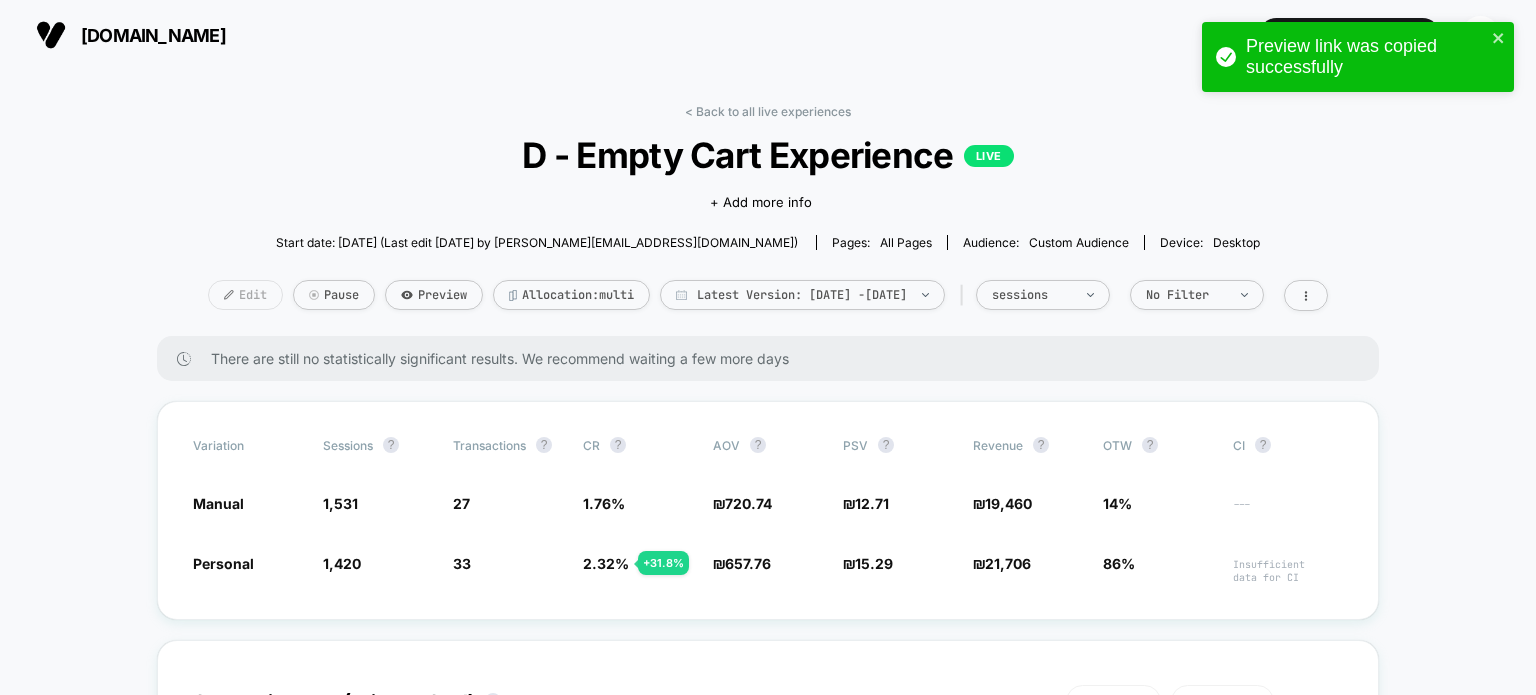 click on "Edit" at bounding box center [245, 295] 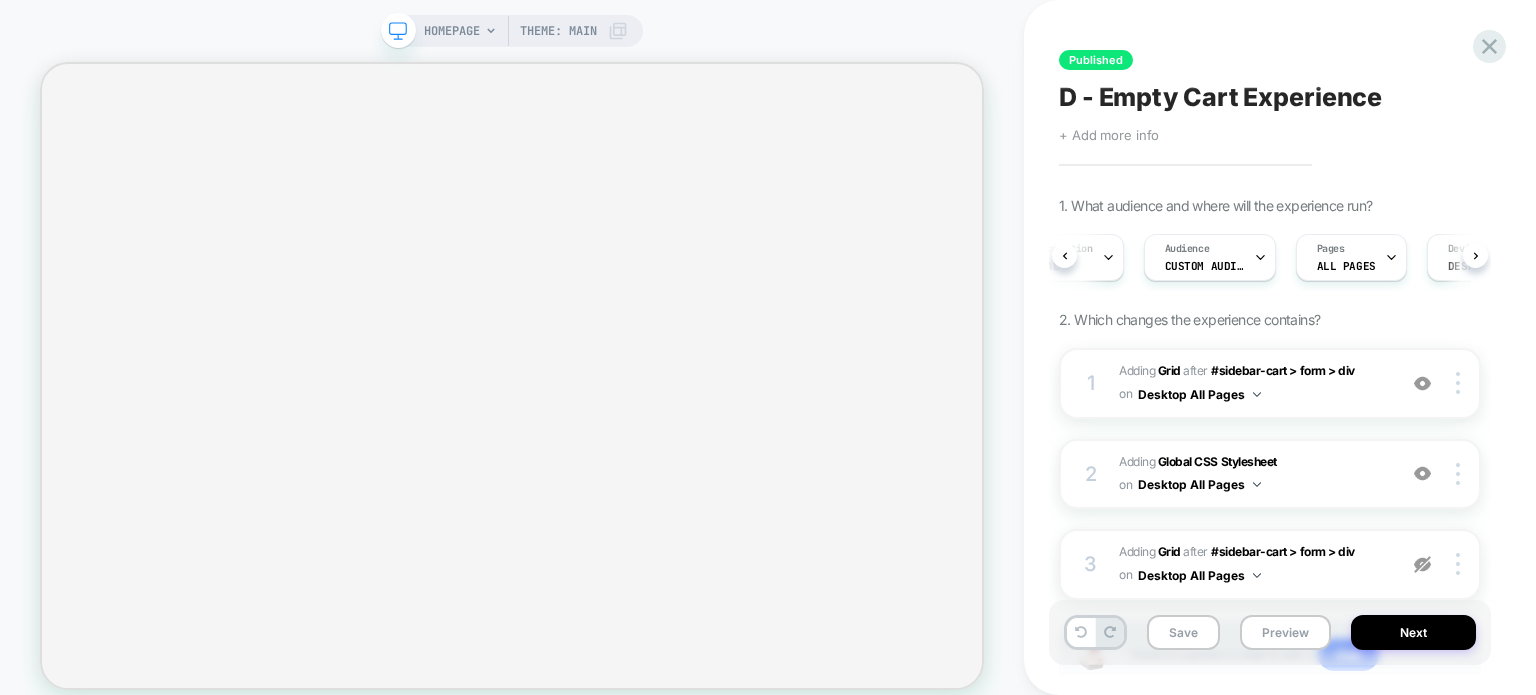 scroll, scrollTop: 0, scrollLeft: 68, axis: horizontal 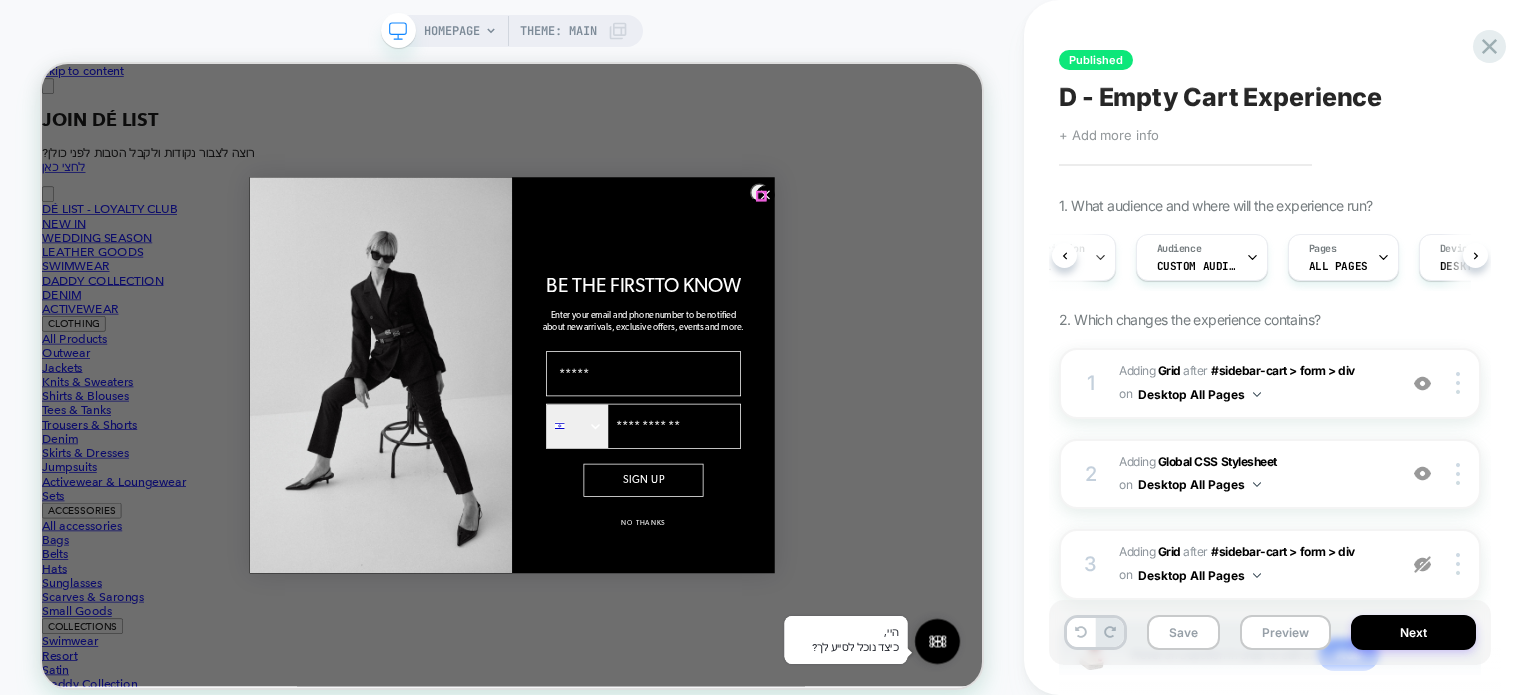 click 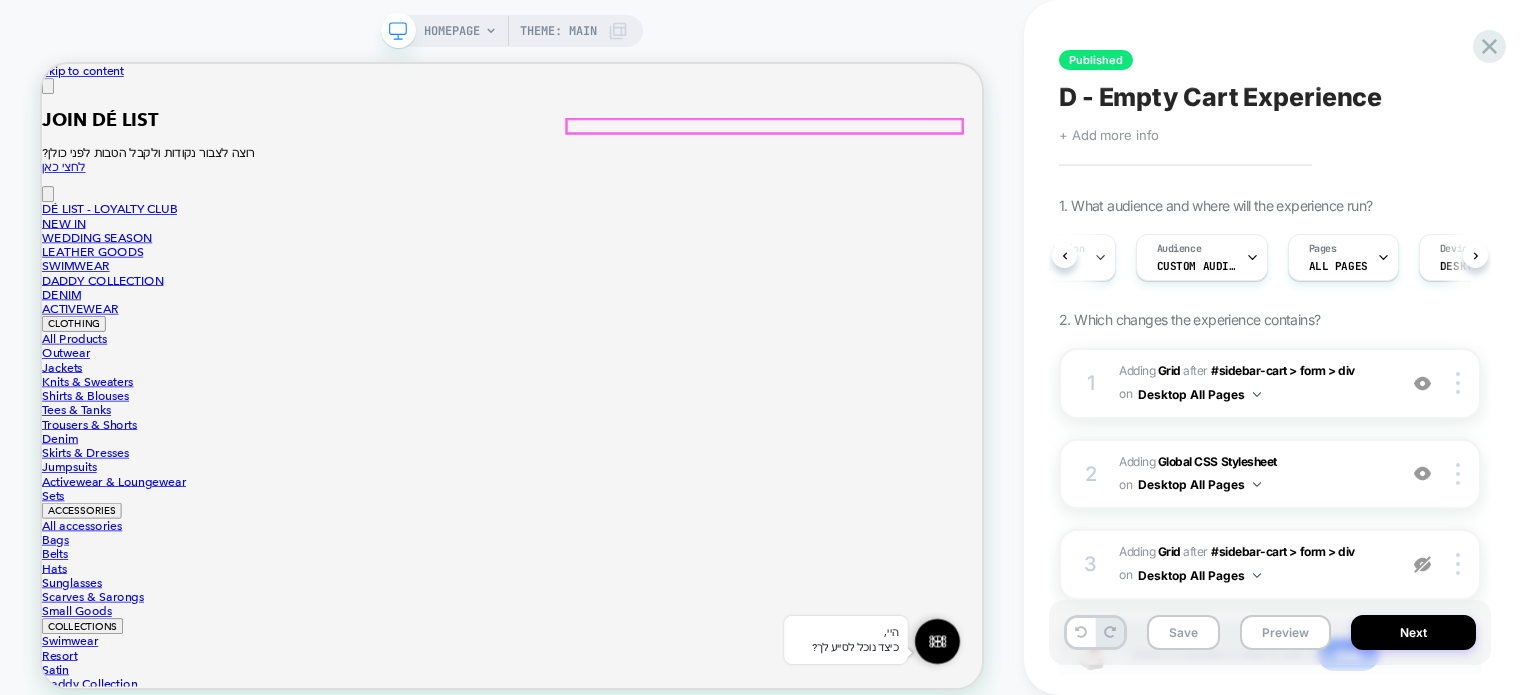 click at bounding box center (184, 8849) 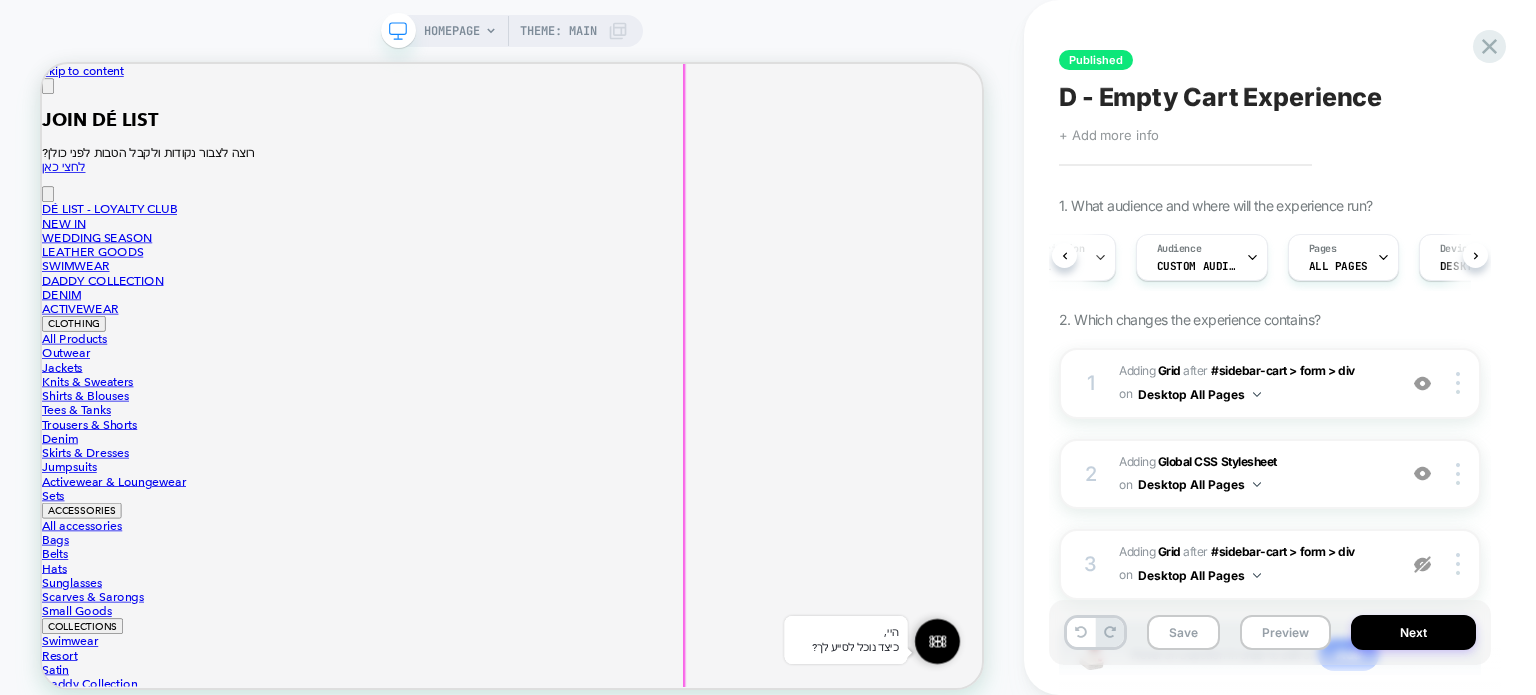 scroll, scrollTop: 0, scrollLeft: 0, axis: both 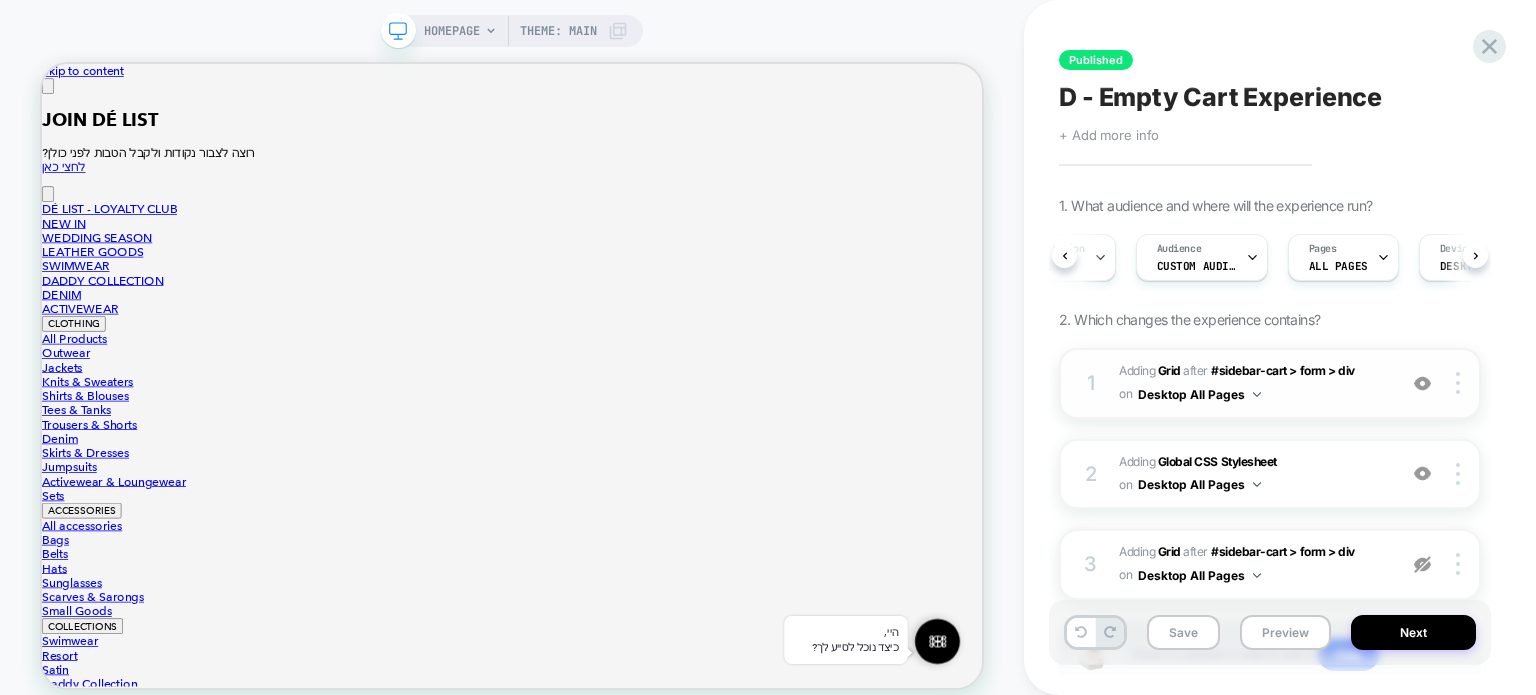 click at bounding box center (1422, 383) 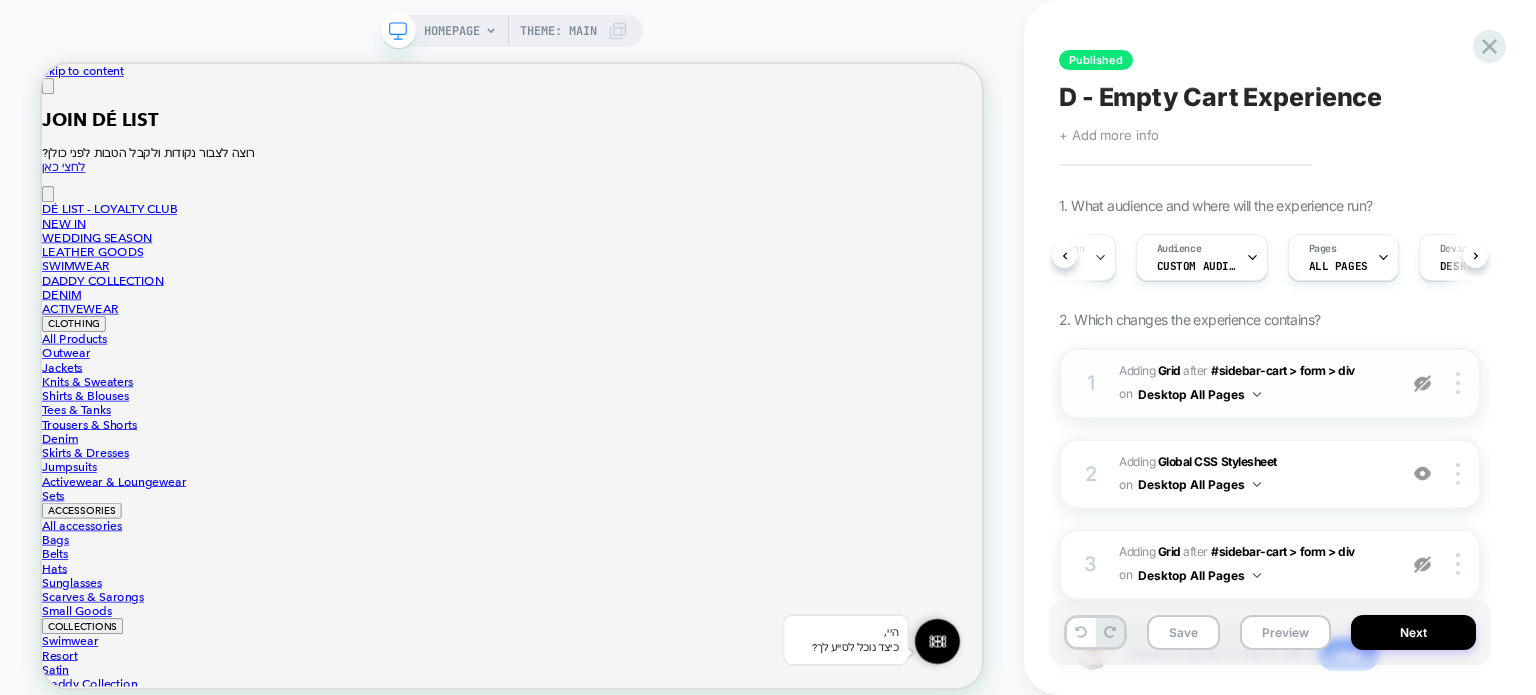 click at bounding box center [1422, 383] 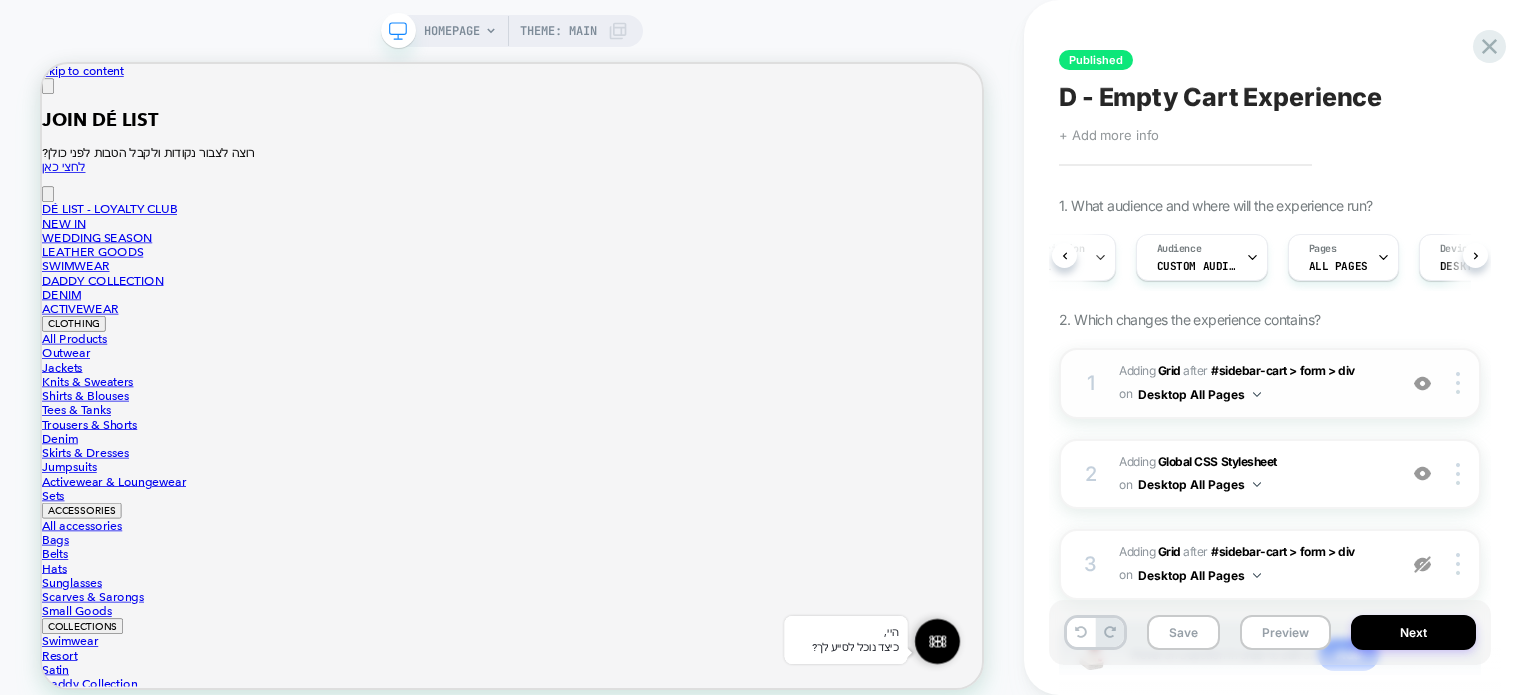 click on "#_loomi_addon_1705924211907 Adding   Grid   AFTER #sidebar-cart > form > div #sidebar-cart > form > div   on Desktop All Pages" at bounding box center (1252, 383) 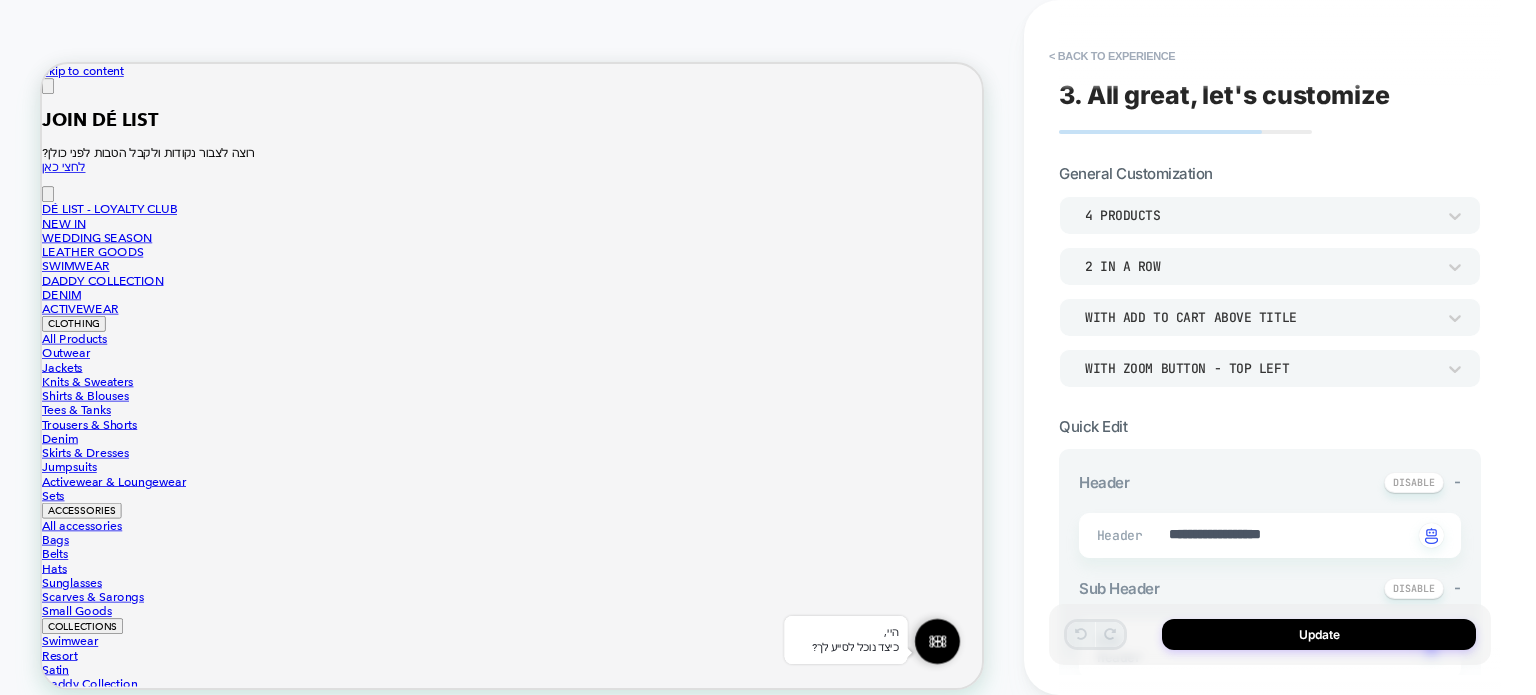 scroll, scrollTop: 79, scrollLeft: 0, axis: vertical 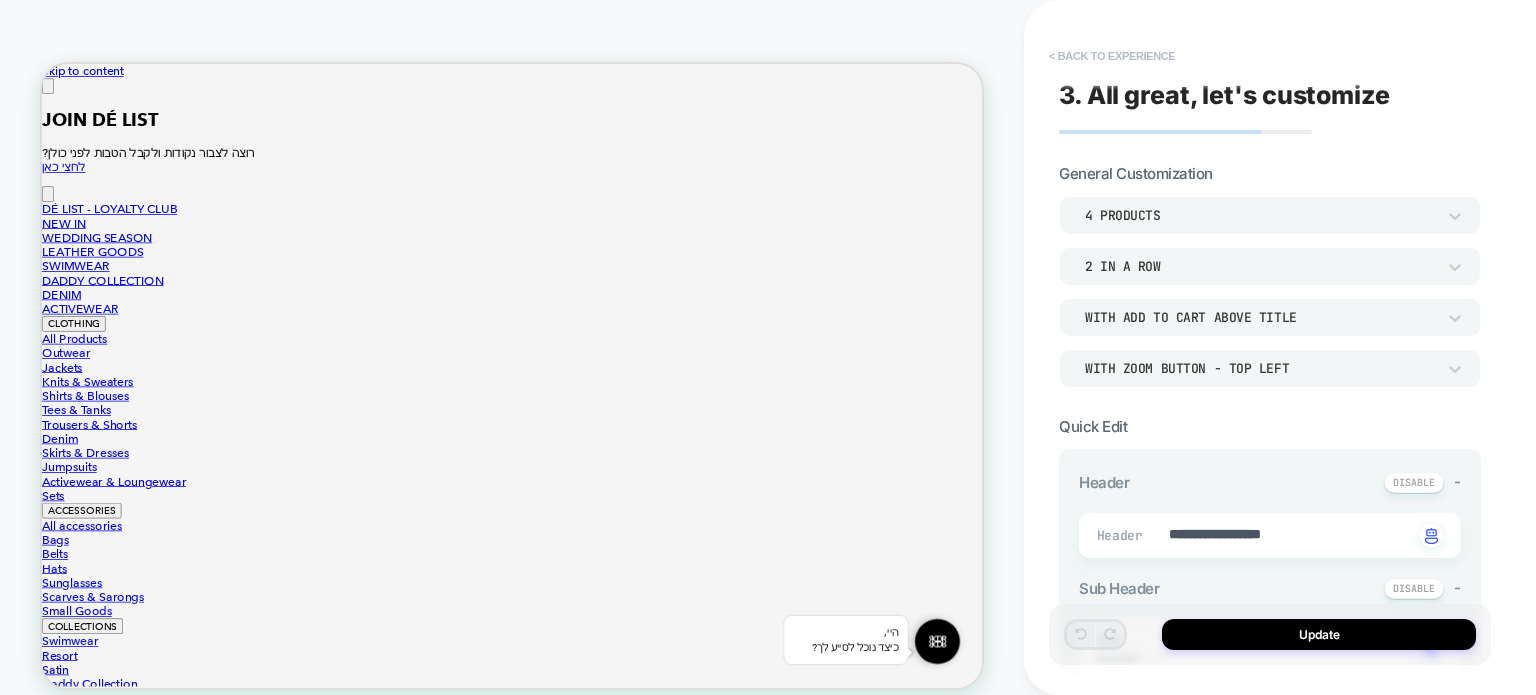 click on "< Back to experience" at bounding box center (1112, 56) 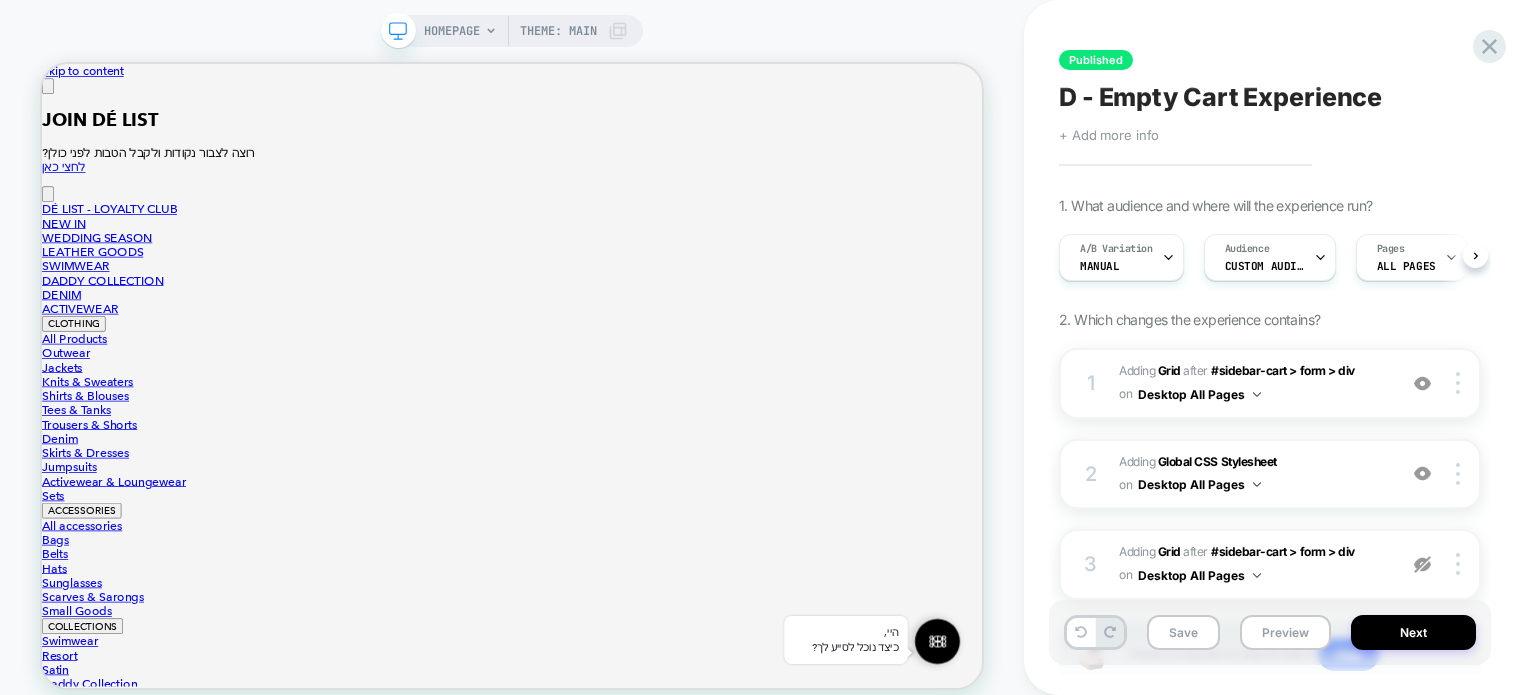 scroll, scrollTop: 0, scrollLeft: 0, axis: both 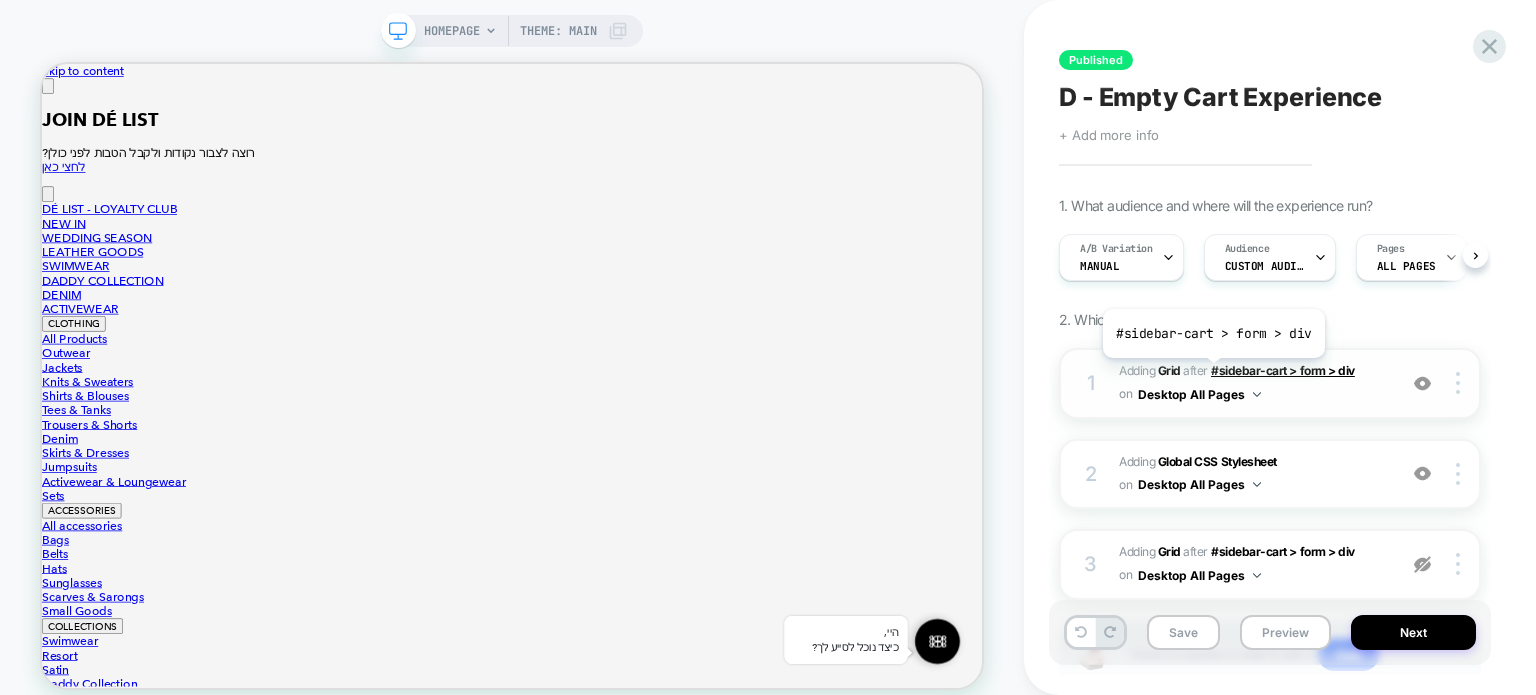 drag, startPoint x: 1364, startPoint y: 368, endPoint x: 1211, endPoint y: 373, distance: 153.08168 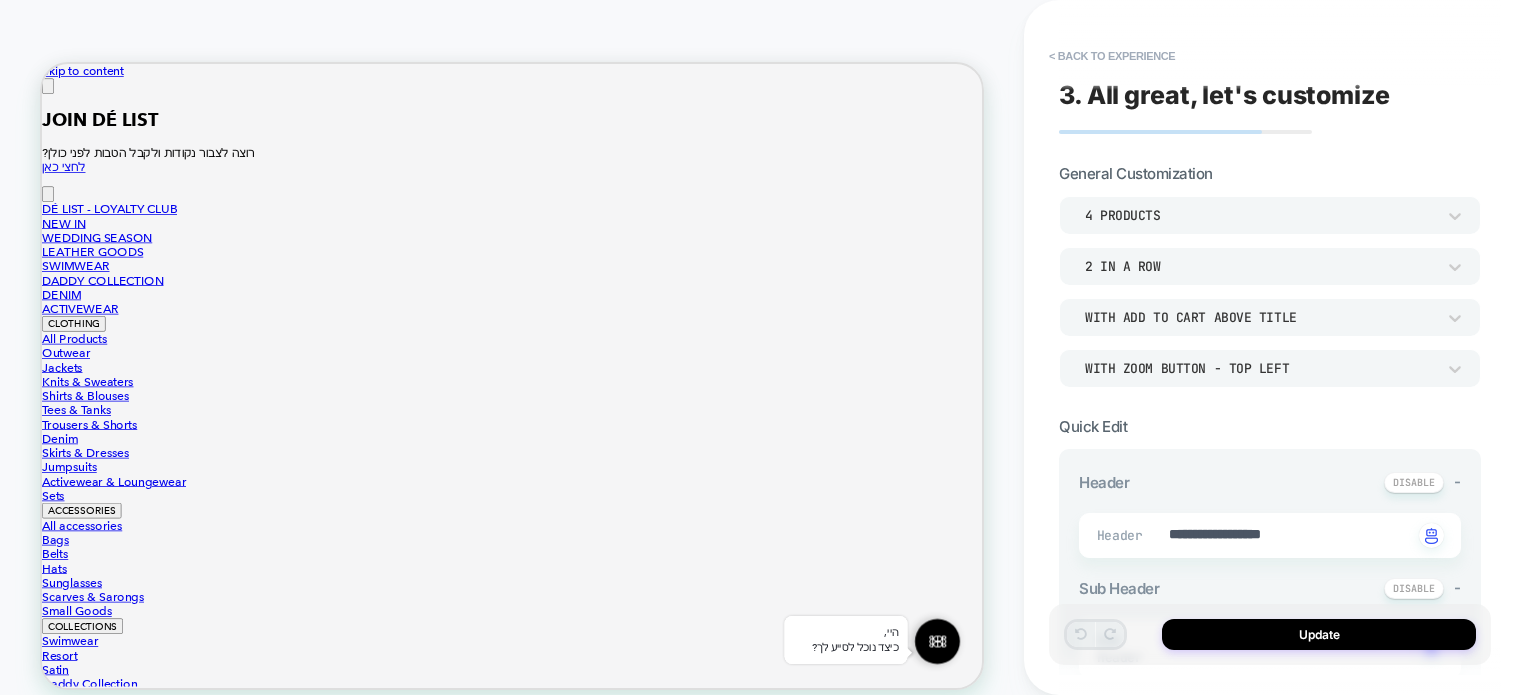 scroll, scrollTop: 0, scrollLeft: 0, axis: both 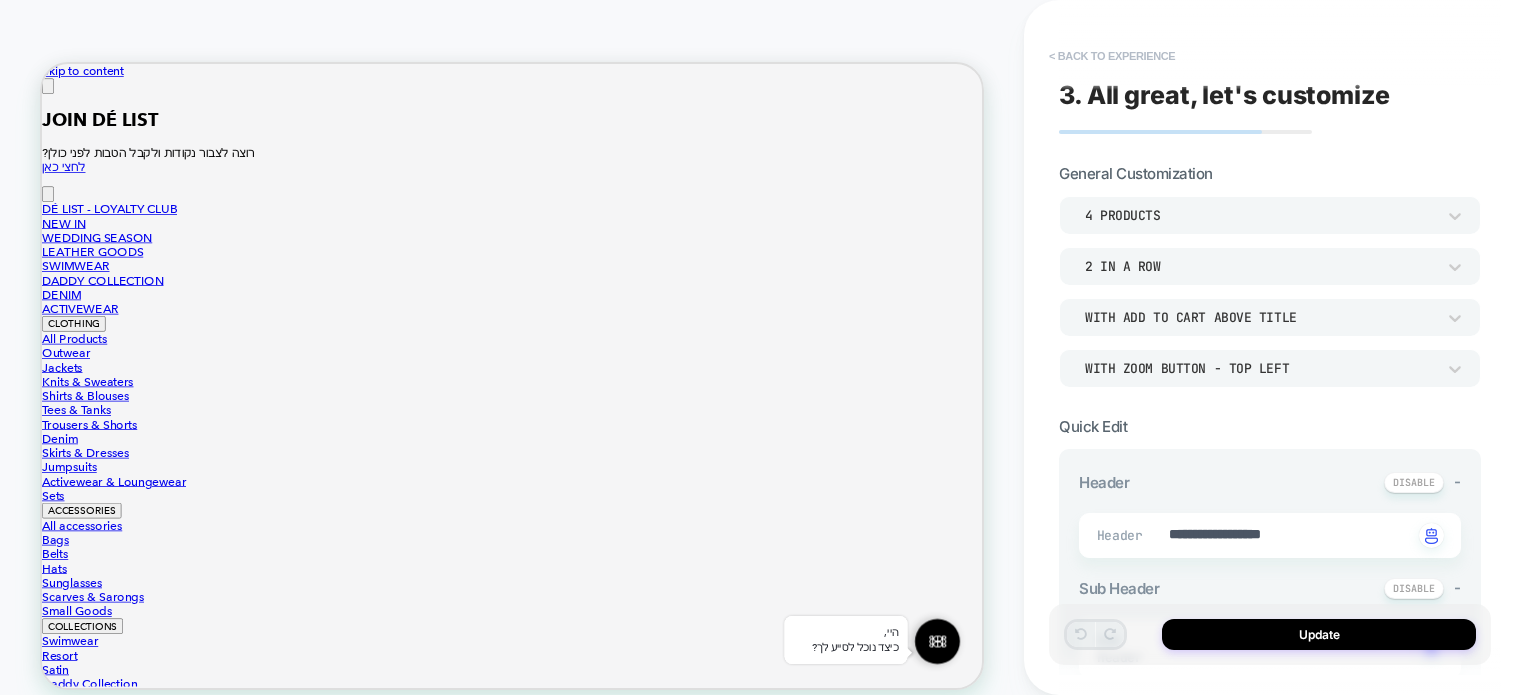 click on "< Back to experience" at bounding box center [1112, 56] 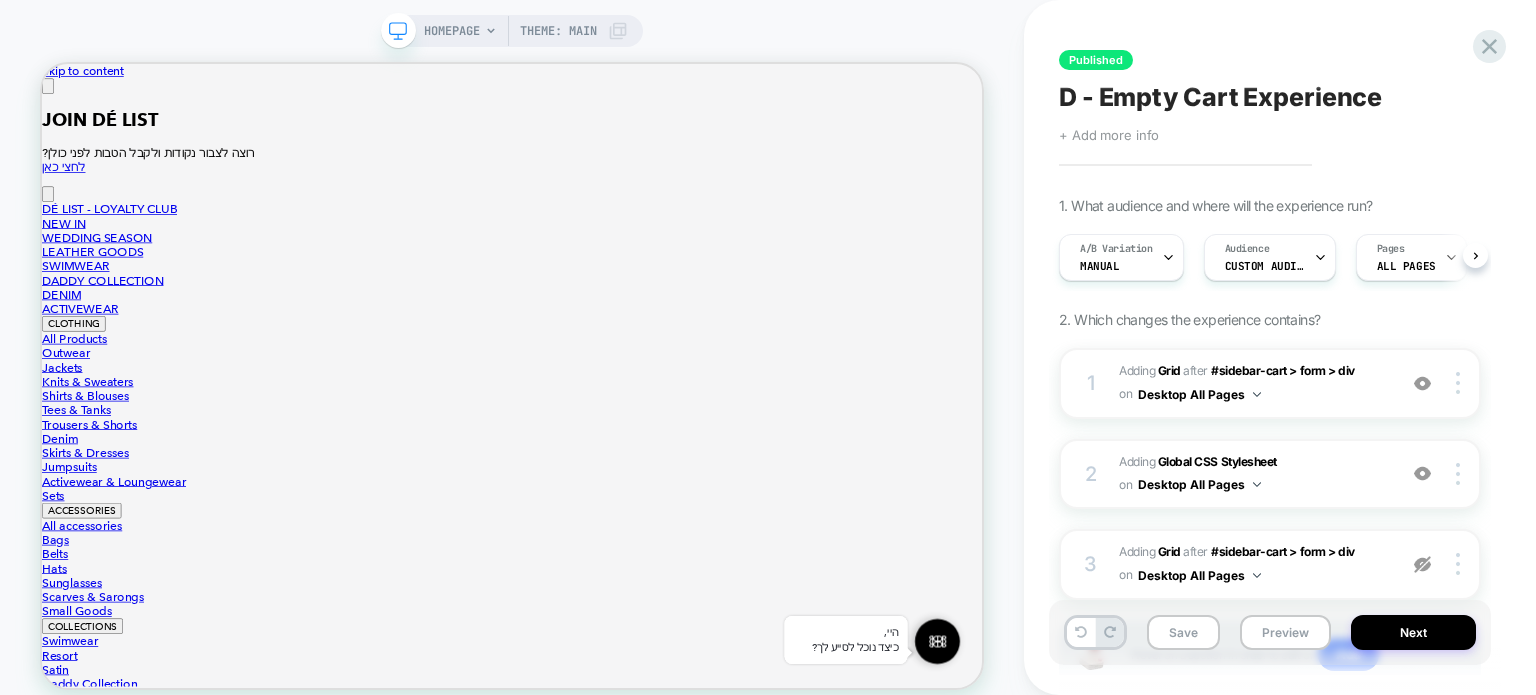 scroll, scrollTop: 0, scrollLeft: 0, axis: both 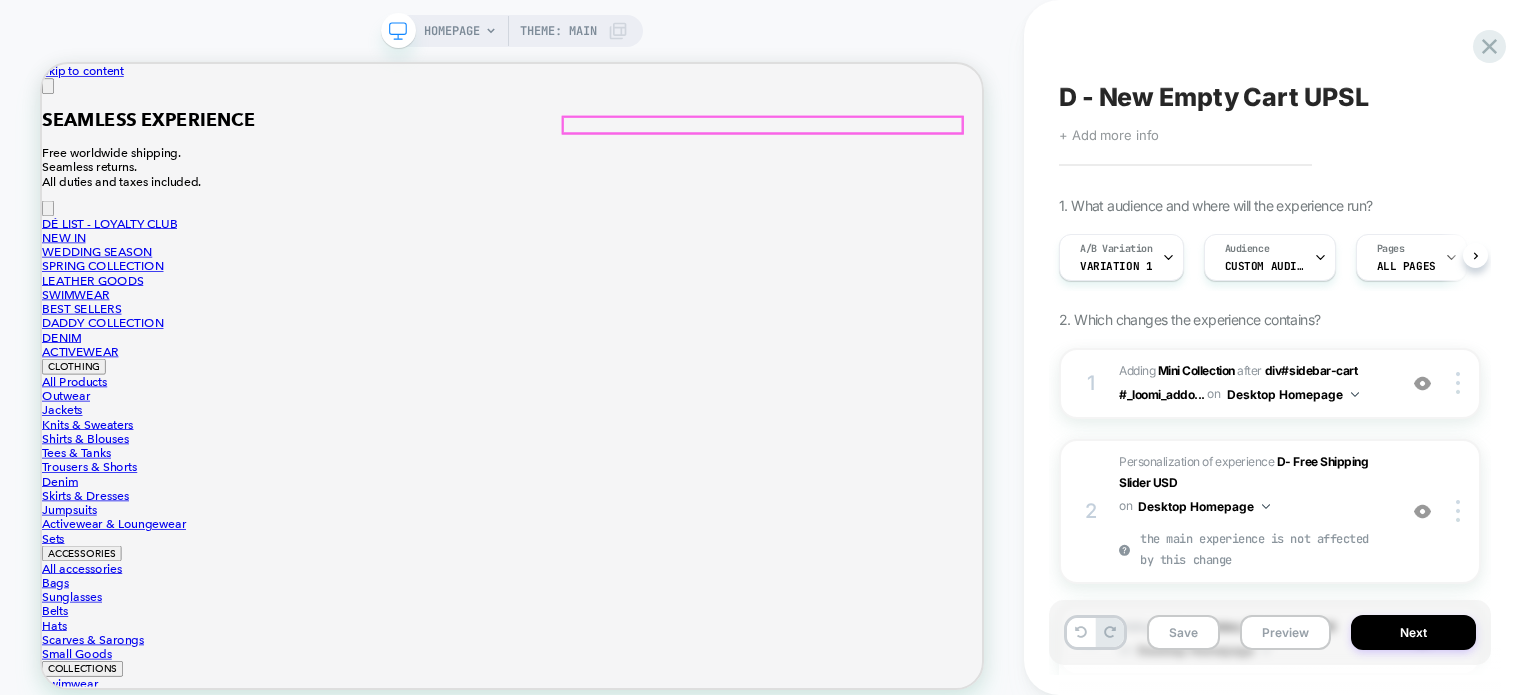click at bounding box center [184, 9111] 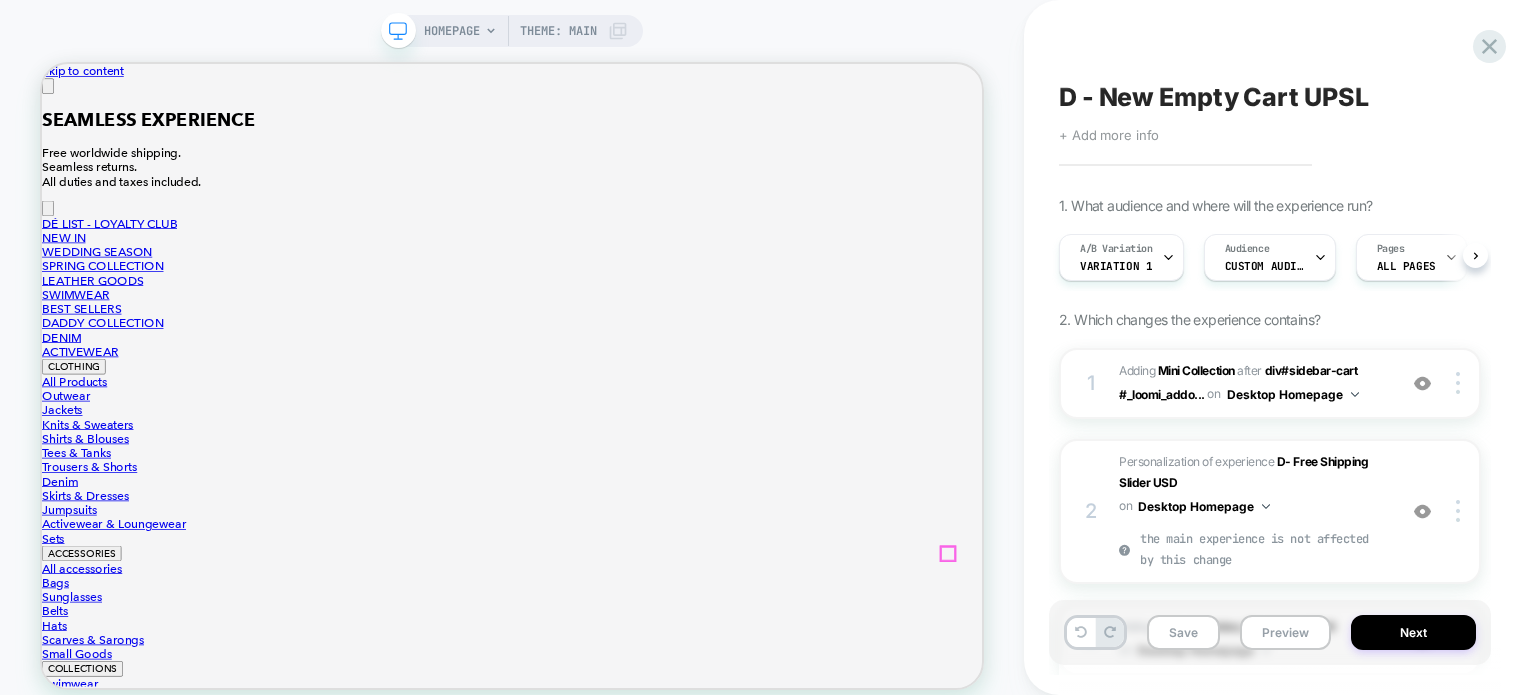 click at bounding box center [50, 93] 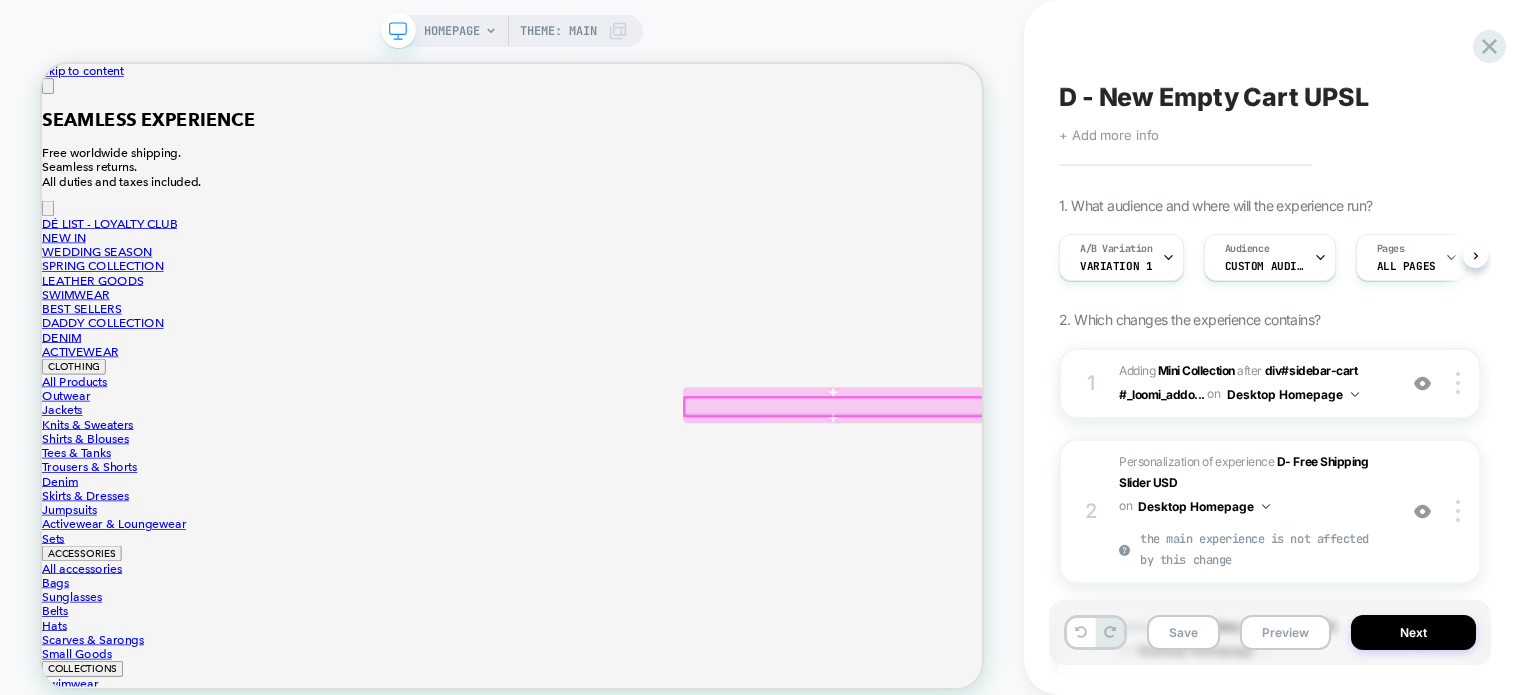 click on "Skip to content
SEAMLESS EXPERIENCE
Free worldwide shipping.  Seamless returns.  All duties and taxes included.
DÉ LIST - LOYALTY CLUB NEW IN WEDDING SEASON SPRING COLLECTION LEATHER GOODS SWIMWEAR BEST SELLERS DADDY COLLECTION DENIM ACTIVEWEAR CLOTHING
All Products Outwear Jackets Knits & Sweaters Shirts & Blouses Tees & Tanks Trousers & Shorts Denim Skirts & Dresses Jumpsuits Activewear & Loungewear Sets
ACCESSORIES
All accessories  Bags Sunglasses Belts Hats Scarves & Sarongs Small Goods
COLLECTIONS
Swimwear Daddy Collection Leather Goods Knitwear Denim Satin Activewear Resort Lingerie
SALE
All Sale" at bounding box center [669, 10780] 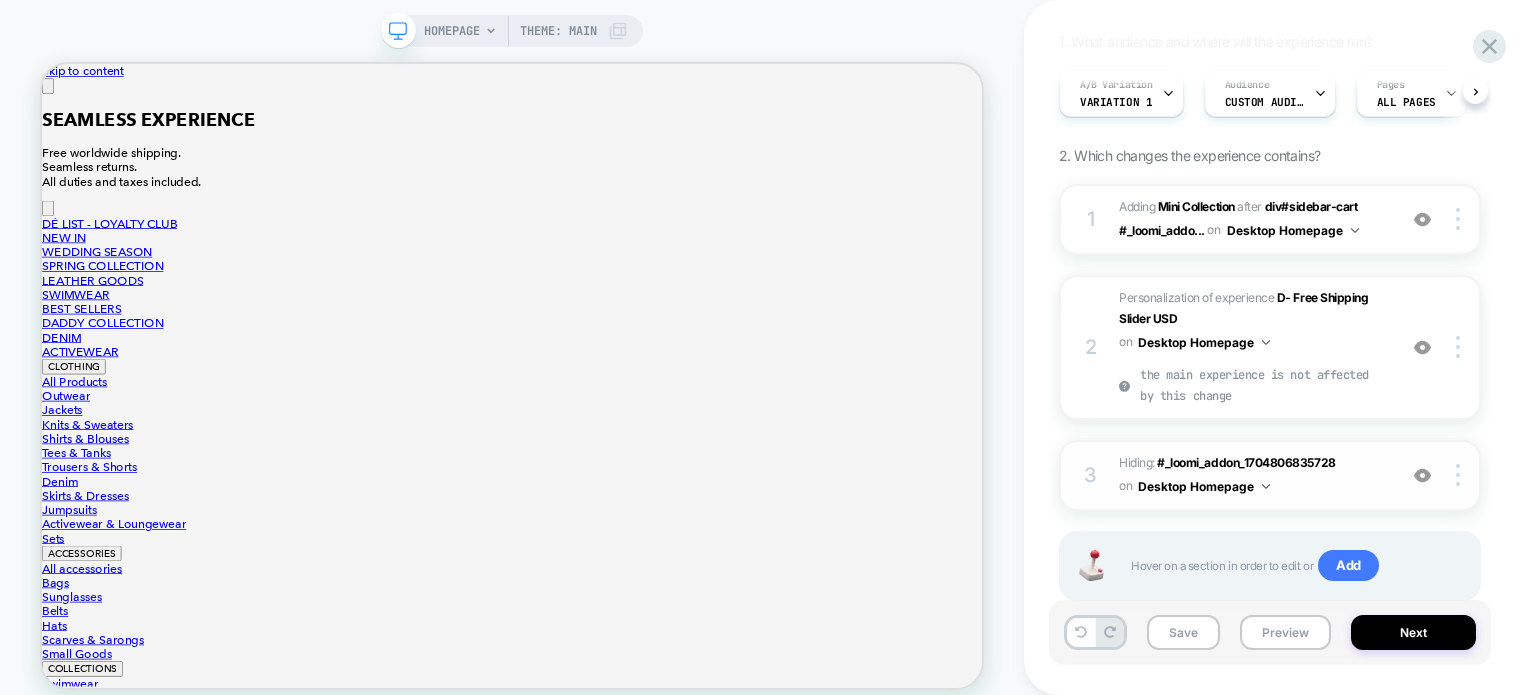 scroll, scrollTop: 217, scrollLeft: 0, axis: vertical 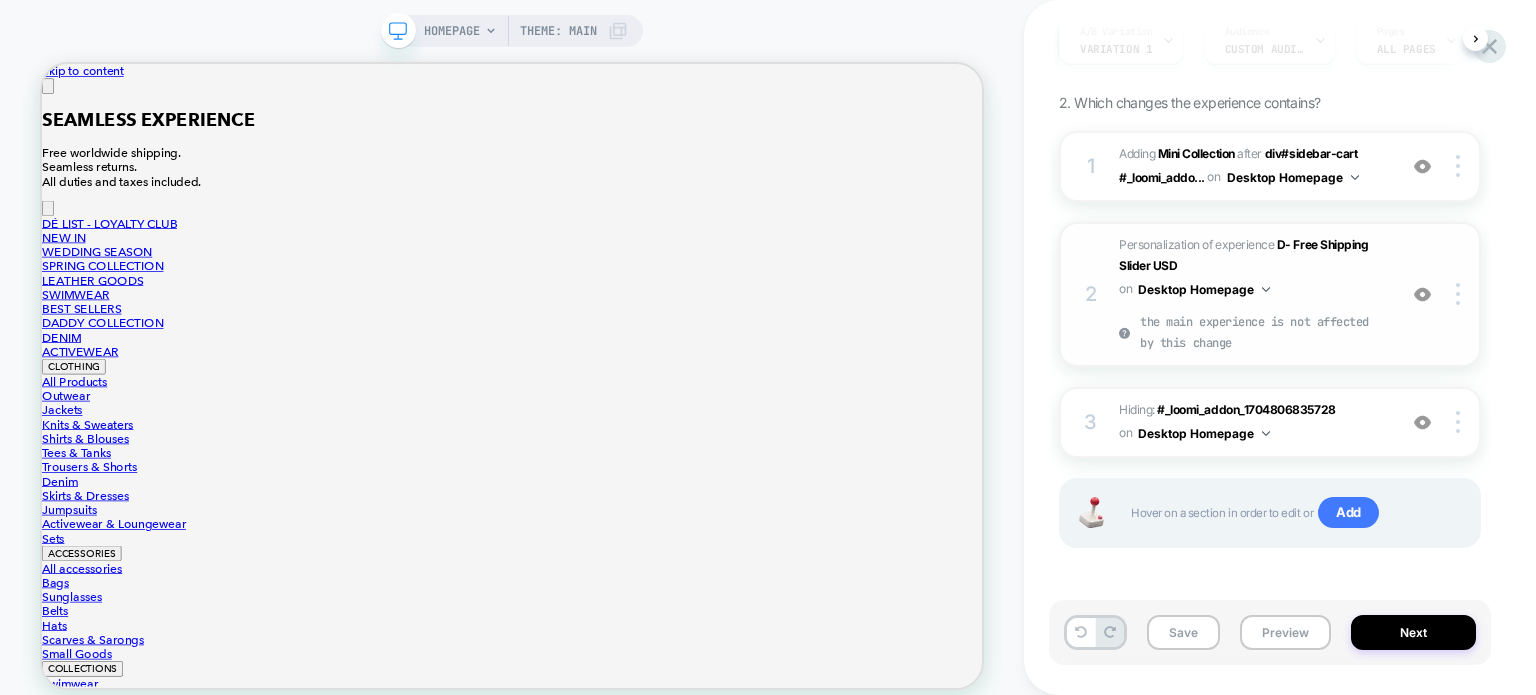 click at bounding box center (1422, 294) 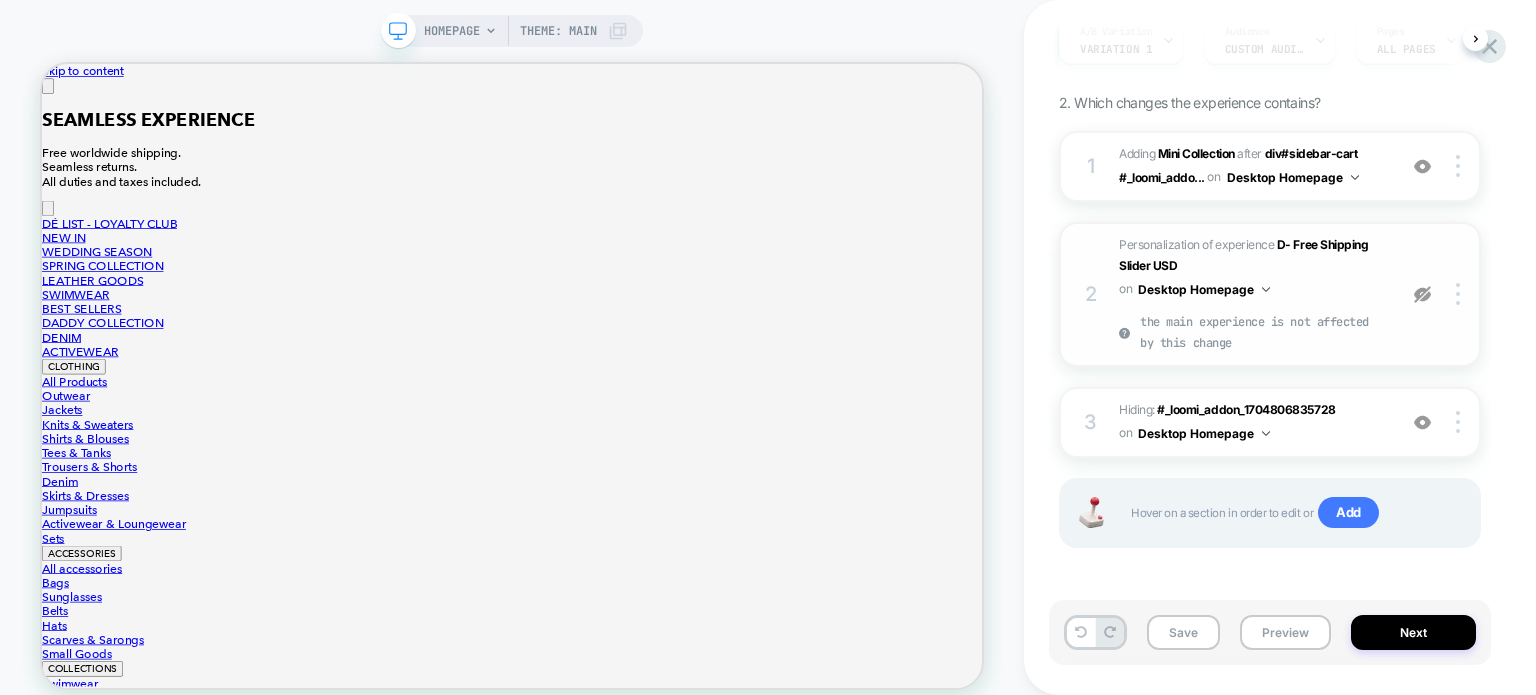 click at bounding box center (1422, 294) 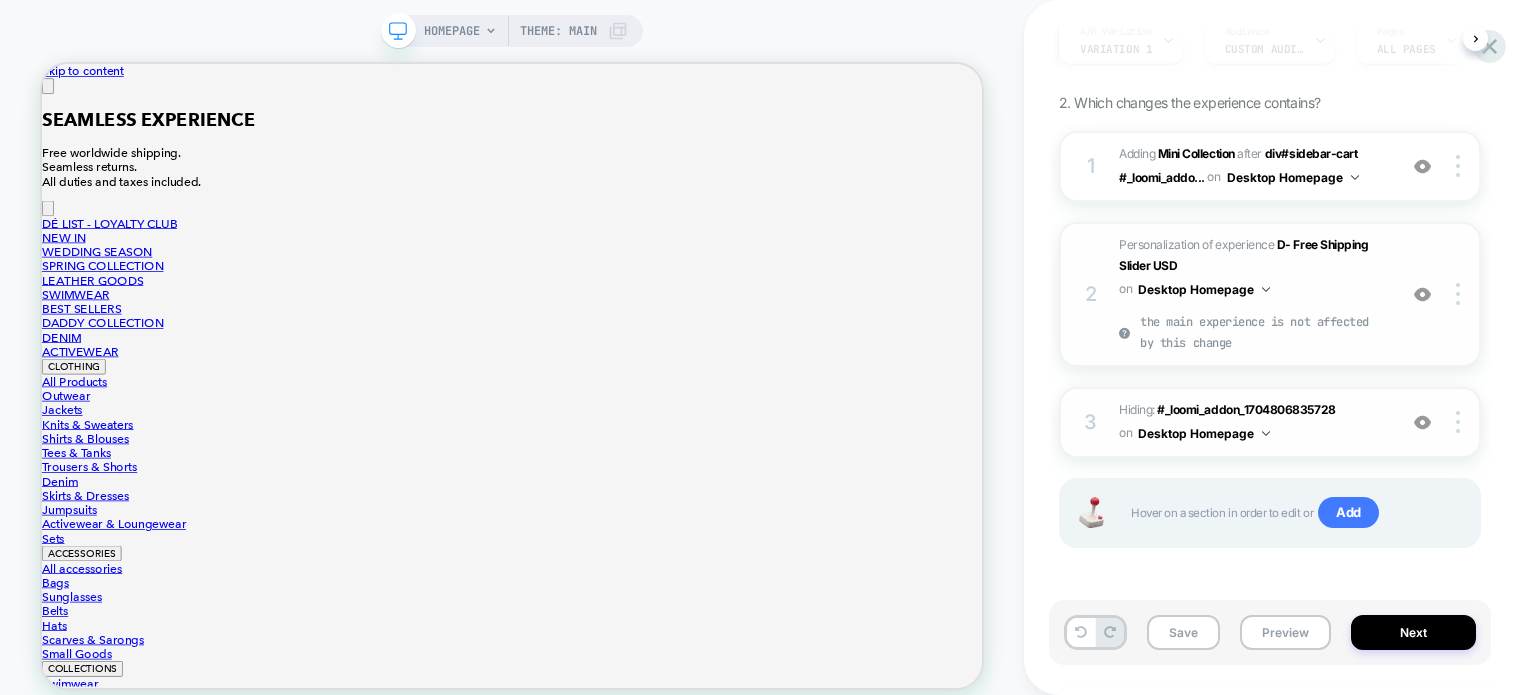 click at bounding box center [1423, 422] 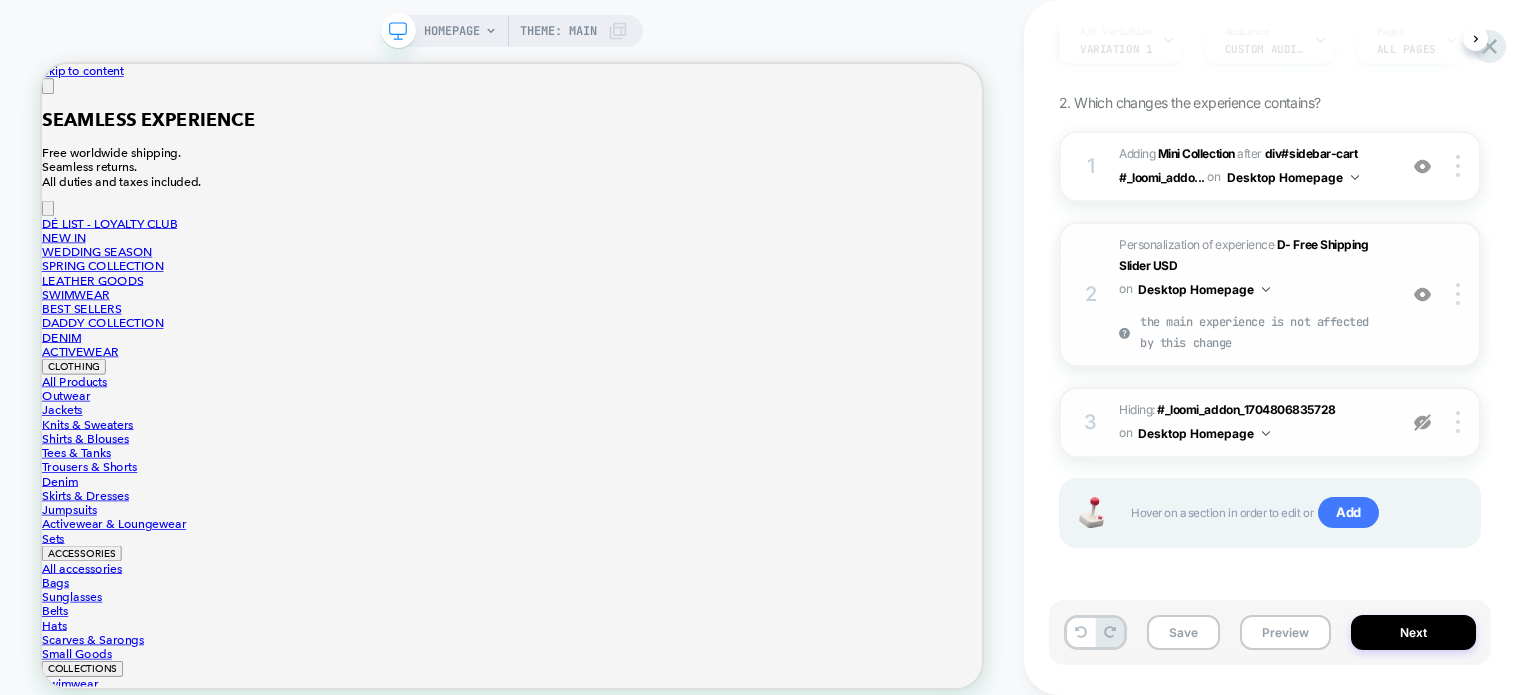click at bounding box center [1423, 422] 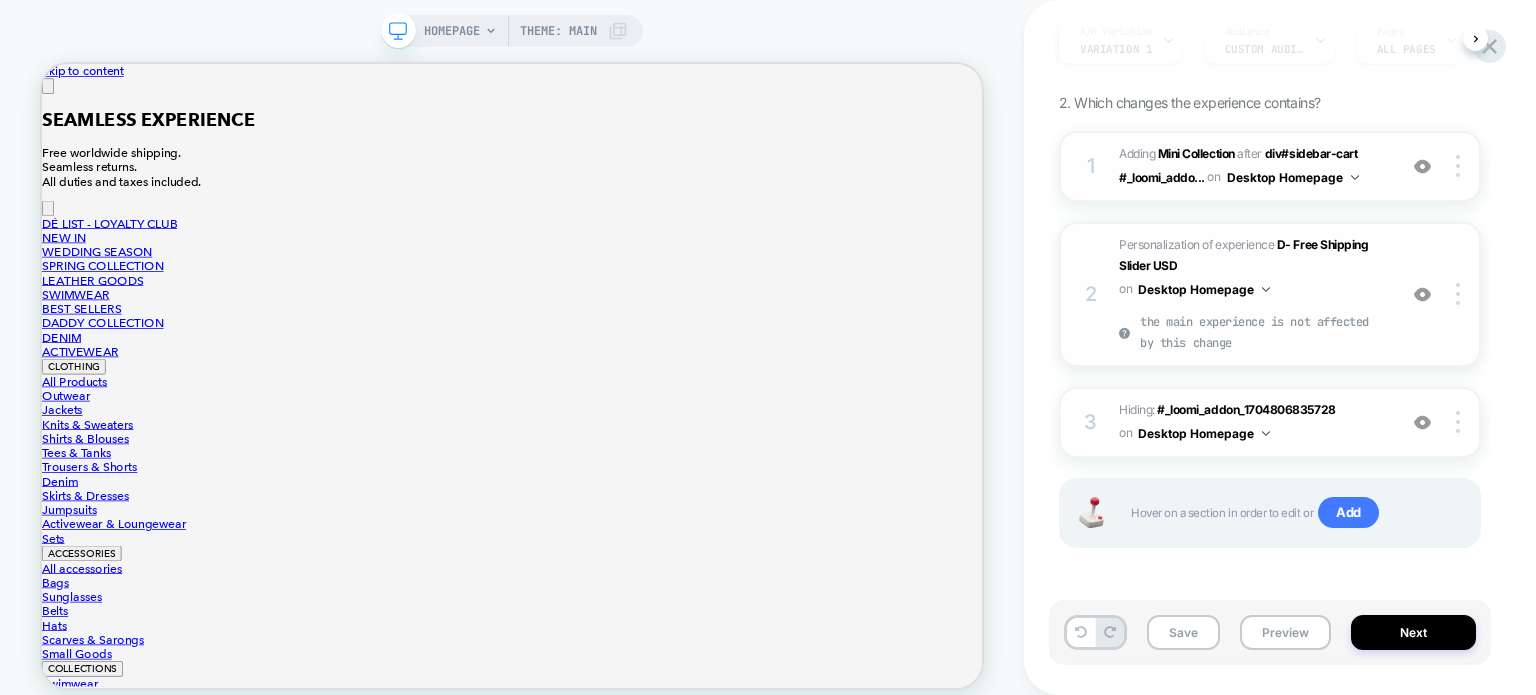 click at bounding box center [1422, 166] 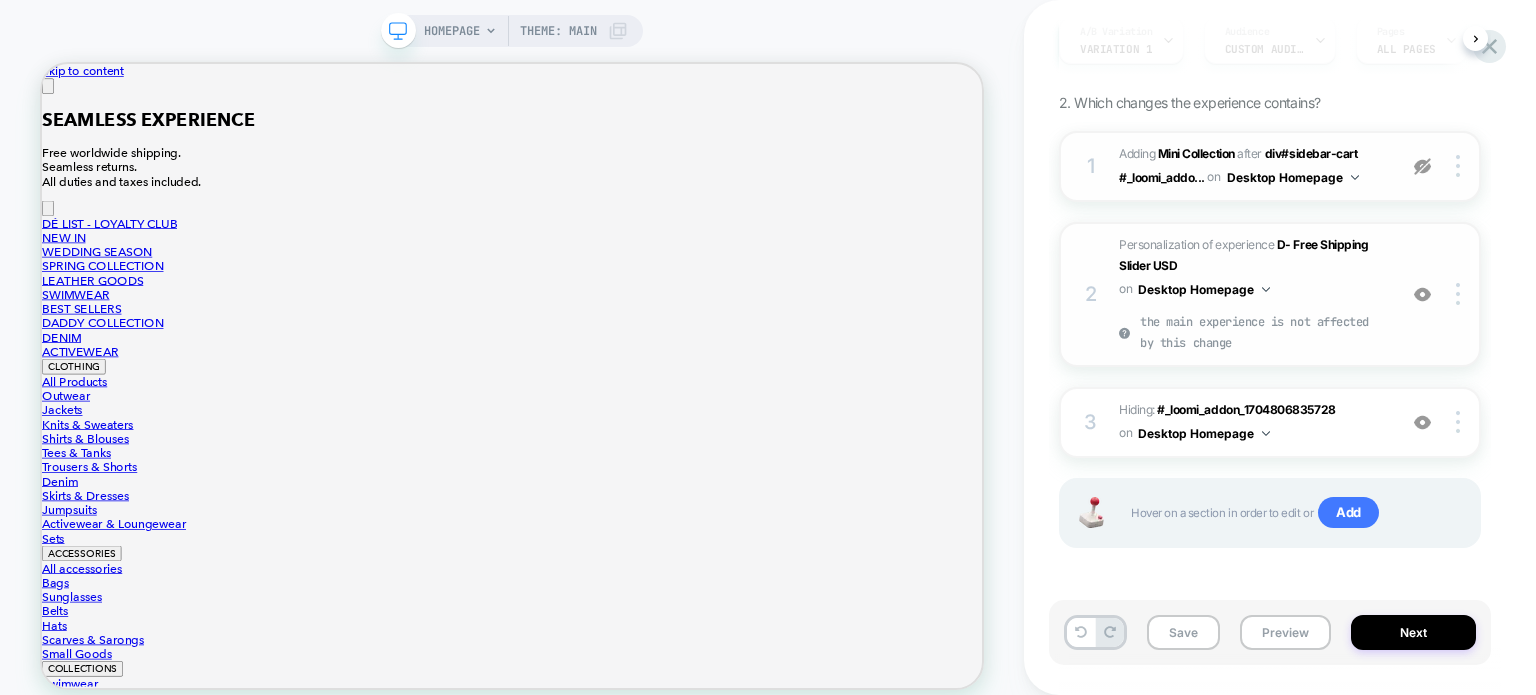 click at bounding box center [1422, 166] 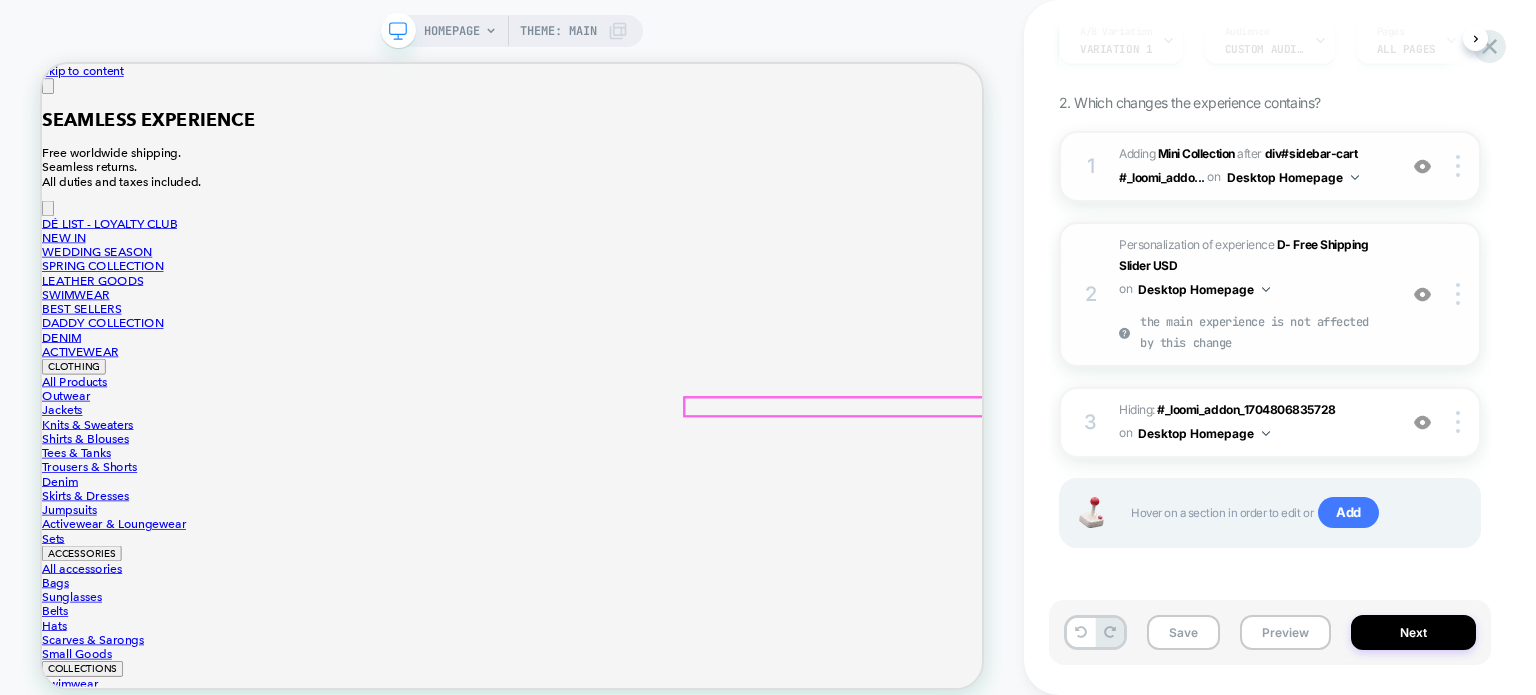 click on "Your cart is empty" at bounding box center [669, 8751] 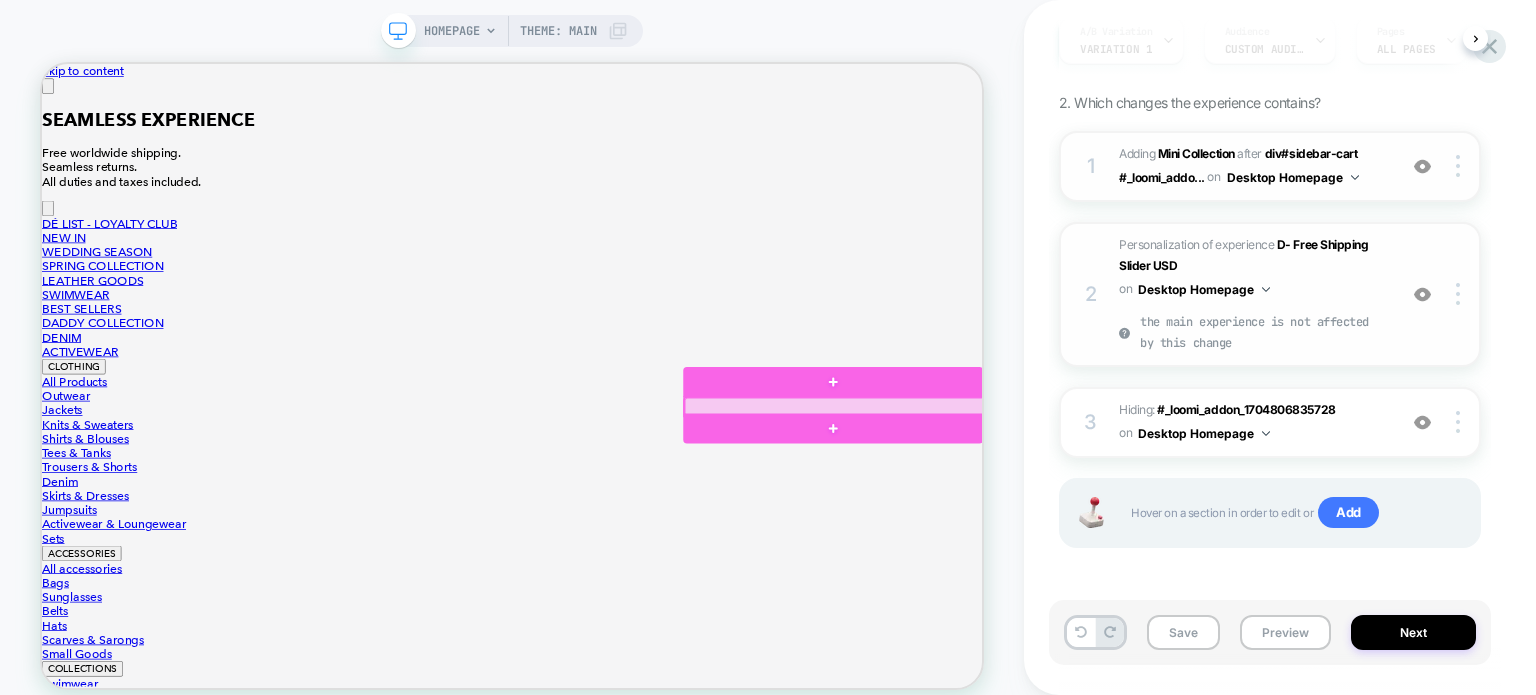 drag, startPoint x: 1101, startPoint y: 521, endPoint x: 1044, endPoint y: 522, distance: 57.00877 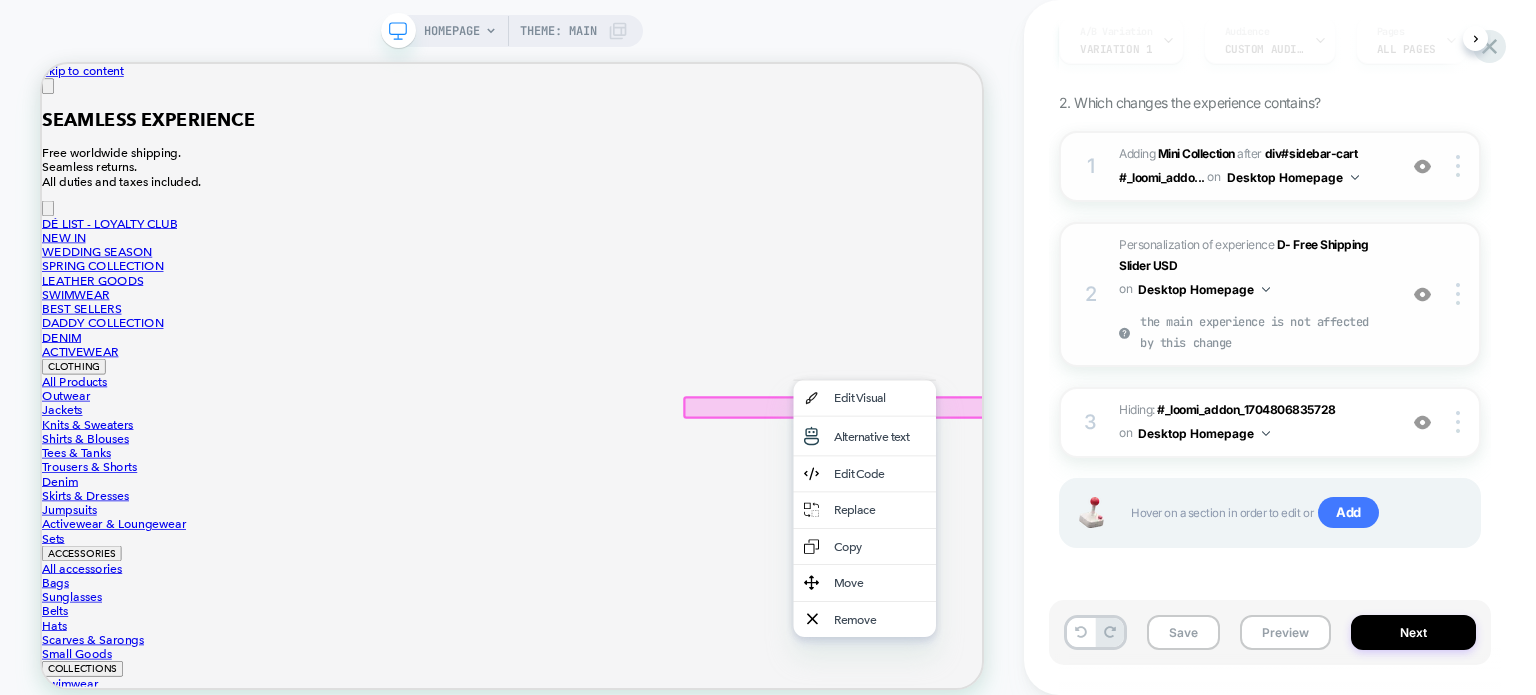 click on "D - New Empty Cart UPSL Click to edit experience details + Add more info 1. What audience and where will the experience run? A/B Variation Variation 1 Audience Custom Audience Pages ALL PAGES Devices DESKTOP Trigger Page Load 2. Which changes the experience contains? 1 #_loomi_addon_1748505806663 Adding   Mini Collection   AFTER div#sidebar-cart #_loomi_addo... div#sidebar-cart #_loomi_addon_1749126649450   on Desktop Homepage Add Before Add After Duplicate Replace Position Copy CSS Selector Copy Widget Id Rename Copy to   Mobile Target   All Devices Delete Upgrade to latest 2 Personalization of experience   D- Free Shipping Slider USD   on Desktop Homepage the main experience is not affected by this change Add Before Add After Duplicate Replace Position Copy CSS Selector Copy Widget Id Rename Copy to   Mobile Target   All Devices Delete Upgrade to latest 3 Hiding :   #_loomi_addon_1704806835728 #_loomi_addon_1704806835728   on Desktop Homepage Add Before Add After Copy CSS Selector Rename Copy to   Mobile" at bounding box center [1280, 347] 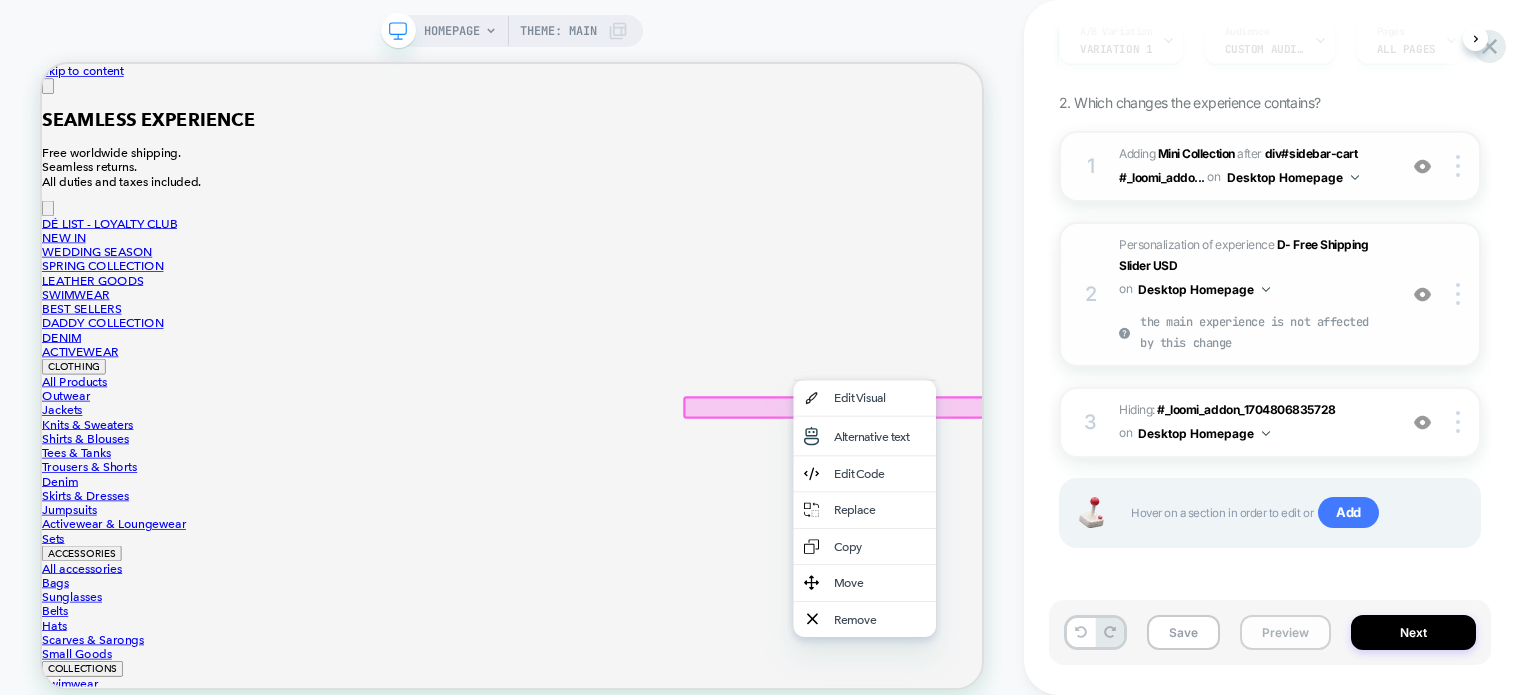 click on "Preview" at bounding box center (1285, 632) 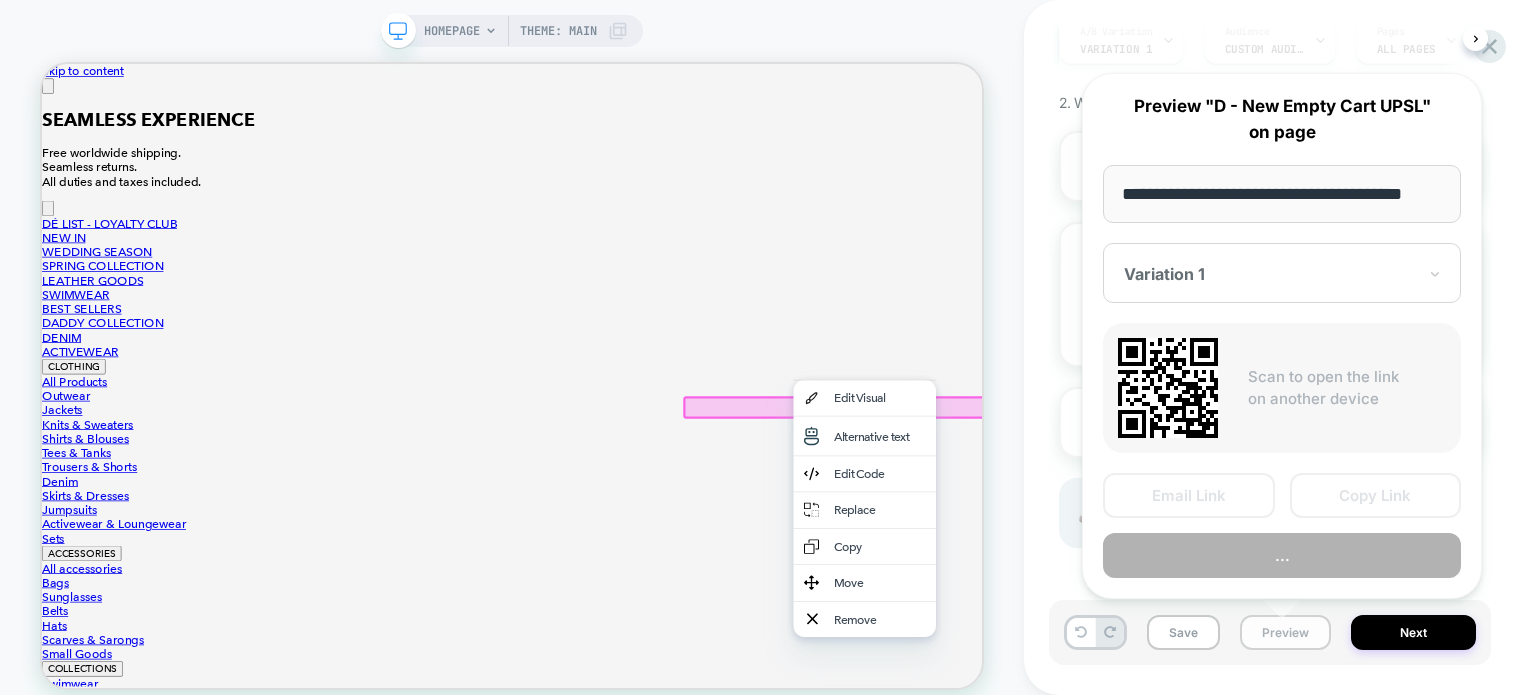scroll, scrollTop: 0, scrollLeft: 24, axis: horizontal 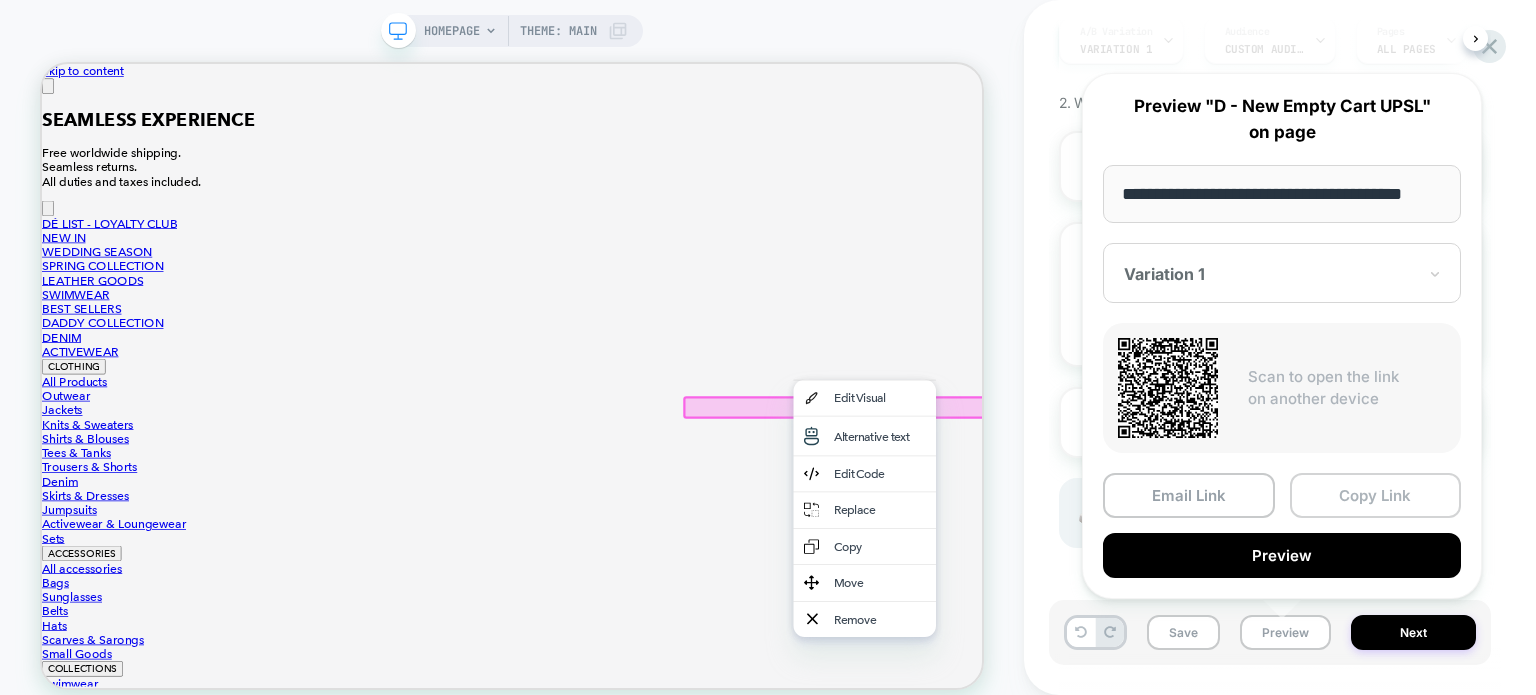 click on "Copy Link" at bounding box center [1376, 495] 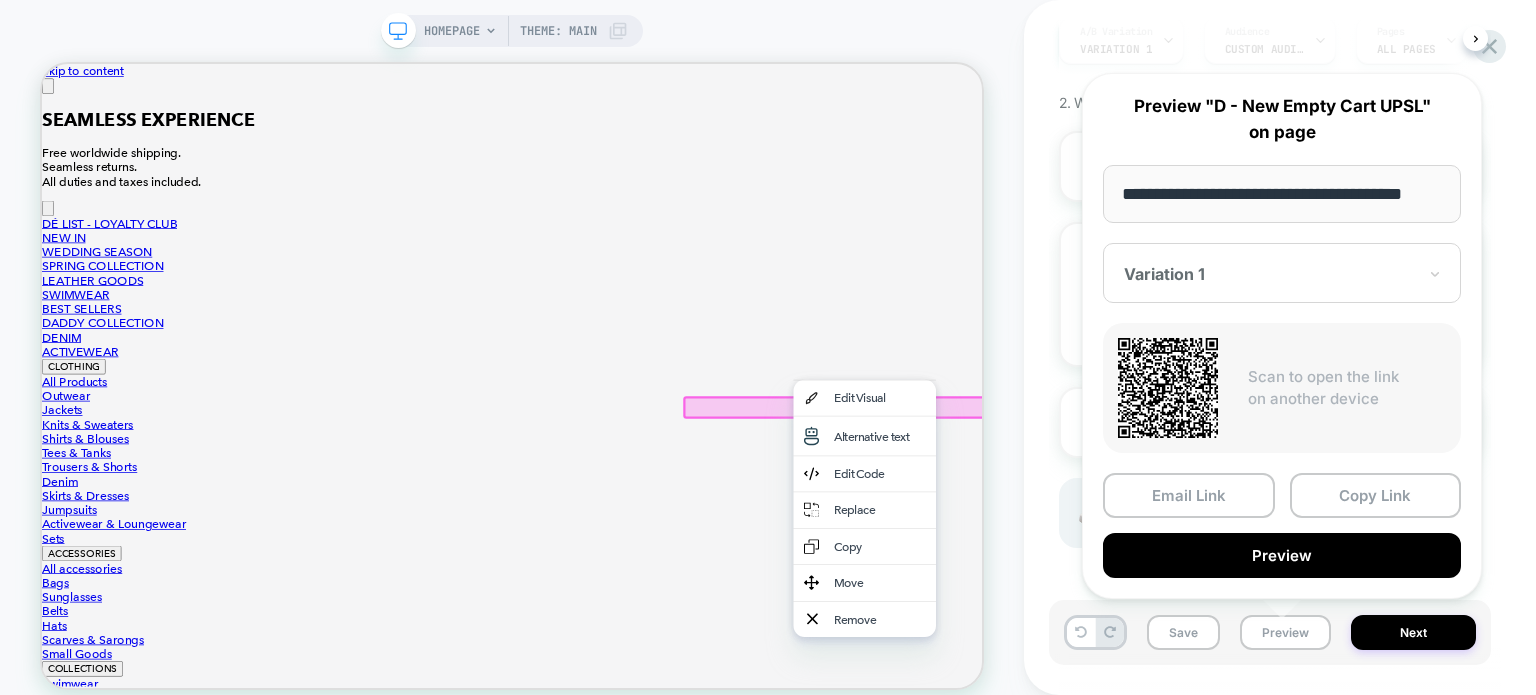 scroll, scrollTop: 0, scrollLeft: 0, axis: both 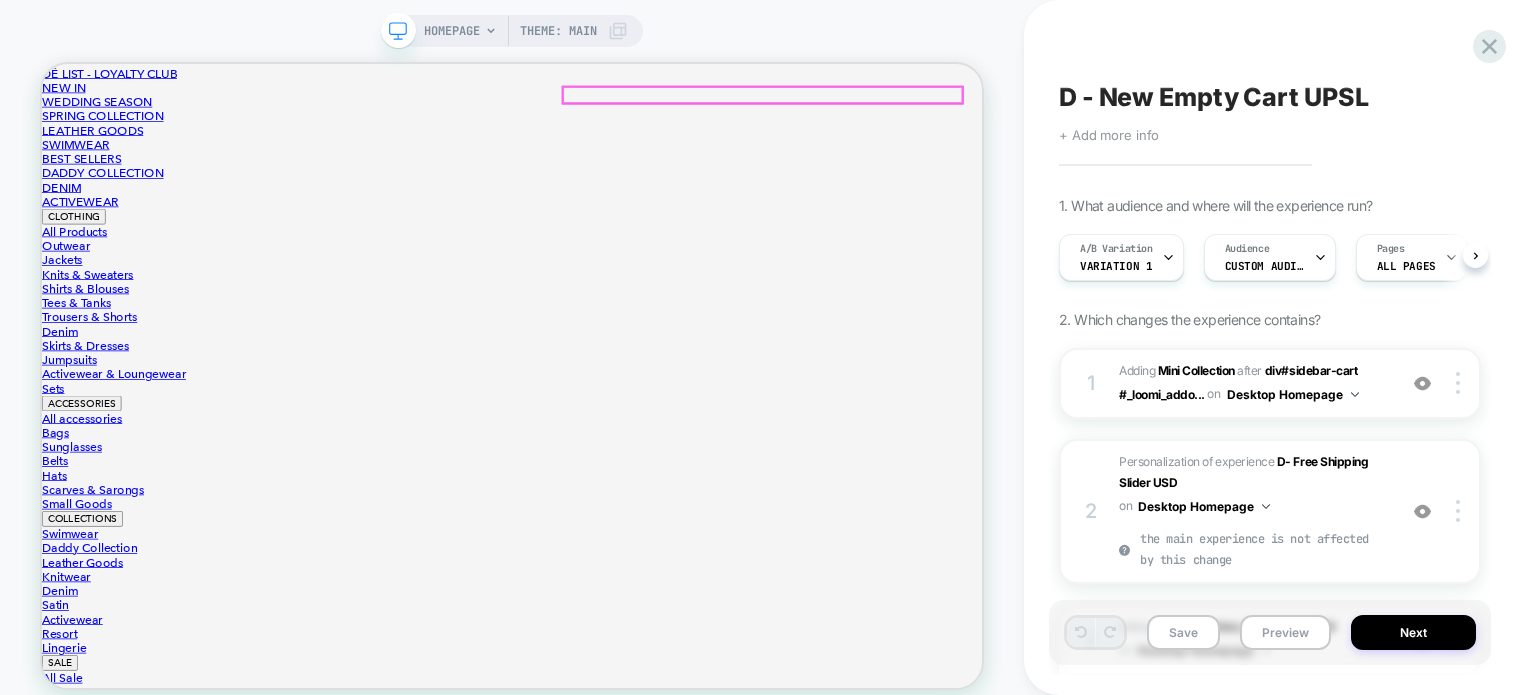 click at bounding box center (184, 8906) 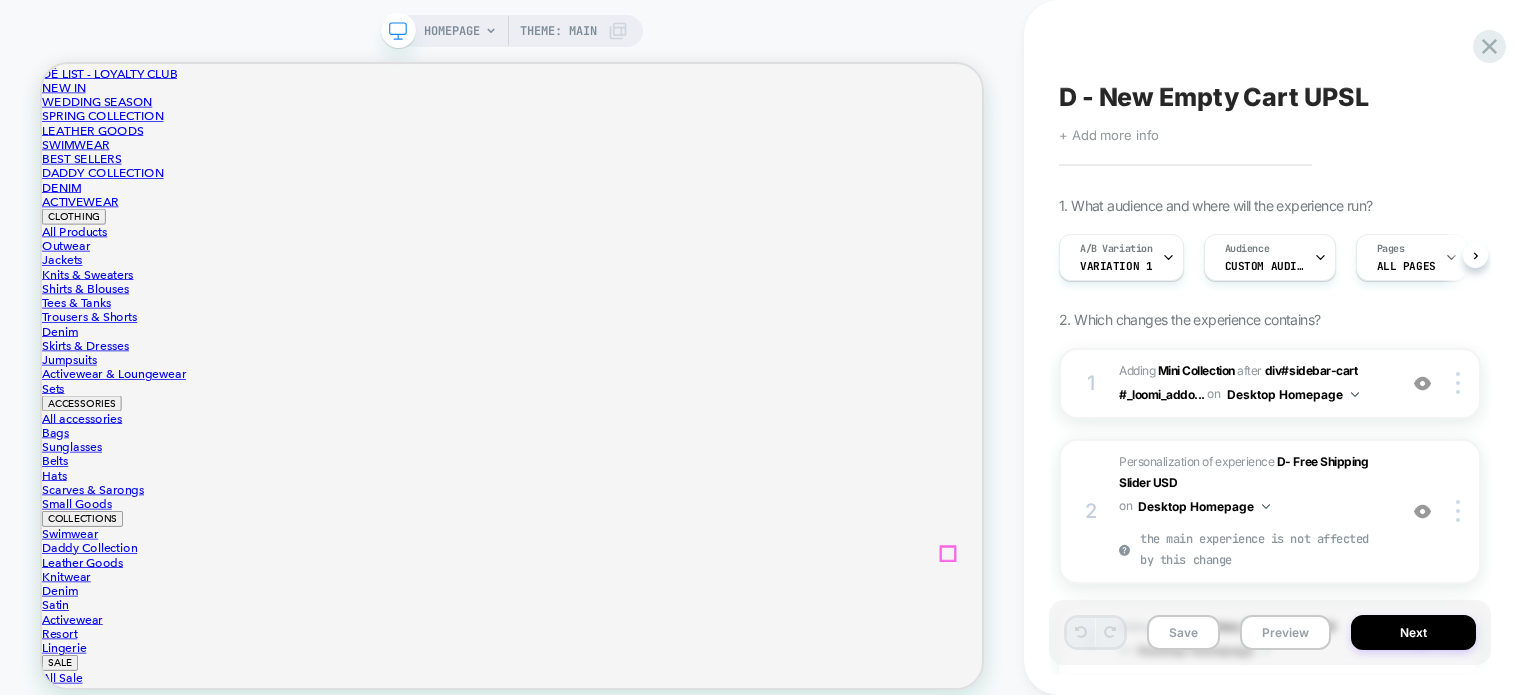 click at bounding box center [50, -107] 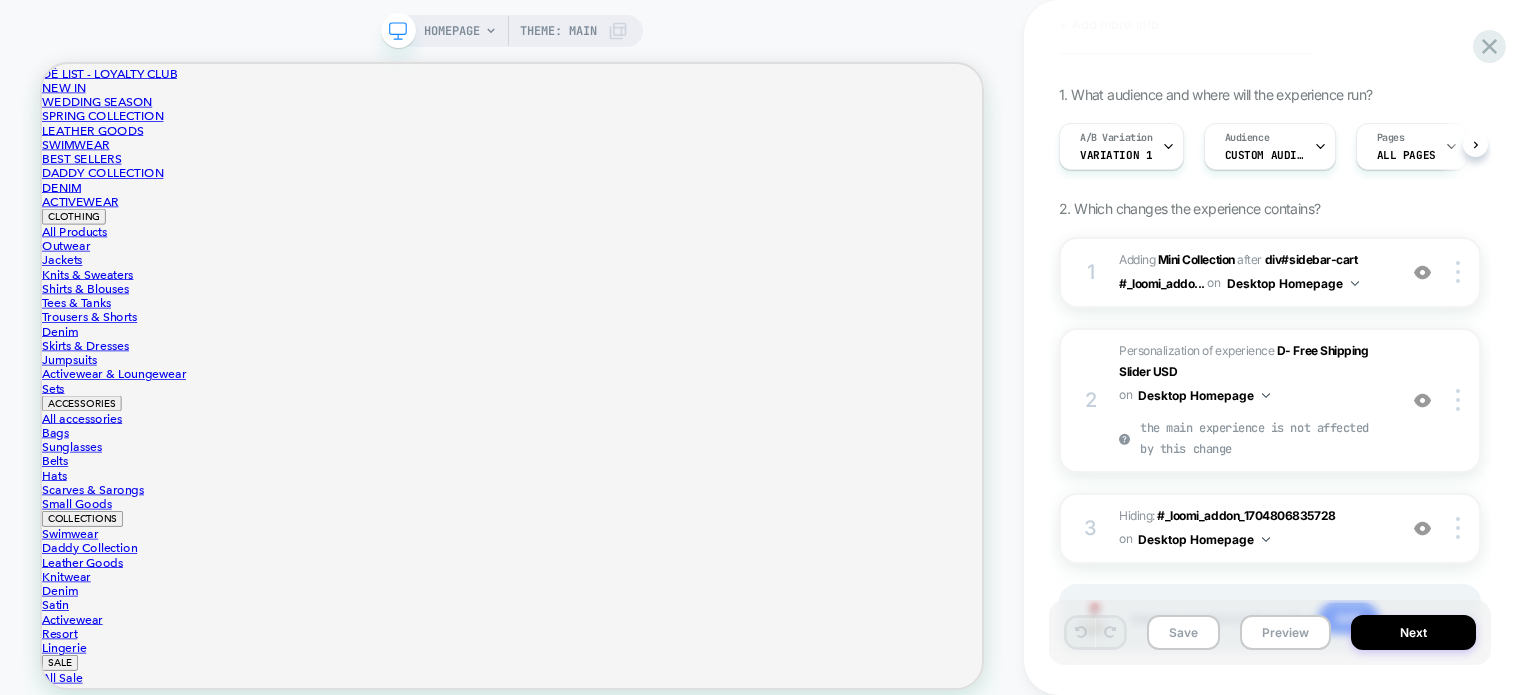 scroll, scrollTop: 217, scrollLeft: 0, axis: vertical 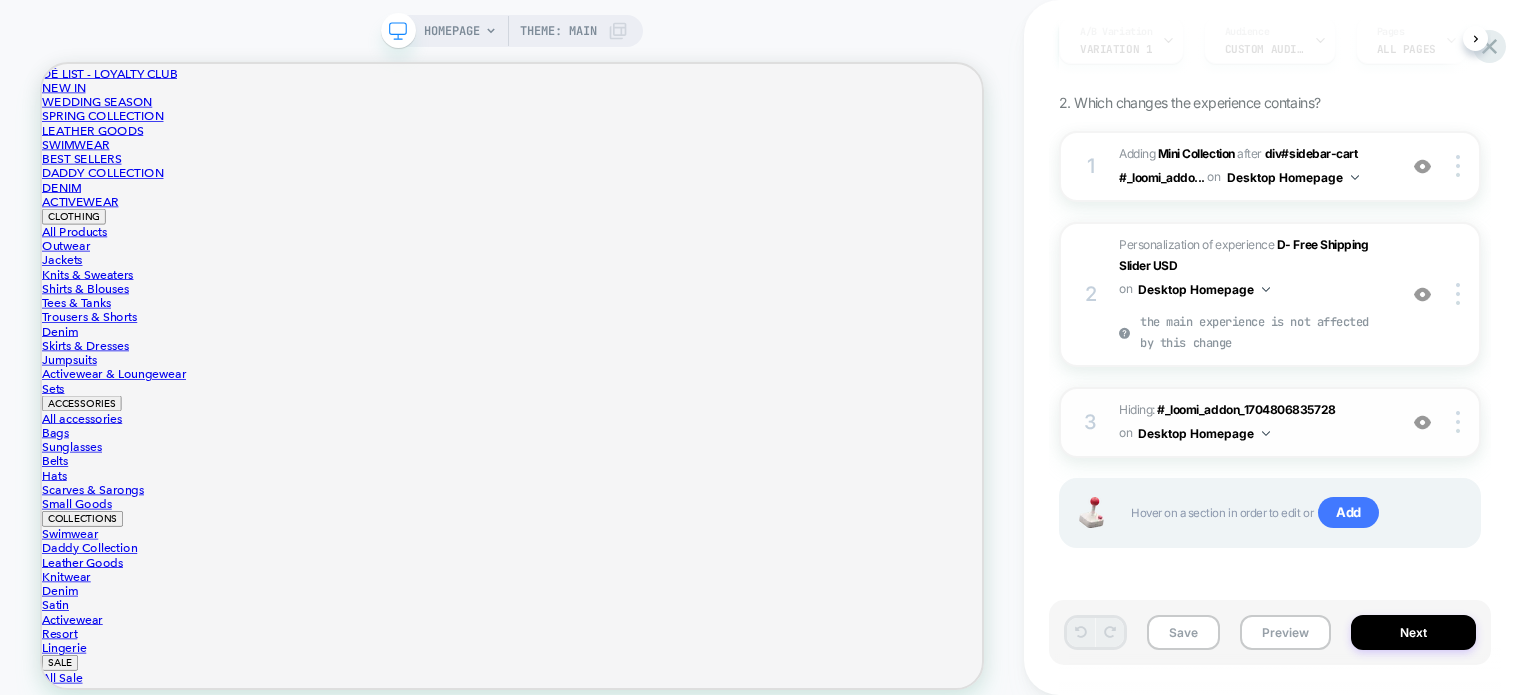 click at bounding box center [1423, 422] 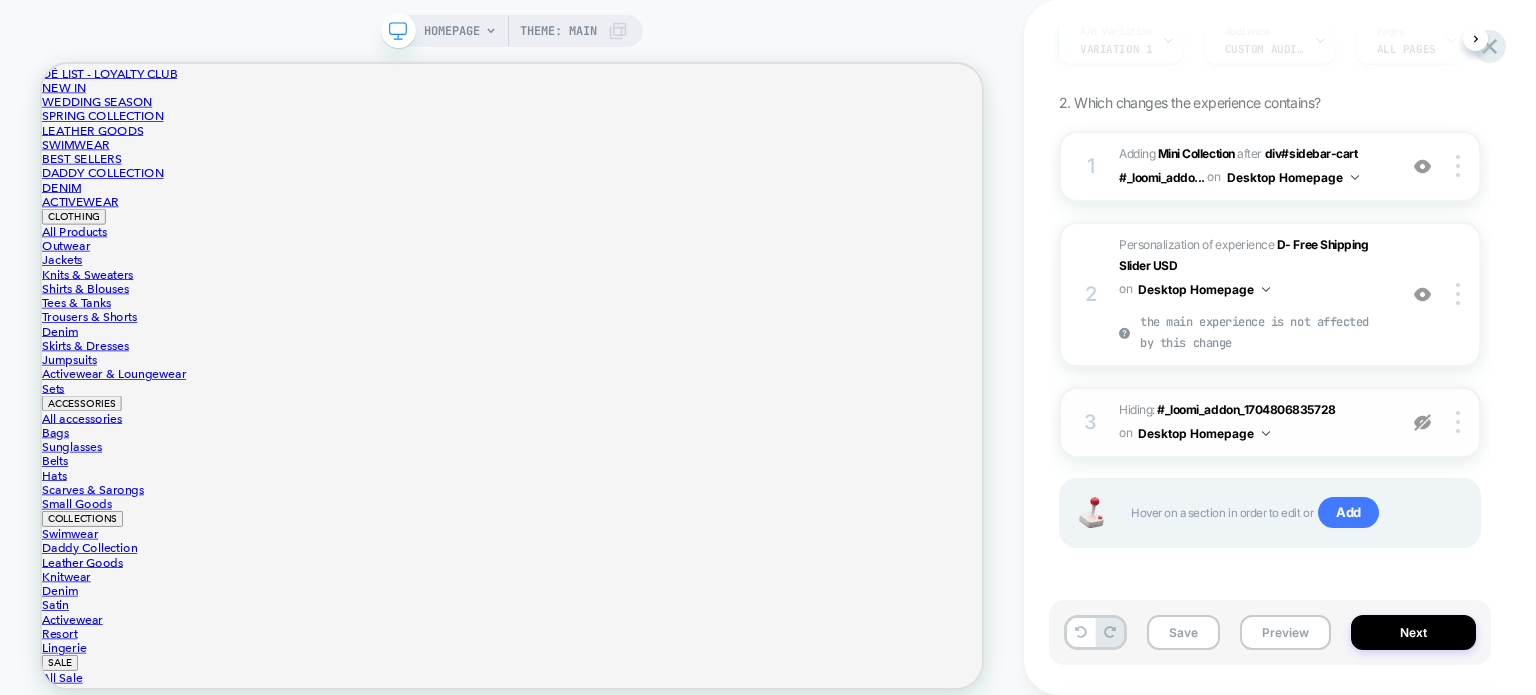click at bounding box center [1423, 422] 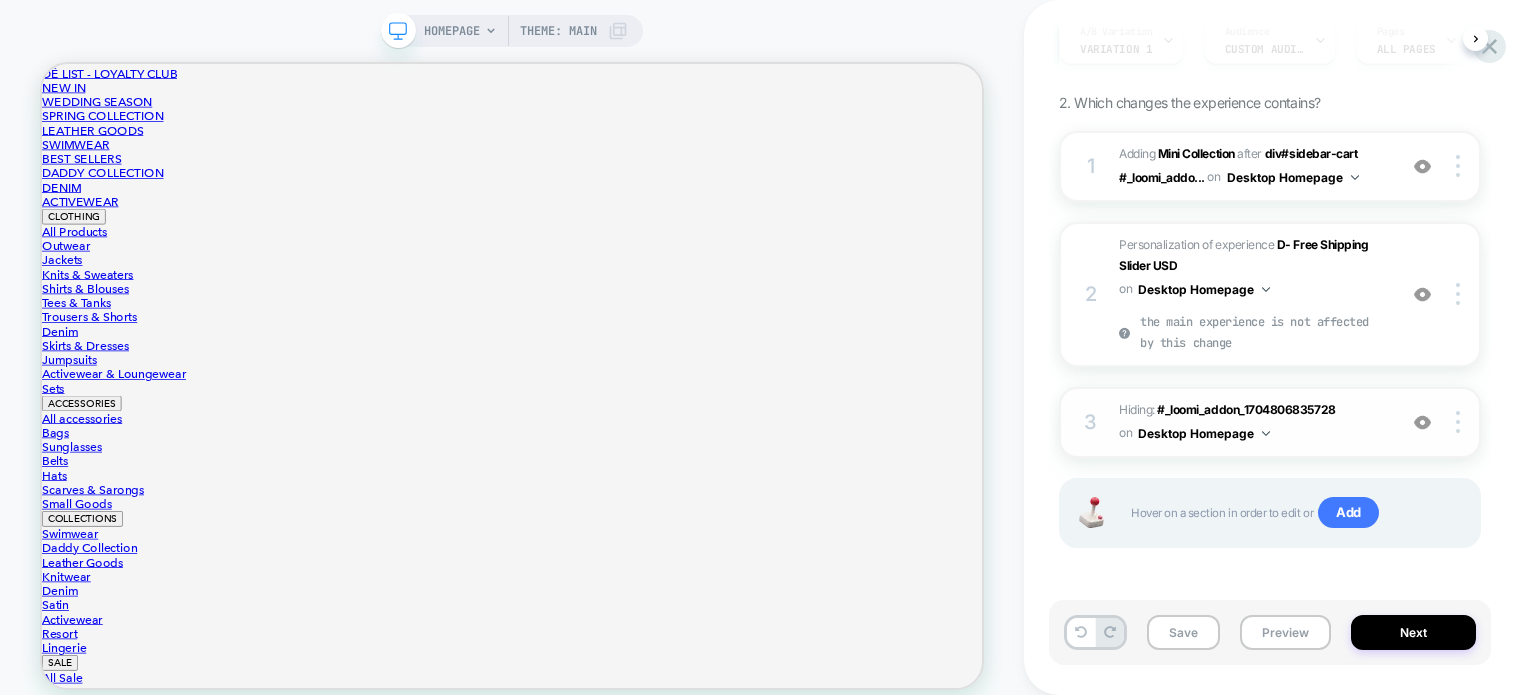 click on "Hiding :   #_loomi_addon_1704806835728 #_loomi_addon_1704806835728   on Desktop Homepage" at bounding box center (1252, 422) 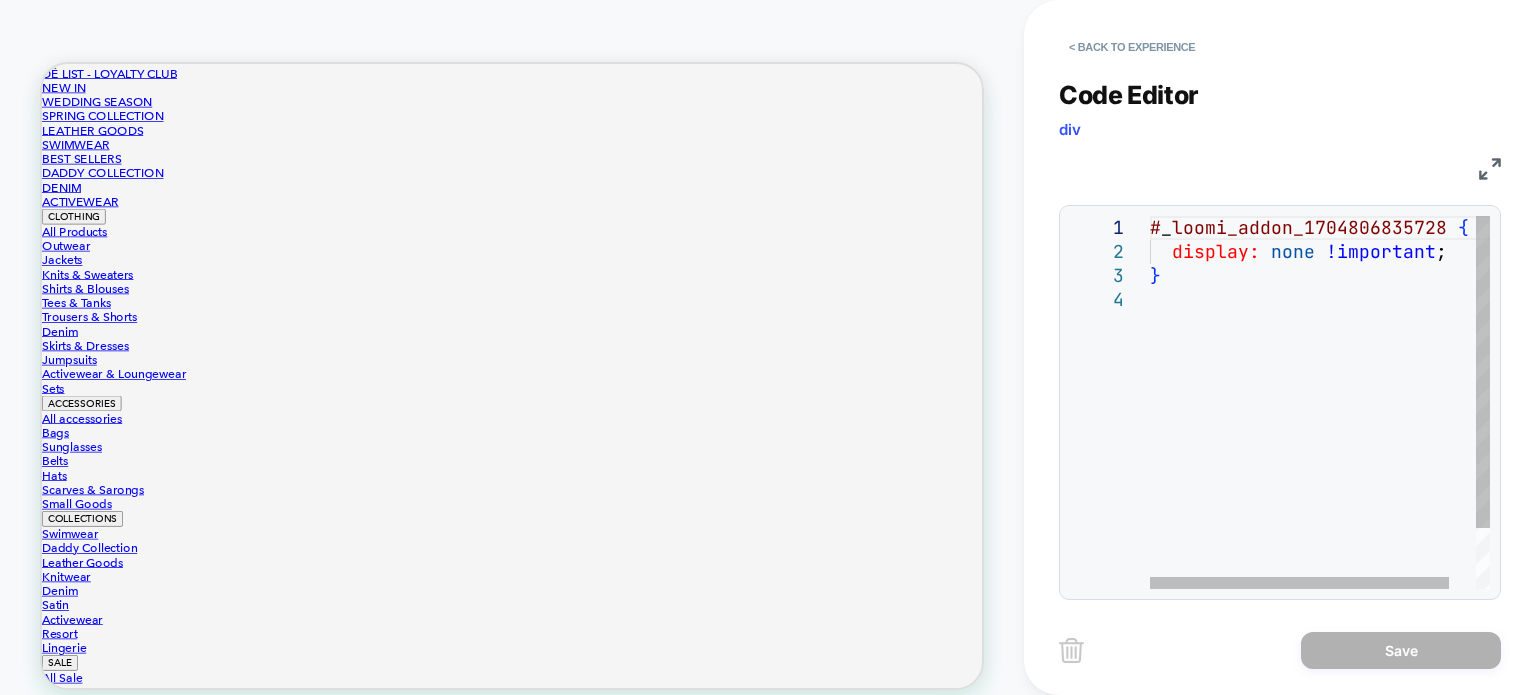 scroll, scrollTop: 0, scrollLeft: 0, axis: both 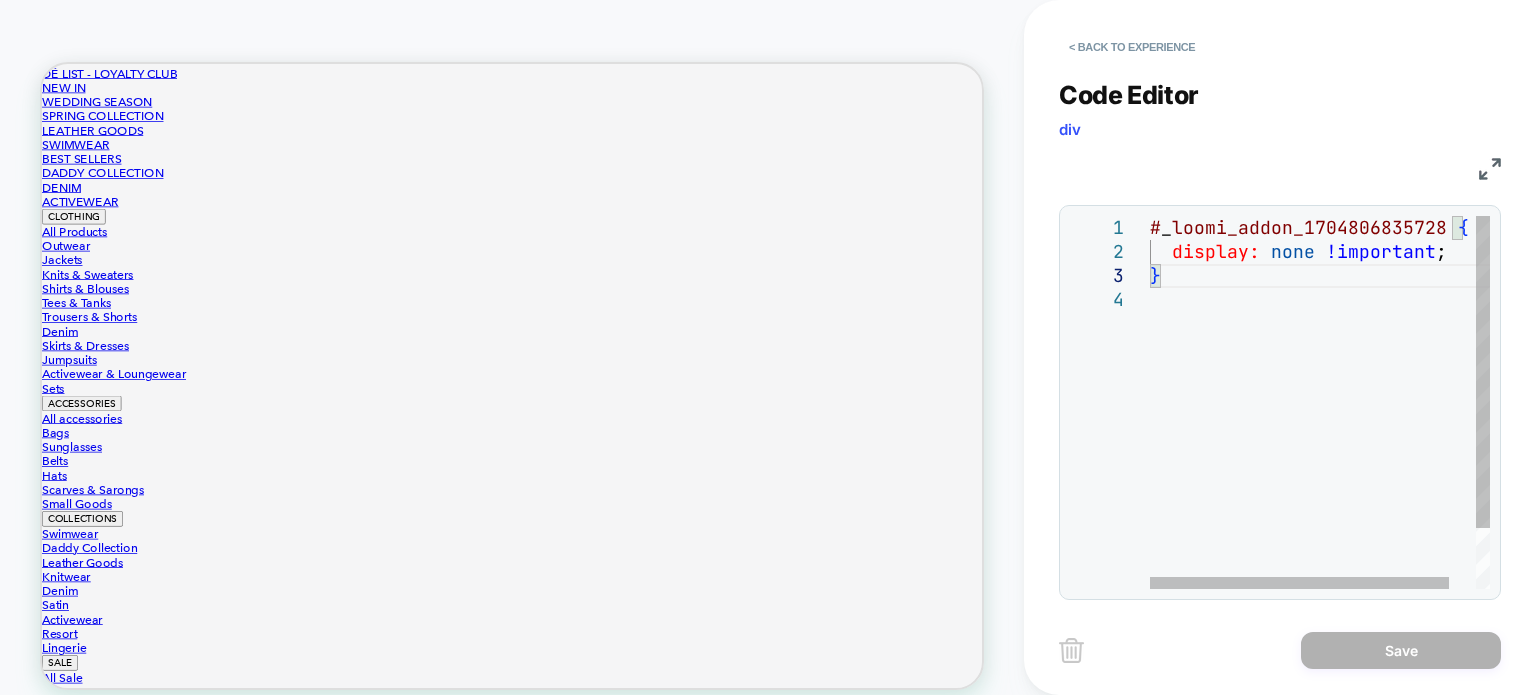 drag, startPoint x: 1372, startPoint y: 270, endPoint x: 1477, endPoint y: 271, distance: 105.00476 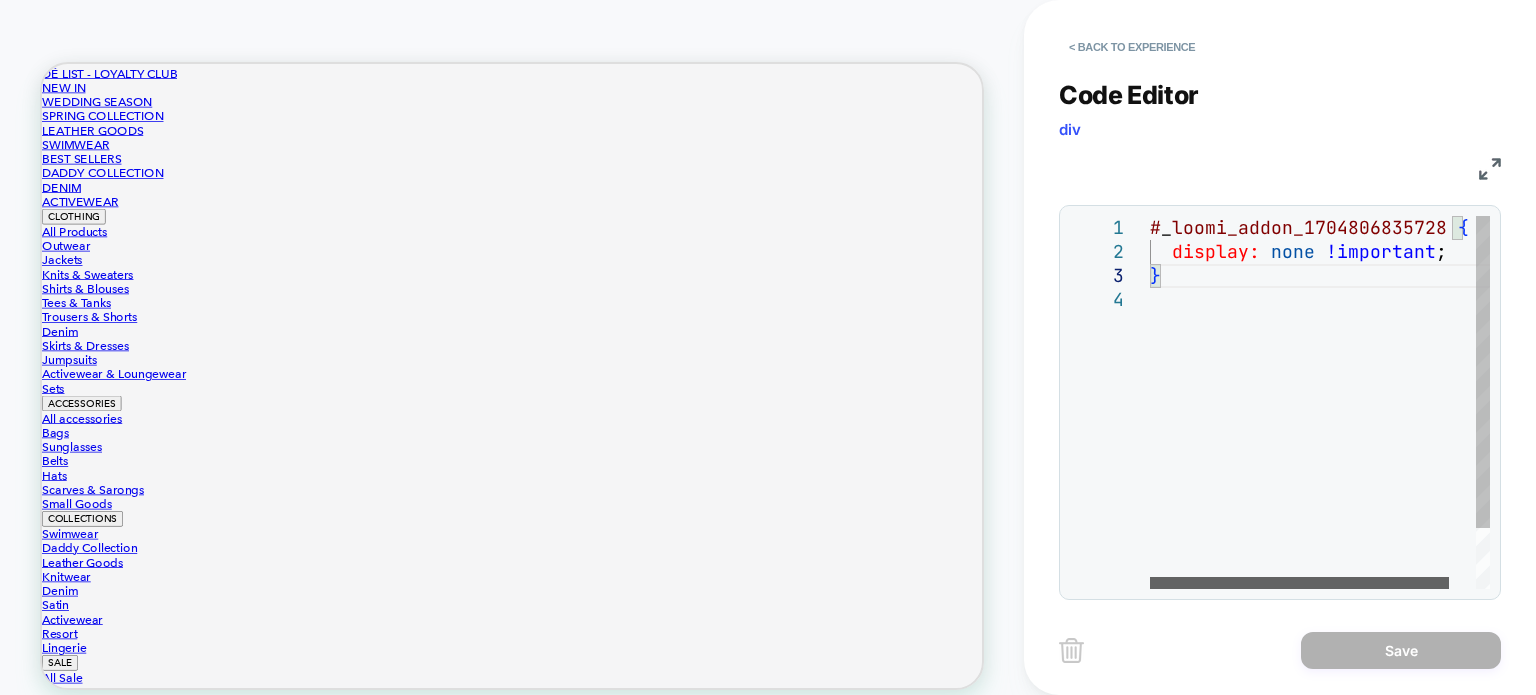 click at bounding box center [1299, 583] 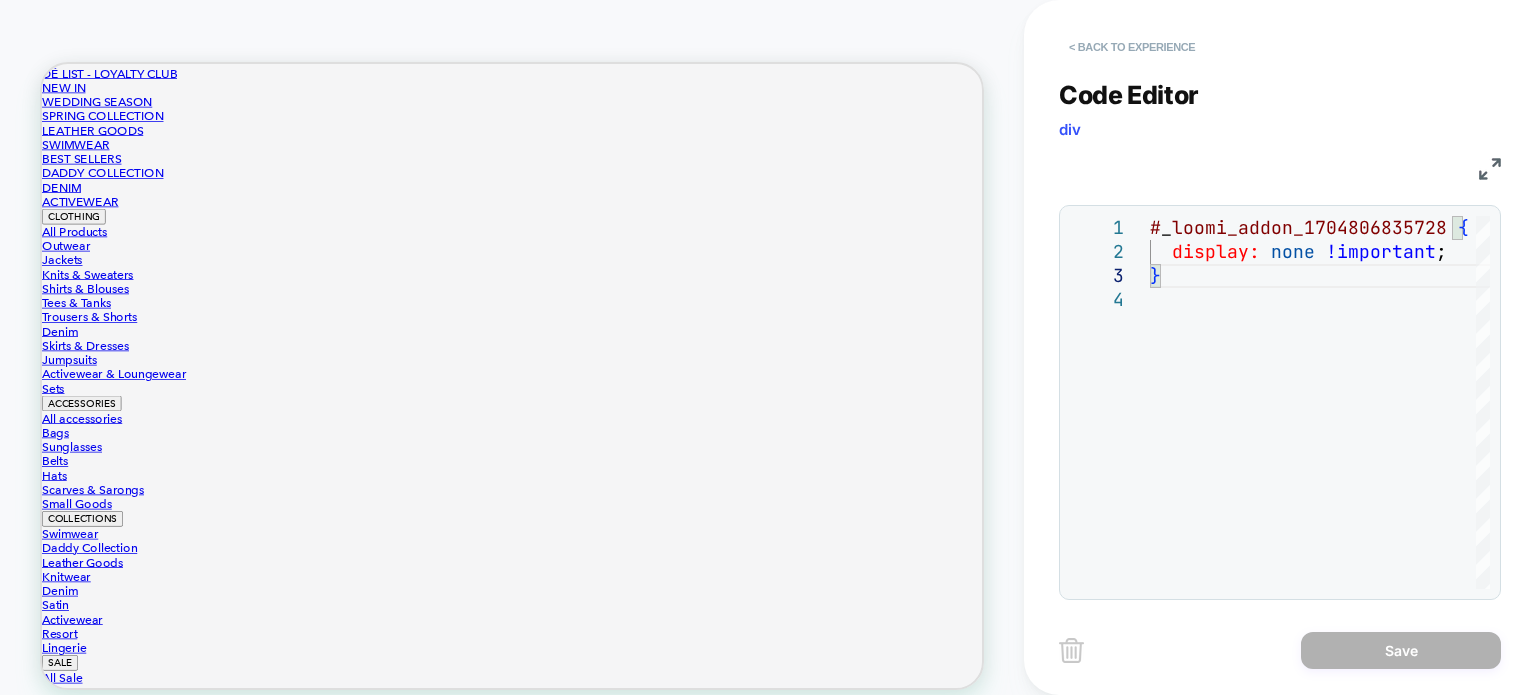 click on "< Back to experience" at bounding box center (1132, 47) 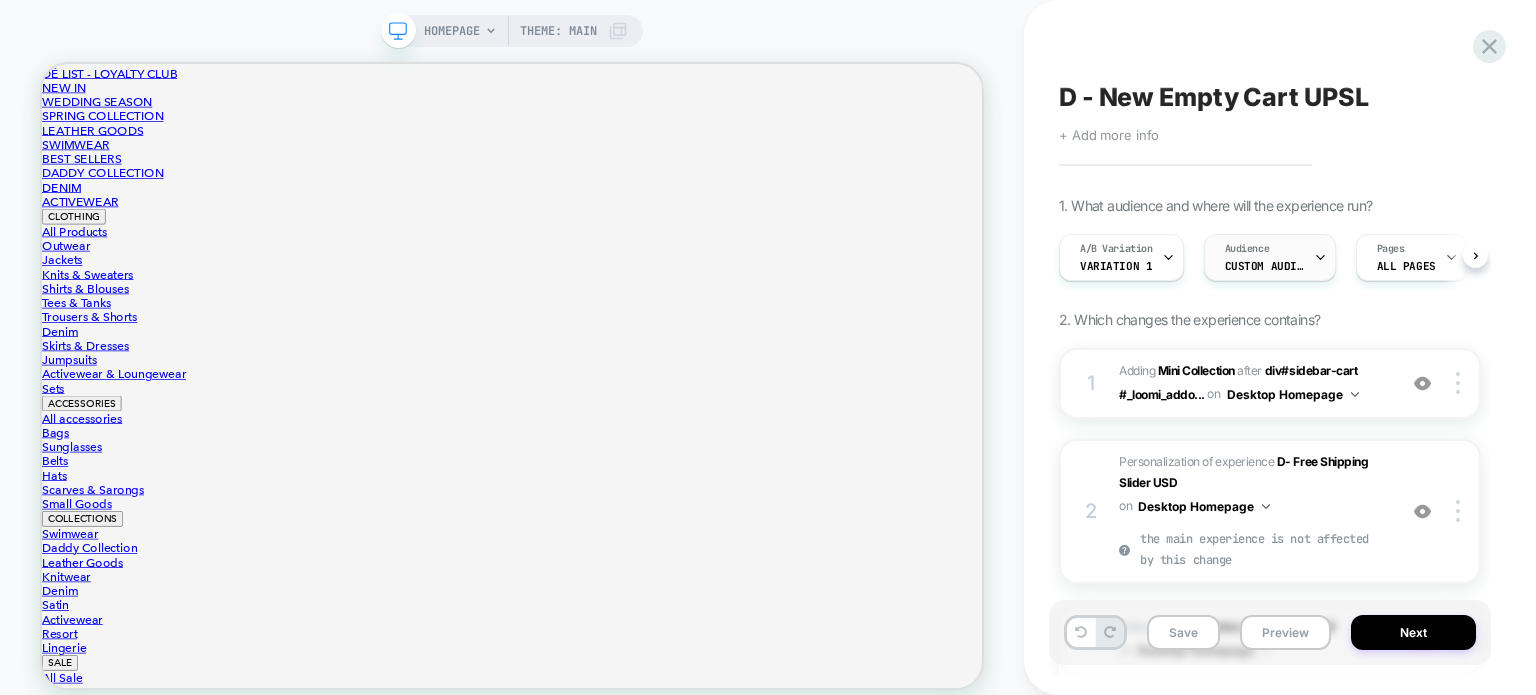scroll, scrollTop: 0, scrollLeft: 0, axis: both 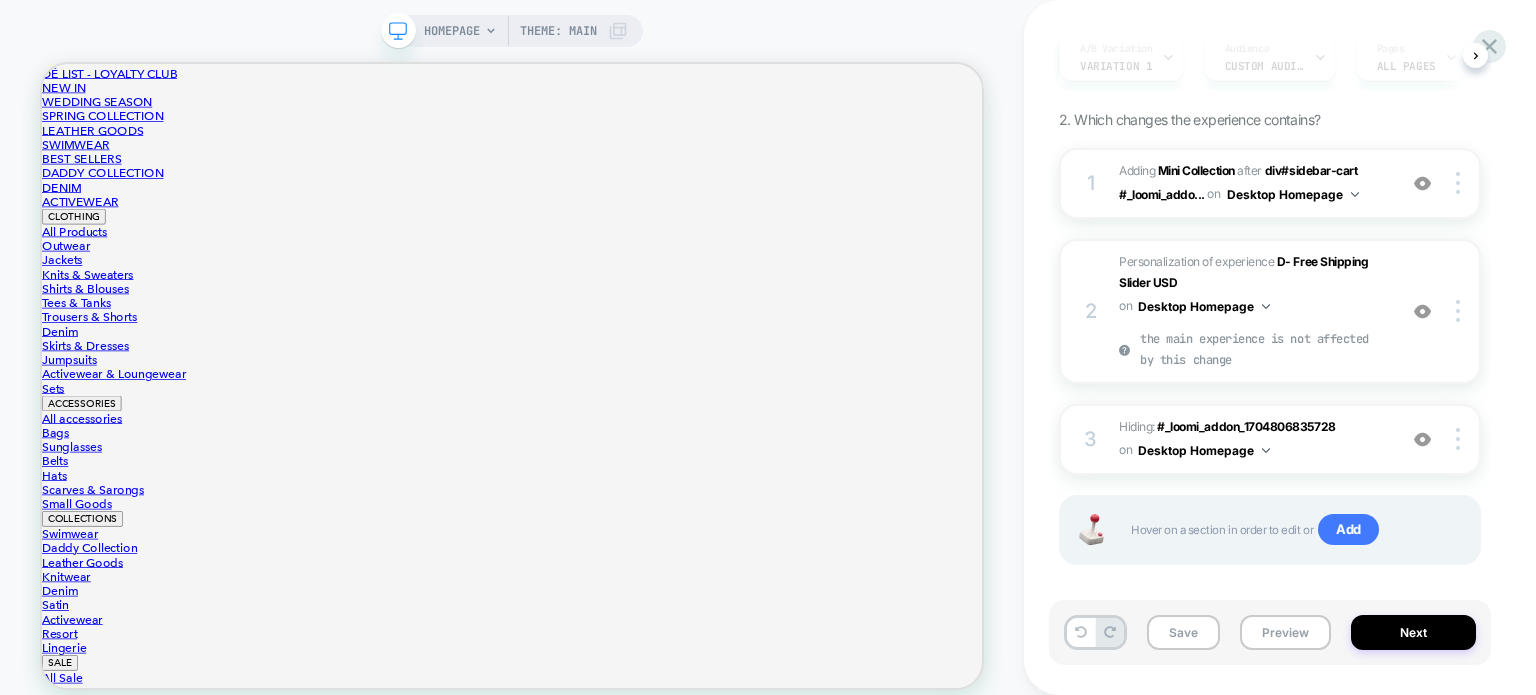 click on "HOMEPAGE Theme: MAIN" at bounding box center (512, 360) 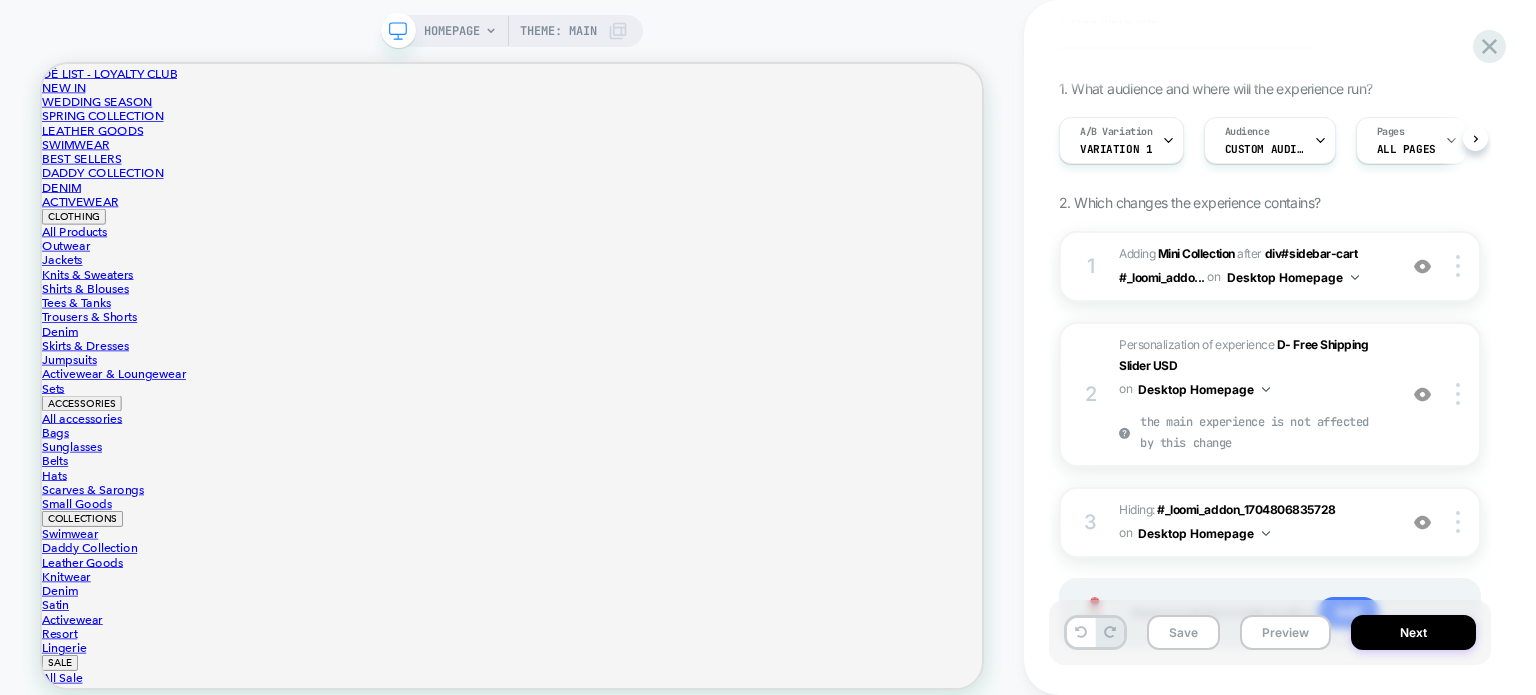 scroll, scrollTop: 0, scrollLeft: 0, axis: both 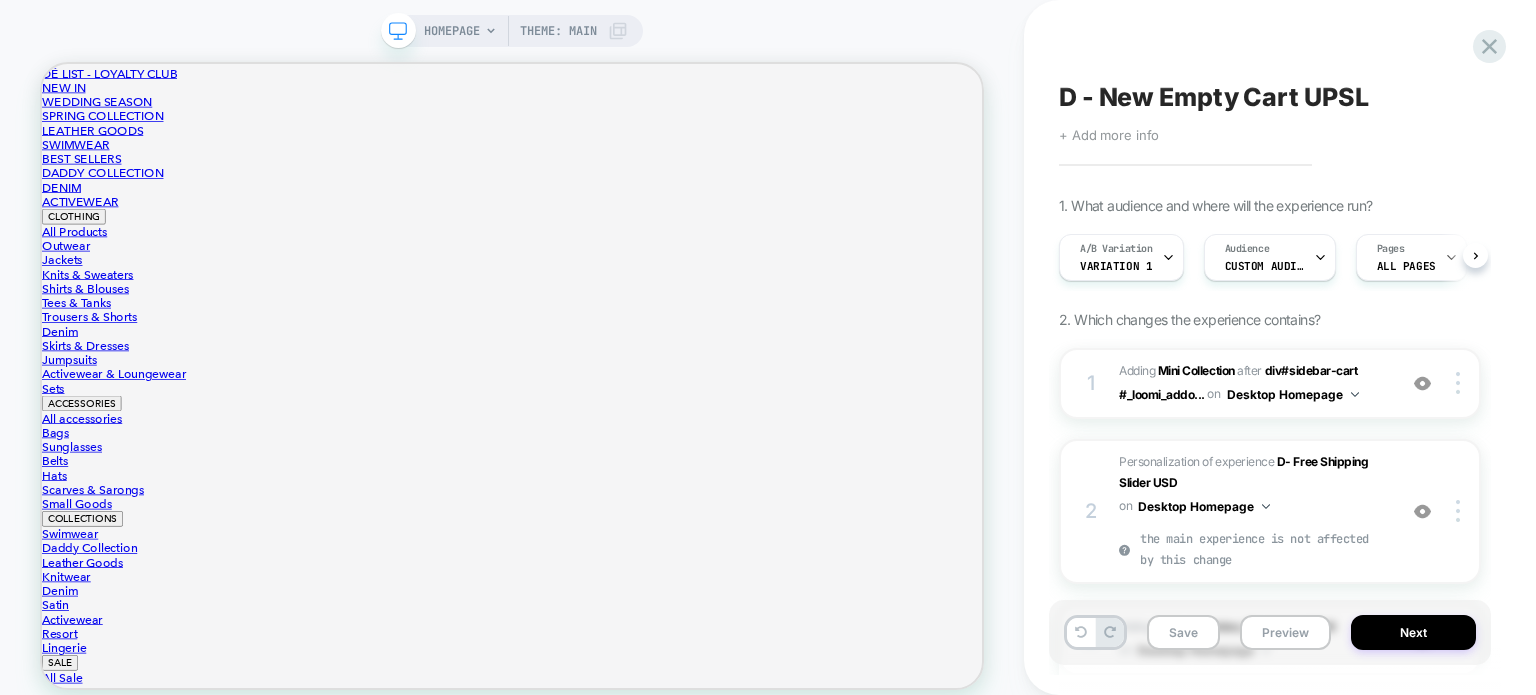 click on "HOMEPAGE Theme: MAIN" at bounding box center [512, 360] 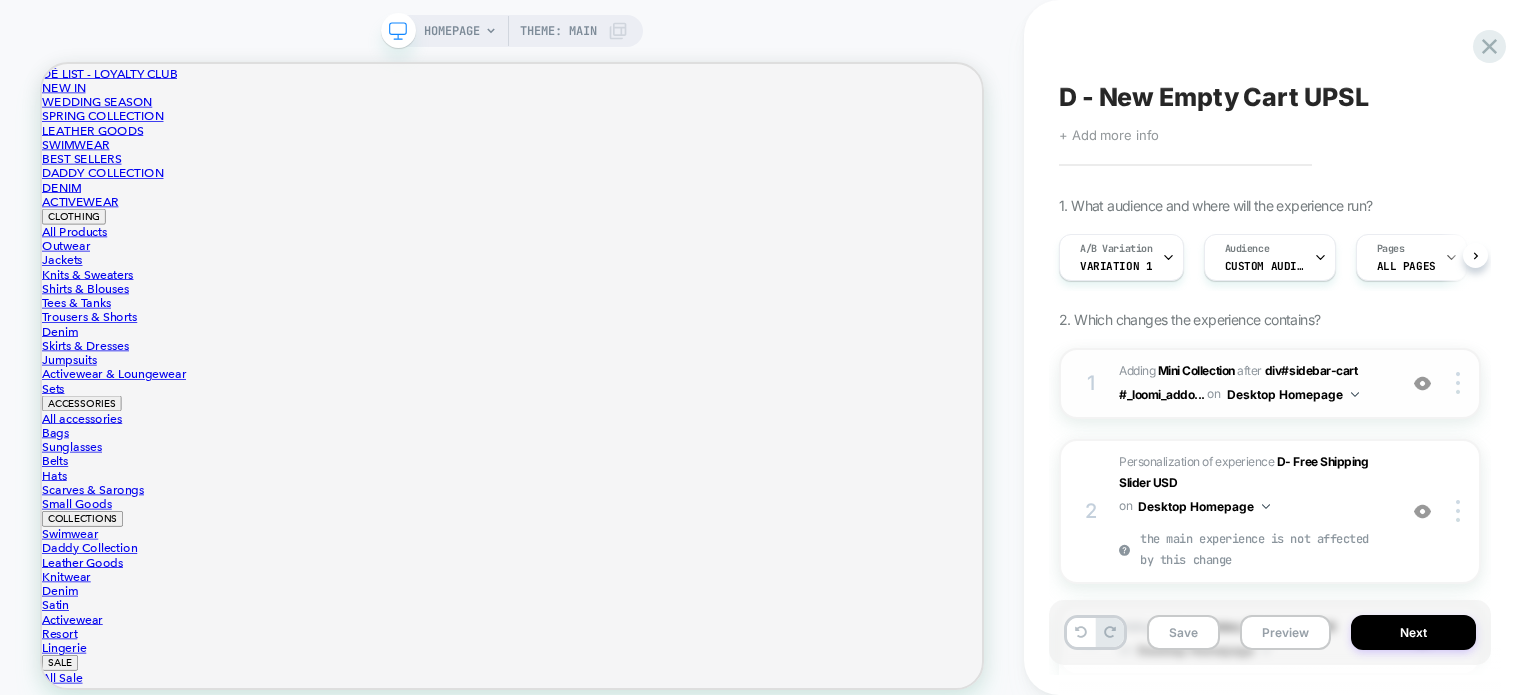 click on "#_loomi_addon_1748505806663 Adding   Mini Collection   AFTER div#sidebar-cart #_loomi_addo... div#sidebar-cart #_loomi_addon_1749126649450   on Desktop Homepage" at bounding box center [1252, 383] 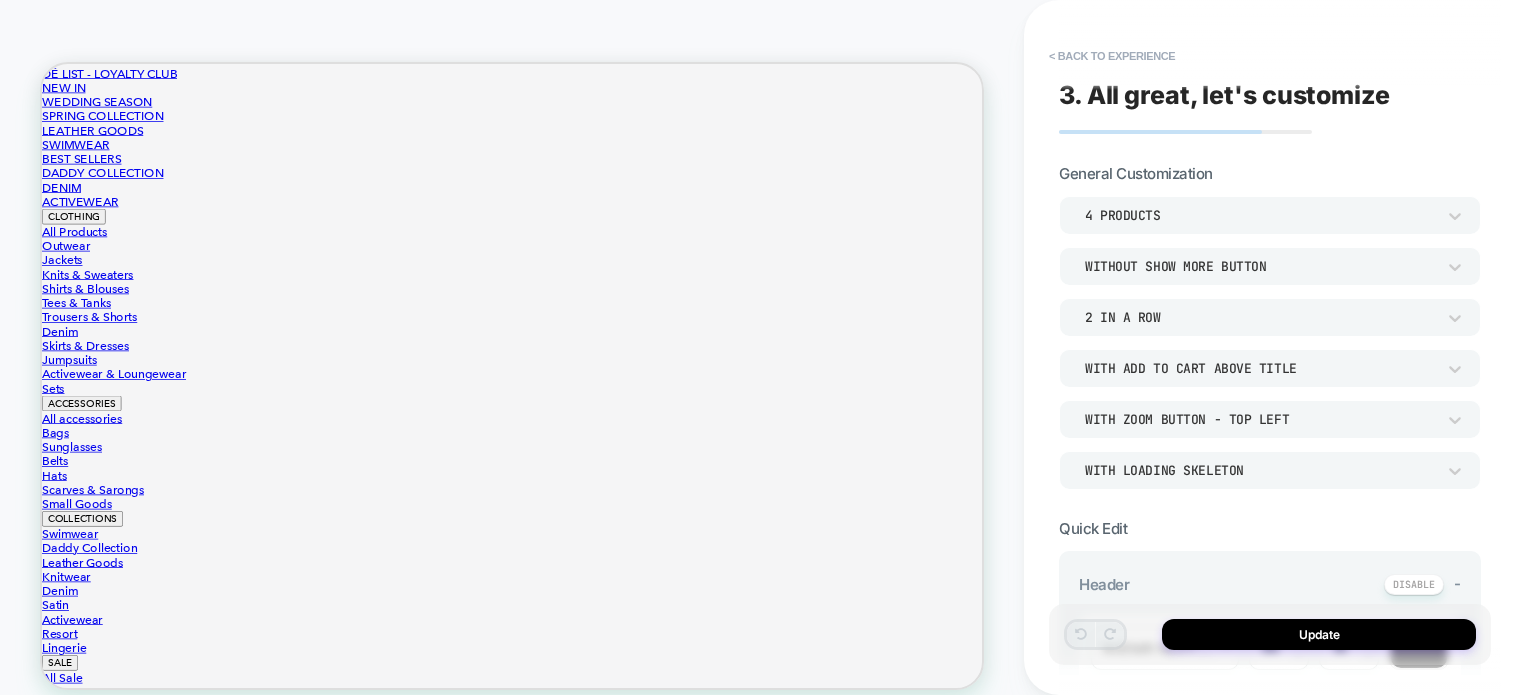 scroll, scrollTop: 202, scrollLeft: 0, axis: vertical 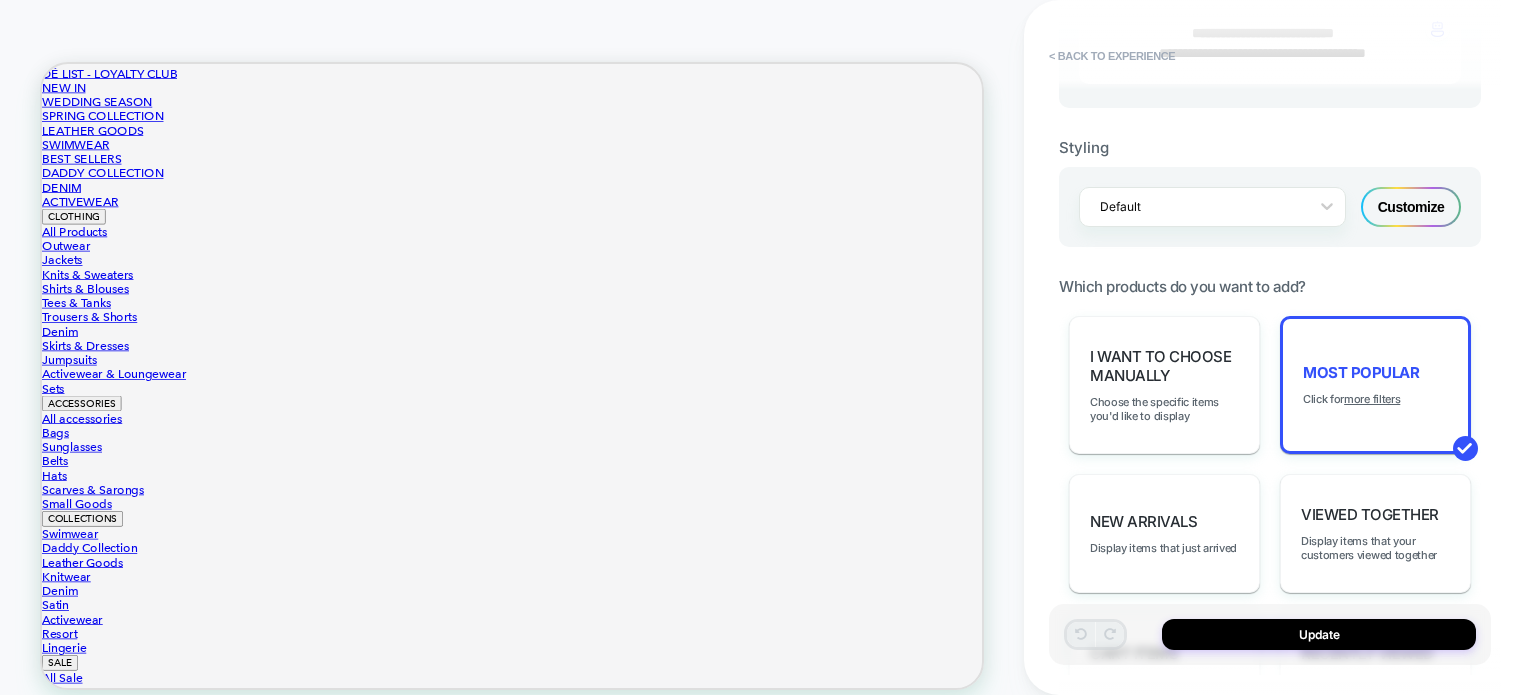click on "Customize" at bounding box center [1411, 207] 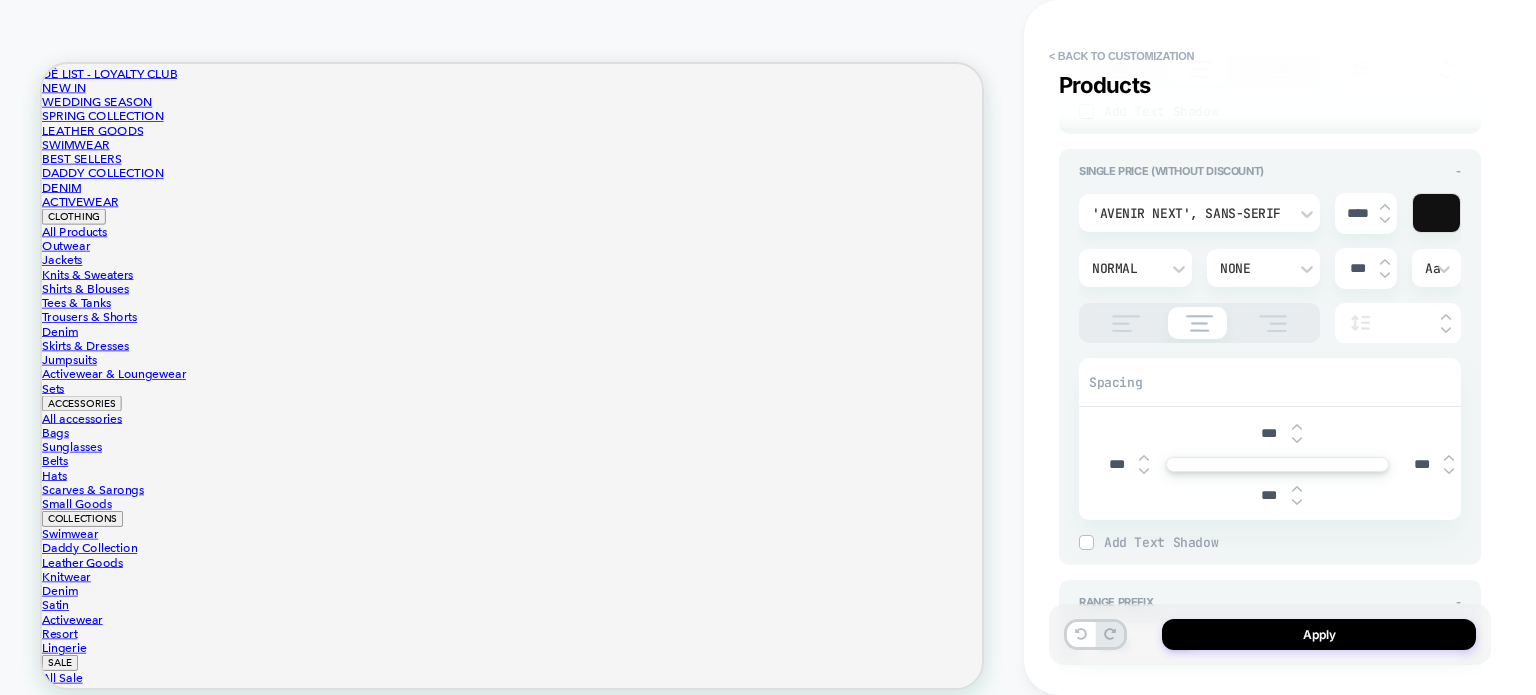 scroll, scrollTop: 2161, scrollLeft: 0, axis: vertical 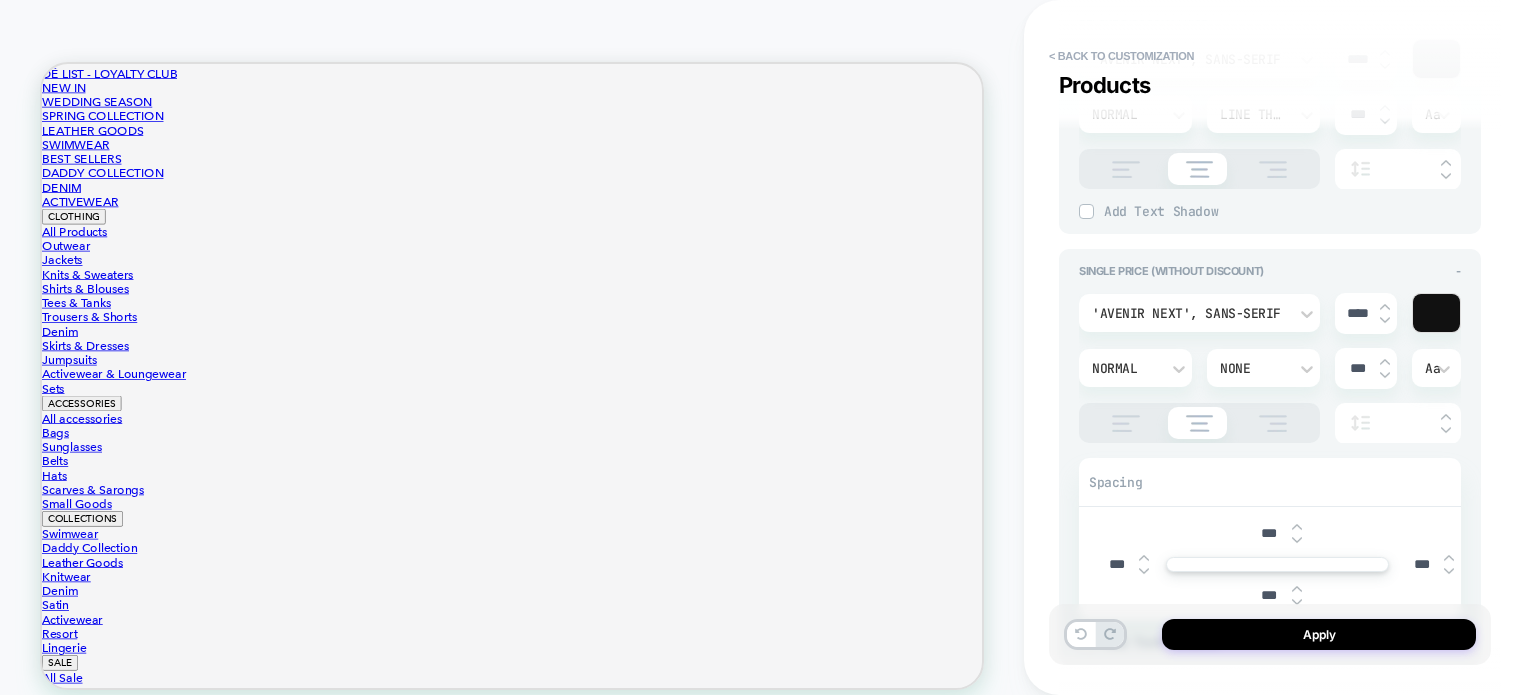 click on "Normal" at bounding box center (1125, 368) 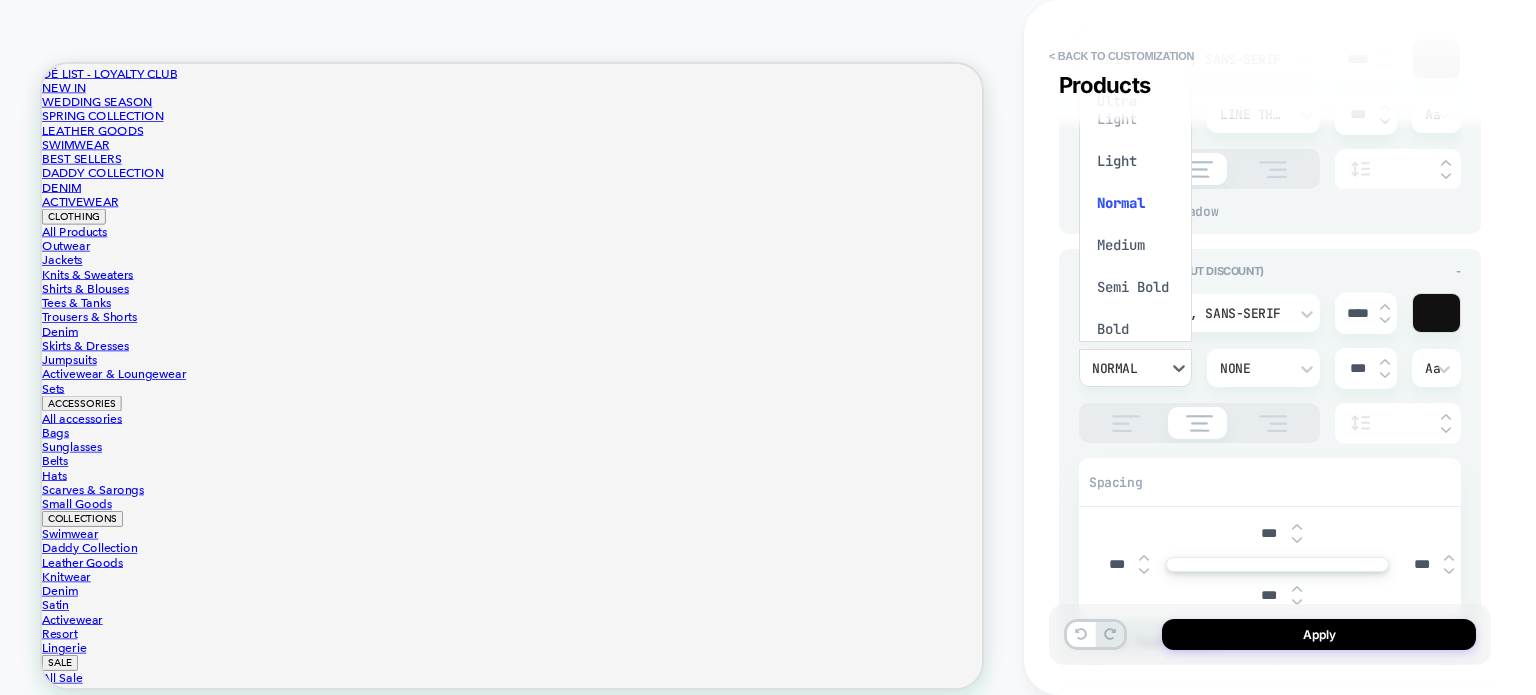 click at bounding box center [768, 347] 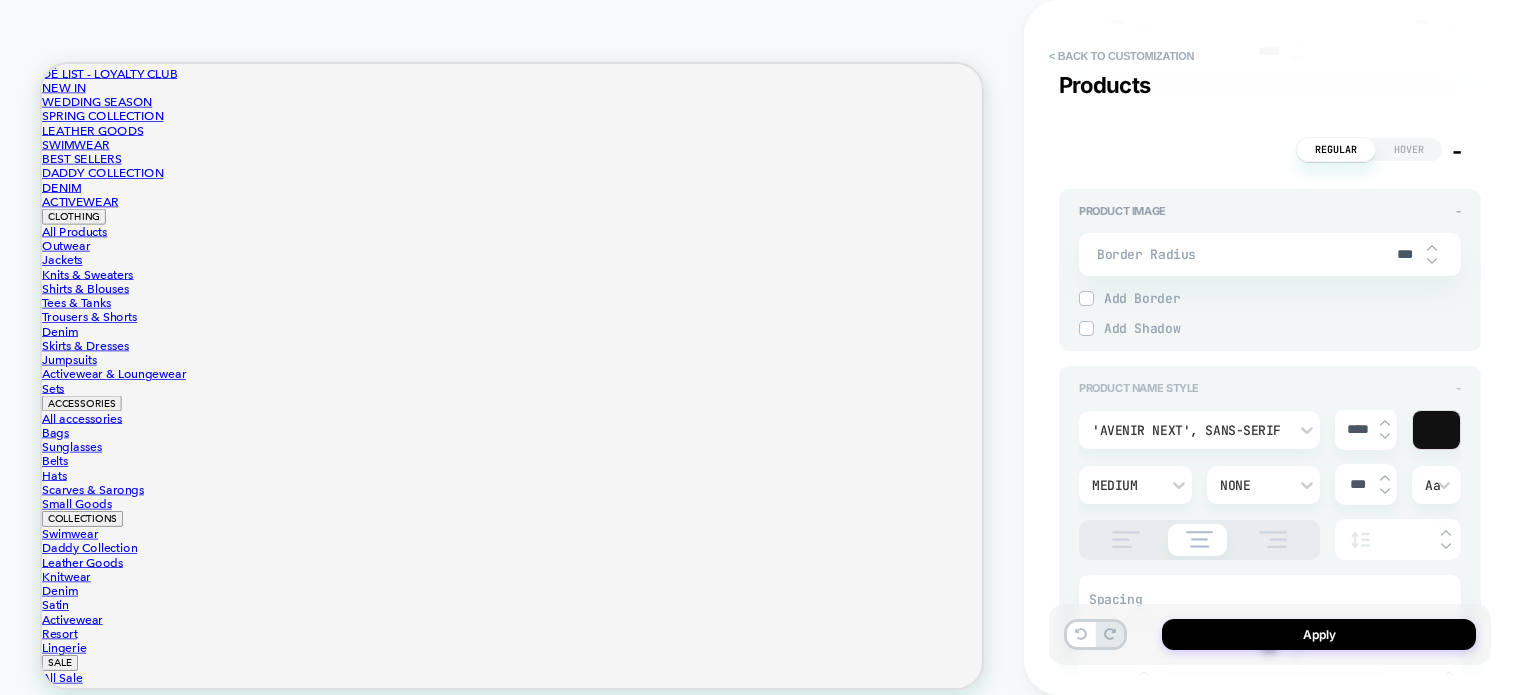 scroll, scrollTop: 761, scrollLeft: 0, axis: vertical 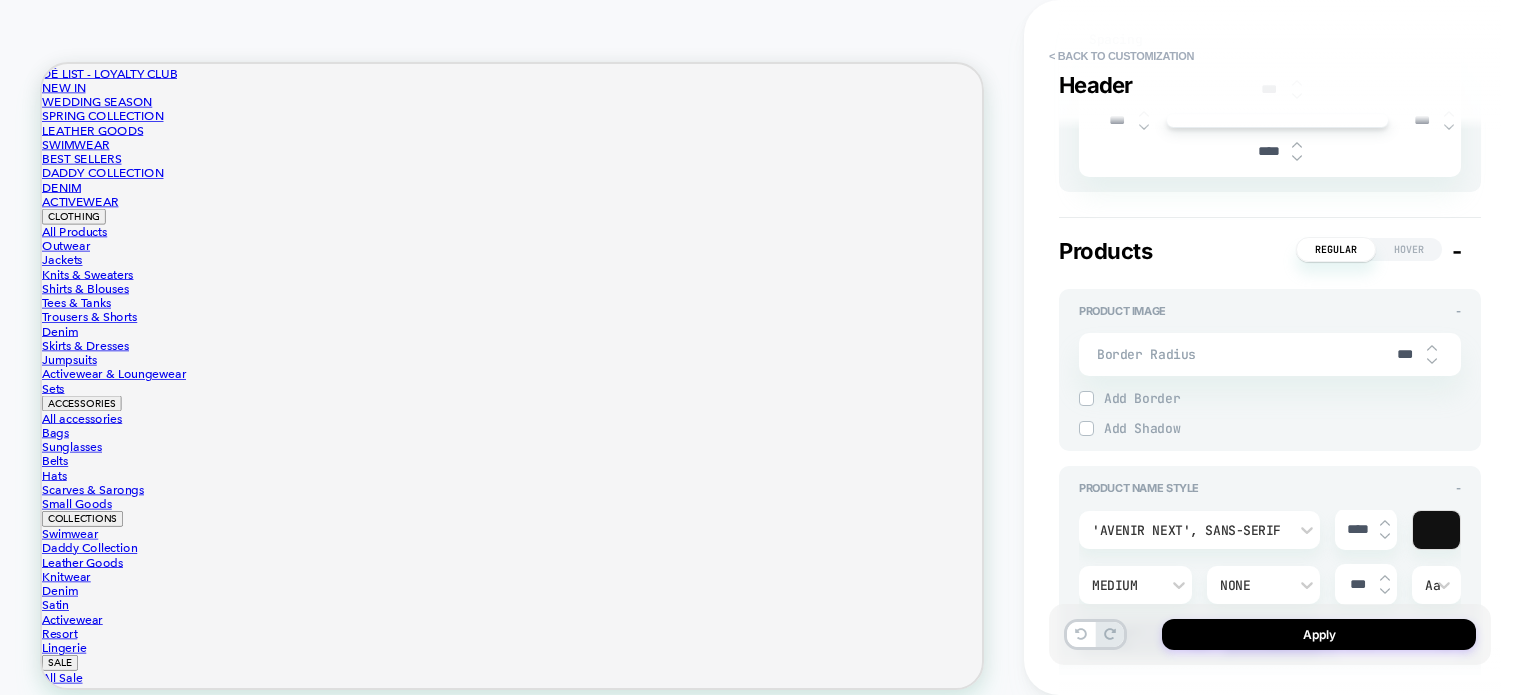 click at bounding box center (1432, 361) 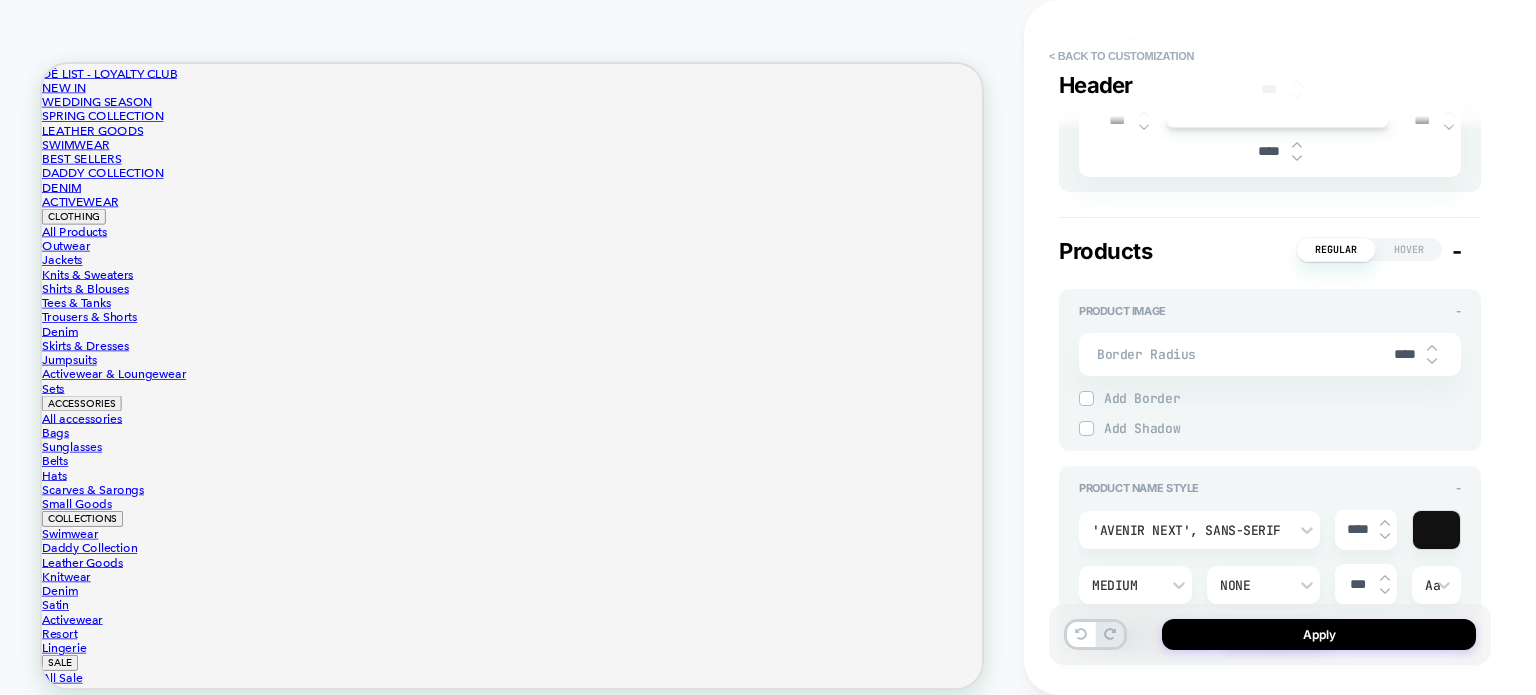 type on "*" 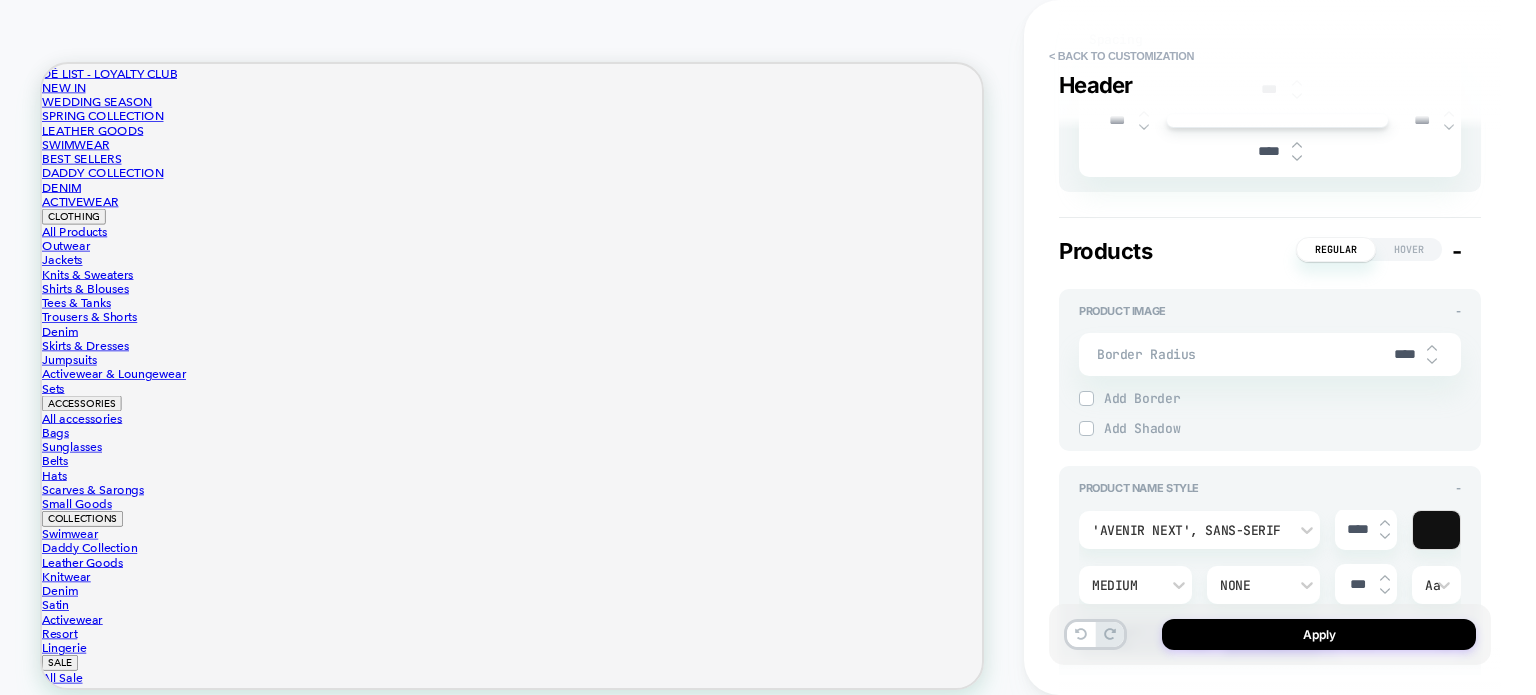 type 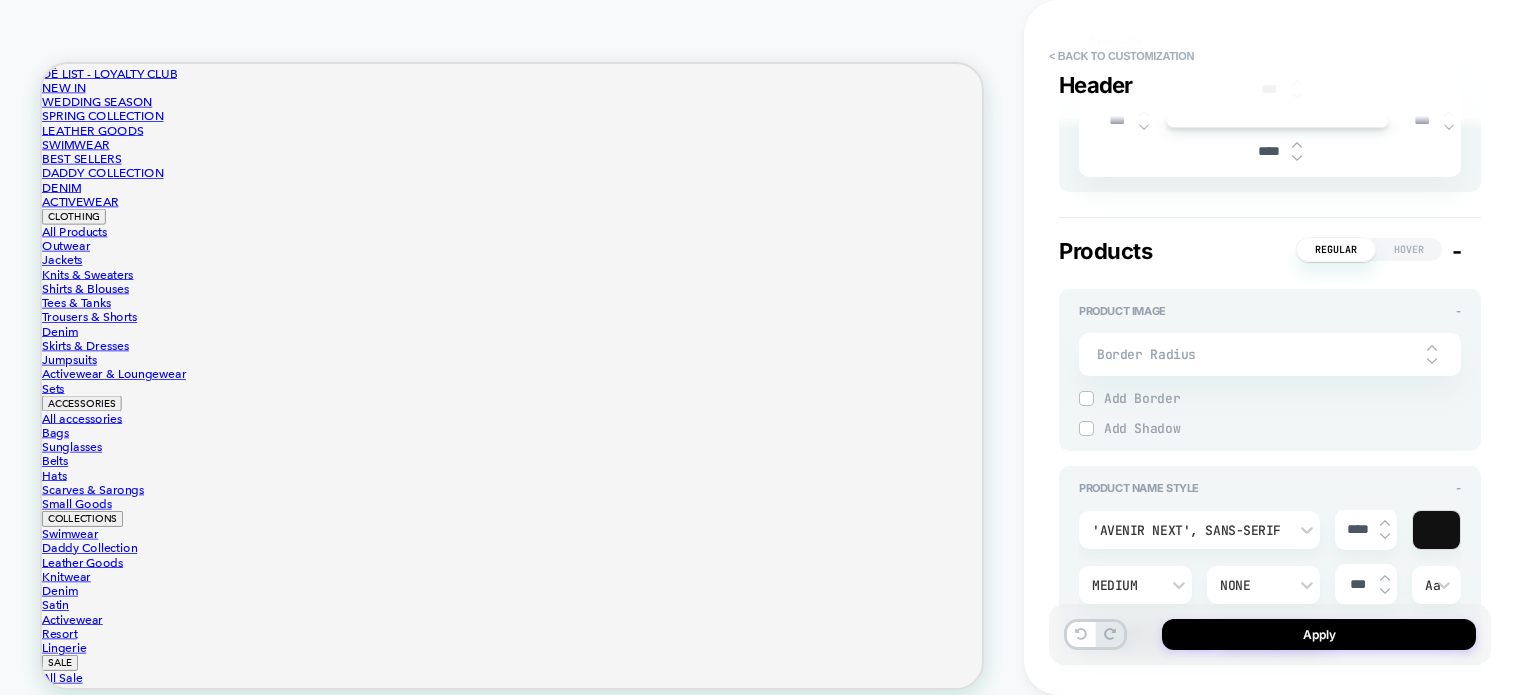type on "*" 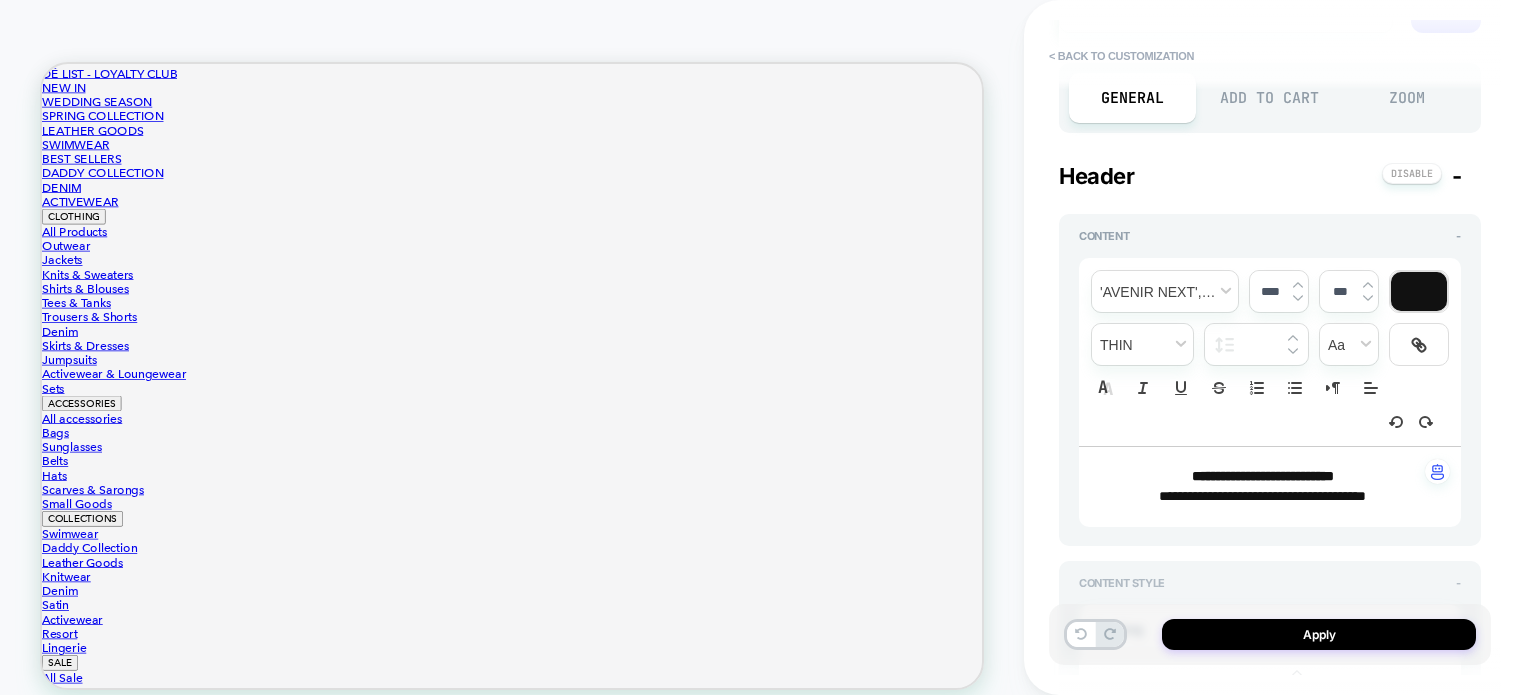 scroll, scrollTop: 300, scrollLeft: 0, axis: vertical 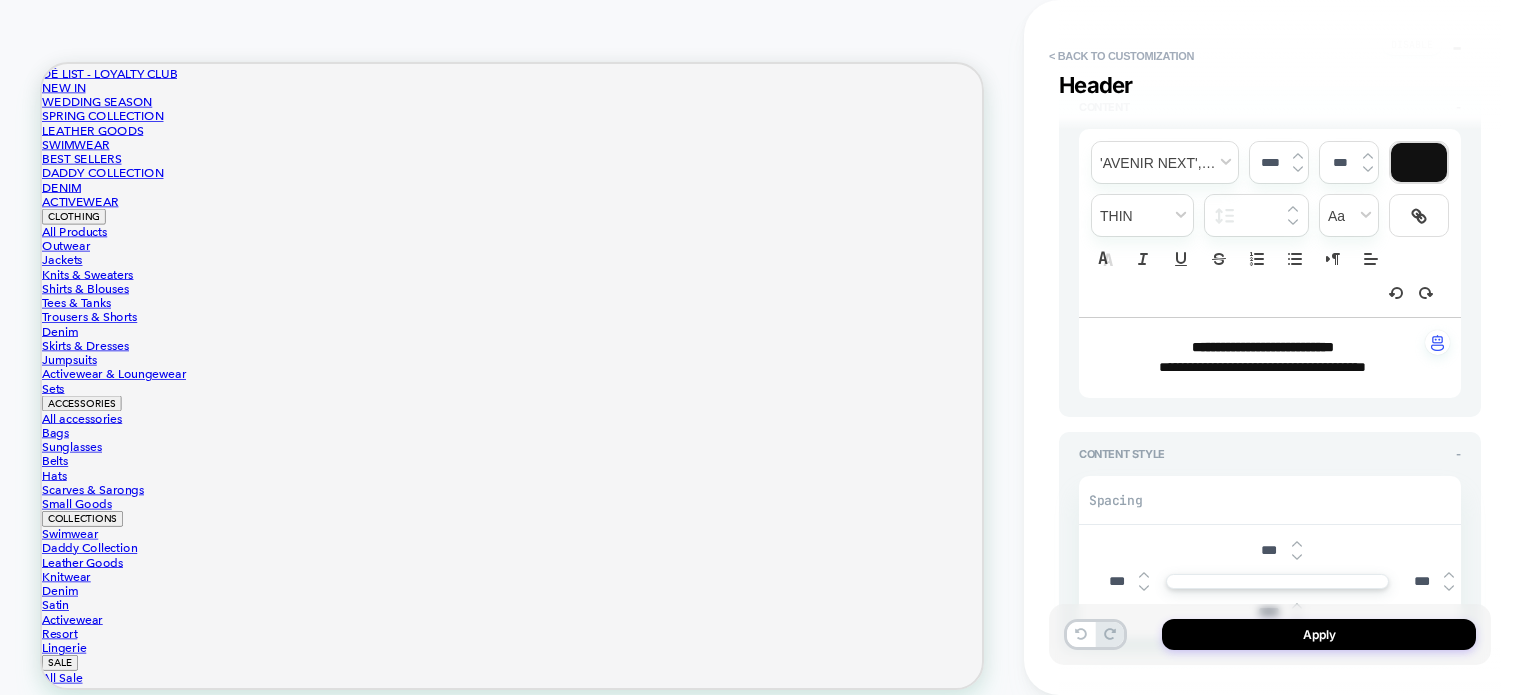 type on "*" 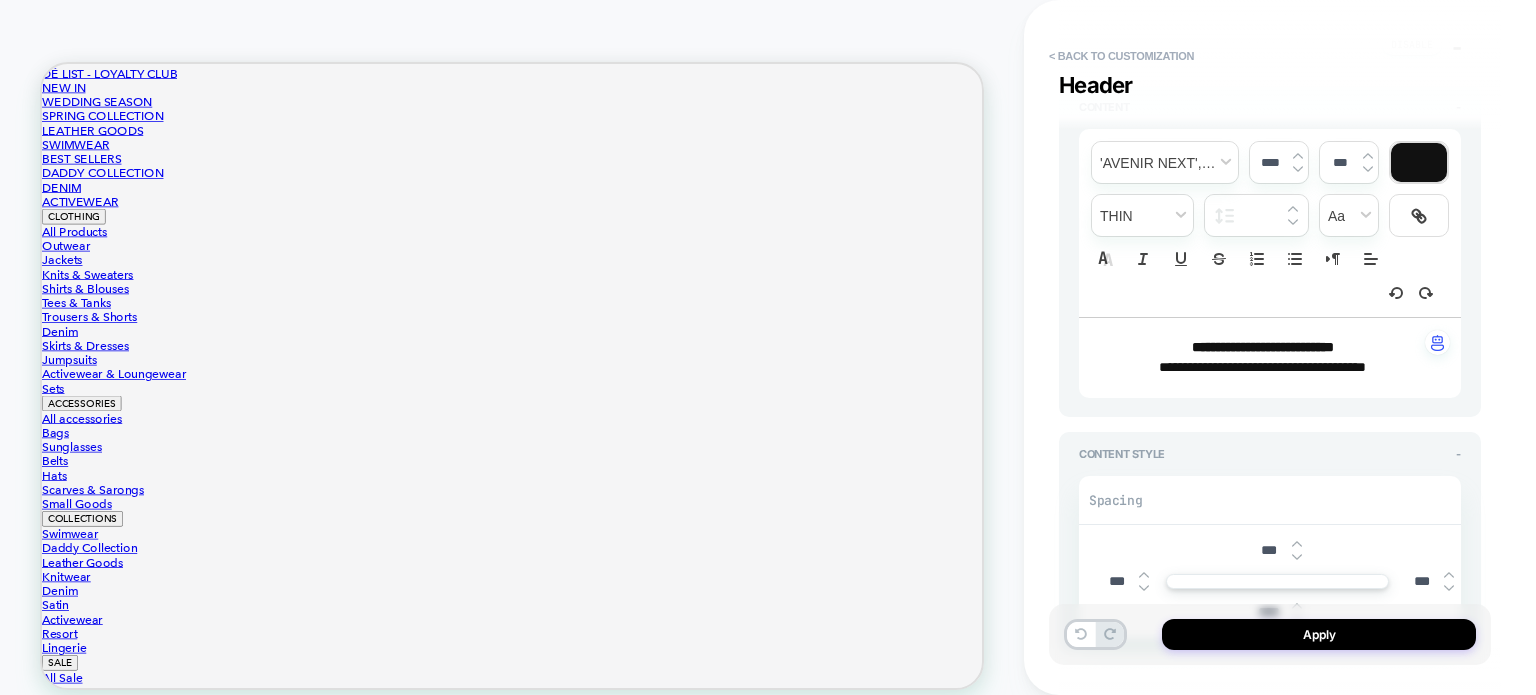 scroll, scrollTop: 400, scrollLeft: 0, axis: vertical 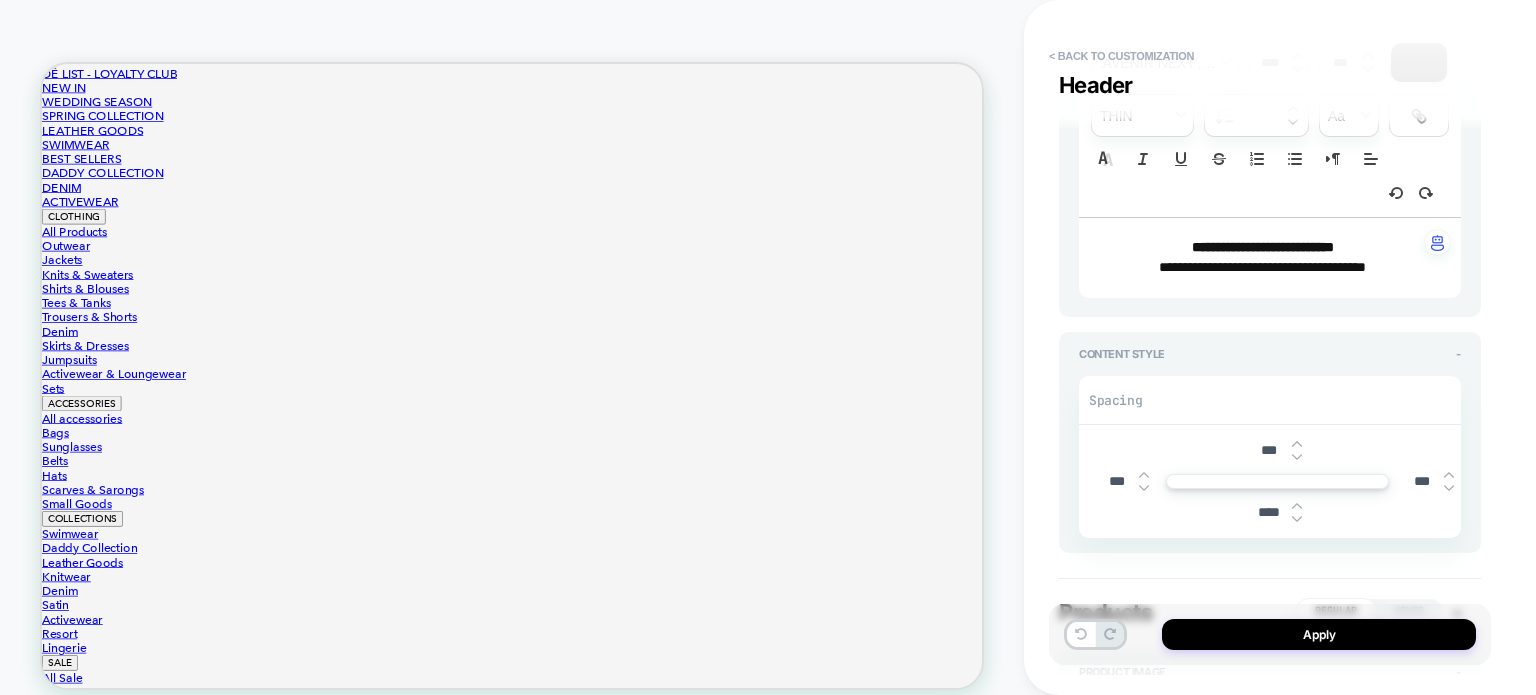 type on "***" 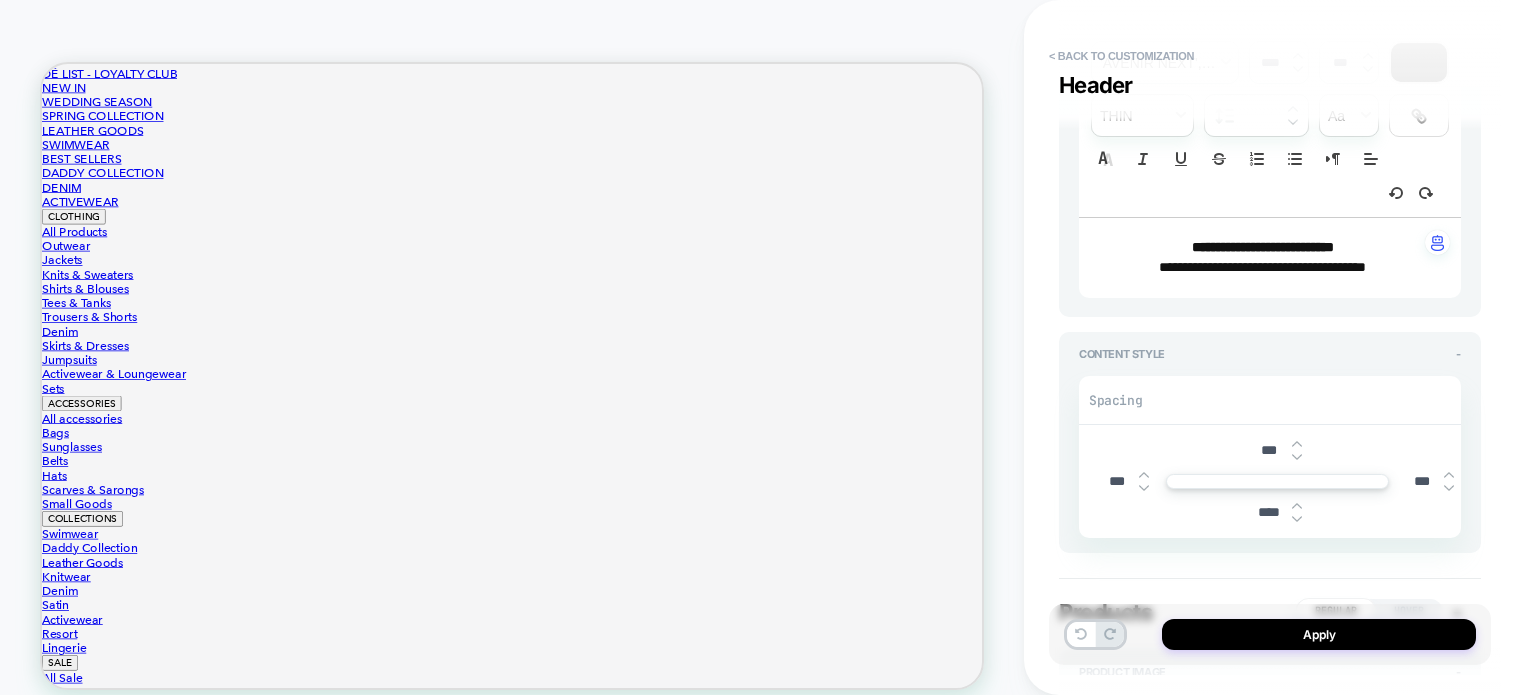 type 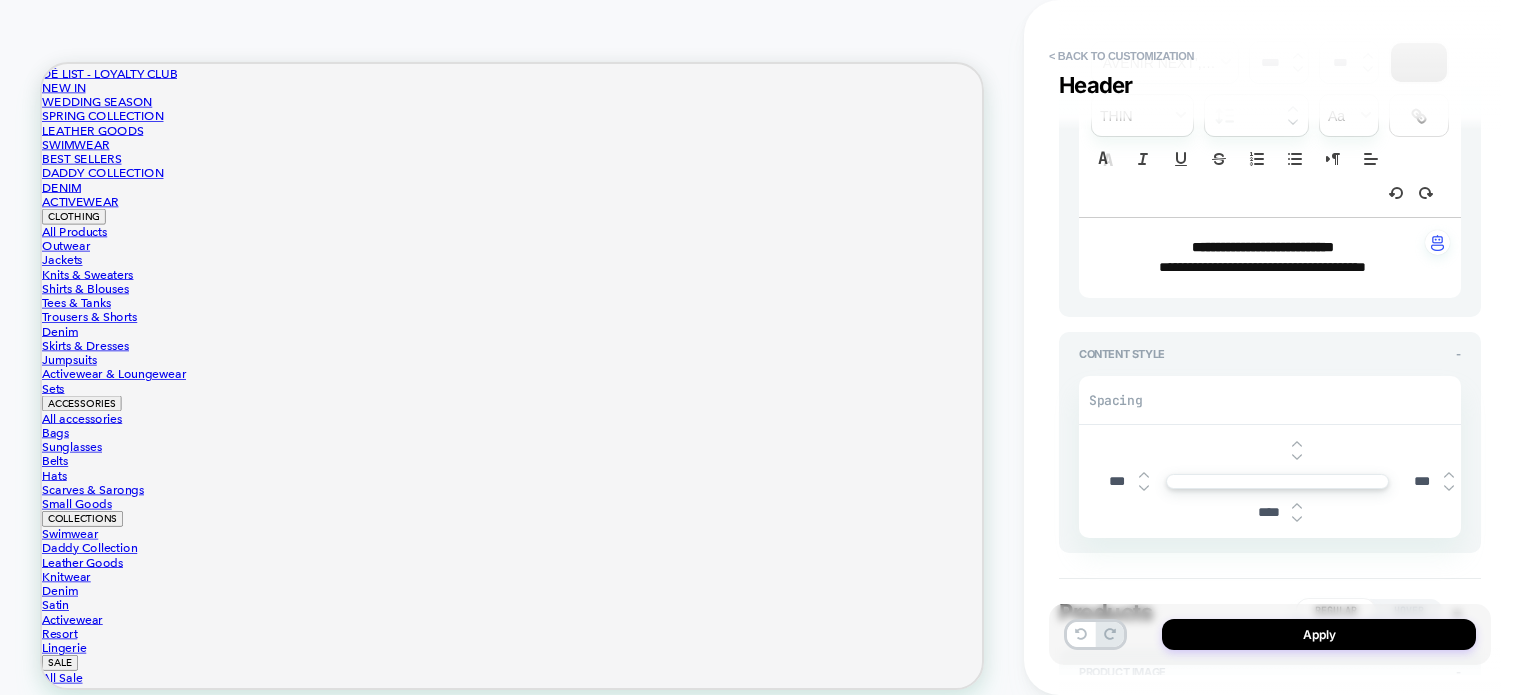 type on "*" 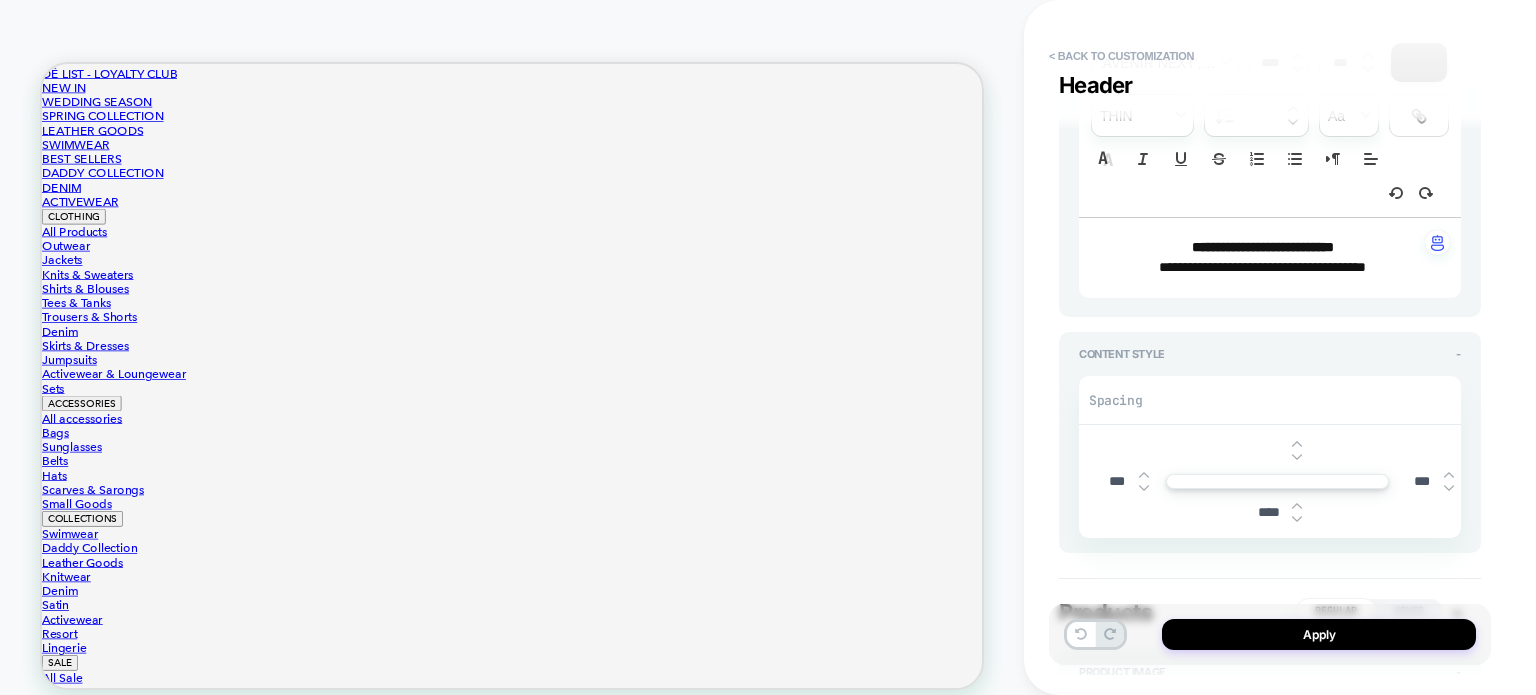 type on "***" 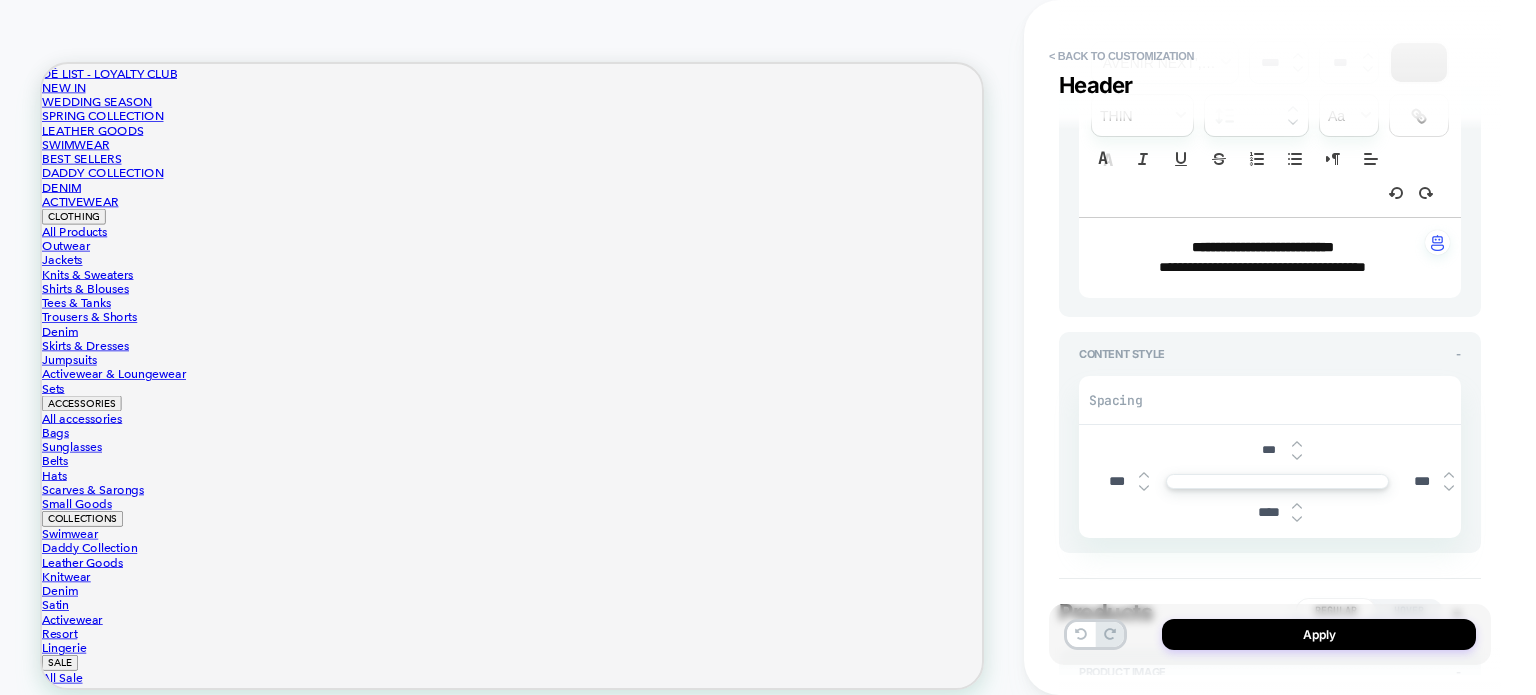 type on "*" 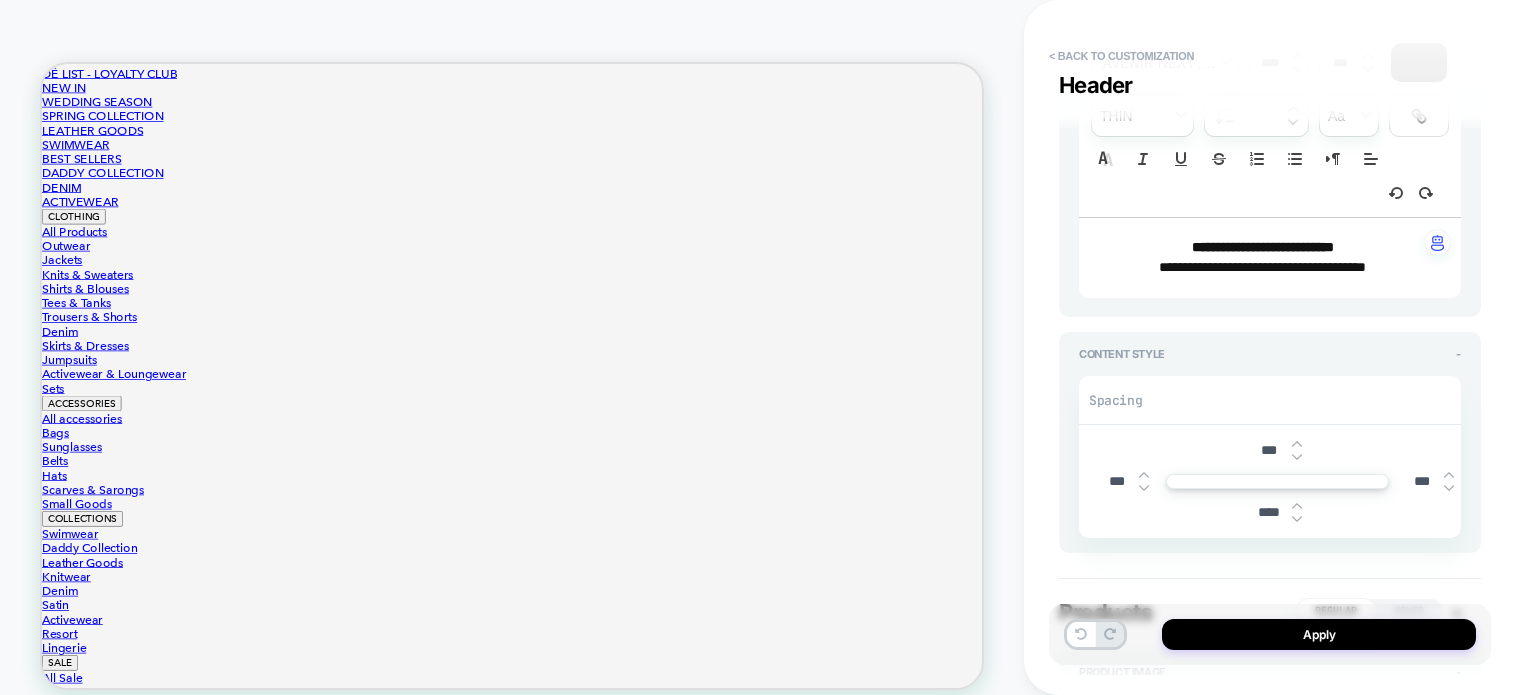 type on "****" 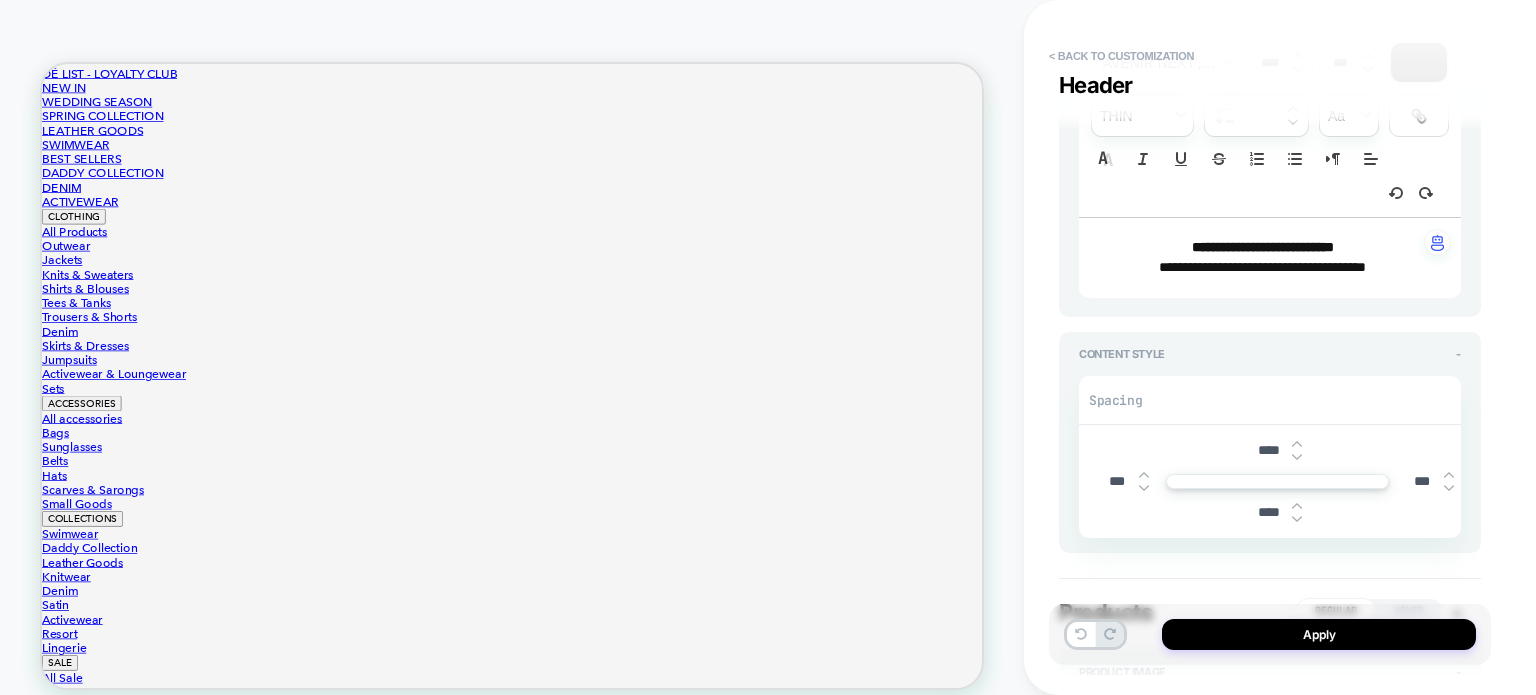 scroll, scrollTop: 252, scrollLeft: 0, axis: vertical 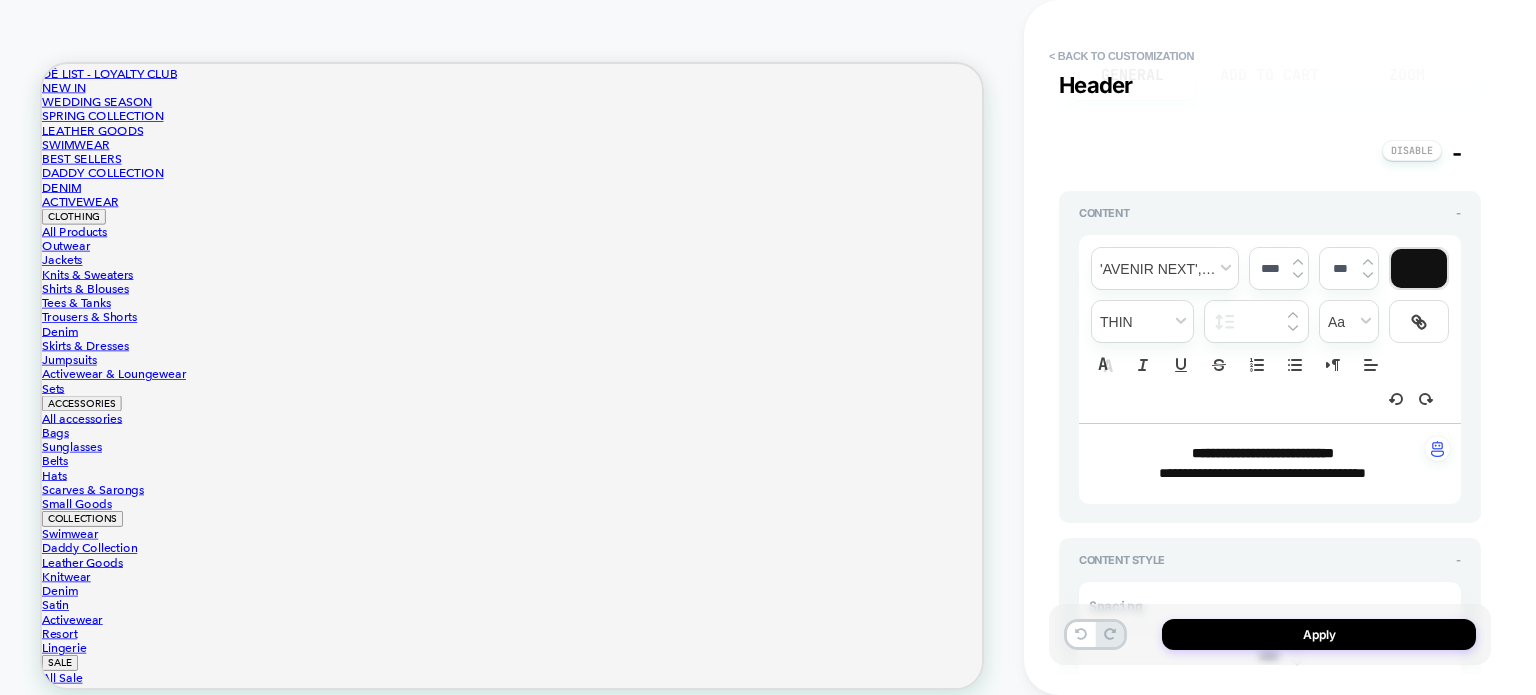 type on "*" 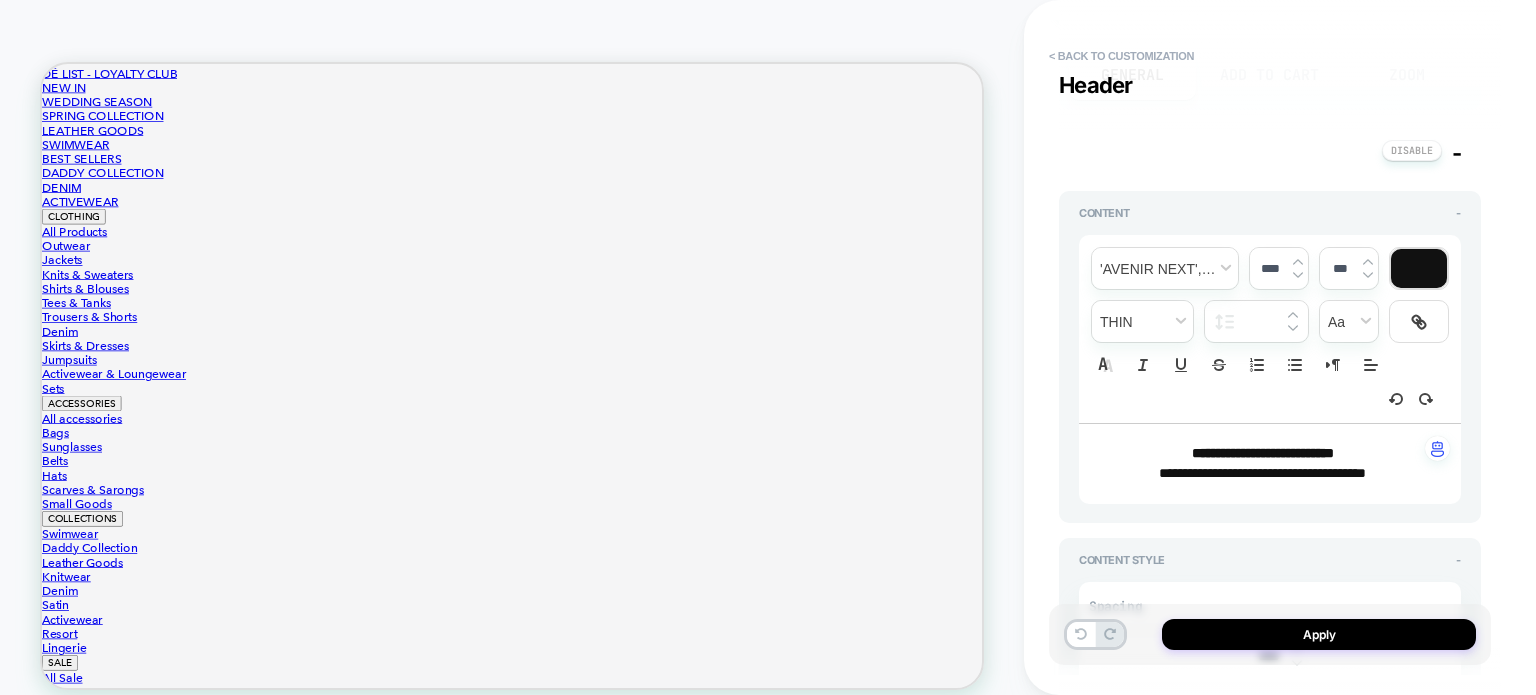 scroll, scrollTop: 300, scrollLeft: 0, axis: vertical 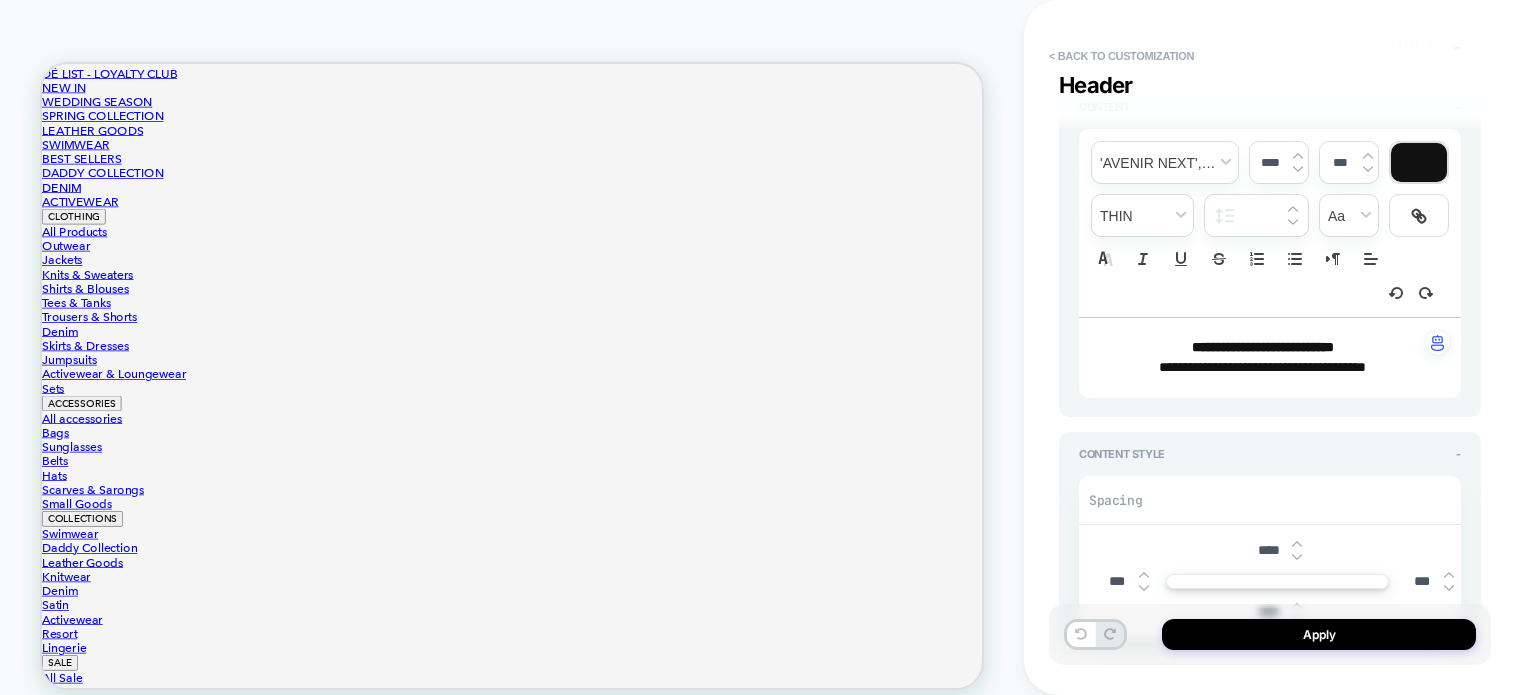 click on "****" at bounding box center [1269, 550] 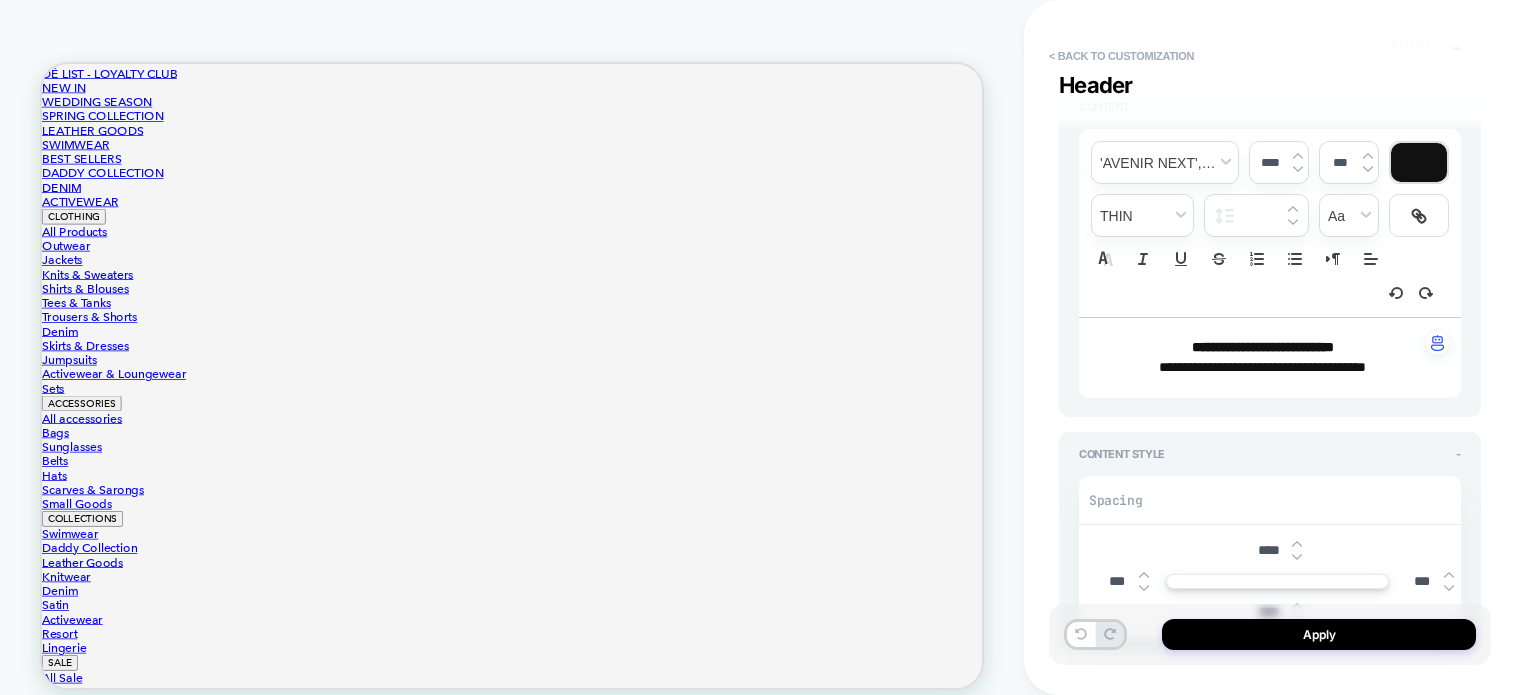 type 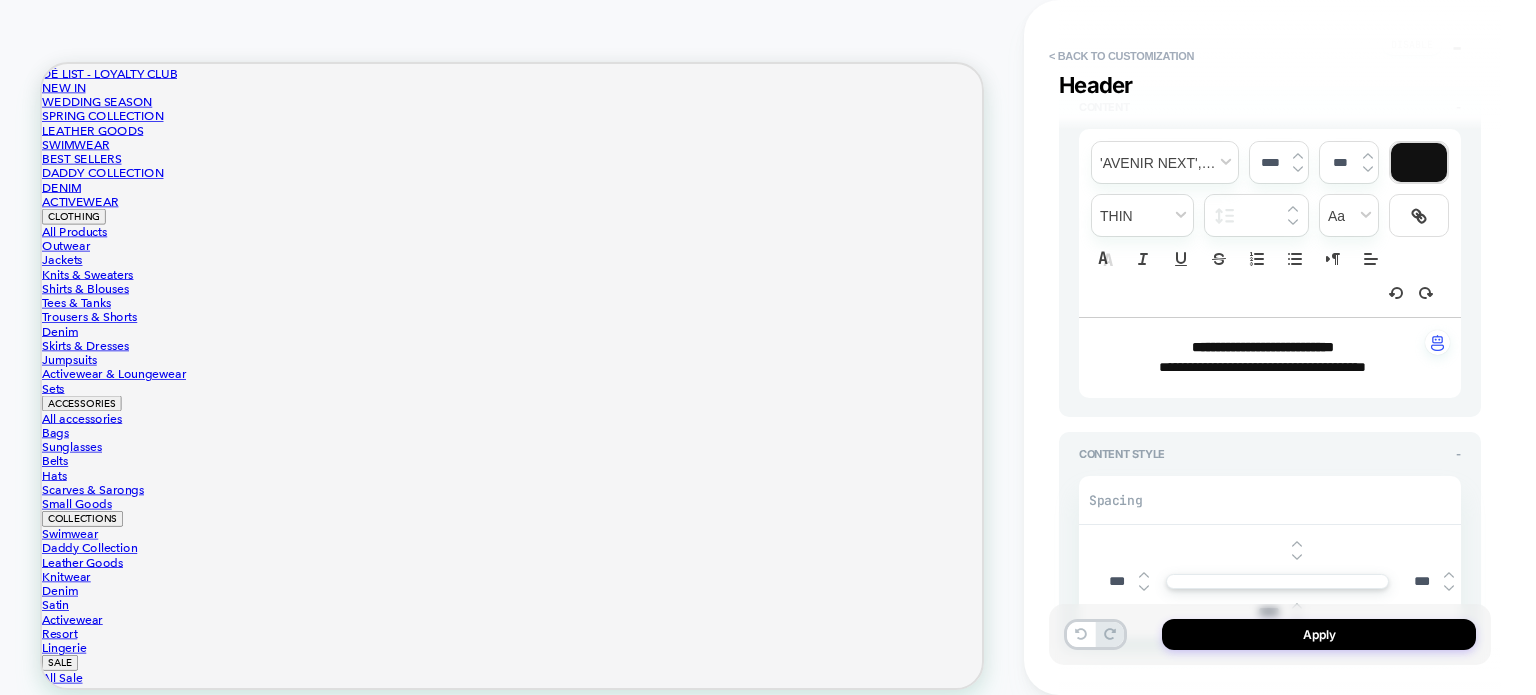 type on "*" 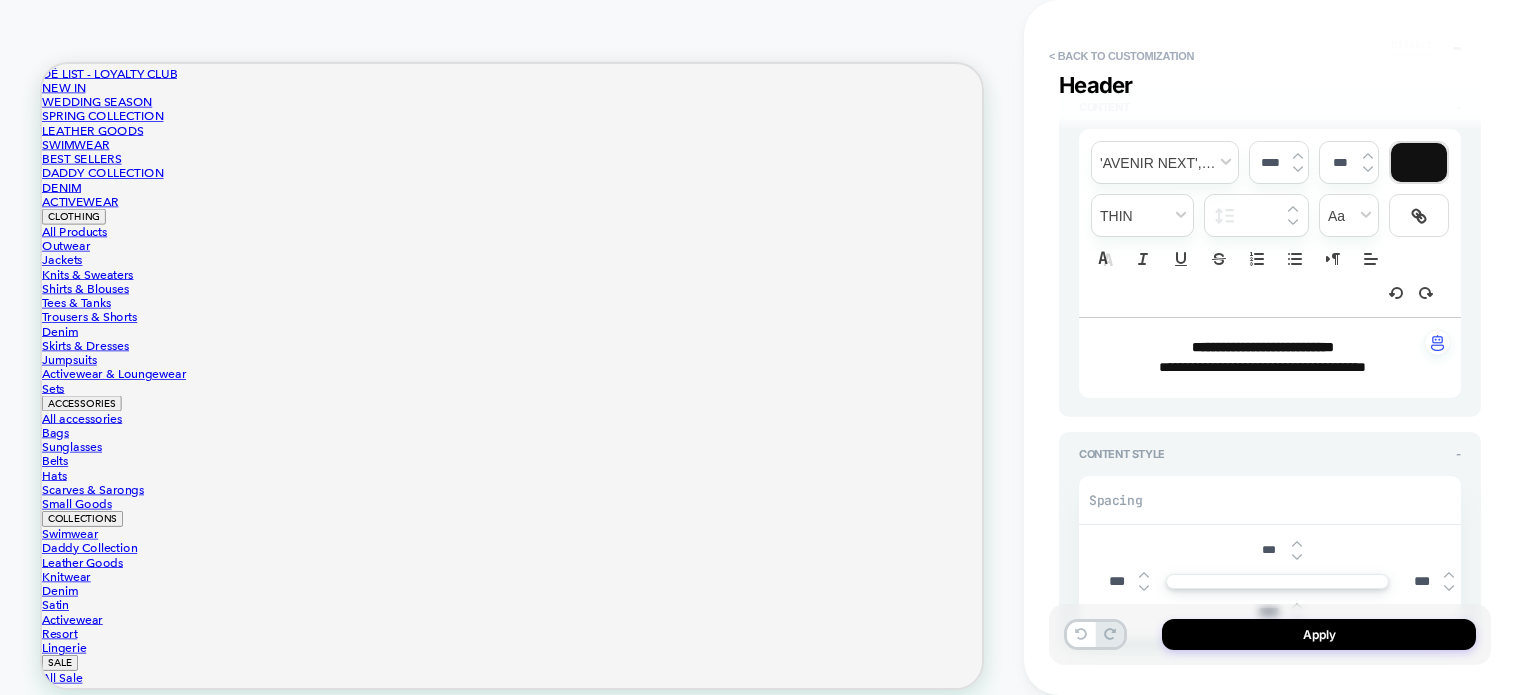 type on "*" 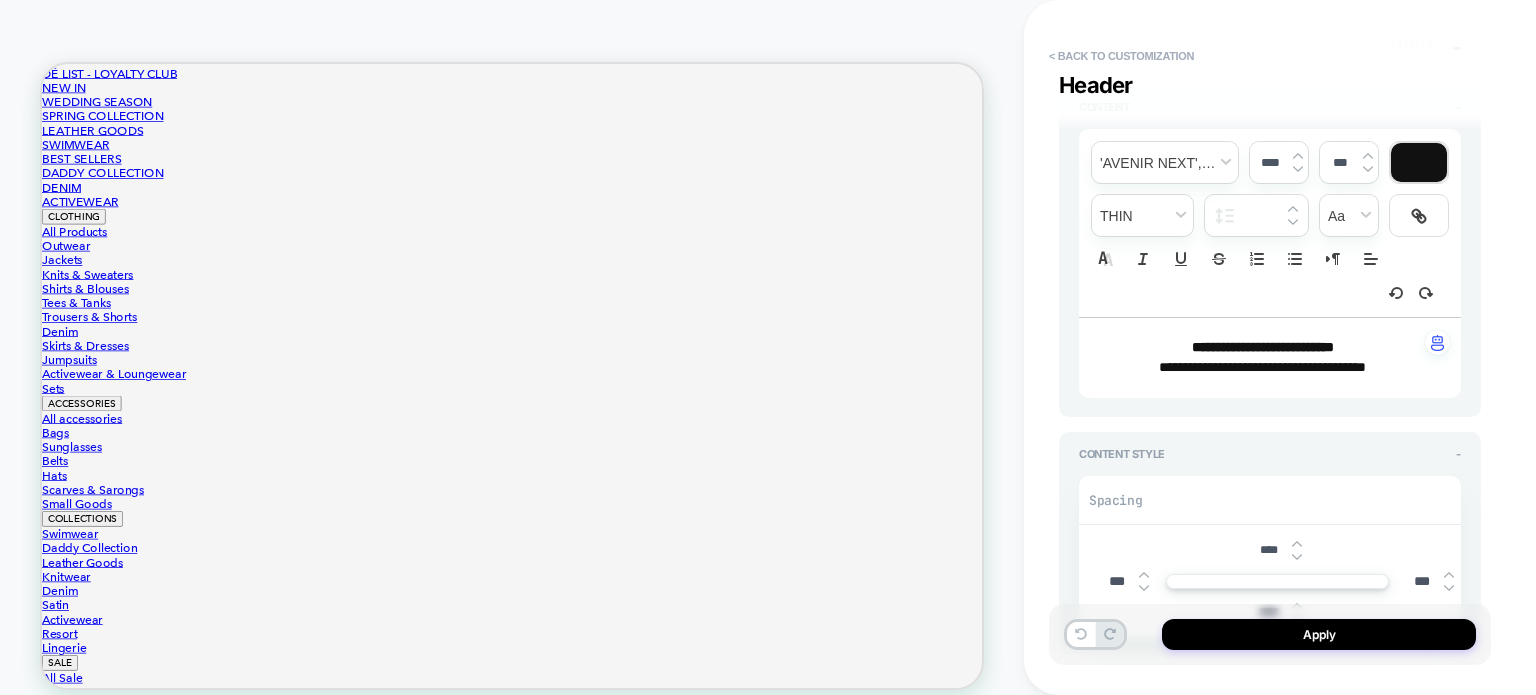 type on "*****" 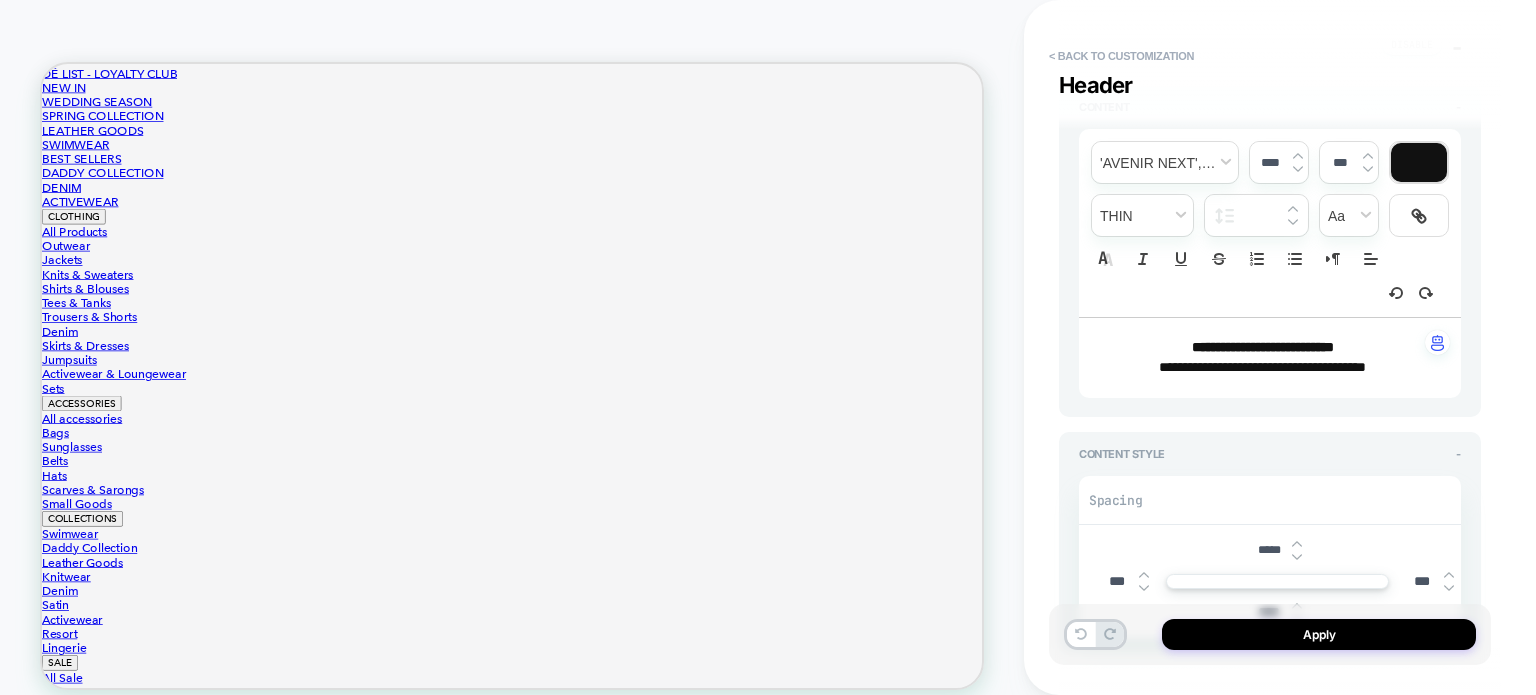 type on "*" 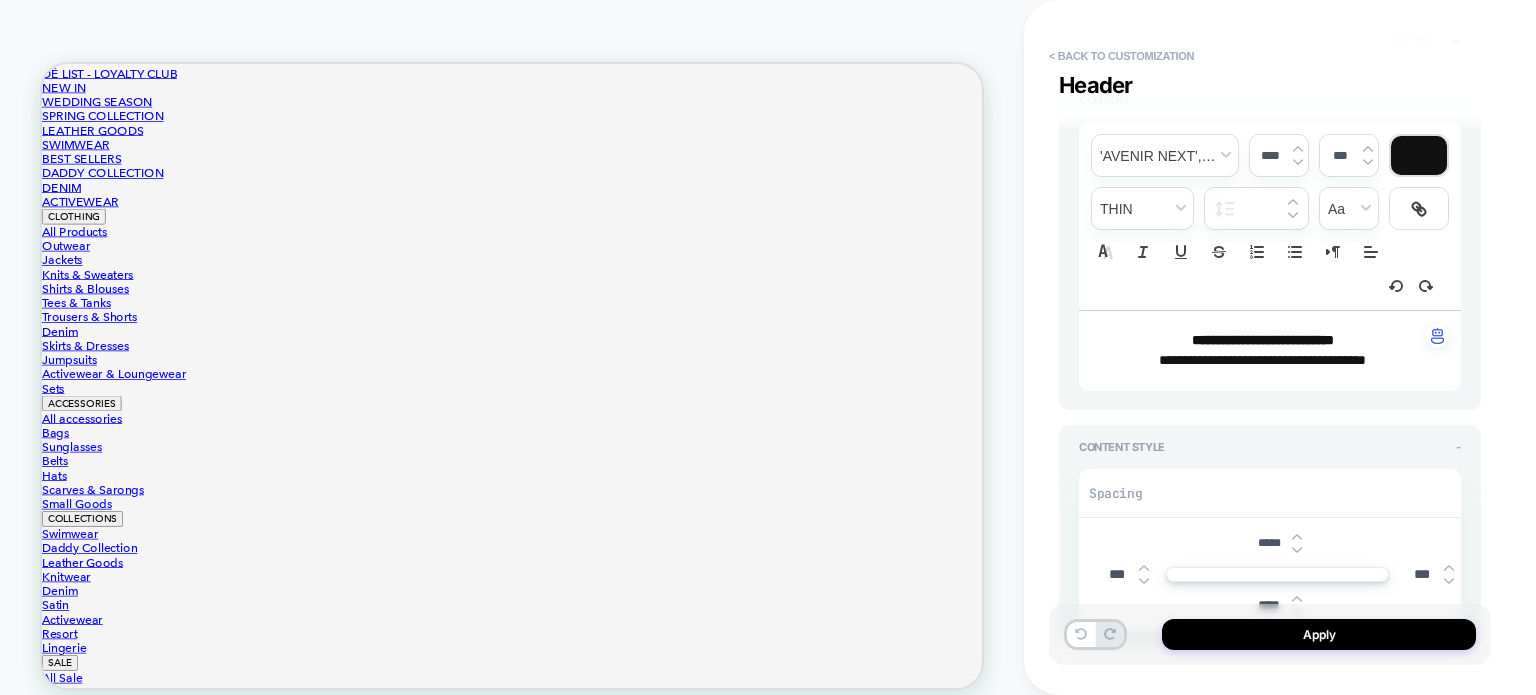 scroll, scrollTop: 100, scrollLeft: 0, axis: vertical 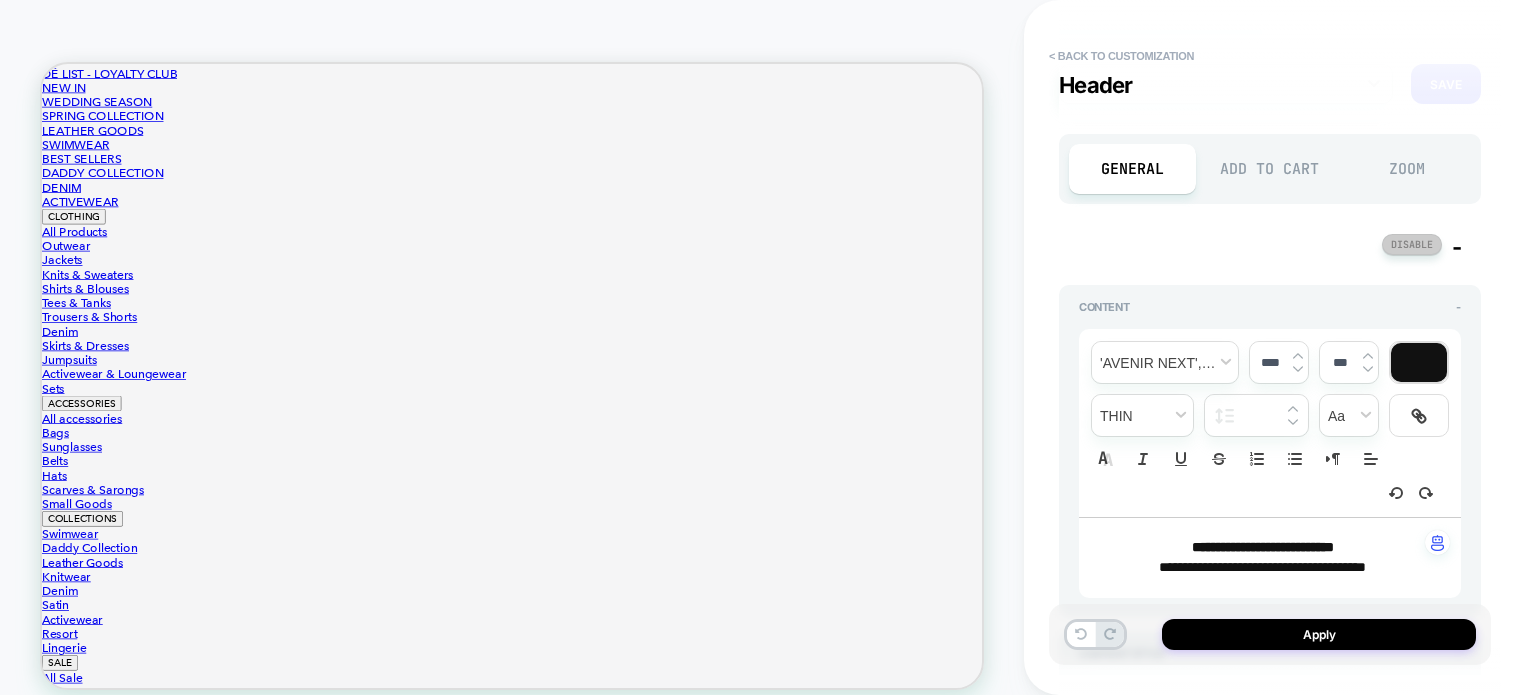 click at bounding box center (1412, 244) 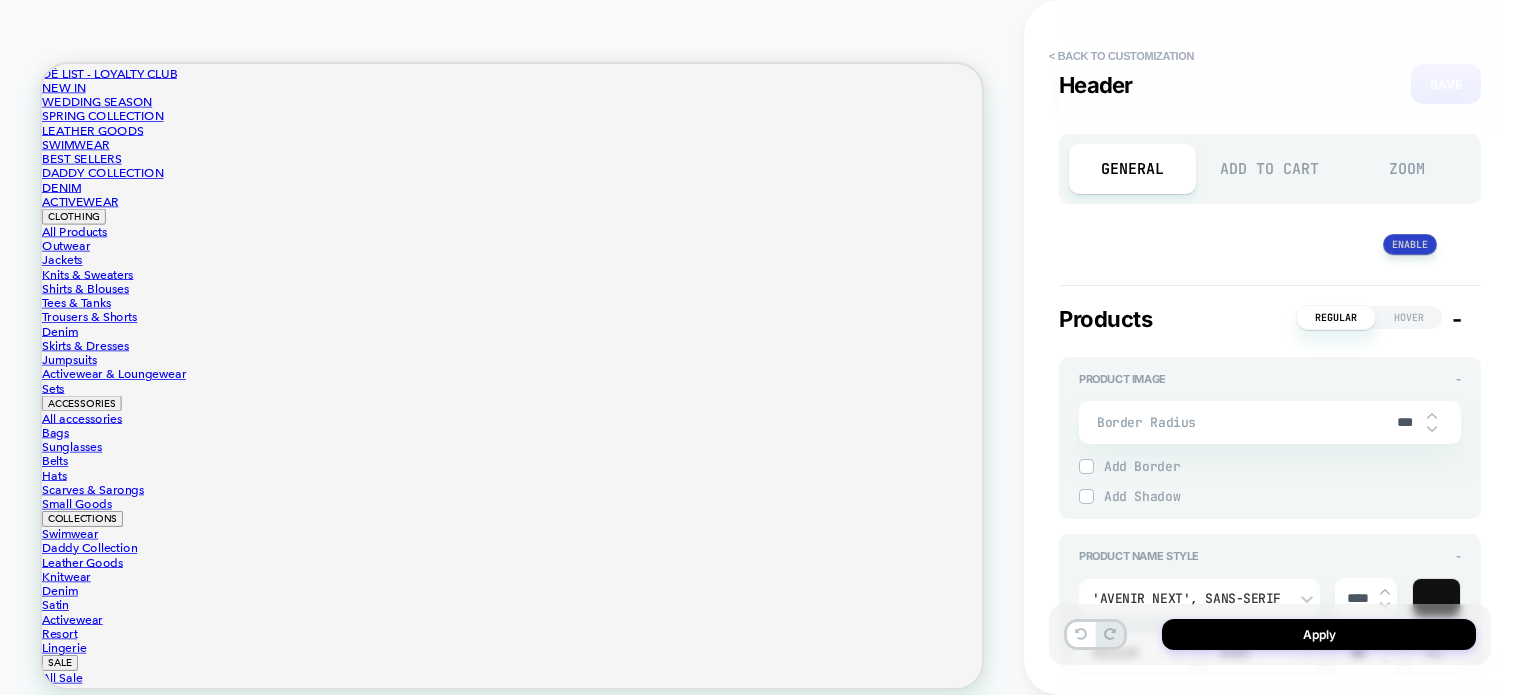 scroll, scrollTop: 126, scrollLeft: 0, axis: vertical 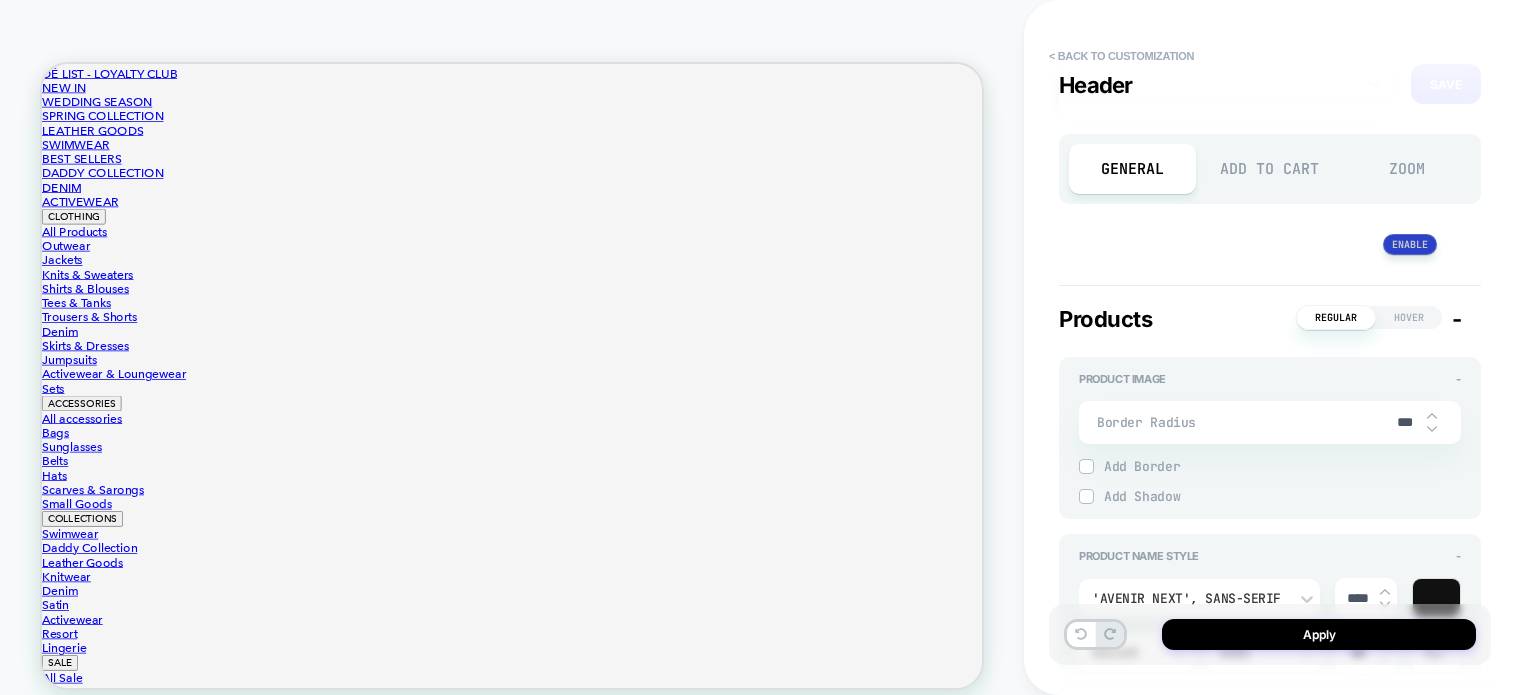 click at bounding box center [1410, 244] 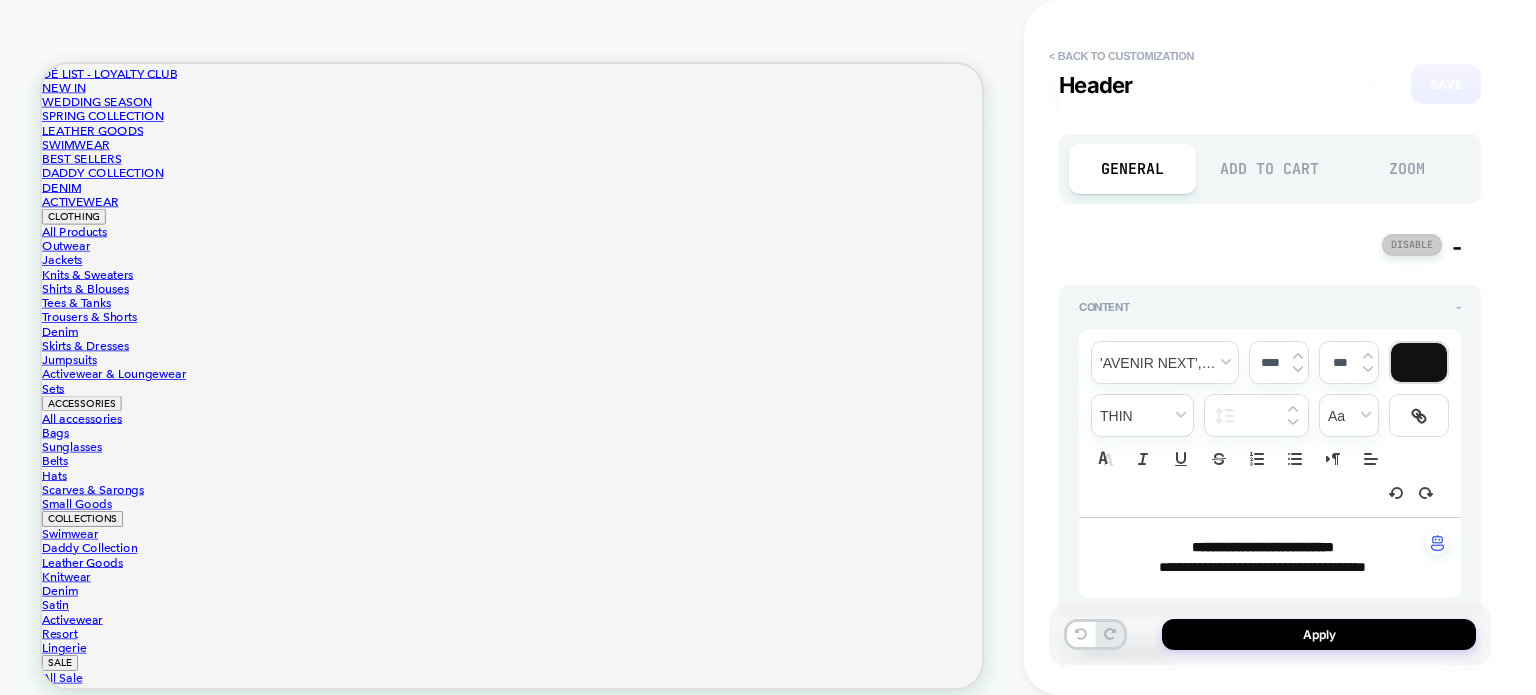 scroll, scrollTop: 302, scrollLeft: 0, axis: vertical 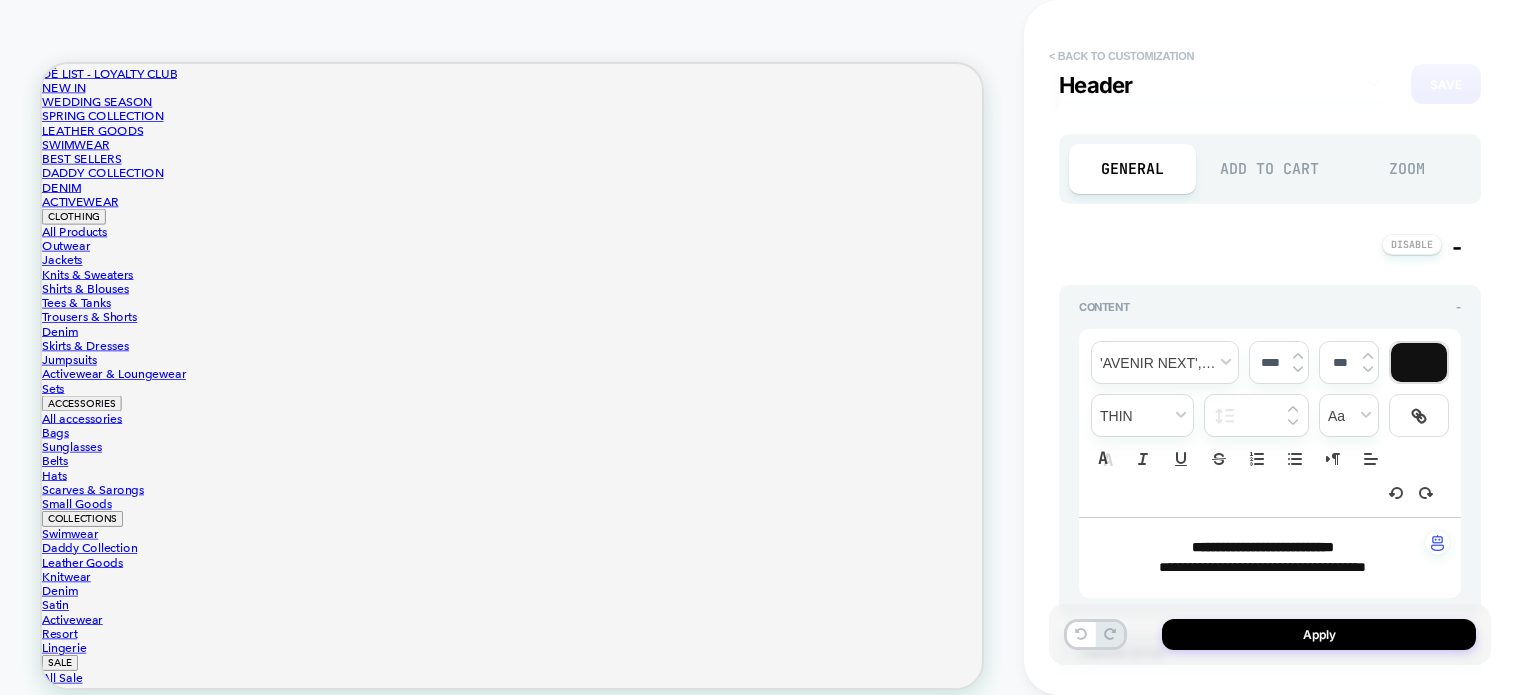 click on "< Back to customization" at bounding box center (1121, 56) 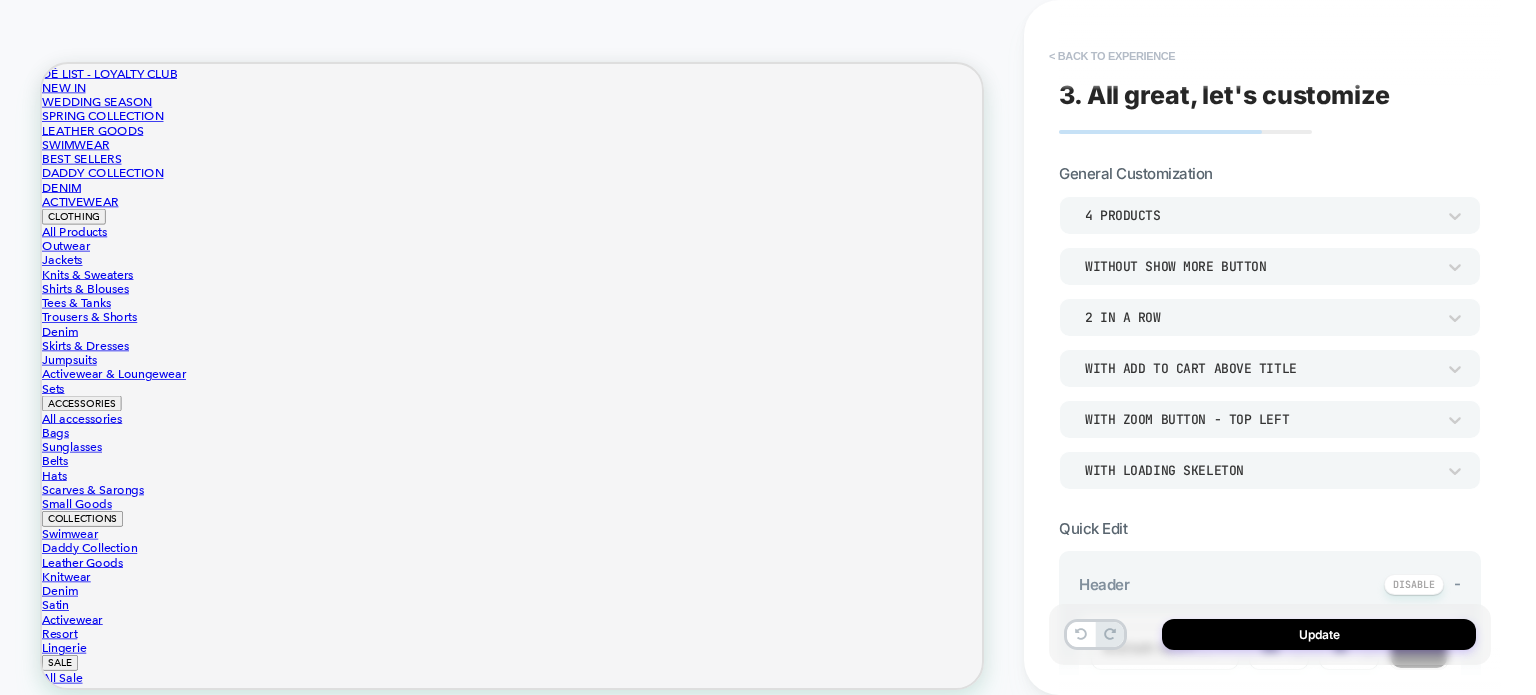 click on "< Back to experience" at bounding box center [1112, 56] 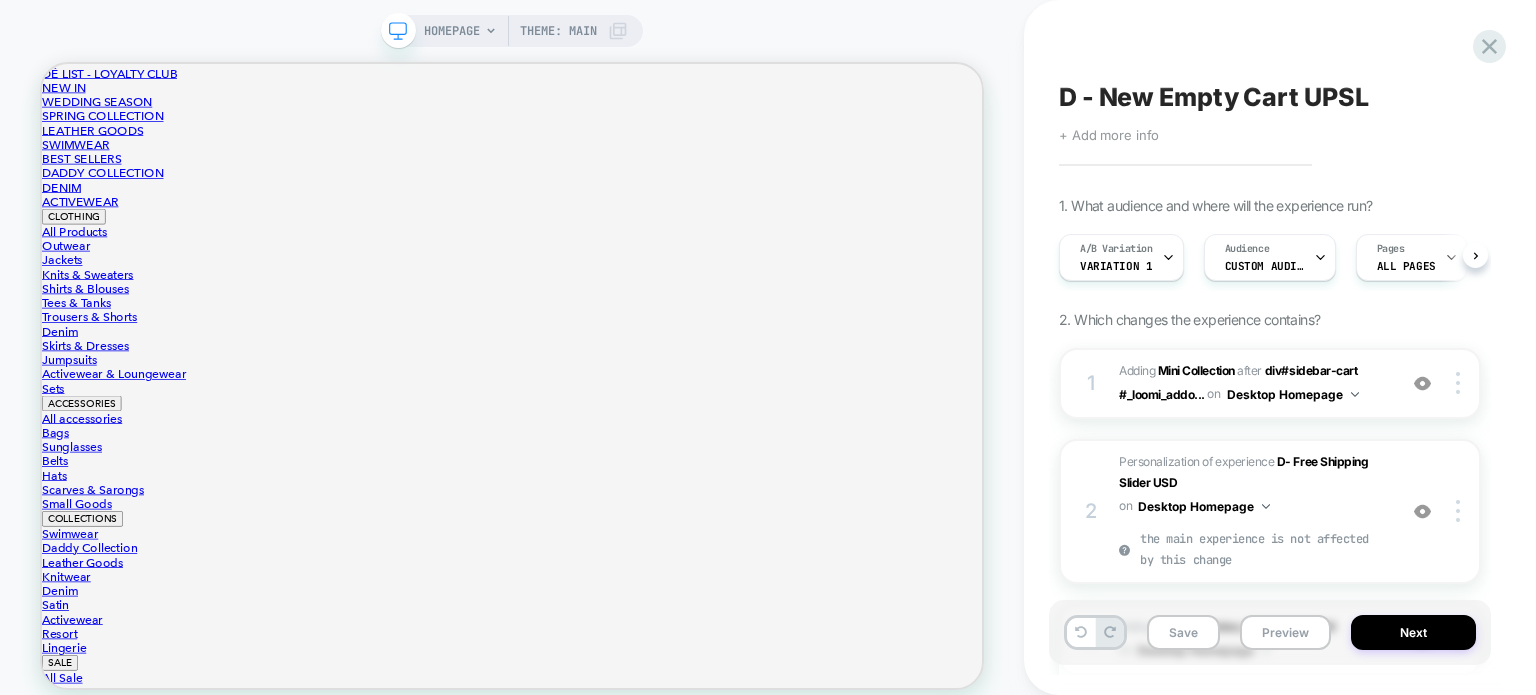 scroll, scrollTop: 0, scrollLeft: 0, axis: both 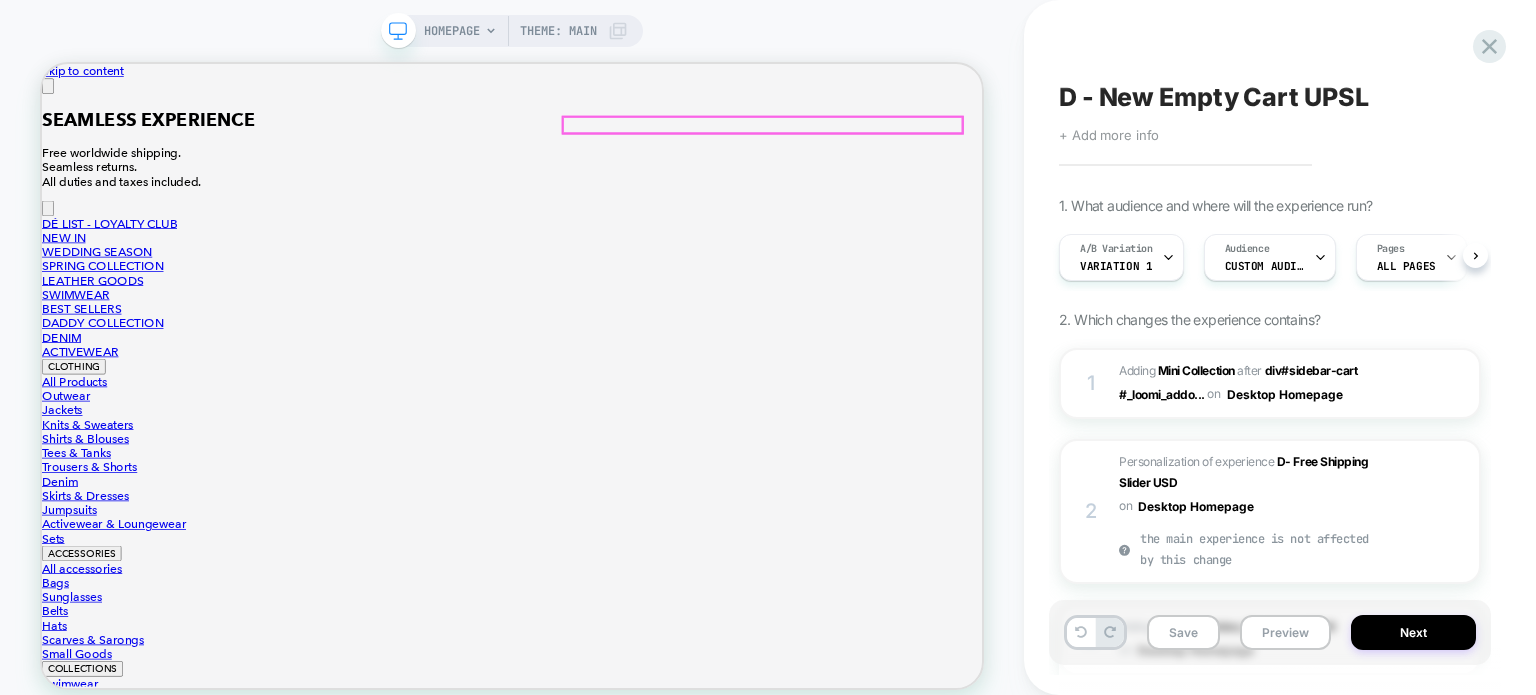 click at bounding box center (184, 8189) 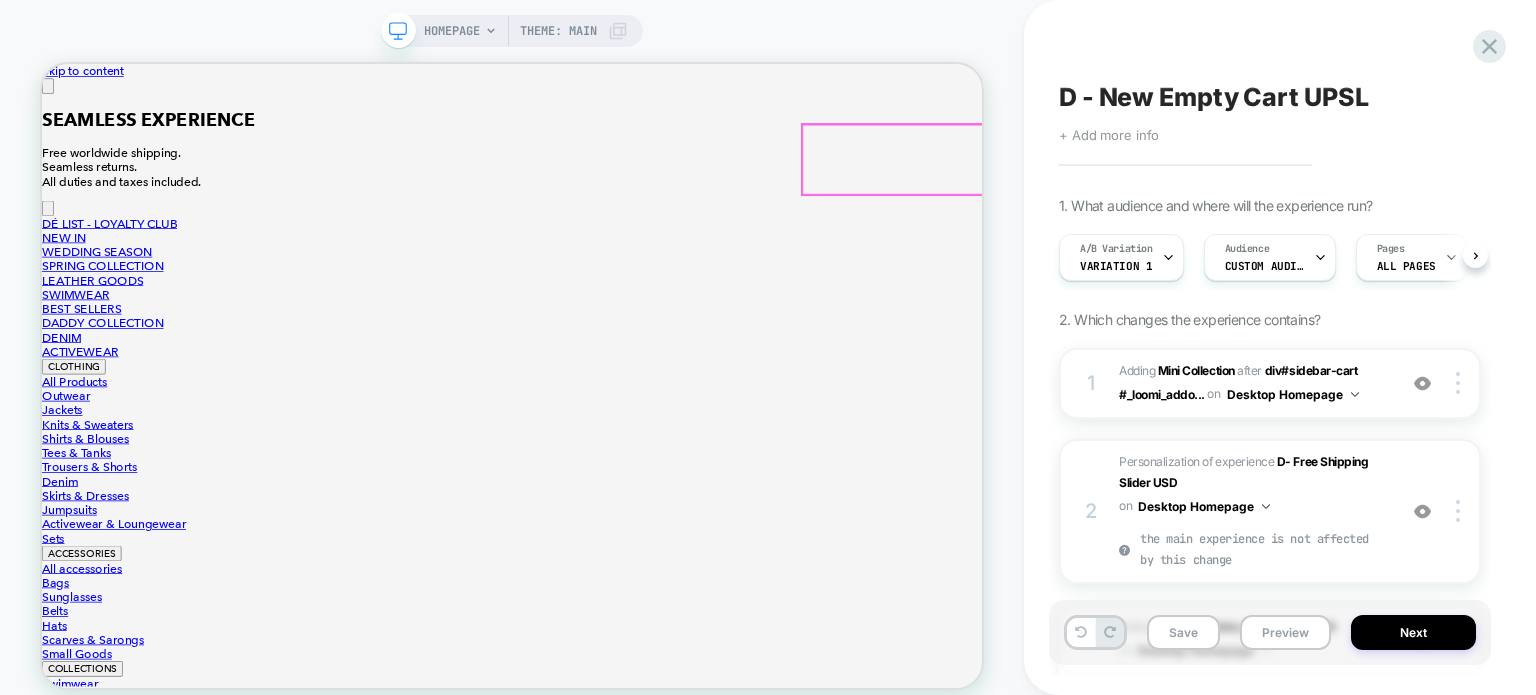 scroll, scrollTop: 0, scrollLeft: 0, axis: both 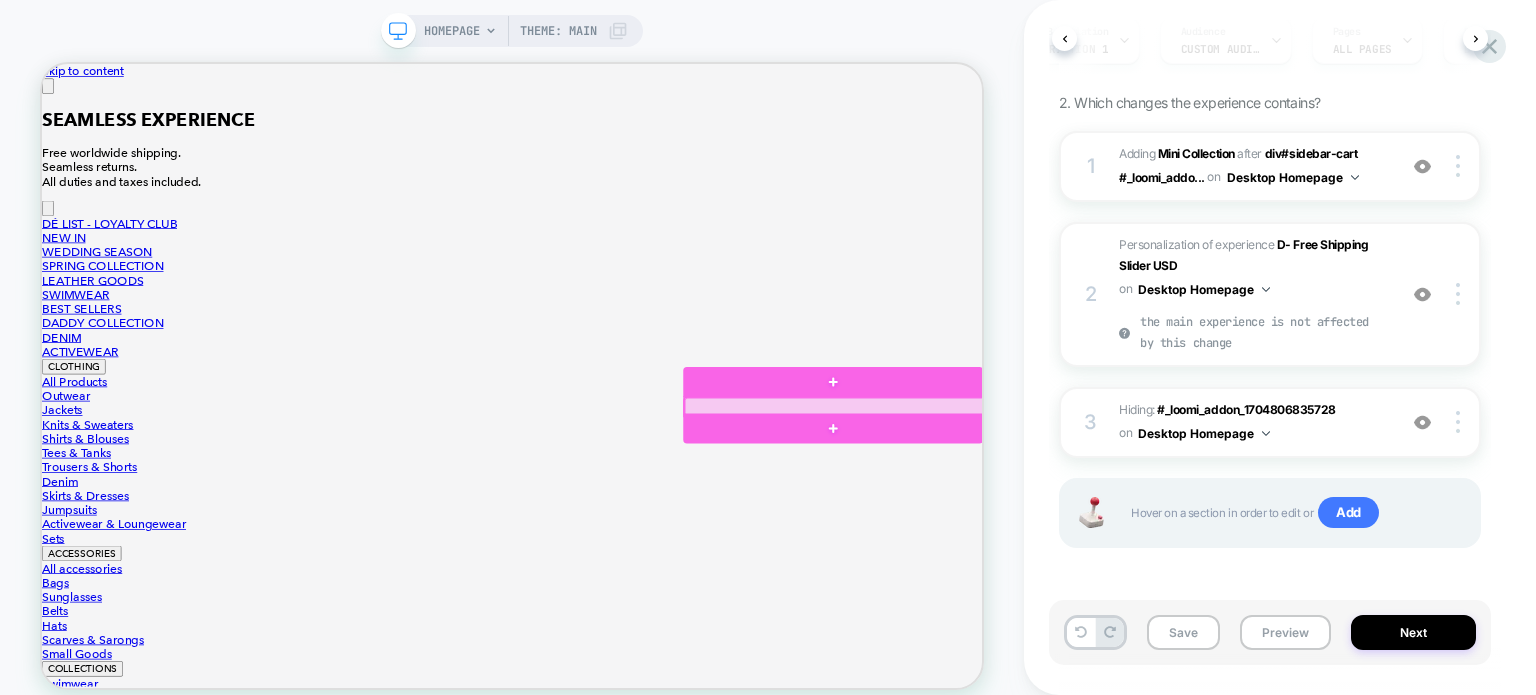 click at bounding box center [1099, 520] 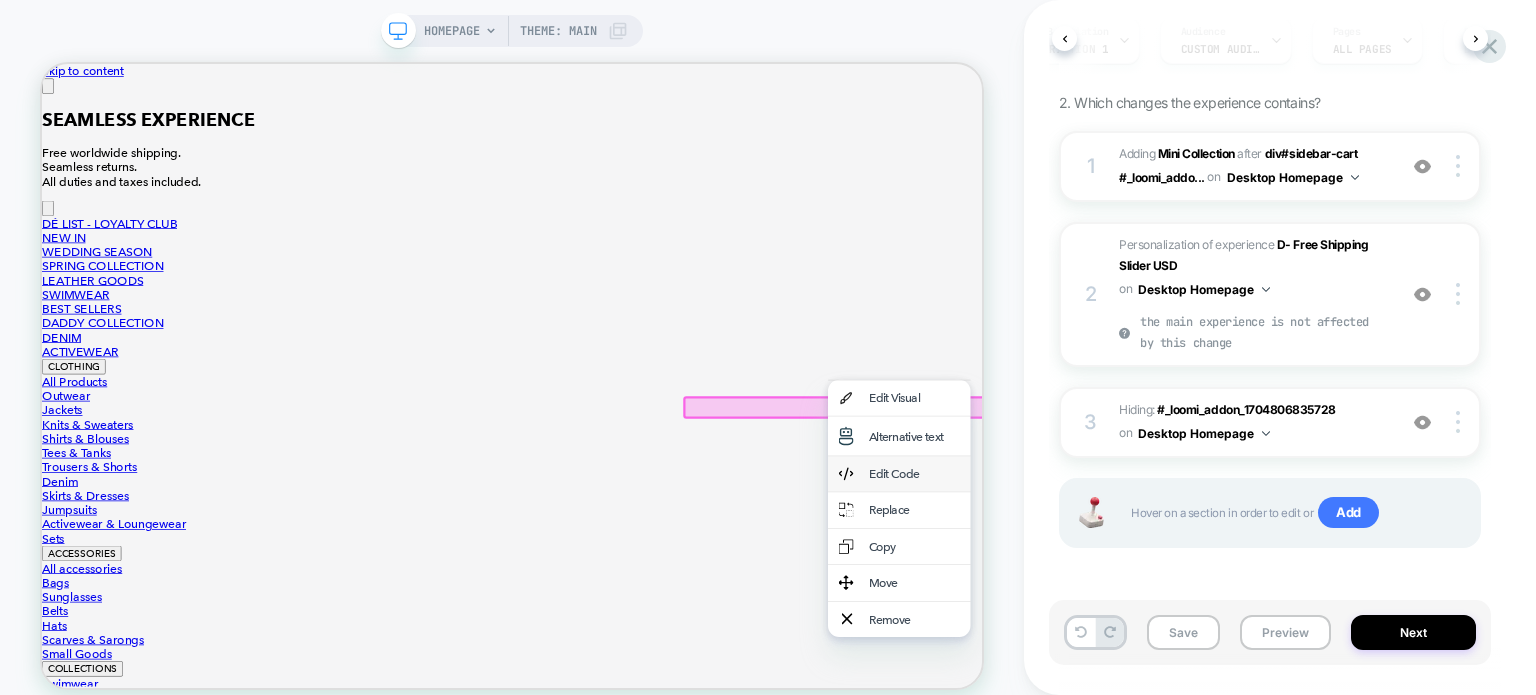 click on "Edit Code" at bounding box center [1205, 610] 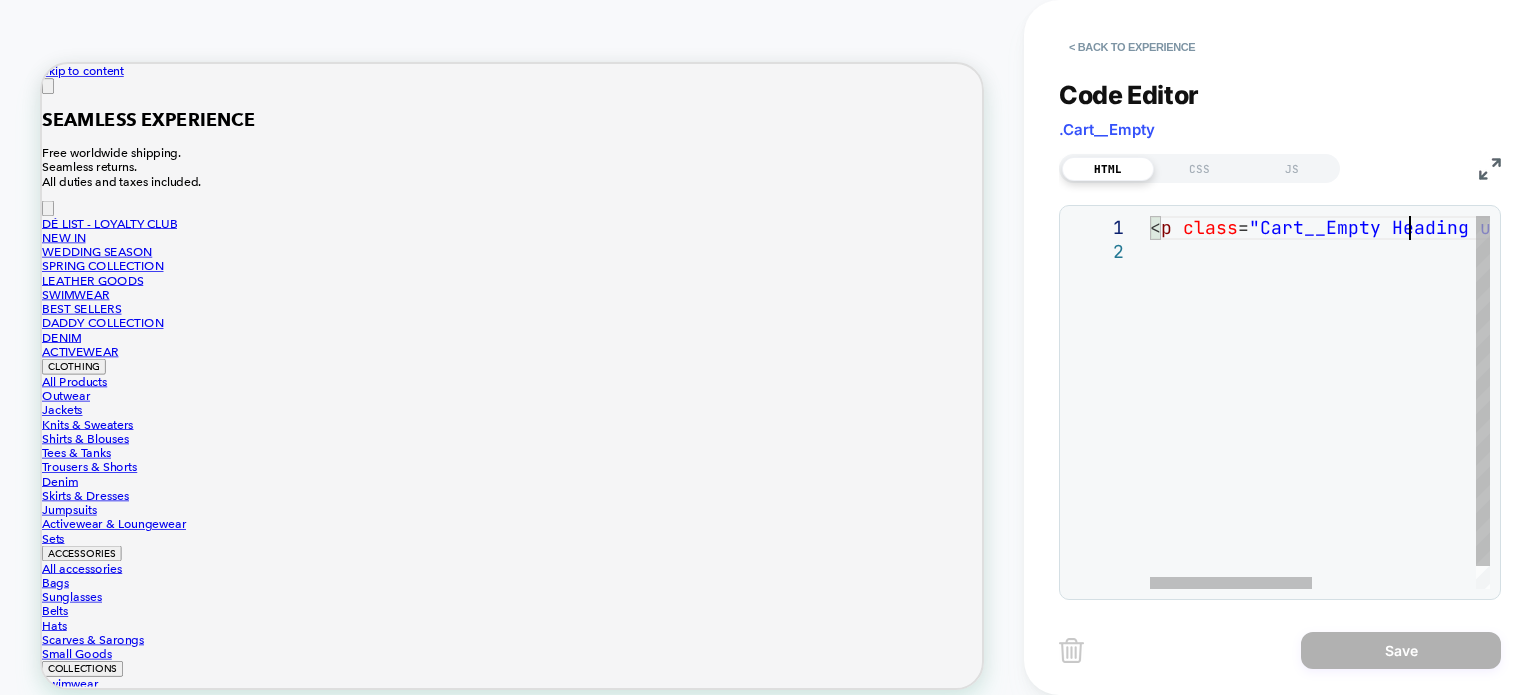 click on "< p   class = "Cart__Empty Heading u-h5" > Your cart is empty </ p >" at bounding box center (1491, 414) 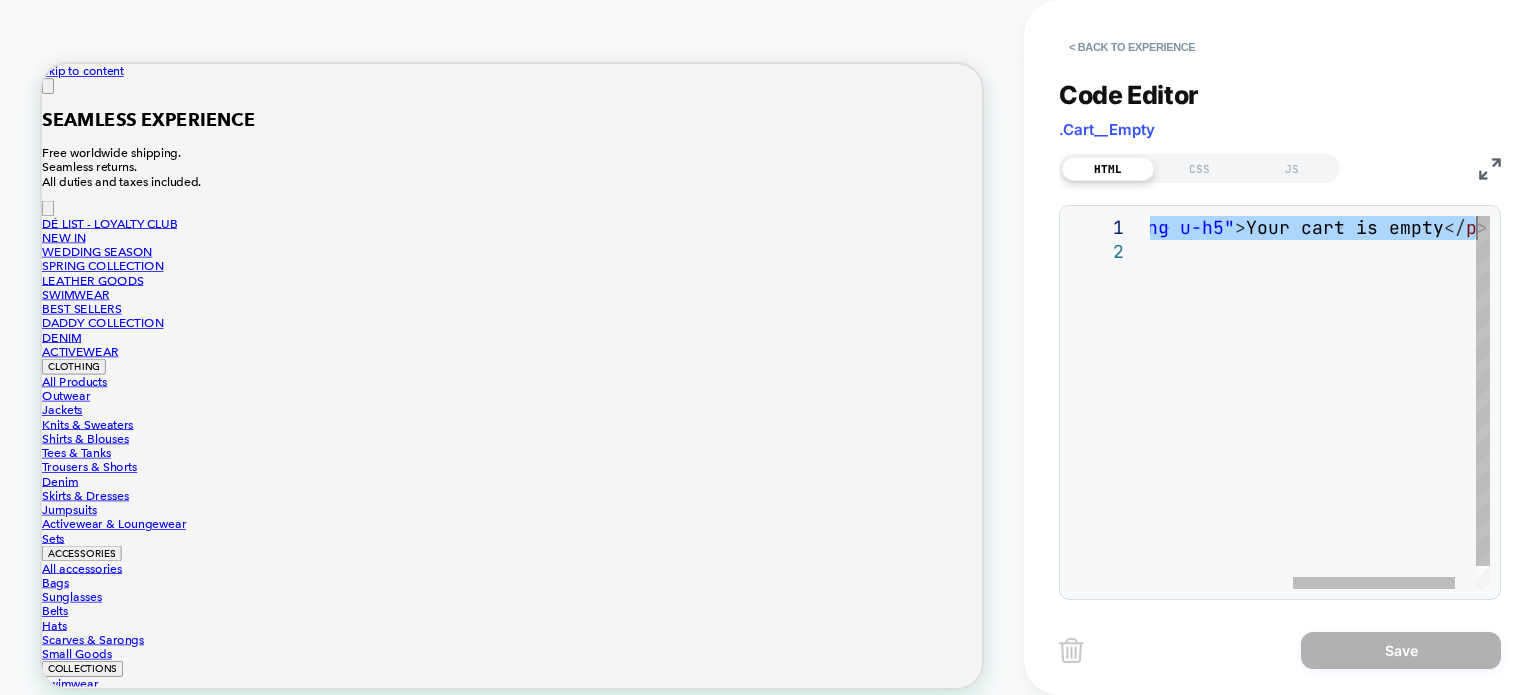 drag, startPoint x: 1476, startPoint y: 225, endPoint x: 1535, endPoint y: 231, distance: 59.3043 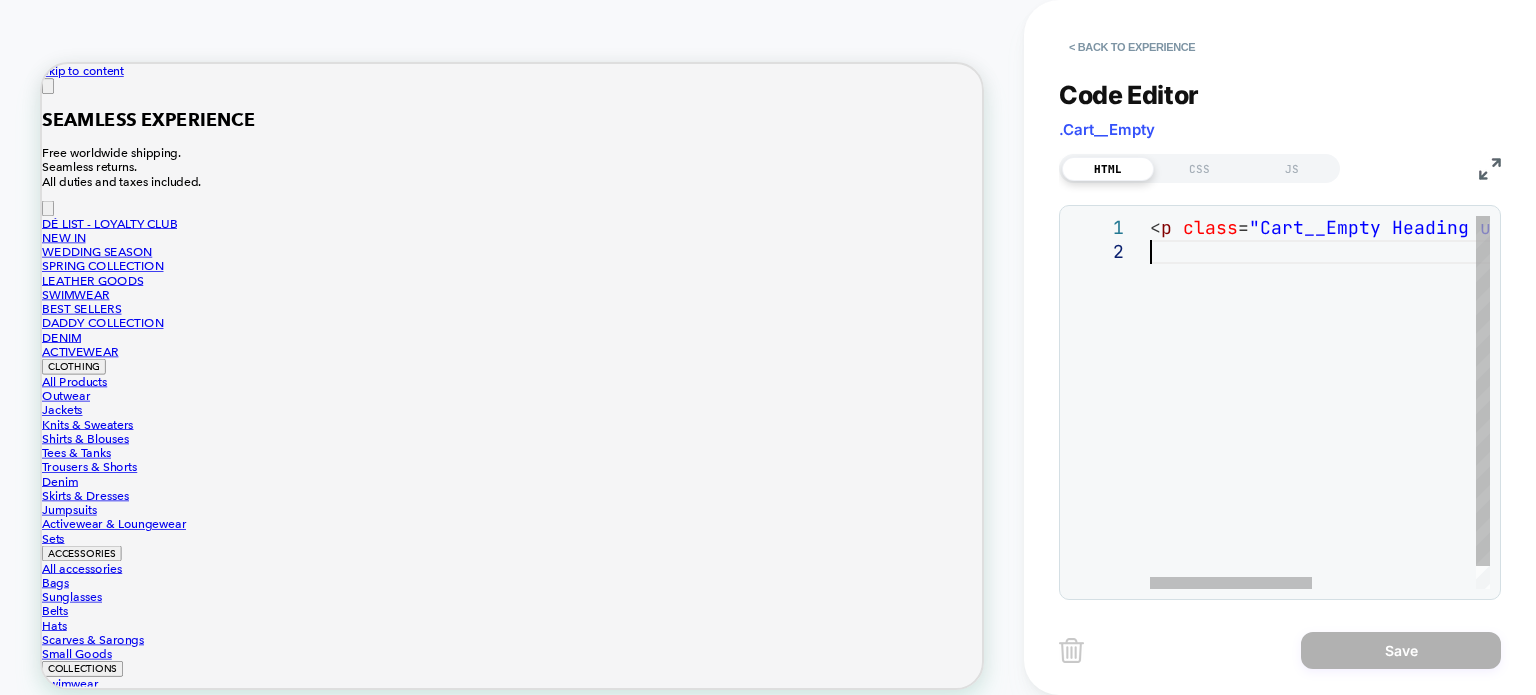 click on "< p   class = "Cart__Empty Heading u-h5" > Your cart is empty </ p >" at bounding box center (1491, 414) 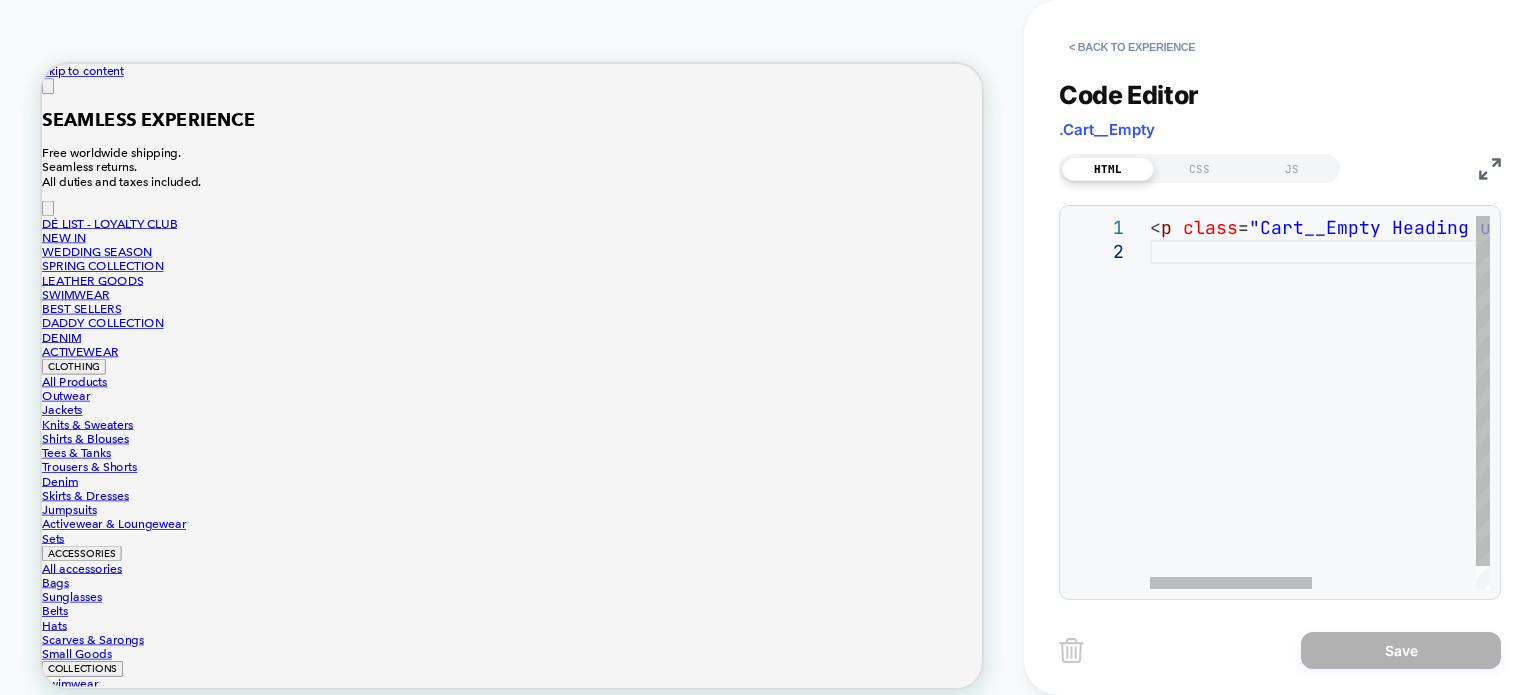 drag, startPoint x: 1318, startPoint y: 275, endPoint x: 1165, endPoint y: 264, distance: 153.39491 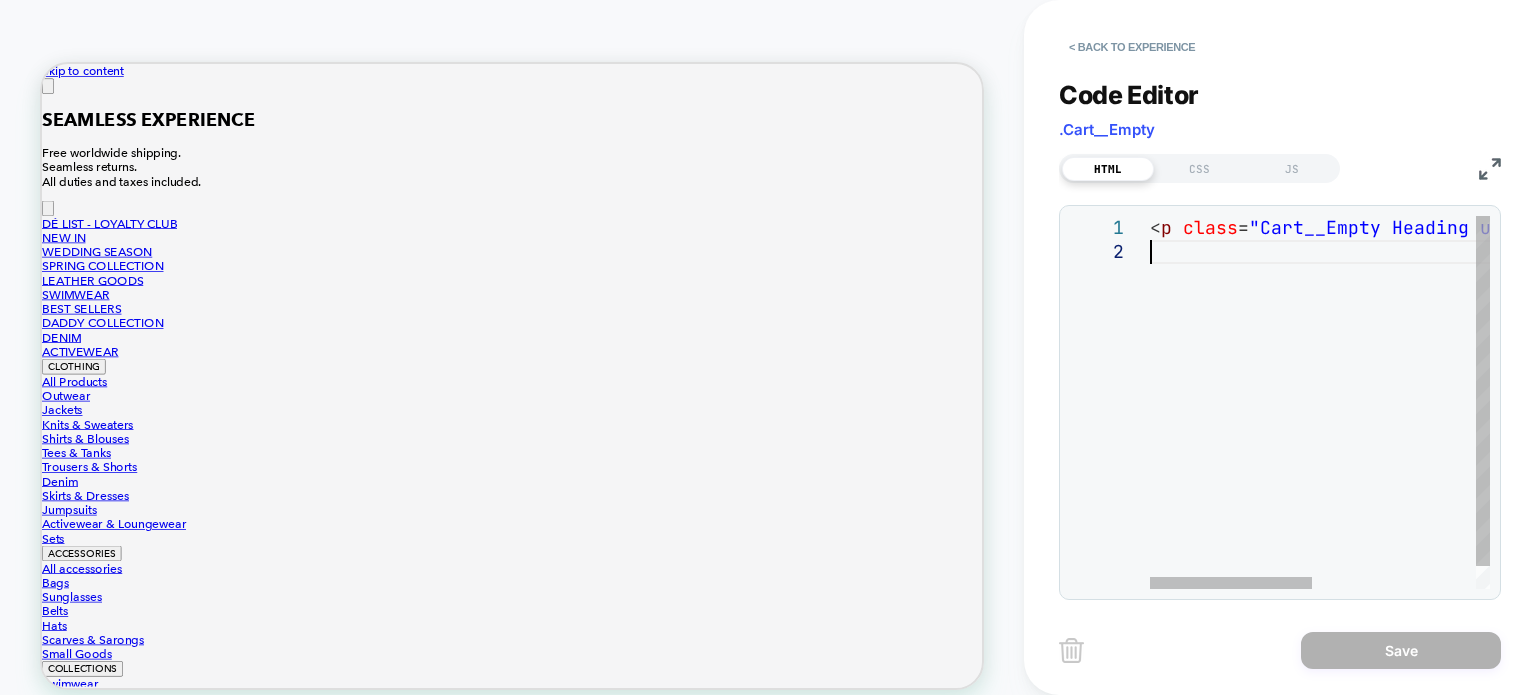 click on "< p   class = "Cart__Empty Heading u-h5" > Your cart is empty </ p >" at bounding box center (1491, 414) 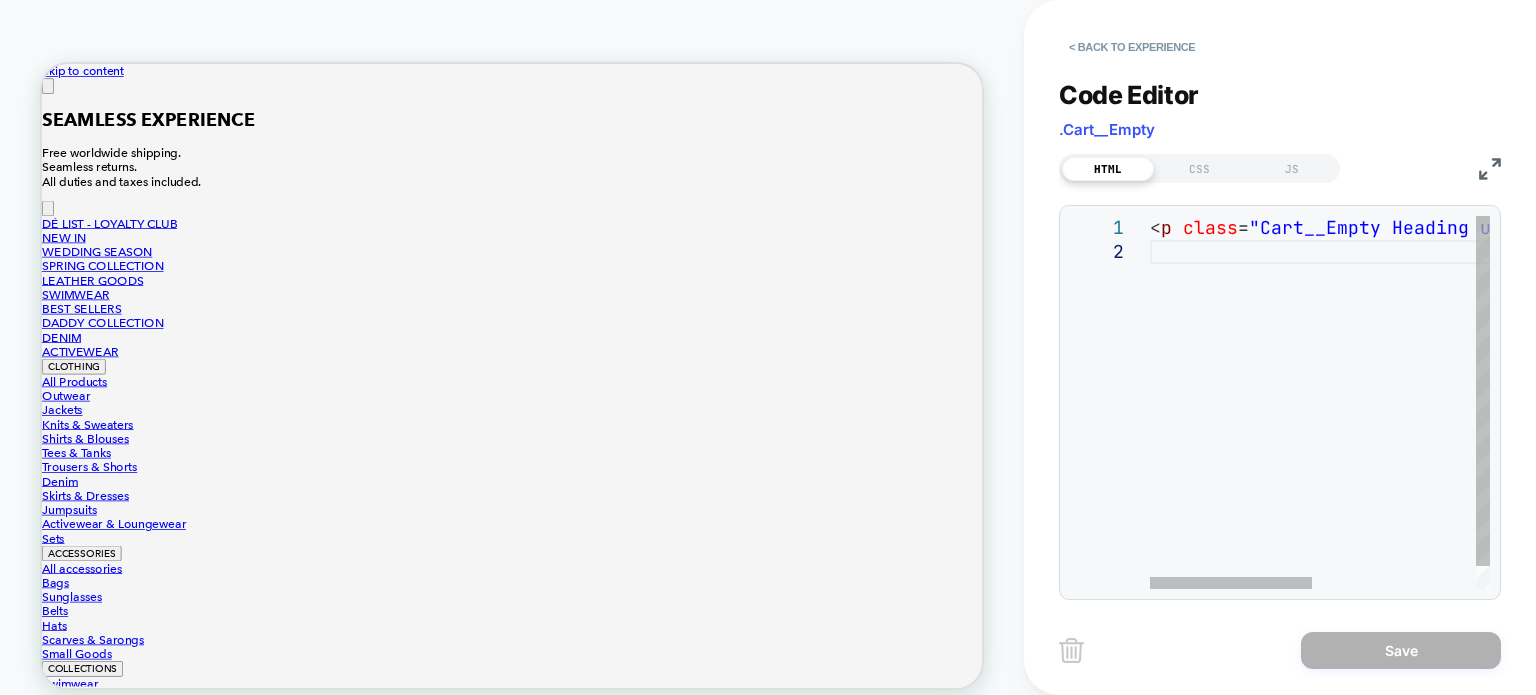 click on "< p   class = "Cart__Empty Heading u-h5" > Your cart is empty </ p >" at bounding box center (1491, 414) 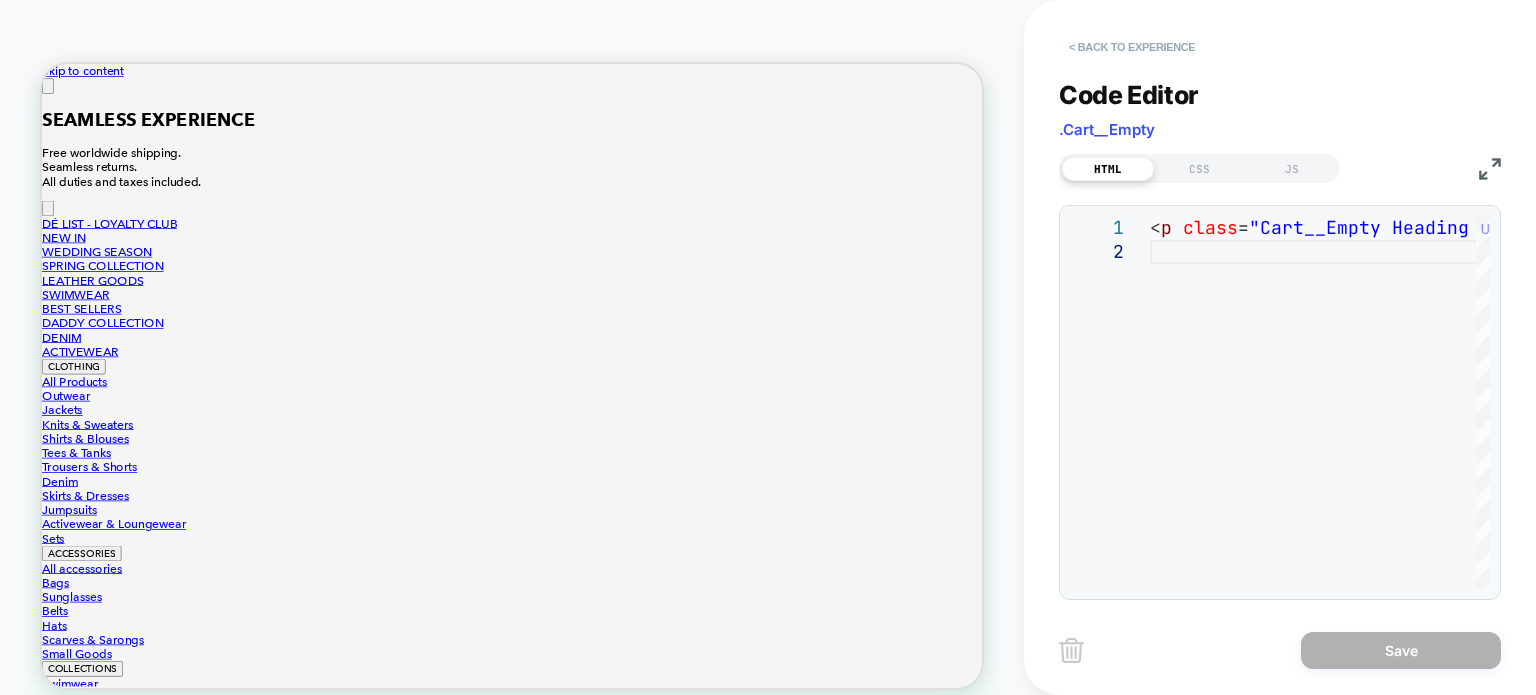click on "< Back to experience" at bounding box center (1132, 47) 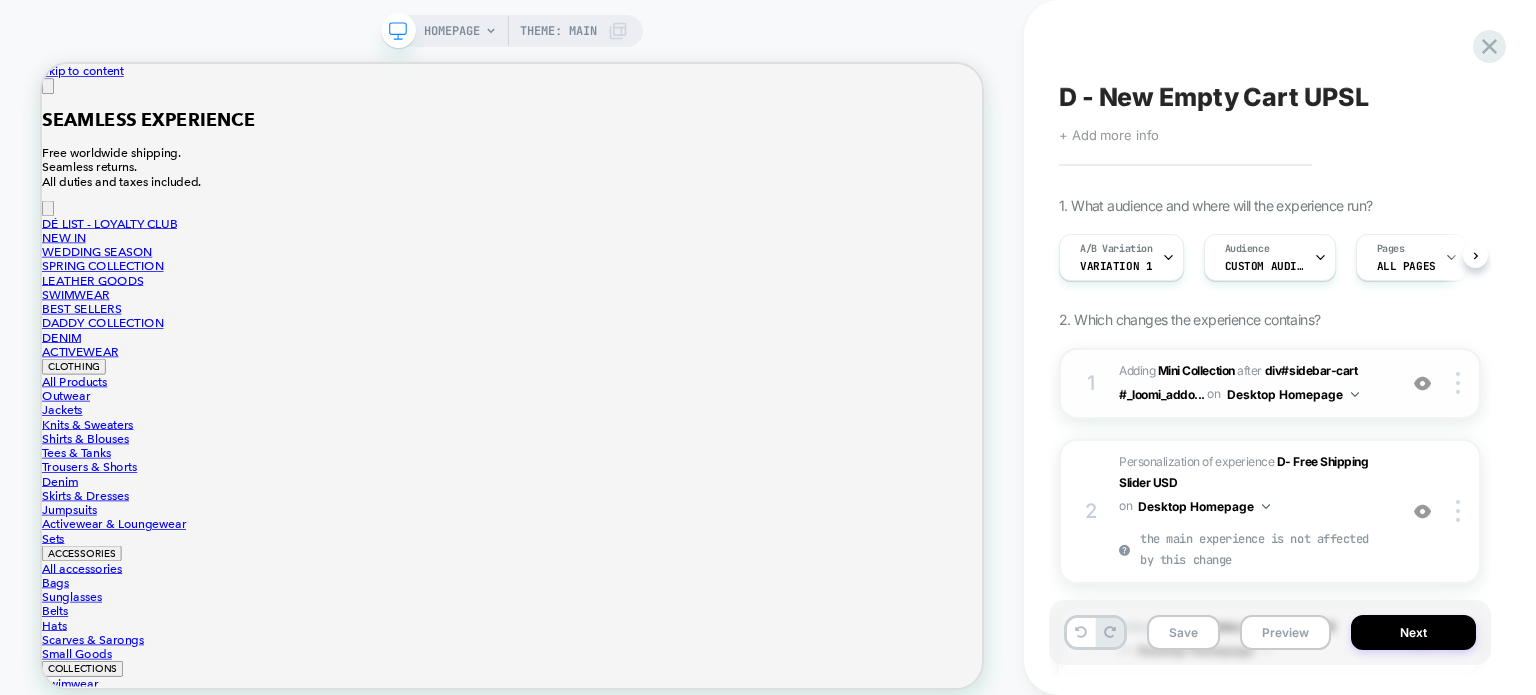 scroll, scrollTop: 0, scrollLeft: 0, axis: both 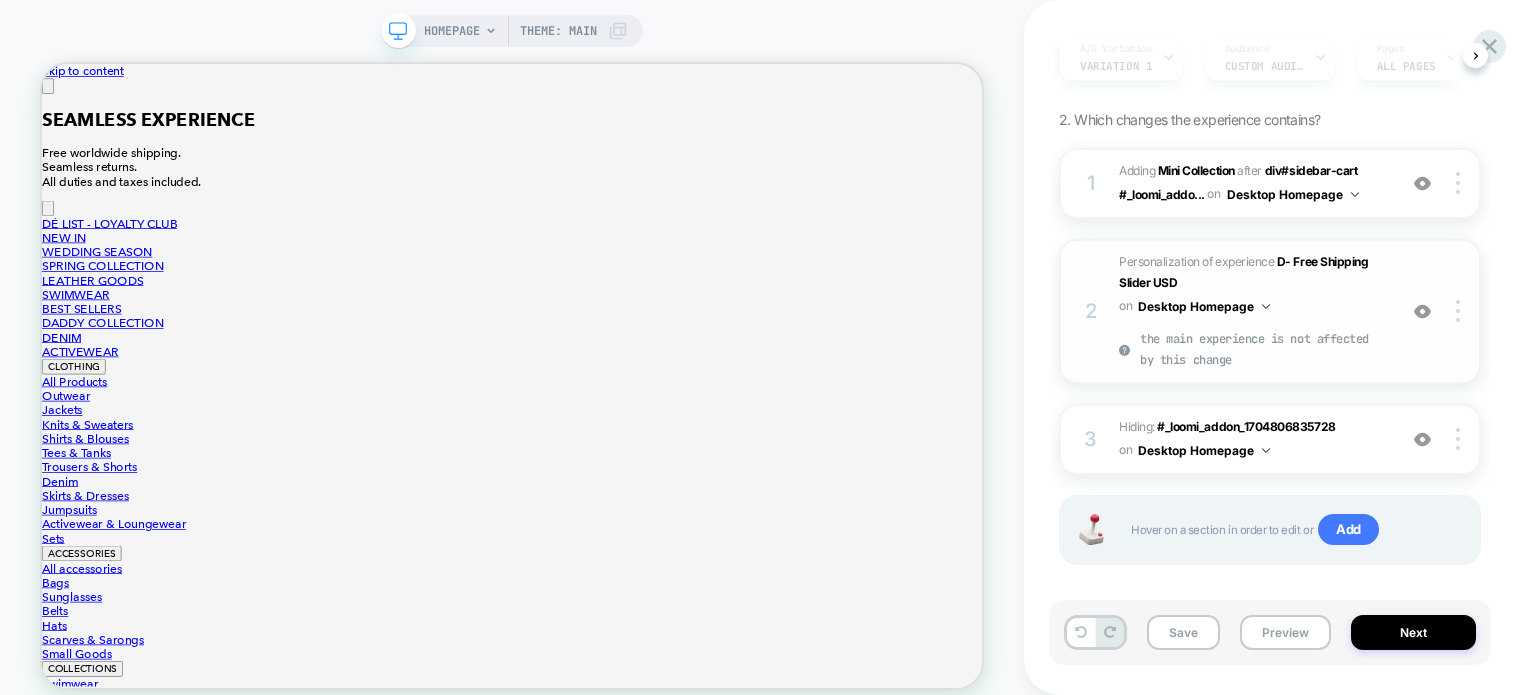 click at bounding box center [1422, 311] 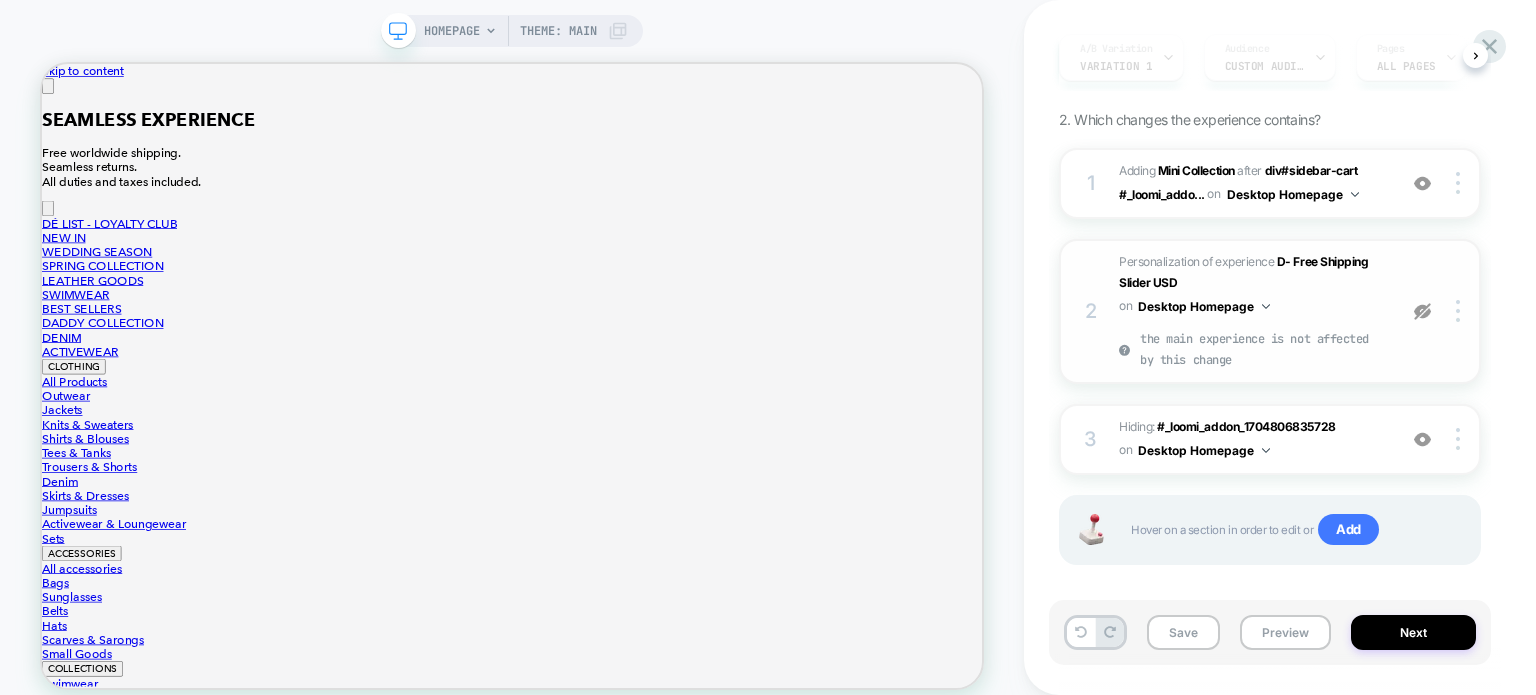 click at bounding box center (1422, 311) 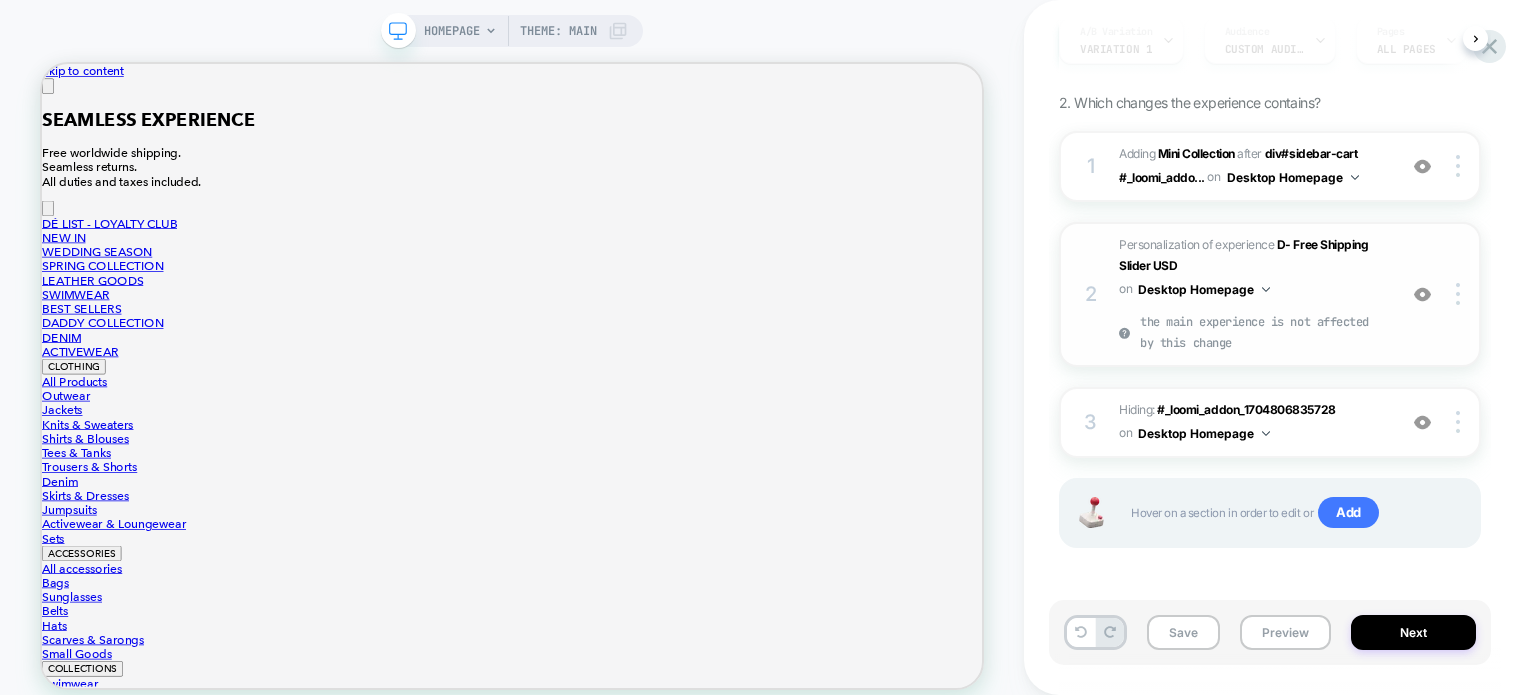 scroll, scrollTop: 117, scrollLeft: 0, axis: vertical 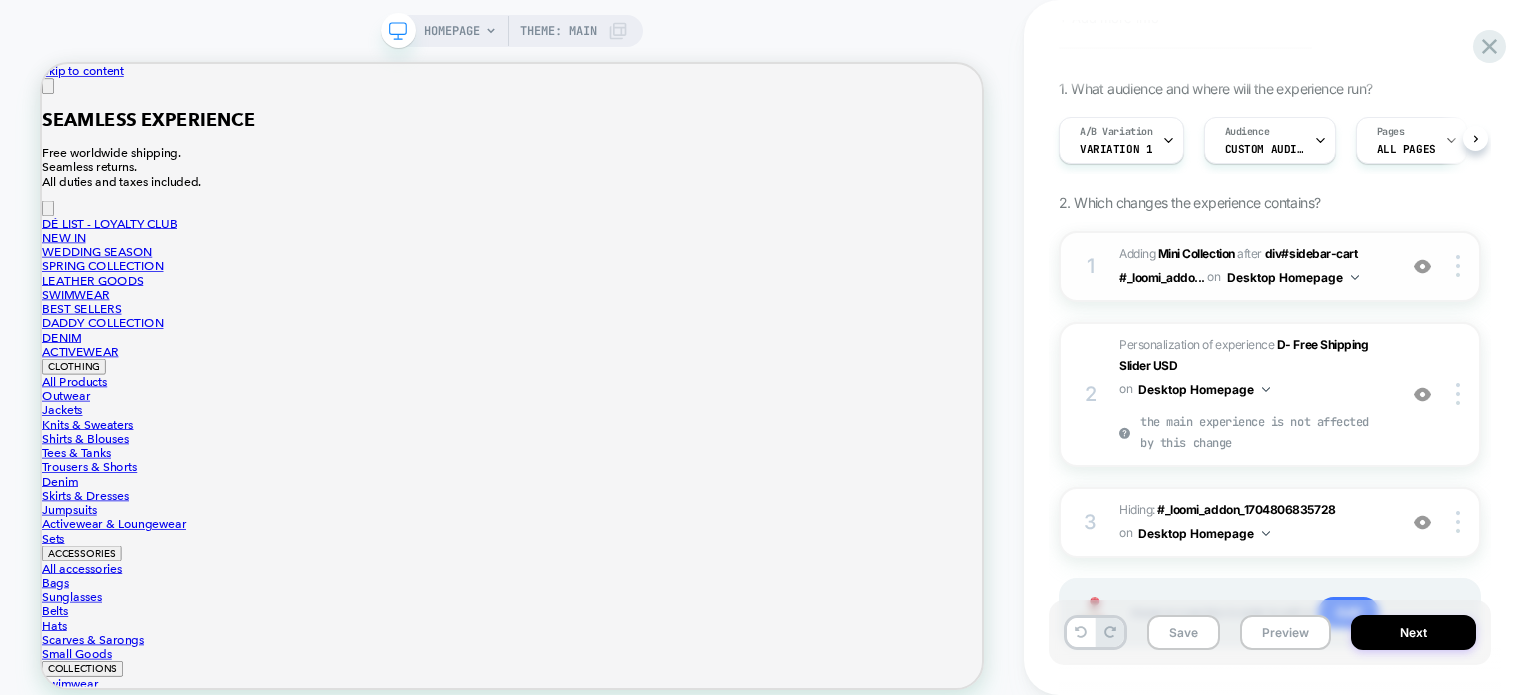 click at bounding box center [1422, 266] 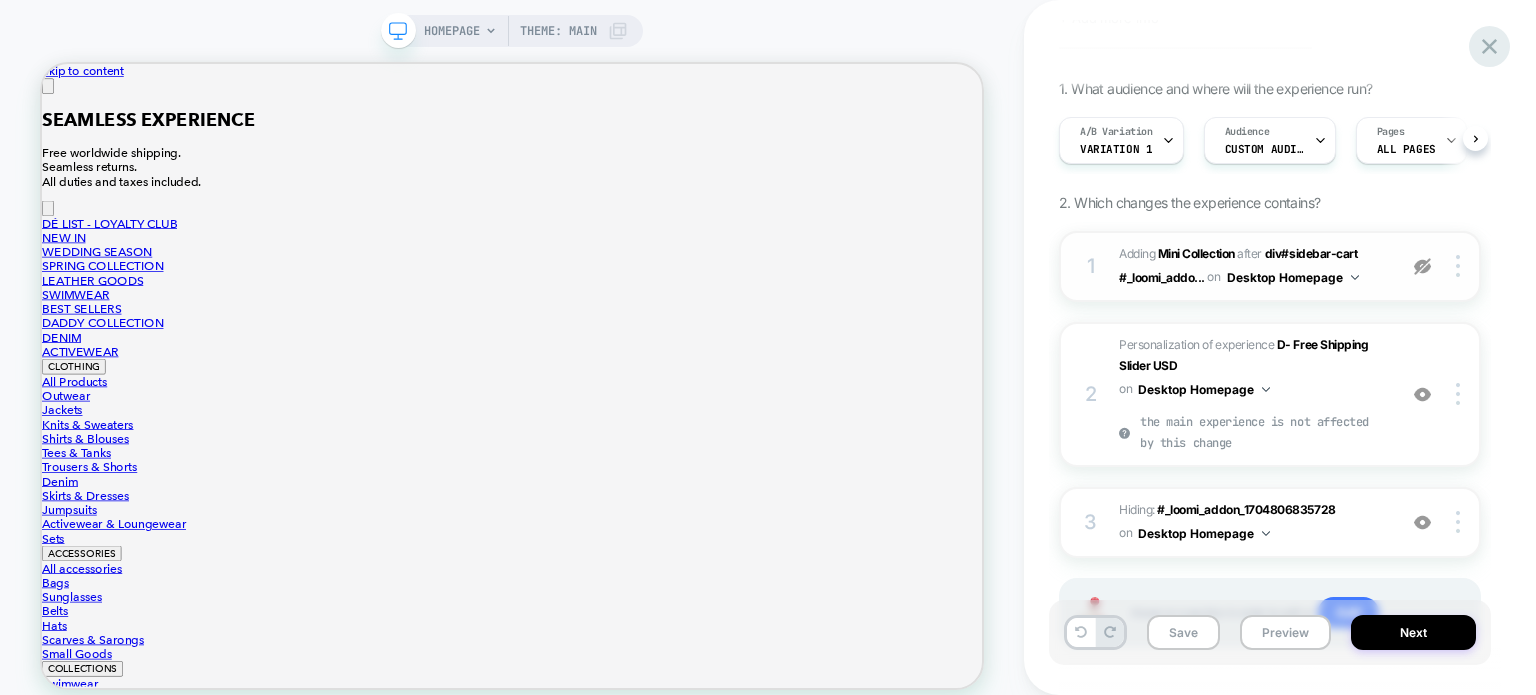 click at bounding box center (1489, 46) 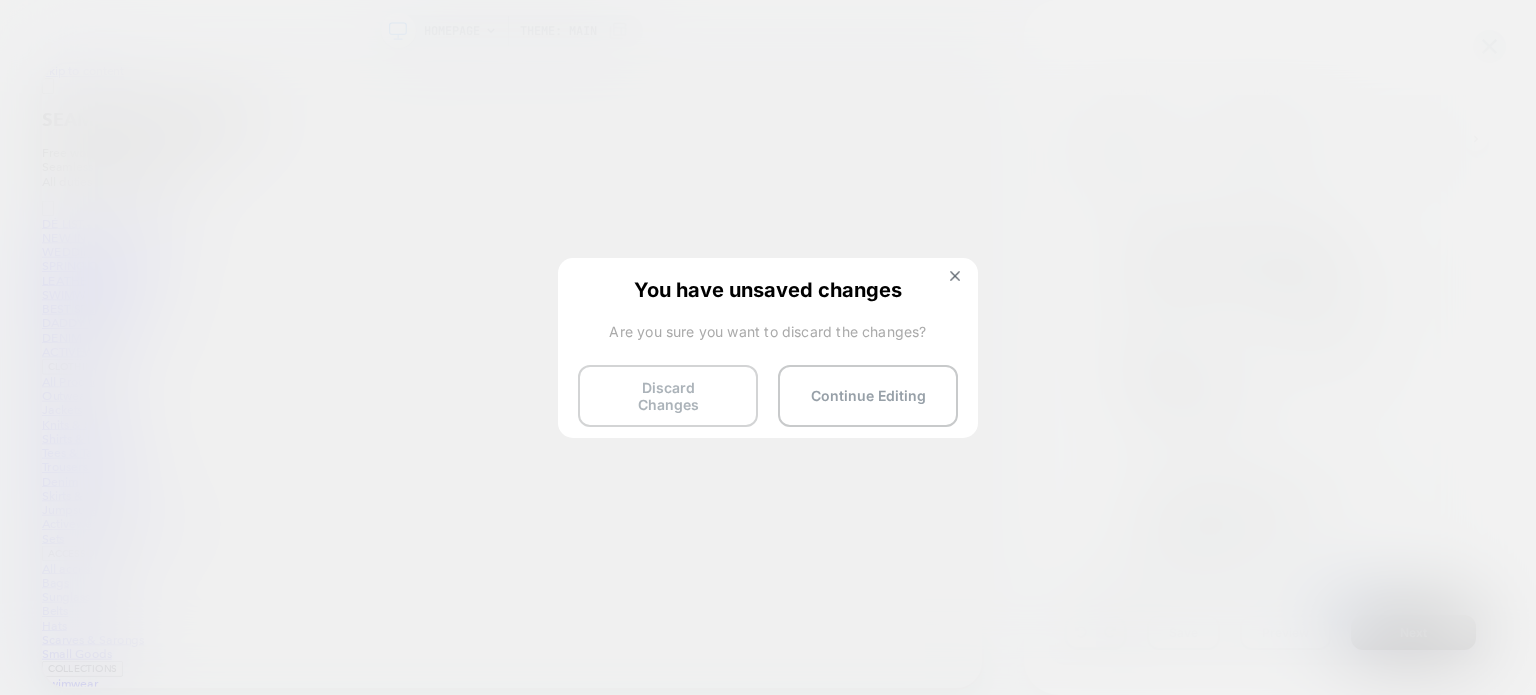 click on "Discard Changes" at bounding box center [668, 396] 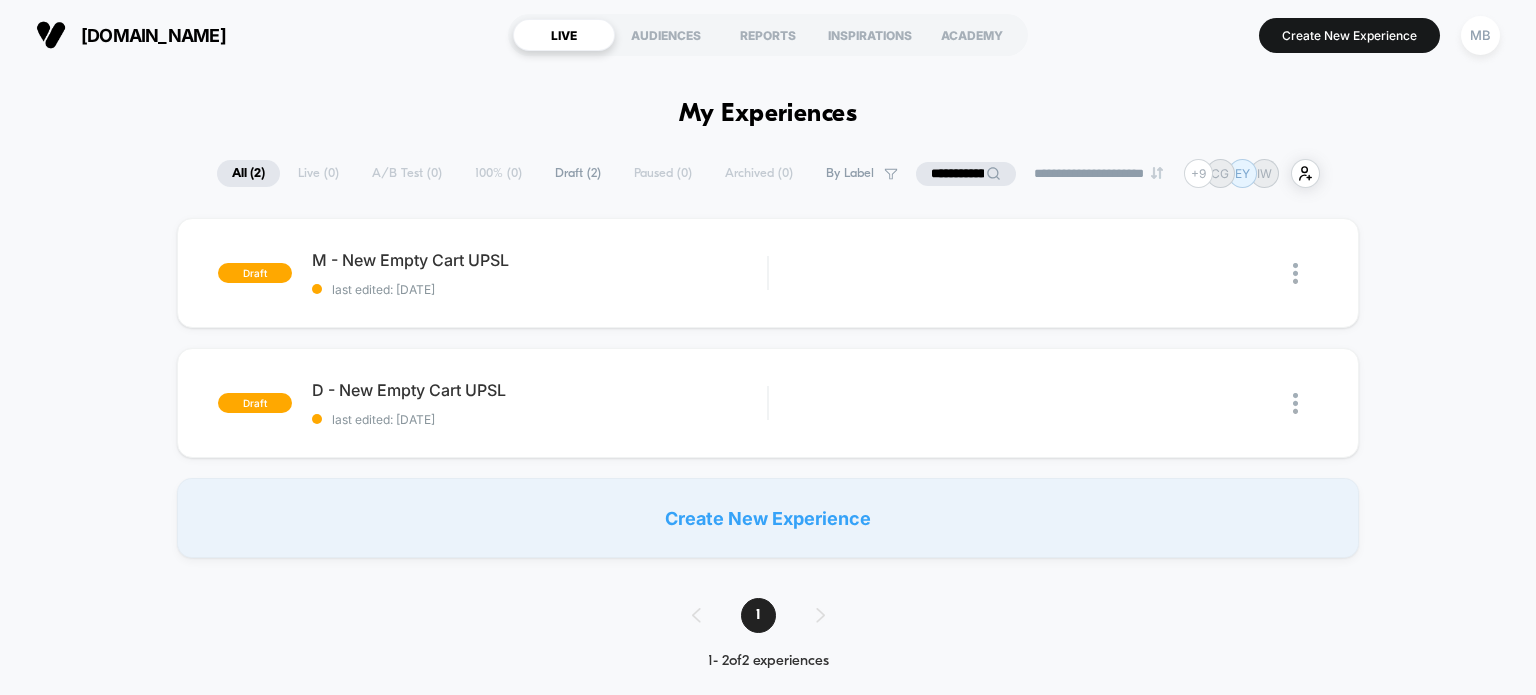 click on "draft M - New Empty Cart UPSL last edited: 7/1/2025 Edit Duplicate Preview Start draft D - New Empty Cart UPSL last edited: 7/1/2025 Edit Duplicate Preview Start Create New Experience" at bounding box center [768, 388] 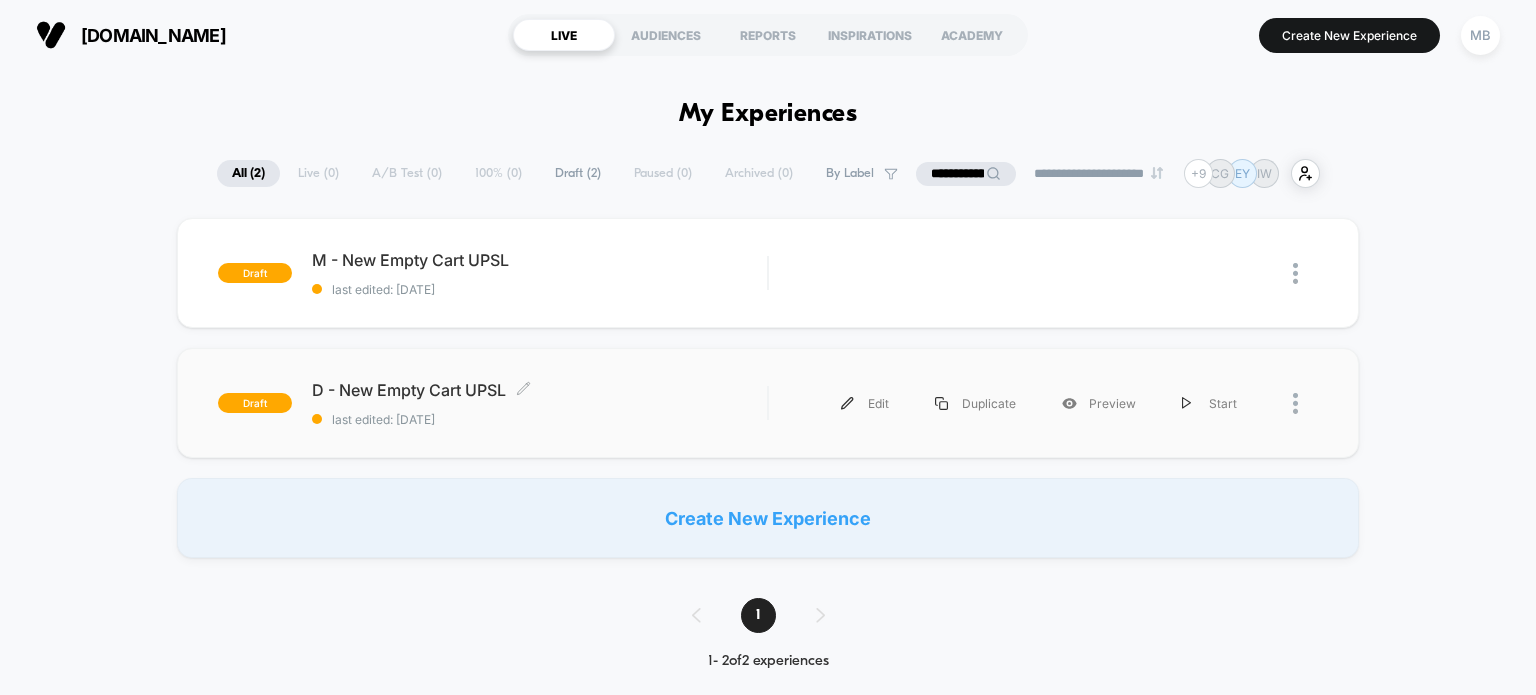 click on "D - New Empty Cart UPSL Click to edit experience details Click to edit experience details last edited: 7/1/2025" at bounding box center (540, 403) 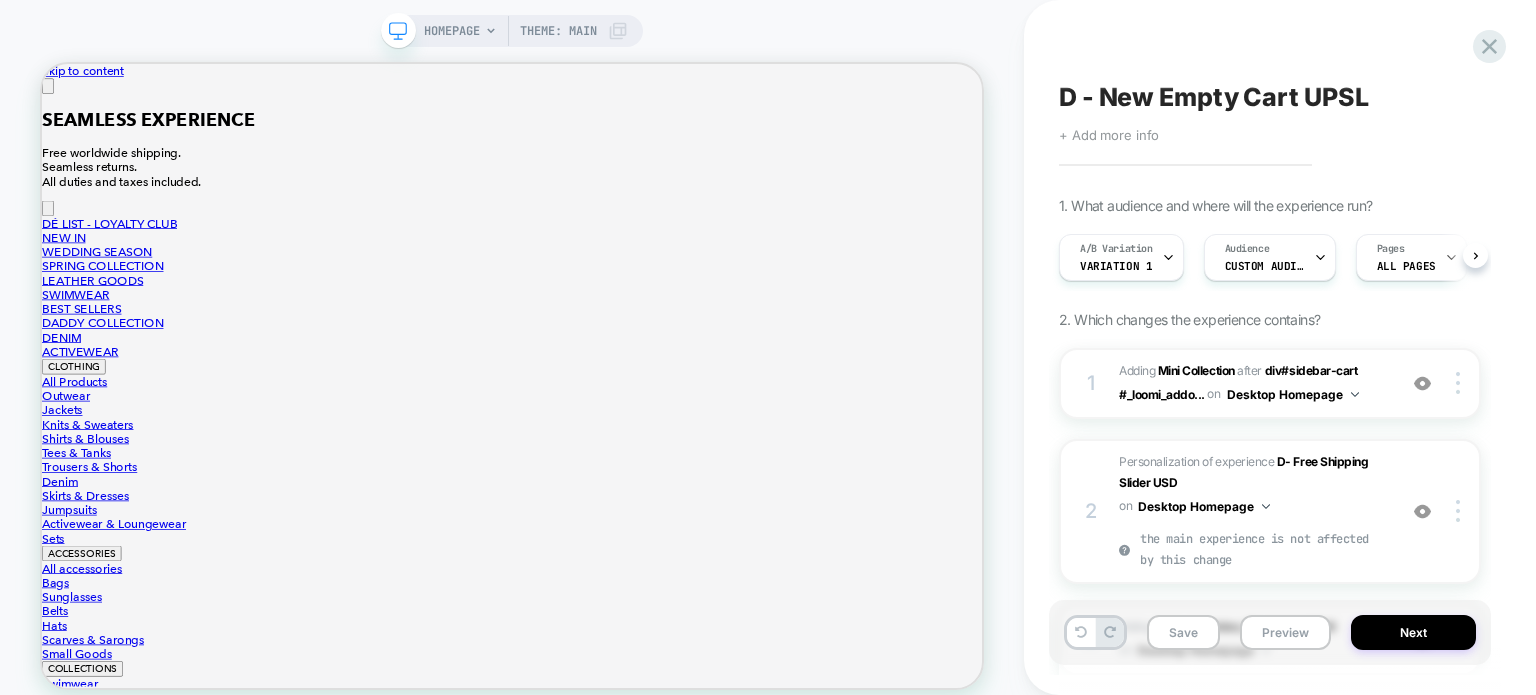 scroll, scrollTop: 0, scrollLeft: 0, axis: both 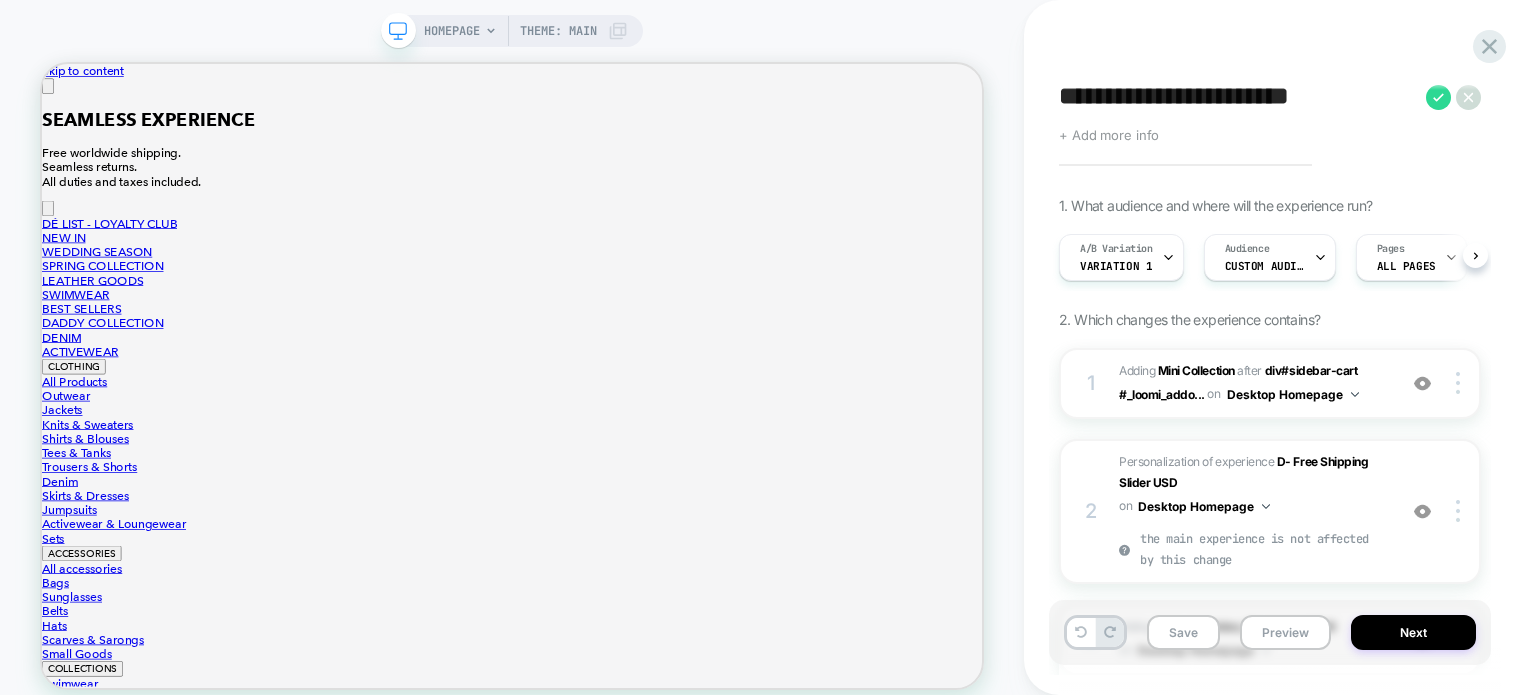 click on "**********" at bounding box center (1270, 347) 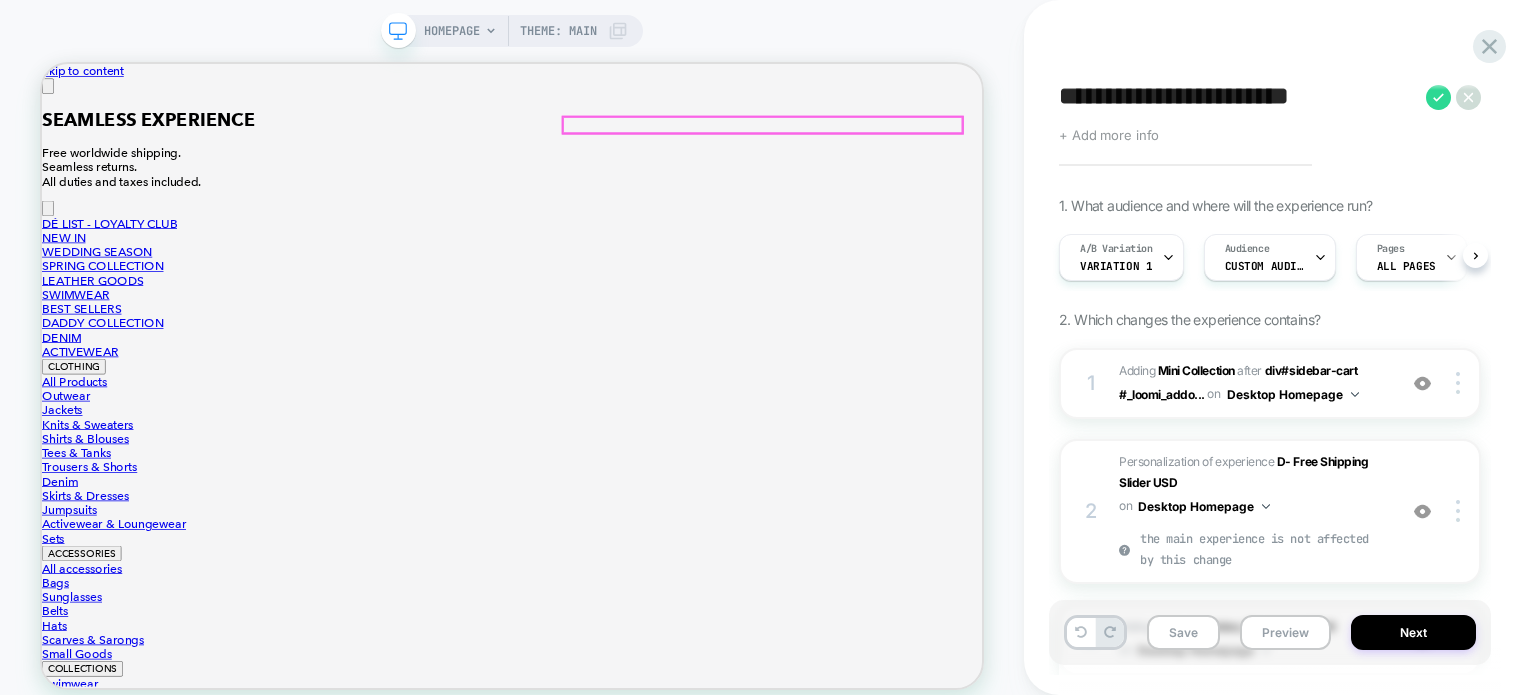 click at bounding box center (184, 9106) 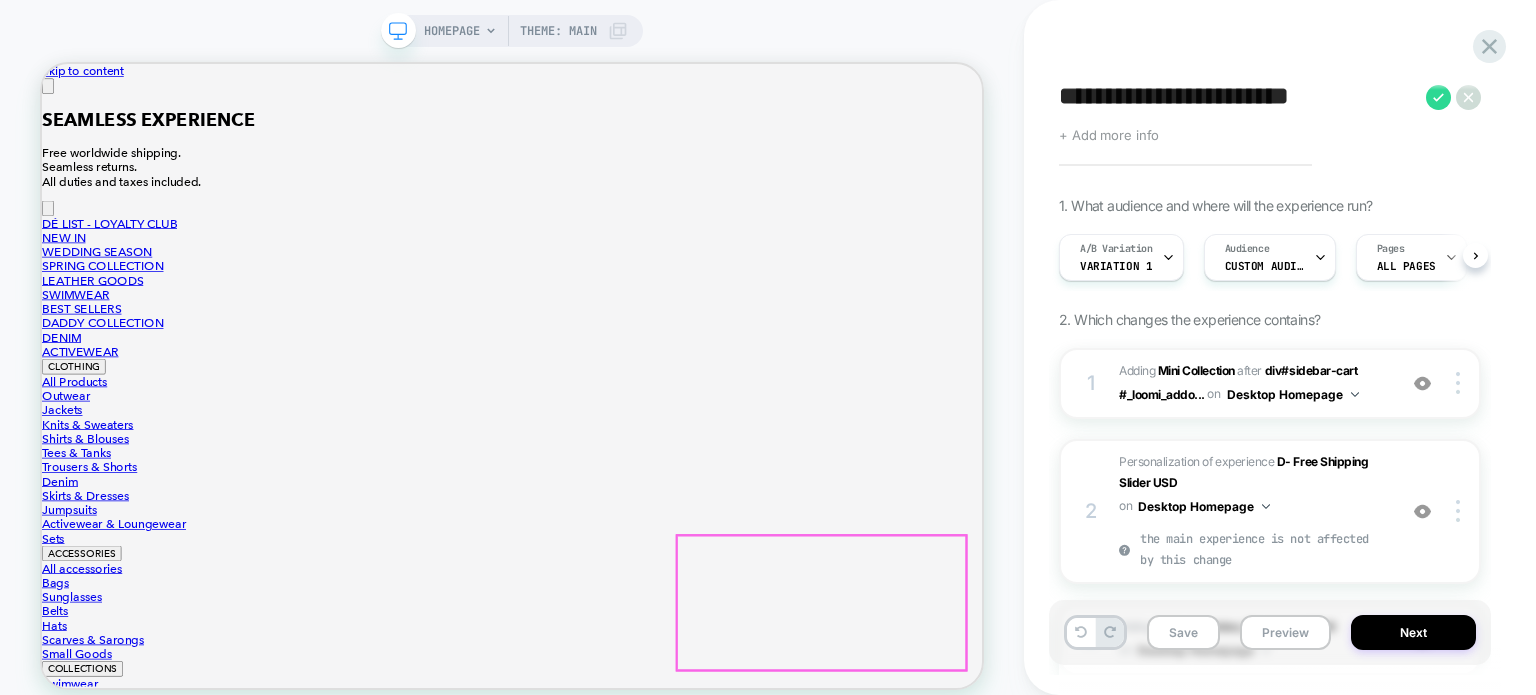 click on "SEAMLESS EXPERIENCE
Free worldwide shipping.  Seamless returns.  All duties and taxes included." at bounding box center (669, 156) 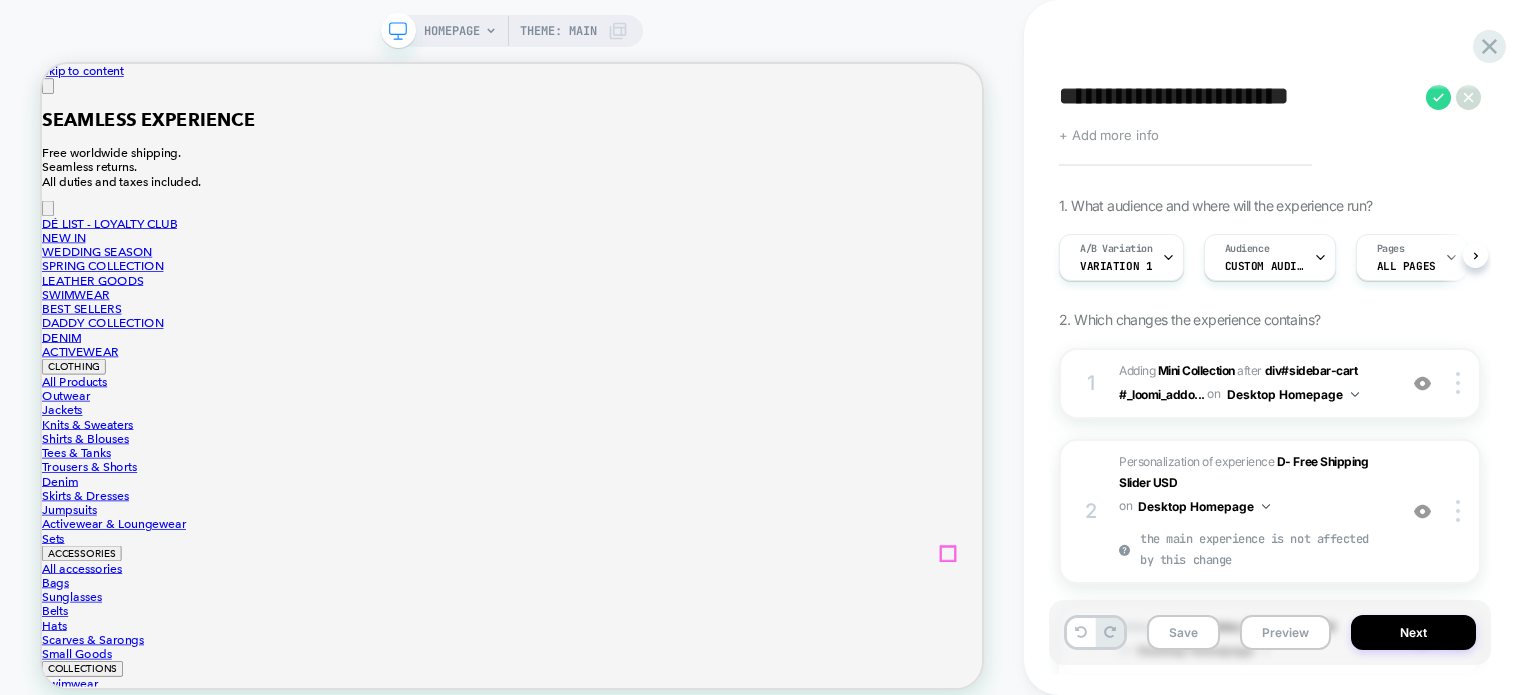 click at bounding box center (50, 93) 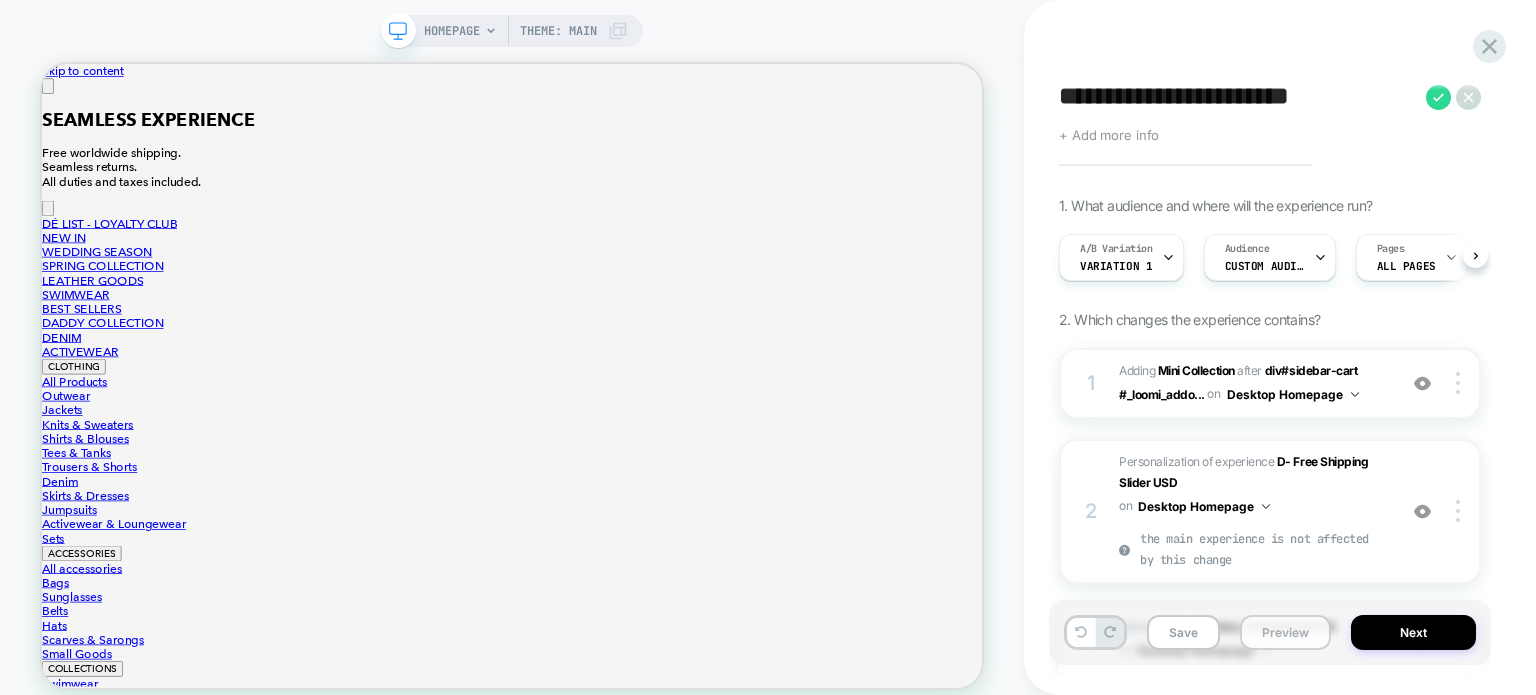click on "Preview" at bounding box center [1285, 632] 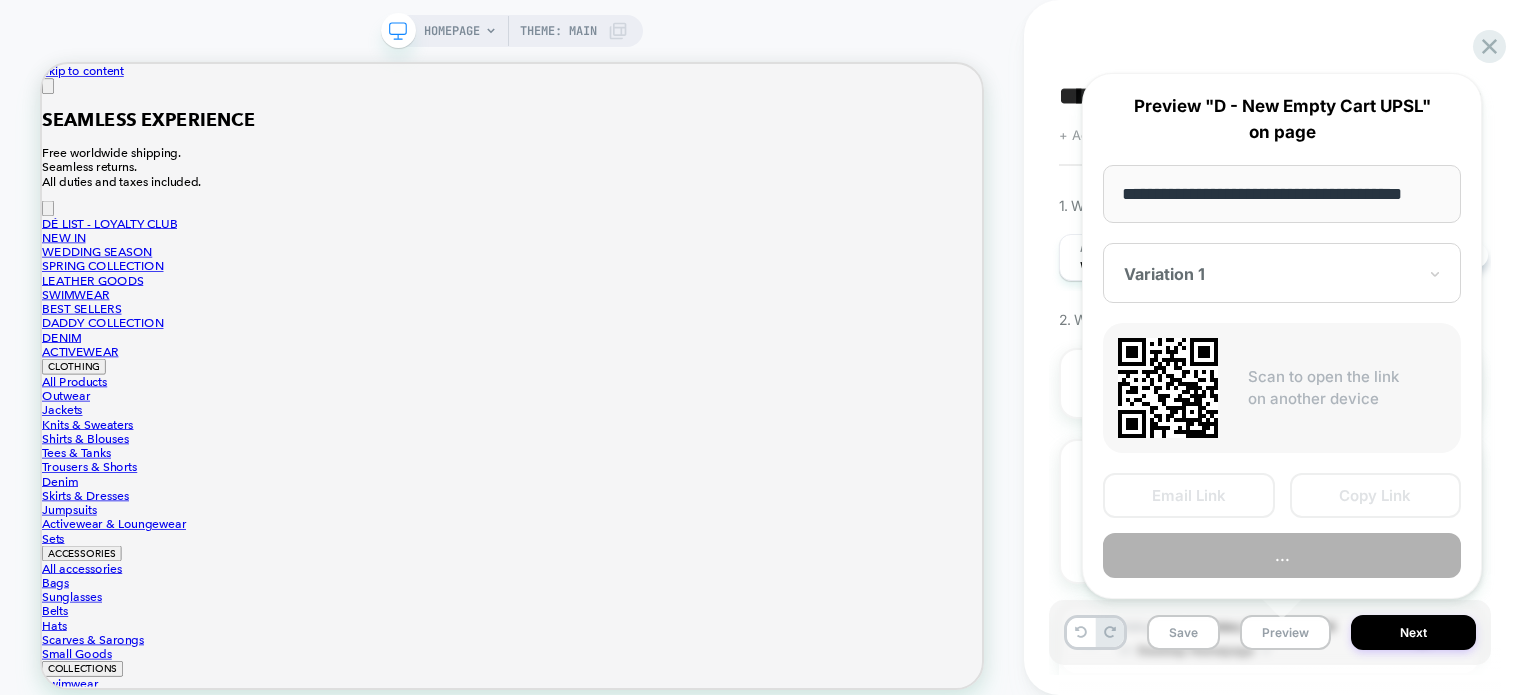 scroll, scrollTop: 0, scrollLeft: 24, axis: horizontal 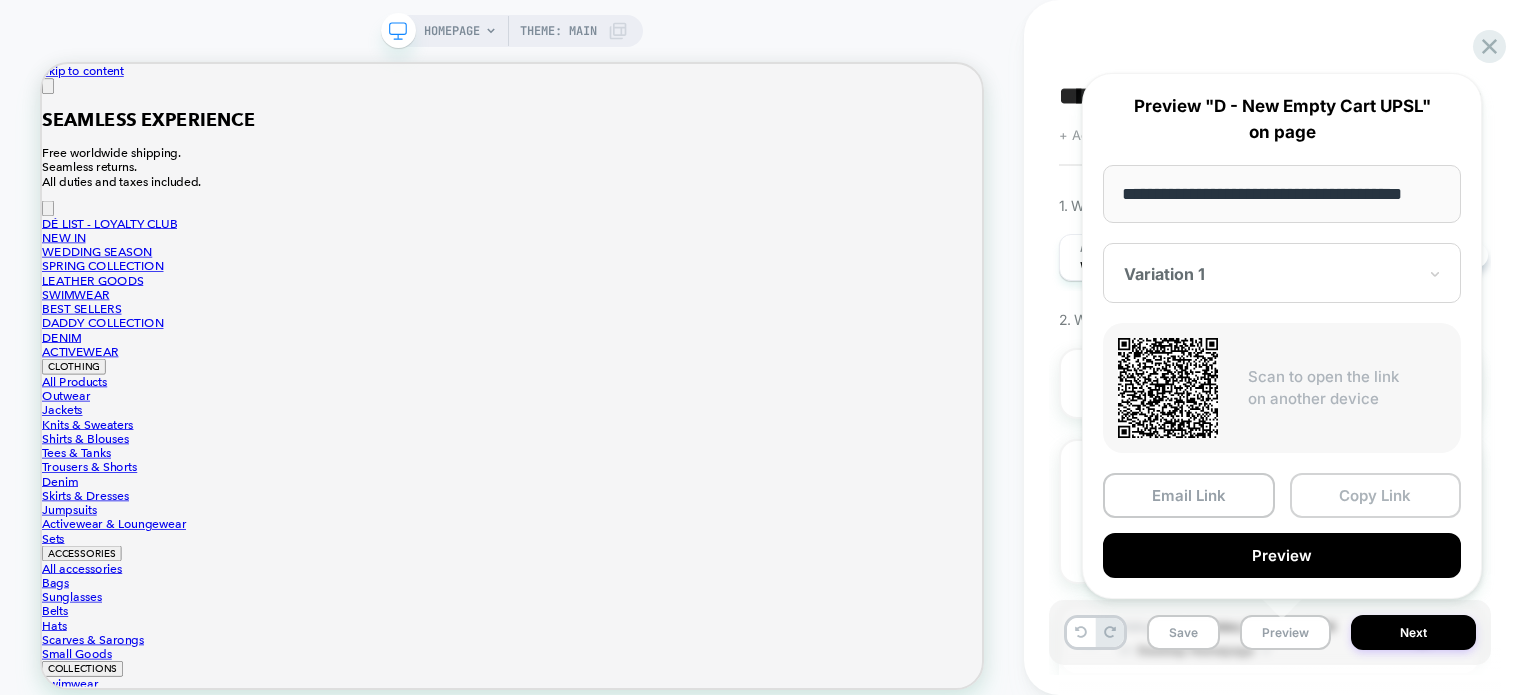 click on "Copy Link" at bounding box center (1376, 495) 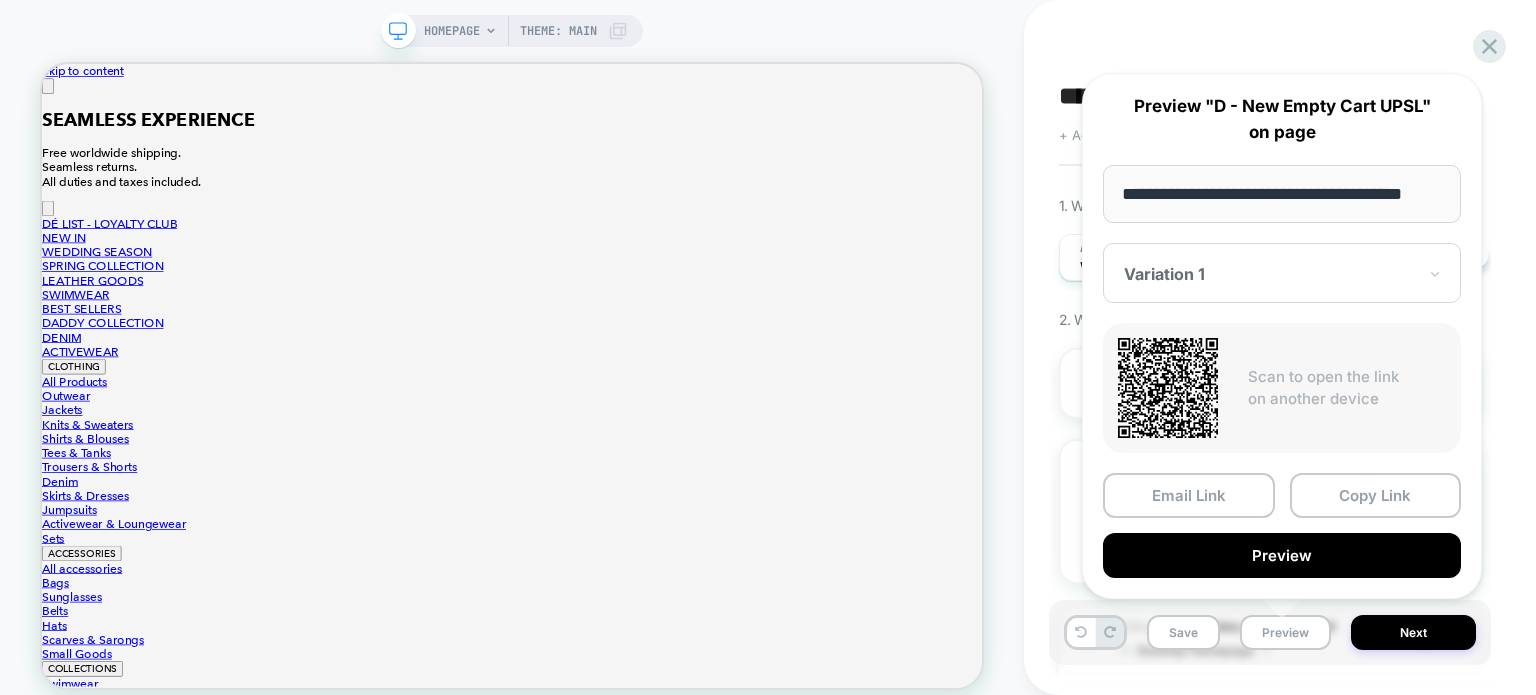 scroll, scrollTop: 0, scrollLeft: 0, axis: both 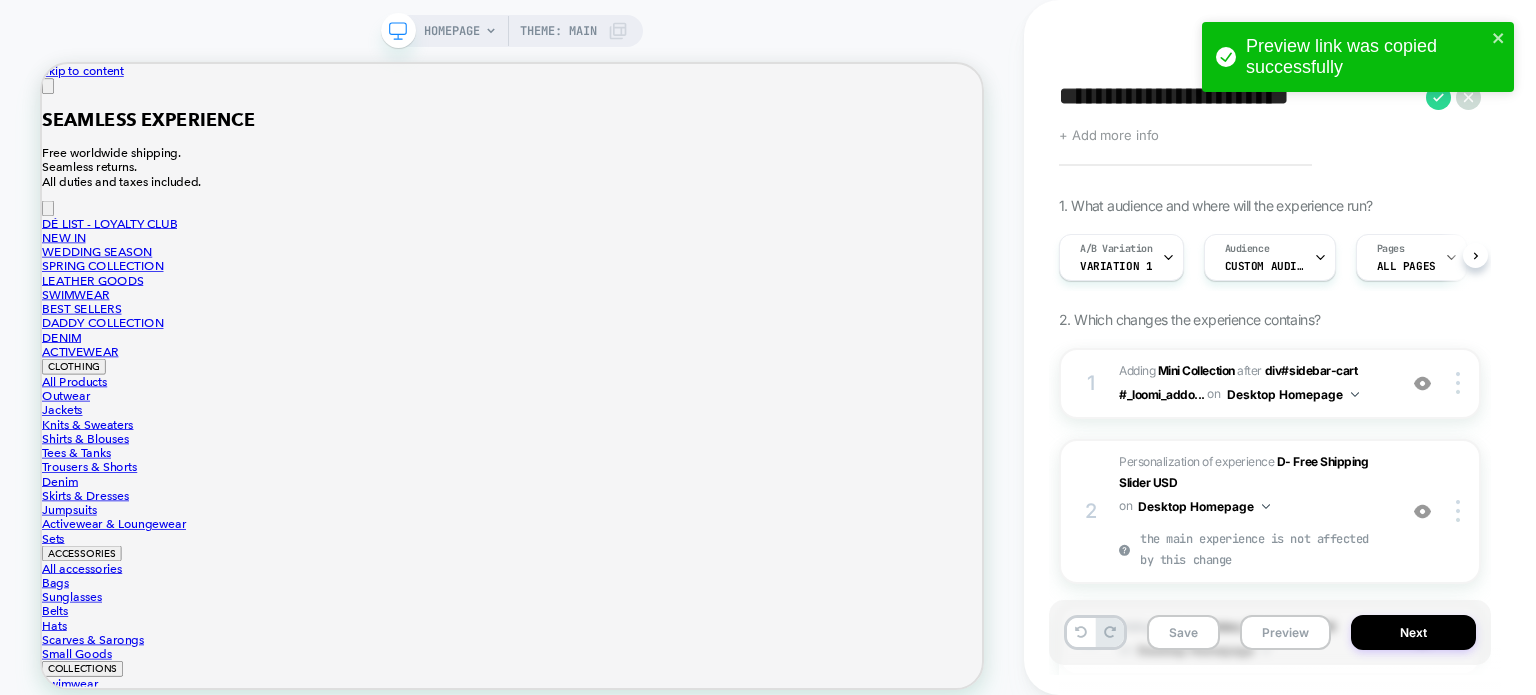 drag, startPoint x: 1015, startPoint y: 8, endPoint x: 1005, endPoint y: 68, distance: 60.827625 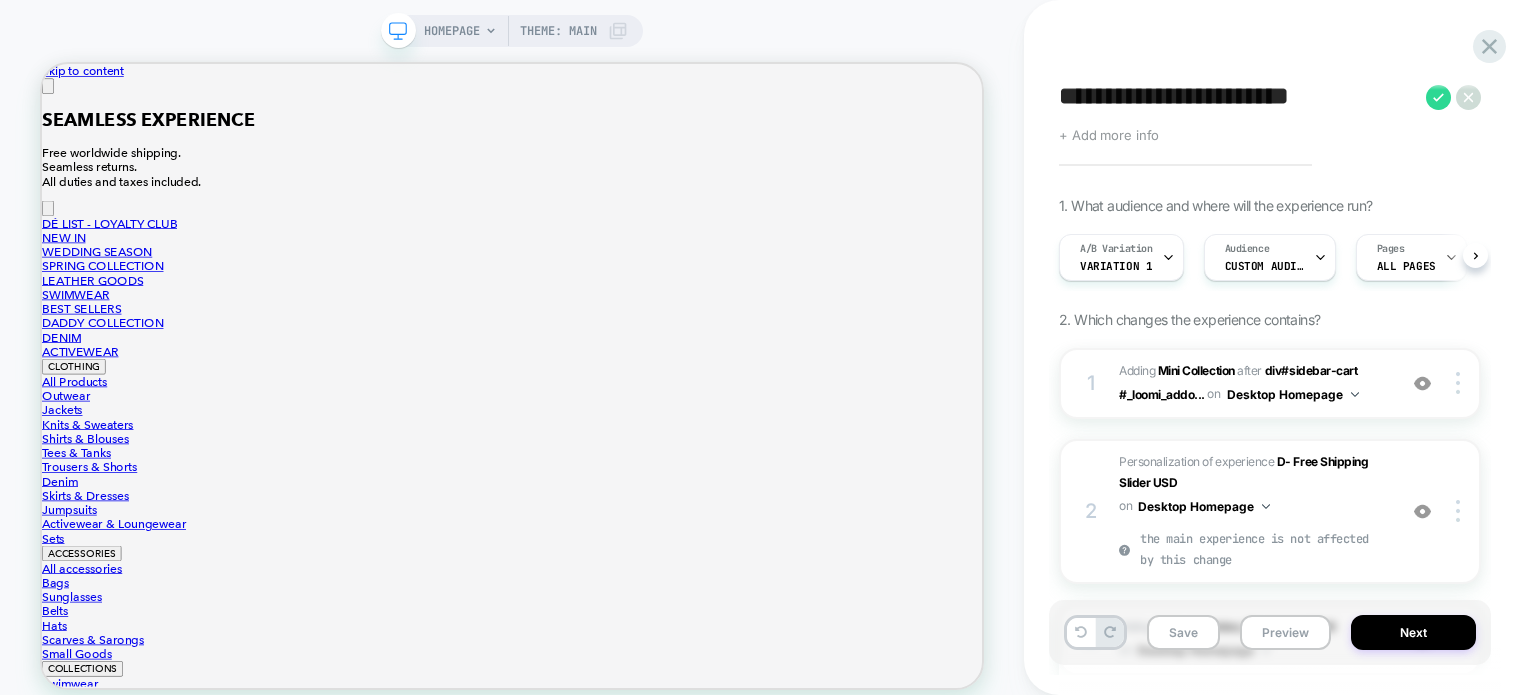 click on "**********" at bounding box center [1280, 347] 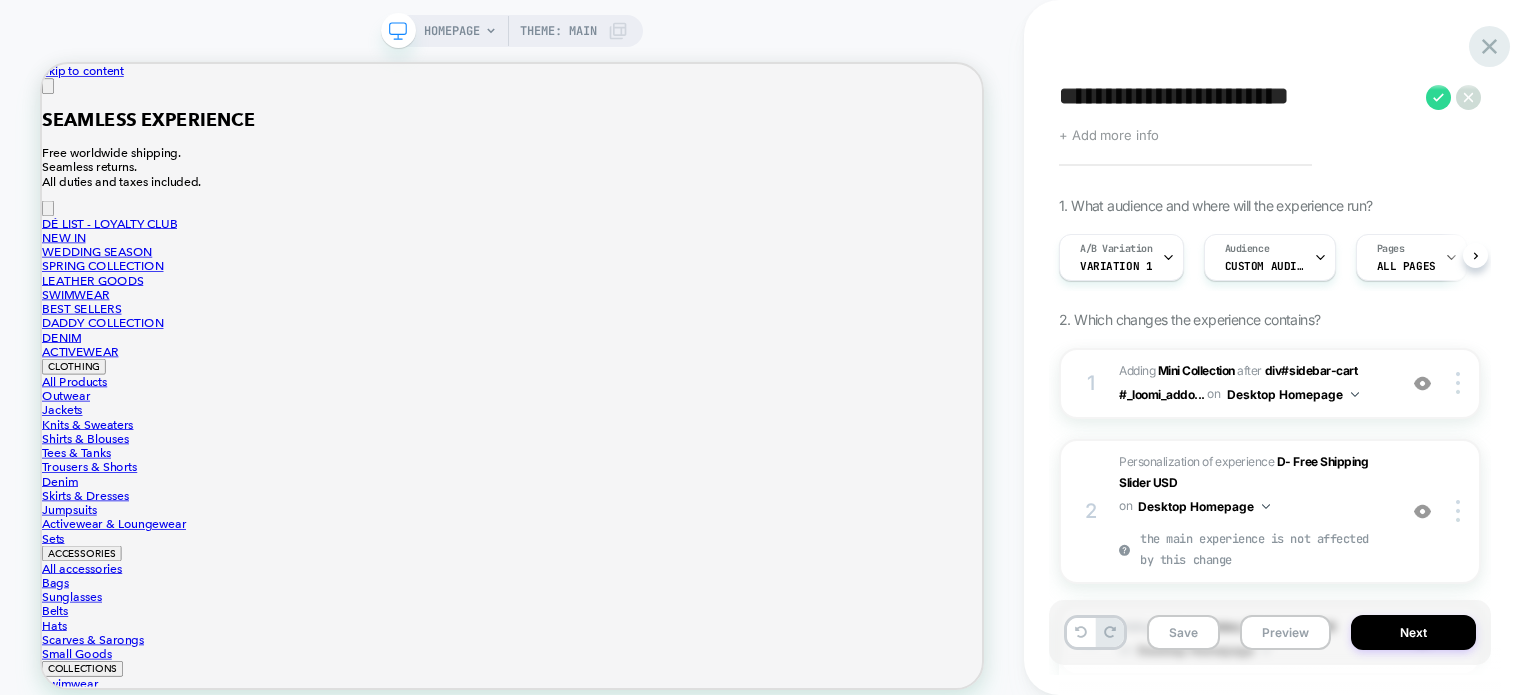 click 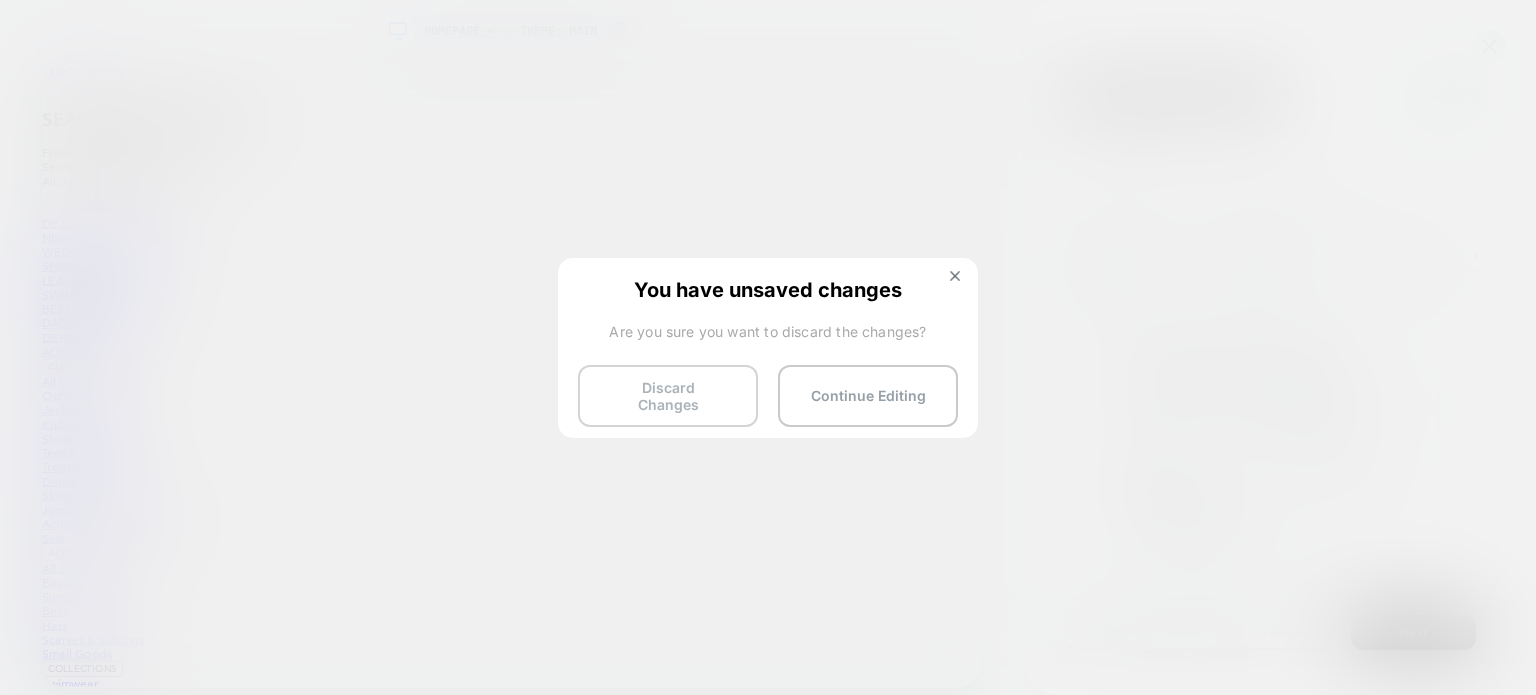 click on "Discard Changes" at bounding box center (668, 396) 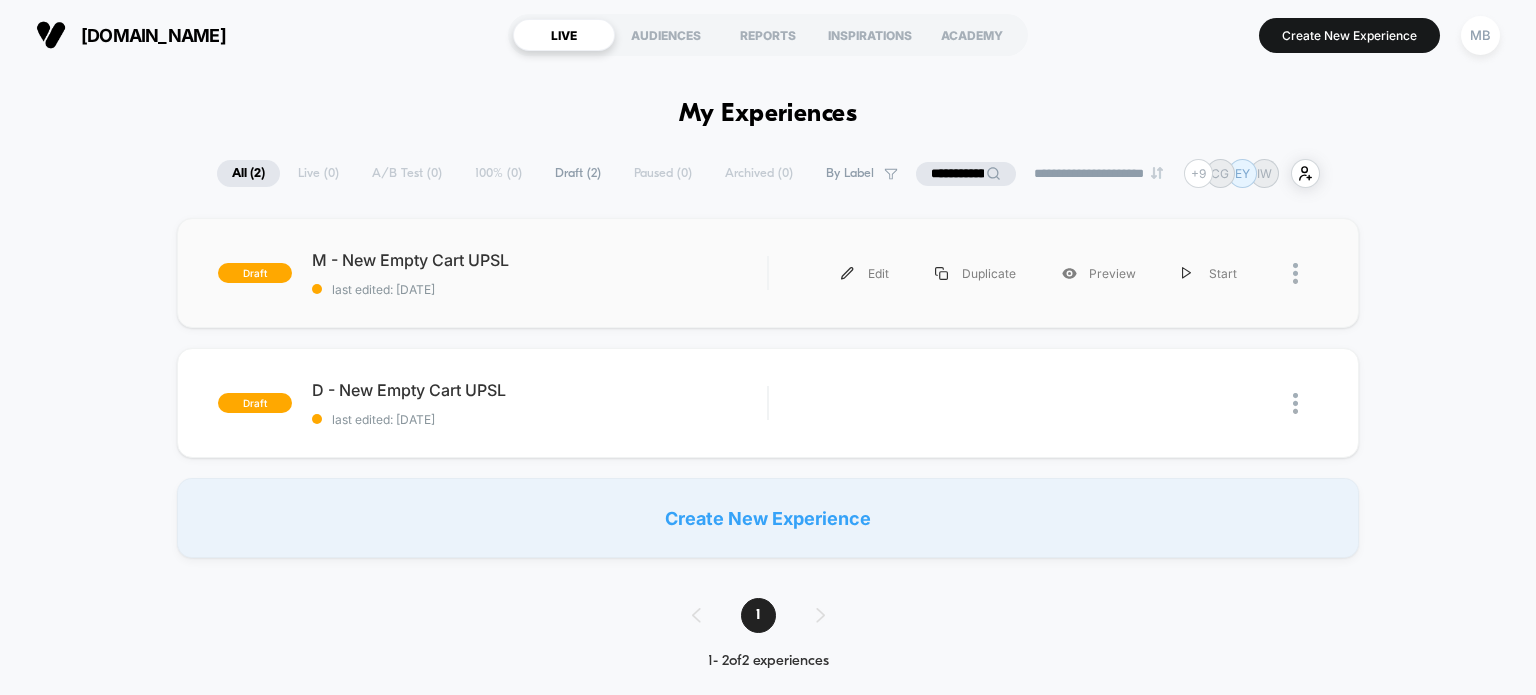 click on "draft M - New Empty Cart UPSL last edited: 7/1/2025 Edit Duplicate Preview Start" at bounding box center (768, 273) 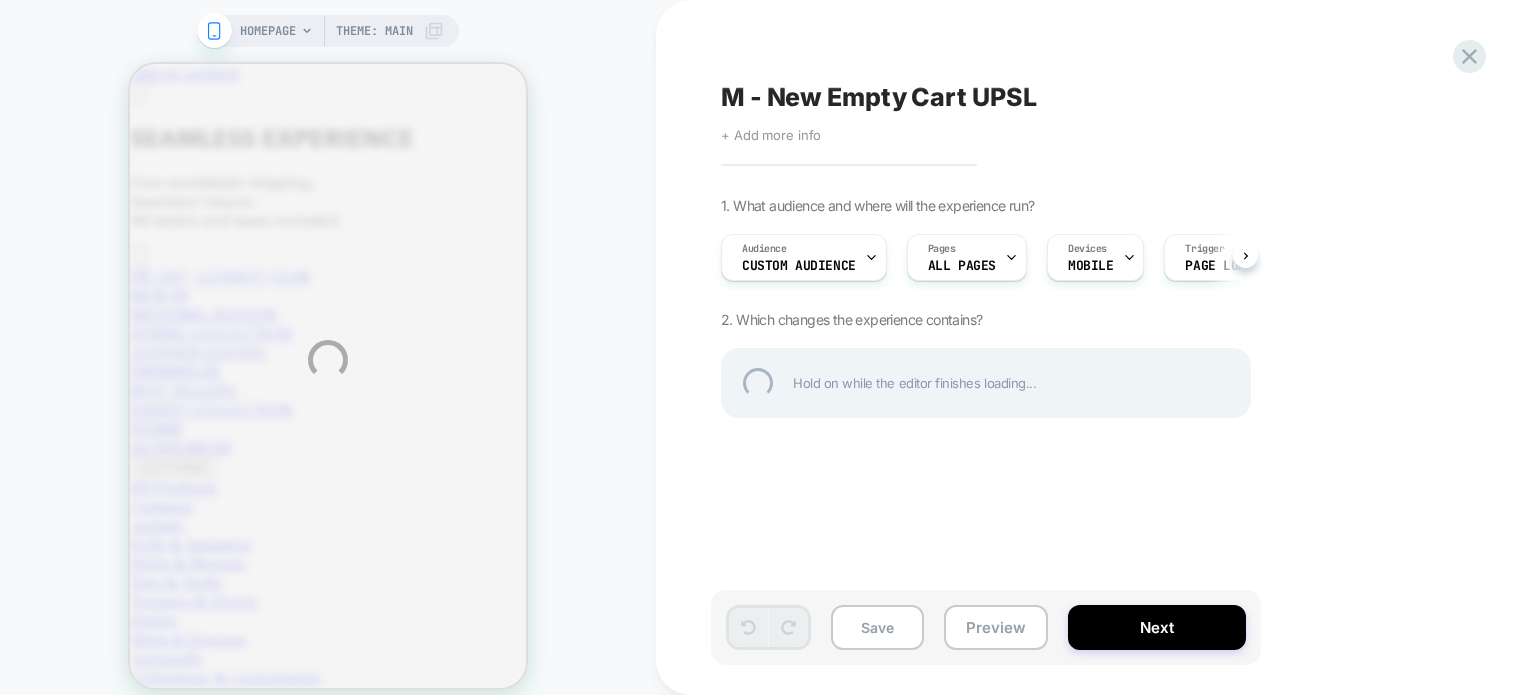 scroll, scrollTop: 0, scrollLeft: 0, axis: both 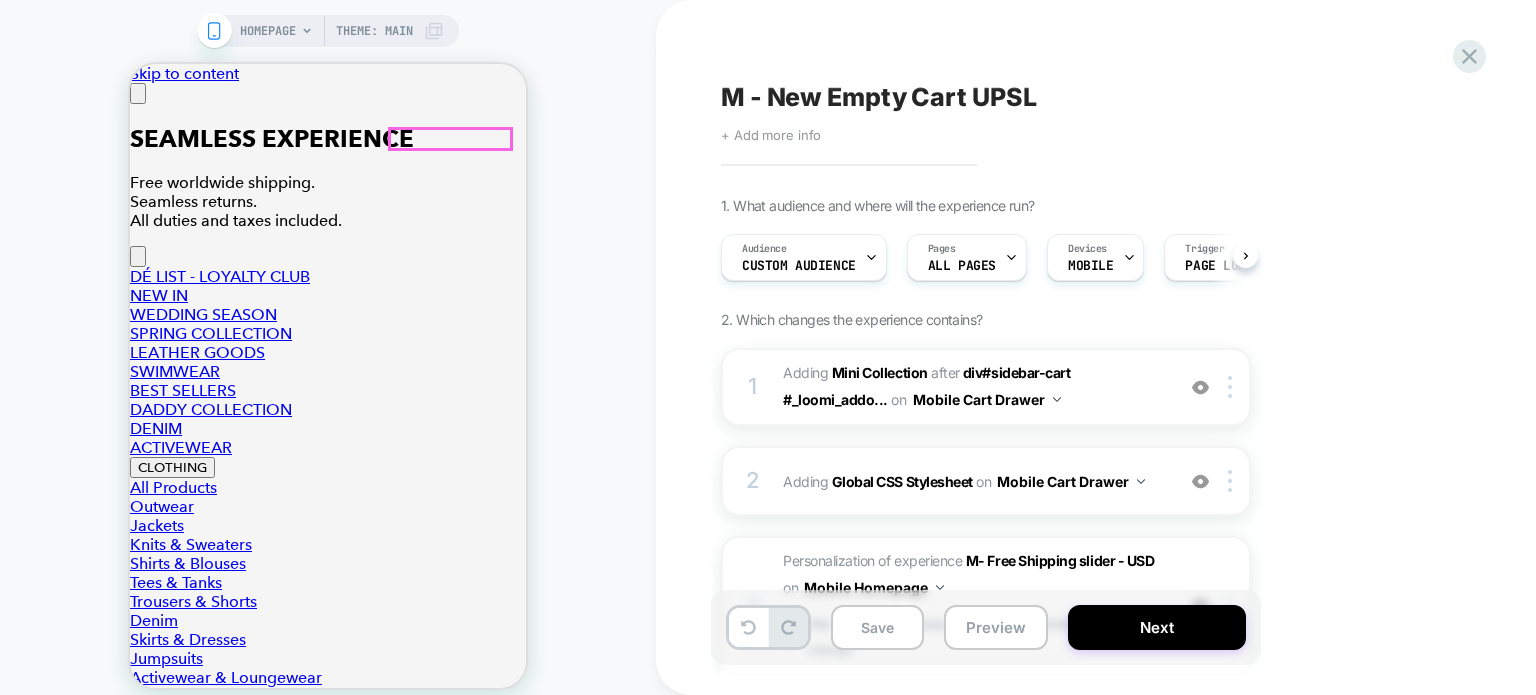 click at bounding box center (272, 4726) 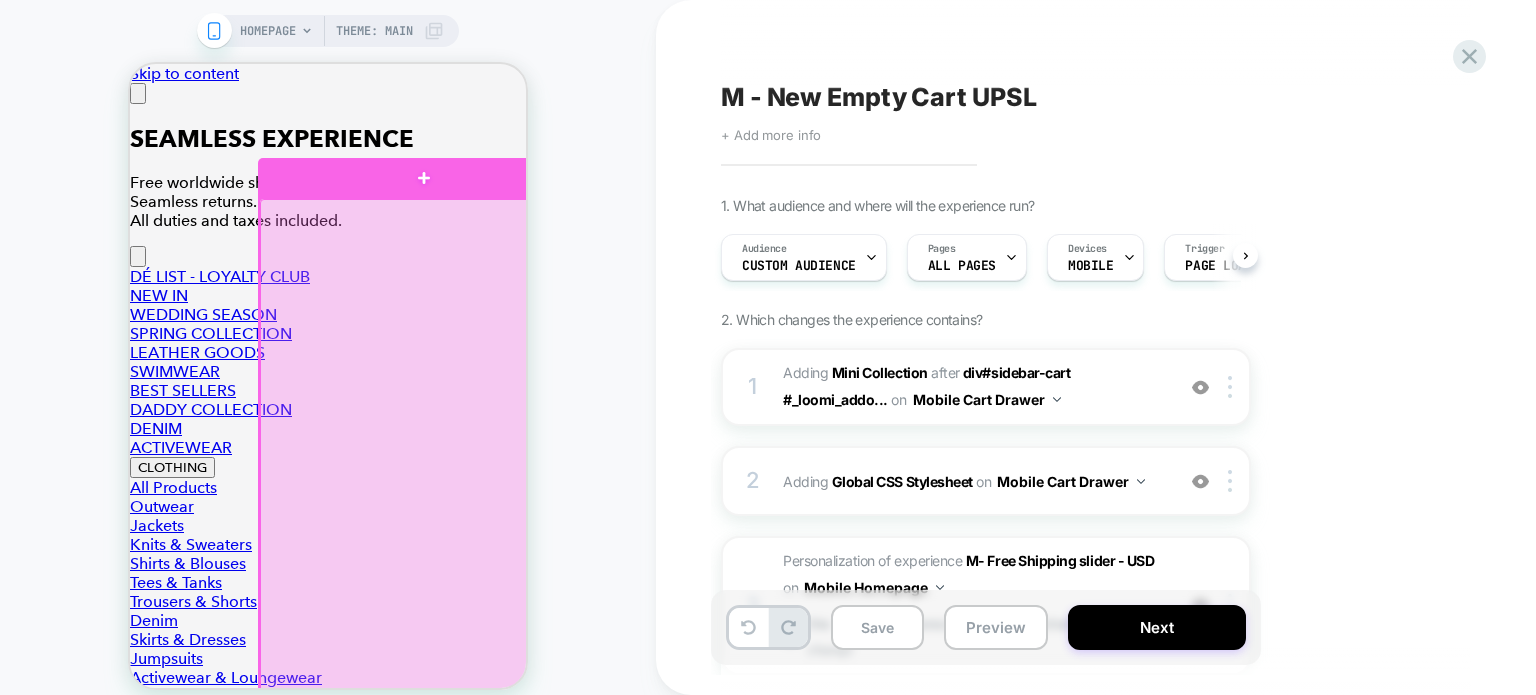click at bounding box center (426, 578) 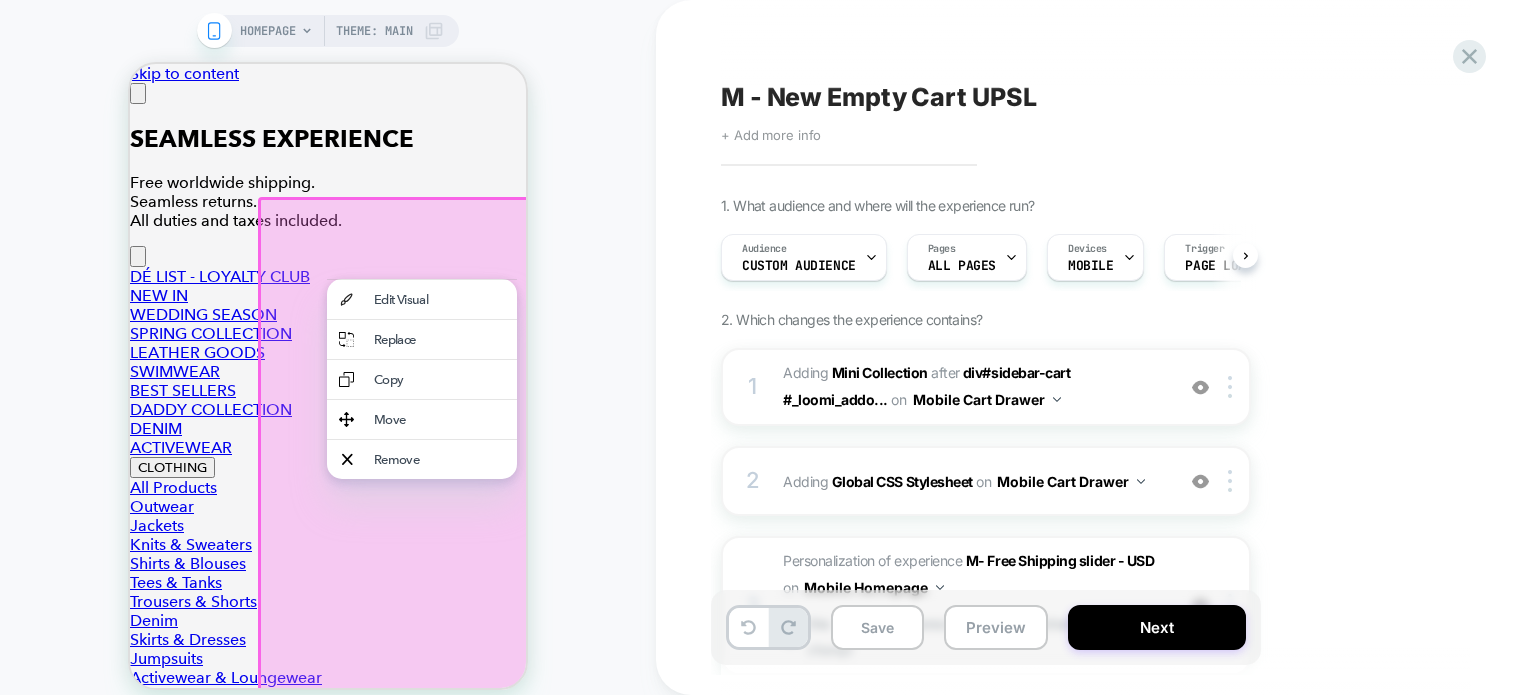 click on "HOMEPAGE Theme: MAIN" at bounding box center [328, 360] 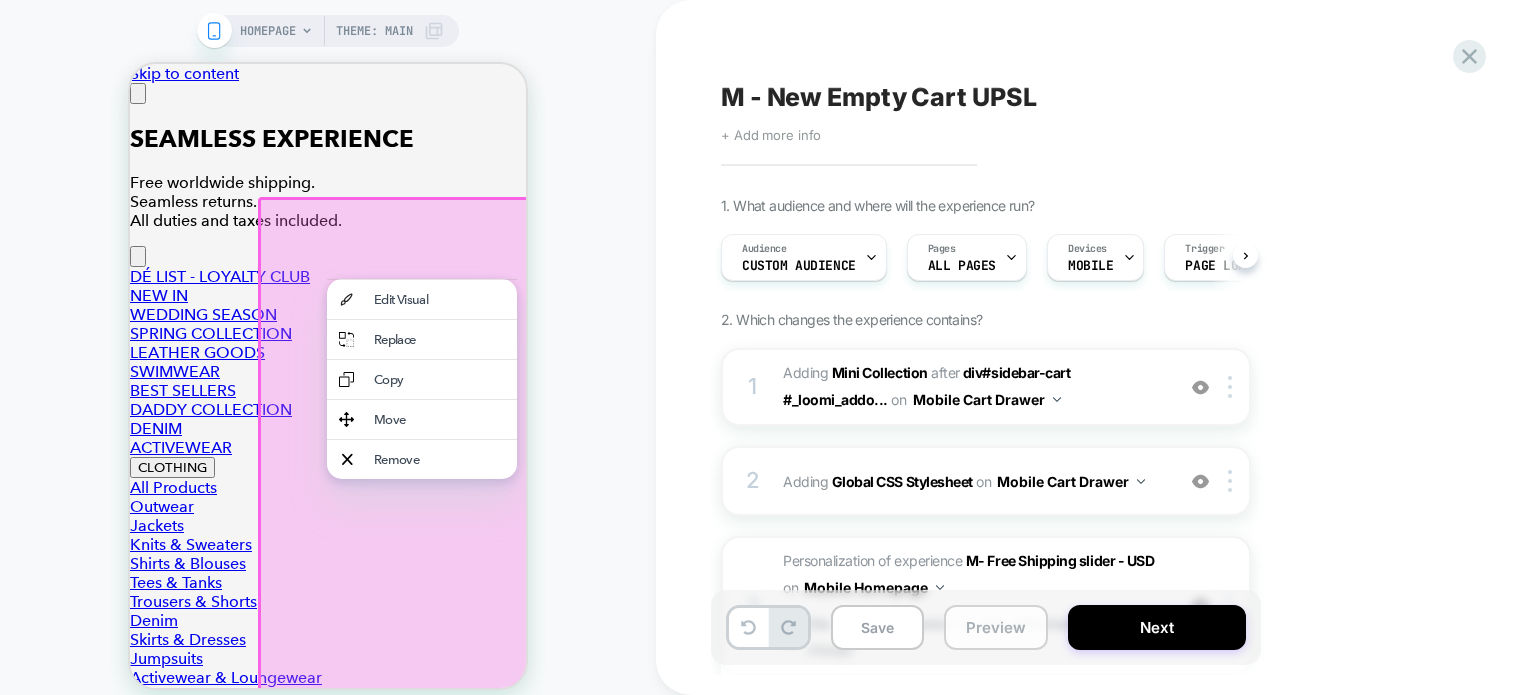 click on "Preview" at bounding box center [996, 627] 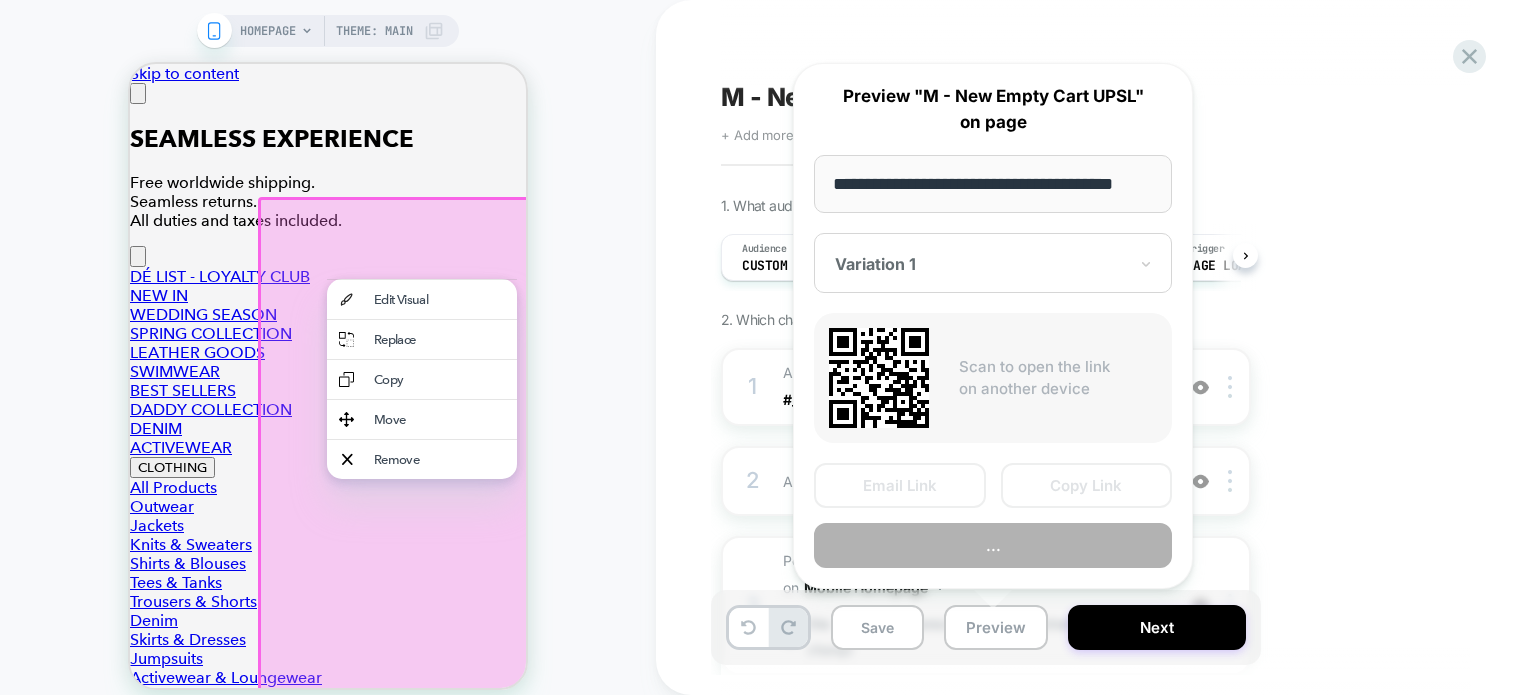scroll, scrollTop: 0, scrollLeft: 24, axis: horizontal 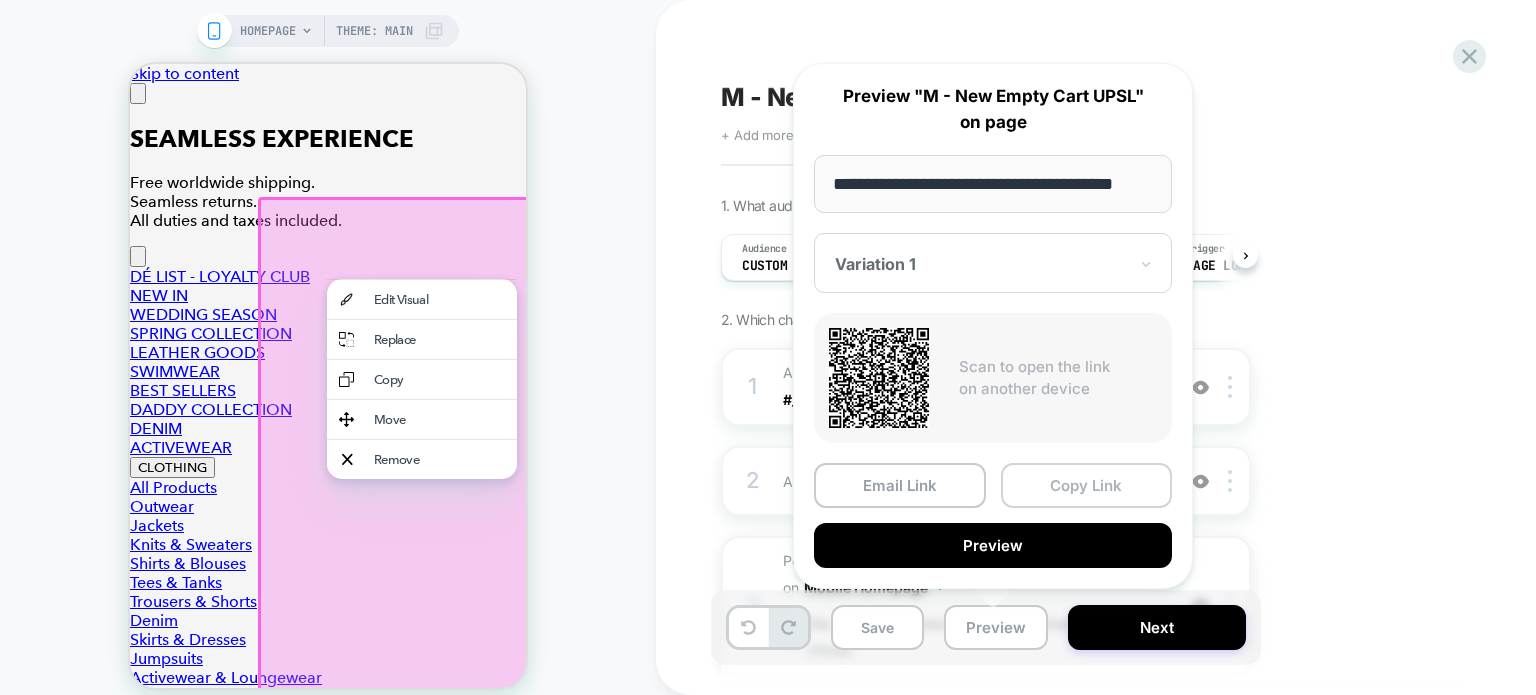 click on "Copy Link" at bounding box center (1087, 485) 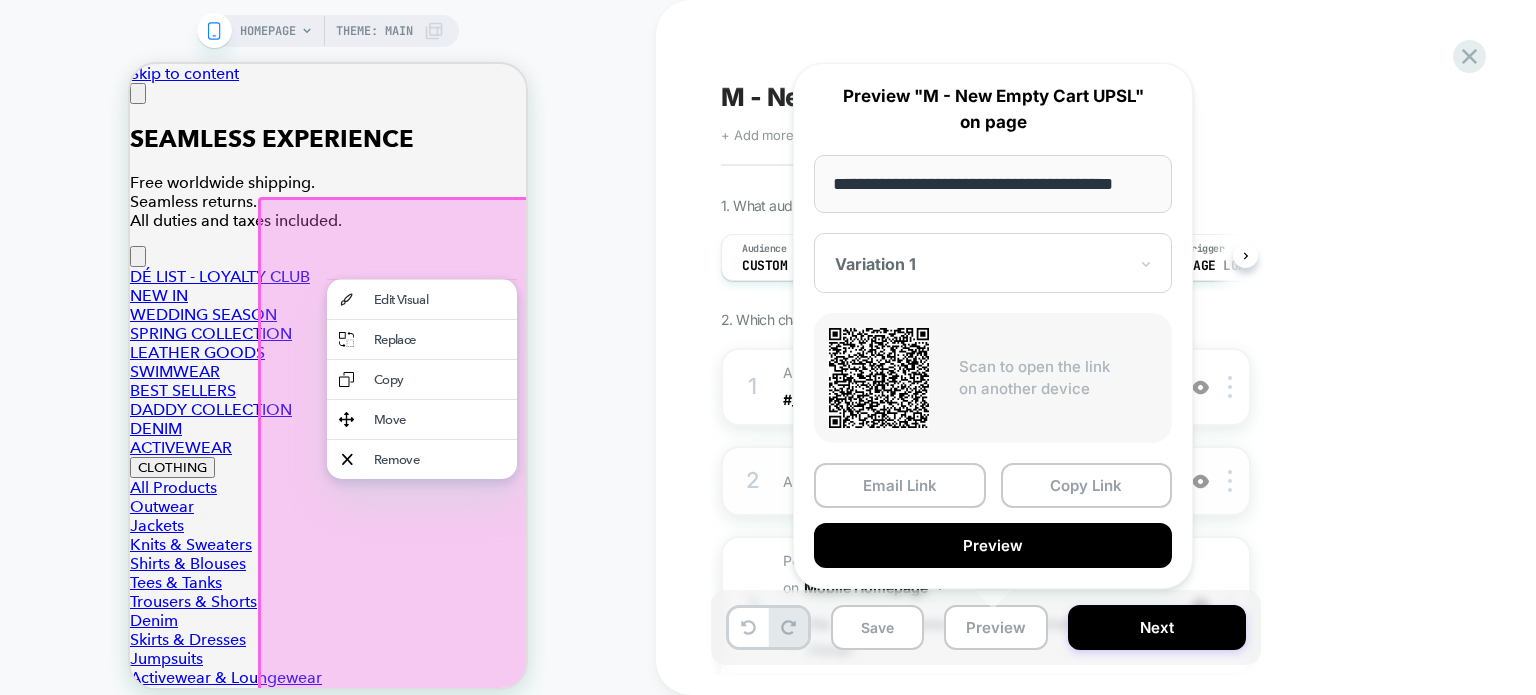 scroll, scrollTop: 0, scrollLeft: 0, axis: both 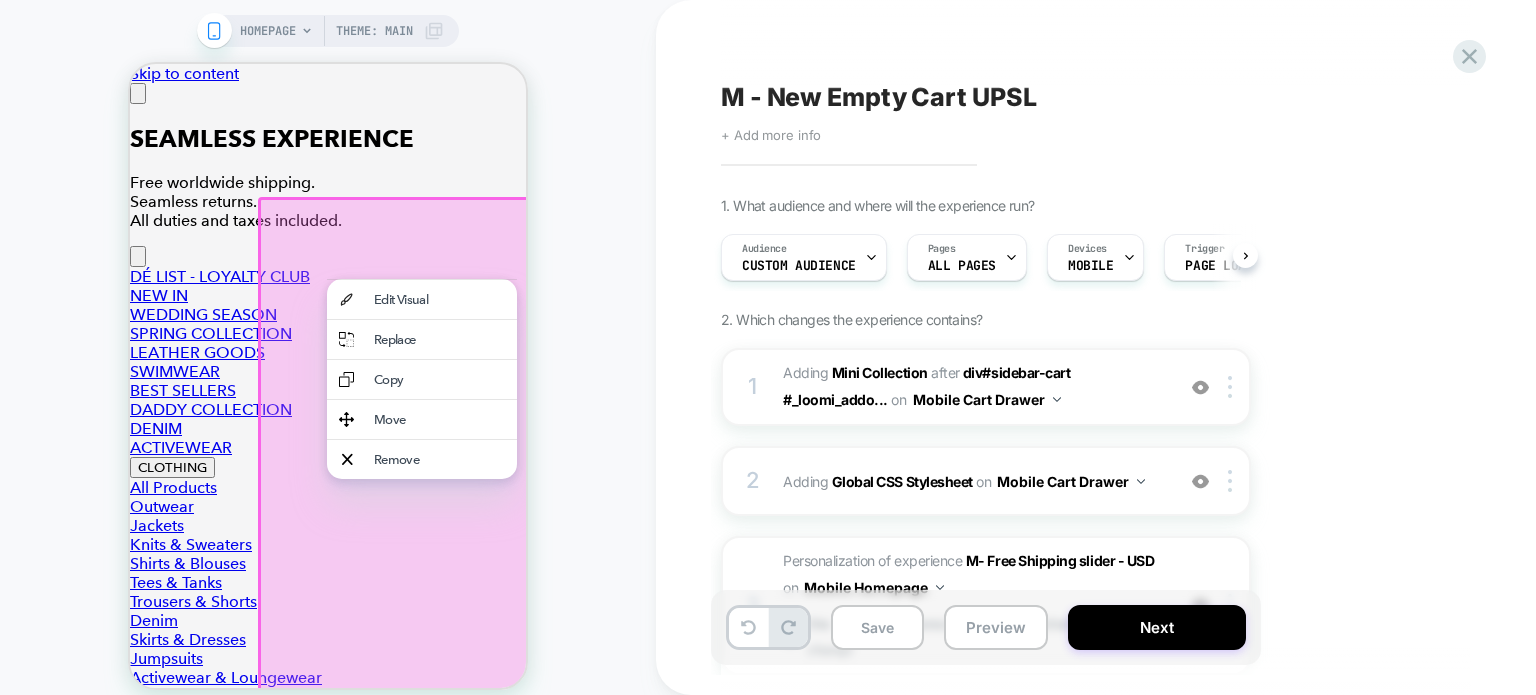 click on "HOMEPAGE Theme: MAIN" at bounding box center [328, 360] 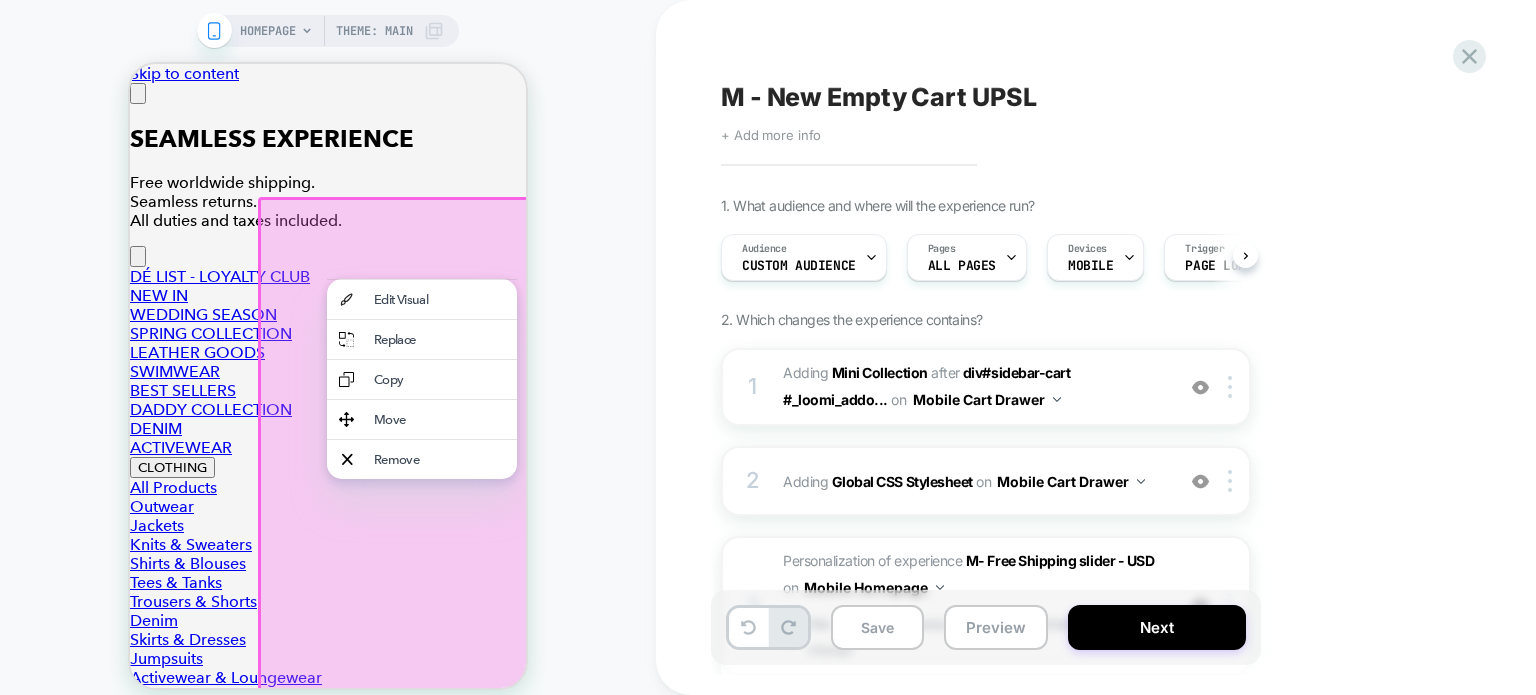 click on "HOMEPAGE Theme: MAIN" at bounding box center [328, 360] 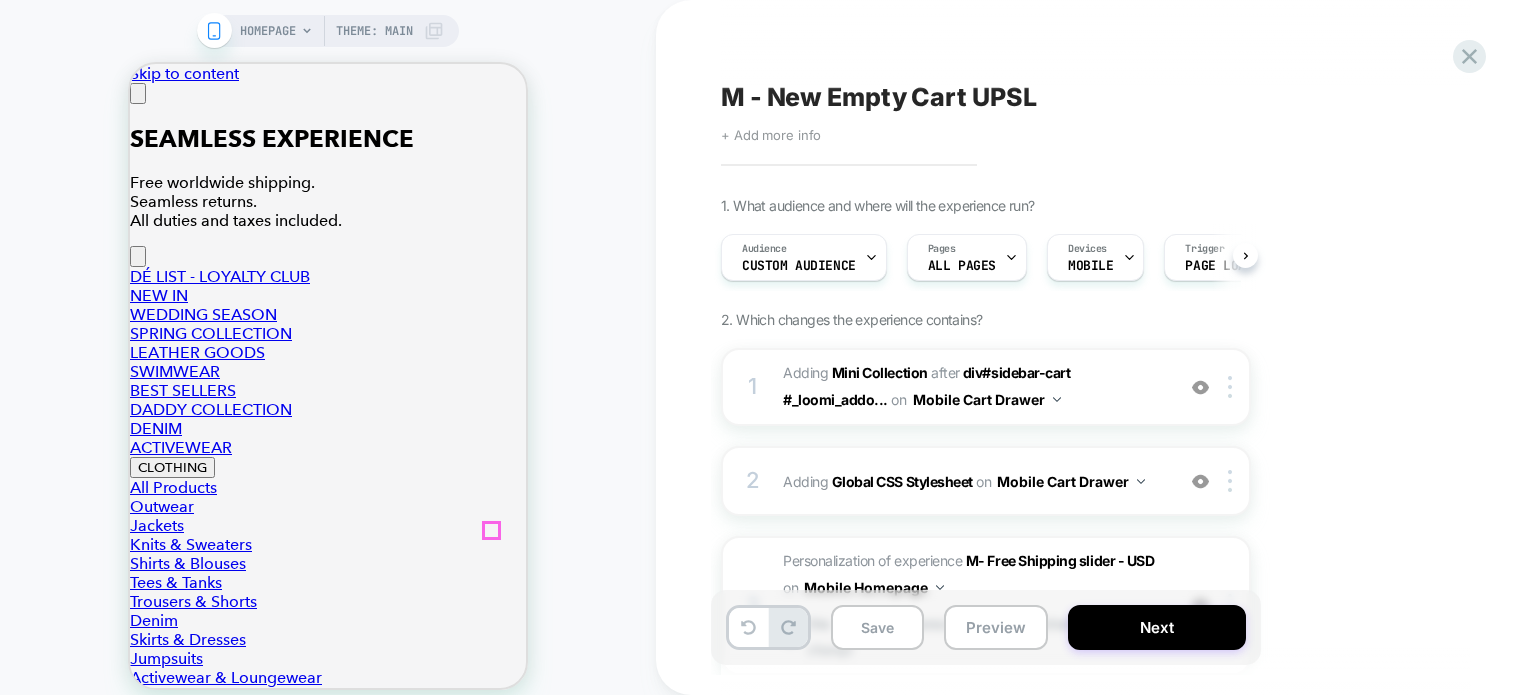 click at bounding box center (138, 93) 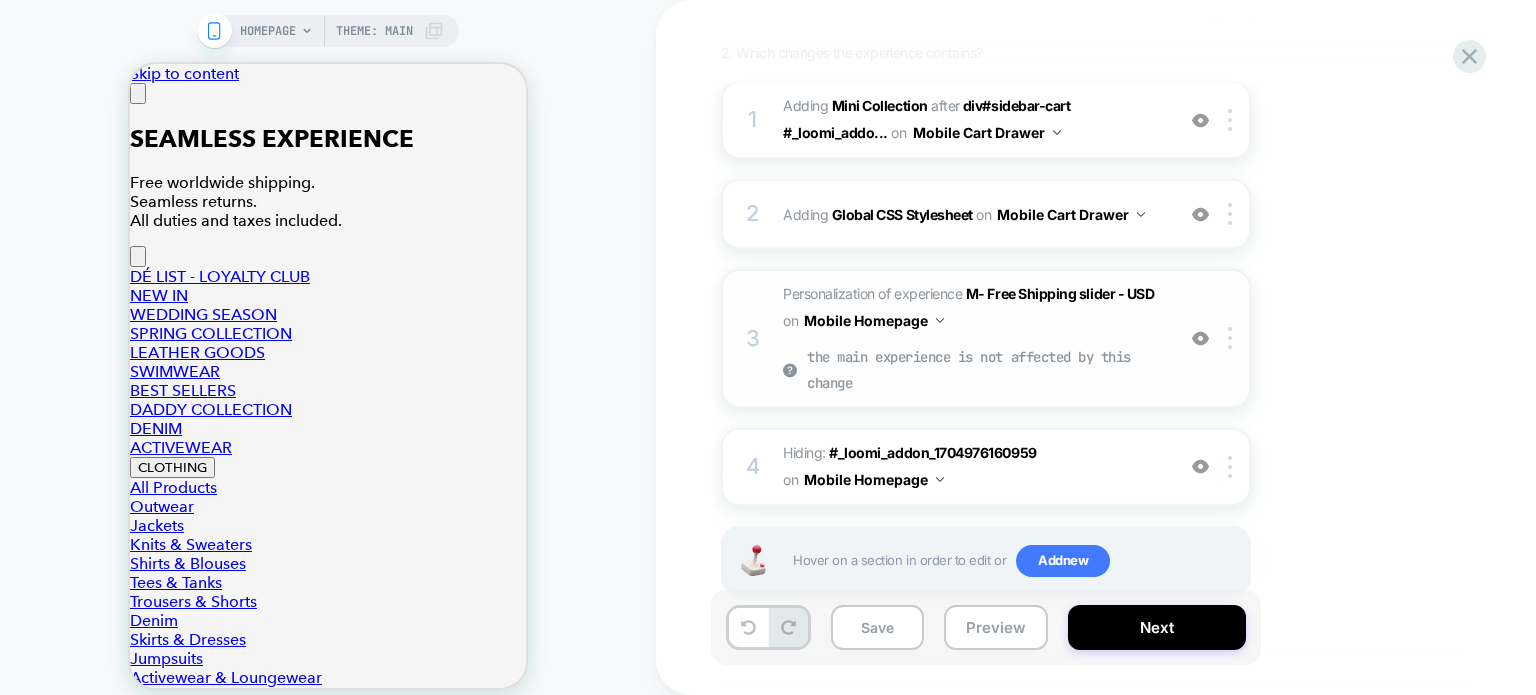 scroll, scrollTop: 300, scrollLeft: 0, axis: vertical 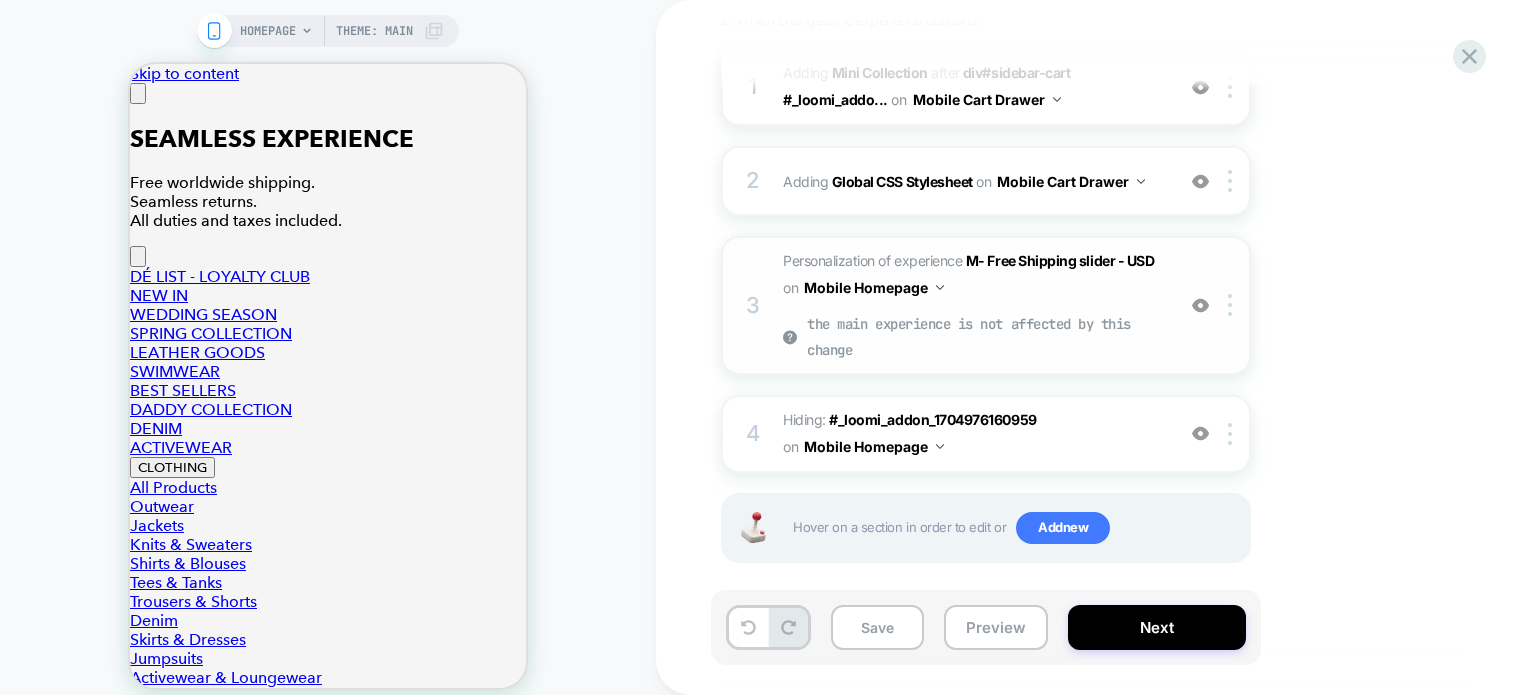 click at bounding box center [1200, 305] 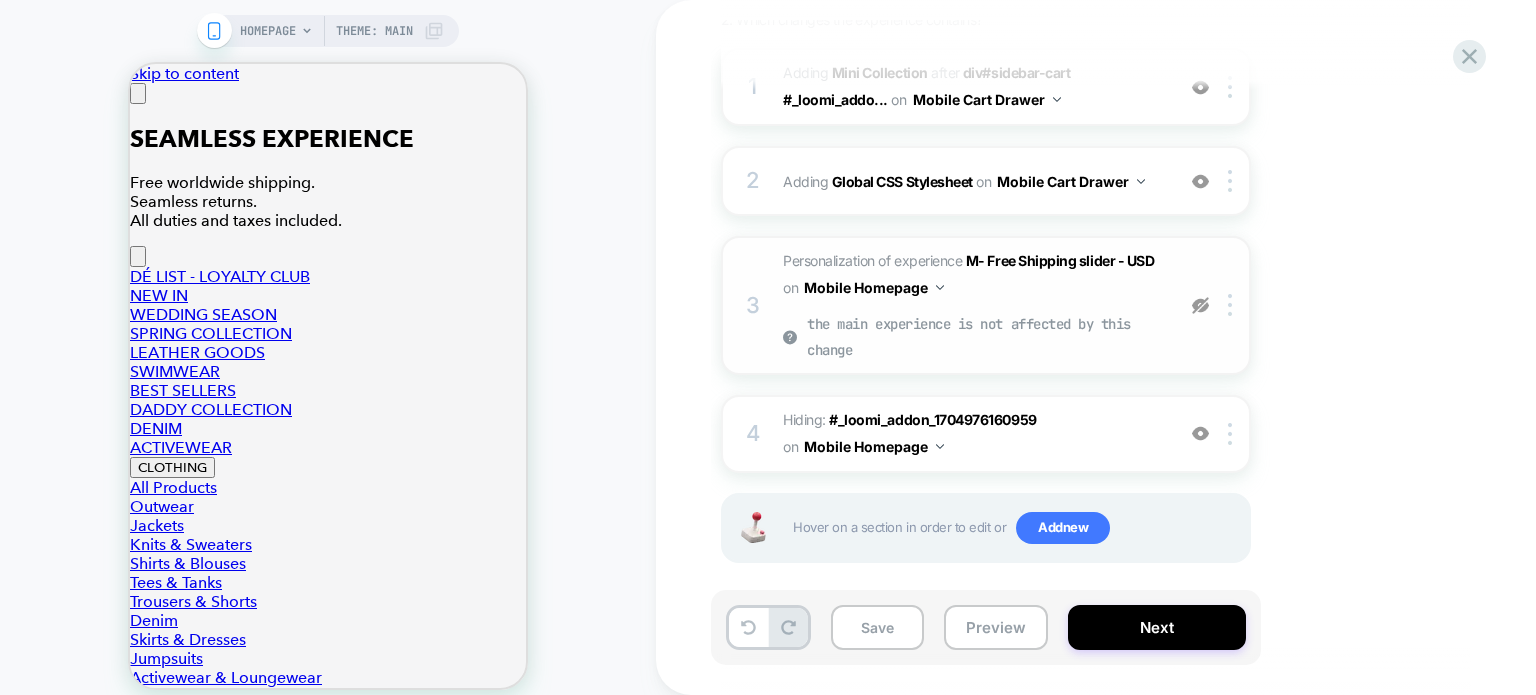 click at bounding box center (1200, 305) 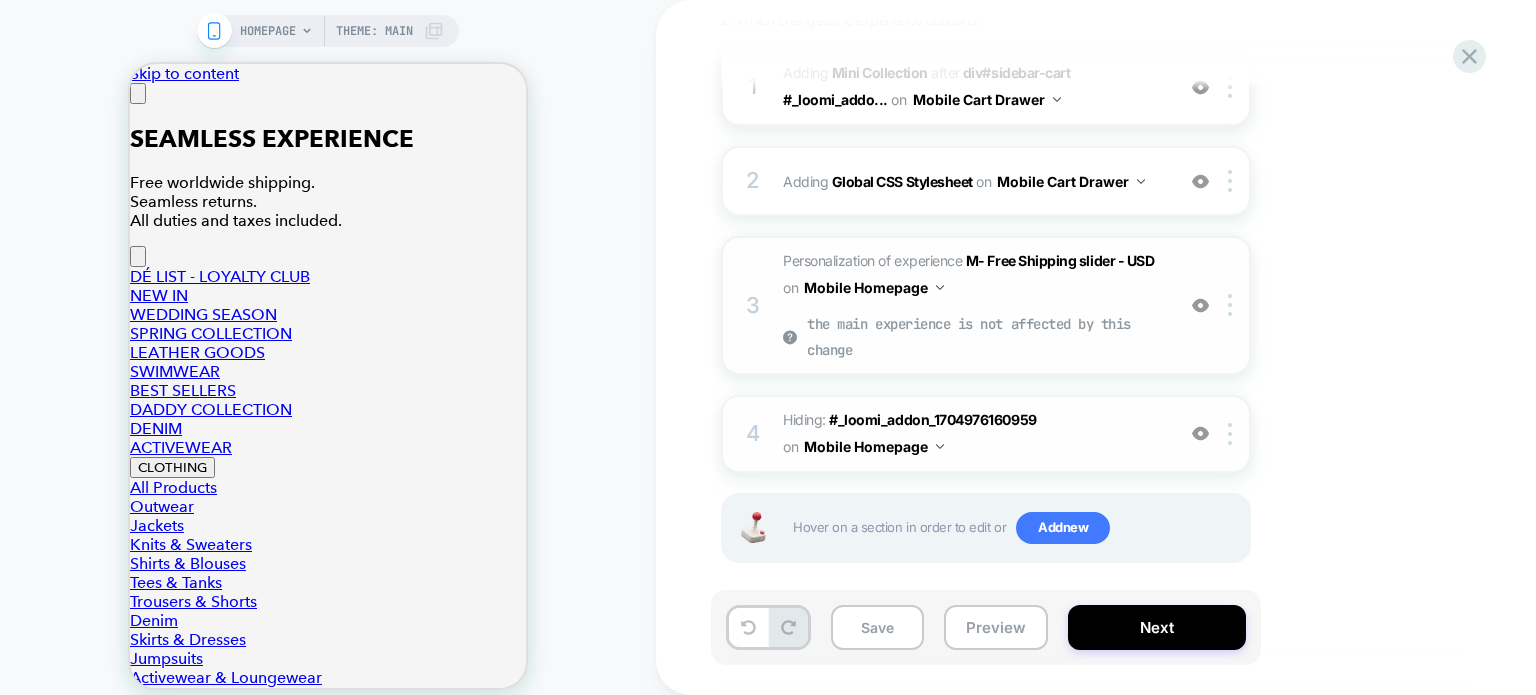 click at bounding box center (1200, 433) 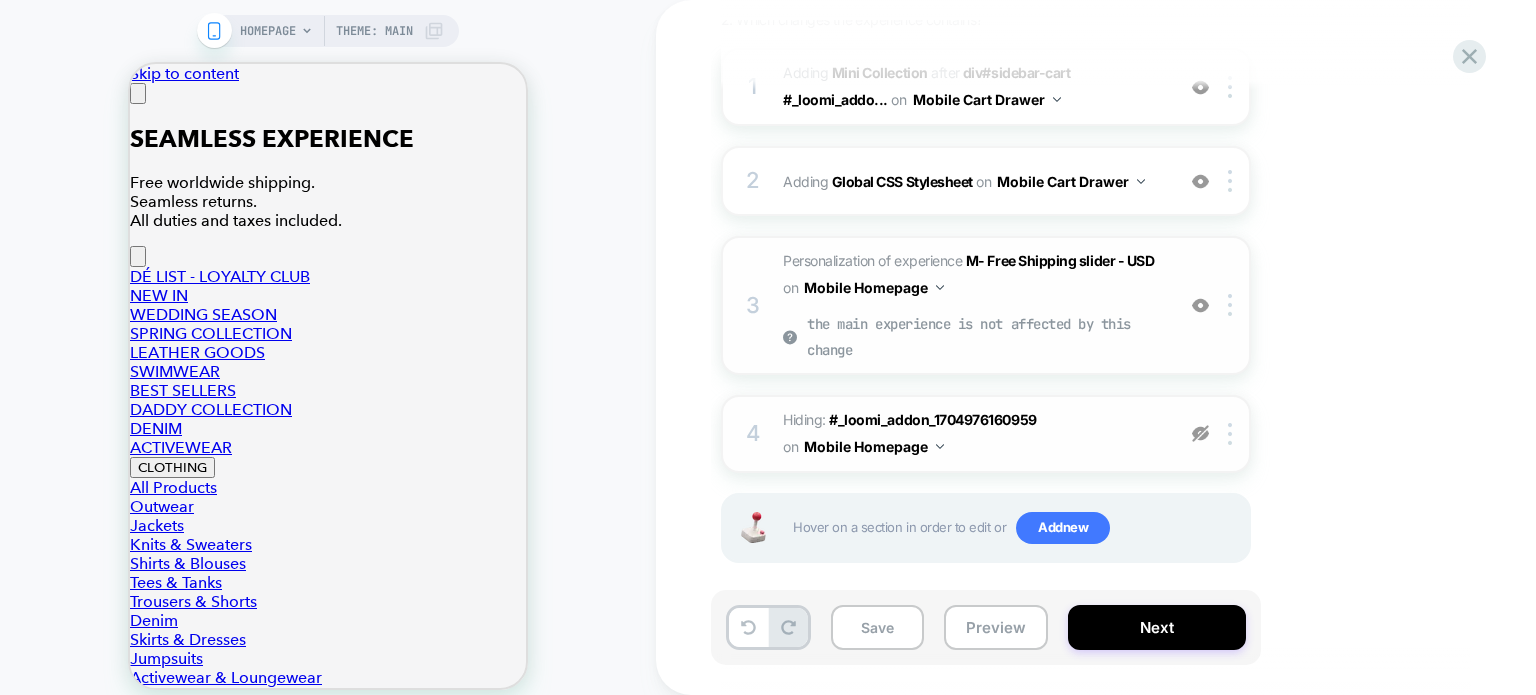 click at bounding box center (1200, 433) 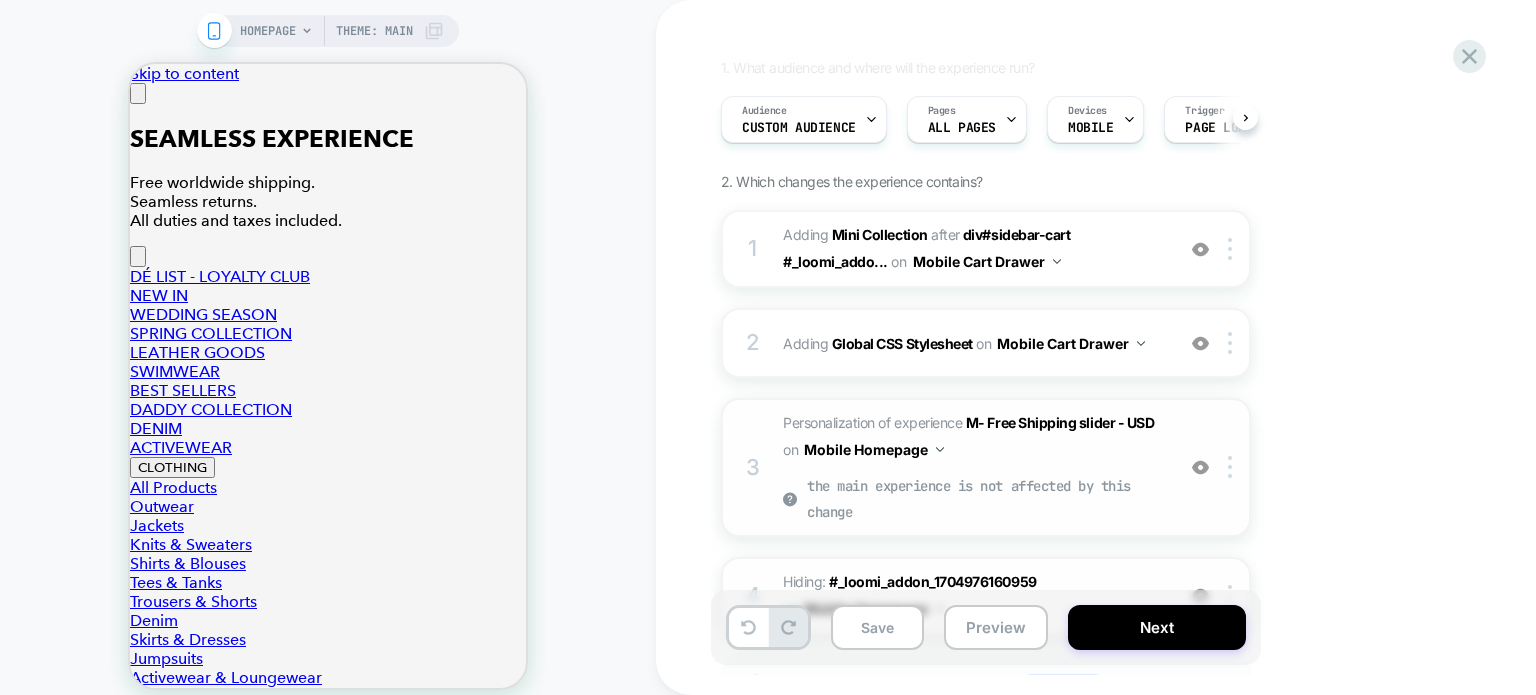 scroll, scrollTop: 100, scrollLeft: 0, axis: vertical 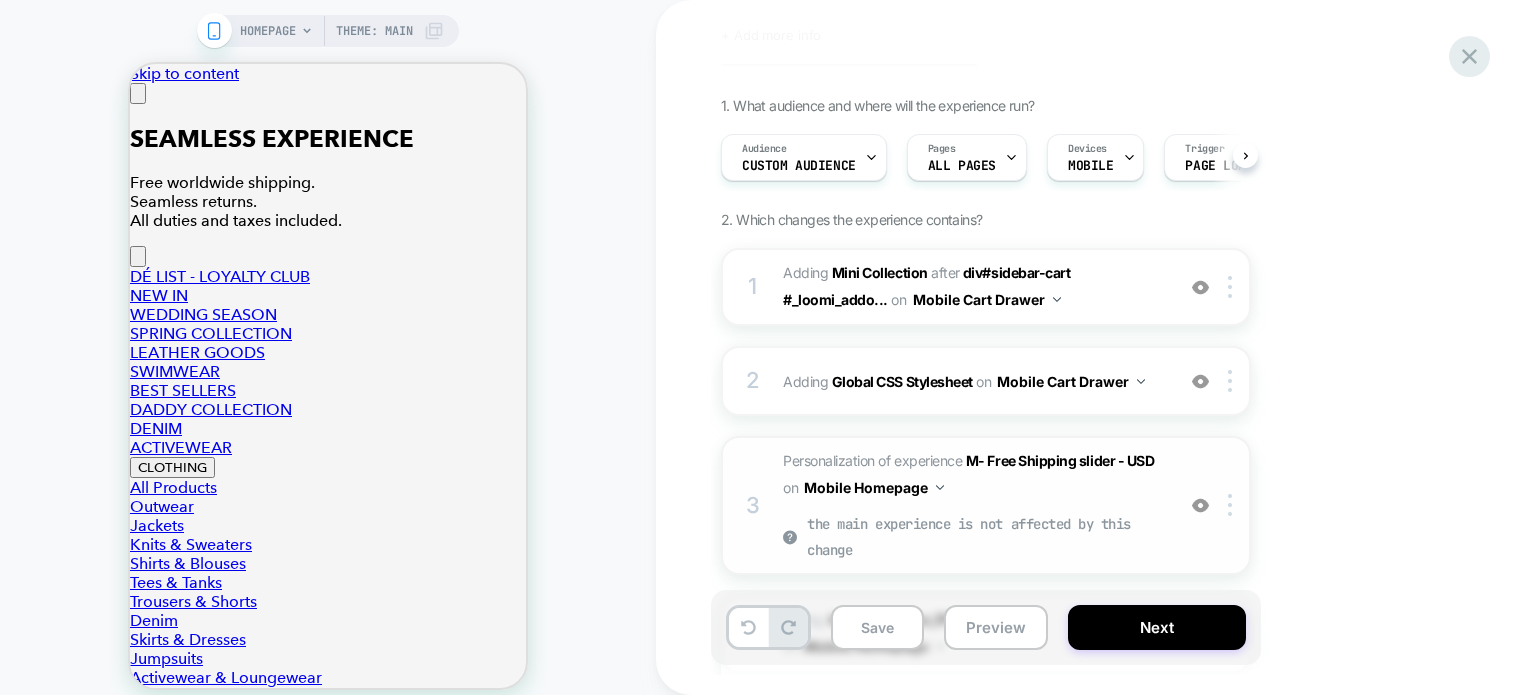 click 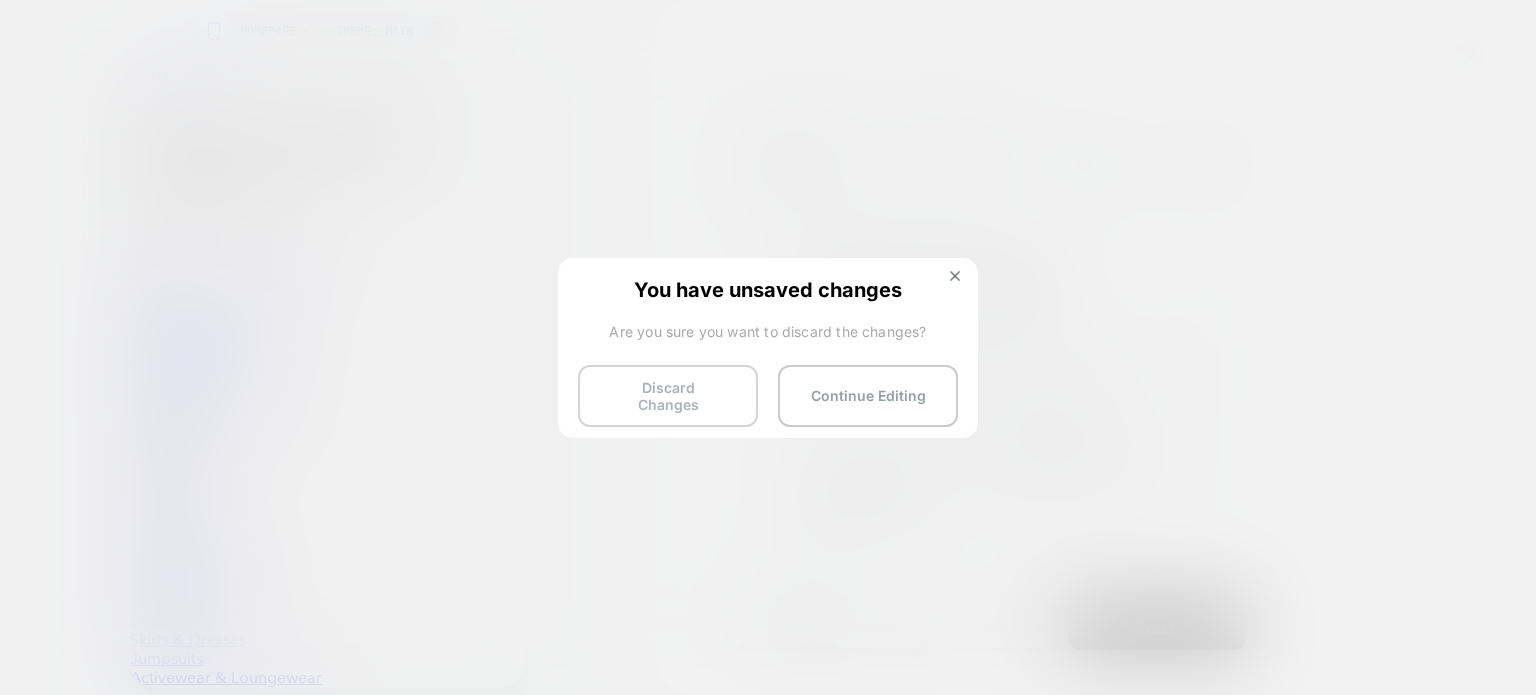 click on "Discard Changes" at bounding box center (668, 396) 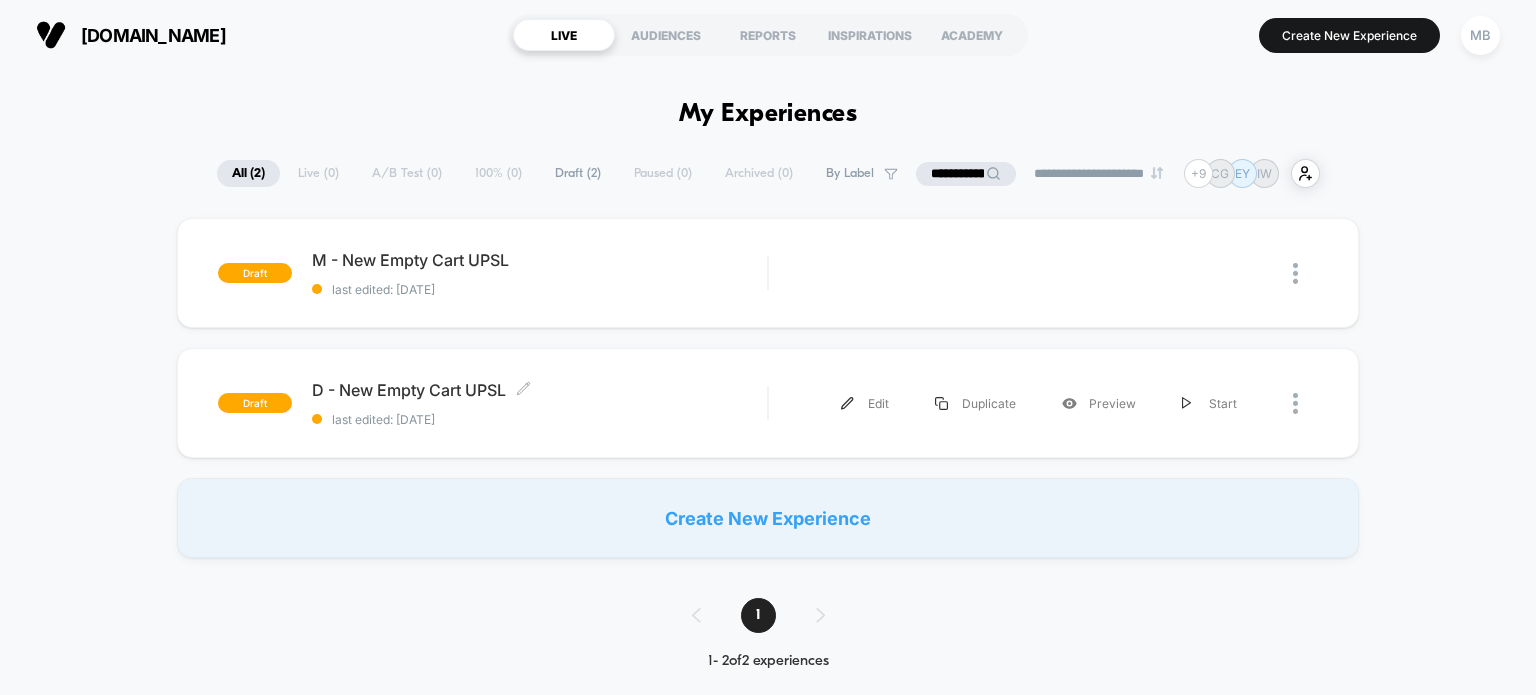 click on "last edited: [DATE]" at bounding box center [540, 419] 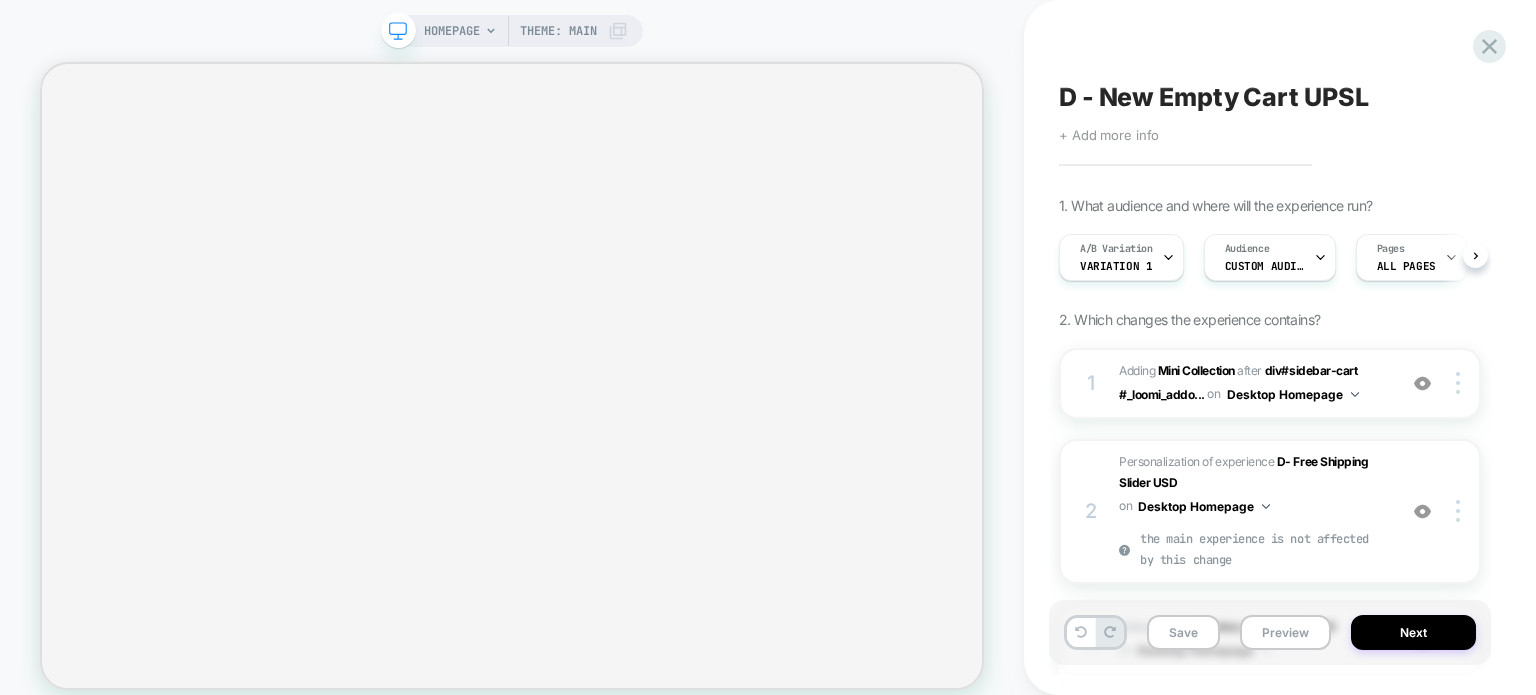 scroll, scrollTop: 0, scrollLeft: 0, axis: both 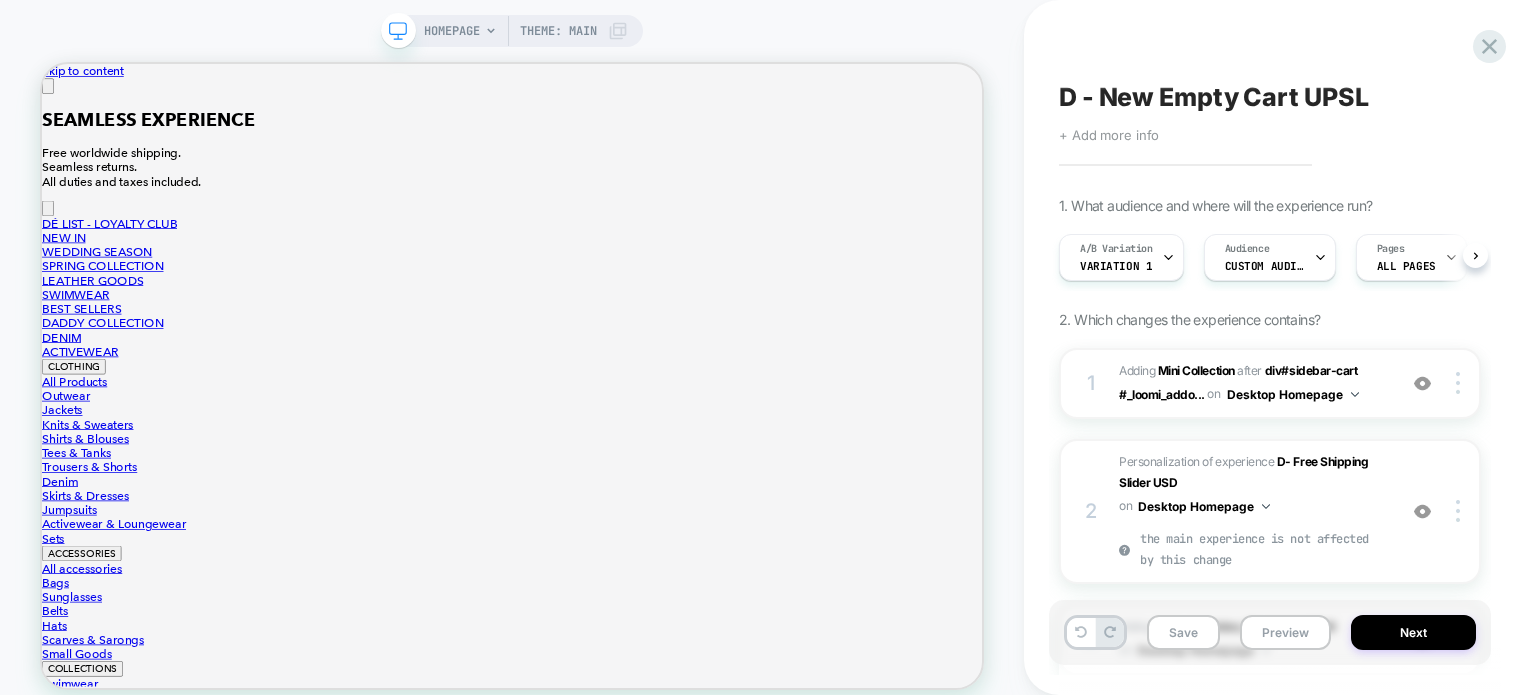 click on "D - New Empty Cart UPSL Click to edit experience details + Add more info 1. What audience and where will the experience run? A/B Variation Variation 1 Audience Custom Audience Pages ALL PAGES Devices DESKTOP Trigger Page Load 2. Which changes the experience contains? 1 #_loomi_addon_1748505806663 Adding   Mini Collection   AFTER div#sidebar-cart #_loomi_addo... div#sidebar-cart #_loomi_addon_1749126649450   on Desktop Homepage Add Before Add After Duplicate Replace Position Copy CSS Selector Copy Widget Id Rename Copy to   Mobile Target   All Devices Delete Upgrade to latest 2 Personalization of experience   D- Free Shipping Slider USD   on Desktop Homepage the main experience is not affected by this change Add Before Add After Duplicate Replace Position Copy CSS Selector Copy Widget Id Rename Copy to   Mobile Target   All Devices Delete Upgrade to latest 3 Hiding :   #_loomi_addon_1704806835728 #_loomi_addon_1704806835728   on Desktop Homepage Add Before Add After Copy CSS Selector Rename Copy to   Mobile" at bounding box center [1270, 347] 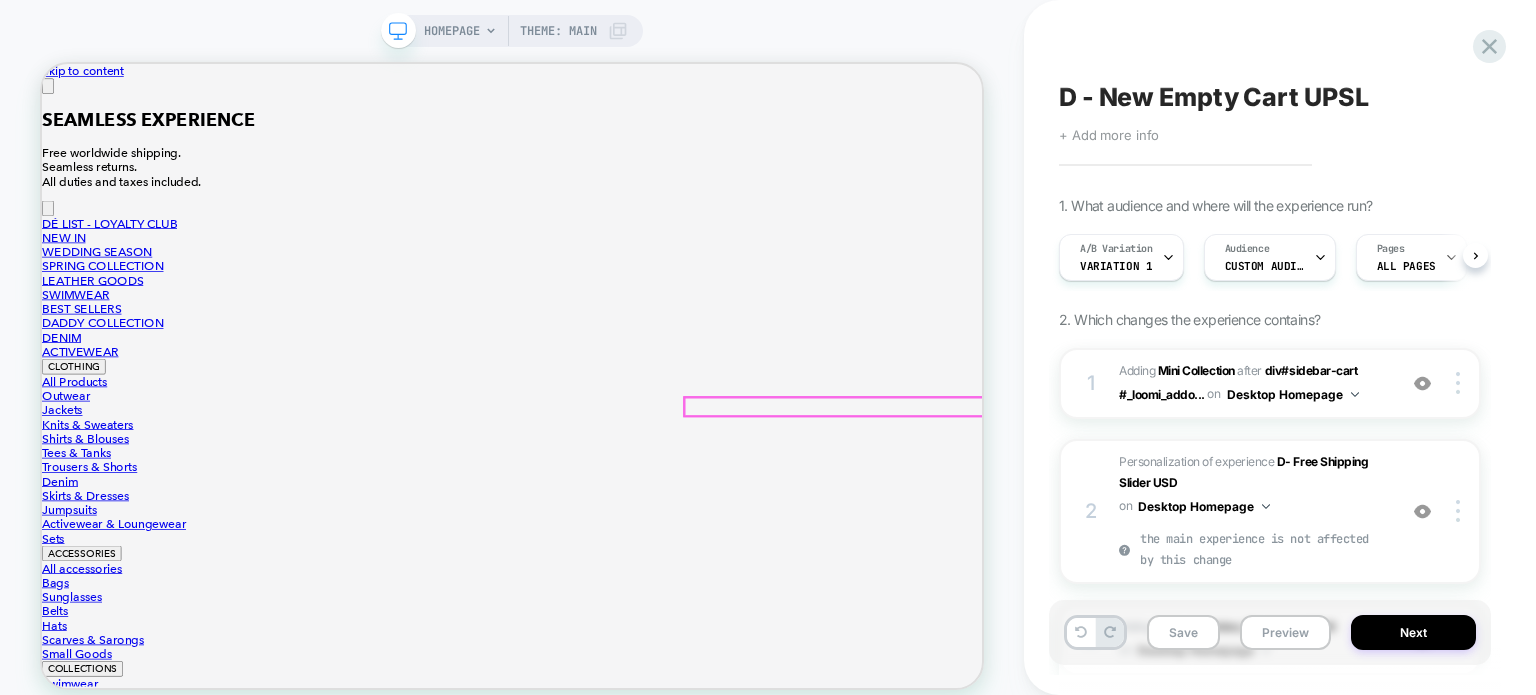 click on "Your cart is empty" at bounding box center [669, 8751] 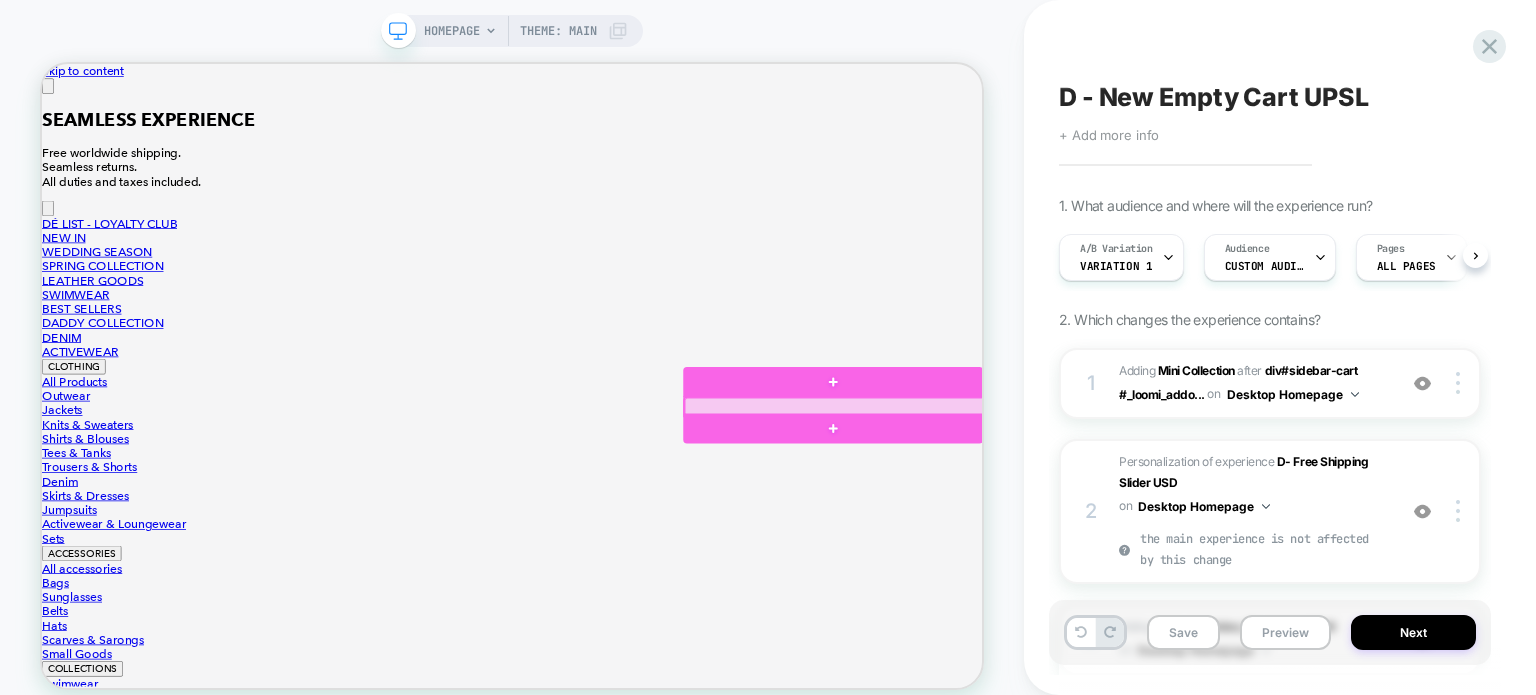 drag, startPoint x: 1117, startPoint y: 515, endPoint x: 1087, endPoint y: 515, distance: 30 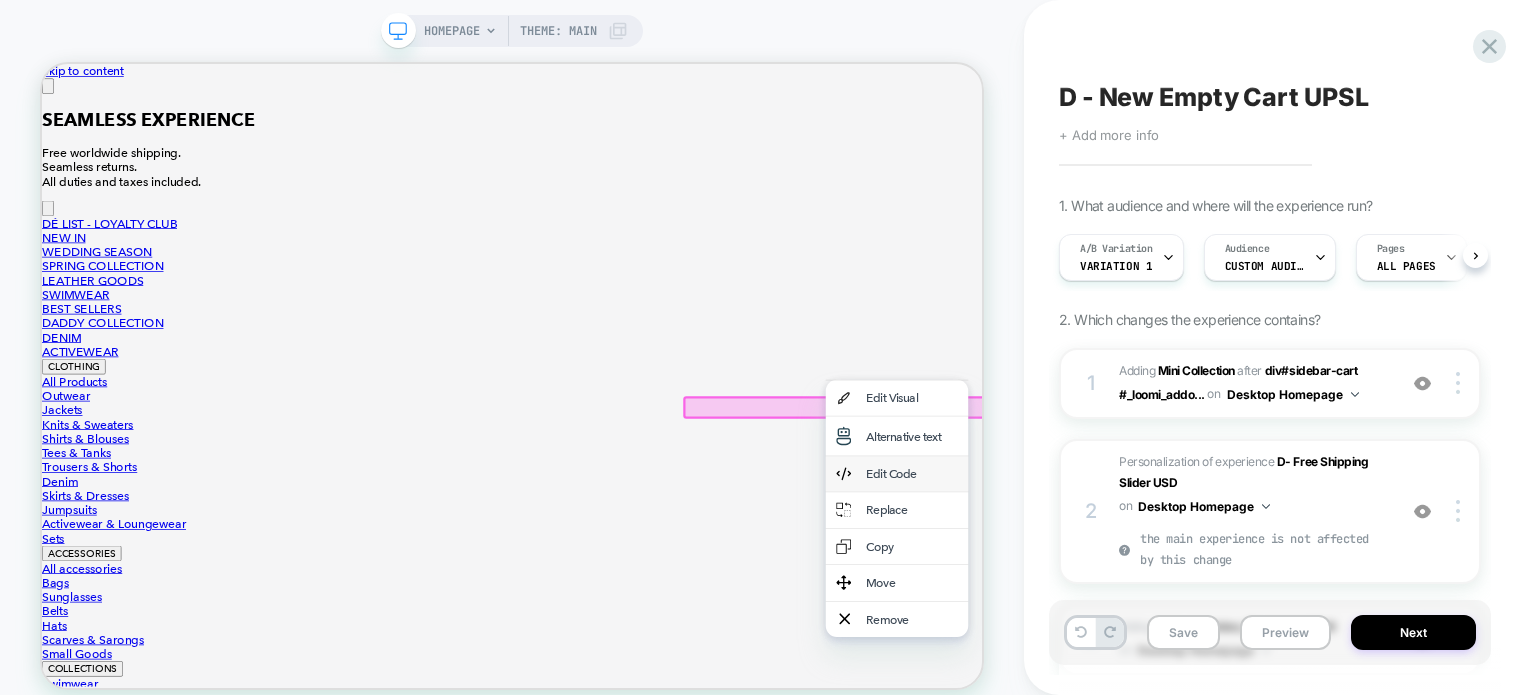 click on "Edit Code" at bounding box center [1202, 610] 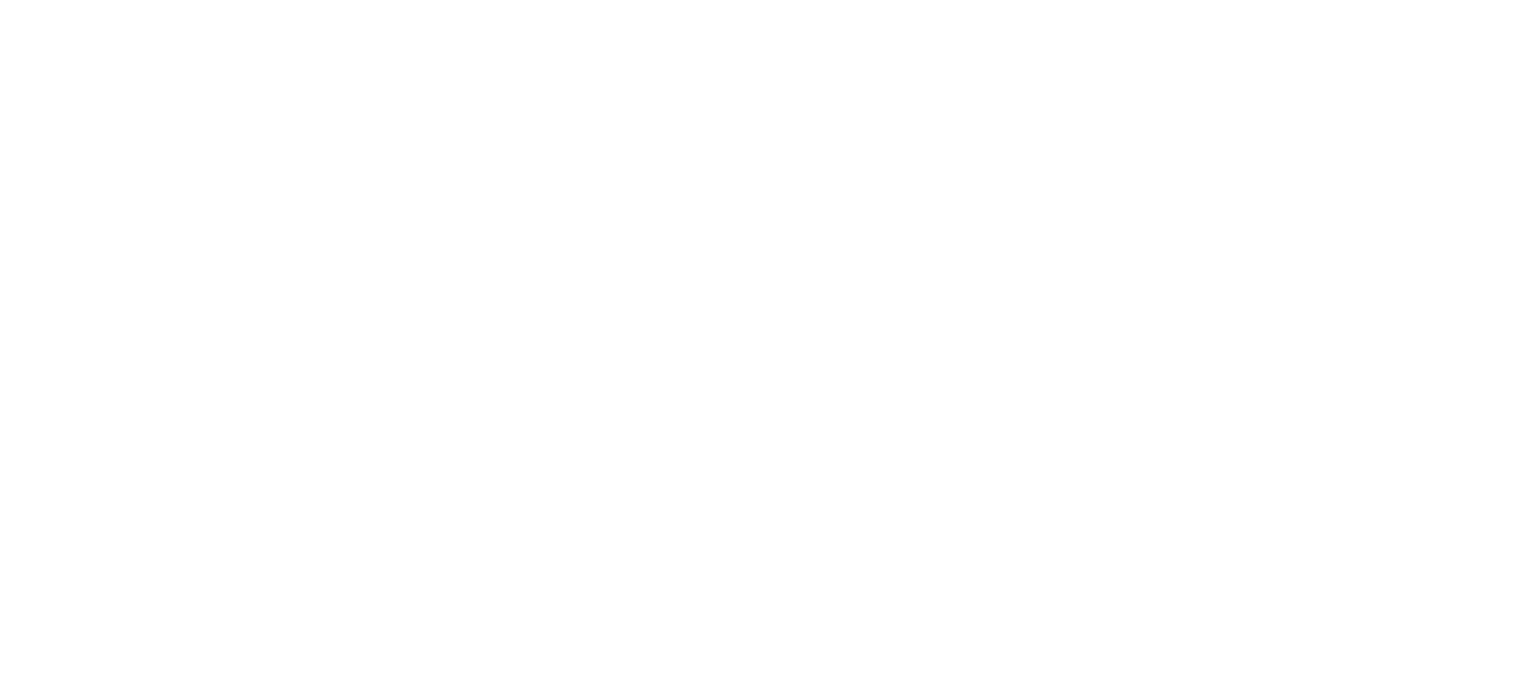scroll, scrollTop: 0, scrollLeft: 0, axis: both 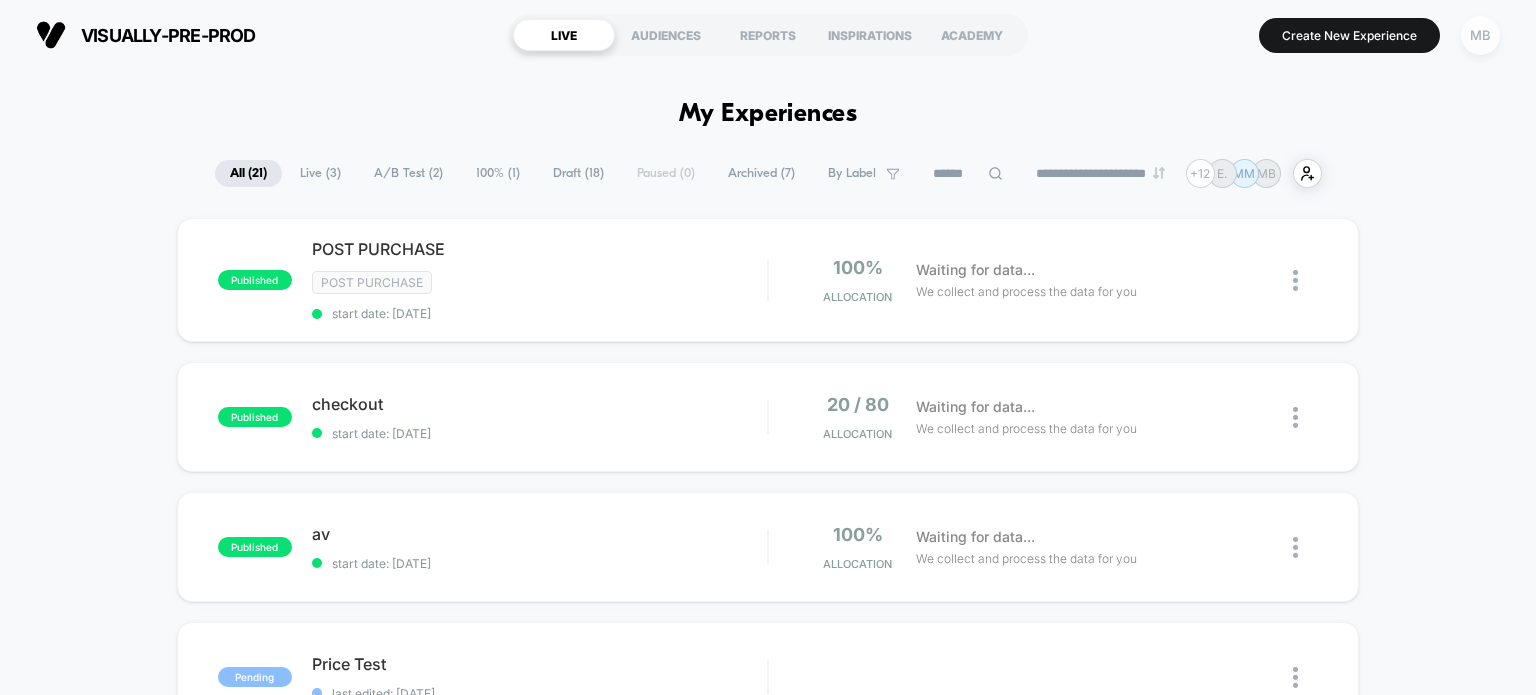 click on "MB" at bounding box center [1480, 35] 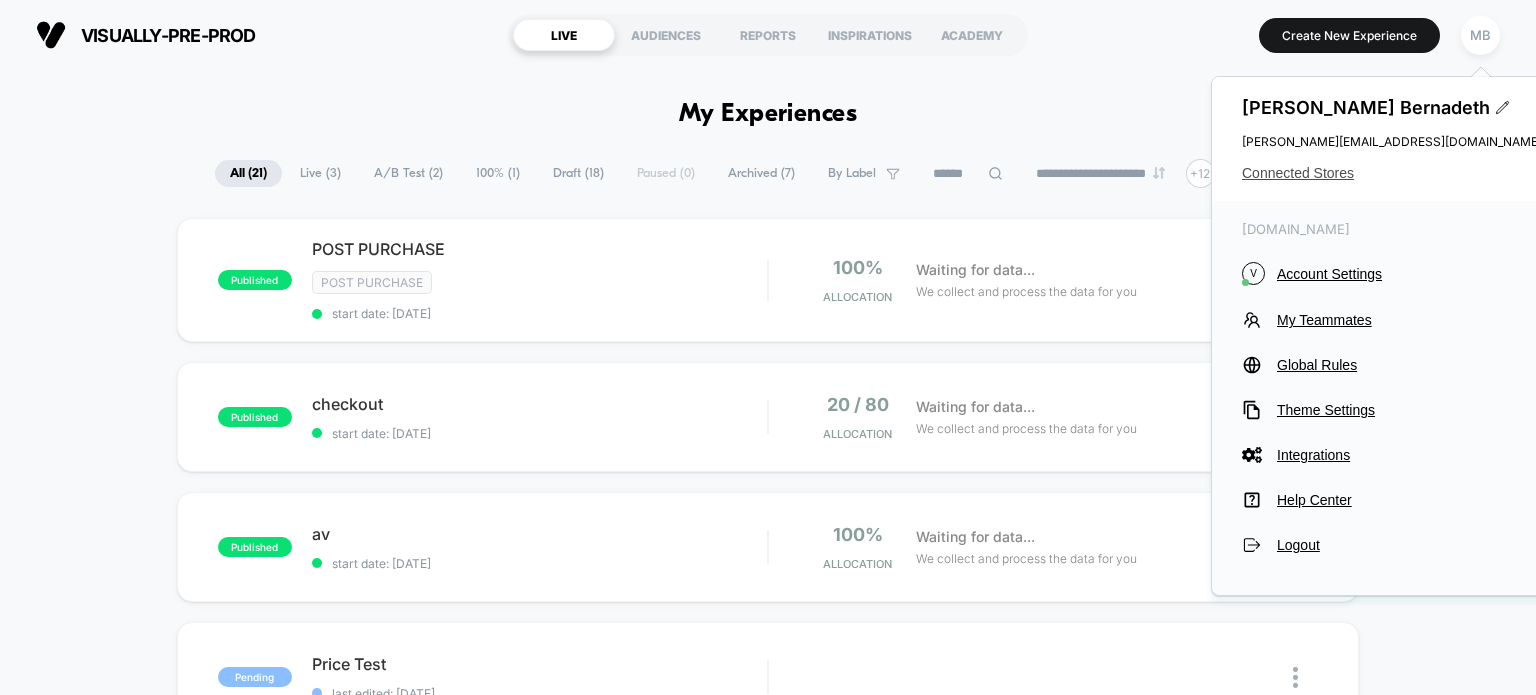click on "Connected Stores" at bounding box center (1392, 173) 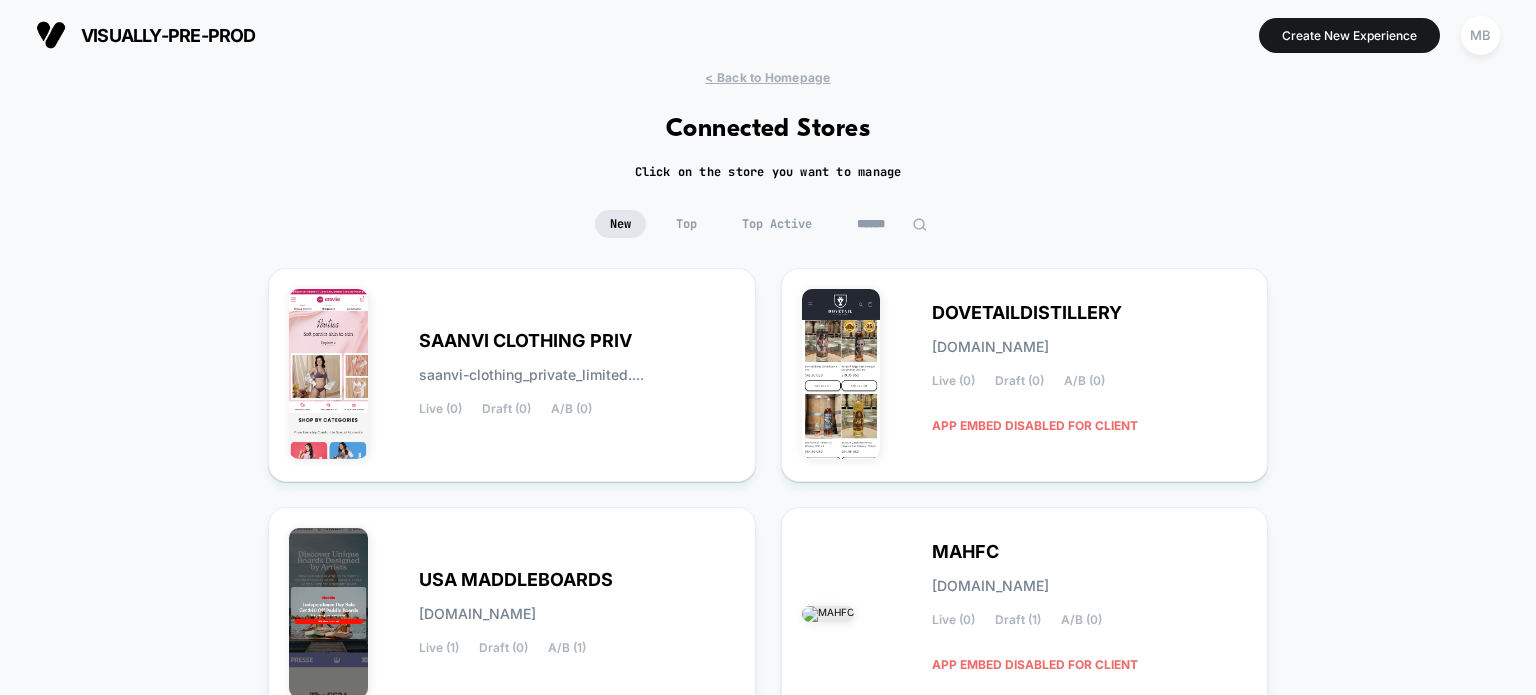click at bounding box center [919, 224] 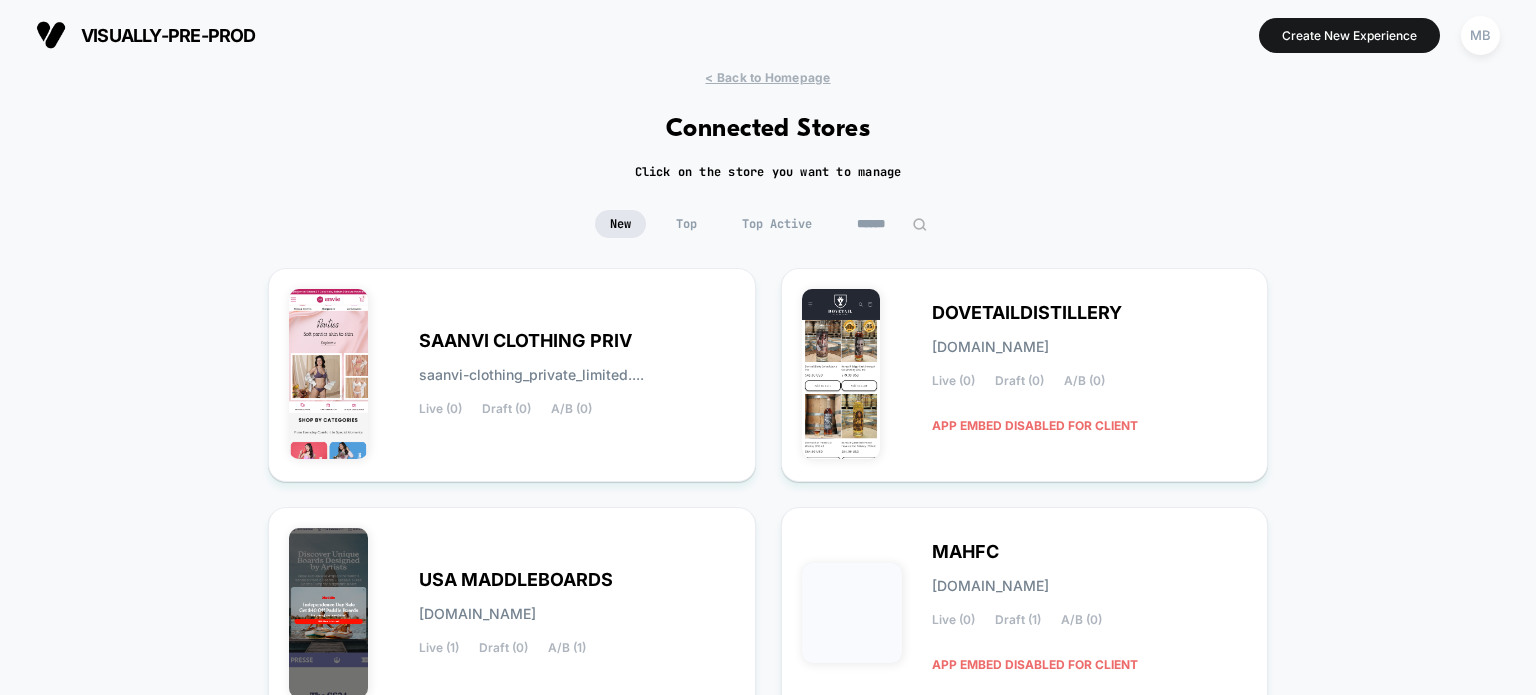 click at bounding box center (892, 224) 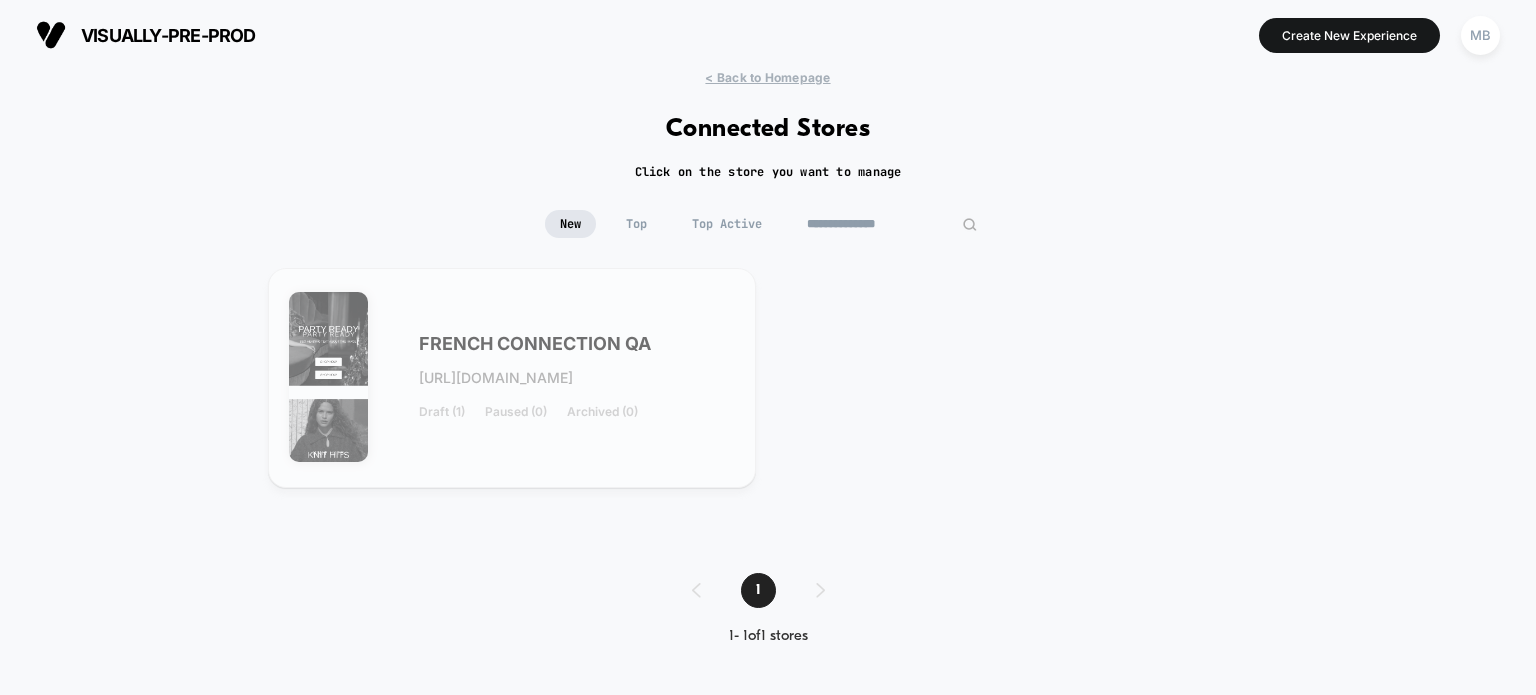 click on "**********" at bounding box center [892, 224] 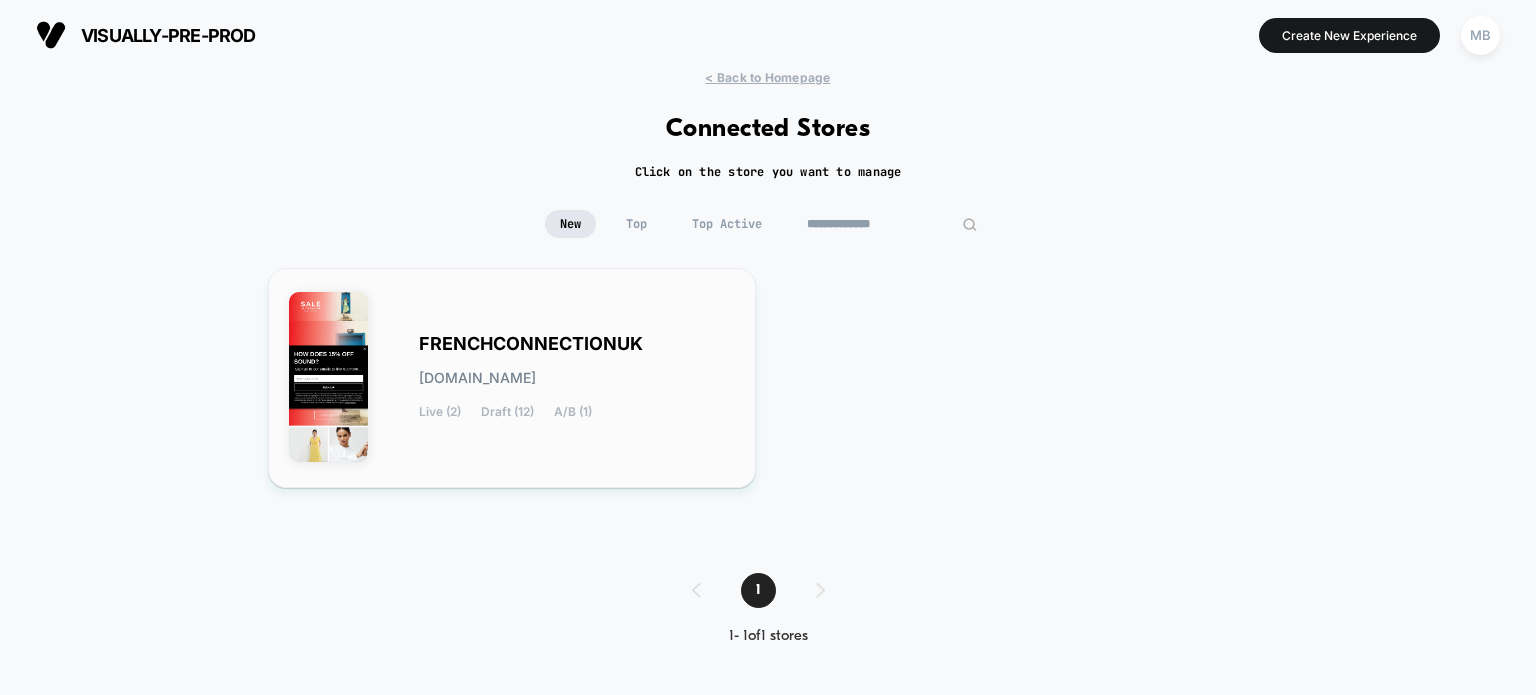 type on "**********" 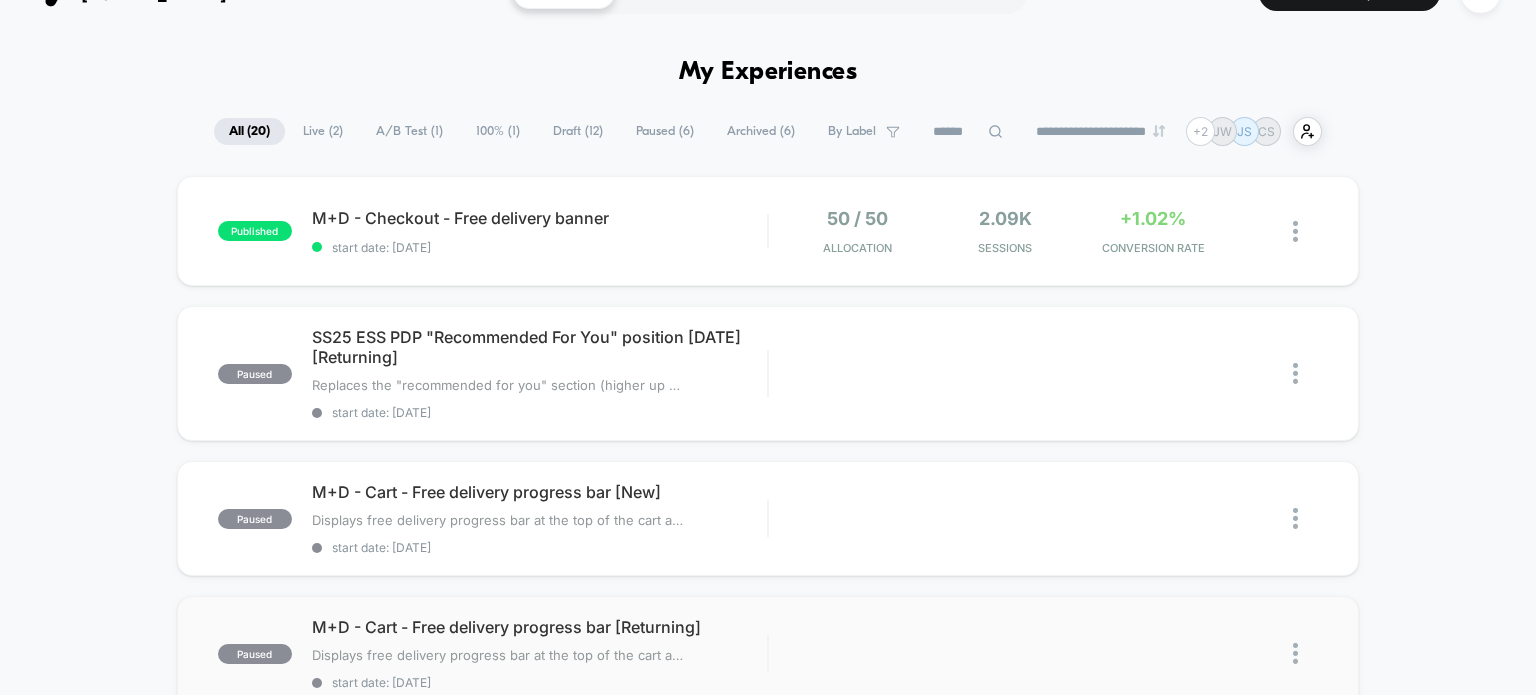 scroll, scrollTop: 0, scrollLeft: 0, axis: both 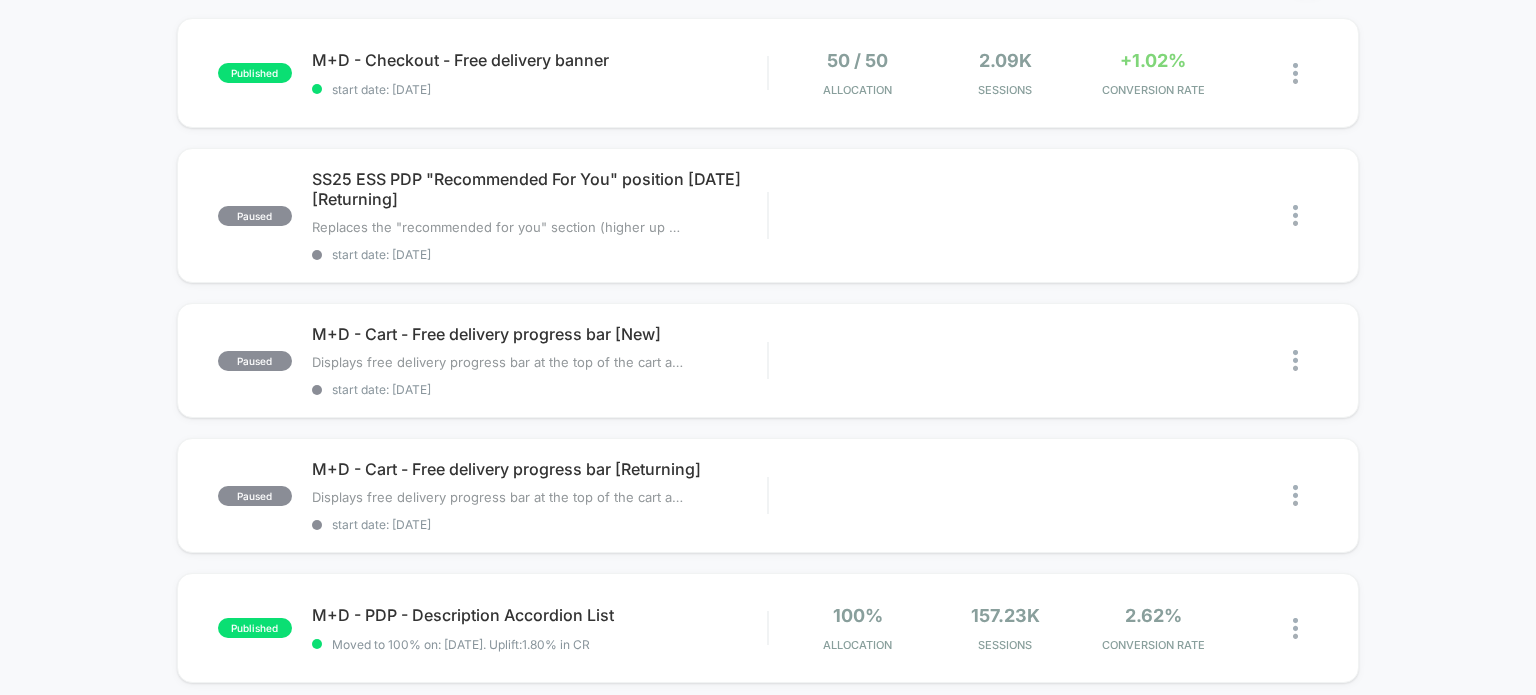 click on "published M+D - Checkout - Free delivery banner start date: [DATE] 50 / 50 Allocation 2.09k Sessions +1.02% CONVERSION RATE paused SS25 ESS PDP "Recommended For You" position [DATE] [Returning] Replaces the "recommended for you" section (higher up on PDPs) Click to edit experience details Replaces the "recommended for you" section (higher up on PDPs) start date: [DATE] Edit Duplicate Preview Start paused M+D - Cart - Free delivery progress bar [New] Displays free delivery progress bar at the top of the cart and hides the message "Free delivery over  £75 " under CTA﻿ Click to edit experience details Displays free delivery progress bar at the top of the cart and hides the message "Free delivery over £75" under CTA﻿ start date: [DATE] Edit Duplicate Preview Start paused M+D - Cart - Free delivery progress bar [Returning] Displays free delivery progress bar at the top of the cart and hides the message "Free delivery over  £75 " under CTA﻿ Click to edit experience details start date: [DATE]" at bounding box center [768, 880] 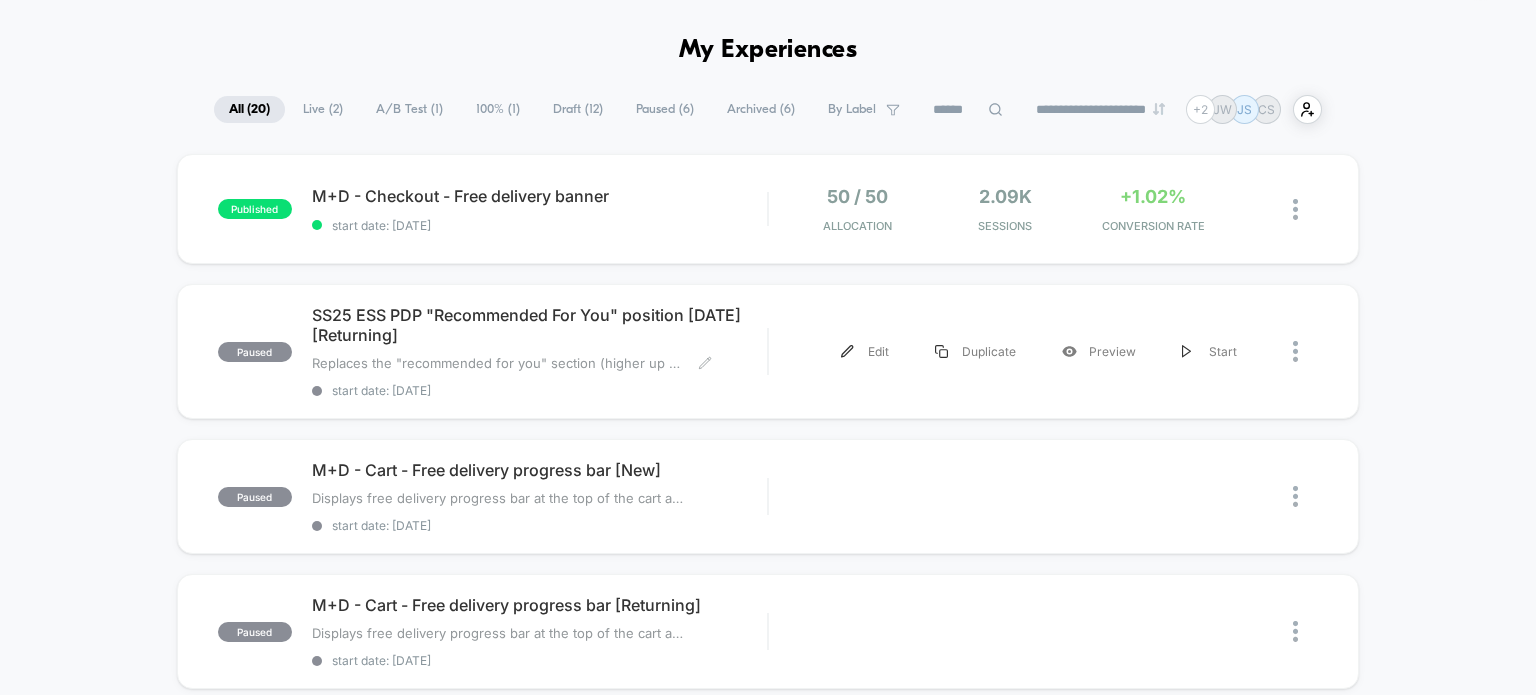 scroll, scrollTop: 0, scrollLeft: 0, axis: both 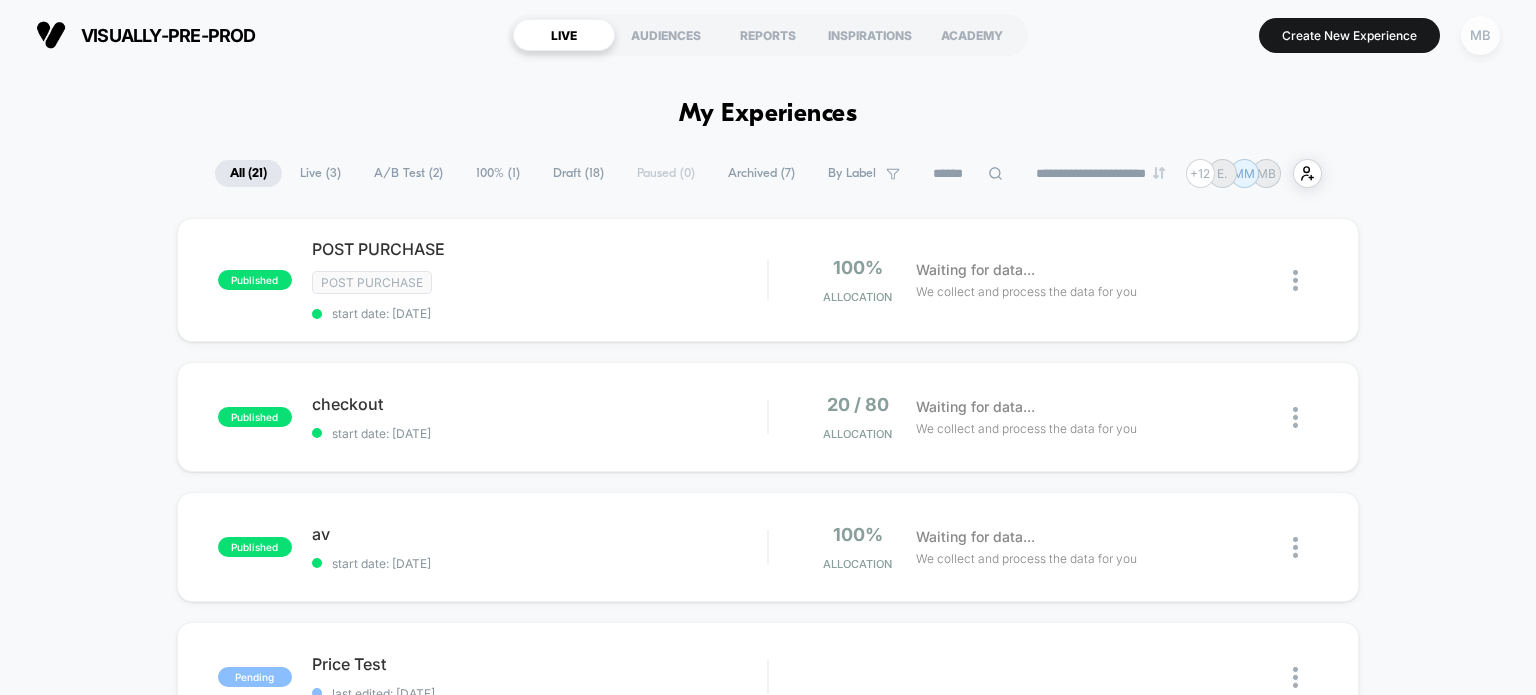 click on "MB" at bounding box center [1480, 35] 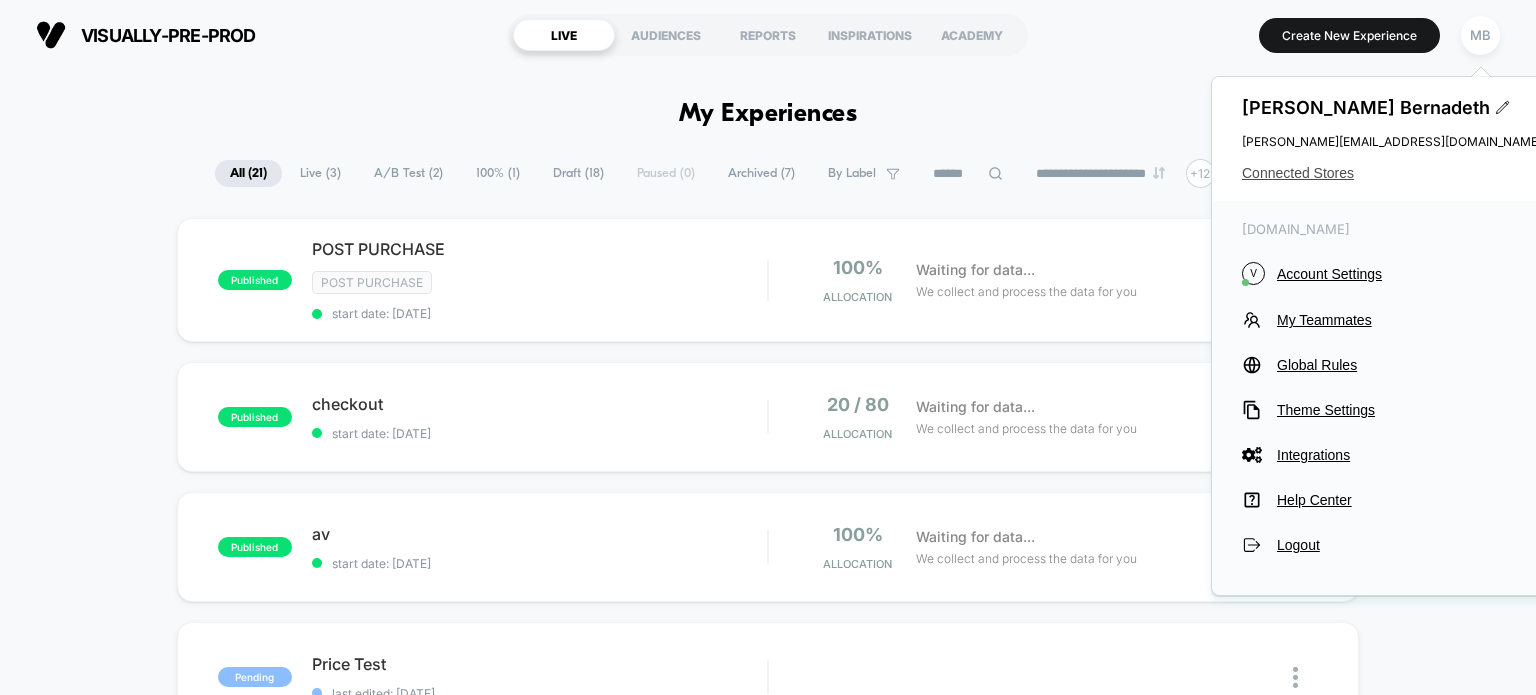 click on "Connected Stores" at bounding box center (1392, 173) 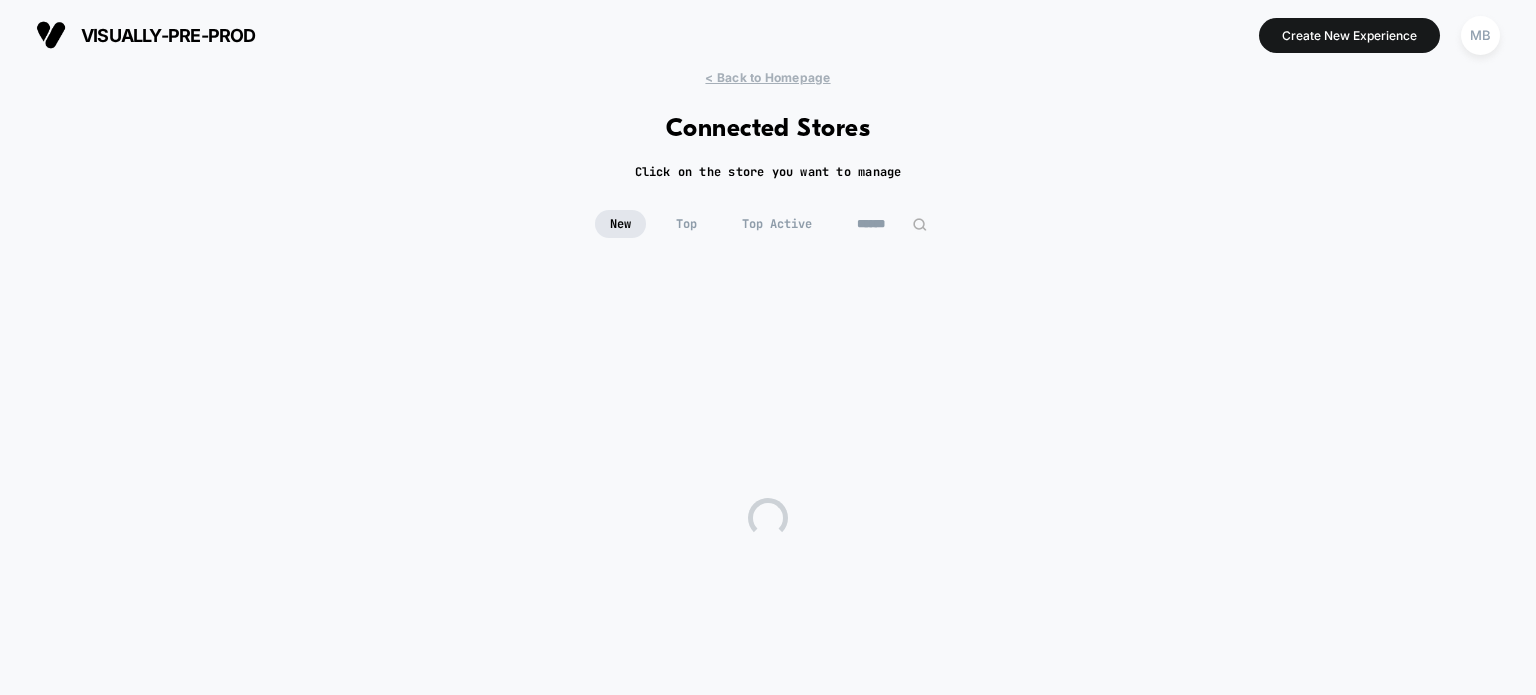 click at bounding box center [892, 224] 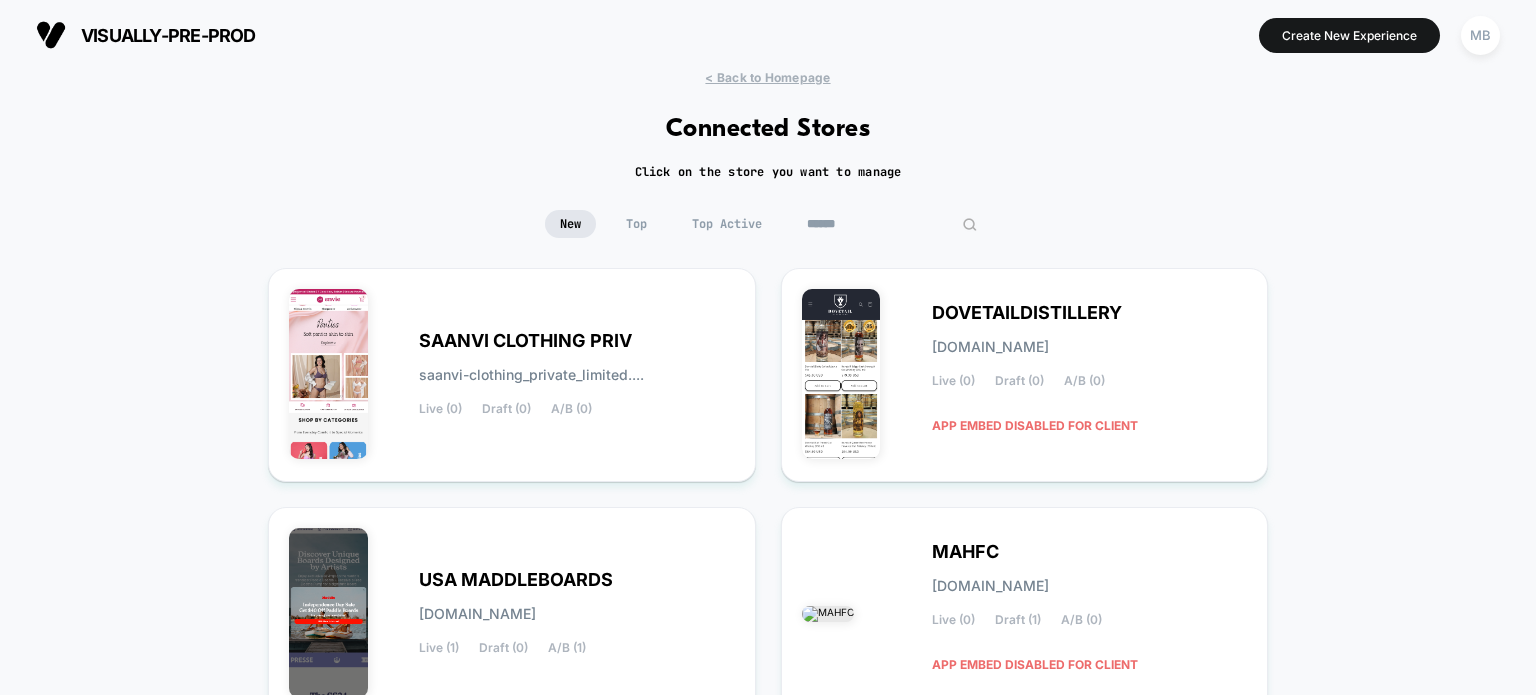 paste on "**********" 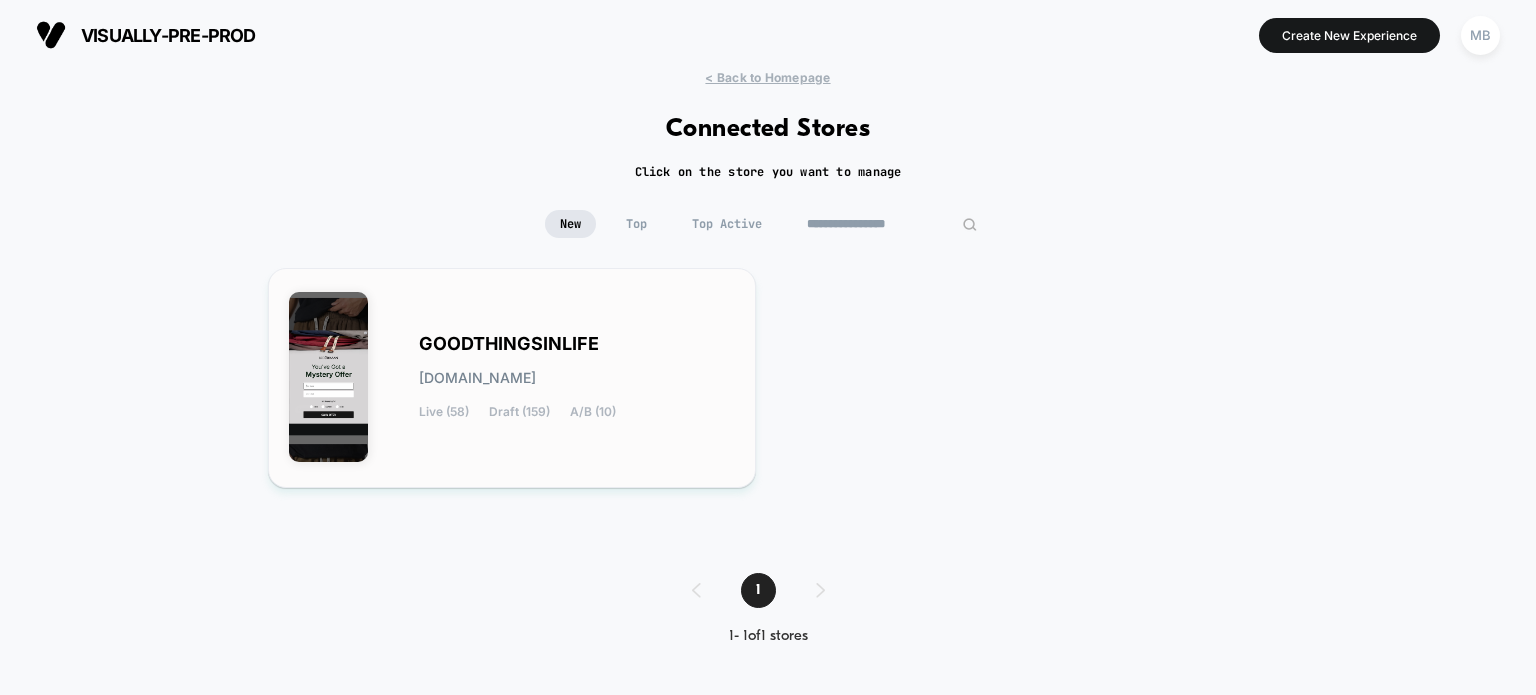 type on "**********" 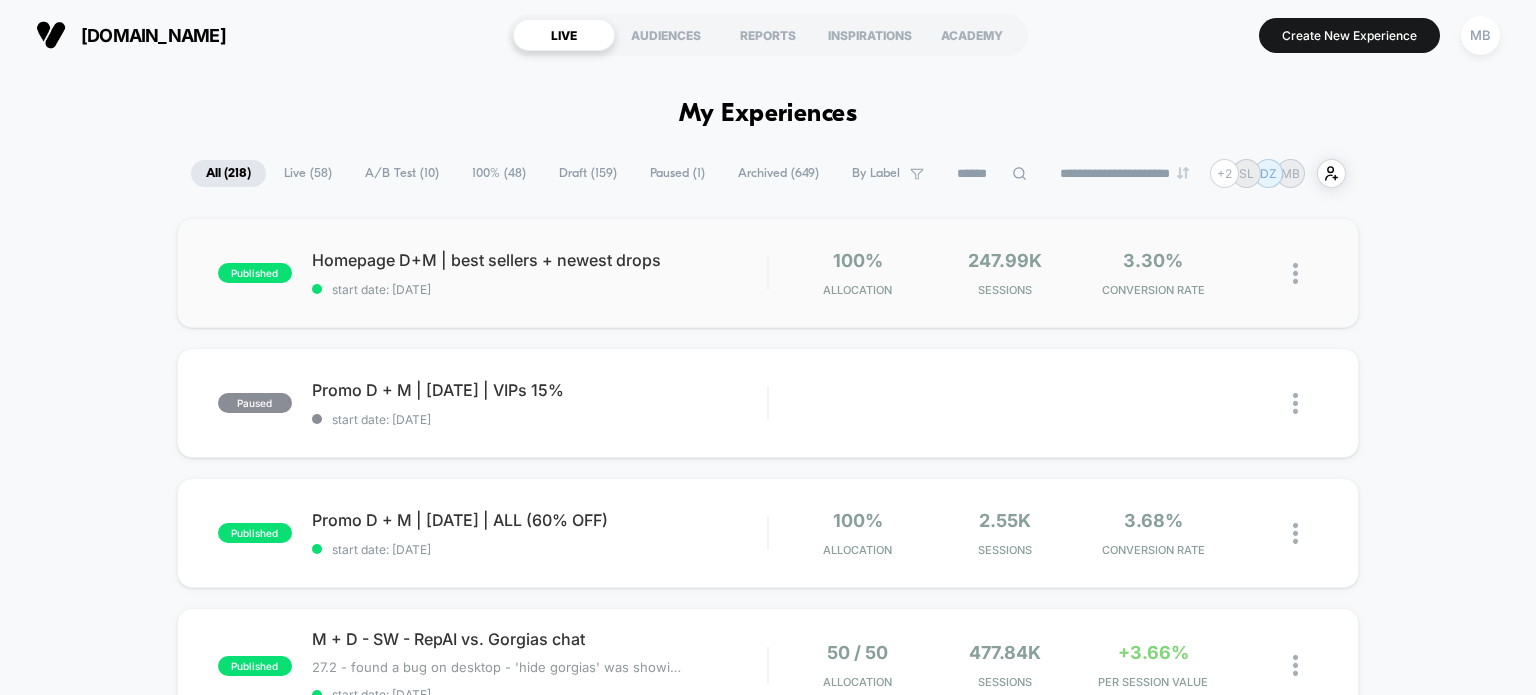 click at bounding box center [1295, 273] 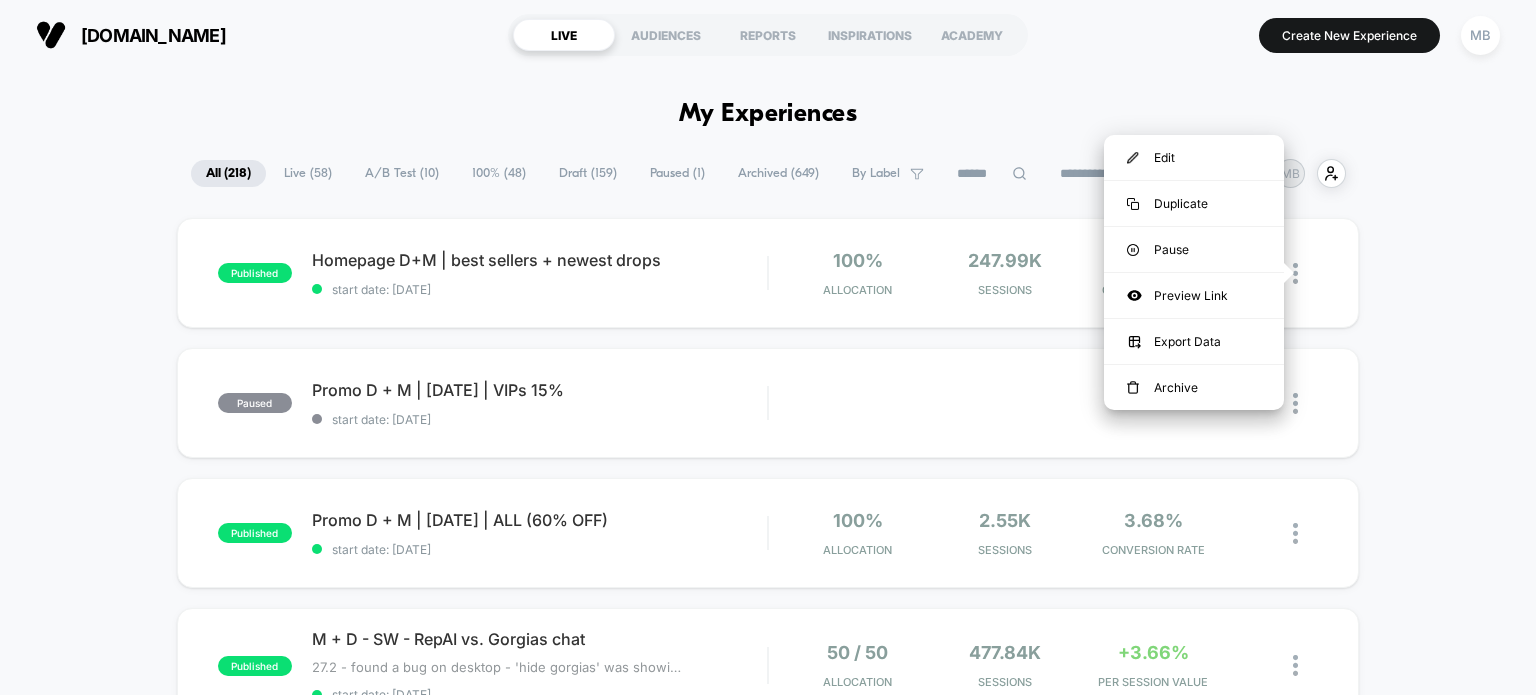 click on "published Homepage D+M | best sellers + newest drops start date: [DATE] 100% Allocation 247.99k Sessions 3.30% CONVERSION RATE paused Promo D + M | [DATE] | VIPs 15% start date: [DATE] Edit Duplicate Preview Start published Promo D + M | [DATE] | ALL (60% OFF) start date: [DATE] 100% Allocation 2.55k Sessions 3.68% CONVERSION RATE published M + D - SW - RepAI vs. Gorgias chat  27.2 - found a bug on desktop - 'hide gorgias' was showing both chats. fixed. 31.3 - started a new test, with new version 20.5 - new text, no bug Click to edit experience details 27.2 - found a bug on desktop - 'hide gorgias' was showing both chats. fixed.31.3 - started a new test, with new version20.5 - new text, no bug start date: [DATE] 50 / 50 Allocation 477.84k Sessions +3.66% PER SESSION VALUE for Hide Gorgias published D + M Landing Page | April Fools 2025 start date: [DATE] 50 / 50 Allocation 758 Sessions +276.47% CONVERSION RATE for No ATC published CLC D + M | Hide filter + product count start date: [DATE]" at bounding box center (768, 1084) 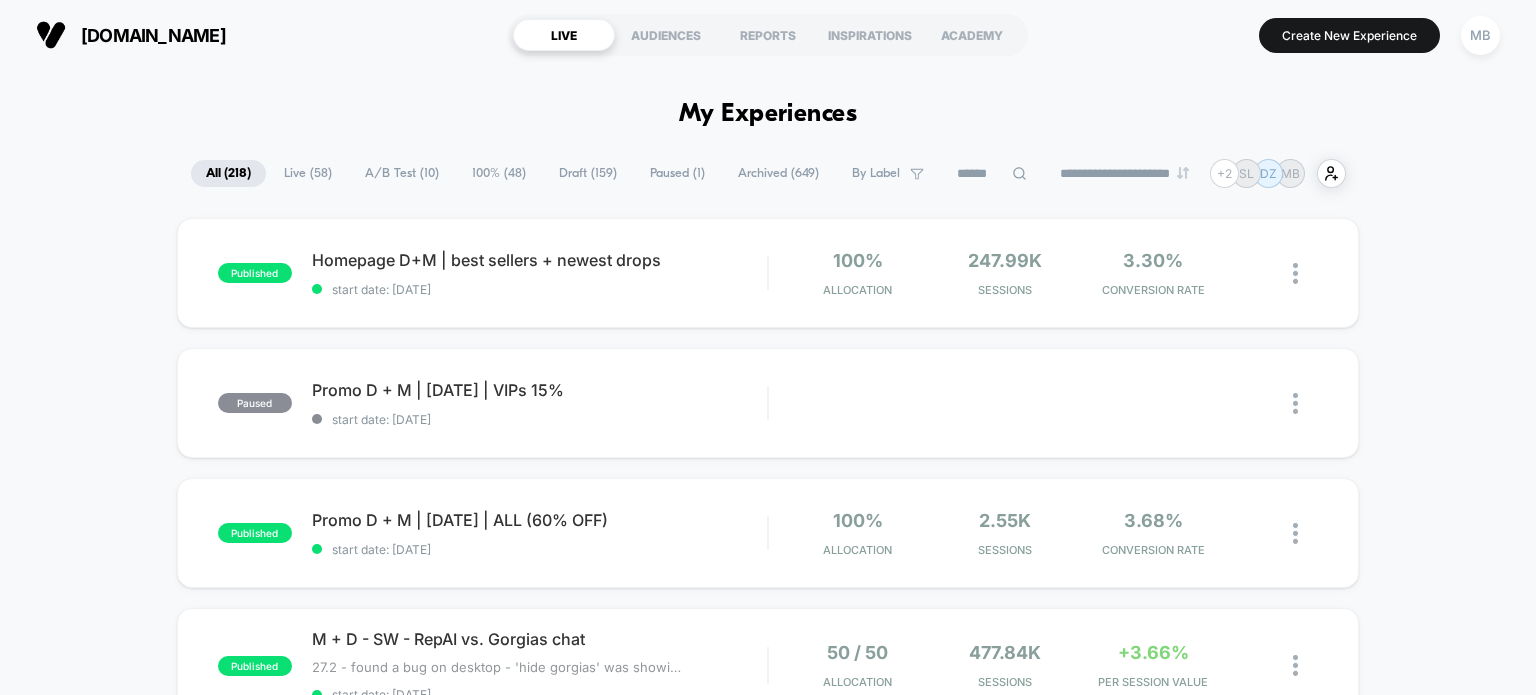 click on "published Homepage D+M | best sellers + newest drops start date: [DATE] 100% Allocation 247.99k Sessions 3.30% CONVERSION RATE paused Promo D + M | [DATE] | VIPs 15% start date: [DATE] Edit Duplicate Preview Start published Promo D + M | [DATE] | ALL (60% OFF) start date: [DATE] 100% Allocation 2.55k Sessions 3.68% CONVERSION RATE published M + D - SW - RepAI vs. Gorgias chat  27.2 - found a bug on desktop - 'hide gorgias' was showing both chats. fixed. 31.3 - started a new test, with new version 20.5 - new text, no bug Click to edit experience details 27.2 - found a bug on desktop - 'hide gorgias' was showing both chats. fixed.31.3 - started a new test, with new version20.5 - new text, no bug start date: [DATE] 50 / 50 Allocation 477.84k Sessions +3.66% PER SESSION VALUE for Hide Gorgias published D + M Landing Page | April Fools 2025 start date: [DATE] 50 / 50 Allocation 758 Sessions +276.47% CONVERSION RATE for No ATC published CLC D + M | Hide filter + product count start date: [DATE]" at bounding box center [768, 1084] 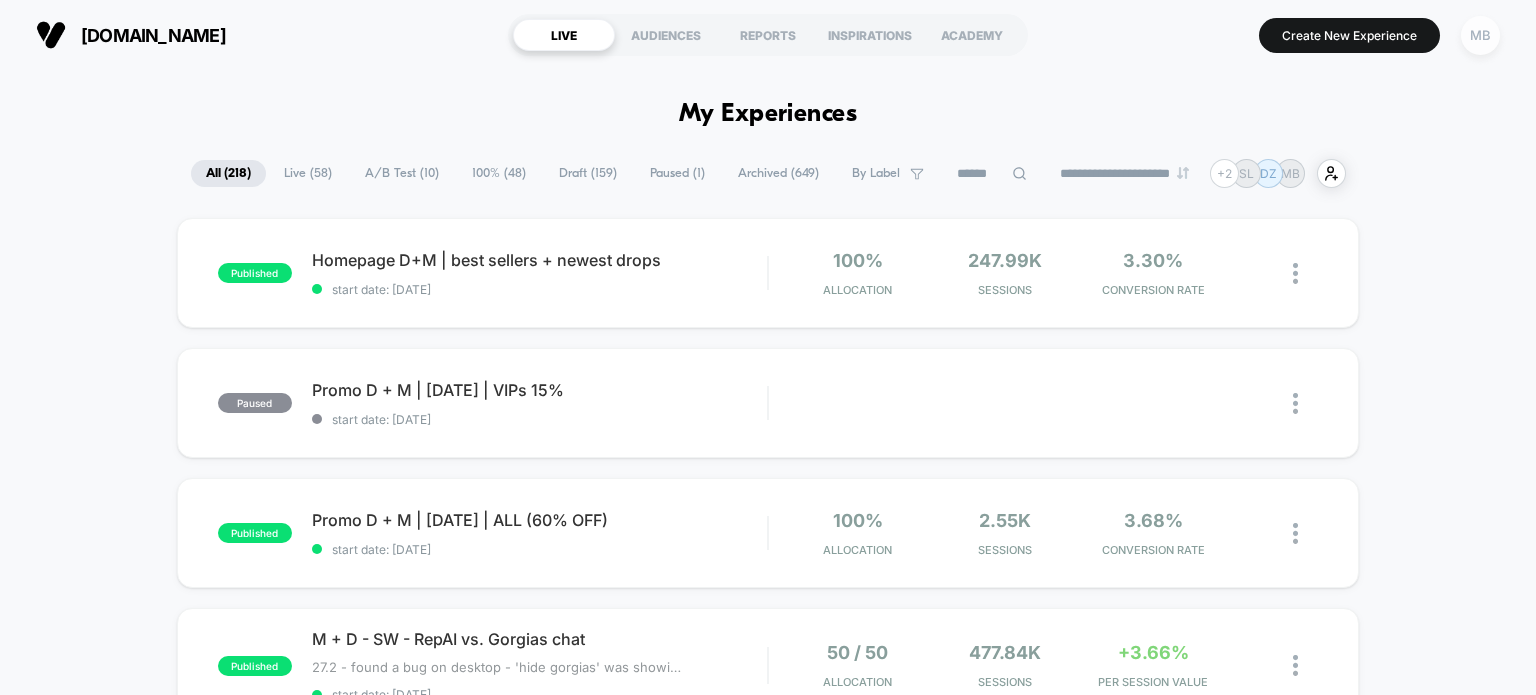 click on "MB" at bounding box center (1480, 35) 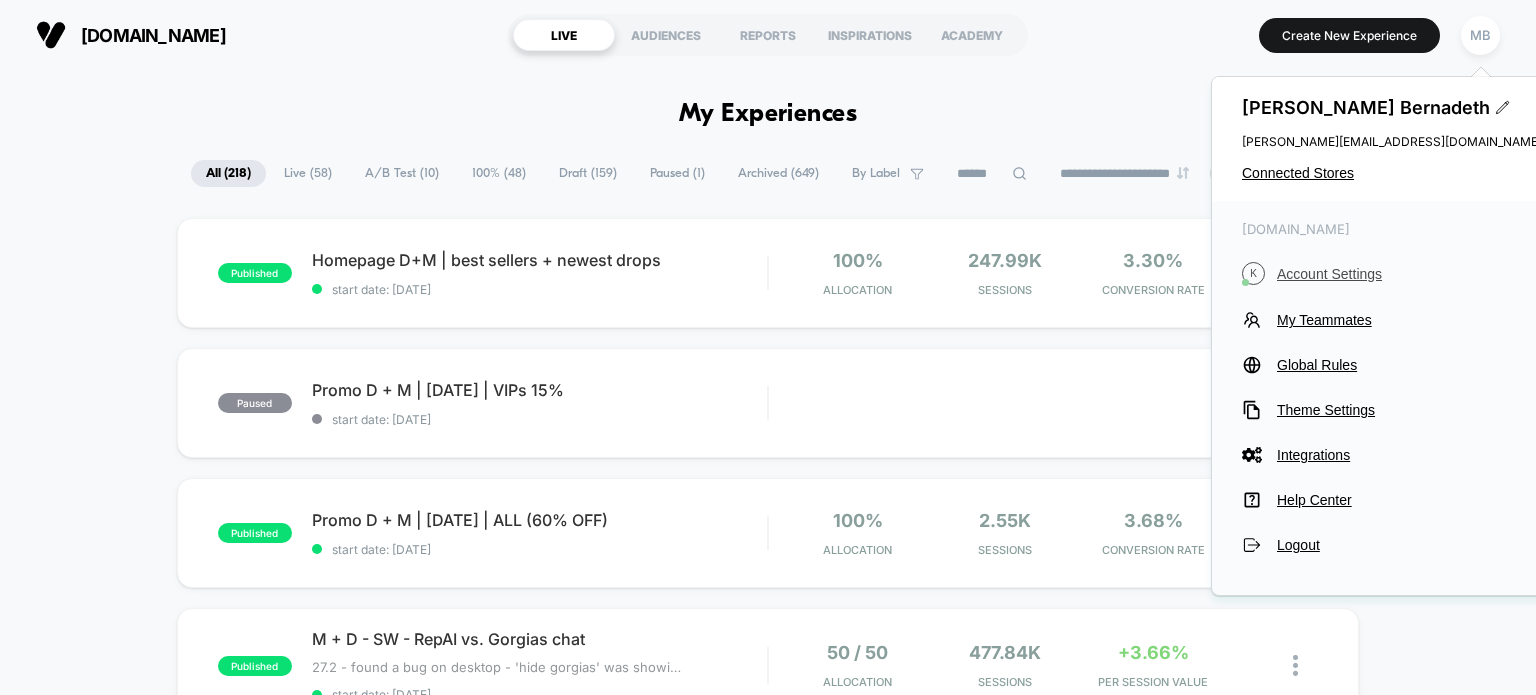 click on "Account Settings" at bounding box center [1409, 274] 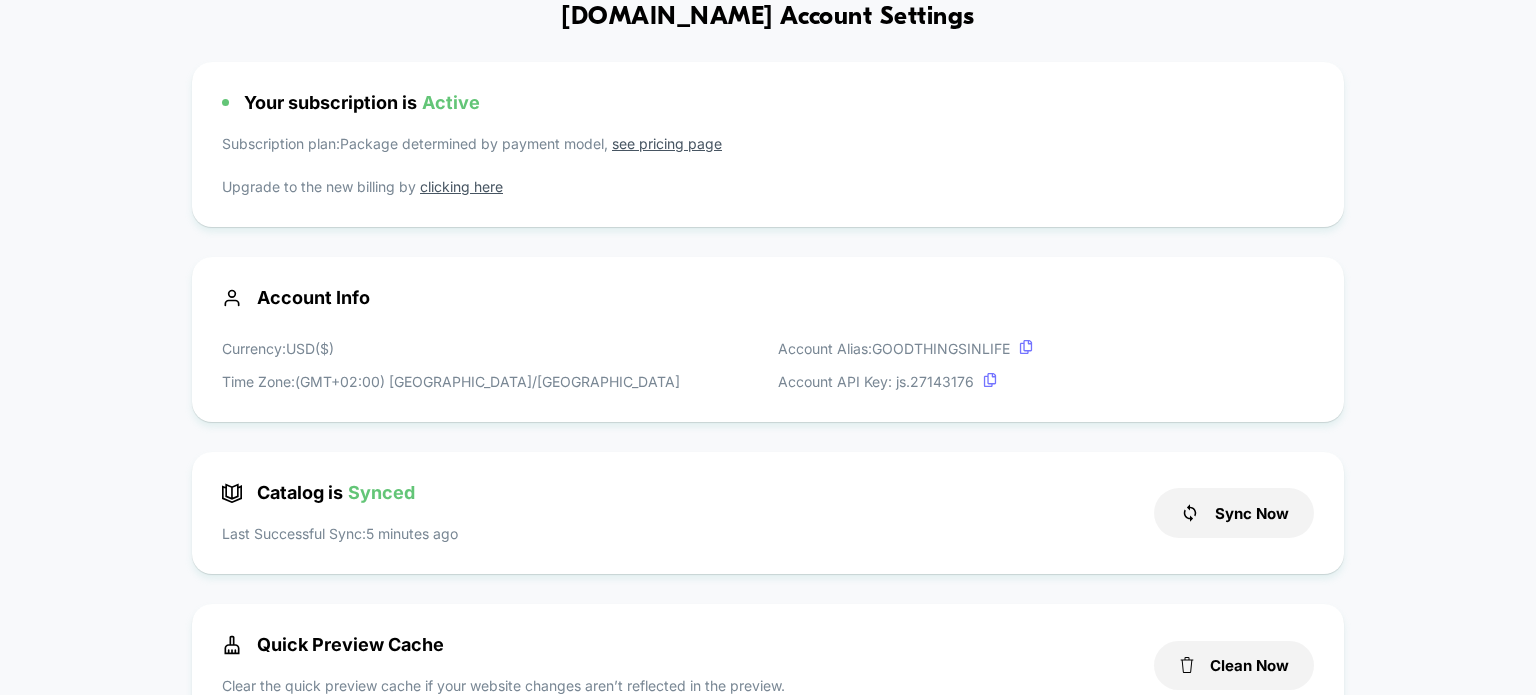 scroll, scrollTop: 0, scrollLeft: 0, axis: both 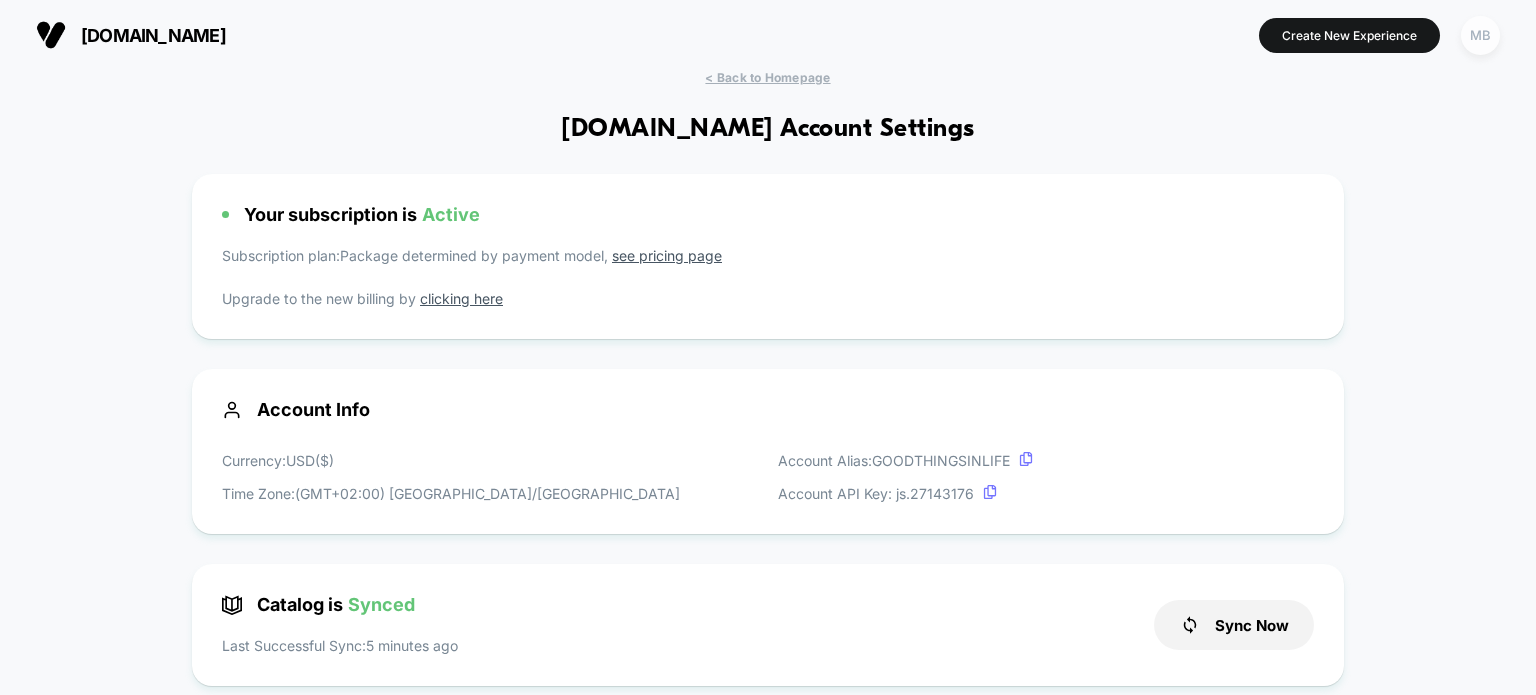 click on "MB" at bounding box center (1480, 35) 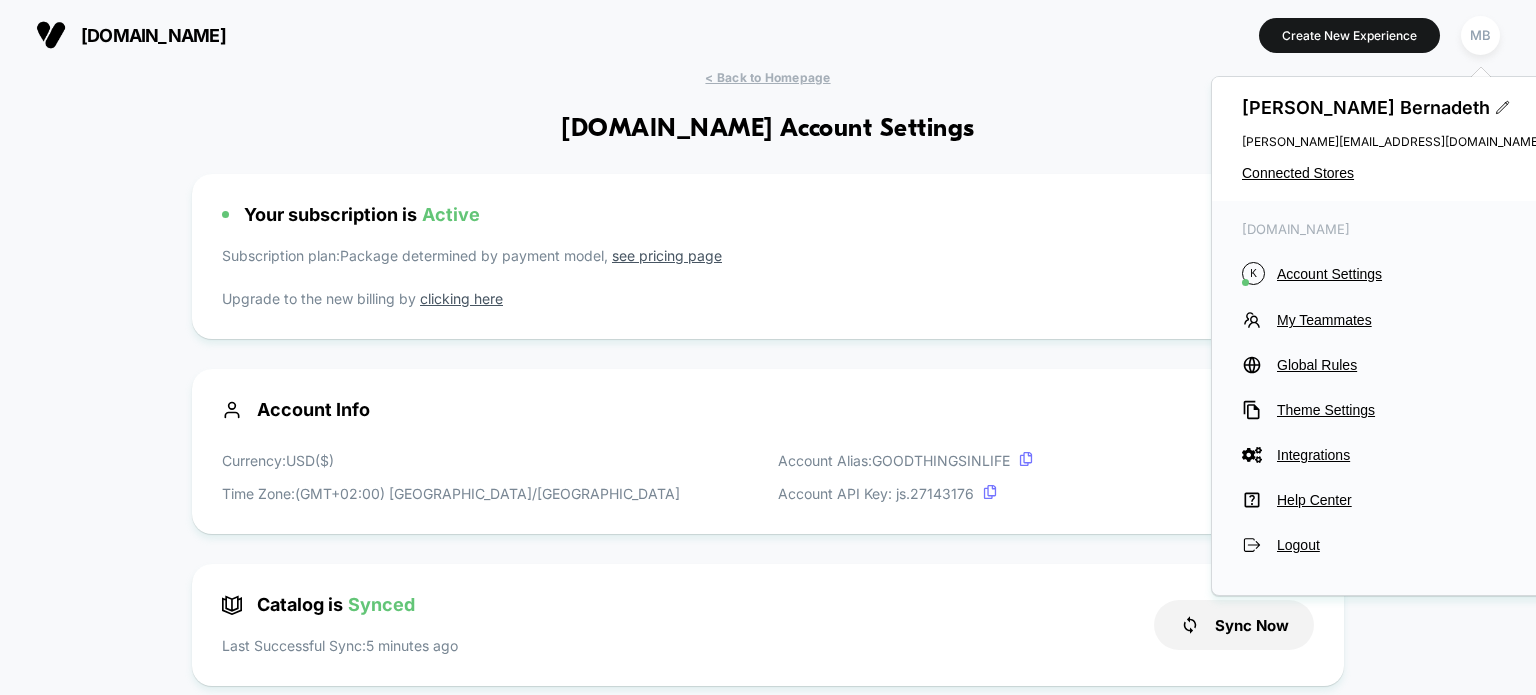 click on "< Back to Homepage [DOMAIN_NAME] Account Settings Your subscription is  Active Subscription plan:  Package determined by payment model,   see pricing page Upgrade to the new billing by   clicking here Account Info Currency:  USD  ( $ ) Time Zone:  (GMT+02:00) [GEOGRAPHIC_DATA]/[GEOGRAPHIC_DATA] Account Alias:  GOODTHINGSINLIFE   Account API Key: js. 27143176   Catalog is  Synced Last Successful Sync:  5    minutes ago Sync Now Quick Preview Cache Clear the quick preview cache if your website changes aren’t reflected in the preview. Clean Now Widgets Lazy Load Lazy load widgets to enhance your store's performance by loading each widget only when it enters the user's viewport. Anti-Flicker Mode Ideal for above-the-fold experiences, reducing visual disruptions Exporting Raw Data Global Control Group Exclude a small percentage of traffic from all tests and experiences Manual Script Integration Expand In order to integrate with Visually manually, you'll need to add the following scripts to your page's head section.   1 2 3 4 5 6 7 8" at bounding box center [768, 1131] 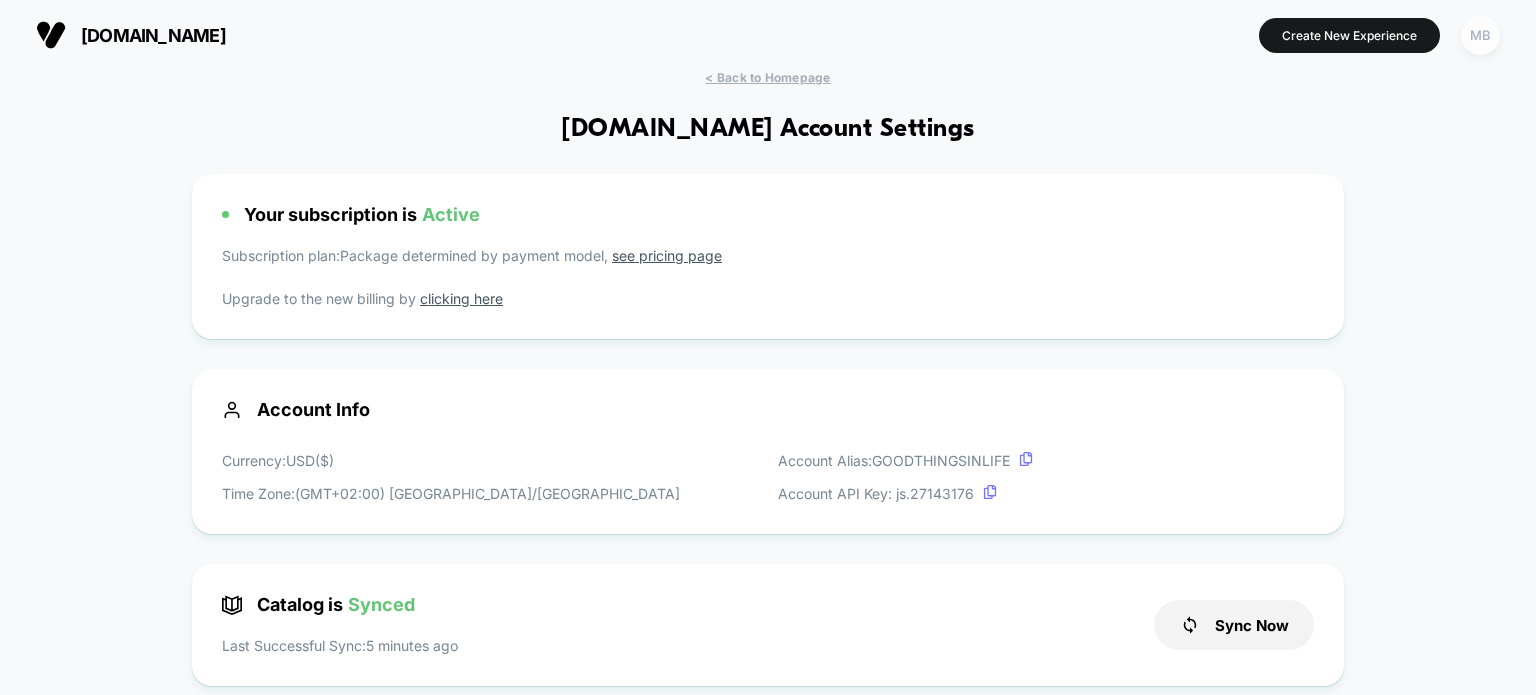 click on "MB" at bounding box center [1480, 35] 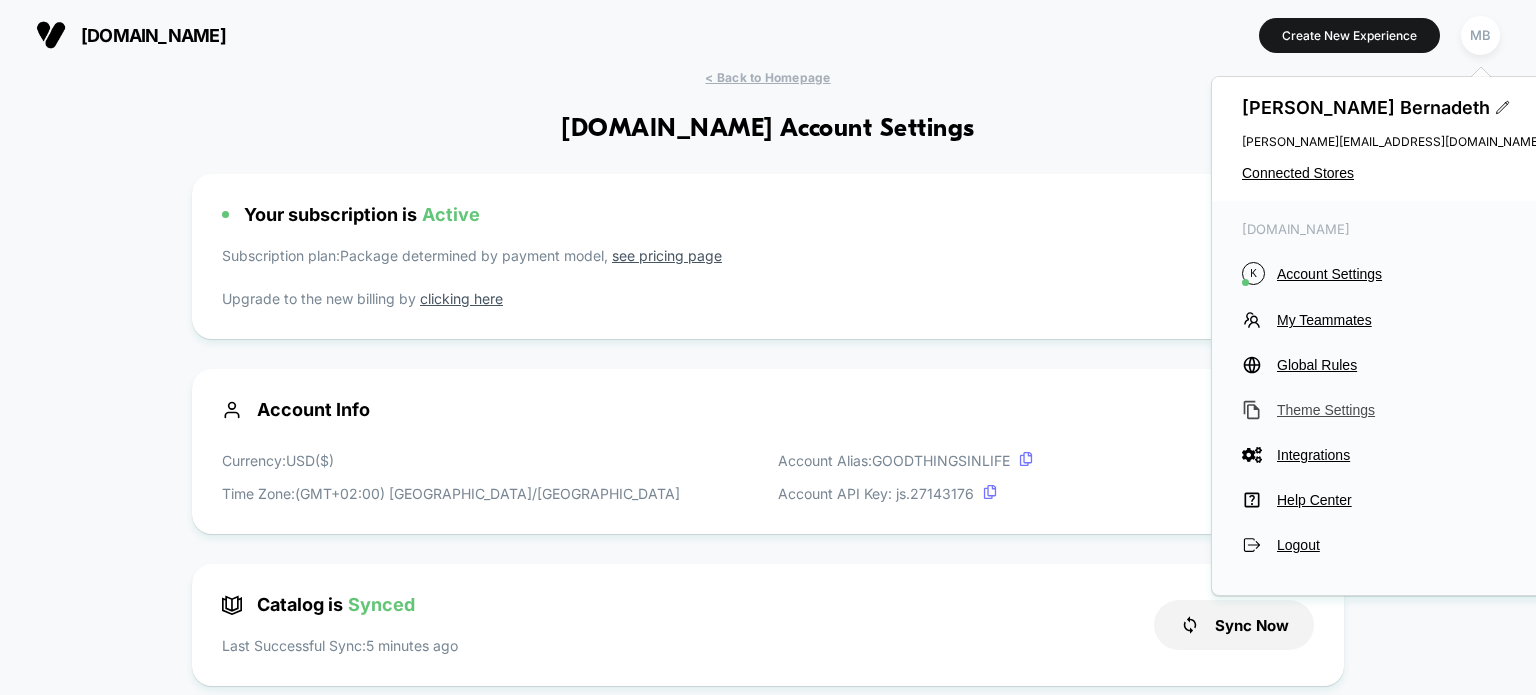 click on "Theme Settings" at bounding box center (1409, 410) 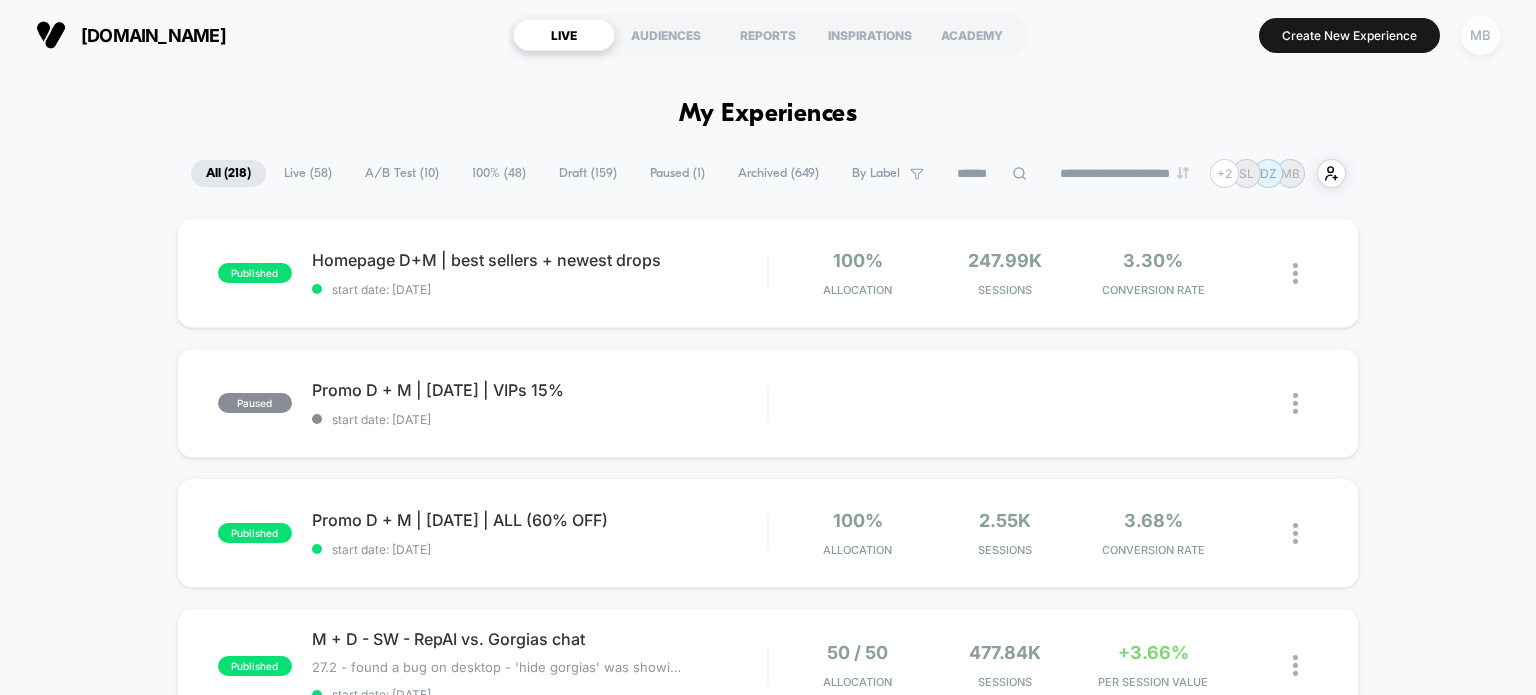 click on "MB" at bounding box center (1480, 35) 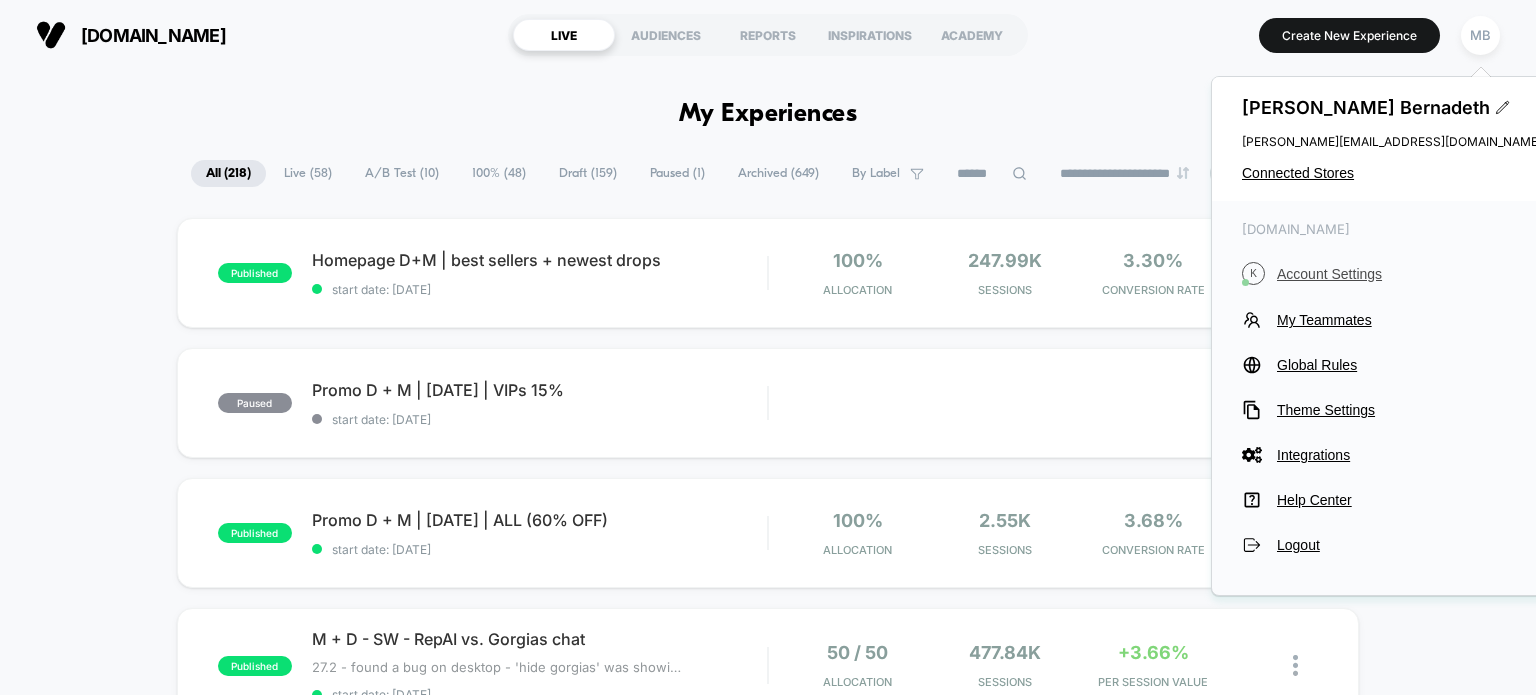 click on "Account Settings" at bounding box center (1409, 274) 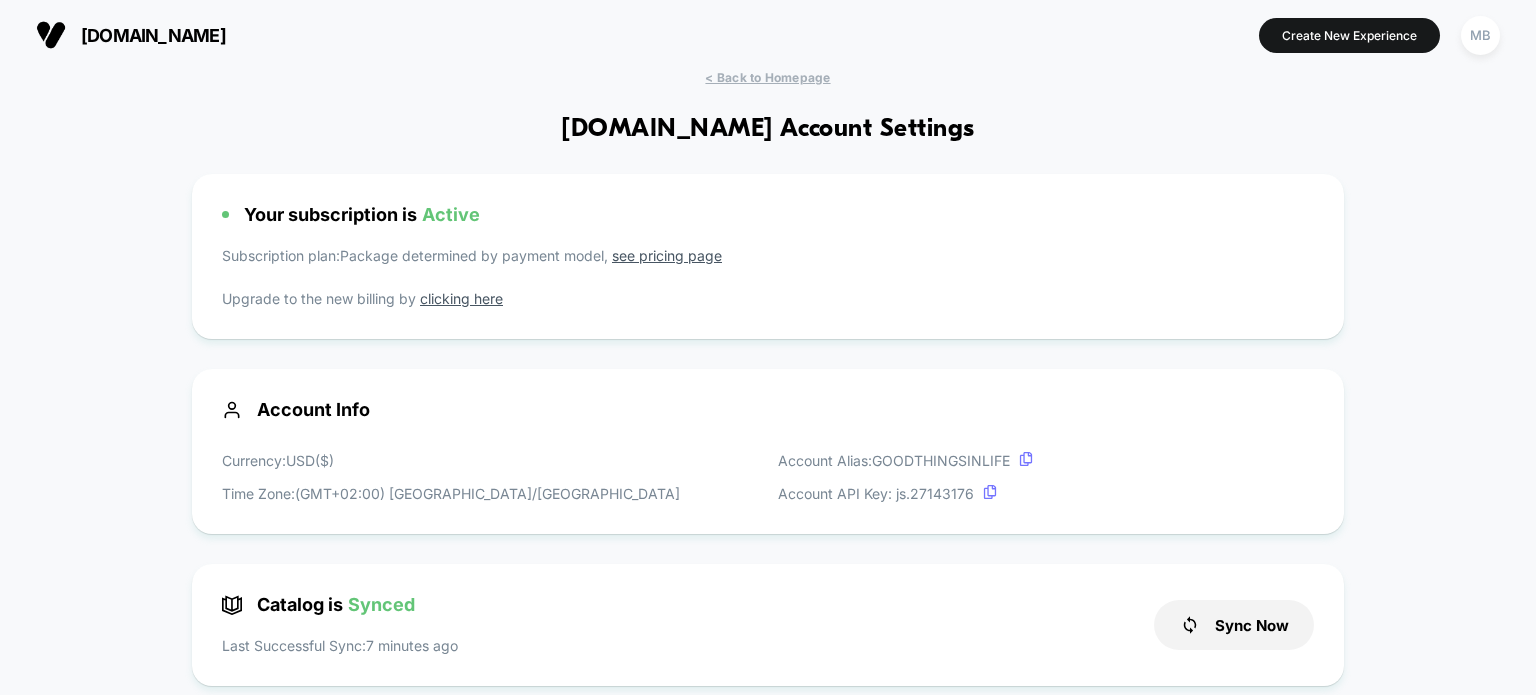 drag, startPoint x: 756, startPoint y: 127, endPoint x: 592, endPoint y: 126, distance: 164.00305 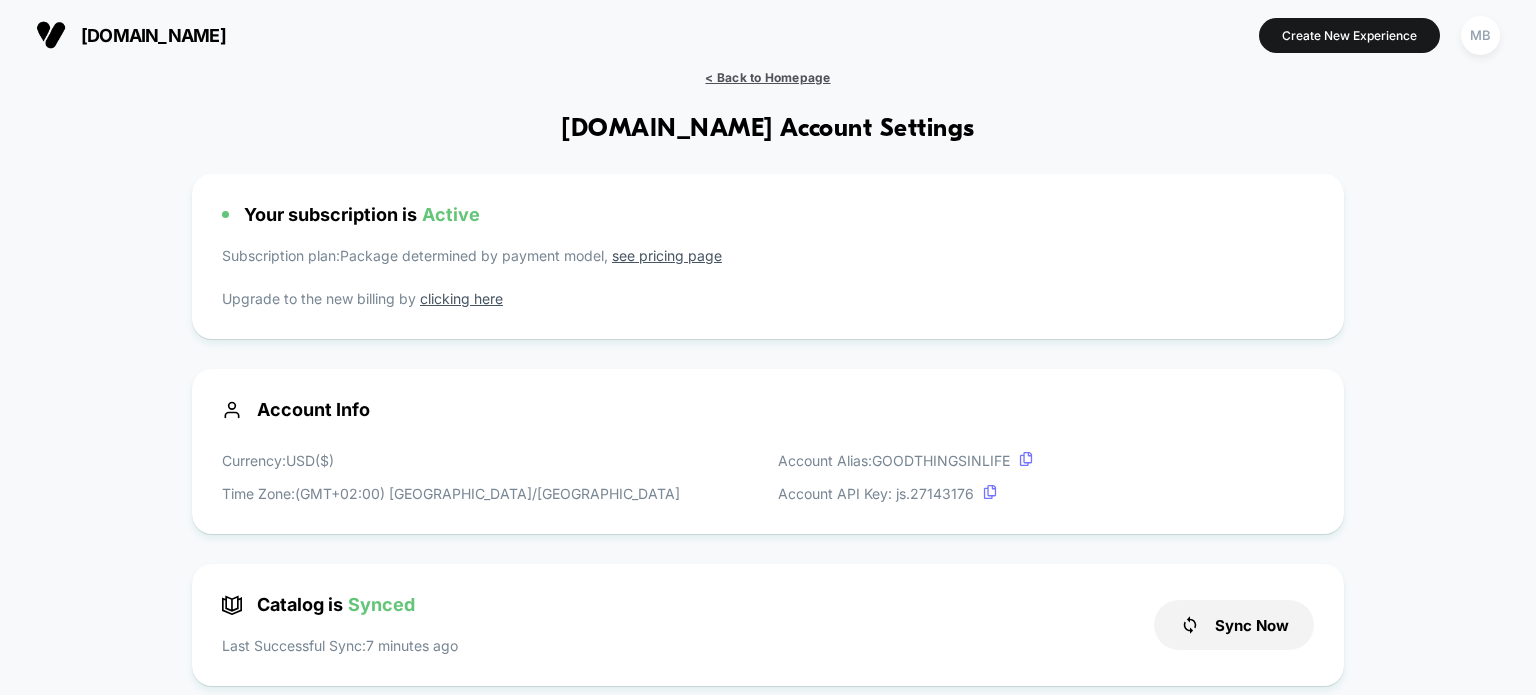 click on "< Back to Homepage" at bounding box center (767, 77) 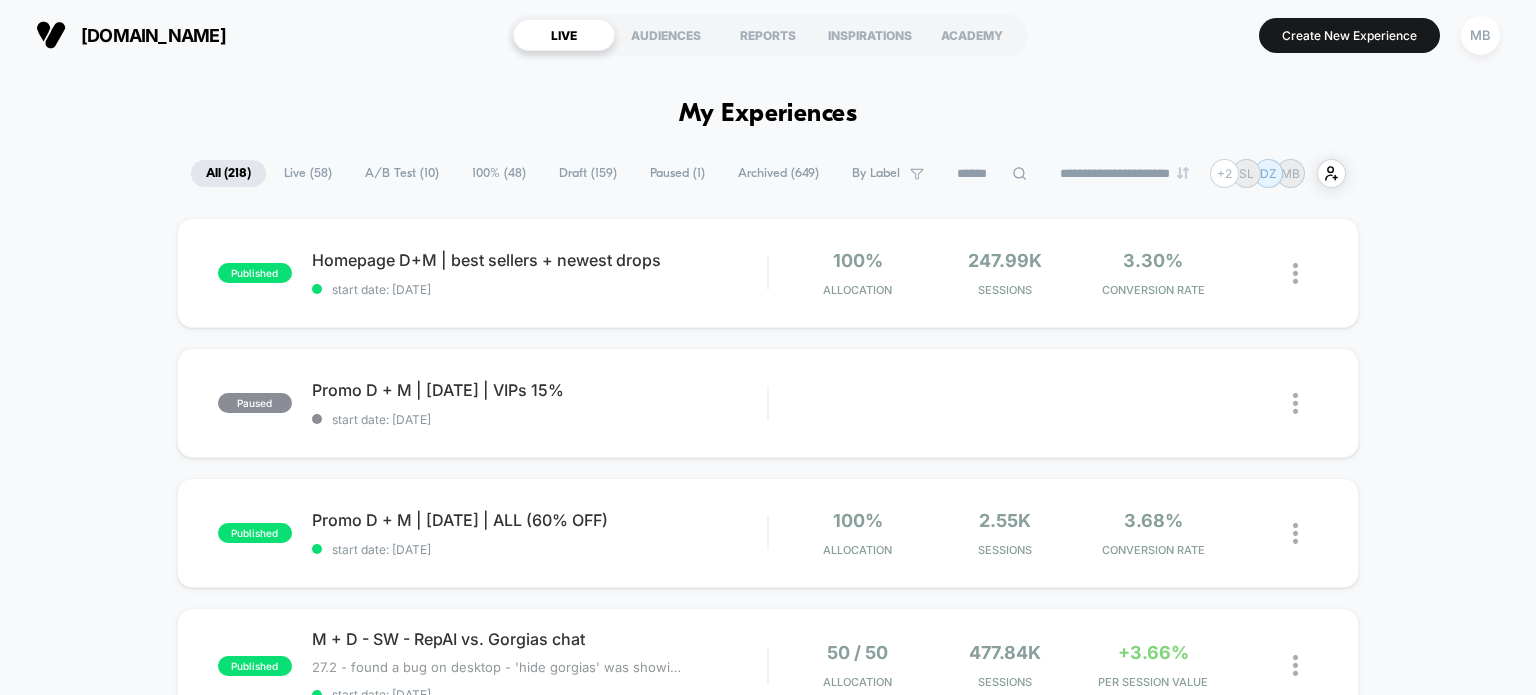 click on "Live ( 58 )" at bounding box center (308, 173) 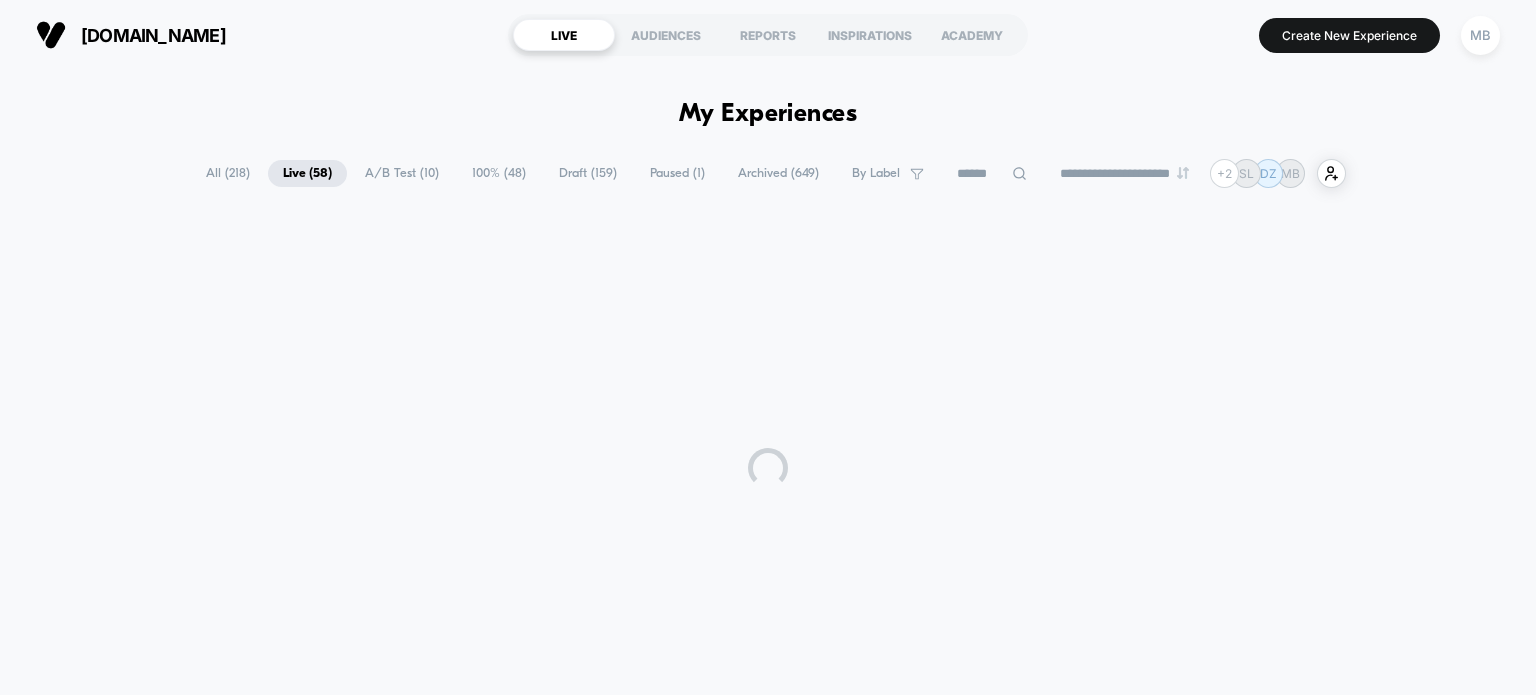 click on "A/B Test ( 10 )" at bounding box center [402, 173] 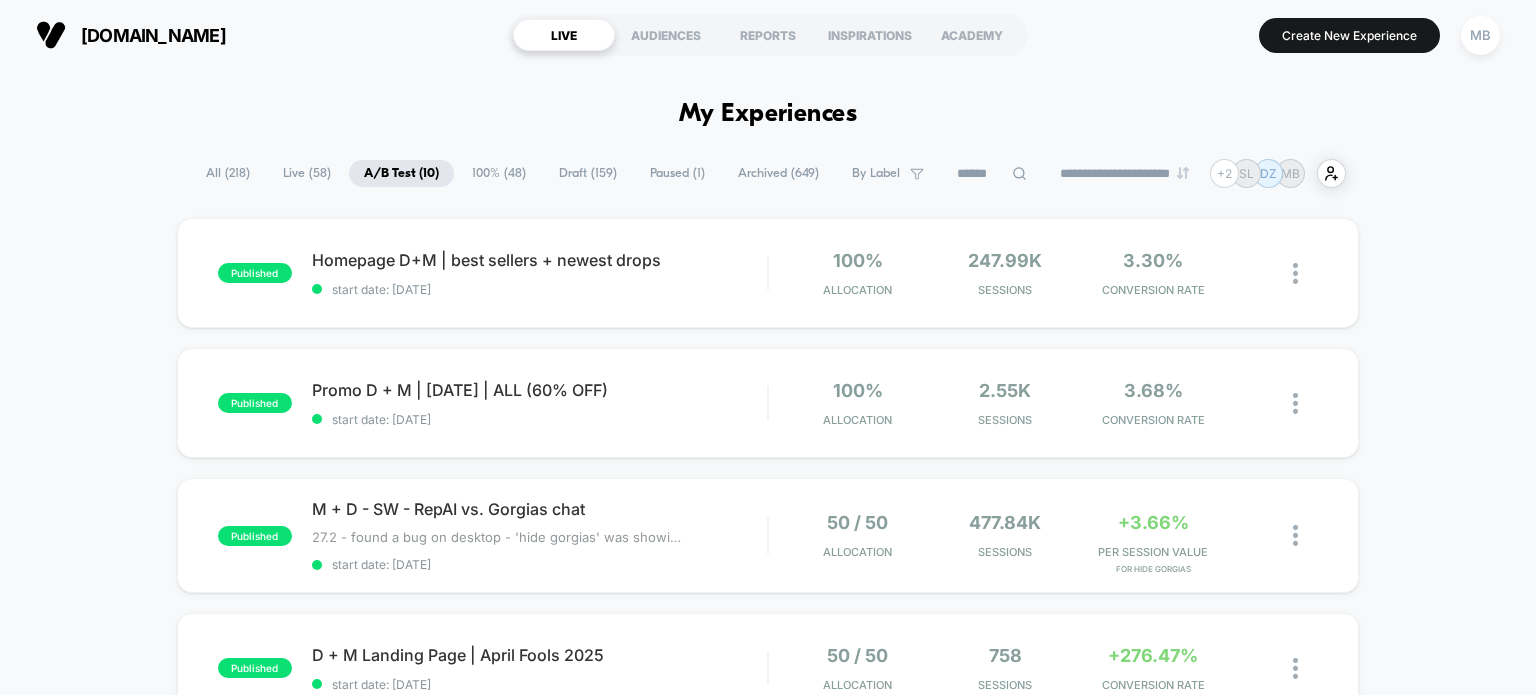 click on "Live ( 58 )" at bounding box center (307, 173) 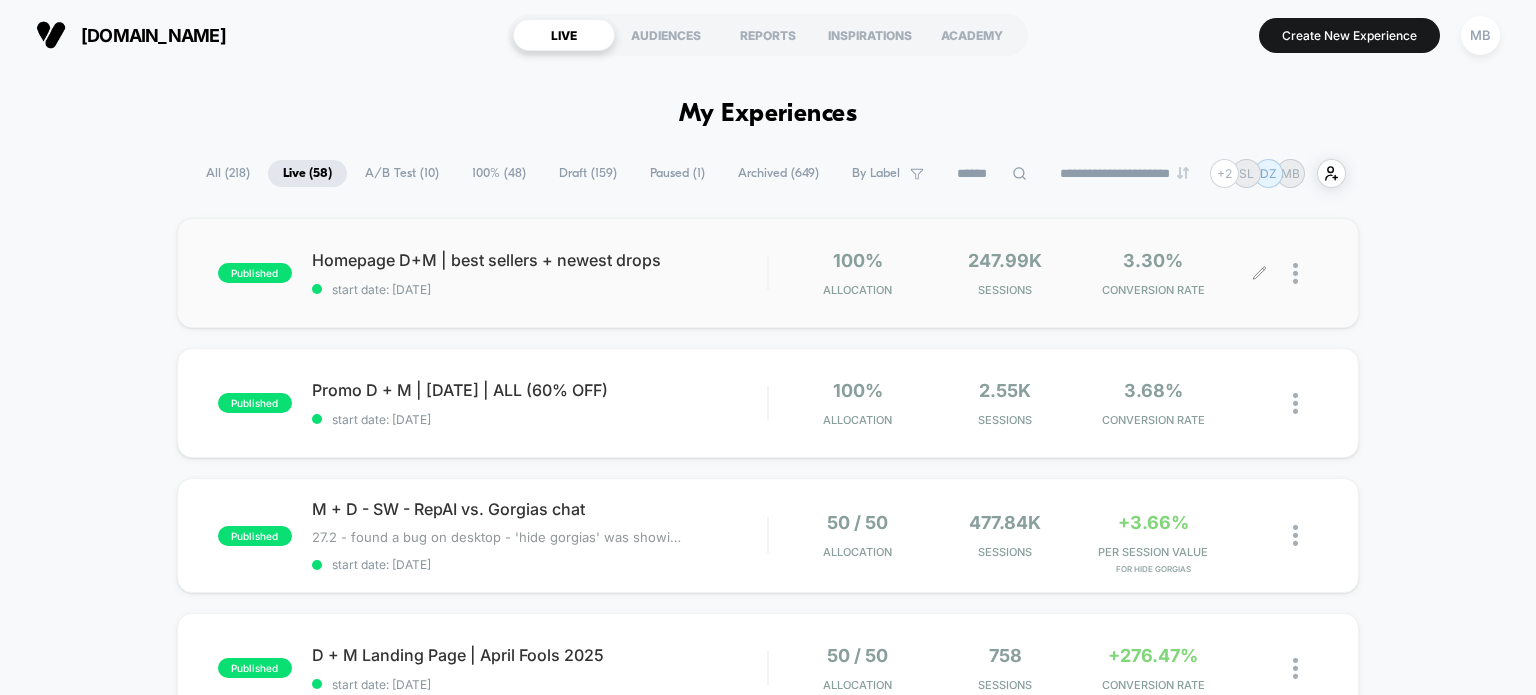 click at bounding box center [1305, 273] 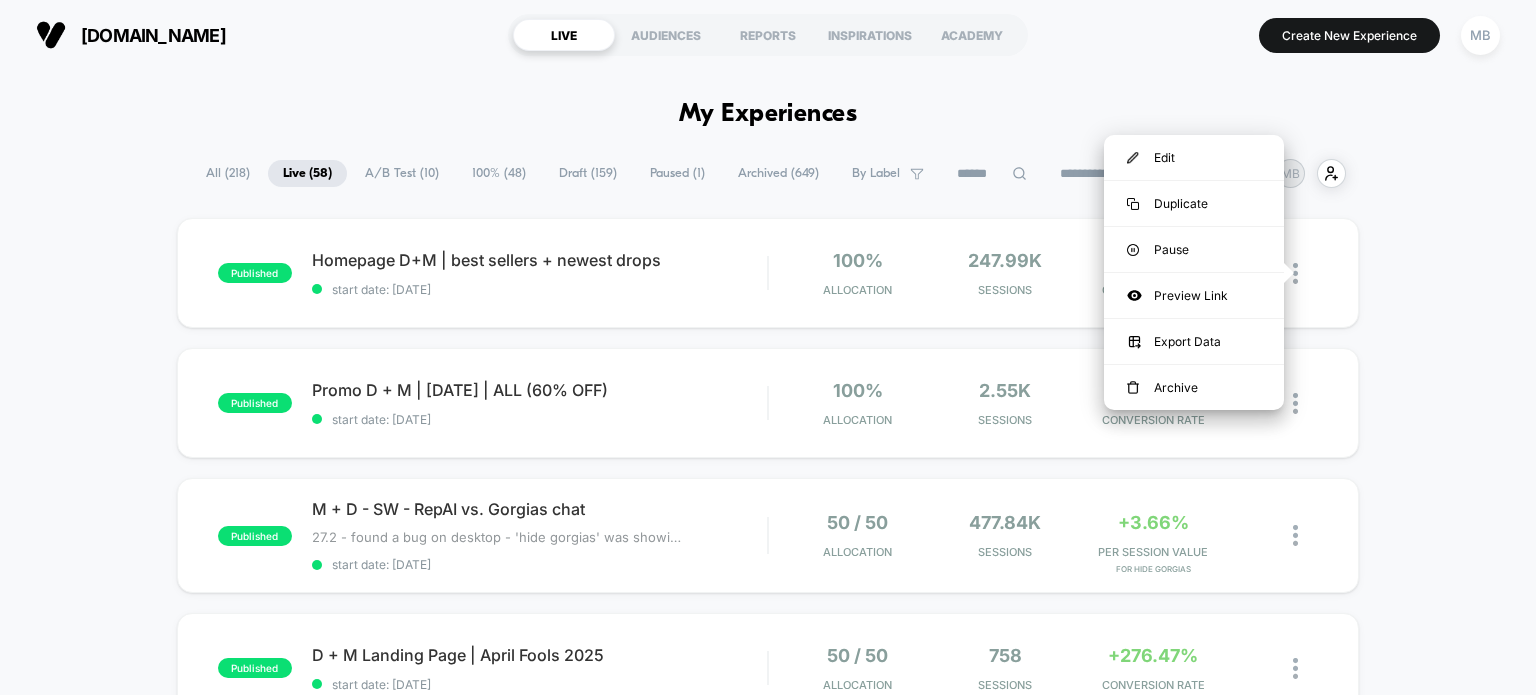 click on "published Homepage D+M | best sellers + newest drops start date: 4/3/2025 100% Allocation 247.99k Sessions 3.30% CONVERSION RATE published Promo D + M | July 4th | ALL (60% OFF) start date: 6/26/2025 100% Allocation 2.55k Sessions 3.68% CONVERSION RATE published M + D - SW - RepAI vs. Gorgias chat  27.2 - found a bug on desktop - 'hide gorgias' was showing both chats. fixed. 31.3 - started a new test, with new version 20.5 - new text, no bug Click to edit experience details 27.2 - found a bug on desktop - 'hide gorgias' was showing both chats. fixed.31.3 - started a new test, with new version20.5 - new text, no bug start date: 5/20/2025 50 / 50 Allocation 477.84k Sessions +3.66% PER SESSION VALUE for Hide Gorgias published D + M Landing Page | April Fools 2025 start date: 3/24/2025 50 / 50 Allocation 758 Sessions +276.47% CONVERSION RATE for No ATC published CLC D + M | Hide filter + product count start date: 3/7/2025 50 / 50 Allocation 816.37k Sessions +0.07% PER SESSION VALUE published start date: 2/27/2025" at bounding box center [768, 1101] 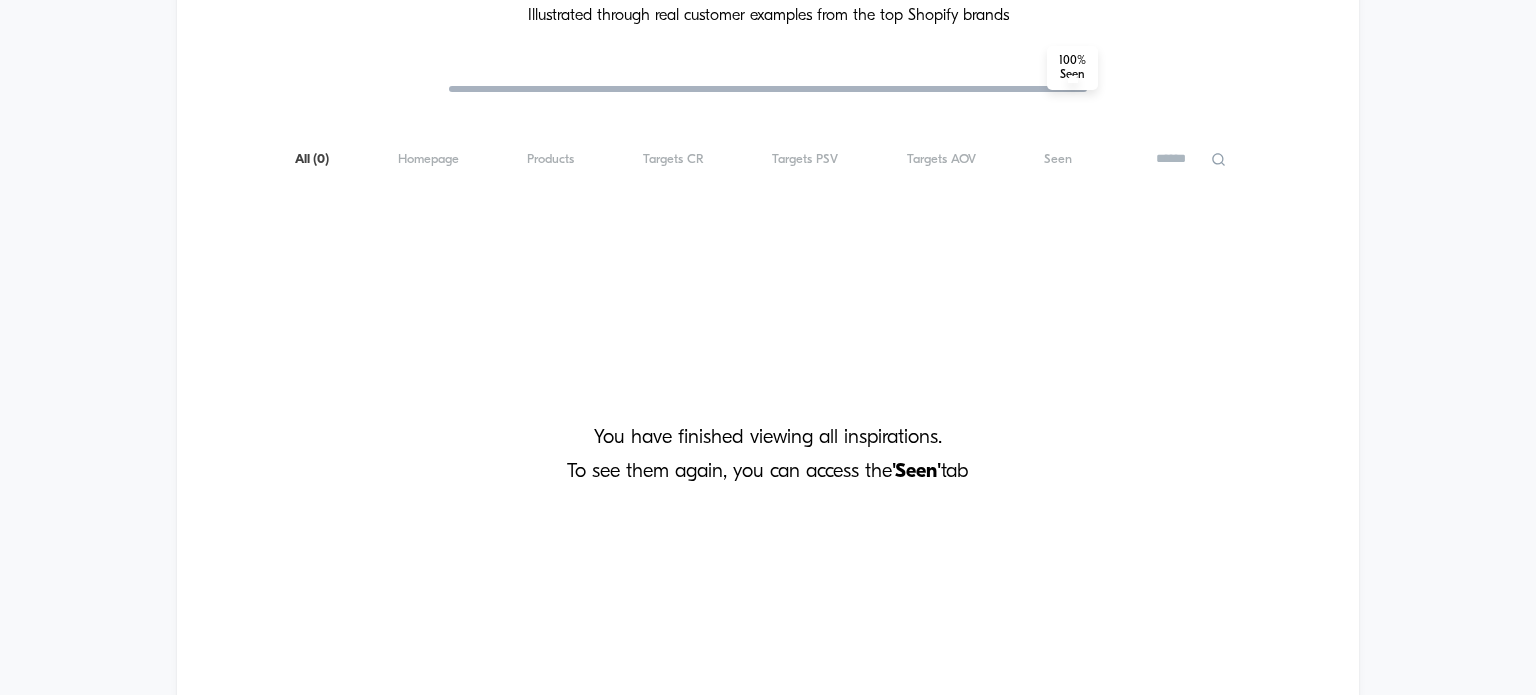 scroll, scrollTop: 1944, scrollLeft: 0, axis: vertical 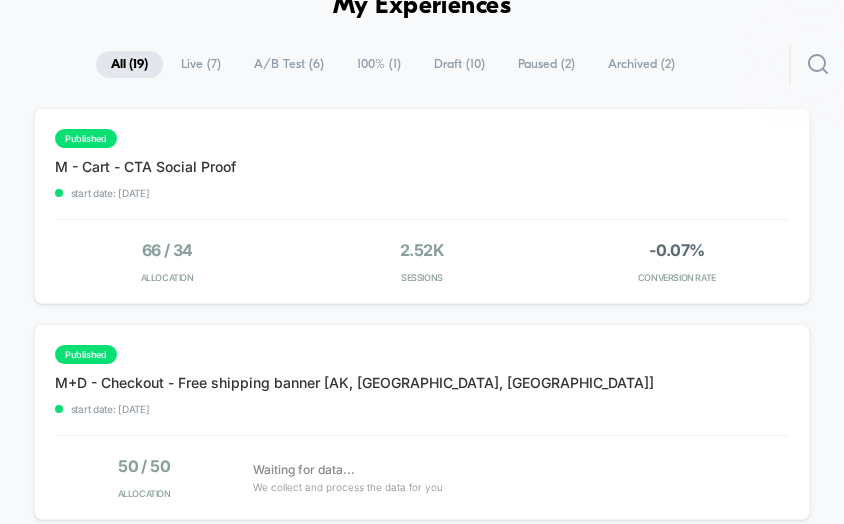 click on "Live ( 7 )" at bounding box center [201, 64] 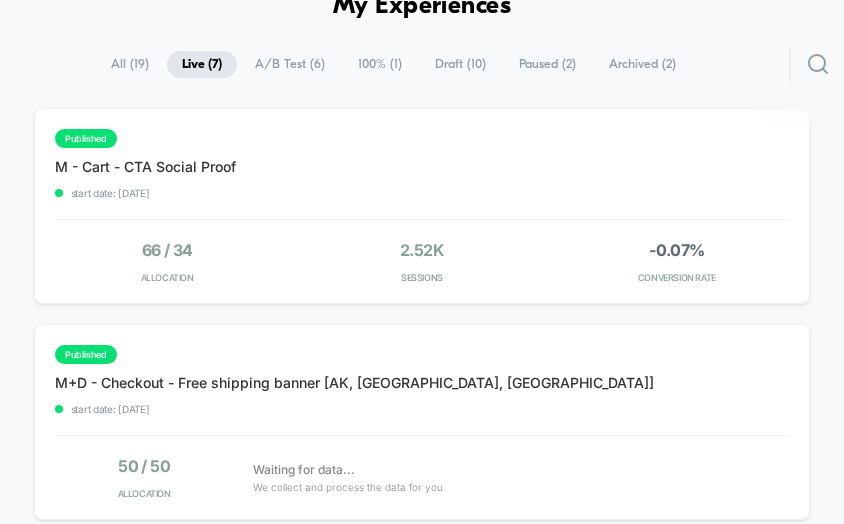 click on "**********" at bounding box center (422, 891) 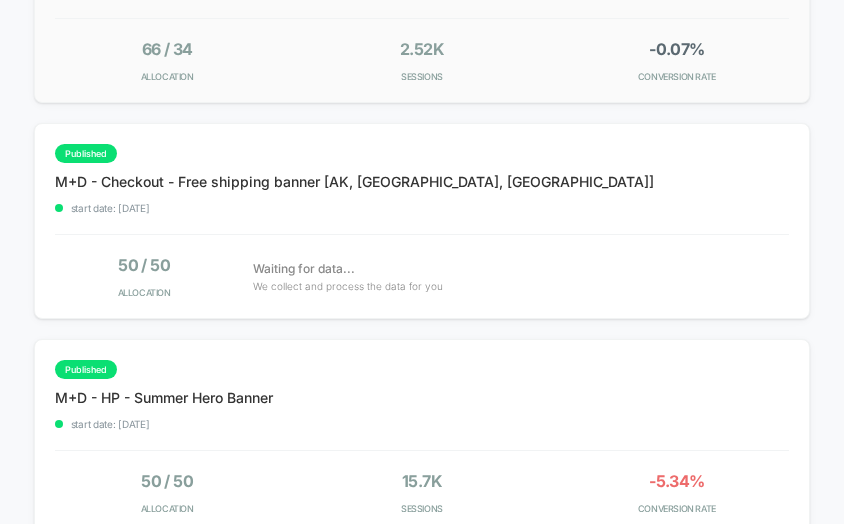scroll, scrollTop: 408, scrollLeft: 0, axis: vertical 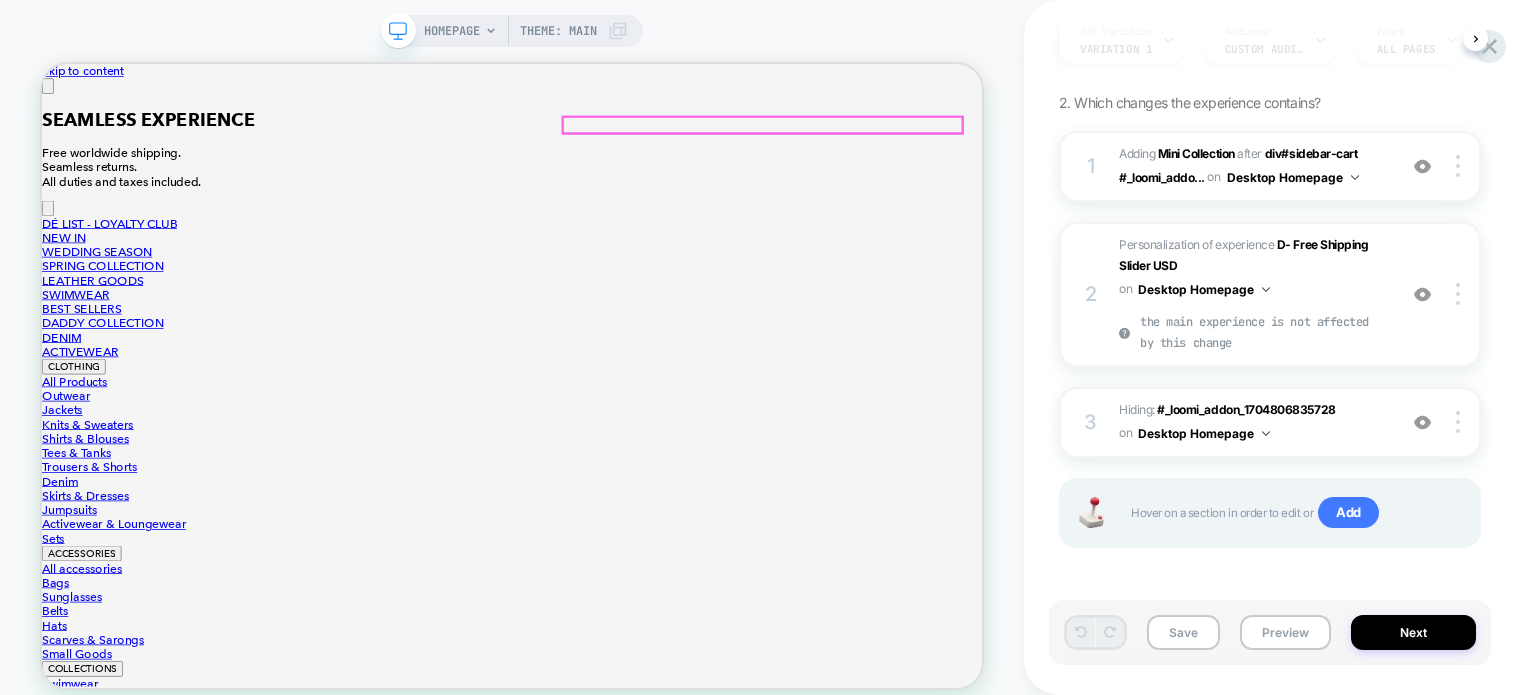 click at bounding box center [184, 9111] 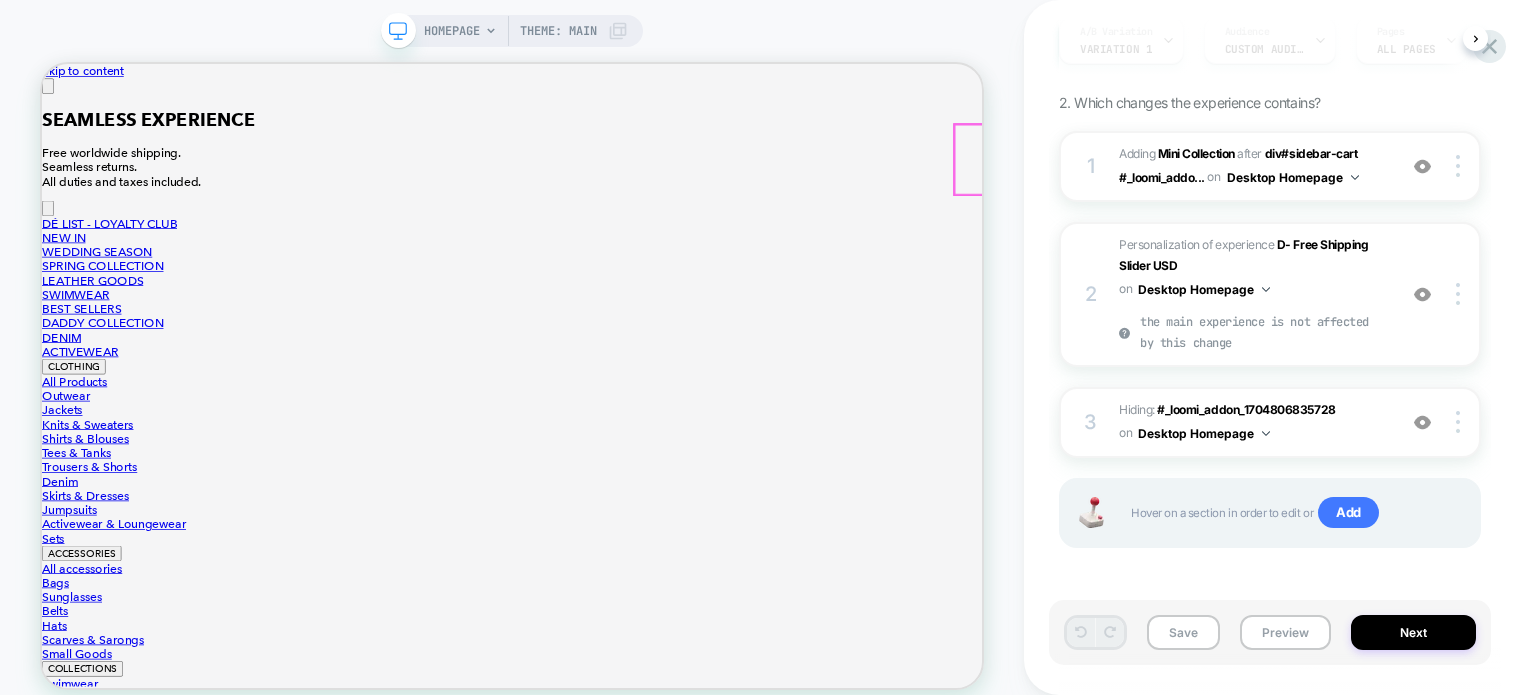 scroll, scrollTop: 0, scrollLeft: 0, axis: both 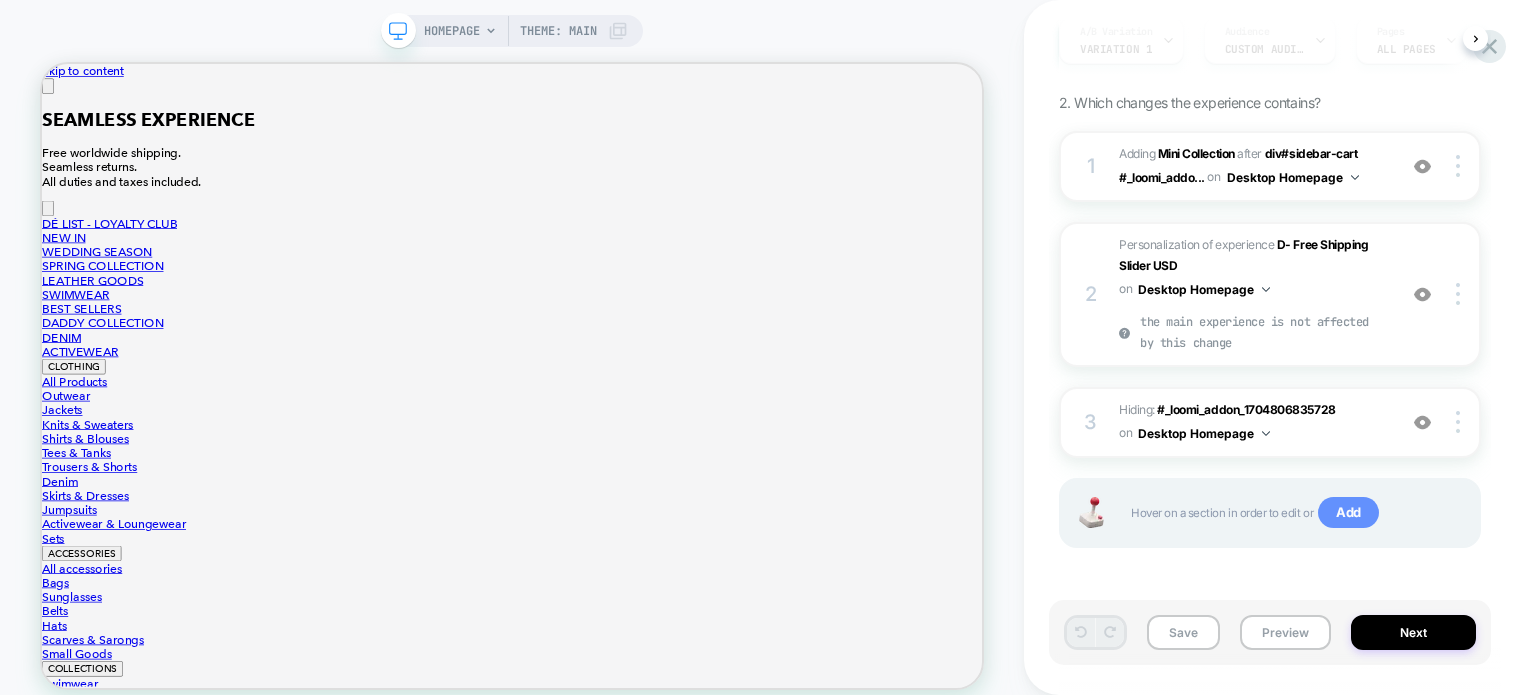 click on "Add" at bounding box center [1348, 513] 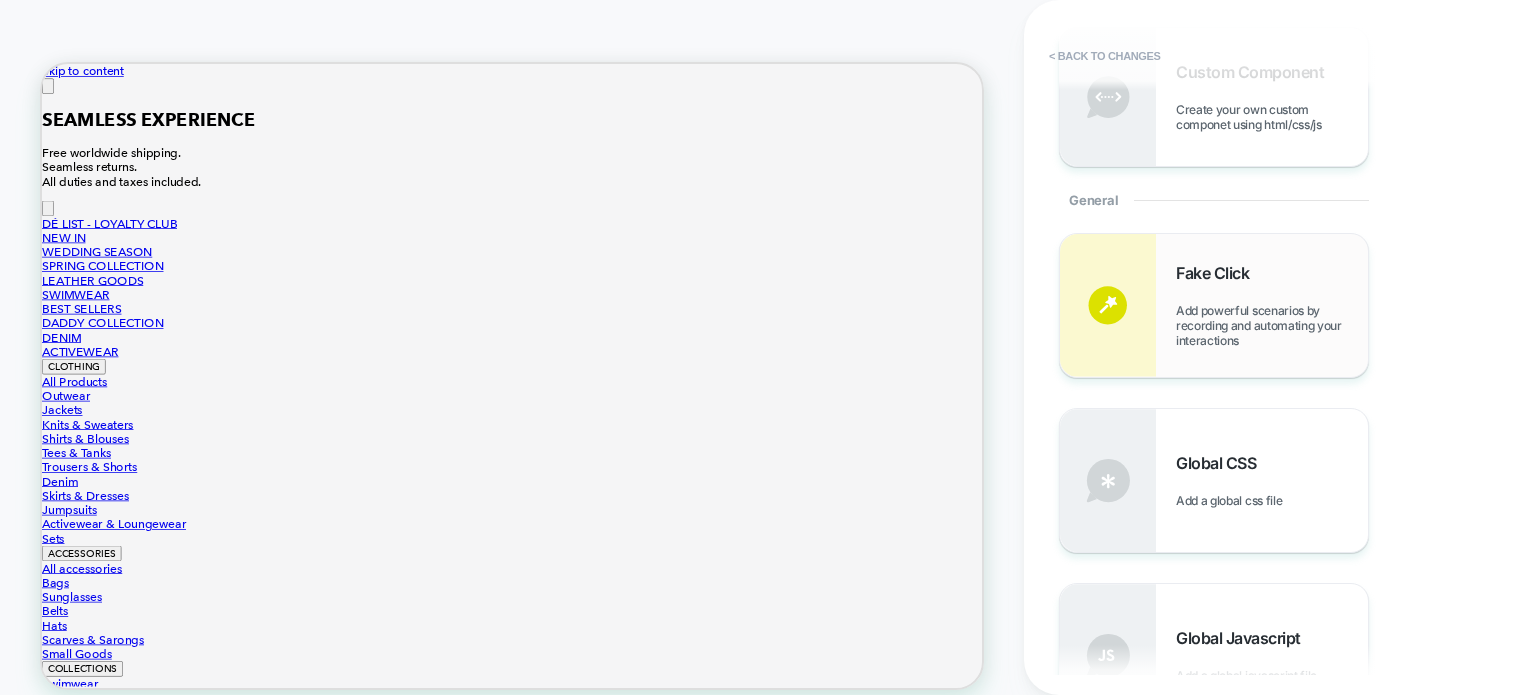 scroll, scrollTop: 700, scrollLeft: 0, axis: vertical 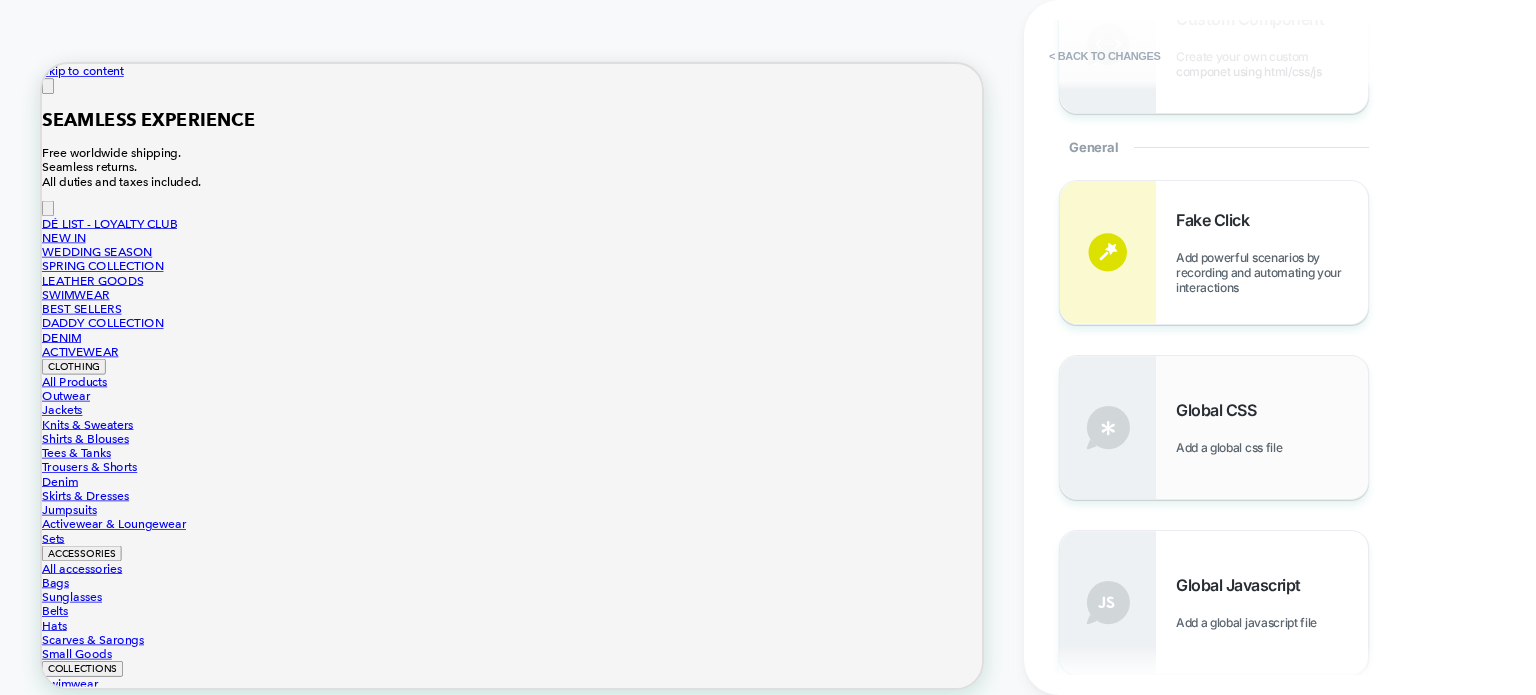 click on "Global CSS" at bounding box center [1221, 410] 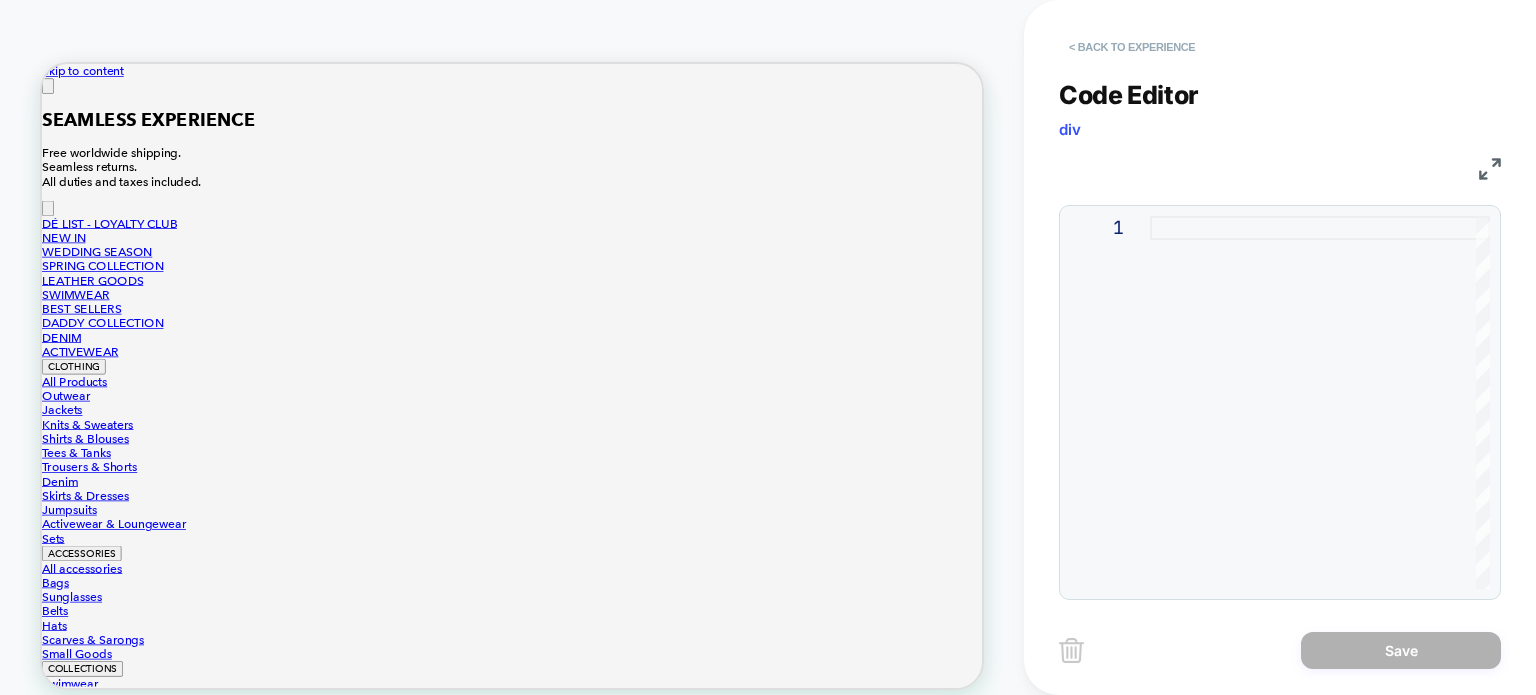click on "< Back to experience" at bounding box center [1132, 47] 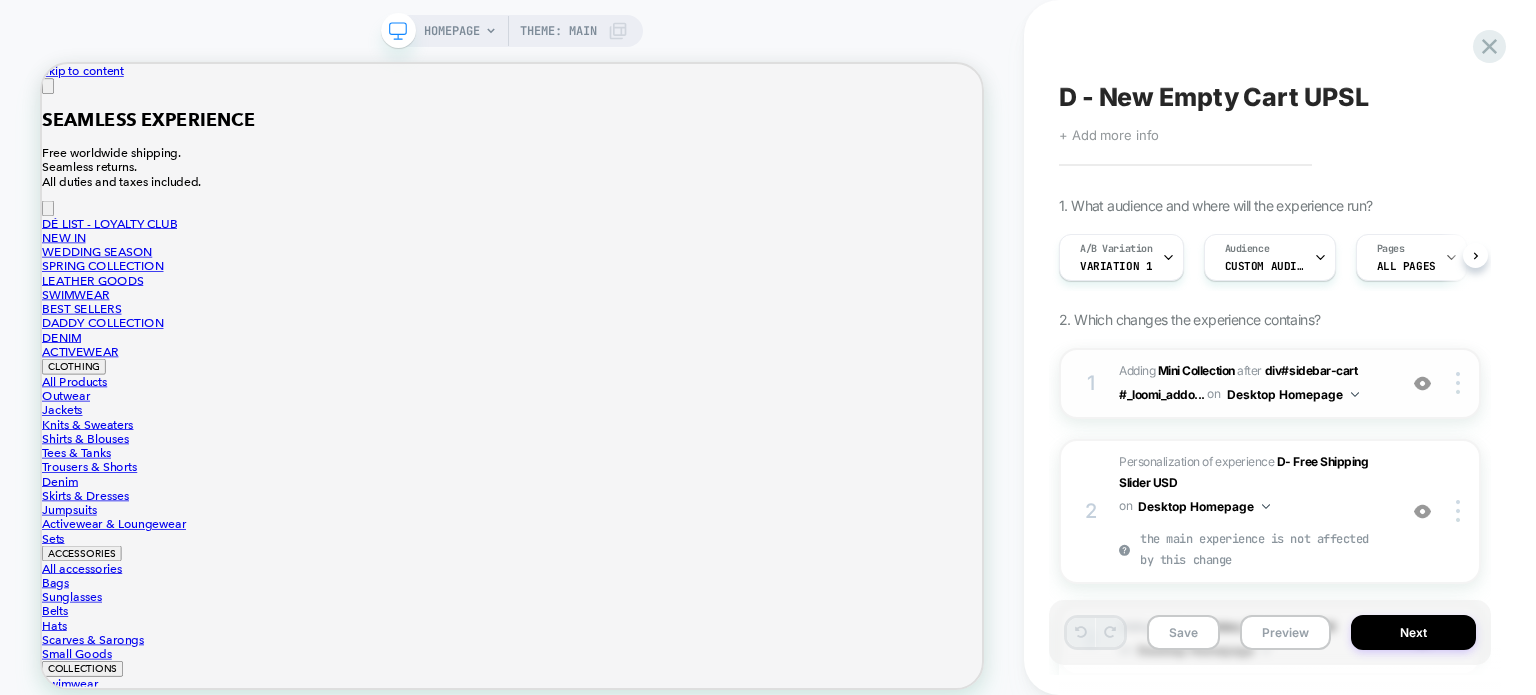 scroll, scrollTop: 0, scrollLeft: 0, axis: both 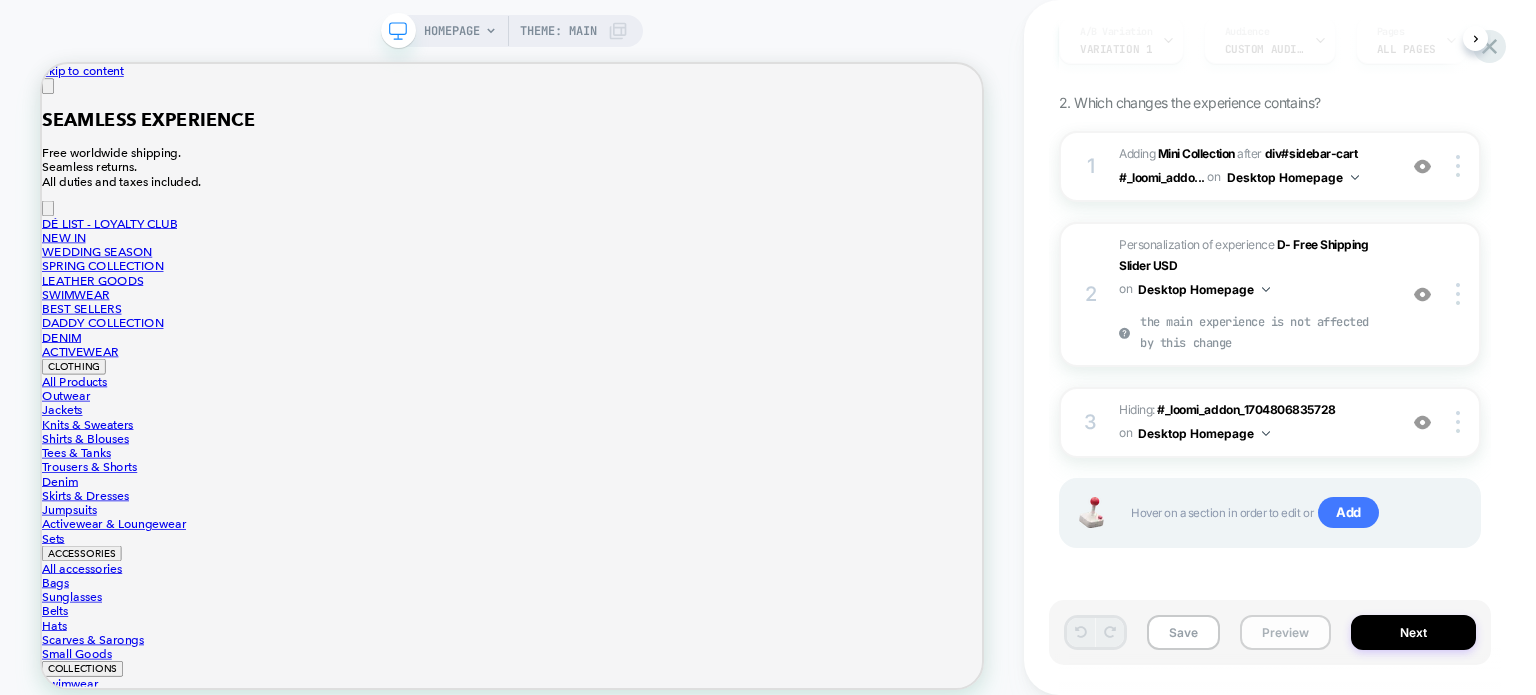 click on "Preview" at bounding box center (1285, 632) 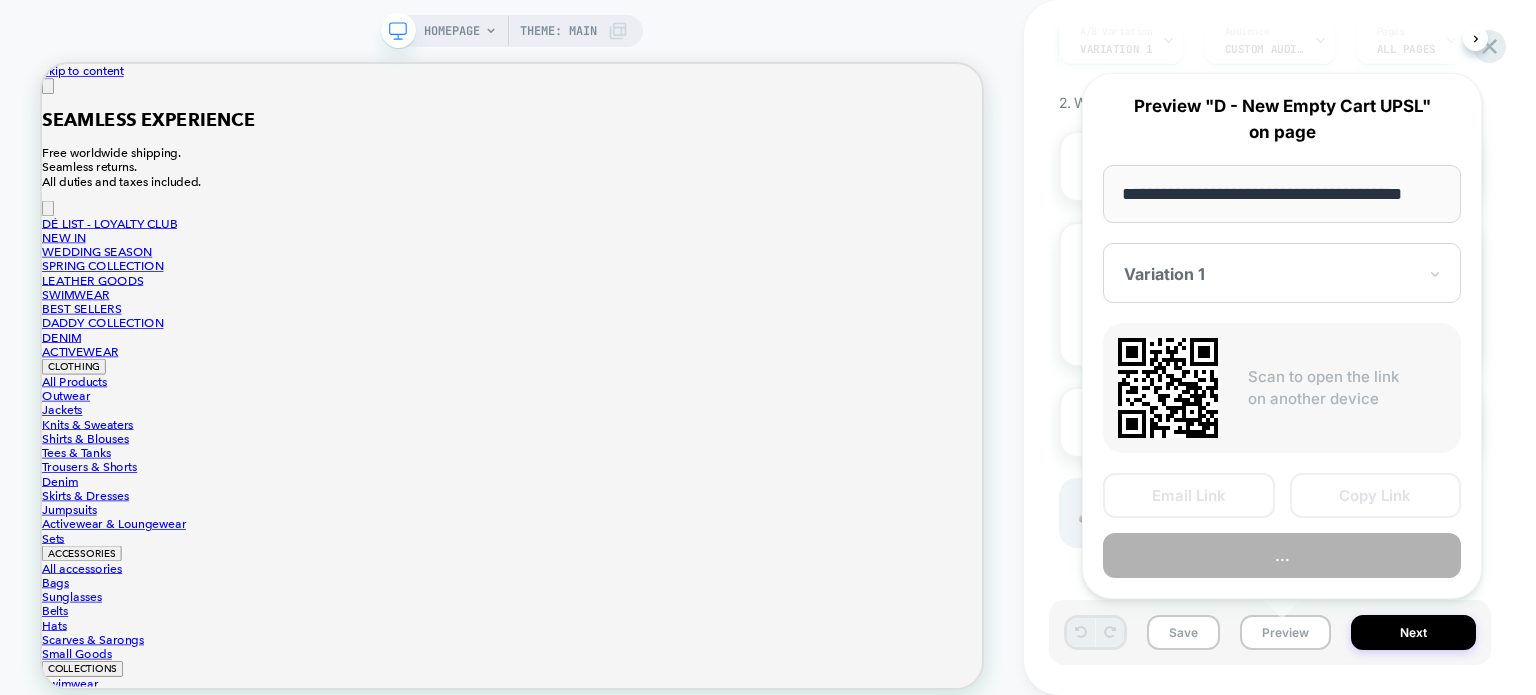 scroll, scrollTop: 0, scrollLeft: 24, axis: horizontal 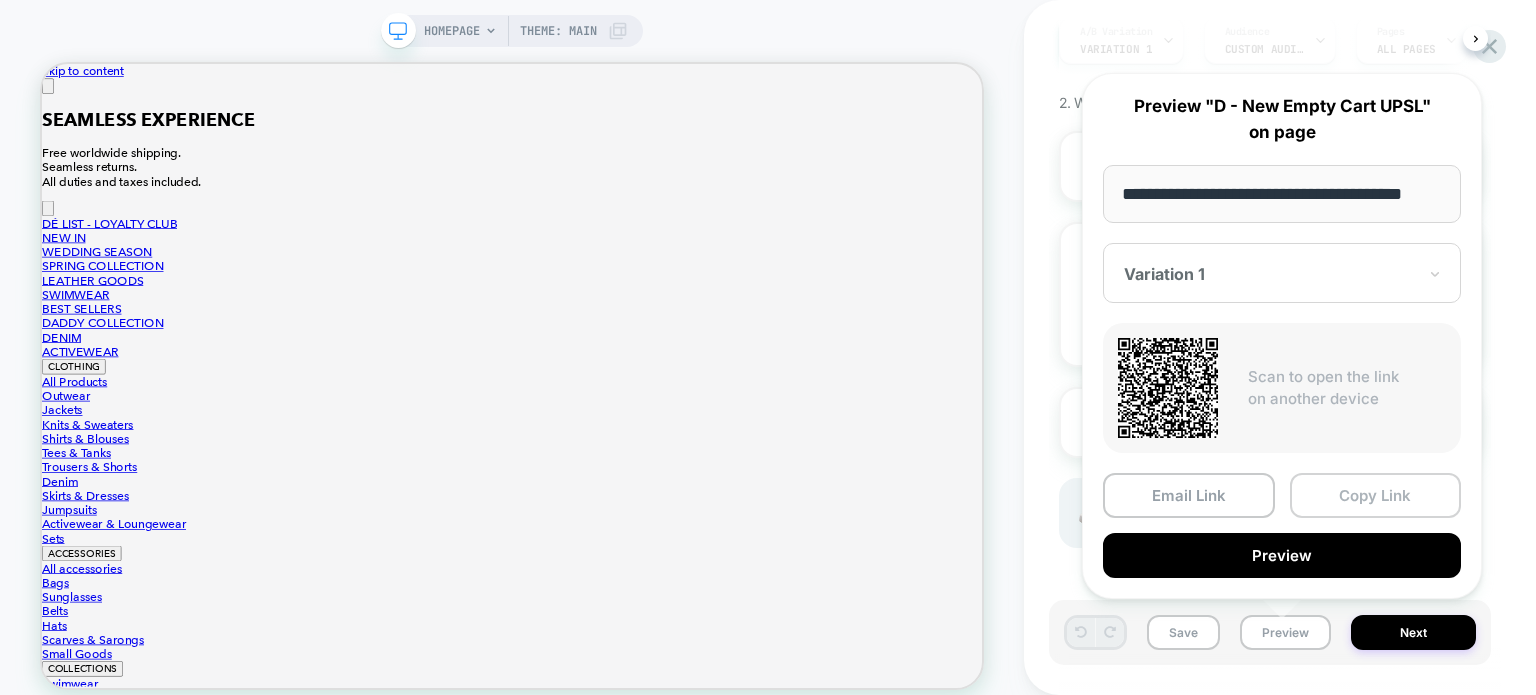 click on "Copy Link" at bounding box center (1376, 495) 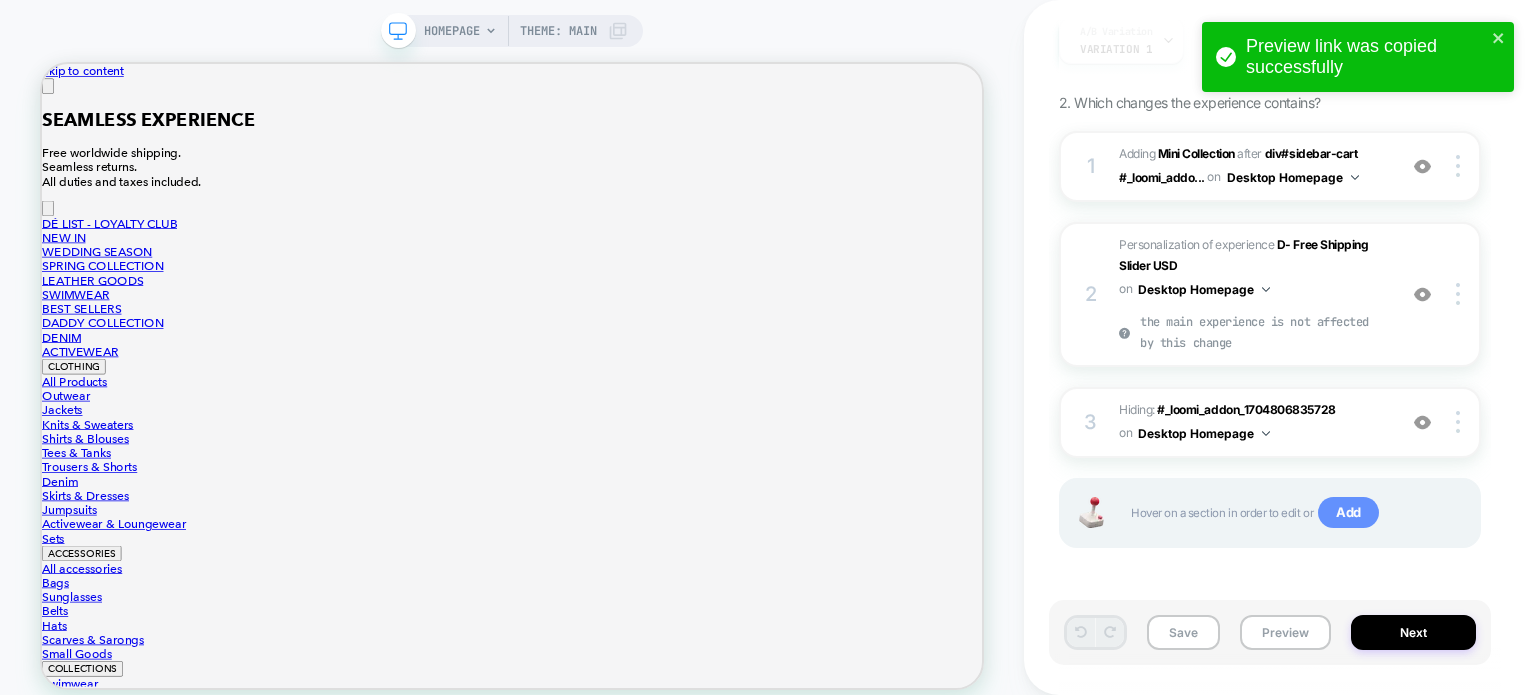 click on "Add" at bounding box center [1348, 513] 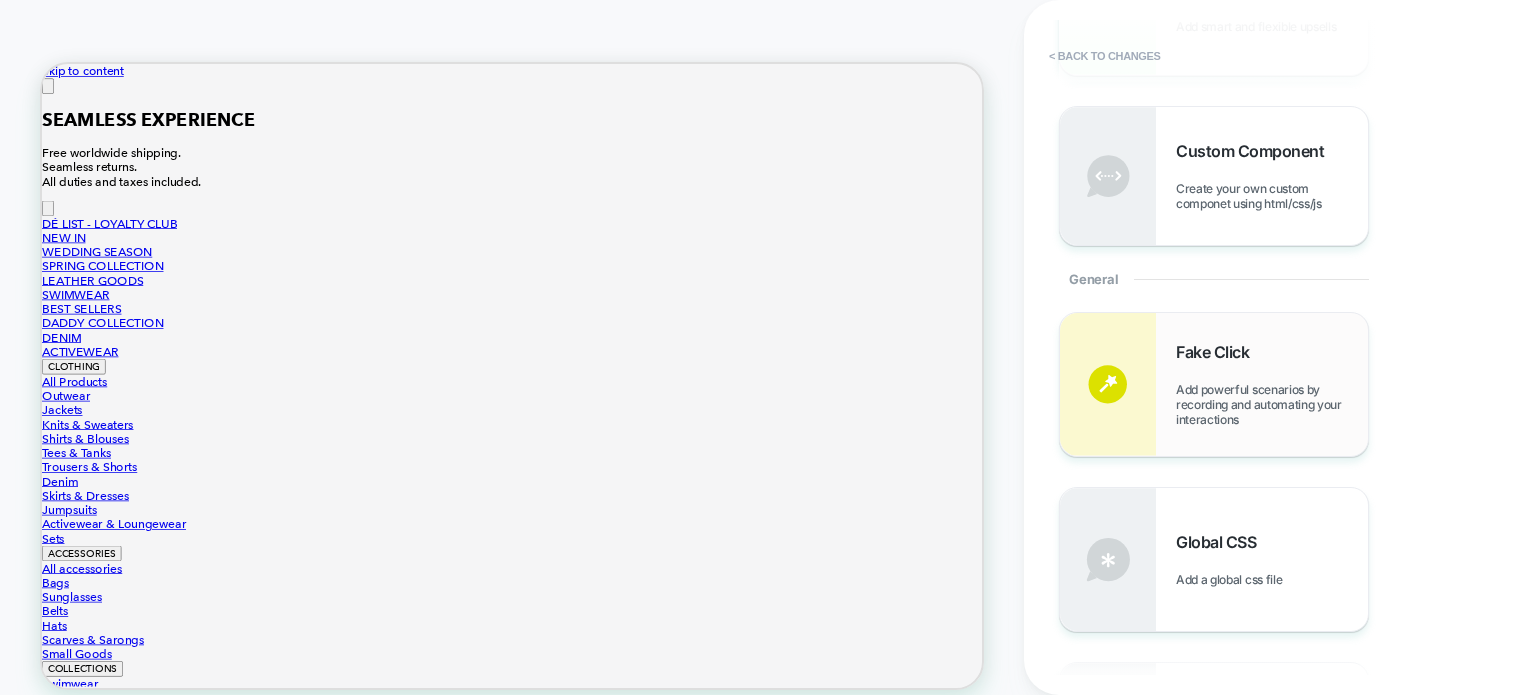 scroll, scrollTop: 700, scrollLeft: 0, axis: vertical 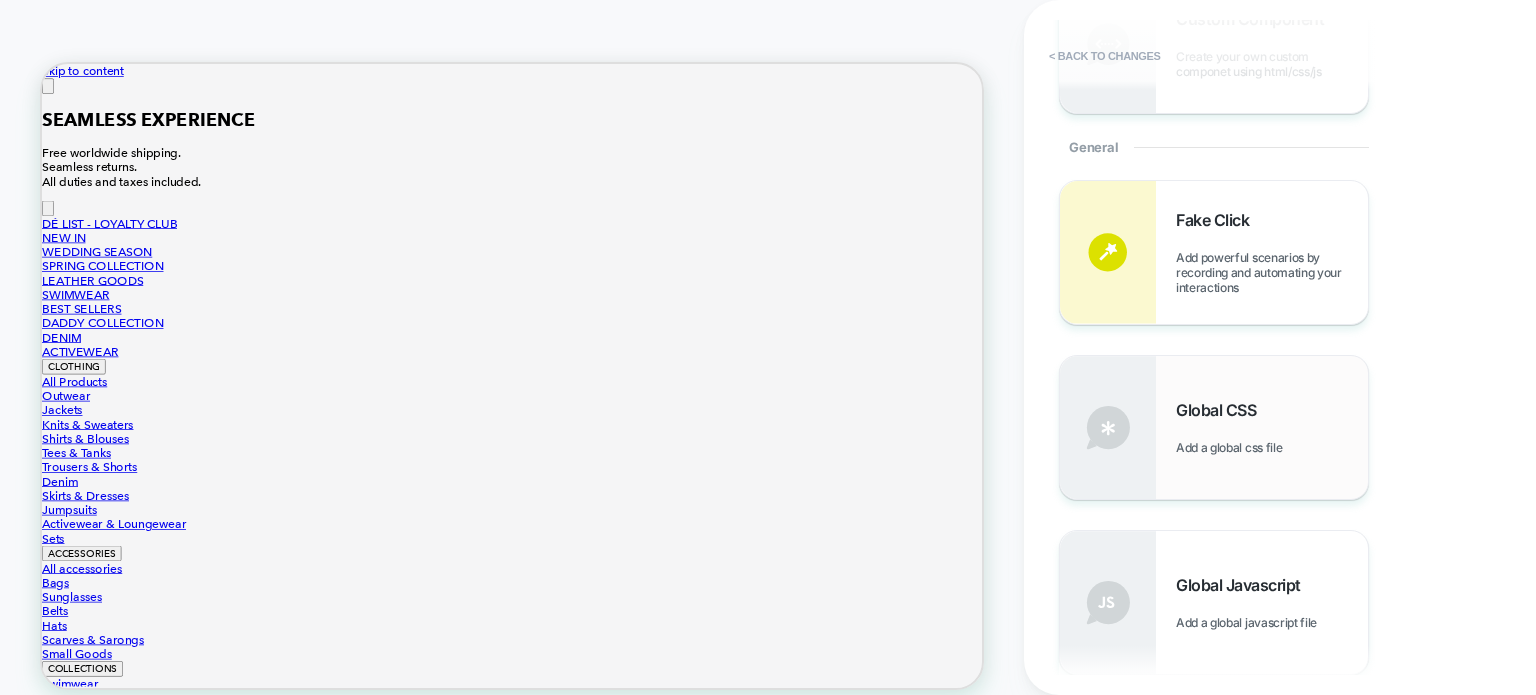 click on "Global CSS Add a global css file" at bounding box center [1272, 427] 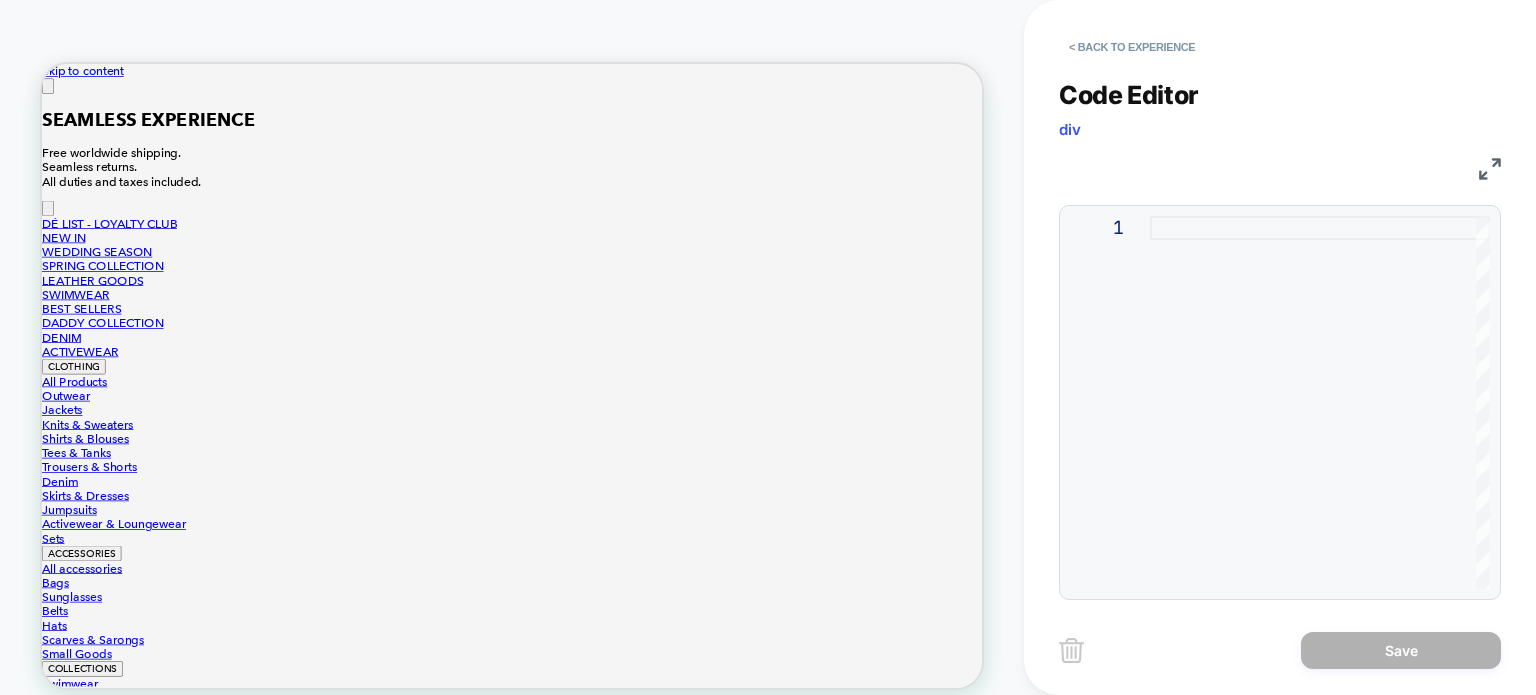 click on "1" at bounding box center [1280, 402] 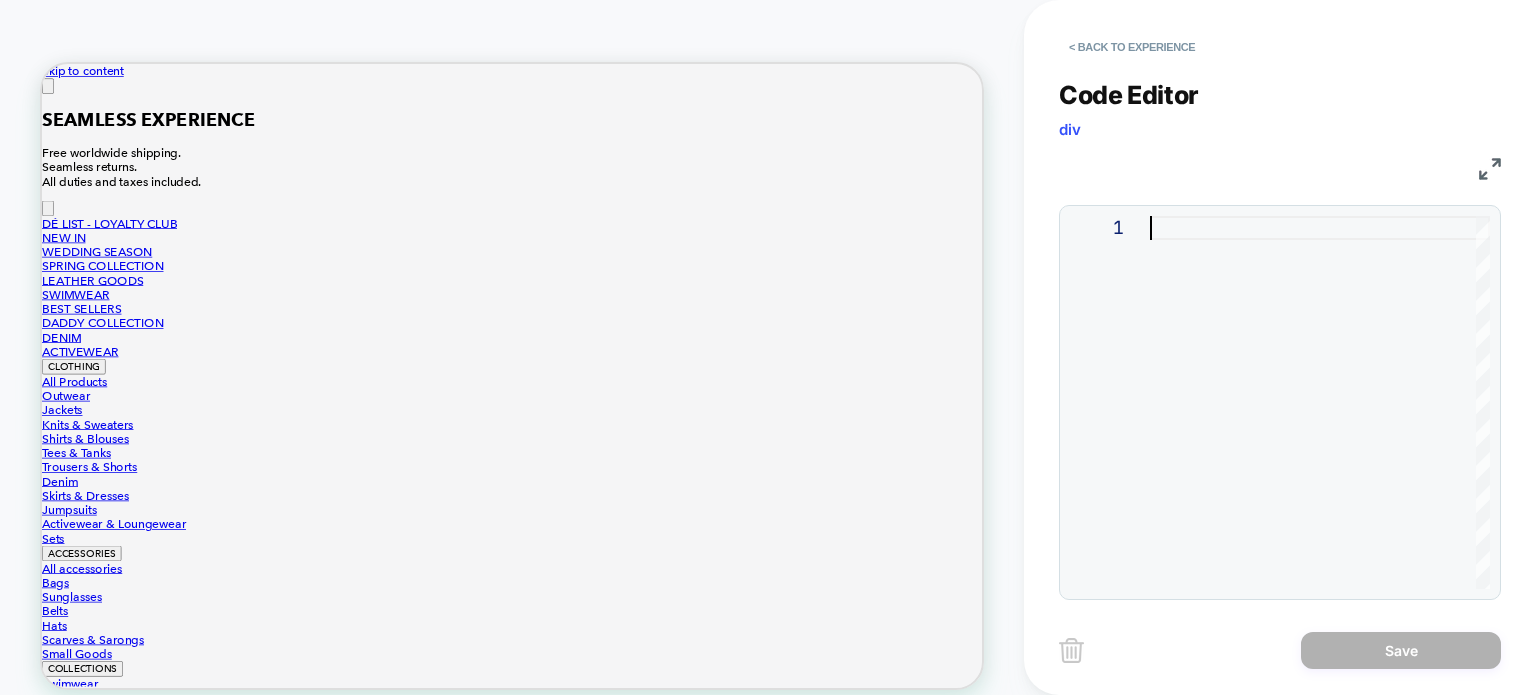 click at bounding box center (1320, 402) 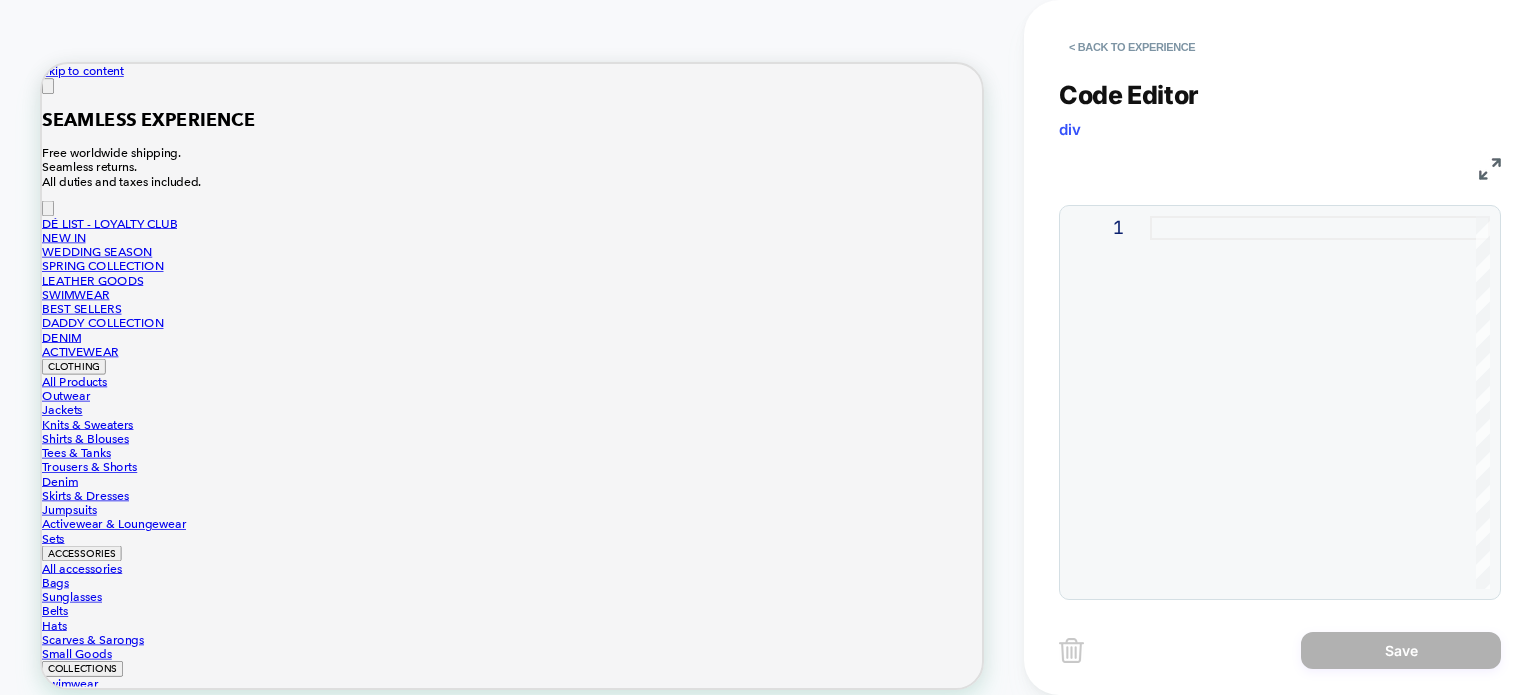 scroll, scrollTop: 0, scrollLeft: 9, axis: horizontal 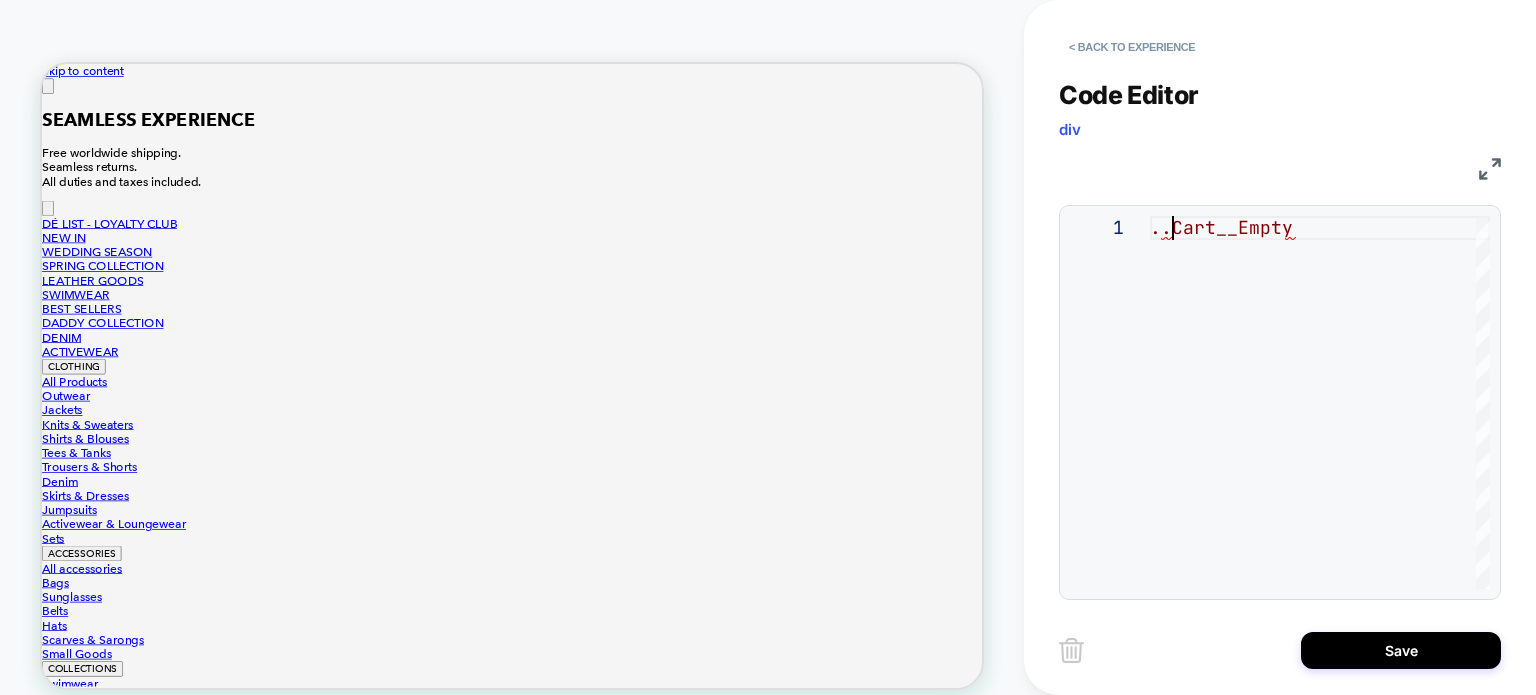 click on "..Cart__Empty" at bounding box center (1320, 402) 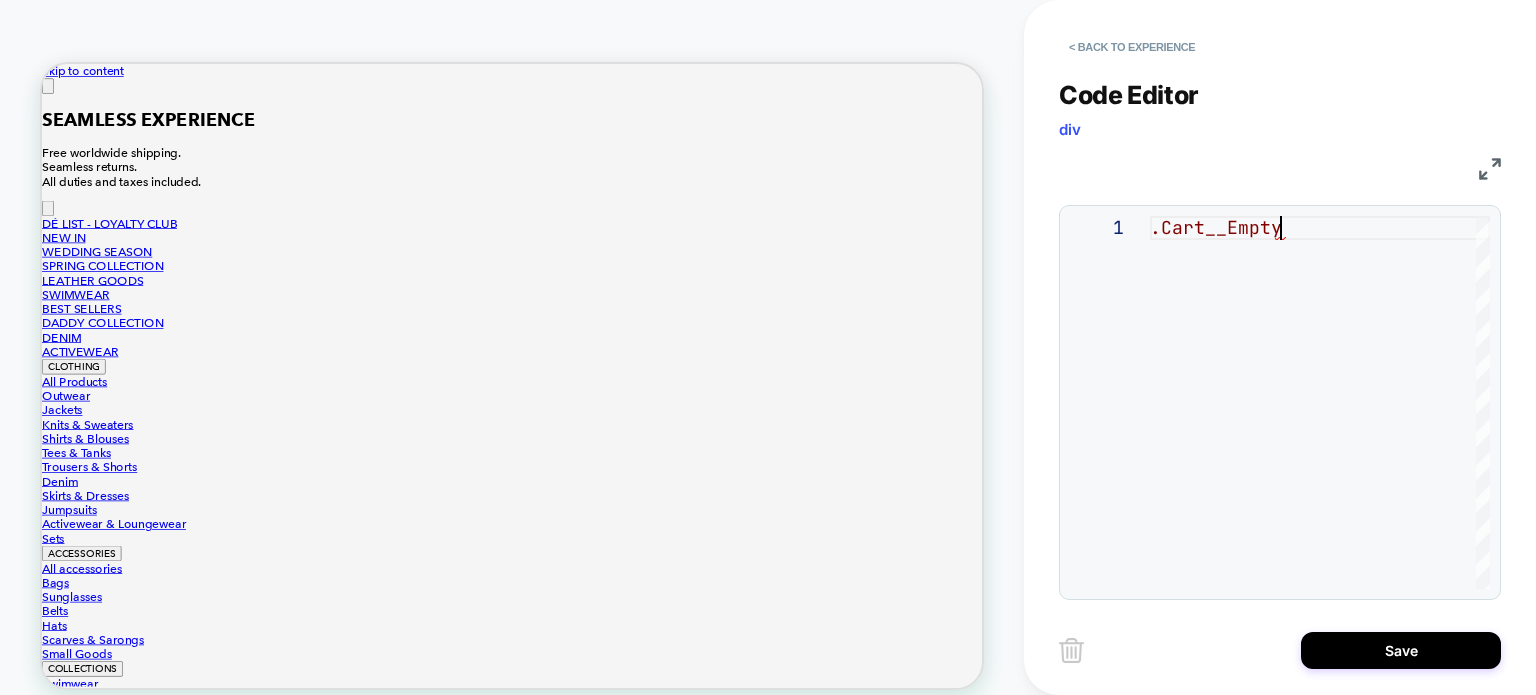 click on ".Cart__Empty" at bounding box center [1320, 402] 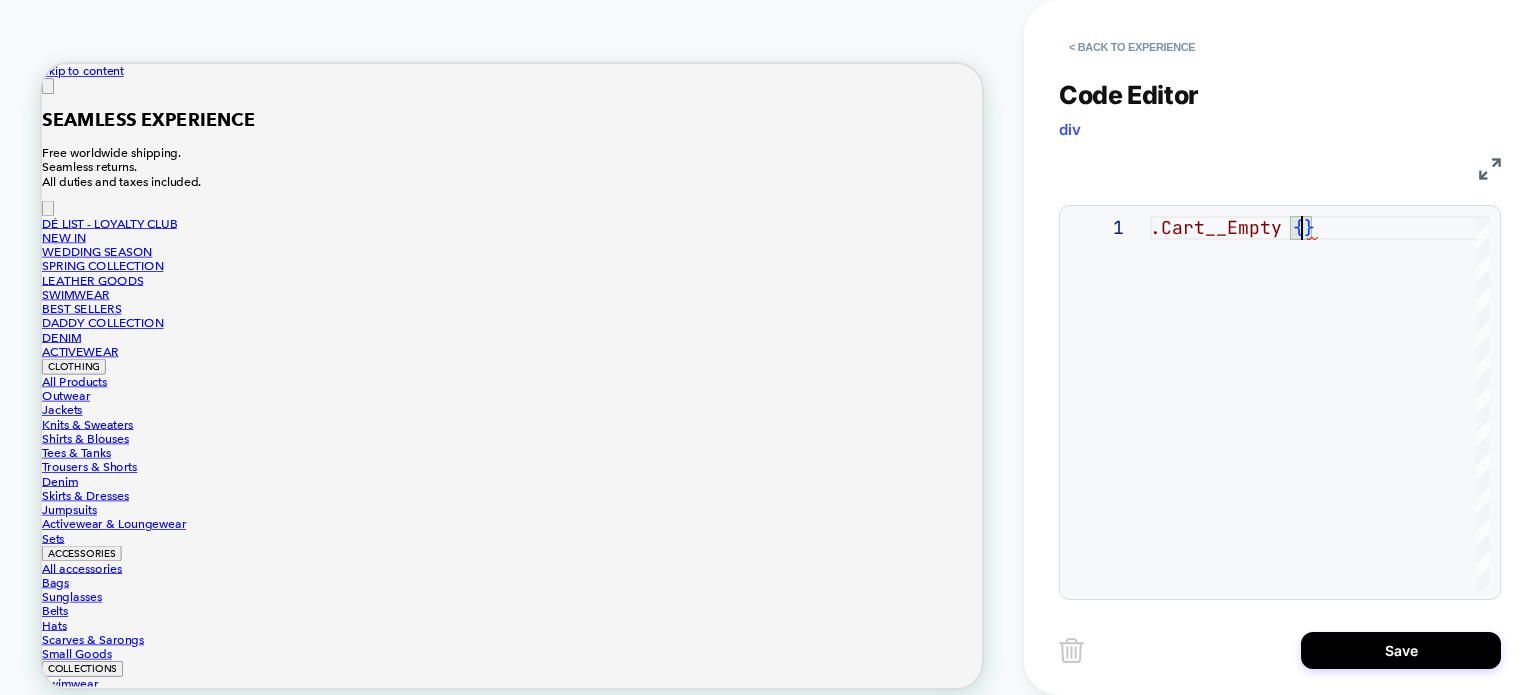 scroll, scrollTop: 0, scrollLeft: 160, axis: horizontal 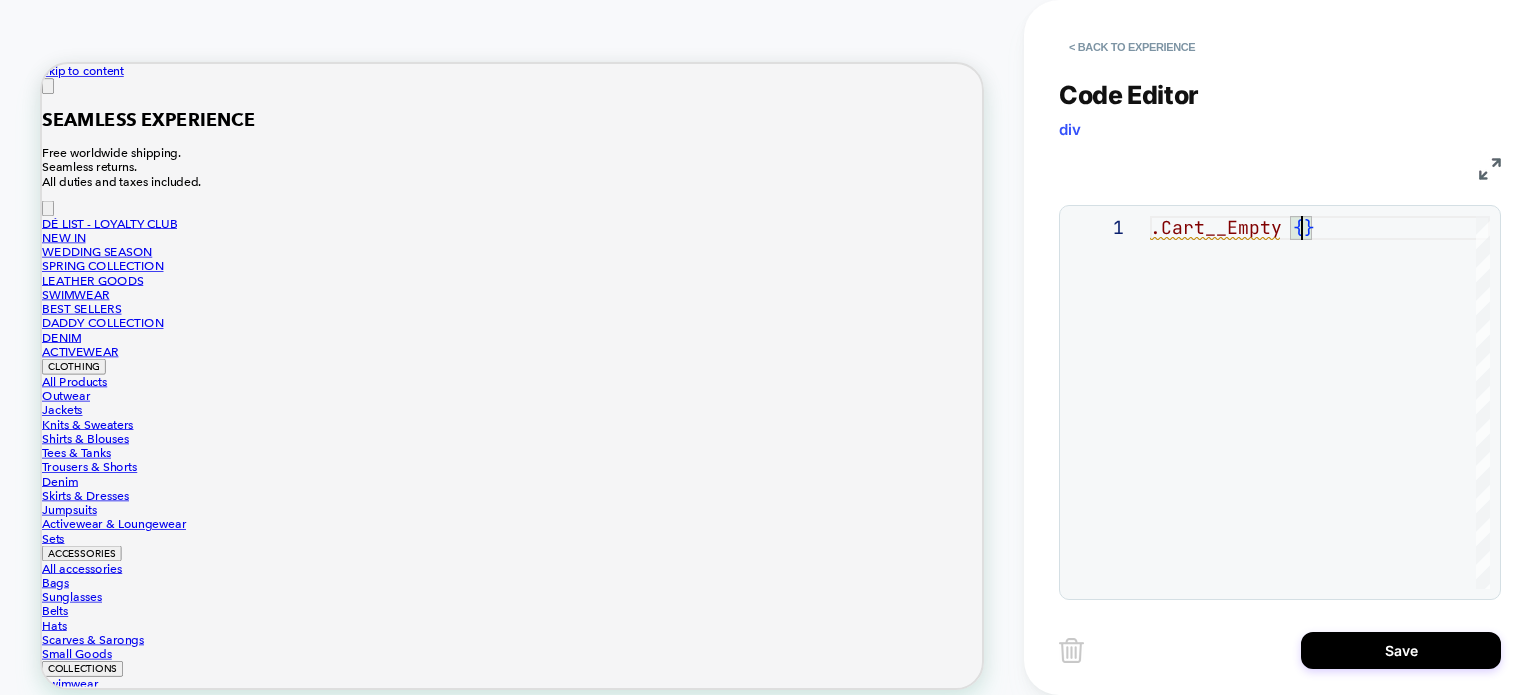 click on ".Cart__Empty   { }" at bounding box center [1320, 402] 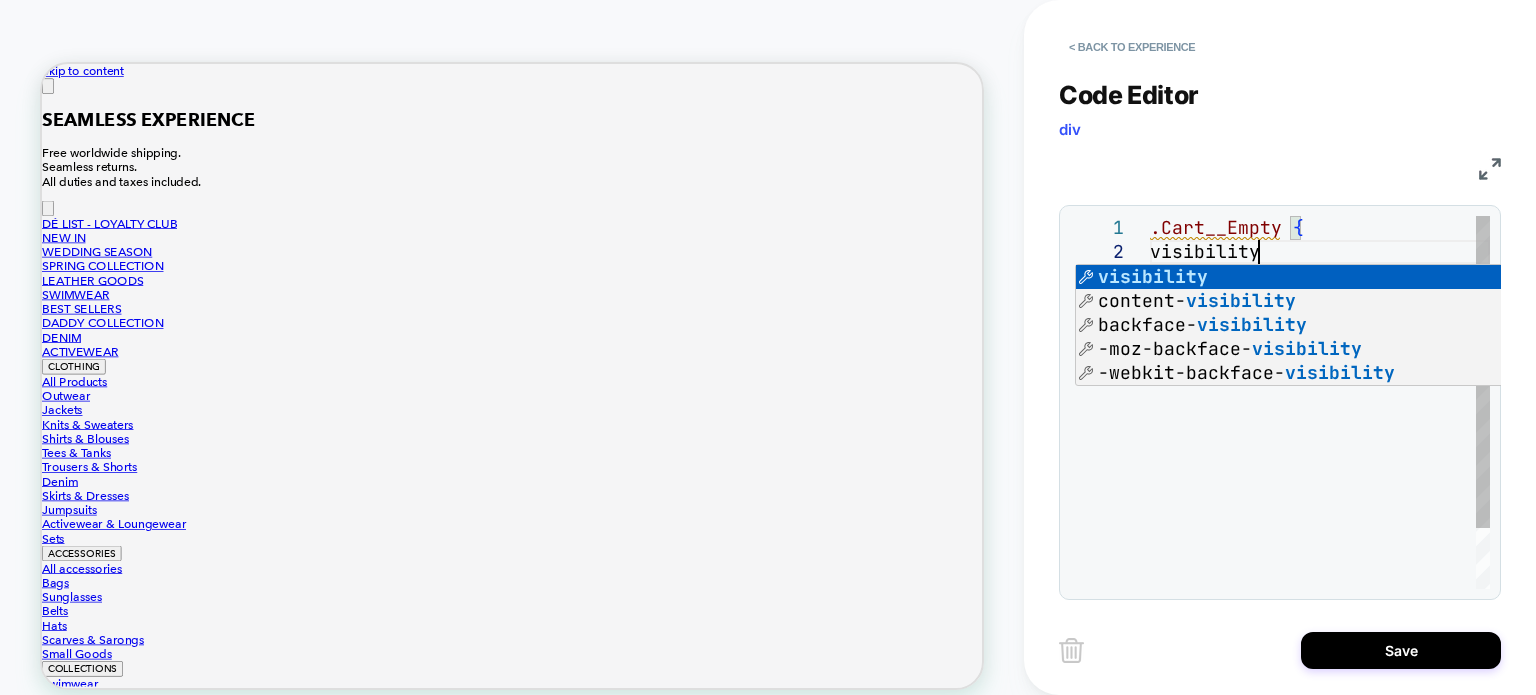 scroll, scrollTop: 47, scrollLeft: 117, axis: both 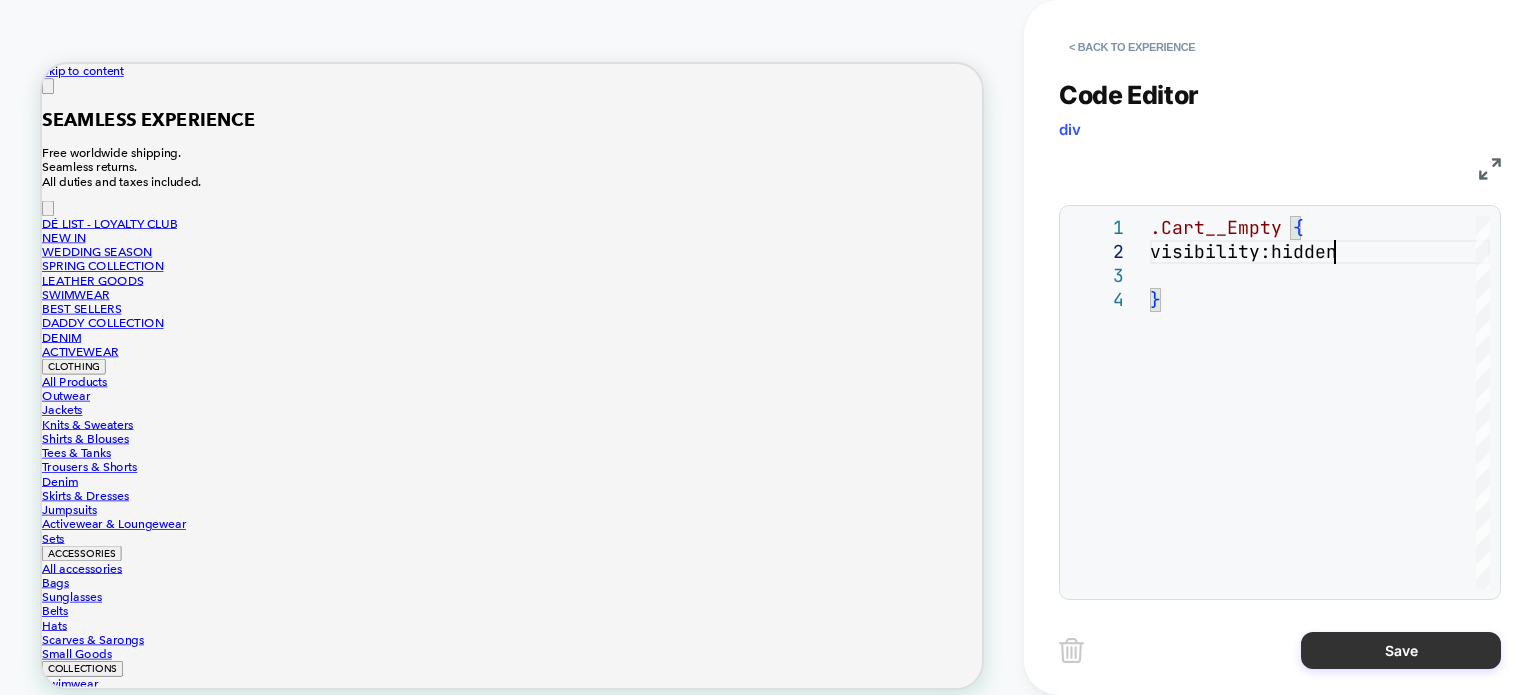 type on "**********" 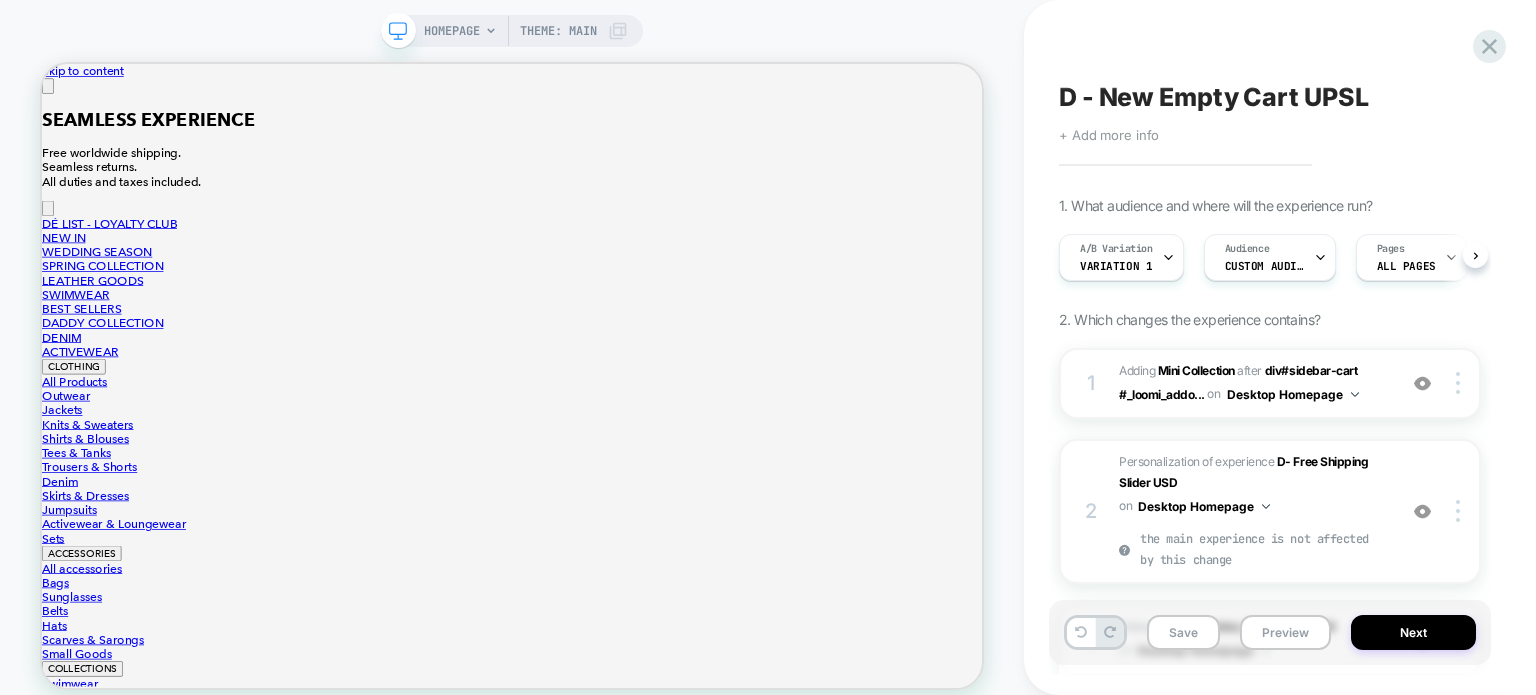 scroll, scrollTop: 0, scrollLeft: 0, axis: both 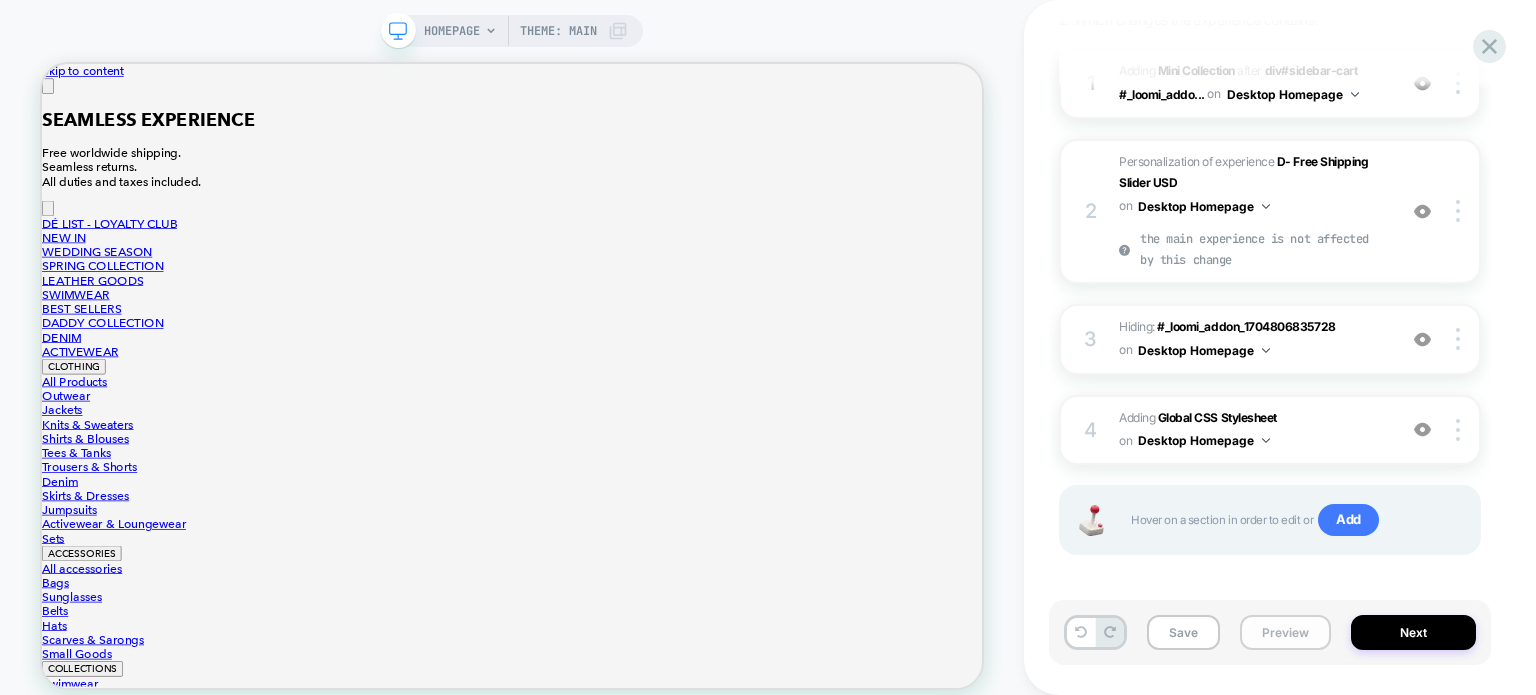 click on "Preview" at bounding box center (1285, 632) 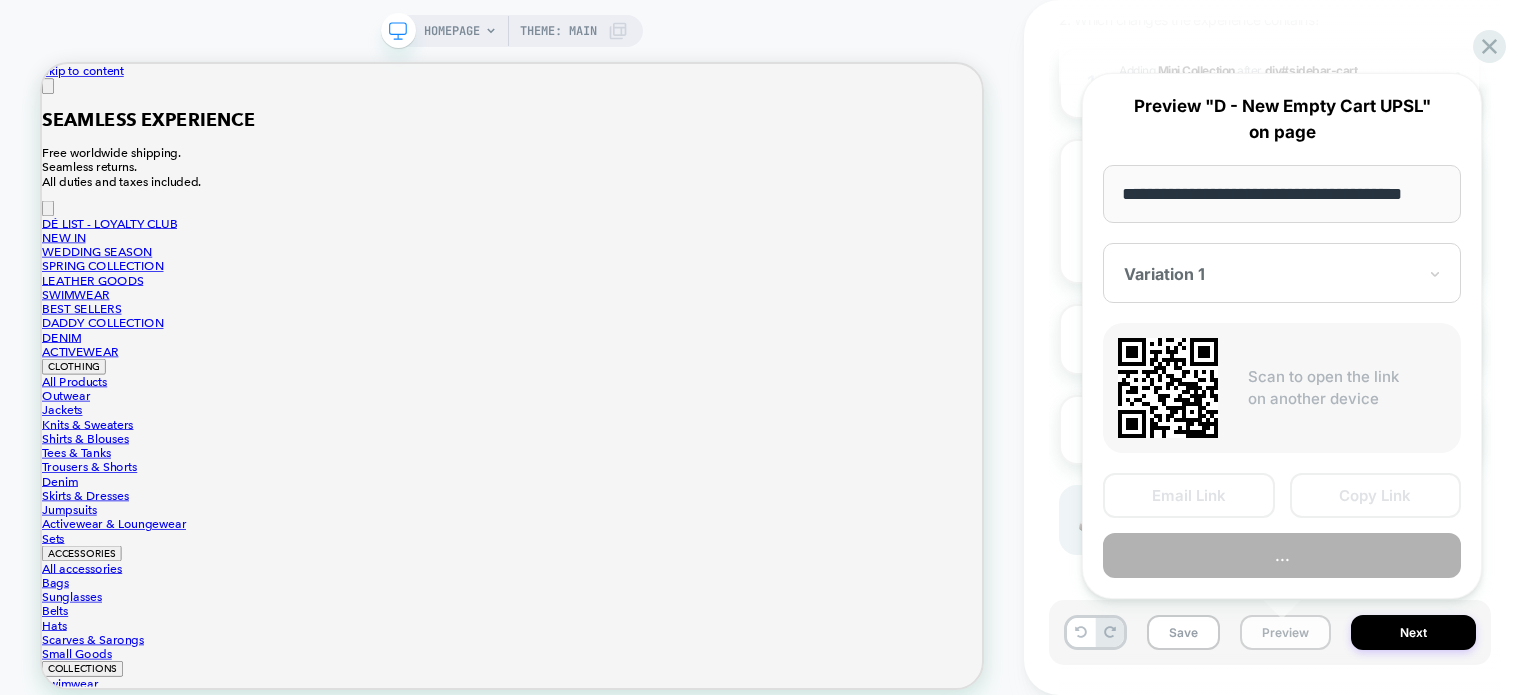 scroll, scrollTop: 0, scrollLeft: 24, axis: horizontal 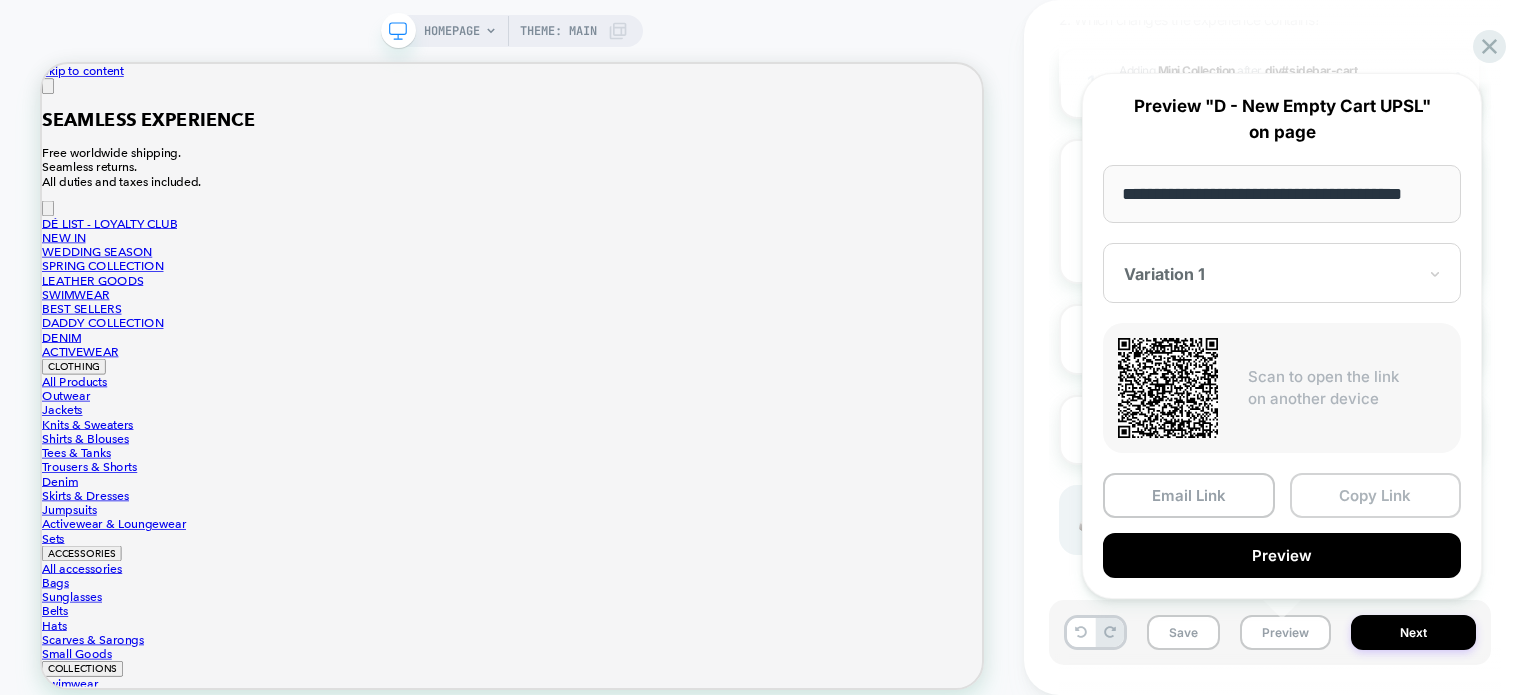 click on "Copy Link" at bounding box center (1376, 495) 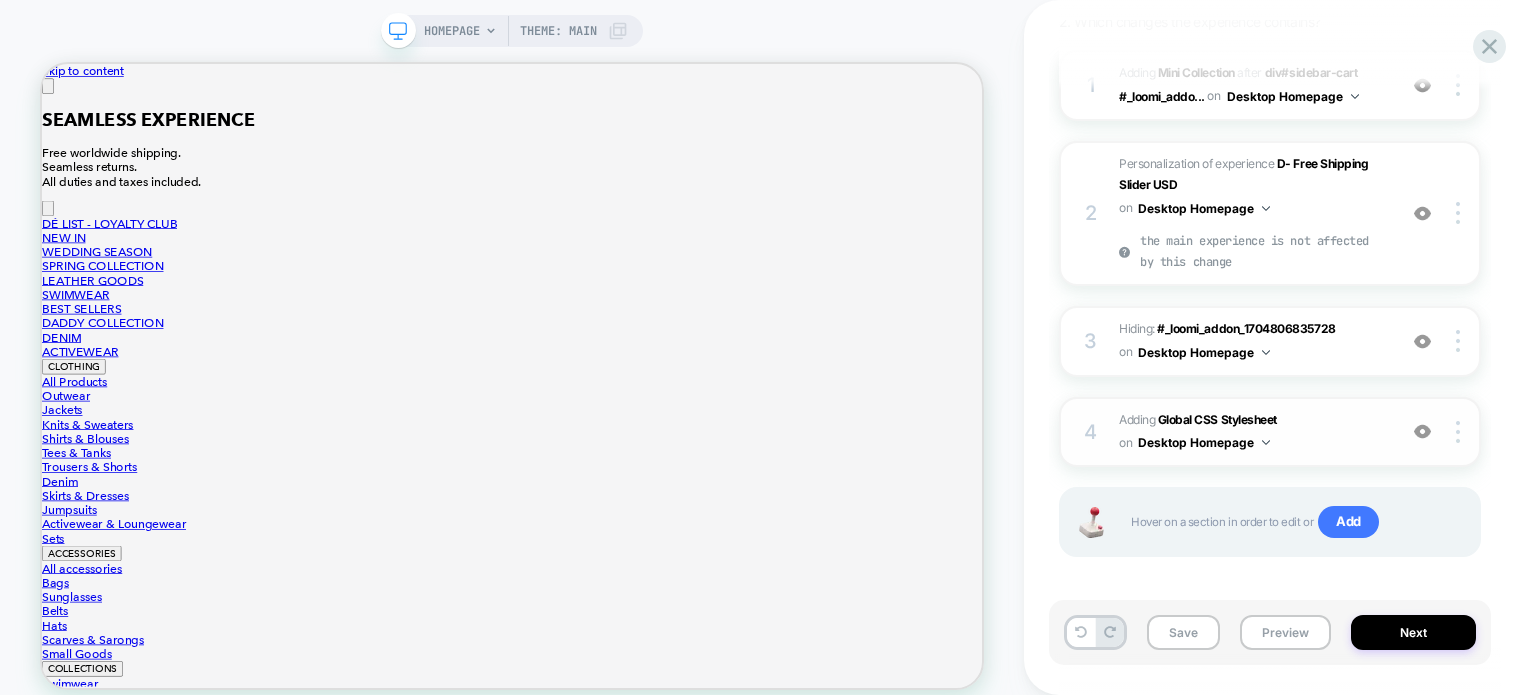 scroll, scrollTop: 307, scrollLeft: 0, axis: vertical 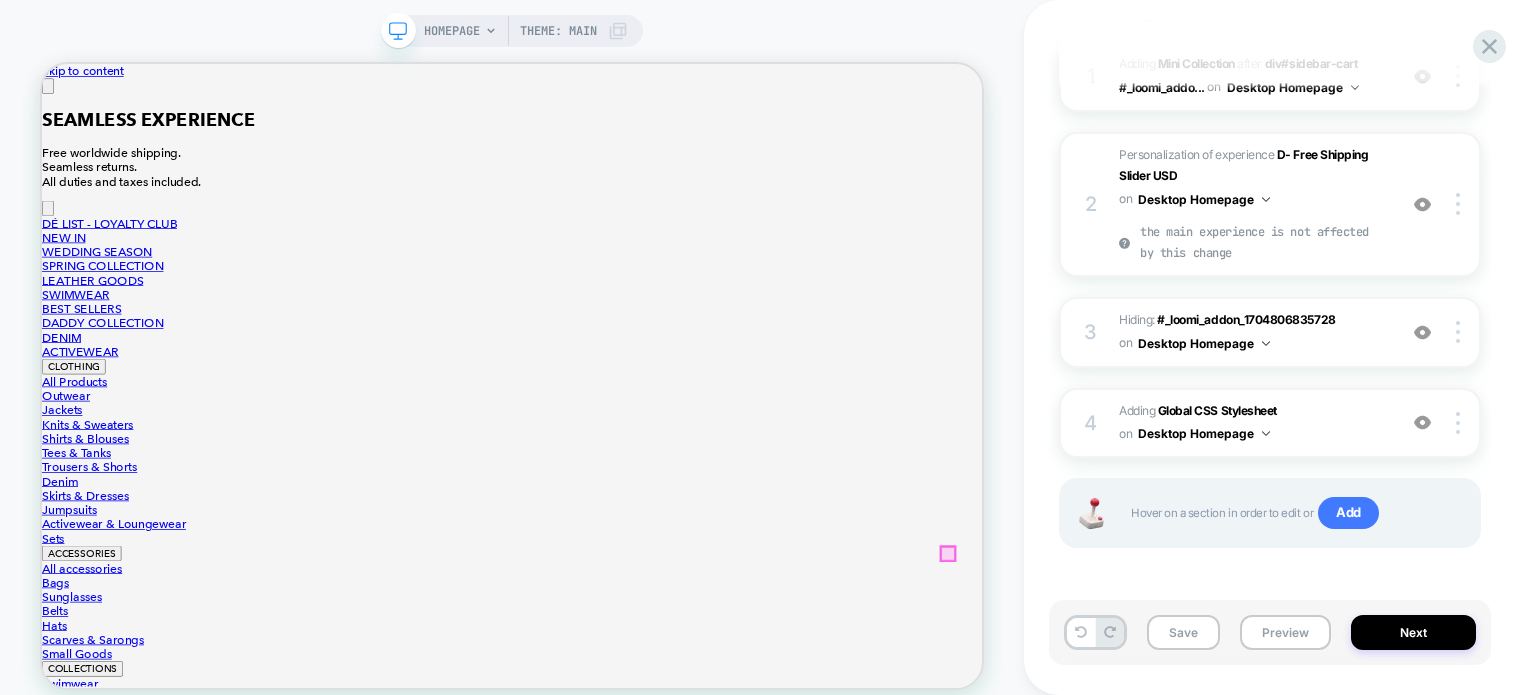 click at bounding box center (1250, 717) 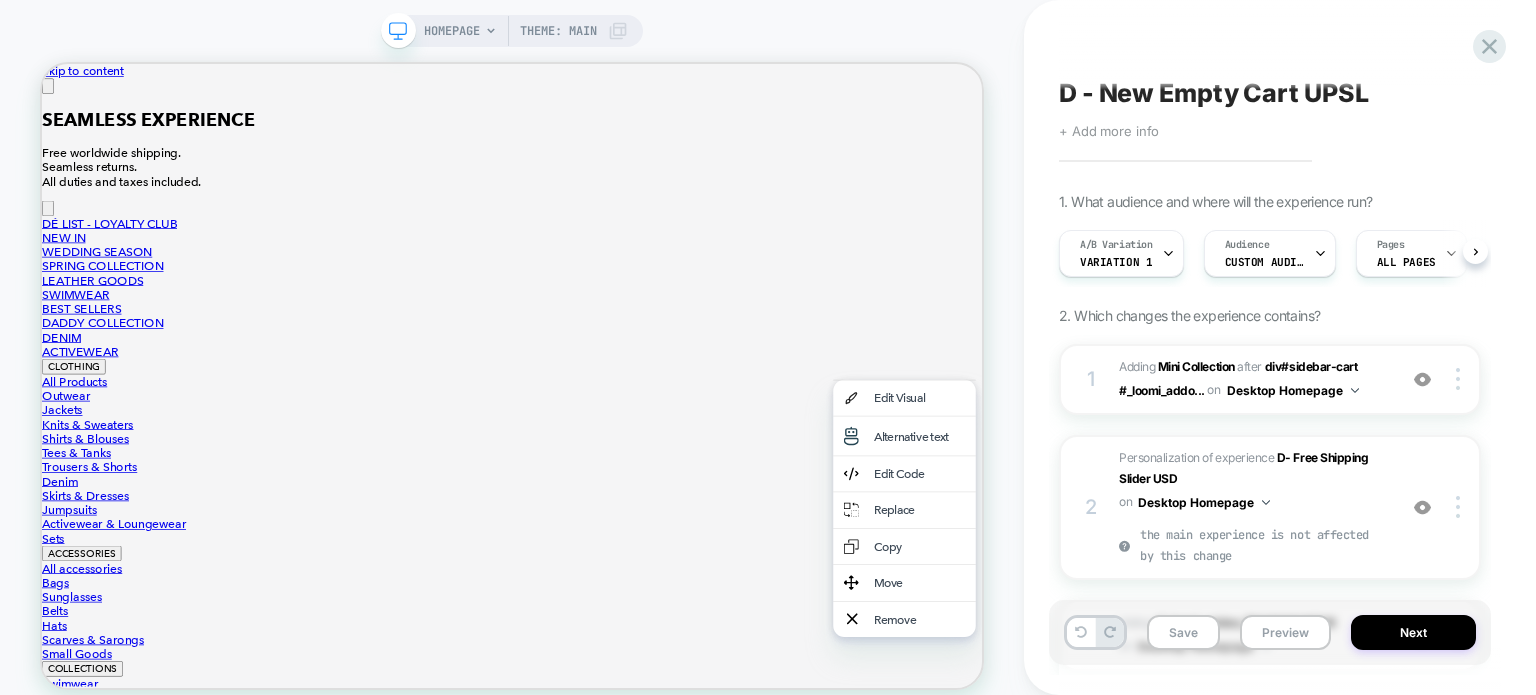 scroll, scrollTop: 0, scrollLeft: 0, axis: both 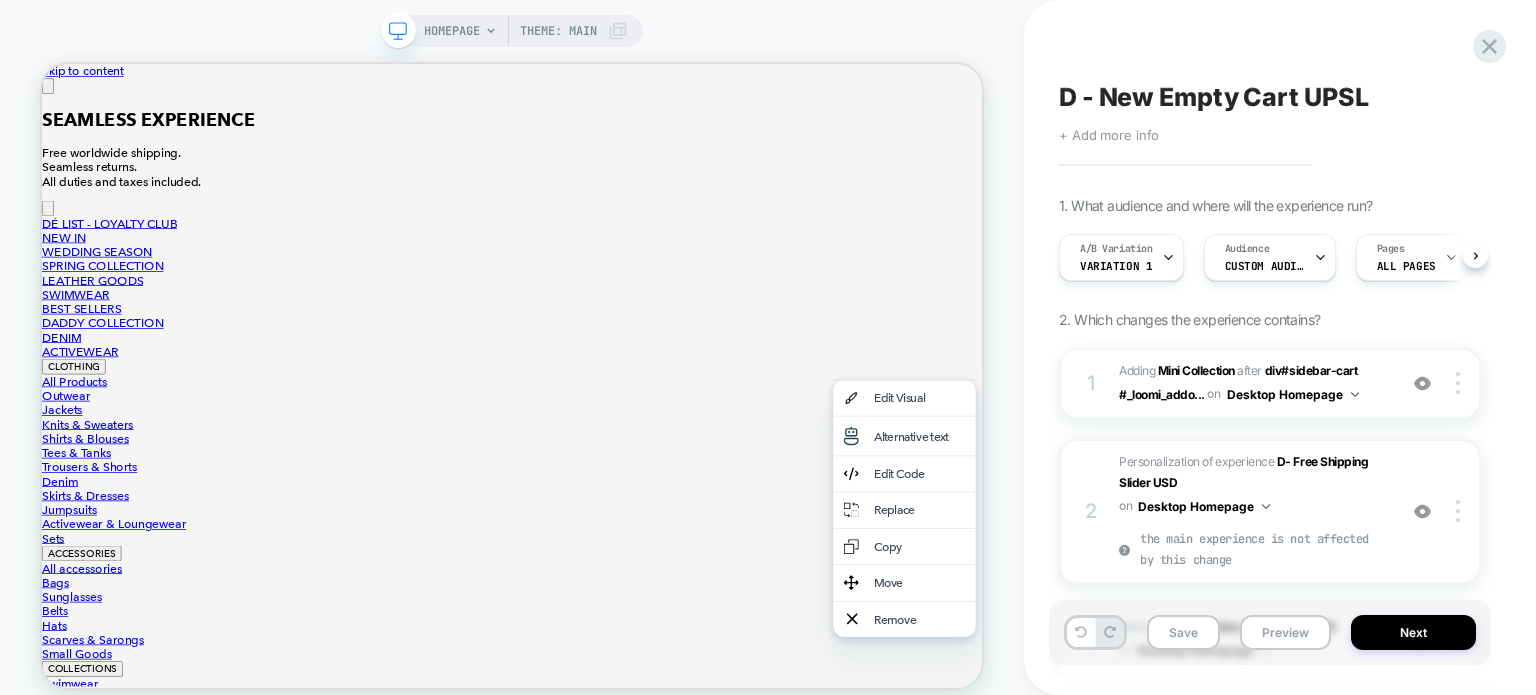 click on "D - New Empty Cart UPSL Click to edit experience details + Add more info 1. What audience and where will the experience run? A/B Variation Variation 1 Audience Custom Audience Pages ALL PAGES Devices DESKTOP Trigger Page Load 2. Which changes the experience contains? 1 #_loomi_addon_1748505806663 Adding   Mini Collection   AFTER div#sidebar-cart #_loomi_addo... div#sidebar-cart #_loomi_addon_1749126649450   on Desktop Homepage Add Before Add After Duplicate Replace Position Copy CSS Selector Copy Widget Id Rename Copy to   Mobile Target   All Devices Delete Upgrade to latest 2 Personalization of experience   D- Free Shipping Slider USD   on Desktop Homepage the main experience is not affected by this change Add Before Add After Duplicate Replace Position Copy CSS Selector Copy Widget Id Rename Copy to   Mobile Target   All Devices Delete Upgrade to latest 3 Hiding :   #_loomi_addon_1704806835728 #_loomi_addon_1704806835728   on Desktop Homepage Add Before Add After Copy CSS Selector Rename Copy to   Mobile" at bounding box center (1280, 347) 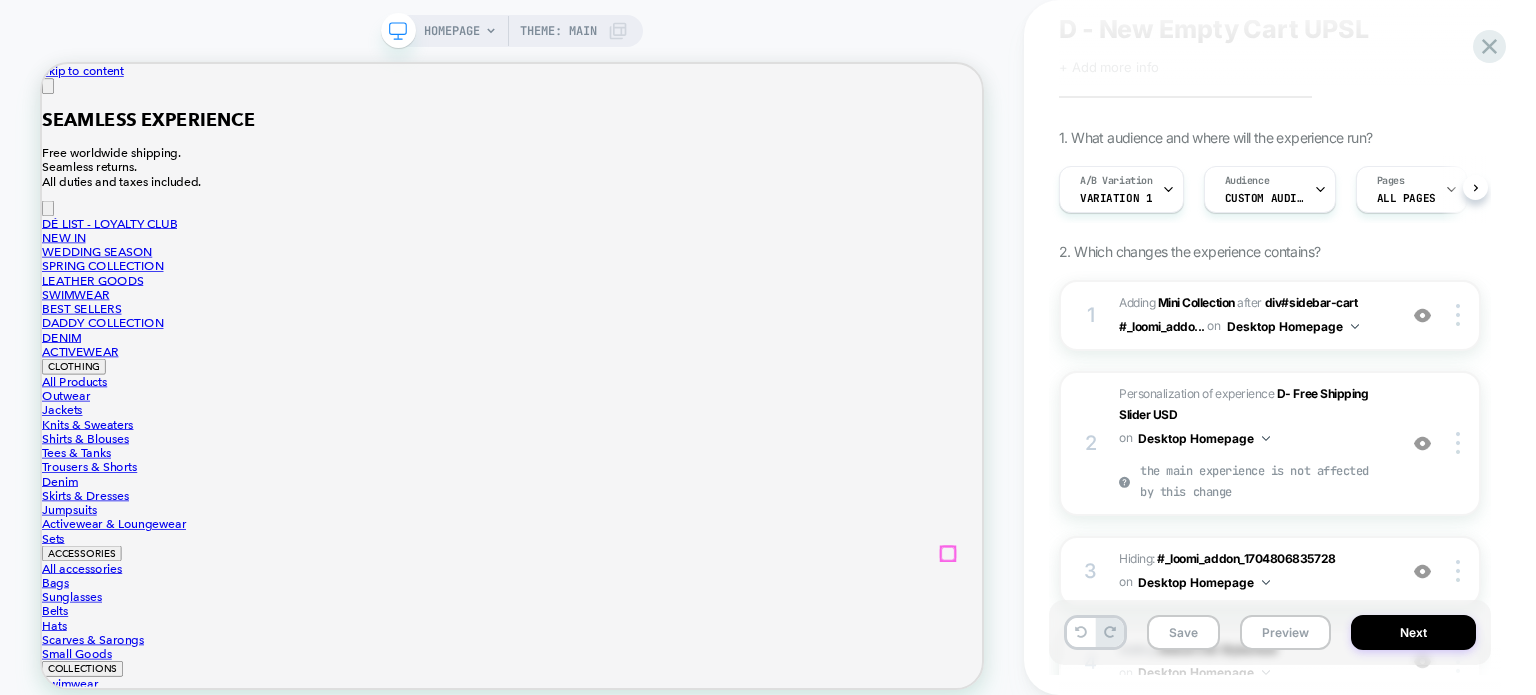 scroll, scrollTop: 307, scrollLeft: 0, axis: vertical 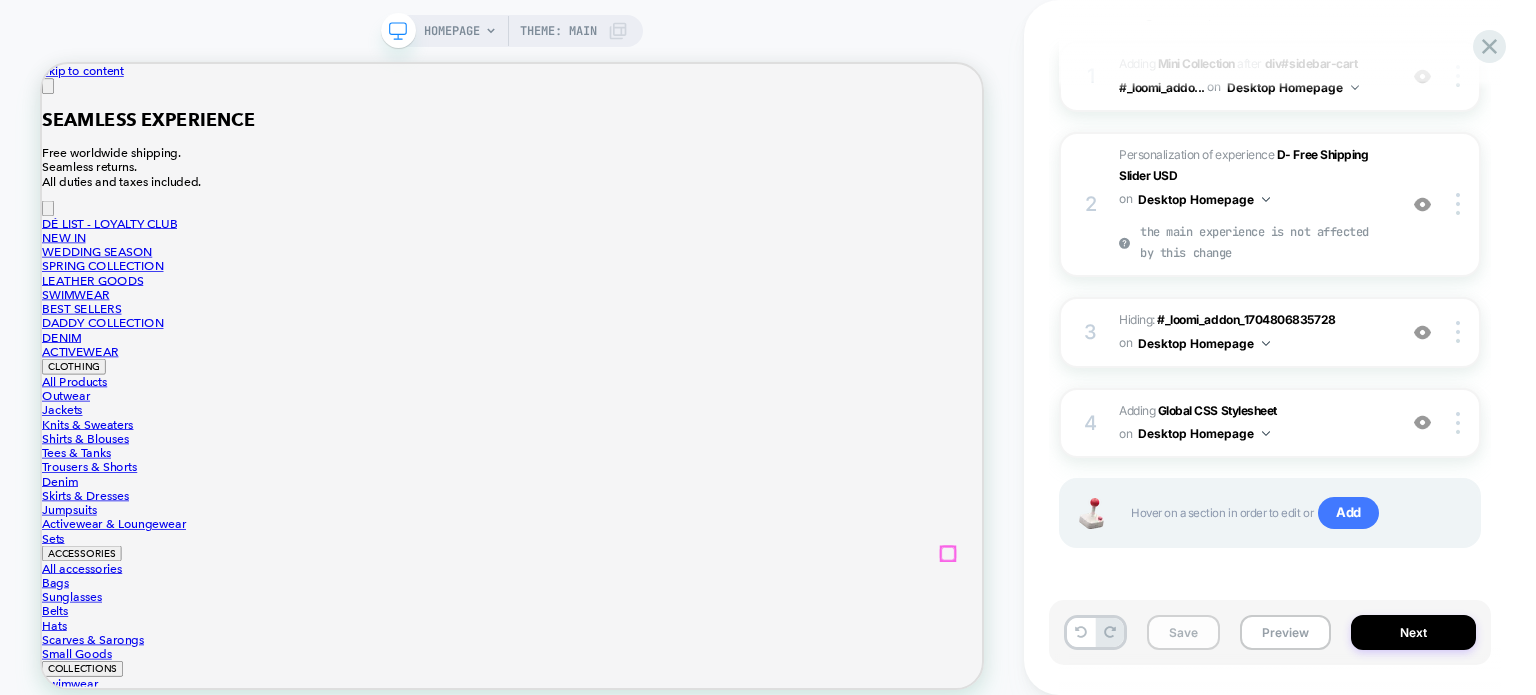 click on "Save" at bounding box center (1183, 632) 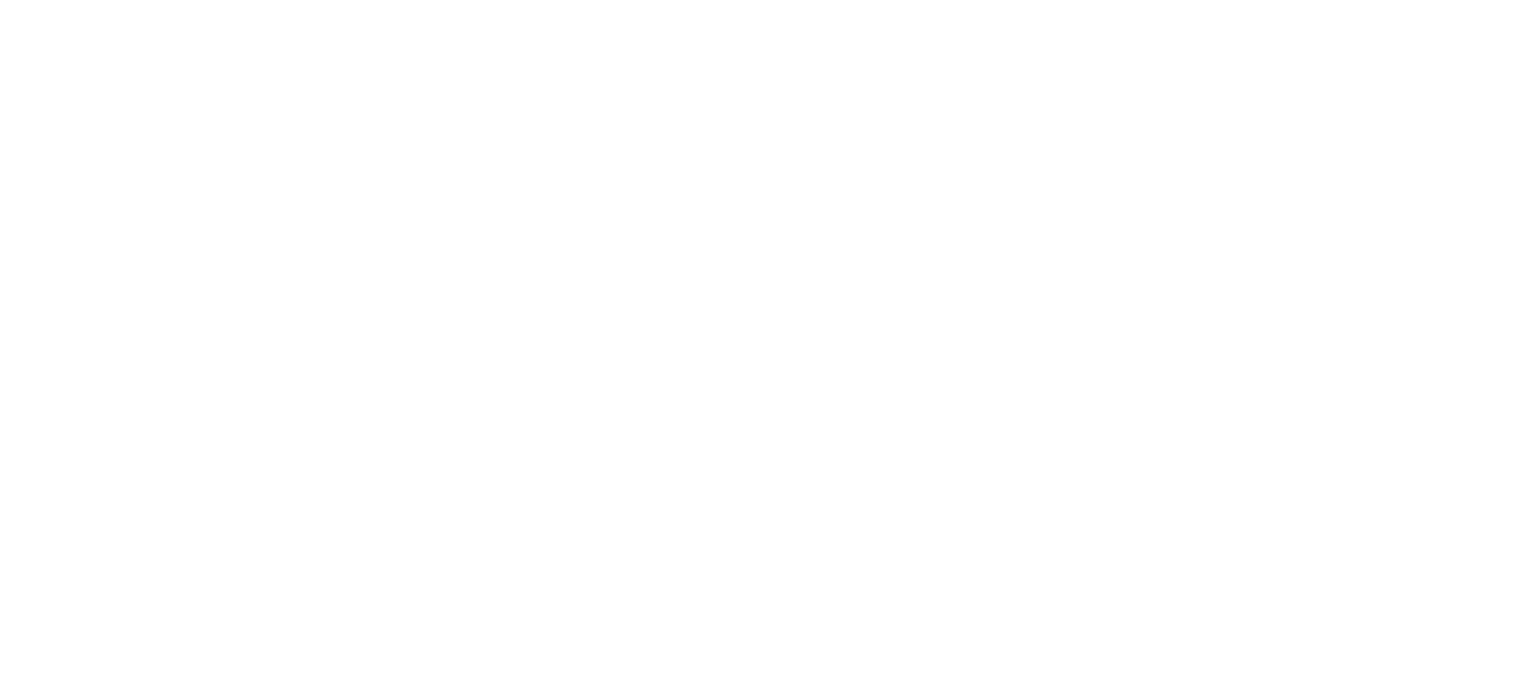scroll, scrollTop: 0, scrollLeft: 0, axis: both 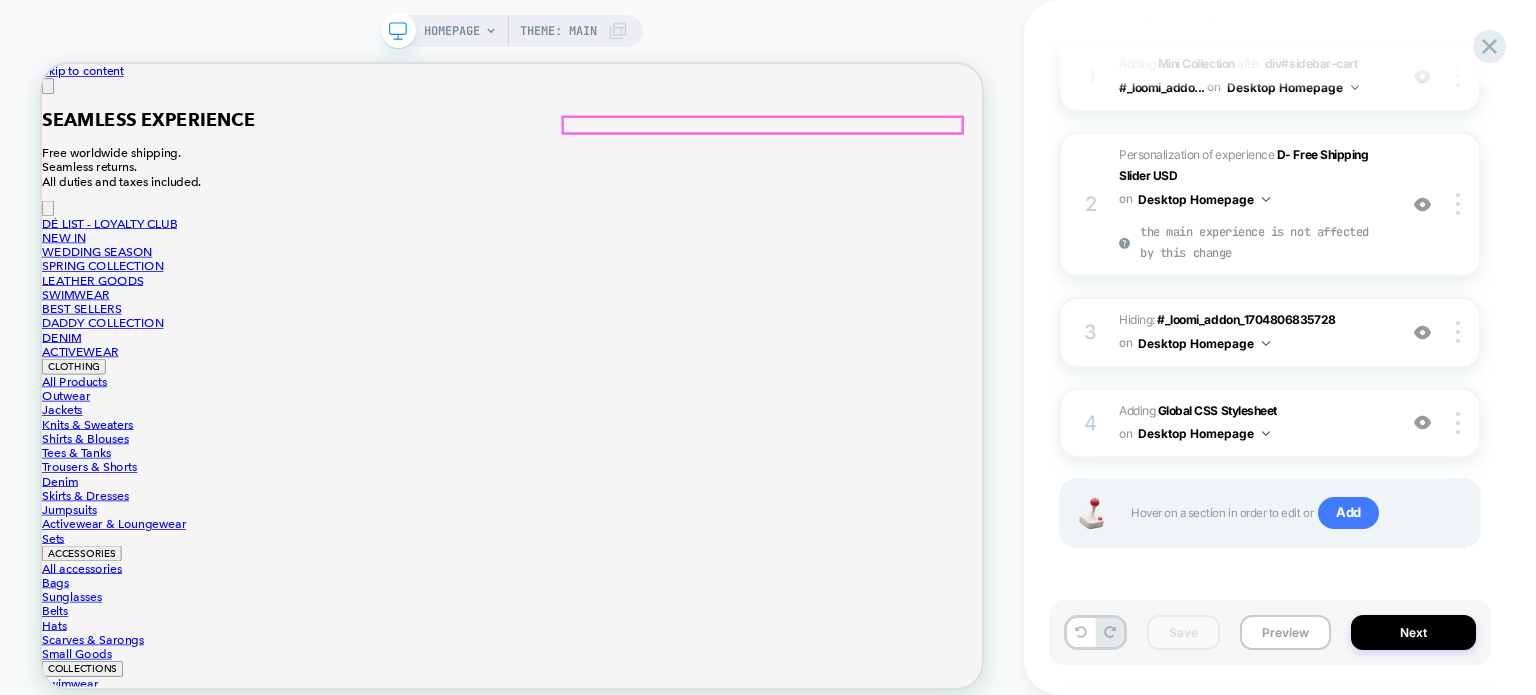click at bounding box center [184, 9111] 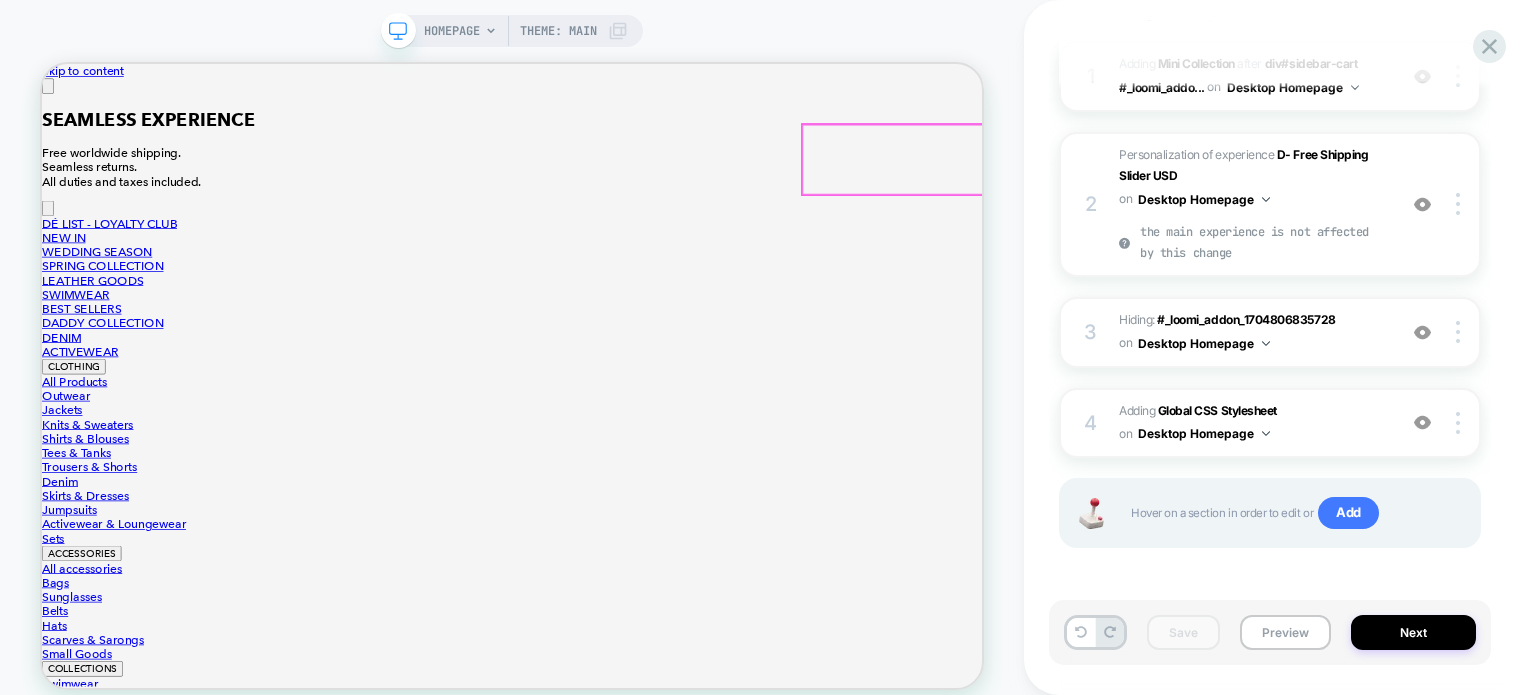 scroll, scrollTop: 0, scrollLeft: 0, axis: both 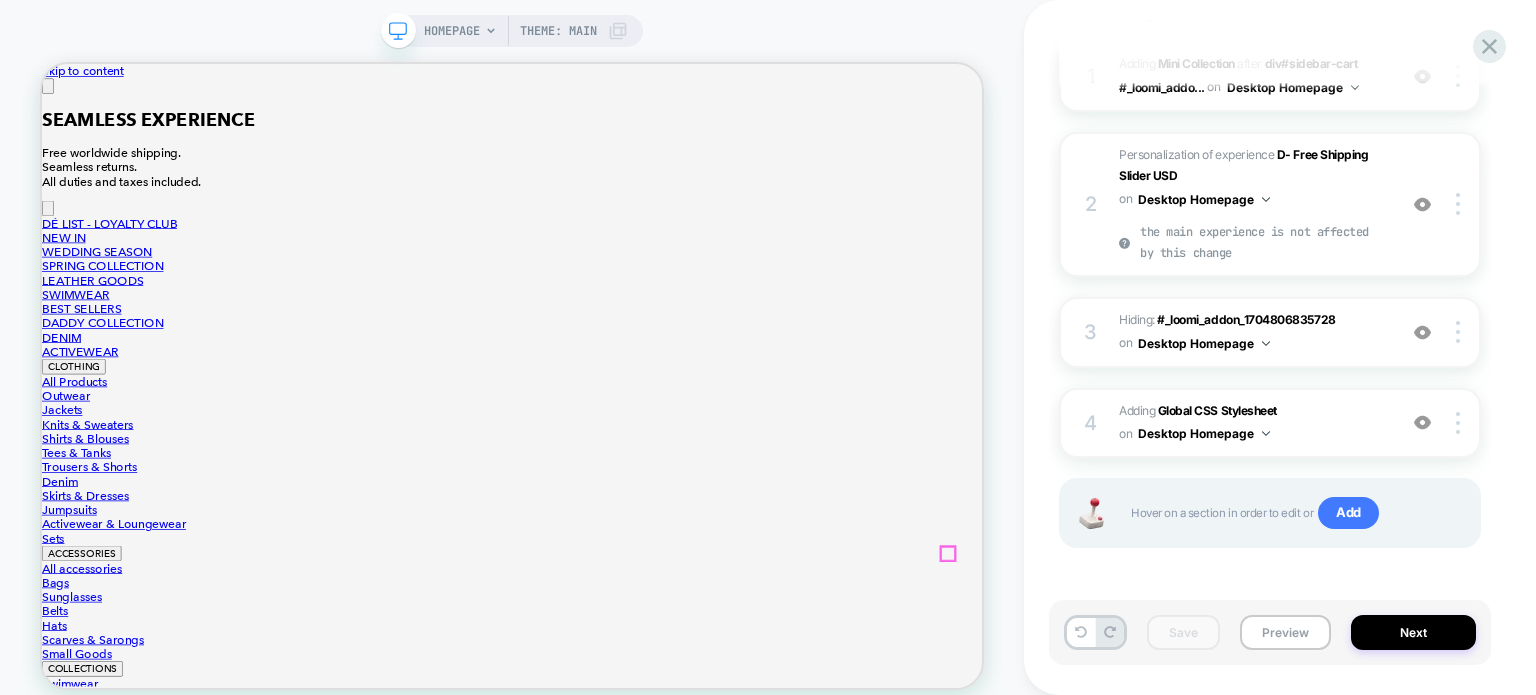 click at bounding box center [50, 93] 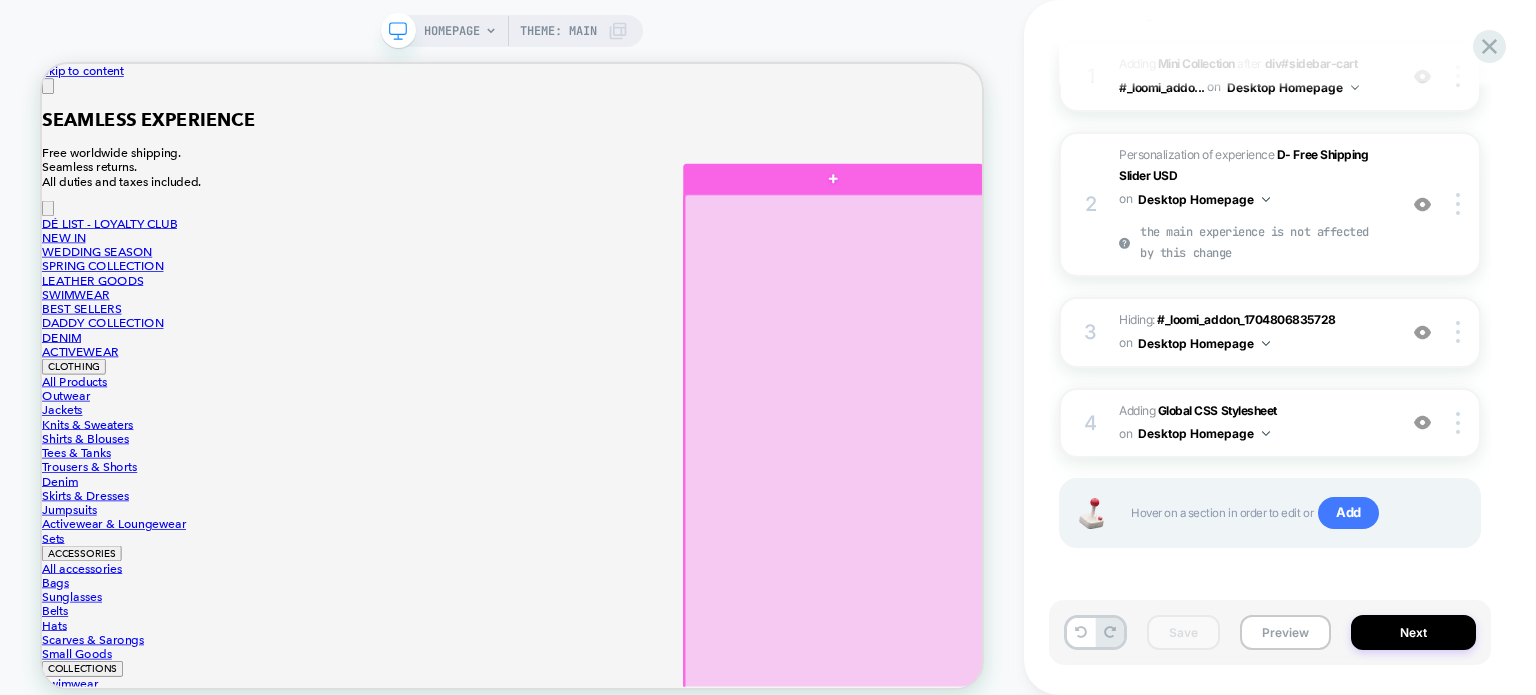 click at bounding box center (1099, 723) 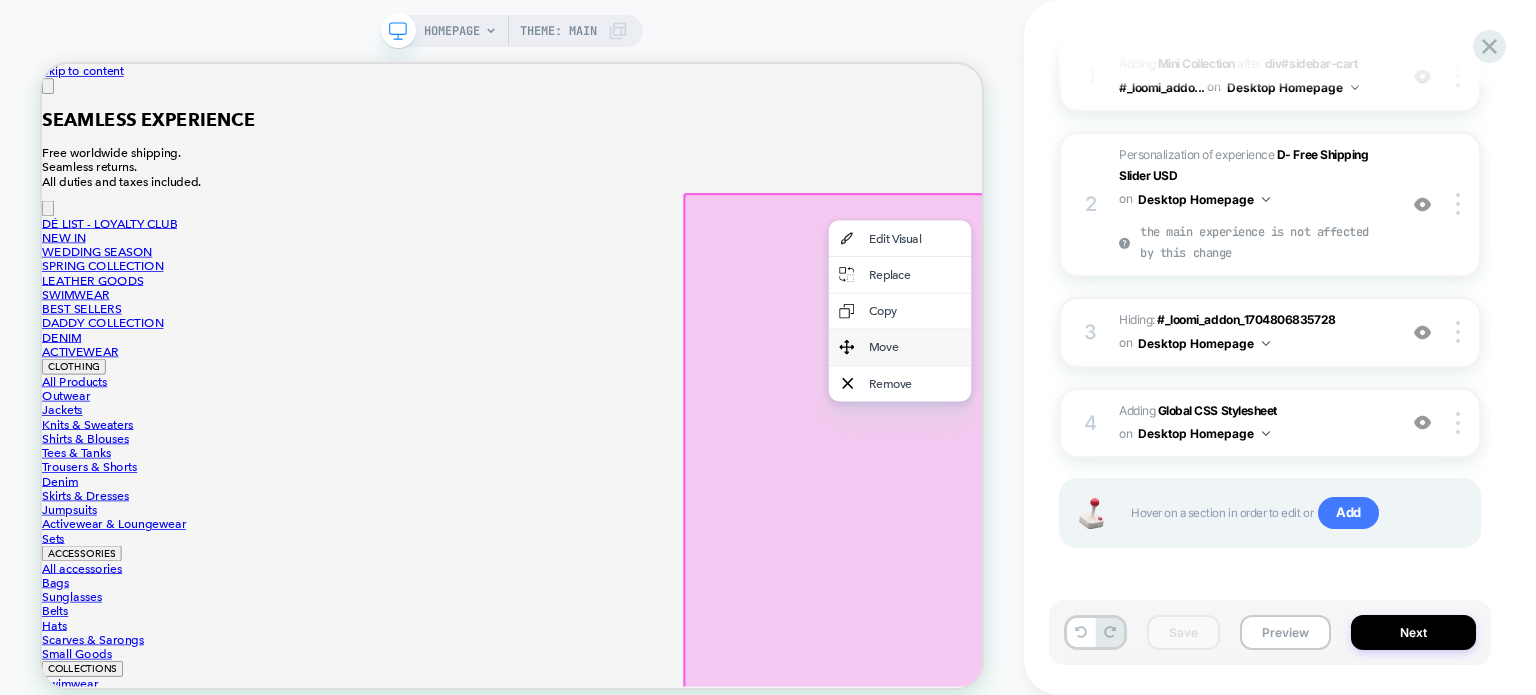 click on "Move" at bounding box center [1206, 441] 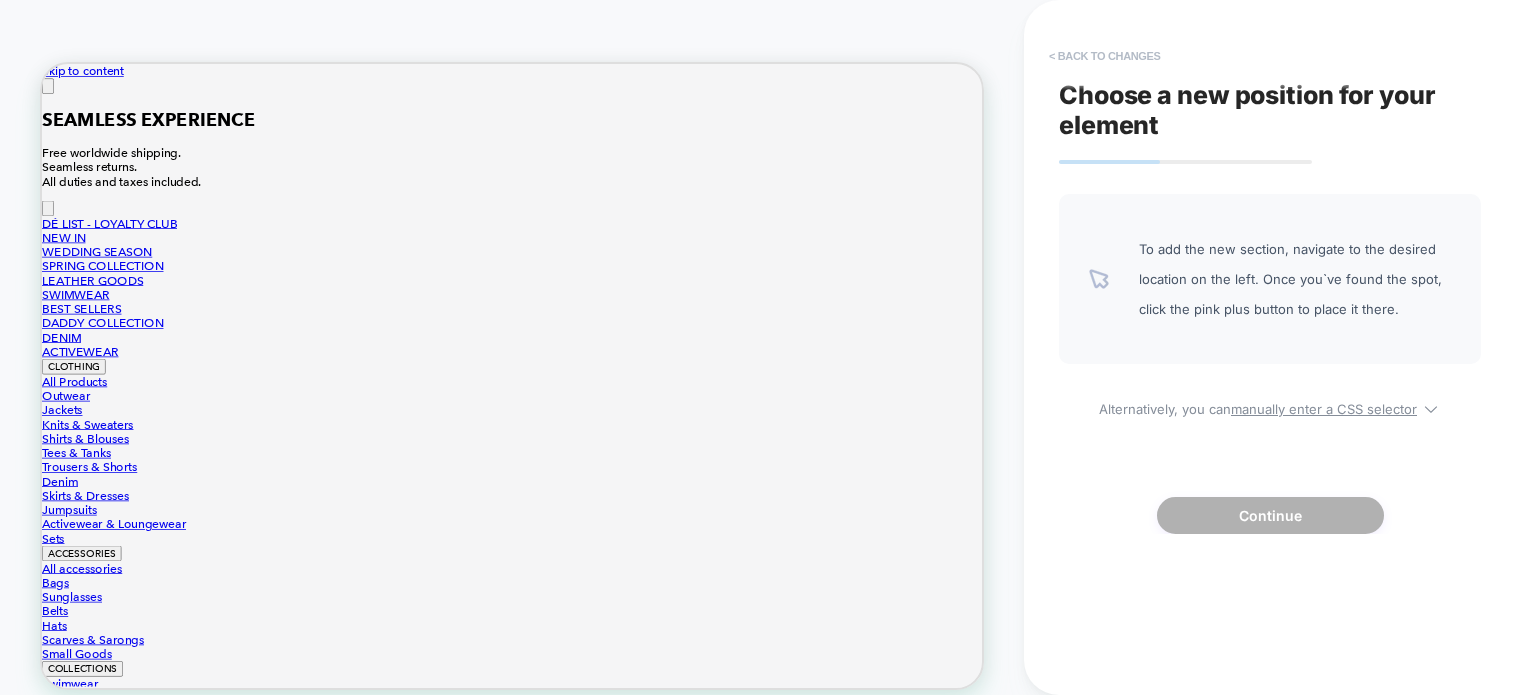 click on "< Back to changes" at bounding box center (1105, 56) 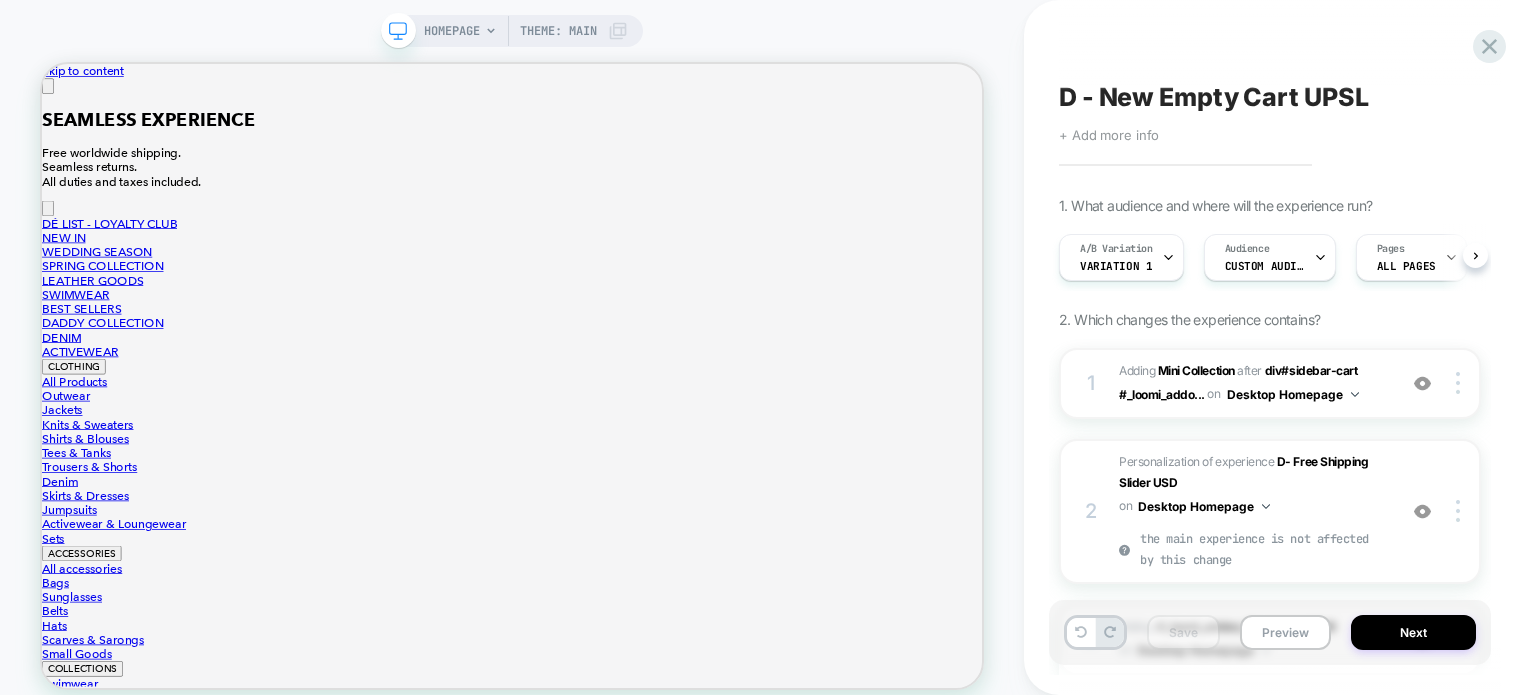 scroll, scrollTop: 0, scrollLeft: 0, axis: both 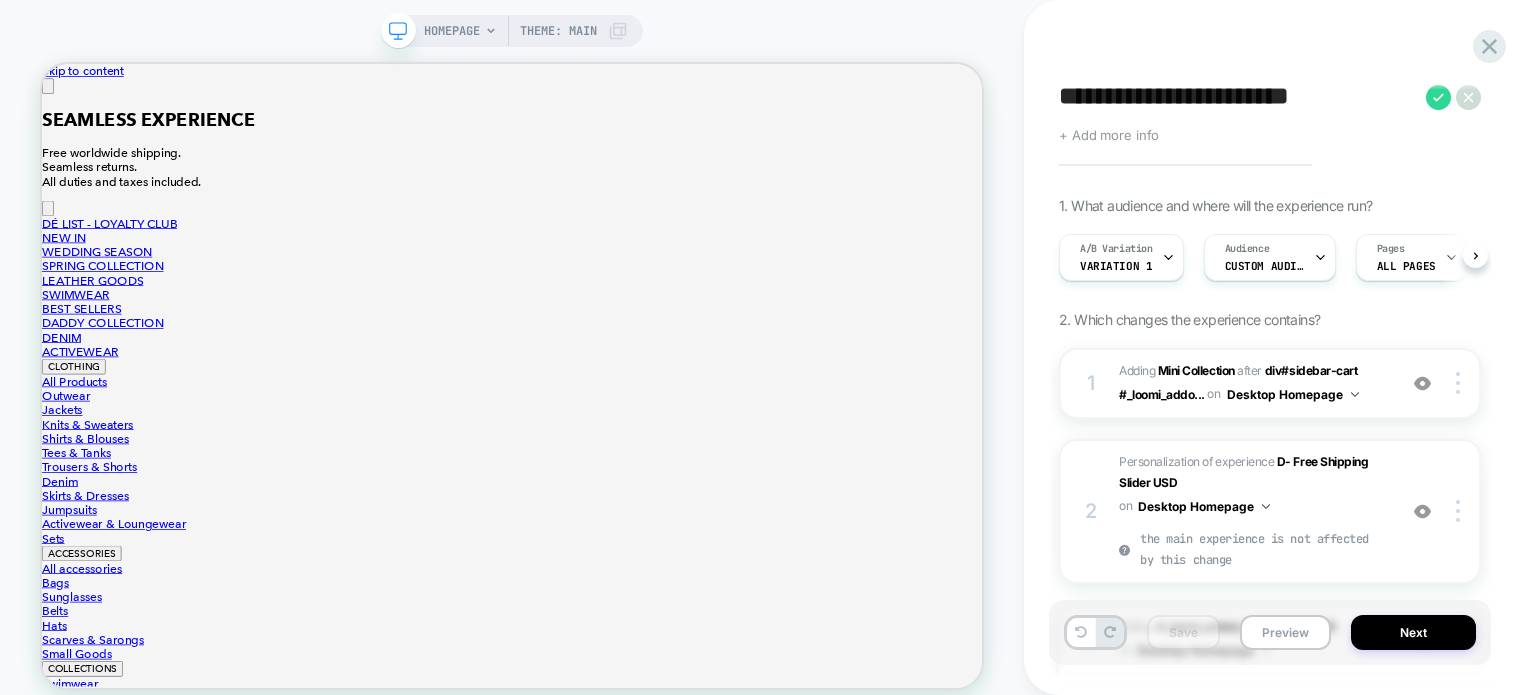 drag, startPoint x: 1372, startPoint y: 96, endPoint x: 1046, endPoint y: 92, distance: 326.02454 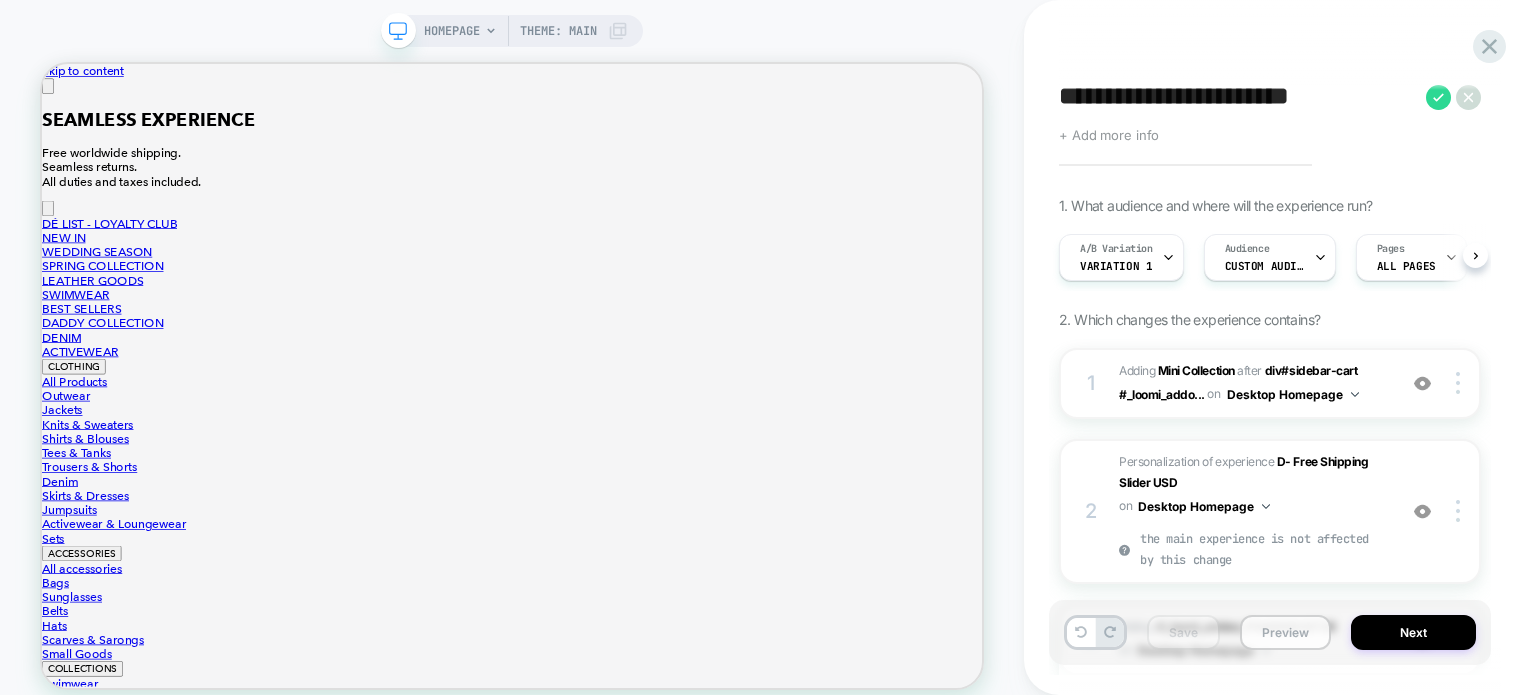 click on "Preview" at bounding box center [1285, 632] 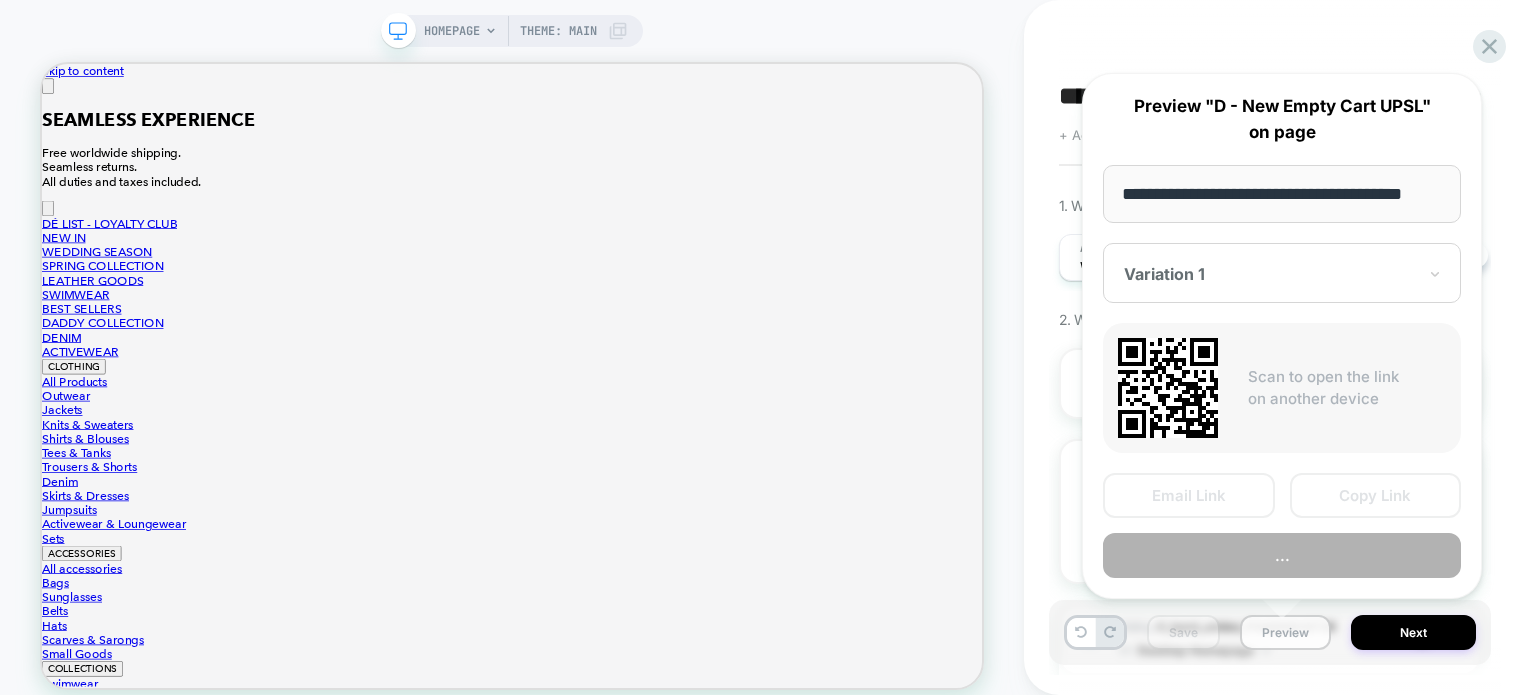 scroll, scrollTop: 0, scrollLeft: 24, axis: horizontal 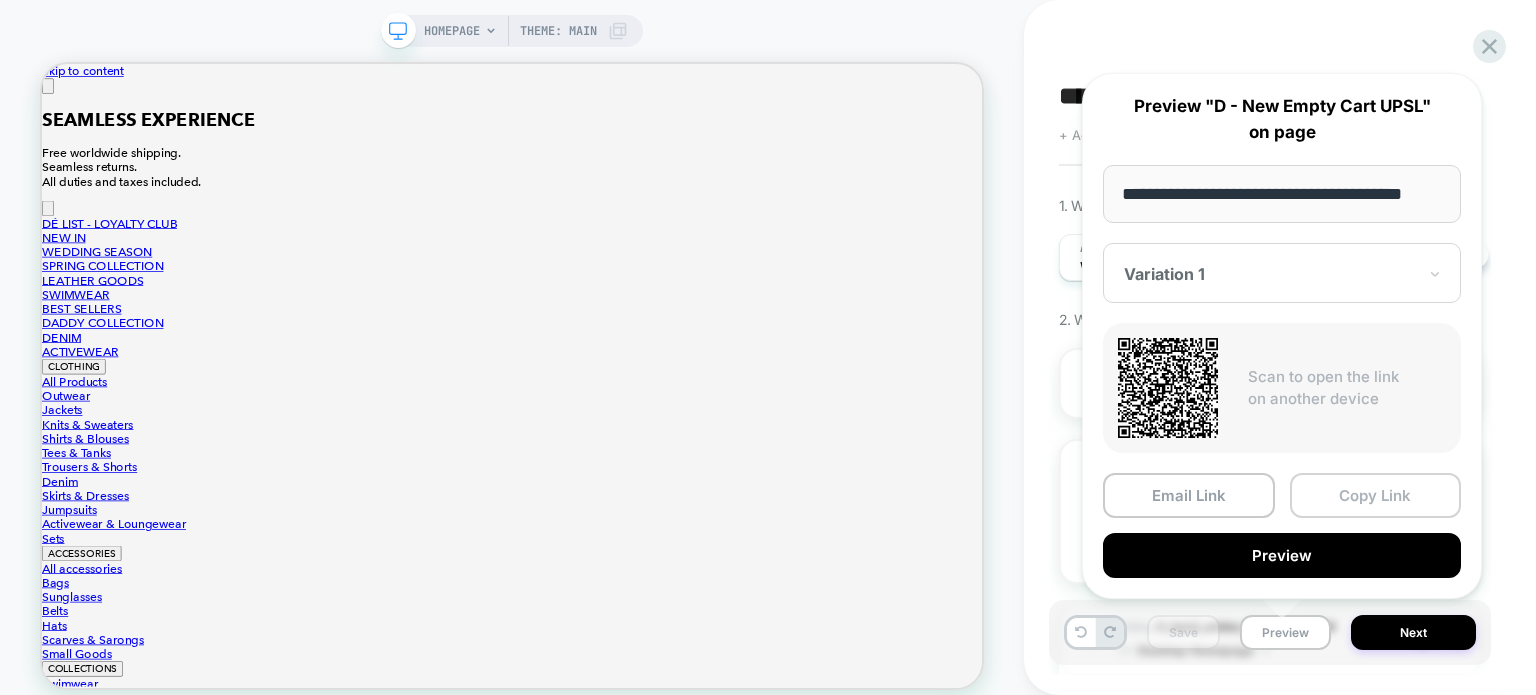 click on "Copy Link" at bounding box center [1376, 495] 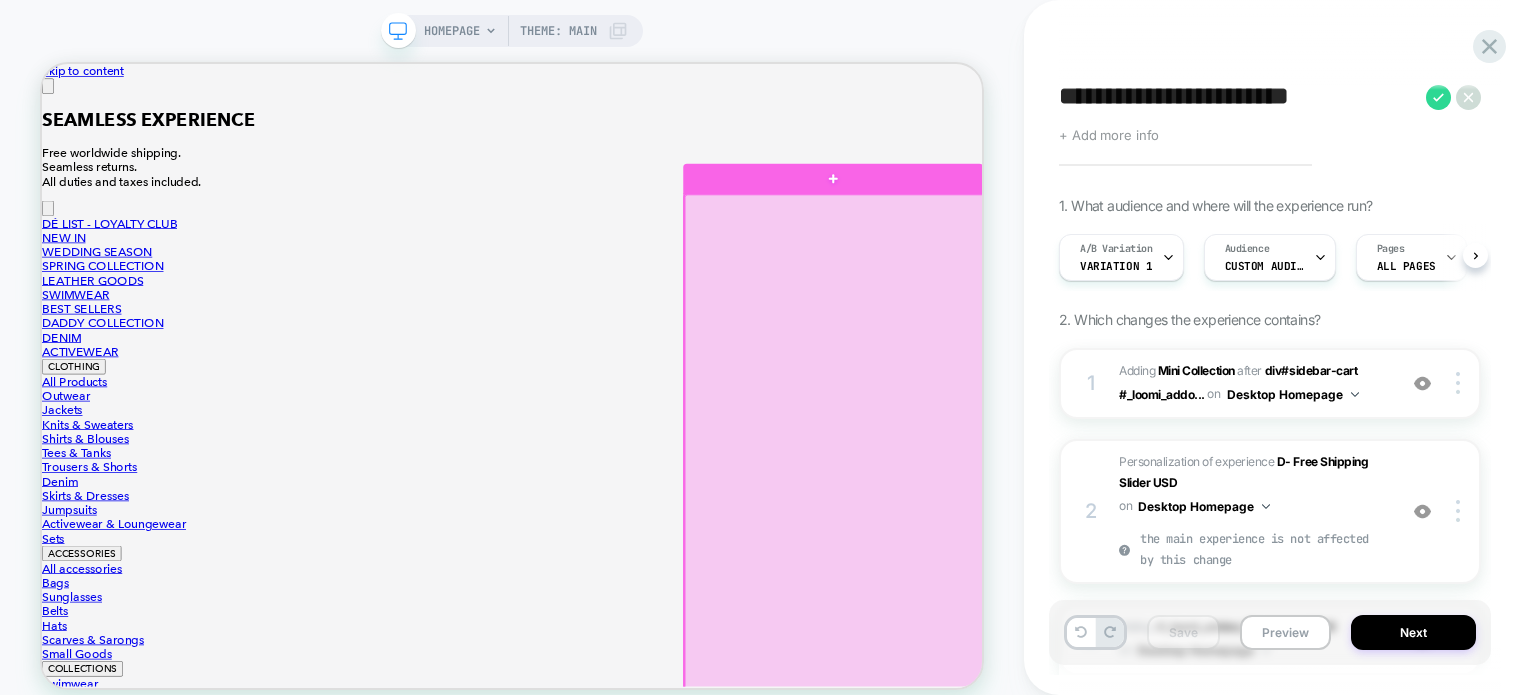 click at bounding box center (1099, 723) 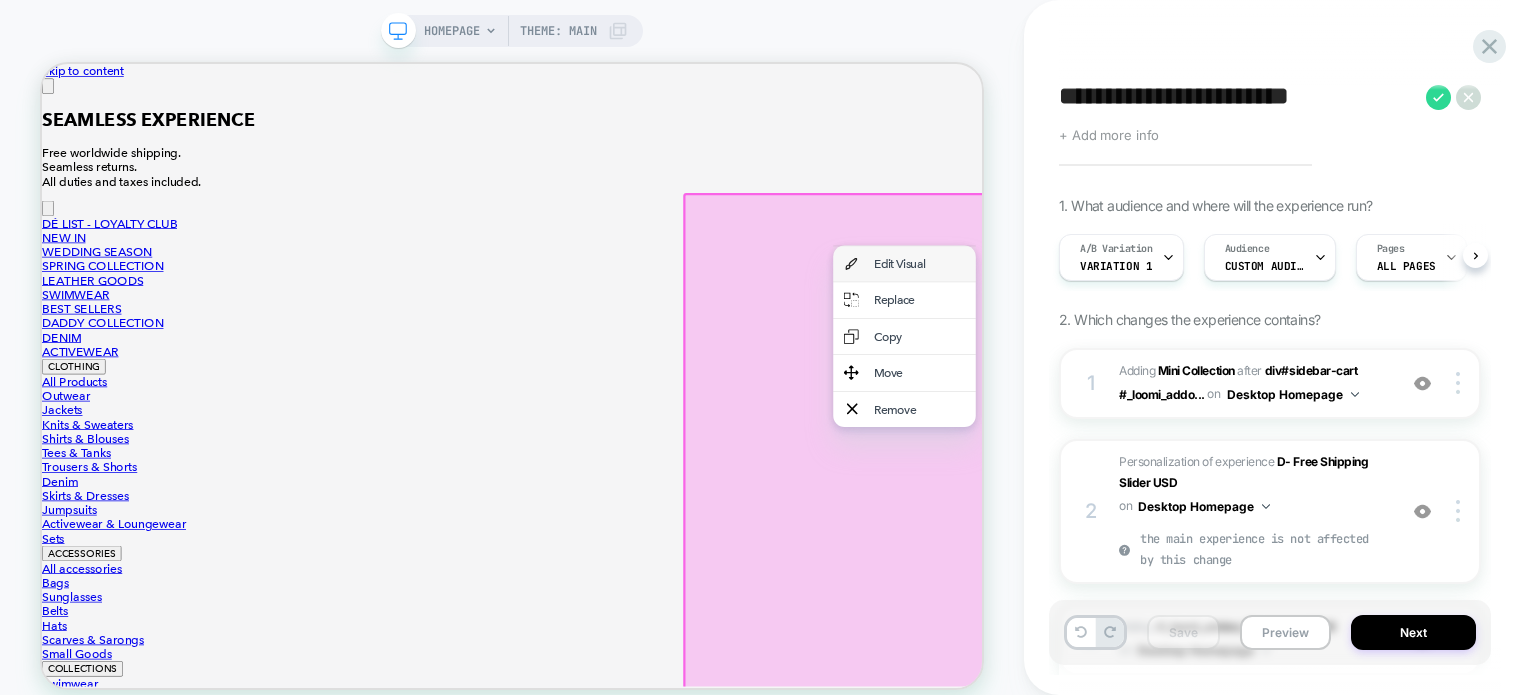click on "Edit Visual" at bounding box center [1212, 330] 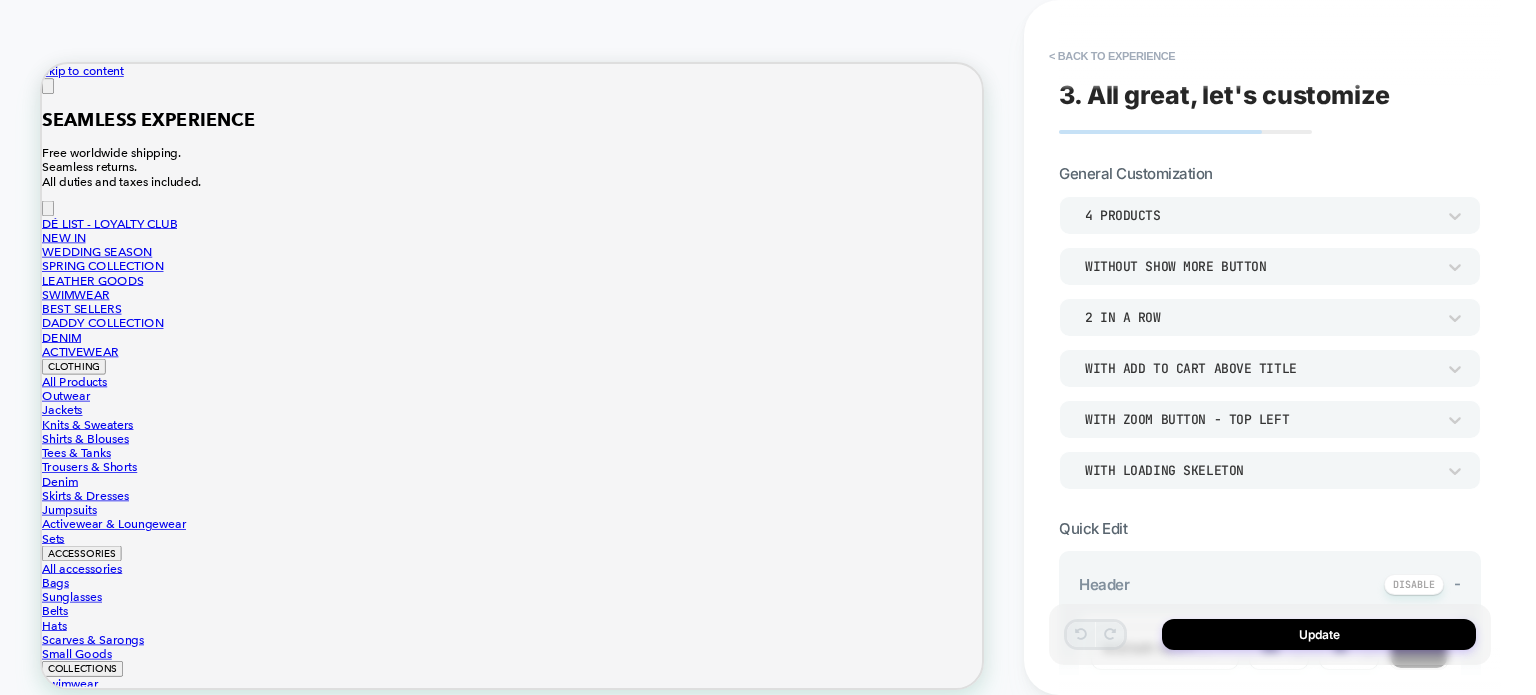 scroll, scrollTop: 202, scrollLeft: 0, axis: vertical 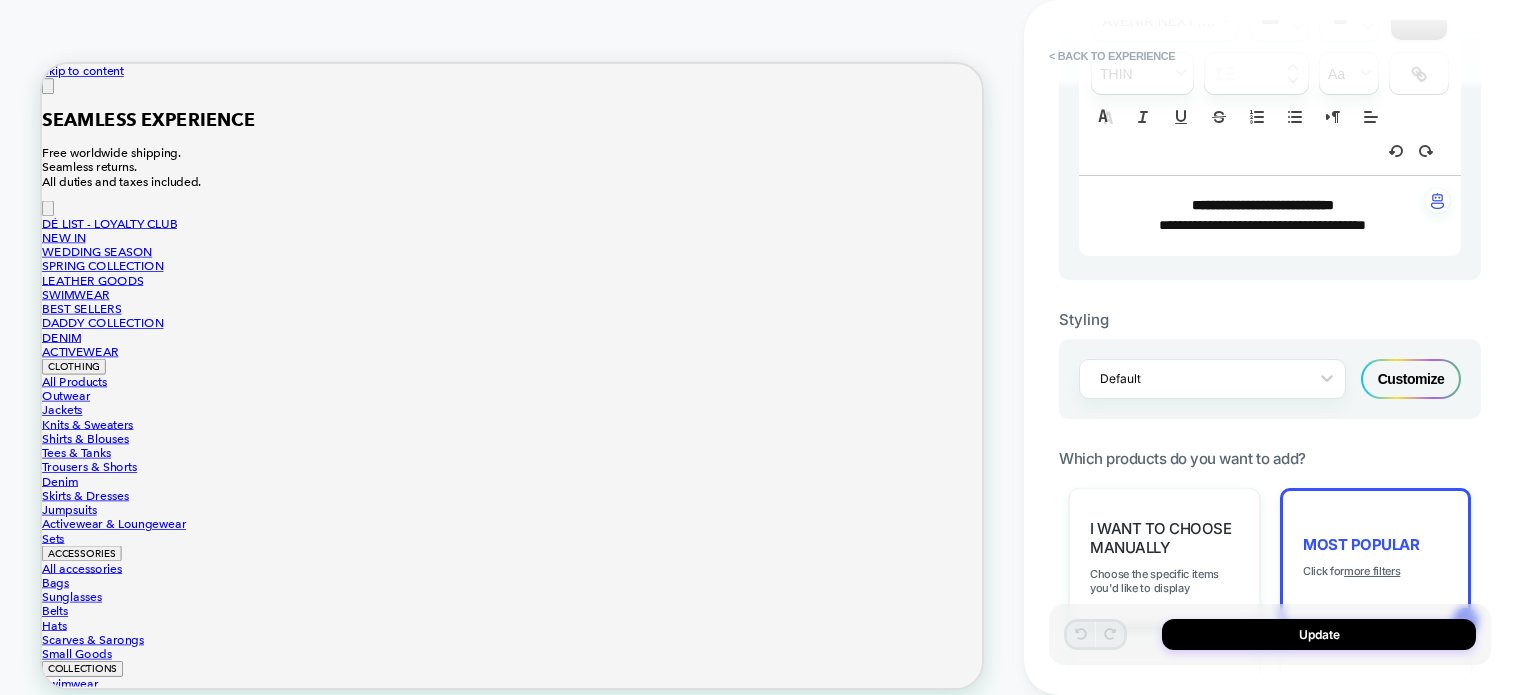click on "HOMEPAGE Theme: MAIN" at bounding box center [512, 360] 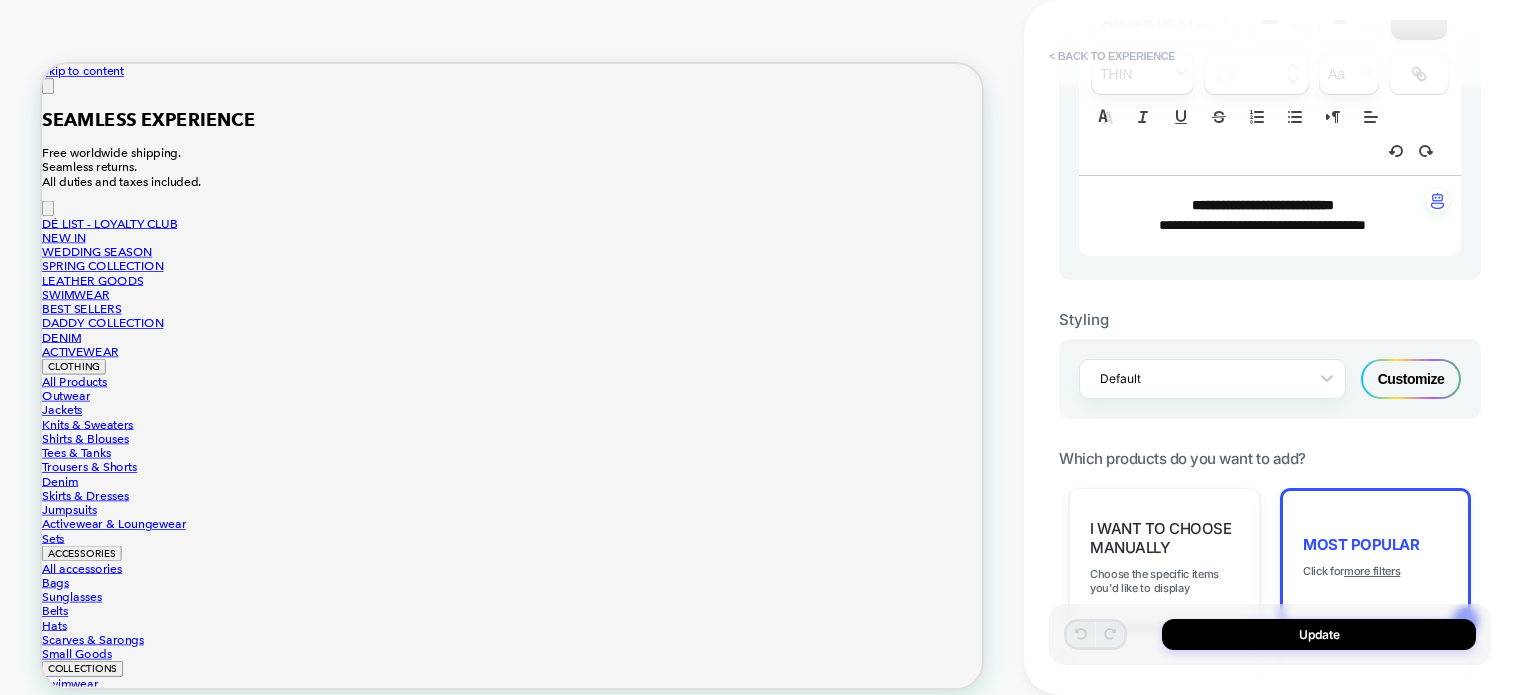 click on "< Back to experience" at bounding box center (1112, 56) 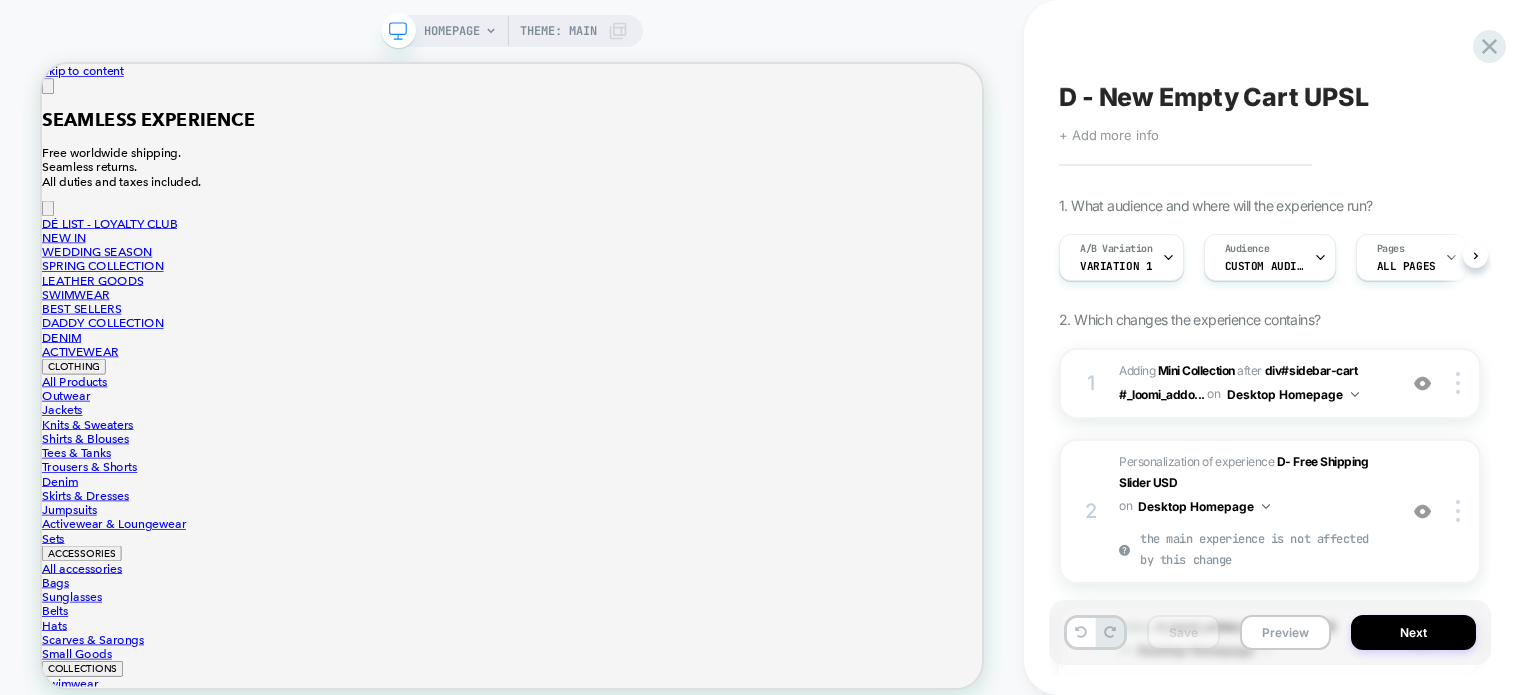 scroll, scrollTop: 0, scrollLeft: 0, axis: both 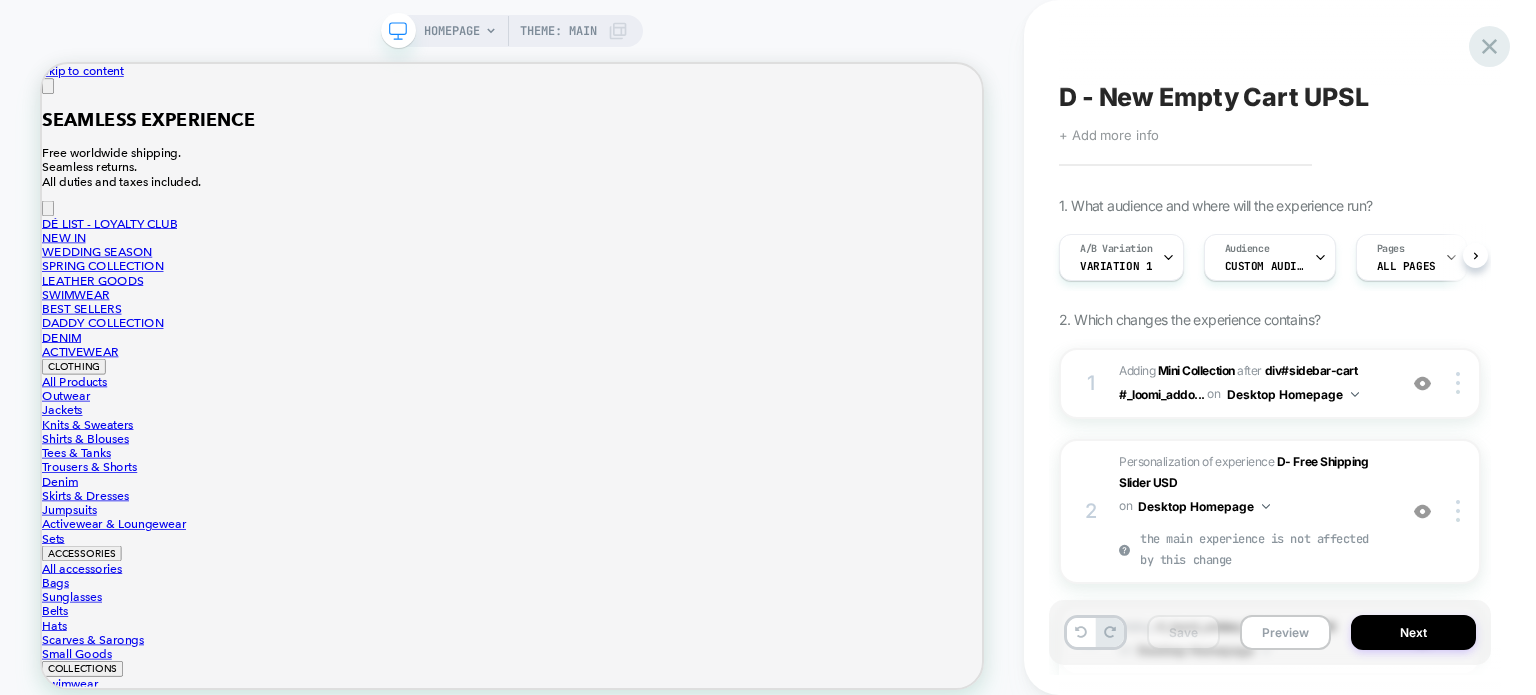 click 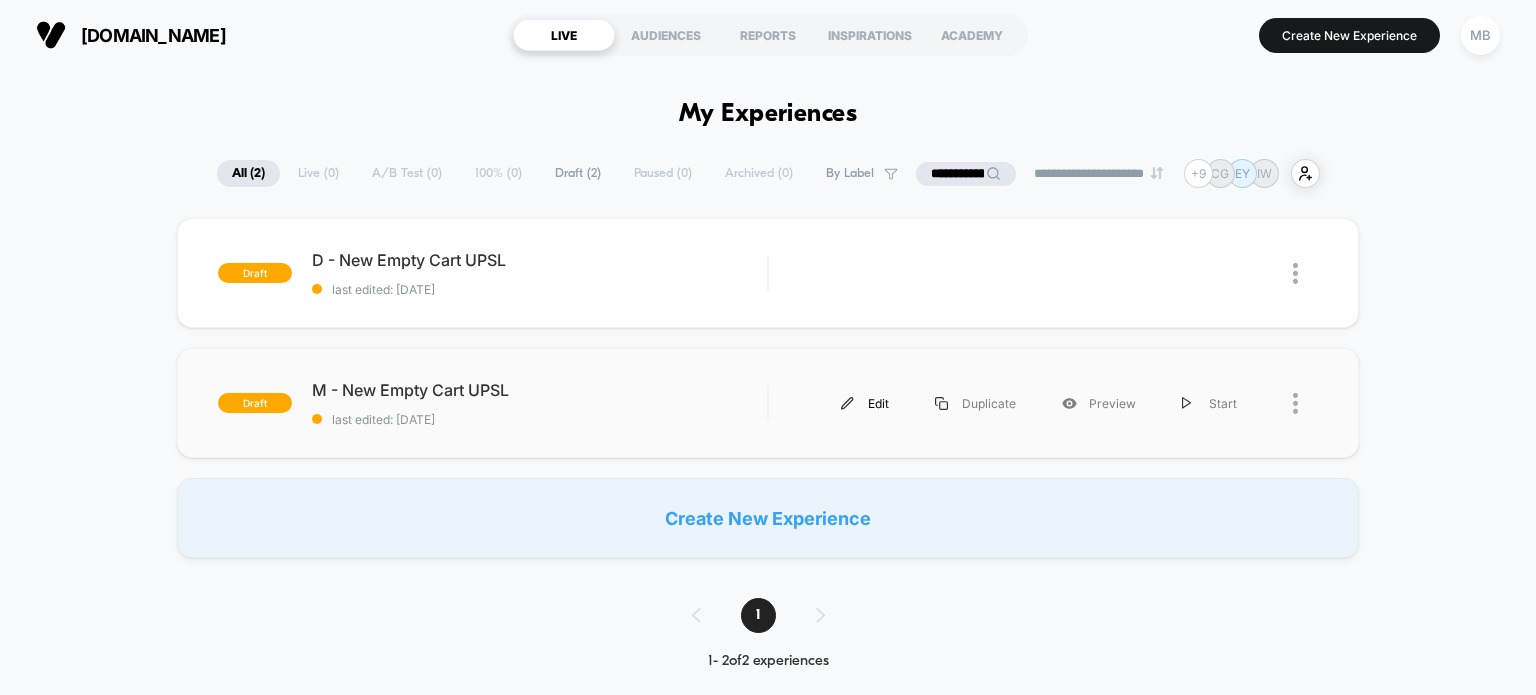 click at bounding box center [847, 403] 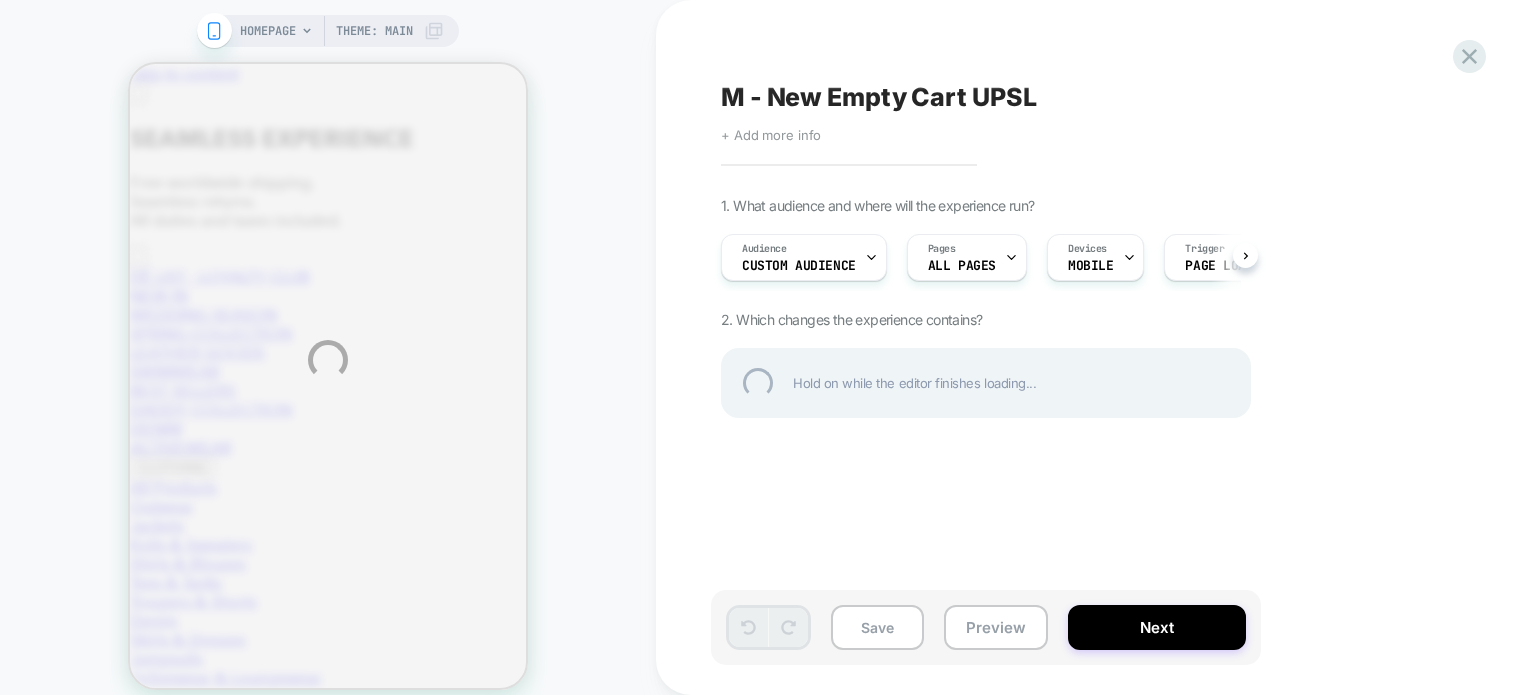scroll, scrollTop: 0, scrollLeft: 0, axis: both 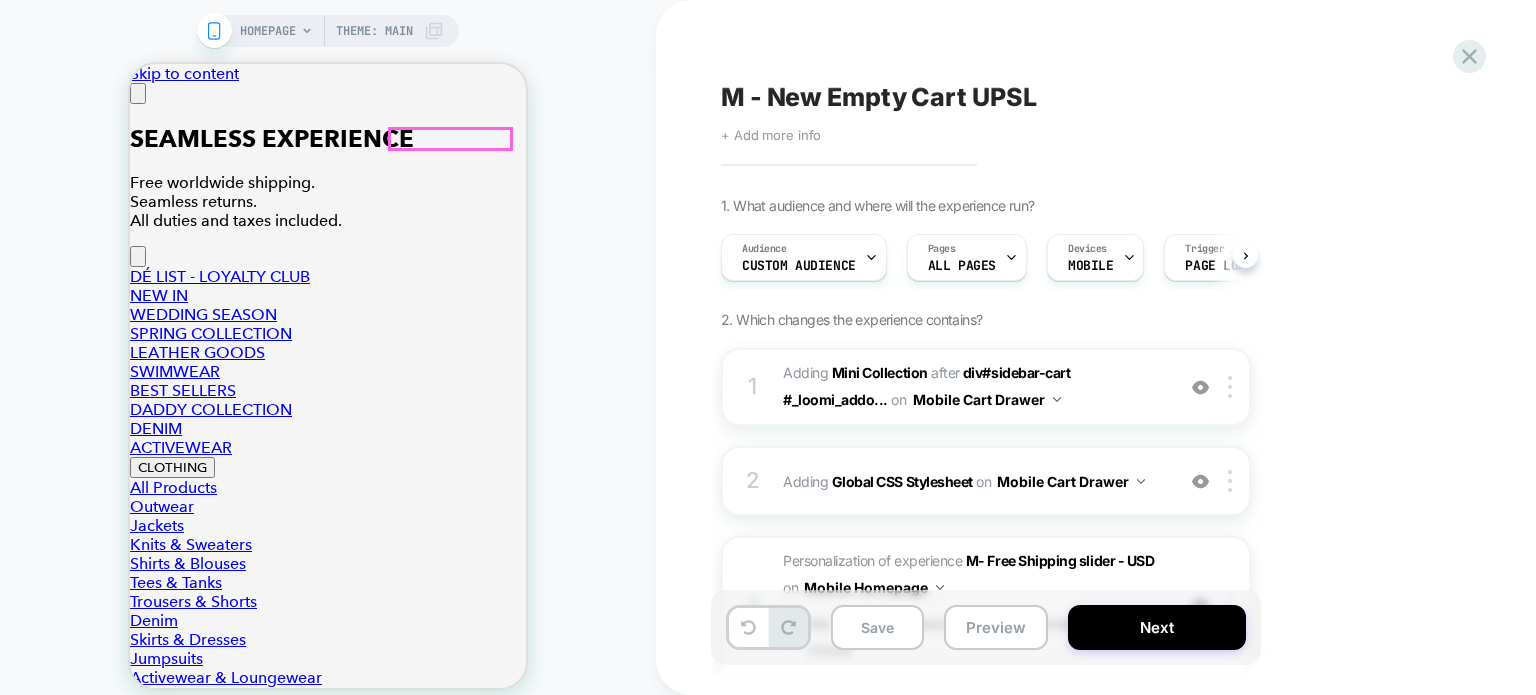 click at bounding box center (272, 4554) 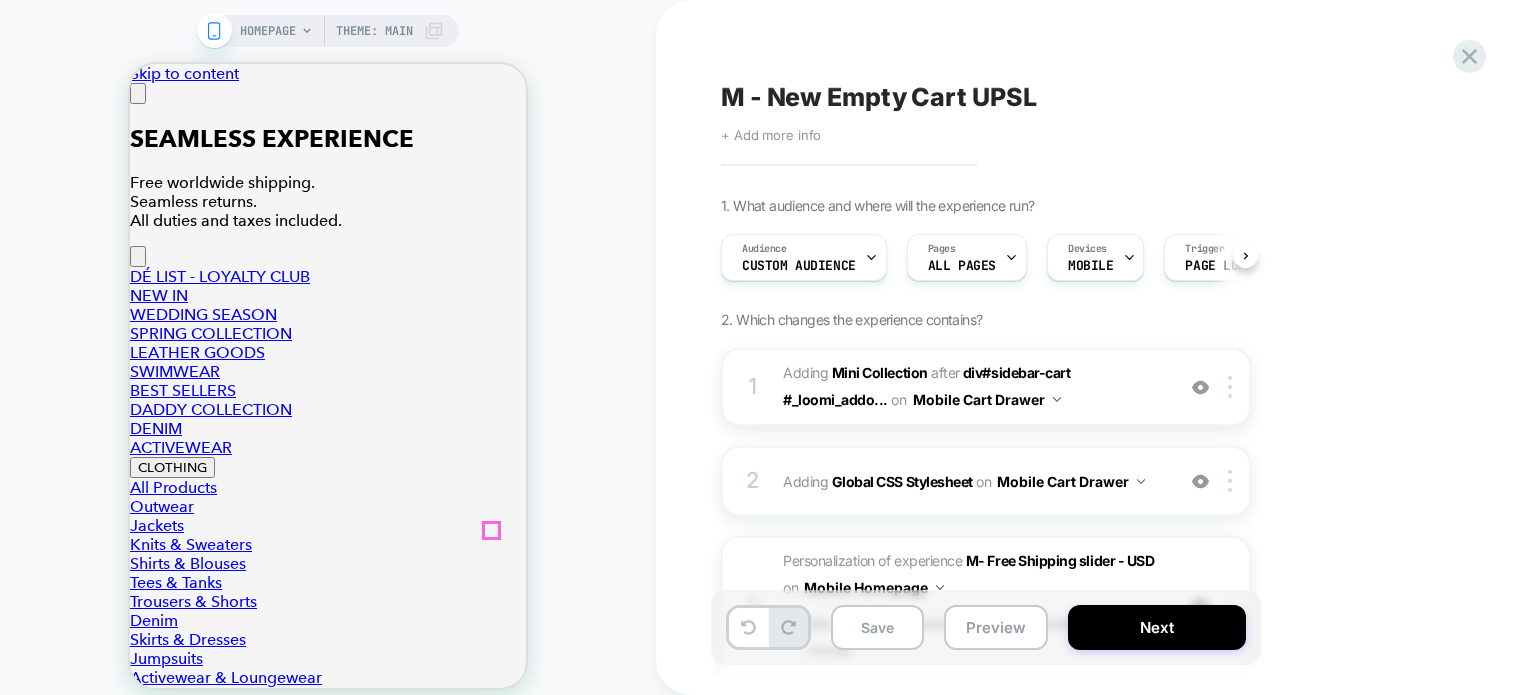 click at bounding box center (138, 93) 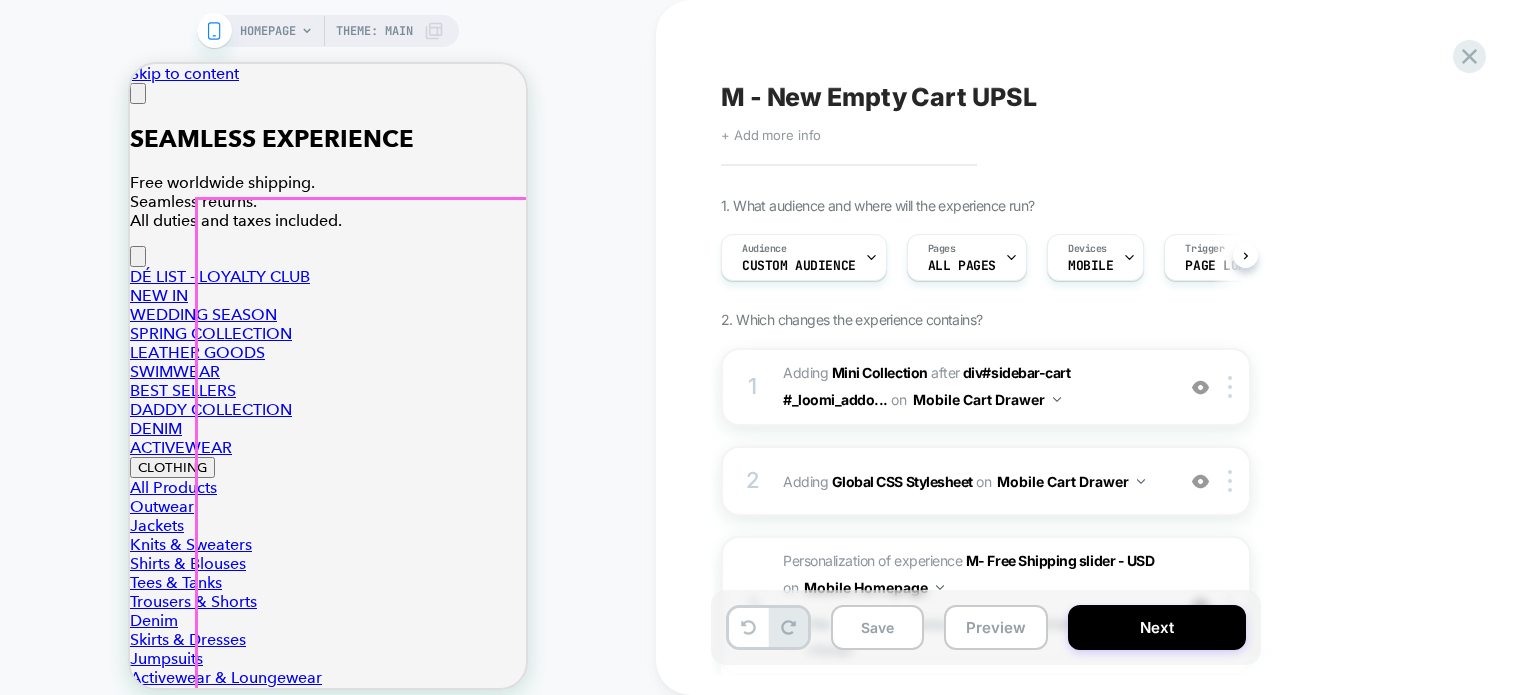 scroll, scrollTop: 0, scrollLeft: 0, axis: both 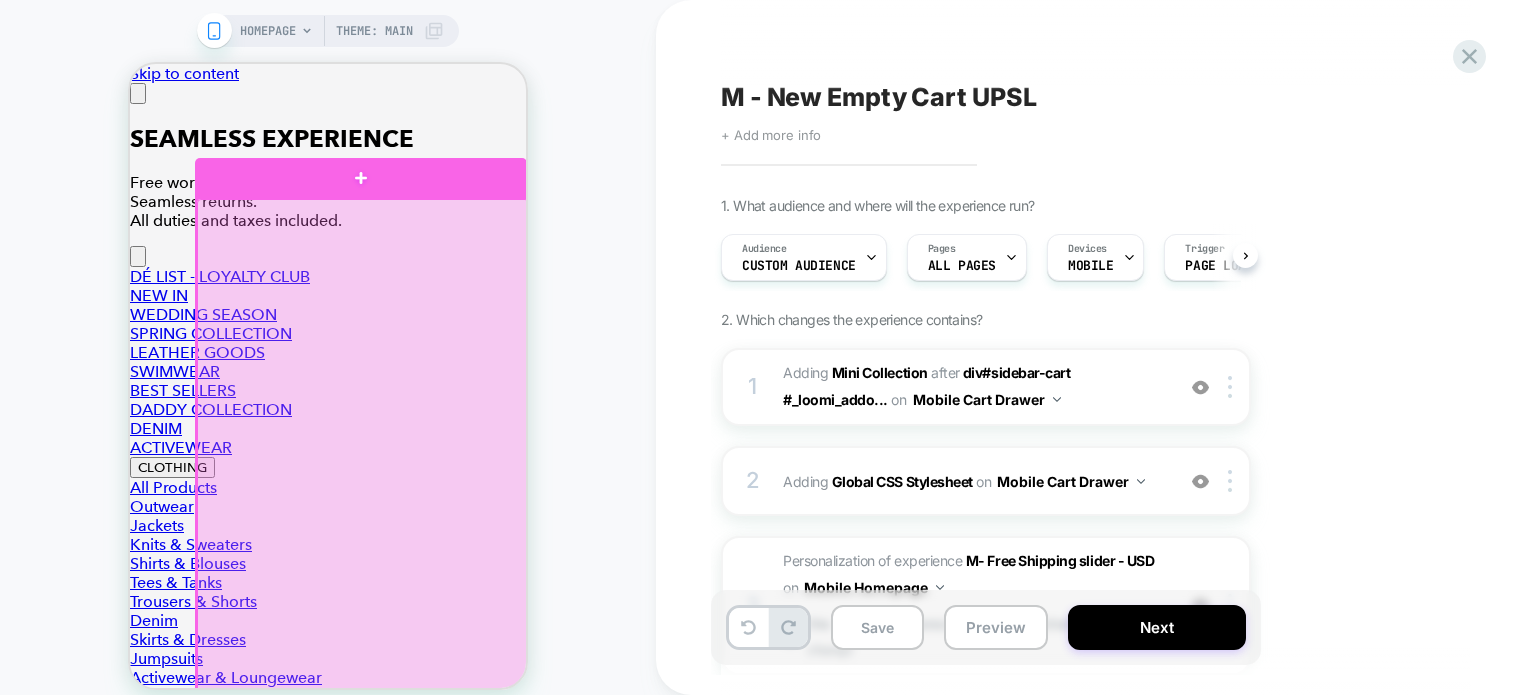 click at bounding box center [363, 578] 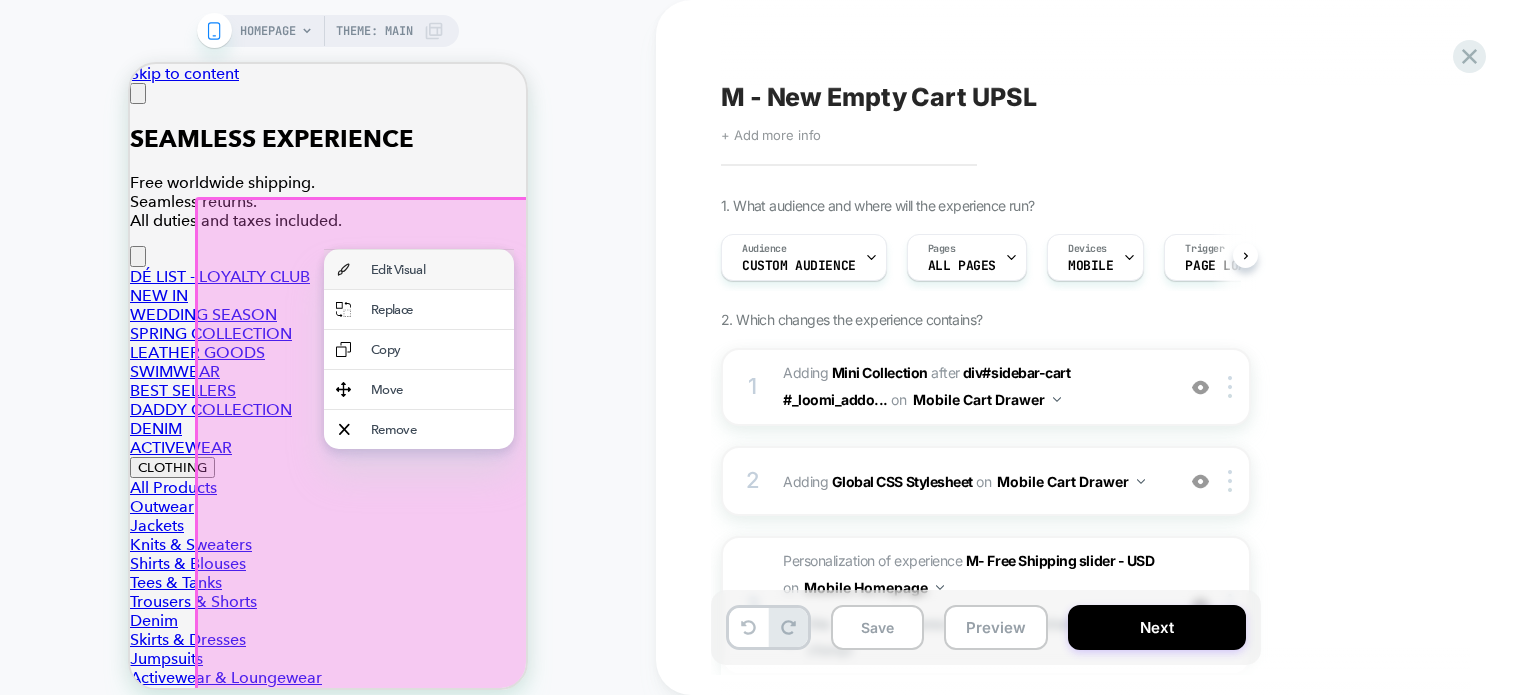 click on "Edit Visual" at bounding box center (419, 269) 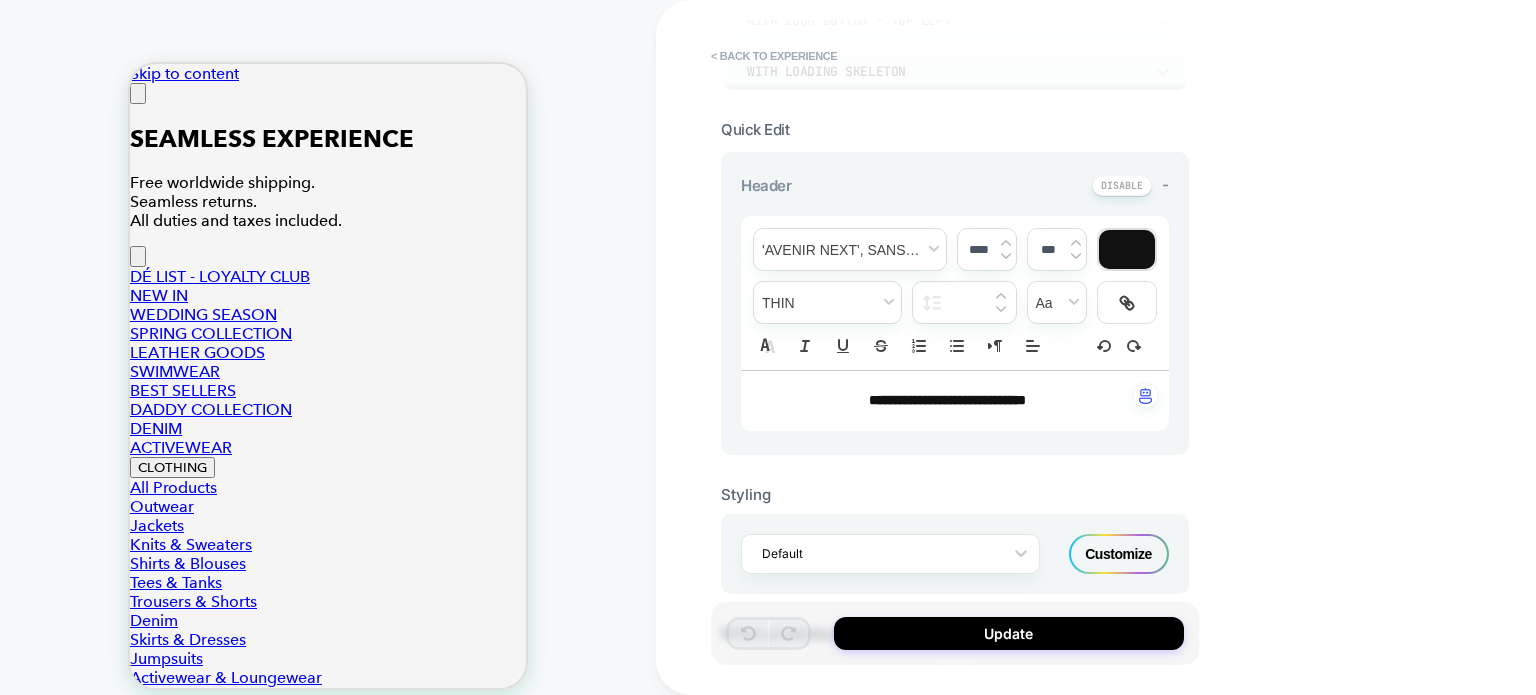 scroll, scrollTop: 400, scrollLeft: 0, axis: vertical 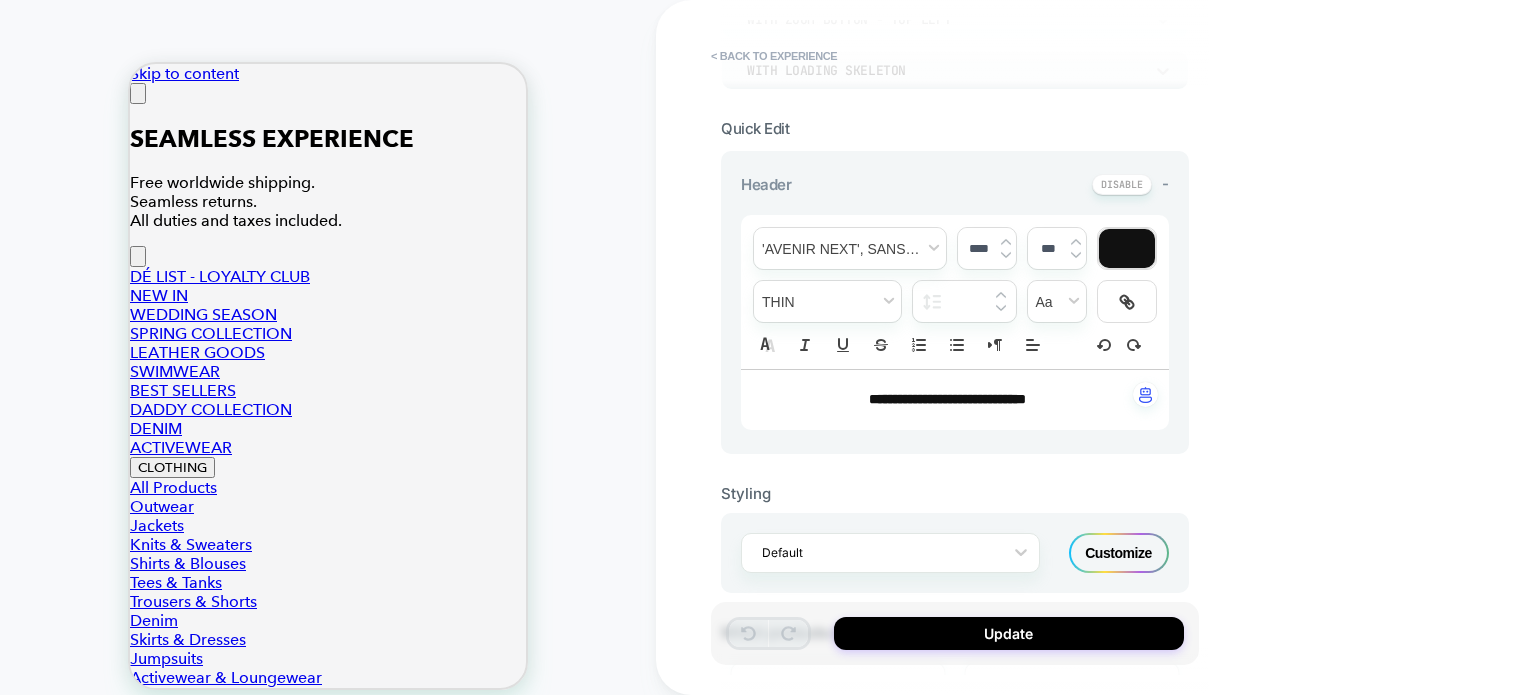 click on "Customize" at bounding box center [1119, 553] 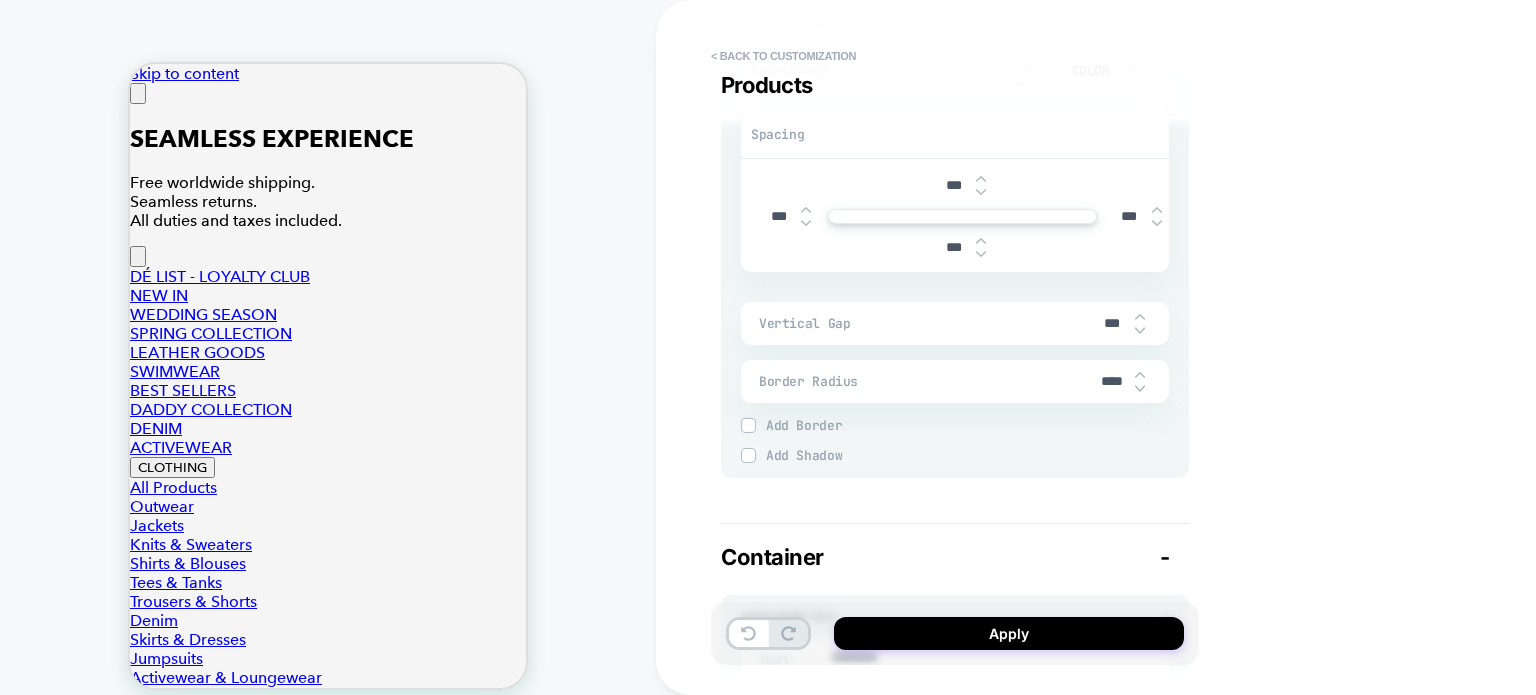 scroll, scrollTop: 2700, scrollLeft: 0, axis: vertical 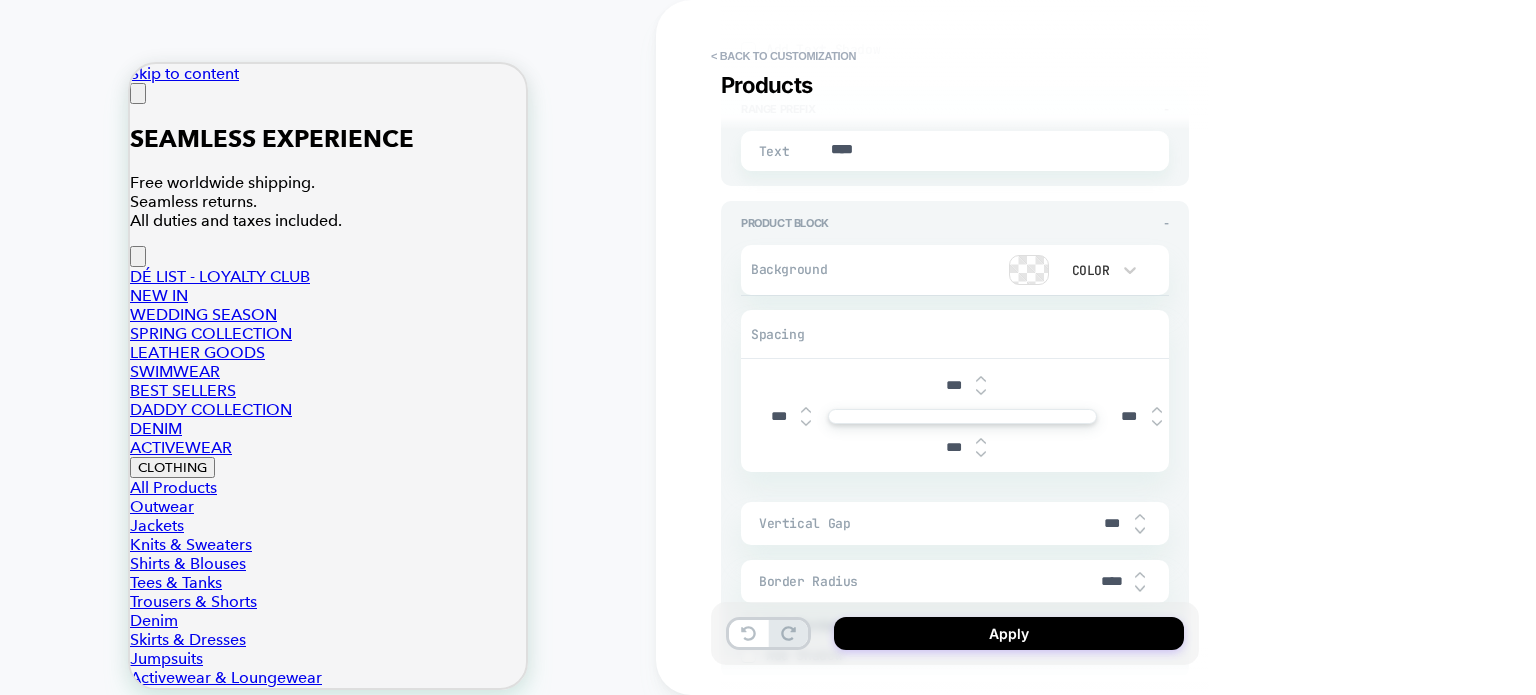 click at bounding box center (1029, 270) 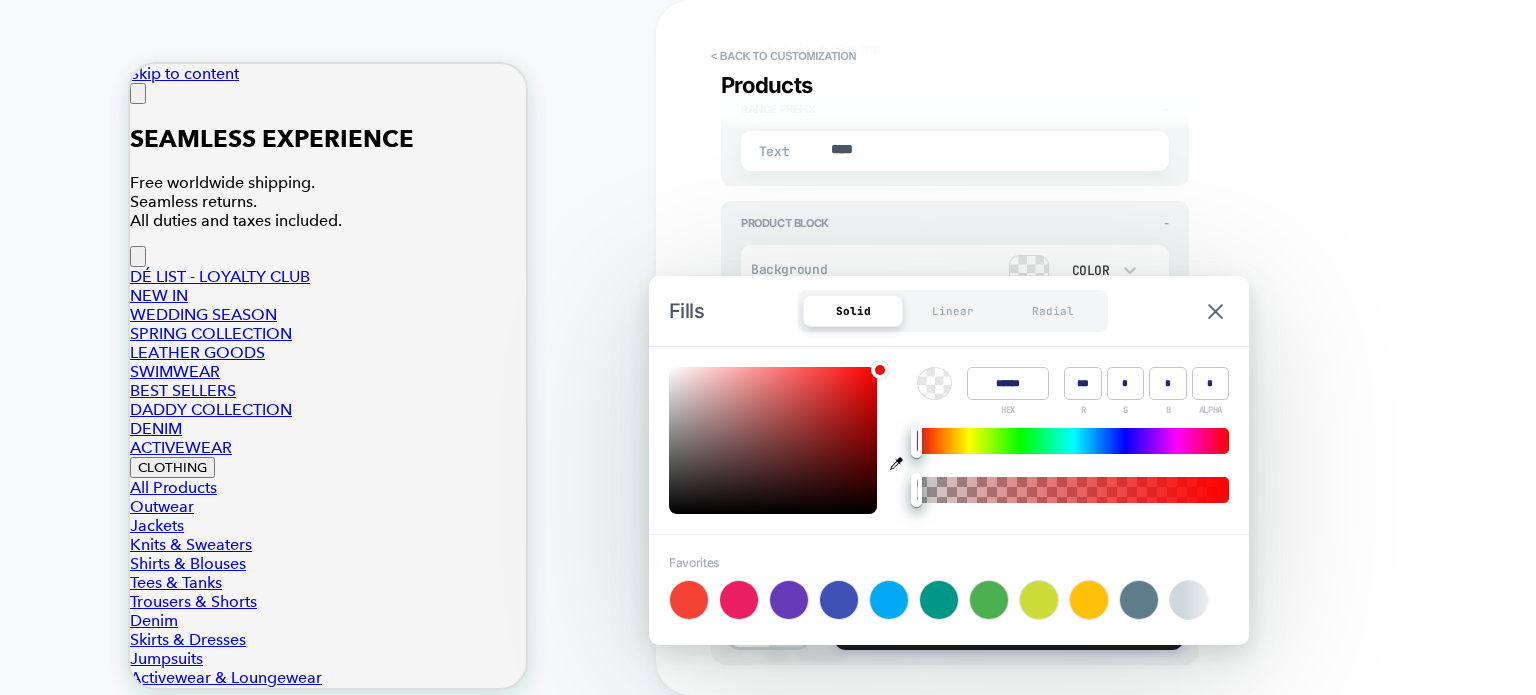 click on "**********" at bounding box center (1096, 347) 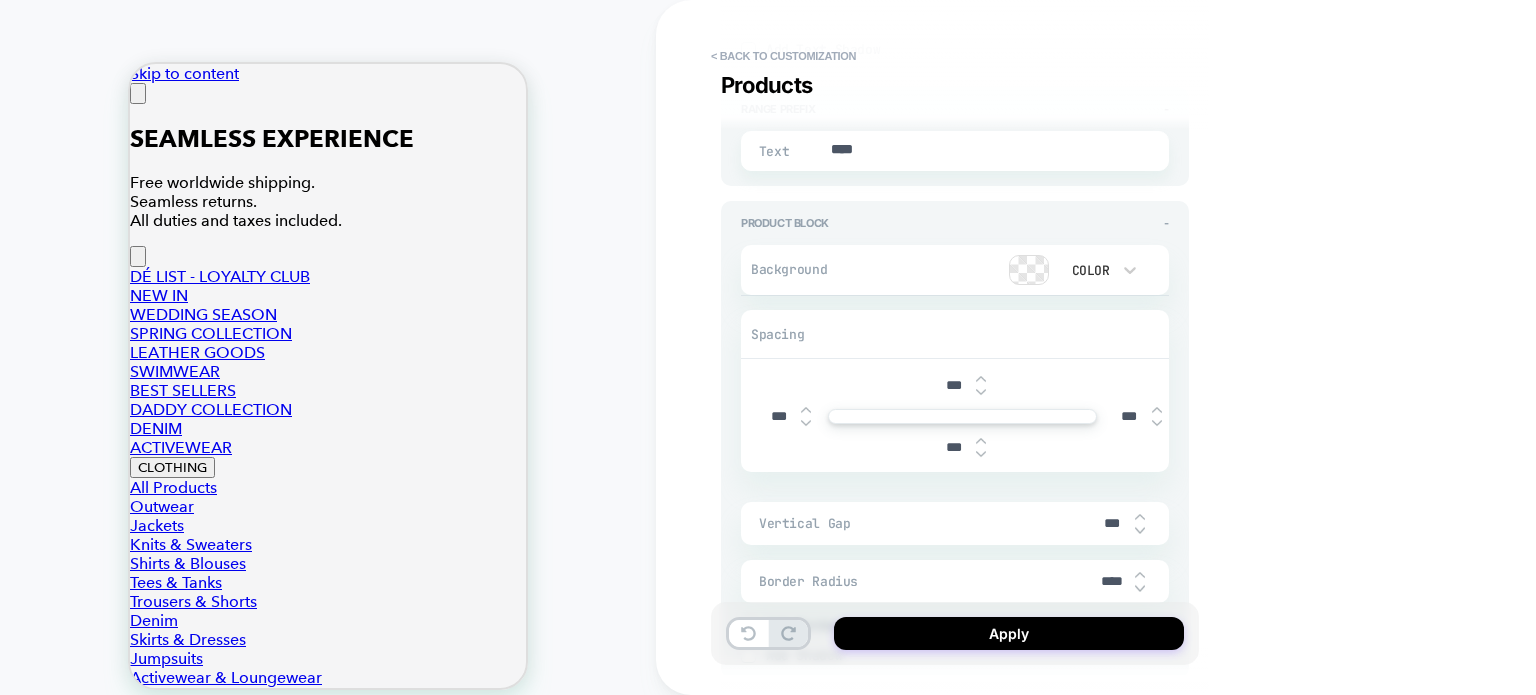 click on "***" at bounding box center (953, 385) 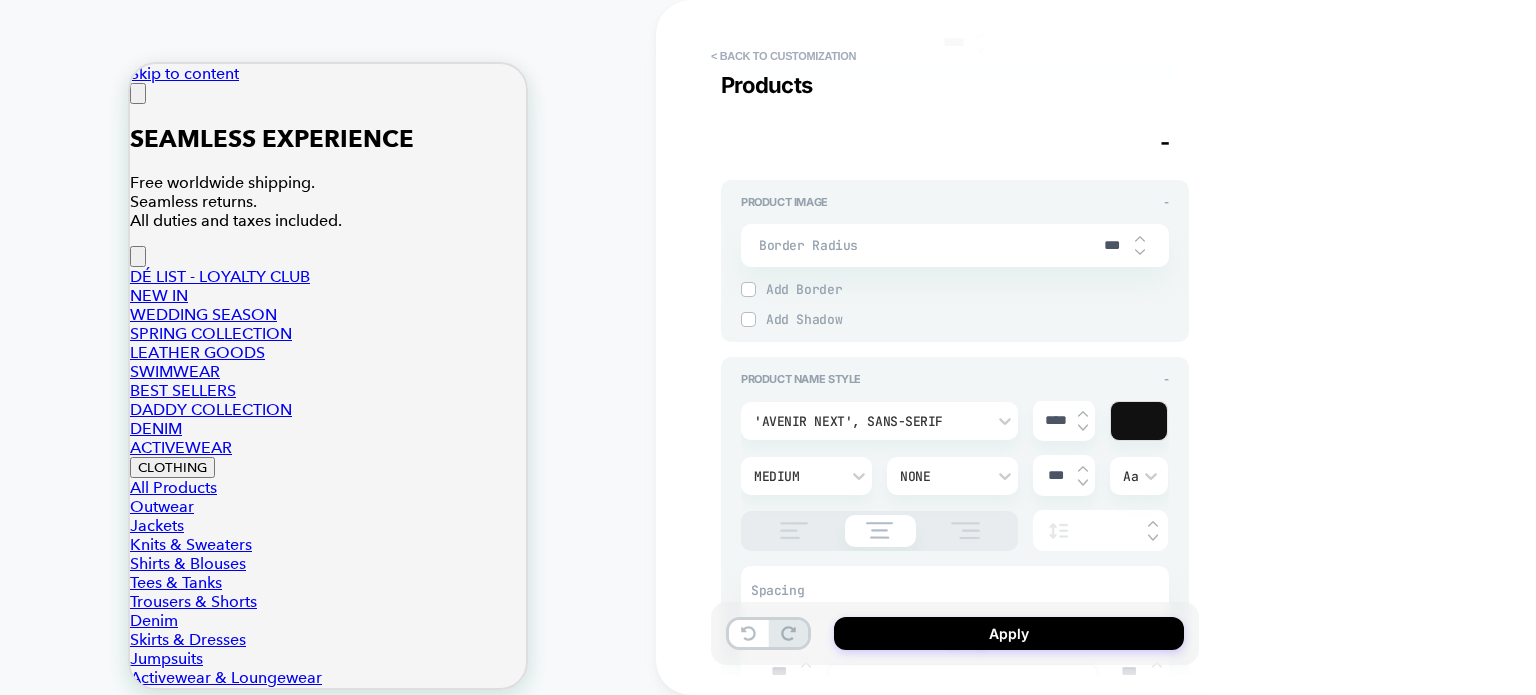 scroll, scrollTop: 808, scrollLeft: 0, axis: vertical 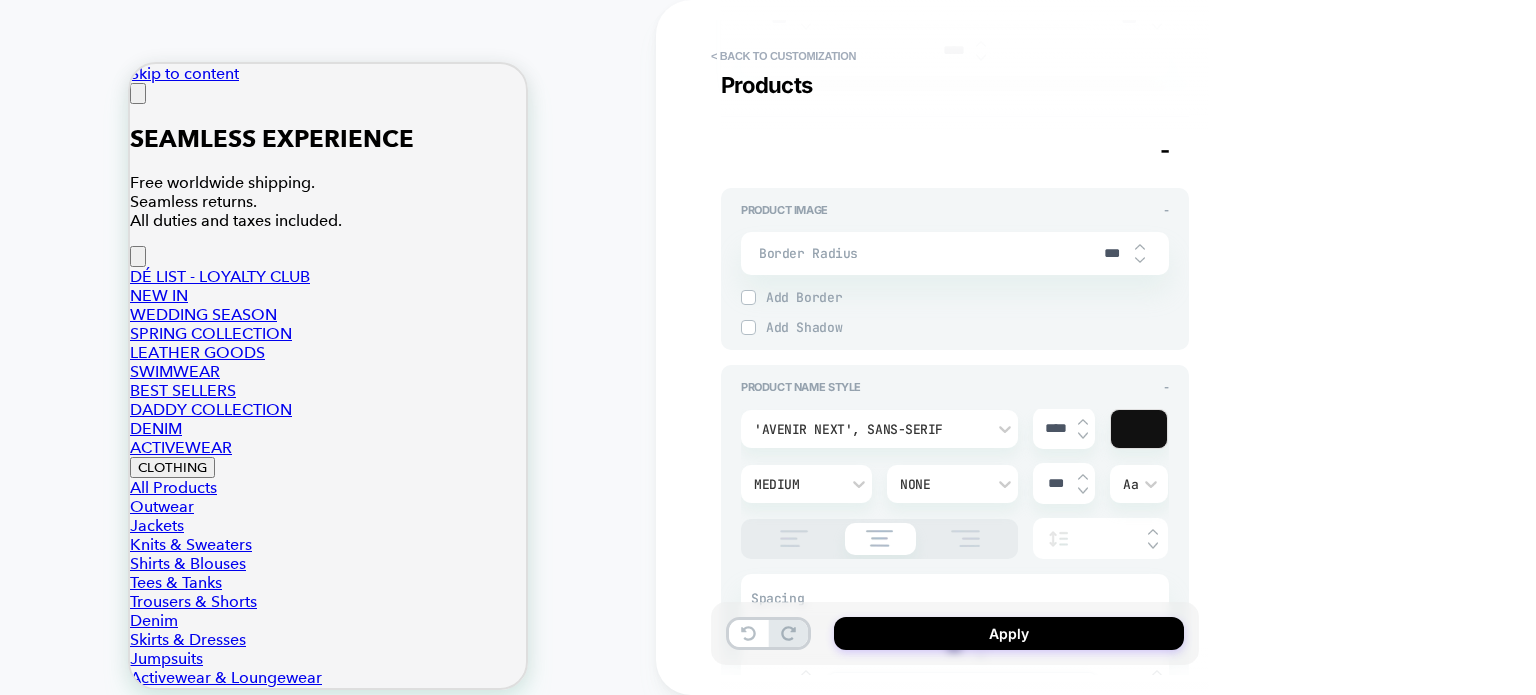 click on "Border Radius" at bounding box center [925, 253] 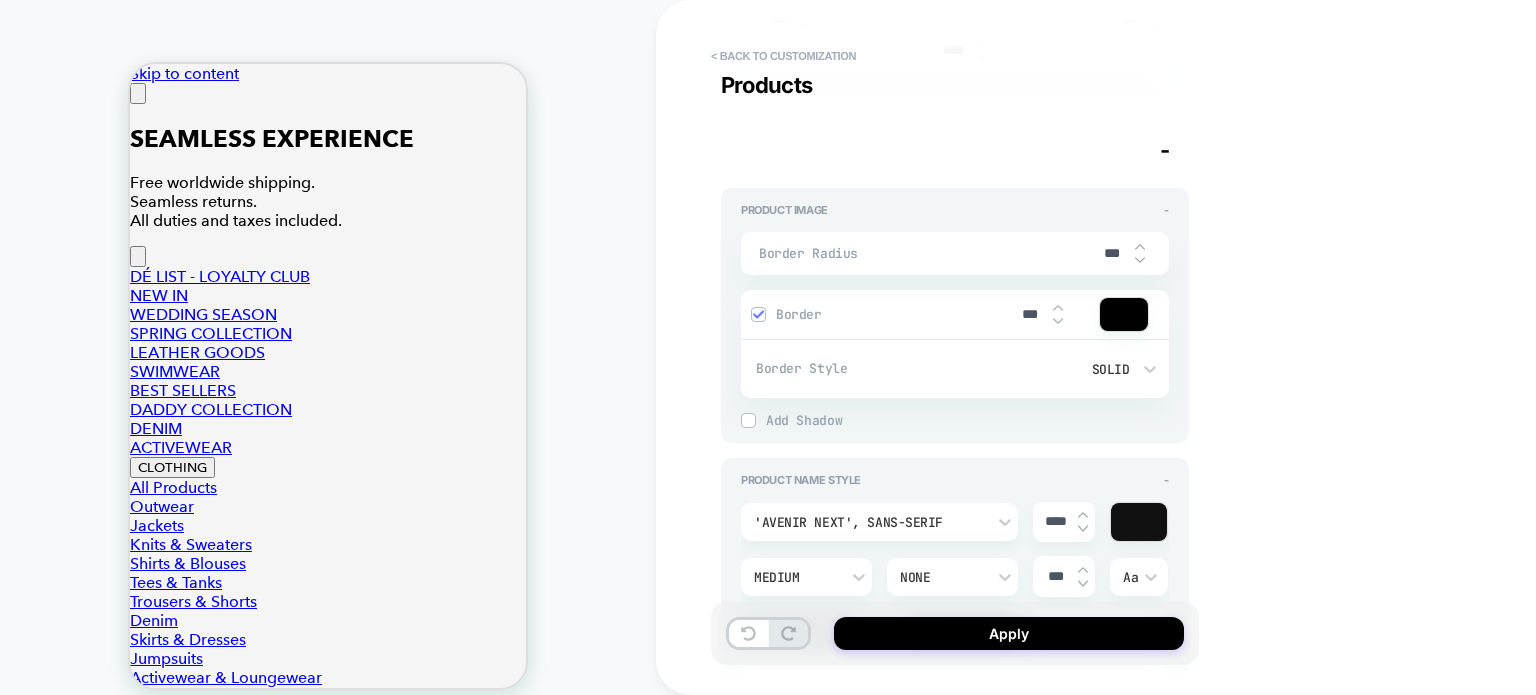 click at bounding box center (758, 314) 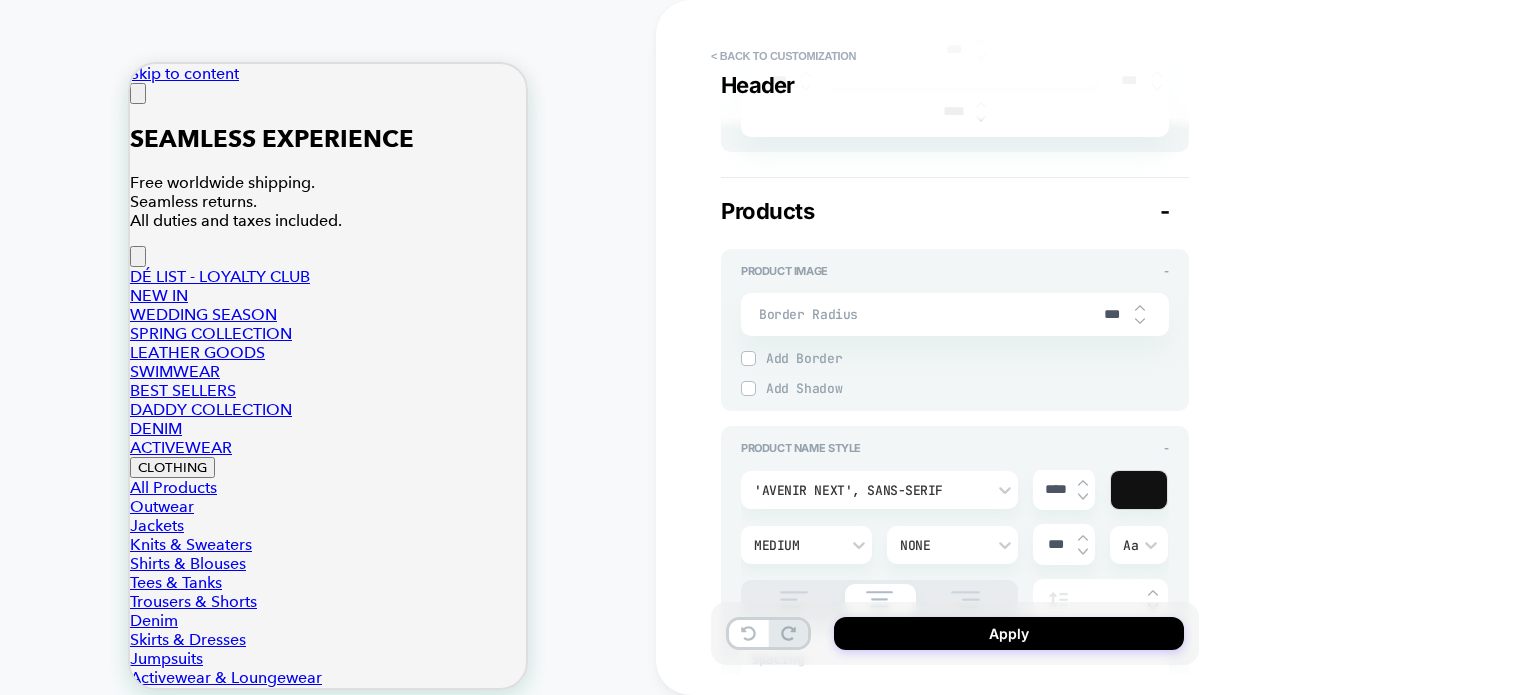 type on "*" 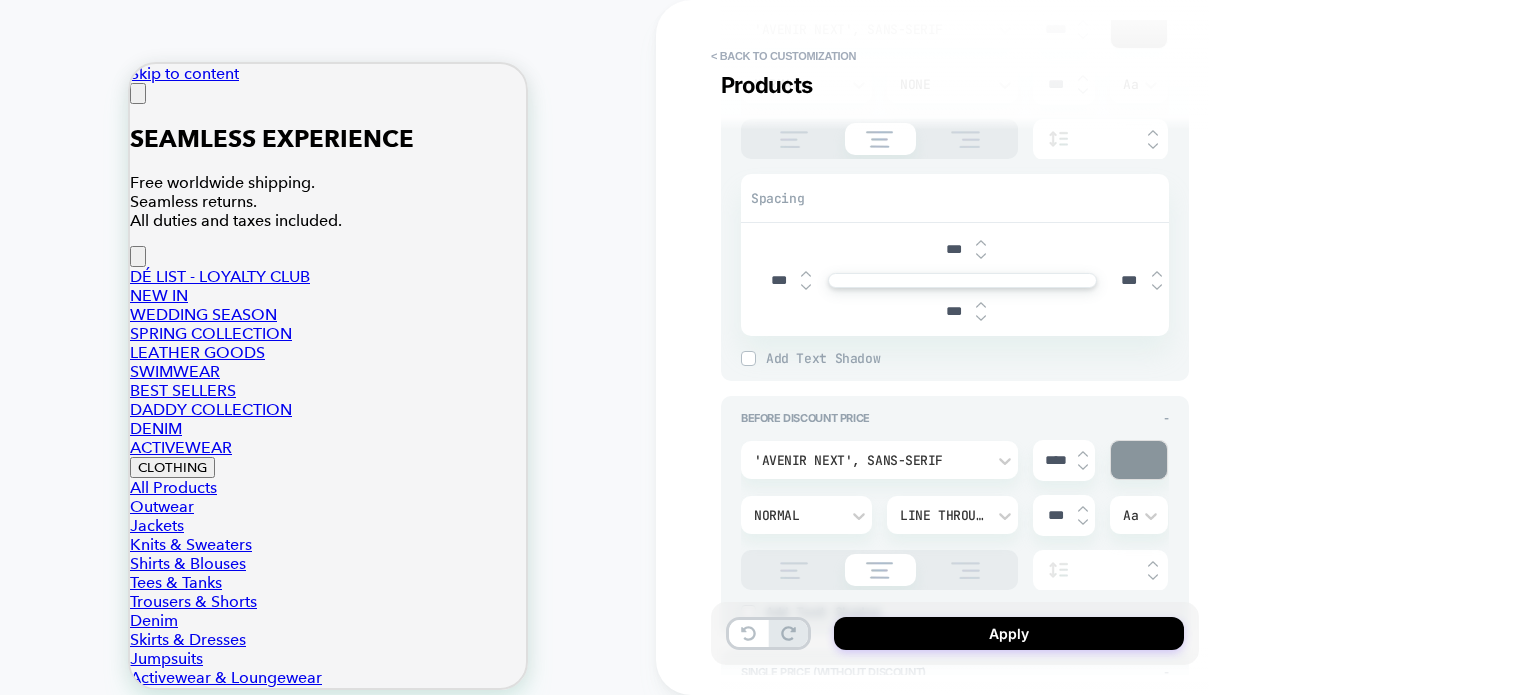 scroll, scrollTop: 1708, scrollLeft: 0, axis: vertical 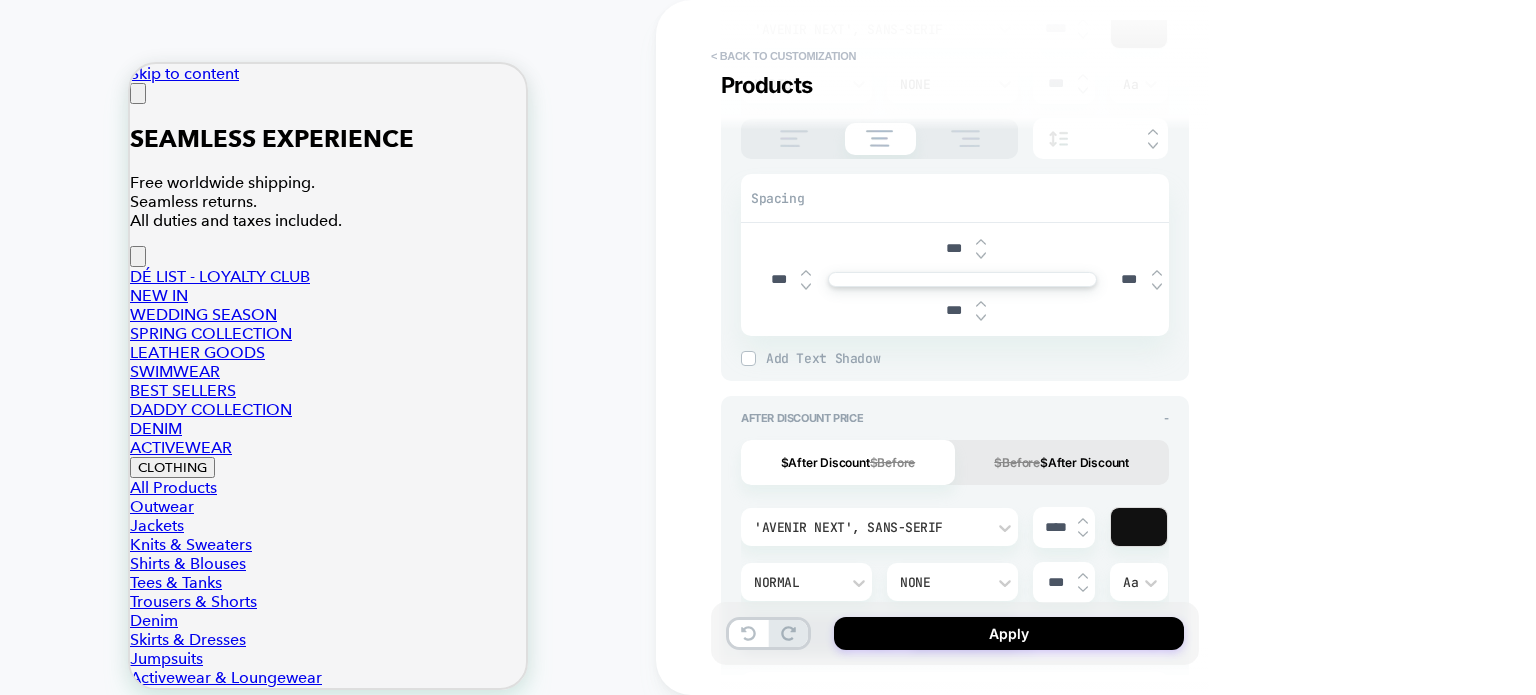 click on "< Back to customization" at bounding box center (783, 56) 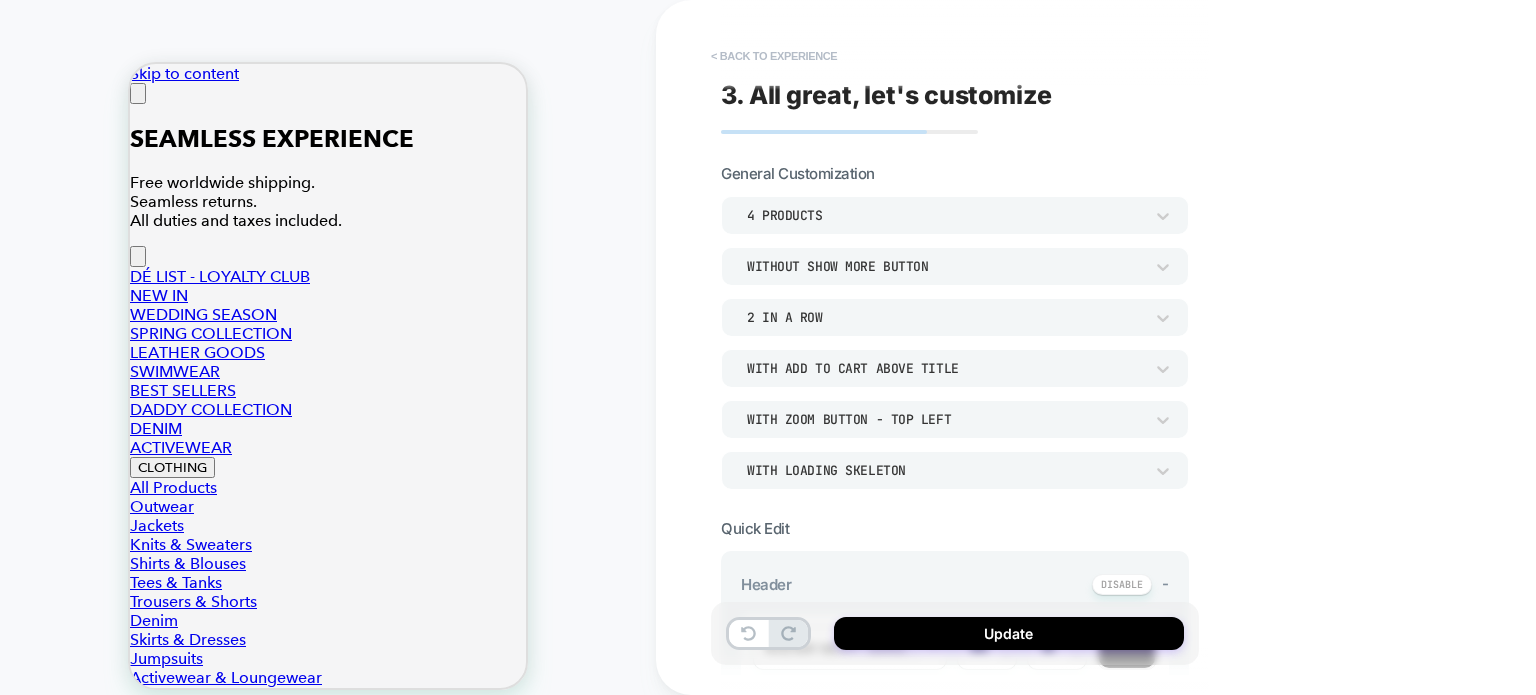 click on "< Back to experience" at bounding box center (774, 56) 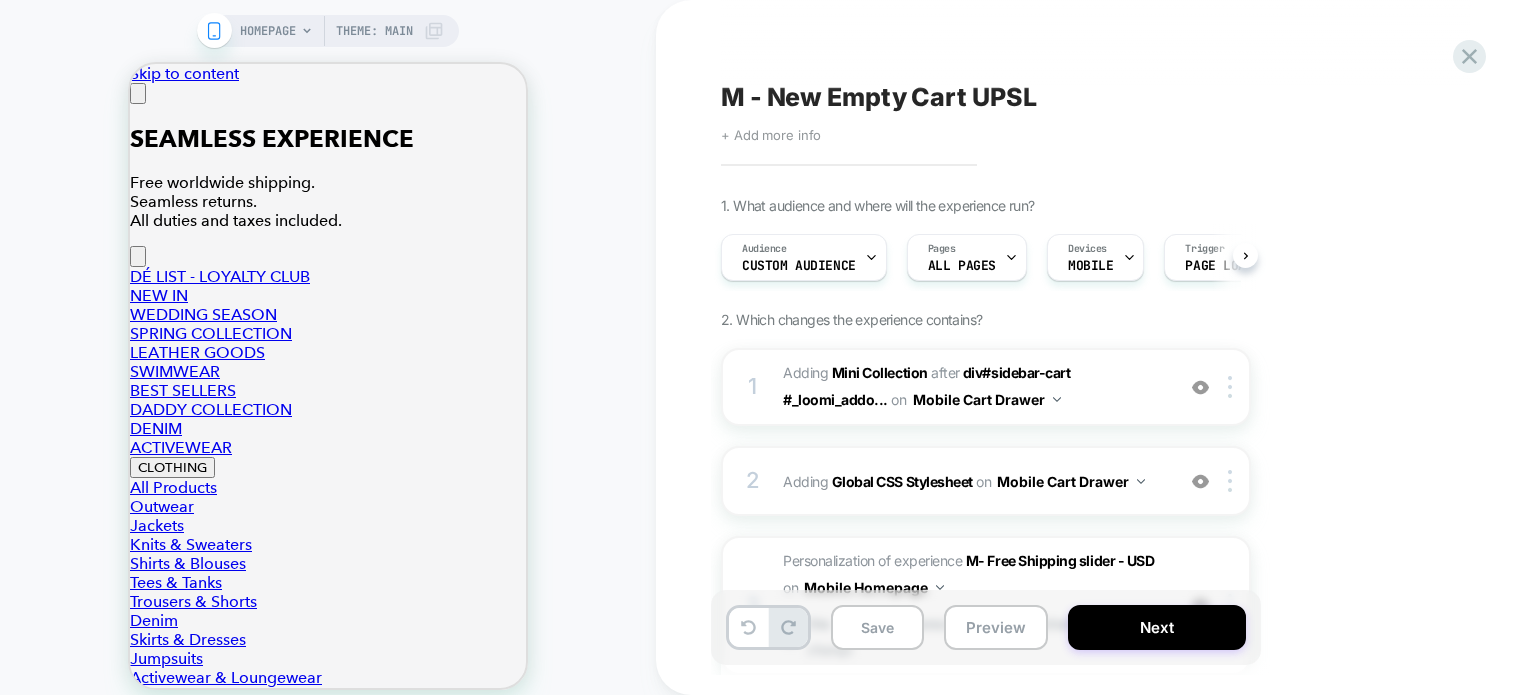 scroll, scrollTop: 0, scrollLeft: 0, axis: both 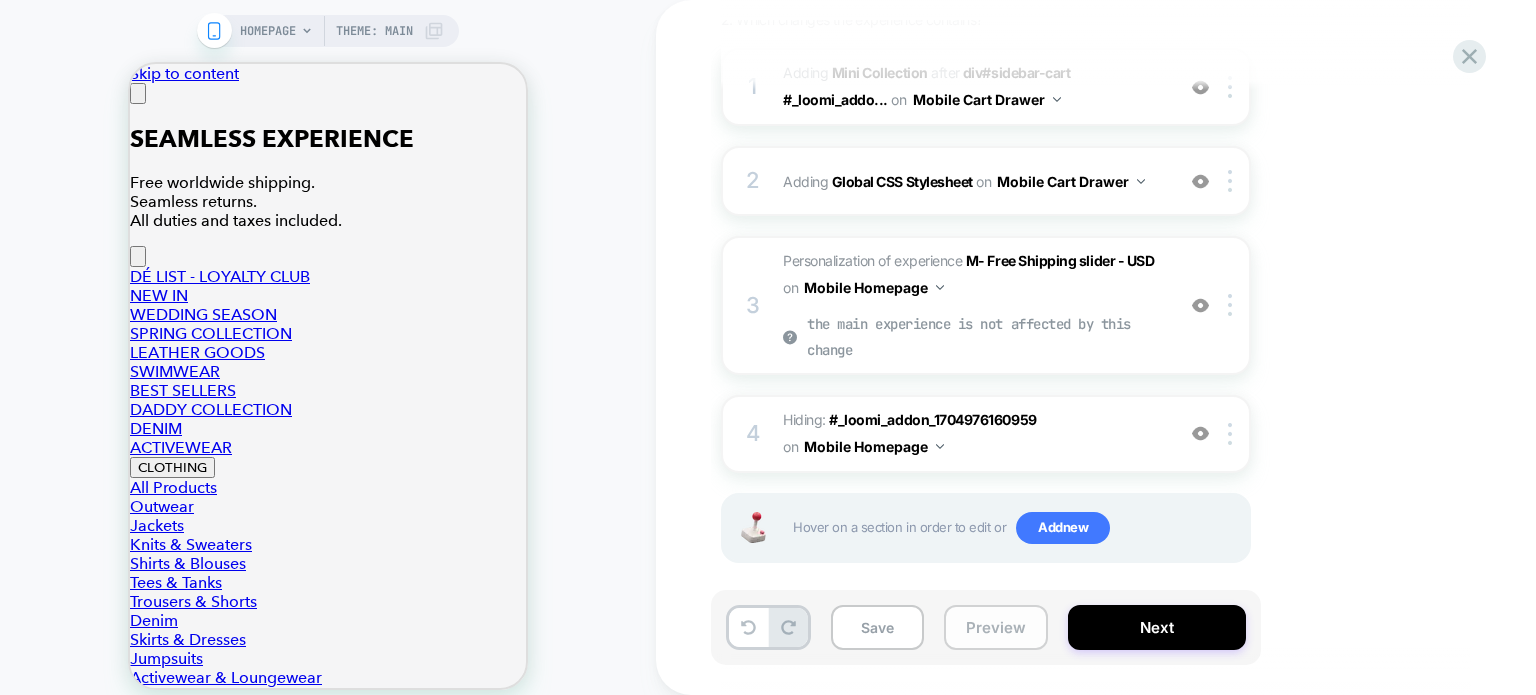 click on "Preview" at bounding box center (996, 627) 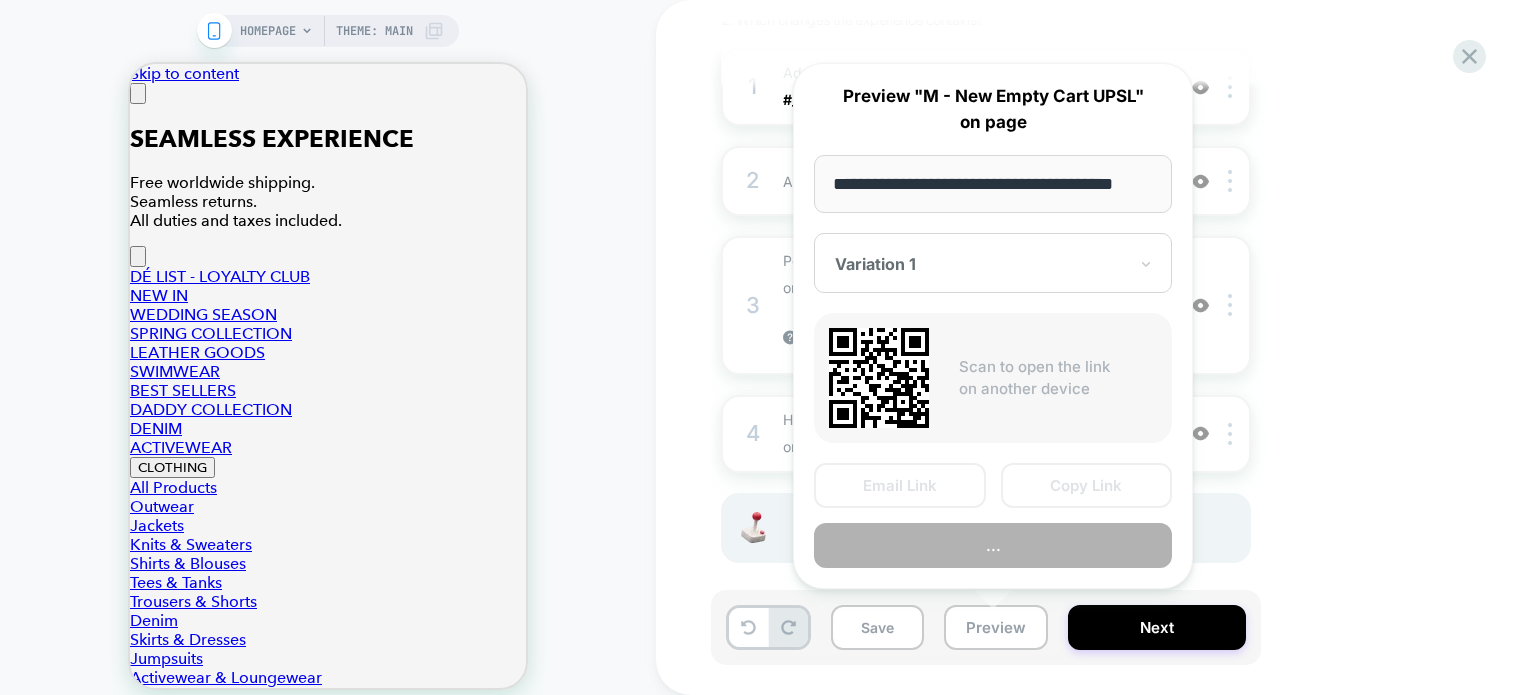 scroll, scrollTop: 0, scrollLeft: 24, axis: horizontal 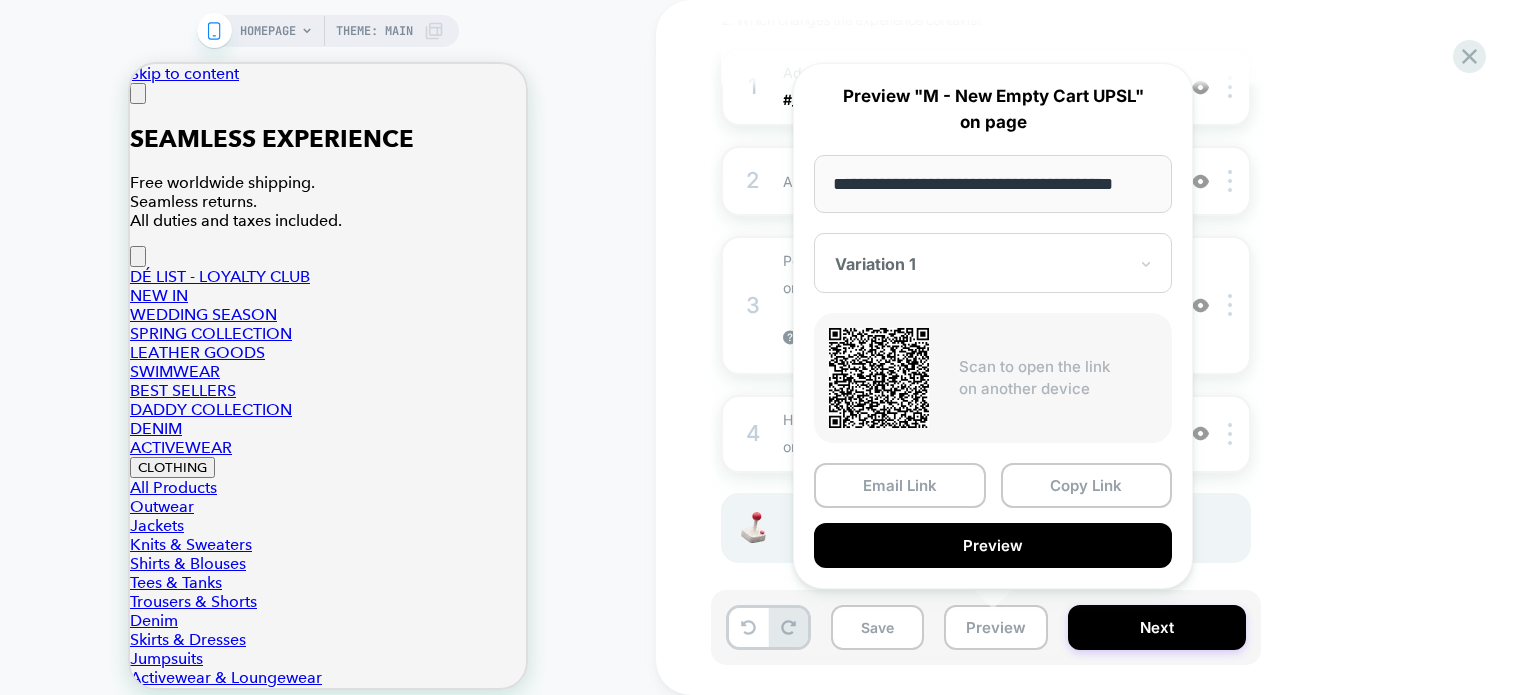 click on "Variation 1" at bounding box center (993, 263) 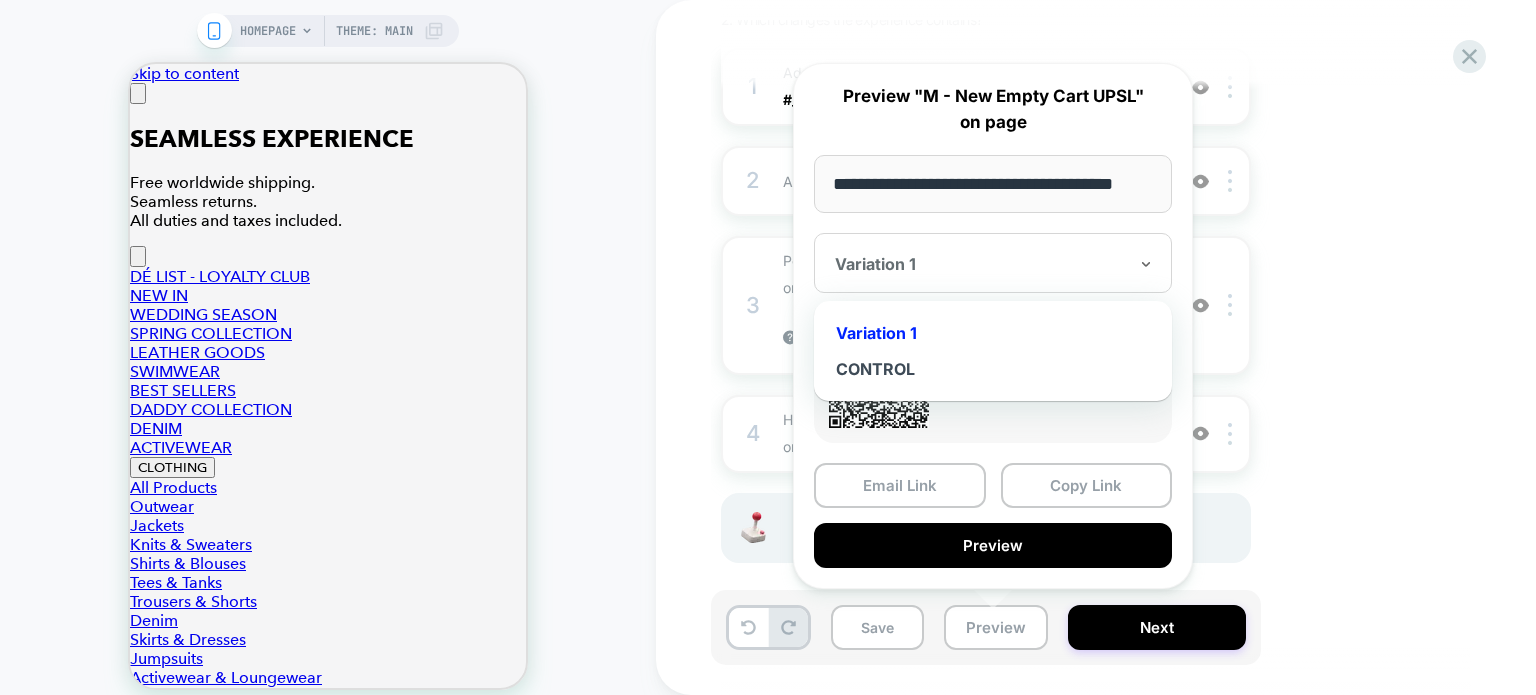 scroll, scrollTop: 0, scrollLeft: 0, axis: both 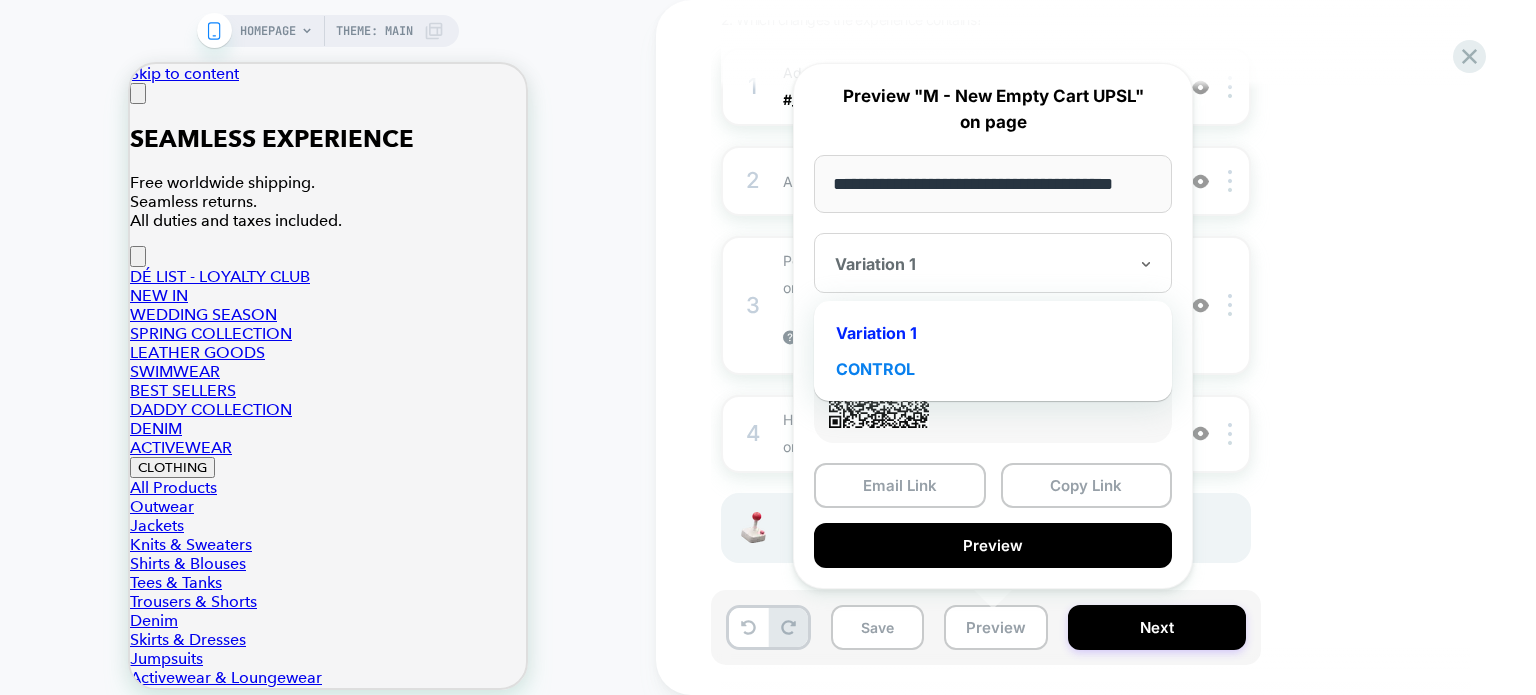 click on "CONTROL" at bounding box center [993, 369] 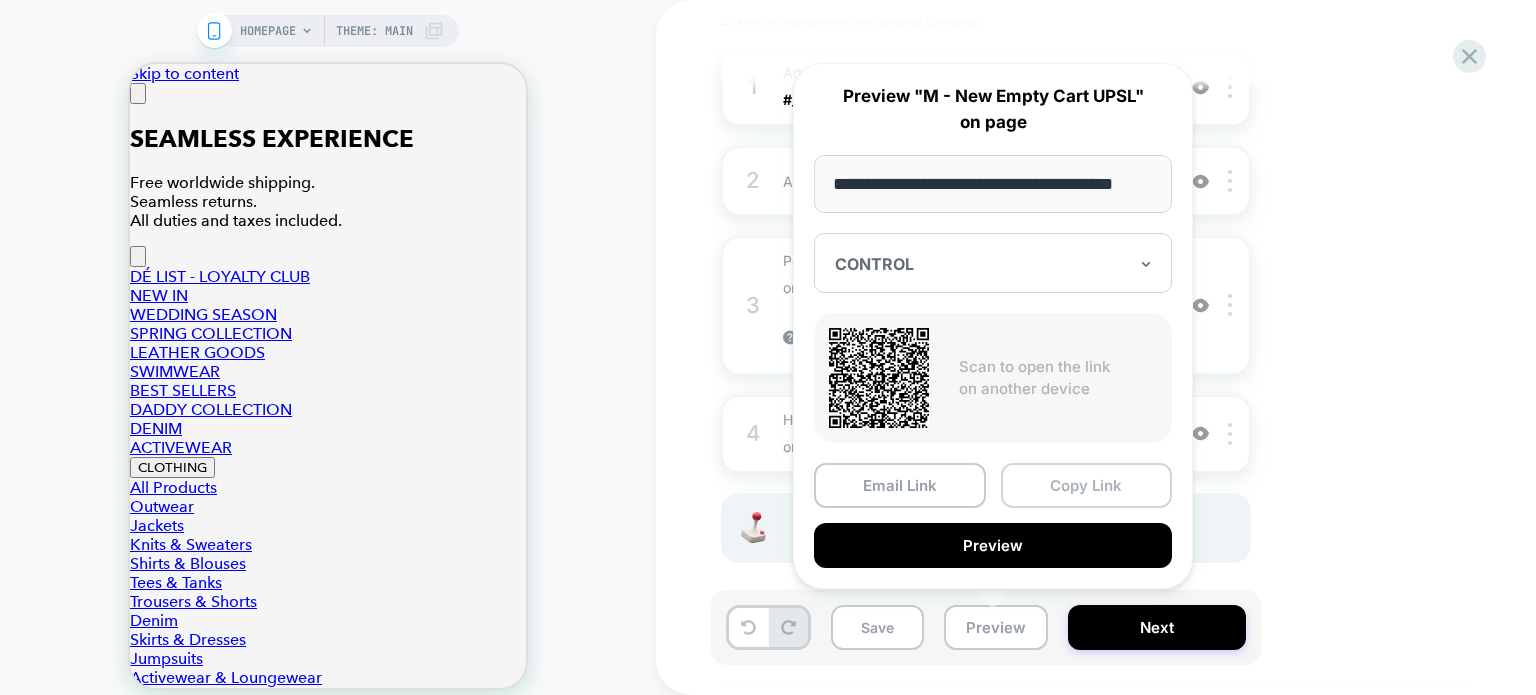 click on "Copy Link" at bounding box center (1087, 485) 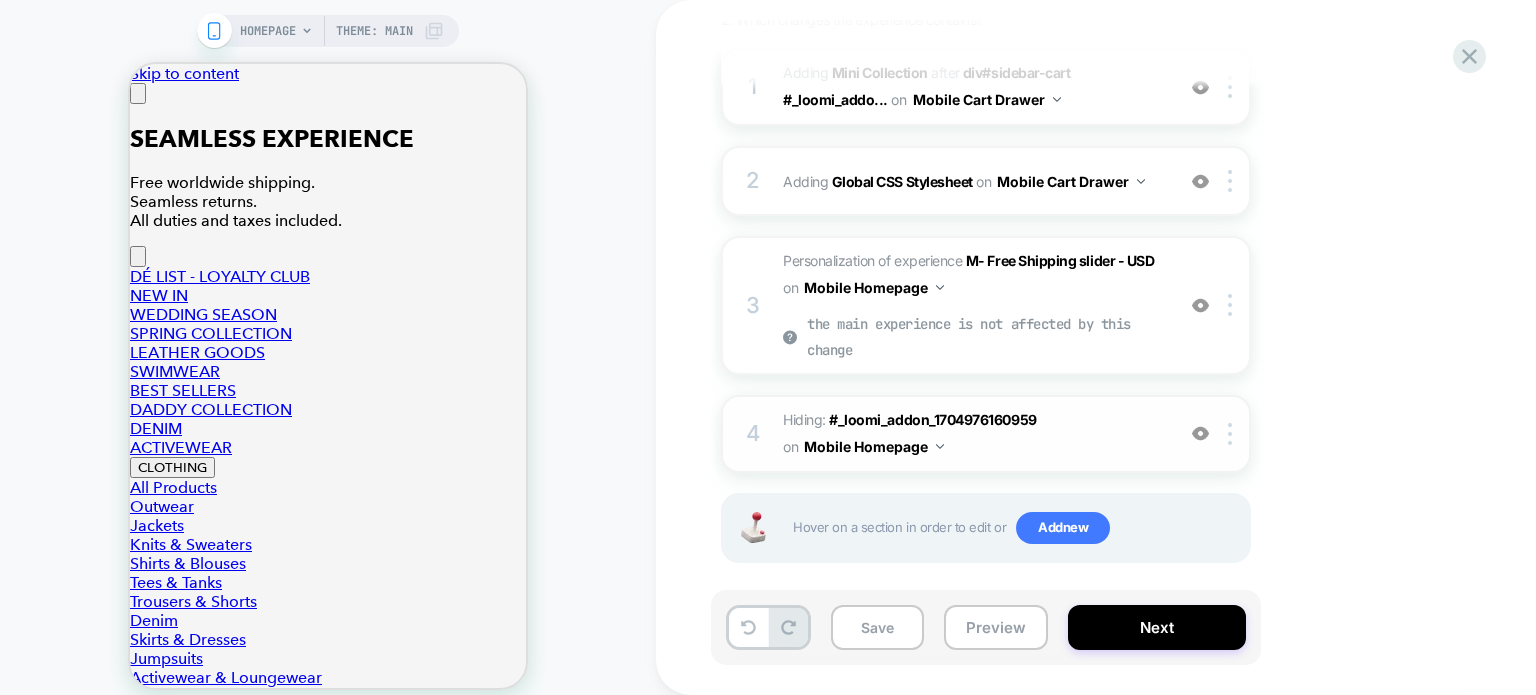 scroll, scrollTop: 314, scrollLeft: 0, axis: vertical 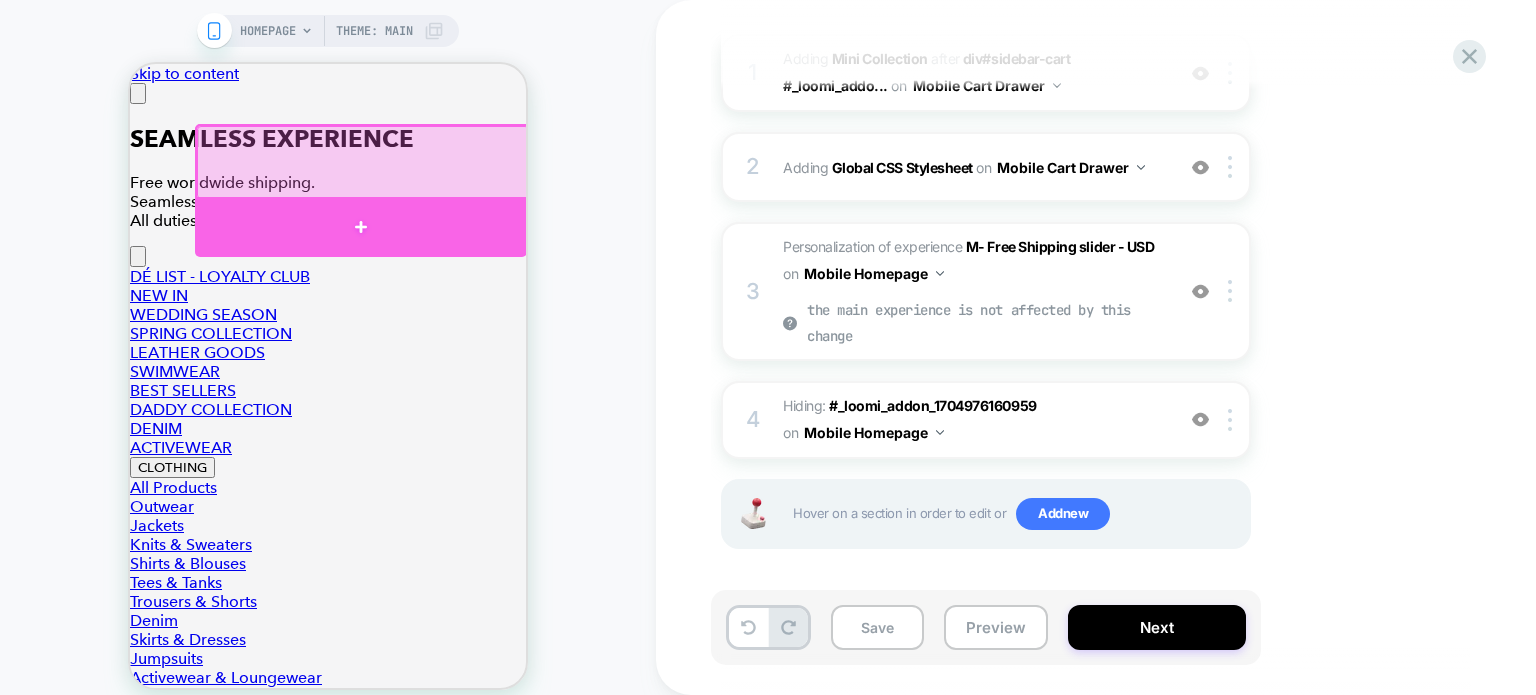 click at bounding box center [361, 227] 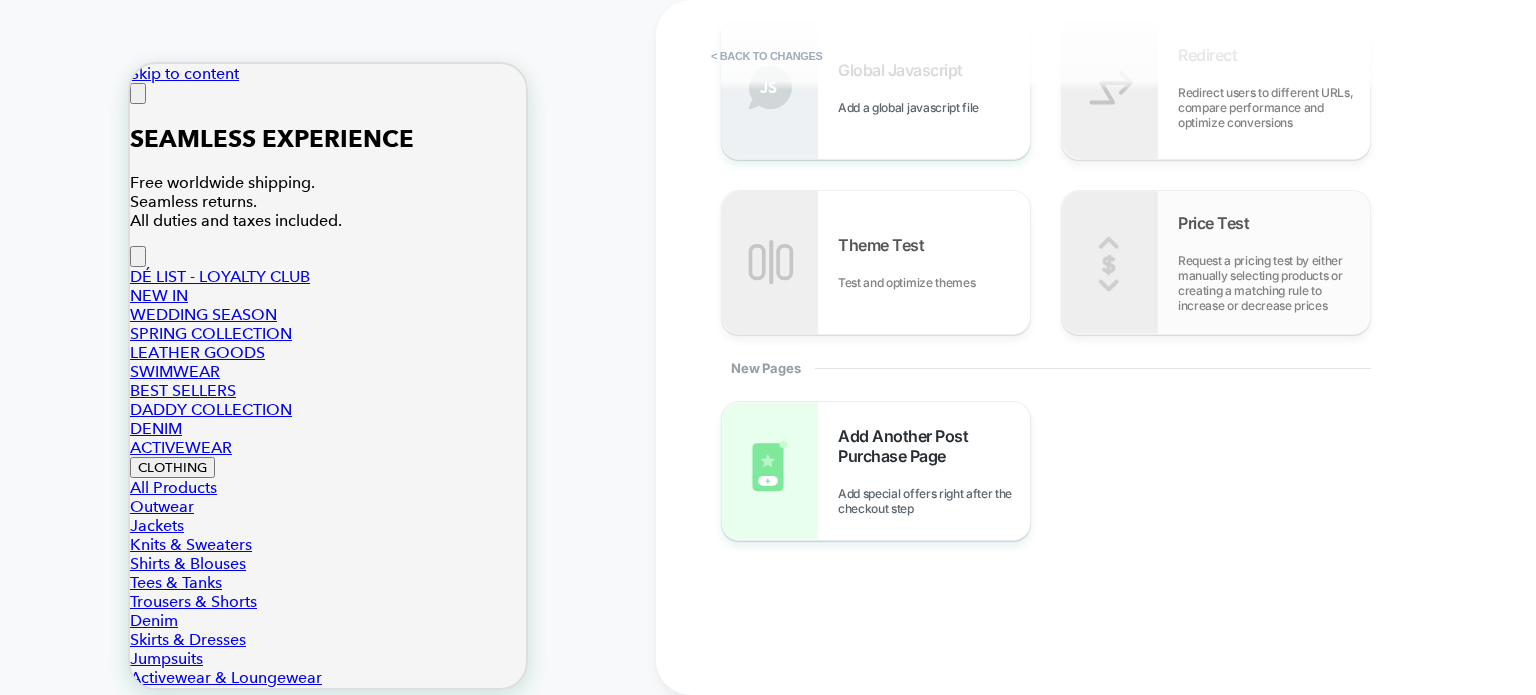 scroll, scrollTop: 0, scrollLeft: 0, axis: both 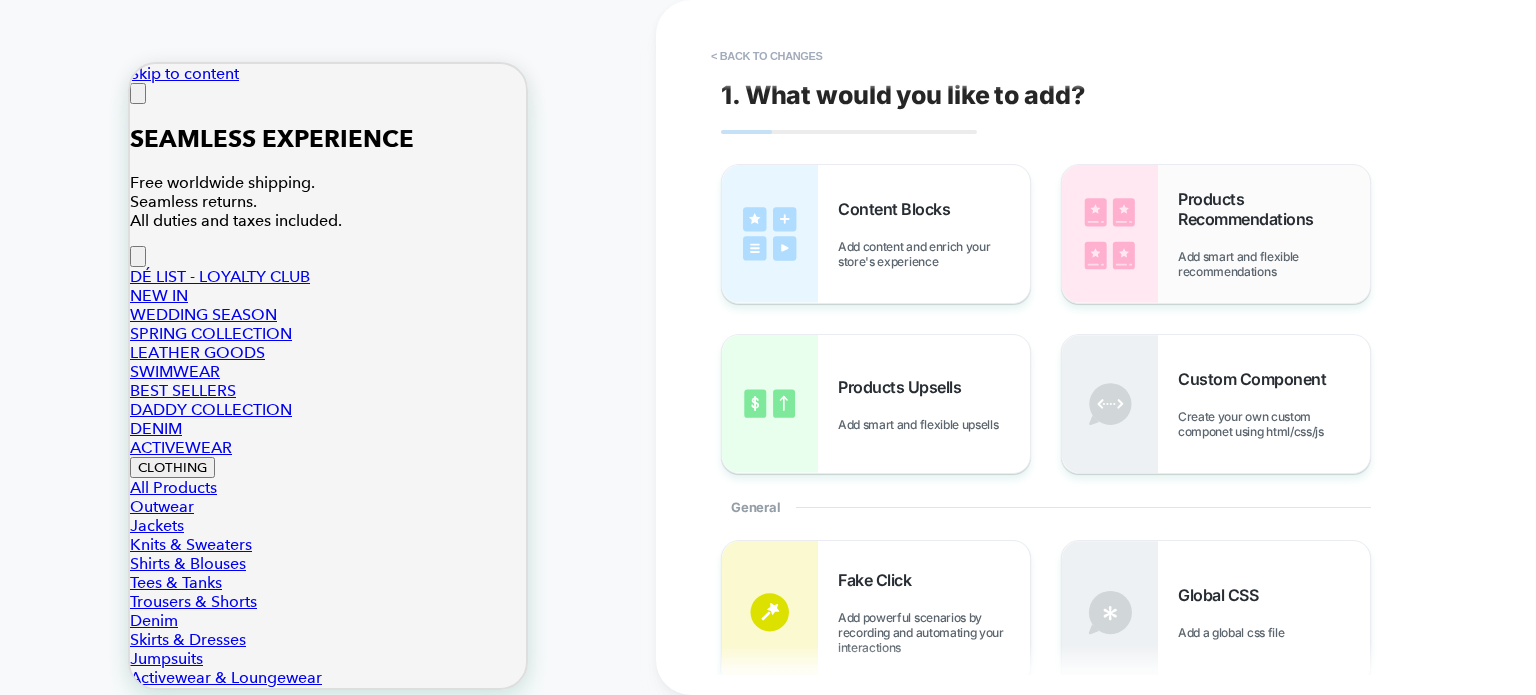 click on "Products Recommendations Add smart and flexible recommendations" at bounding box center (1216, 234) 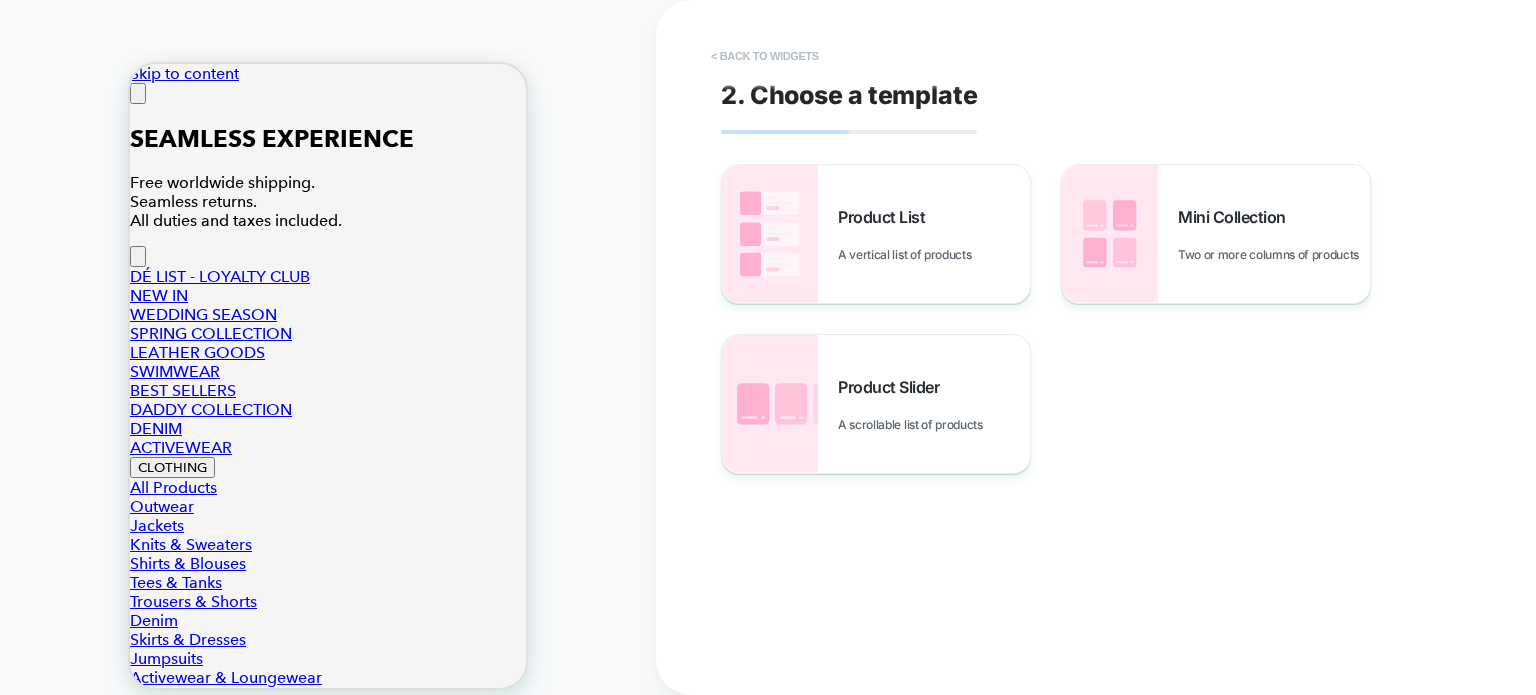 click on "< Back to widgets" at bounding box center (765, 56) 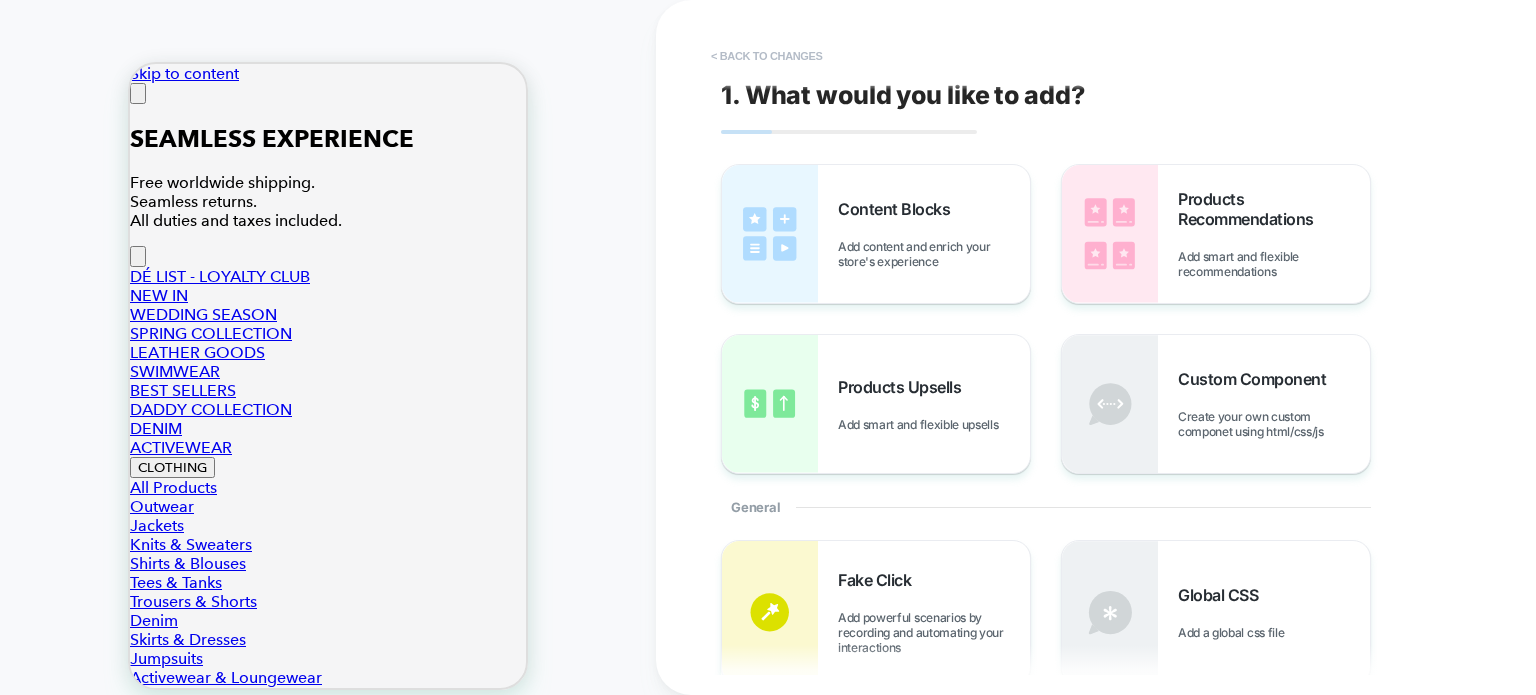 click on "< Back to changes" at bounding box center [767, 56] 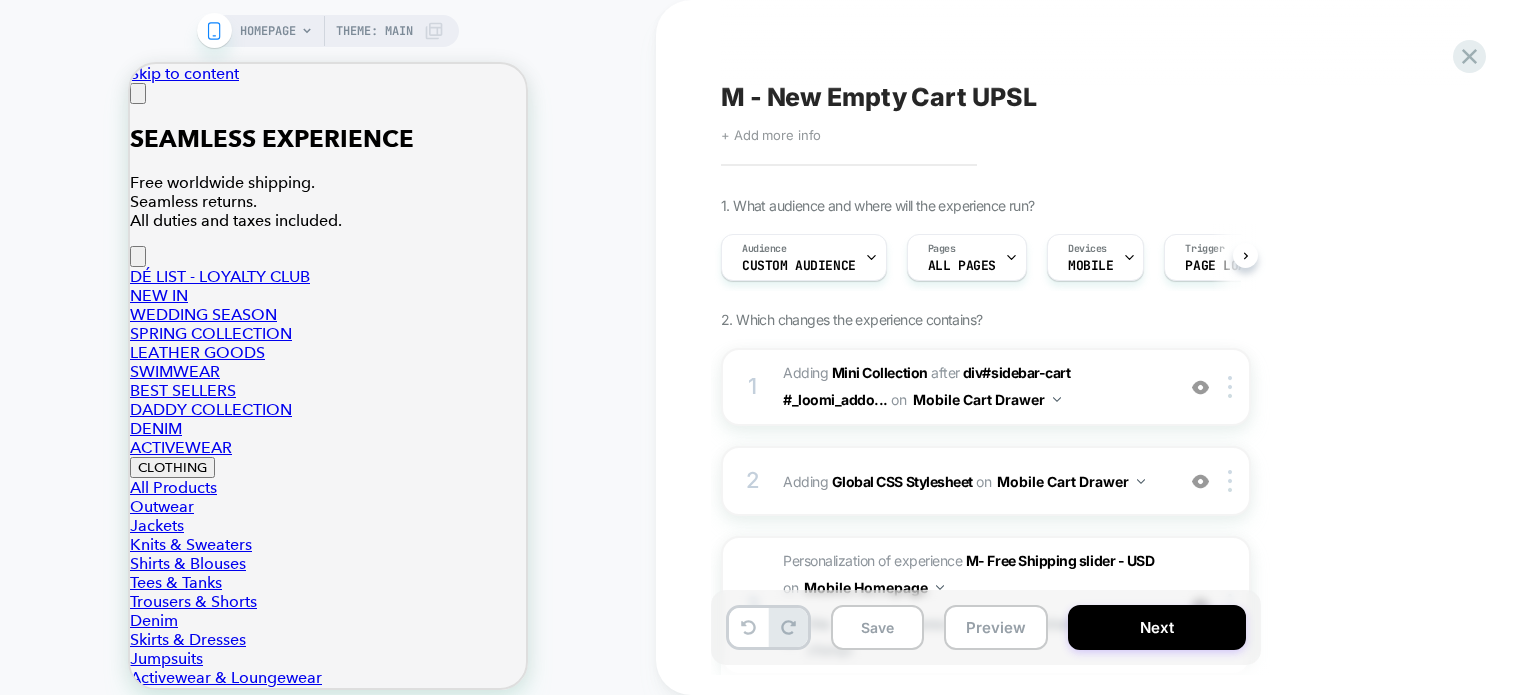 scroll, scrollTop: 0, scrollLeft: 0, axis: both 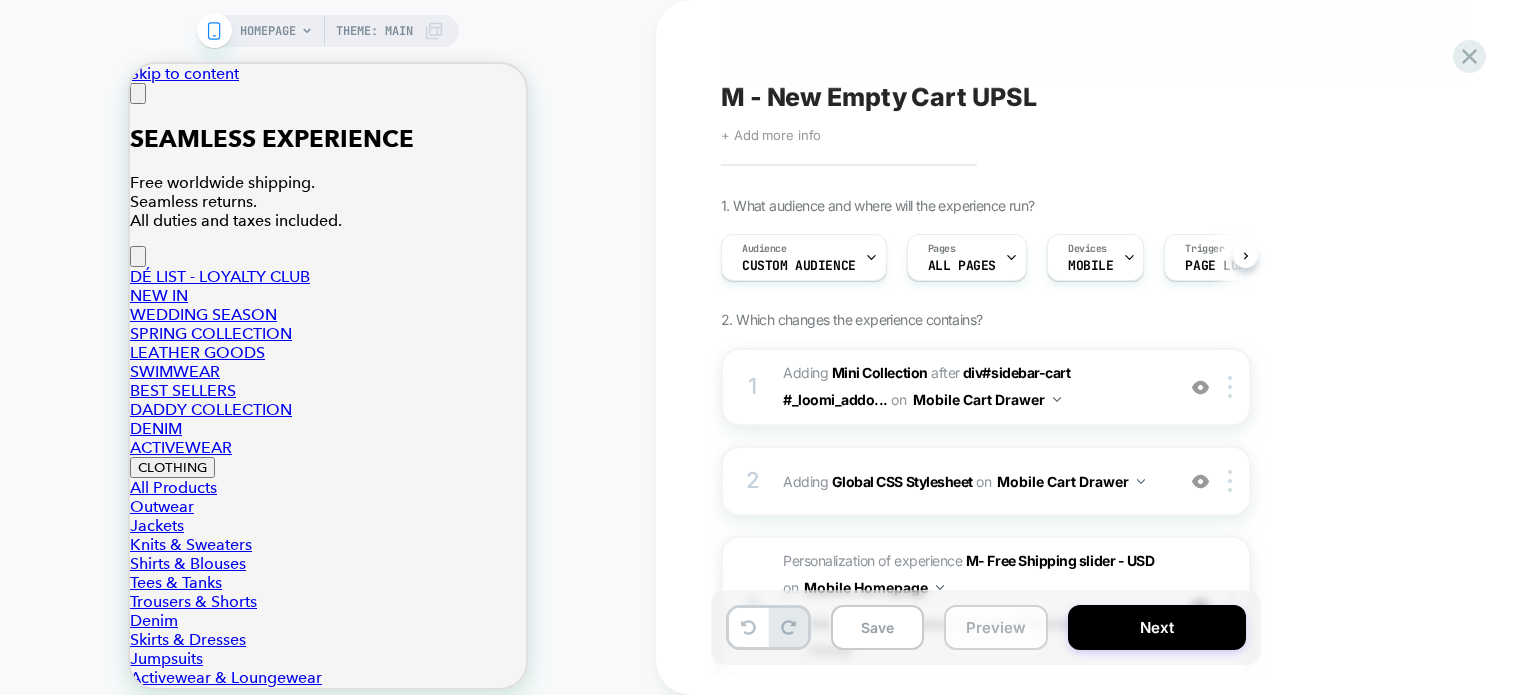 click on "Preview" at bounding box center [996, 627] 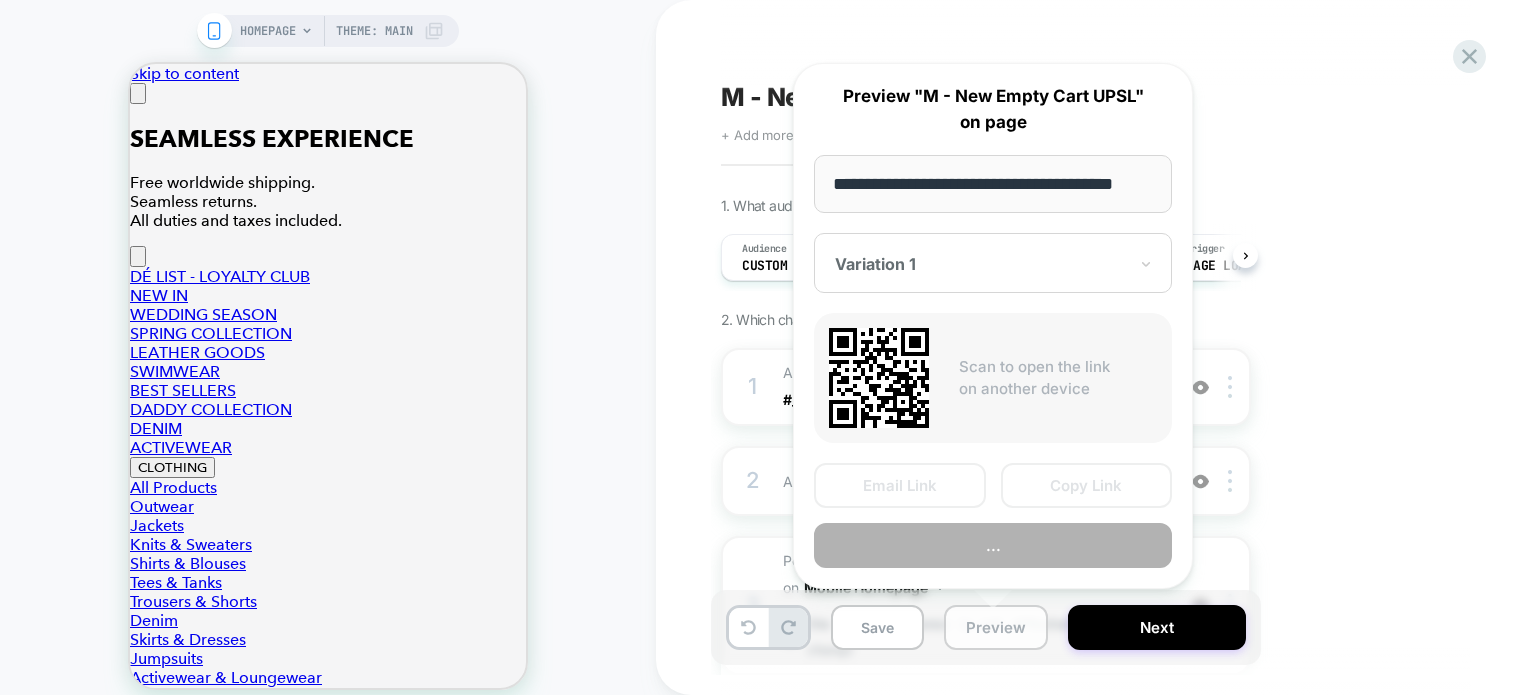 scroll, scrollTop: 0, scrollLeft: 24, axis: horizontal 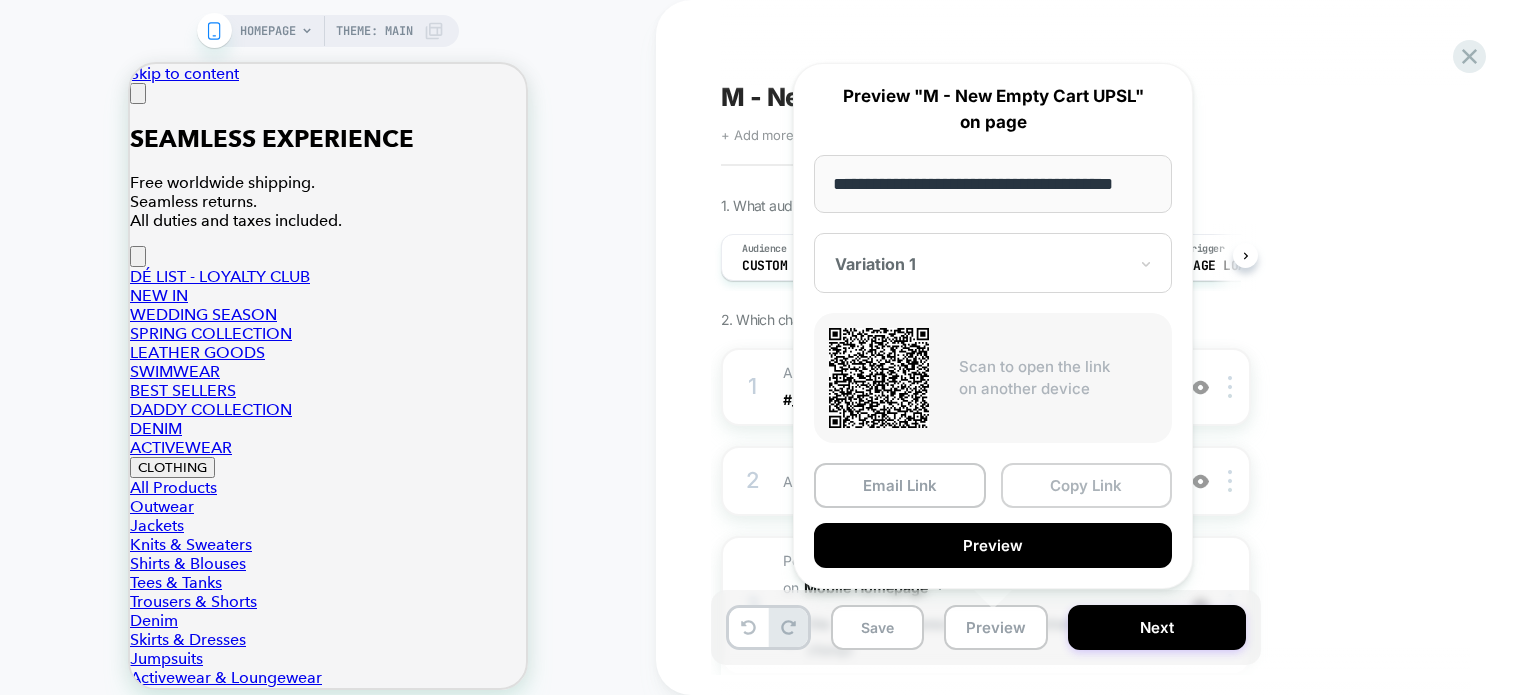 click on "Copy Link" at bounding box center (1087, 485) 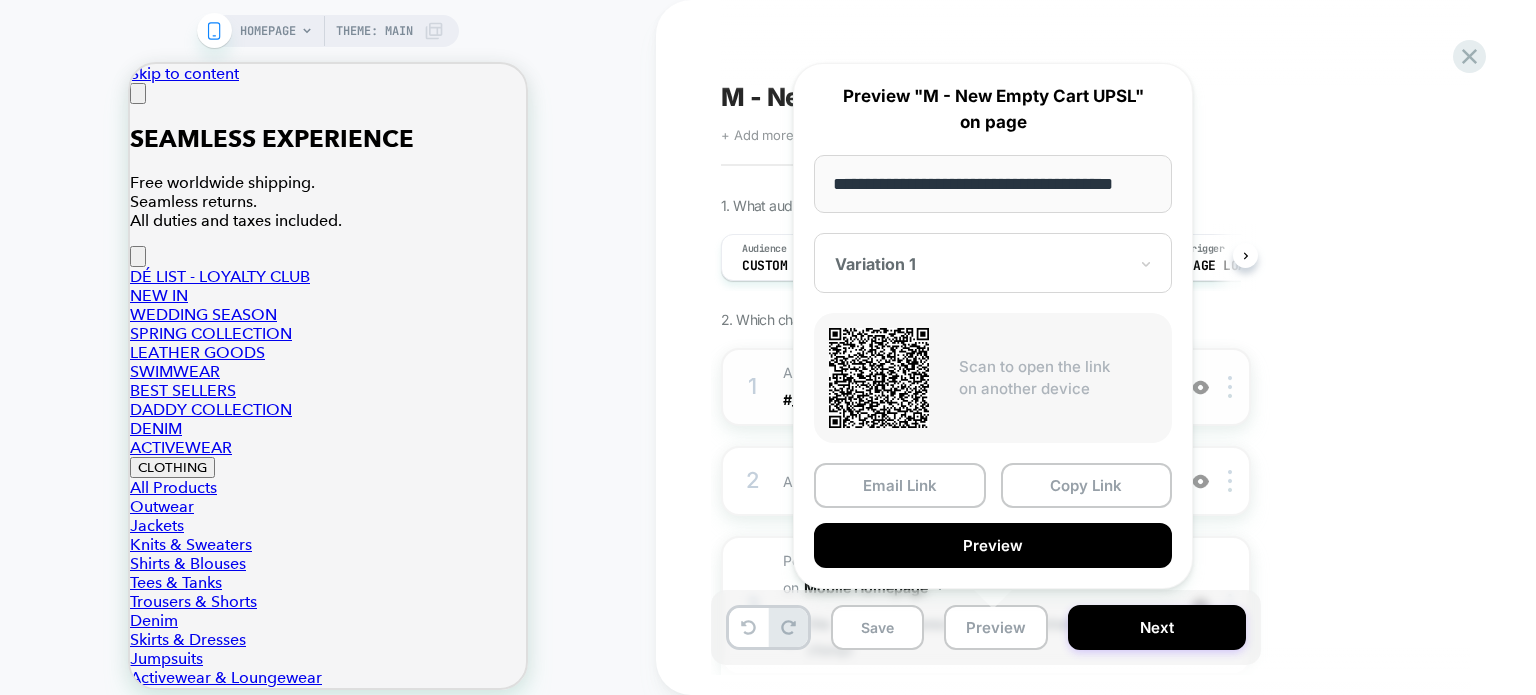 scroll, scrollTop: 0, scrollLeft: 0, axis: both 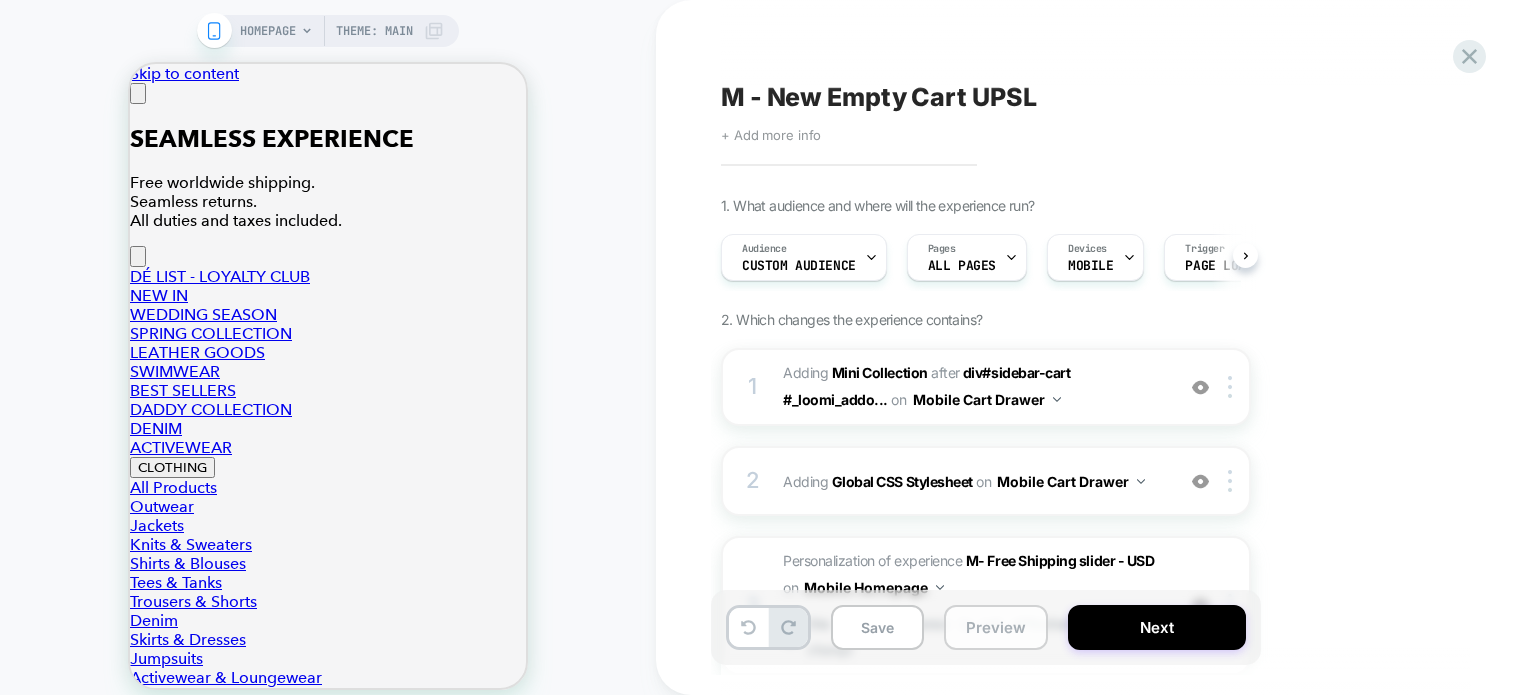 click on "Preview" at bounding box center [996, 627] 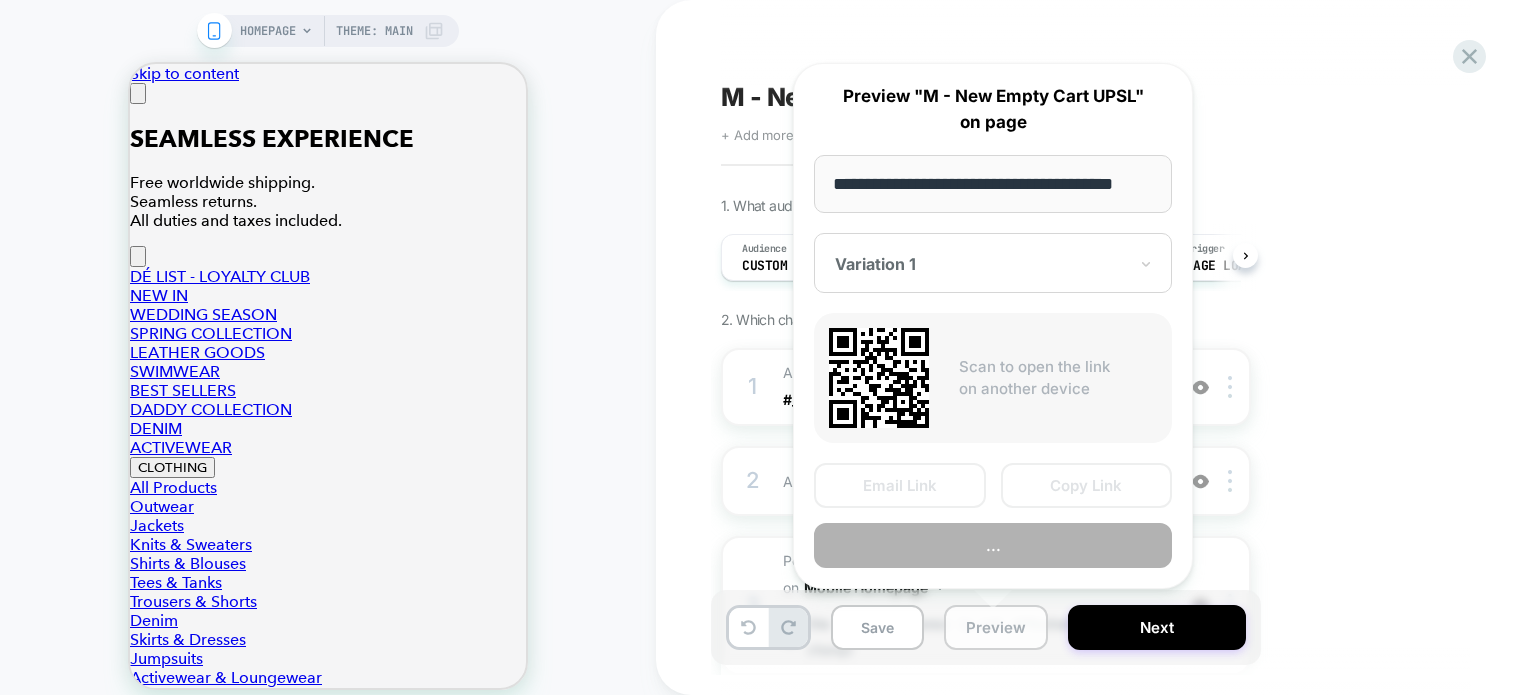 scroll, scrollTop: 0, scrollLeft: 24, axis: horizontal 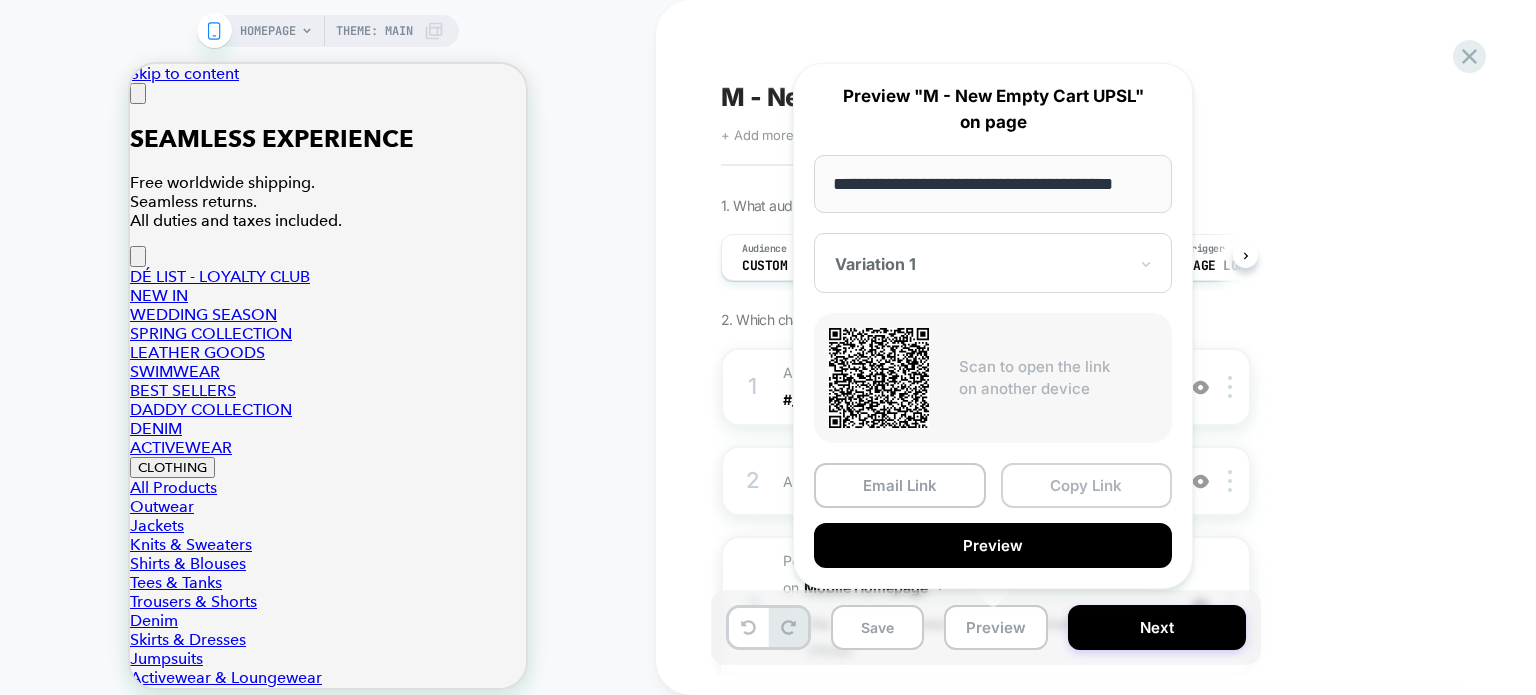 click on "Copy Link" at bounding box center (1087, 485) 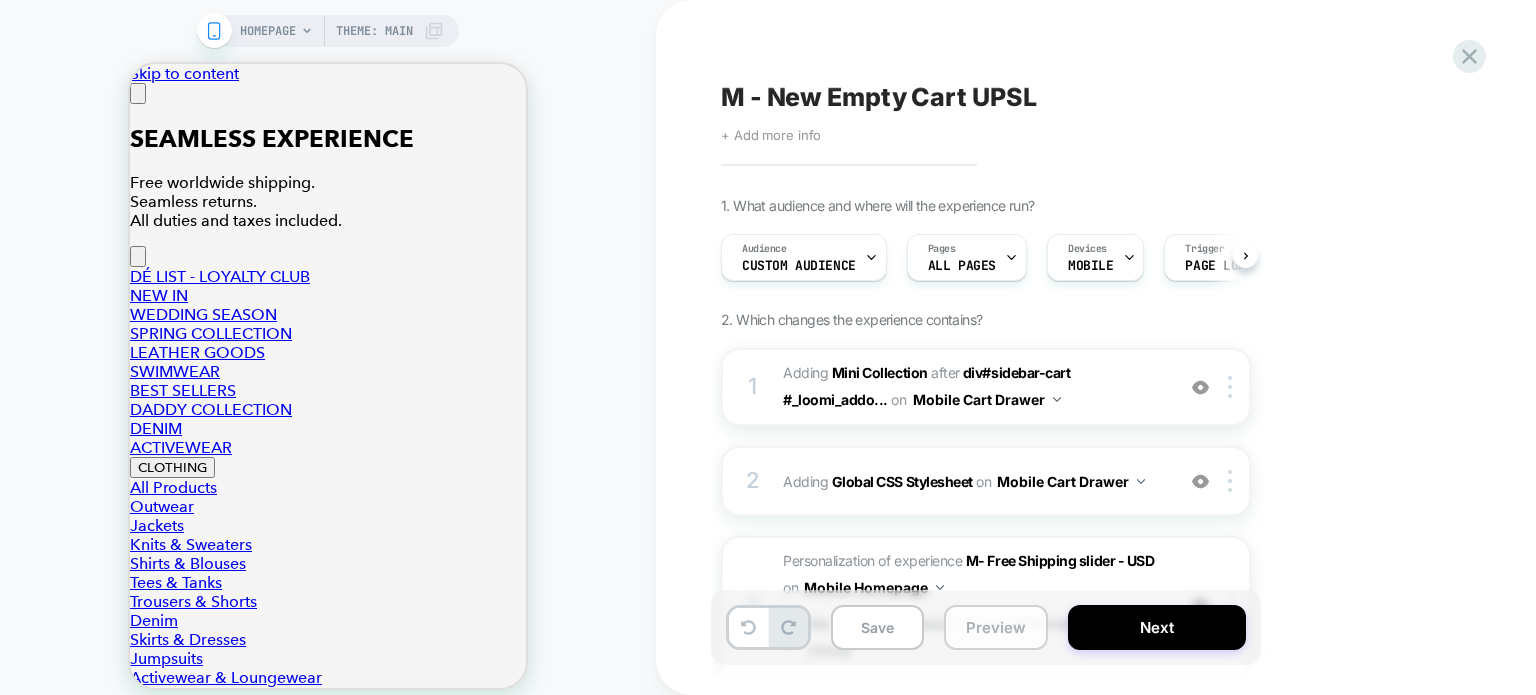 click on "Preview" at bounding box center (996, 627) 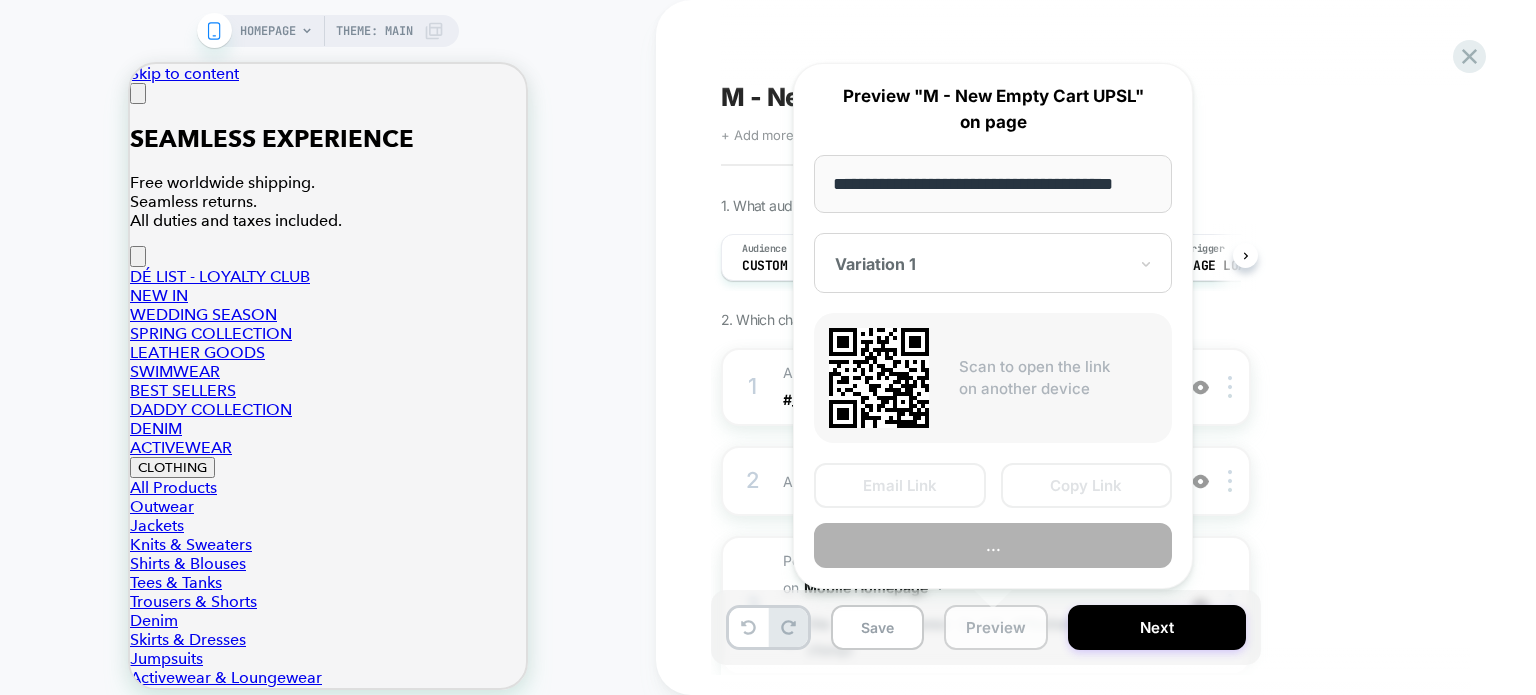 scroll, scrollTop: 0, scrollLeft: 24, axis: horizontal 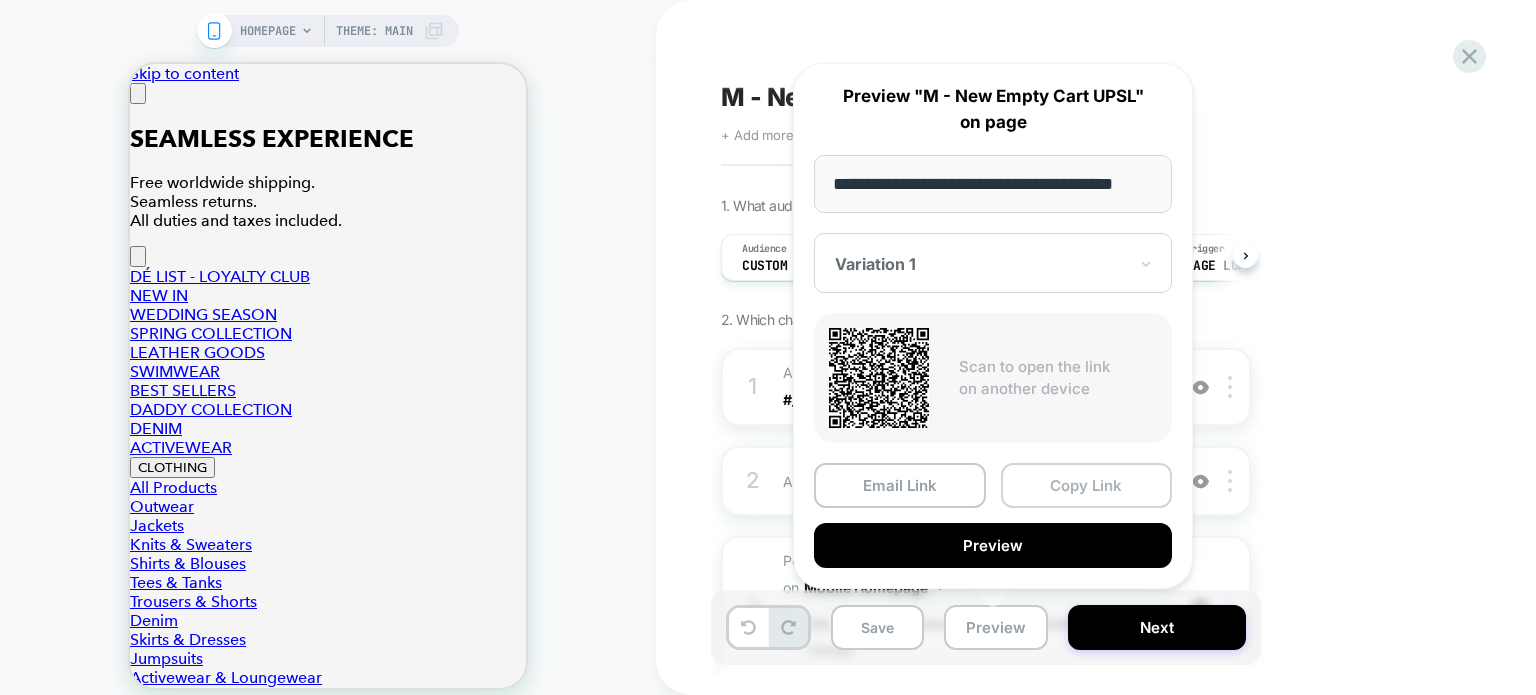 click on "Copy Link" at bounding box center [1087, 485] 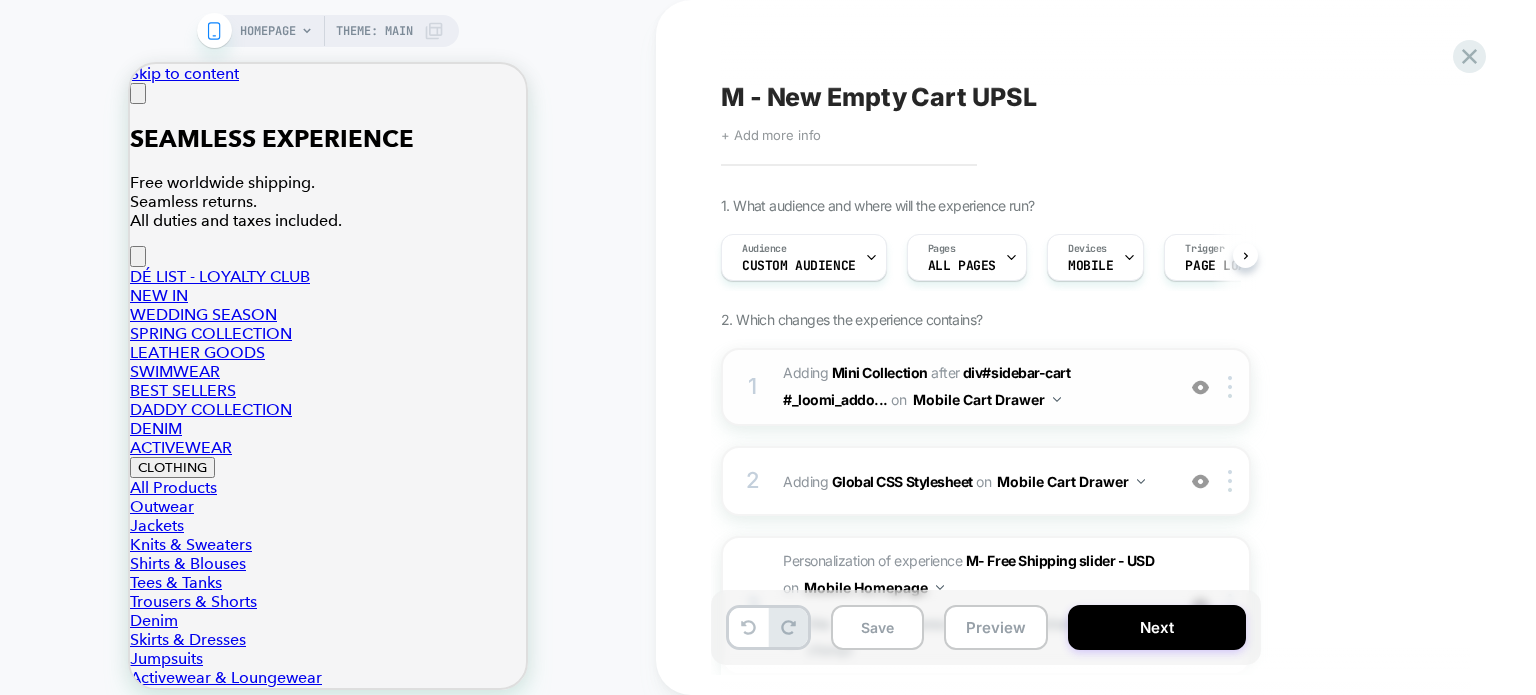 click on "#_loomi_addon_1748506301178 Adding   Mini Collection   AFTER div#sidebar-cart #_loomi_addo... div#sidebar-cart #_loomi_addon_1749123904043_dup   on Mobile Cart Drawer" at bounding box center [973, 387] 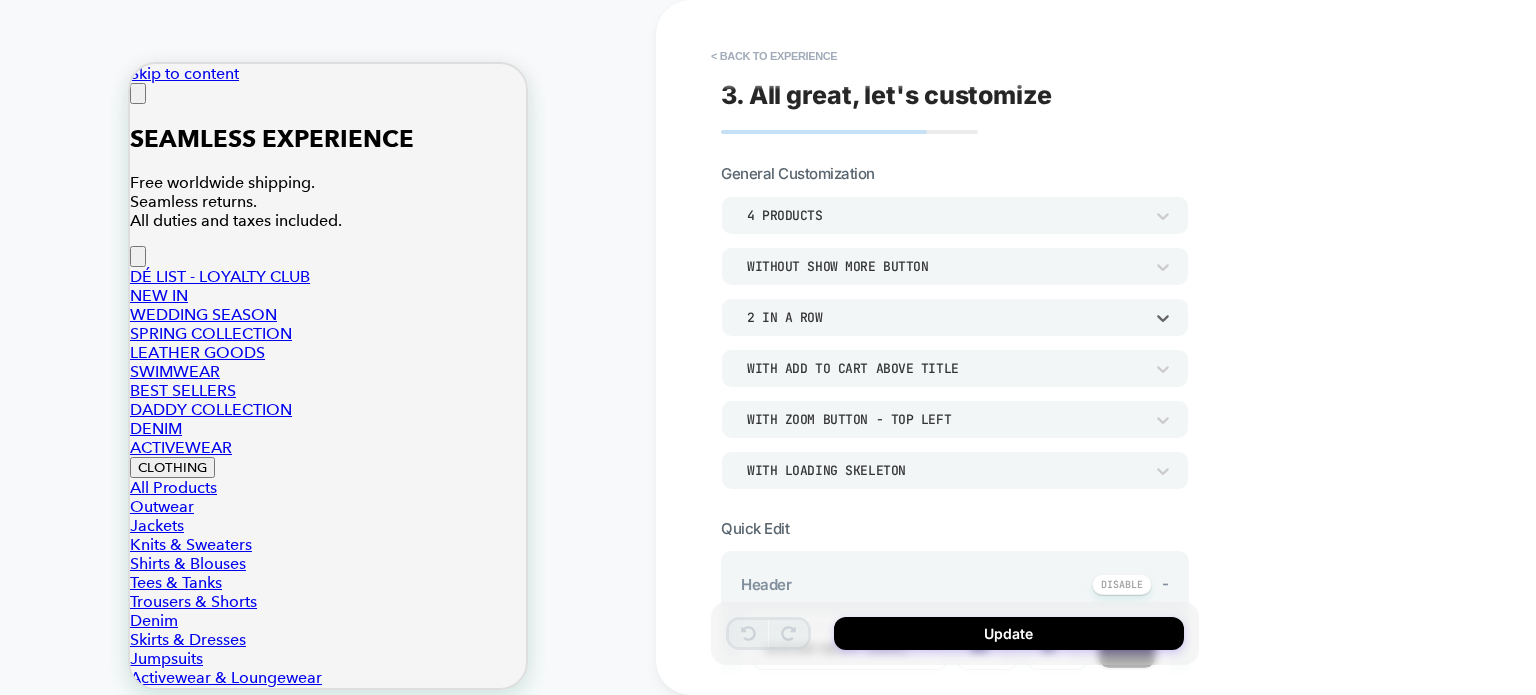 click on "2 In a Row" at bounding box center (945, 317) 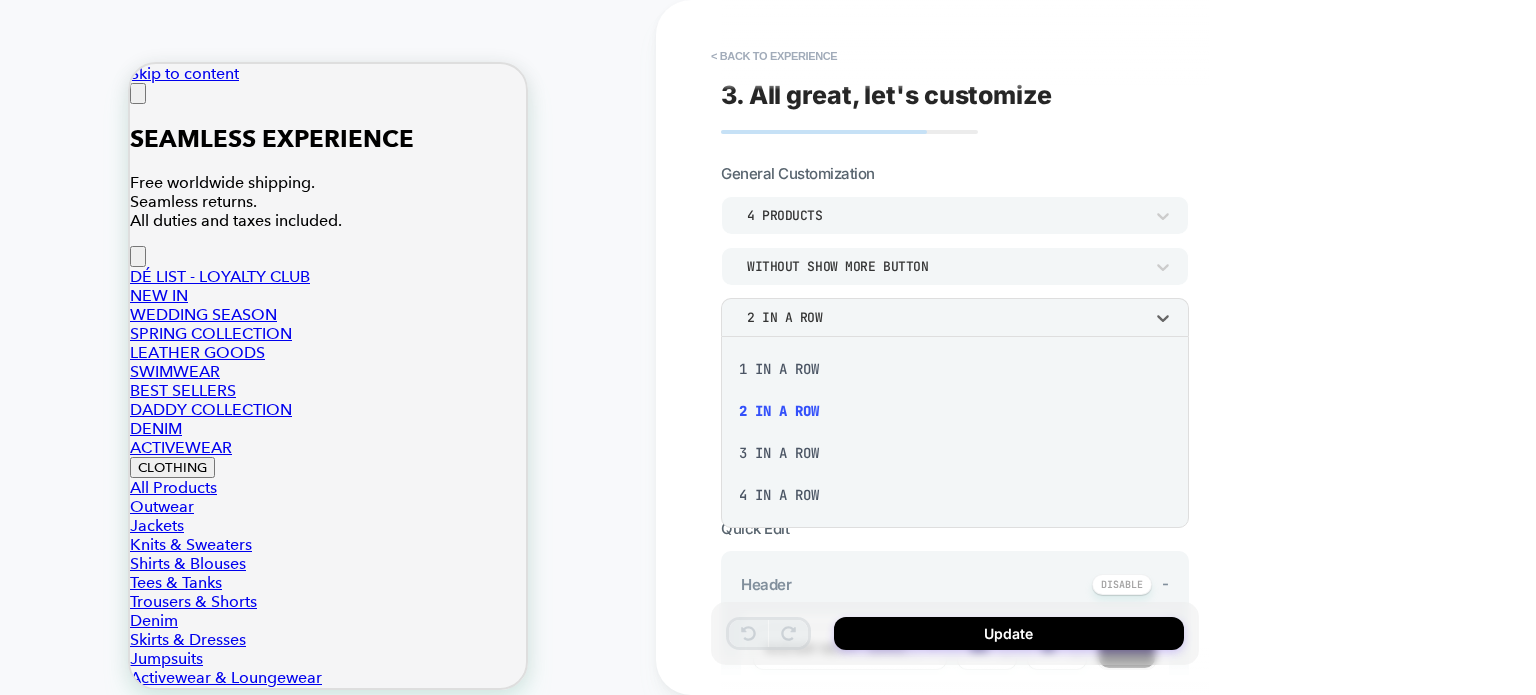click on "4 In a Row" at bounding box center [955, 495] 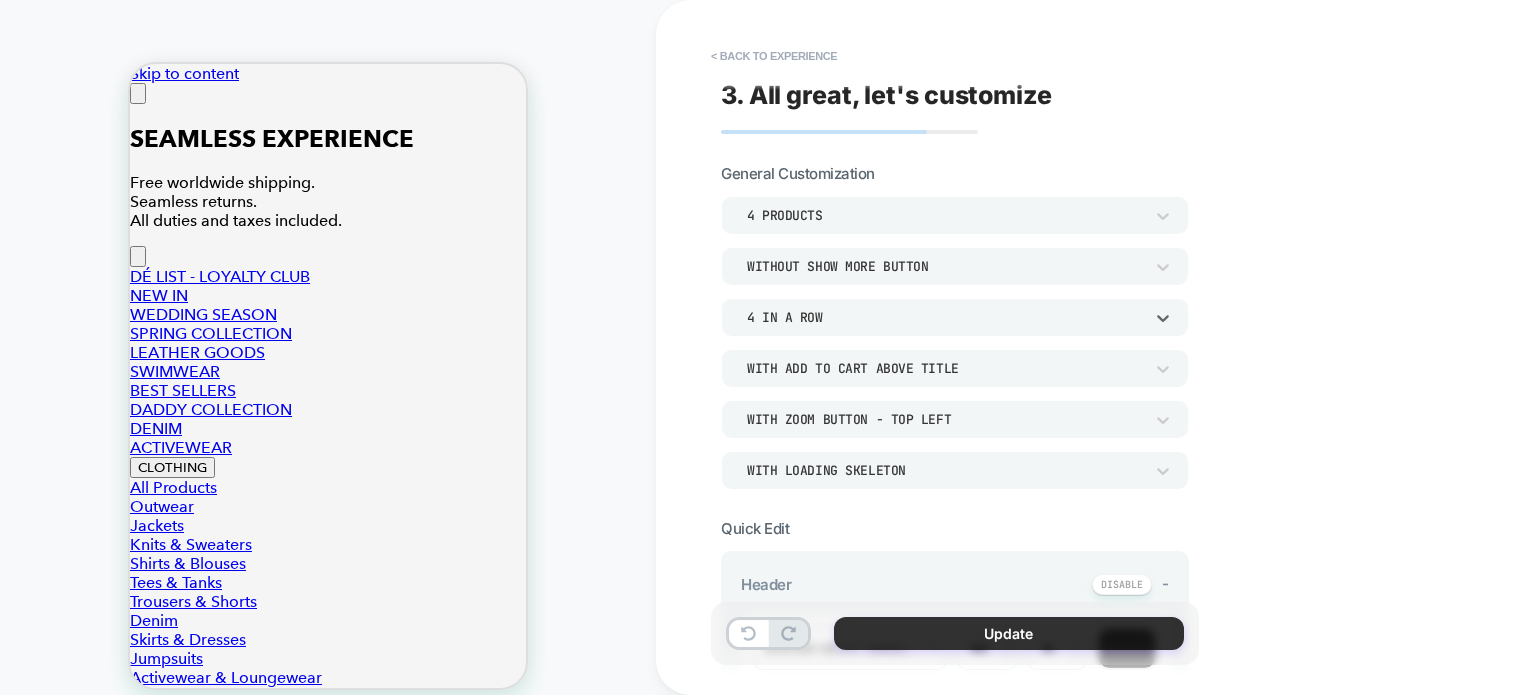 click on "Update" at bounding box center (1009, 633) 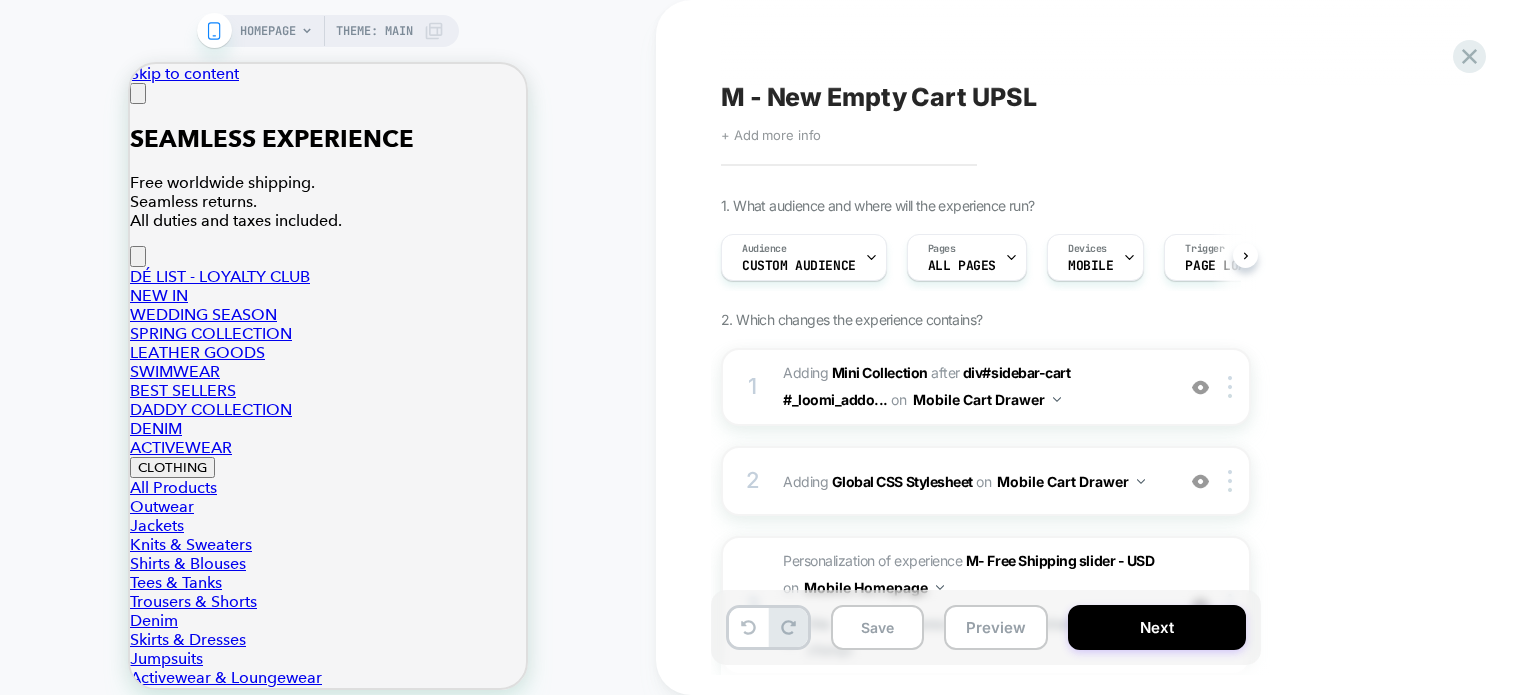 scroll, scrollTop: 0, scrollLeft: 0, axis: both 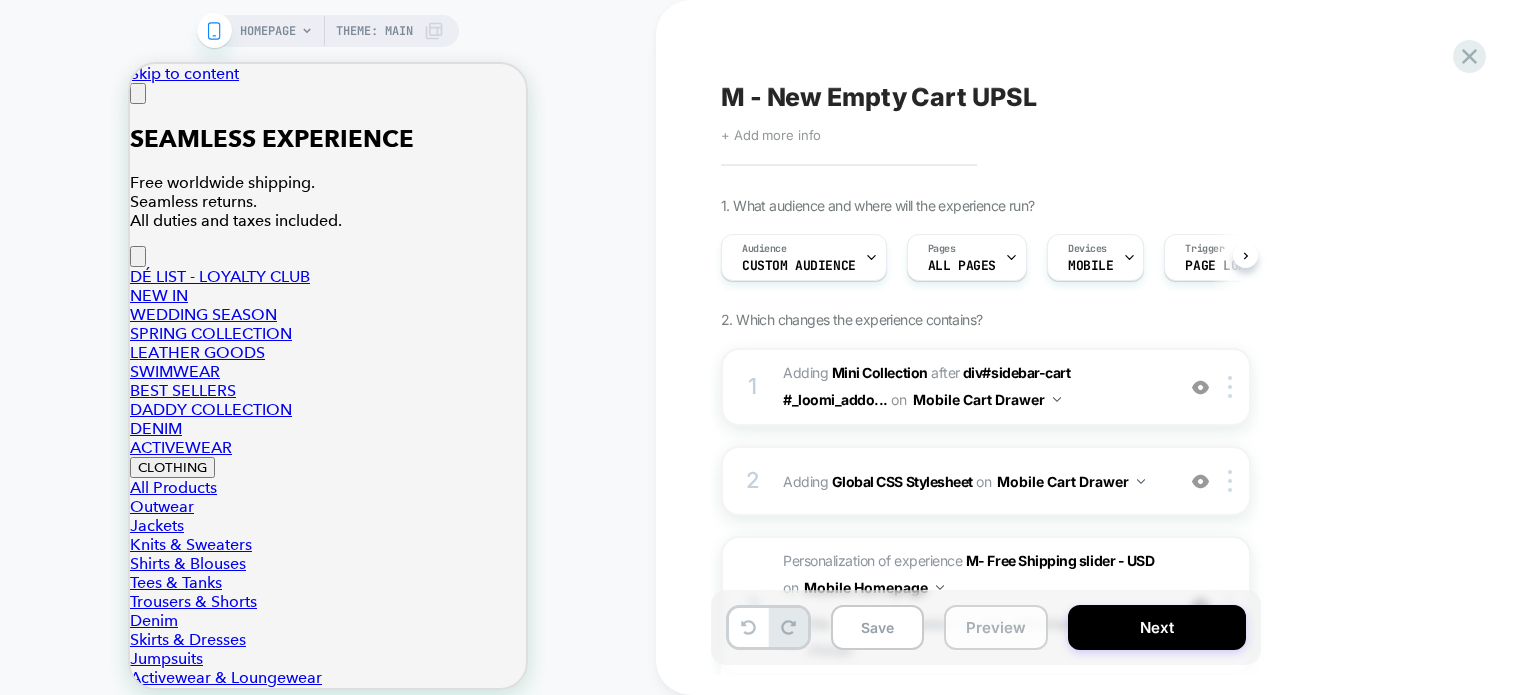 click on "Preview" at bounding box center [996, 627] 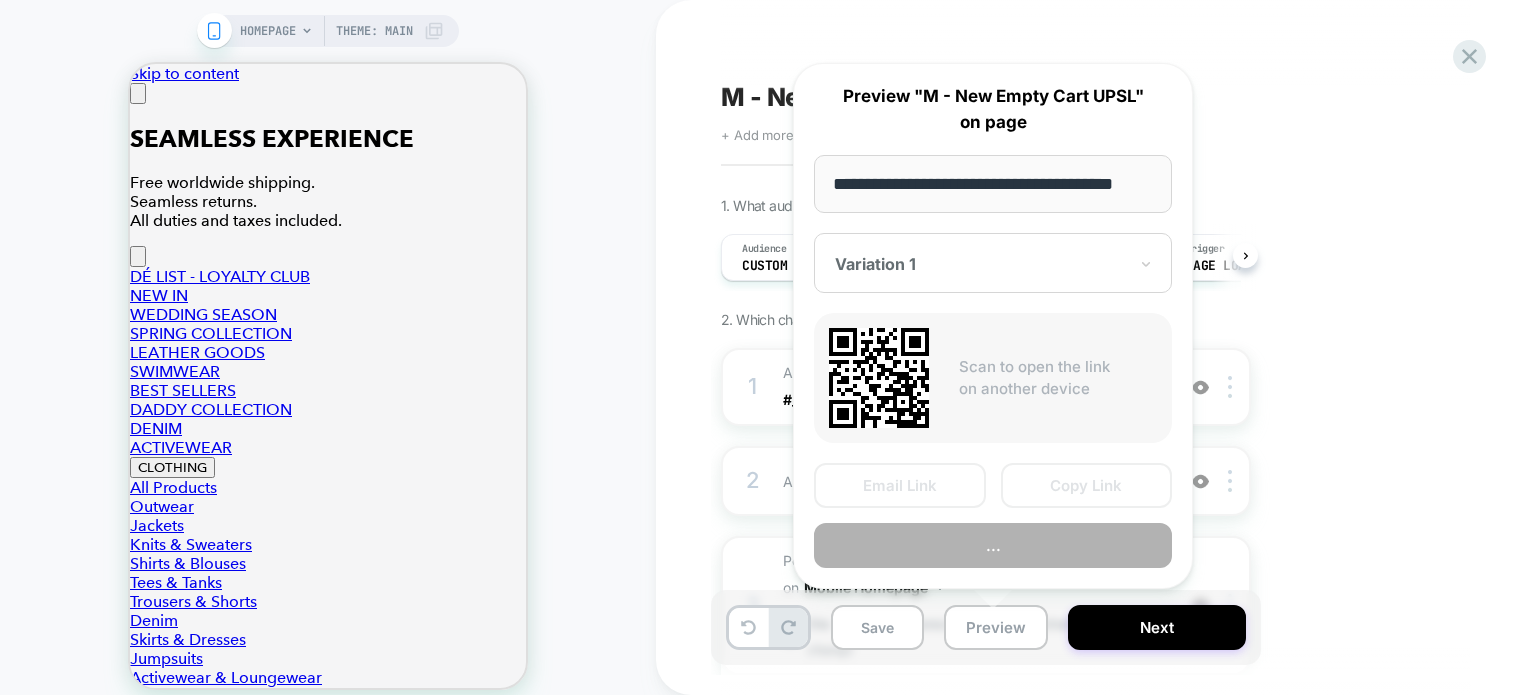 scroll, scrollTop: 0, scrollLeft: 24, axis: horizontal 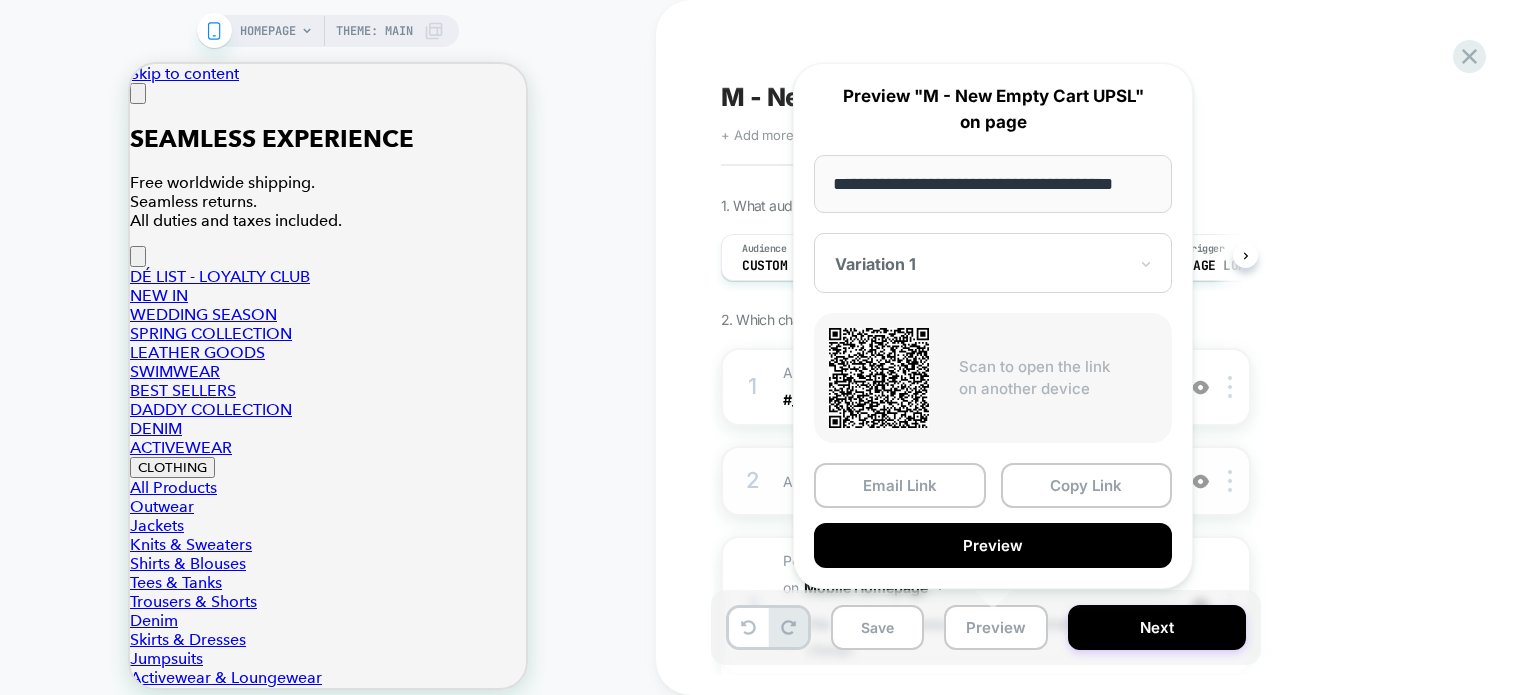 drag, startPoint x: 1093, startPoint y: 488, endPoint x: 1104, endPoint y: 493, distance: 12.083046 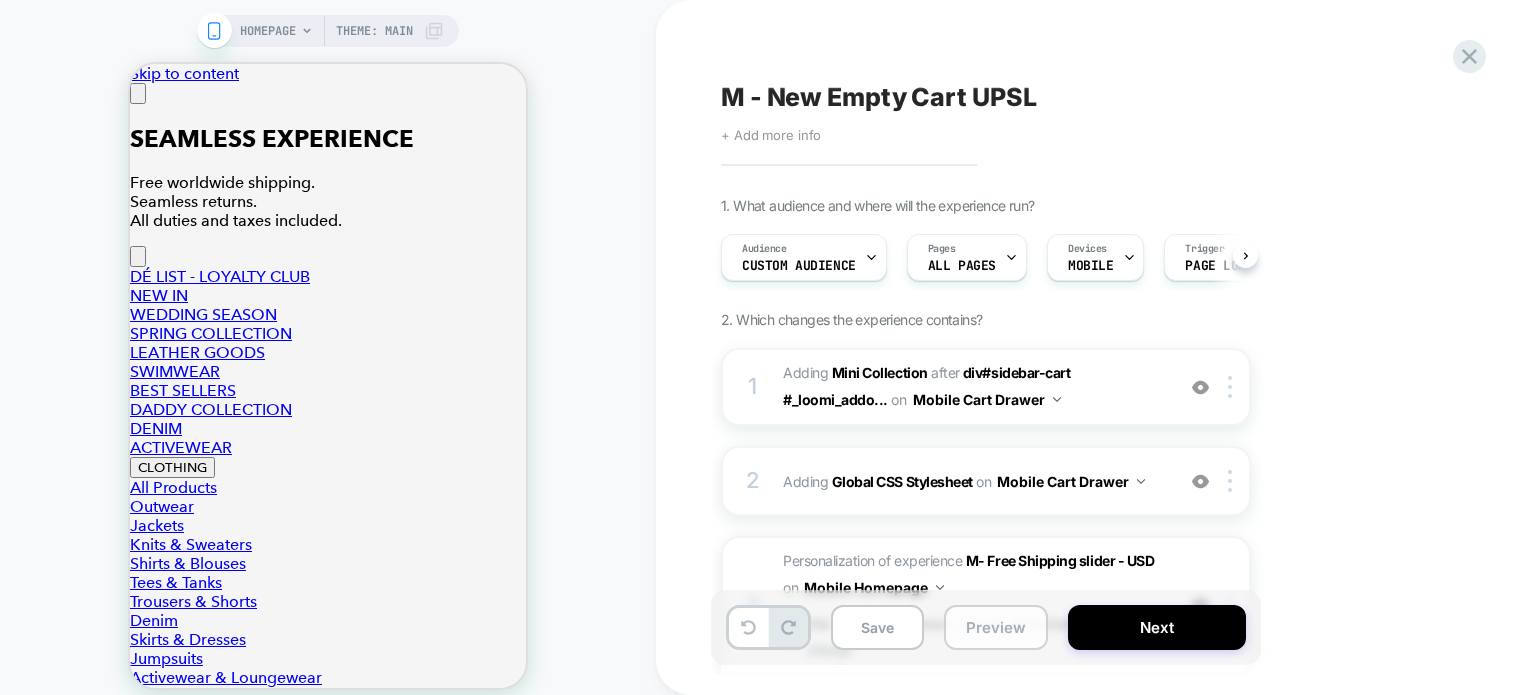 click on "Preview" at bounding box center (996, 627) 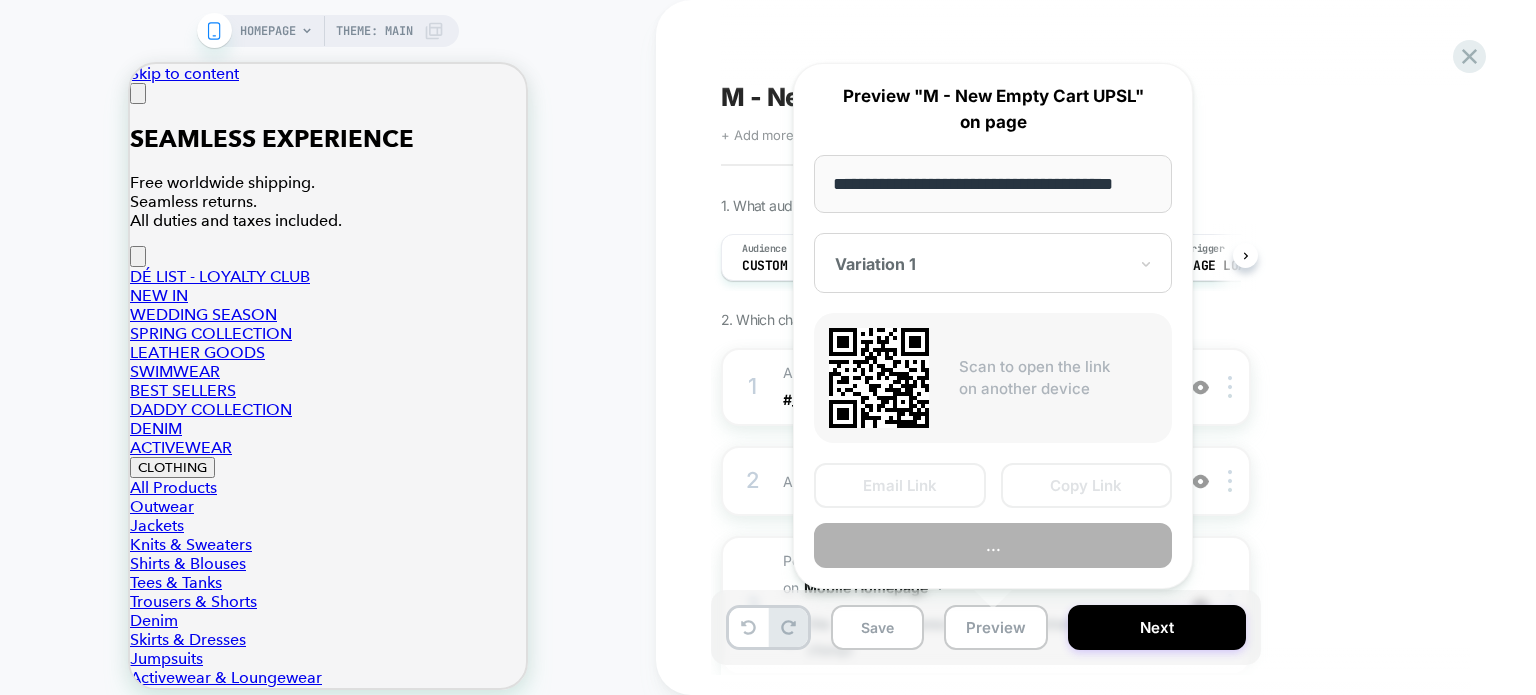 scroll, scrollTop: 0, scrollLeft: 24, axis: horizontal 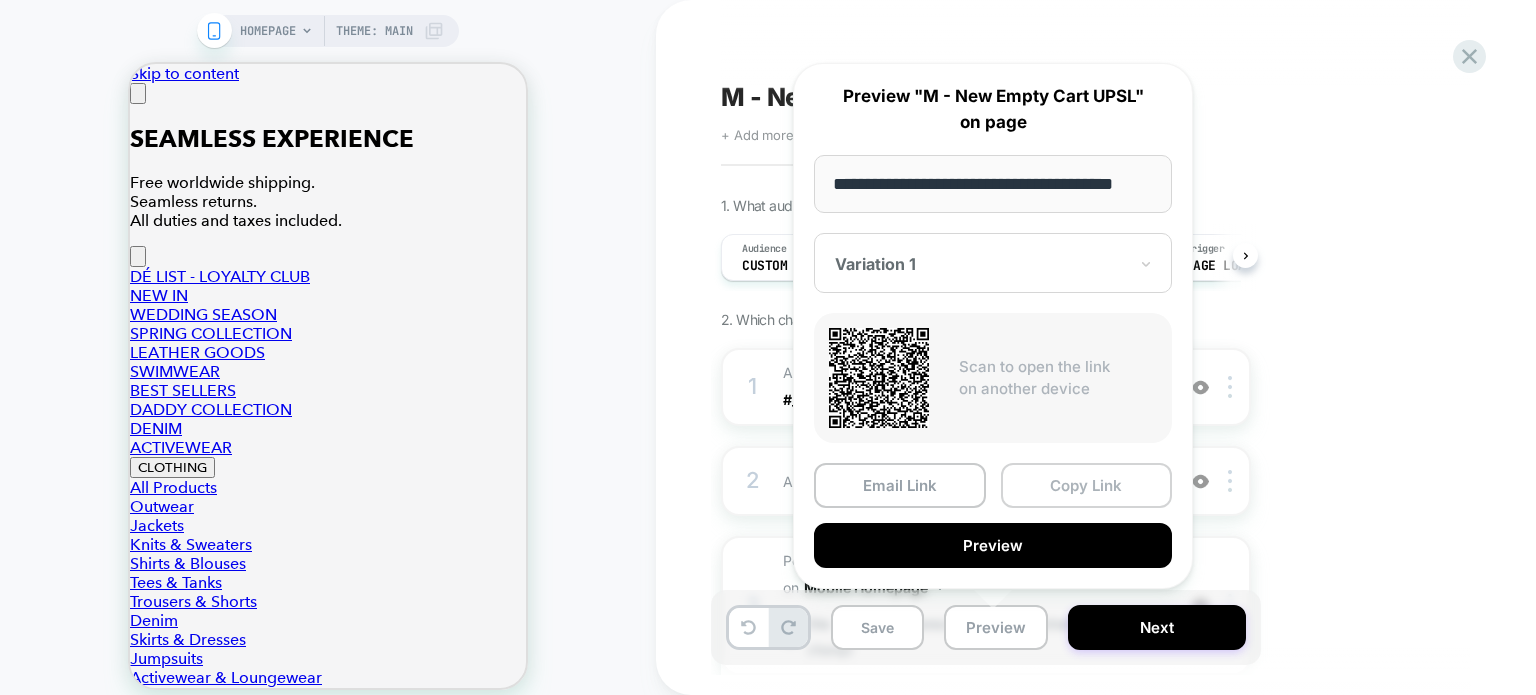 click on "Copy Link" at bounding box center (1087, 485) 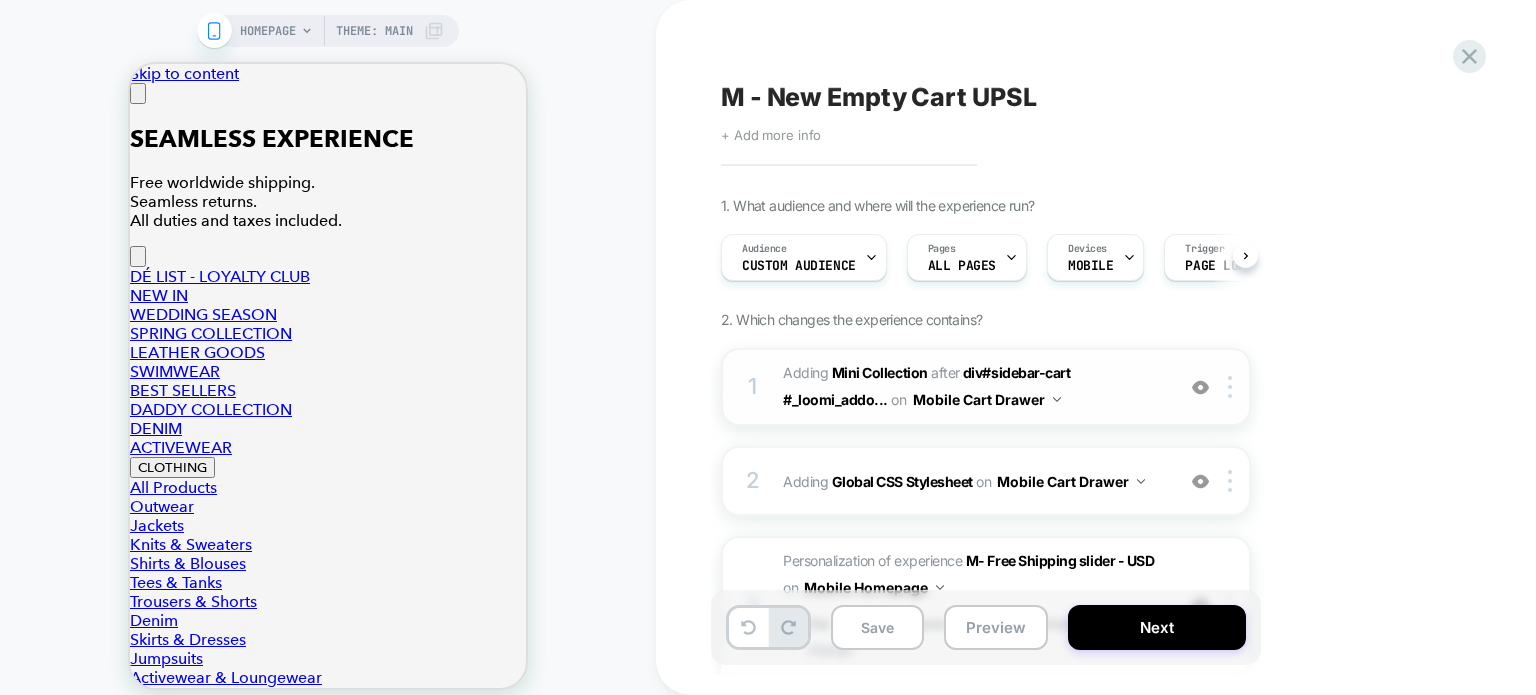 click on "#_loomi_addon_1748506301178 Adding   Mini Collection   AFTER div#sidebar-cart #_loomi_addo... div#sidebar-cart #_loomi_addon_1749123904043_dup   on Mobile Cart Drawer" at bounding box center [973, 387] 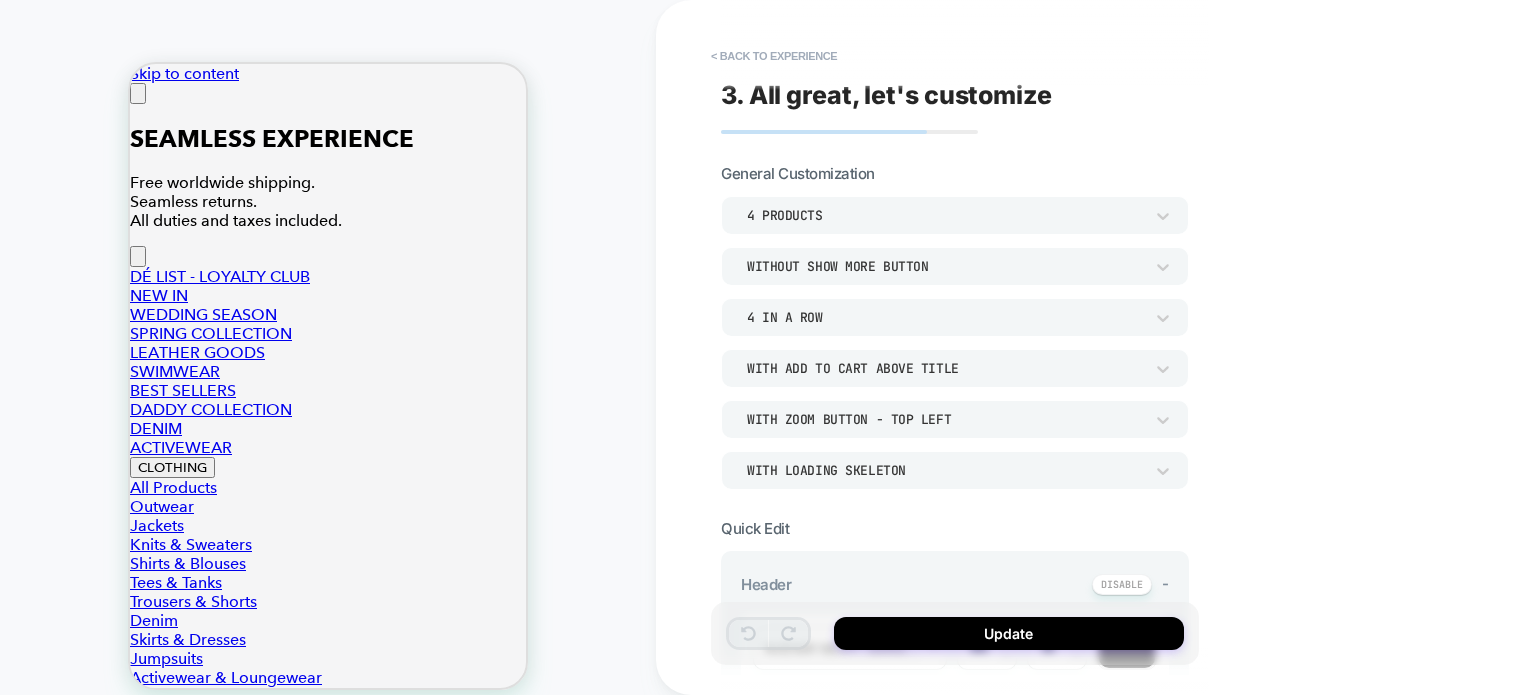 click on "4 In a Row" at bounding box center (945, 317) 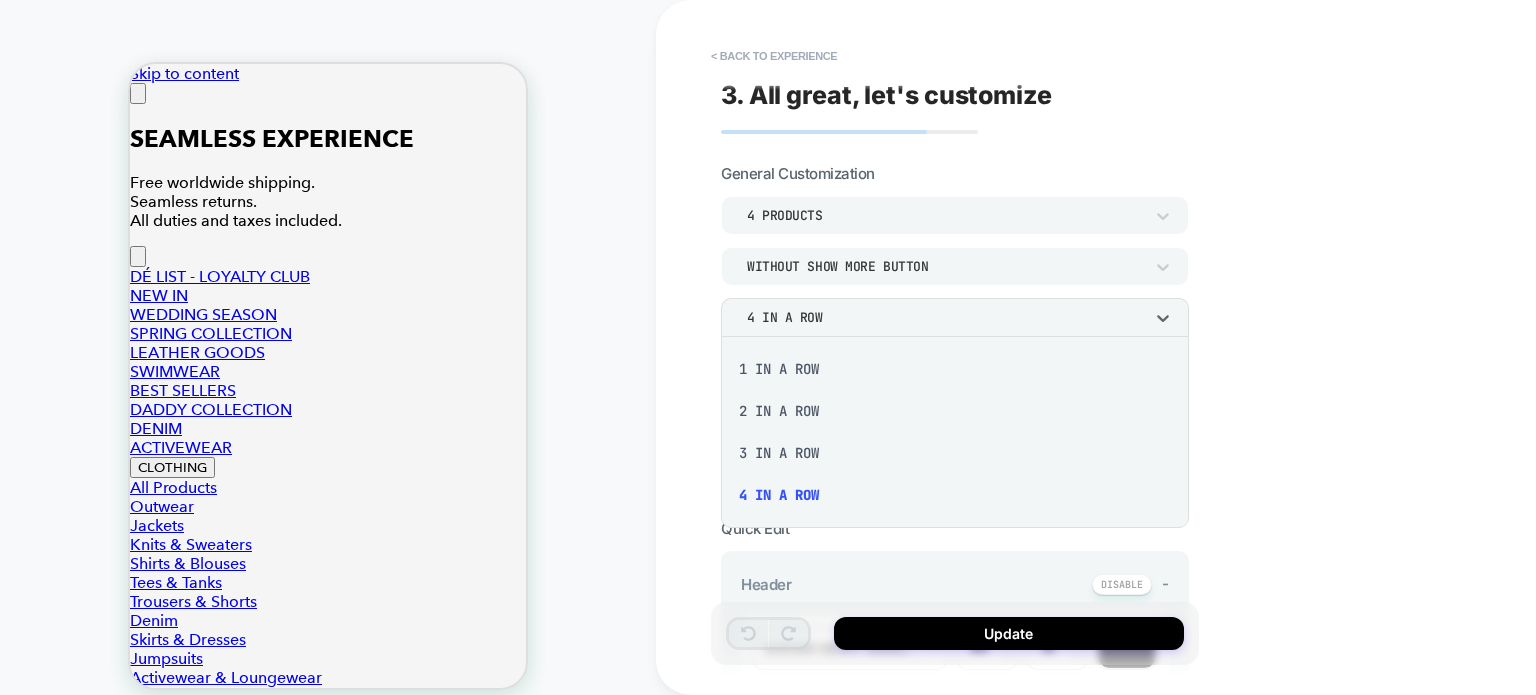 click on "2 In a Row" at bounding box center [955, 411] 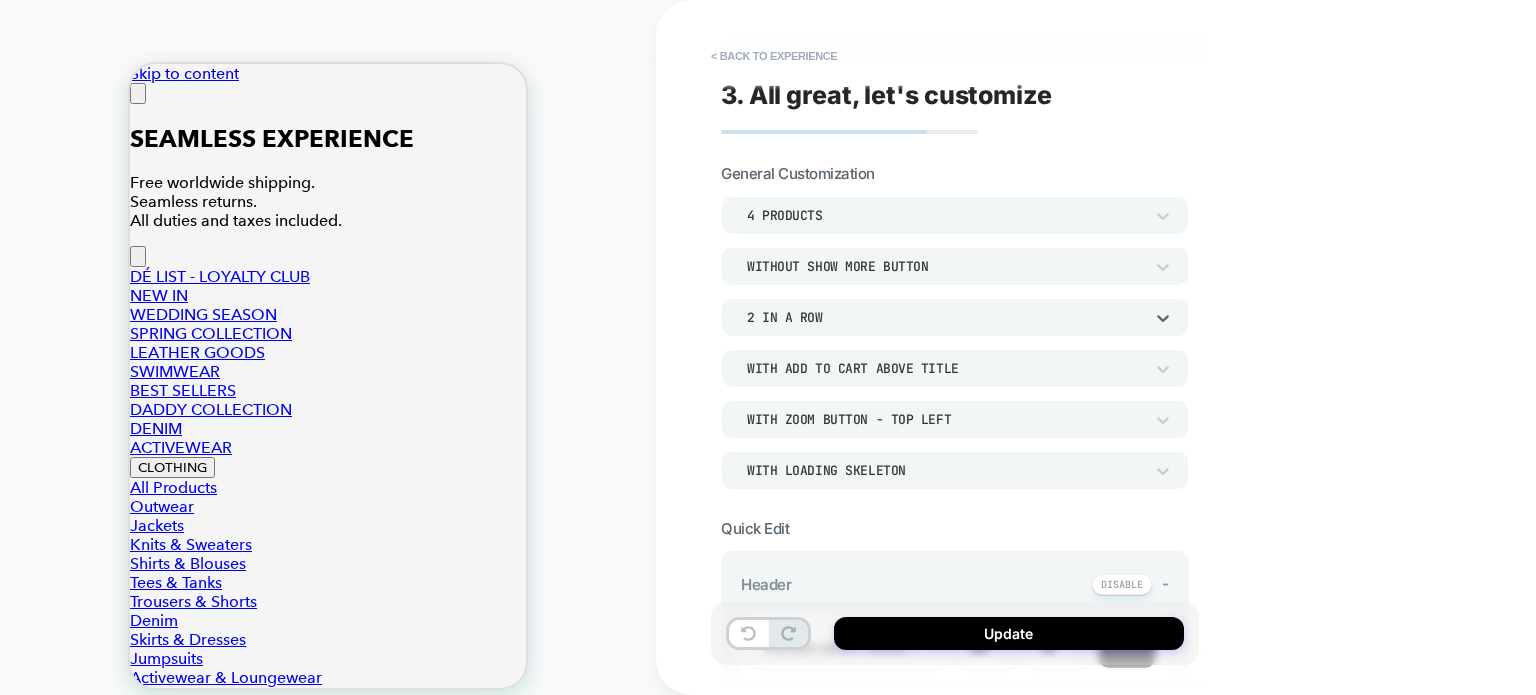 click on "2 In a Row" at bounding box center [945, 317] 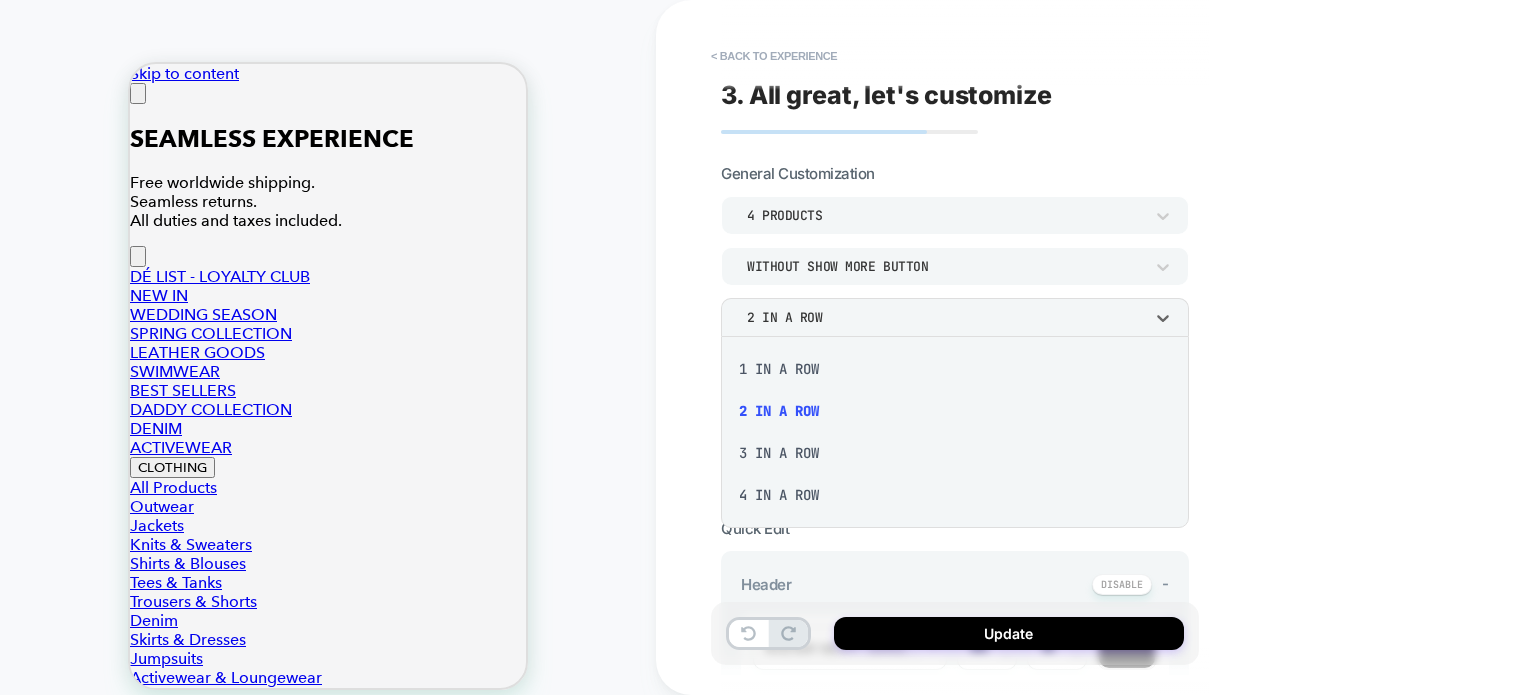 click on "4 In a Row" at bounding box center [955, 495] 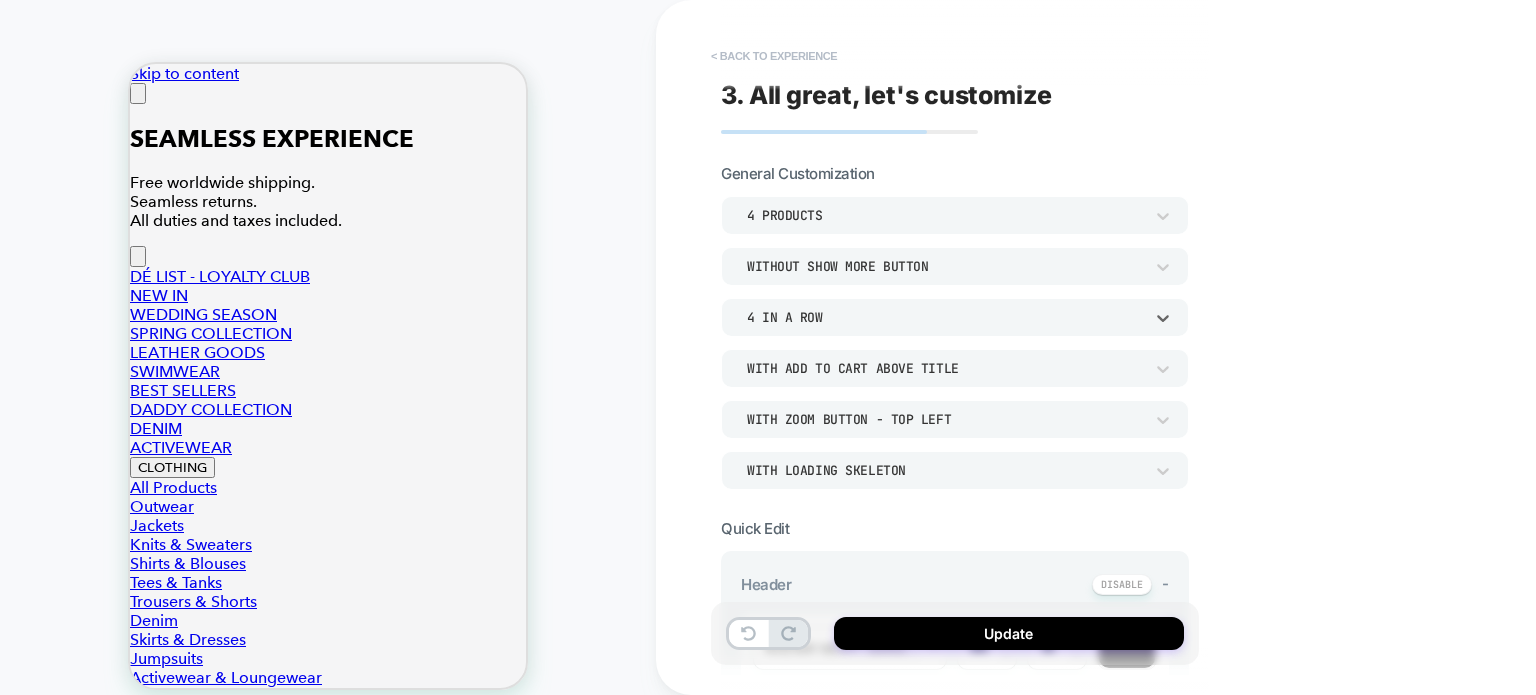 click on "< Back to experience" at bounding box center (774, 56) 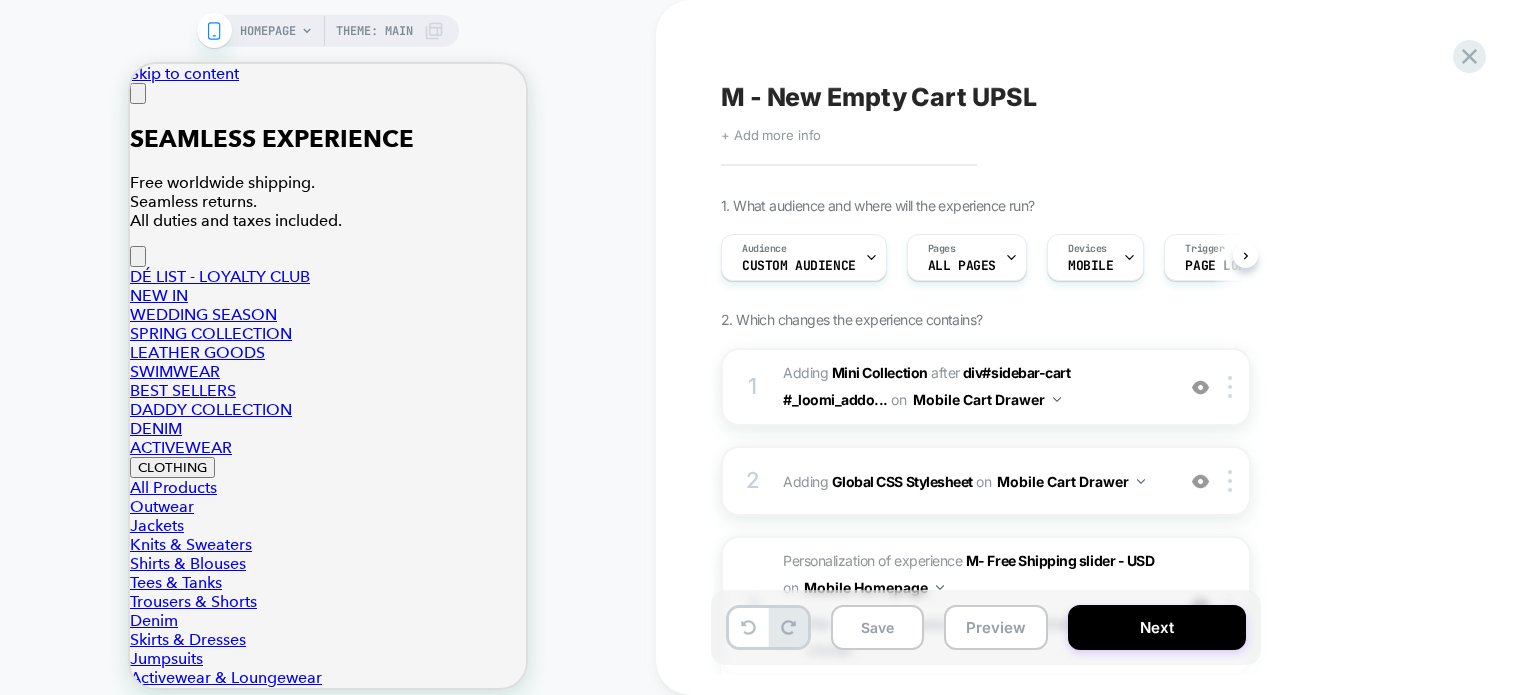 scroll, scrollTop: 0, scrollLeft: 0, axis: both 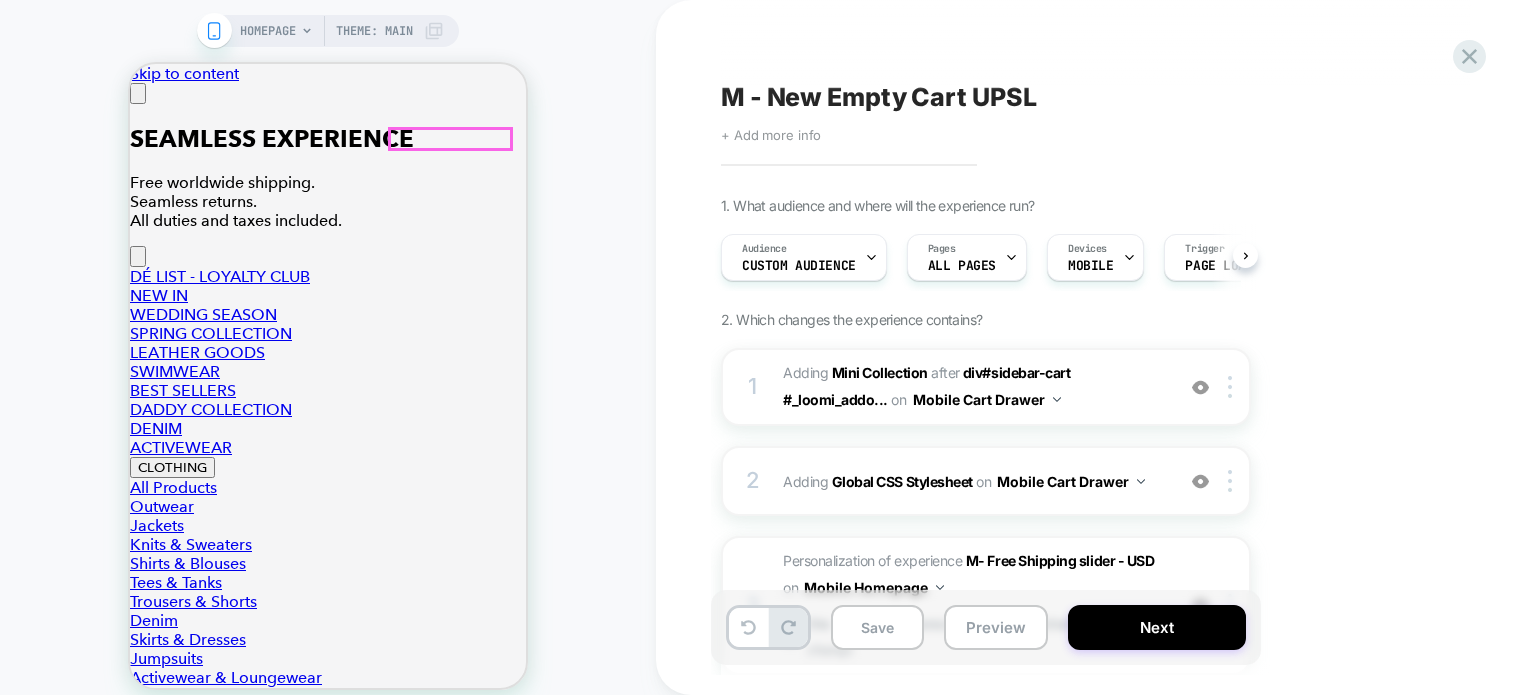 click at bounding box center (272, 4273) 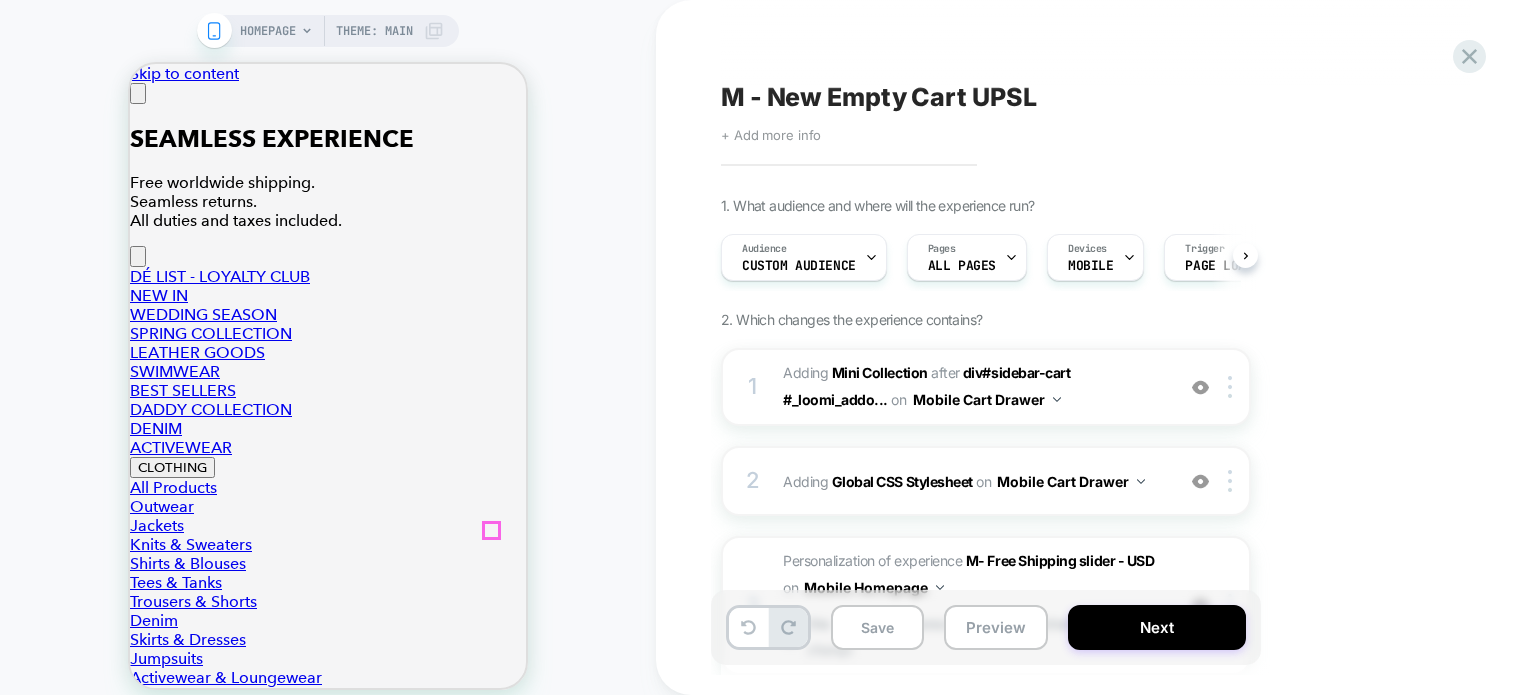 click at bounding box center (138, 93) 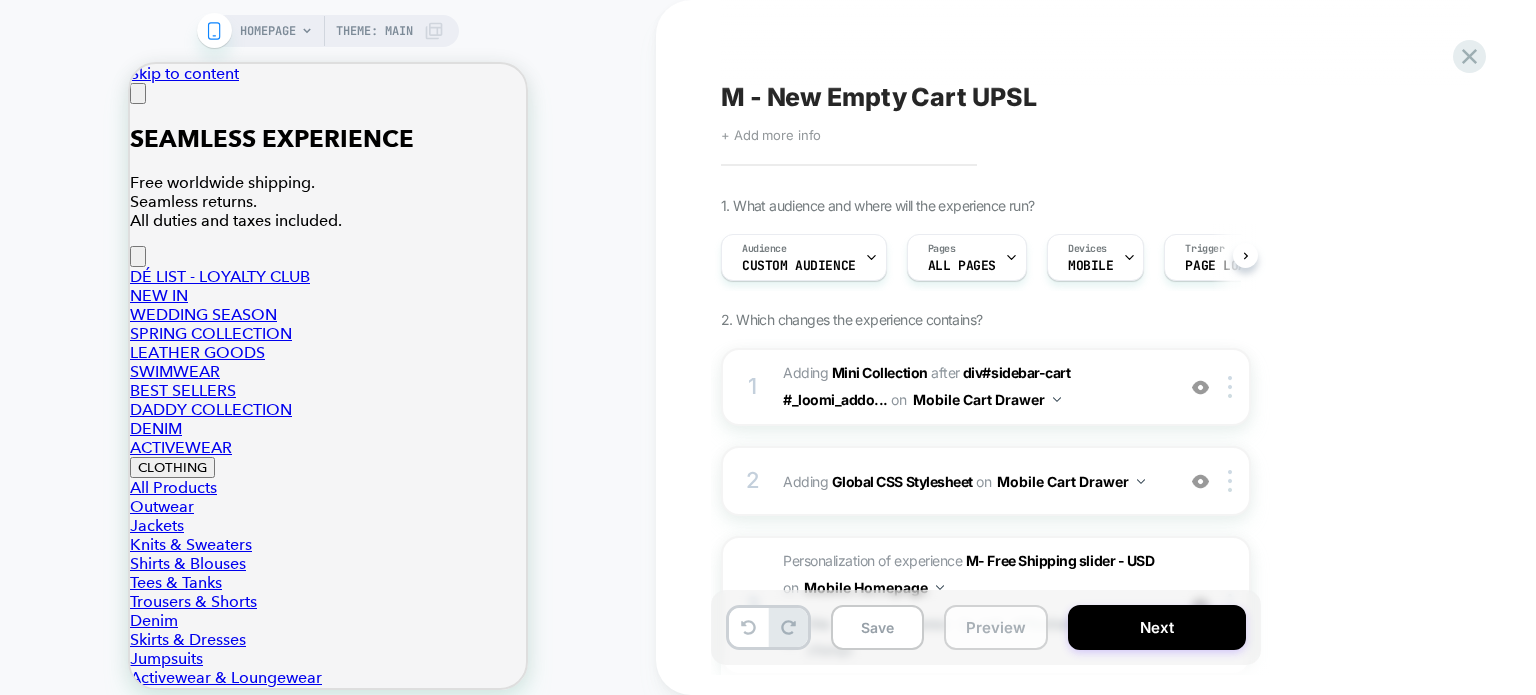 click on "Preview" at bounding box center (996, 627) 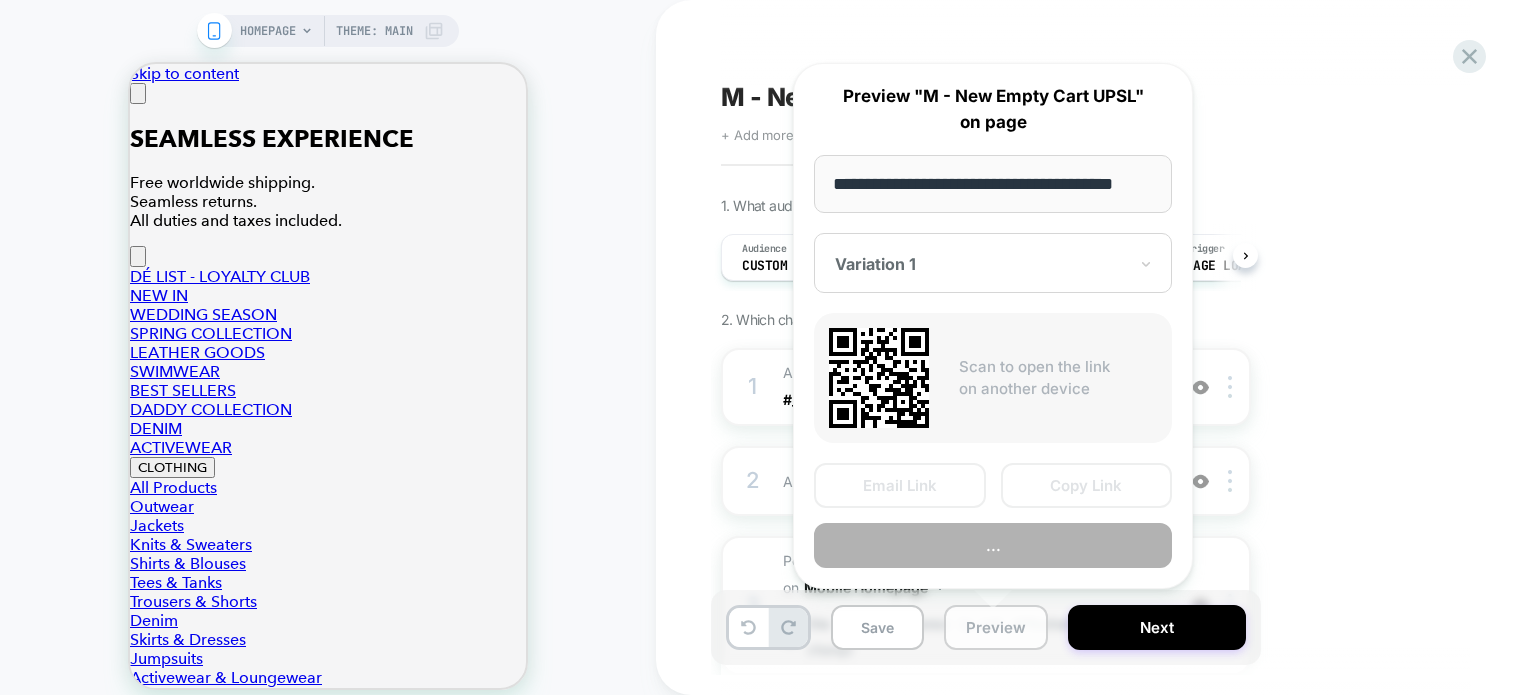 scroll, scrollTop: 0, scrollLeft: 24, axis: horizontal 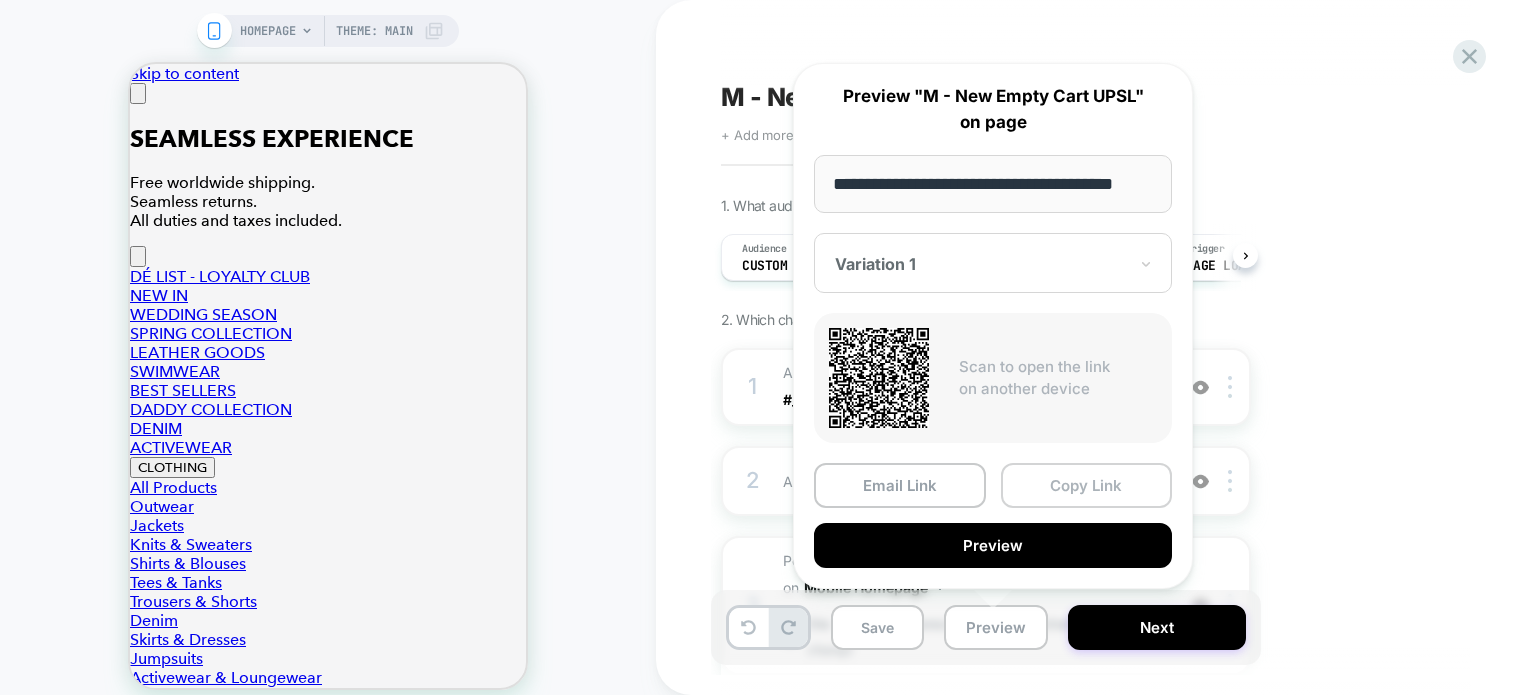 click on "Copy Link" at bounding box center (1087, 485) 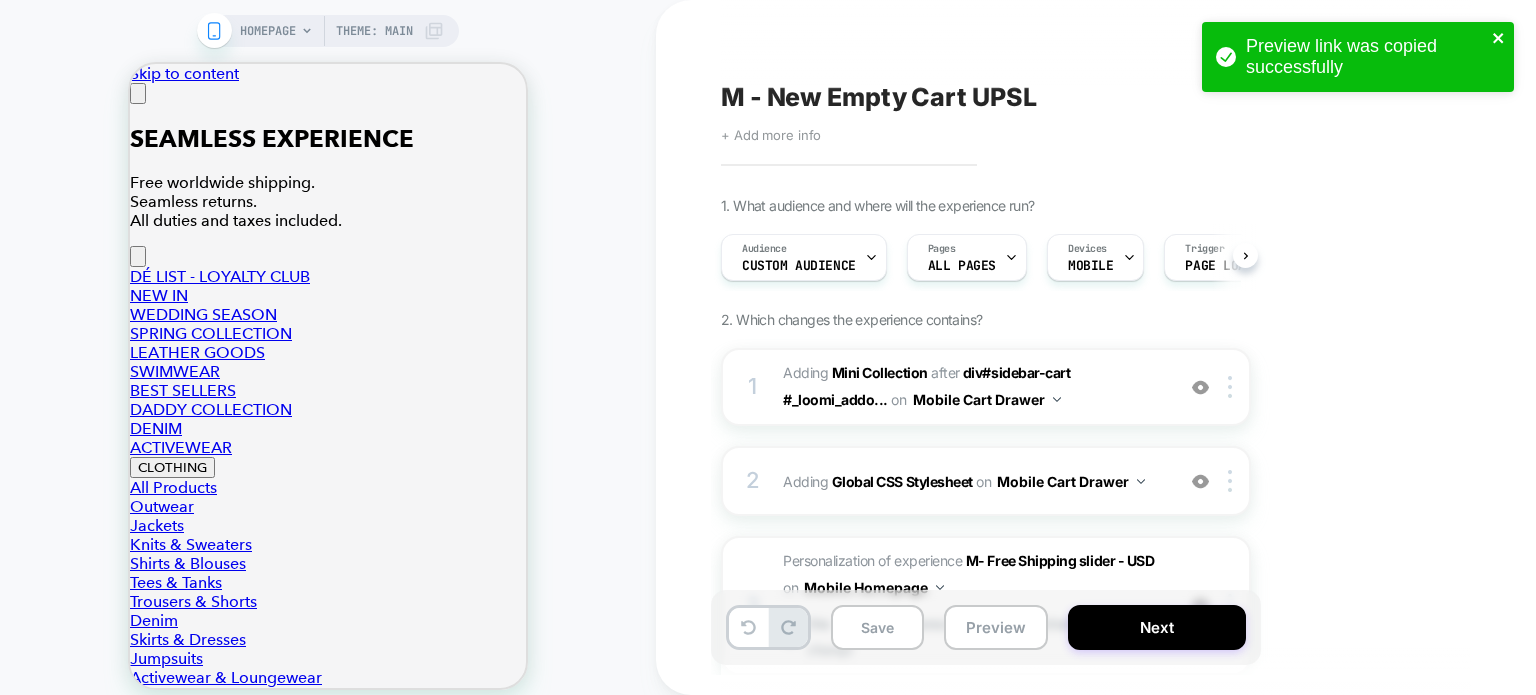 click 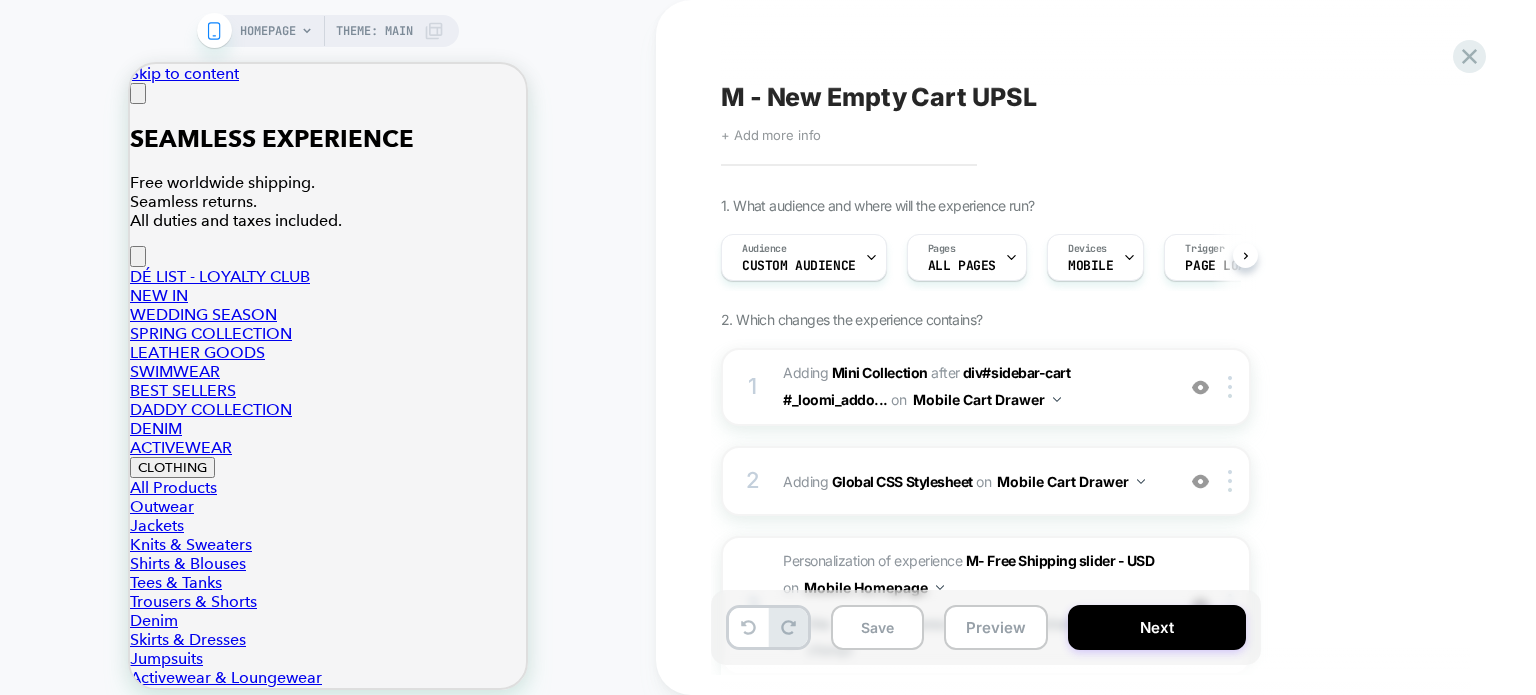 click on "Preview link was copied successfully" at bounding box center [1358, 22] 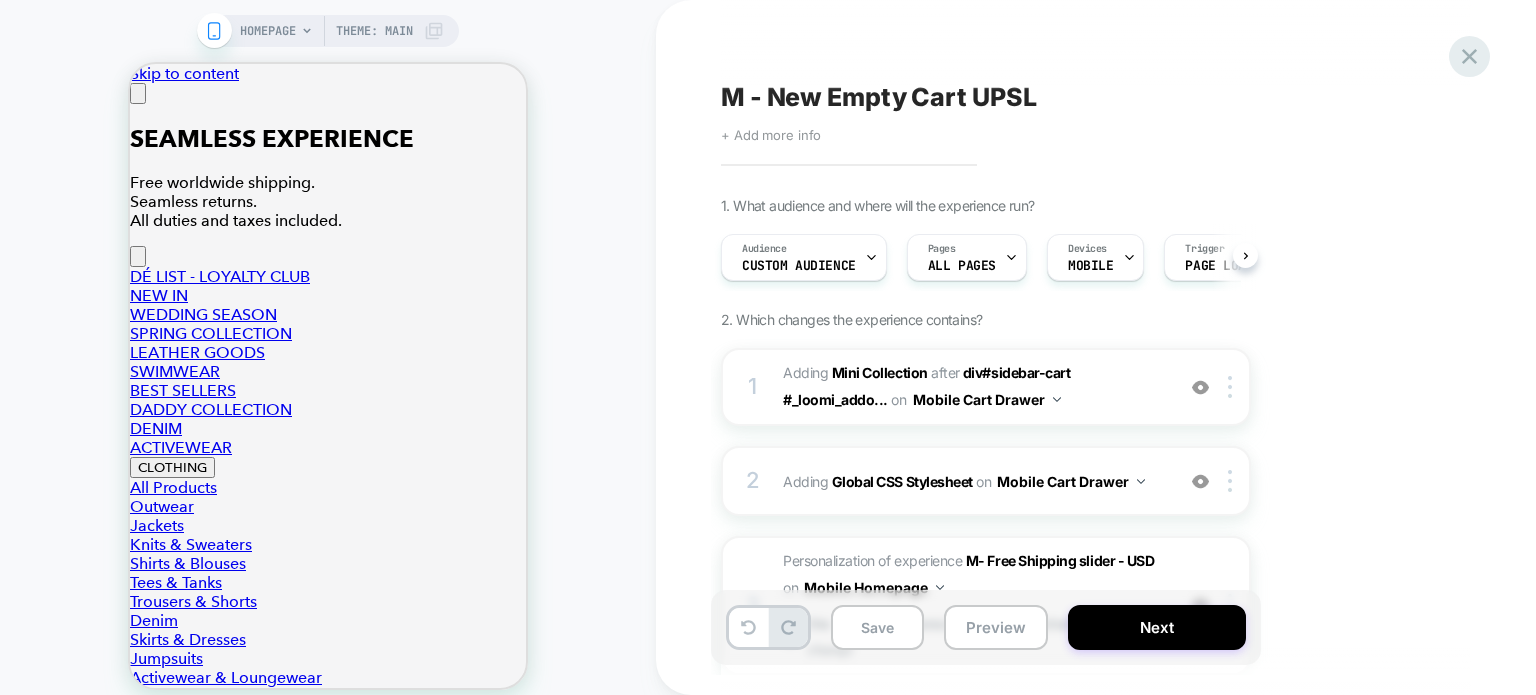 click 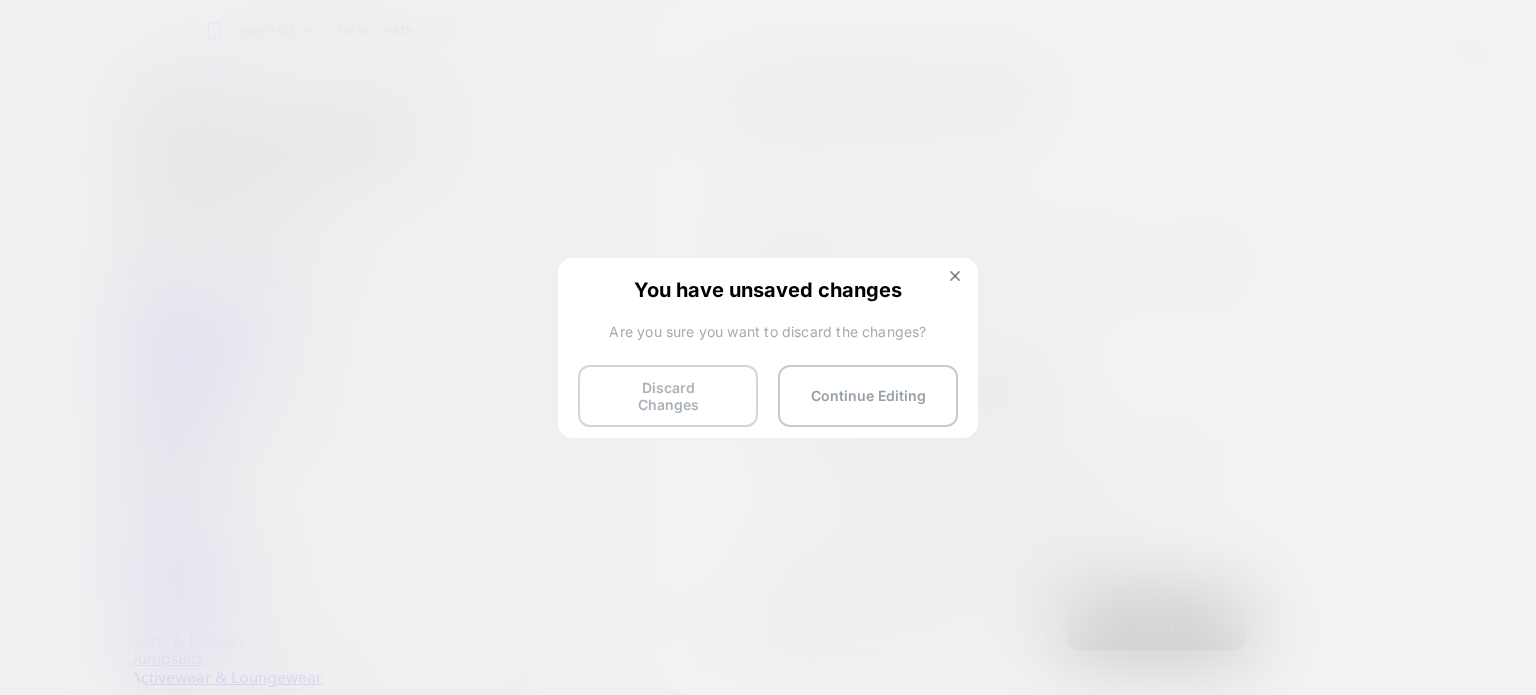 click on "Discard Changes" at bounding box center (668, 396) 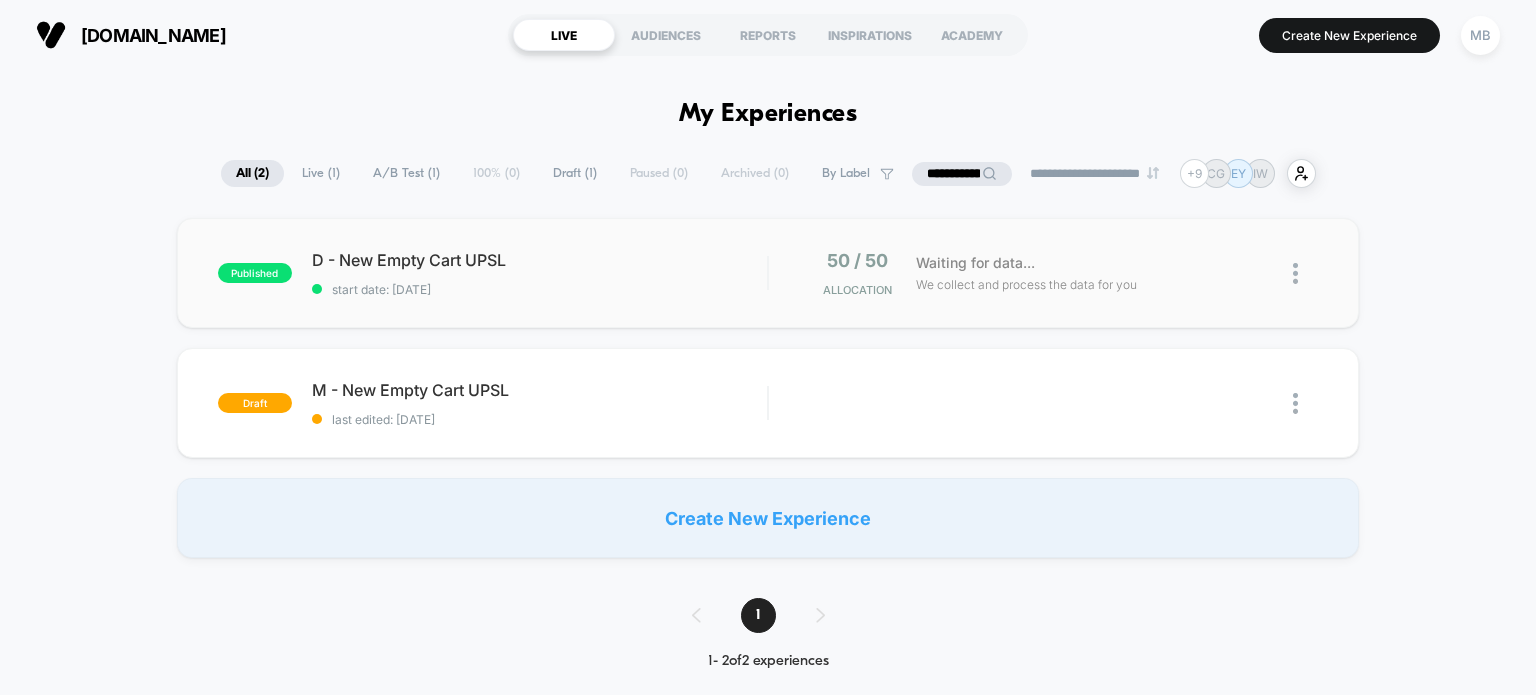 click on "50 / 50 Allocation" at bounding box center [848, 273] 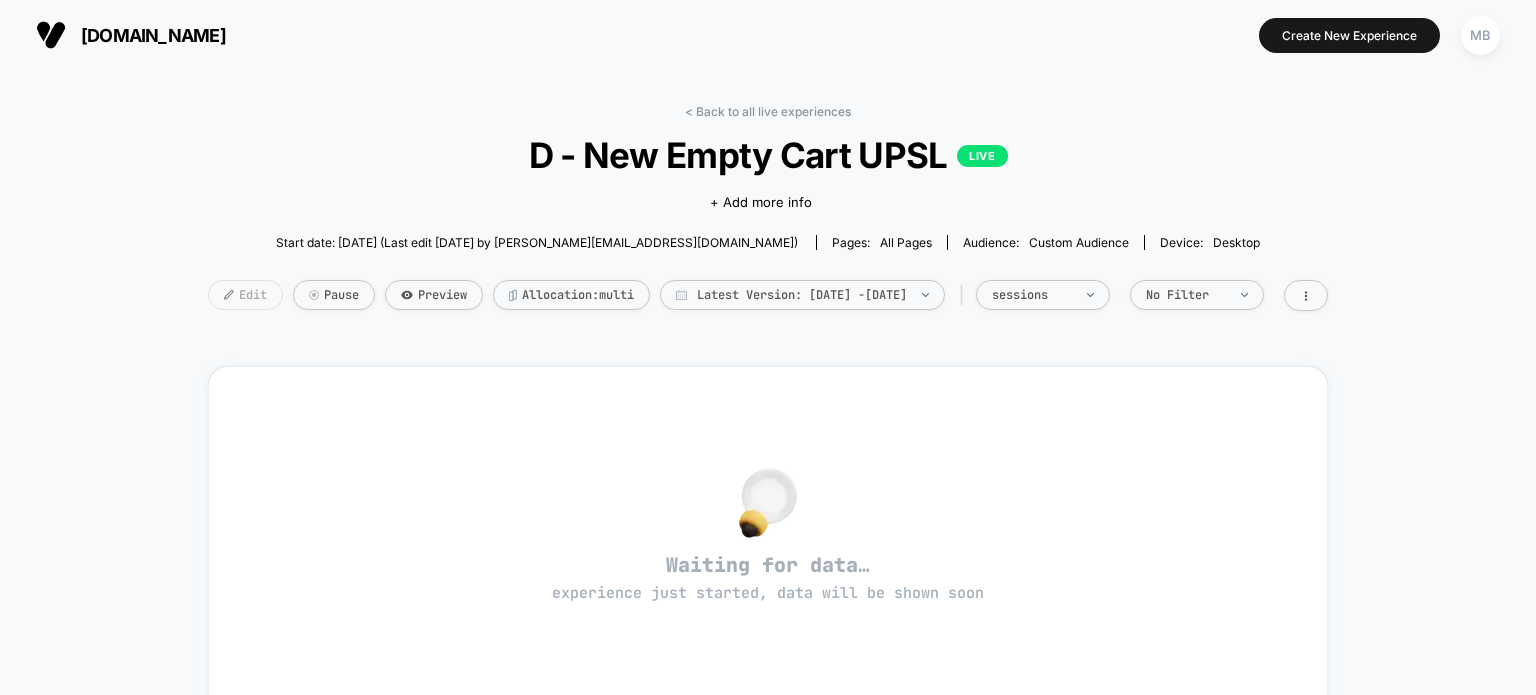 click on "Edit" at bounding box center [245, 295] 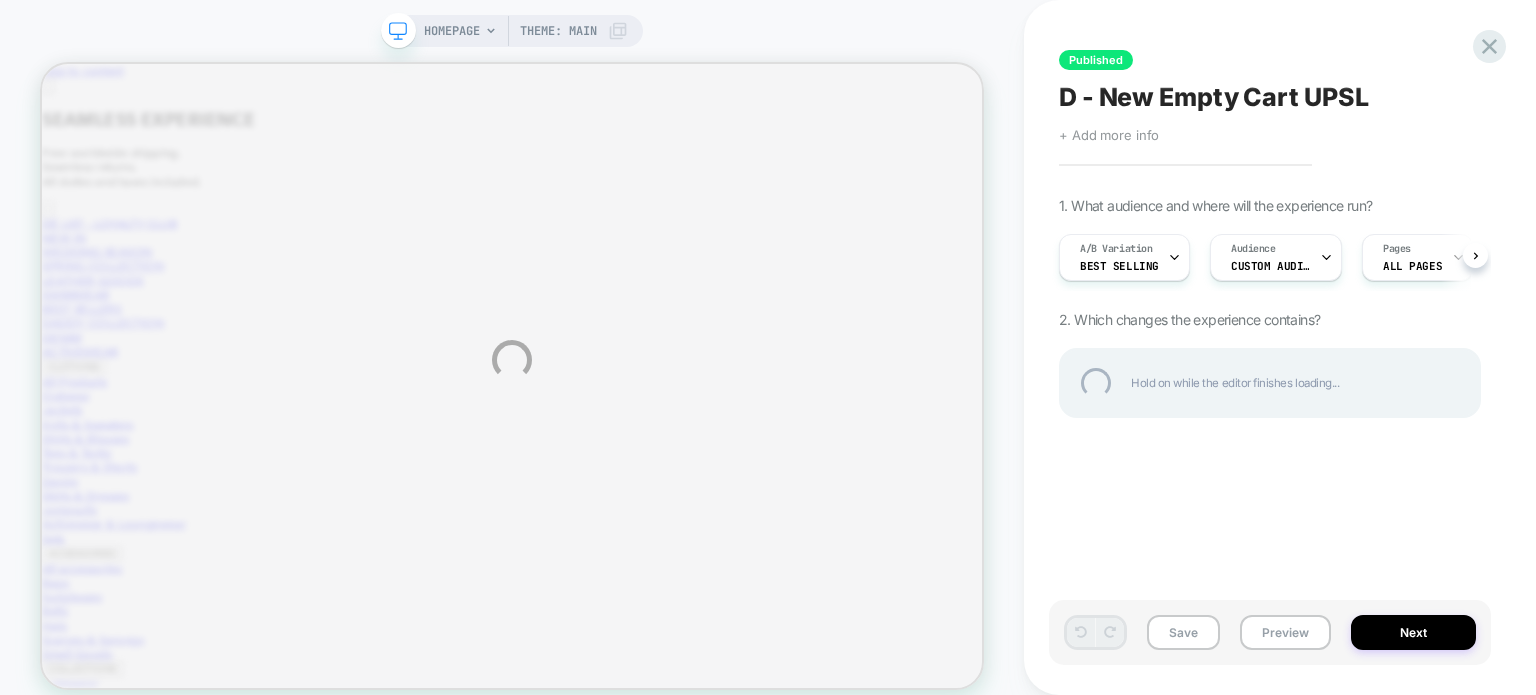 scroll, scrollTop: 0, scrollLeft: 0, axis: both 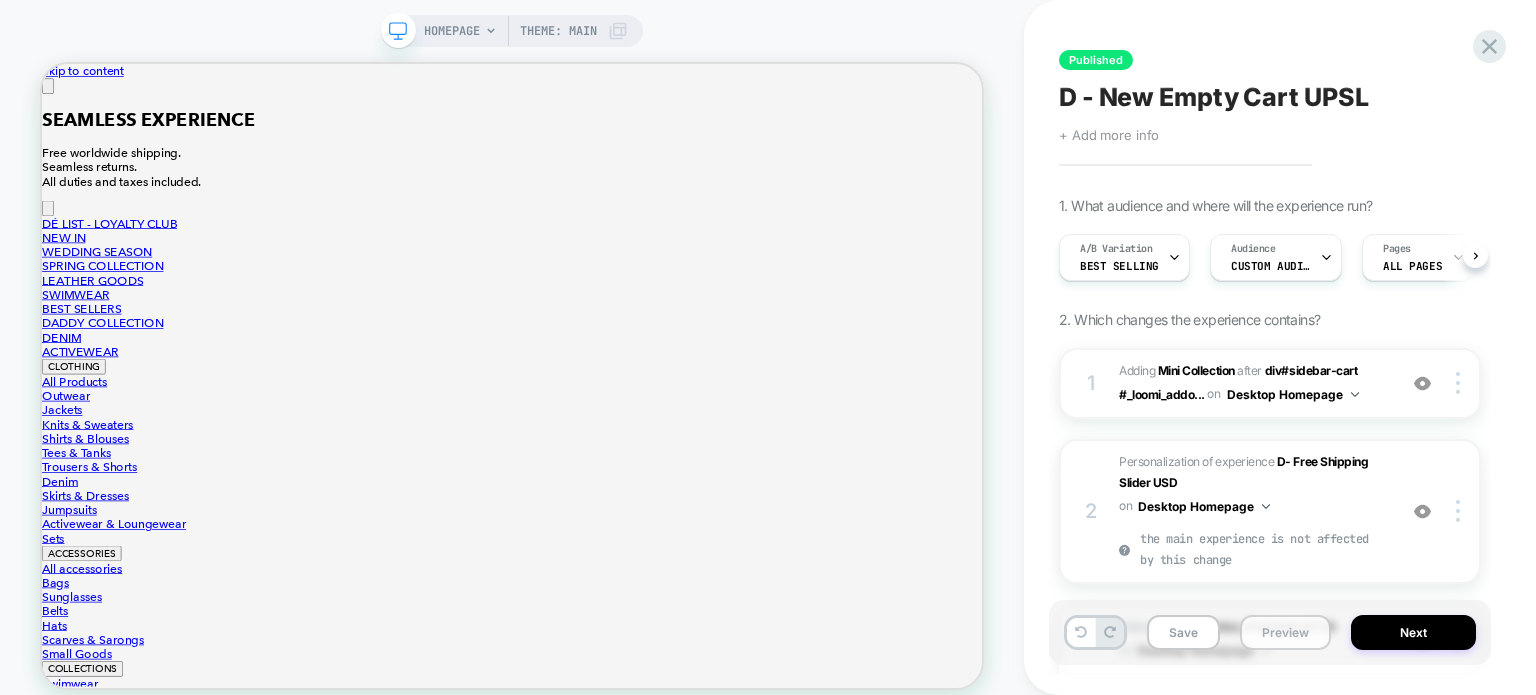 click on "Preview" at bounding box center (1285, 632) 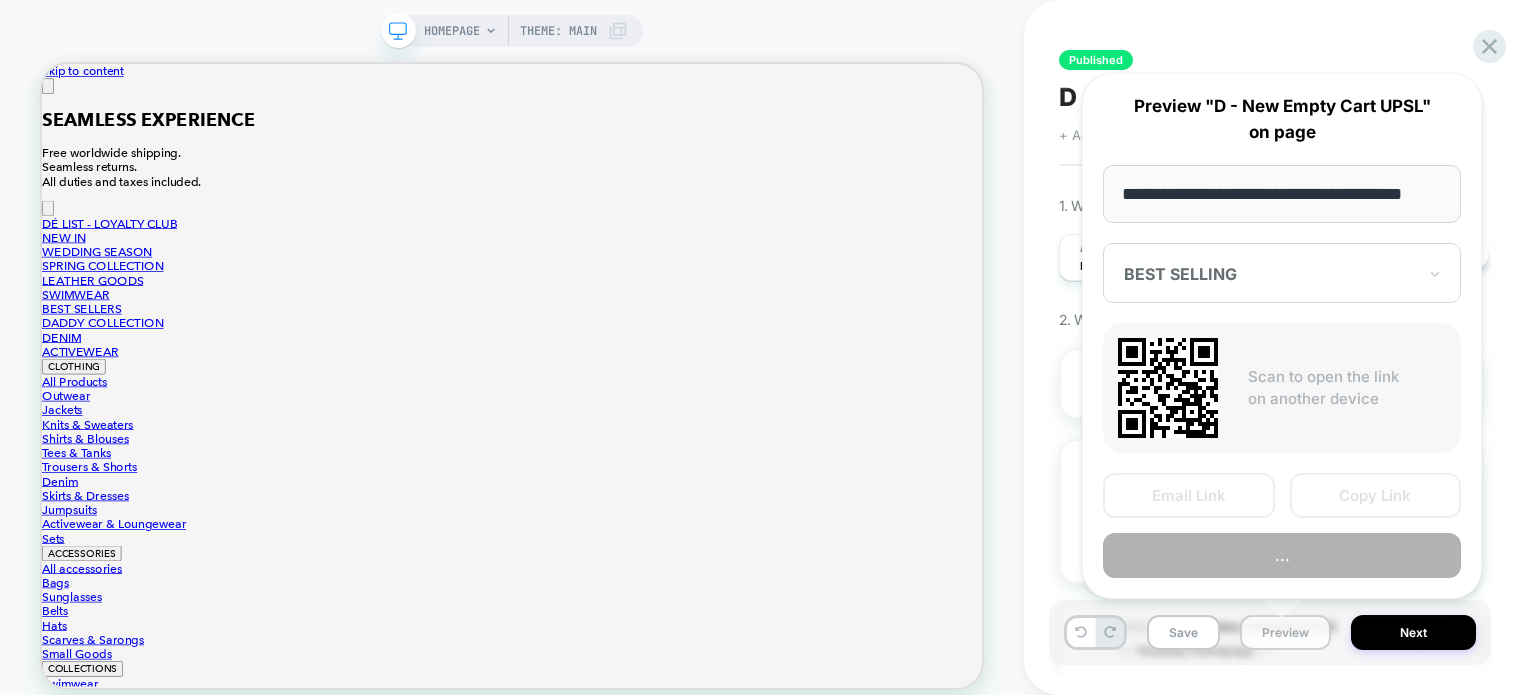scroll, scrollTop: 0, scrollLeft: 24, axis: horizontal 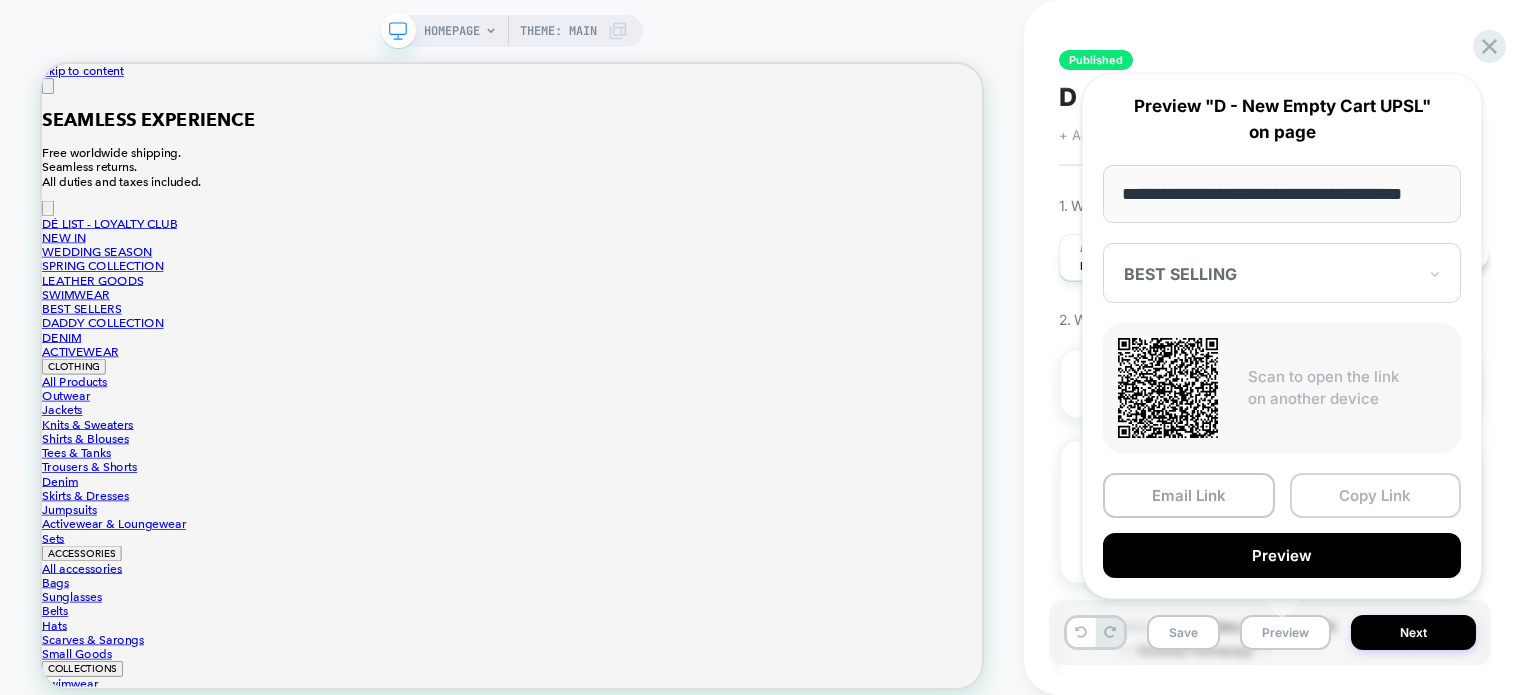 drag, startPoint x: 1373, startPoint y: 498, endPoint x: 1438, endPoint y: 377, distance: 137.35356 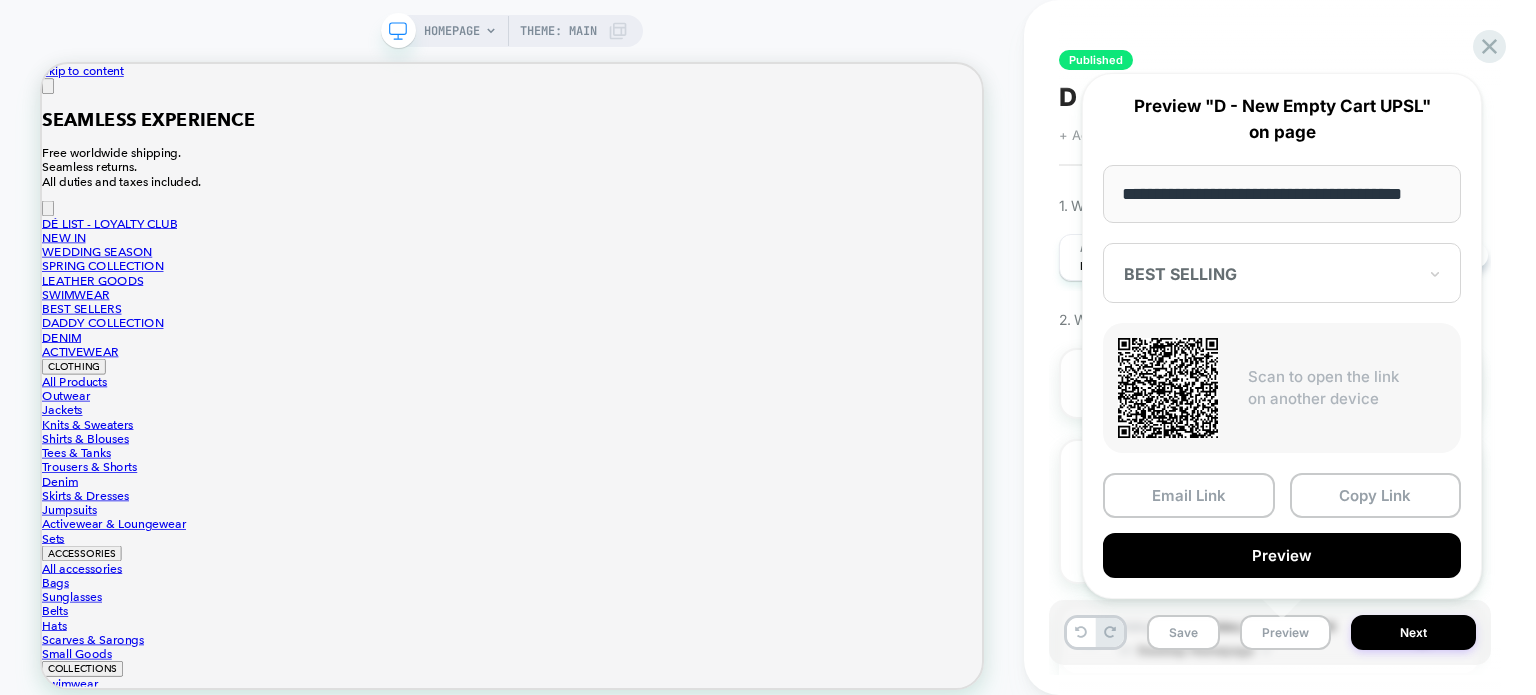 click on "Copy Link" at bounding box center (1376, 495) 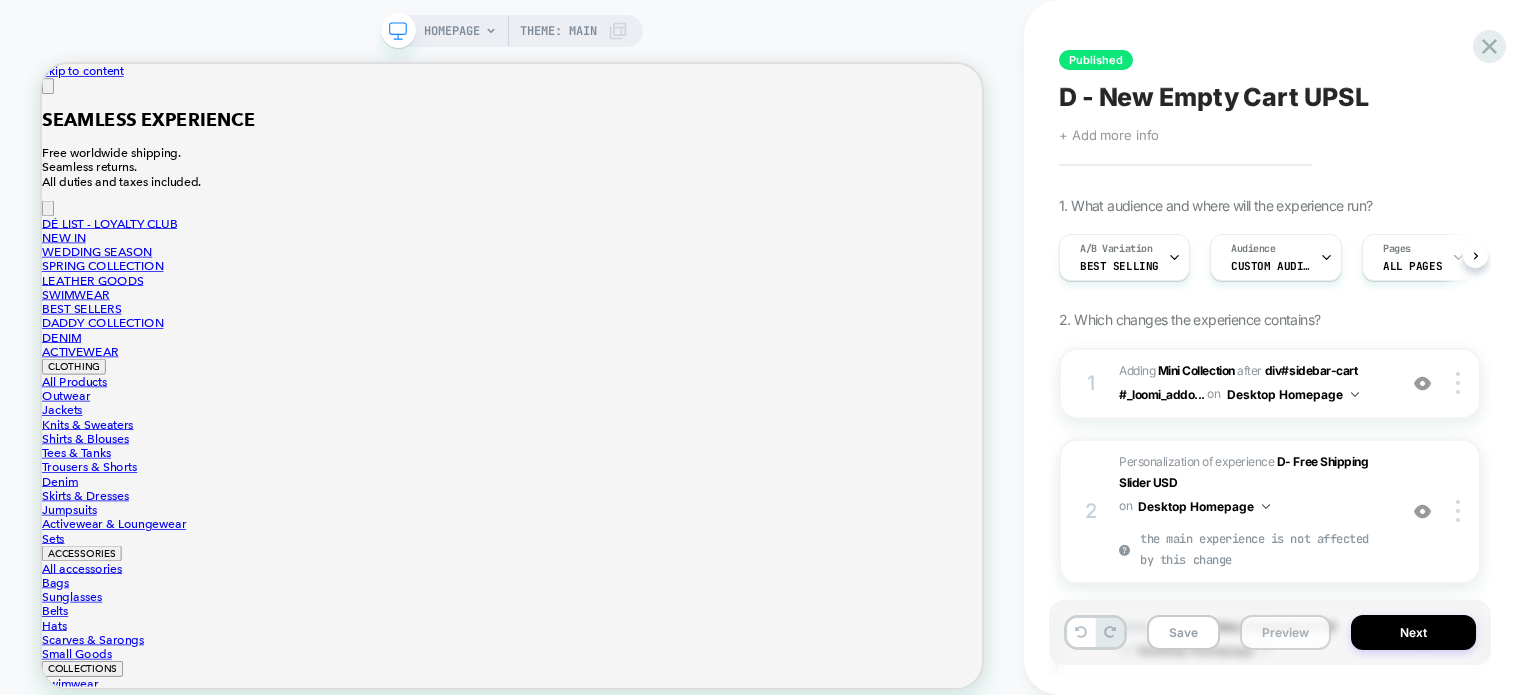 click on "Preview" at bounding box center (1285, 632) 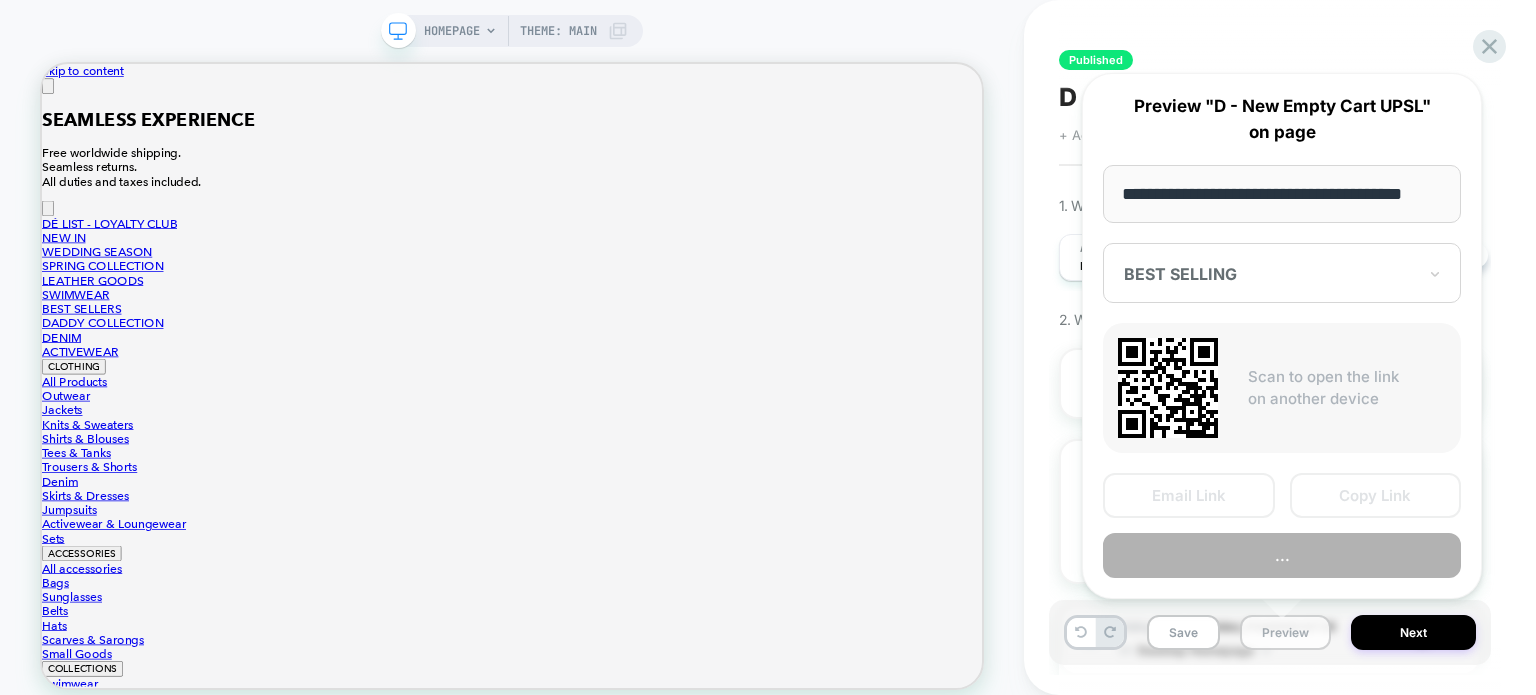scroll, scrollTop: 0, scrollLeft: 24, axis: horizontal 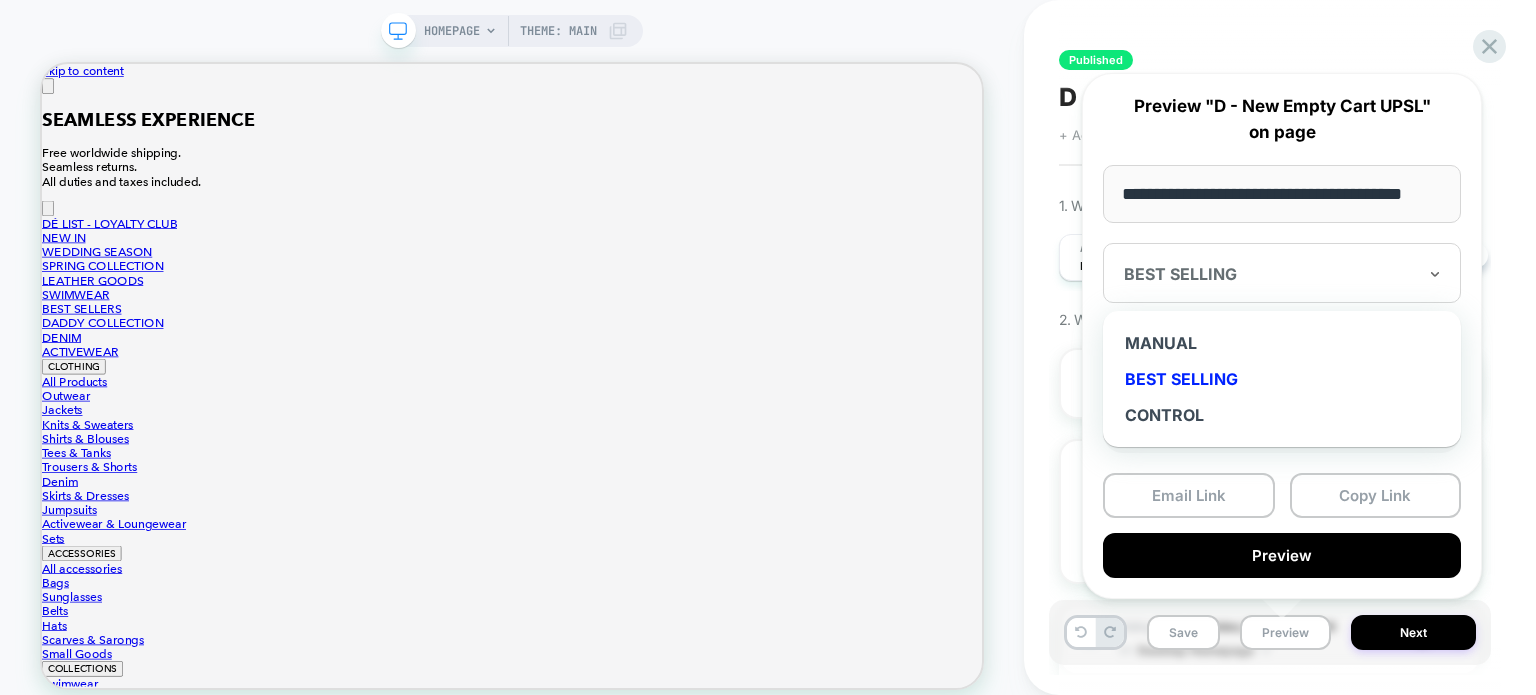 click on "BEST SELLING" at bounding box center (1270, 274) 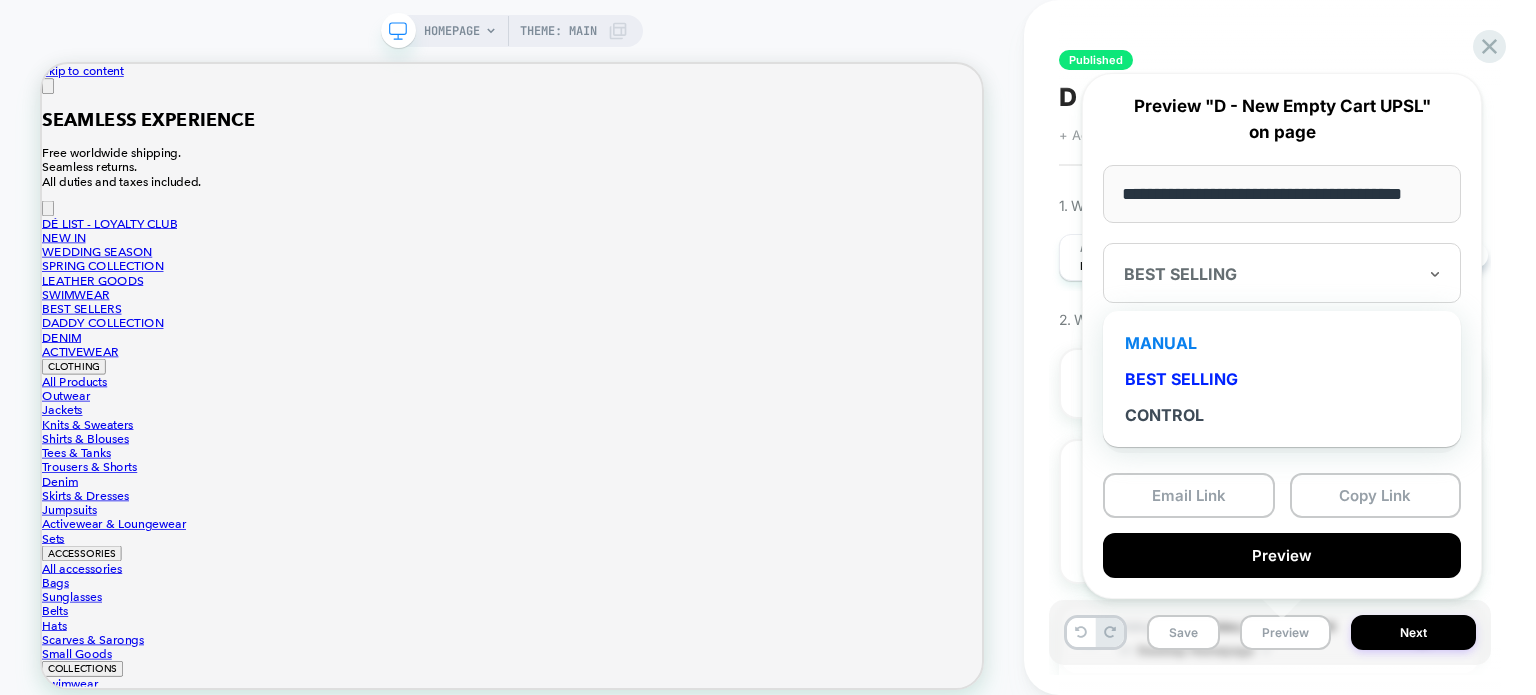 click on "MANUAL" at bounding box center (1282, 343) 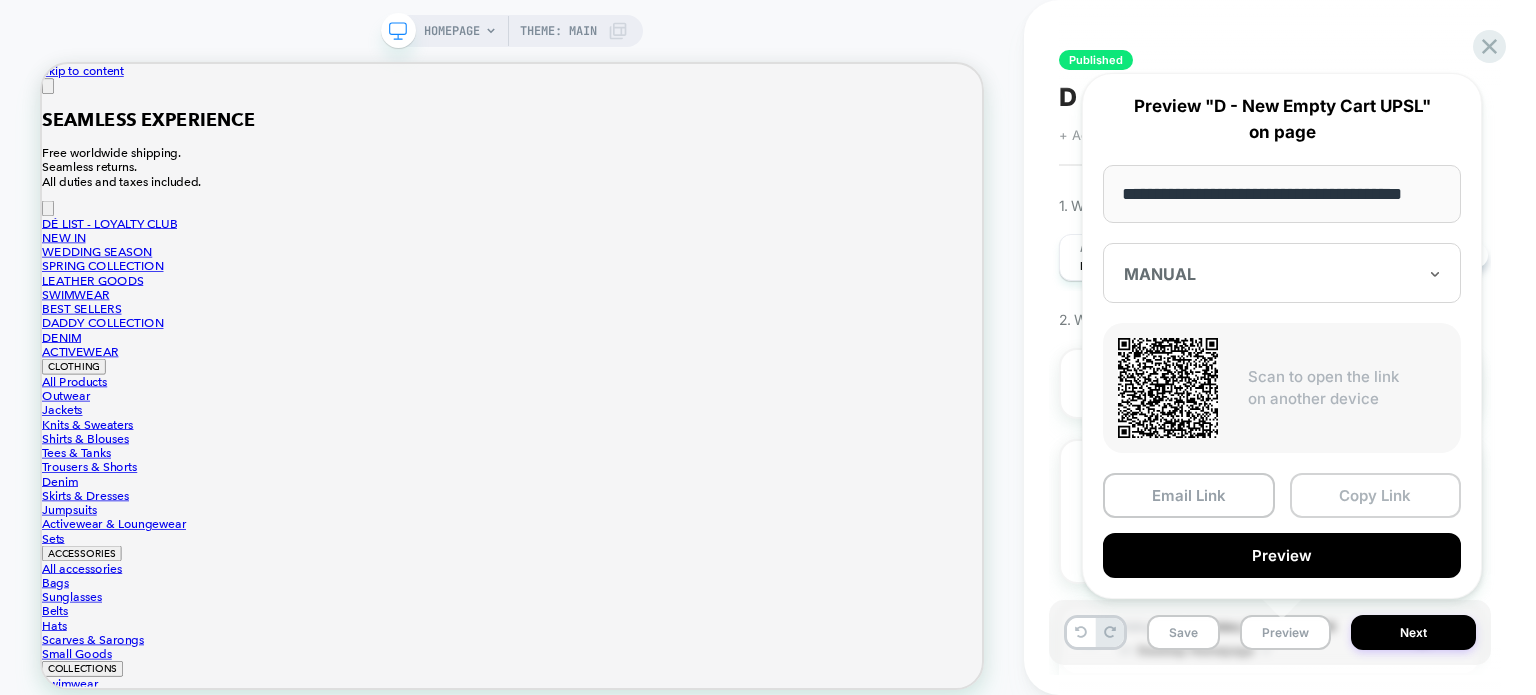 click on "Copy Link" at bounding box center [1376, 495] 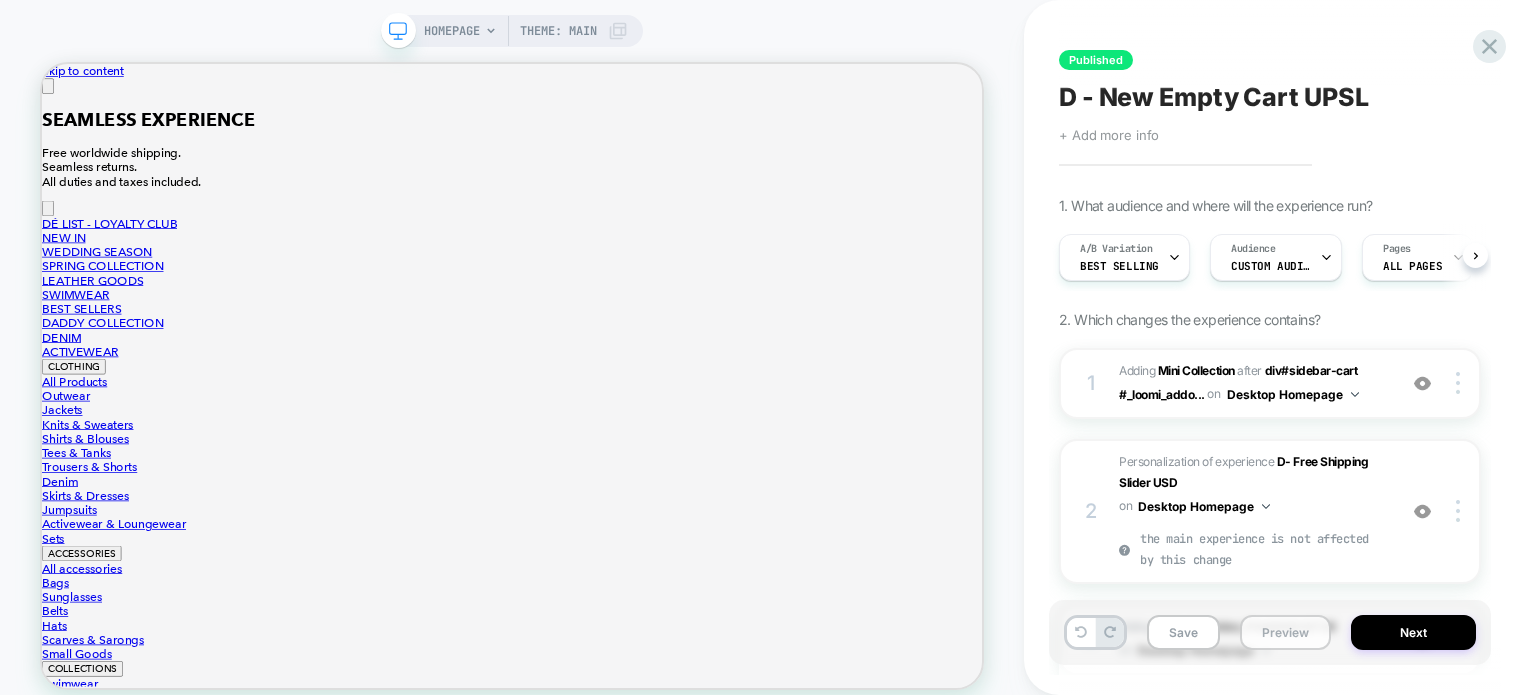 click on "Preview" at bounding box center (1285, 632) 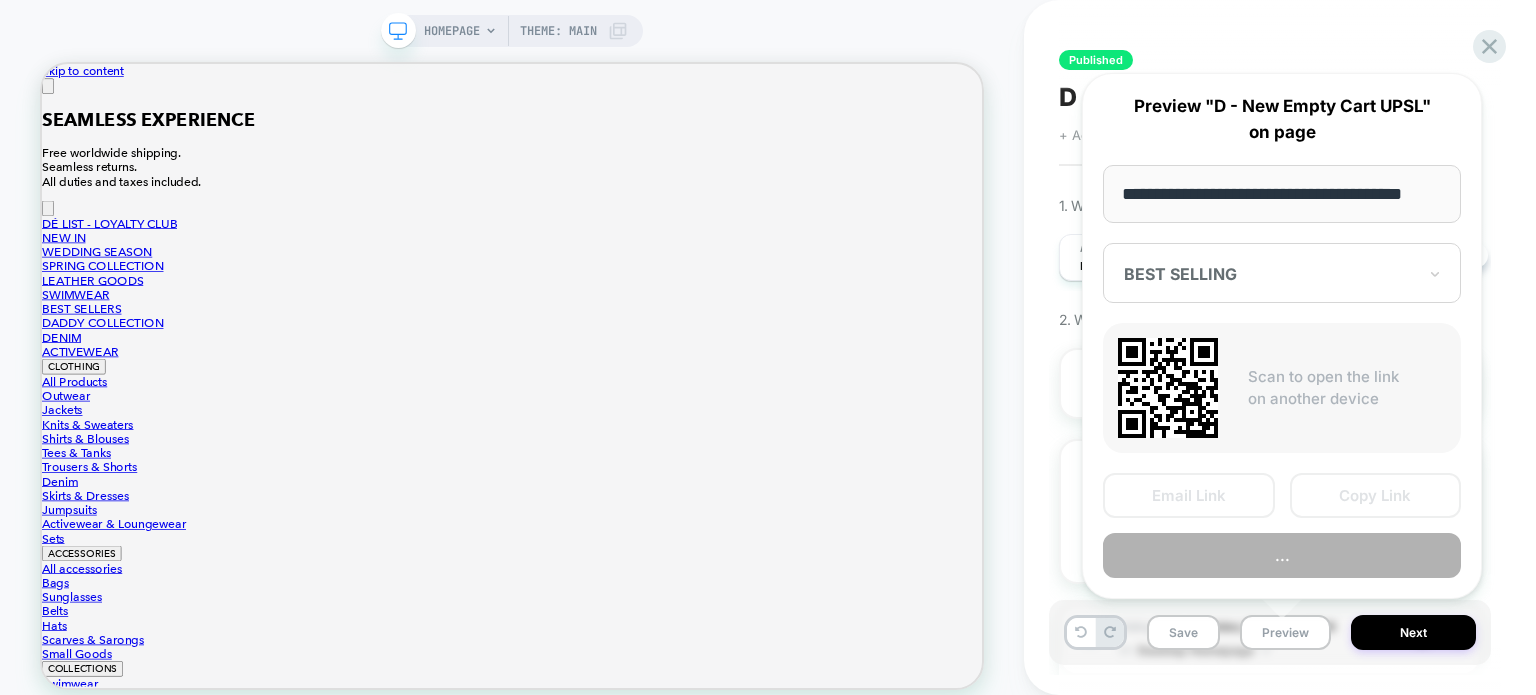scroll, scrollTop: 0, scrollLeft: 24, axis: horizontal 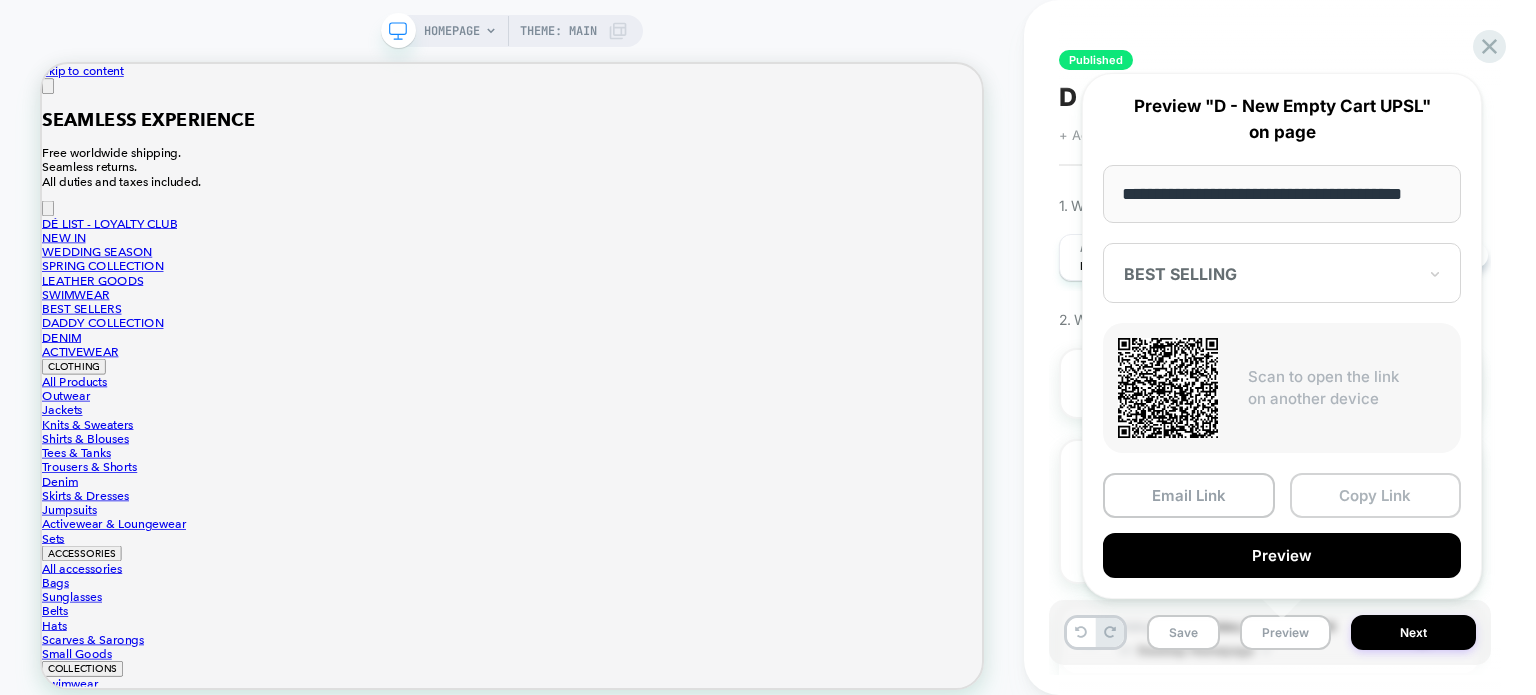 click on "Copy Link" at bounding box center (1376, 495) 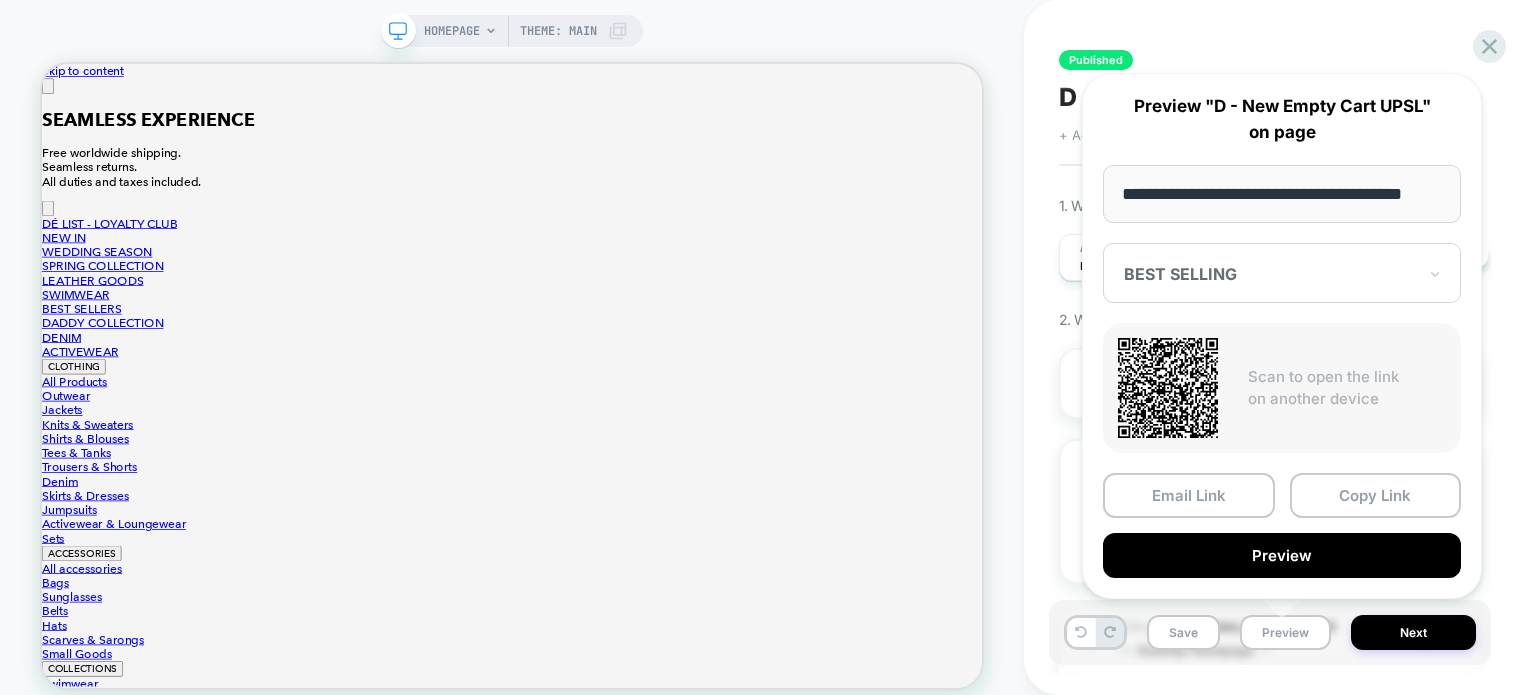 scroll, scrollTop: 0, scrollLeft: 0, axis: both 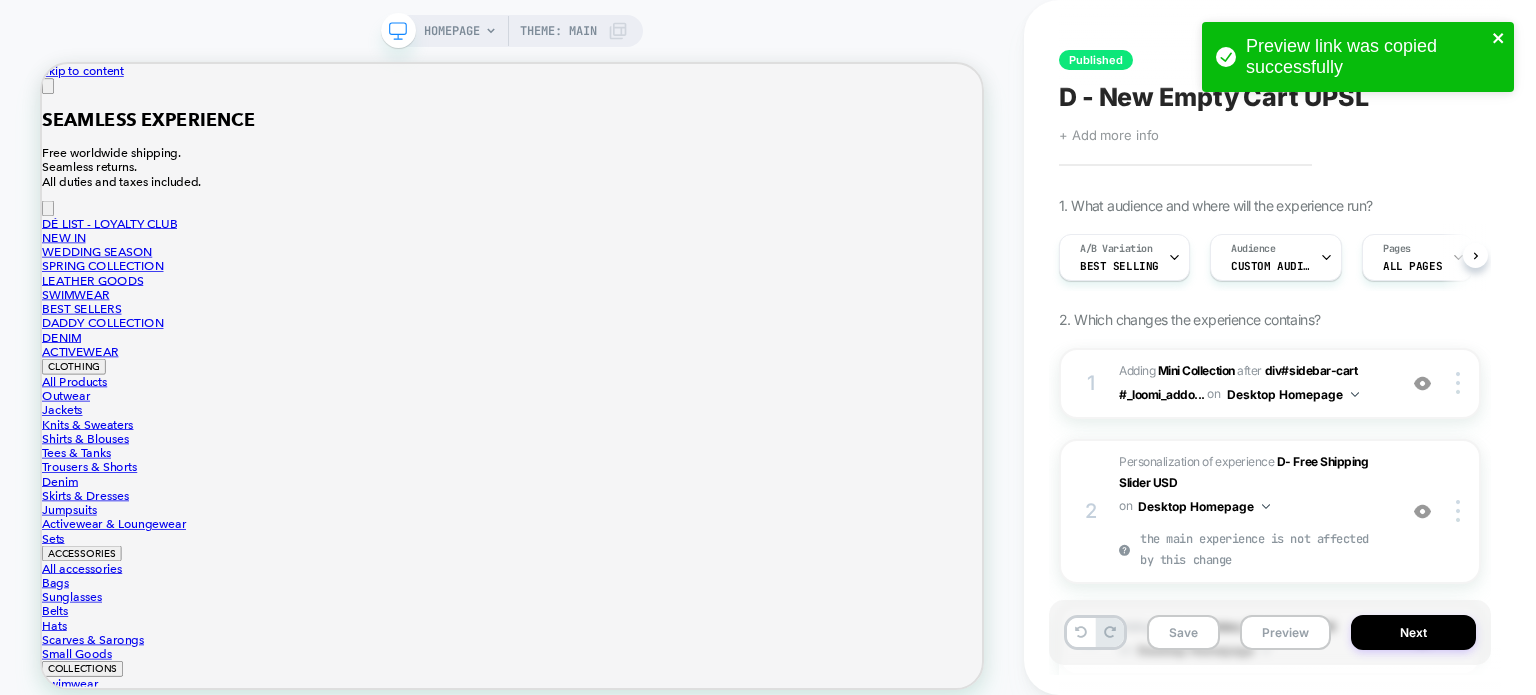 click 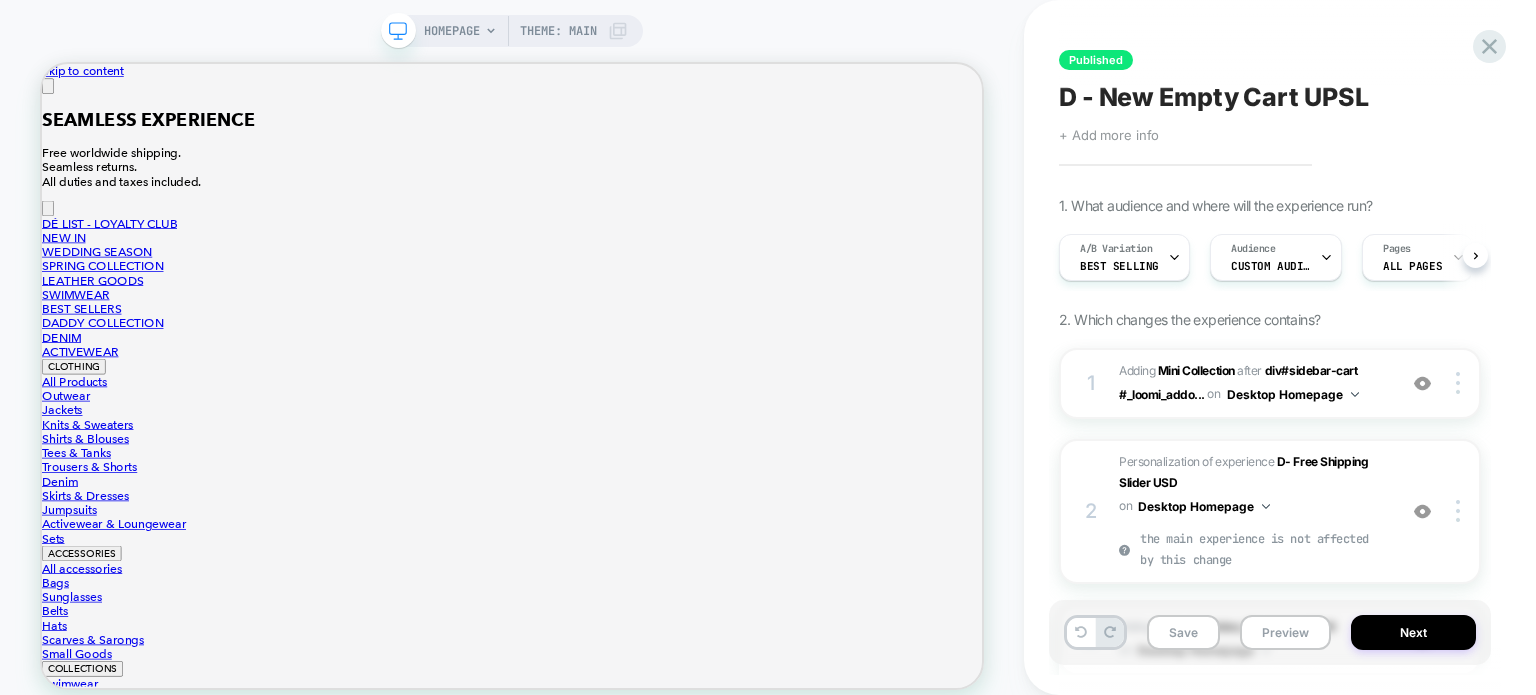 click on "Save Preview Next" at bounding box center (1270, 632) 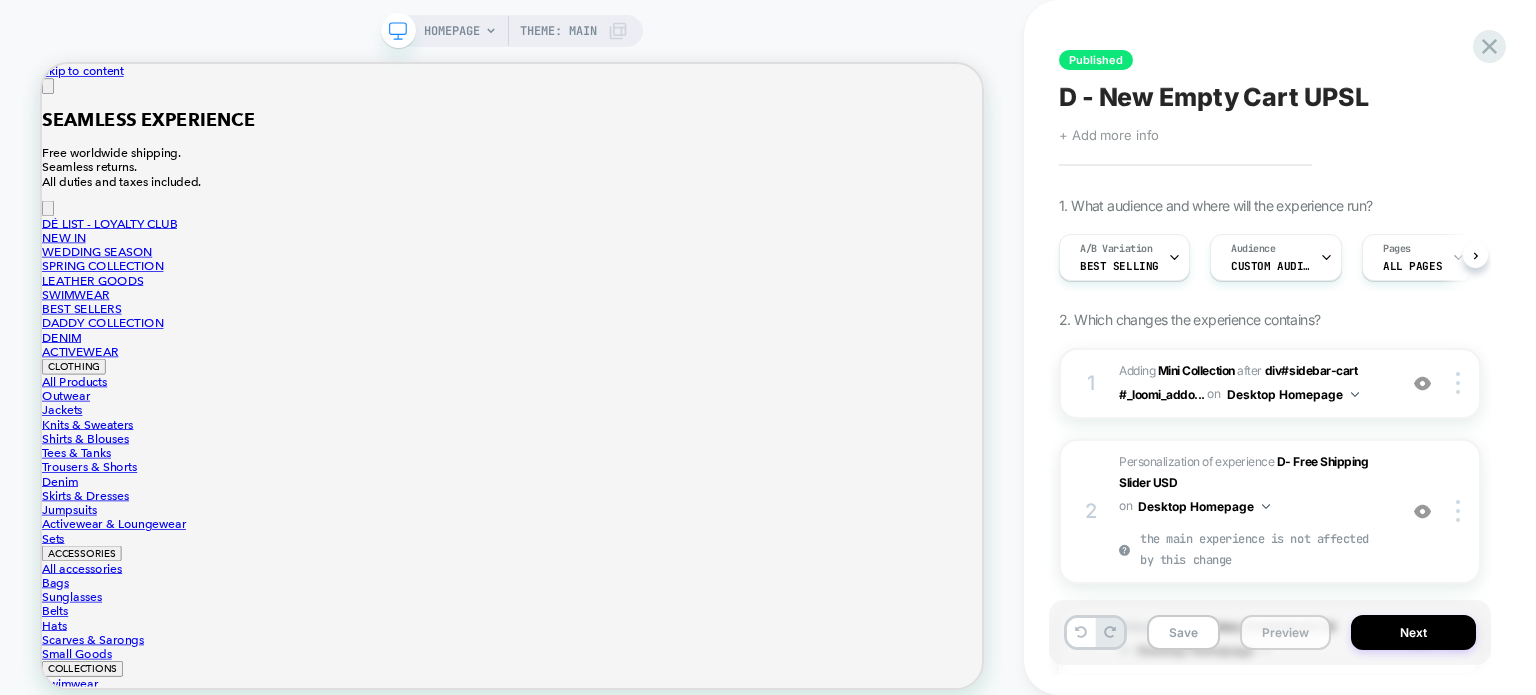 click on "Preview" at bounding box center (1285, 632) 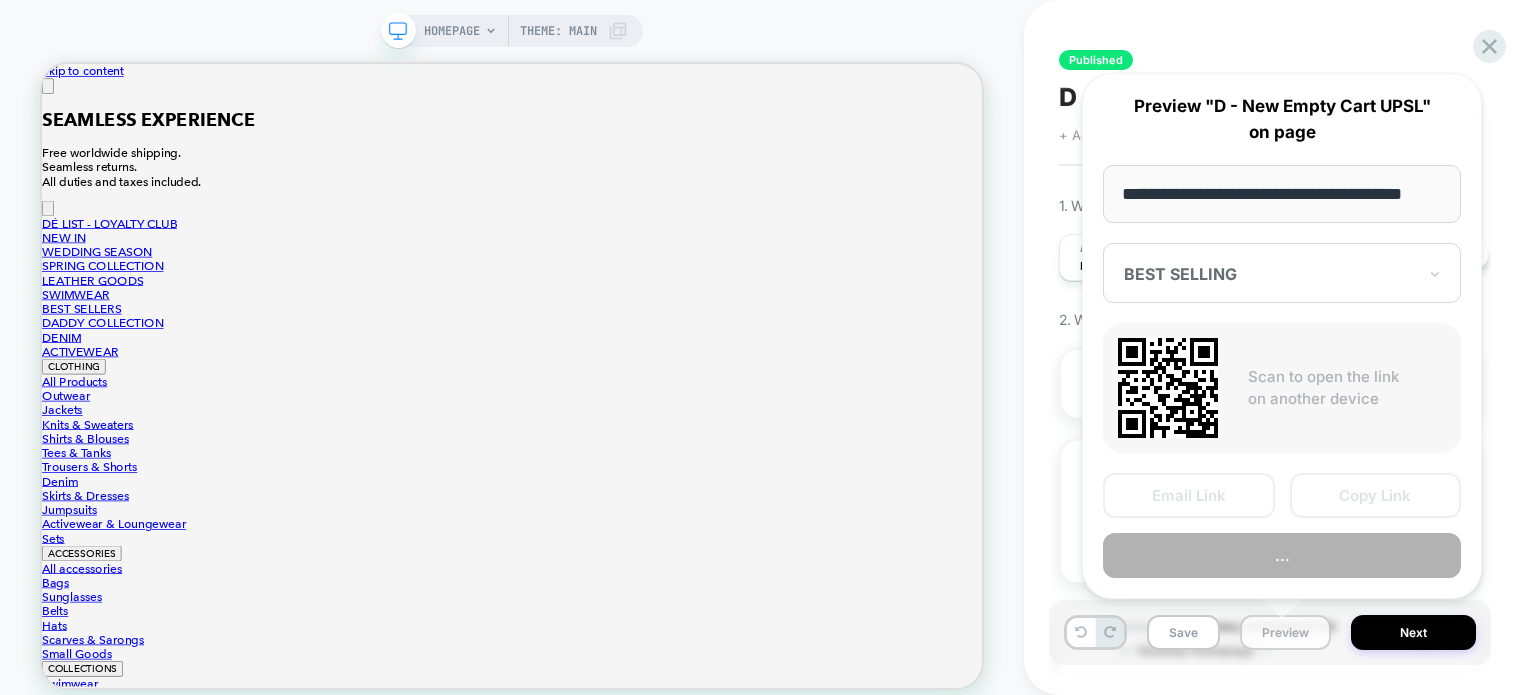 scroll, scrollTop: 0, scrollLeft: 24, axis: horizontal 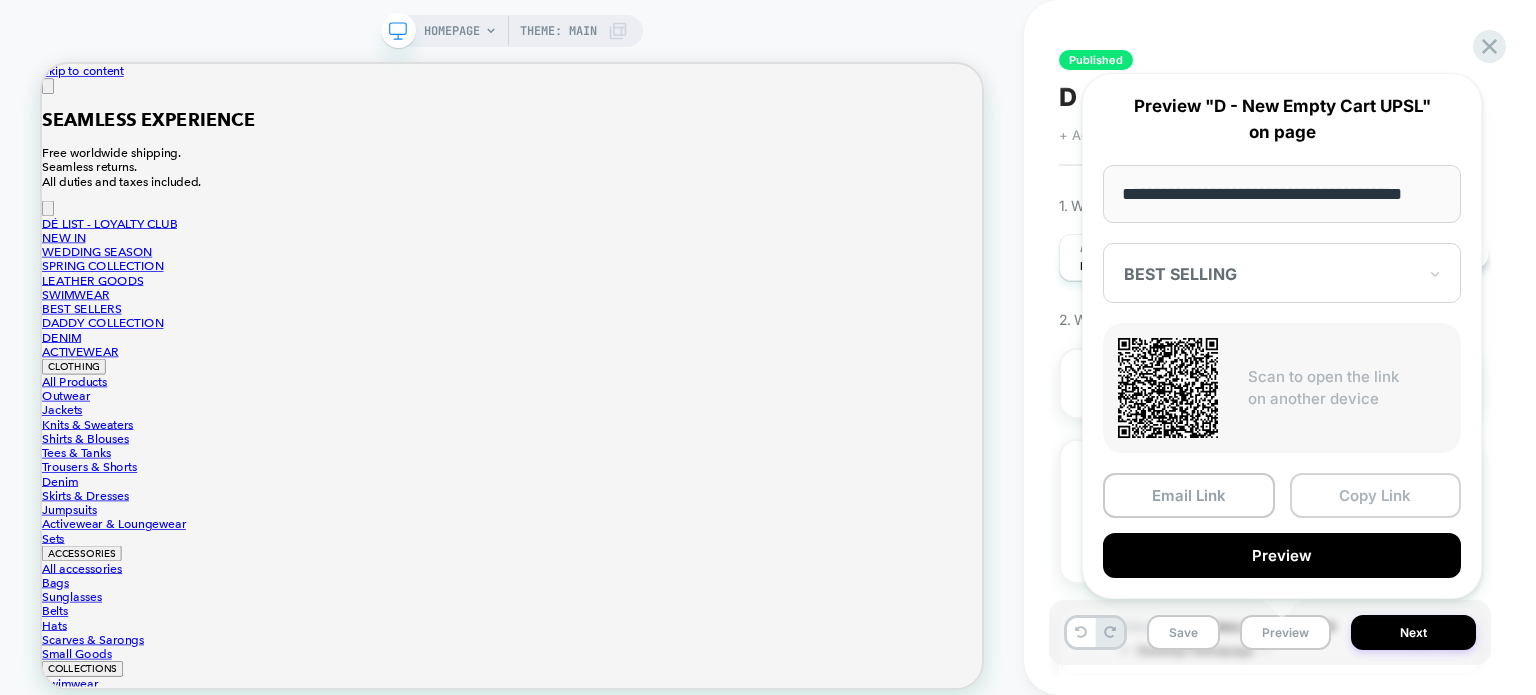 click on "Copy Link" at bounding box center (1376, 495) 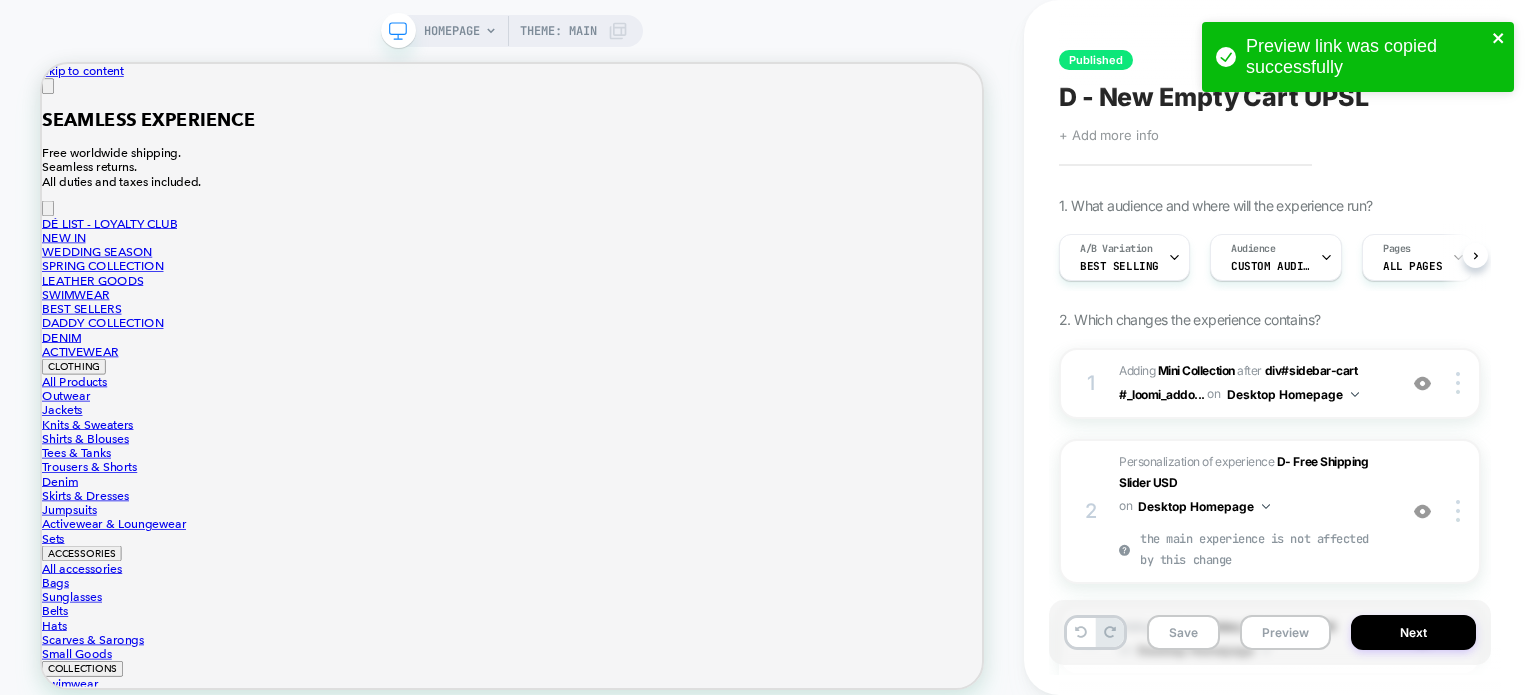 click 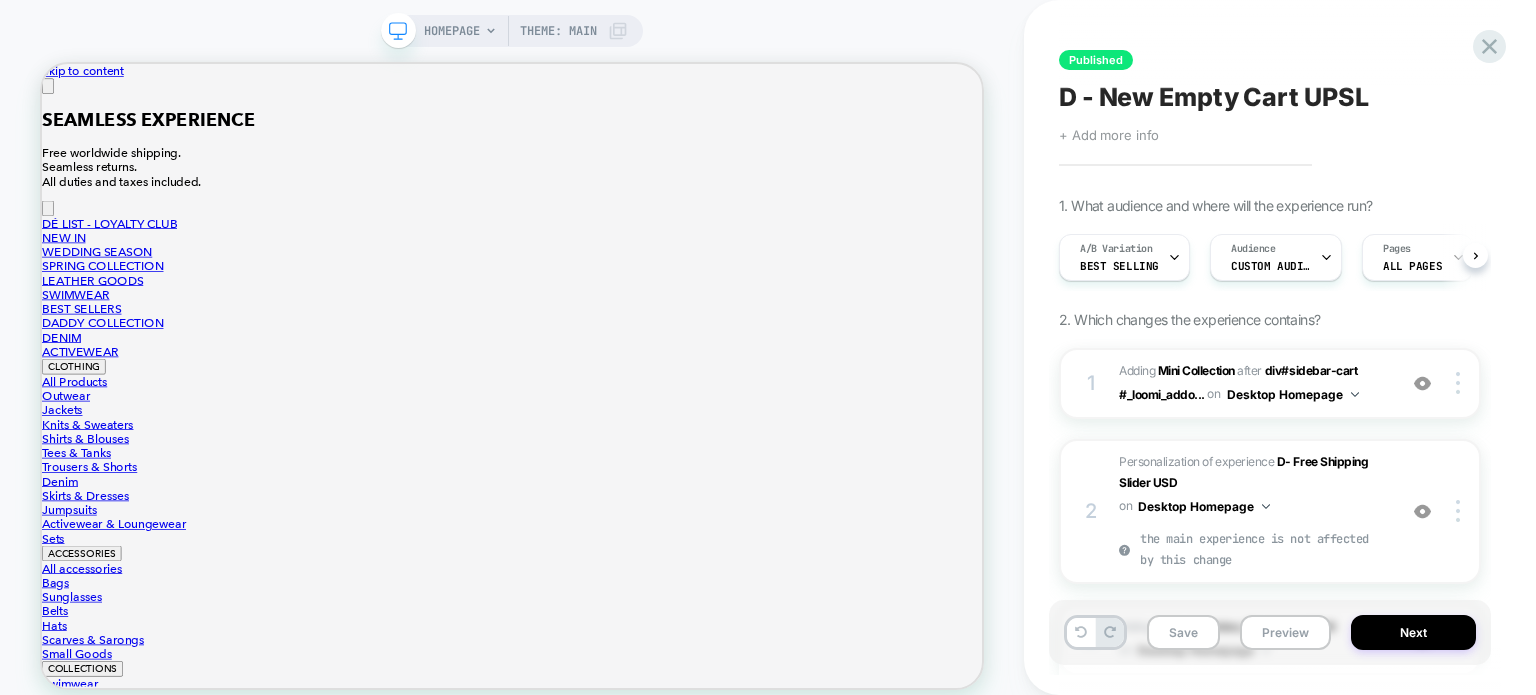 click on "Preview link was copied successfully" at bounding box center (1358, 62) 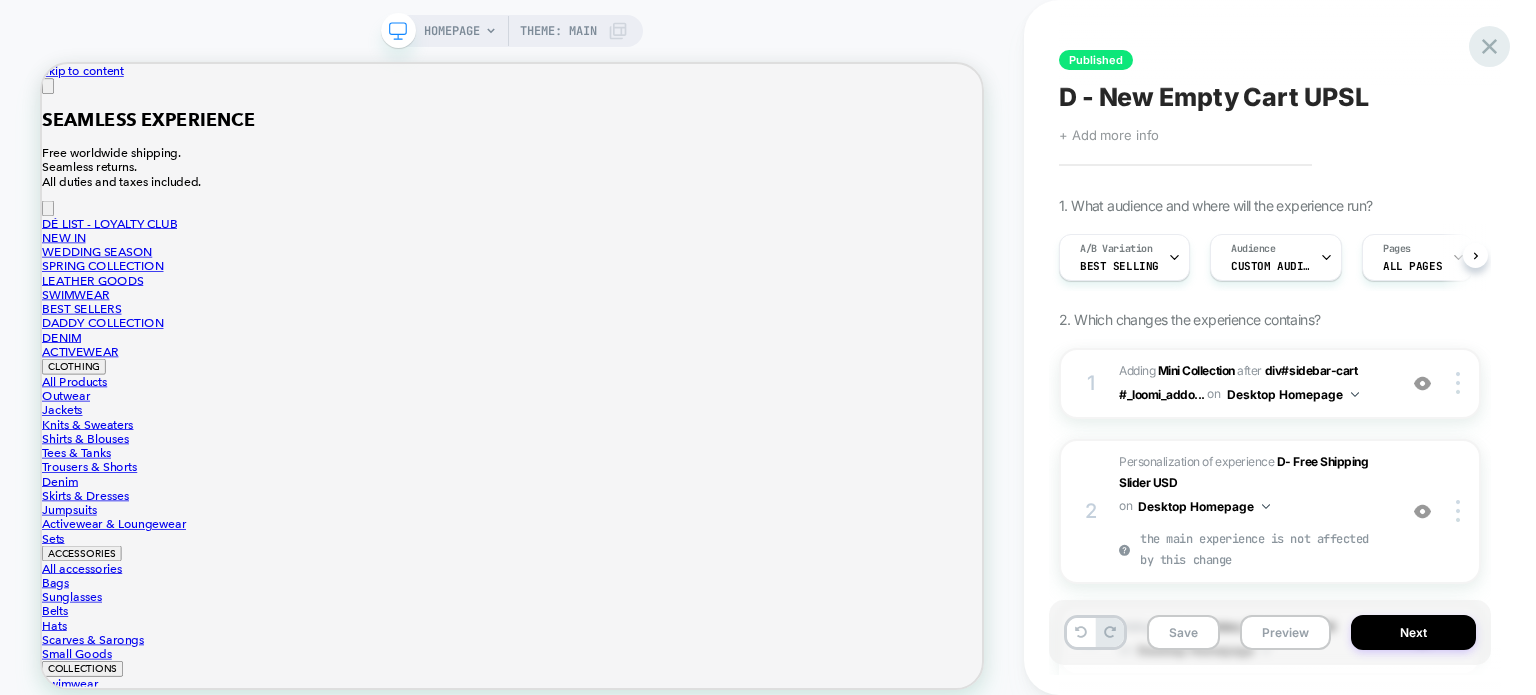 click 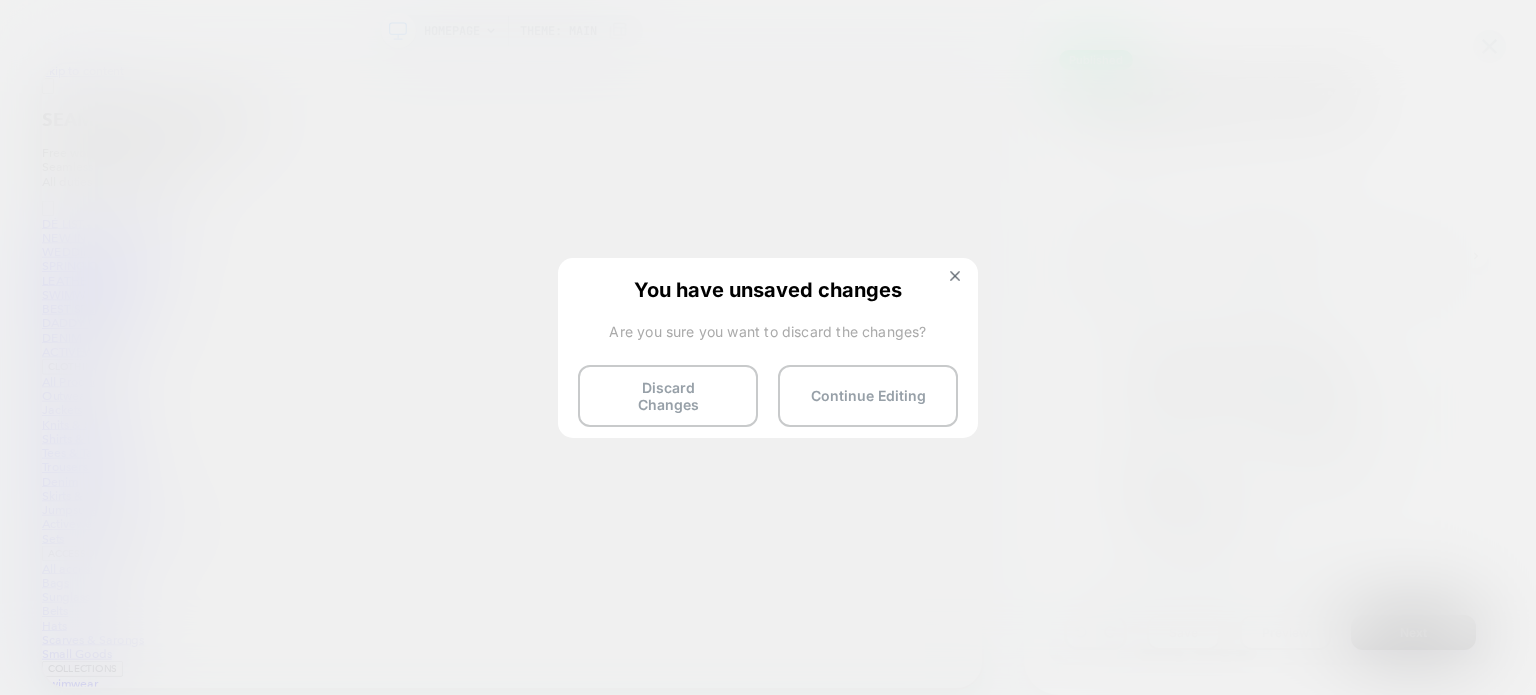 click on "Discard Changes" at bounding box center (668, 396) 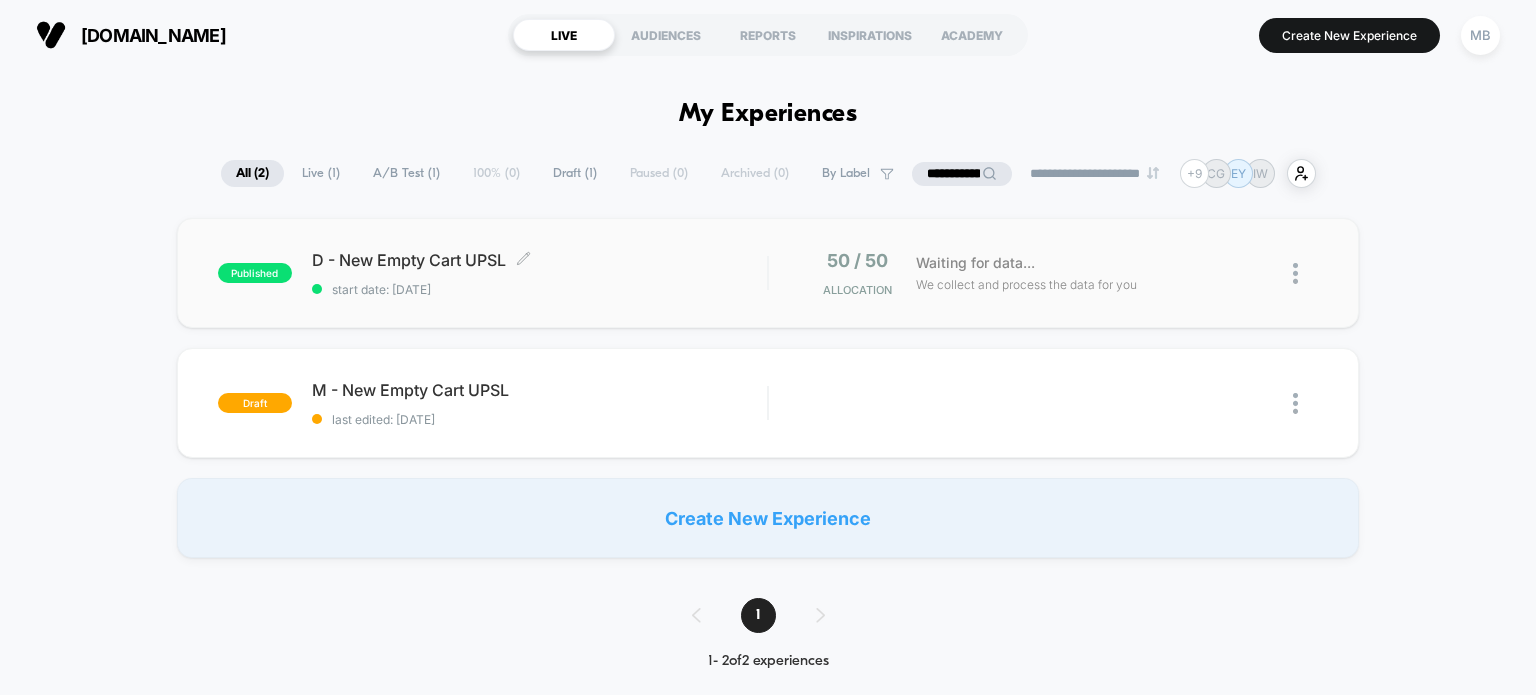click on "start date: [DATE]" at bounding box center (540, 289) 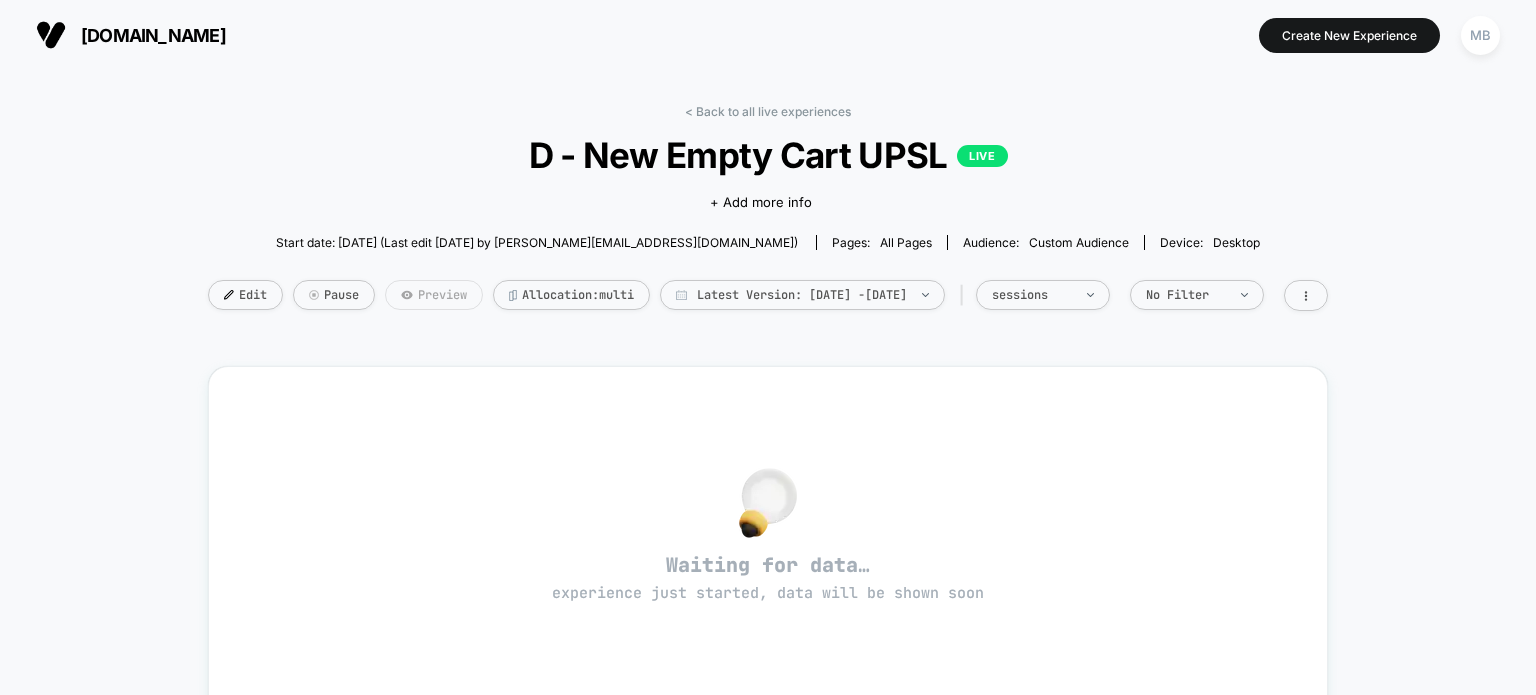 click on "Preview" at bounding box center (434, 295) 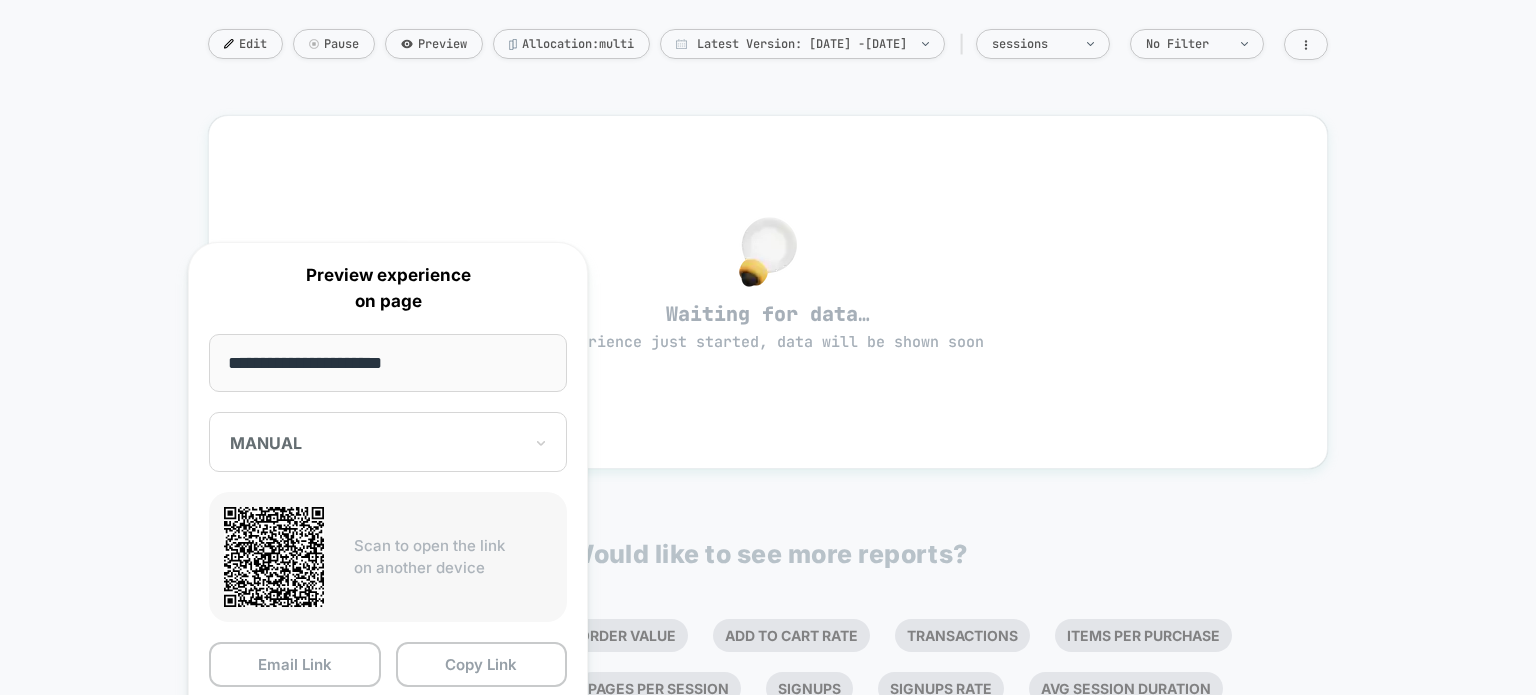 scroll, scrollTop: 300, scrollLeft: 0, axis: vertical 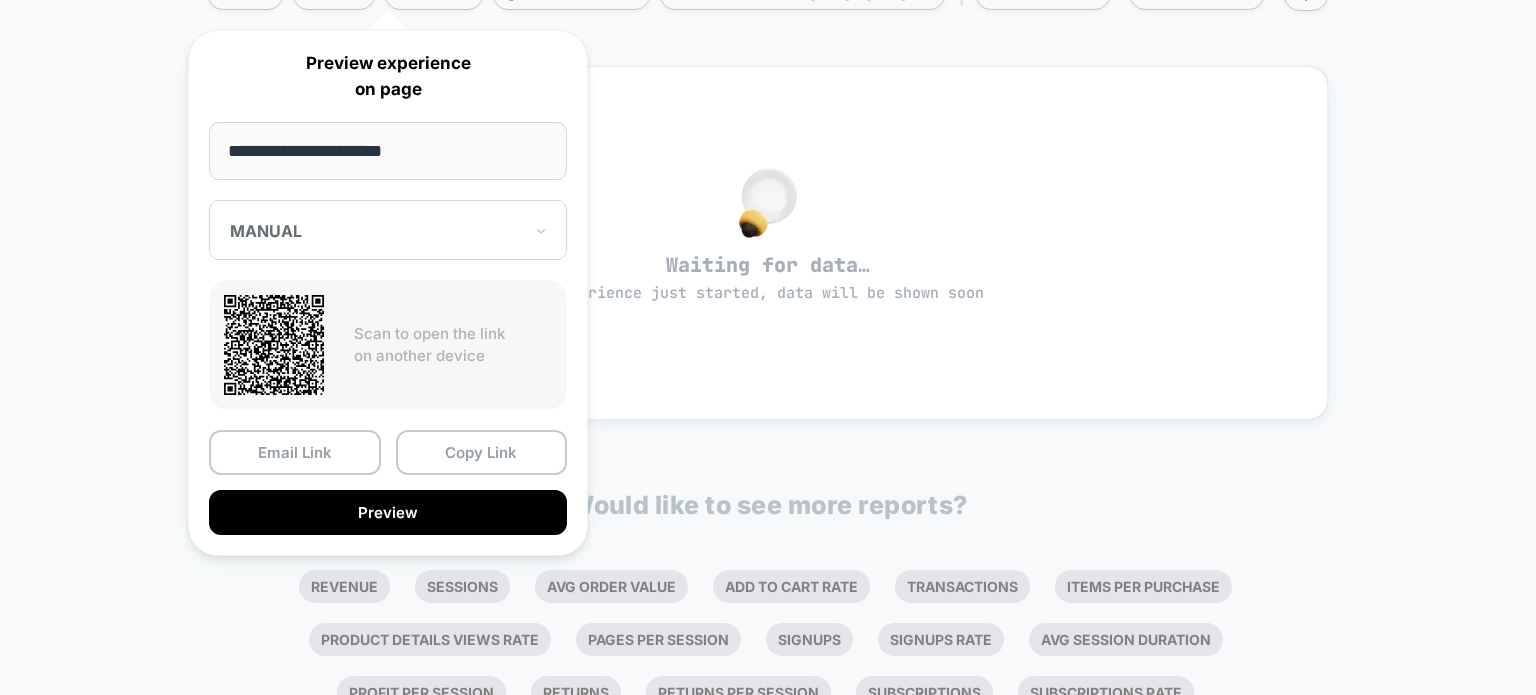 click at bounding box center (376, 231) 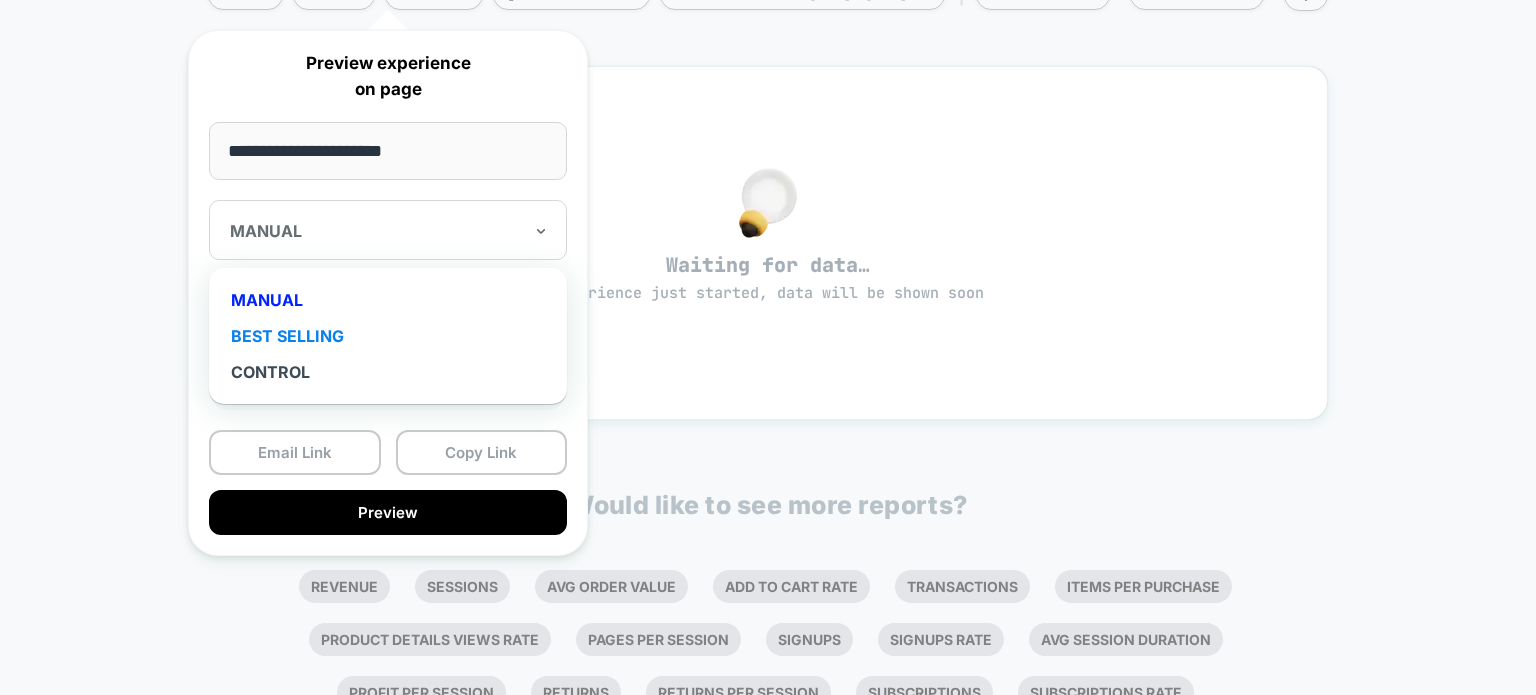 click on "BEST SELLING" at bounding box center (388, 336) 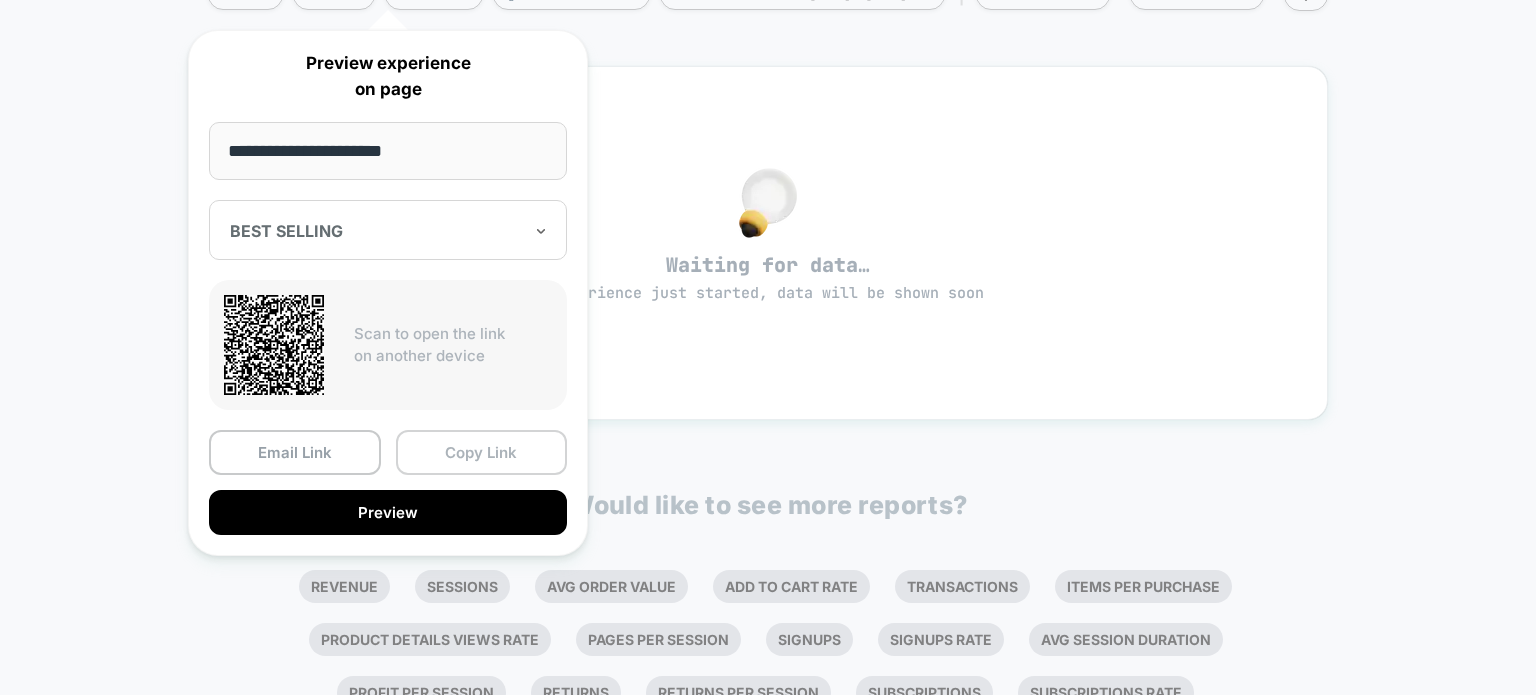 click on "Copy Link" at bounding box center (482, 452) 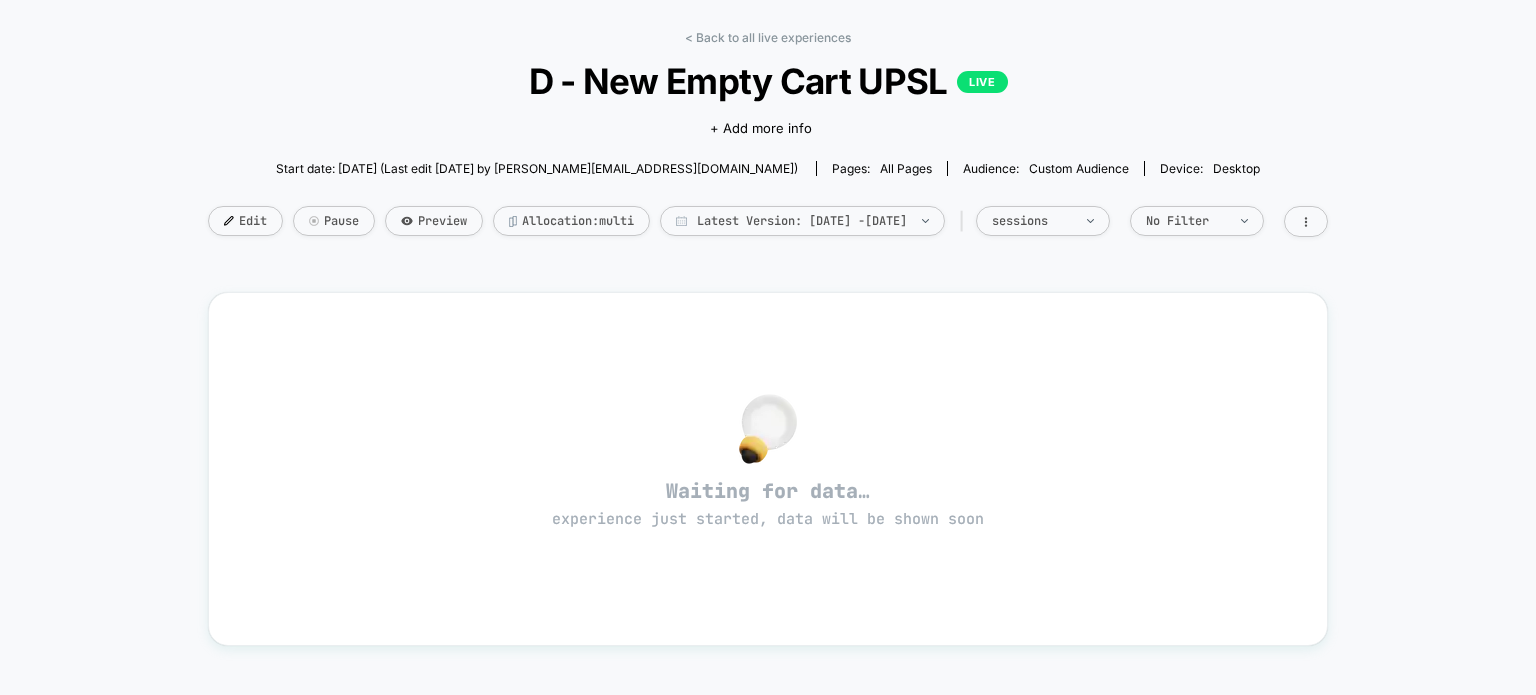 scroll, scrollTop: 0, scrollLeft: 0, axis: both 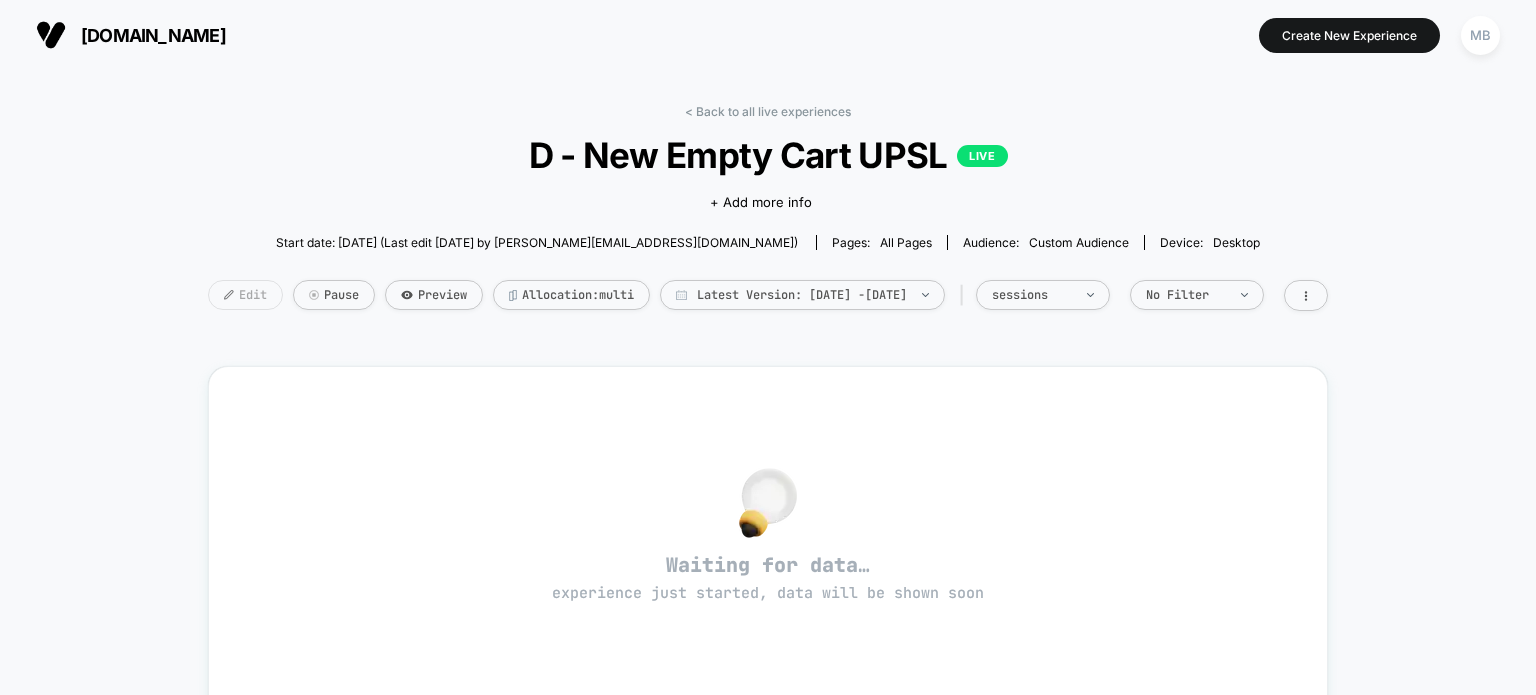 click on "Edit" at bounding box center (245, 295) 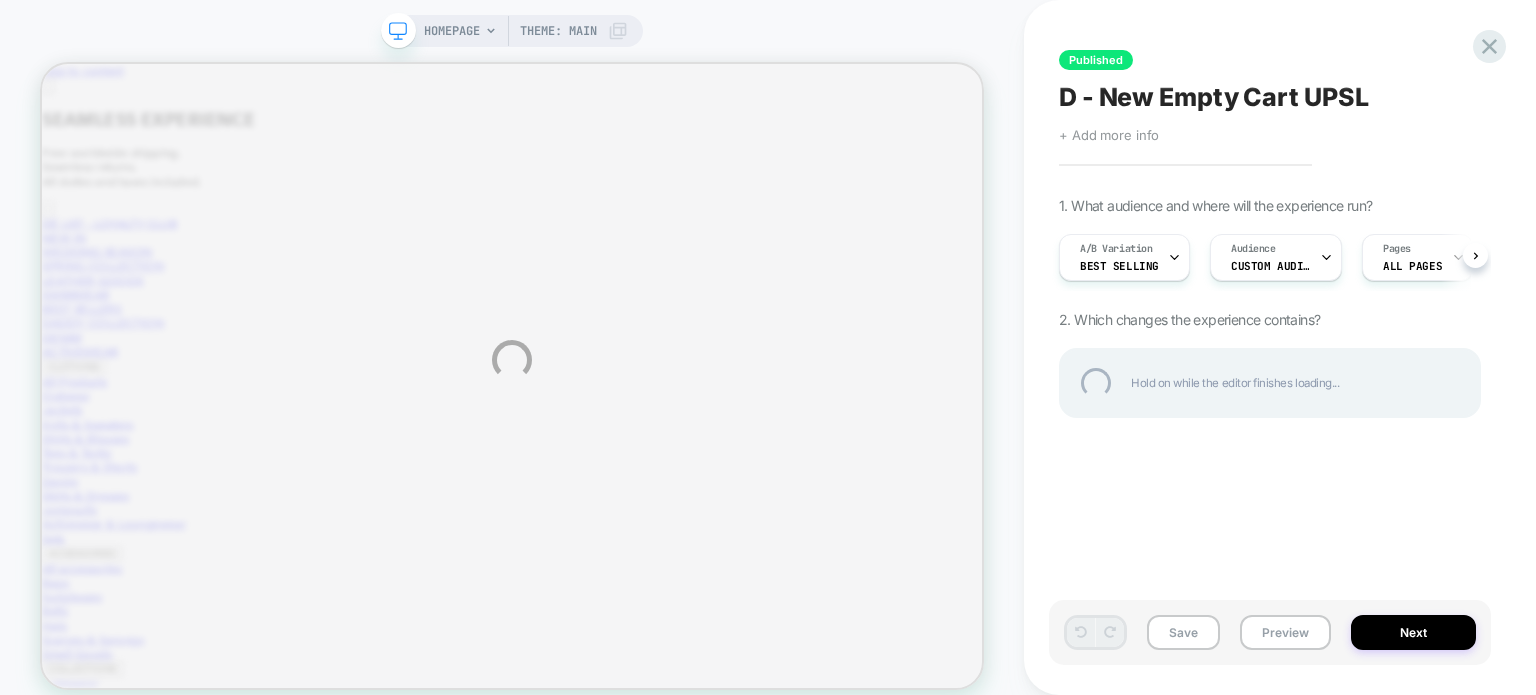 scroll, scrollTop: 0, scrollLeft: 0, axis: both 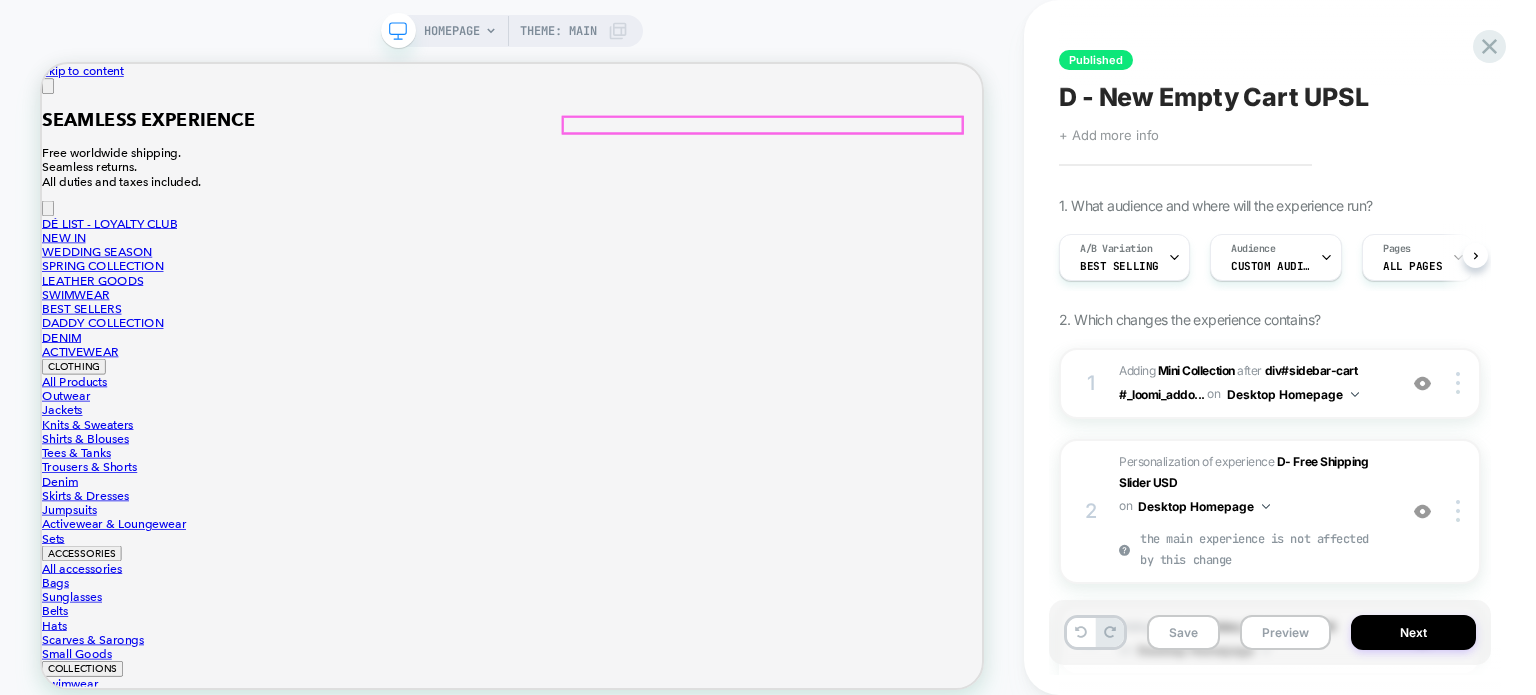 click at bounding box center (184, 9111) 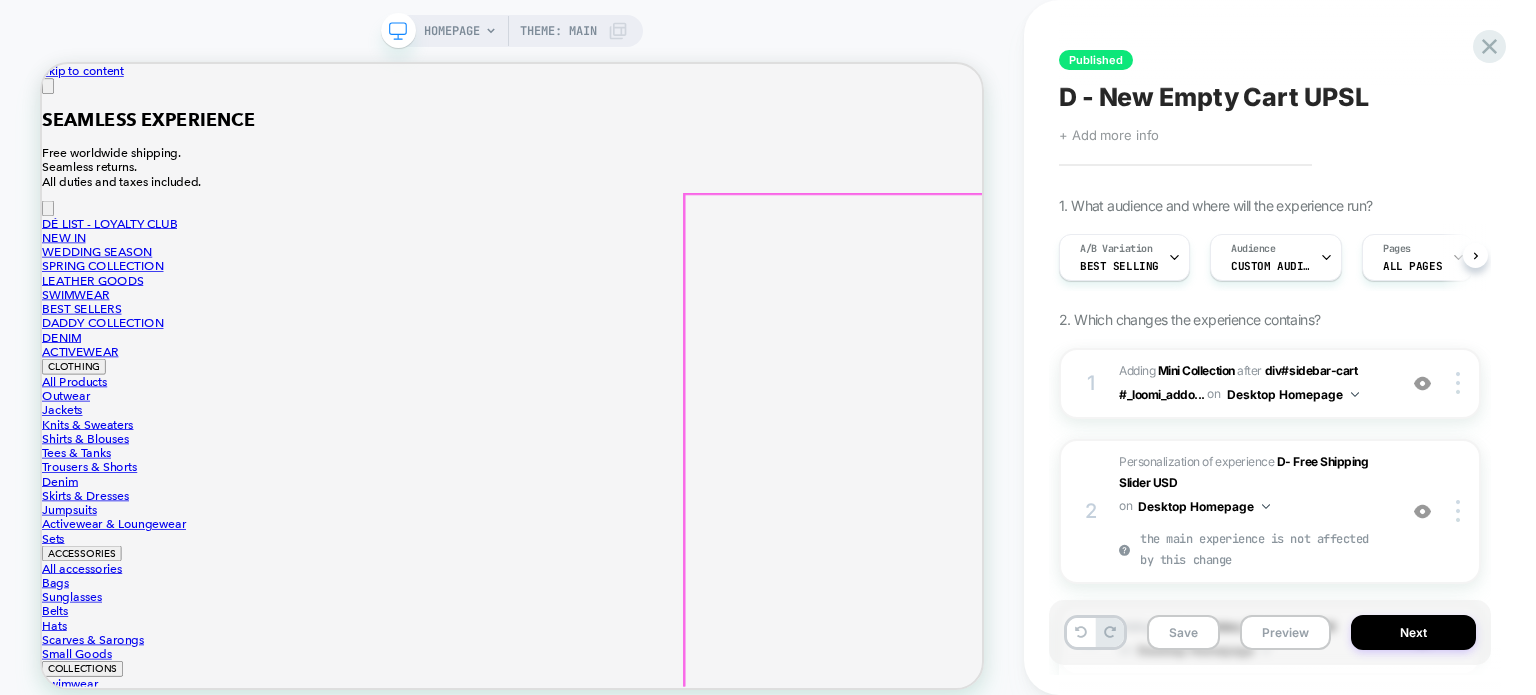 scroll, scrollTop: 0, scrollLeft: 0, axis: both 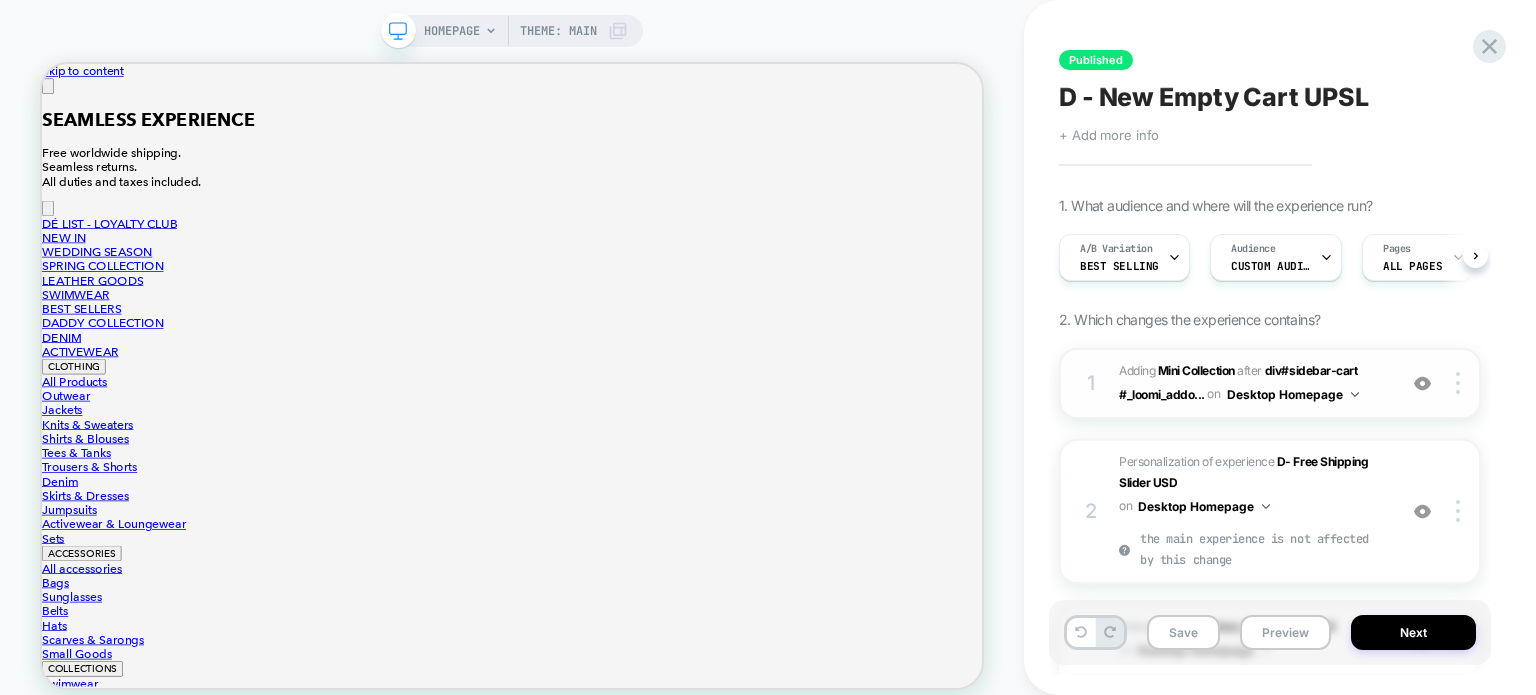 click on "1 #_loomi_addon_1748505806663 Adding   Mini Collection   AFTER div#sidebar-cart #_loomi_addo... div#sidebar-cart #_loomi_addon_1749126649450   on Desktop Homepage Add Before Add After Duplicate Replace Position Copy CSS Selector Copy Widget Id Rename Copy to   Mobile Target   All Devices Delete Upgrade to latest" at bounding box center [1270, 383] 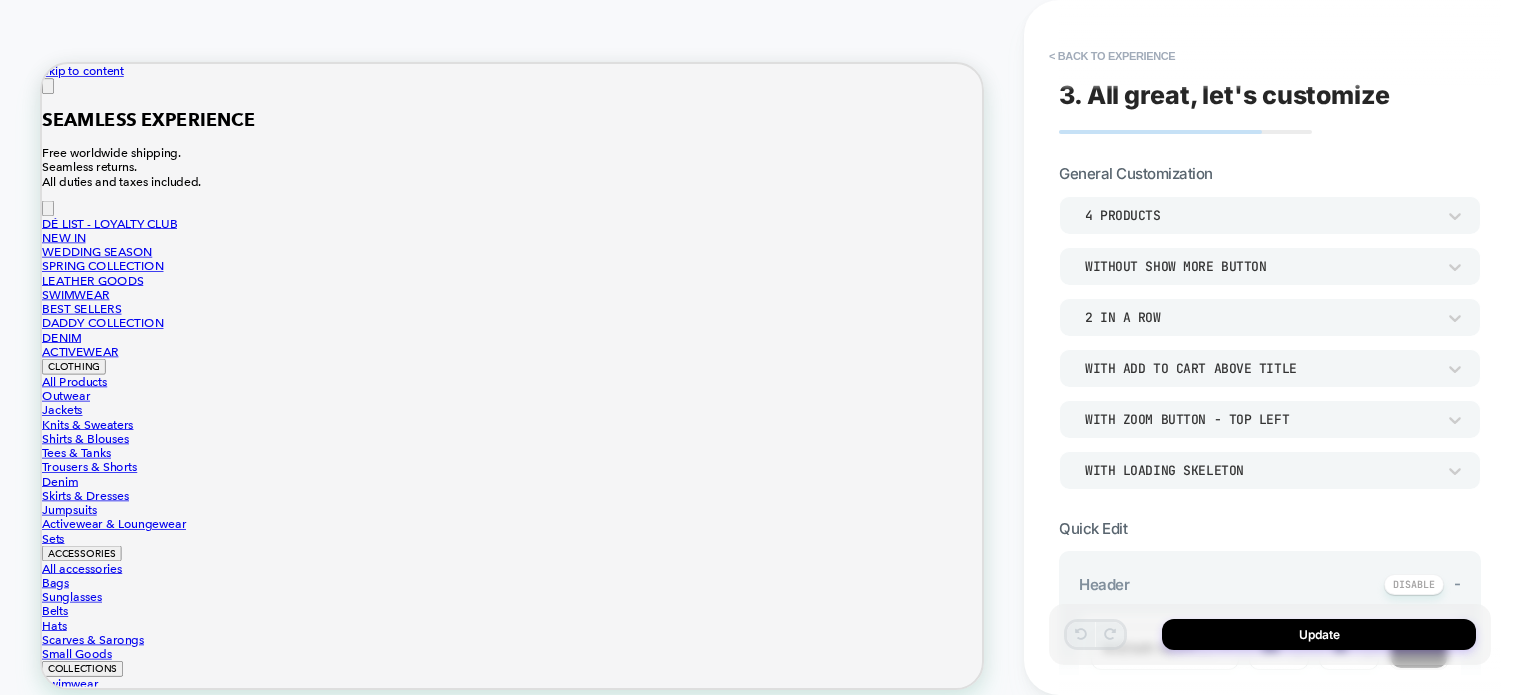 scroll, scrollTop: 202, scrollLeft: 0, axis: vertical 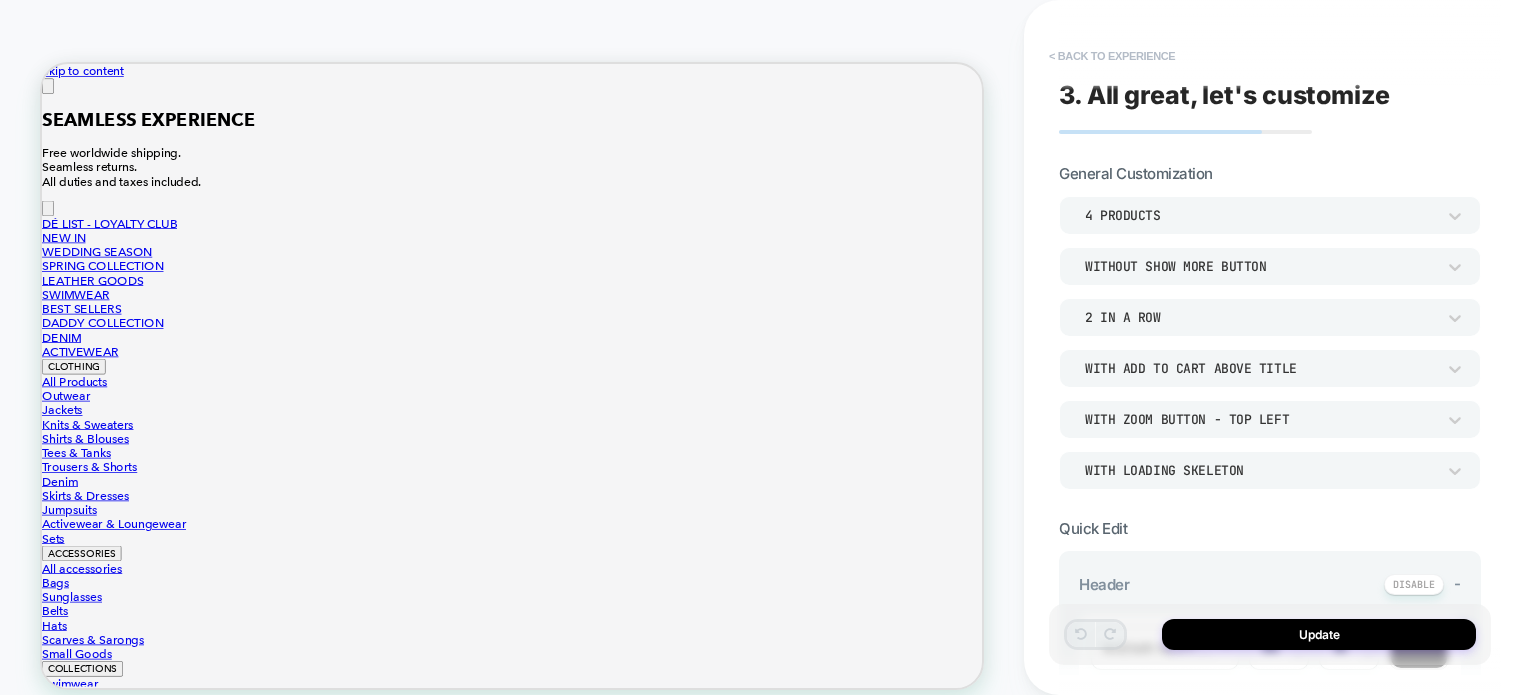 click on "< Back to experience" at bounding box center (1112, 56) 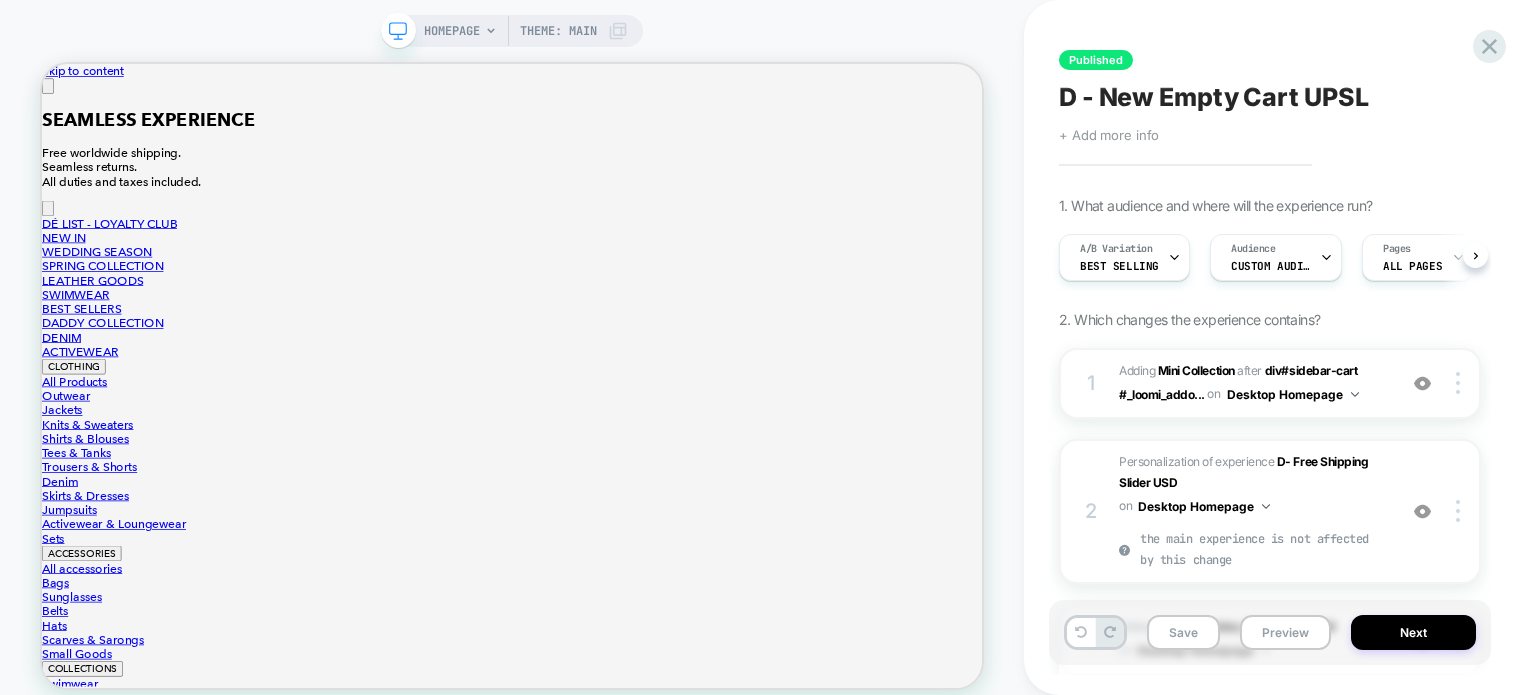 scroll, scrollTop: 0, scrollLeft: 0, axis: both 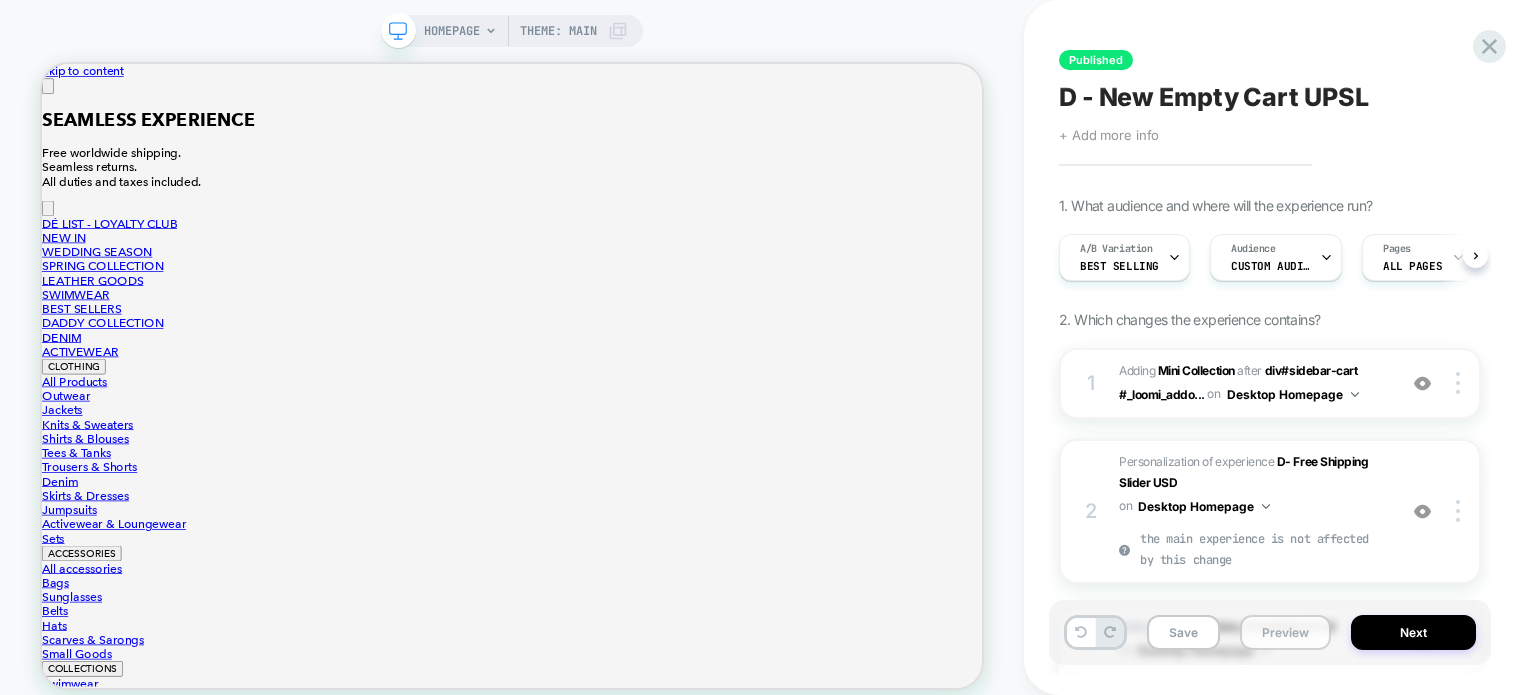 click on "Preview" at bounding box center [1285, 632] 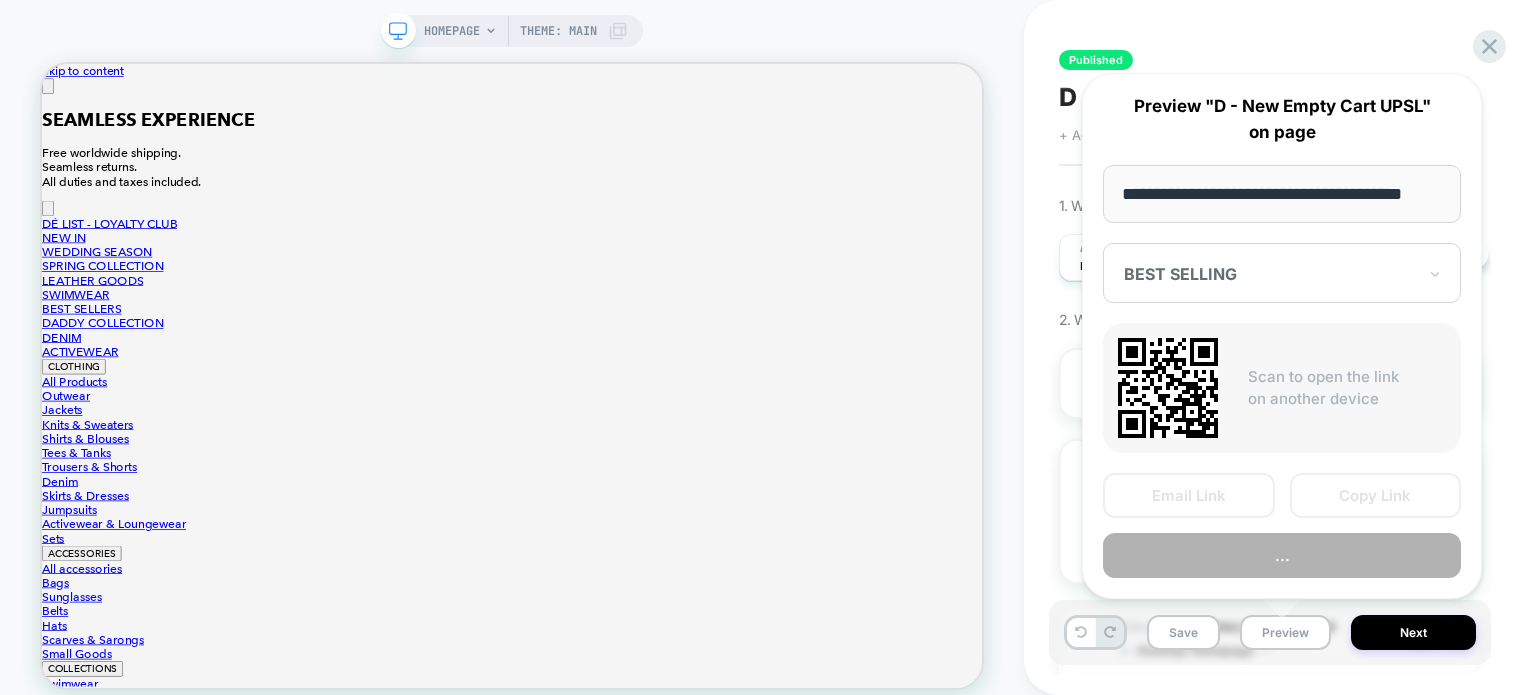scroll, scrollTop: 0, scrollLeft: 24, axis: horizontal 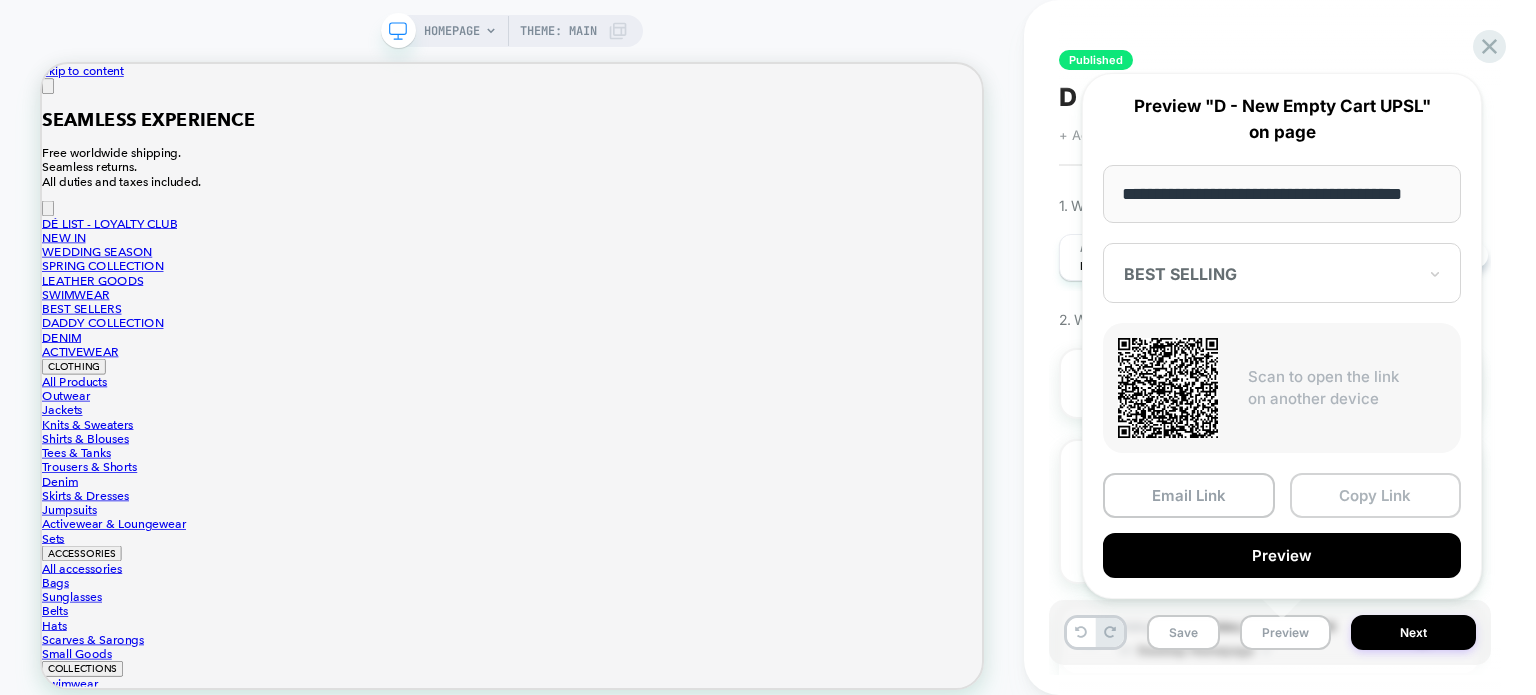 click on "Copy Link" at bounding box center [1376, 495] 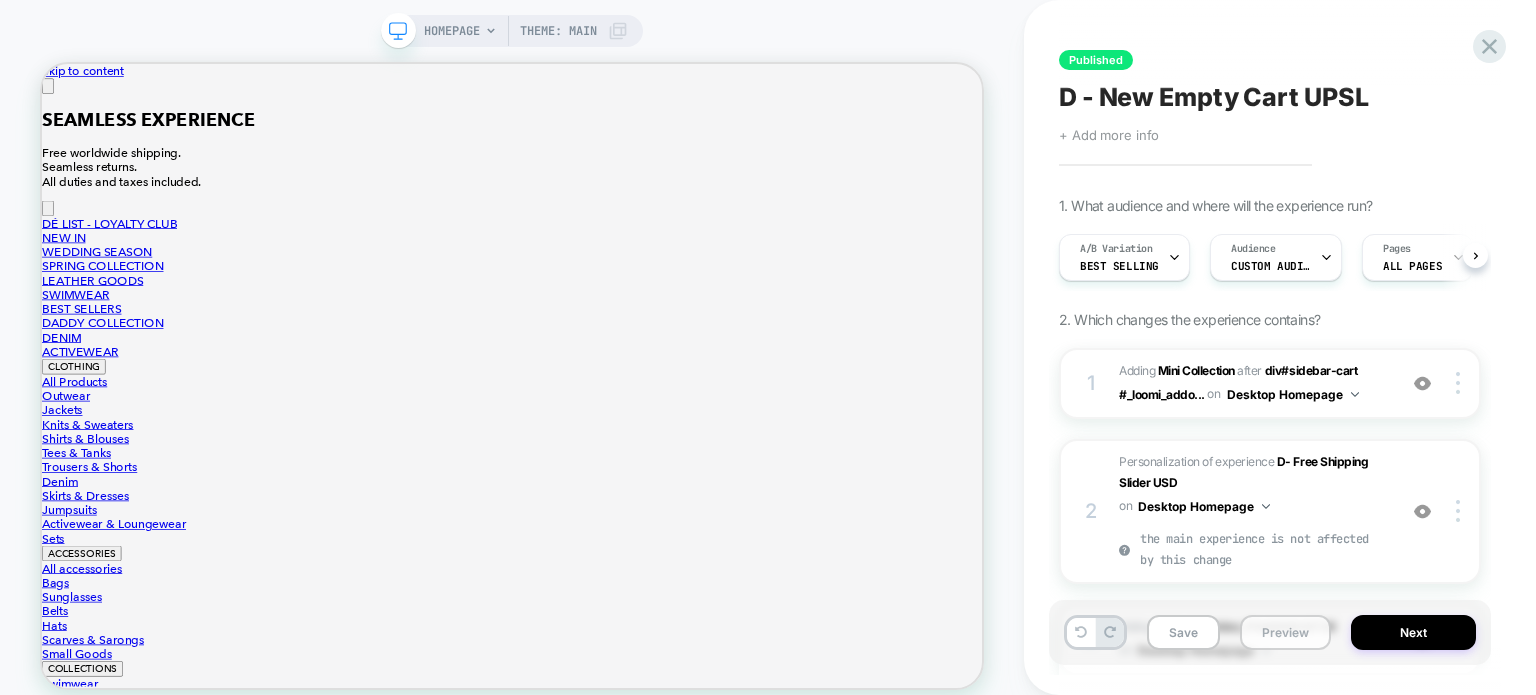 click on "Preview" at bounding box center [1285, 632] 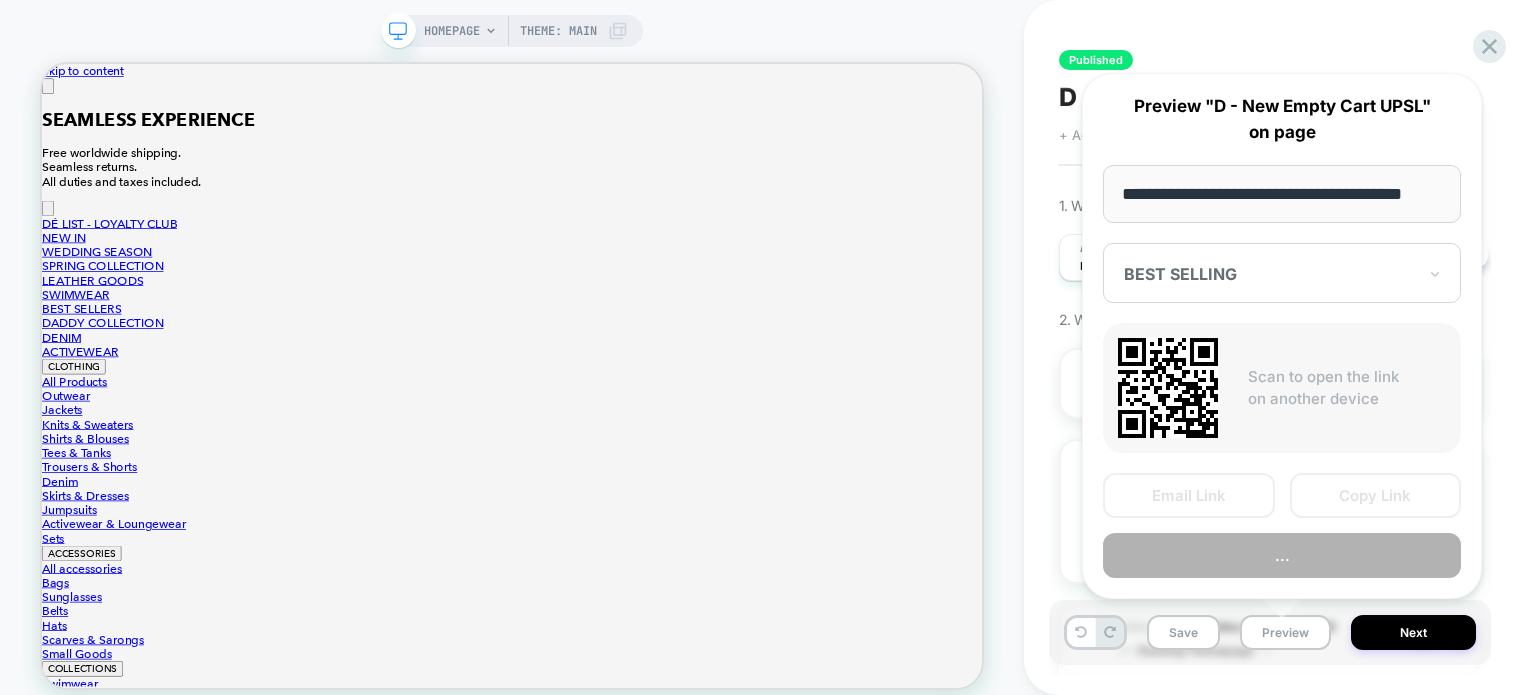 scroll, scrollTop: 0, scrollLeft: 24, axis: horizontal 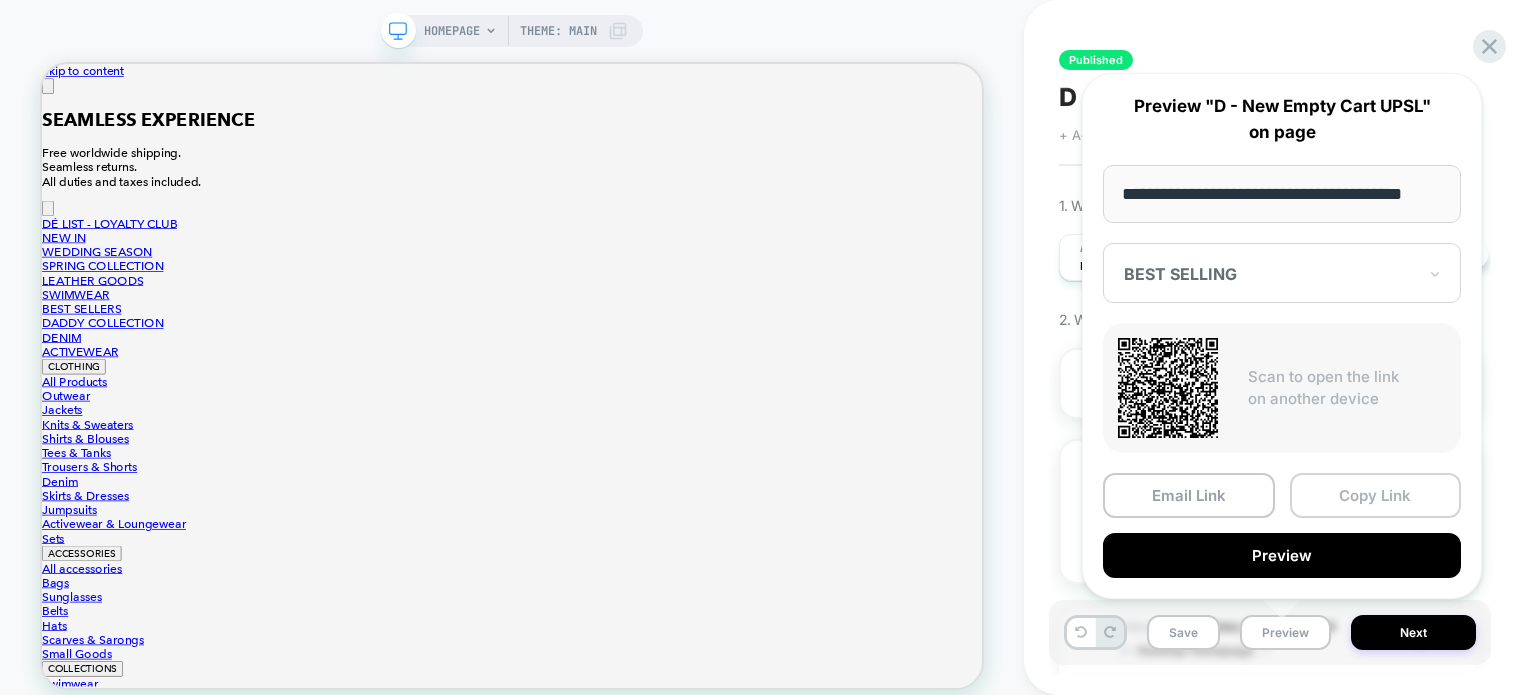 click on "Copy Link" at bounding box center [1376, 495] 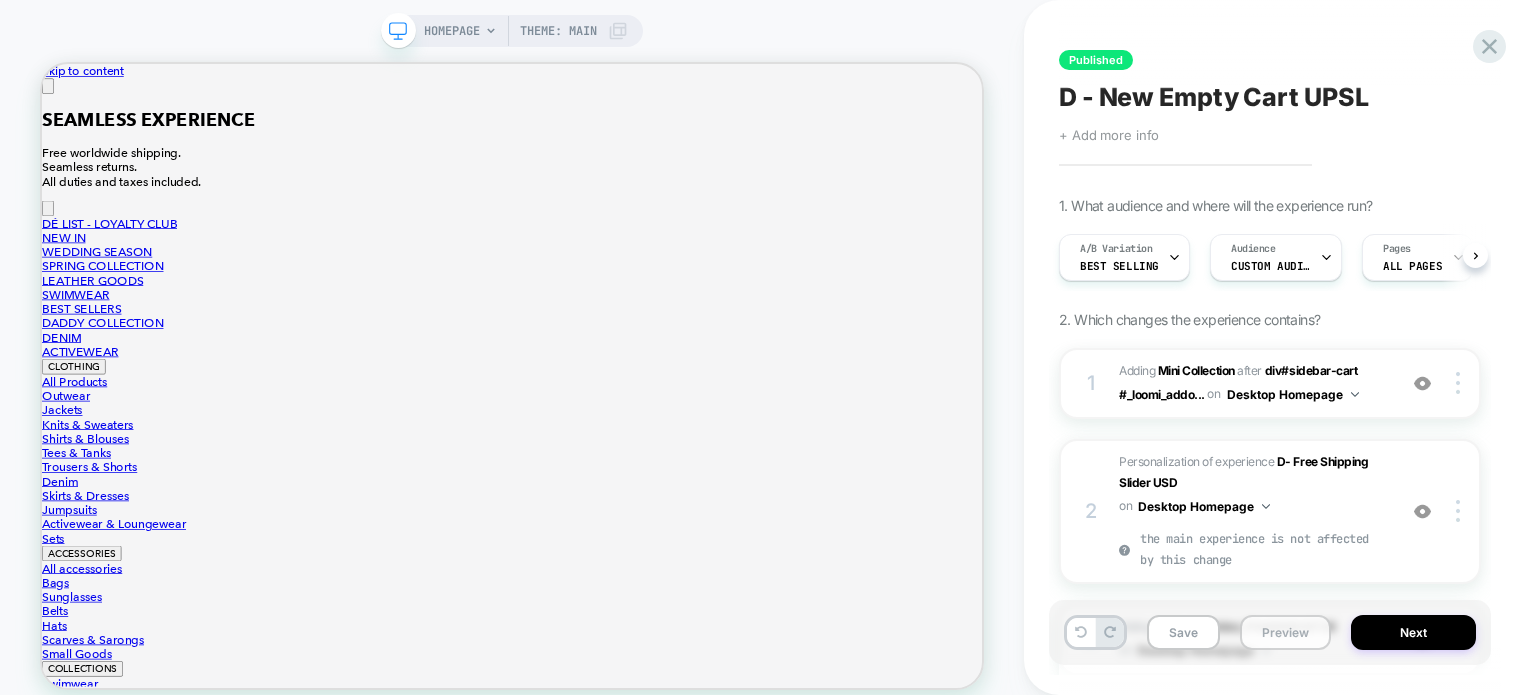 drag, startPoint x: 1285, startPoint y: 636, endPoint x: 1260, endPoint y: 627, distance: 26.57066 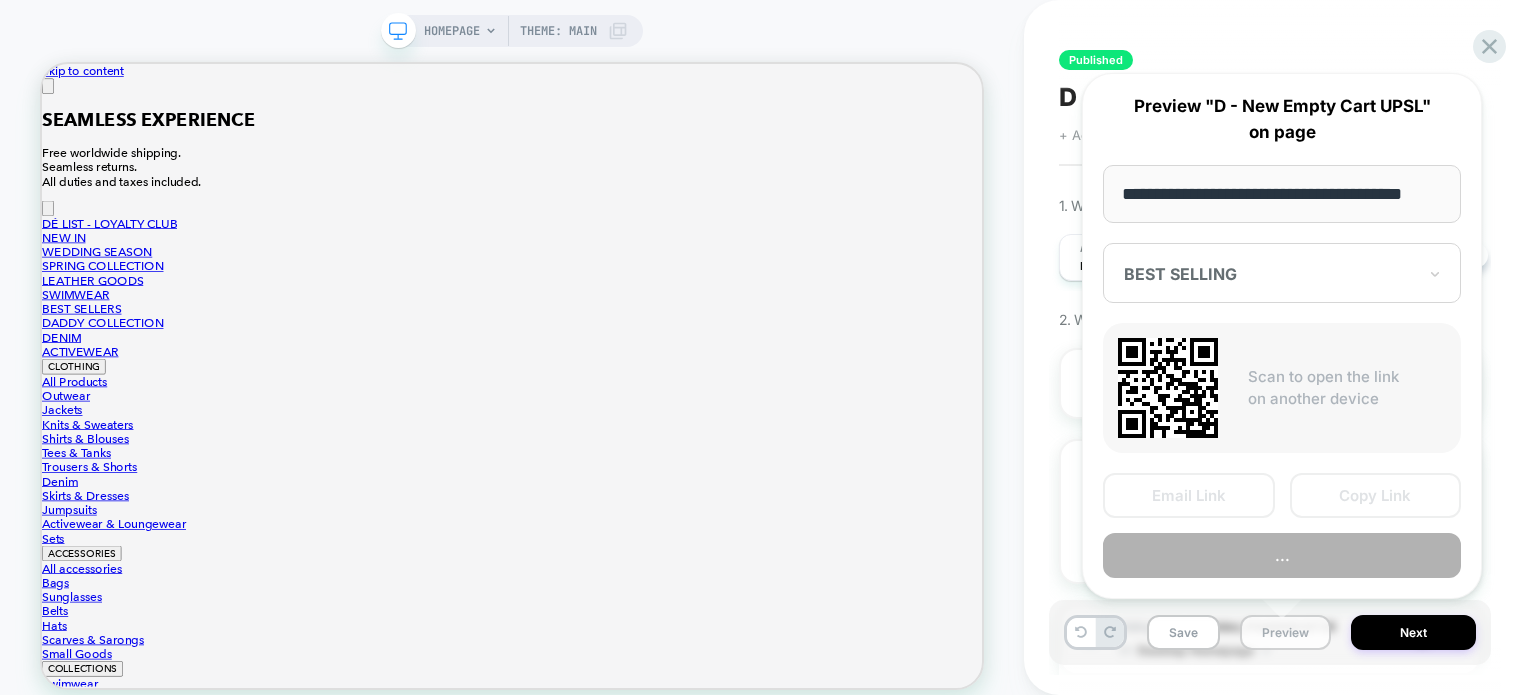 scroll, scrollTop: 0, scrollLeft: 24, axis: horizontal 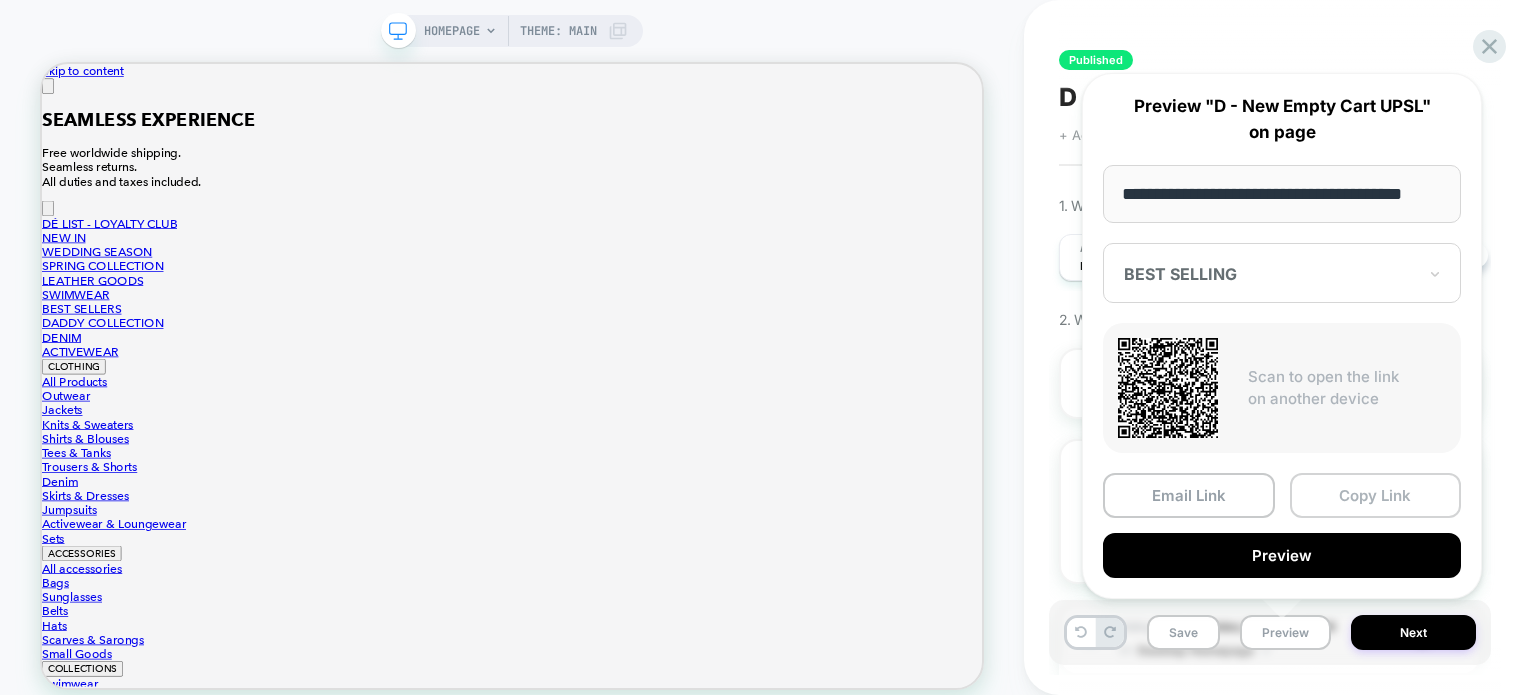 click on "Copy Link" at bounding box center [1376, 495] 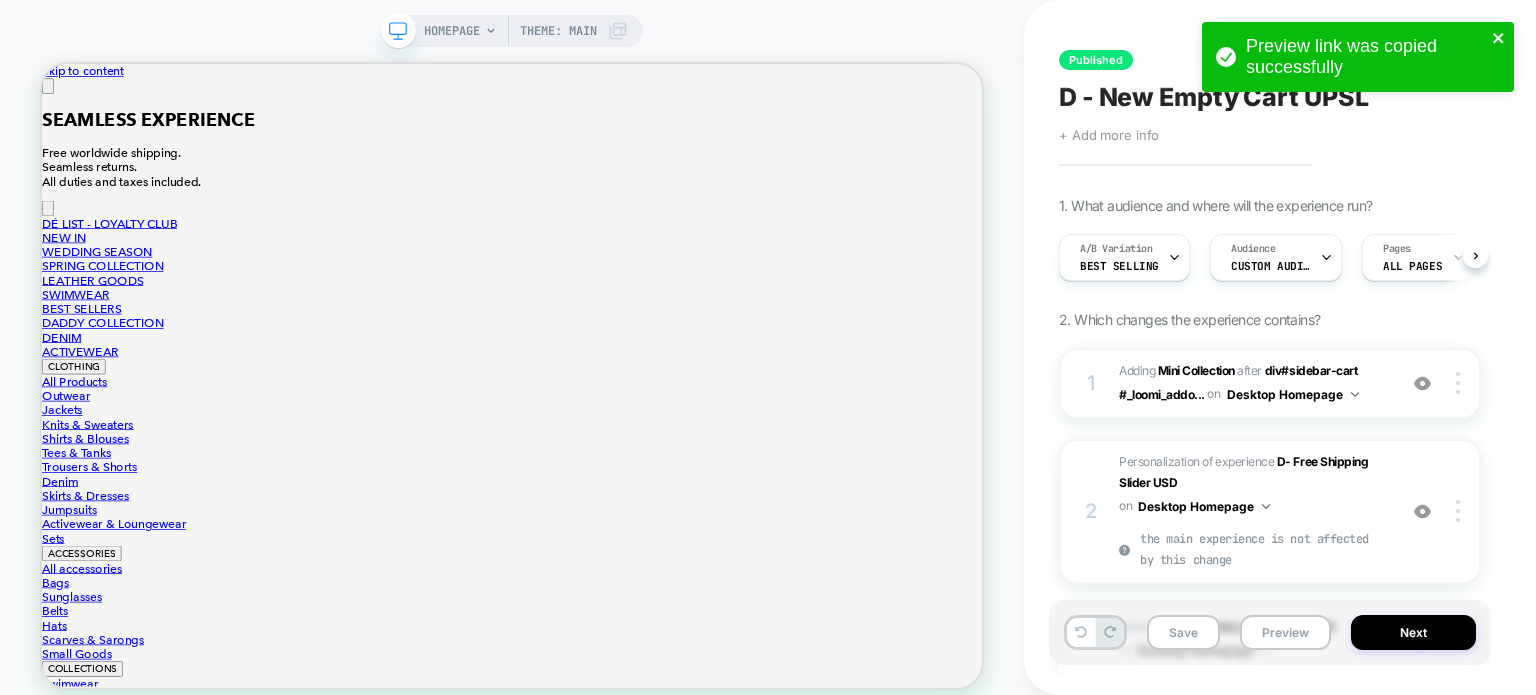 click on "Preview link was copied successfully" at bounding box center [1358, 57] 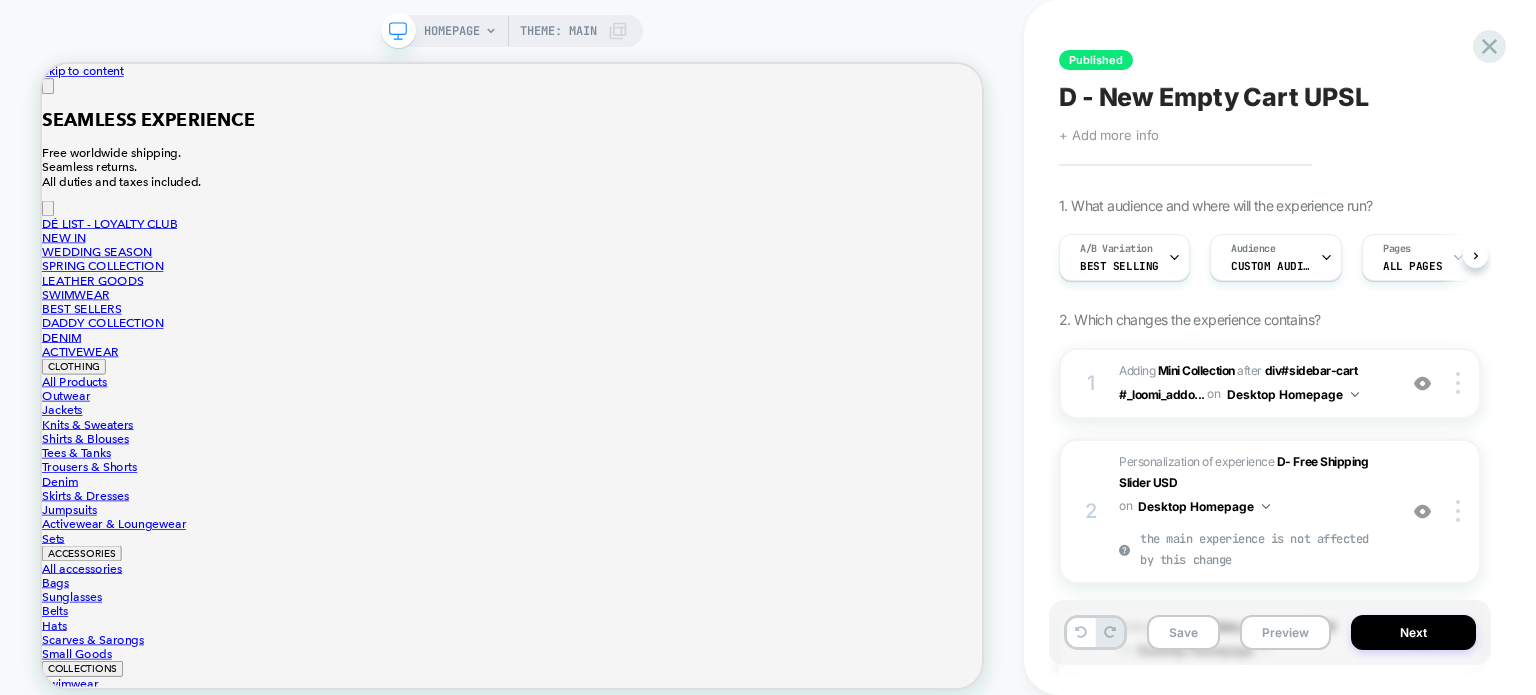 click on "Preview link was copied successfully" at bounding box center [1358, 62] 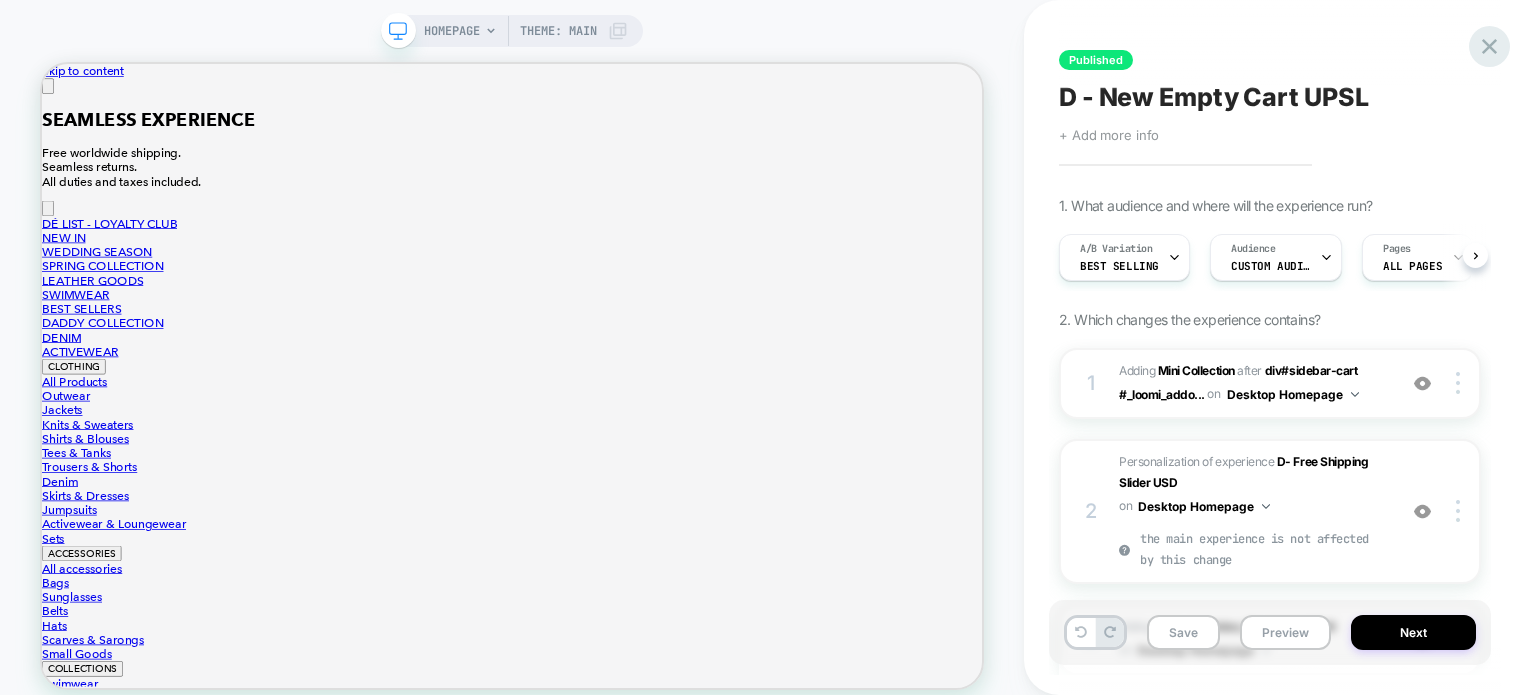 click 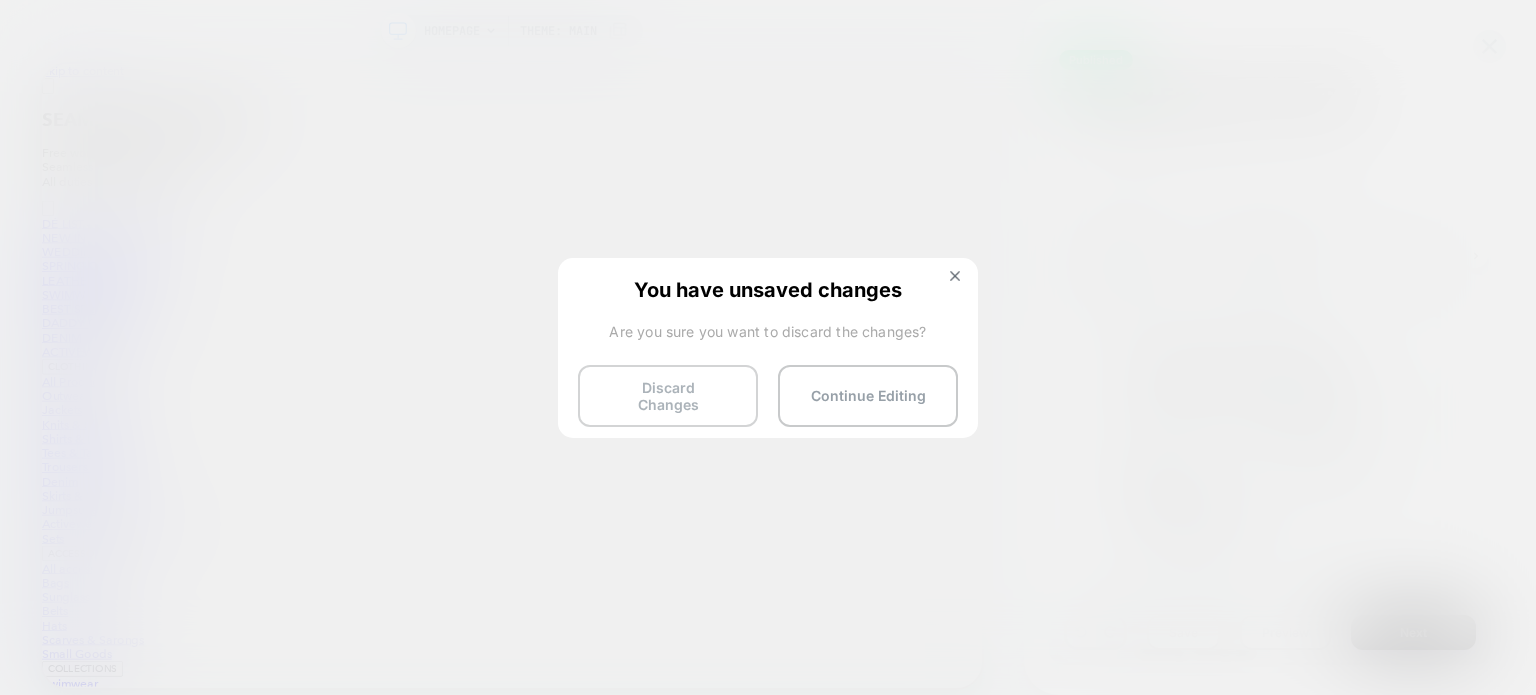 click on "Discard Changes" at bounding box center (668, 396) 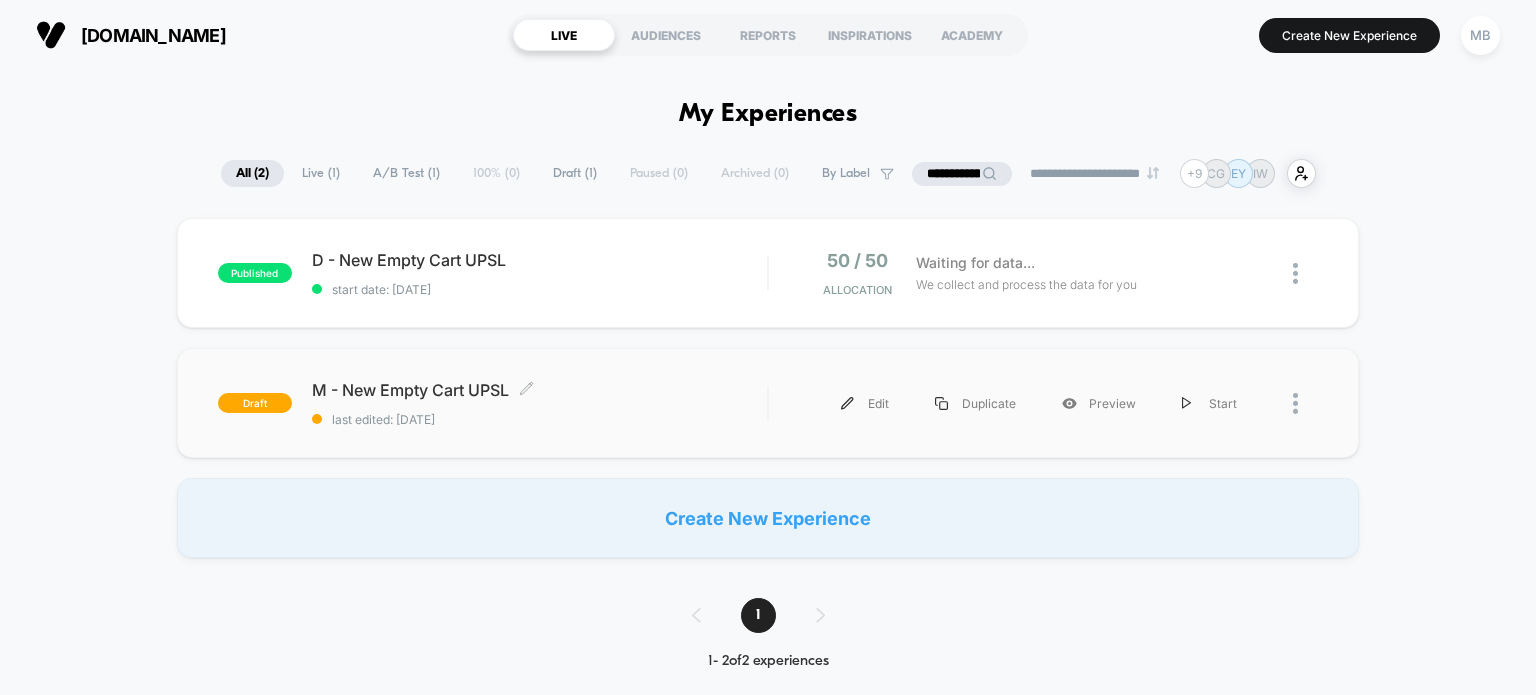 click on "last edited: [DATE]" at bounding box center [540, 419] 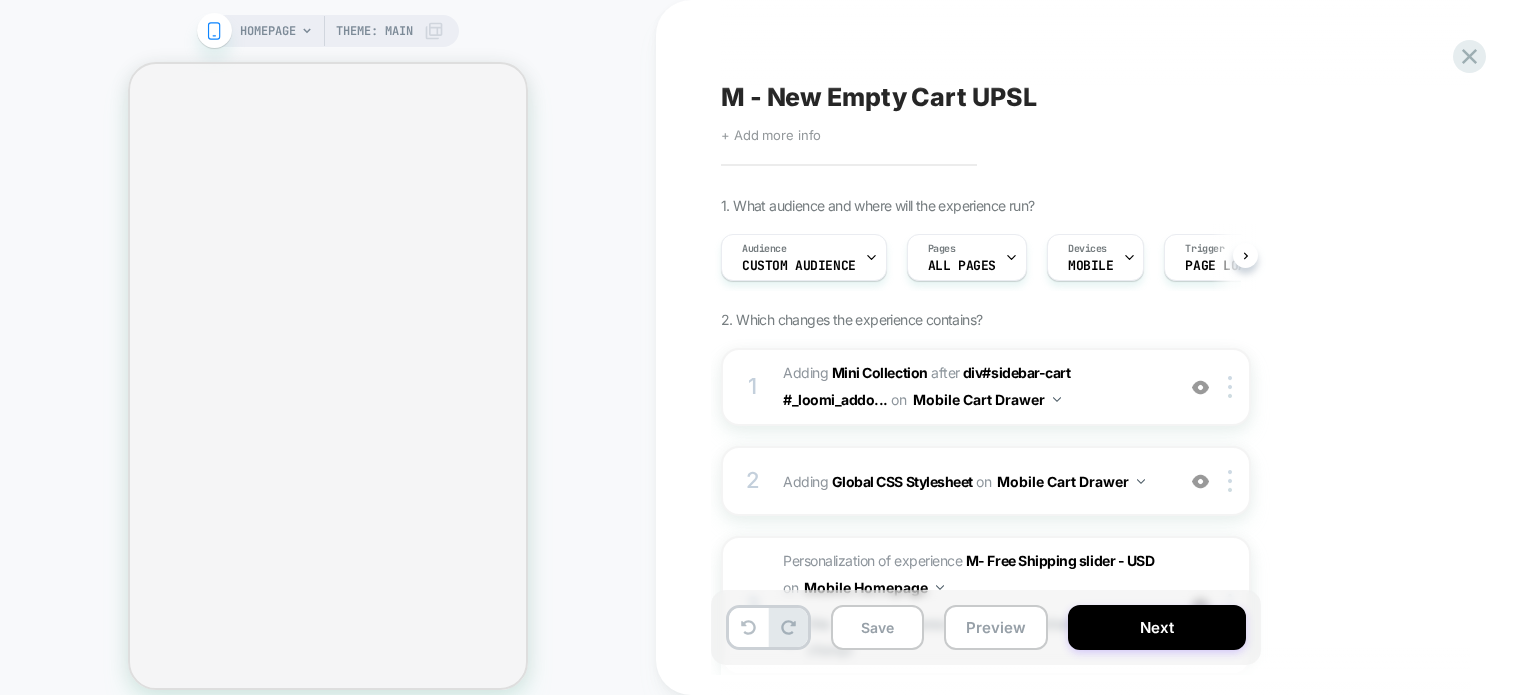 scroll, scrollTop: 0, scrollLeft: 0, axis: both 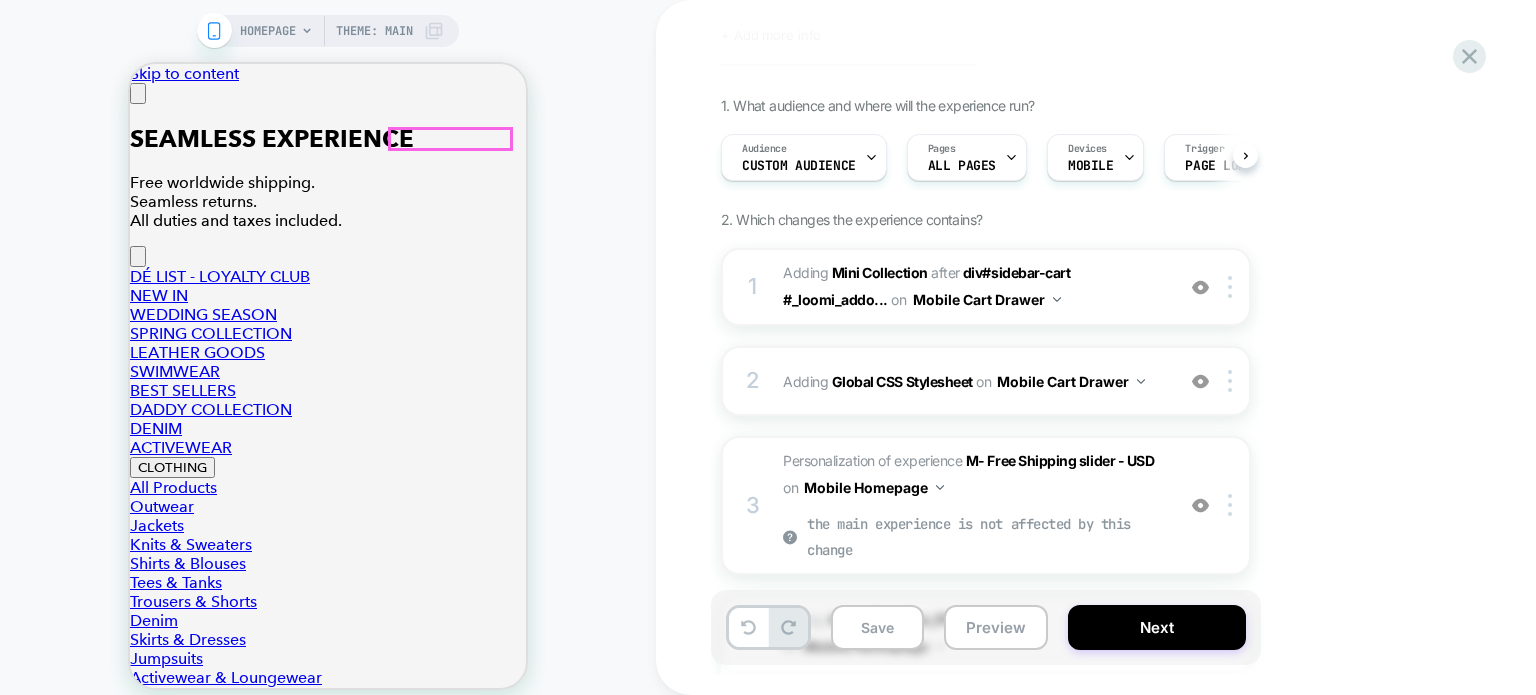 click at bounding box center [272, 4726] 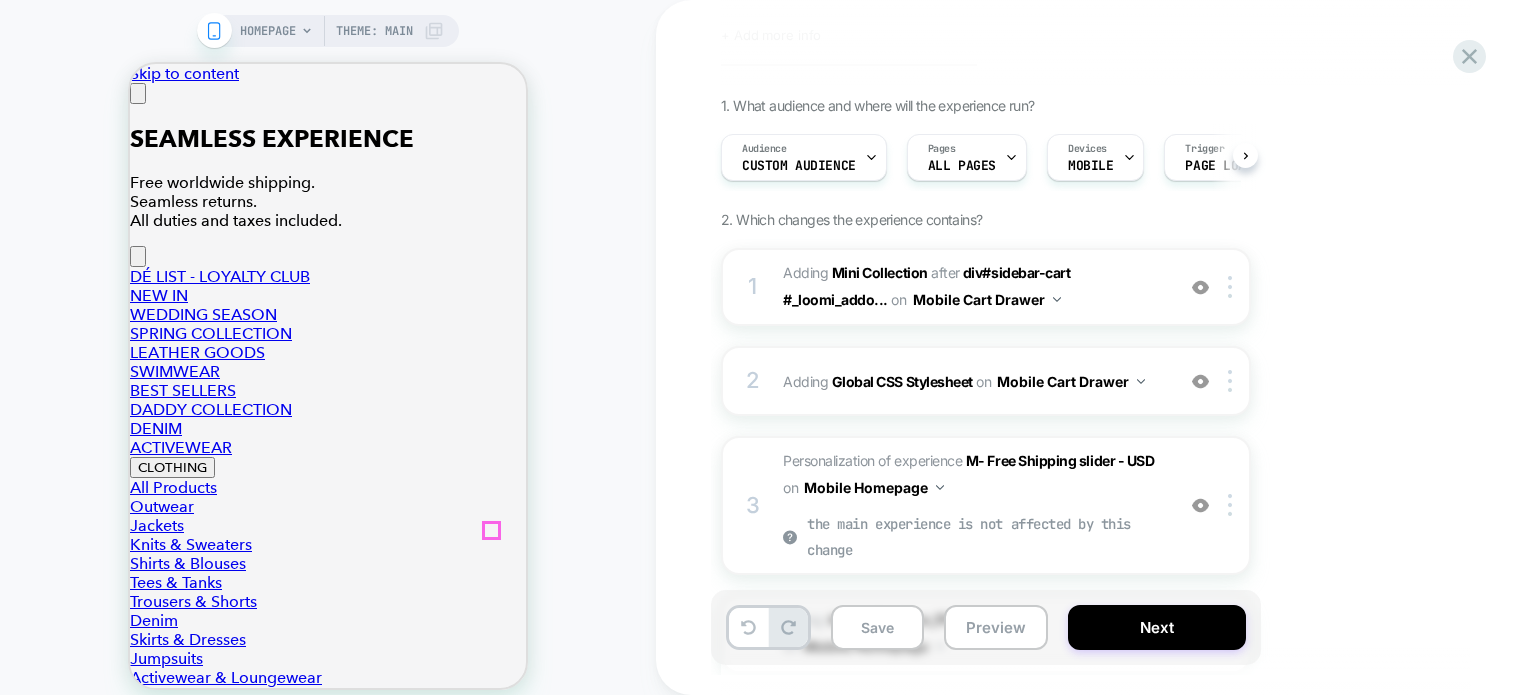 click at bounding box center (138, 93) 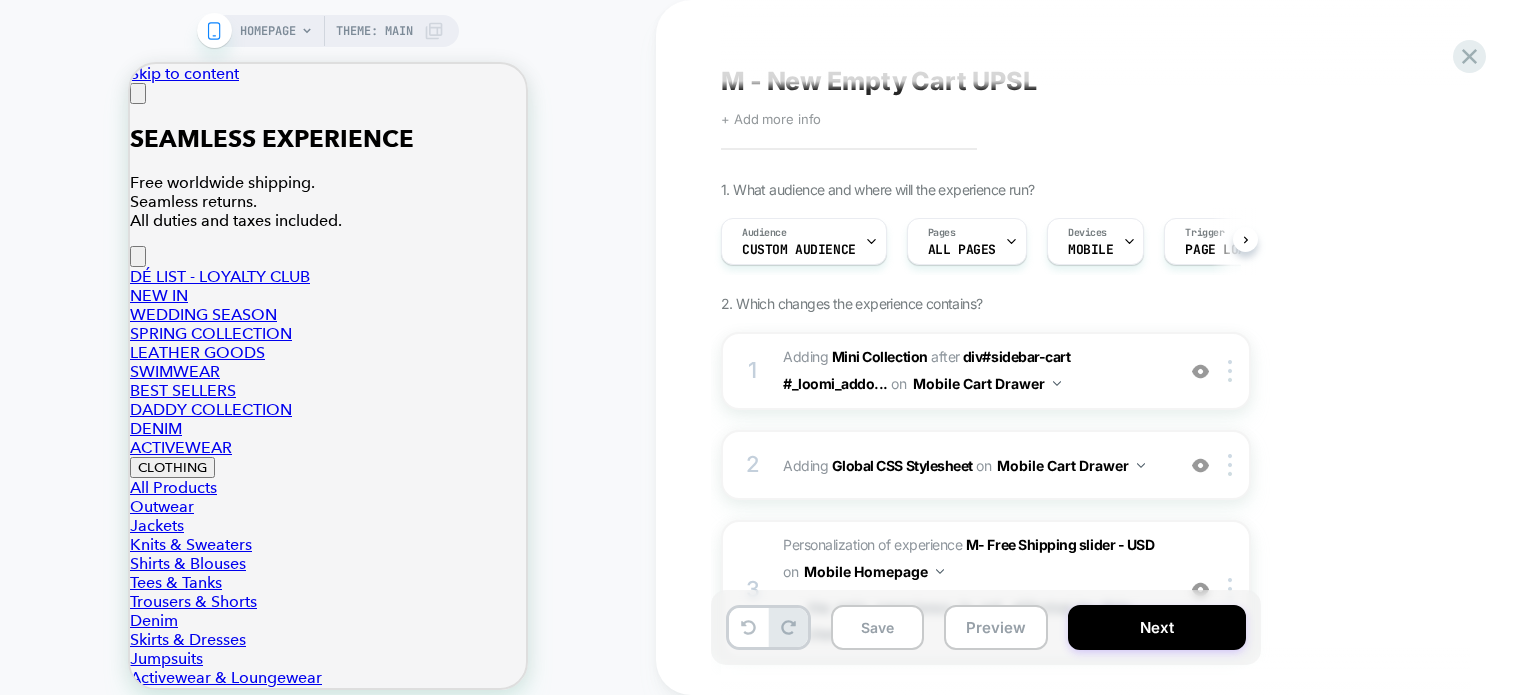 scroll, scrollTop: 0, scrollLeft: 0, axis: both 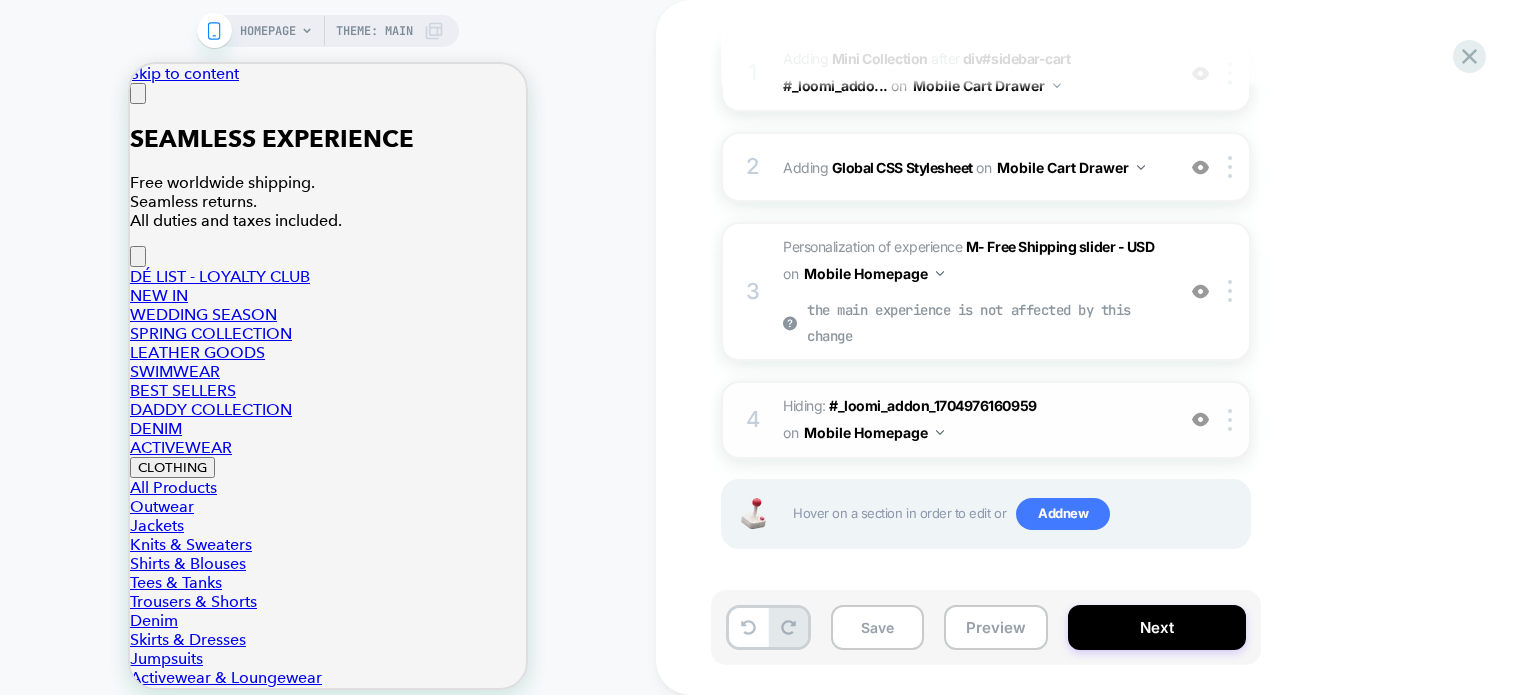 click at bounding box center [1200, 420] 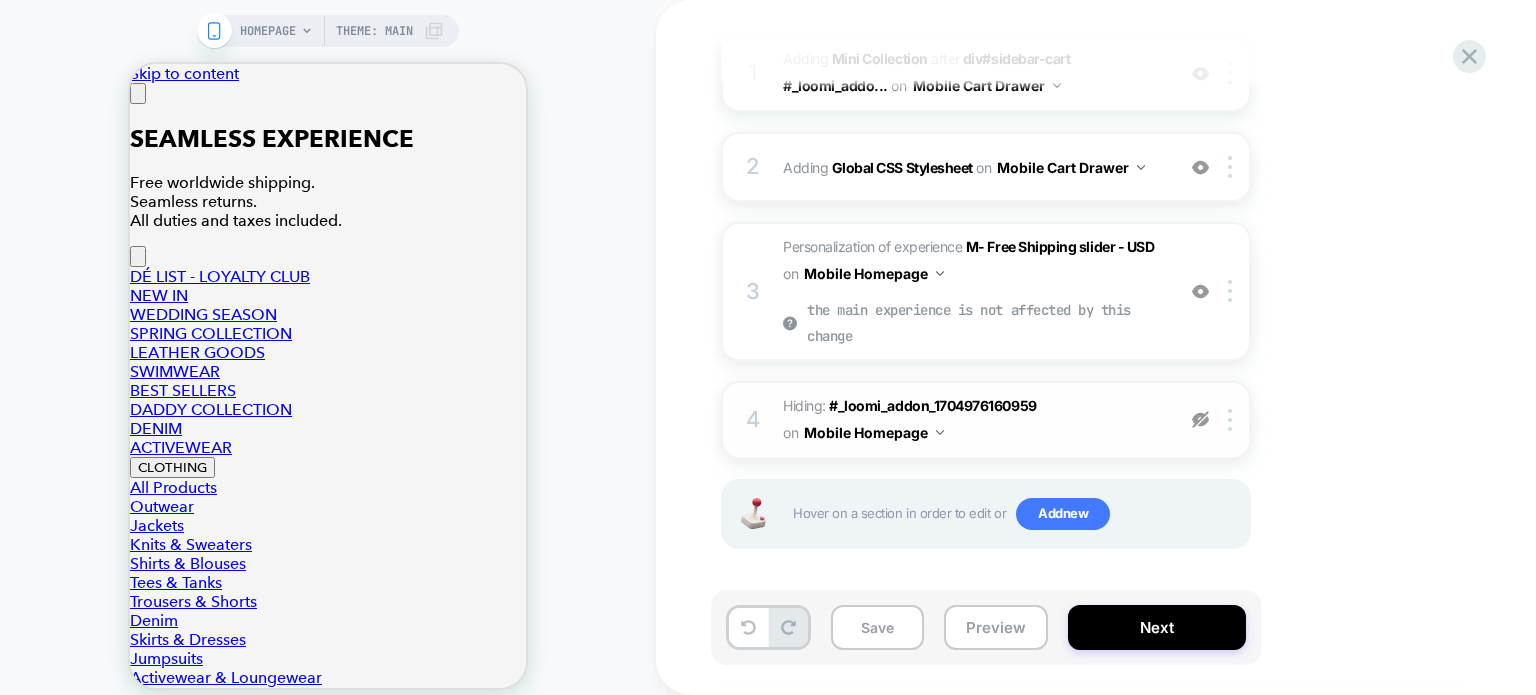 click at bounding box center (1200, 419) 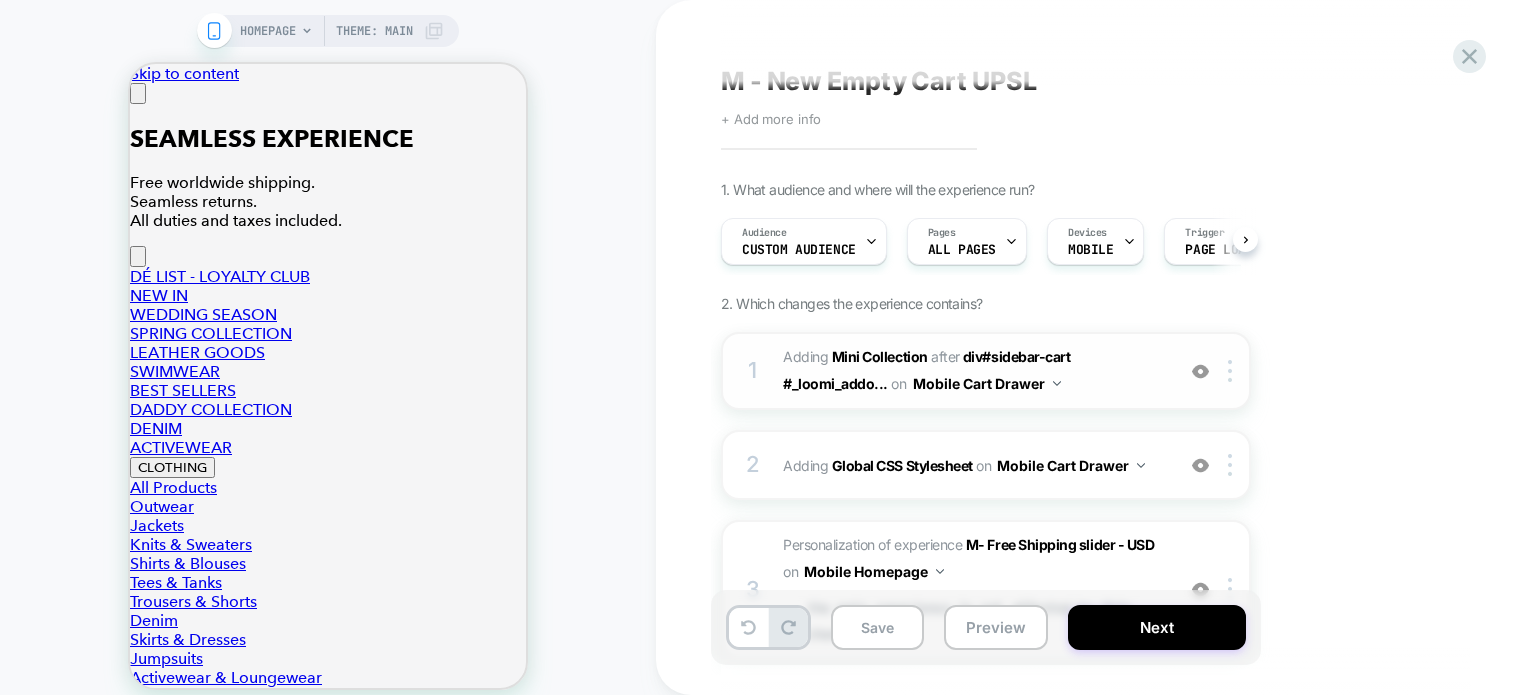 scroll, scrollTop: 14, scrollLeft: 0, axis: vertical 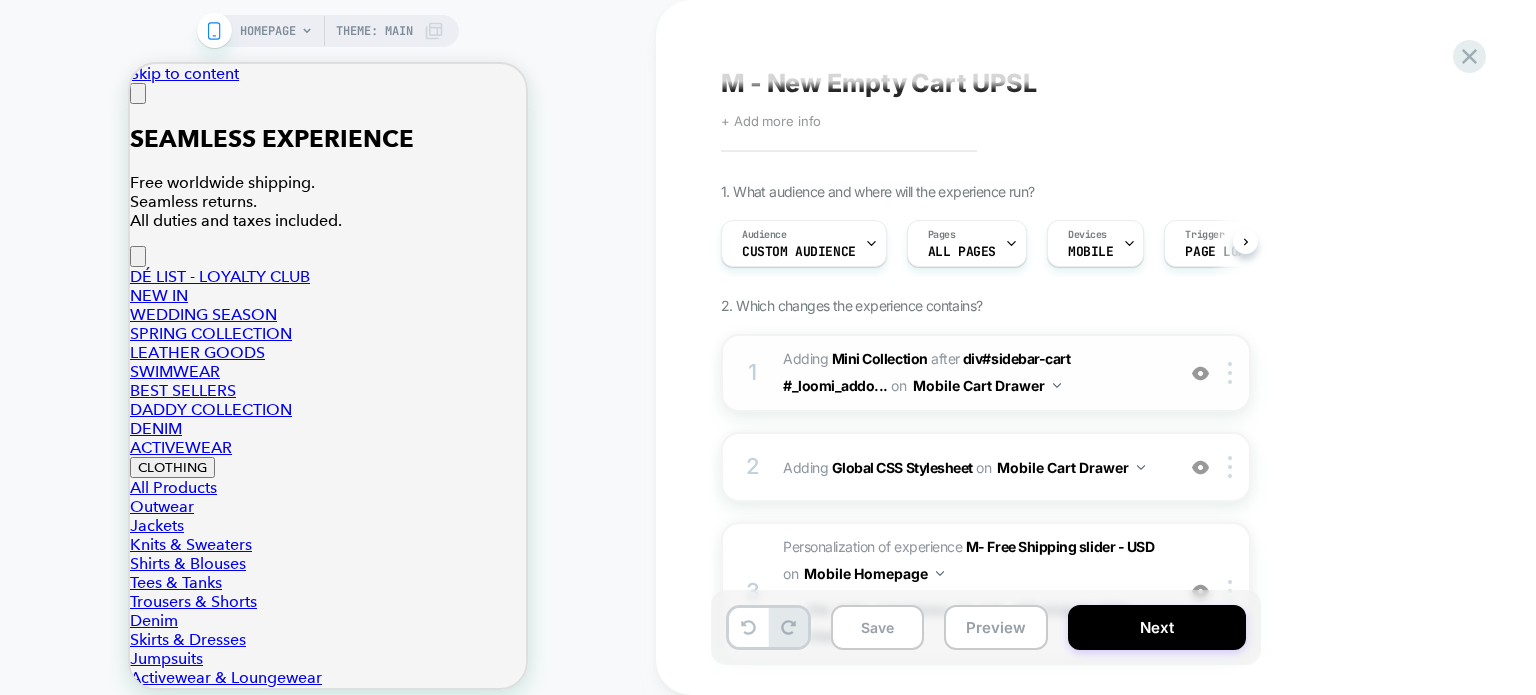 click on "#_loomi_addon_1748506301178 Adding   Mini Collection   AFTER div#sidebar-cart #_loomi_addo... div#sidebar-cart #_loomi_addon_1749123904043_dup   on Mobile Cart Drawer" at bounding box center [973, 373] 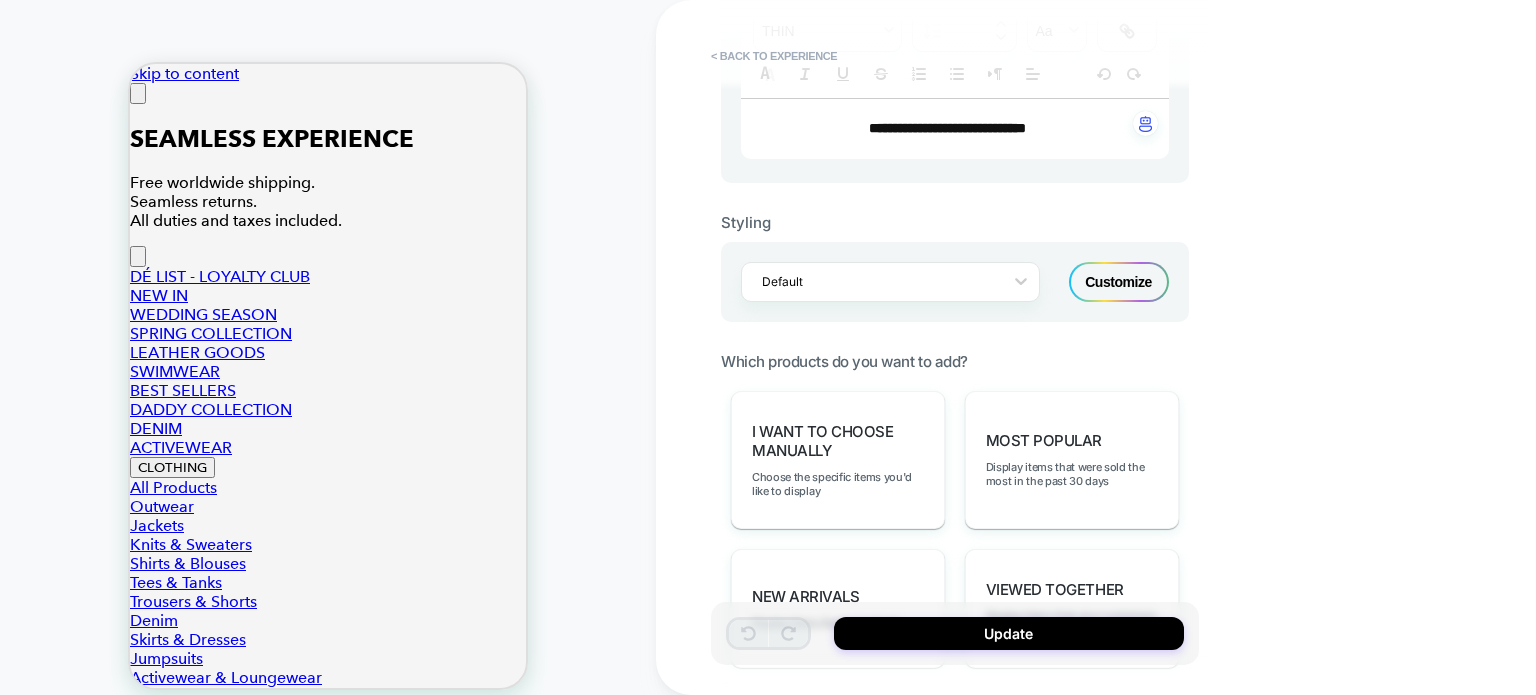 scroll, scrollTop: 700, scrollLeft: 0, axis: vertical 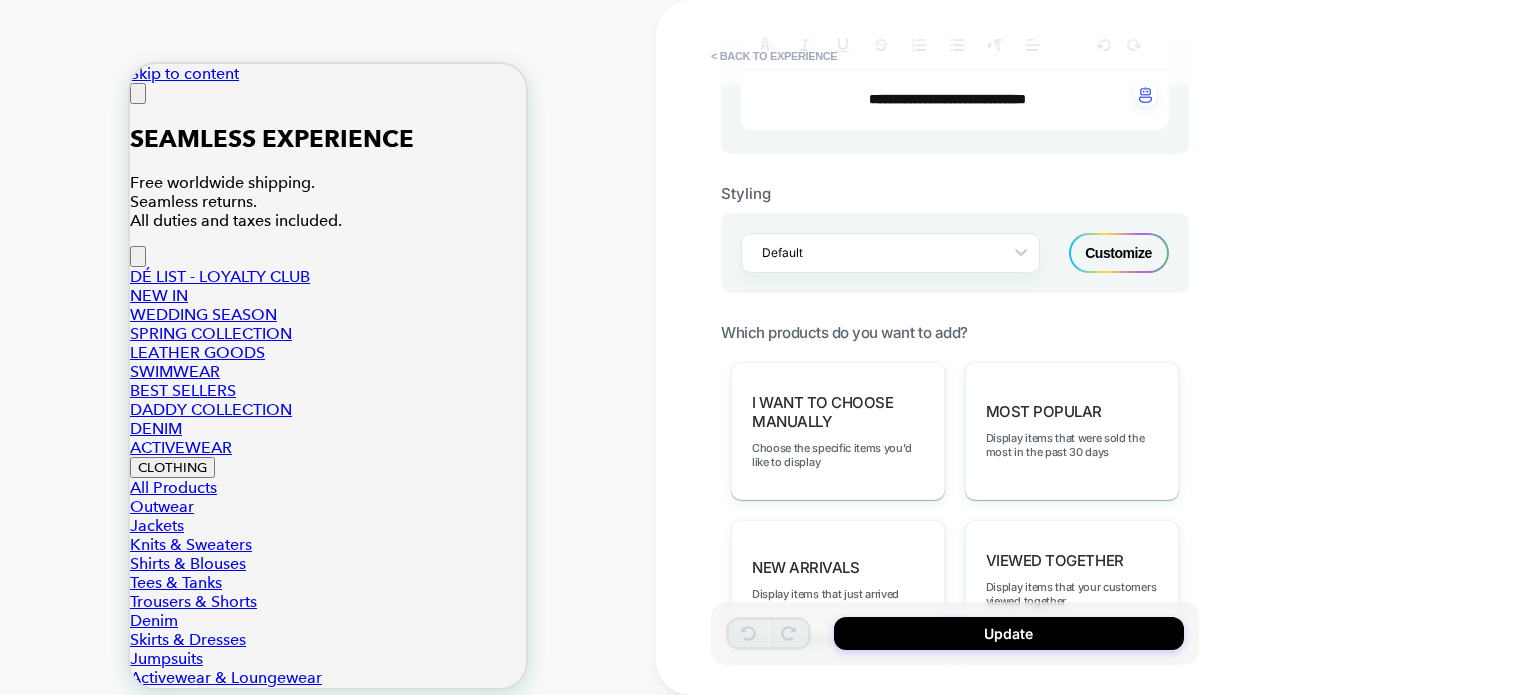 click on "Customize" at bounding box center (1119, 253) 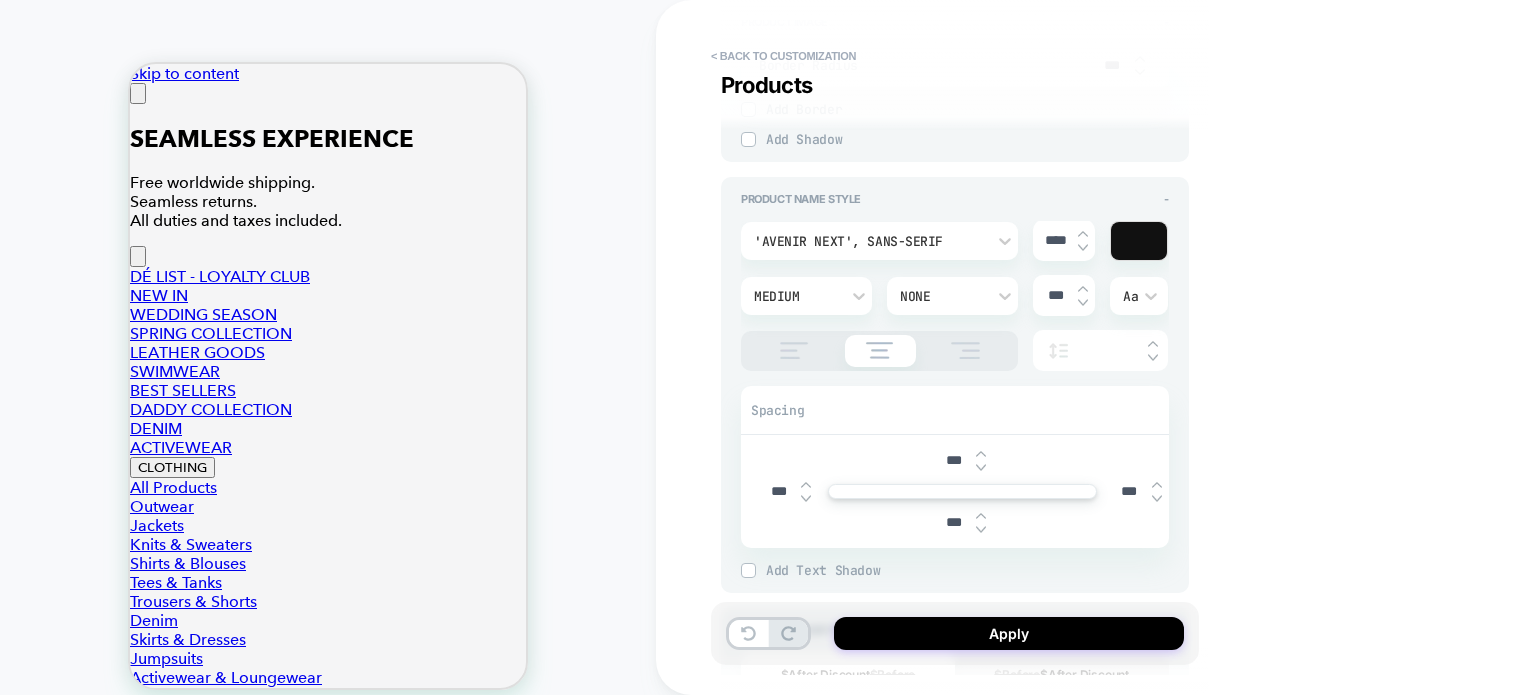 scroll, scrollTop: 1000, scrollLeft: 0, axis: vertical 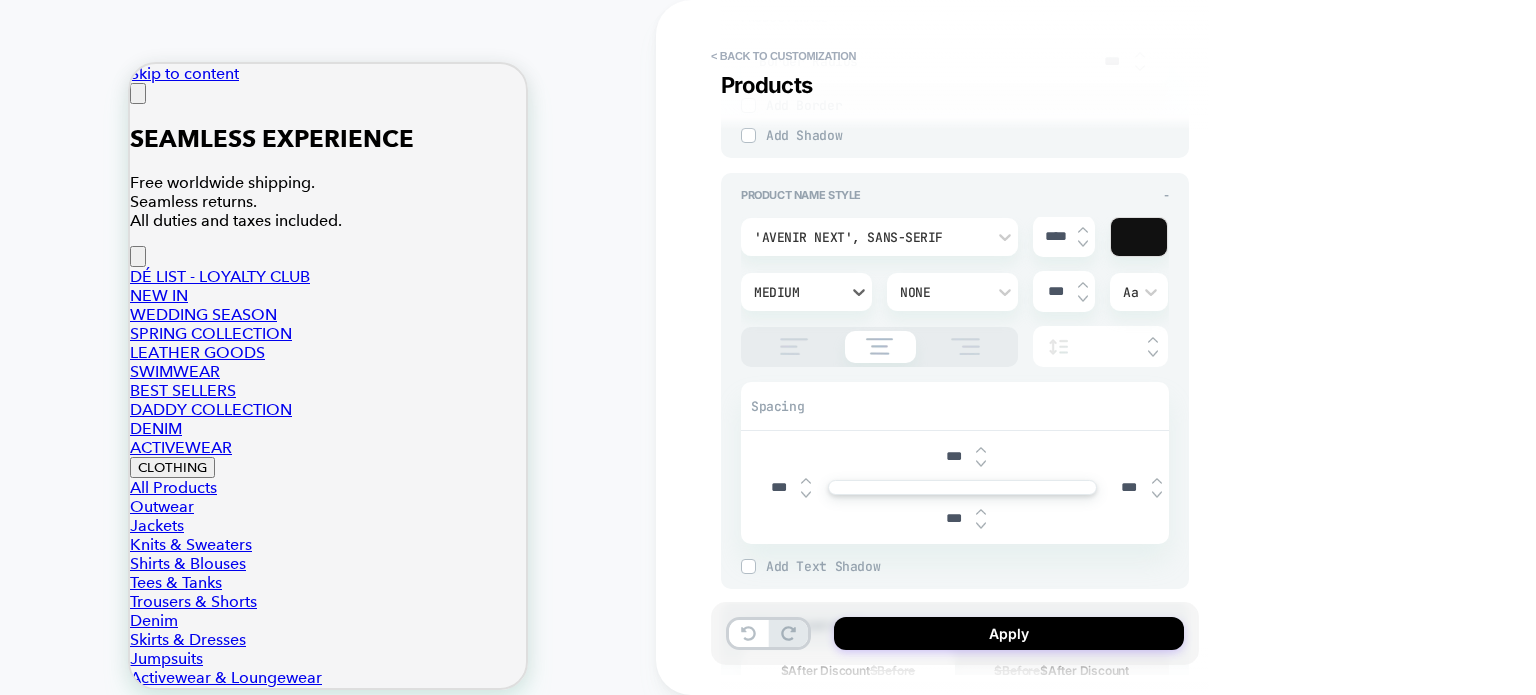 click on "Medium" at bounding box center [796, 292] 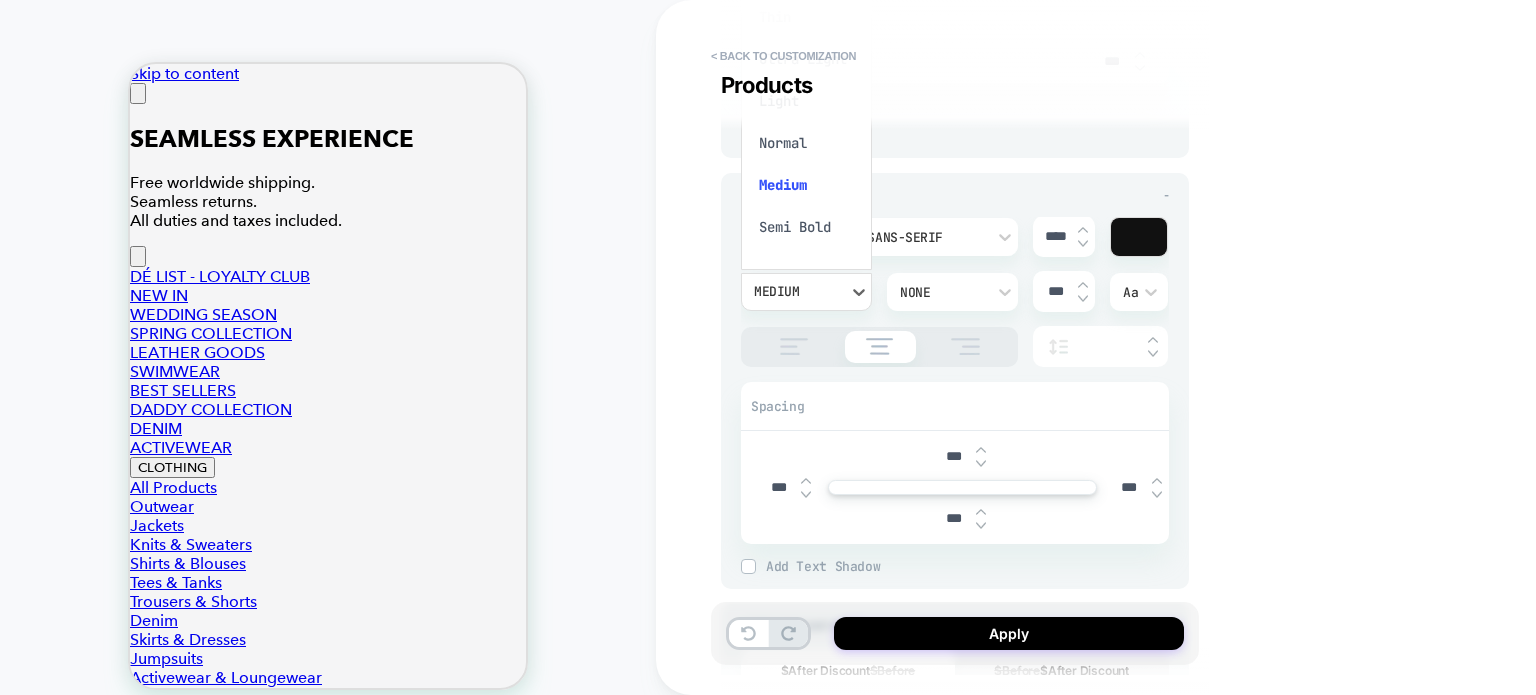scroll, scrollTop: 44, scrollLeft: 0, axis: vertical 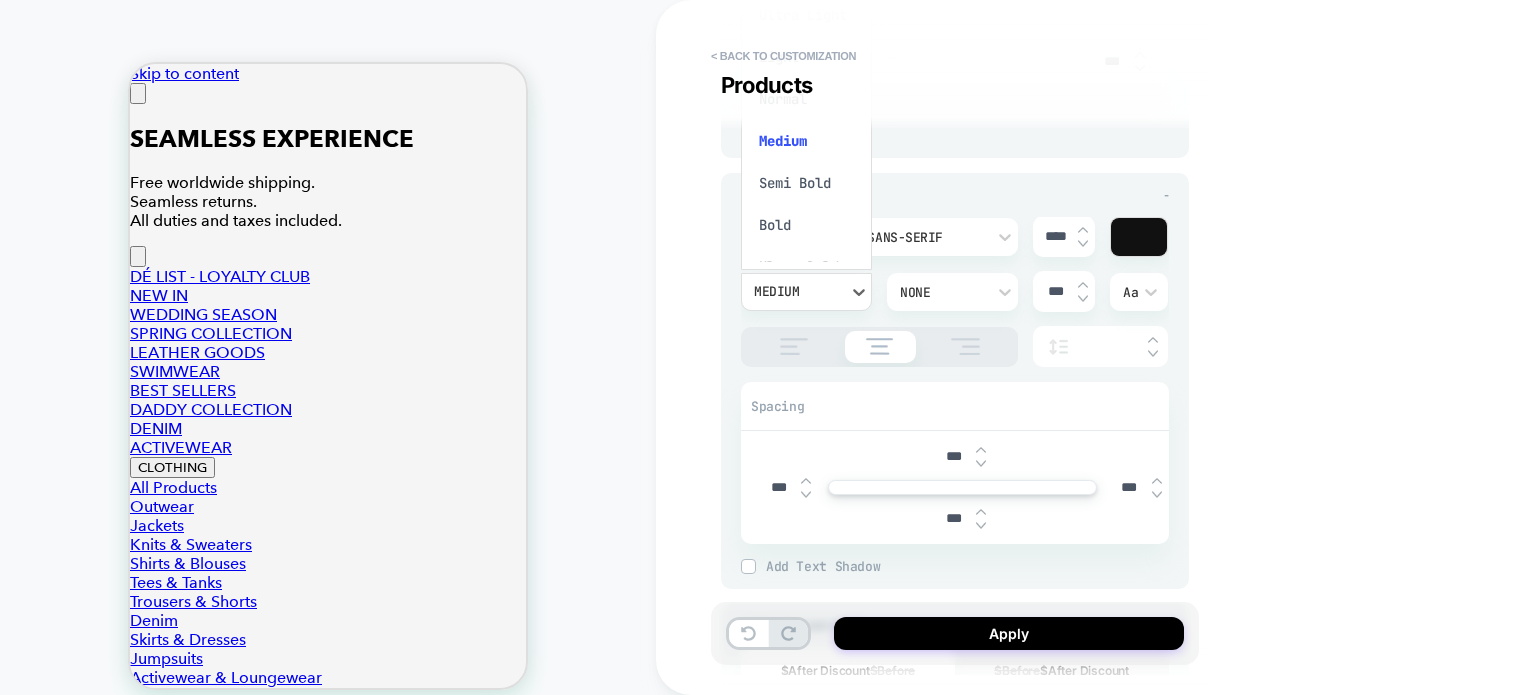 click on "Semi Bold" at bounding box center [806, 183] 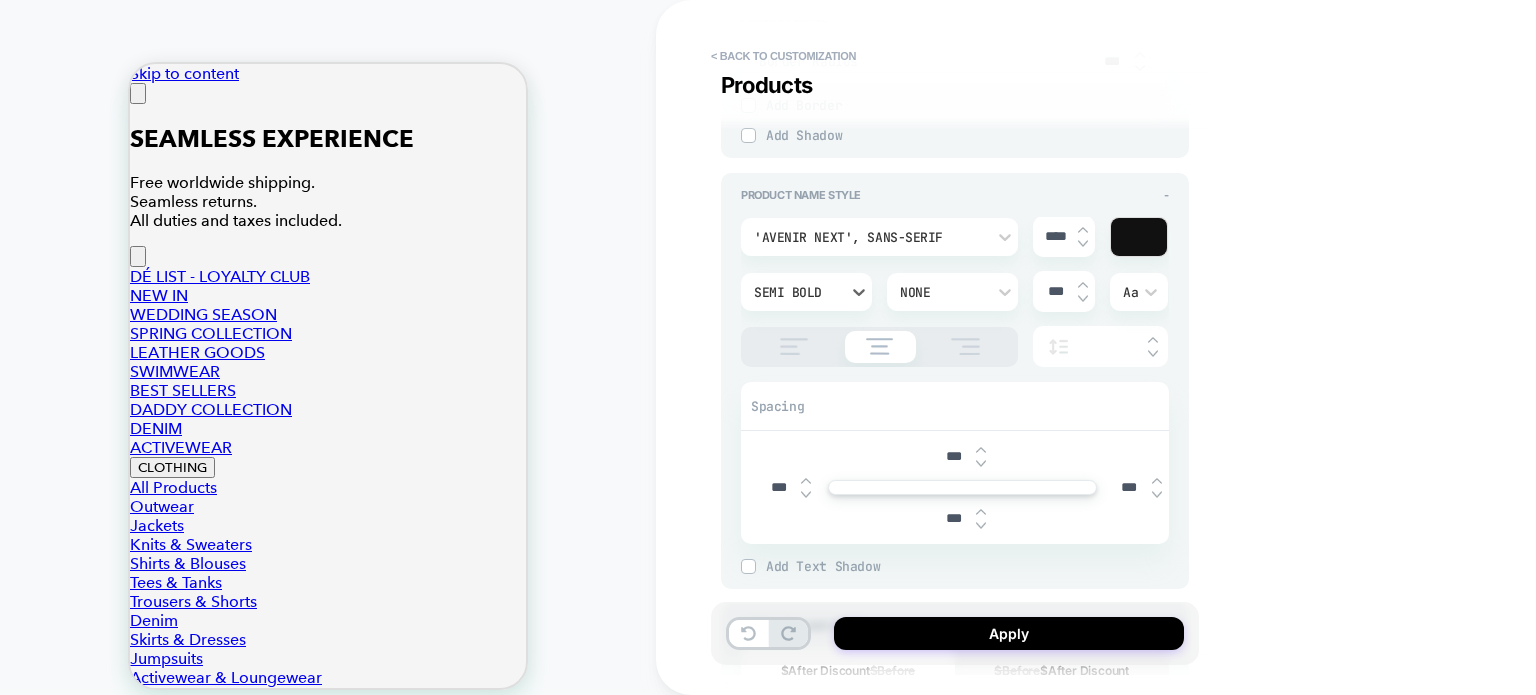 click on "Semi Bold" at bounding box center [796, 292] 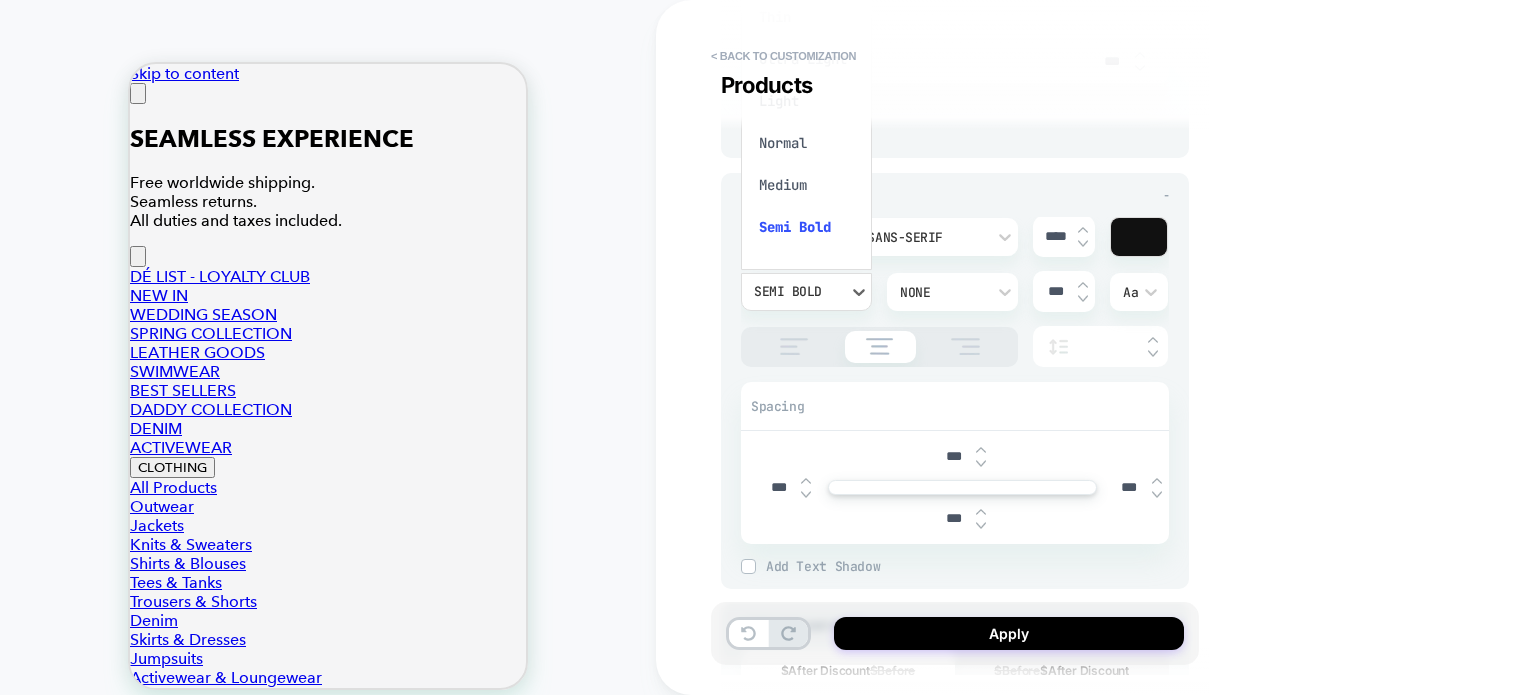 scroll, scrollTop: 44, scrollLeft: 0, axis: vertical 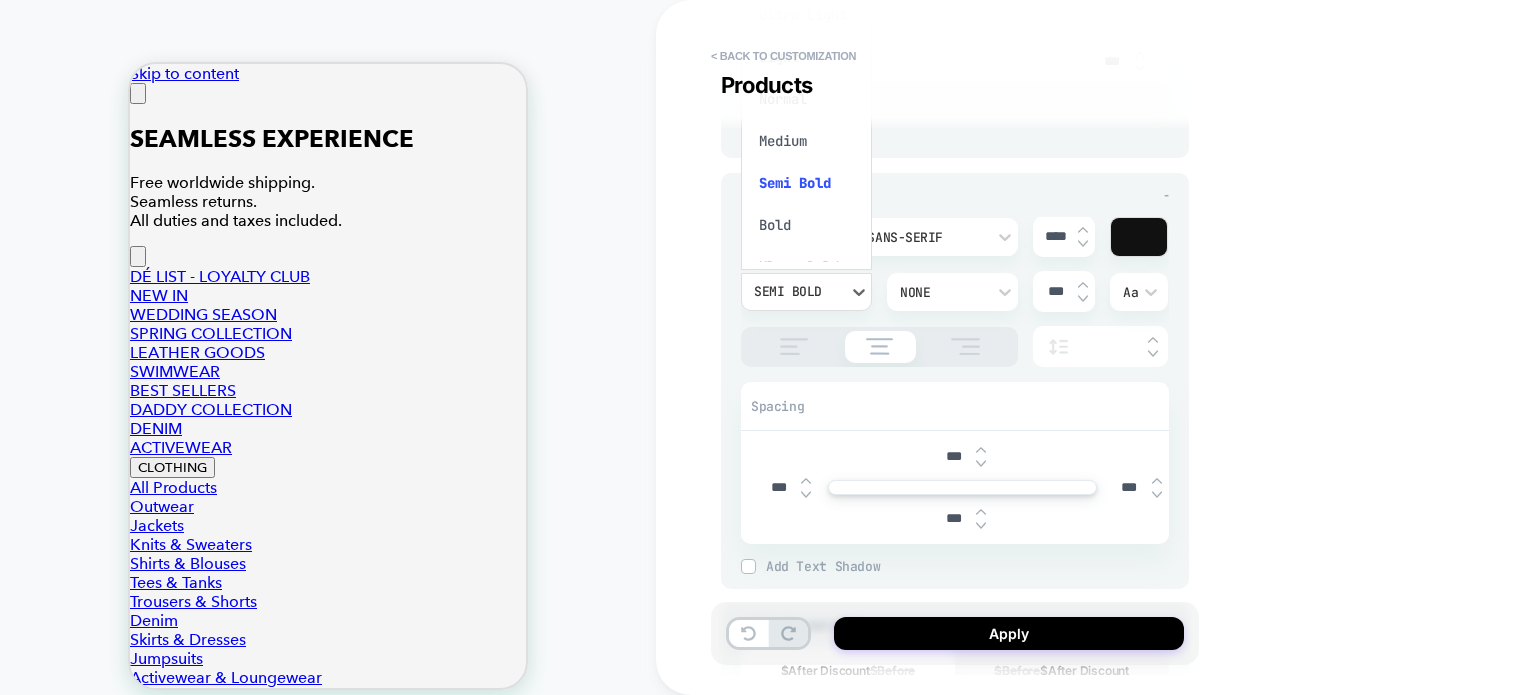 click on "Medium" at bounding box center (806, 141) 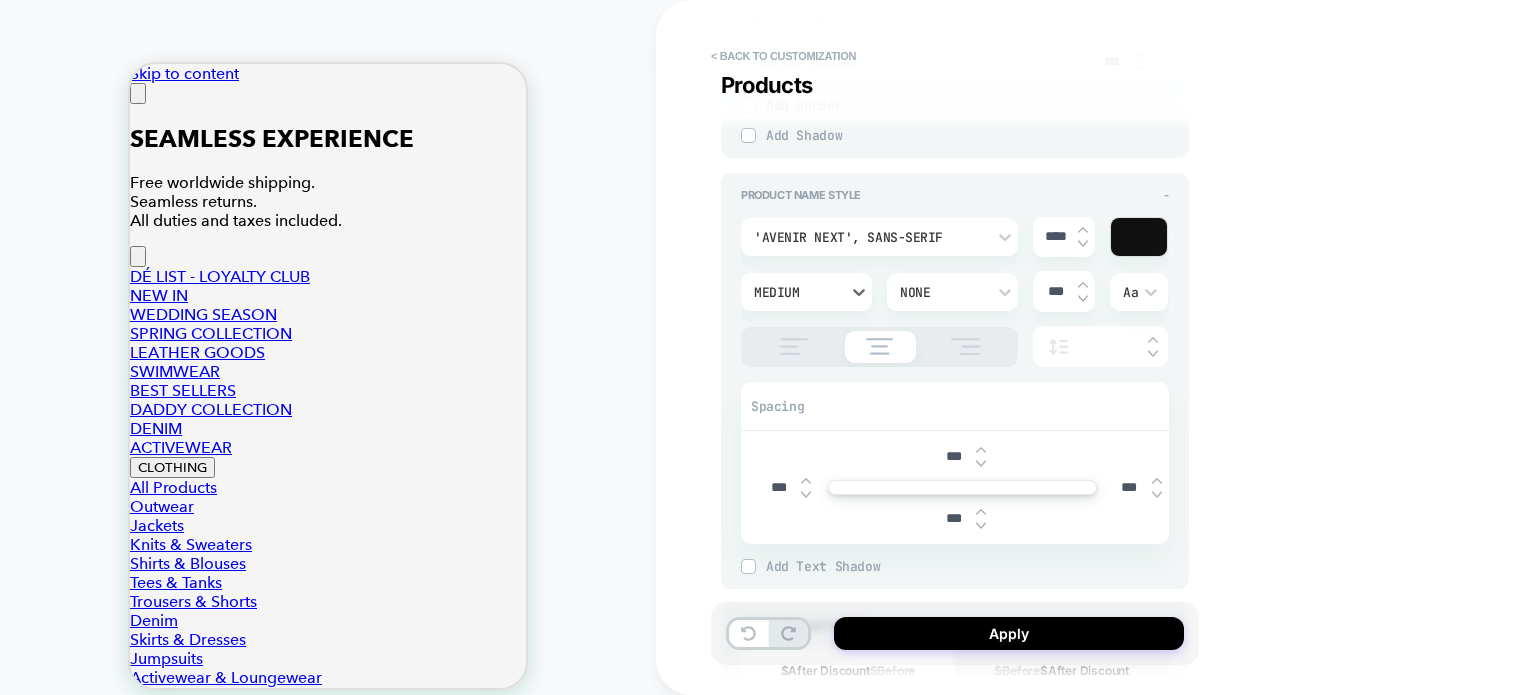 click on "**********" at bounding box center (1096, 347) 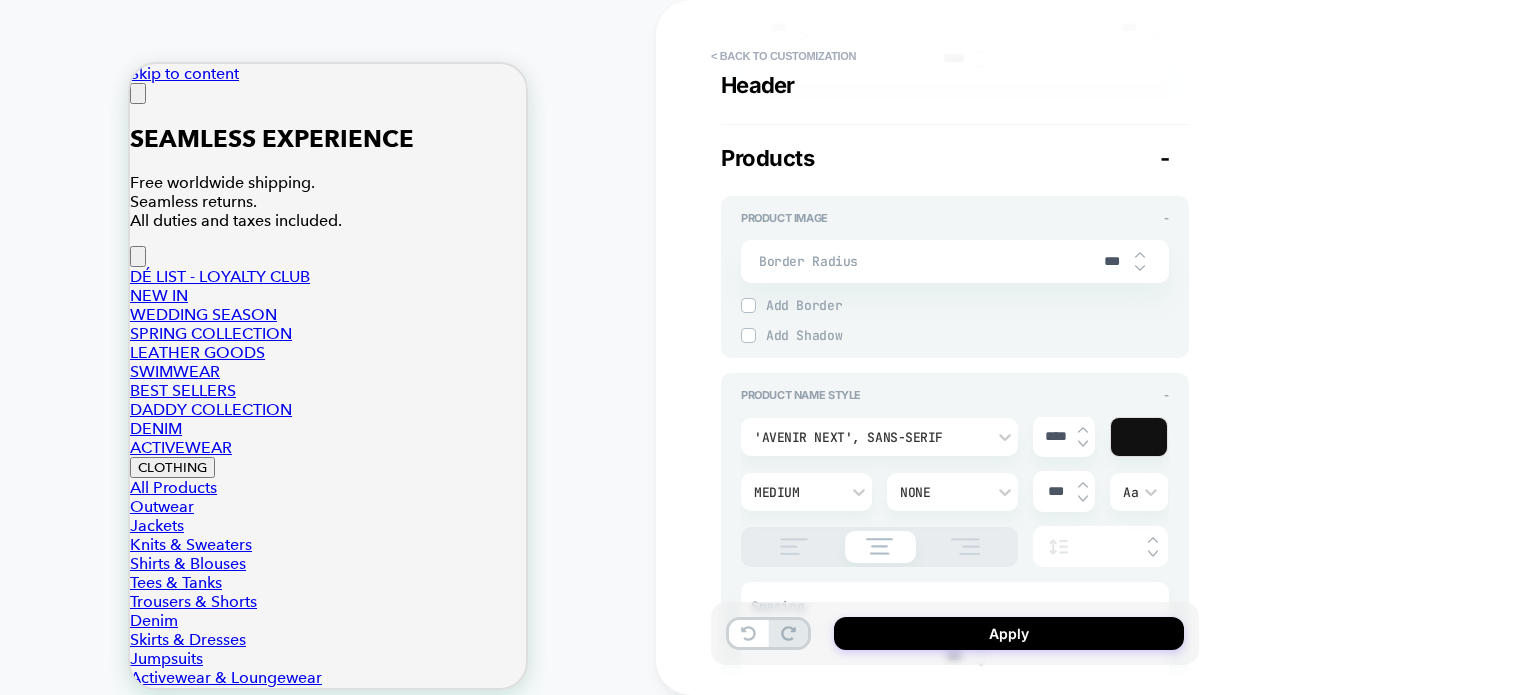 scroll, scrollTop: 700, scrollLeft: 0, axis: vertical 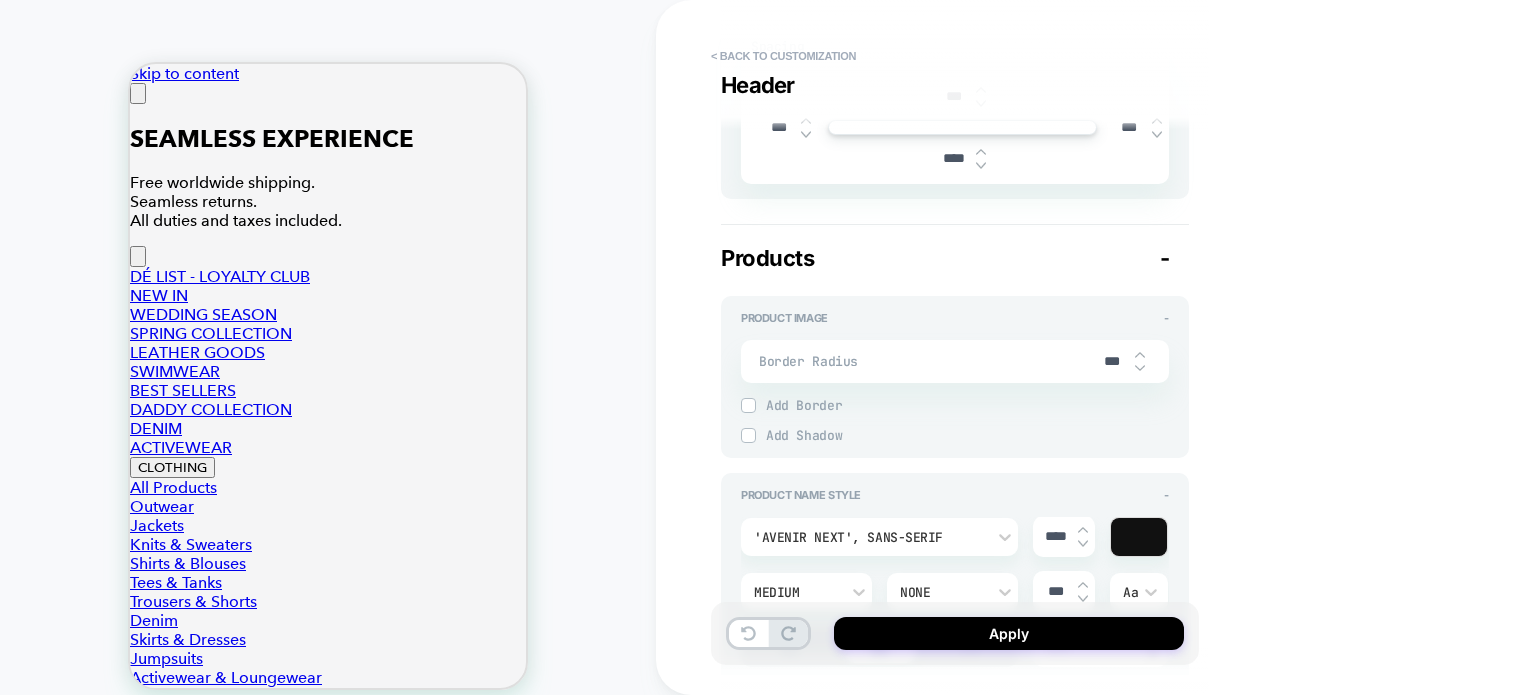 click on "-" at bounding box center [1165, 258] 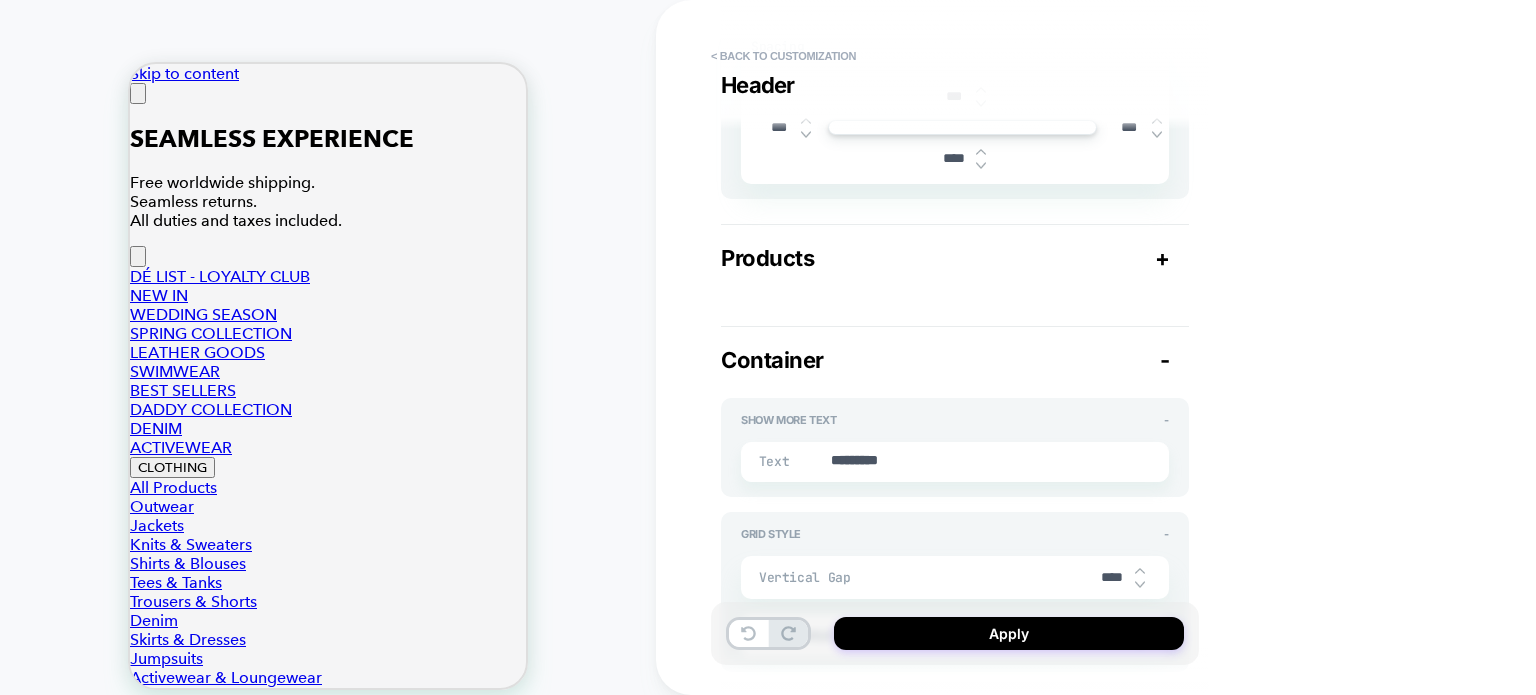 click on "+" at bounding box center (1162, 258) 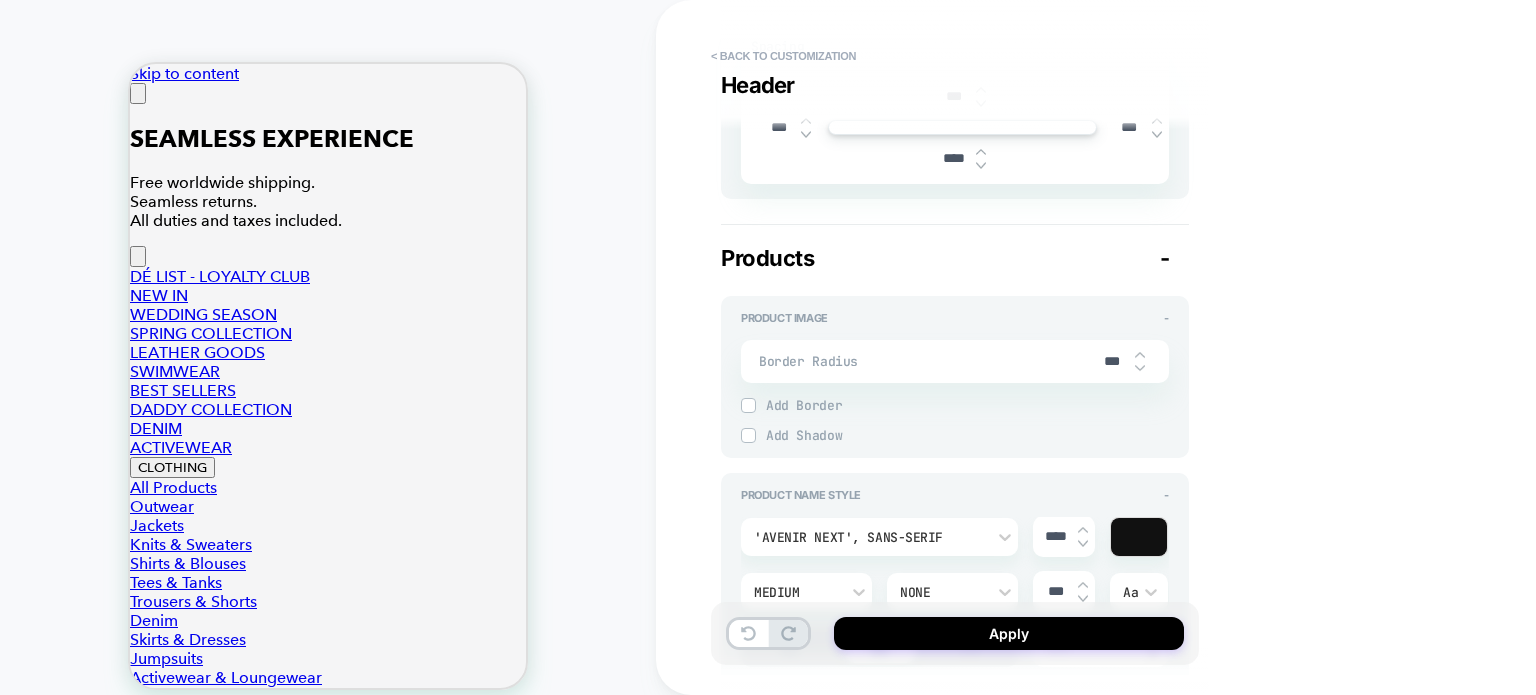 click on "-" at bounding box center [1165, 258] 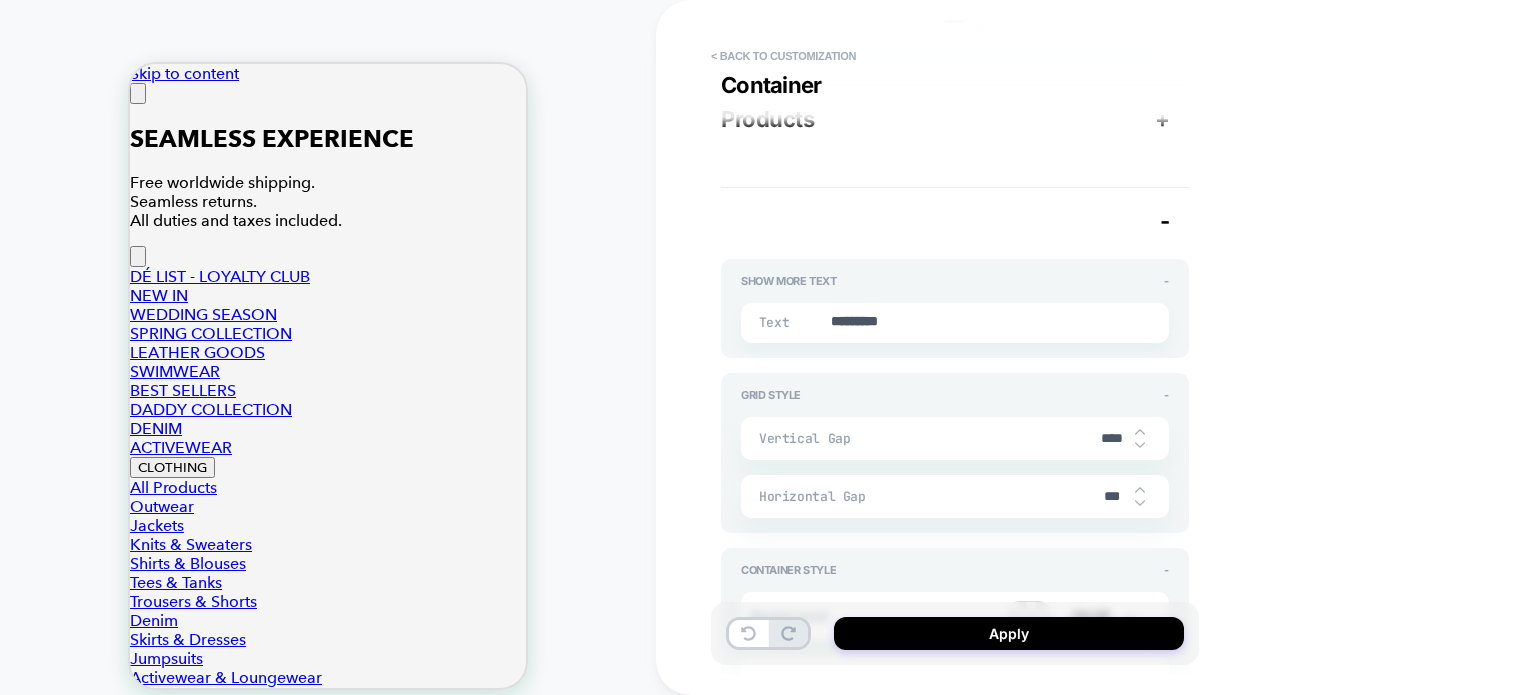 scroll, scrollTop: 819, scrollLeft: 0, axis: vertical 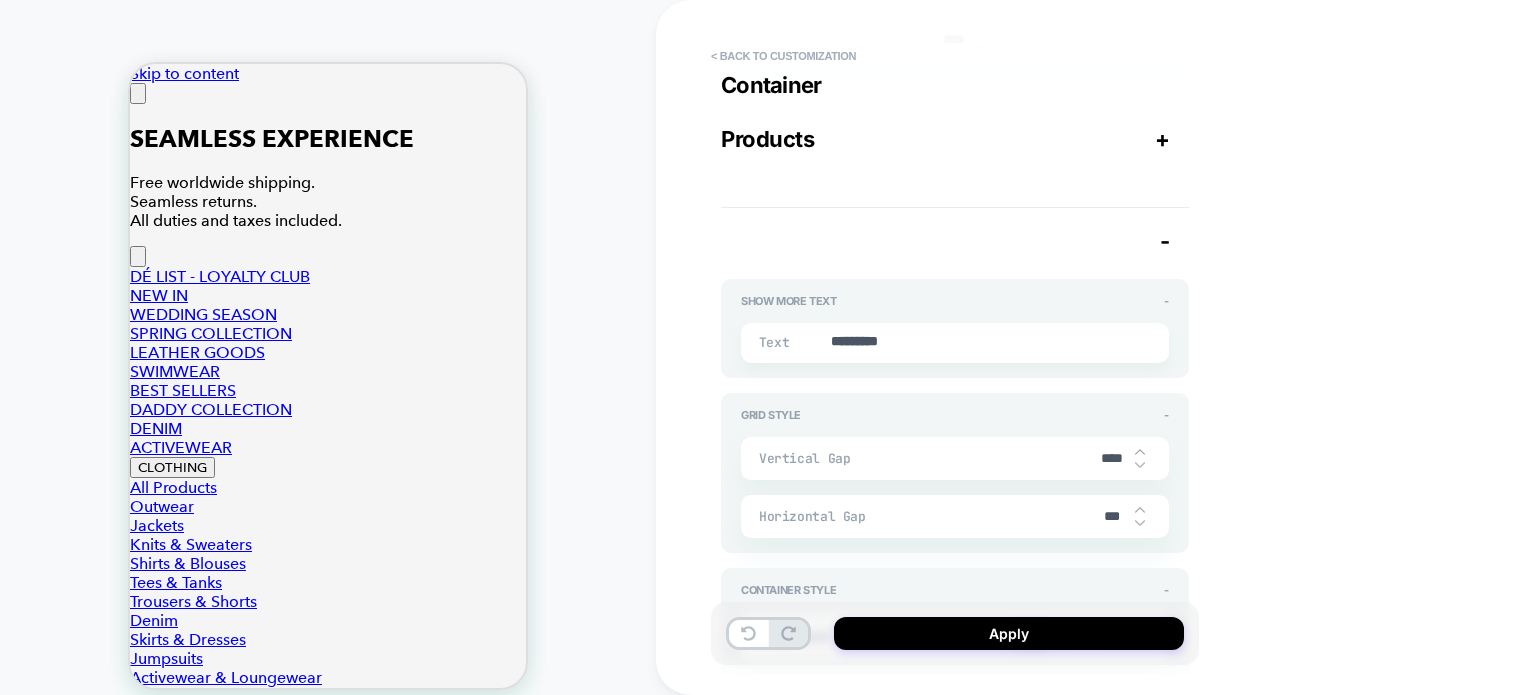 click on "+" at bounding box center [1162, 139] 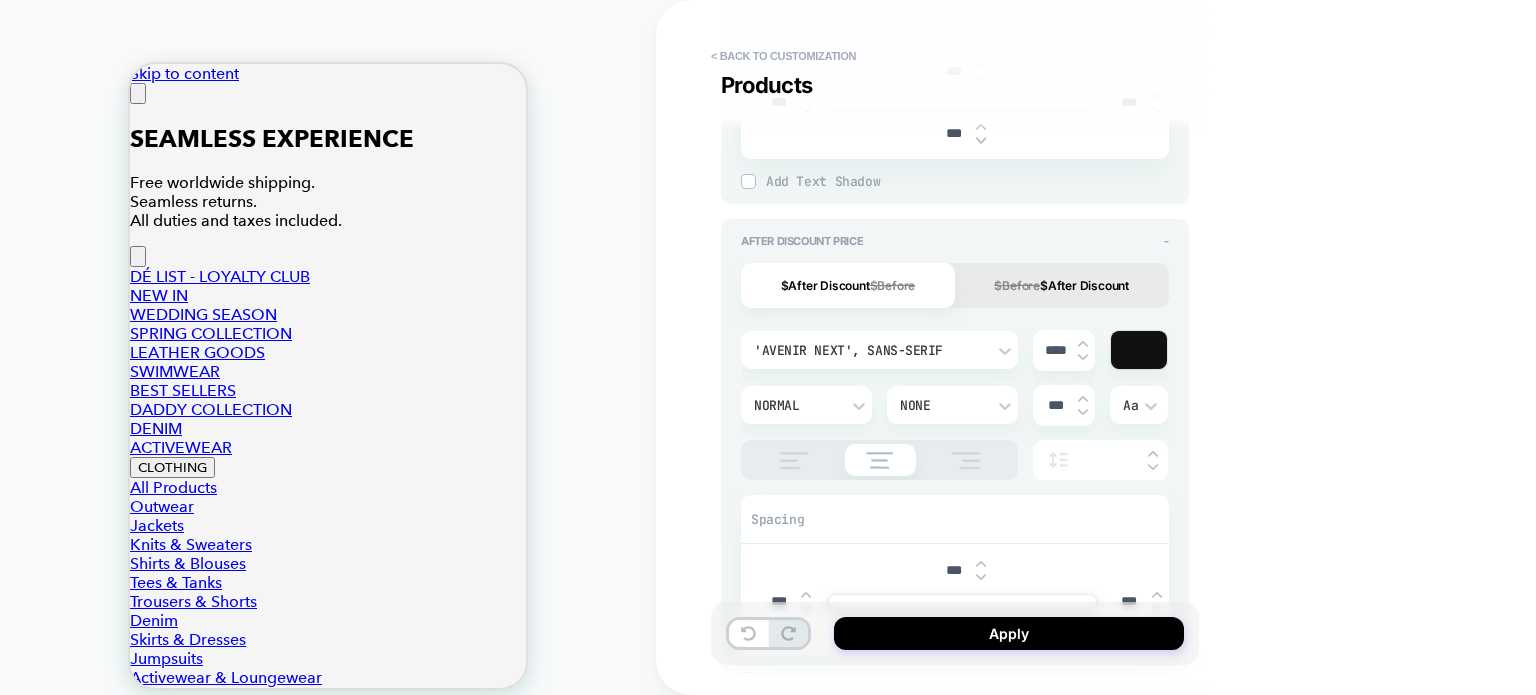 scroll, scrollTop: 1419, scrollLeft: 0, axis: vertical 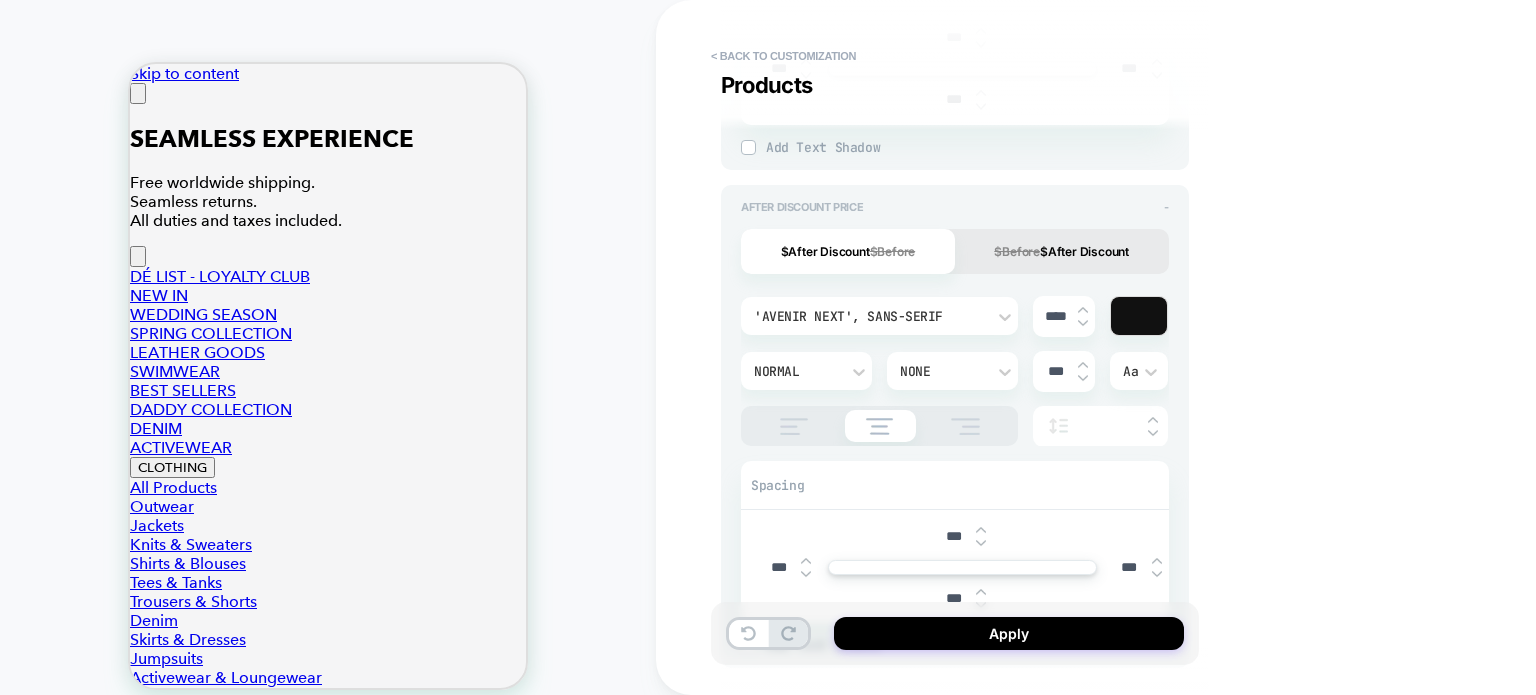 click on "After Discount Price - $After Discount  $Before $Before  $After Discount 'Avenir Next', sans-serif **** Normal None *** Aa Spacing *** *** *** *** Add Text Shadow X *** Y *** Blur *** Add Text Shadow" at bounding box center (955, 427) 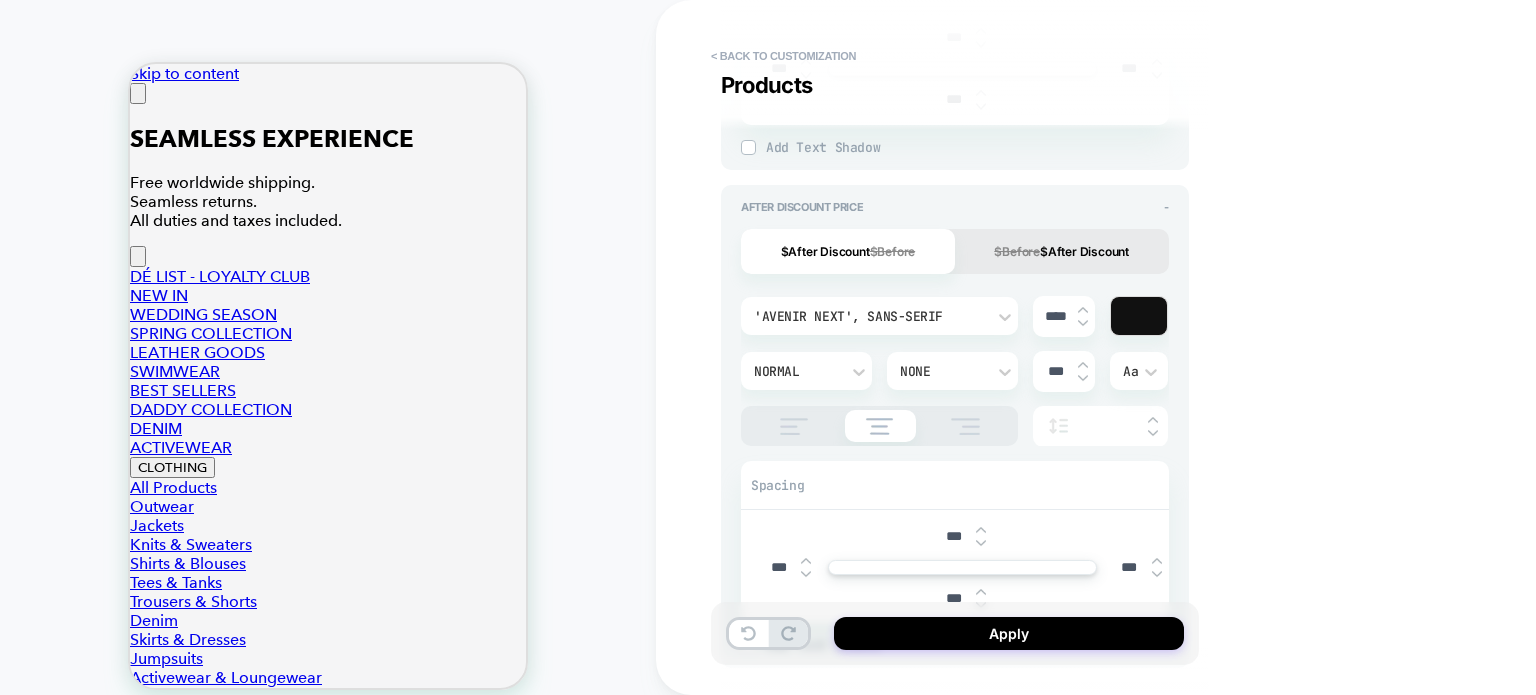click on "After Discount Price - $After Discount  $Before $Before  $After Discount 'Avenir Next', sans-serif **** Normal None *** Aa Spacing *** *** *** *** Add Text Shadow X *** Y *** Blur *** Add Text Shadow" at bounding box center [955, 427] 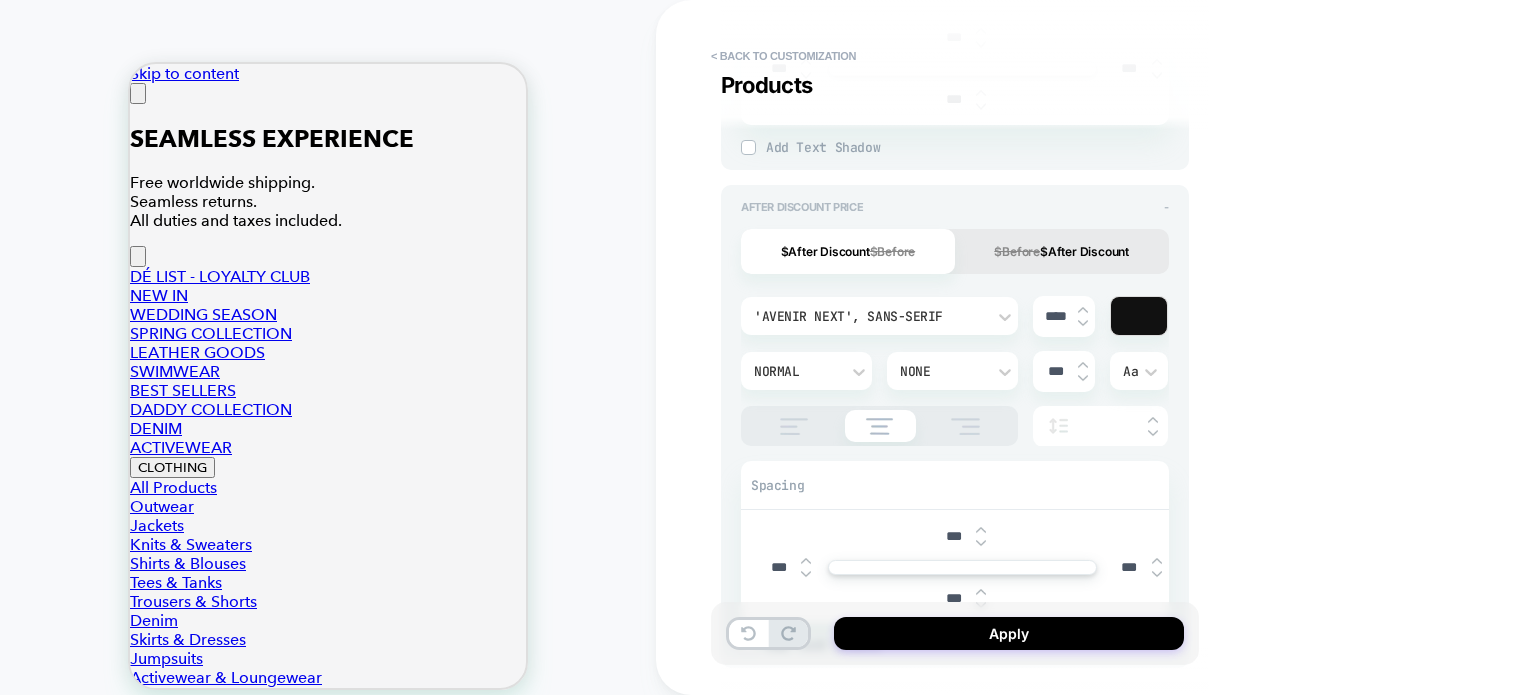 click on "-" at bounding box center (1166, 207) 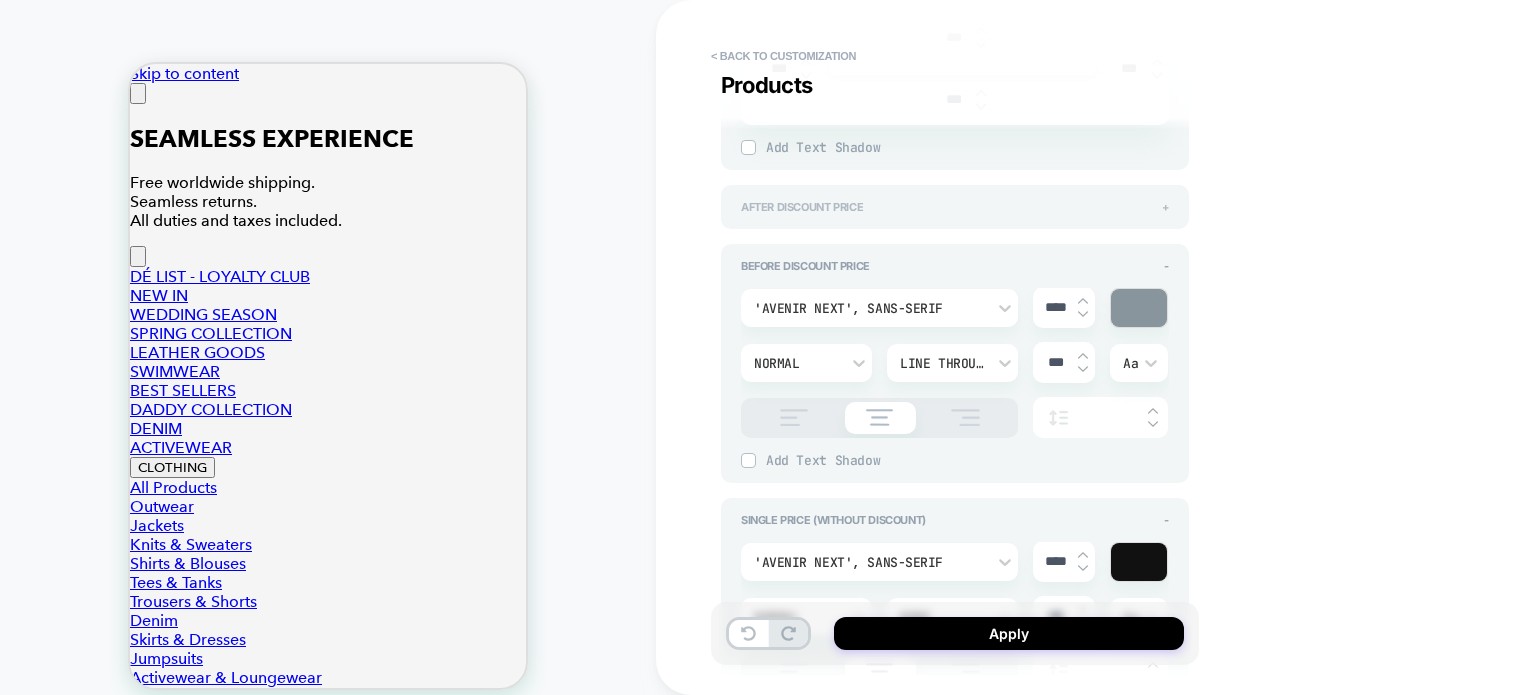 click on "+" at bounding box center (1165, 207) 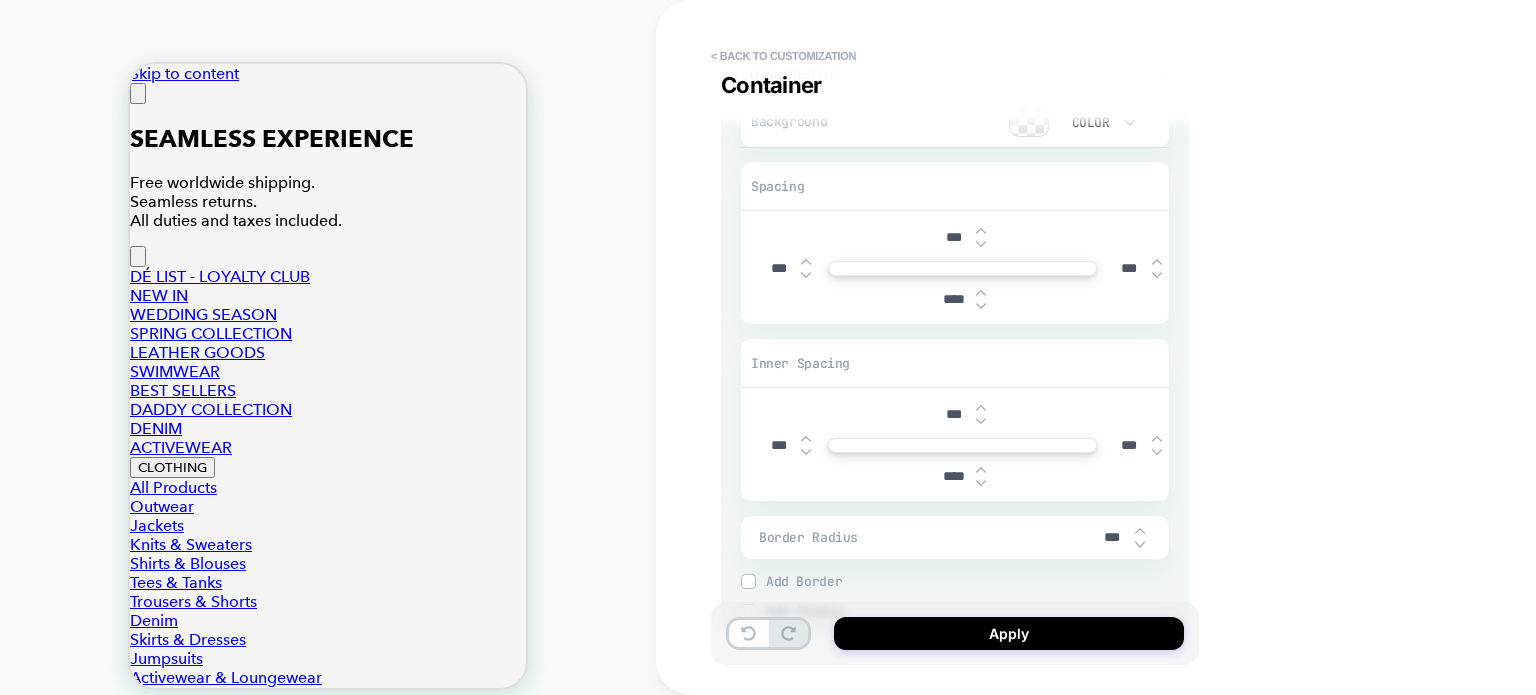 scroll, scrollTop: 3808, scrollLeft: 0, axis: vertical 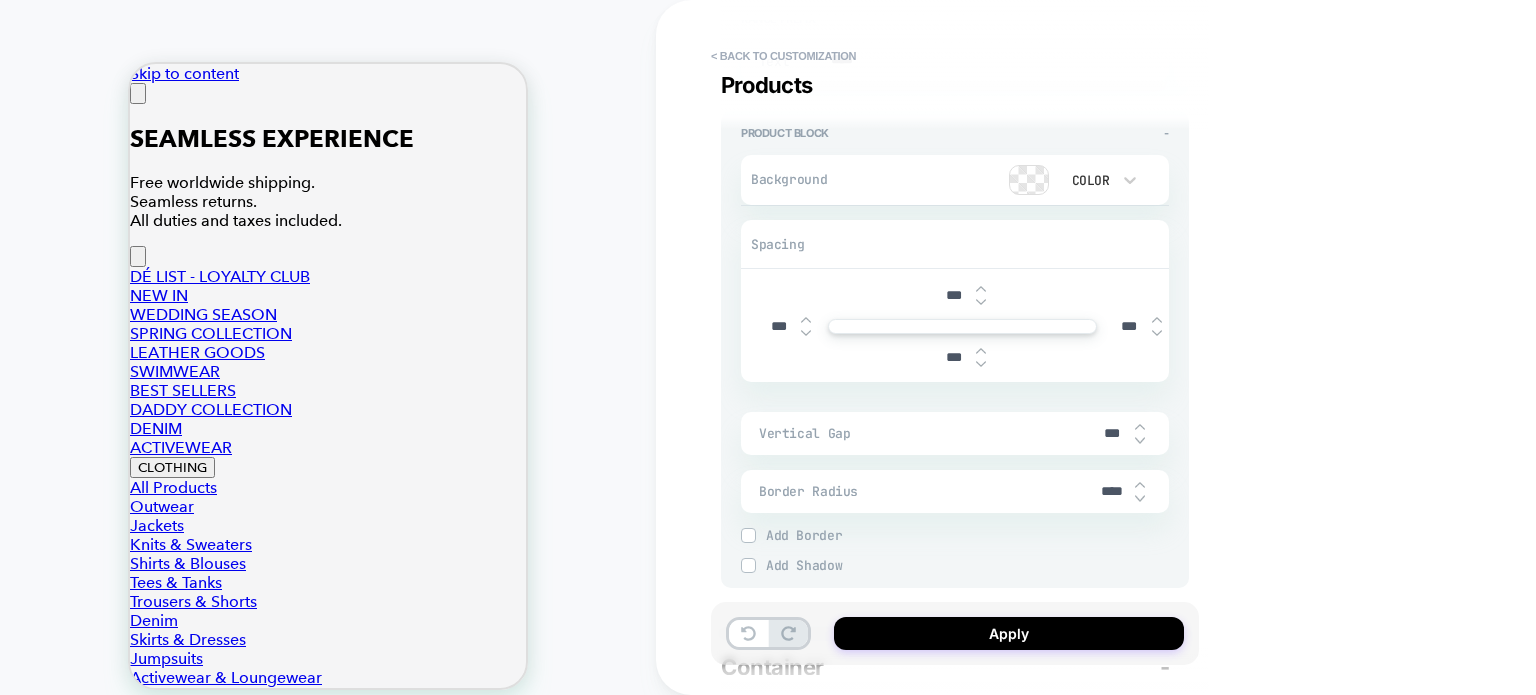 type on "*" 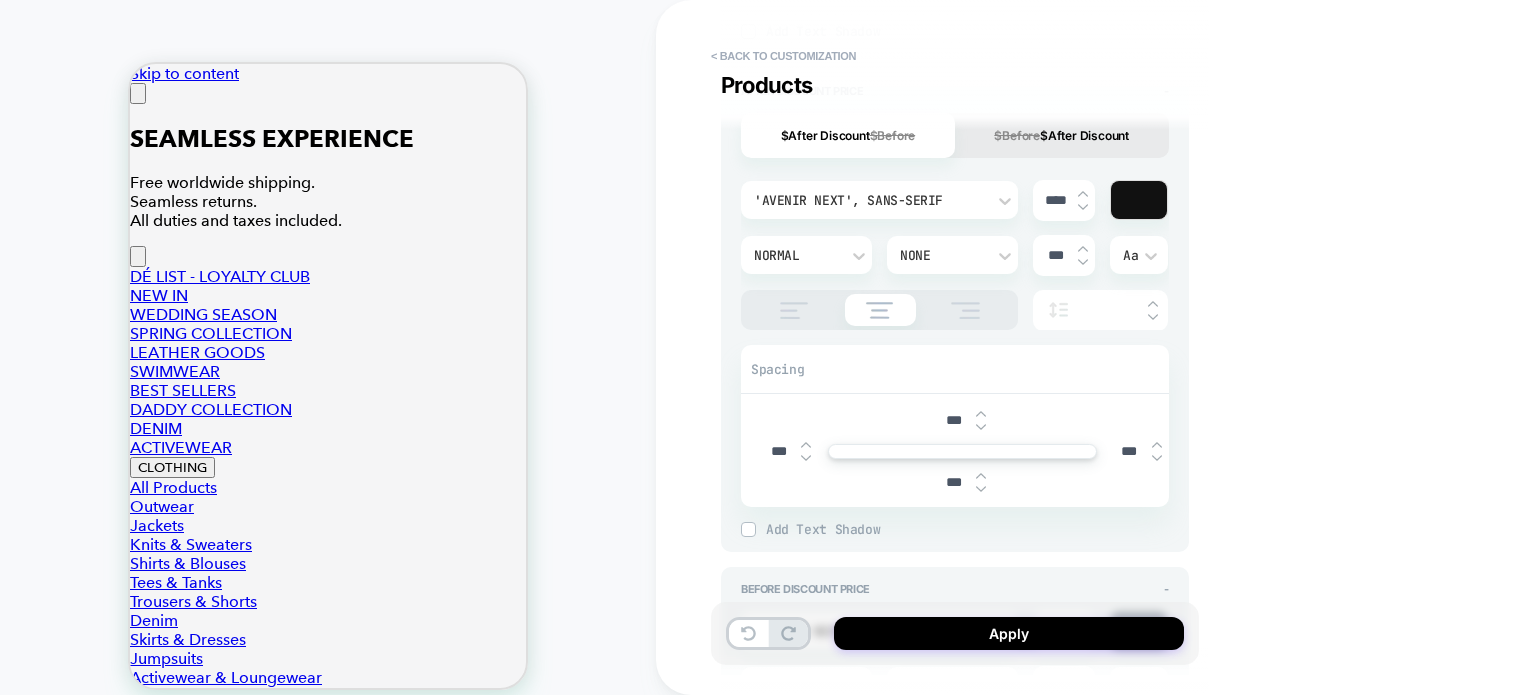 scroll, scrollTop: 1508, scrollLeft: 0, axis: vertical 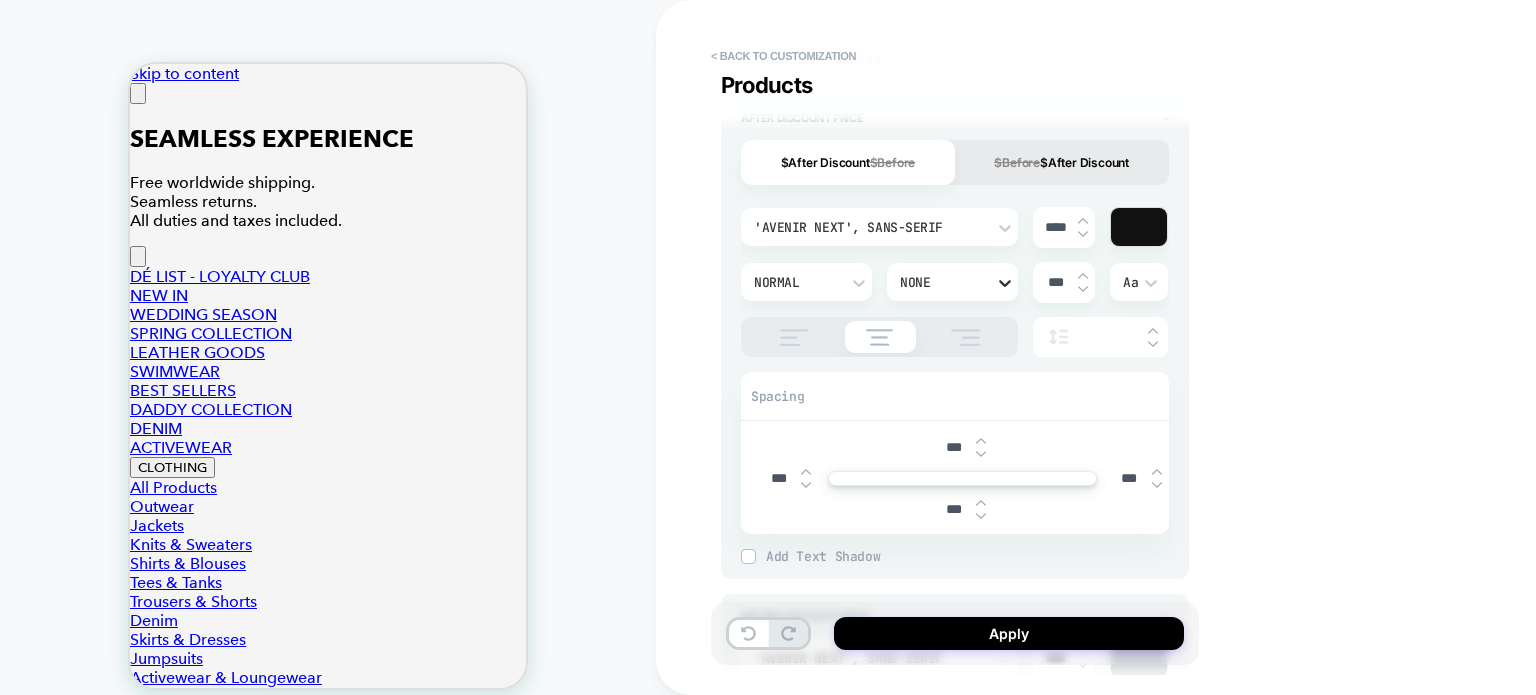 click 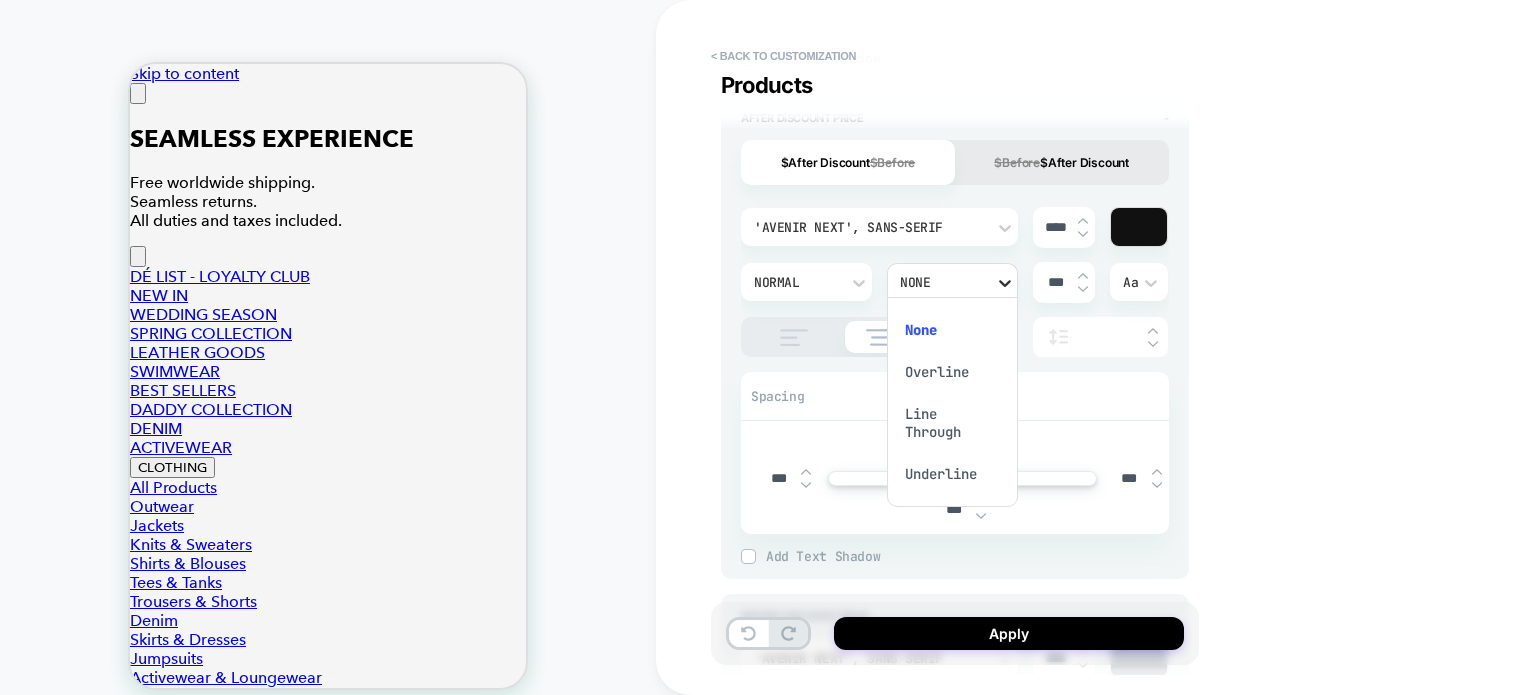 click at bounding box center (768, 347) 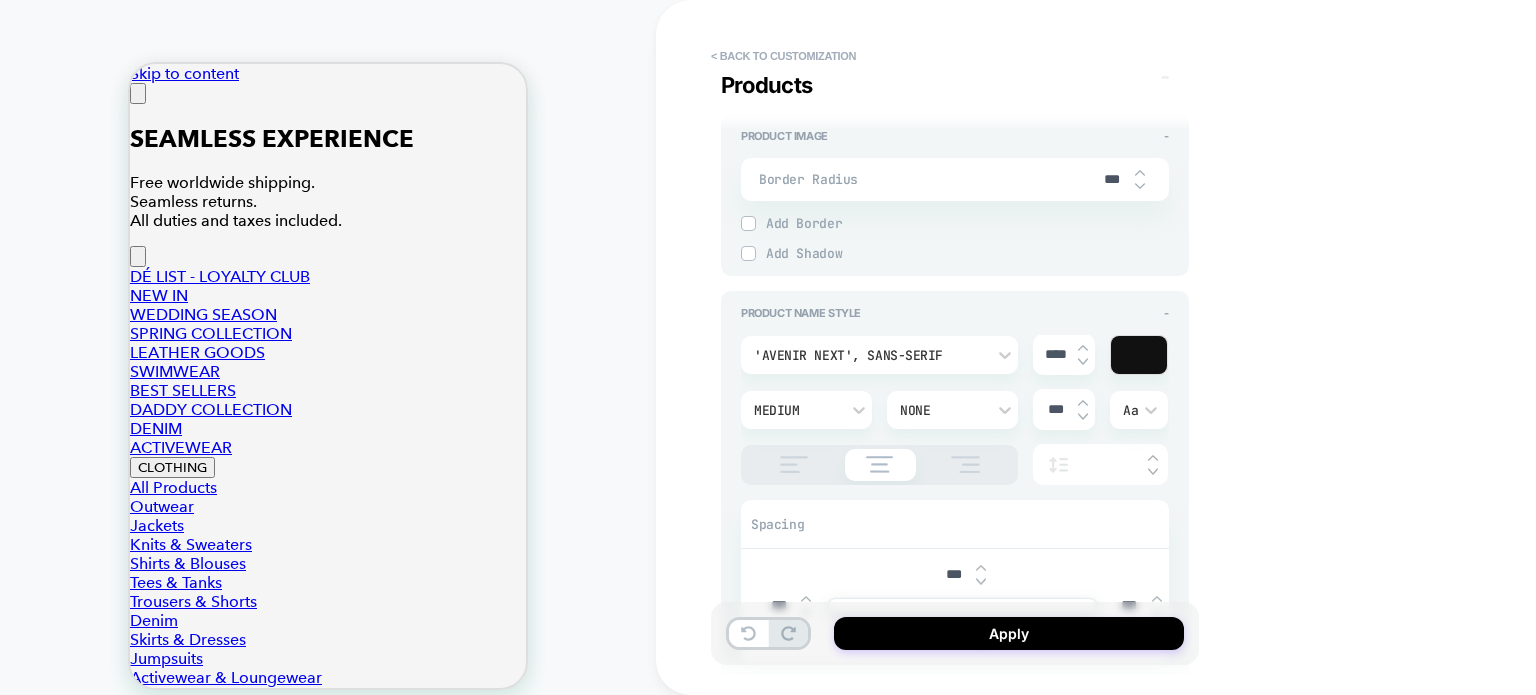 scroll, scrollTop: 808, scrollLeft: 0, axis: vertical 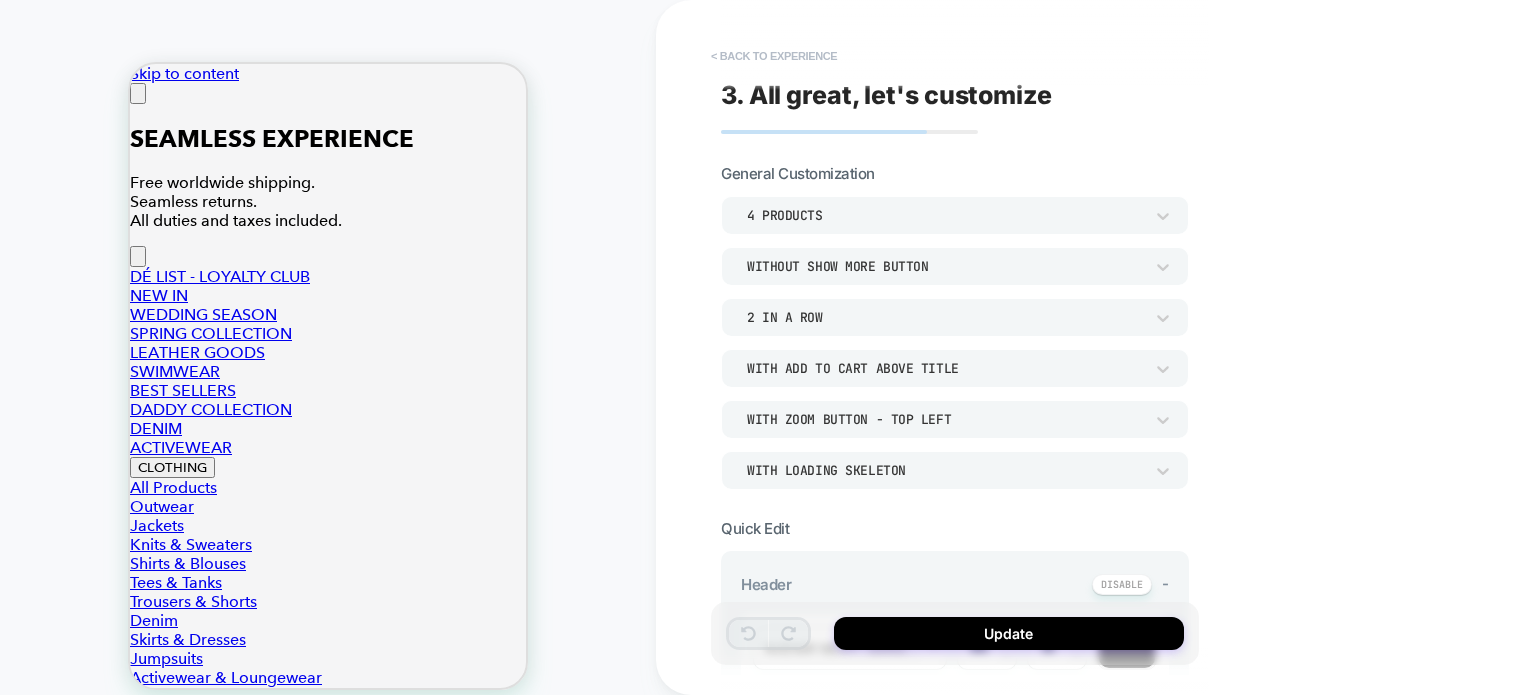 click on "< Back to experience" at bounding box center (774, 56) 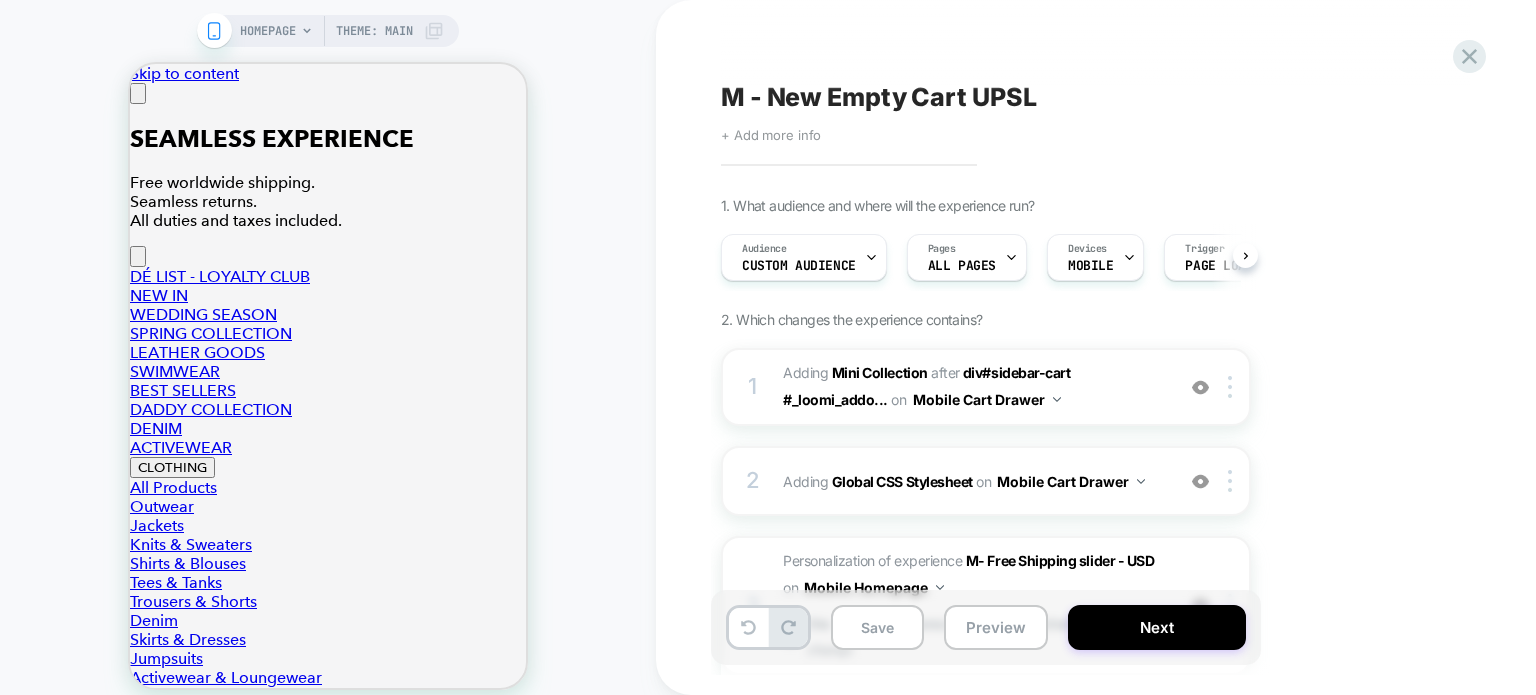 scroll, scrollTop: 0, scrollLeft: 0, axis: both 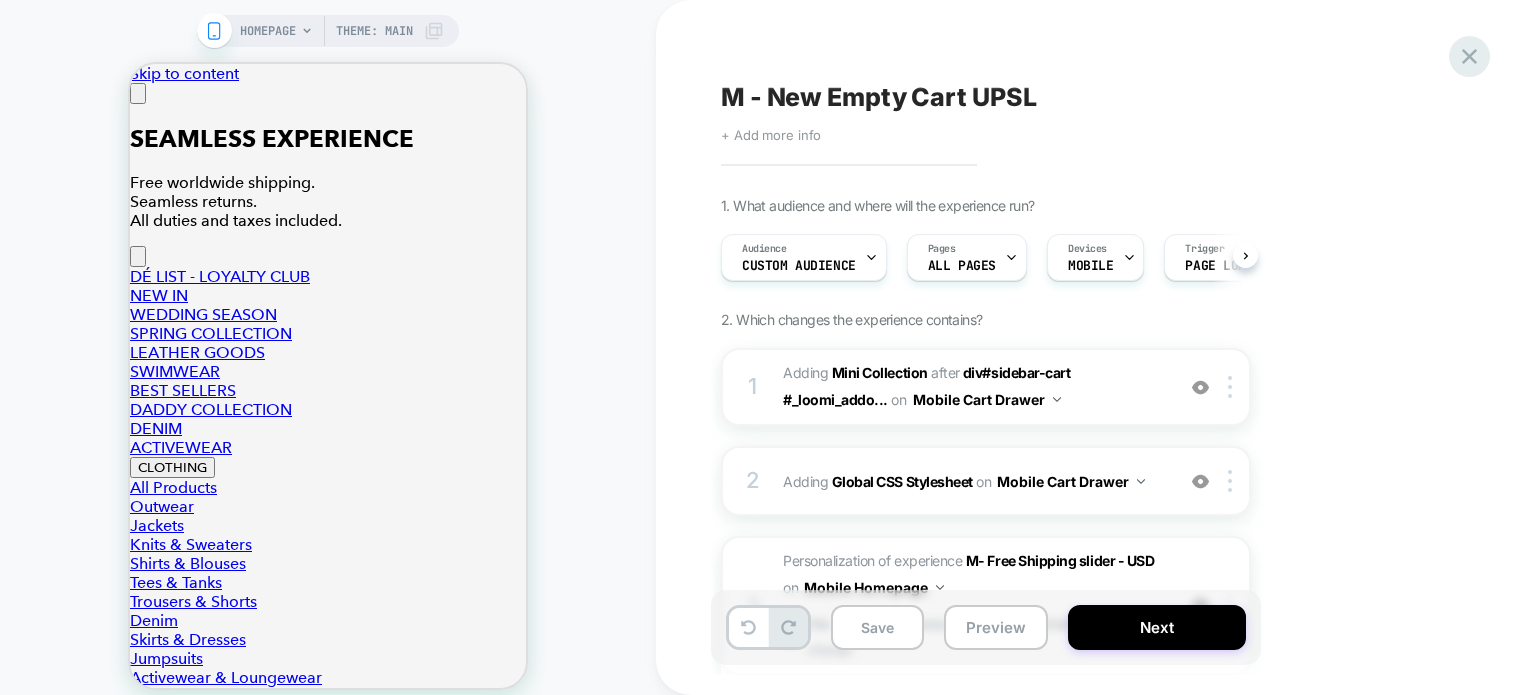 click 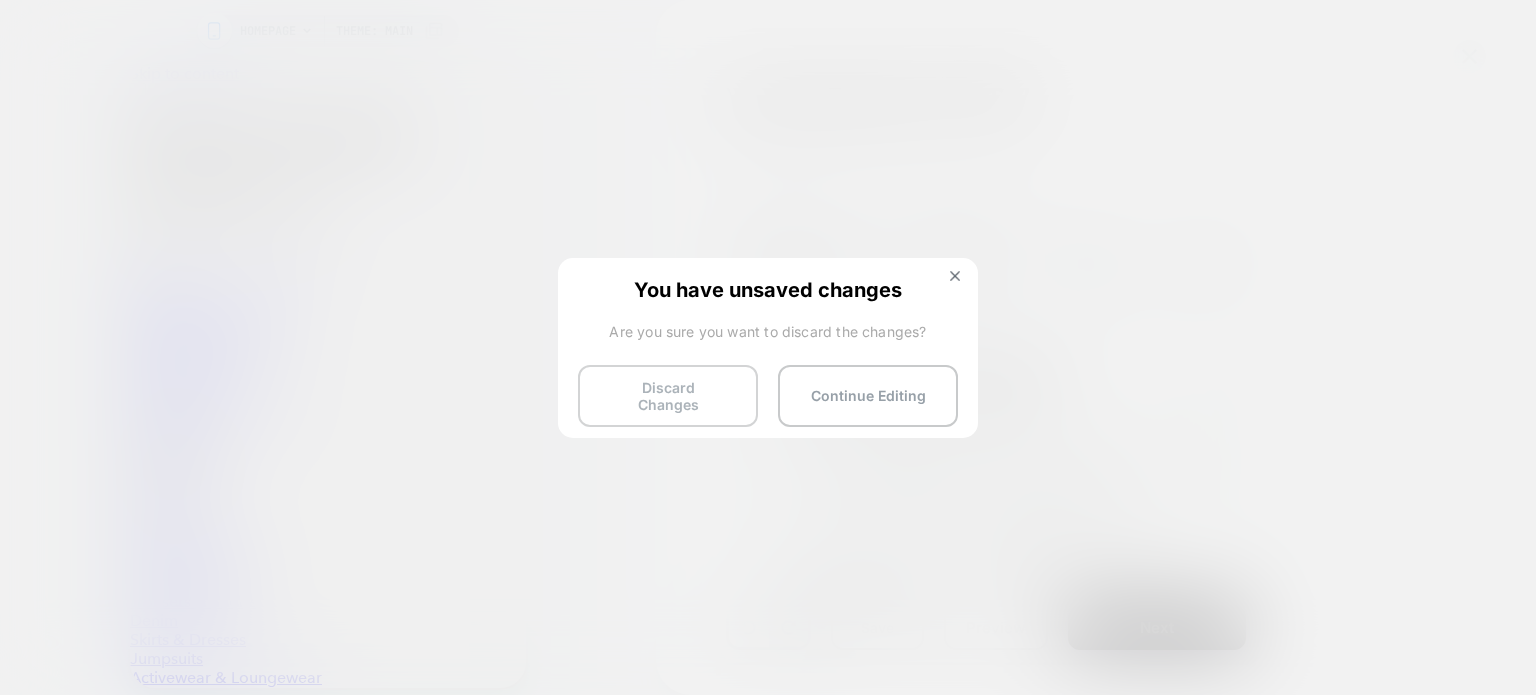 click on "Discard Changes" at bounding box center [668, 396] 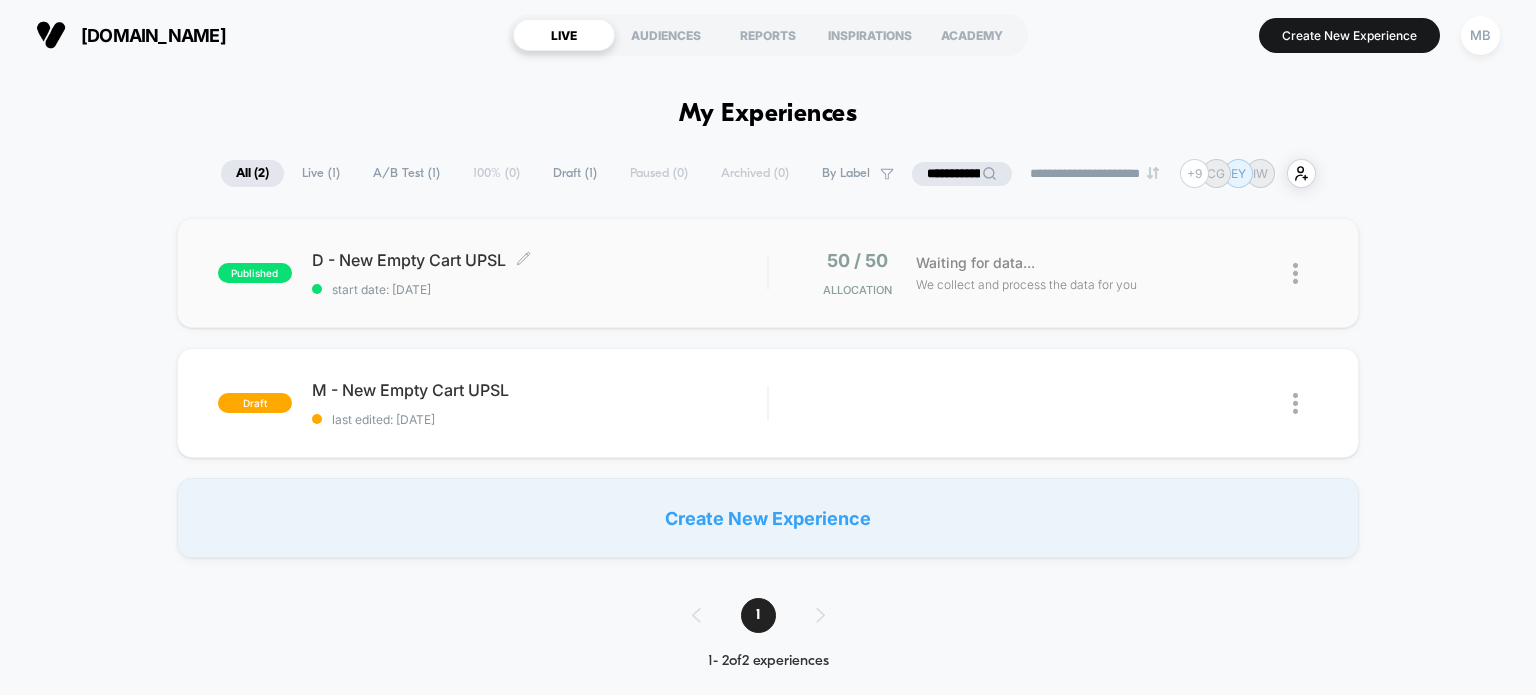 click on "D - New Empty Cart UPSL Click to edit experience details" at bounding box center [540, 260] 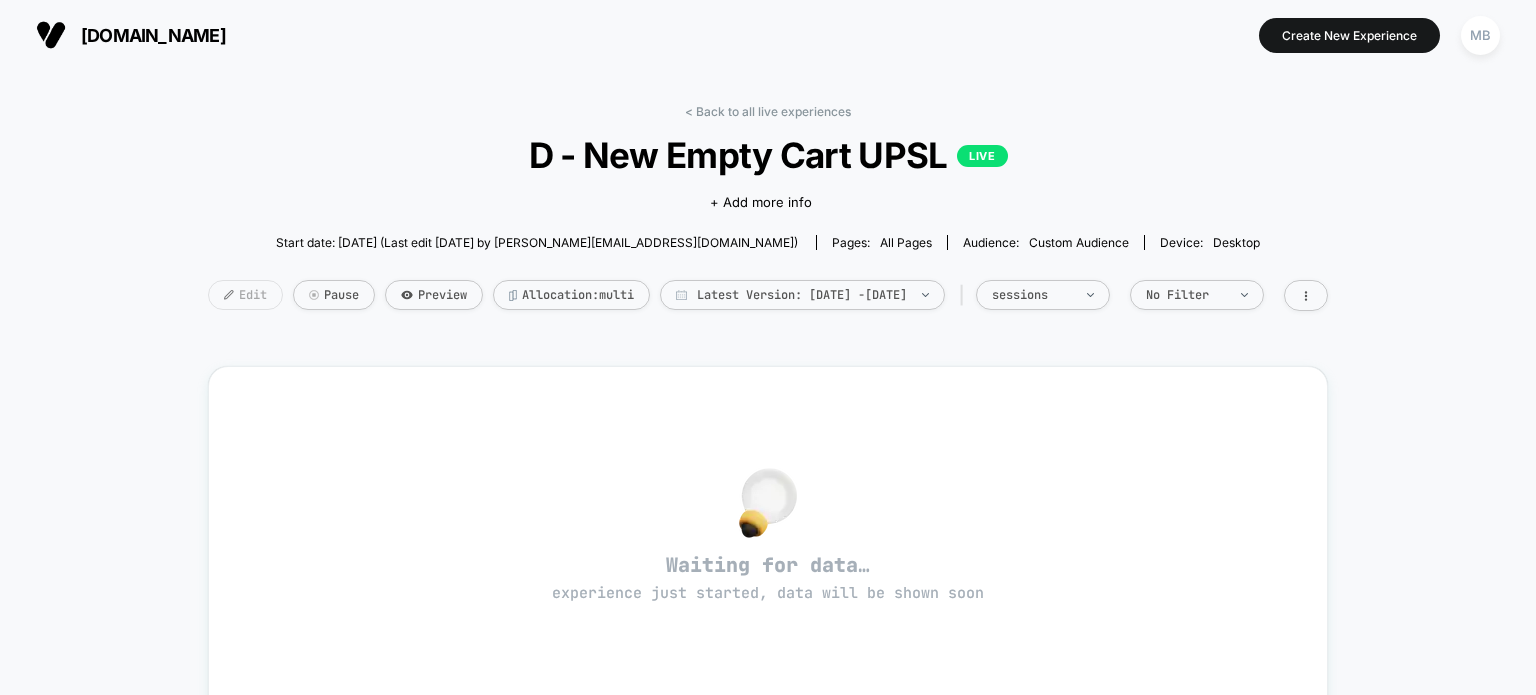 click on "Edit" at bounding box center [245, 295] 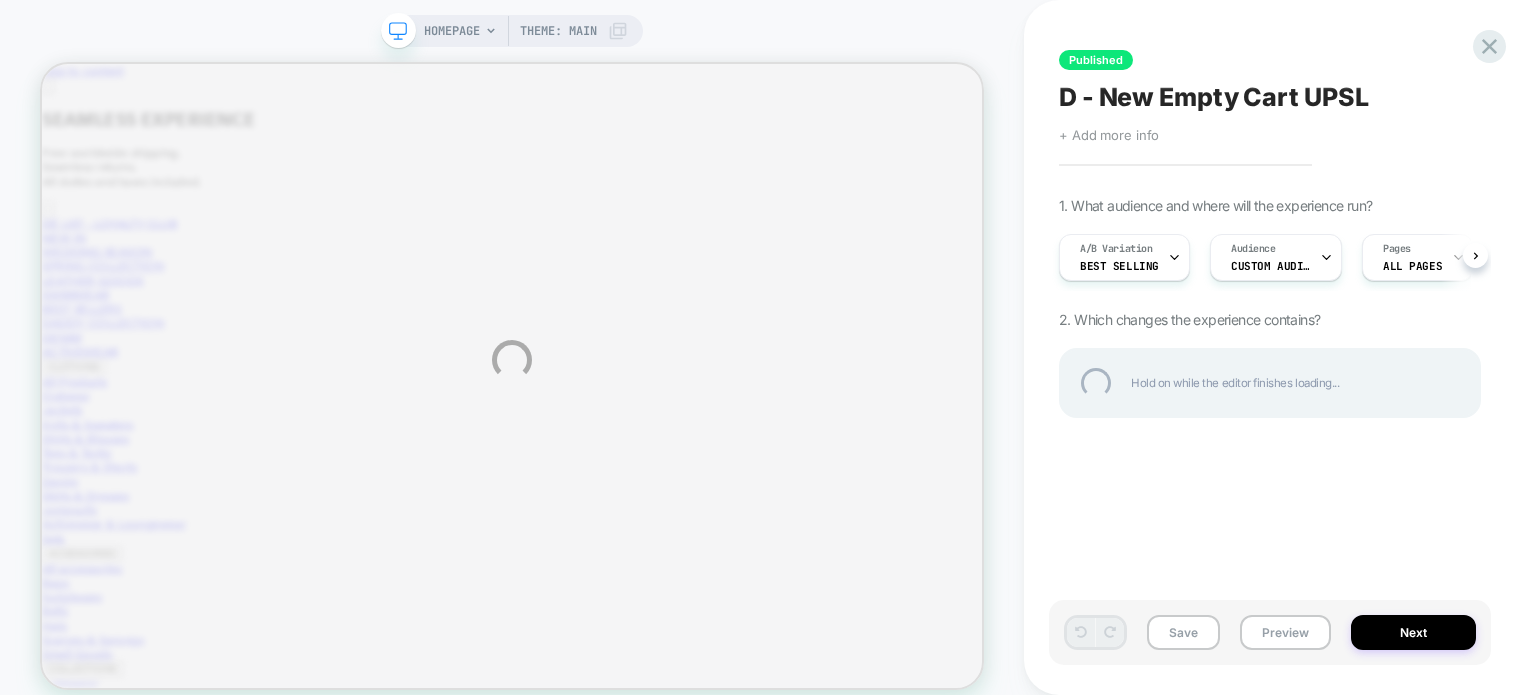 scroll, scrollTop: 0, scrollLeft: 0, axis: both 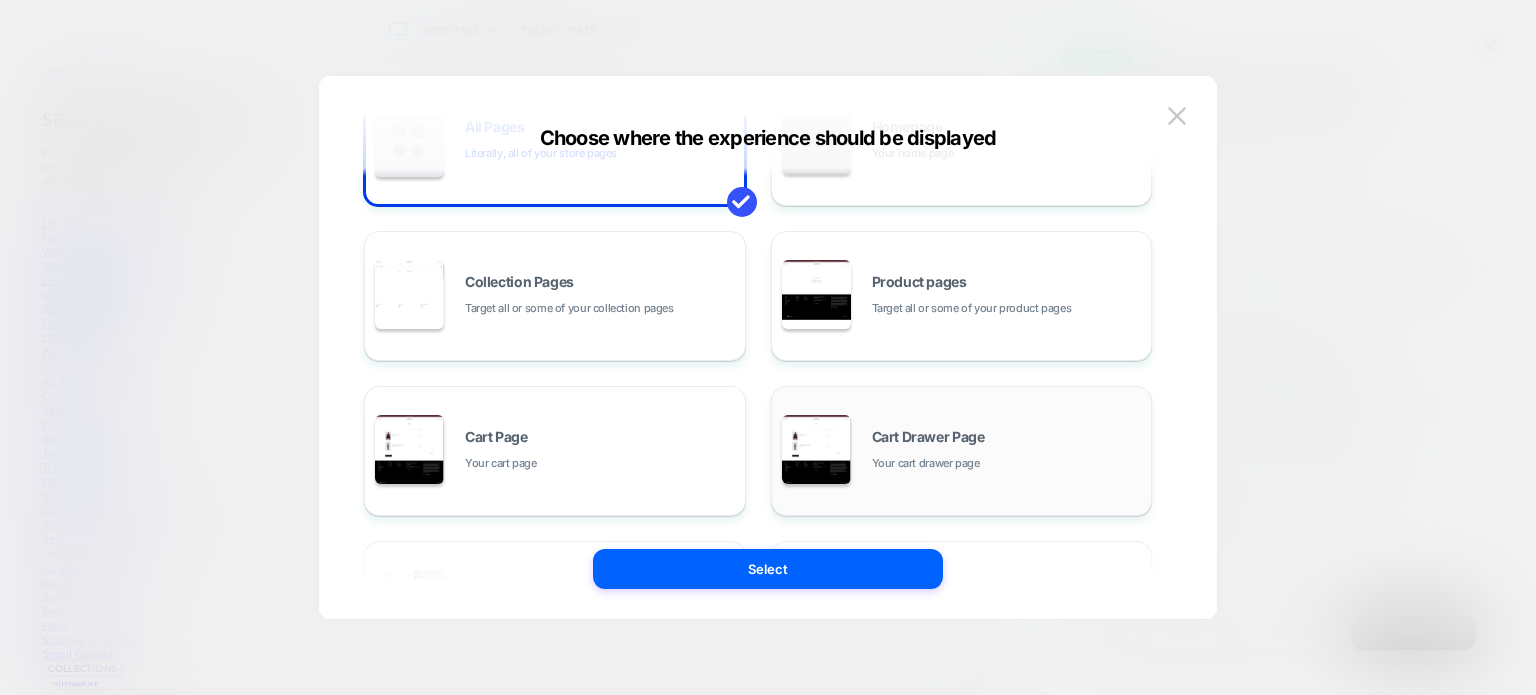 click on "Cart Drawer Page Your cart drawer page" at bounding box center [962, 451] 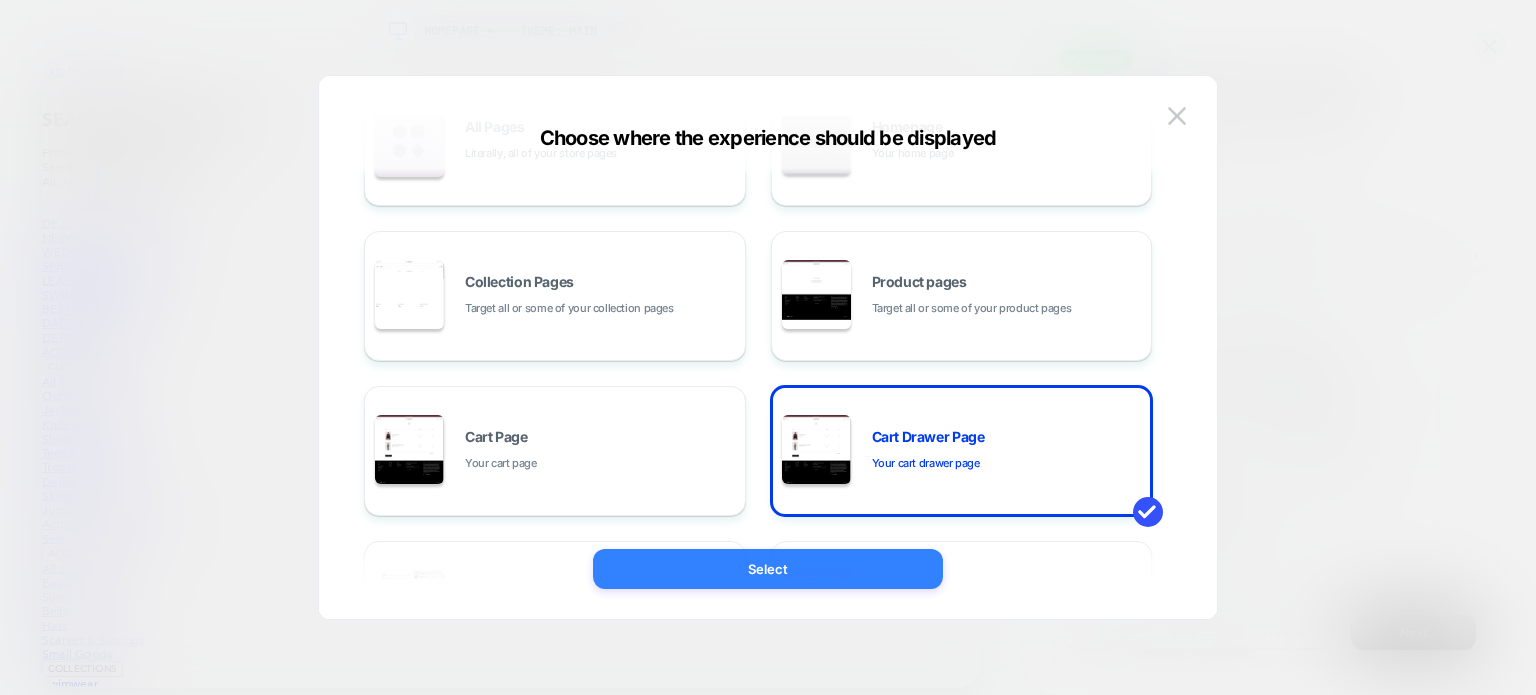 click on "Select" at bounding box center (768, 569) 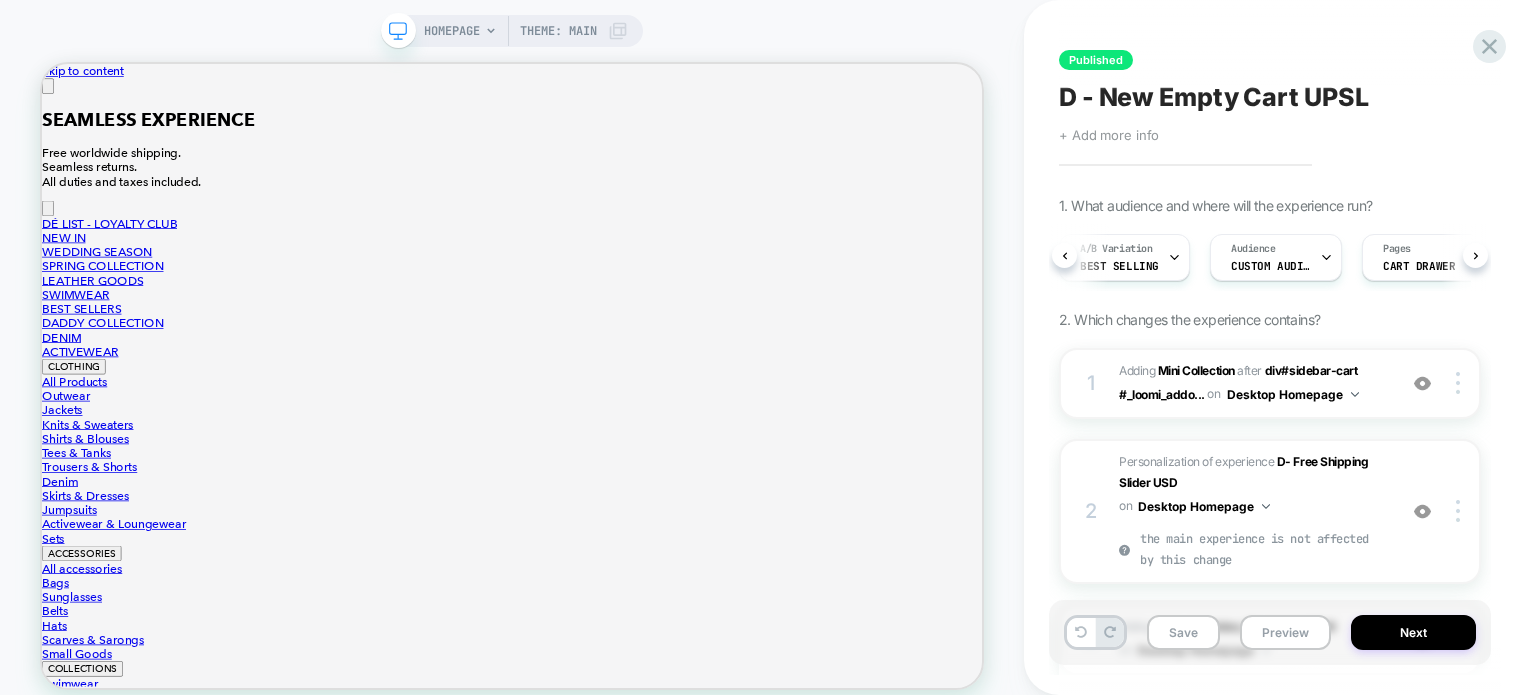 scroll, scrollTop: 0, scrollLeft: 58, axis: horizontal 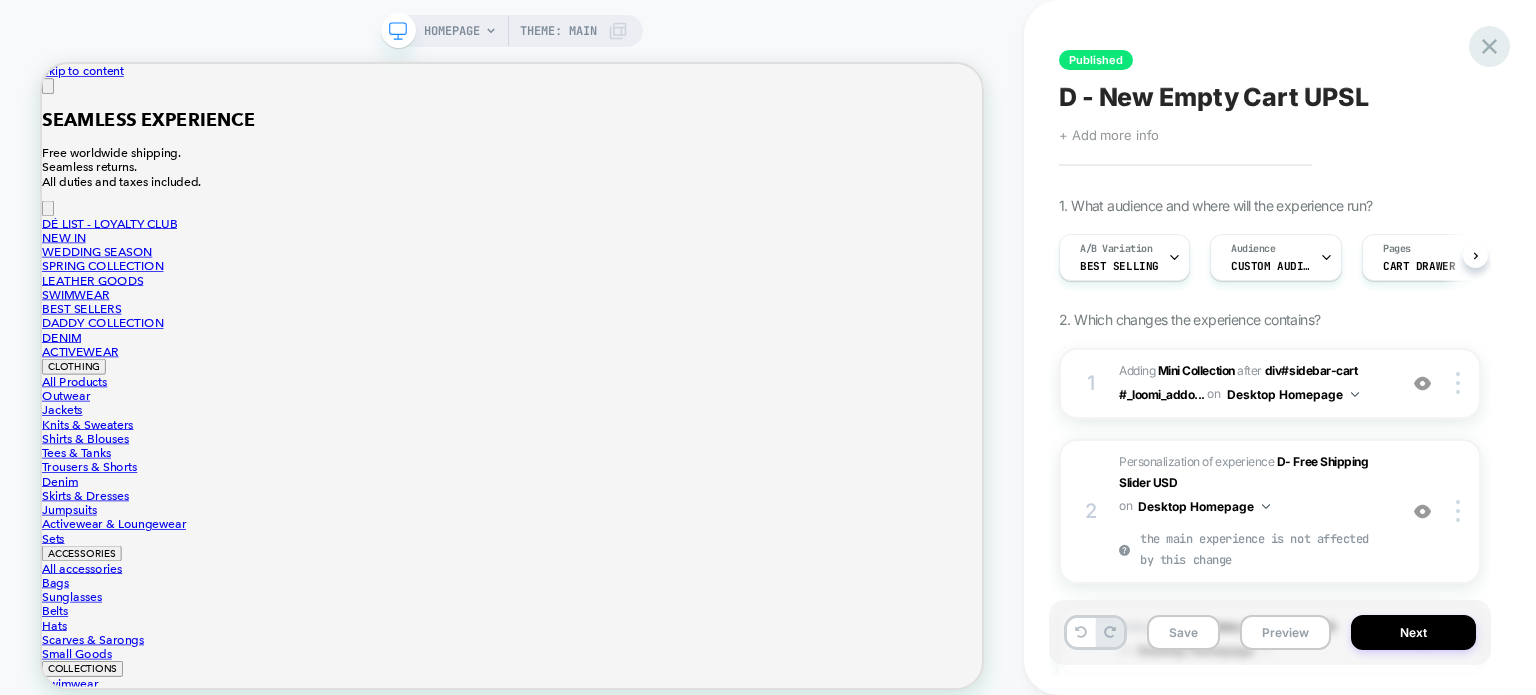 click at bounding box center [1489, 46] 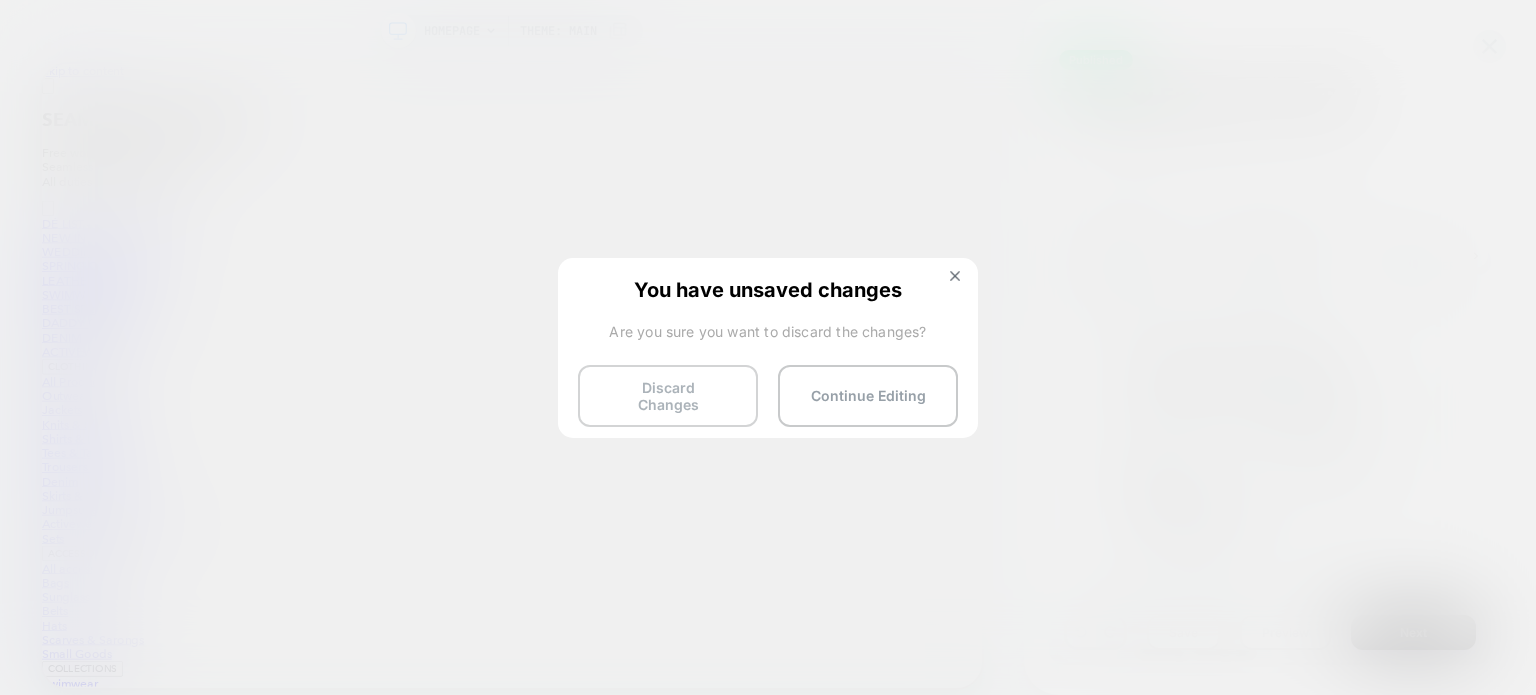click on "Discard Changes" at bounding box center [668, 396] 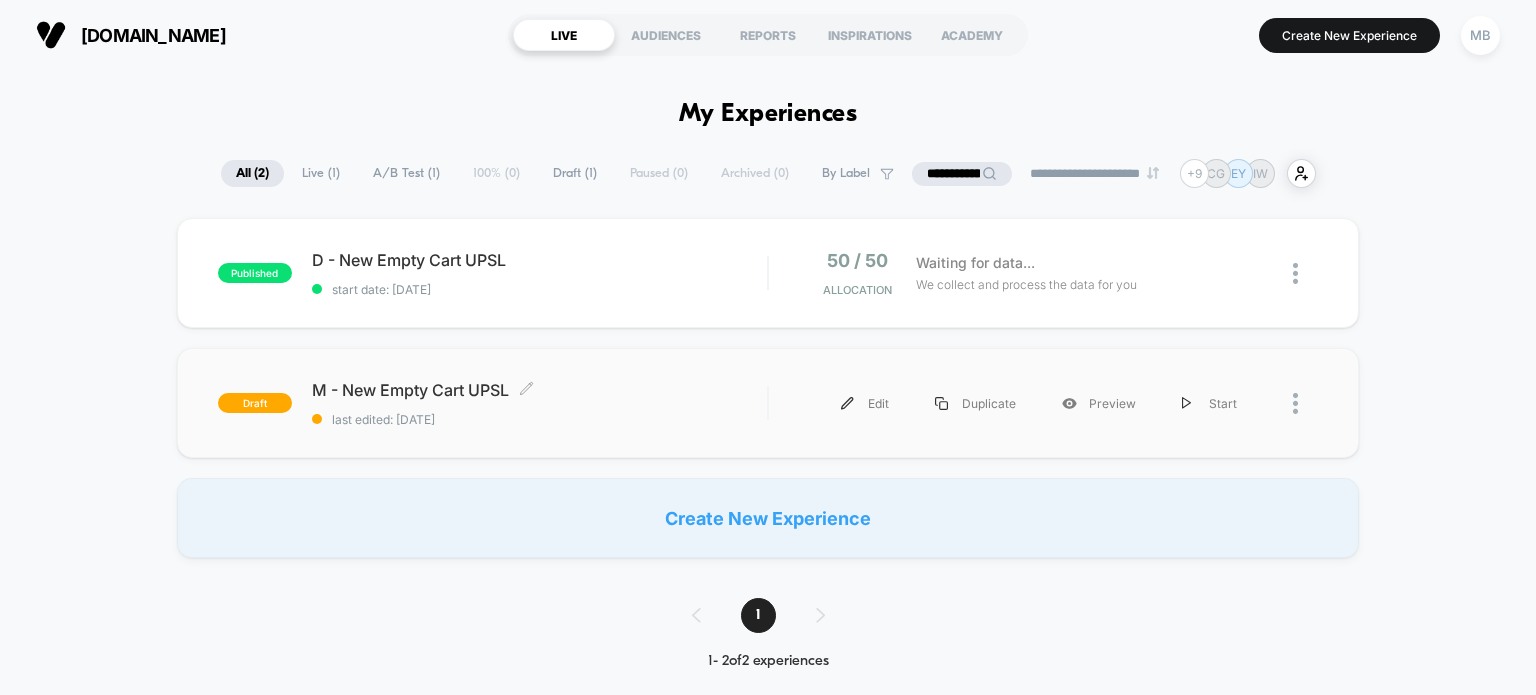click on "last edited: [DATE]" at bounding box center (540, 419) 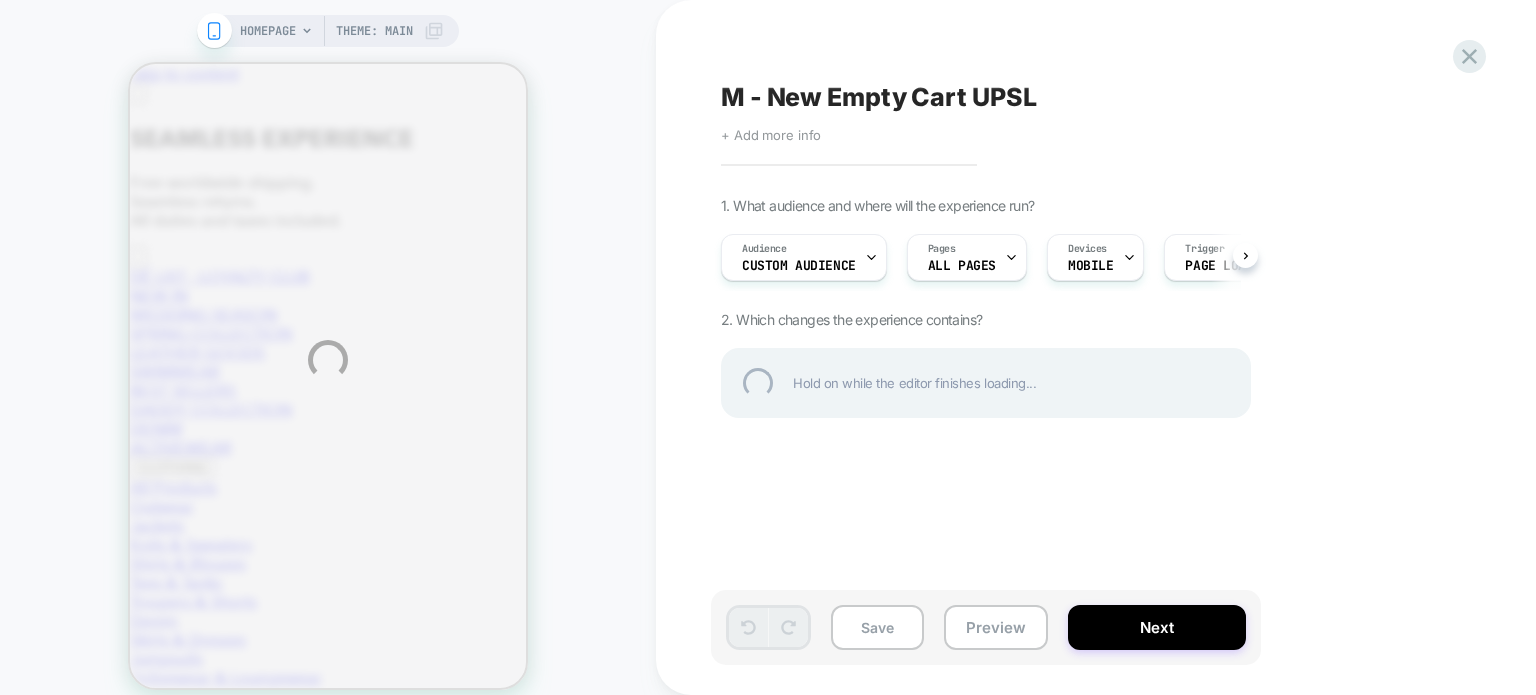 scroll, scrollTop: 0, scrollLeft: 0, axis: both 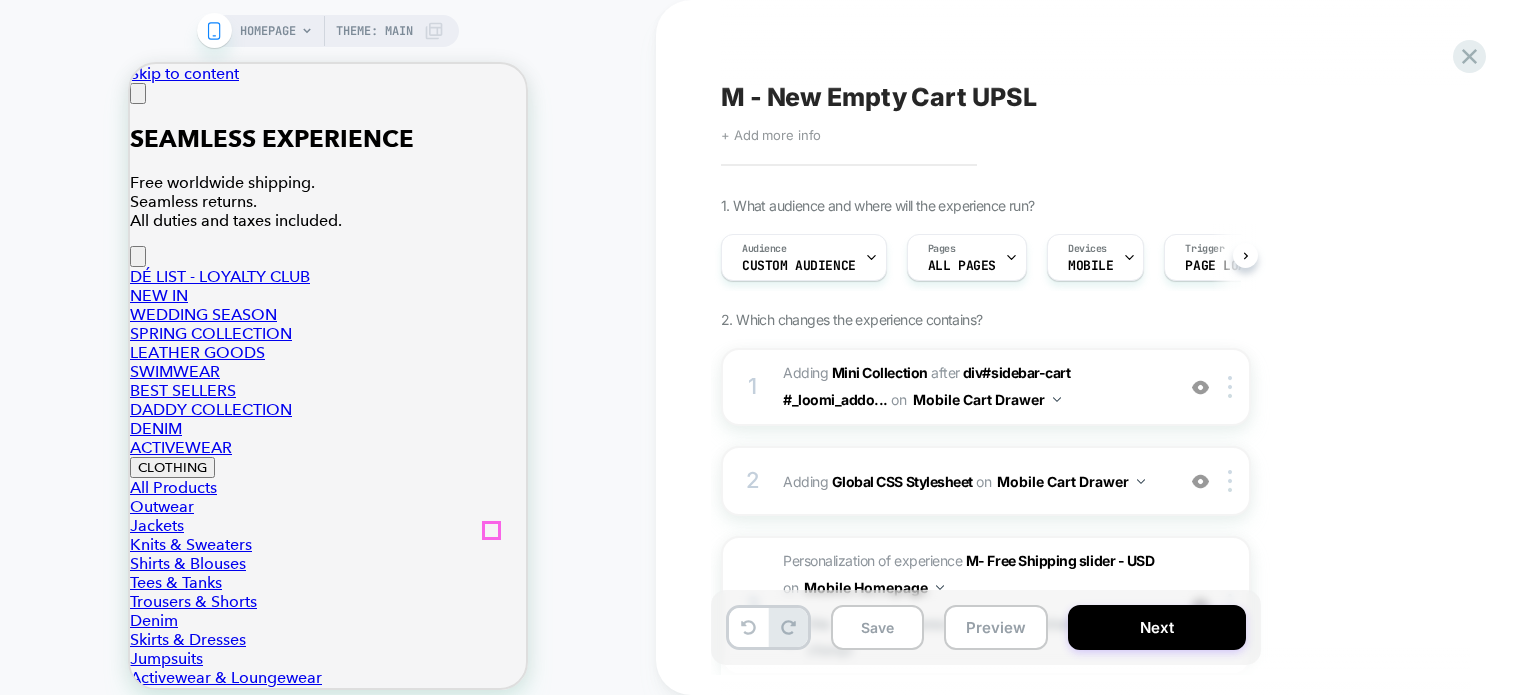 click at bounding box center (138, 93) 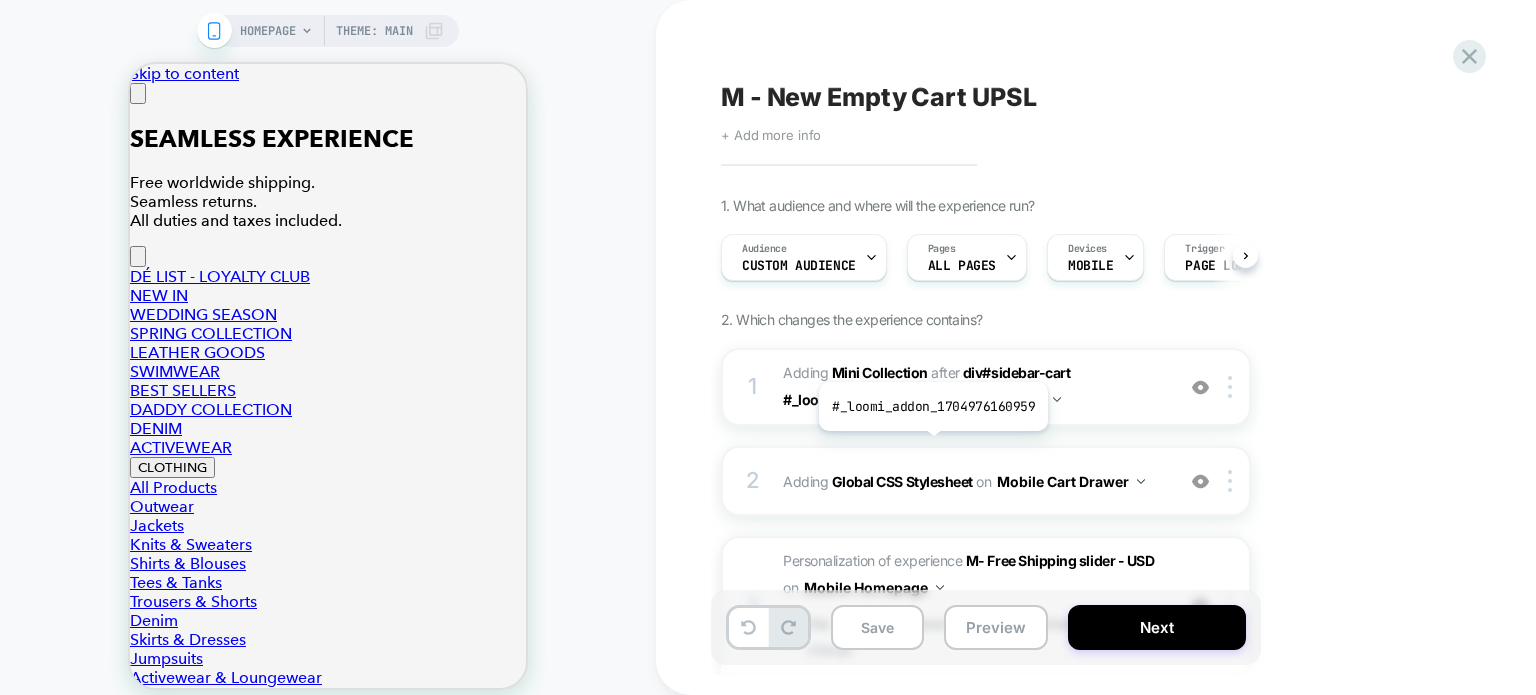 scroll, scrollTop: 314, scrollLeft: 0, axis: vertical 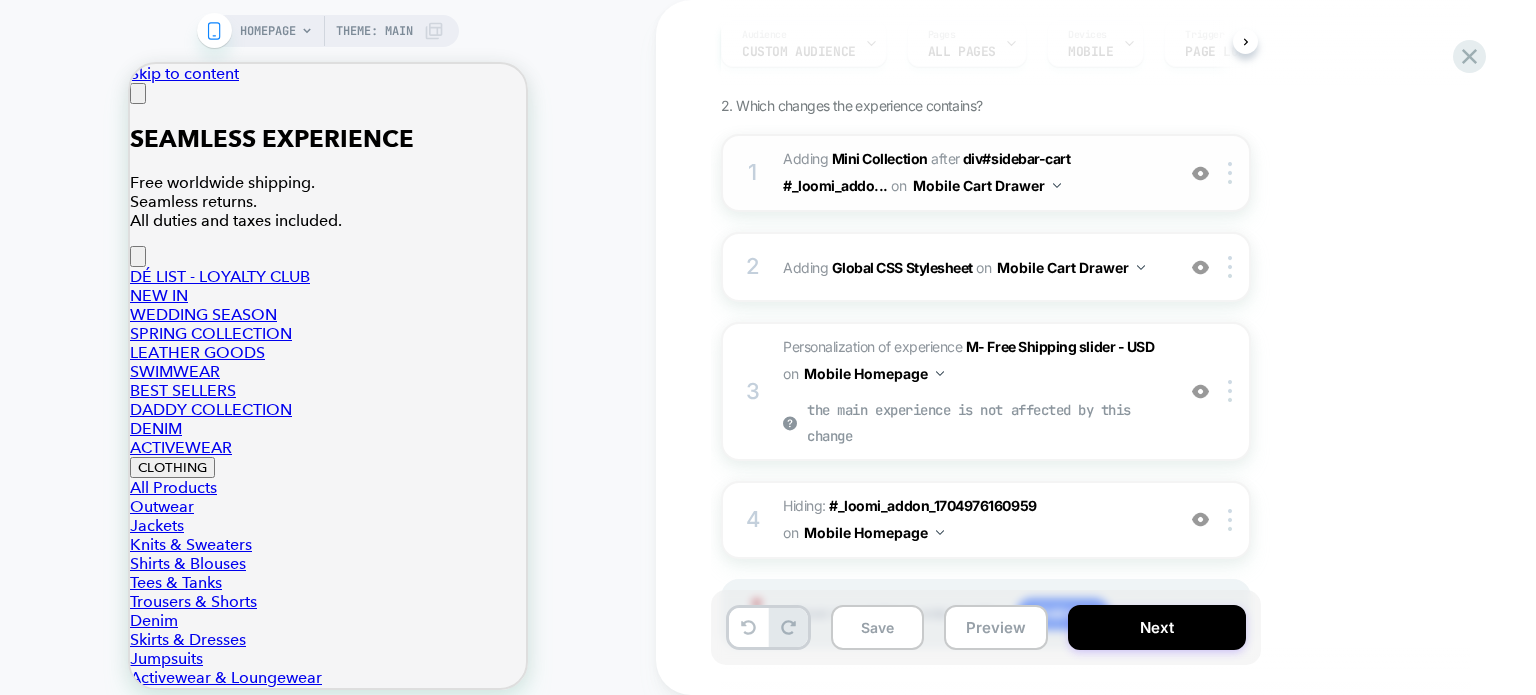 click on "#_loomi_addon_1748506301178 Adding   Mini Collection   AFTER div#sidebar-cart #_loomi_addo... div#sidebar-cart #_loomi_addon_[PHONE_NUMBER]_dup   on Mobile Cart Drawer" at bounding box center (973, 173) 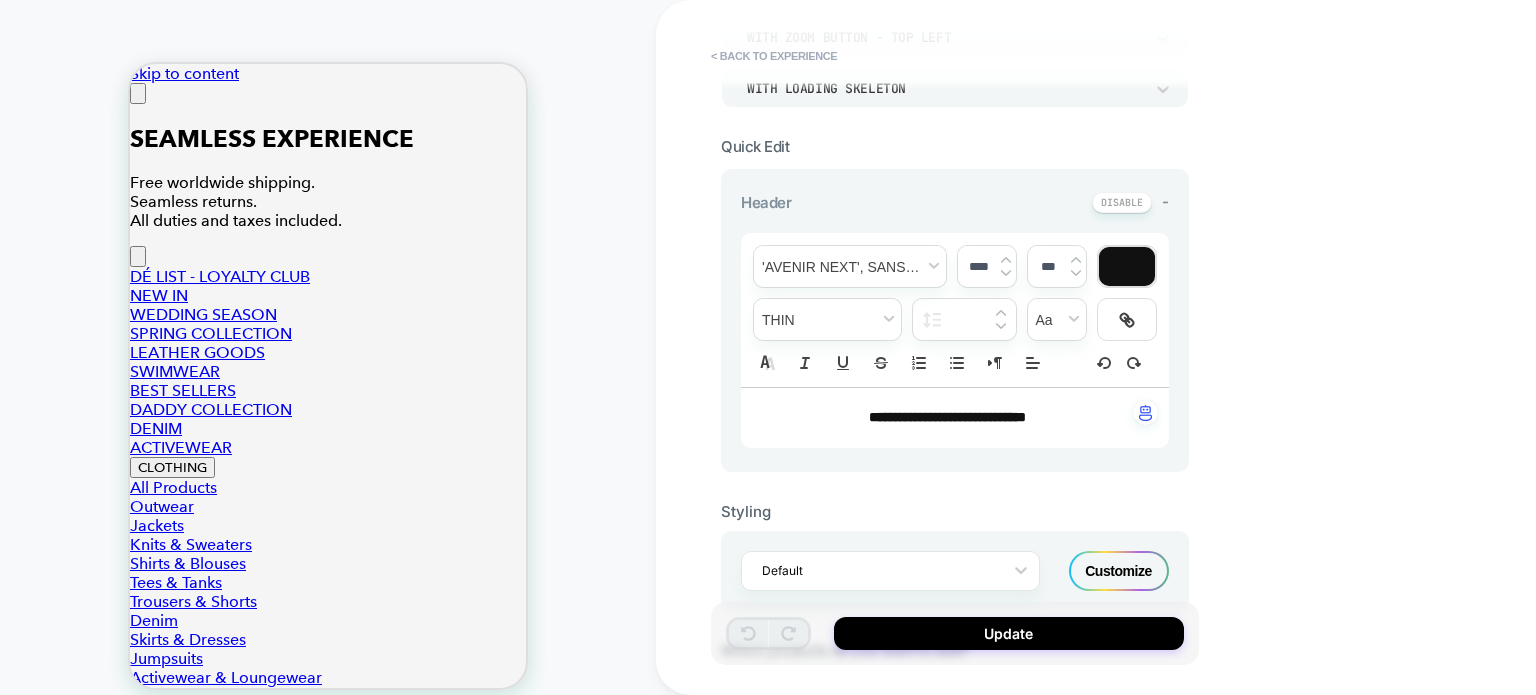 scroll, scrollTop: 400, scrollLeft: 0, axis: vertical 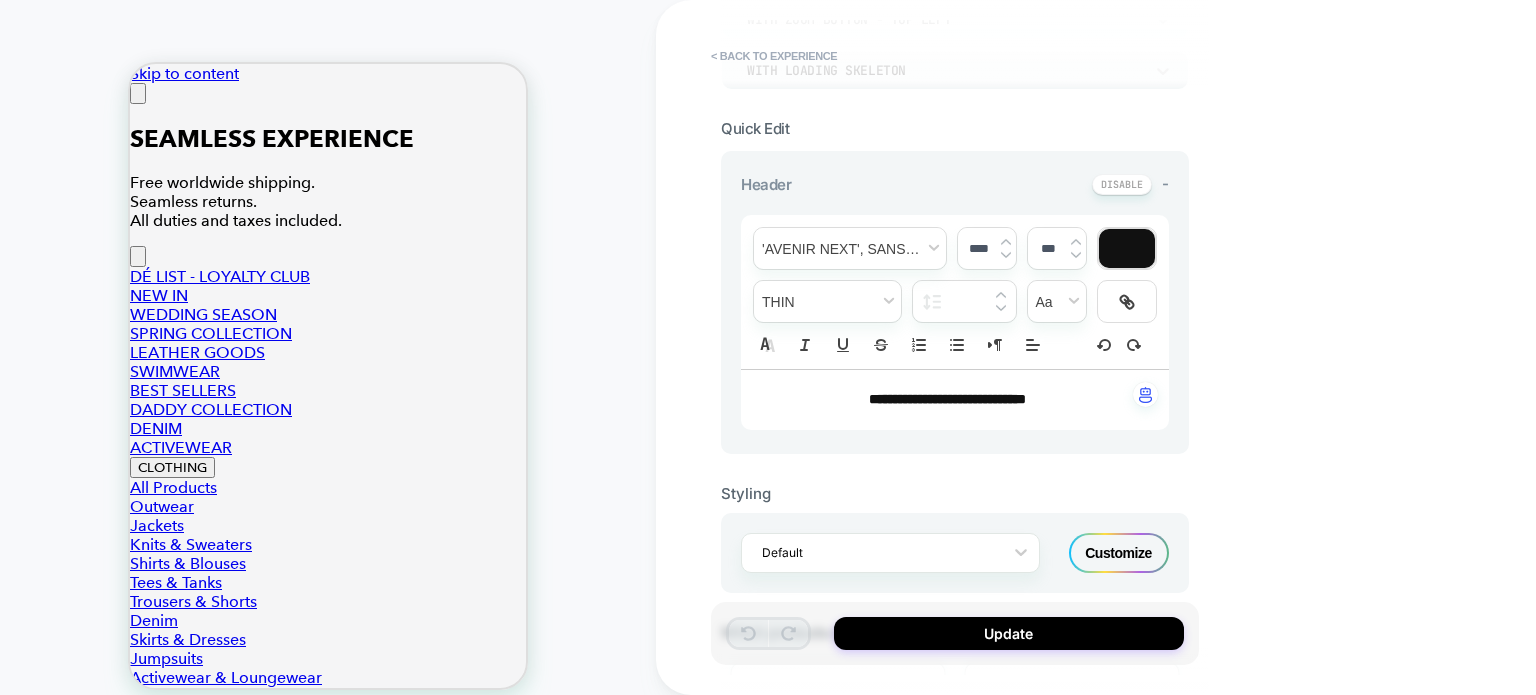 click on "Customize" at bounding box center [1119, 553] 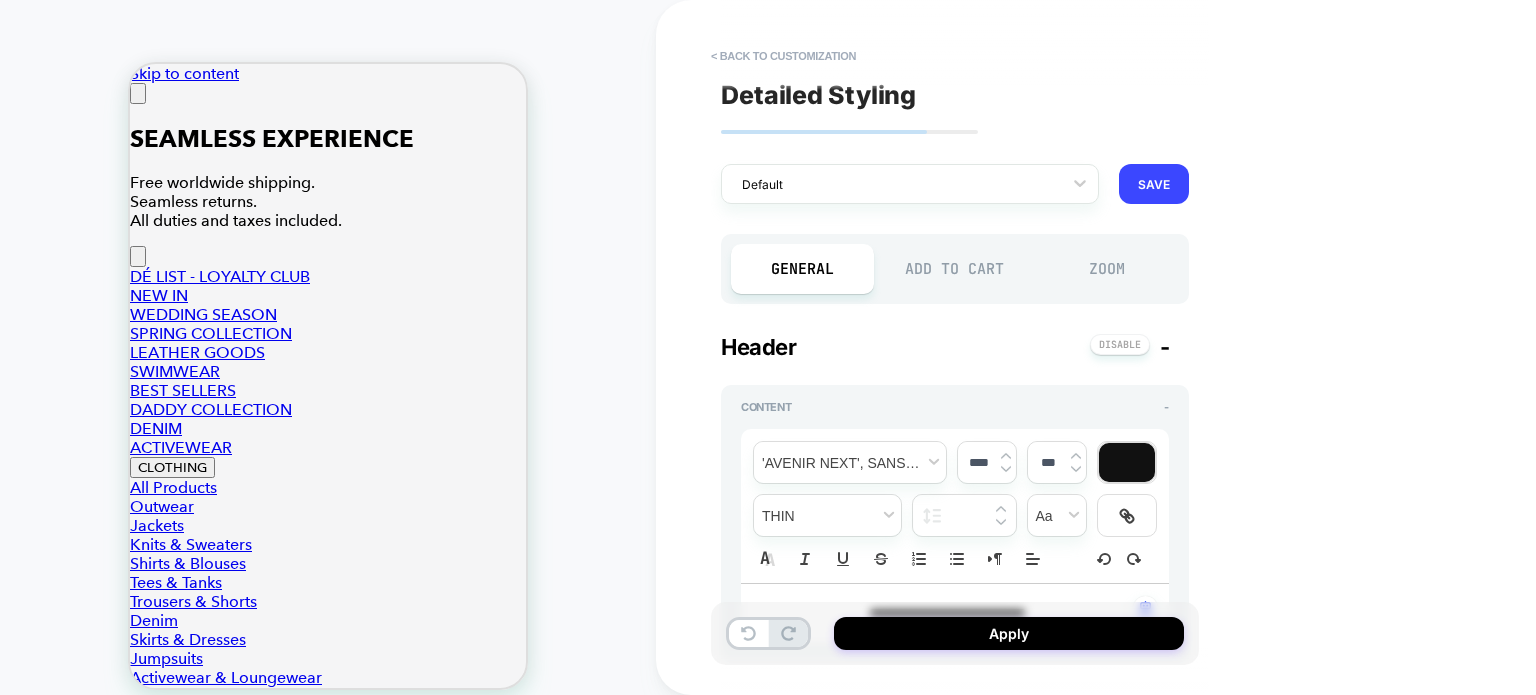 click on "Zoom" at bounding box center [1107, 269] 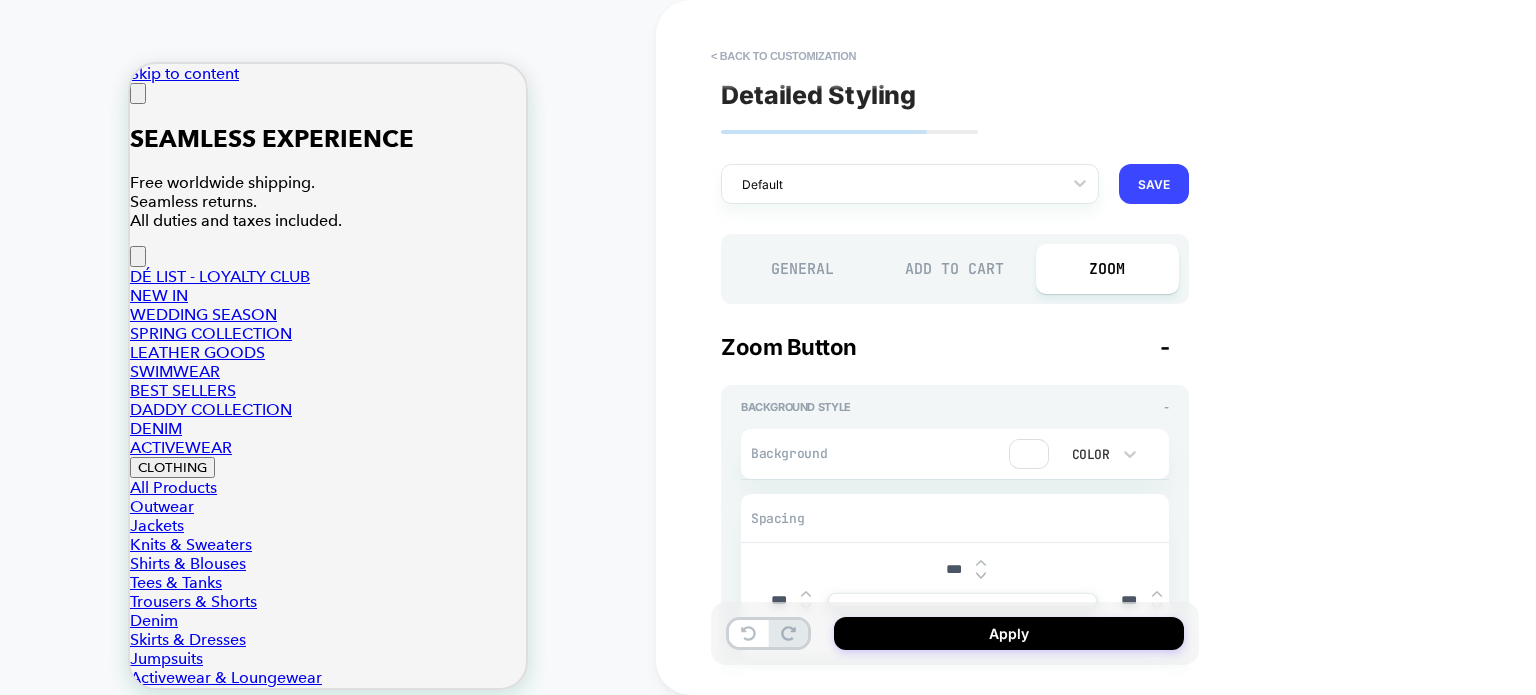 click on "Add to Cart" at bounding box center (955, 269) 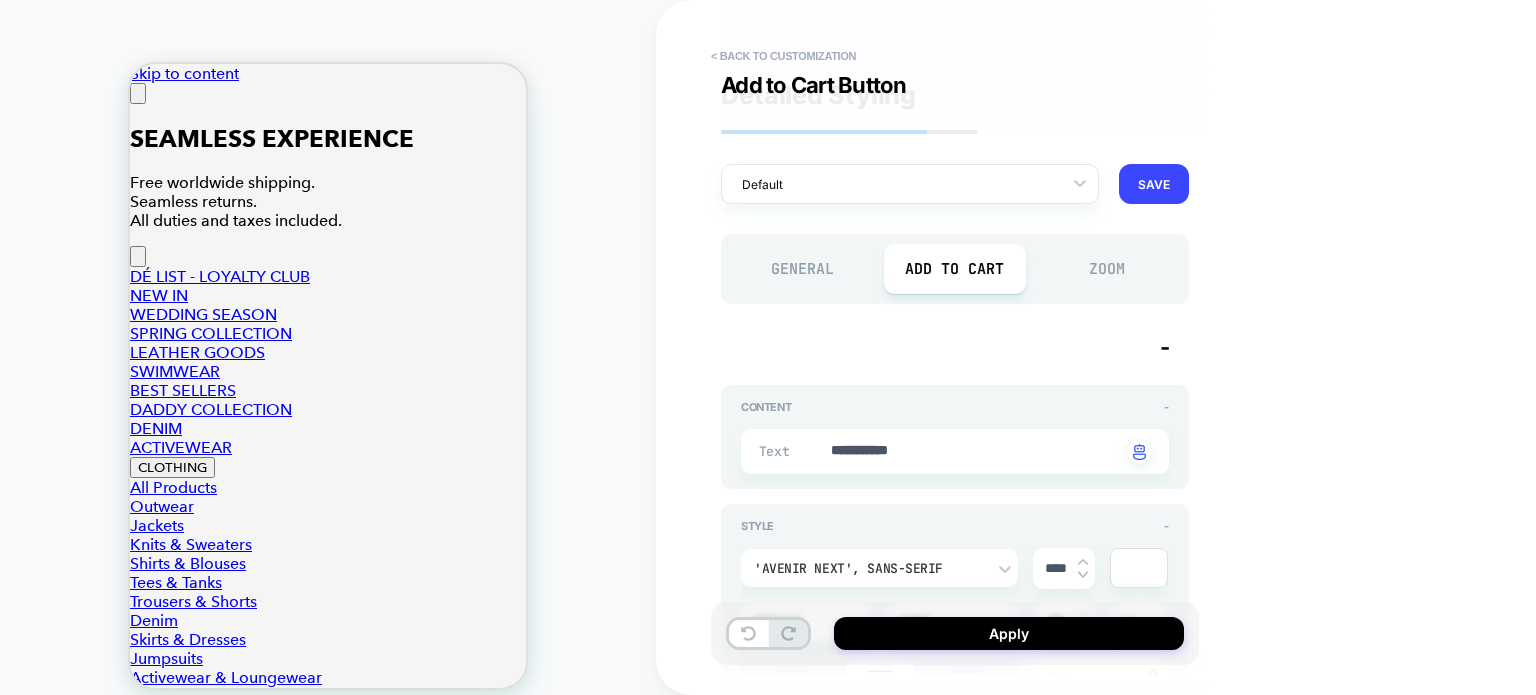 scroll, scrollTop: 400, scrollLeft: 0, axis: vertical 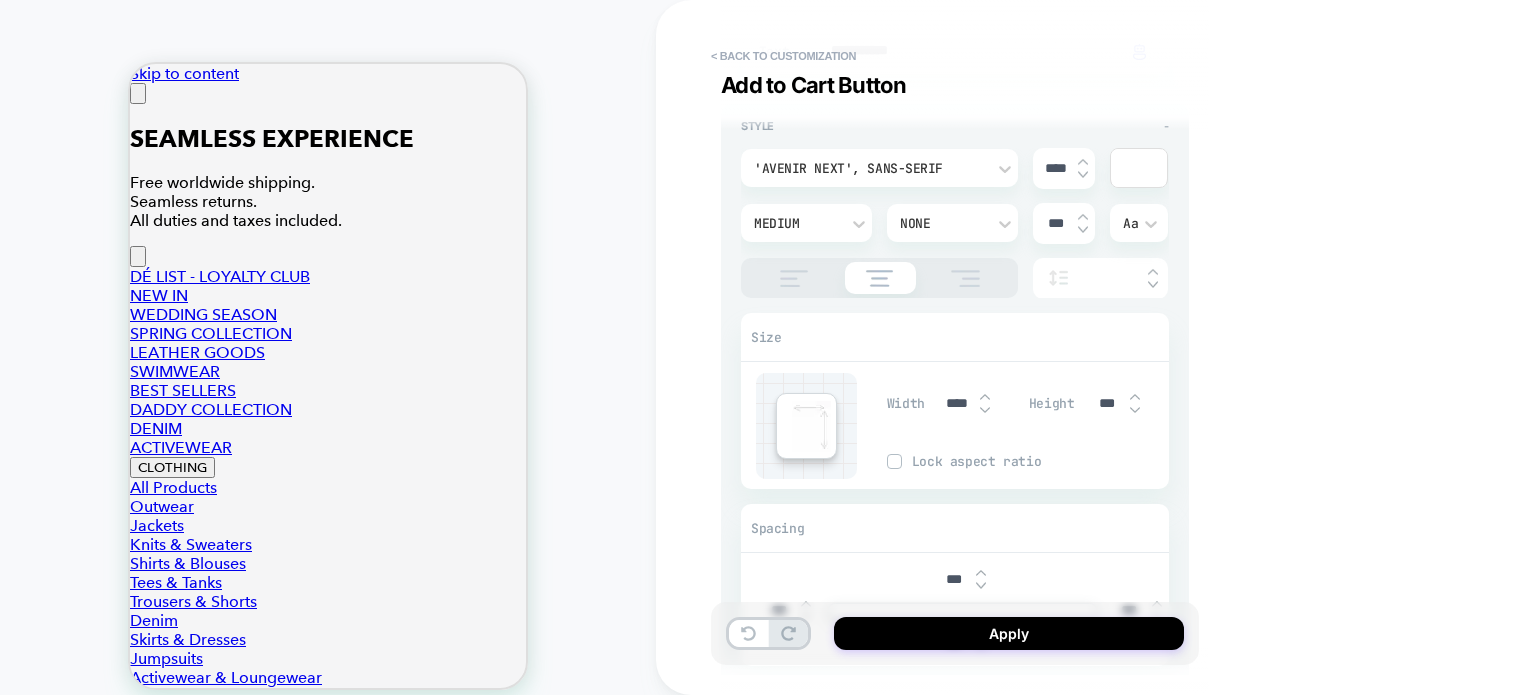 type on "*" 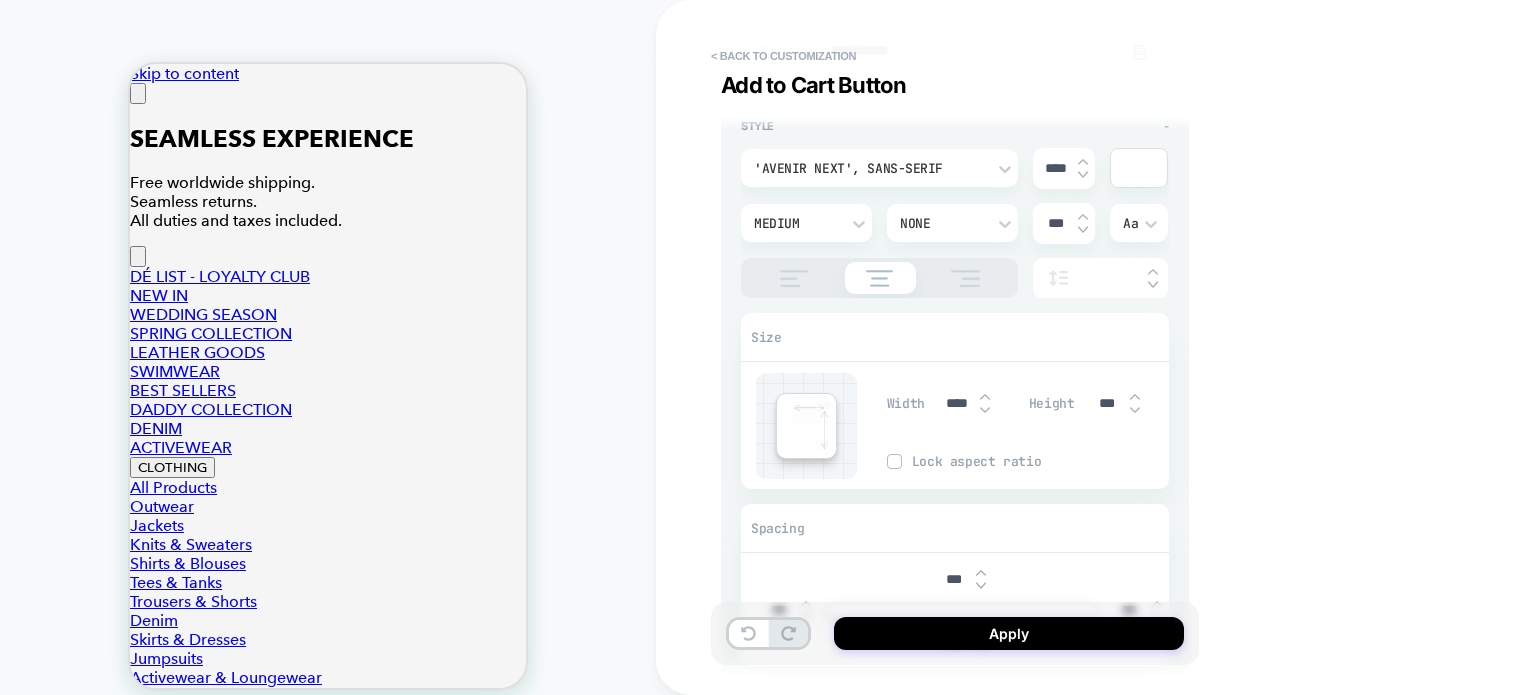 click on "****" at bounding box center (957, 403) 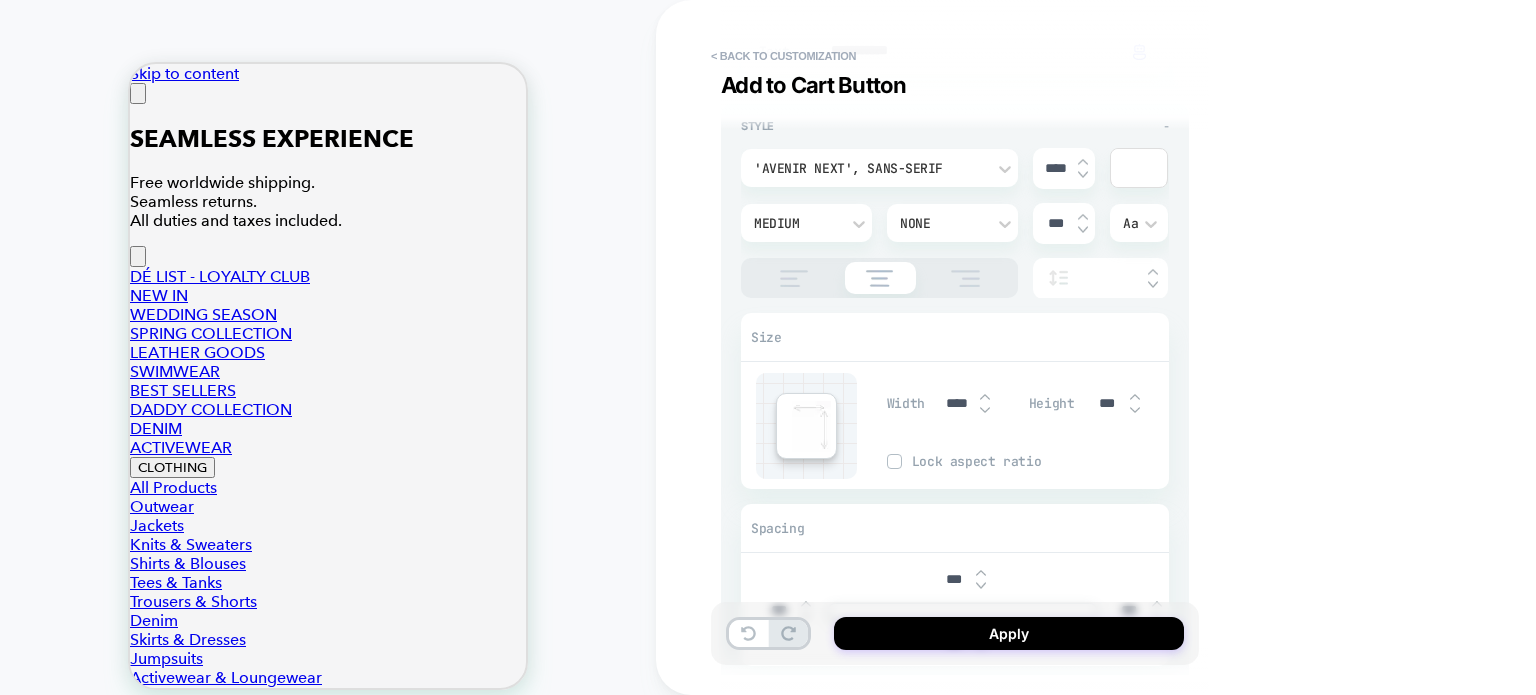 click on "****" 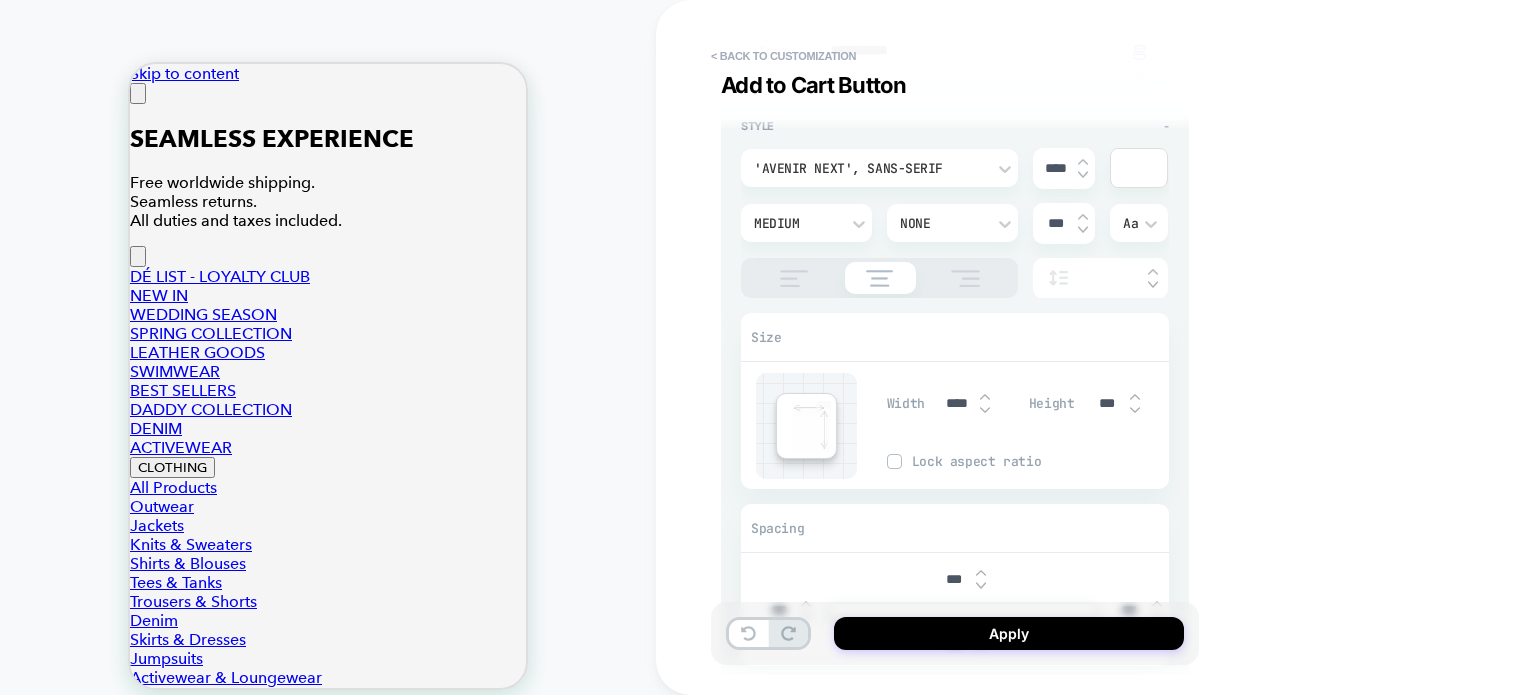 drag, startPoint x: 940, startPoint y: 400, endPoint x: 972, endPoint y: 403, distance: 32.140316 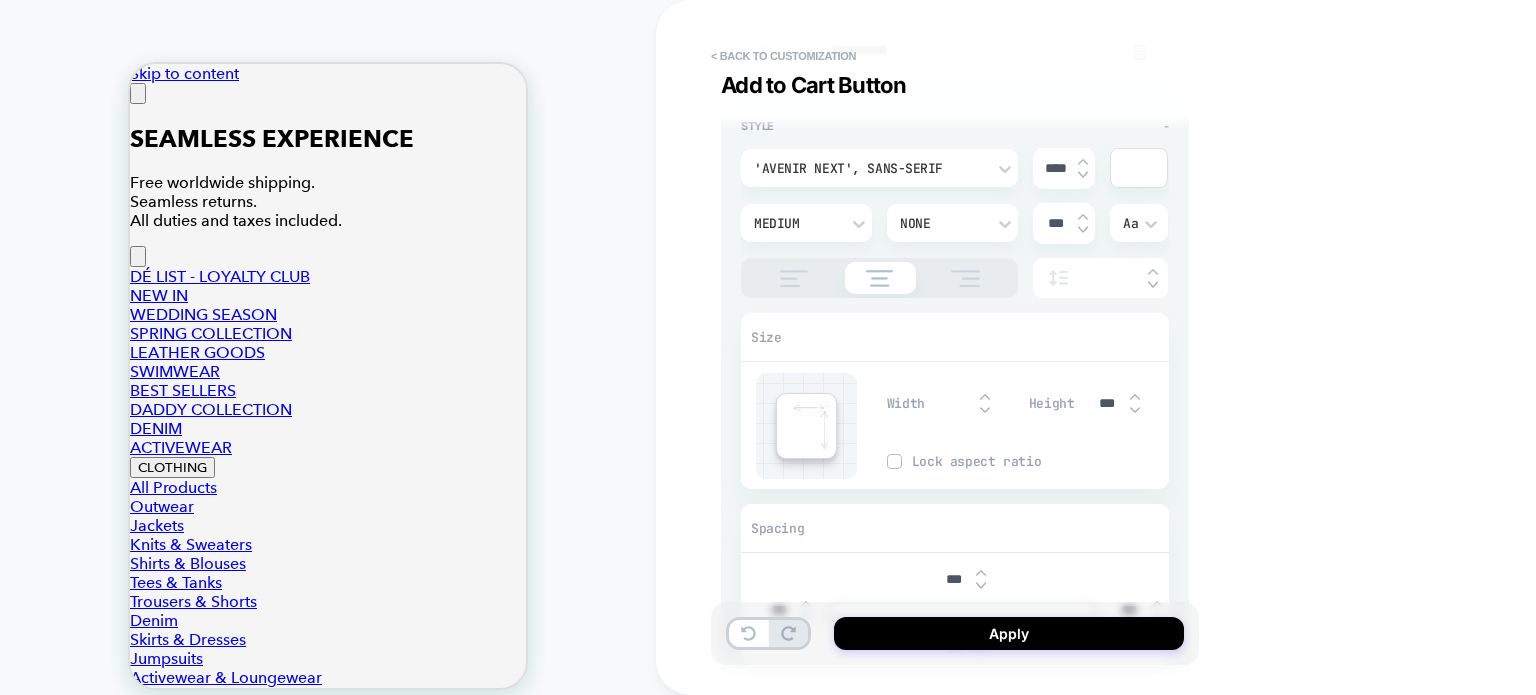 type on "*" 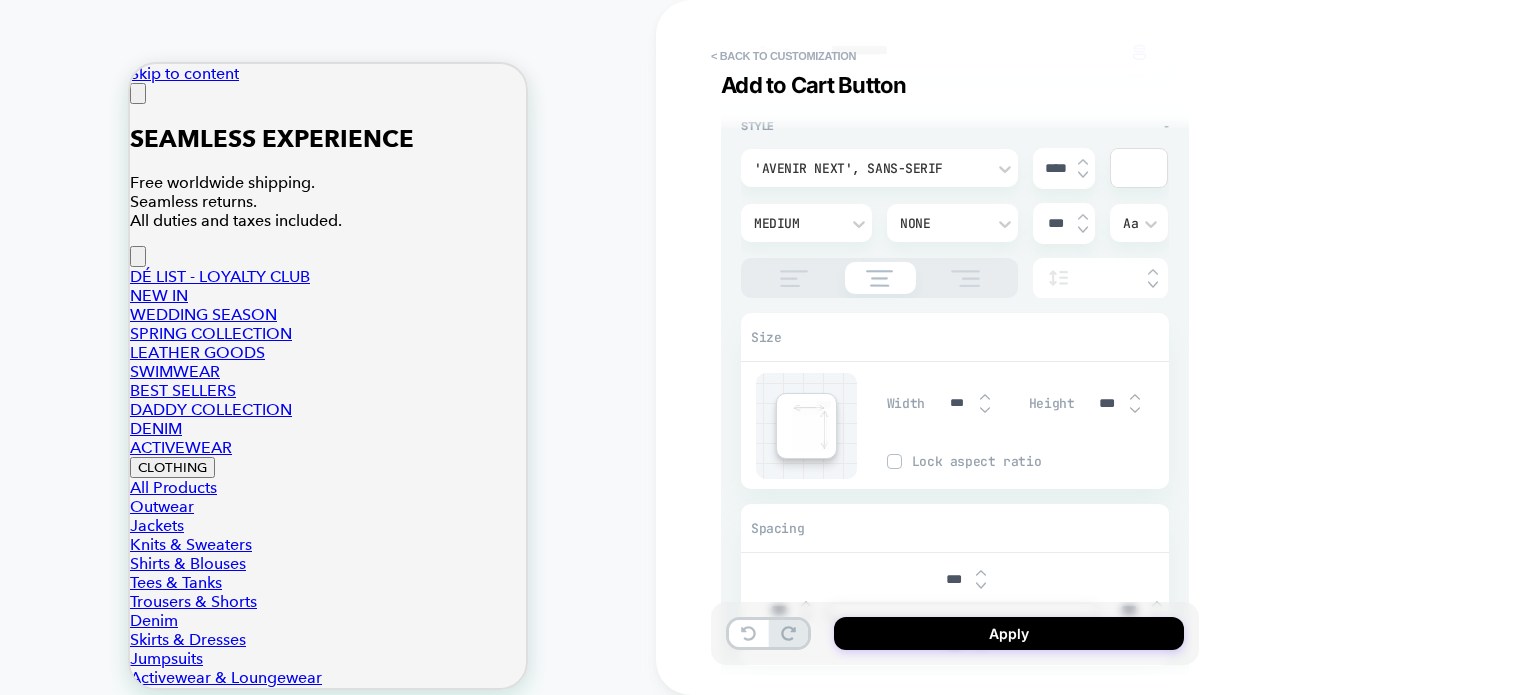 type on "****" 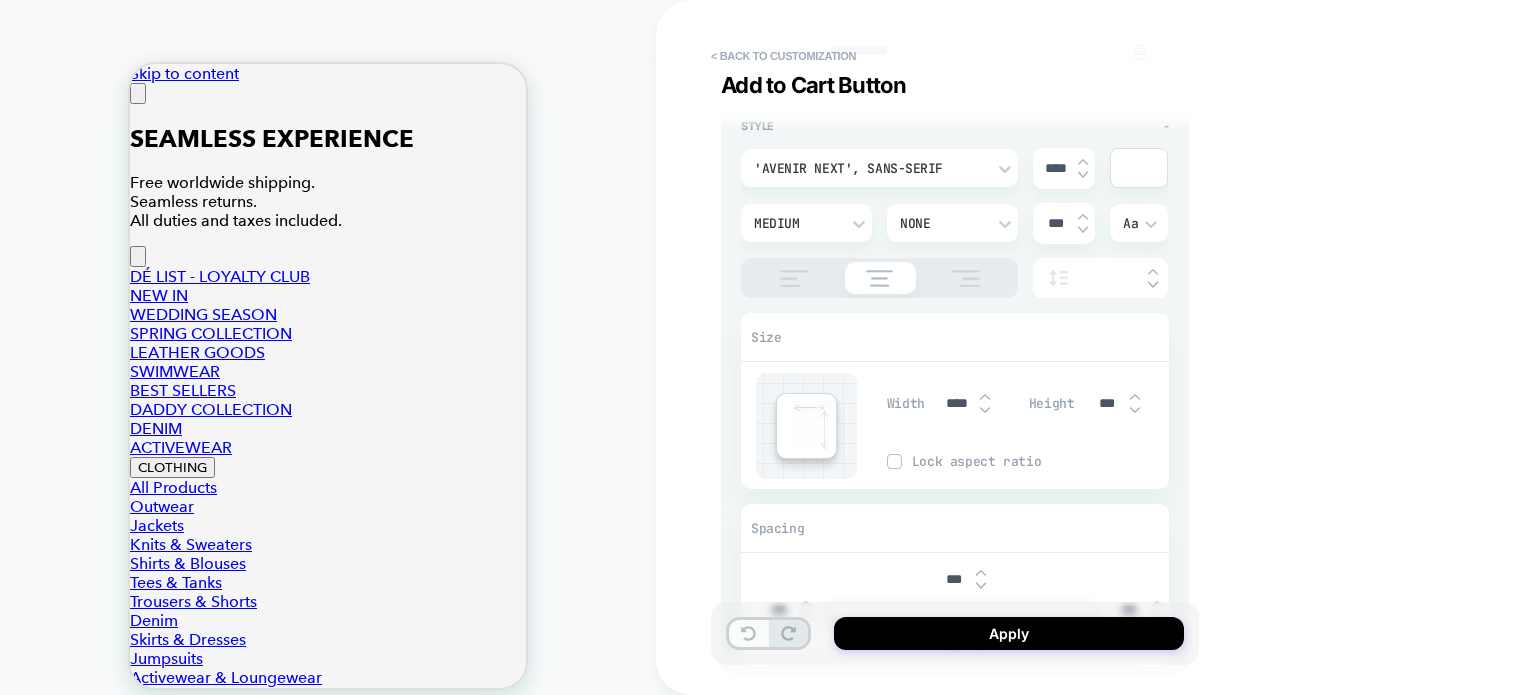 click 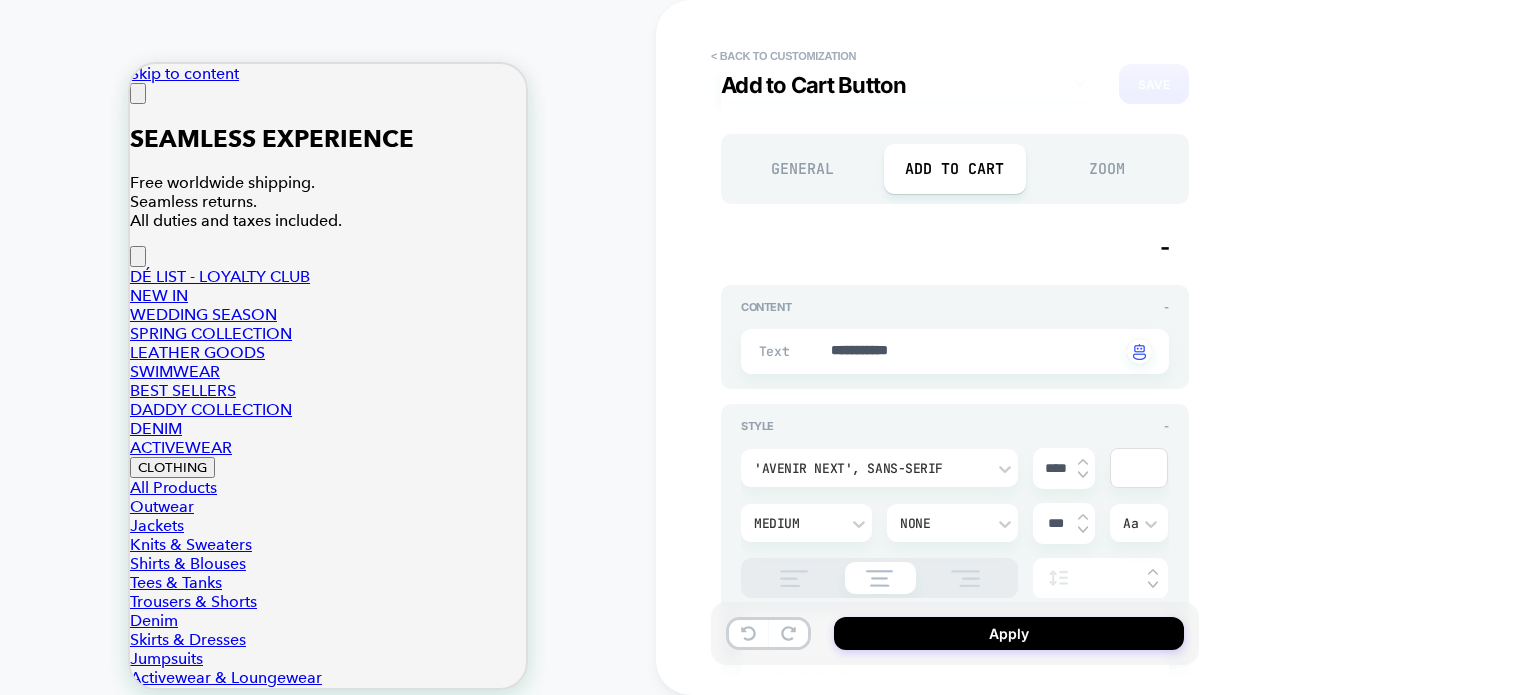scroll, scrollTop: 0, scrollLeft: 0, axis: both 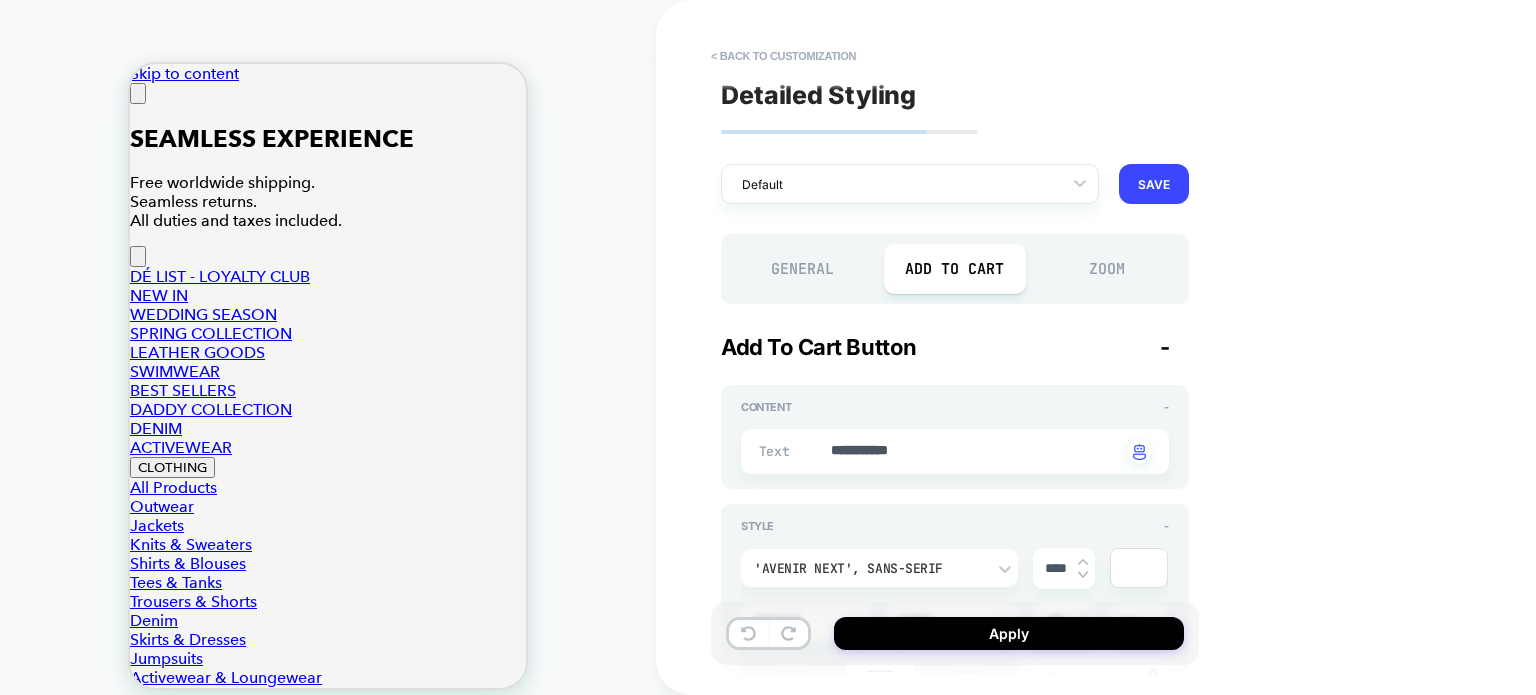 click on "General" 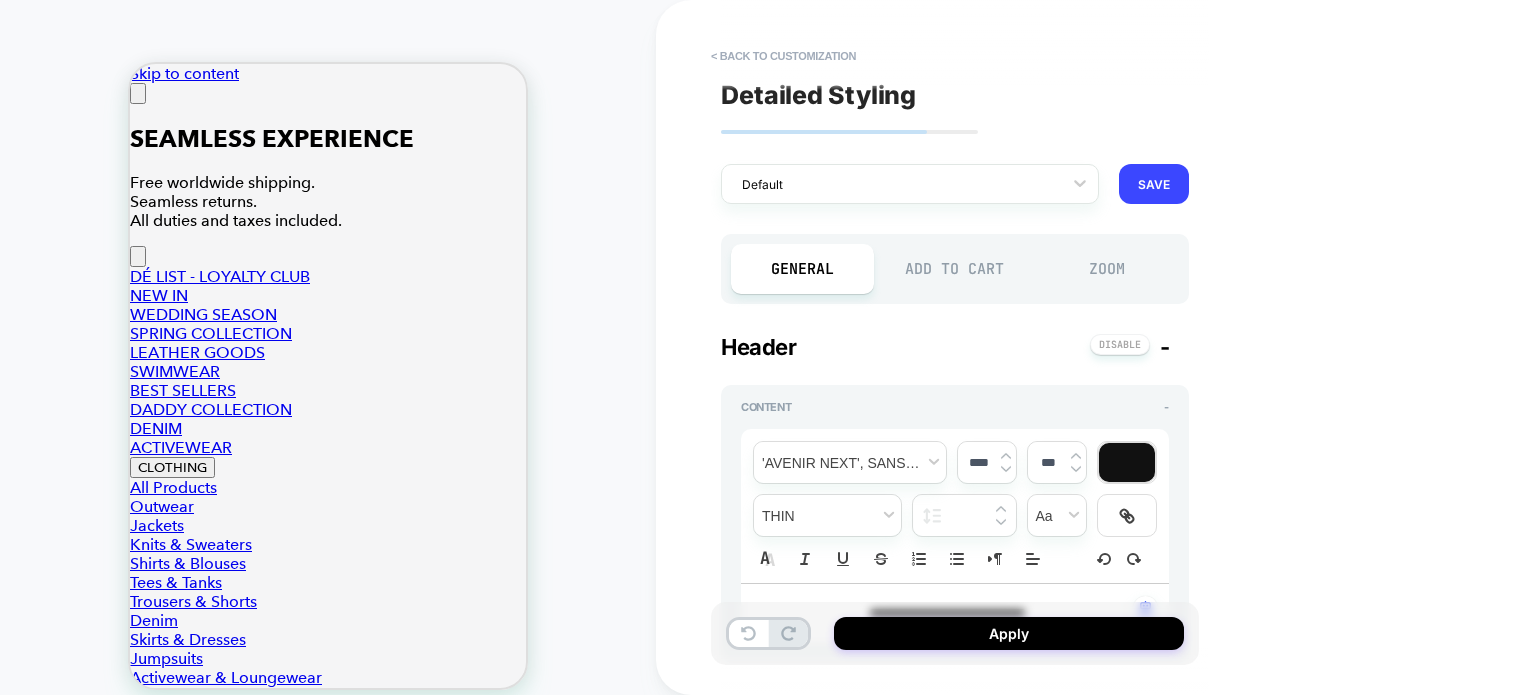 click on "General" 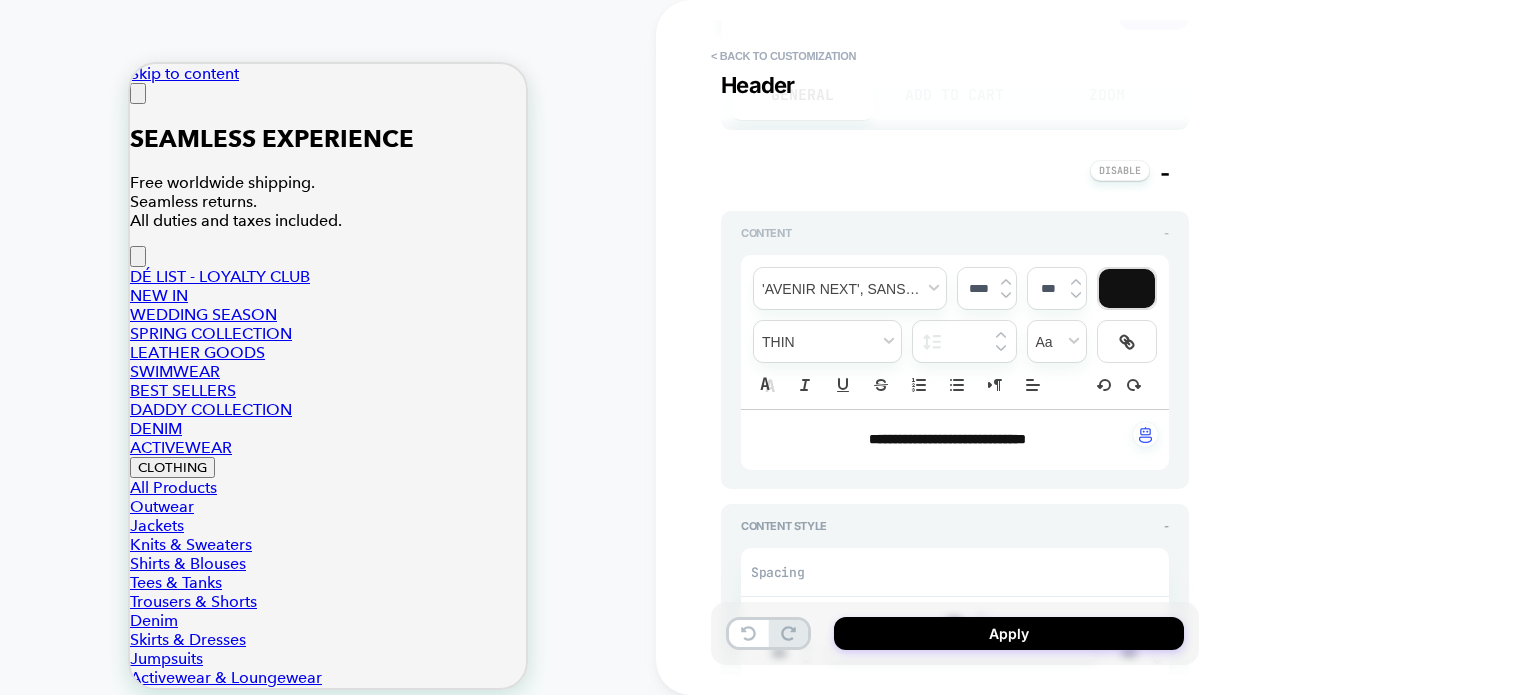 type on "*" 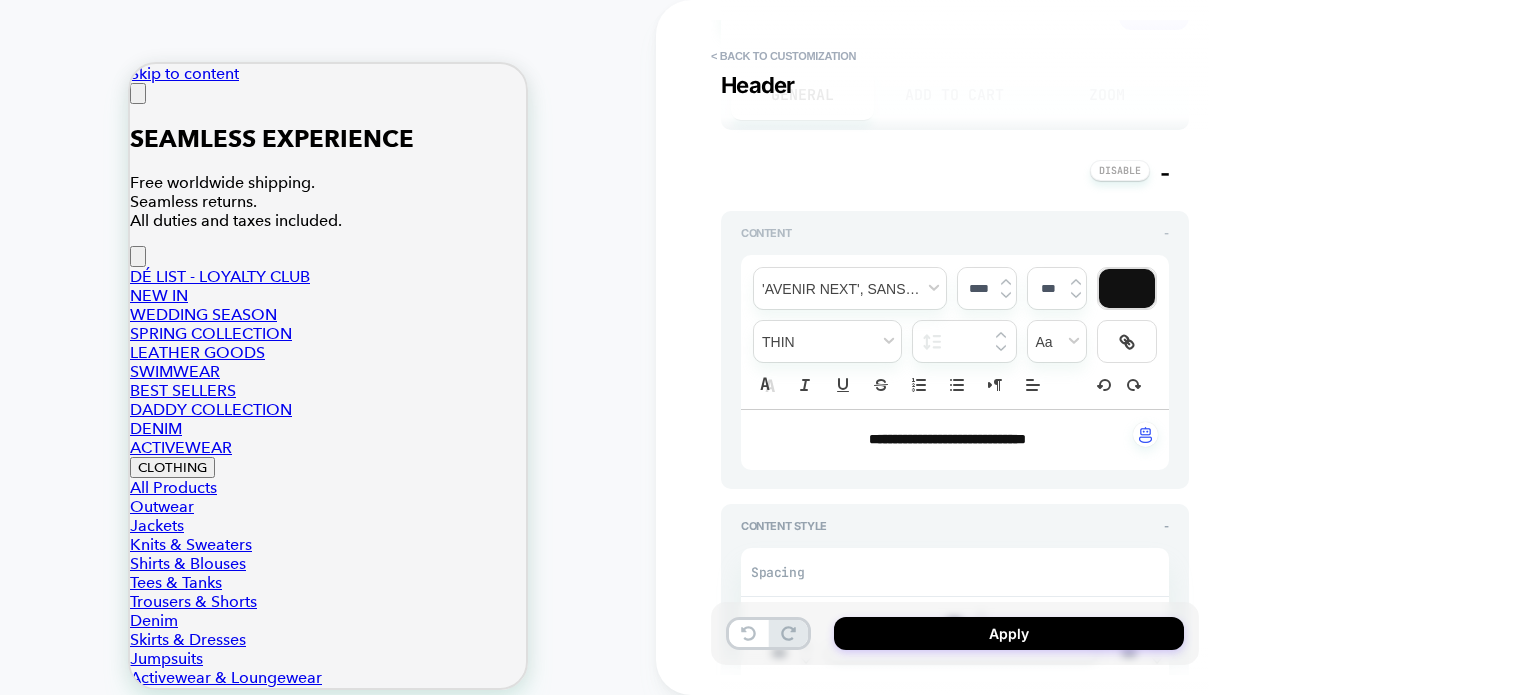 scroll, scrollTop: 400, scrollLeft: 0, axis: vertical 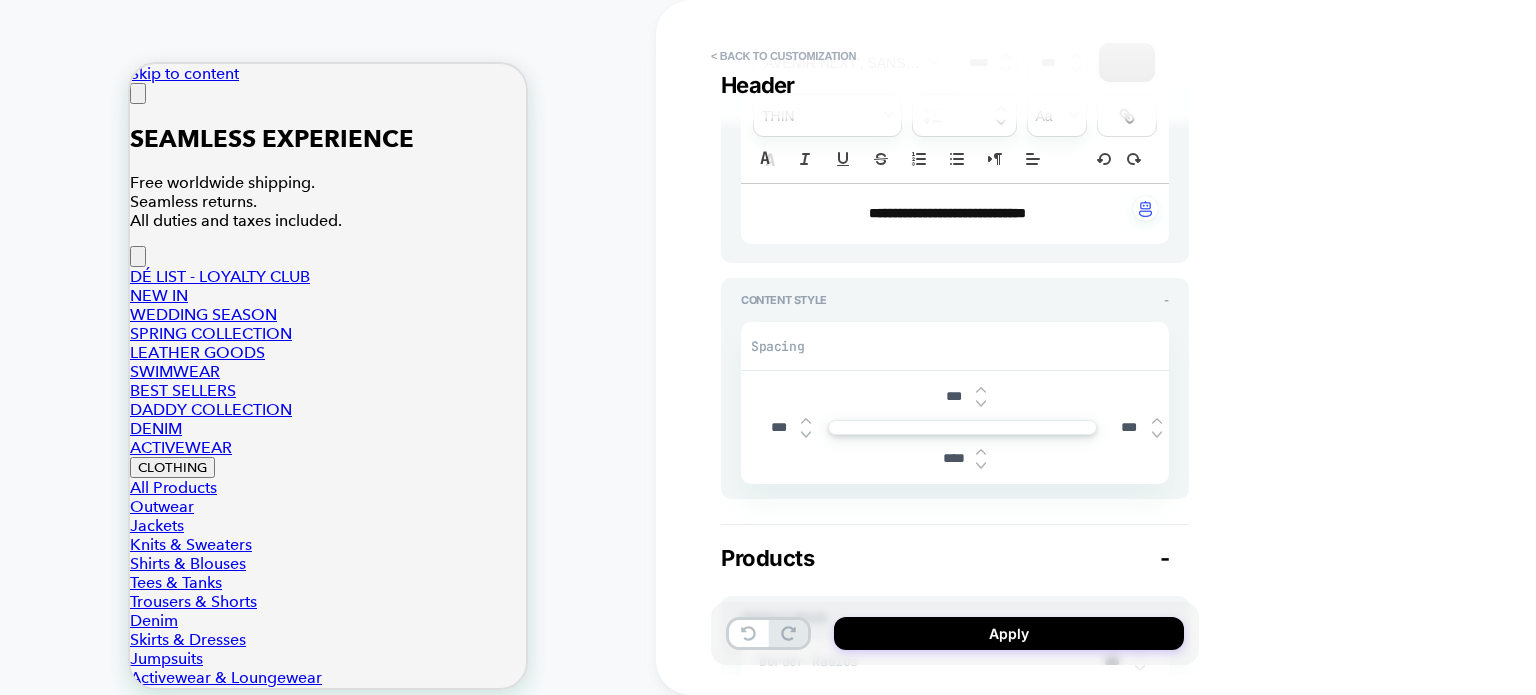 drag, startPoint x: 943, startPoint y: 387, endPoint x: 952, endPoint y: 393, distance: 10.816654 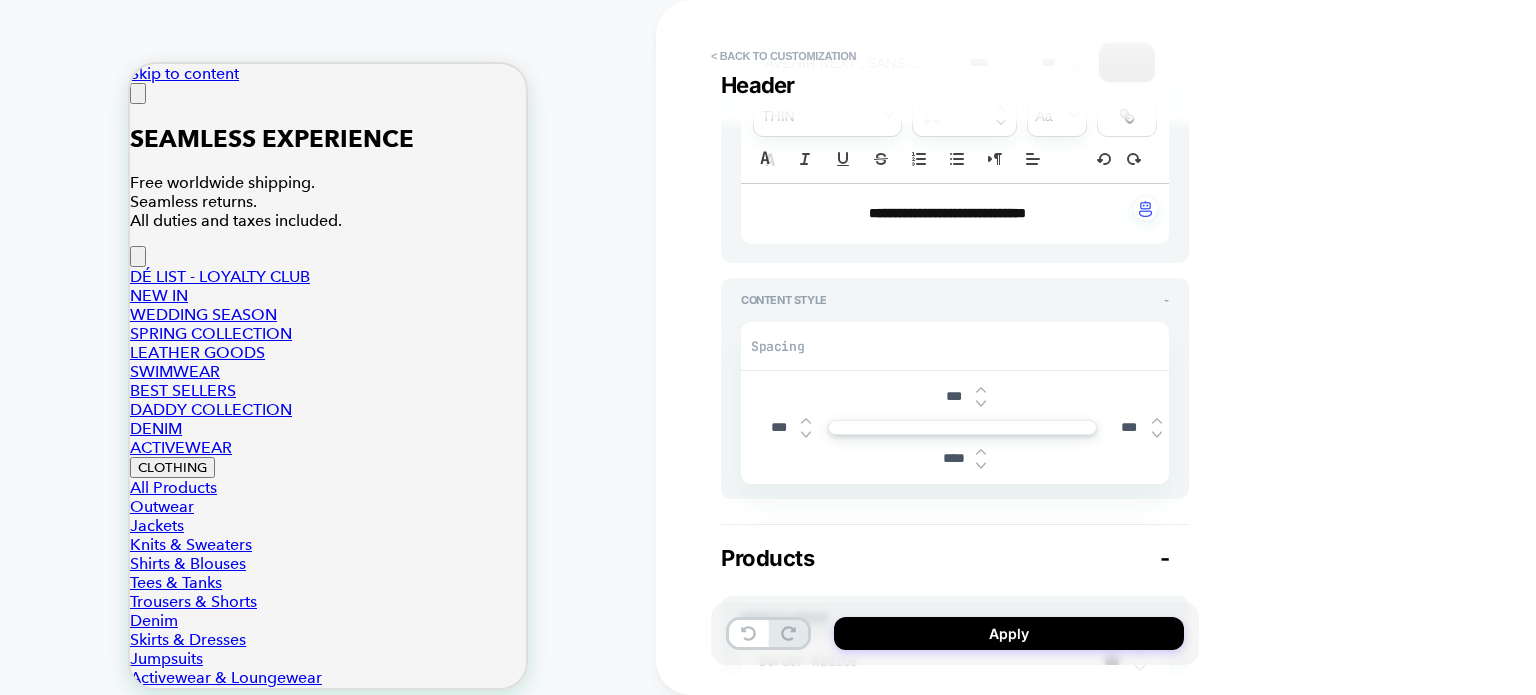 type 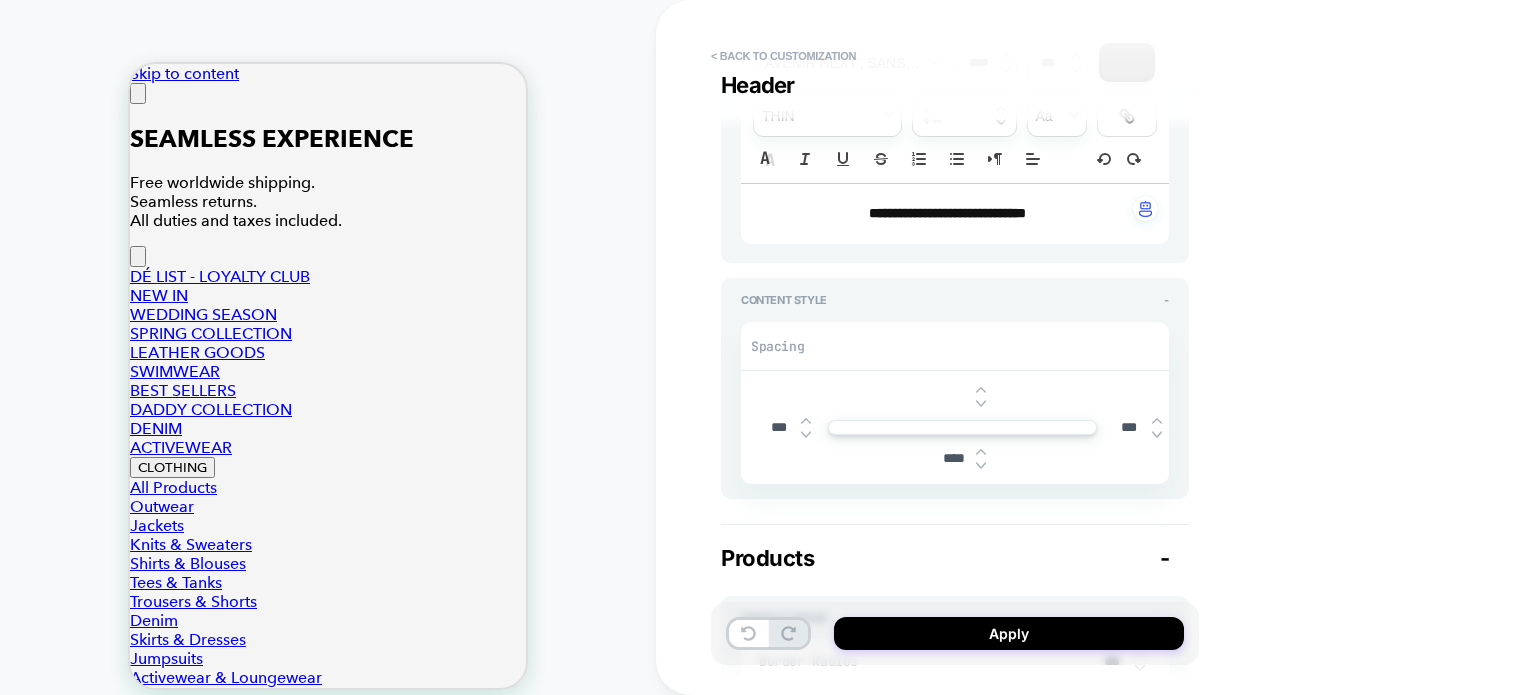 type on "*" 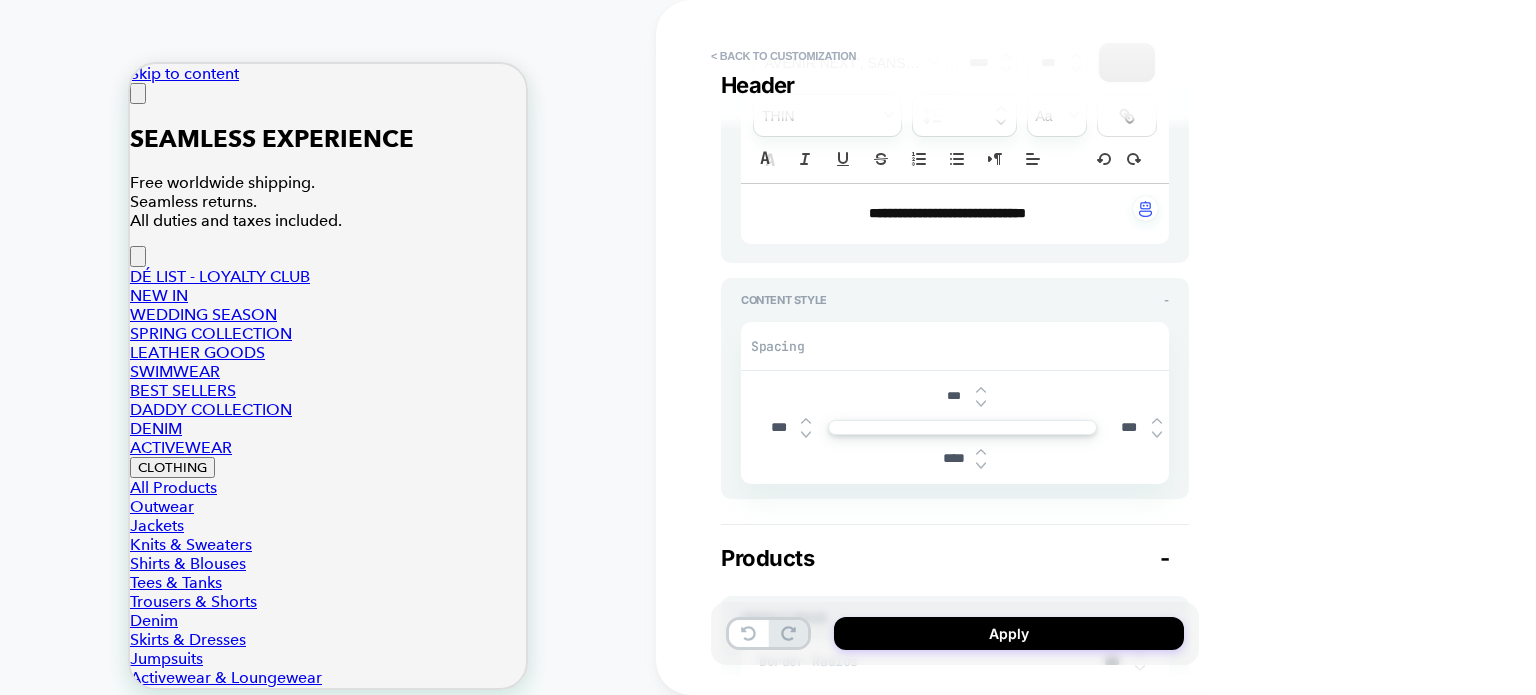 type on "*" 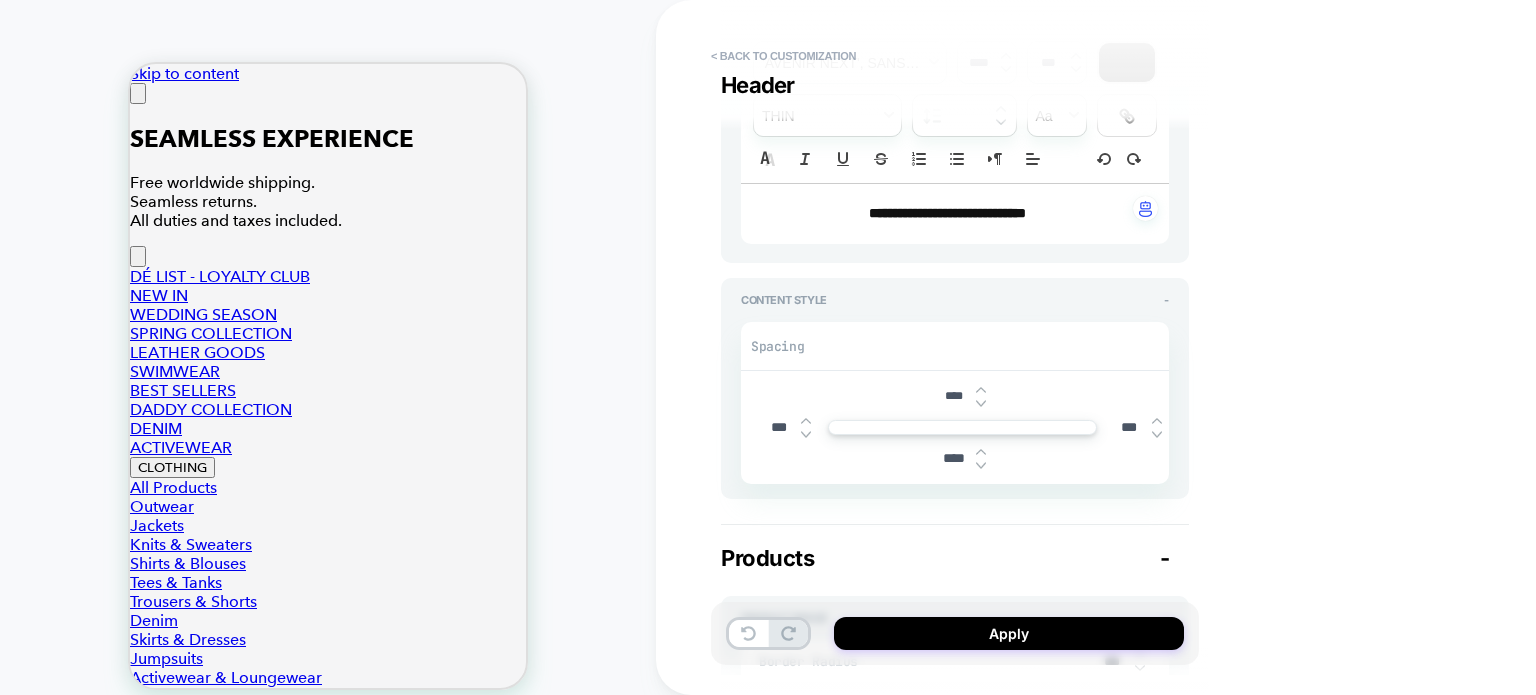 type on "*****" 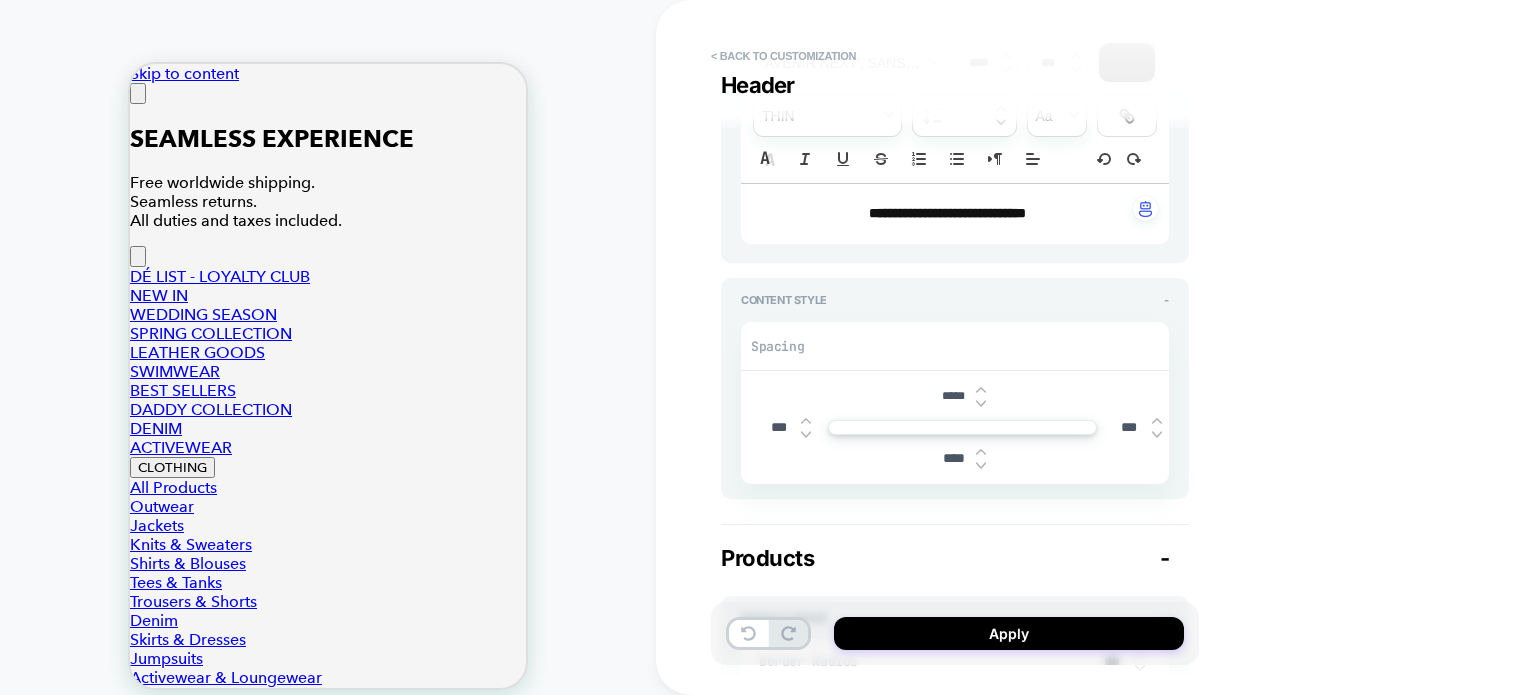 type on "*" 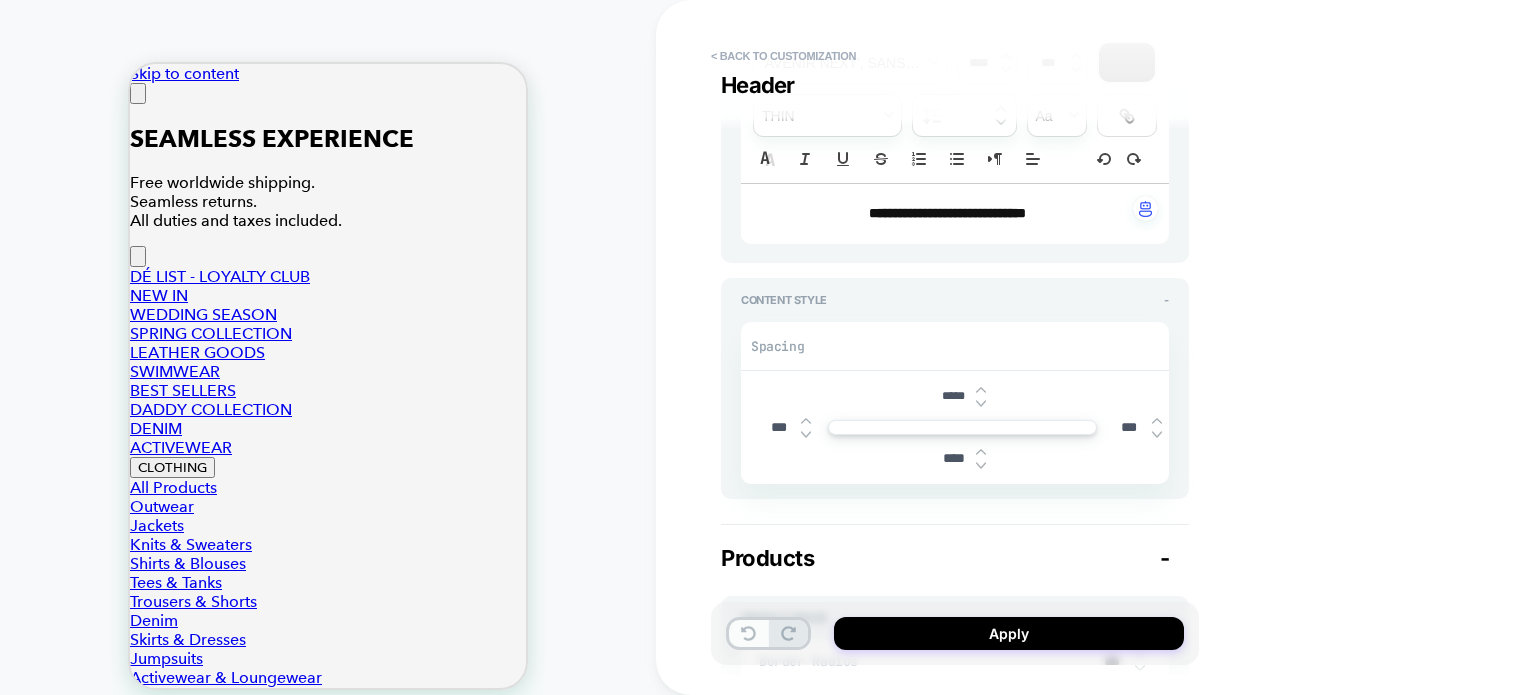 type on "*****" 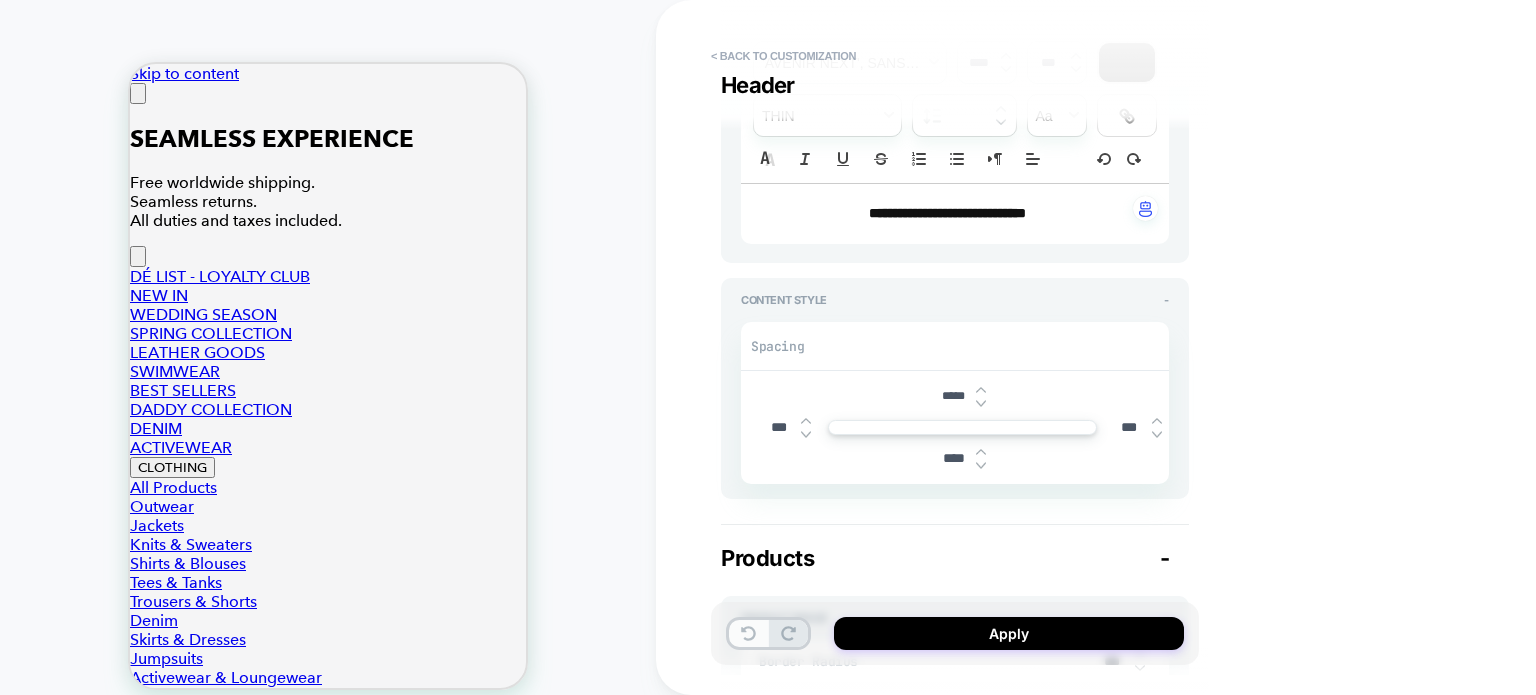 click 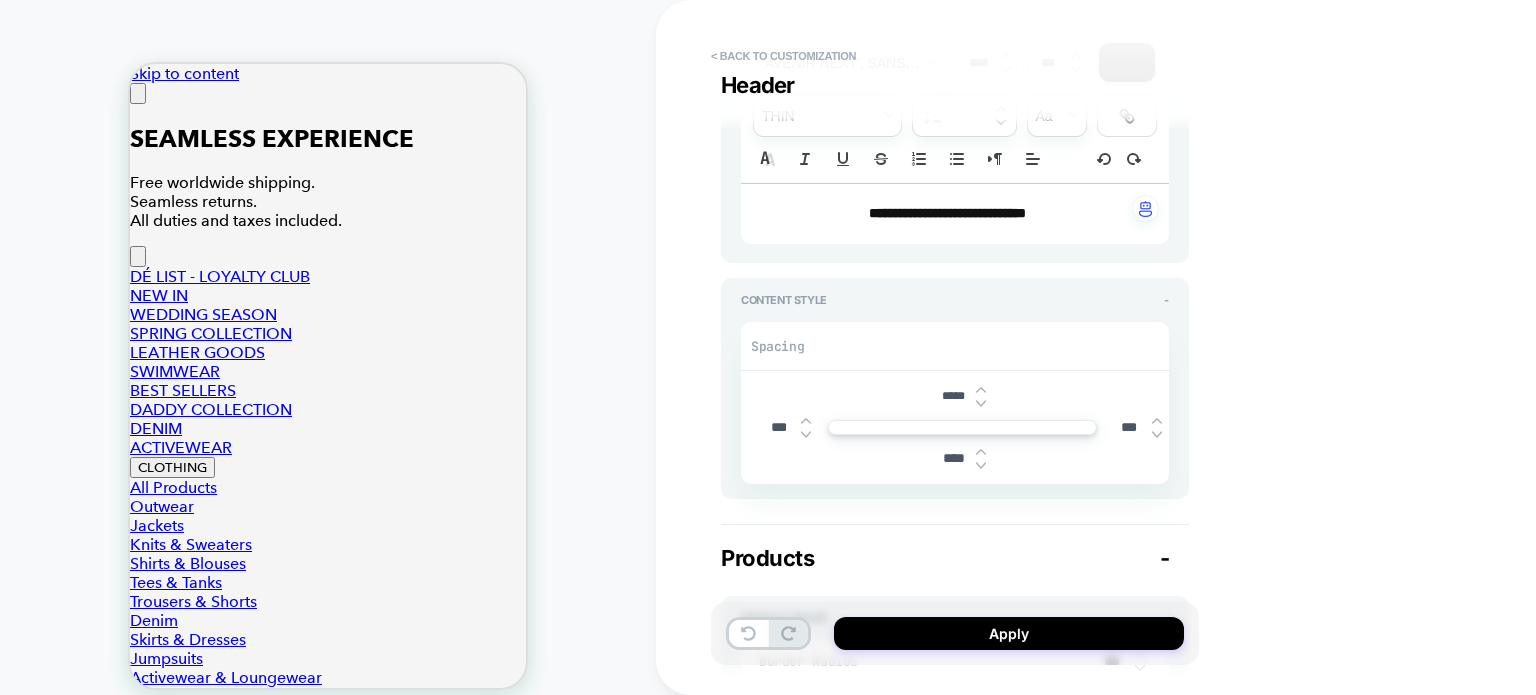 type on "*" 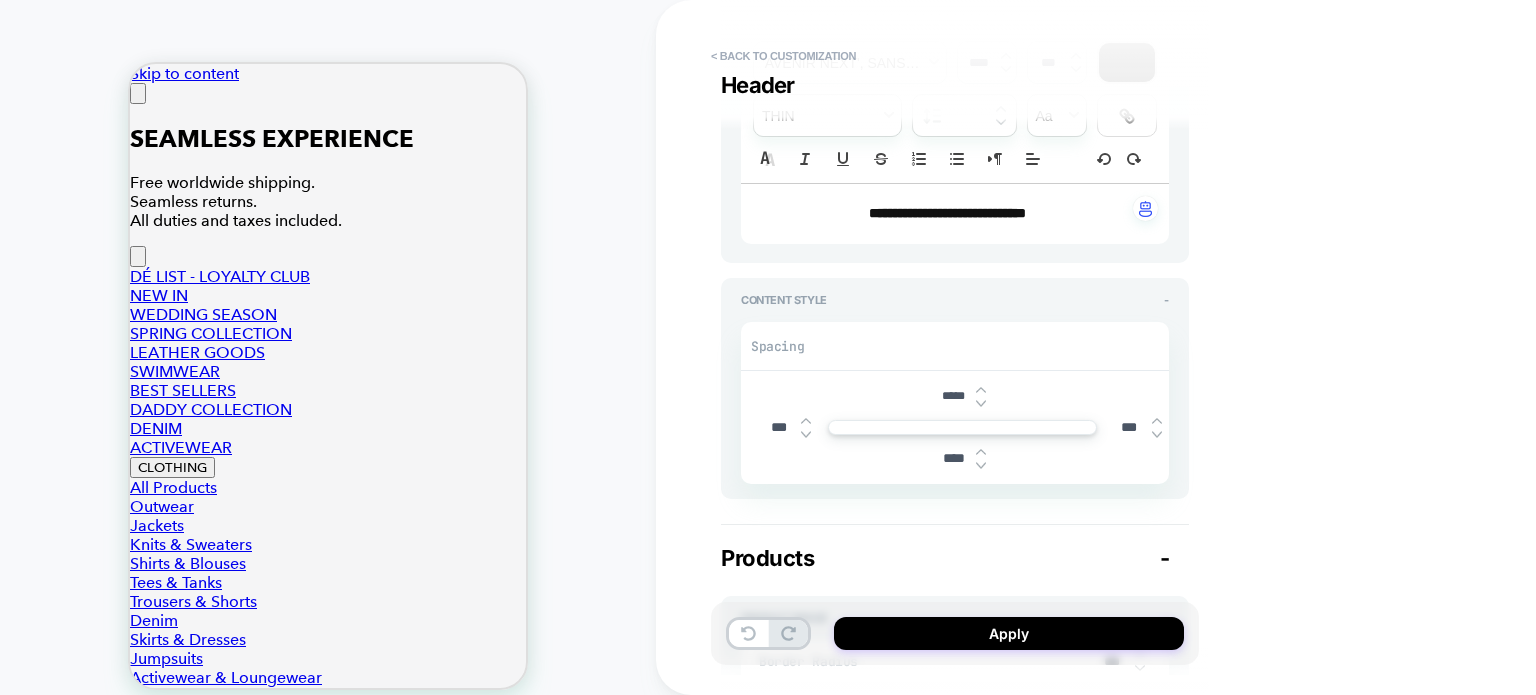 type 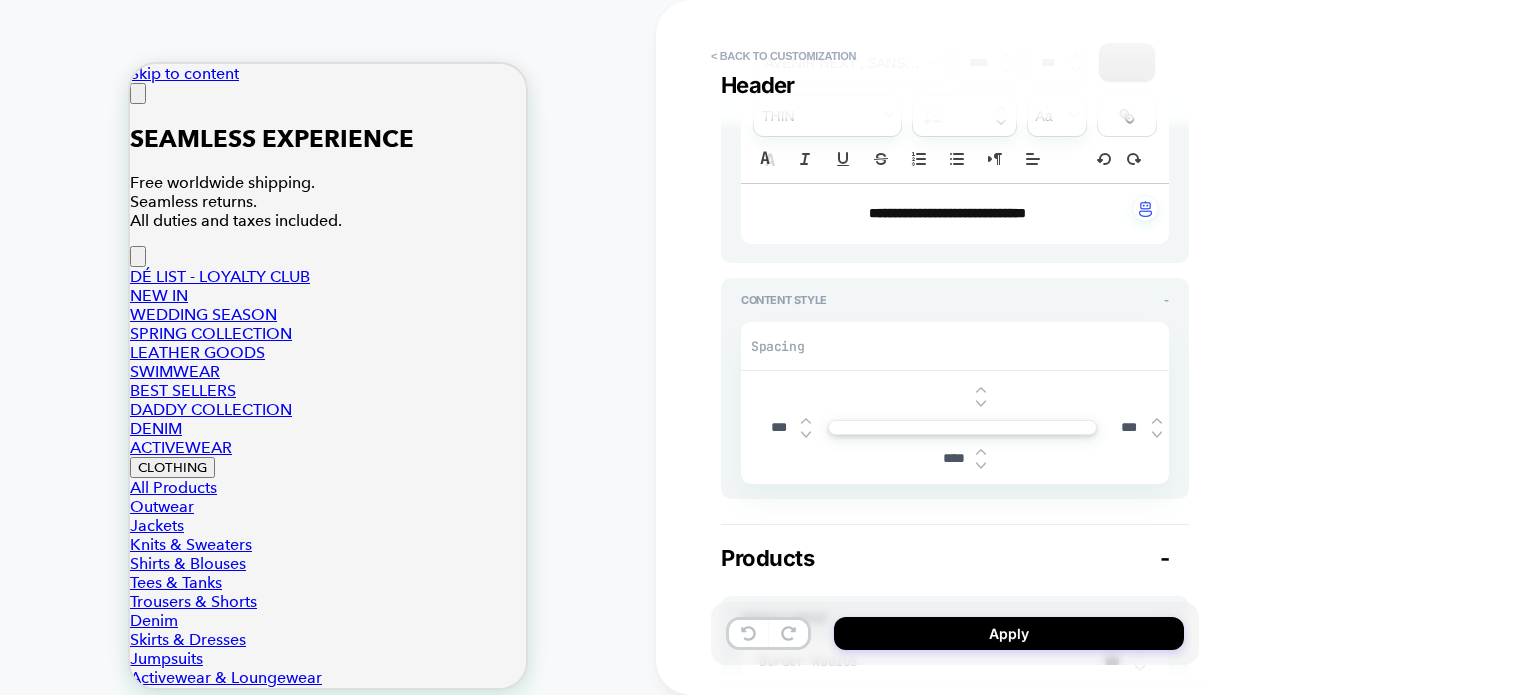 type on "*" 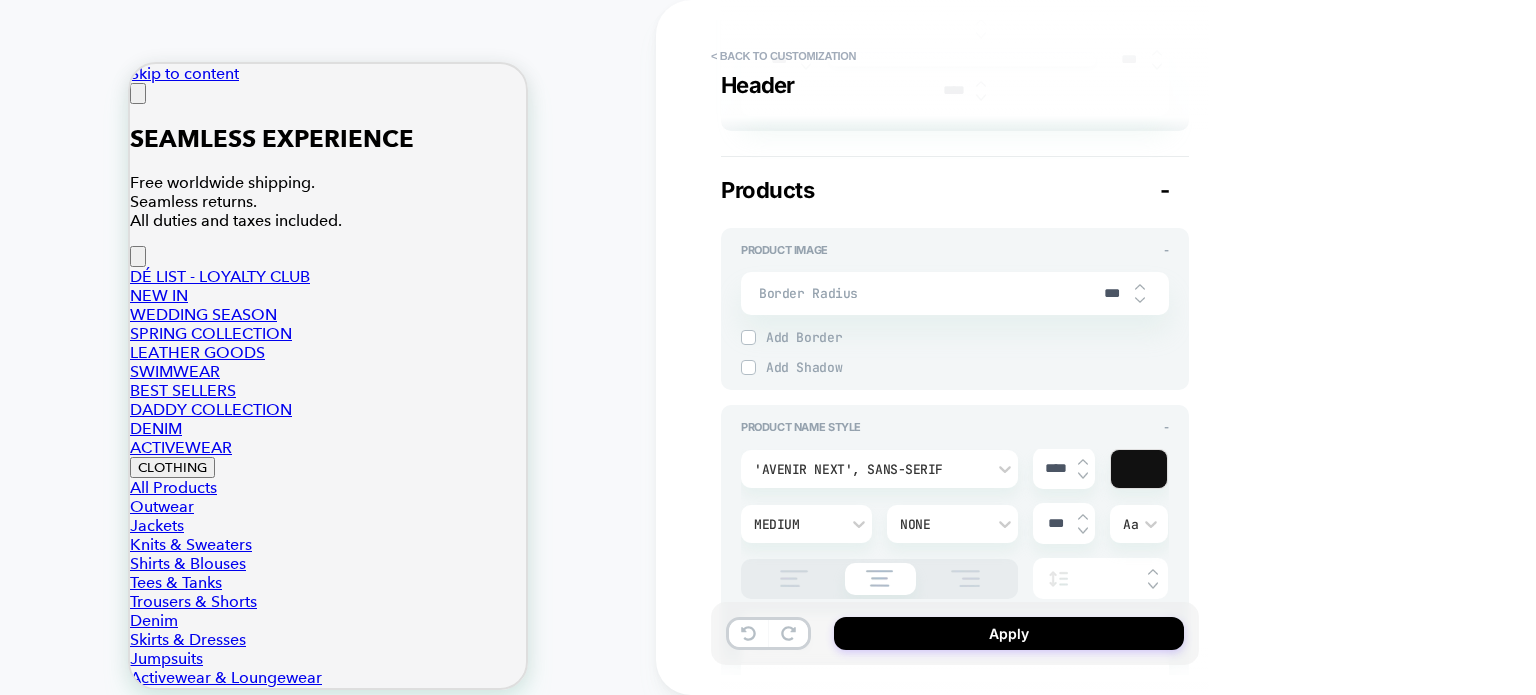 scroll, scrollTop: 800, scrollLeft: 0, axis: vertical 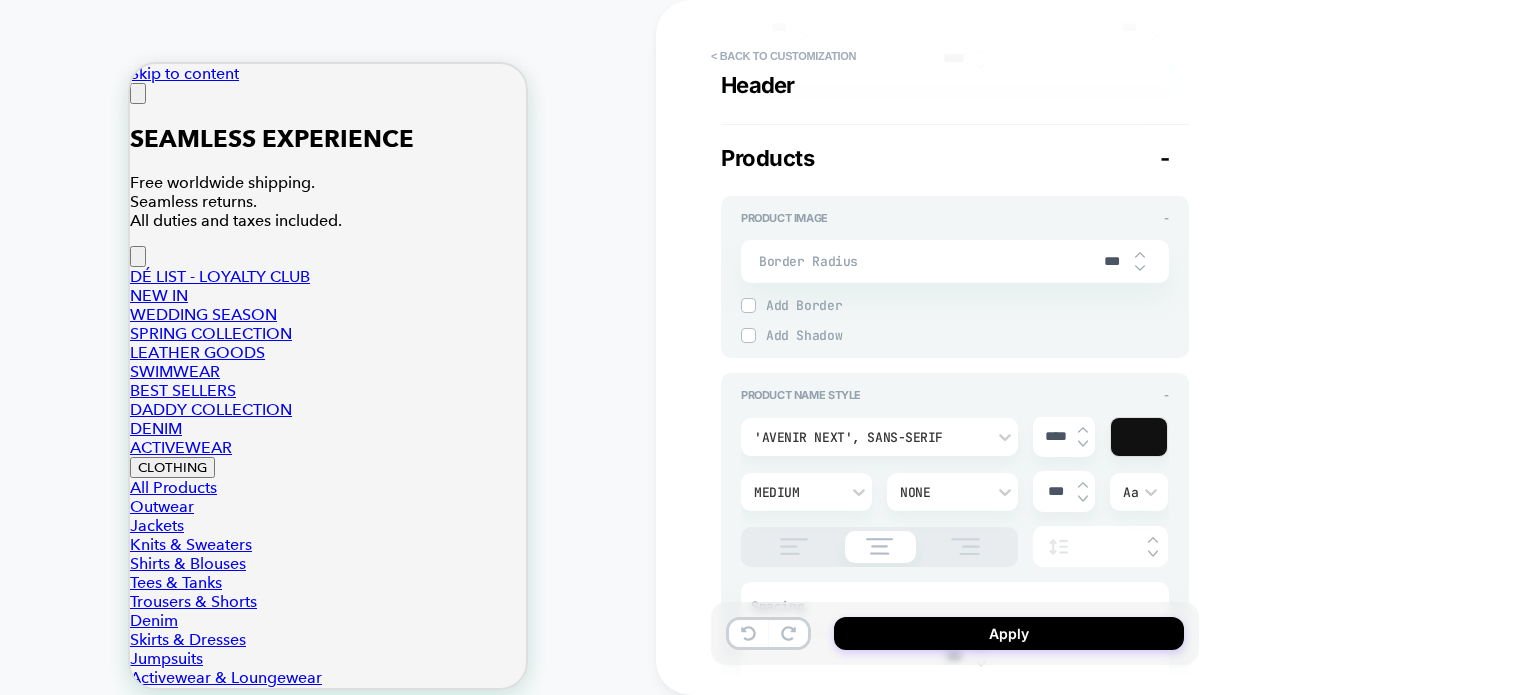 drag, startPoint x: 1104, startPoint y: 258, endPoint x: 1088, endPoint y: 258, distance: 16 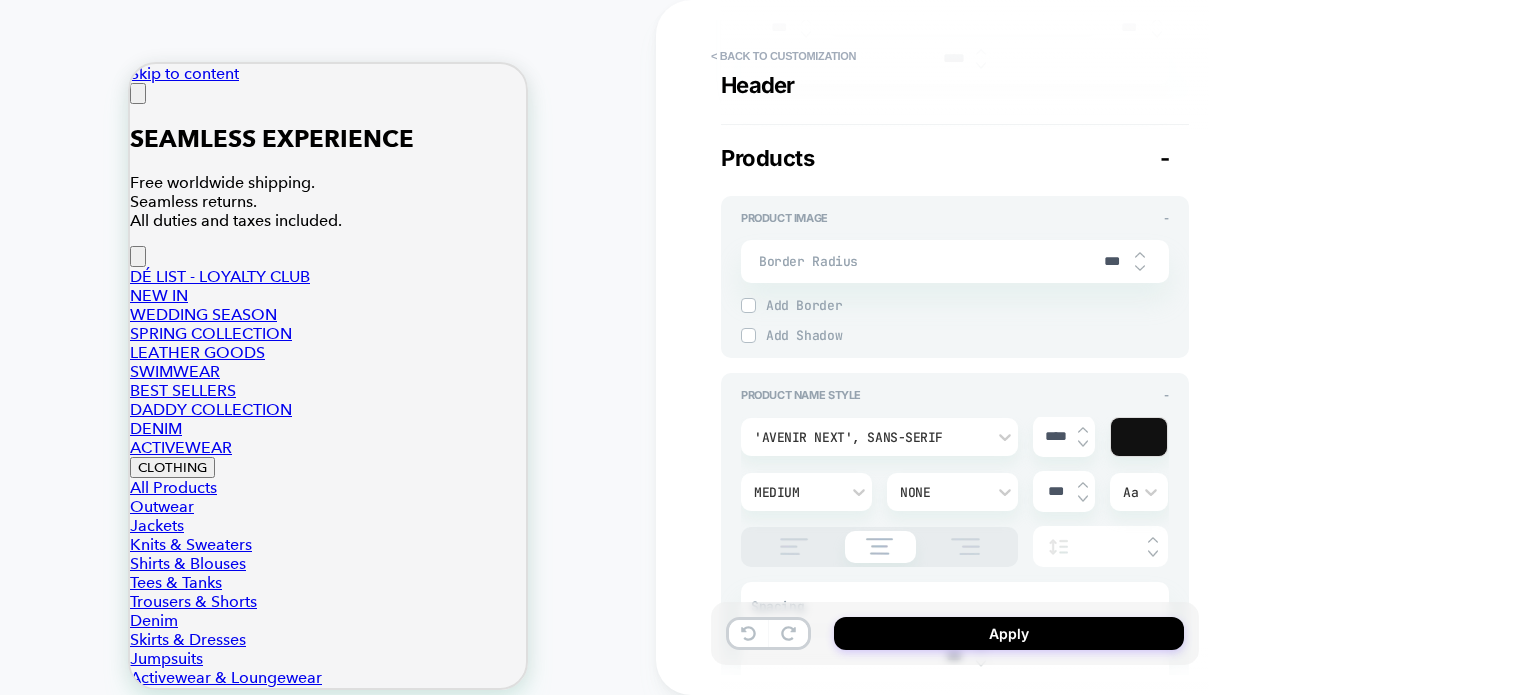 type 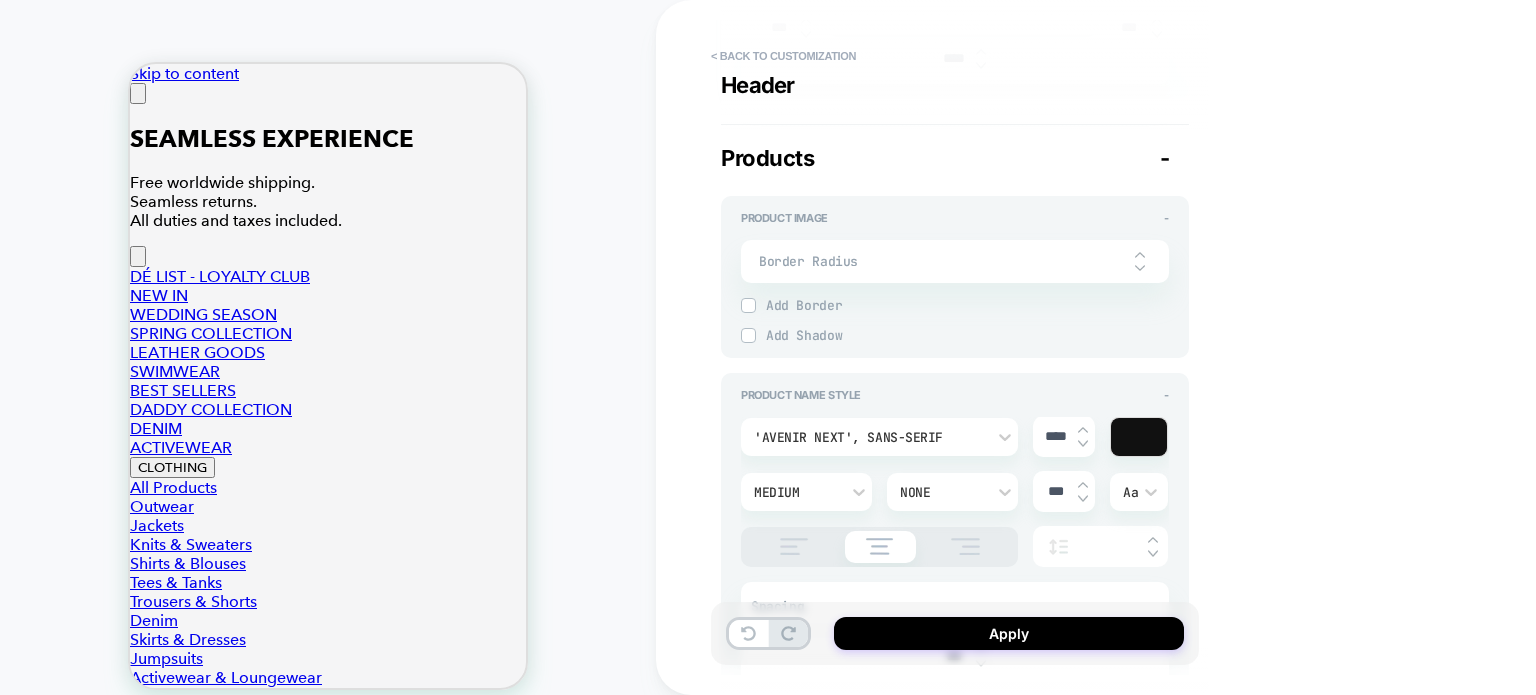 type on "*" 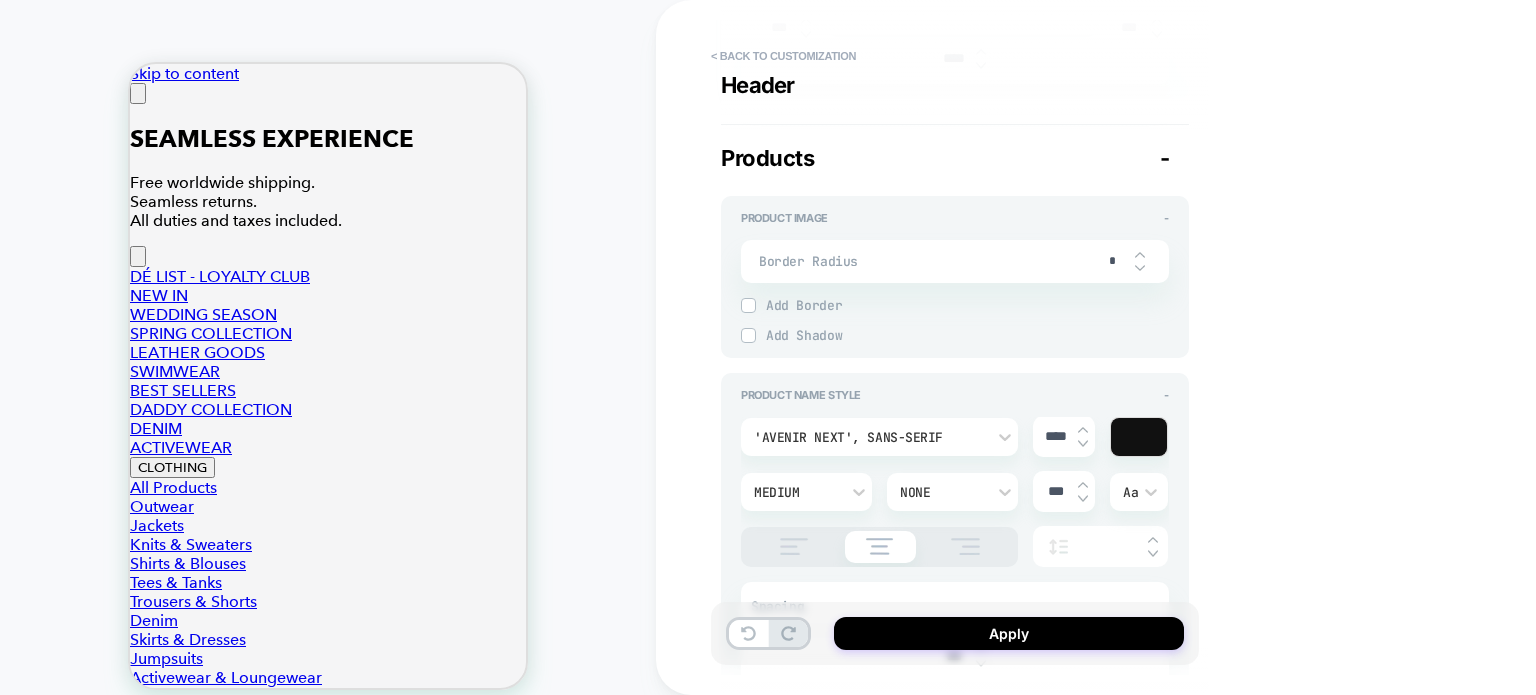 type on "****" 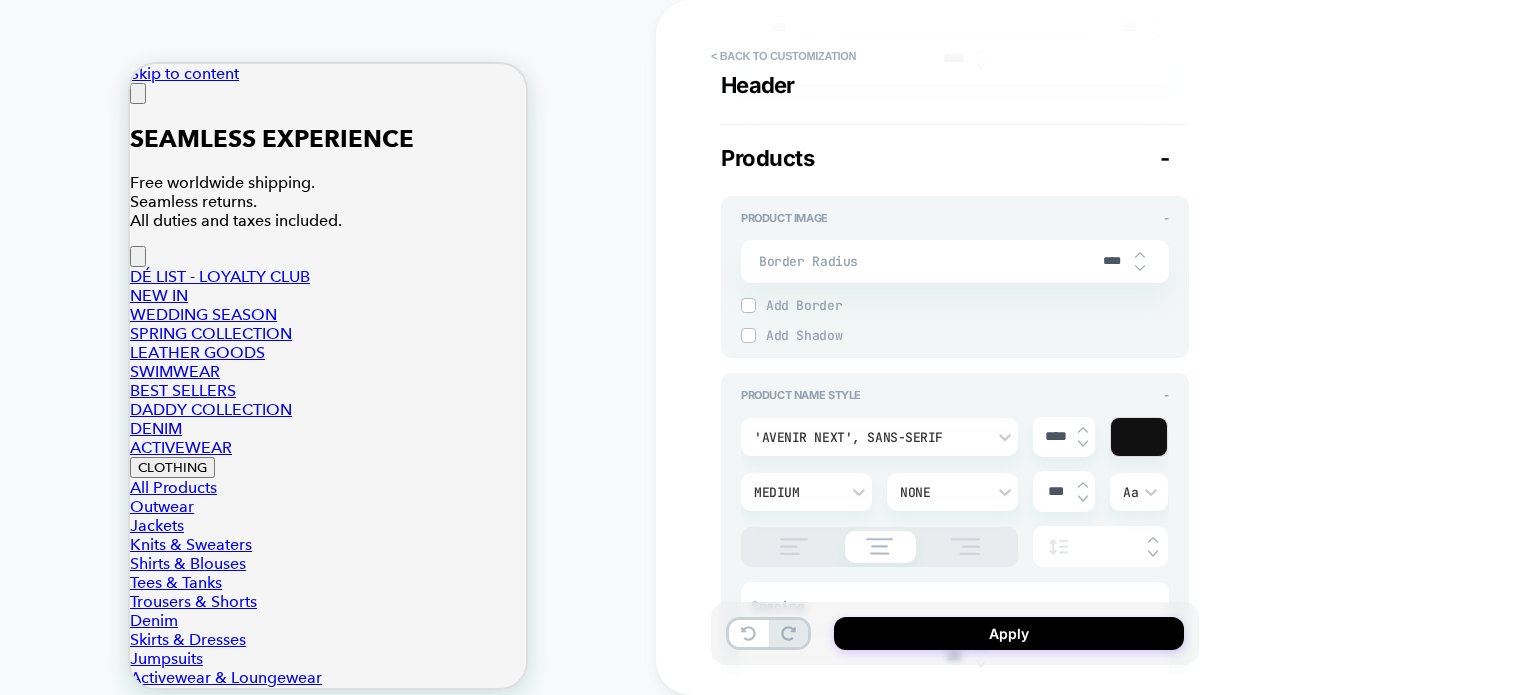 type on "*" 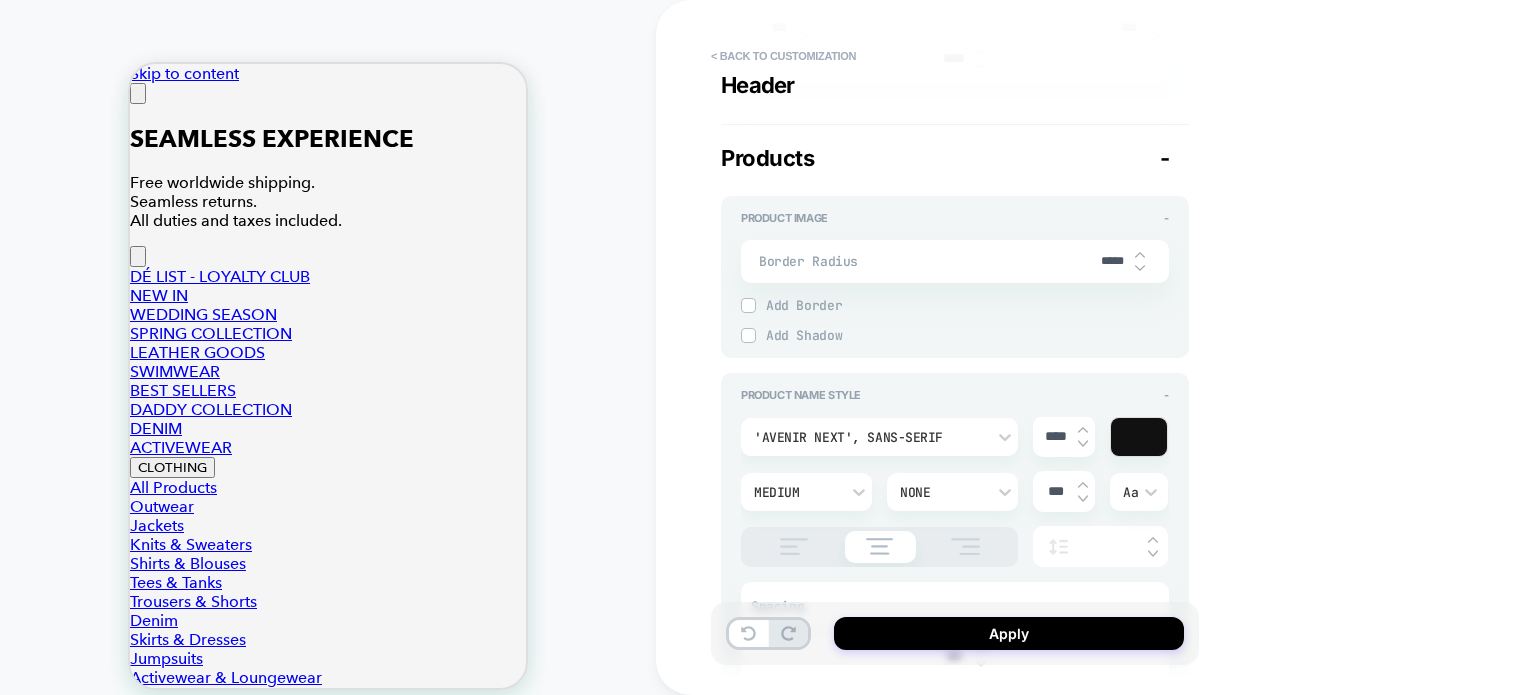 type on "*" 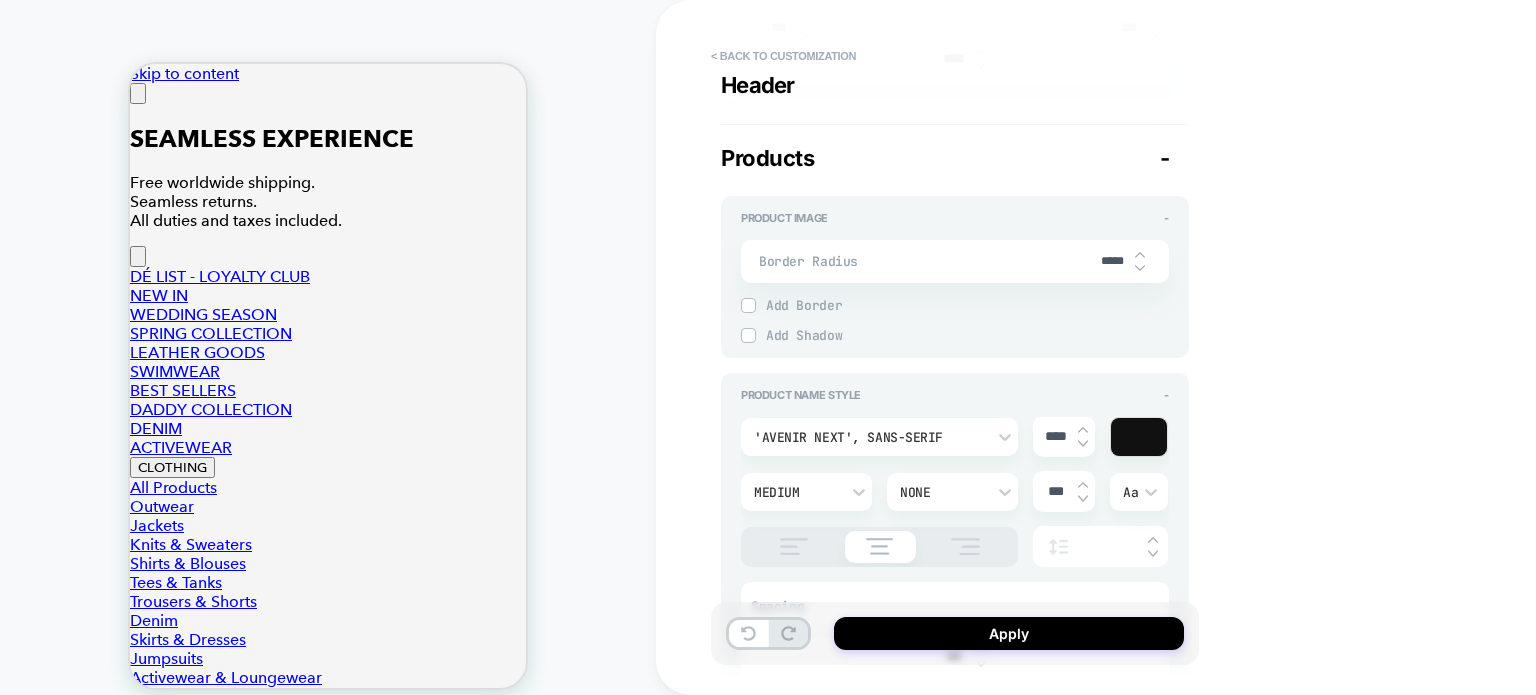type on "****" 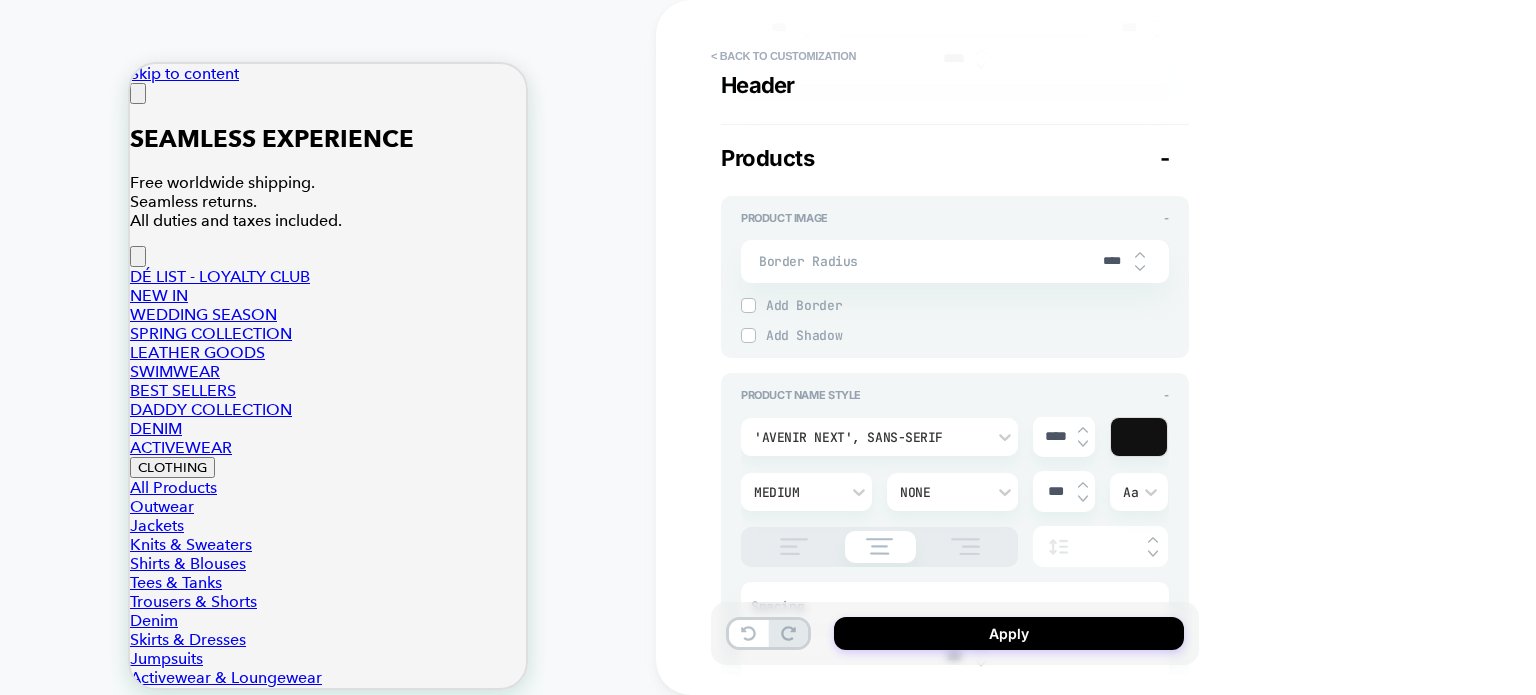 type on "*" 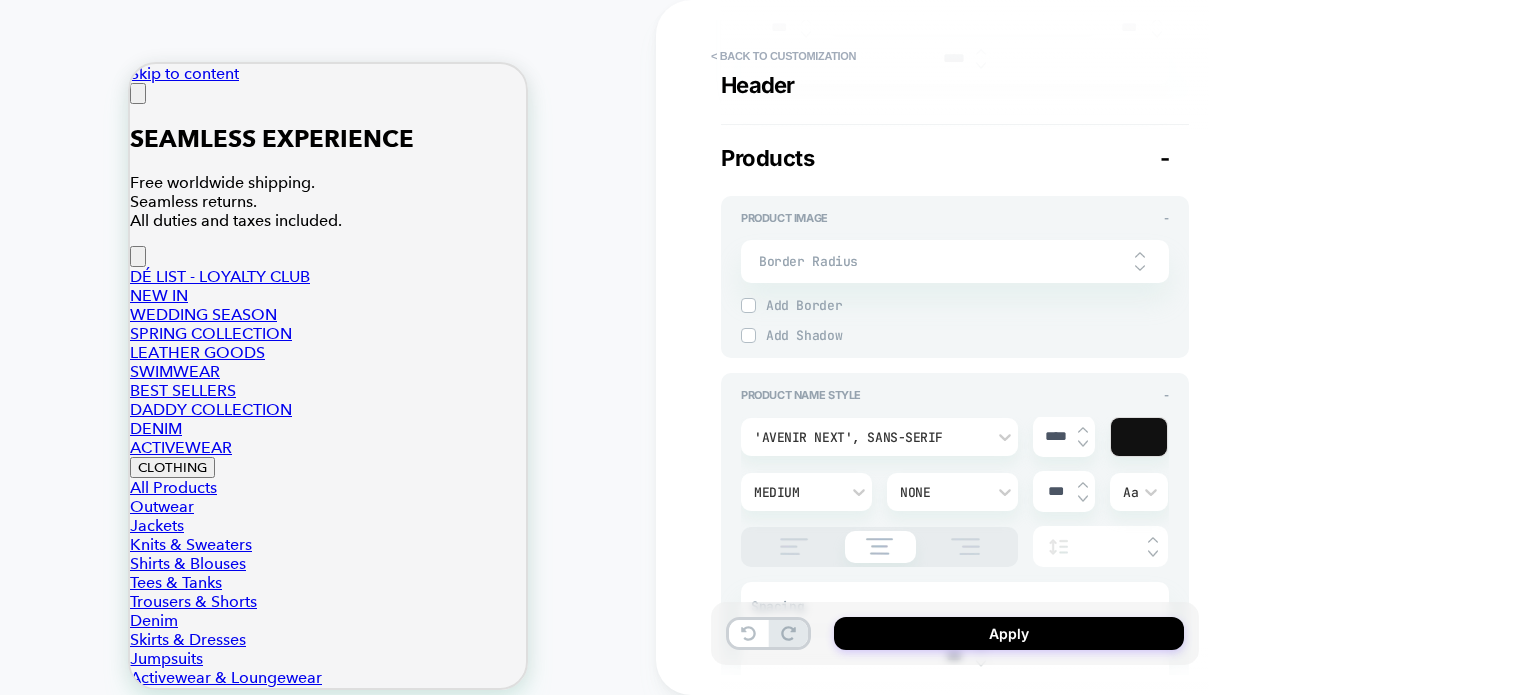type on "*" 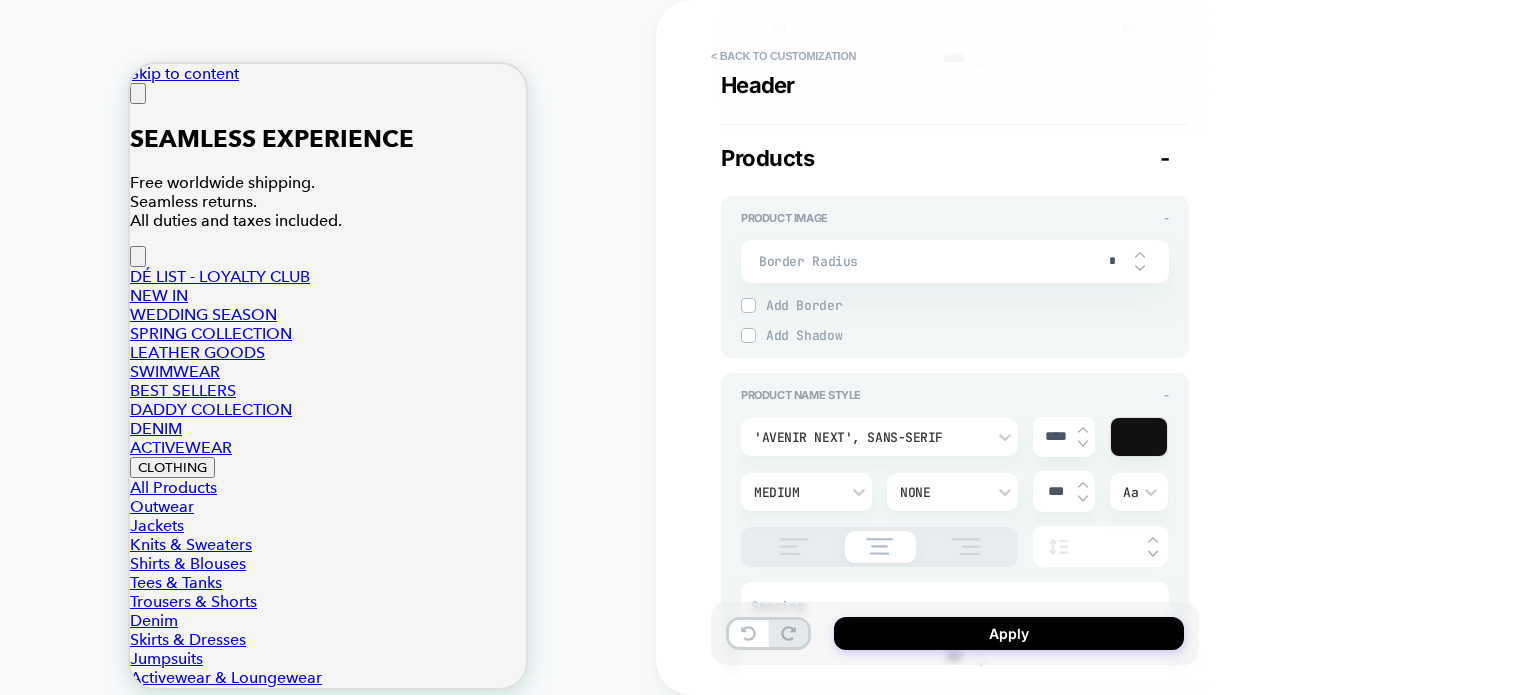 type on "****" 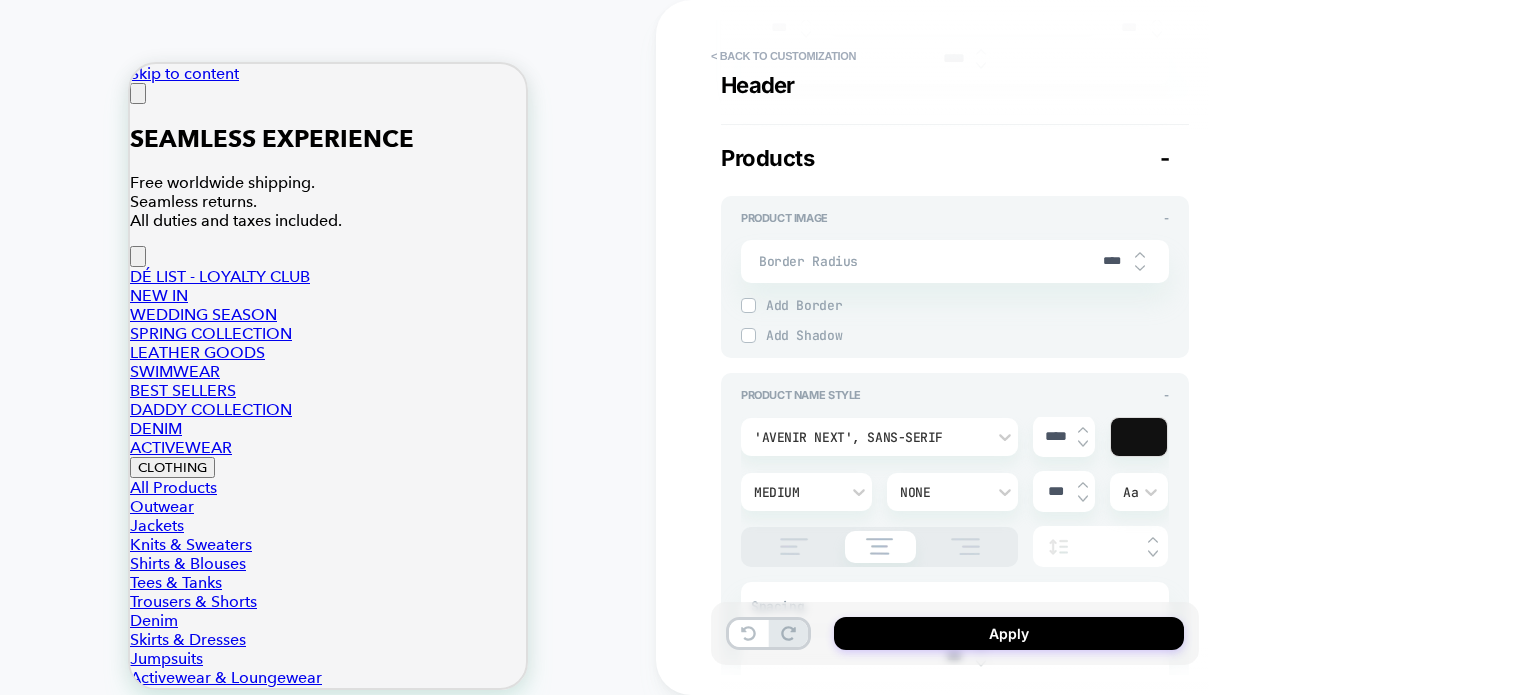 type on "*" 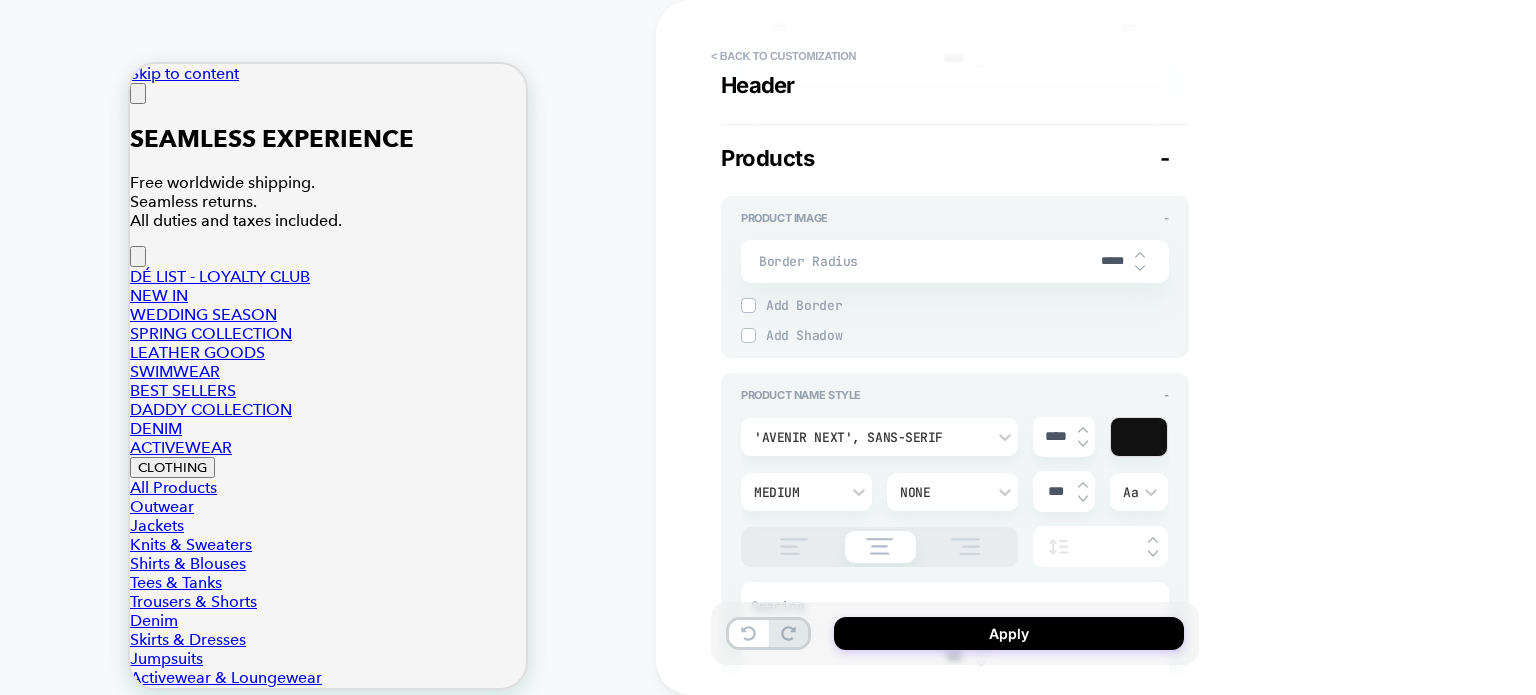 type on "******" 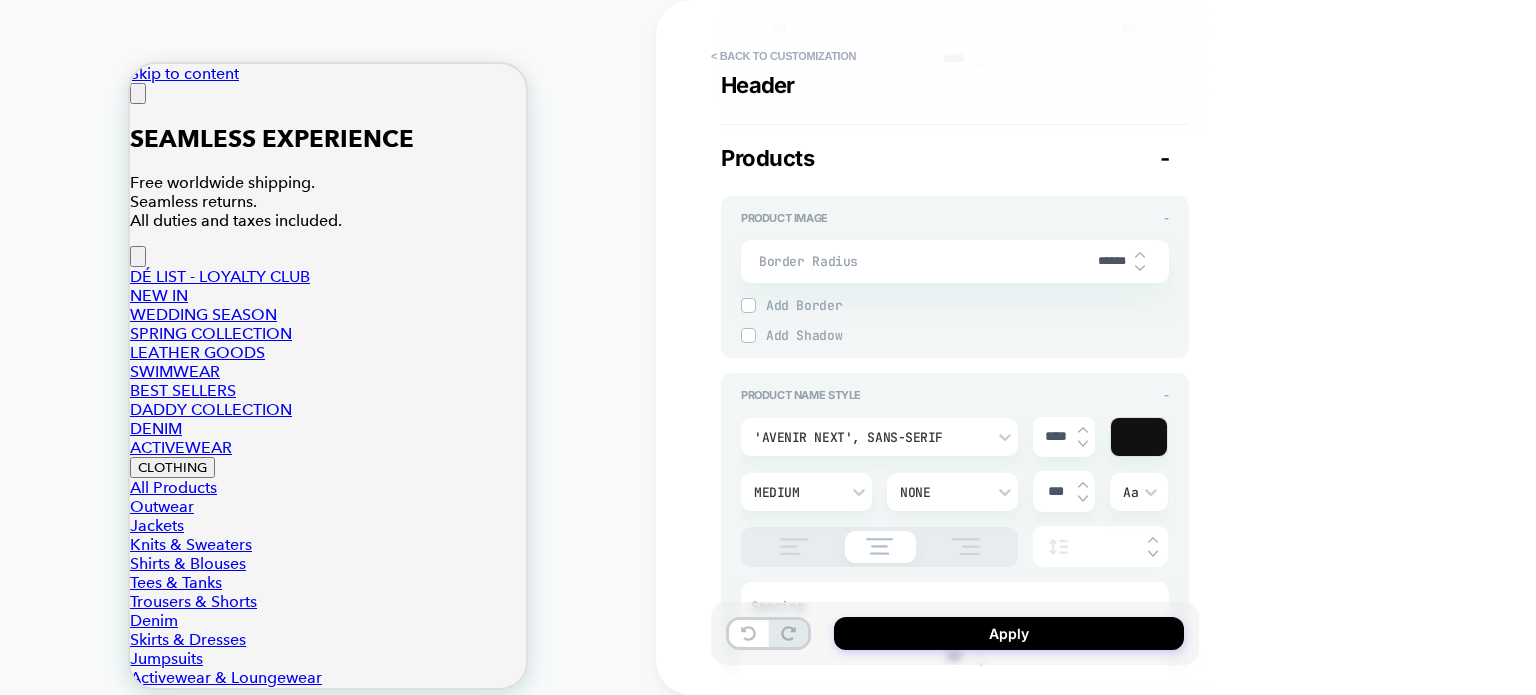 type on "*" 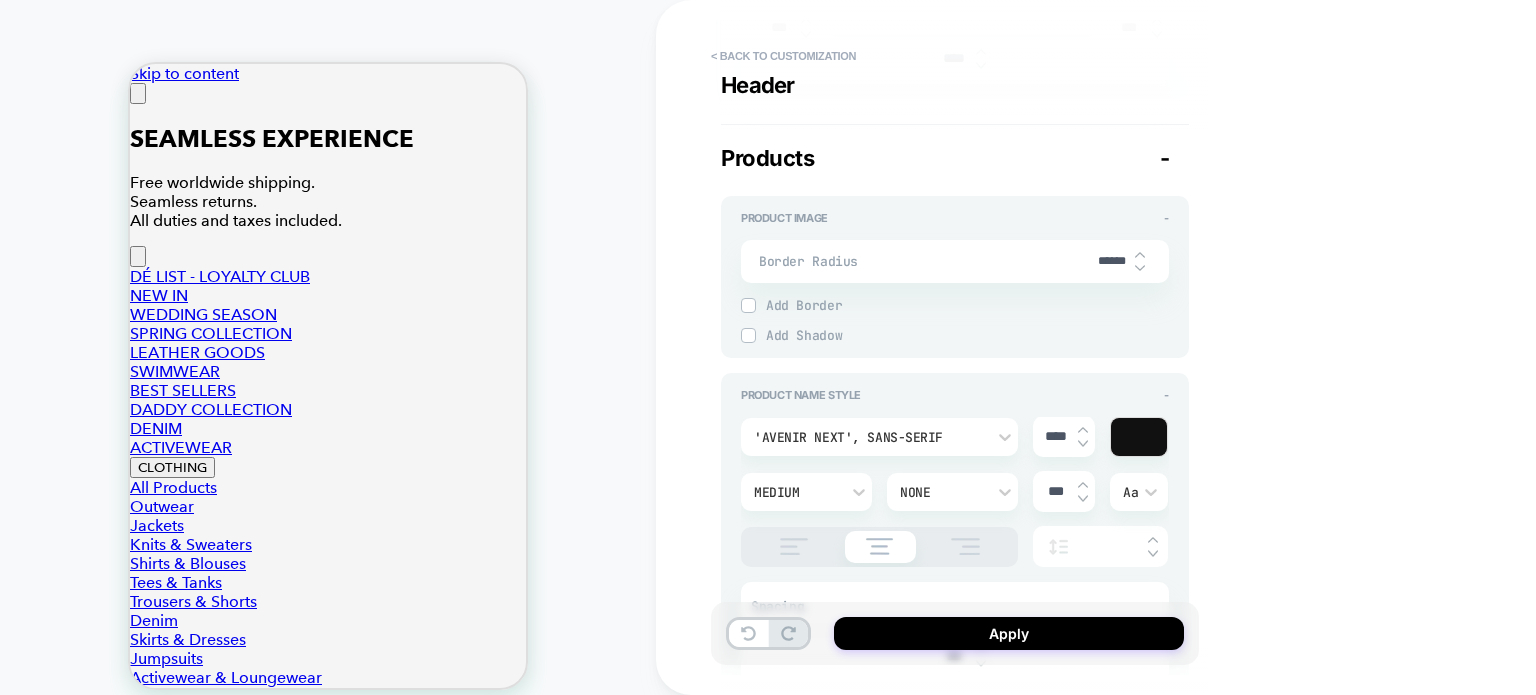 type on "******" 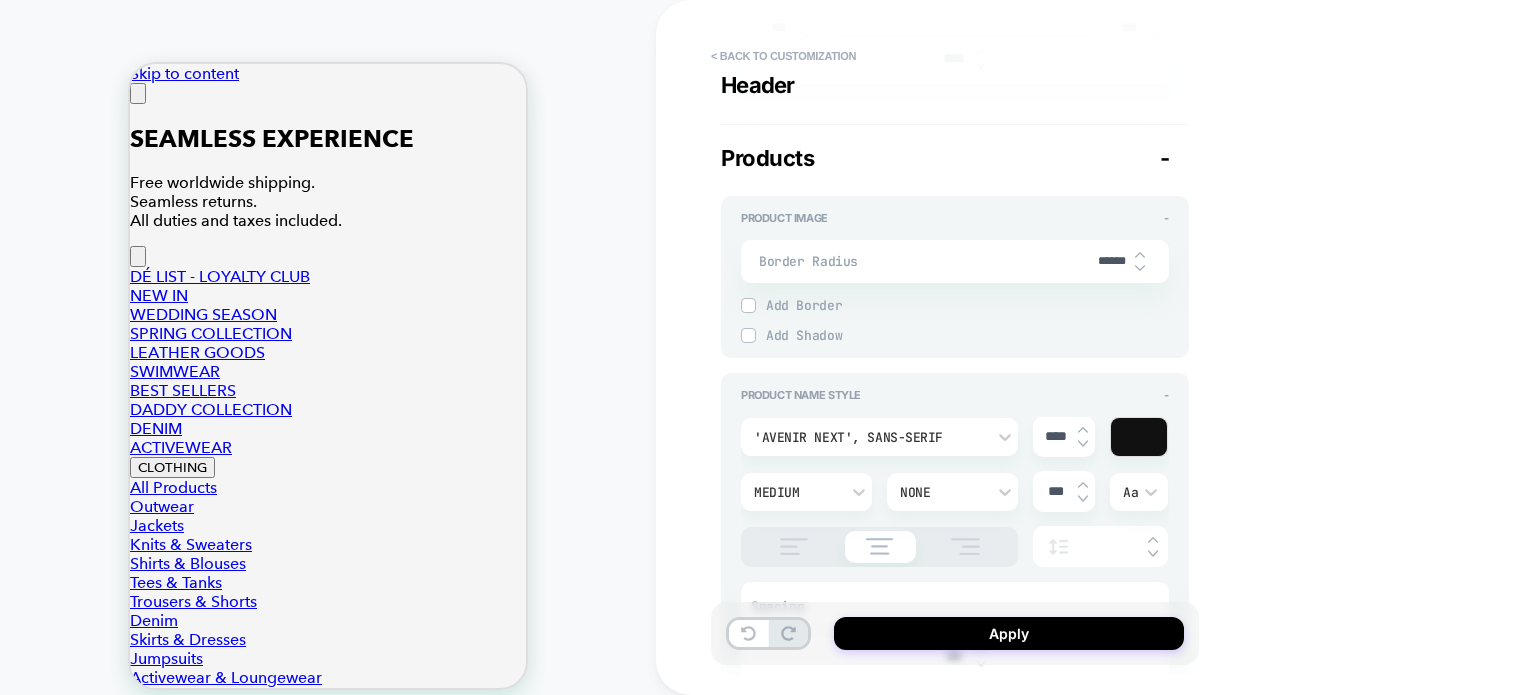 click on "**********" 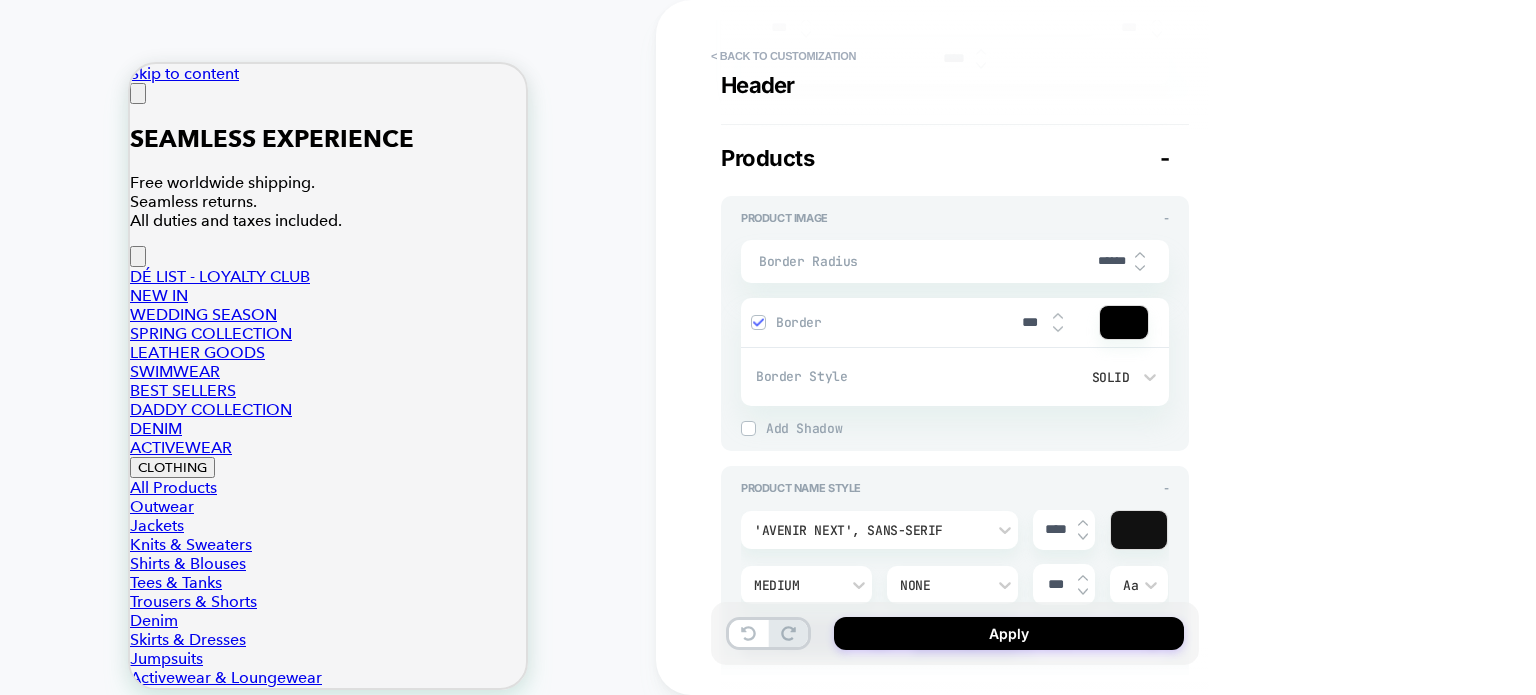 click 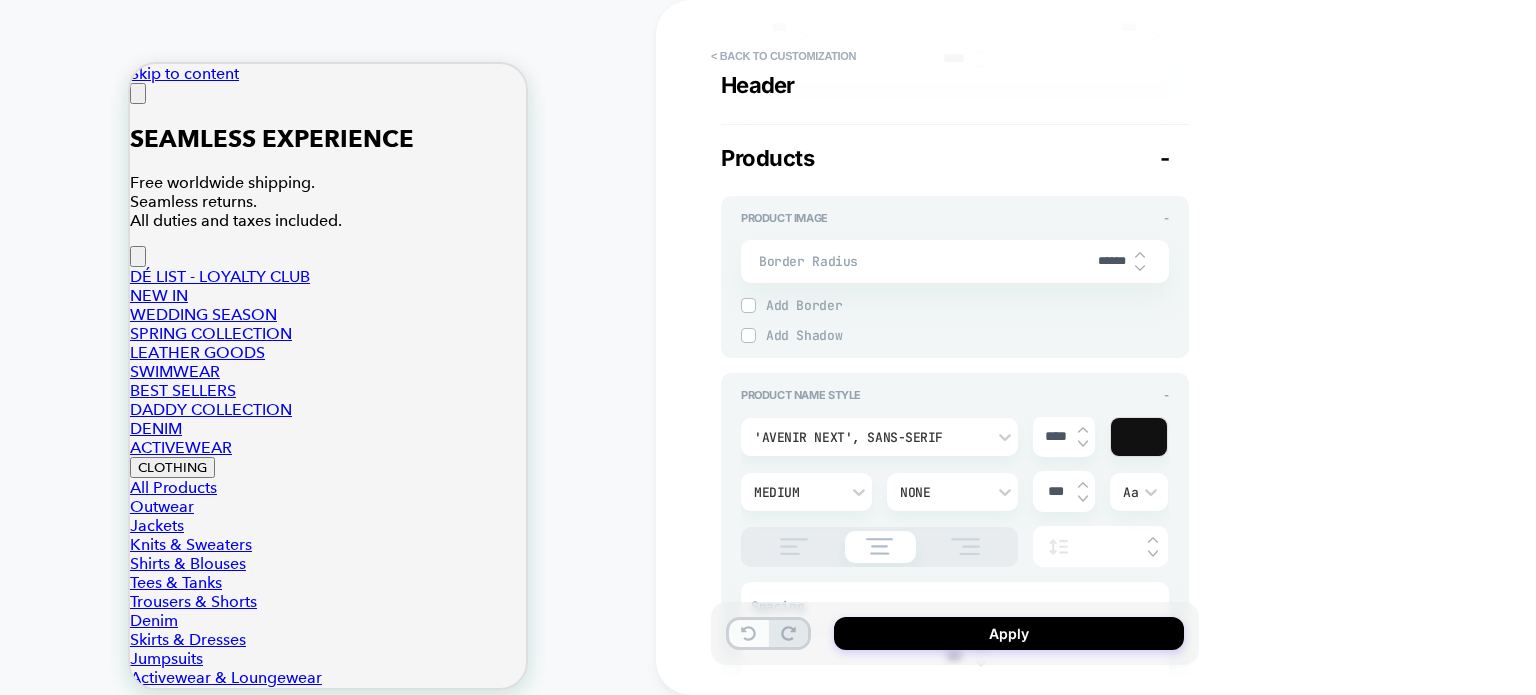 click 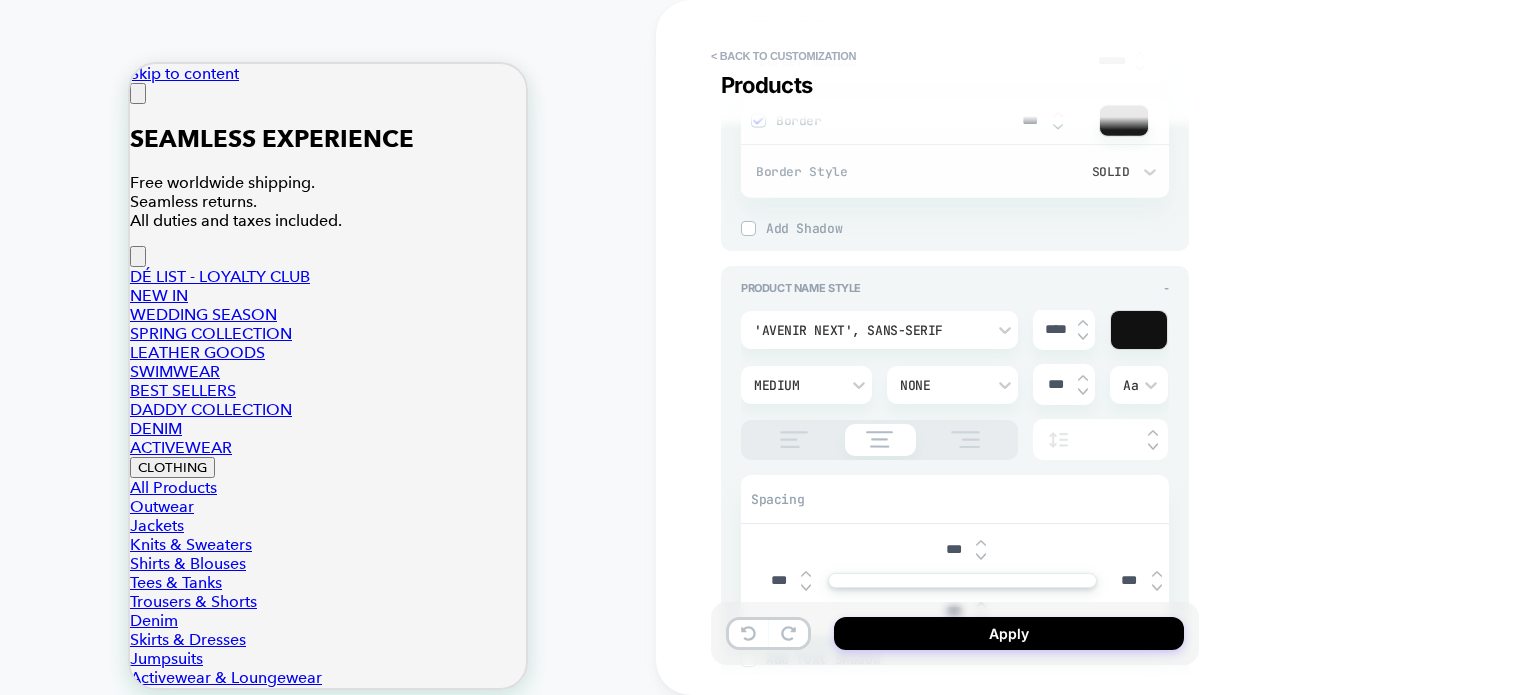 type on "*" 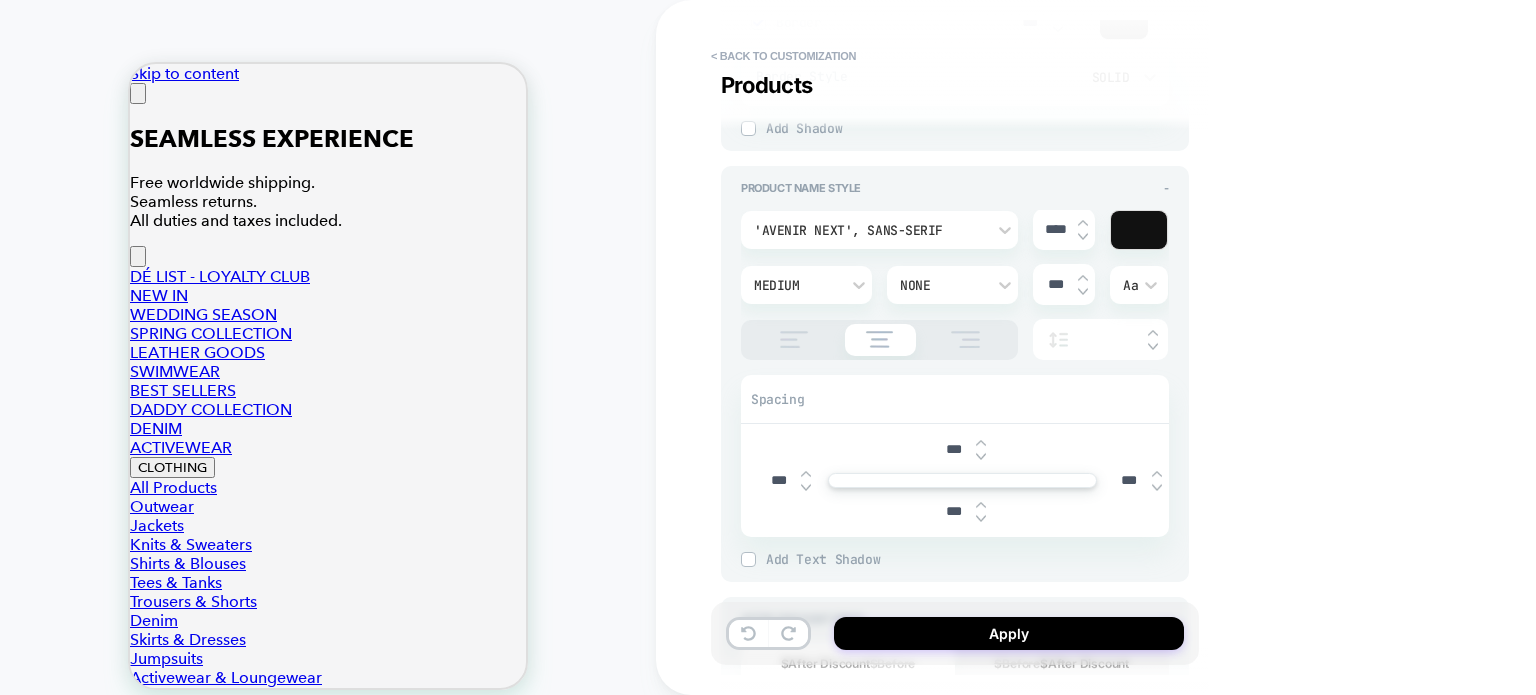 scroll, scrollTop: 1200, scrollLeft: 0, axis: vertical 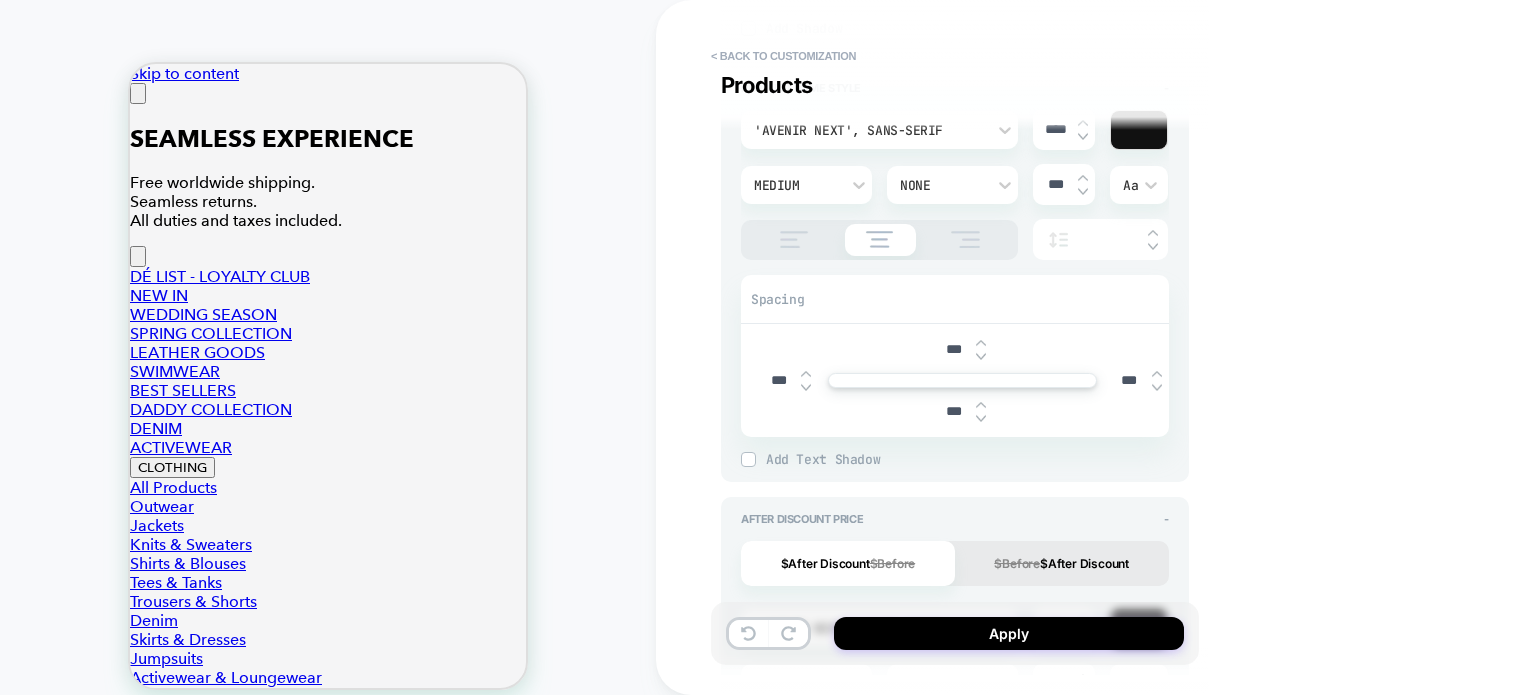 click on "***" 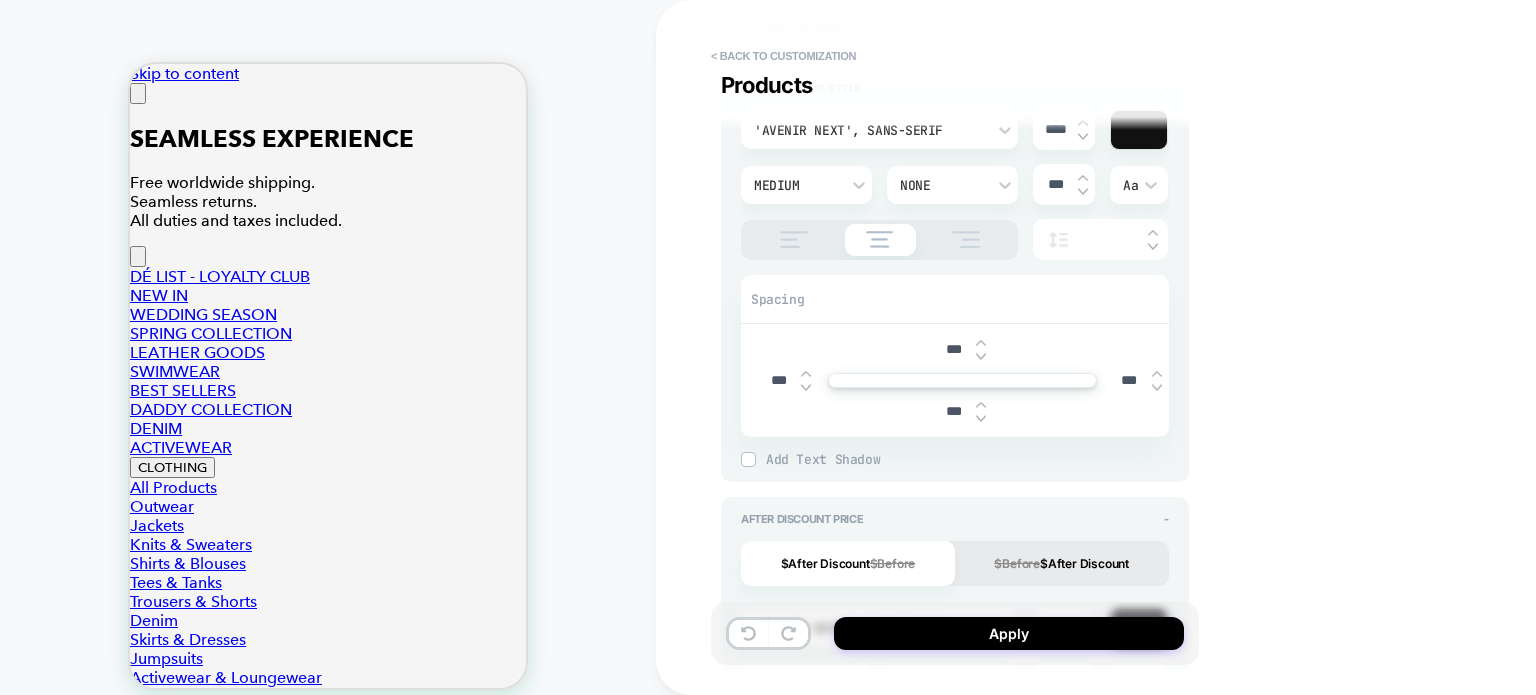 drag, startPoint x: 949, startPoint y: 343, endPoint x: 933, endPoint y: 342, distance: 16.03122 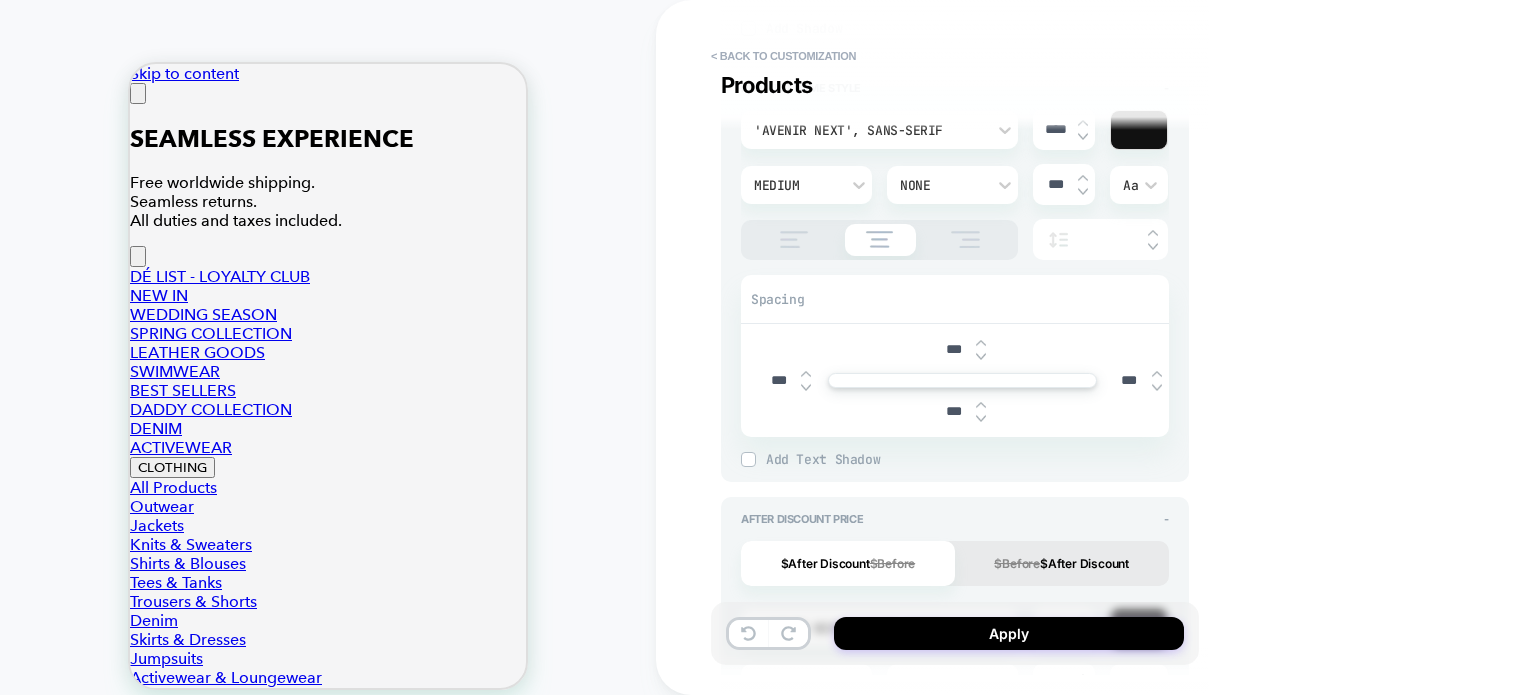 type 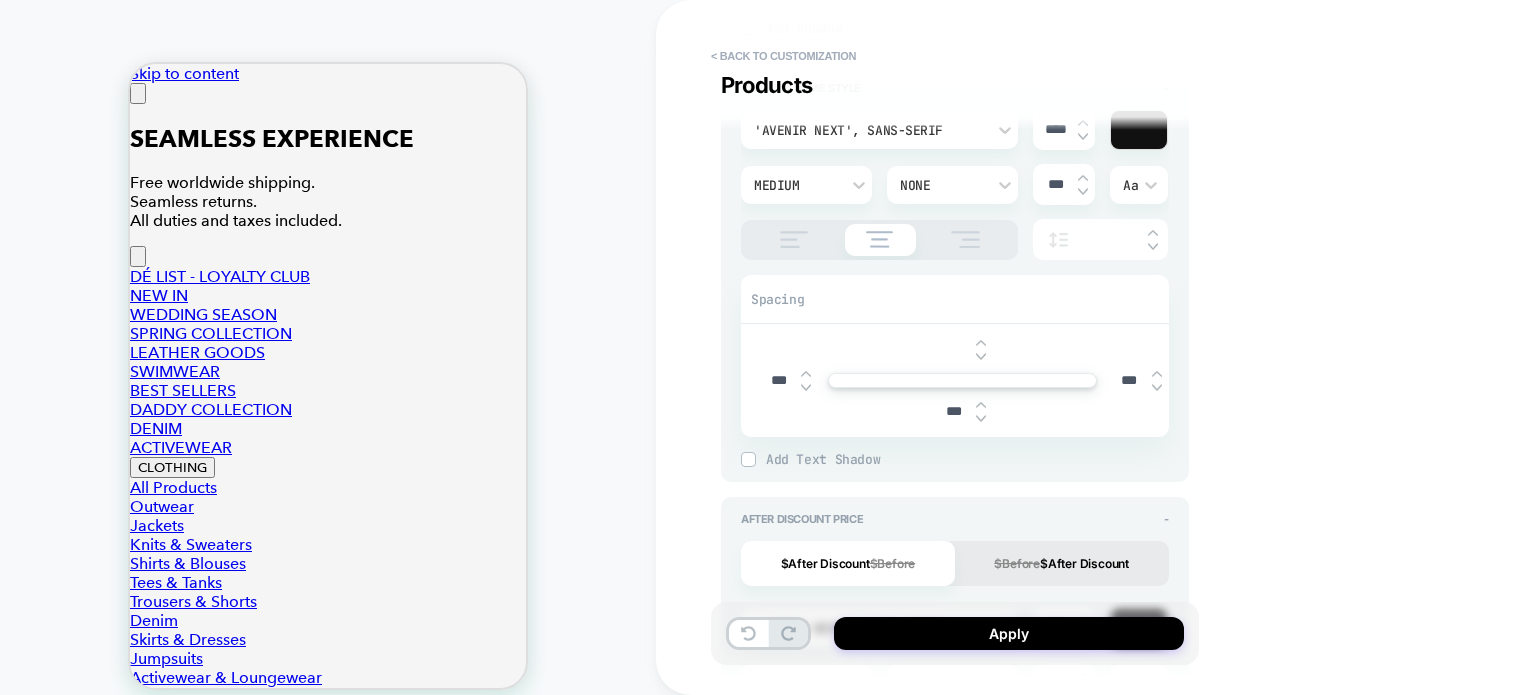 type on "*" 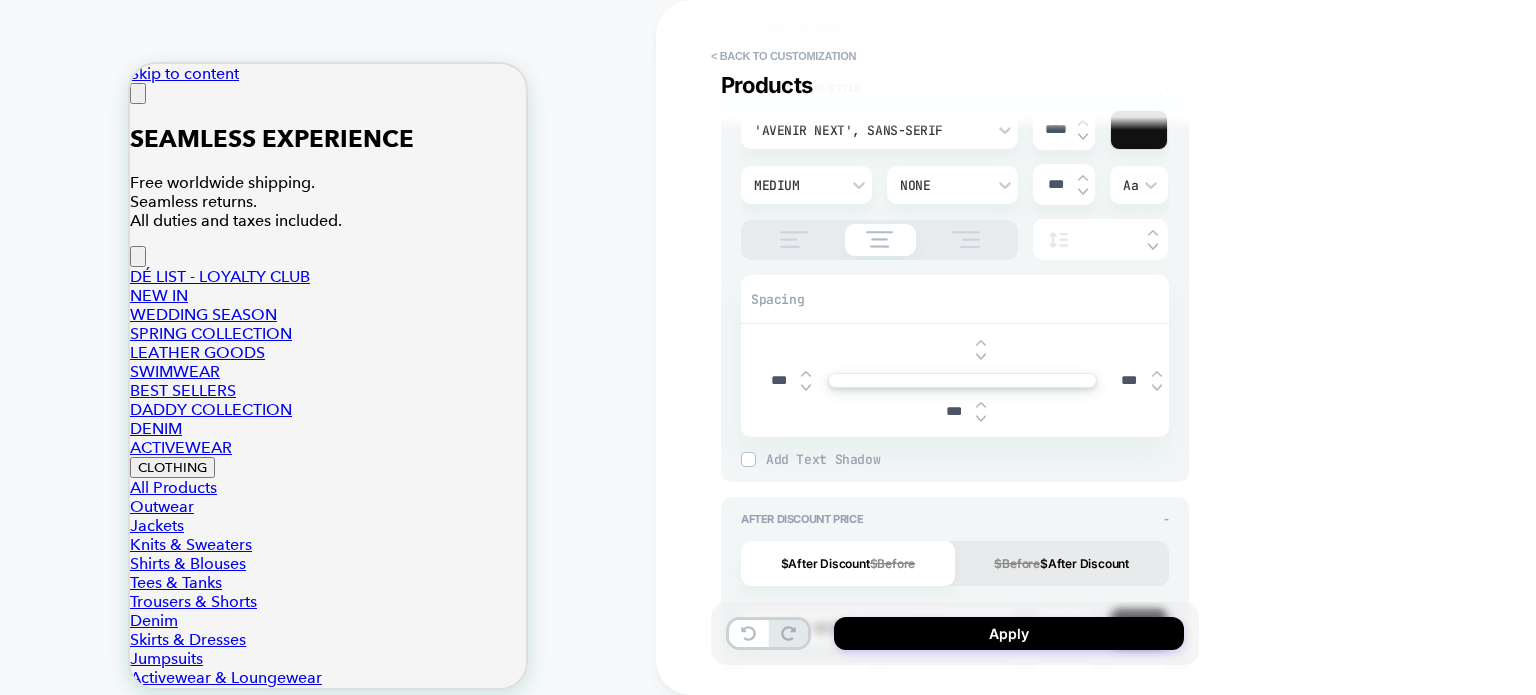 type on "***" 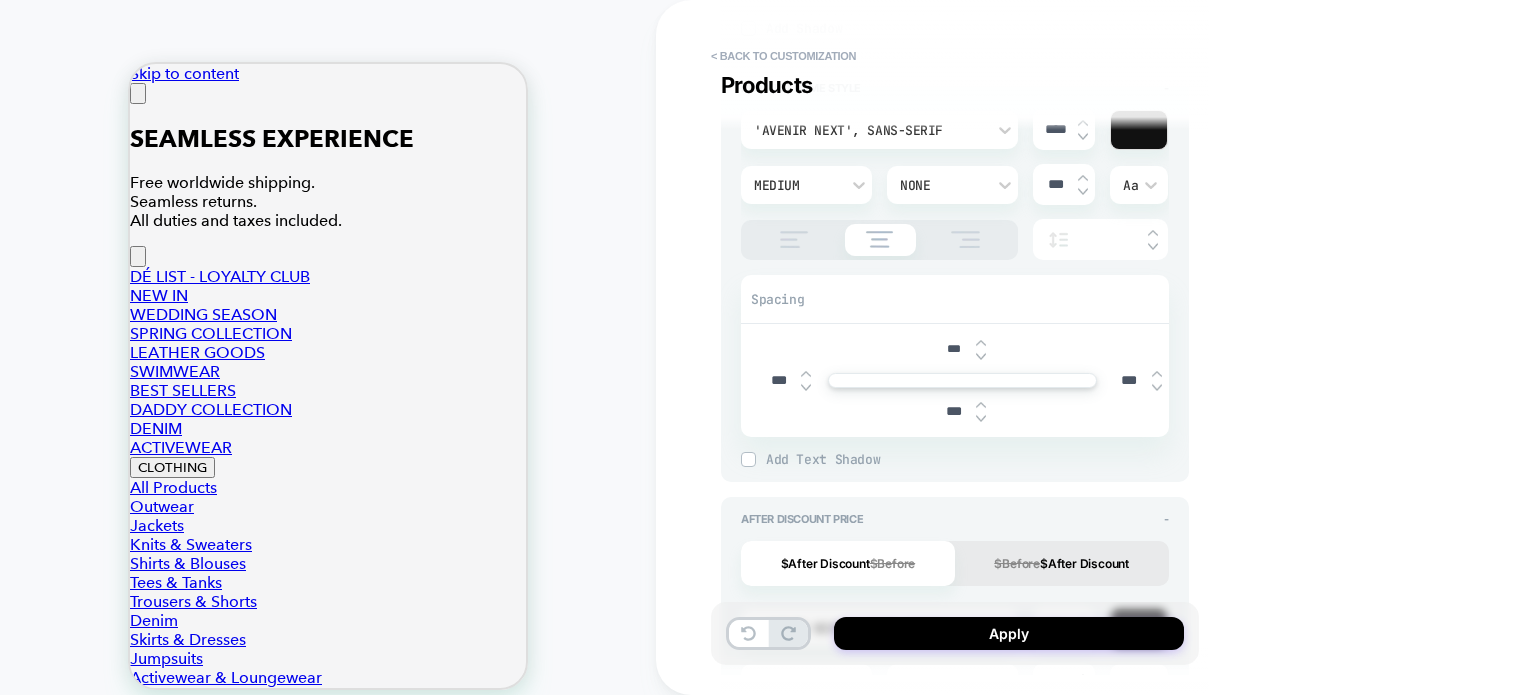 type on "*" 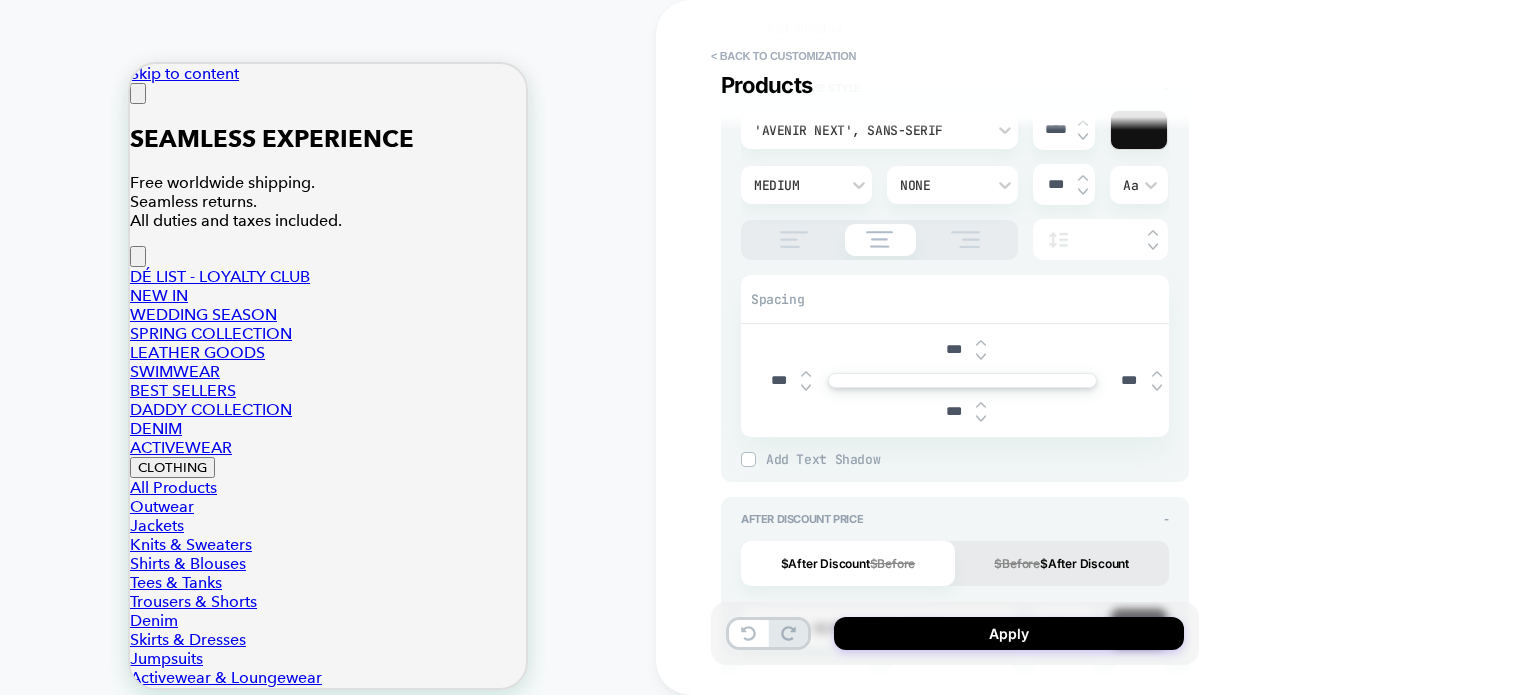 type on "****" 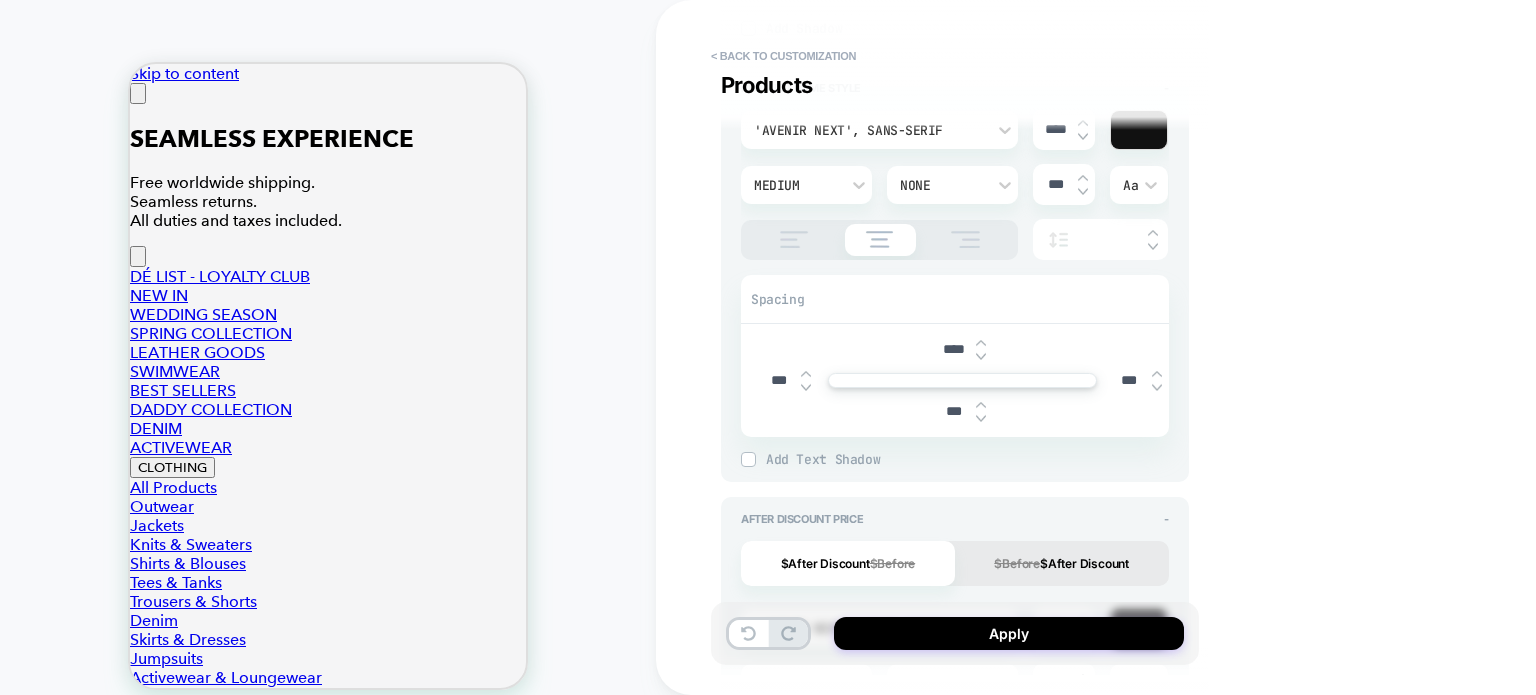 type on "*" 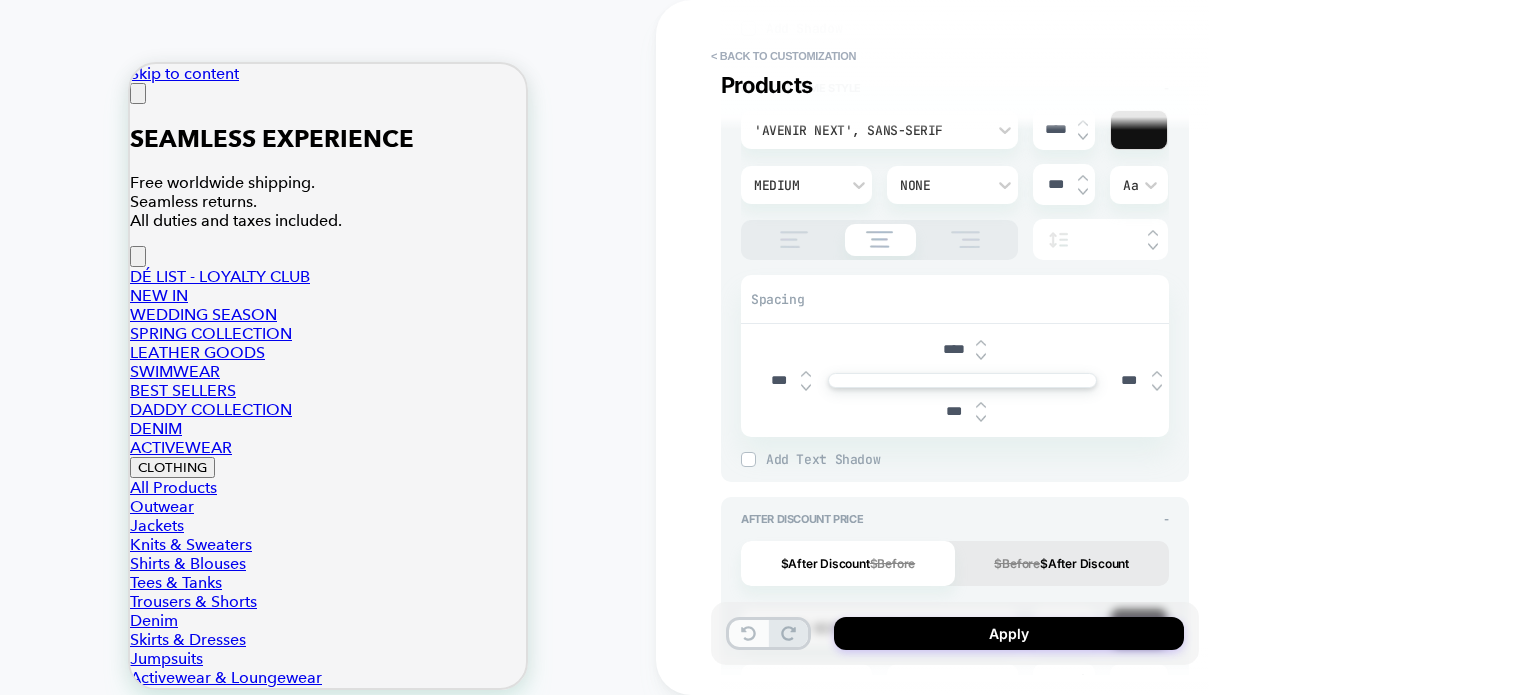 type on "****" 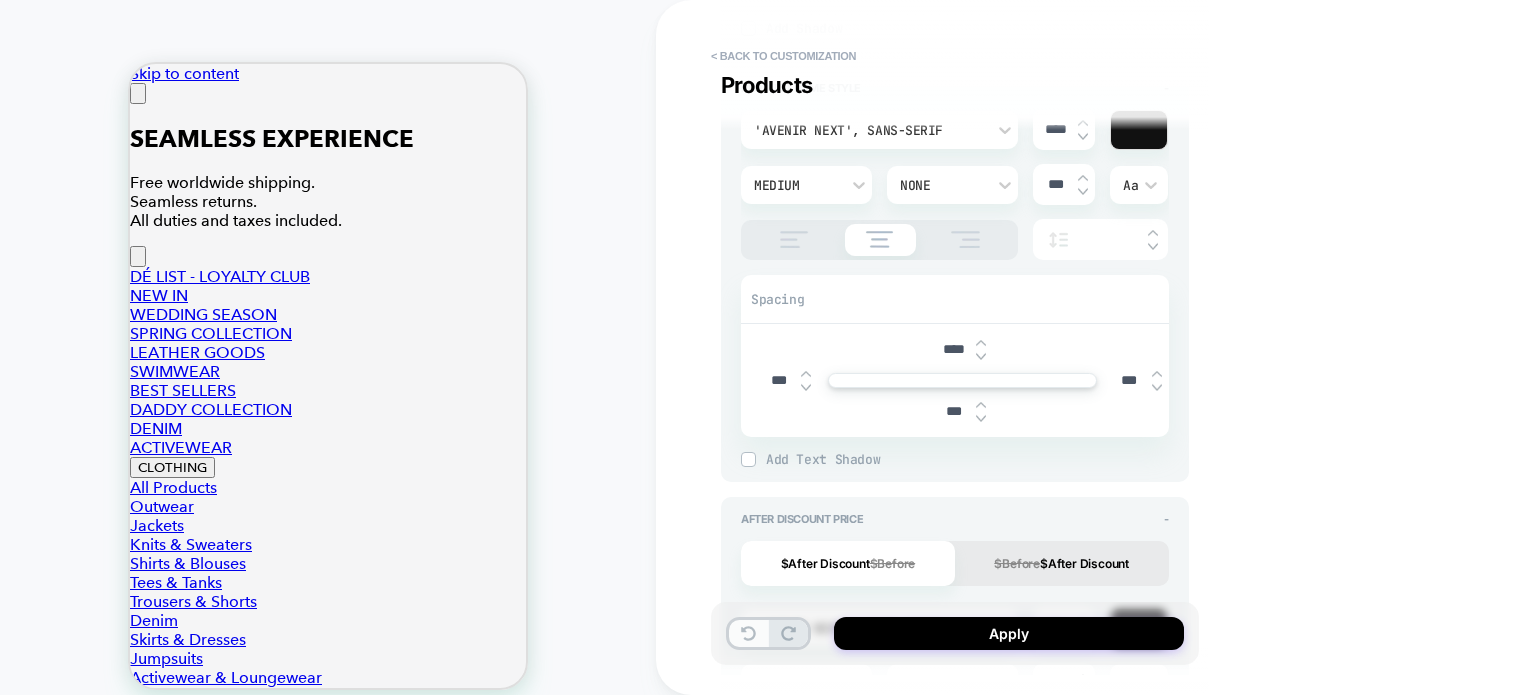 click 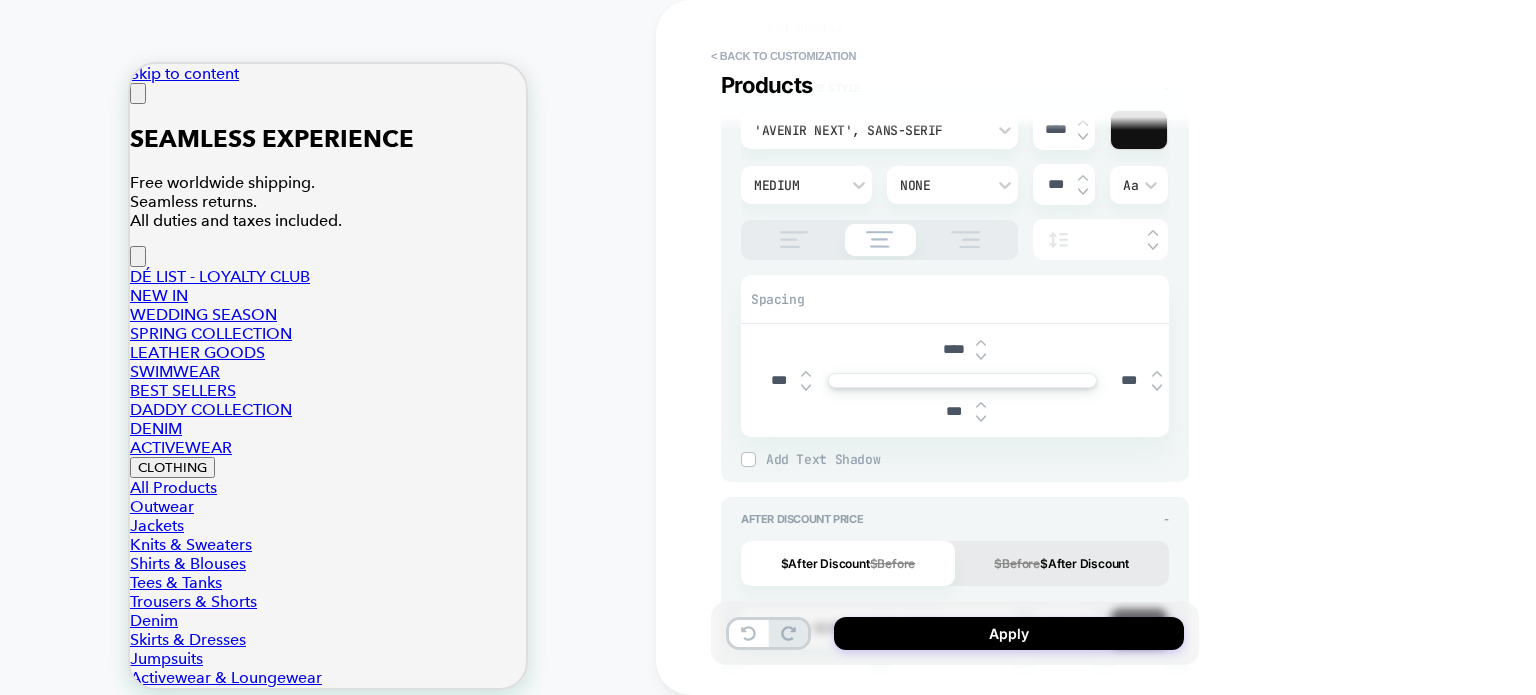 type on "*" 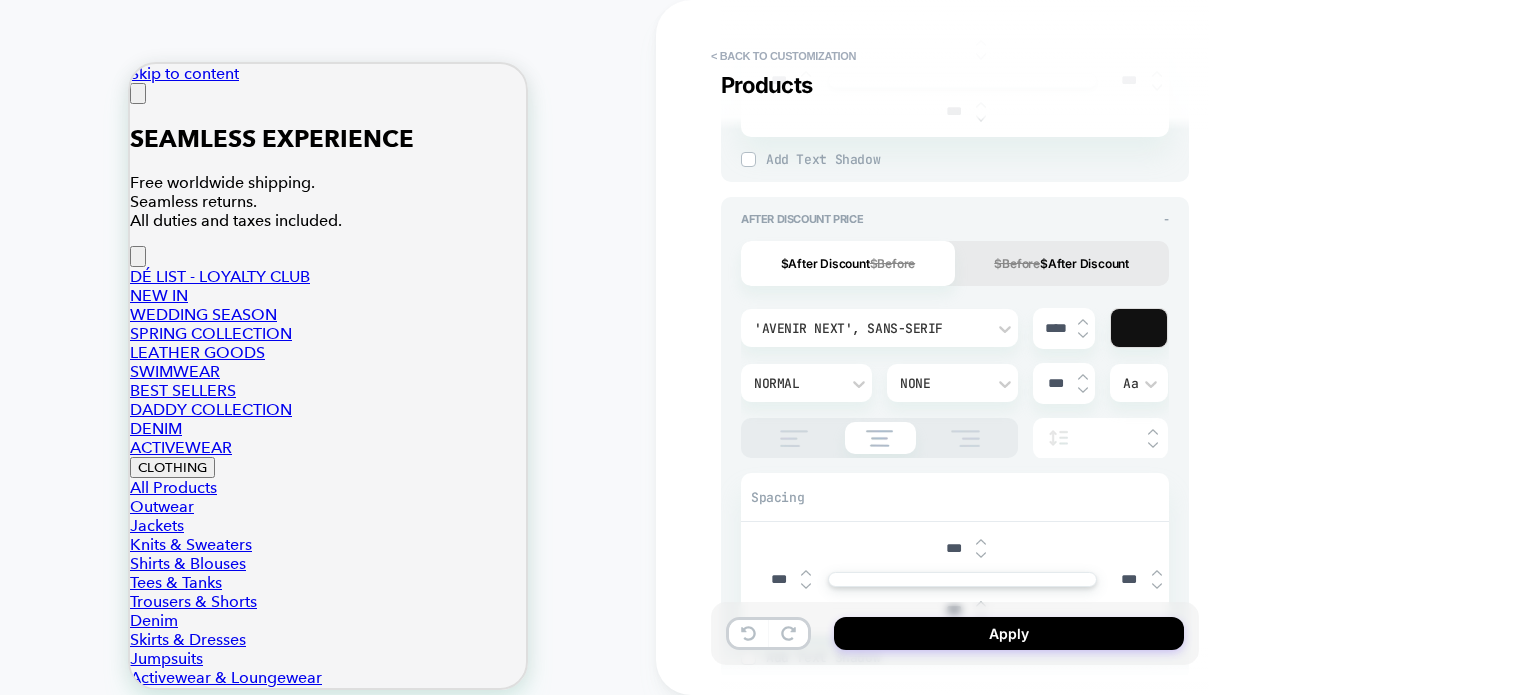 type on "*" 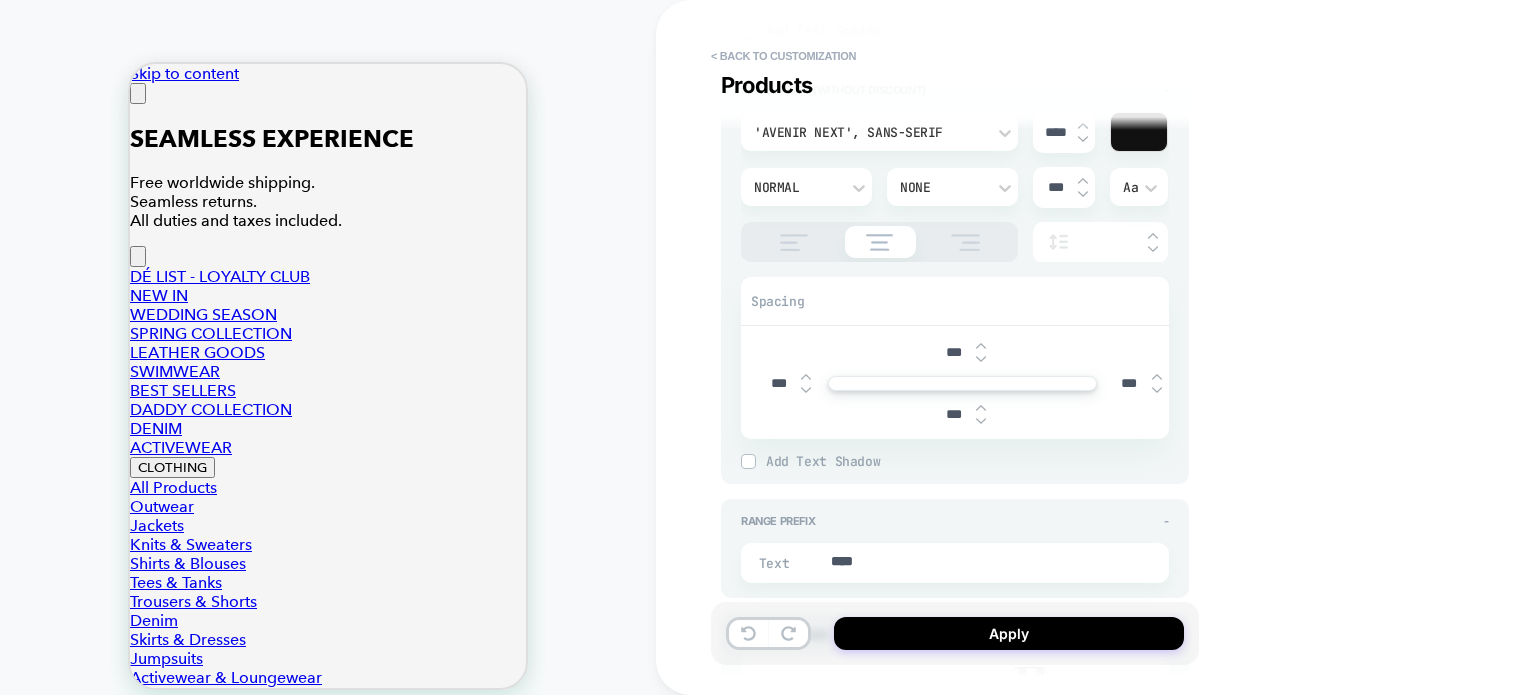 scroll, scrollTop: 2400, scrollLeft: 0, axis: vertical 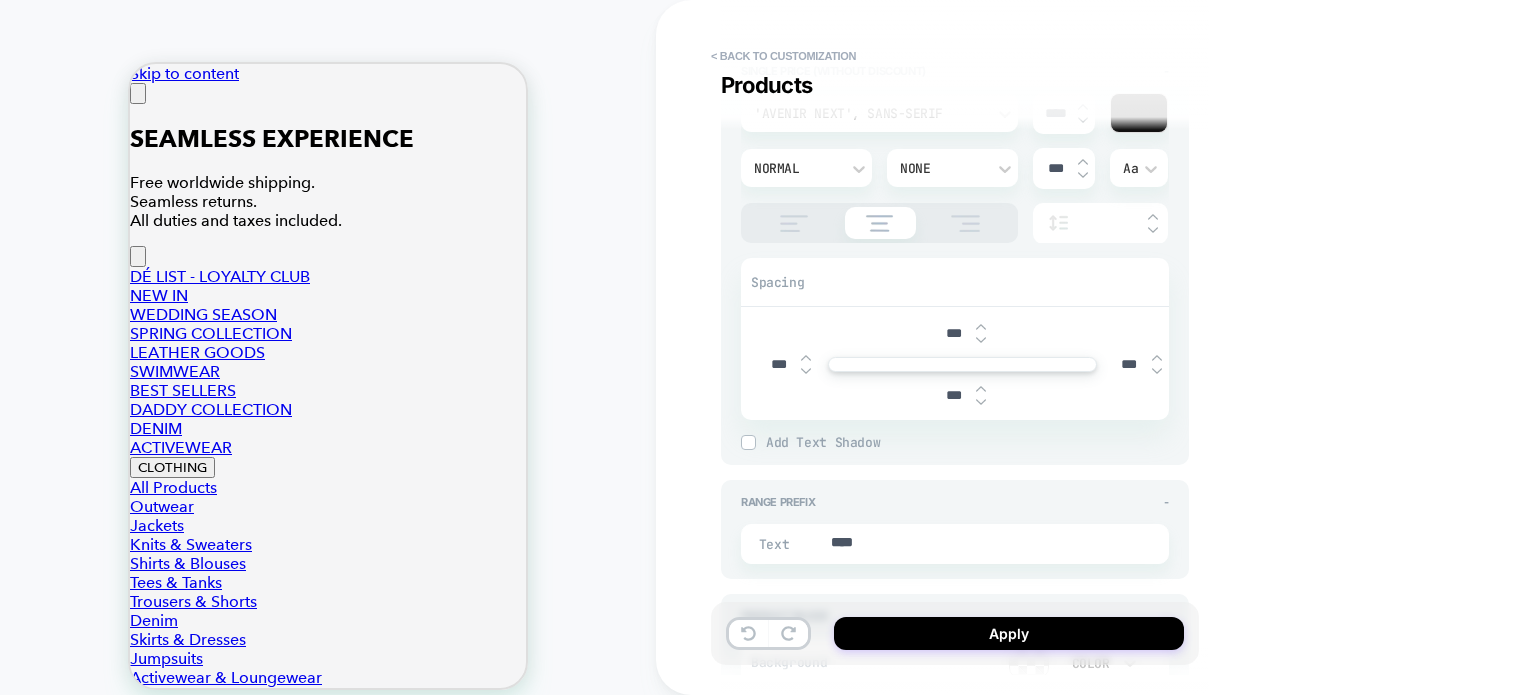 click on "***" 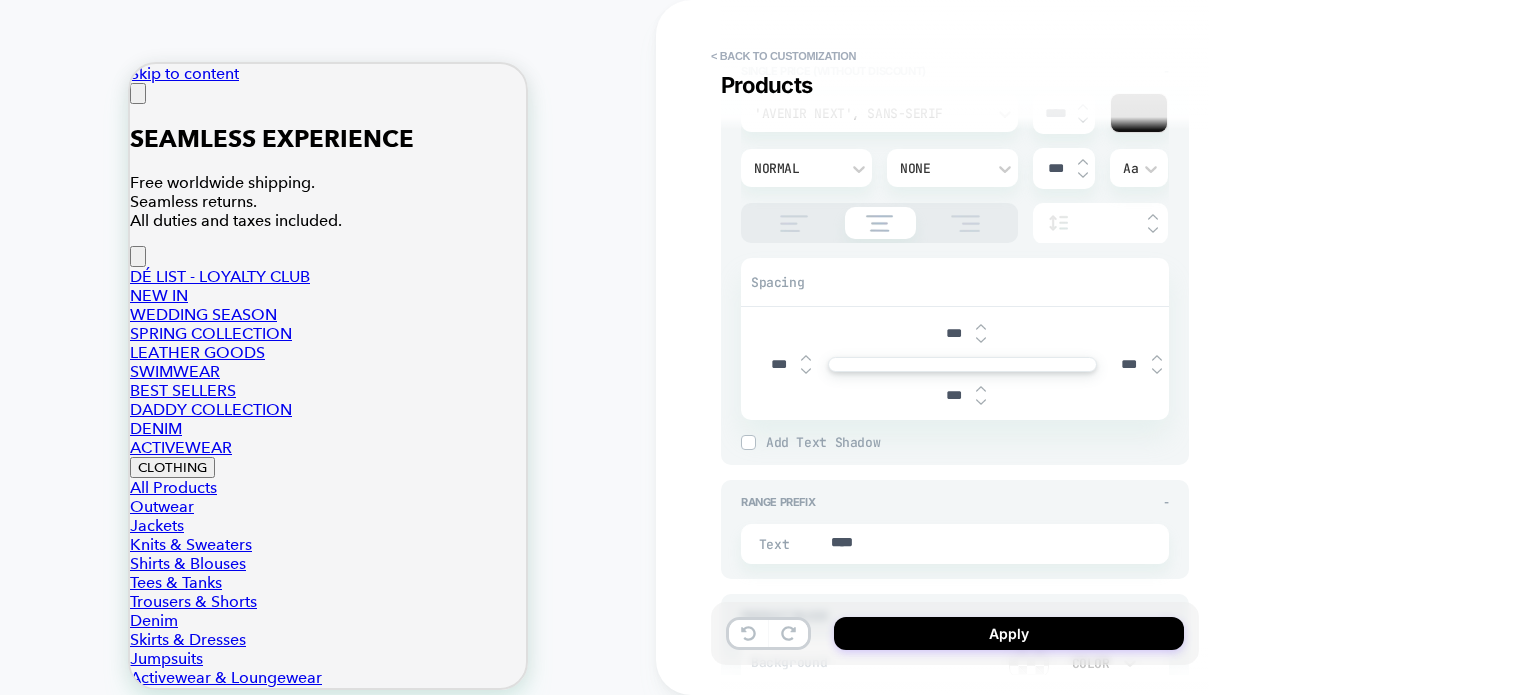 type on "***" 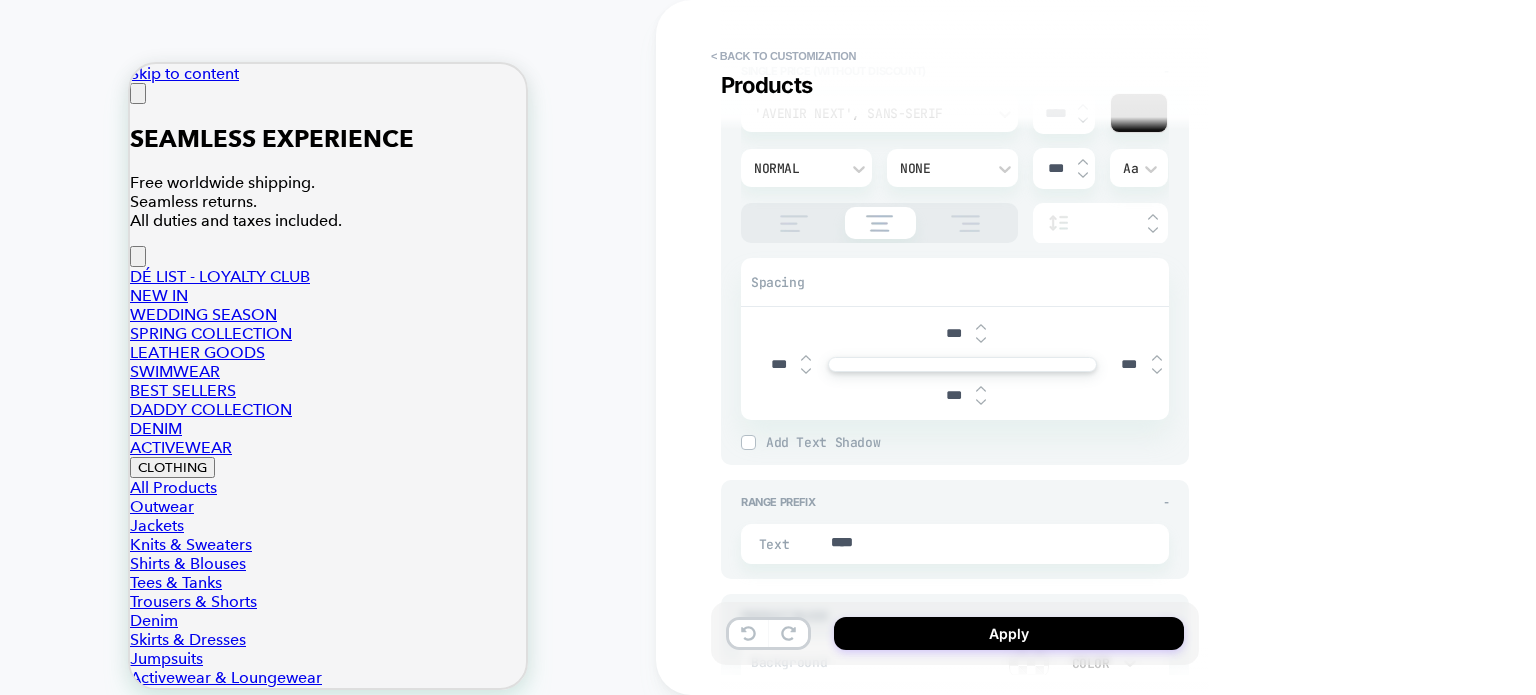 type on "*" 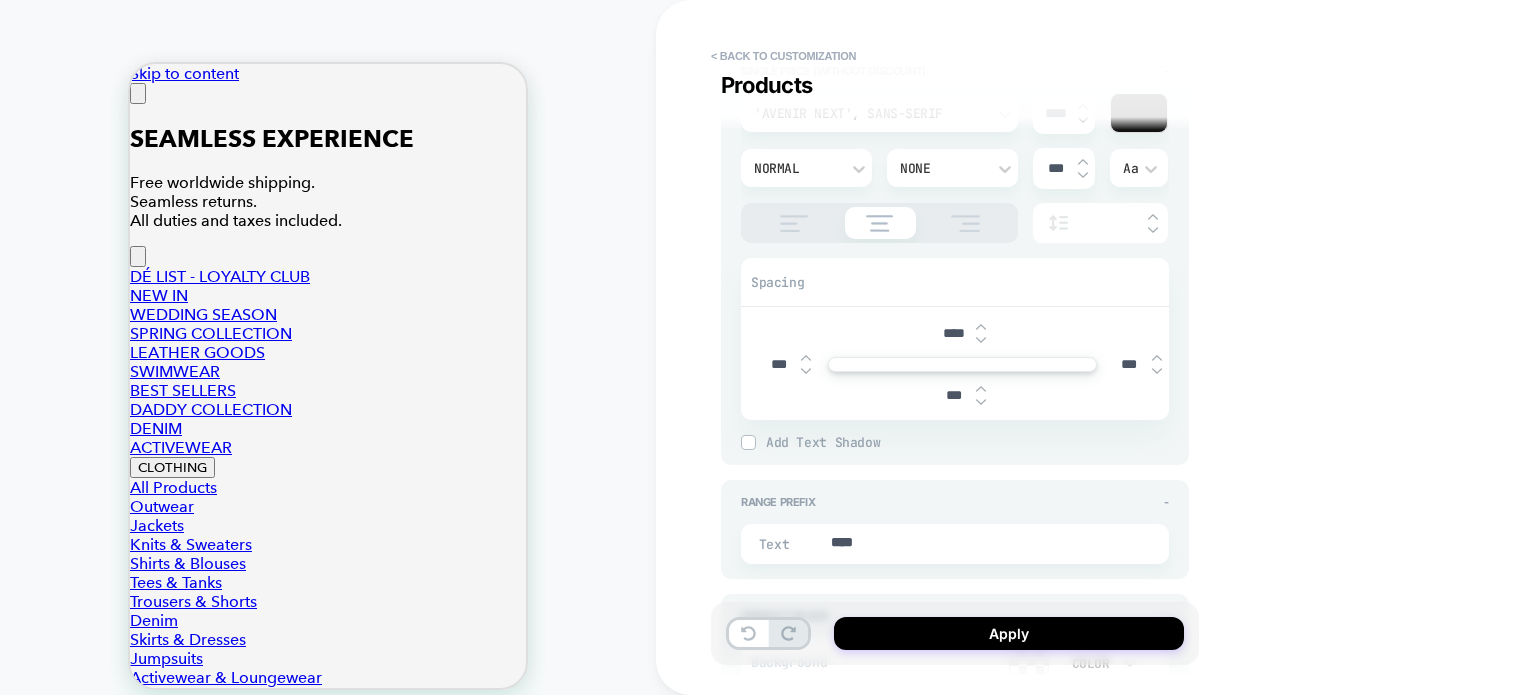 type on "*" 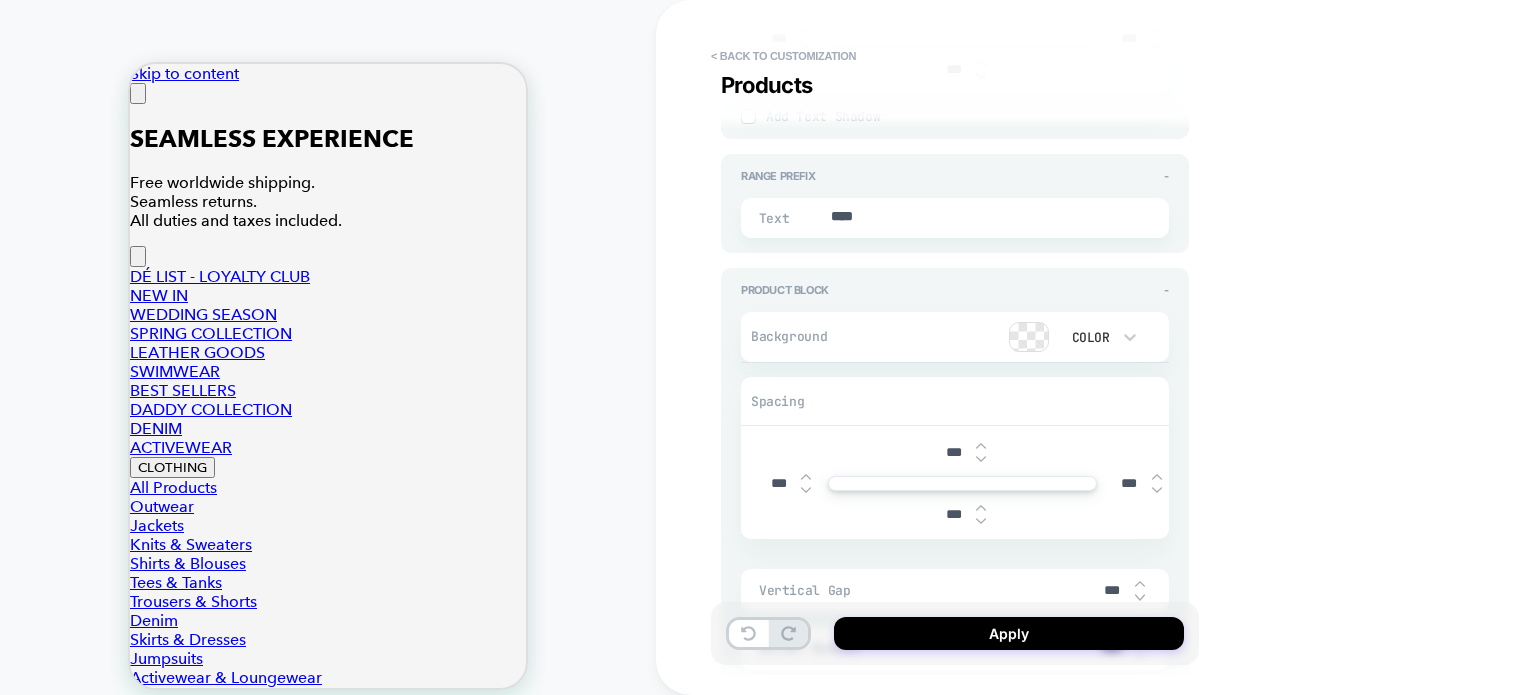scroll, scrollTop: 2800, scrollLeft: 0, axis: vertical 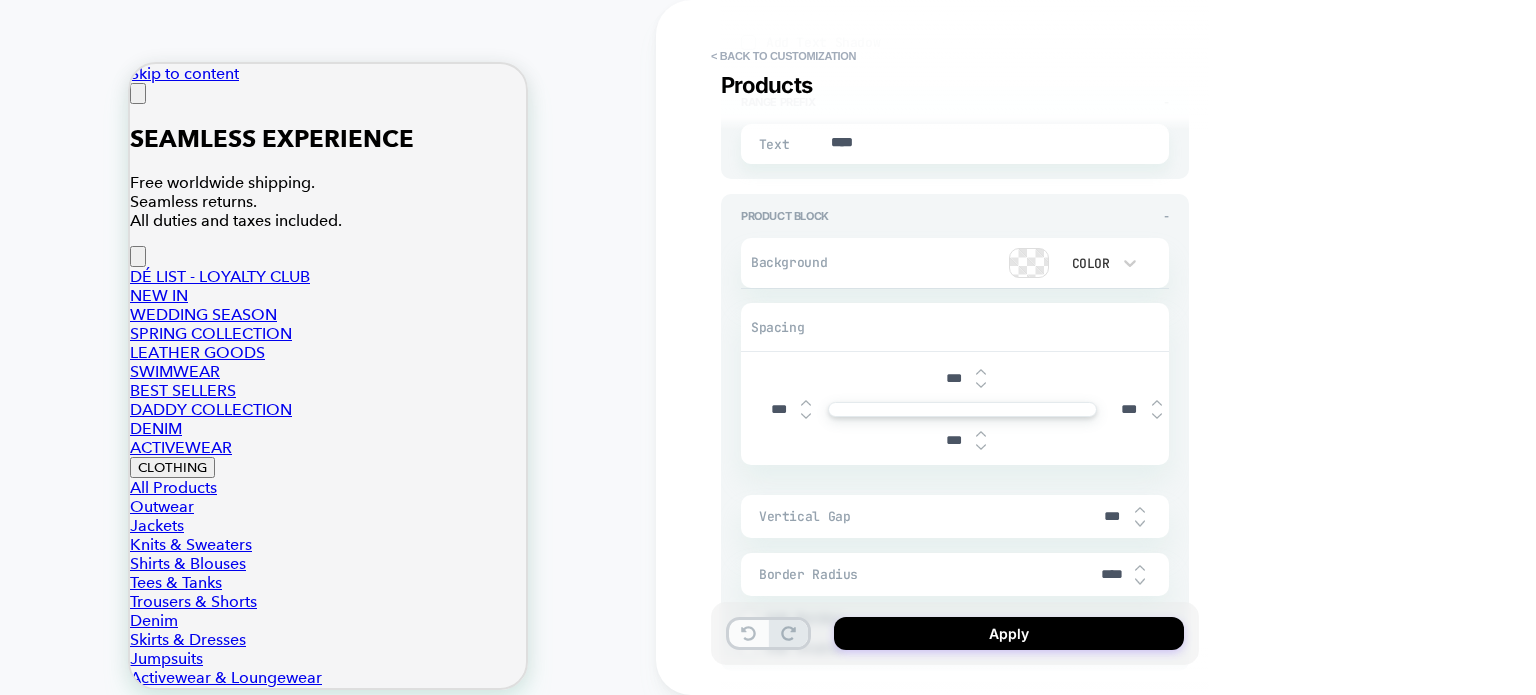 type on "****" 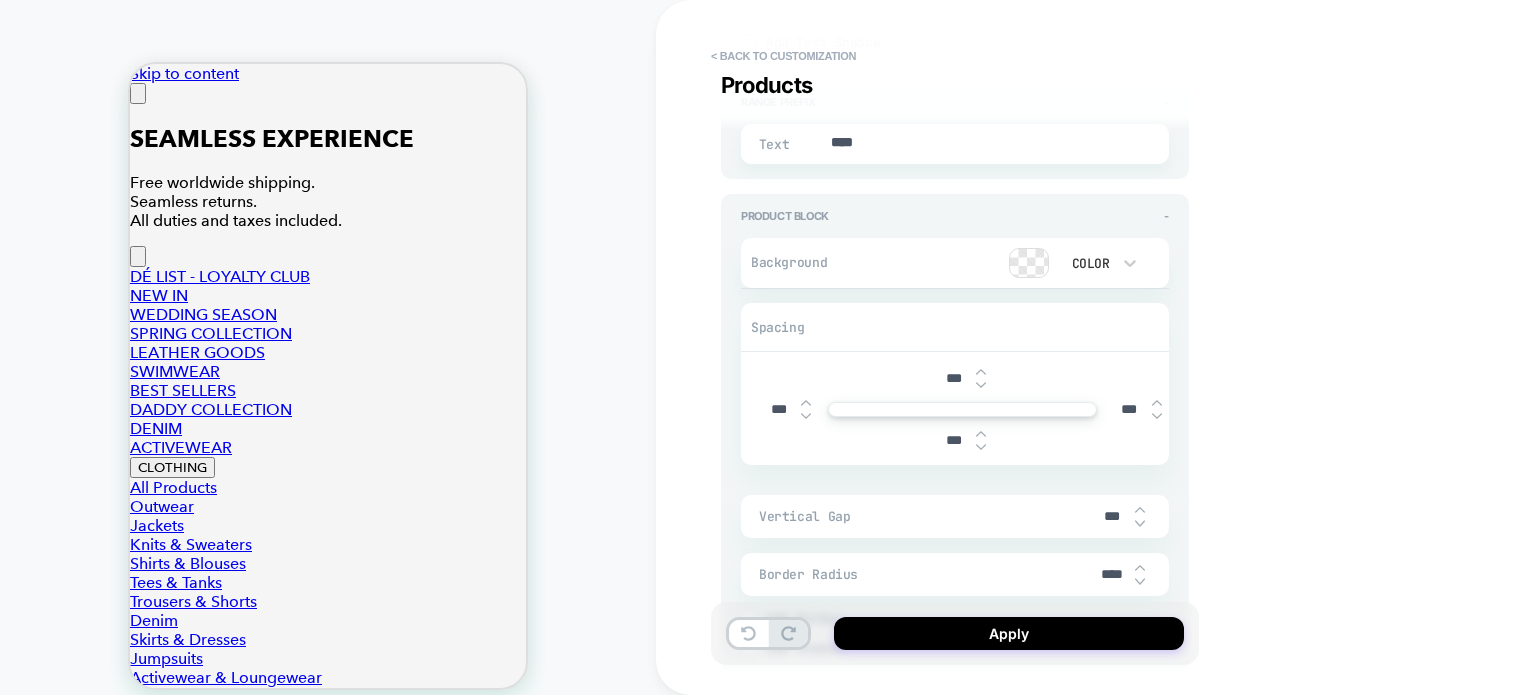 type on "*" 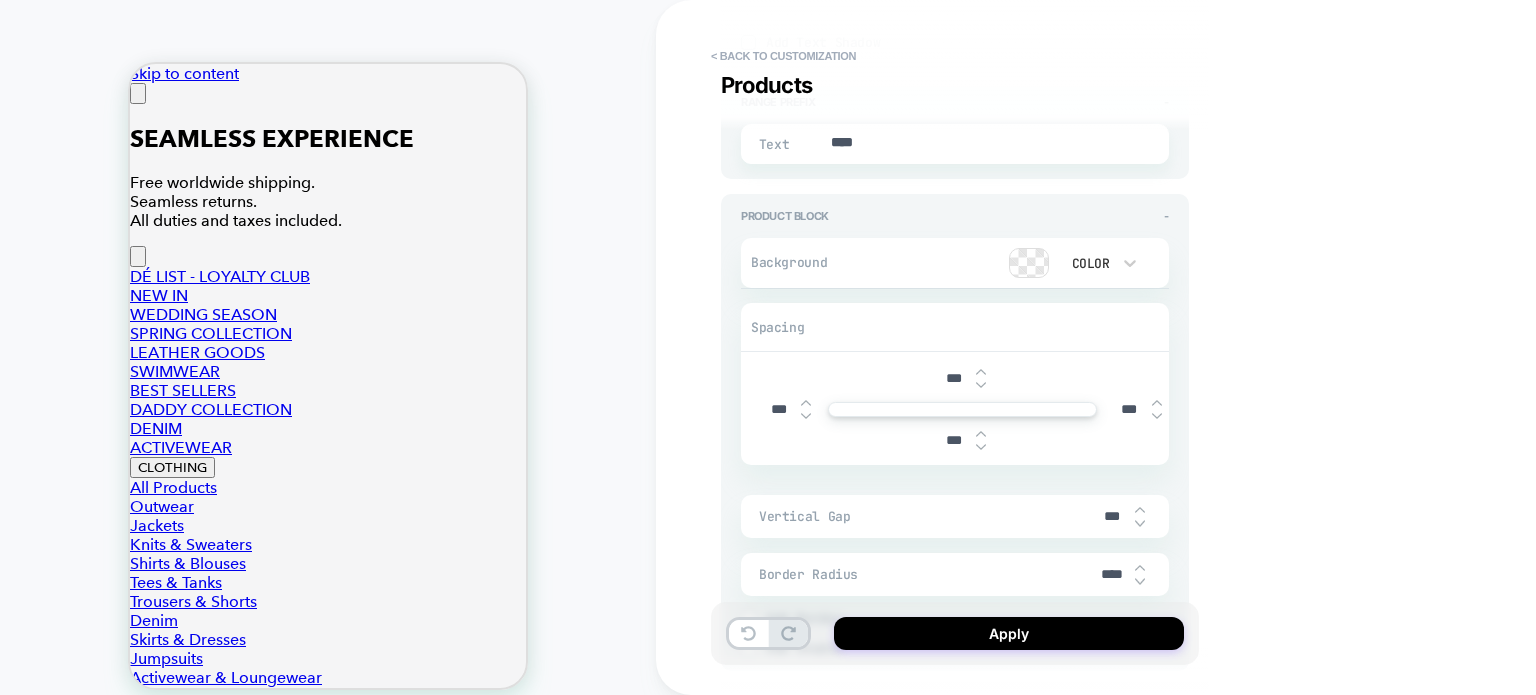 type on "***" 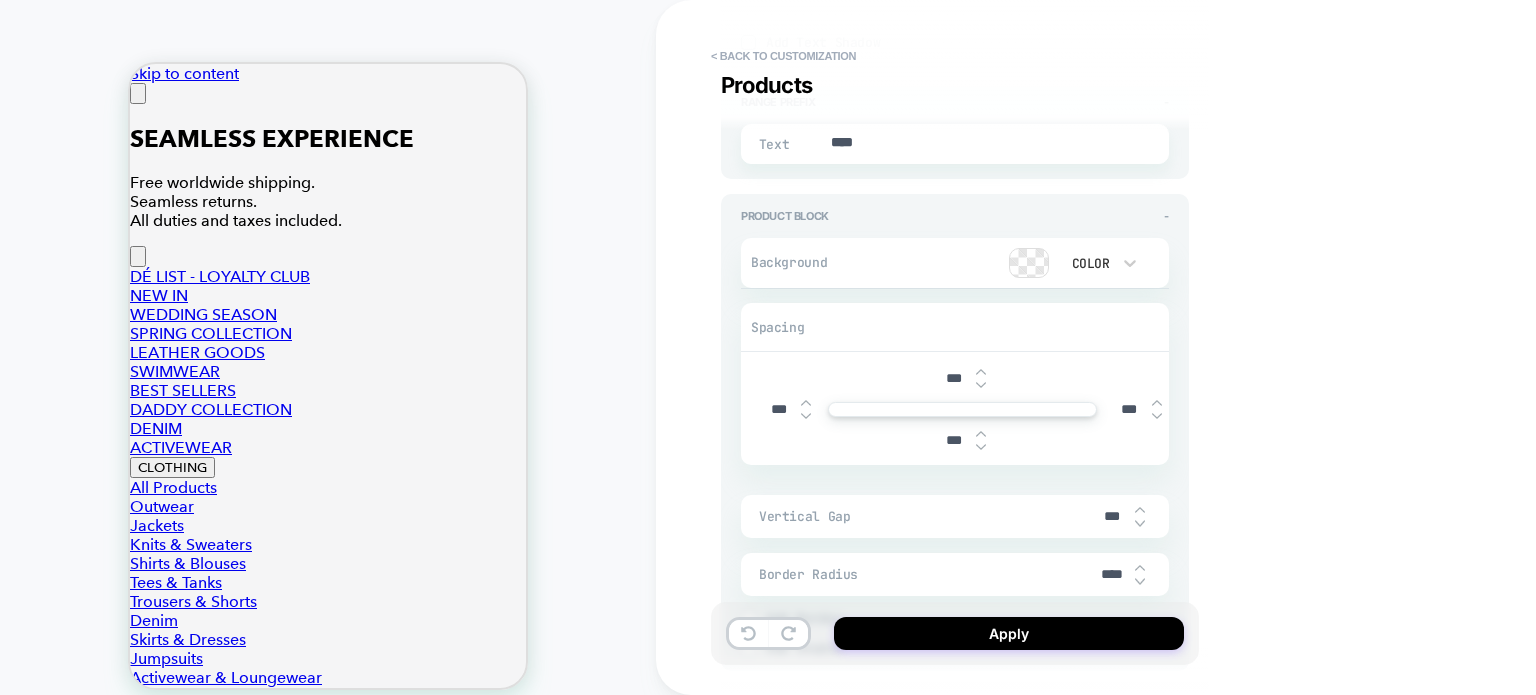 type on "*" 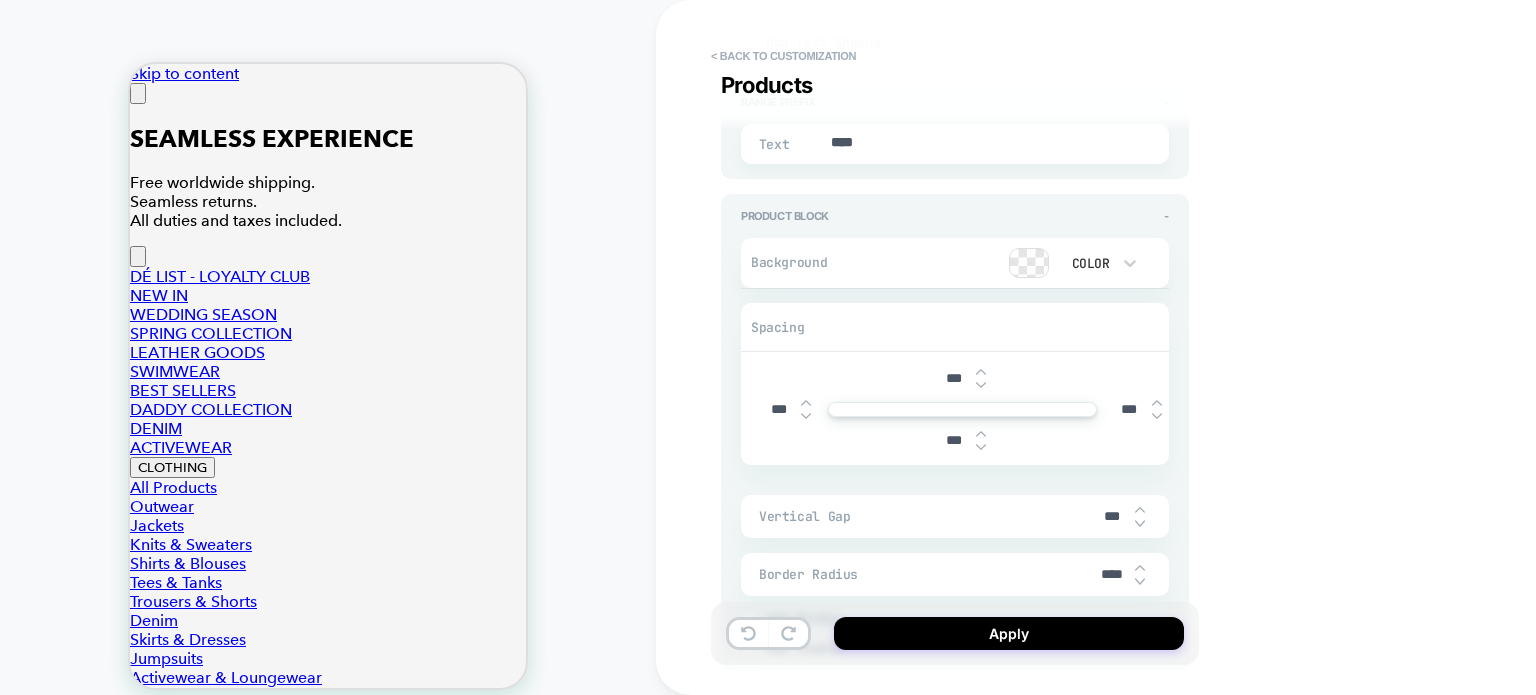 click on "***" 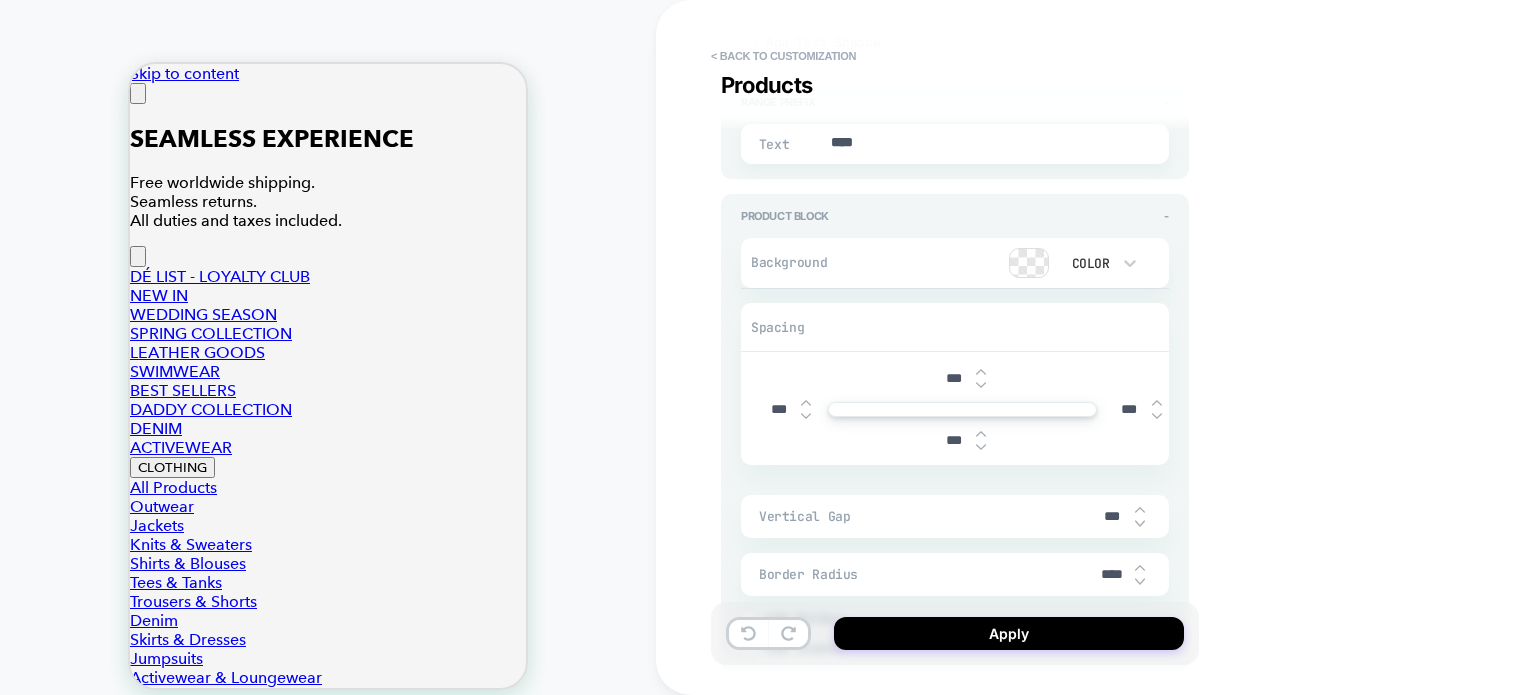 click on "***" 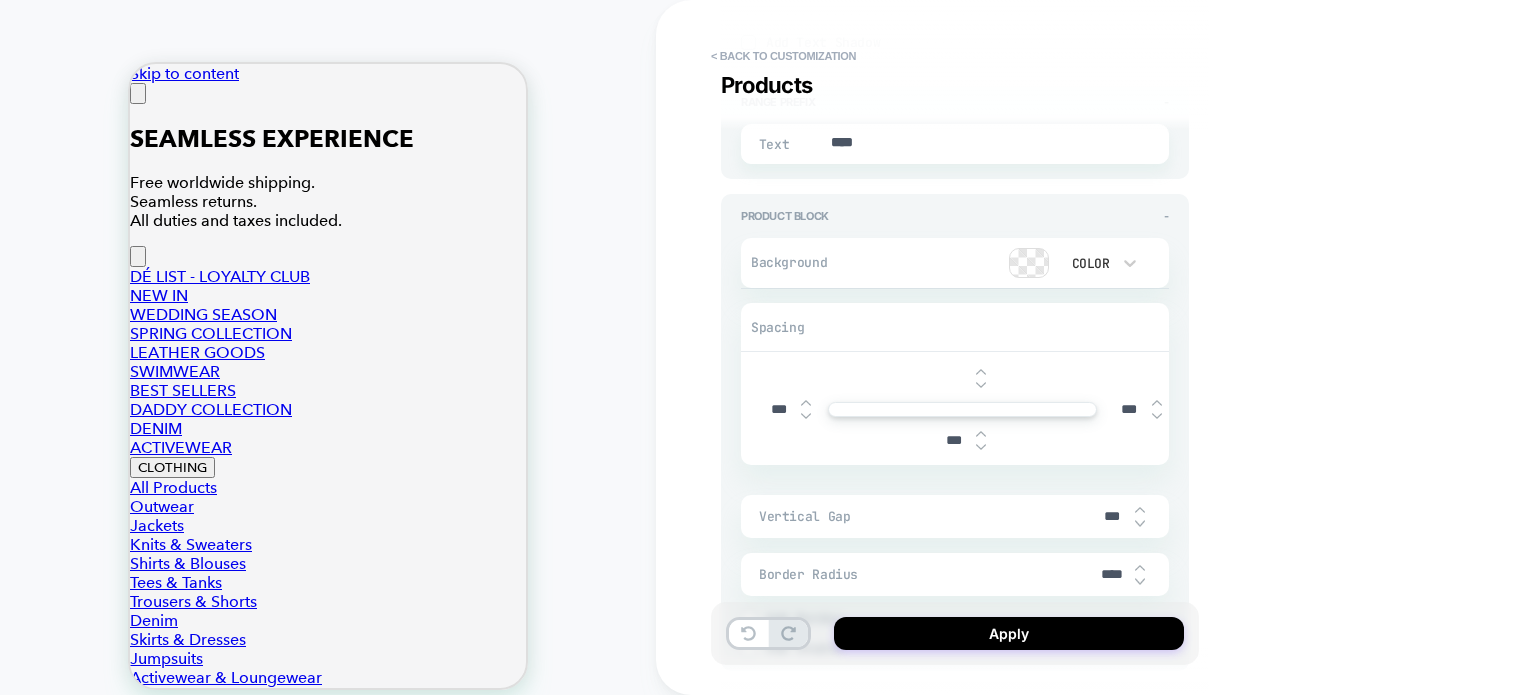 type on "*" 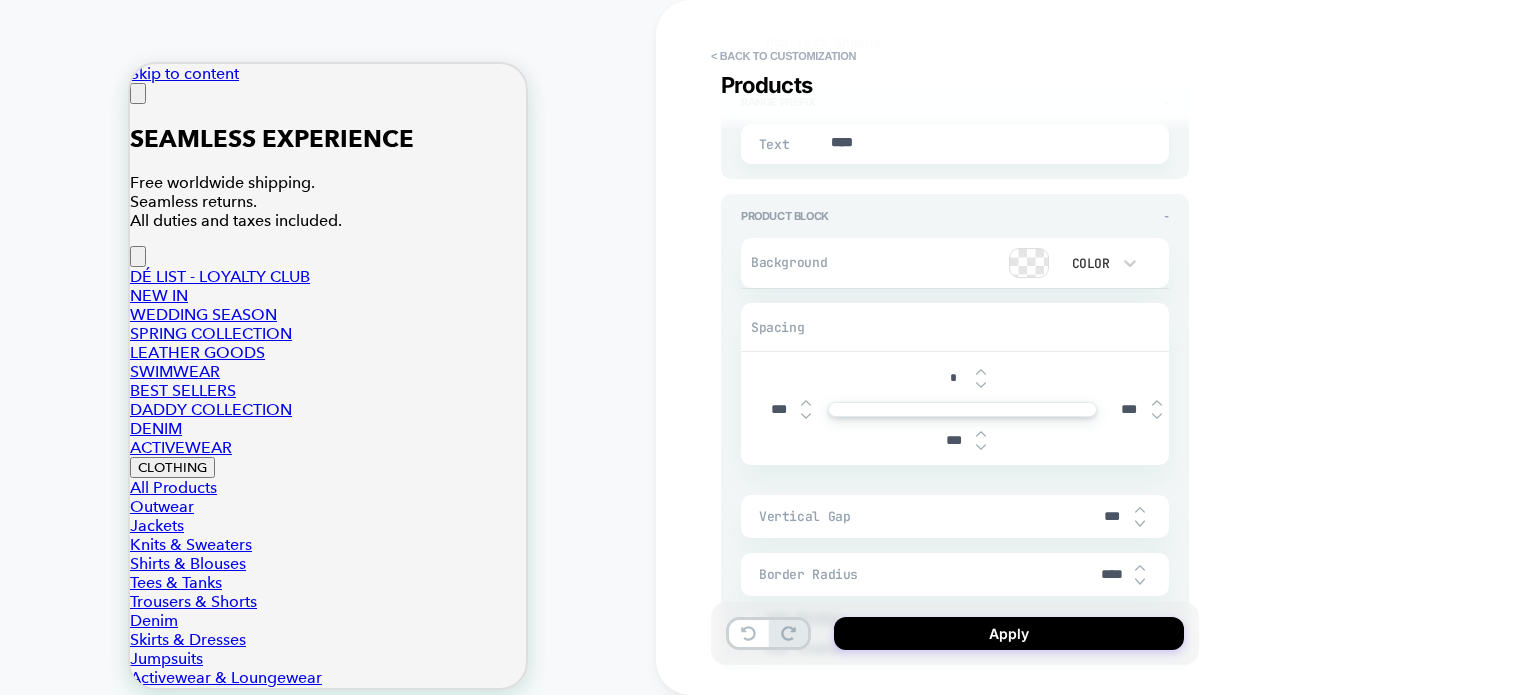 type on "****" 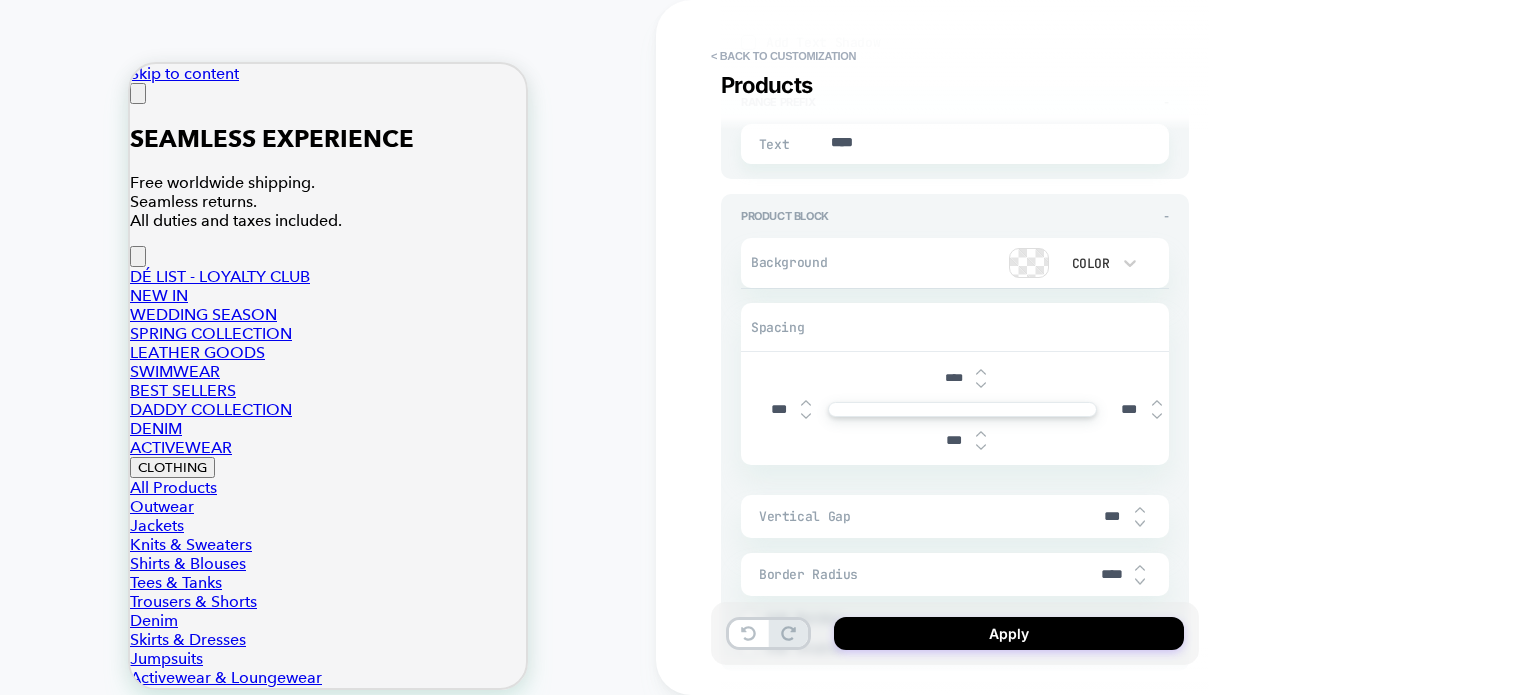 type on "*" 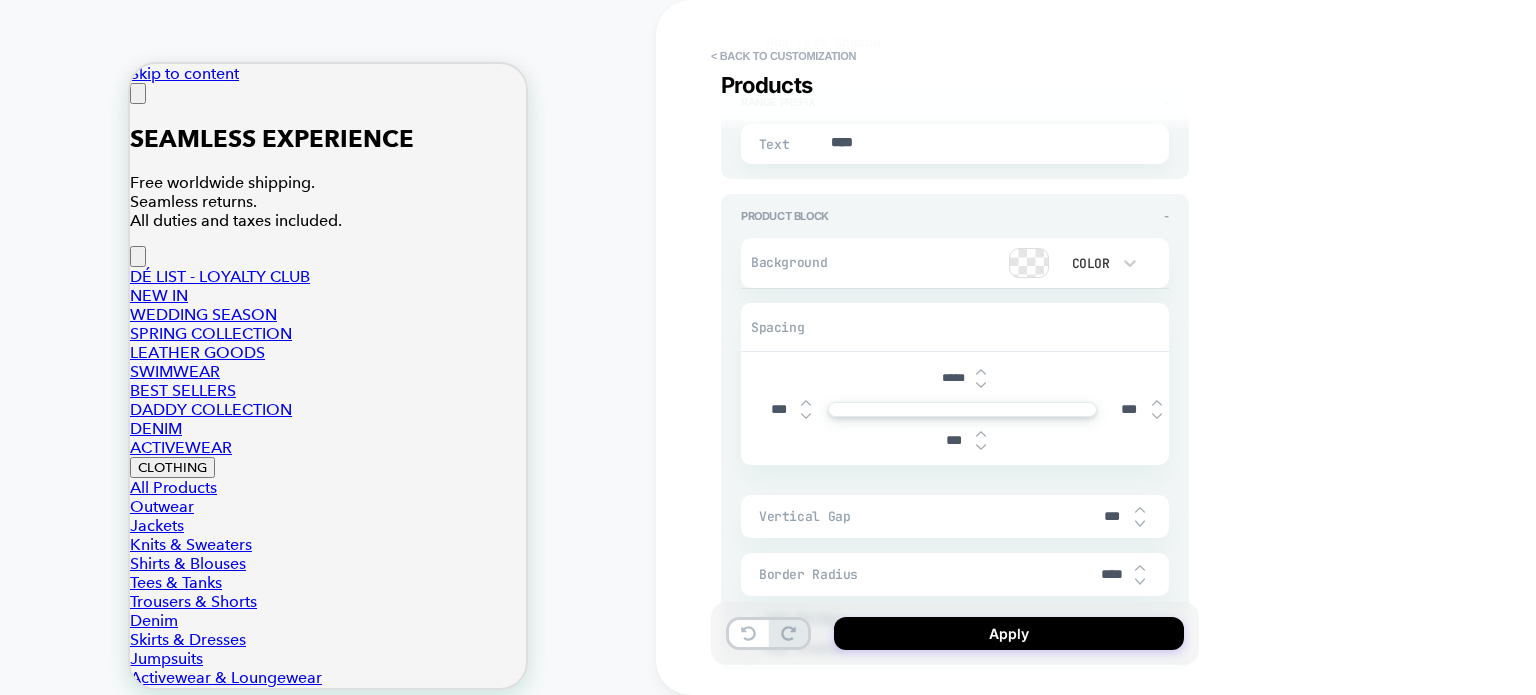 type on "******" 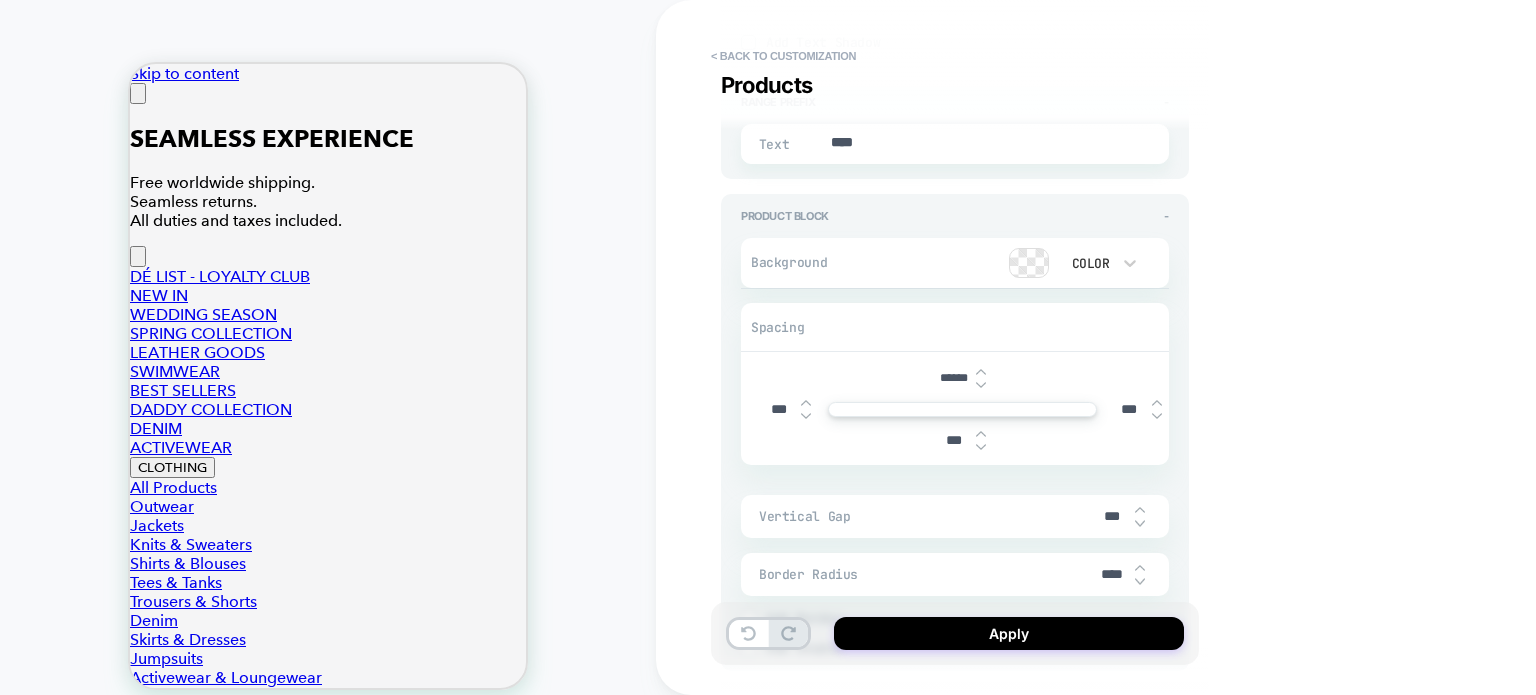 type on "*" 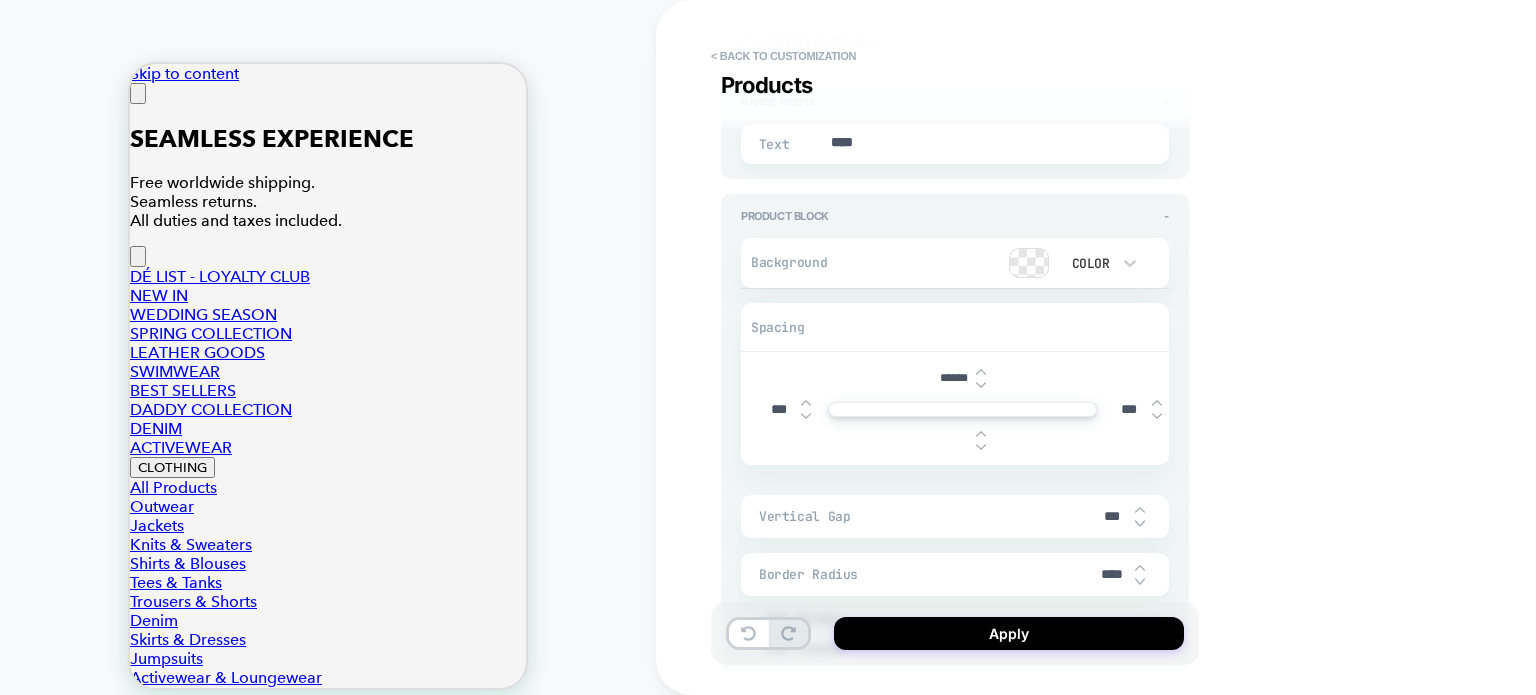 type on "*" 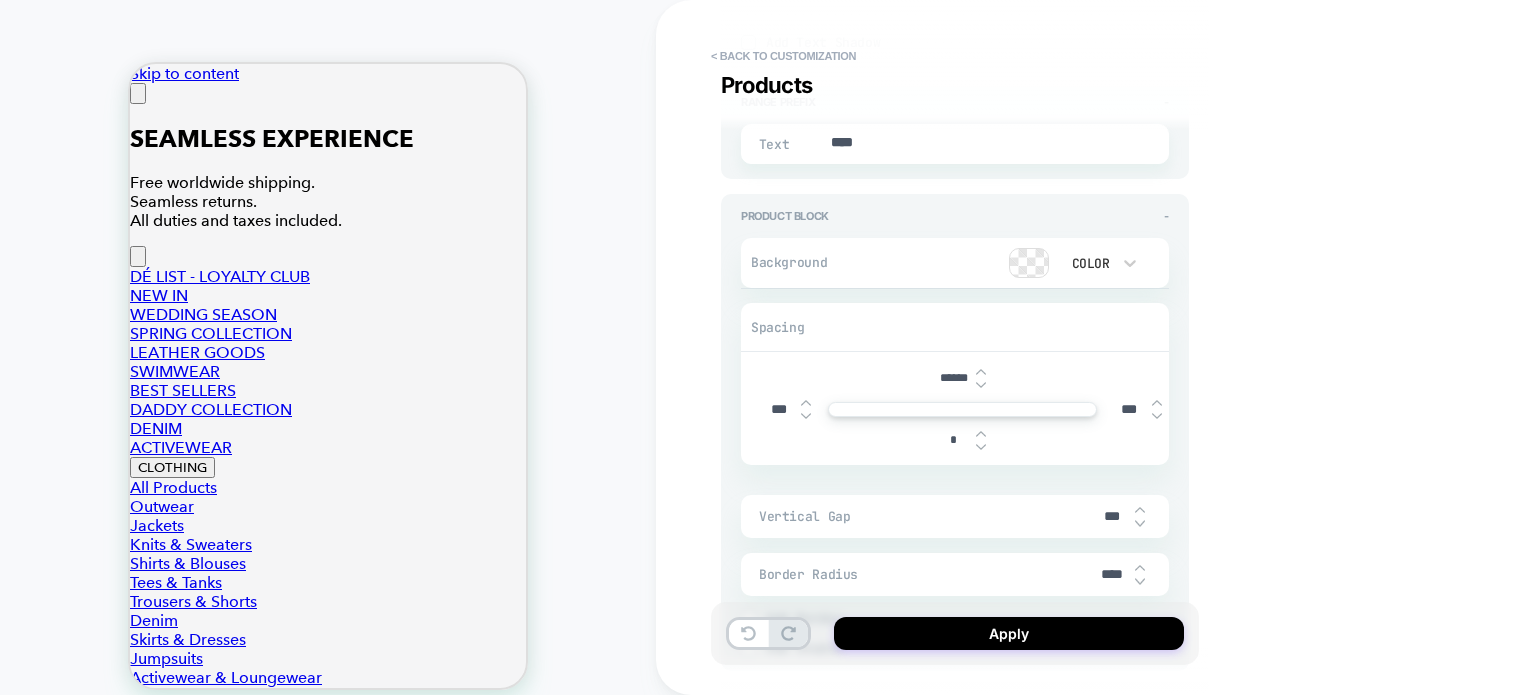 type on "****" 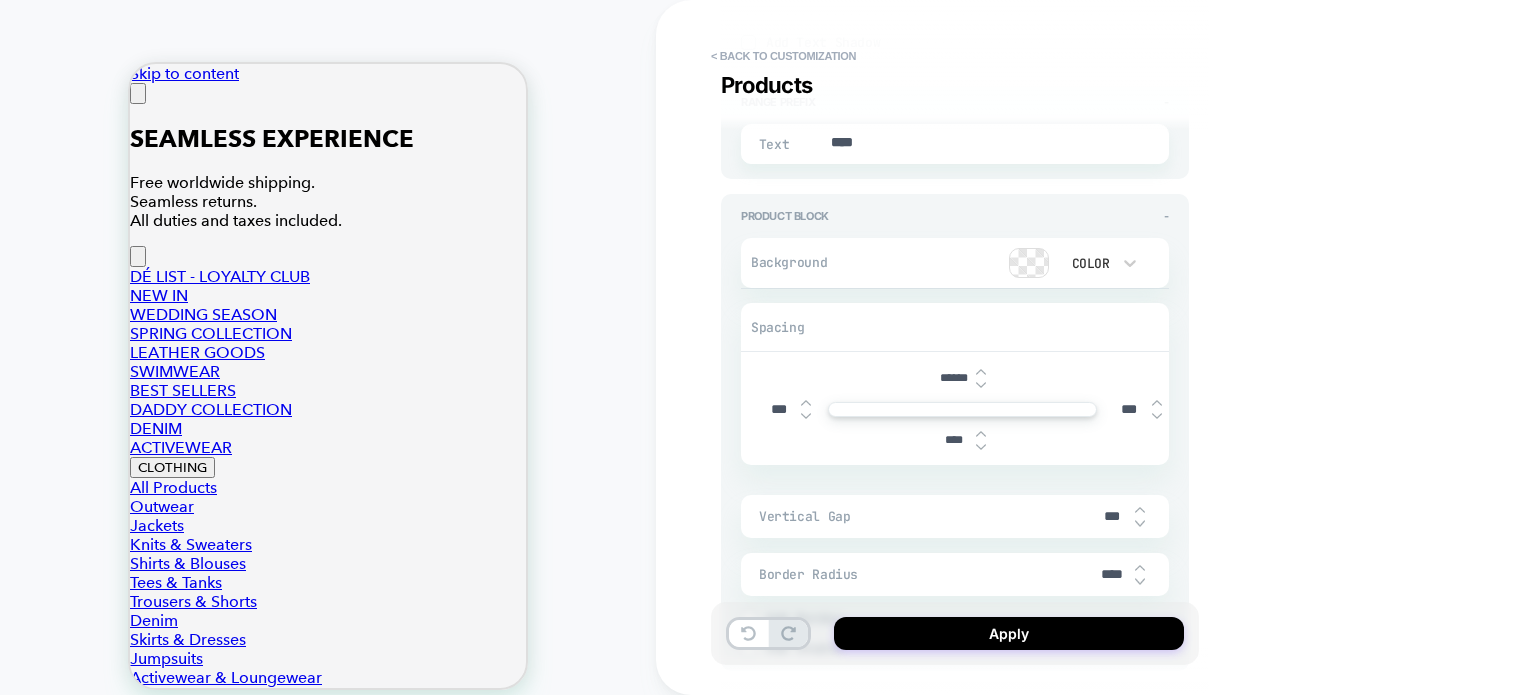 type on "*" 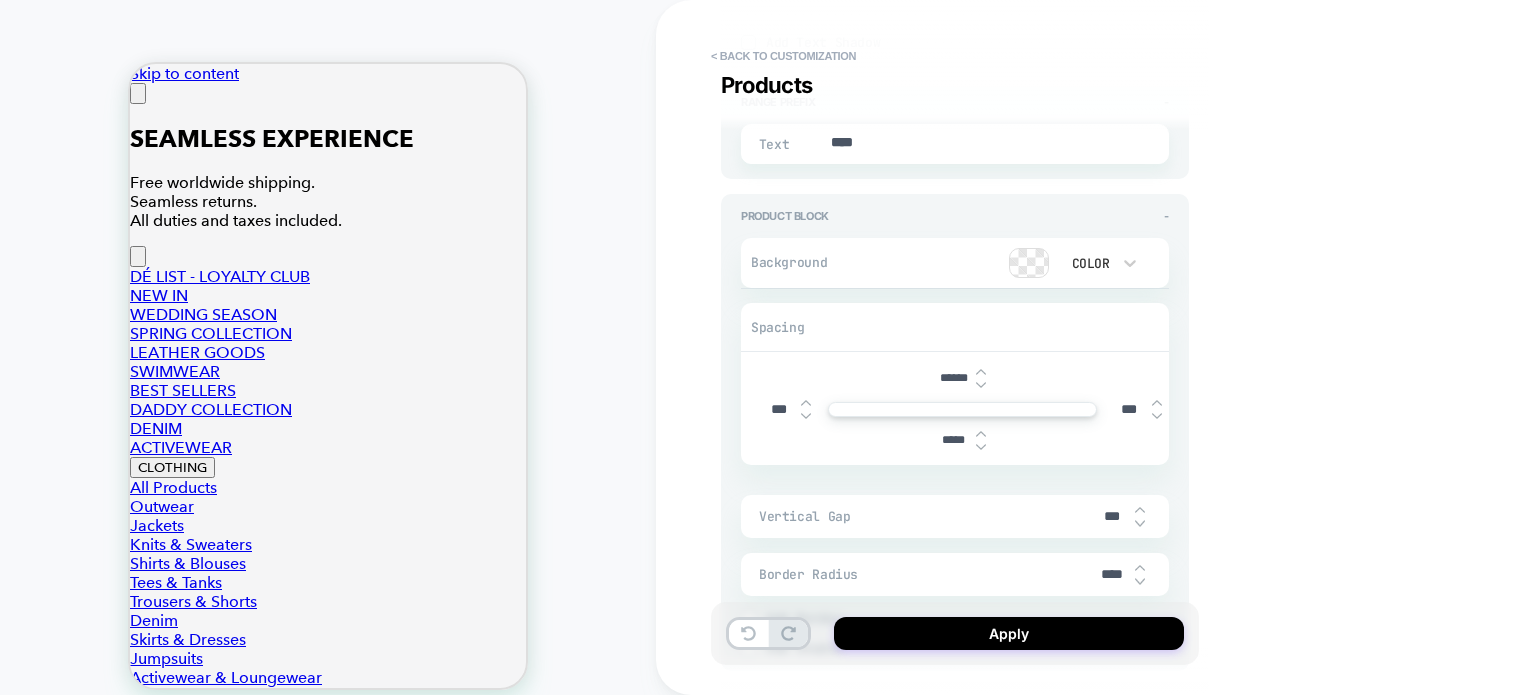 type on "******" 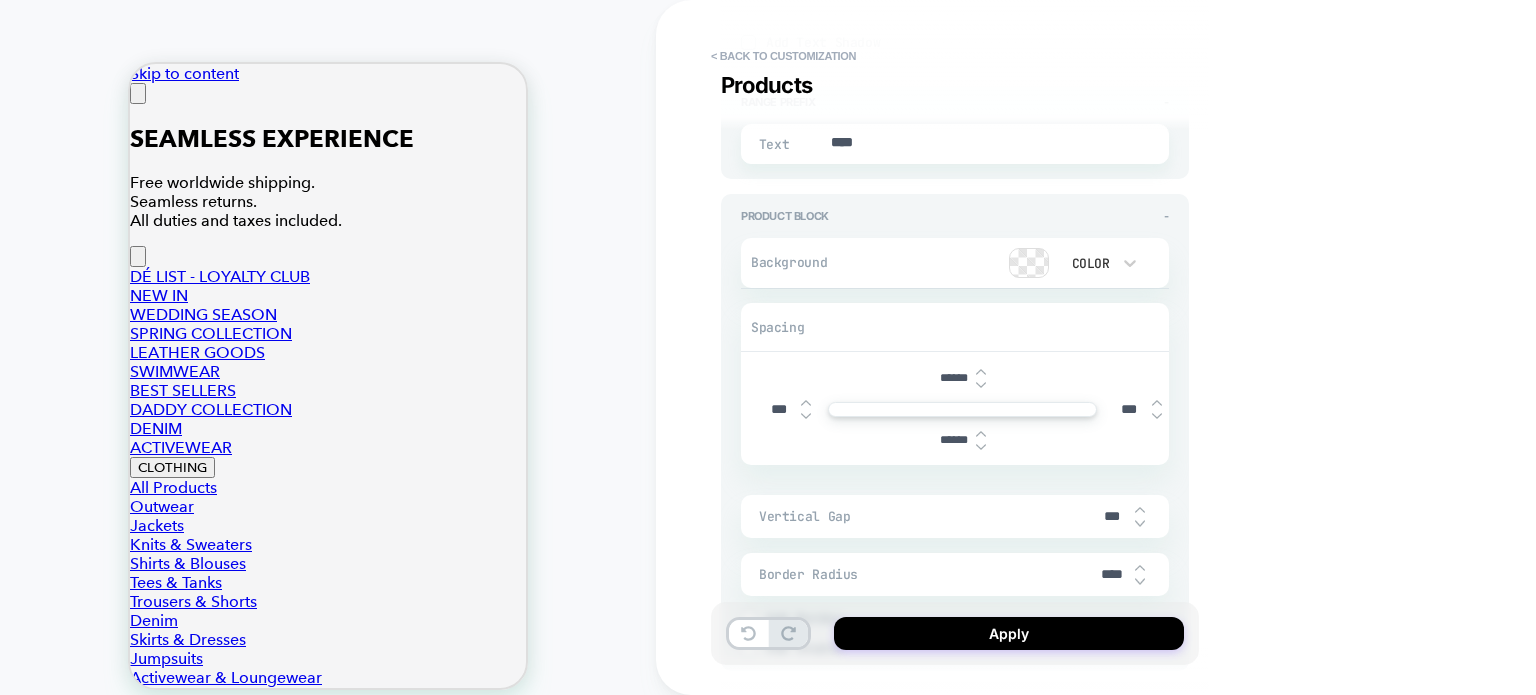 type on "*" 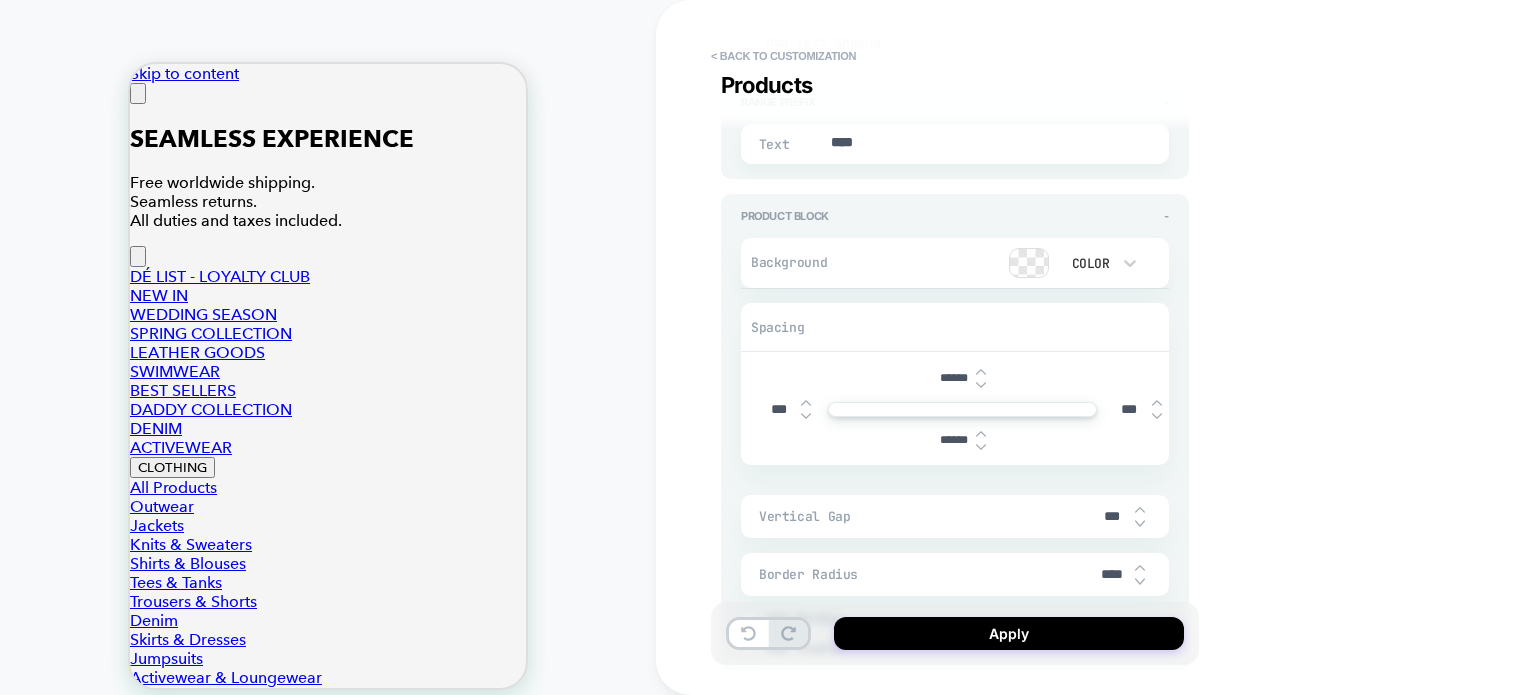 type 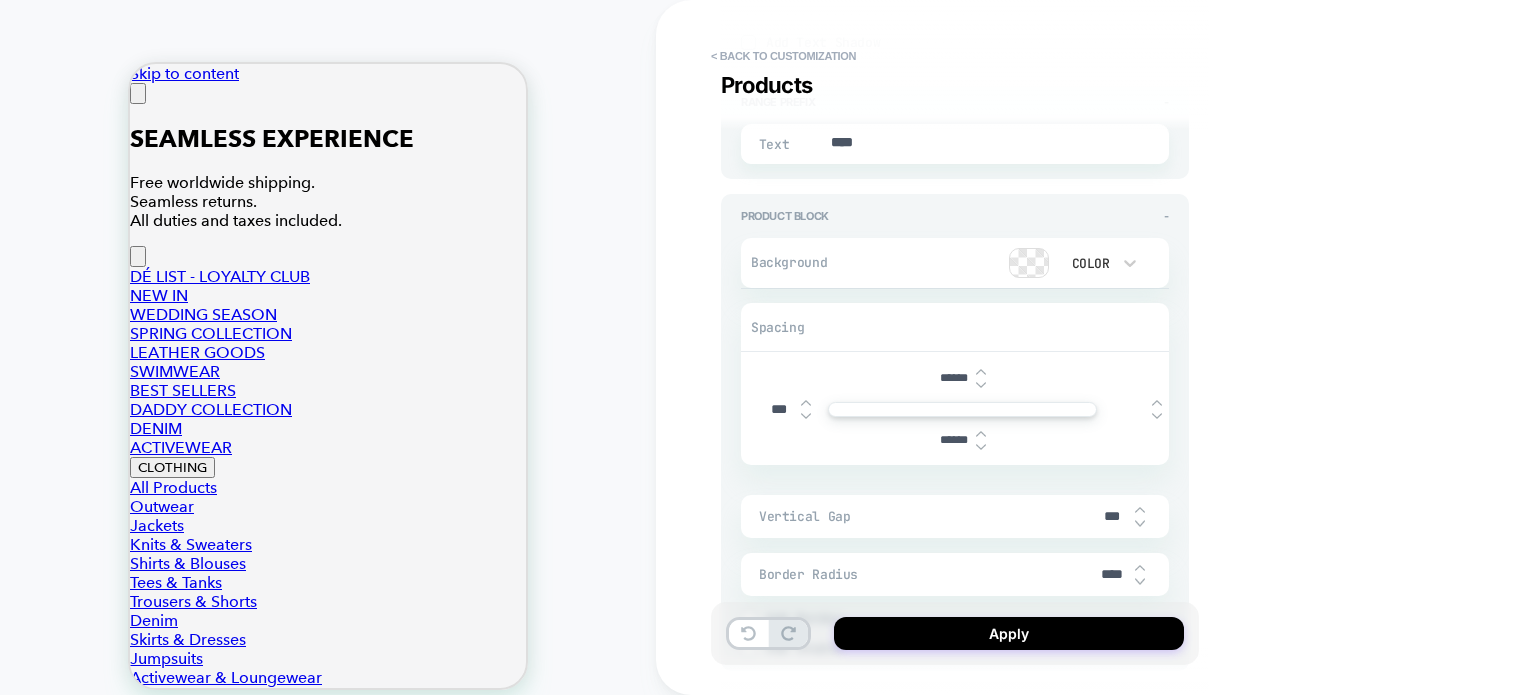 type on "*" 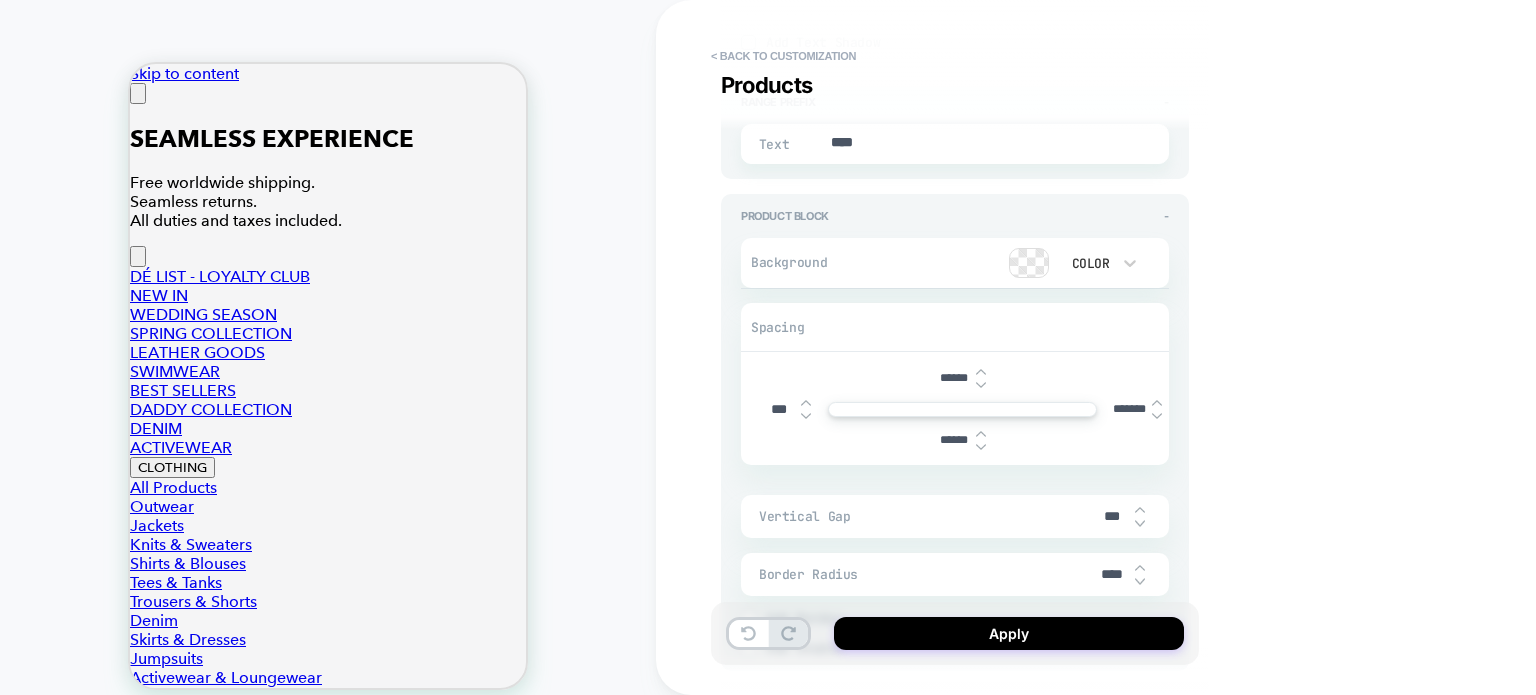 type on "*******" 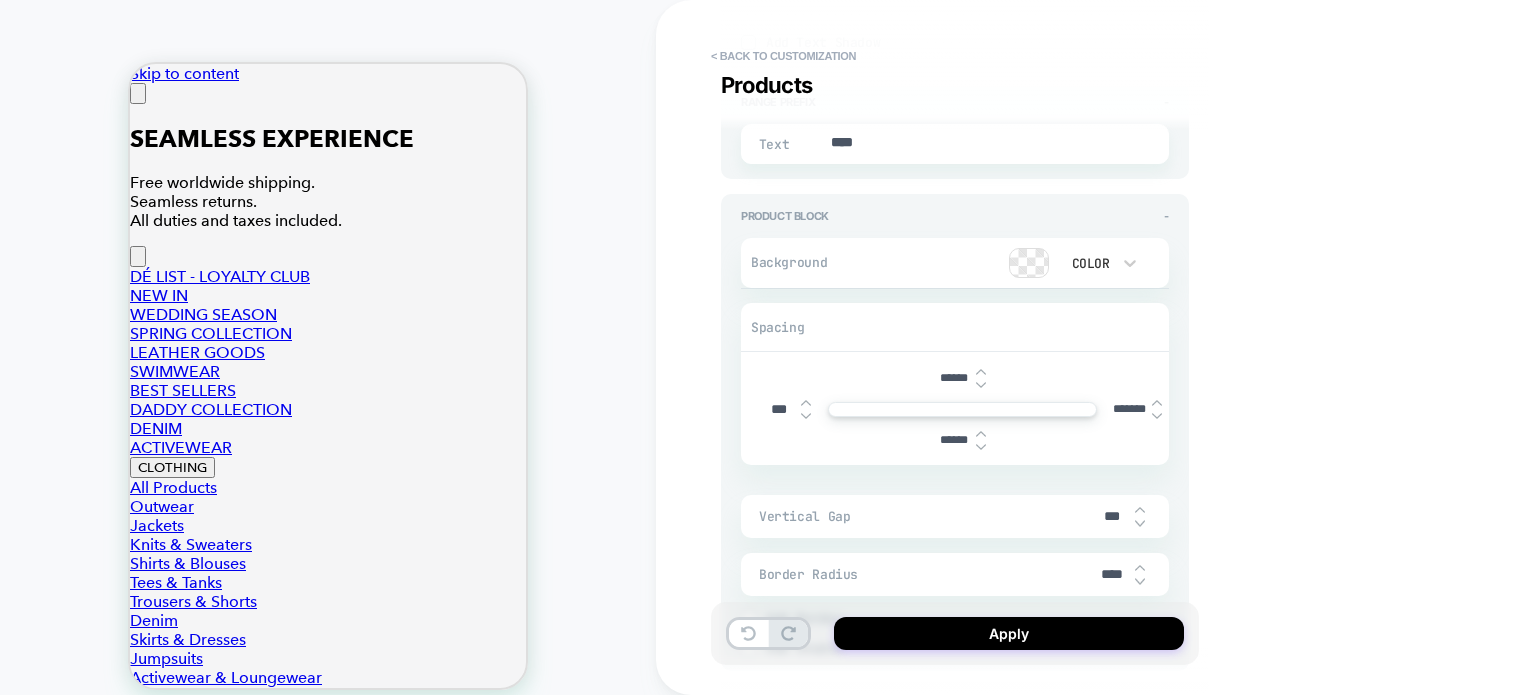 type 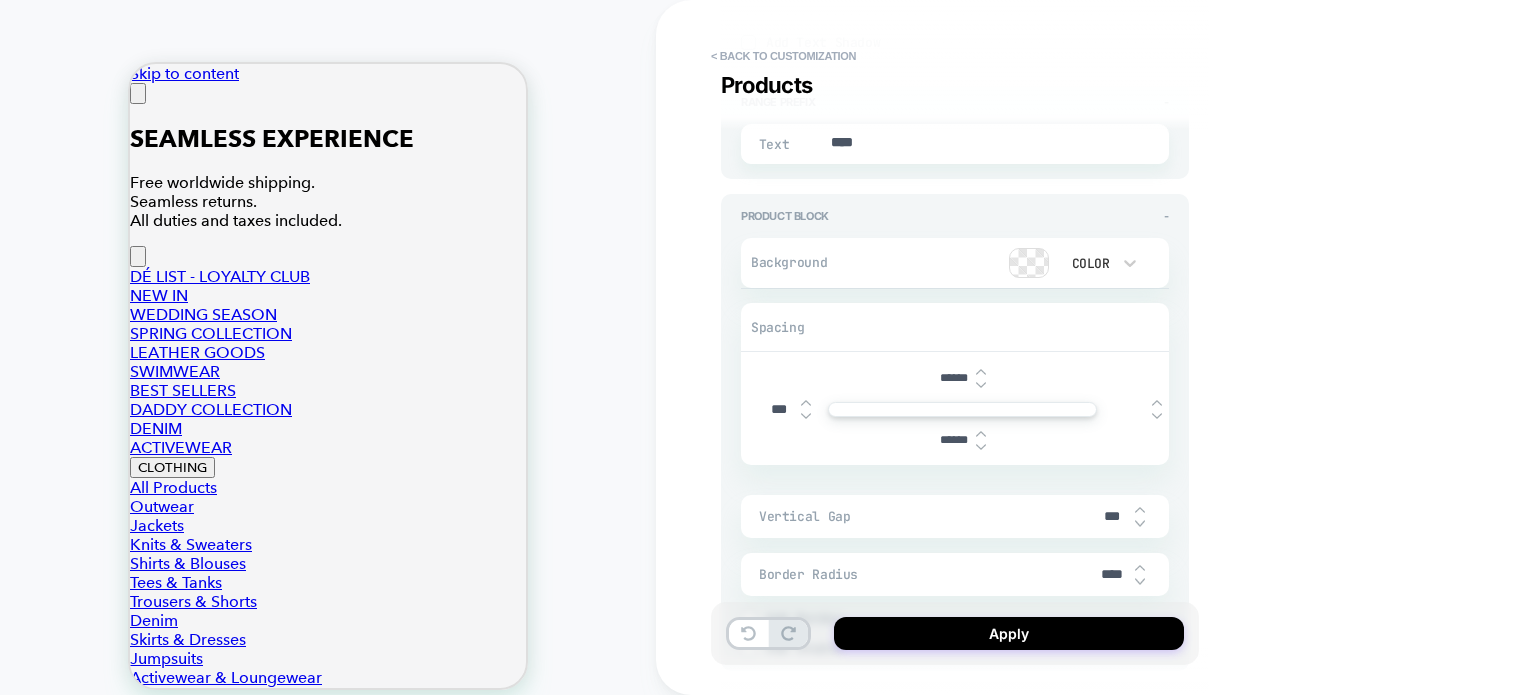 click on "**********" 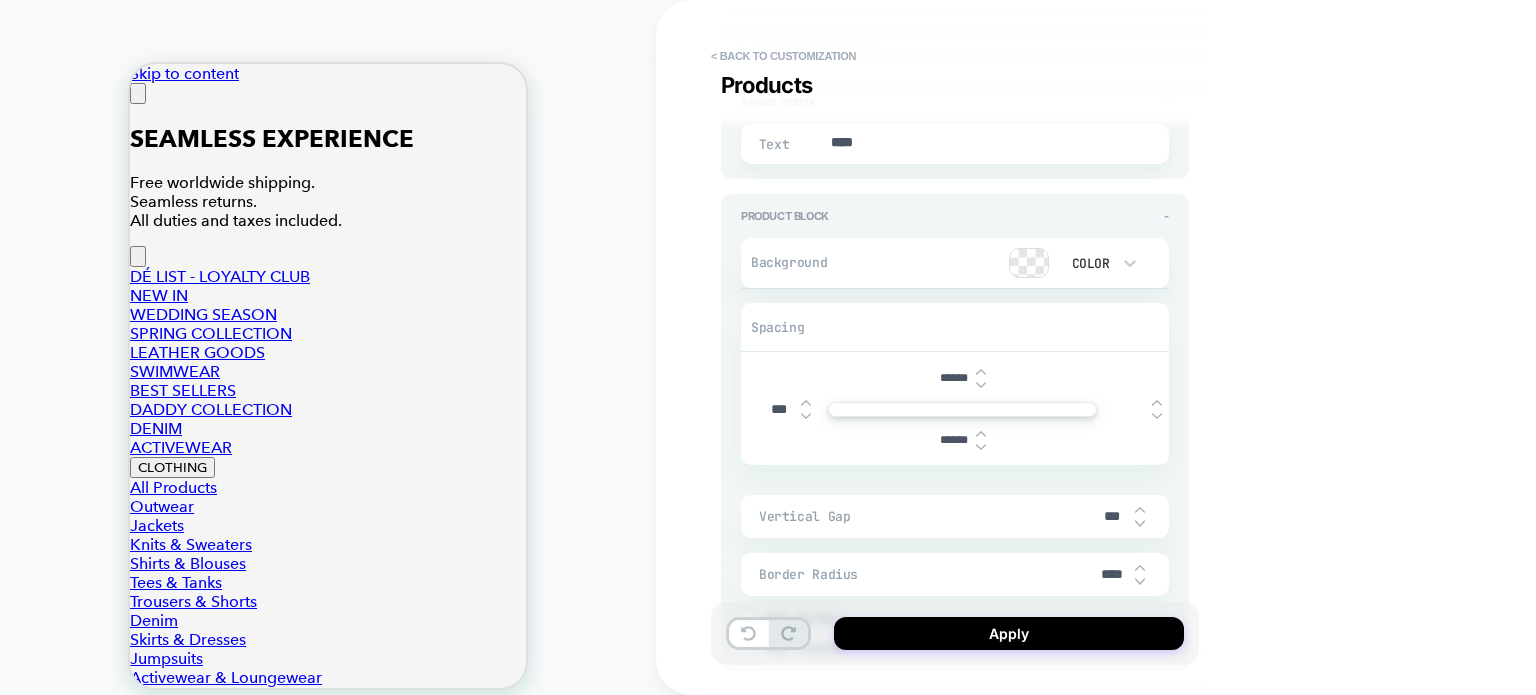 type 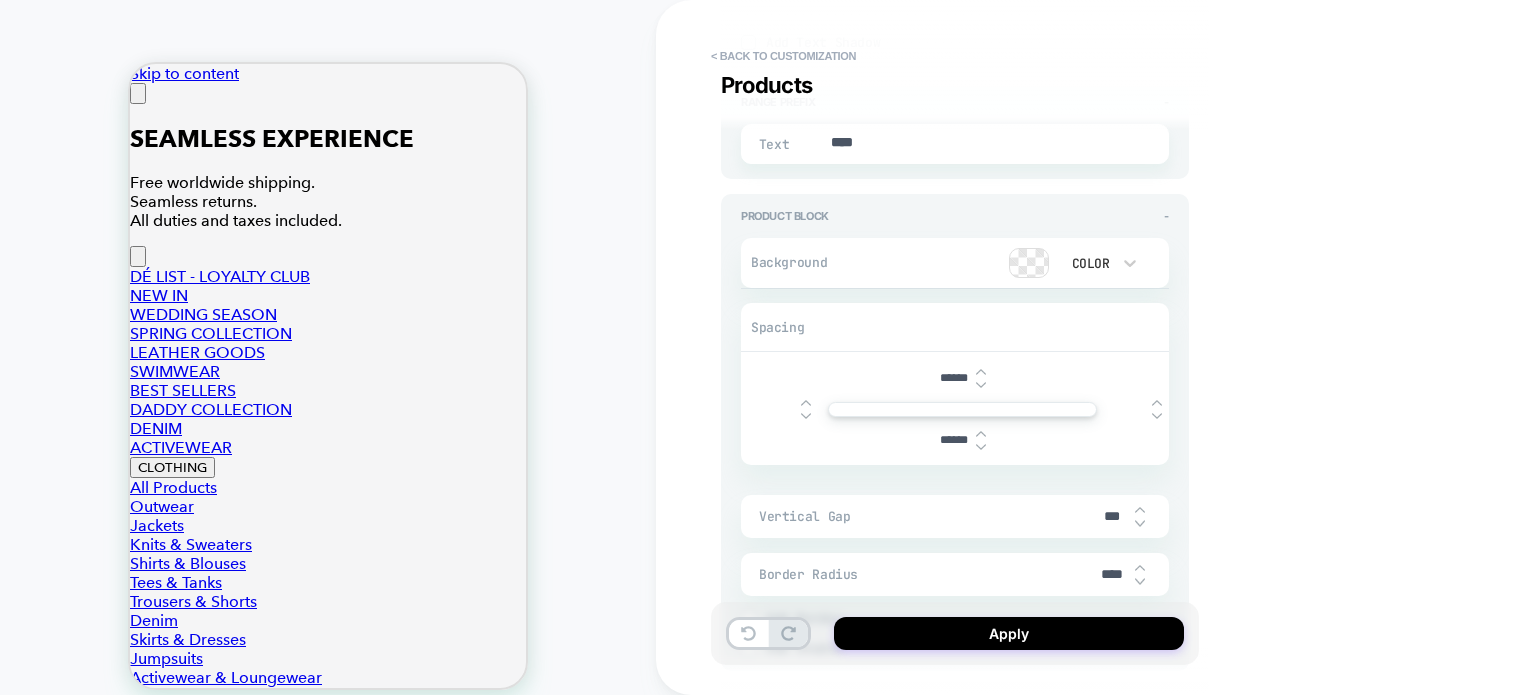 type on "*" 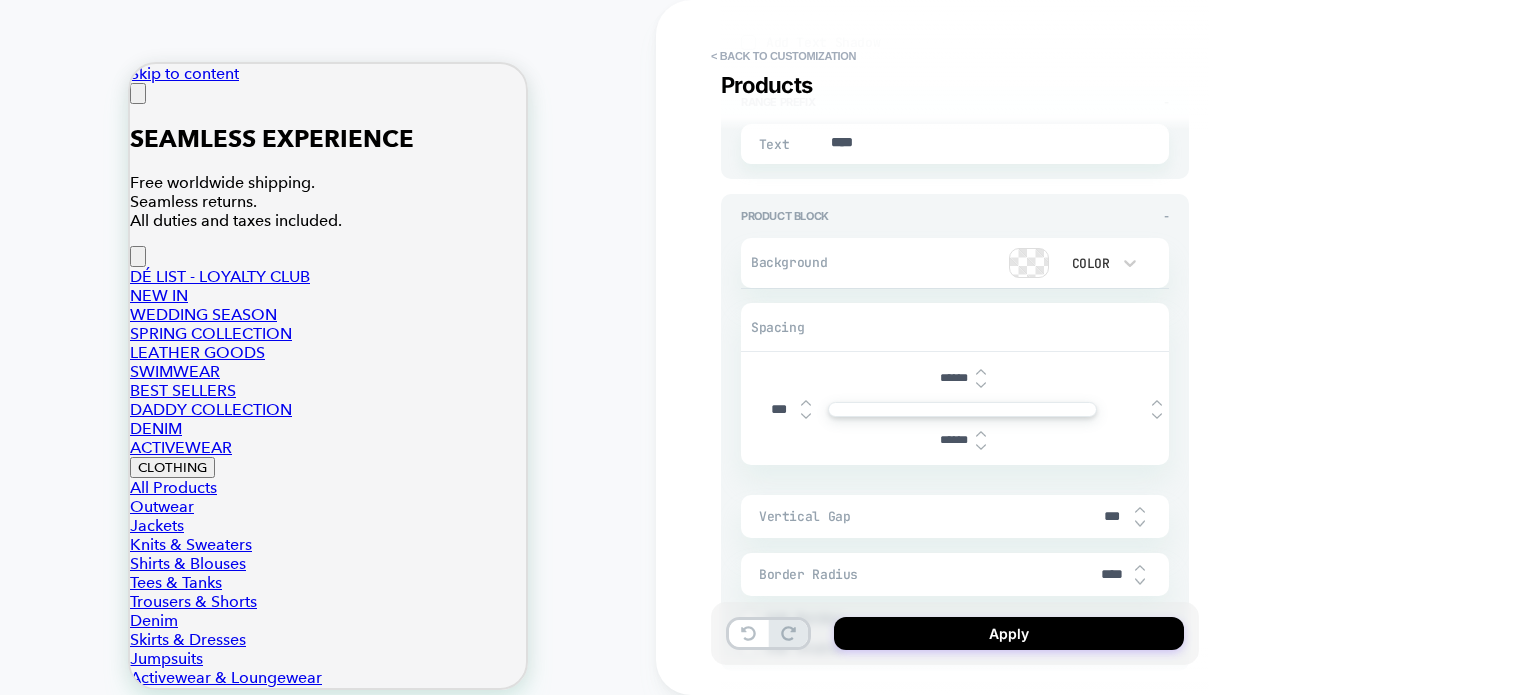 type on "****" 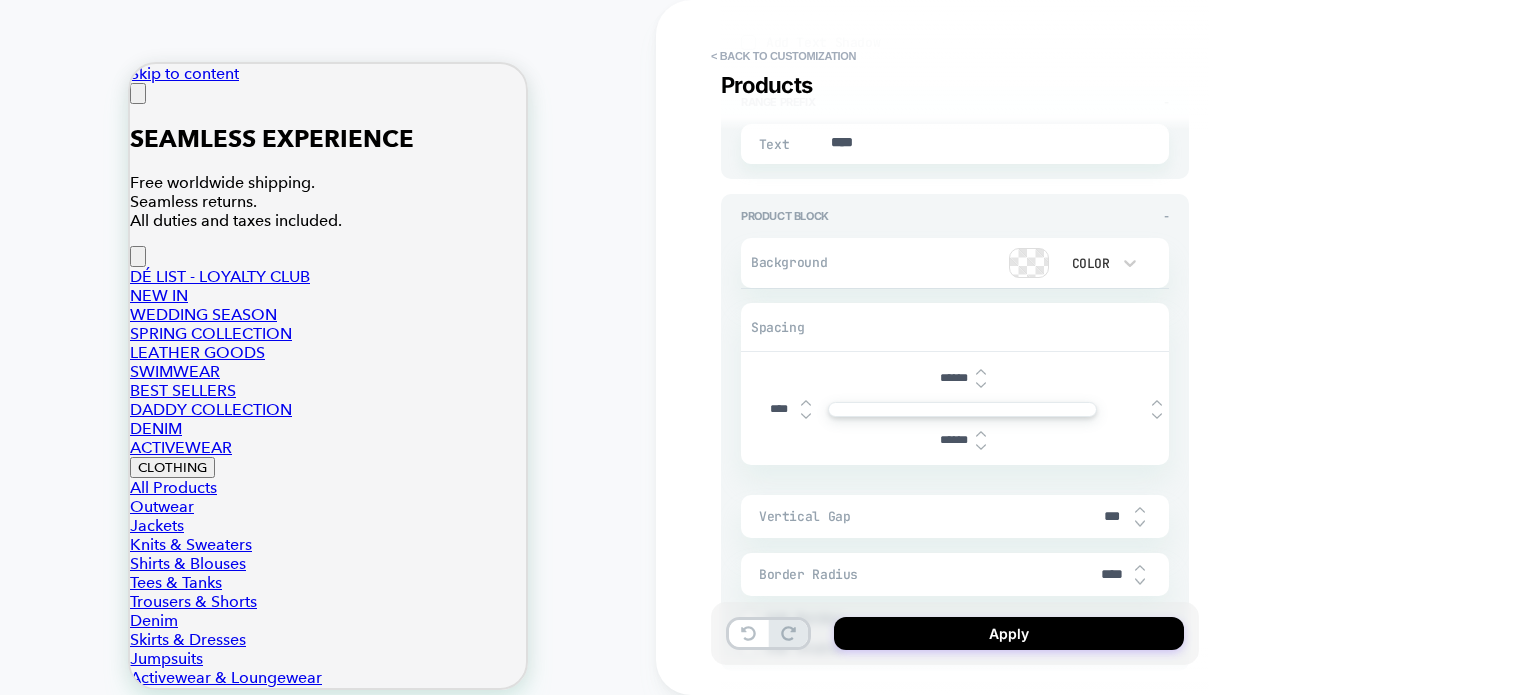 type on "*" 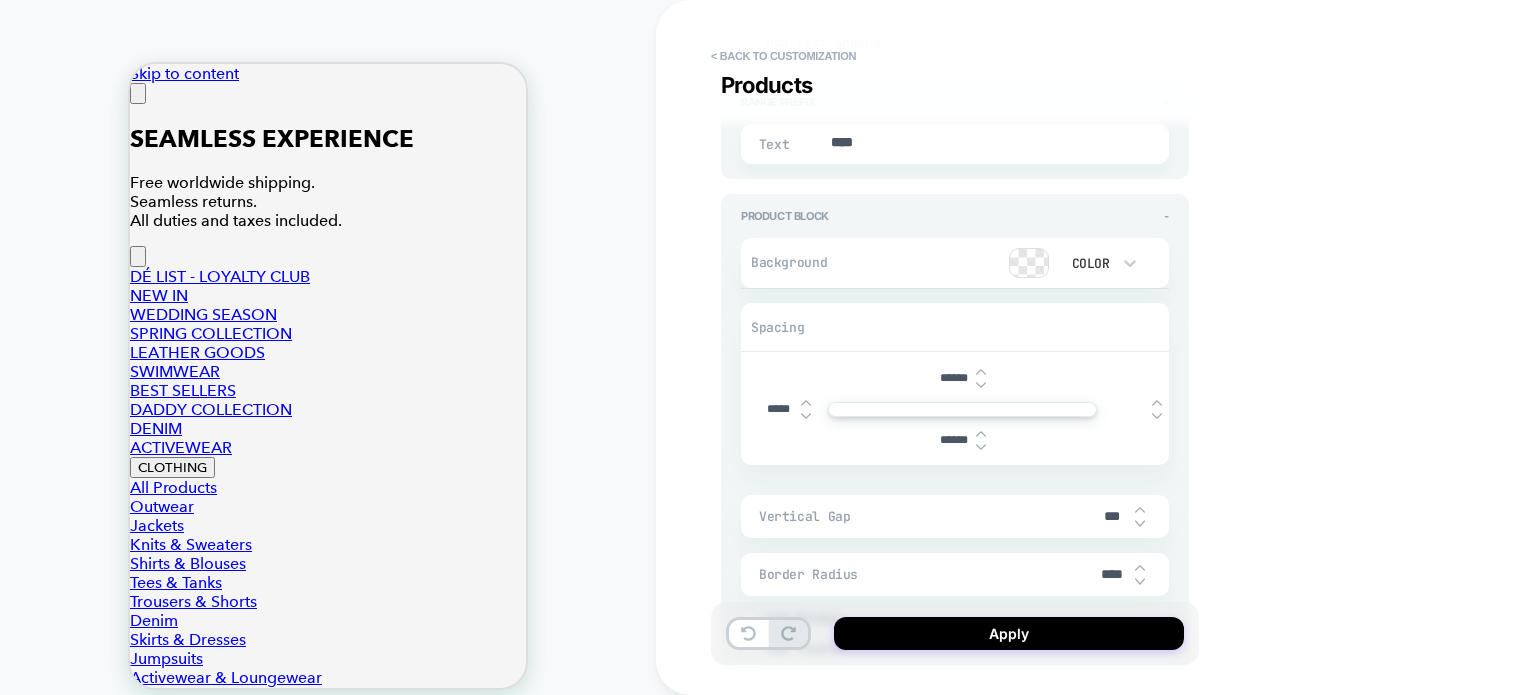 type on "*" 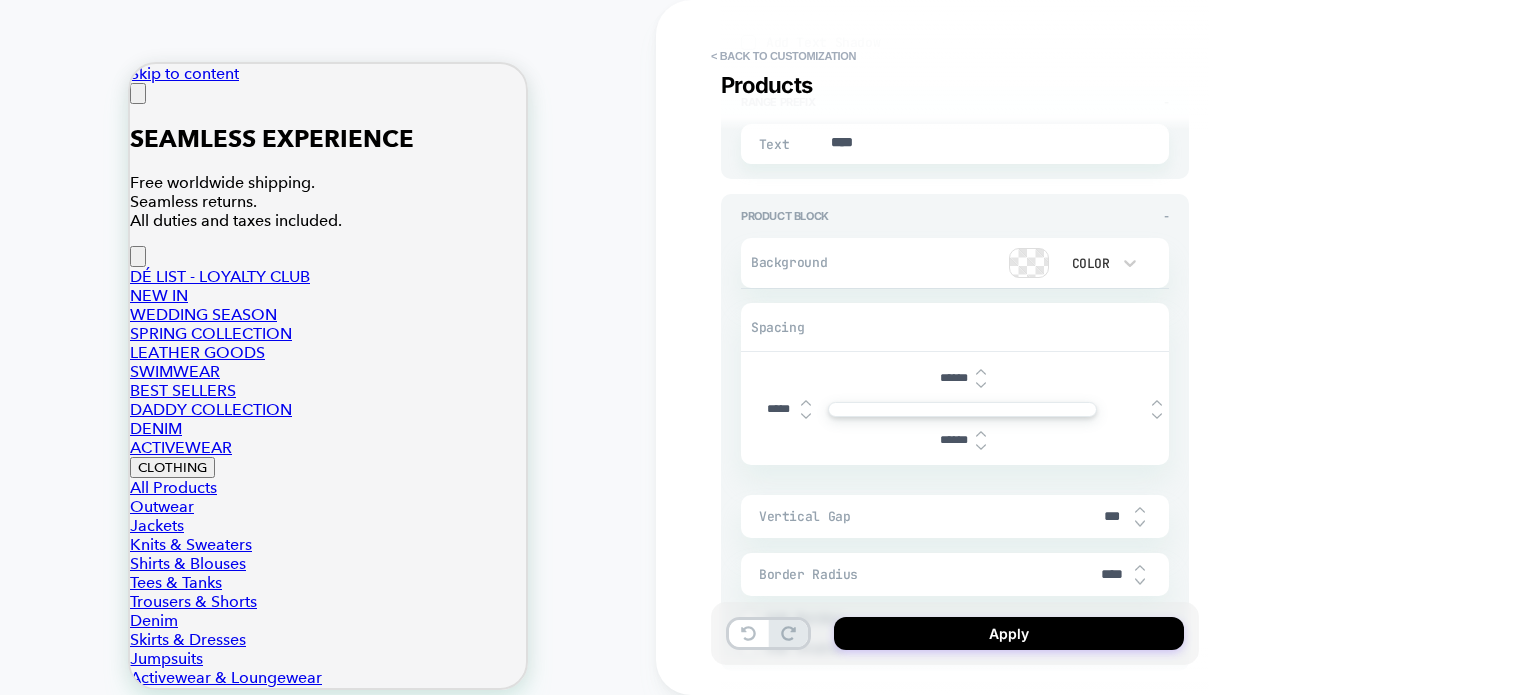 type on "*****" 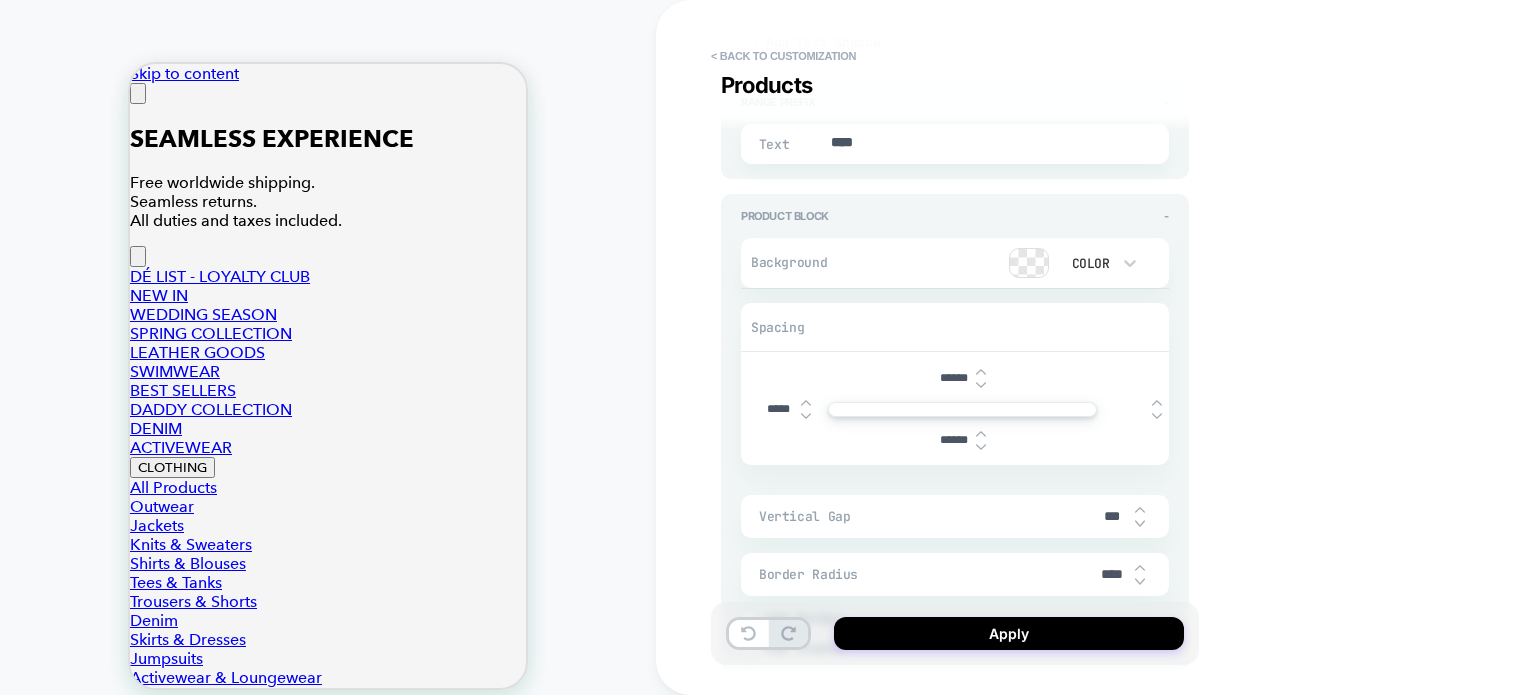 click on "**********" 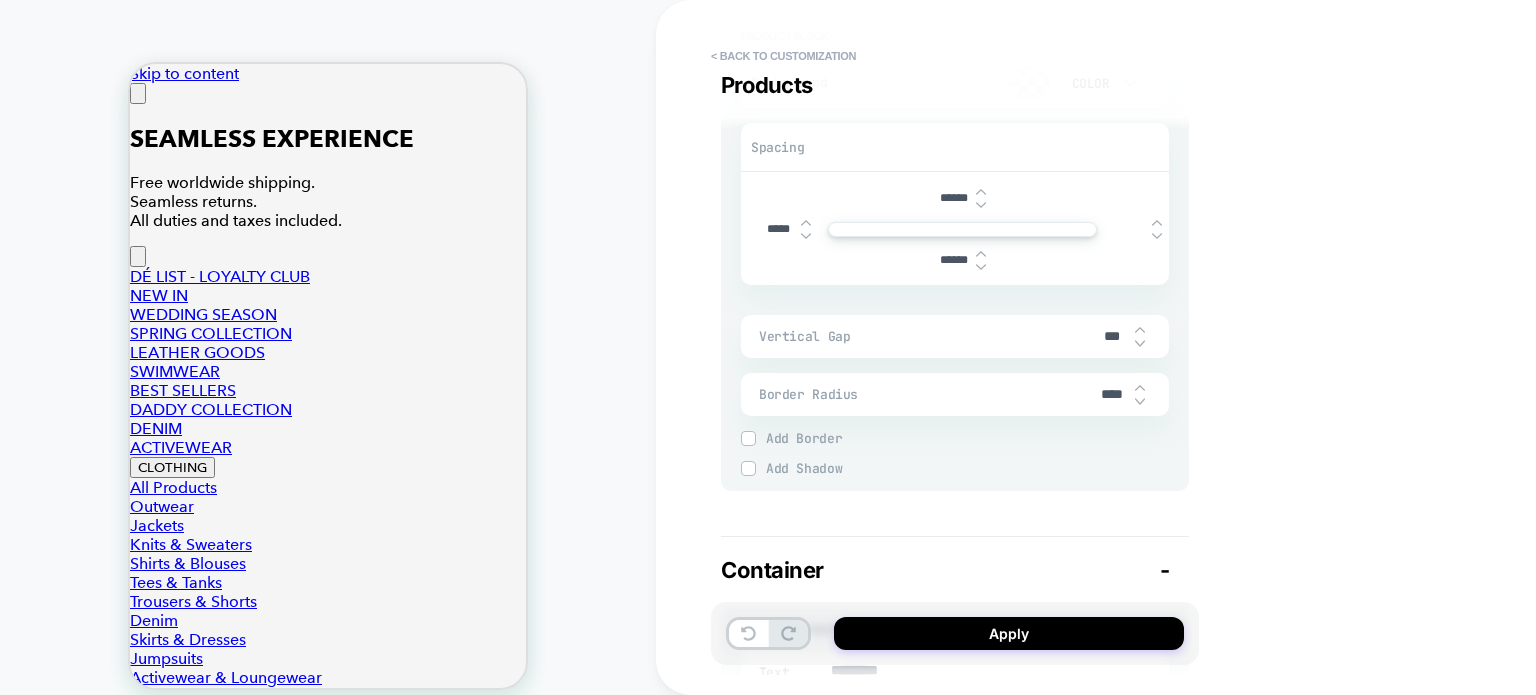 scroll, scrollTop: 2200, scrollLeft: 0, axis: vertical 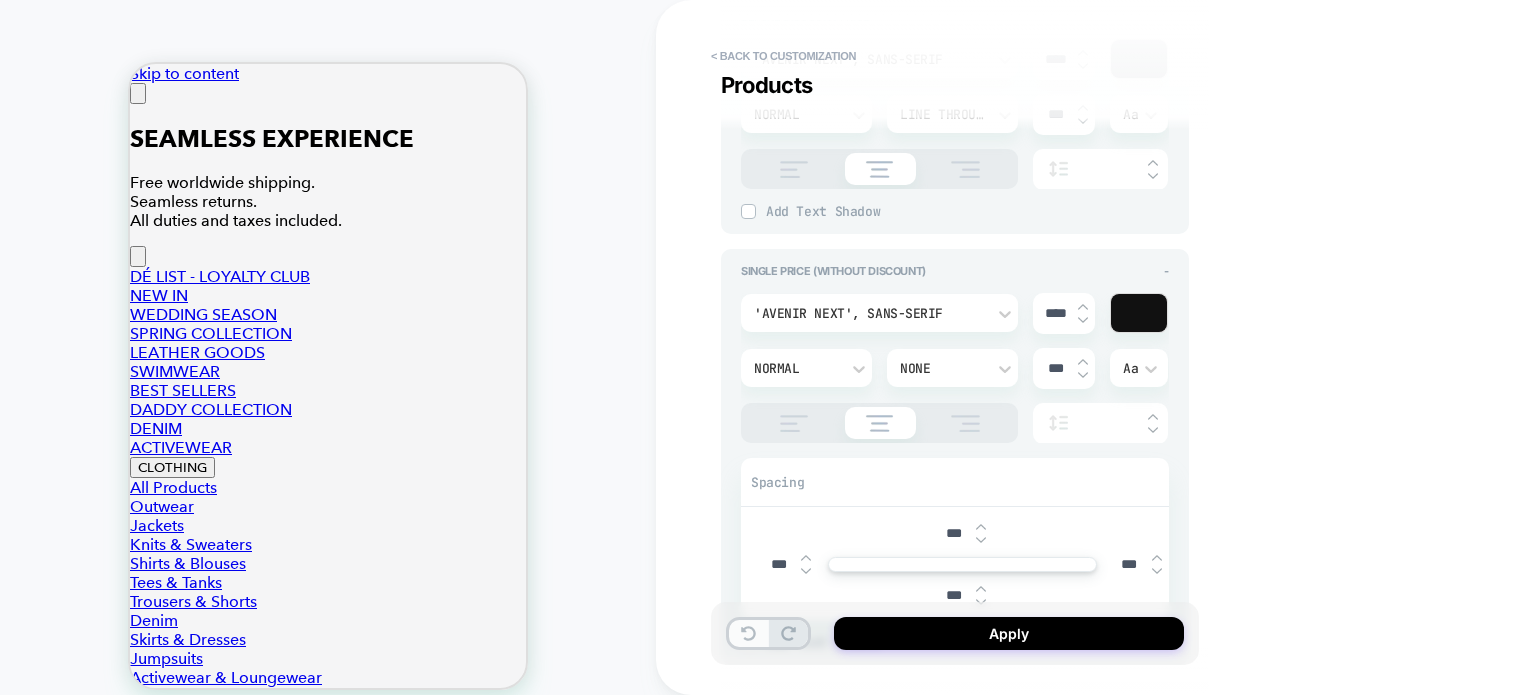 click 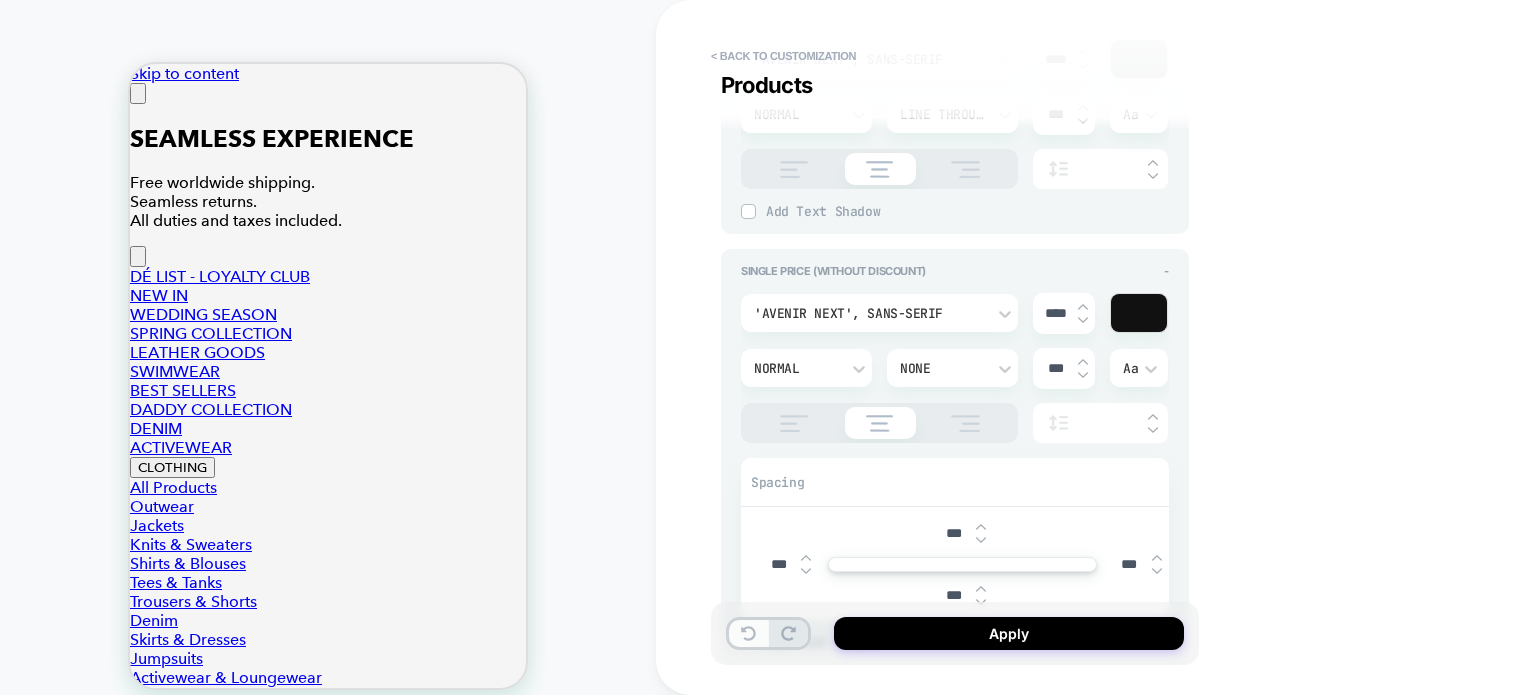 type on "*" 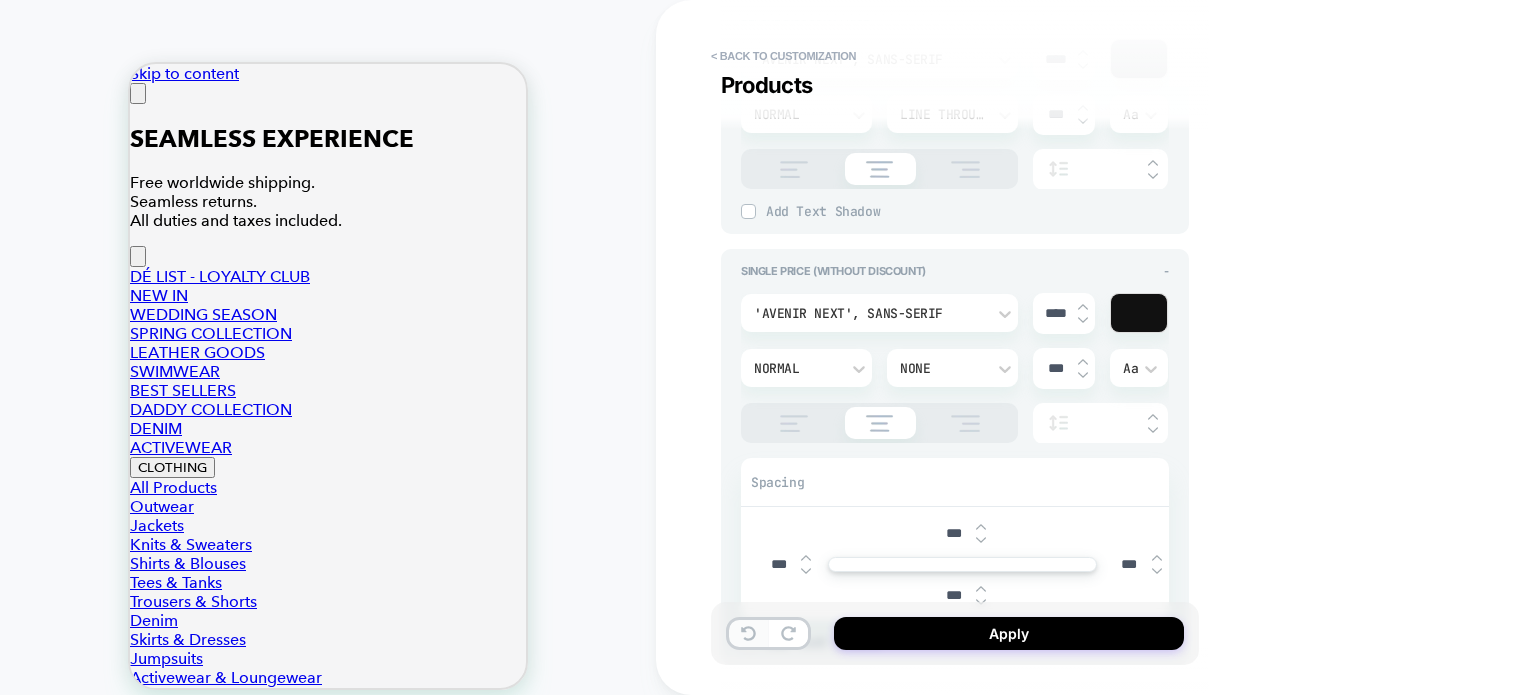 click 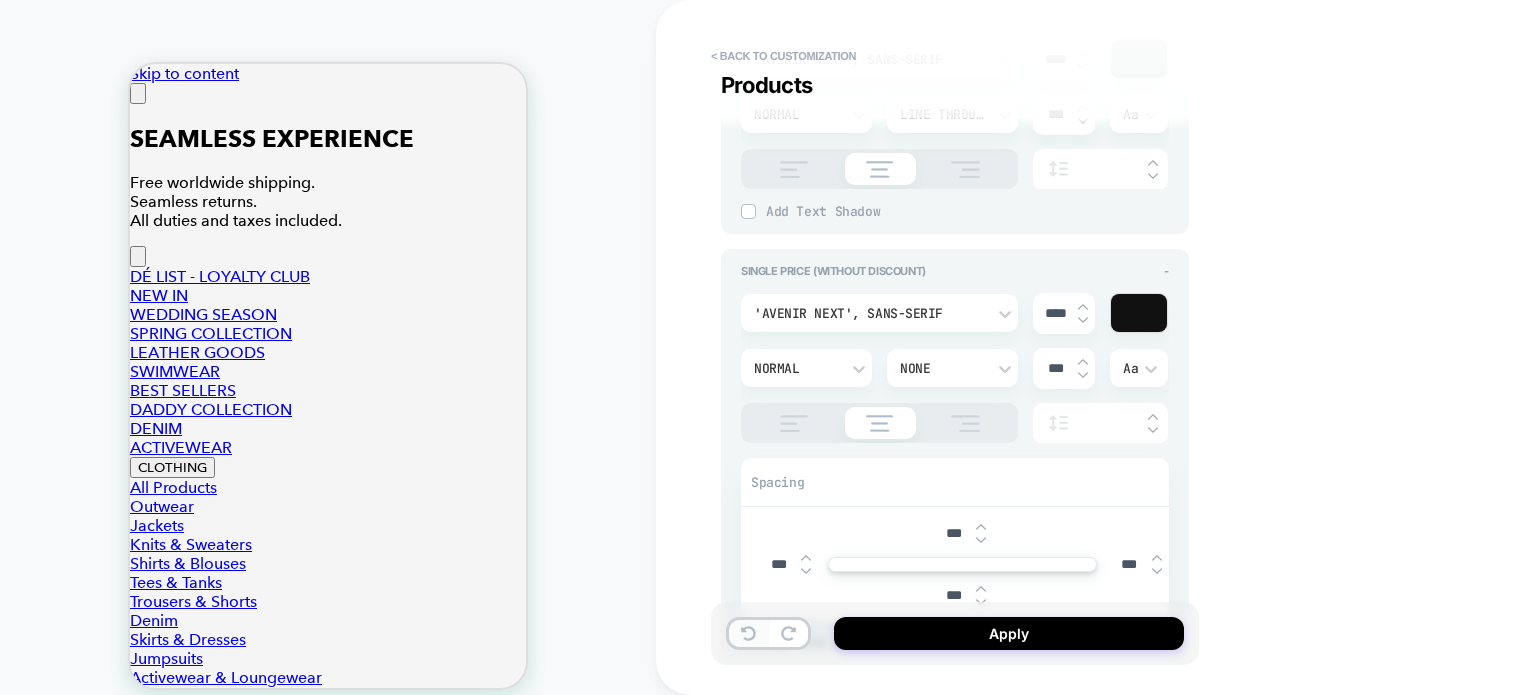 type on "*" 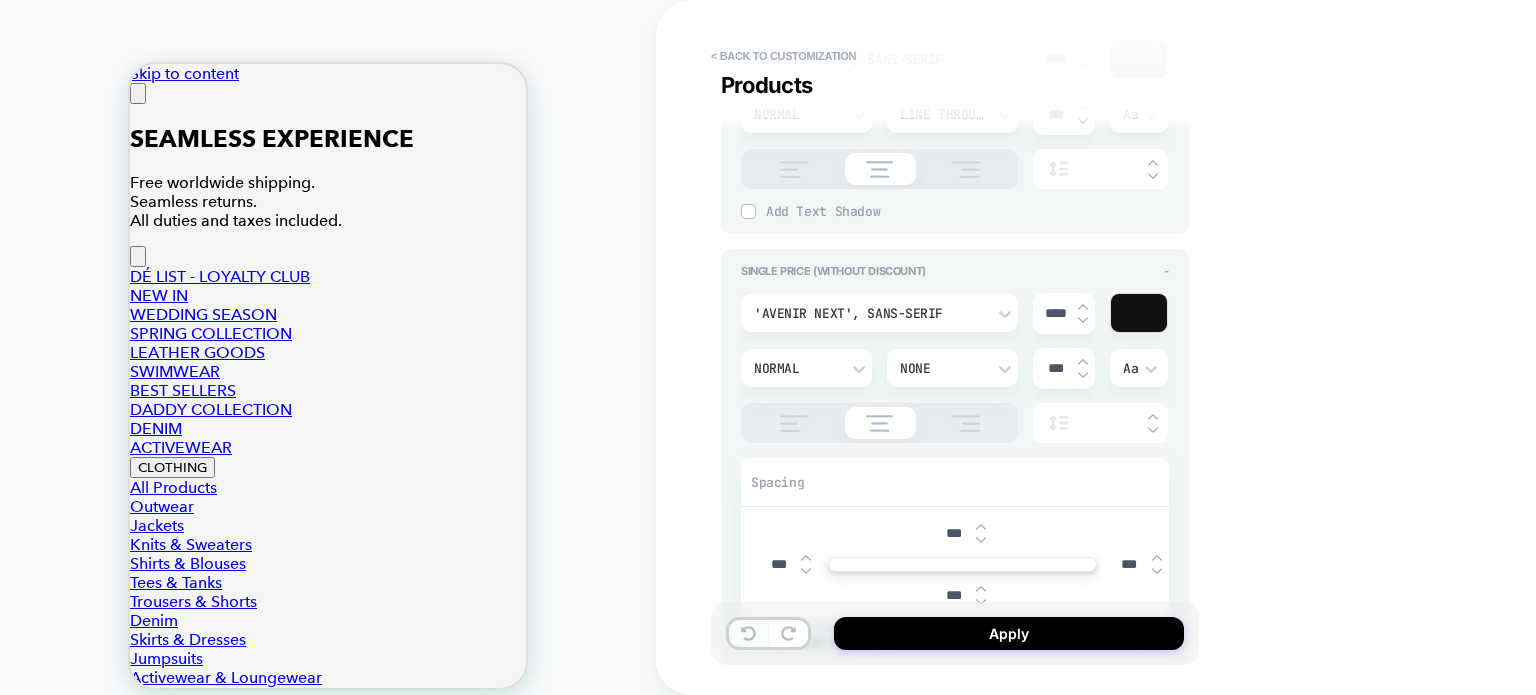 type on "***" 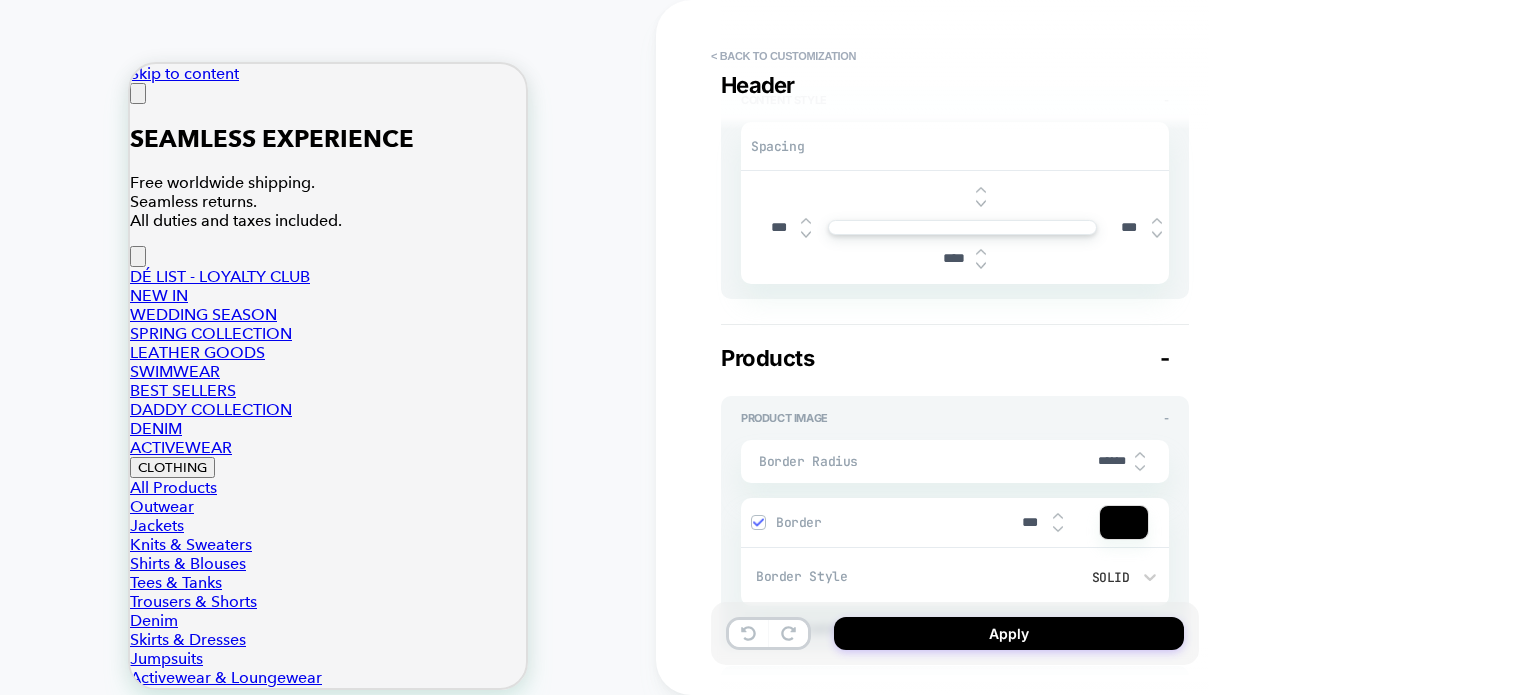 scroll, scrollTop: 62, scrollLeft: 0, axis: vertical 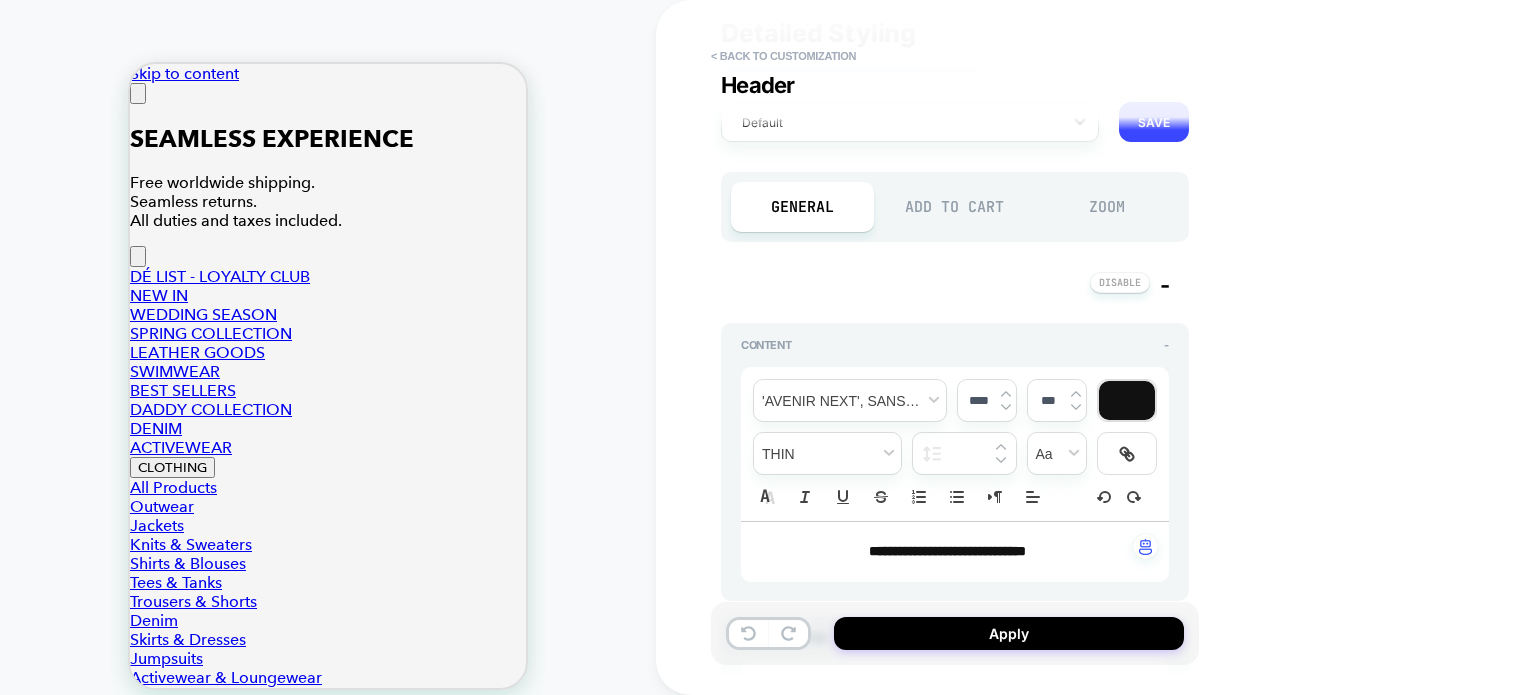 type on "*" 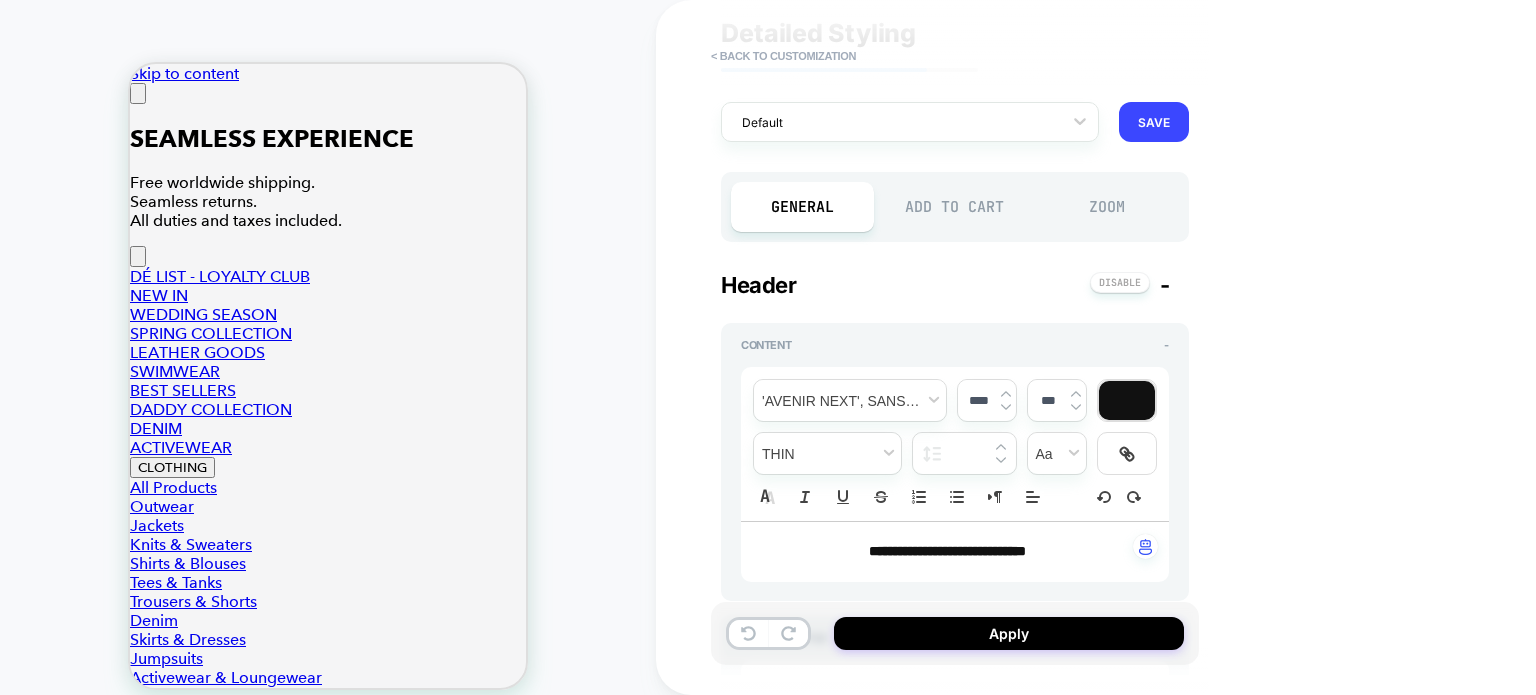 scroll, scrollTop: 0, scrollLeft: 0, axis: both 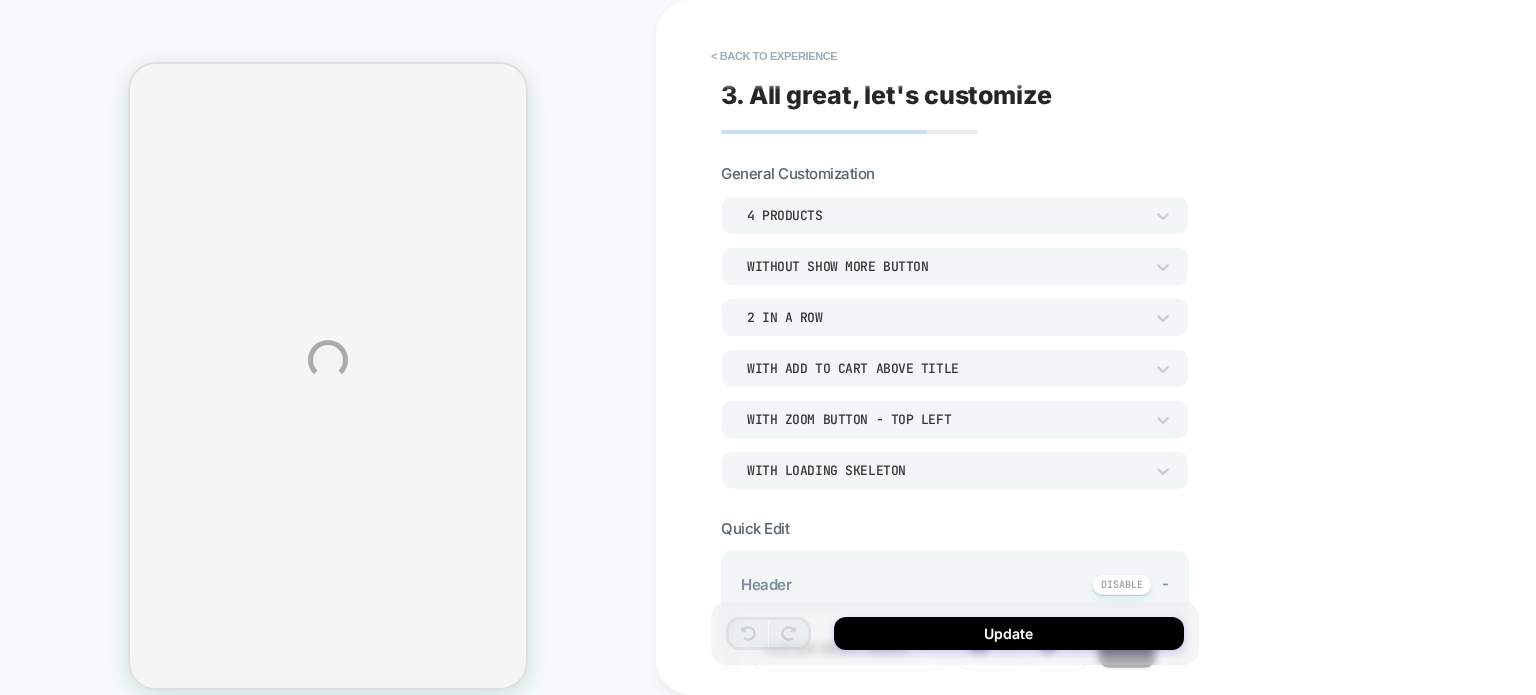 click on "**********" at bounding box center (768, 360) 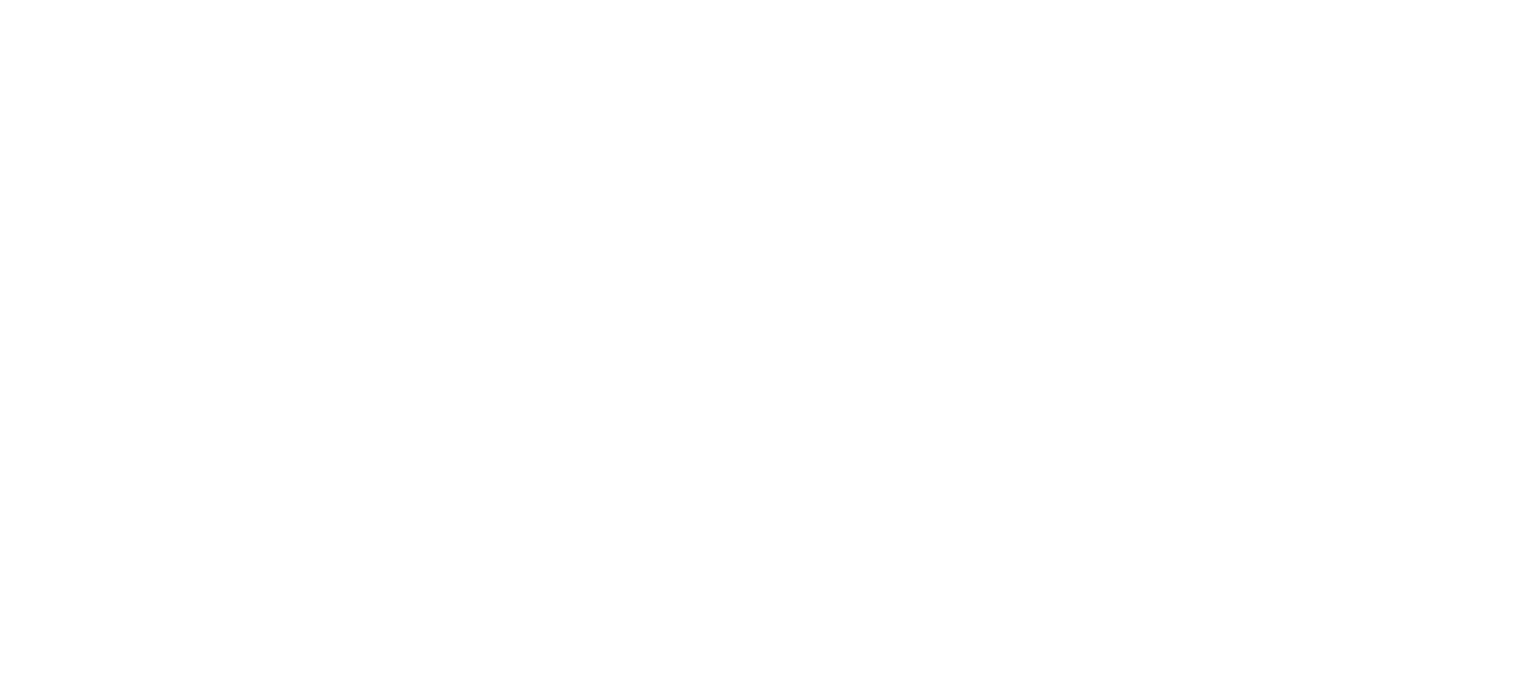 scroll, scrollTop: 0, scrollLeft: 0, axis: both 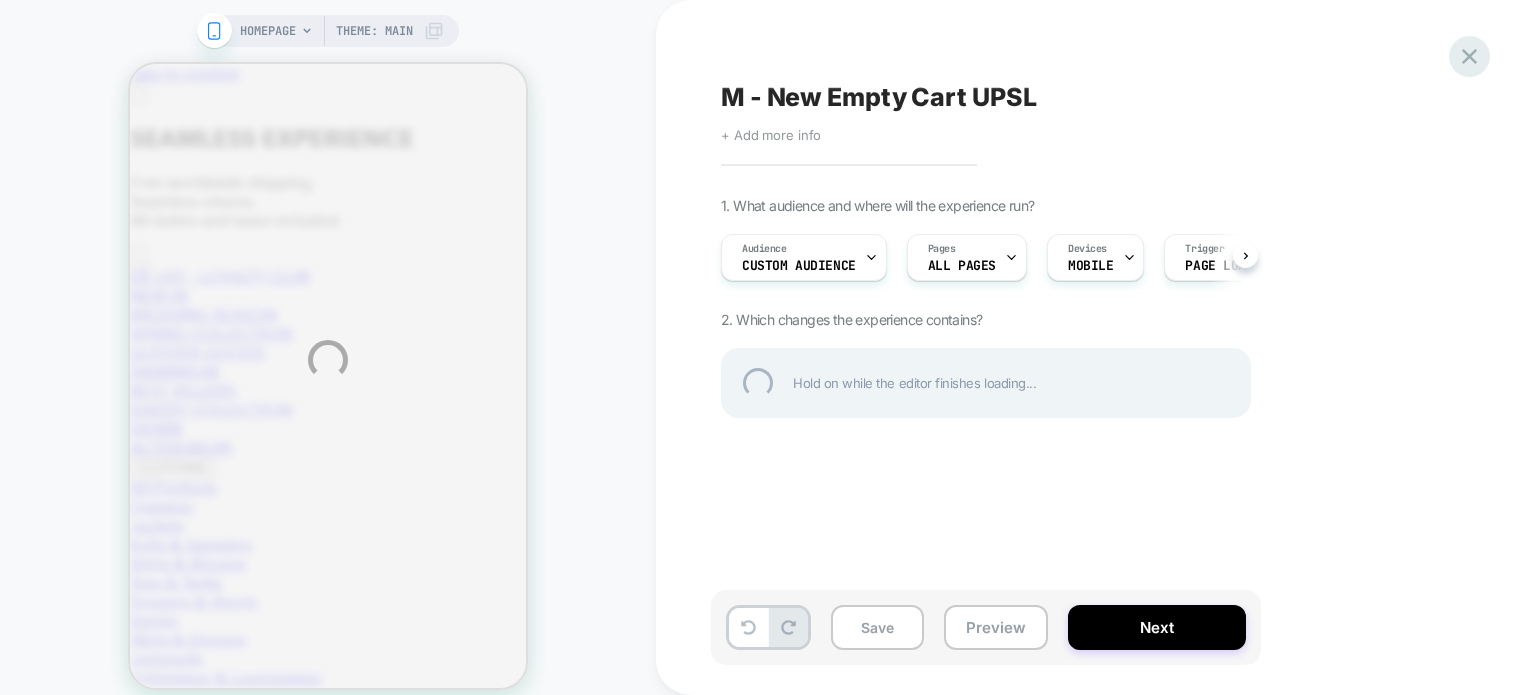 click at bounding box center [1469, 56] 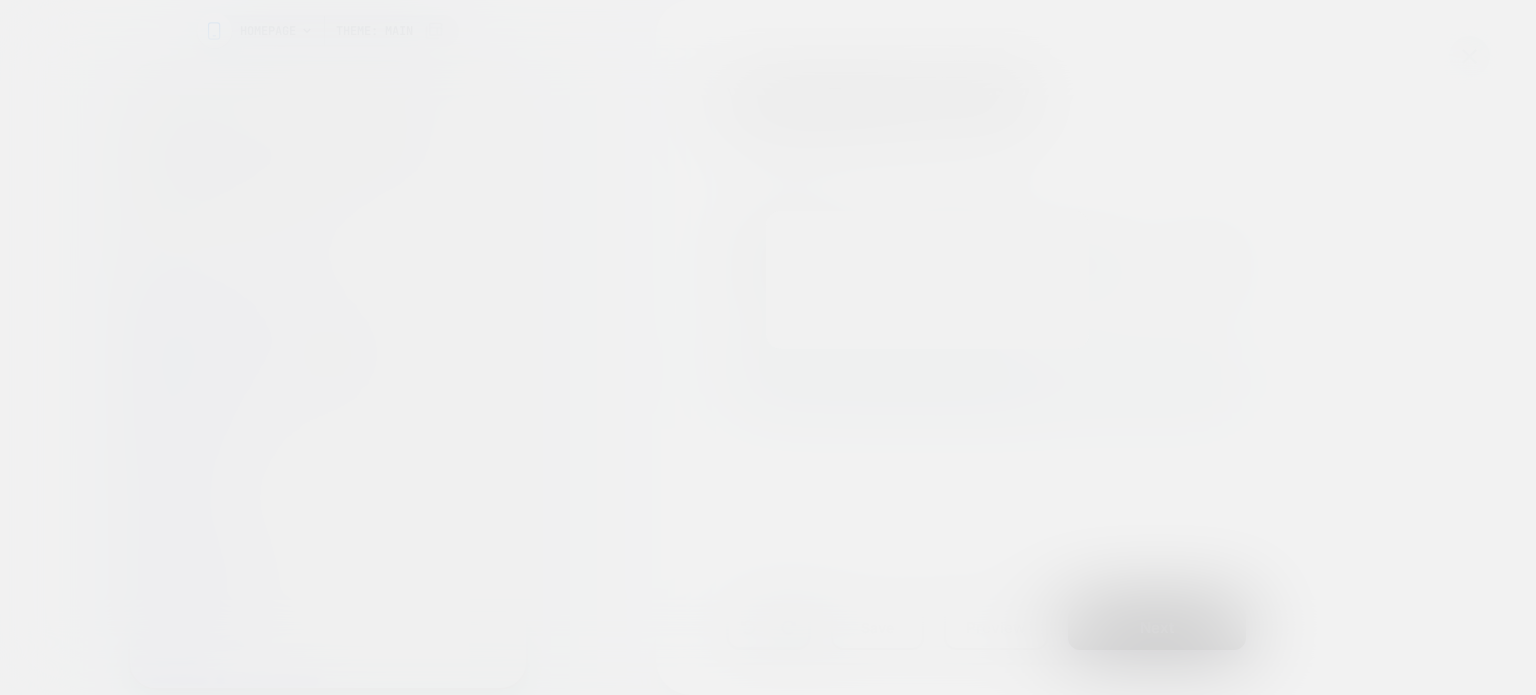 scroll, scrollTop: 0, scrollLeft: 0, axis: both 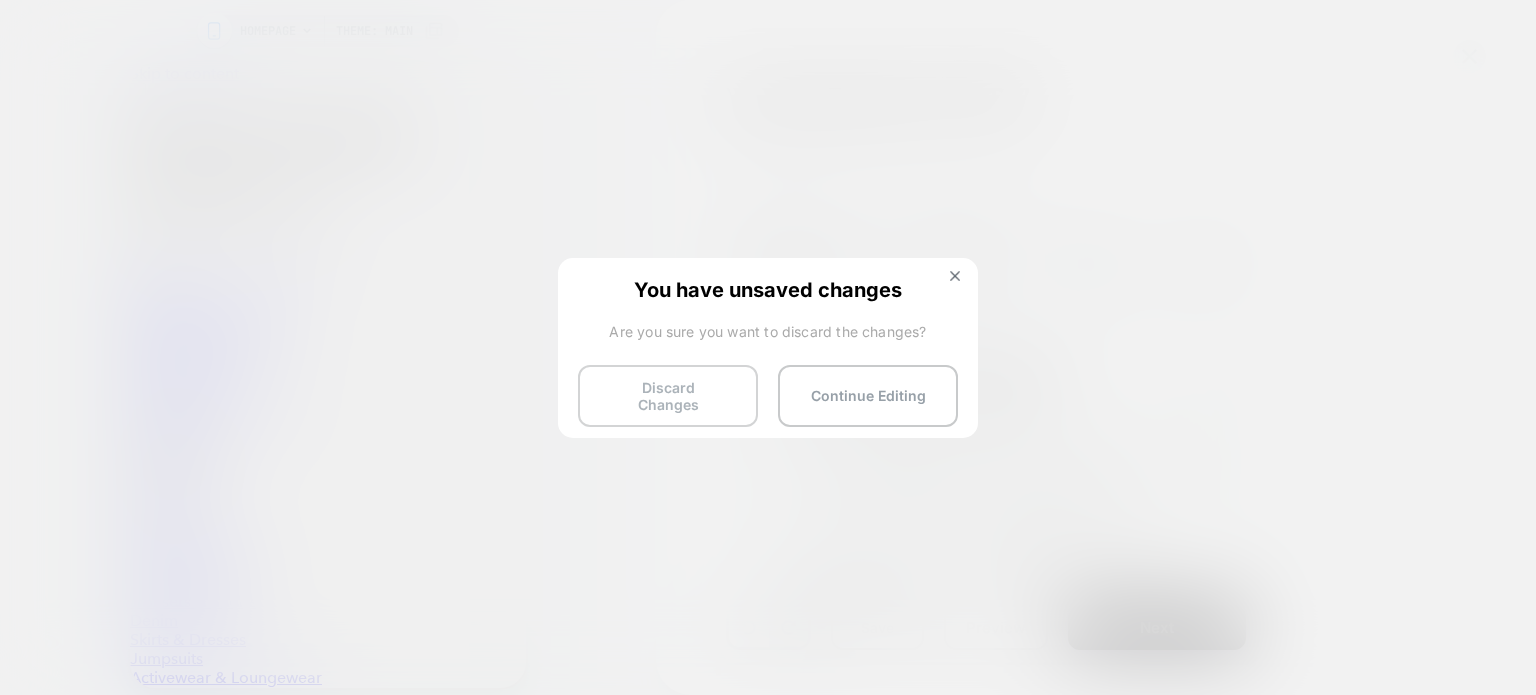 click on "Discard Changes" at bounding box center (668, 396) 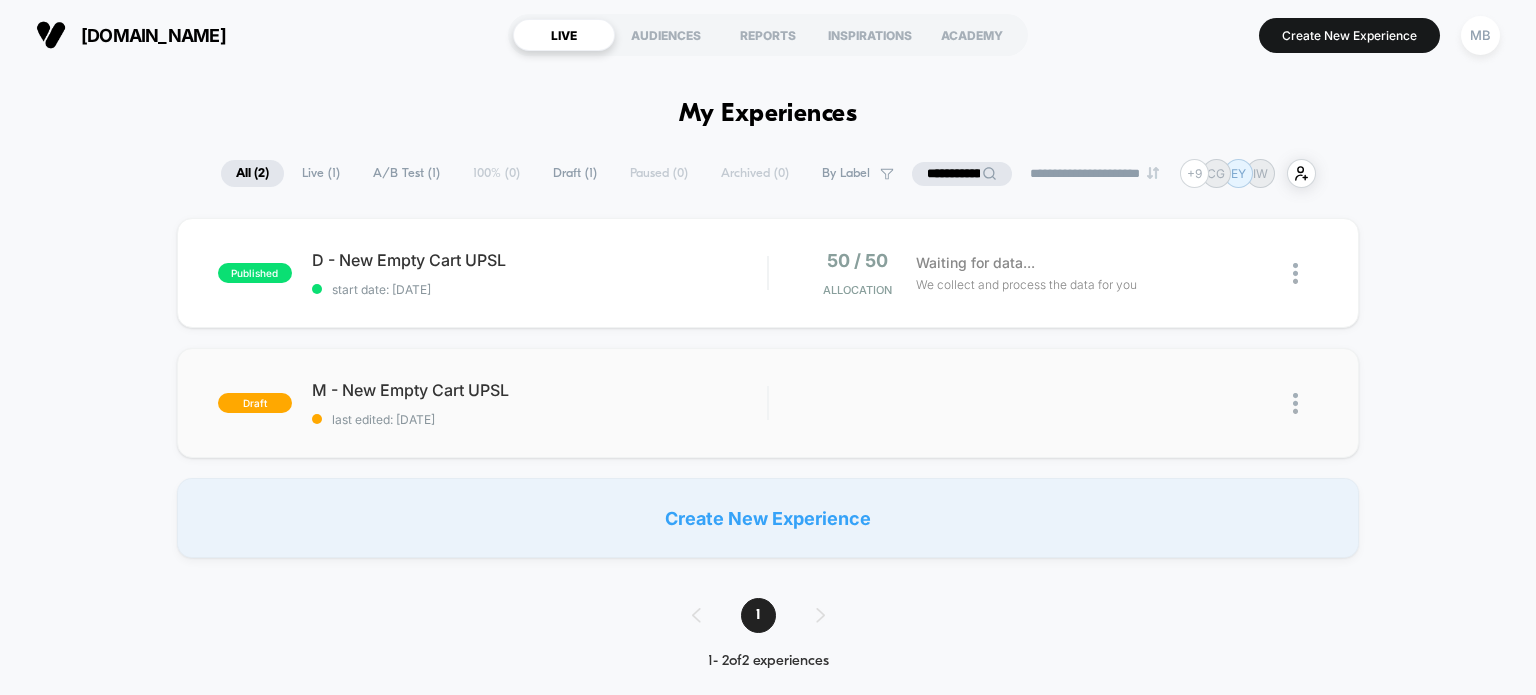 click on "Edit Duplicate Preview Start" at bounding box center [1044, 403] 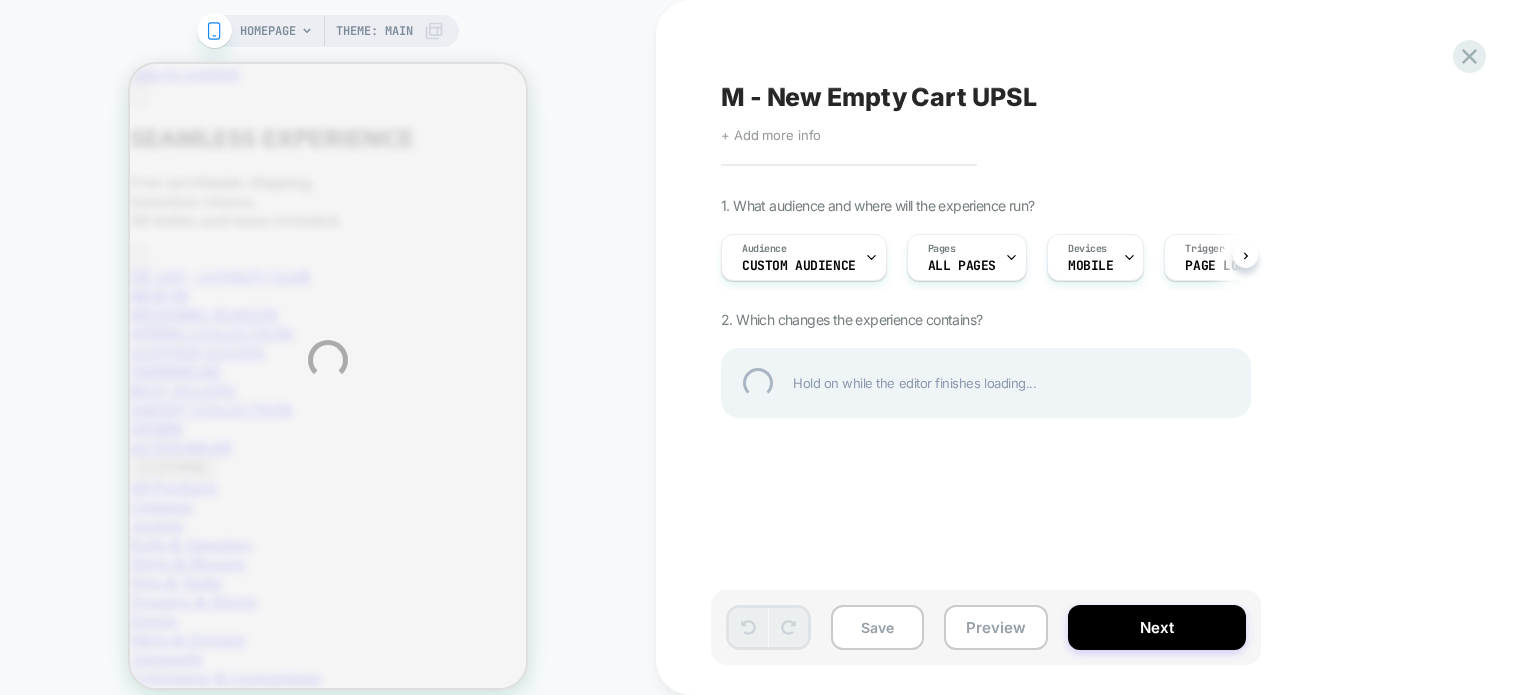 scroll, scrollTop: 0, scrollLeft: 0, axis: both 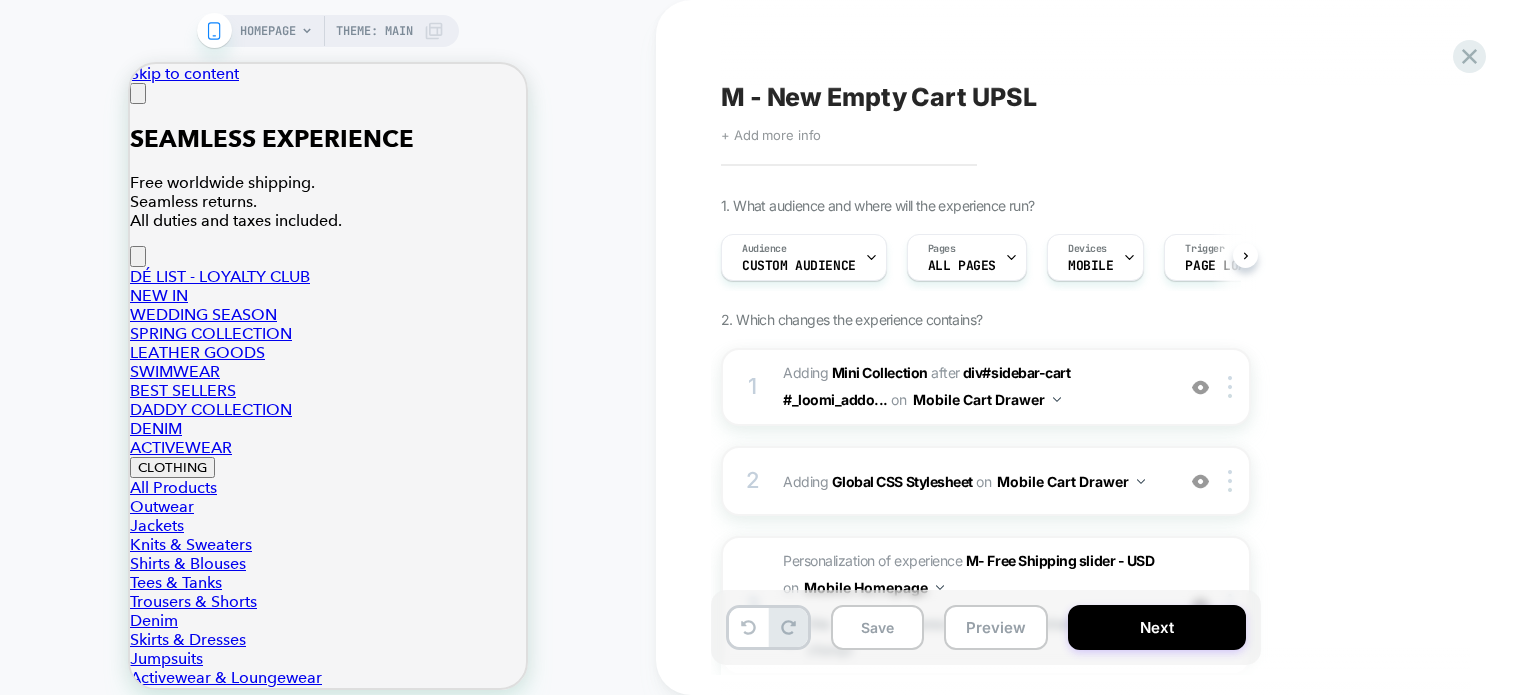 drag, startPoint x: 703, startPoint y: 101, endPoint x: 990, endPoint y: 104, distance: 287.0157 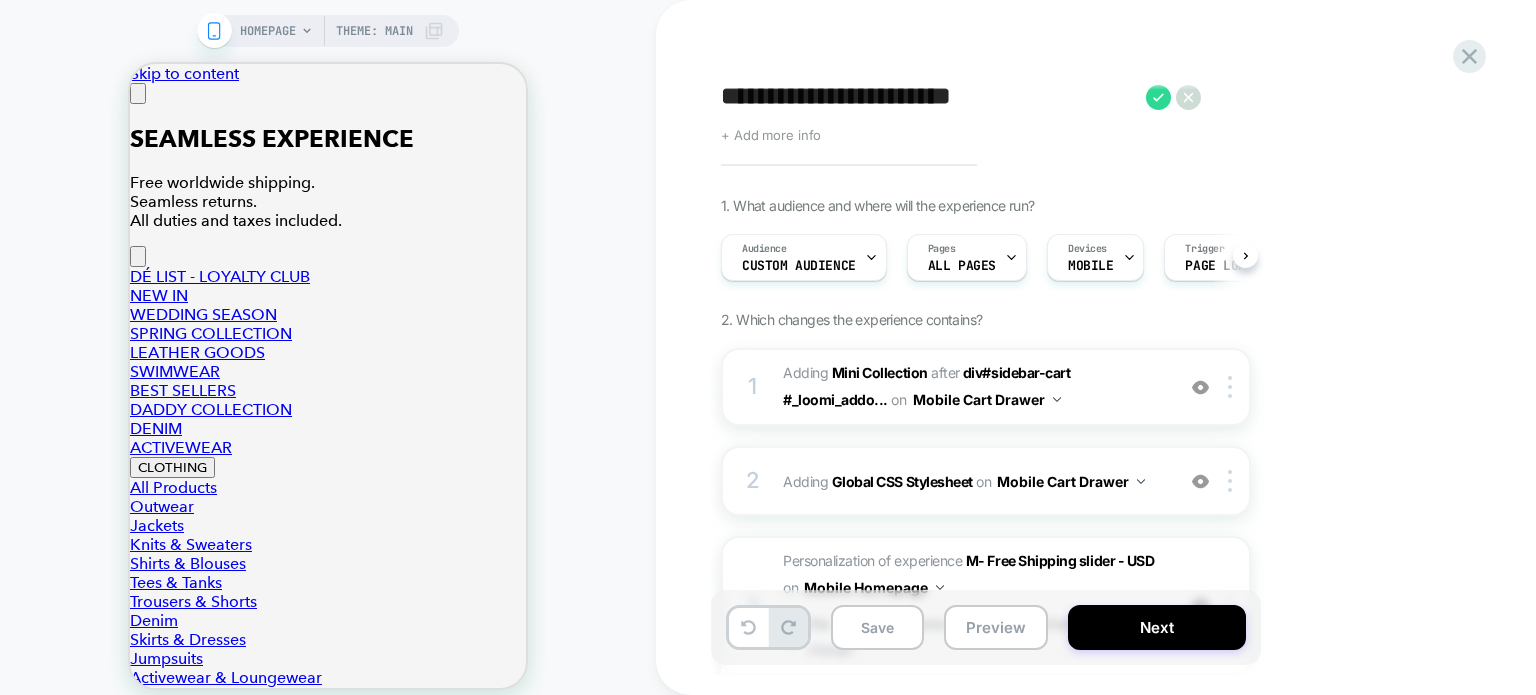 click on "**********" at bounding box center (1086, 347) 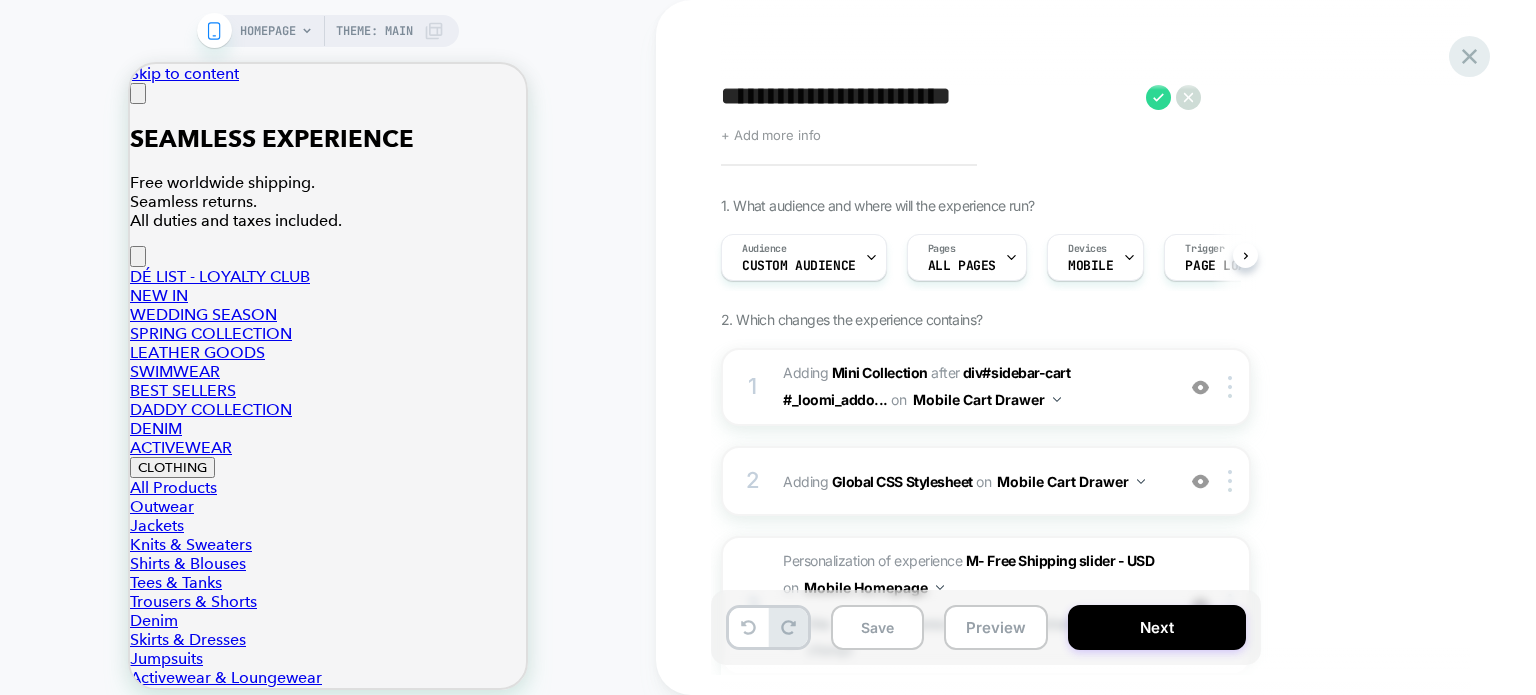 click 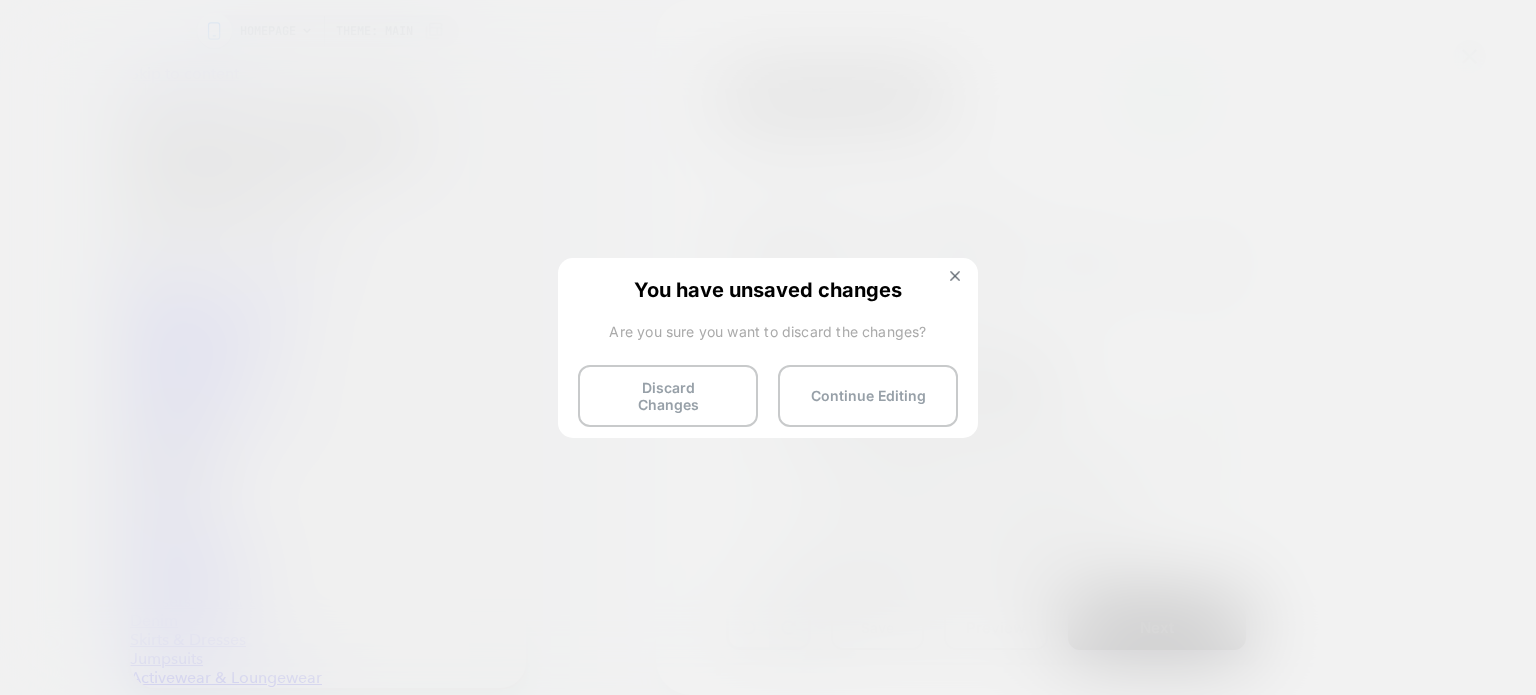 click at bounding box center [955, 278] 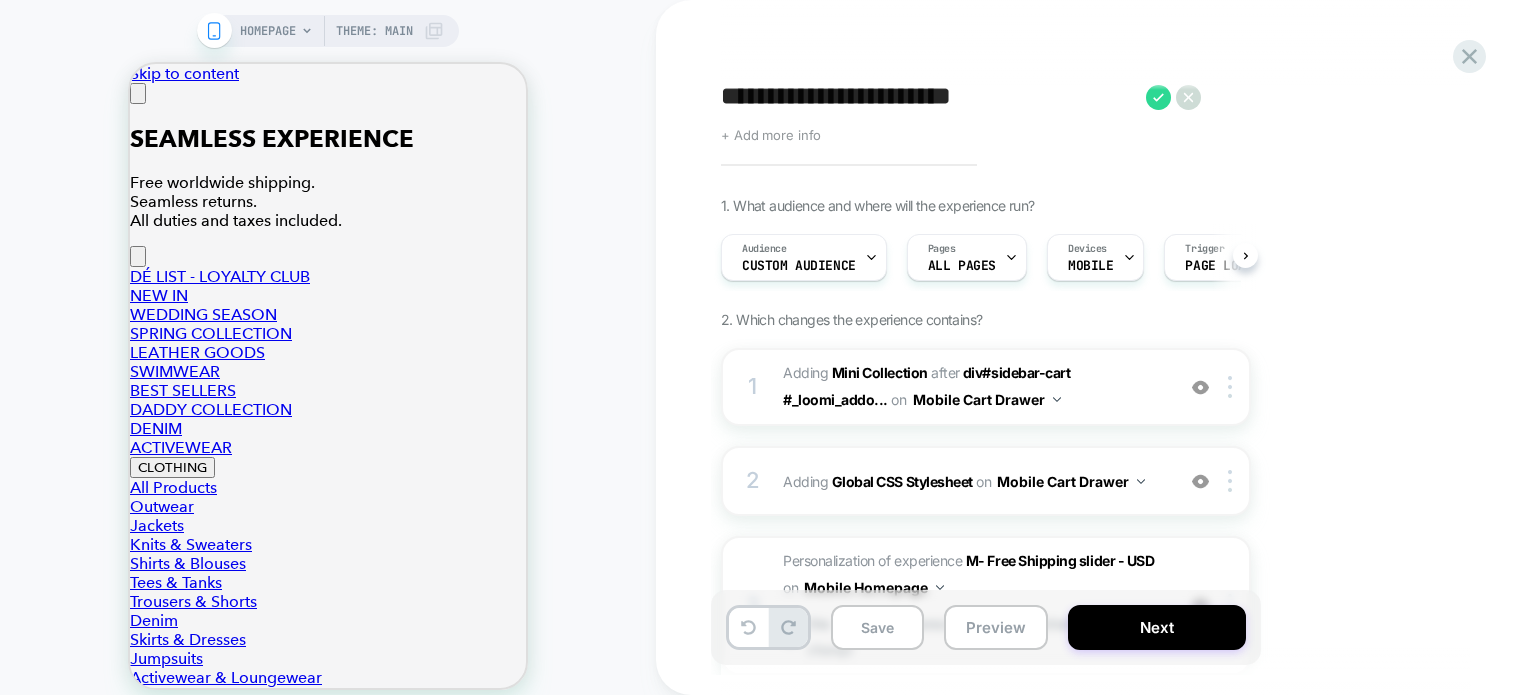 click on "**********" at bounding box center (928, 97) 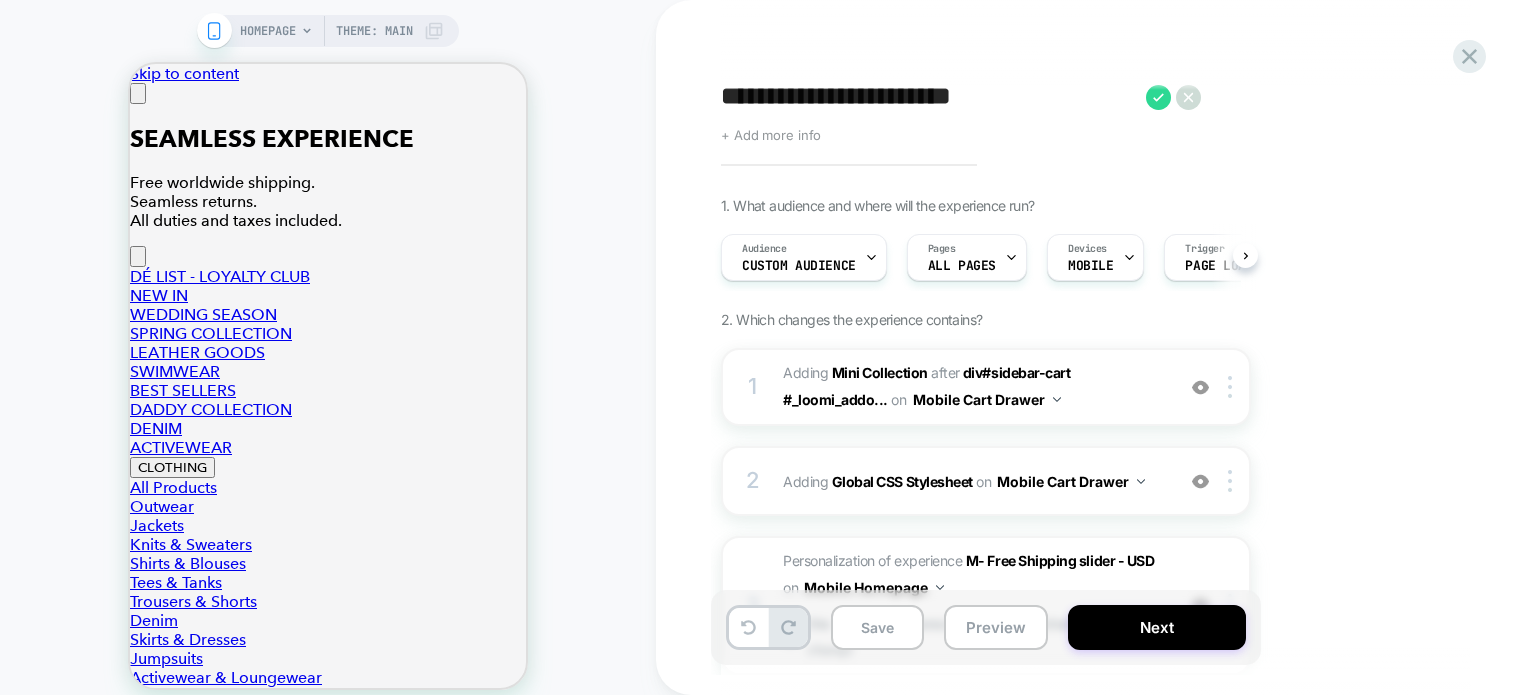 click on "**********" at bounding box center (1086, 347) 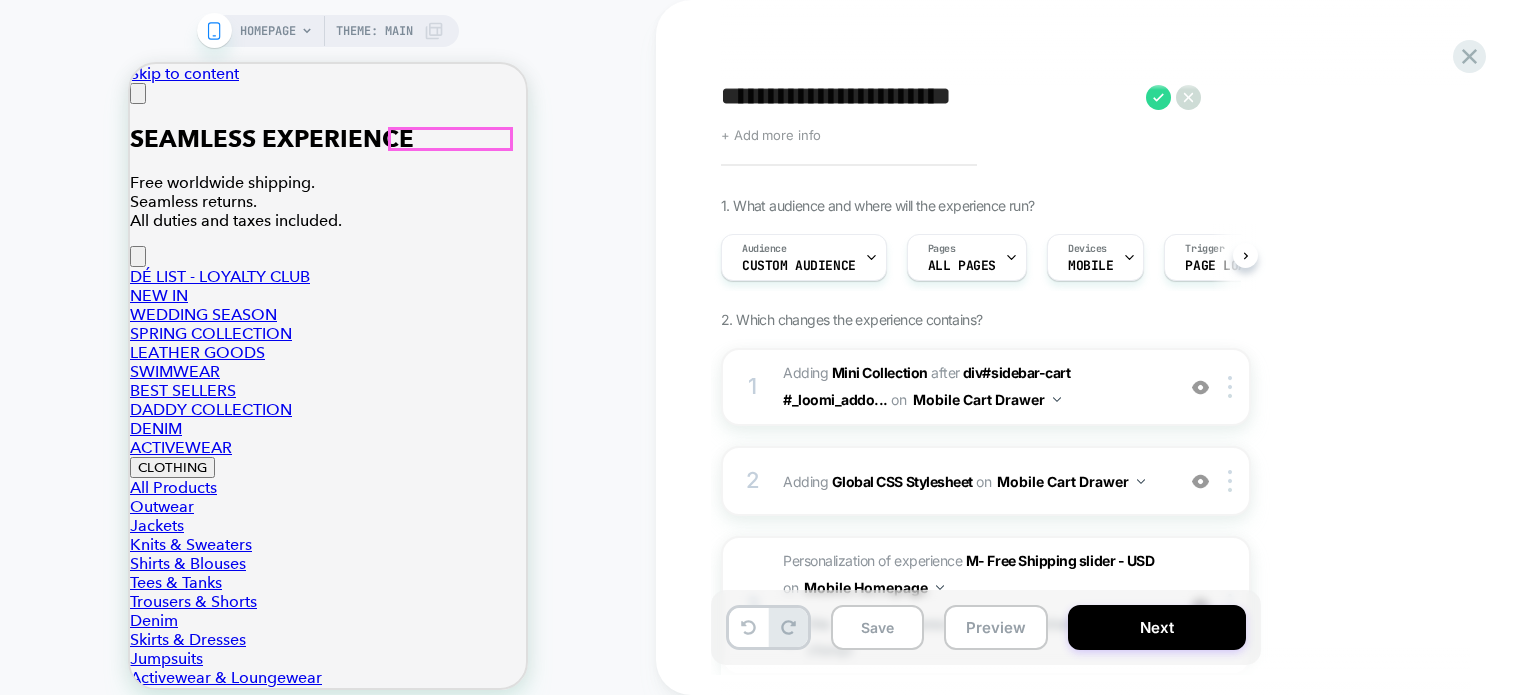 click at bounding box center (272, 4726) 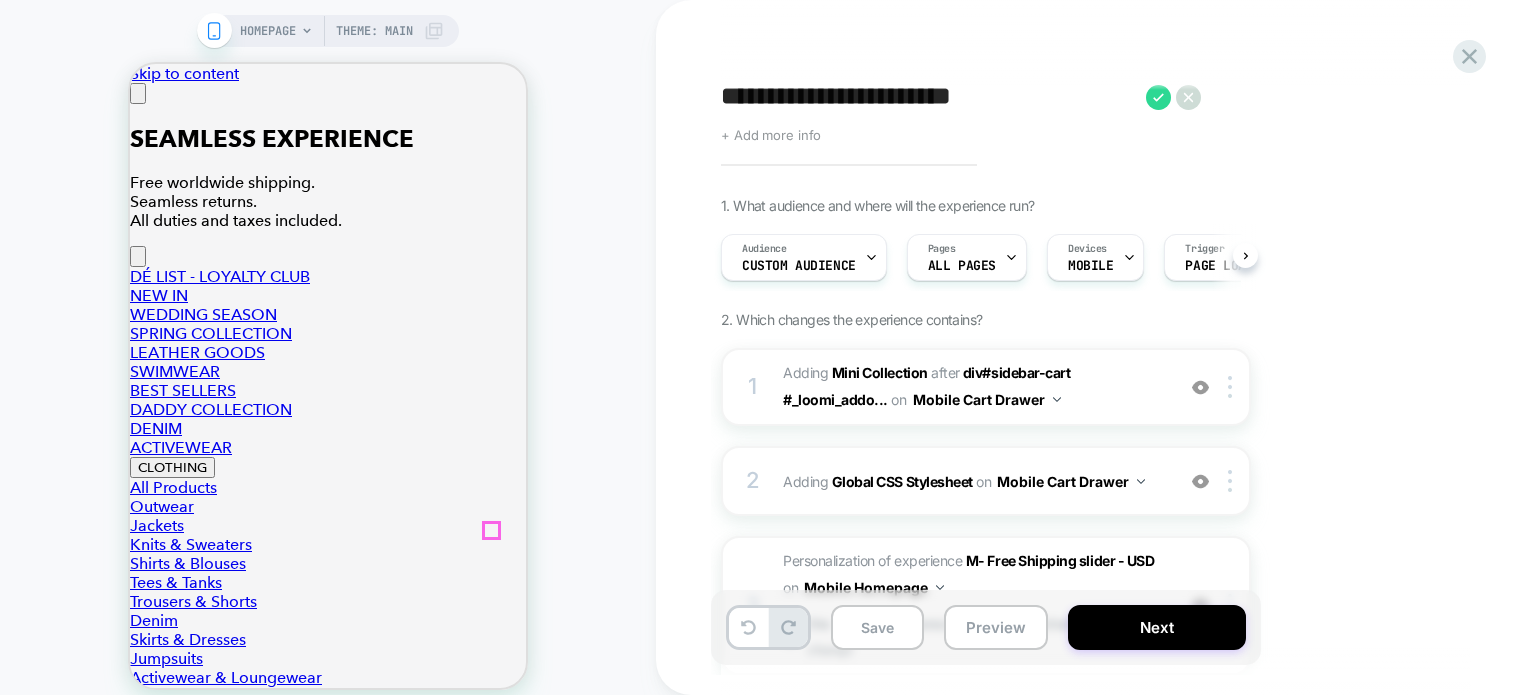 click at bounding box center [138, 93] 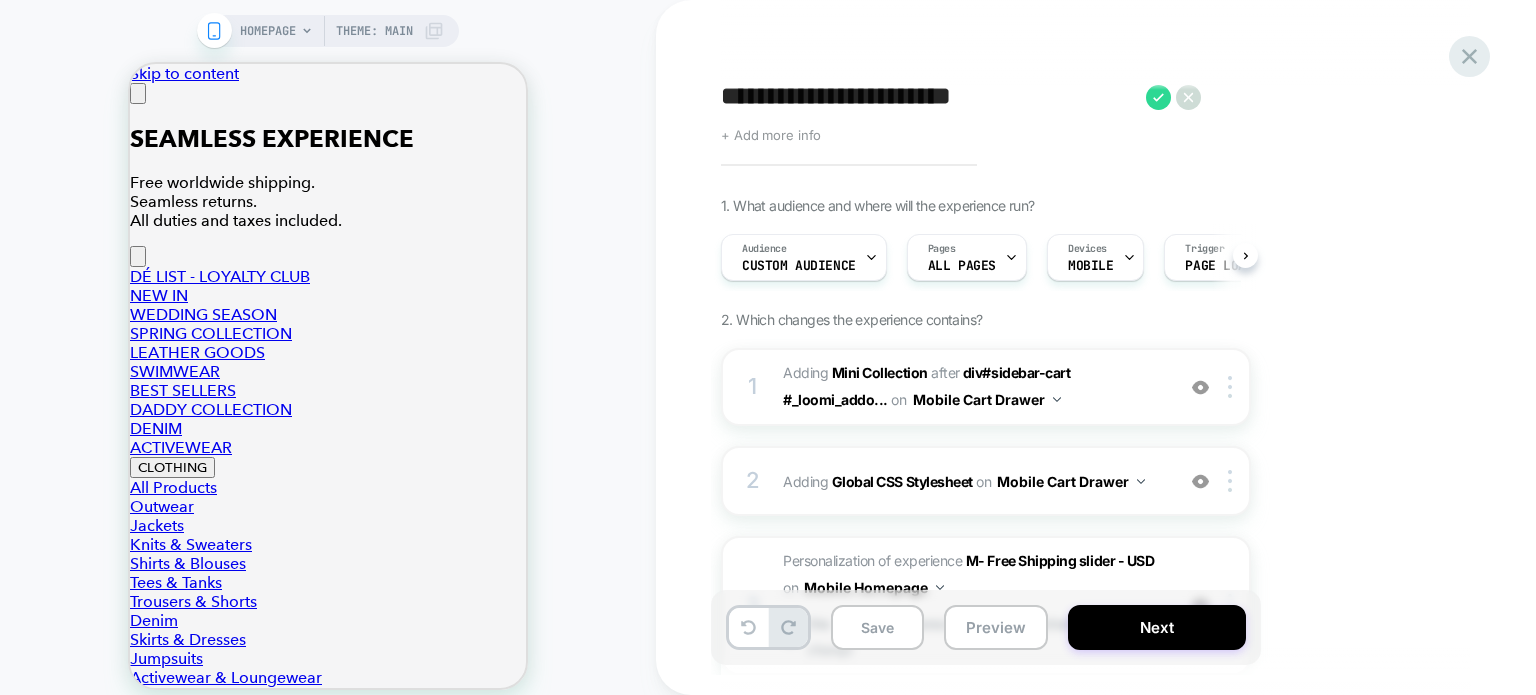 click 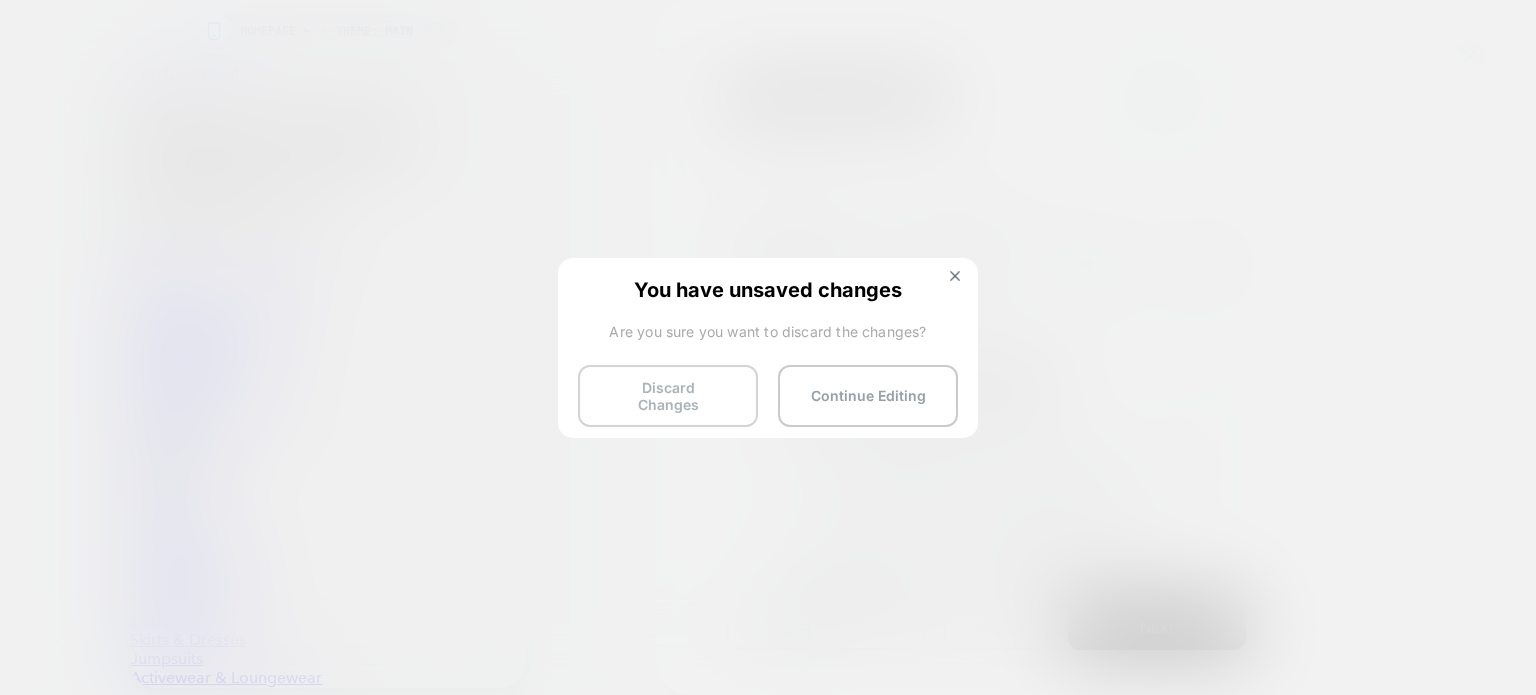 click on "Discard Changes" at bounding box center (668, 396) 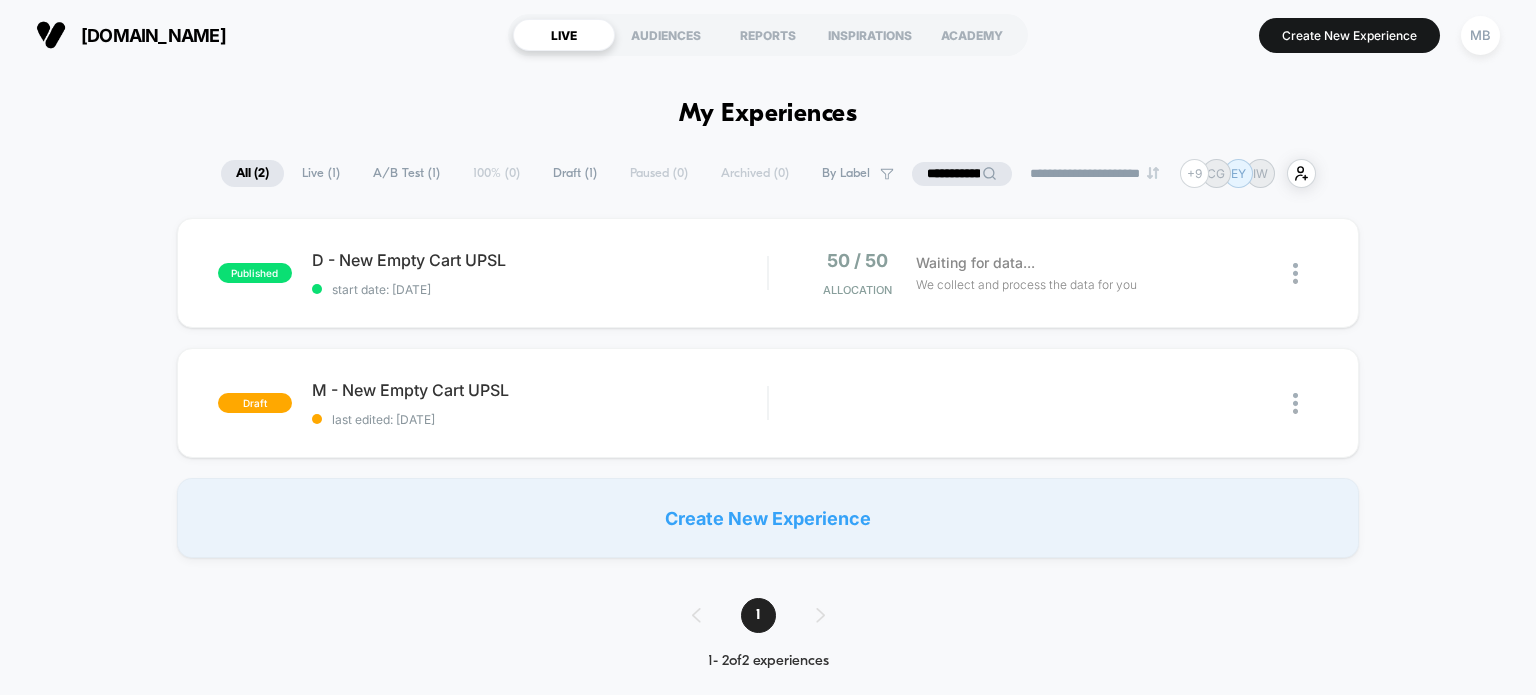 click on "**********" at bounding box center [962, 174] 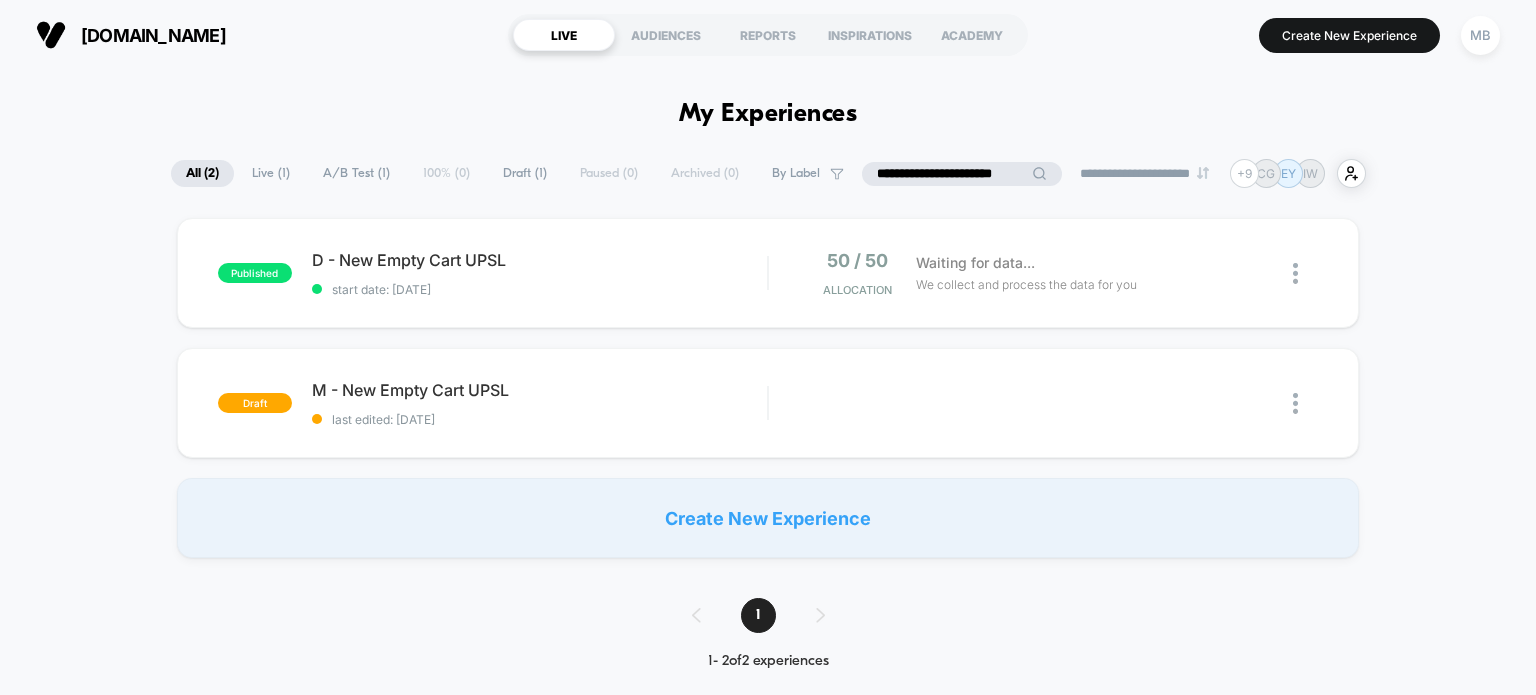 click on "**********" at bounding box center (962, 174) 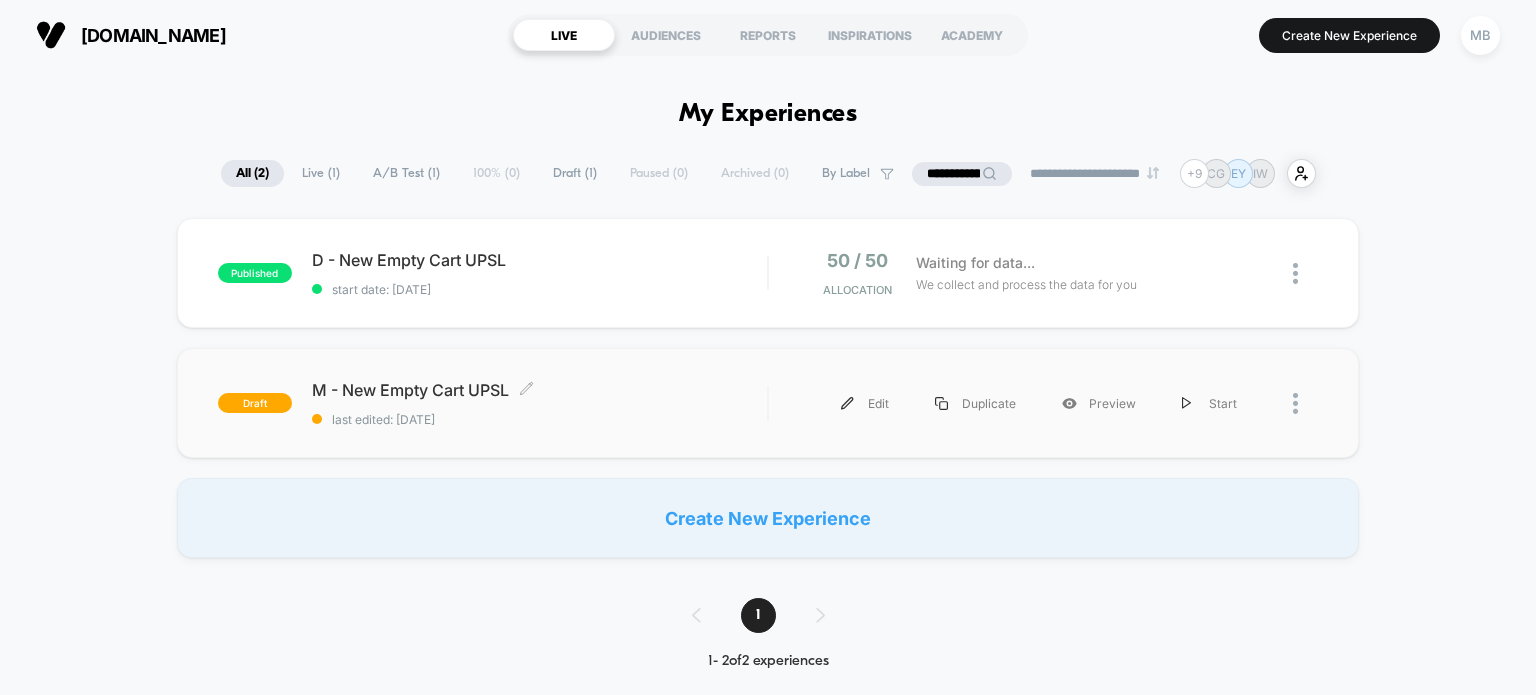 click on "last edited: [DATE]" at bounding box center [540, 419] 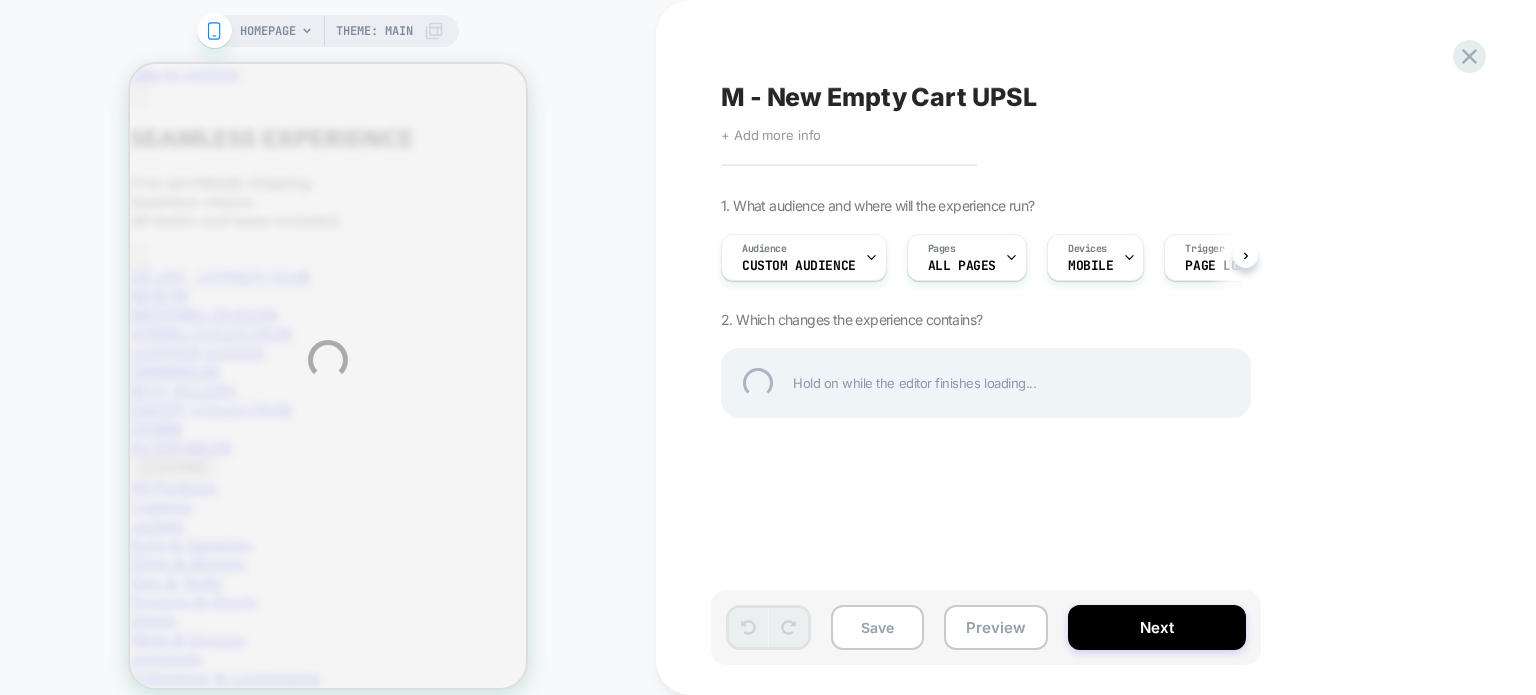 scroll, scrollTop: 0, scrollLeft: 0, axis: both 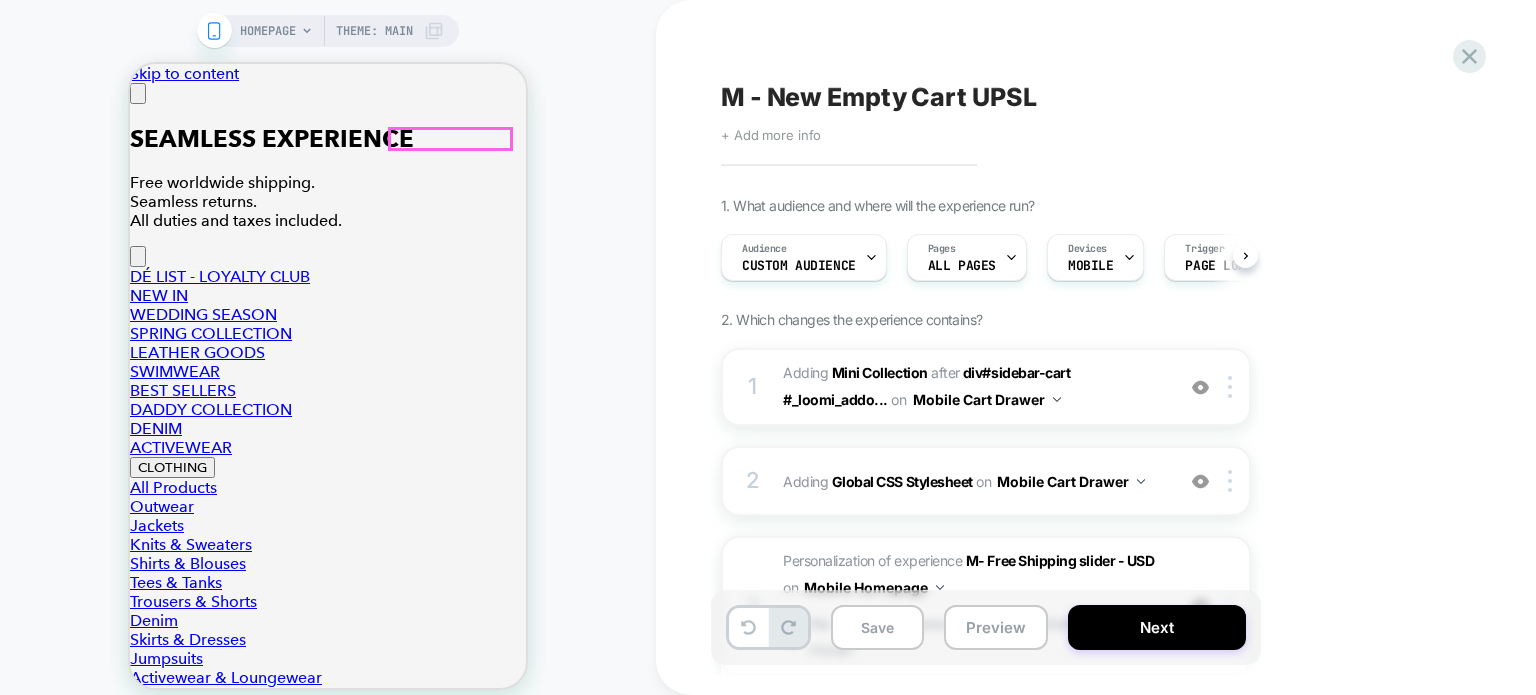click on "1" at bounding box center (279, 5728) 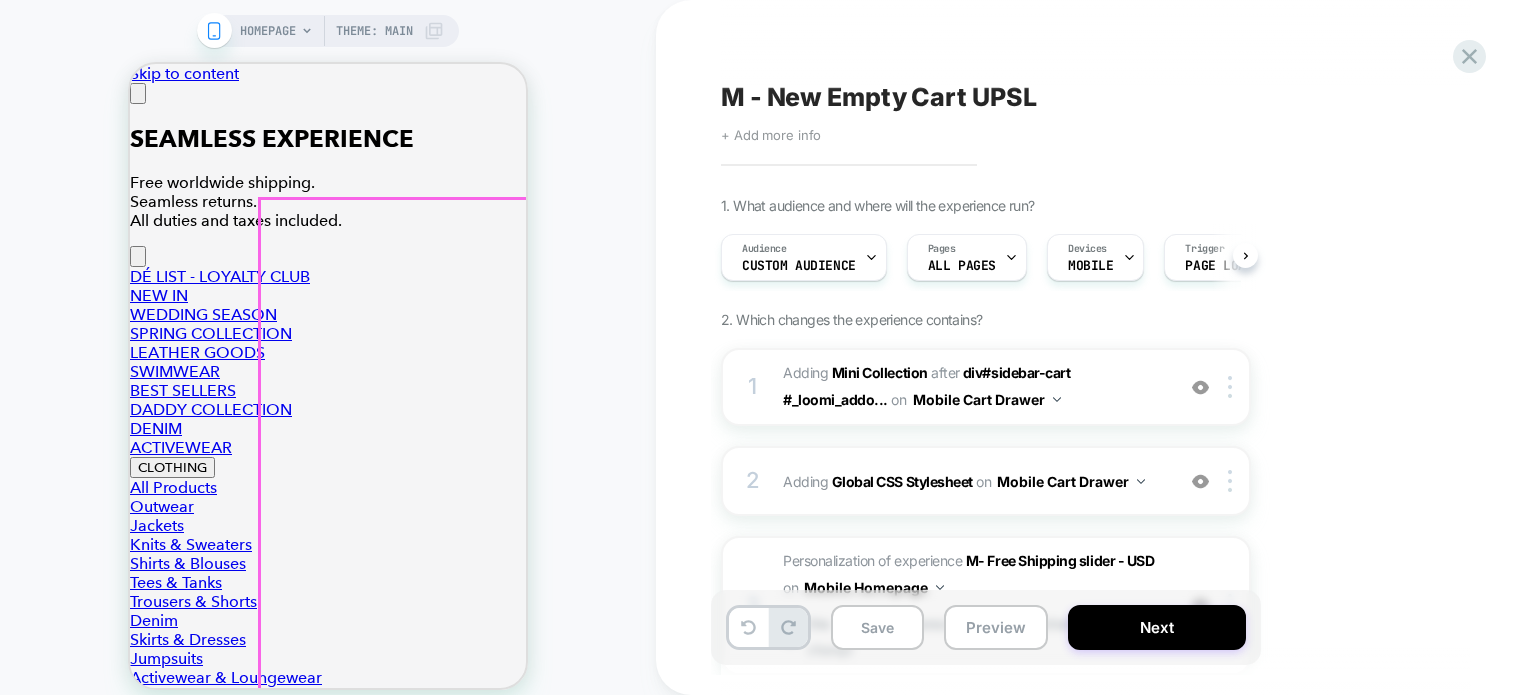 scroll, scrollTop: 0, scrollLeft: 0, axis: both 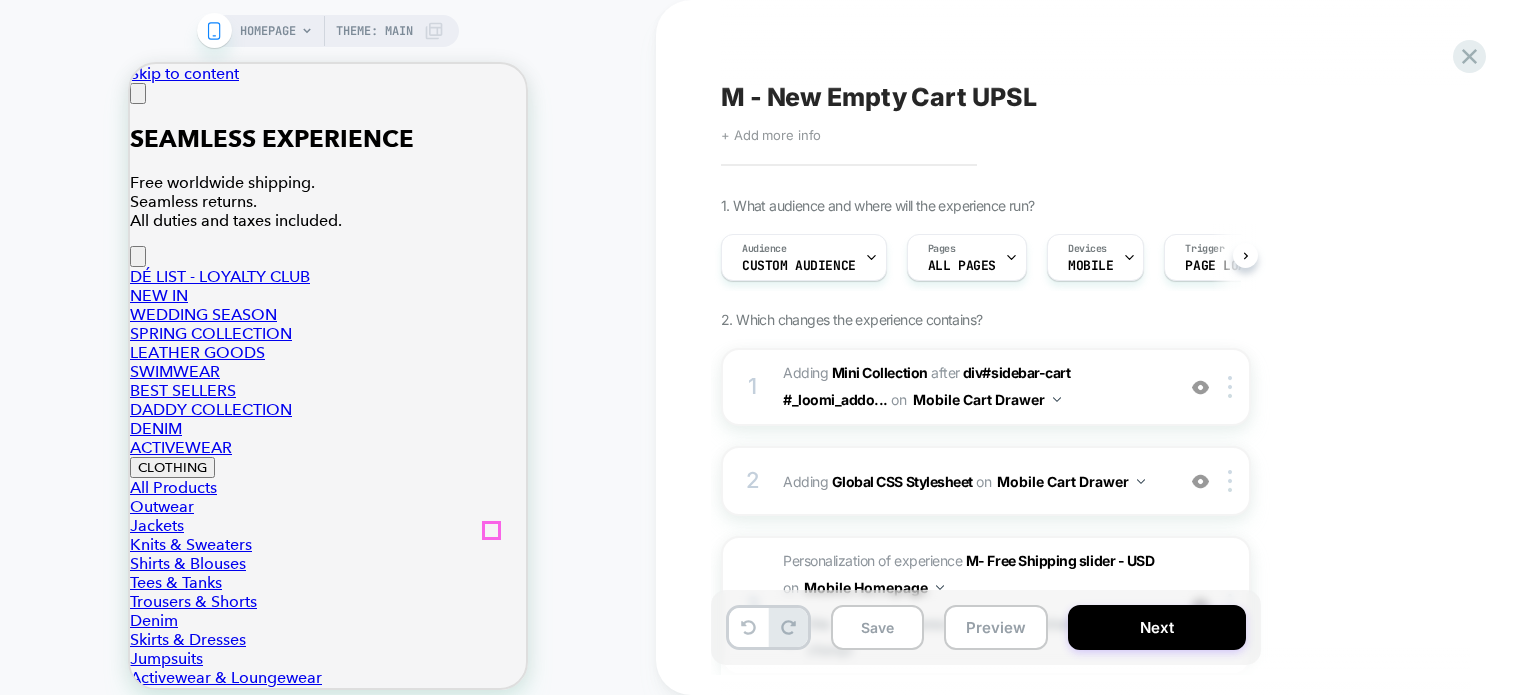 click at bounding box center (138, 93) 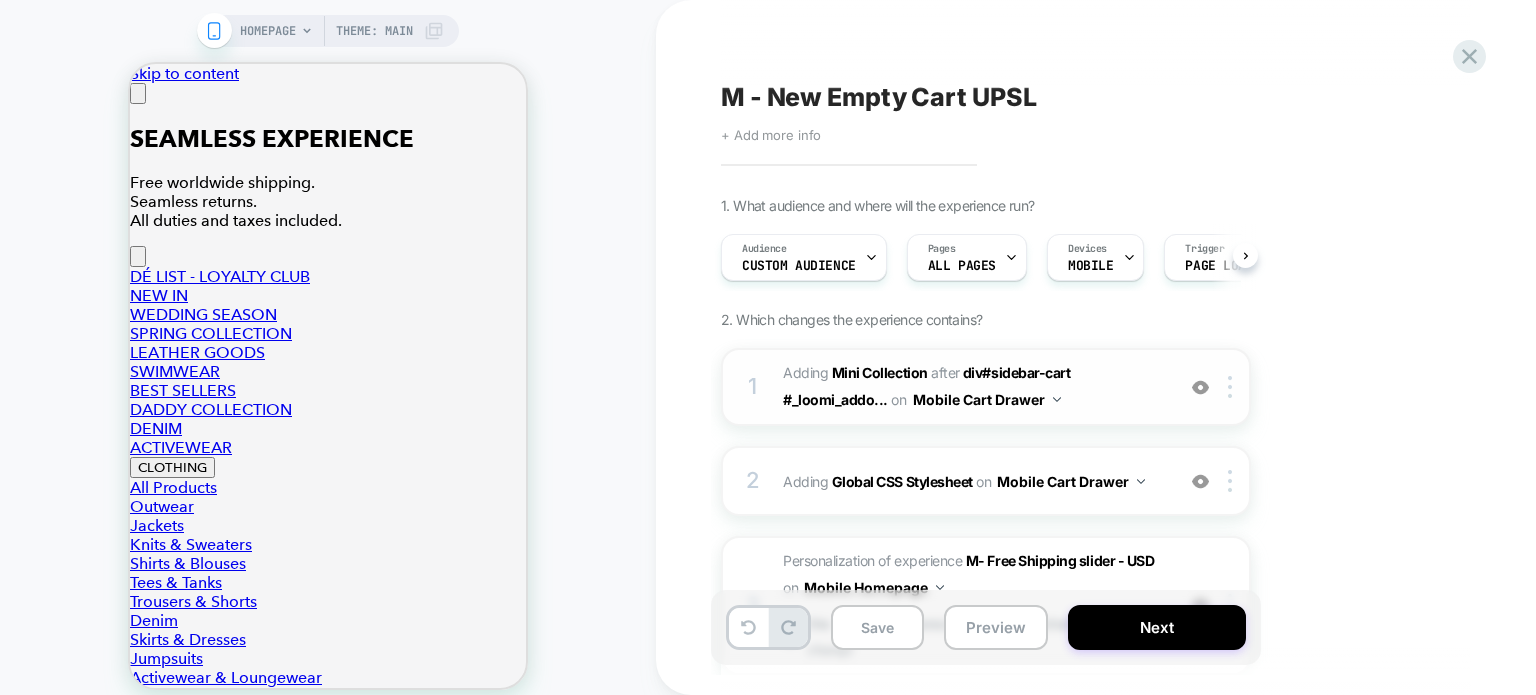 click on "#_loomi_addon_1748506301178 Adding   Mini Collection   AFTER div#sidebar-cart #_loomi_addo... div#sidebar-cart #_loomi_addon_[PHONE_NUMBER]_dup   on Mobile Cart Drawer" at bounding box center [973, 387] 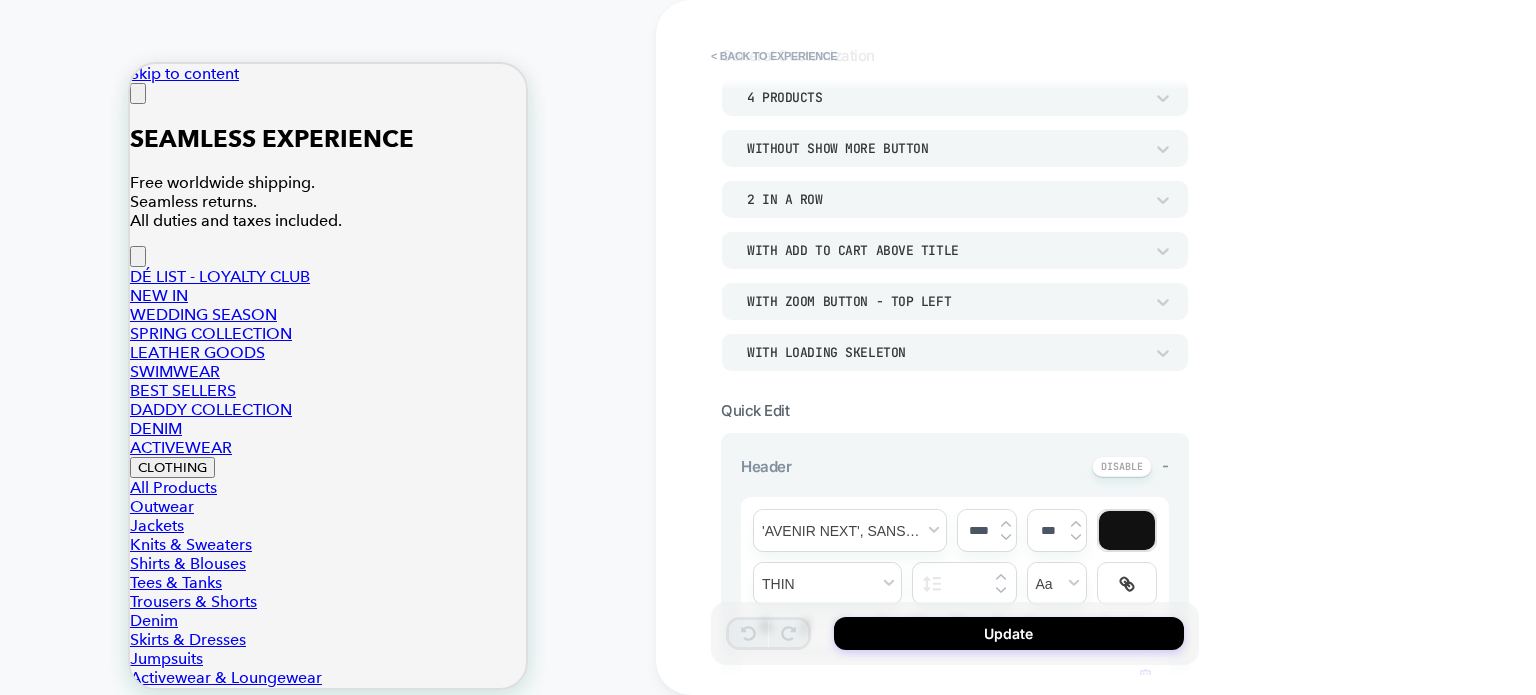 scroll, scrollTop: 0, scrollLeft: 0, axis: both 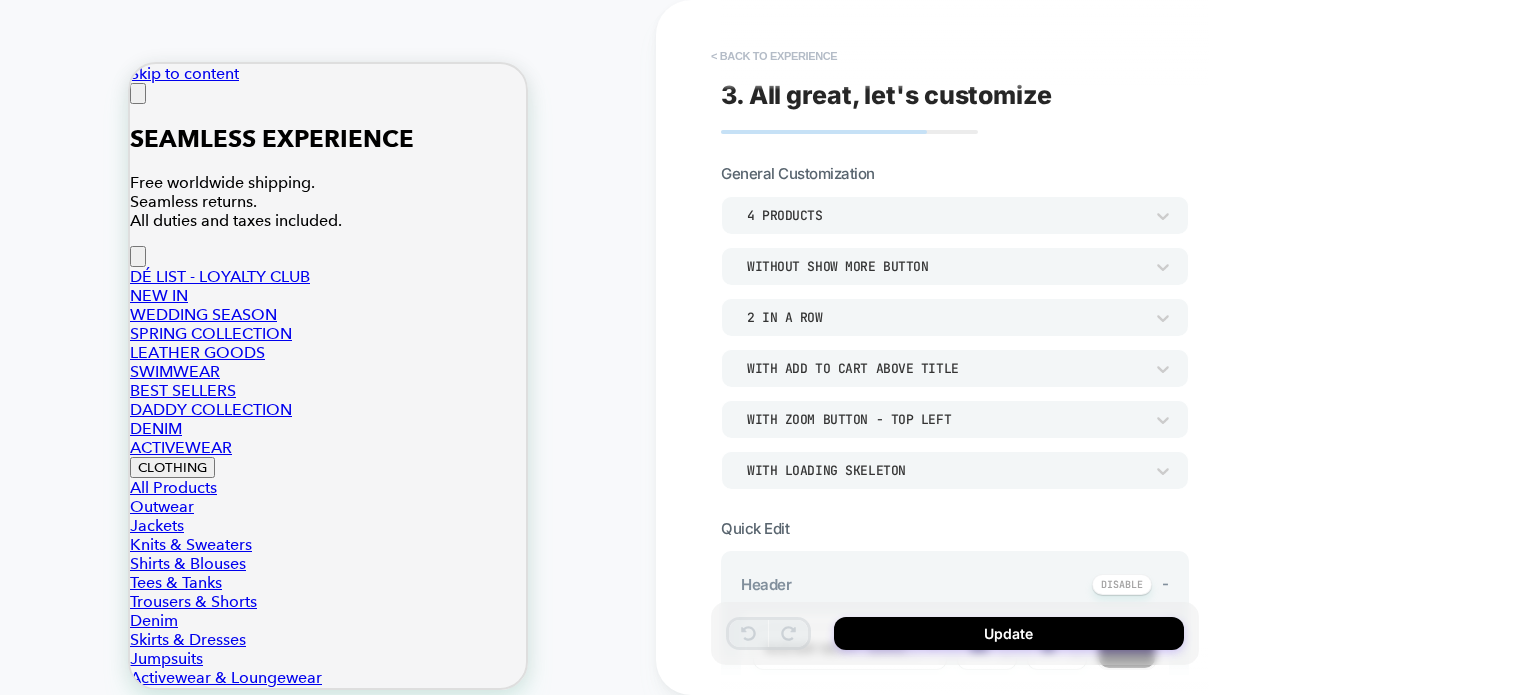 click on "< Back to experience" at bounding box center [774, 56] 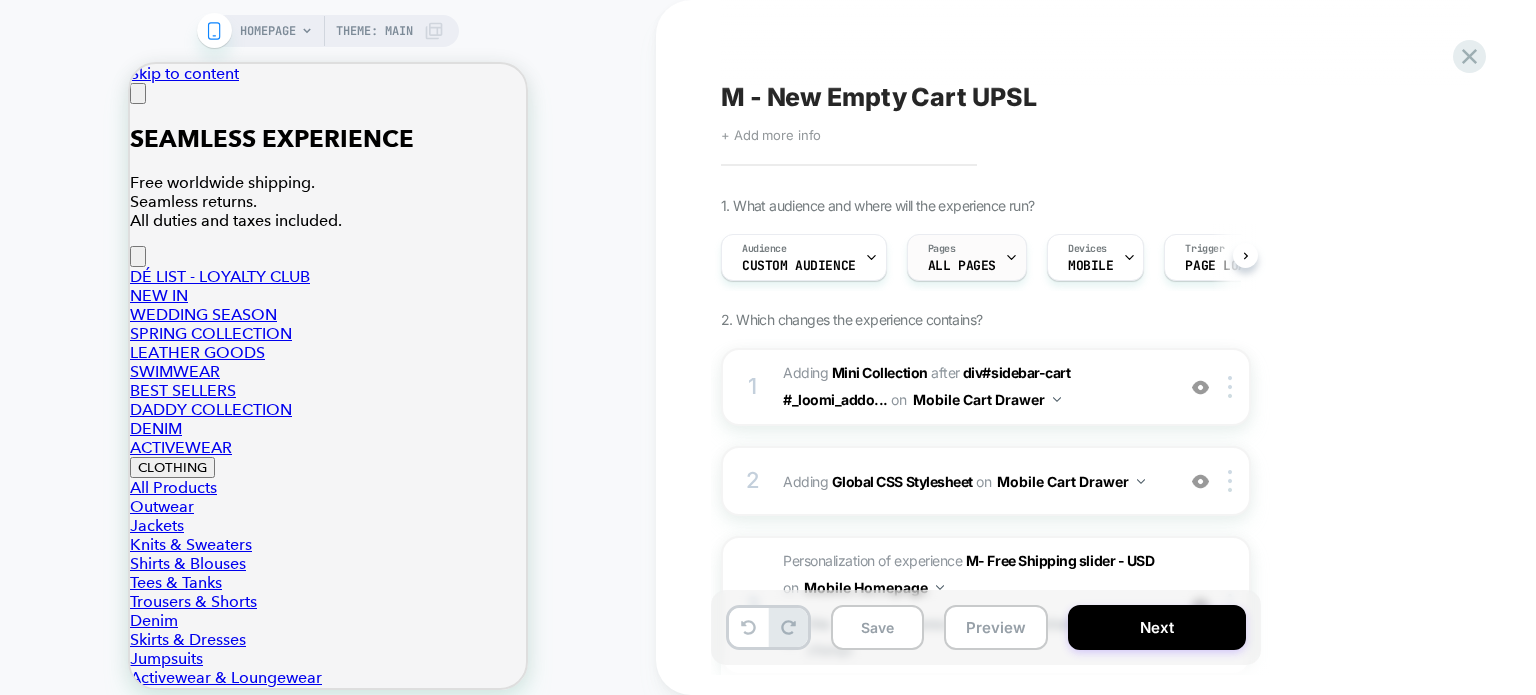 scroll, scrollTop: 0, scrollLeft: 0, axis: both 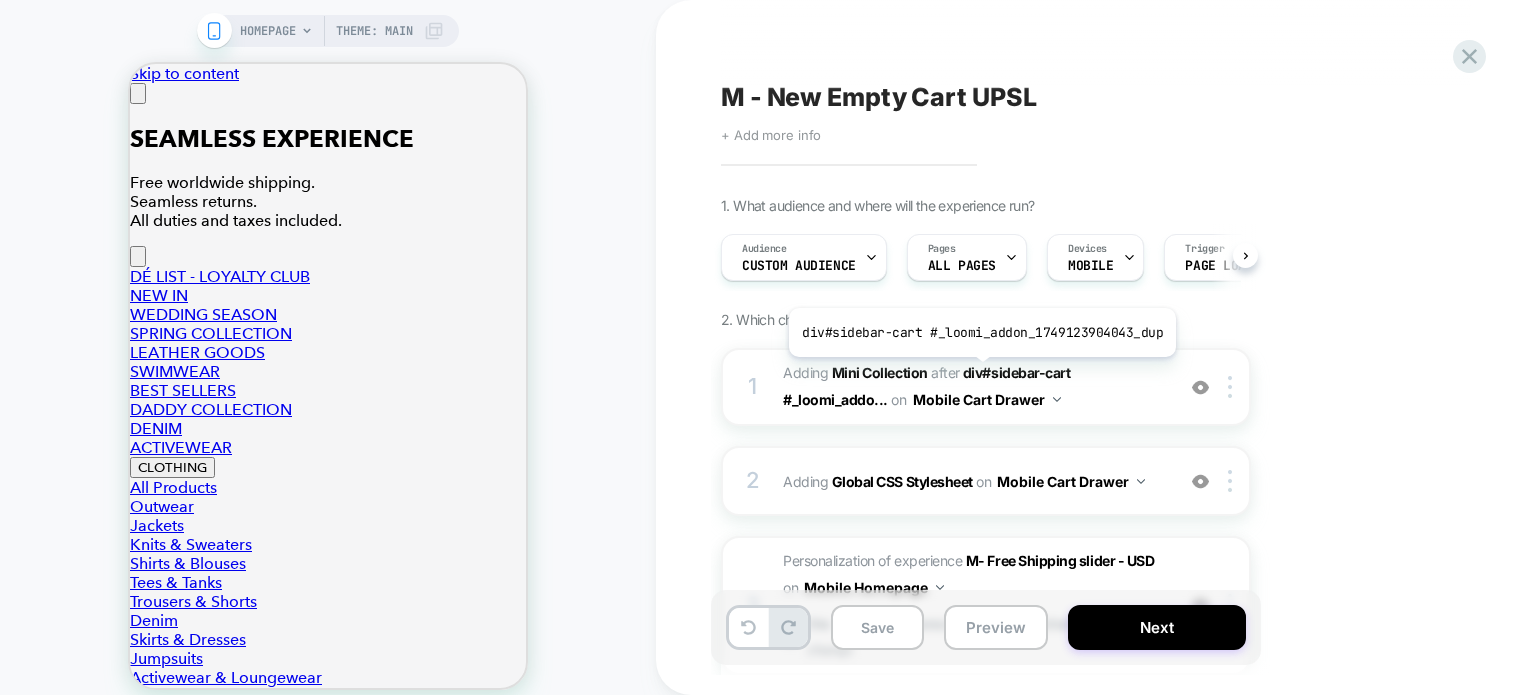 drag, startPoint x: 978, startPoint y: 372, endPoint x: 1436, endPoint y: 298, distance: 463.93964 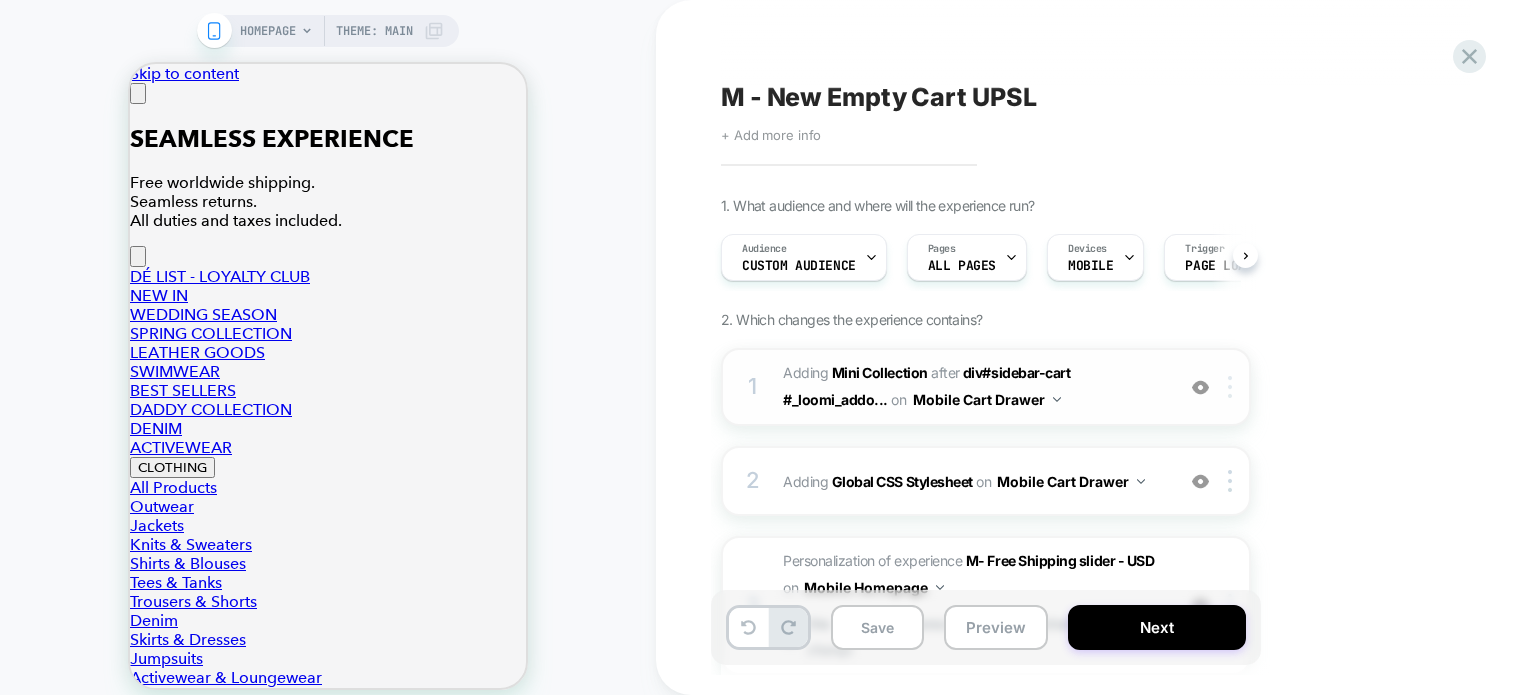 click at bounding box center [1230, 387] 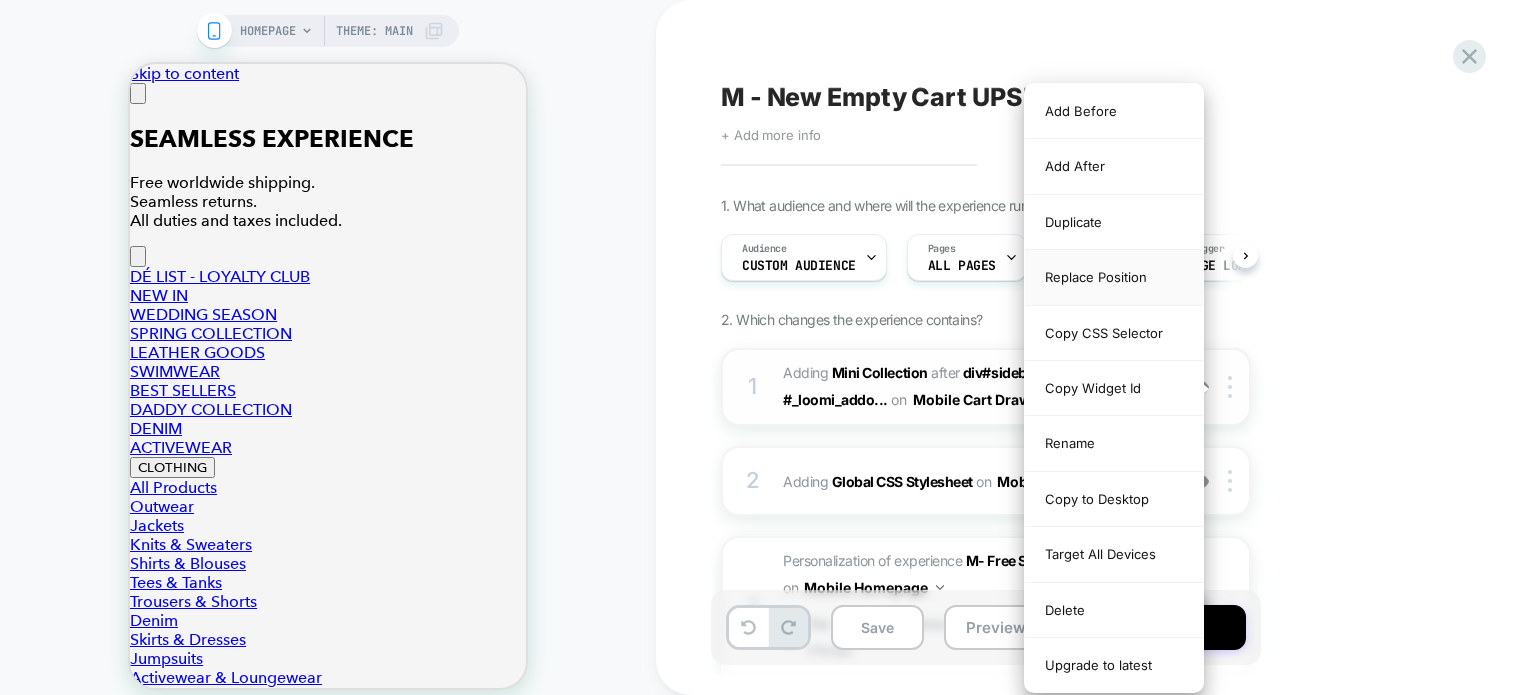 click on "Replace Position" at bounding box center (1114, 277) 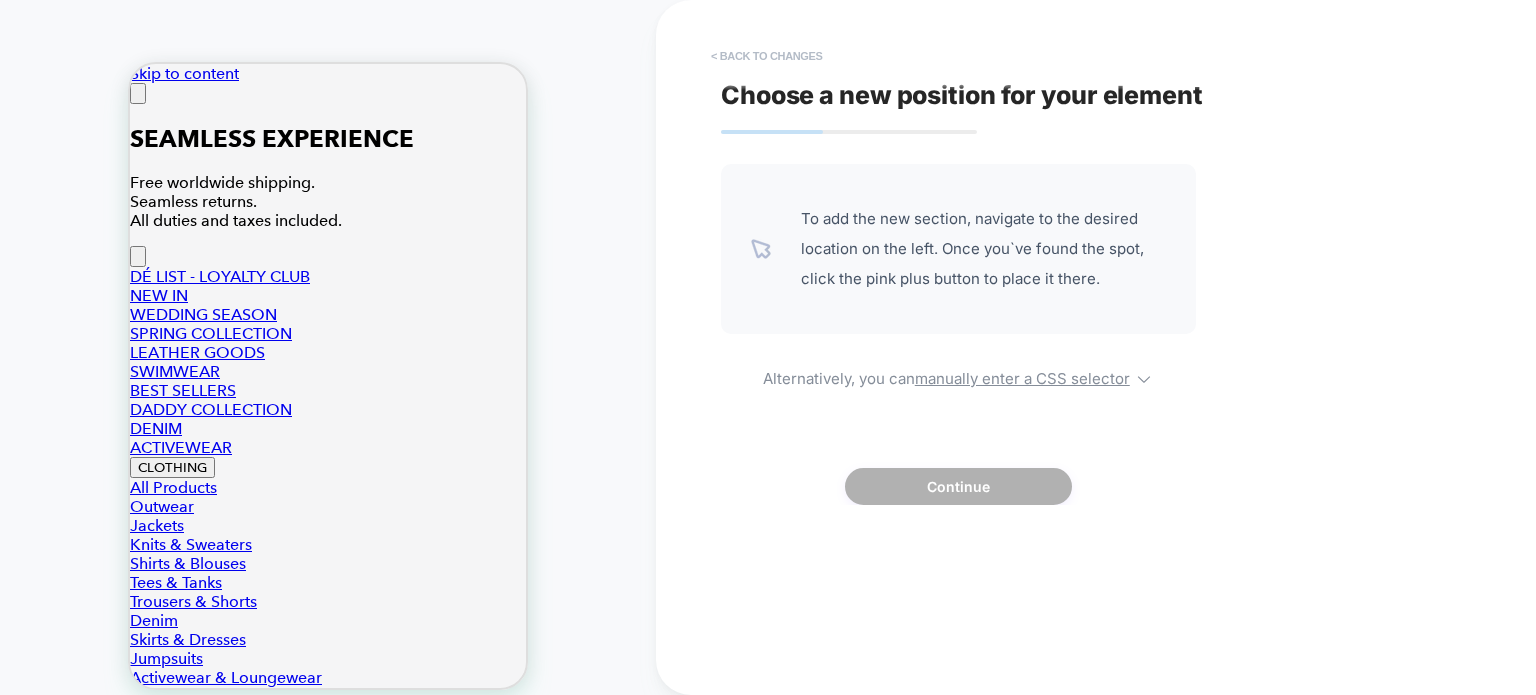 click on "< Back to changes" at bounding box center (767, 56) 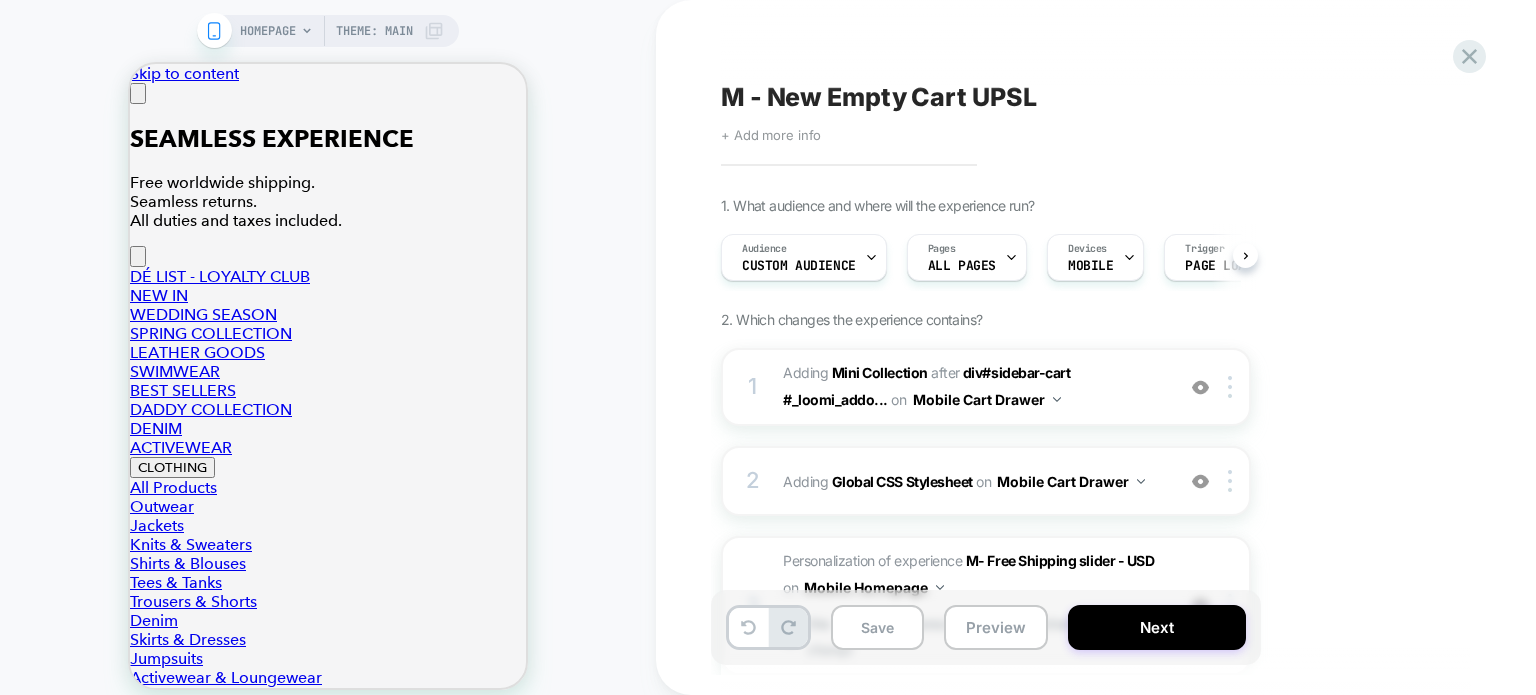 scroll, scrollTop: 0, scrollLeft: 0, axis: both 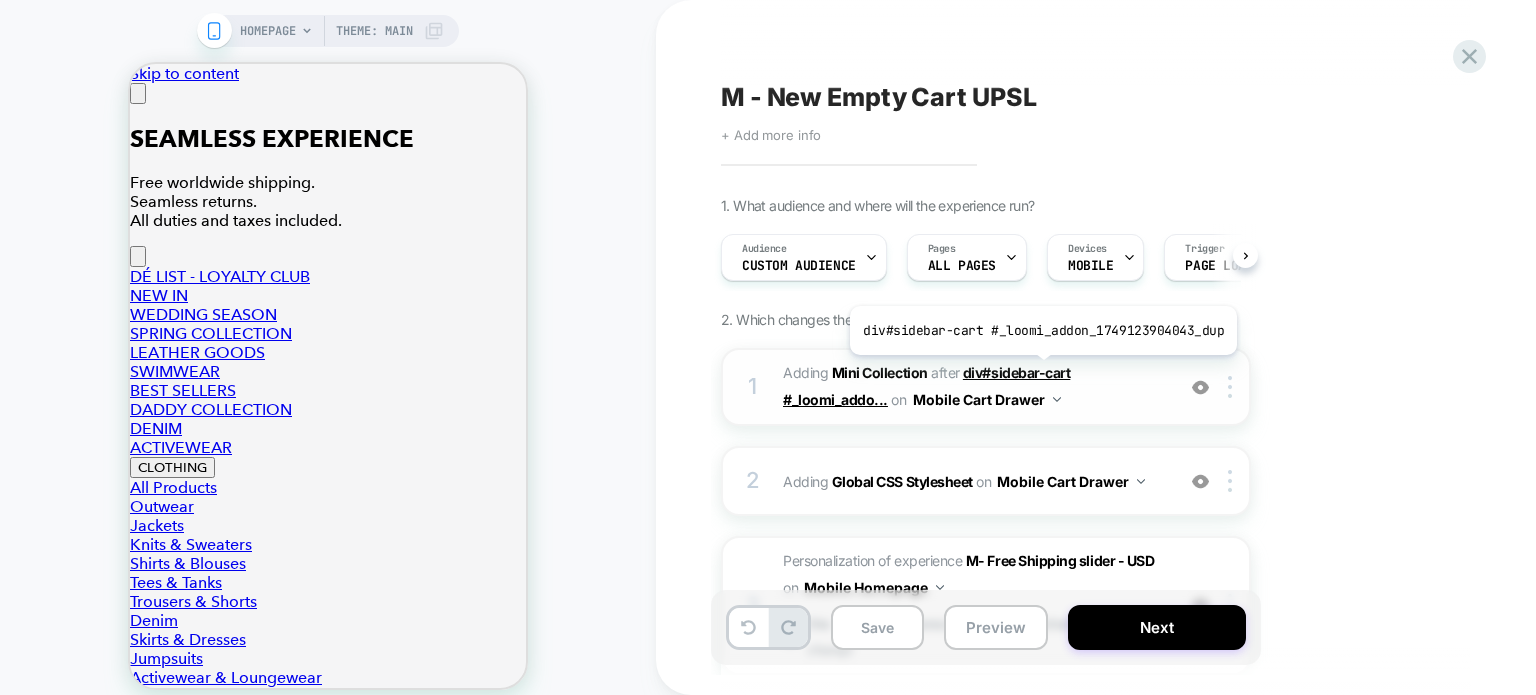 click on "div#sidebar-cart #_loomi_addo..." at bounding box center (926, 386) 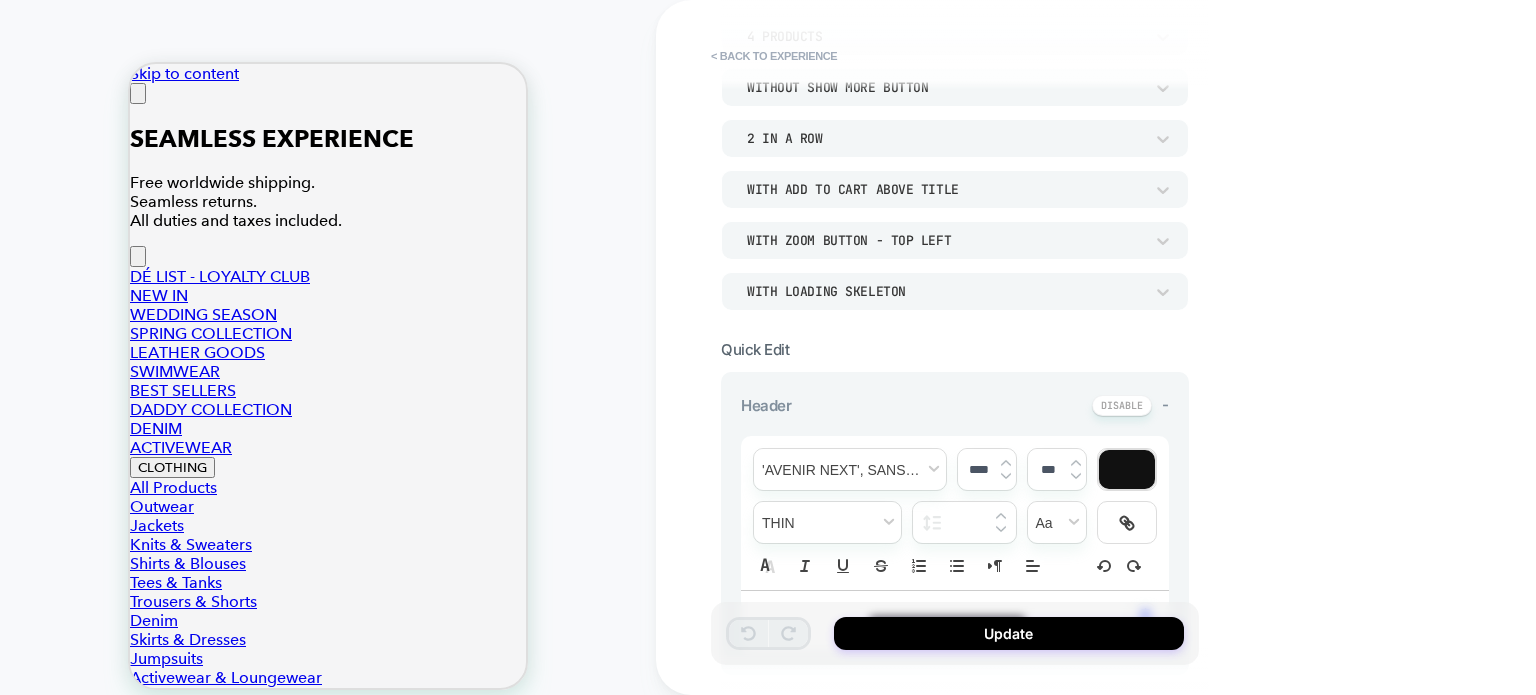 scroll, scrollTop: 0, scrollLeft: 0, axis: both 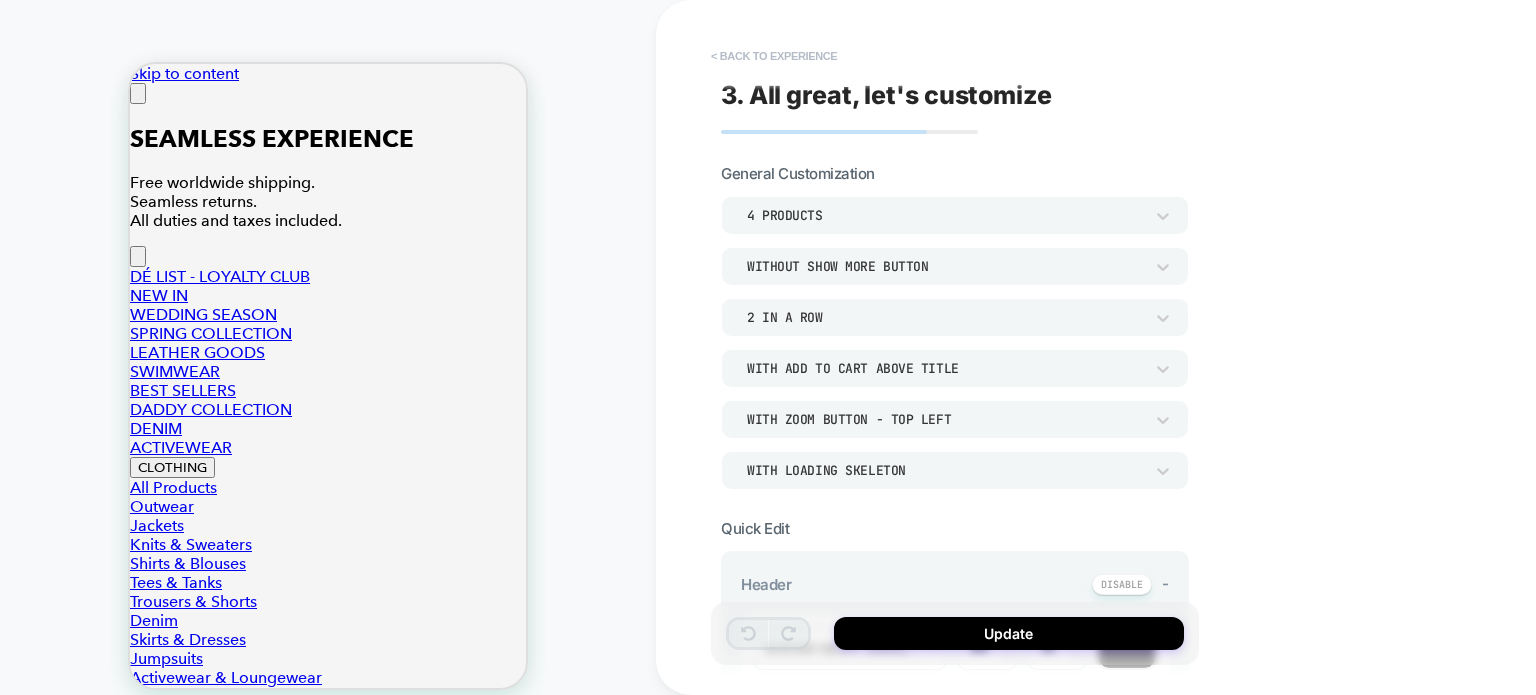 click on "< Back to experience" at bounding box center [774, 56] 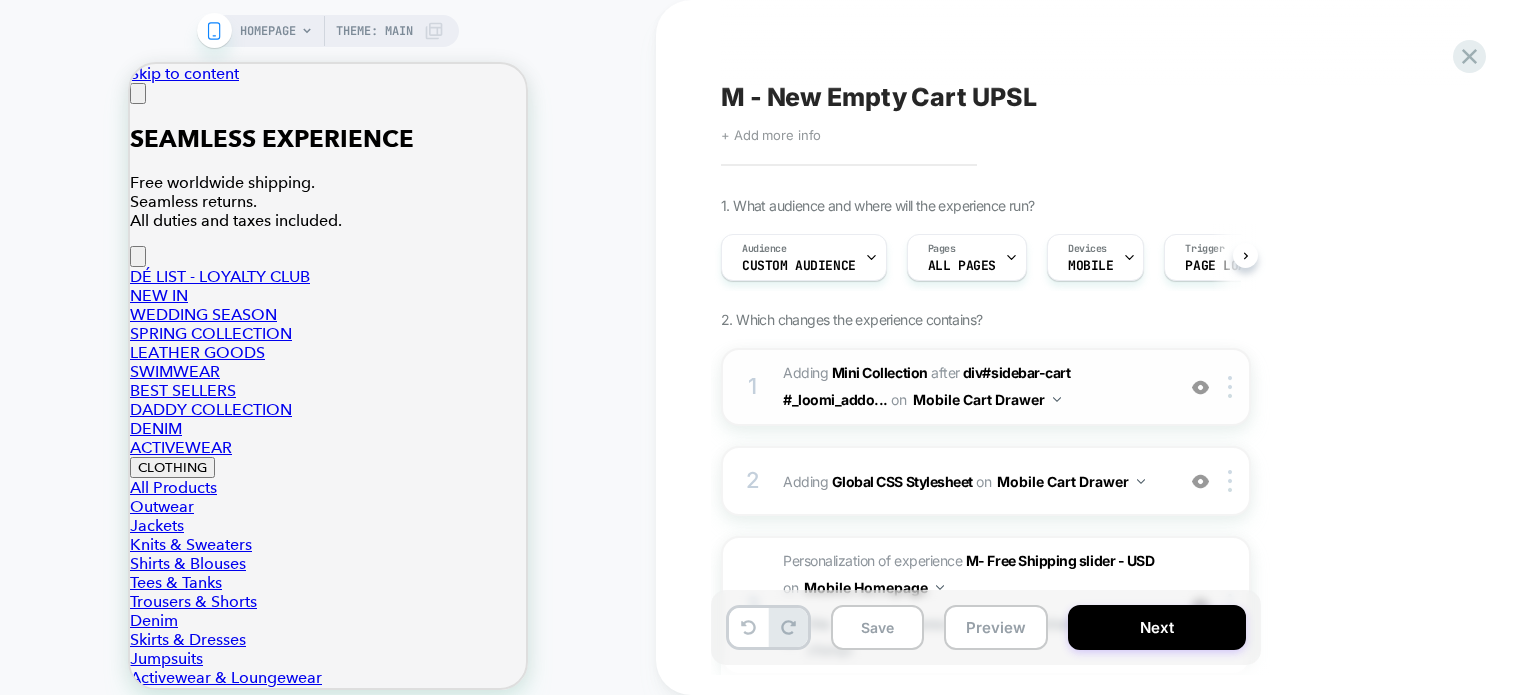 scroll, scrollTop: 0, scrollLeft: 0, axis: both 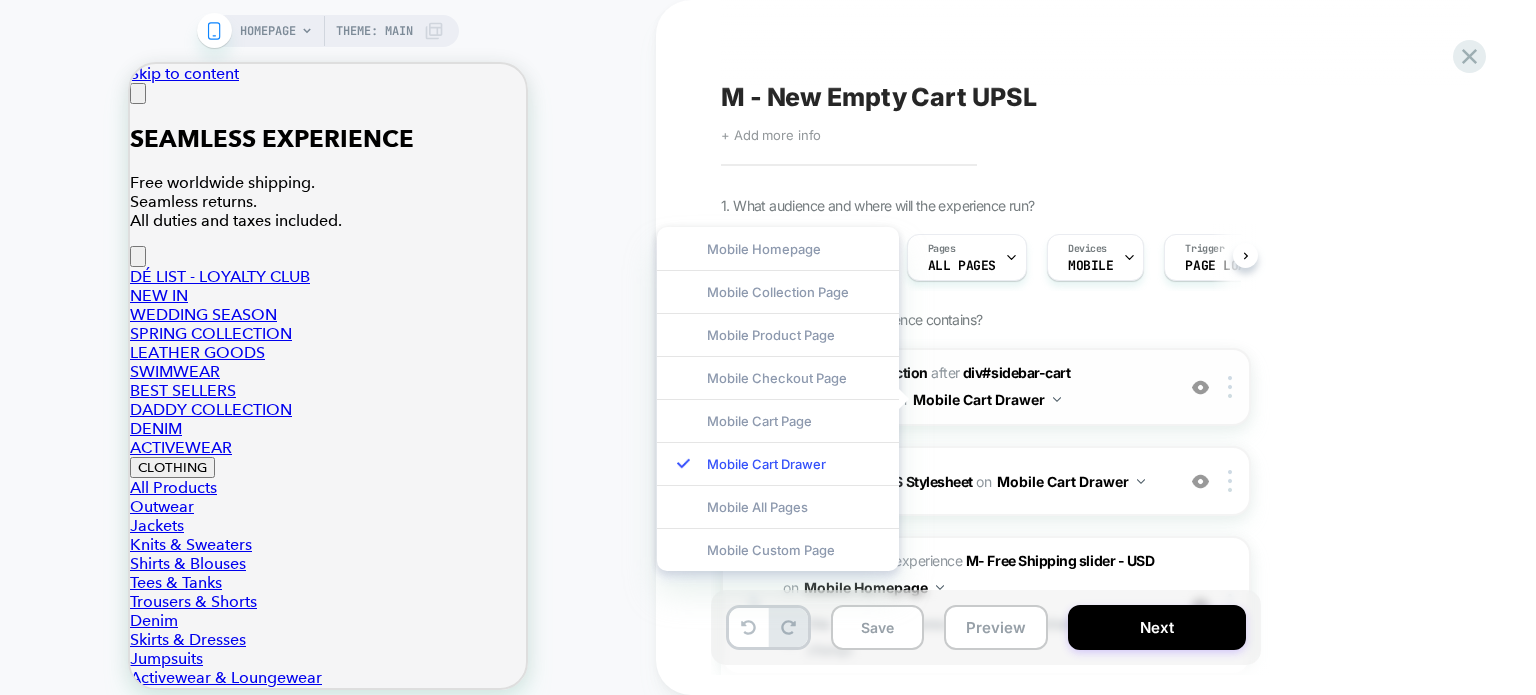 click on "#_loomi_addon_1748506301178 Adding   Mini Collection   AFTER div#sidebar-cart #_loomi_addo... div#sidebar-cart #_loomi_addon_[PHONE_NUMBER]_dup   on Mobile Cart Drawer" at bounding box center [973, 387] 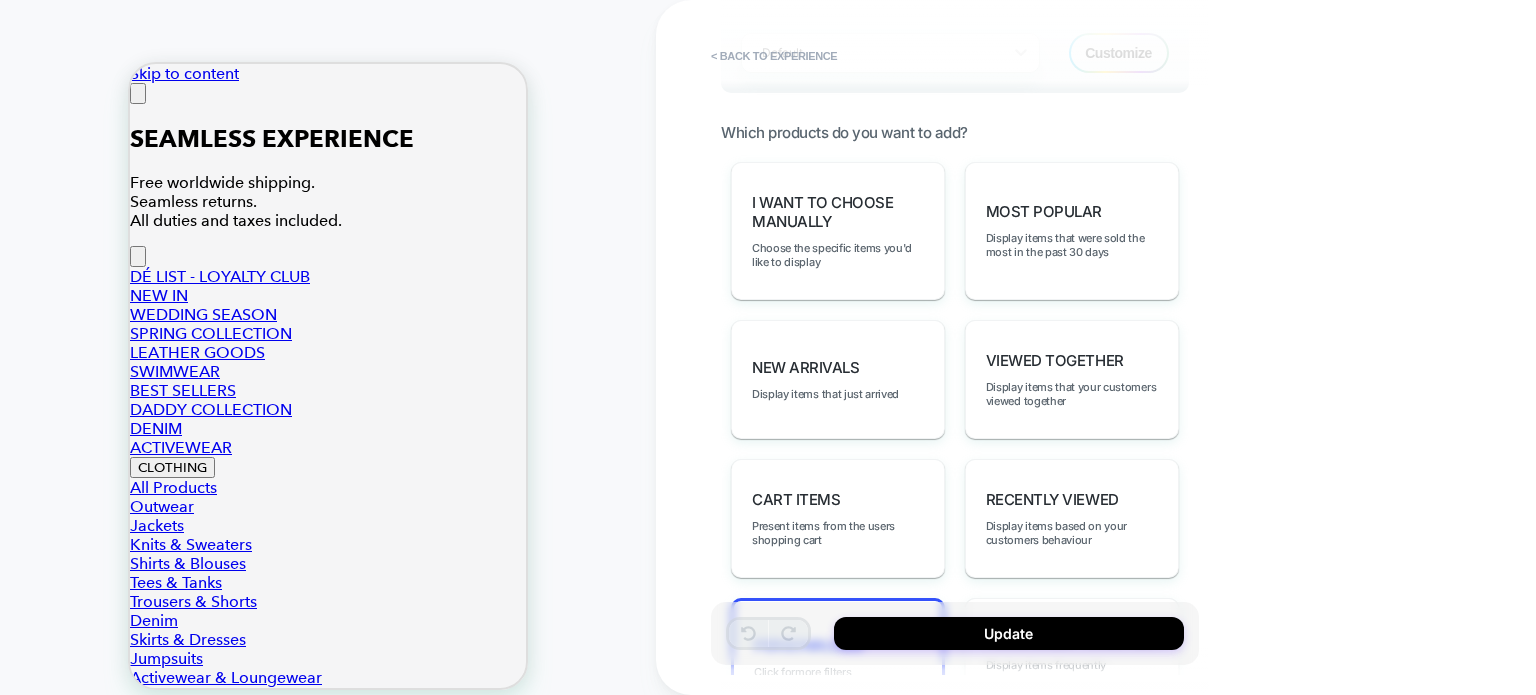 scroll, scrollTop: 1336, scrollLeft: 0, axis: vertical 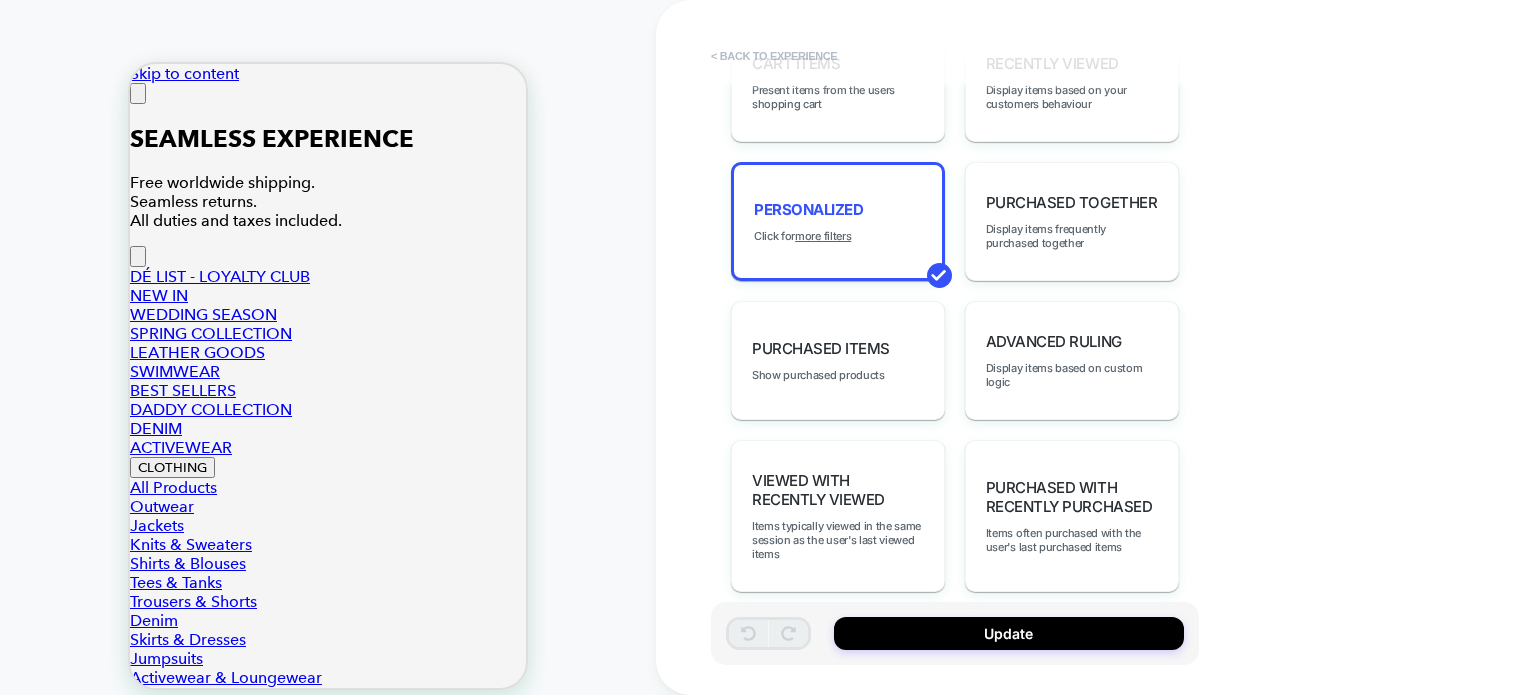 click on "< Back to experience" at bounding box center [774, 56] 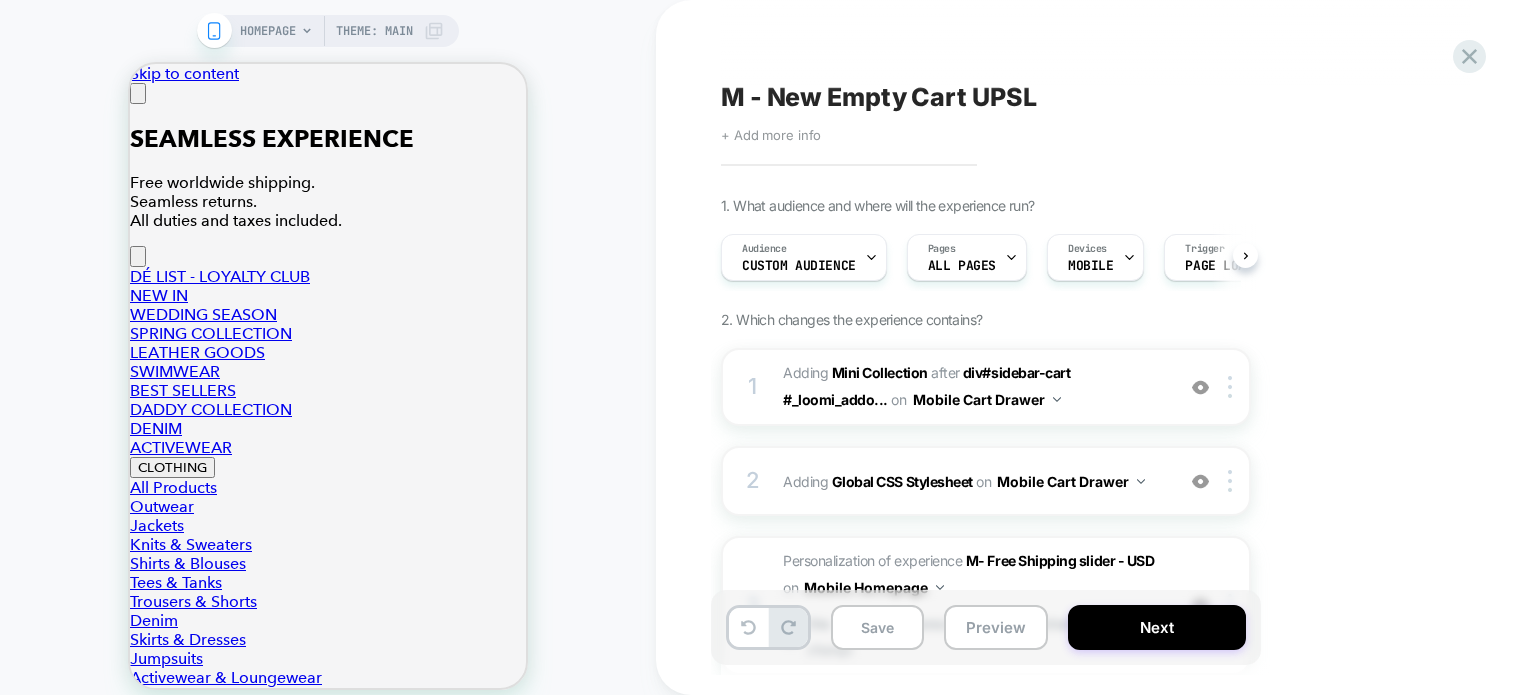 scroll, scrollTop: 0, scrollLeft: 0, axis: both 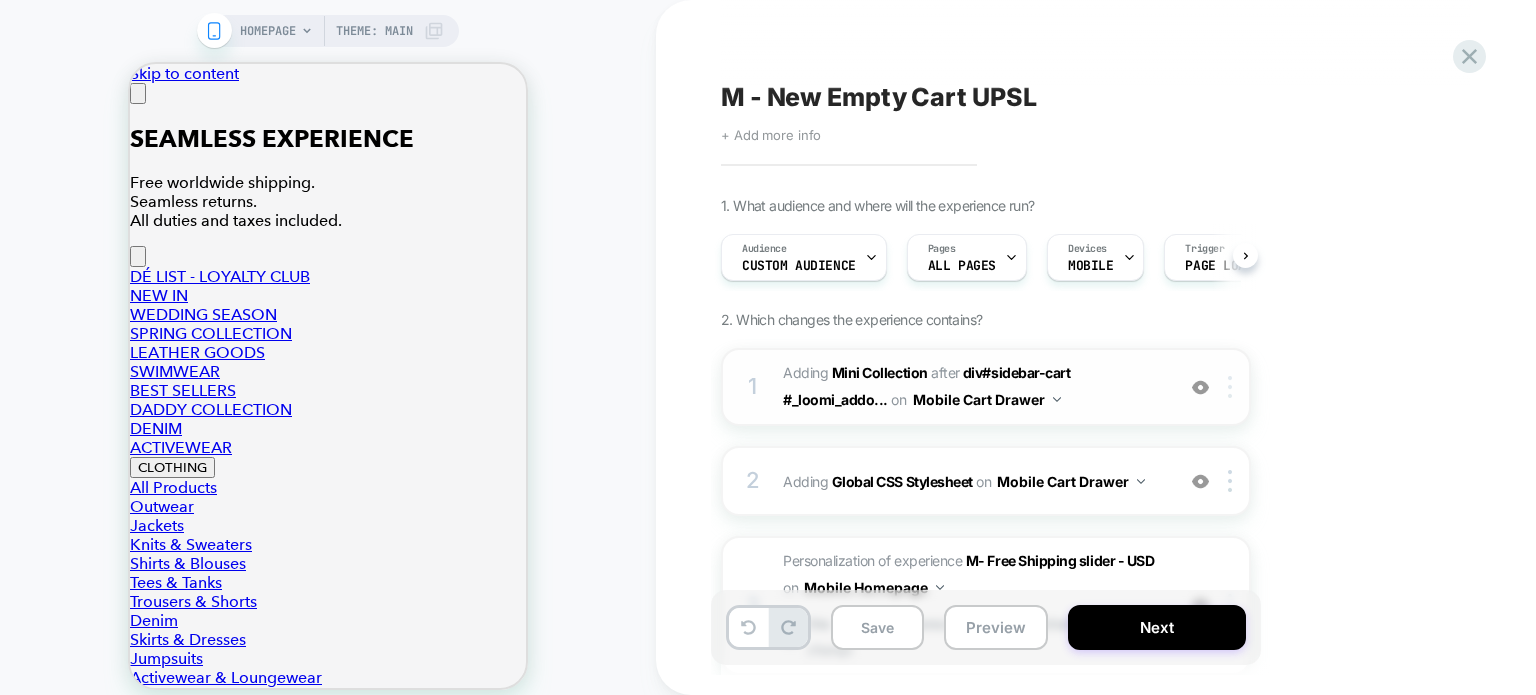click at bounding box center (1230, 387) 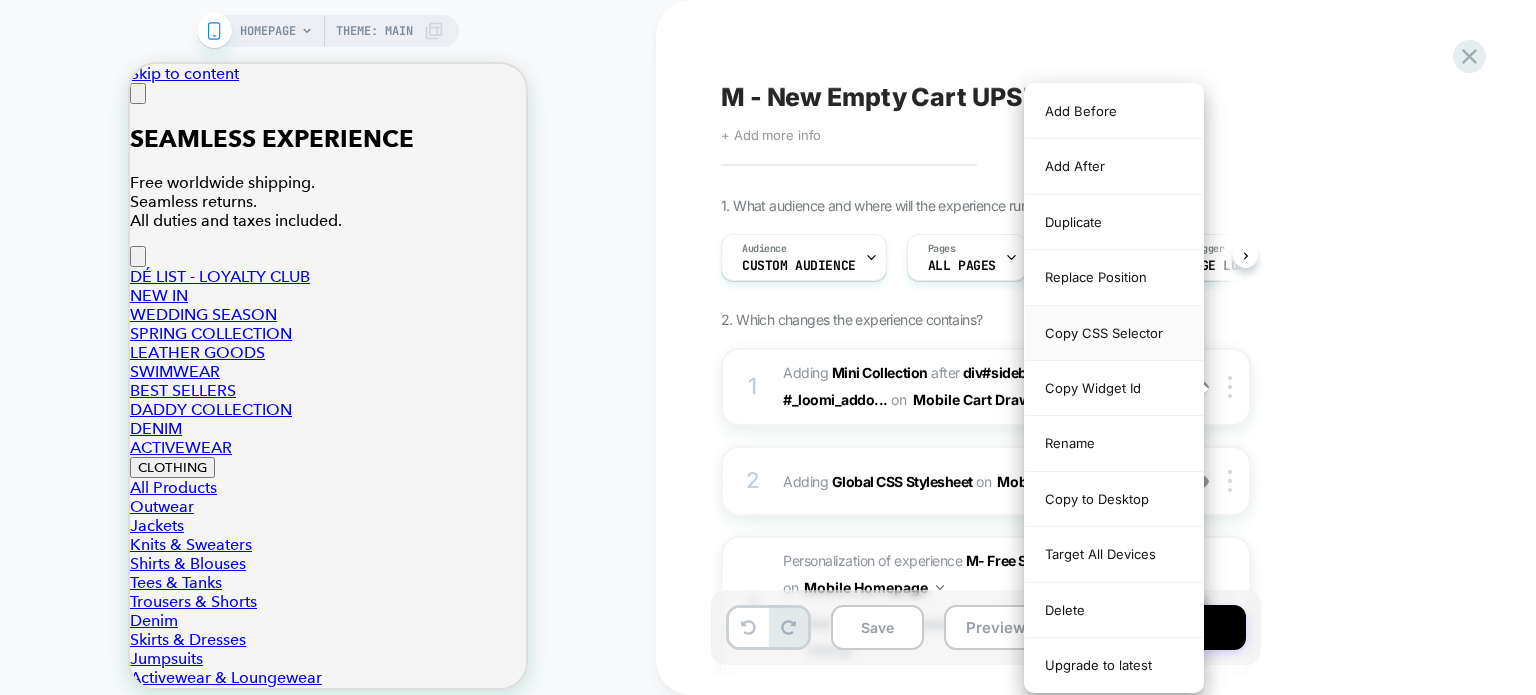 click on "Copy CSS Selector" at bounding box center [1114, 333] 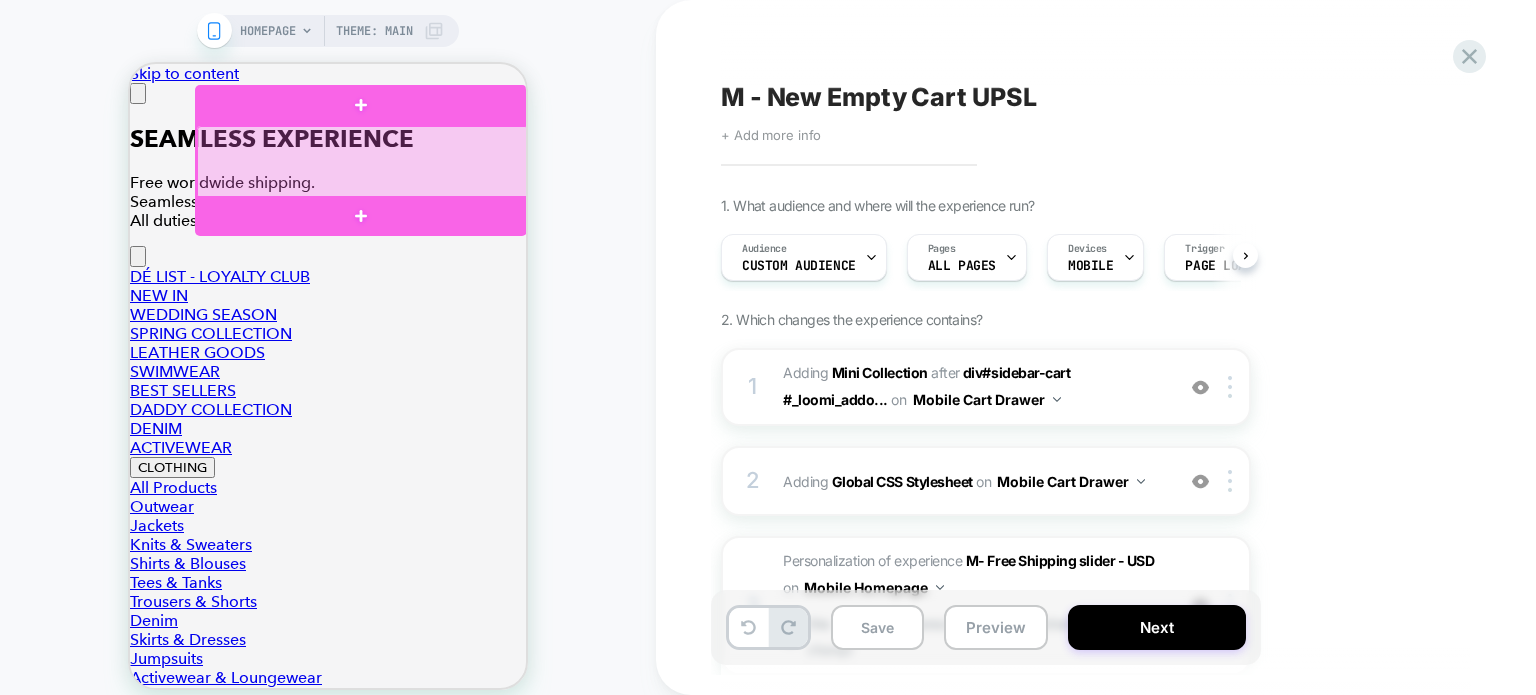 click at bounding box center (363, 162) 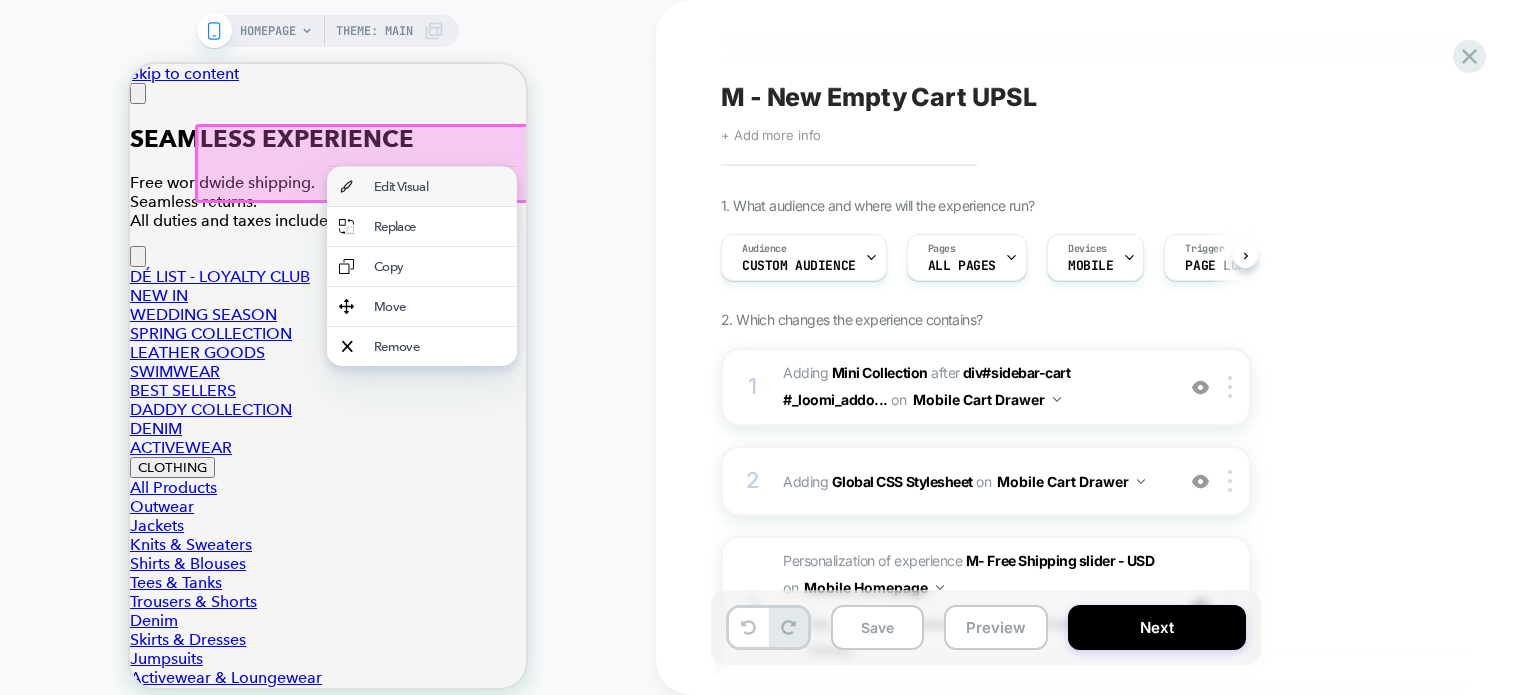 click on "Edit Visual" at bounding box center (439, 186) 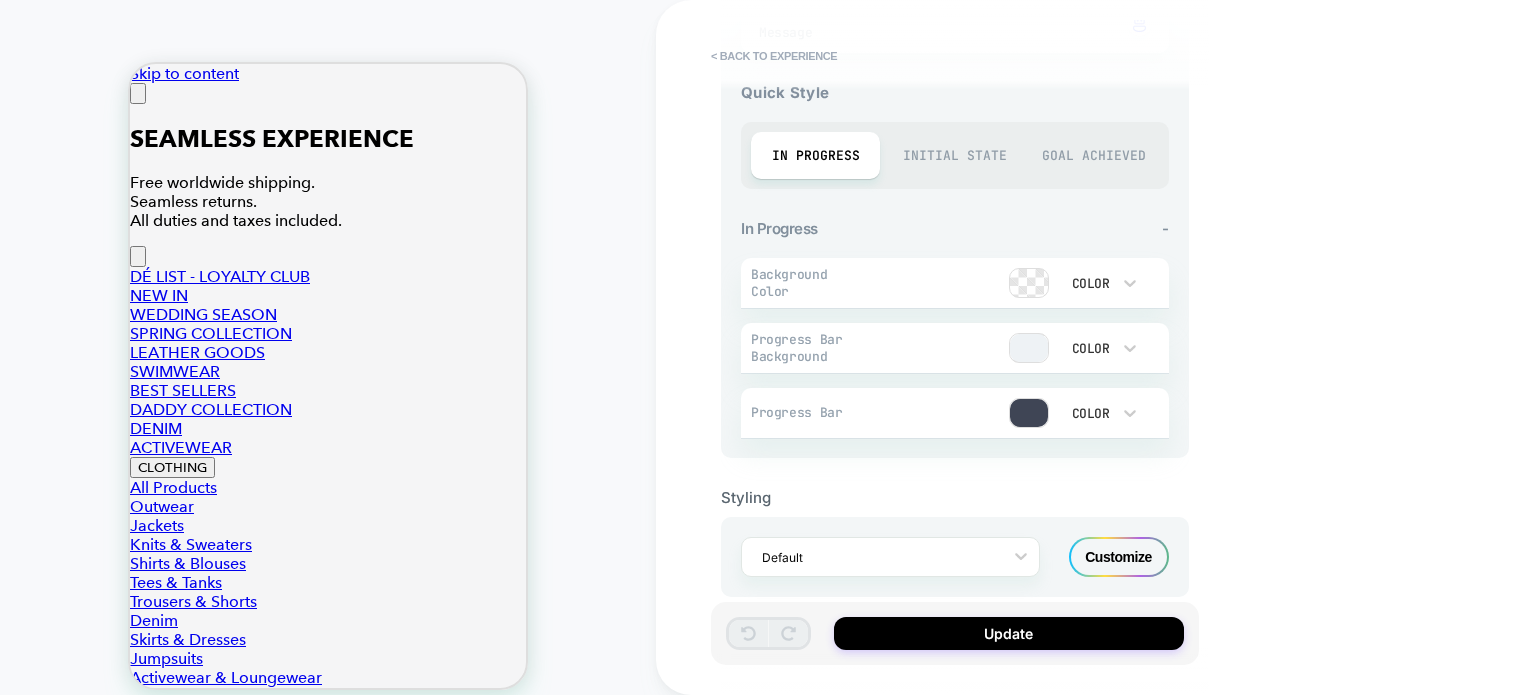 scroll, scrollTop: 779, scrollLeft: 0, axis: vertical 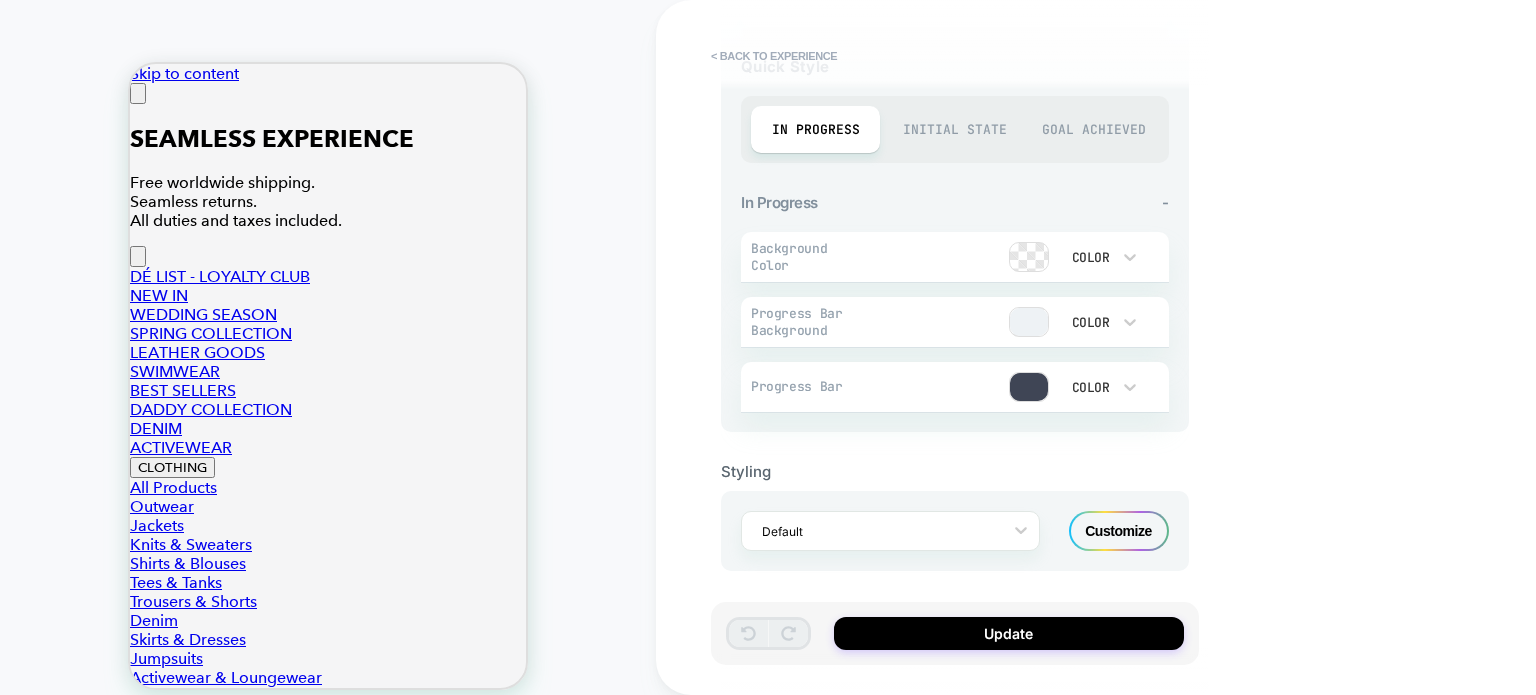click on "Customize" at bounding box center (1119, 531) 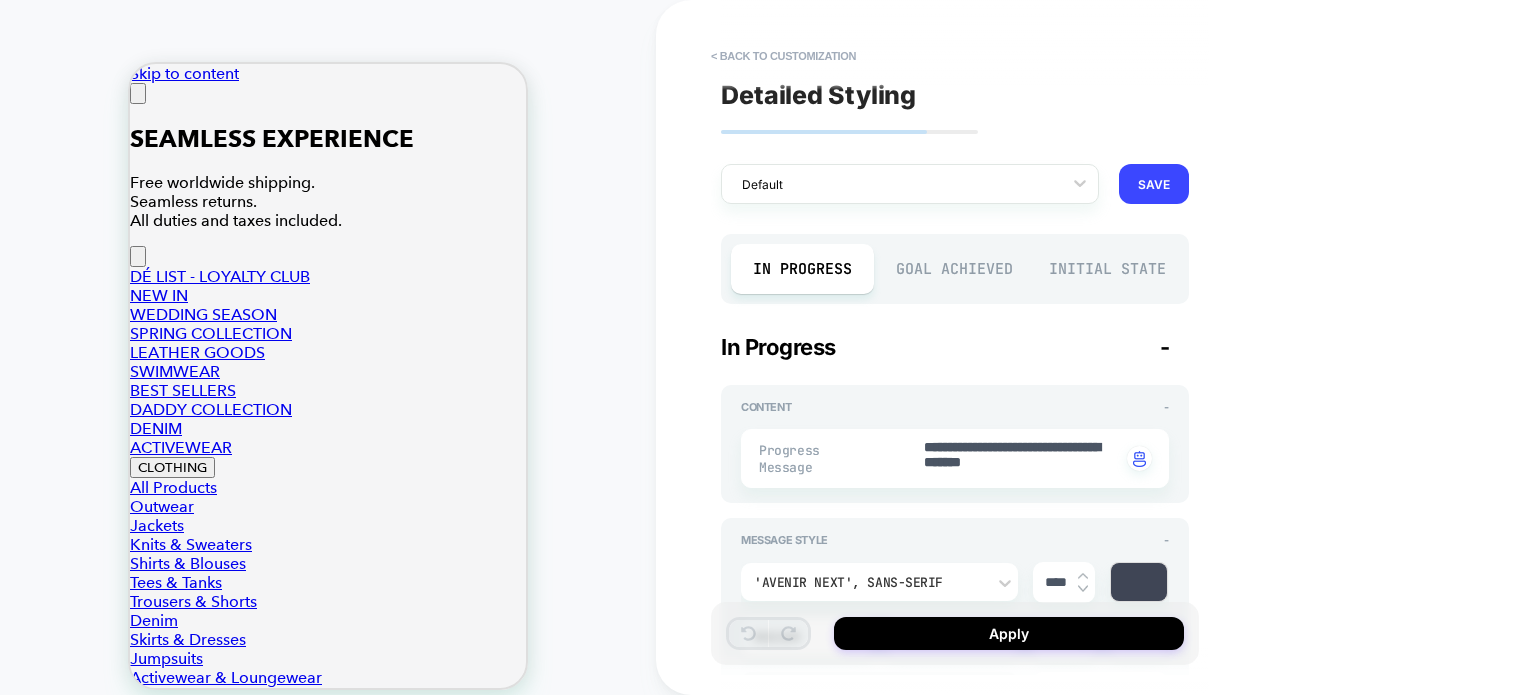 type on "*" 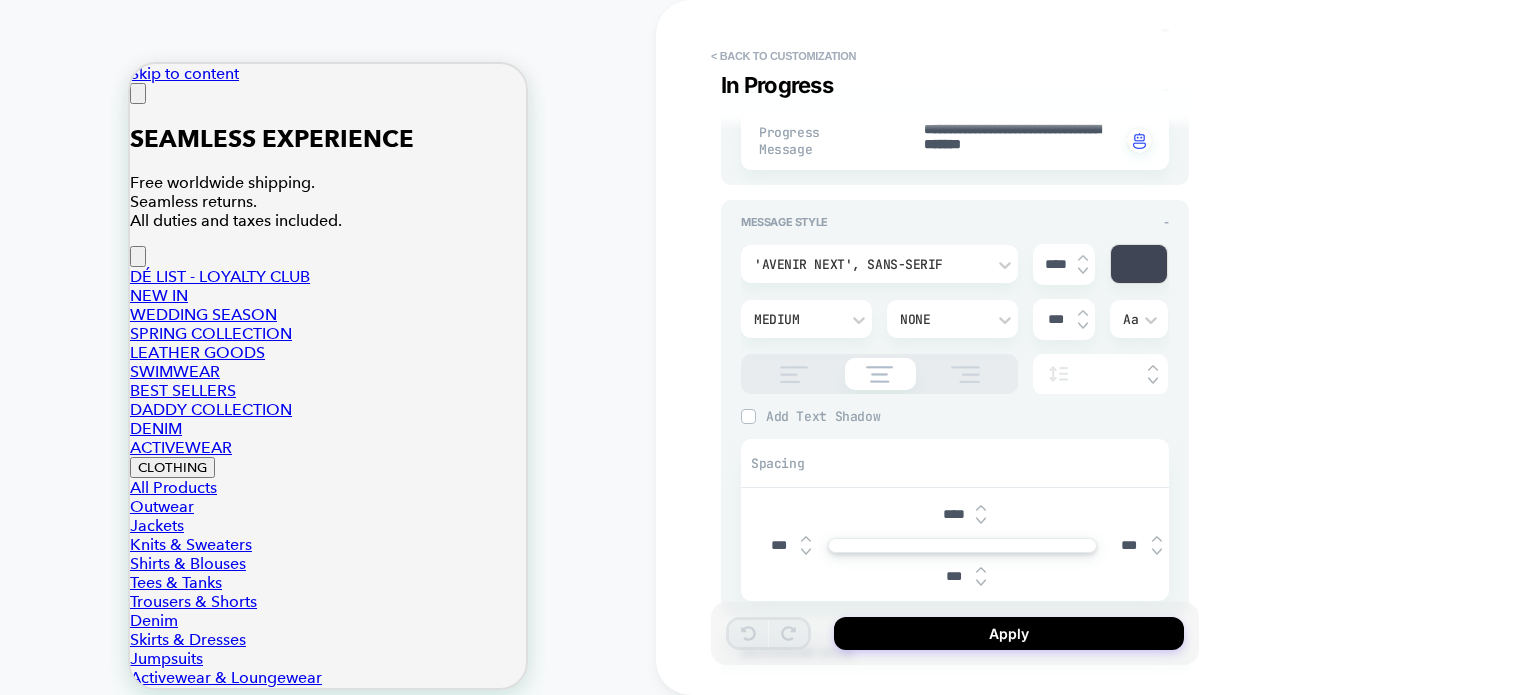 scroll, scrollTop: 500, scrollLeft: 0, axis: vertical 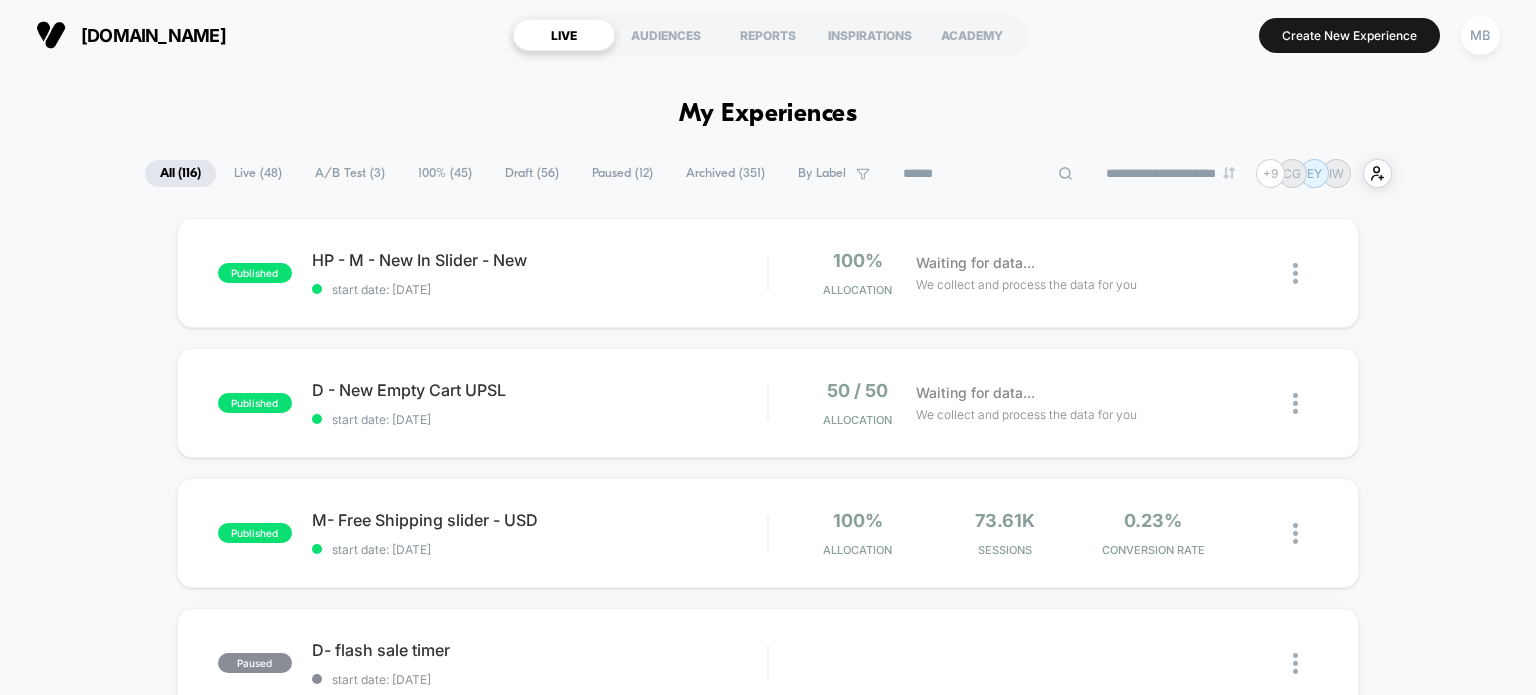 click at bounding box center (988, 174) 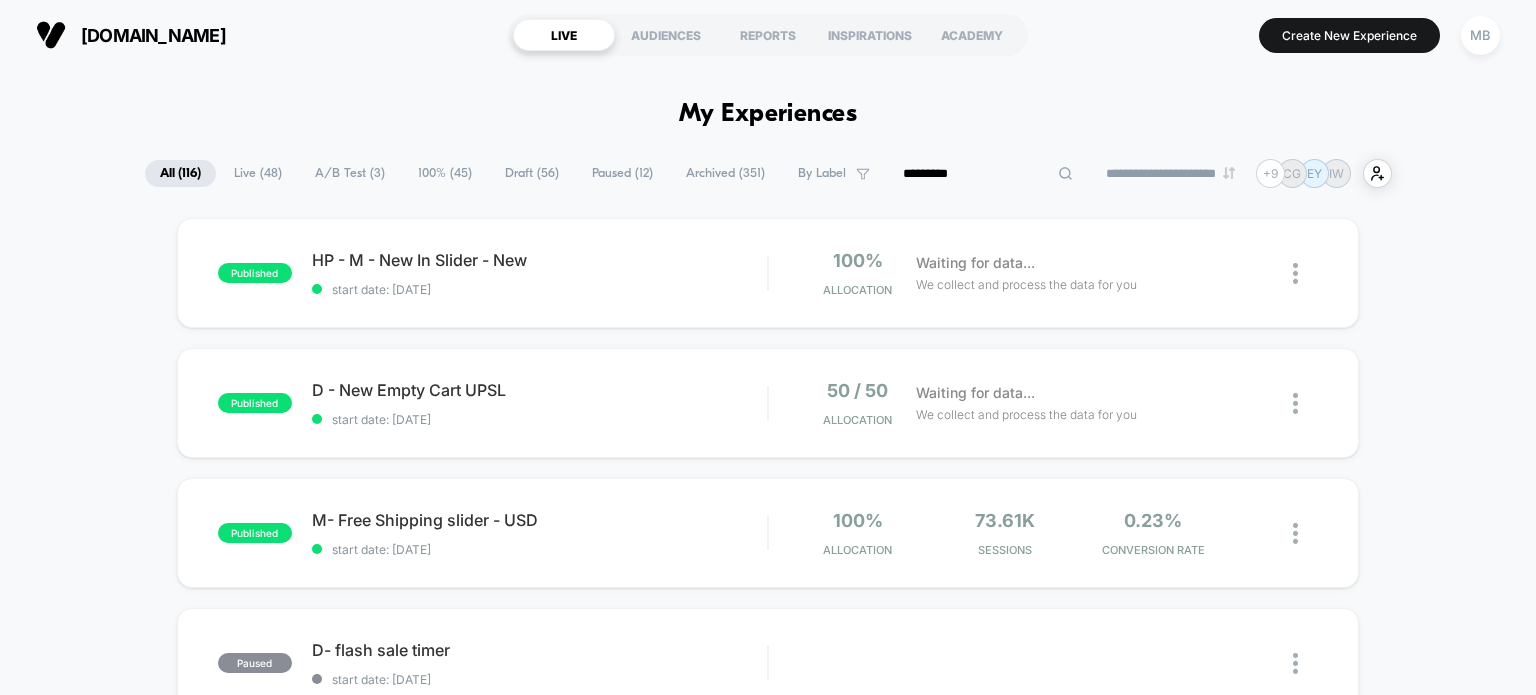 type on "*********" 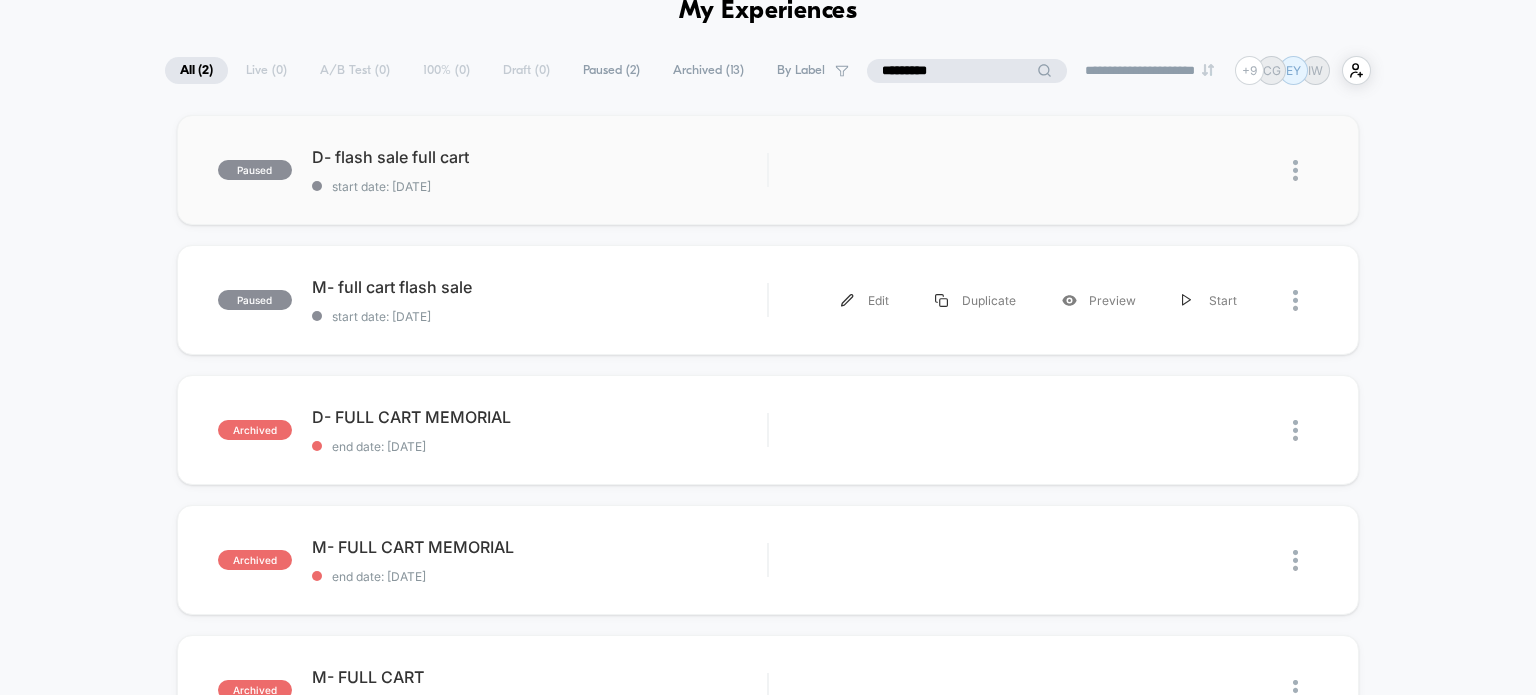 scroll, scrollTop: 0, scrollLeft: 0, axis: both 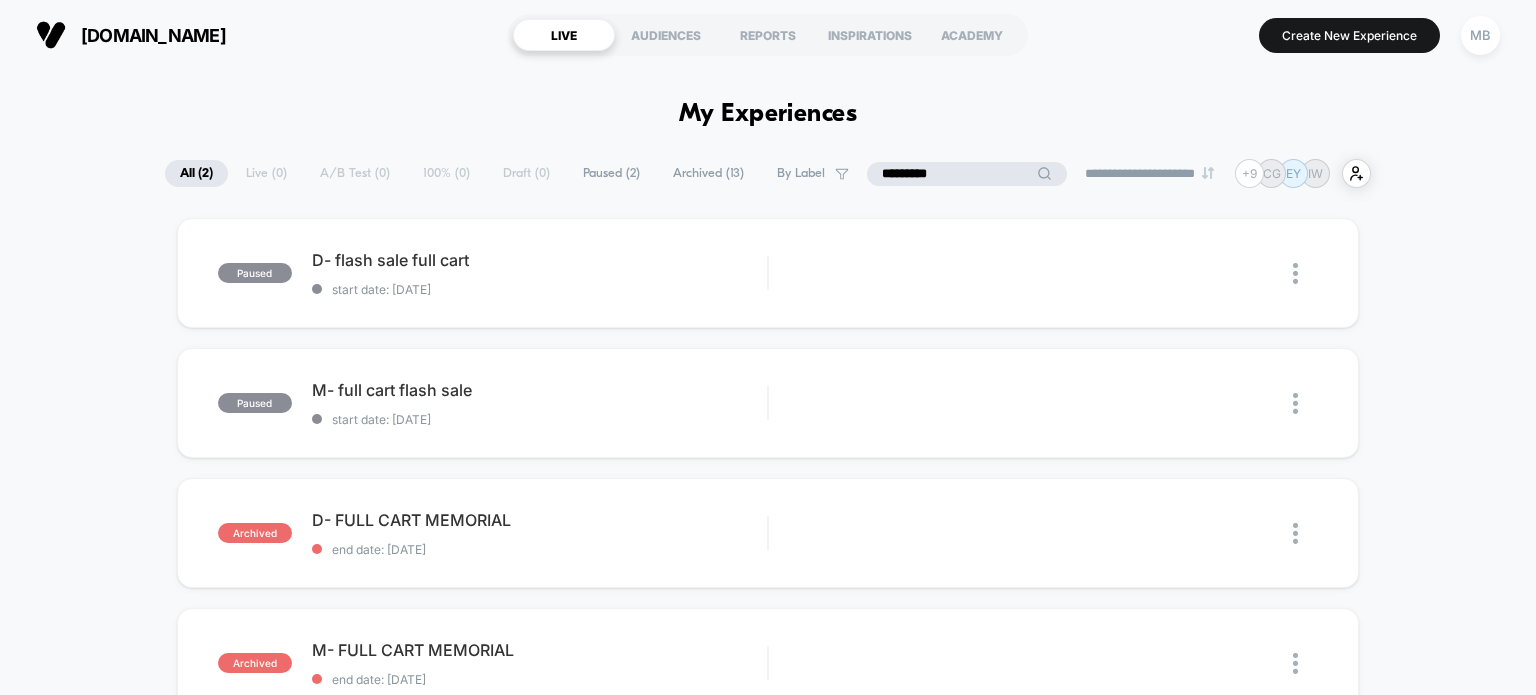 click on "All ( 2 )" at bounding box center [196, 173] 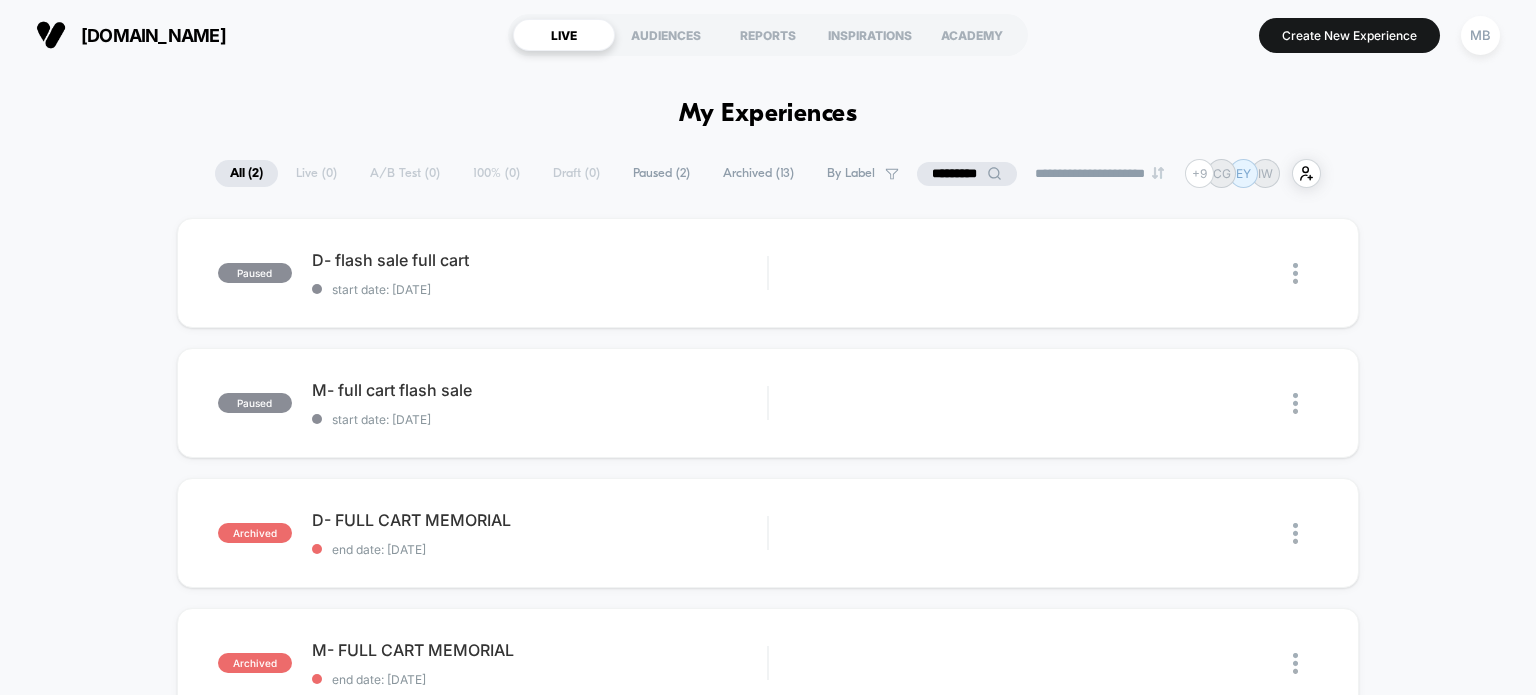 click on "*********" at bounding box center (967, 174) 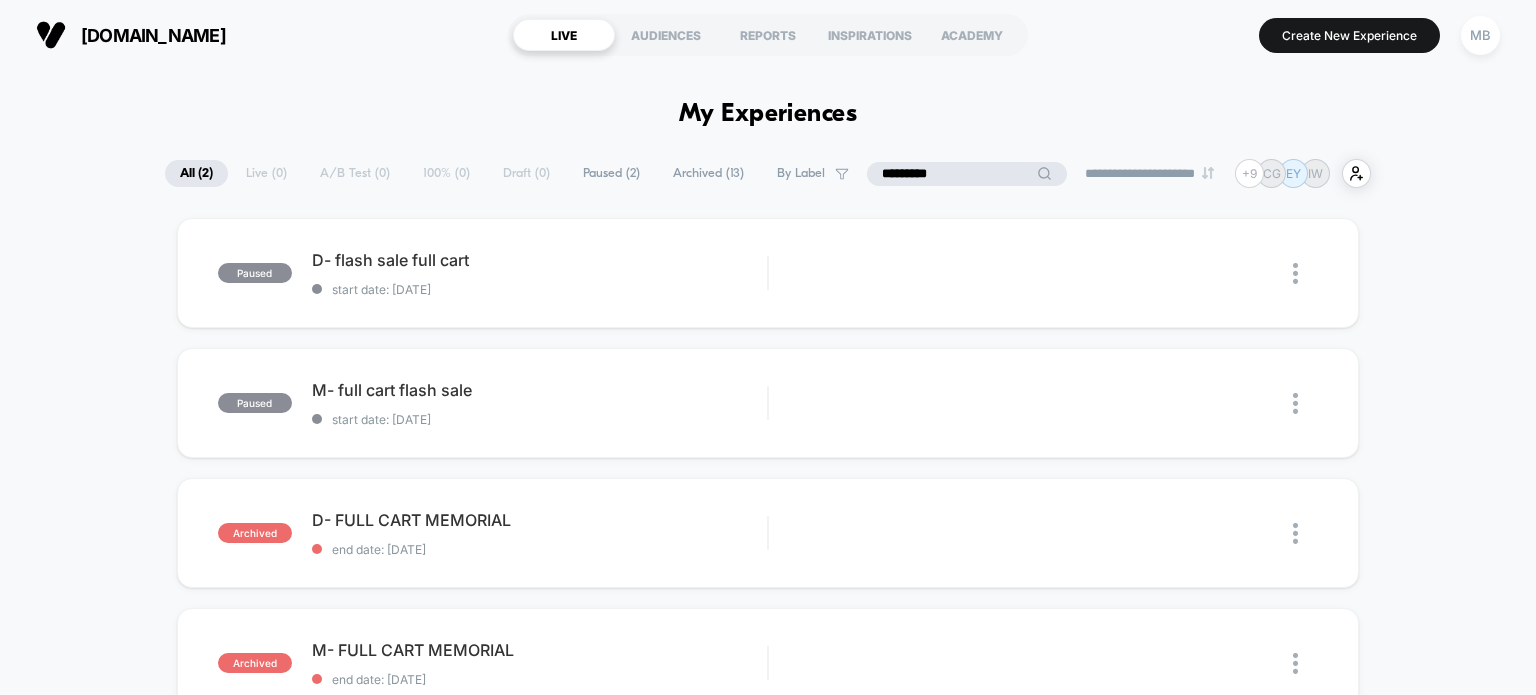 drag, startPoint x: 931, startPoint y: 171, endPoint x: 821, endPoint y: 168, distance: 110.0409 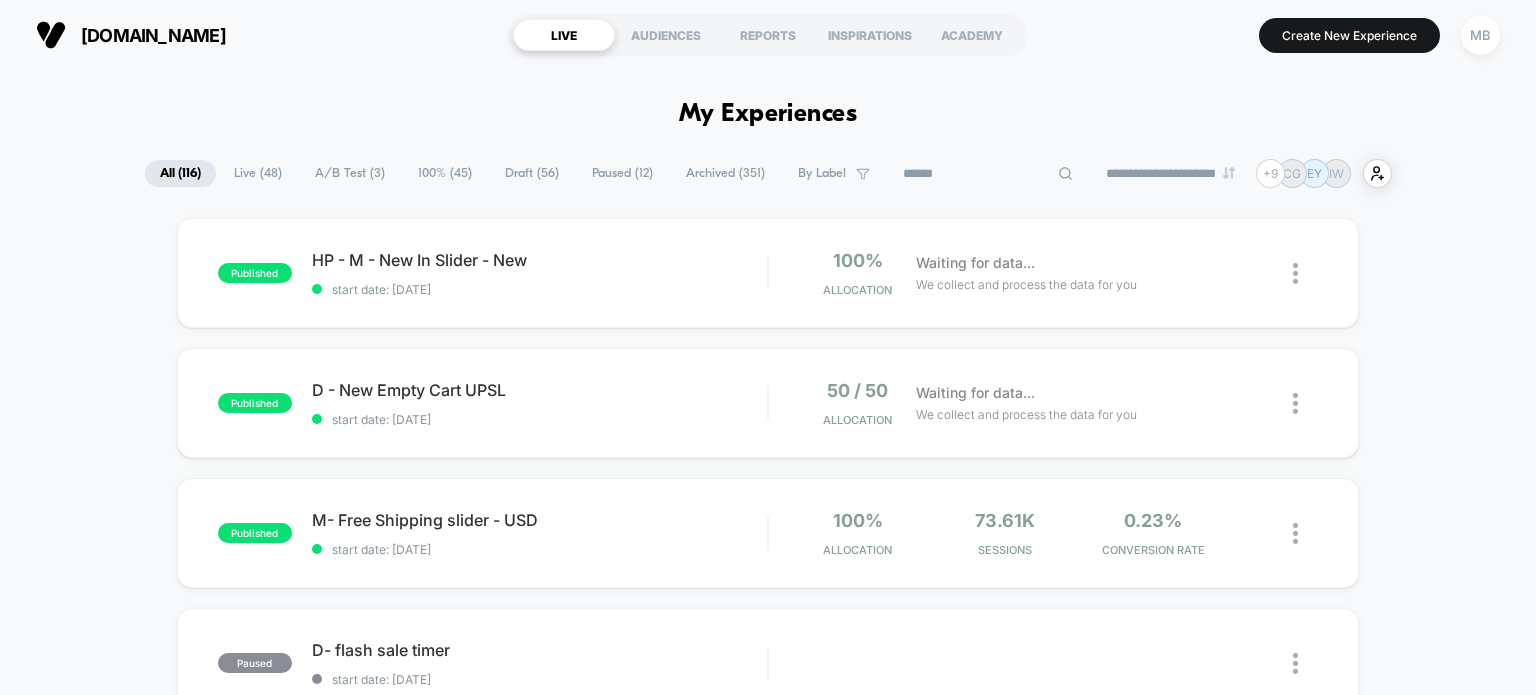 type 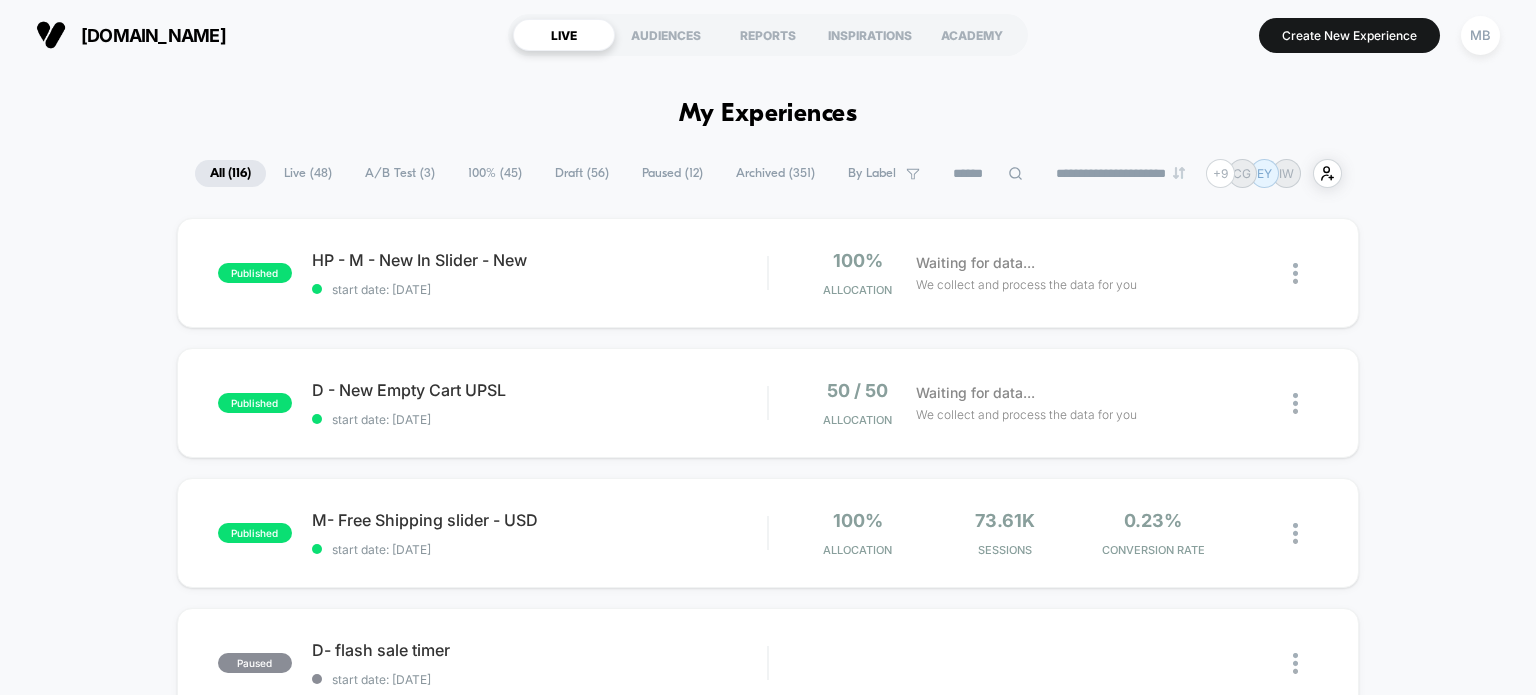 click on "All ( 116 )" at bounding box center [230, 173] 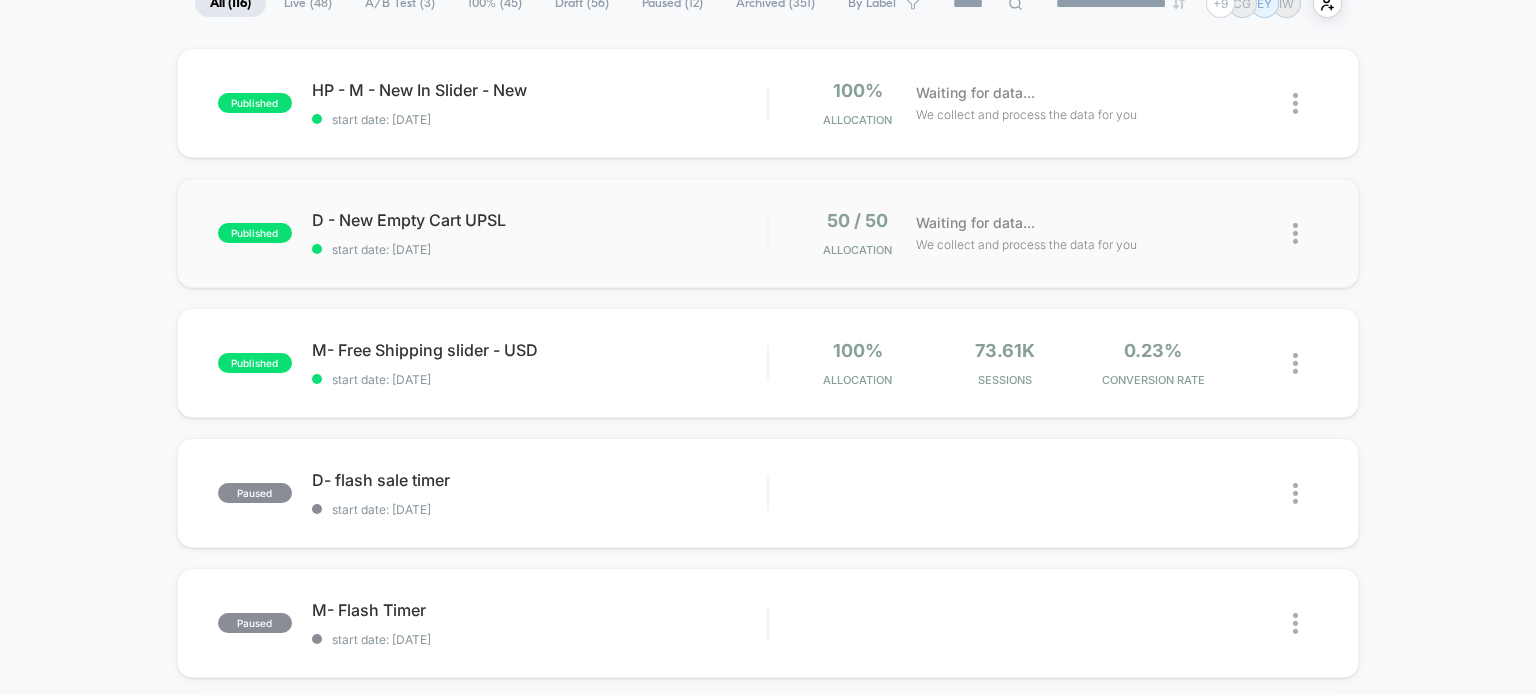 scroll, scrollTop: 0, scrollLeft: 0, axis: both 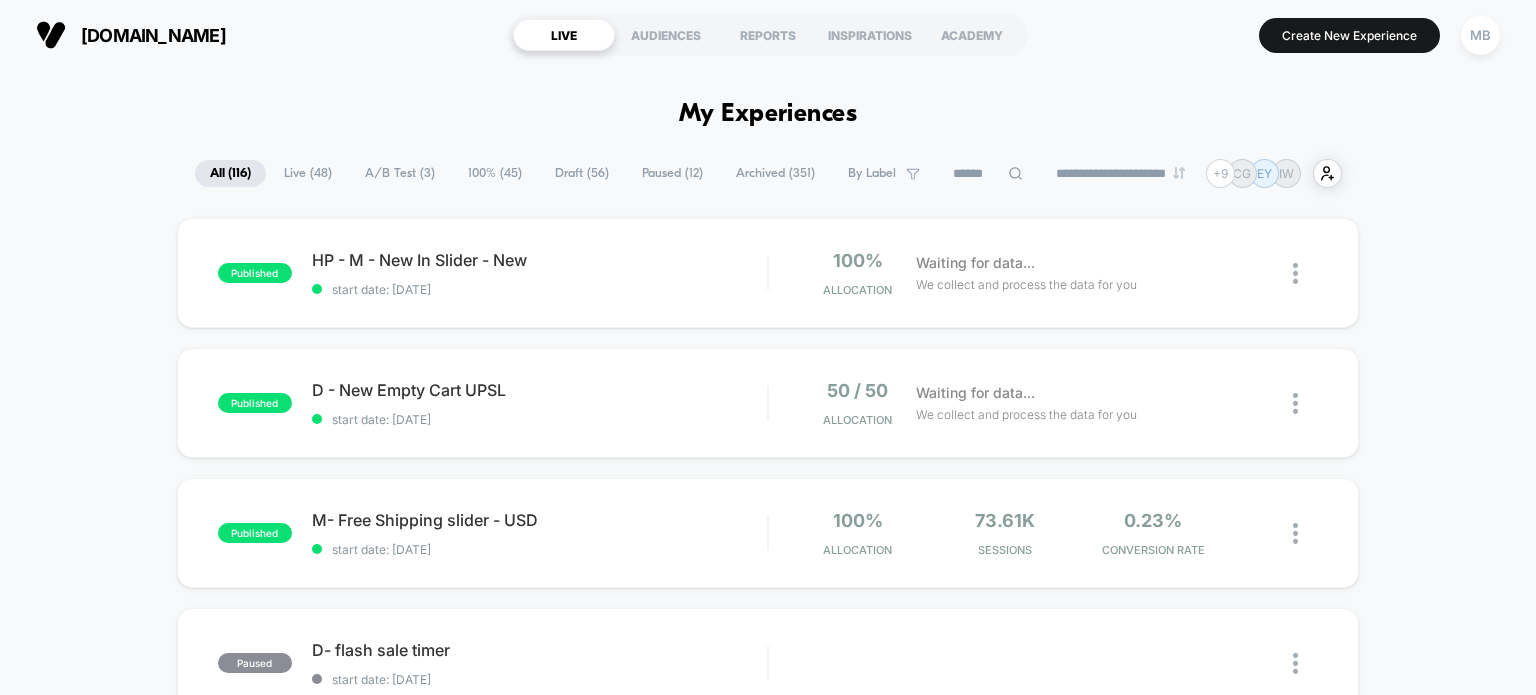 click on "published HP - M - New In Slider - New start date: [DATE] 100% Allocation Waiting for data... We collect and process the data for you" at bounding box center [768, 273] 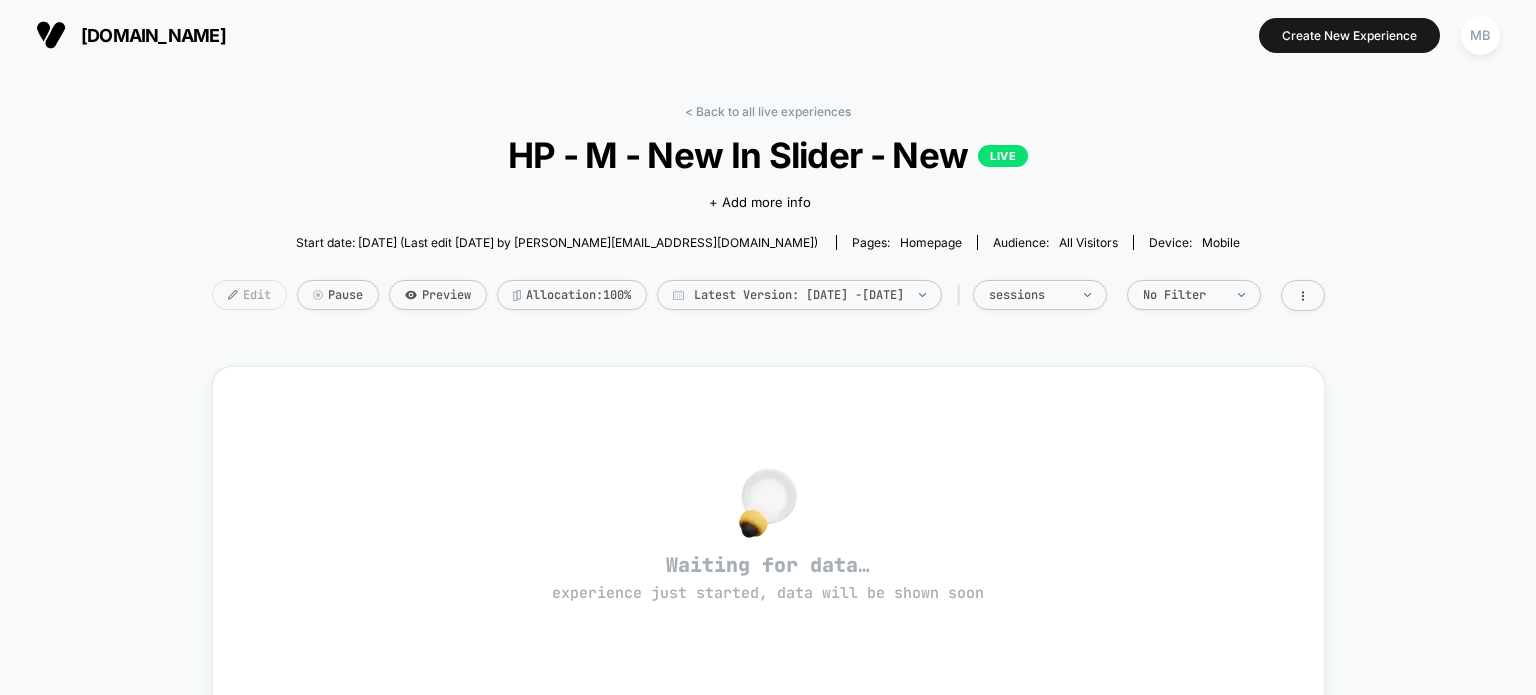 click on "Edit" at bounding box center [249, 295] 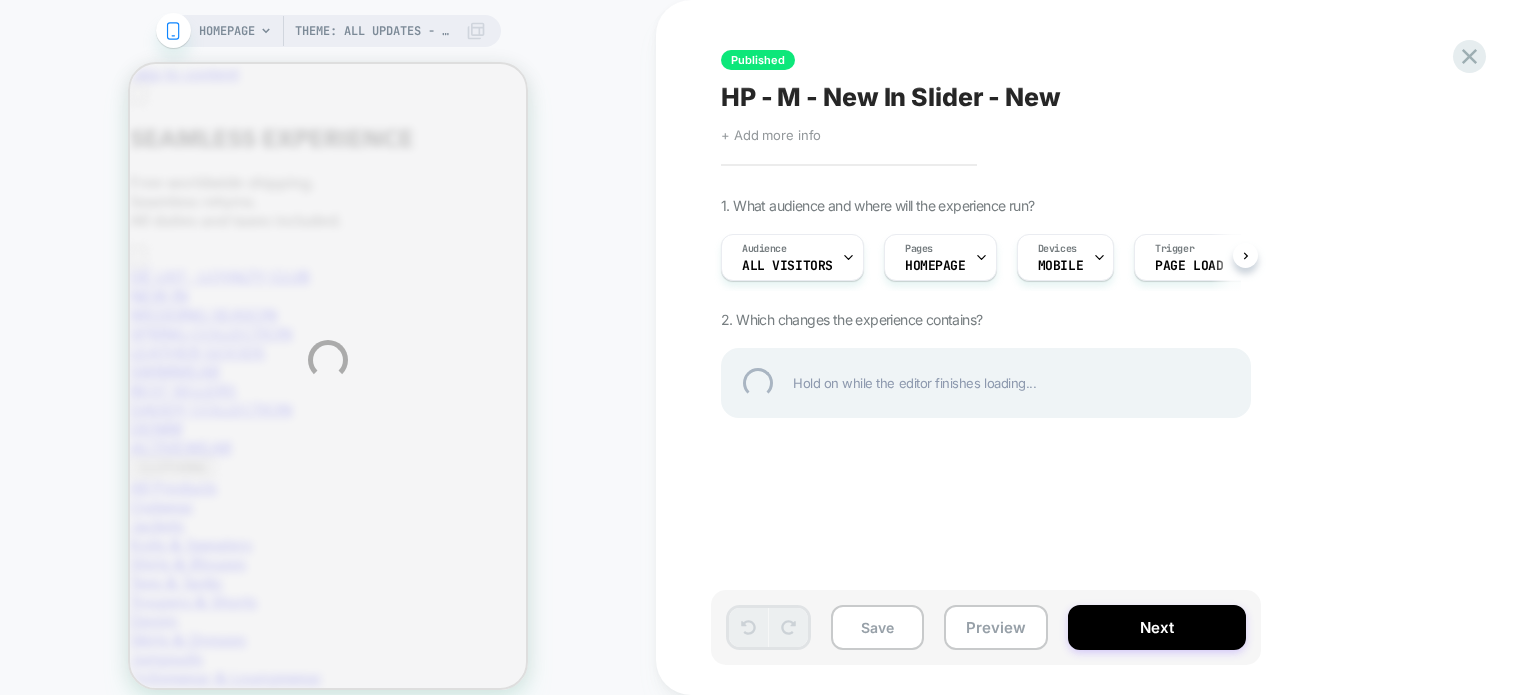 scroll, scrollTop: 0, scrollLeft: 0, axis: both 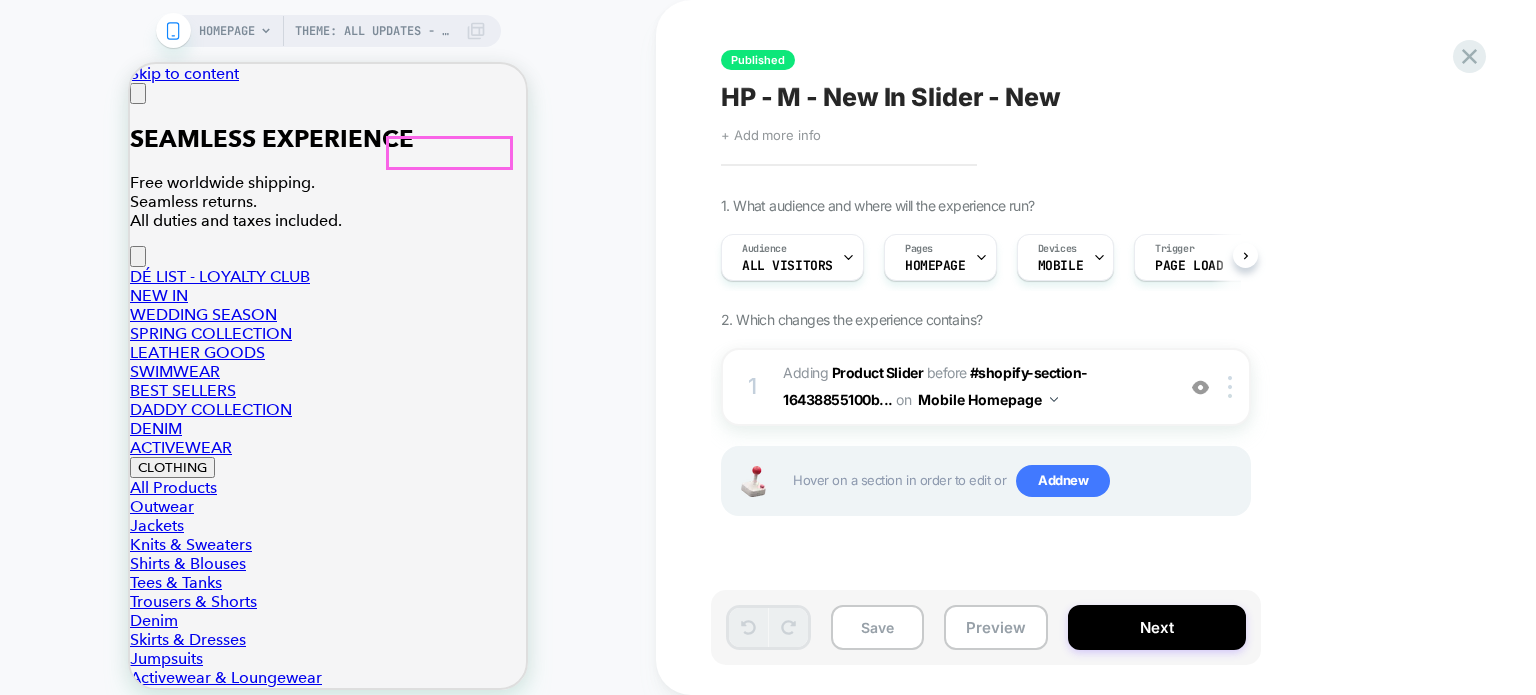 click at bounding box center (328, 8382) 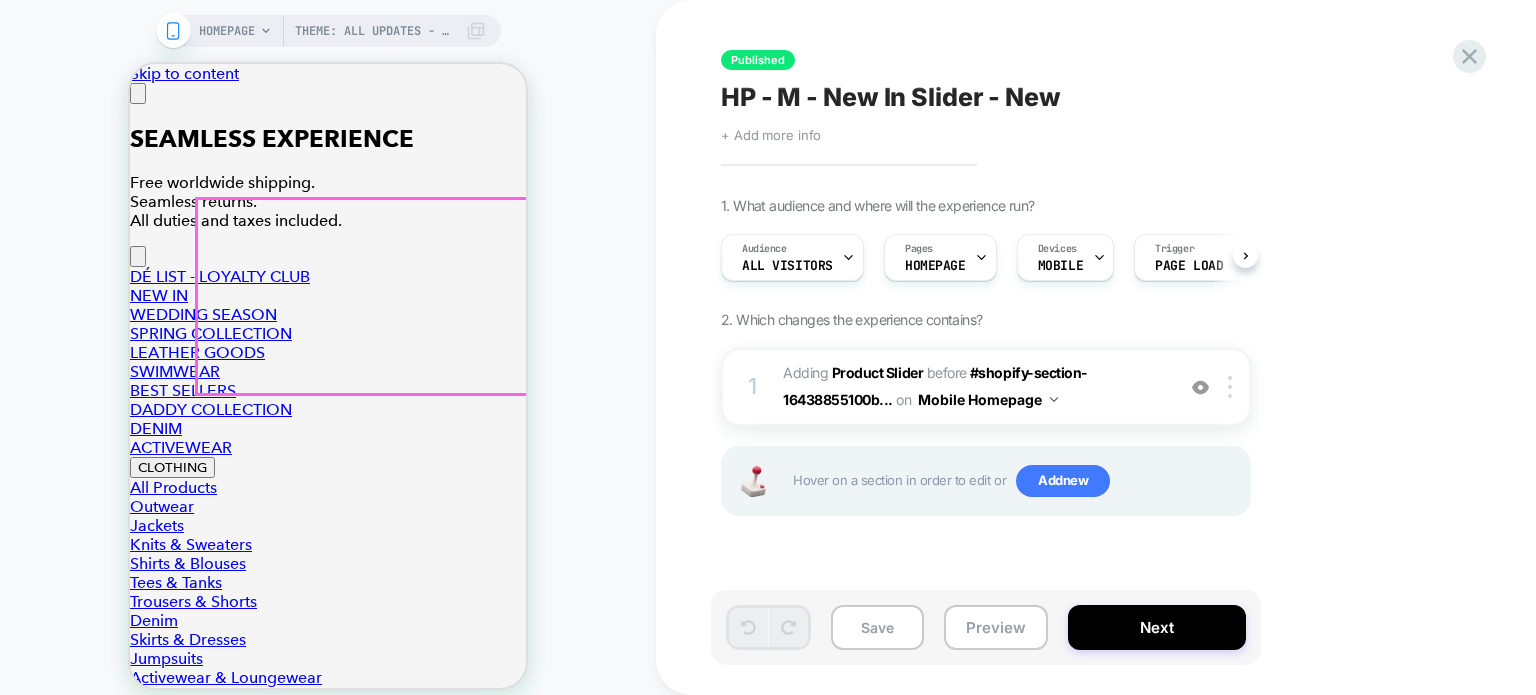 scroll, scrollTop: 0, scrollLeft: 0, axis: both 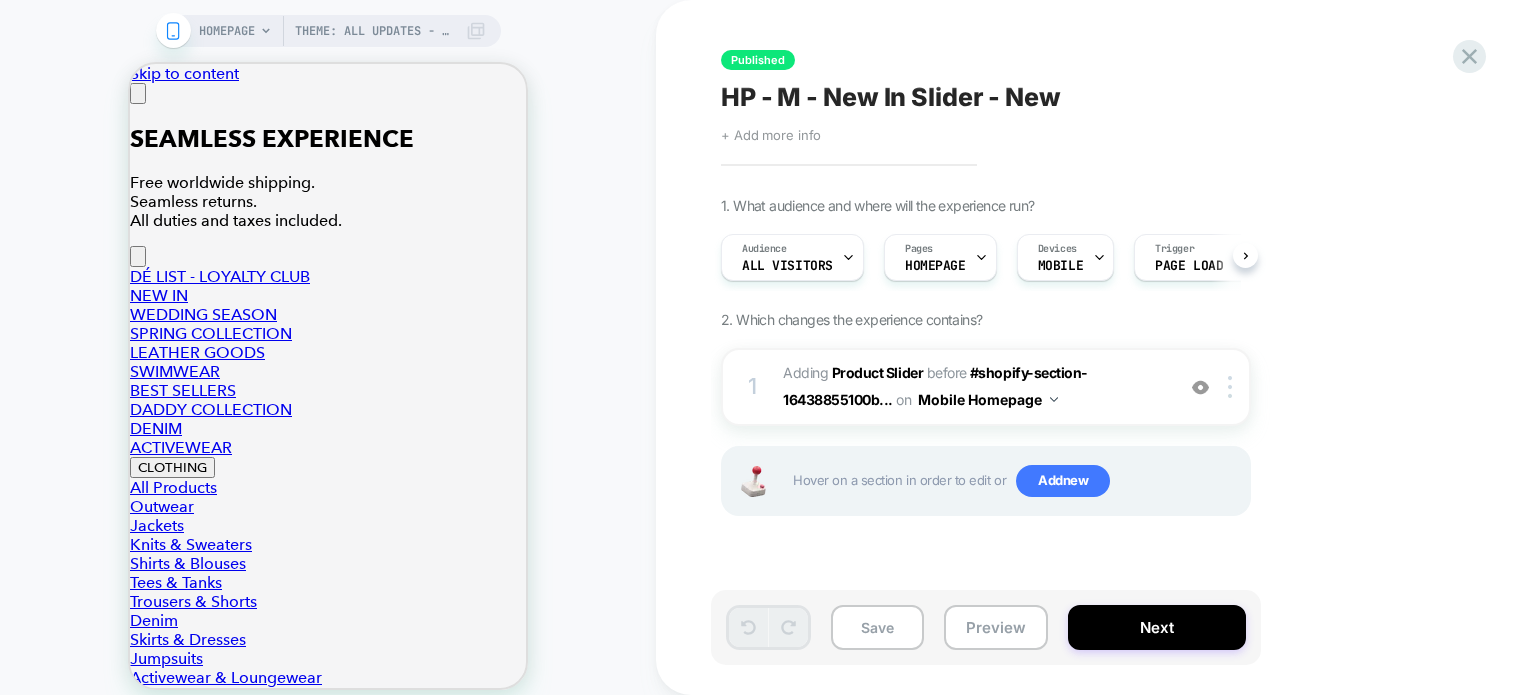 drag, startPoint x: 1064, startPoint y: 87, endPoint x: 767, endPoint y: 84, distance: 297.01514 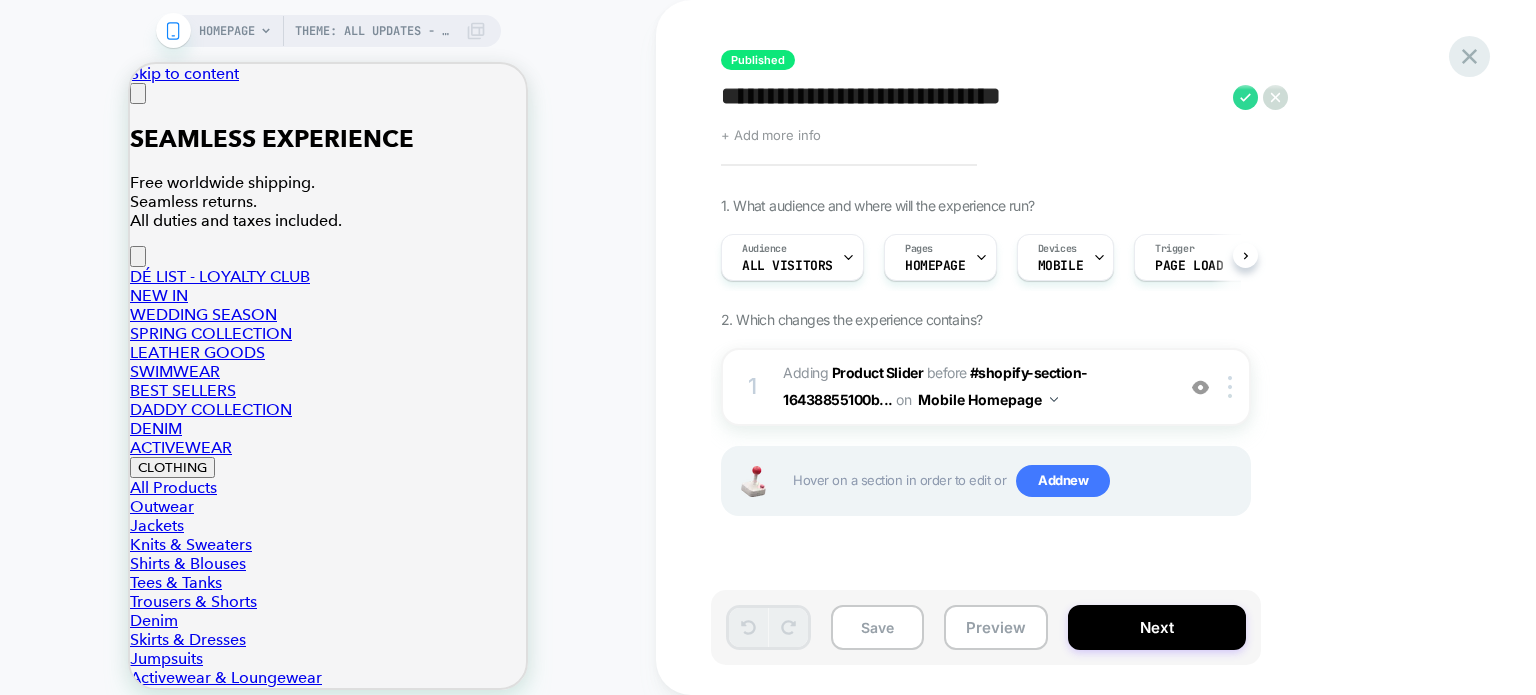 click 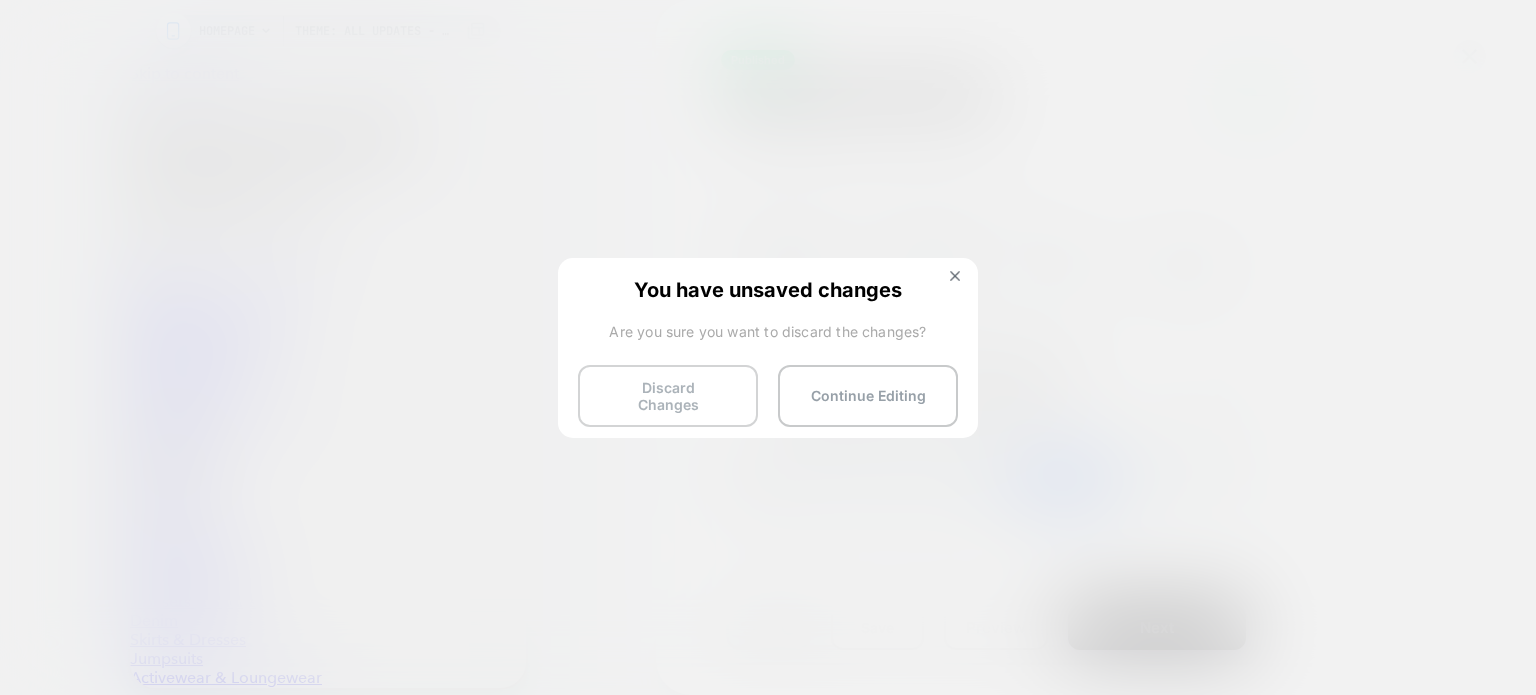 click on "Discard Changes" at bounding box center [668, 396] 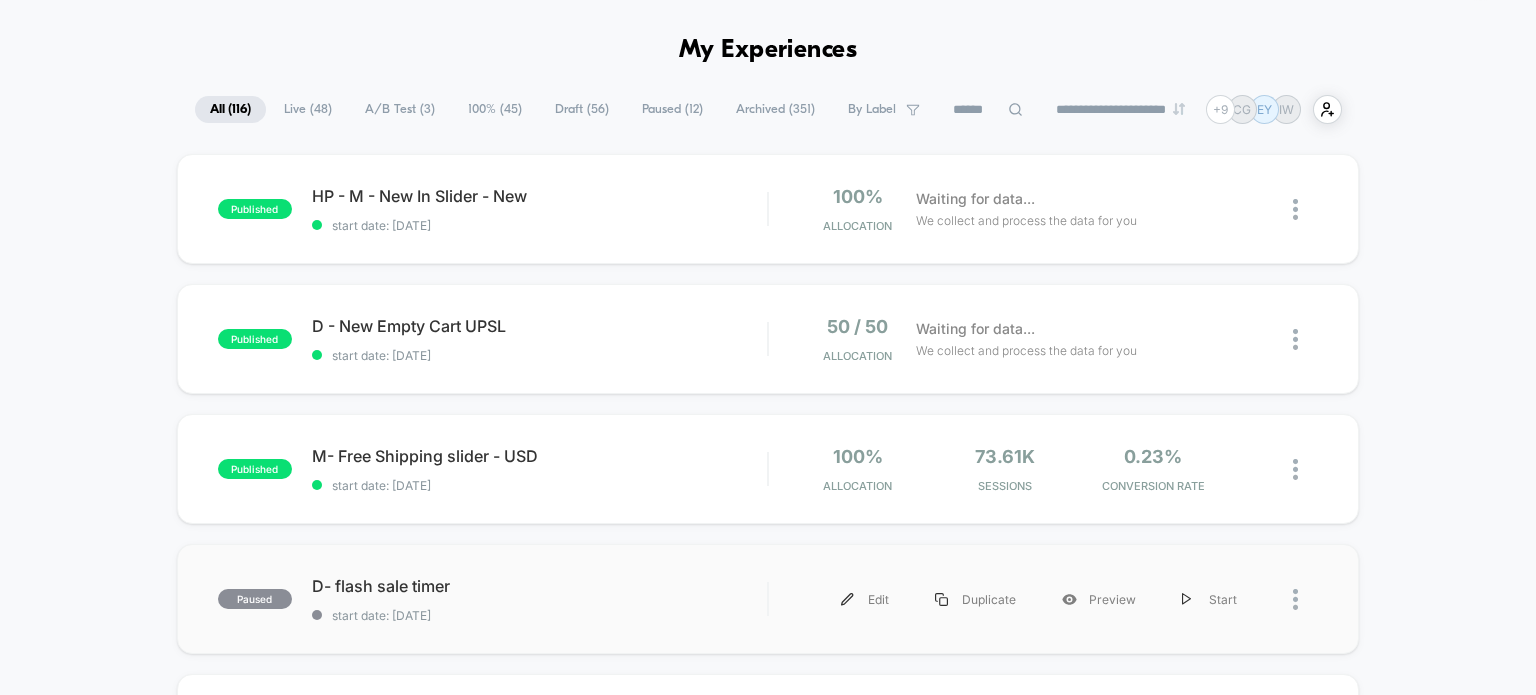 scroll, scrollTop: 100, scrollLeft: 0, axis: vertical 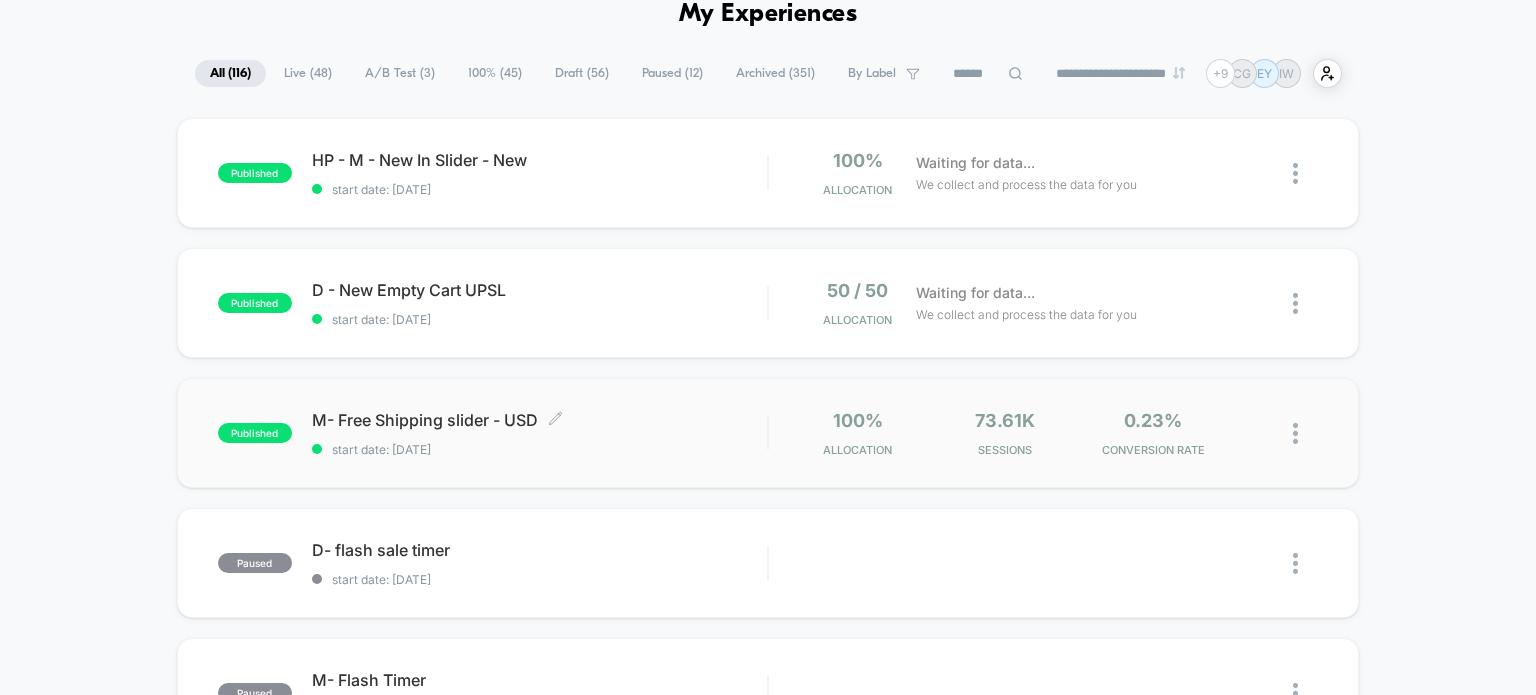 click on "start date: [DATE]" at bounding box center (540, 449) 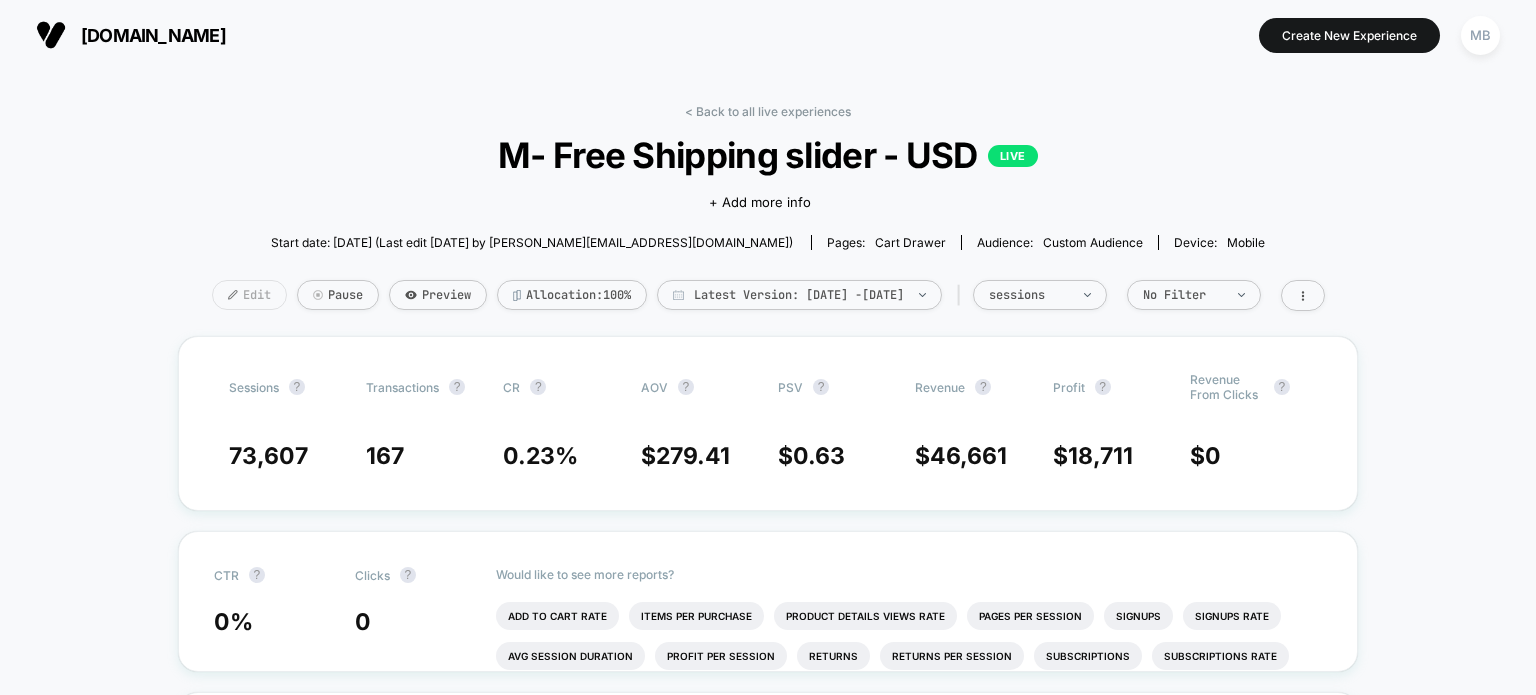click on "Edit" at bounding box center (249, 295) 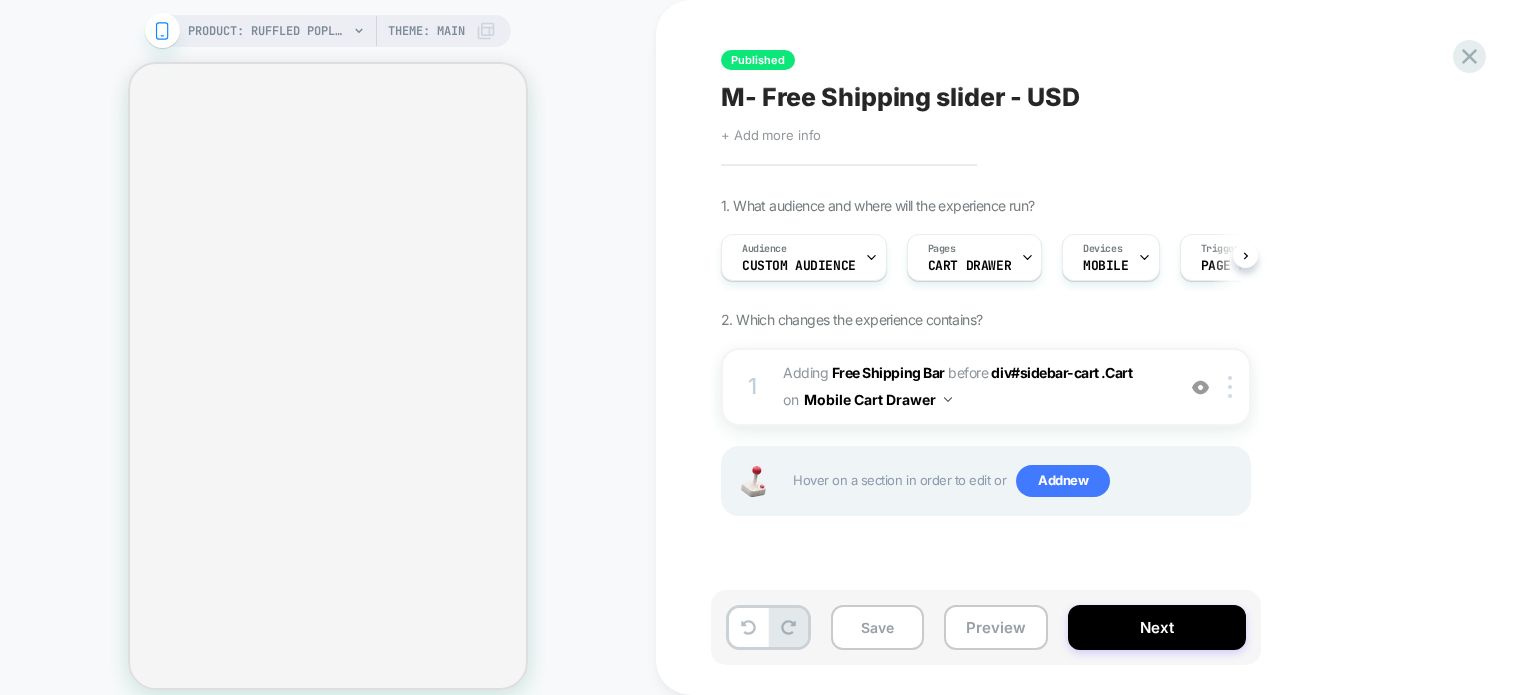 scroll, scrollTop: 0, scrollLeft: 0, axis: both 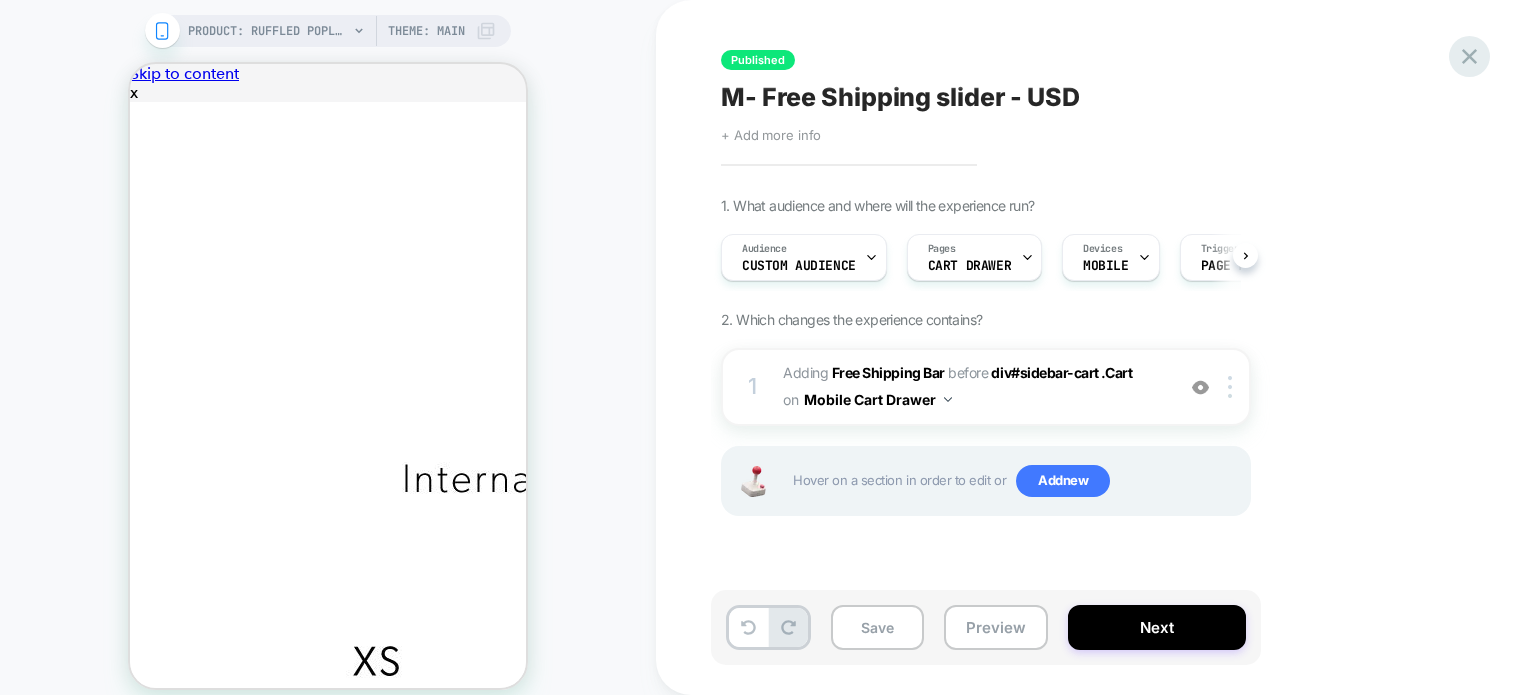 click 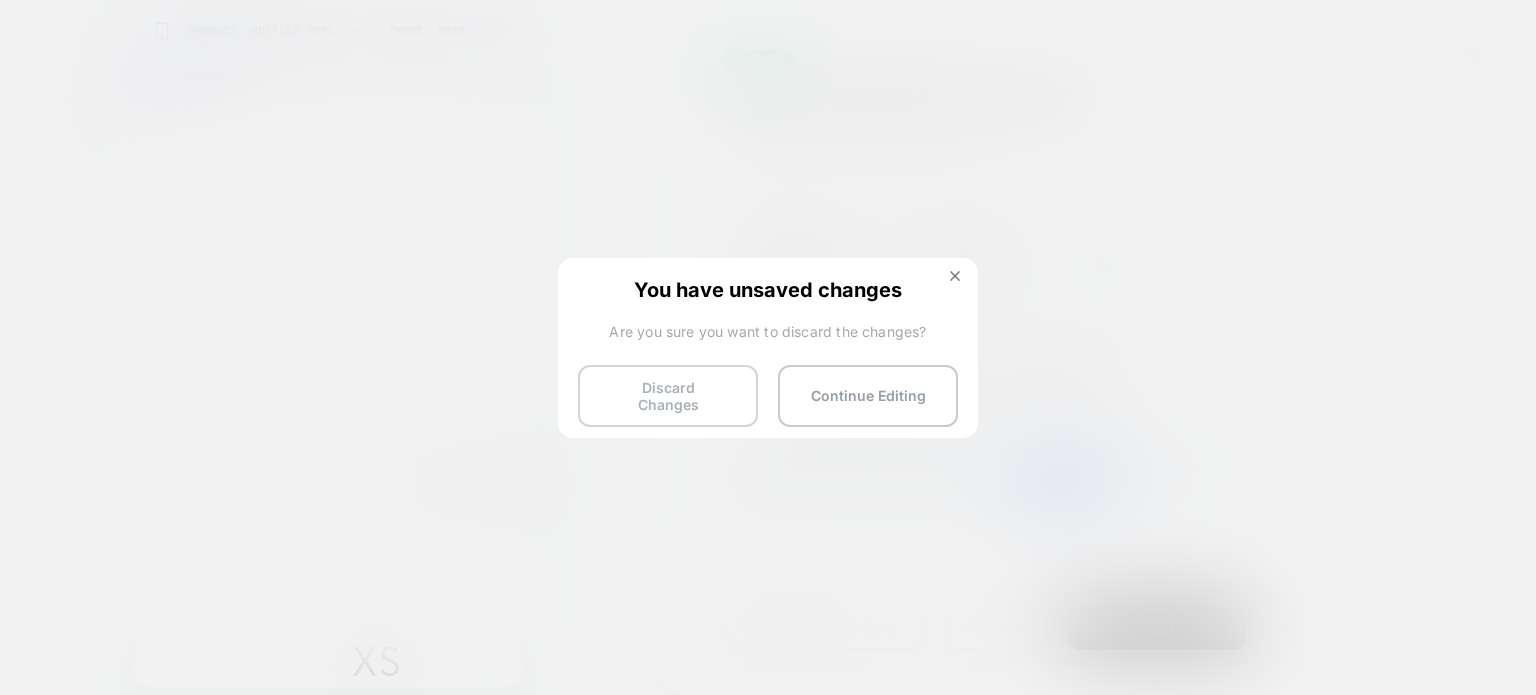 click on "Discard Changes" at bounding box center [668, 396] 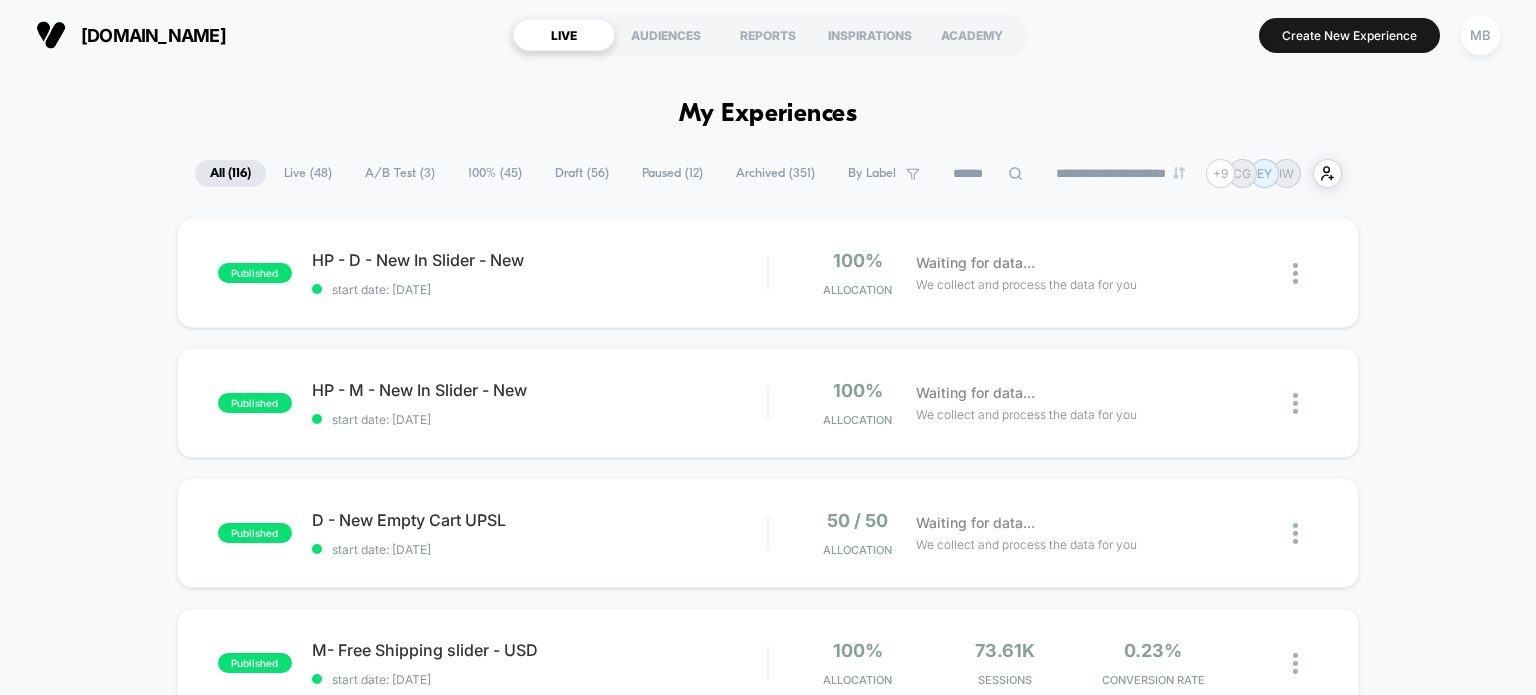 click 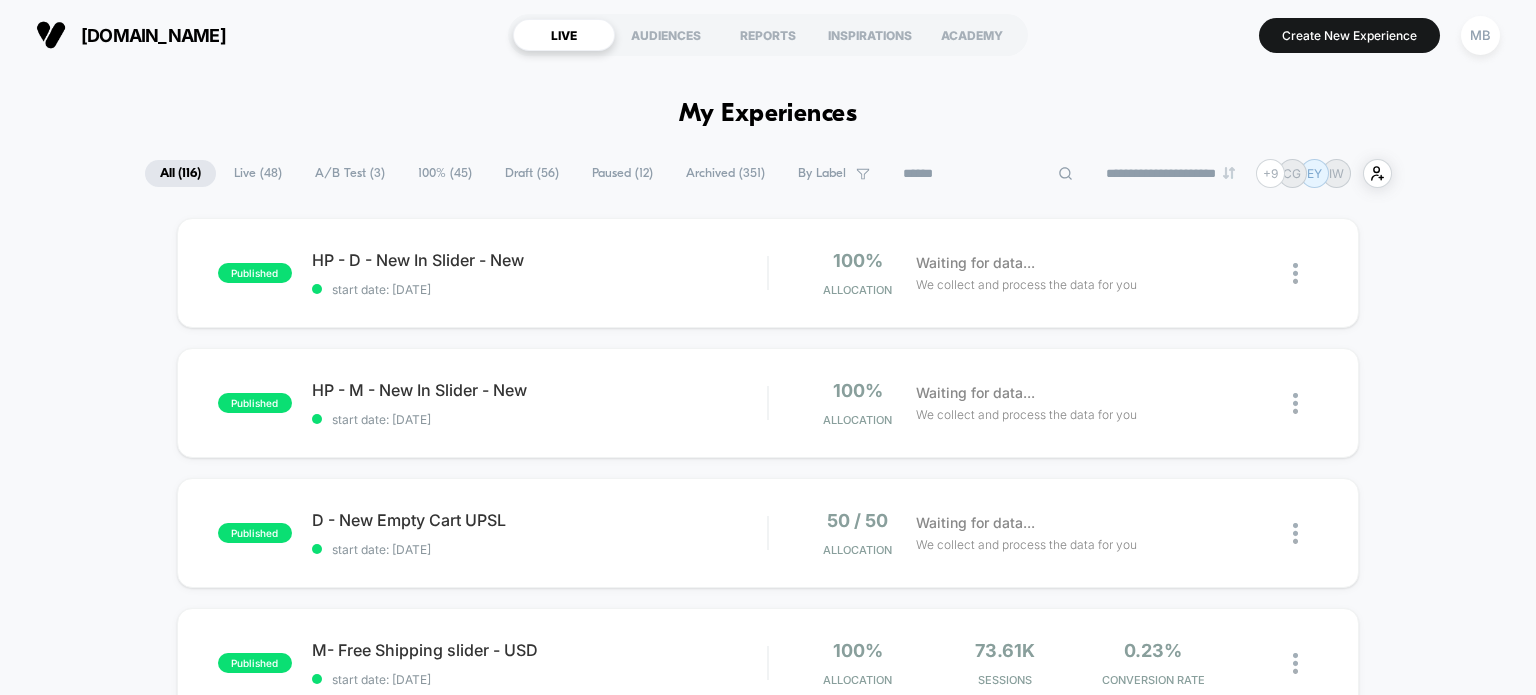 paste on "**********" 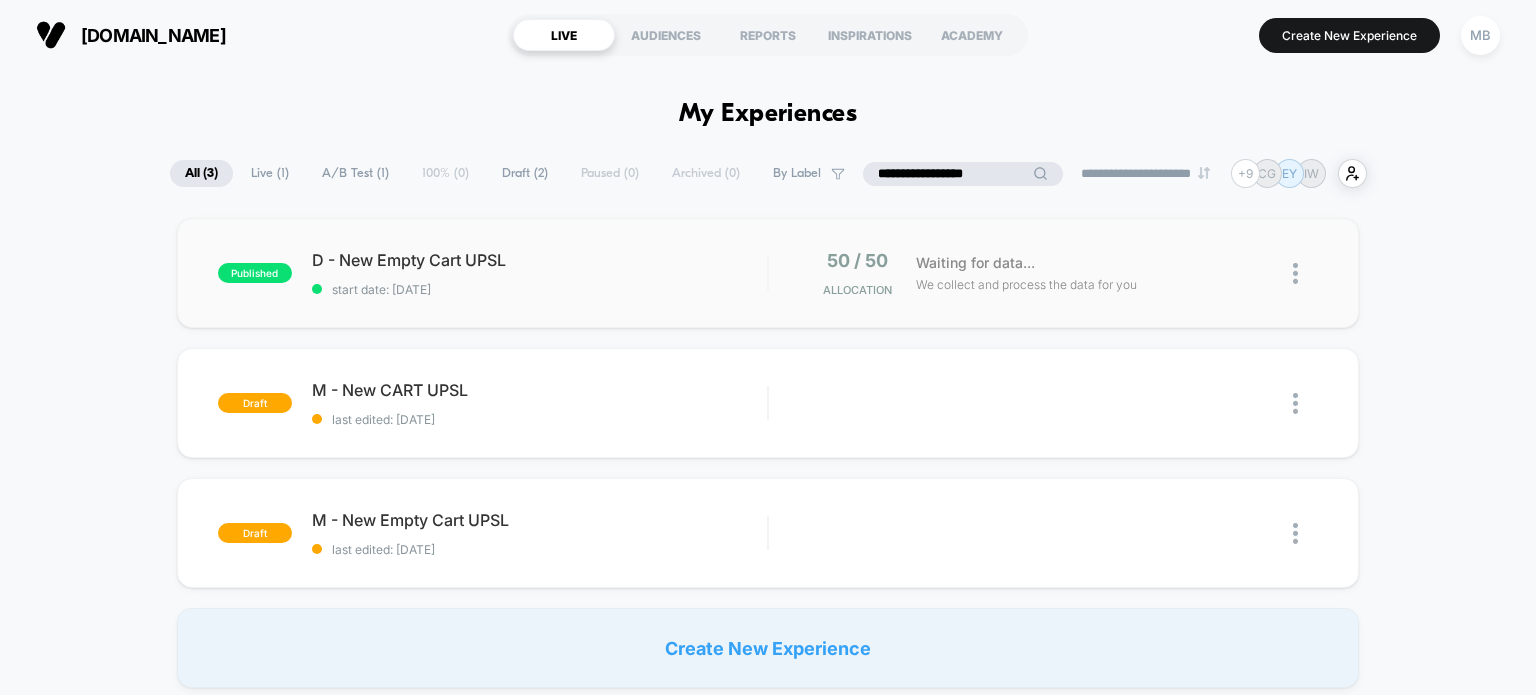 type on "**********" 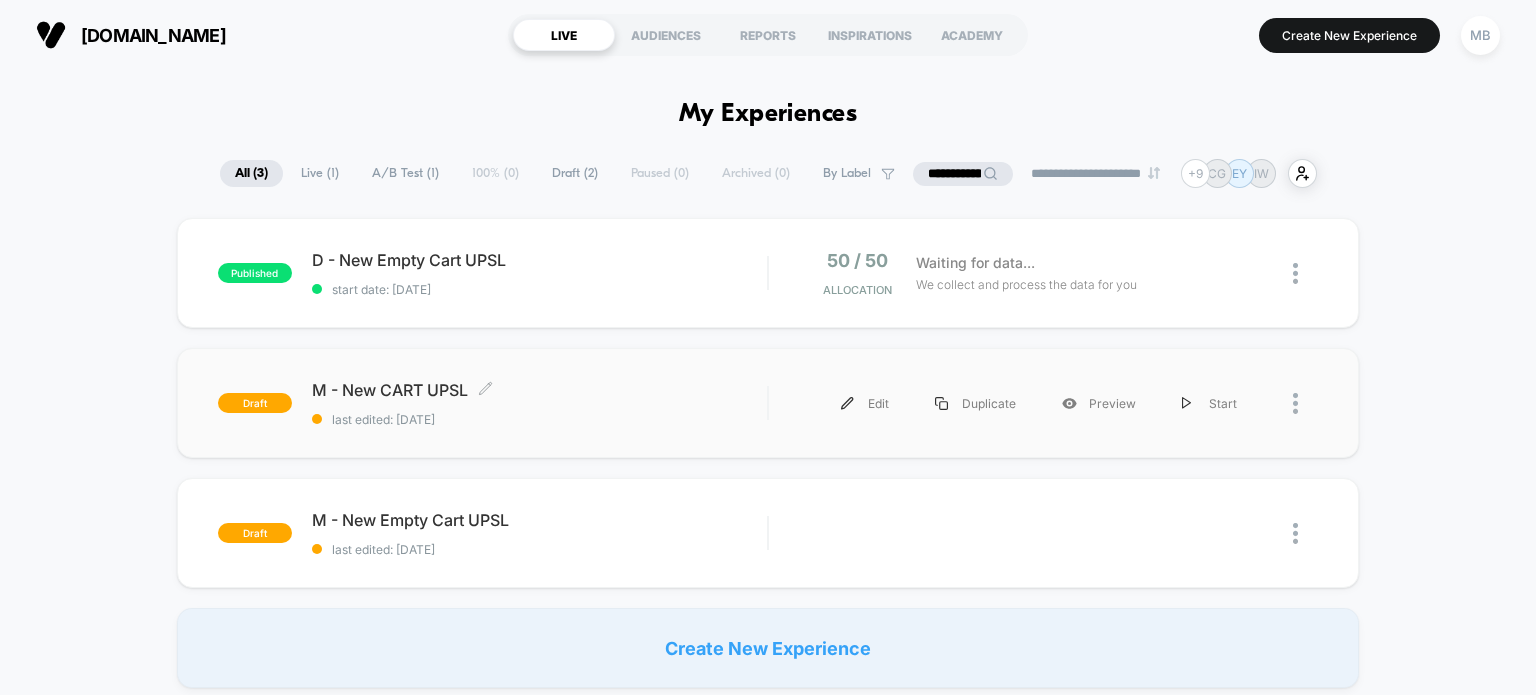 click on "M - New CART UPSL Click to edit experience details" at bounding box center [540, 390] 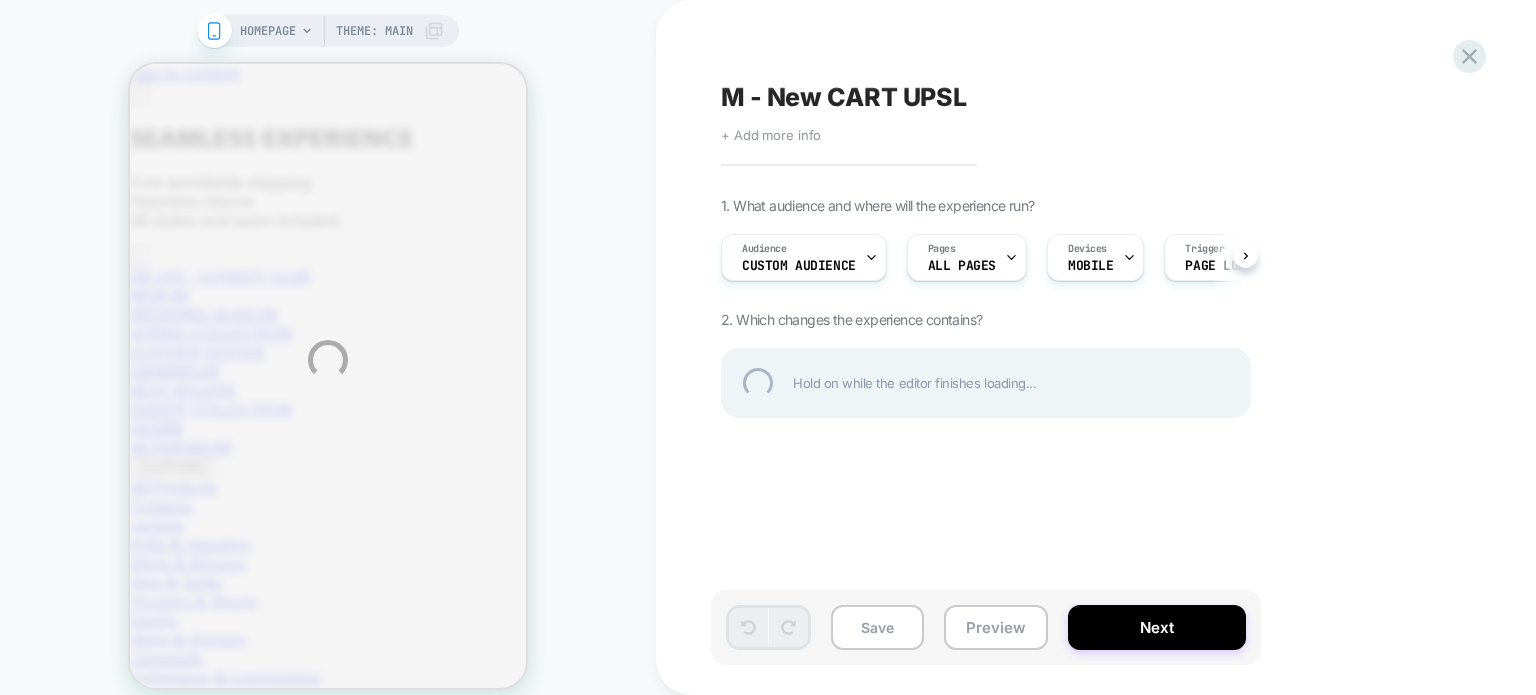 scroll, scrollTop: 0, scrollLeft: 0, axis: both 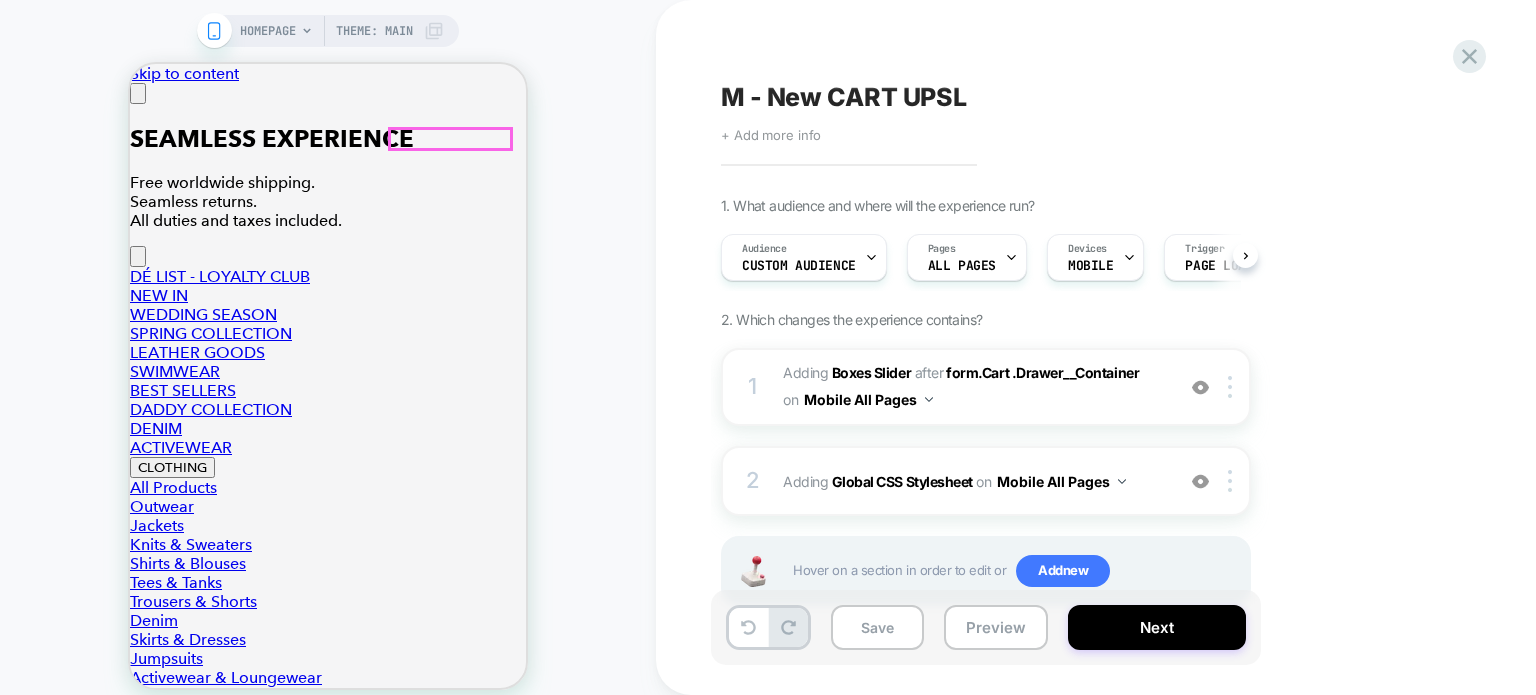 click on "2" at bounding box center (279, 6447) 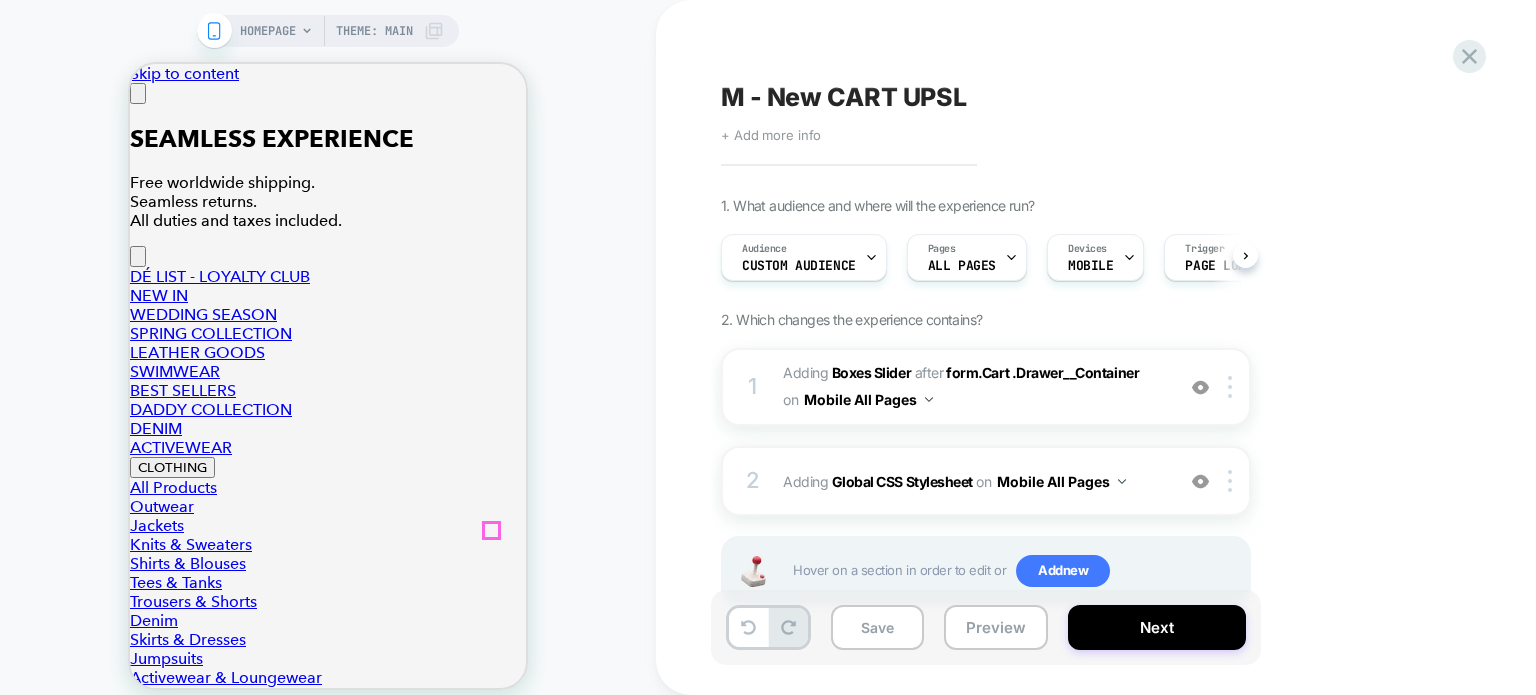 click at bounding box center (138, 93) 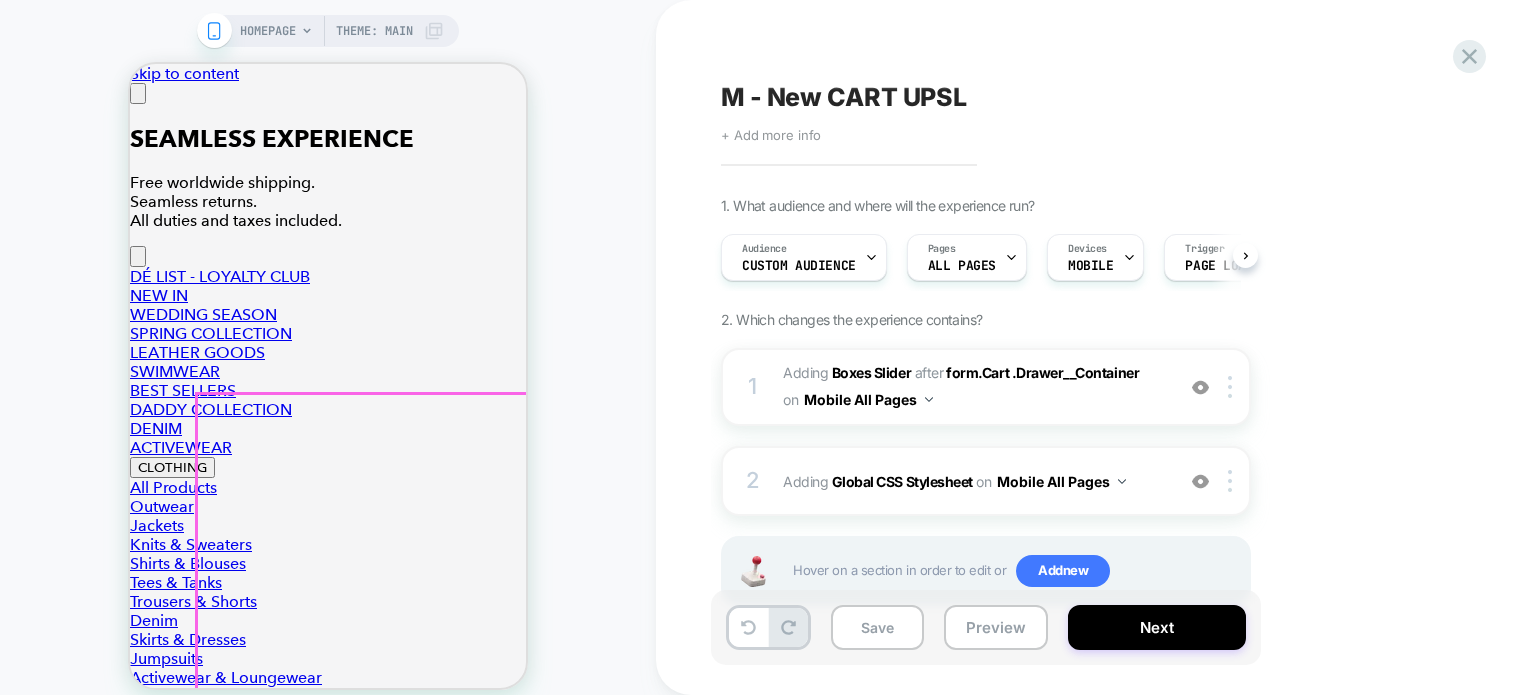 scroll, scrollTop: 120, scrollLeft: 0, axis: vertical 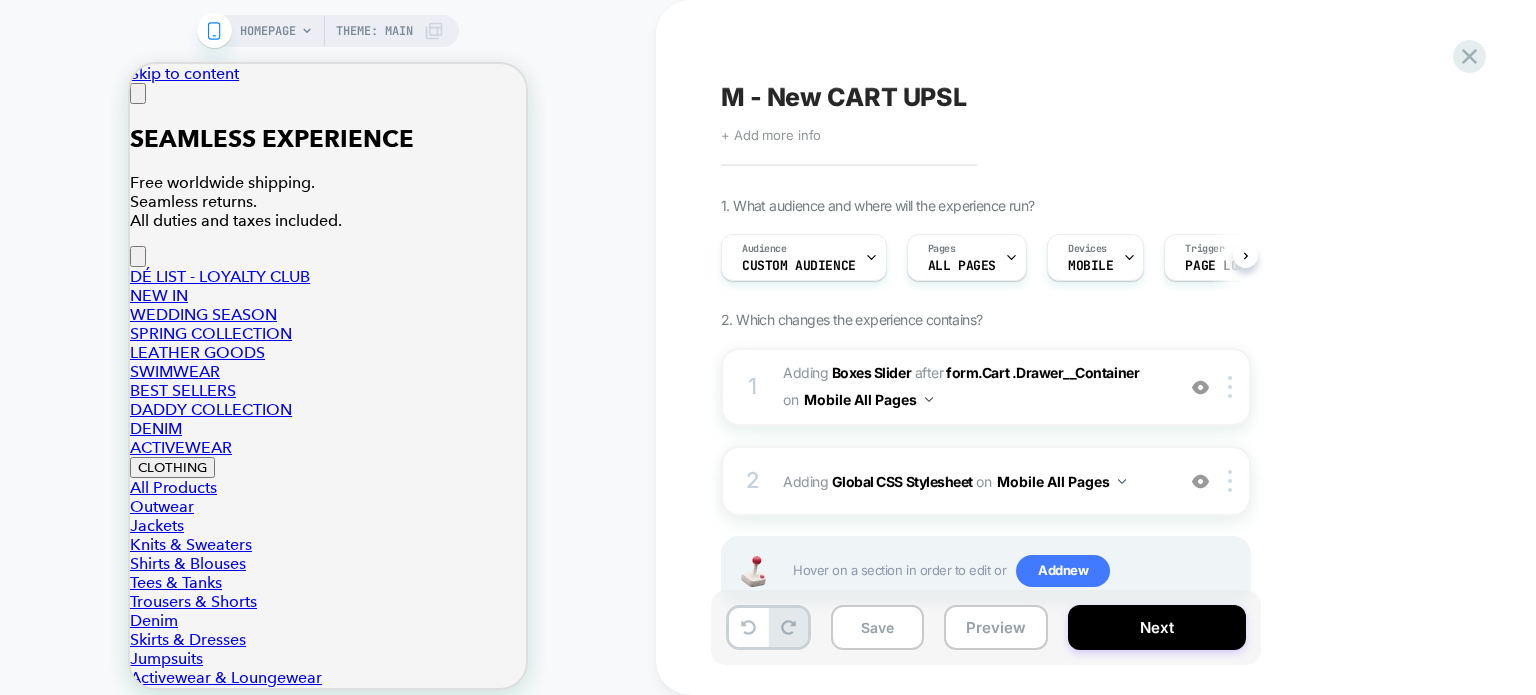 click on "HOMEPAGE Theme: MAIN" at bounding box center (328, 360) 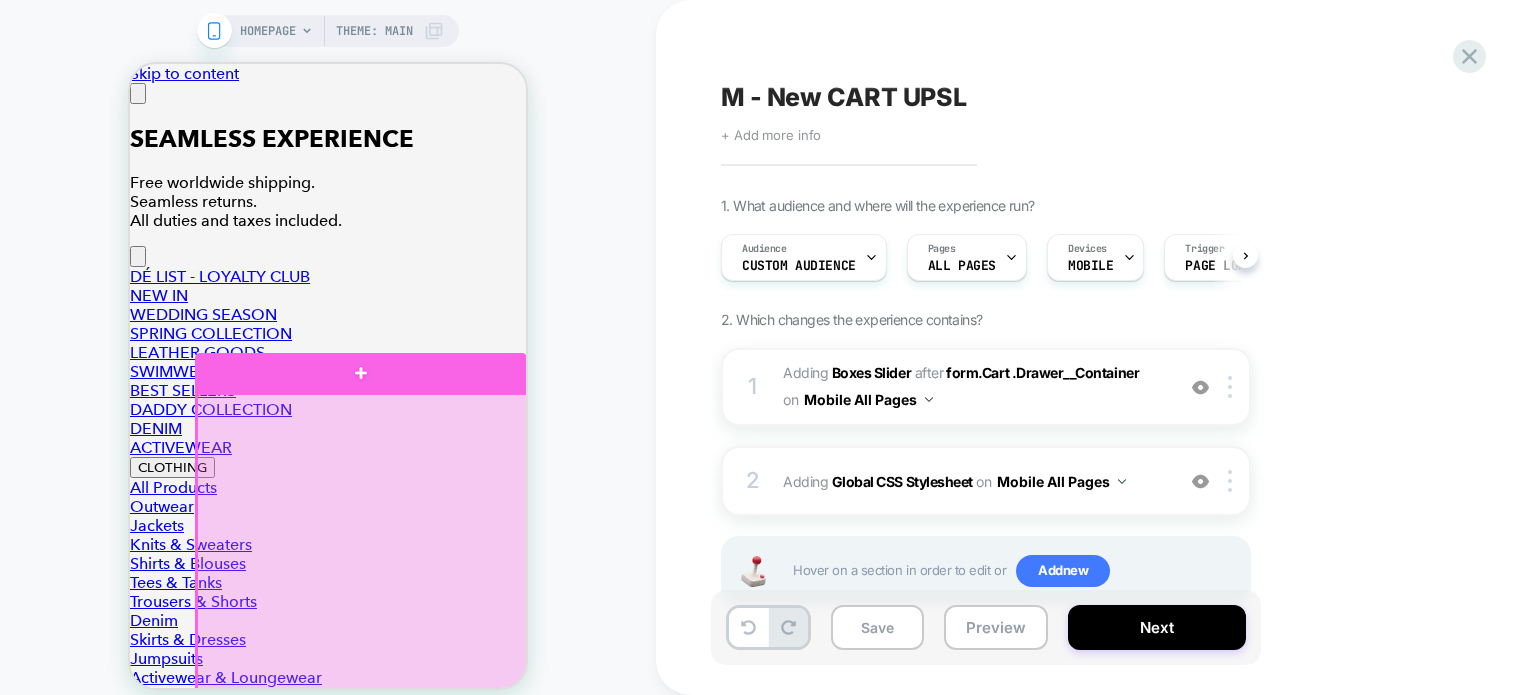 click at bounding box center [363, 582] 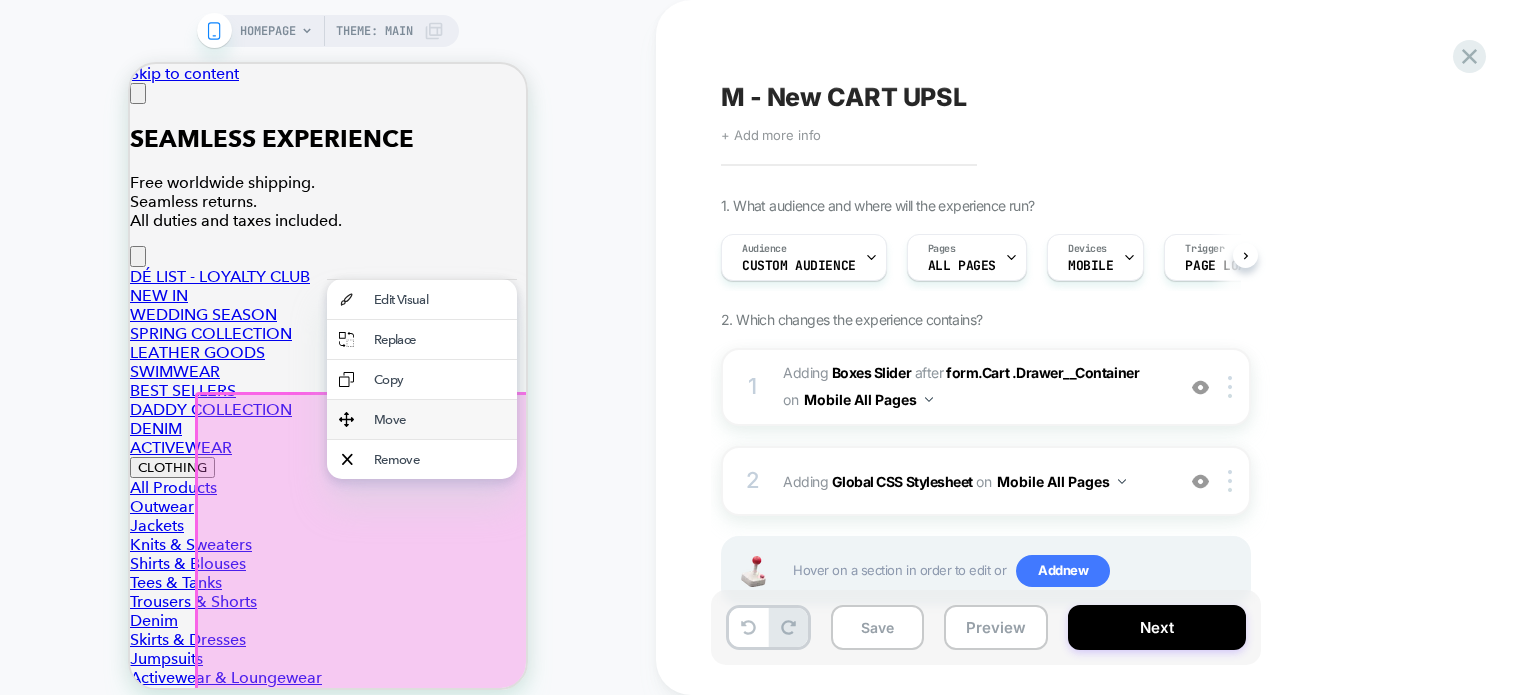 click on "Move" at bounding box center [439, 419] 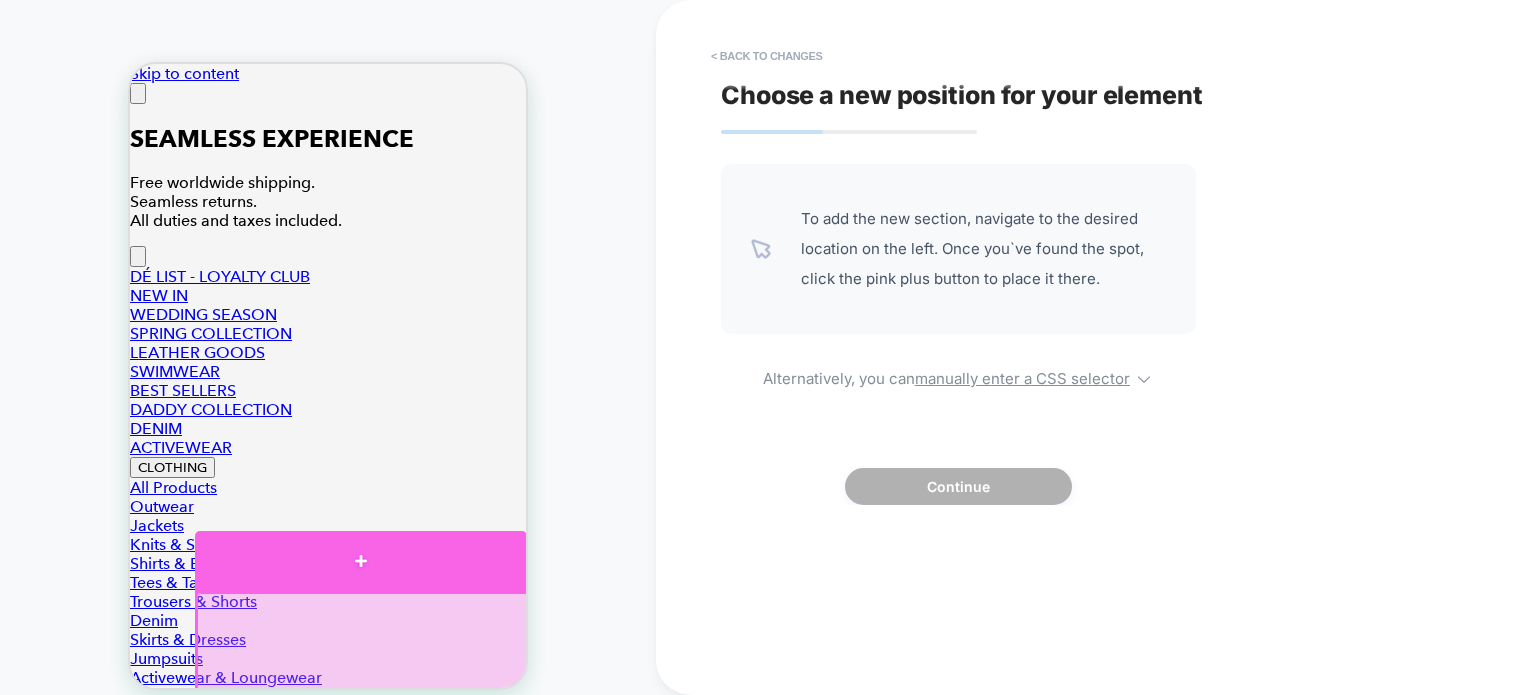 click at bounding box center (361, 561) 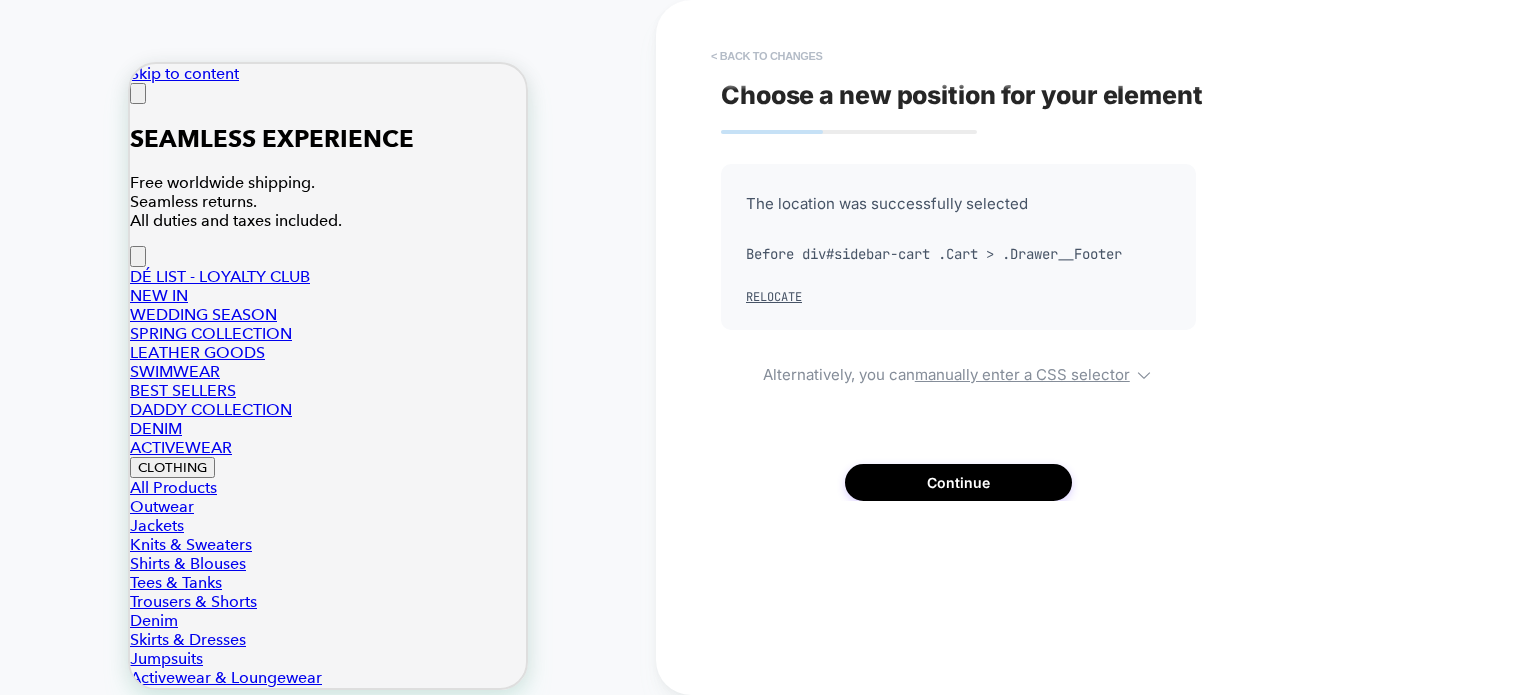 click on "< Back to changes" at bounding box center (767, 56) 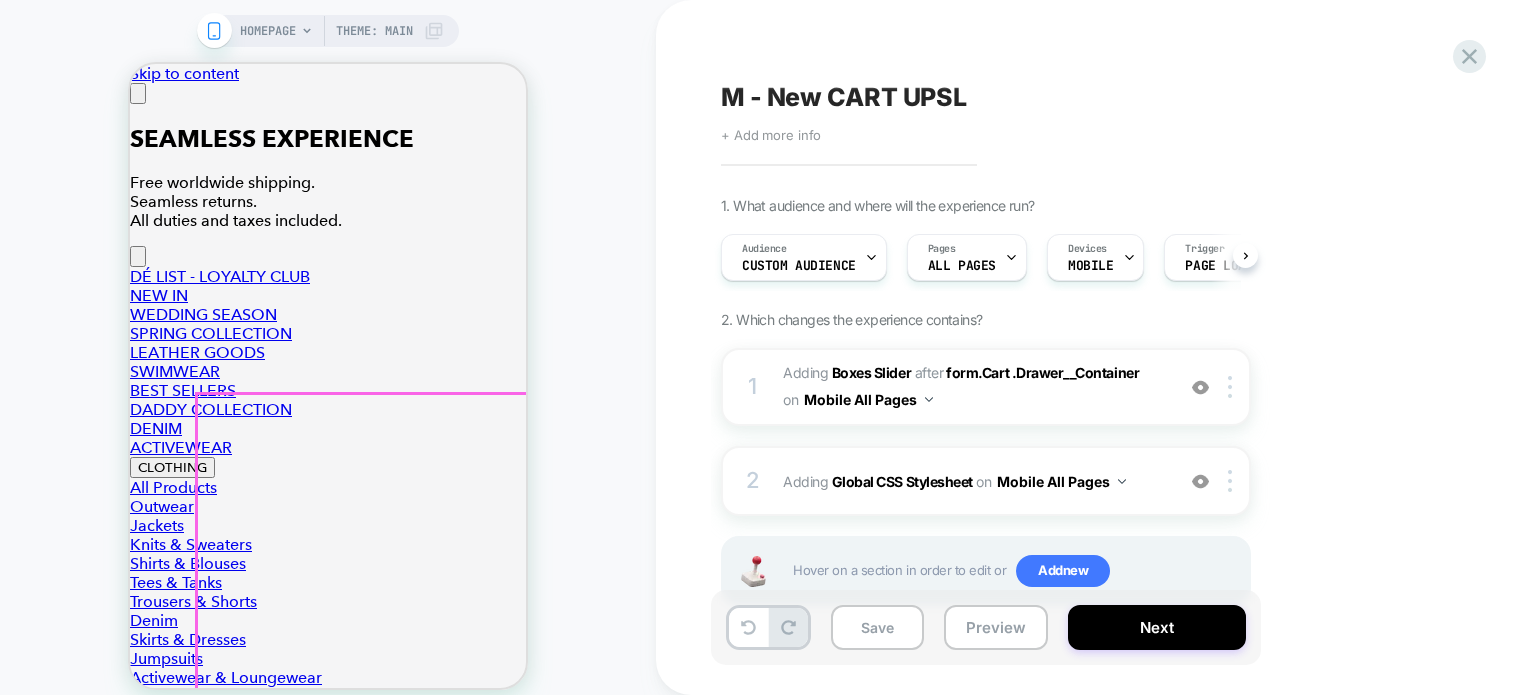 scroll, scrollTop: 0, scrollLeft: 0, axis: both 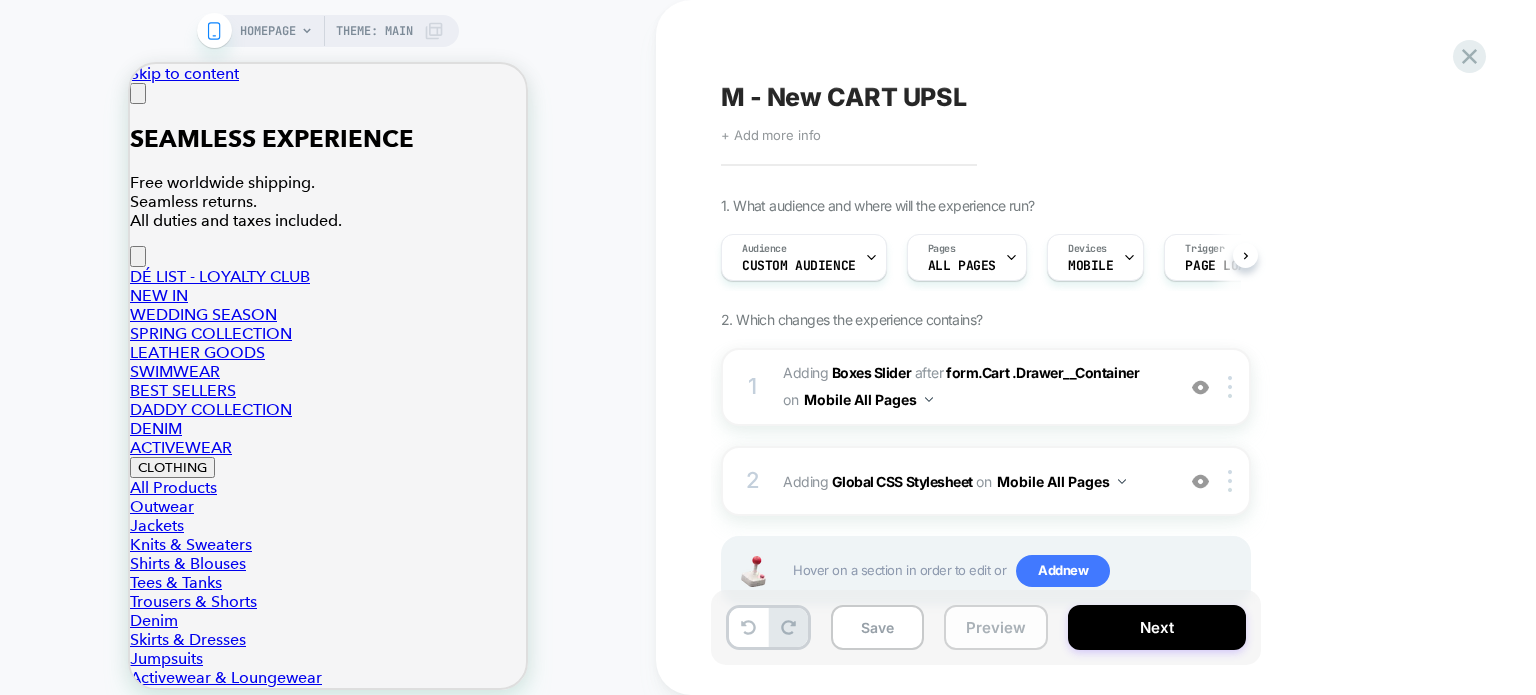 click on "Preview" at bounding box center [996, 627] 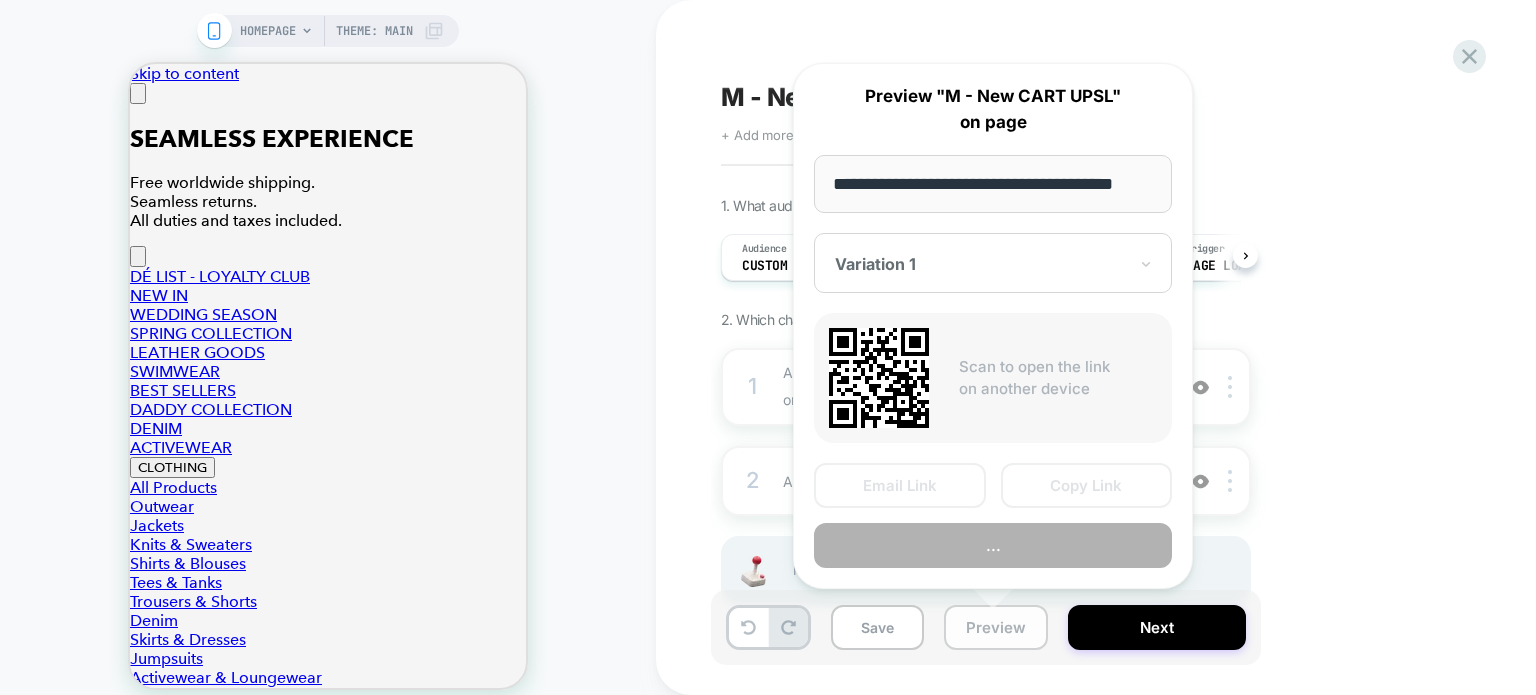 scroll, scrollTop: 0, scrollLeft: 24, axis: horizontal 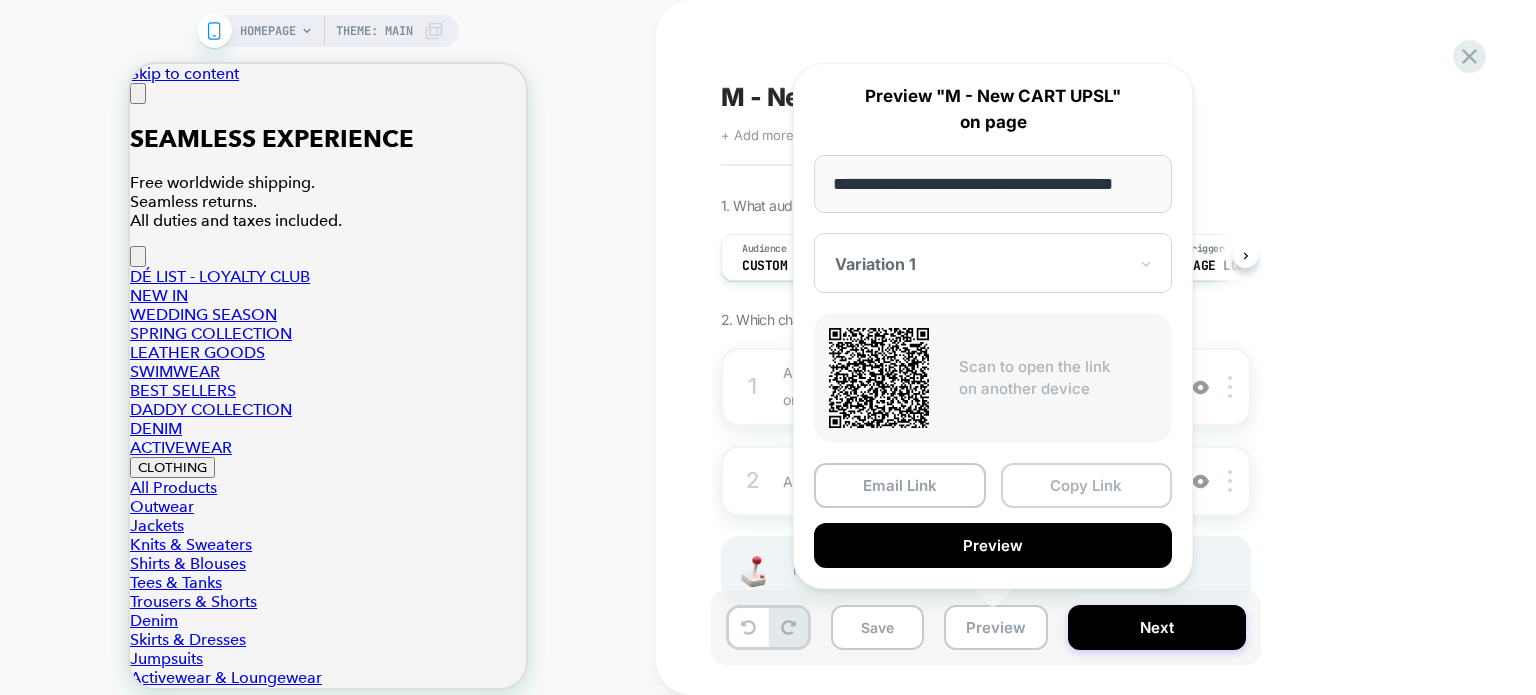 click on "Copy Link" at bounding box center (1087, 485) 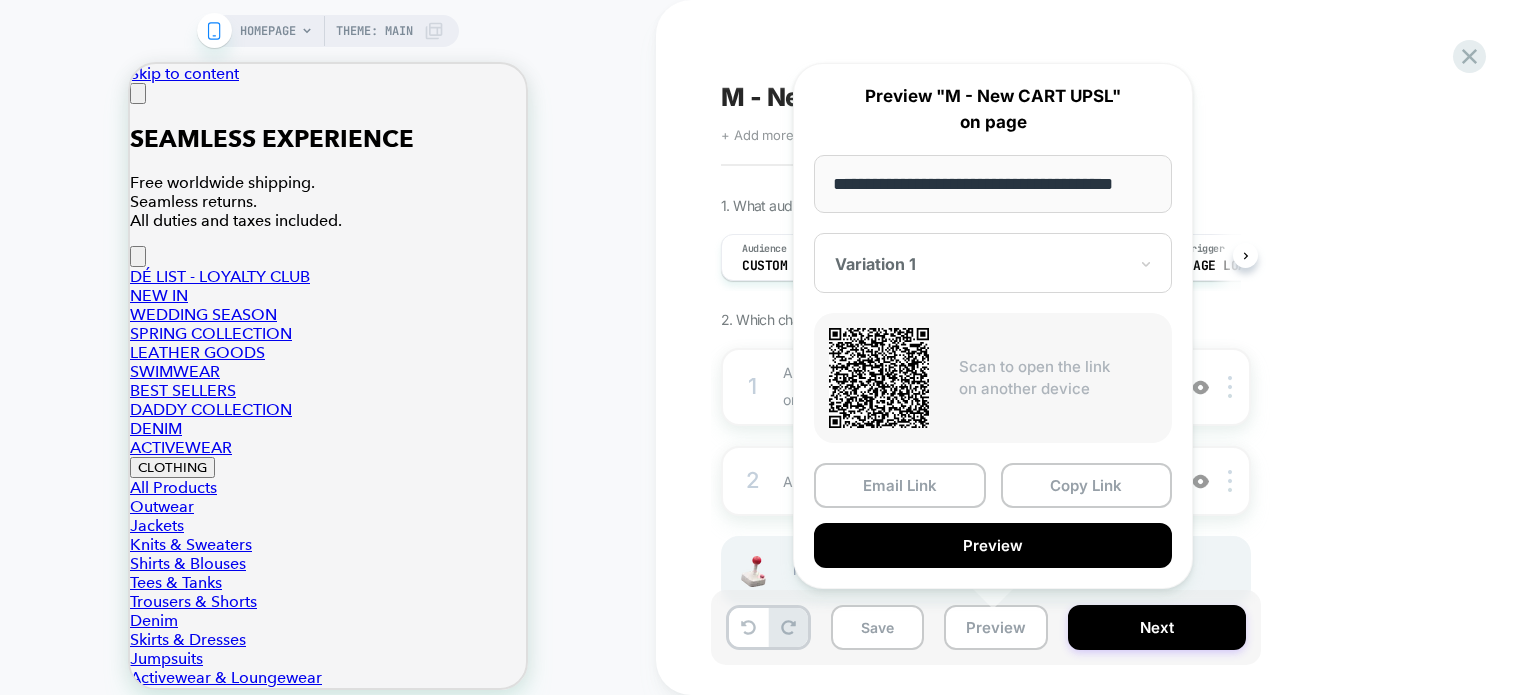 scroll, scrollTop: 0, scrollLeft: 0, axis: both 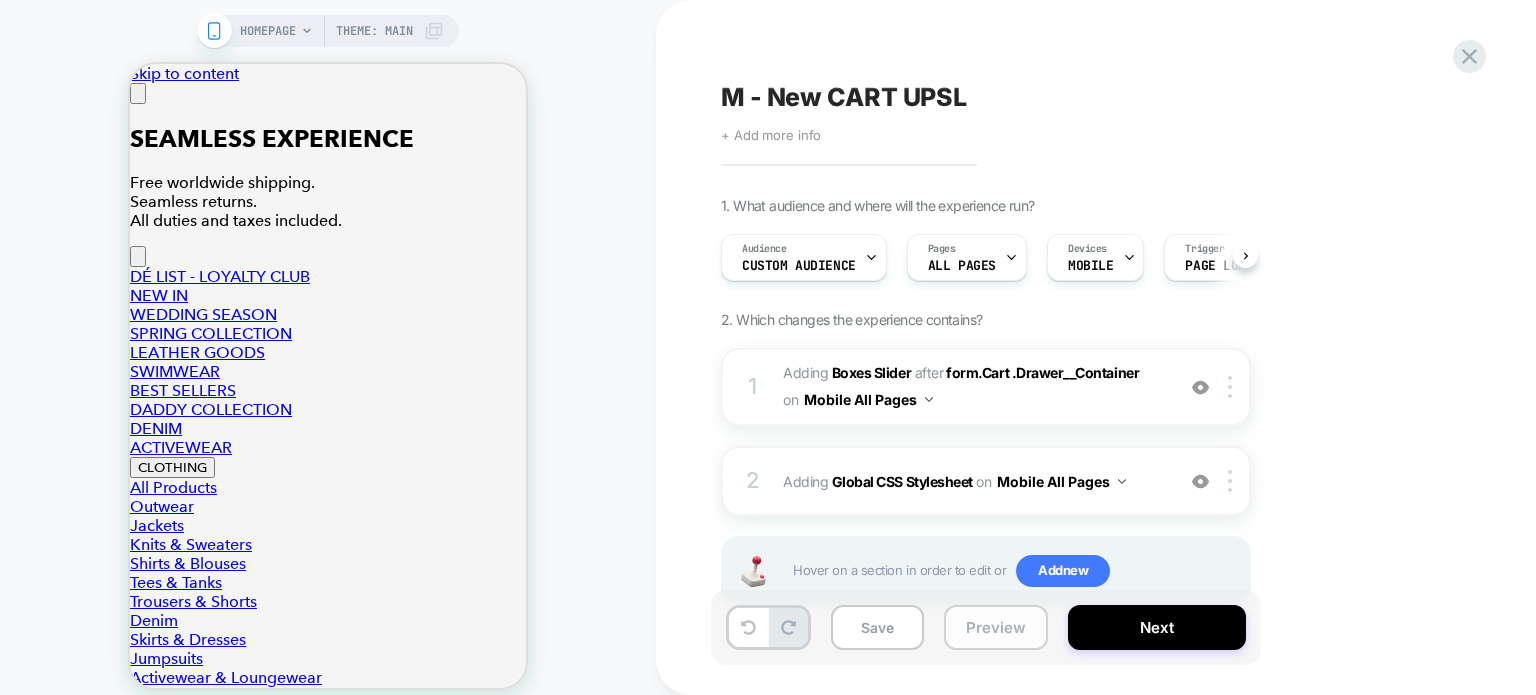 click on "Preview" at bounding box center (996, 627) 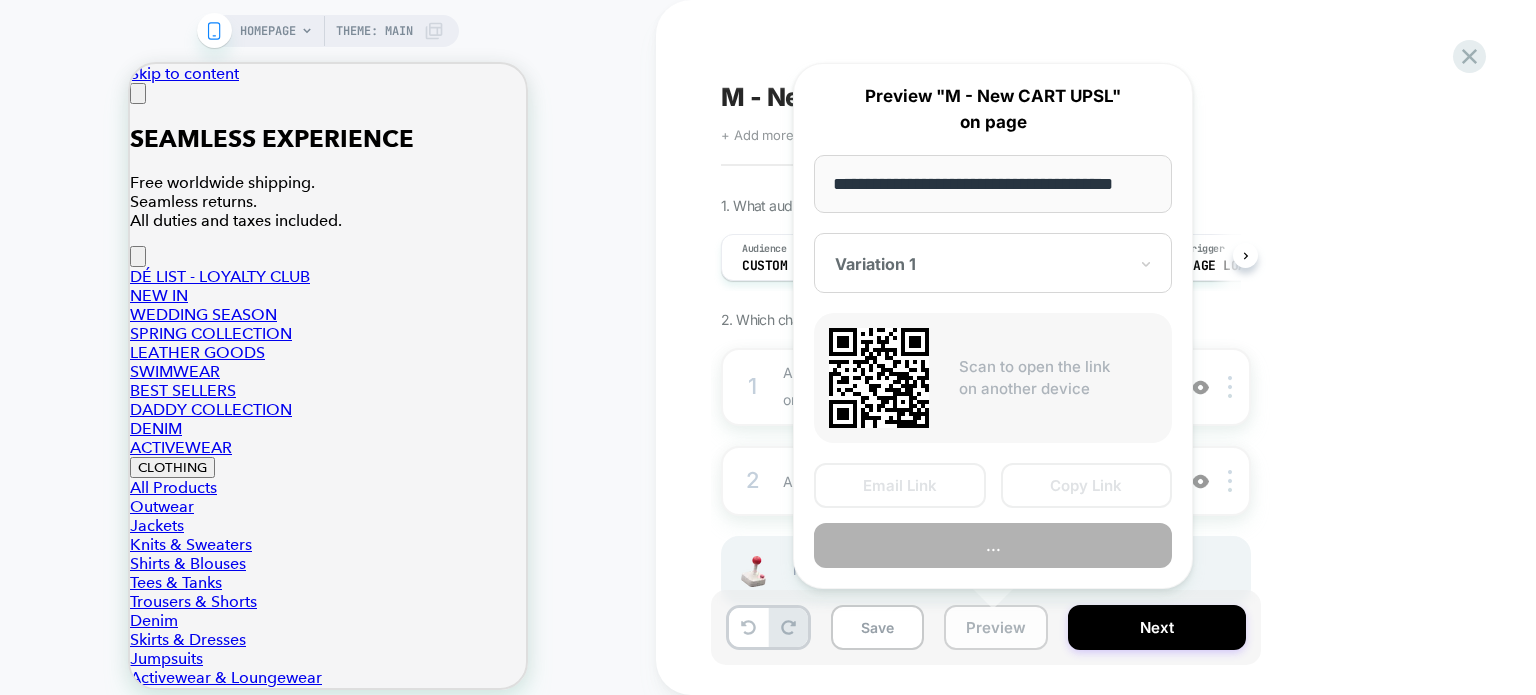 scroll, scrollTop: 0, scrollLeft: 24, axis: horizontal 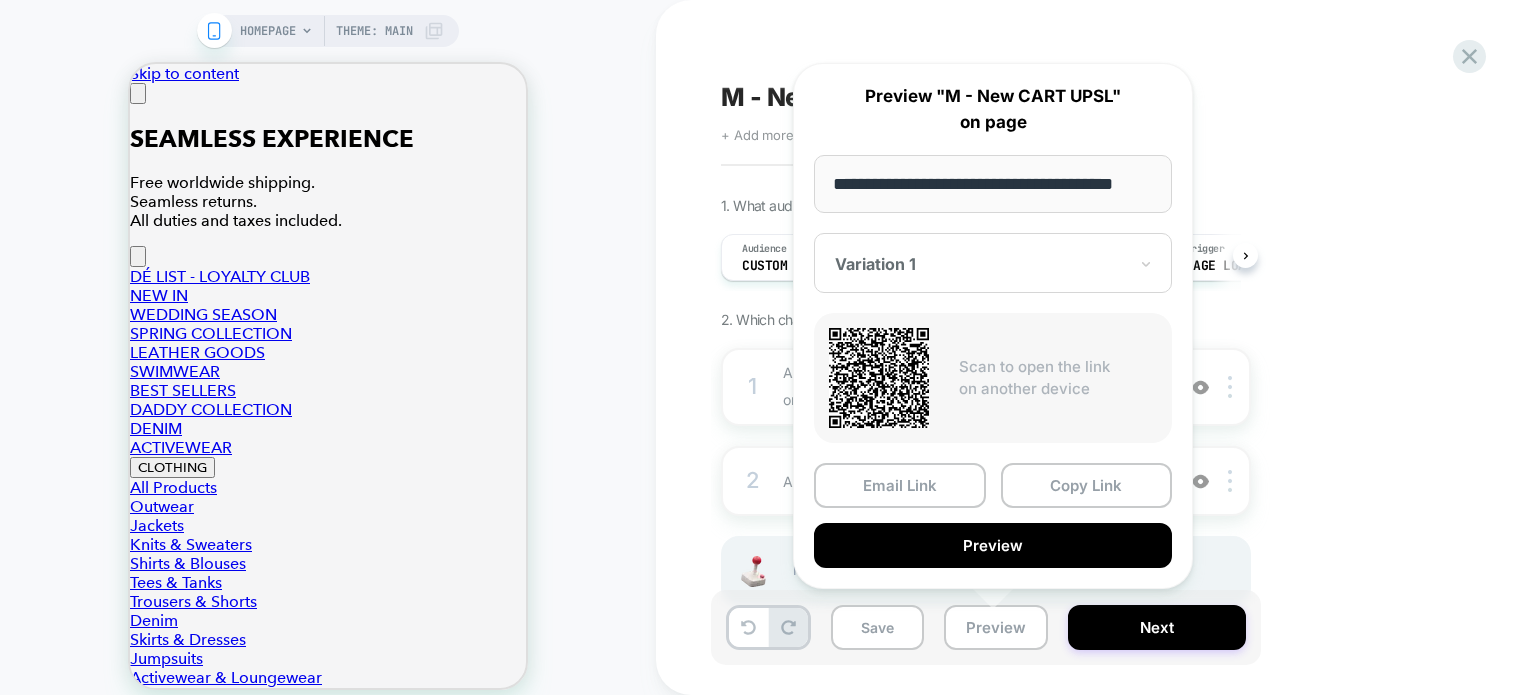 click at bounding box center [981, 264] 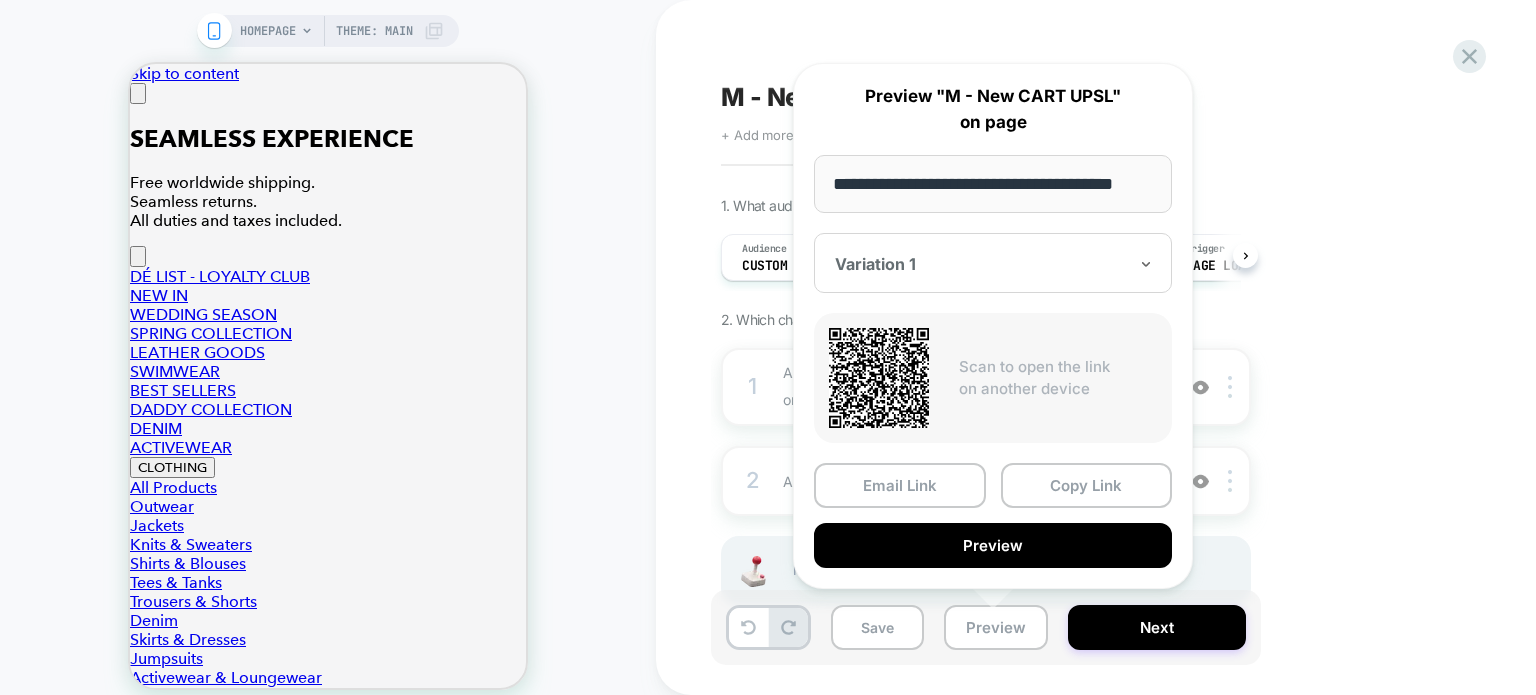 click at bounding box center [981, 264] 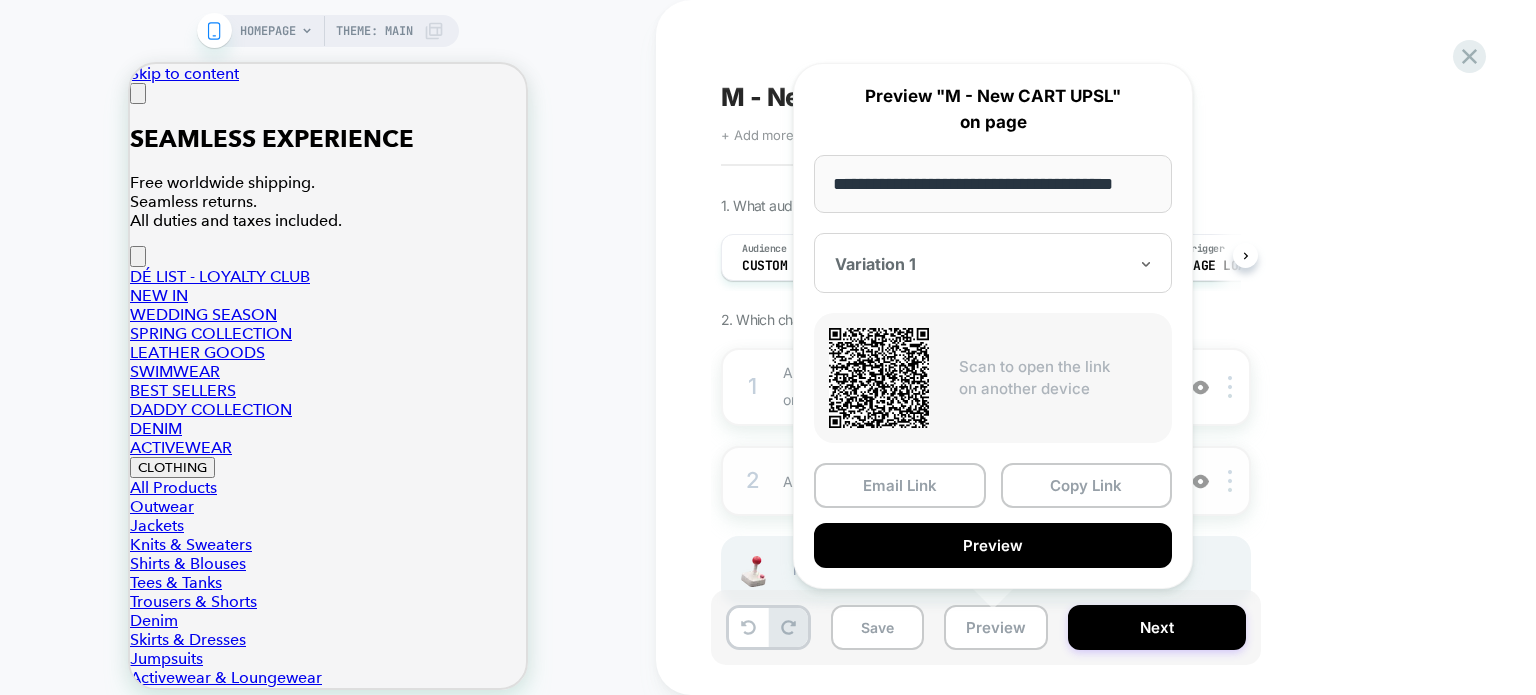 click on "Copy Link" at bounding box center (1087, 485) 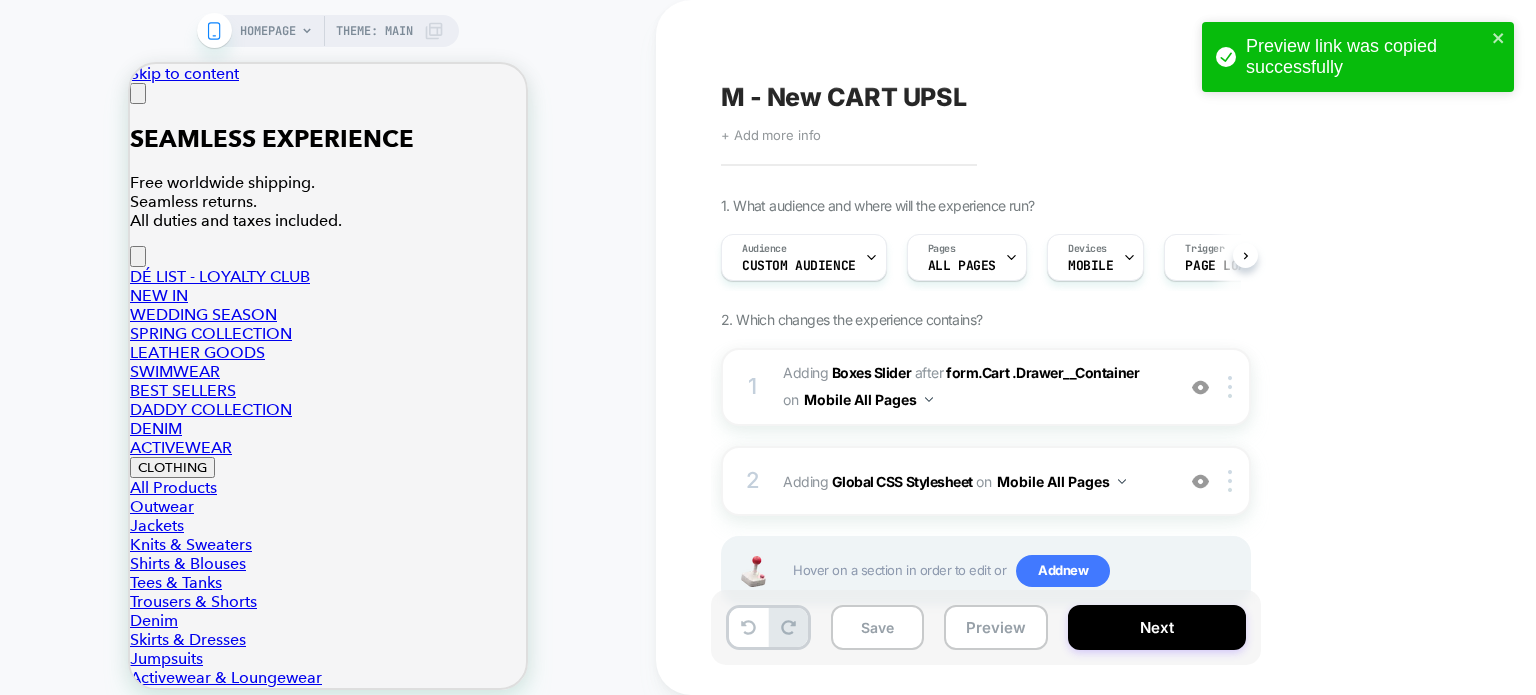 click on "#_loomi_addon_1751358633151 Adding   Boxes Slider   AFTER form.Cart .Drawer__Container form.Cart .Drawer__Container   on Mobile All Pages" at bounding box center [973, 387] 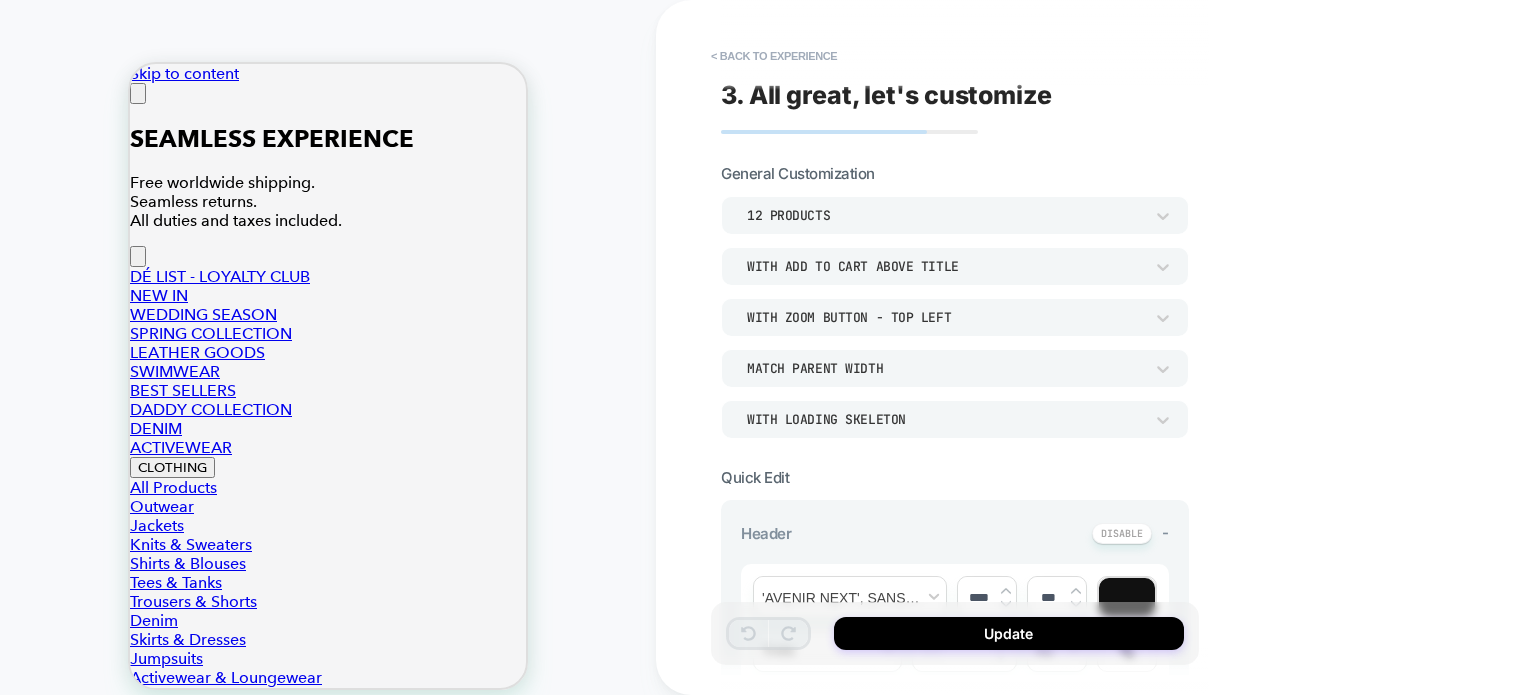 scroll, scrollTop: 0, scrollLeft: 0, axis: both 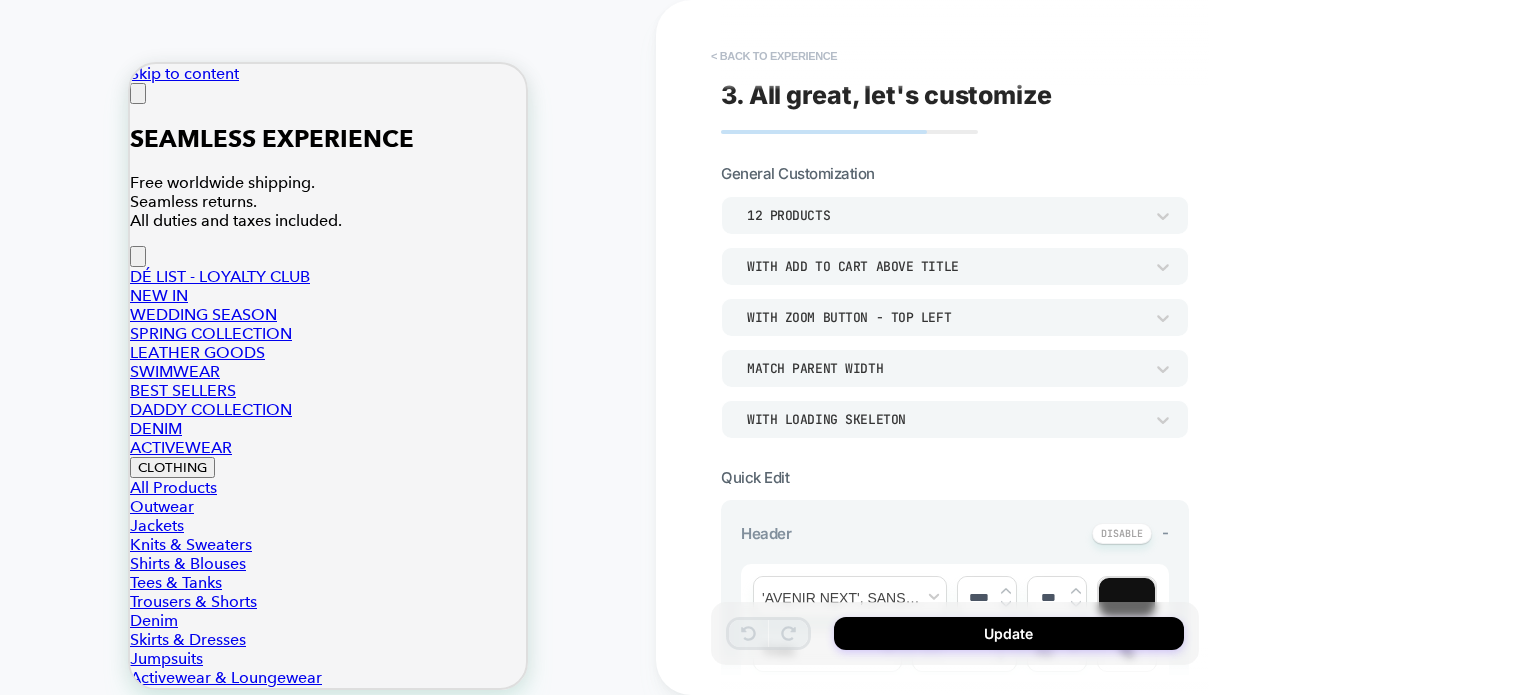 click on "< Back to experience" at bounding box center (774, 56) 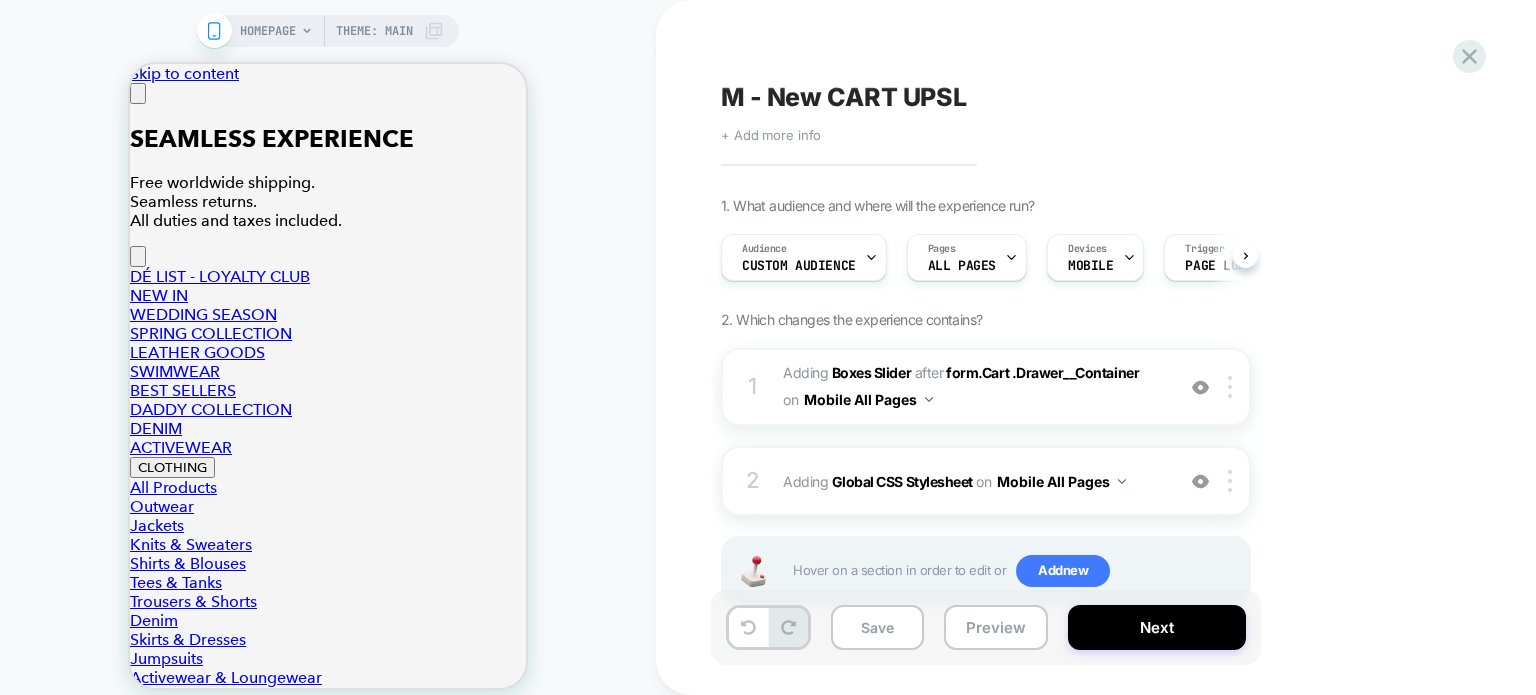 scroll, scrollTop: 0, scrollLeft: 0, axis: both 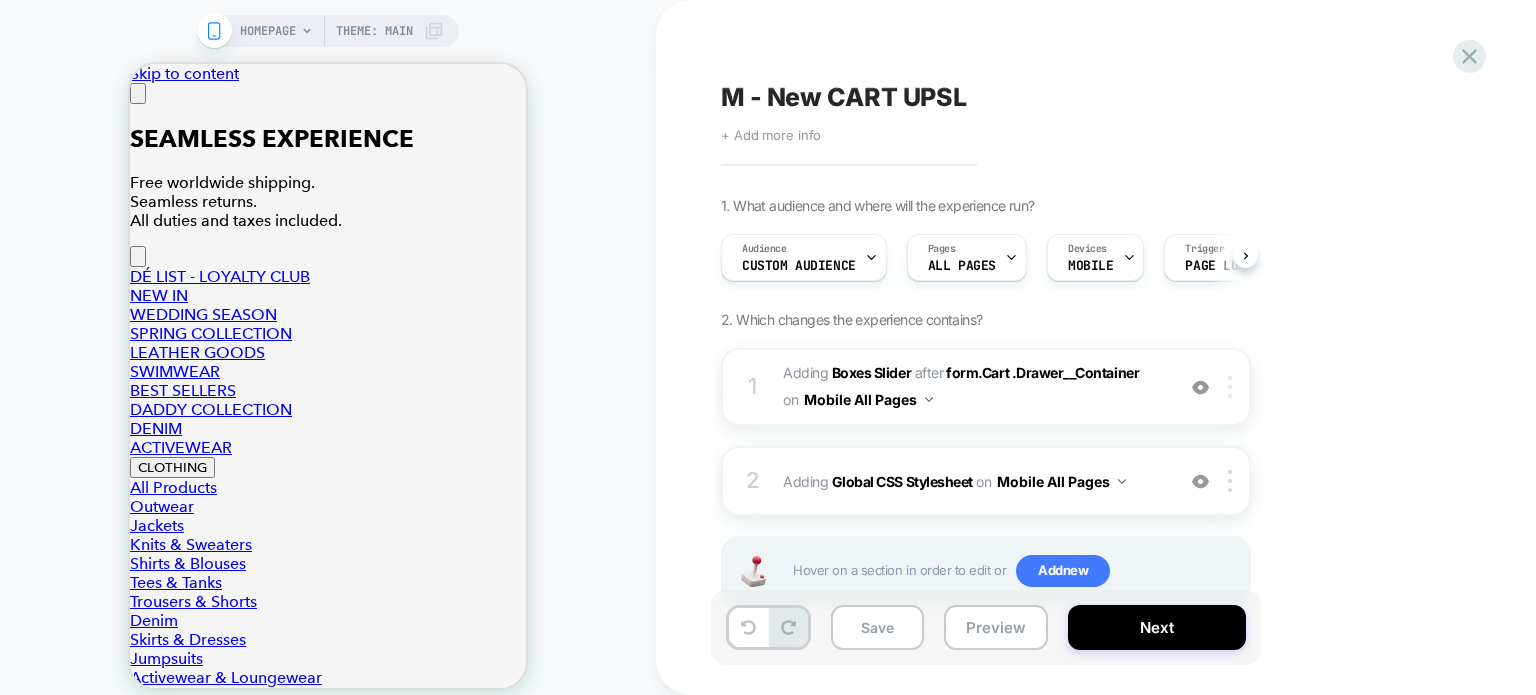 click at bounding box center (1230, 387) 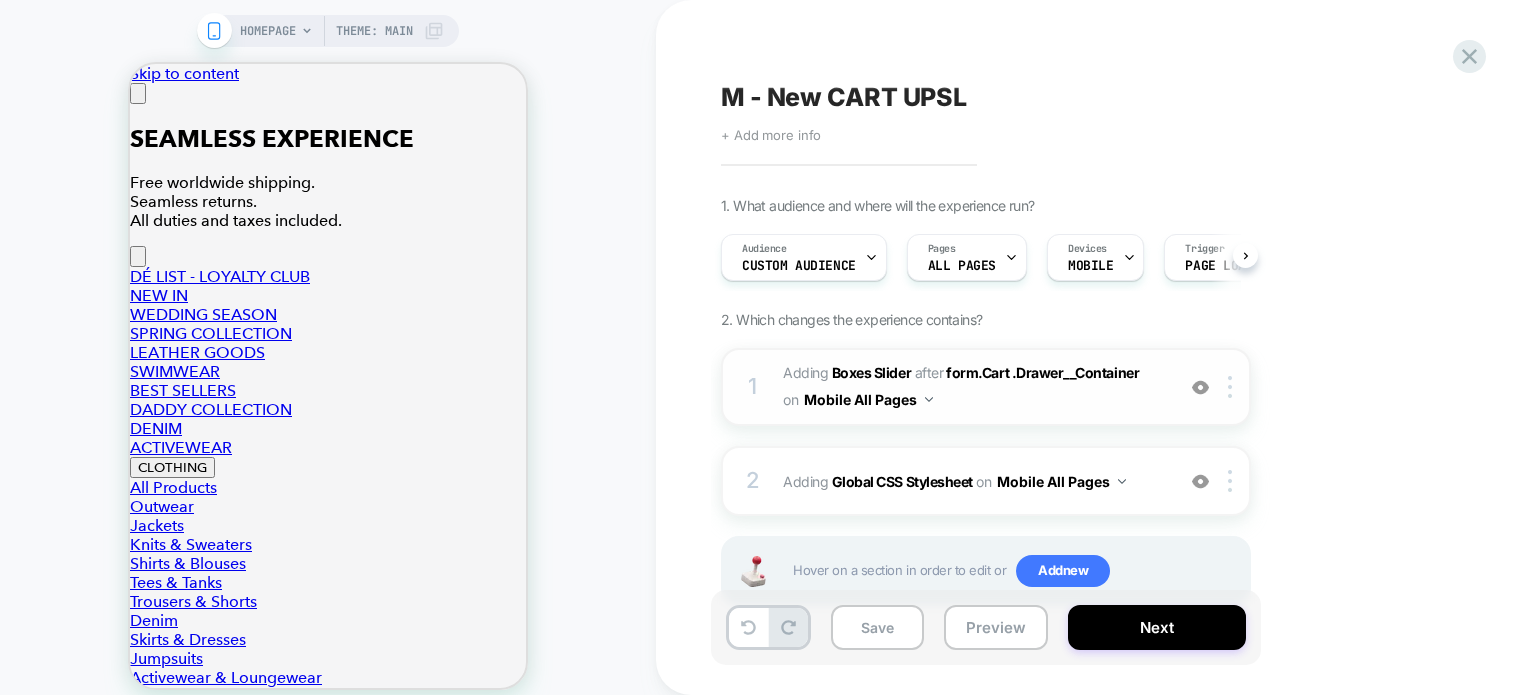 click on "1 #_loomi_addon_1751358633151 Adding   Boxes Slider   AFTER form.Cart .Drawer__Container form.Cart .Drawer__Container   on Mobile All Pages Add Before Add After Duplicate Replace Position Copy CSS Selector Copy Widget Id Rename Copy to   Desktop Target   All Devices Delete Upgrade to latest" at bounding box center [986, 387] 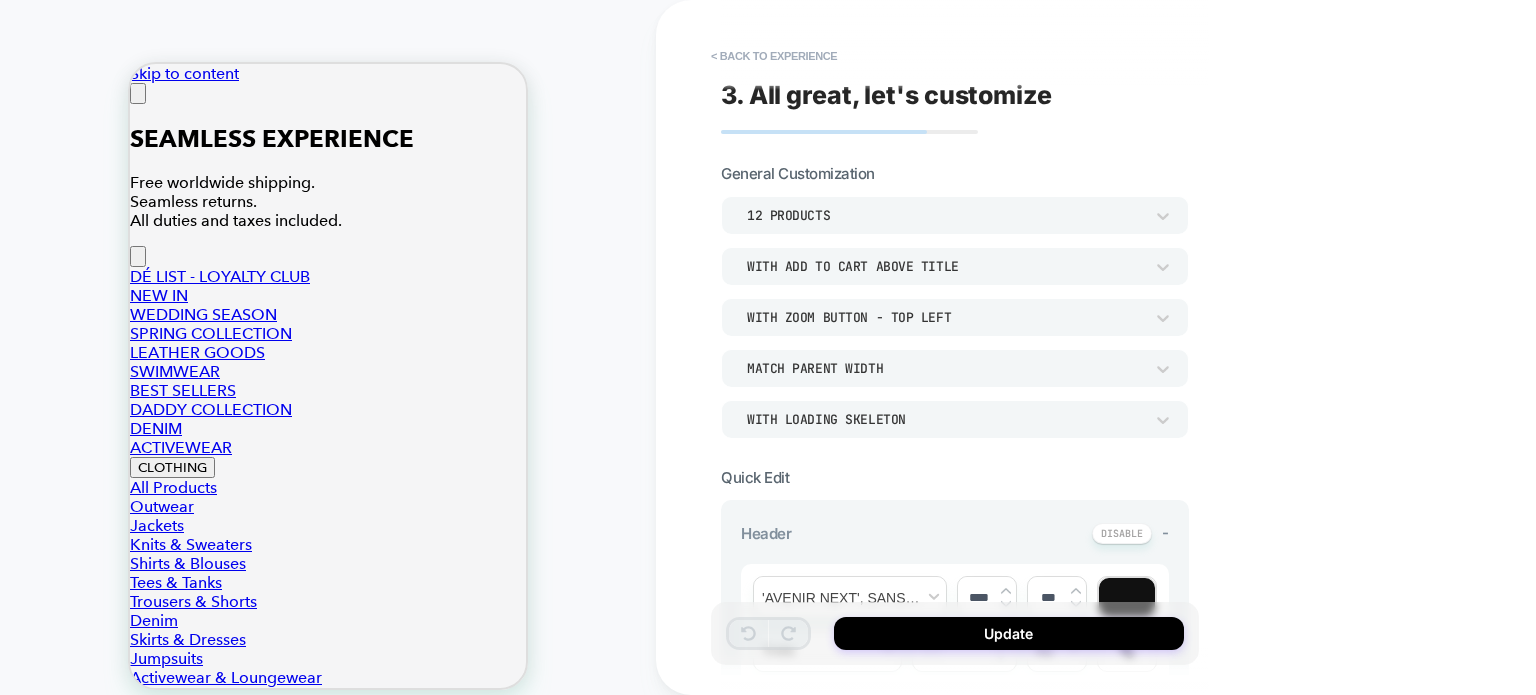 scroll, scrollTop: 0, scrollLeft: 0, axis: both 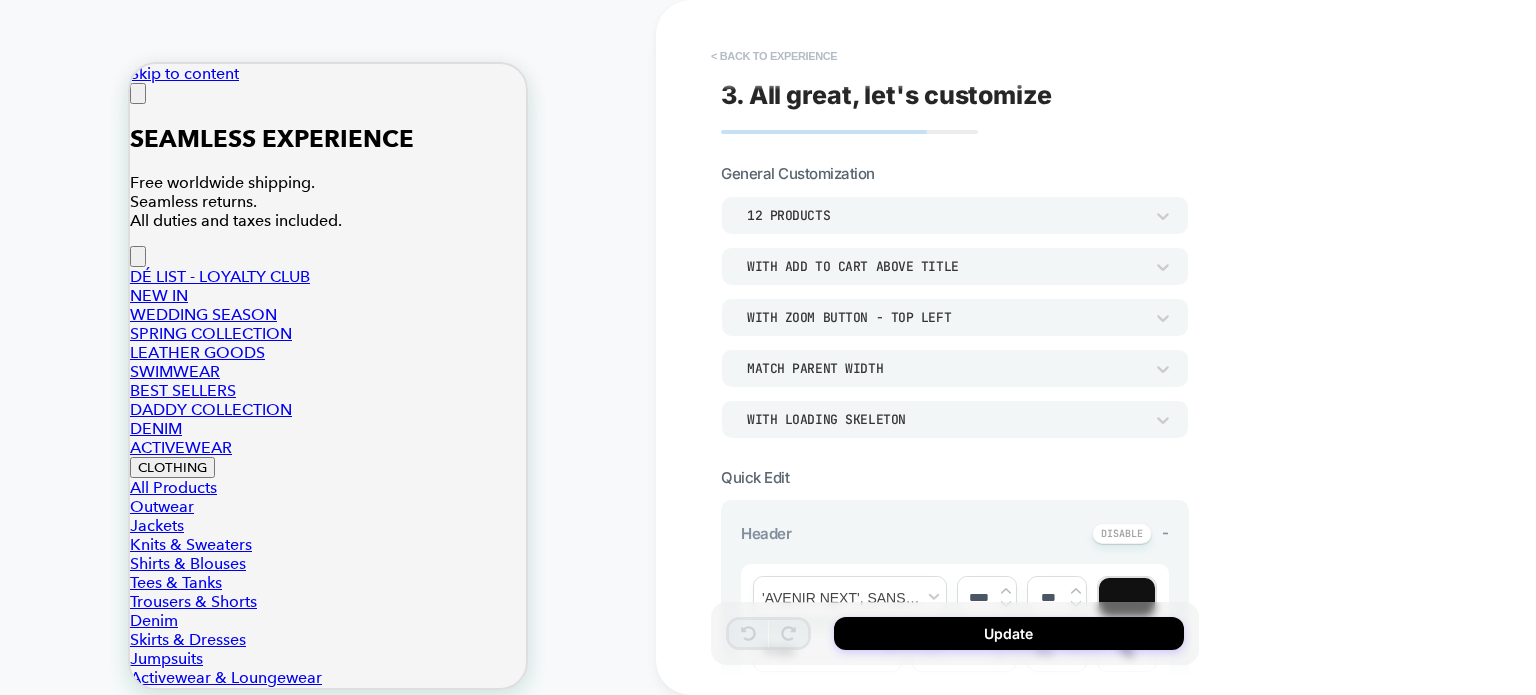 click on "< Back to experience" at bounding box center (774, 56) 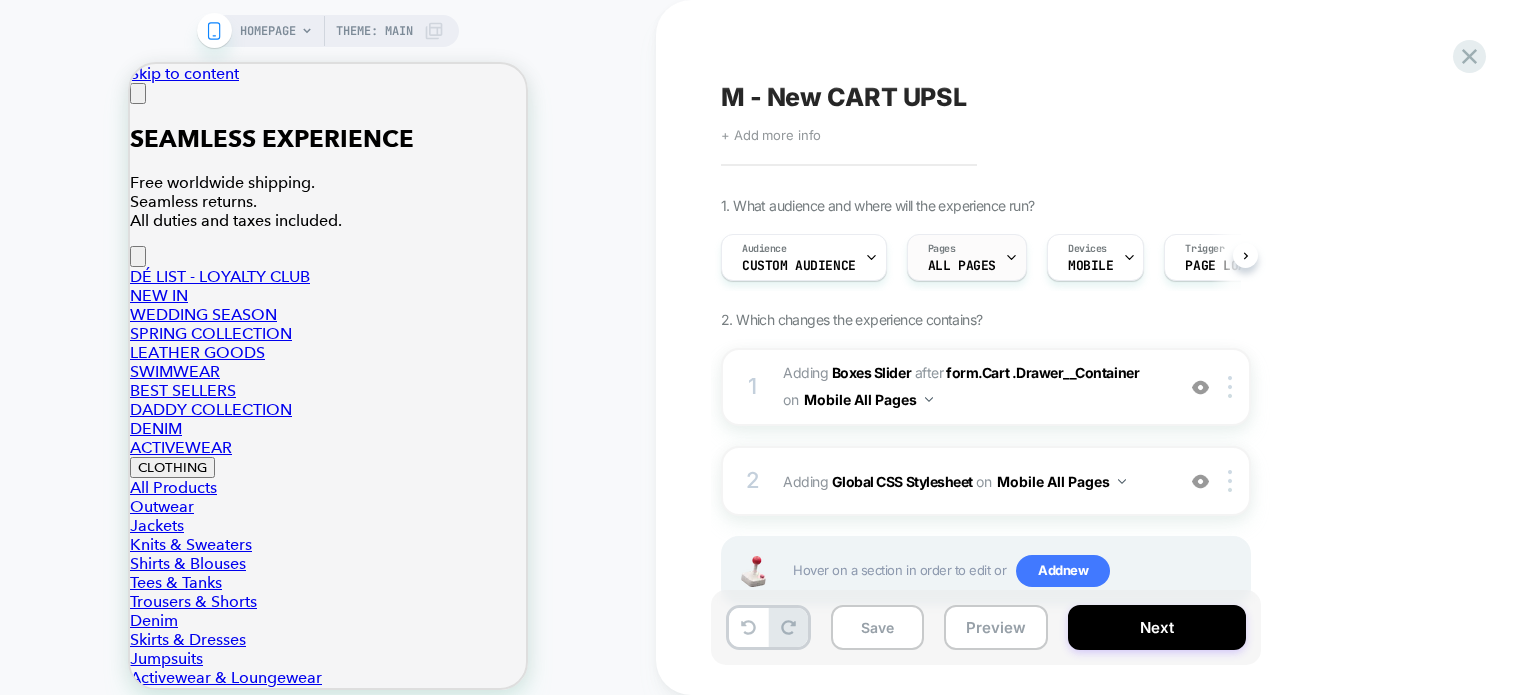 scroll, scrollTop: 108, scrollLeft: 0, axis: vertical 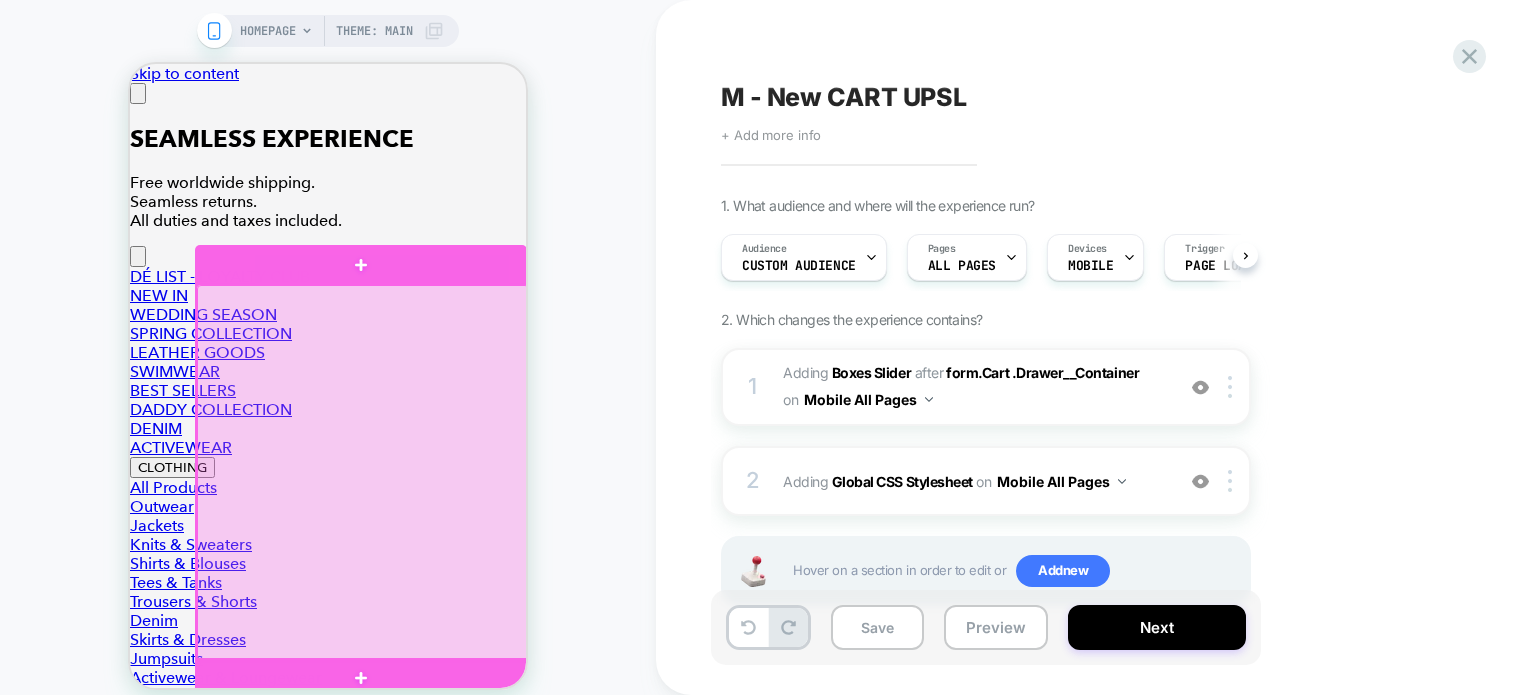 click at bounding box center [363, 473] 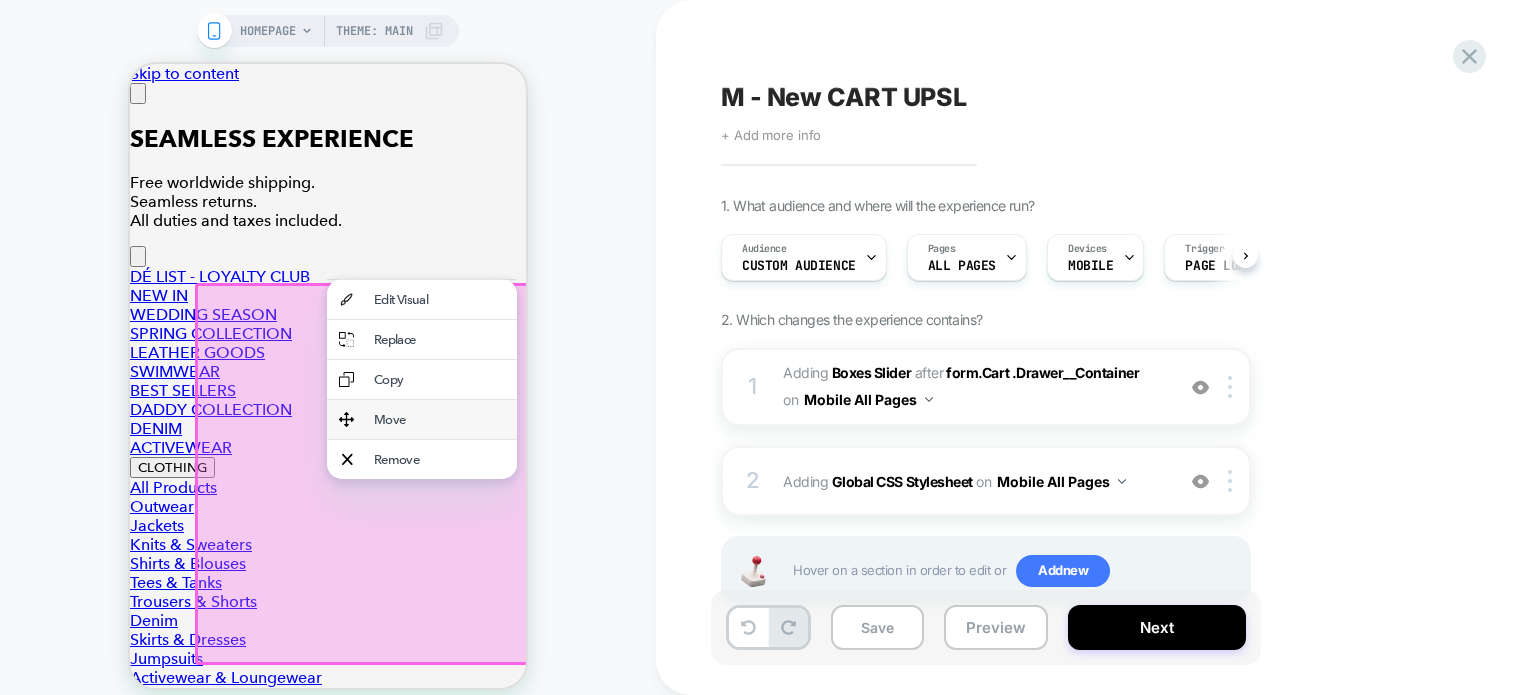click on "Move" at bounding box center [439, 419] 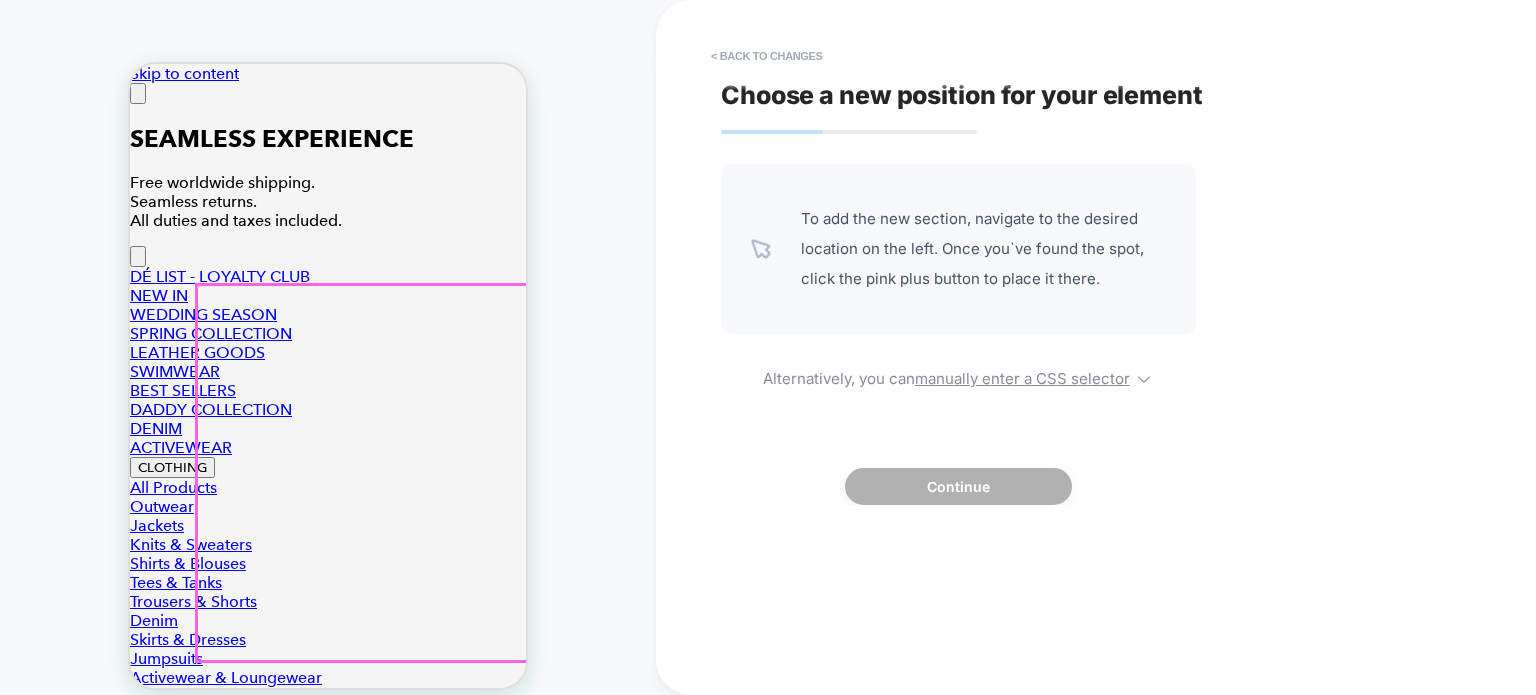 scroll, scrollTop: 0, scrollLeft: 0, axis: both 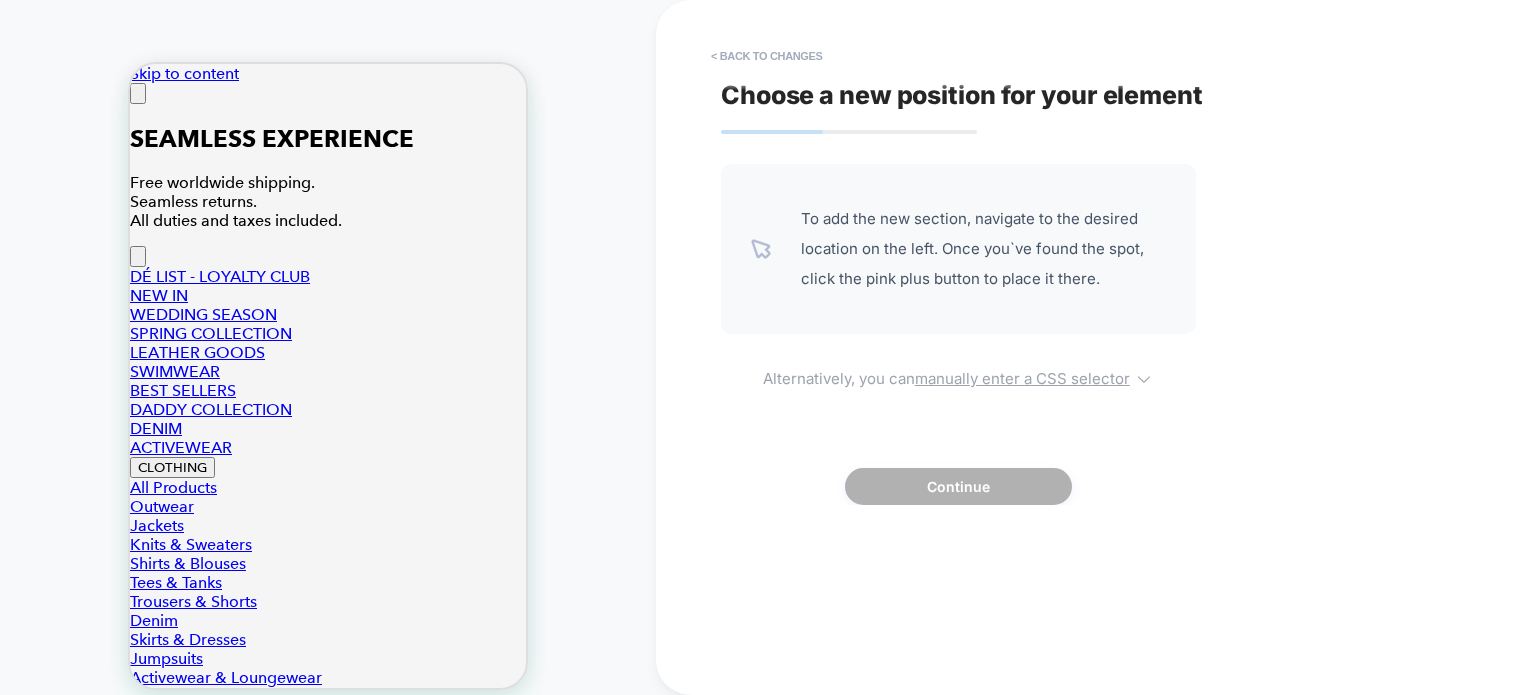 drag, startPoint x: 1044, startPoint y: 378, endPoint x: 1026, endPoint y: 373, distance: 18.681541 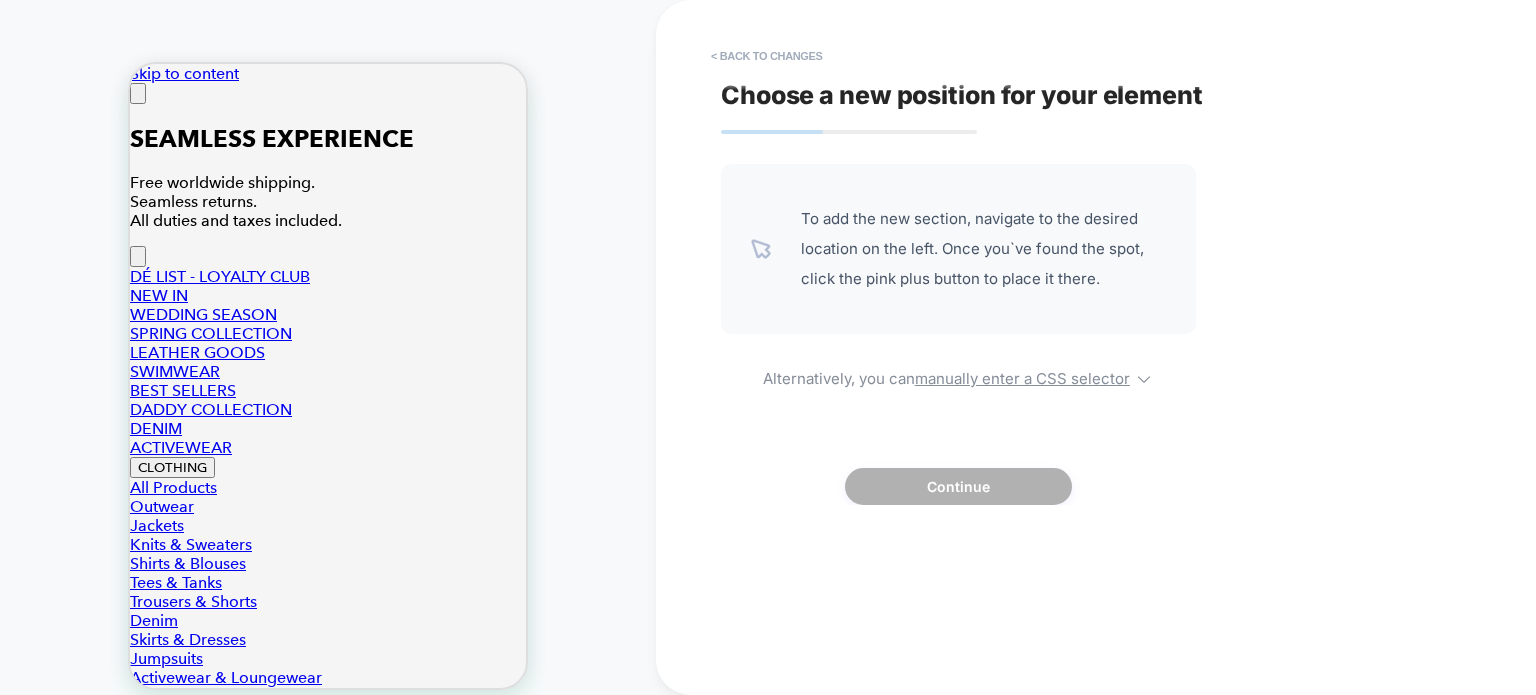 select on "*******" 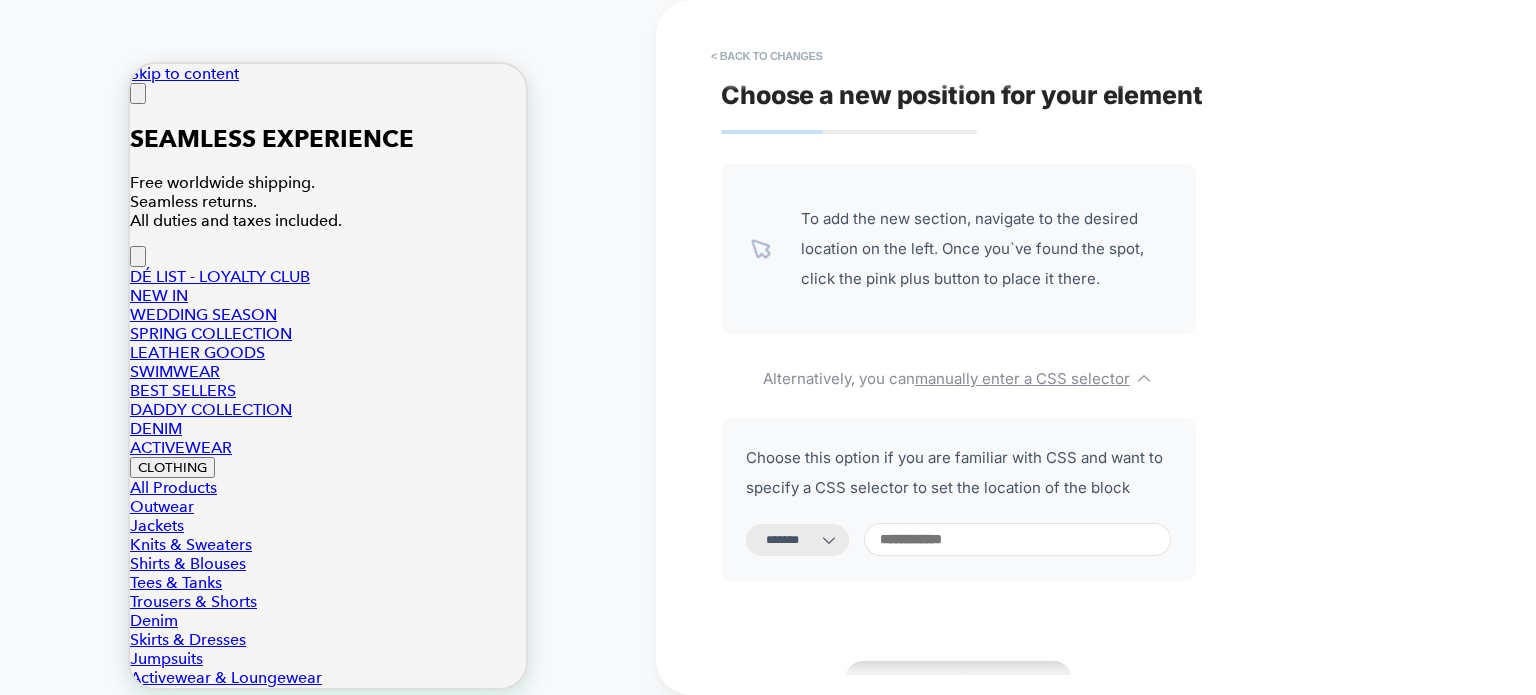 paste on "**********" 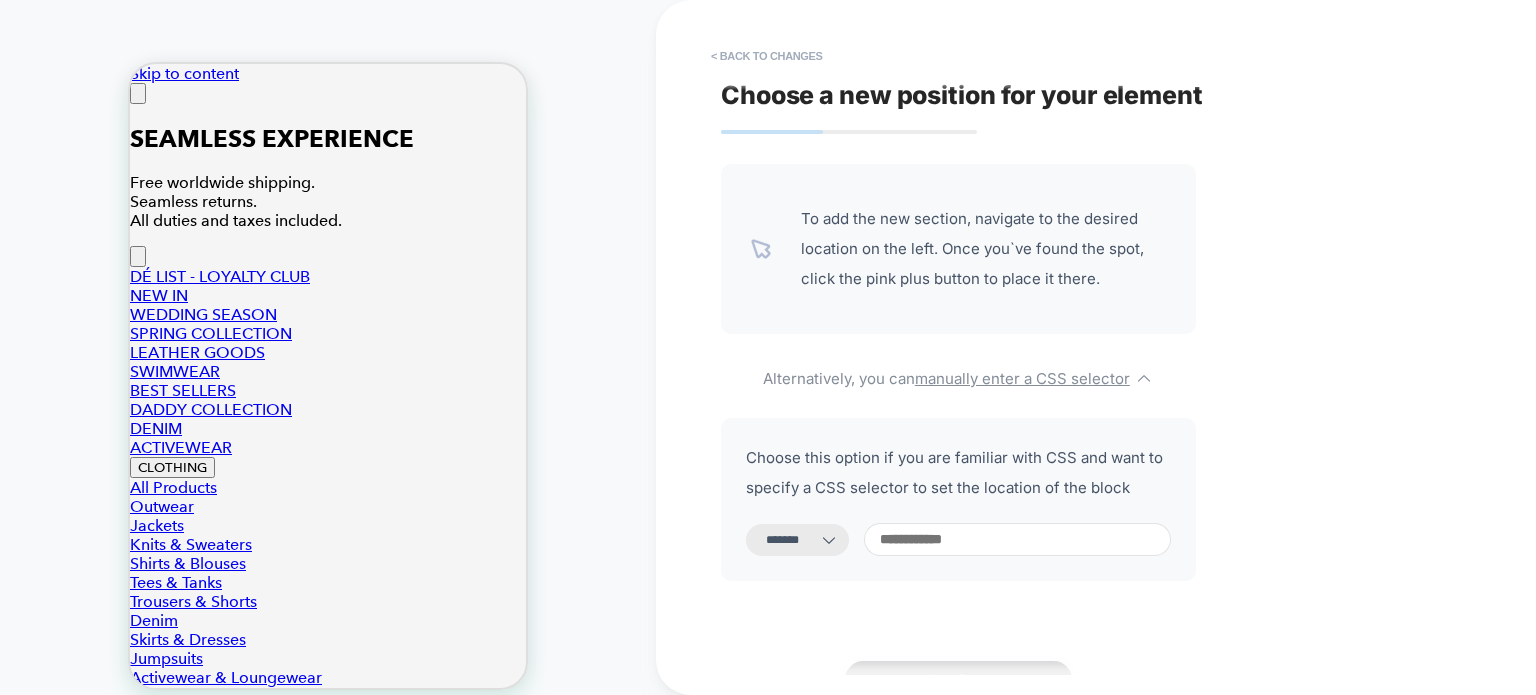 type on "**********" 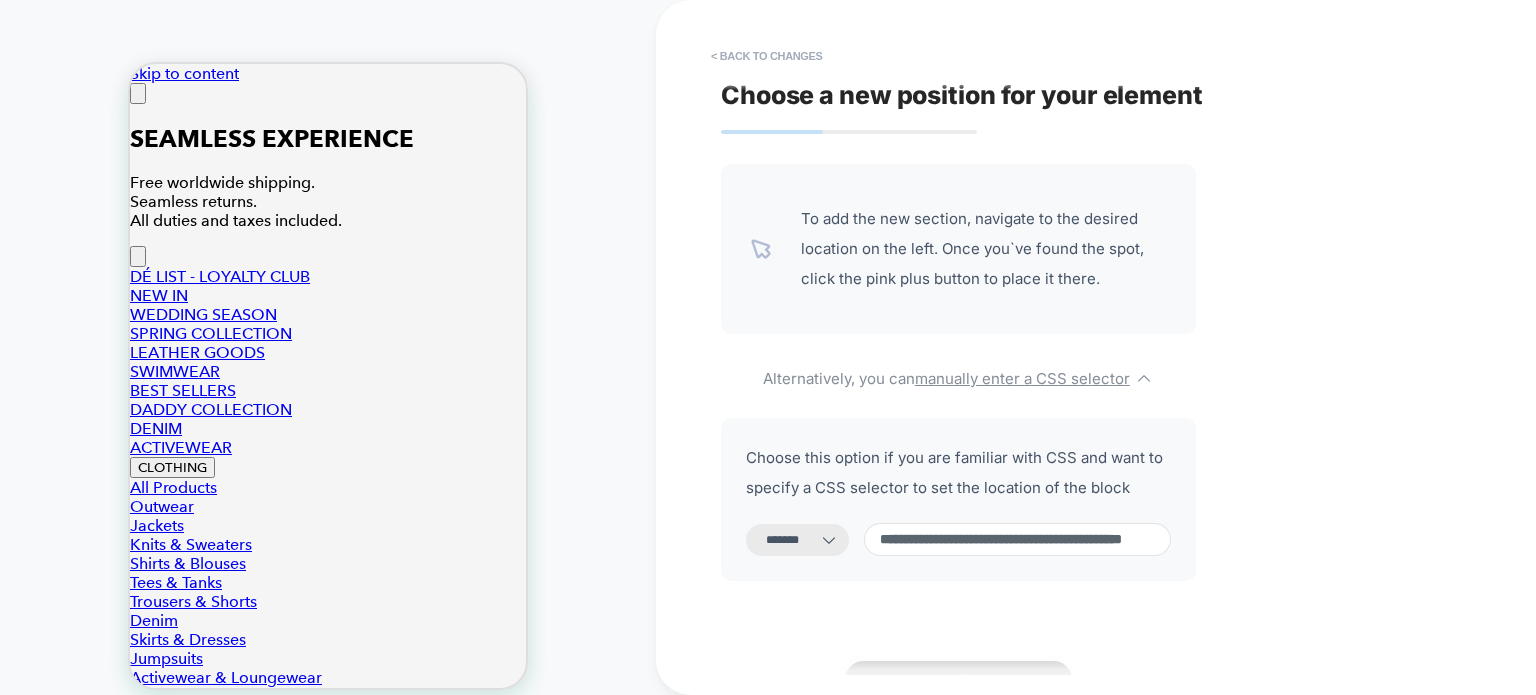 scroll, scrollTop: 0, scrollLeft: 152, axis: horizontal 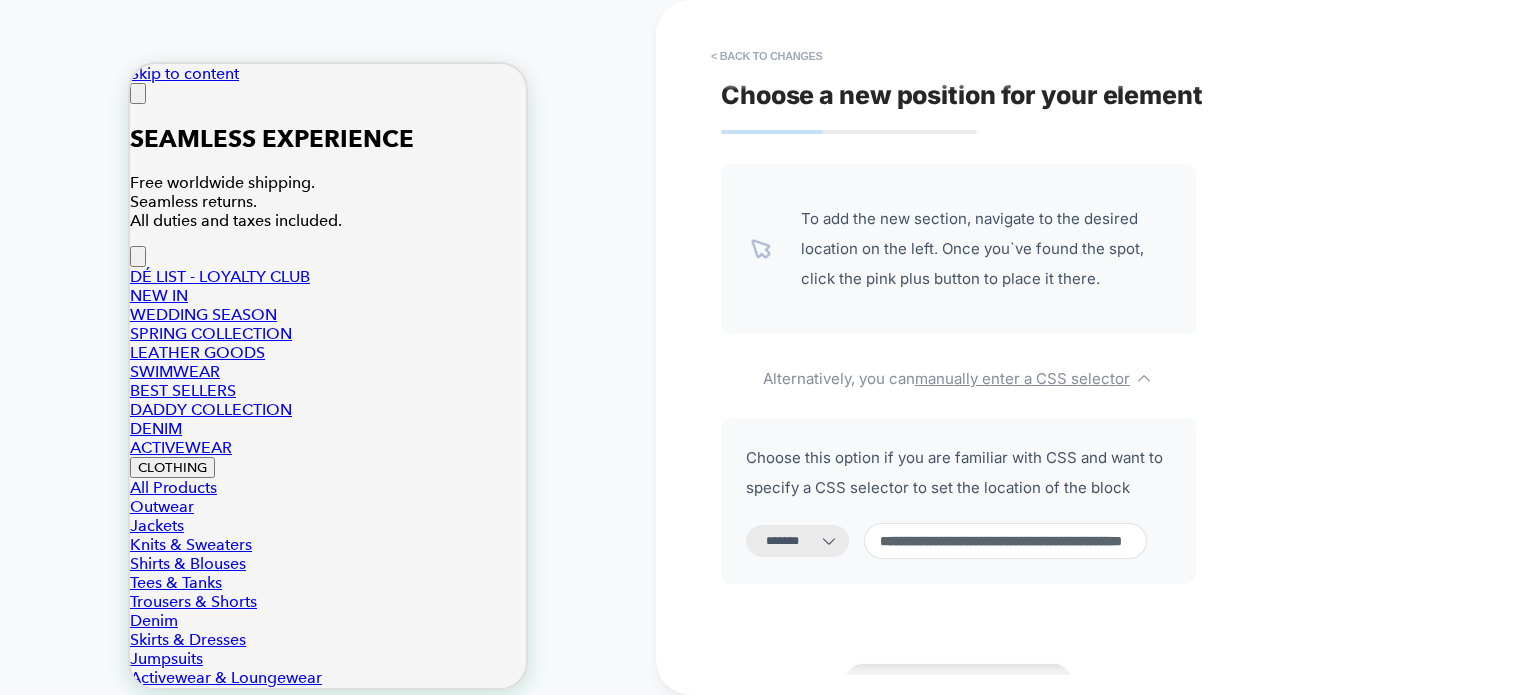 select on "*********" 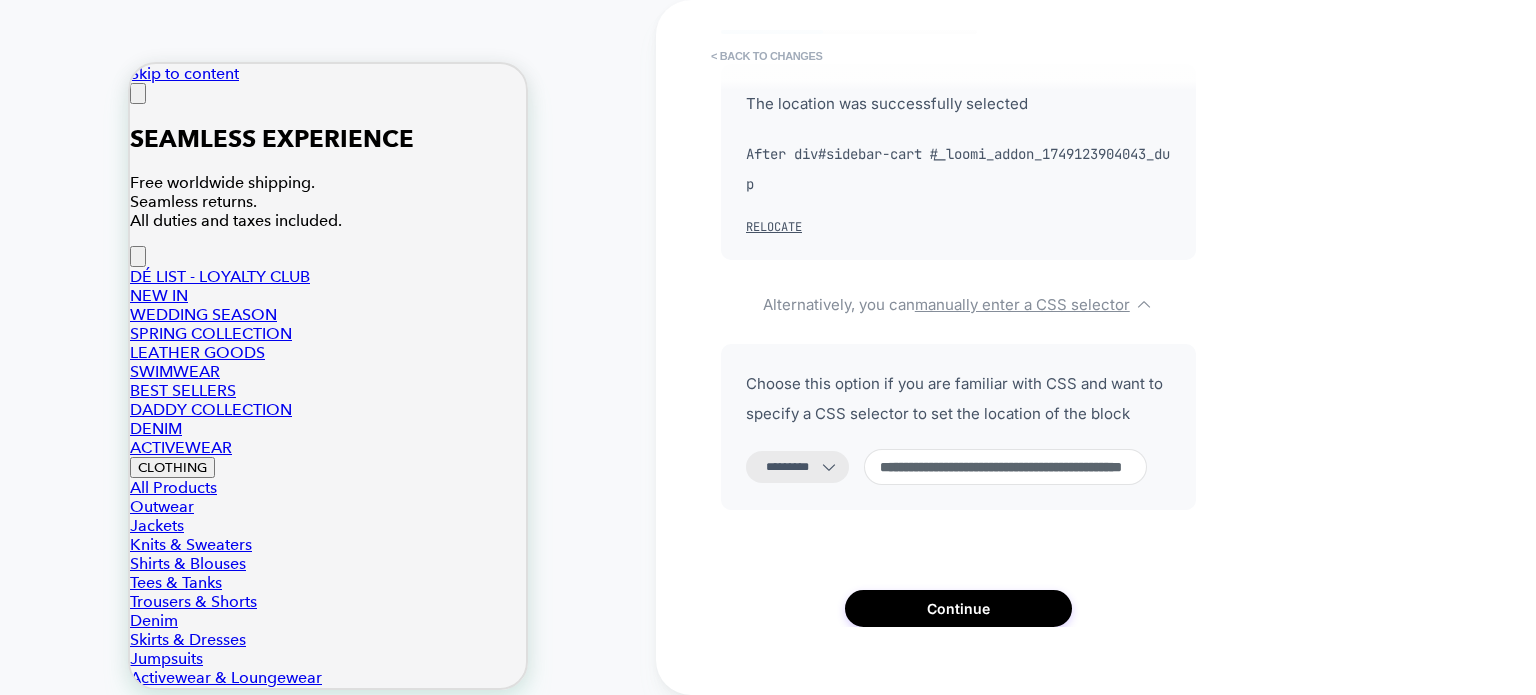 scroll, scrollTop: 131, scrollLeft: 0, axis: vertical 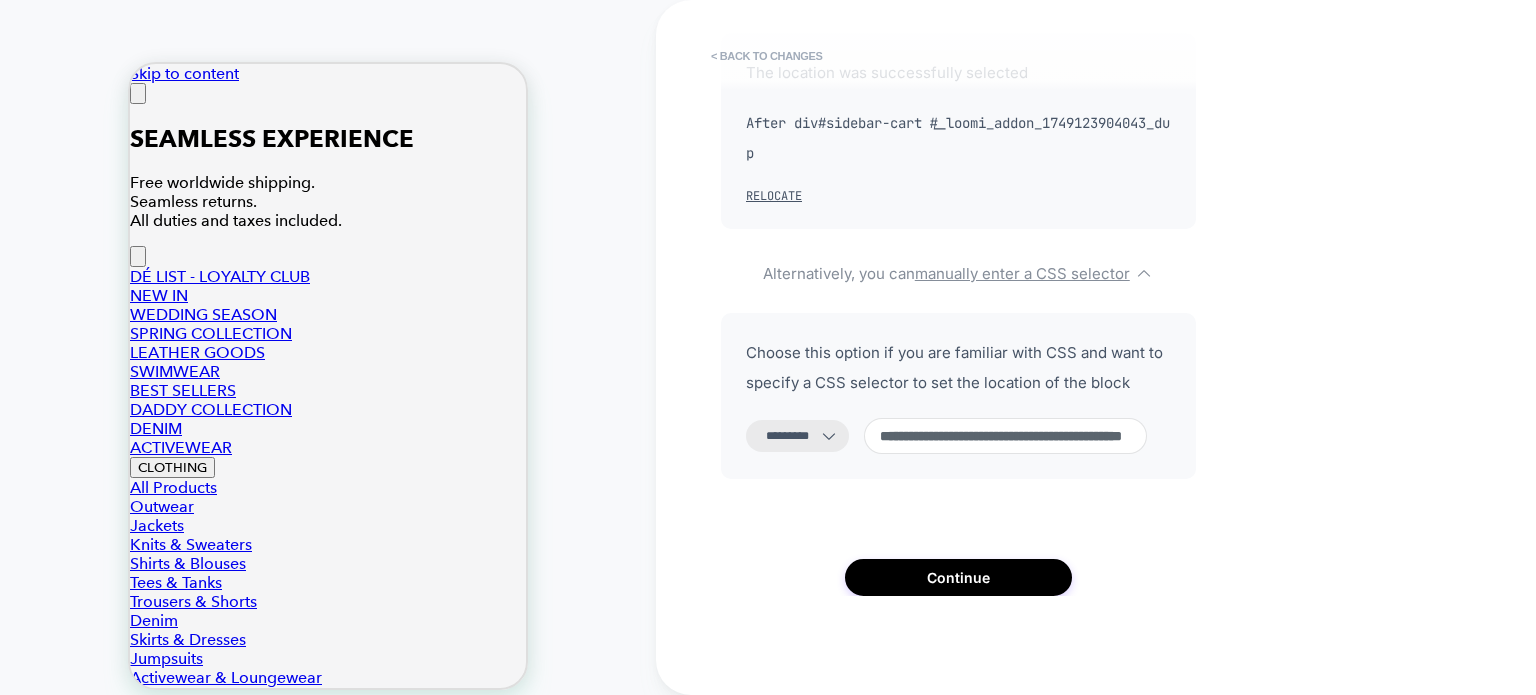 type on "**********" 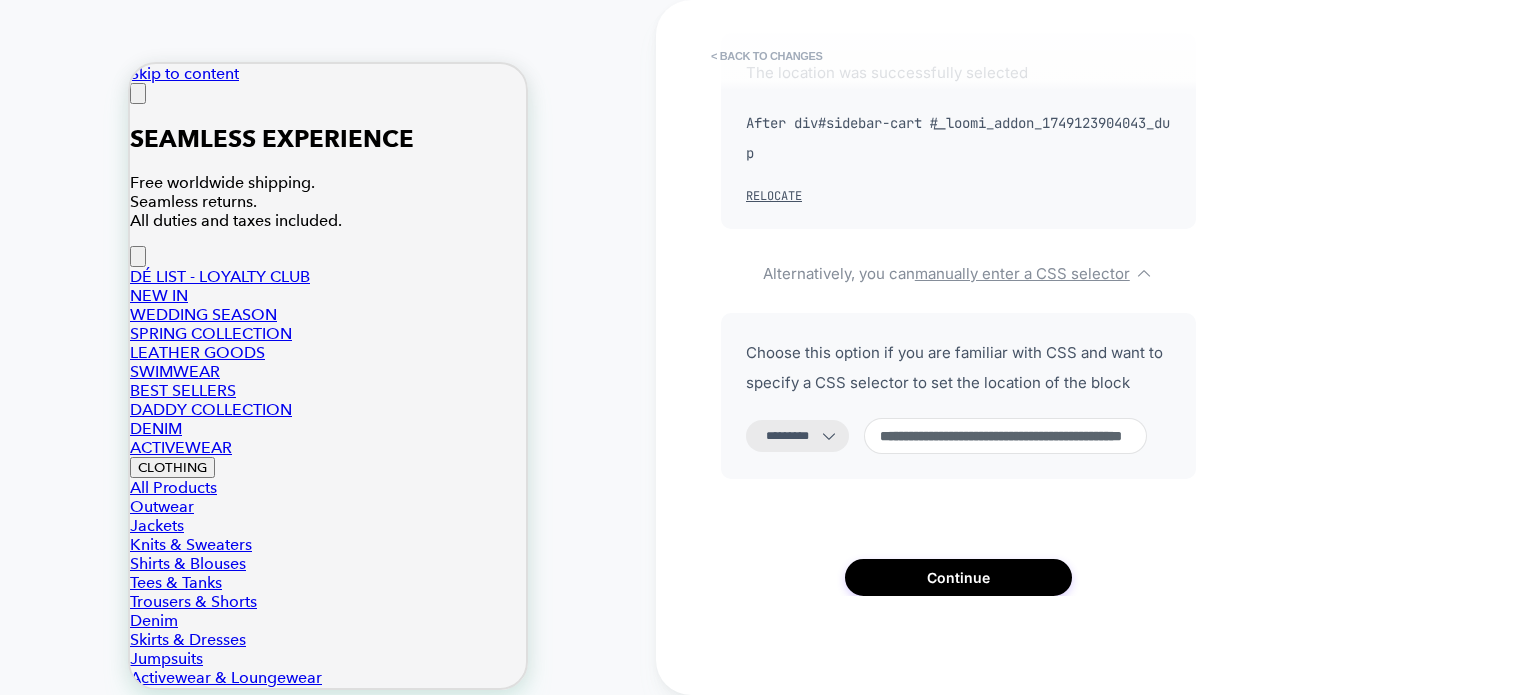 scroll, scrollTop: 0, scrollLeft: 0, axis: both 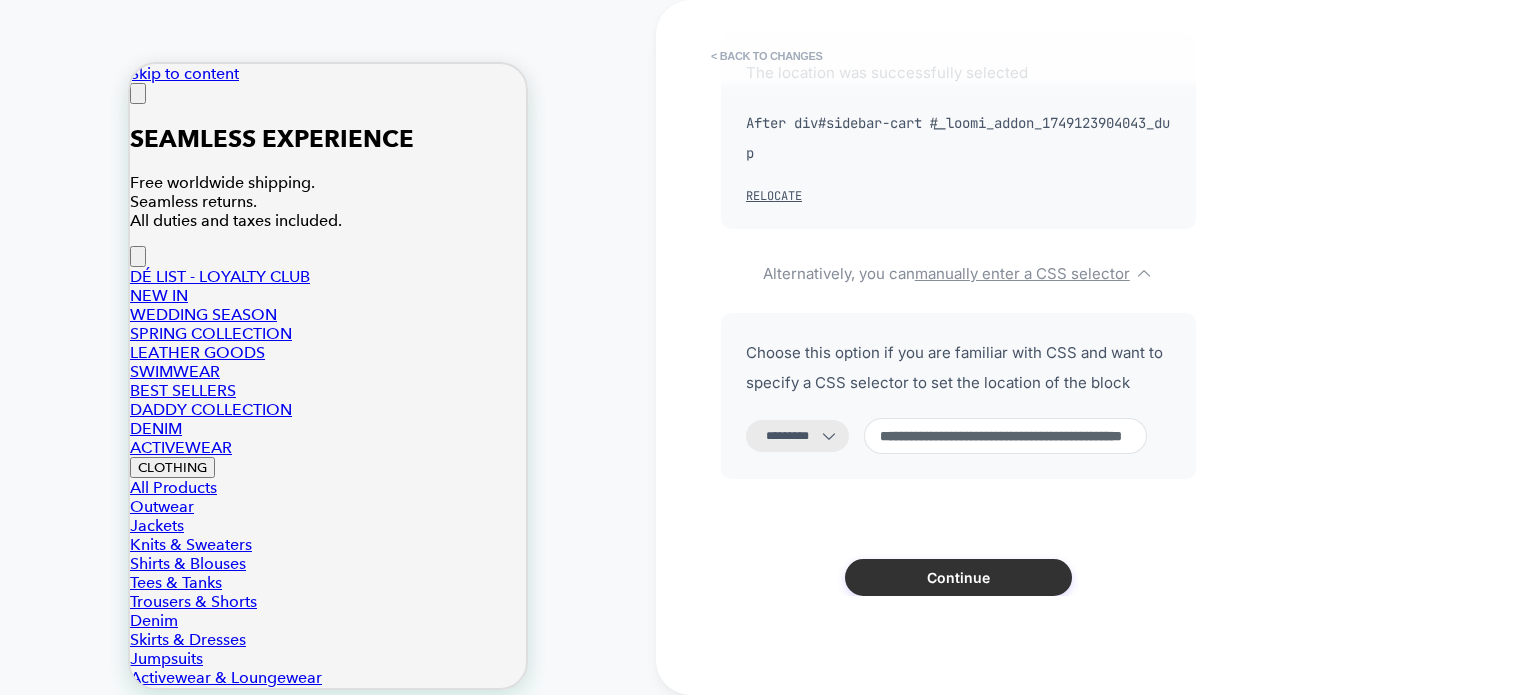 click on "Continue" at bounding box center (958, 577) 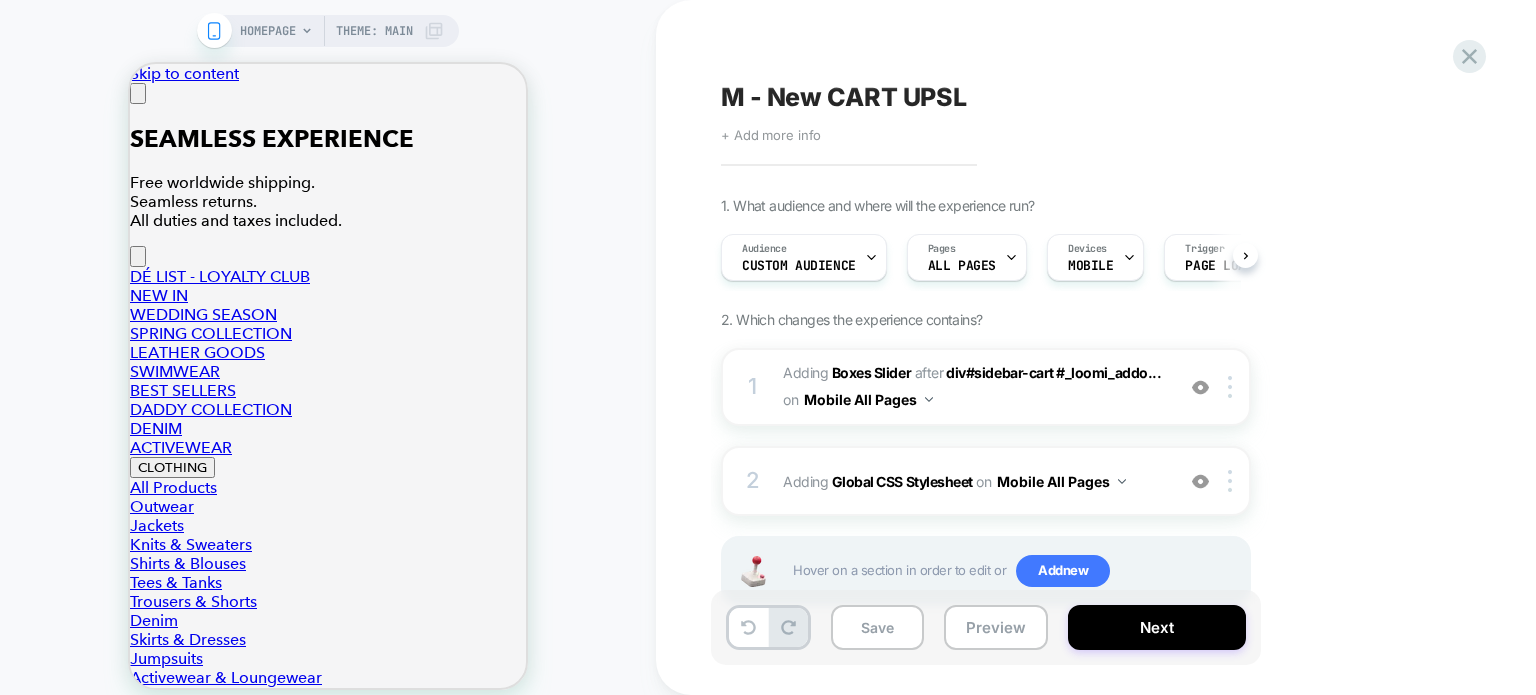 scroll, scrollTop: 0, scrollLeft: 0, axis: both 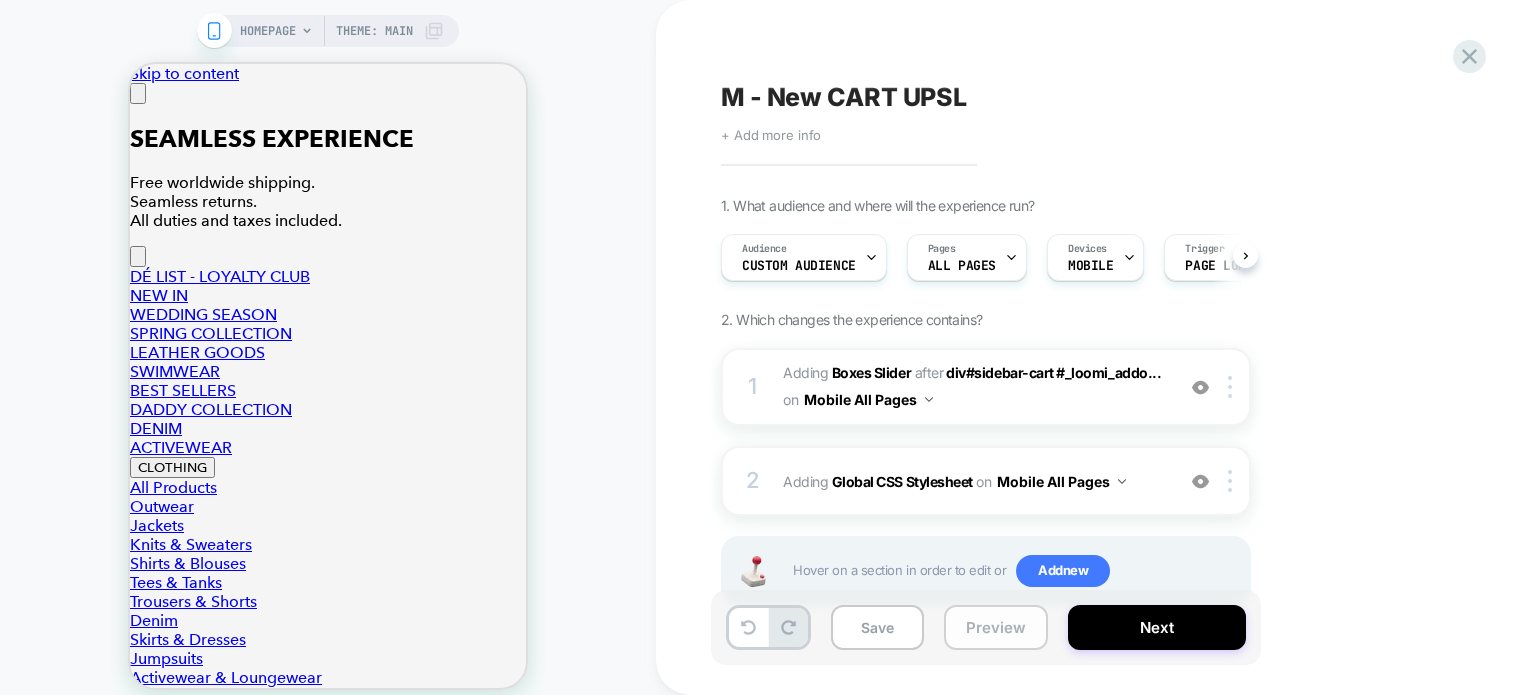 click on "Preview" at bounding box center (996, 627) 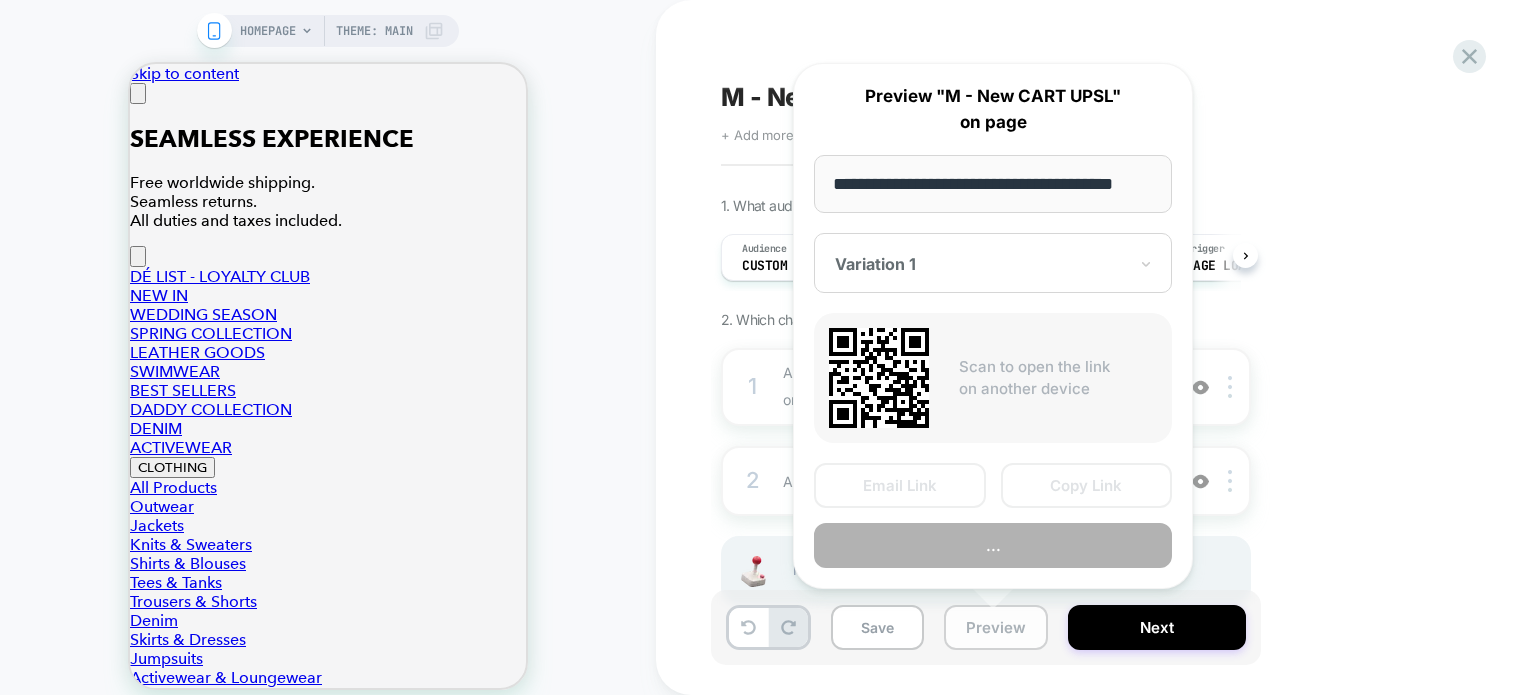 scroll, scrollTop: 0, scrollLeft: 24, axis: horizontal 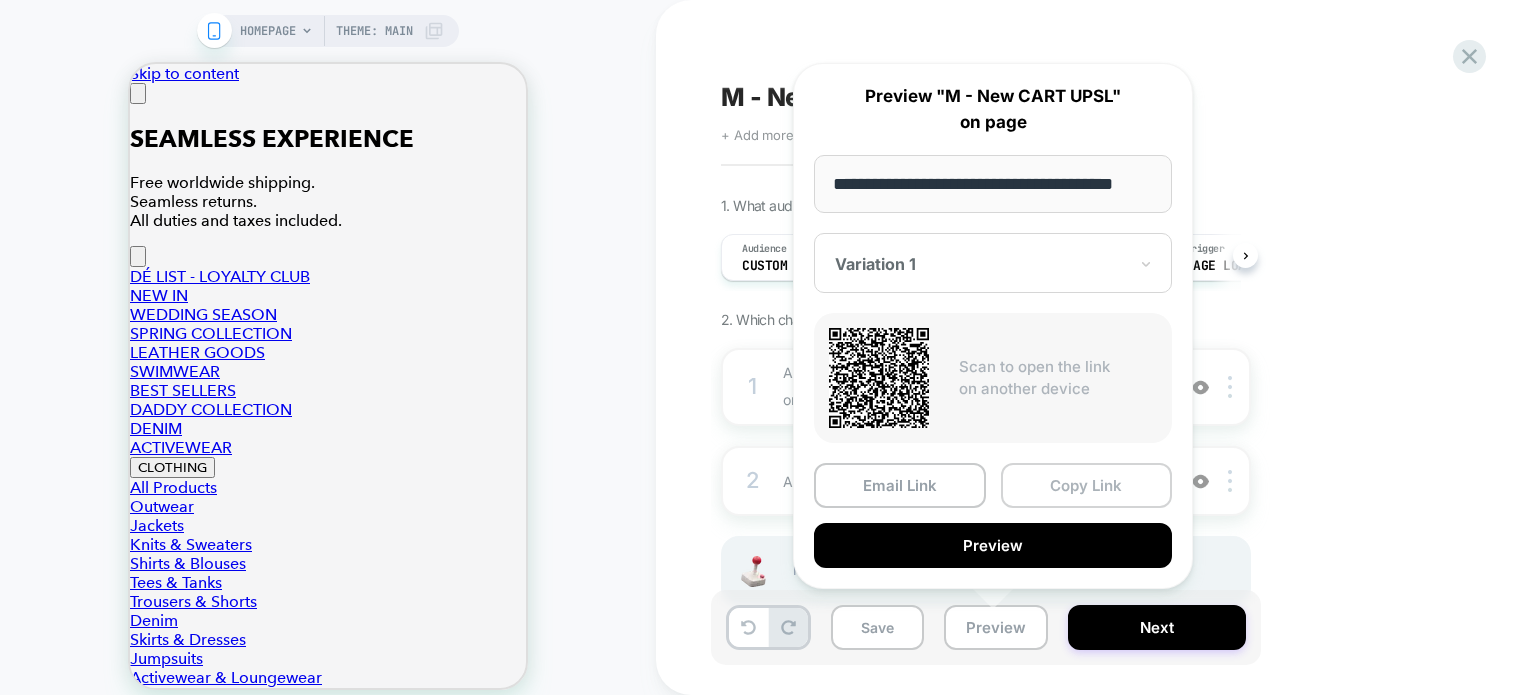 click on "Copy Link" at bounding box center [1087, 485] 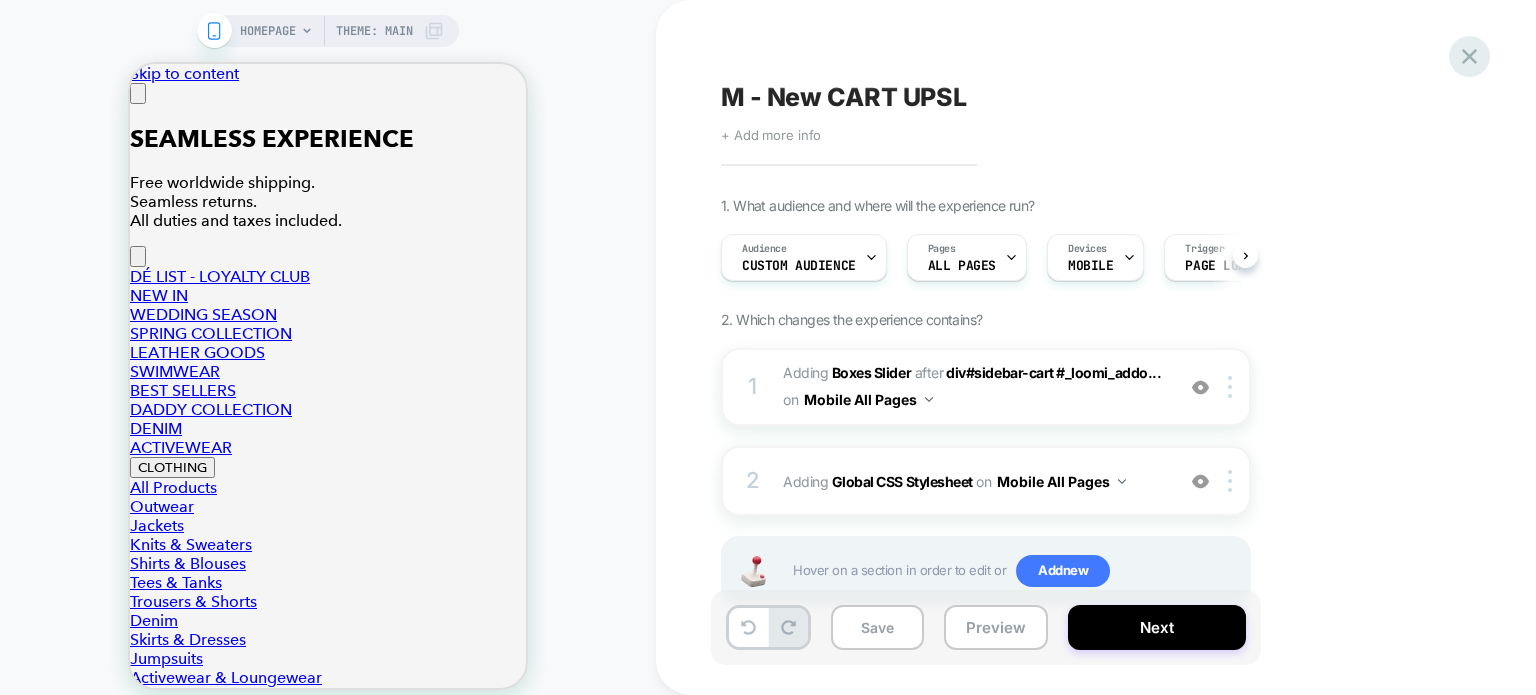 click 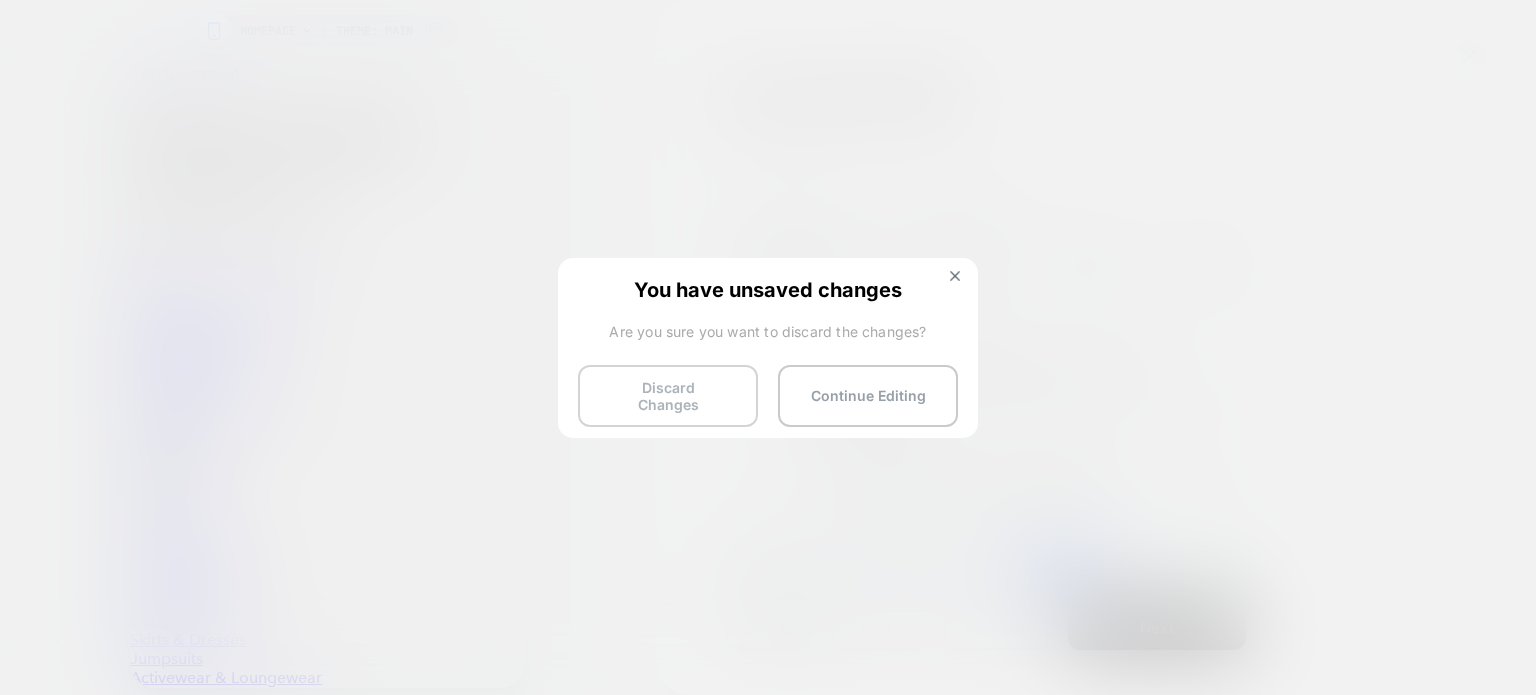 click on "Discard Changes" at bounding box center [668, 396] 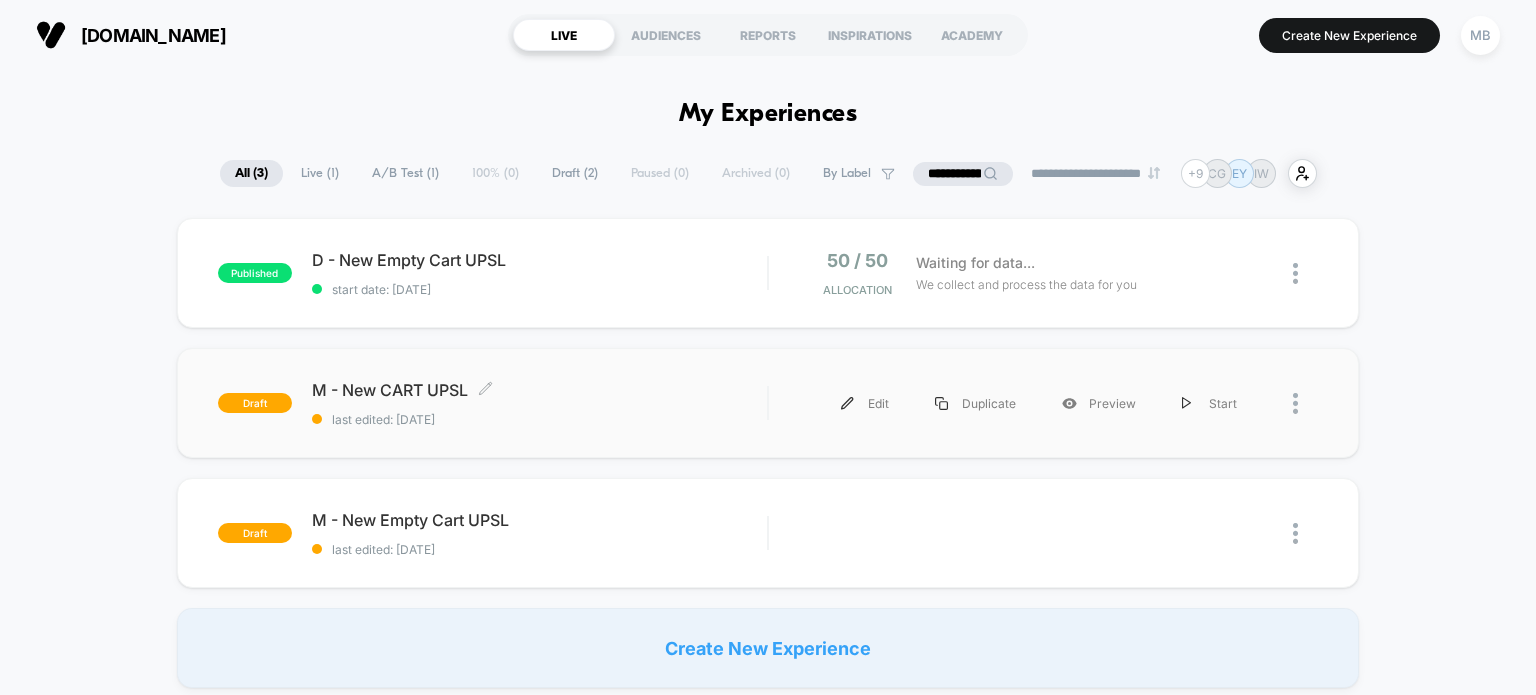 click on "M - New CART UPSL Click to edit experience details Click to edit experience details last edited: 7/2/2025" at bounding box center (540, 403) 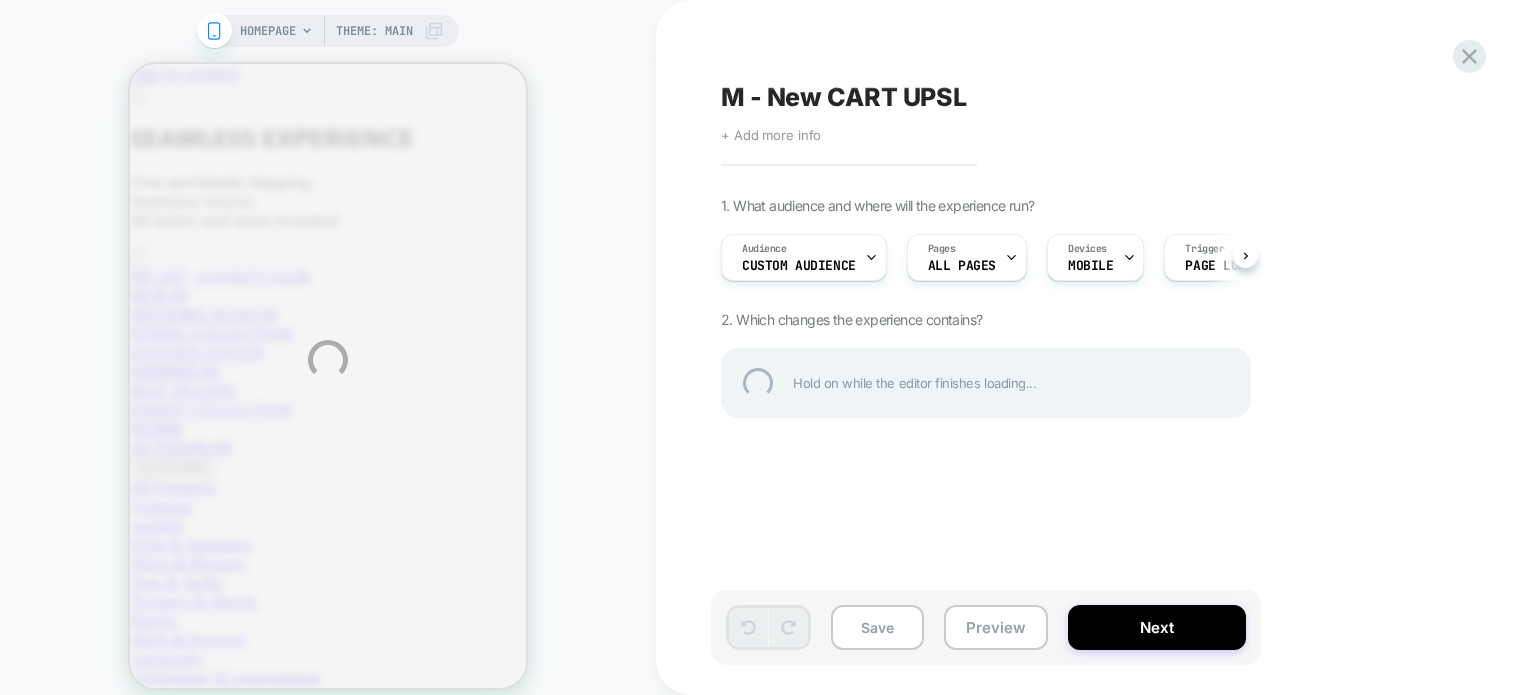 scroll, scrollTop: 0, scrollLeft: 0, axis: both 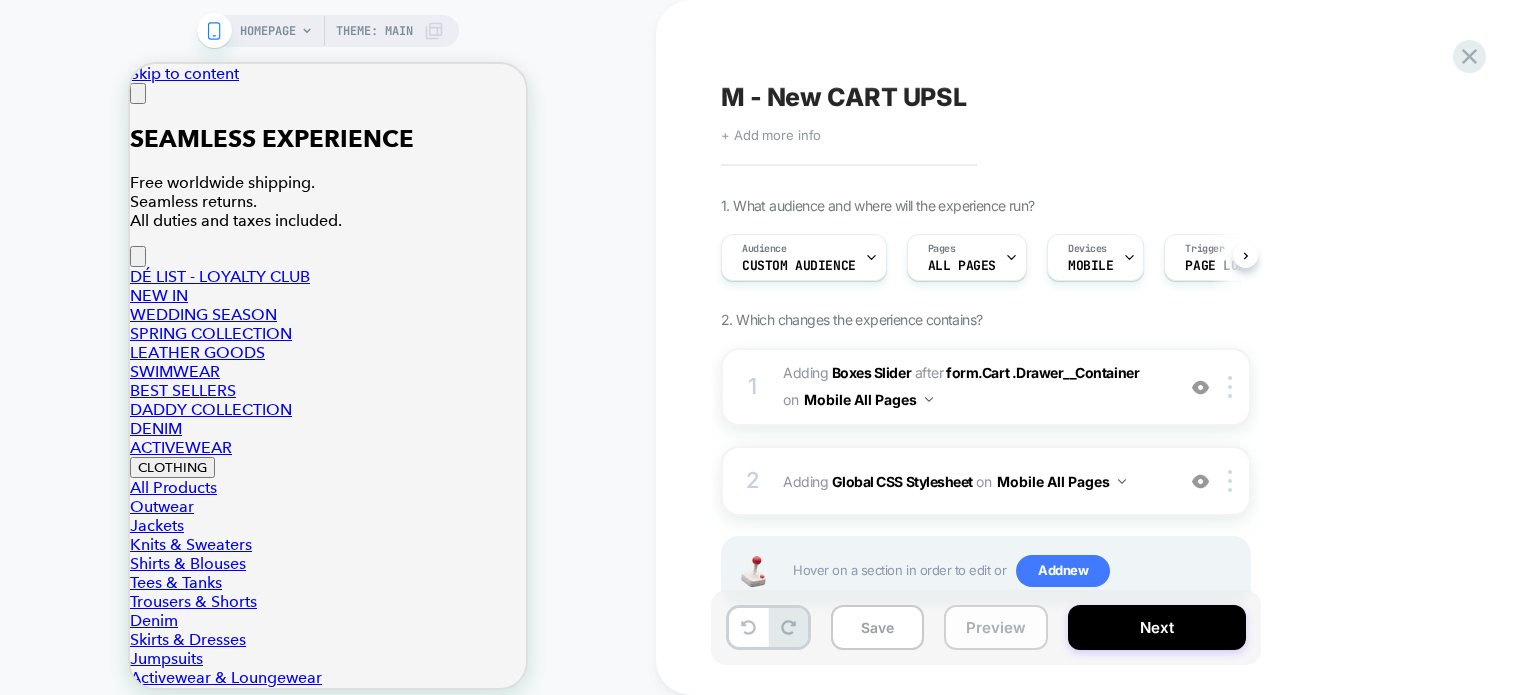 click on "Preview" at bounding box center [996, 627] 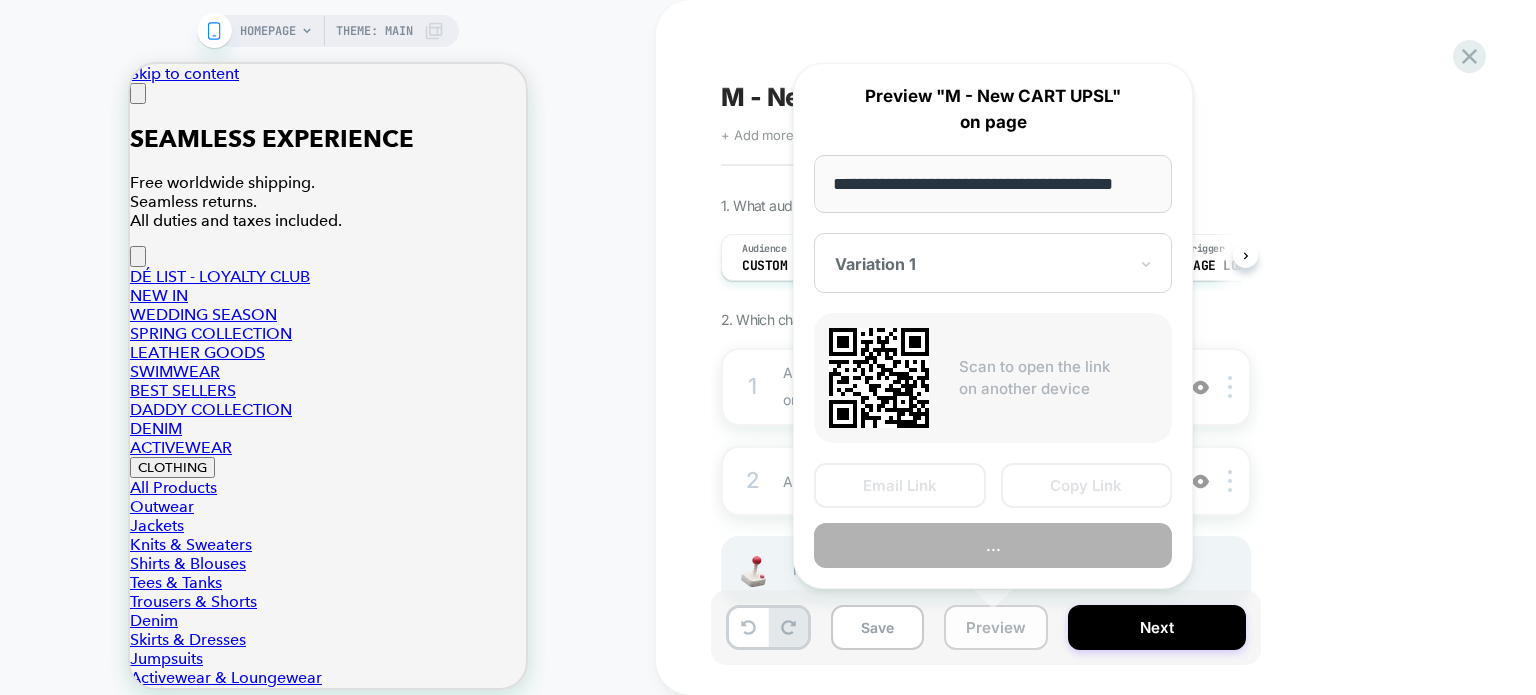 scroll, scrollTop: 0, scrollLeft: 24, axis: horizontal 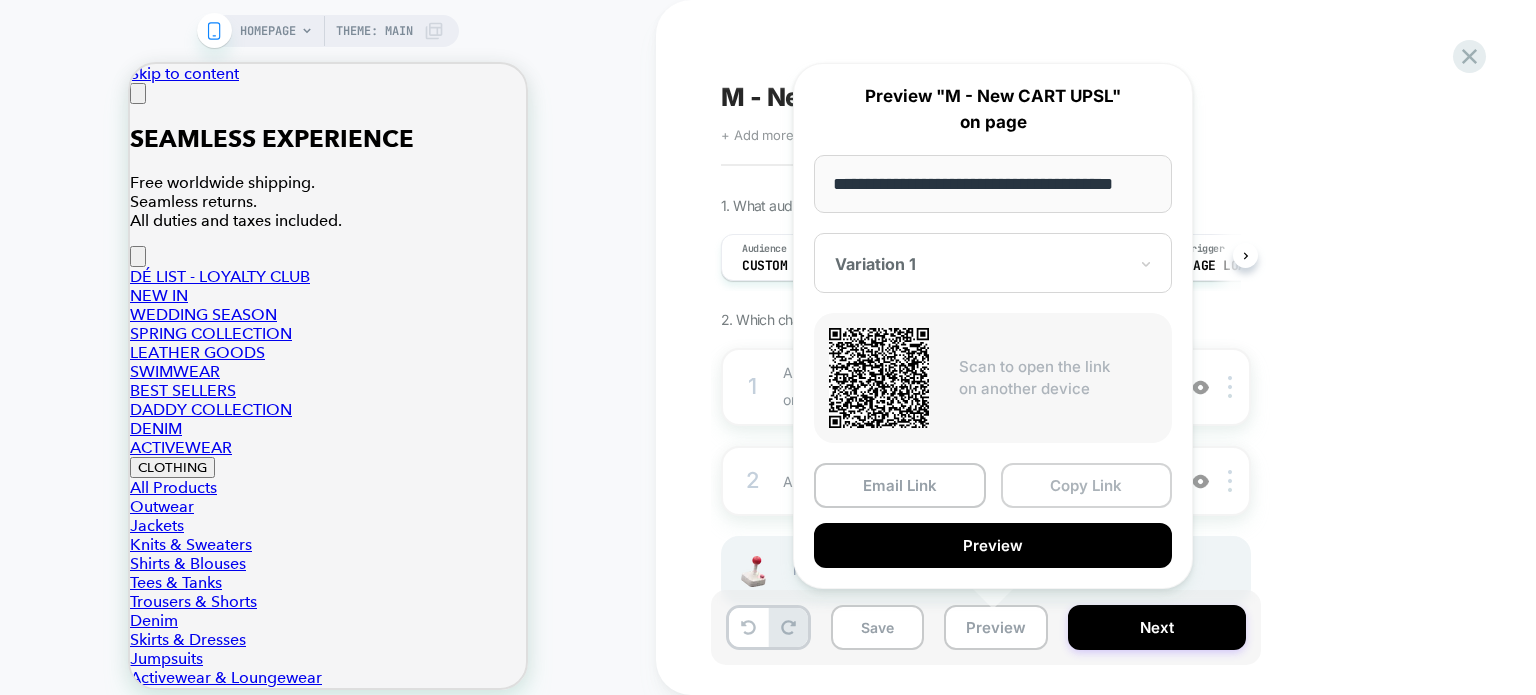 click on "Copy Link" at bounding box center [1087, 485] 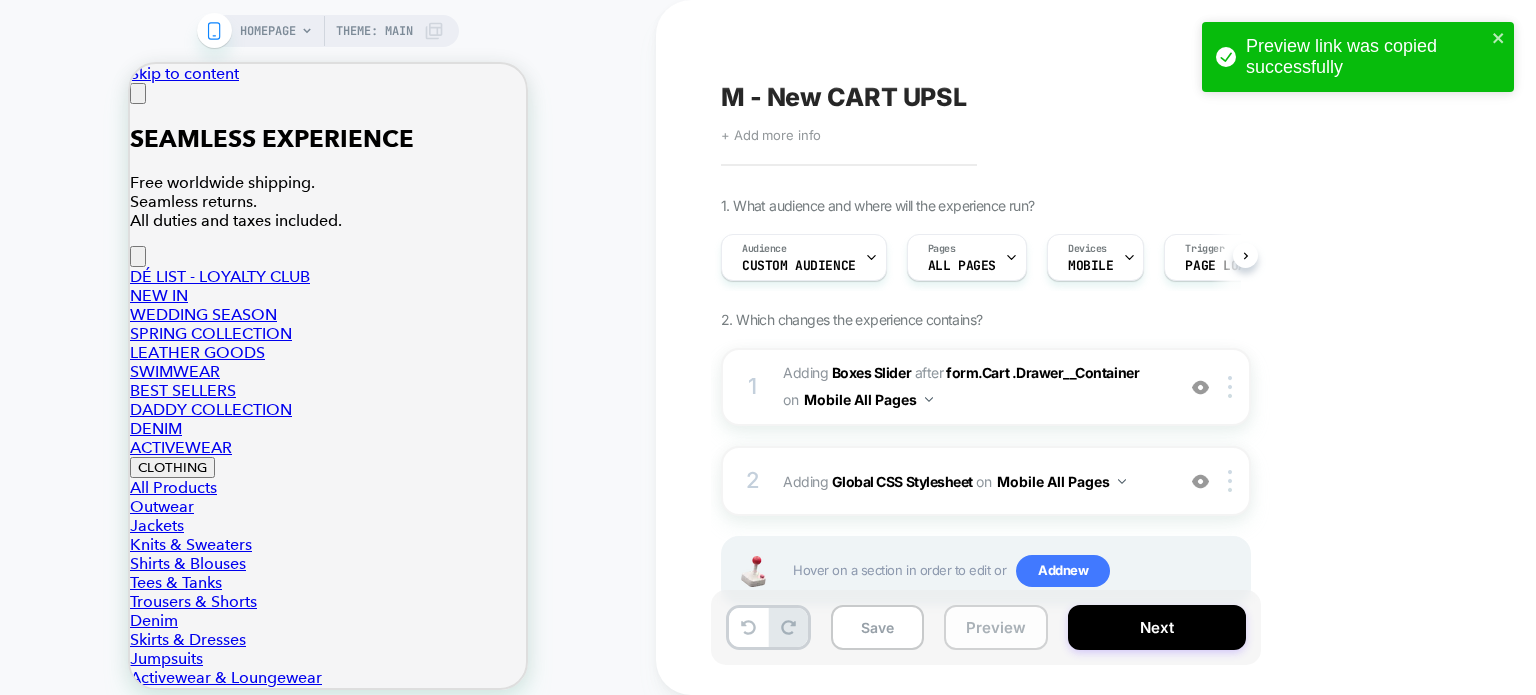 click on "Preview" at bounding box center (996, 627) 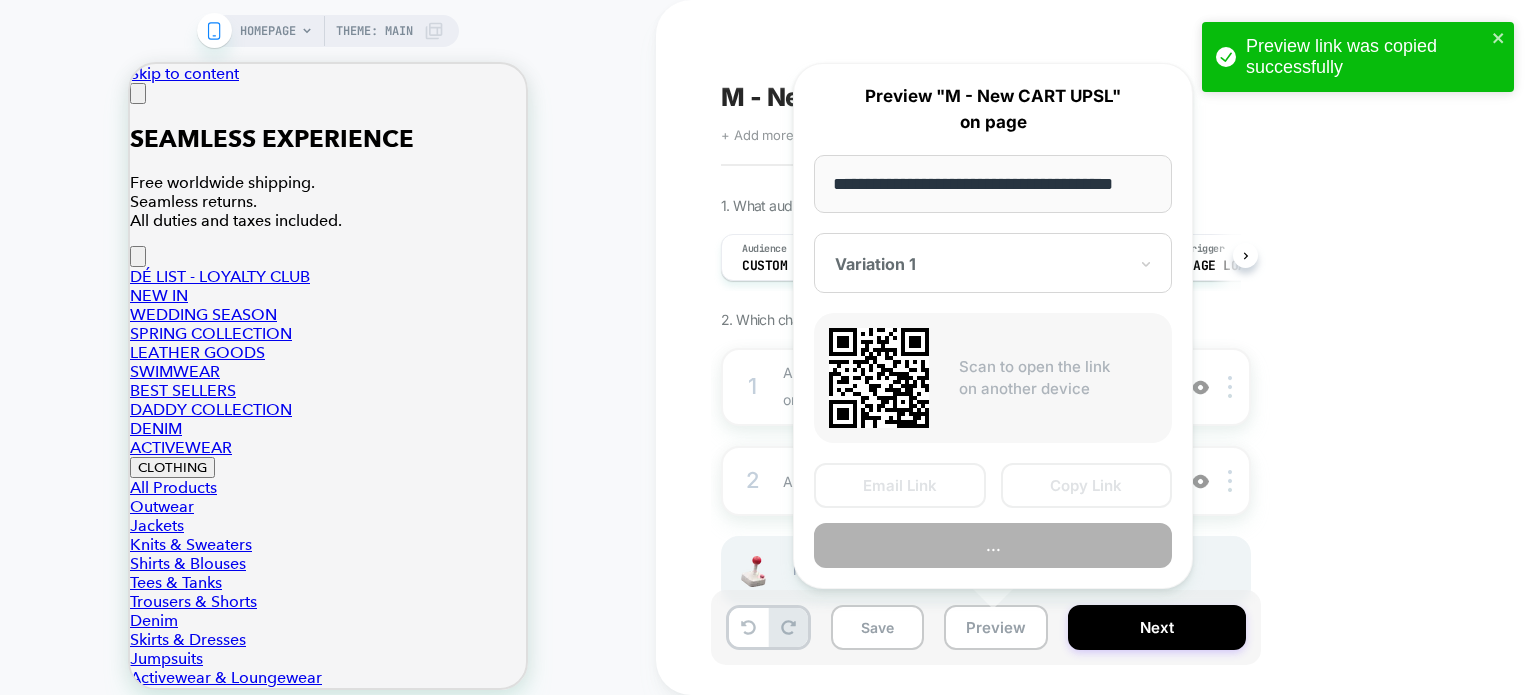 scroll, scrollTop: 0, scrollLeft: 24, axis: horizontal 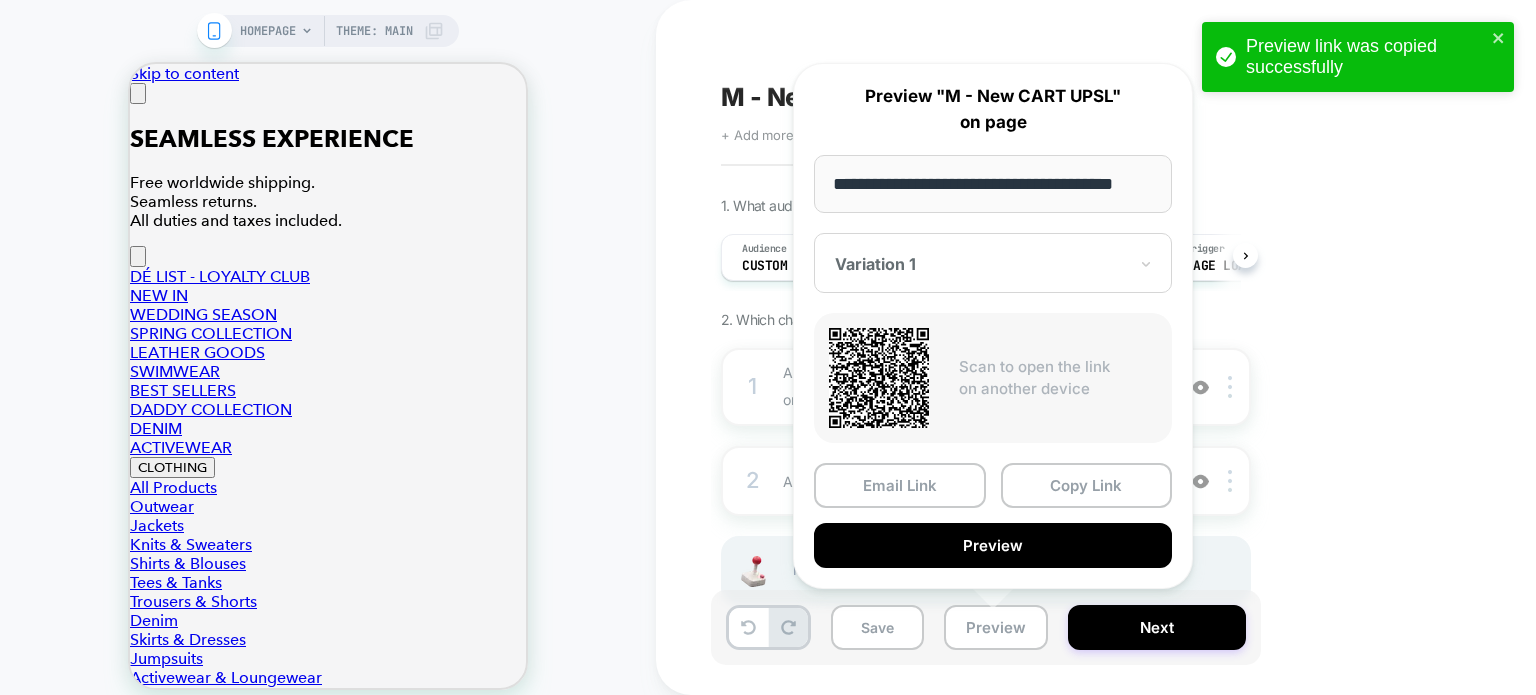 drag, startPoint x: 1099, startPoint y: 477, endPoint x: 1459, endPoint y: 146, distance: 489.0409 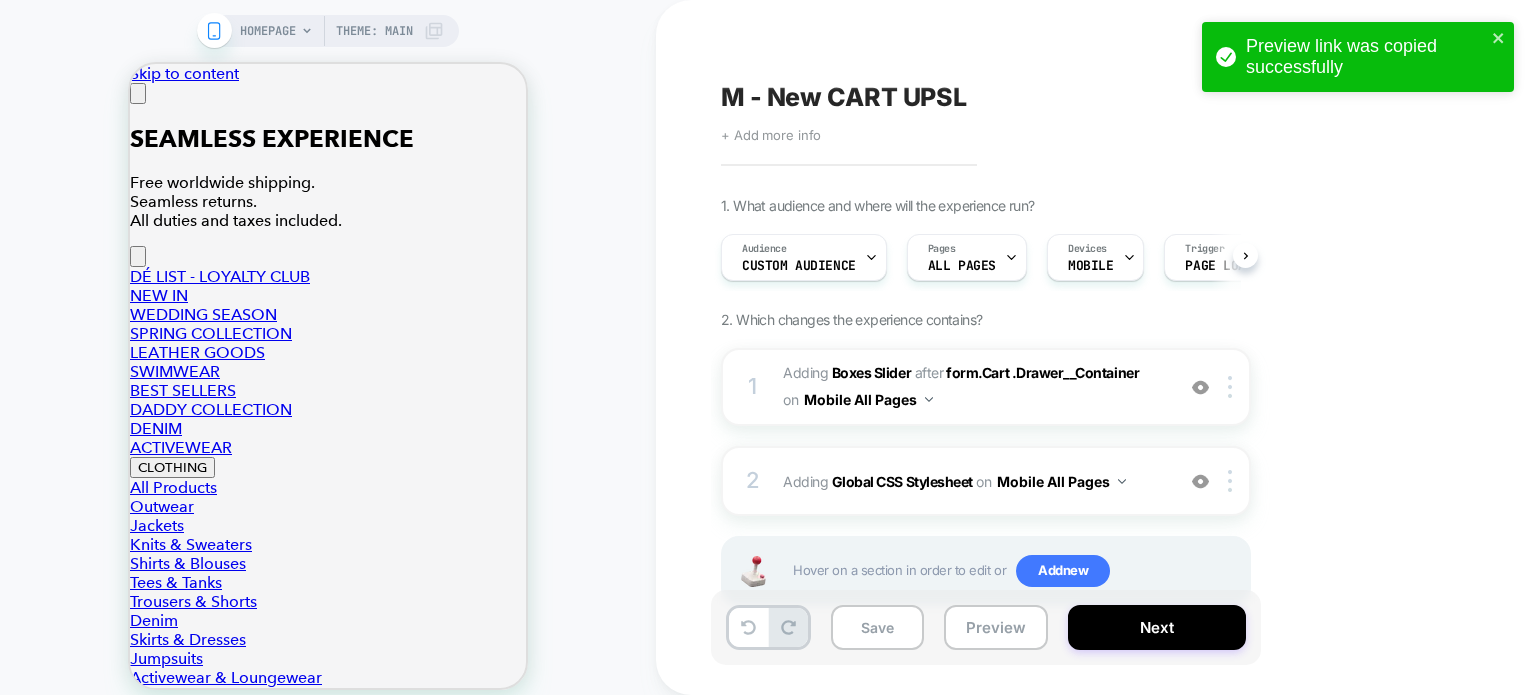 scroll, scrollTop: 0, scrollLeft: 0, axis: both 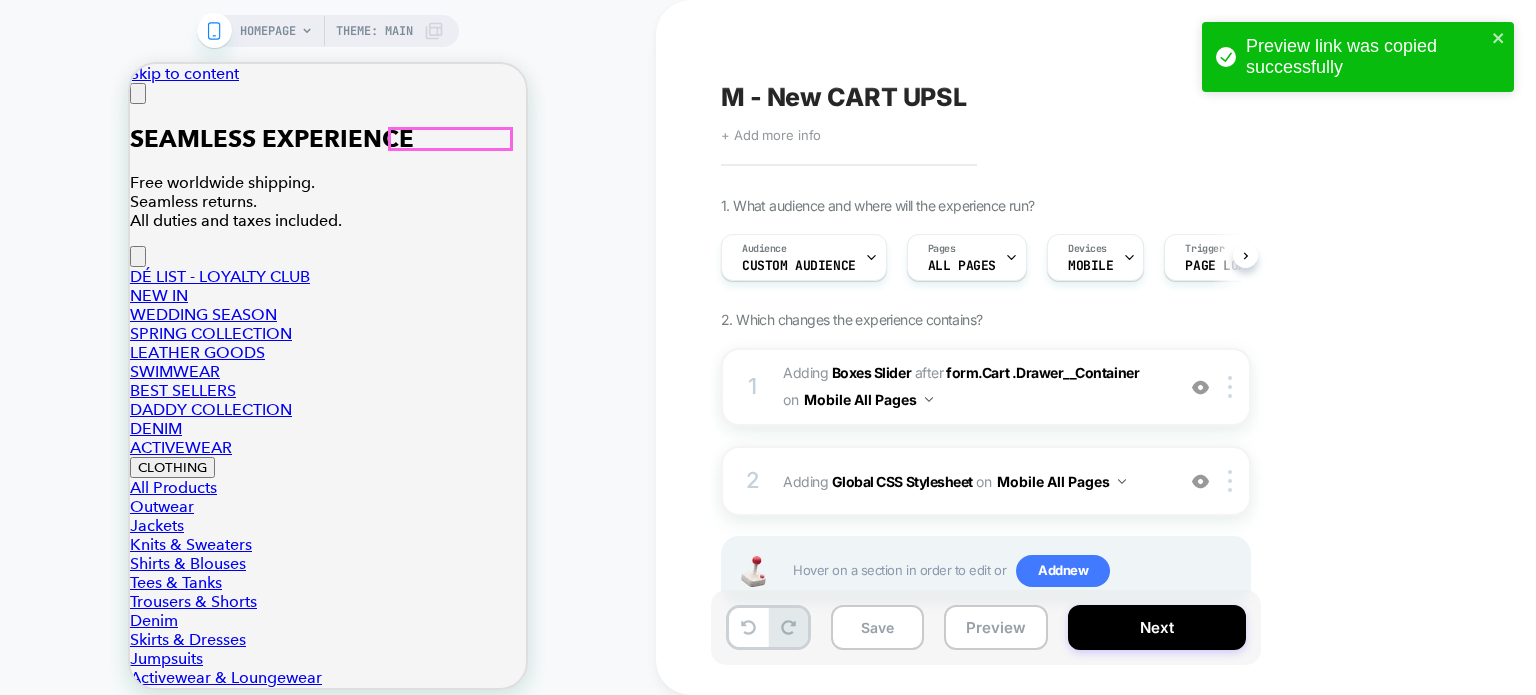 click at bounding box center [272, 4137] 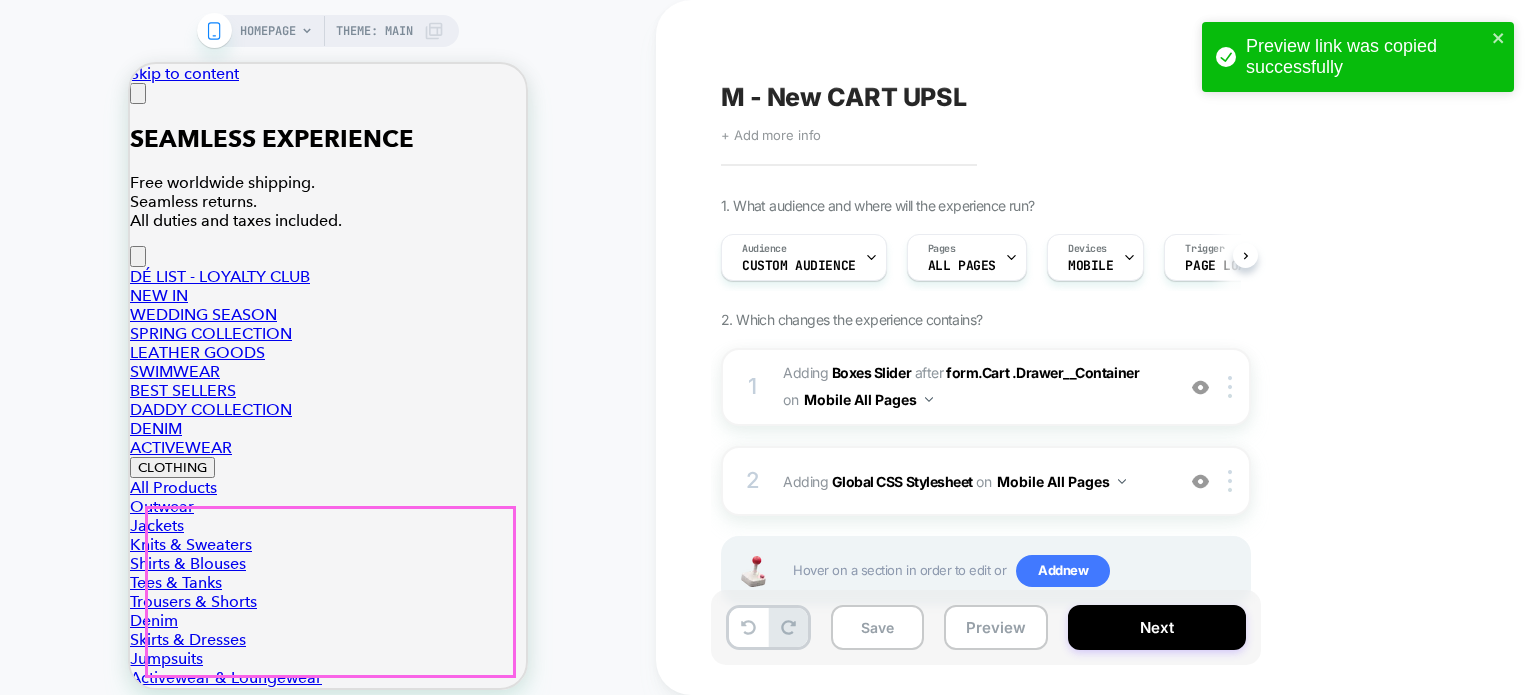 drag, startPoint x: 498, startPoint y: 530, endPoint x: 717, endPoint y: 595, distance: 228.44255 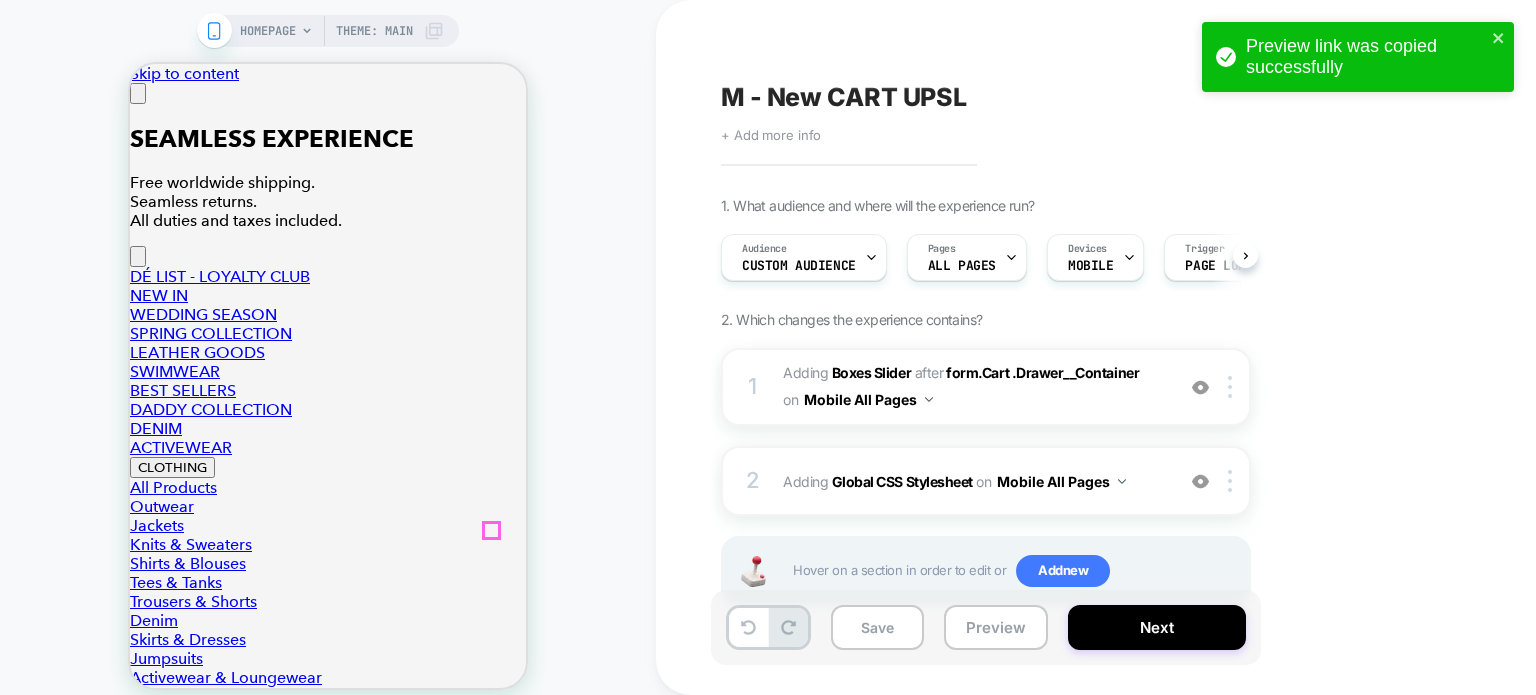 click at bounding box center (138, 93) 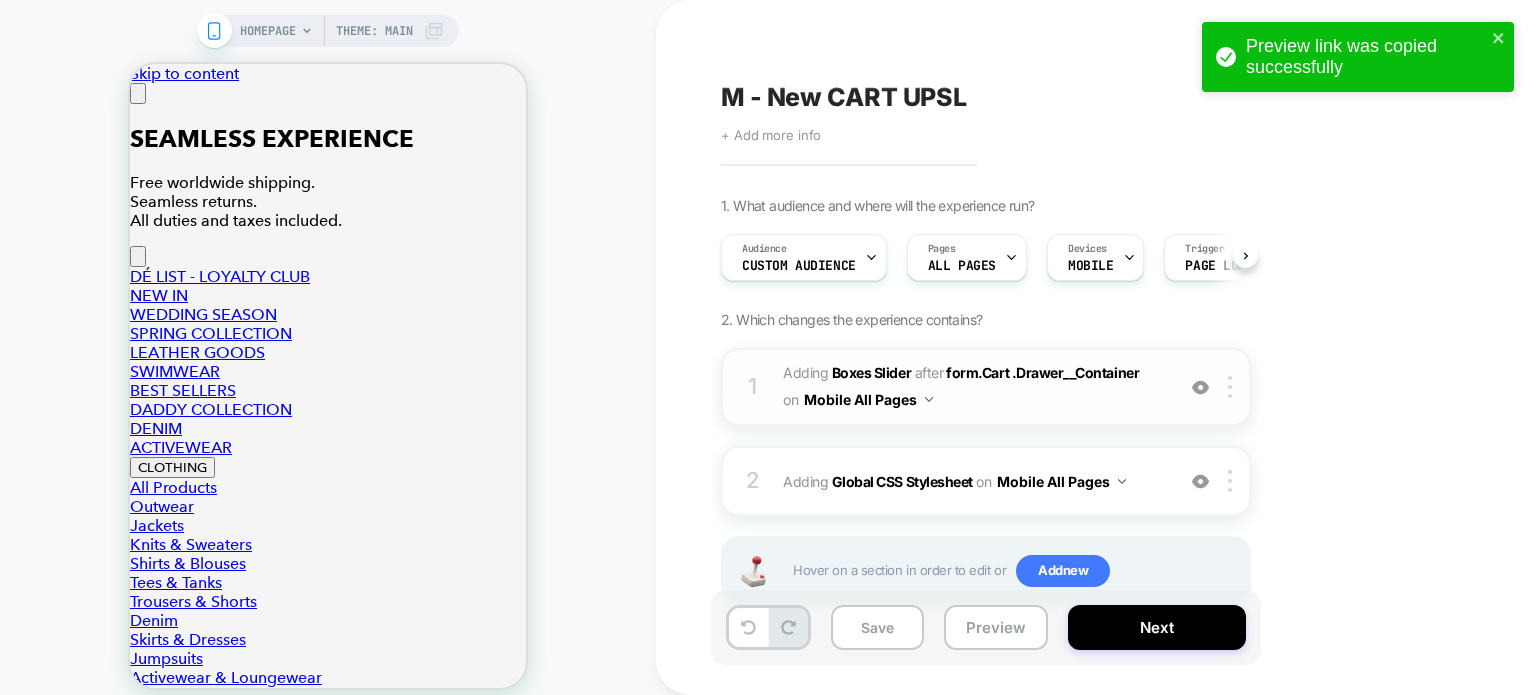 click at bounding box center (1200, 387) 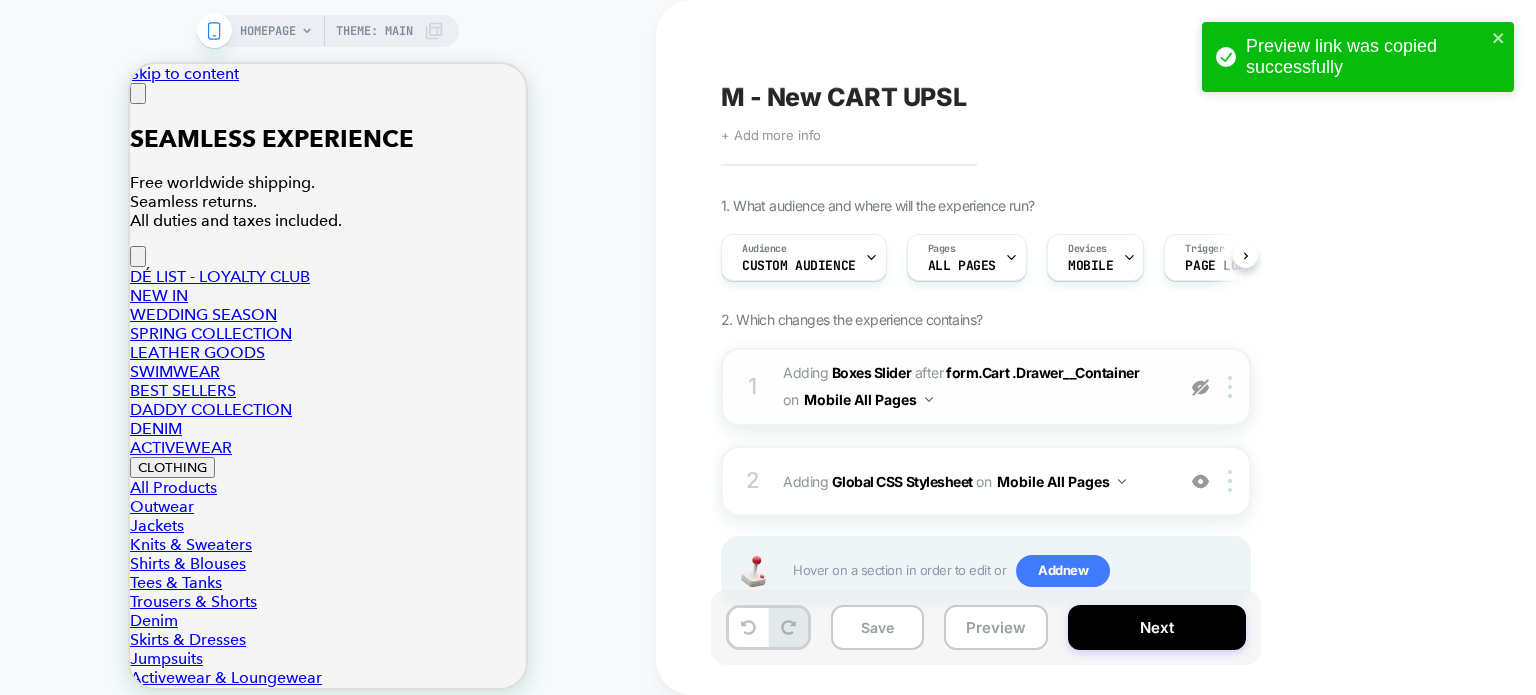 click at bounding box center [1200, 387] 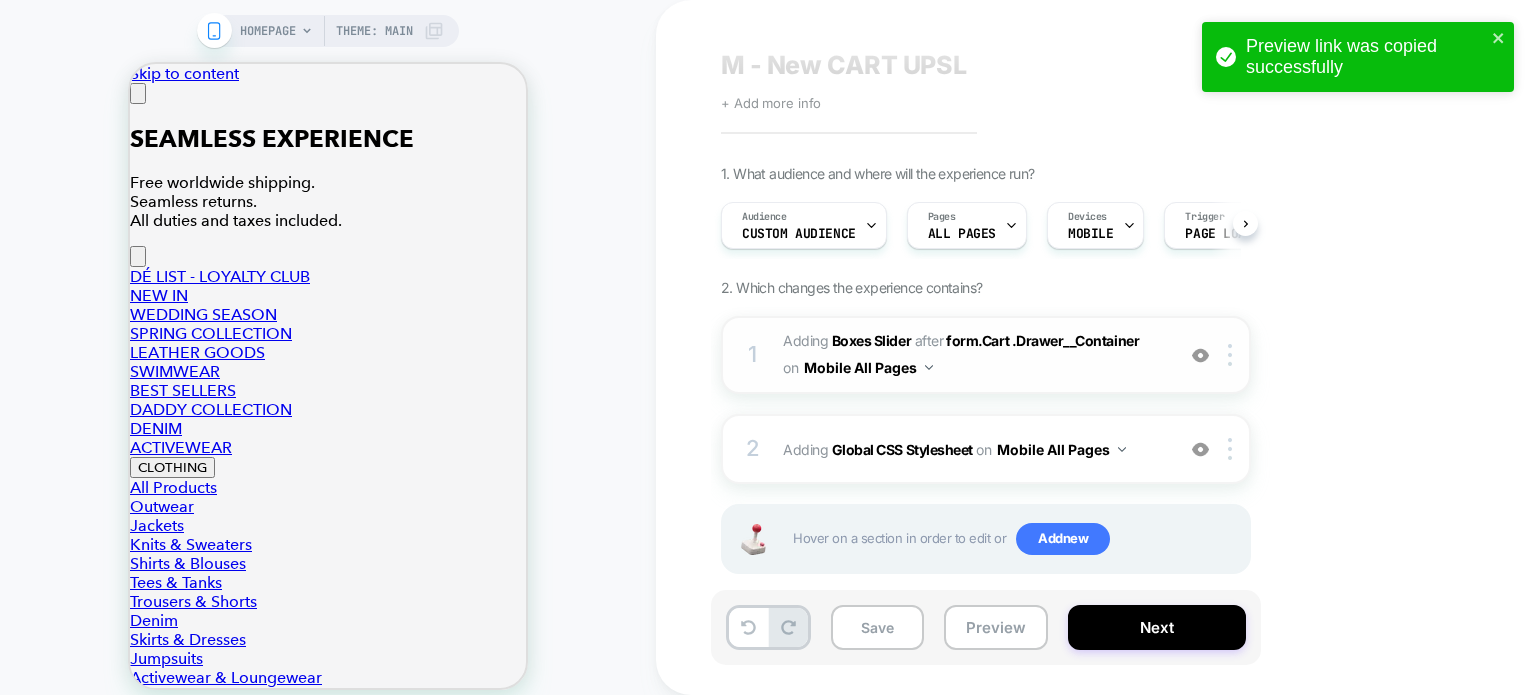scroll, scrollTop: 60, scrollLeft: 0, axis: vertical 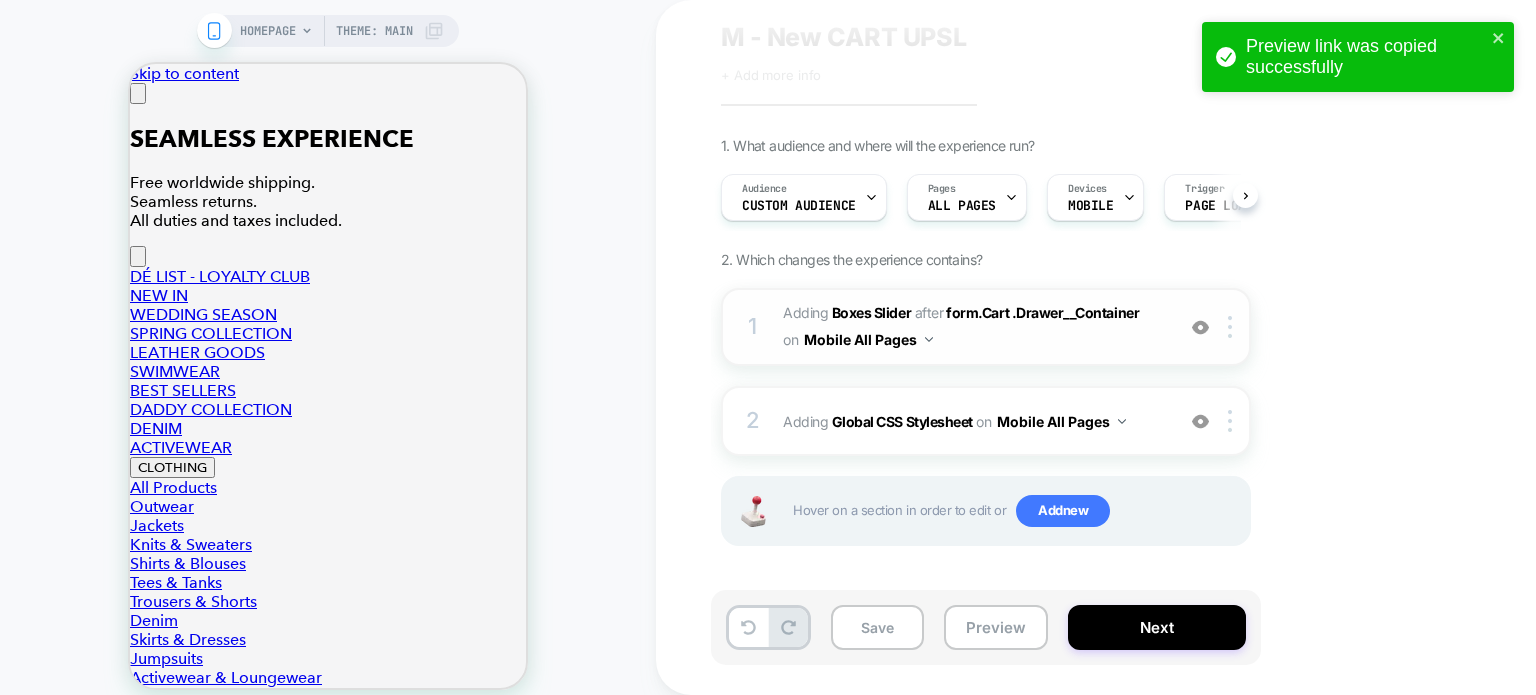 click on "#_loomi_addon_1751358633151 Adding   Boxes Slider   AFTER form.Cart .Drawer__Container form.Cart .Drawer__Container   on Mobile All Pages" at bounding box center [973, 327] 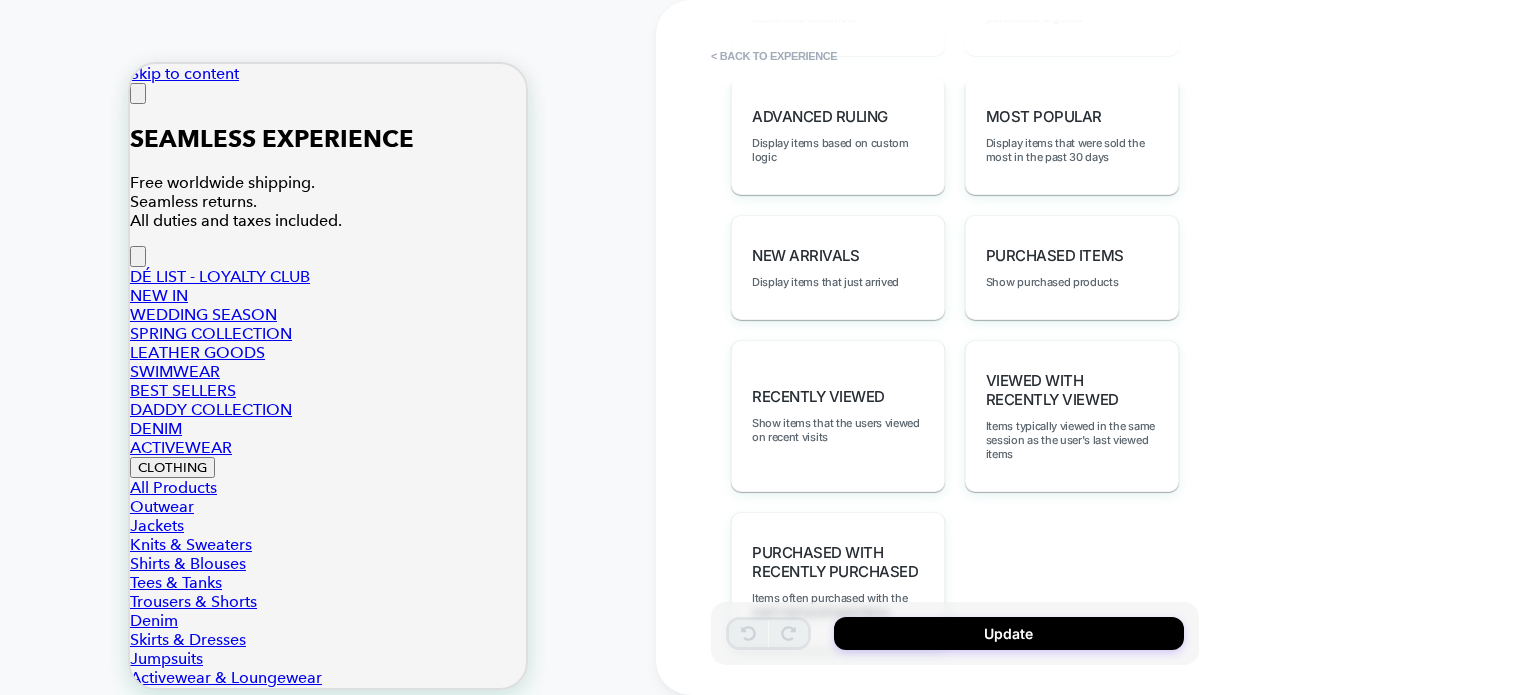 scroll, scrollTop: 1295, scrollLeft: 0, axis: vertical 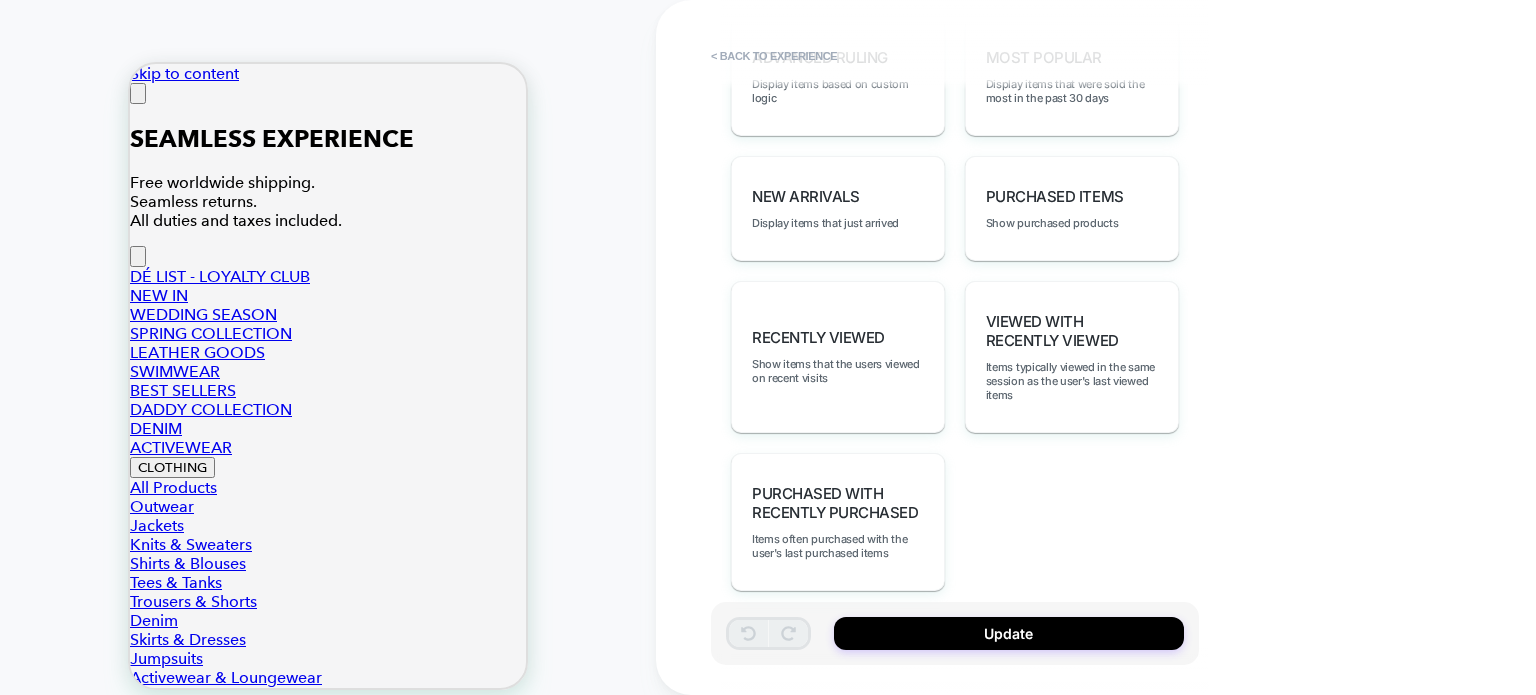 click at bounding box center (173, 3479) 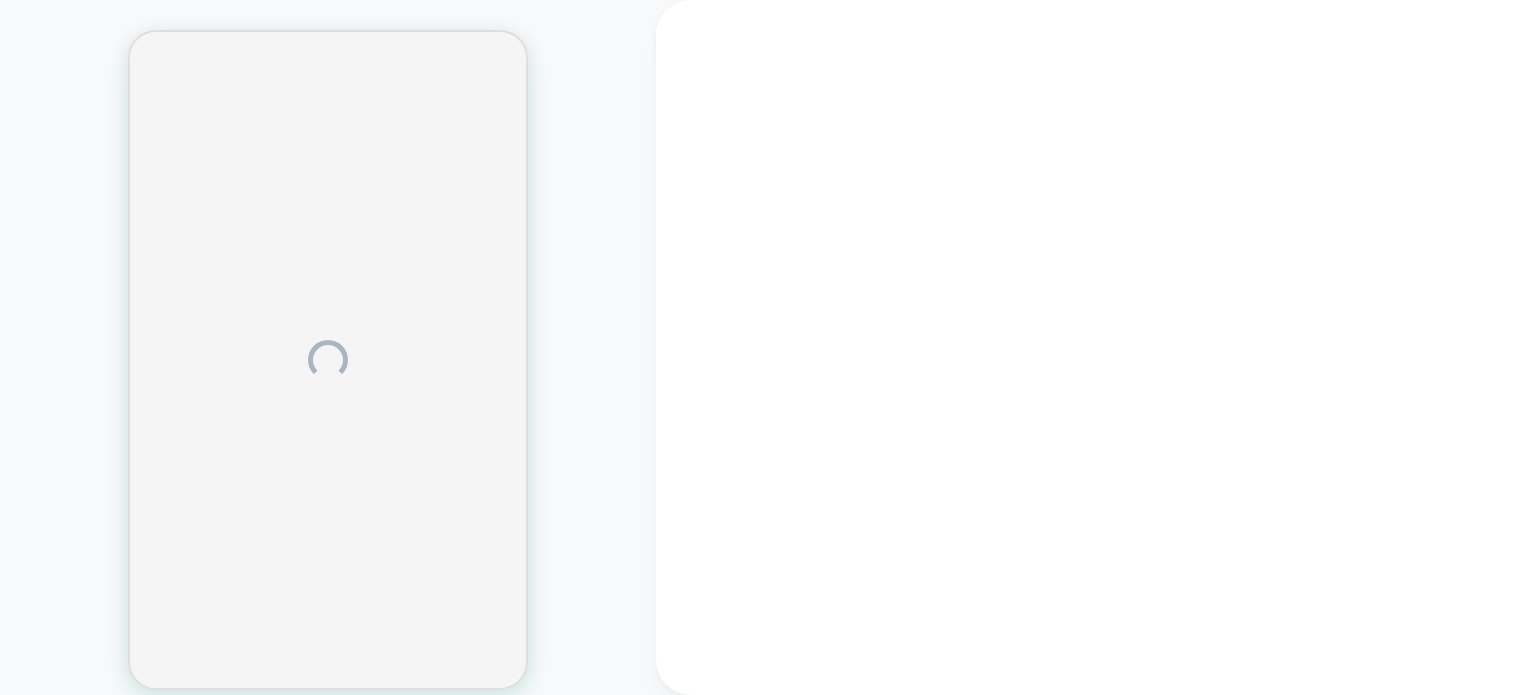 scroll, scrollTop: 0, scrollLeft: 0, axis: both 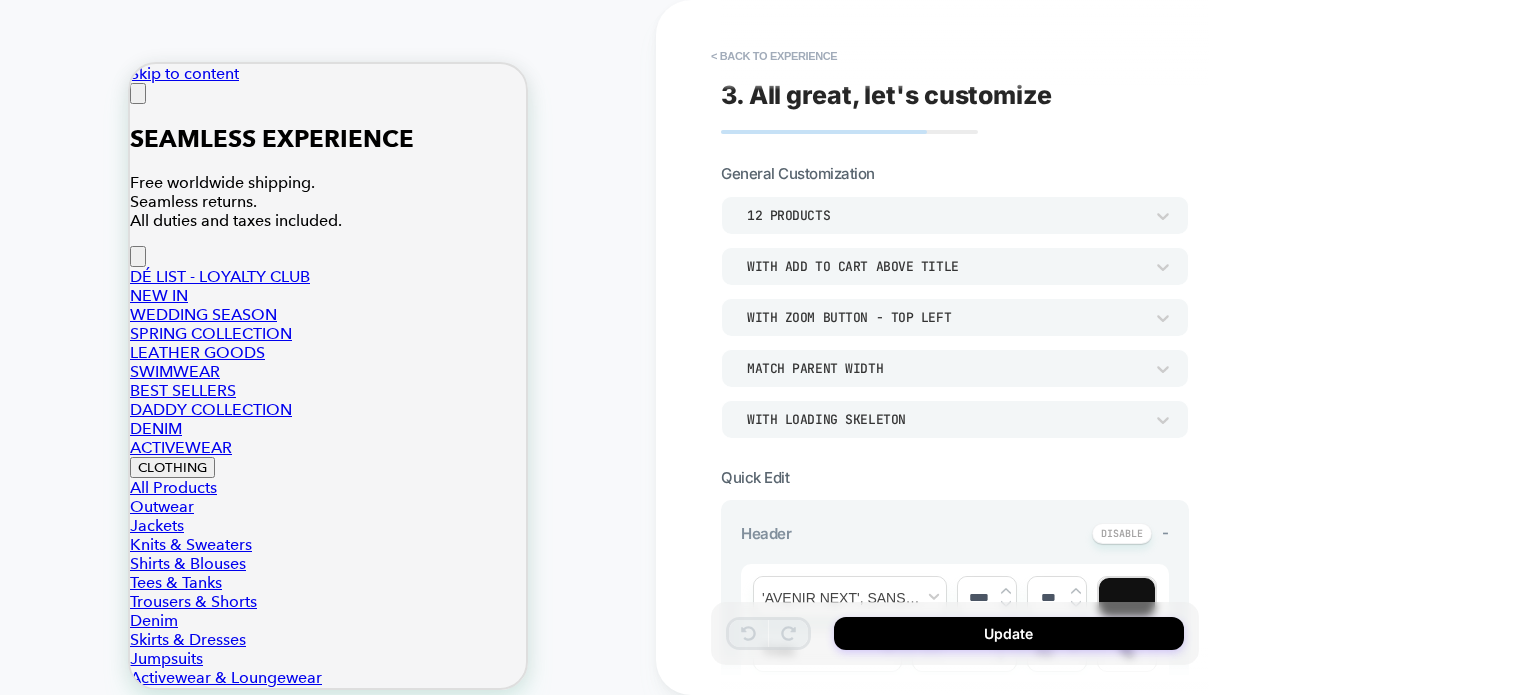 click at bounding box center (272, 4137) 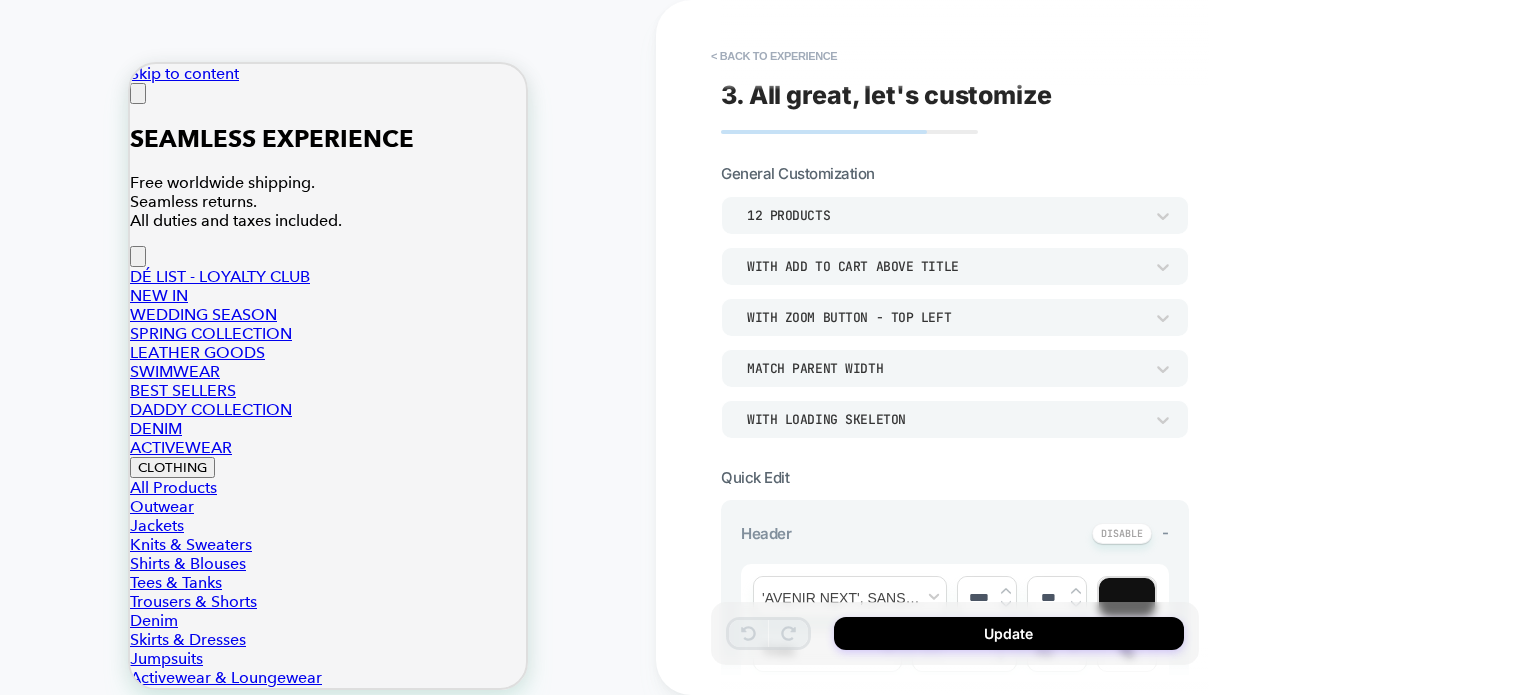 scroll, scrollTop: 0, scrollLeft: 0, axis: both 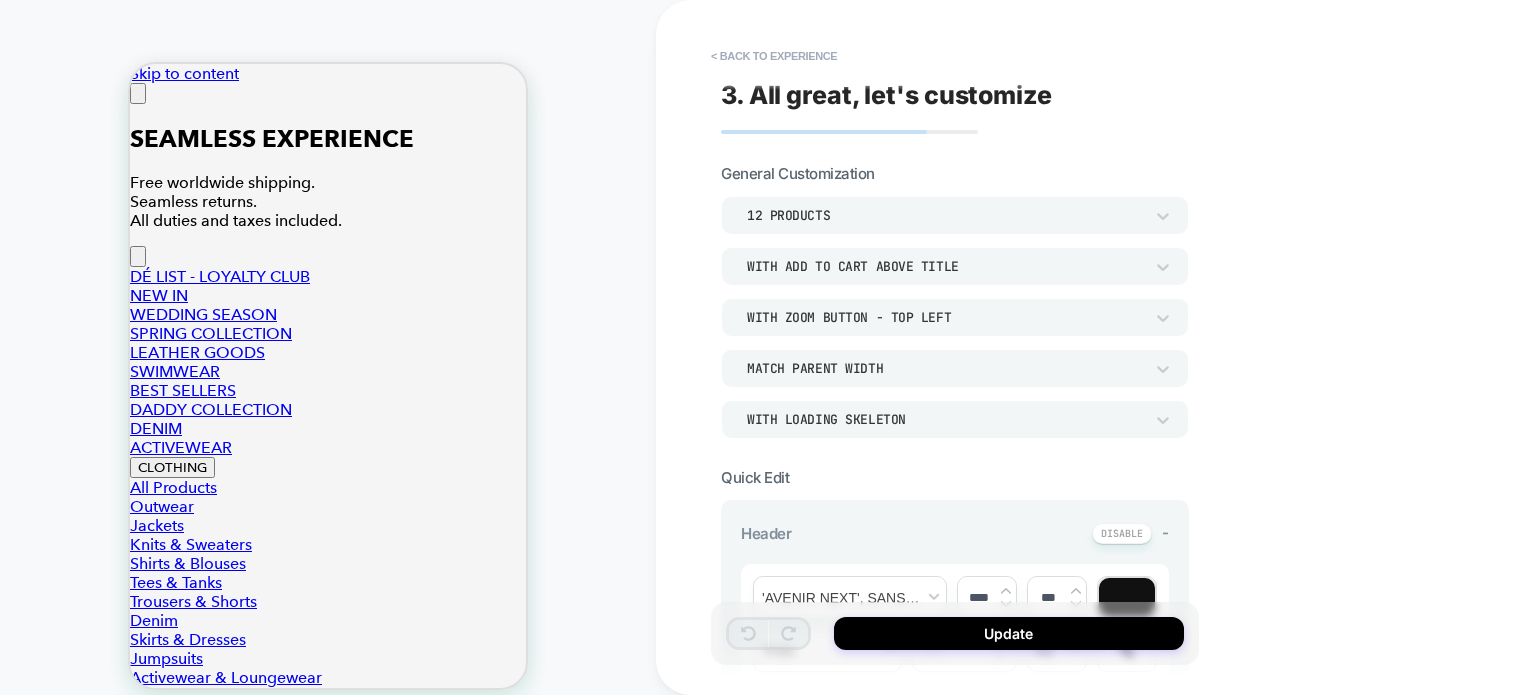 click at bounding box center [138, 93] 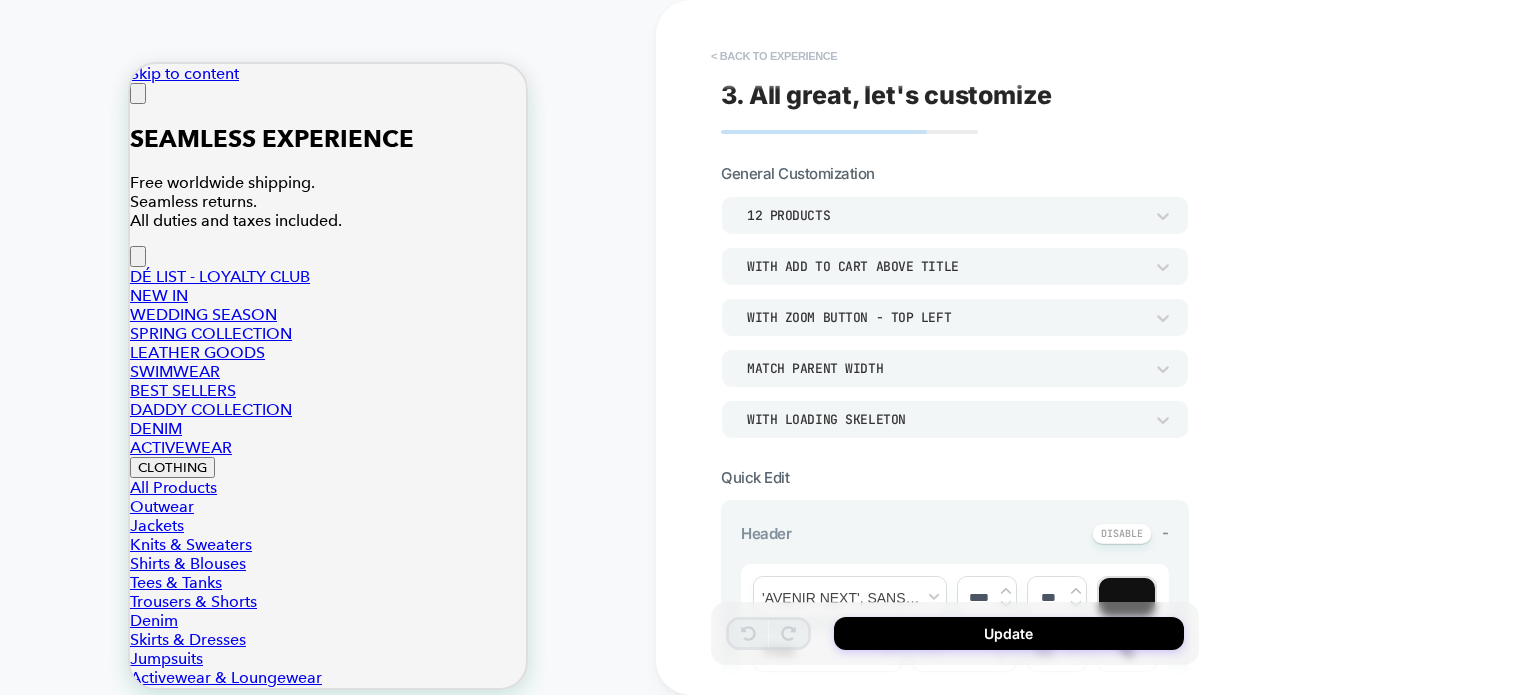click on "< Back to experience" at bounding box center [774, 56] 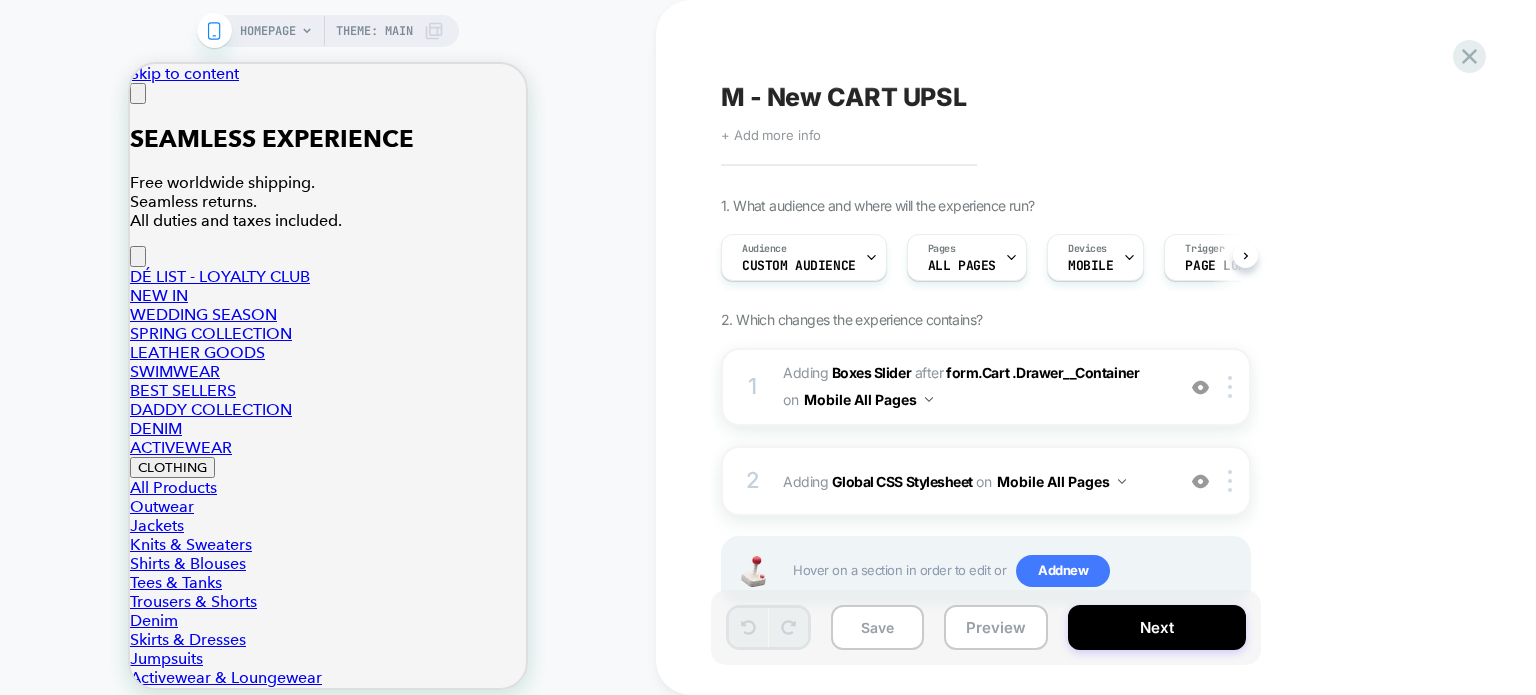 scroll, scrollTop: 0, scrollLeft: 3, axis: horizontal 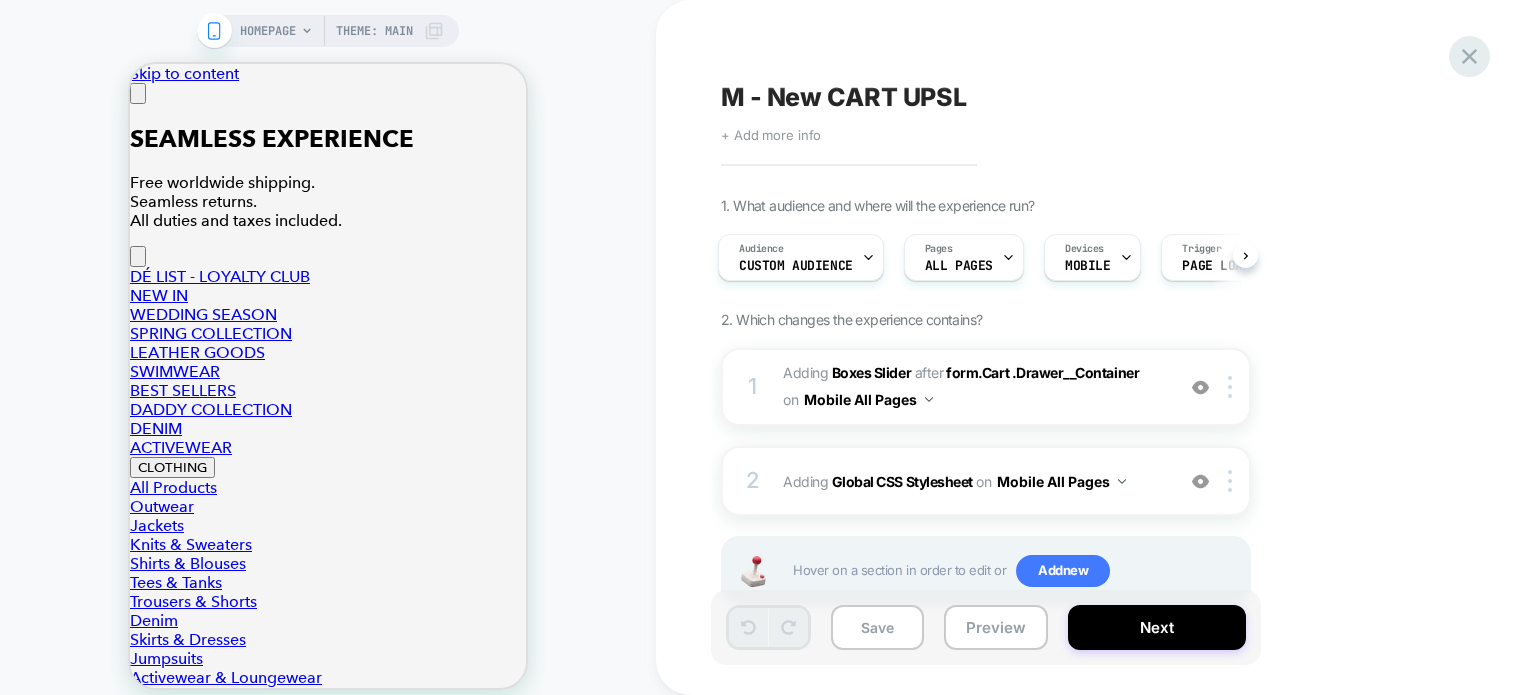 click 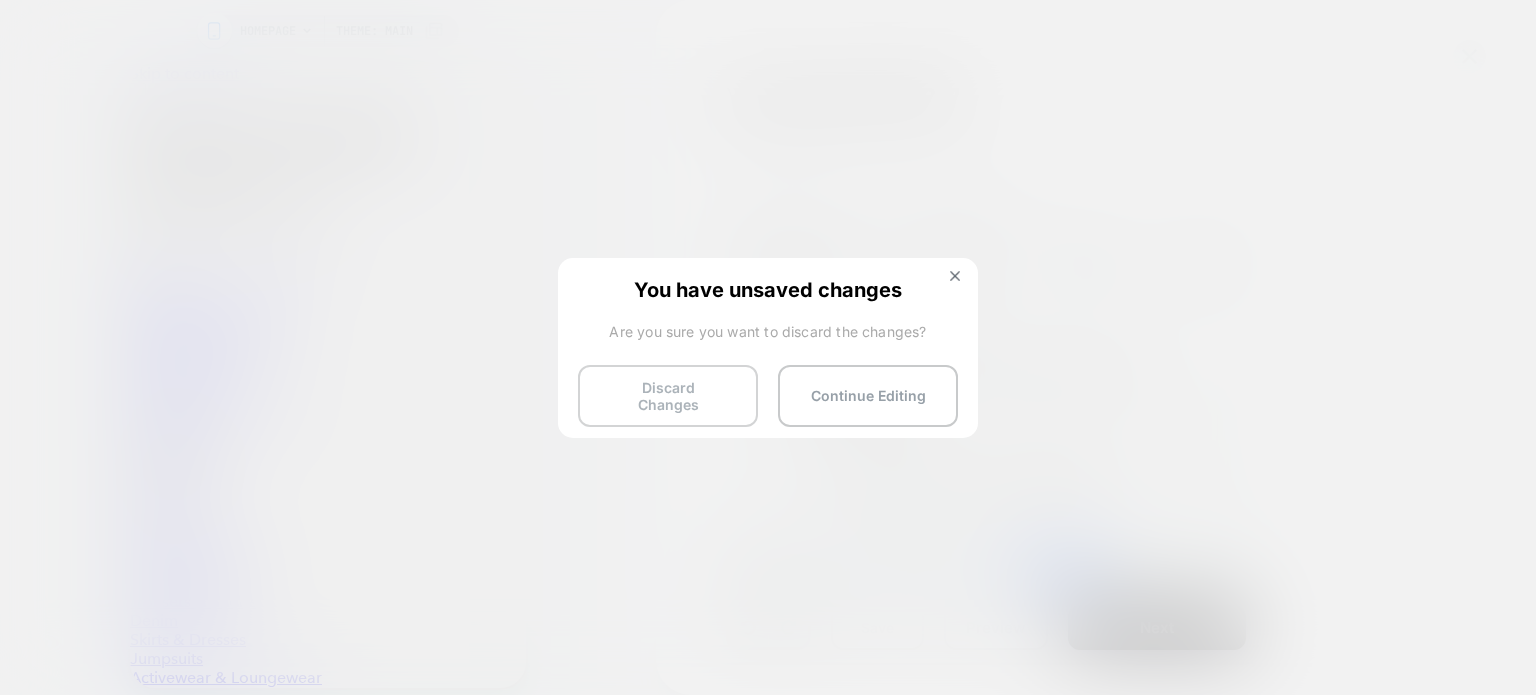 click on "Discard Changes" at bounding box center (668, 396) 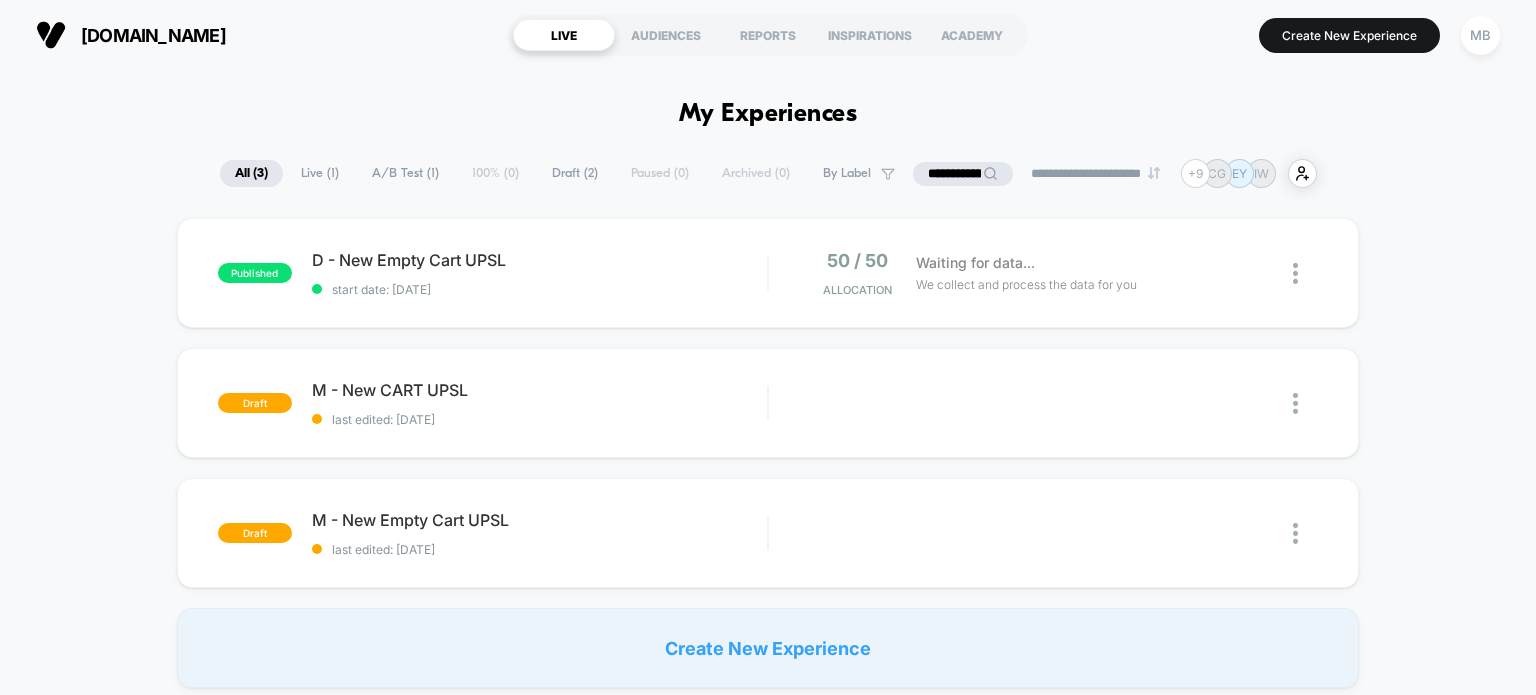drag, startPoint x: 928, startPoint y: 172, endPoint x: 946, endPoint y: 169, distance: 18.248287 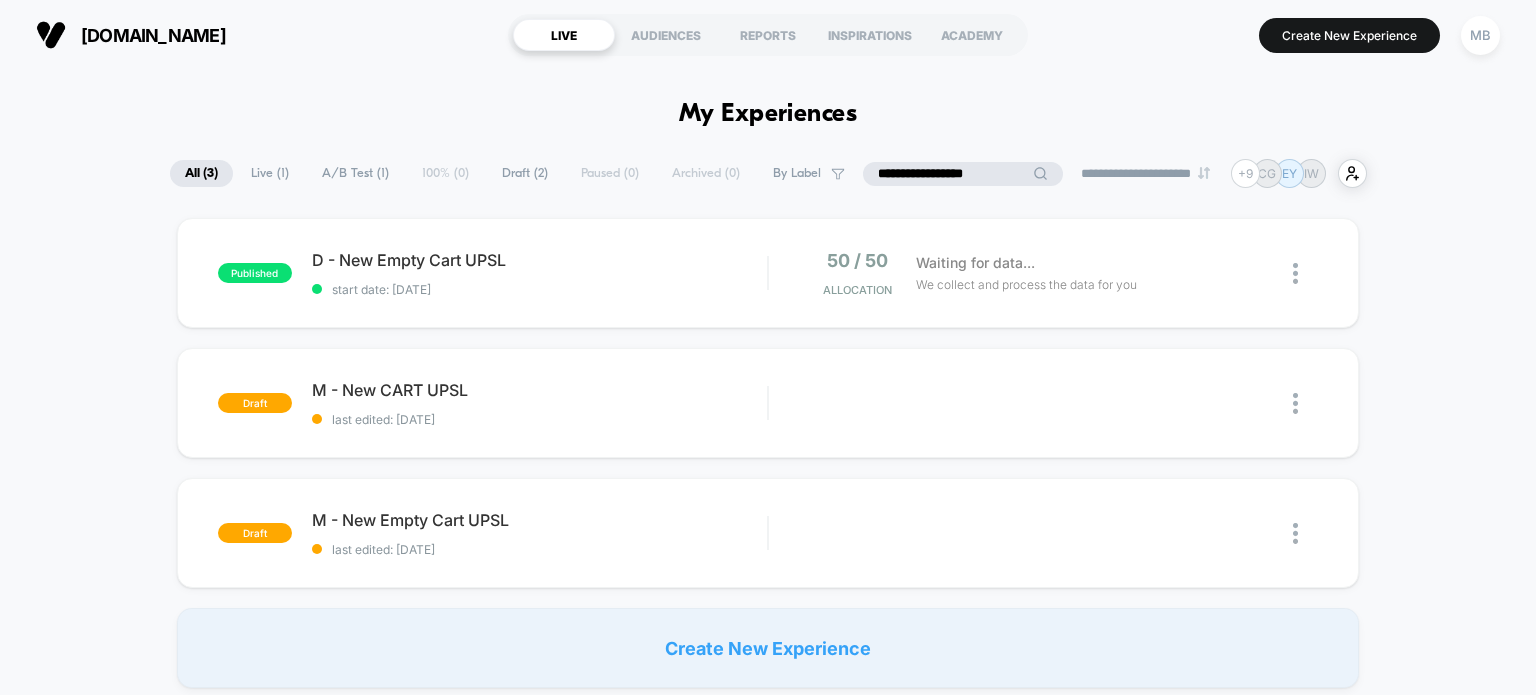 drag, startPoint x: 1000, startPoint y: 168, endPoint x: 806, endPoint y: 176, distance: 194.16487 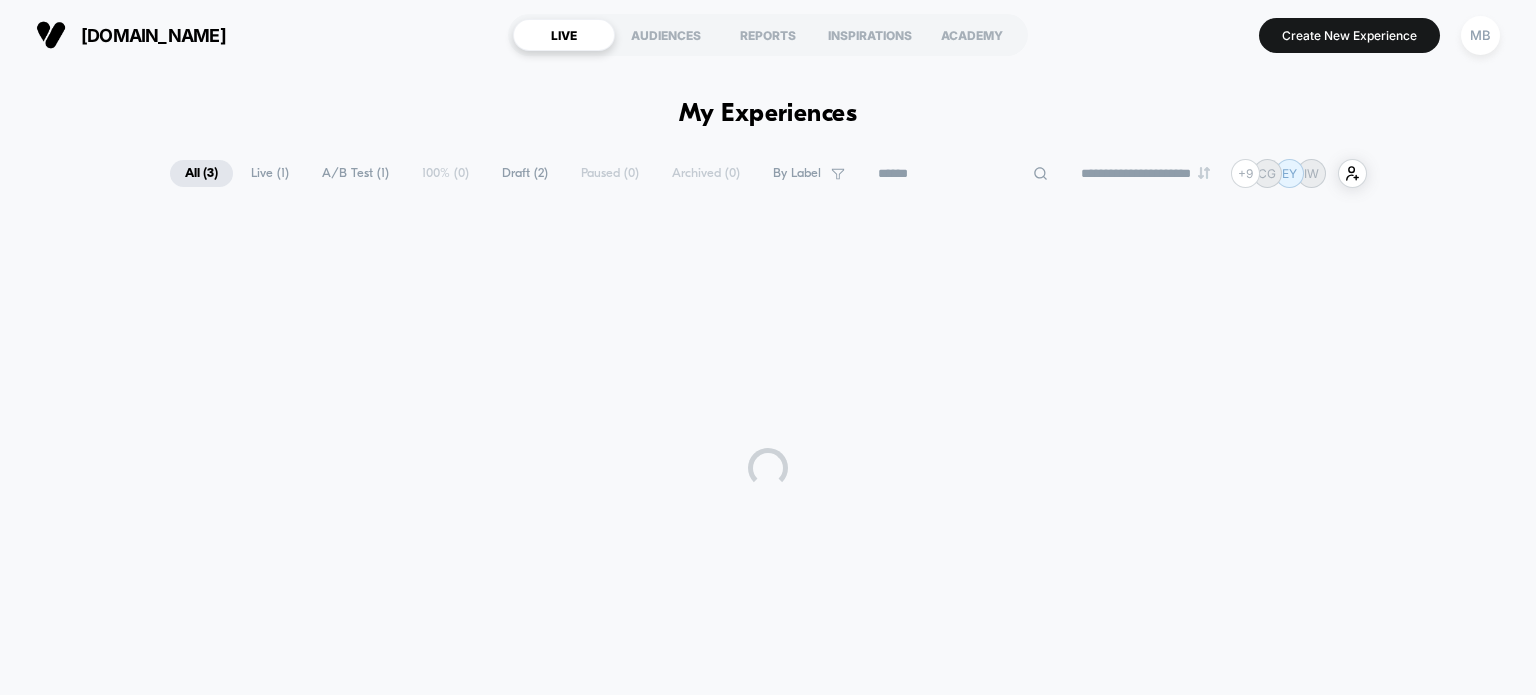 type 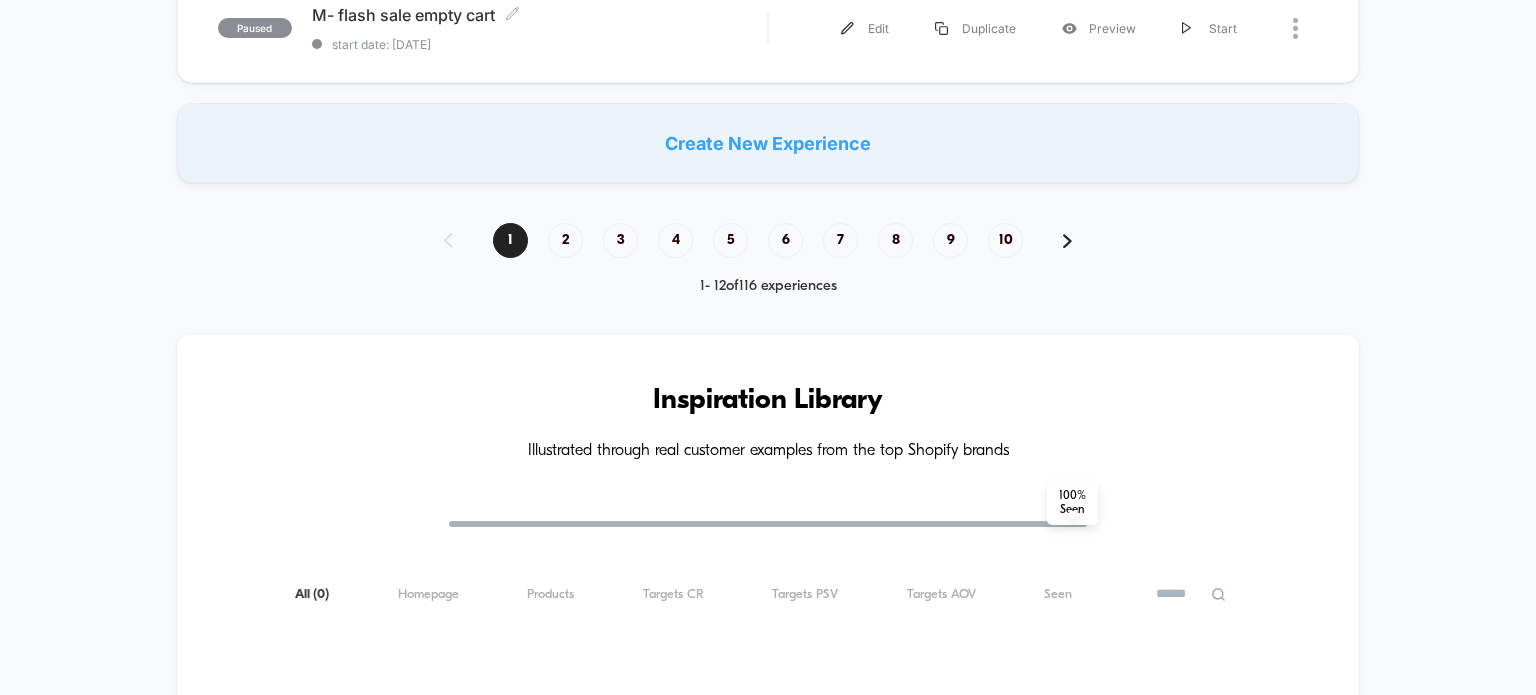 scroll, scrollTop: 1700, scrollLeft: 0, axis: vertical 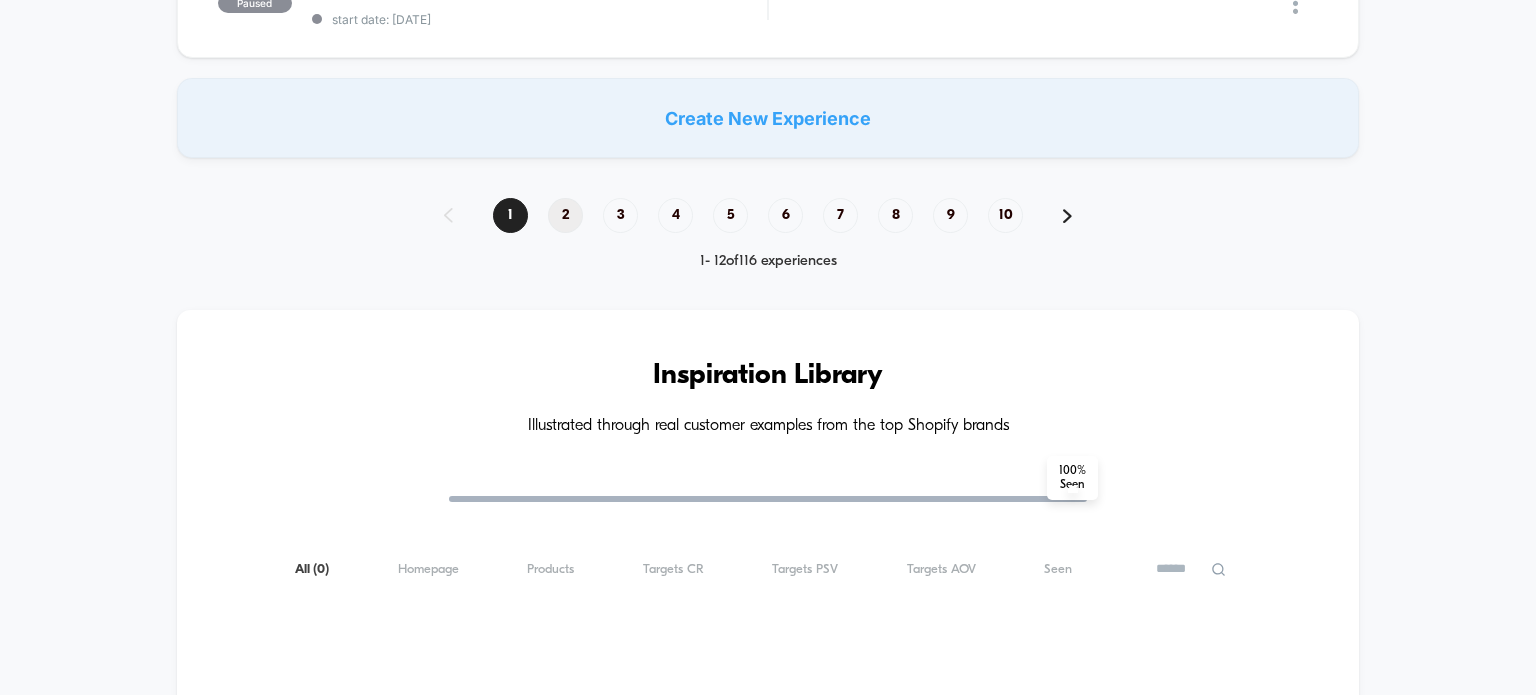 click on "2" at bounding box center [565, 215] 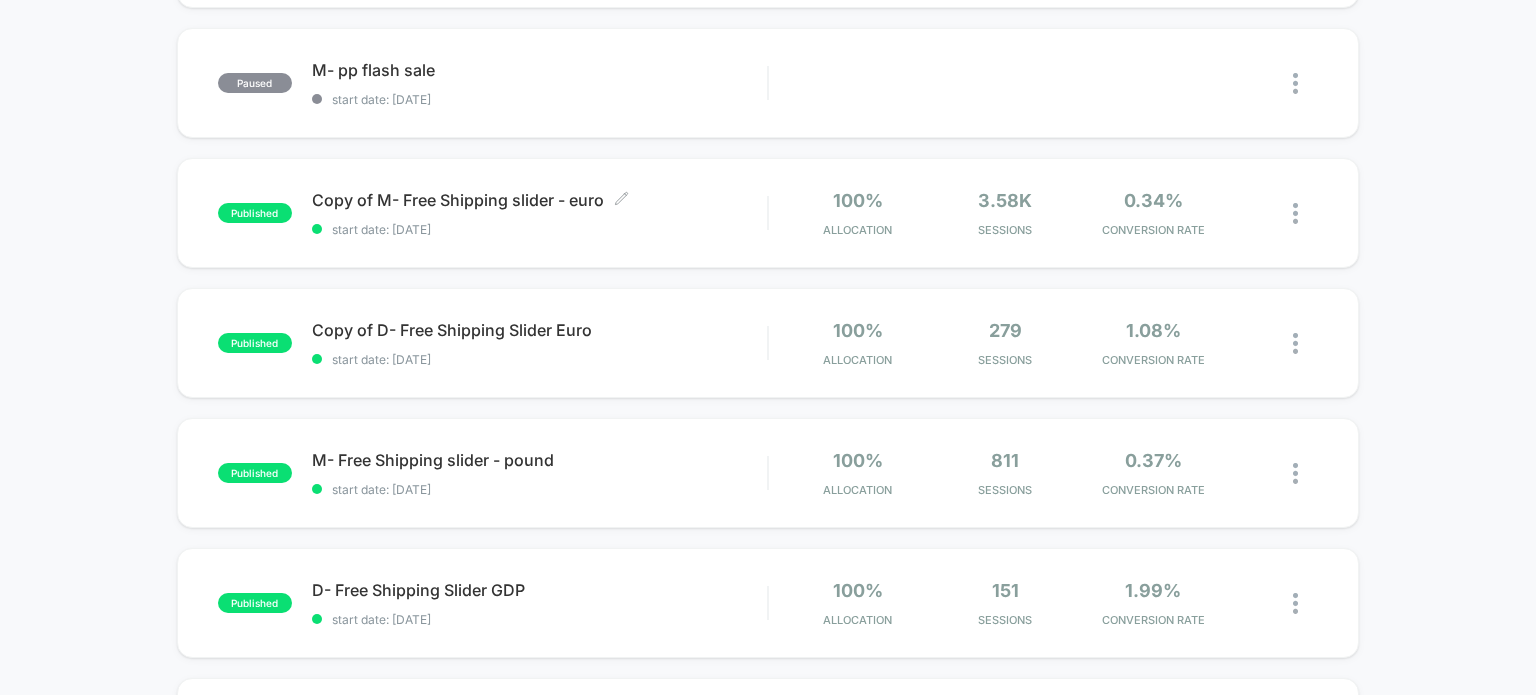 scroll, scrollTop: 700, scrollLeft: 0, axis: vertical 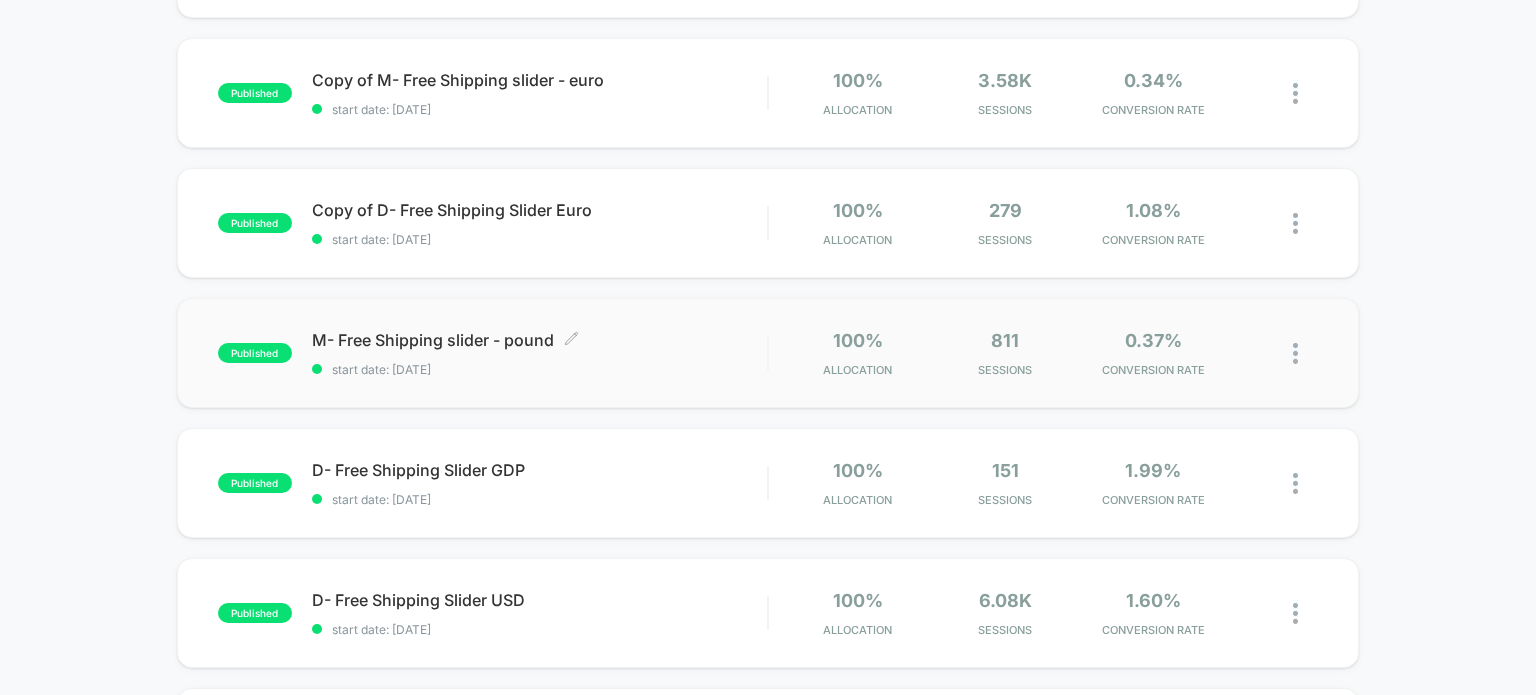 click on "M- Free Shipping slider - pound Click to edit experience details Click to edit experience details start date: [DATE]" at bounding box center [540, 353] 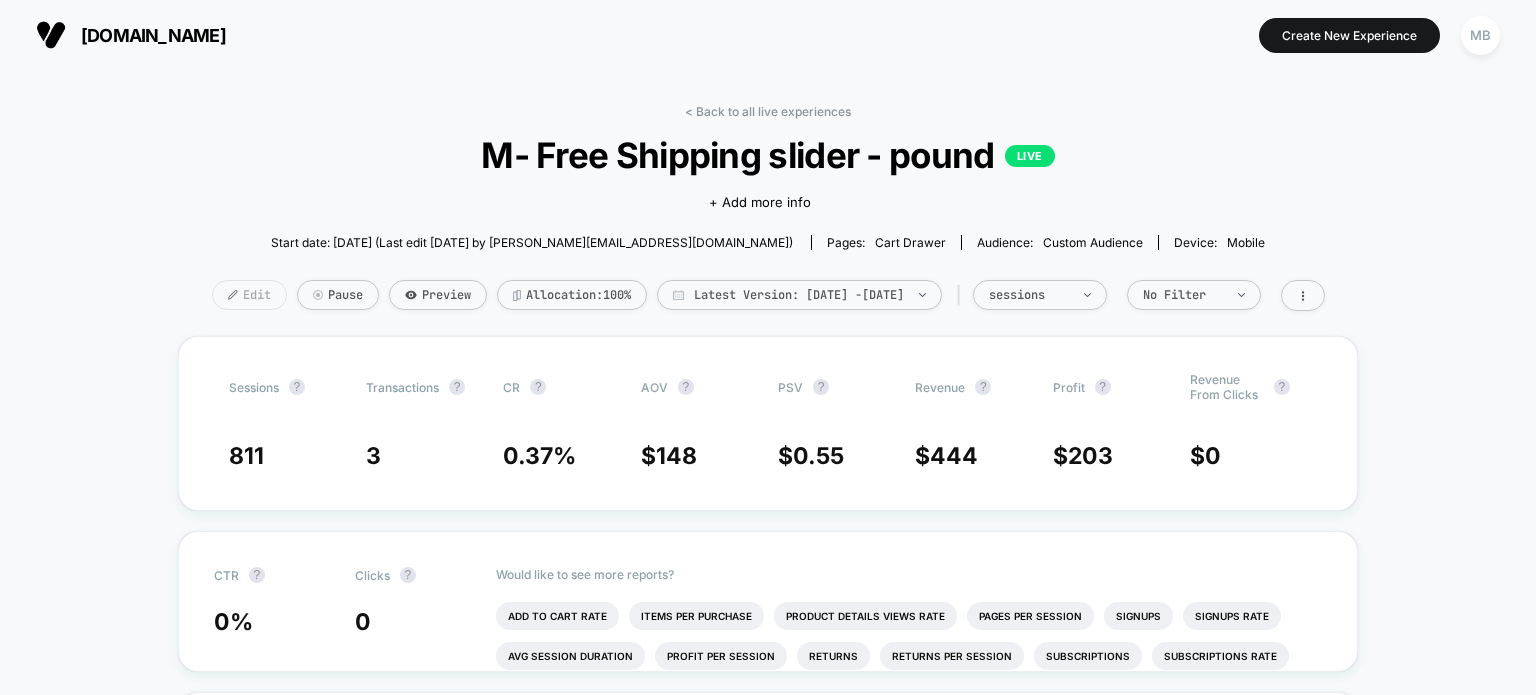 click on "Edit" at bounding box center (249, 295) 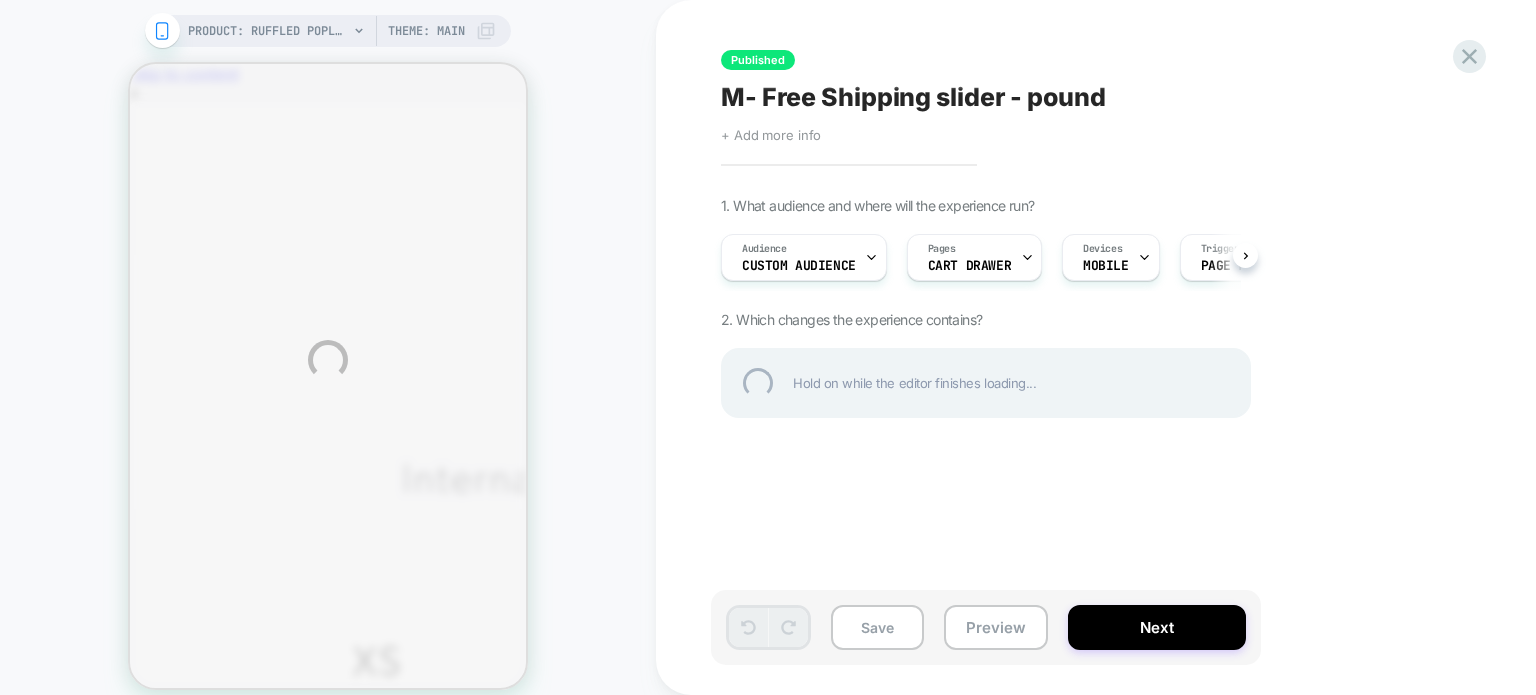 scroll, scrollTop: 0, scrollLeft: 0, axis: both 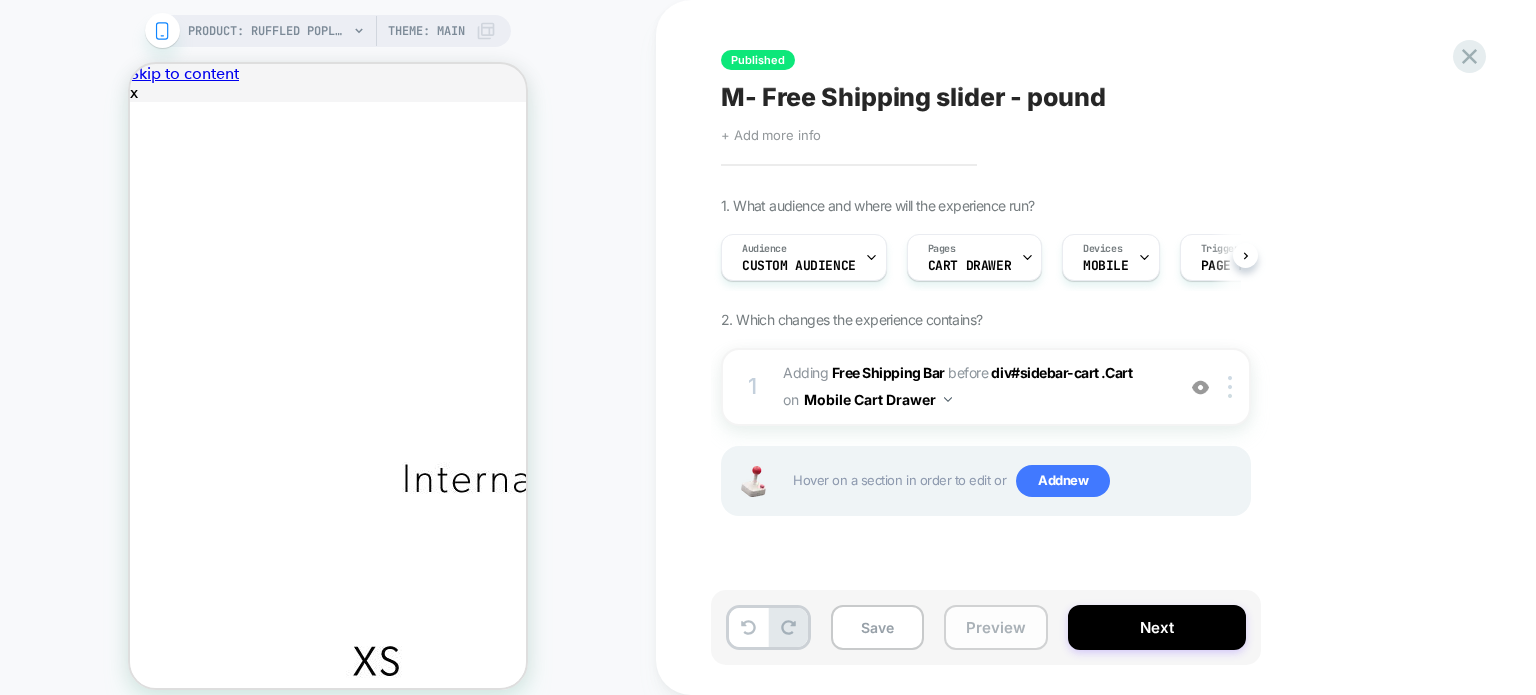 click on "Preview" at bounding box center (996, 627) 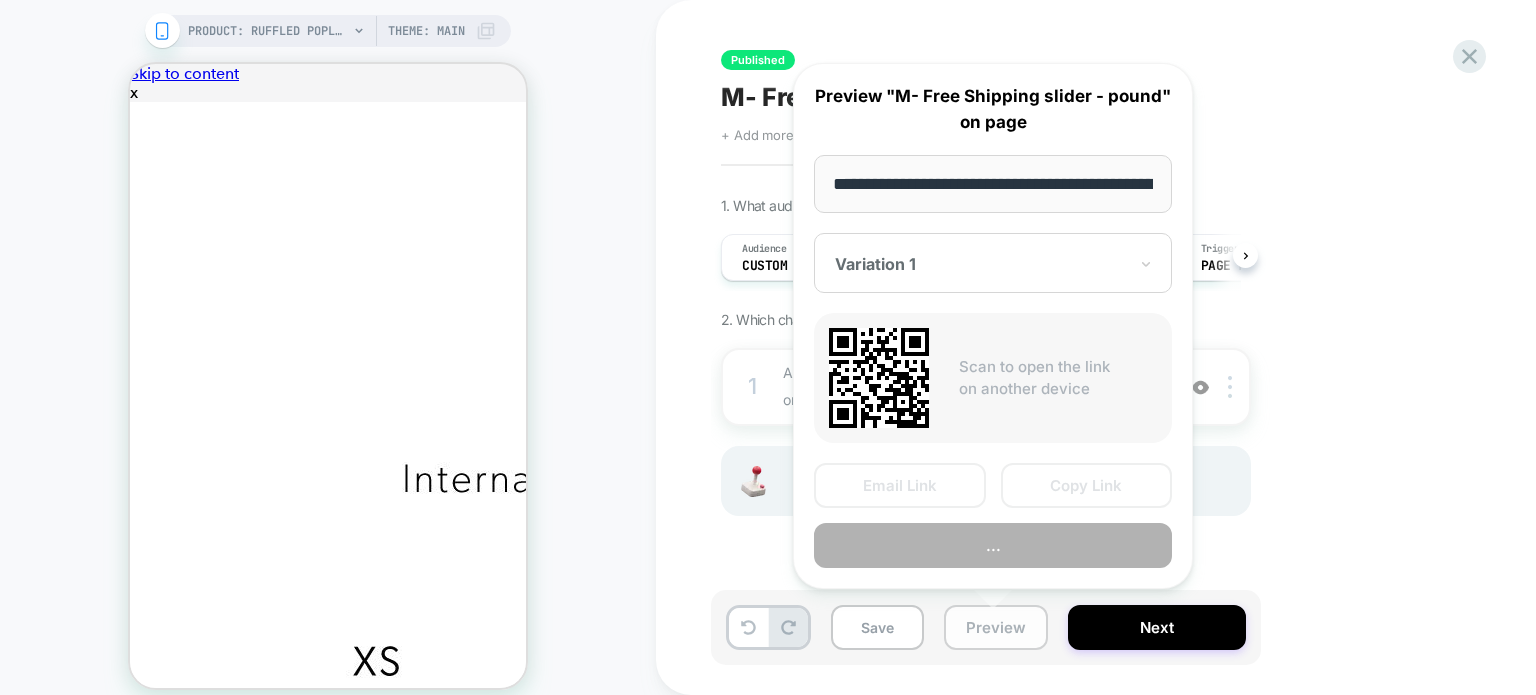 scroll, scrollTop: 0, scrollLeft: 394, axis: horizontal 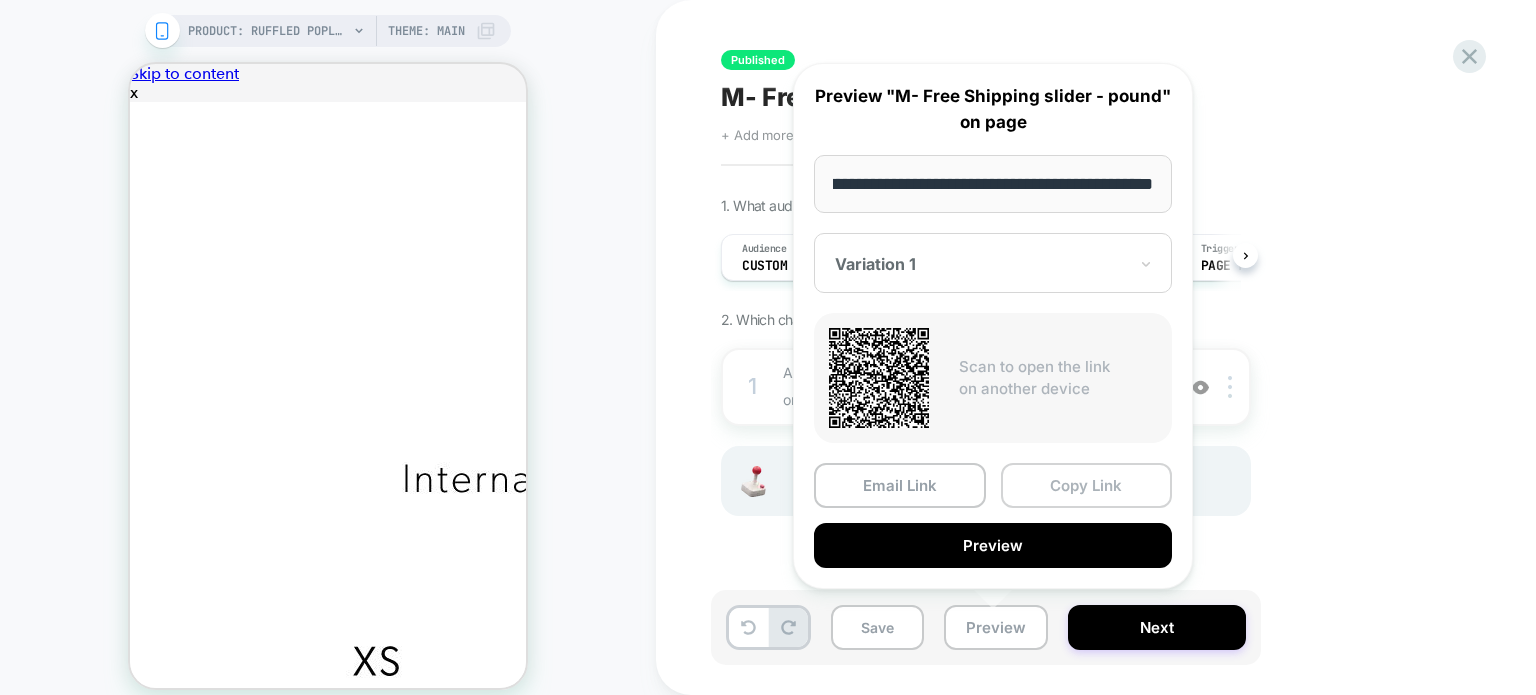 drag, startPoint x: 1099, startPoint y: 483, endPoint x: 1133, endPoint y: 463, distance: 39.446167 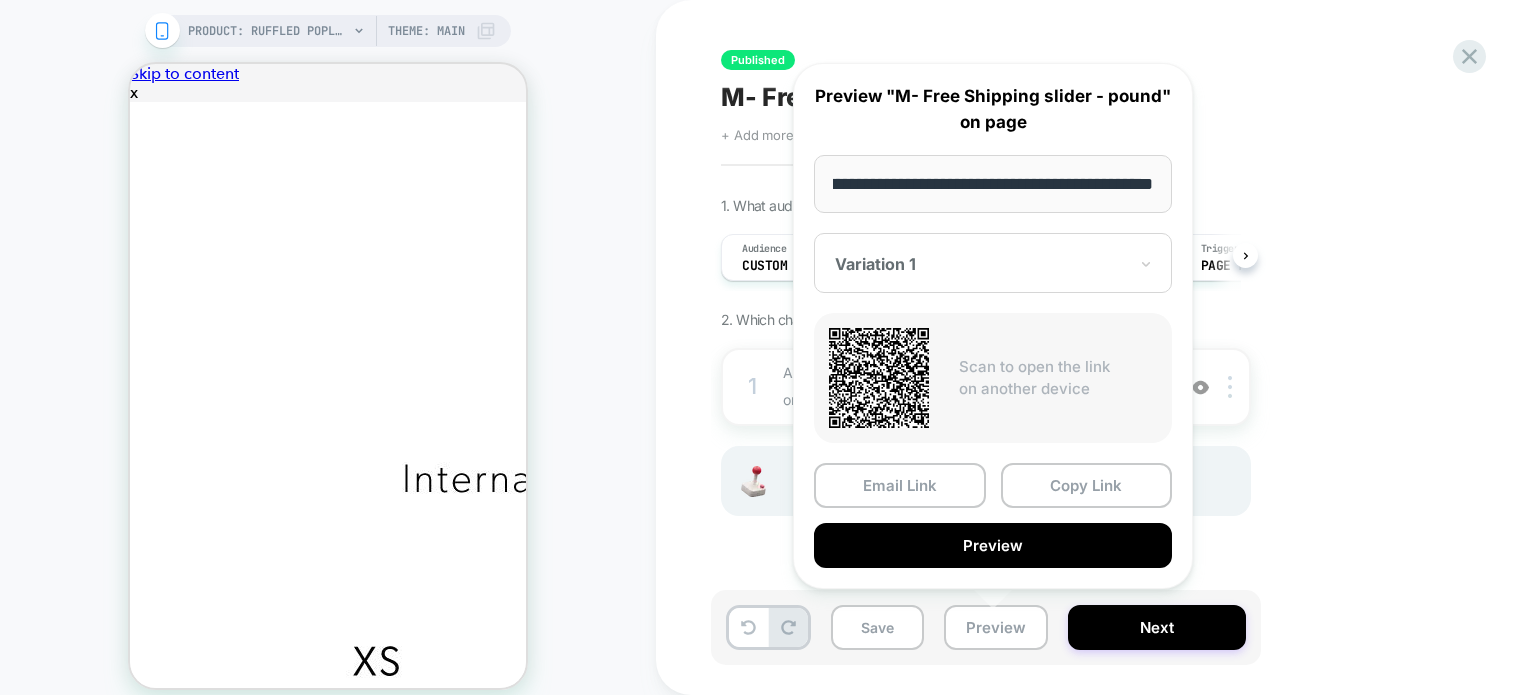 scroll, scrollTop: 0, scrollLeft: 0, axis: both 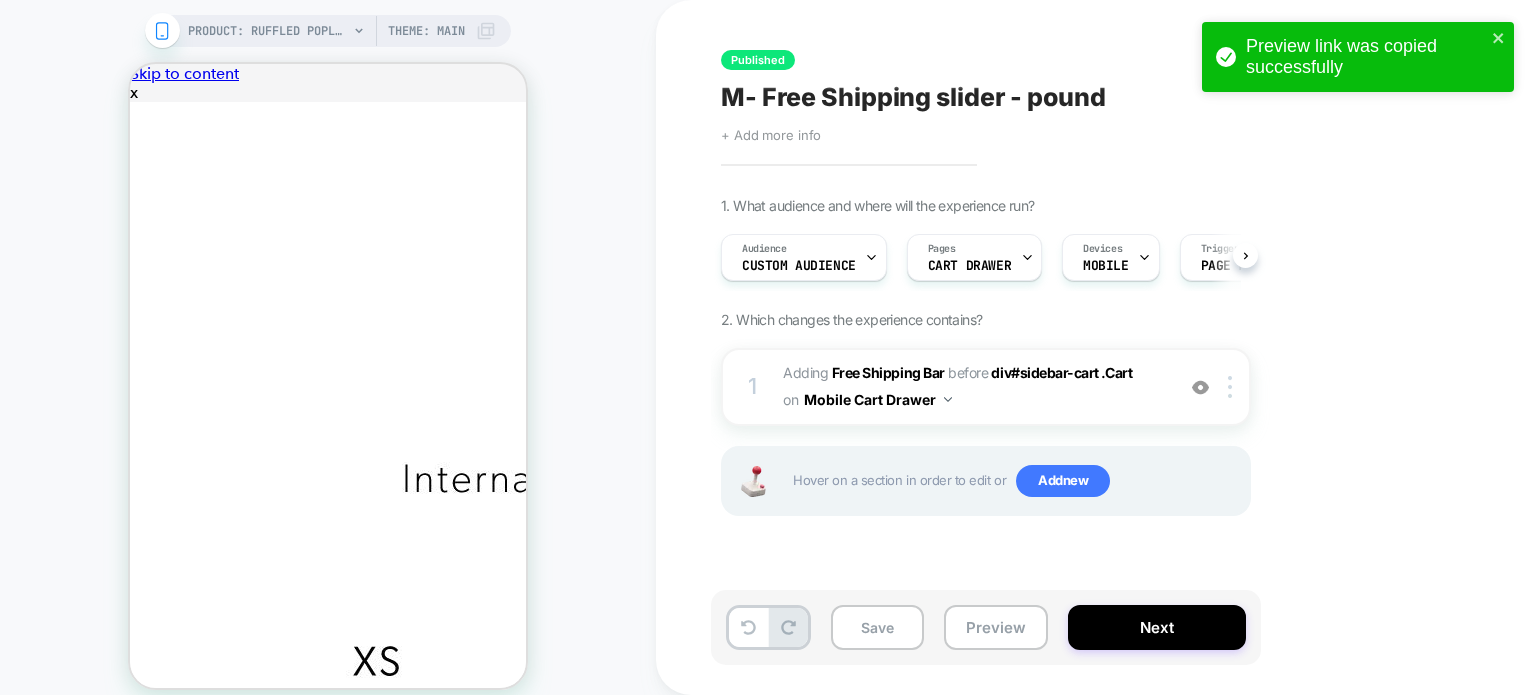 click on "PRODUCT: Ruffled Poplin Maxi Dress [blue stripes] PRODUCT: Ruffled Poplin Maxi Dress [blue stripes] Theme: MAIN" at bounding box center [328, 360] 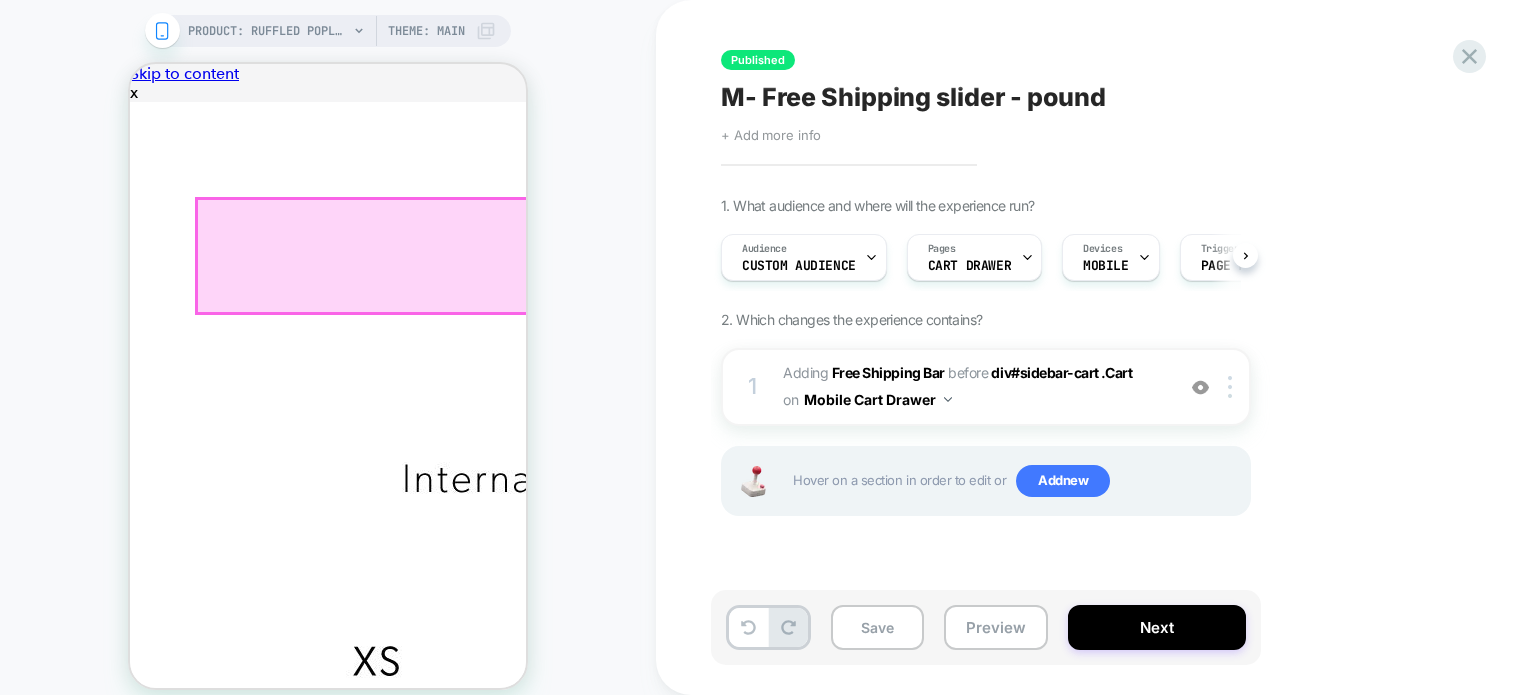click on "You׳re only £83 away from free shipping" at bounding box center [328, 4386] 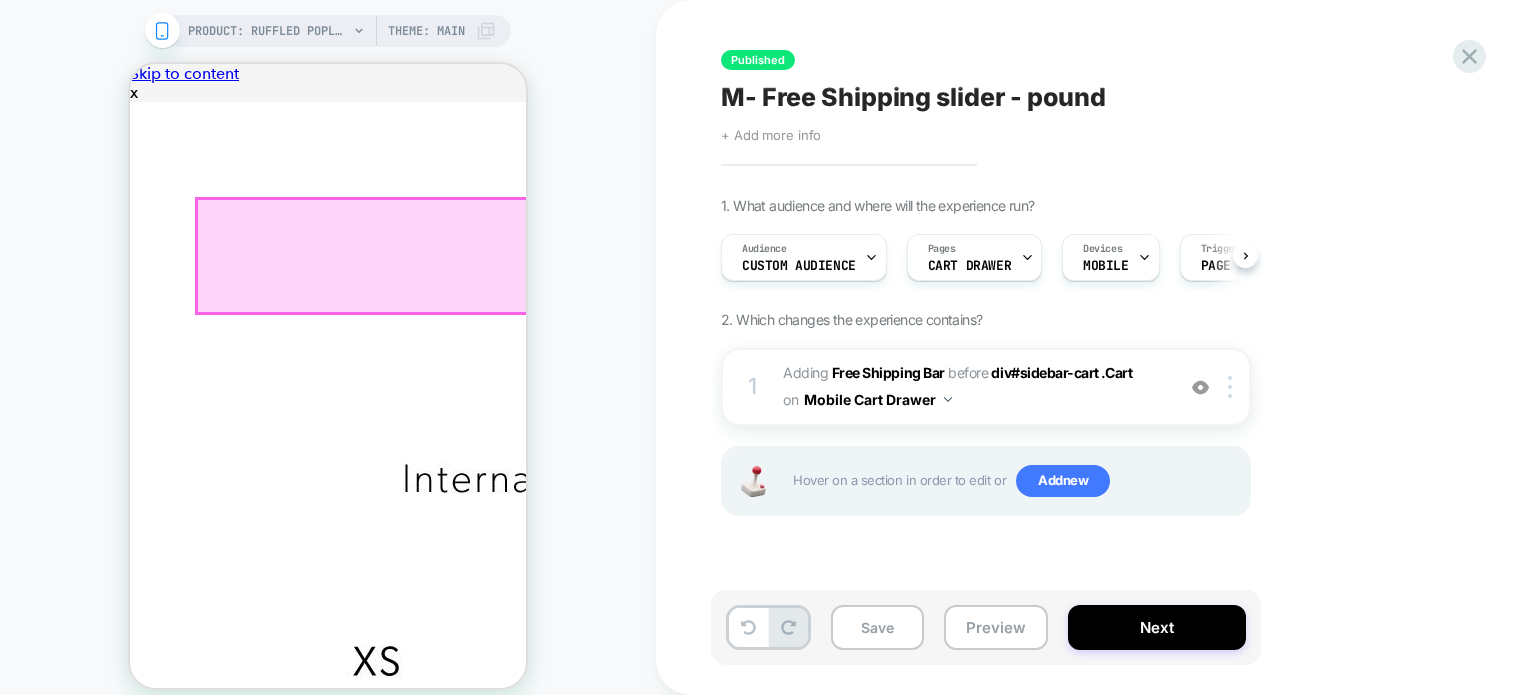 click on "You׳re only £83 away from free shipping" at bounding box center (328, 4386) 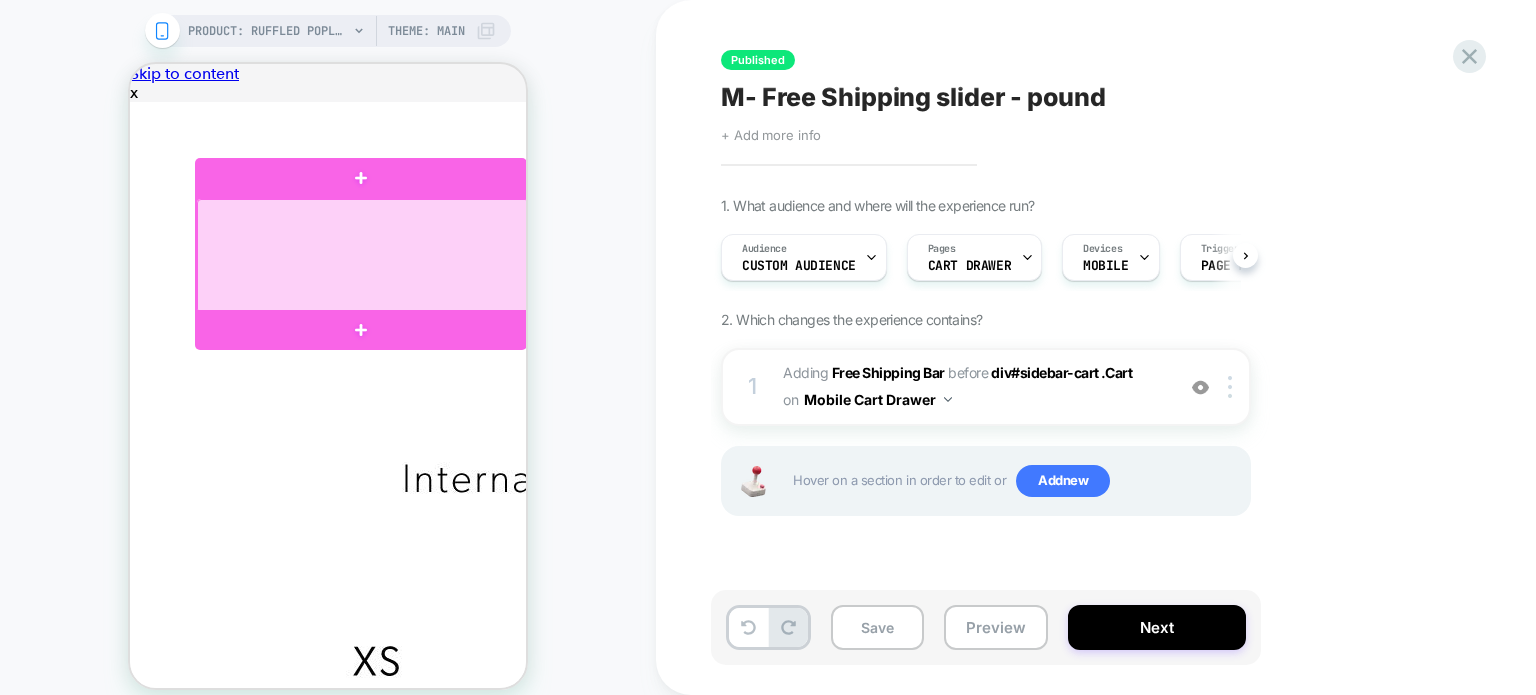 drag, startPoint x: 416, startPoint y: 252, endPoint x: 383, endPoint y: 249, distance: 33.13608 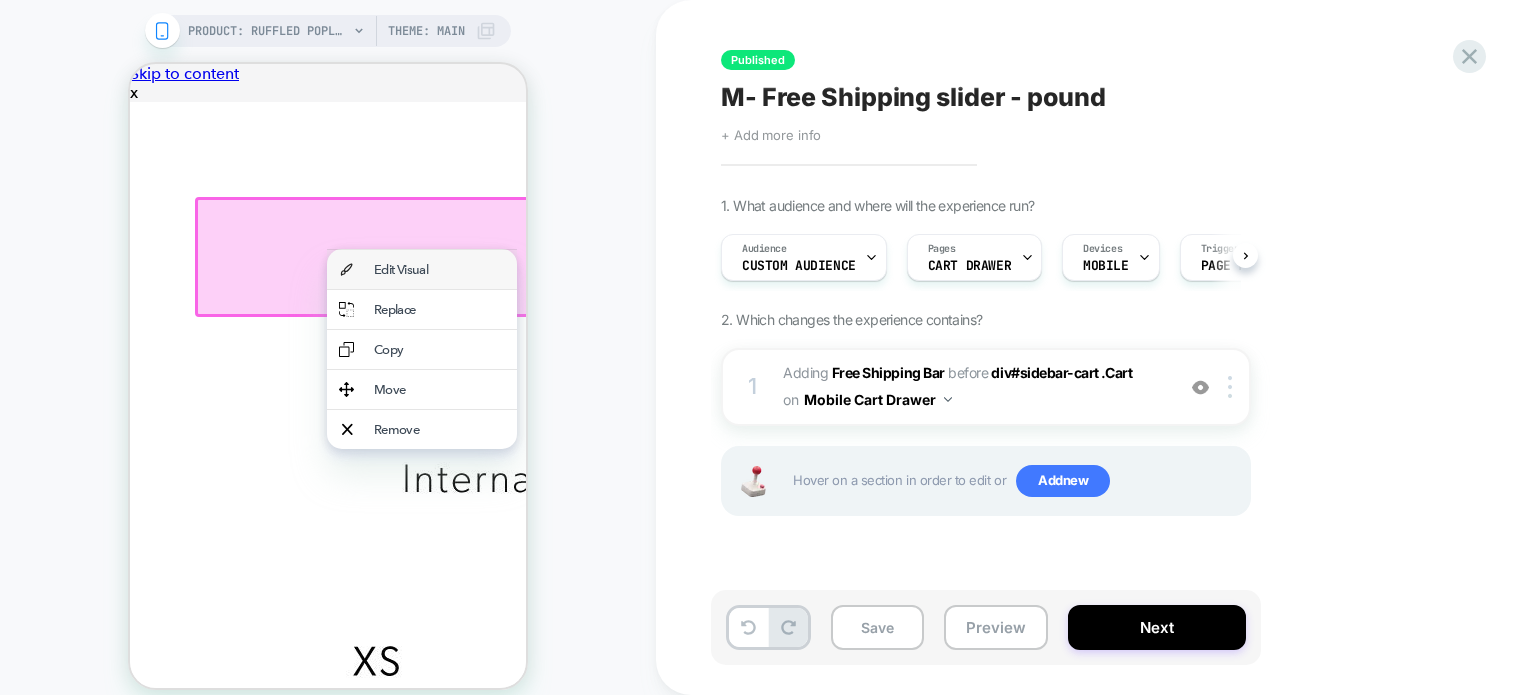 click on "Edit Visual" at bounding box center [439, 269] 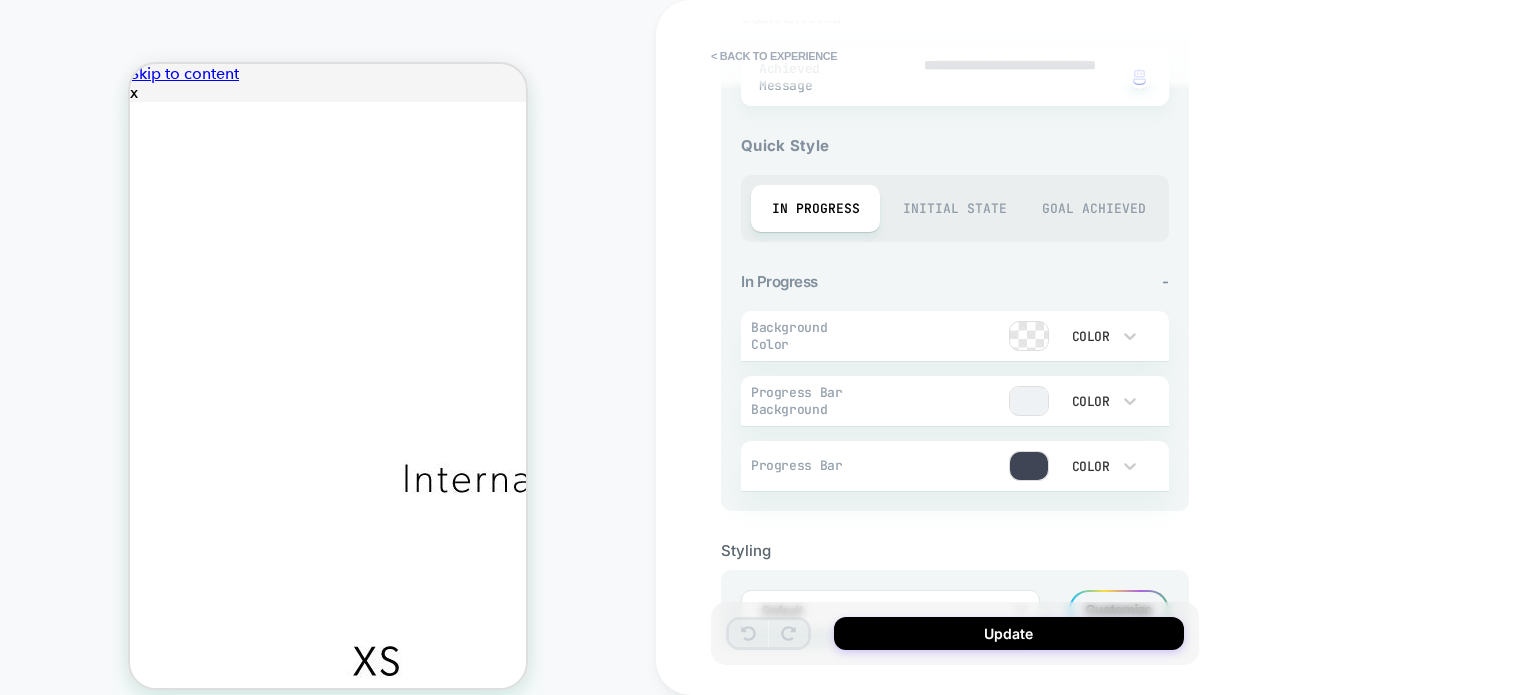 scroll, scrollTop: 779, scrollLeft: 0, axis: vertical 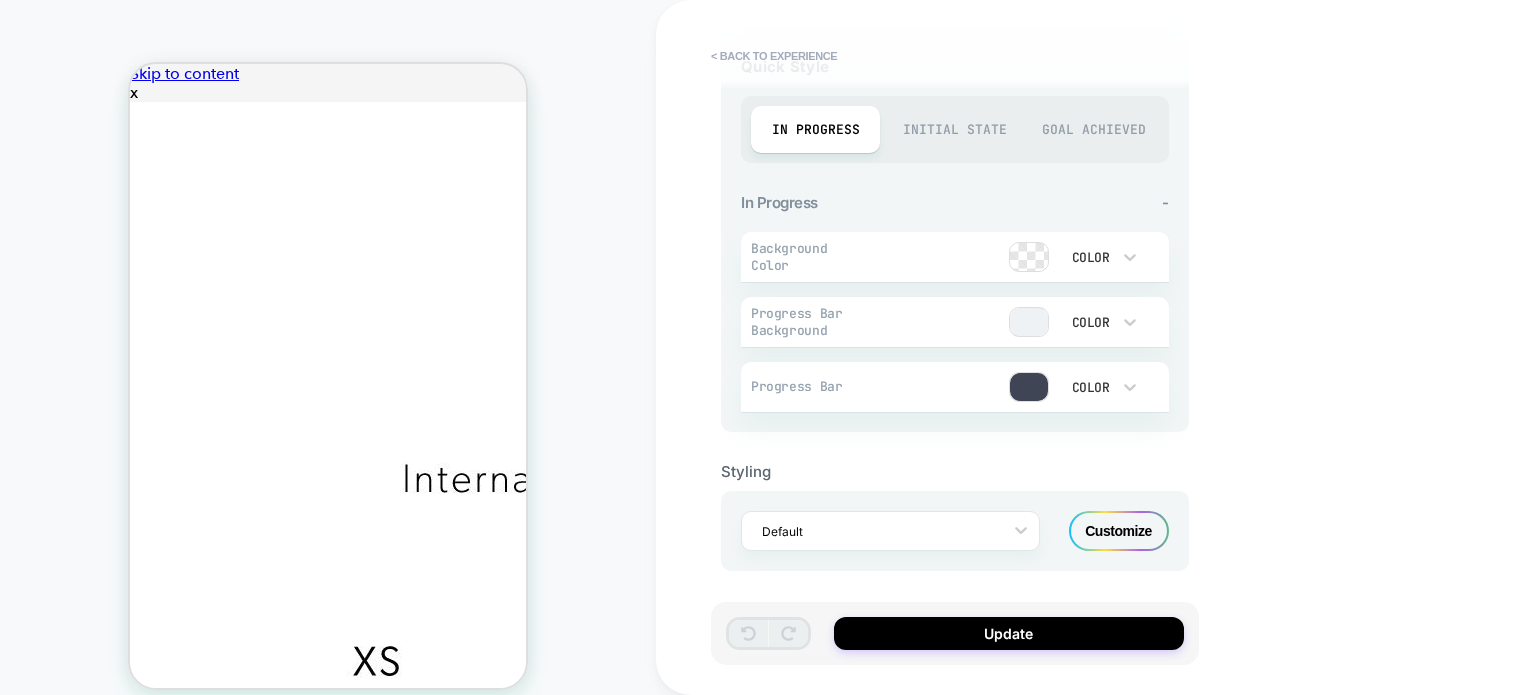 click on "Customize" at bounding box center [1119, 531] 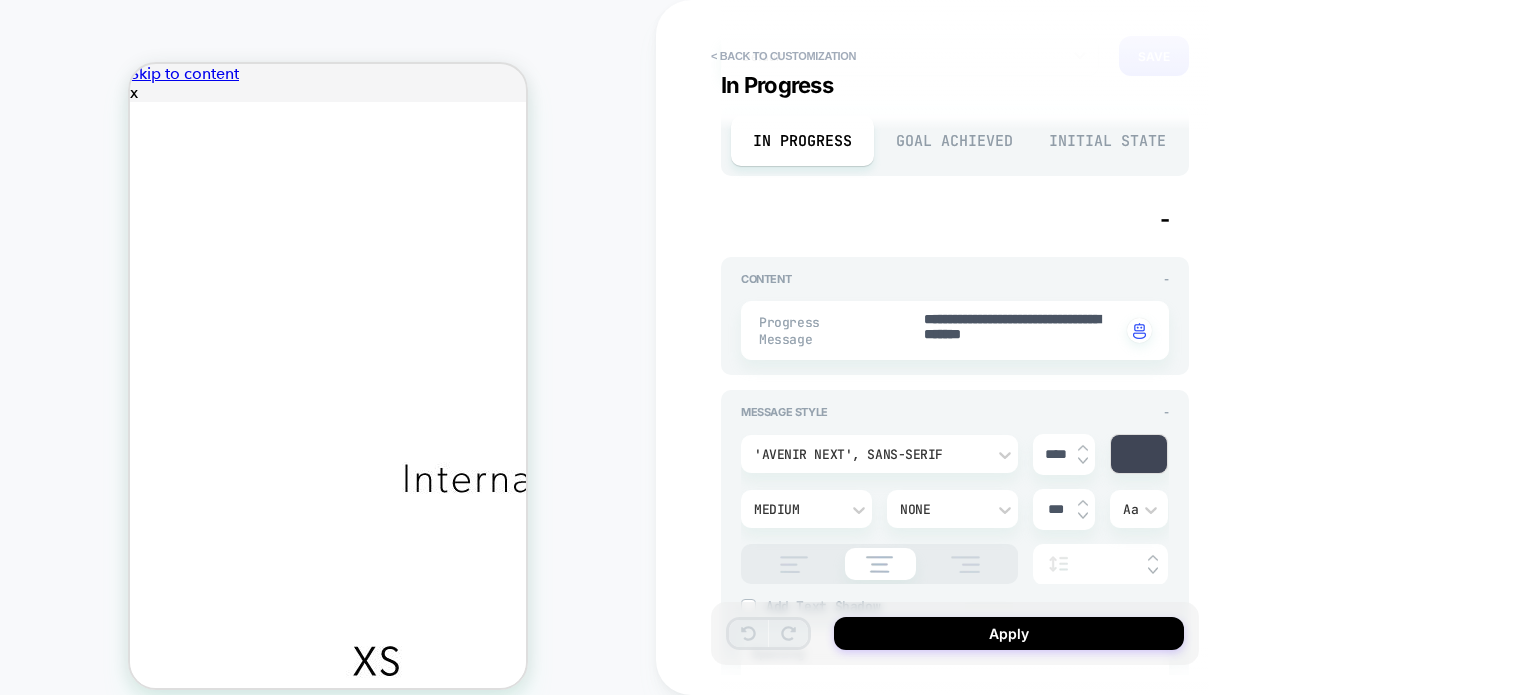 type on "*" 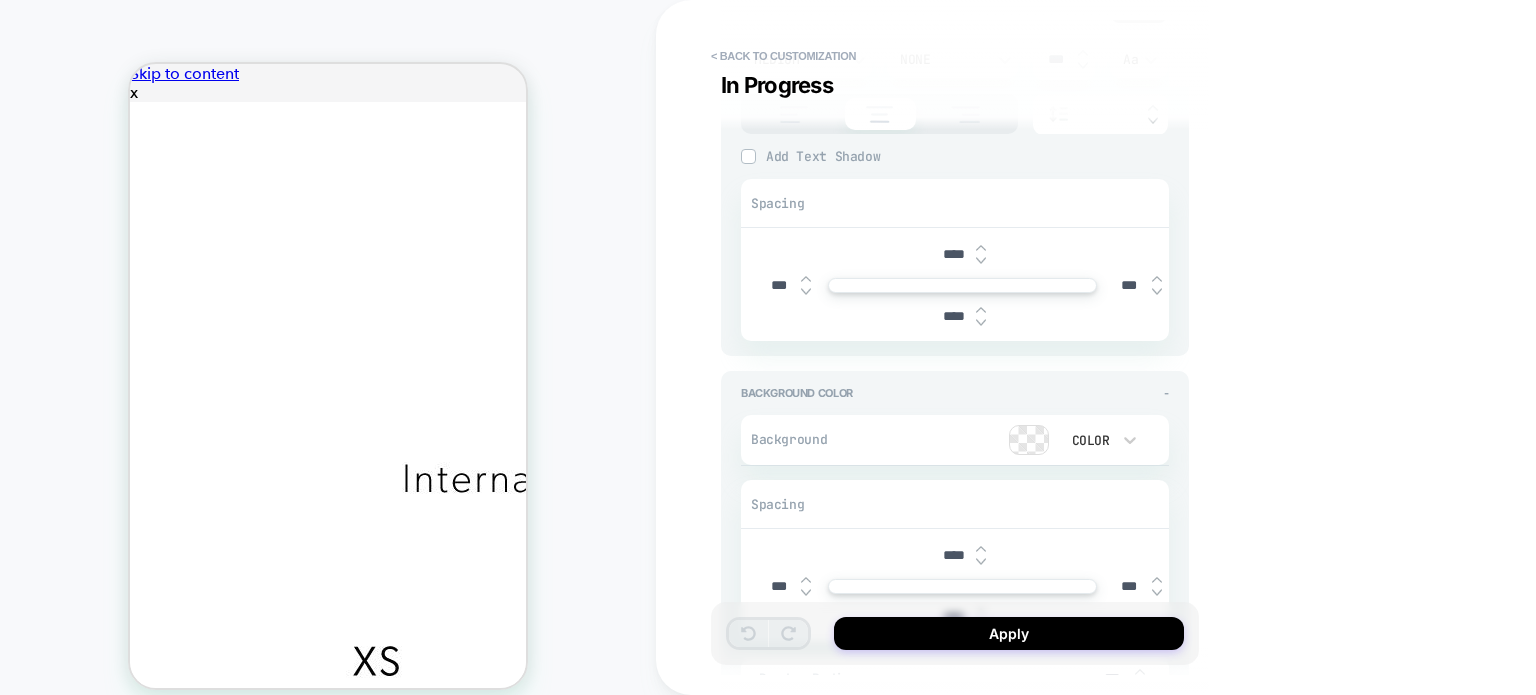 scroll, scrollTop: 500, scrollLeft: 0, axis: vertical 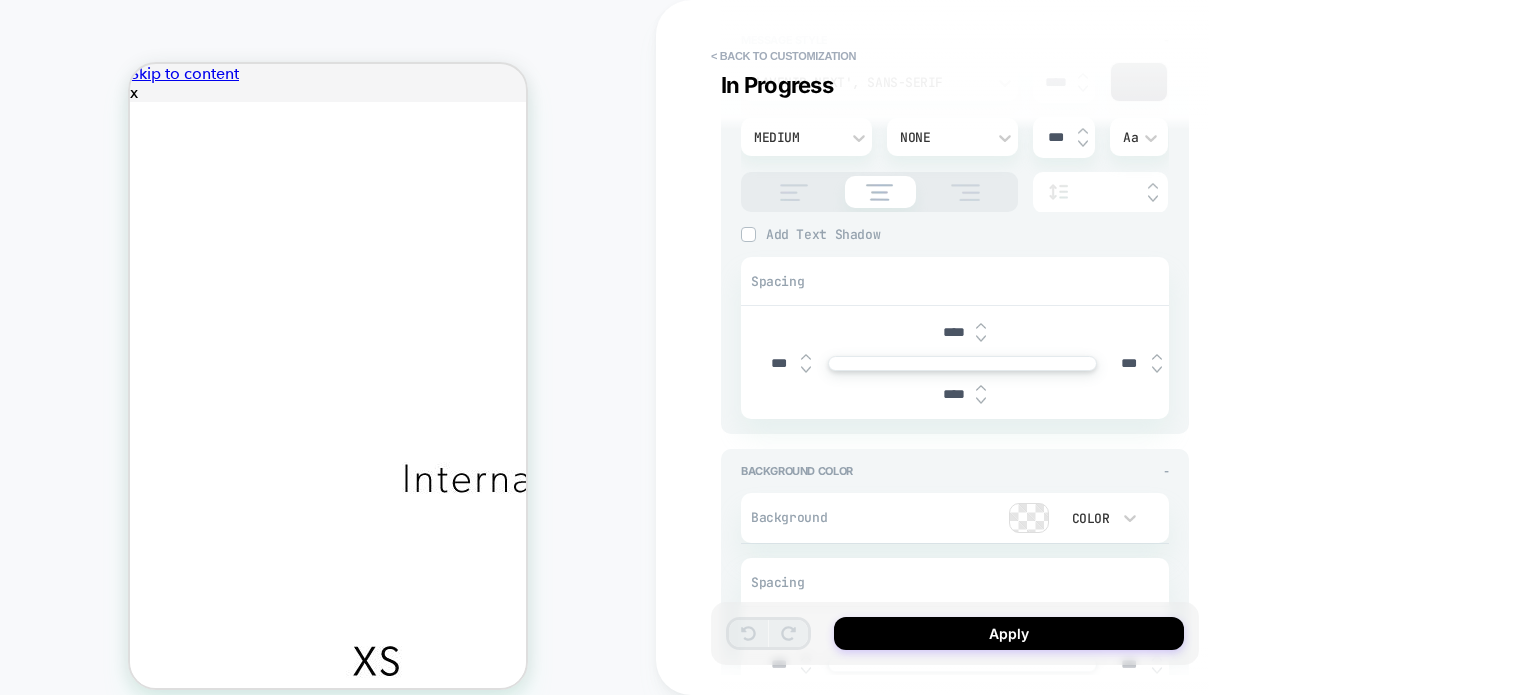 click on "****" at bounding box center [953, 394] 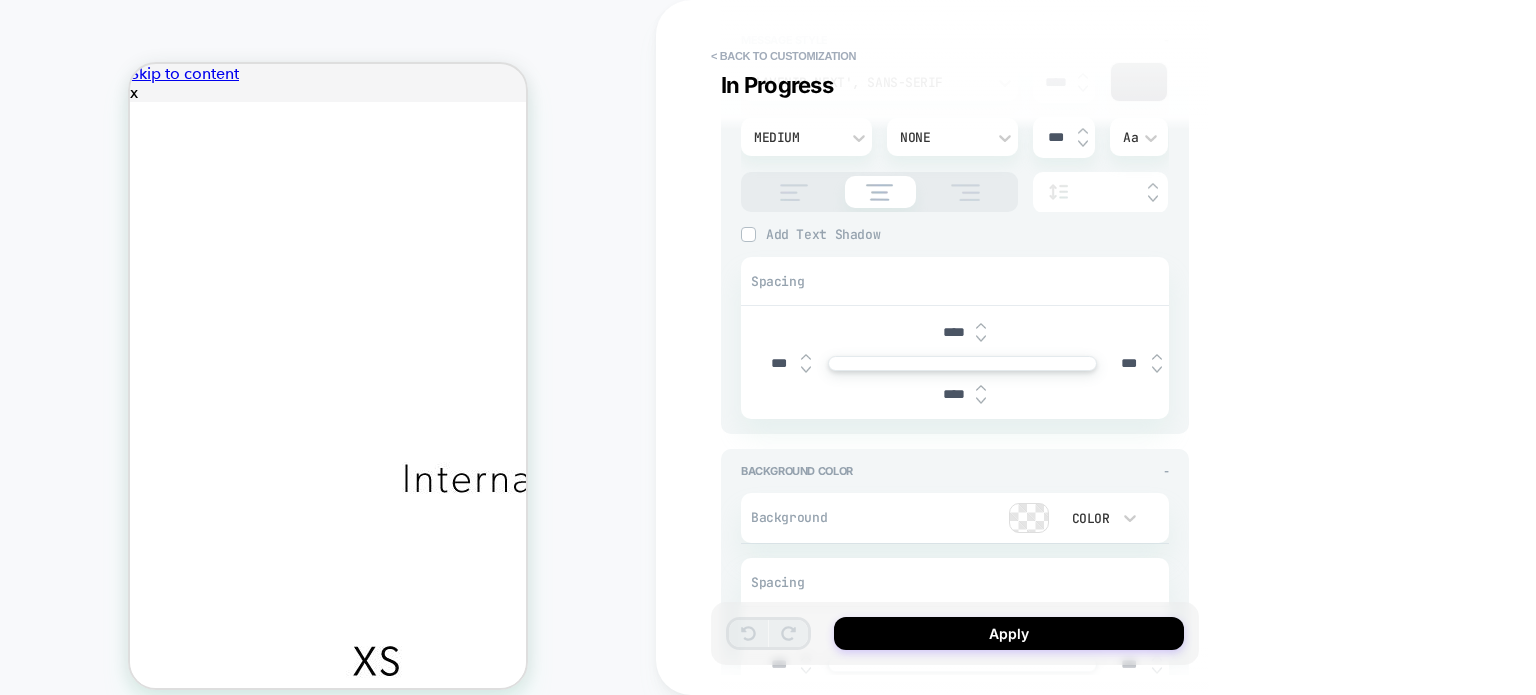 type on "***" 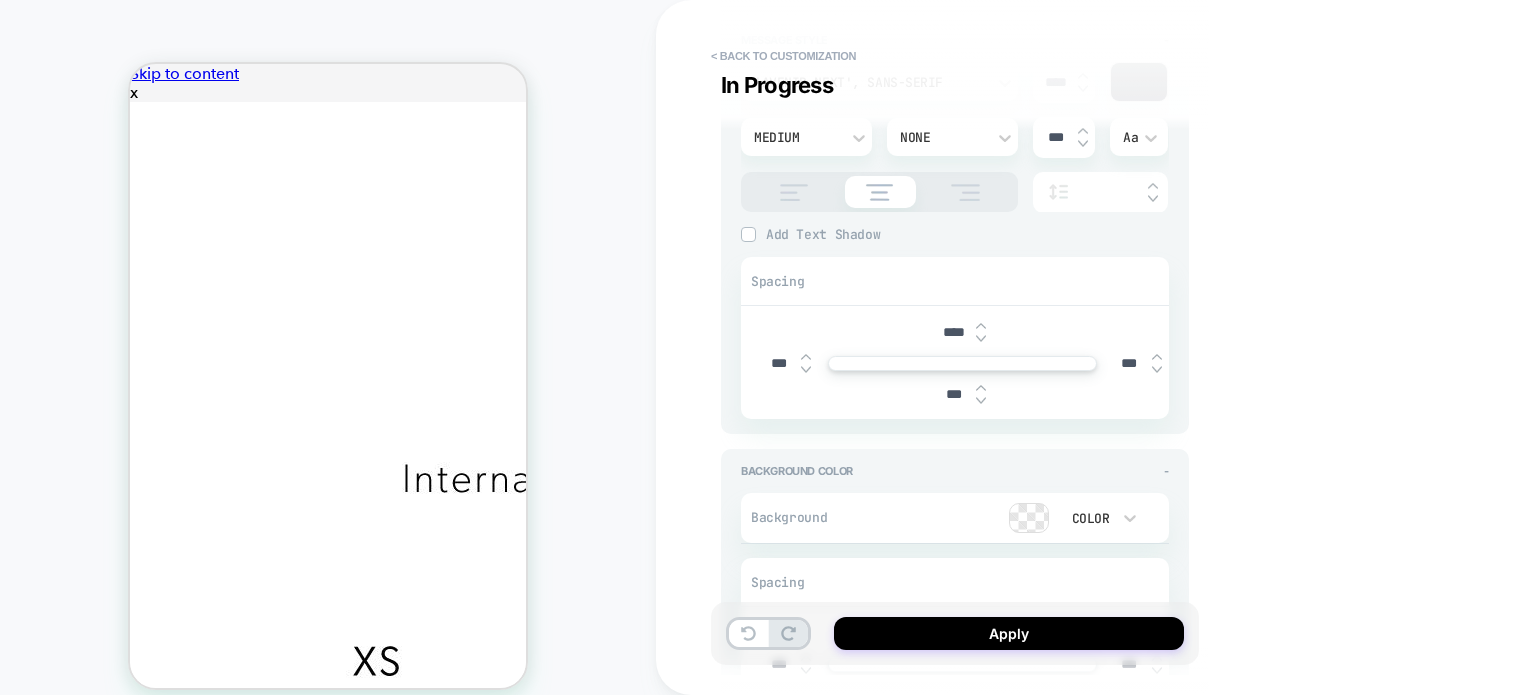type on "*" 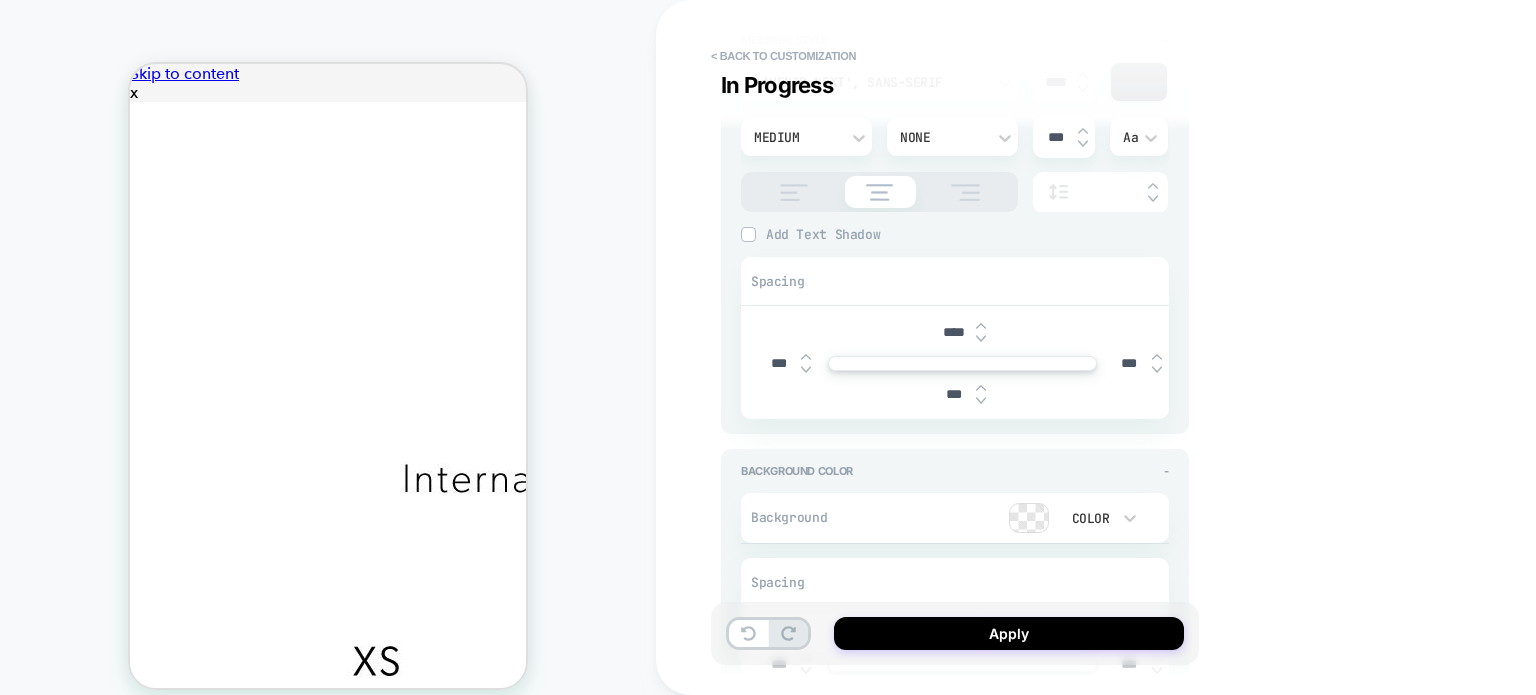 type on "***" 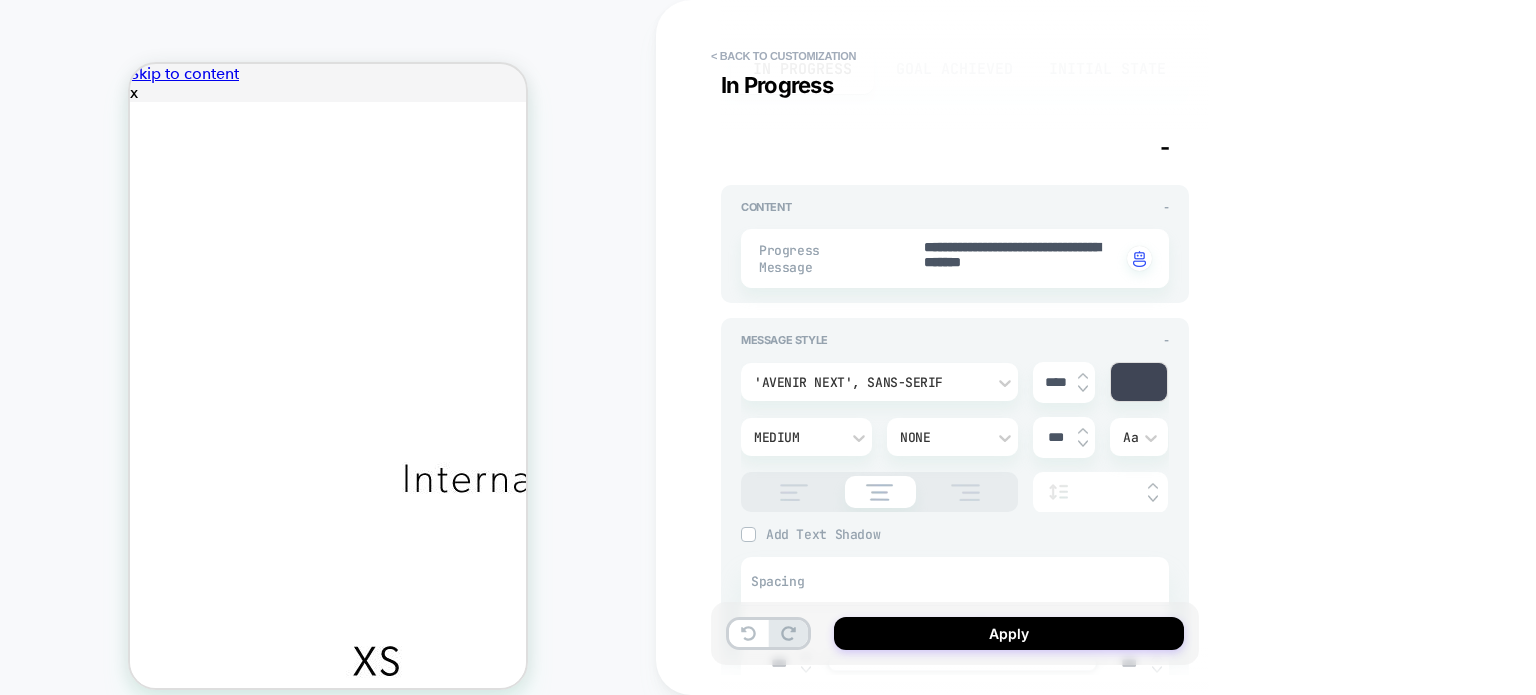 scroll, scrollTop: 400, scrollLeft: 0, axis: vertical 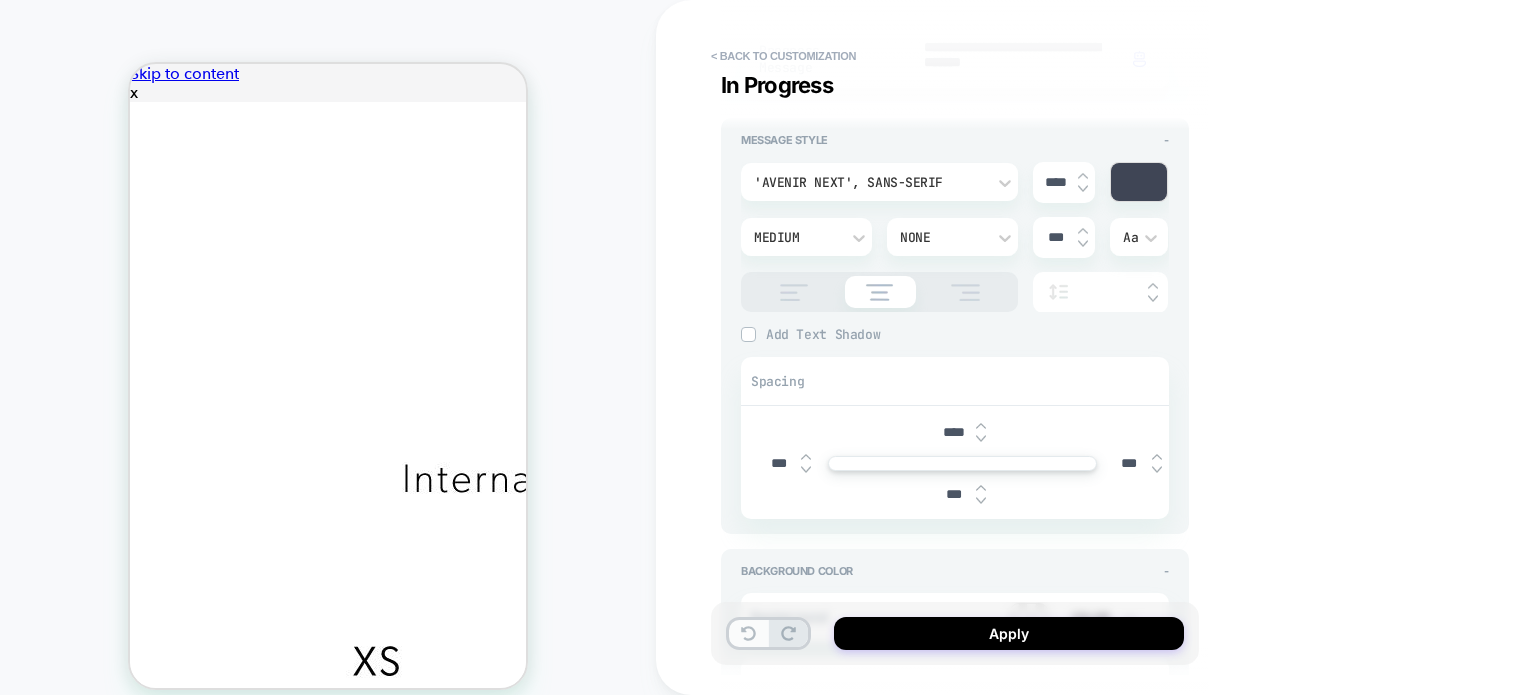 click 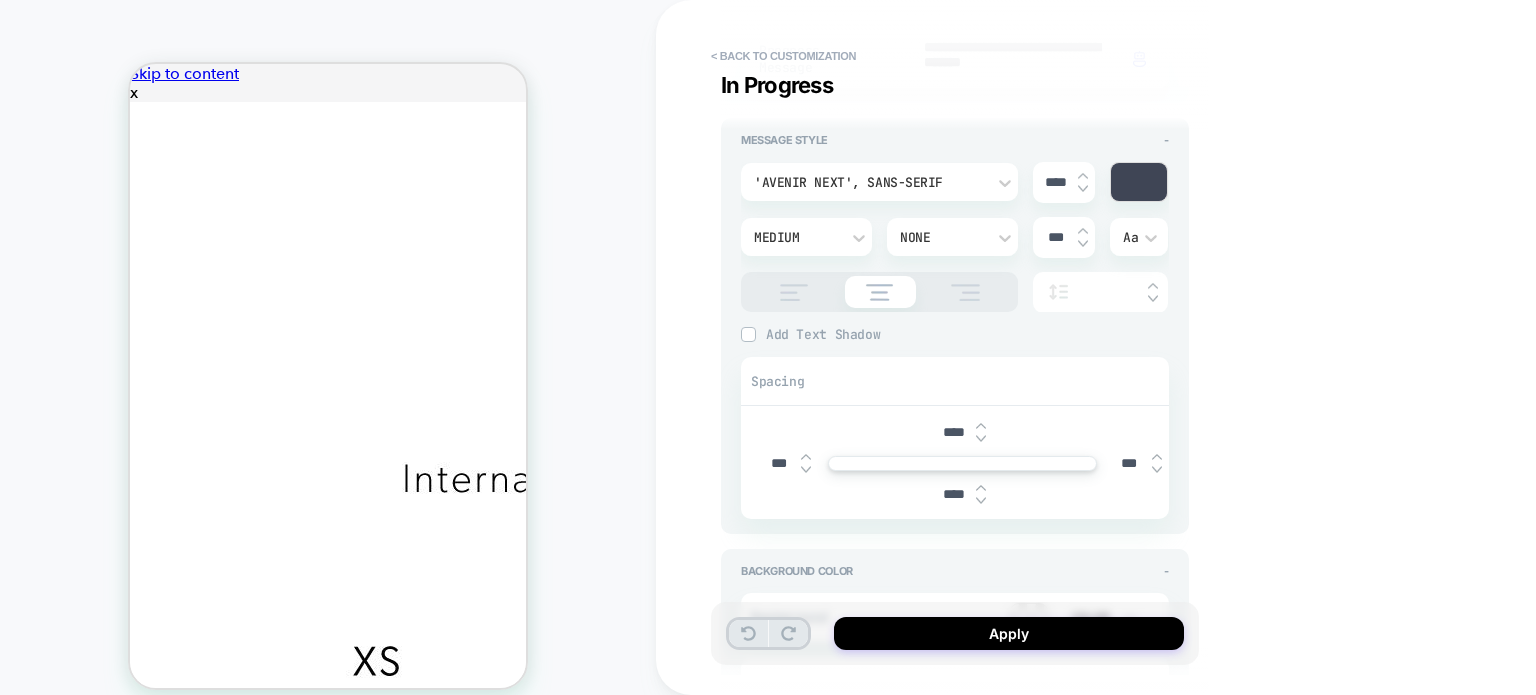 type on "*" 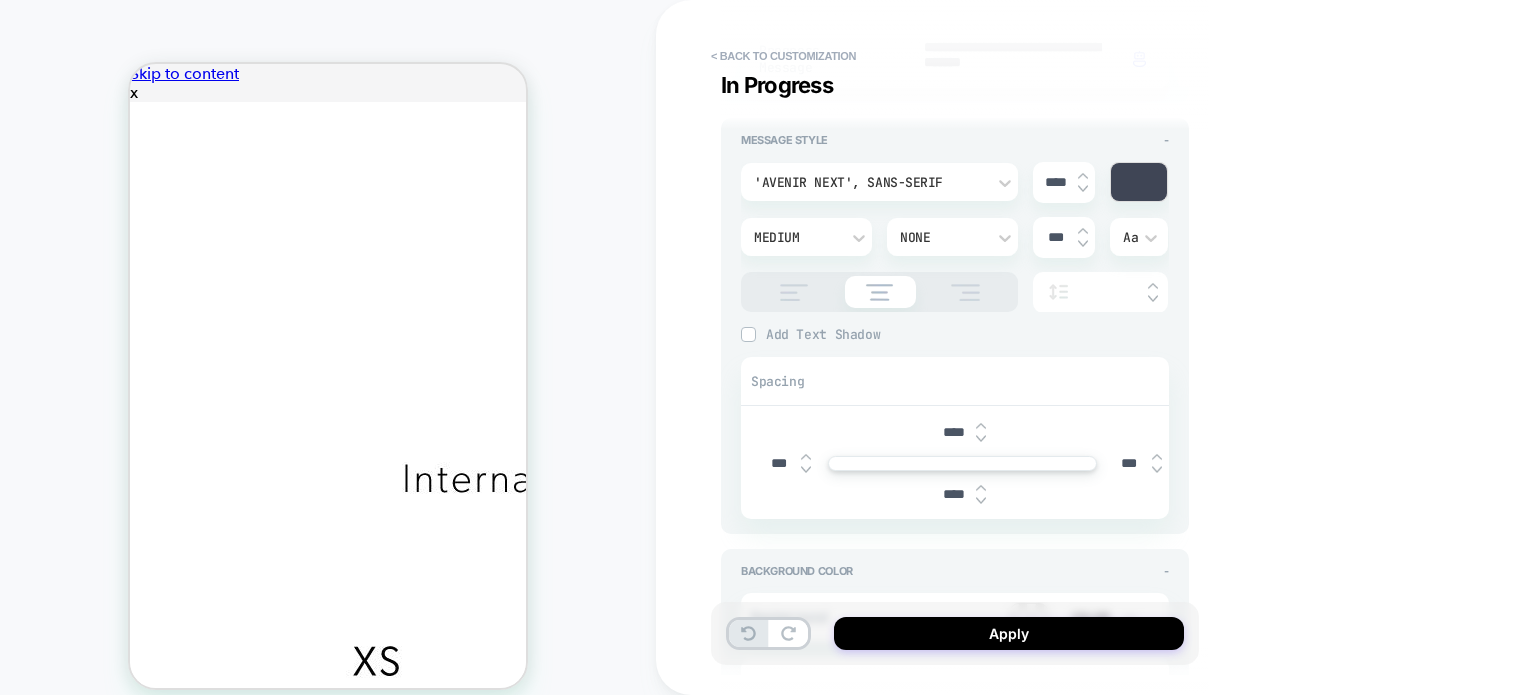 click on "****" at bounding box center [953, 494] 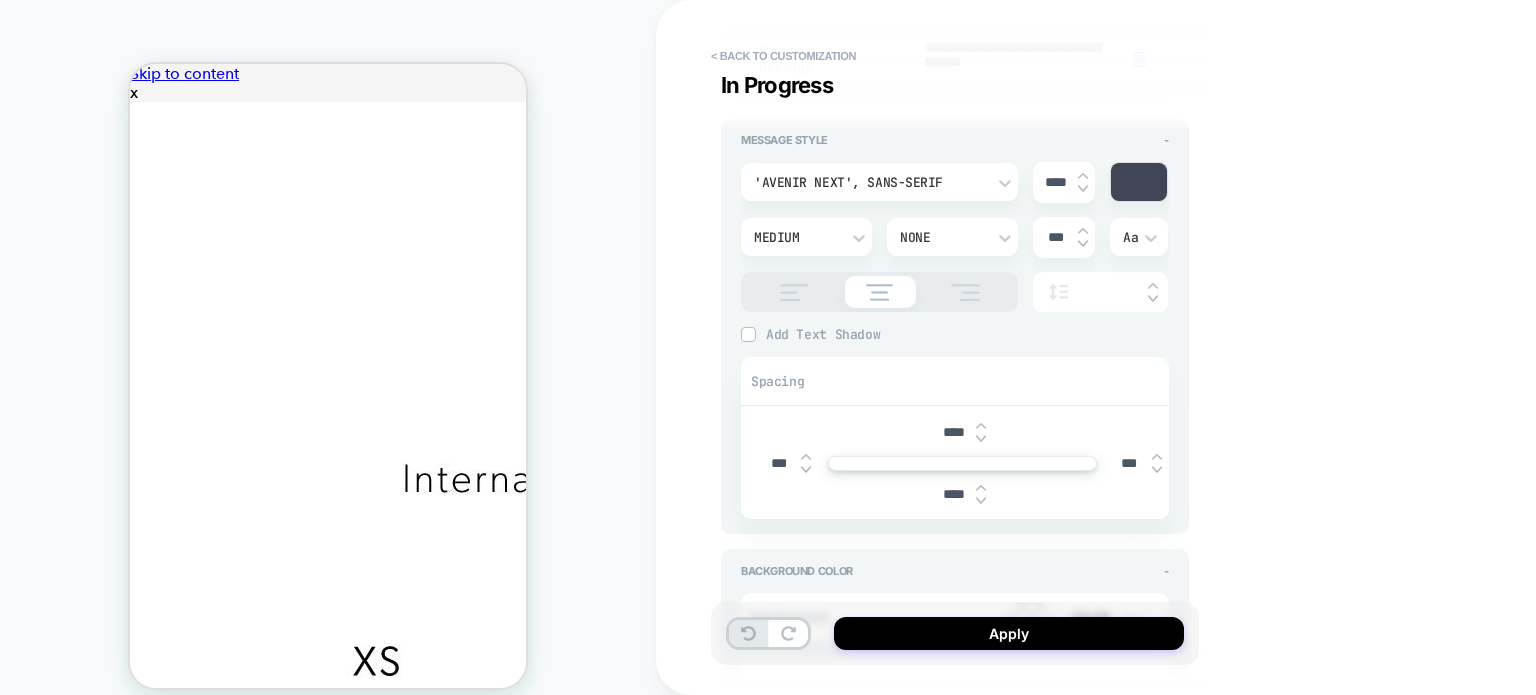 type 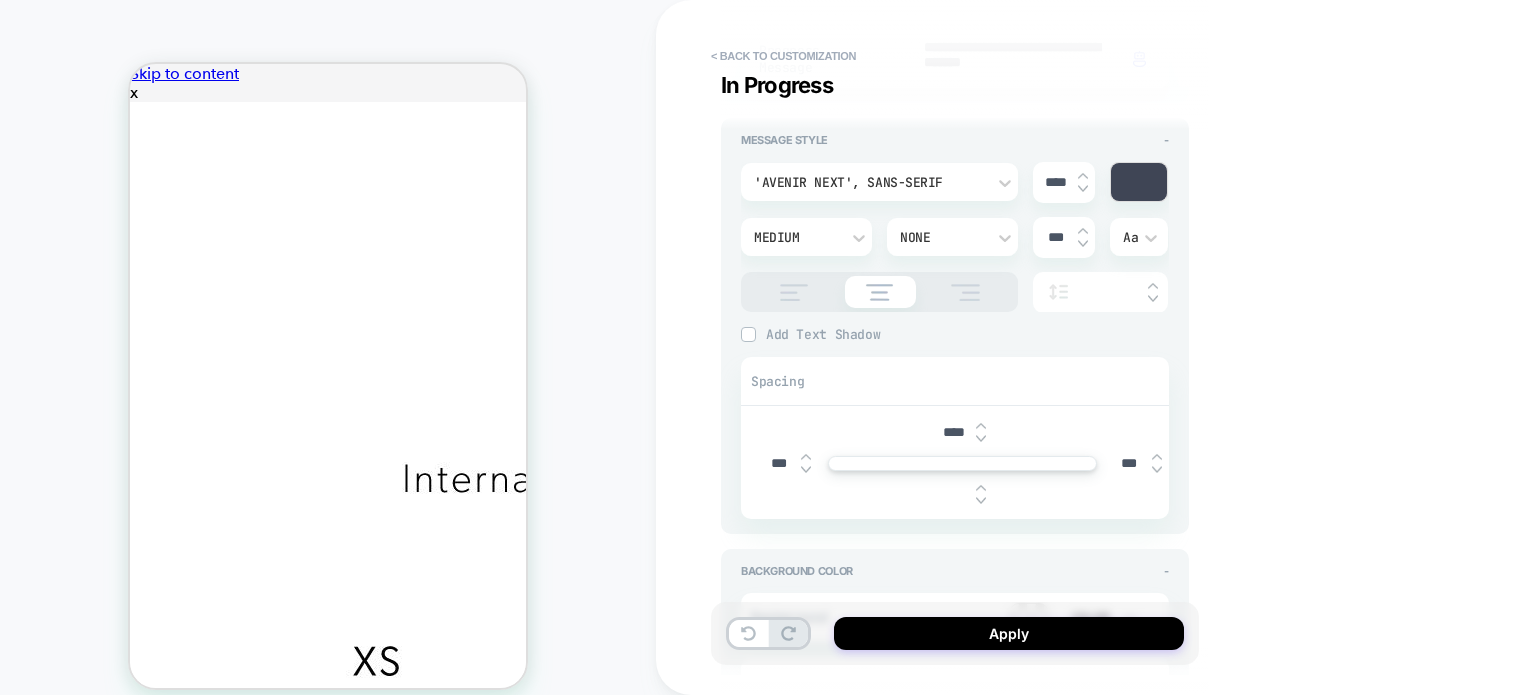 type on "*" 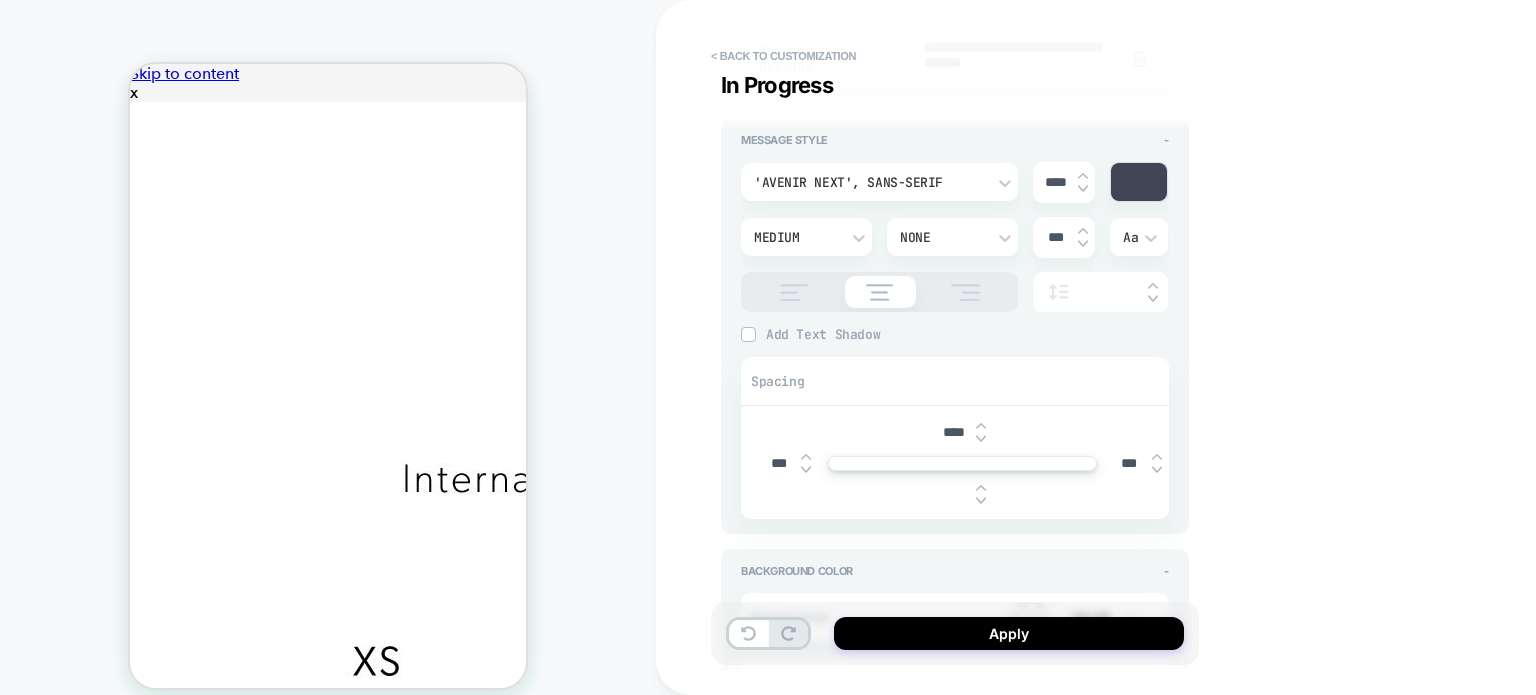 type on "***" 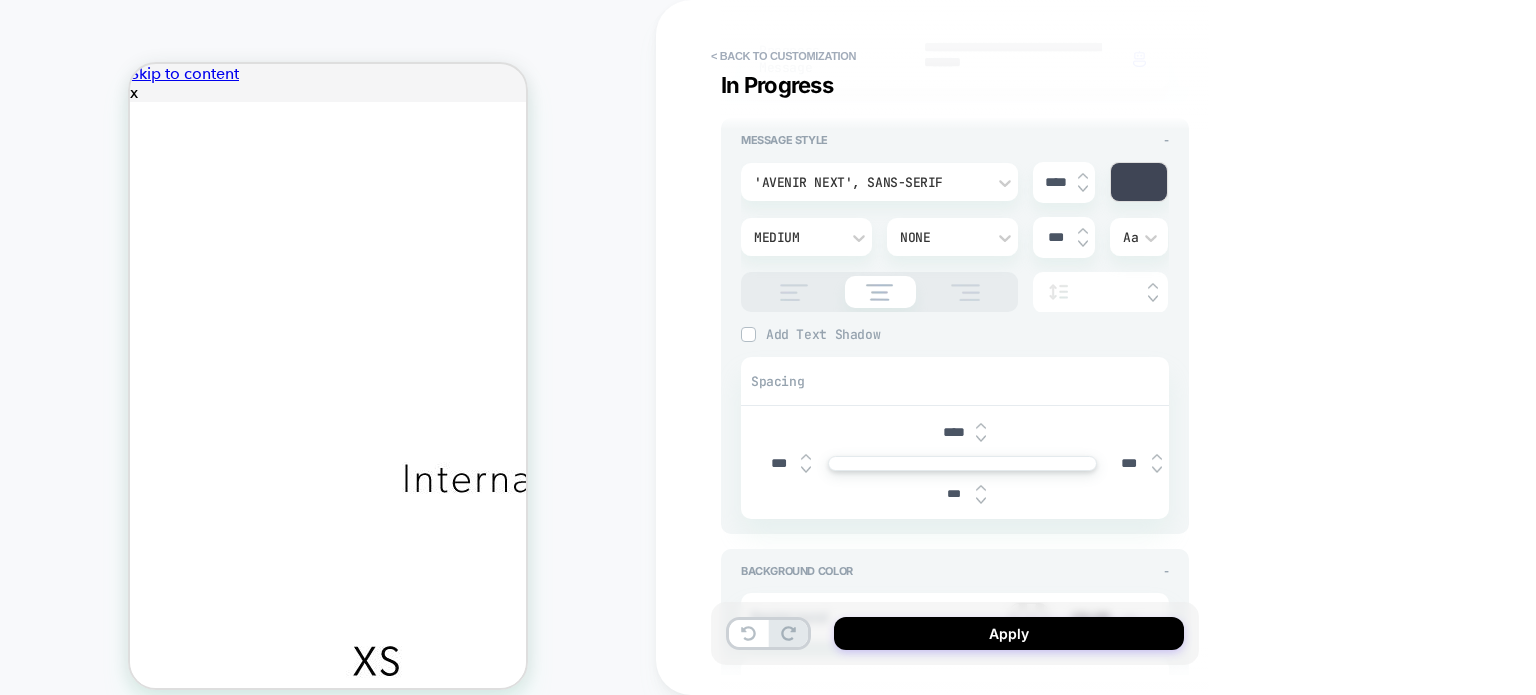 type on "*" 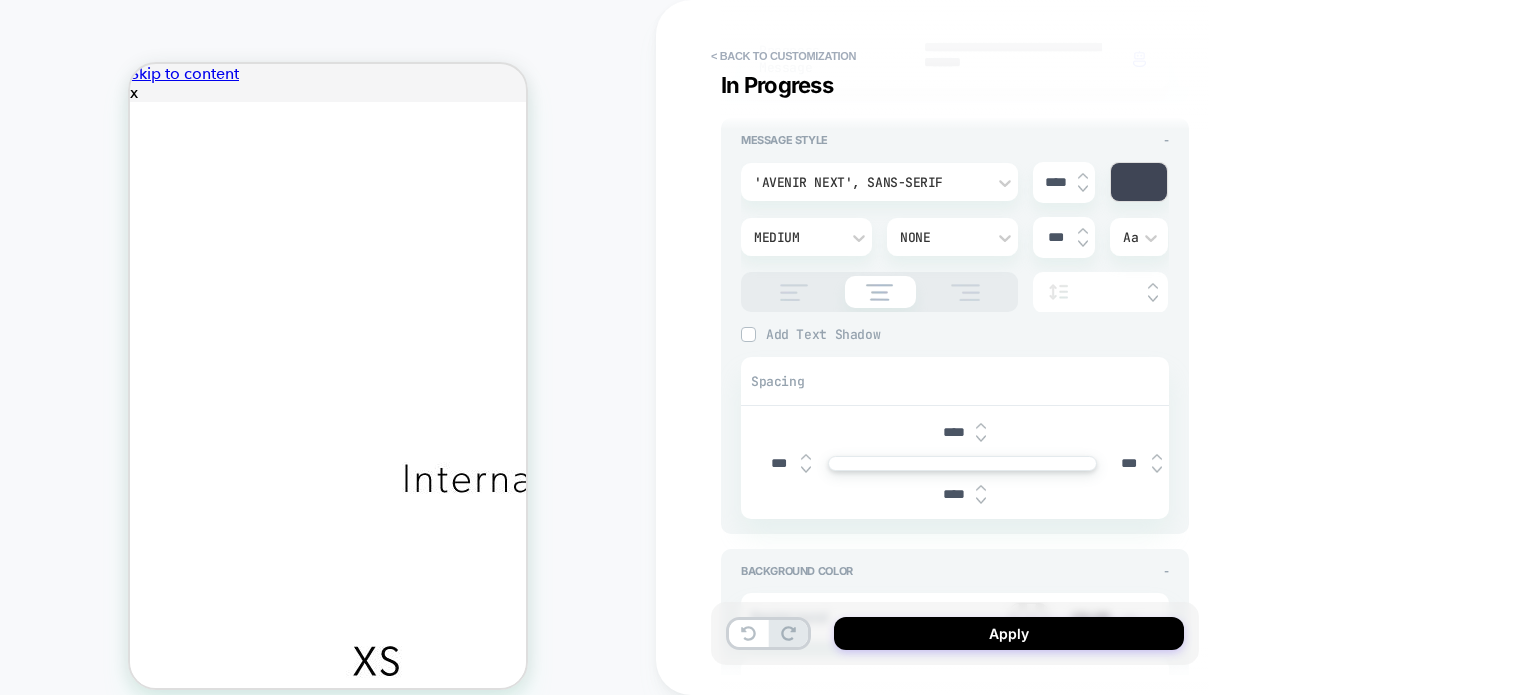 type on "*" 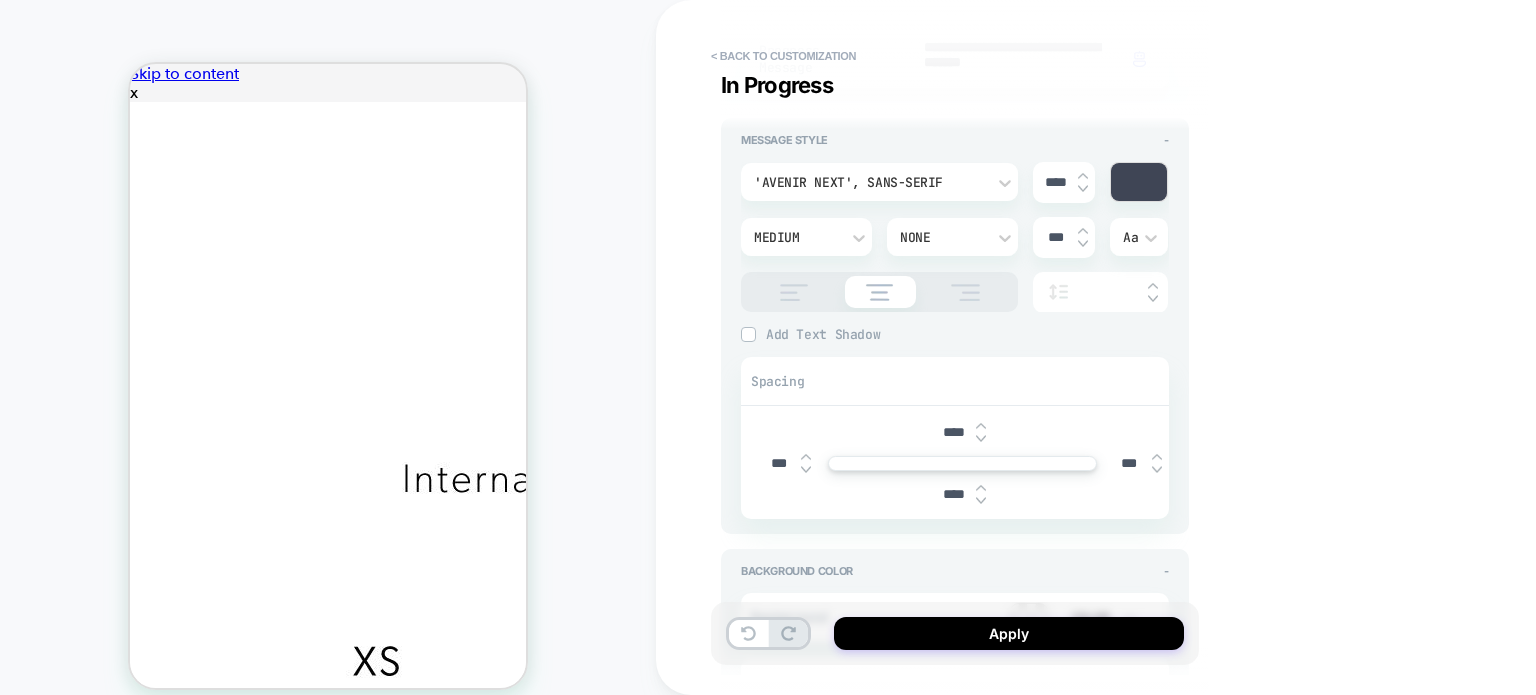 type on "****" 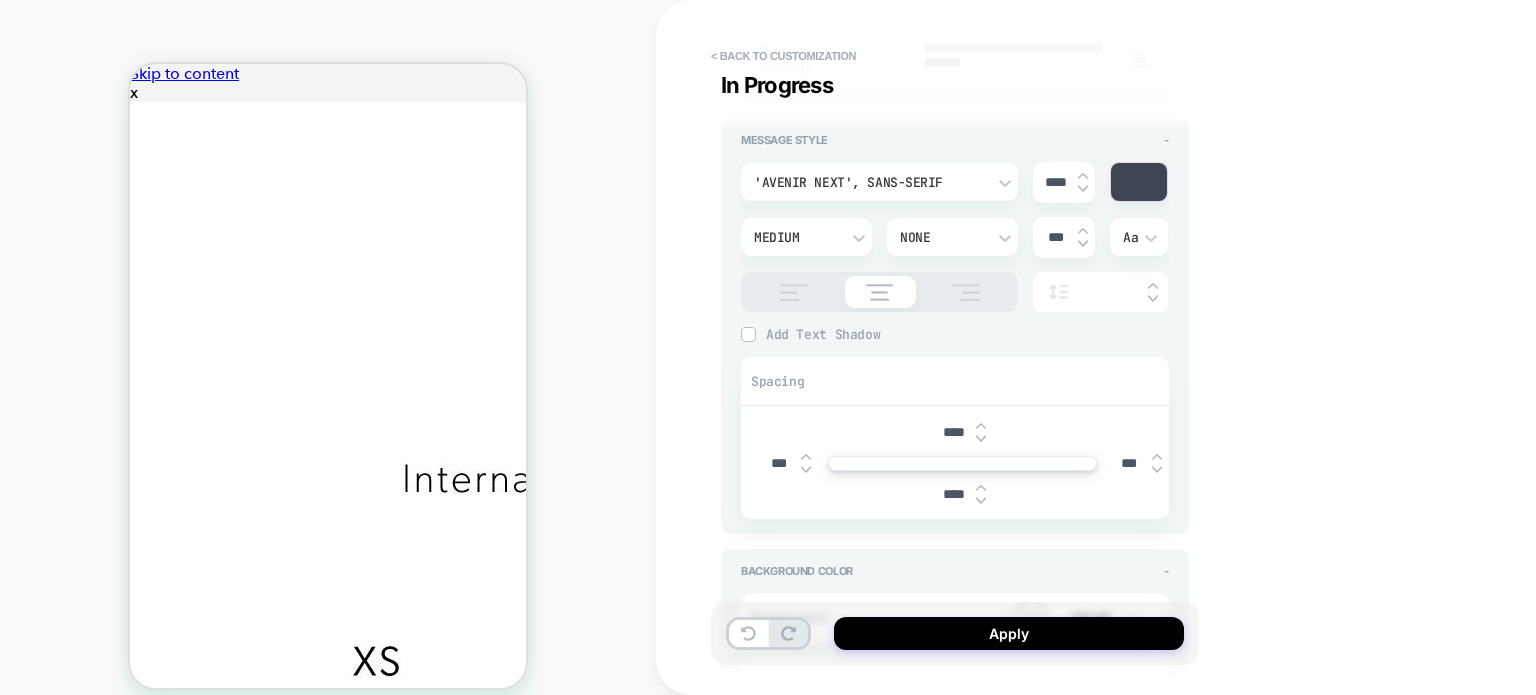 drag, startPoint x: 953, startPoint y: 493, endPoint x: 936, endPoint y: 495, distance: 17.117243 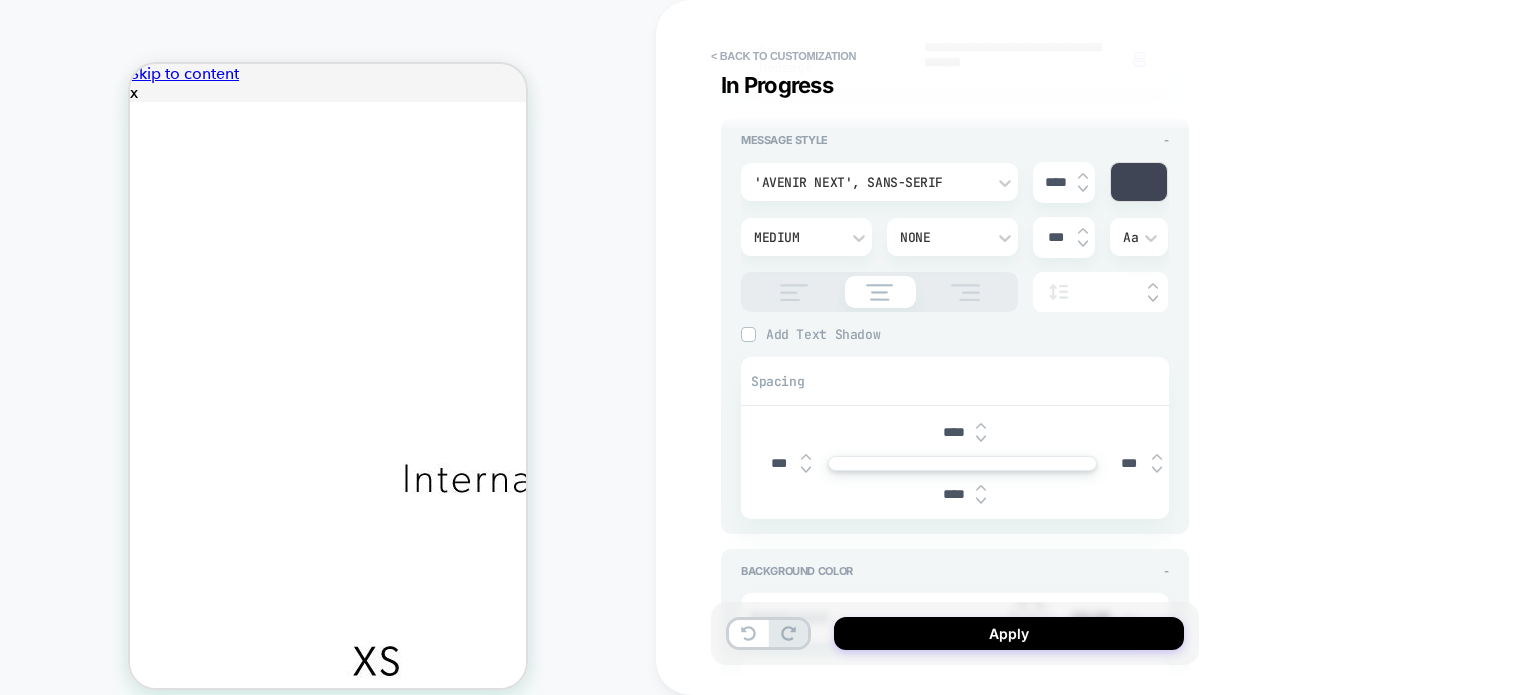 type 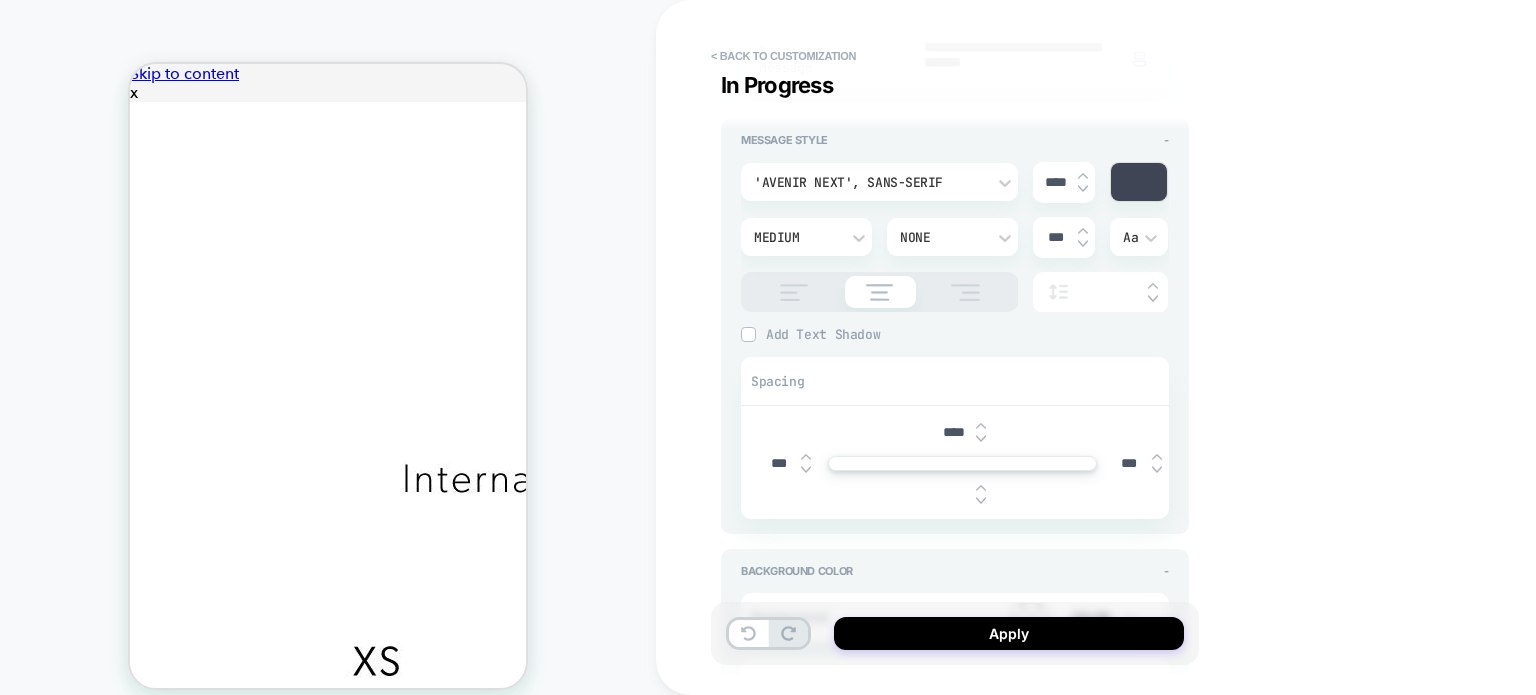 type on "*" 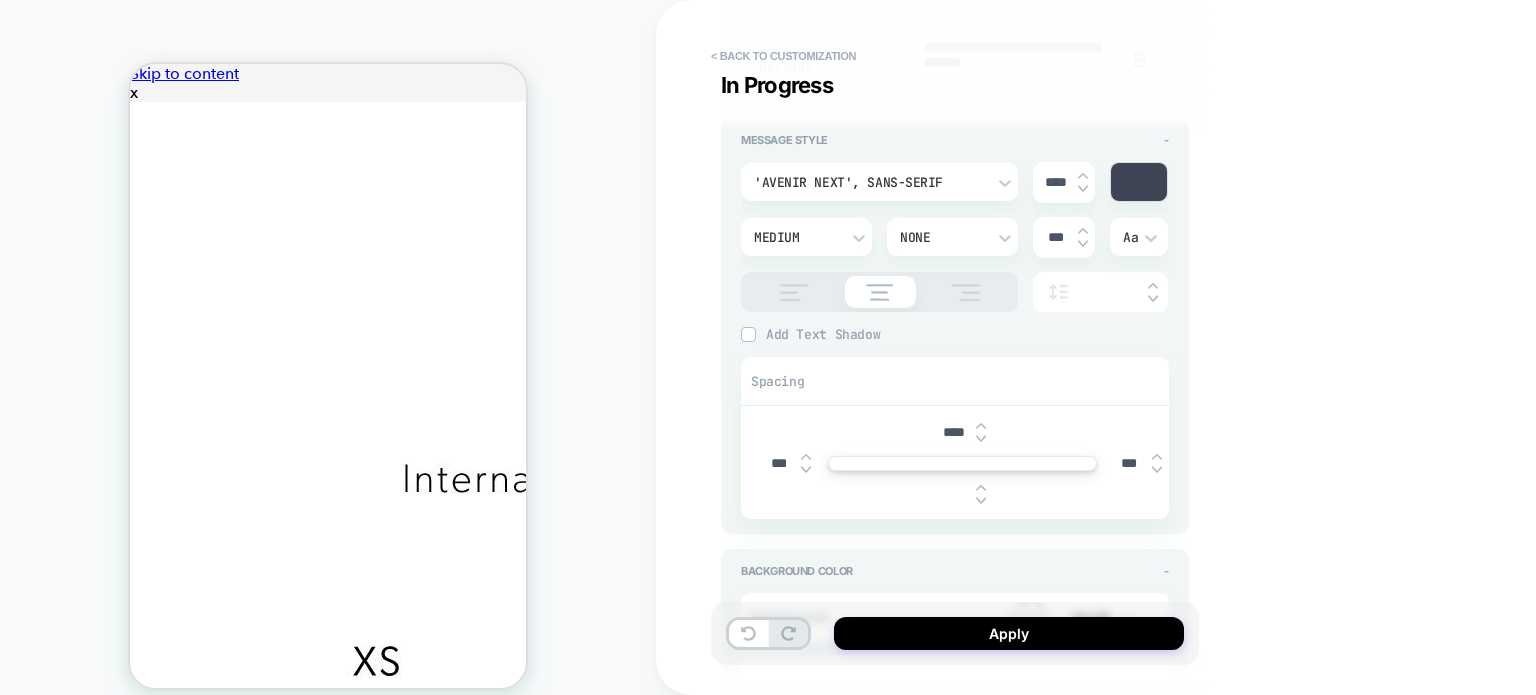type on "***" 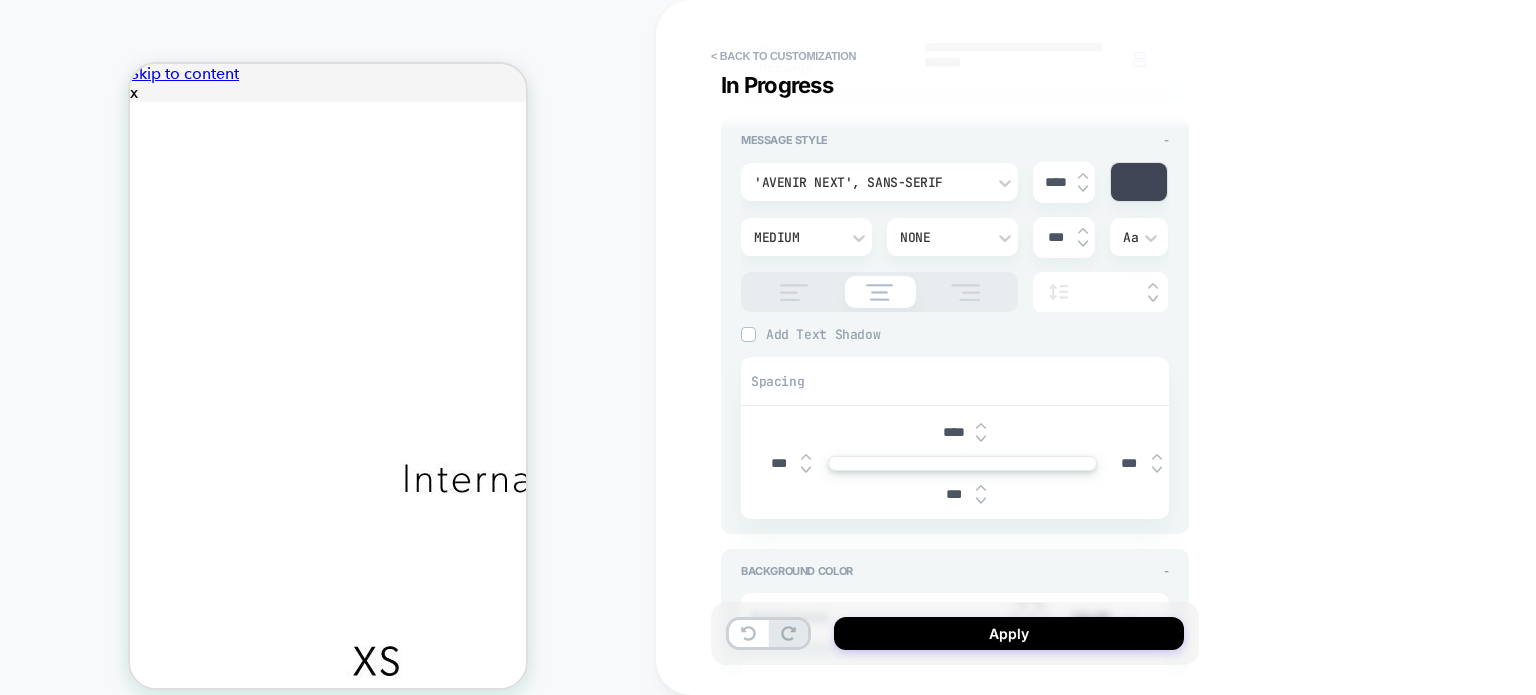 type on "*" 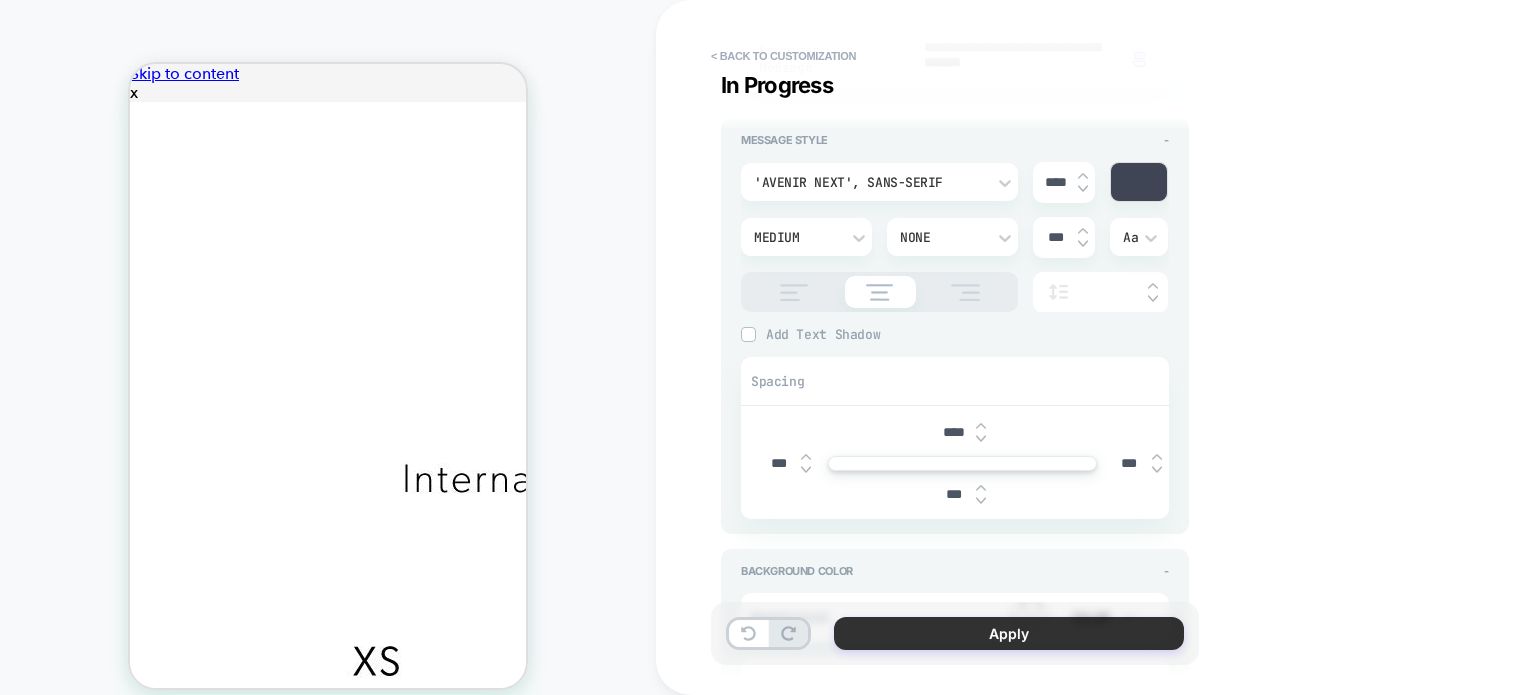 click on "Apply" at bounding box center [1009, 633] 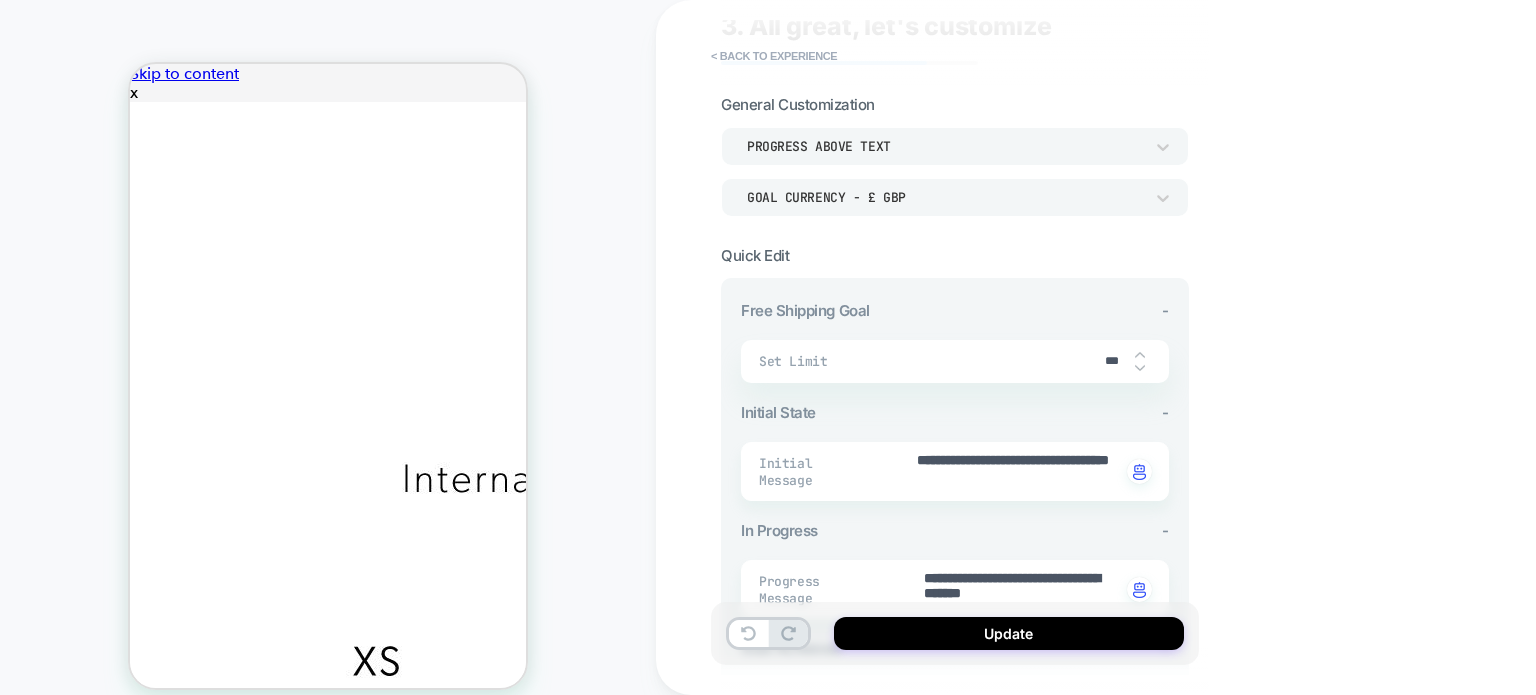 scroll, scrollTop: 100, scrollLeft: 0, axis: vertical 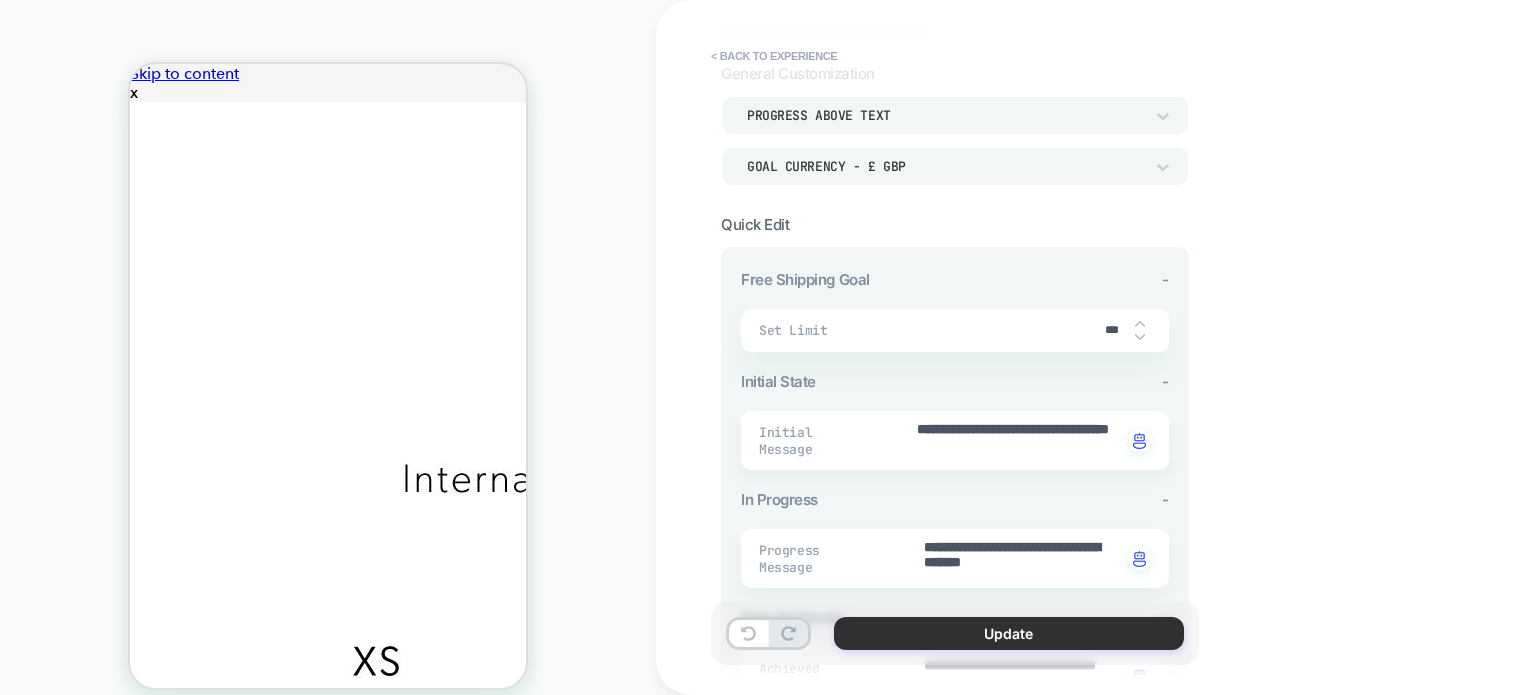click on "Update" at bounding box center (1009, 633) 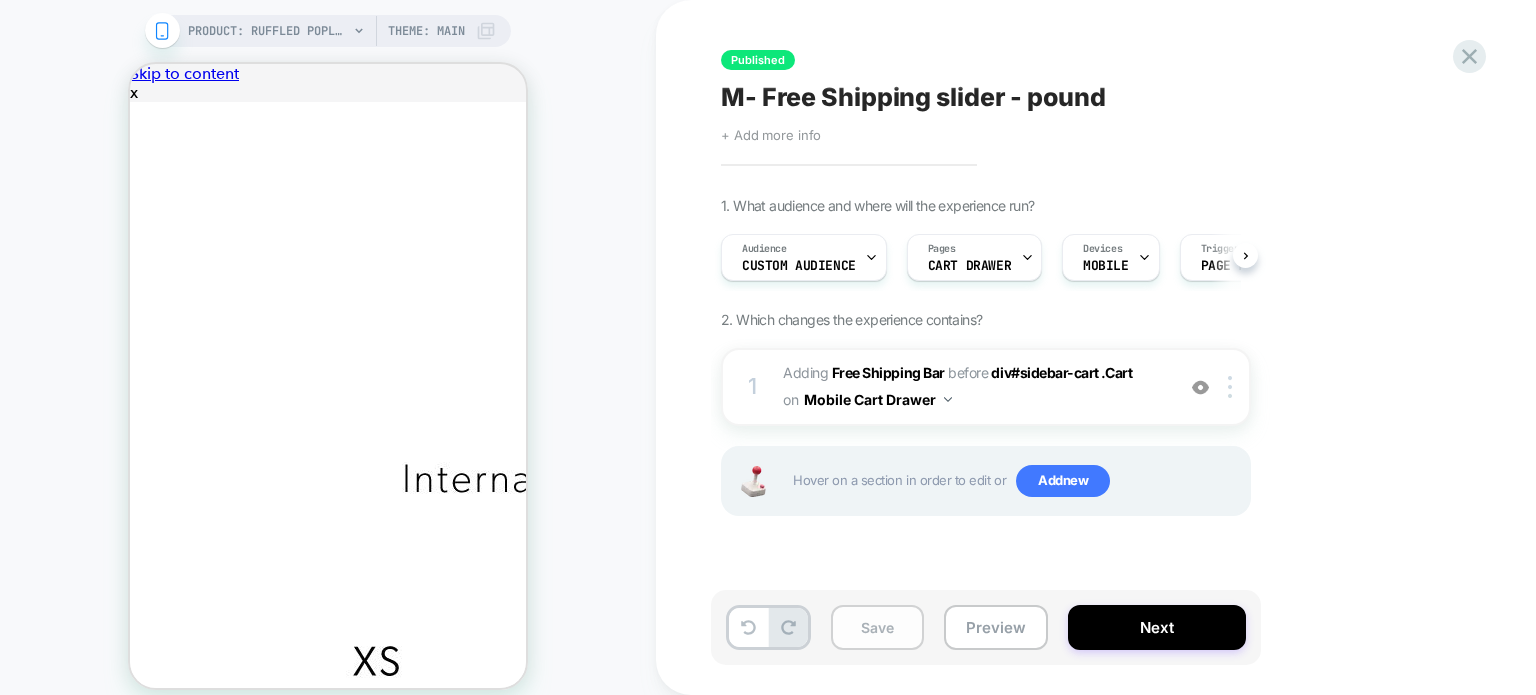 scroll, scrollTop: 0, scrollLeft: 0, axis: both 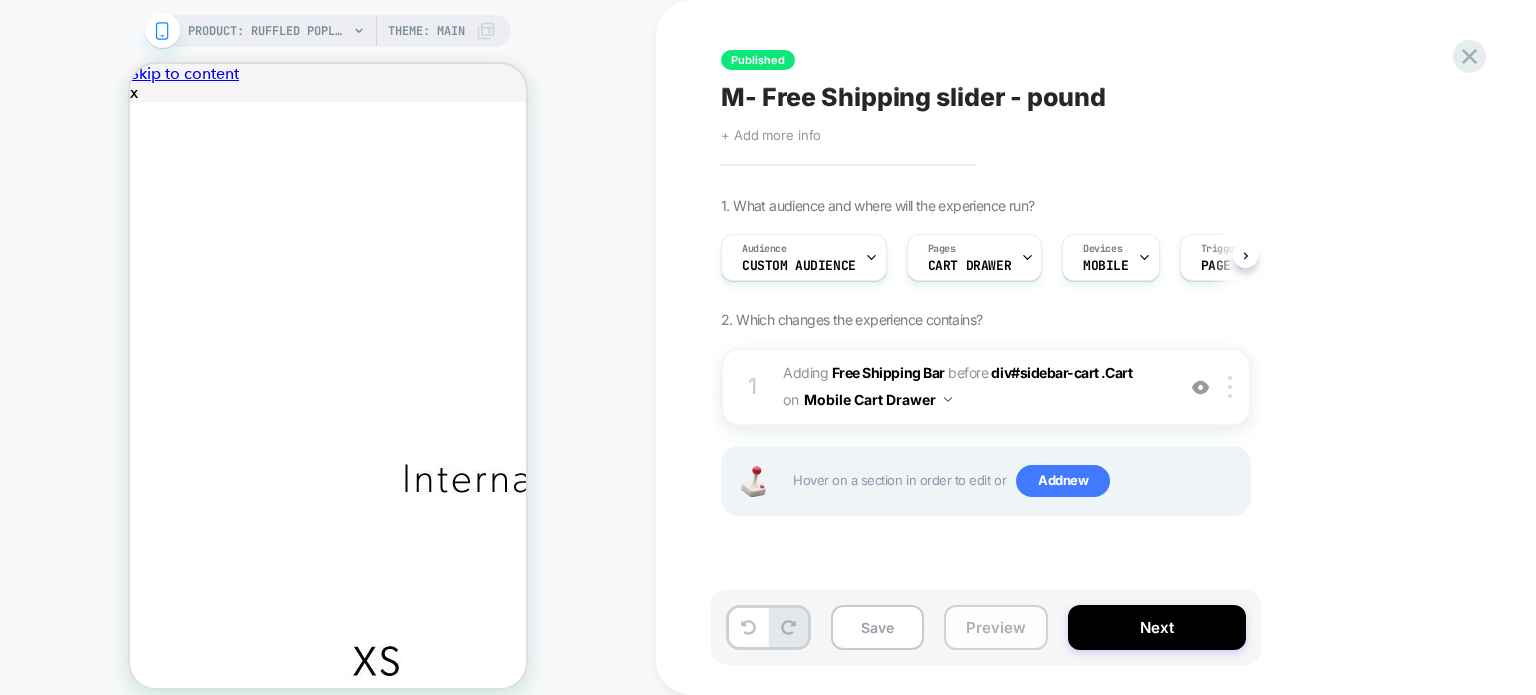 click on "Preview" at bounding box center [996, 627] 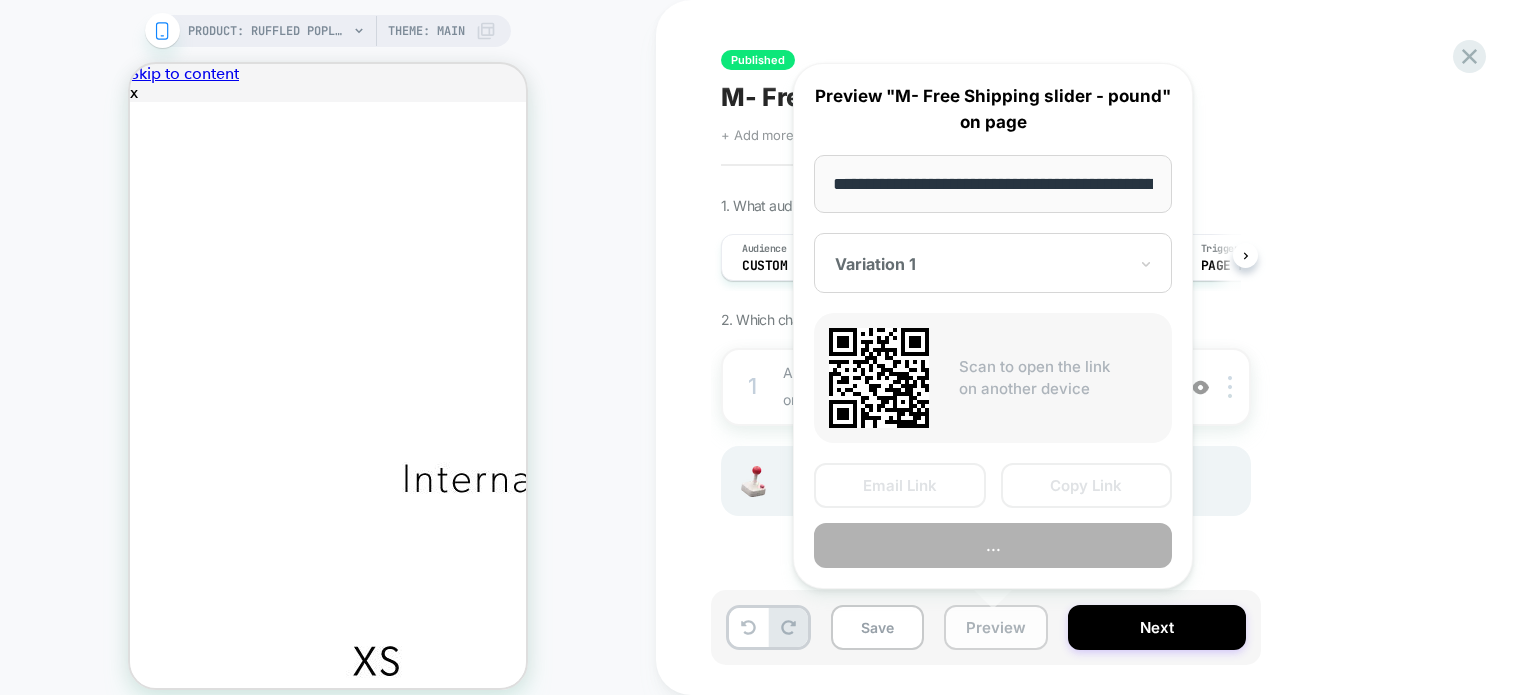 scroll, scrollTop: 0, scrollLeft: 394, axis: horizontal 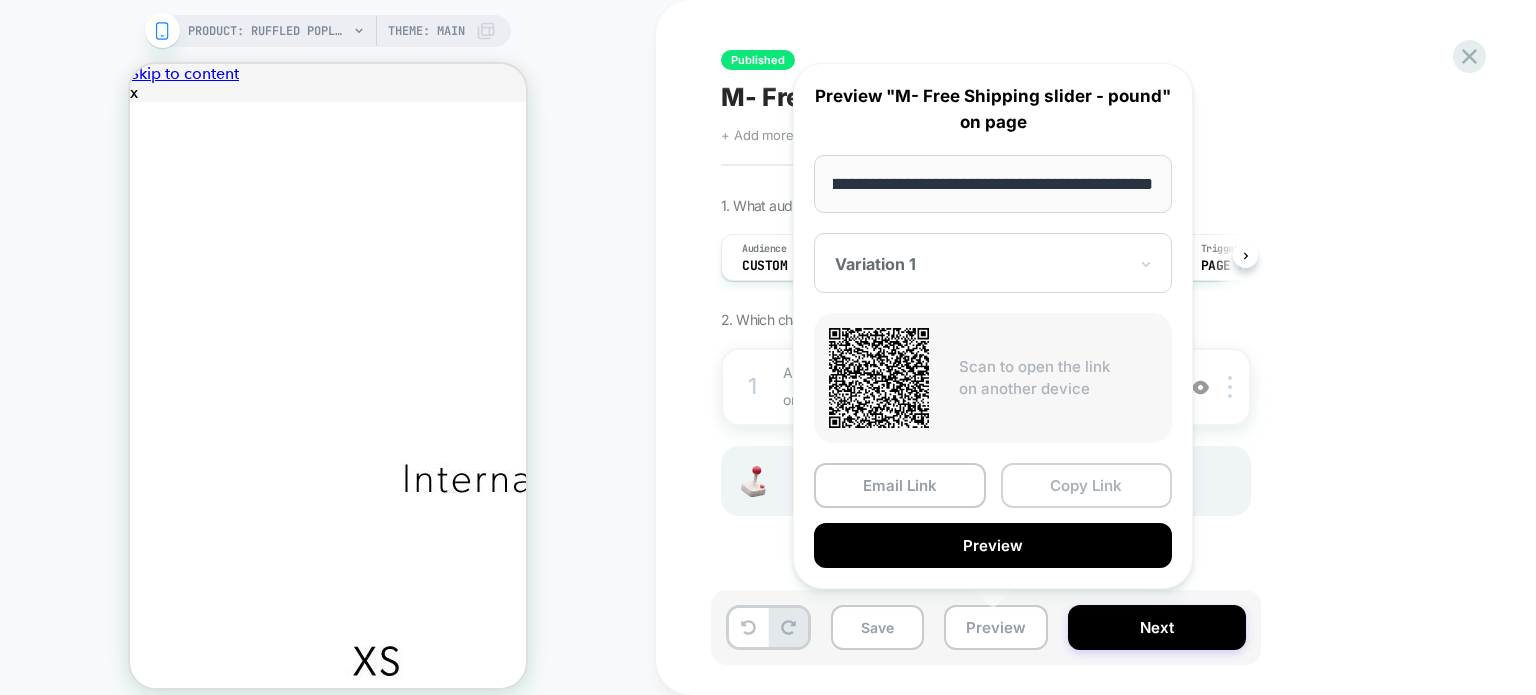 click on "Copy Link" at bounding box center (1087, 485) 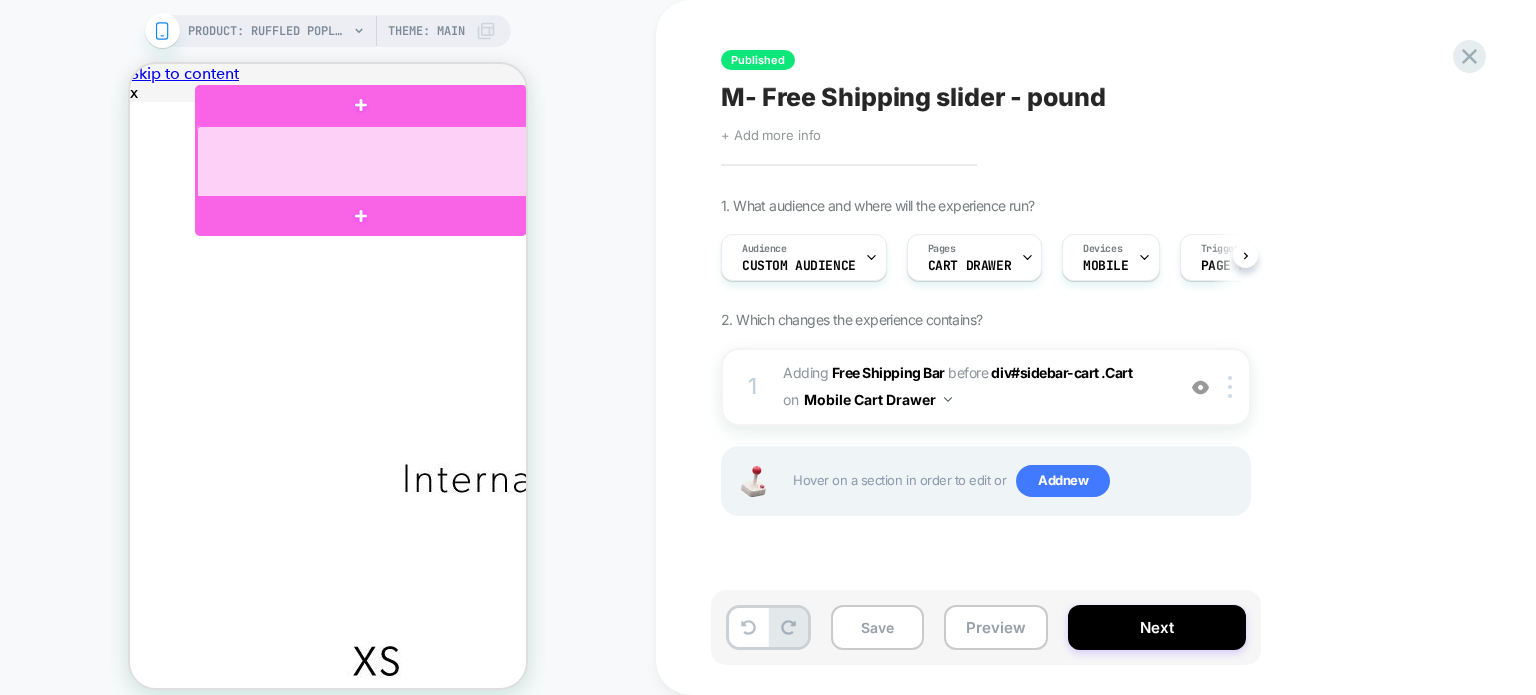 click at bounding box center (363, 162) 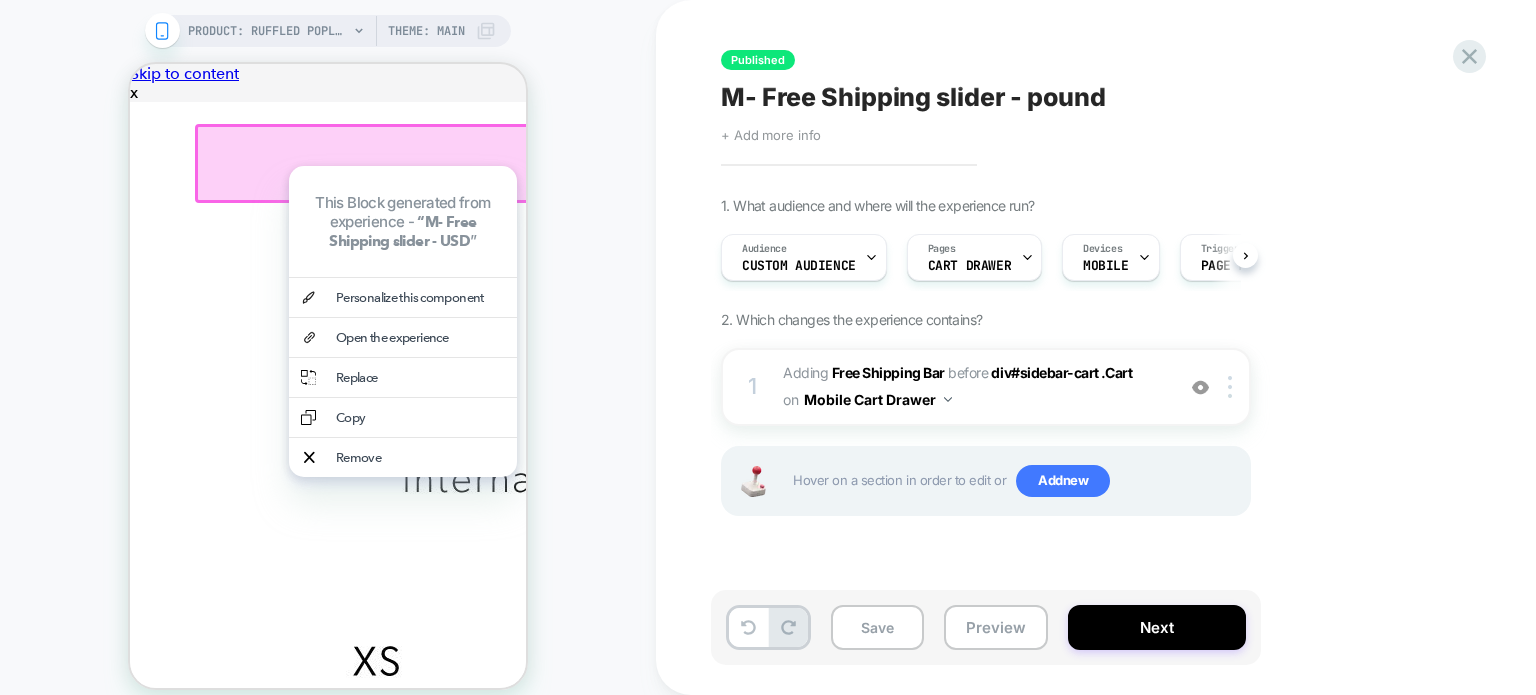 click on "M- Free Shipping slider - pound" at bounding box center (1086, 97) 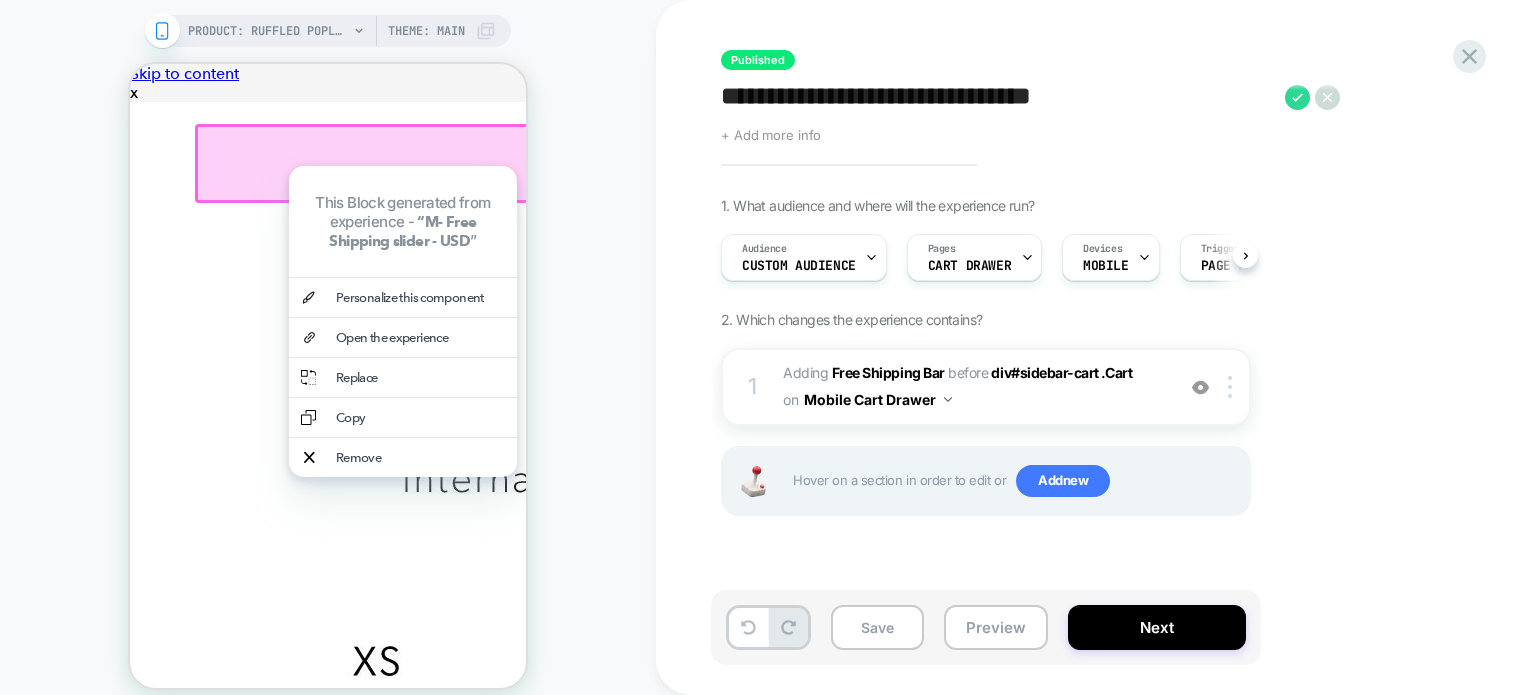 click on "1. What audience and where will the experience run? Audience Custom Audience Pages CART DRAWER Devices MOBILE Trigger Page Load 2. Which changes the experience contains? 1 #_loomi_addon_1749123904043_dup1749135057 Adding   Free Shipping Bar   BEFORE div#sidebar-cart .Cart div#sidebar-cart .Cart   on Mobile Cart Drawer Add Before Add After Duplicate Replace Position Copy CSS Selector Copy Widget Id Rename Copy to   Desktop Target   All Devices Delete Upgrade to latest Hover on a section in order to edit or  Add  new" at bounding box center [1086, 381] 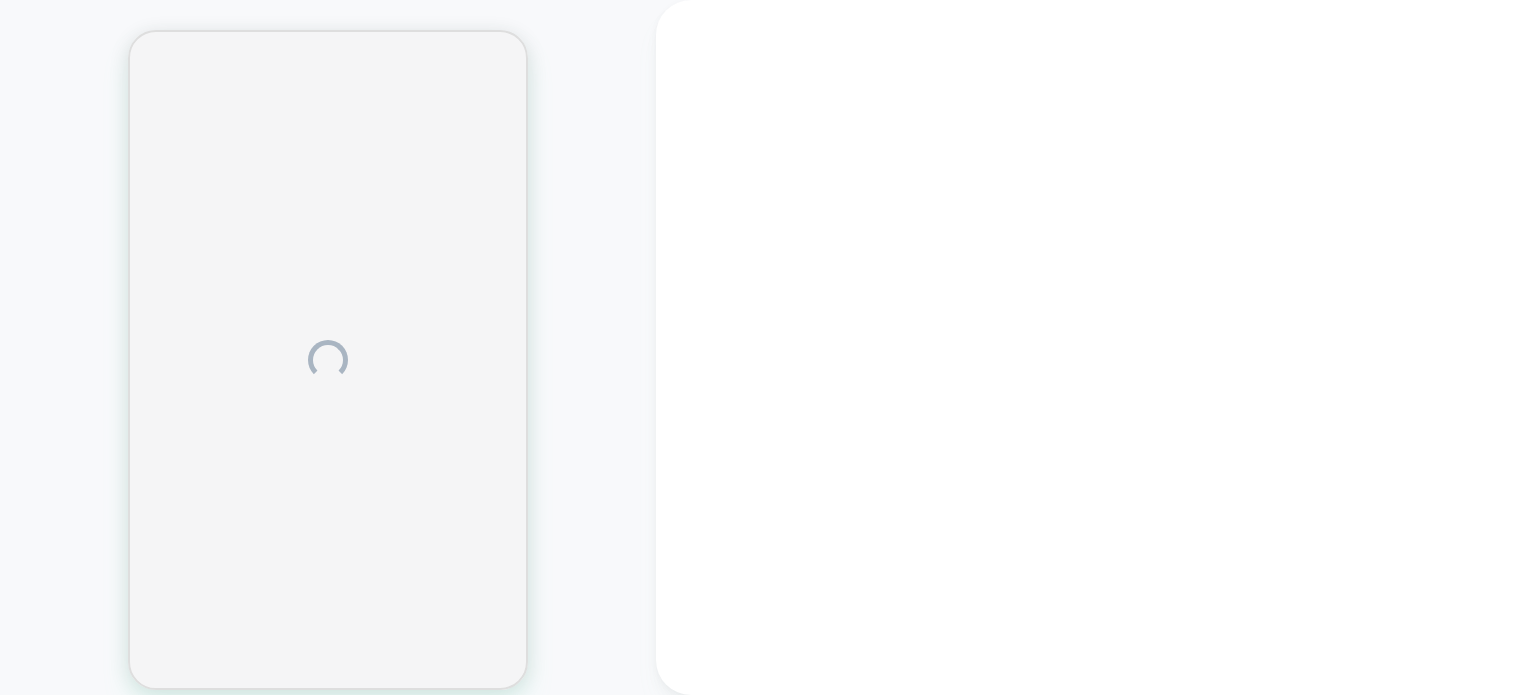 scroll, scrollTop: 0, scrollLeft: 0, axis: both 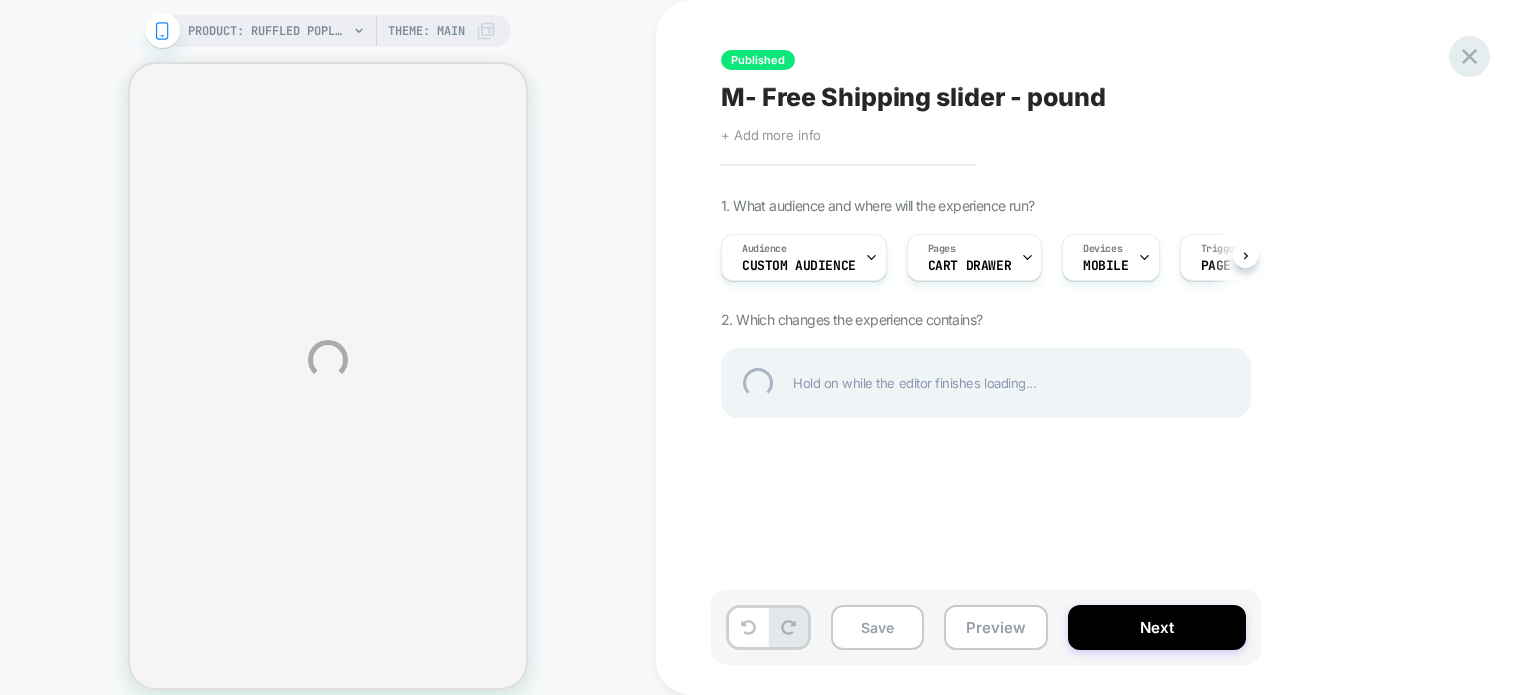click at bounding box center [1469, 56] 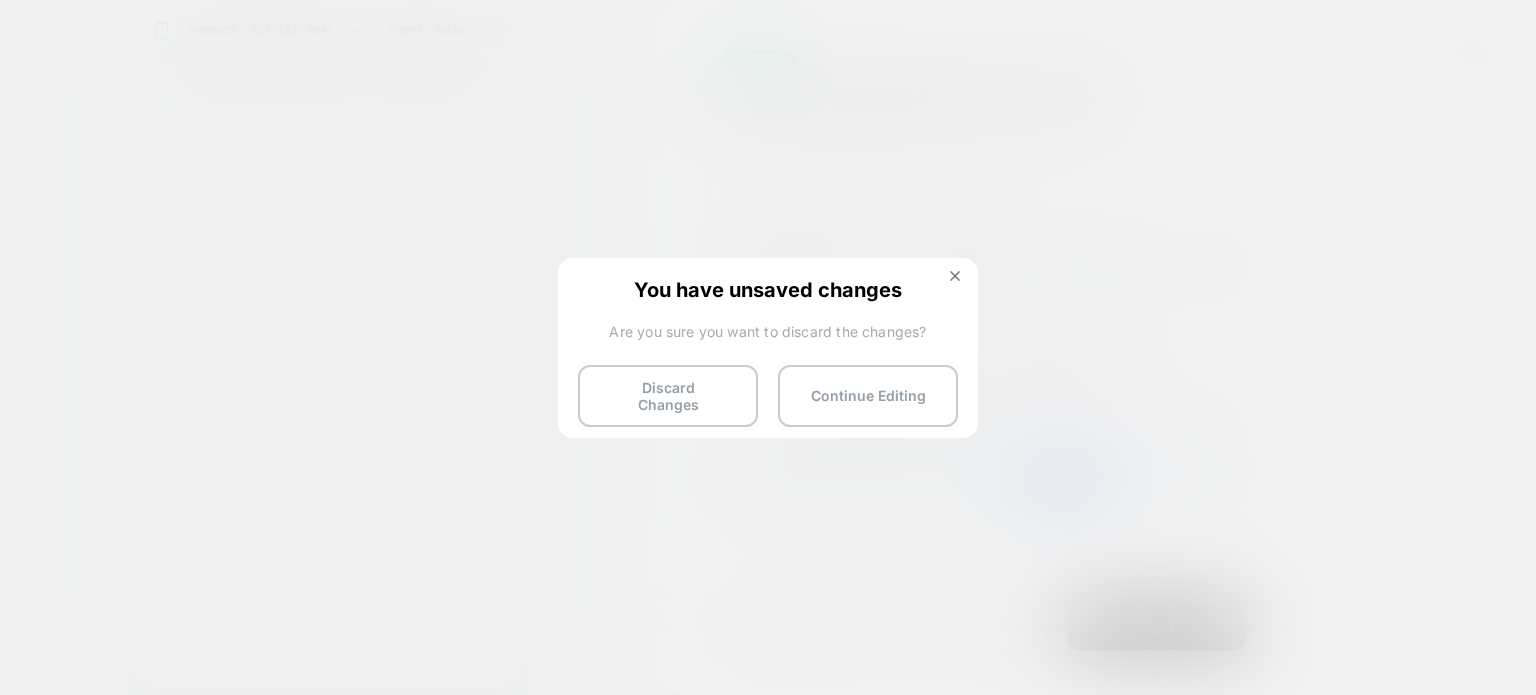 scroll, scrollTop: 0, scrollLeft: 0, axis: both 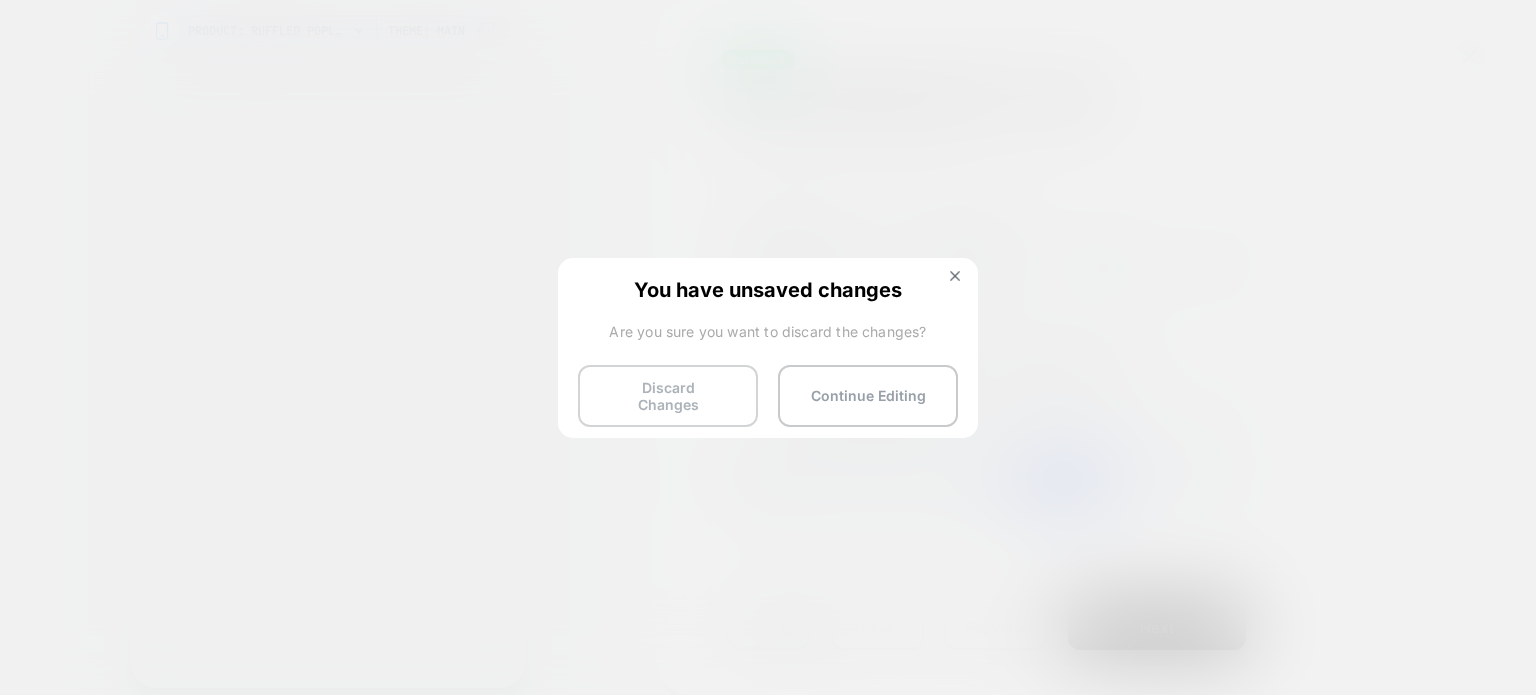 click on "Discard Changes" at bounding box center (668, 396) 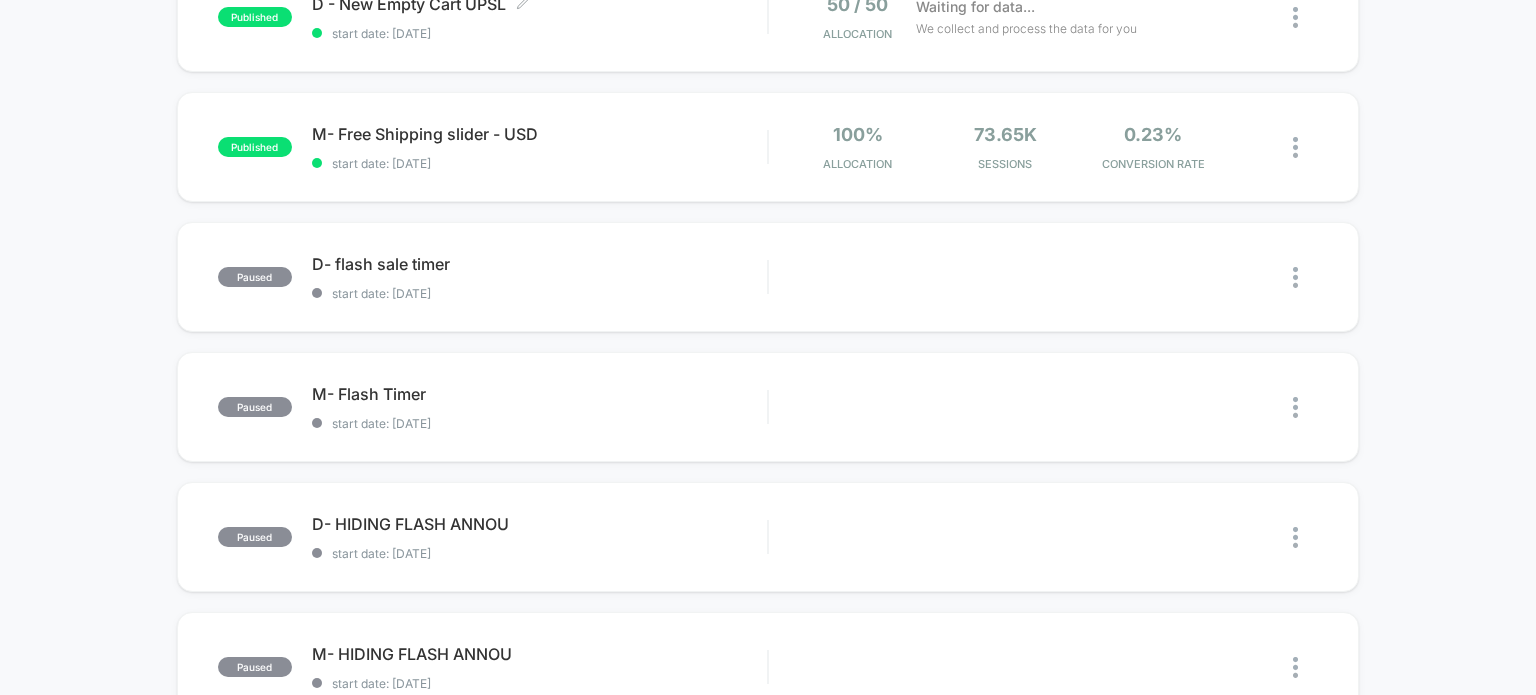 scroll, scrollTop: 200, scrollLeft: 0, axis: vertical 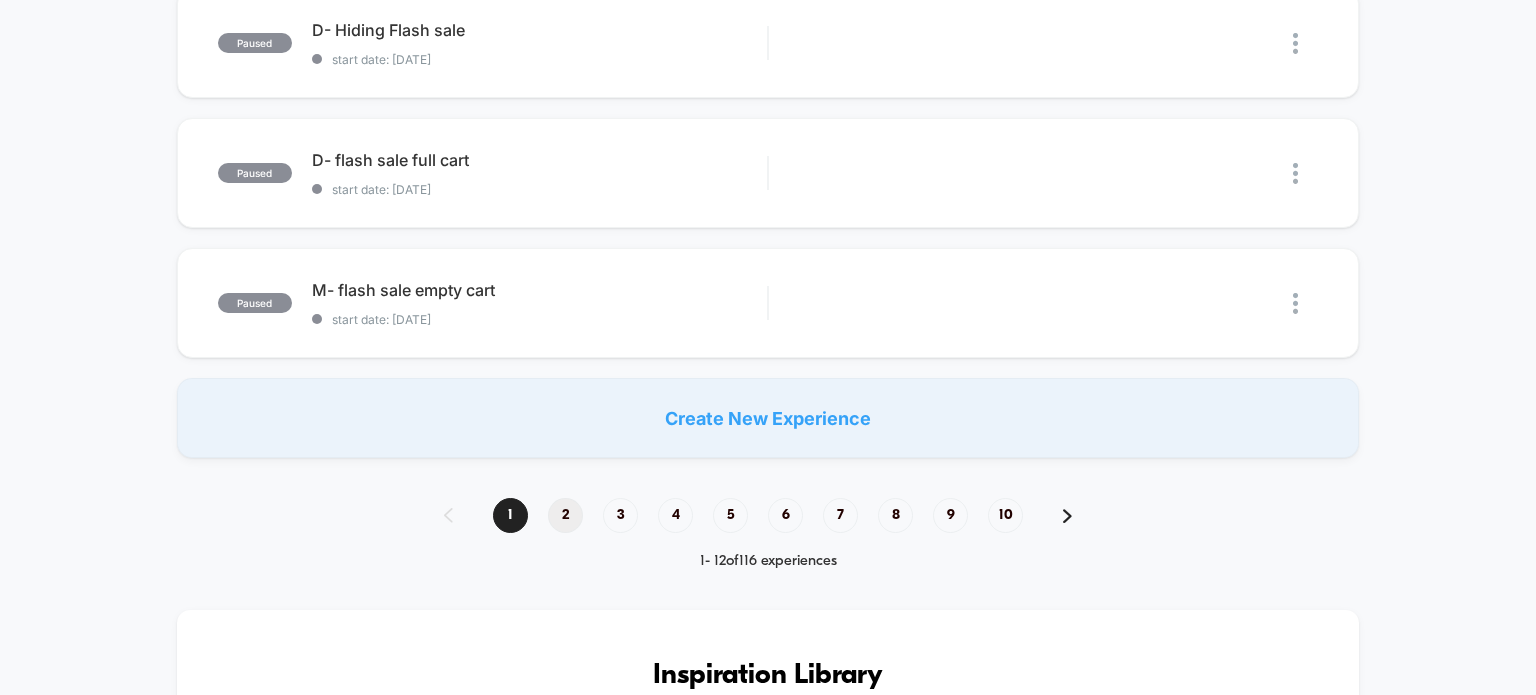 click on "2" at bounding box center (565, 515) 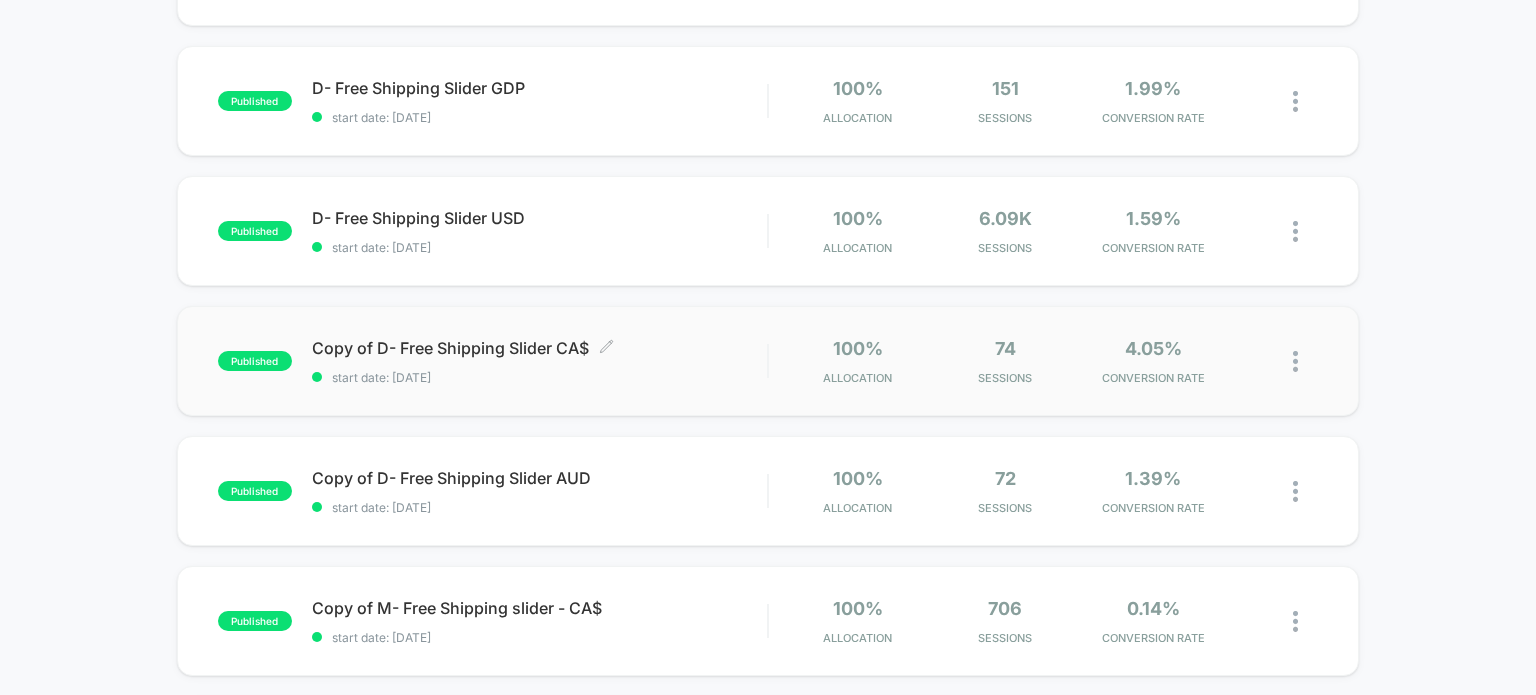 scroll, scrollTop: 1200, scrollLeft: 0, axis: vertical 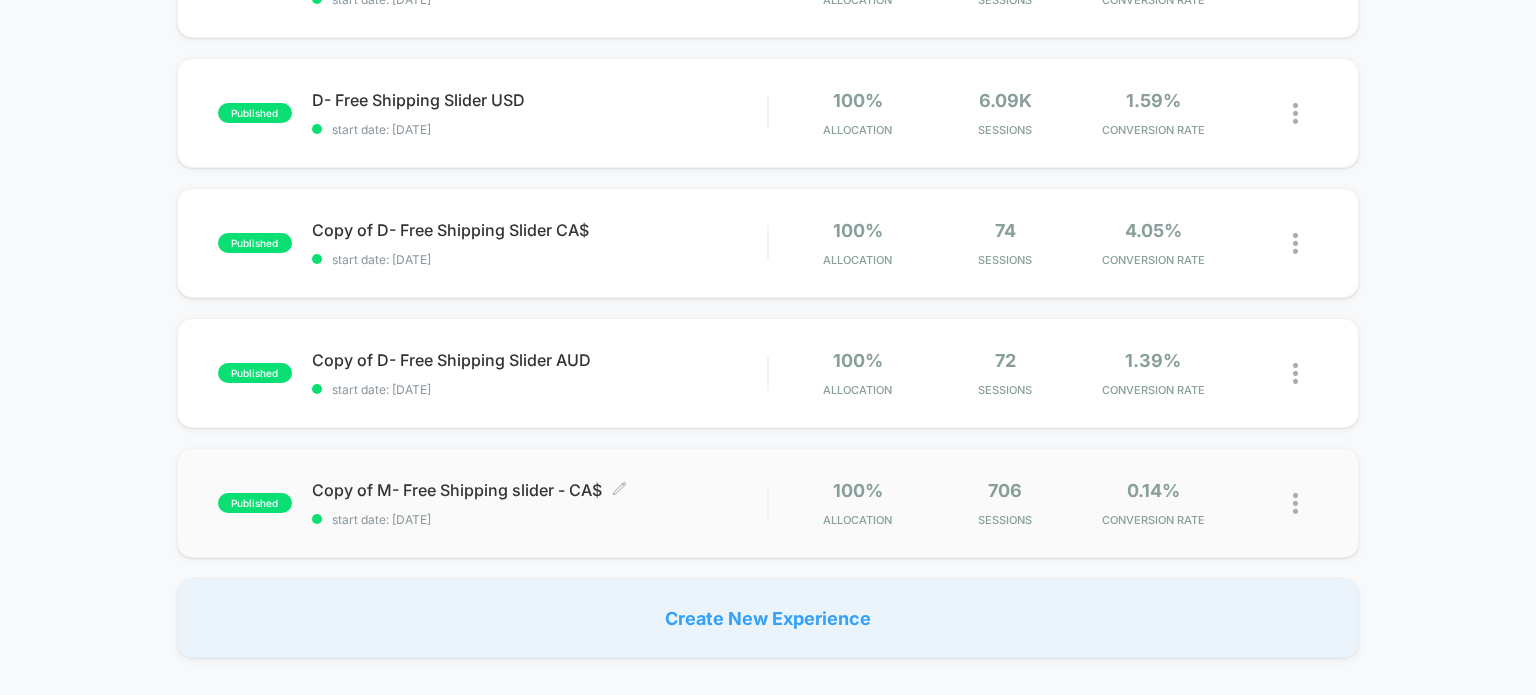 click on "start date: [DATE]" at bounding box center [540, 519] 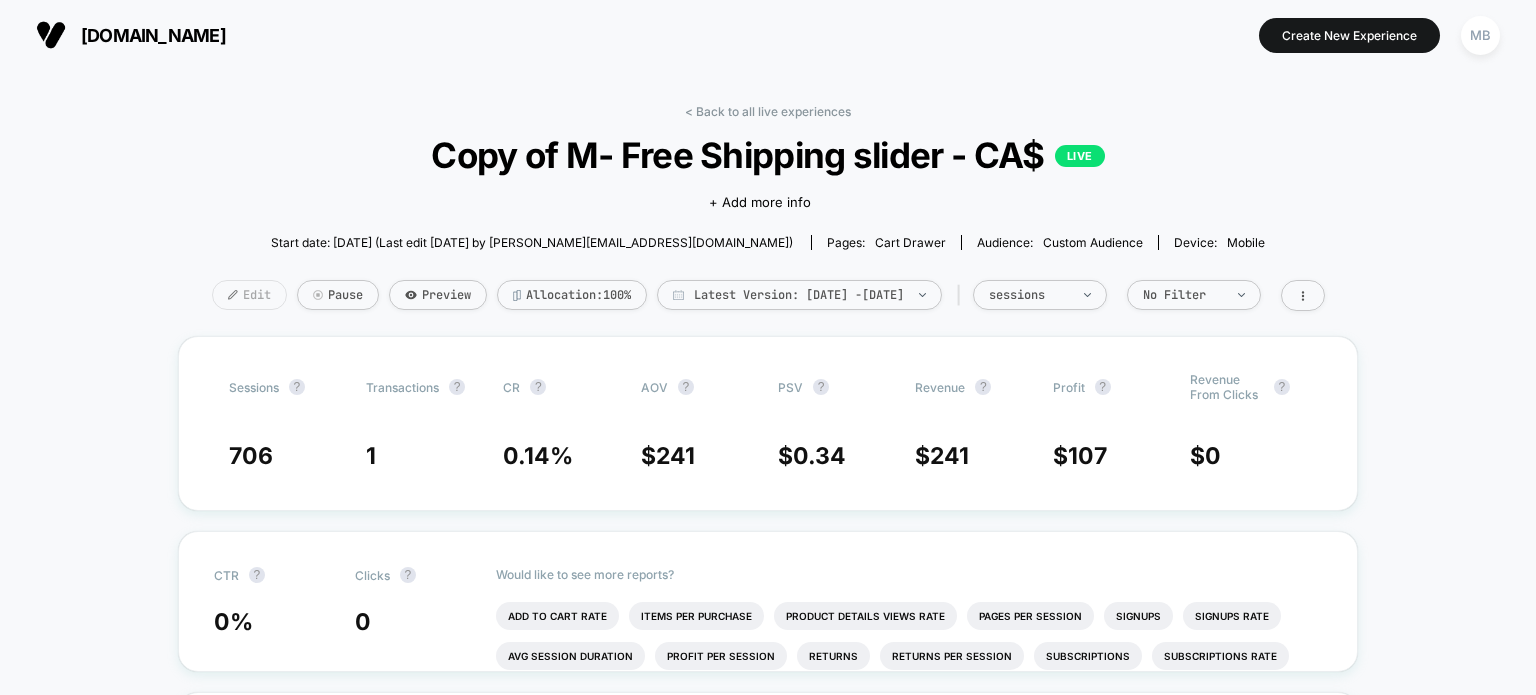 click on "Edit" at bounding box center (249, 295) 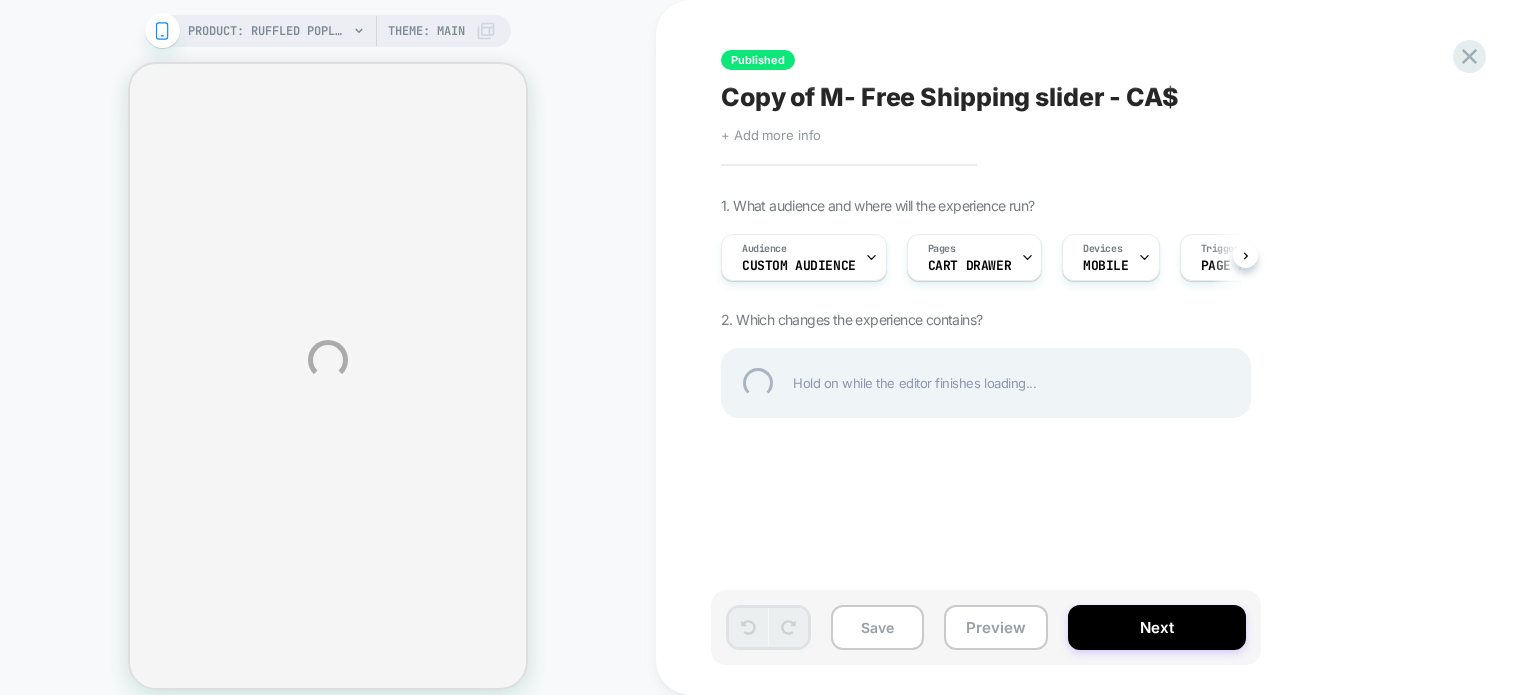 click on "PRODUCT: Ruffled Poplin Maxi Dress [blue stripes] PRODUCT: Ruffled Poplin Maxi Dress [blue stripes] Theme: MAIN Published Copy of M- Free Shipping slider - CA$ Click to edit experience details + Add more info 1. What audience and where will the experience run? Audience Custom Audience Pages CART DRAWER Devices MOBILE Trigger Page Load 2. Which changes the experience contains? Hold on while the editor finishes loading... Save Preview Next" at bounding box center [768, 360] 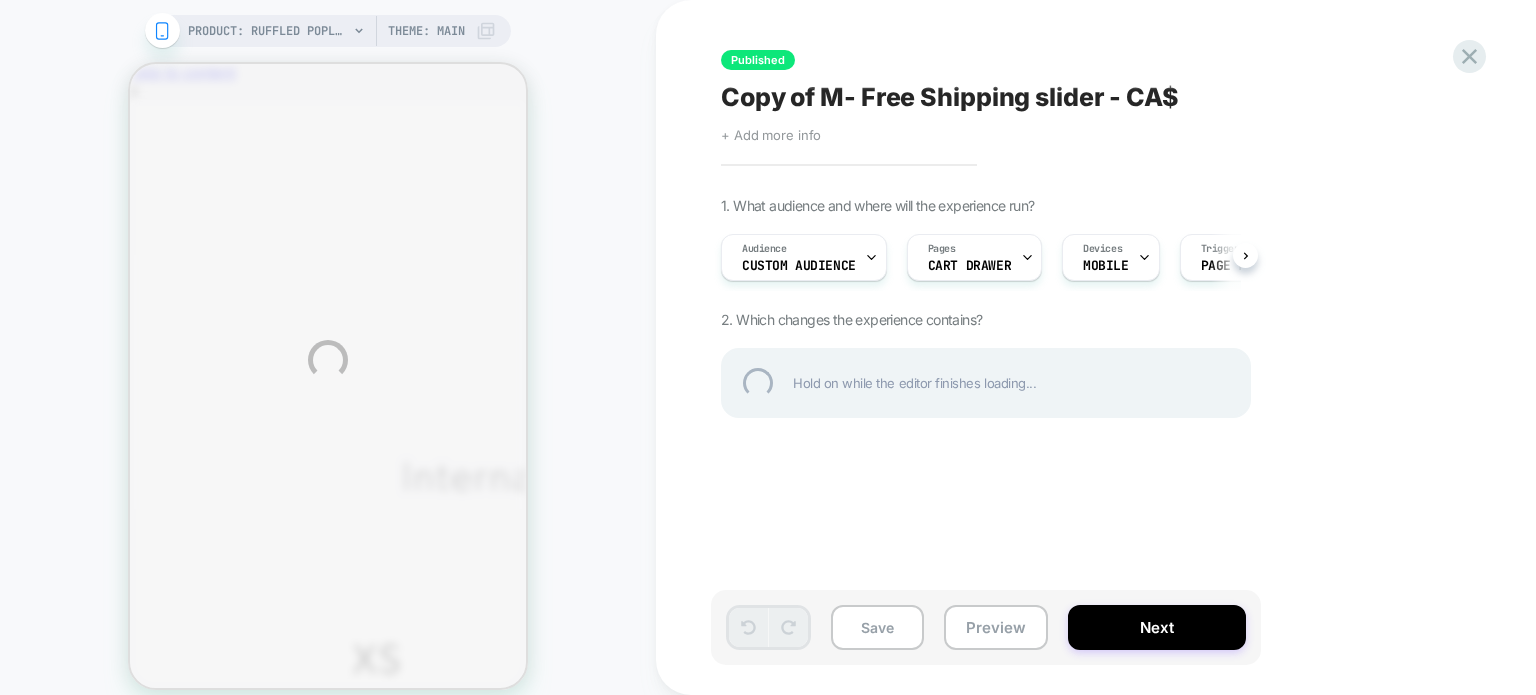 scroll, scrollTop: 0, scrollLeft: 0, axis: both 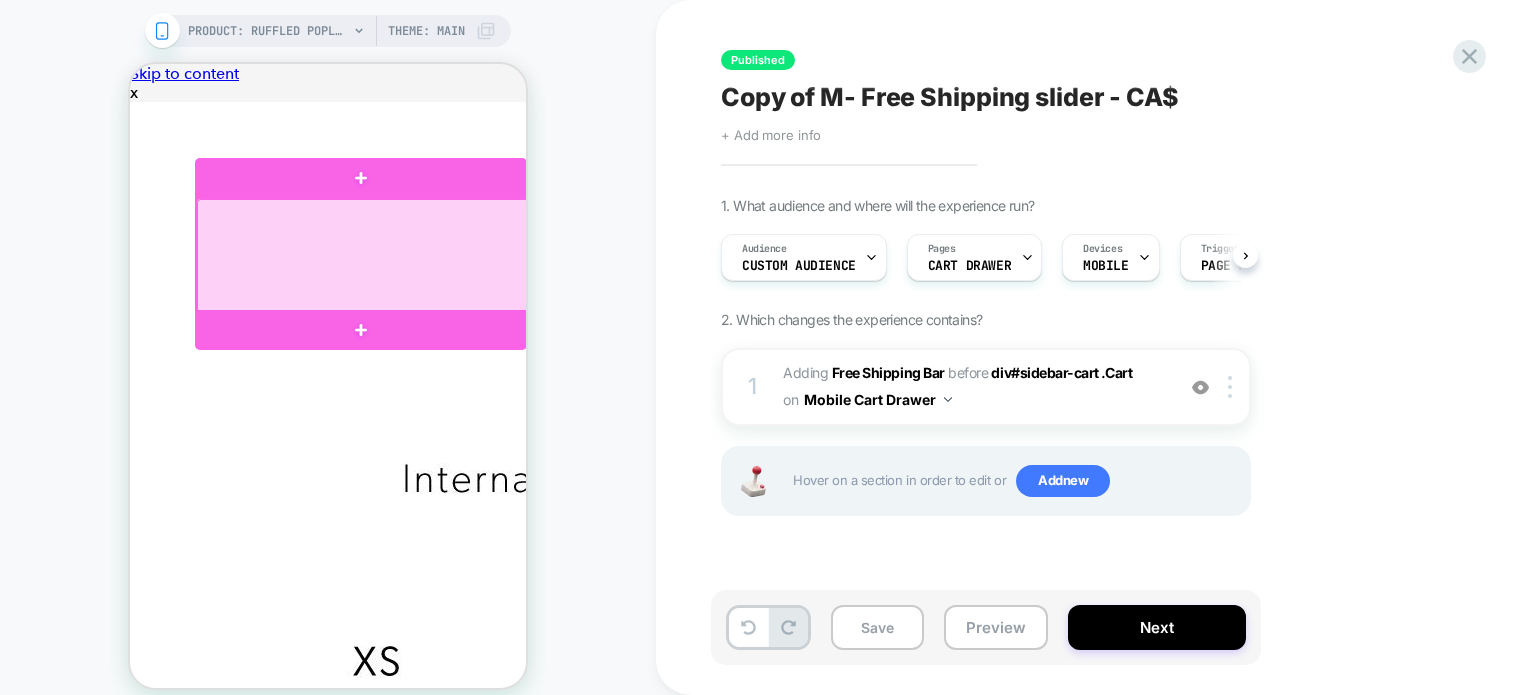 click at bounding box center [363, 255] 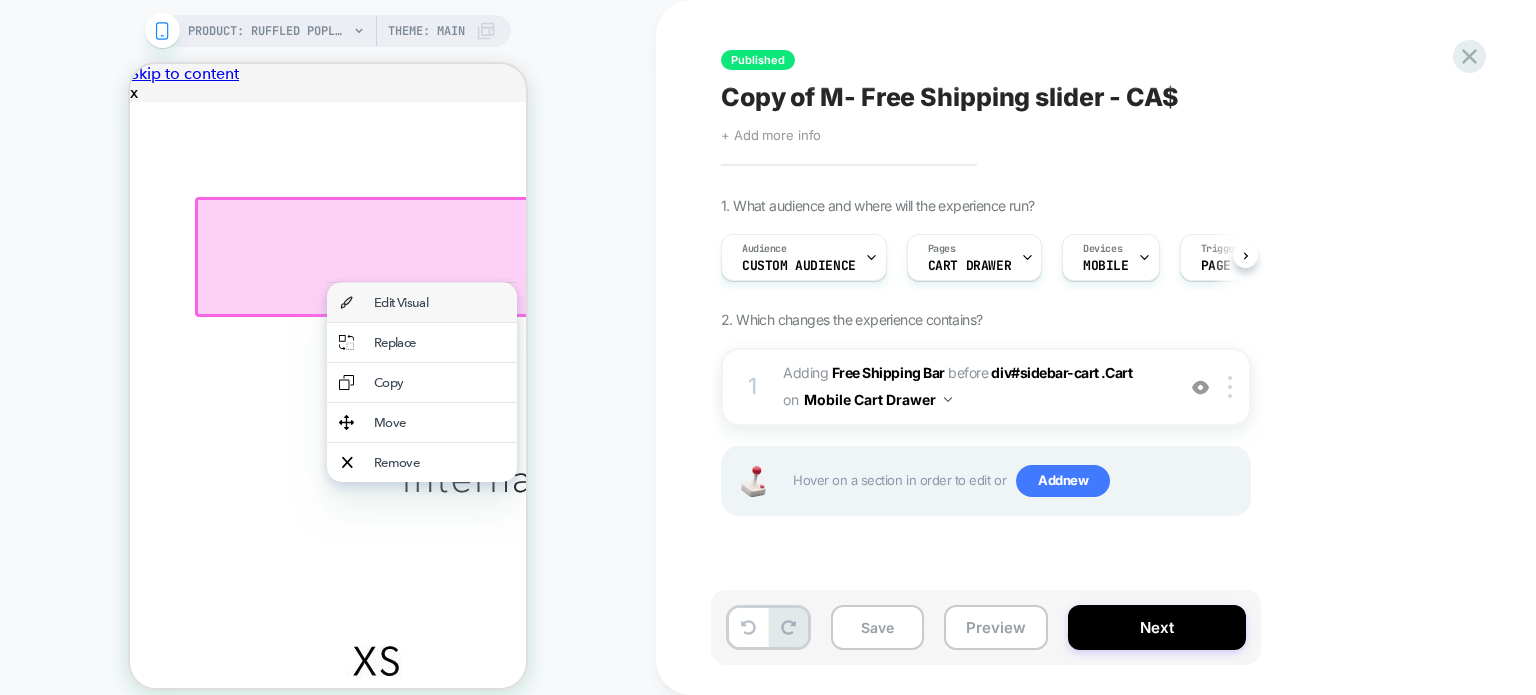 click on "Edit Visual" at bounding box center [439, 302] 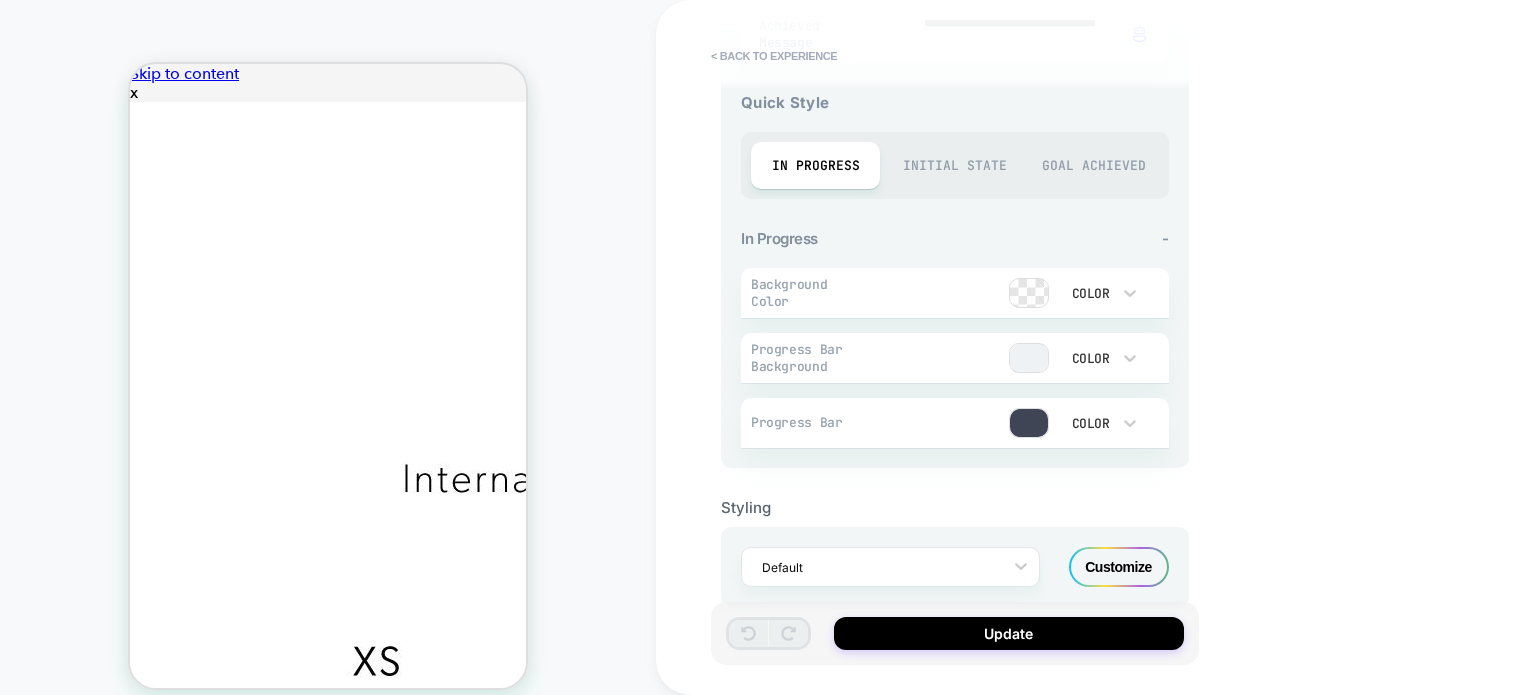 scroll, scrollTop: 779, scrollLeft: 0, axis: vertical 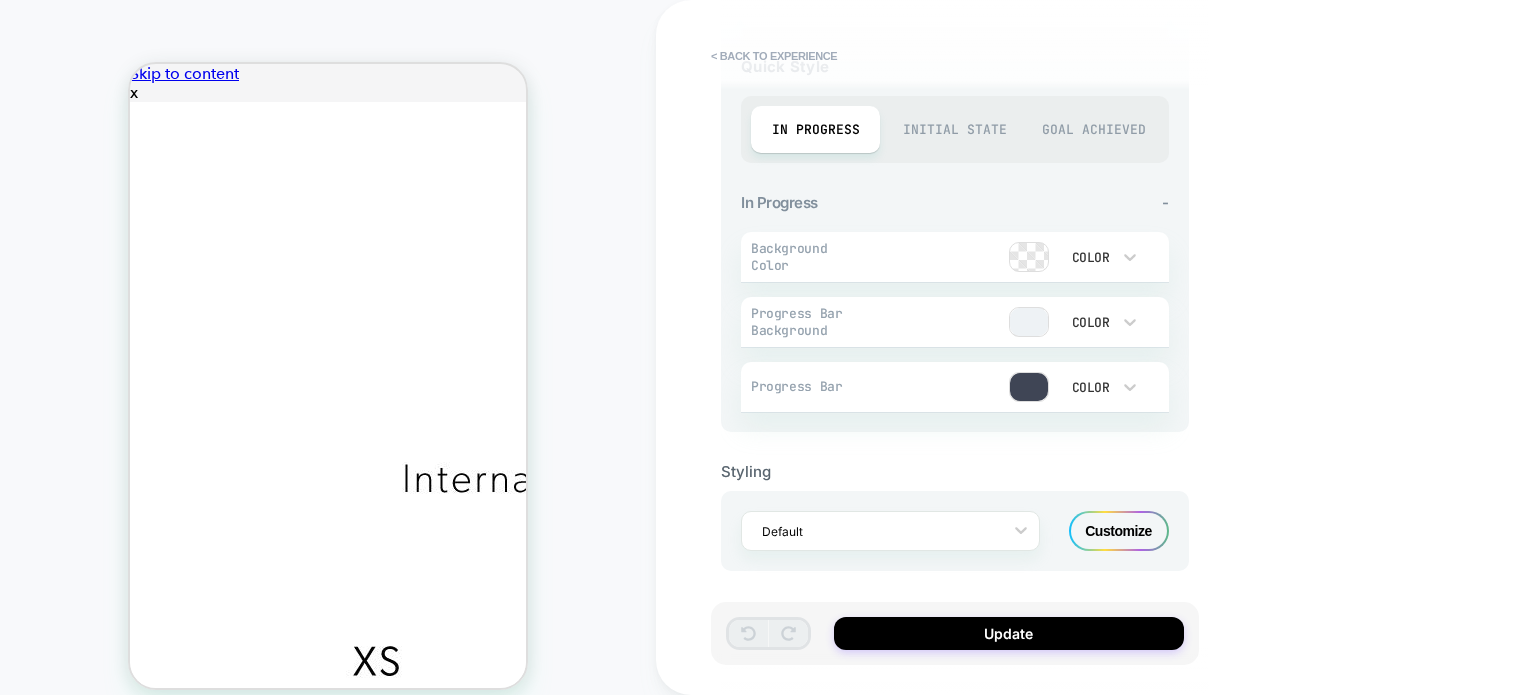 click on "Customize" at bounding box center (1119, 531) 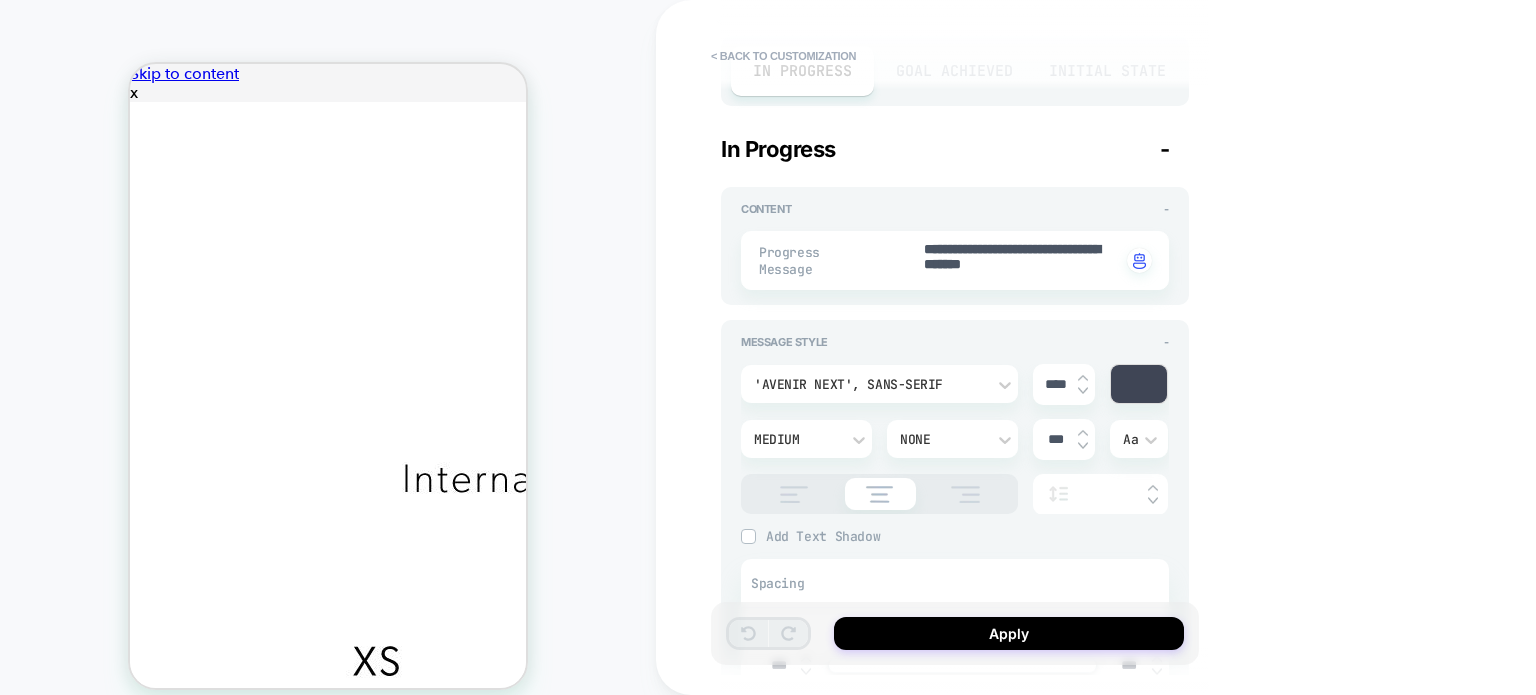 type on "*" 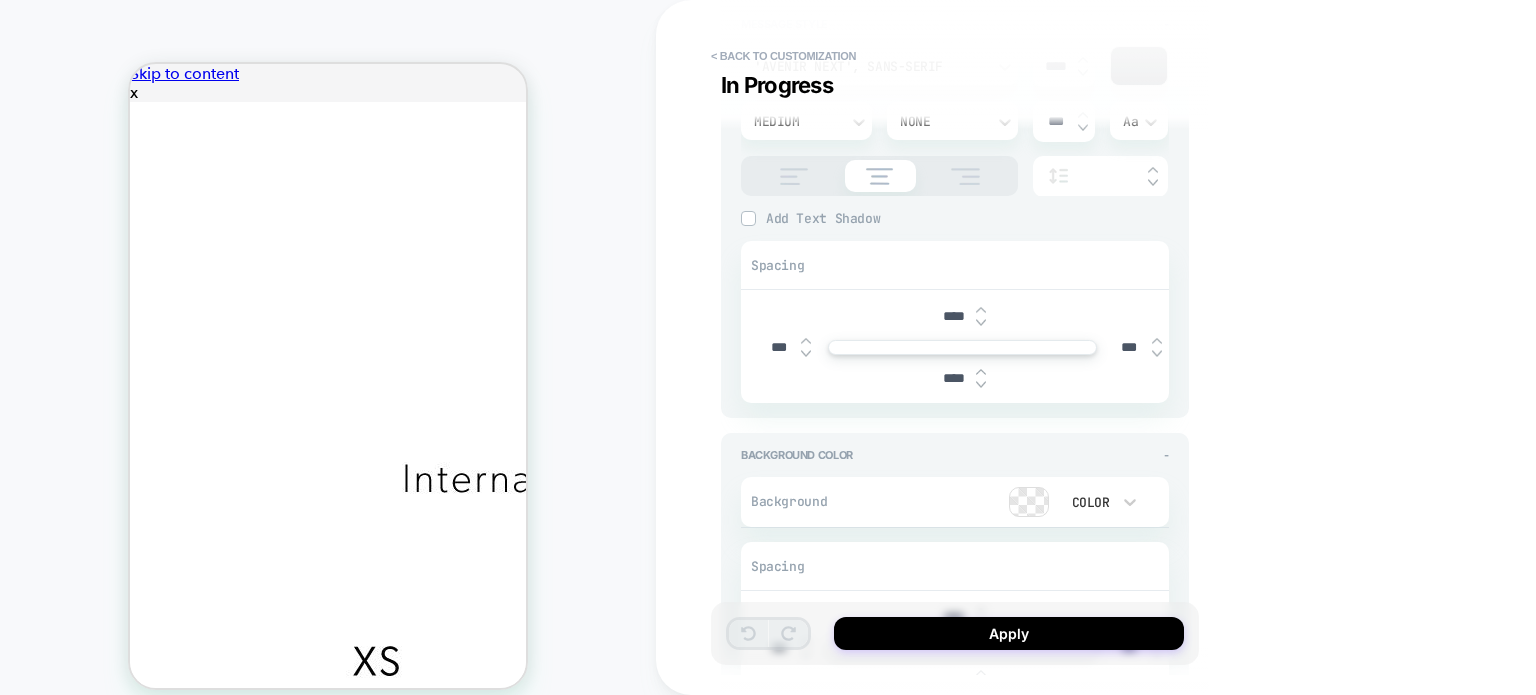 scroll, scrollTop: 600, scrollLeft: 0, axis: vertical 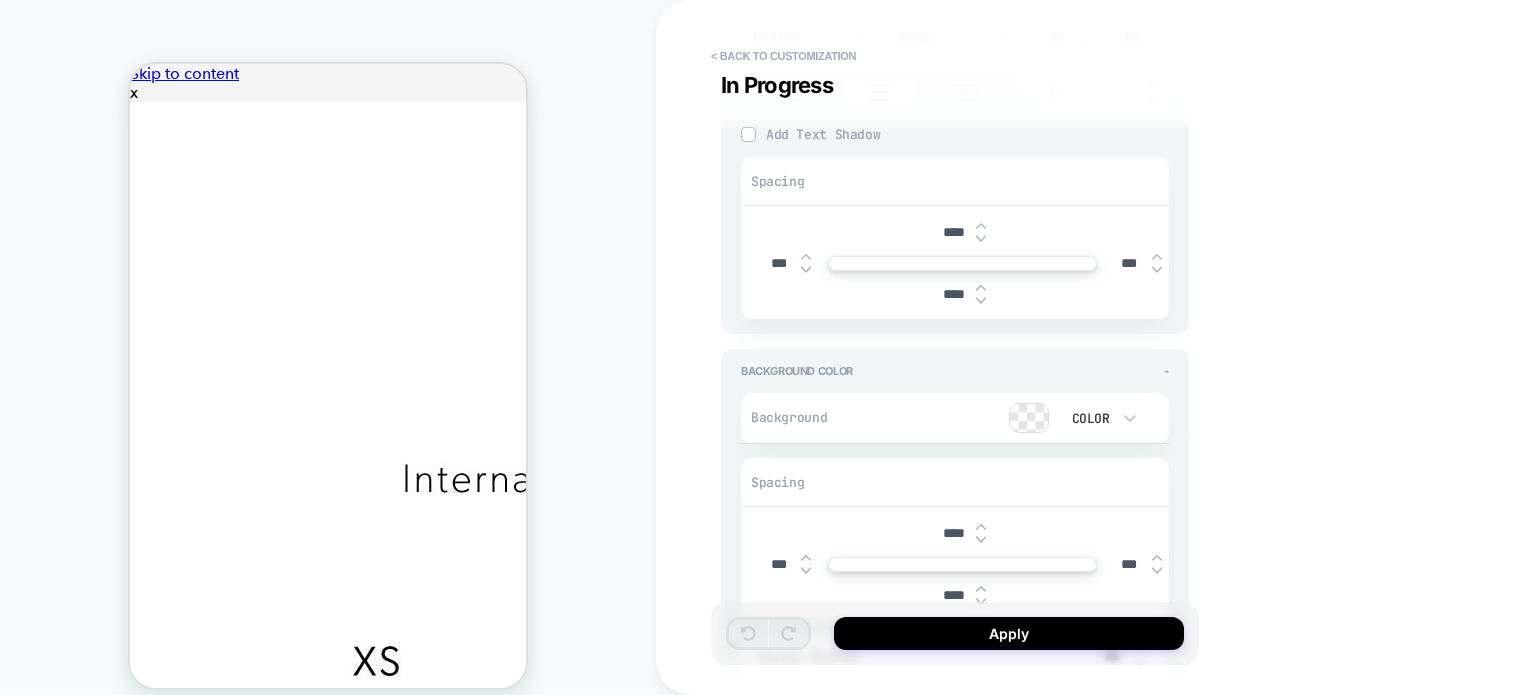 click on "****" at bounding box center [953, 294] 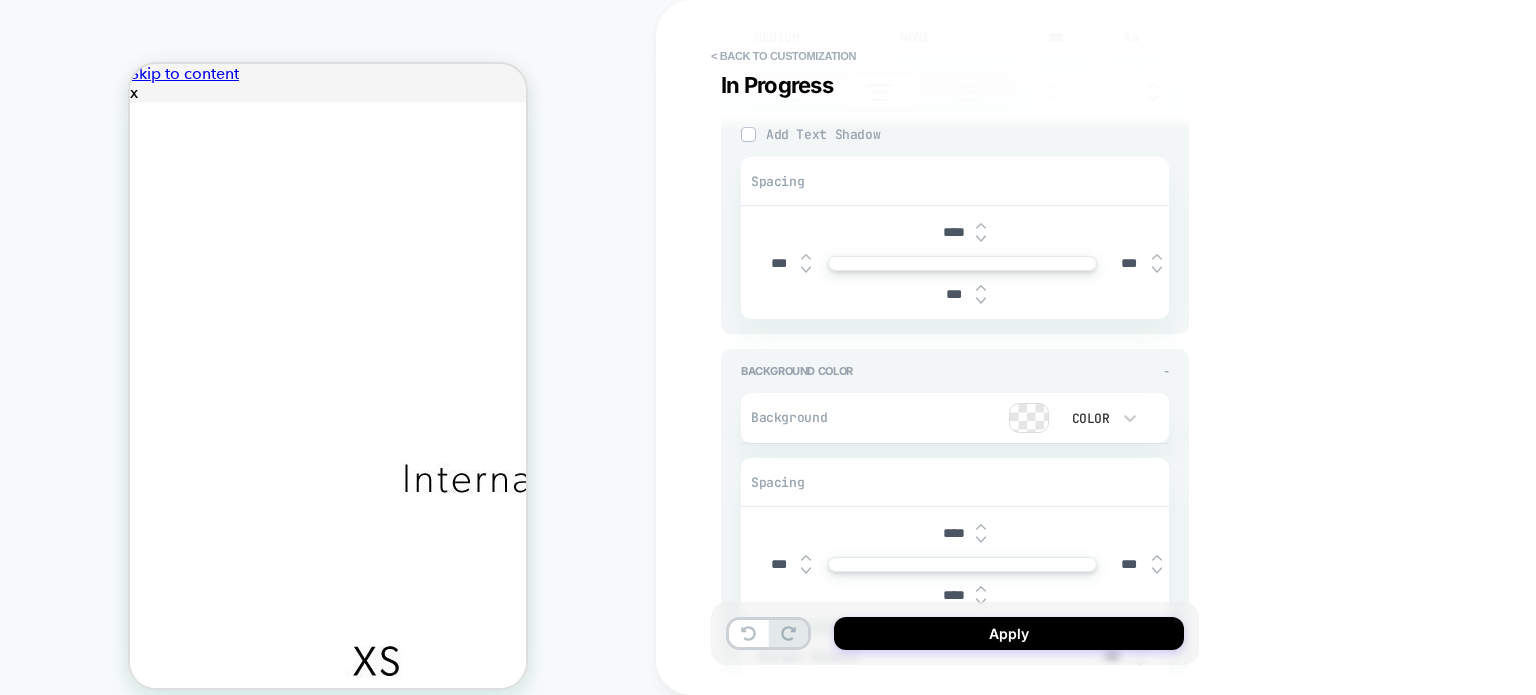 type on "*" 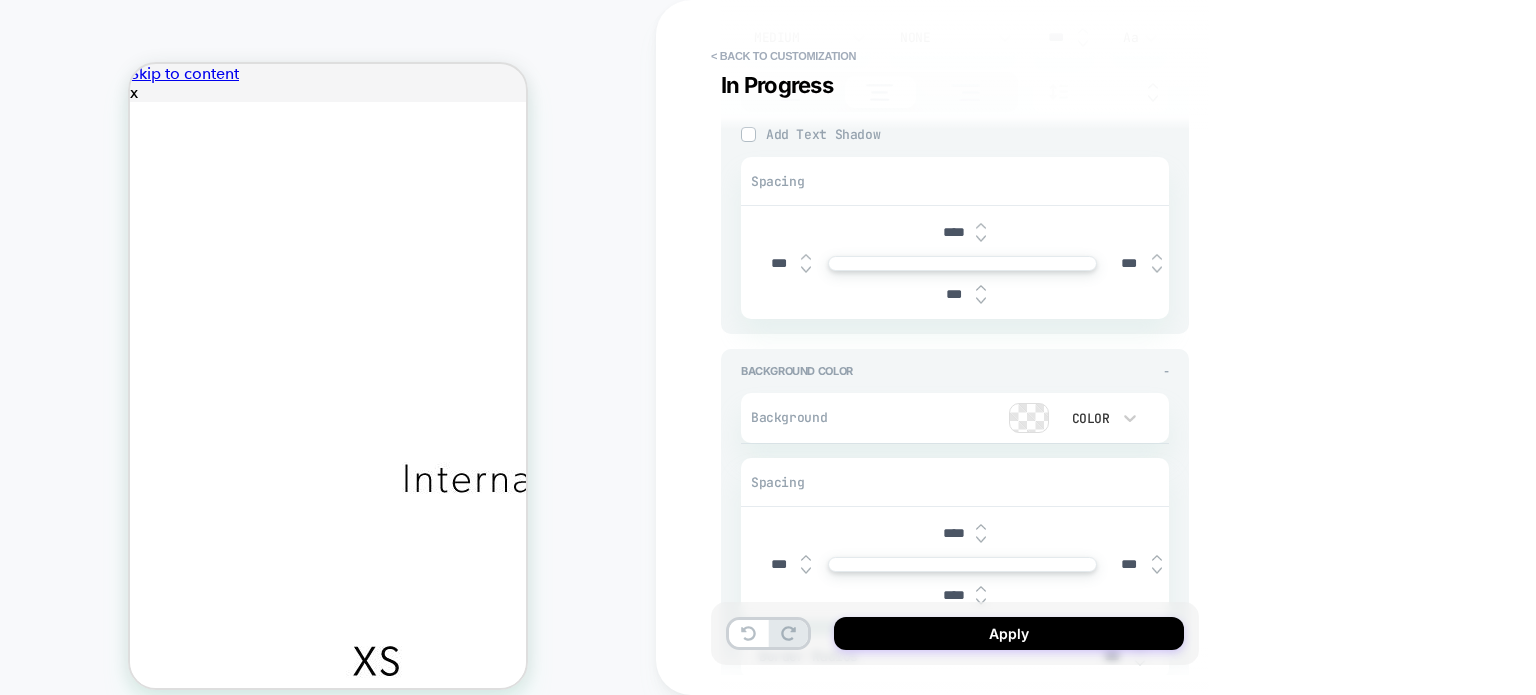 type on "***" 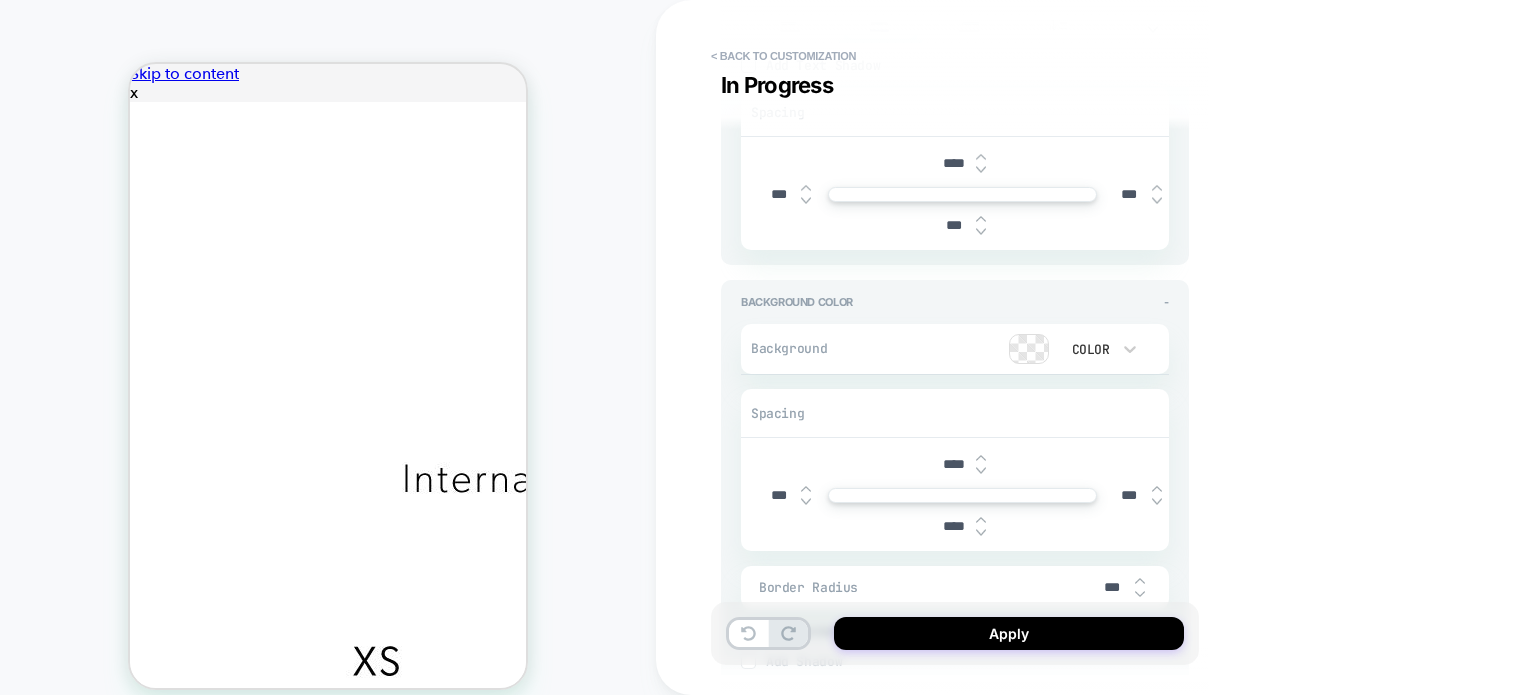 scroll, scrollTop: 700, scrollLeft: 0, axis: vertical 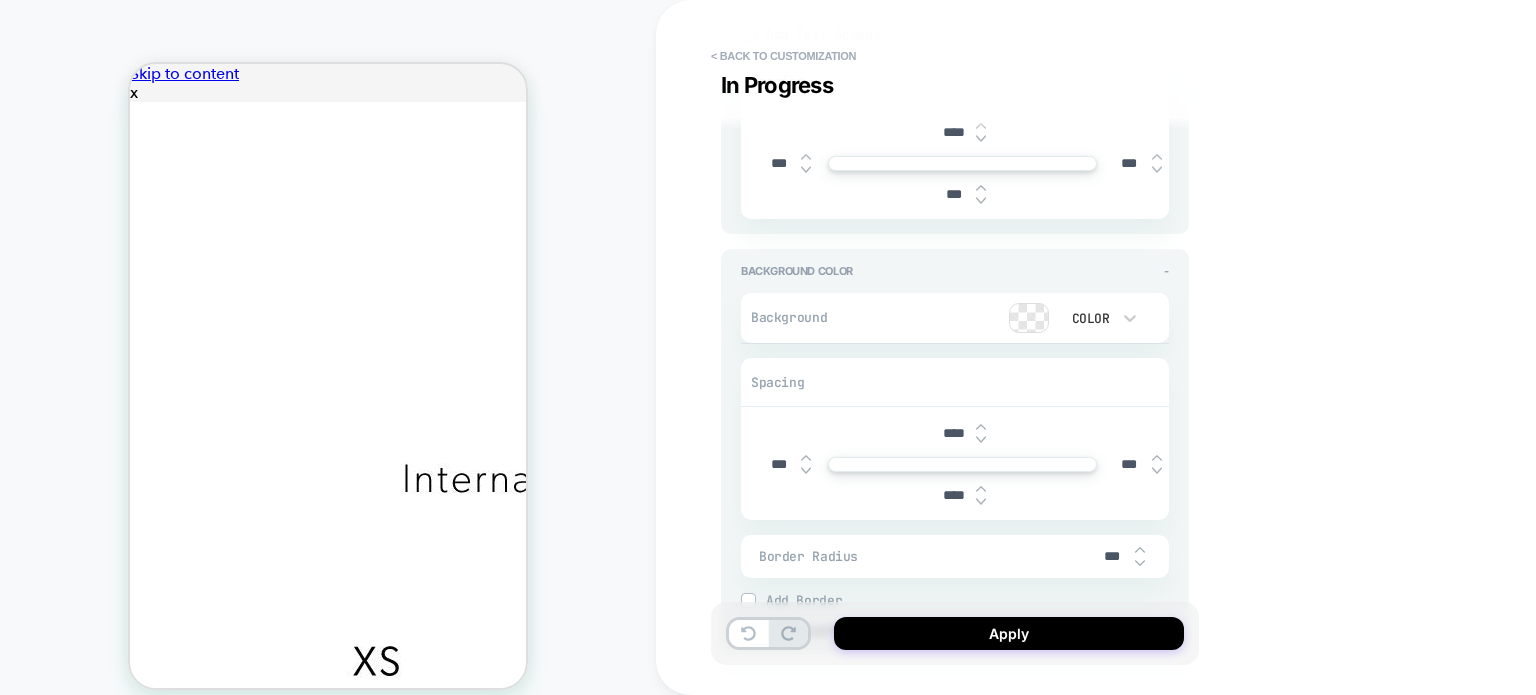 click on "****" at bounding box center [953, 495] 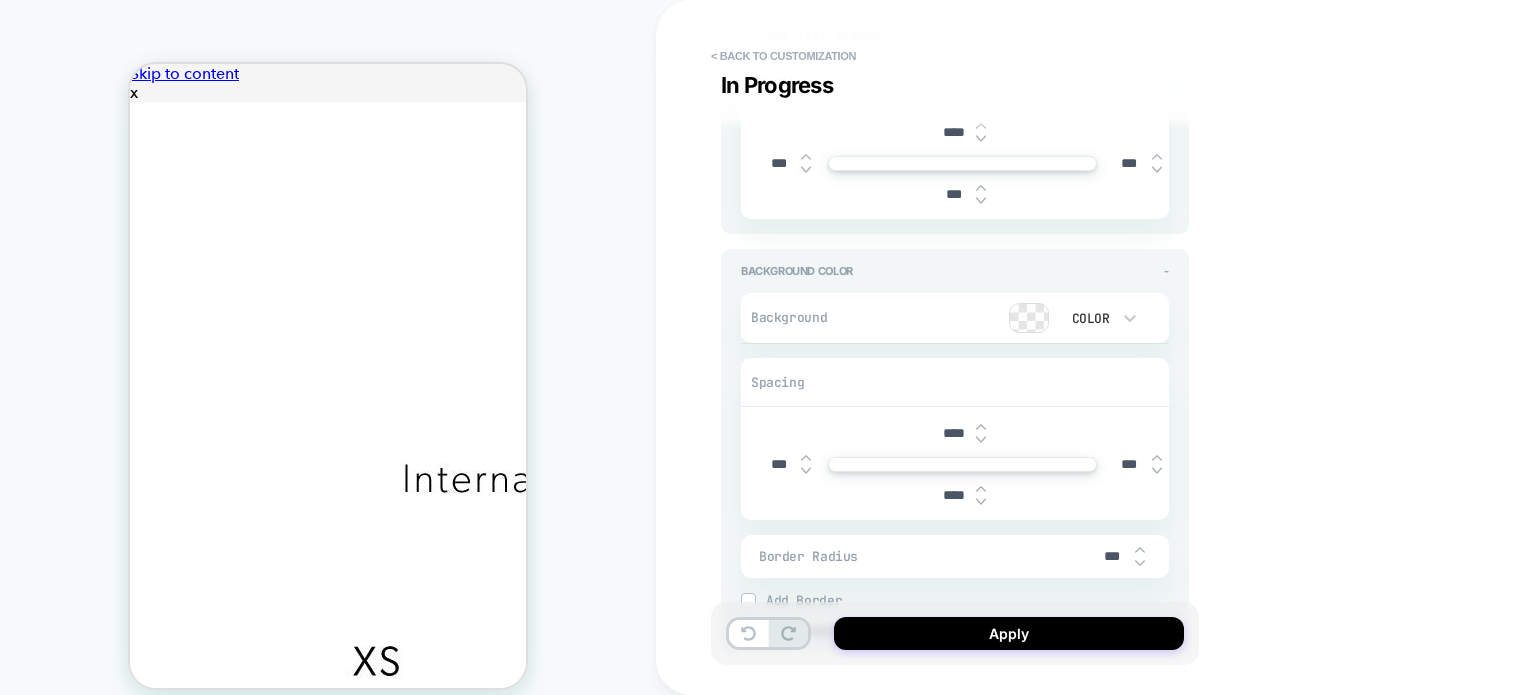 click on "****" at bounding box center (953, 495) 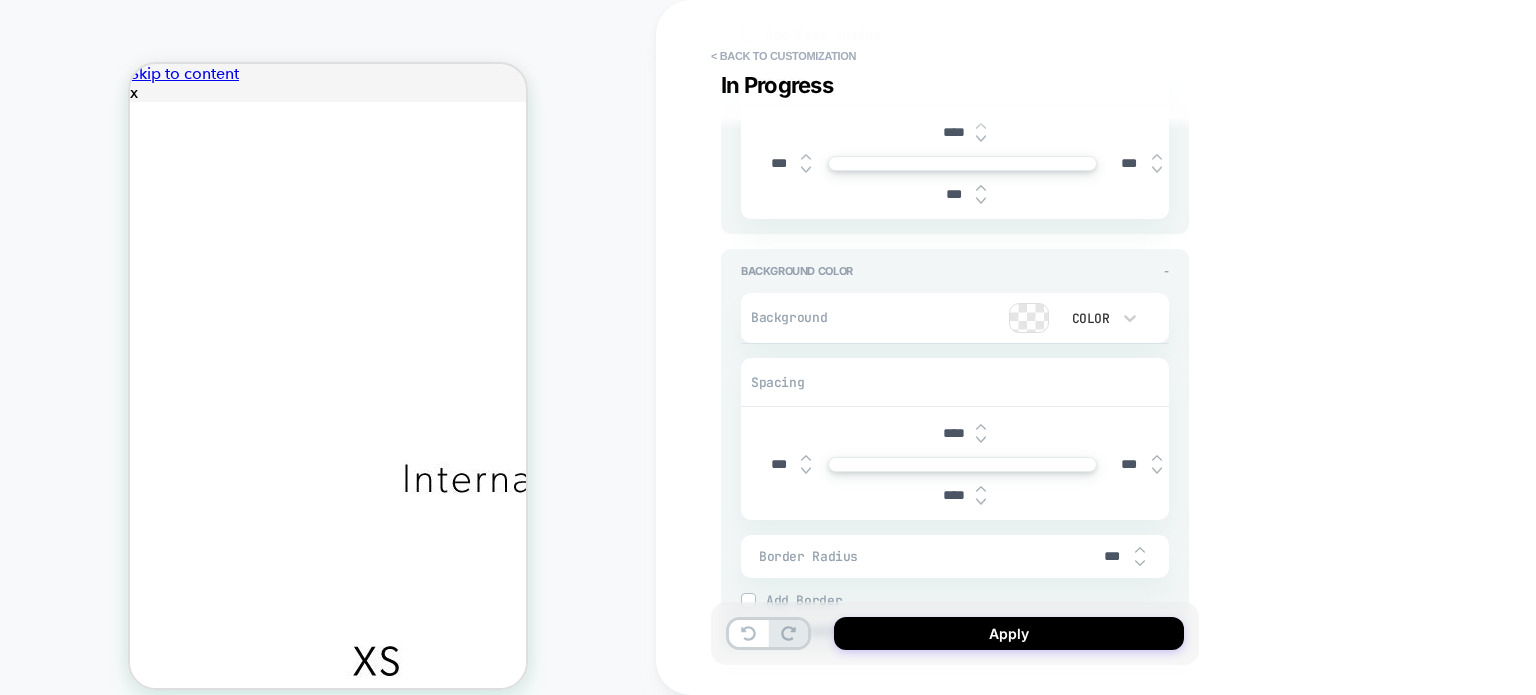 drag, startPoint x: 954, startPoint y: 491, endPoint x: 936, endPoint y: 491, distance: 18 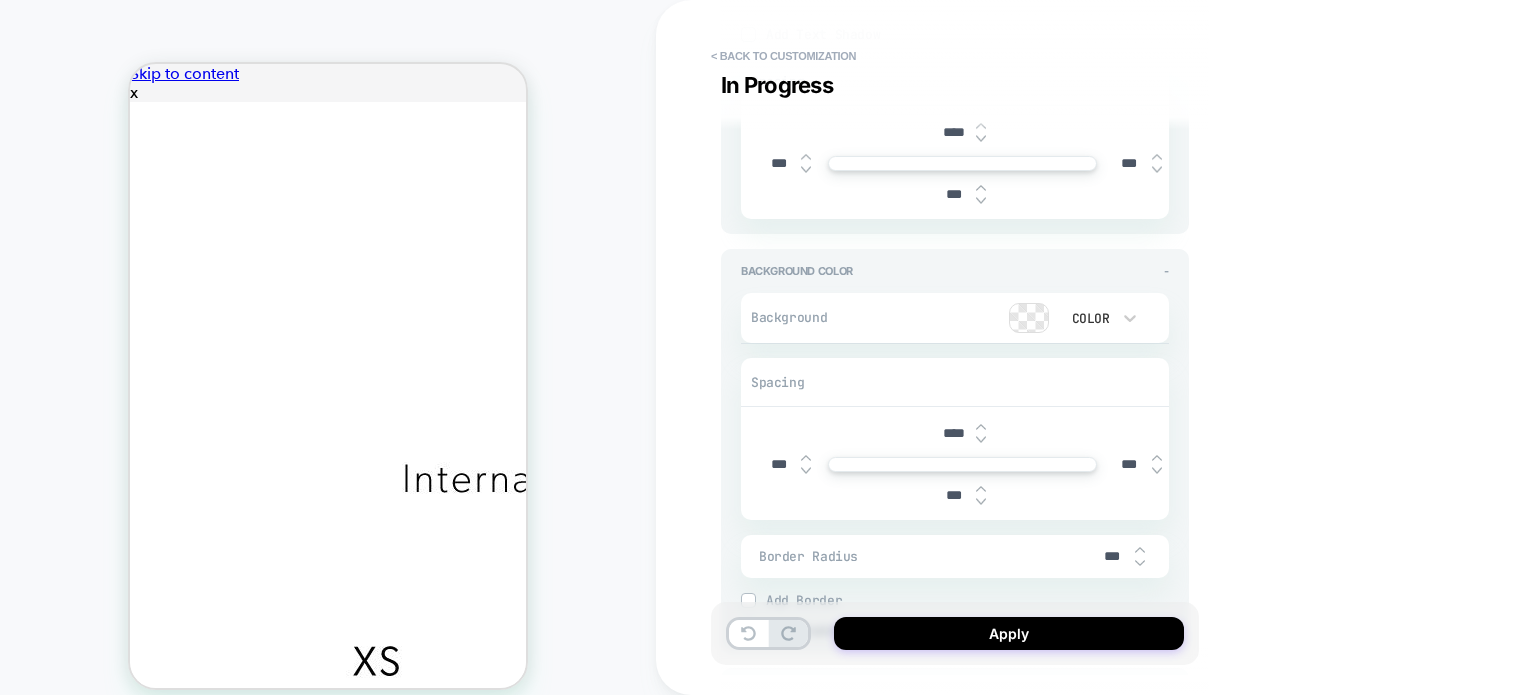 type on "*" 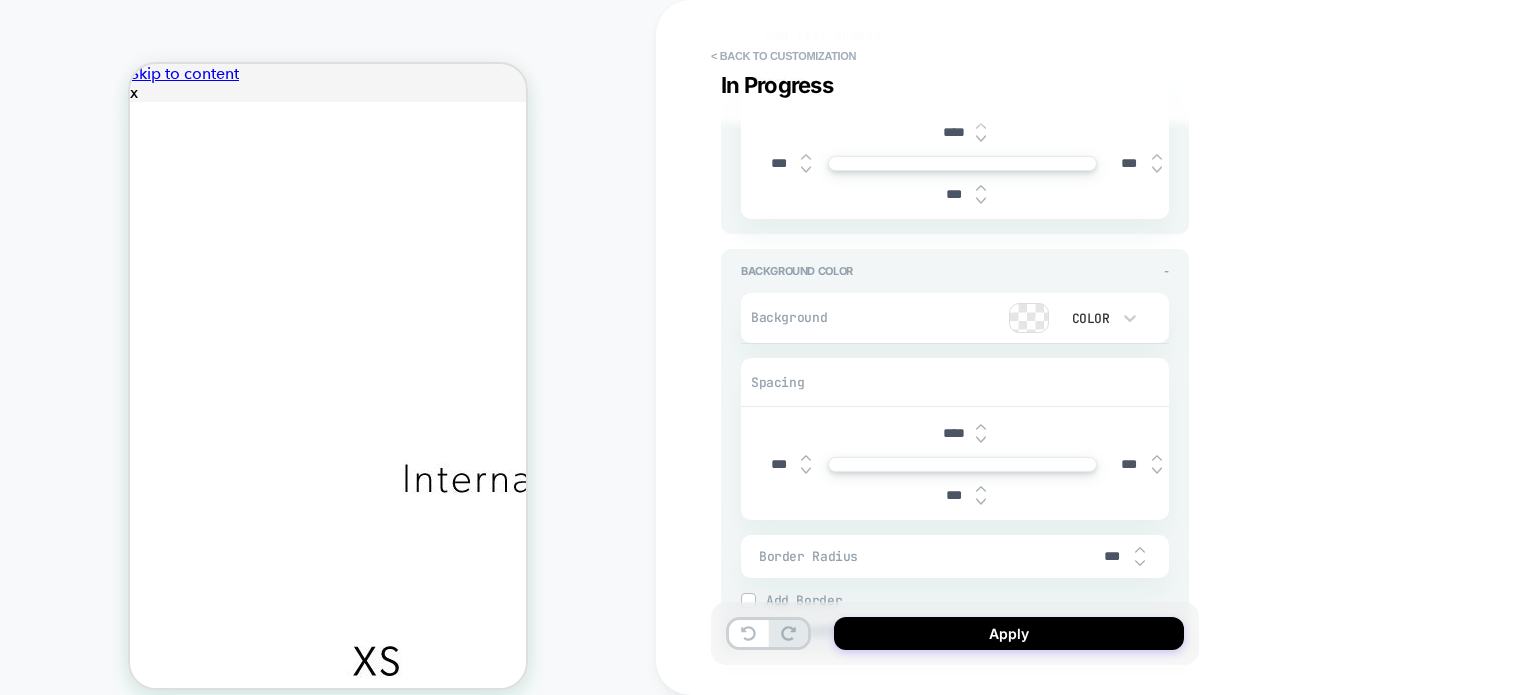 type on "***" 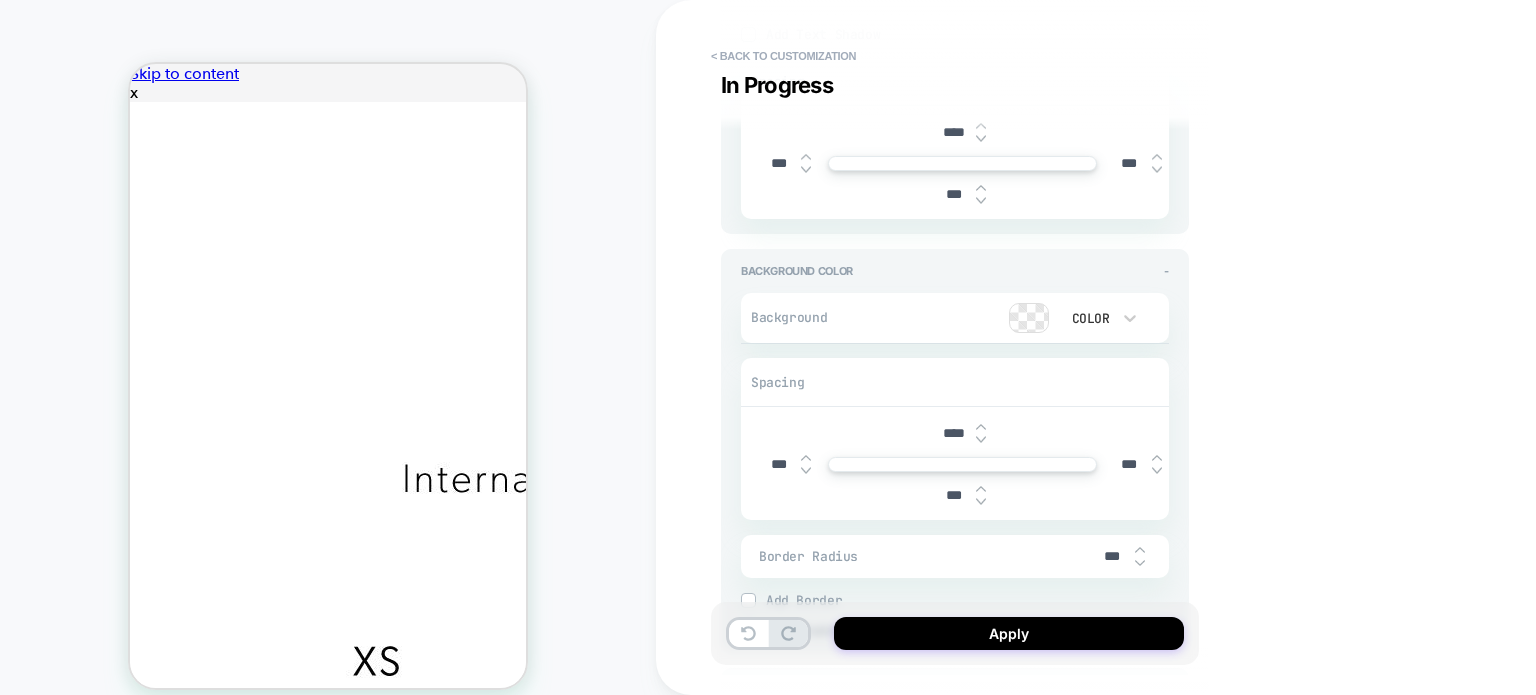 click on "**********" at bounding box center [1096, 347] 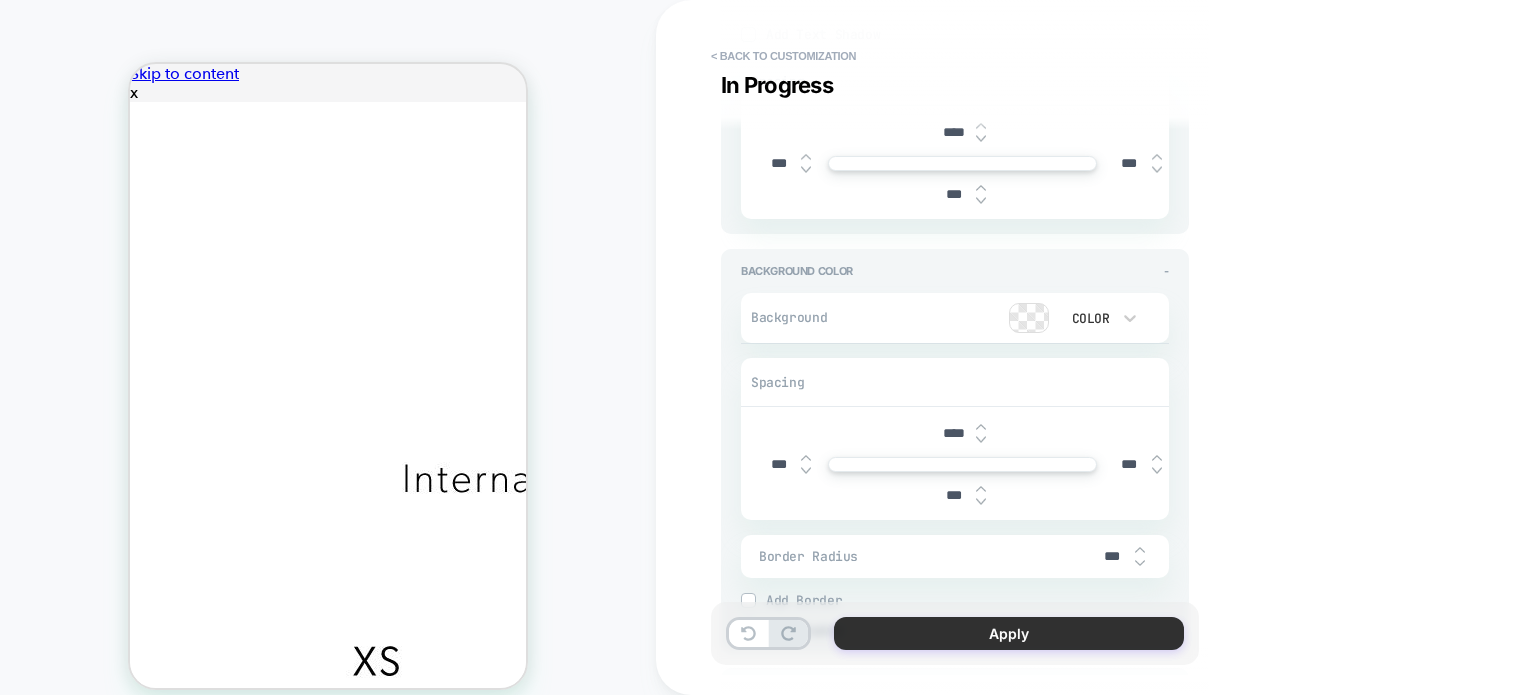 click on "Apply" at bounding box center (1009, 633) 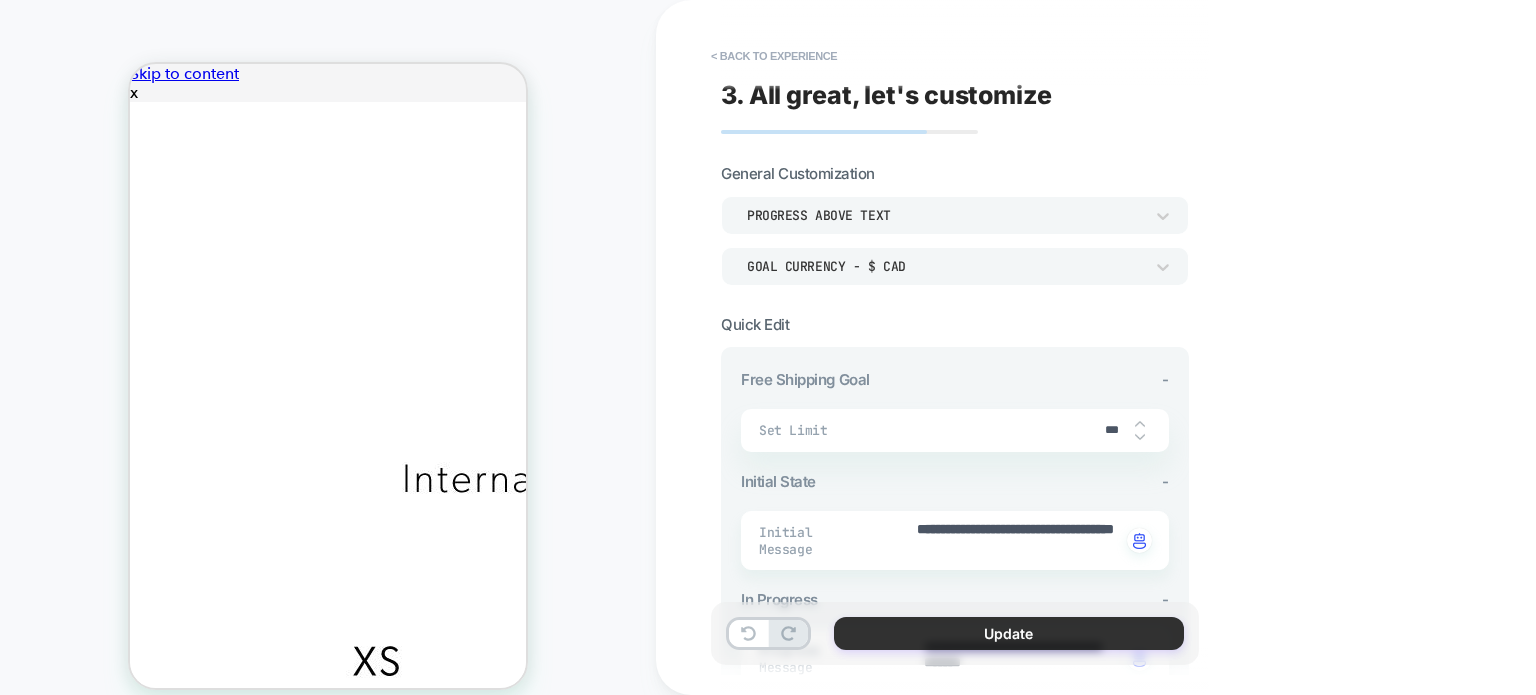 click on "Update" at bounding box center (1009, 633) 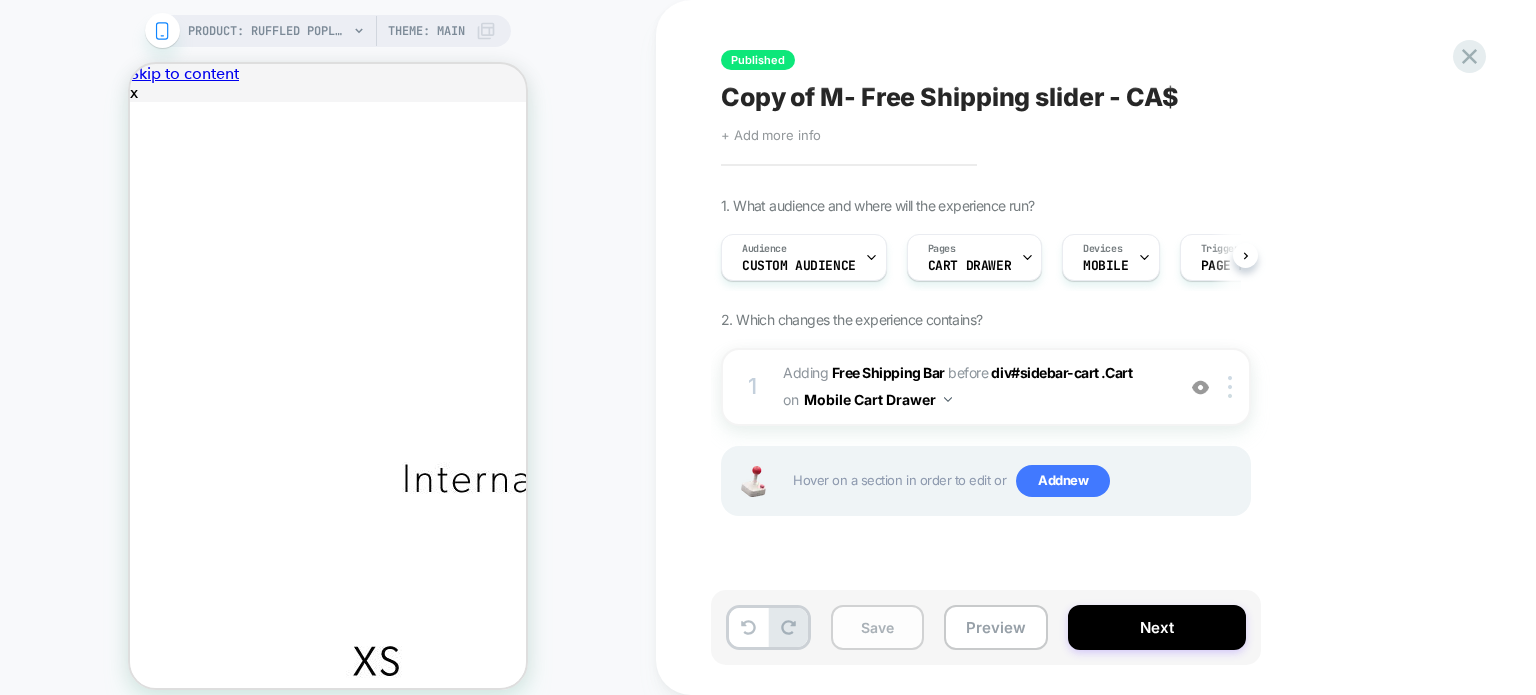 scroll, scrollTop: 0, scrollLeft: 0, axis: both 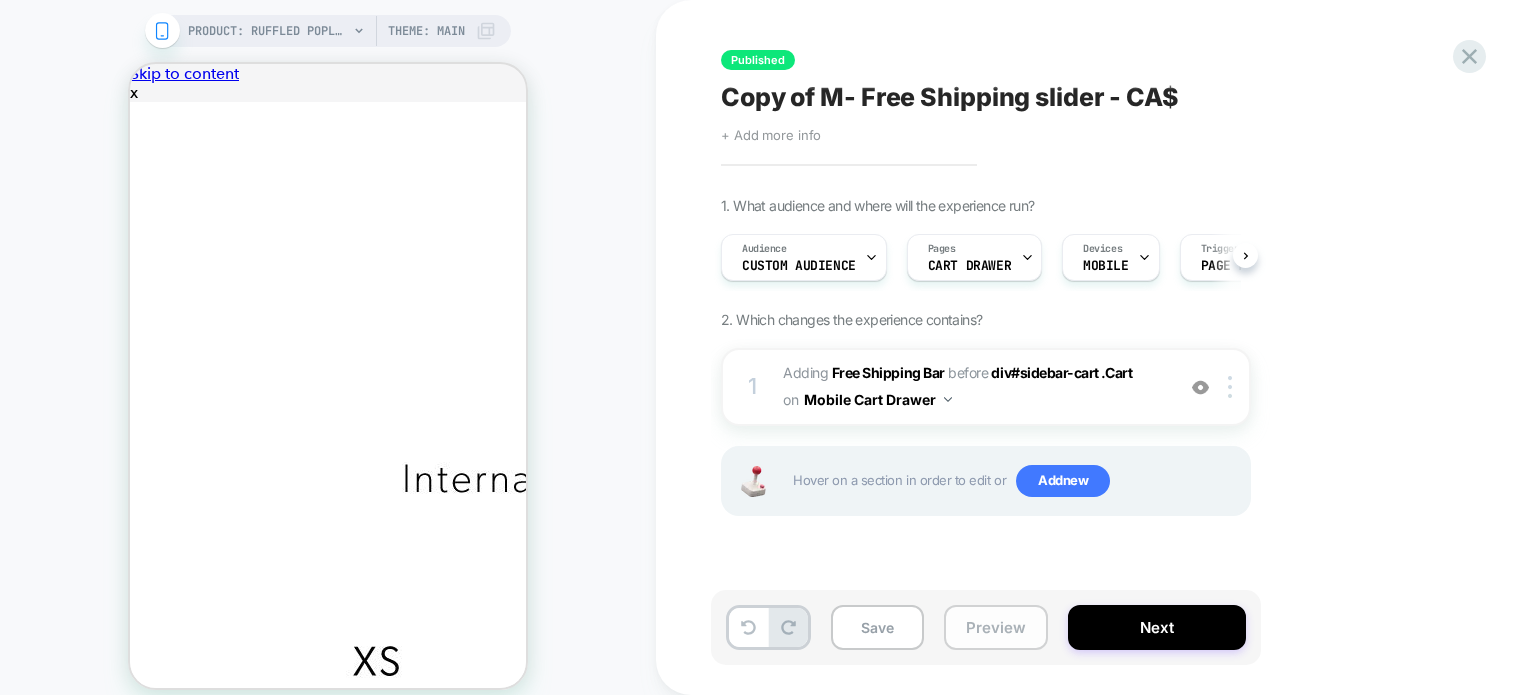 click on "Preview" at bounding box center (996, 627) 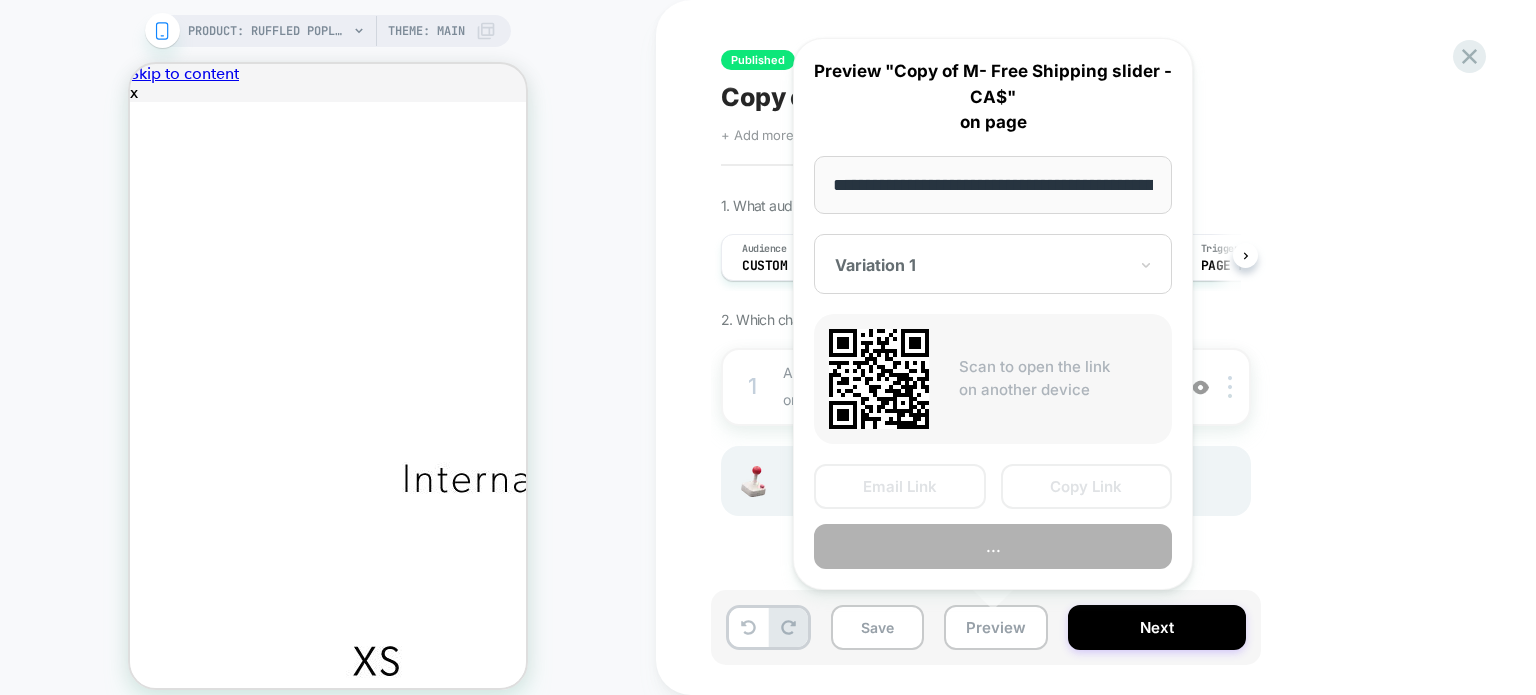 scroll, scrollTop: 0, scrollLeft: 394, axis: horizontal 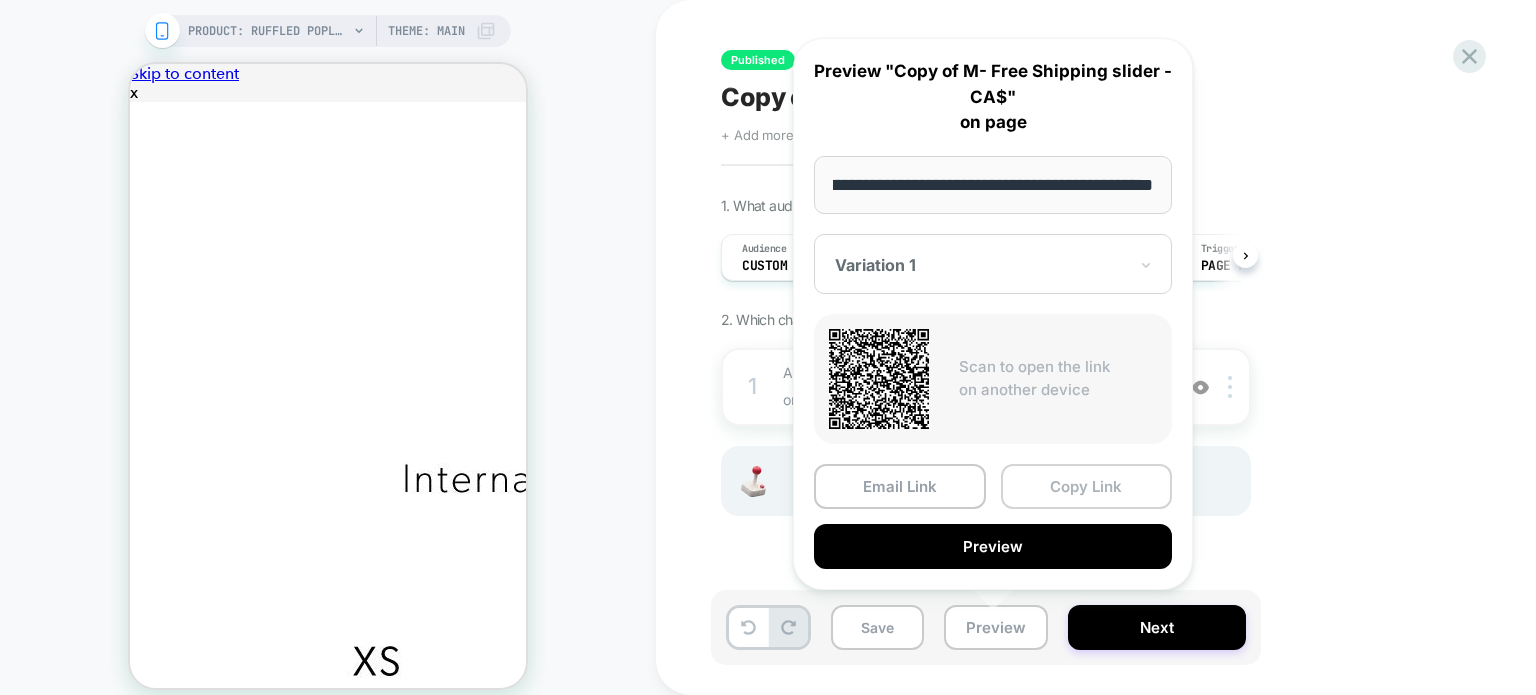 click on "Copy Link" at bounding box center (1087, 486) 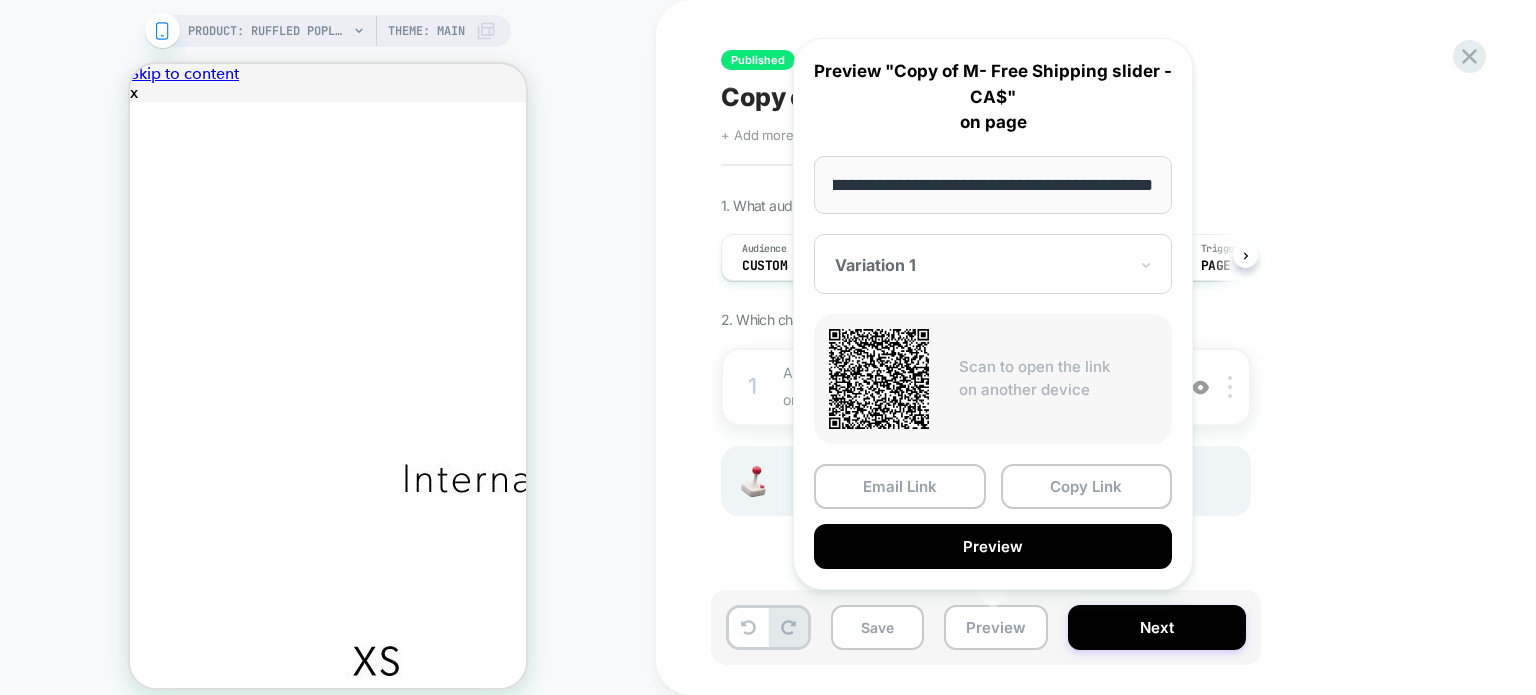 scroll, scrollTop: 0, scrollLeft: 0, axis: both 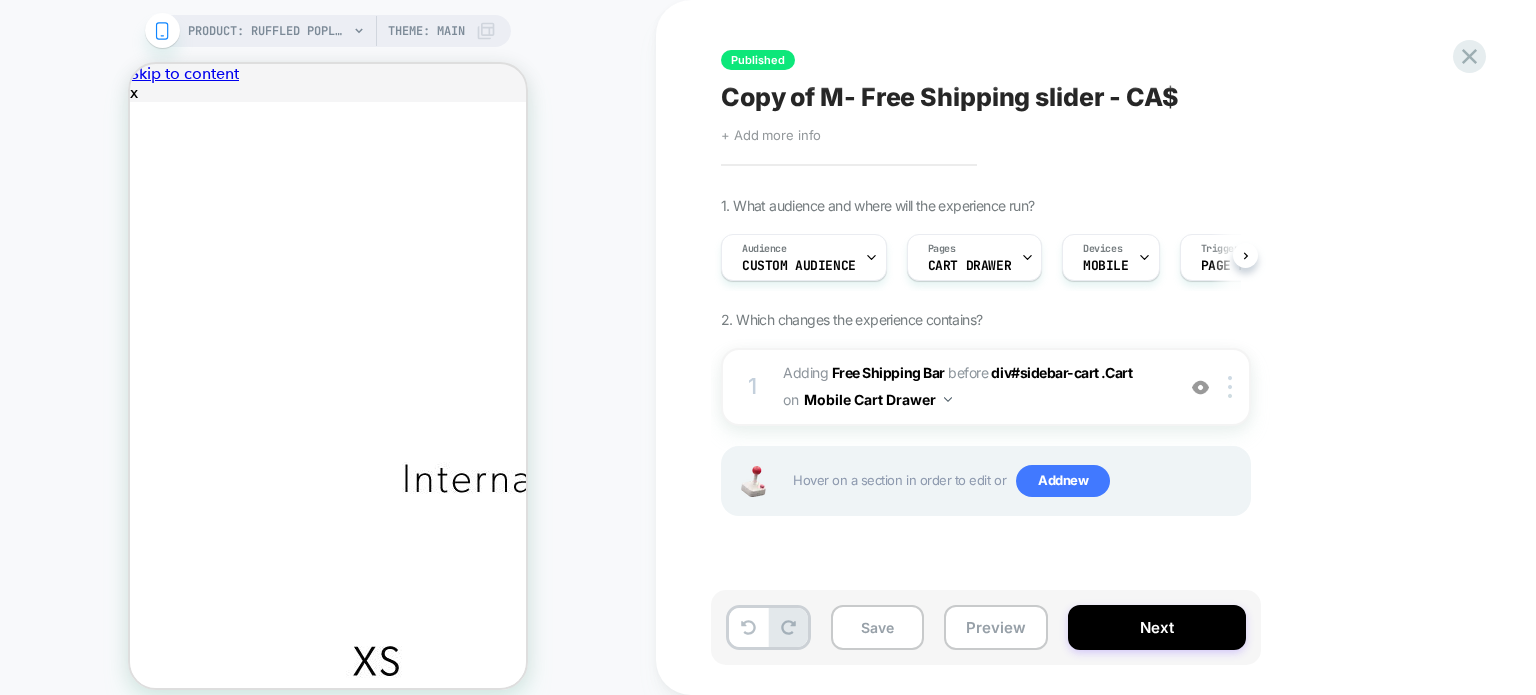 drag, startPoint x: 712, startPoint y: 98, endPoint x: 1147, endPoint y: 102, distance: 435.0184 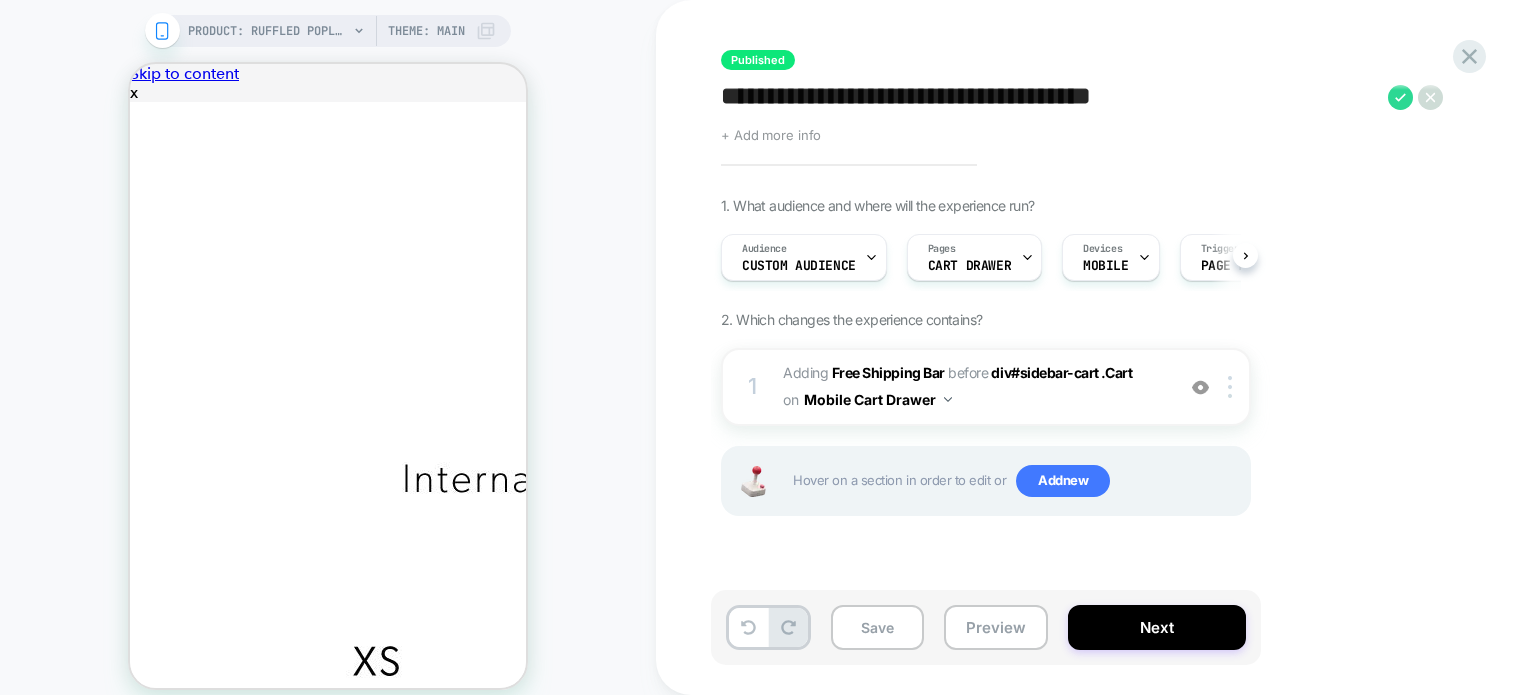 drag, startPoint x: 1186, startPoint y: 95, endPoint x: 708, endPoint y: 94, distance: 478.00104 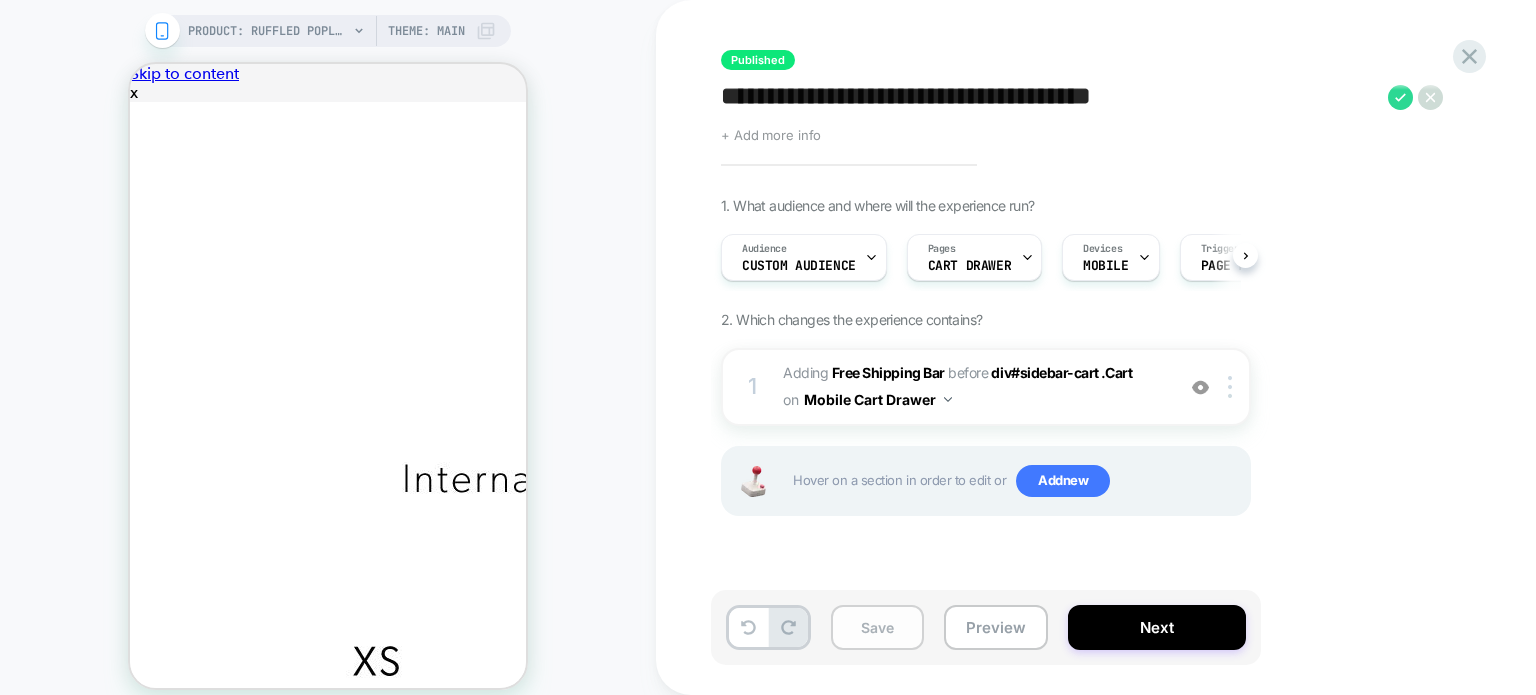 click on "Save" at bounding box center [877, 627] 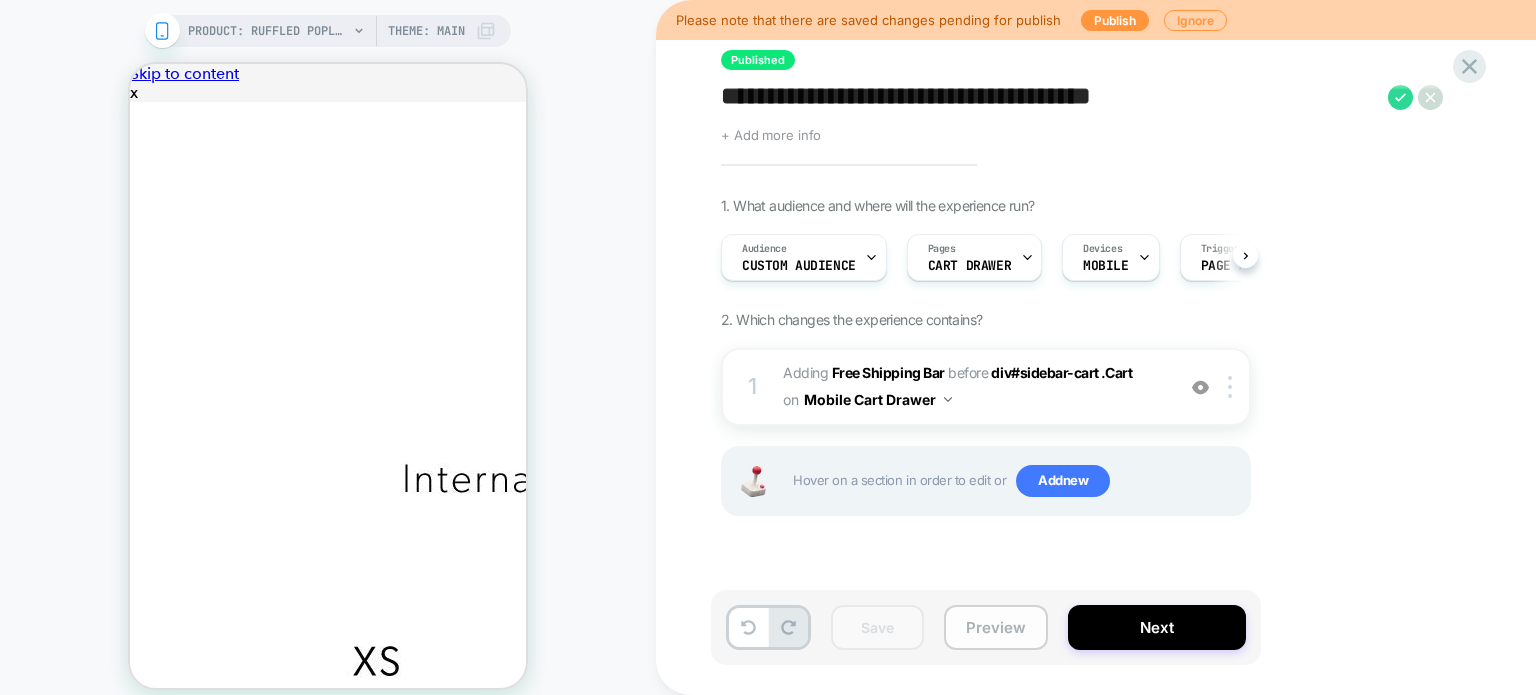 click on "Preview" at bounding box center (996, 627) 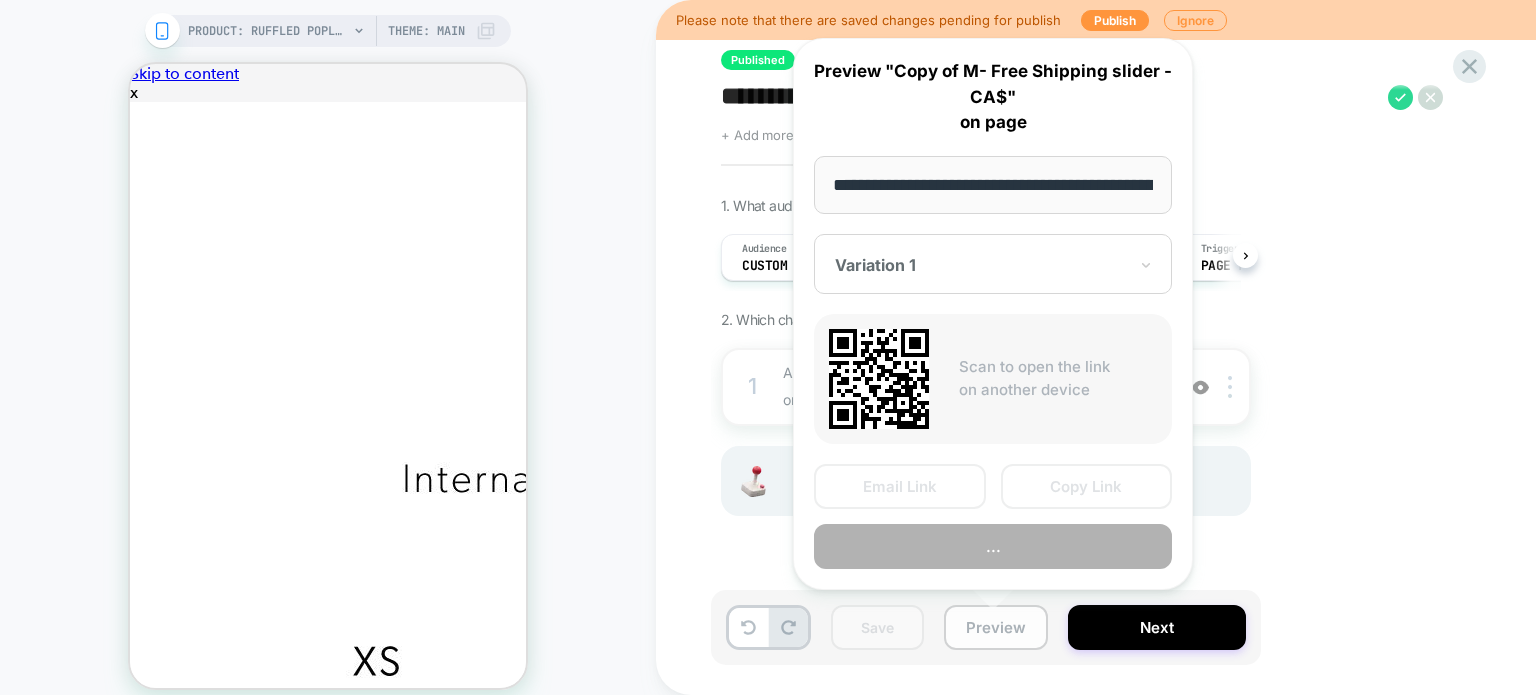 scroll, scrollTop: 0, scrollLeft: 394, axis: horizontal 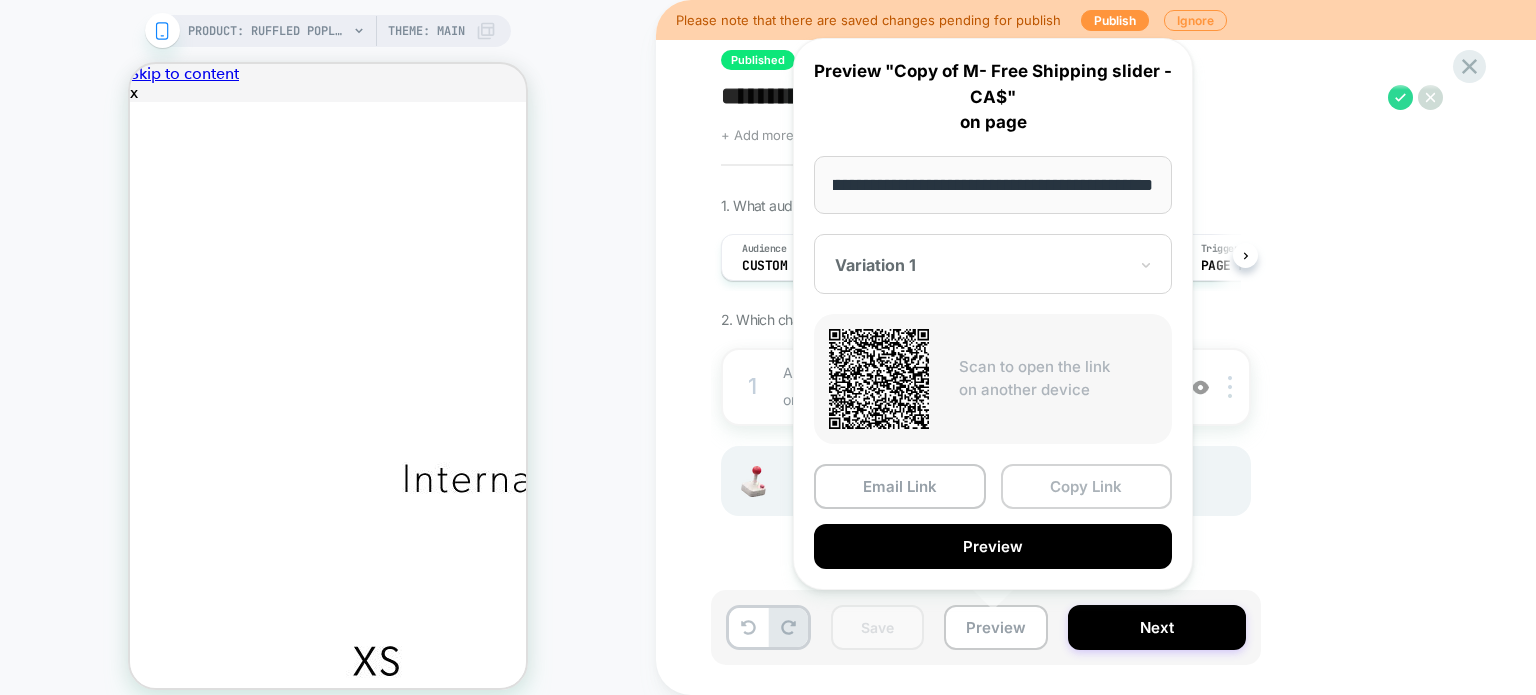 click on "Copy Link" at bounding box center (1087, 486) 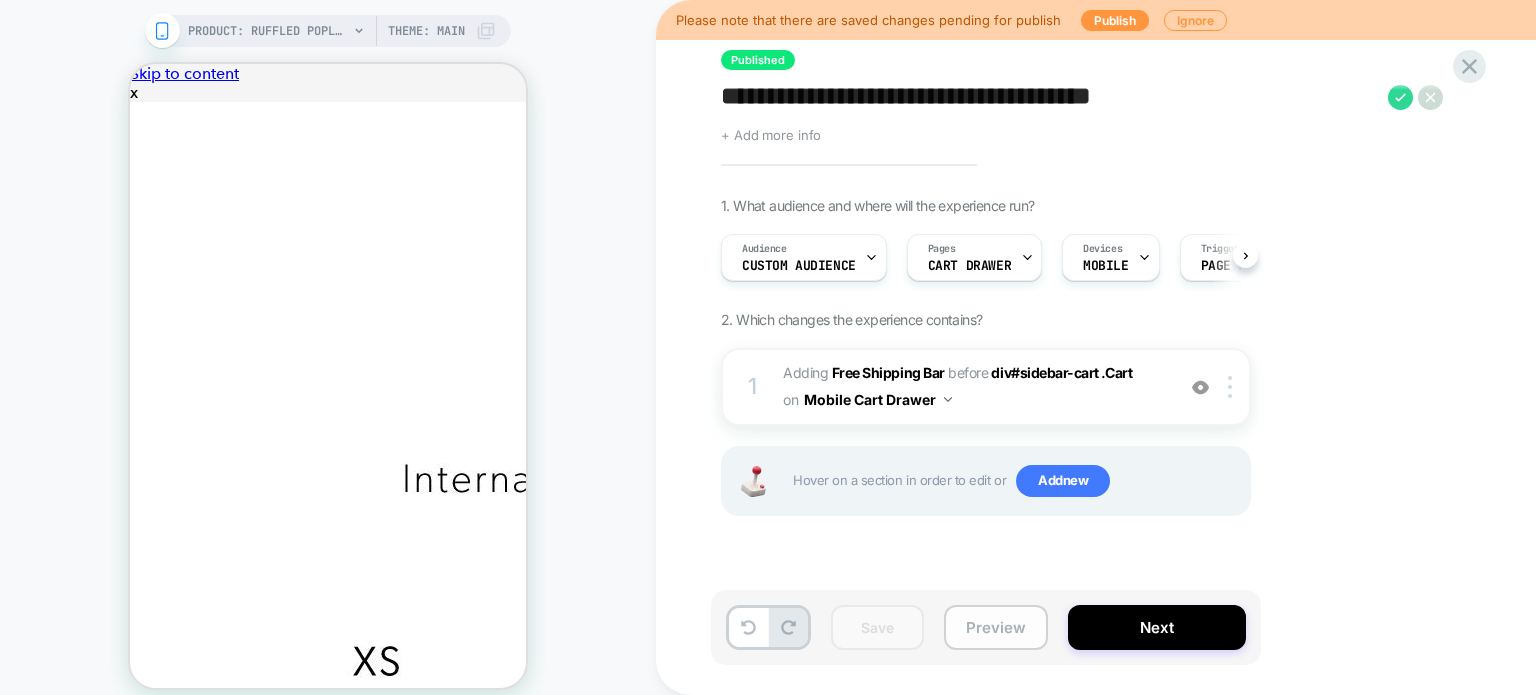 click on "Preview" at bounding box center [996, 627] 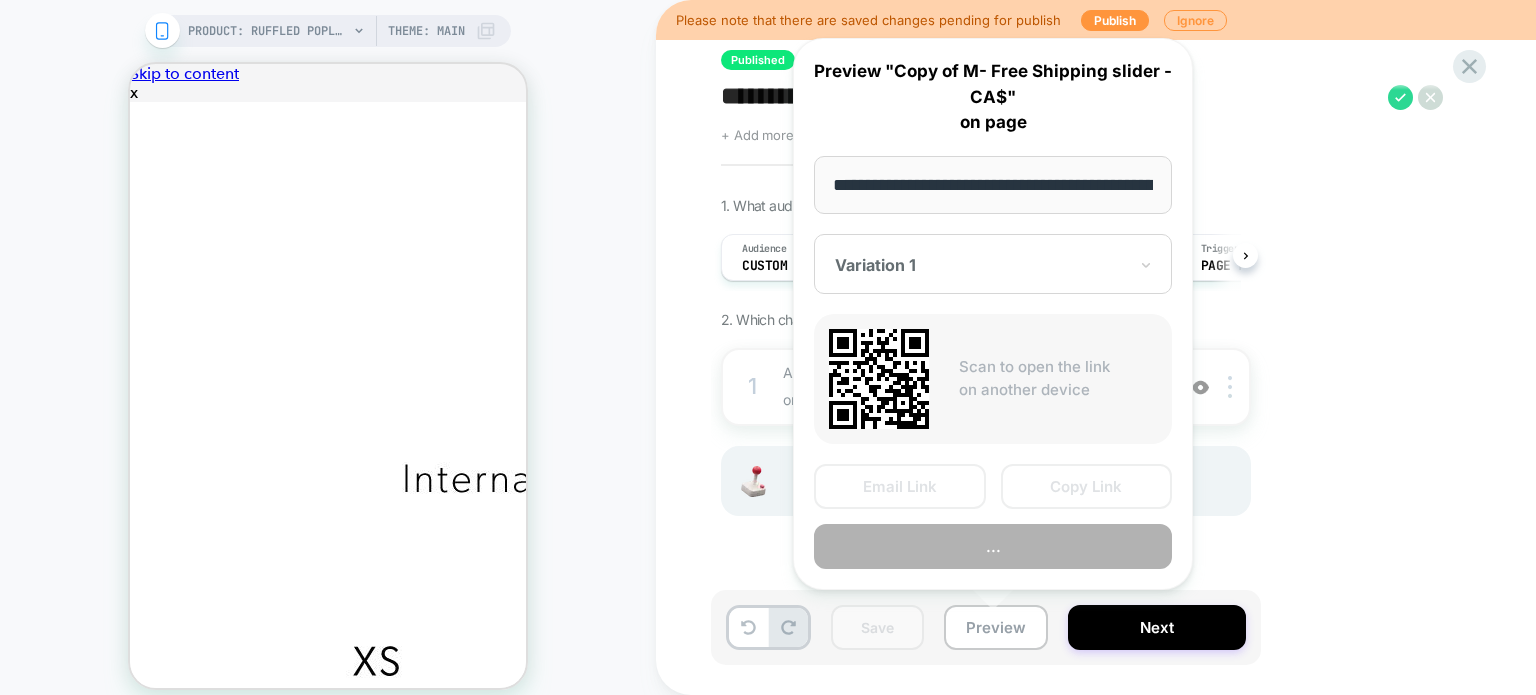 scroll, scrollTop: 0, scrollLeft: 394, axis: horizontal 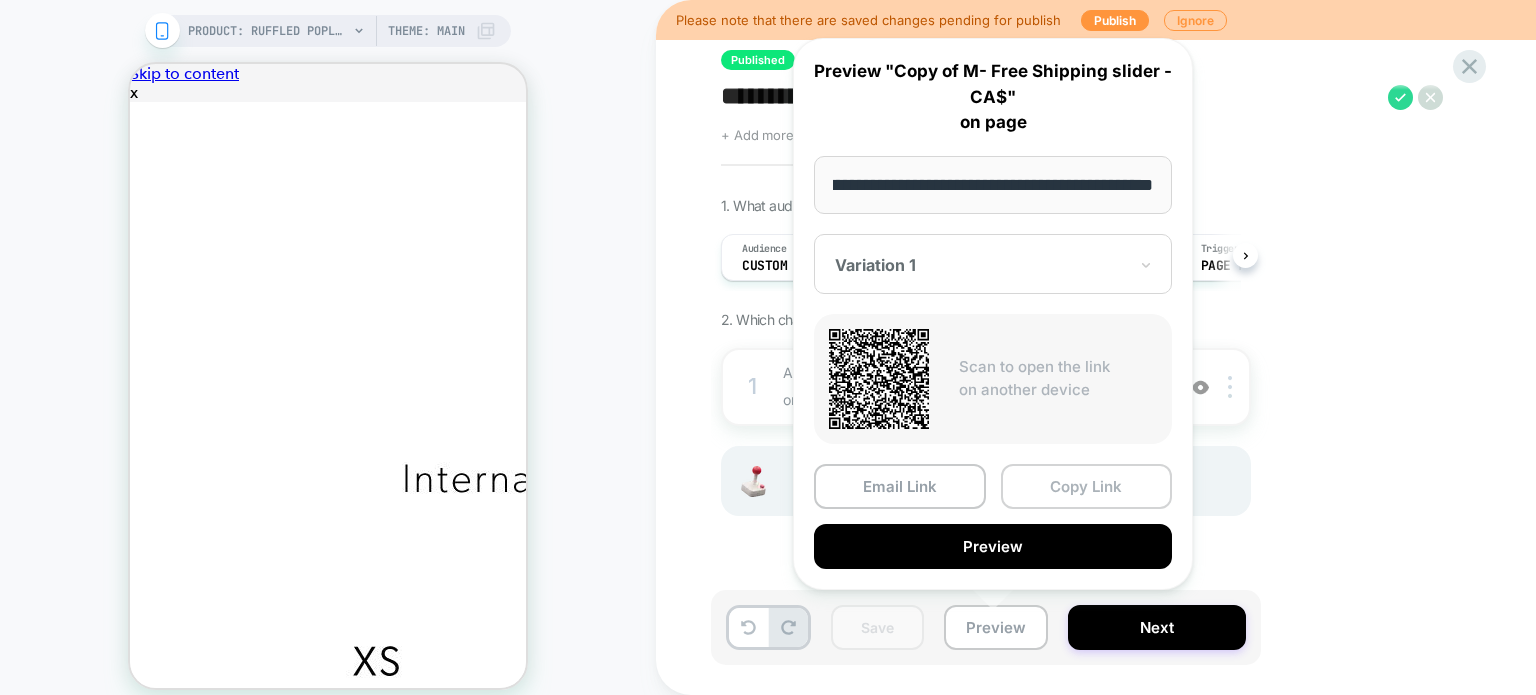 click on "Copy Link" at bounding box center [1087, 486] 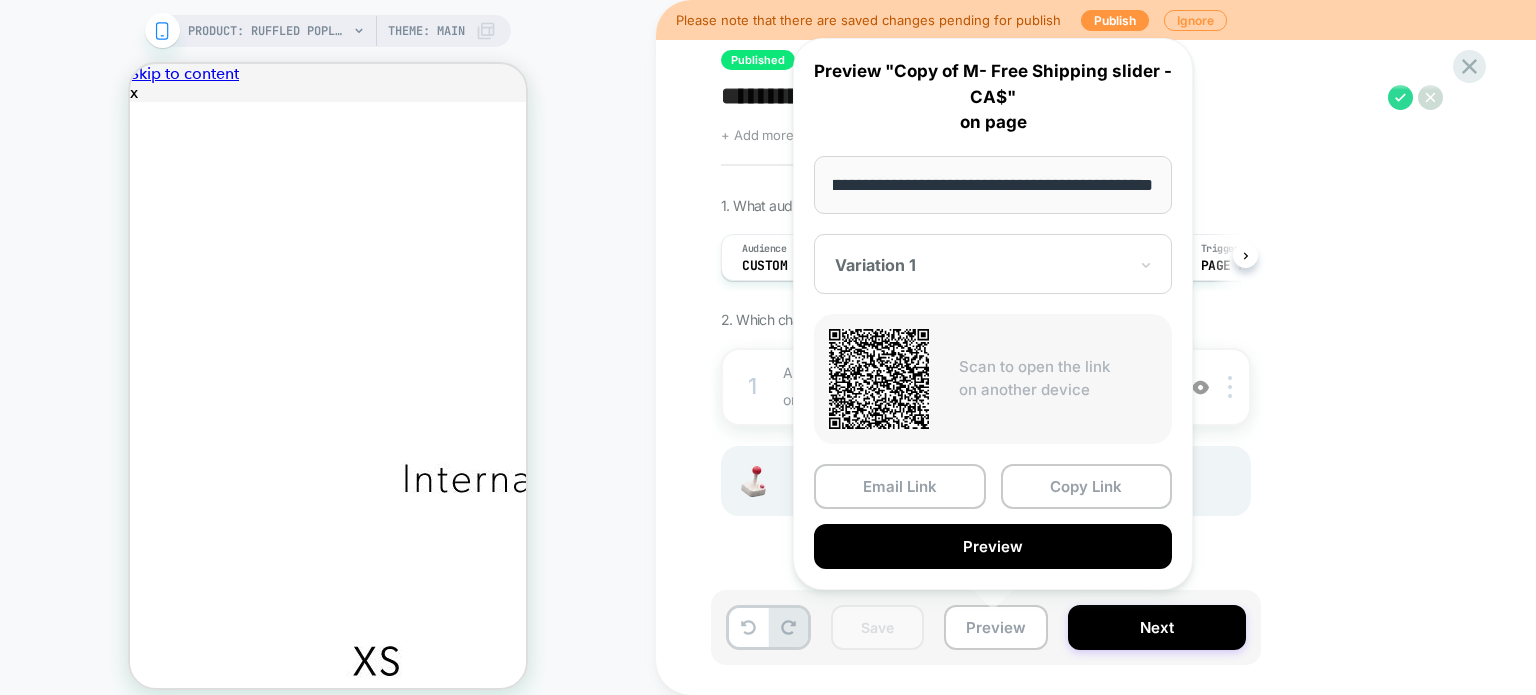 scroll, scrollTop: 0, scrollLeft: 0, axis: both 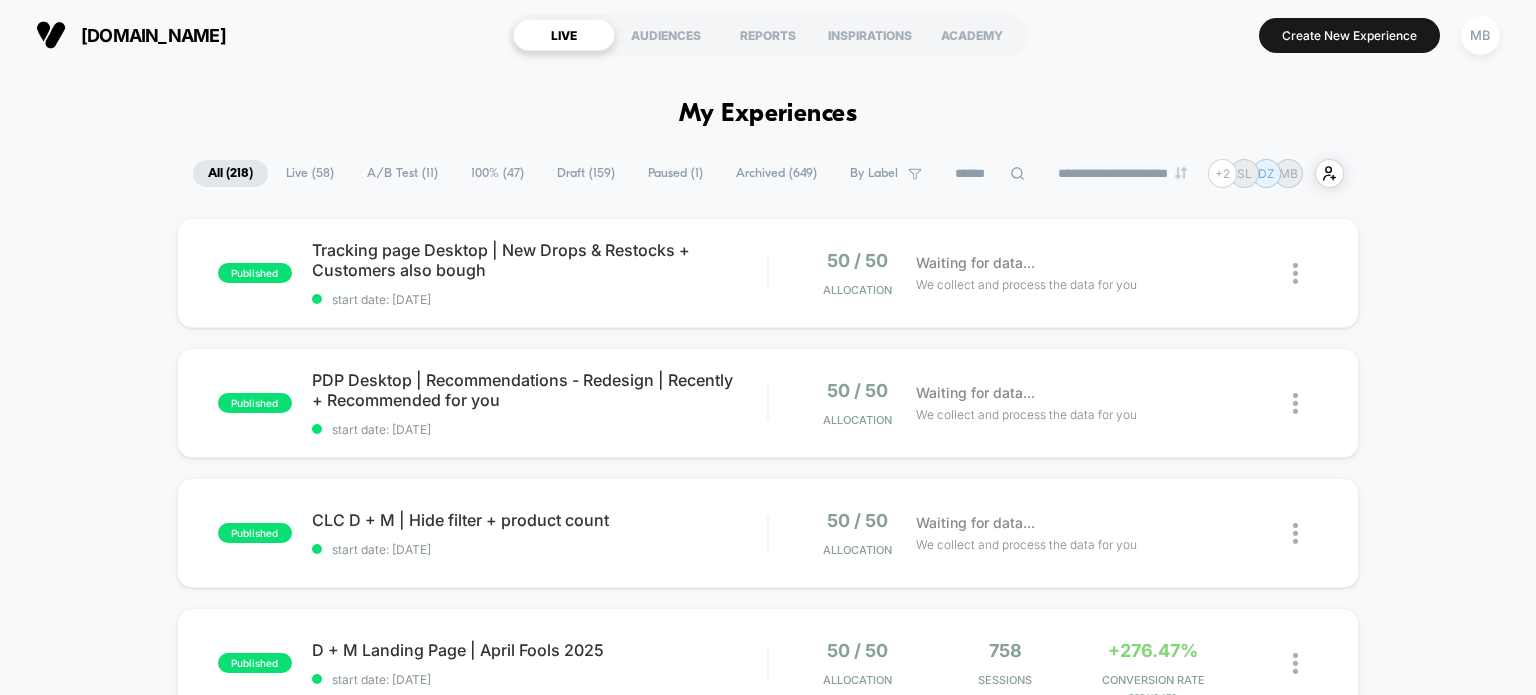 click on "Live ( 58 )" at bounding box center [310, 173] 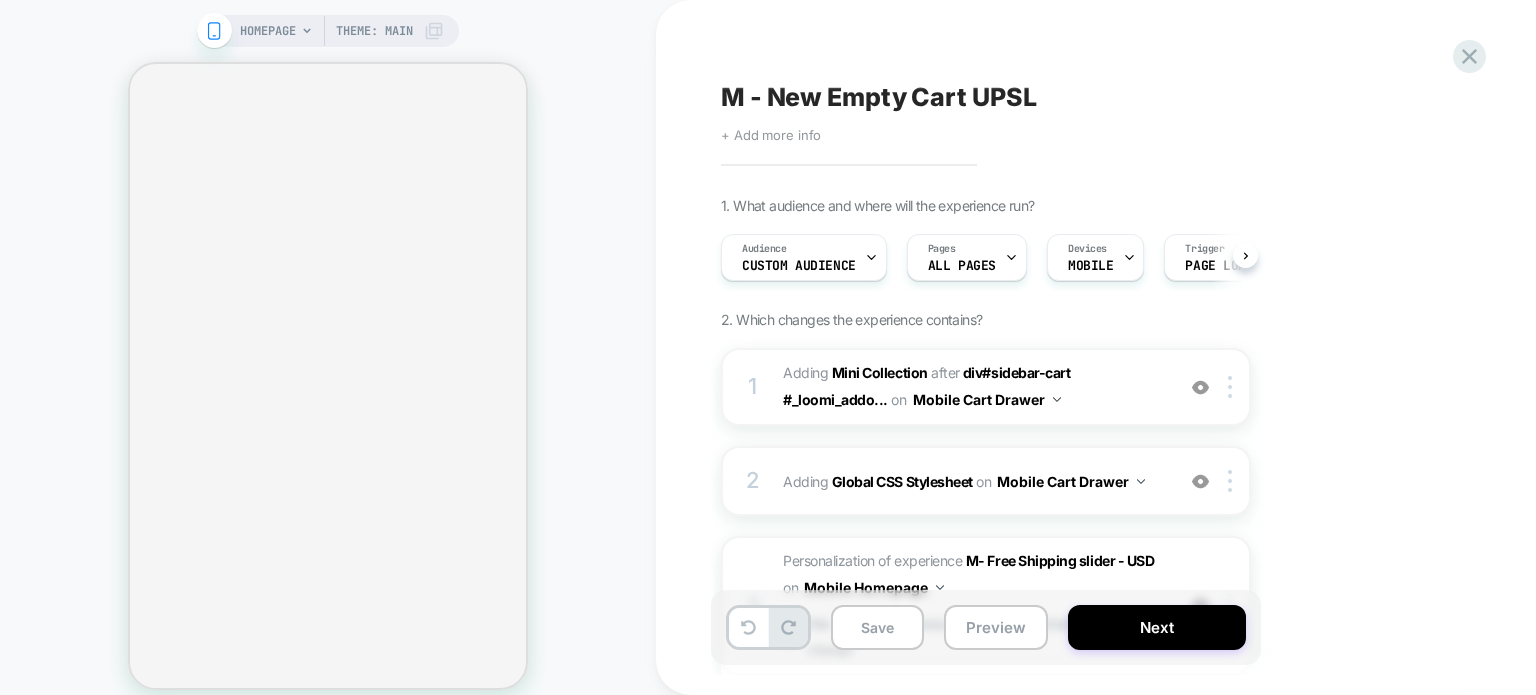 scroll, scrollTop: 0, scrollLeft: 0, axis: both 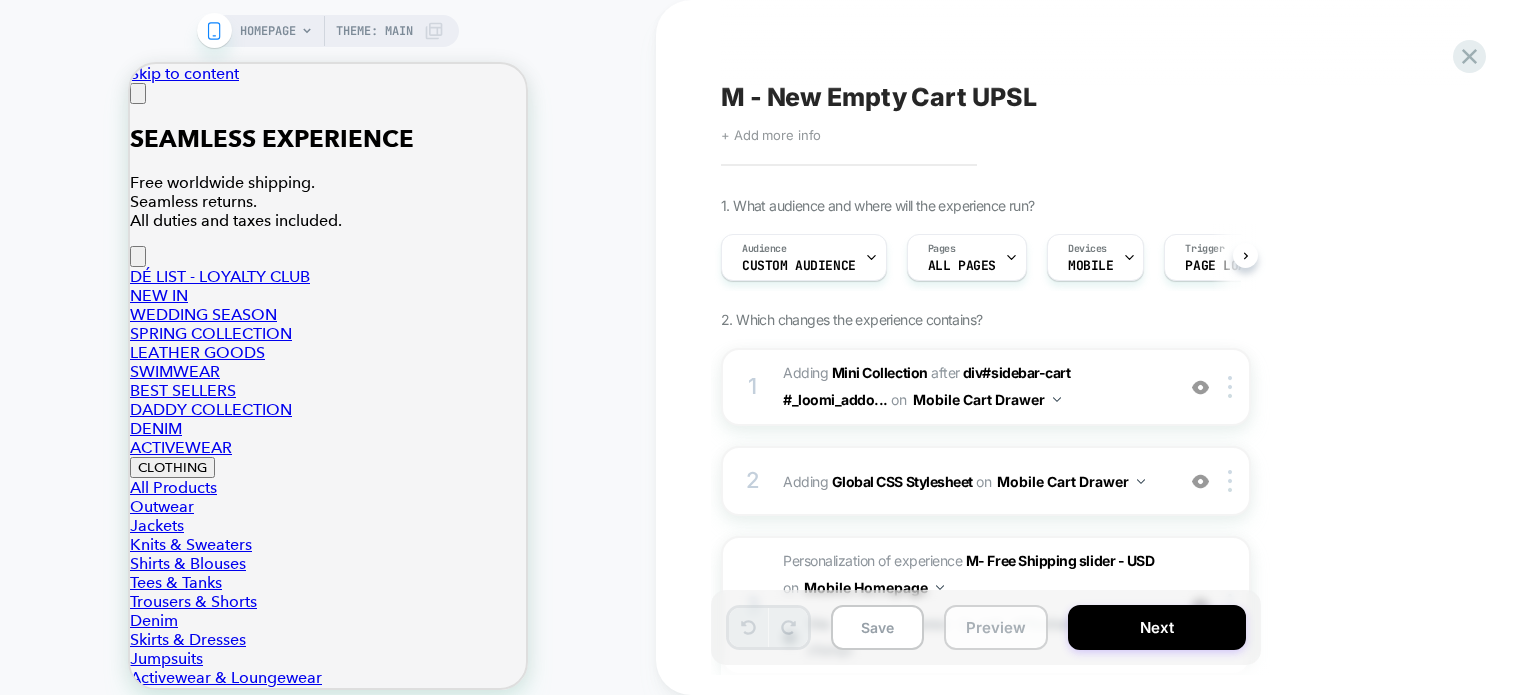 click on "Preview" at bounding box center (996, 627) 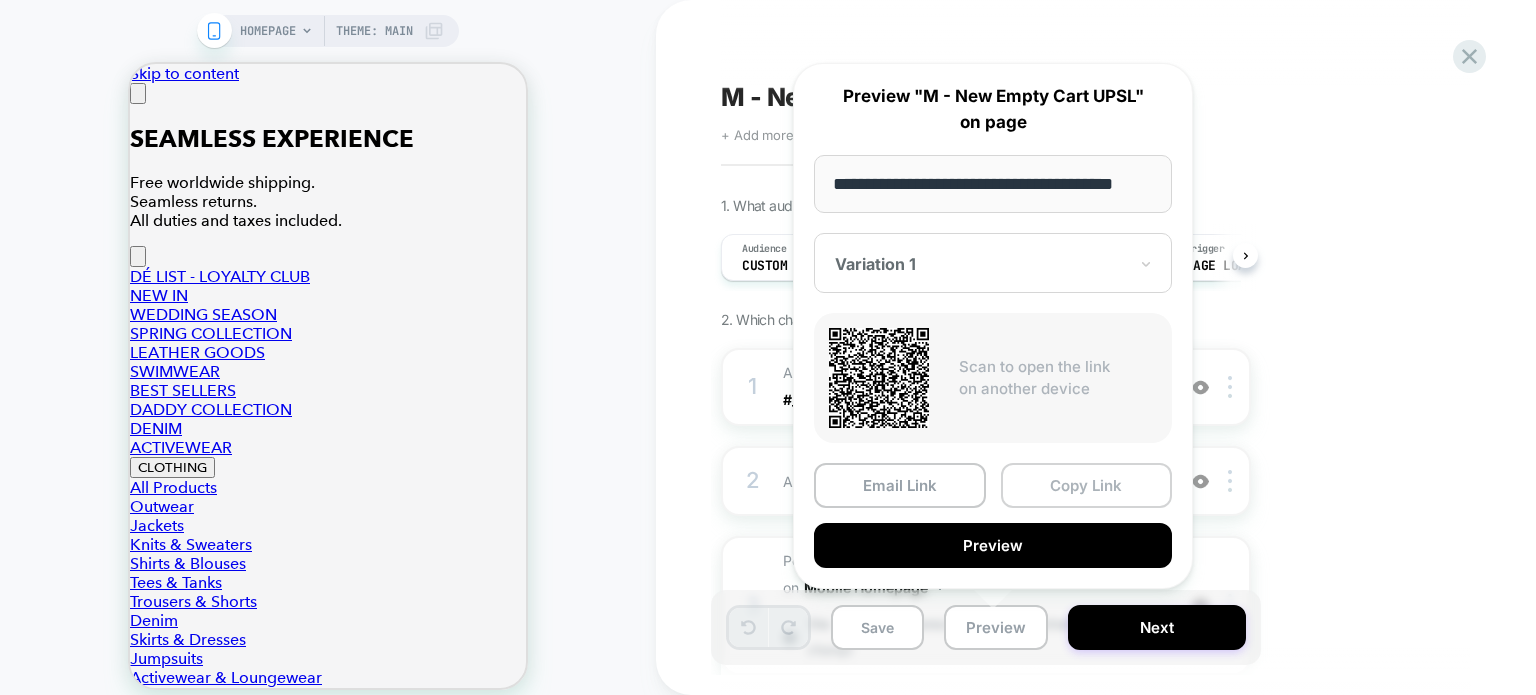 scroll, scrollTop: 0, scrollLeft: 24, axis: horizontal 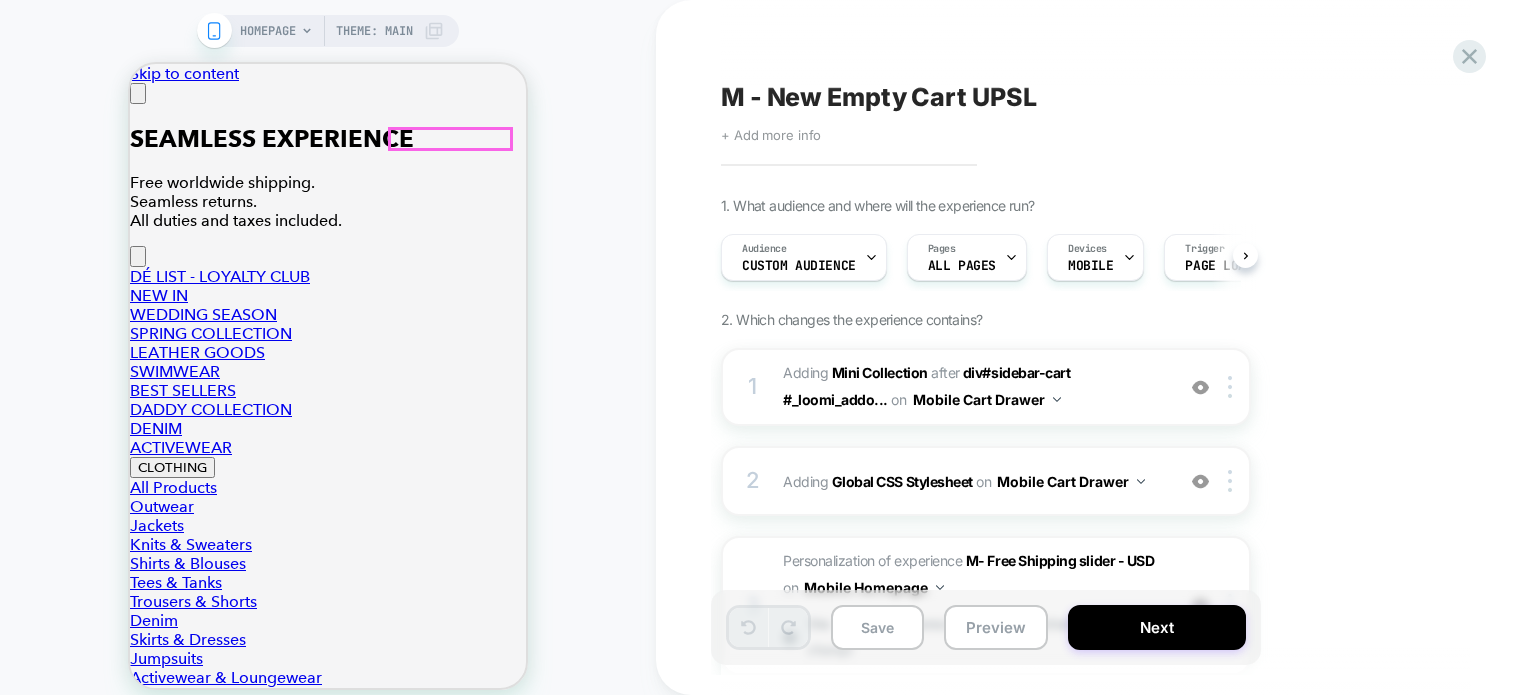 click on "1" at bounding box center (315, 5728) 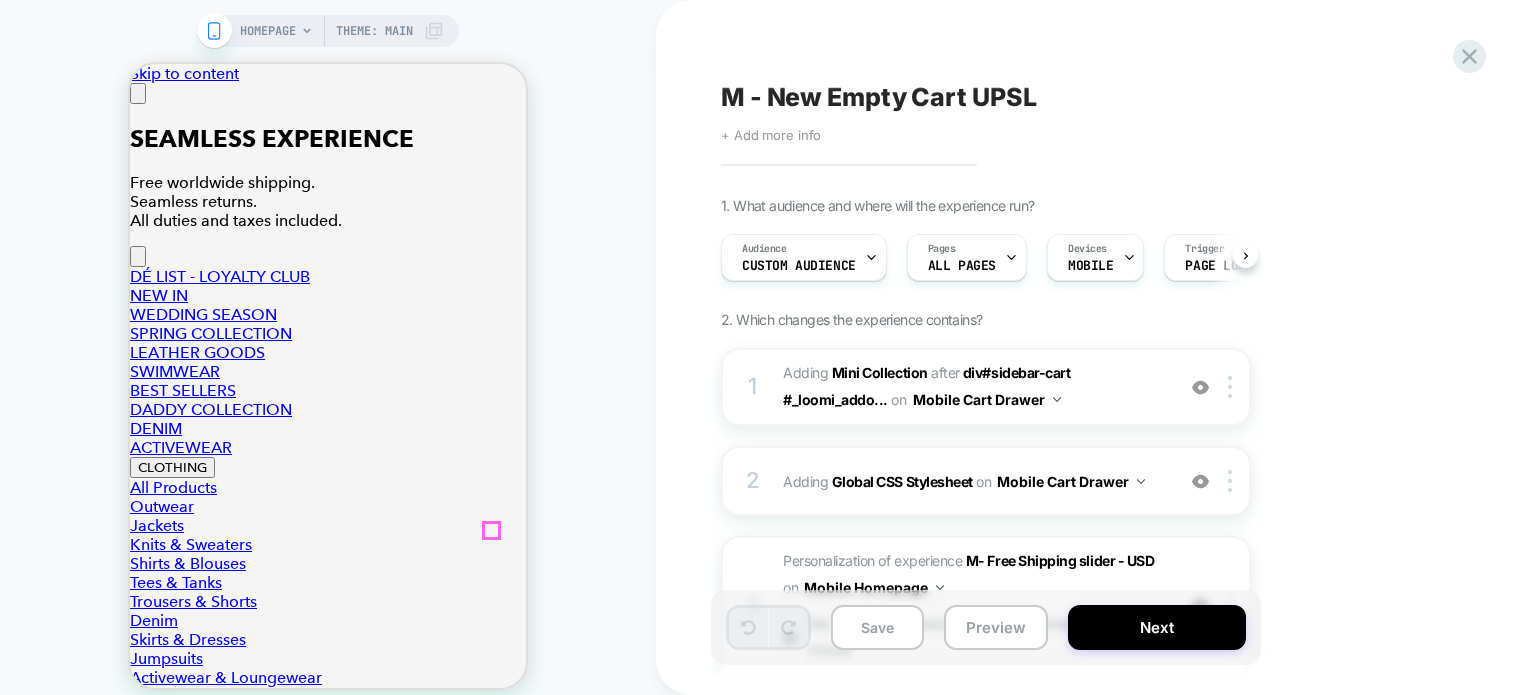 click at bounding box center (138, 93) 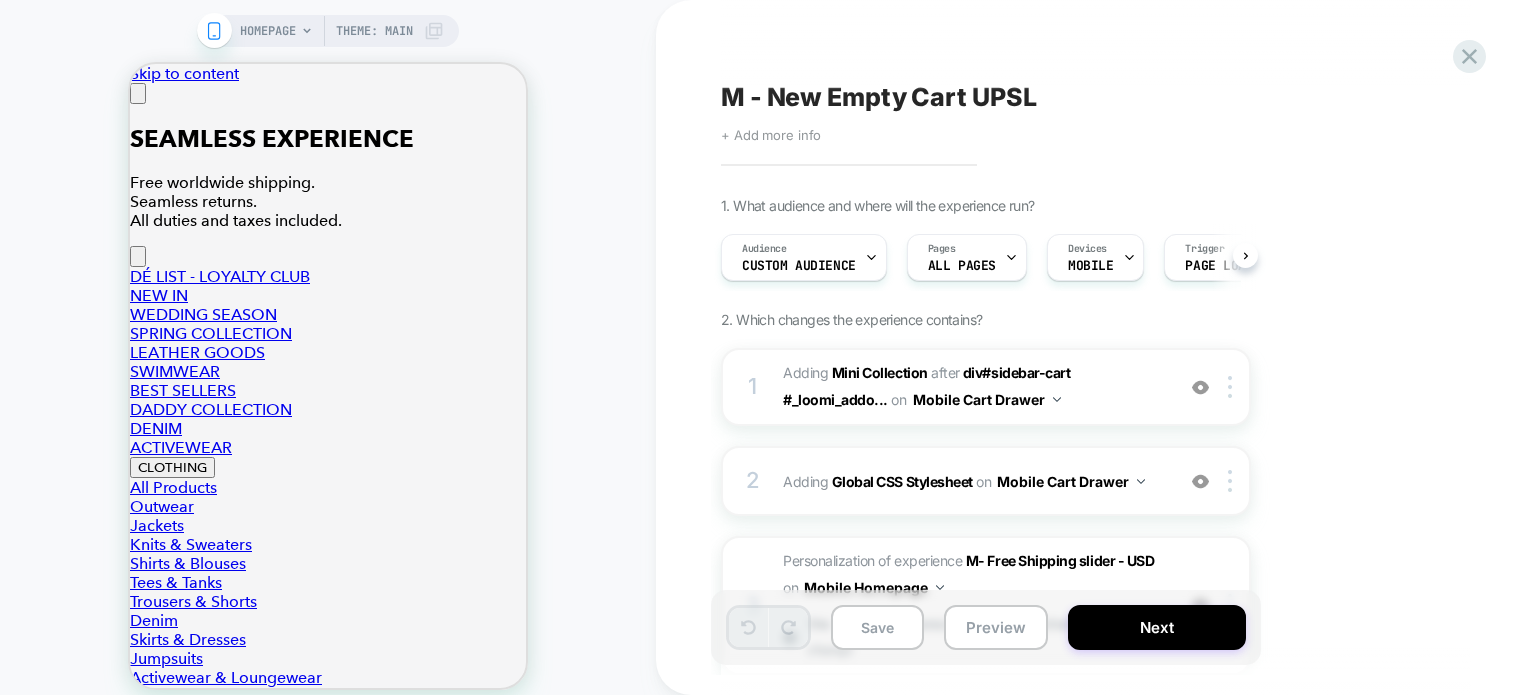click on "HOMEPAGE Theme: MAIN" at bounding box center [342, 31] 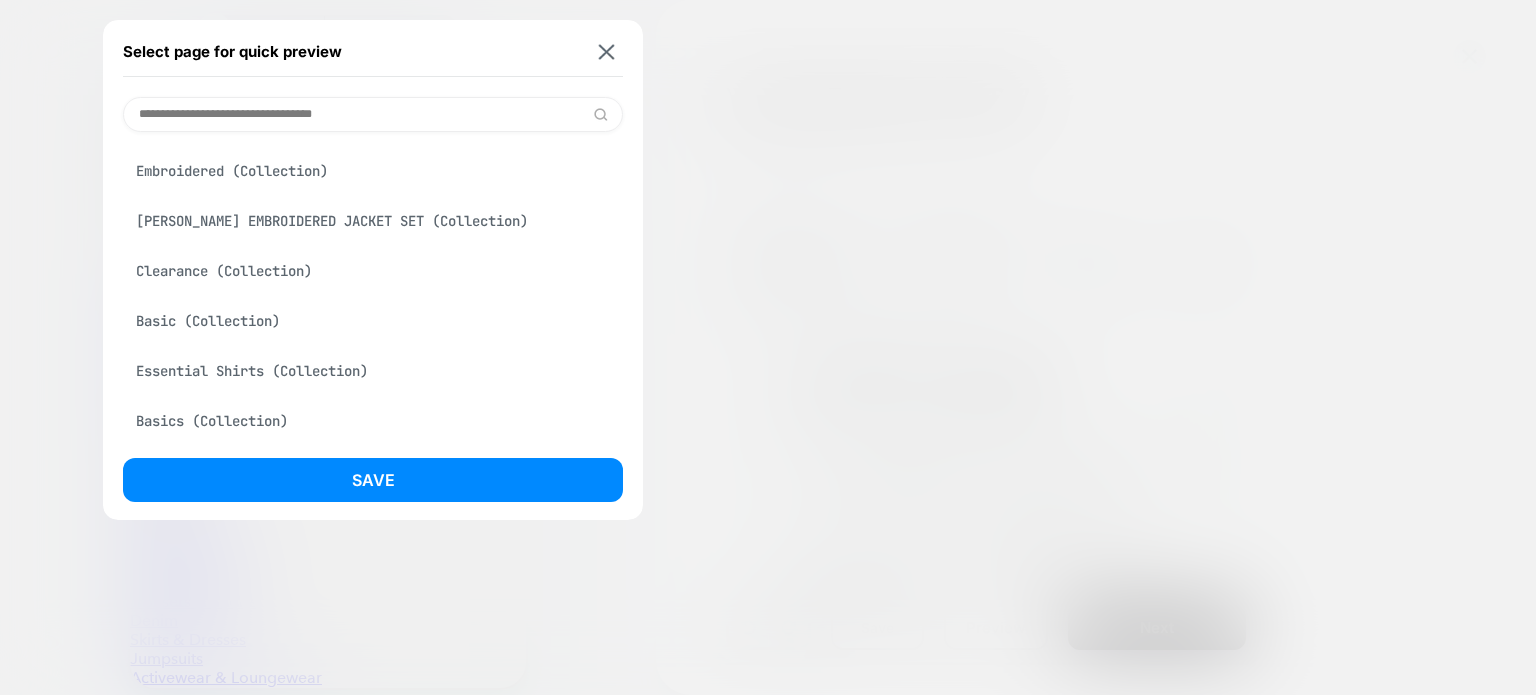 scroll, scrollTop: 300, scrollLeft: 0, axis: vertical 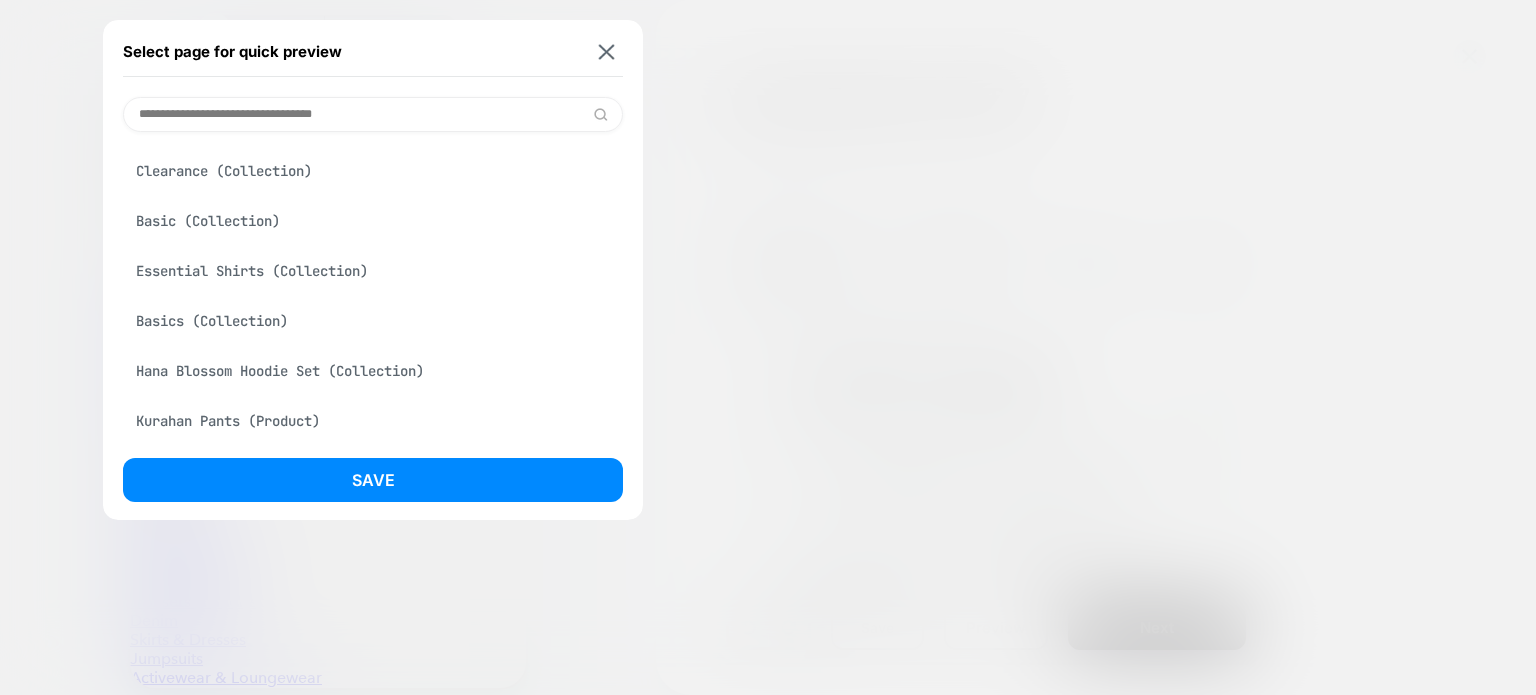 click at bounding box center (373, 114) 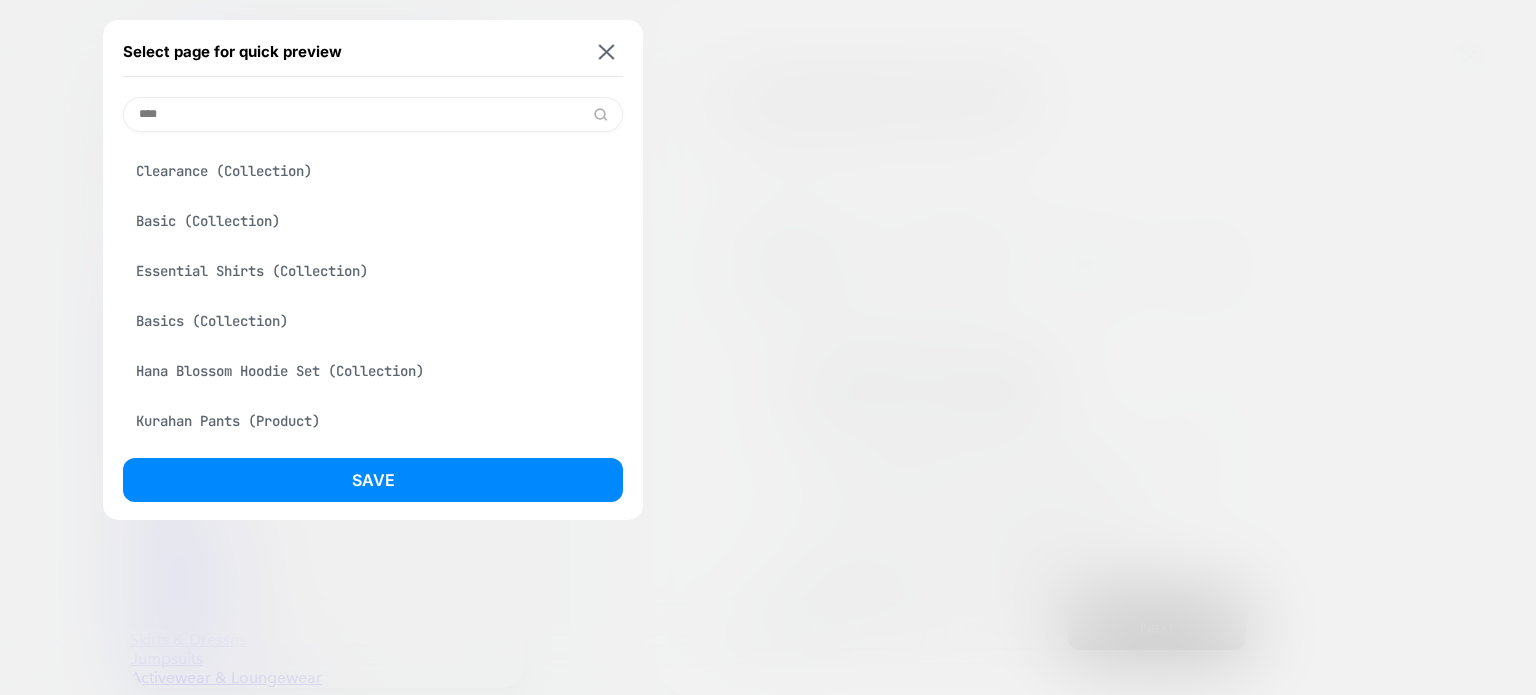 scroll, scrollTop: 0, scrollLeft: 0, axis: both 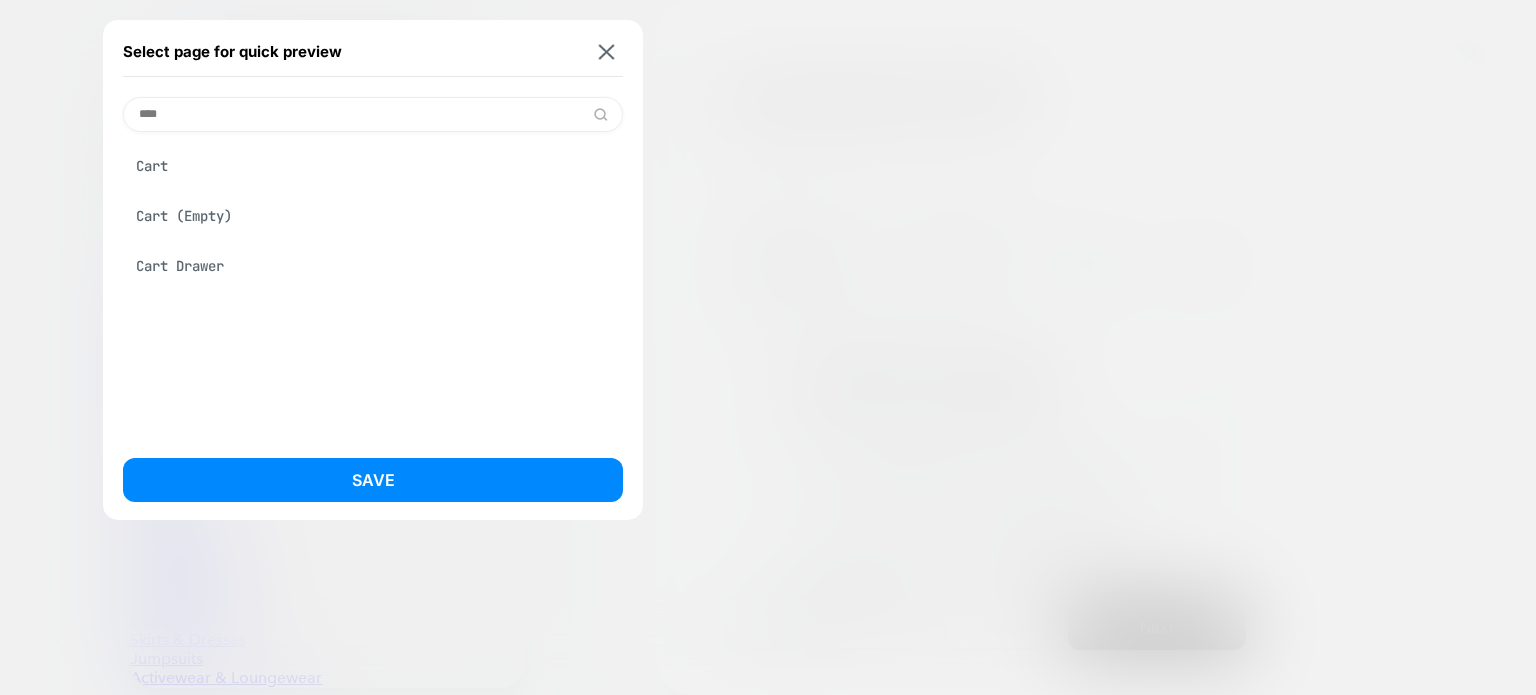type on "****" 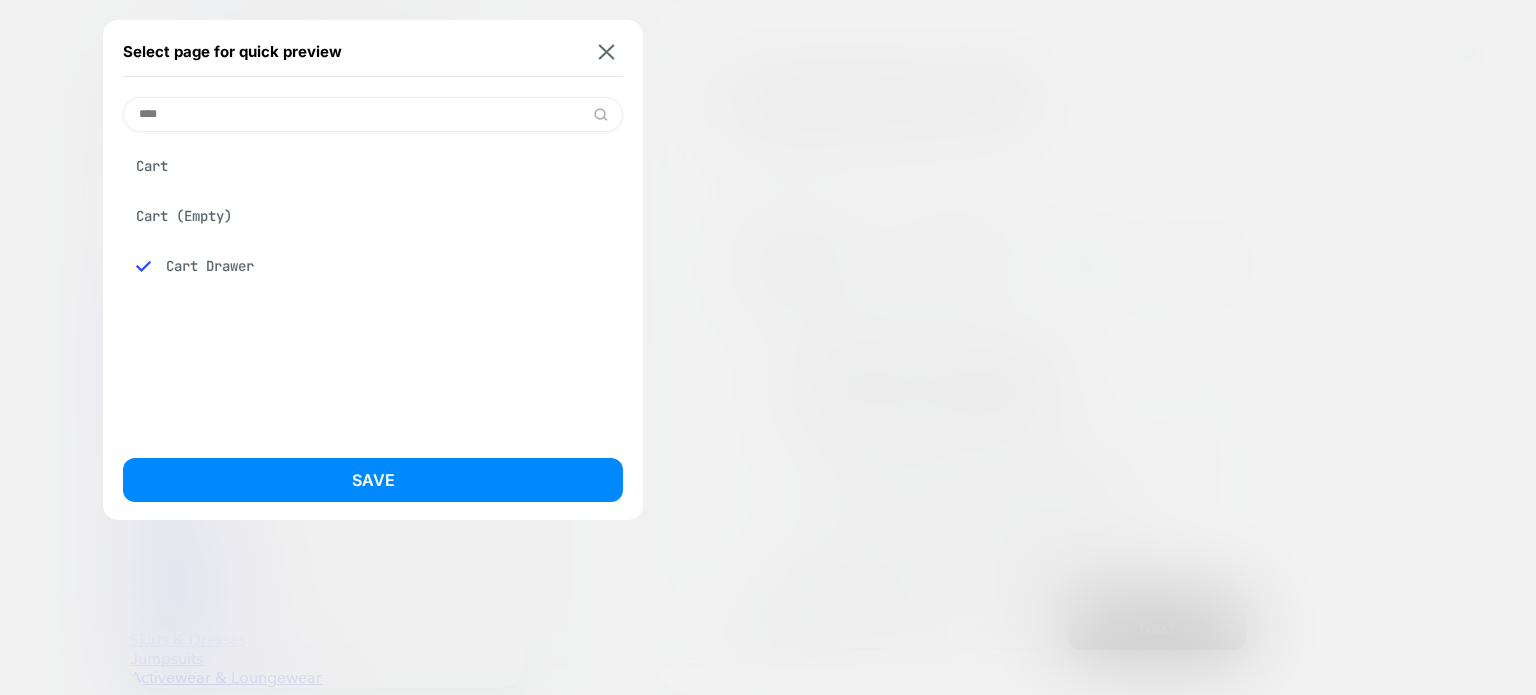 click on "Save" at bounding box center (373, 480) 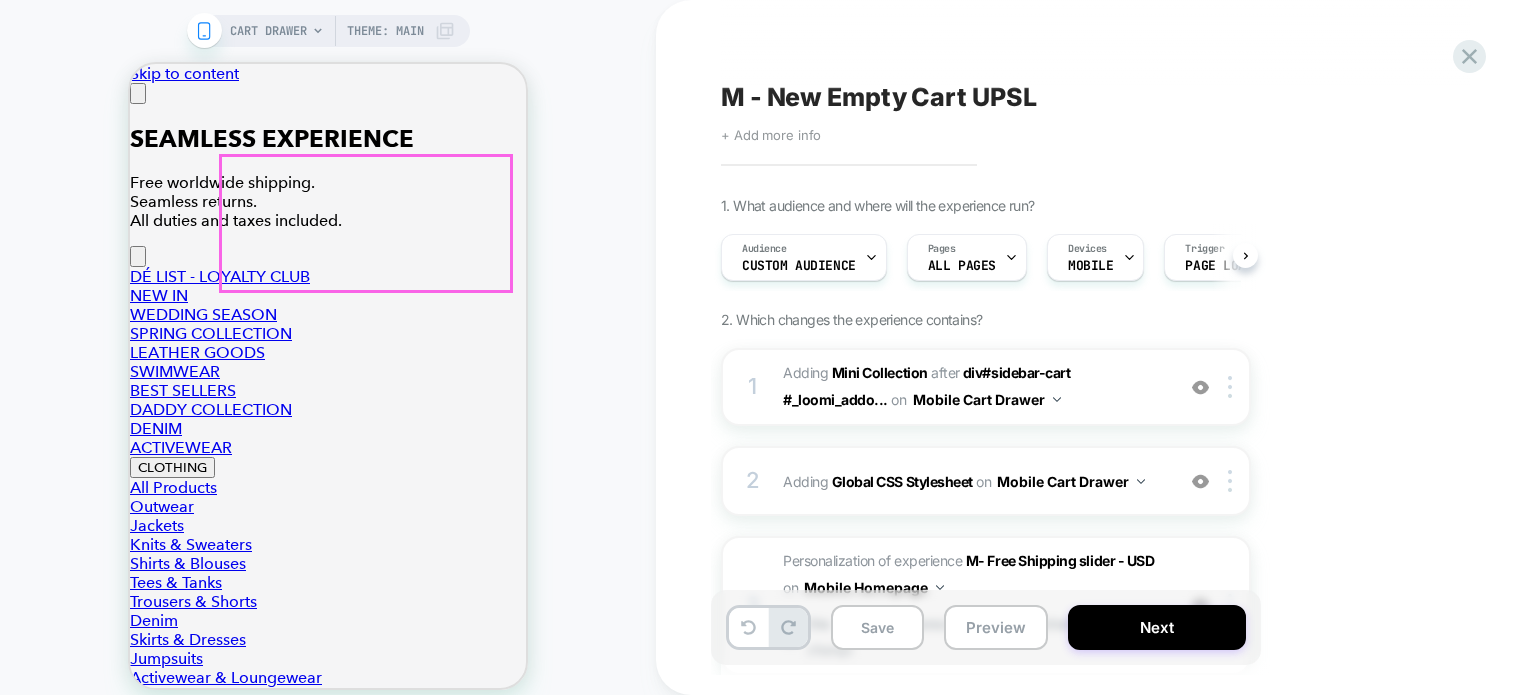scroll, scrollTop: 0, scrollLeft: 1, axis: horizontal 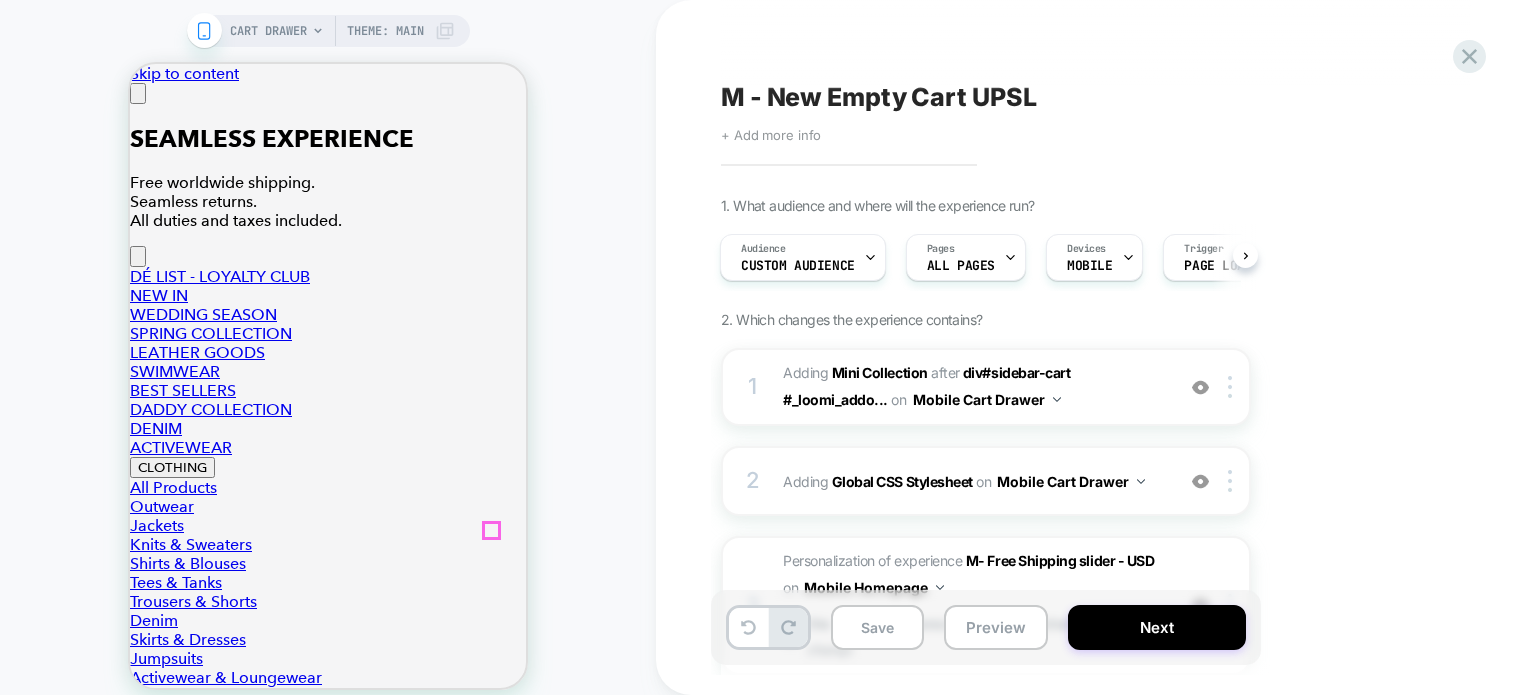 click at bounding box center [138, 93] 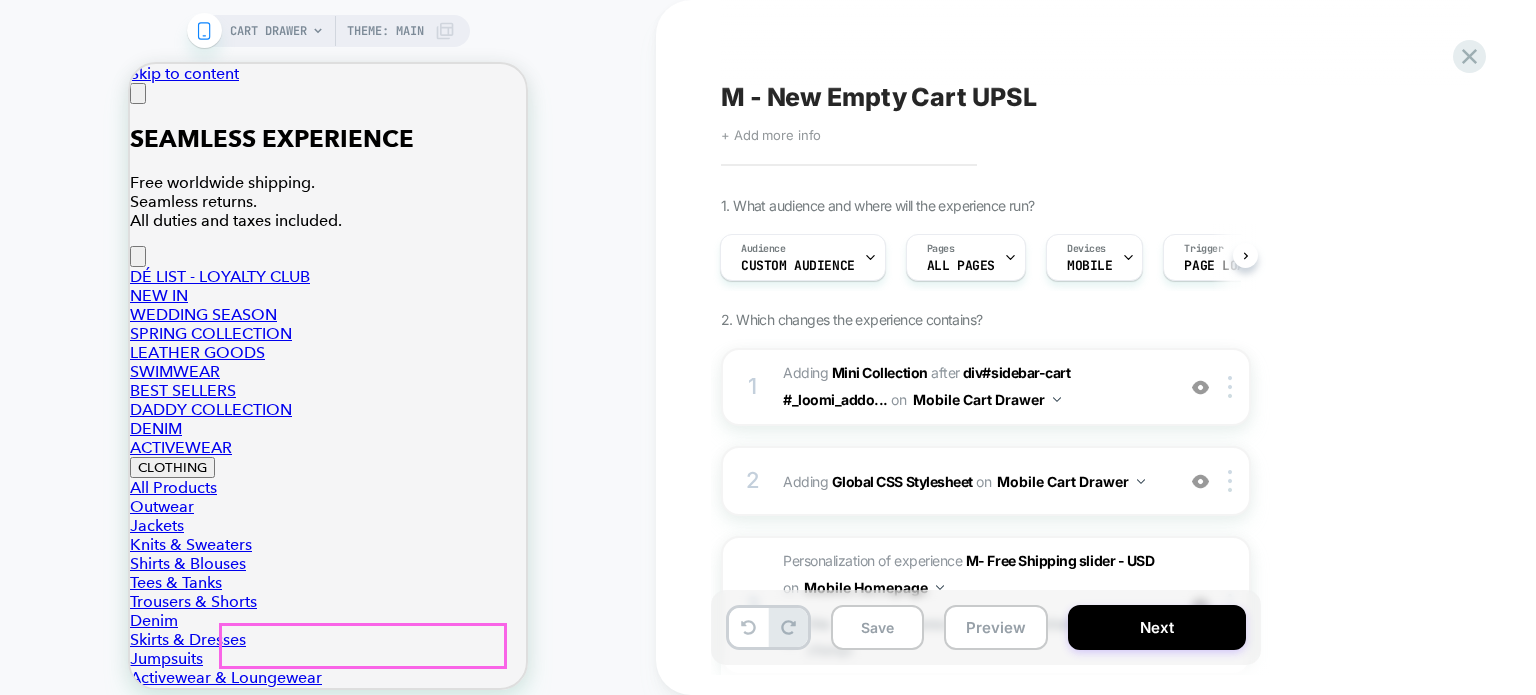 scroll, scrollTop: 0, scrollLeft: 0, axis: both 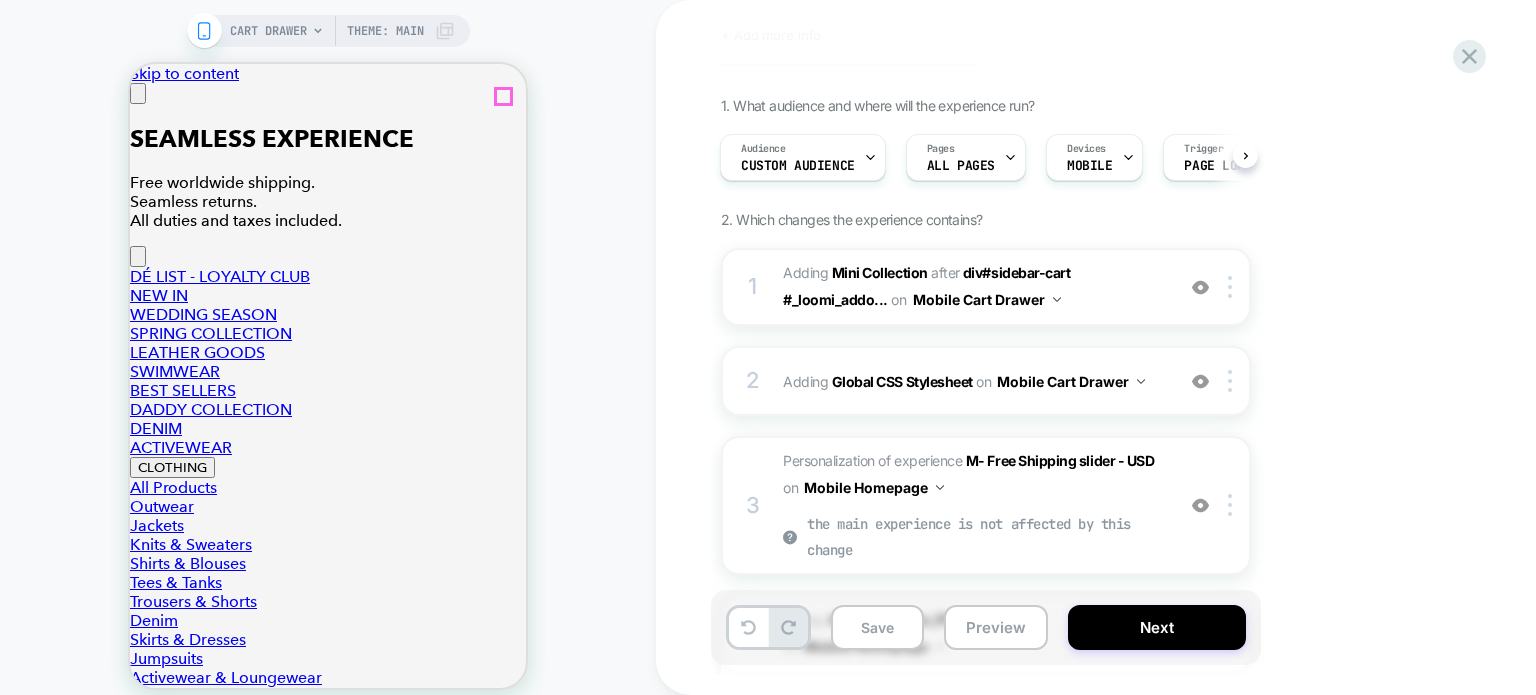 click at bounding box center (173, 3479) 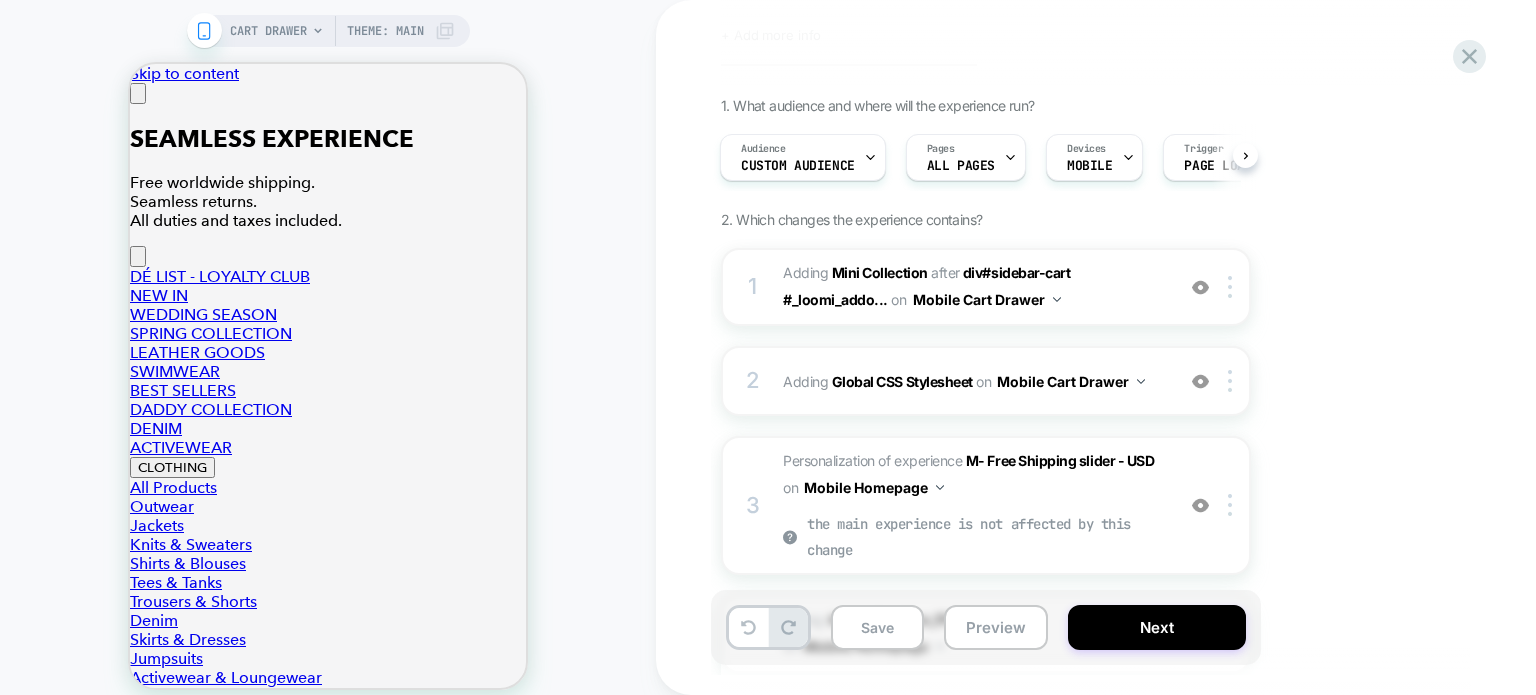 scroll, scrollTop: 0, scrollLeft: 0, axis: both 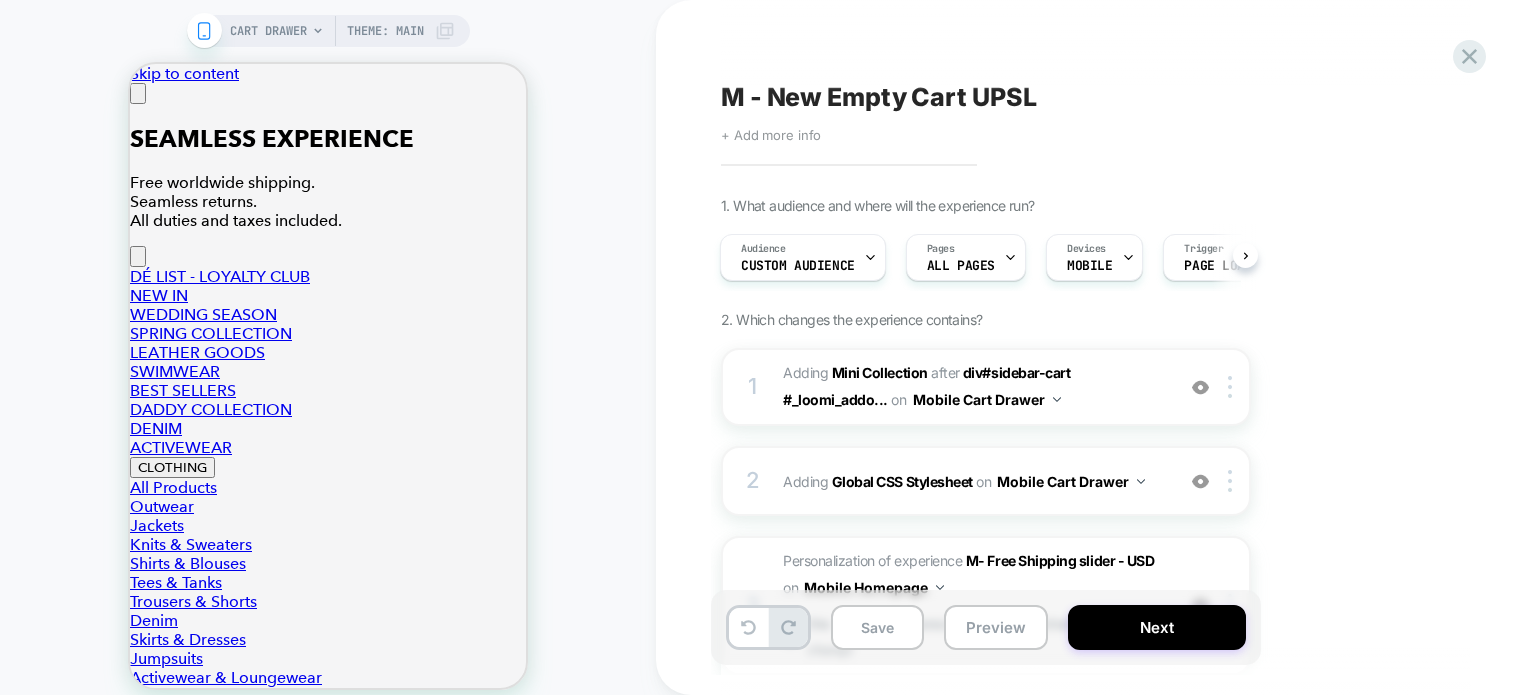 click on "M - New Empty Cart UPSL" at bounding box center [878, 97] 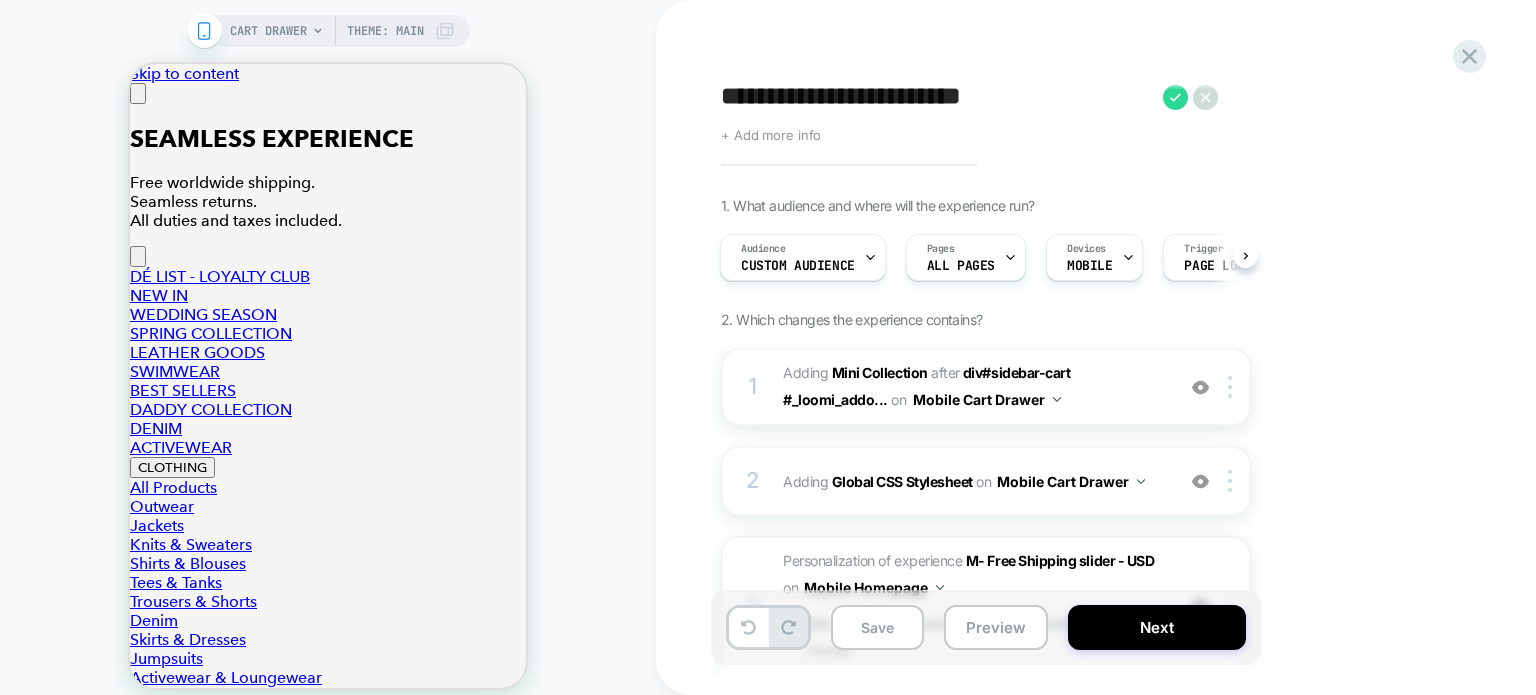 type on "**********" 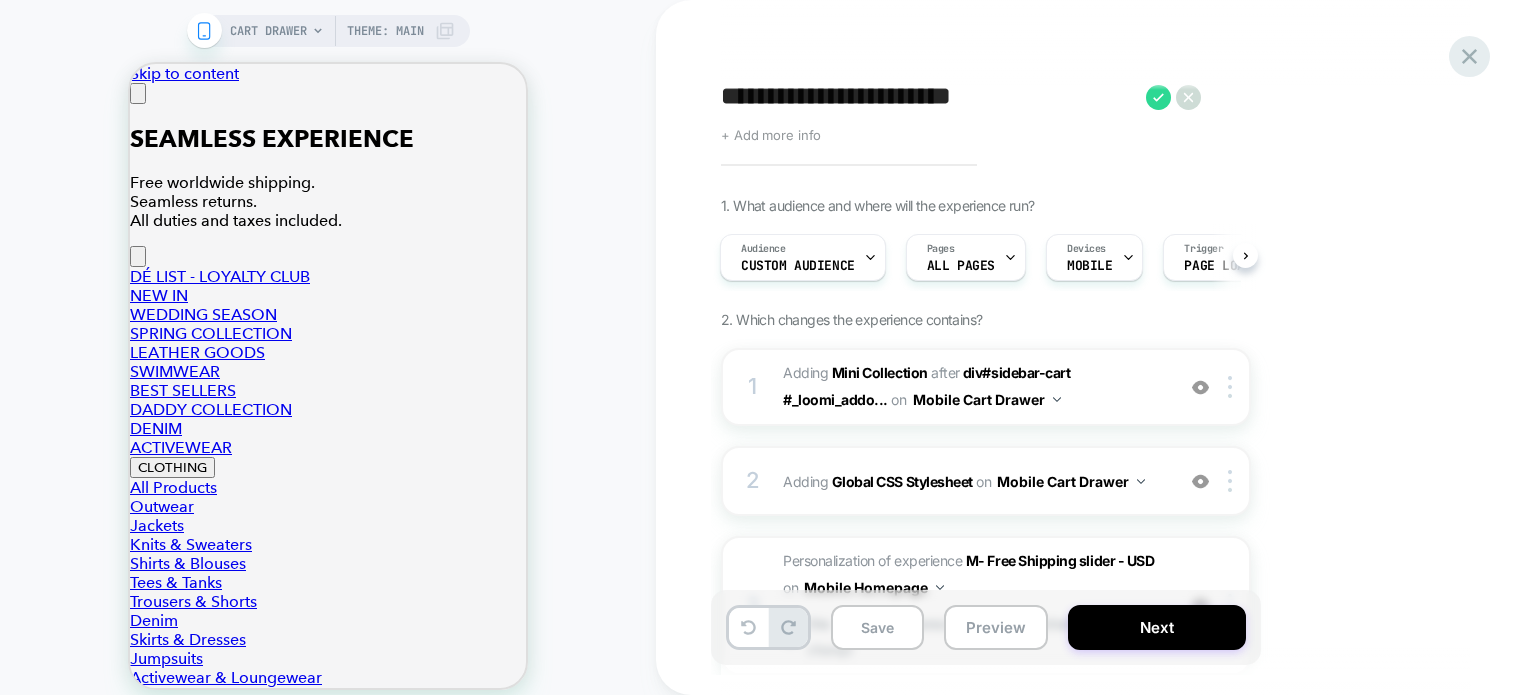 click 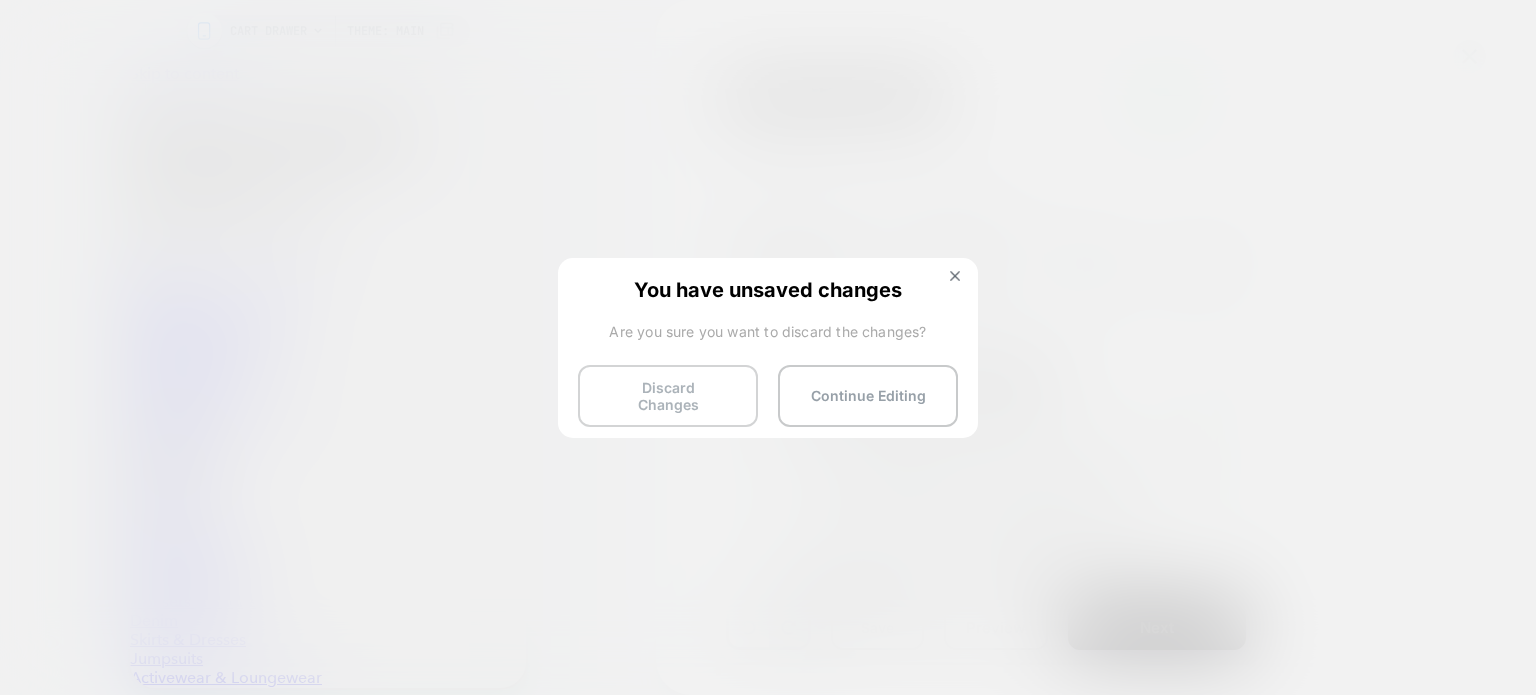 click on "Discard Changes" at bounding box center (668, 396) 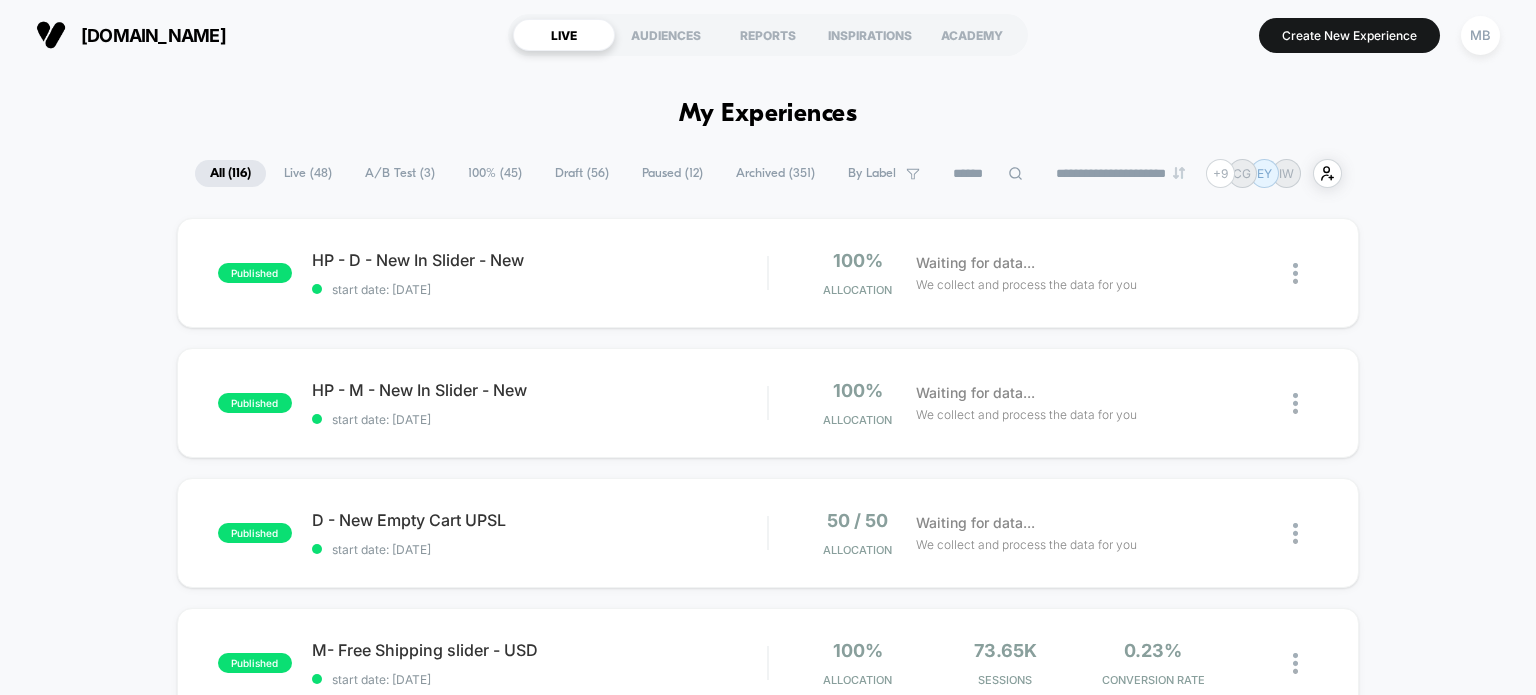 click 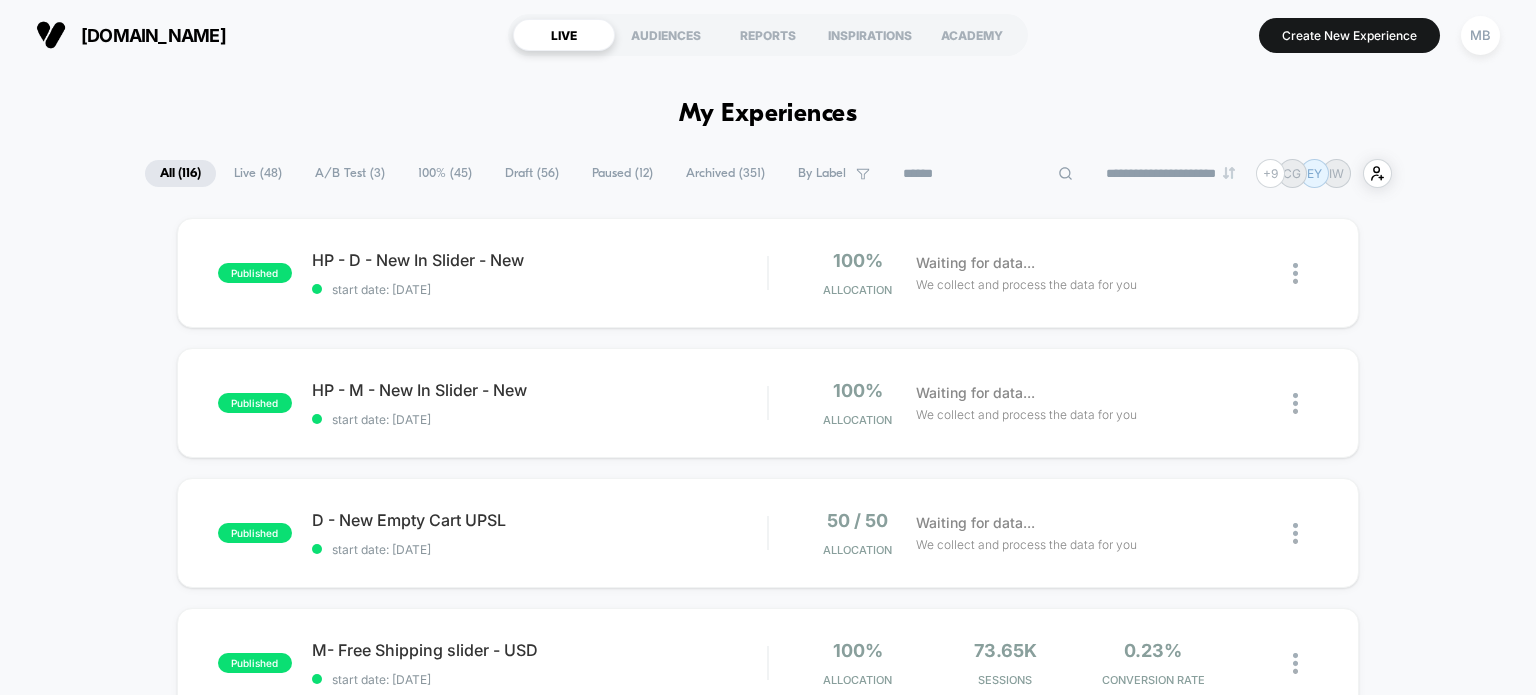 paste on "**********" 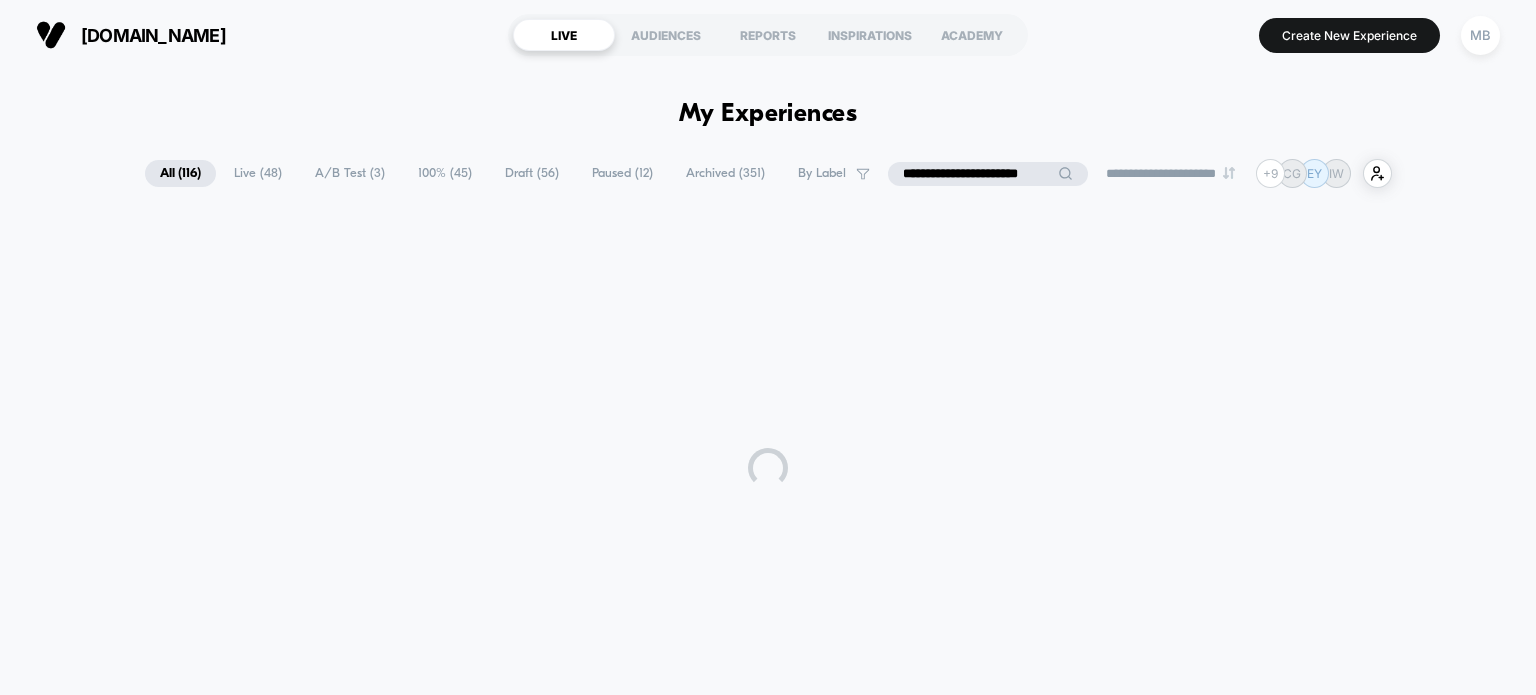 type on "**********" 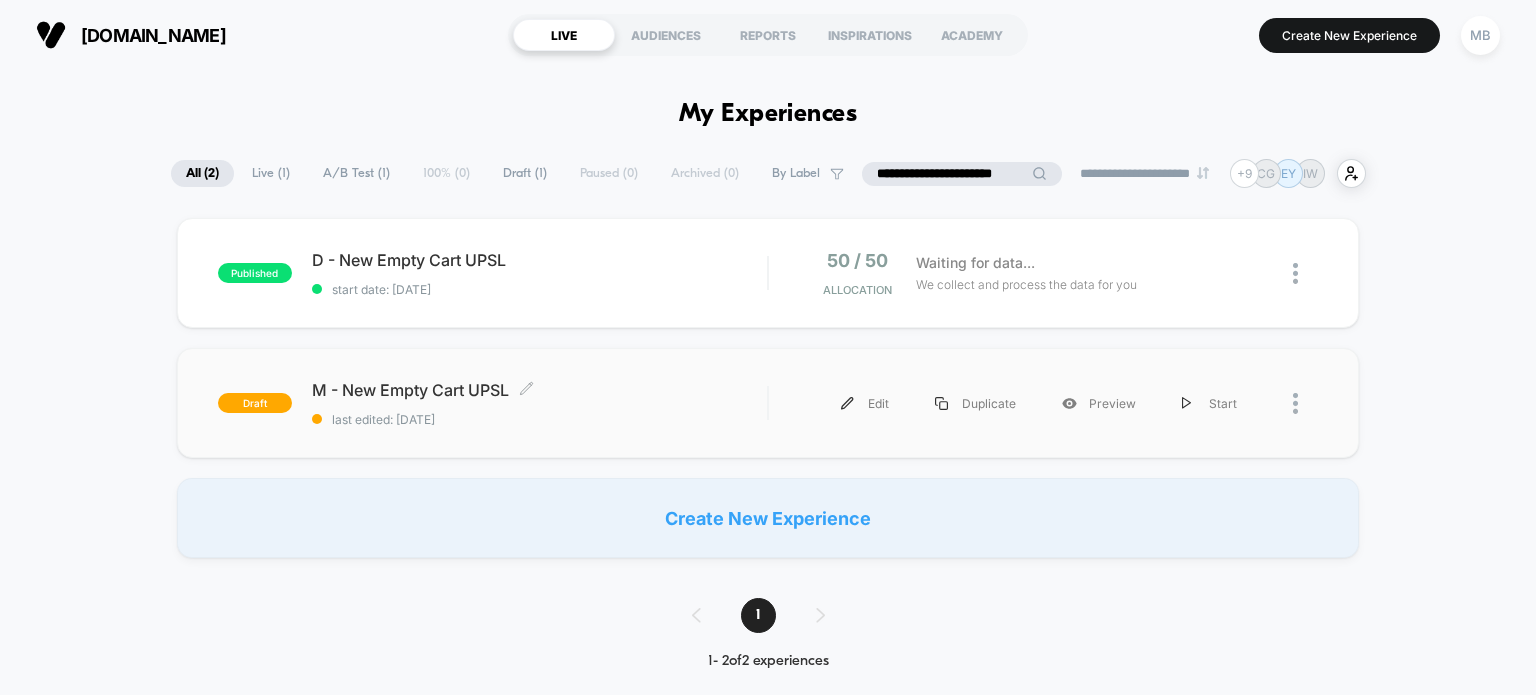 click on "last edited: 7/1/2025" at bounding box center (540, 419) 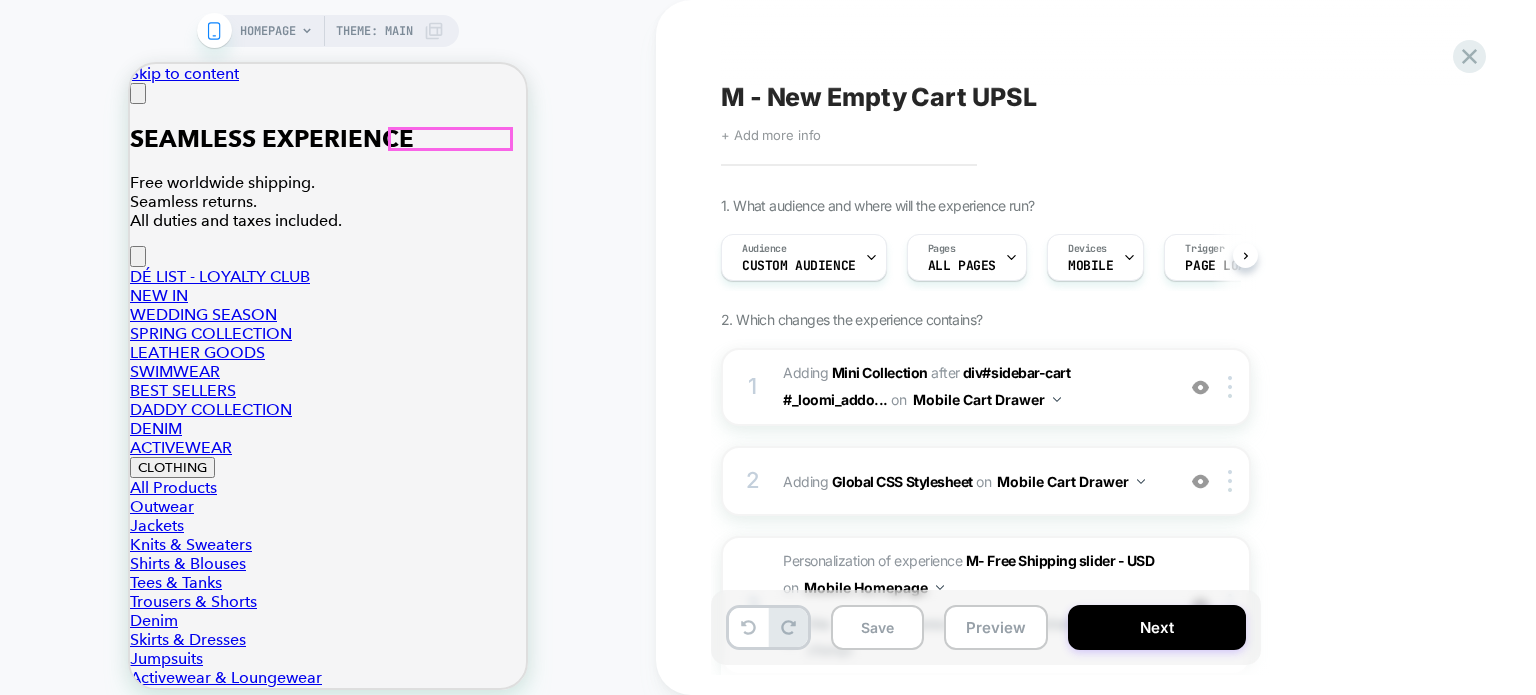 click at bounding box center [272, 3918] 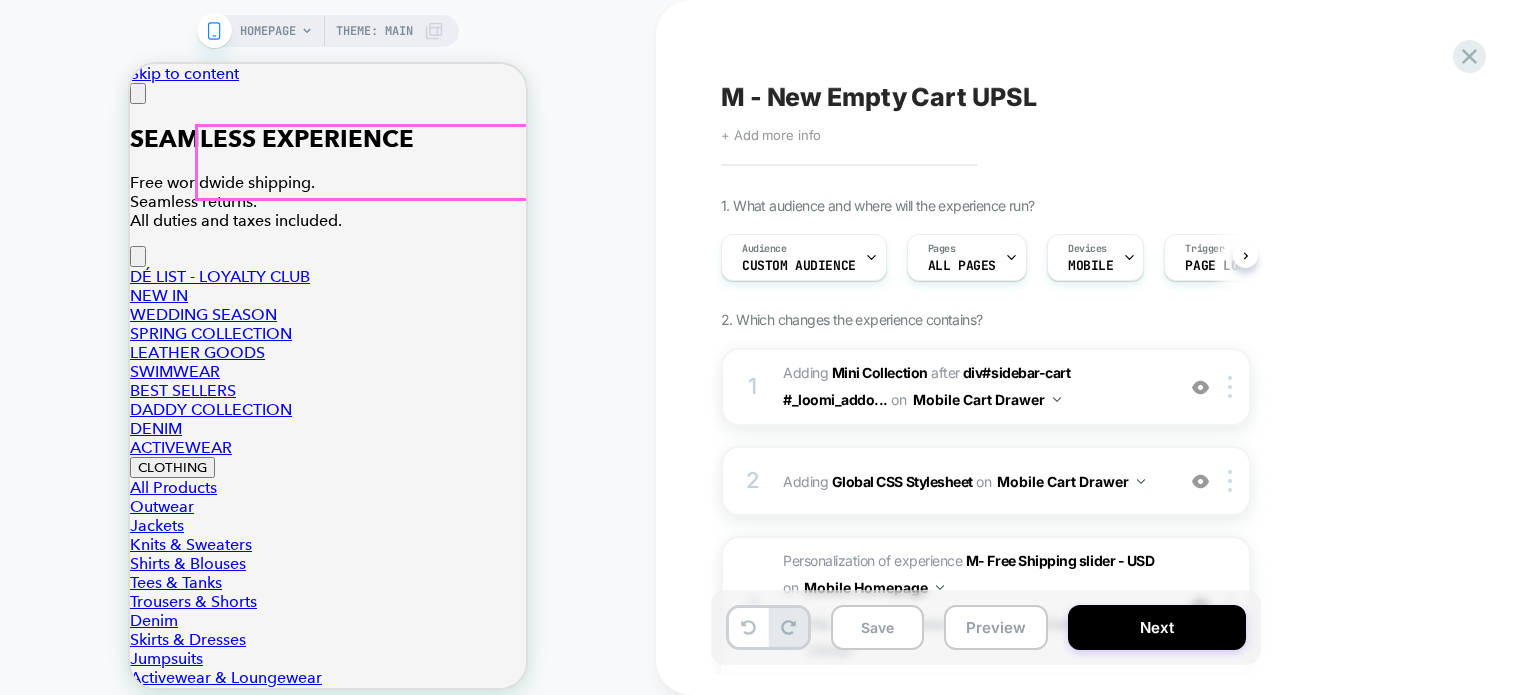 scroll, scrollTop: 0, scrollLeft: 0, axis: both 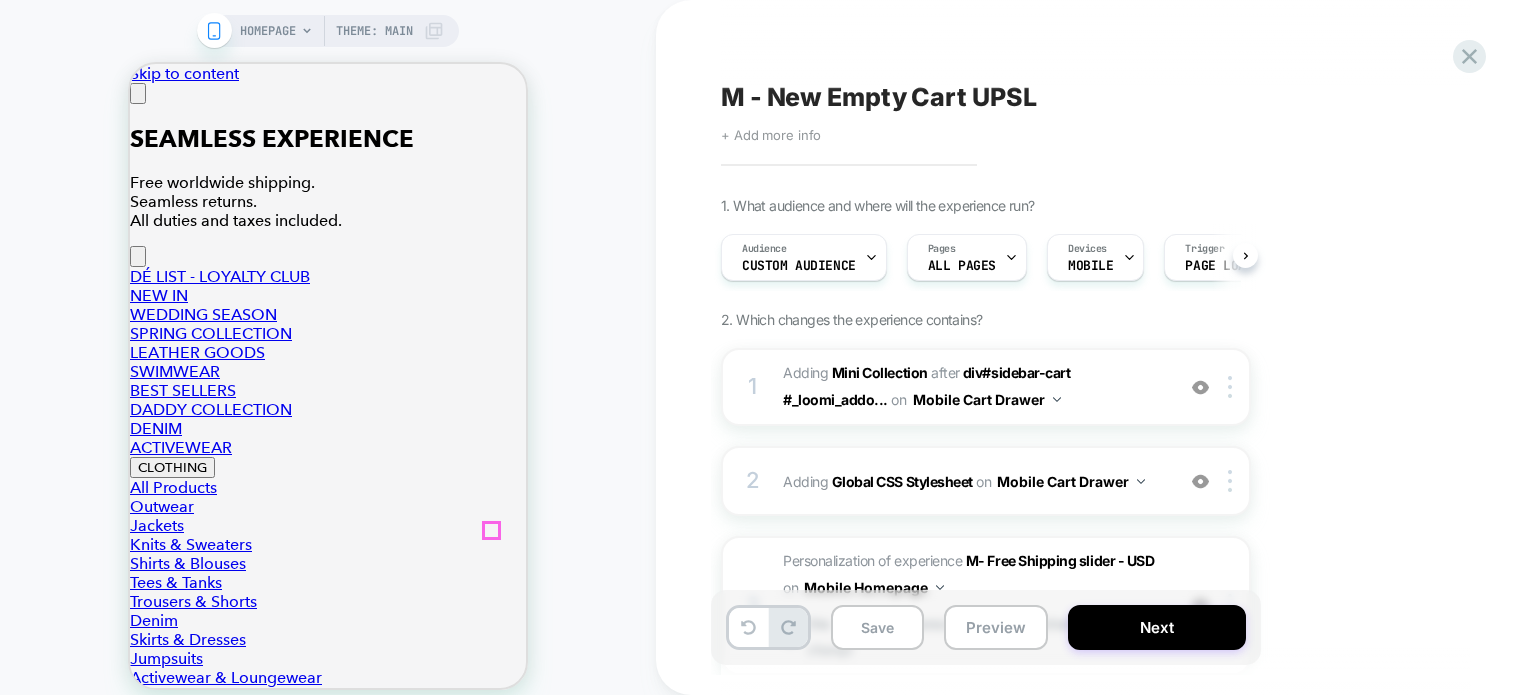 click at bounding box center (138, 93) 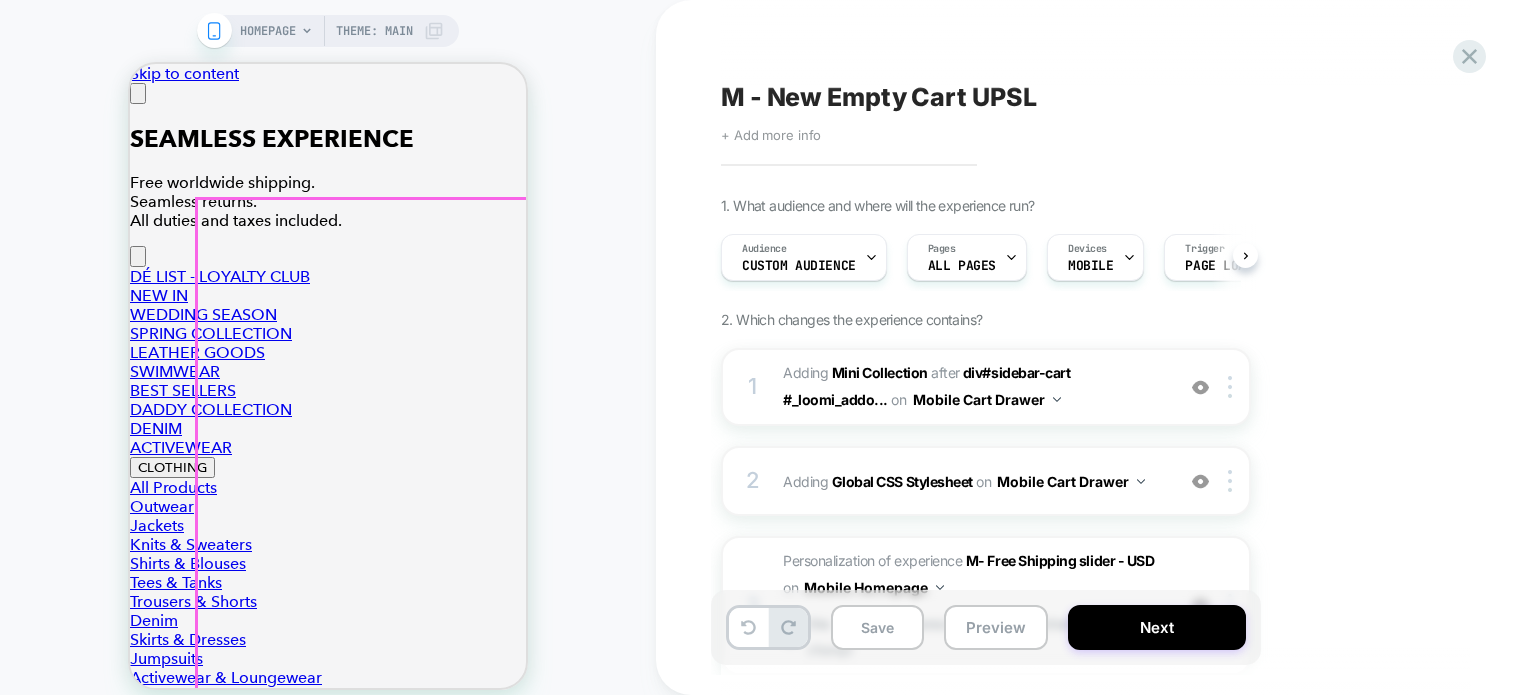 scroll, scrollTop: 0, scrollLeft: 0, axis: both 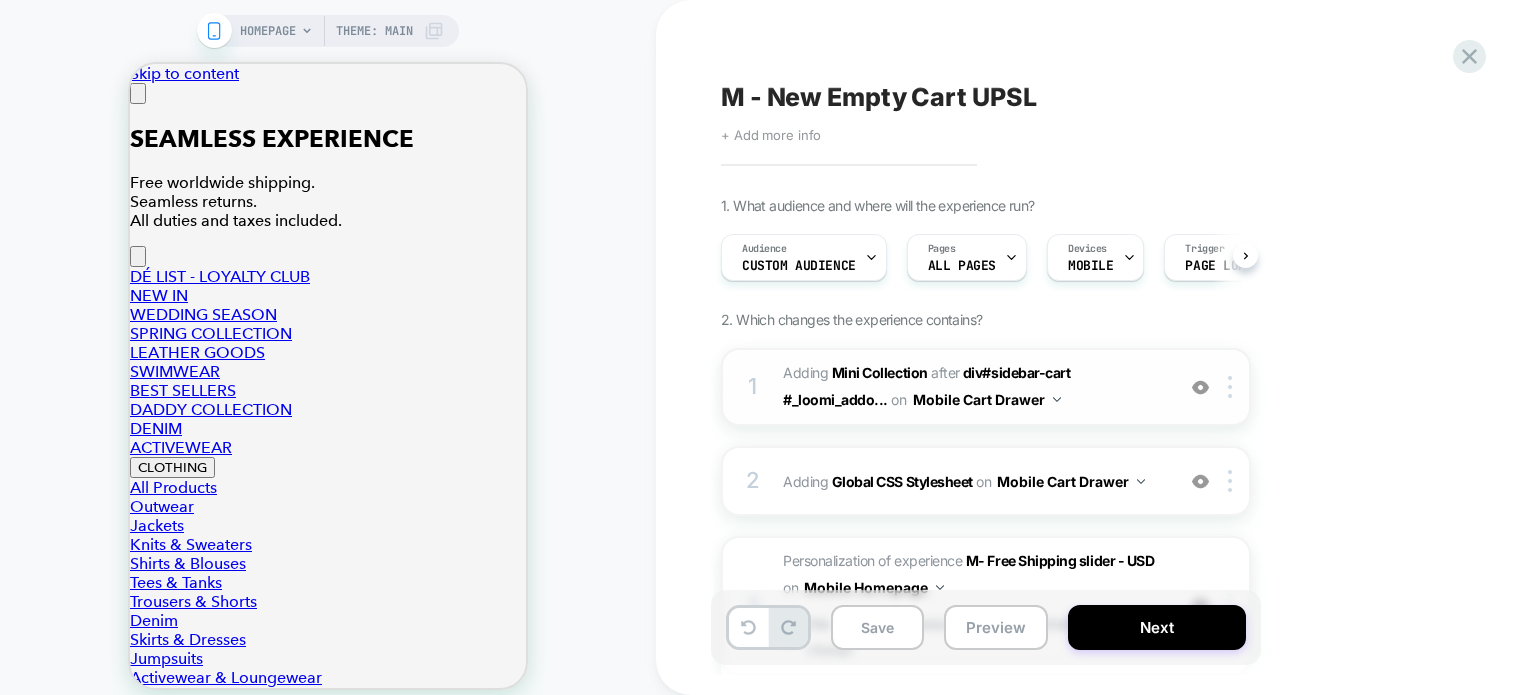 click on "#_loomi_addon_1748506301178 Adding   Mini Collection   AFTER div#sidebar-cart #_loomi_addo... div#sidebar-cart #_loomi_addon_1749123904043_dup   on Mobile Cart Drawer" at bounding box center [973, 387] 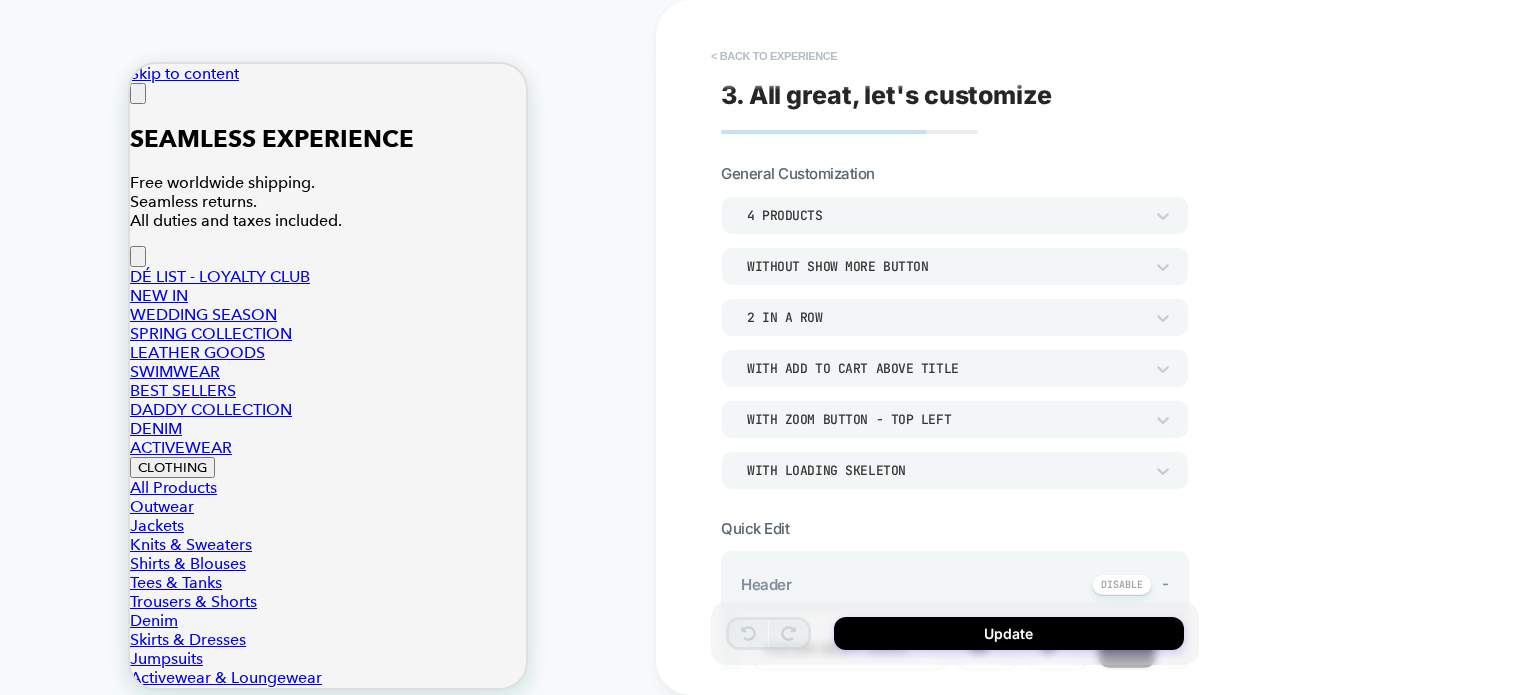 click on "< Back to experience" at bounding box center (774, 56) 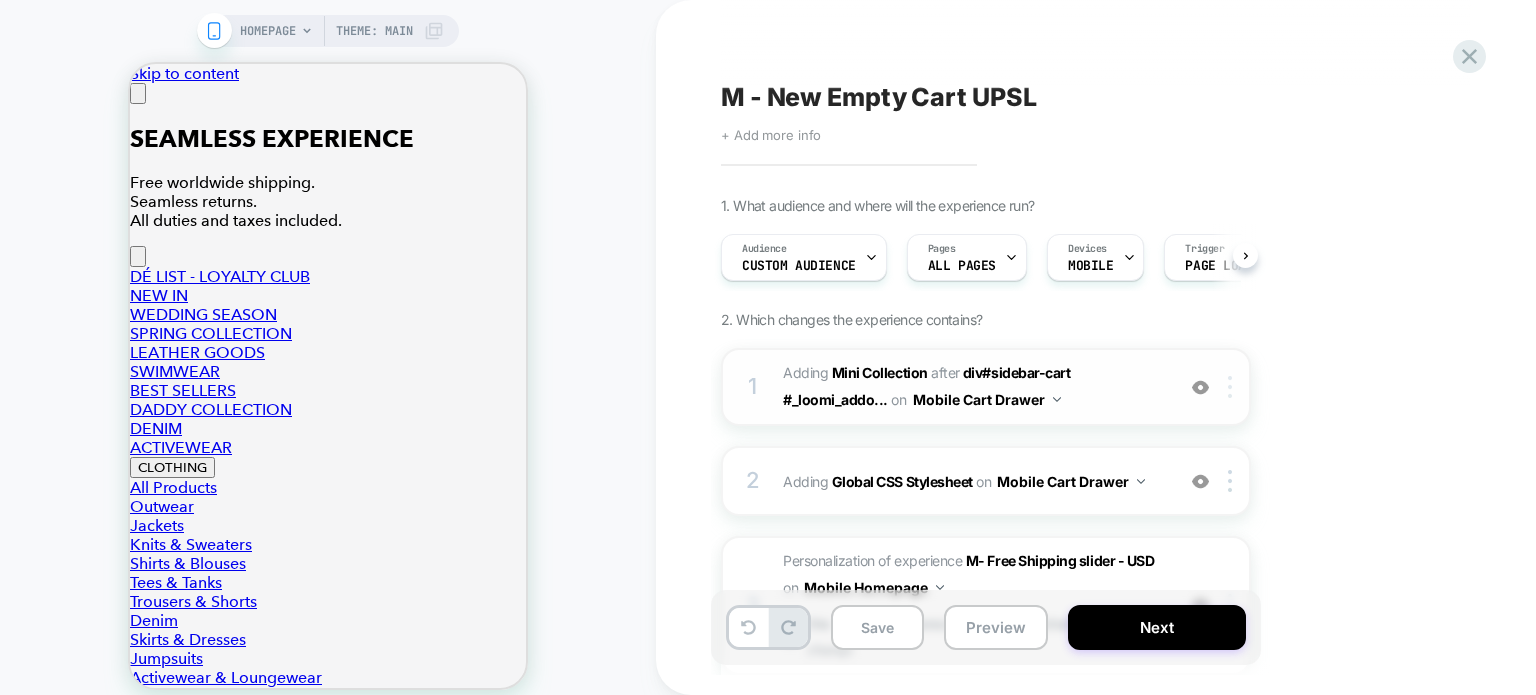 scroll, scrollTop: 0, scrollLeft: 0, axis: both 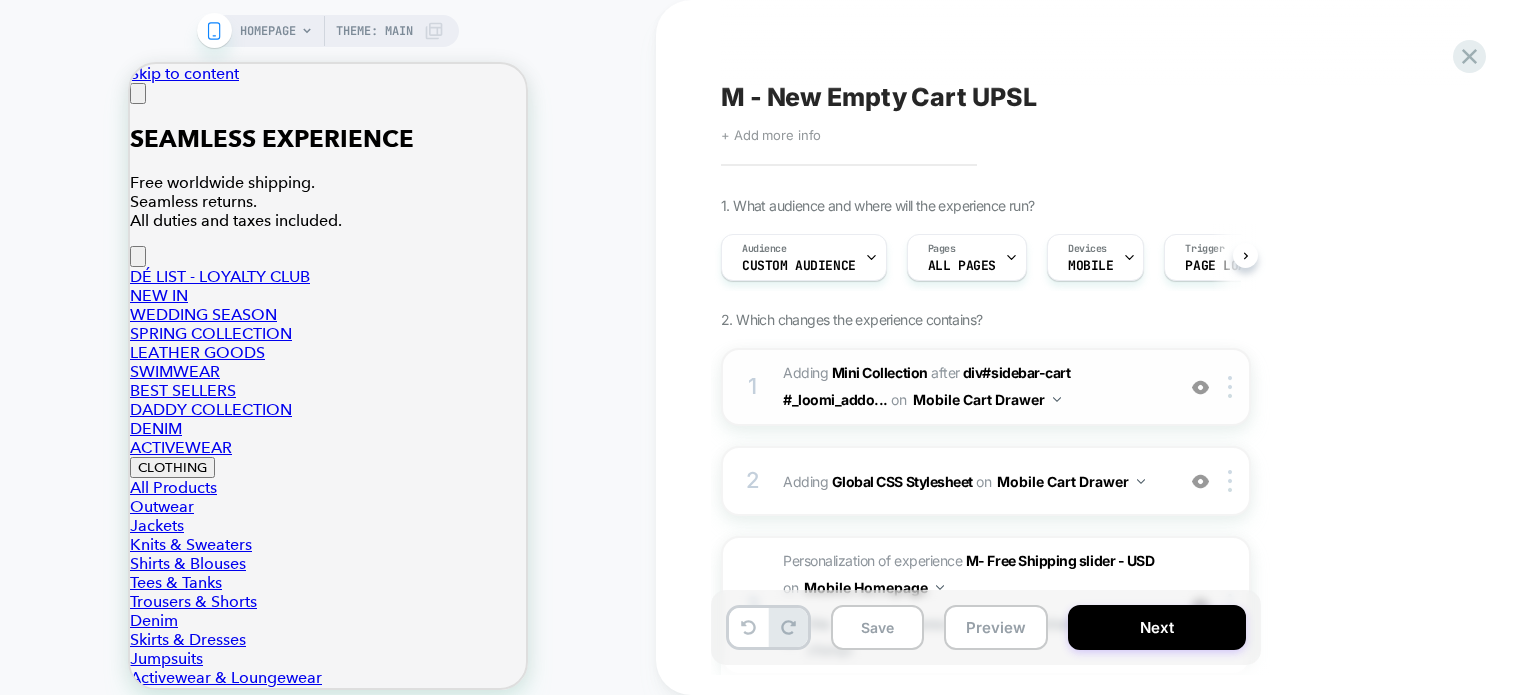 click on "#_loomi_addon_1748506301178 Adding   Mini Collection   AFTER div#sidebar-cart #_loomi_addo... div#sidebar-cart #_loomi_addon_1749123904043_dup   on Mobile Cart Drawer" at bounding box center [973, 387] 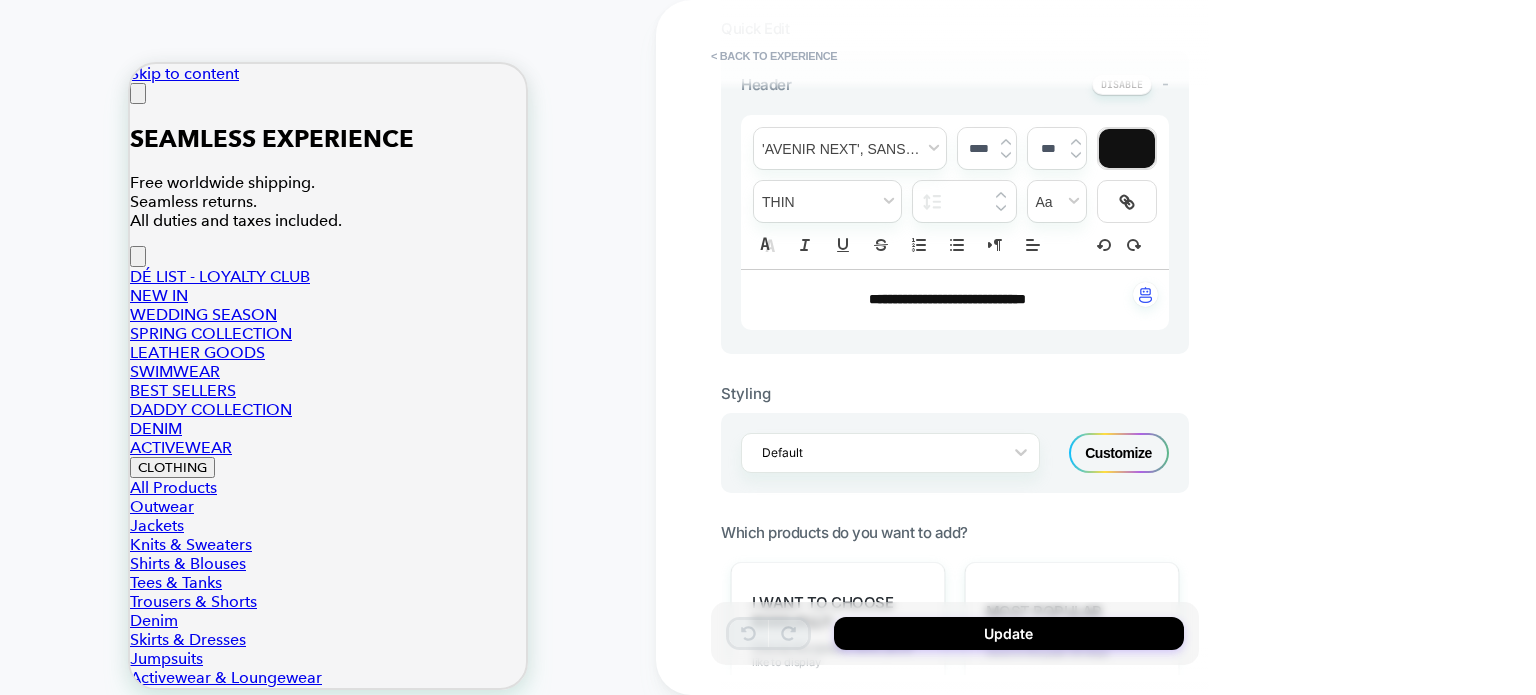 scroll, scrollTop: 600, scrollLeft: 0, axis: vertical 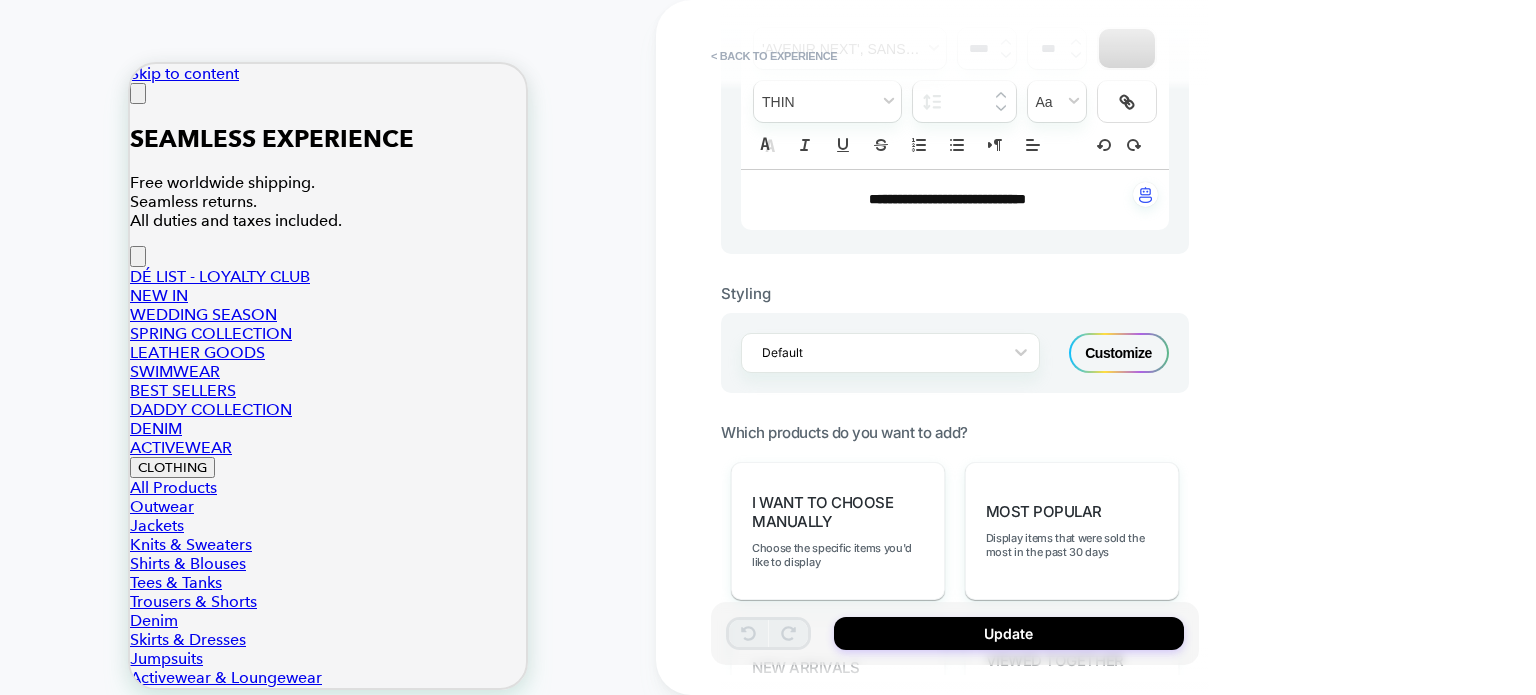 click on "Customize" at bounding box center (1119, 353) 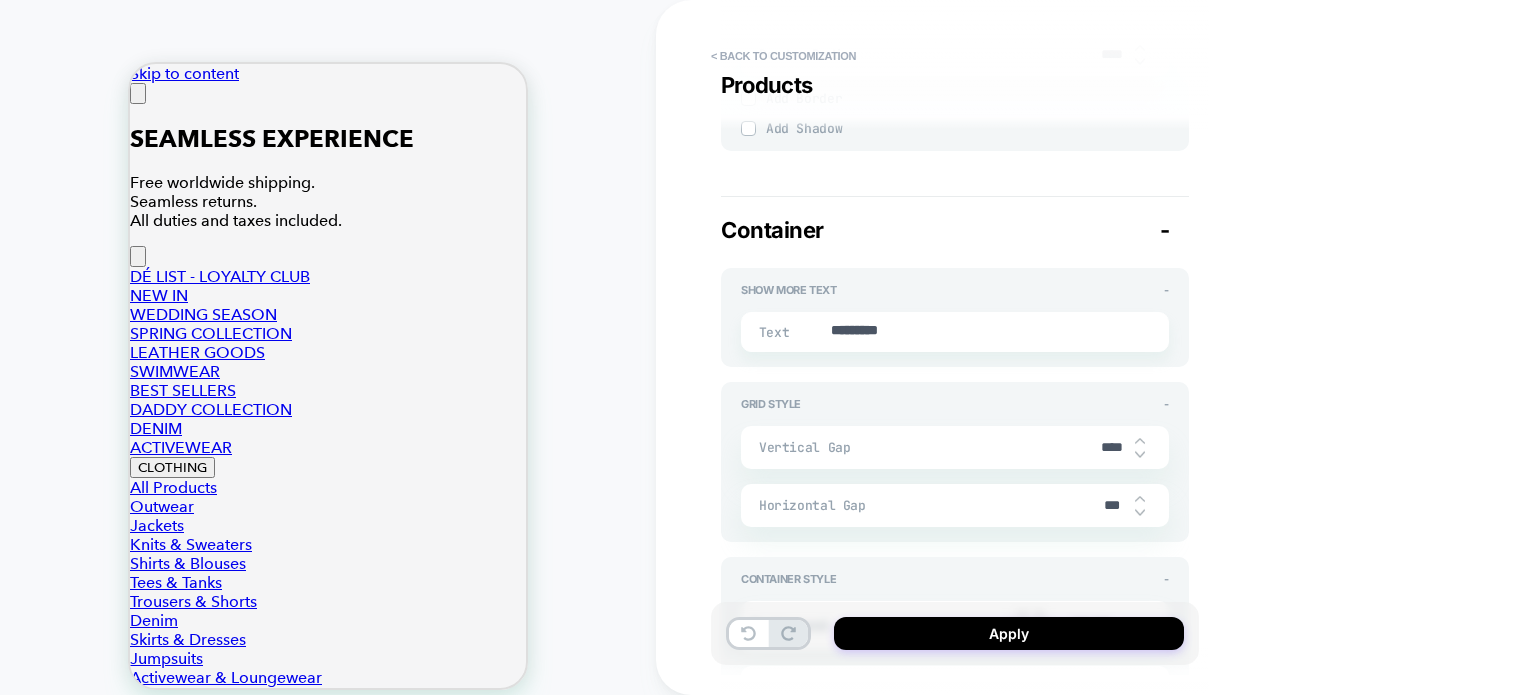 scroll, scrollTop: 3300, scrollLeft: 0, axis: vertical 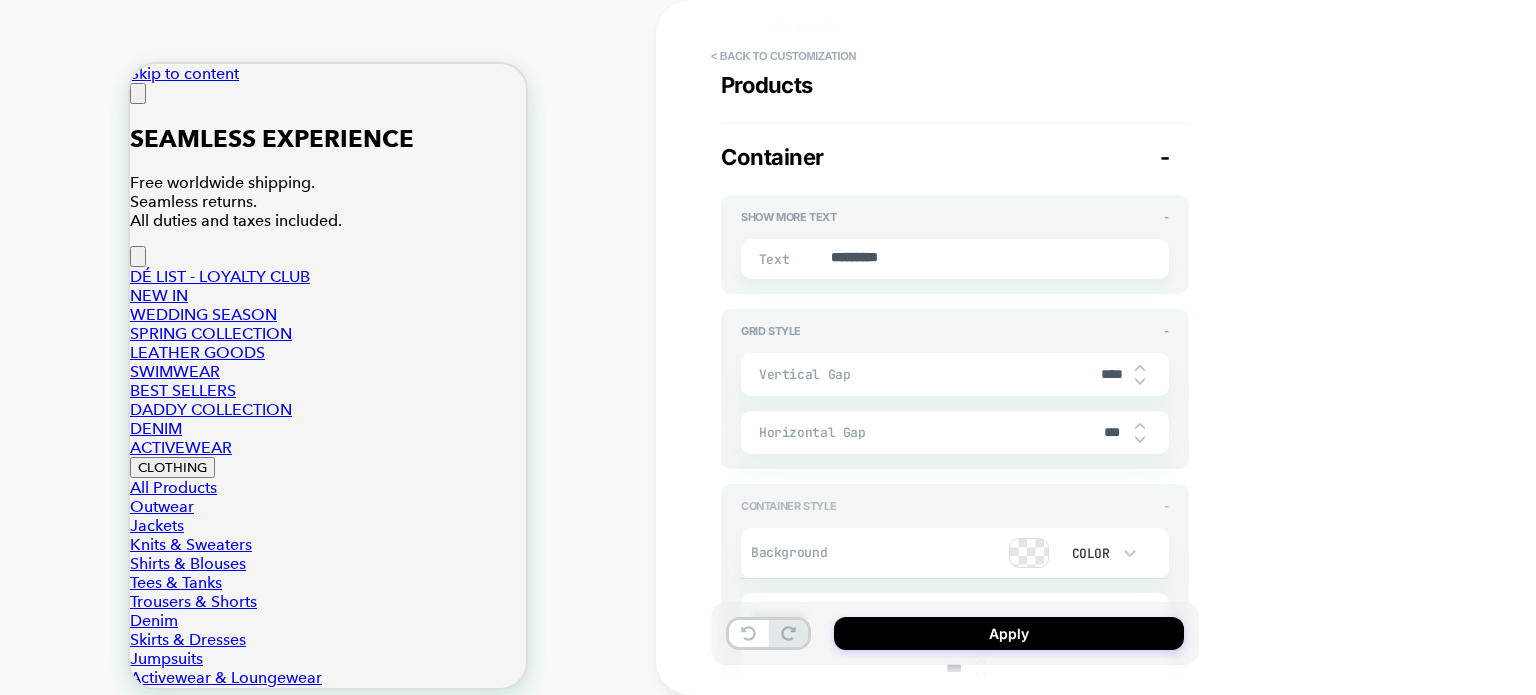 type on "*" 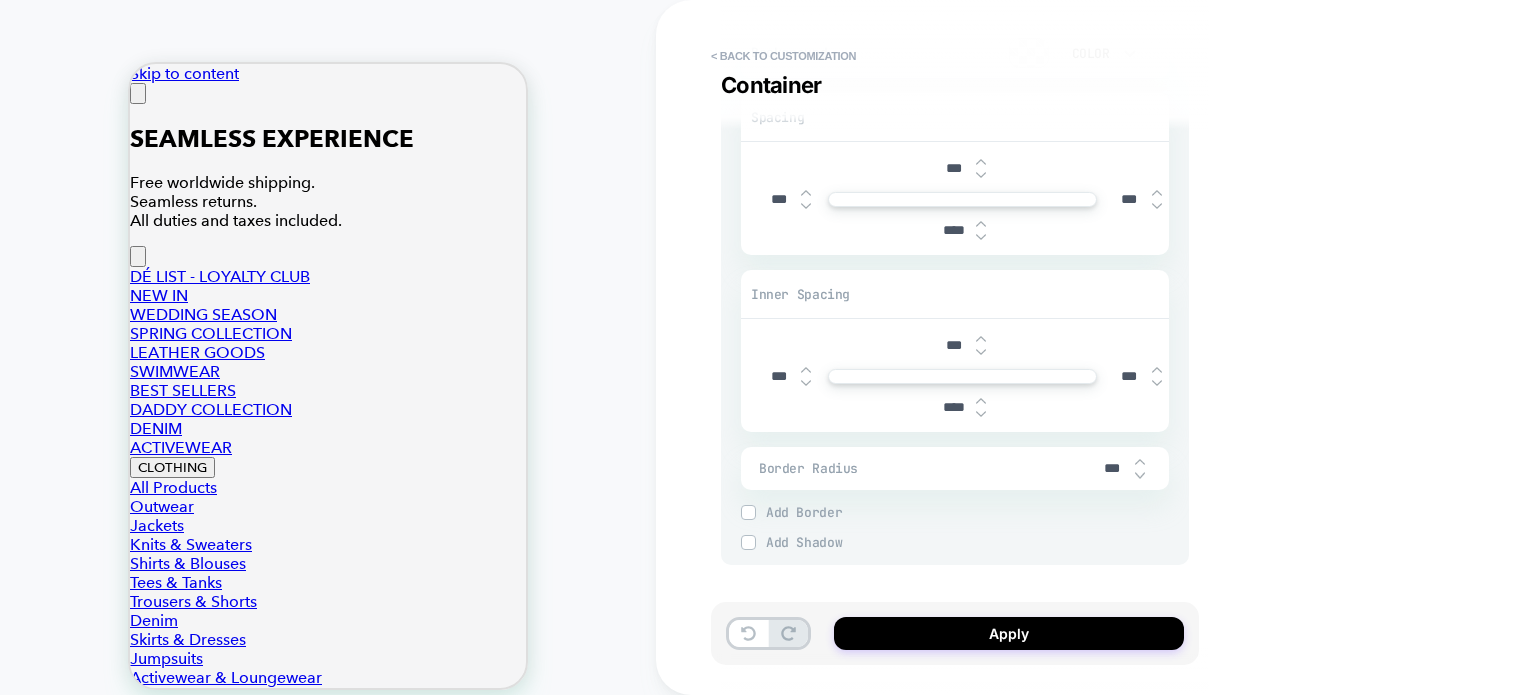 scroll, scrollTop: 3700, scrollLeft: 0, axis: vertical 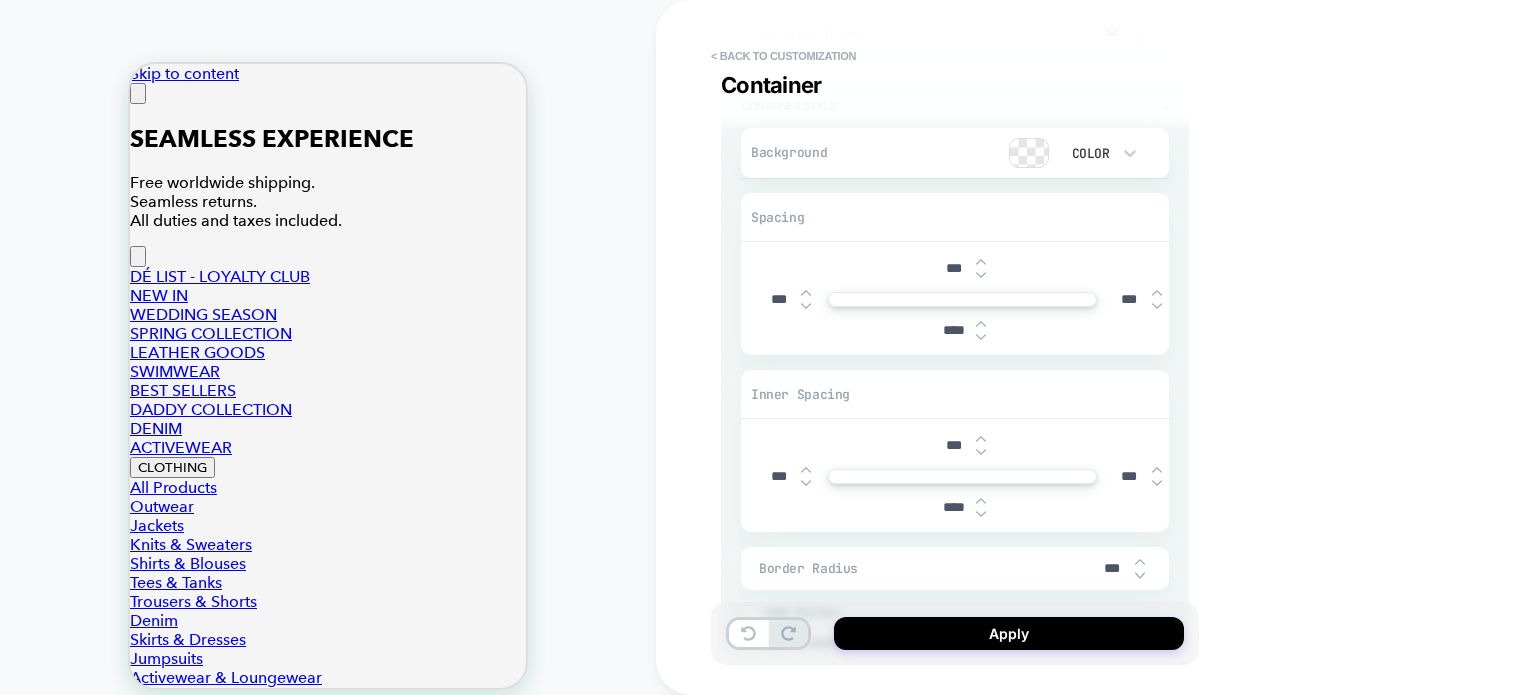 click on "***" at bounding box center [953, 268] 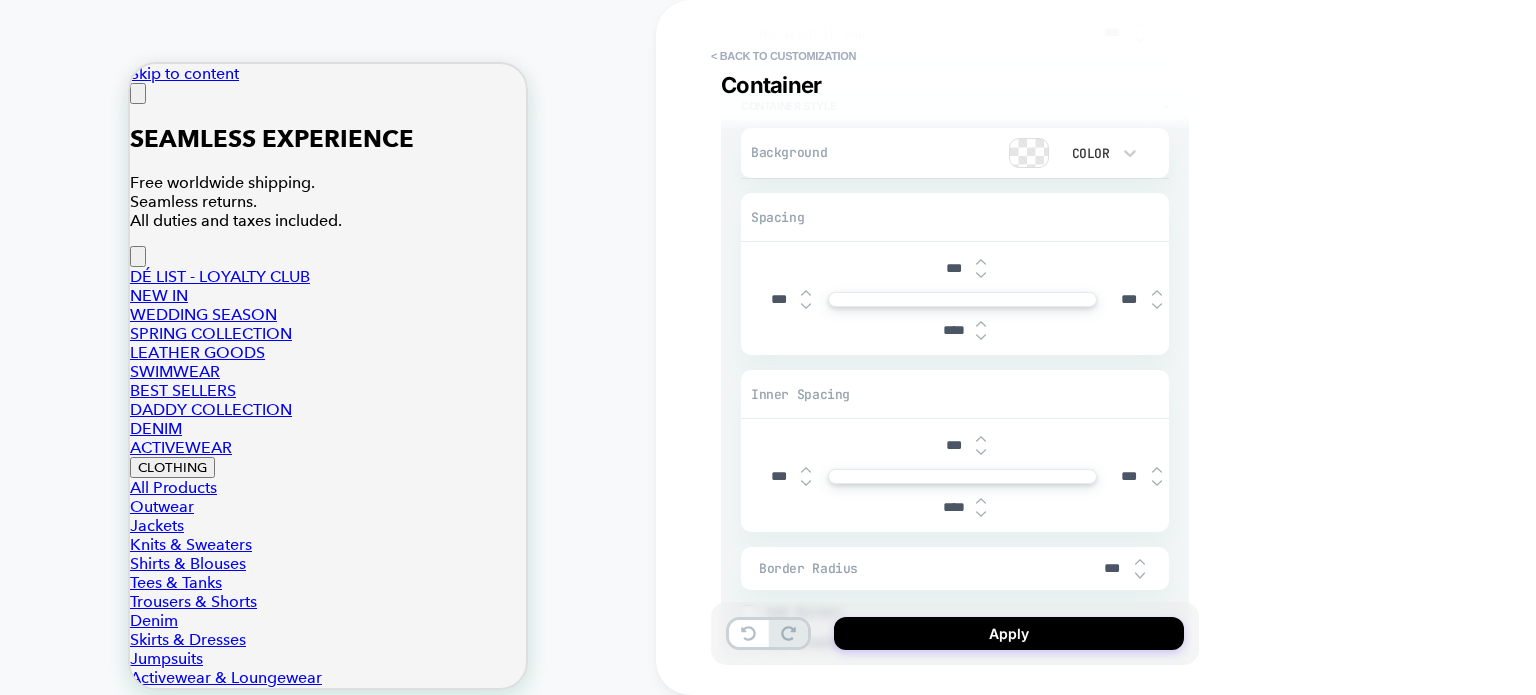 type 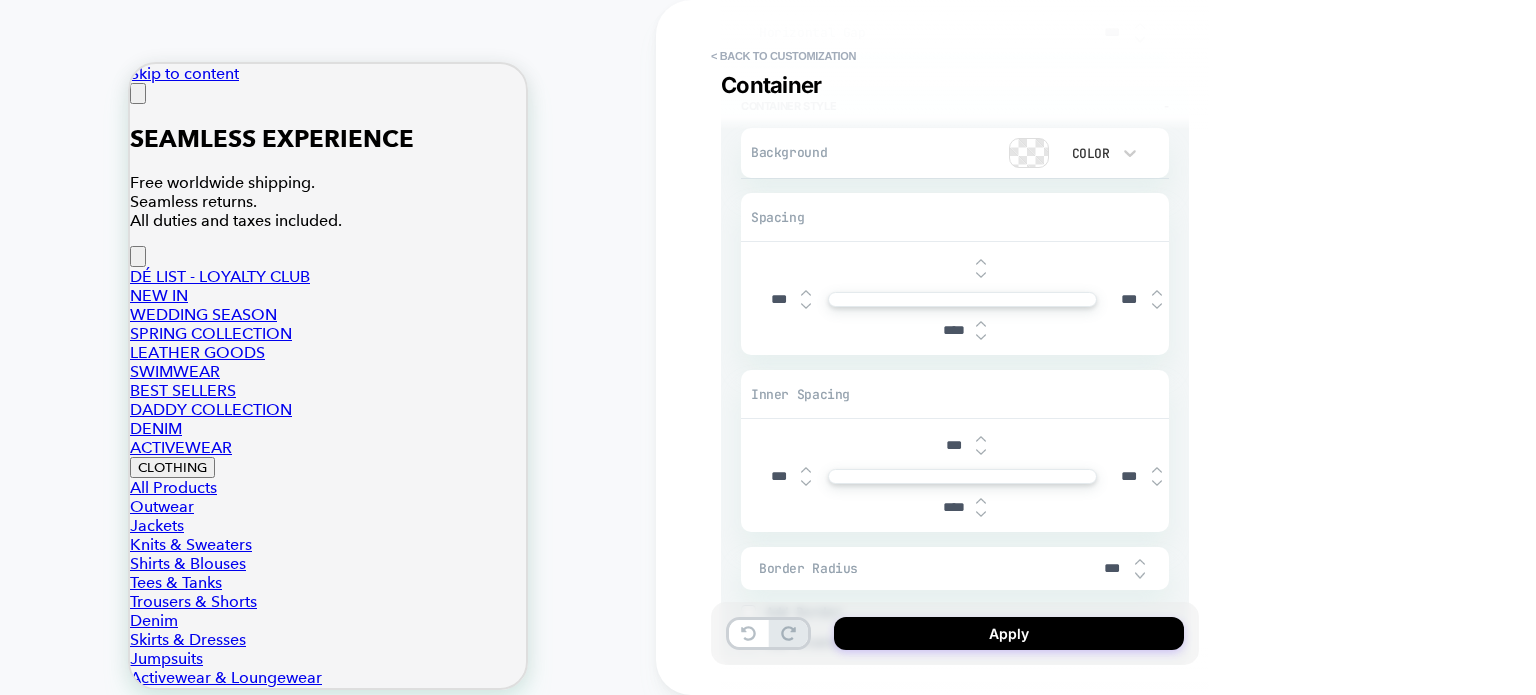type on "*" 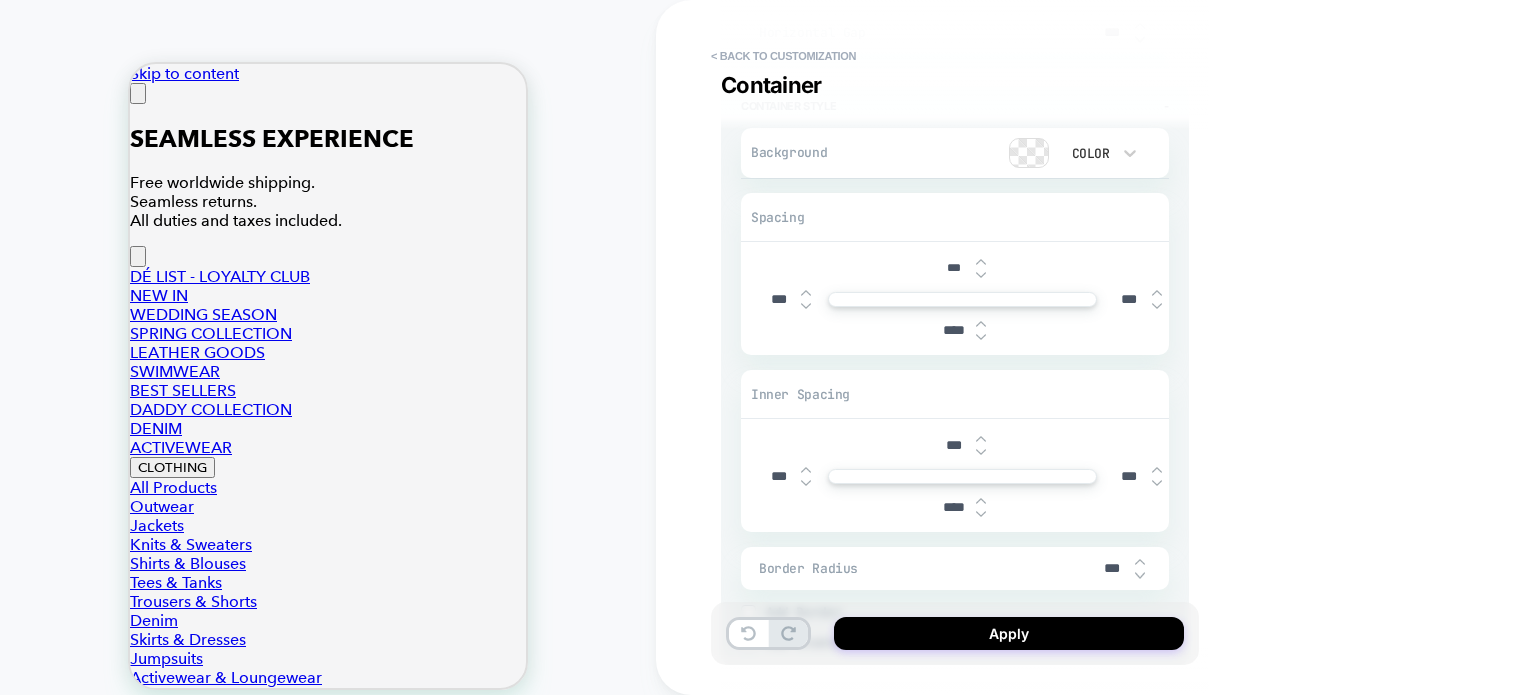 type on "****" 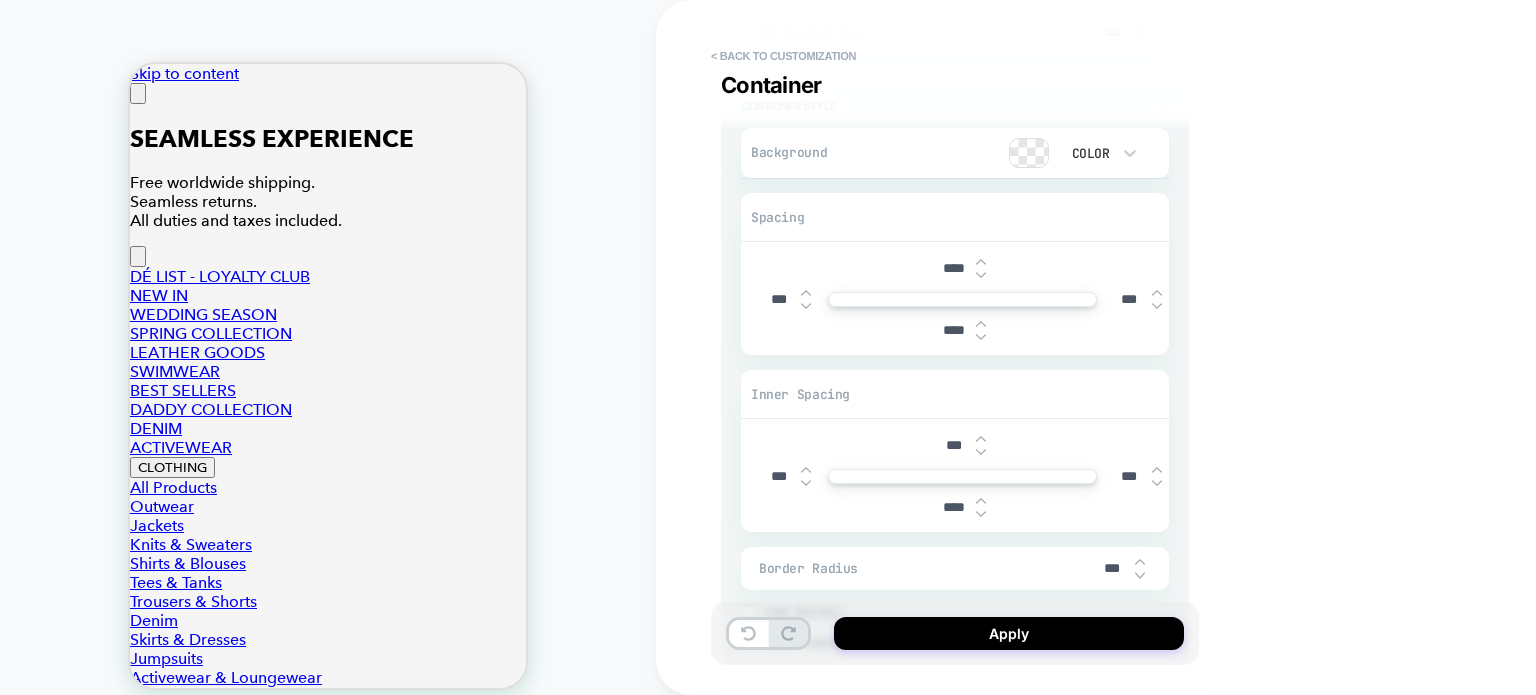 type on "*" 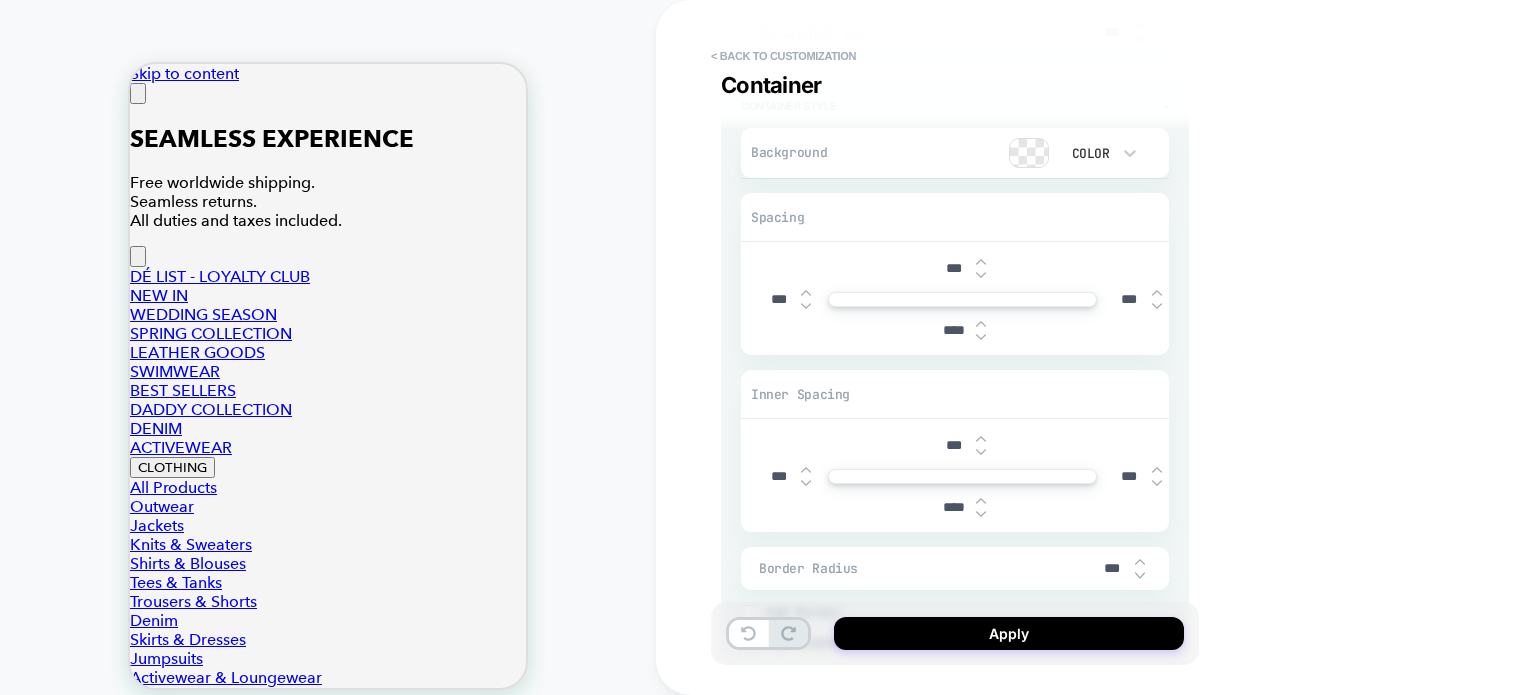 type on "*" 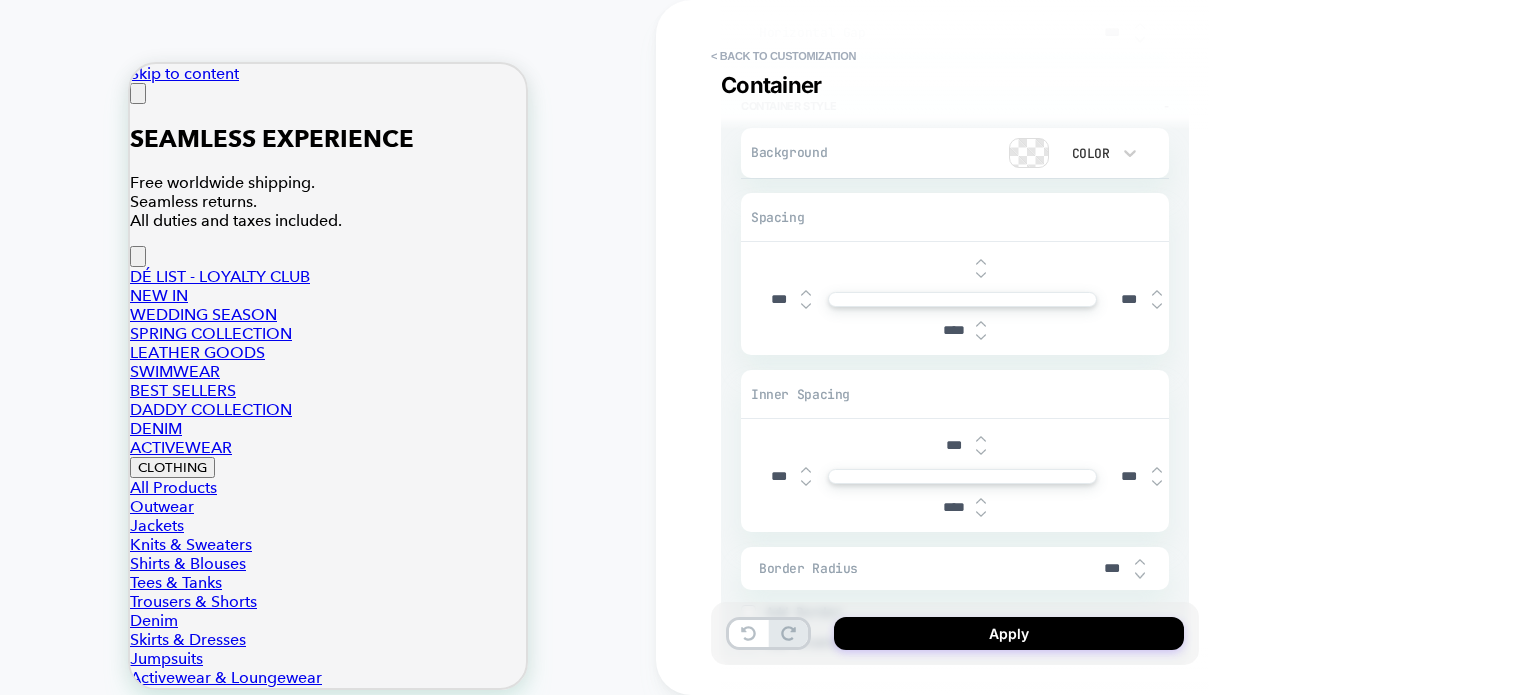 type on "*" 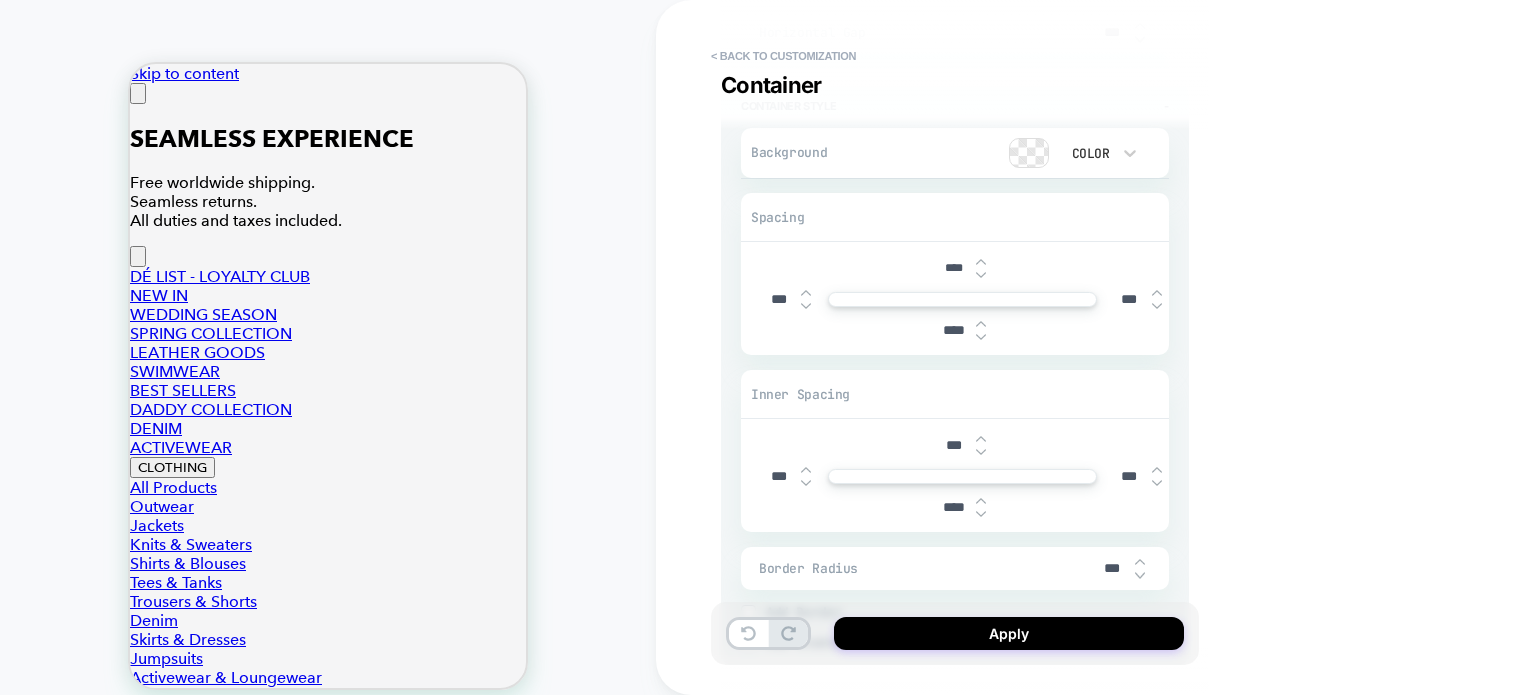 type on "*****" 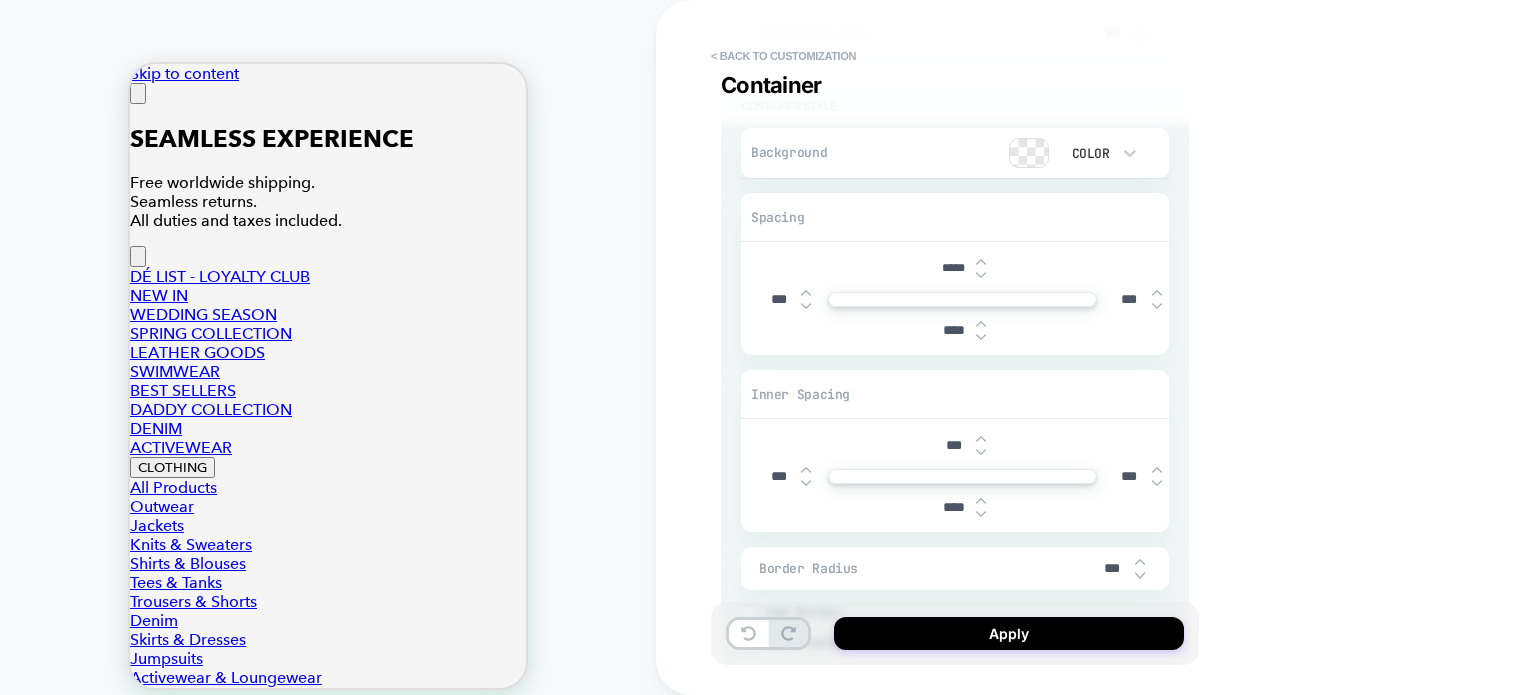 type on "*" 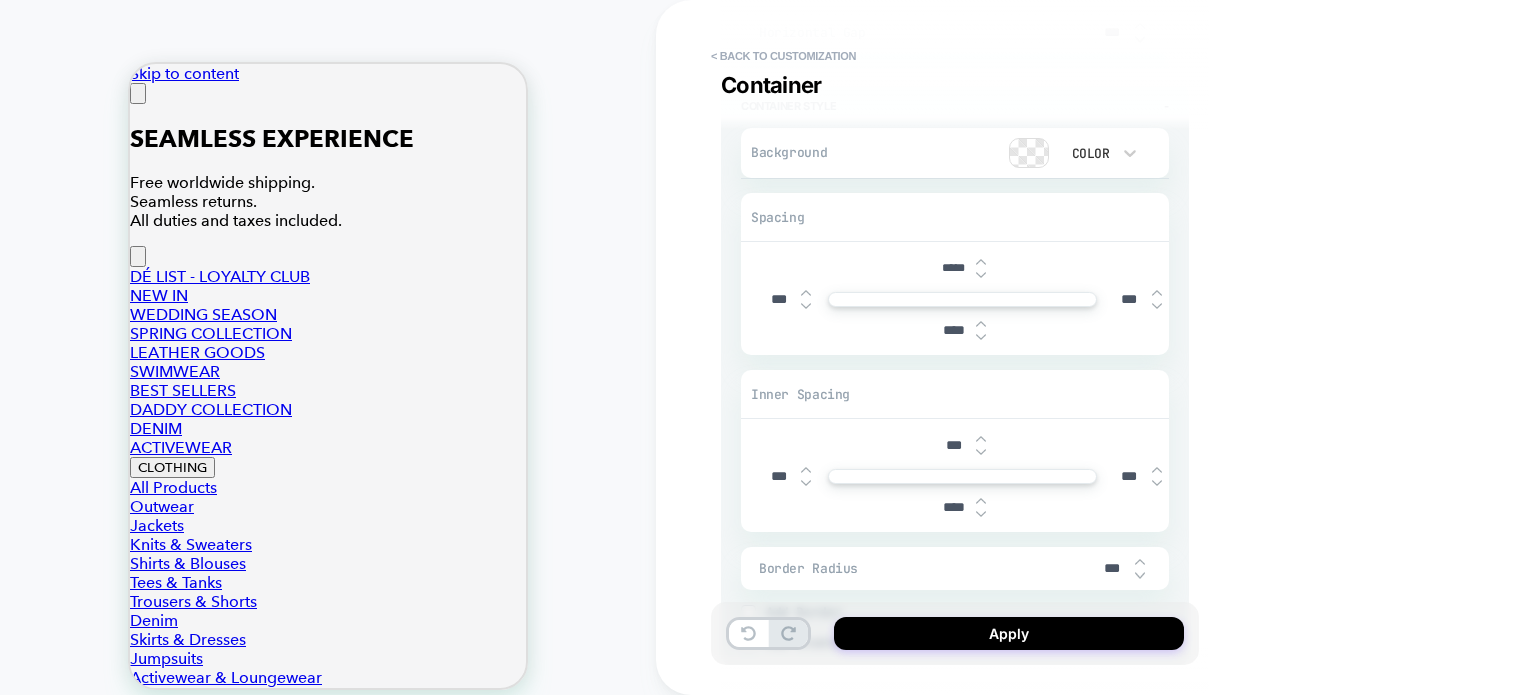 type 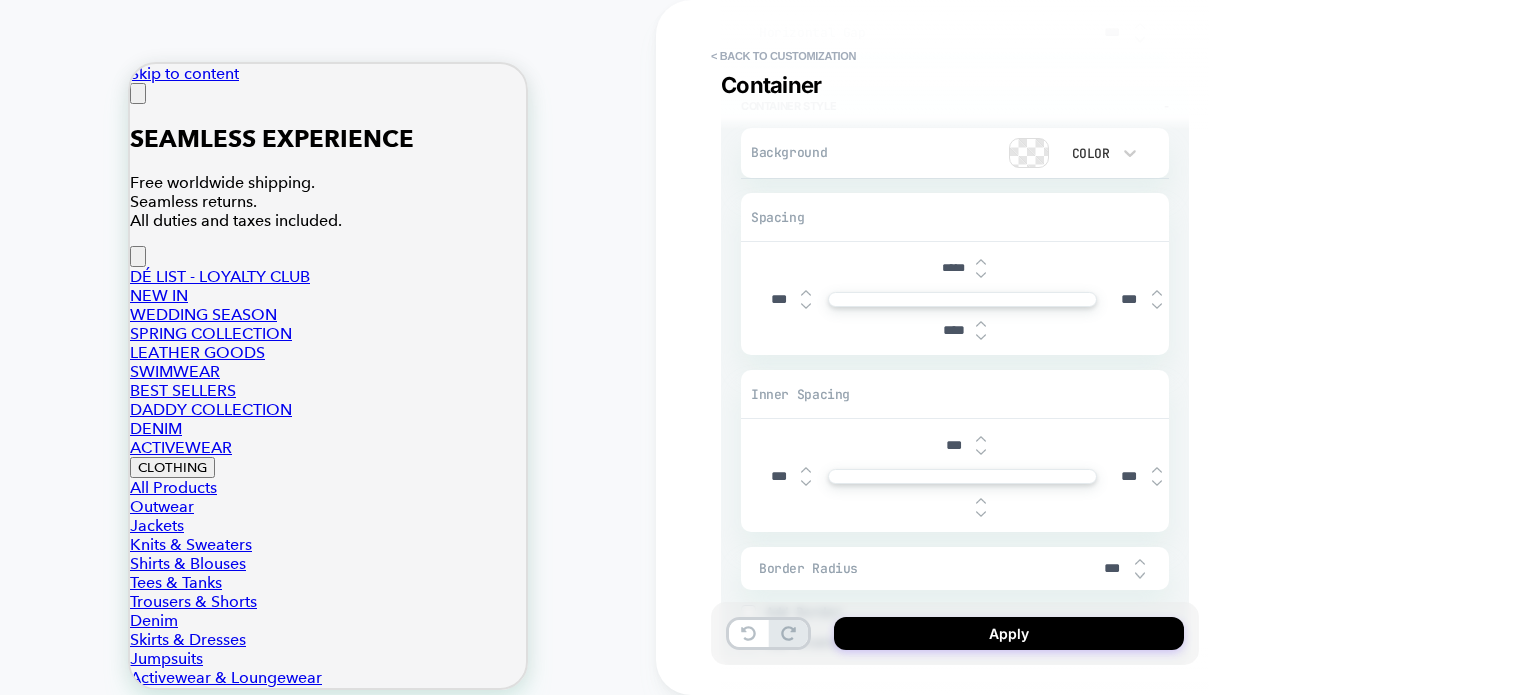 type on "*" 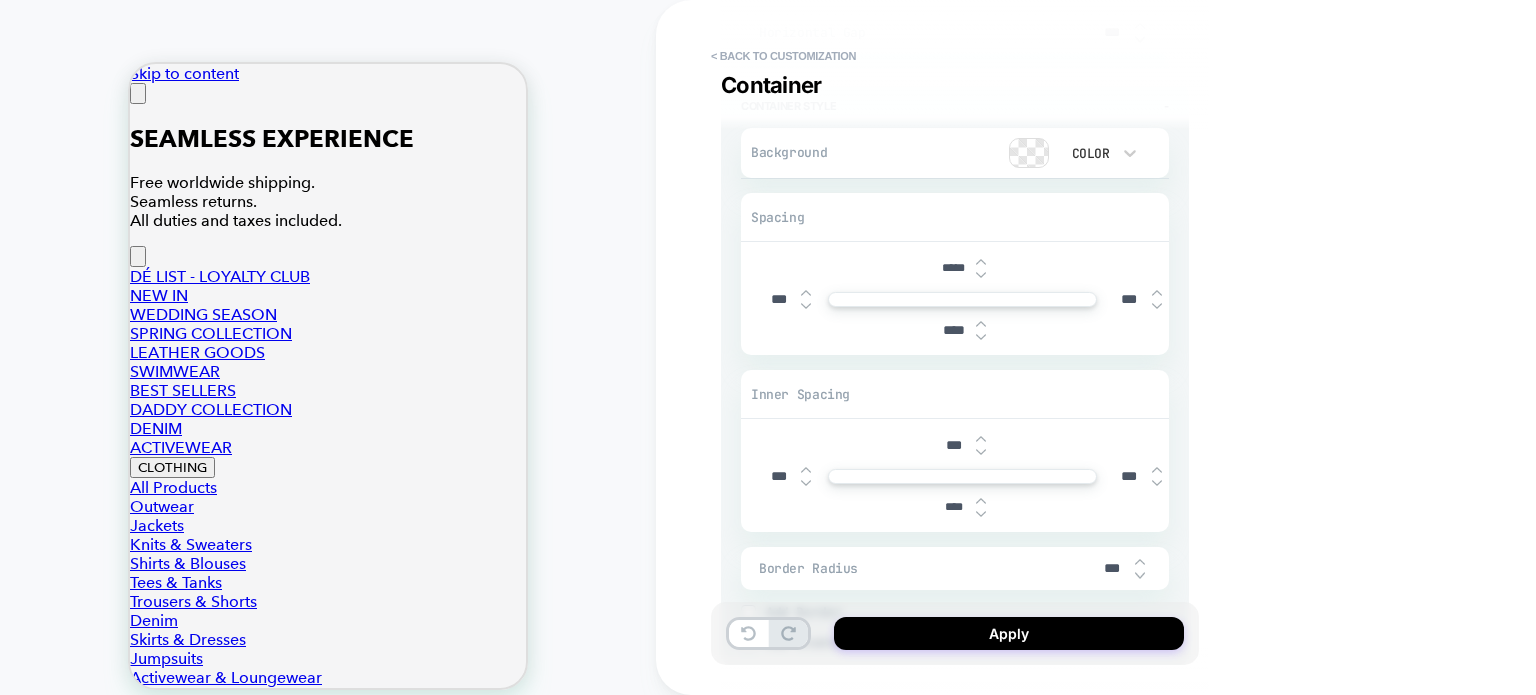 type on "*****" 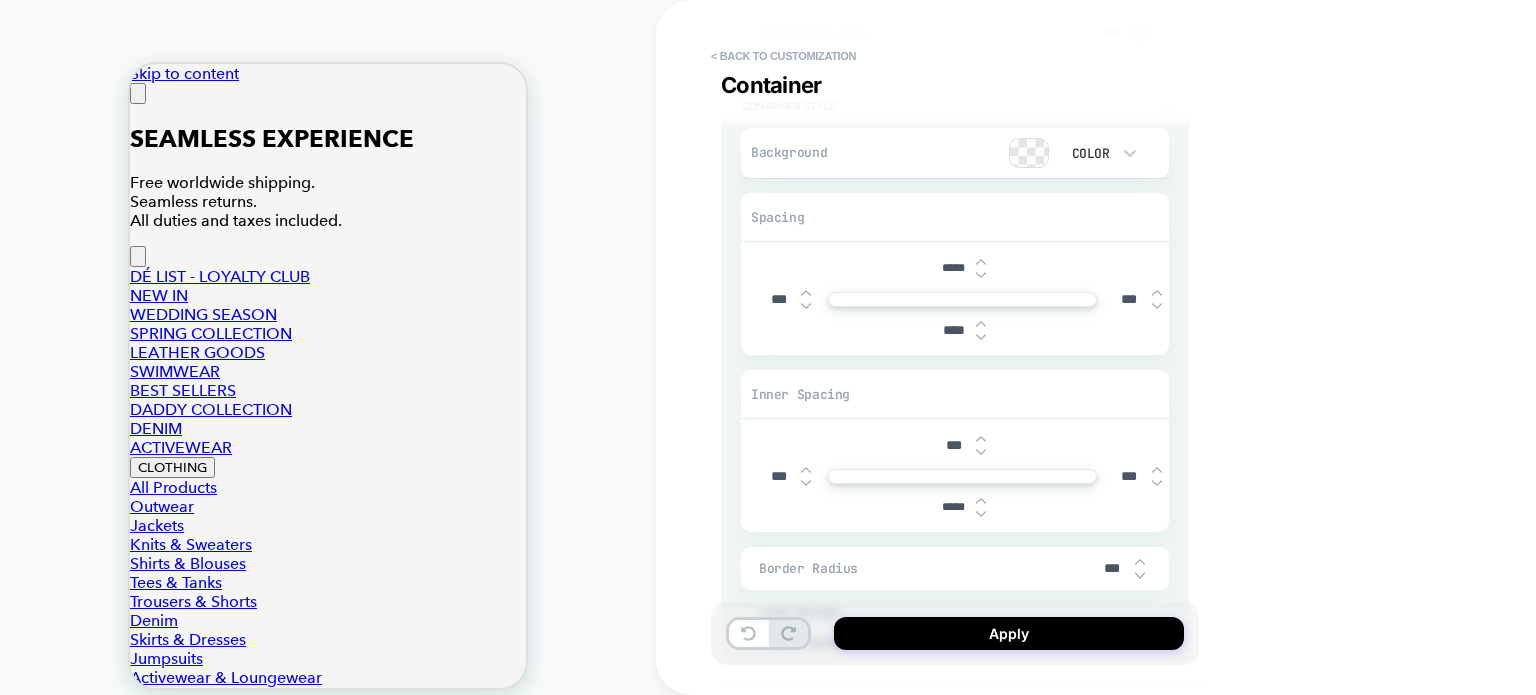 type on "*" 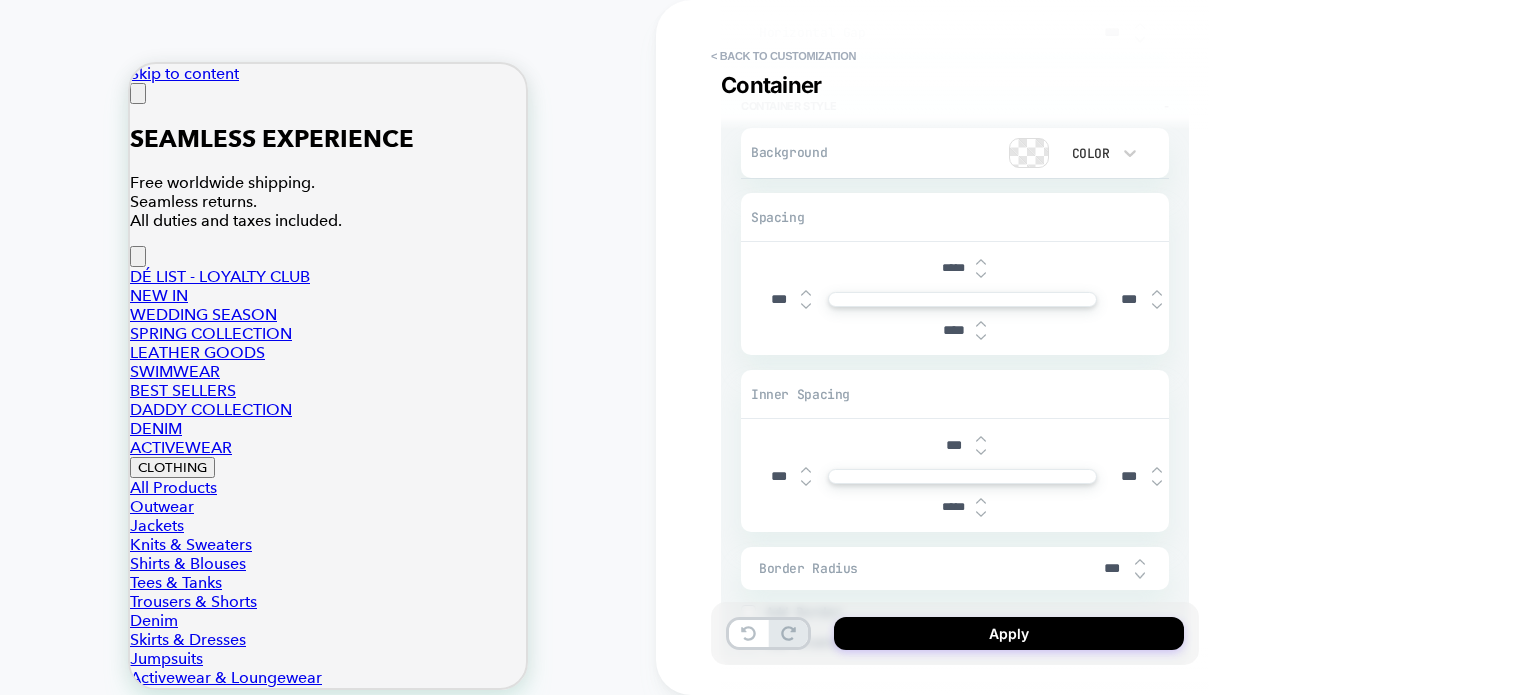 type on "****" 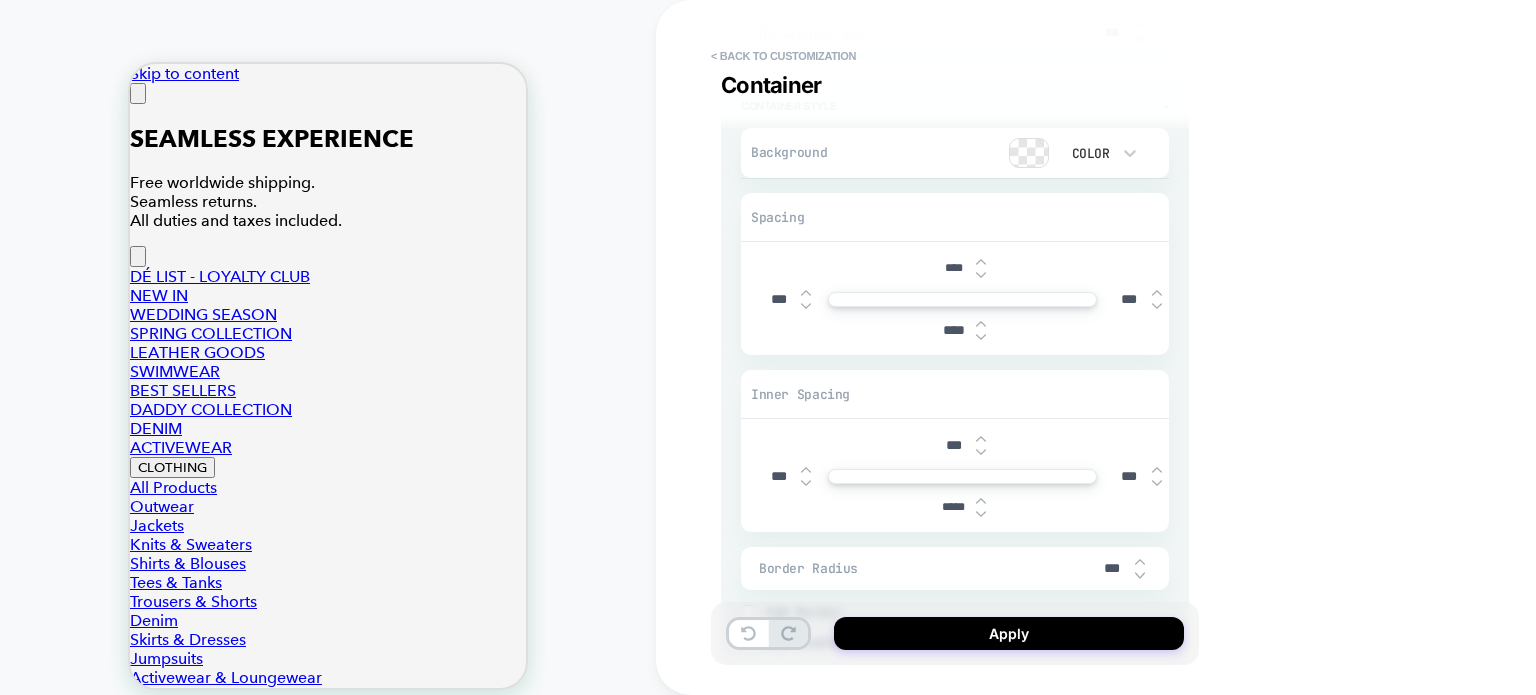 type on "*" 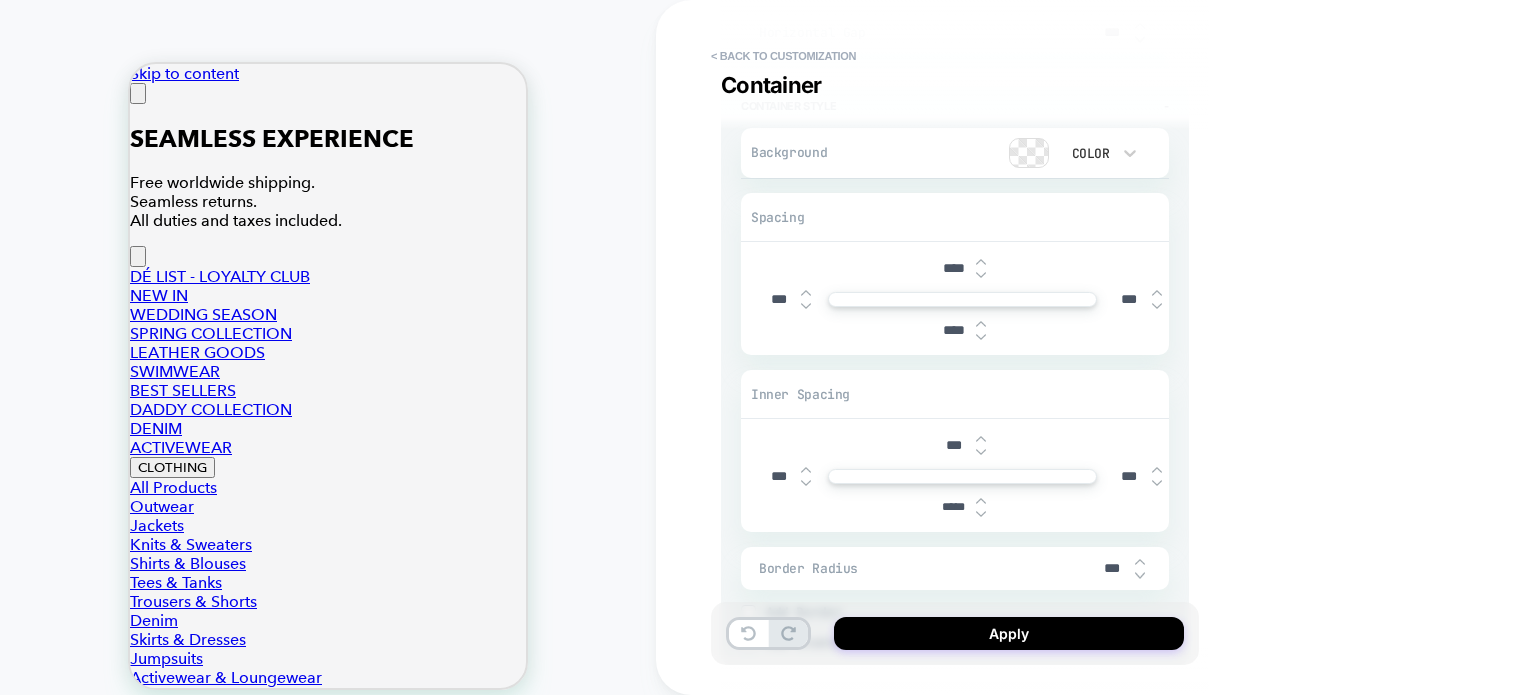 type on "*****" 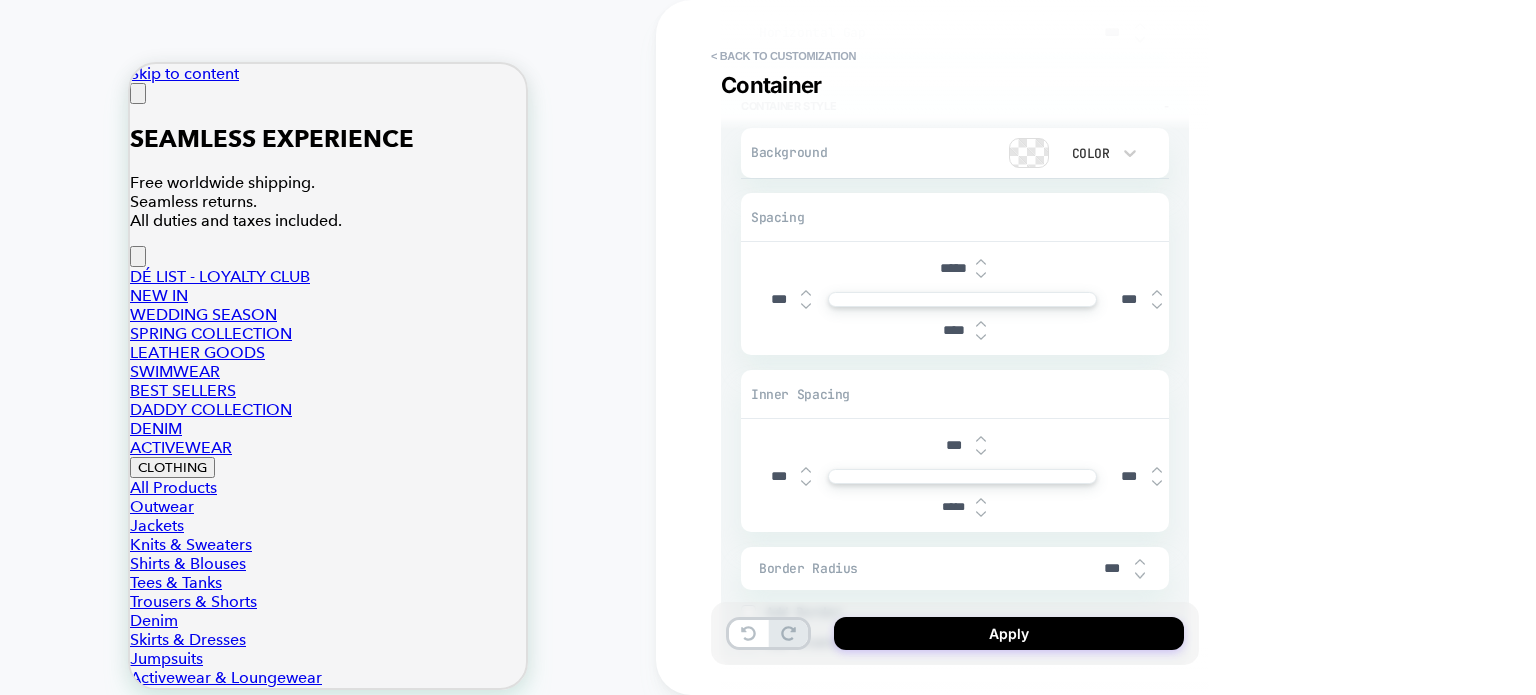 type on "*" 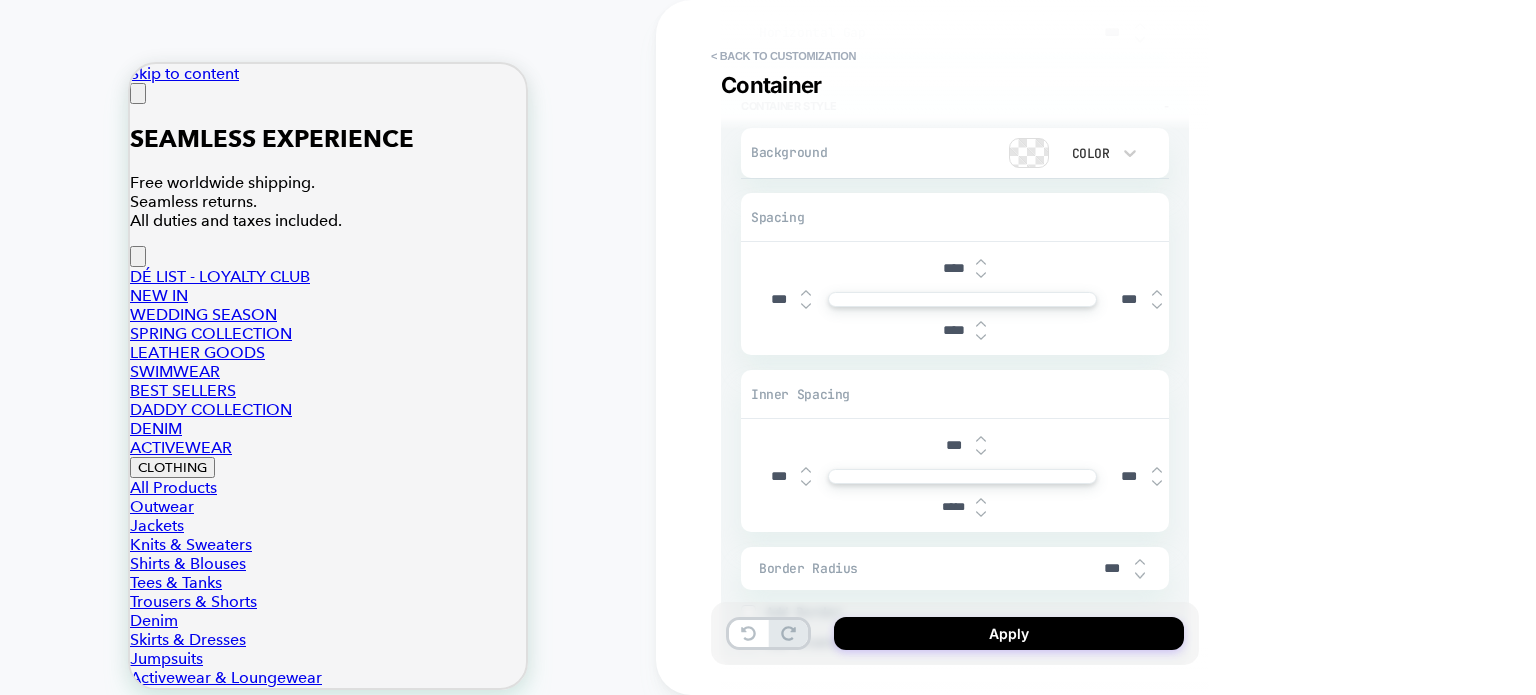 drag, startPoint x: 951, startPoint y: 254, endPoint x: 932, endPoint y: 249, distance: 19.646883 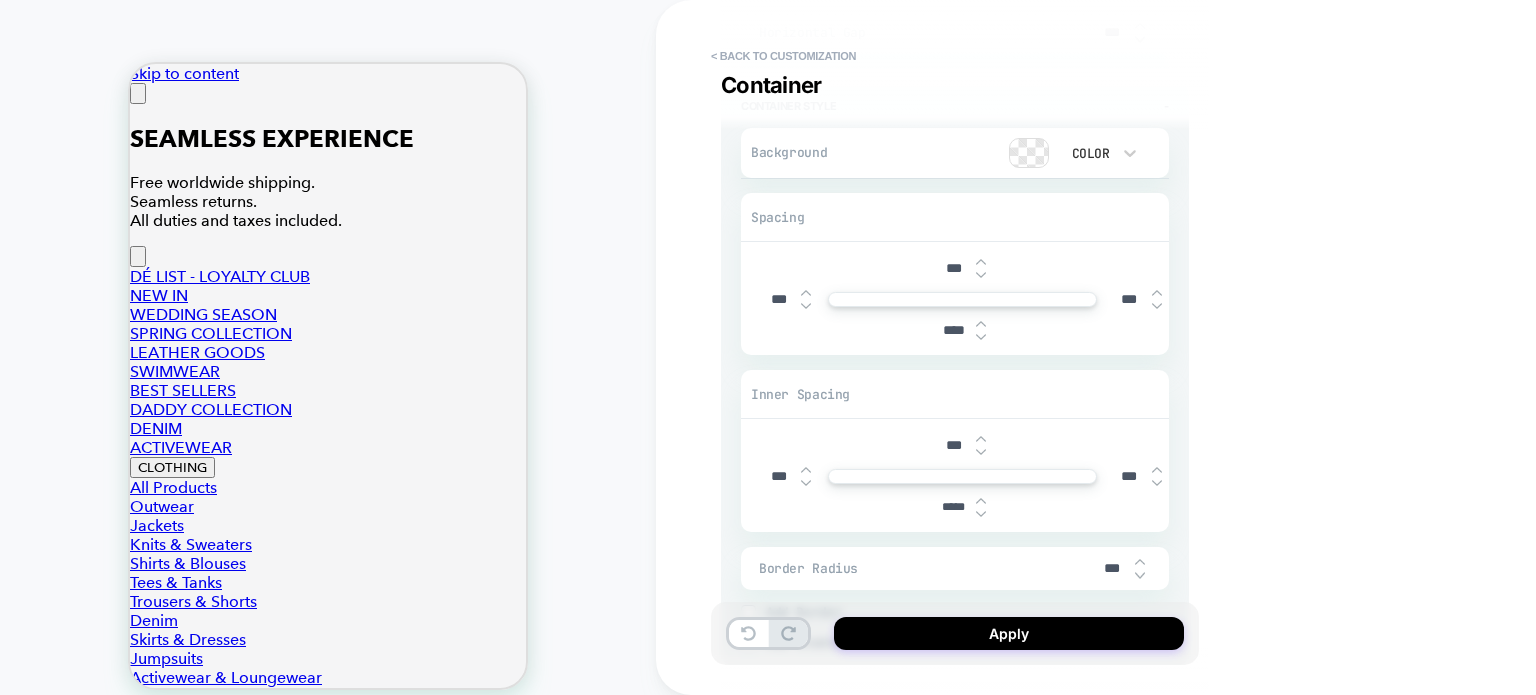 type on "*" 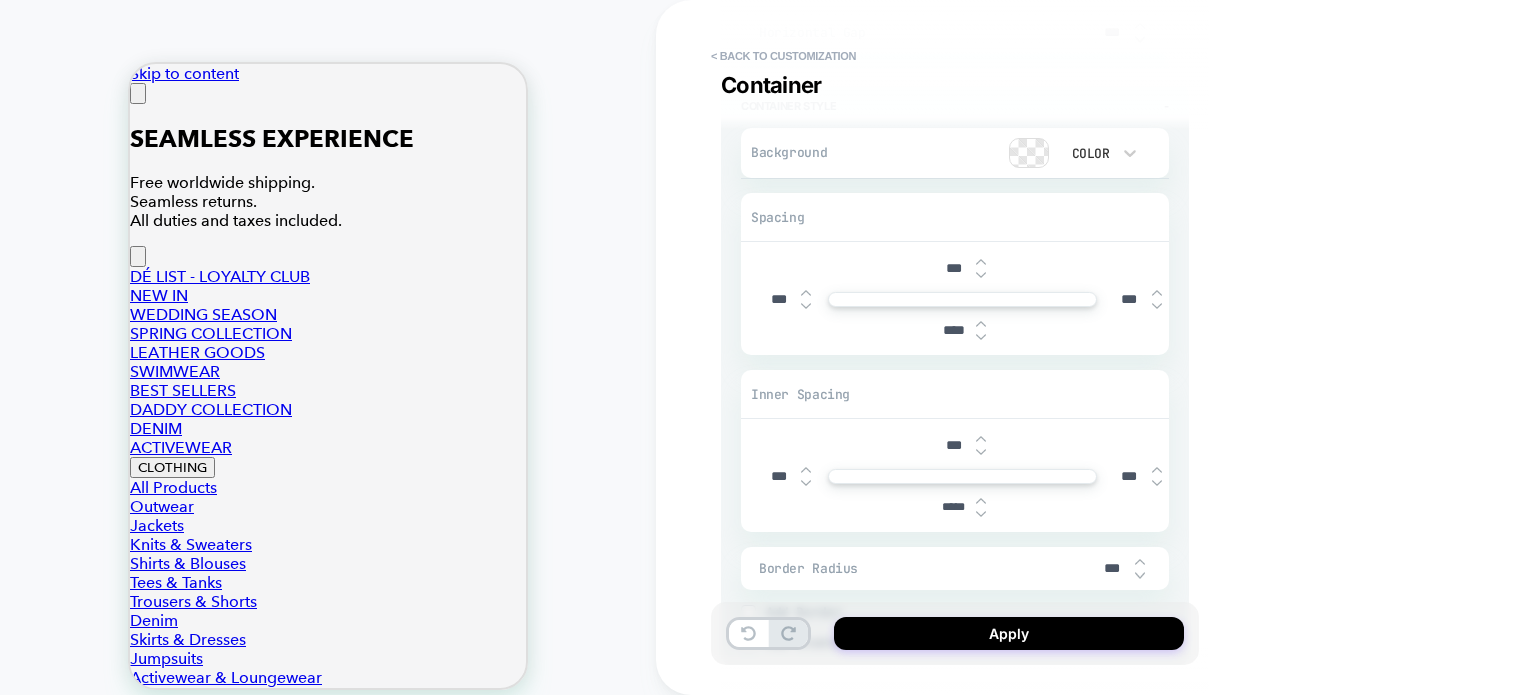 drag, startPoint x: 952, startPoint y: 319, endPoint x: 940, endPoint y: 318, distance: 12.0415945 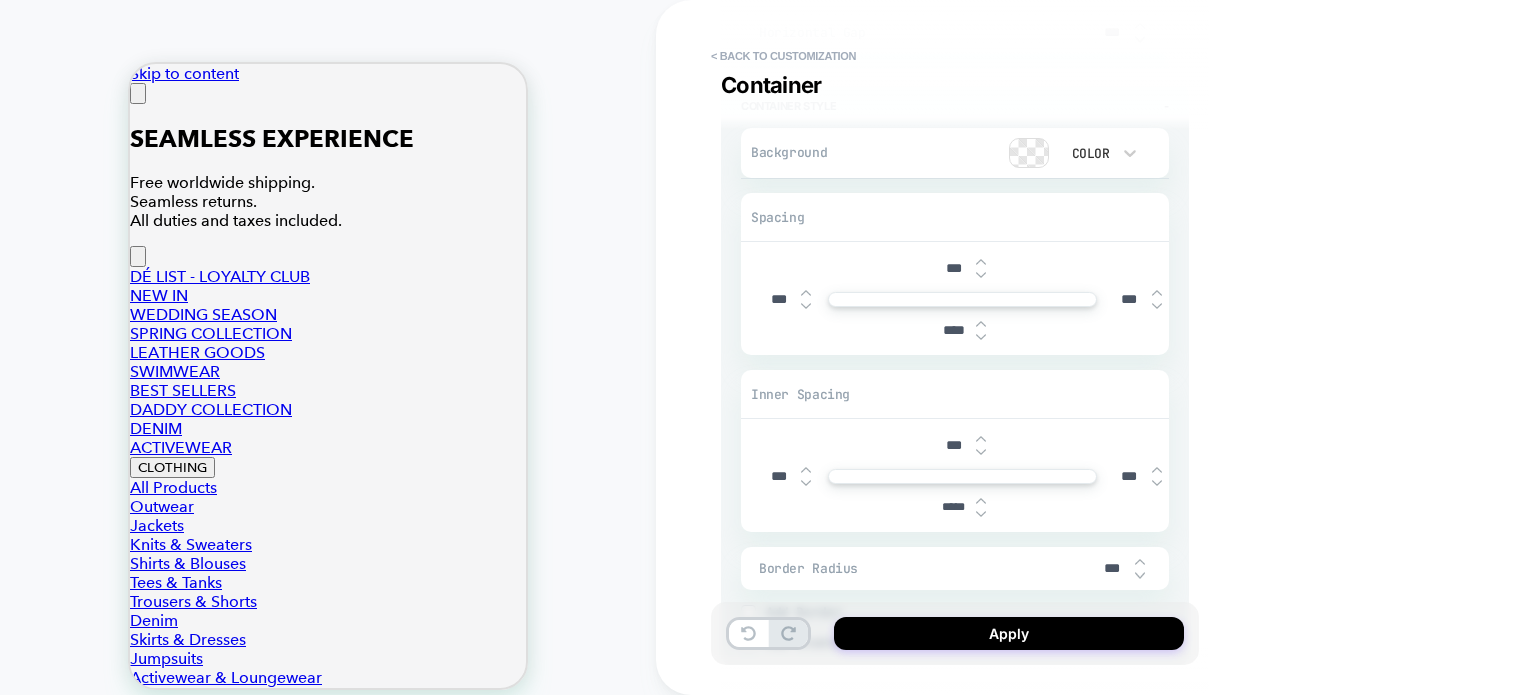 click on "****" at bounding box center (953, 330) 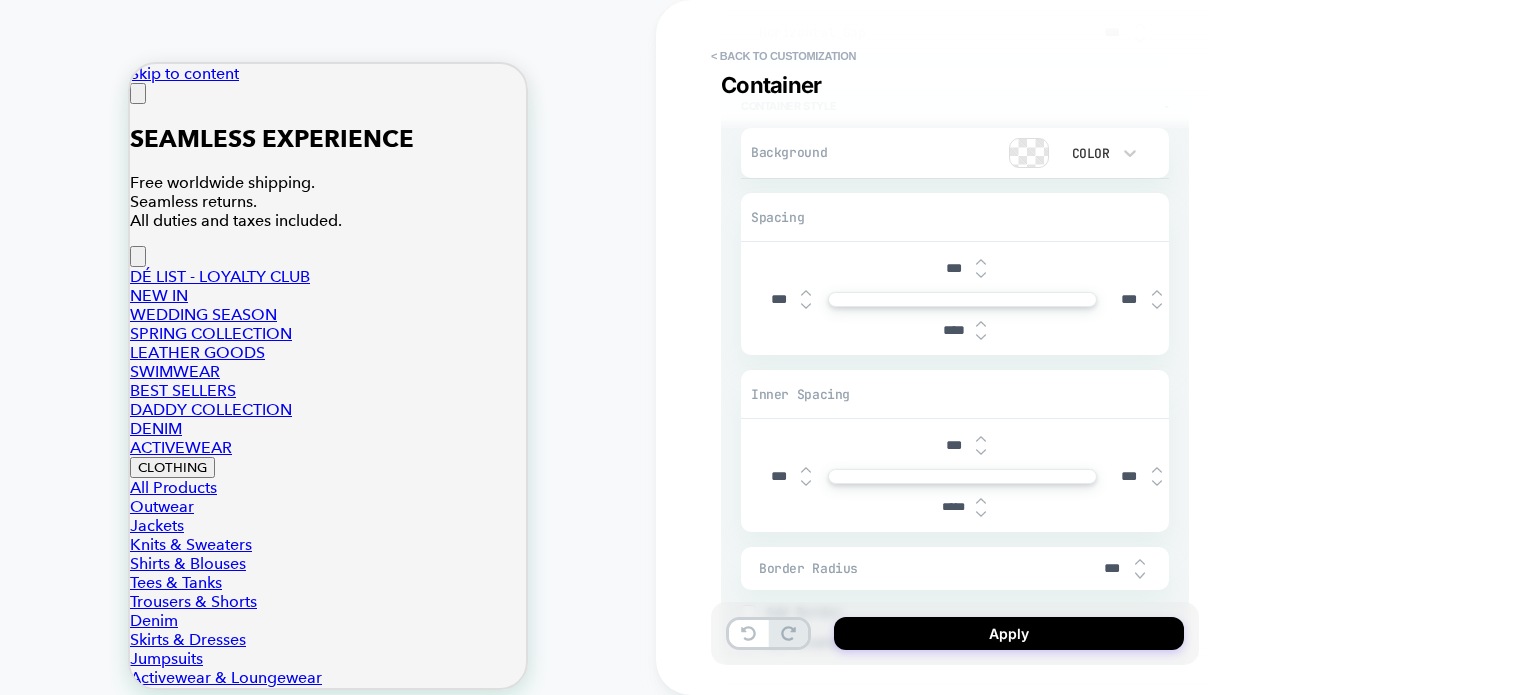 scroll, scrollTop: 3808, scrollLeft: 0, axis: vertical 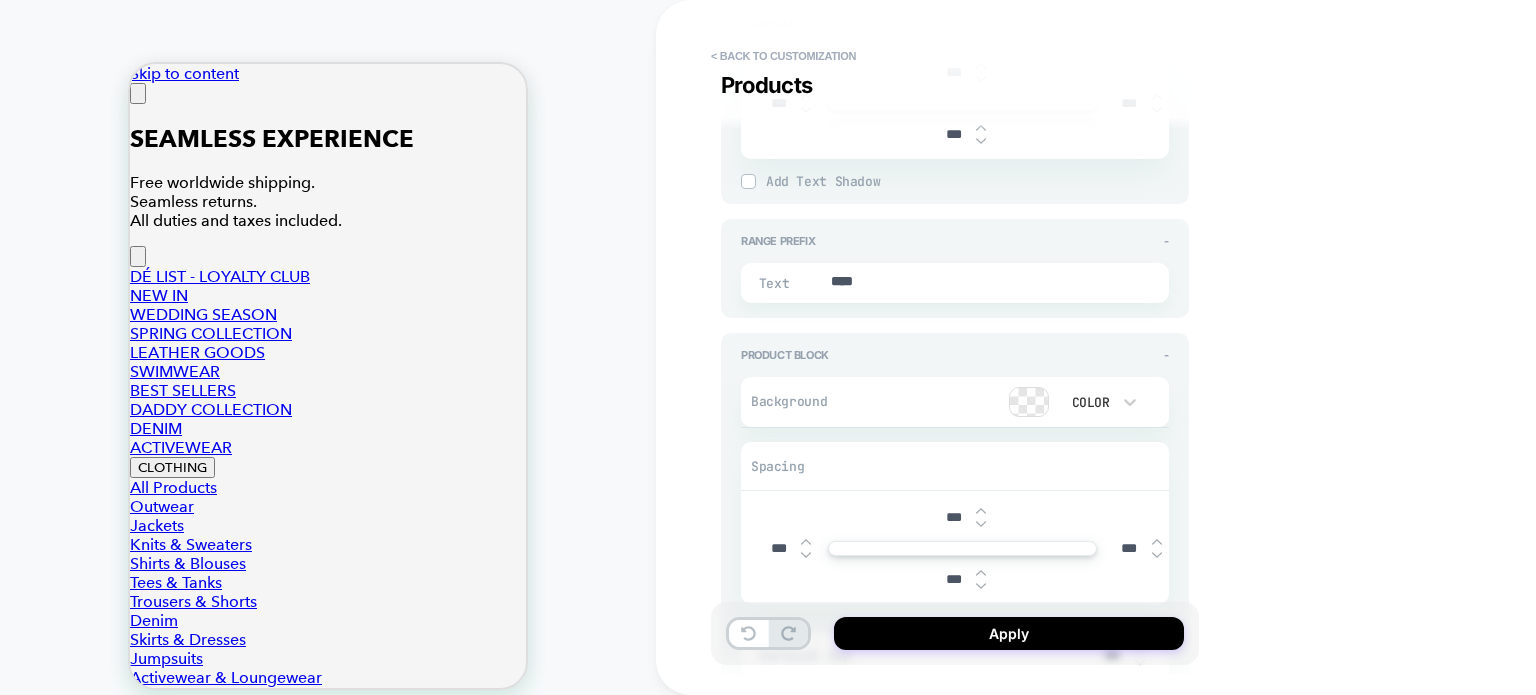 type on "*" 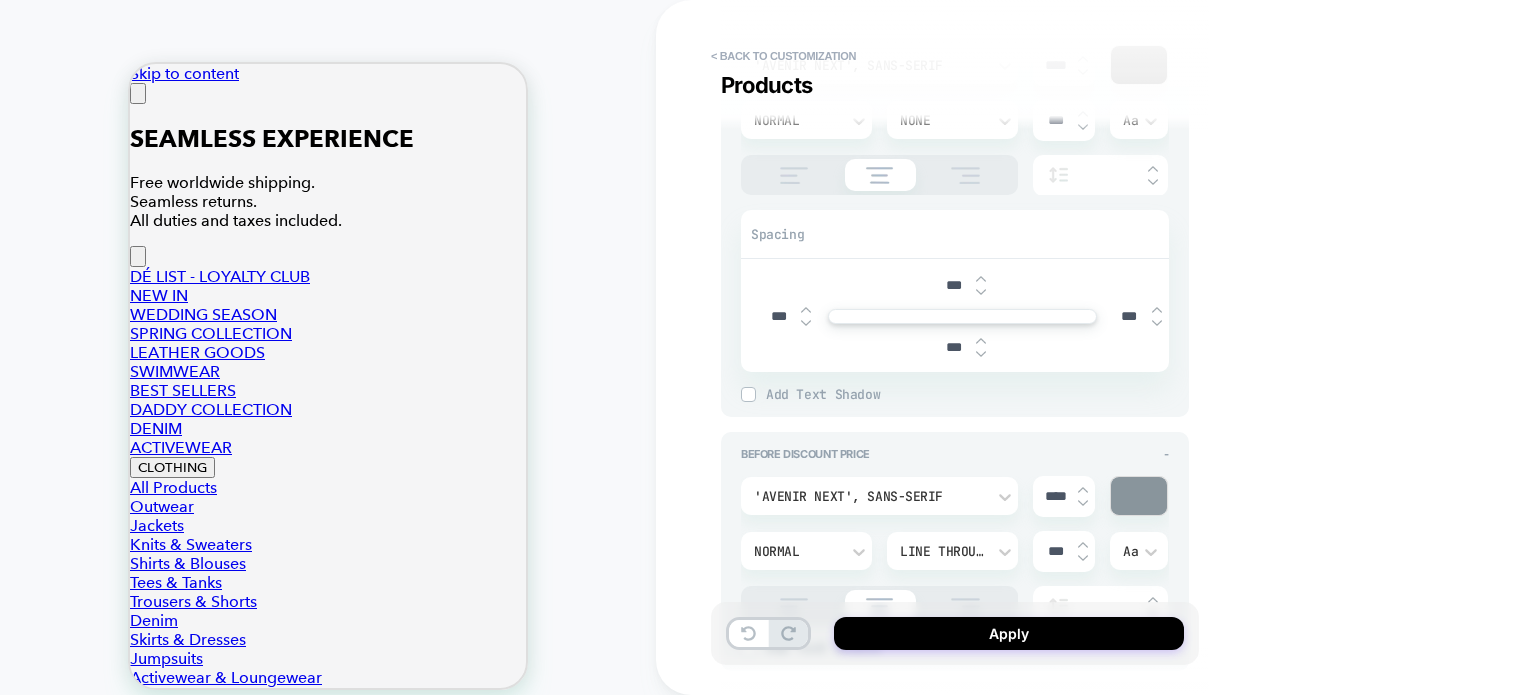 scroll, scrollTop: 1508, scrollLeft: 0, axis: vertical 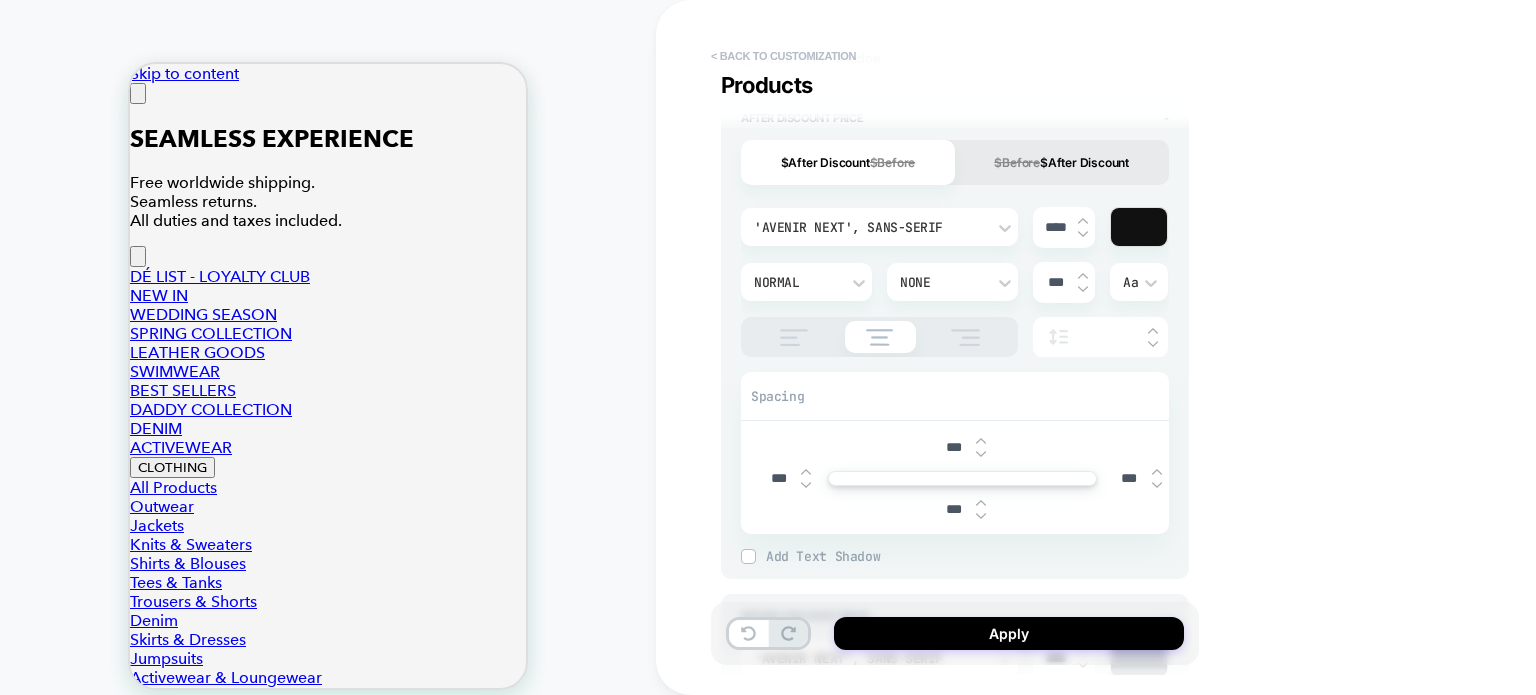 click on "< Back to customization" at bounding box center (783, 56) 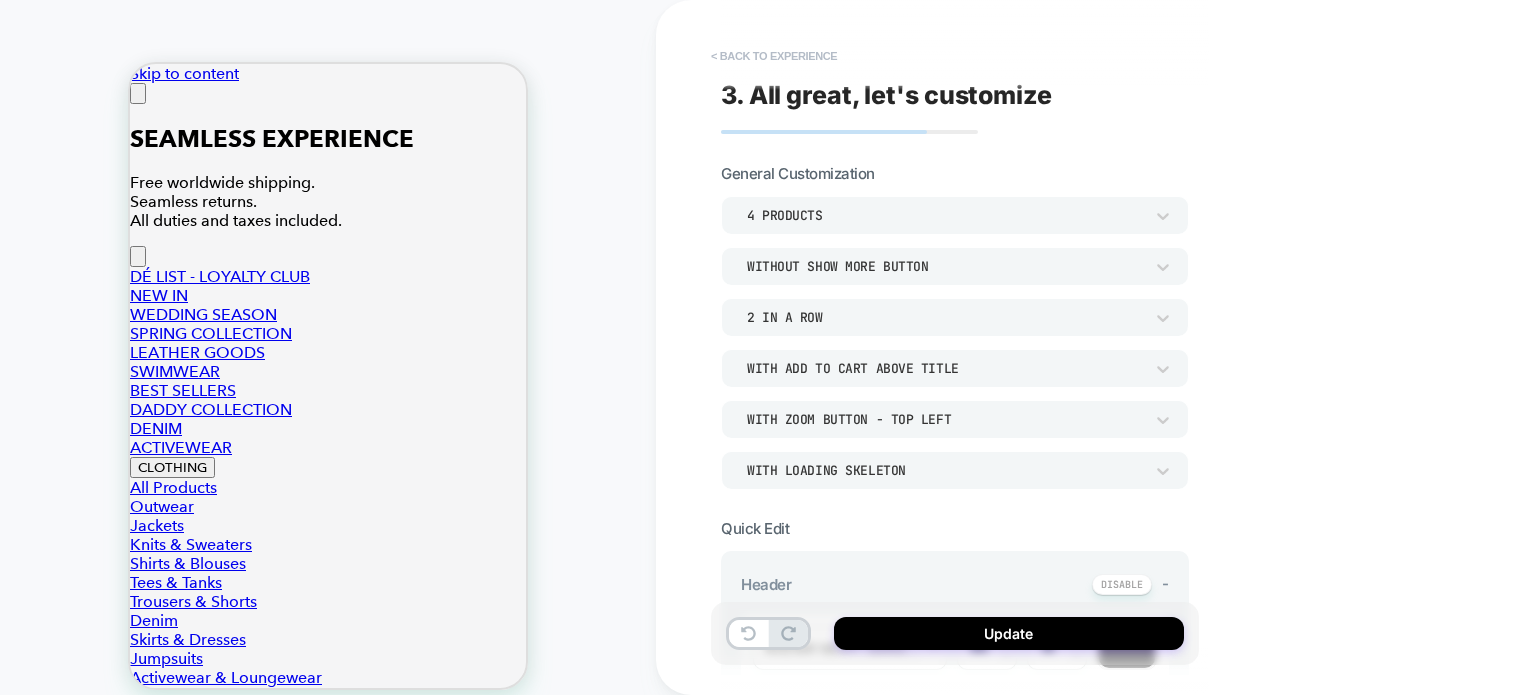 click on "< Back to experience" at bounding box center (774, 56) 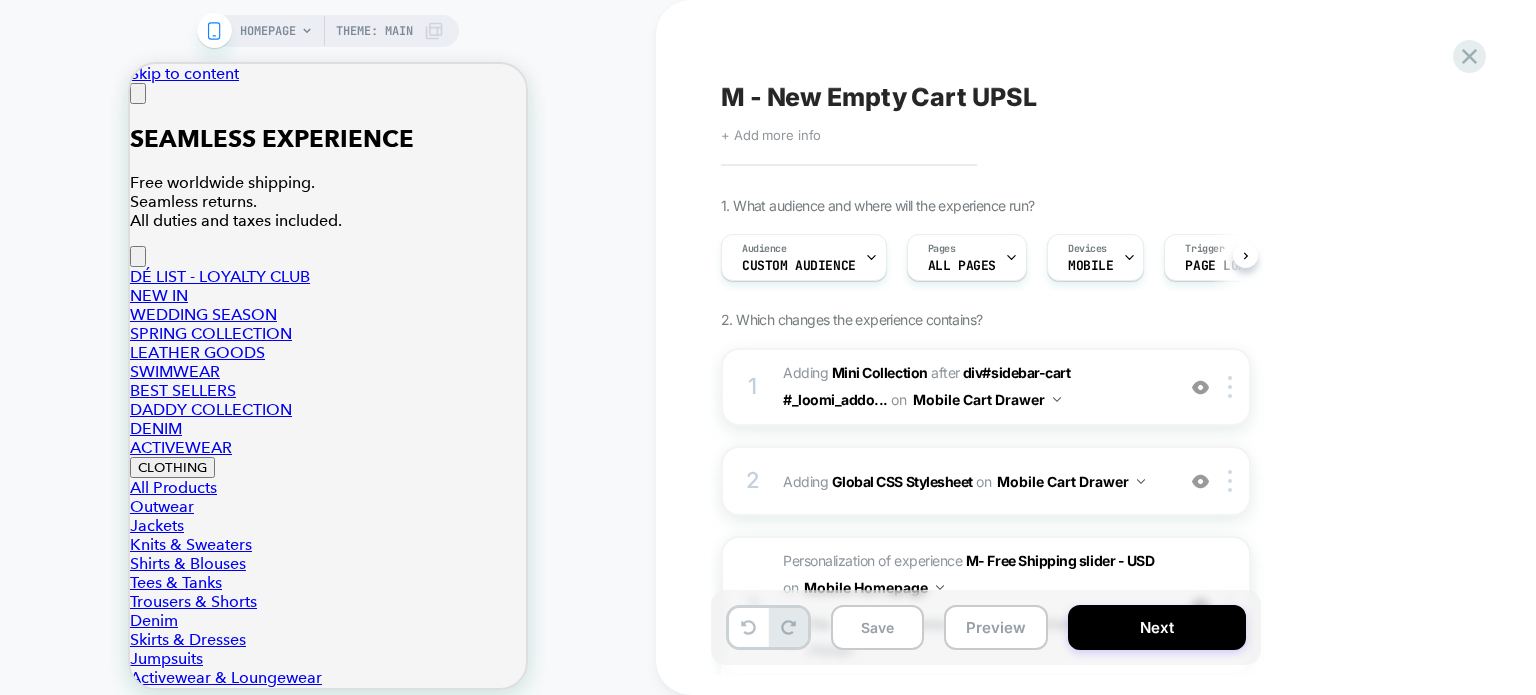 scroll, scrollTop: 0, scrollLeft: 0, axis: both 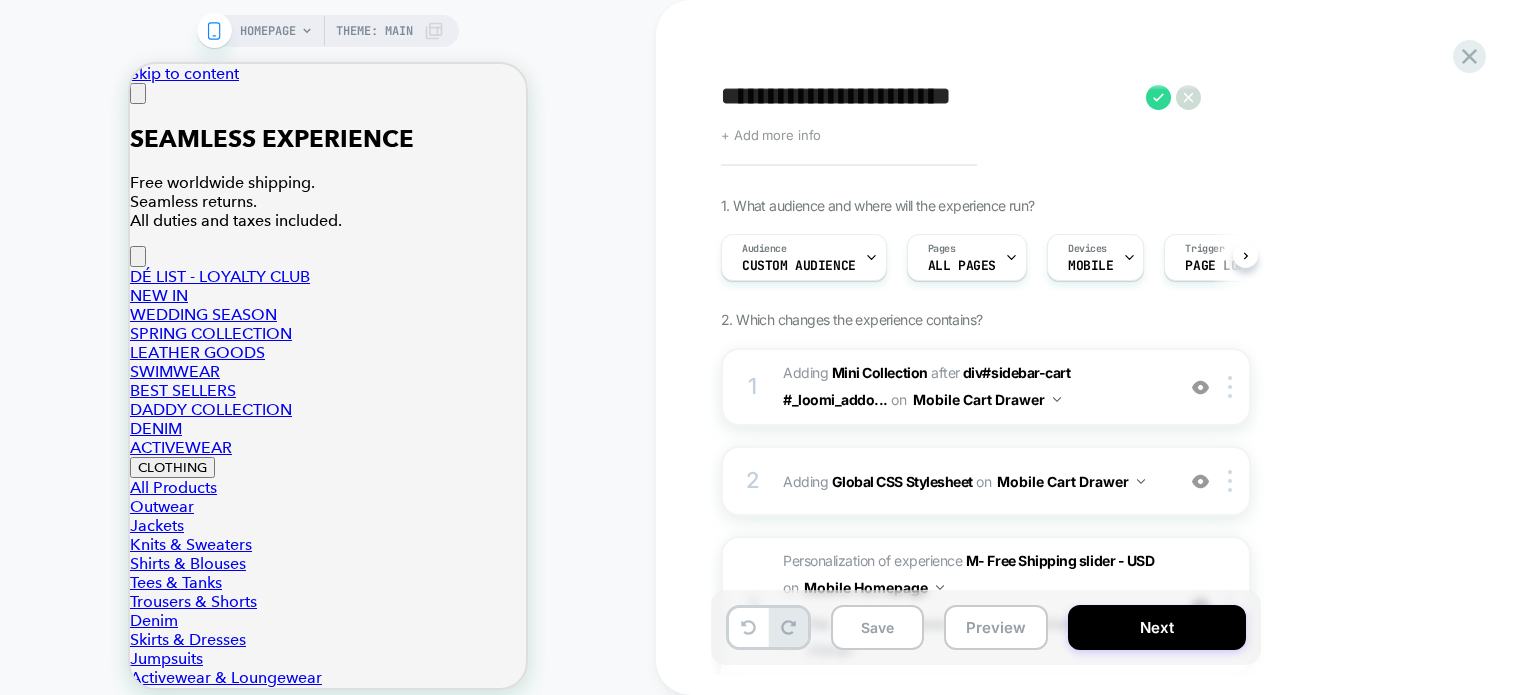 drag, startPoint x: 1036, startPoint y: 95, endPoint x: 725, endPoint y: 90, distance: 311.0402 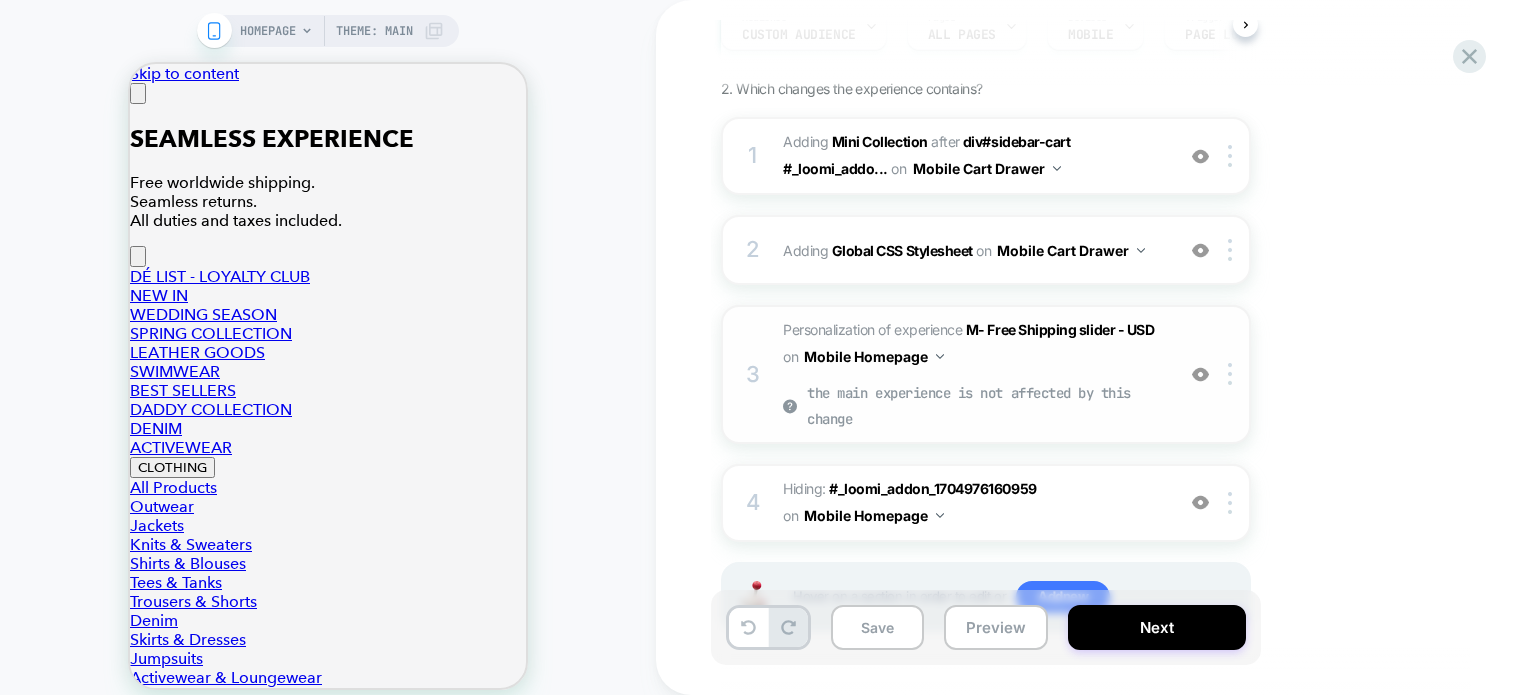 scroll, scrollTop: 100, scrollLeft: 0, axis: vertical 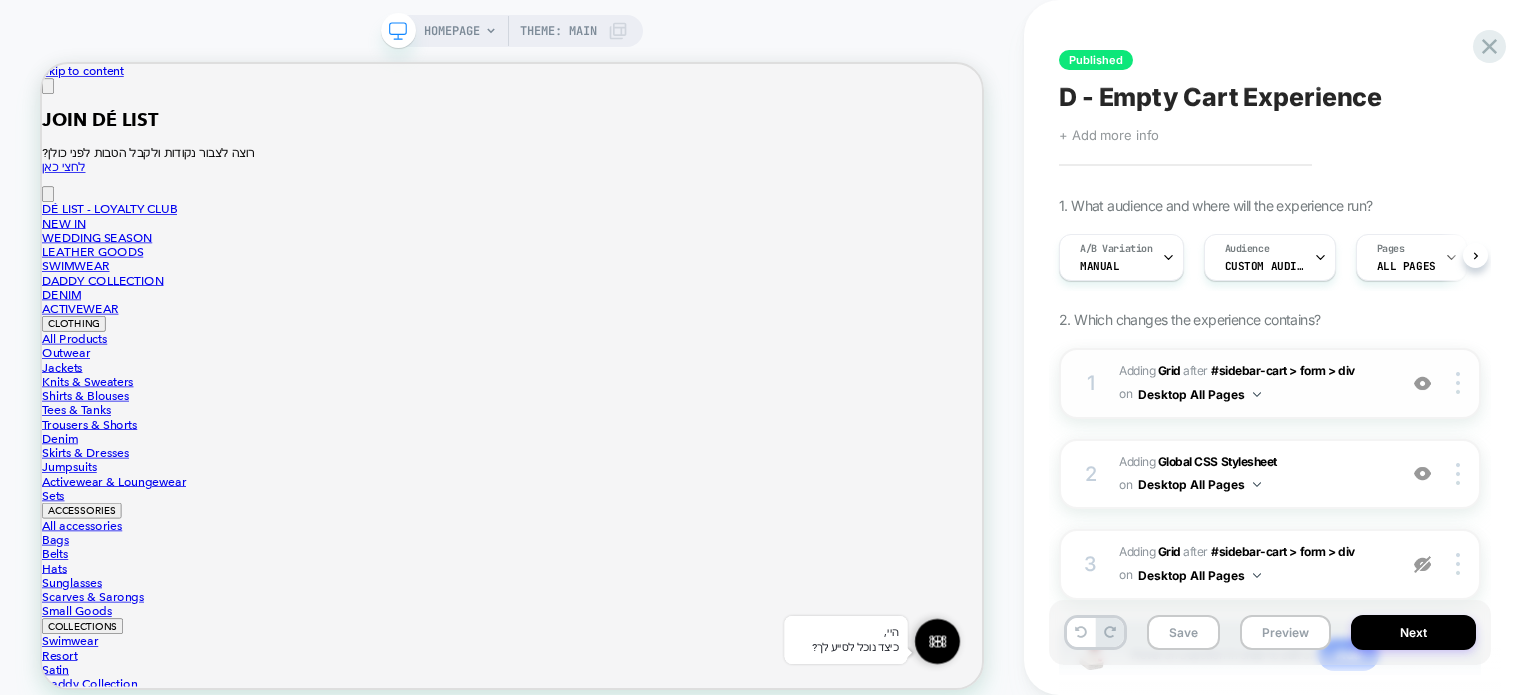 click on "#_loomi_addon_1705924211907 Adding   Grid   AFTER #sidebar-cart > form > div #sidebar-cart > form > div   on Desktop All Pages" at bounding box center [1252, 383] 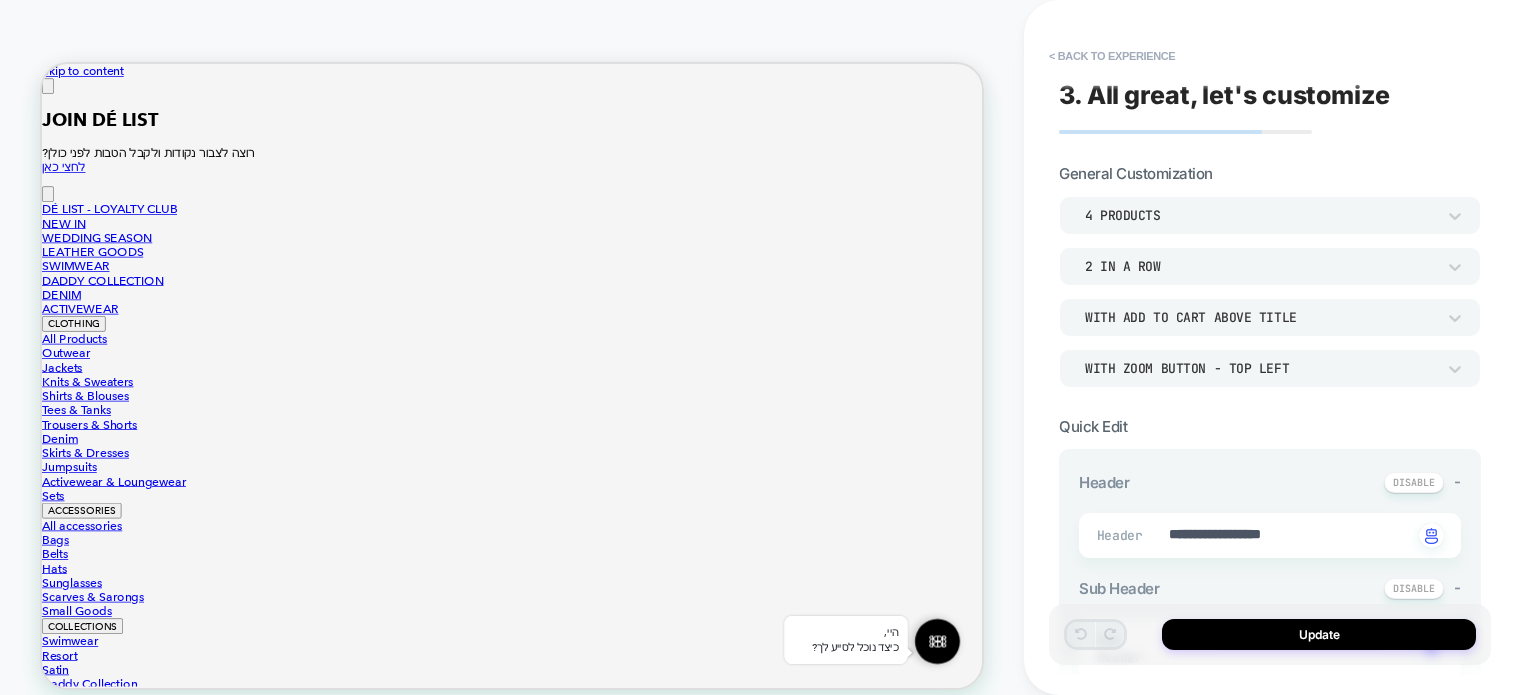 scroll, scrollTop: 158, scrollLeft: 0, axis: vertical 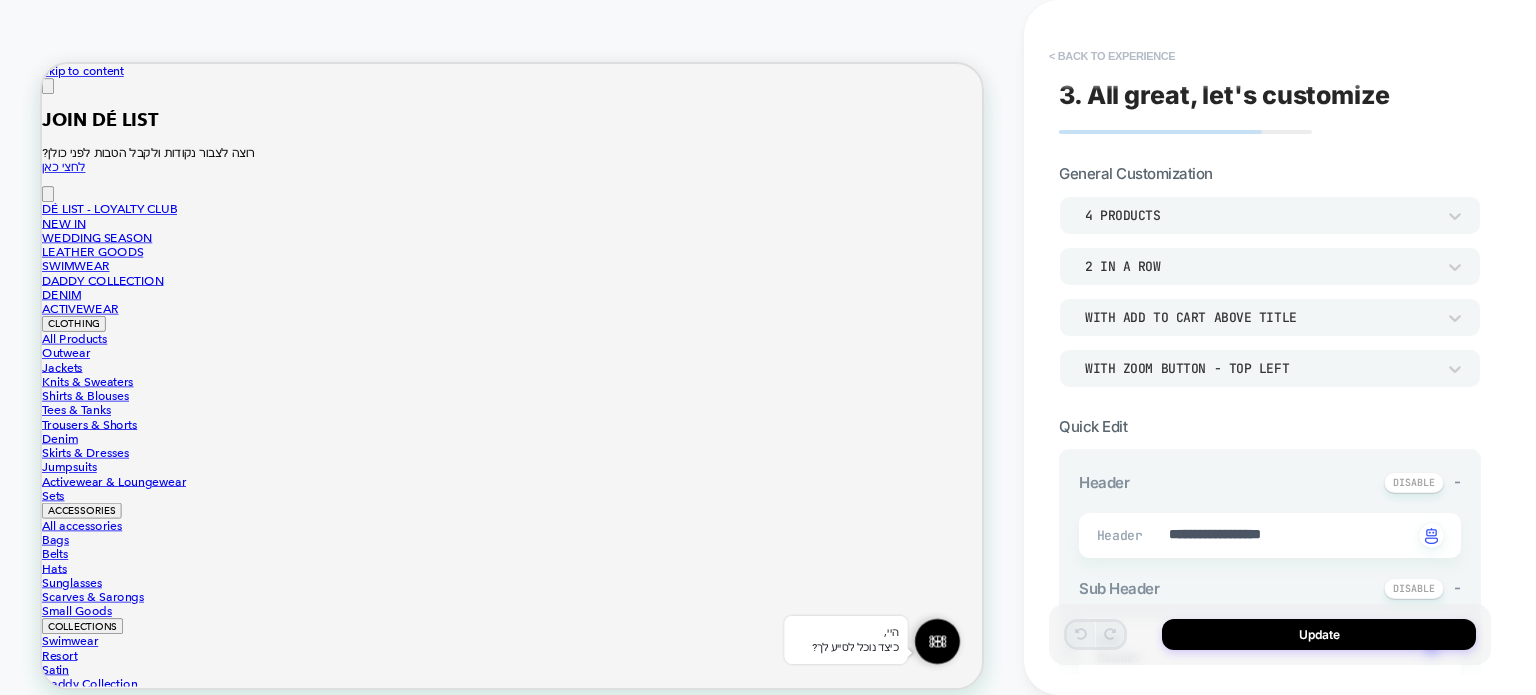 click on "< Back to experience" at bounding box center (1112, 56) 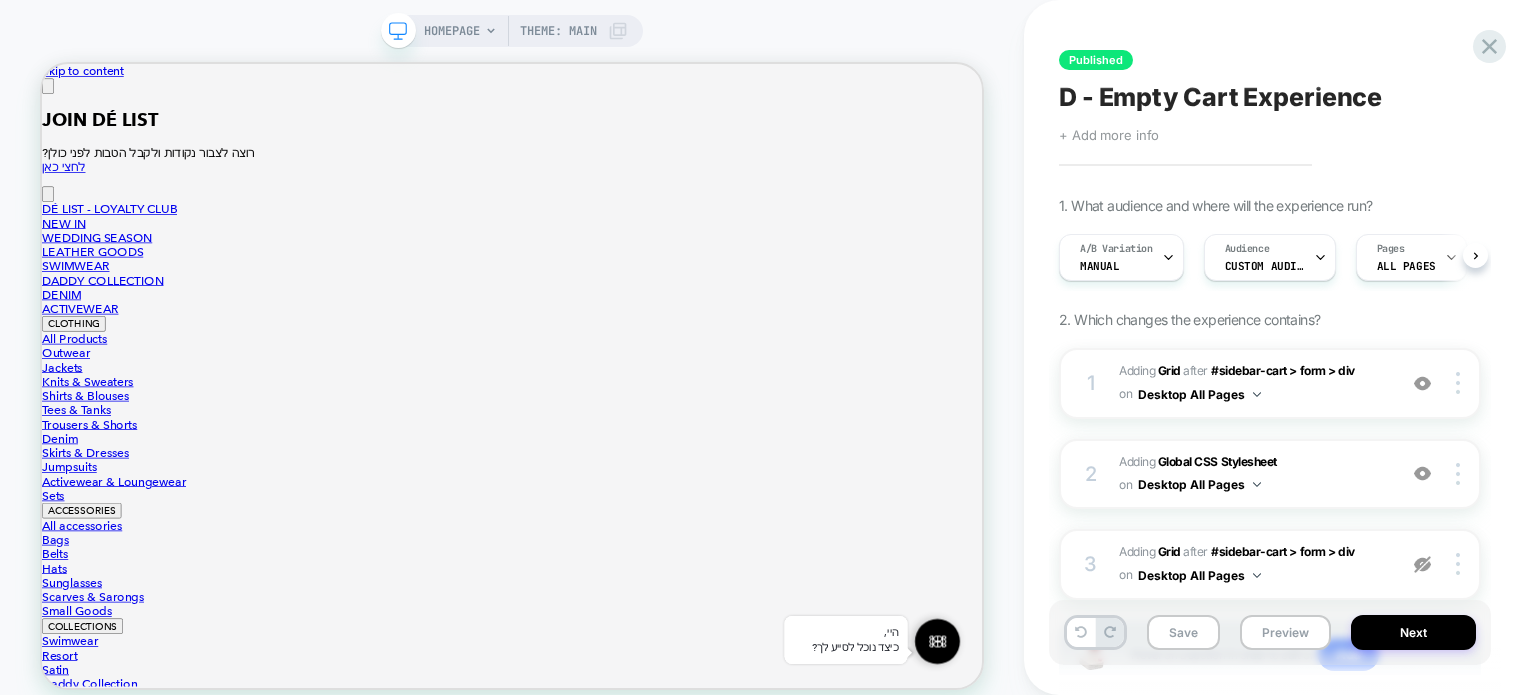 scroll, scrollTop: 0, scrollLeft: 0, axis: both 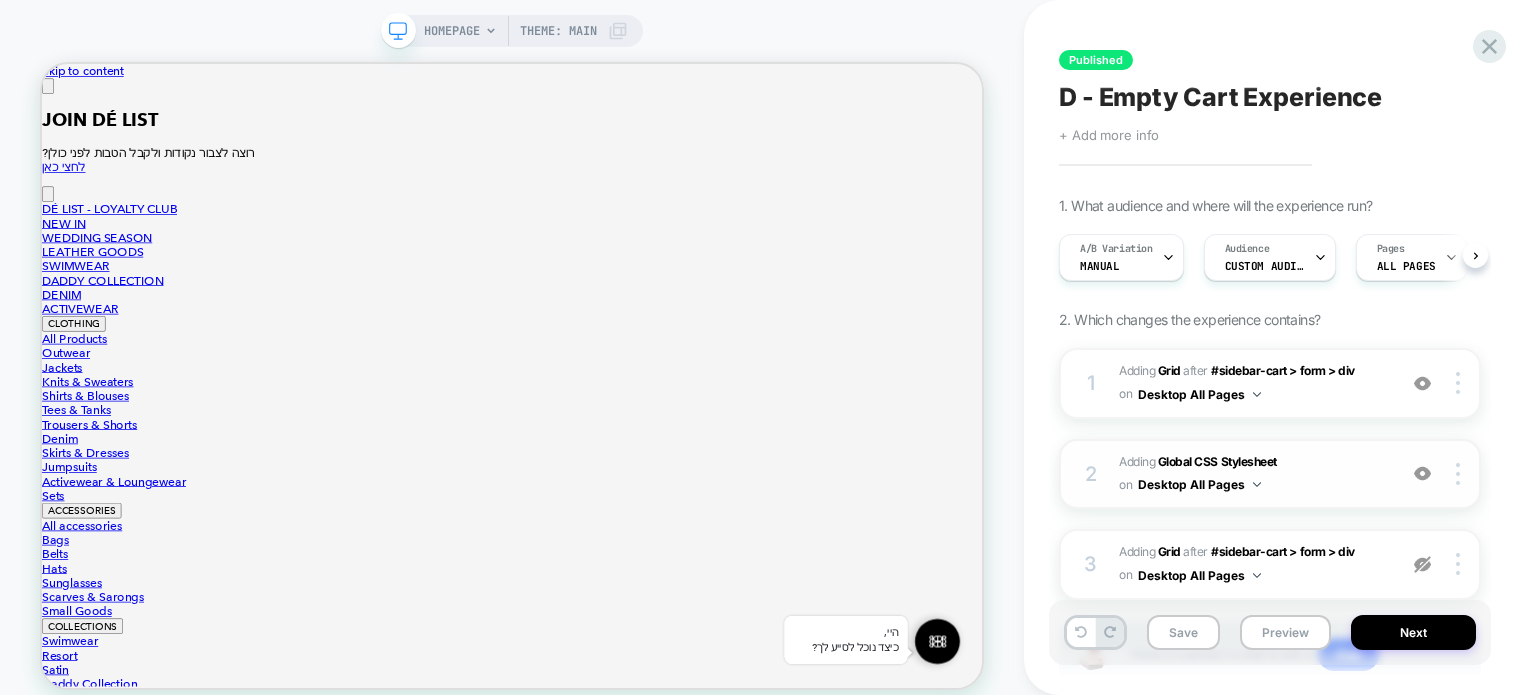 click on "Adding   Global CSS Stylesheet   on Desktop All Pages" at bounding box center (1252, 474) 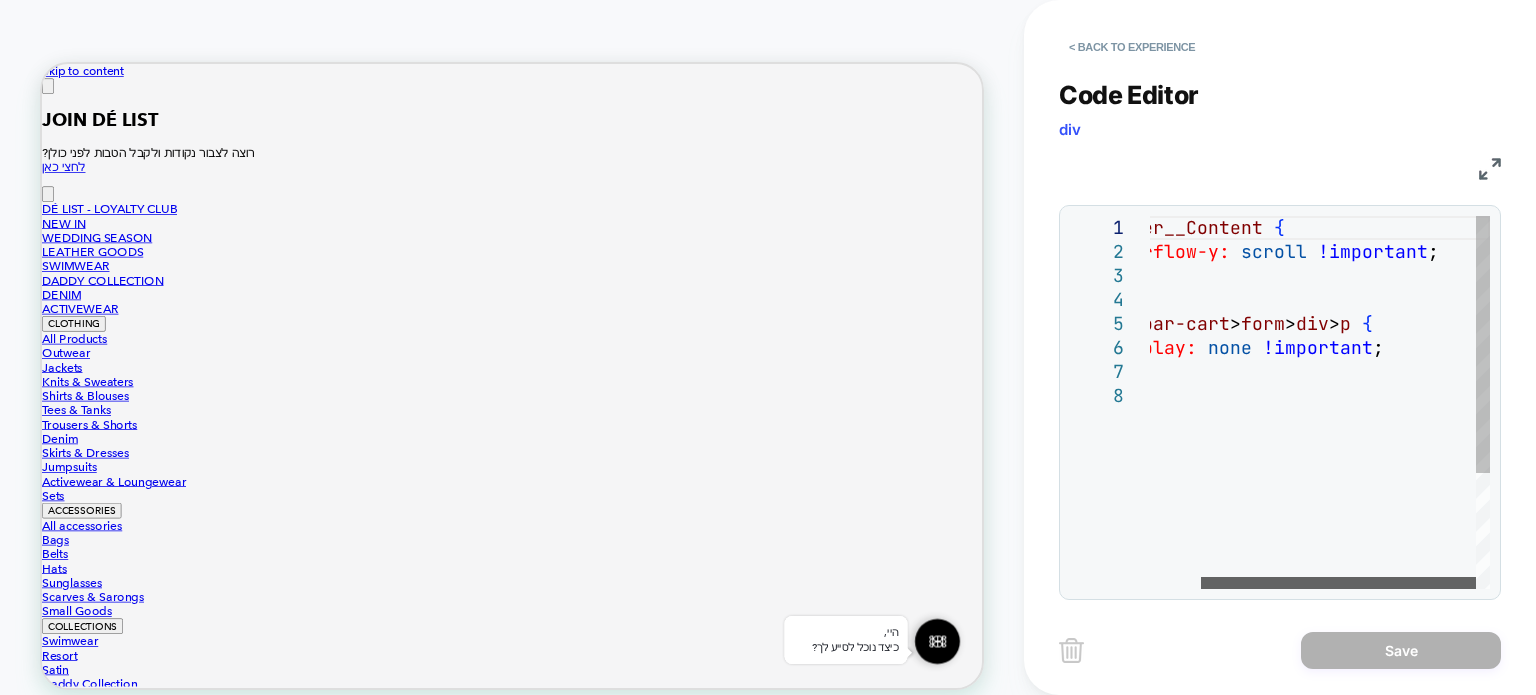 click at bounding box center [1338, 583] 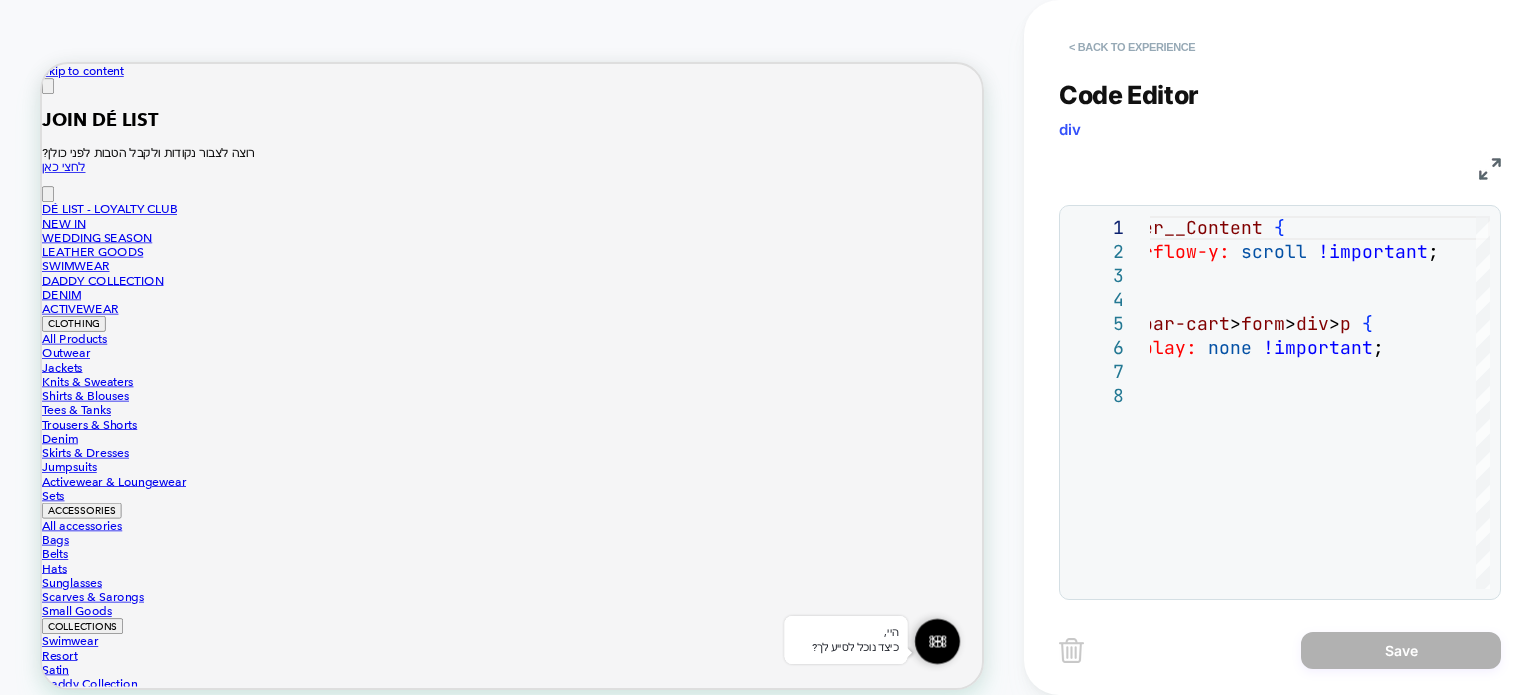 click on "< Back to experience" at bounding box center [1132, 47] 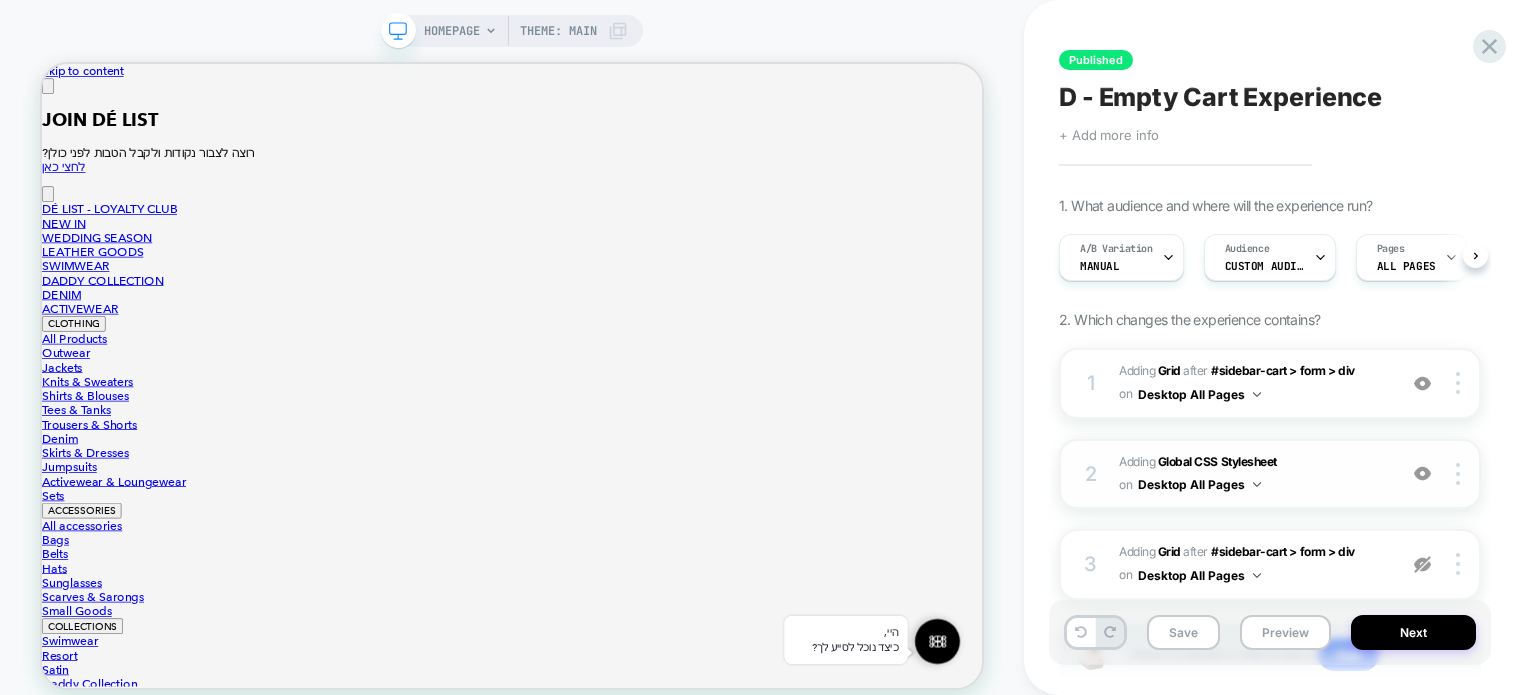 scroll, scrollTop: 0, scrollLeft: 0, axis: both 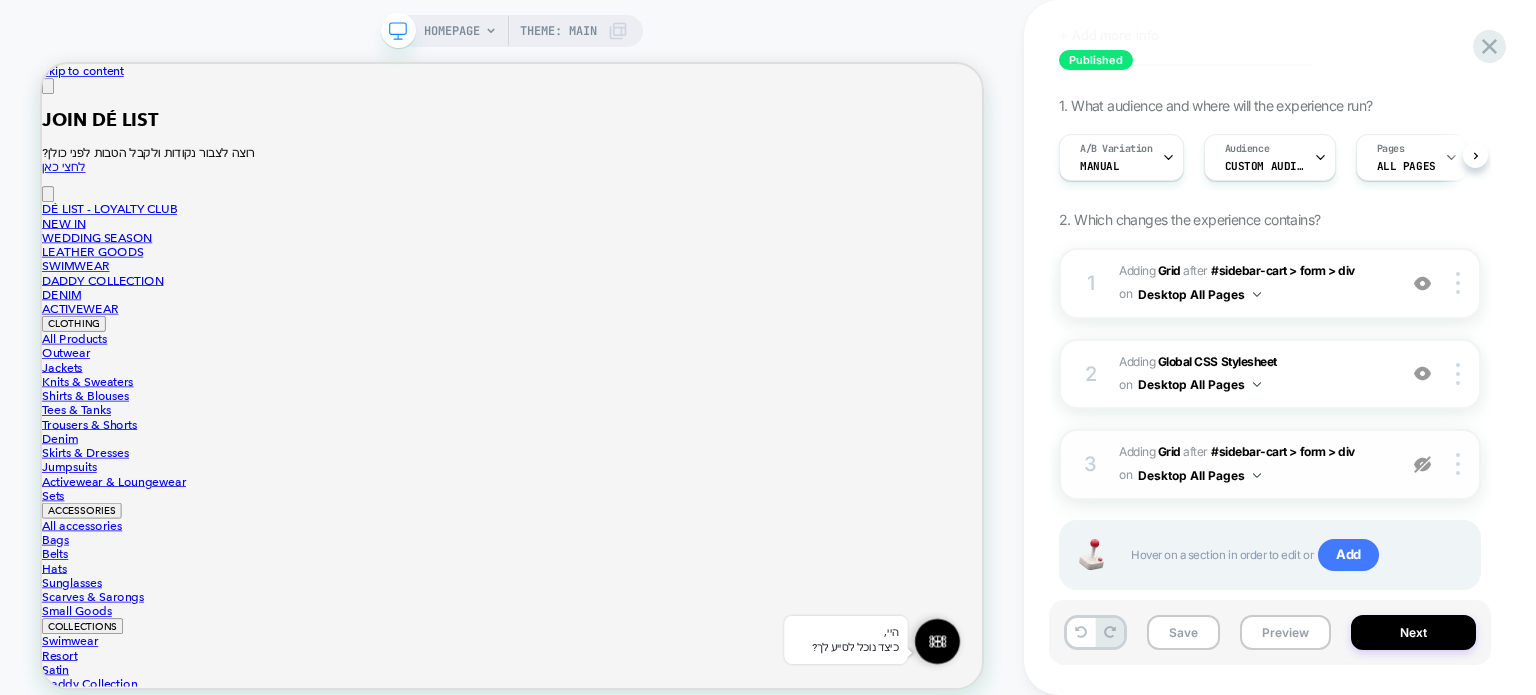 click on "#_loomi_addon_1748345704526 Adding   Grid   AFTER #sidebar-cart > form > div #sidebar-cart > form > div   on Desktop All Pages" at bounding box center (1252, 464) 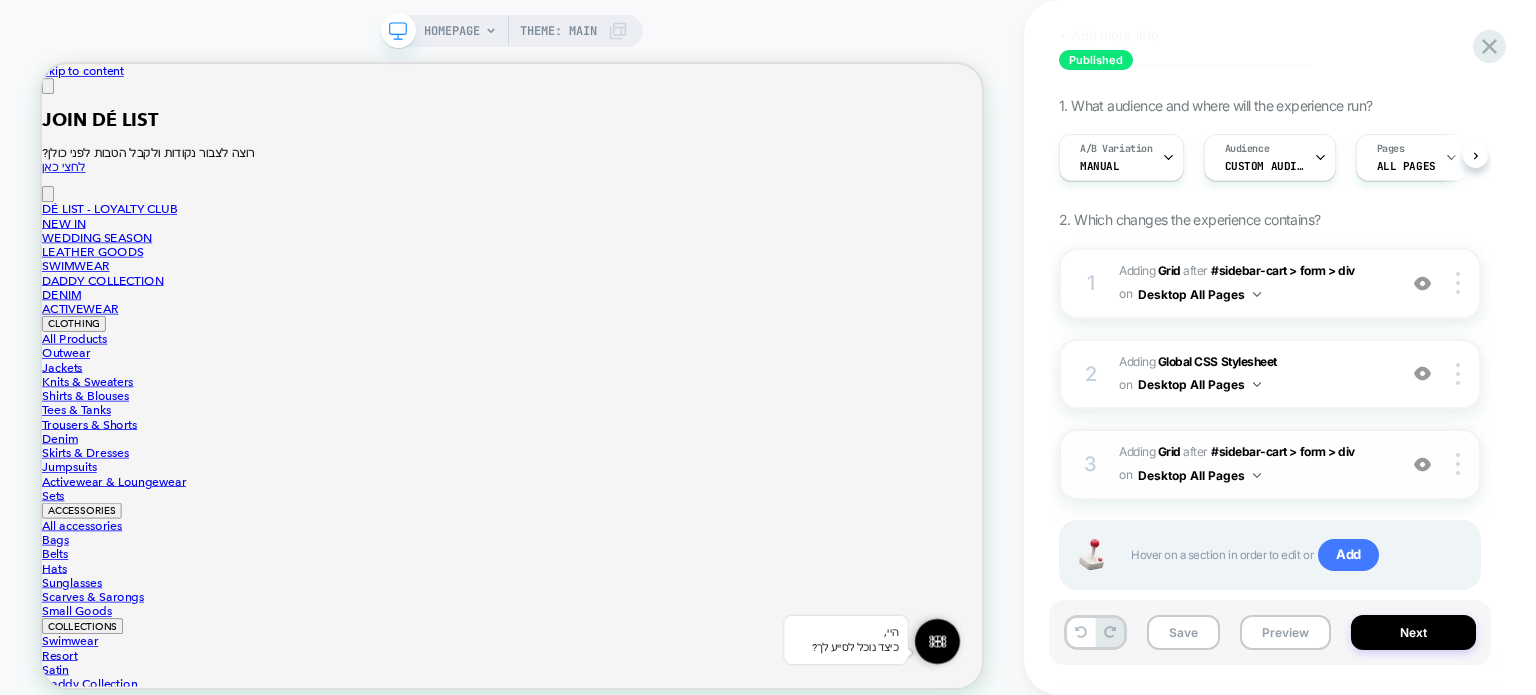 click at bounding box center [1422, 464] 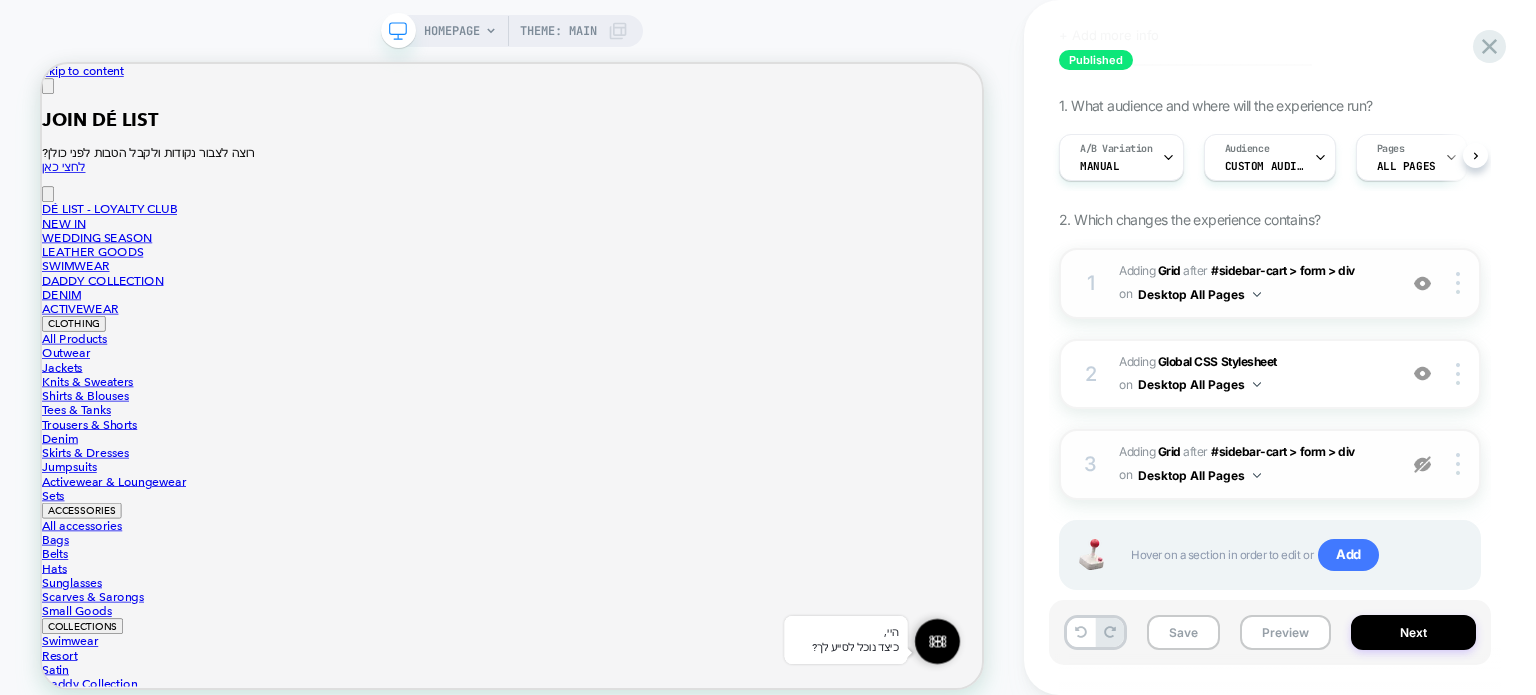 click on "#_loomi_addon_1705924211907 Adding   Grid   AFTER #sidebar-cart > form > div #sidebar-cart > form > div   on Desktop All Pages" at bounding box center [1252, 283] 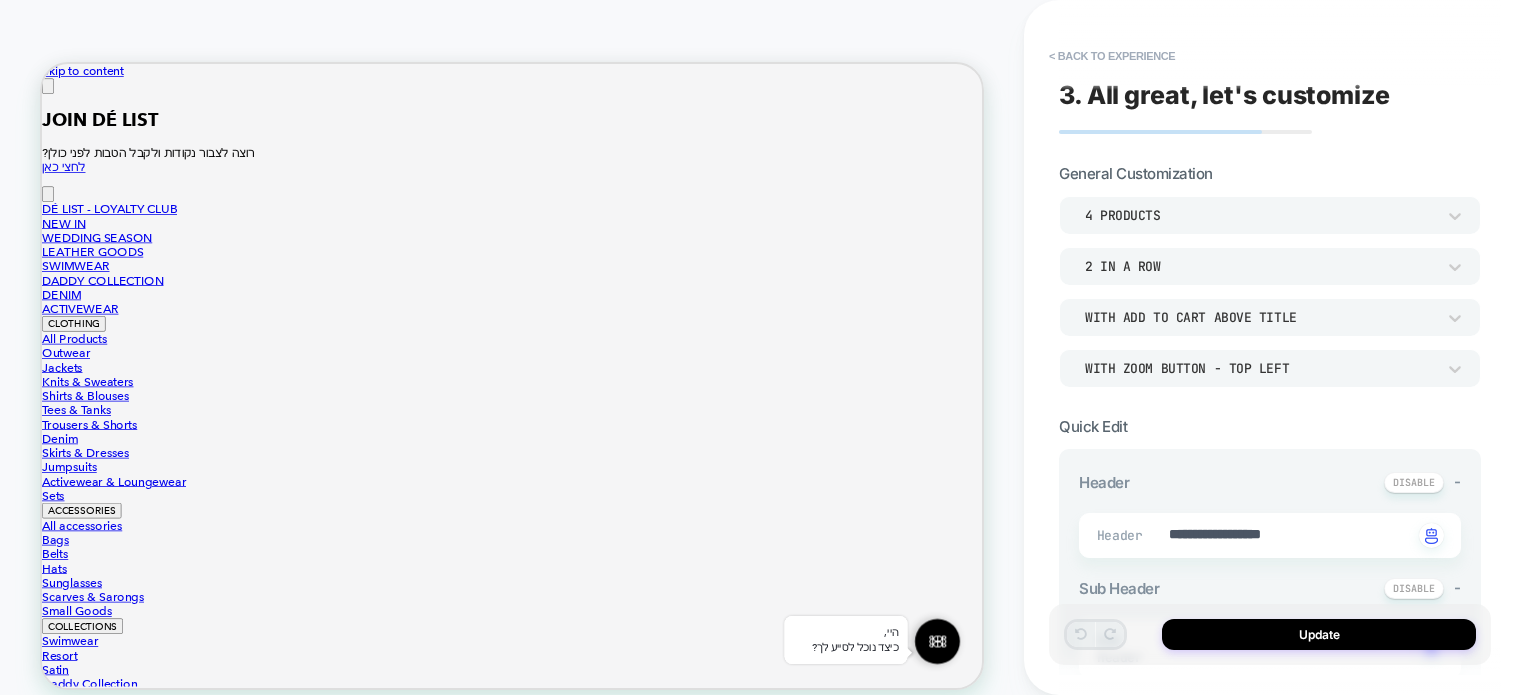 scroll, scrollTop: 79, scrollLeft: 0, axis: vertical 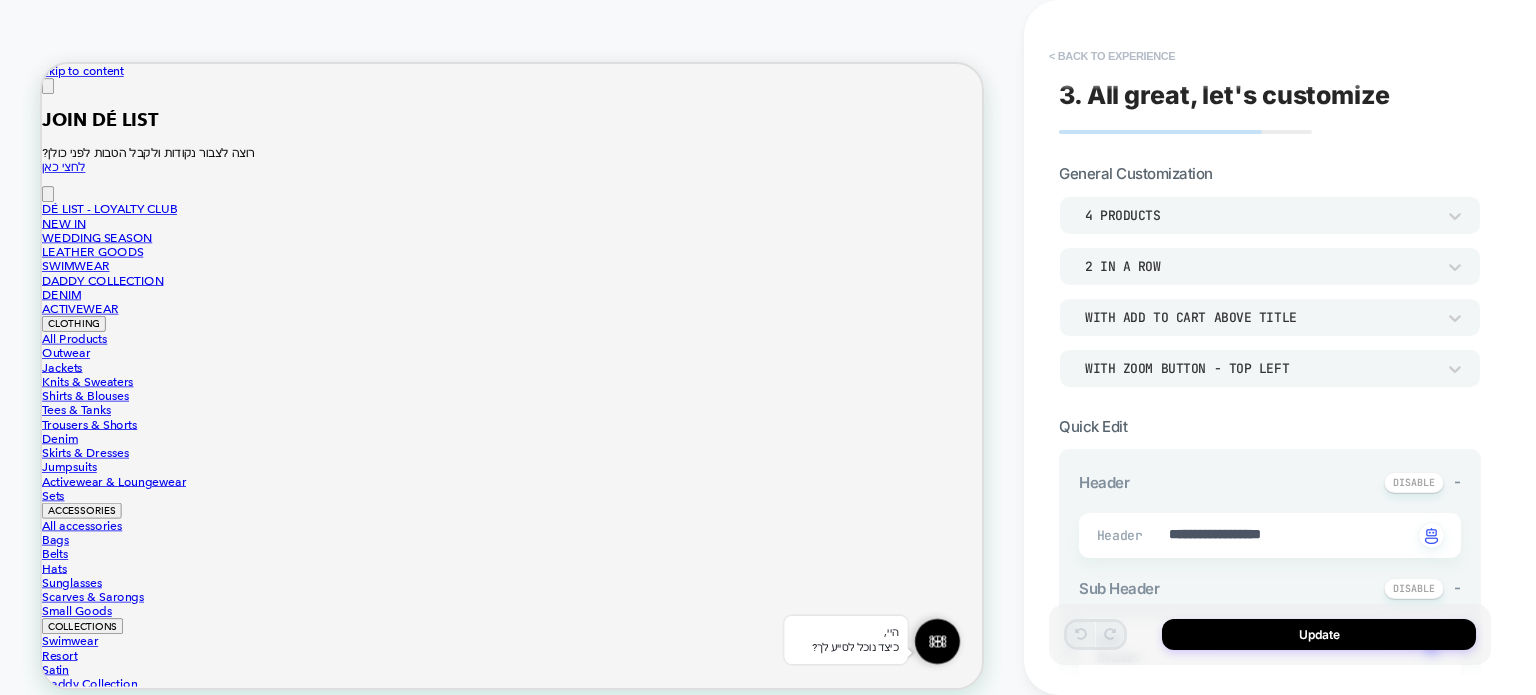 click on "< Back to experience" at bounding box center [1112, 56] 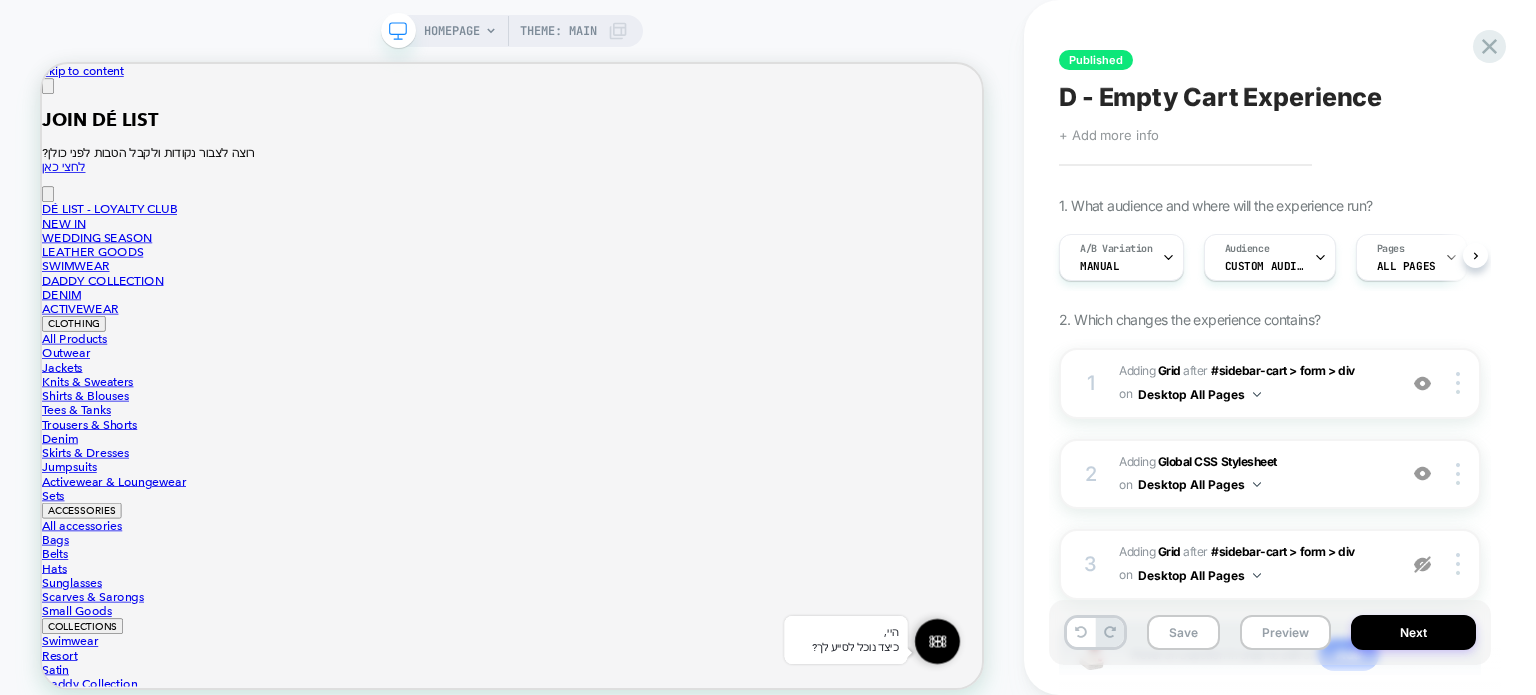 scroll, scrollTop: 0, scrollLeft: 0, axis: both 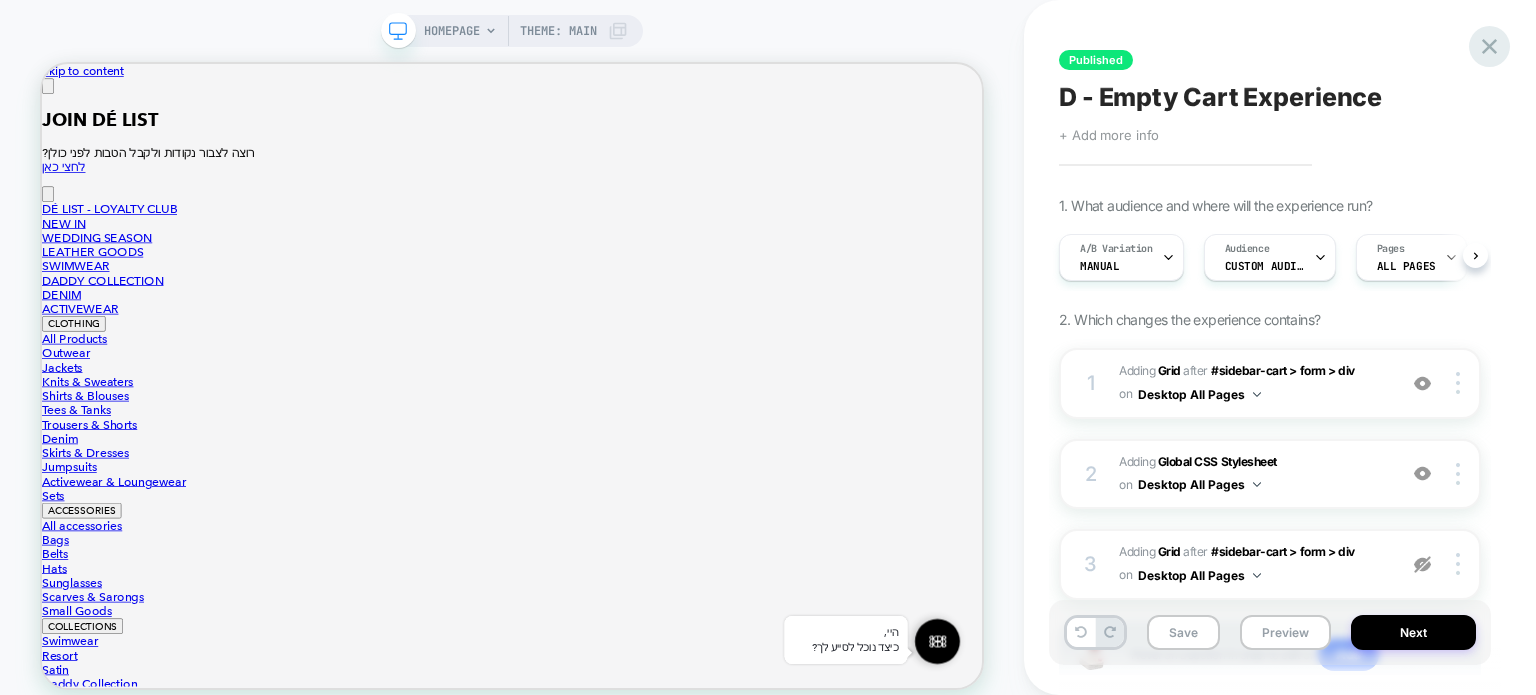 click 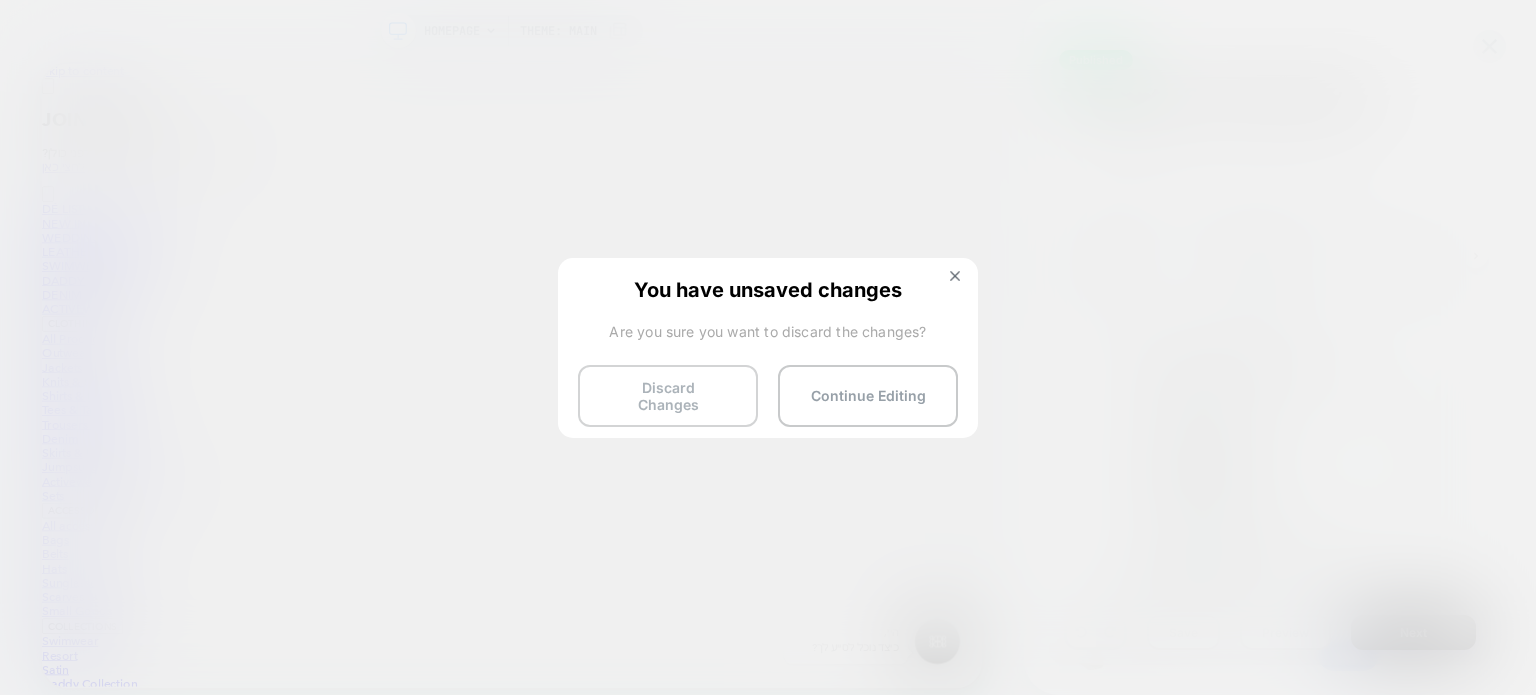 click on "Discard Changes" at bounding box center (668, 396) 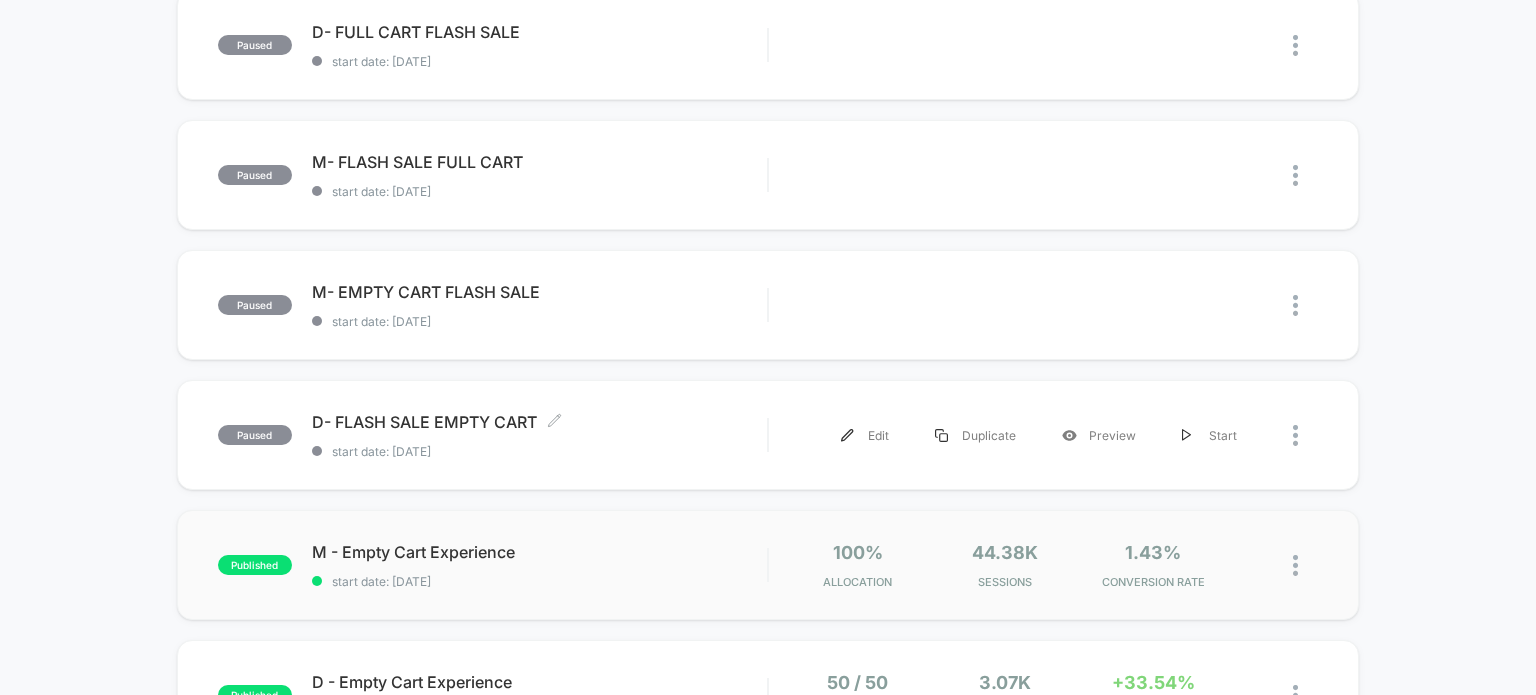 scroll, scrollTop: 900, scrollLeft: 0, axis: vertical 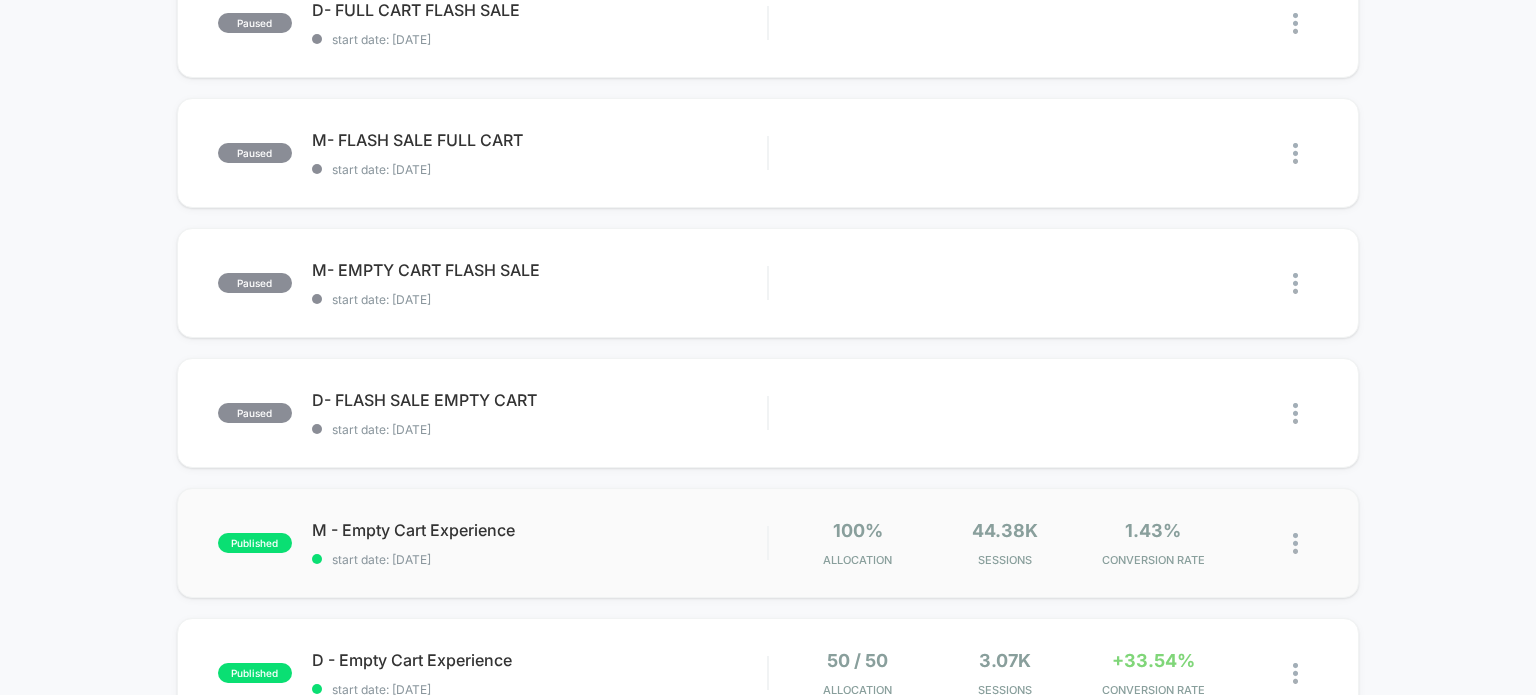 click on "published M - Empty Cart Experience start date: 6/25/2025 100% Allocation 44.38k Sessions 1.43% CONVERSION RATE" at bounding box center [768, 543] 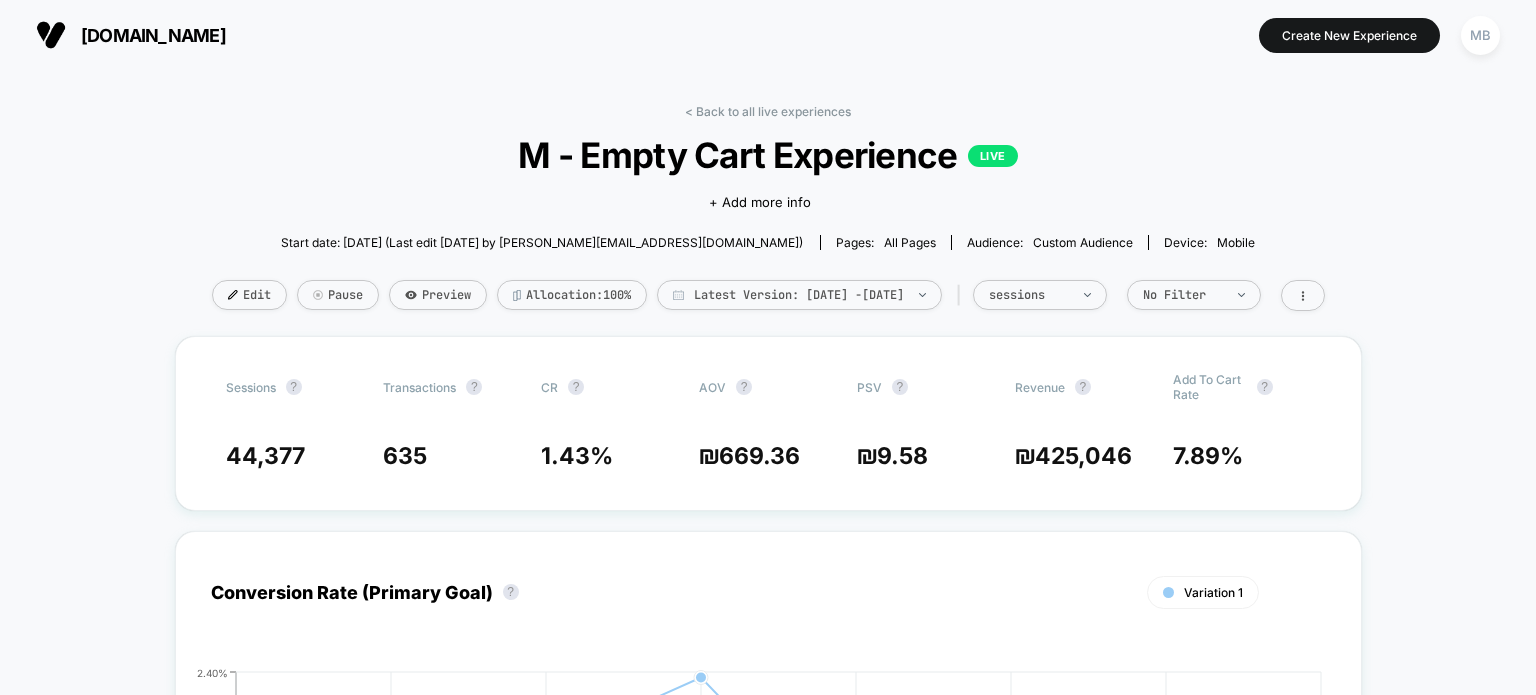 scroll, scrollTop: 0, scrollLeft: 0, axis: both 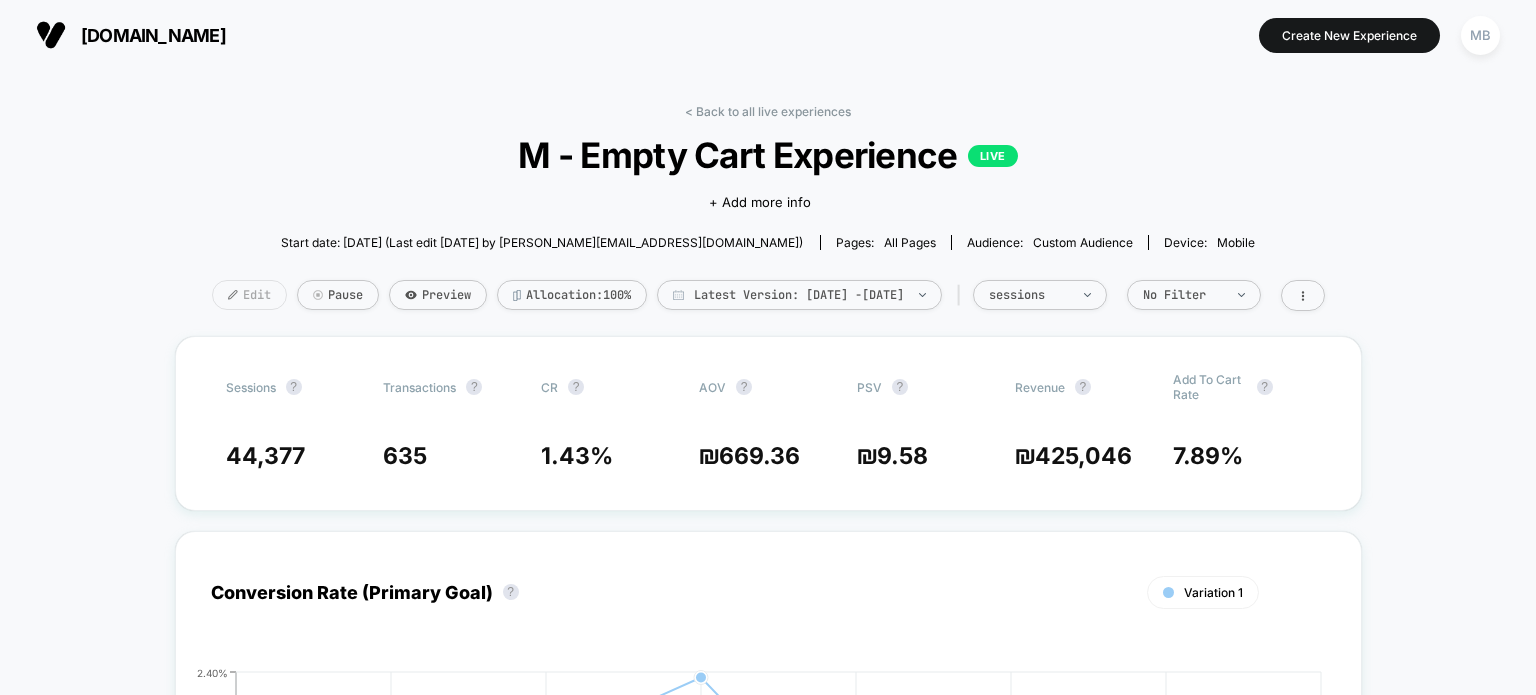 click on "Edit" at bounding box center [249, 295] 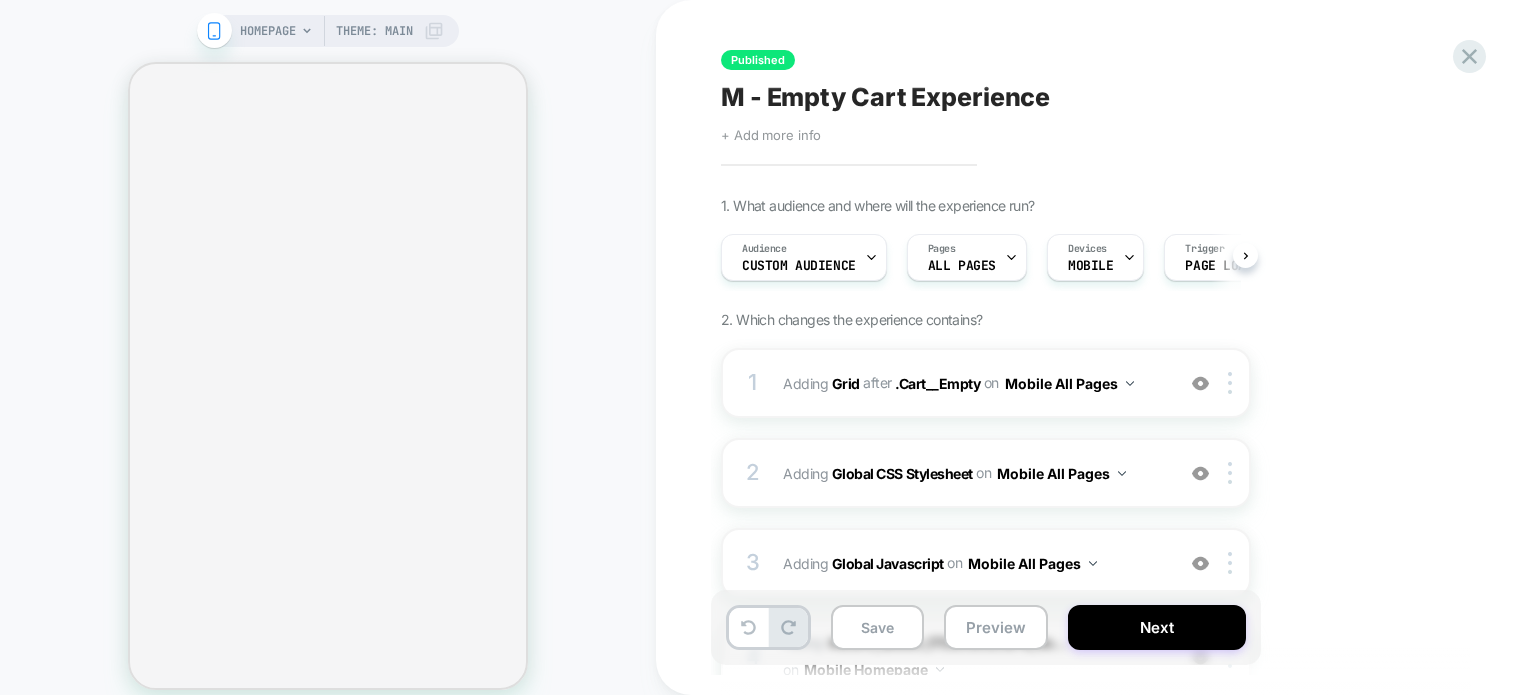 scroll, scrollTop: 0, scrollLeft: 0, axis: both 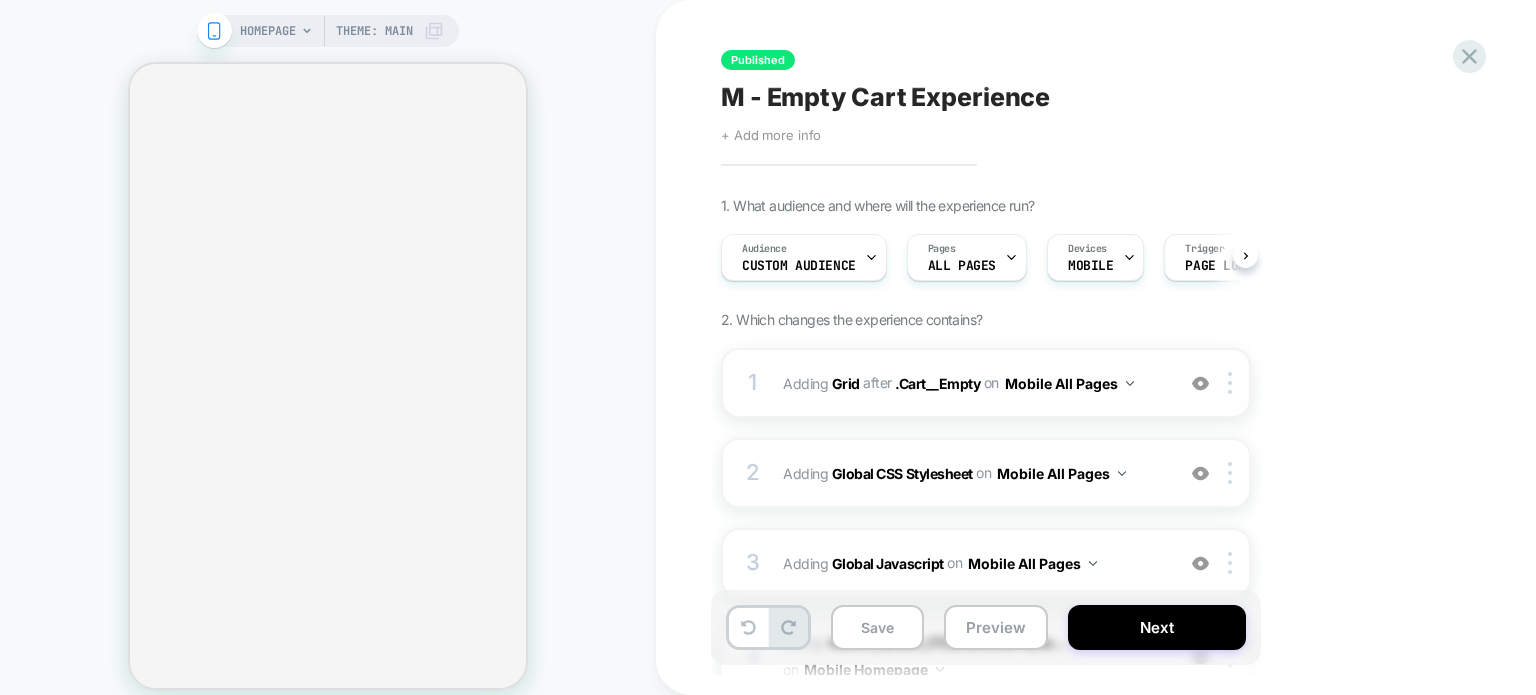 click on "#_loomi_addon_1705572841874 Adding   Grid   AFTER .Cart__Empty .Cart__Empty   on Mobile All Pages" at bounding box center (973, 383) 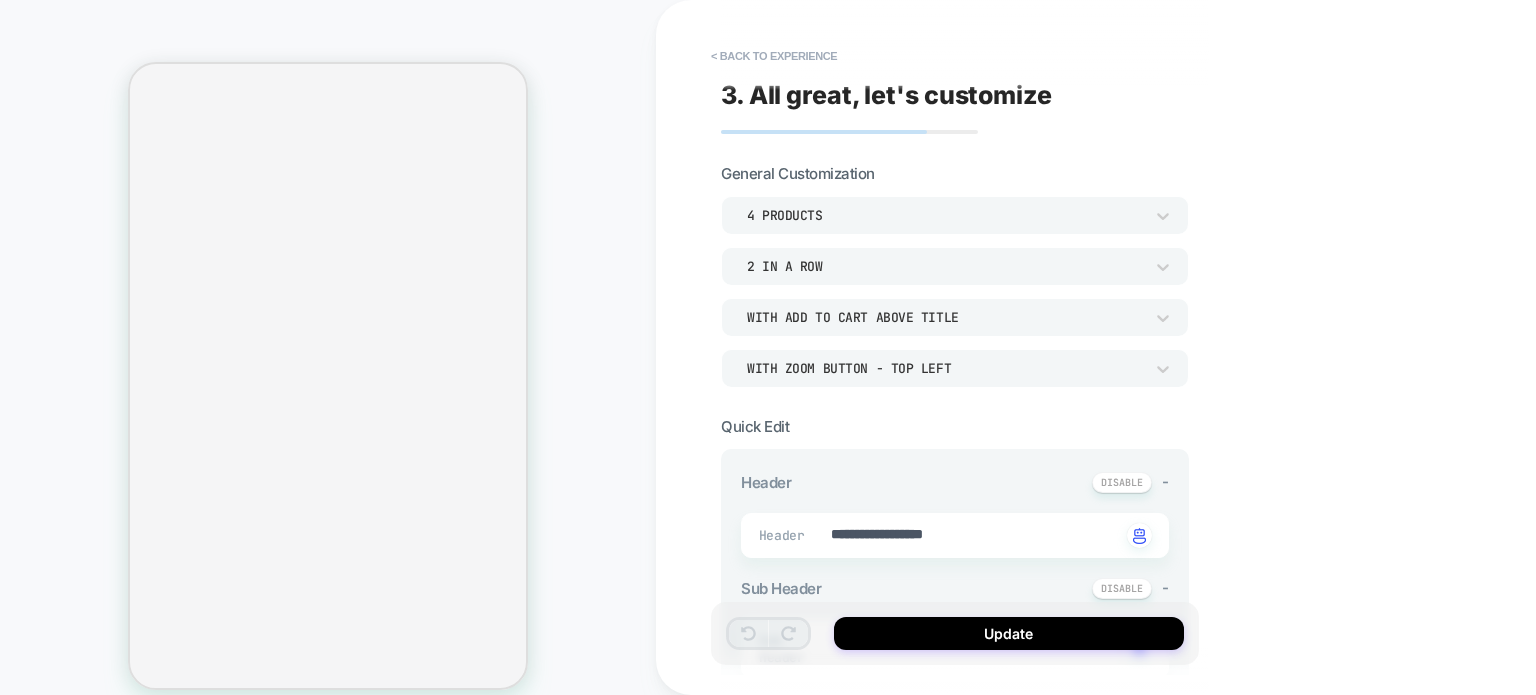type on "*" 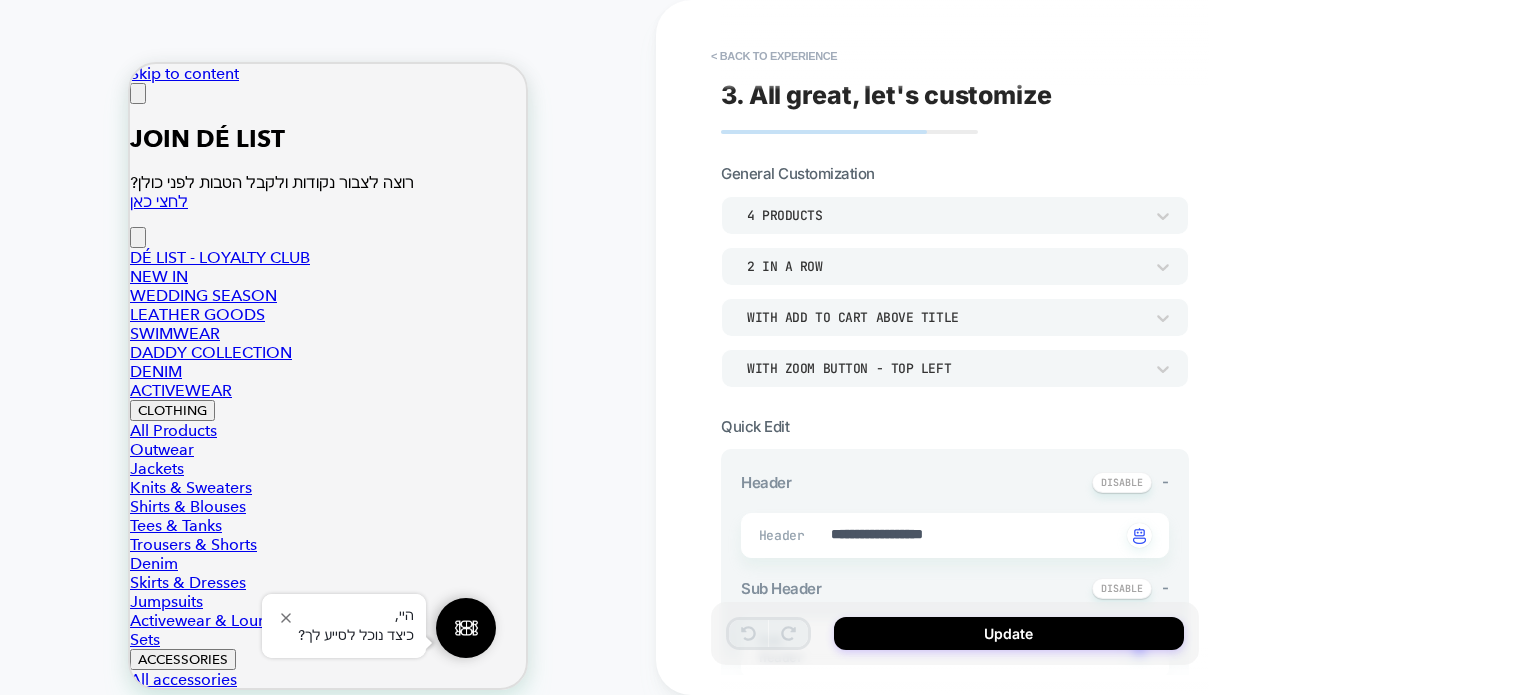 scroll, scrollTop: 0, scrollLeft: 0, axis: both 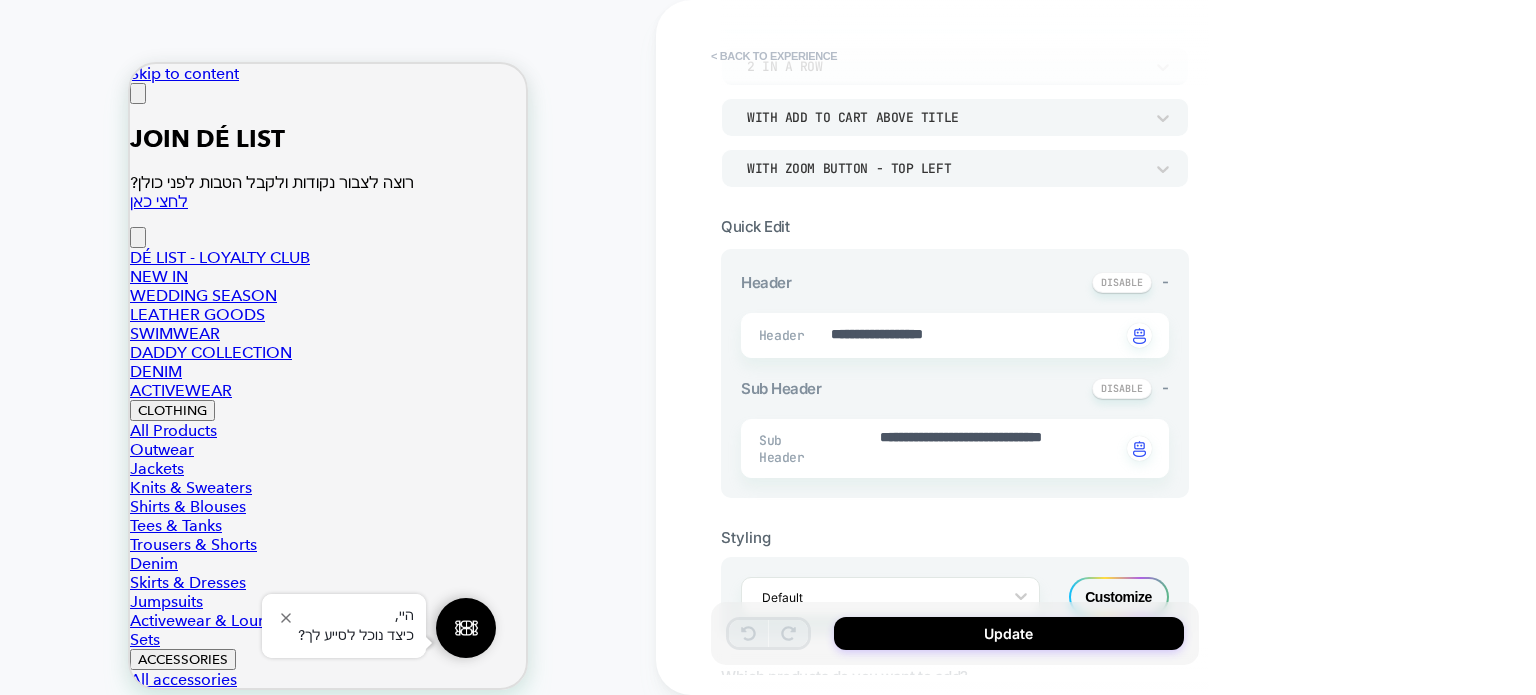 click on "< Back to experience" at bounding box center [774, 56] 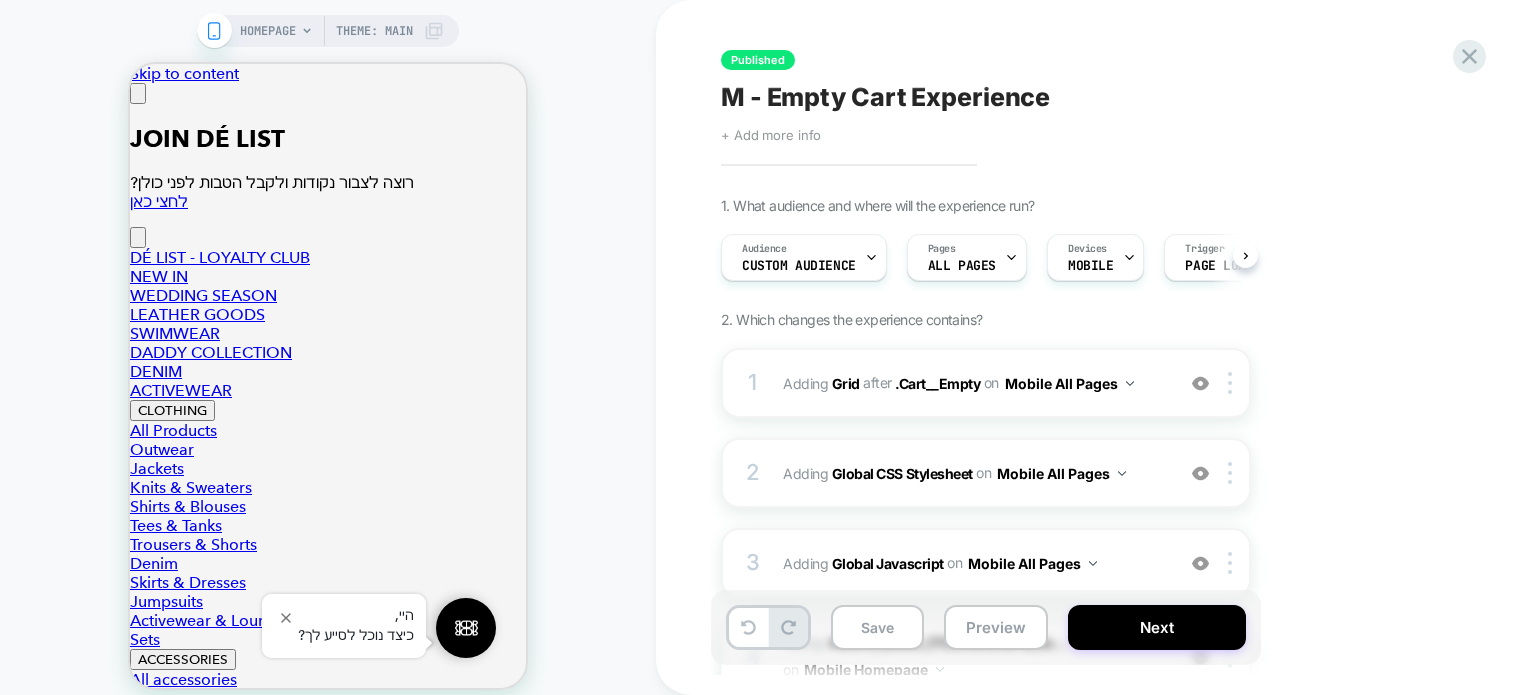scroll, scrollTop: 0, scrollLeft: 0, axis: both 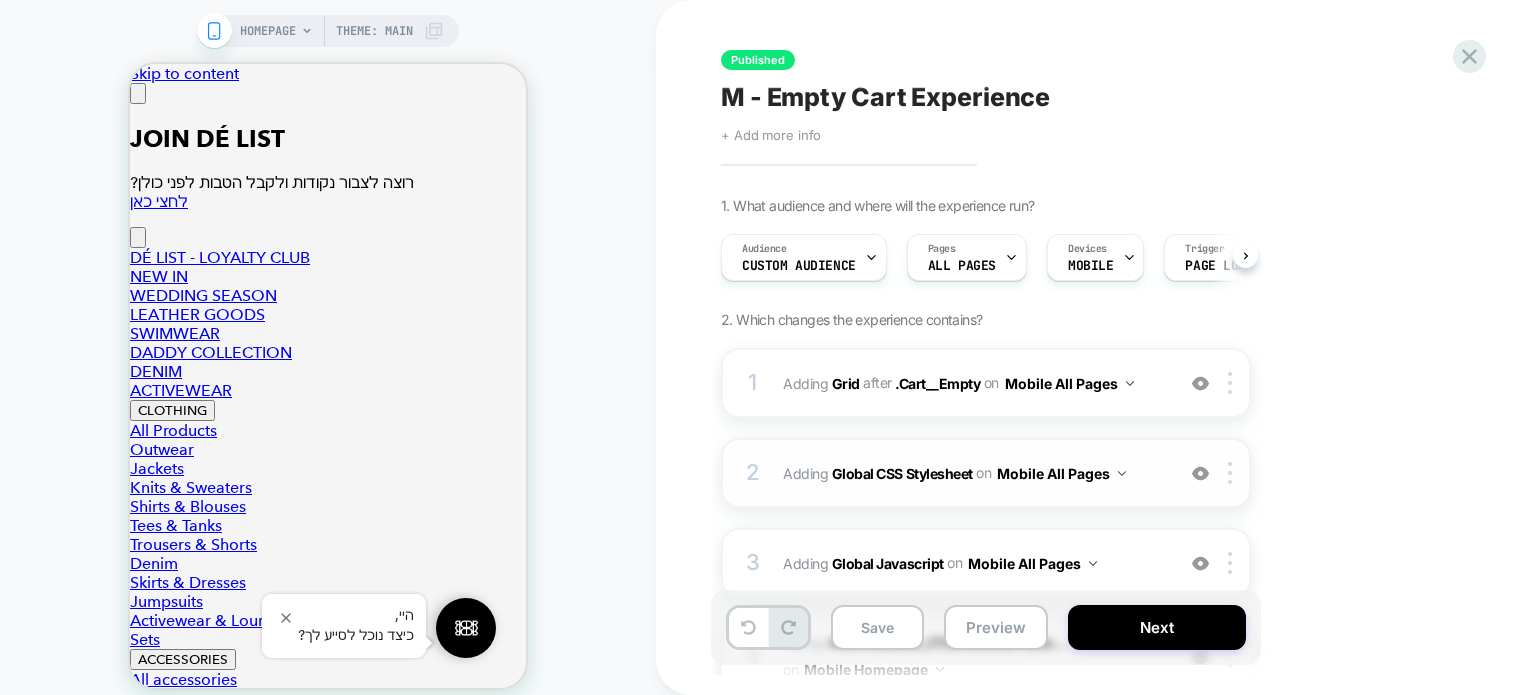 click on "Adding   Global CSS Stylesheet   on Mobile All Pages" at bounding box center (973, 473) 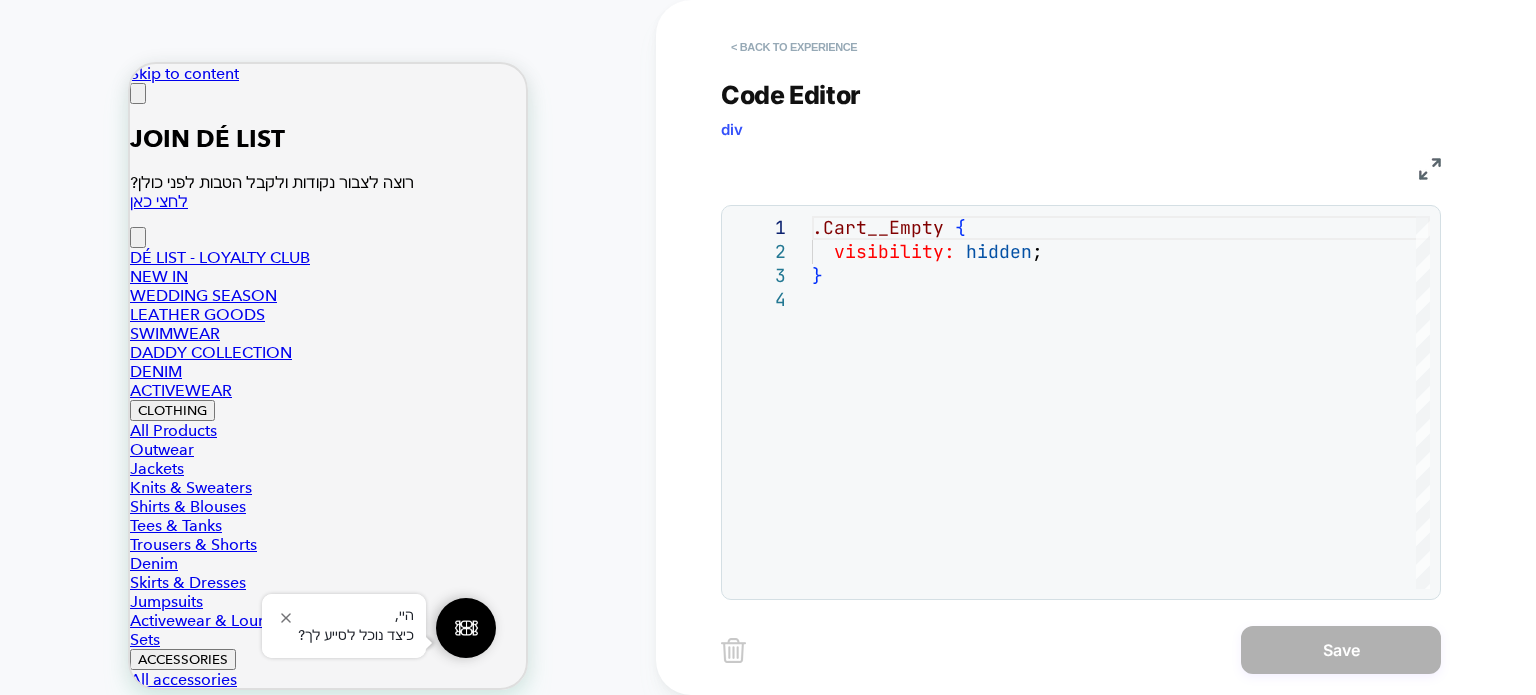 click on "< Back to experience" at bounding box center (794, 47) 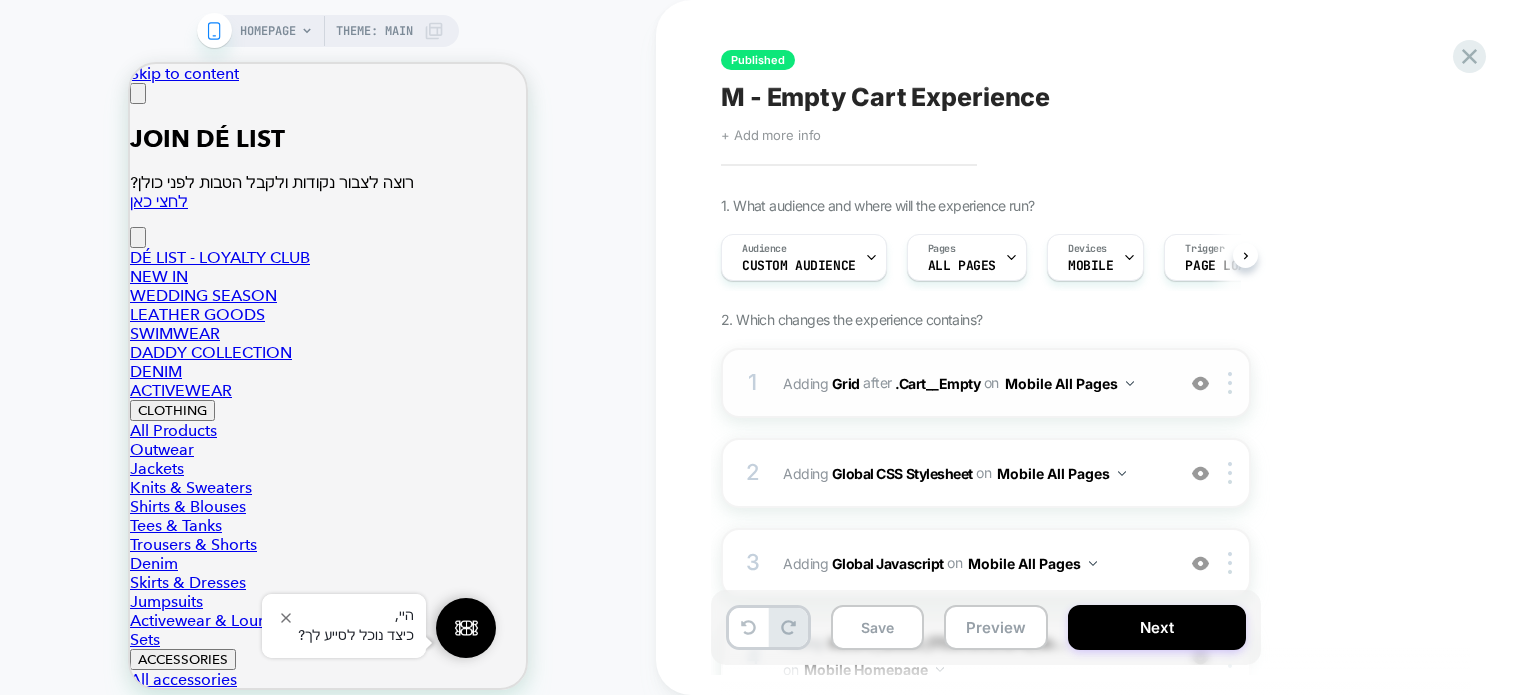 scroll, scrollTop: 0, scrollLeft: 0, axis: both 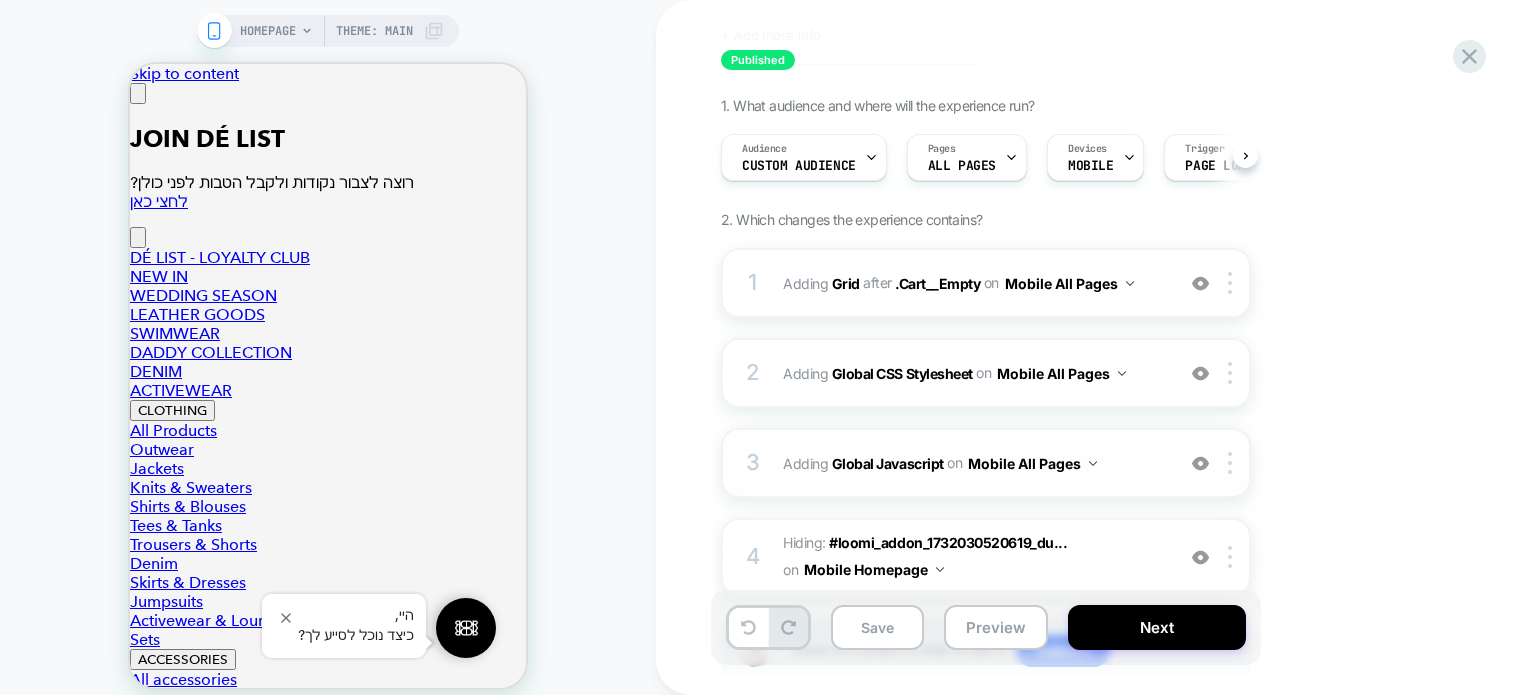 click on "Adding   Global Javascript   on Mobile All Pages" at bounding box center (973, 463) 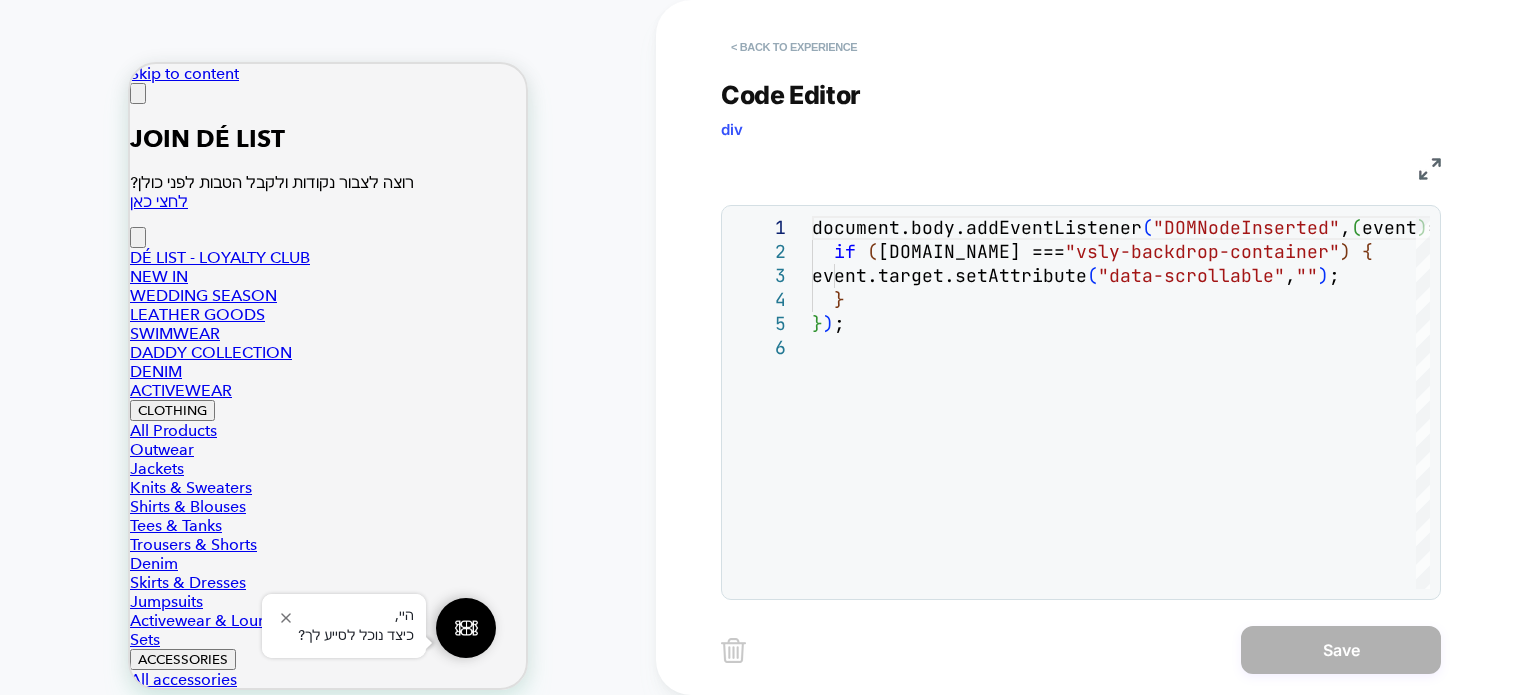 click on "< Back to experience" at bounding box center [794, 47] 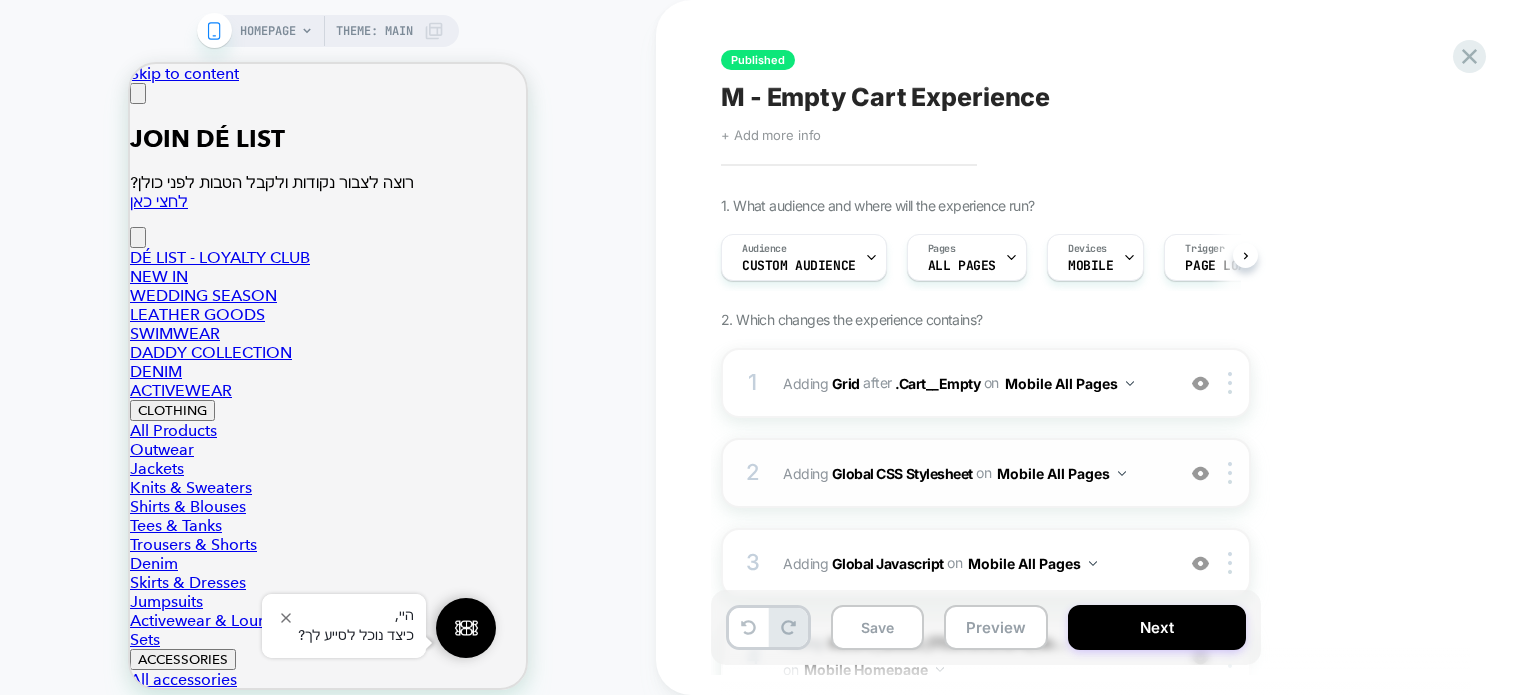 scroll, scrollTop: 0, scrollLeft: 0, axis: both 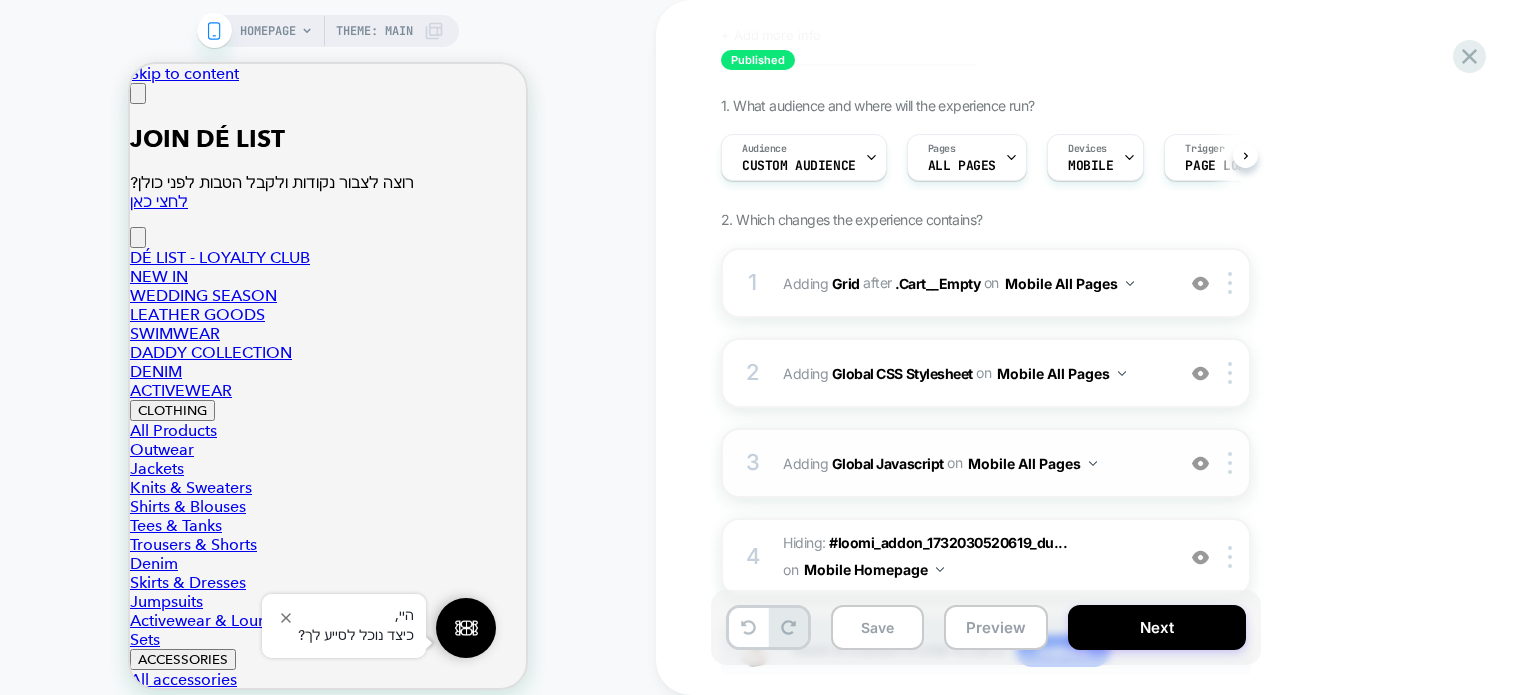 click on "Adding   Global Javascript   on Mobile All Pages" at bounding box center [973, 463] 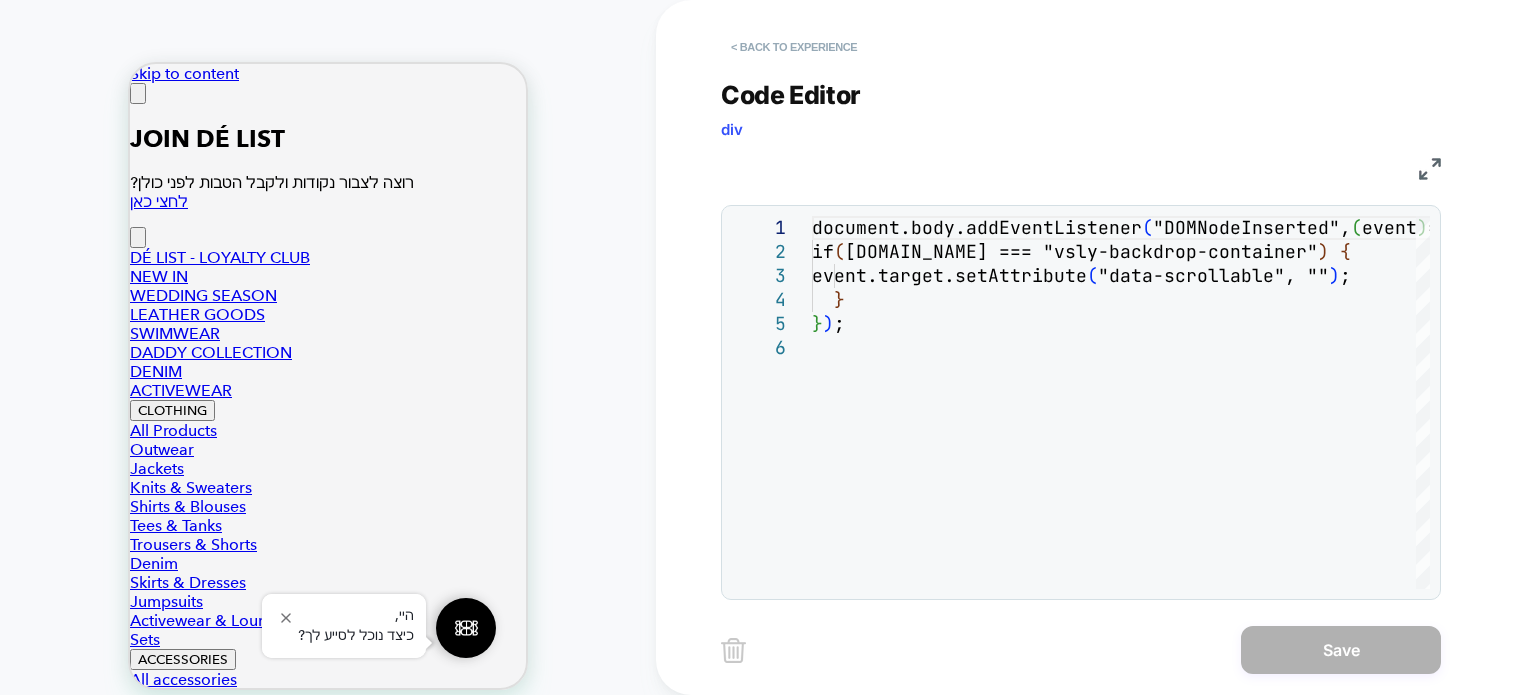 click on "< Back to experience" at bounding box center (794, 47) 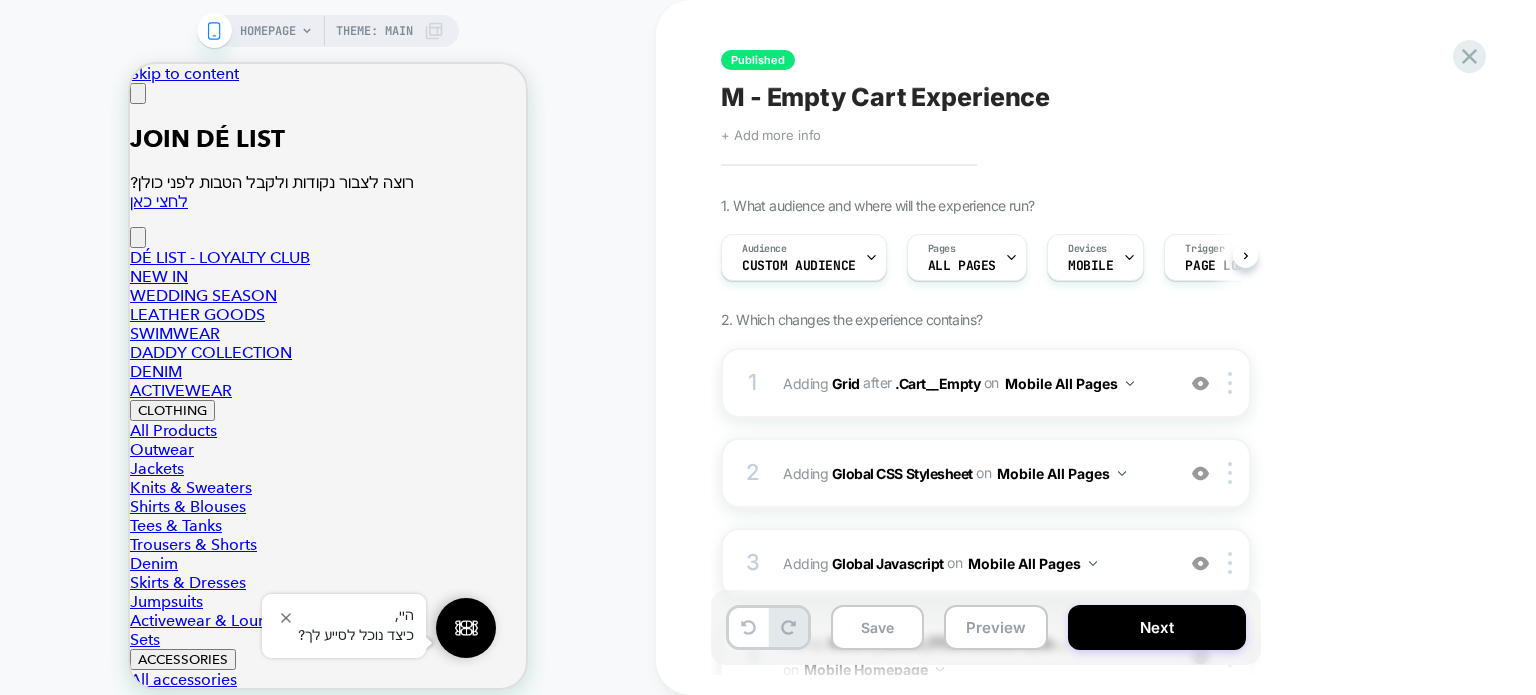 scroll, scrollTop: 0, scrollLeft: 0, axis: both 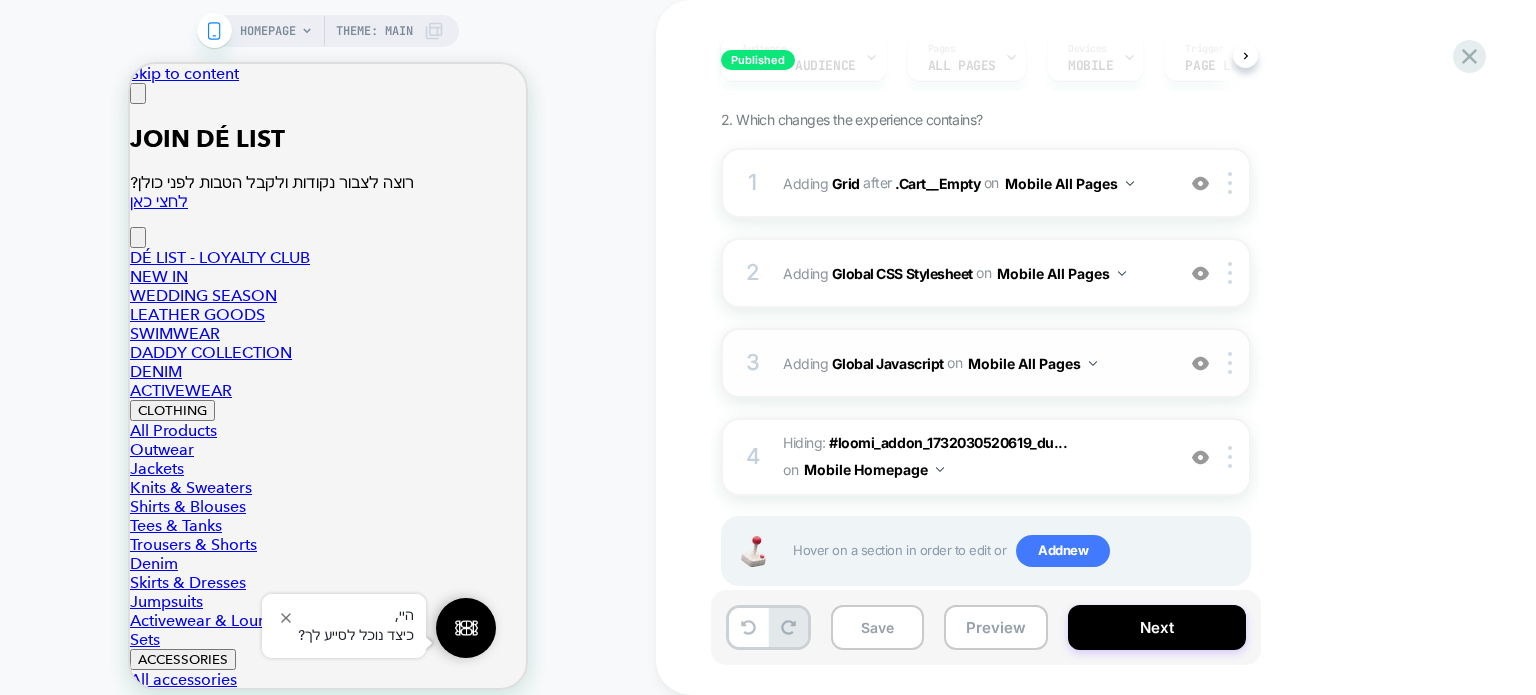 click on "Adding   Global Javascript   on Mobile All Pages" at bounding box center [973, 363] 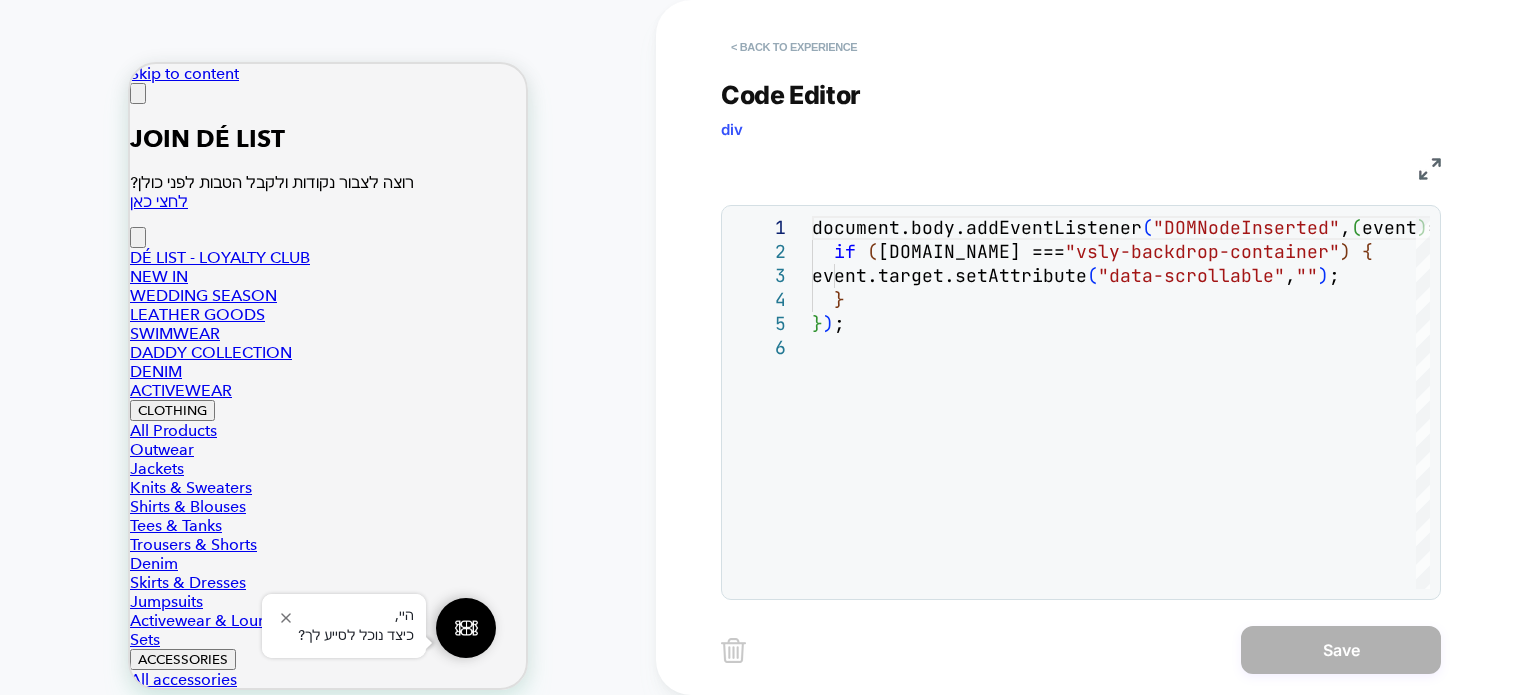 click on "< Back to experience" at bounding box center (794, 47) 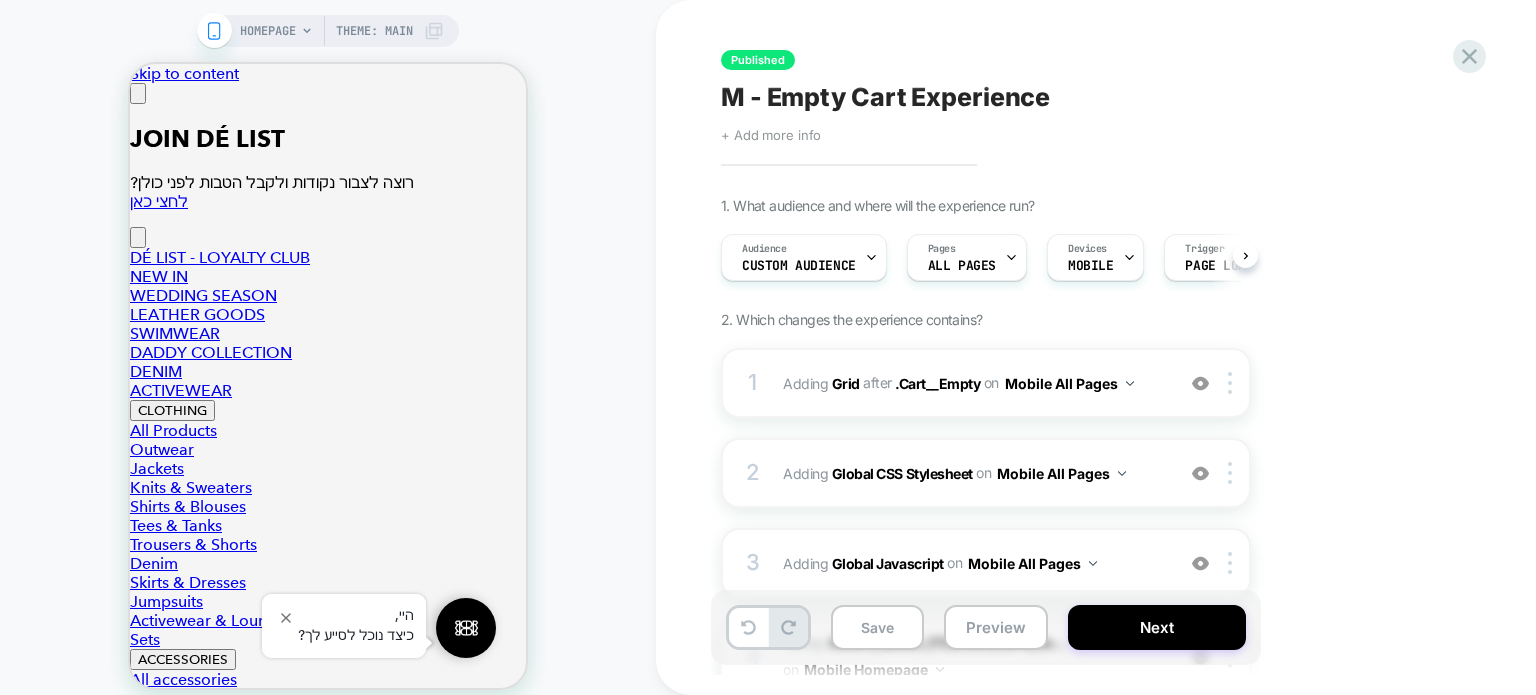 scroll, scrollTop: 0, scrollLeft: 0, axis: both 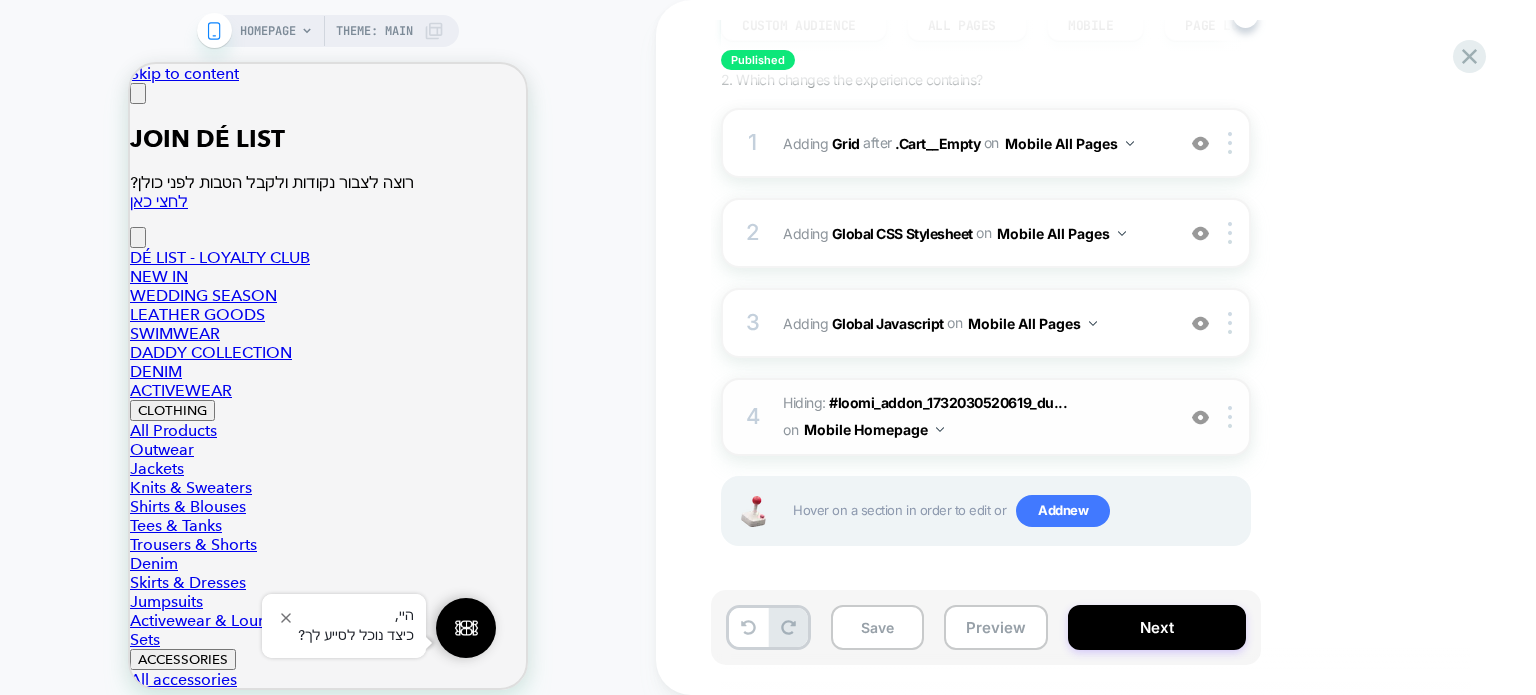 click on "Hiding :   #loomi_addon_1732030520619_du... #loomi_addon_1732030520619_dup1732032429   on Mobile Homepage" at bounding box center [973, 417] 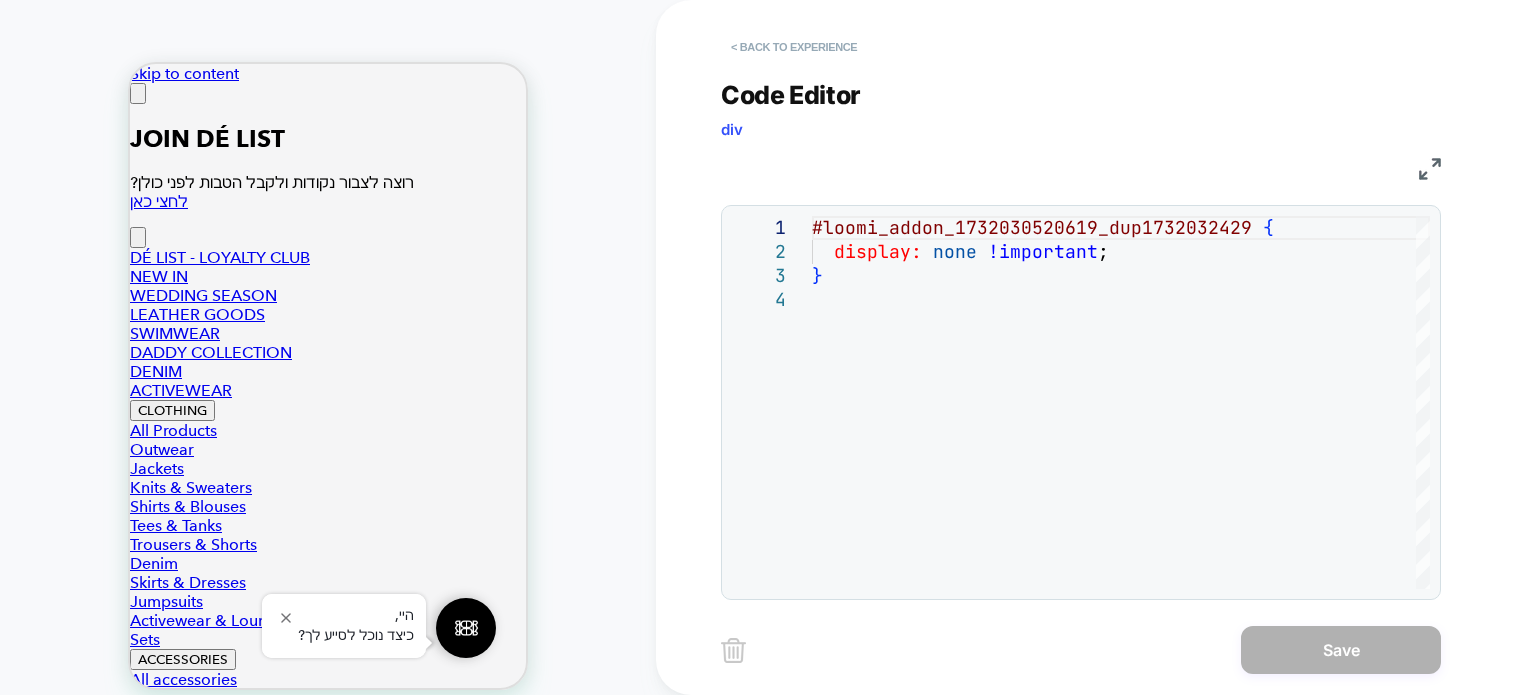 click on "< Back to experience" at bounding box center (794, 47) 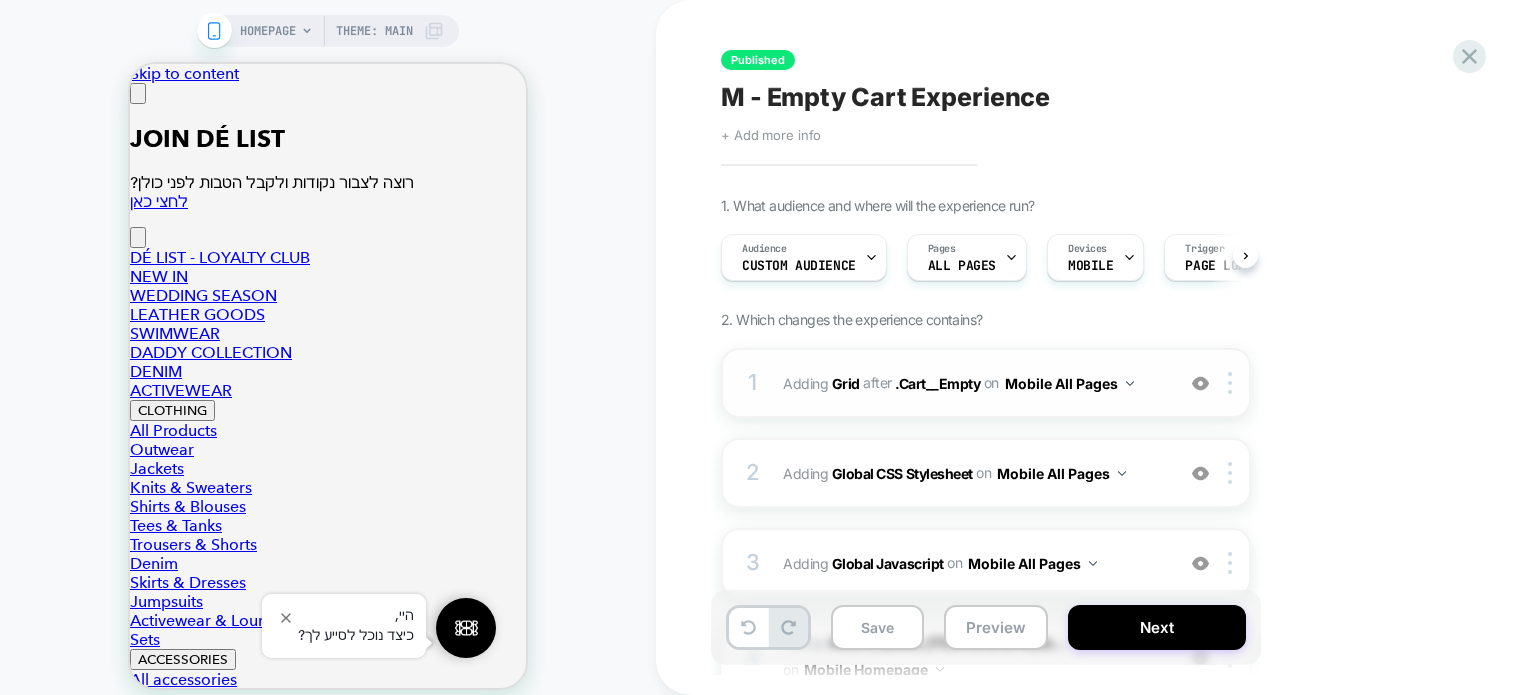 scroll, scrollTop: 0, scrollLeft: 0, axis: both 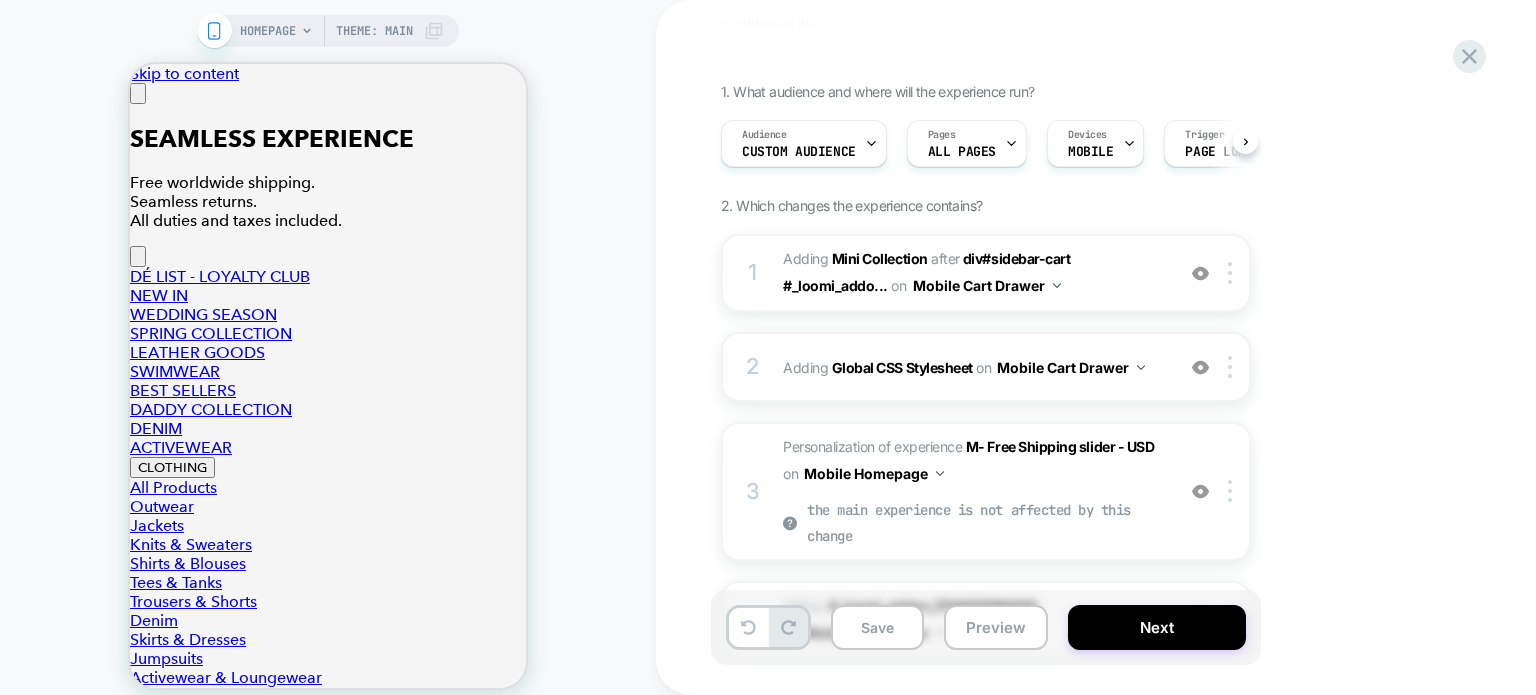 click on "Adding   Global CSS Stylesheet   on Mobile Cart Drawer" at bounding box center (973, 367) 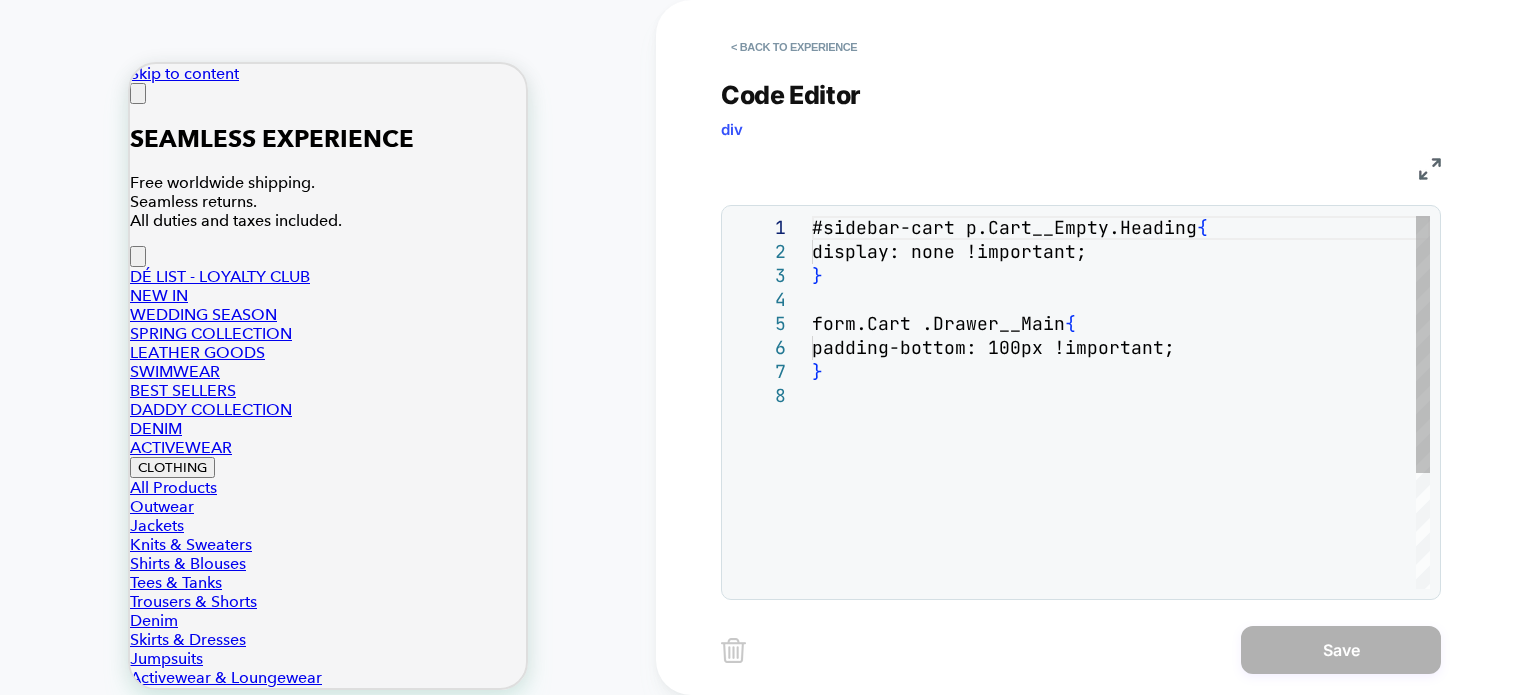 scroll, scrollTop: 0, scrollLeft: 0, axis: both 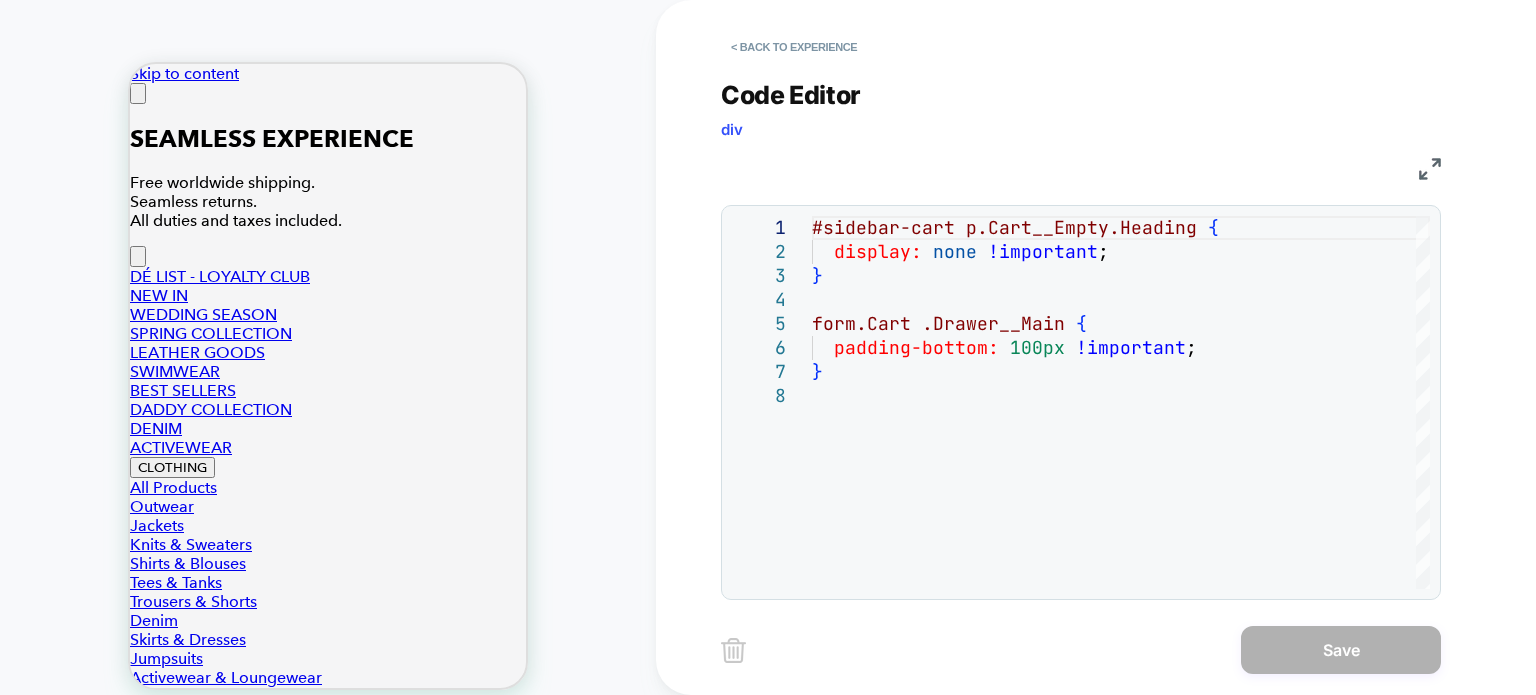 click on "**********" at bounding box center (1096, 347) 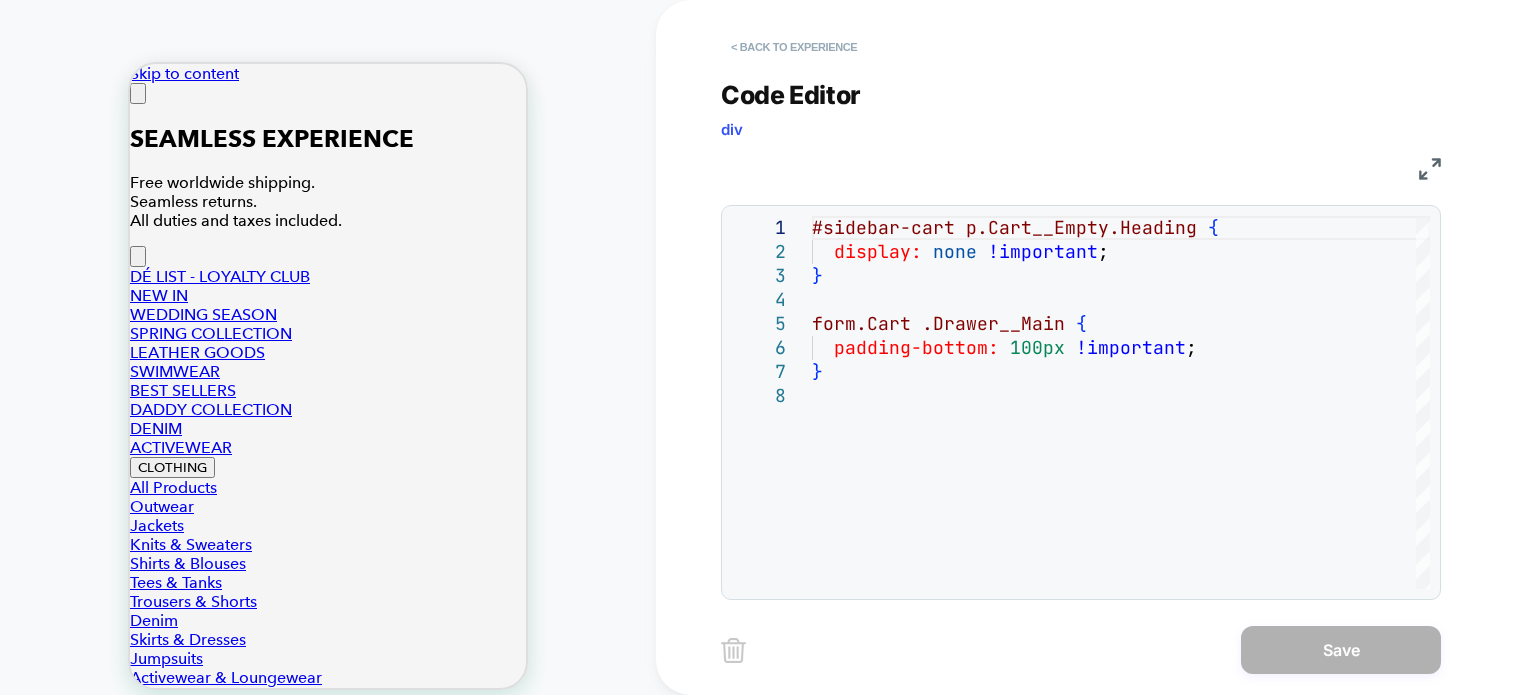 click on "< Back to experience" at bounding box center [794, 47] 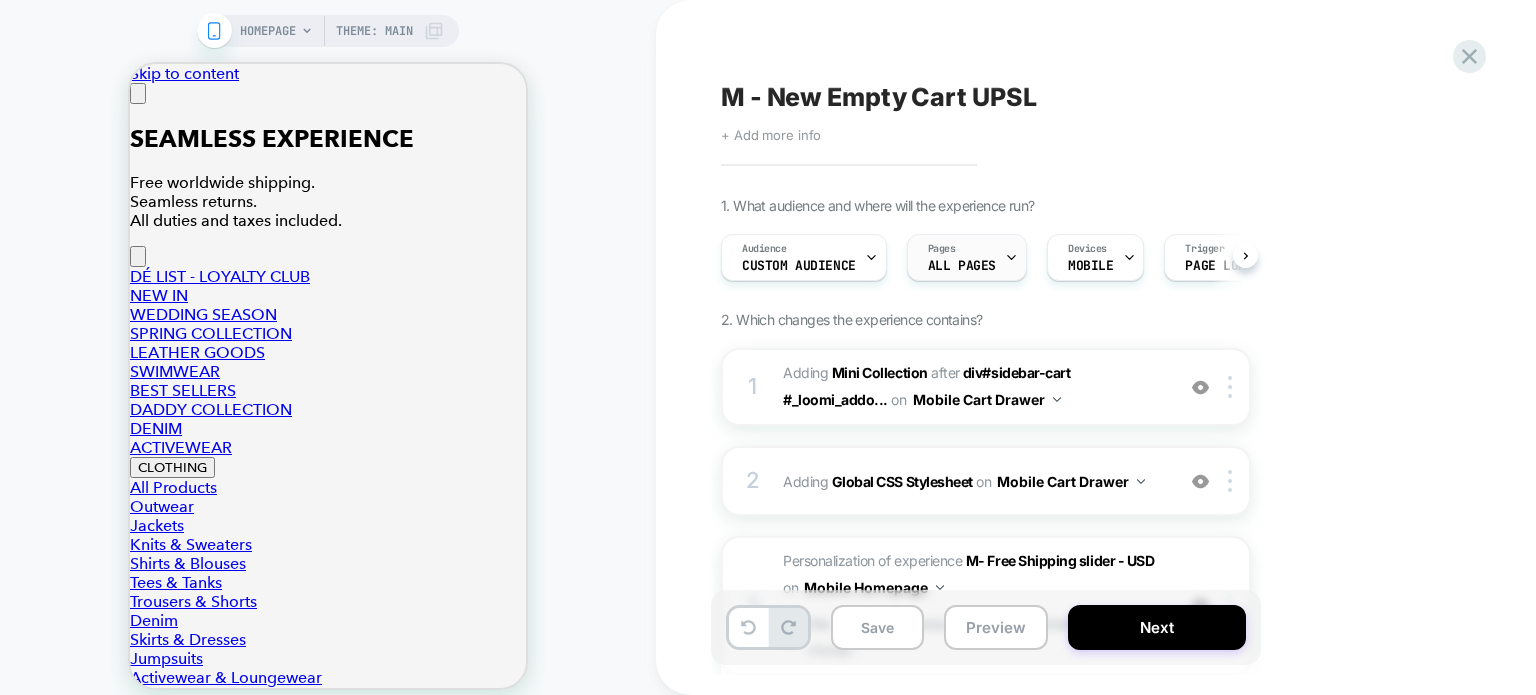 scroll, scrollTop: 0, scrollLeft: 0, axis: both 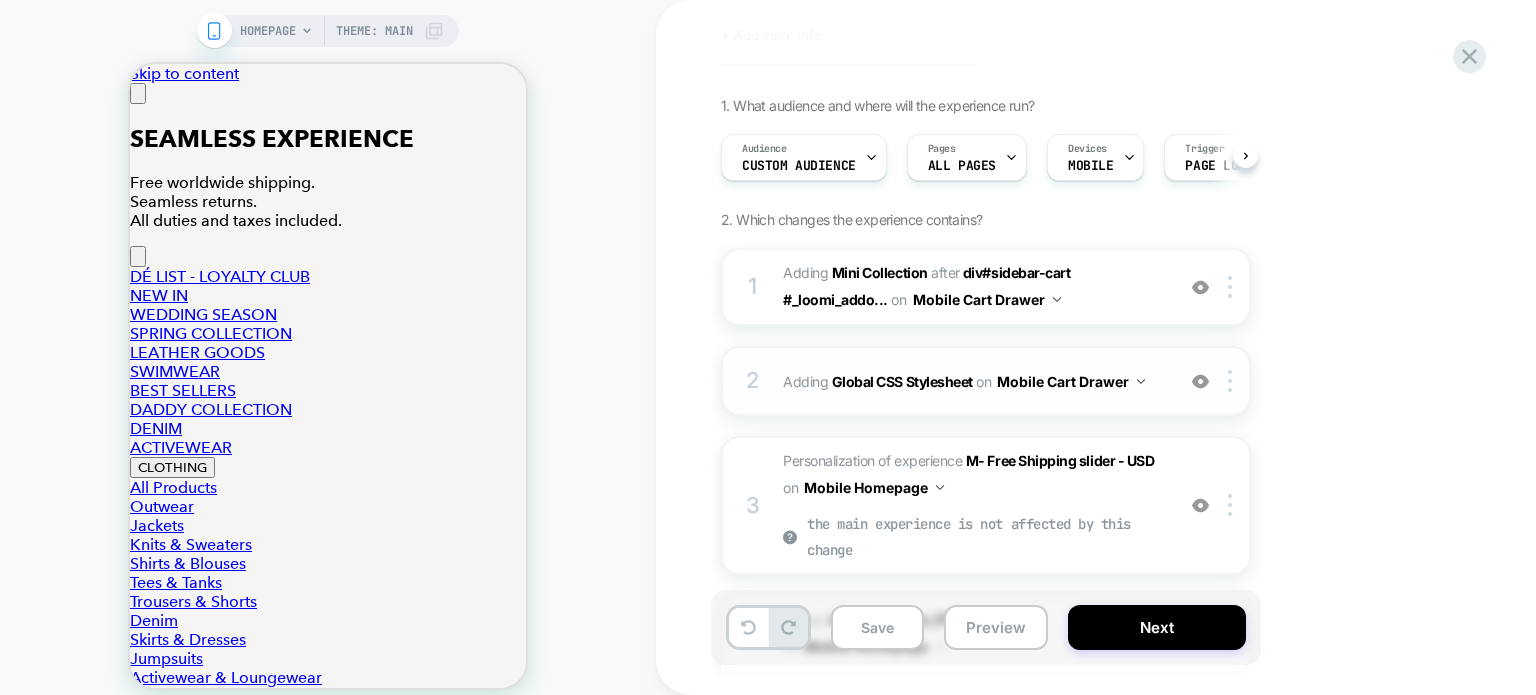 click on "2 Adding   Global CSS Stylesheet   on Mobile Cart Drawer Add Before Add After Copy to   Desktop Target   All Devices Delete" at bounding box center (986, 381) 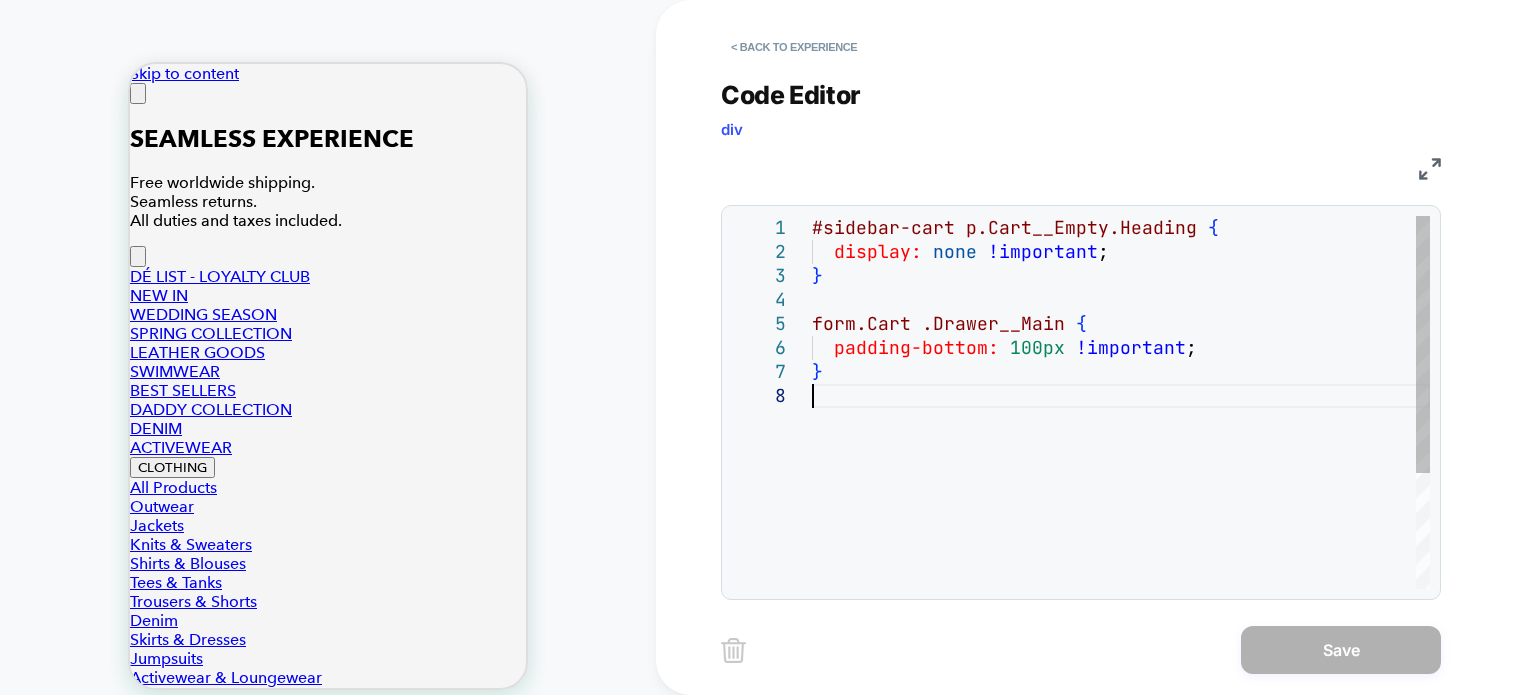 scroll, scrollTop: 0, scrollLeft: 0, axis: both 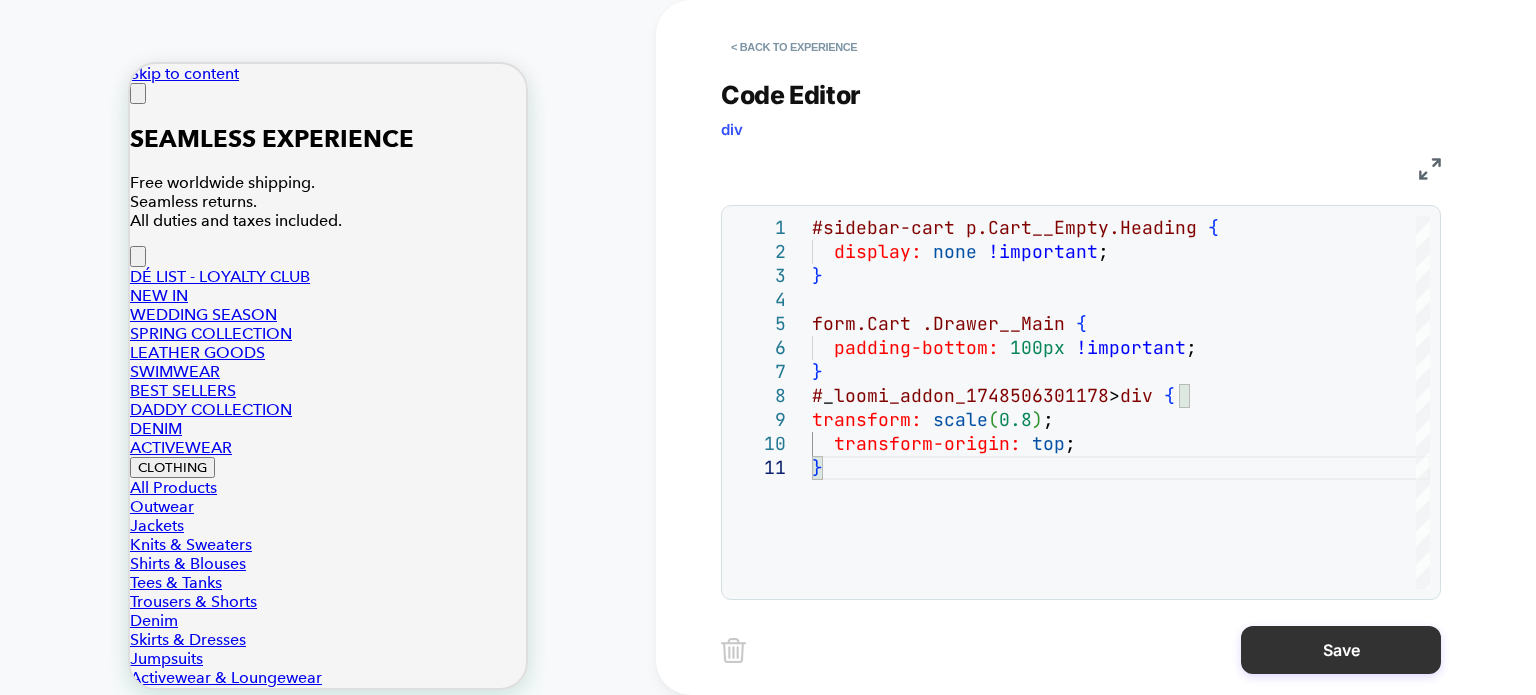 click on "Save" at bounding box center [1341, 650] 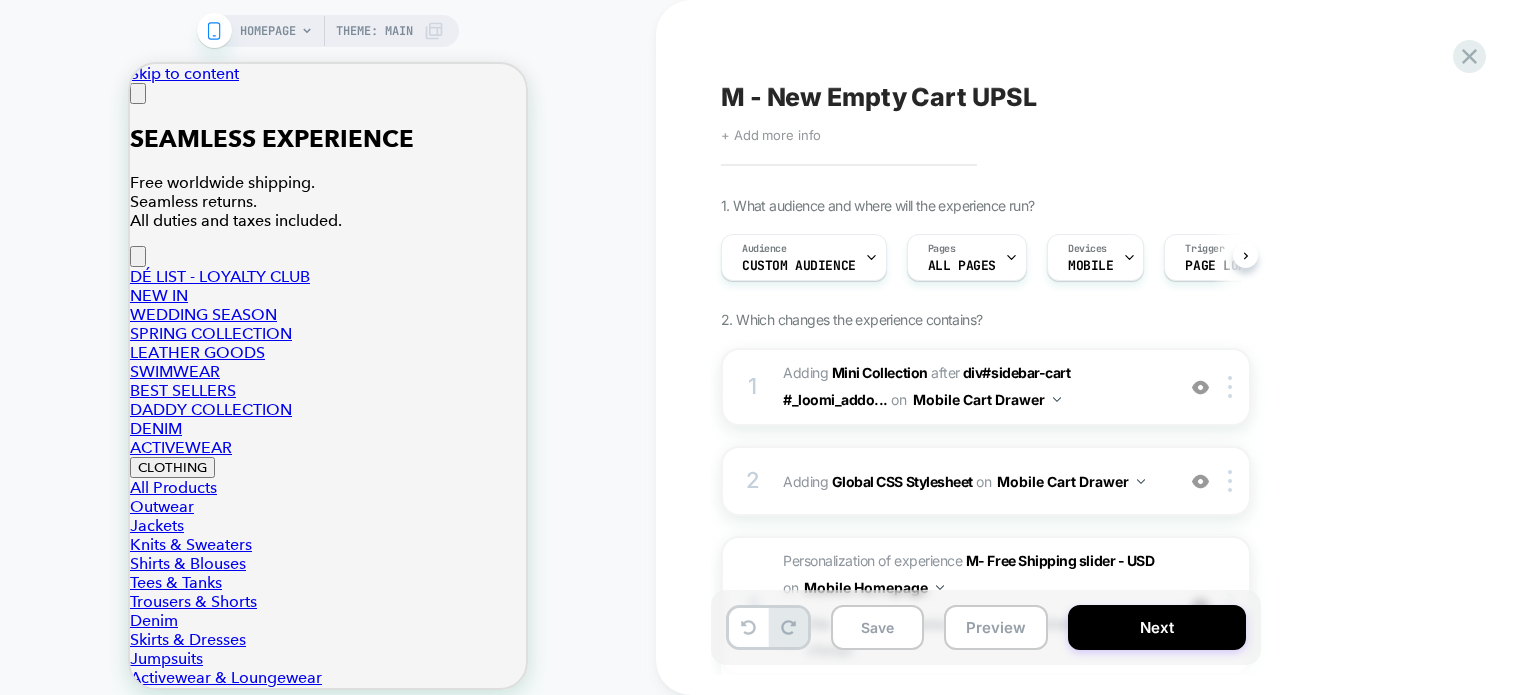 scroll, scrollTop: 0, scrollLeft: 0, axis: both 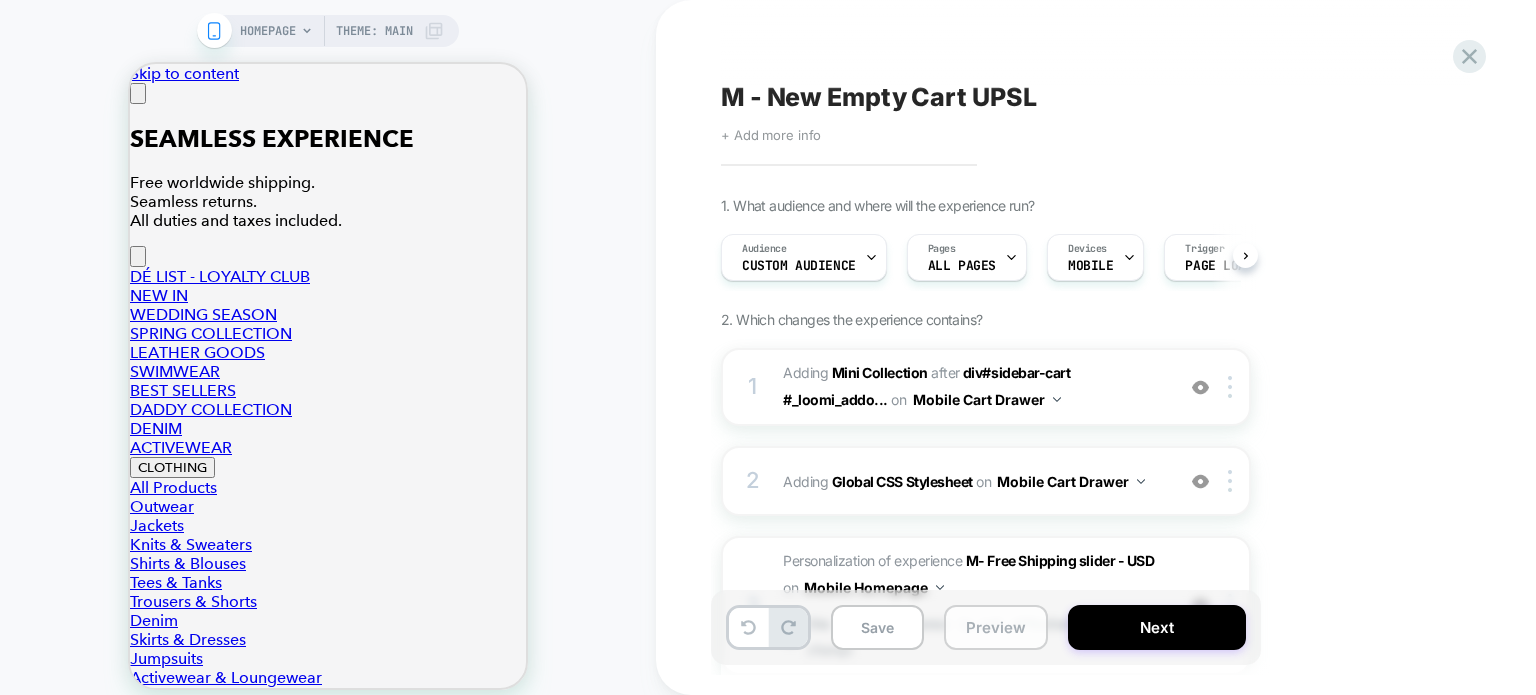click on "Preview" at bounding box center (996, 627) 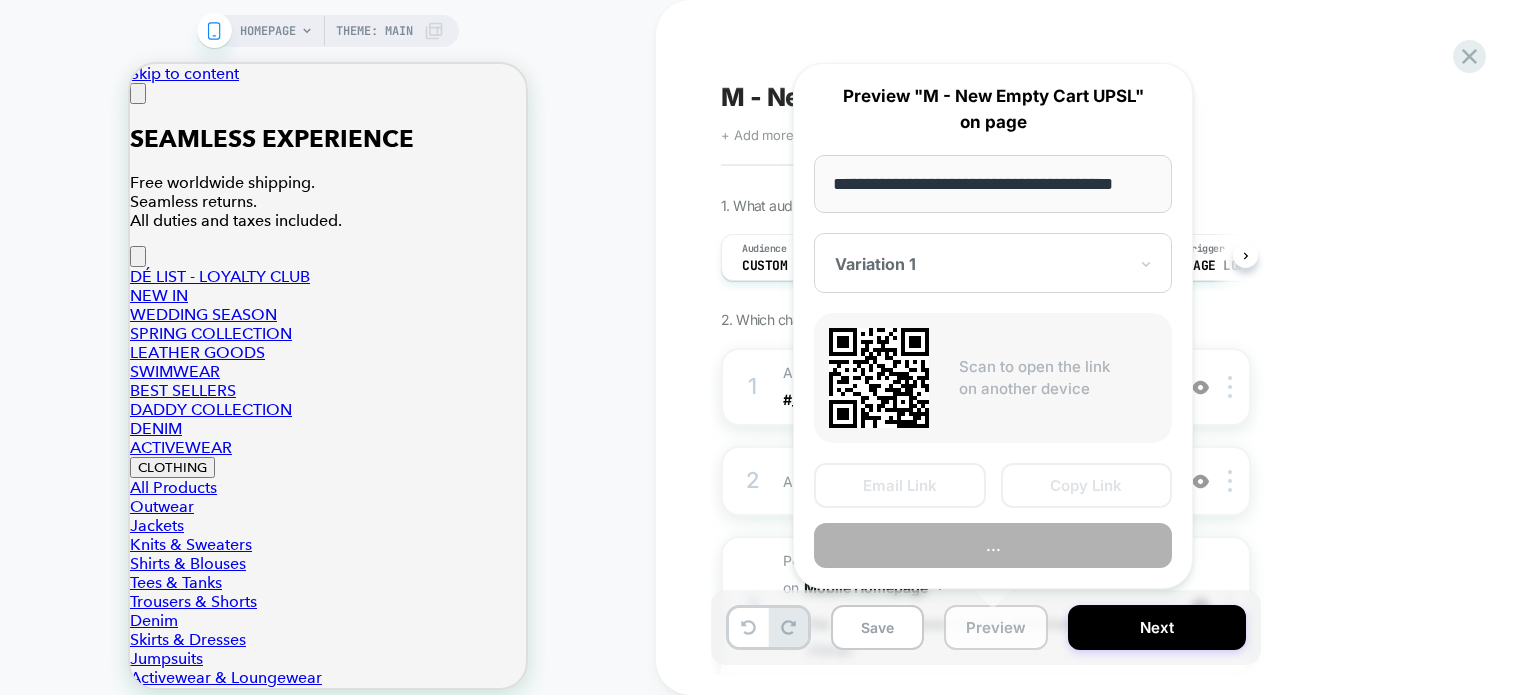 scroll, scrollTop: 0, scrollLeft: 24, axis: horizontal 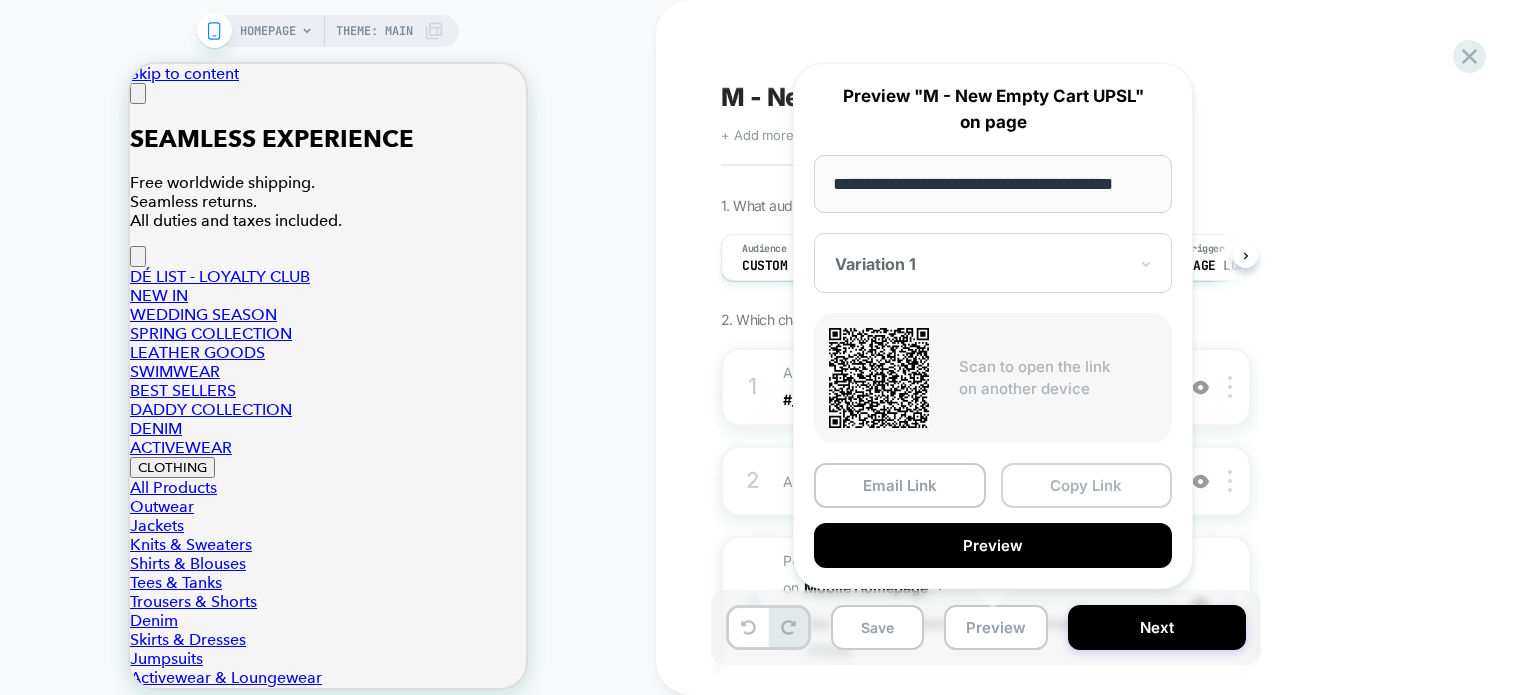 click on "Copy Link" at bounding box center [1087, 485] 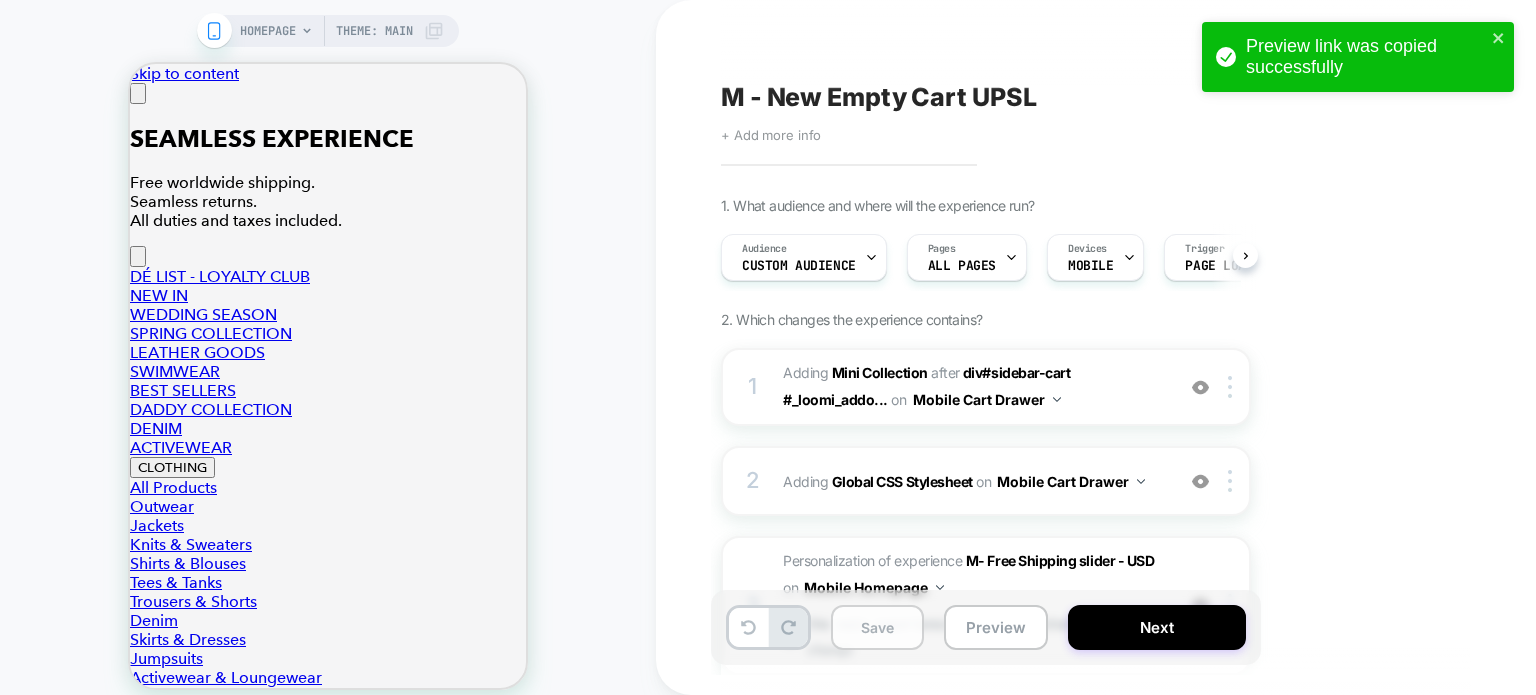 click on "Save" at bounding box center [877, 627] 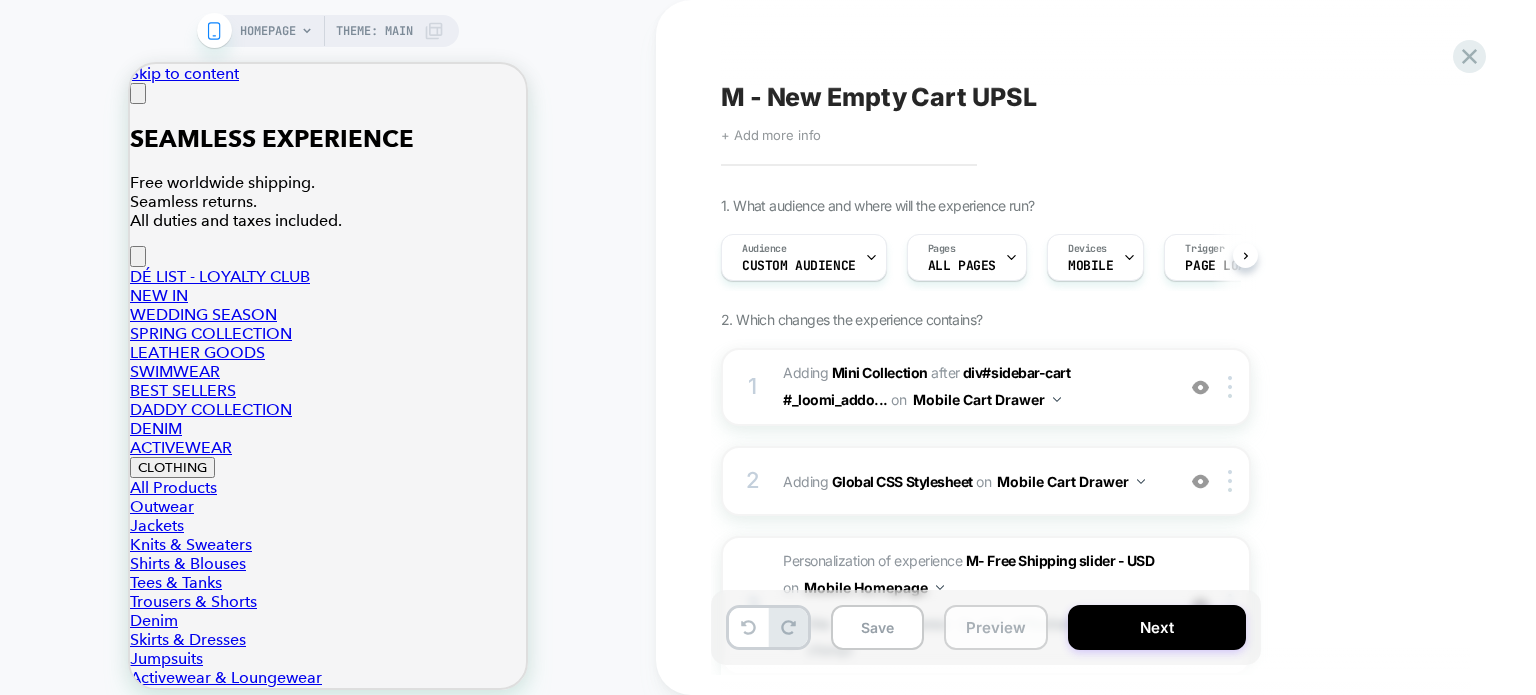 click on "Preview" at bounding box center (996, 627) 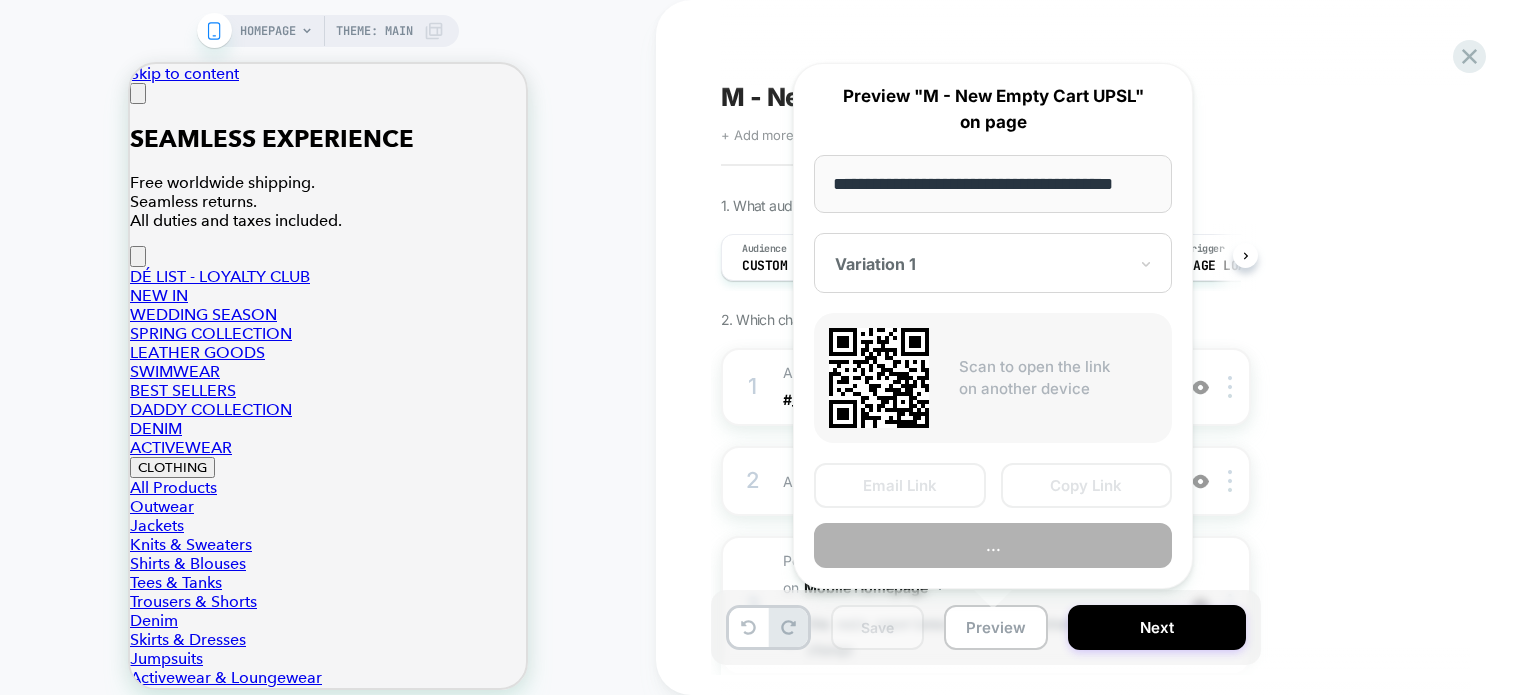 scroll, scrollTop: 0, scrollLeft: 24, axis: horizontal 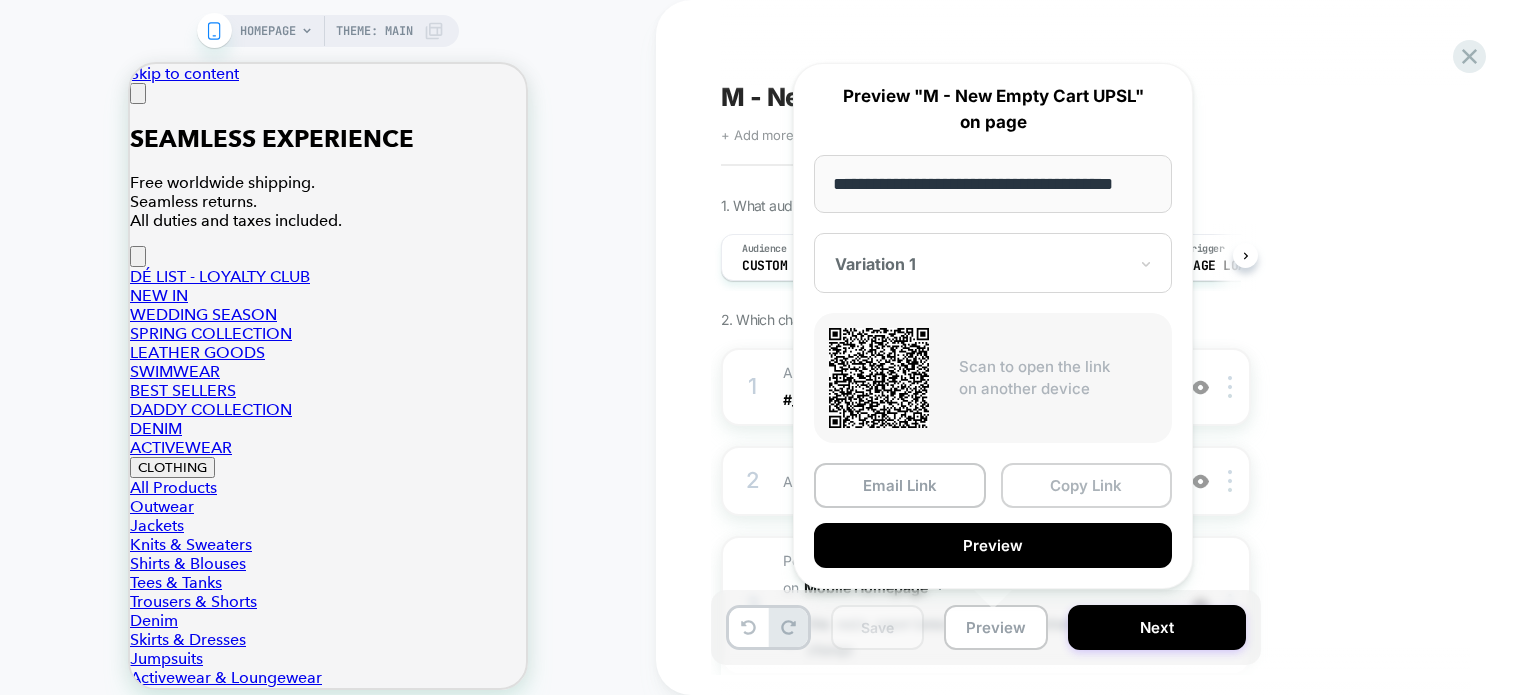 click on "Copy Link" at bounding box center [1087, 485] 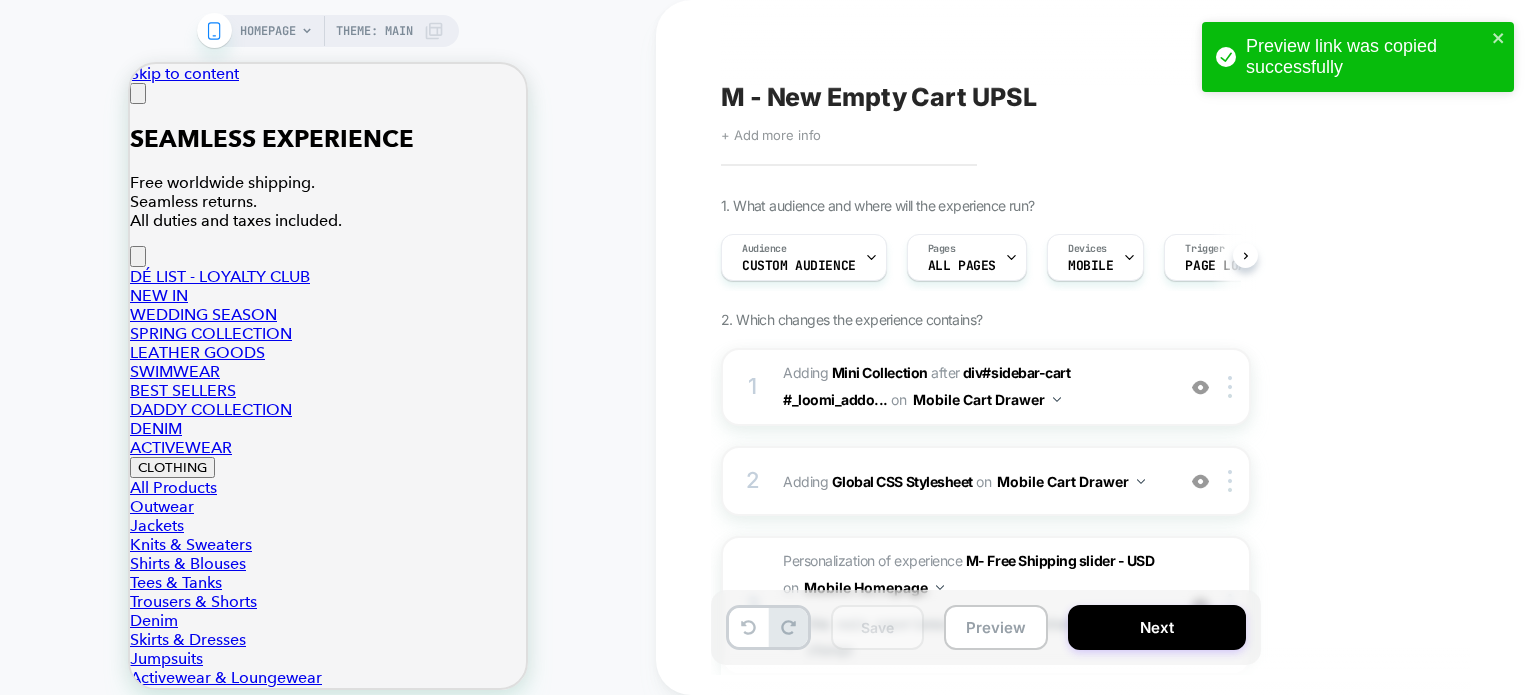 click on "M - New Empty Cart UPSL" at bounding box center (878, 97) 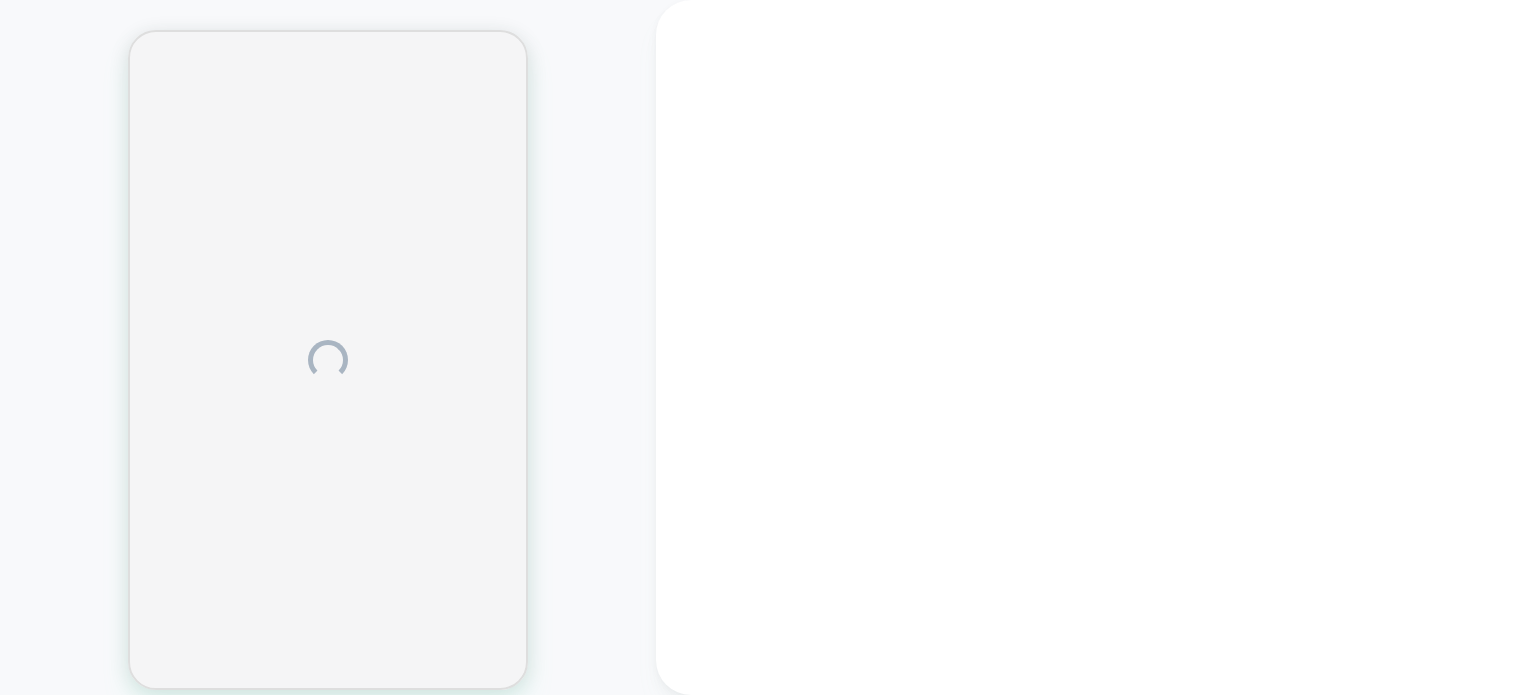 scroll, scrollTop: 0, scrollLeft: 0, axis: both 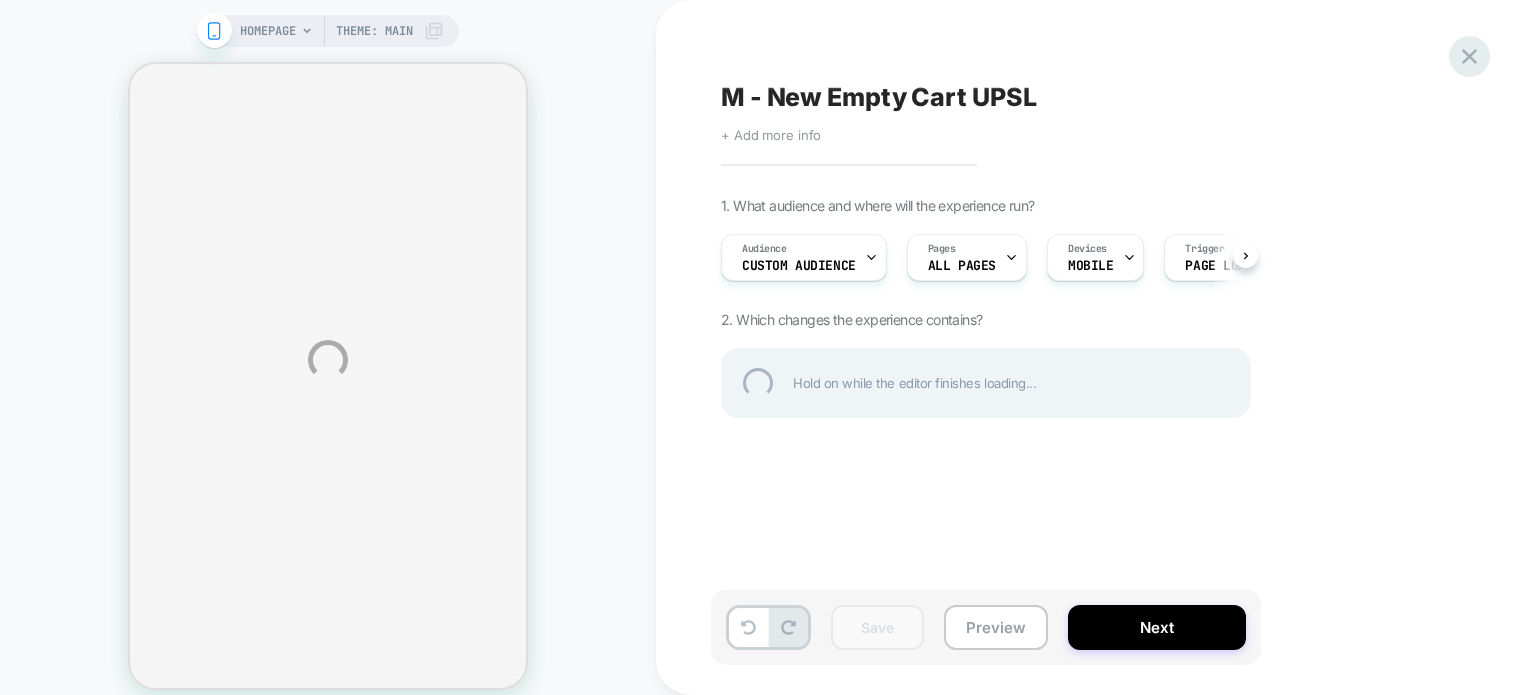 click at bounding box center (1469, 56) 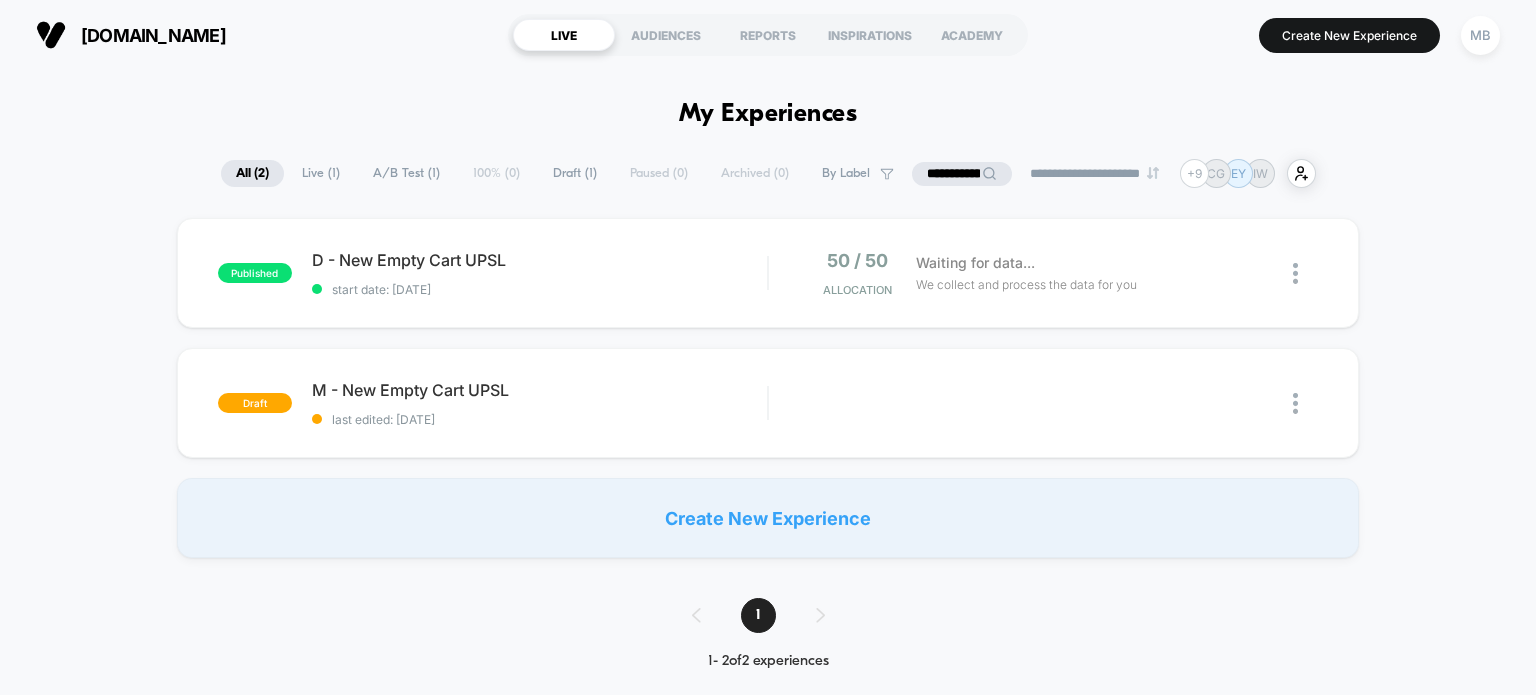 click on "**********" at bounding box center (962, 174) 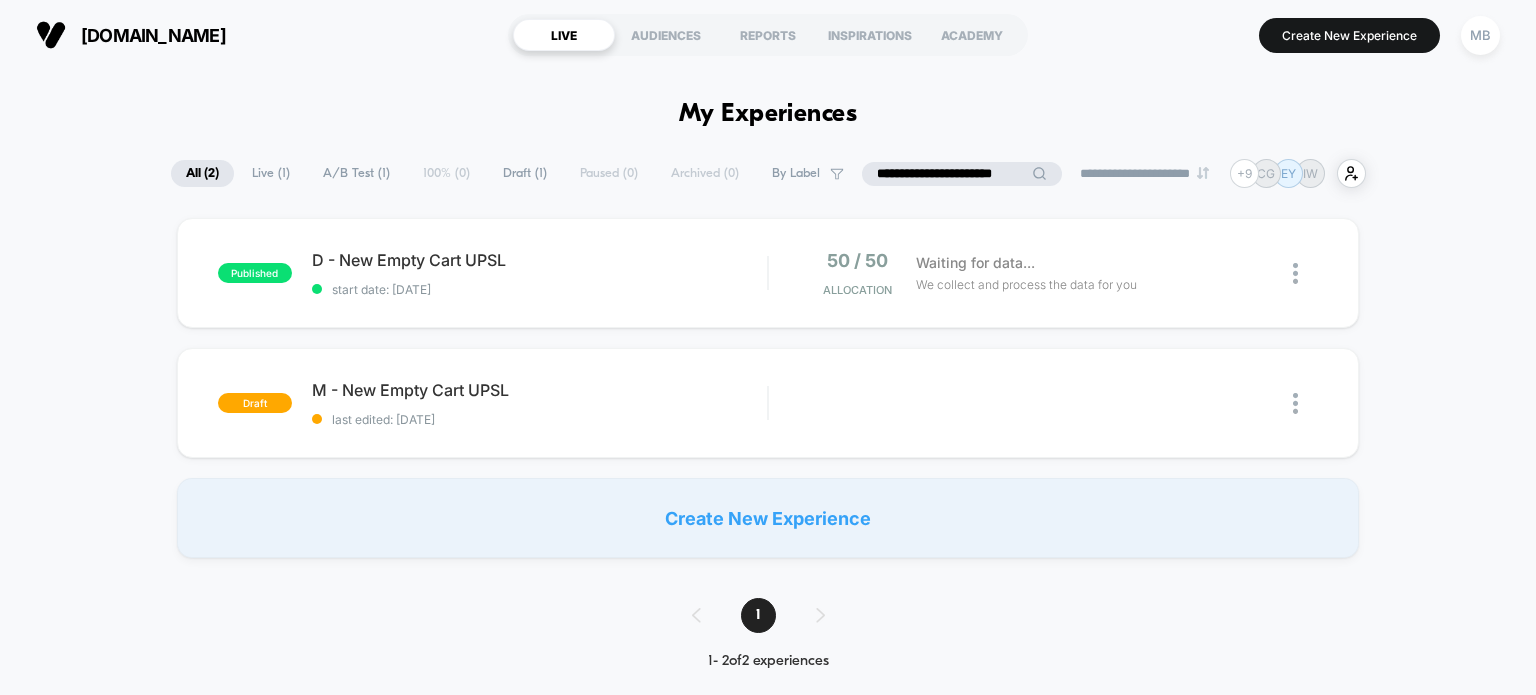 click on "**********" at bounding box center (962, 174) 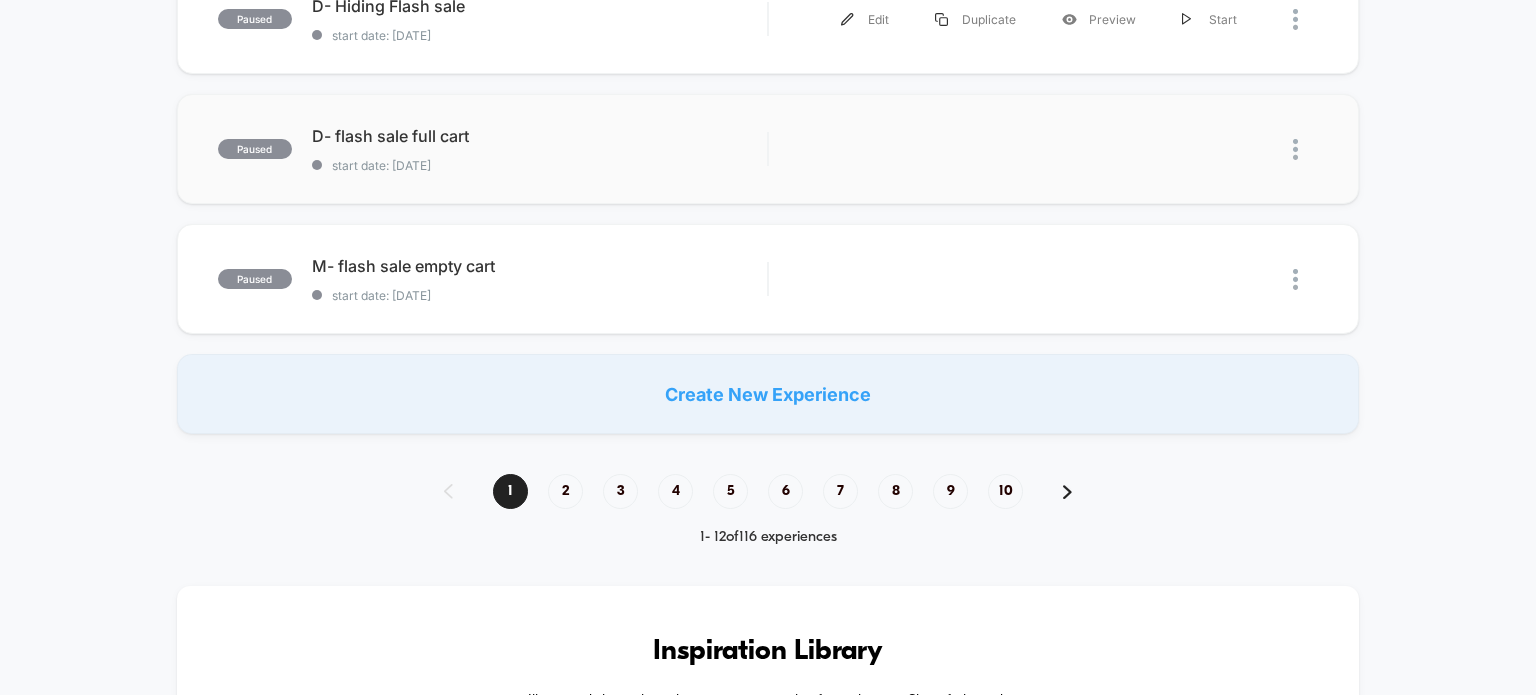 scroll, scrollTop: 1200, scrollLeft: 0, axis: vertical 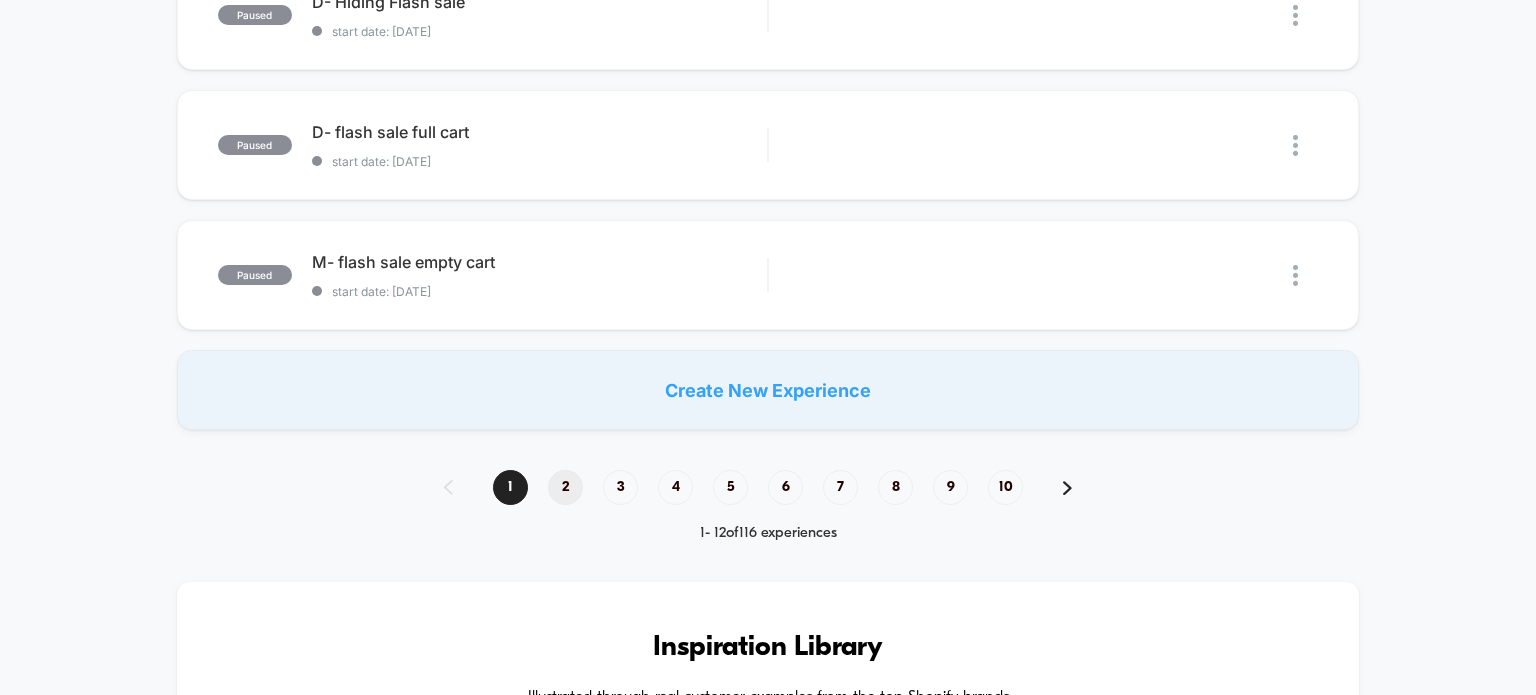 click on "2" at bounding box center (565, 487) 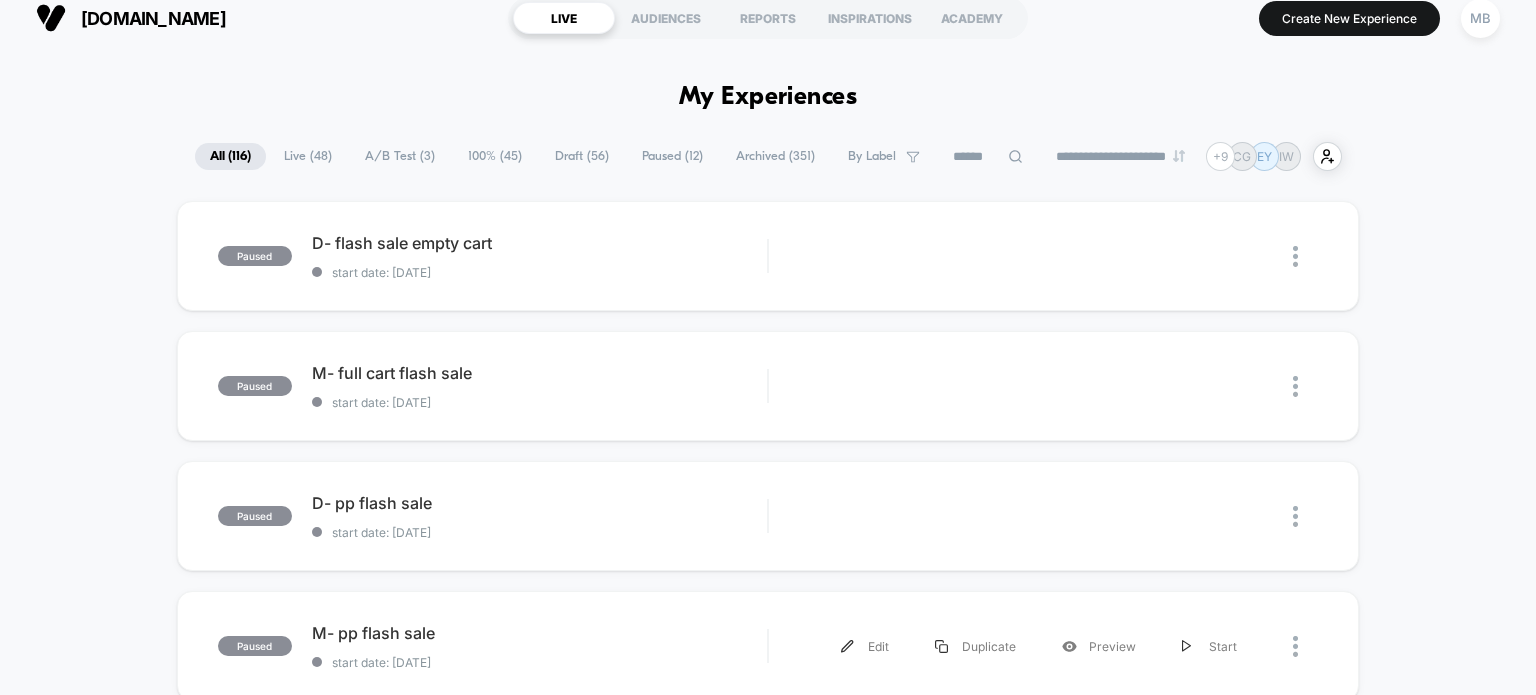 scroll, scrollTop: 0, scrollLeft: 0, axis: both 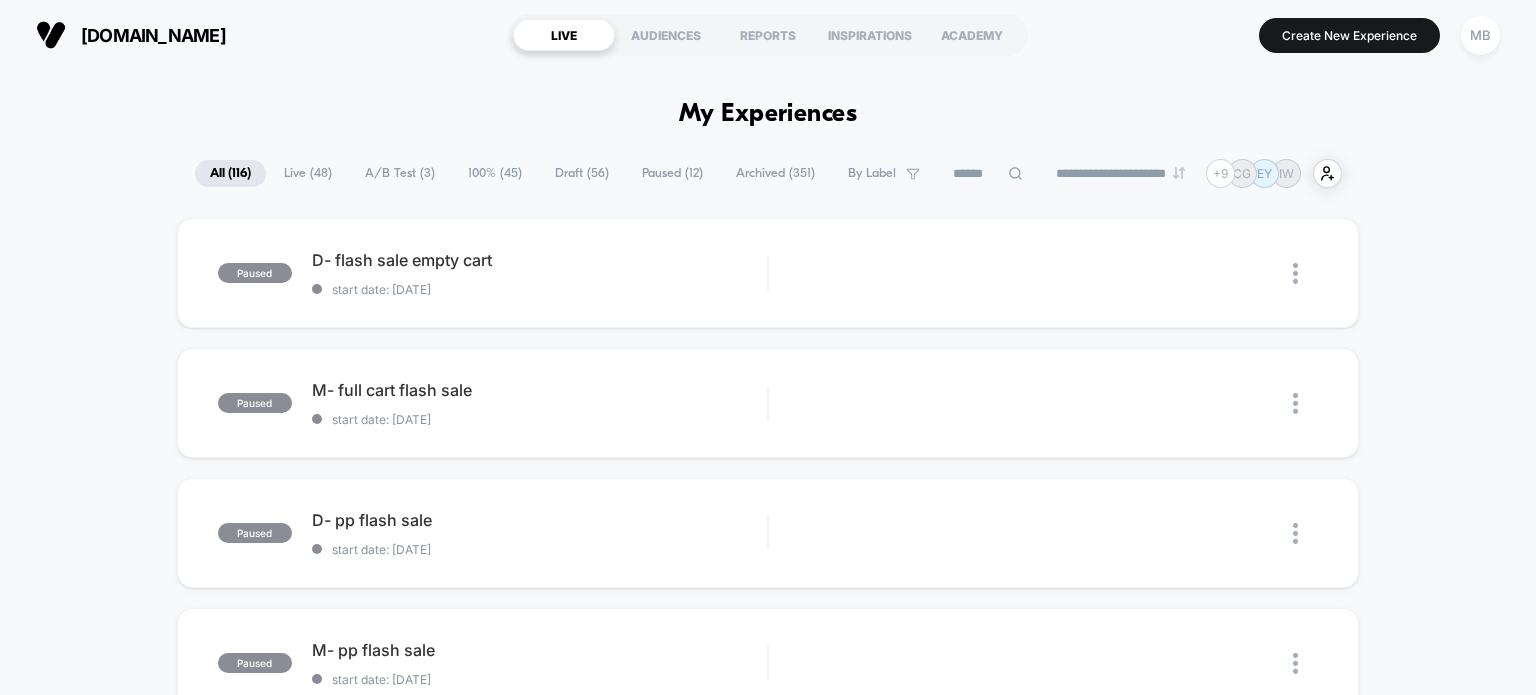 click at bounding box center (988, 174) 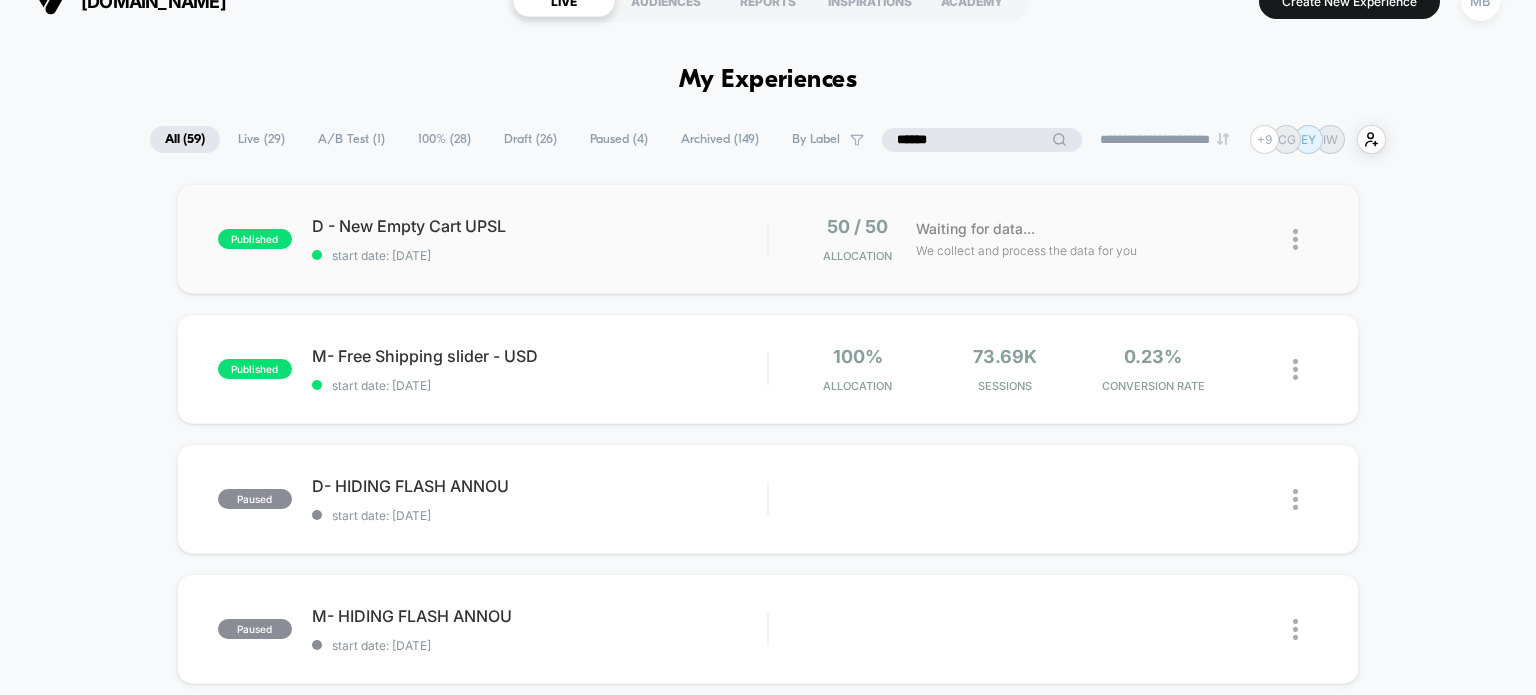 scroll, scrollTop: 0, scrollLeft: 0, axis: both 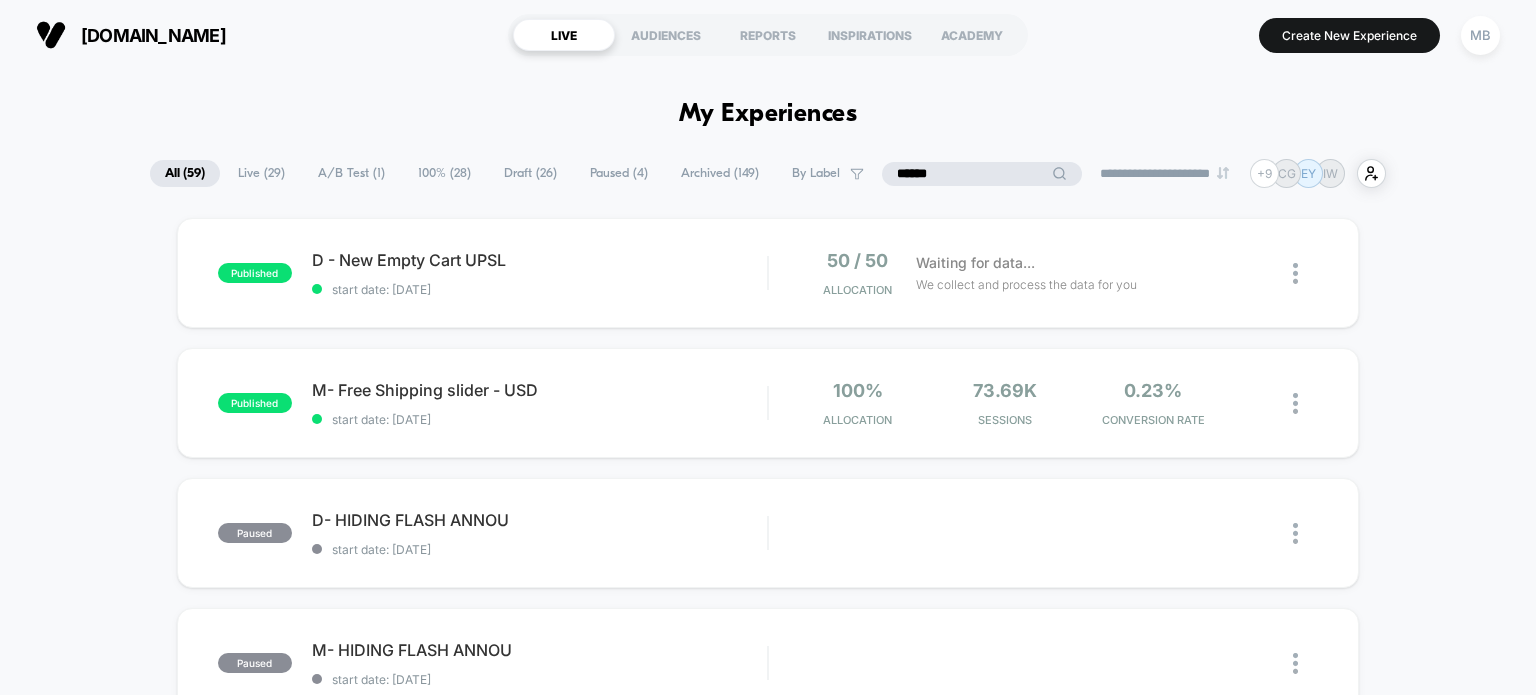 click on "******" at bounding box center [982, 174] 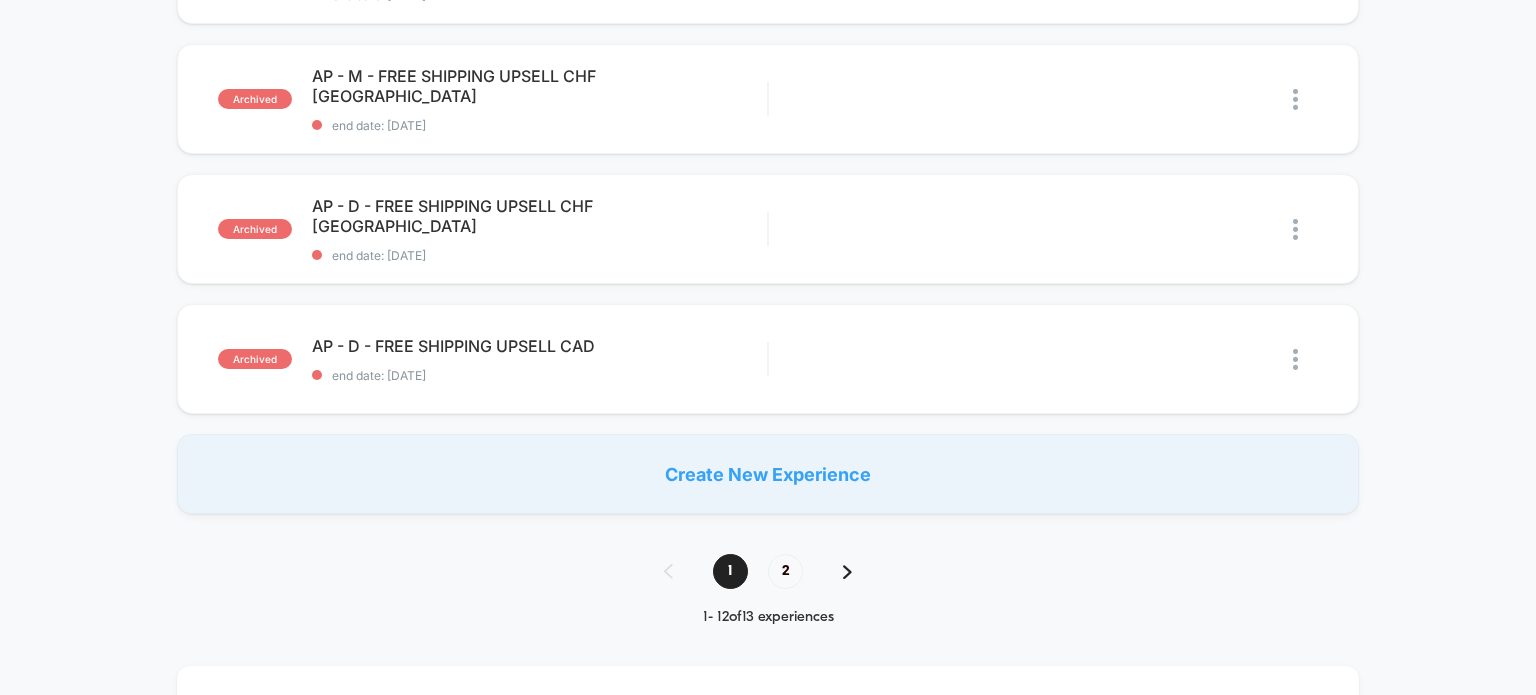 scroll, scrollTop: 1500, scrollLeft: 0, axis: vertical 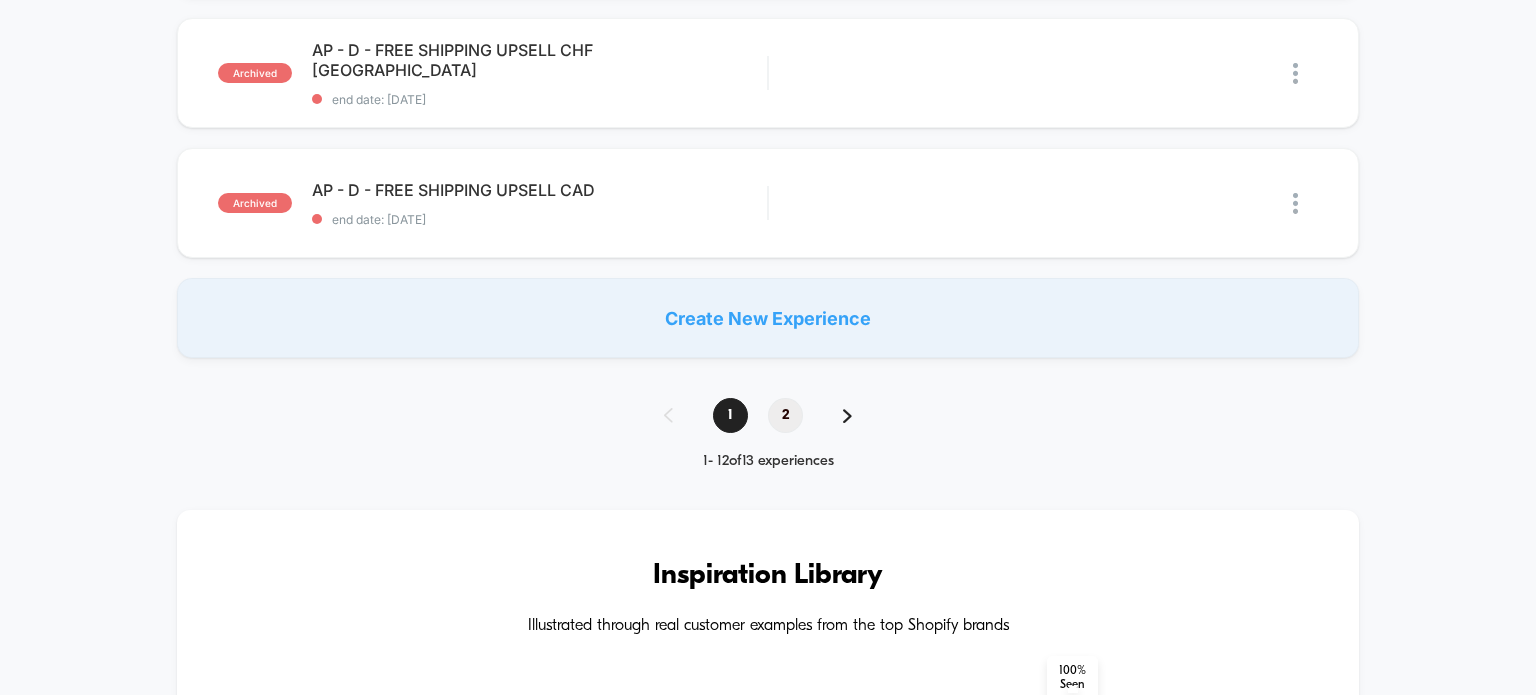 click on "2" at bounding box center (785, 415) 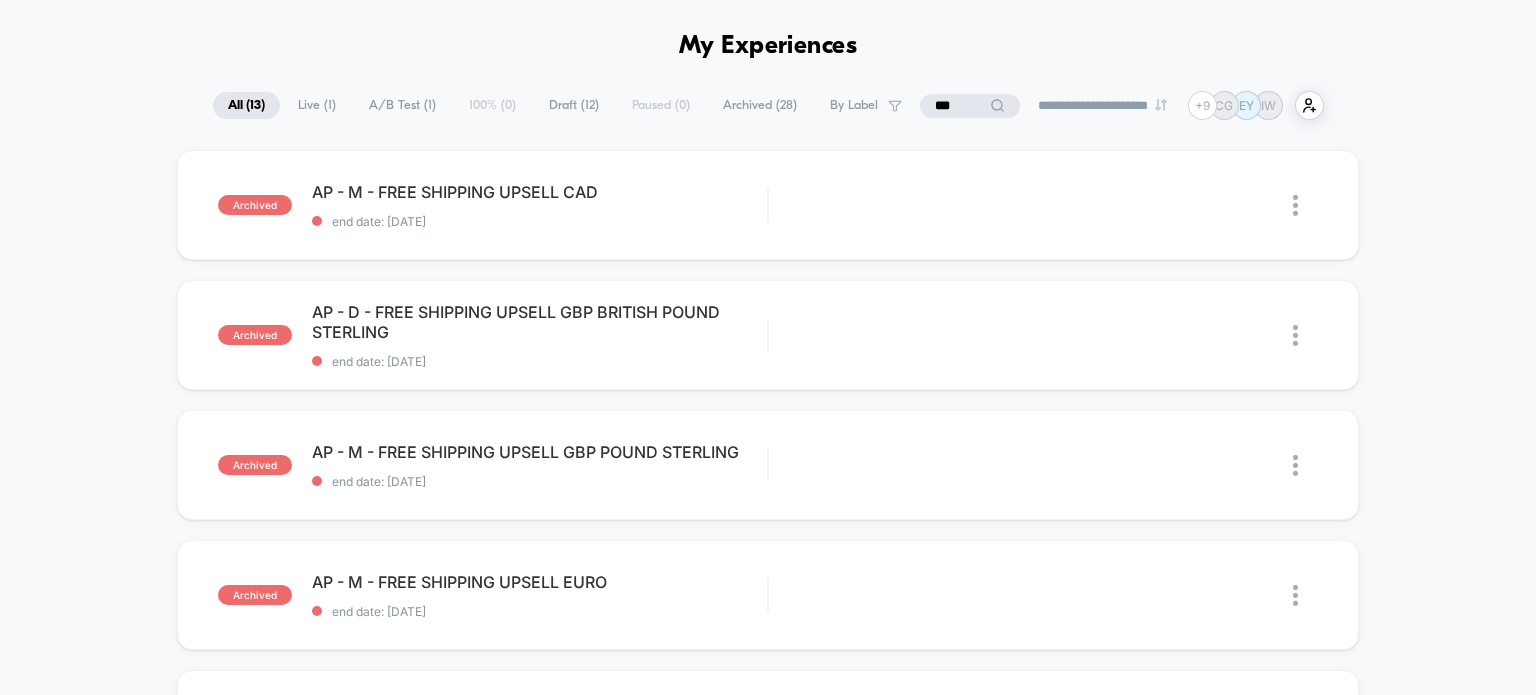 scroll, scrollTop: 0, scrollLeft: 0, axis: both 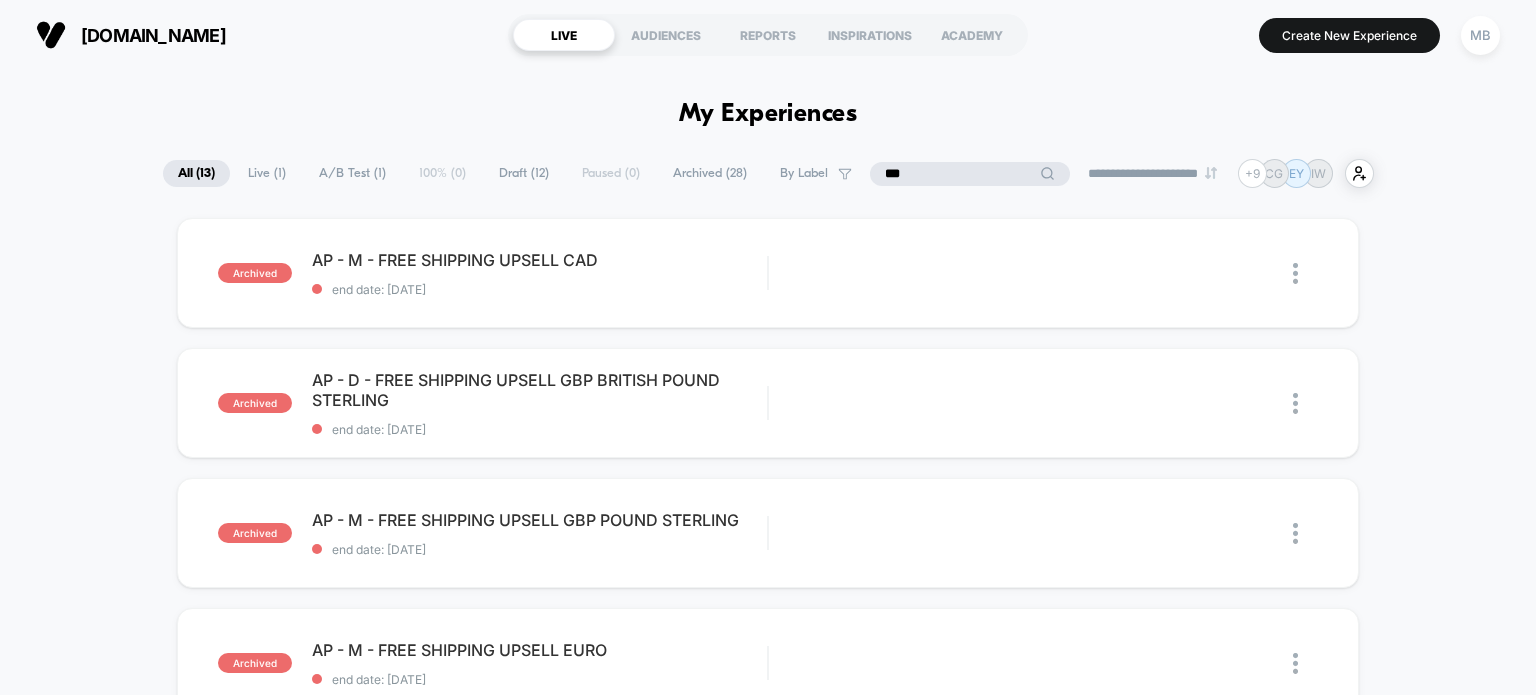 drag, startPoint x: 955, startPoint y: 177, endPoint x: 855, endPoint y: 169, distance: 100.31949 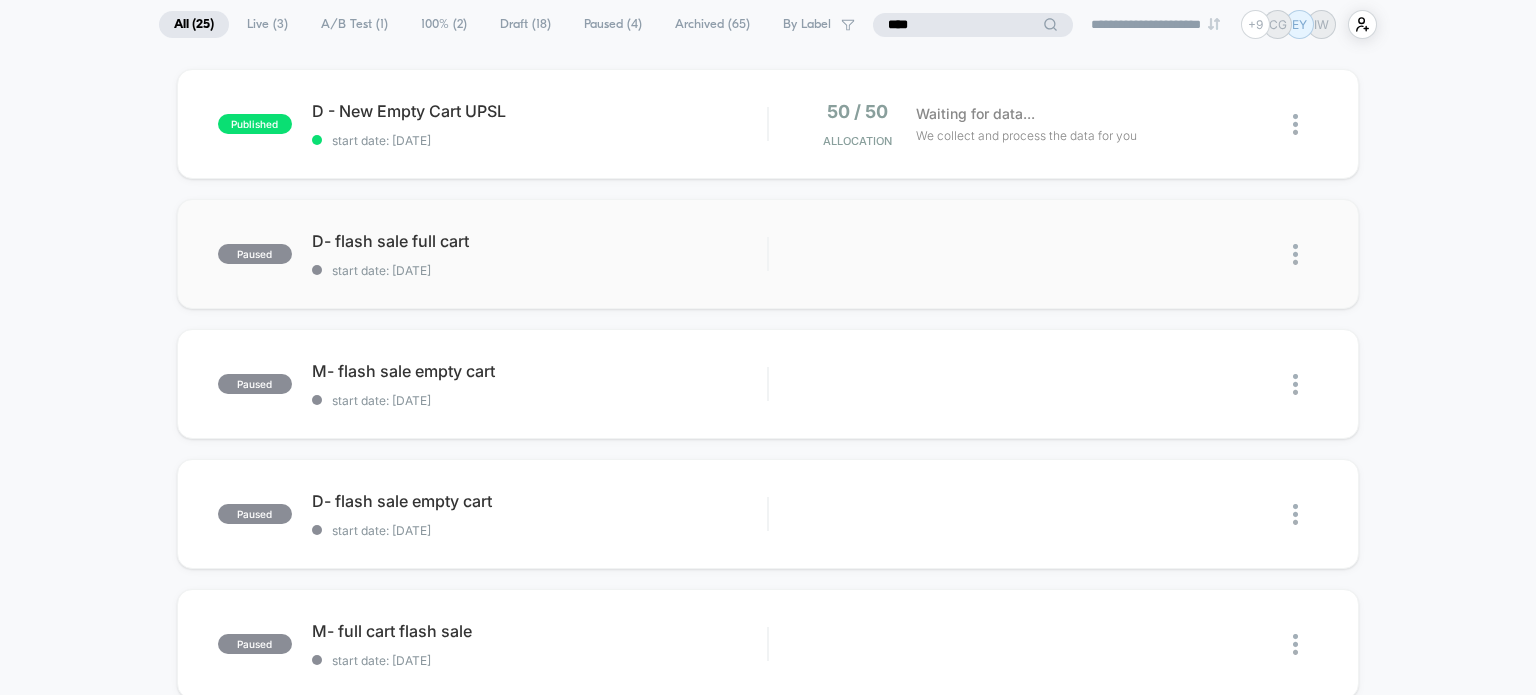 scroll, scrollTop: 0, scrollLeft: 0, axis: both 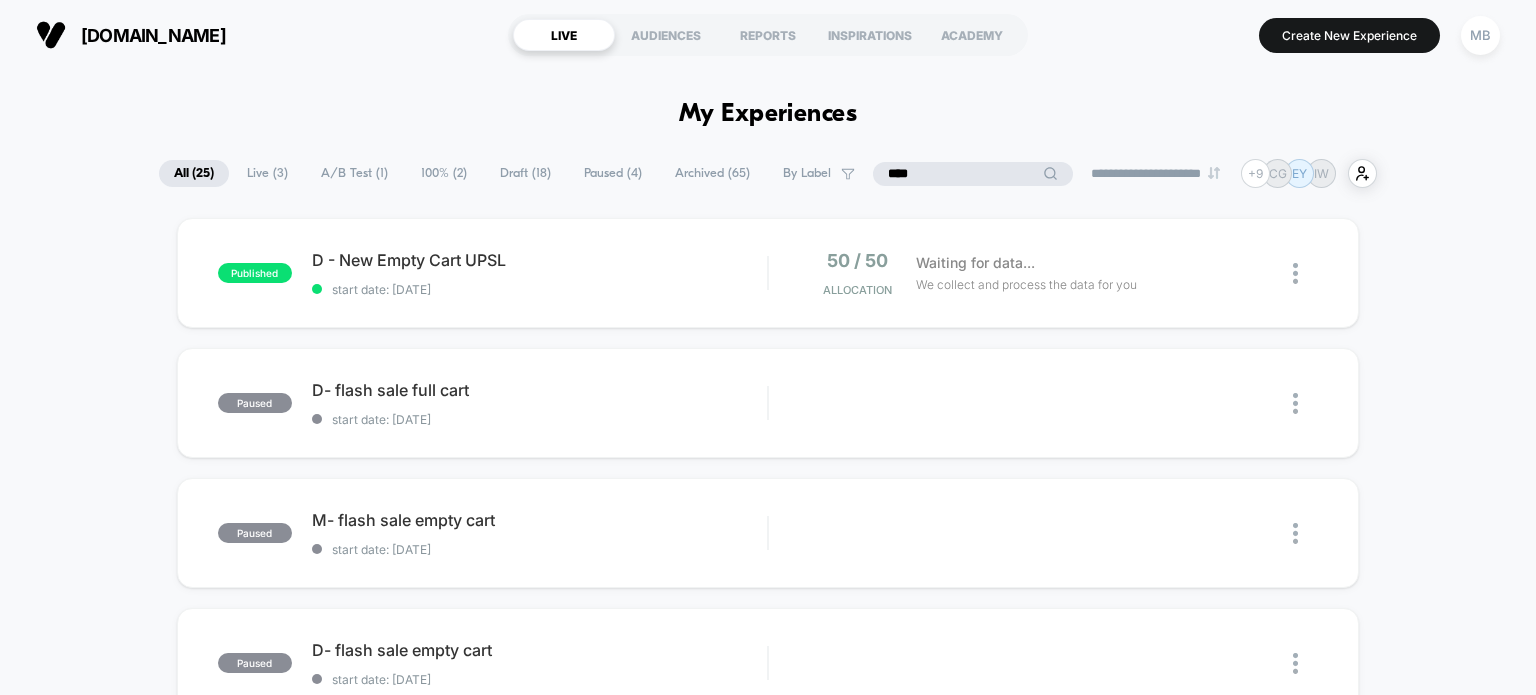 drag, startPoint x: 943, startPoint y: 166, endPoint x: 784, endPoint y: 149, distance: 159.90622 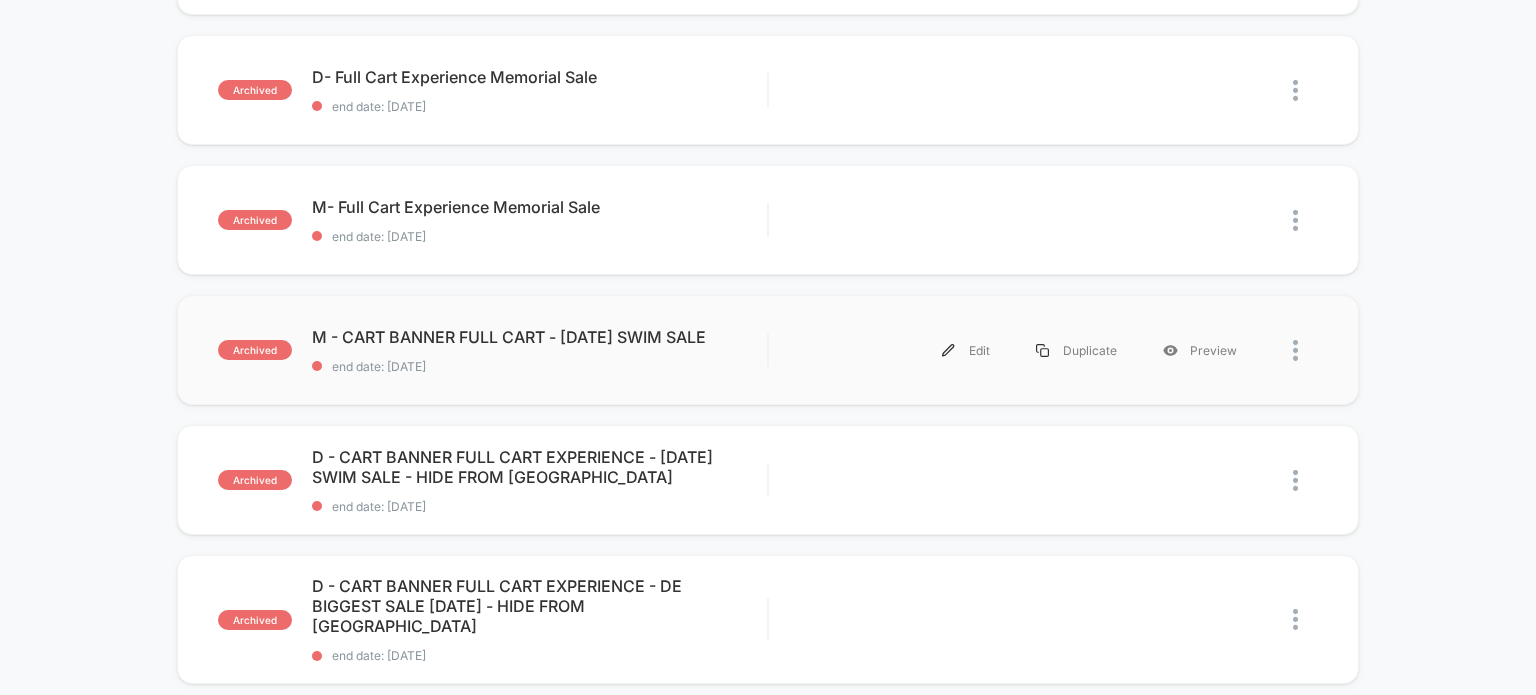 scroll, scrollTop: 1200, scrollLeft: 0, axis: vertical 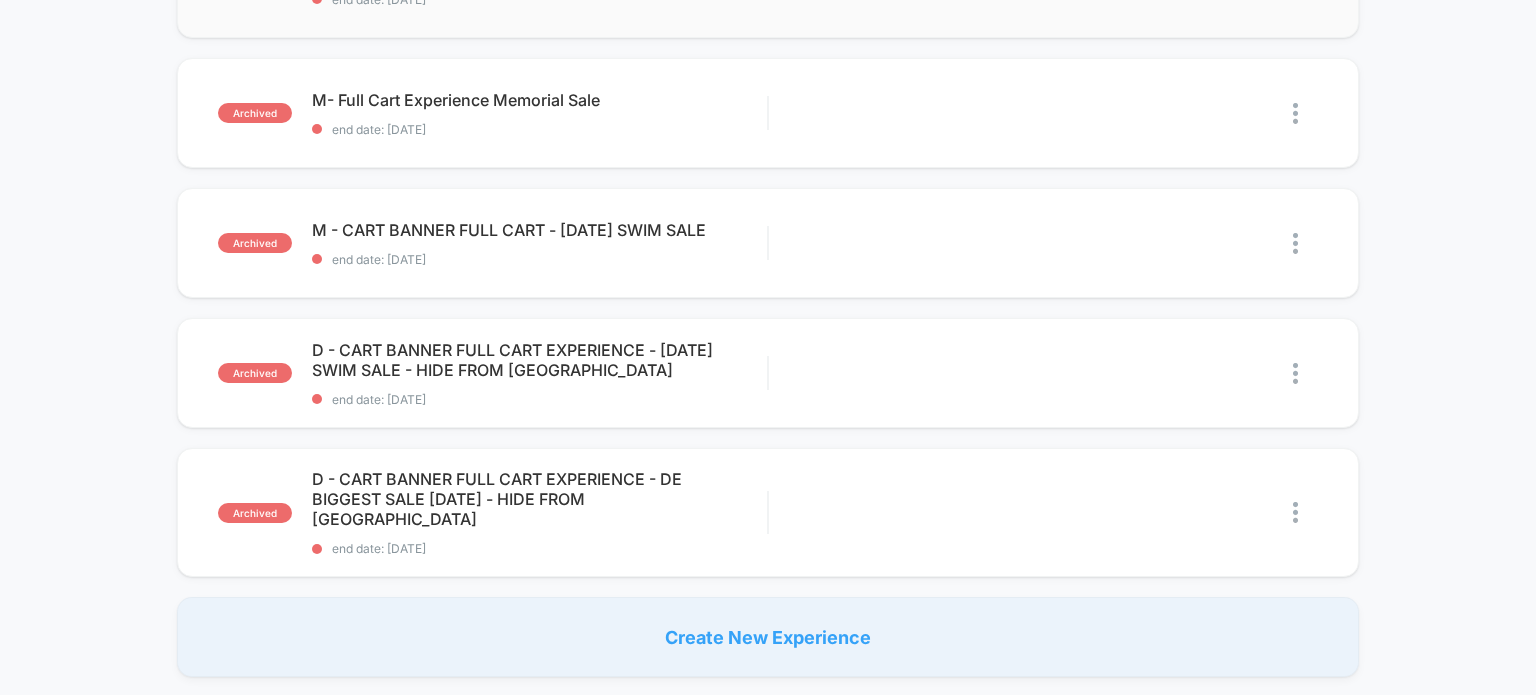 type on "*********" 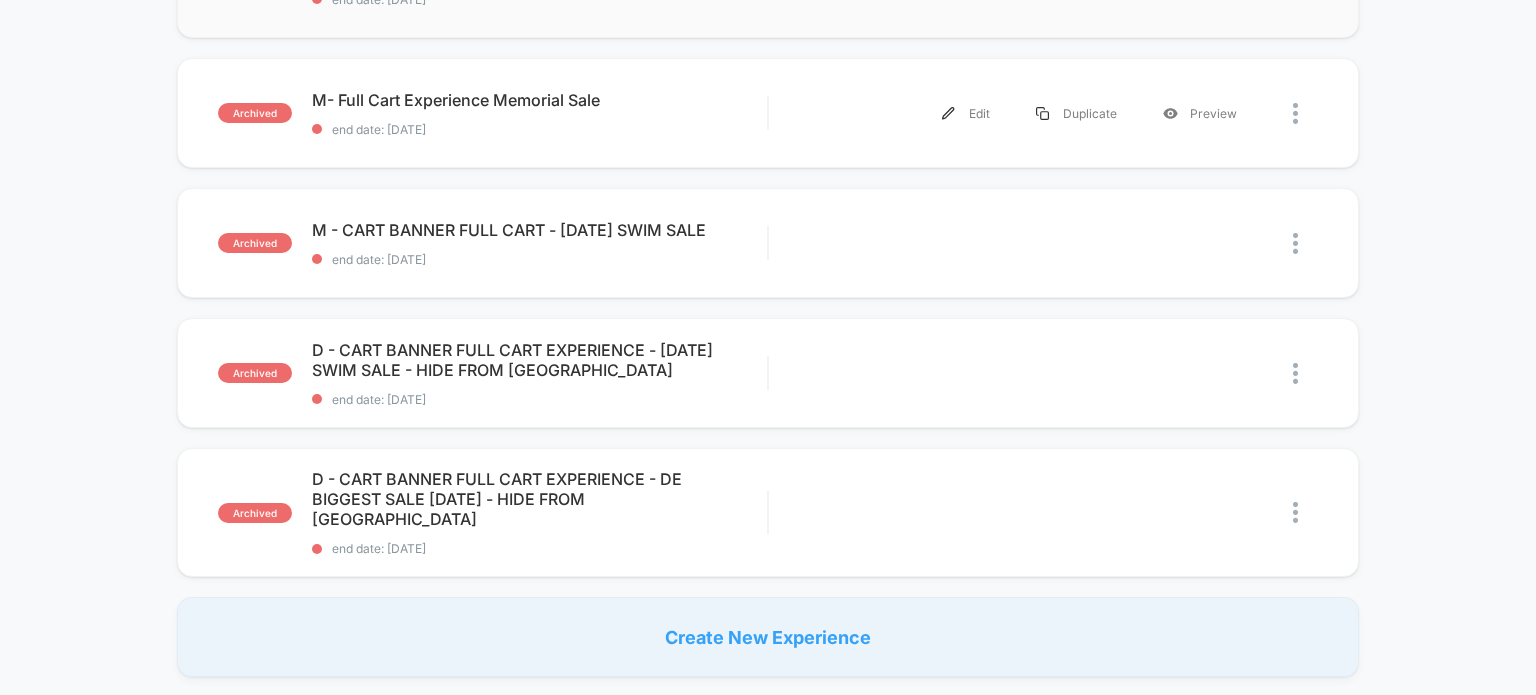 scroll, scrollTop: 1100, scrollLeft: 0, axis: vertical 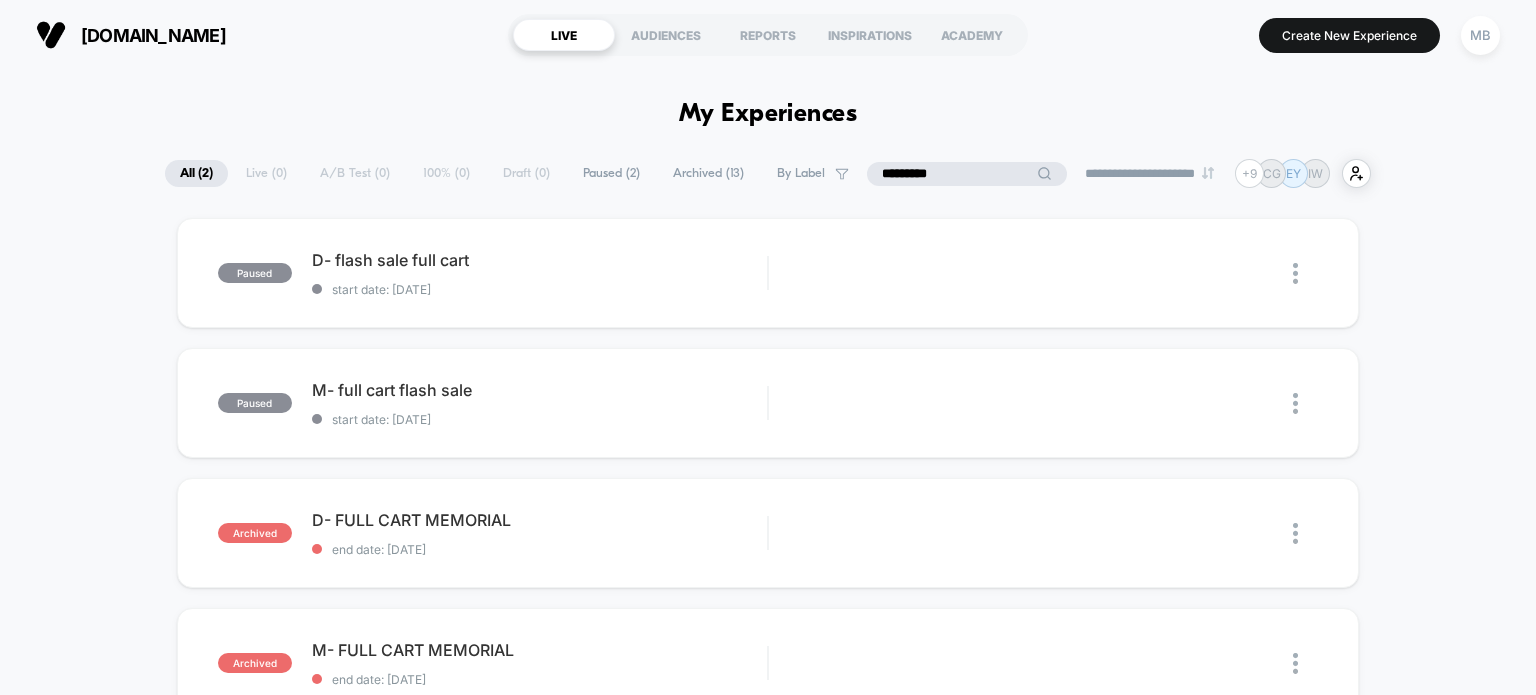 click on "*********" at bounding box center (967, 174) 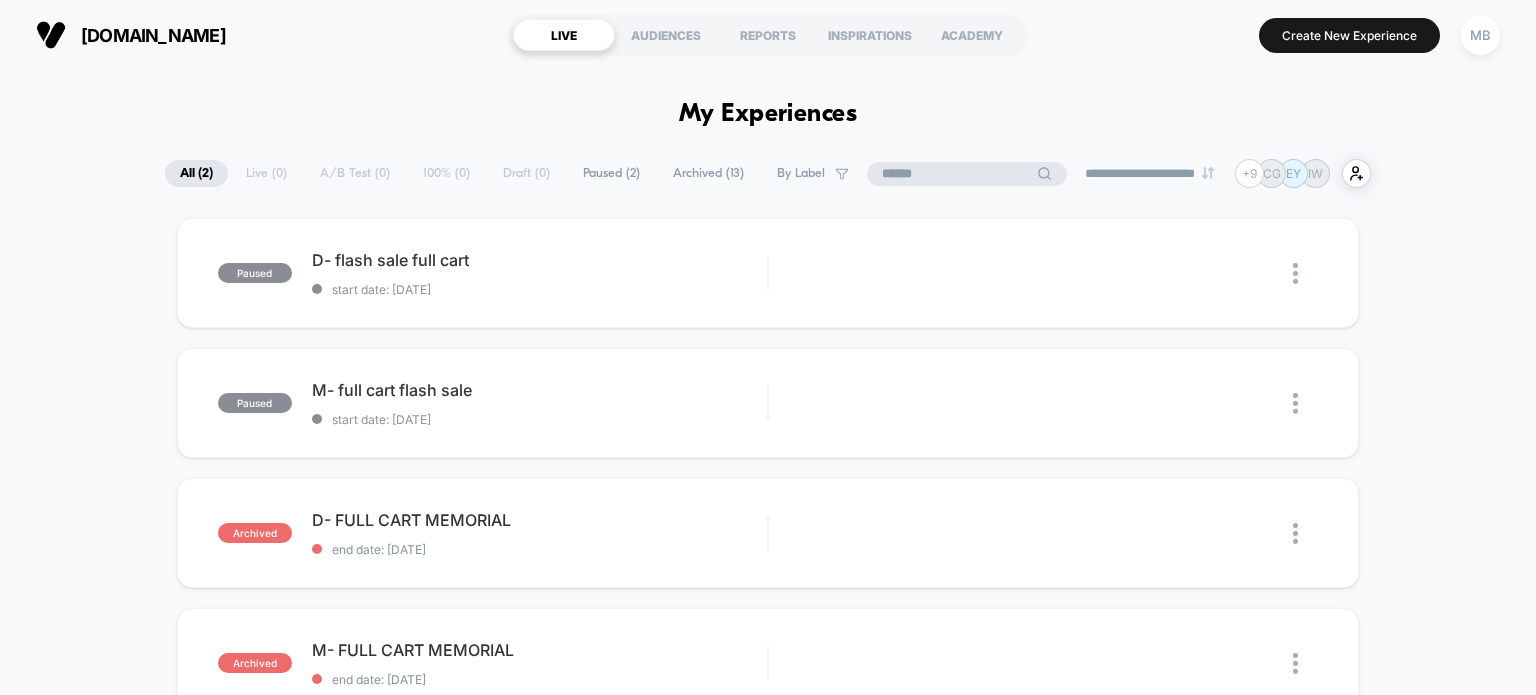 paste on "**********" 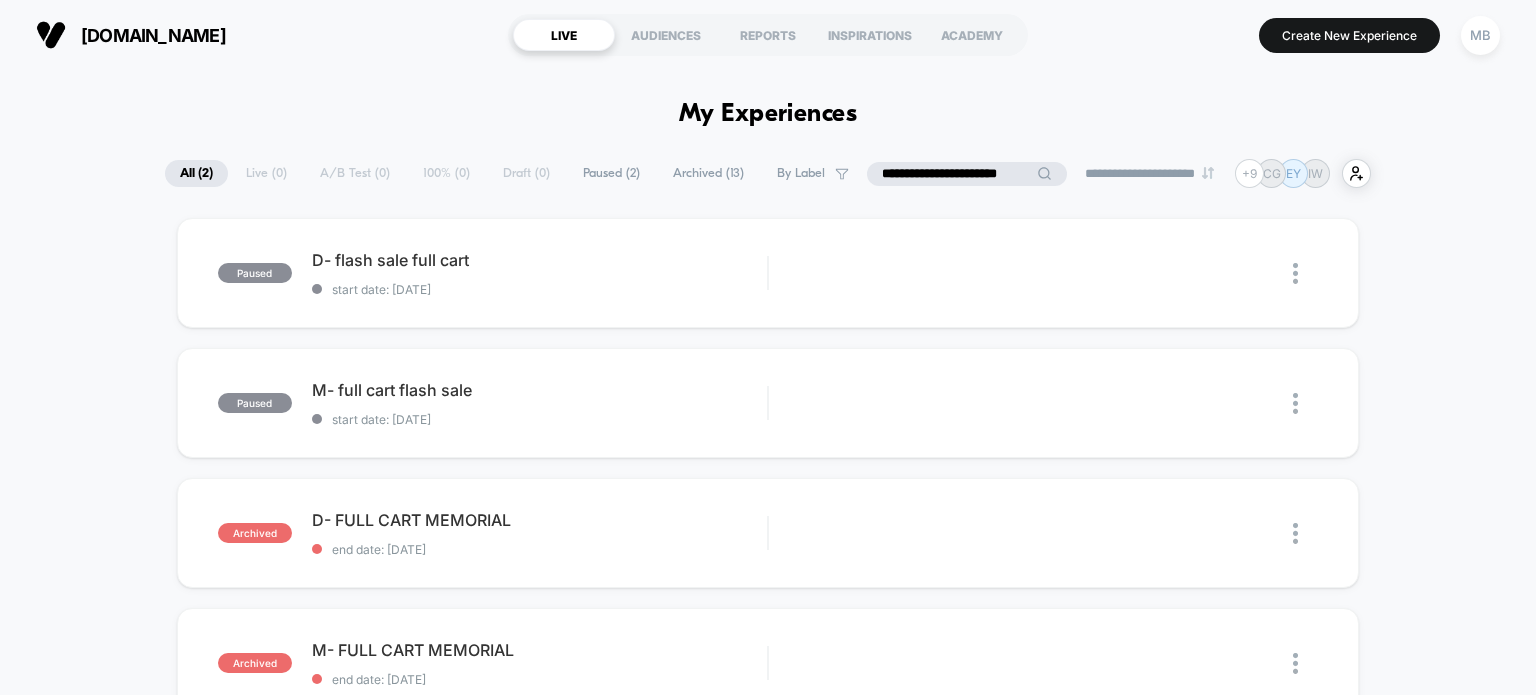 type on "**********" 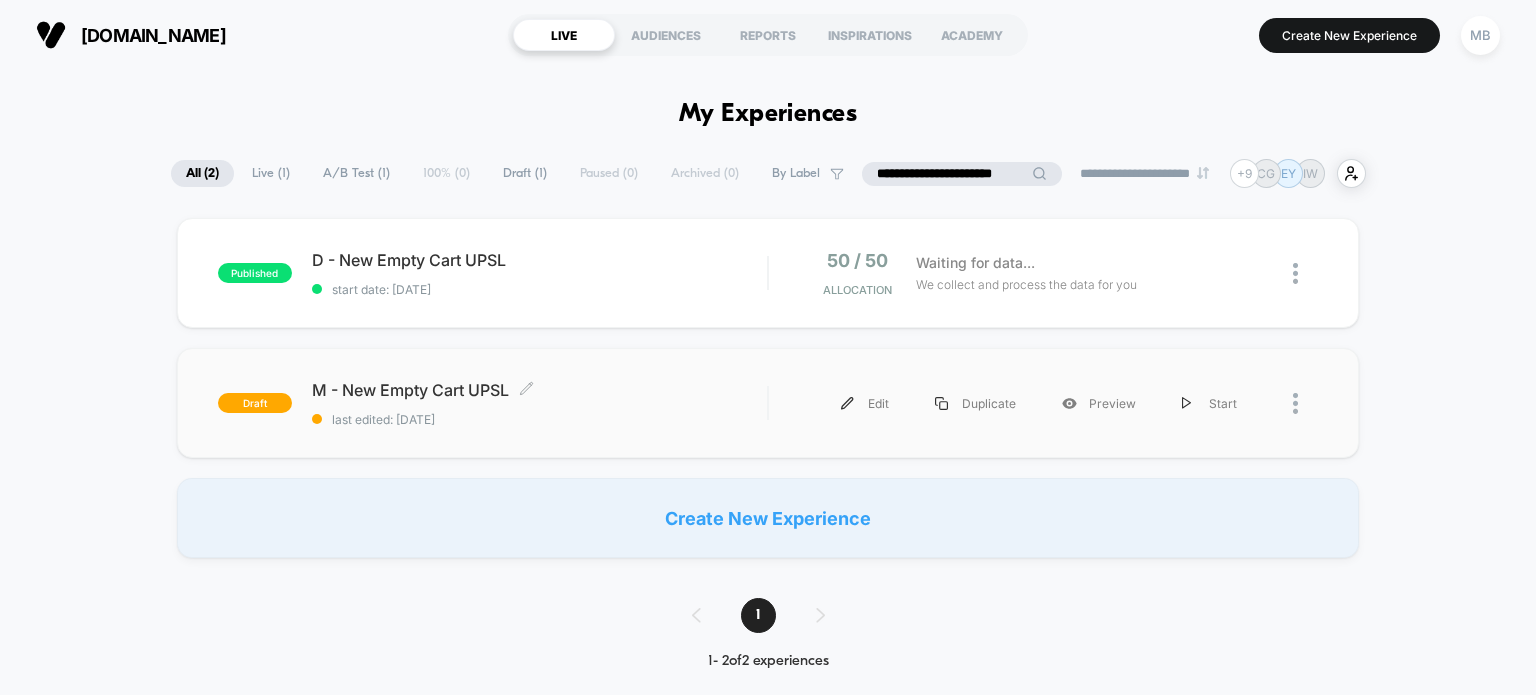 click on "last edited: 7/2/2025" at bounding box center (540, 419) 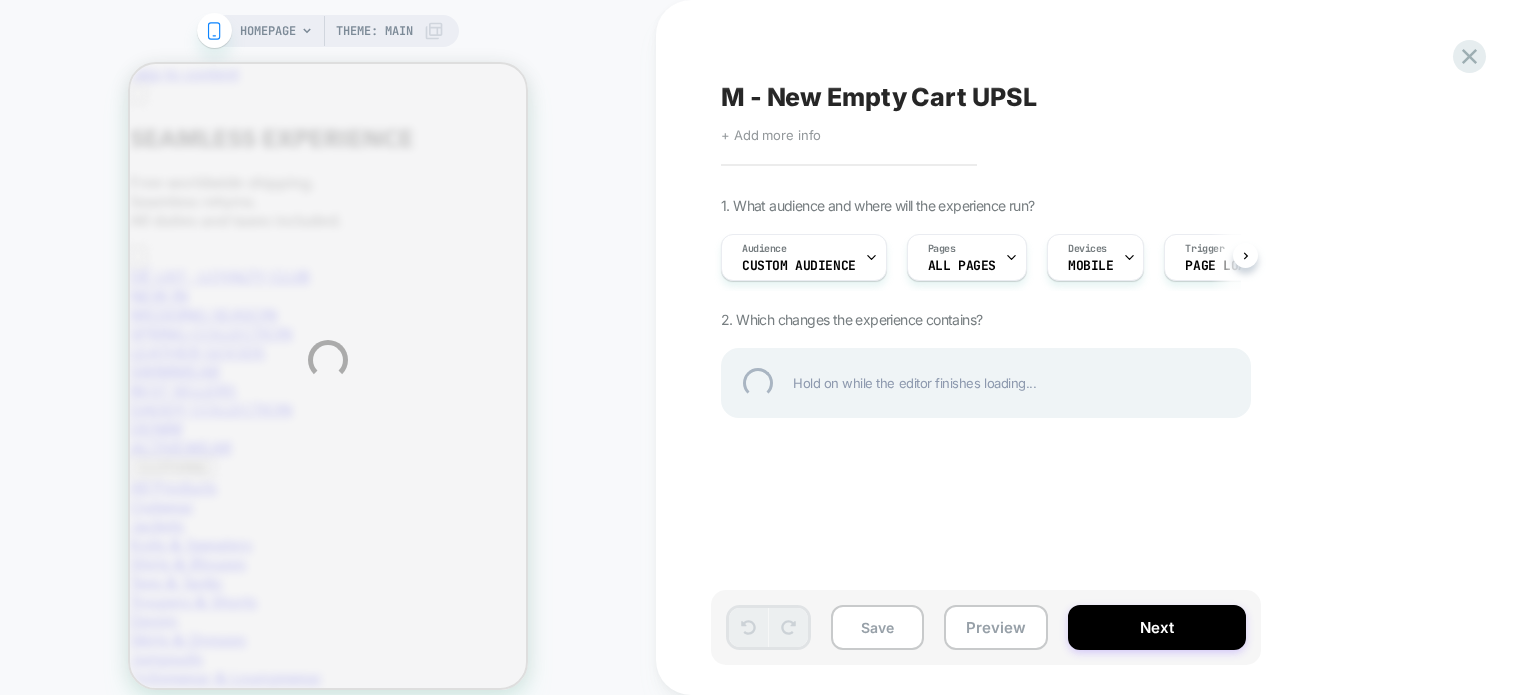 scroll, scrollTop: 0, scrollLeft: 0, axis: both 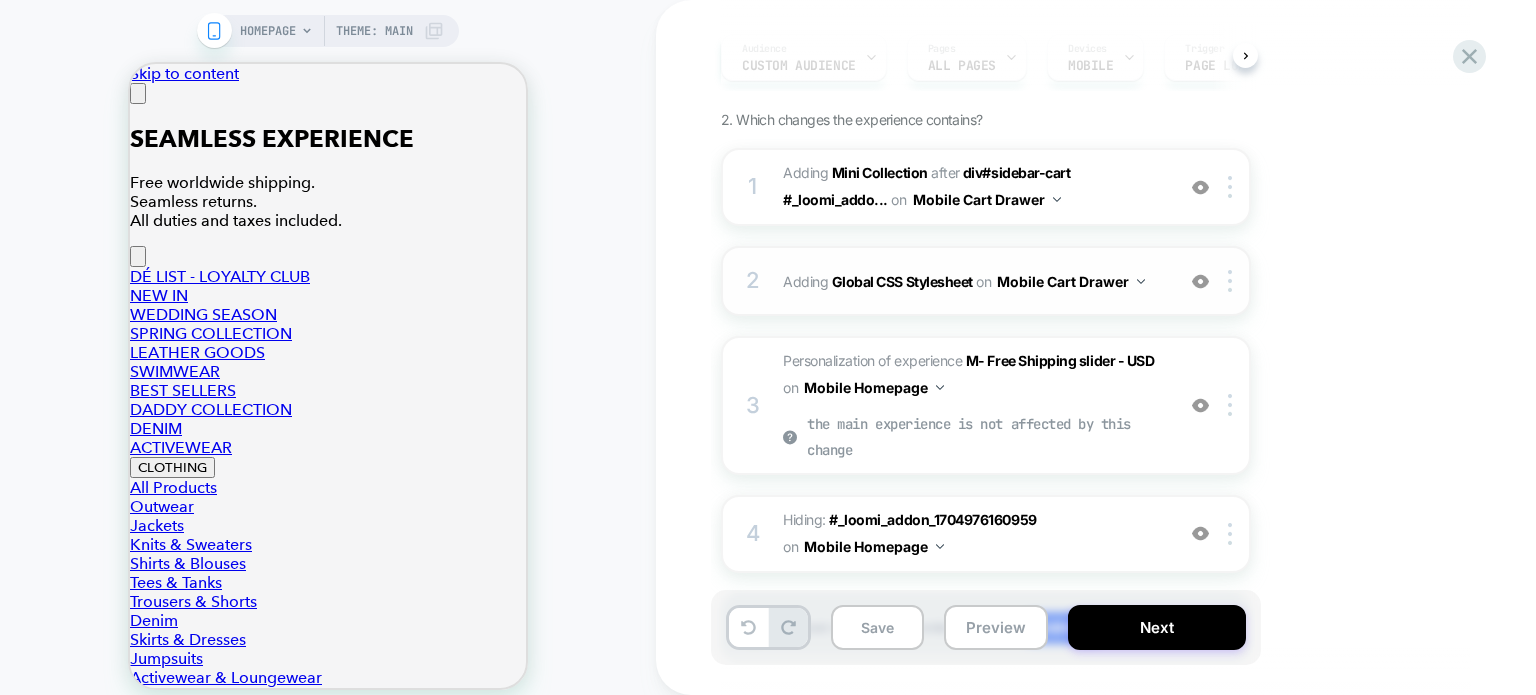 click on "2 Adding   Global CSS Stylesheet   on Mobile Cart Drawer Add Before Add After Copy to   Desktop Target   All Devices Delete" at bounding box center [986, 281] 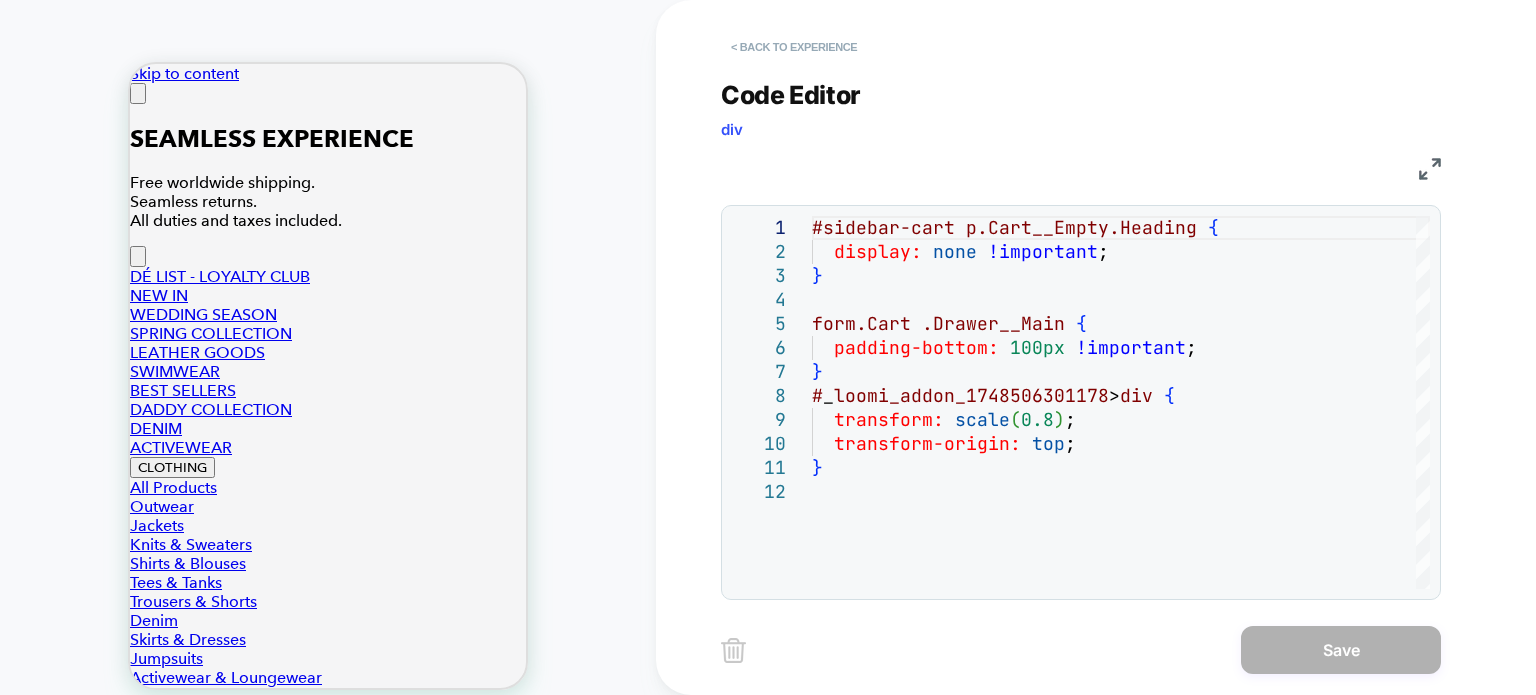 click on "< Back to experience" at bounding box center [794, 47] 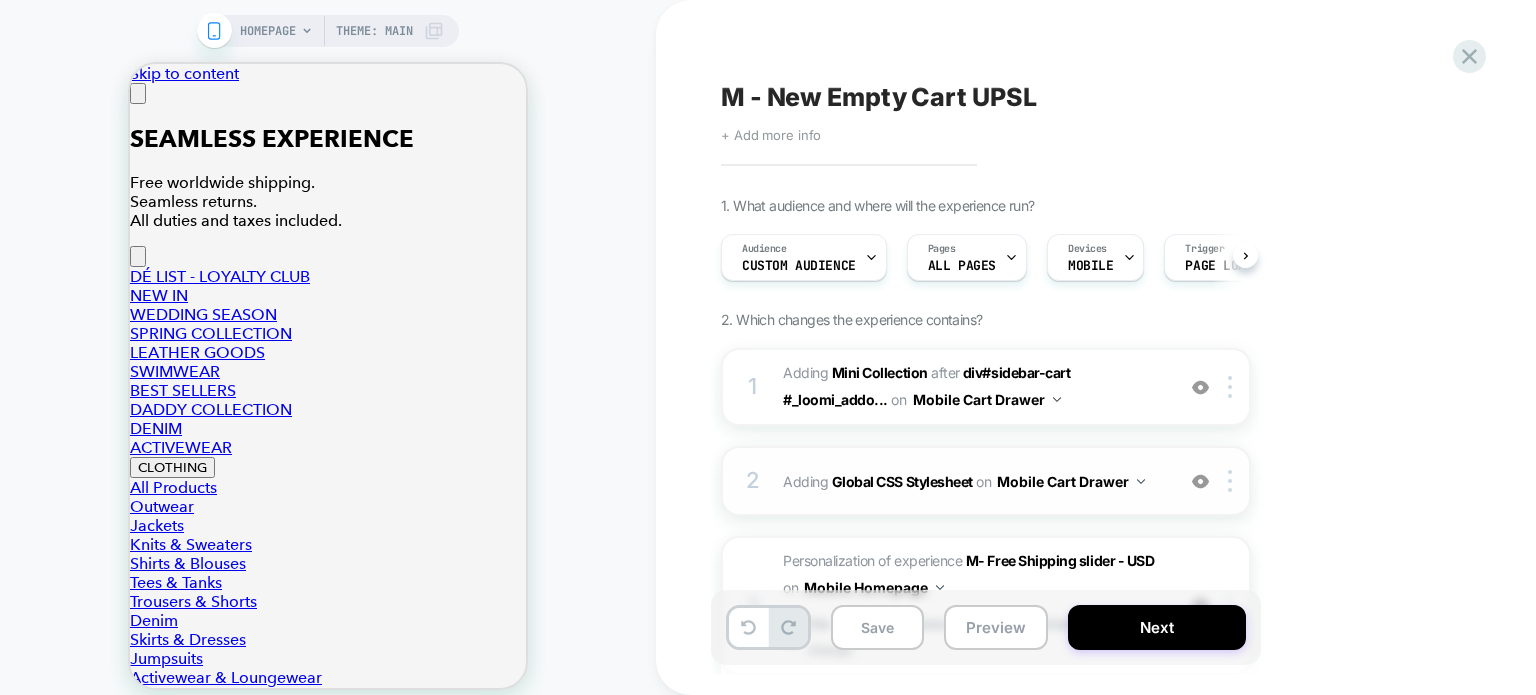 scroll, scrollTop: 0, scrollLeft: 0, axis: both 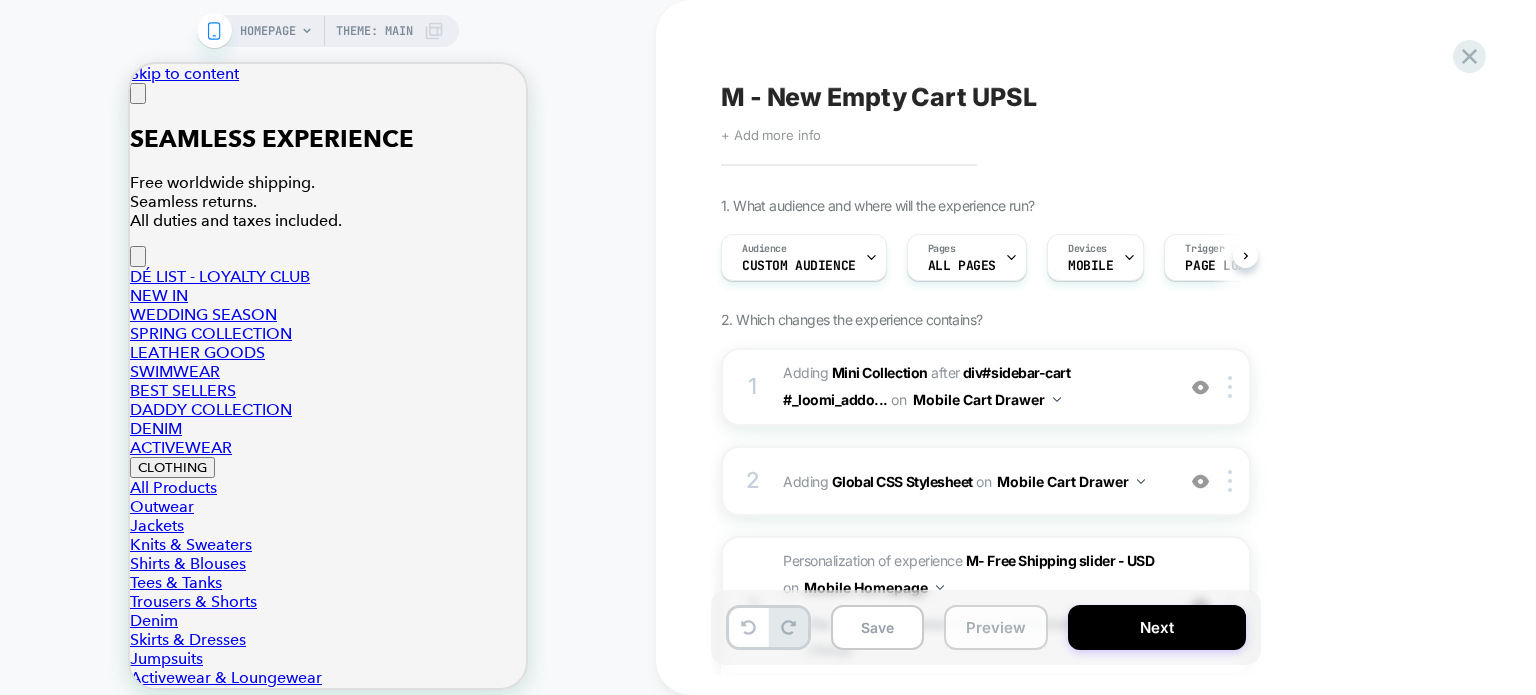 click on "Preview" at bounding box center (996, 627) 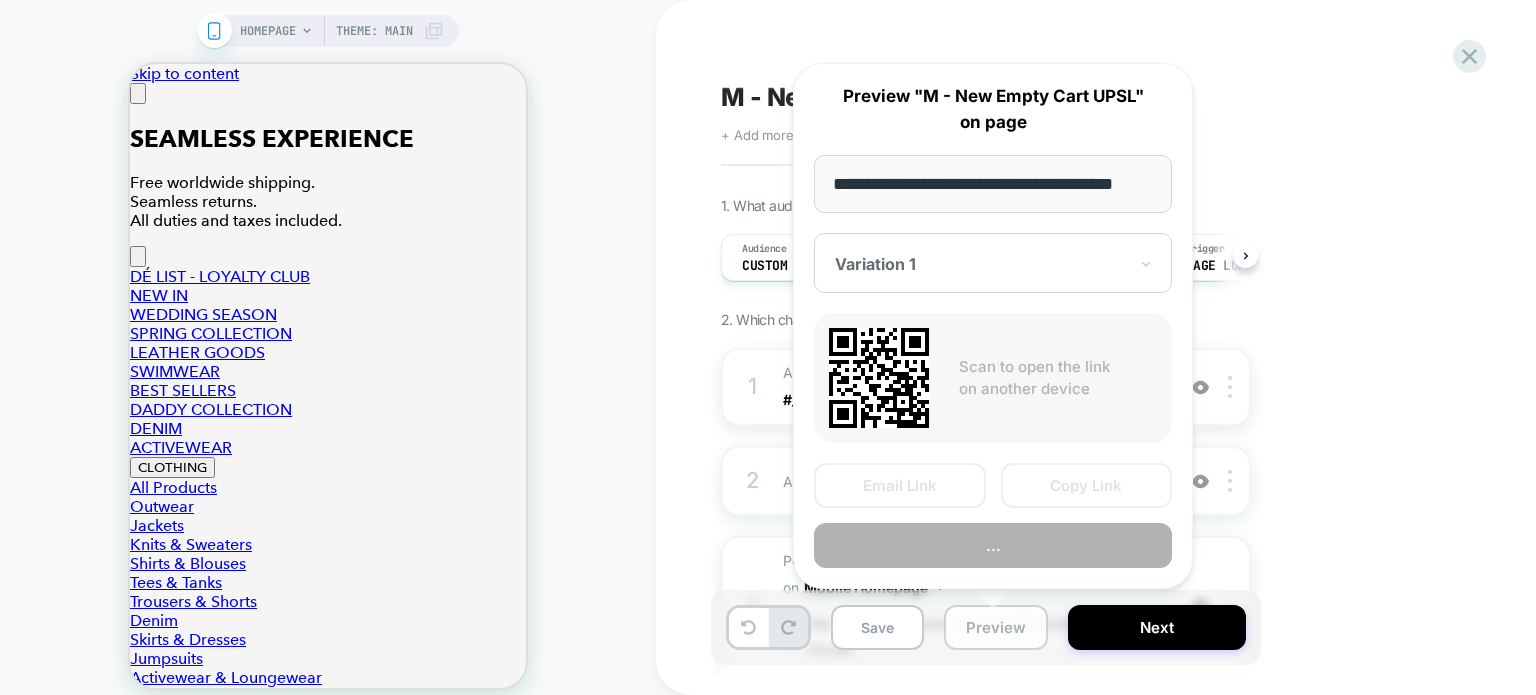 scroll, scrollTop: 0, scrollLeft: 0, axis: both 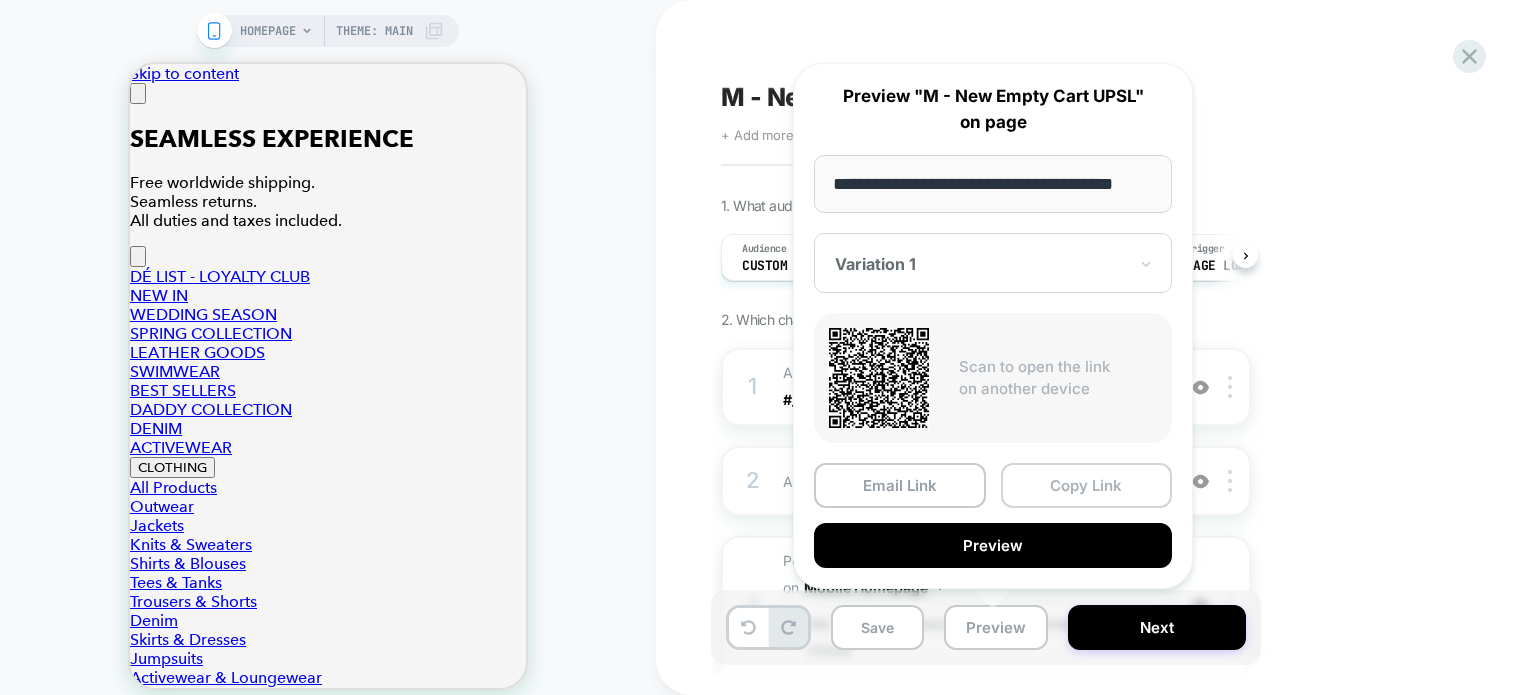 click on "Copy Link" at bounding box center (1087, 485) 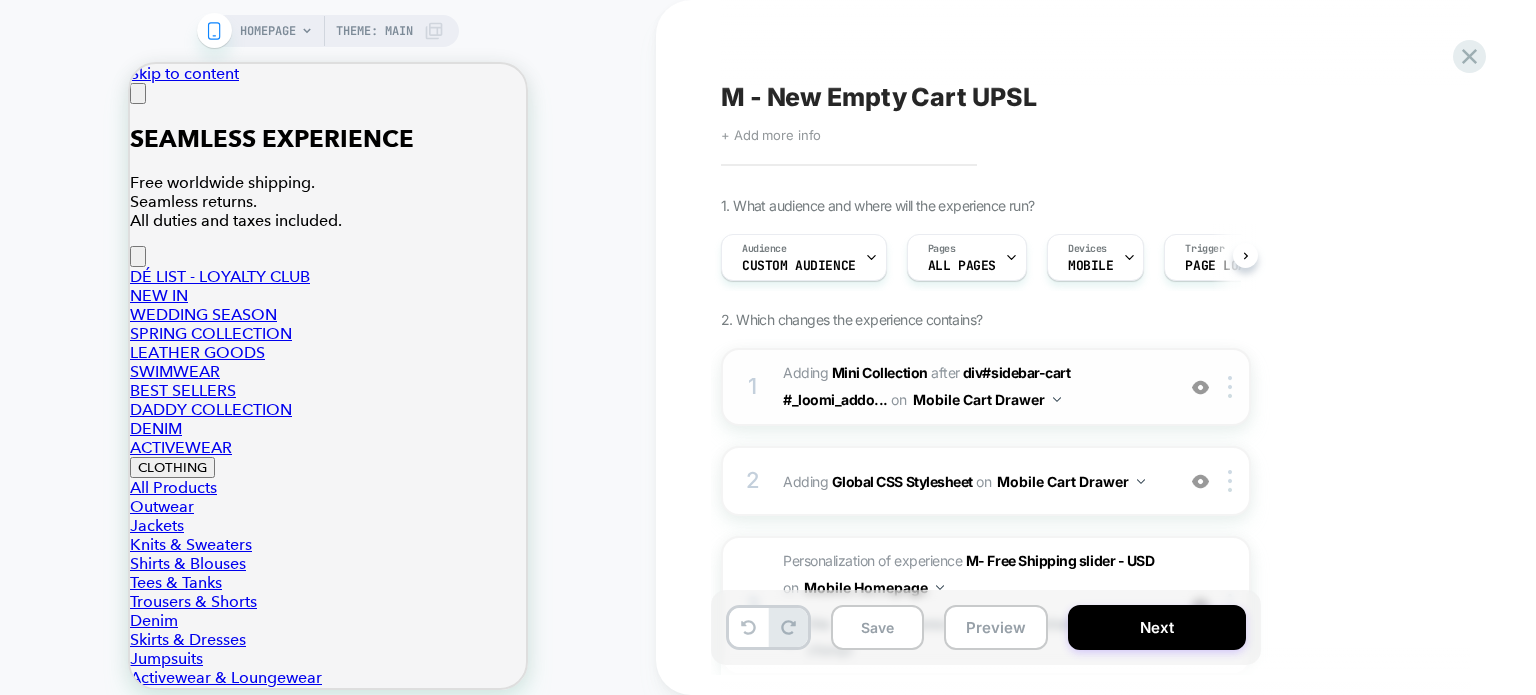 click on "#_loomi_addon_1748506301178 Adding   Mini Collection   AFTER div#sidebar-cart #_loomi_addo... div#sidebar-cart #_loomi_addon_1749123904043_dup   on Mobile Cart Drawer" at bounding box center (973, 387) 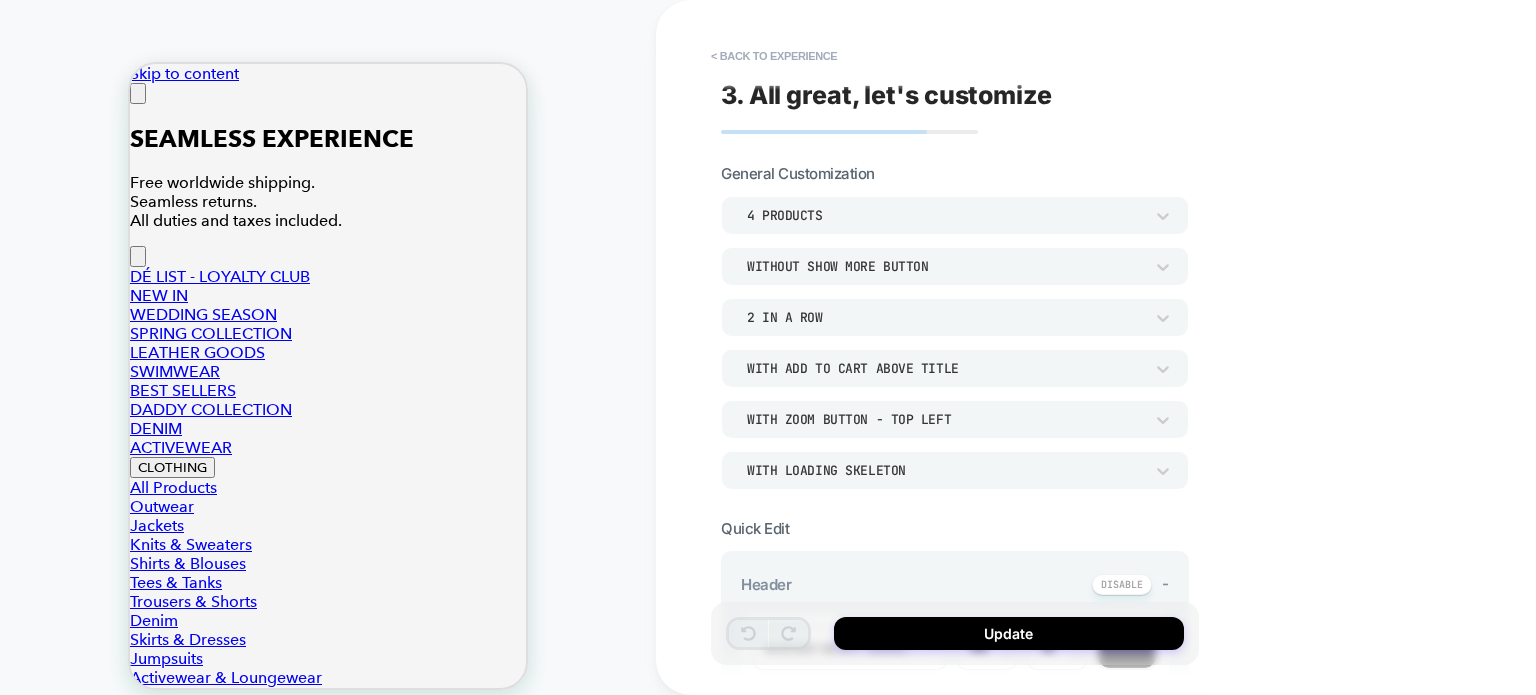 scroll, scrollTop: 500, scrollLeft: 0, axis: vertical 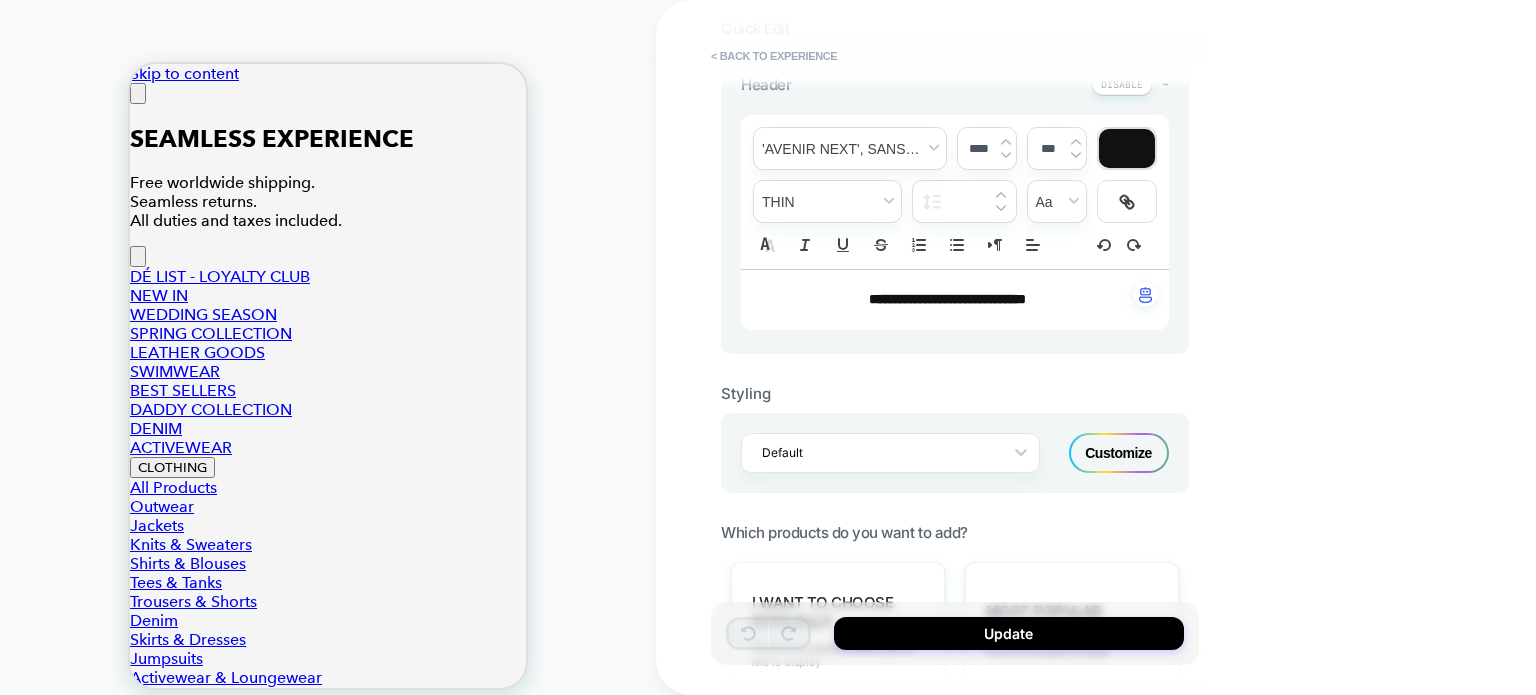 click on "Customize" at bounding box center (1119, 453) 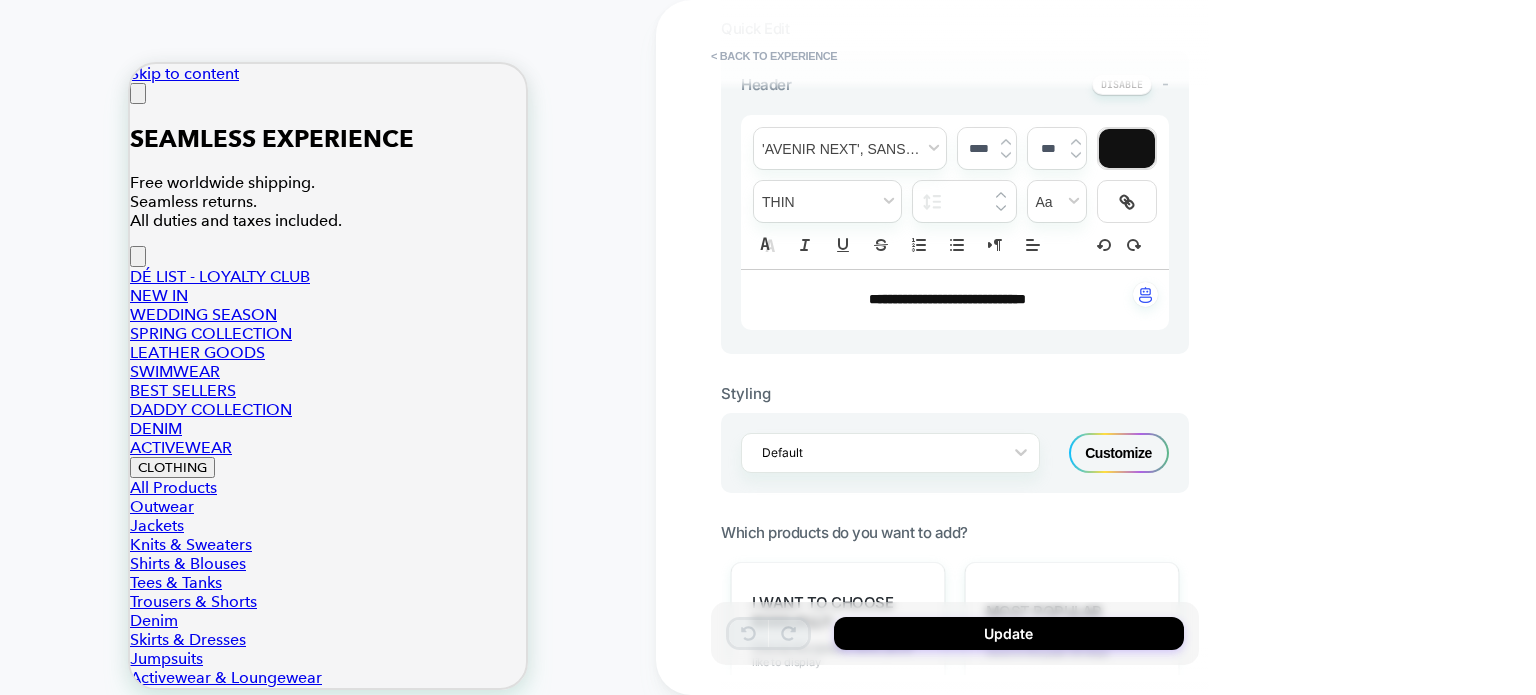 click at bounding box center [272, 4664] 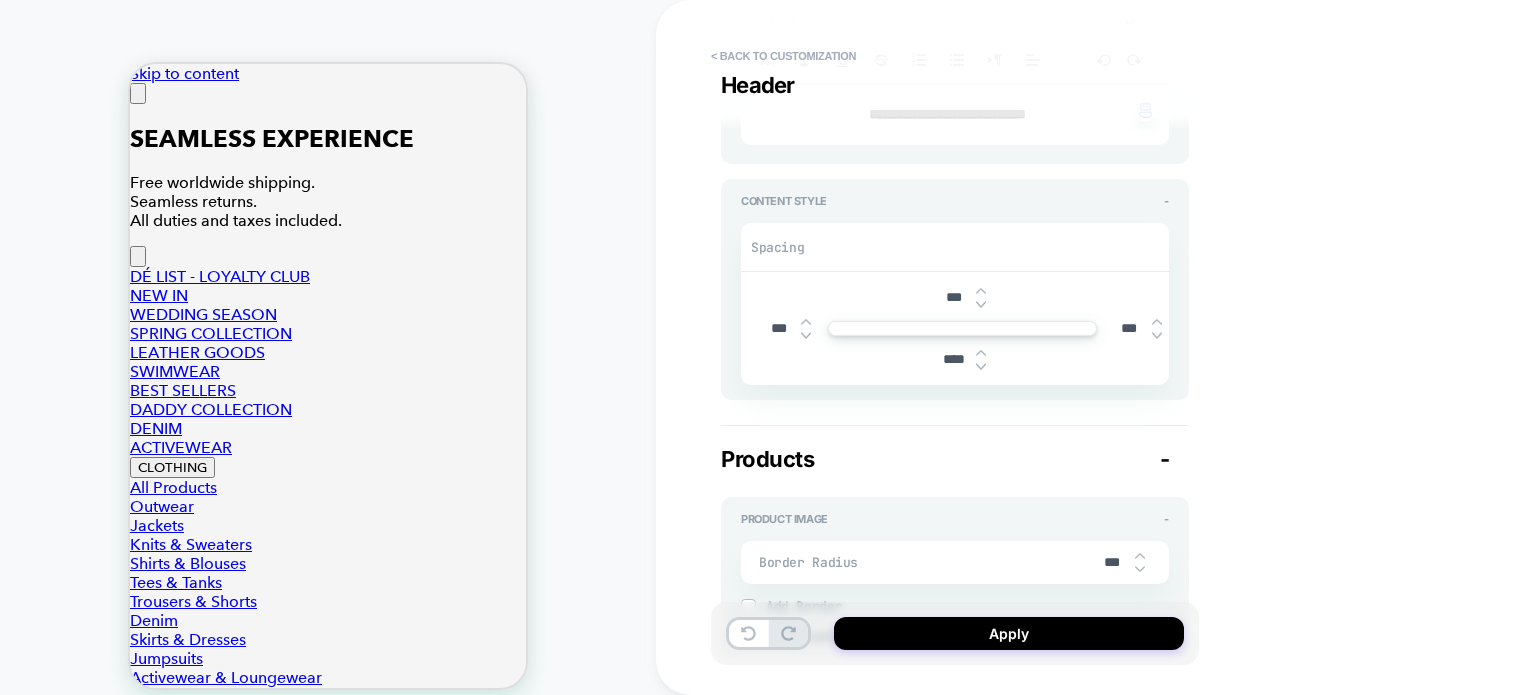 type on "*" 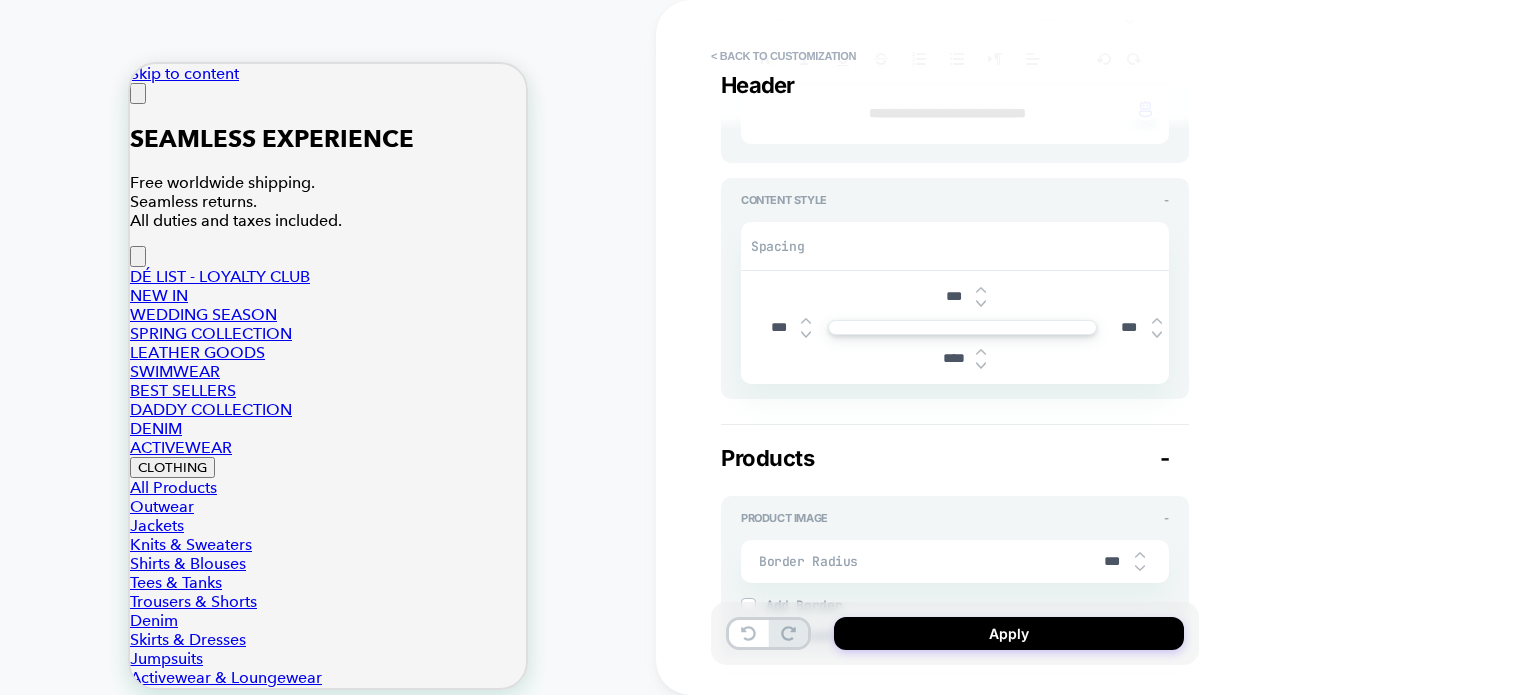 click on "***" at bounding box center [1129, 327] 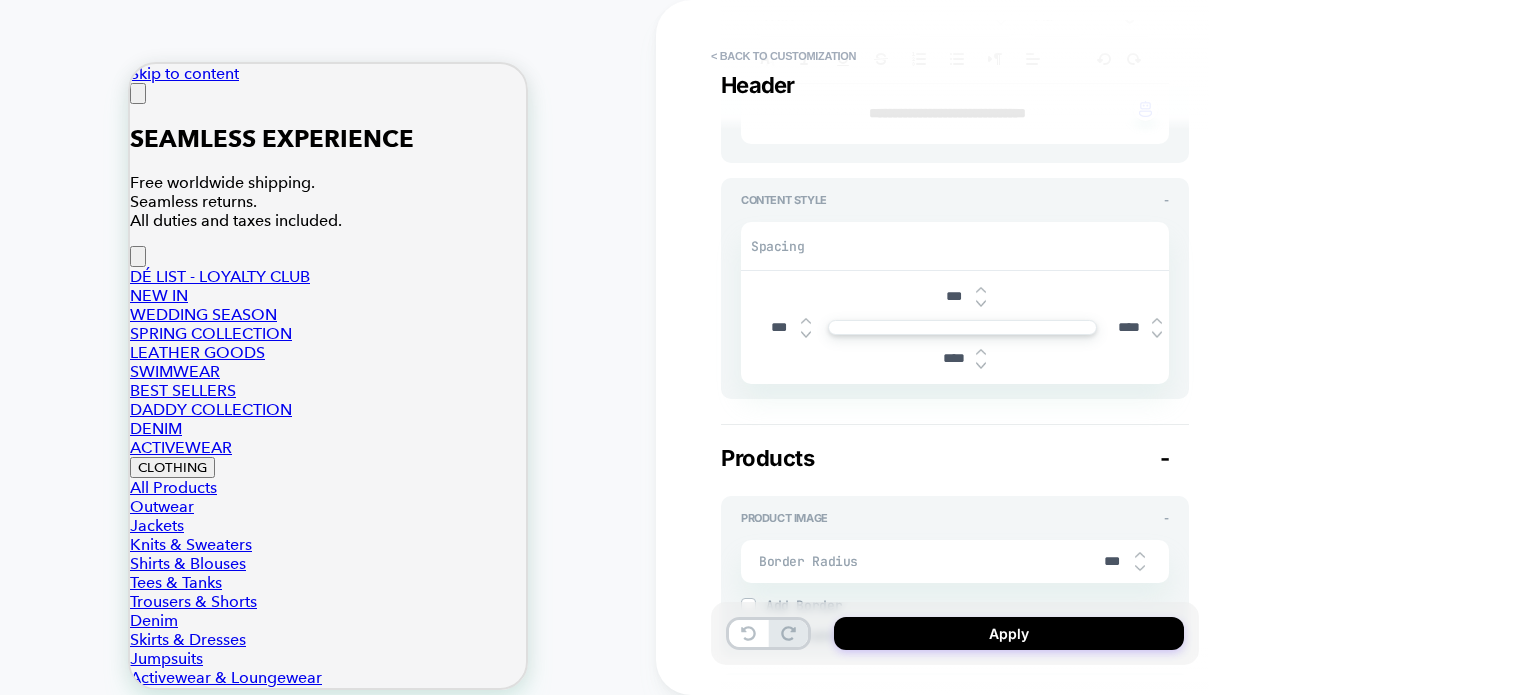 type on "*" 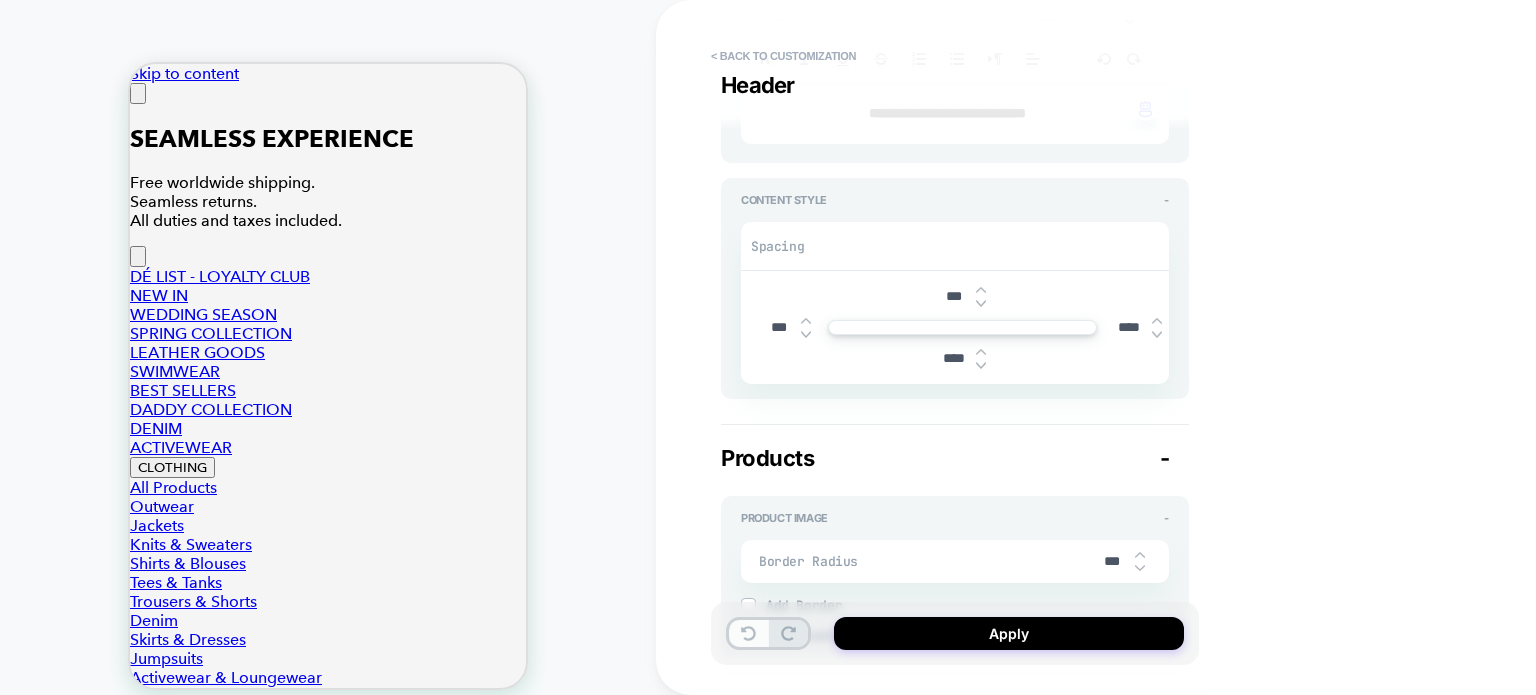type on "****" 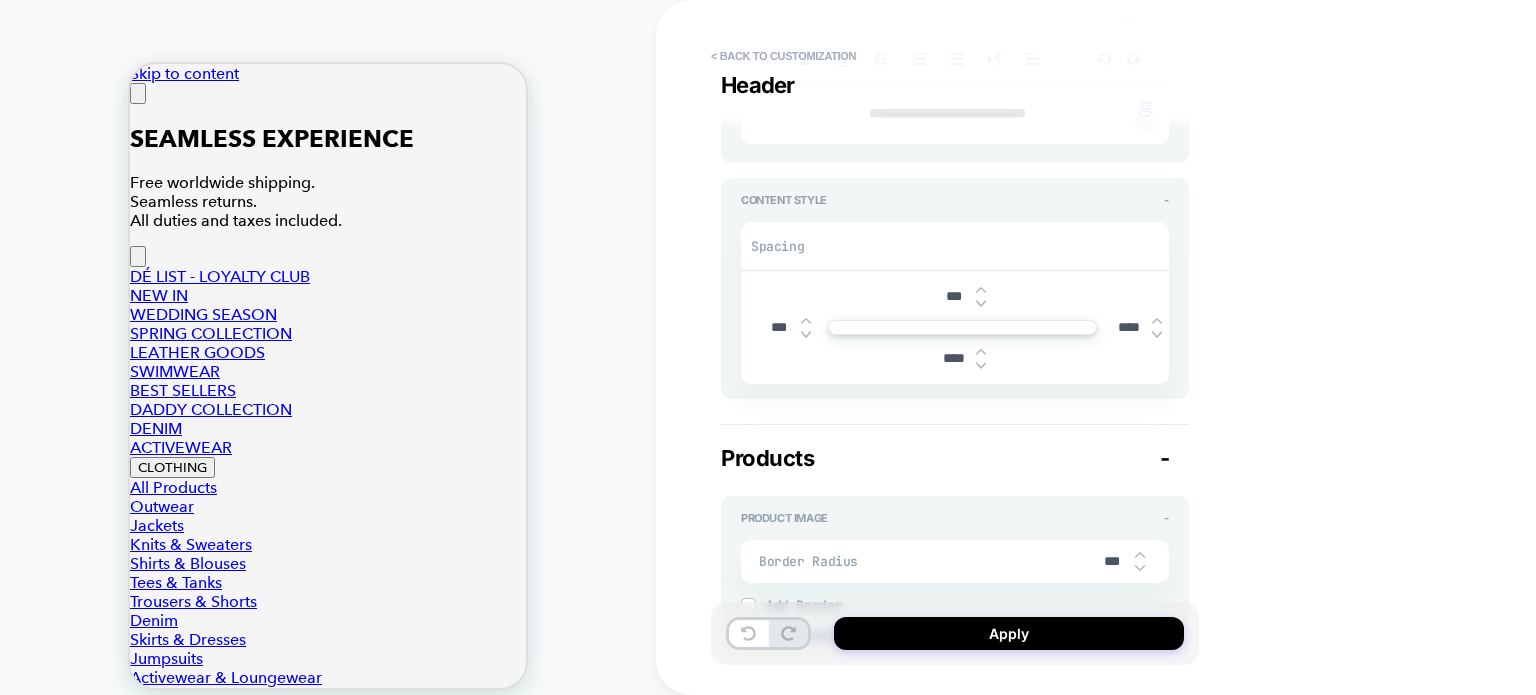 type on "*" 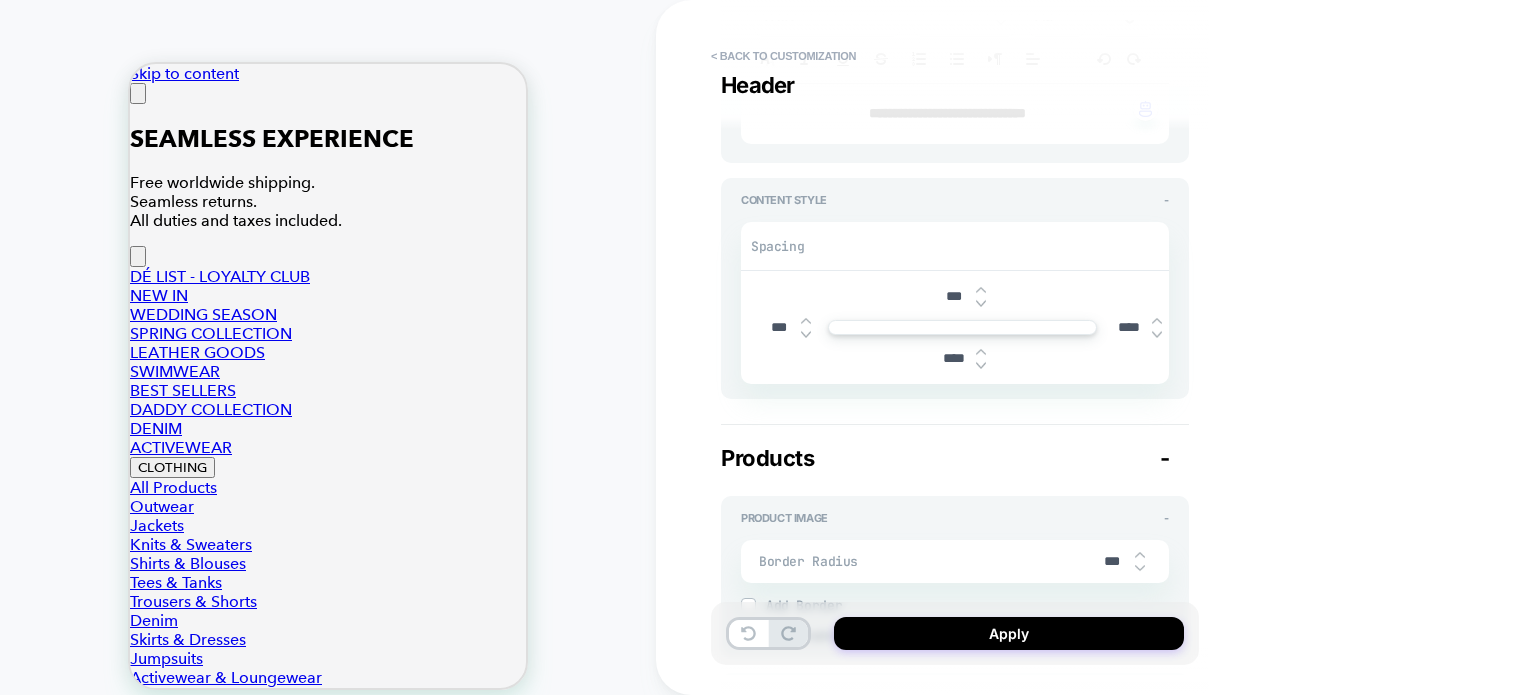 type on "***" 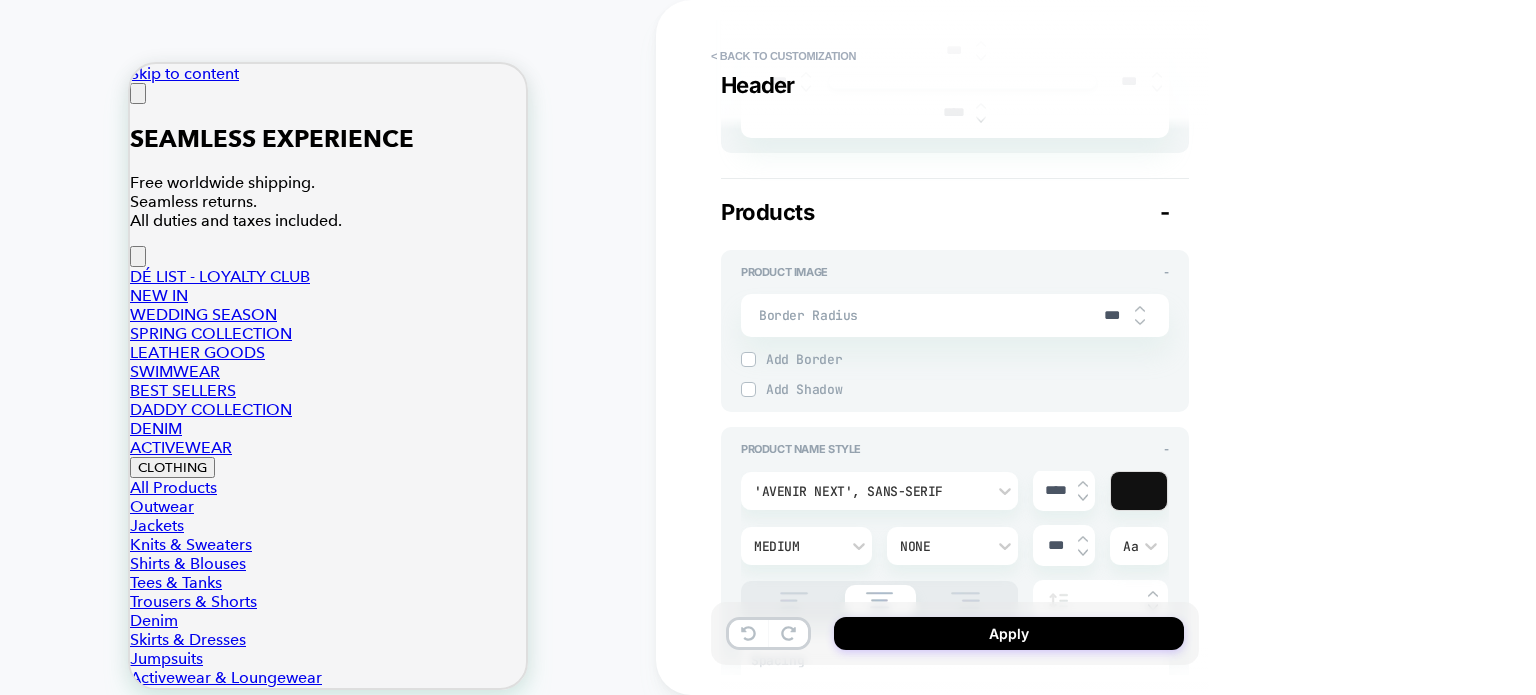 scroll, scrollTop: 900, scrollLeft: 0, axis: vertical 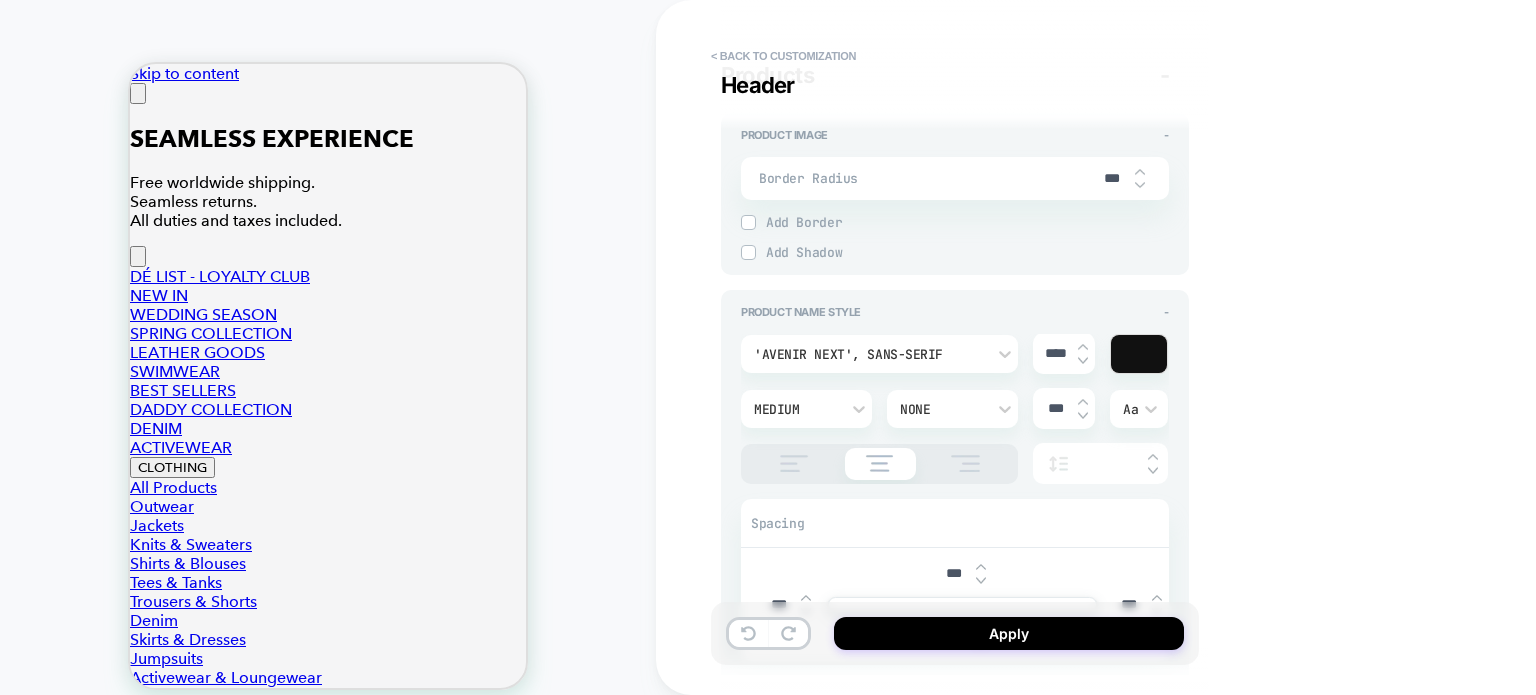 type on "*" 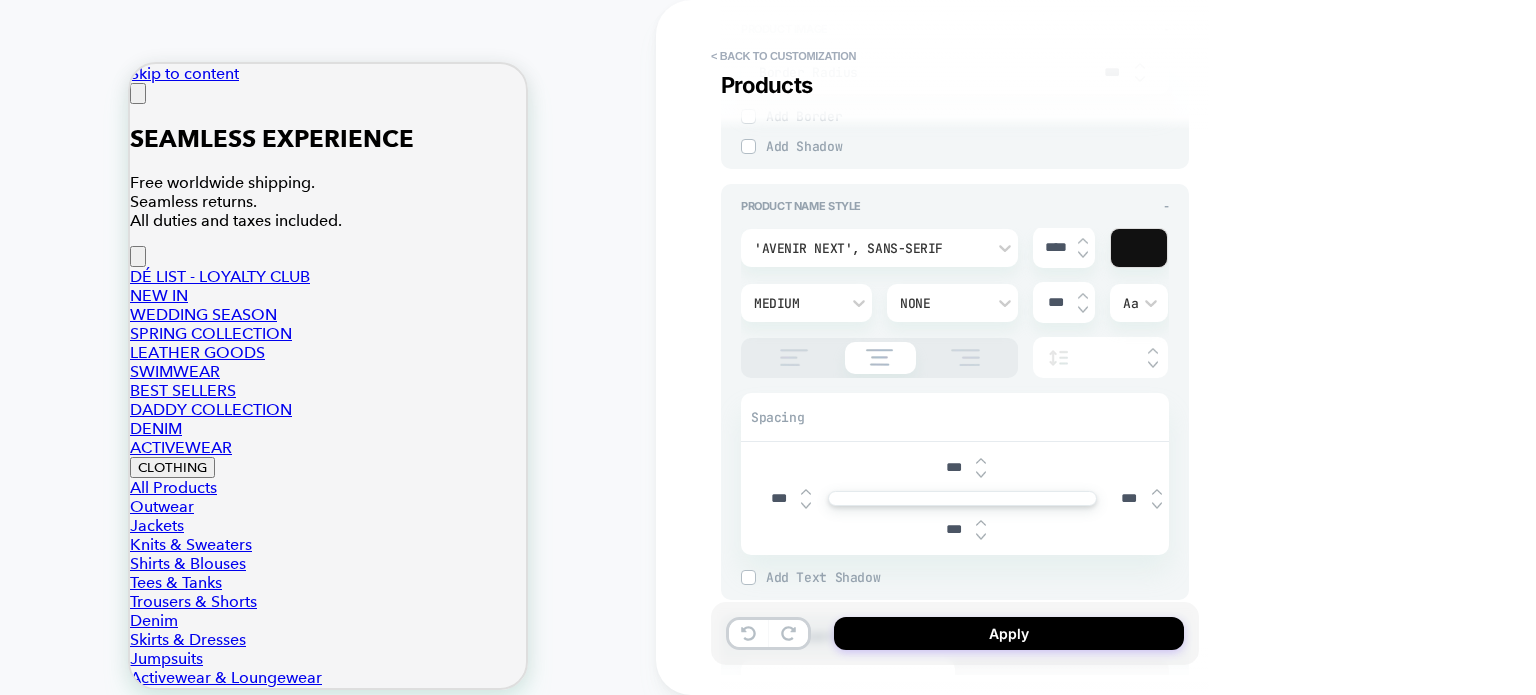 scroll, scrollTop: 1000, scrollLeft: 0, axis: vertical 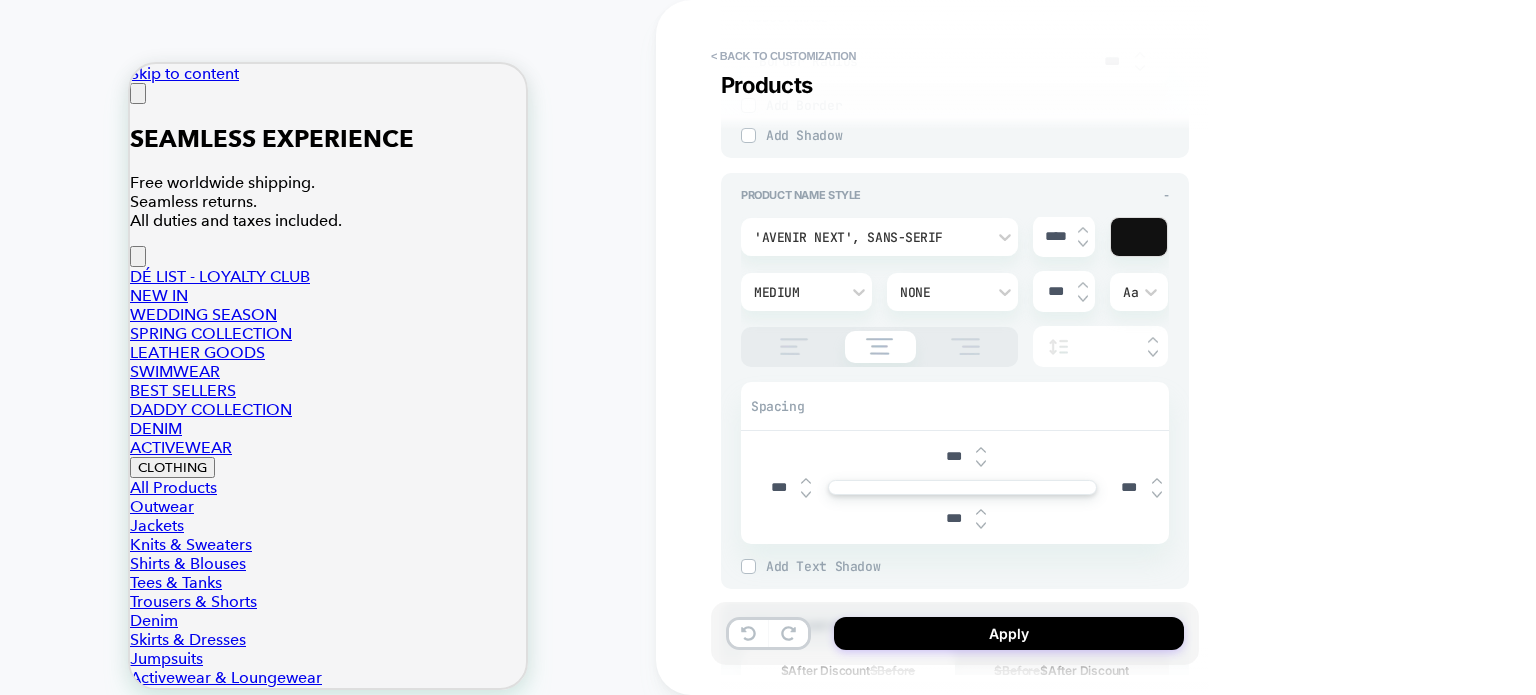 click on "***" at bounding box center [1129, 487] 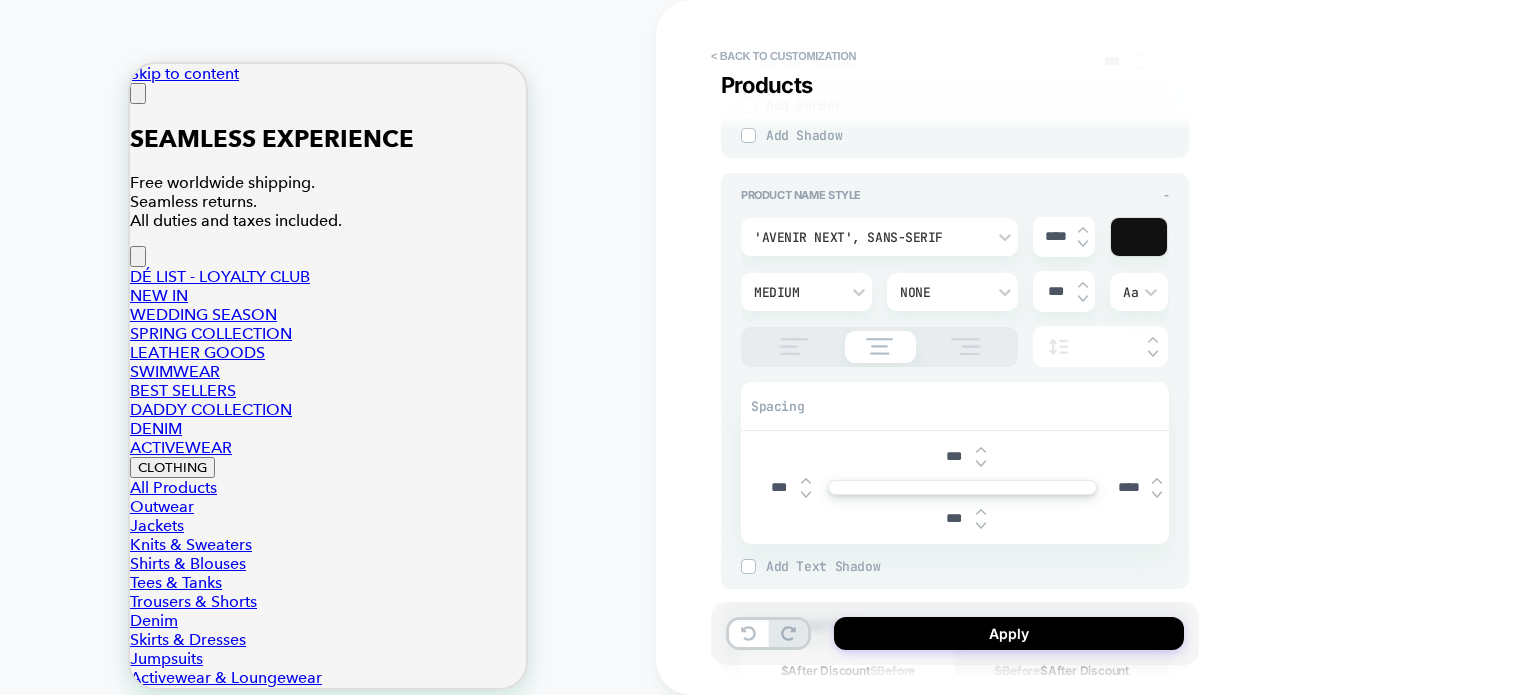 type on "*" 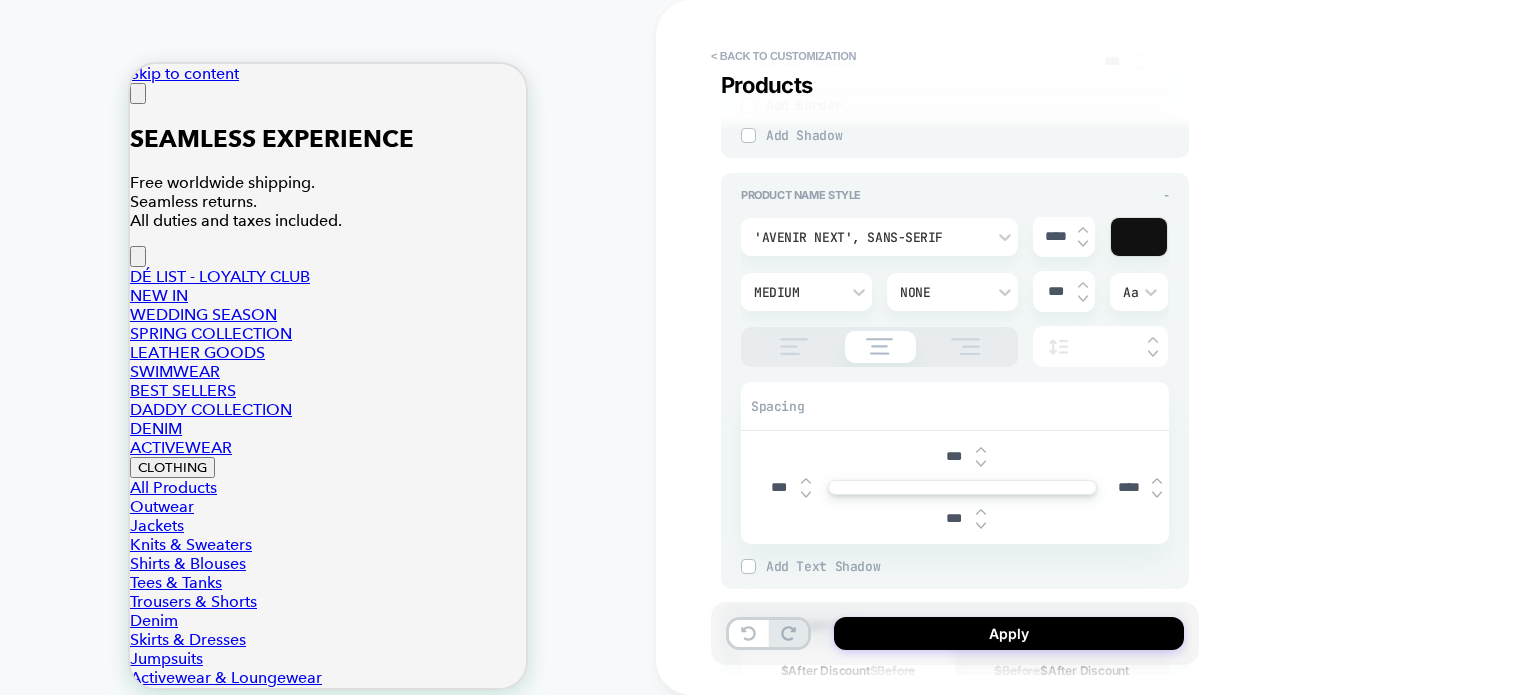 type on "***" 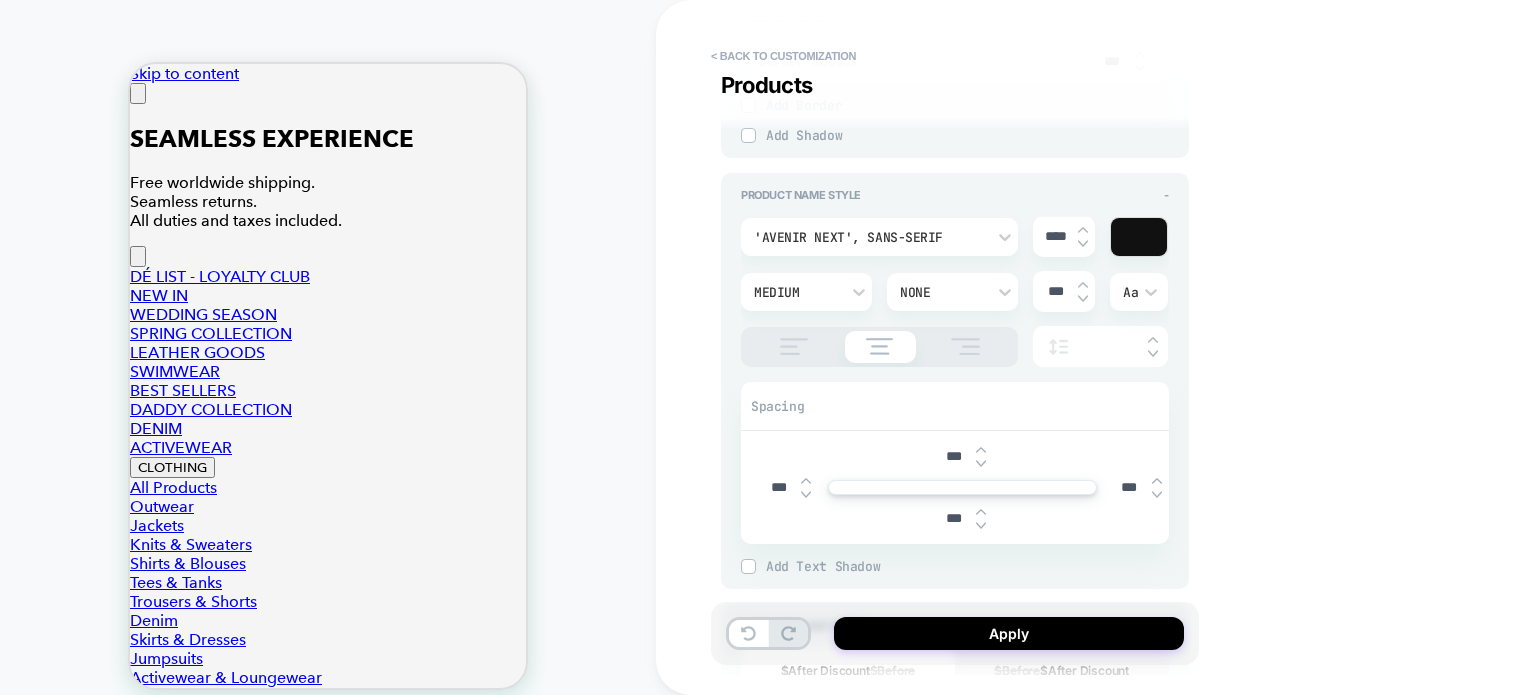 type on "*" 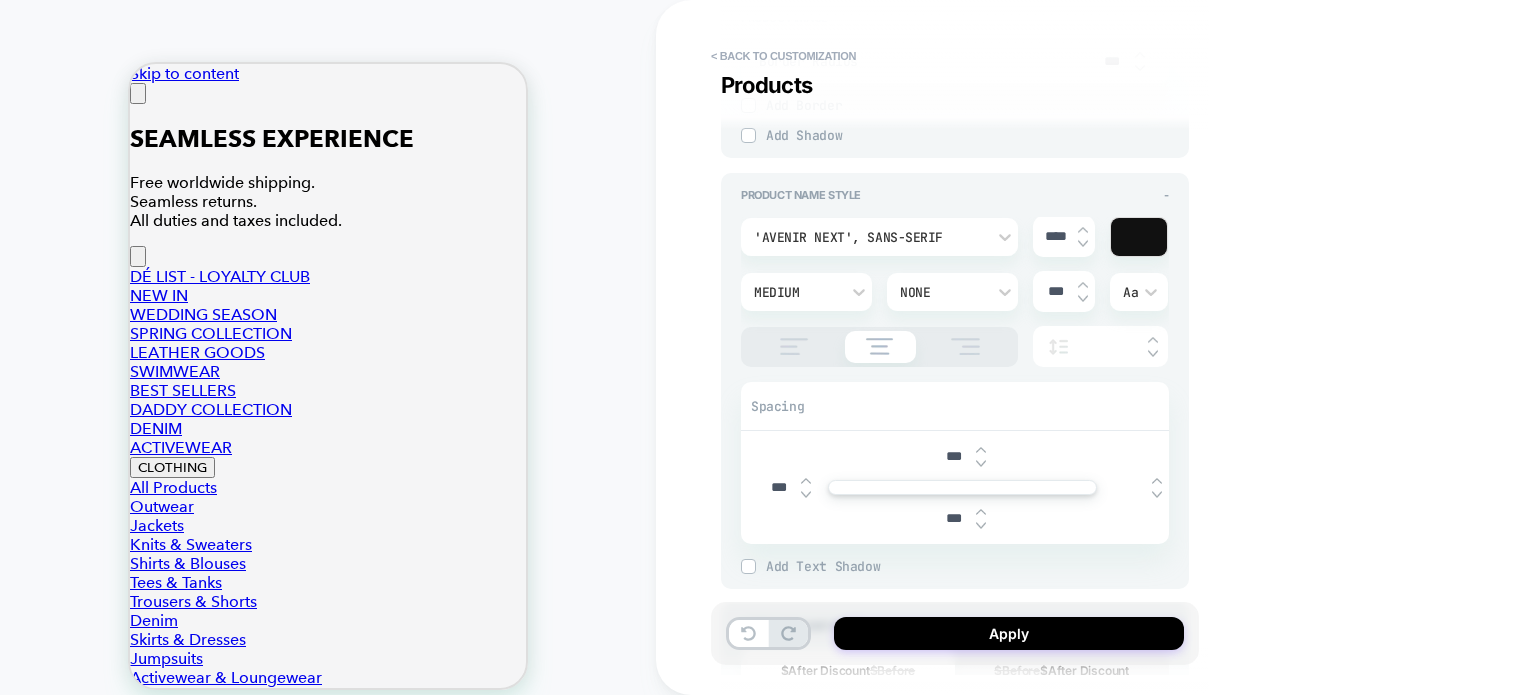 type on "*" 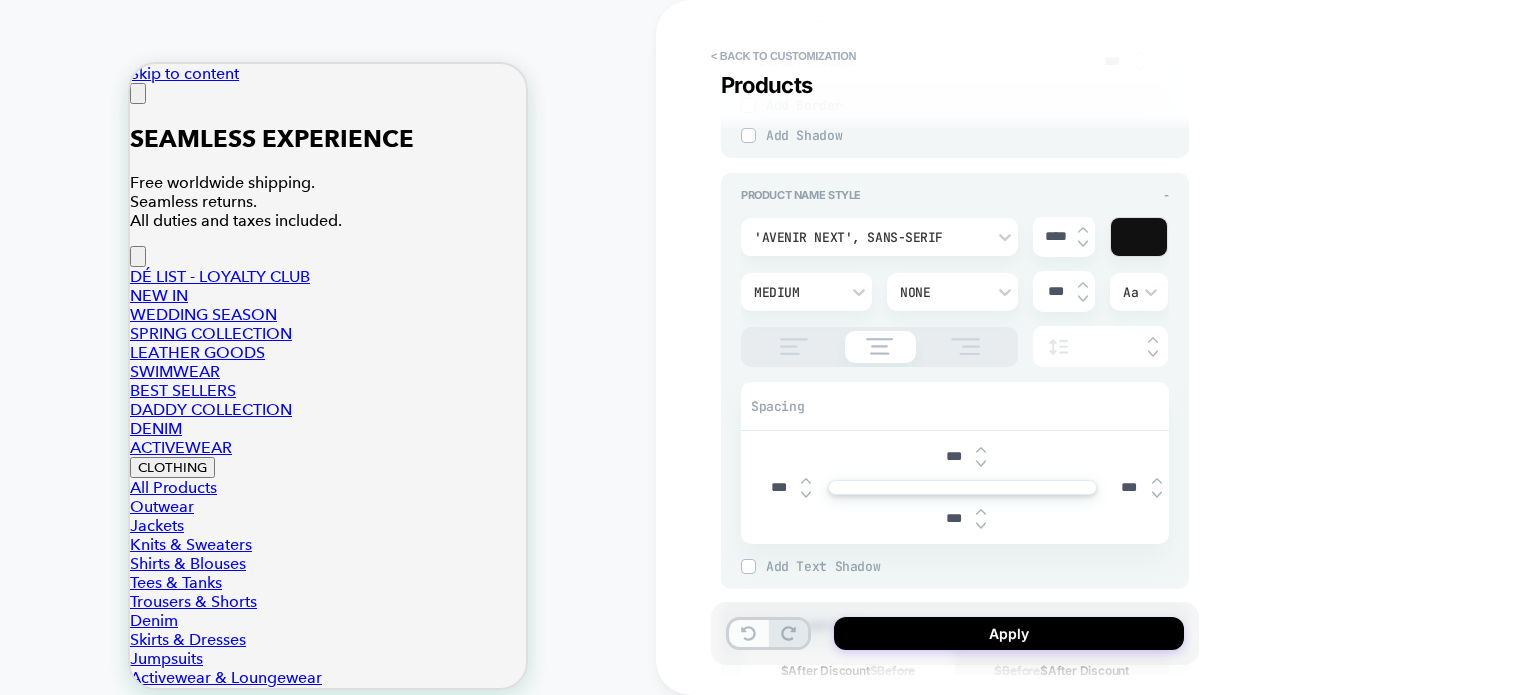 click 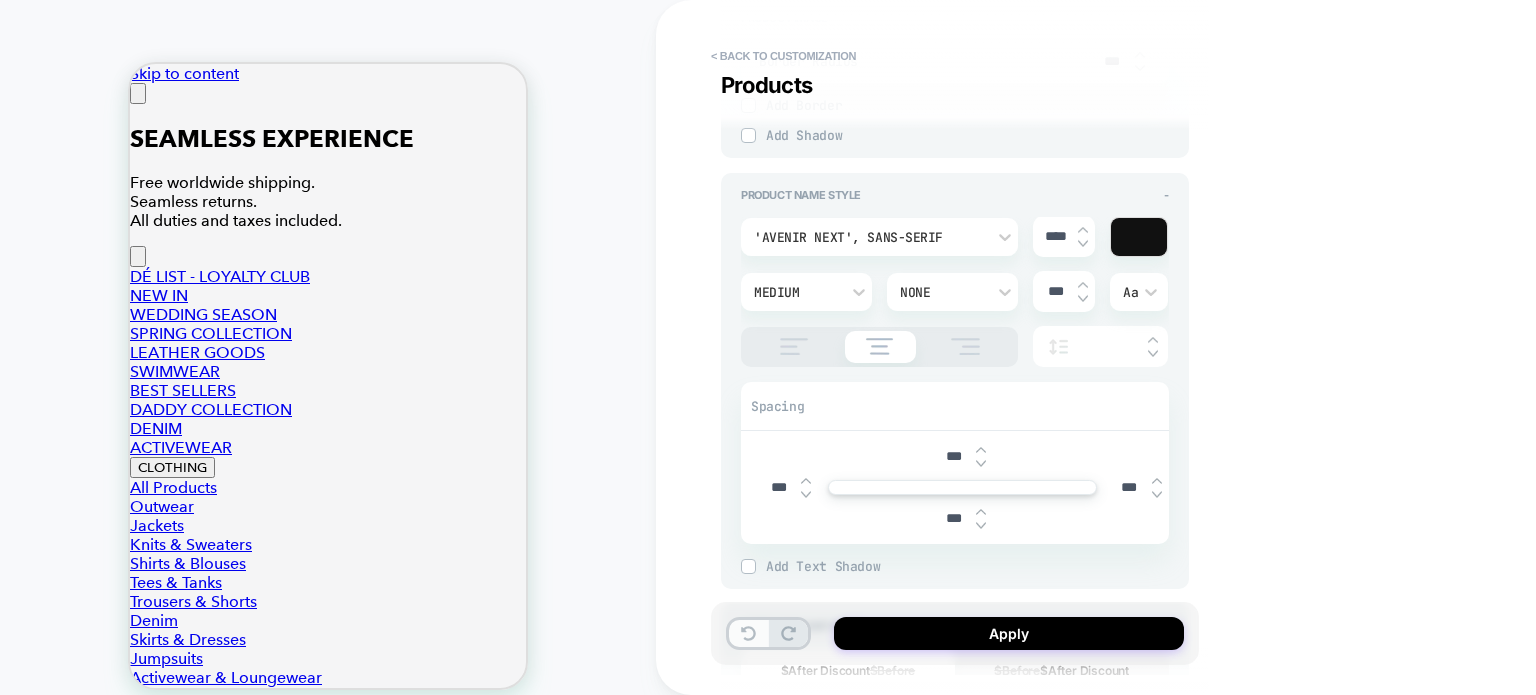 type on "*" 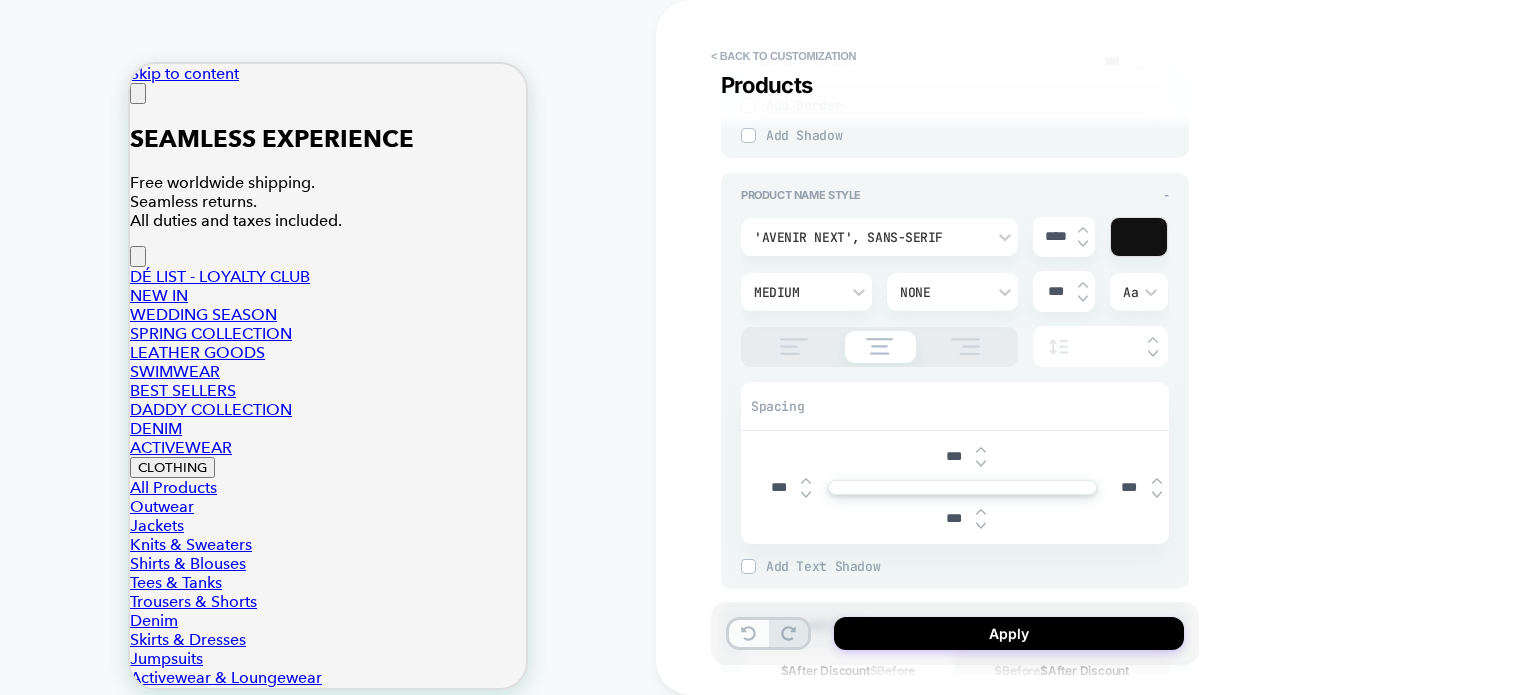 type 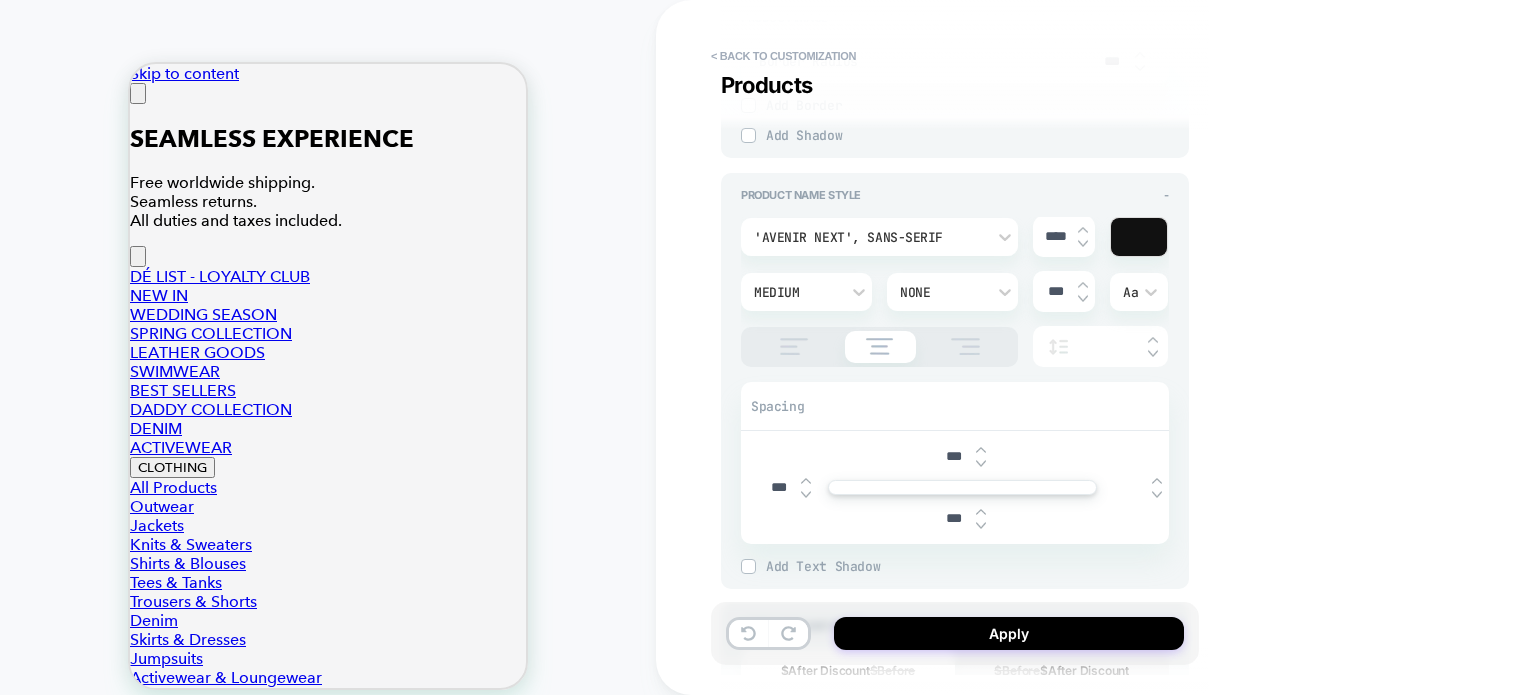 click on "**********" at bounding box center (1096, 347) 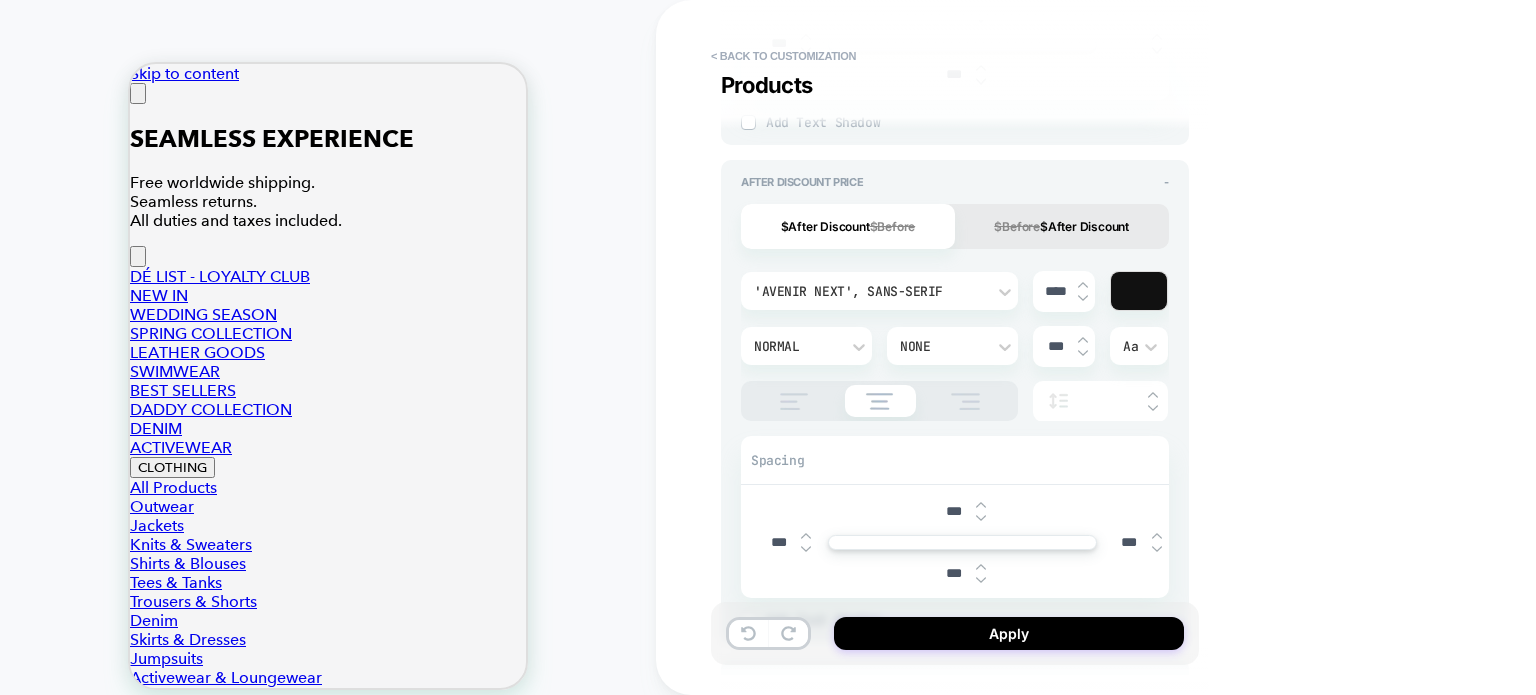 scroll, scrollTop: 1300, scrollLeft: 0, axis: vertical 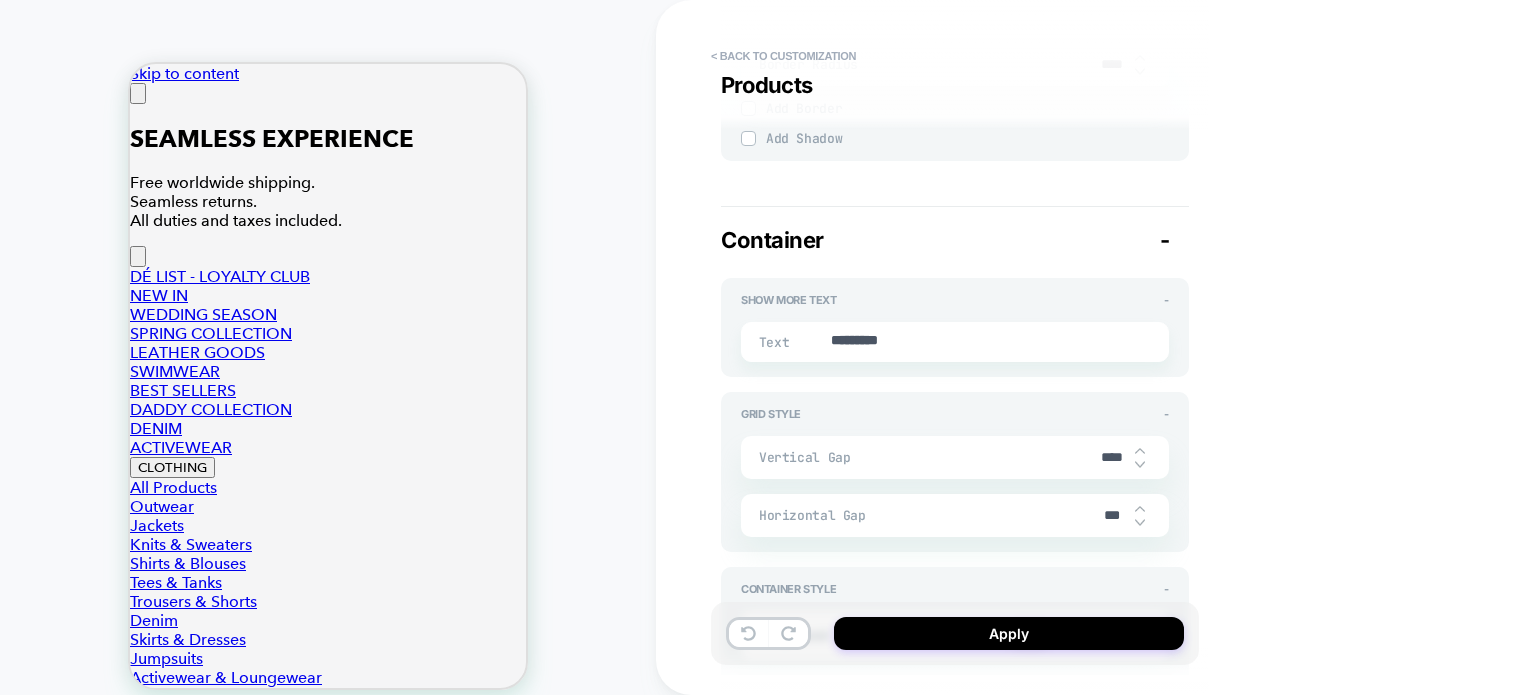 type on "*" 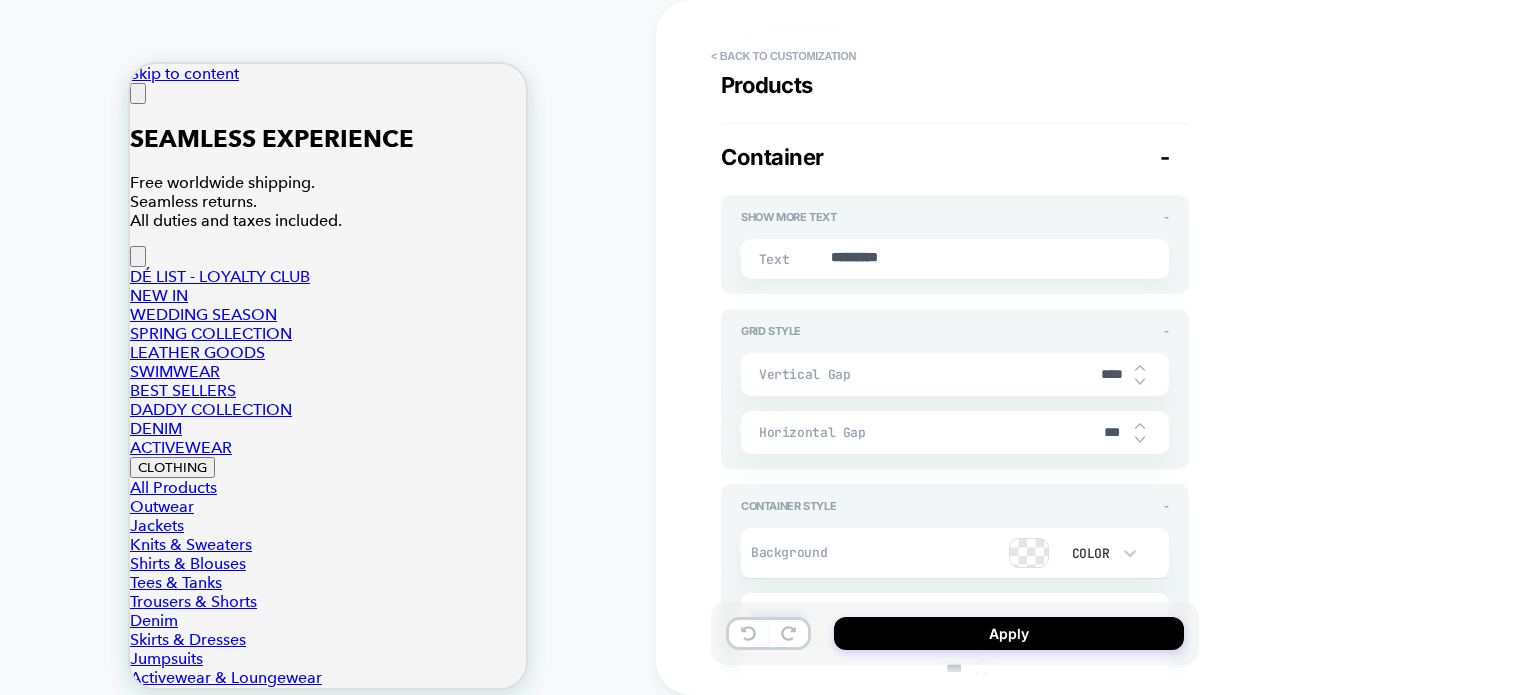 drag, startPoint x: 1108, startPoint y: 425, endPoint x: 1096, endPoint y: 425, distance: 12 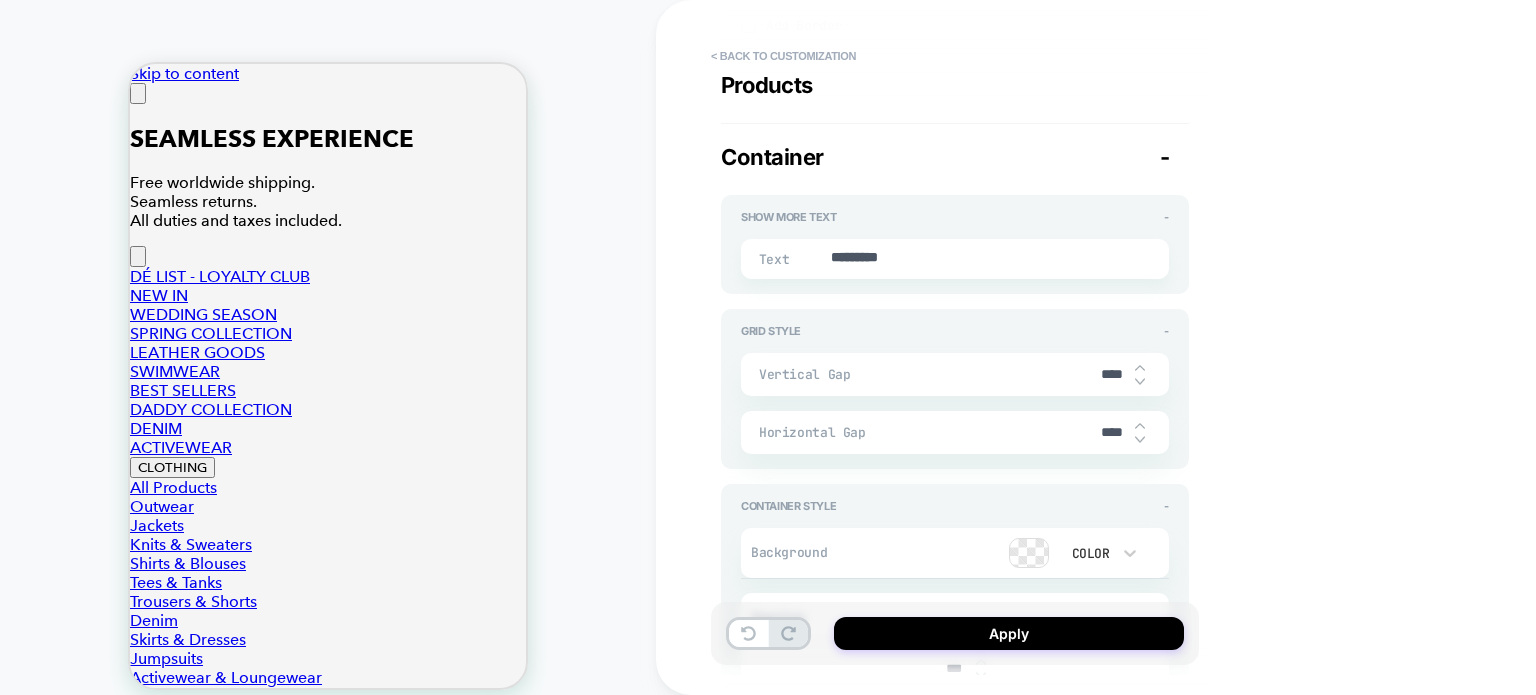 type on "*" 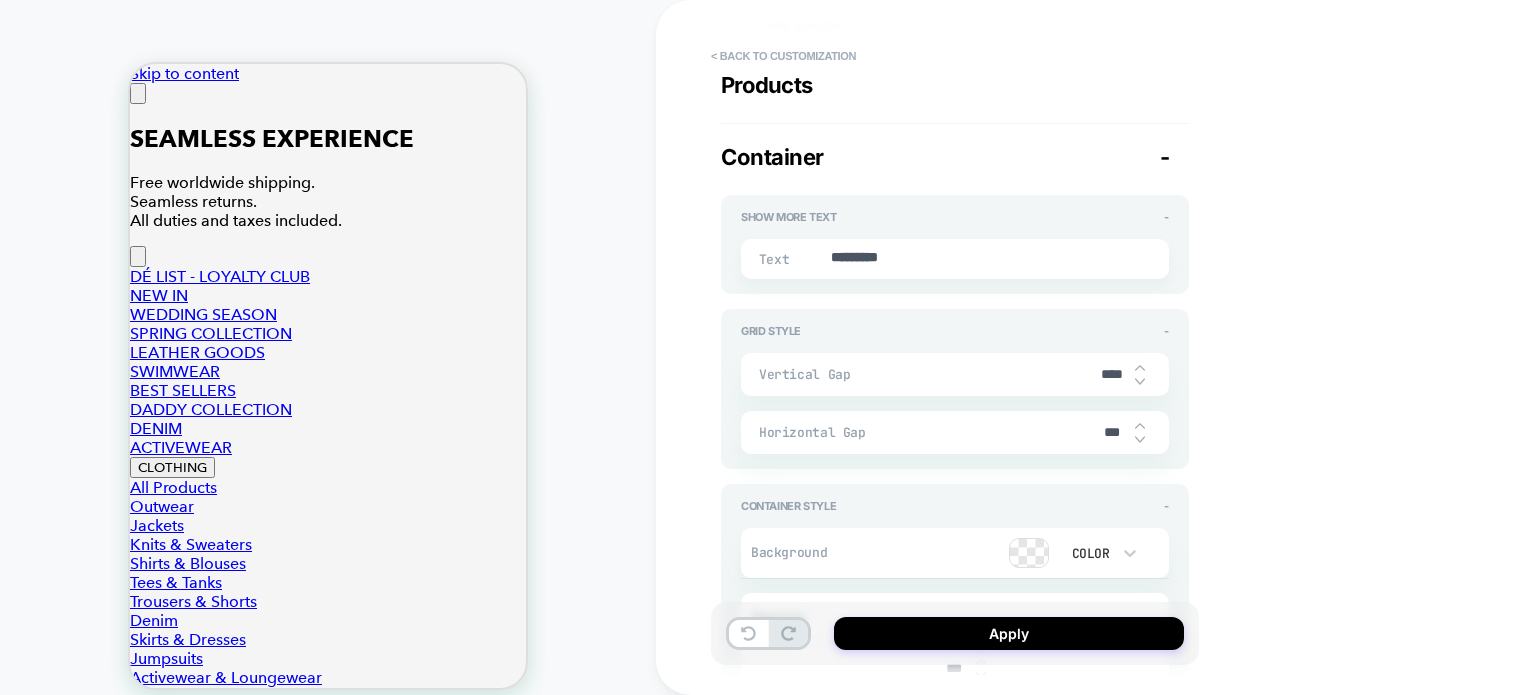 type on "****" 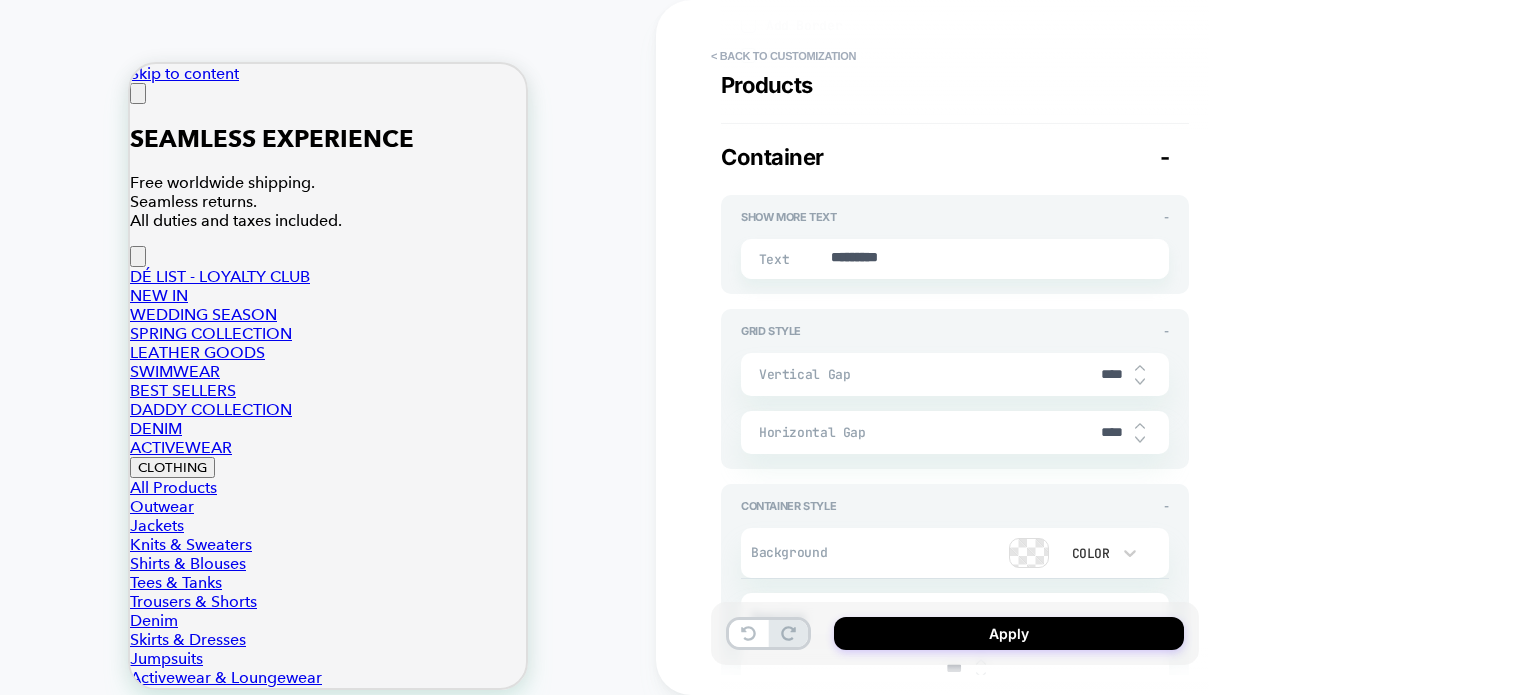 type on "*" 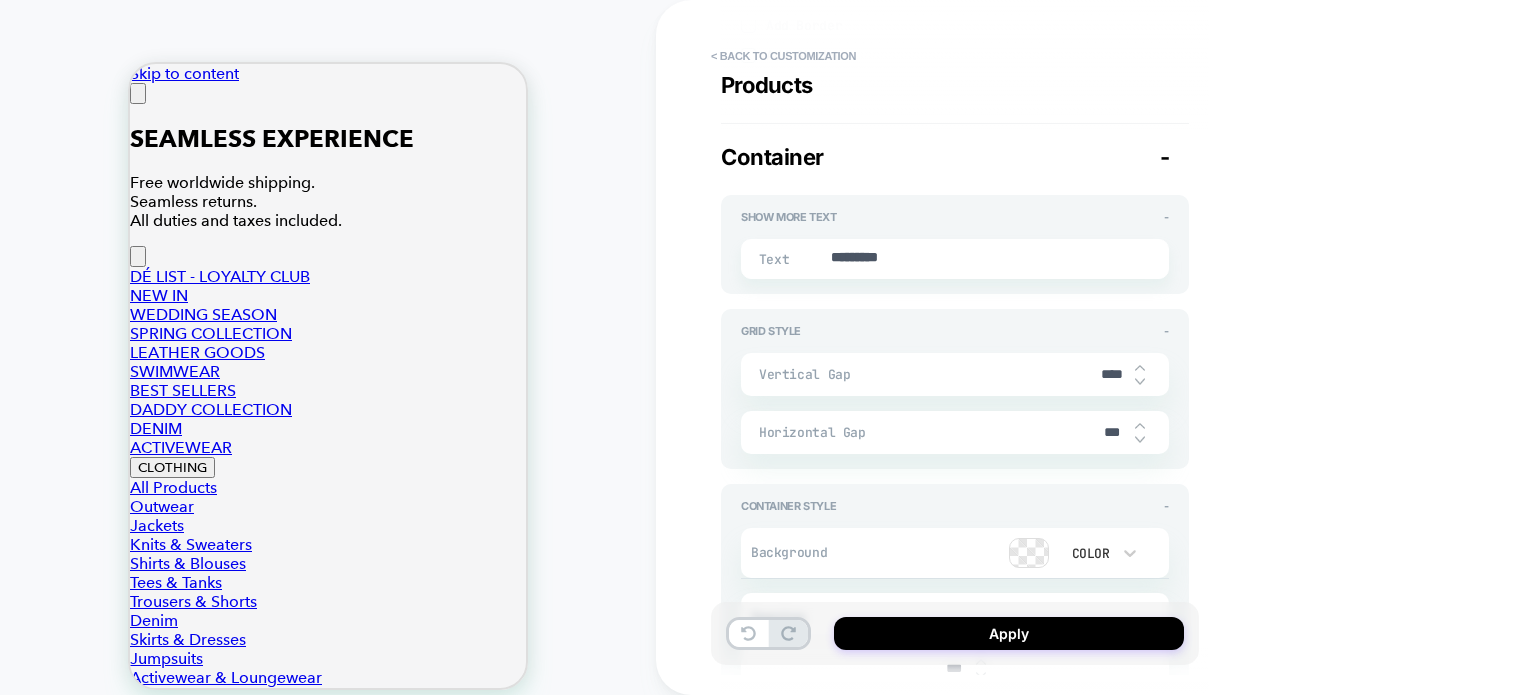 type on "*" 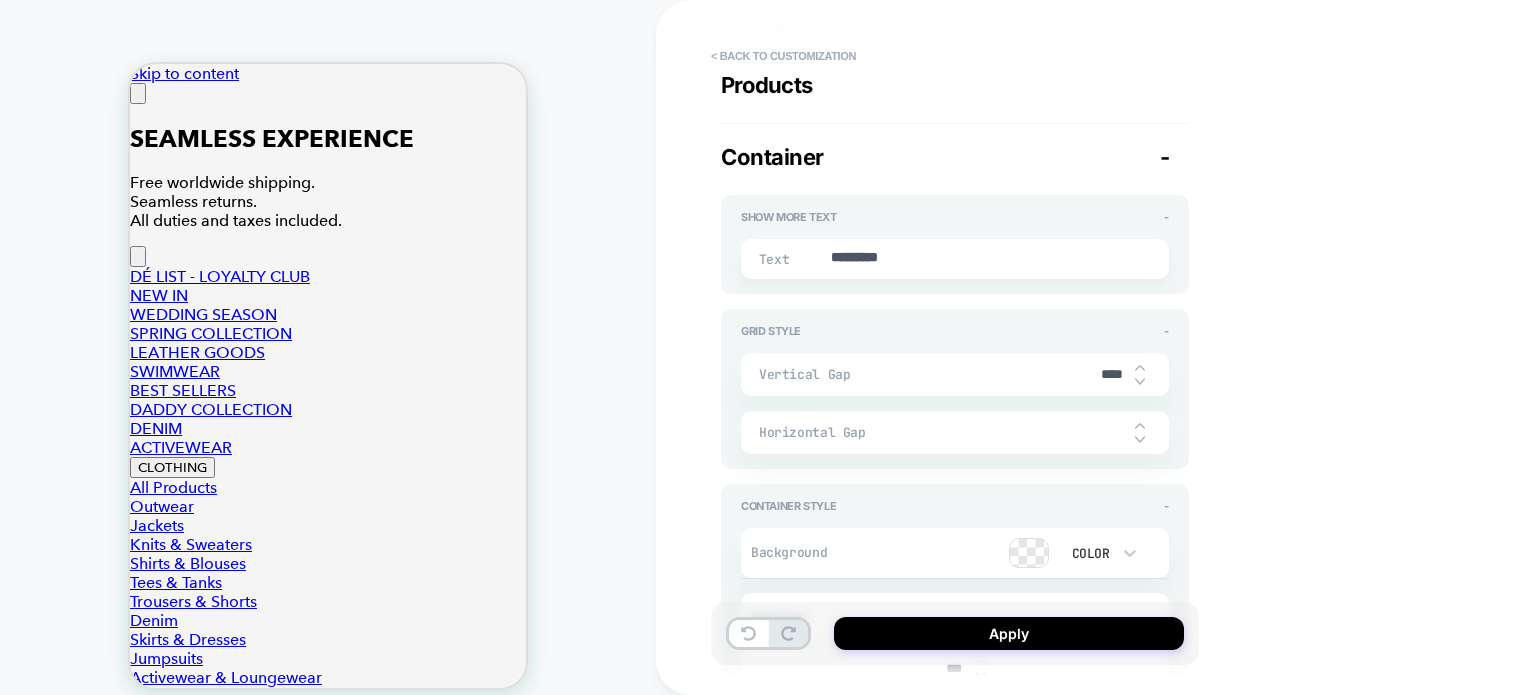 type on "*" 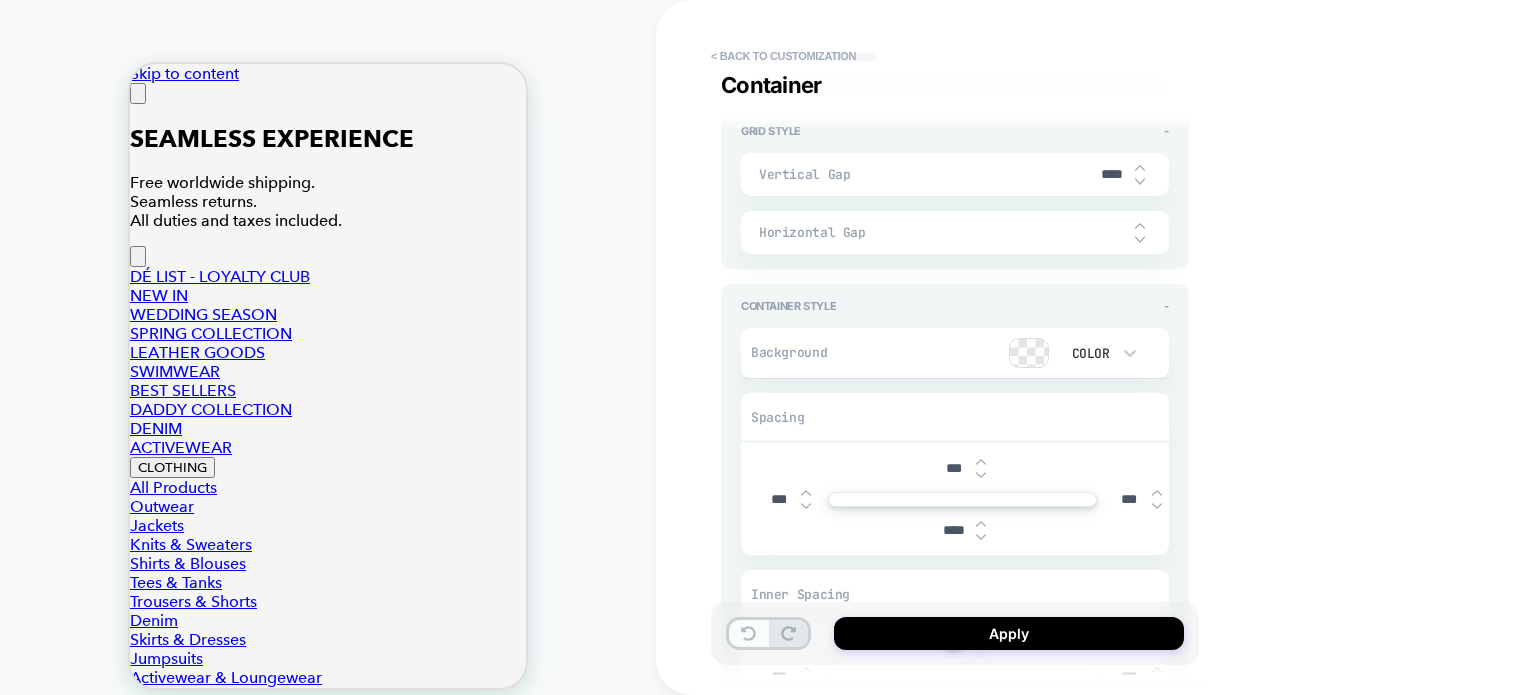 type 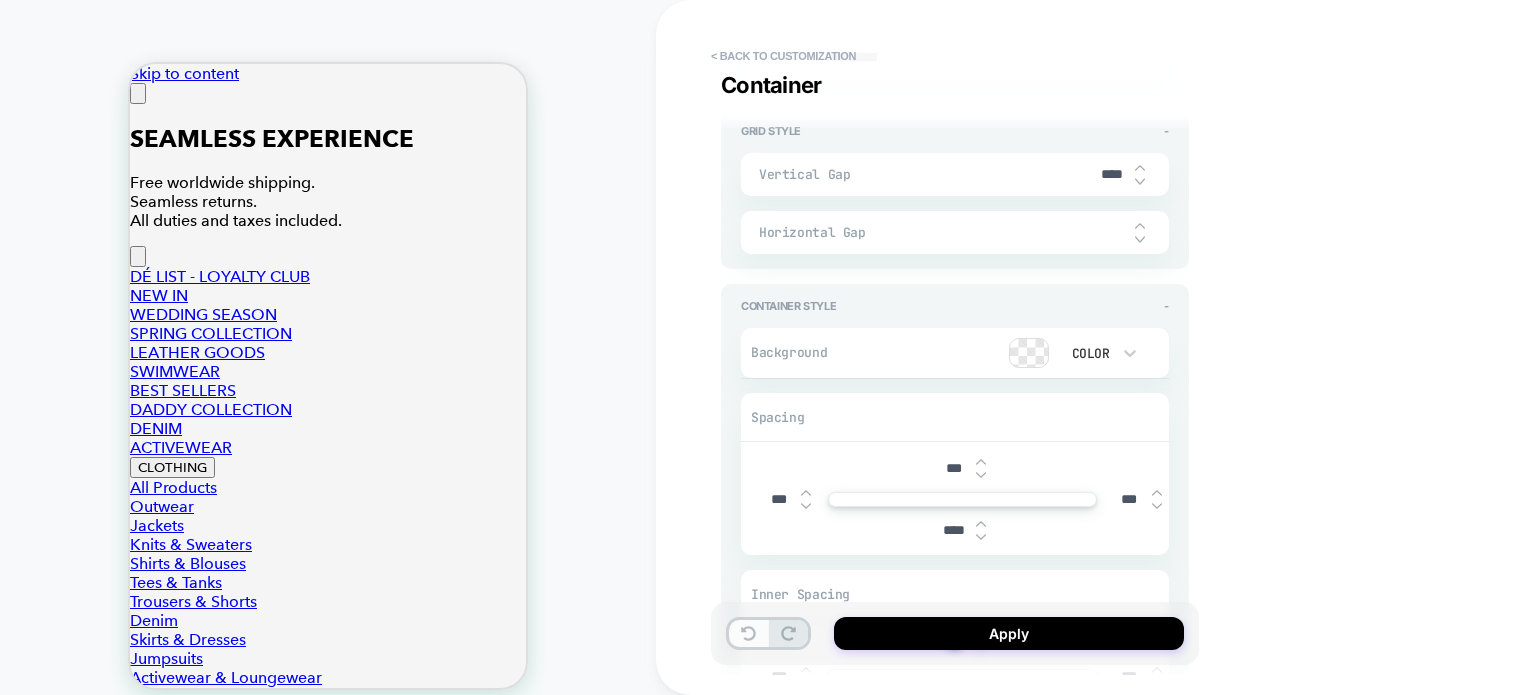 click 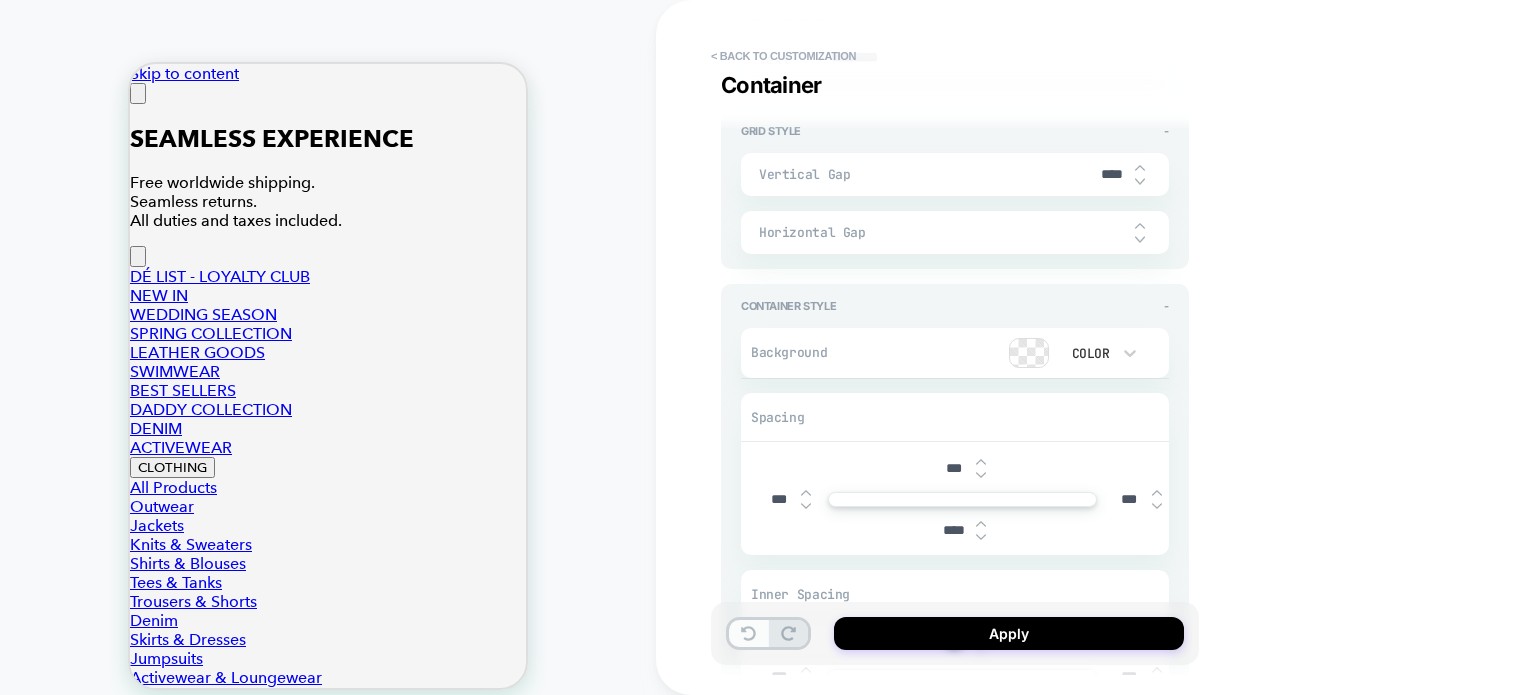 type on "*" 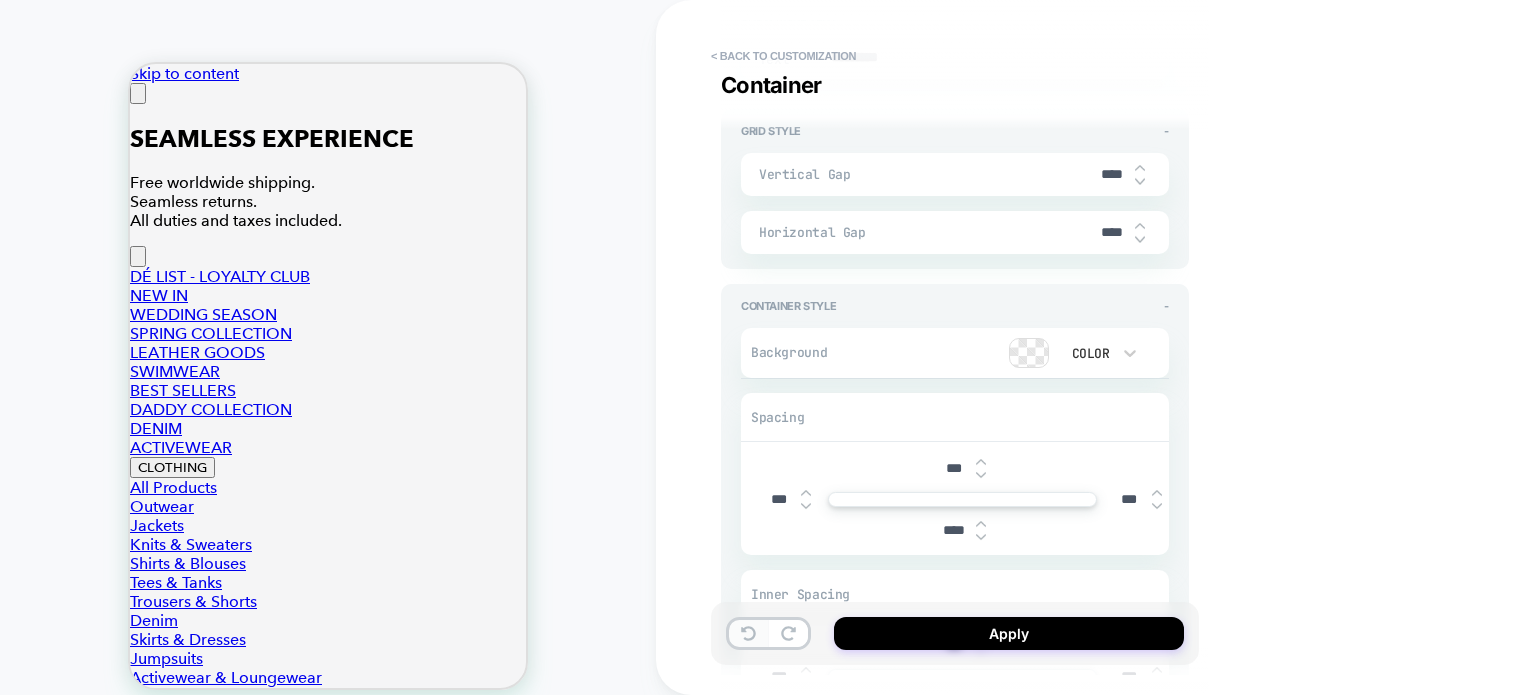 click 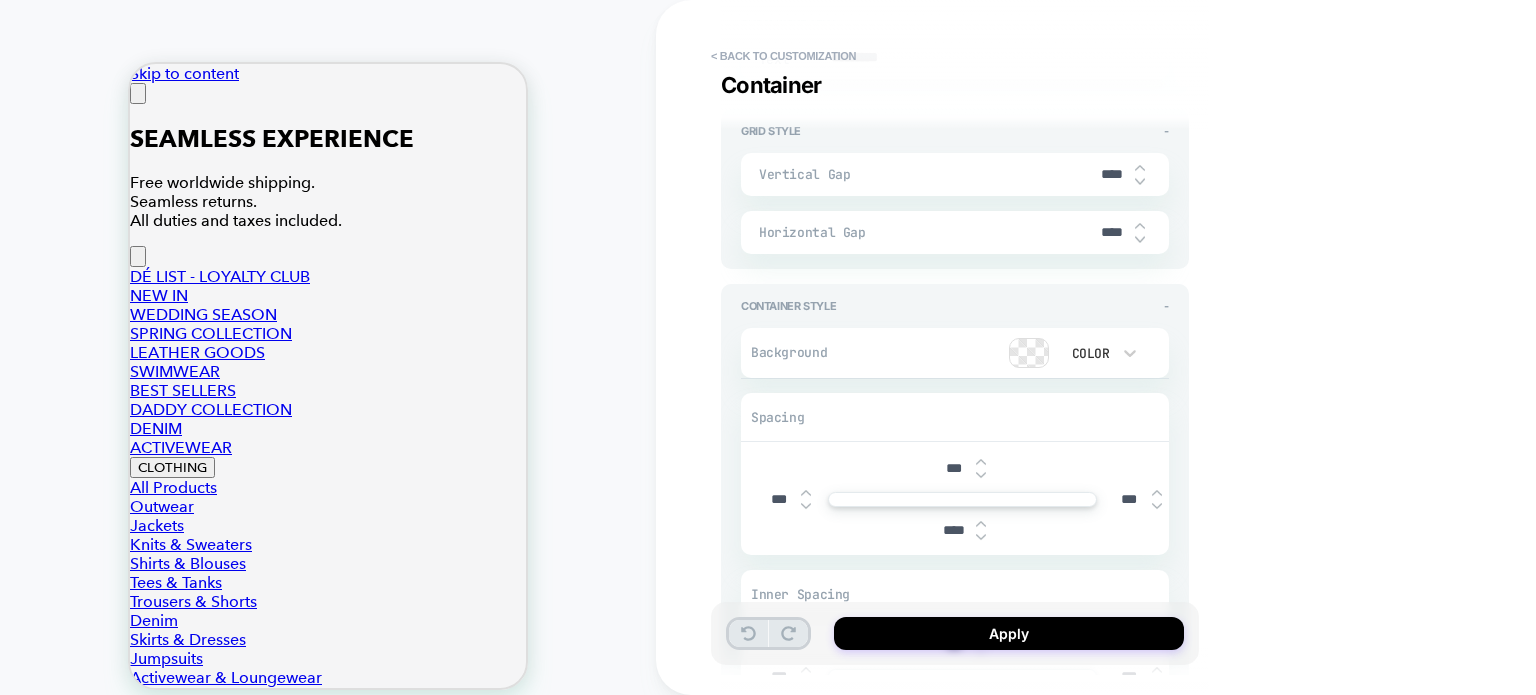 type on "*" 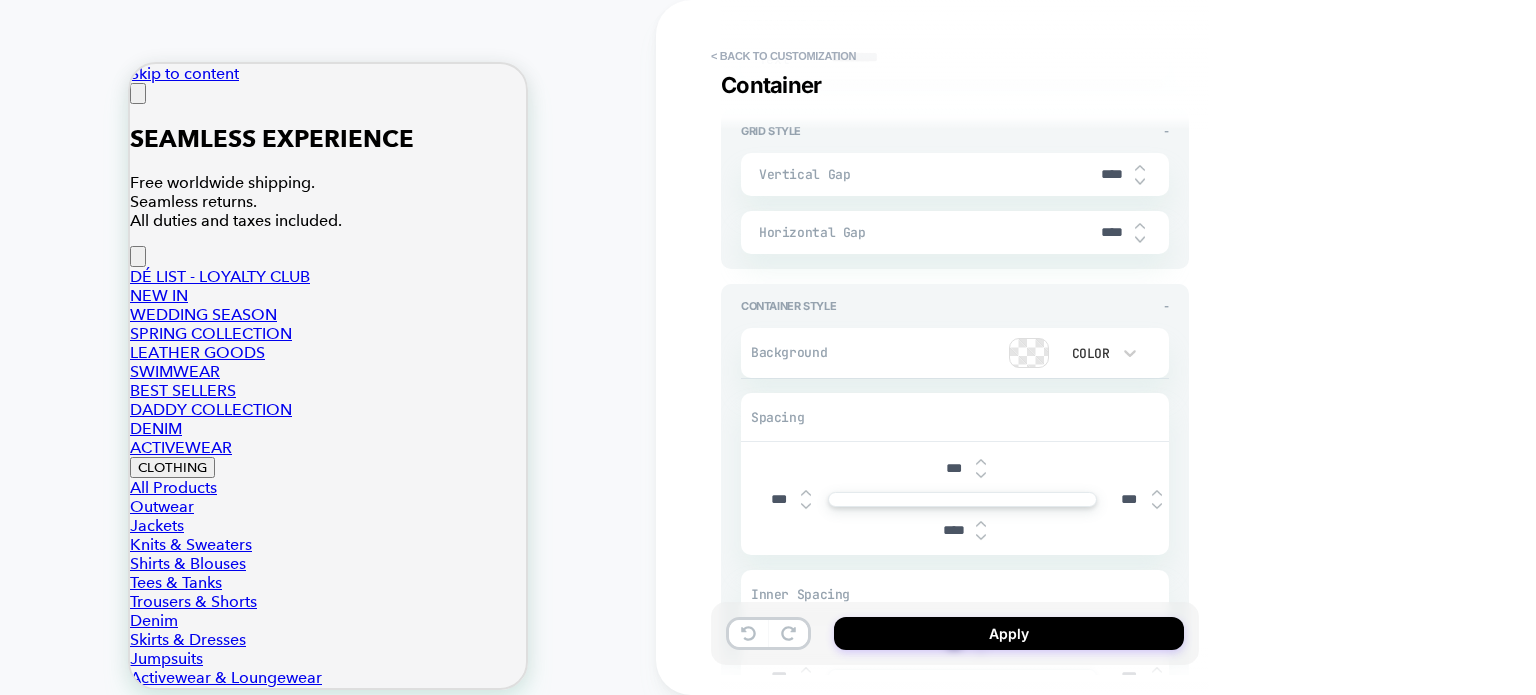 drag, startPoint x: 1123, startPoint y: 485, endPoint x: 1106, endPoint y: 484, distance: 17.029387 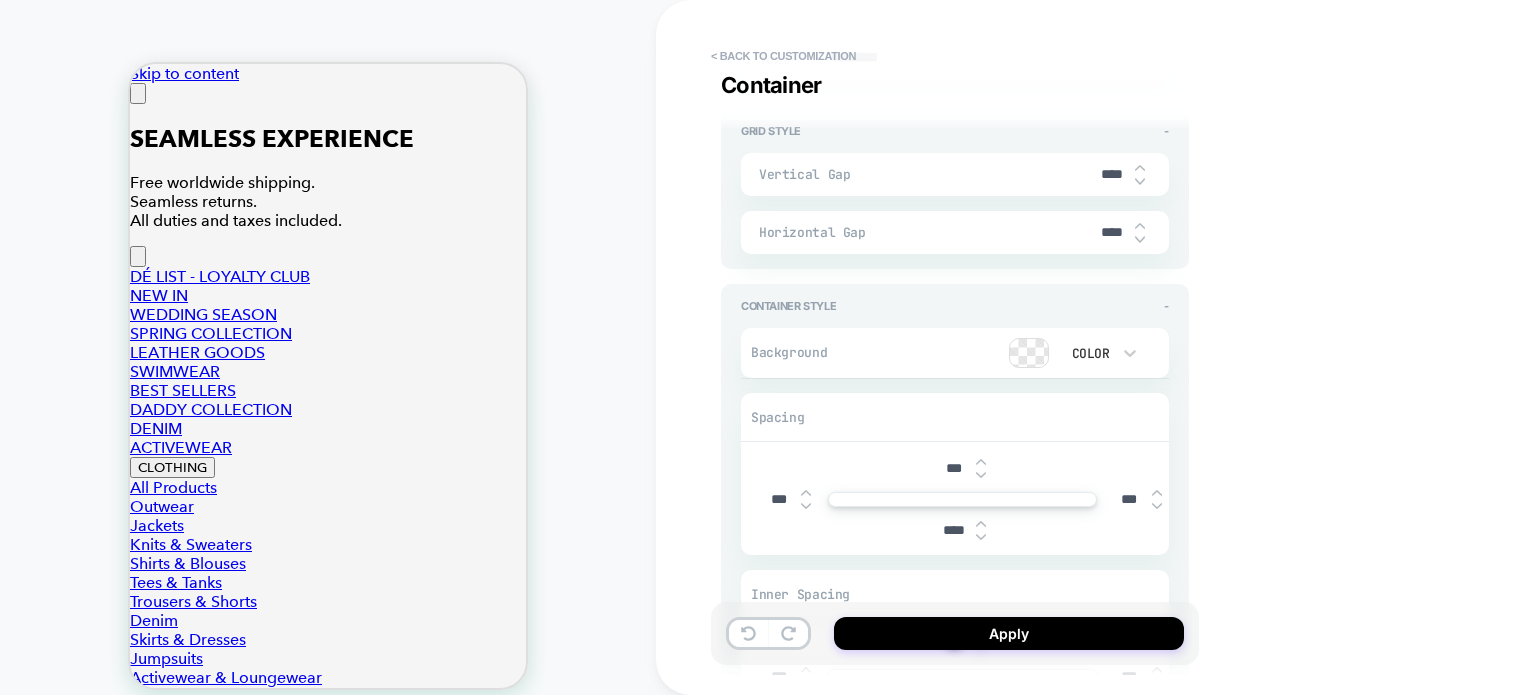 click on "***" at bounding box center [1129, 499] 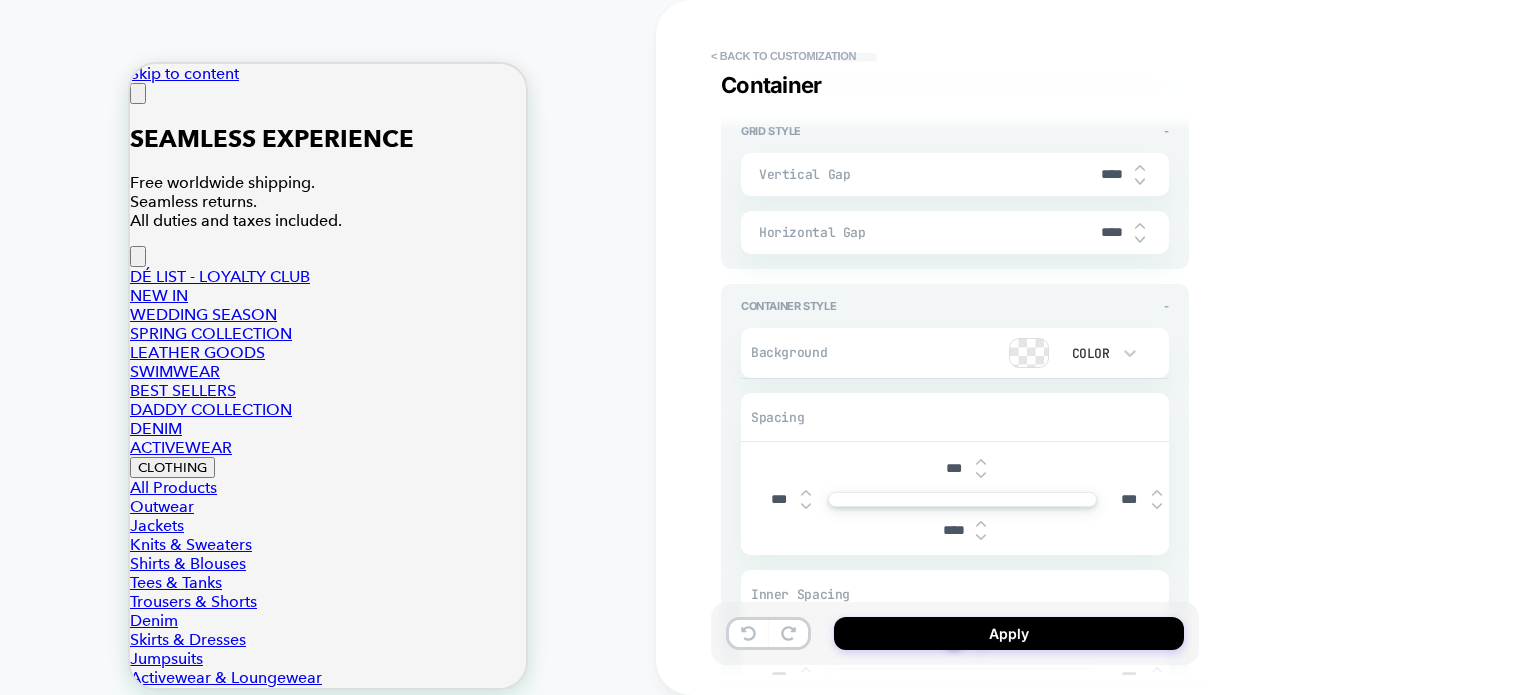 type on "***" 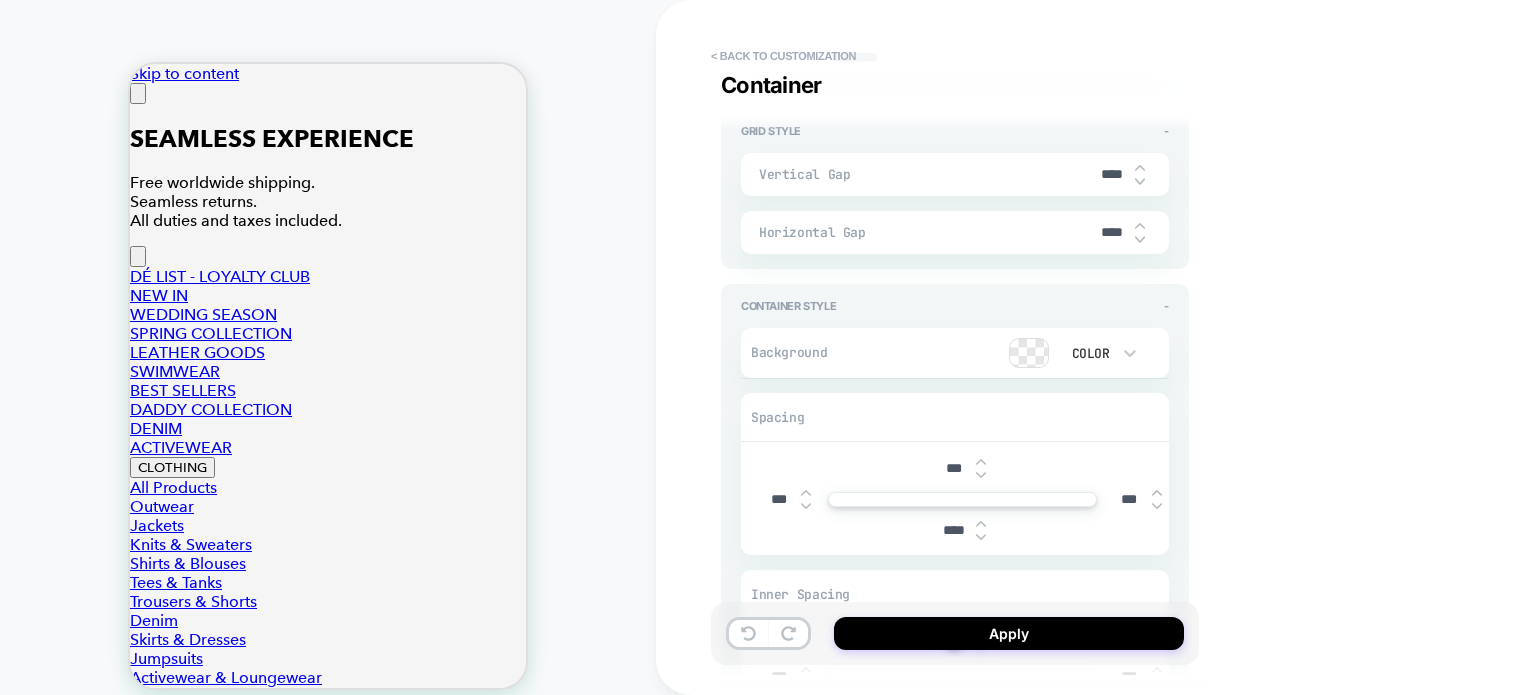 type on "****" 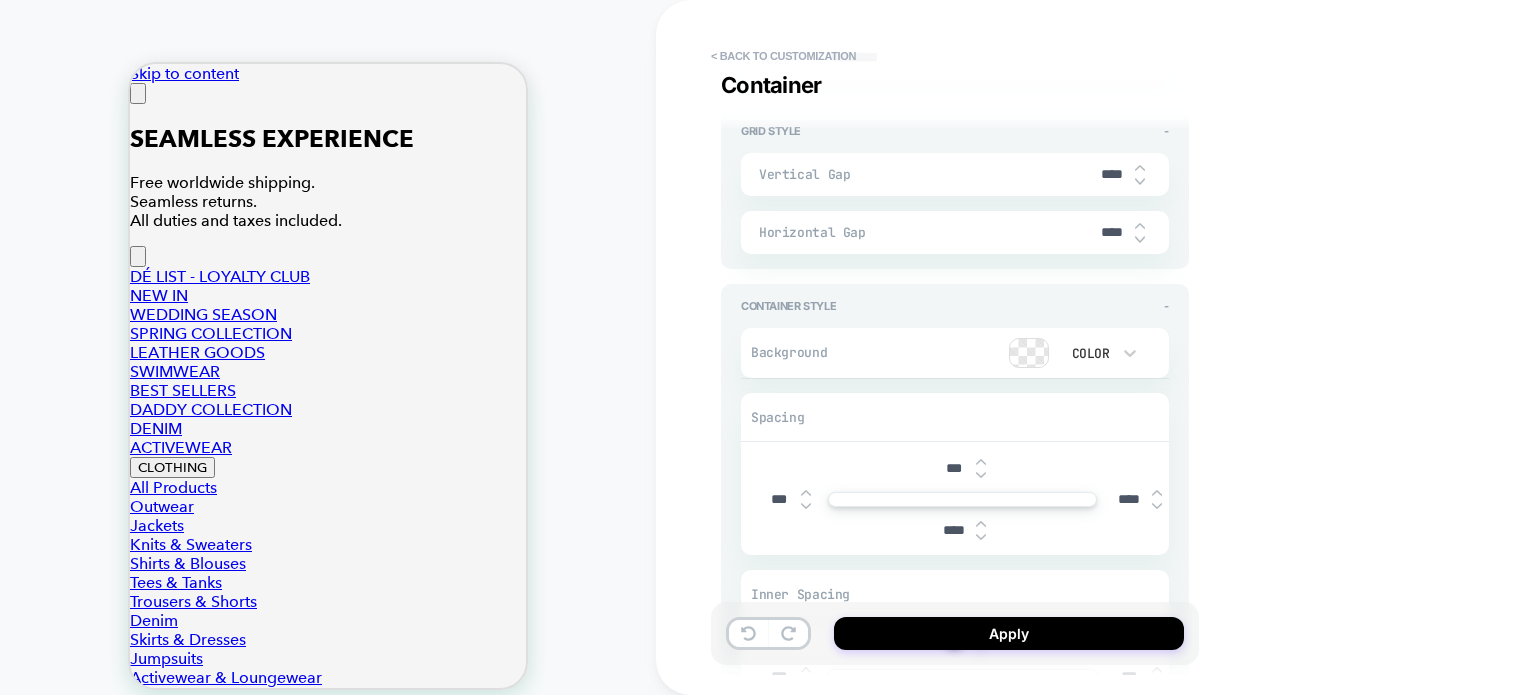 type on "*" 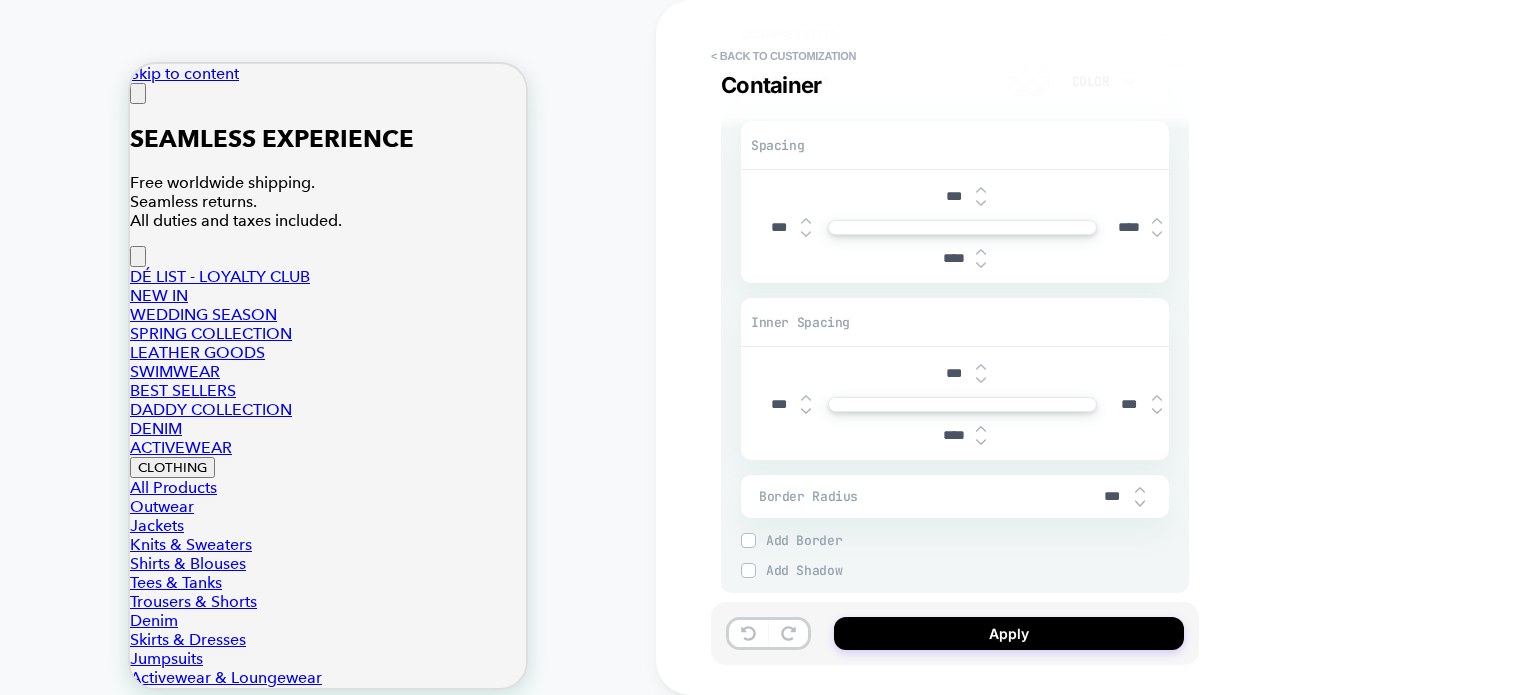 scroll, scrollTop: 3800, scrollLeft: 0, axis: vertical 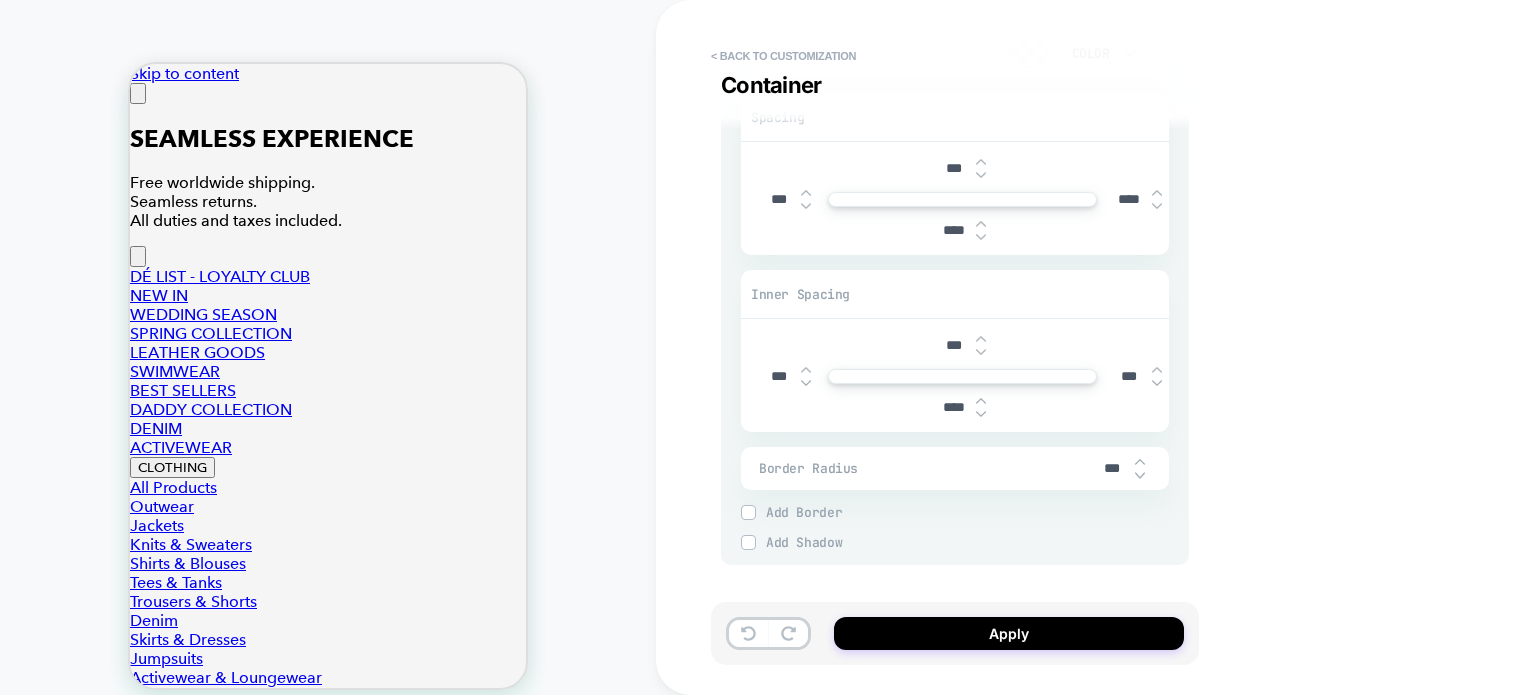type on "****" 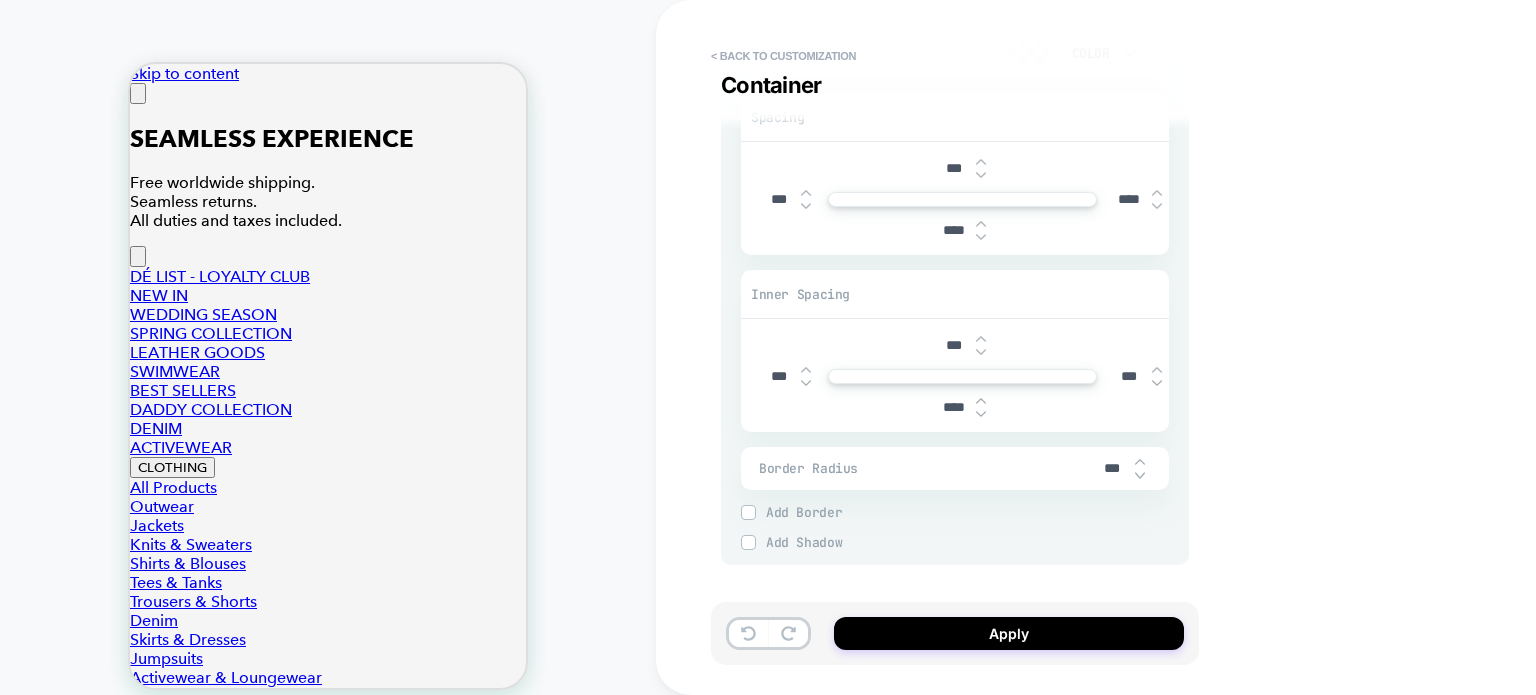 click on "***" at bounding box center [1129, 376] 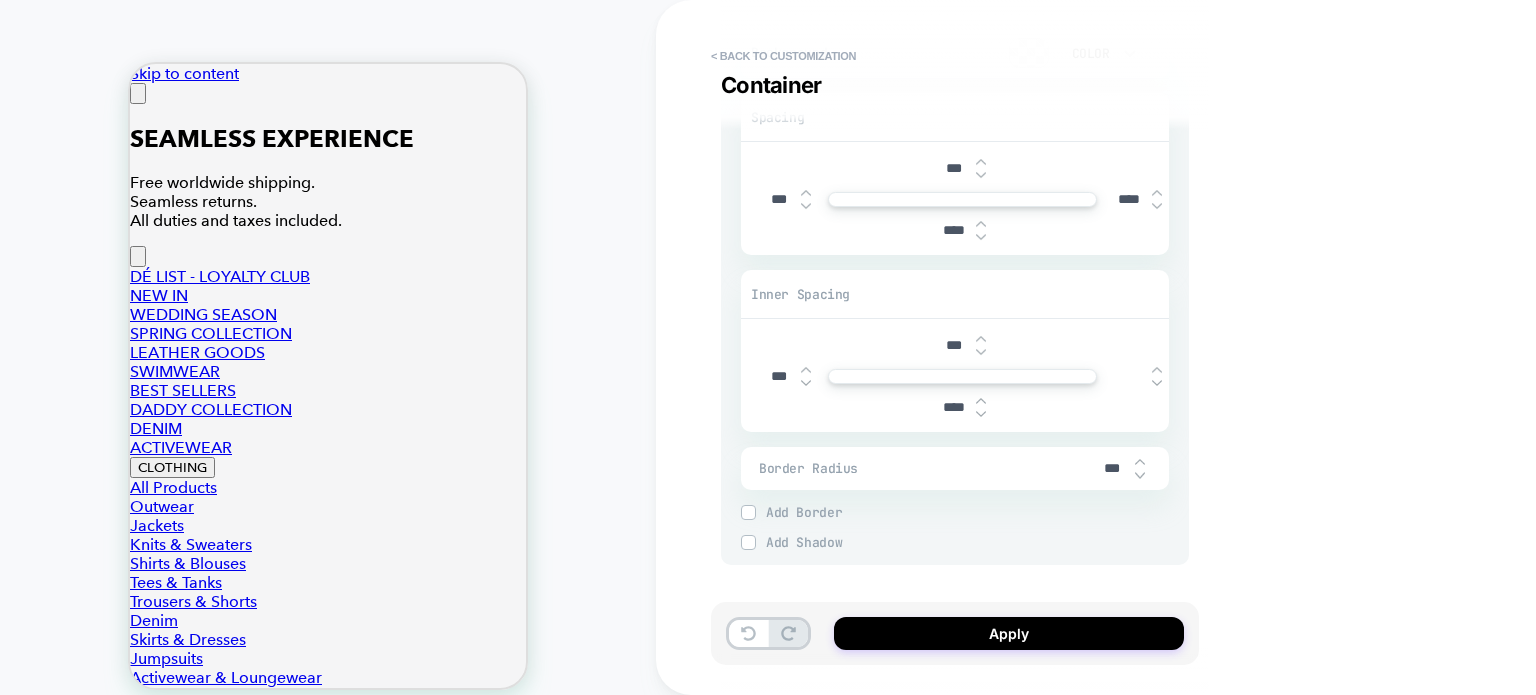 type on "*" 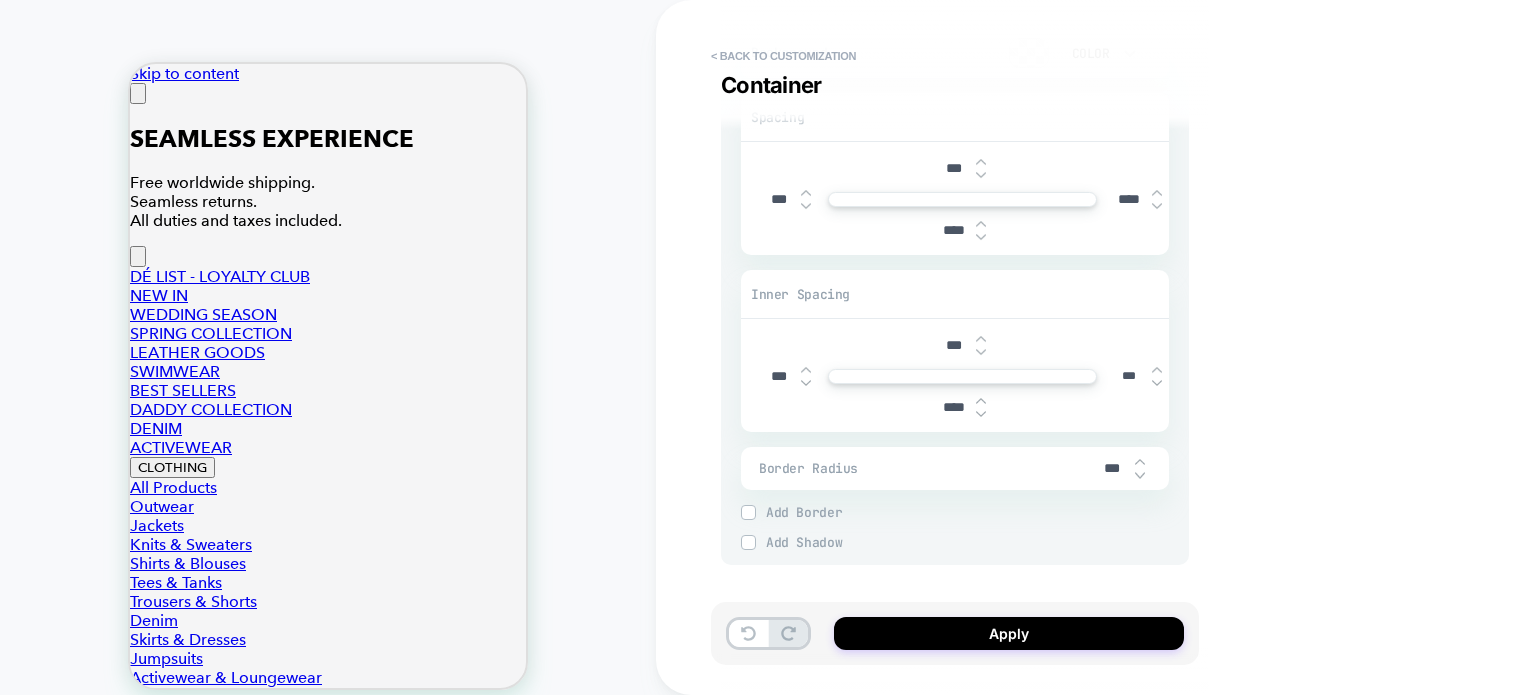 type on "*" 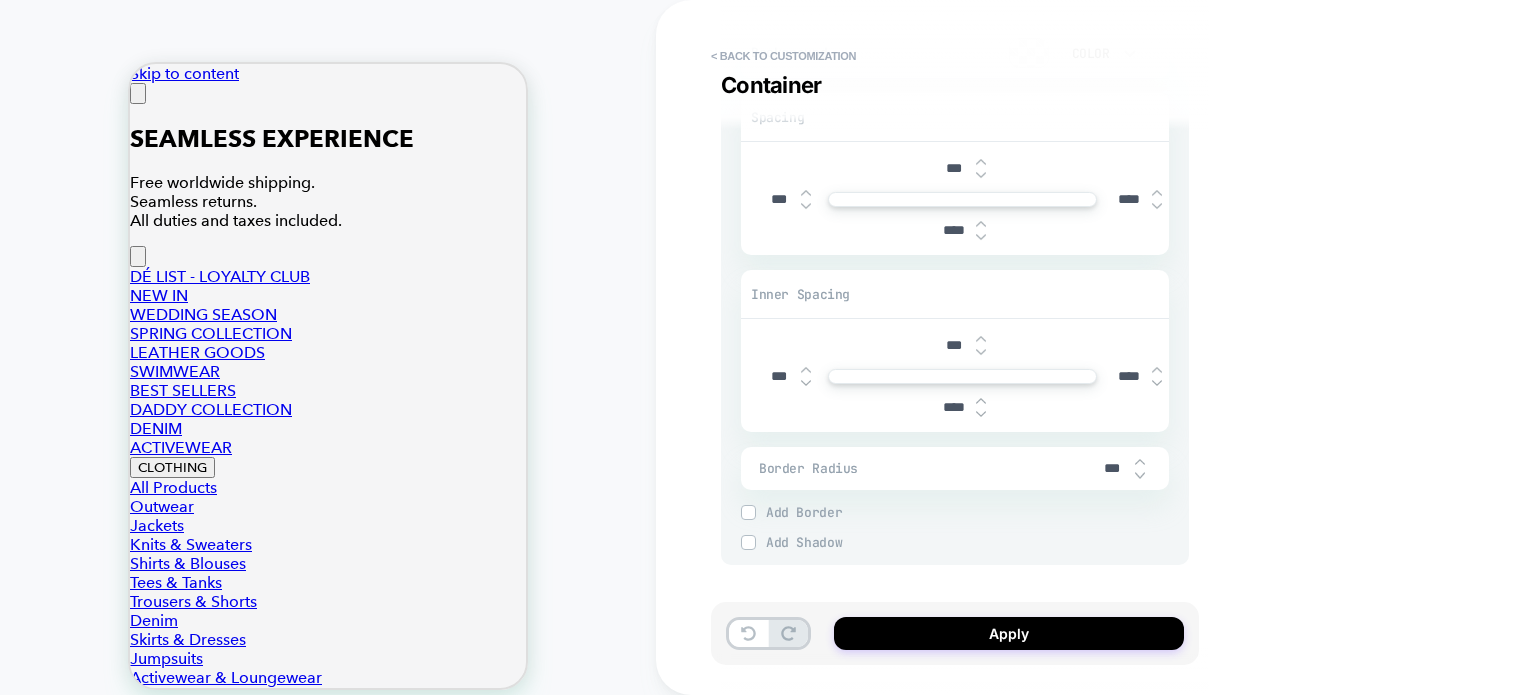 type on "*" 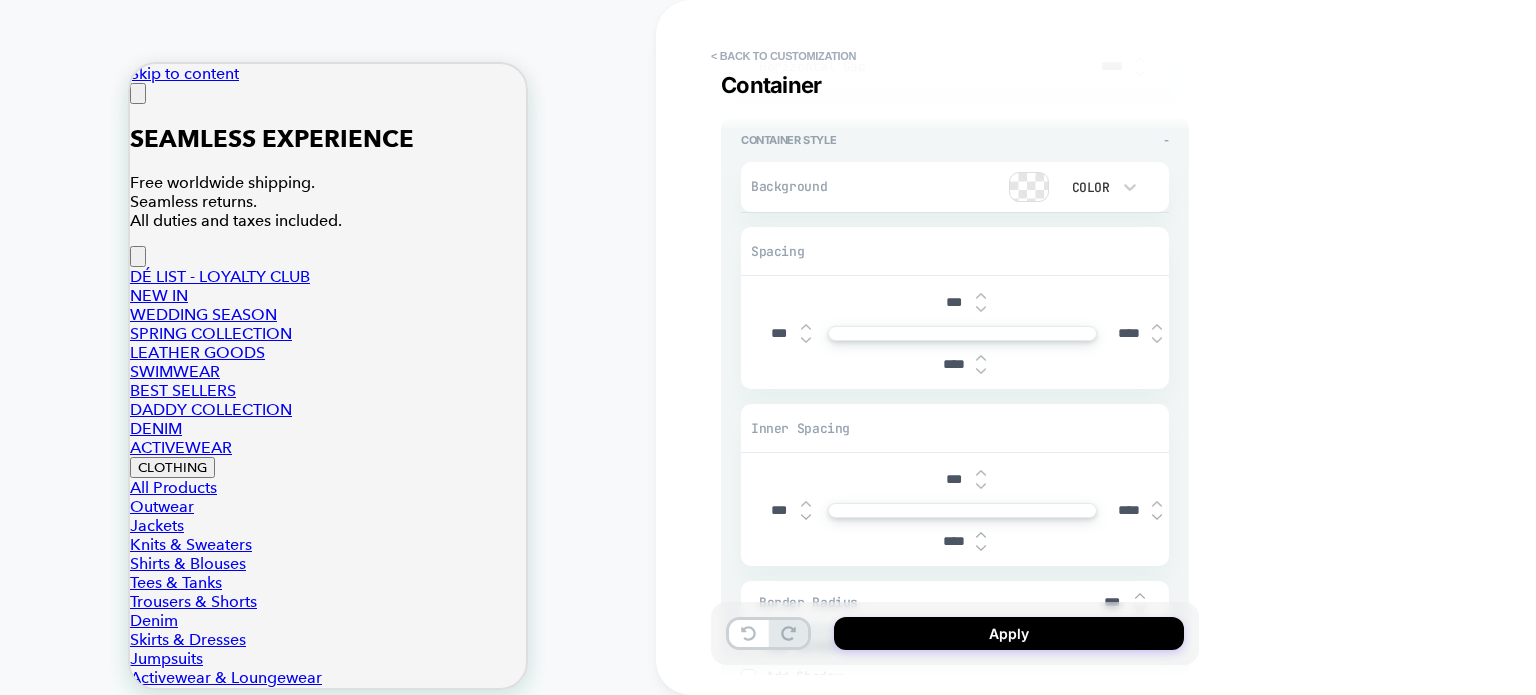 scroll, scrollTop: 3600, scrollLeft: 0, axis: vertical 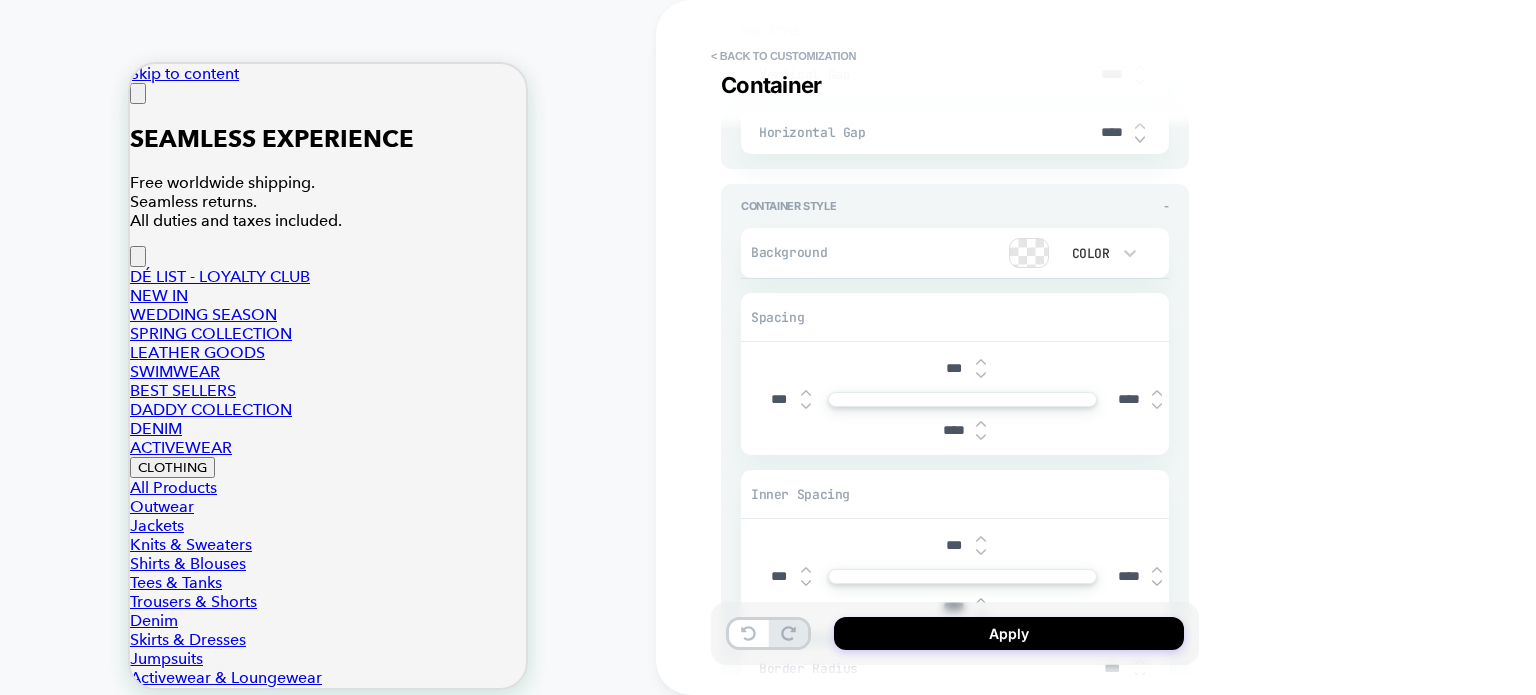 type on "****" 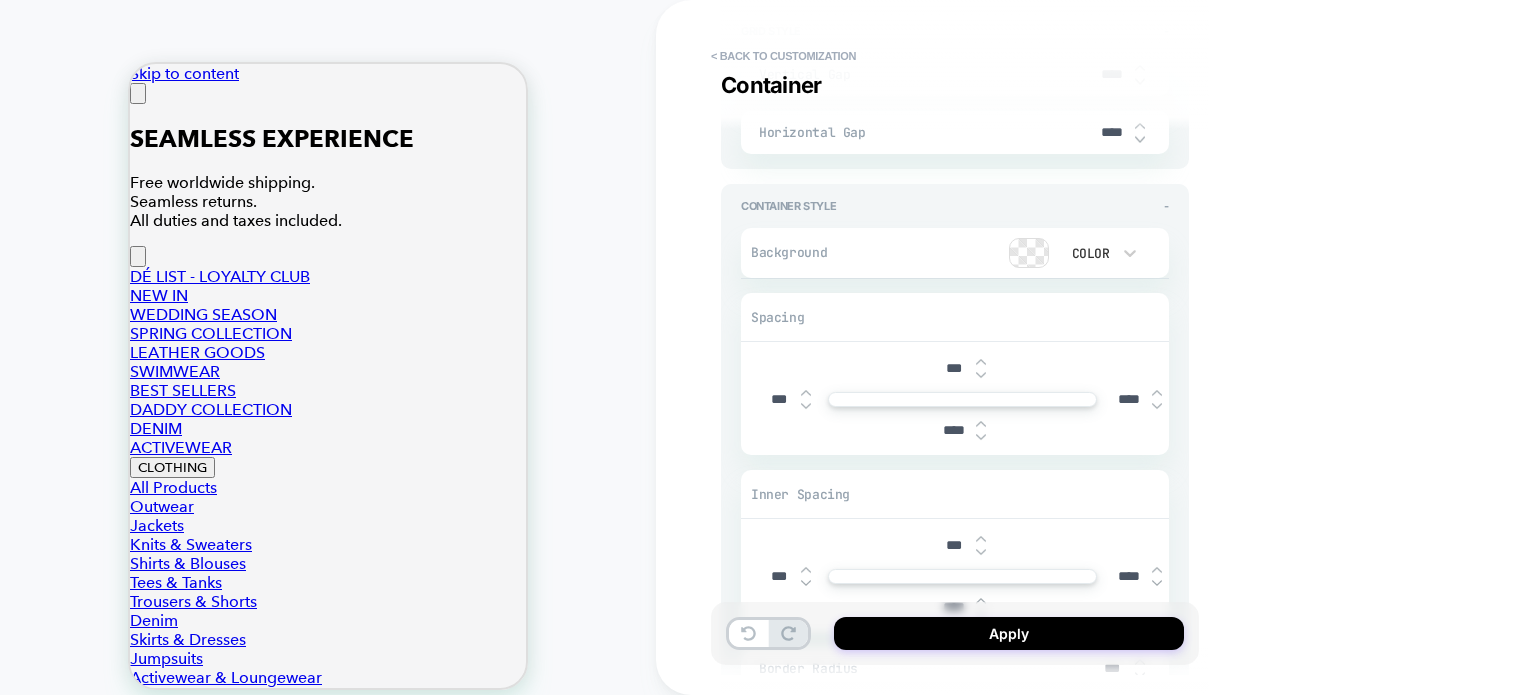 click at bounding box center (138, 93) 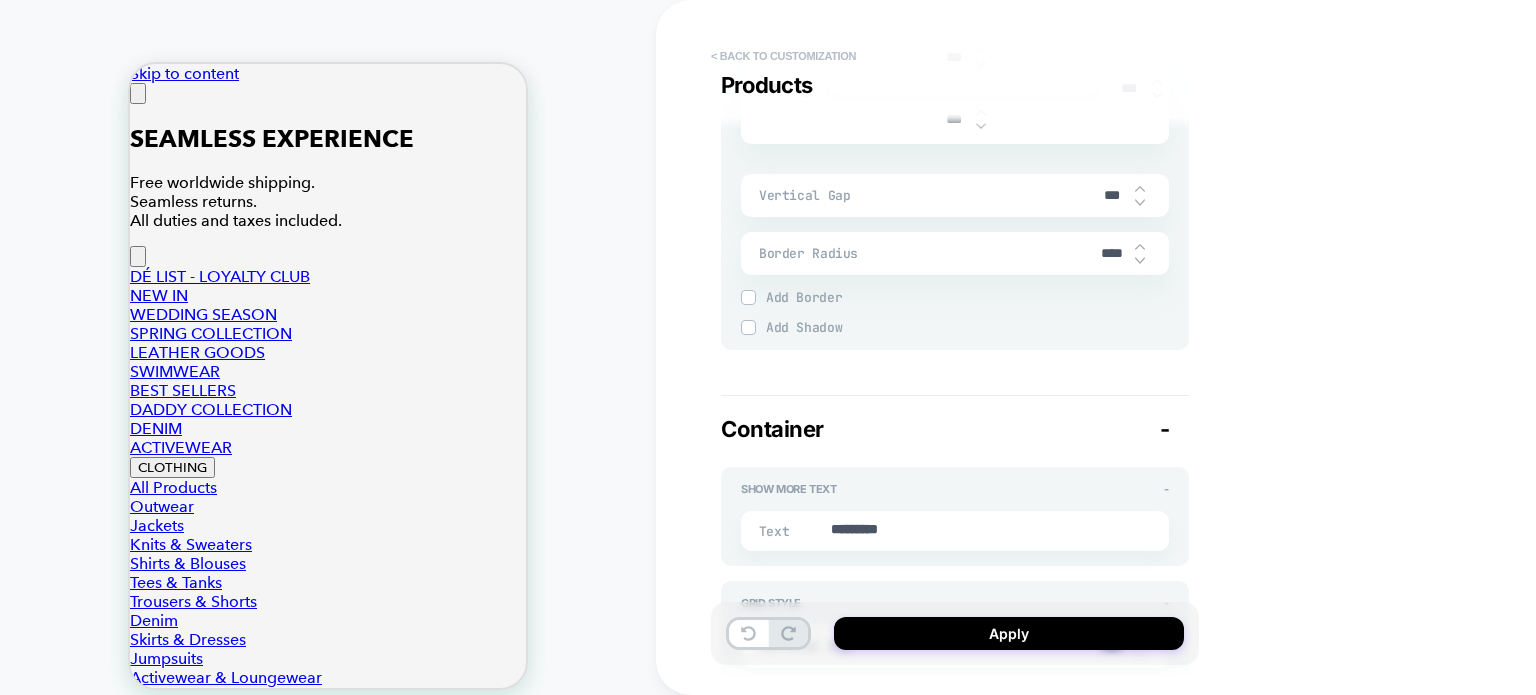scroll, scrollTop: 2900, scrollLeft: 0, axis: vertical 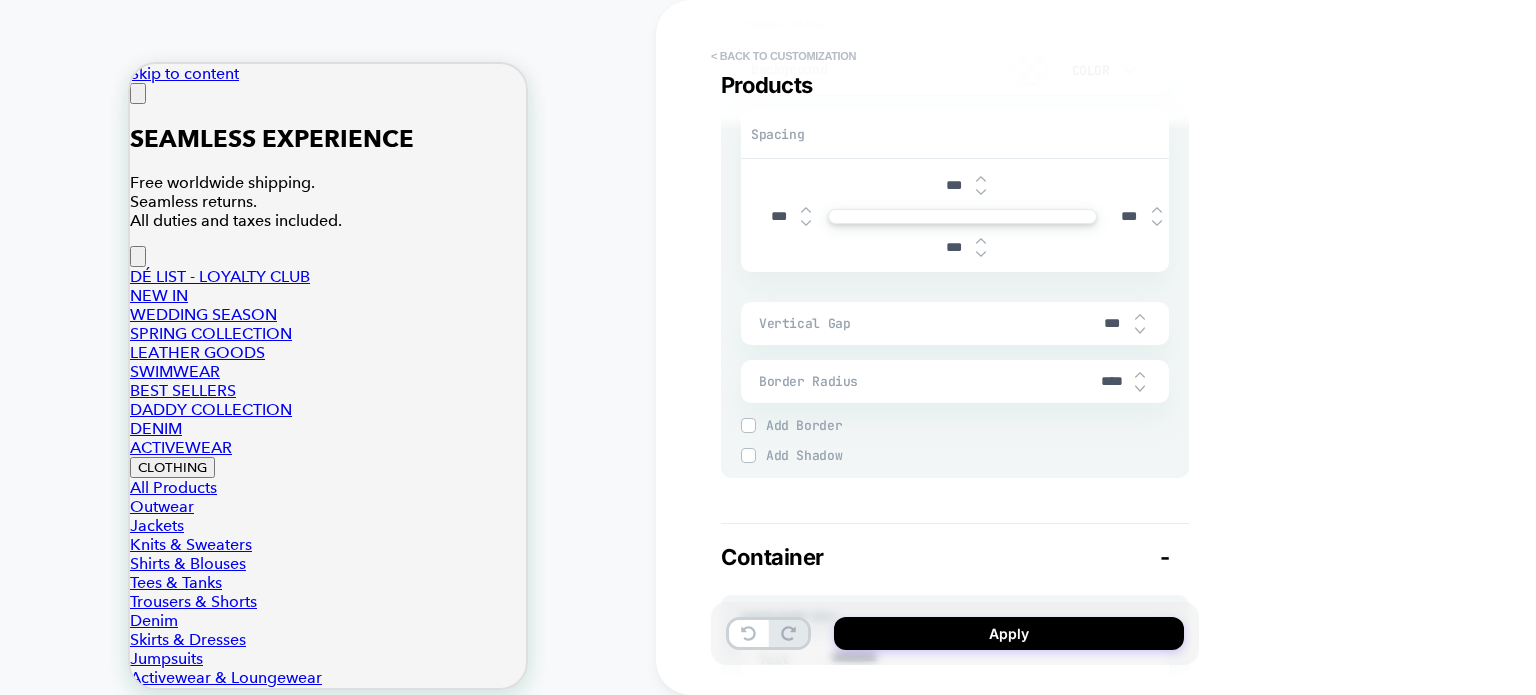 click on "< Back to customization" at bounding box center (783, 56) 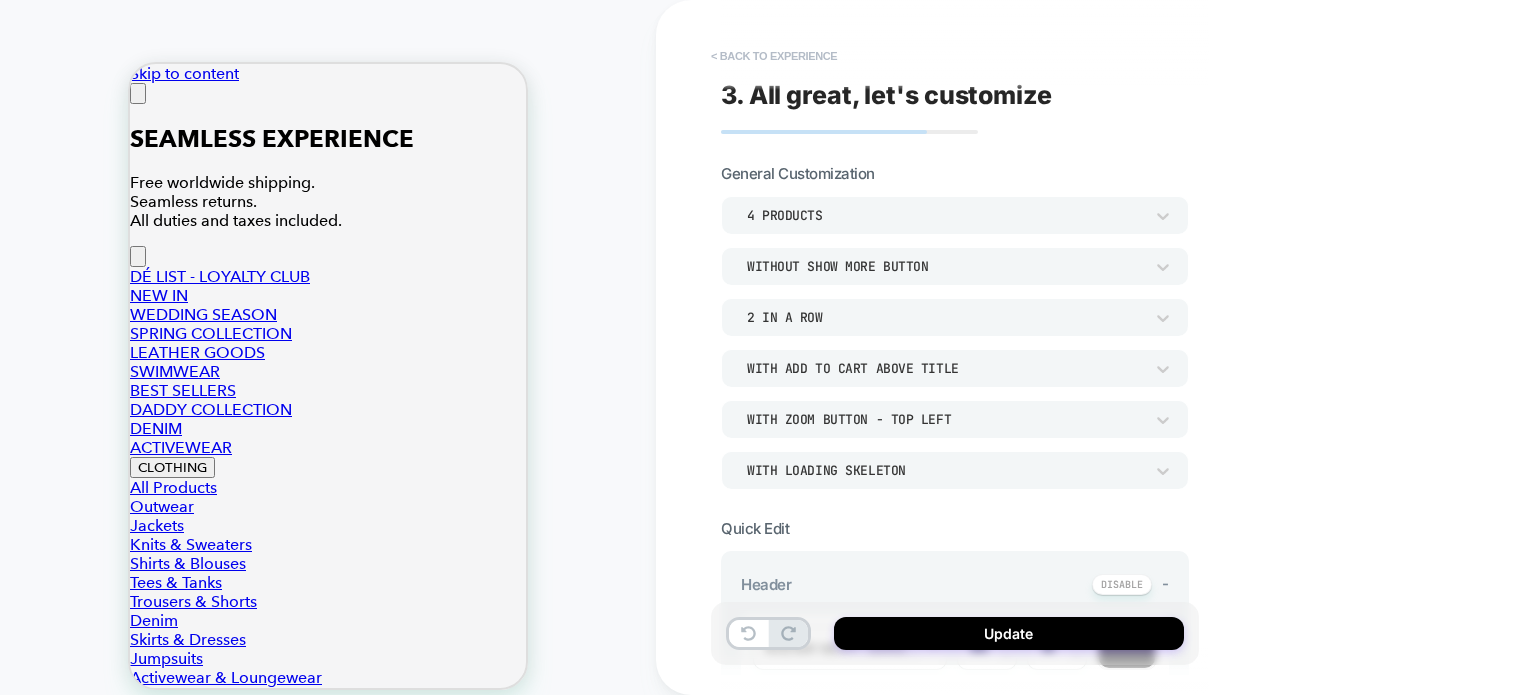 click on "< Back to experience" at bounding box center (774, 56) 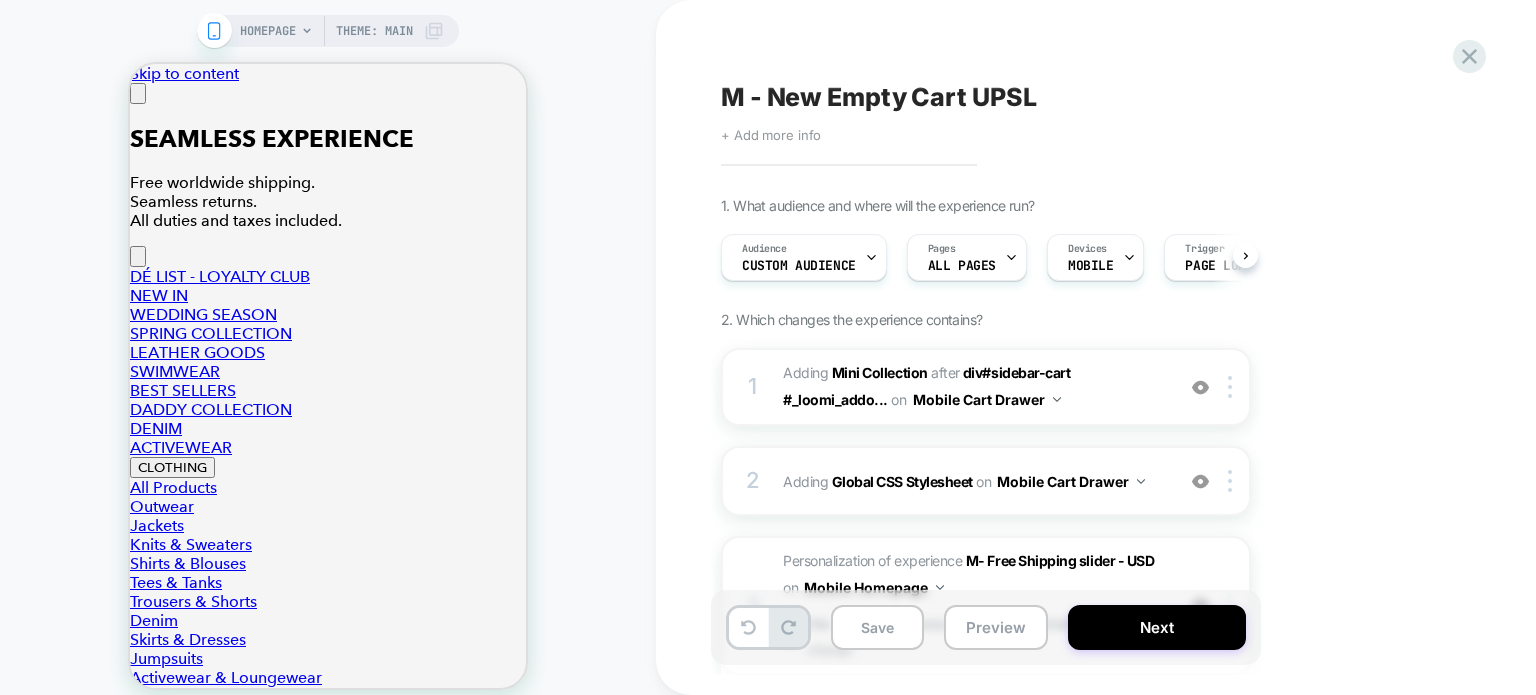 scroll, scrollTop: 0, scrollLeft: 0, axis: both 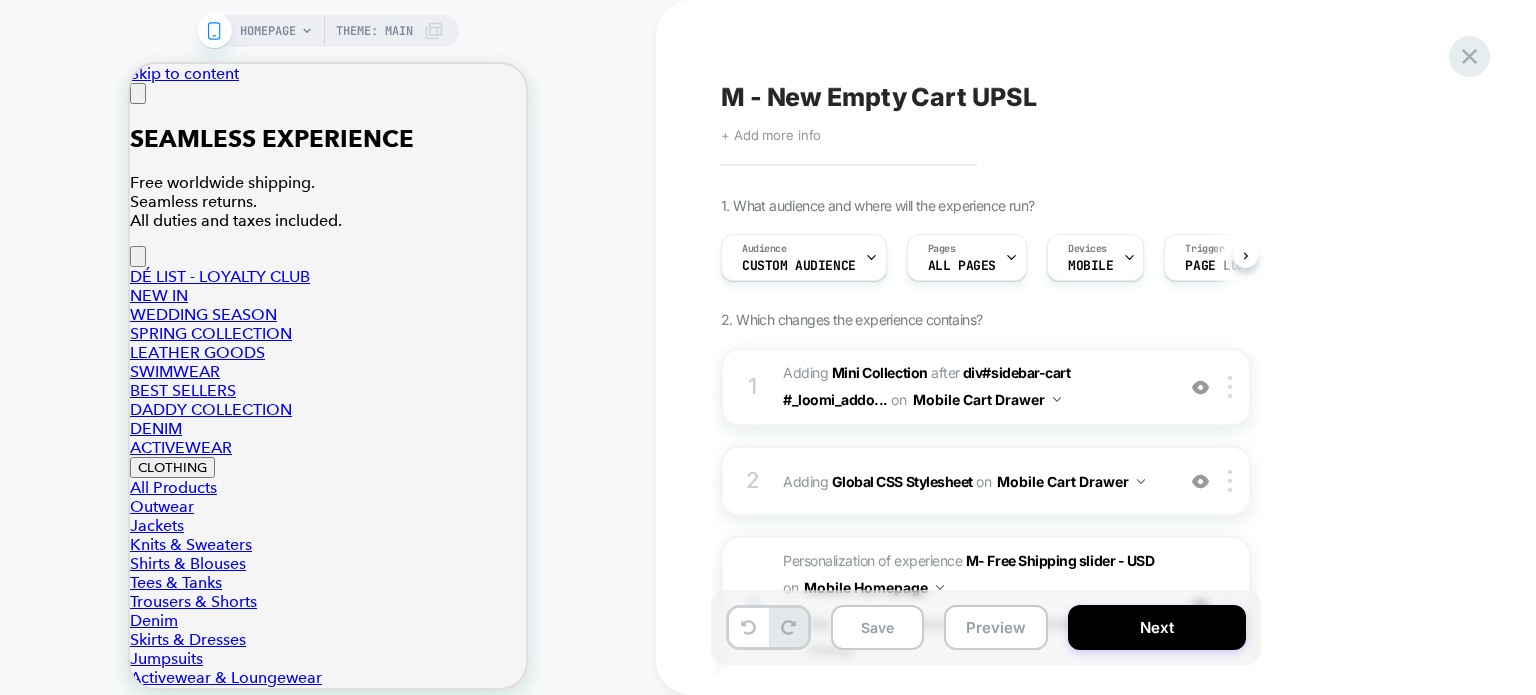 click 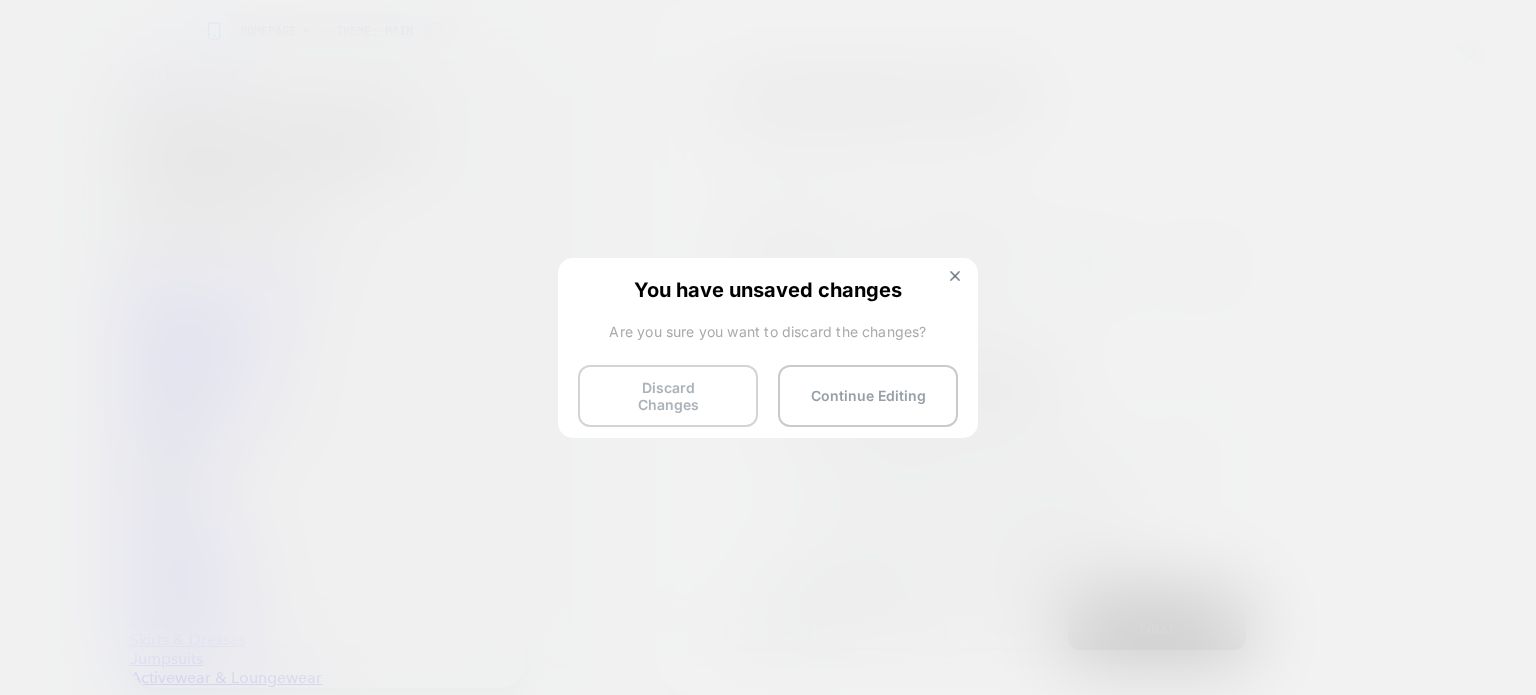 click on "Discard Changes" at bounding box center (668, 396) 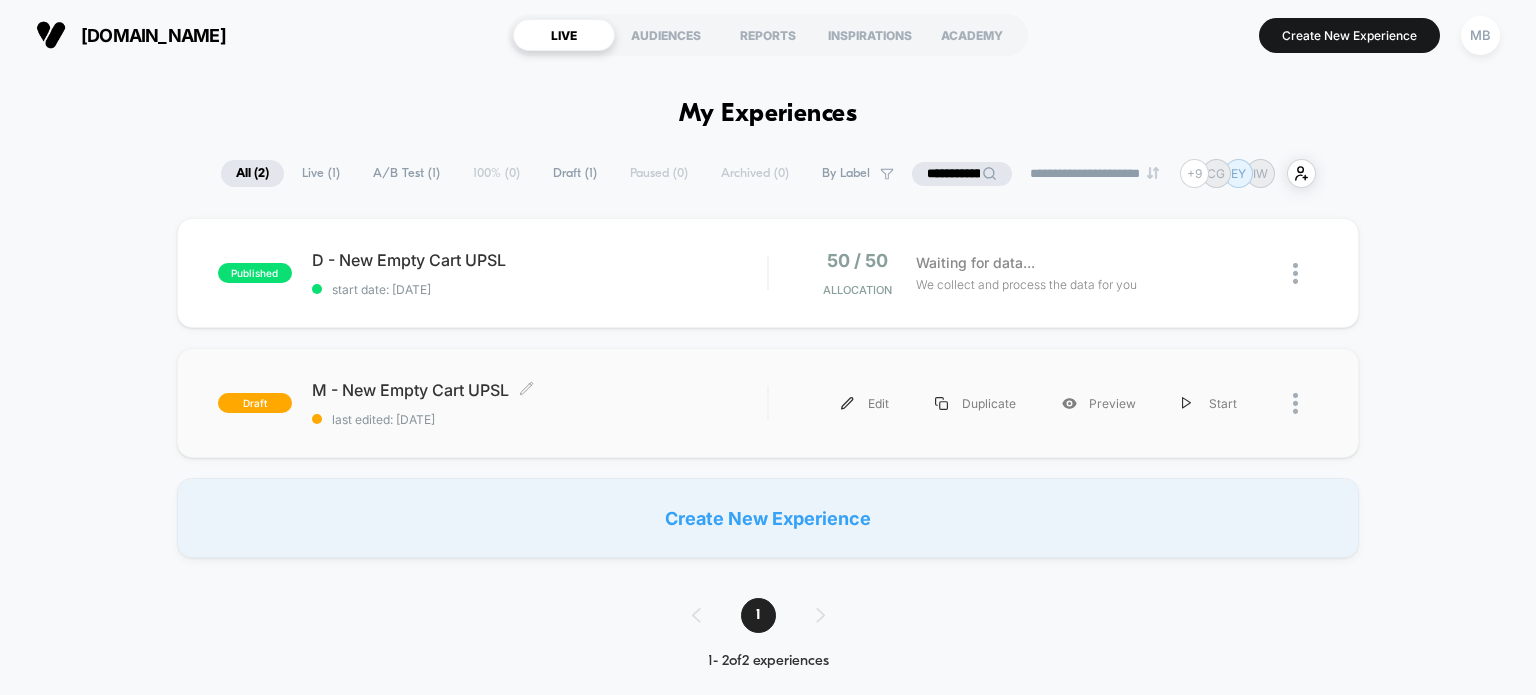 click on "M - New Empty Cart UPSL Click to edit experience details" at bounding box center [540, 390] 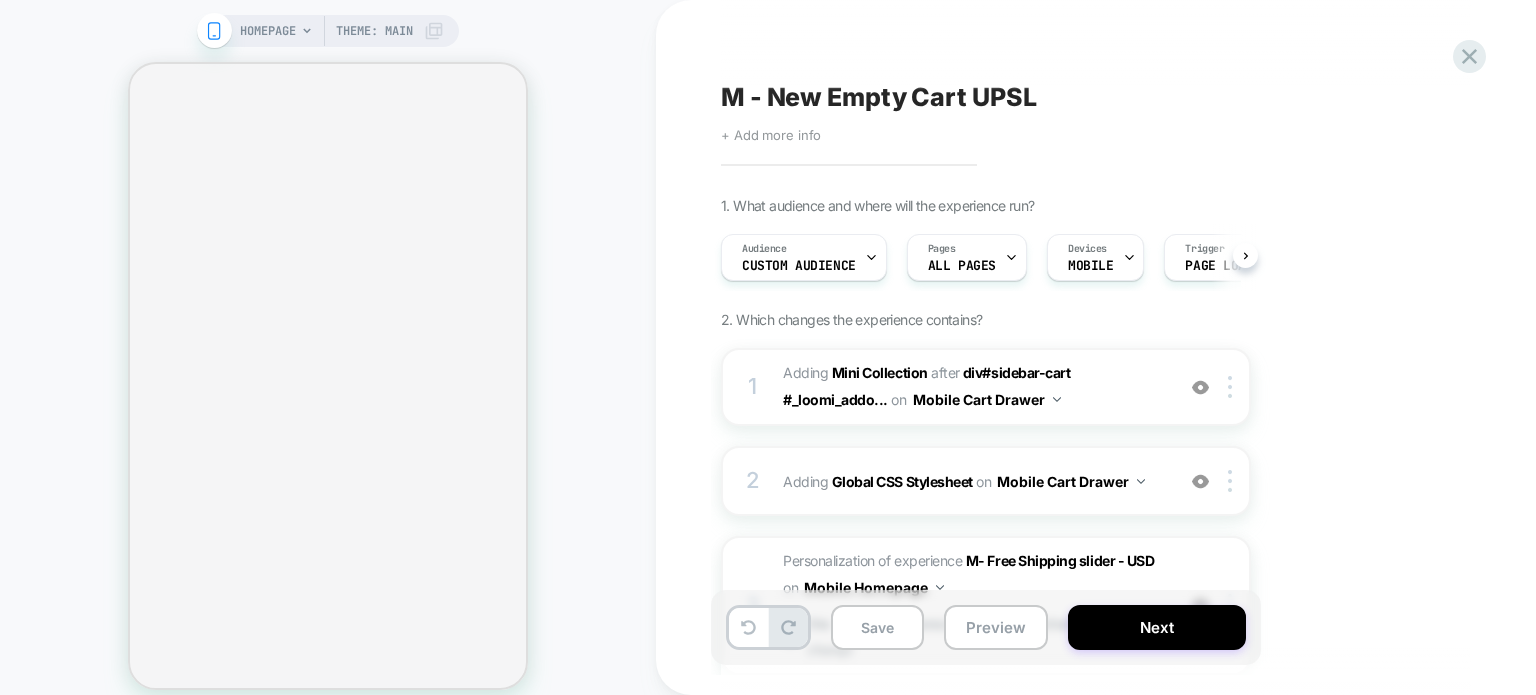 scroll, scrollTop: 0, scrollLeft: 0, axis: both 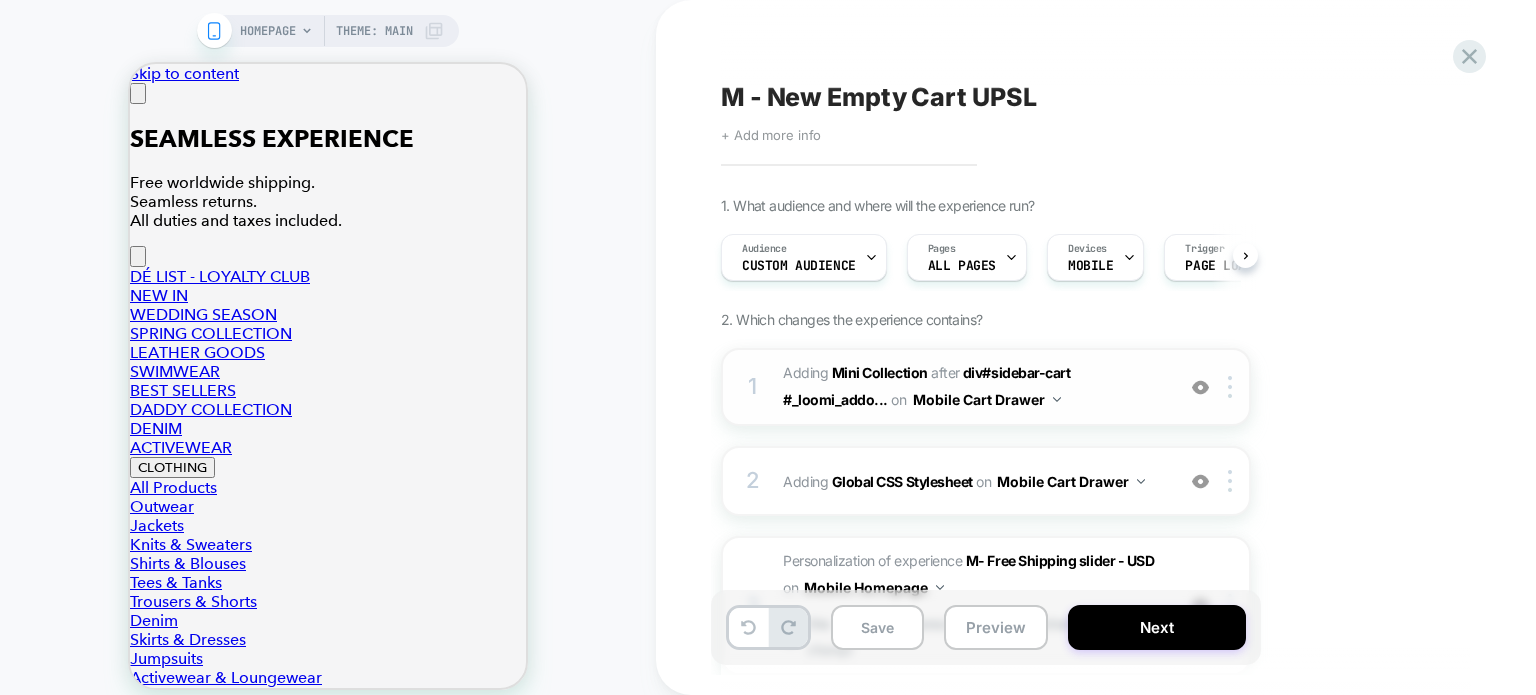 click on "#_loomi_addon_1748506301178 Adding   Mini Collection   AFTER div#sidebar-cart #_loomi_addo... div#sidebar-cart #_loomi_addon_1749123904043_dup   on Mobile Cart Drawer" at bounding box center (973, 387) 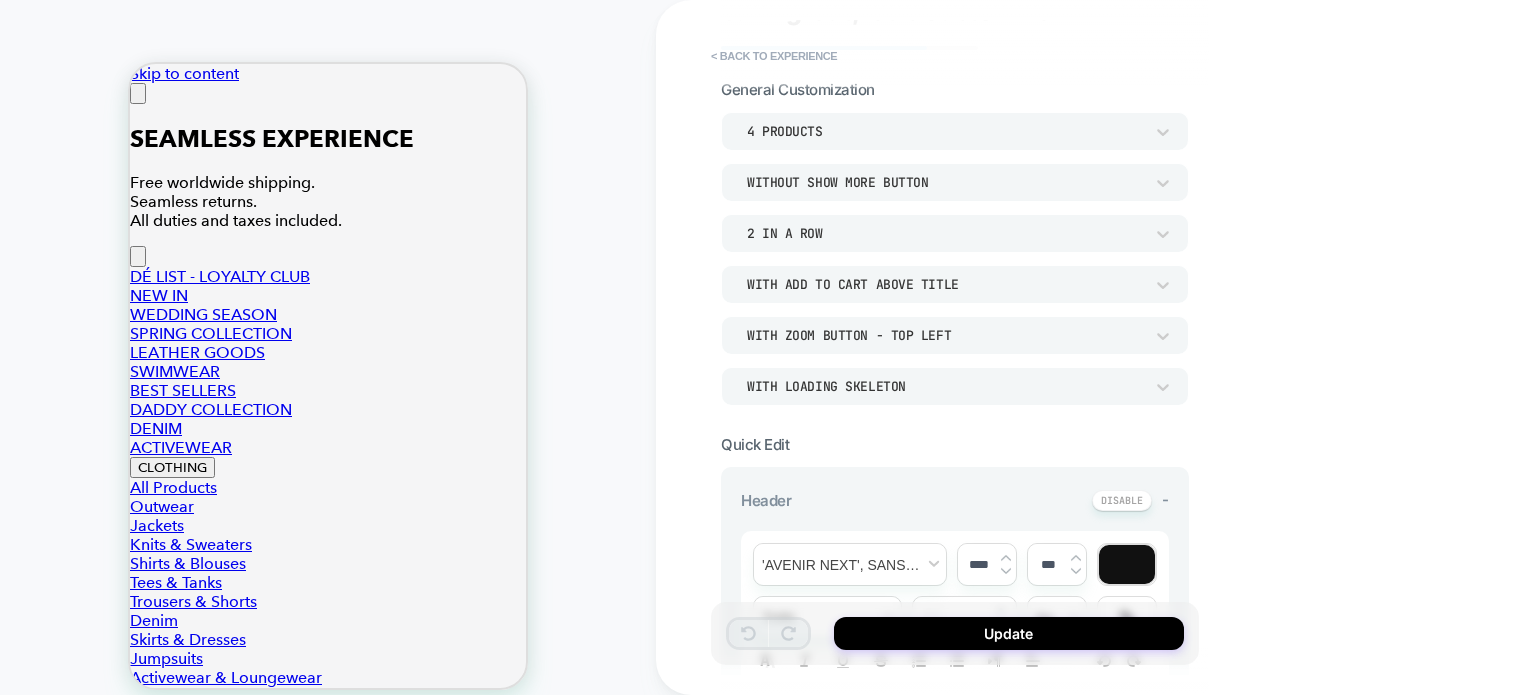 scroll, scrollTop: 200, scrollLeft: 0, axis: vertical 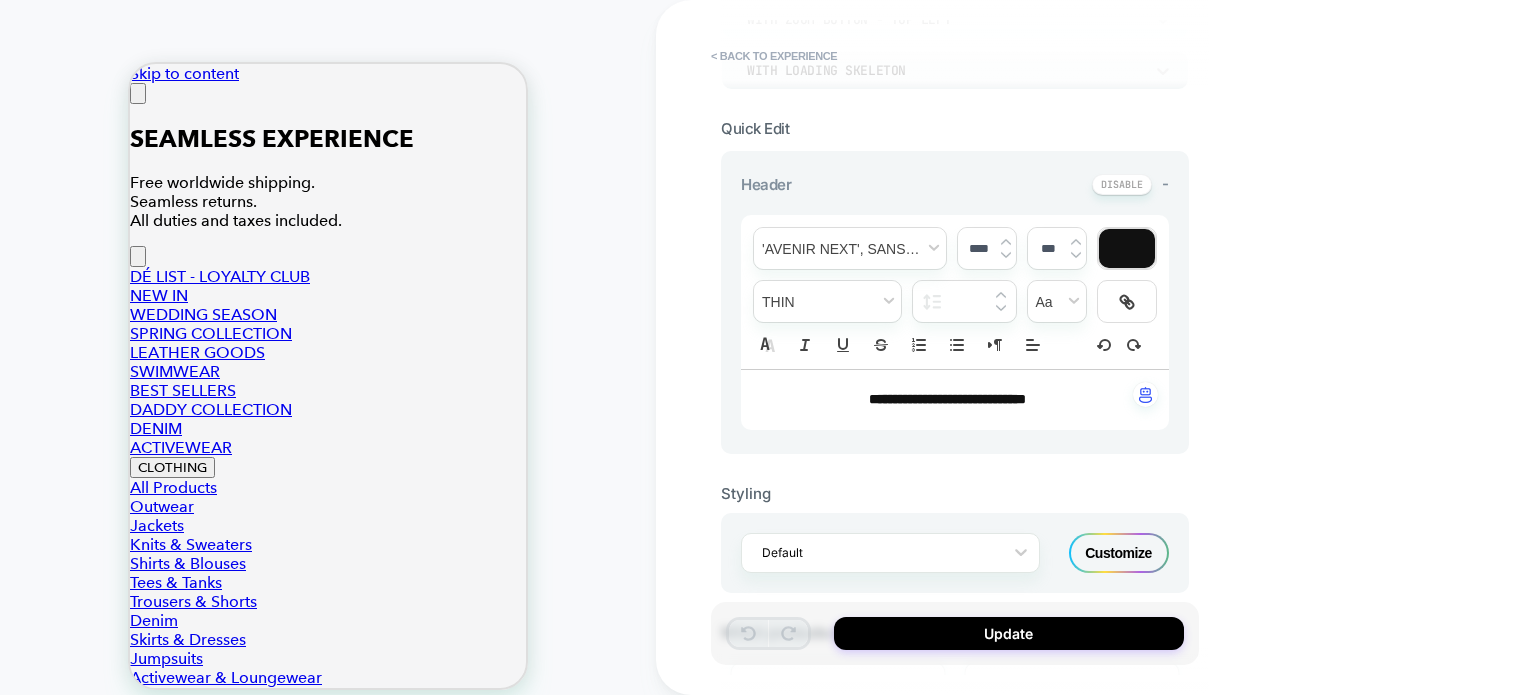 click on "Customize" at bounding box center (1119, 553) 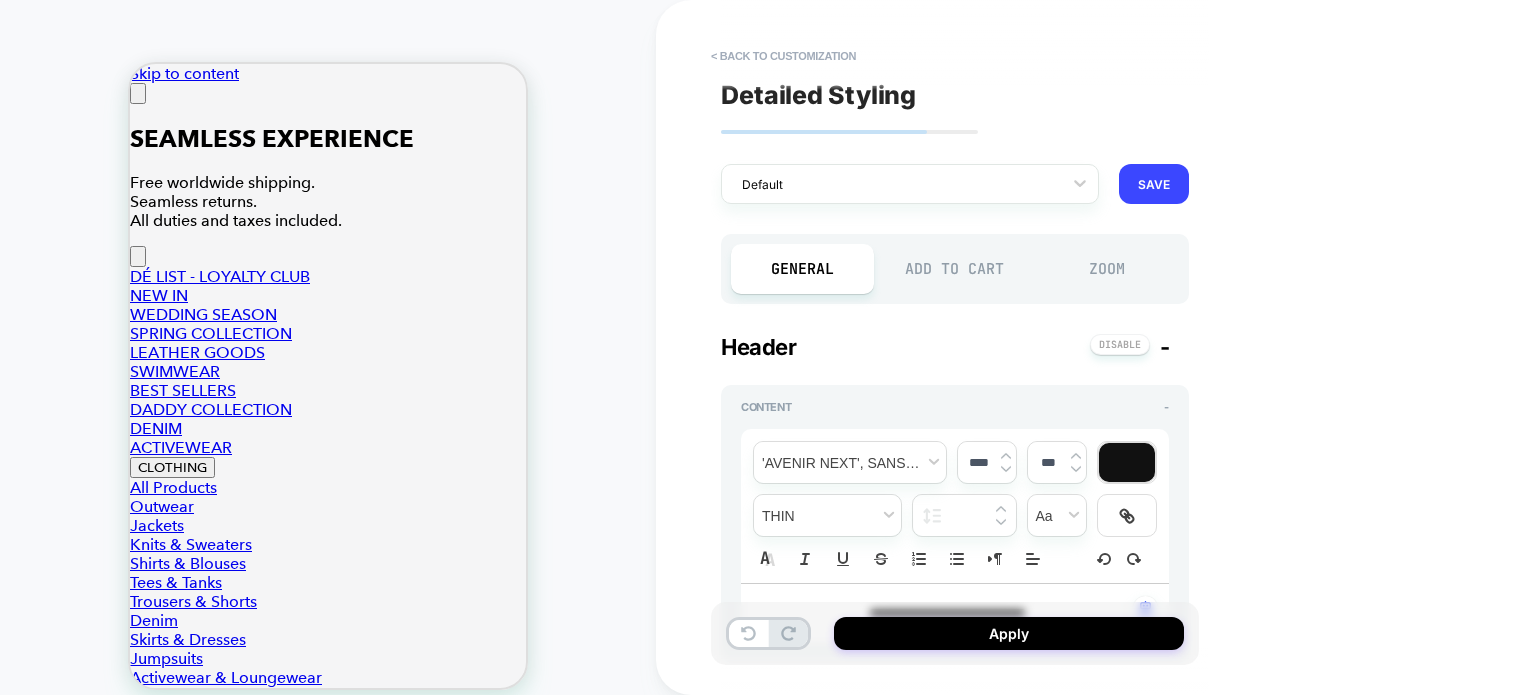 click at bounding box center [272, 4664] 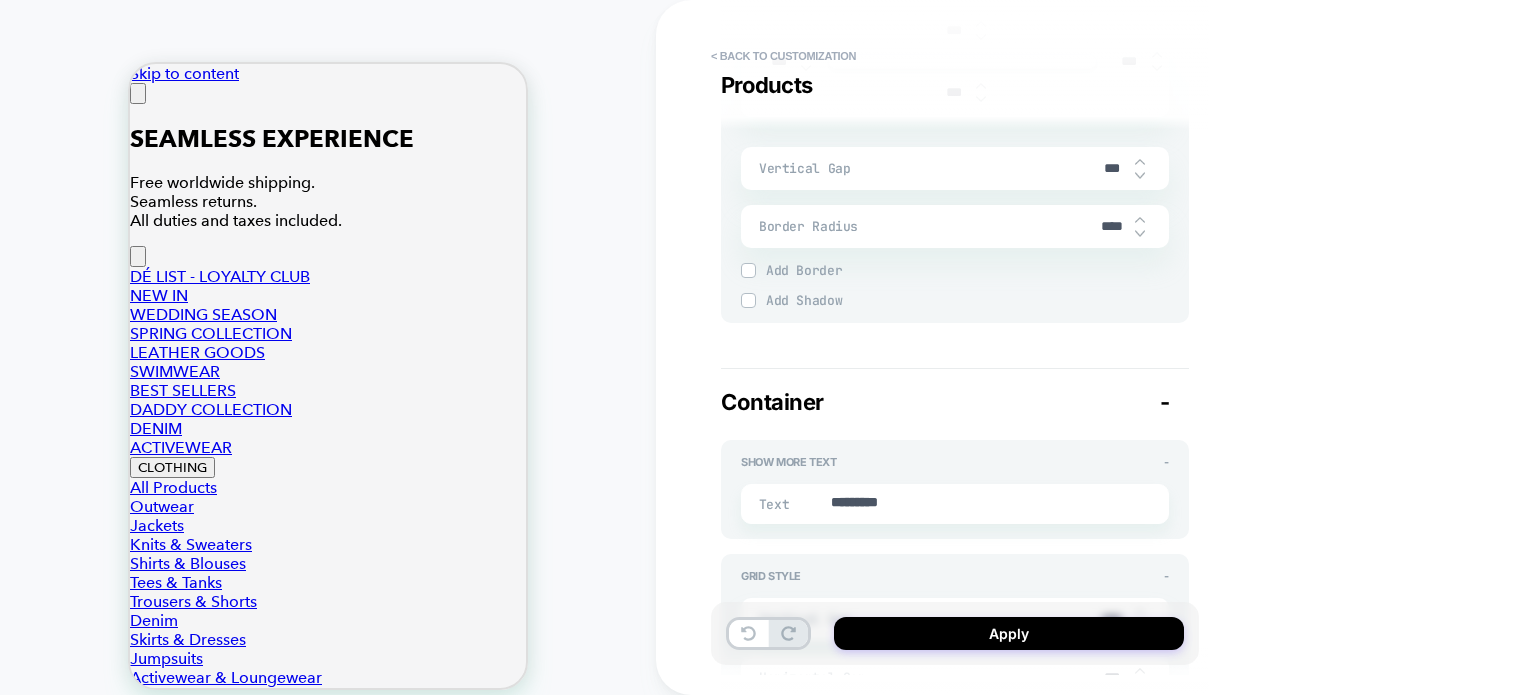 scroll, scrollTop: 3300, scrollLeft: 0, axis: vertical 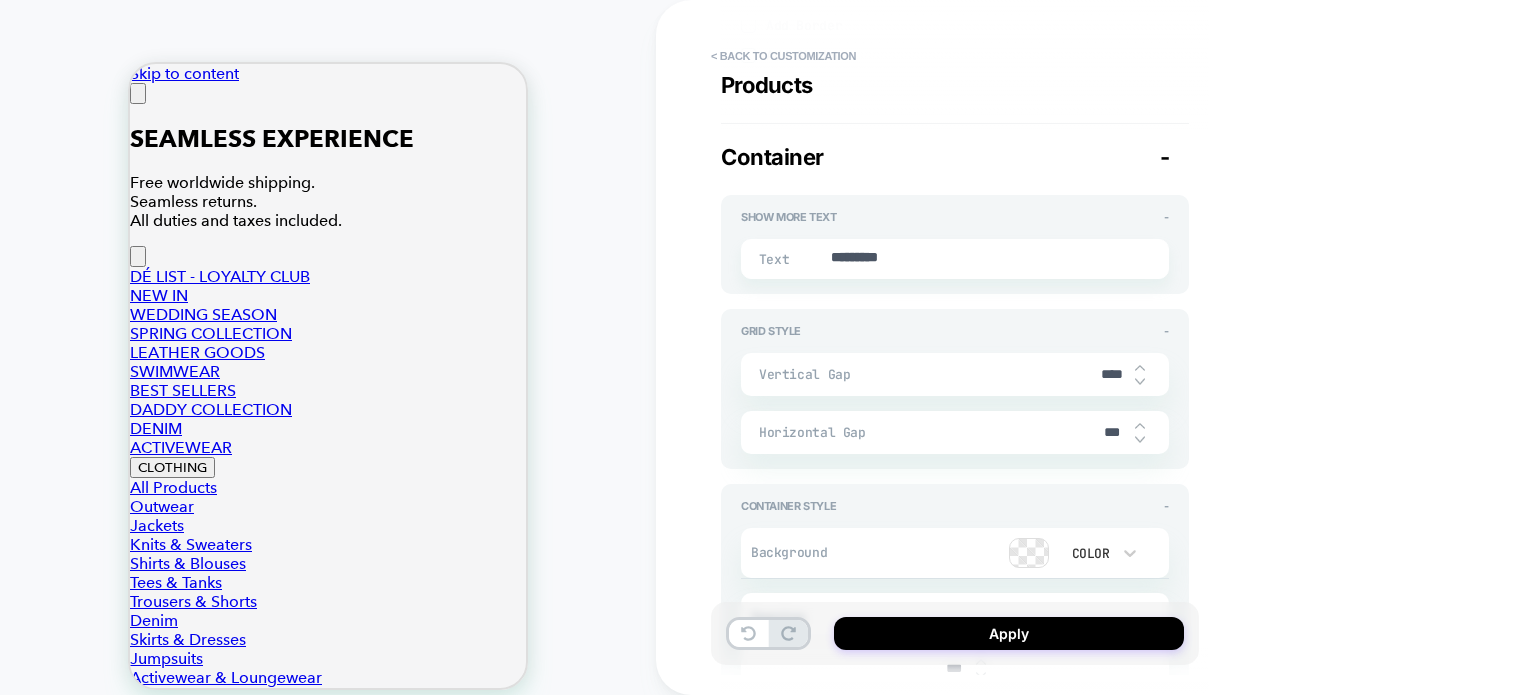 type on "*" 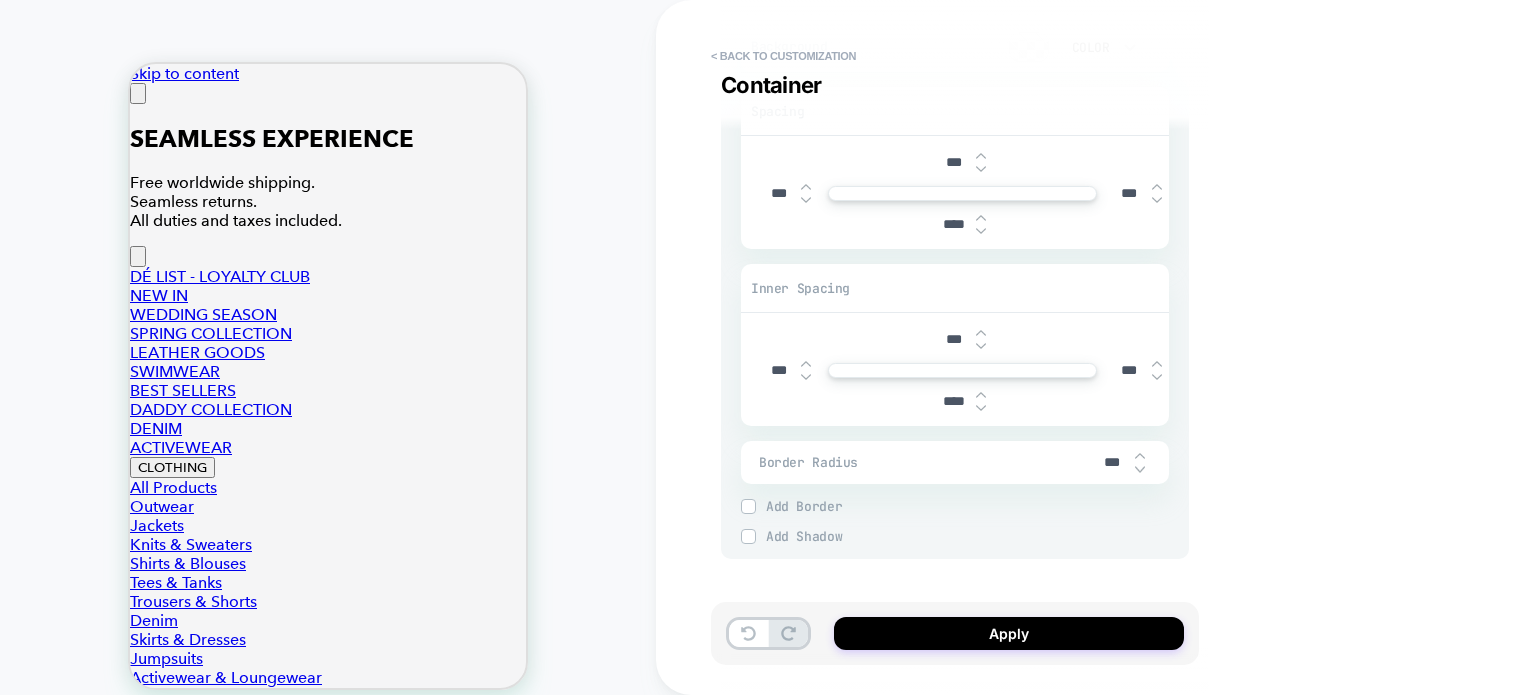 scroll, scrollTop: 3808, scrollLeft: 0, axis: vertical 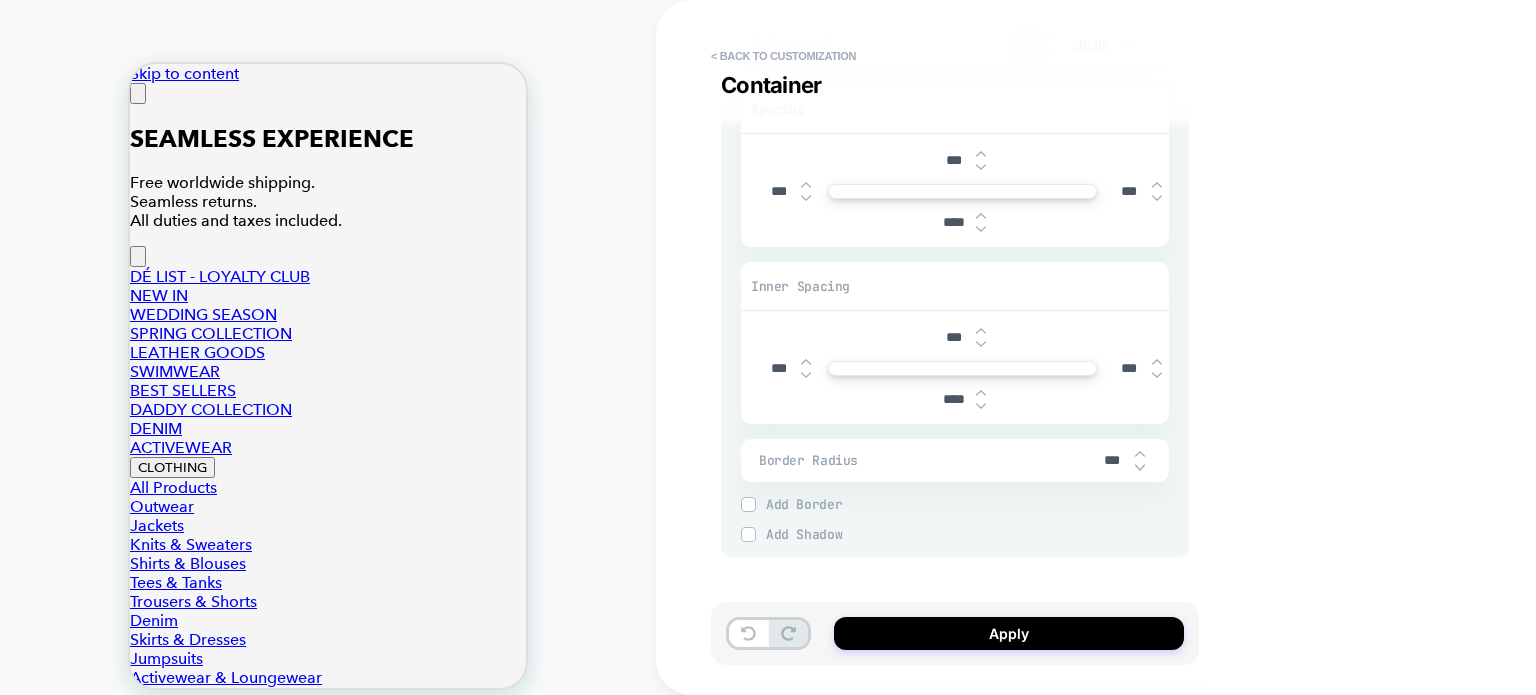 click on "***" at bounding box center (1129, 368) 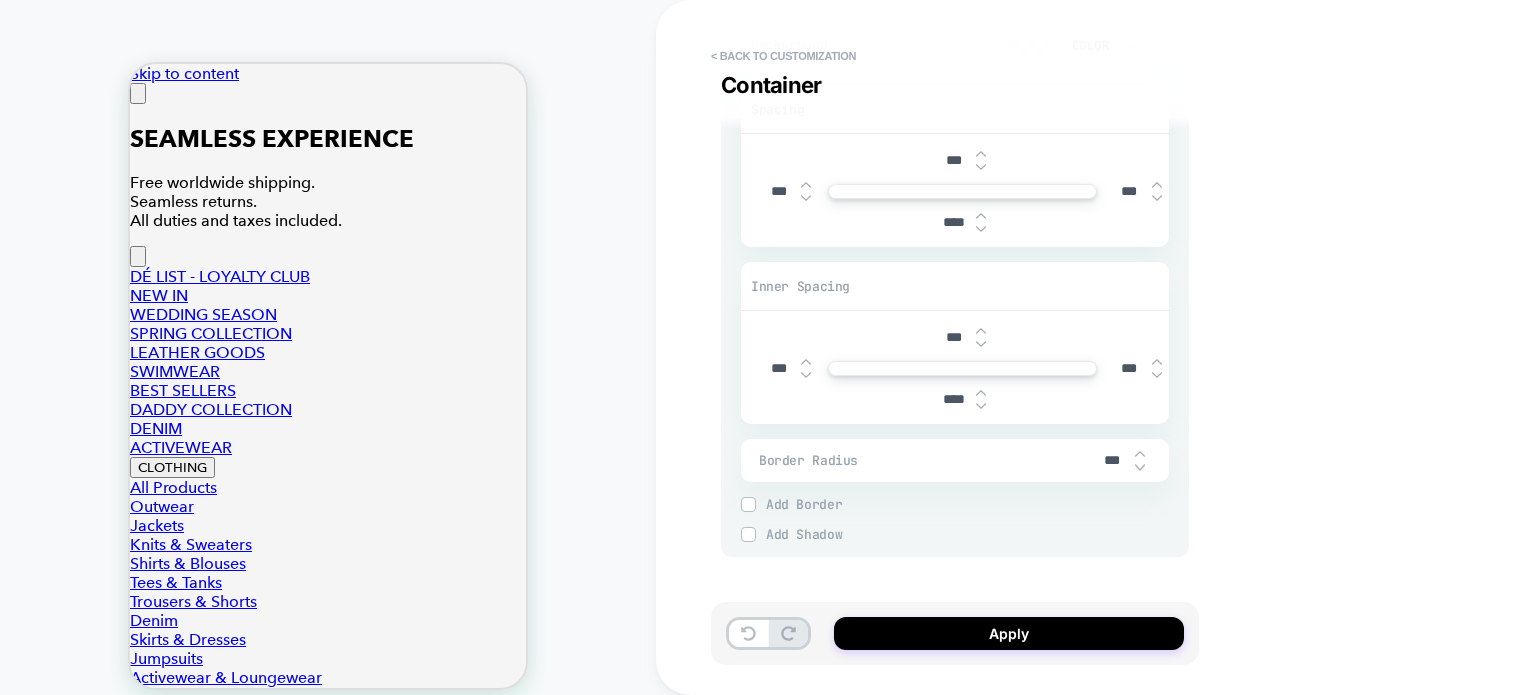 type on "*" 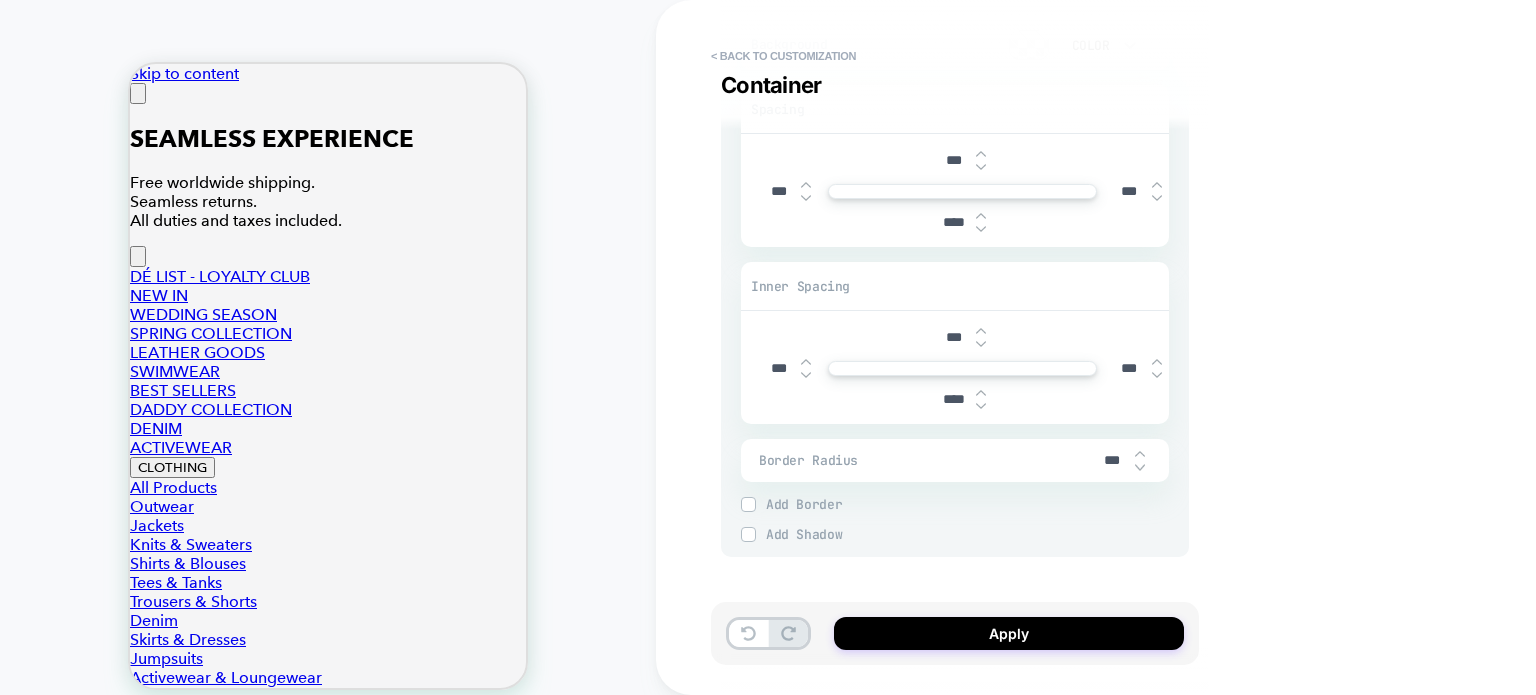 type on "****" 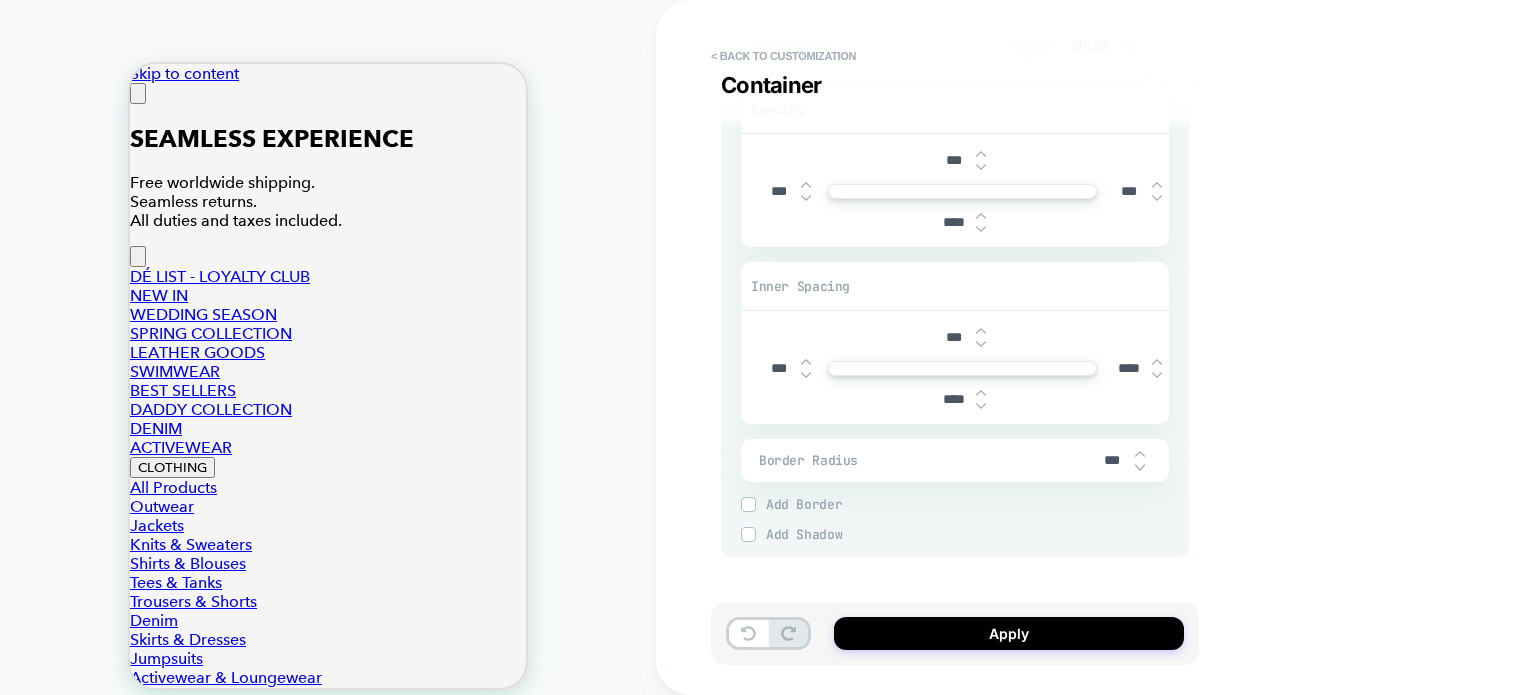 type on "*" 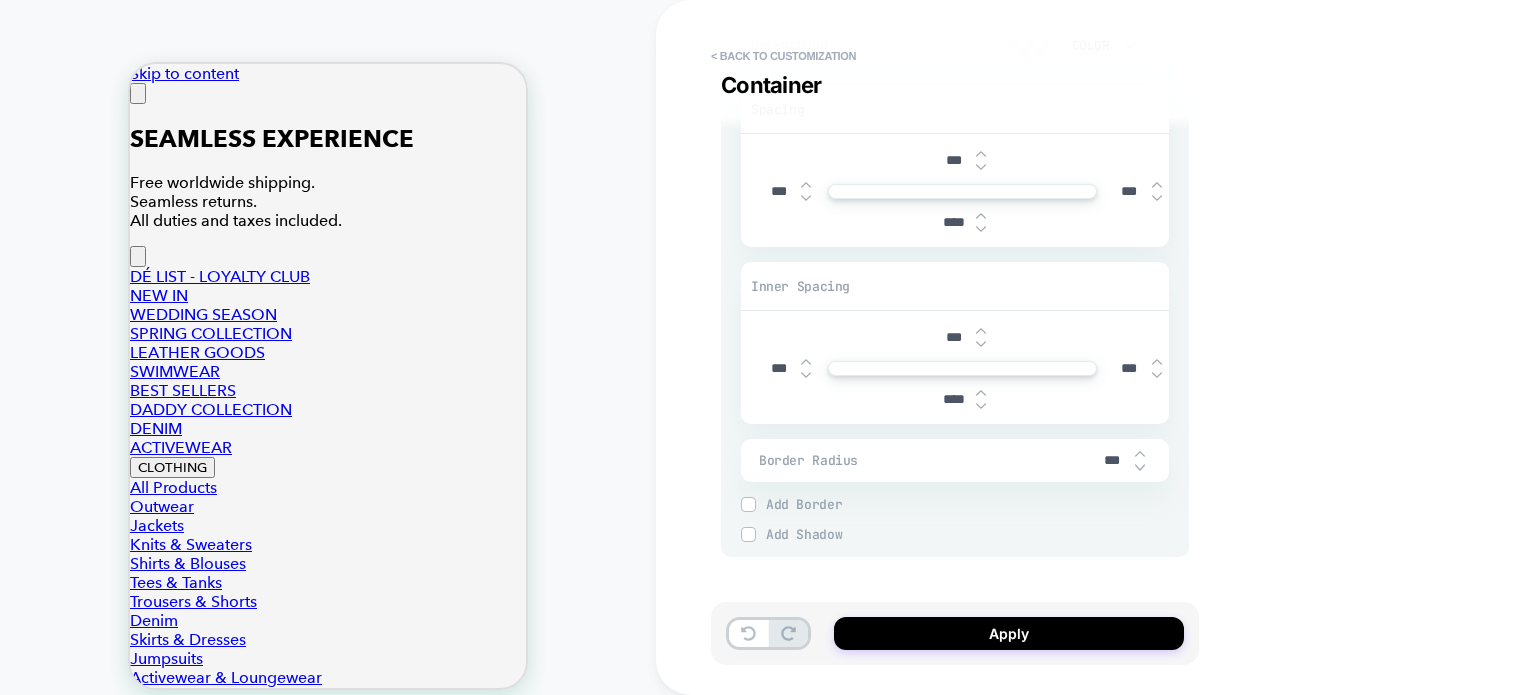 type on "*" 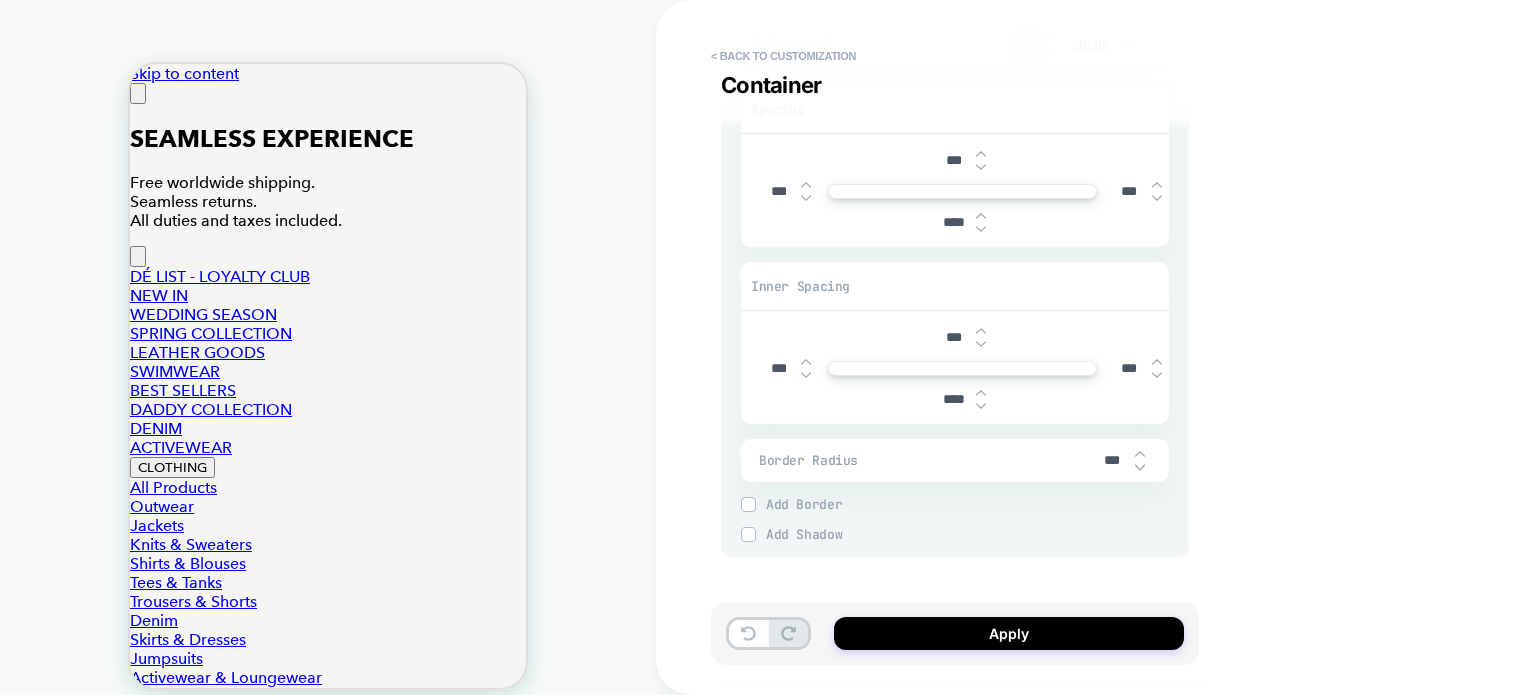type on "****" 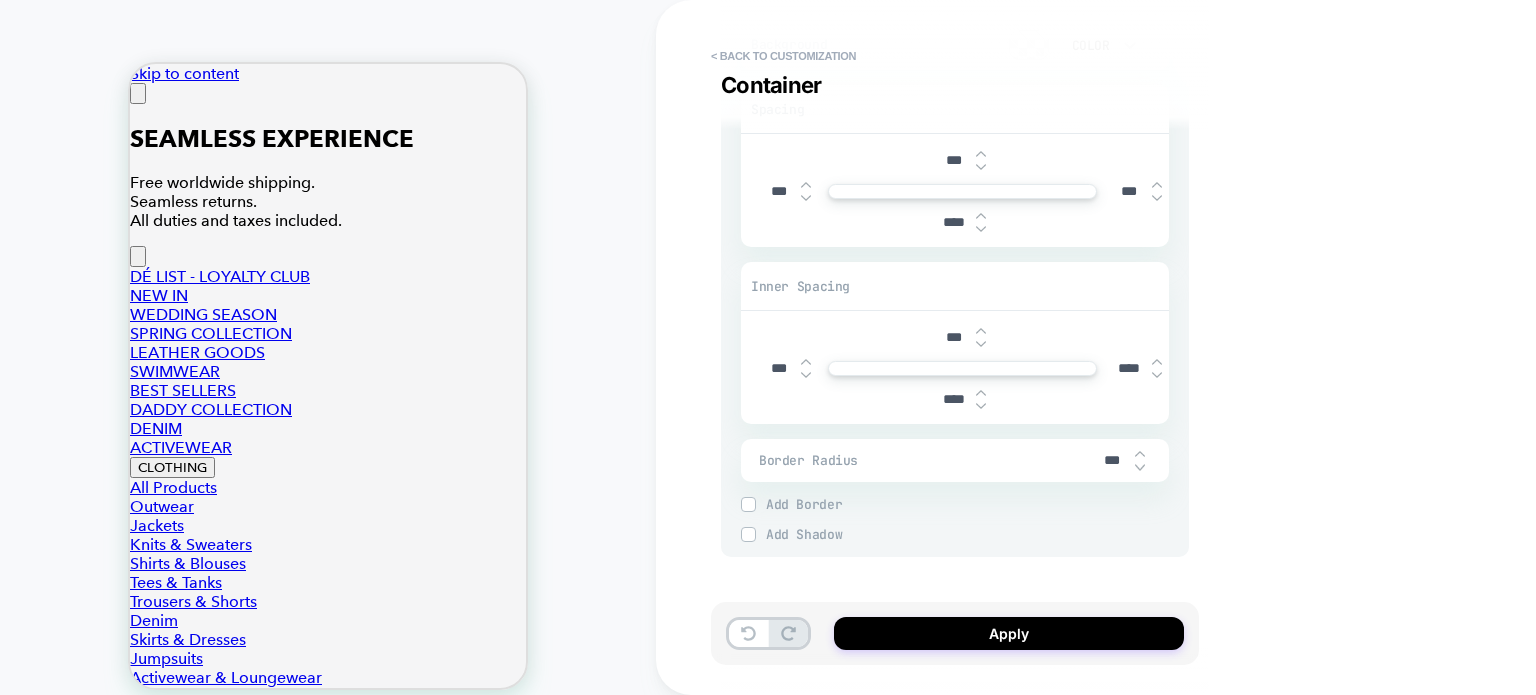 type on "*" 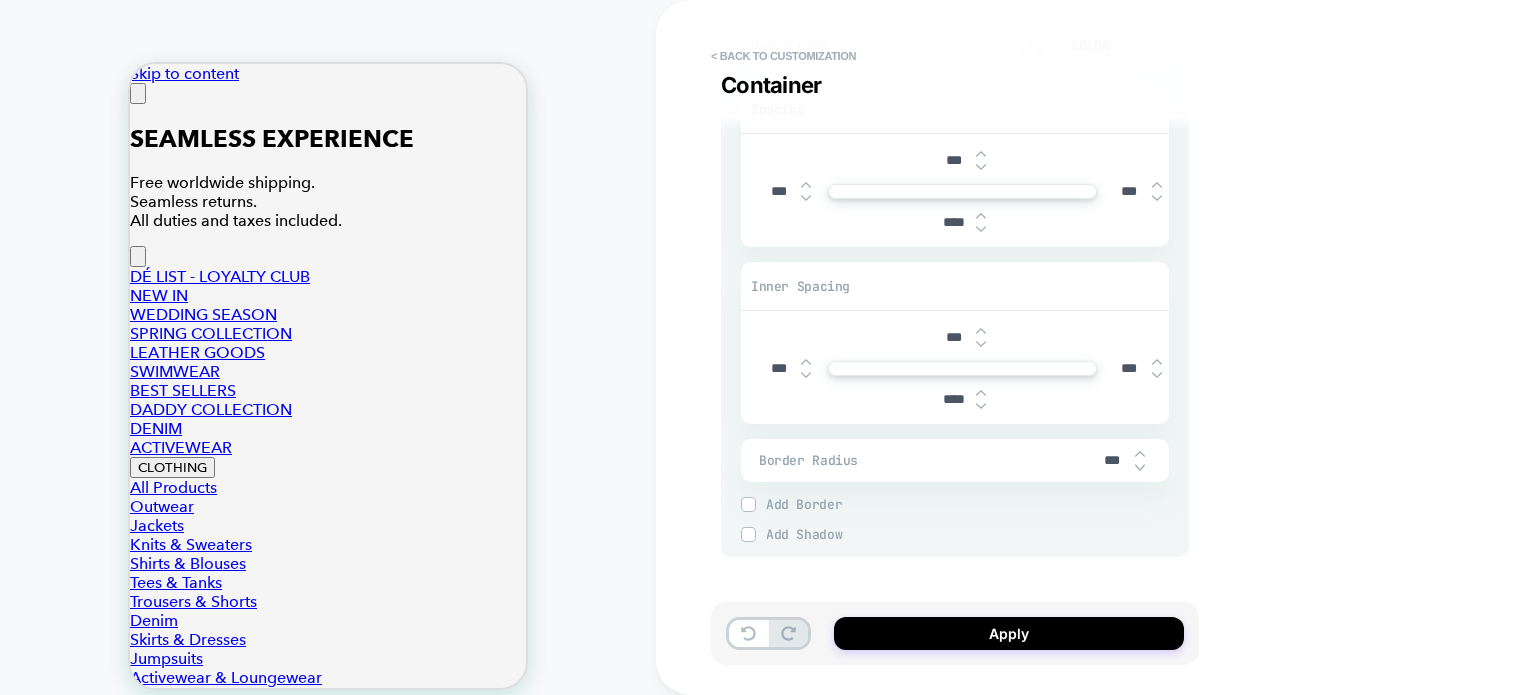 type on "*" 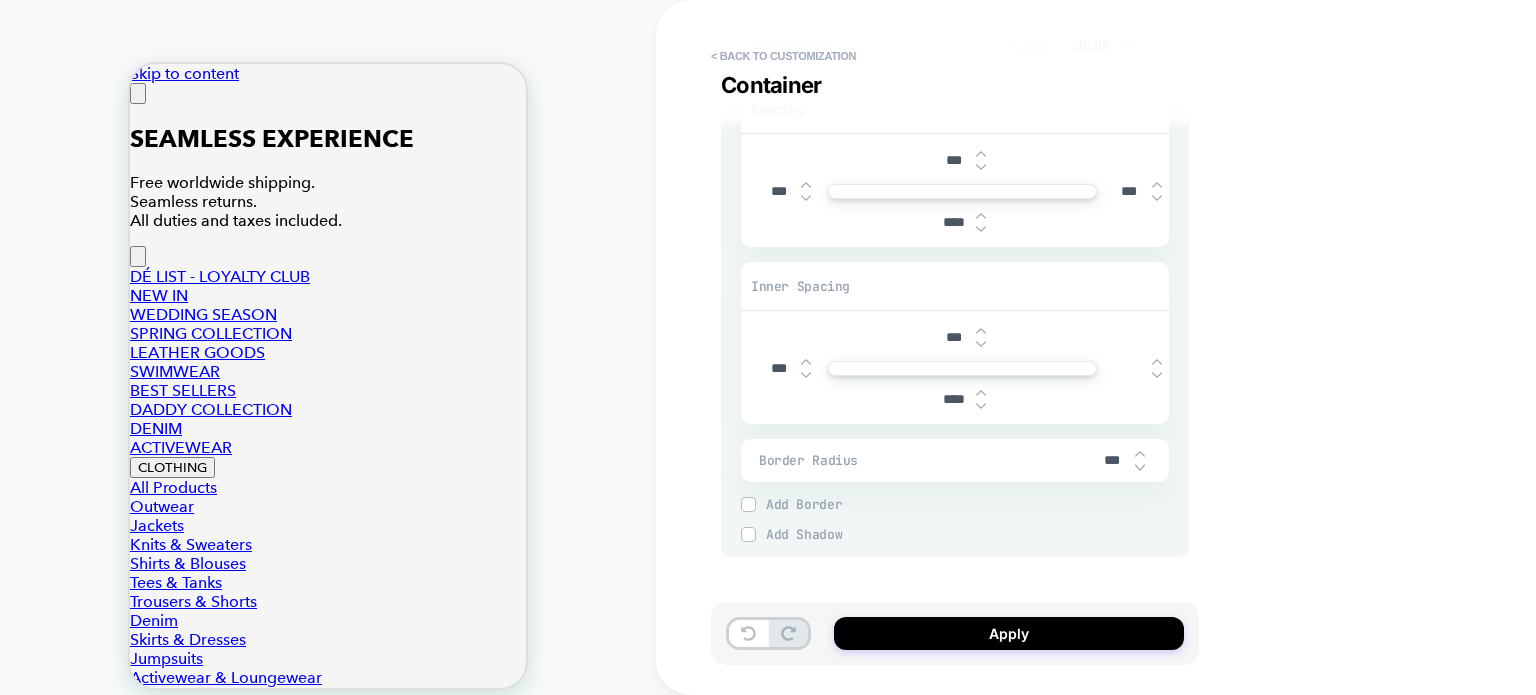 type on "*" 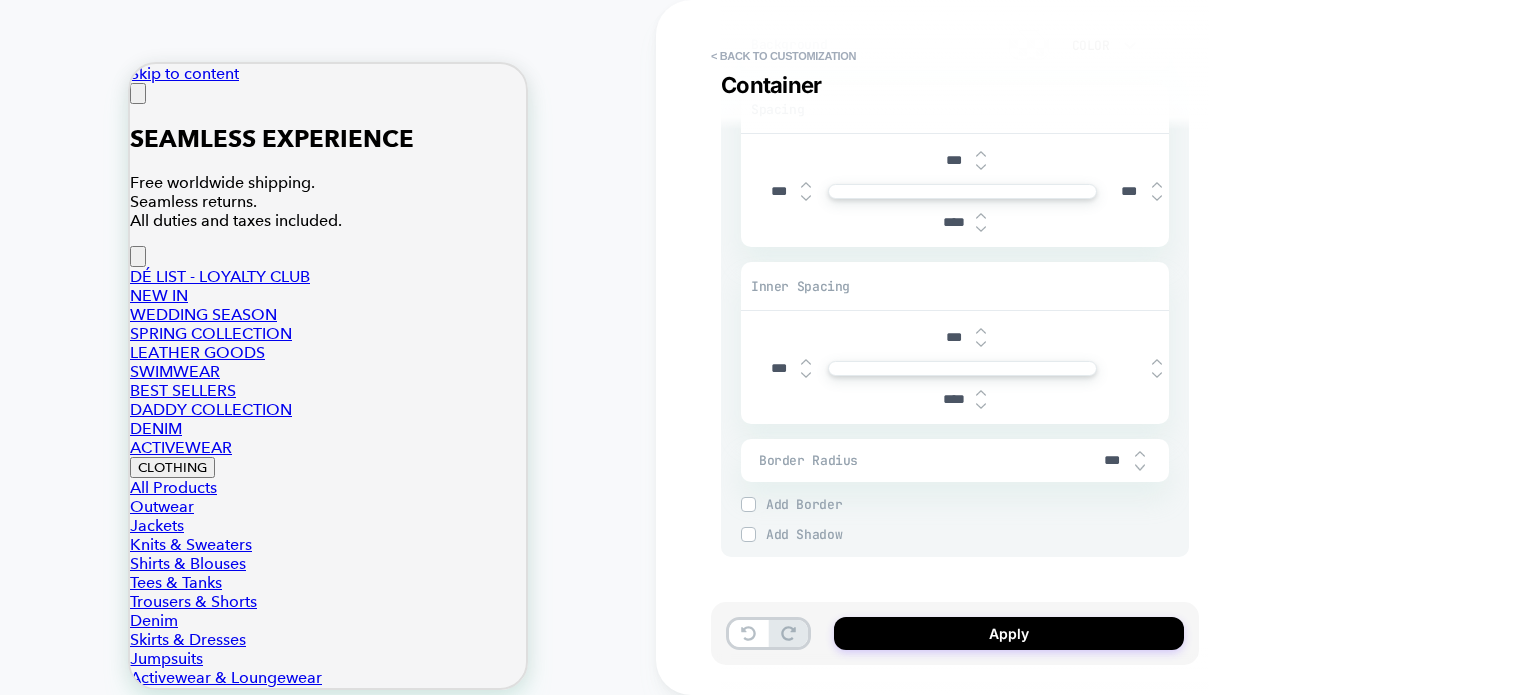 type on "***" 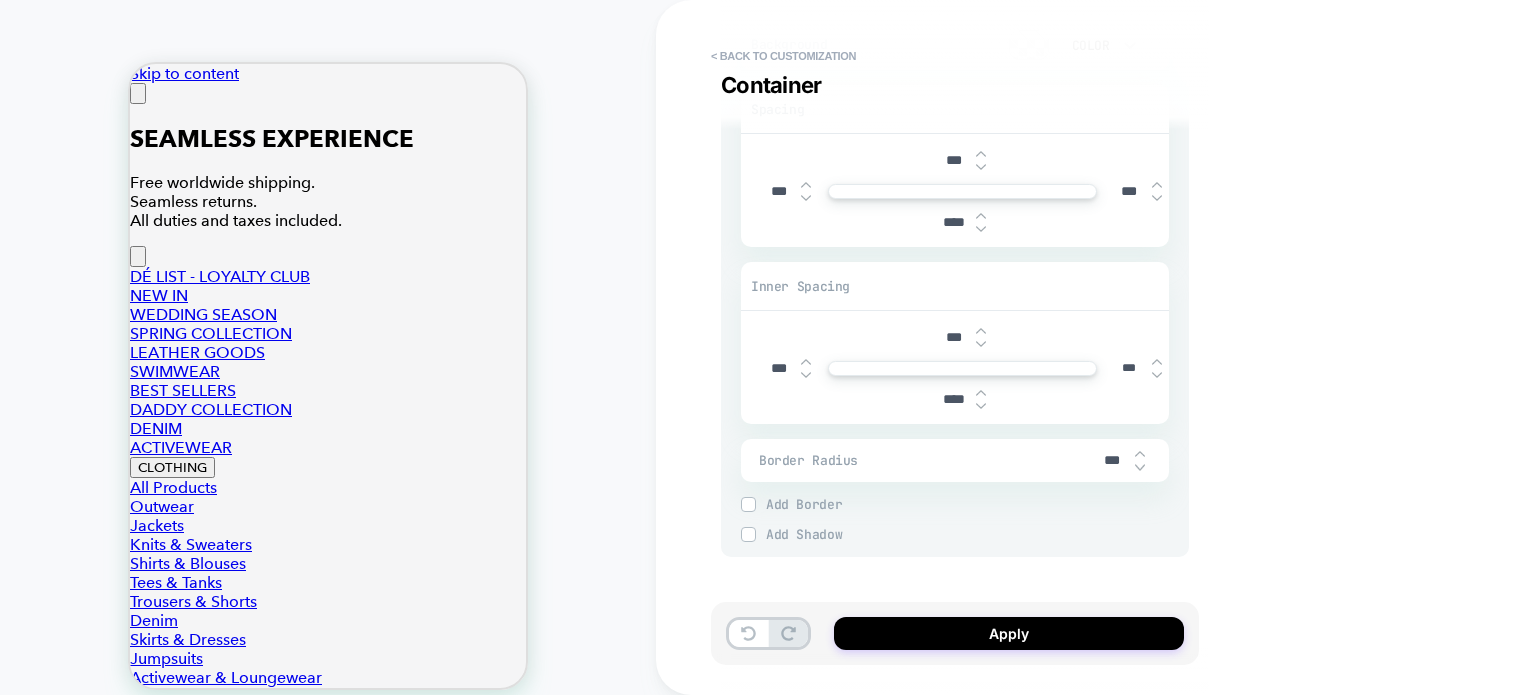 type on "*" 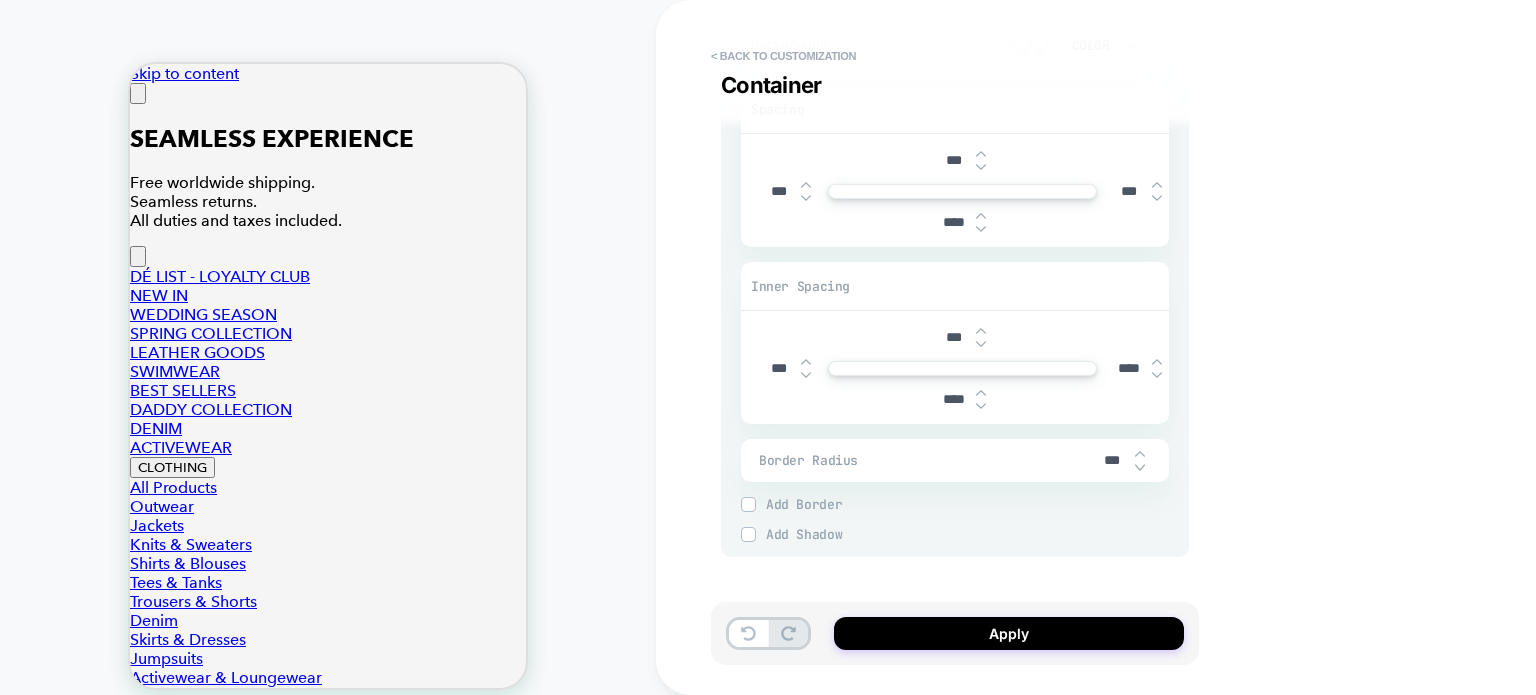 type on "*" 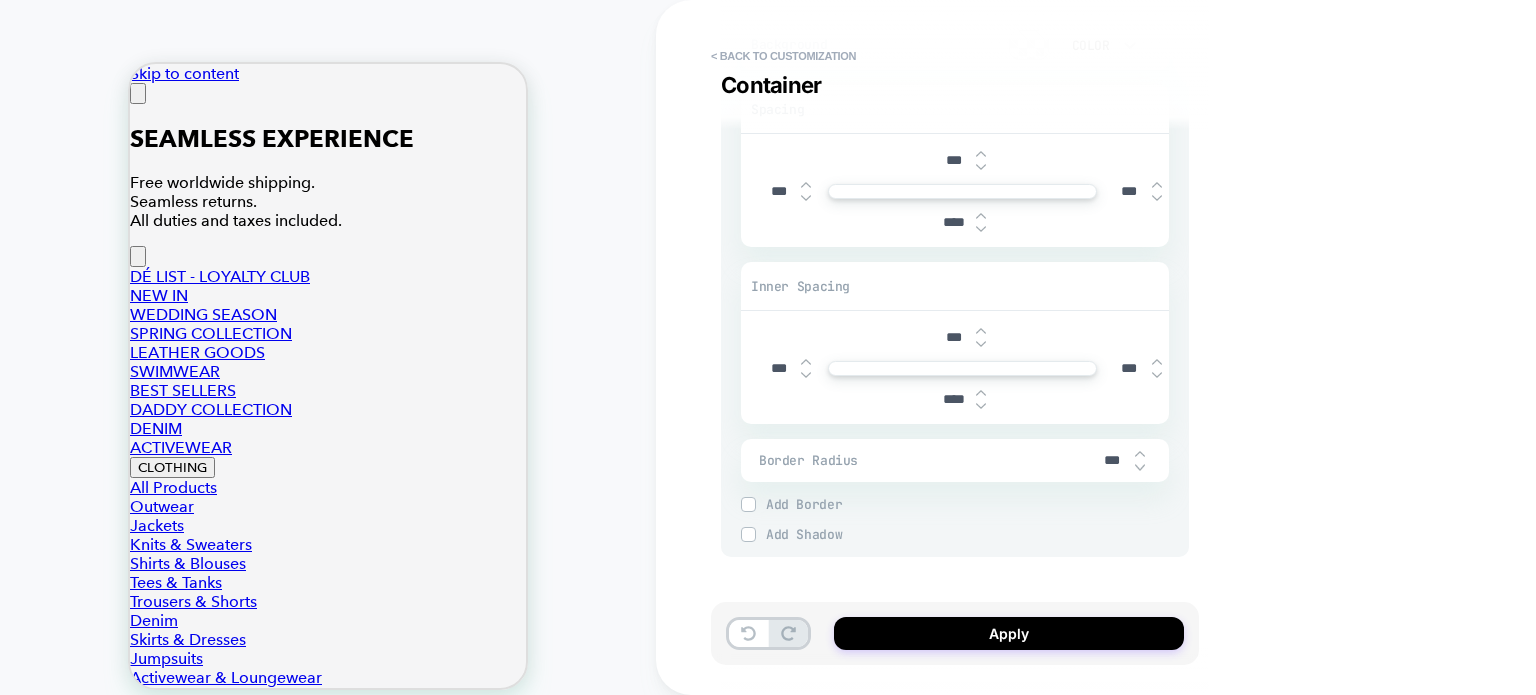 type on "*" 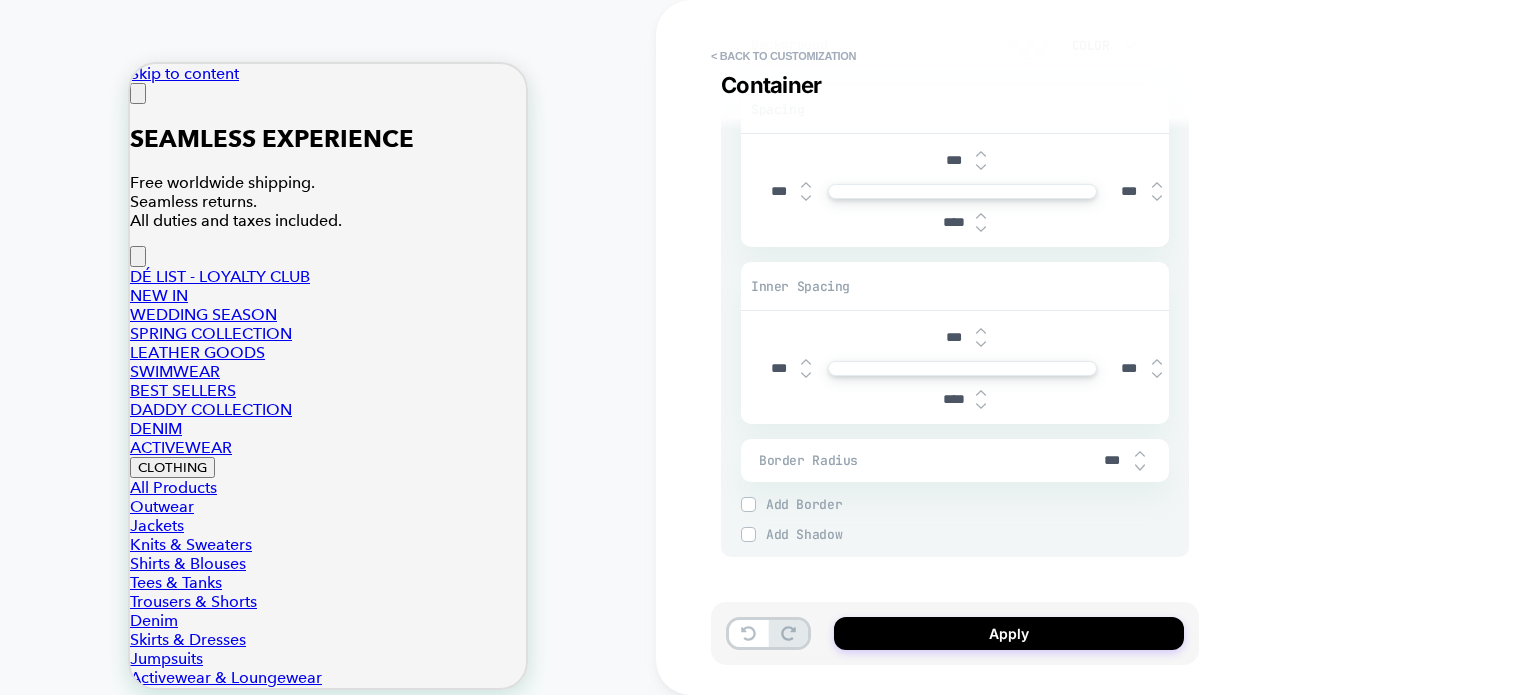 type on "****" 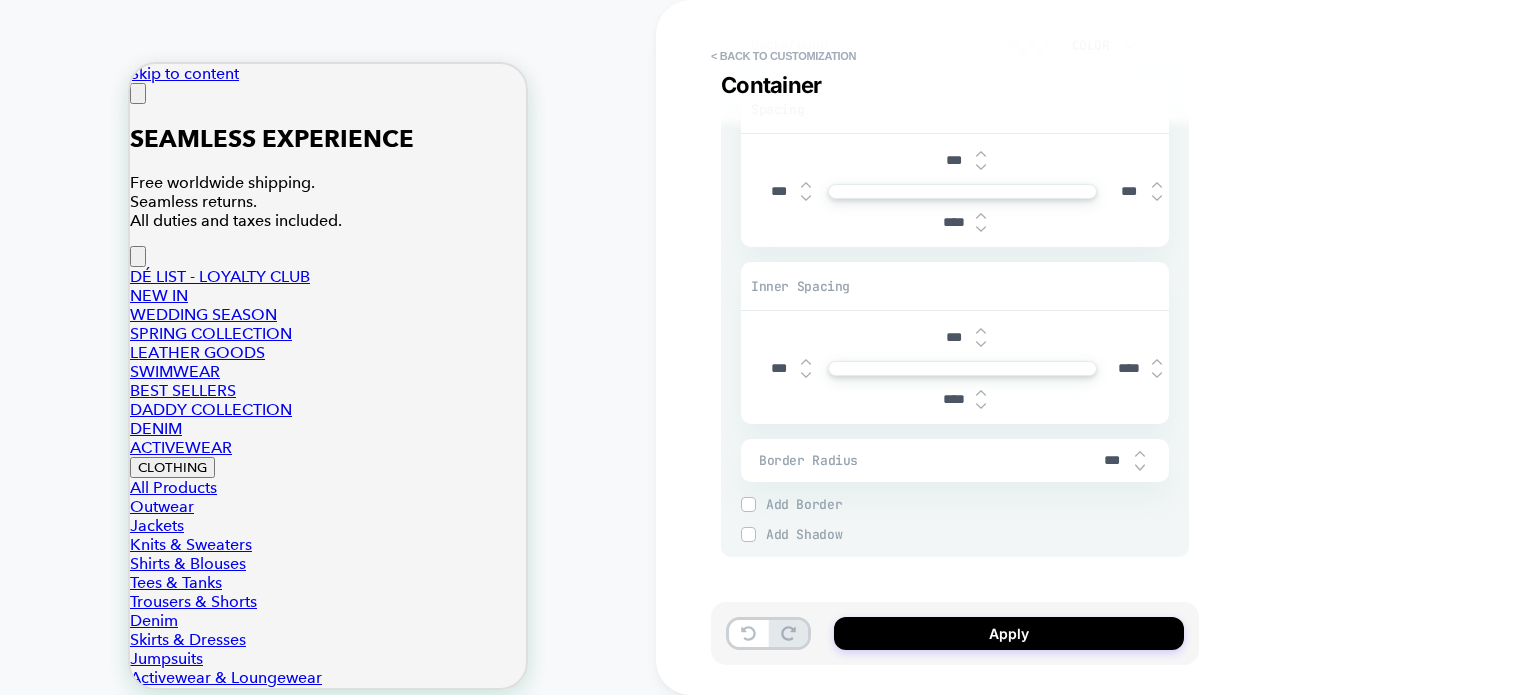 type on "*" 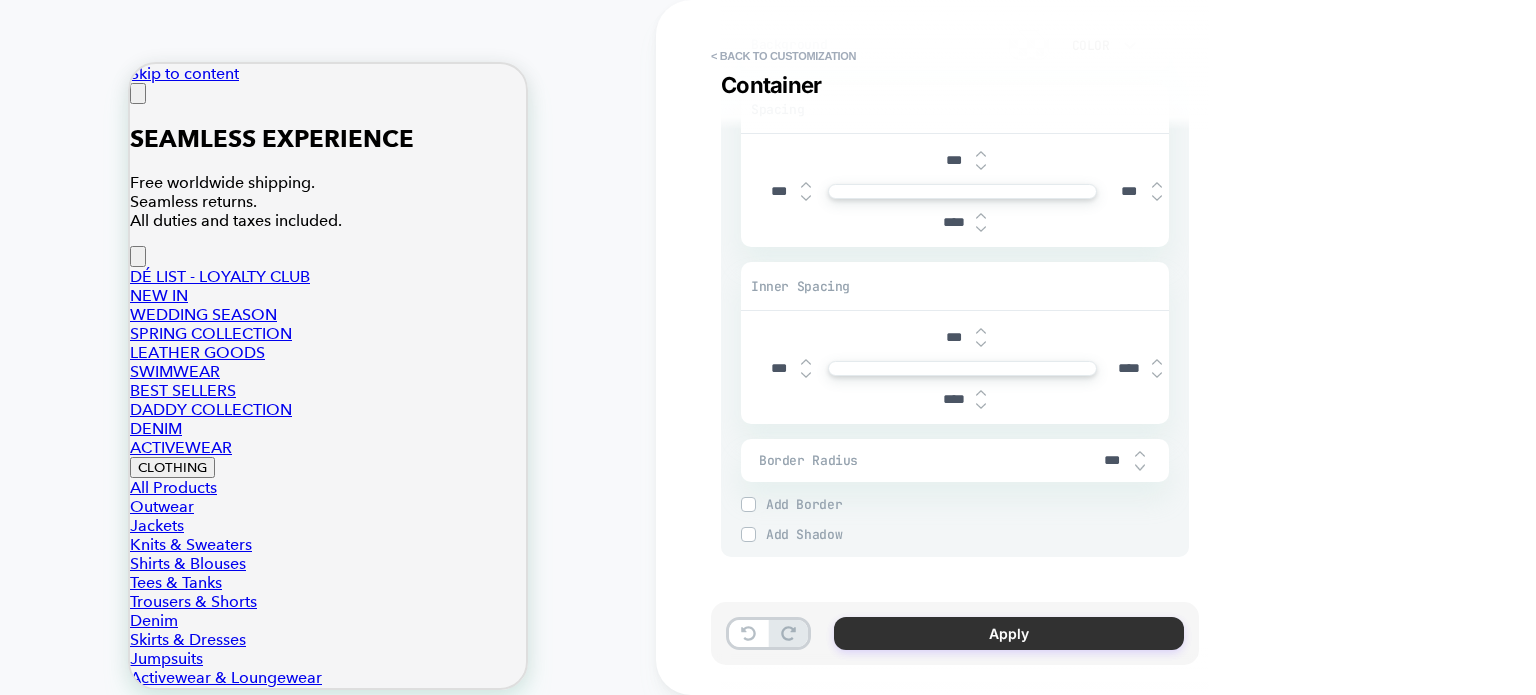 click on "Apply" at bounding box center [1009, 633] 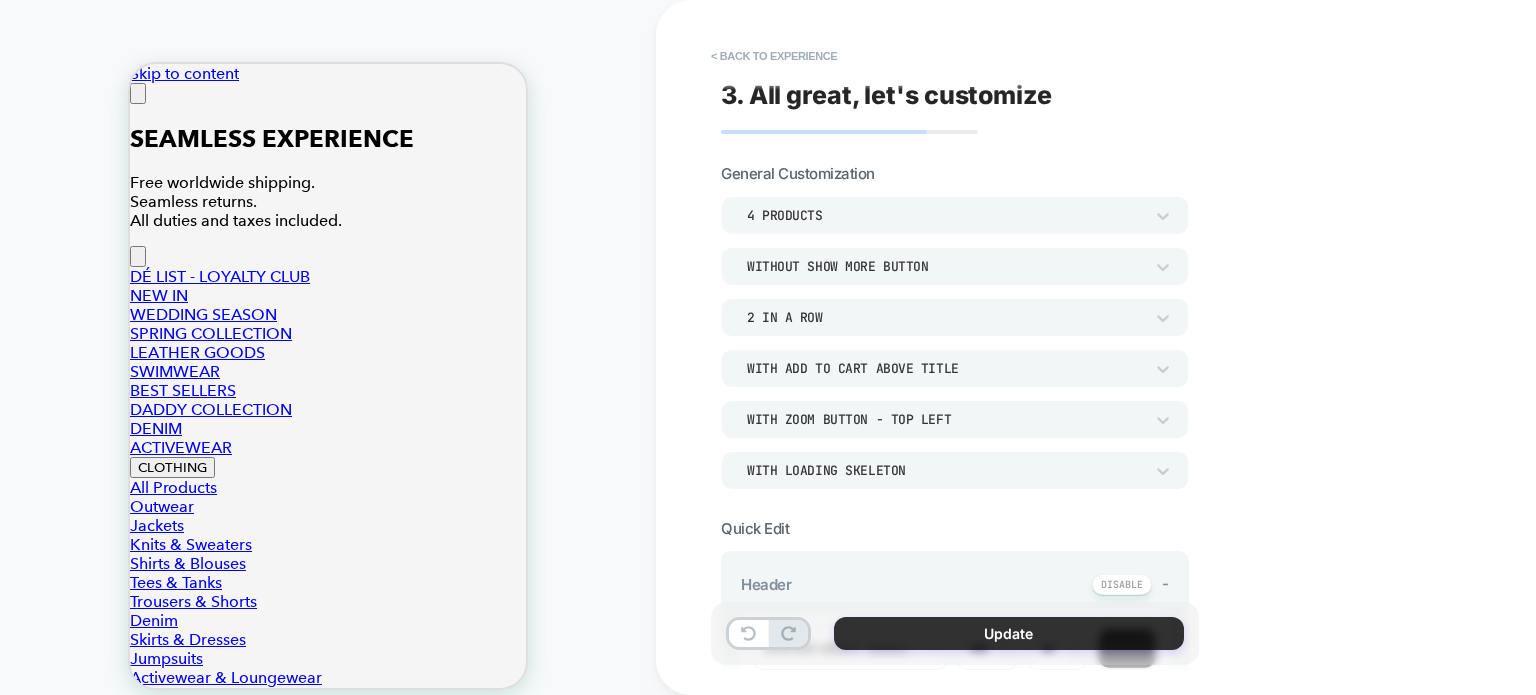 click on "Update" at bounding box center (1009, 633) 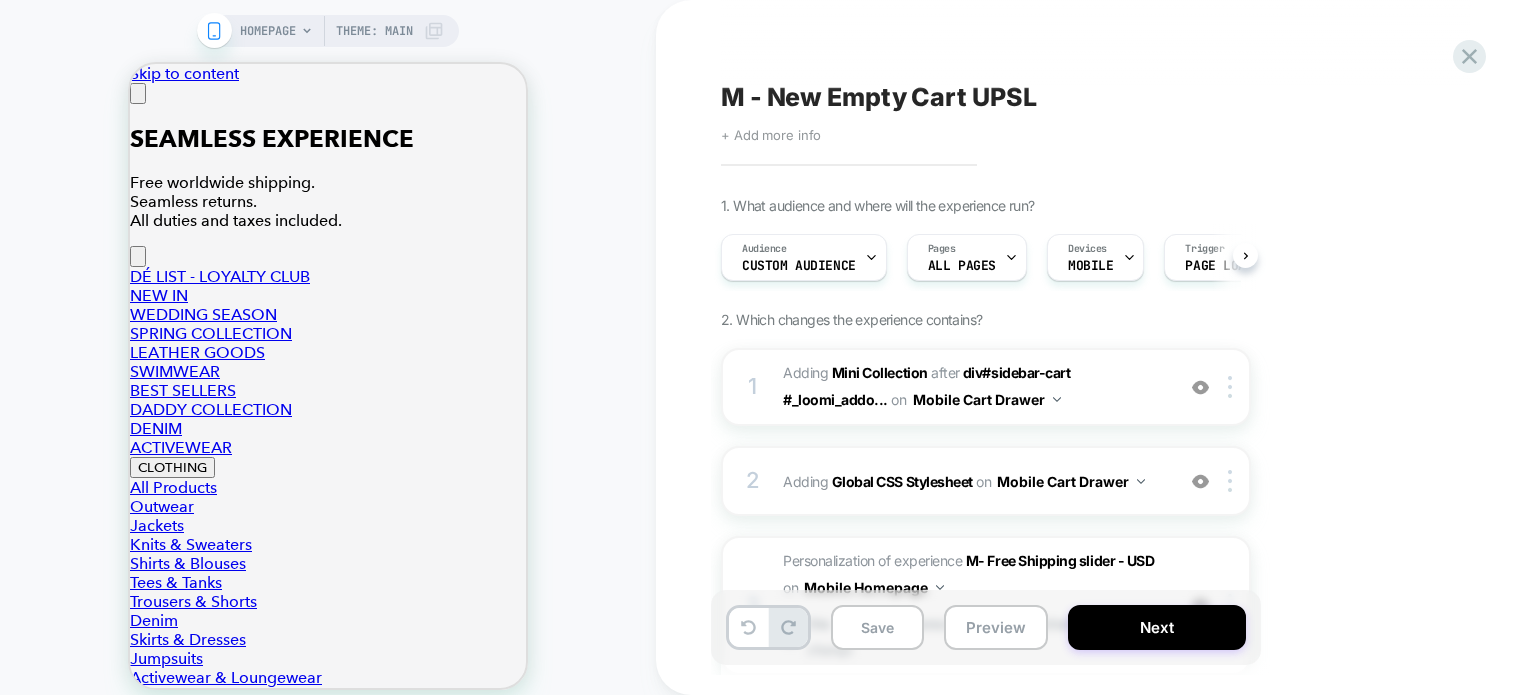 scroll, scrollTop: 0, scrollLeft: 0, axis: both 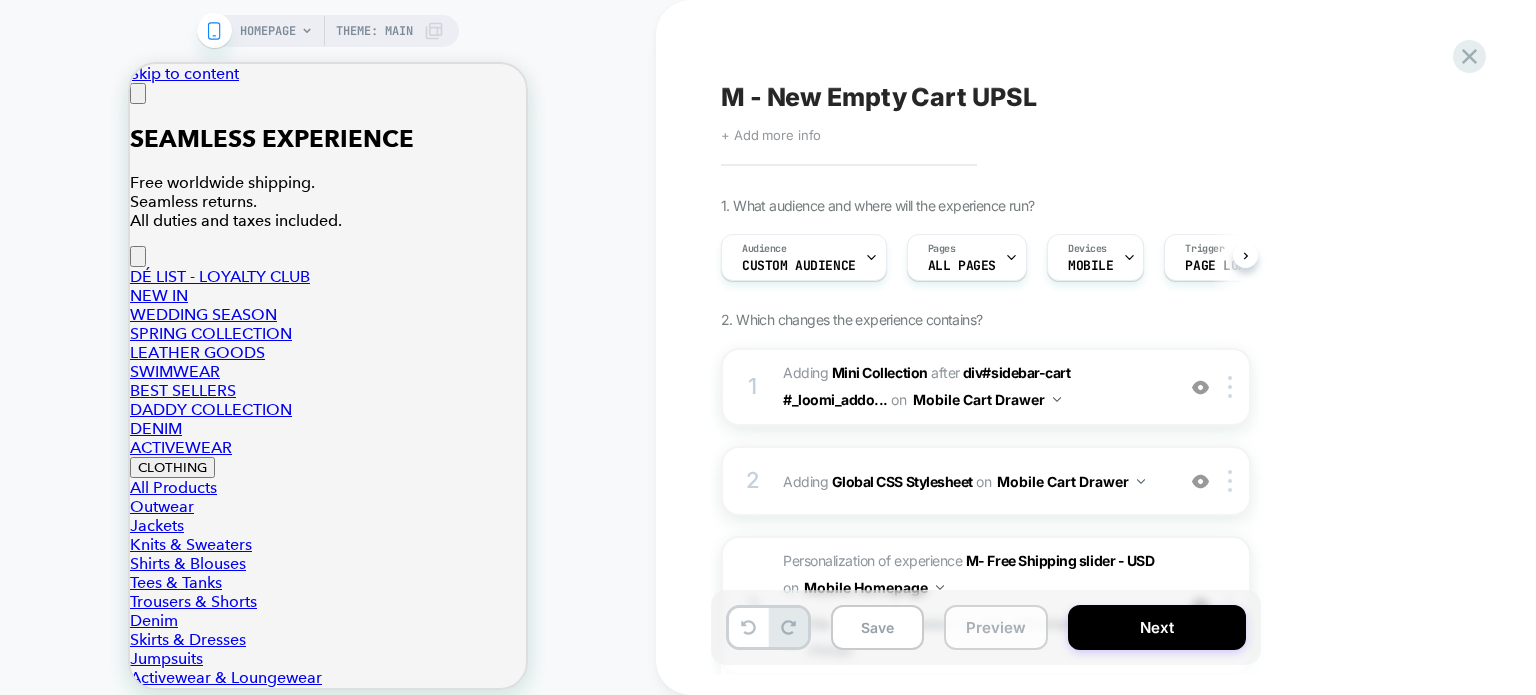 click on "Preview" at bounding box center [996, 627] 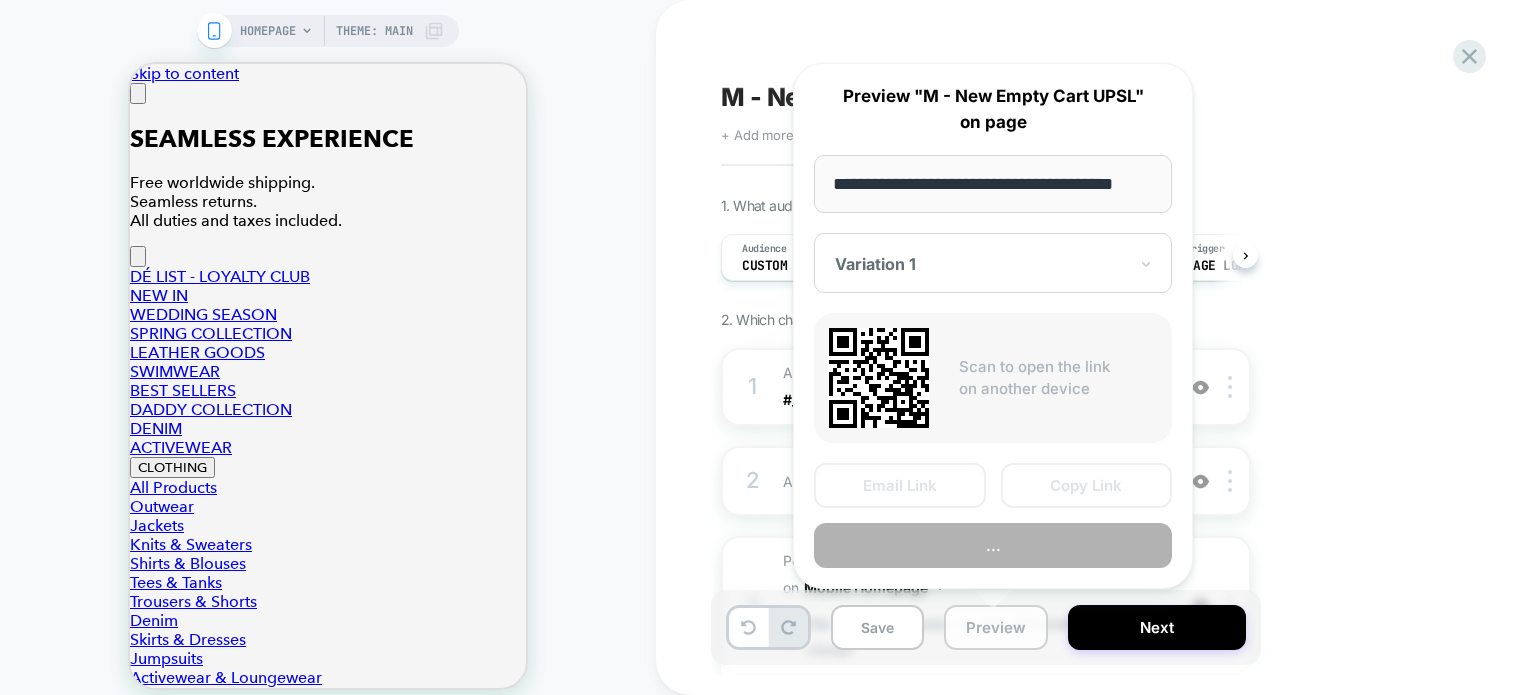 scroll, scrollTop: 0, scrollLeft: 24, axis: horizontal 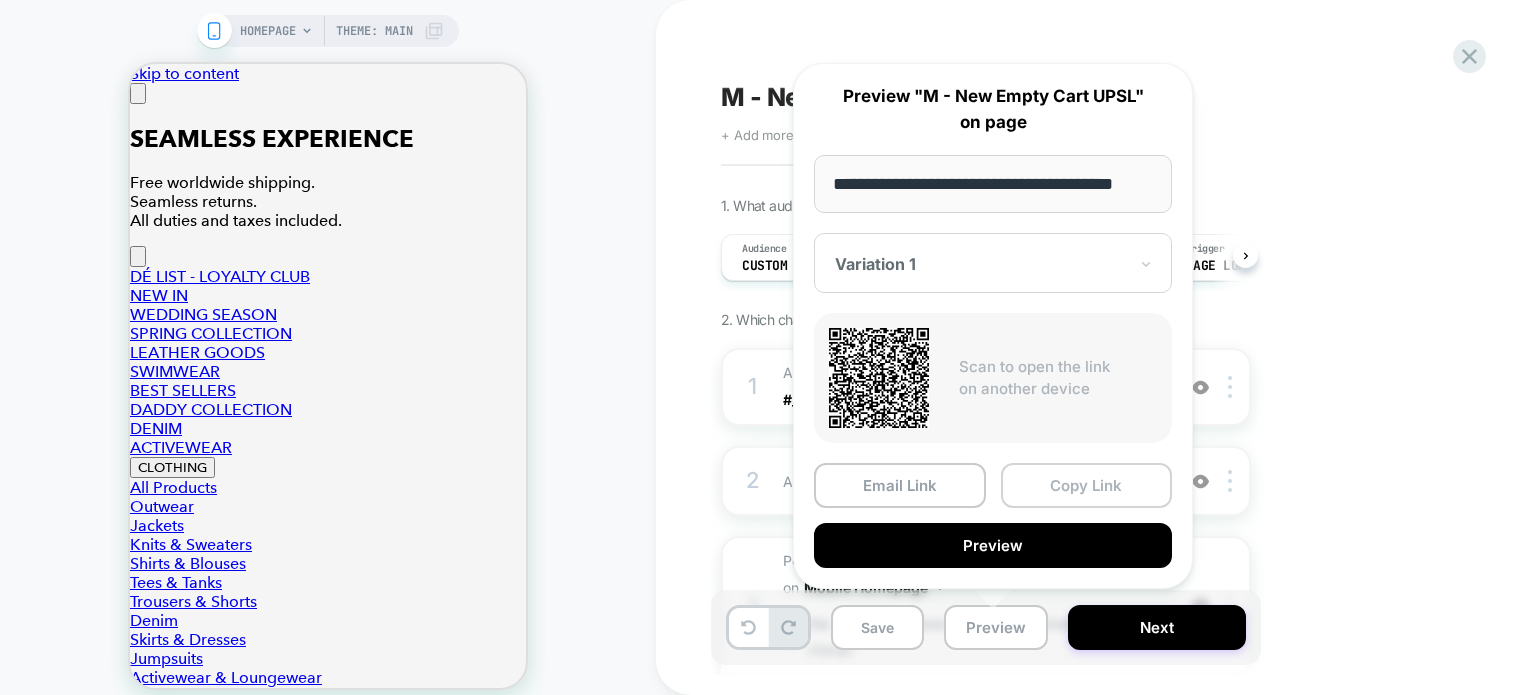 click on "Copy Link" at bounding box center (1087, 485) 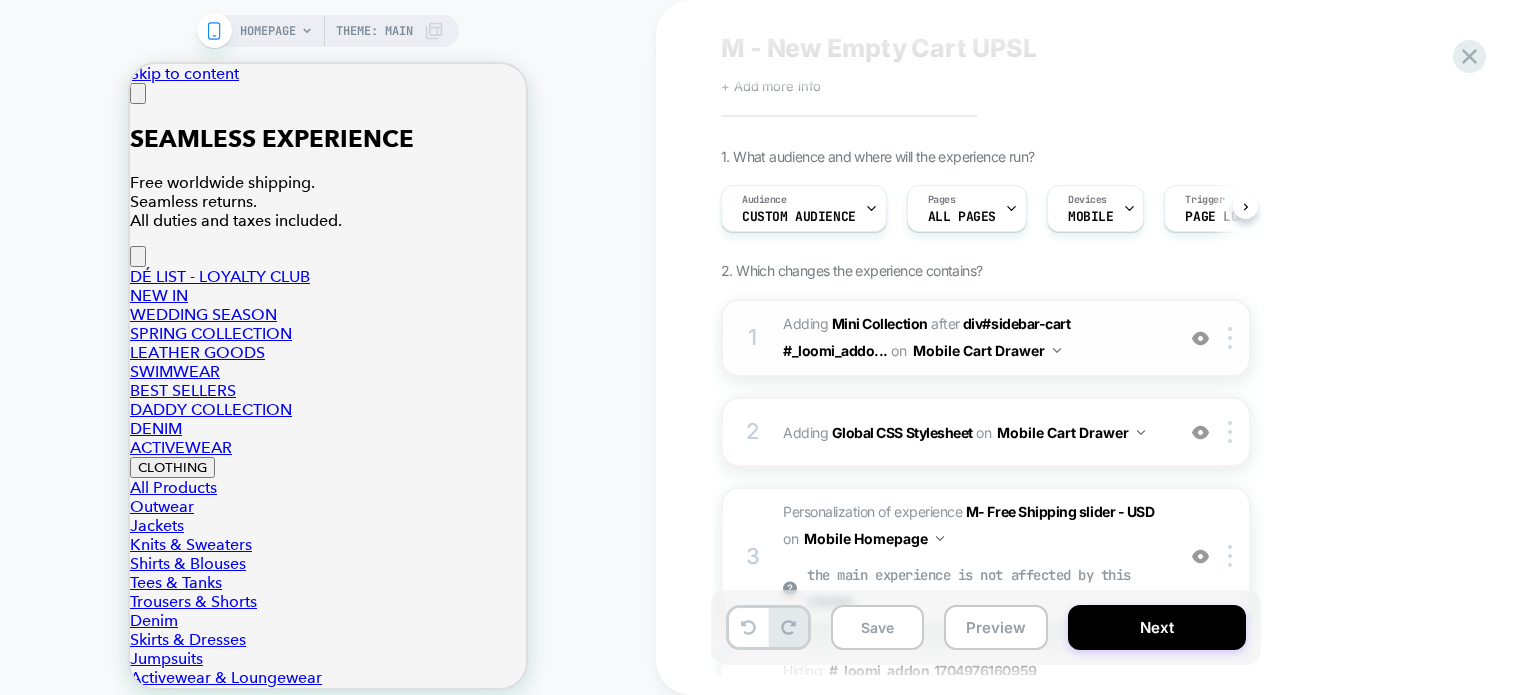 scroll, scrollTop: 14, scrollLeft: 0, axis: vertical 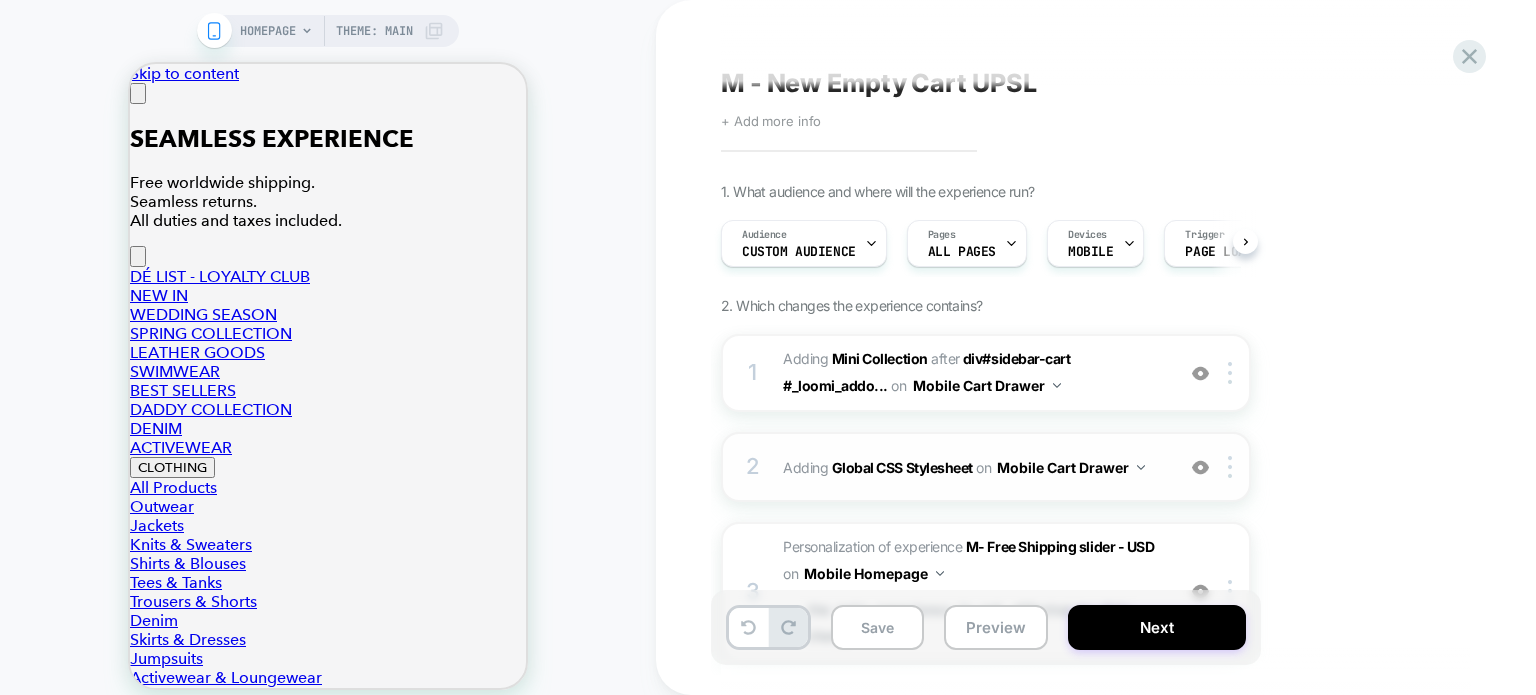 click at bounding box center [1200, 467] 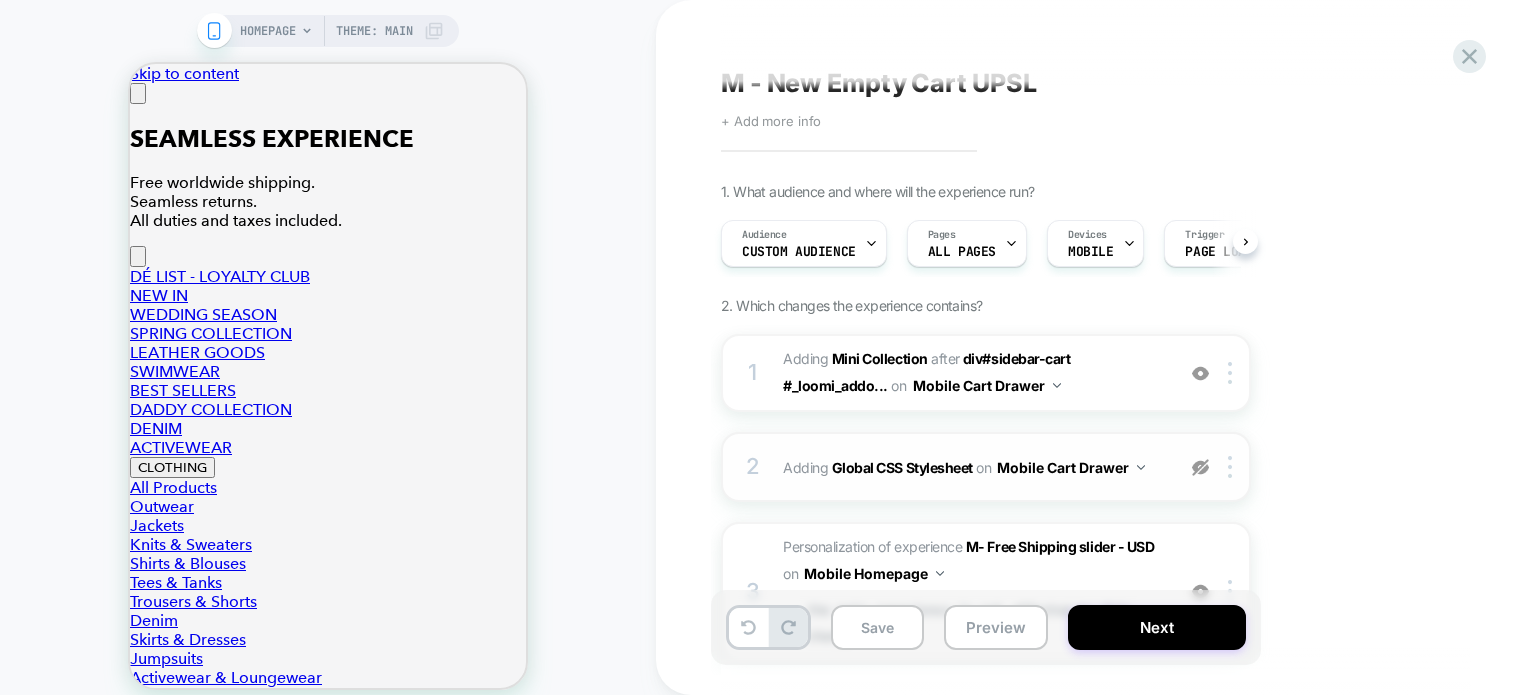 click at bounding box center [1200, 467] 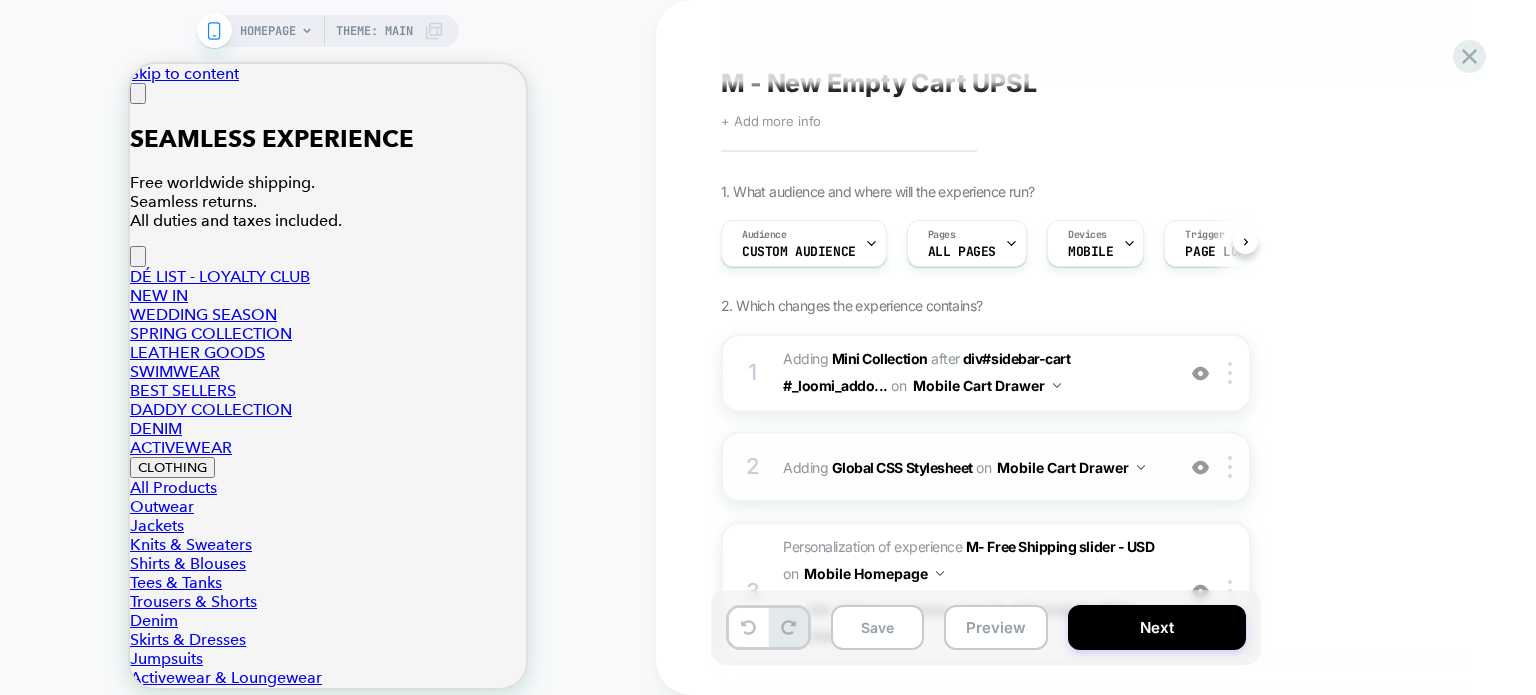 click on "2 Adding   Global CSS Stylesheet   on Mobile Cart Drawer Add Before Add After Copy to   Desktop Target   All Devices Delete" at bounding box center [986, 467] 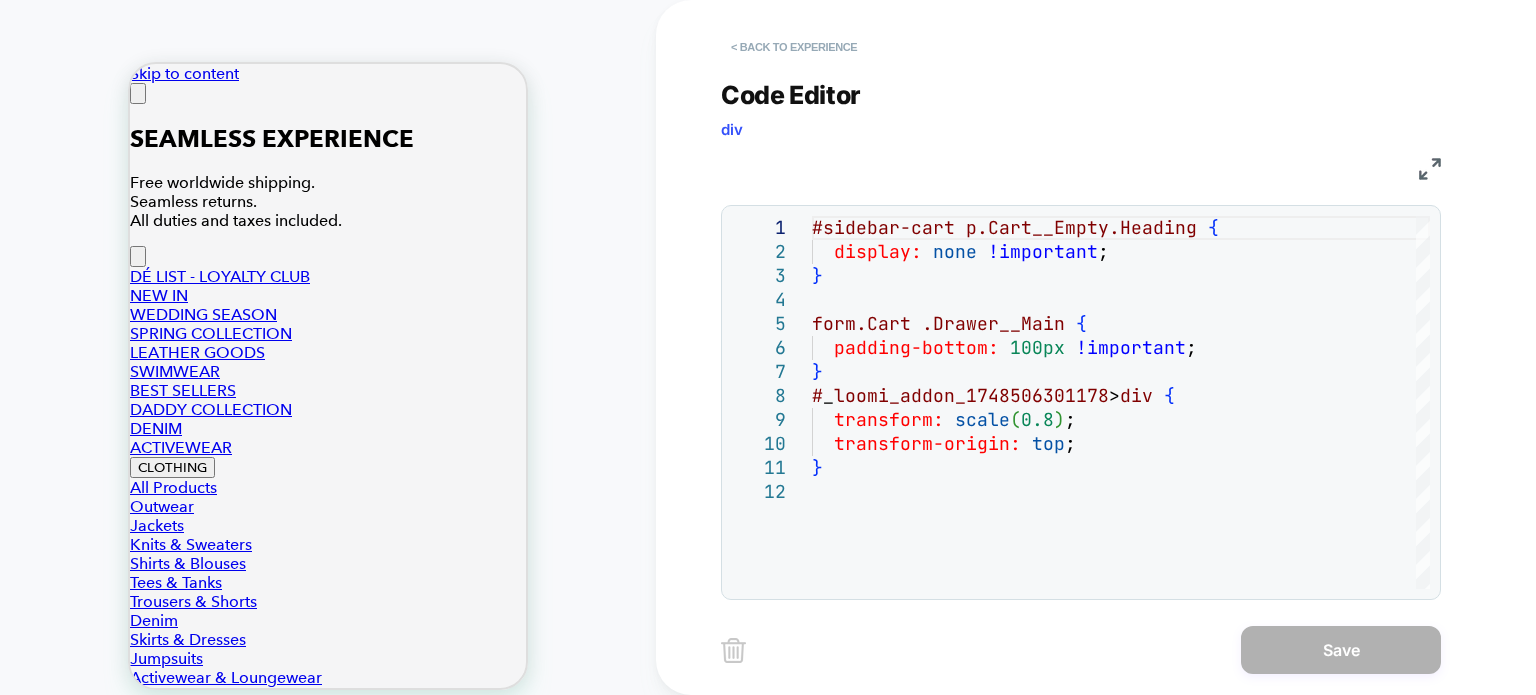 click on "< Back to experience" at bounding box center (794, 47) 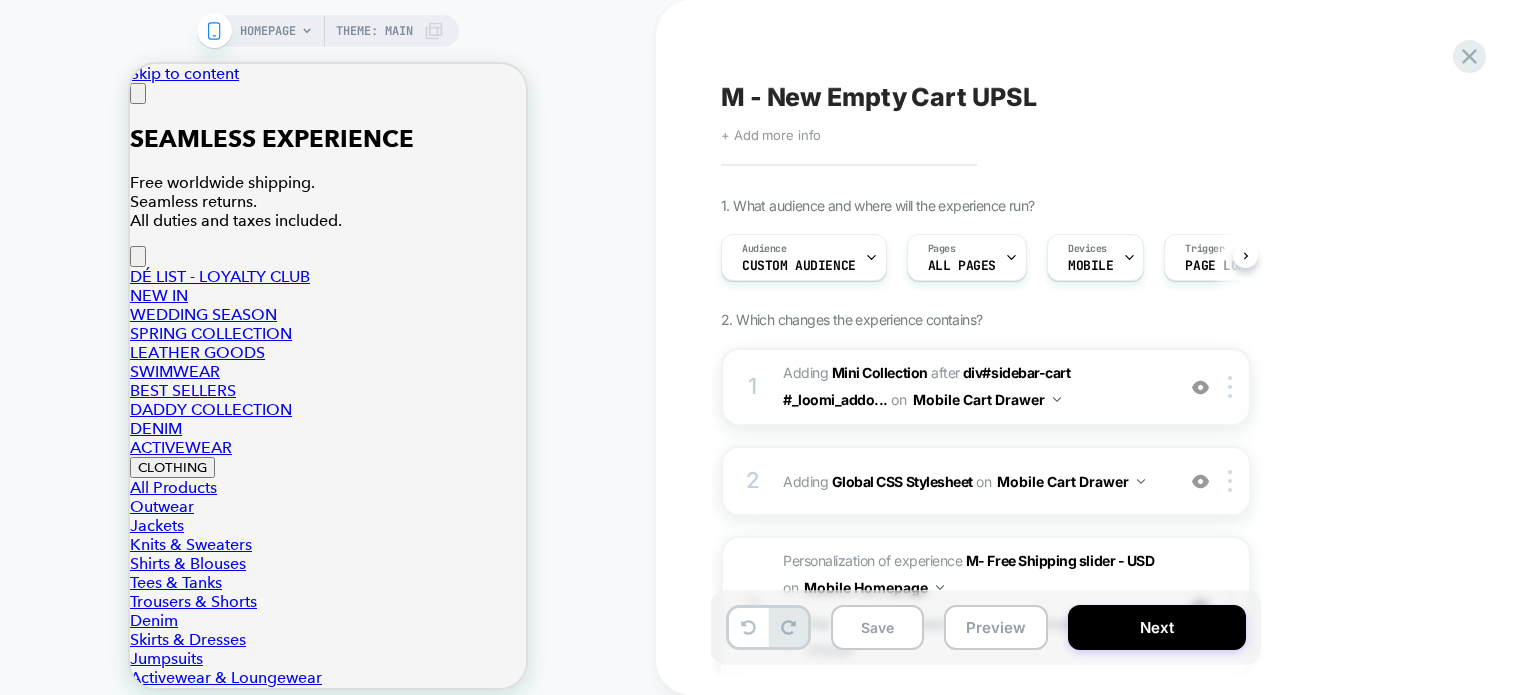 scroll, scrollTop: 0, scrollLeft: 0, axis: both 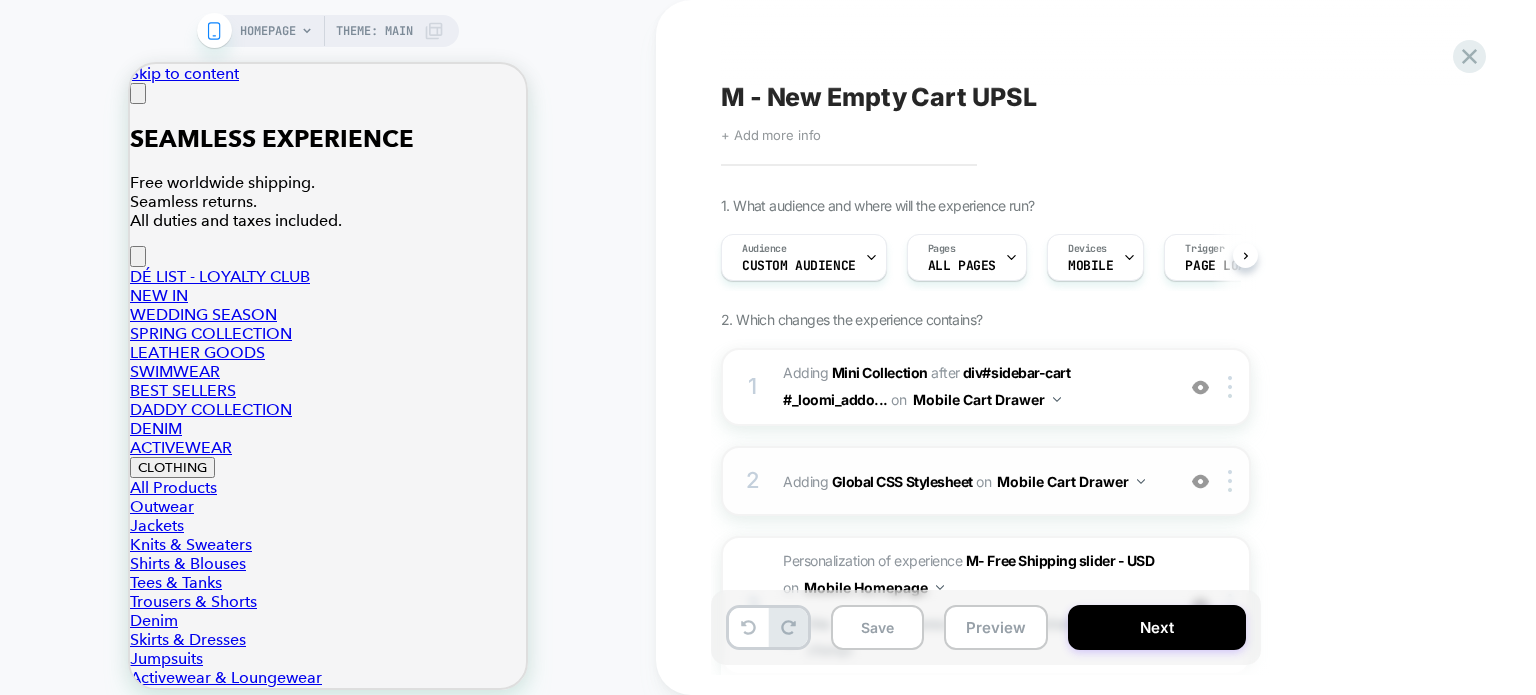 click on "Adding   Global CSS Stylesheet   on Mobile Cart Drawer" at bounding box center (973, 481) 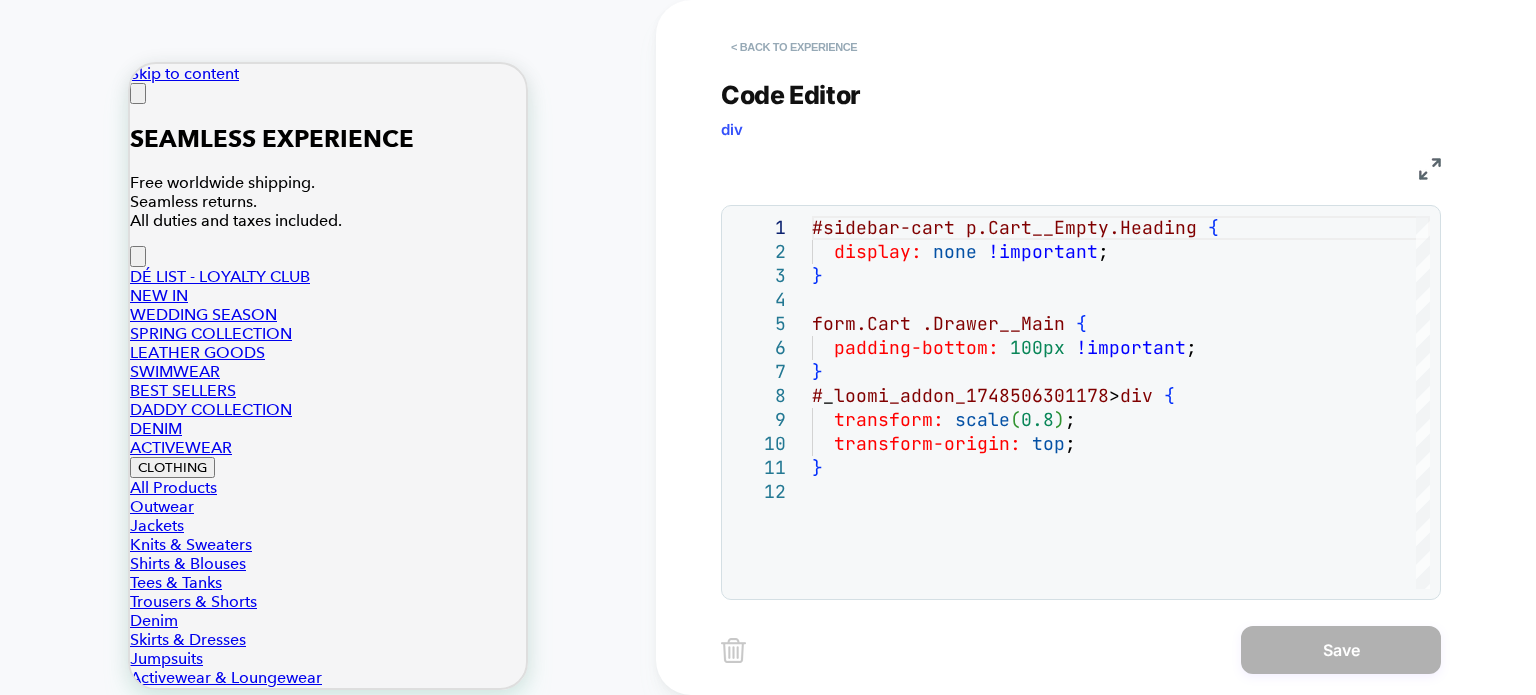 click on "< Back to experience" at bounding box center (794, 47) 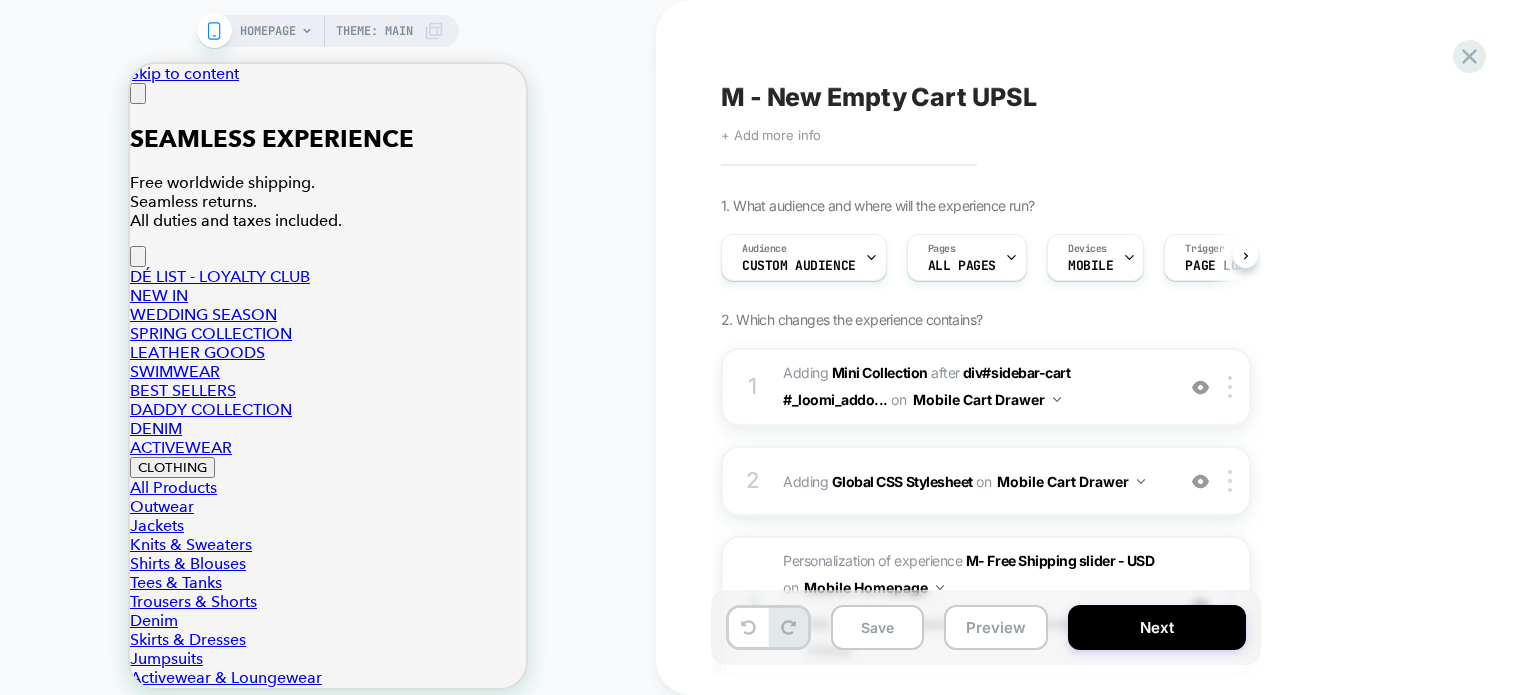 scroll, scrollTop: 0, scrollLeft: 0, axis: both 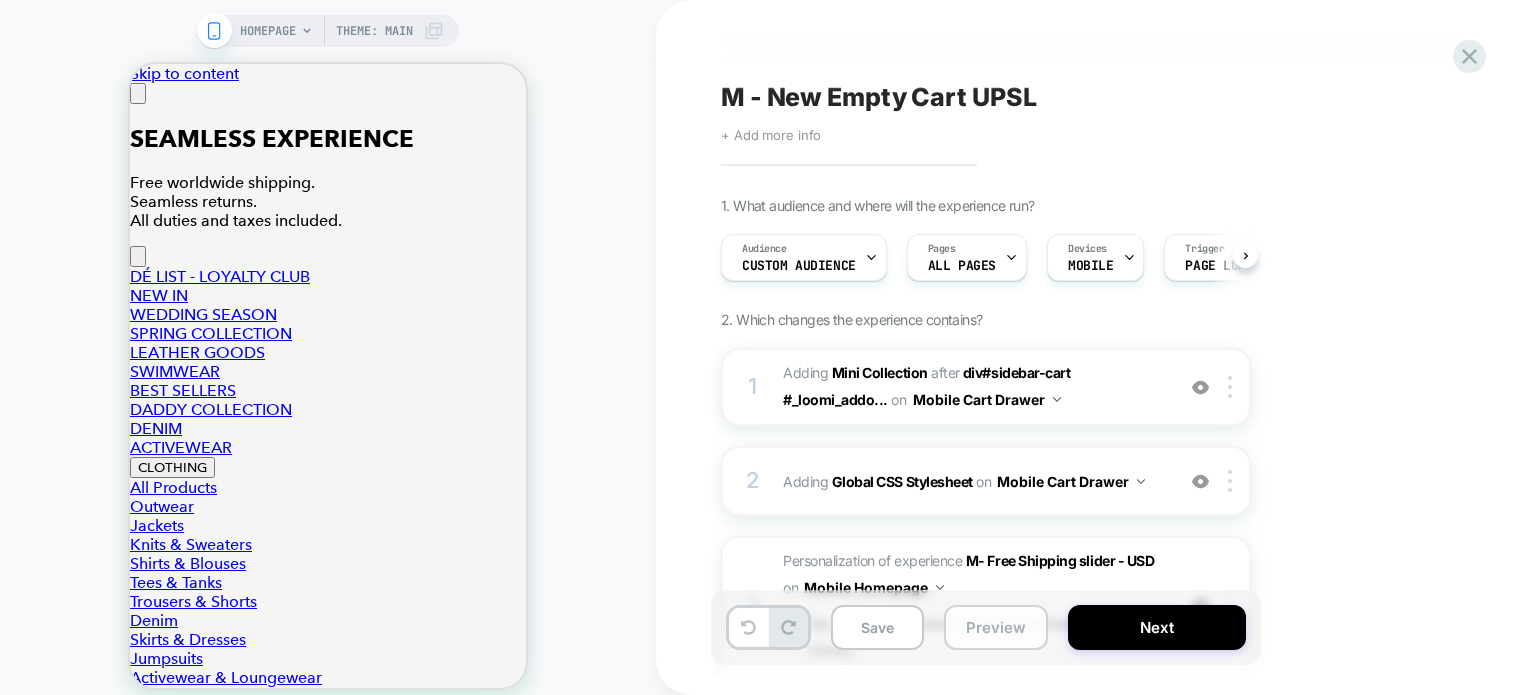 click on "Preview" at bounding box center [996, 627] 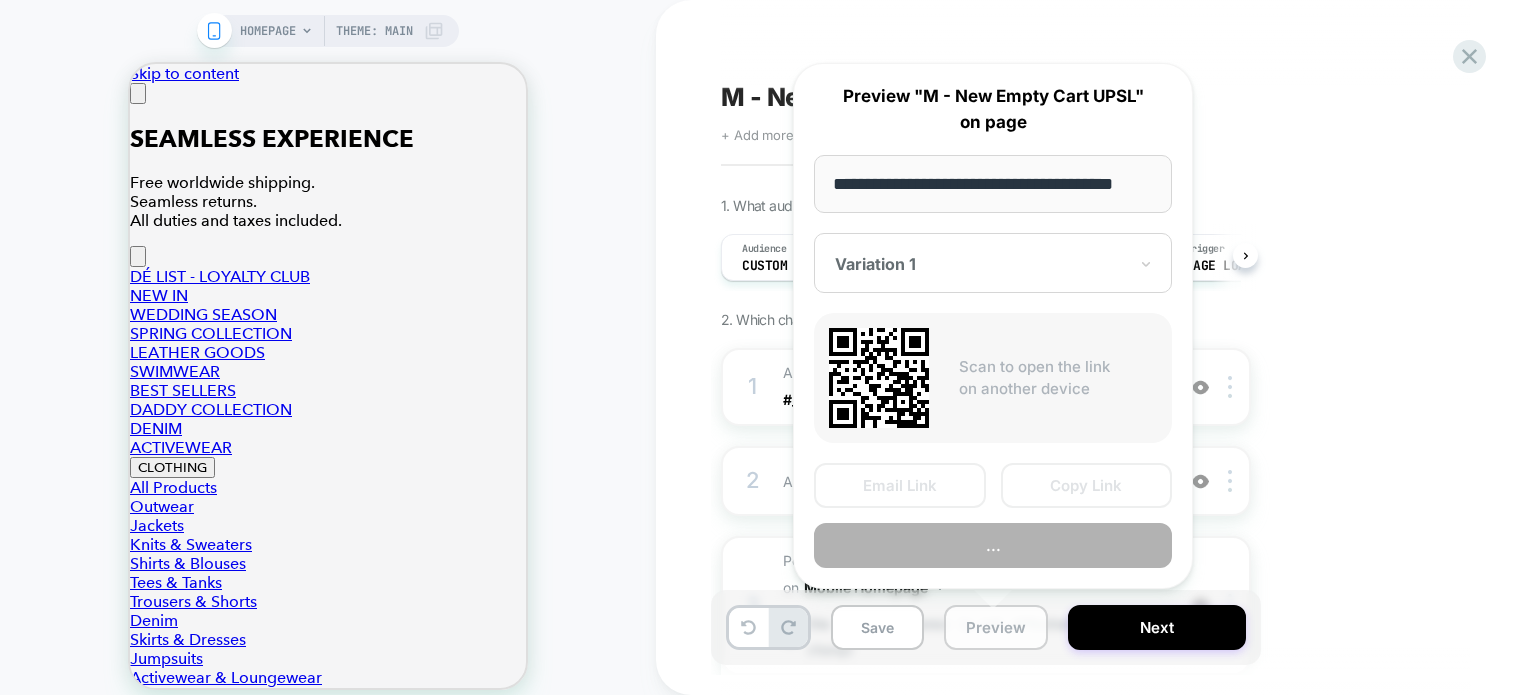 scroll, scrollTop: 0, scrollLeft: 24, axis: horizontal 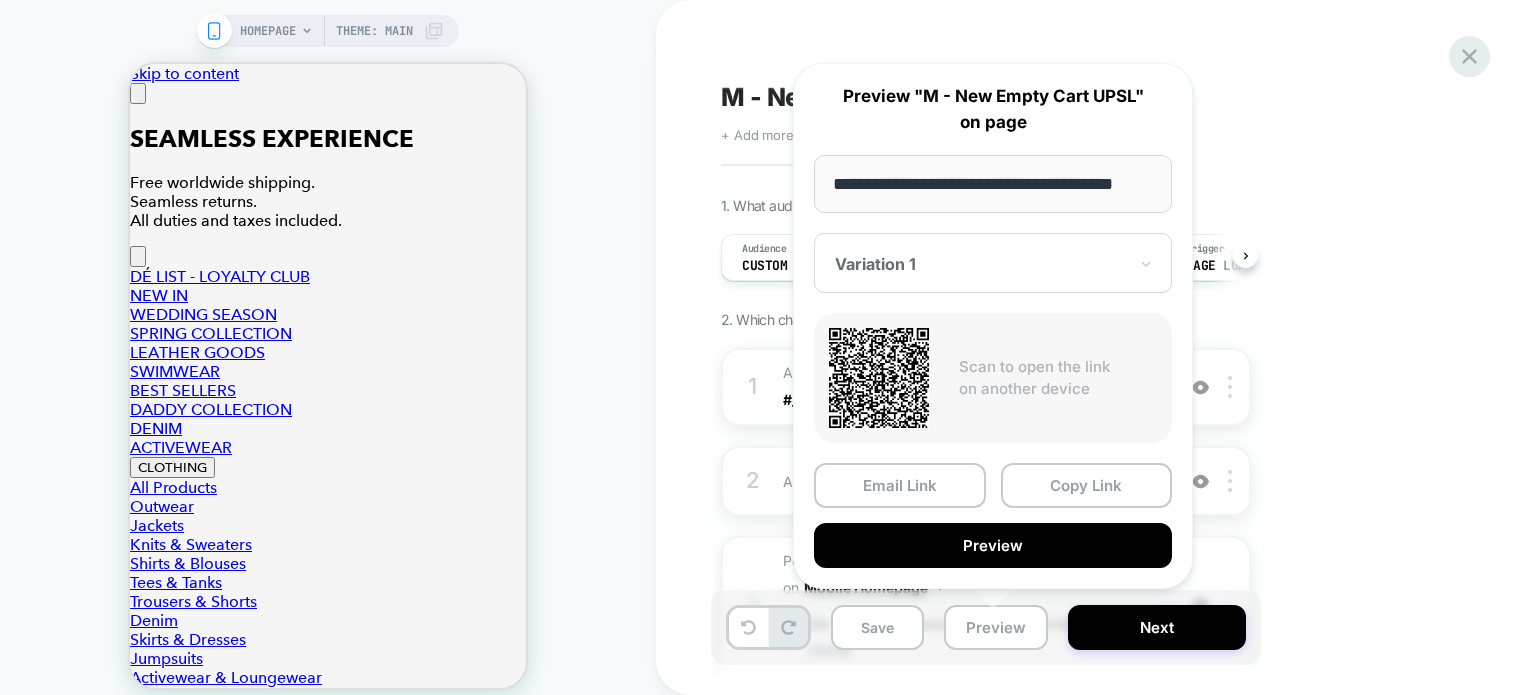 click 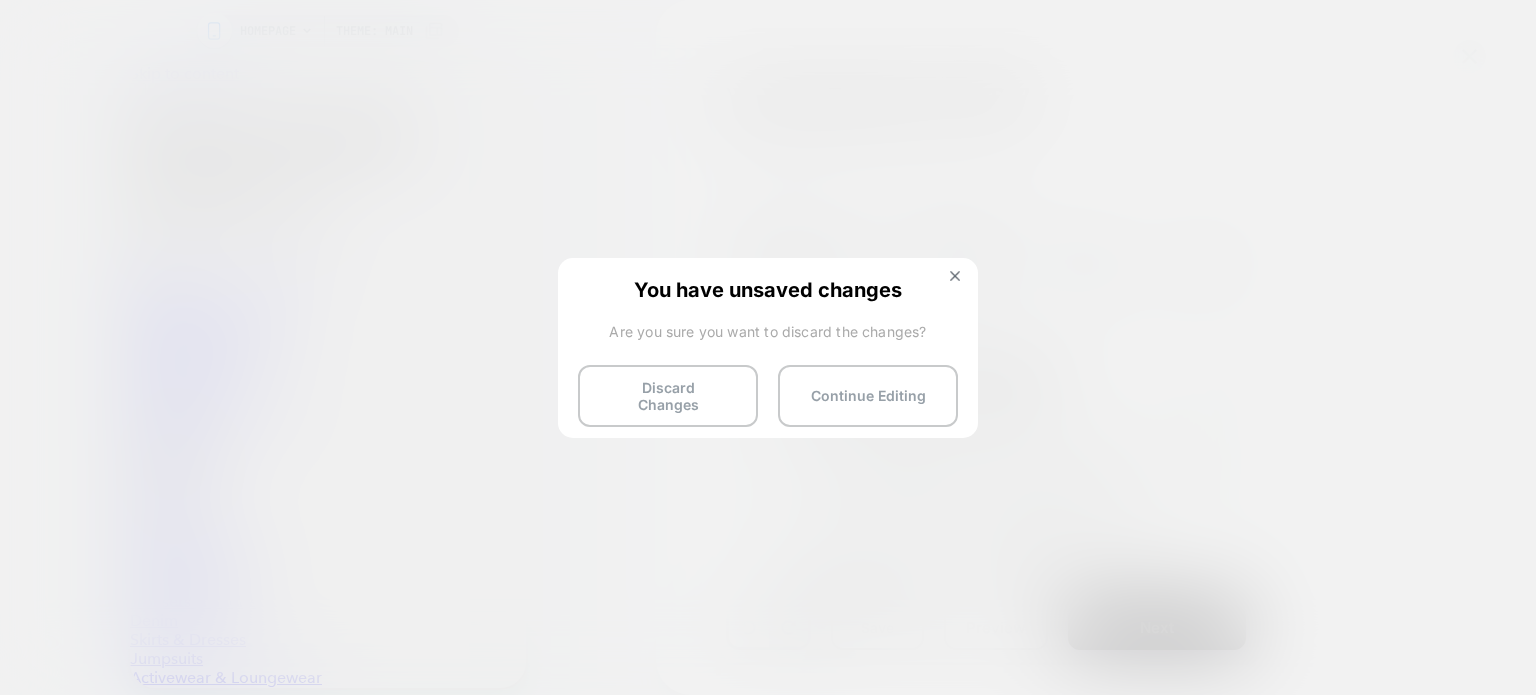 click at bounding box center [955, 276] 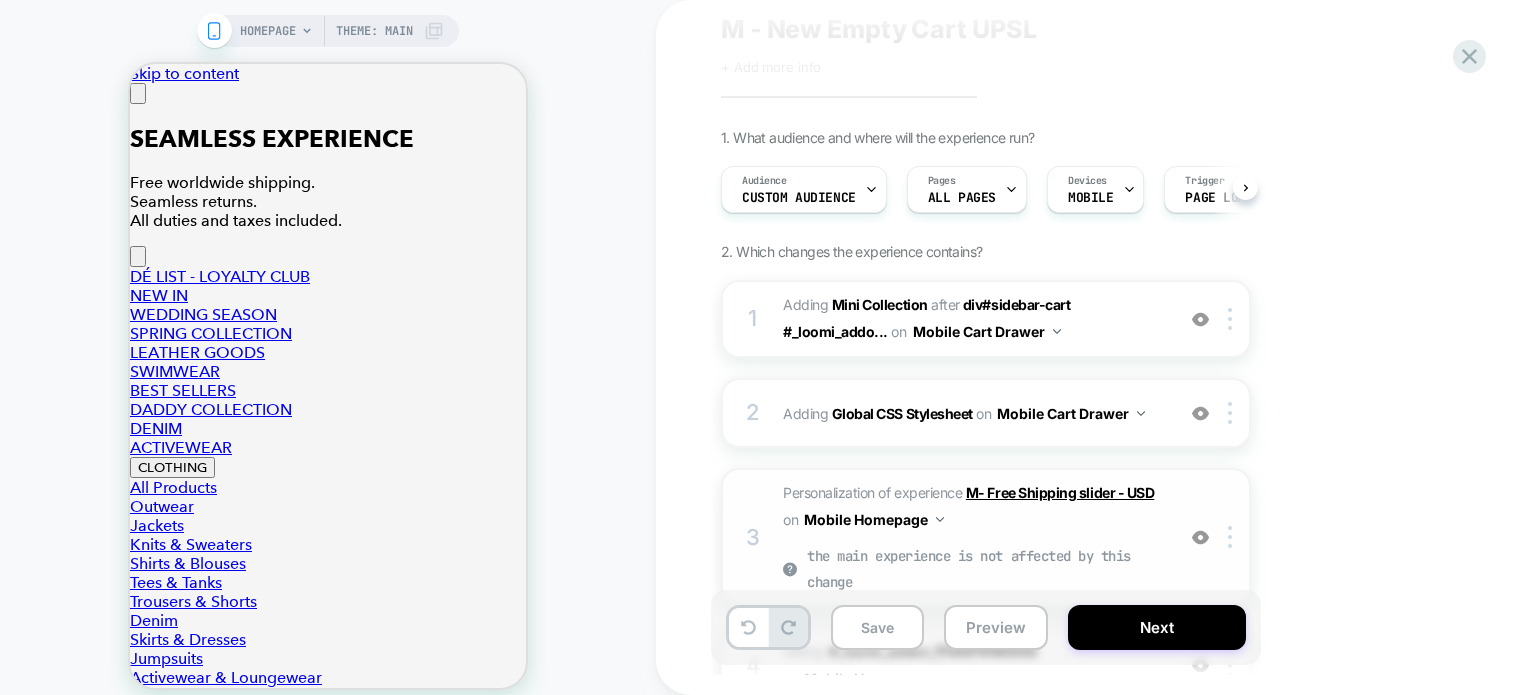 scroll, scrollTop: 100, scrollLeft: 0, axis: vertical 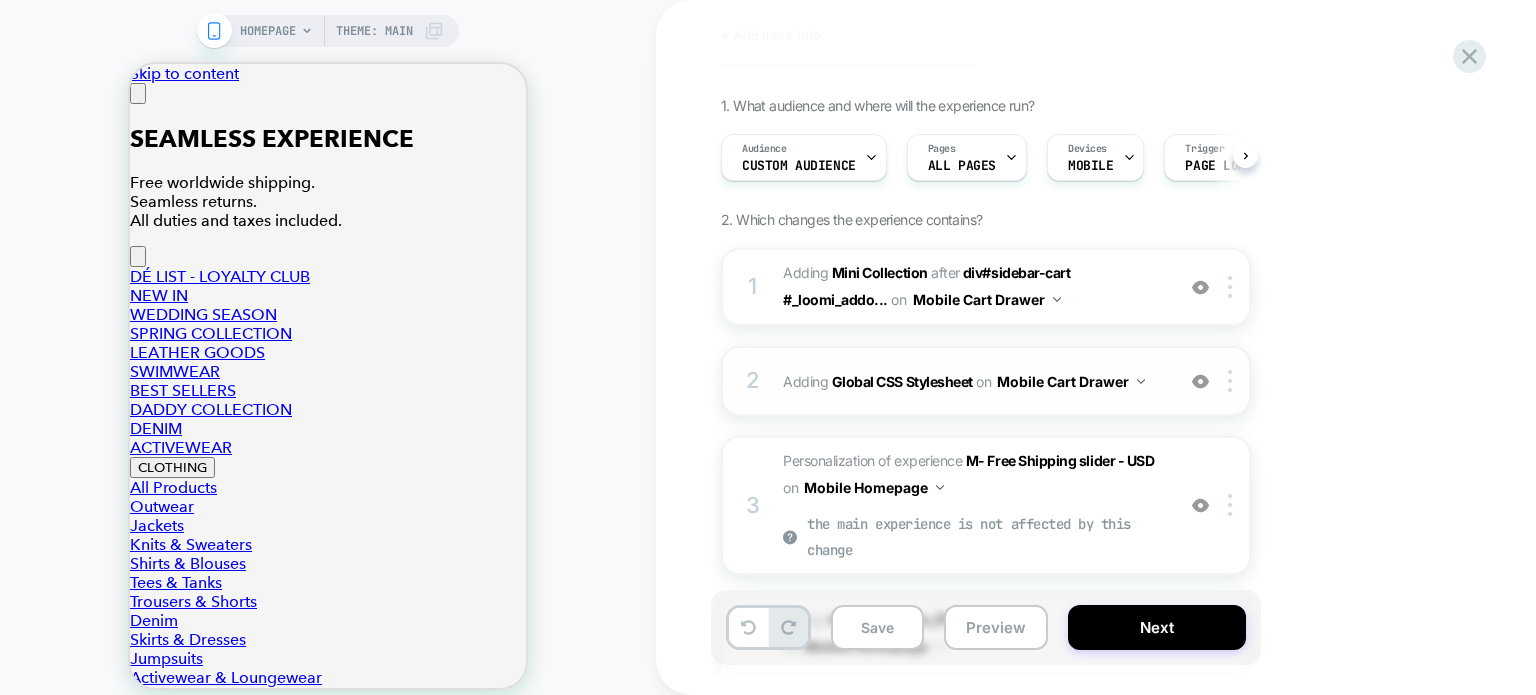 click on "2 Adding   Global CSS Stylesheet   on Mobile Cart Drawer Add Before Add After Copy to   Desktop Target   All Devices Delete" at bounding box center [986, 381] 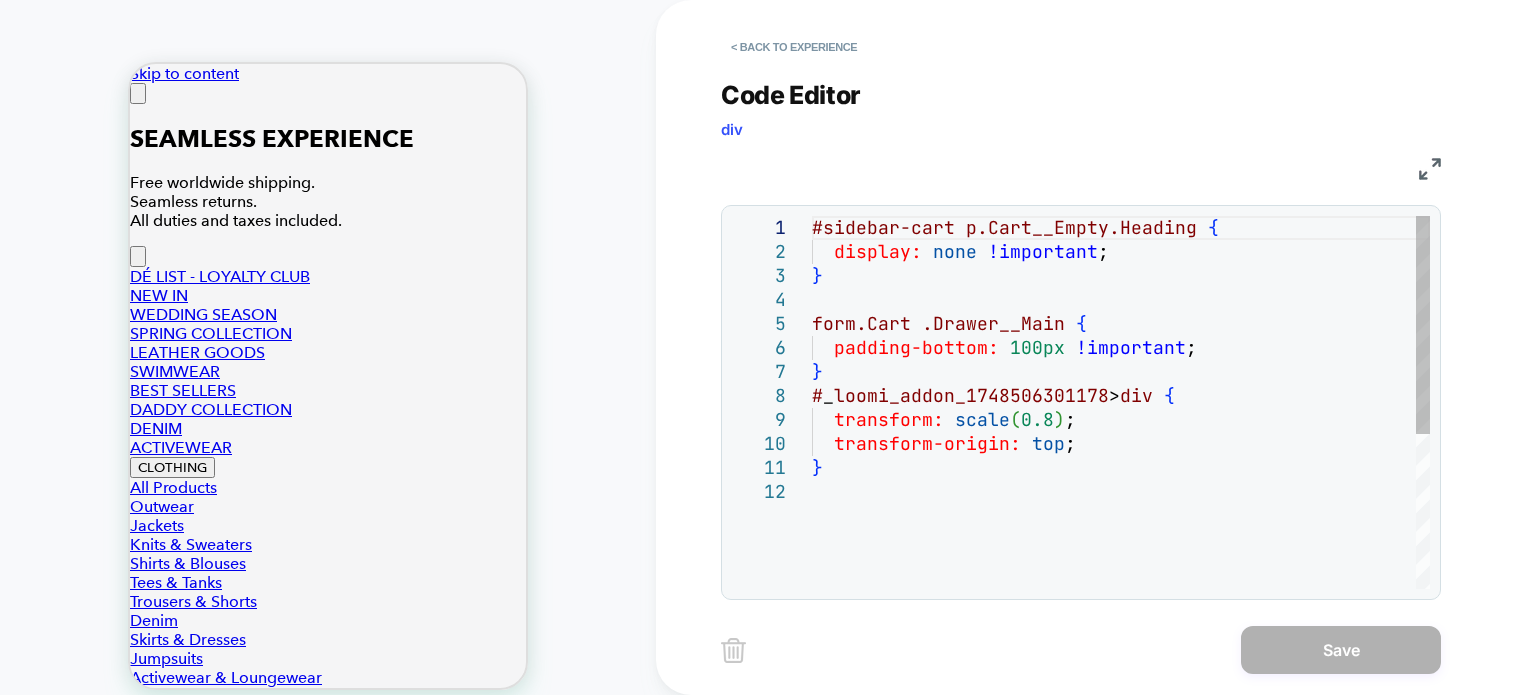 click on "#sidebar-cart   p.Cart__Empty.Heading   {    display:   none   !important ; } form.Cart   .Drawer__Main   {    padding-bottom:   100px   !important ; } # _ loomi_addon_1748506301178  >  div   {    transform:   scale ( 0.8 ) ;    transform-origin:   top ; }" at bounding box center [1121, 534] 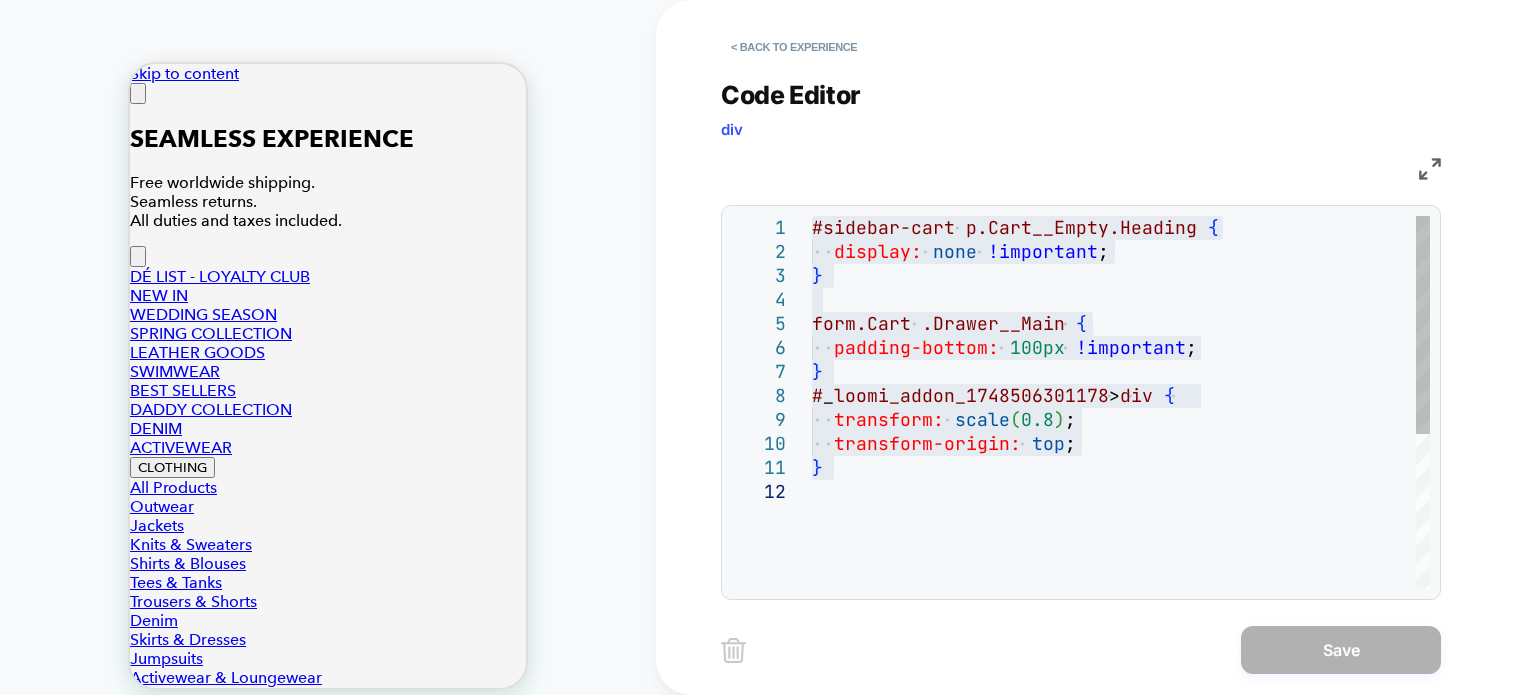 click on "#sidebar-cart   p.Cart__Empty.Heading   {    display:   none   !important ; } form.Cart   .Drawer__Main   {    padding-bottom:   100px   !important ; } # _ loomi_addon_1748506301178  >  div   {    transform:   scale ( 0.8 ) ;    transform-origin:   top ; }" at bounding box center [1121, 534] 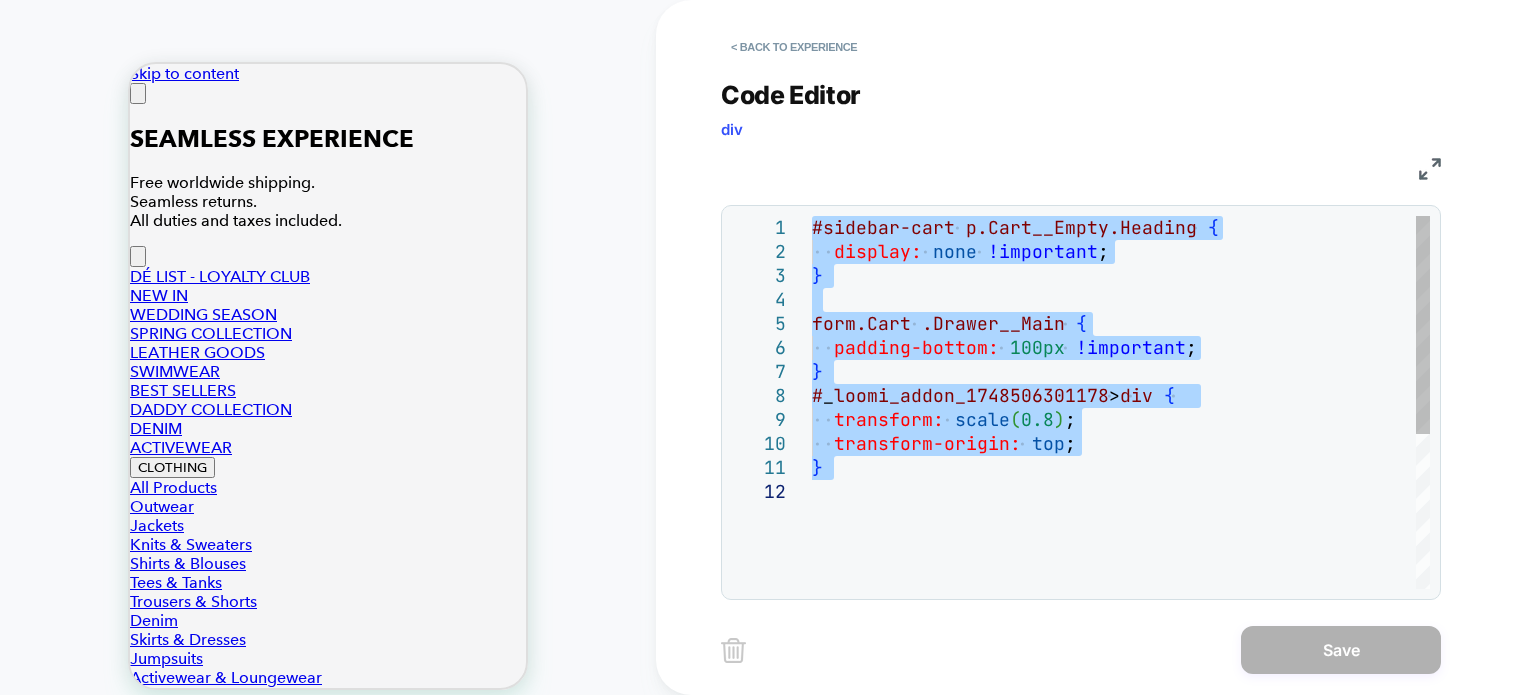 click on "#sidebar-cart   p.Cart__Empty.Heading   {    display:   none   !important ; } form.Cart   .Drawer__Main   {    padding-bottom:   100px   !important ; } # _ loomi_addon_1748506301178  >  div   {    transform:   scale ( 0.8 ) ;    transform-origin:   top ; }" at bounding box center (1121, 534) 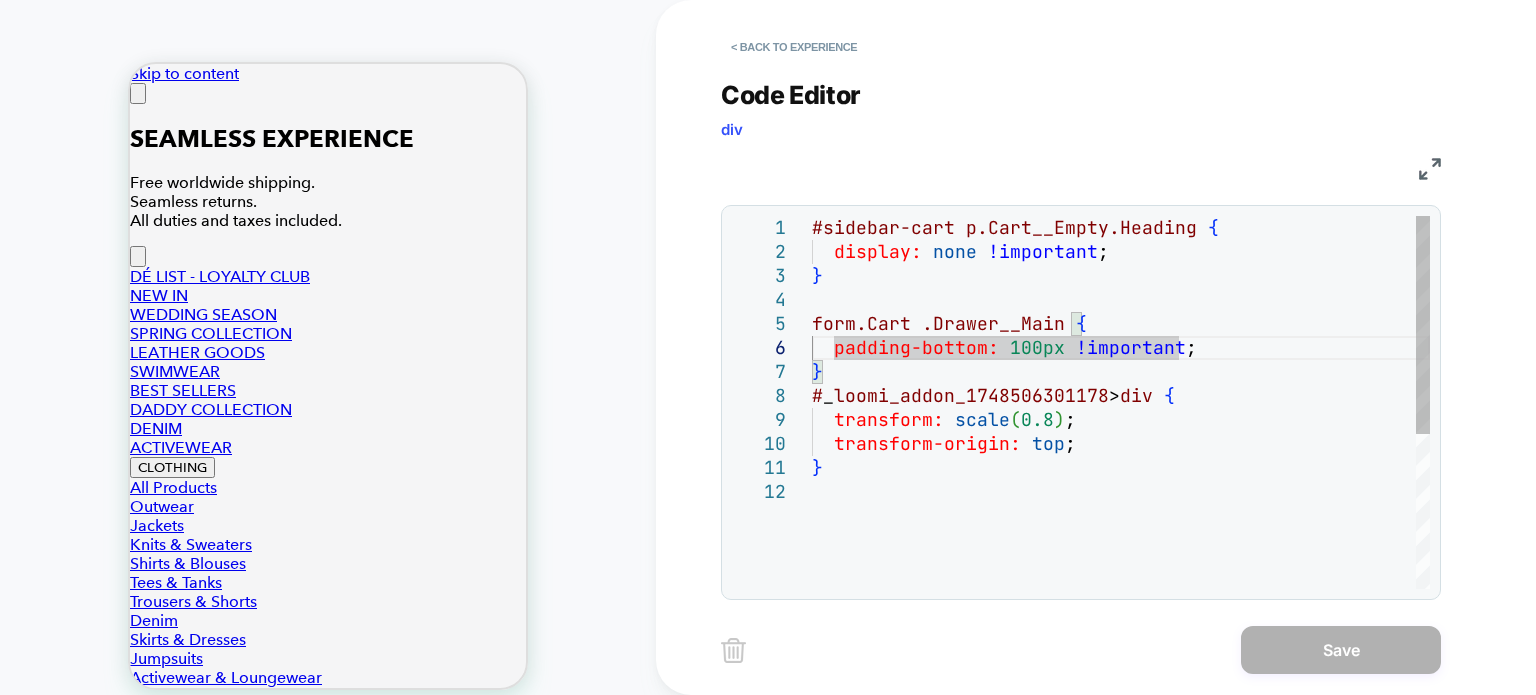 click on "#sidebar-cart   p.Cart__Empty.Heading   {    display:   none   !important ; } form.Cart   .Drawer__Main   {    padding-bottom:   100px   !important ; } # _ loomi_addon_1748506301178  >  div   {    transform:   scale ( 0.8 ) ;    transform-origin:   top ; }" at bounding box center (1121, 534) 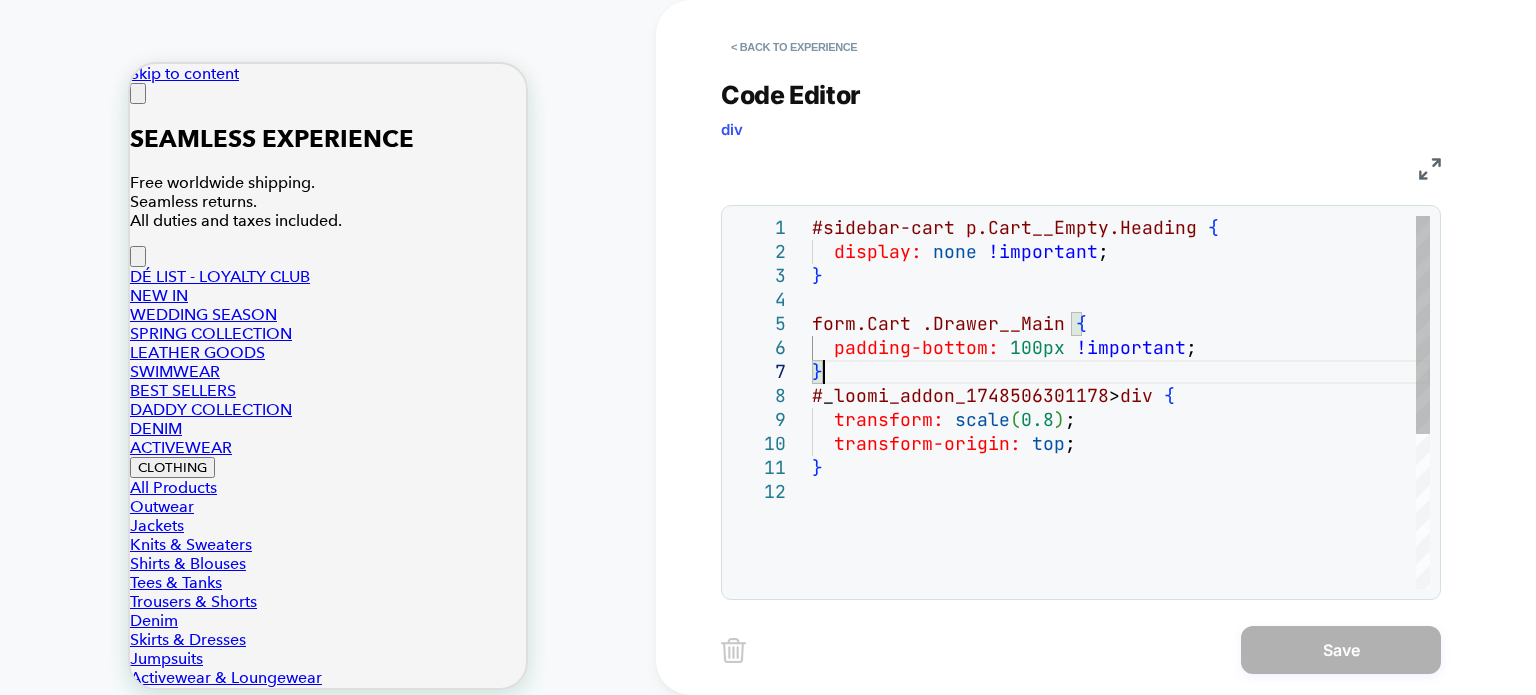 click on "#sidebar-cart   p.Cart__Empty.Heading   {    display:   none   !important ; } form.Cart   .Drawer__Main   {    padding-bottom:   100px   !important ; } # _ loomi_addon_1748506301178  >  div   {    transform:   scale ( 0.8 ) ;    transform-origin:   top ; }" at bounding box center [1121, 534] 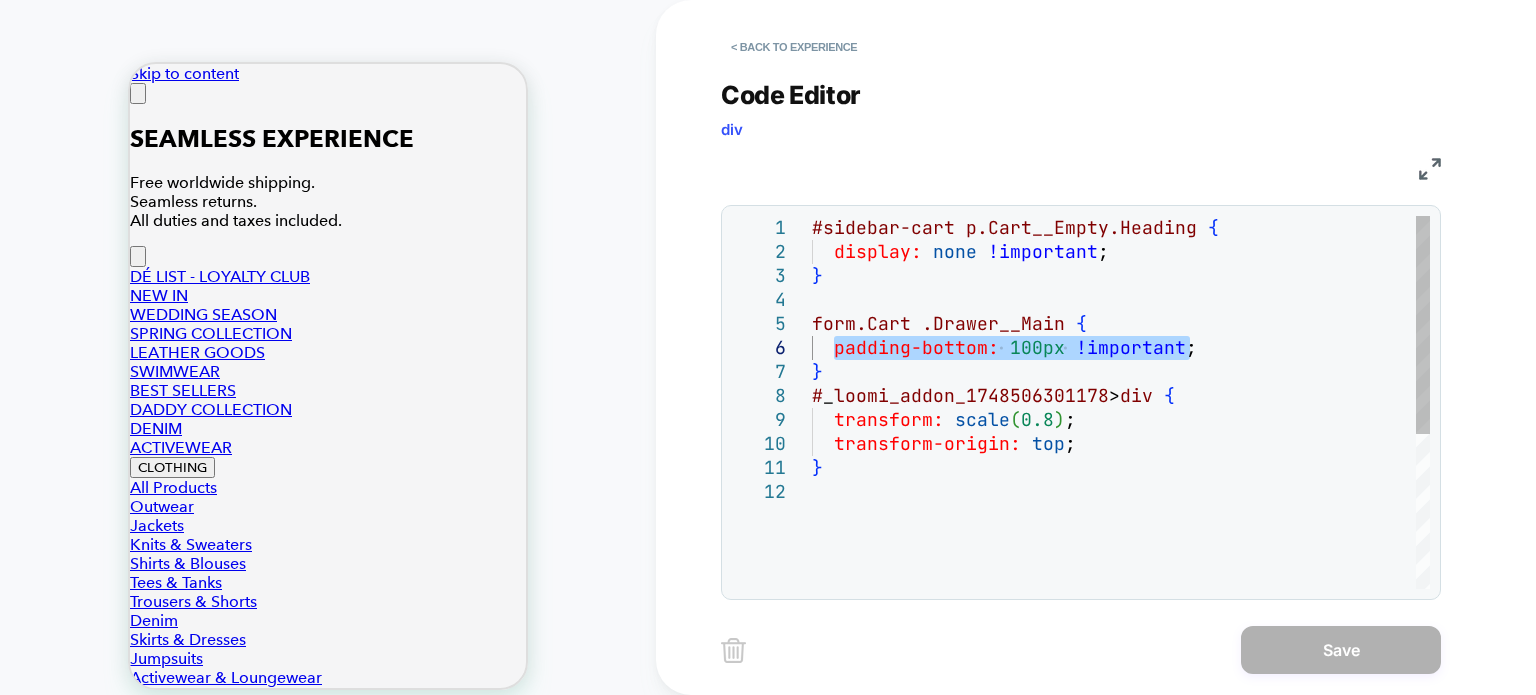drag, startPoint x: 1200, startPoint y: 350, endPoint x: 838, endPoint y: 351, distance: 362.00137 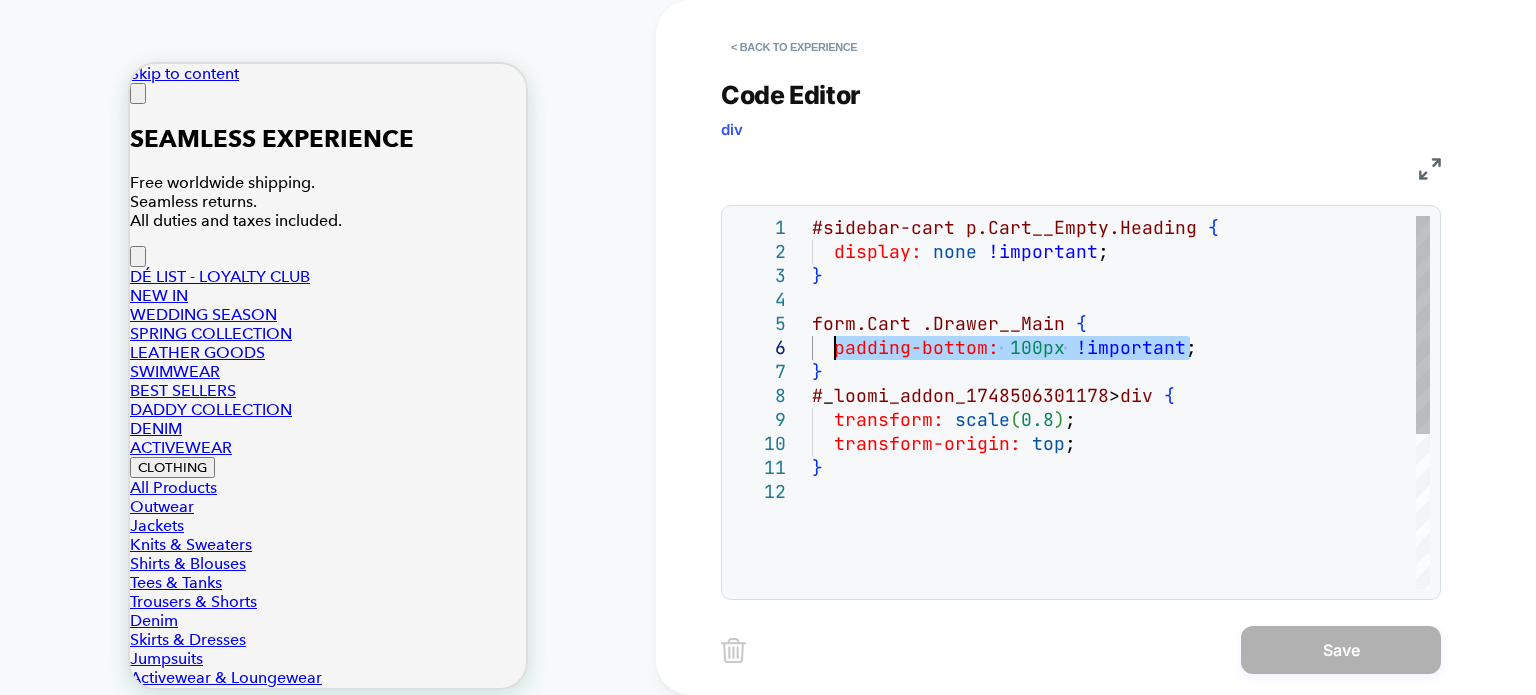 click on "#sidebar-cart   p.Cart__Empty.Heading   {    display:   none   !important ; } form.Cart   .Drawer__Main   {    padding-bottom:   100px   !important ; } # _ loomi_addon_1748506301178  >  div   {    transform:   scale ( 0.8 ) ;    transform-origin:   top ; }" at bounding box center (1121, 534) 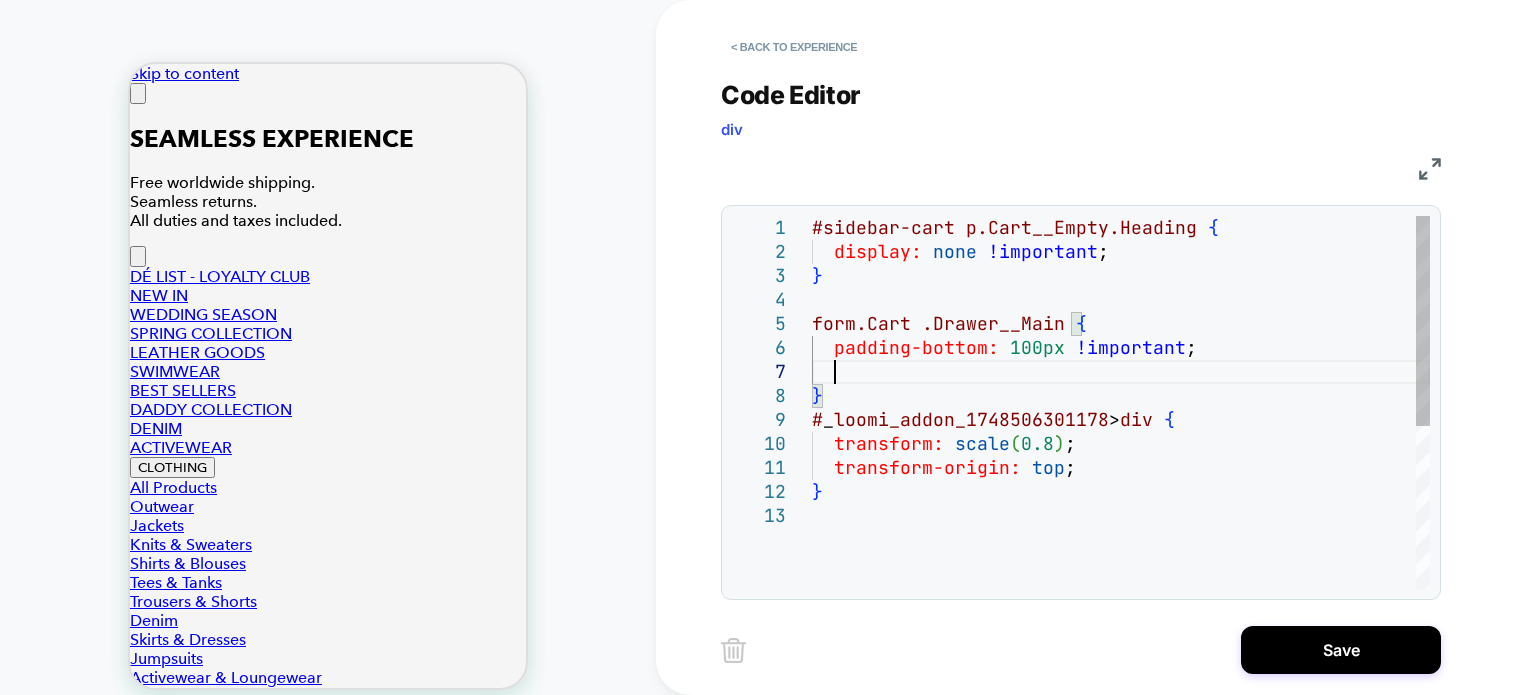 scroll, scrollTop: 143, scrollLeft: 20, axis: both 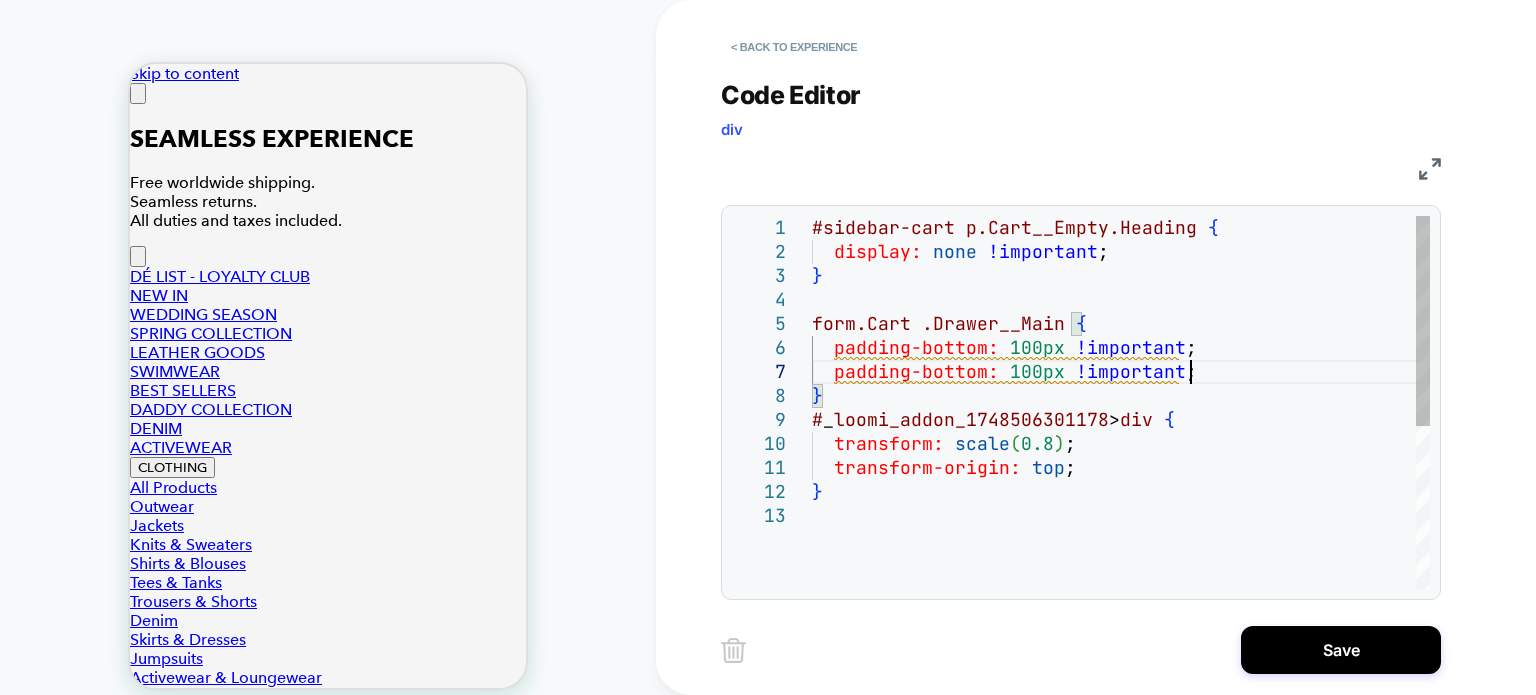 click on "#sidebar-cart   p.Cart__Empty.Heading   {    display:   none   !important ; } form.Cart   .Drawer__Main   {    padding-bottom:   100px   !important ; } # _ loomi_addon_1748506301178  >  div   {    transform:   scale ( 0.8 ) ;    transform-origin:   top ; }    padding-bottom:   100px   !important ;" at bounding box center (1121, 546) 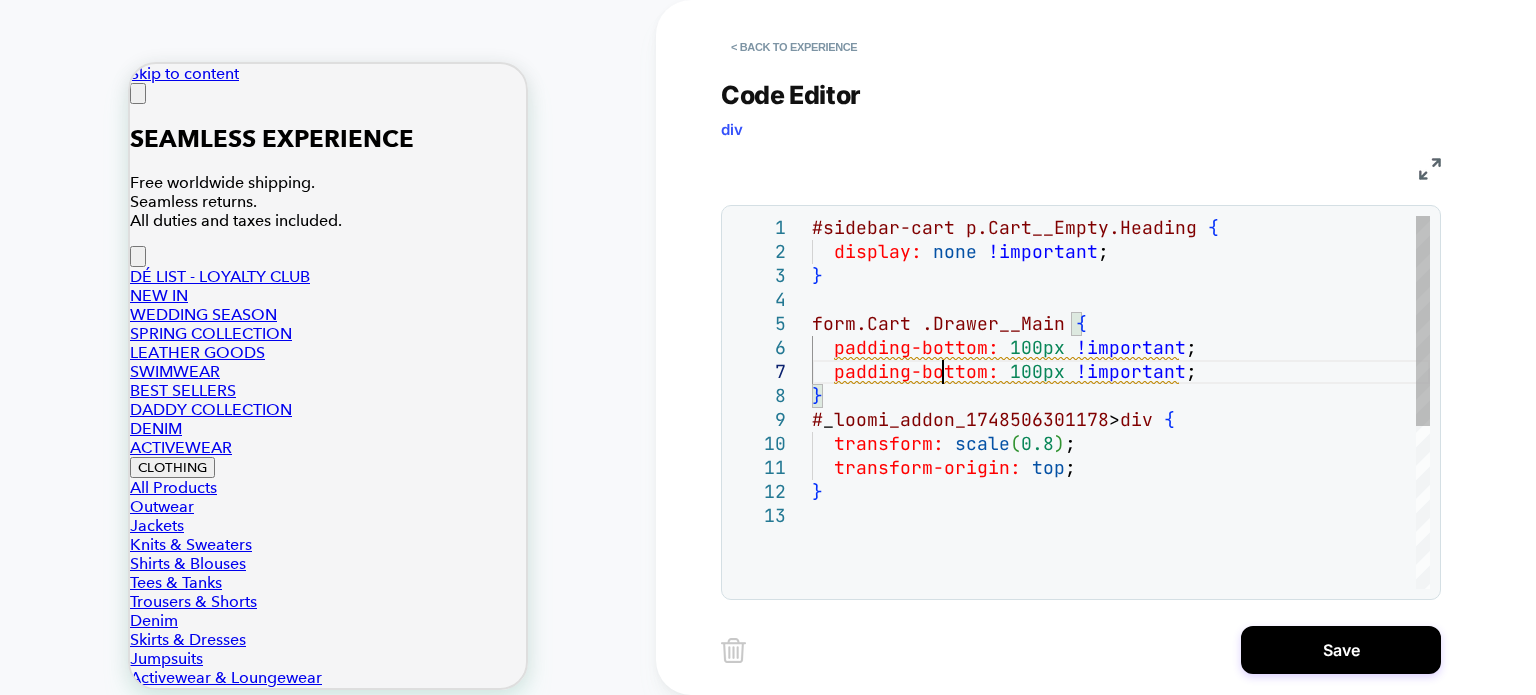 click on "#sidebar-cart   p.Cart__Empty.Heading   {    display:   none   !important ; } form.Cart   .Drawer__Main   {    padding-bottom:   100px   !important ; } # _ loomi_addon_1748506301178  >  div   {    transform:   scale ( 0.8 ) ;    transform-origin:   top ; }    padding-bottom:   100px   !important ;" at bounding box center (1121, 546) 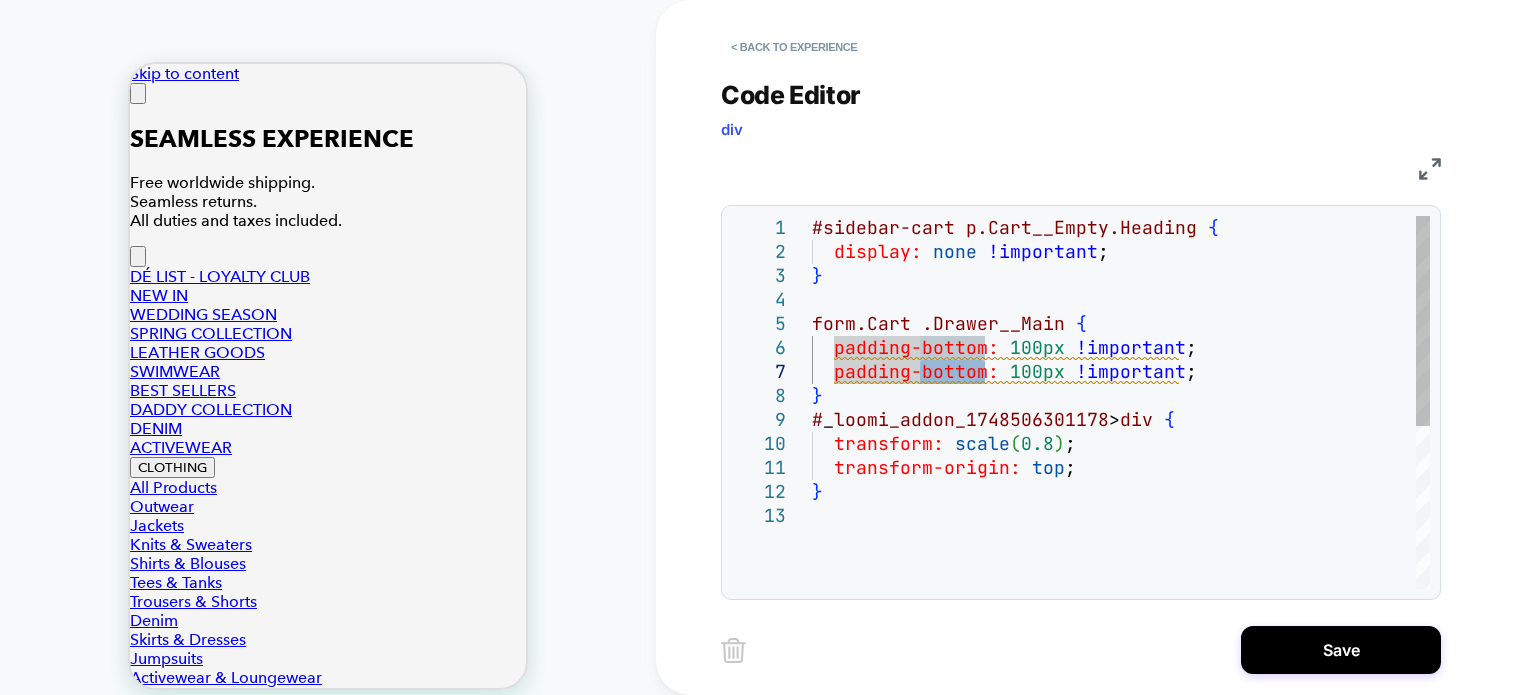 click on "#sidebar-cart   p.Cart__Empty.Heading   {    display:   none   !important ; } form.Cart   .Drawer__Main   {    padding-bottom:   100px   !important ; } # _ loomi_addon_1748506301178  >  div   {    transform:   scale ( 0.8 ) ;    transform-origin:   top ; }    padding-bottom:   100px   !important ;" at bounding box center (1121, 546) 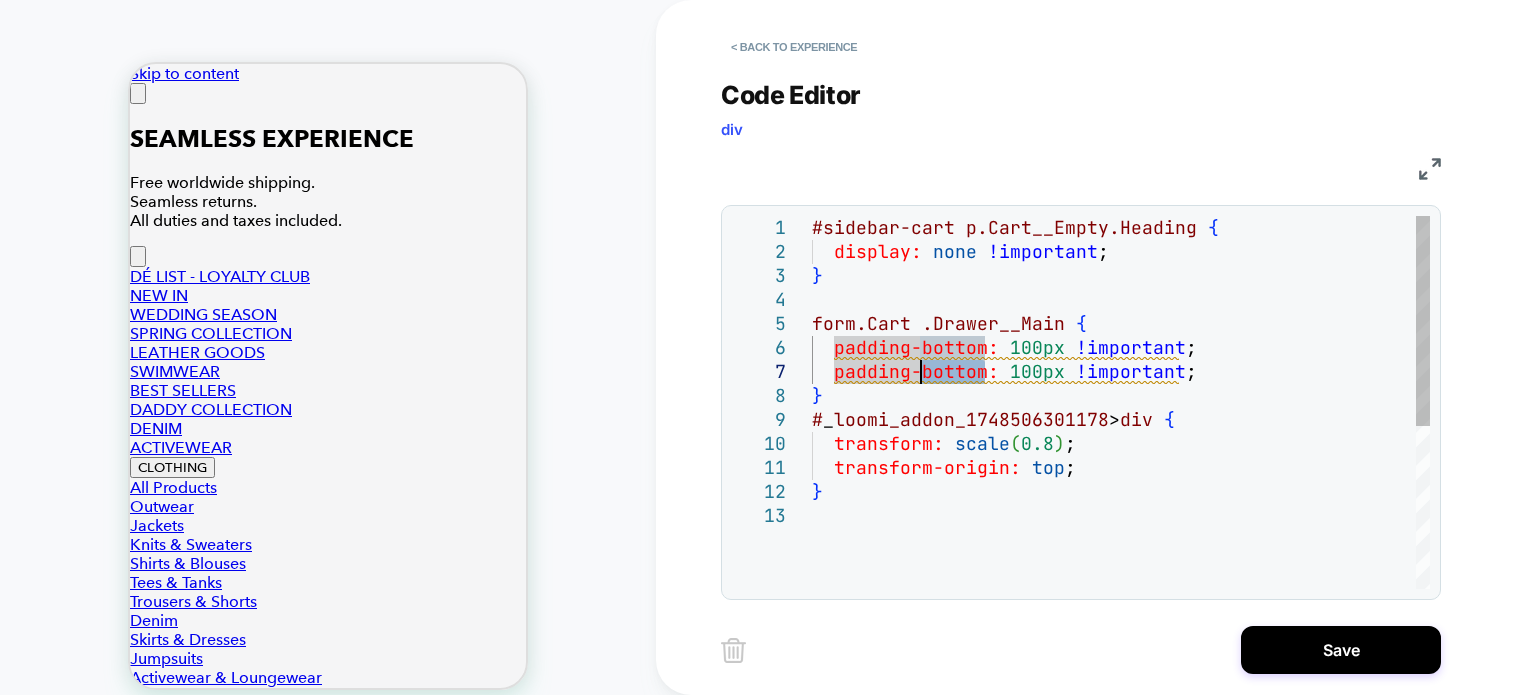 drag, startPoint x: 988, startPoint y: 372, endPoint x: 924, endPoint y: 371, distance: 64.00781 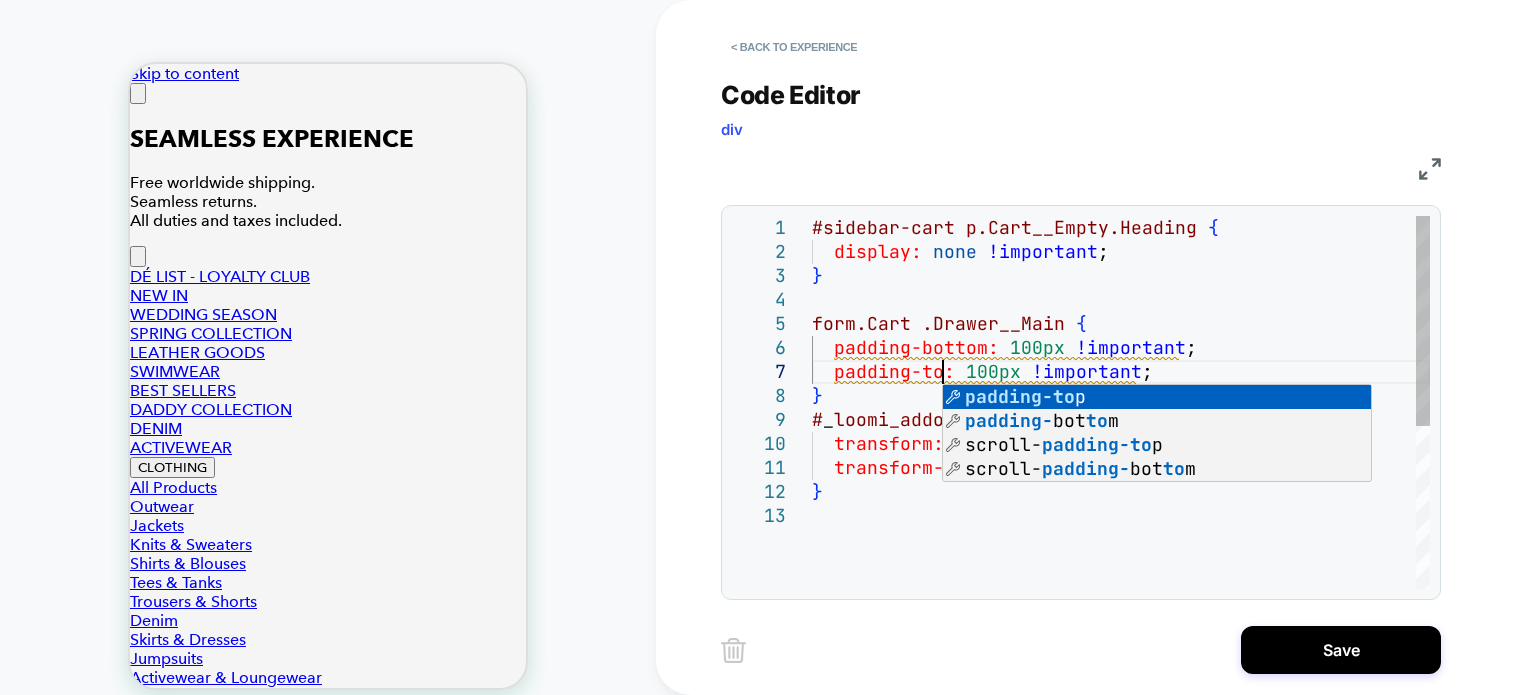 scroll, scrollTop: 143, scrollLeft: 140, axis: both 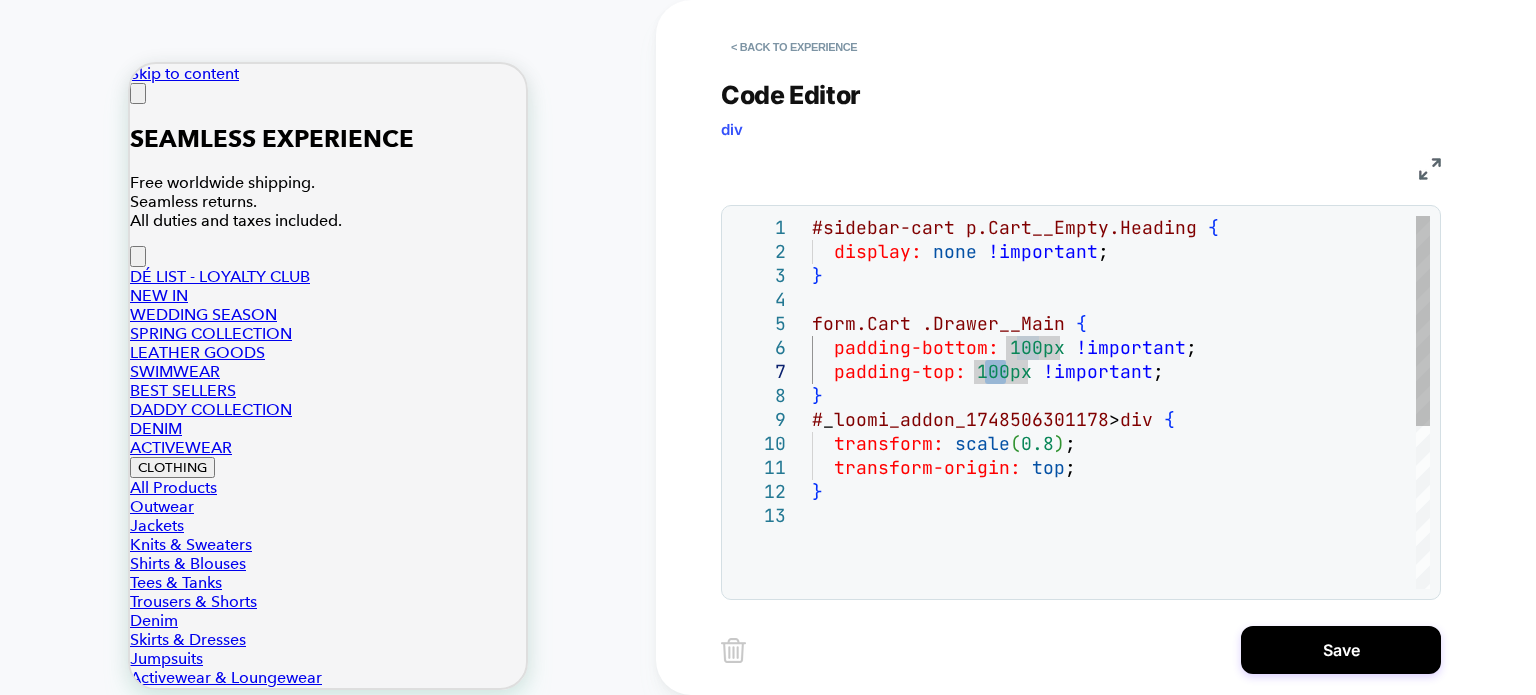 drag, startPoint x: 1007, startPoint y: 372, endPoint x: 981, endPoint y: 371, distance: 26.019224 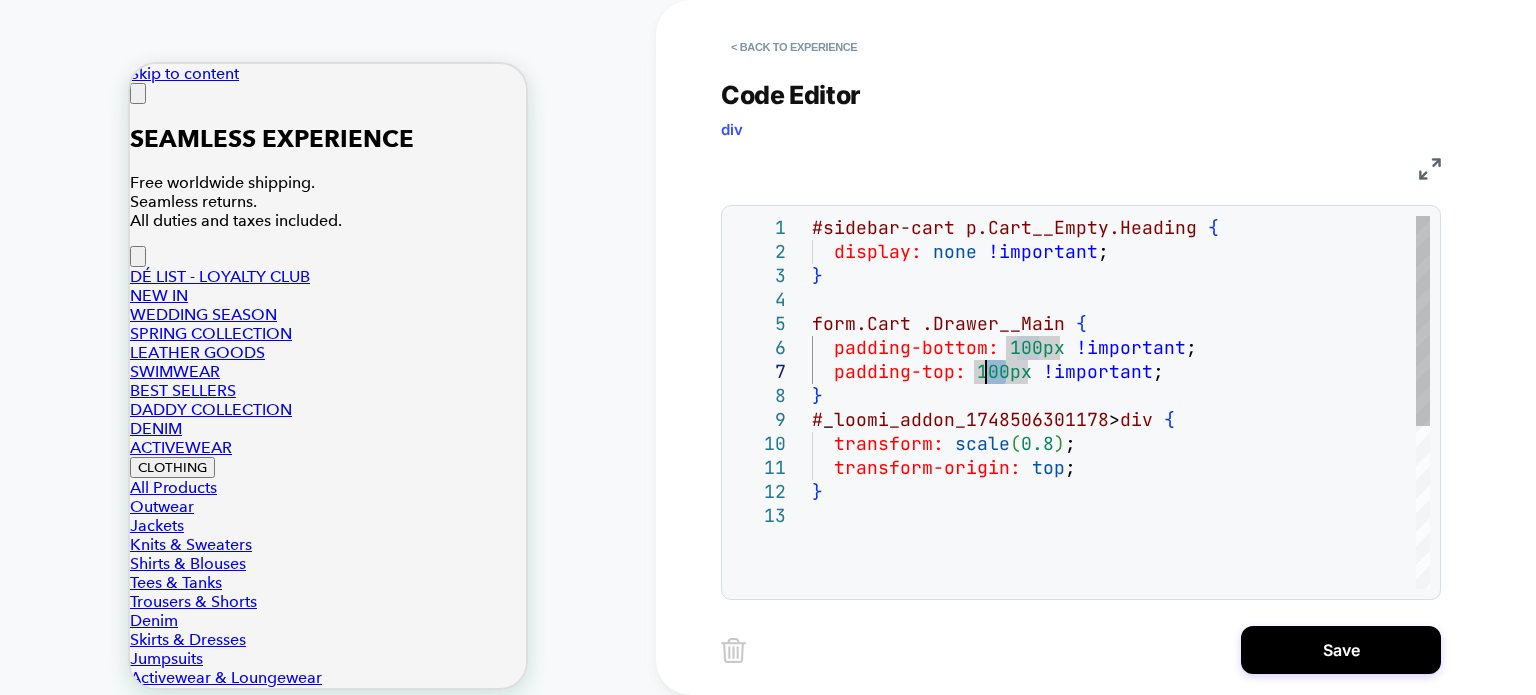 click on "#sidebar-cart   p.Cart__Empty.Heading   {    display:   none   !important ; } form.Cart   .Drawer__Main   {    padding-bottom:   100px   !important ; } # _ loomi_addon_1748506301178  >  div   {    transform:   scale ( 0.8 ) ;    transform-origin:   top ; }    padding-top:   100px   !important ;" at bounding box center [1121, 546] 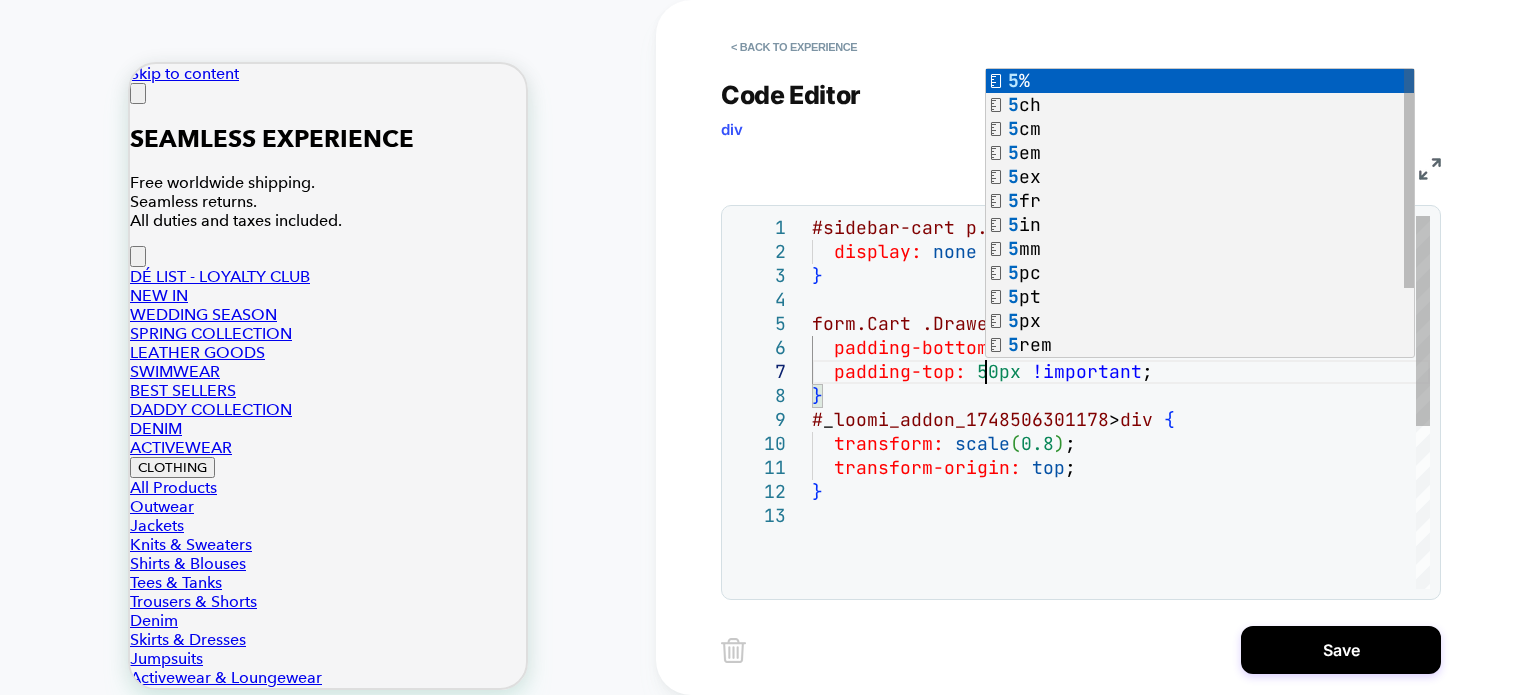 scroll, scrollTop: 143, scrollLeft: 172, axis: both 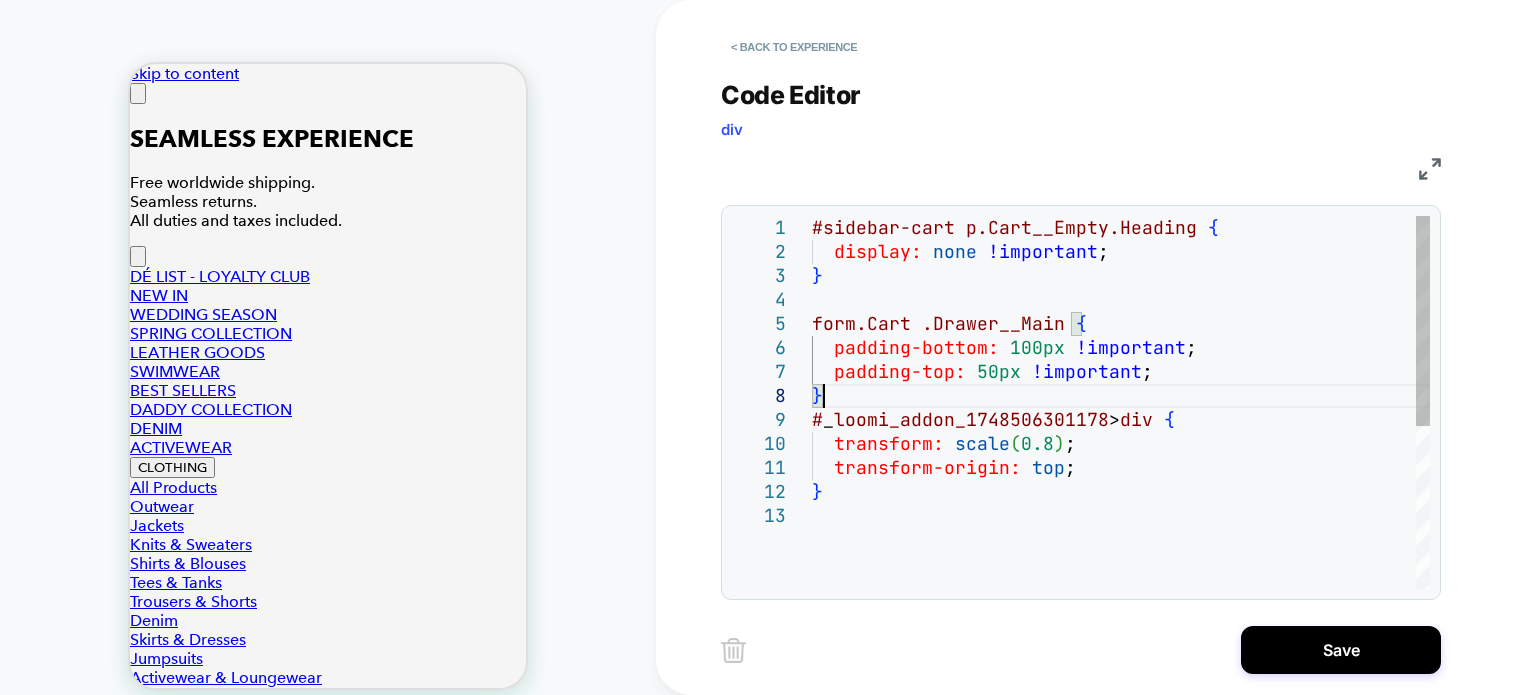 click on "#sidebar-cart   p.Cart__Empty.Heading   {    display:   none   !important ; } form.Cart   .Drawer__Main   {    padding-bottom:   100px   !important ; } # _ loomi_addon_1748506301178  >  div   {    transform:   scale ( 0.8 ) ;    transform-origin:   top ; }    padding-top:   50px   !important ;" at bounding box center (1121, 546) 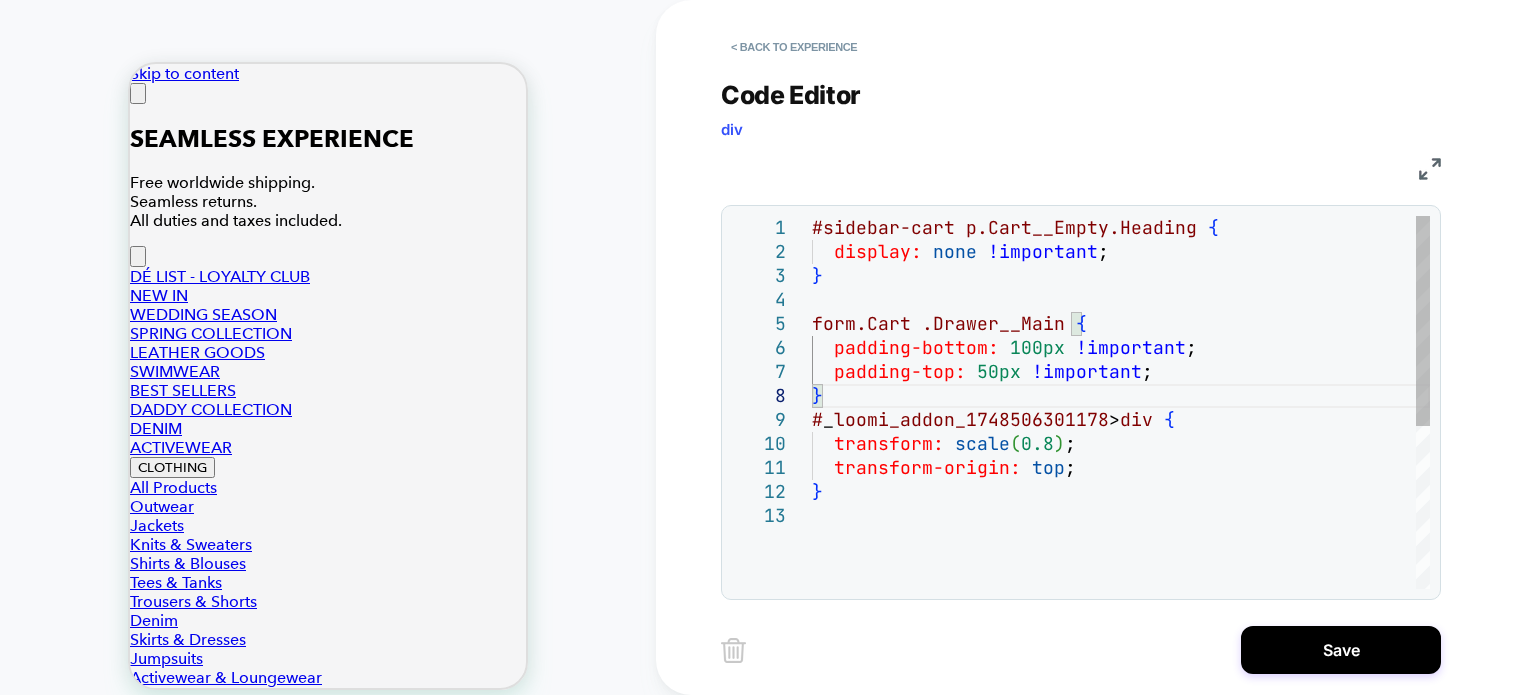 click on "#sidebar-cart   p.Cart__Empty.Heading   {    display:   none   !important ; } form.Cart   .Drawer__Main   {    padding-bottom:   100px   !important ; } # _ loomi_addon_1748506301178  >  div   {    transform:   scale ( 0.8 ) ;    transform-origin:   top ; }    padding-top:   50px   !important ;" at bounding box center [1121, 546] 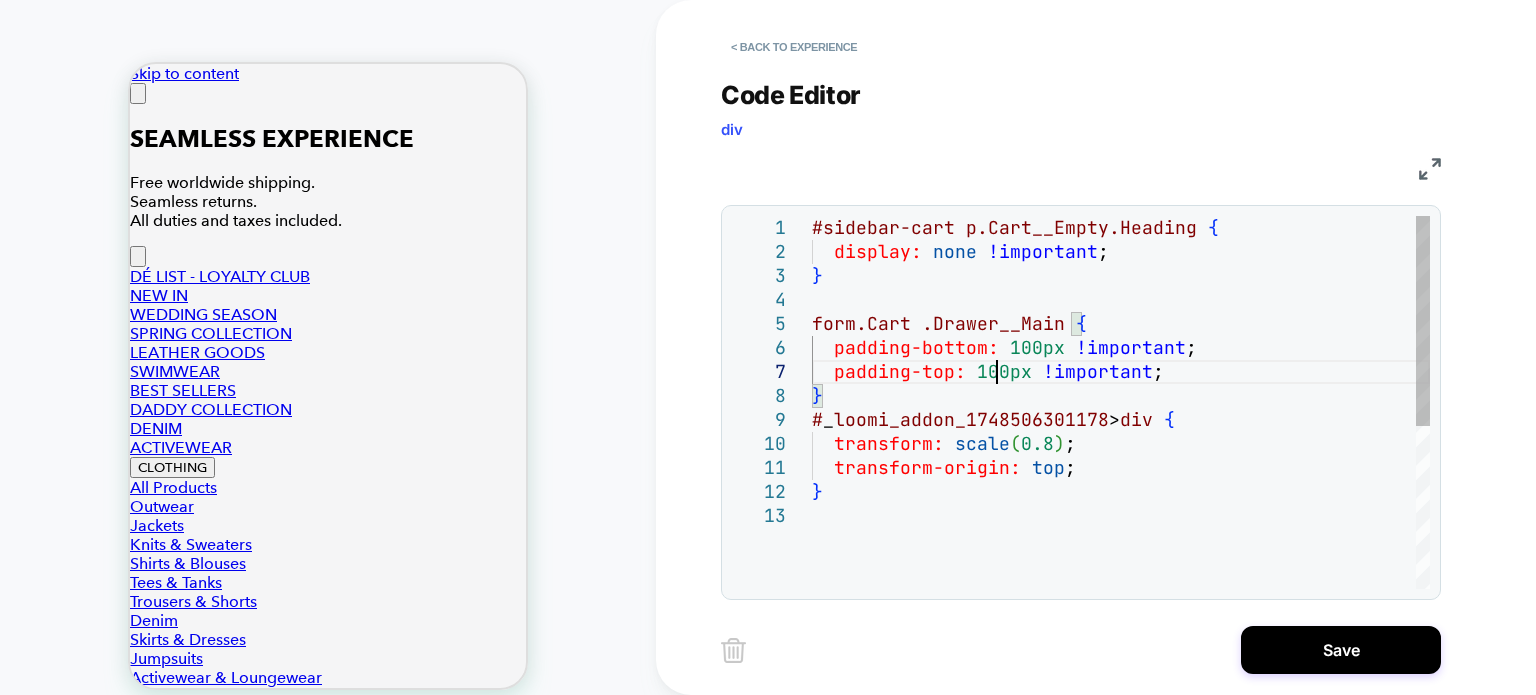 scroll, scrollTop: 143, scrollLeft: 183, axis: both 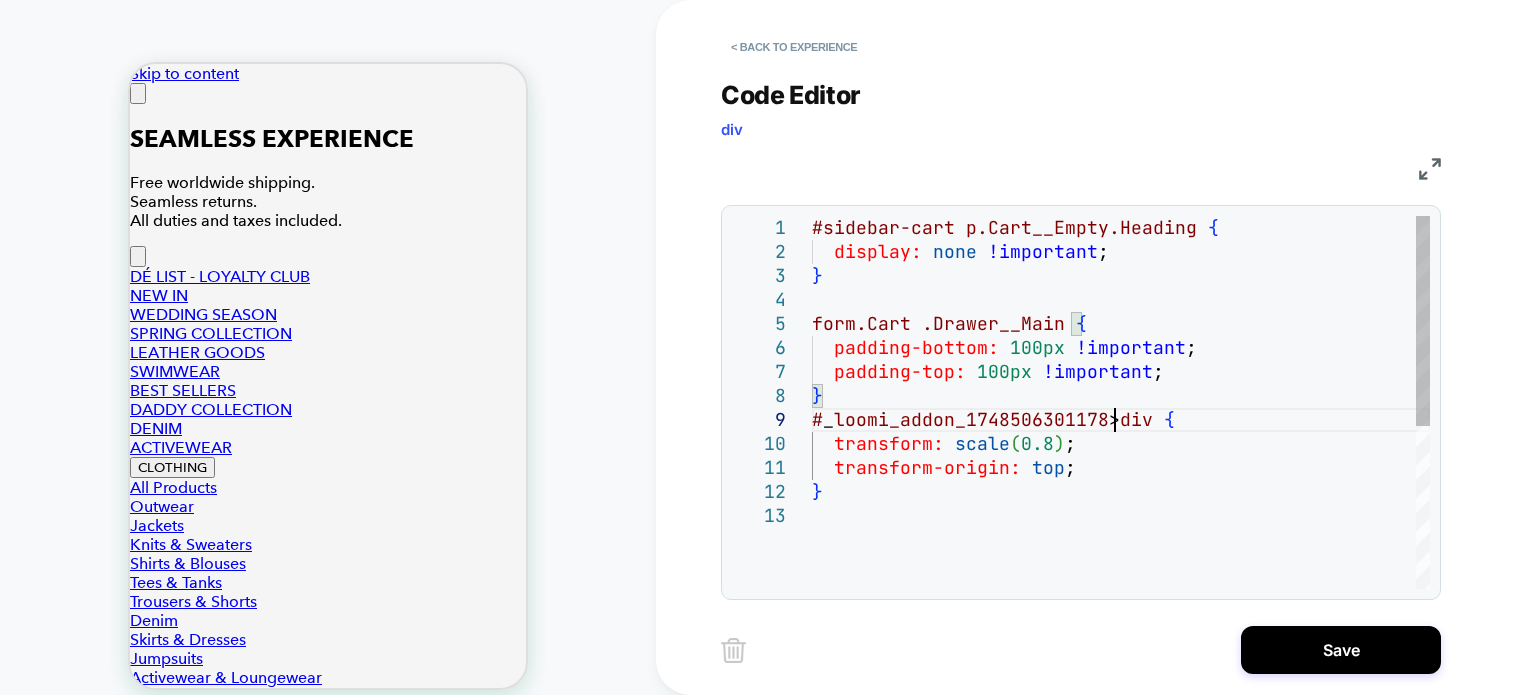 click on "#sidebar-cart   p.Cart__Empty.Heading   {    display:   none   !important ; } form.Cart   .Drawer__Main   {    padding-bottom:   100px   !important ; } # _ loomi_addon_1748506301178  >  div   {    transform:   scale ( 0.8 ) ;    transform-origin:   top ; }    padding-top:   100px   !important ;" at bounding box center (1121, 546) 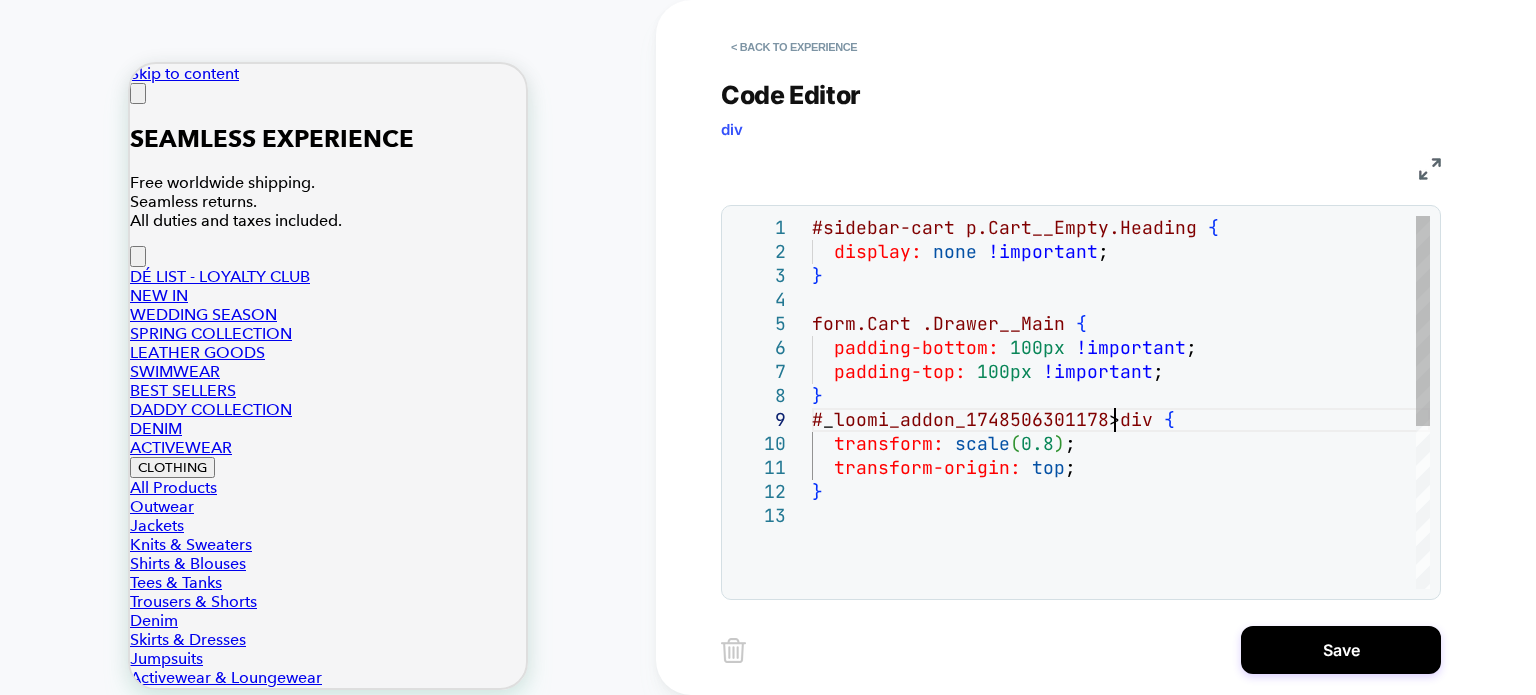 click on "#sidebar-cart   p.Cart__Empty.Heading   {    display:   none   !important ; } form.Cart   .Drawer__Main   {    padding-bottom:   100px   !important ; } # _ loomi_addon_1748506301178  >  div   {    transform:   scale ( 0.8 ) ;    transform-origin:   top ; }    padding-top:   100px   !important ;" at bounding box center [1121, 546] 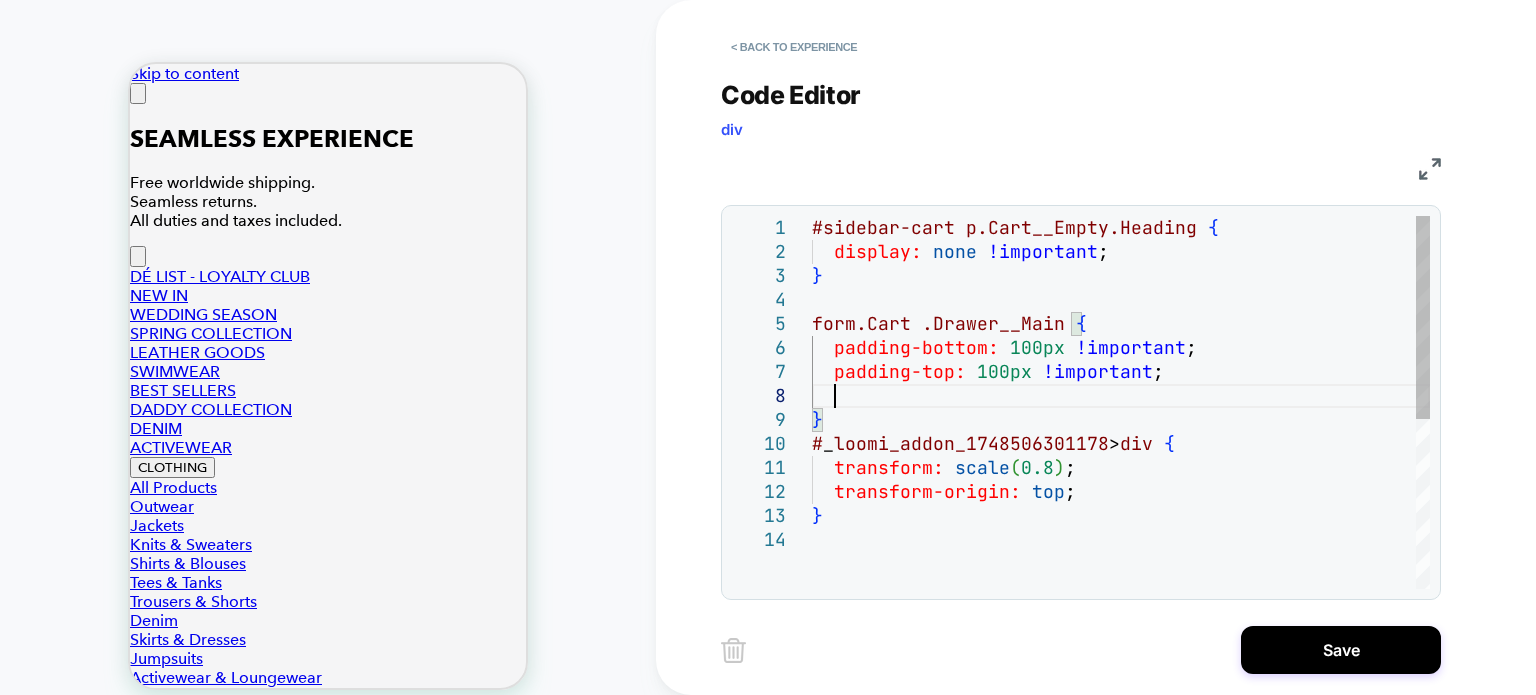 scroll, scrollTop: 167, scrollLeft: 20, axis: both 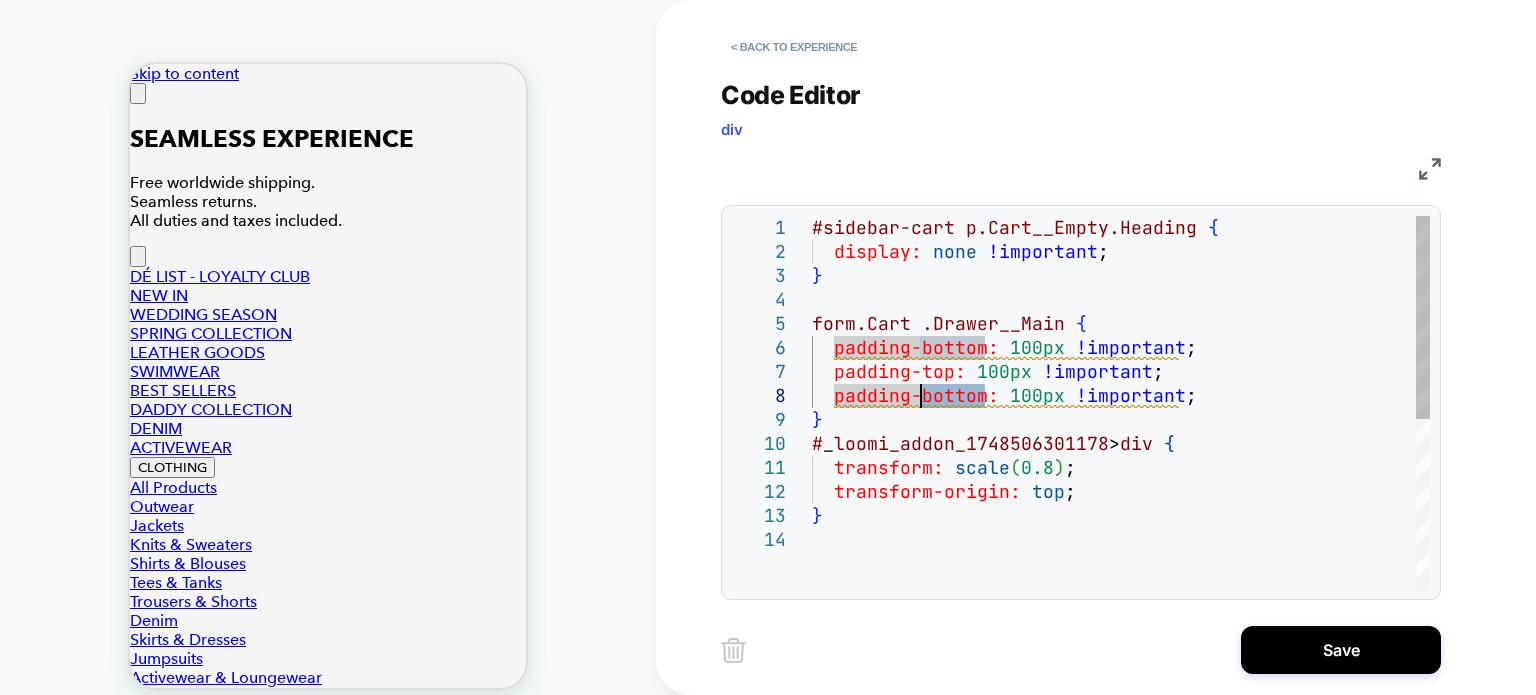 drag, startPoint x: 983, startPoint y: 396, endPoint x: 916, endPoint y: 395, distance: 67.00746 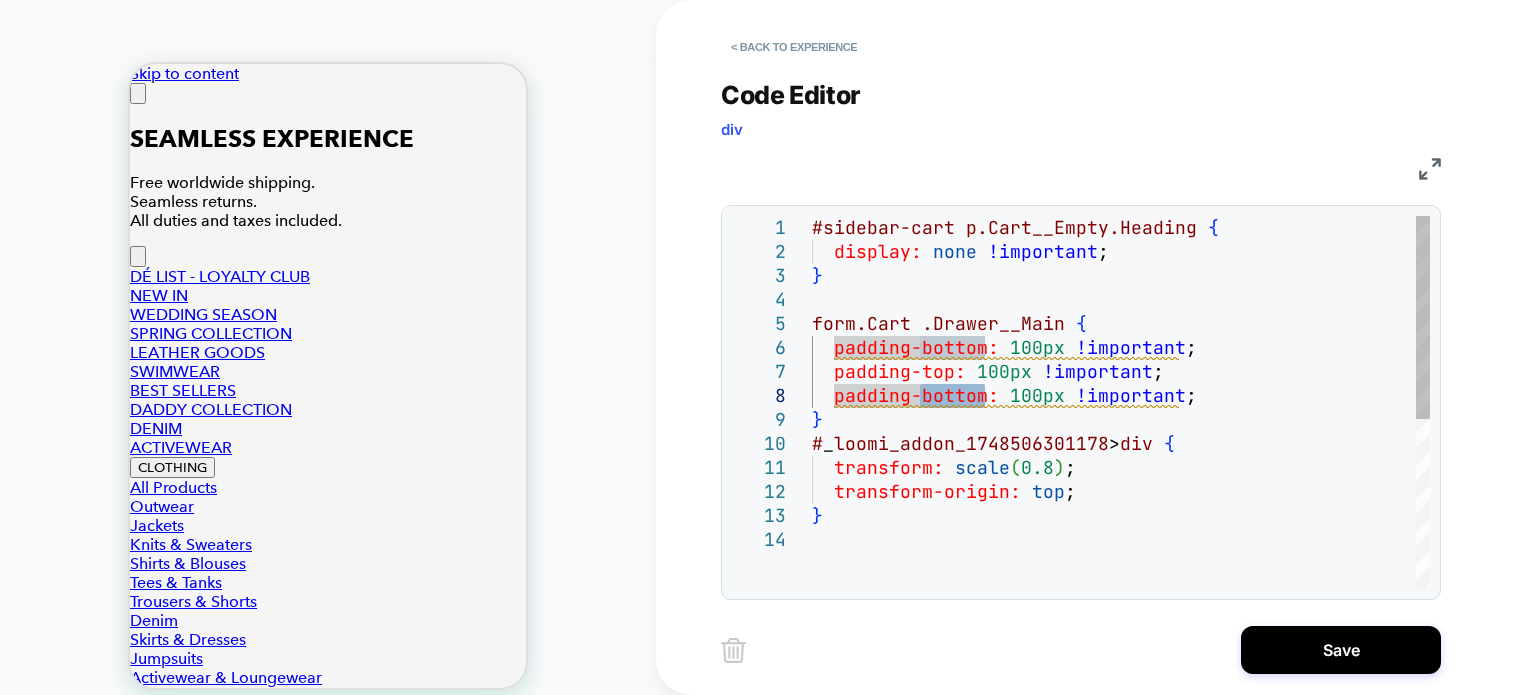 click on "#sidebar-cart   p.Cart__Empty.Heading   {    display:   none   !important ; } form.Cart   .Drawer__Main   {    padding-bottom:   100px   !important ; } # _ loomi_addon_1748506301178  >  div   {    transform:   scale ( 0.8 ) ;    transform-origin:   top ; }    padding-top:   100px   !important ;    padding-bottom:   100px   !important ;" at bounding box center [1121, 558] 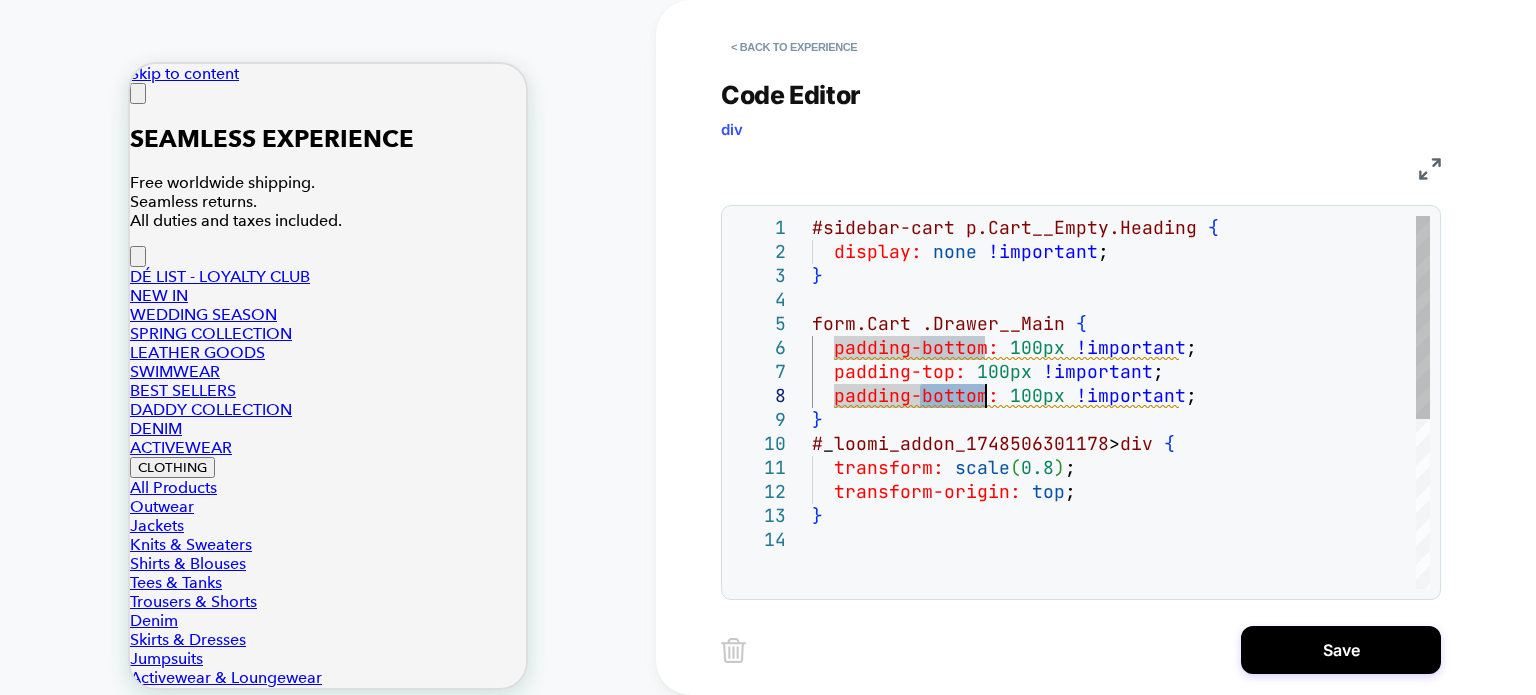 drag, startPoint x: 922, startPoint y: 395, endPoint x: 982, endPoint y: 395, distance: 60 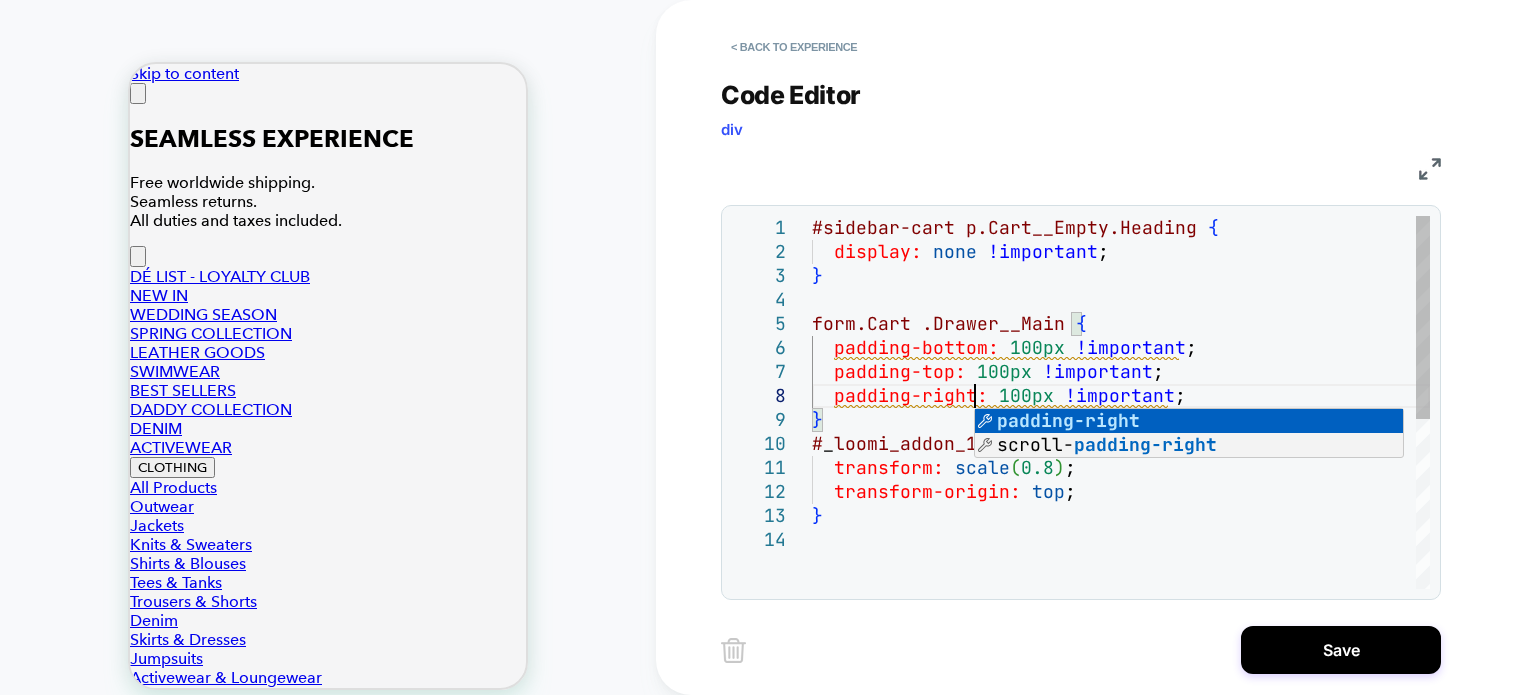 scroll, scrollTop: 167, scrollLeft: 161, axis: both 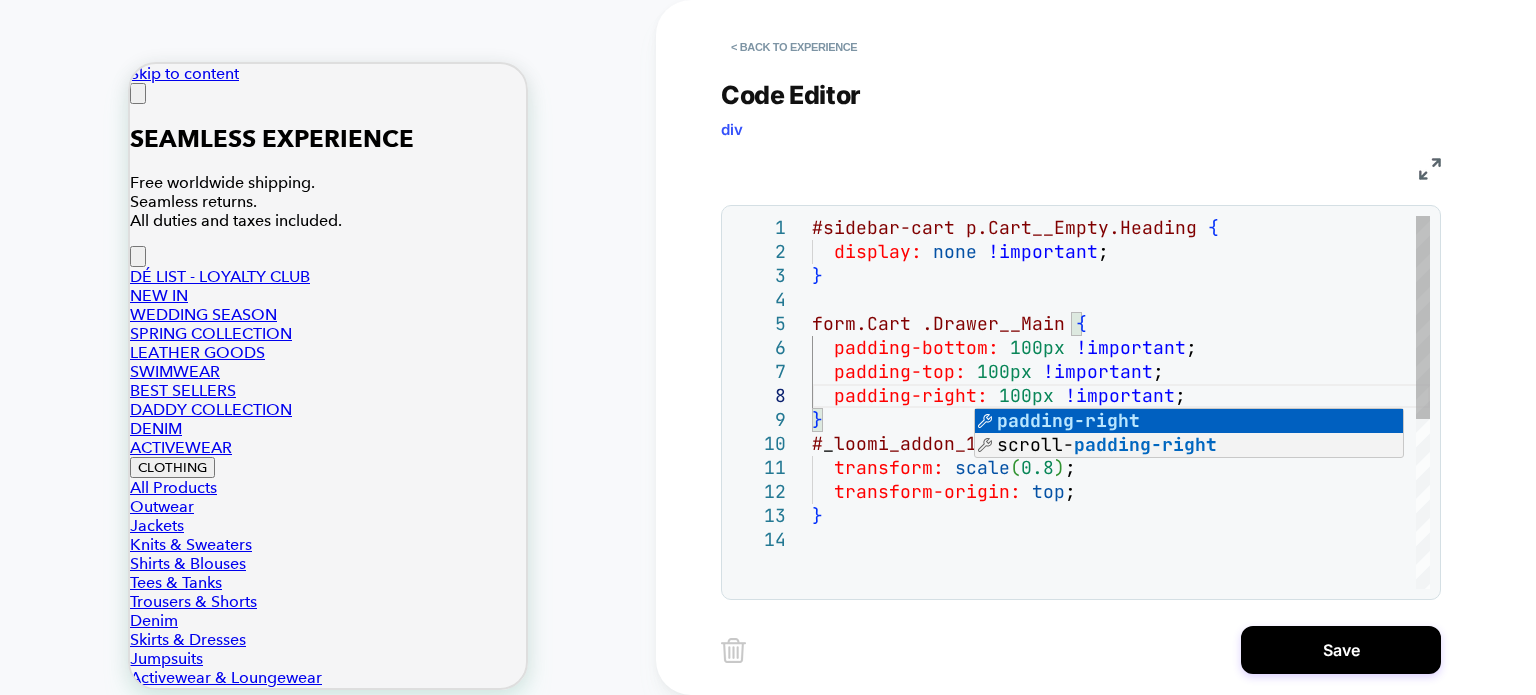 click on "#sidebar-cart   p.Cart__Empty.Heading   {    display:   none   !important ; } form.Cart   .Drawer__Main   {    padding-bottom:   100px   !important ; } # _ loomi_addon_1748506301178  >  div   {    transform:   scale ( 0.8 ) ;    transform-origin:   top ; }    padding-top:   100px   !important ;    padding-right:   100px   !important ;" at bounding box center [1121, 558] 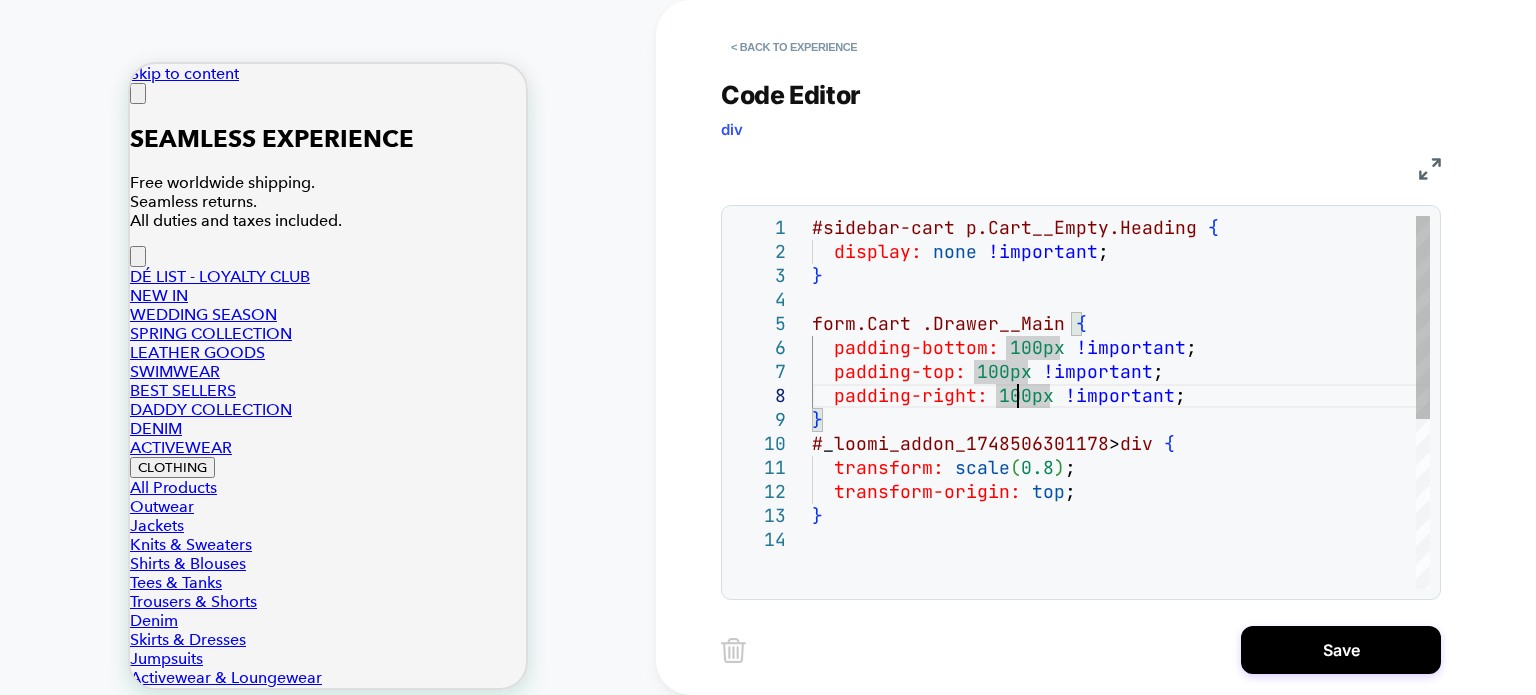 click on "#sidebar-cart   p.Cart__Empty.Heading   {    display:   none   !important ; } form.Cart   .Drawer__Main   {    padding-bottom:   100px   !important ; } # _ loomi_addon_1748506301178  >  div   {    transform:   scale ( 0.8 ) ;    transform-origin:   top ; }    padding-top:   100px   !important ;    padding-right:   100px   !important ;" at bounding box center [1121, 558] 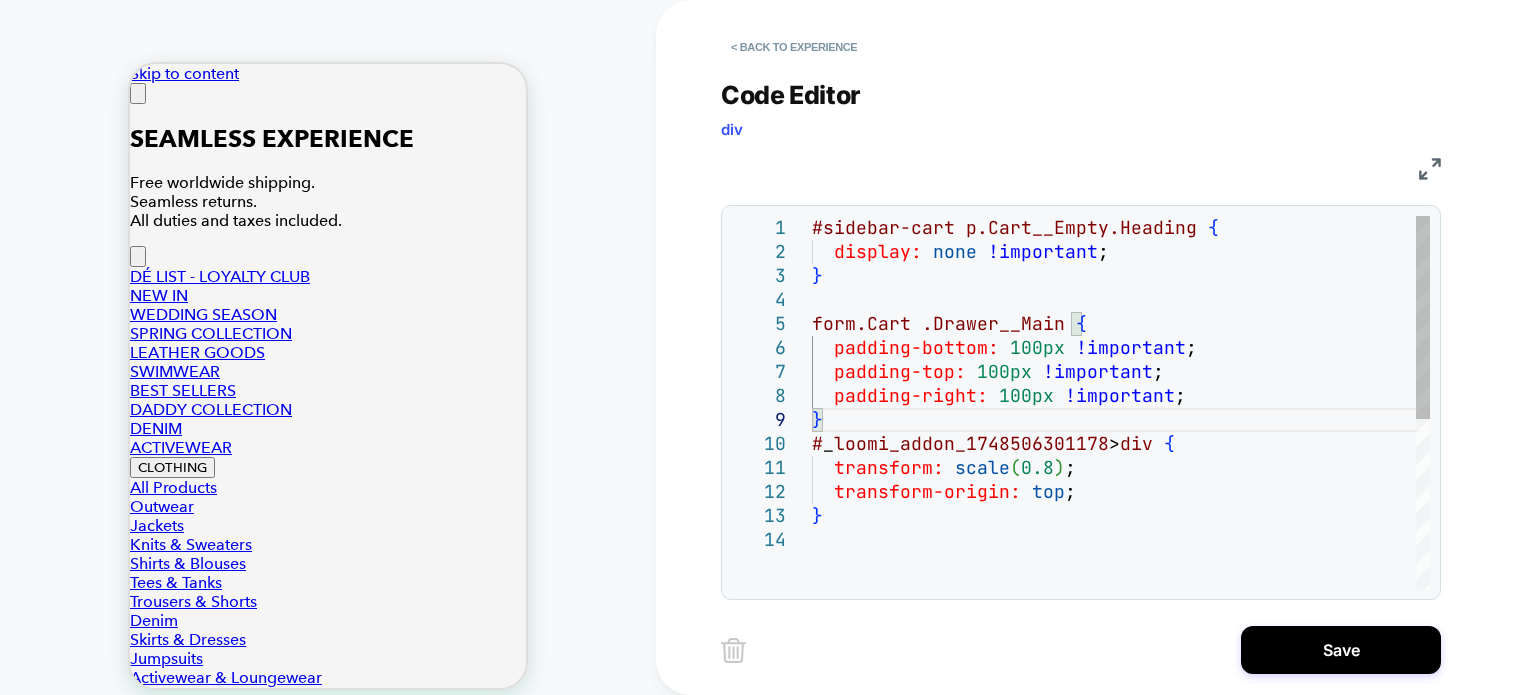 click on "#sidebar-cart   p.Cart__Empty.Heading   {    display:   none   !important ; } form.Cart   .Drawer__Main   {    padding-bottom:   100px   !important ; } # _ loomi_addon_1748506301178  >  div   {    transform:   scale ( 0.8 ) ;    transform-origin:   top ; }    padding-top:   100px   !important ;    padding-right:   100px   !important ;" at bounding box center [1121, 558] 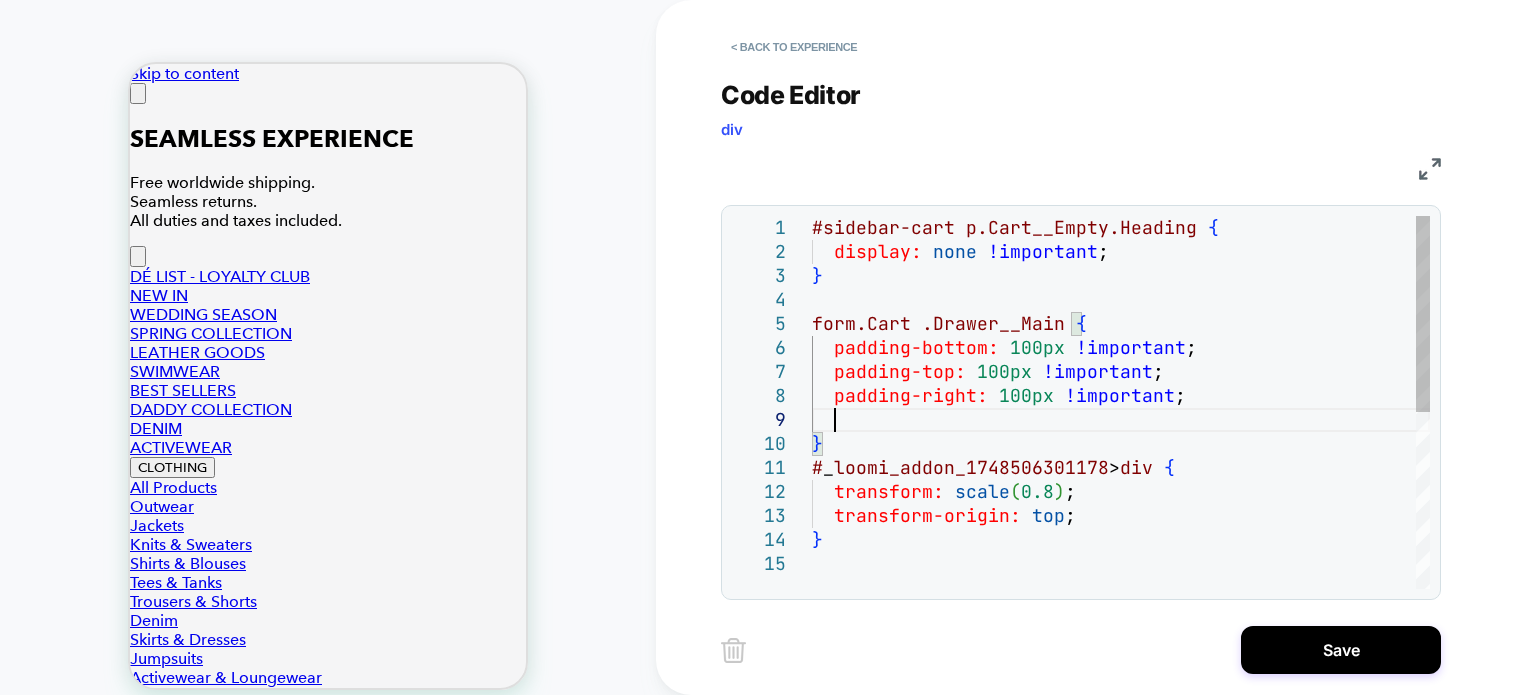 scroll, scrollTop: 191, scrollLeft: 20, axis: both 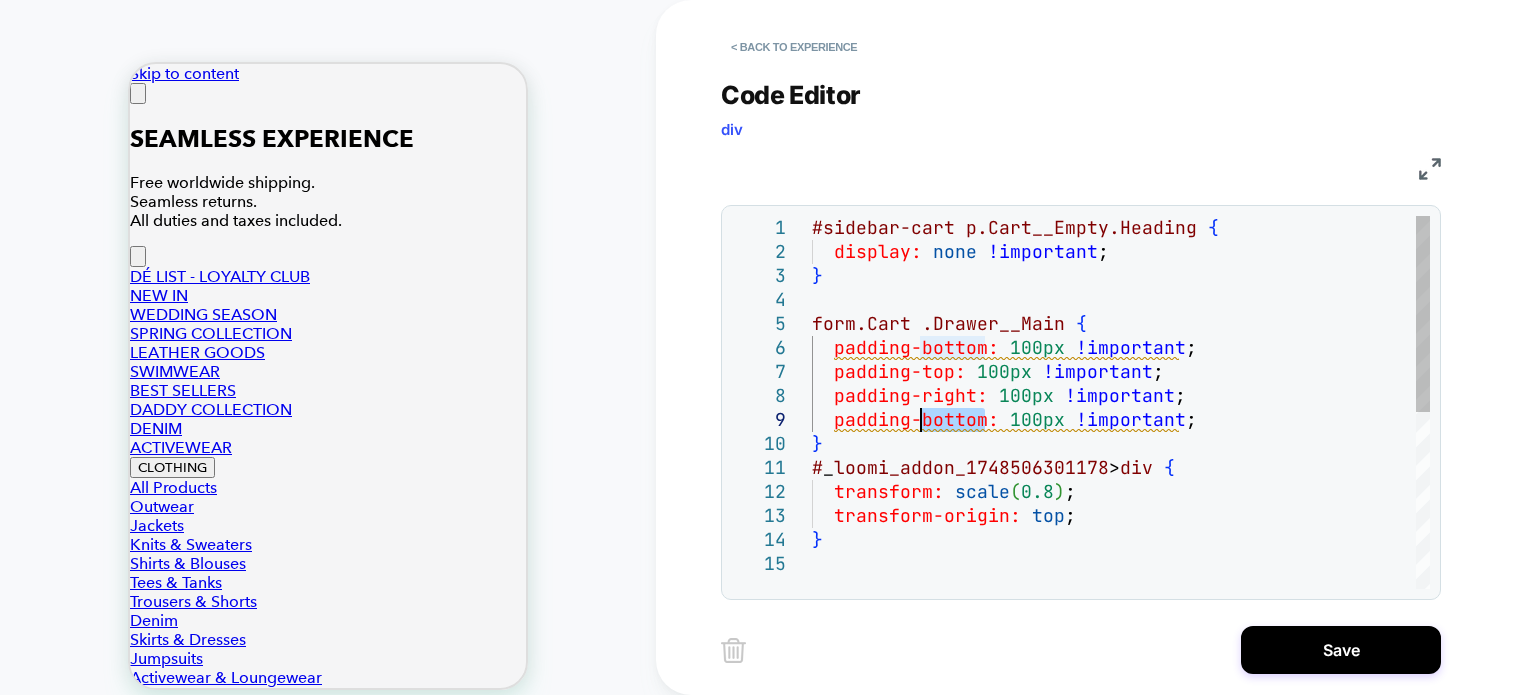 drag, startPoint x: 984, startPoint y: 421, endPoint x: 922, endPoint y: 417, distance: 62.1289 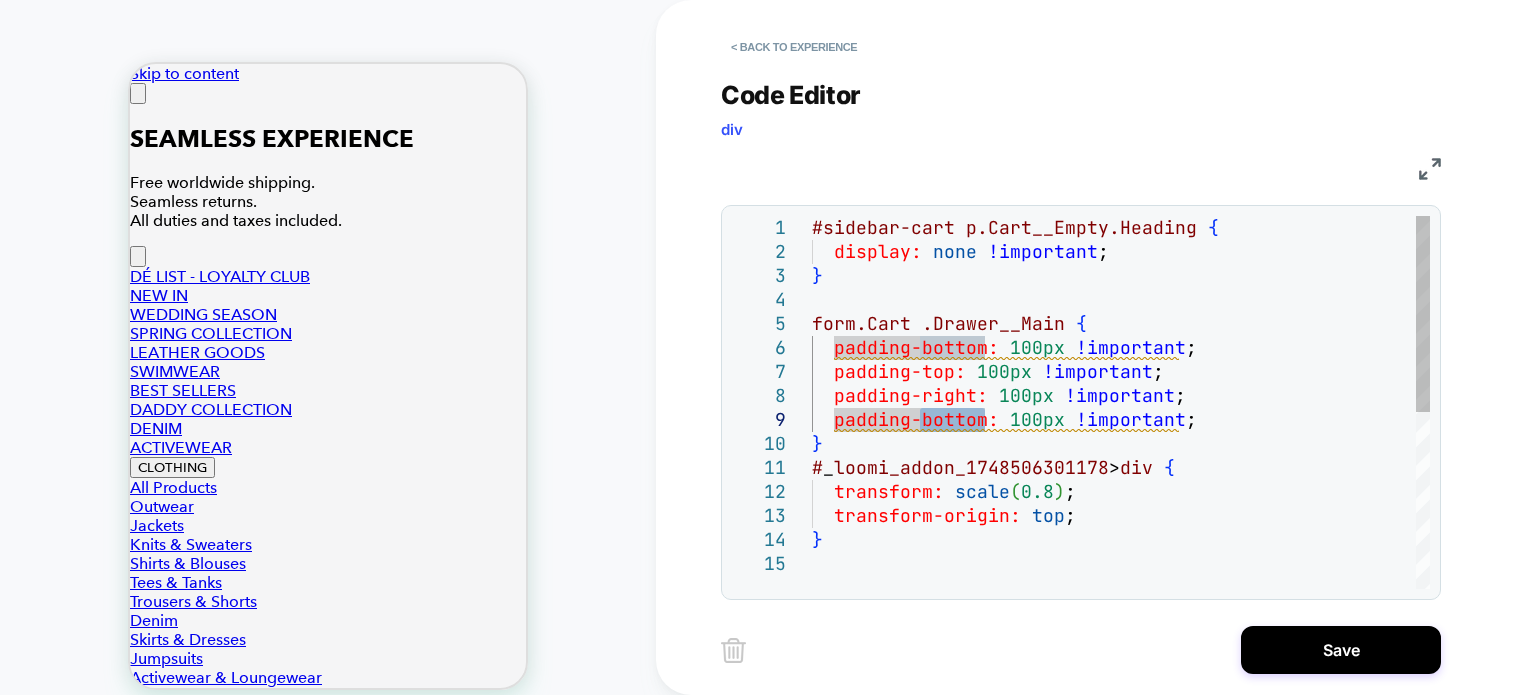 click on "#sidebar-cart   p.Cart__Empty.Heading   {    display:   none   !important ; } form.Cart   .Drawer__Main   {    padding-bottom:   100px   !important ; } # _ loomi_addon_1748506301178  >  div   {    transform:   scale ( 0.8 ) ;    transform-origin:   top ; }    padding-top:   100px   !important ;    padding-right:   100px   !important ;    padding-bottom:   100px   !important ;" at bounding box center [1121, 570] 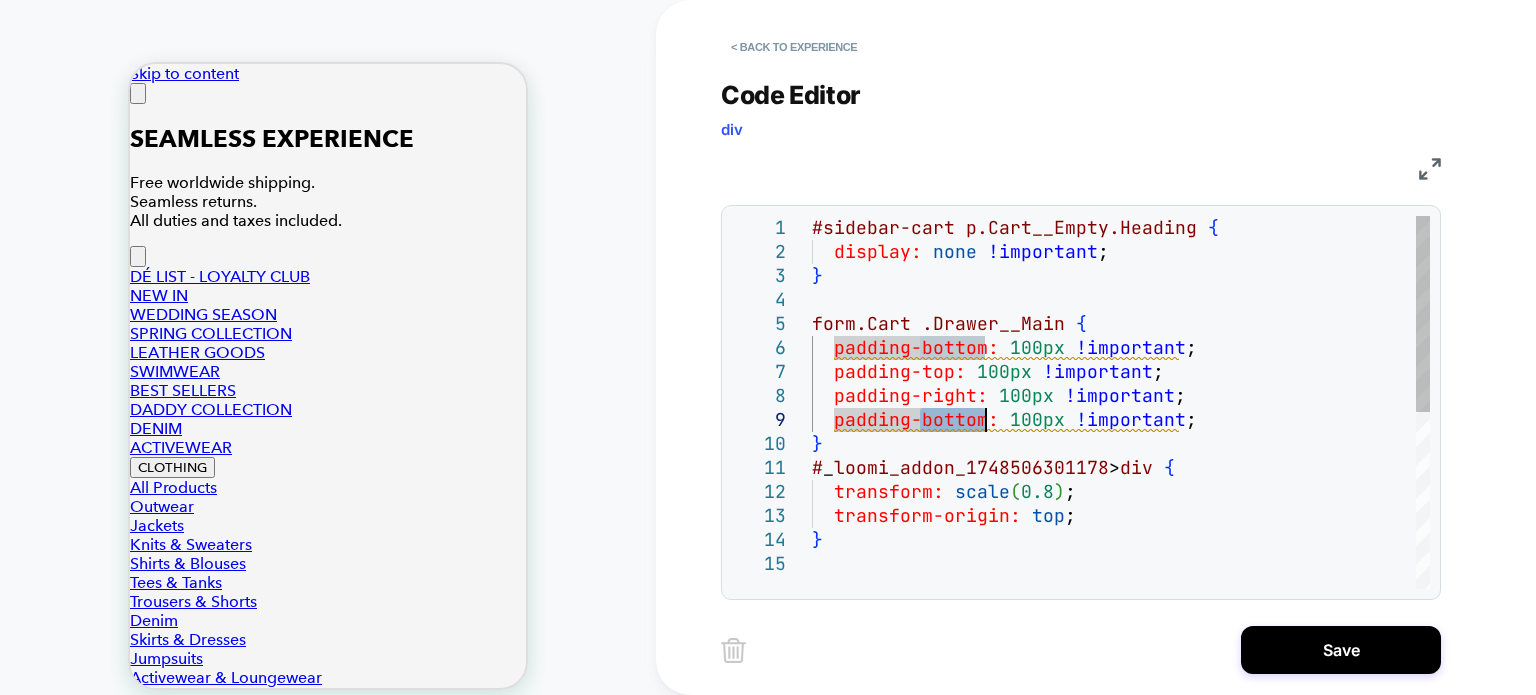 drag, startPoint x: 918, startPoint y: 415, endPoint x: 981, endPoint y: 417, distance: 63.03174 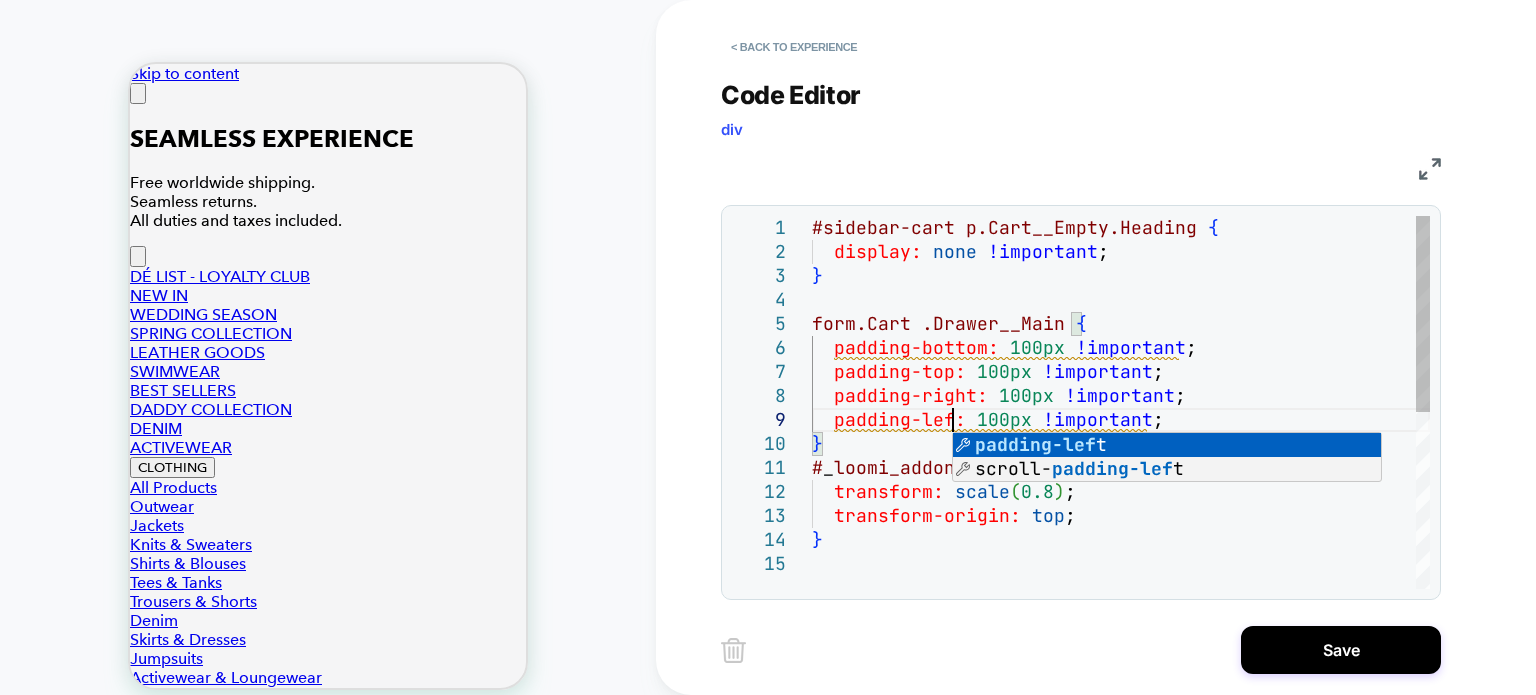 scroll, scrollTop: 191, scrollLeft: 149, axis: both 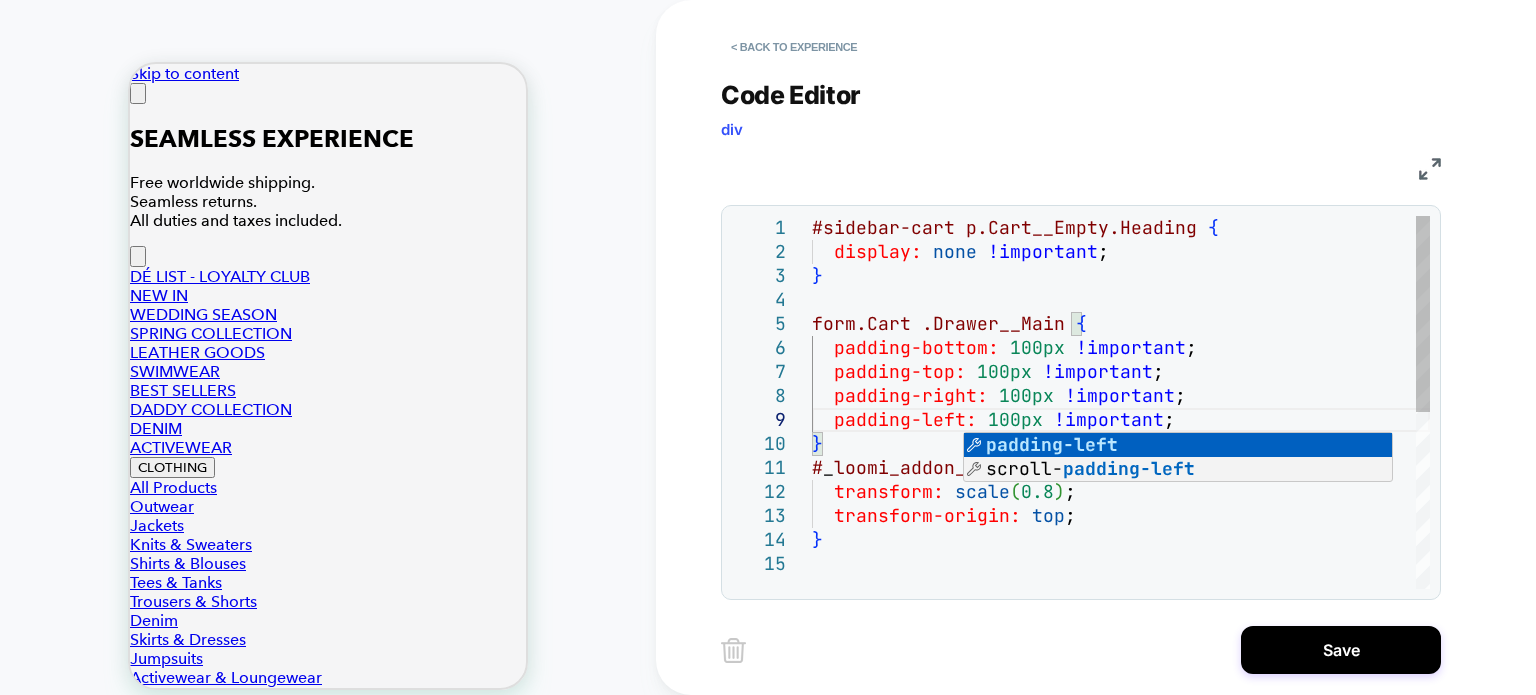 click on "#sidebar-cart   p.Cart__Empty.Heading   {    display:   none   !important ; } form.Cart   .Drawer__Main   {    padding-bottom:   100px   !important ; } # _ loomi_addon_1748506301178  >  div   {    transform:   scale ( 0.8 ) ;    transform-origin:   top ; }    padding-top:   100px   !important ;    padding-right:   100px   !important ;    padding-left:   100px   !important ;" at bounding box center [1121, 570] 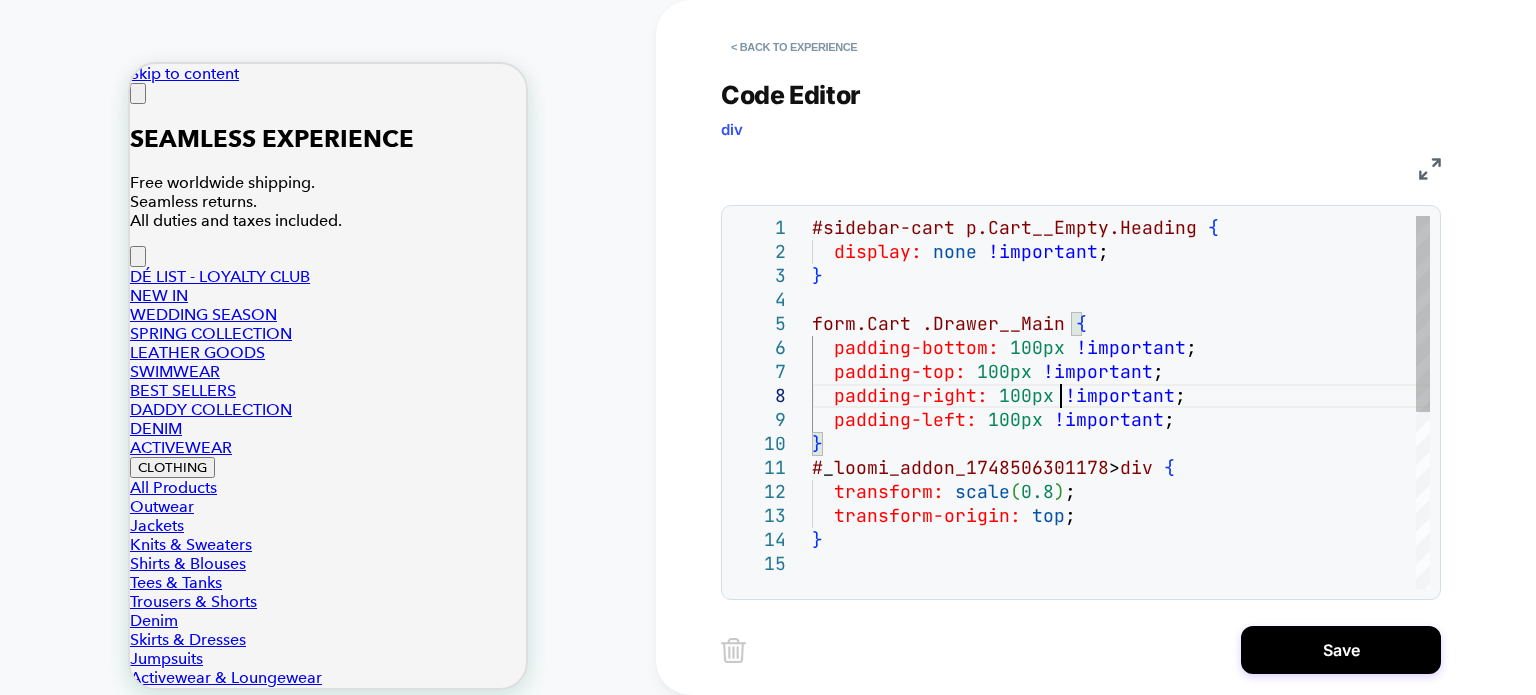 click on "#sidebar-cart   p.Cart__Empty.Heading   {    display:   none   !important ; } form.Cart   .Drawer__Main   {    padding-bottom:   100px   !important ; } # _ loomi_addon_1748506301178  >  div   {    transform:   scale ( 0.8 ) ;    transform-origin:   top ; }    padding-top:   100px   !important ;    padding-right:   100px   !important ;    padding-left:   100px   !important ;" at bounding box center [1121, 570] 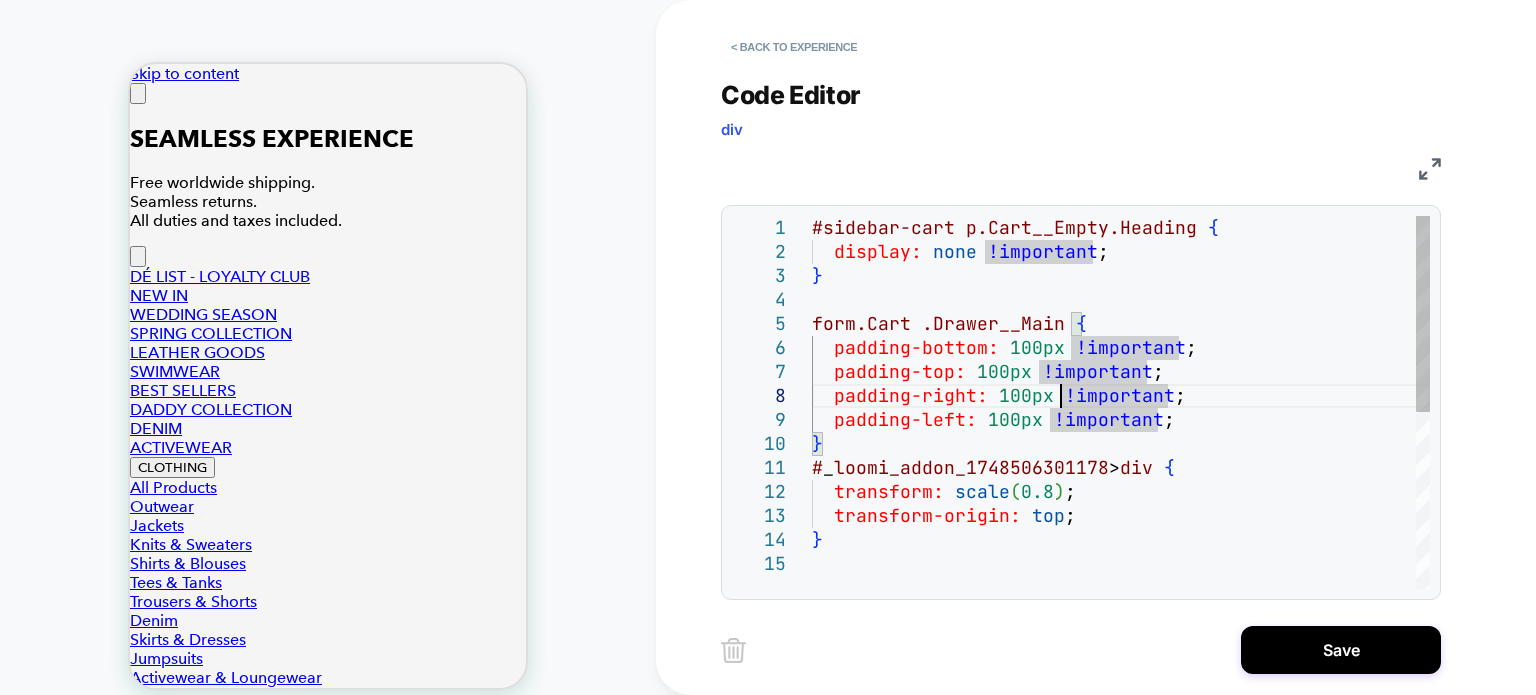 click on "#sidebar-cart   p.Cart__Empty.Heading   {    display:   none   !important ; } form.Cart   .Drawer__Main   {    padding-bottom:   100px   !important ; } # _ loomi_addon_1748506301178  >  div   {    transform:   scale ( 0.8 ) ;    transform-origin:   top ; }    padding-top:   100px   !important ;    padding-right:   100px   !important ;    padding-left:   100px   !important ;" at bounding box center (1121, 570) 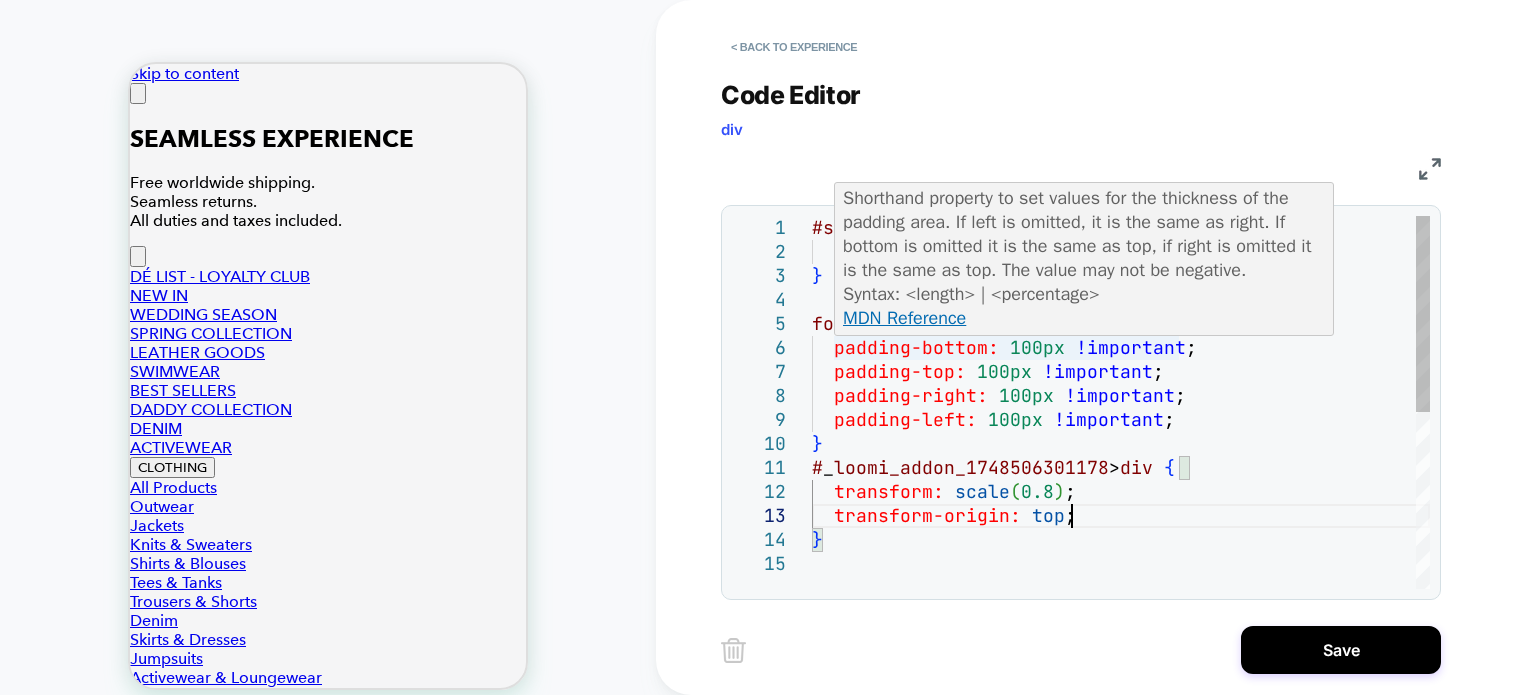 click on "#sidebar-cart   p.Cart__Empty.Heading   {    display:   none   !important ; } form.Cart   .Drawer__Main   {    padding-bottom:   100px   !important ; } # _ loomi_addon_1748506301178  >  div   {    transform:   scale ( 0.8 ) ;    transform-origin:   top ; }    padding-top:   100px   !important ;    padding-right:   100px   !important ;    padding-left:   100px   !important ;" at bounding box center (1121, 570) 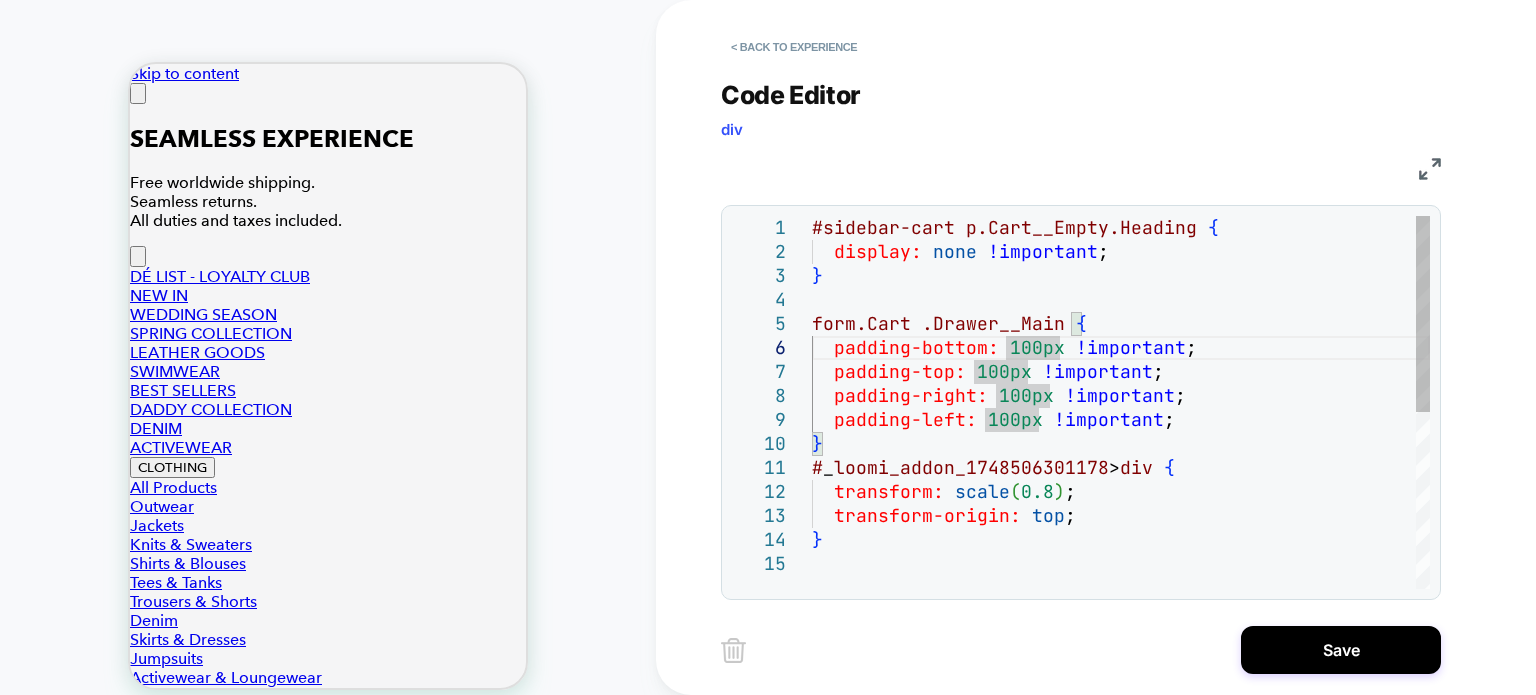 click on "#sidebar-cart   p.Cart__Empty.Heading   {    display:   none   !important ; } form.Cart   .Drawer__Main   {    padding-bottom:   100px   !important ; } # _ loomi_addon_1748506301178  >  div   {    transform:   scale ( 0.8 ) ;    transform-origin:   top ; }    padding-top:   100px   !important ;    padding-right:   100px   !important ;    padding-left:   100px   !important ;" at bounding box center [1121, 570] 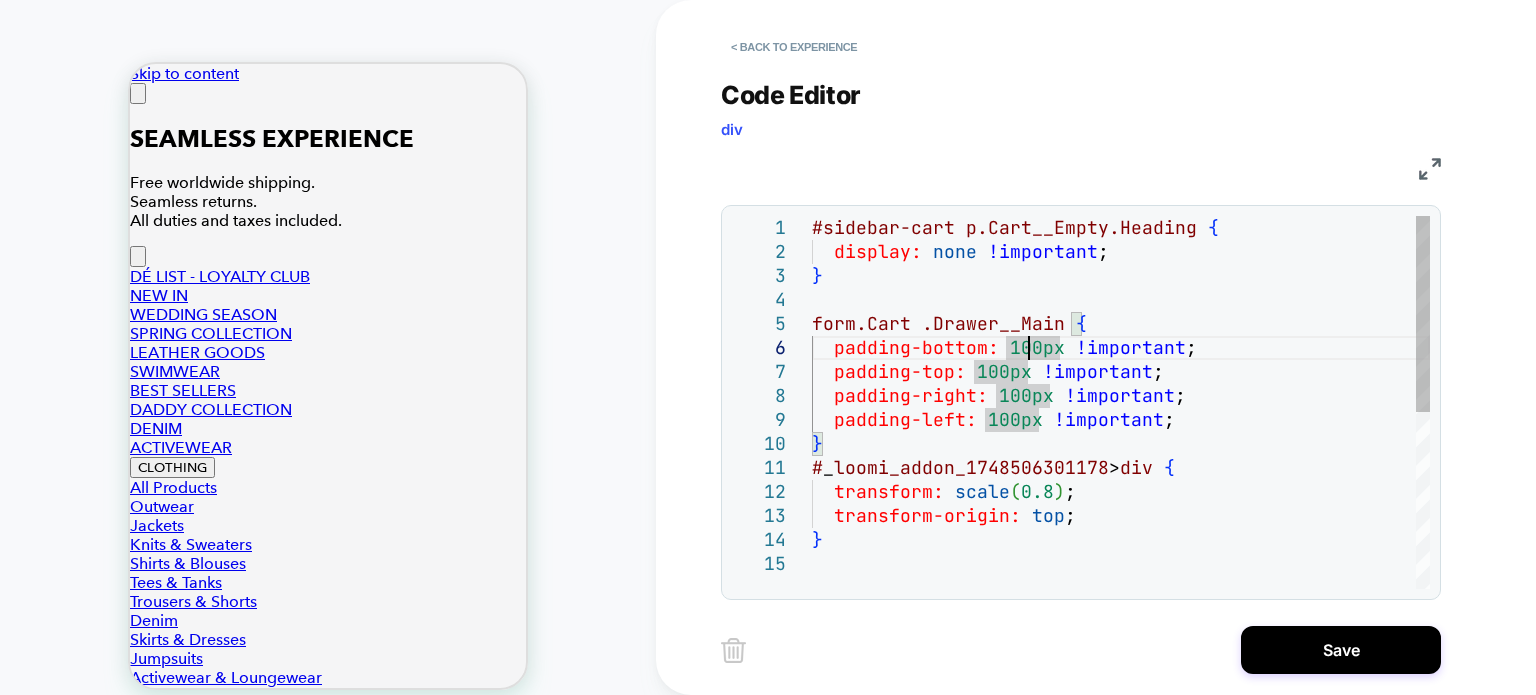 click on "#sidebar-cart   p.Cart__Empty.Heading   {    display:   none   !important ; } form.Cart   .Drawer__Main   {    padding-bottom:   100px   !important ; } # _ loomi_addon_1748506301178  >  div   {    transform:   scale ( 0.8 ) ;    transform-origin:   top ; }    padding-top:   100px   !important ;    padding-right:   100px   !important ;    padding-left:   100px   !important ;" at bounding box center (1121, 570) 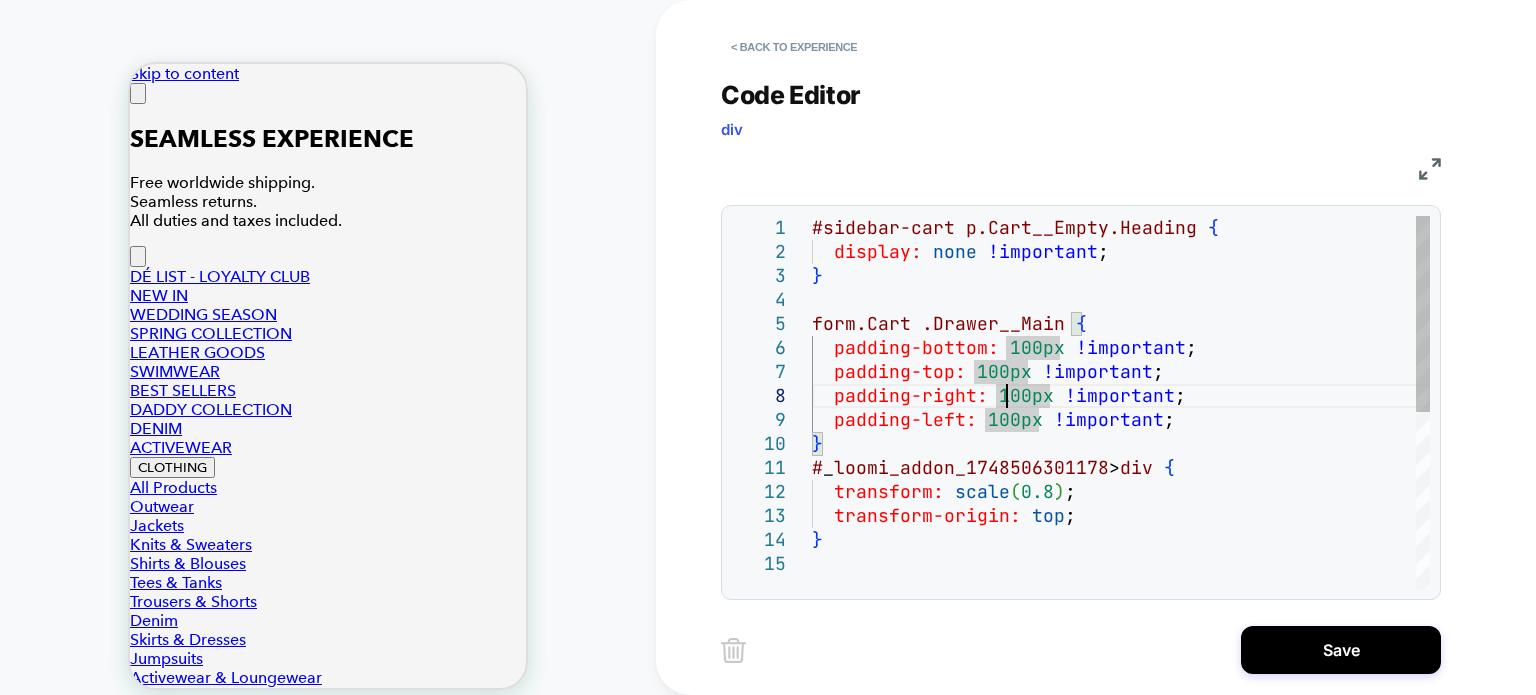 click on "#sidebar-cart   p.Cart__Empty.Heading   {    display:   none   !important ; } form.Cart   .Drawer__Main   {    padding-bottom:   100px   !important ; } # _ loomi_addon_1748506301178  >  div   {    transform:   scale ( 0.8 ) ;    transform-origin:   top ; }    padding-top:   100px   !important ;    padding-right:   100px   !important ;    padding-left:   100px   !important ;" at bounding box center [1121, 570] 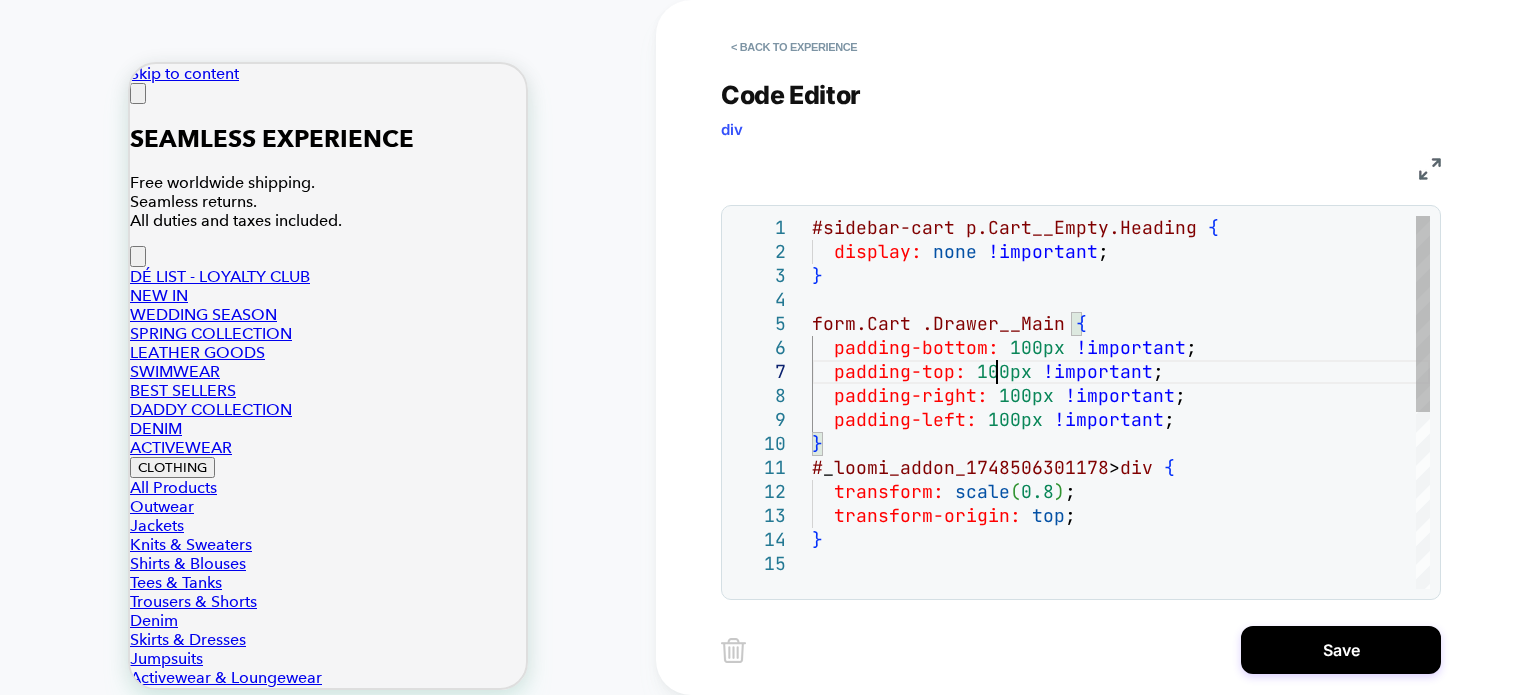click on "#sidebar-cart   p.Cart__Empty.Heading   {    display:   none   !important ; } form.Cart   .Drawer__Main   {    padding-bottom:   100px   !important ; } # _ loomi_addon_1748506301178  >  div   {    transform:   scale ( 0.8 ) ;    transform-origin:   top ; }    padding-top:   100px   !important ;    padding-right:   100px   !important ;    padding-left:   100px   !important ;" at bounding box center [1121, 570] 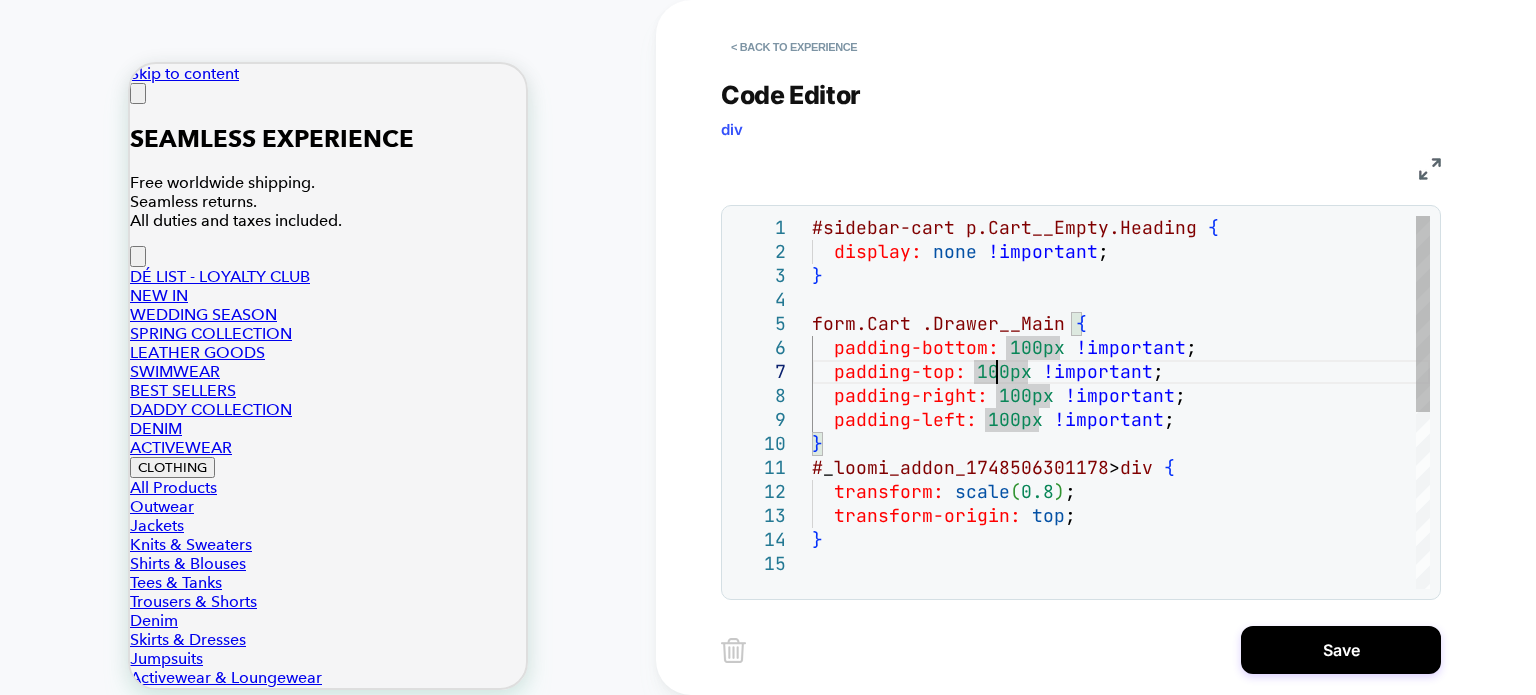 click on "#sidebar-cart   p.Cart__Empty.Heading   {    display:   none   !important ; } form.Cart   .Drawer__Main   {    padding-bottom:   100px   !important ; } # _ loomi_addon_1748506301178  >  div   {    transform:   scale ( 0.8 ) ;    transform-origin:   top ; }    padding-top:   100px   !important ;    padding-right:   100px   !important ;    padding-left:   100px   !important ;" at bounding box center [1121, 570] 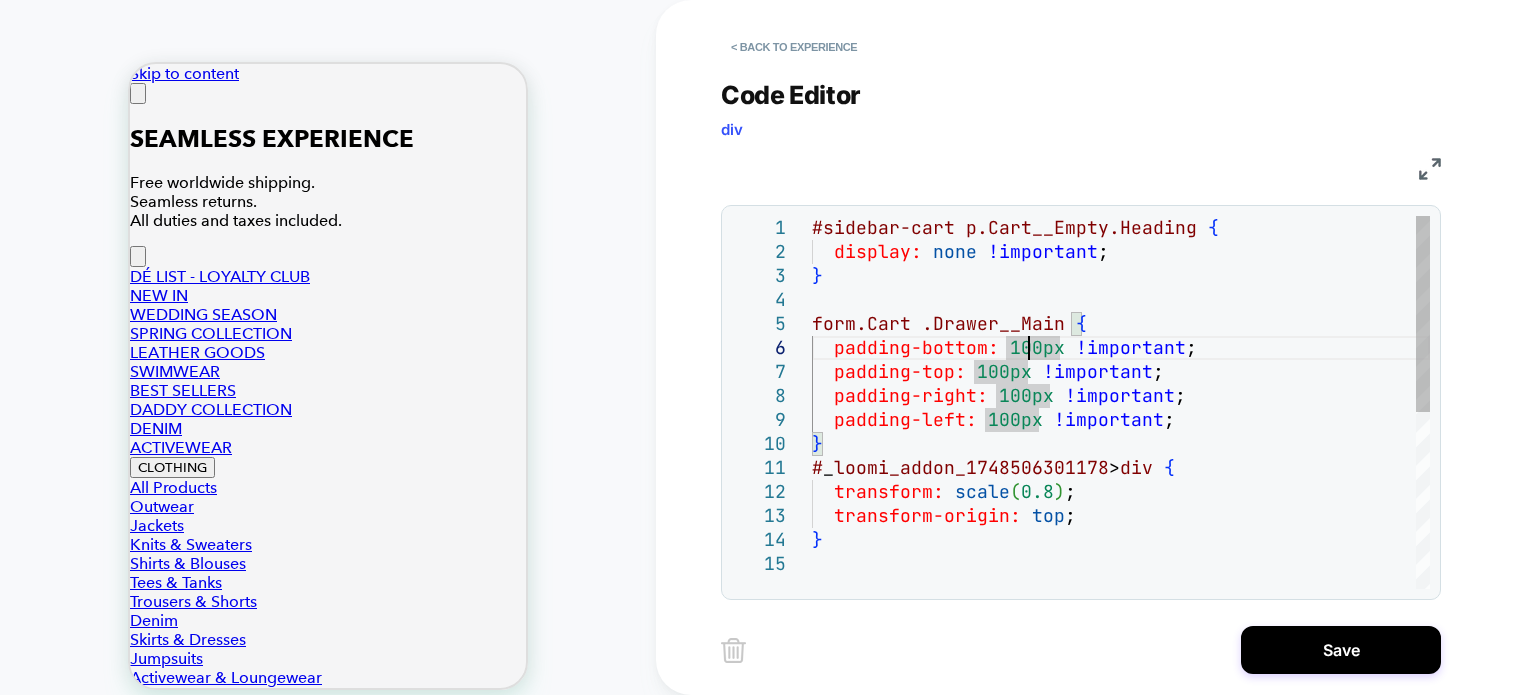click on "#sidebar-cart   p.Cart__Empty.Heading   {    display:   none   !important ; } form.Cart   .Drawer__Main   {    padding-bottom:   100px   !important ; } # _ loomi_addon_1748506301178  >  div   {    transform:   scale ( 0.8 ) ;    transform-origin:   top ; }    padding-top:   100px   !important ;    padding-right:   100px   !important ;    padding-left:   100px   !important ;" at bounding box center (1121, 570) 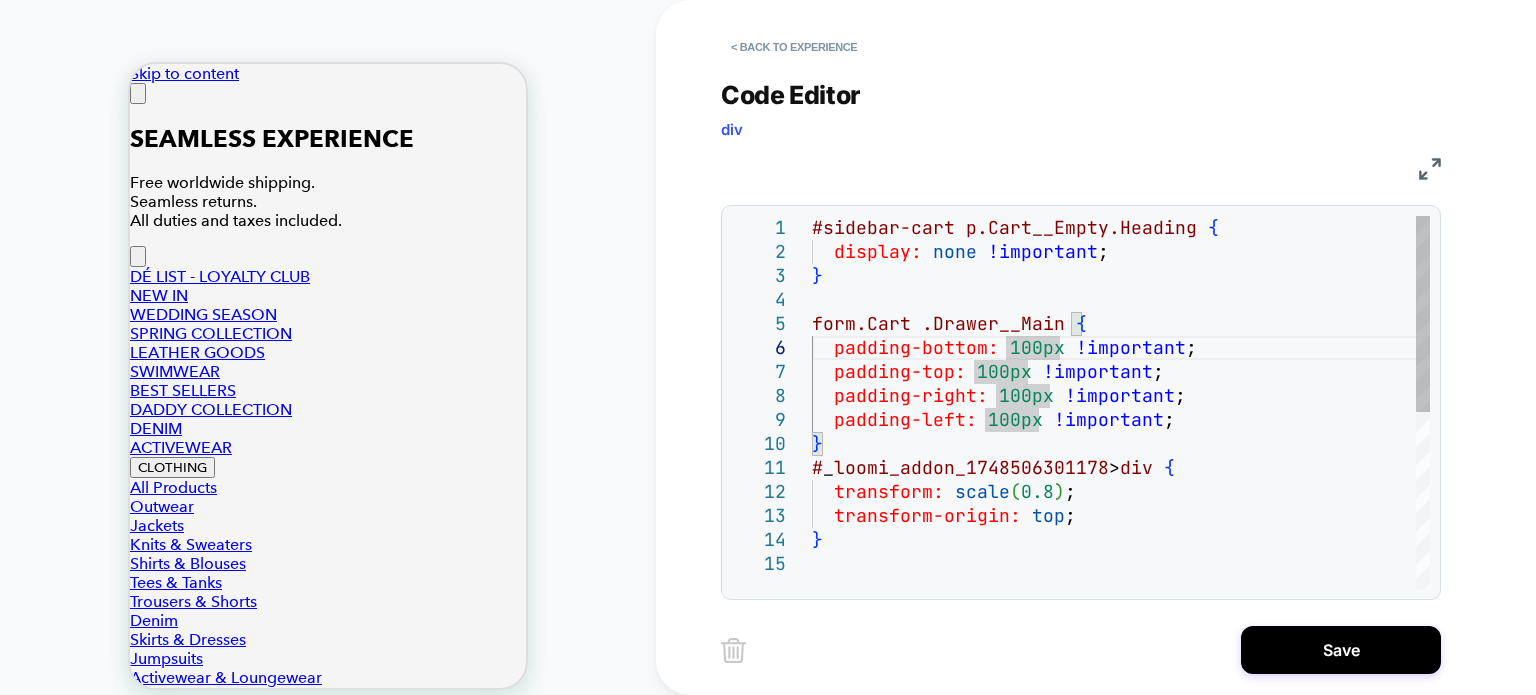 click on "#sidebar-cart   p.Cart__Empty.Heading   {    display:   none   !important ; } form.Cart   .Drawer__Main   {    padding-bottom:   100px   !important ; } # _ loomi_addon_1748506301178  >  div   {    transform:   scale ( 0.8 ) ;    transform-origin:   top ; }    padding-top:   100px   !important ;    padding-right:   100px   !important ;    padding-left:   100px   !important ;" at bounding box center (1121, 570) 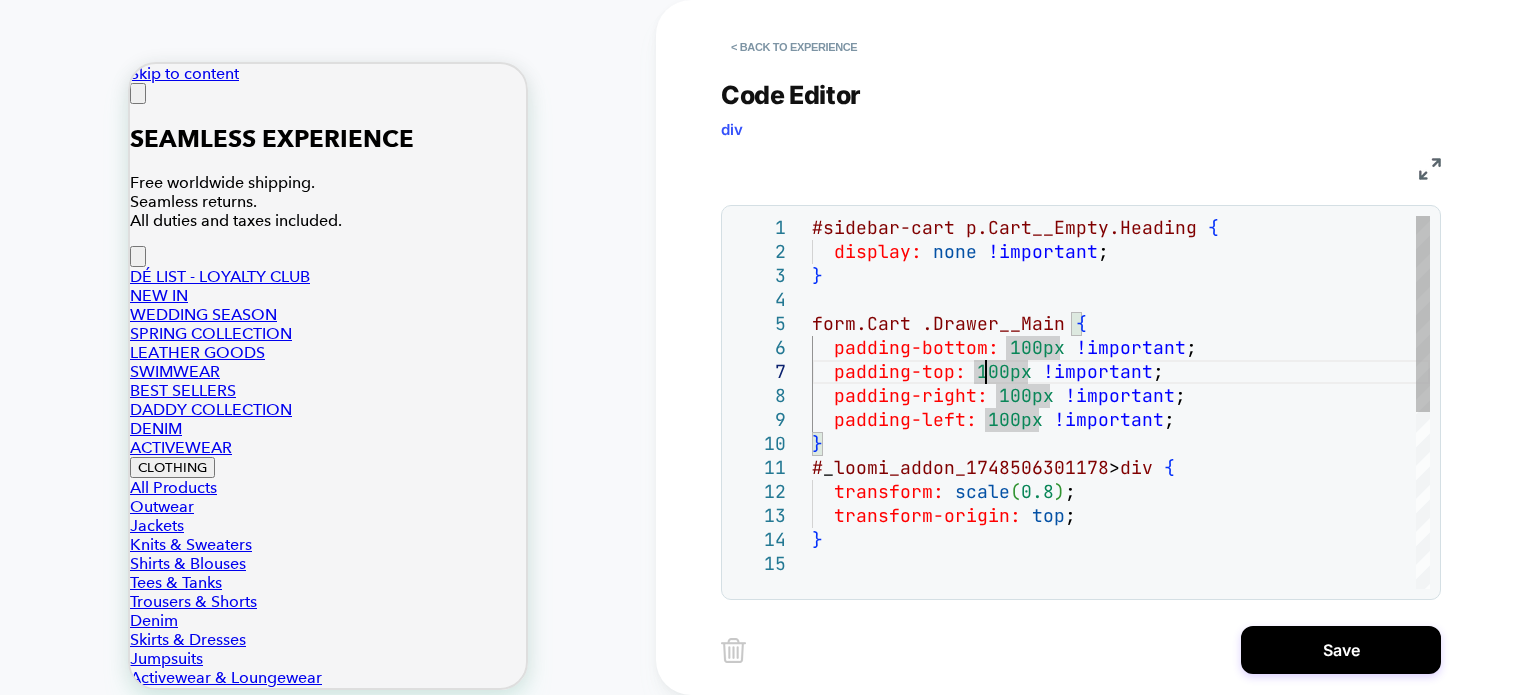 click on "#sidebar-cart   p.Cart__Empty.Heading   {    display:   none   !important ; } form.Cart   .Drawer__Main   {    padding-bottom:   100px   !important ; } # _ loomi_addon_1748506301178  >  div   {    transform:   scale ( 0.8 ) ;    transform-origin:   top ; }    padding-top:   100px   !important ;    padding-right:   100px   !important ;    padding-left:   100px   !important ;" at bounding box center (1121, 570) 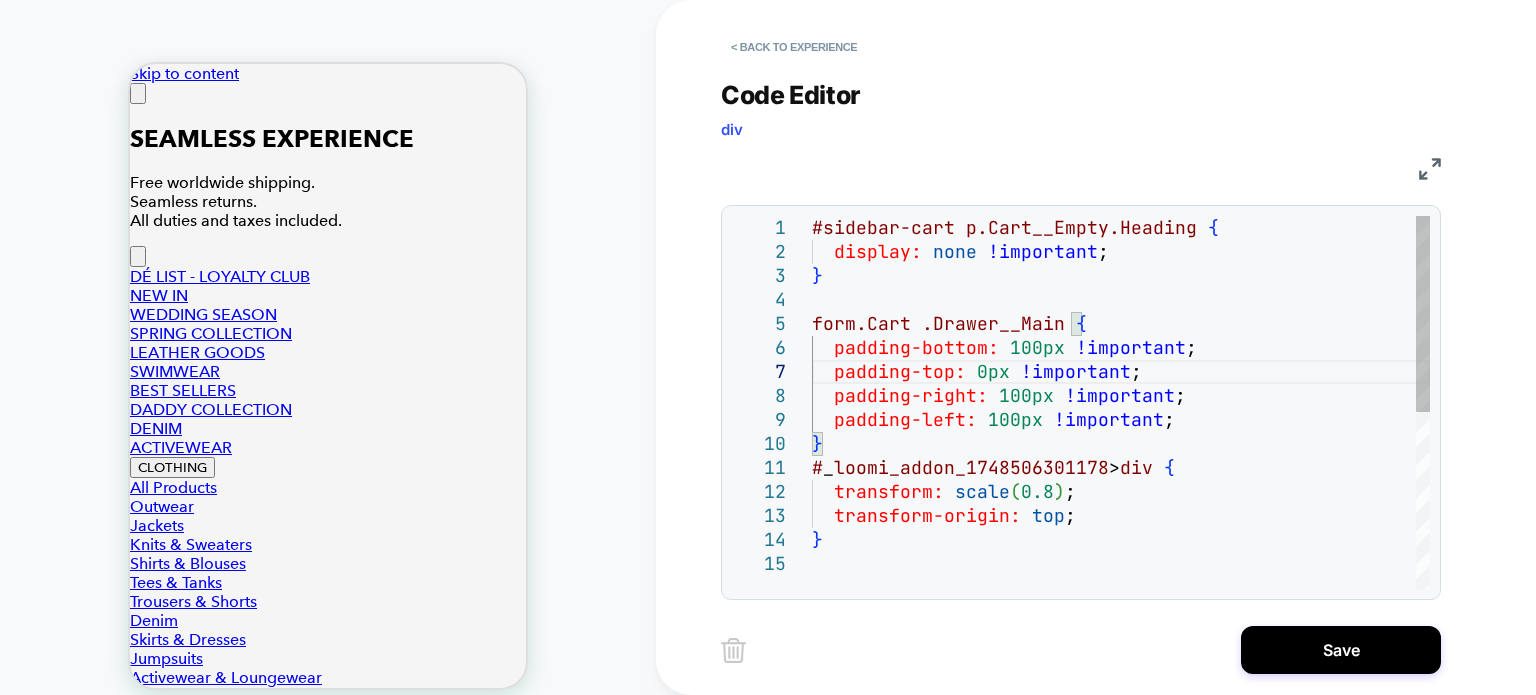 scroll, scrollTop: 143, scrollLeft: 172, axis: both 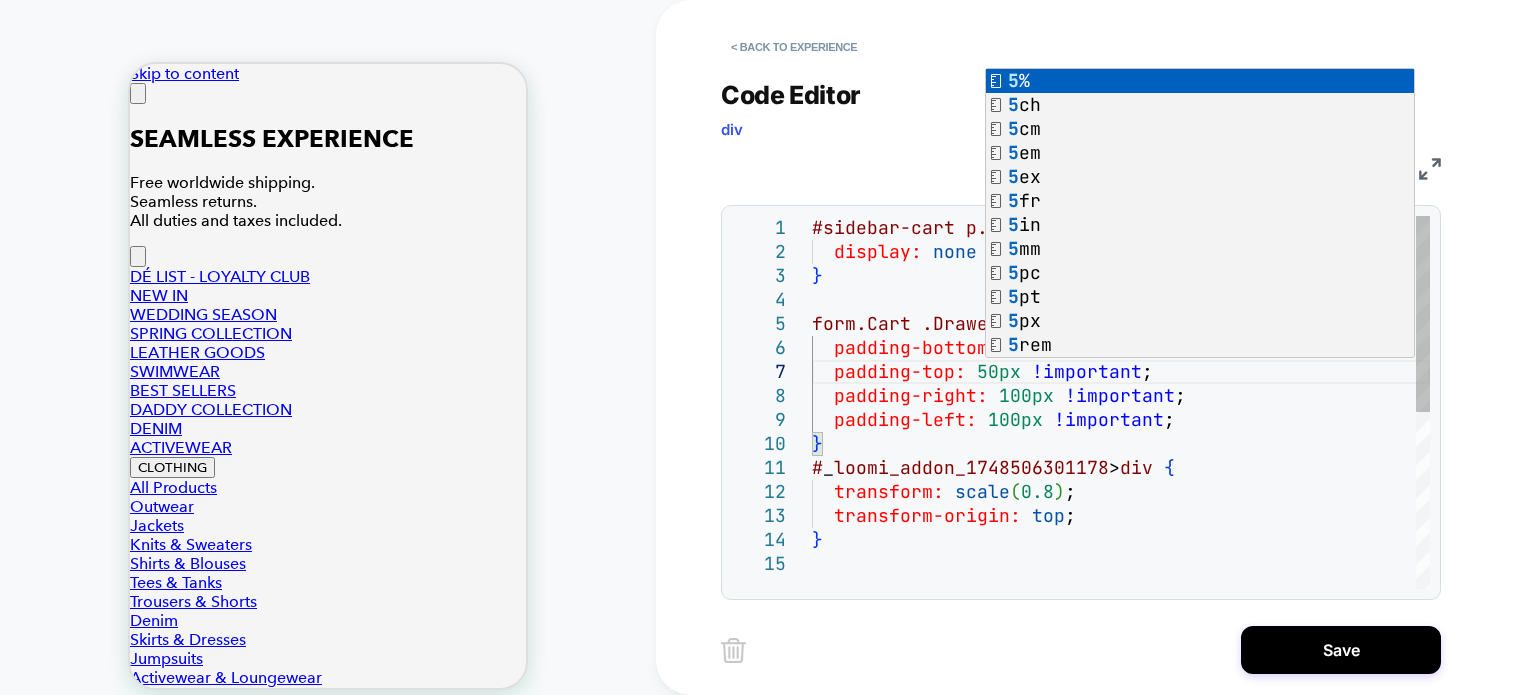 click on "#sidebar-cart   p.Cart__Empty.Heading   {    display:   none   !important ; } form.Cart   .Drawer__Main   {    padding-bottom:   100px   !important ; } # _ loomi_addon_1748506301178  >  div   {    transform:   scale ( 0.8 ) ;    transform-origin:   top ; }    padding-top:   50px   !important ;    padding-right:   100px   !important ;    padding-left:   100px   !important ;" at bounding box center [1121, 570] 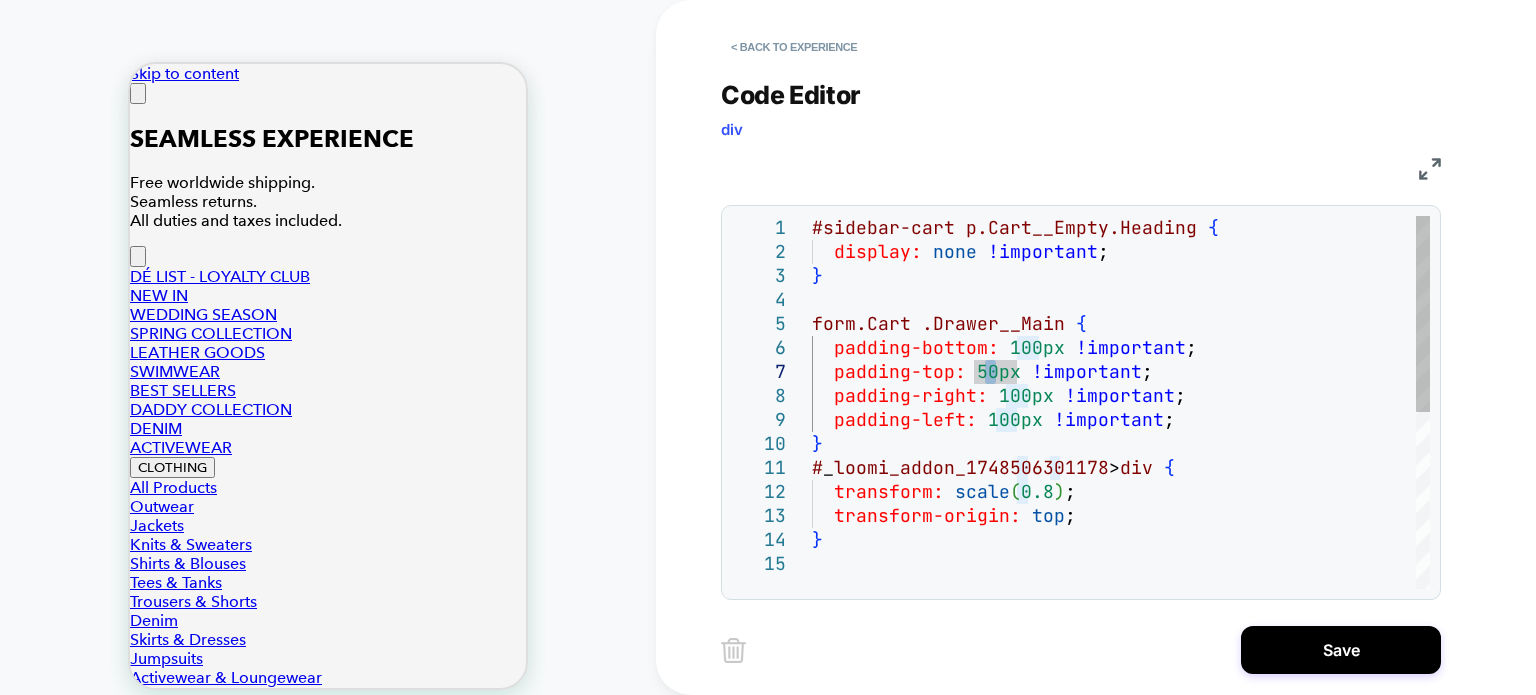 drag, startPoint x: 996, startPoint y: 374, endPoint x: 982, endPoint y: 374, distance: 14 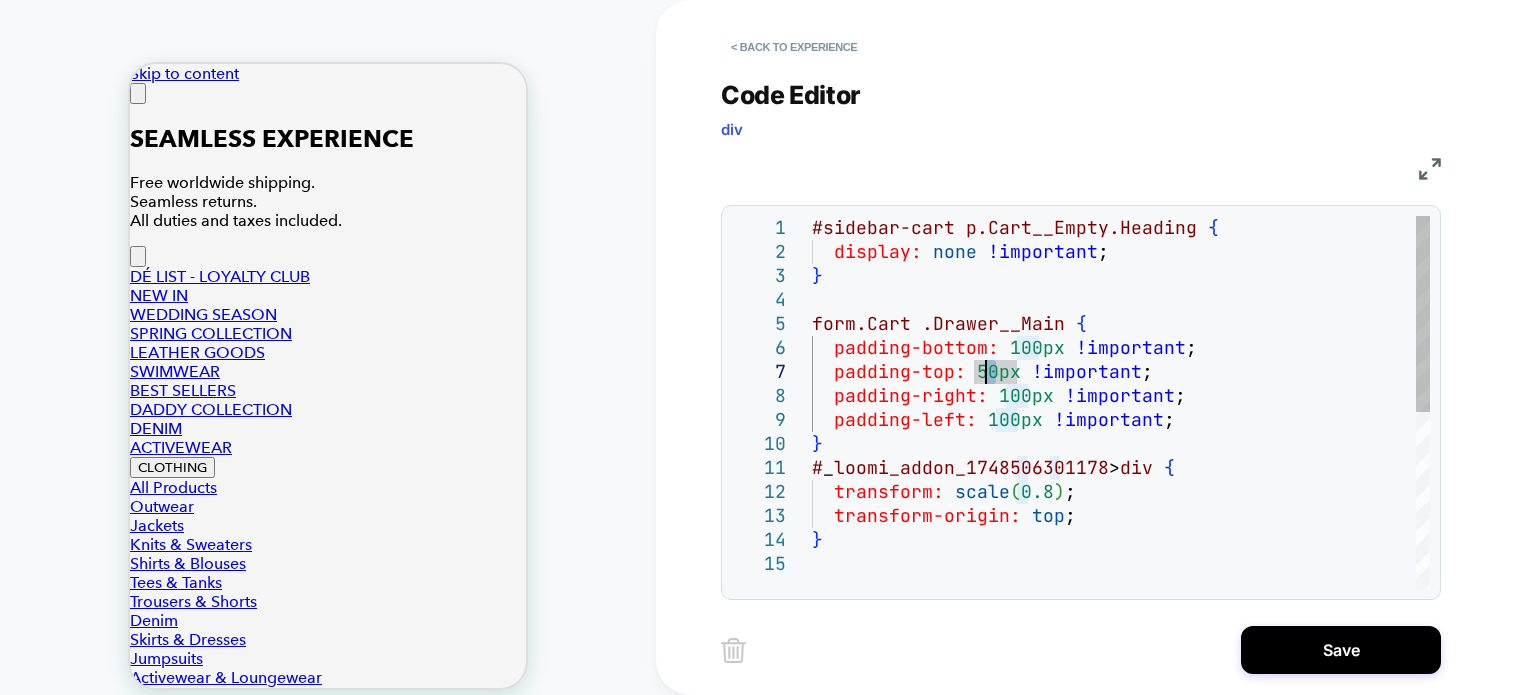 click on "#sidebar-cart   p.Cart__Empty.Heading   {    display:   none   !important ; } form.Cart   .Drawer__Main   {    padding-bottom:   100px   !important ; } # _ loomi_addon_1748506301178  >  div   {    transform:   scale ( 0.8 ) ;    transform-origin:   top ; }    padding-top:   50px   !important ;    padding-right:   100px   !important ;    padding-left:   100px   !important ;" at bounding box center (1121, 570) 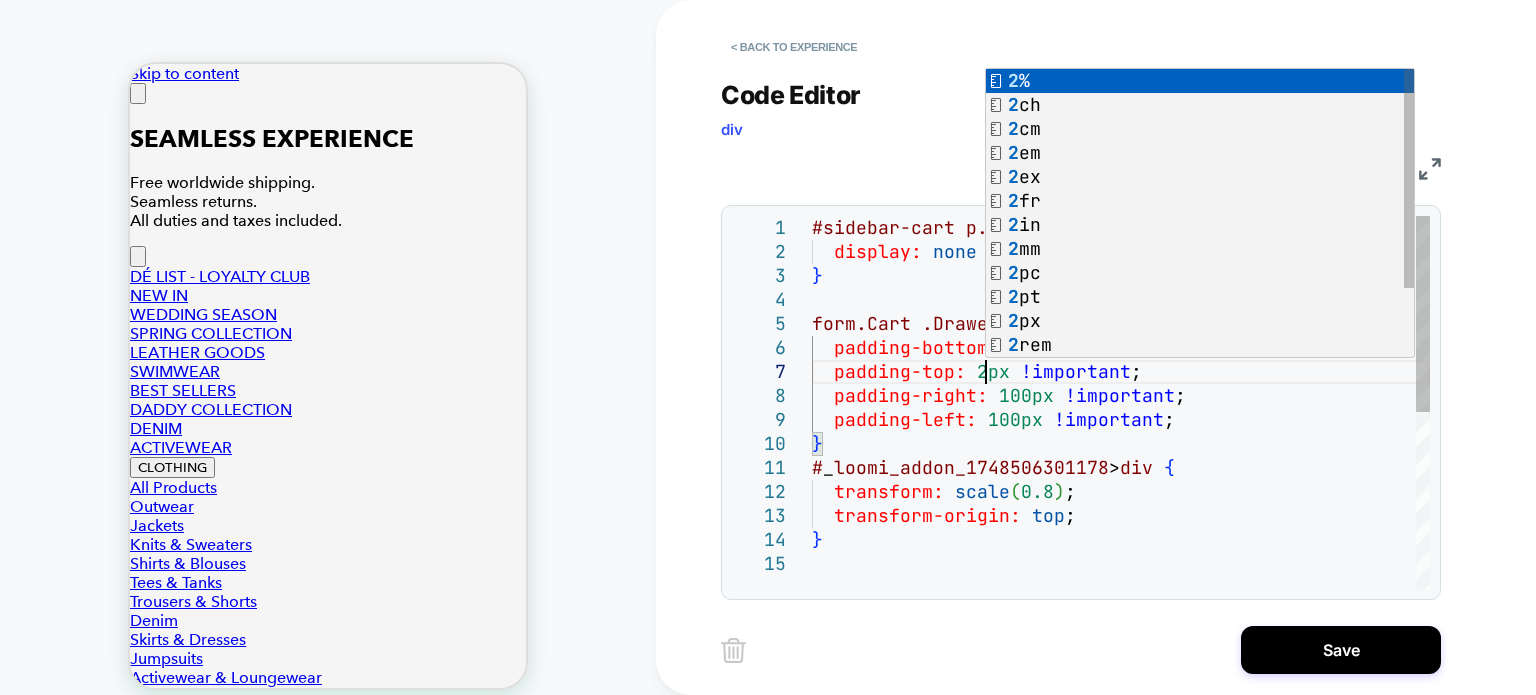 scroll, scrollTop: 143, scrollLeft: 183, axis: both 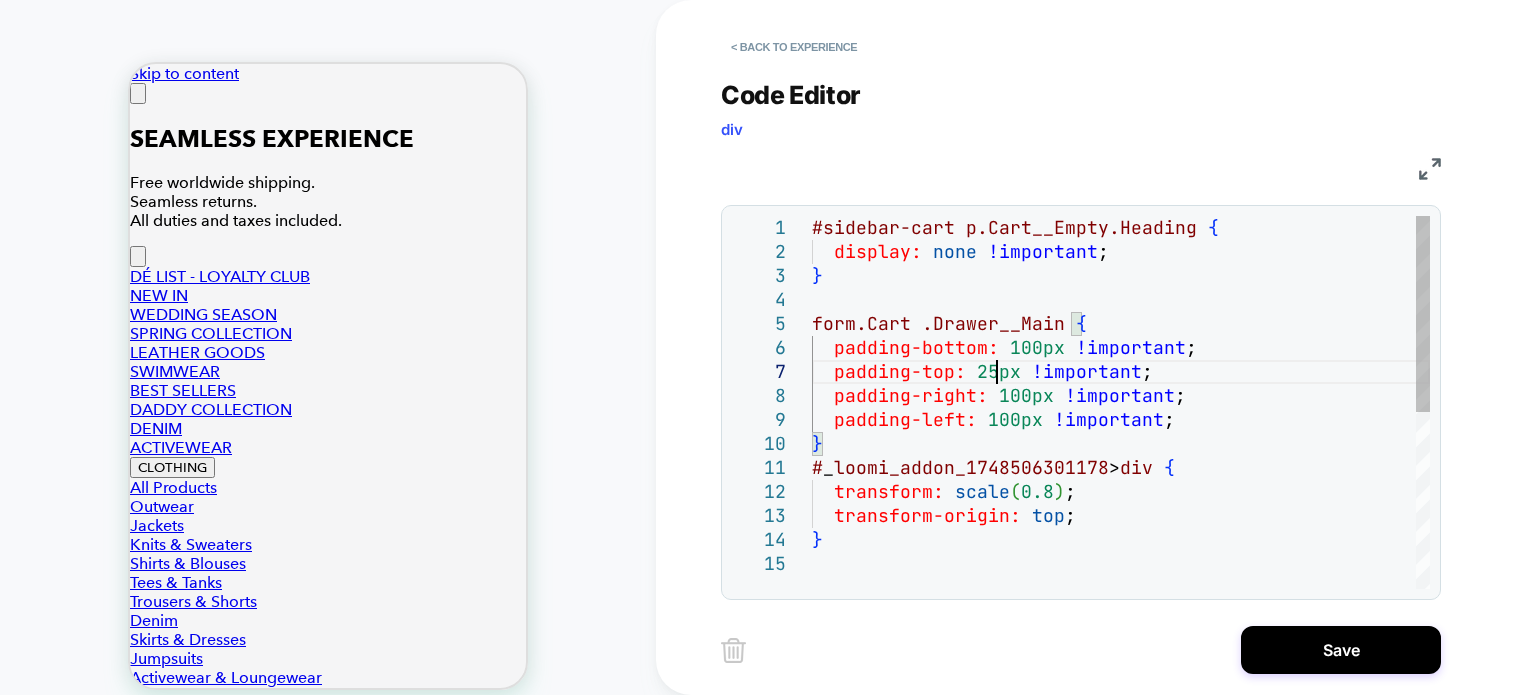 click on "#sidebar-cart   p.Cart__Empty.Heading   {    display:   none   !important ; } form.Cart   .Drawer__Main   {    padding-bottom:   100px   !important ; } # _ loomi_addon_1748506301178  >  div   {    transform:   scale ( 0.8 ) ;    transform-origin:   top ; }    padding-top:   25px   !important ;    padding-right:   100px   !important ;    padding-left:   100px   !important ;" at bounding box center [1121, 570] 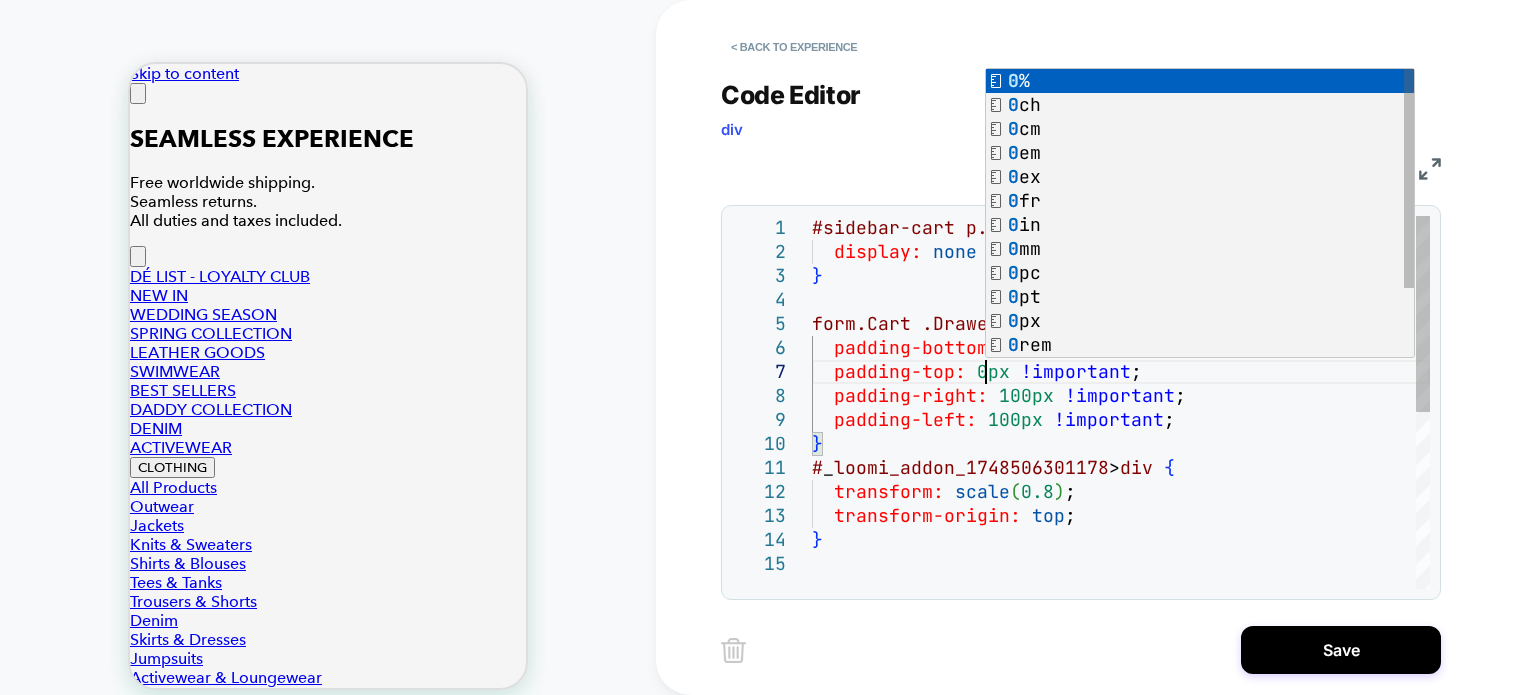 scroll, scrollTop: 143, scrollLeft: 172, axis: both 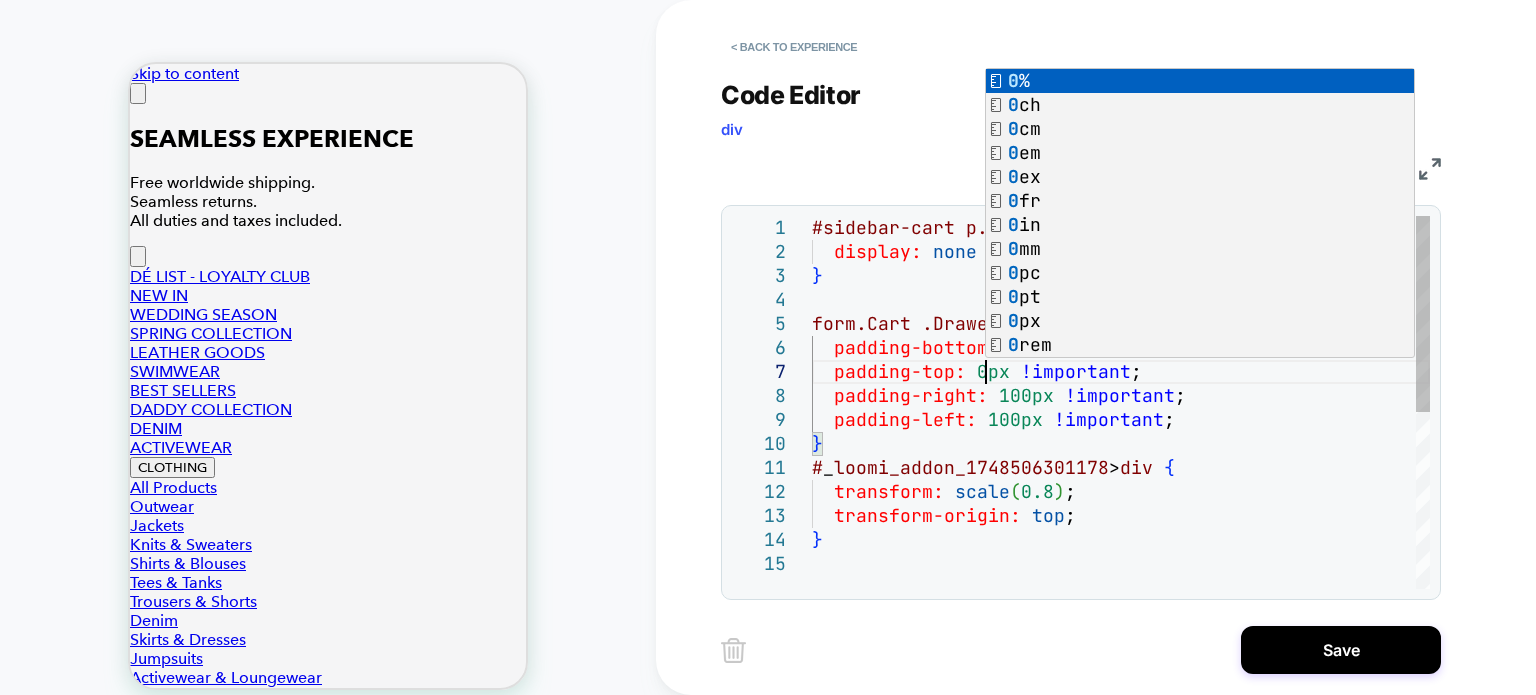 click on "#sidebar-cart   p.Cart__Empty.Heading   {    display:   none   !important ; } form.Cart   .Drawer__Main   {    padding-bottom:   100px   !important ; } # _ loomi_addon_1748506301178  >  div   {    transform:   scale ( 0.8 ) ;    transform-origin:   top ; }    padding-top:   0px   !important ;    padding-right:   100px   !important ;    padding-left:   100px   !important ;" at bounding box center (1121, 570) 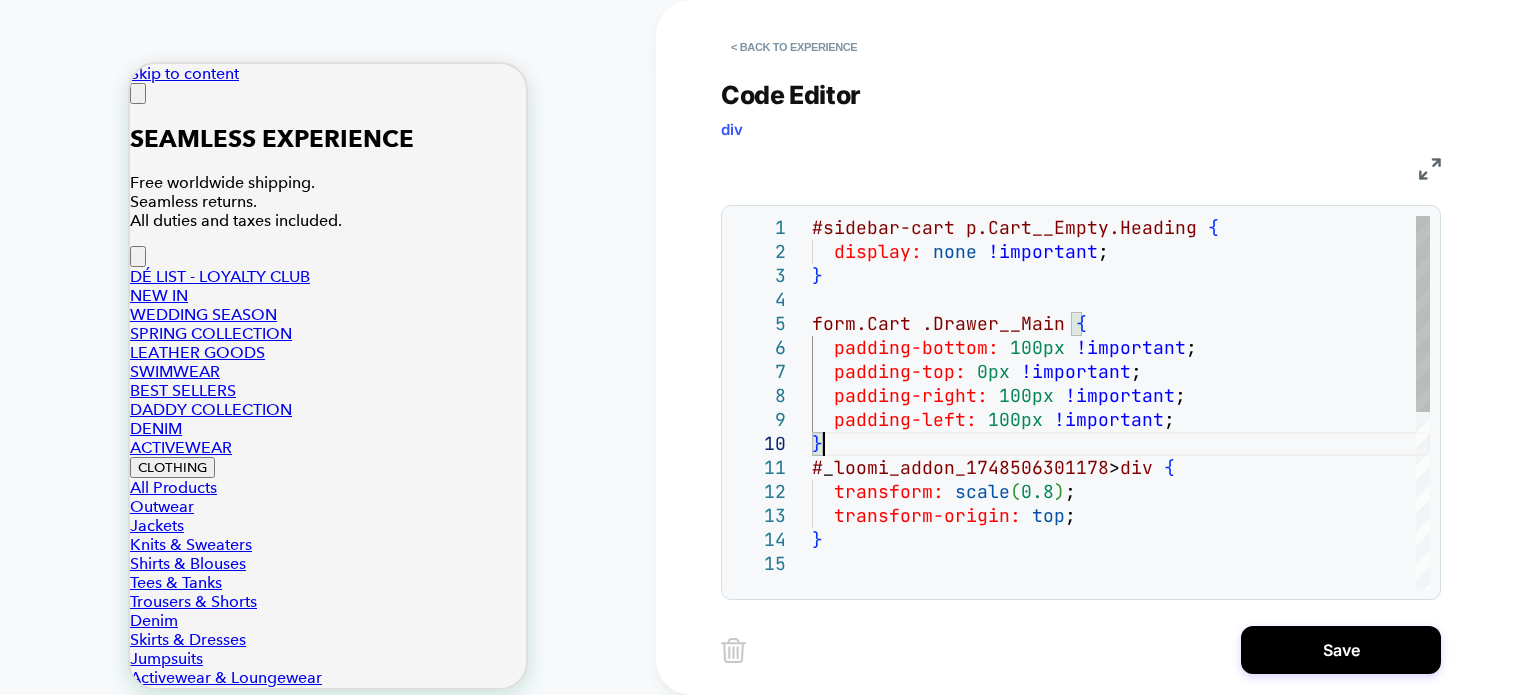 click on "#sidebar-cart   p.Cart__Empty.Heading   {    display:   none   !important ; } form.Cart   .Drawer__Main   {    padding-bottom:   100px   !important ; } # _ loomi_addon_1748506301178  >  div   {    transform:   scale ( 0.8 ) ;    transform-origin:   top ; }    padding-top:   0px   !important ;    padding-right:   100px   !important ;    padding-left:   100px   !important ;" at bounding box center (1121, 570) 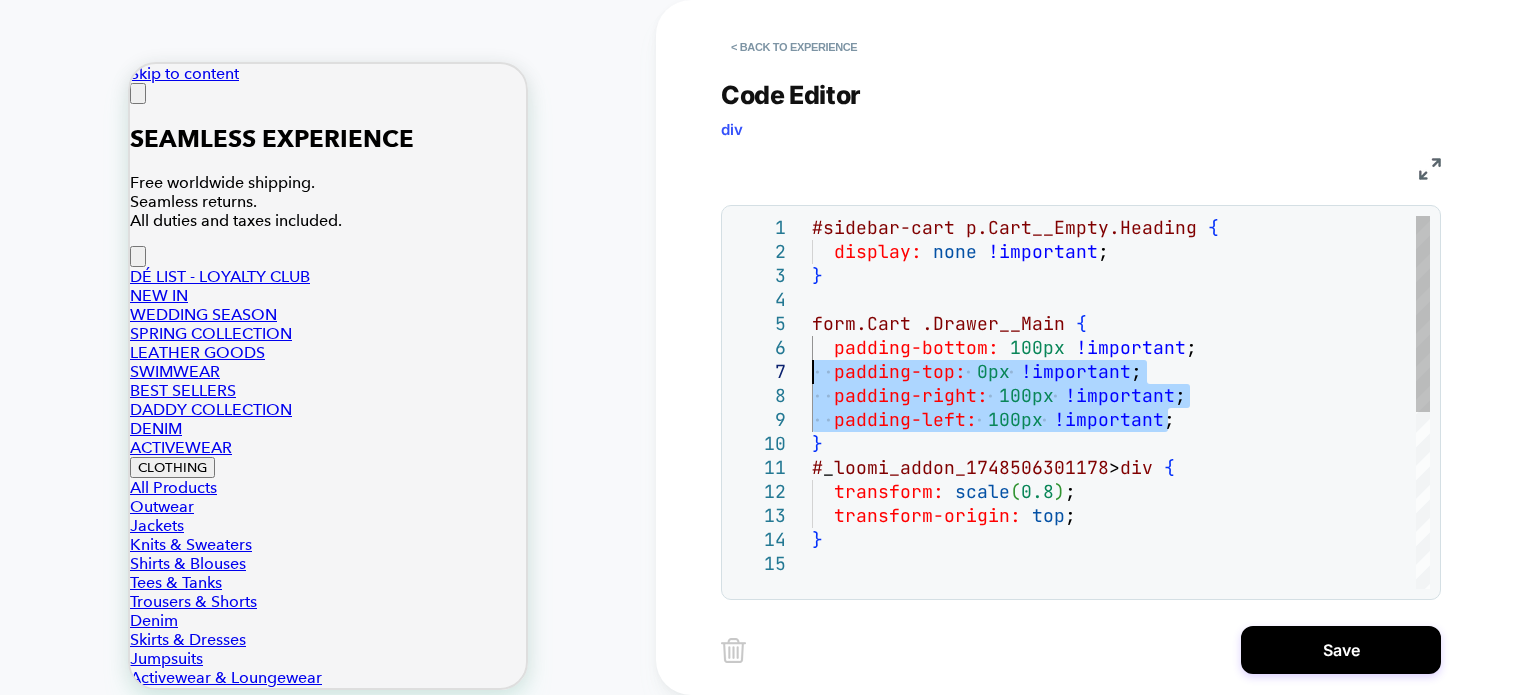drag, startPoint x: 1191, startPoint y: 420, endPoint x: 809, endPoint y: 371, distance: 385.12985 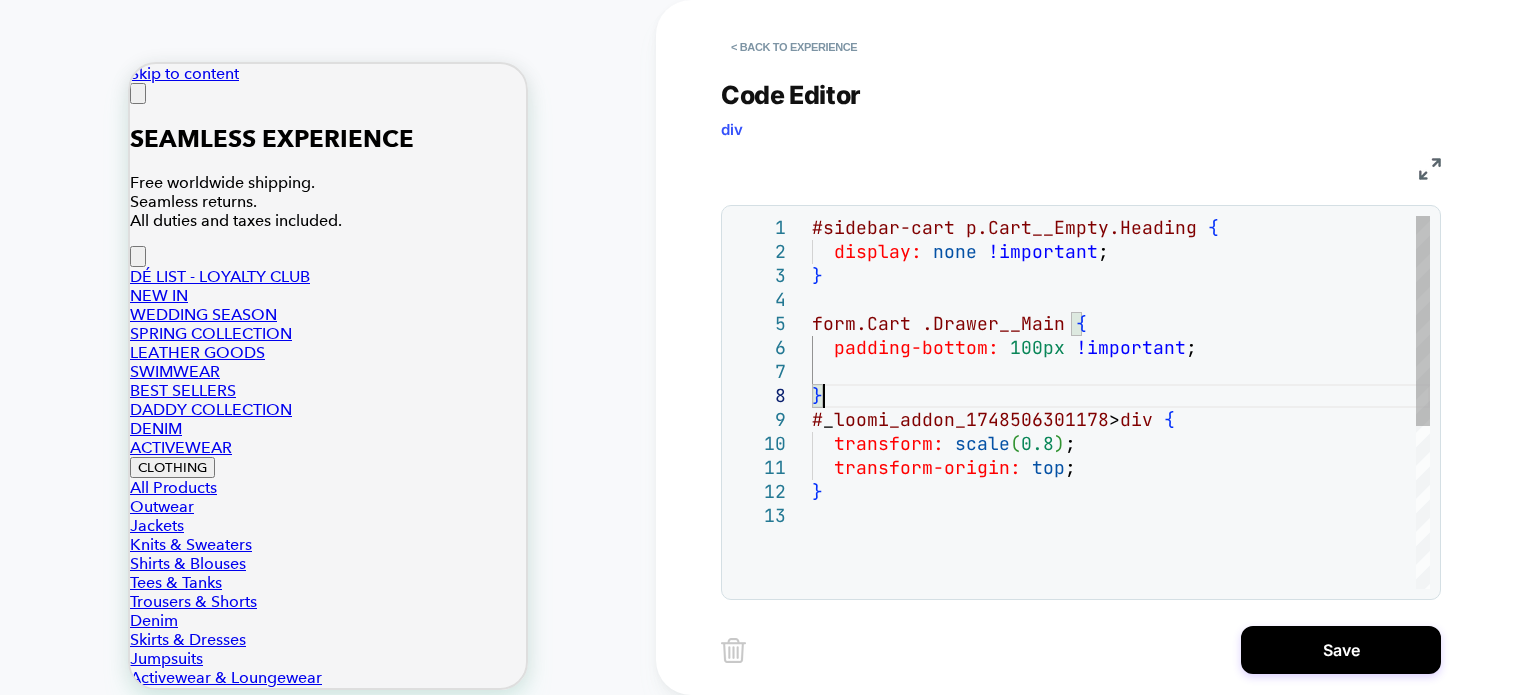 click on "#sidebar-cart   p.Cart__Empty.Heading   {    display:   none   !important ; } form.Cart   .Drawer__Main   {    padding-bottom:   100px   !important ; } # _ loomi_addon_1748506301178  >  div   {    transform:   scale ( 0.8 ) ;    transform-origin:   top ; }" at bounding box center (1121, 546) 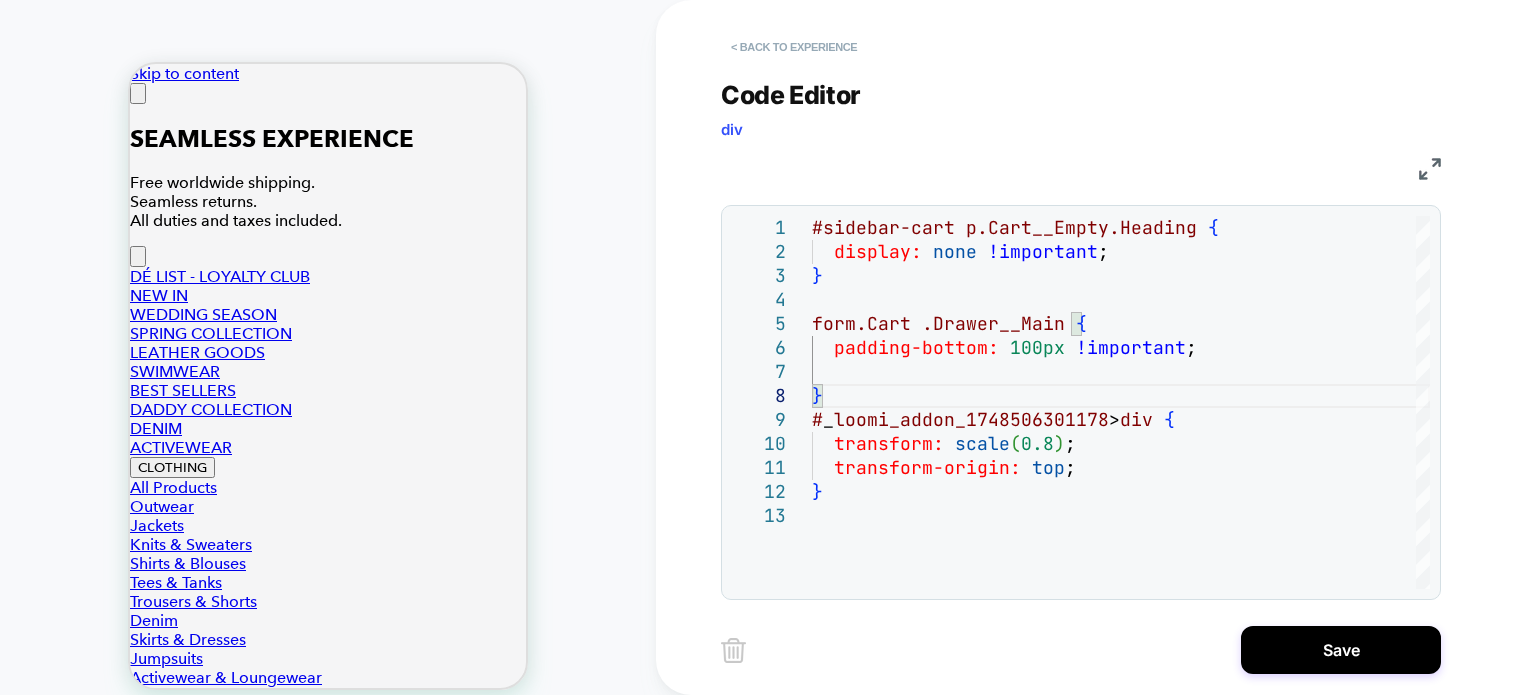 type on "**********" 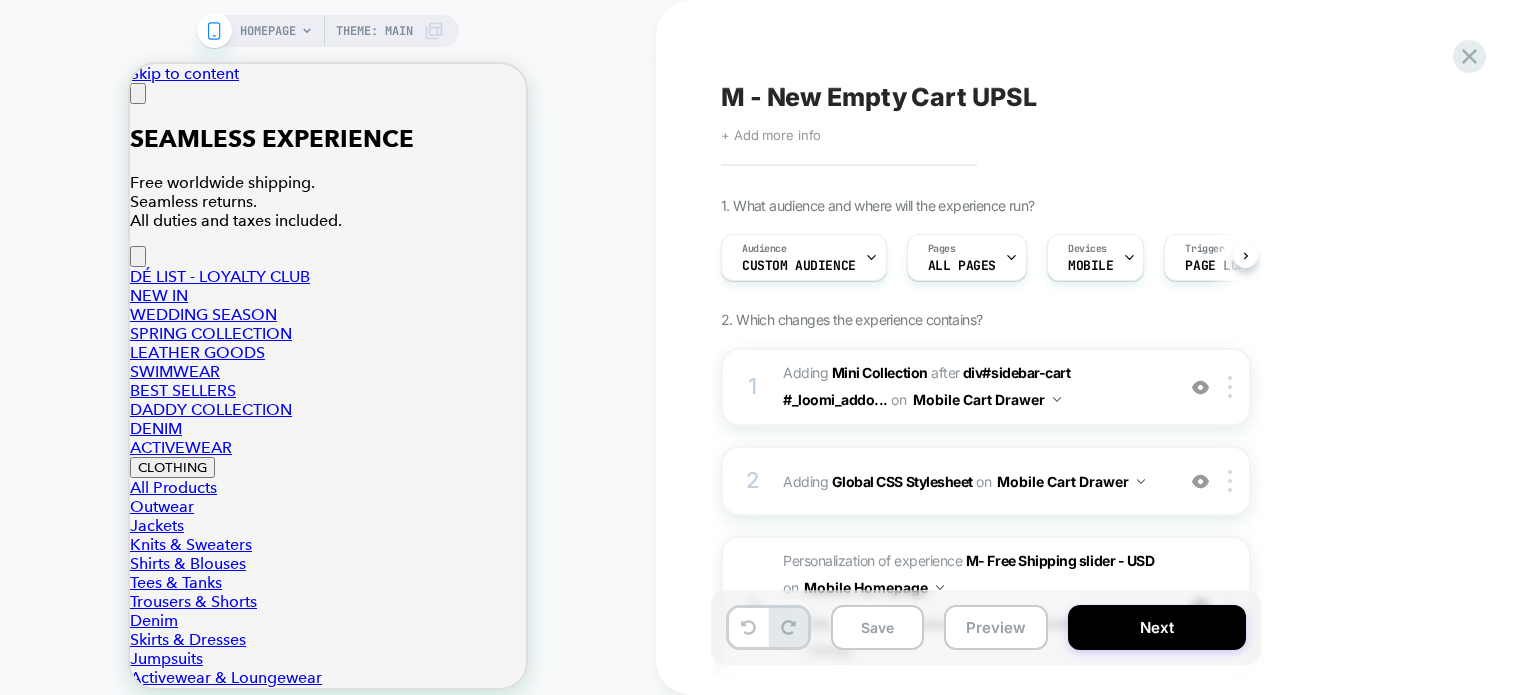 scroll, scrollTop: 0, scrollLeft: 0, axis: both 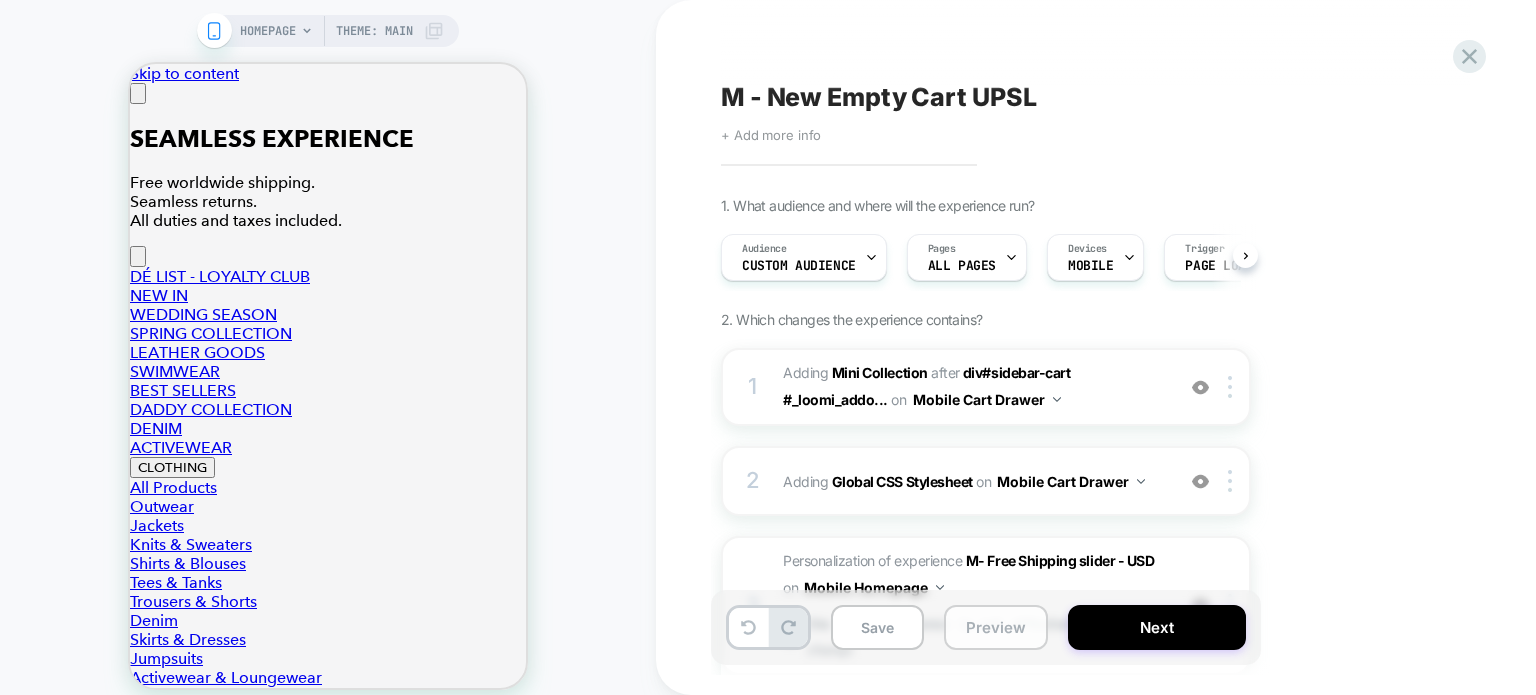 click on "Preview" at bounding box center (996, 627) 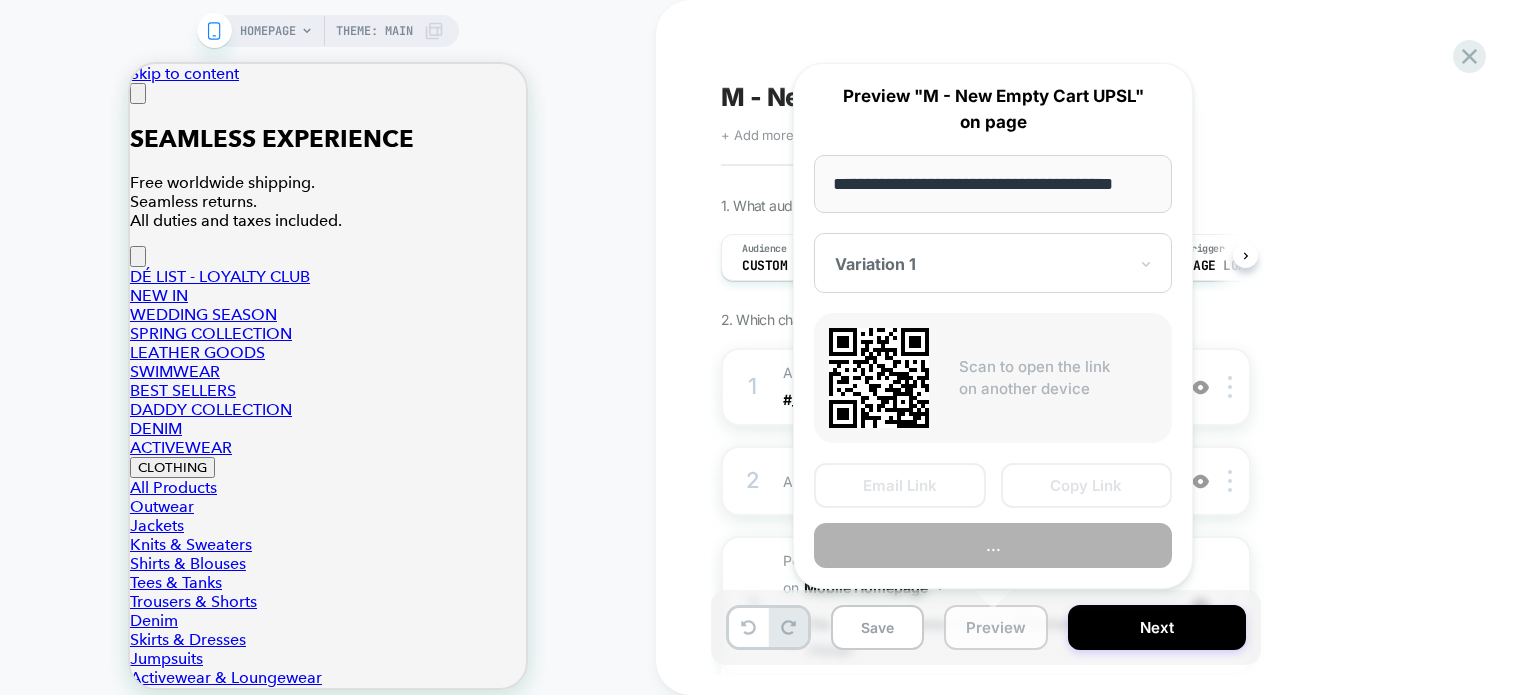 scroll, scrollTop: 0, scrollLeft: 24, axis: horizontal 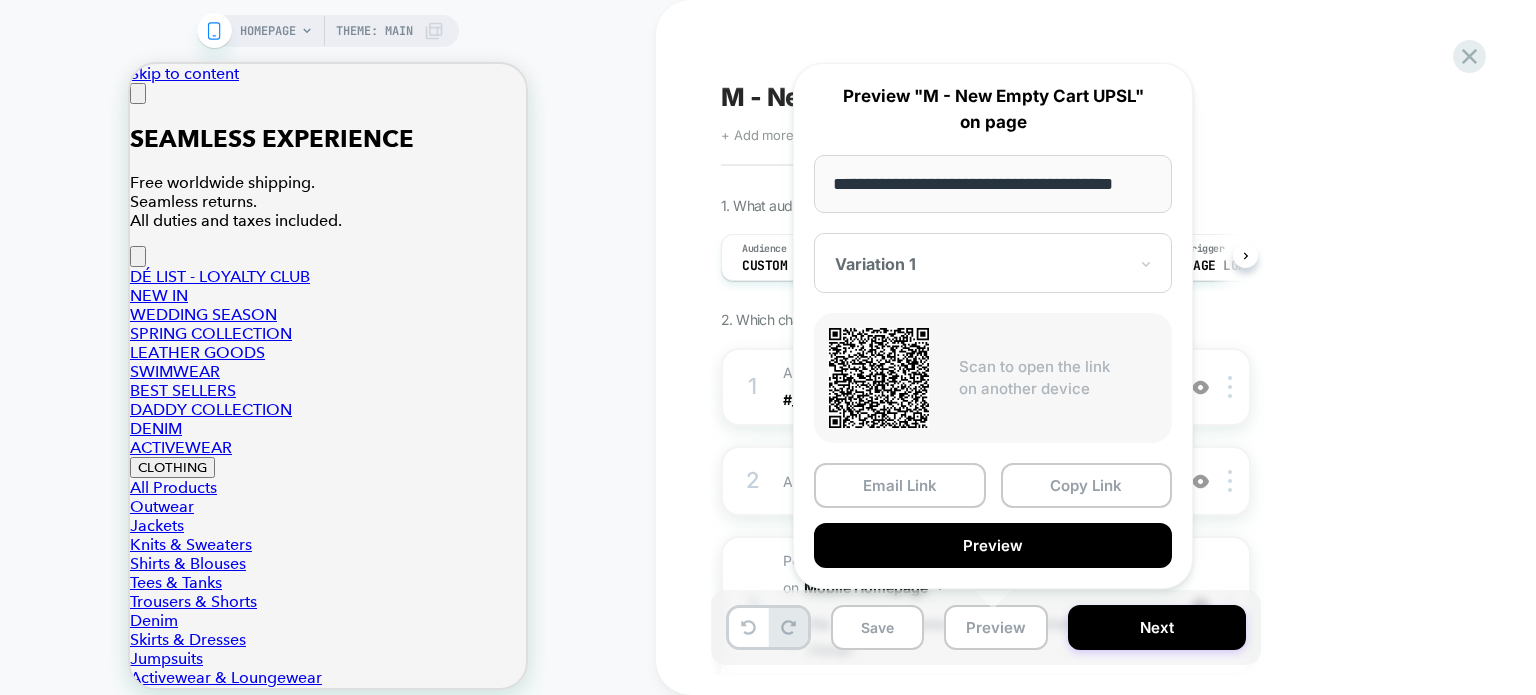 click on "M - New Empty Cart UPSL Click to edit experience details + Add more info 1. What audience and where will the experience run? Audience Custom Audience Pages ALL PAGES Devices MOBILE Trigger Page Load 2. Which changes the experience contains? 1 #_loomi_addon_1748506301178 Adding   Mini Collection   AFTER div#sidebar-cart #_loomi_addo... div#sidebar-cart #_loomi_addon_1749123904043_dup   on Mobile Cart Drawer Add Before Add After Duplicate Replace Position Copy CSS Selector Copy Widget Id Rename Copy to   Desktop Target   All Devices Delete Upgrade to latest 2 Adding   Global CSS Stylesheet   on Mobile Cart Drawer Add Before Add After Copy to   Desktop Target   All Devices Delete 3 Personalization of experience   M- Free Shipping slider - USD   on Mobile Homepage the main experience is not affected by this change Add Before Add After Duplicate Replace Position Copy CSS Selector Copy Widget Id Rename Copy to   Desktop Target   All Devices Delete Upgrade to latest 4 Hiding :   #_loomi_addon_1704976160959   on" at bounding box center (1086, 347) 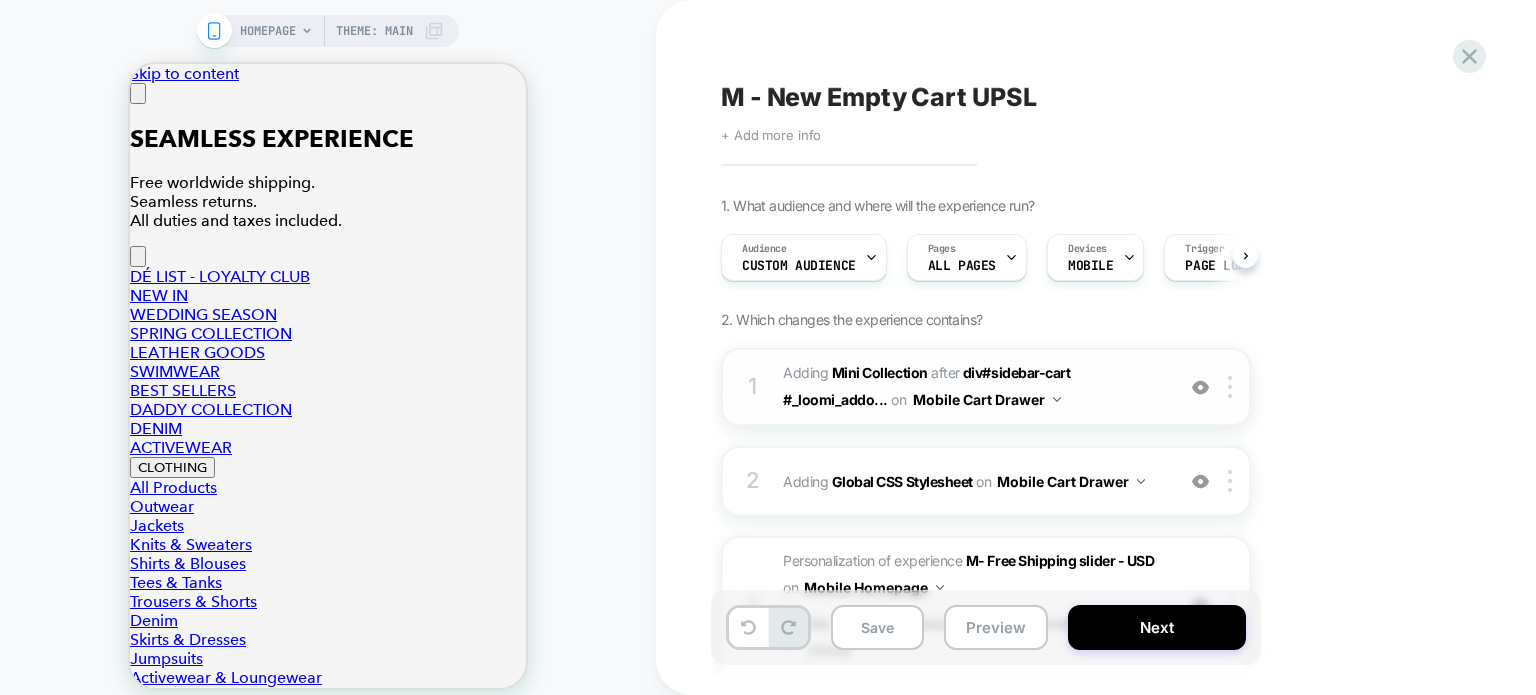 click on "#_loomi_addon_1748506301178 Adding   Mini Collection   AFTER div#sidebar-cart #_loomi_addo... div#sidebar-cart #_loomi_addon_1749123904043_dup   on Mobile Cart Drawer" at bounding box center [973, 387] 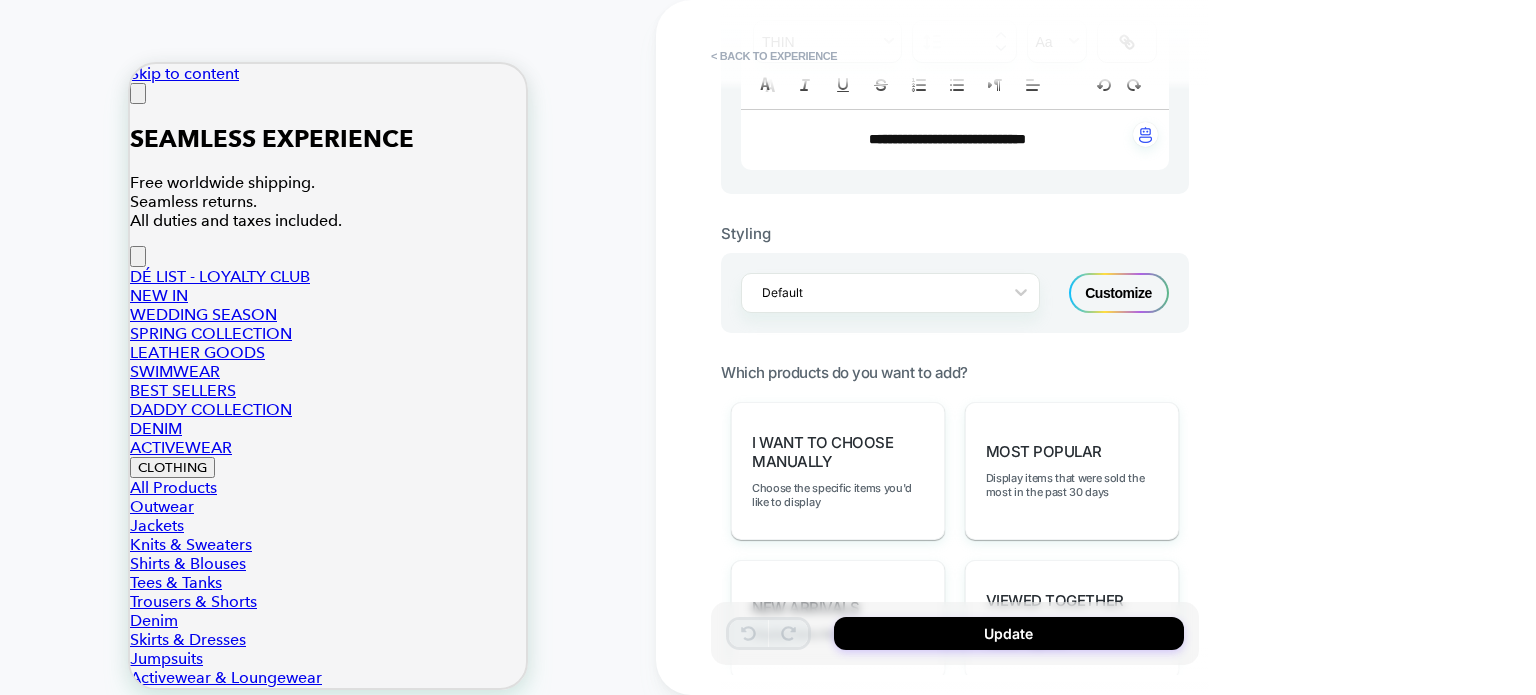 scroll, scrollTop: 700, scrollLeft: 0, axis: vertical 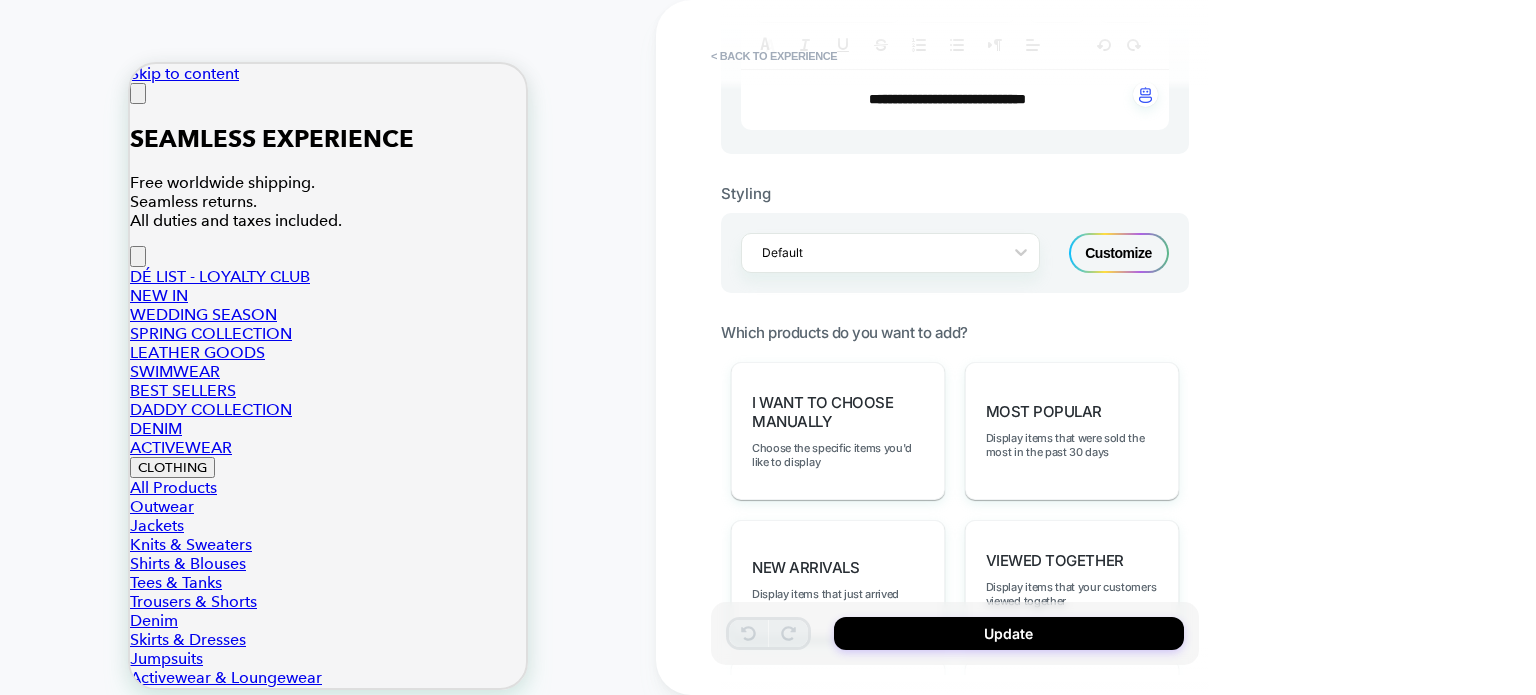 click on "Customize" at bounding box center (1119, 253) 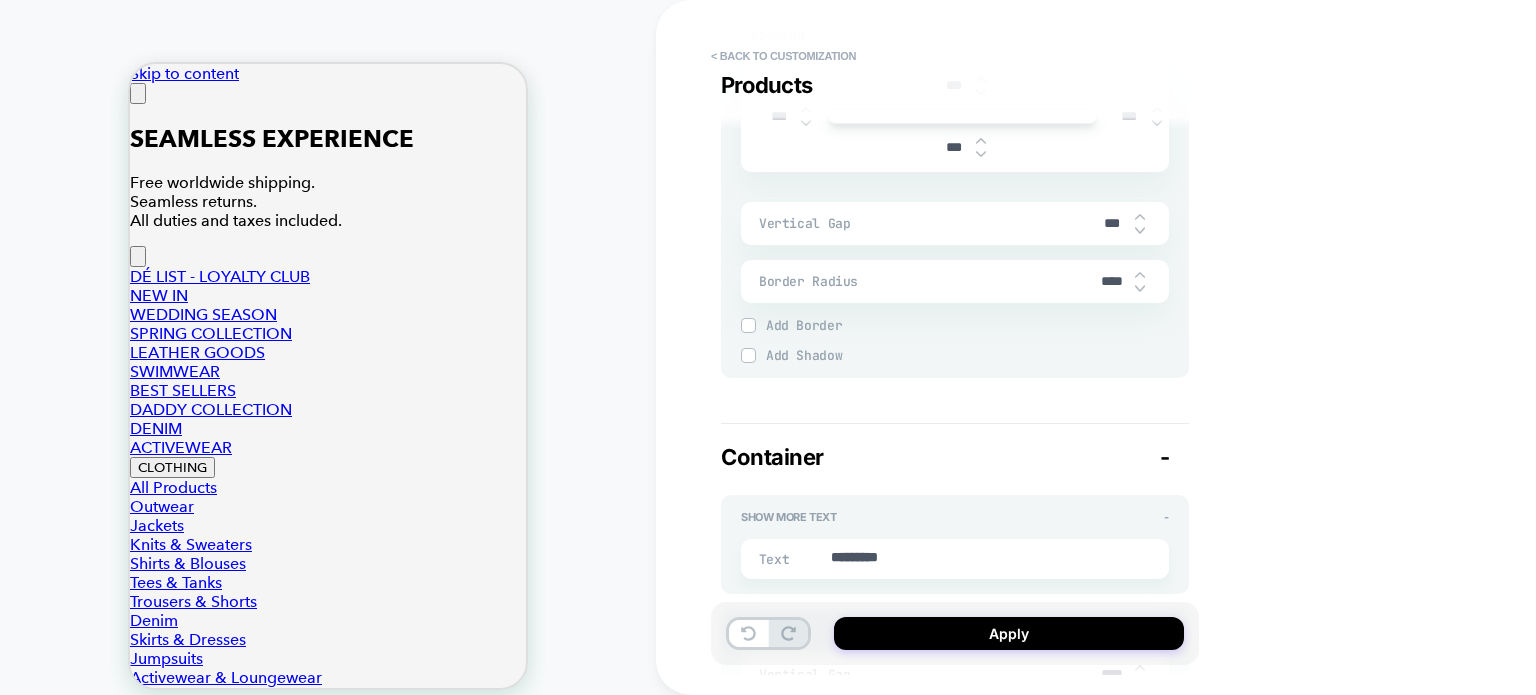 scroll, scrollTop: 2800, scrollLeft: 0, axis: vertical 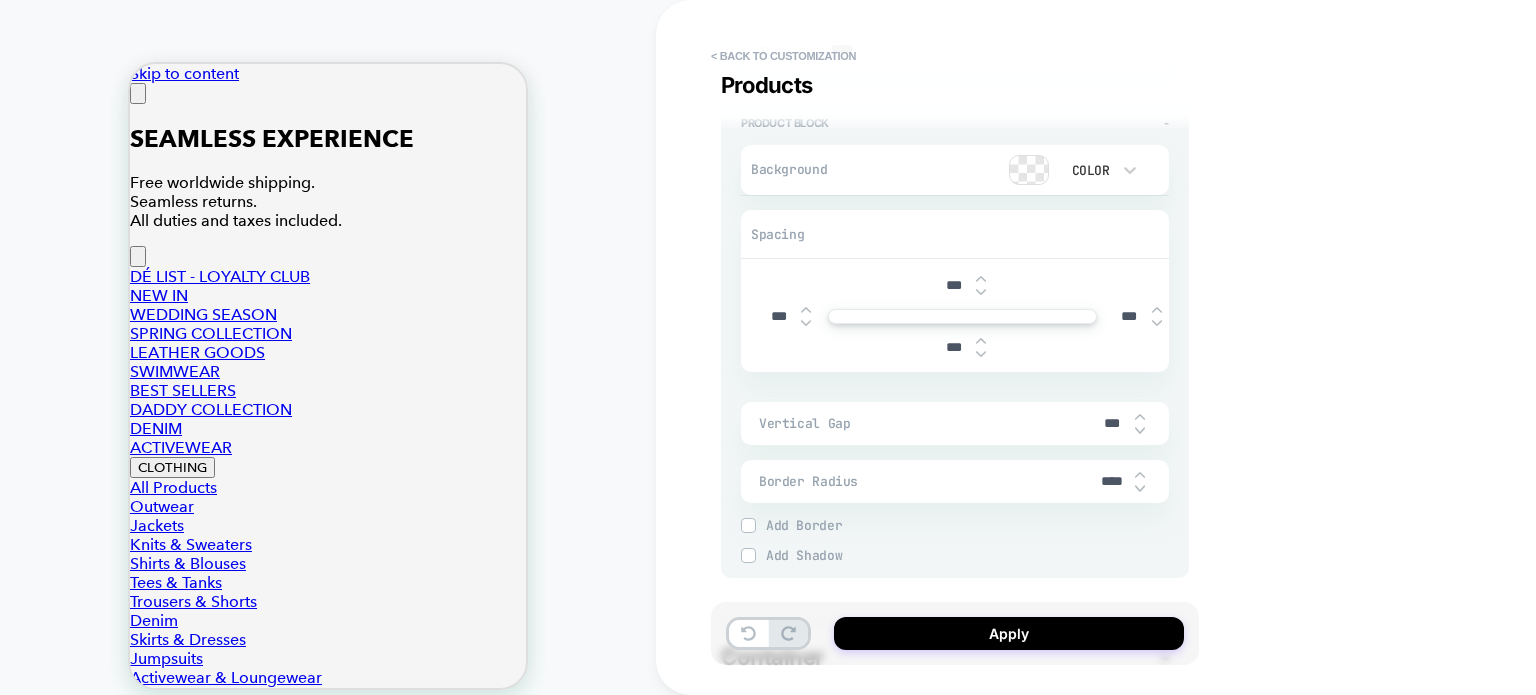 type on "*" 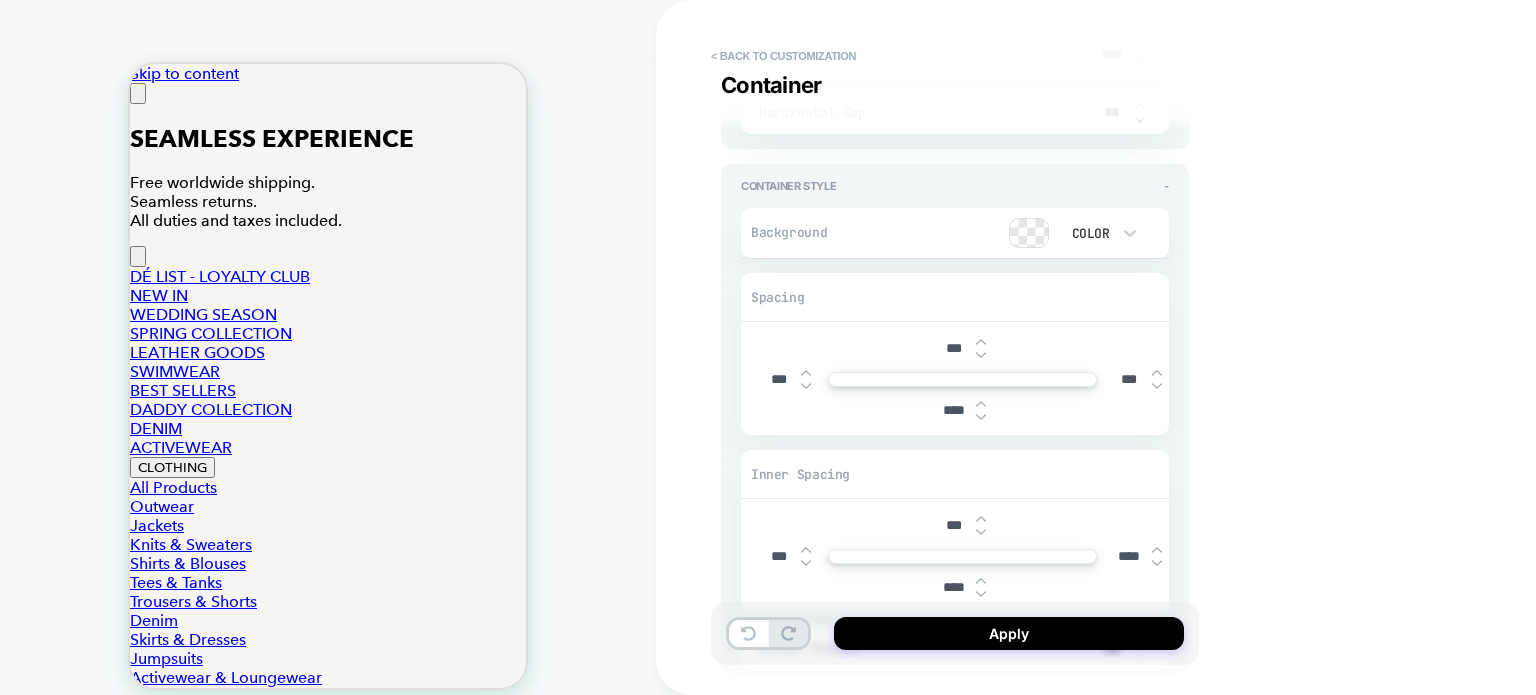 scroll, scrollTop: 3800, scrollLeft: 0, axis: vertical 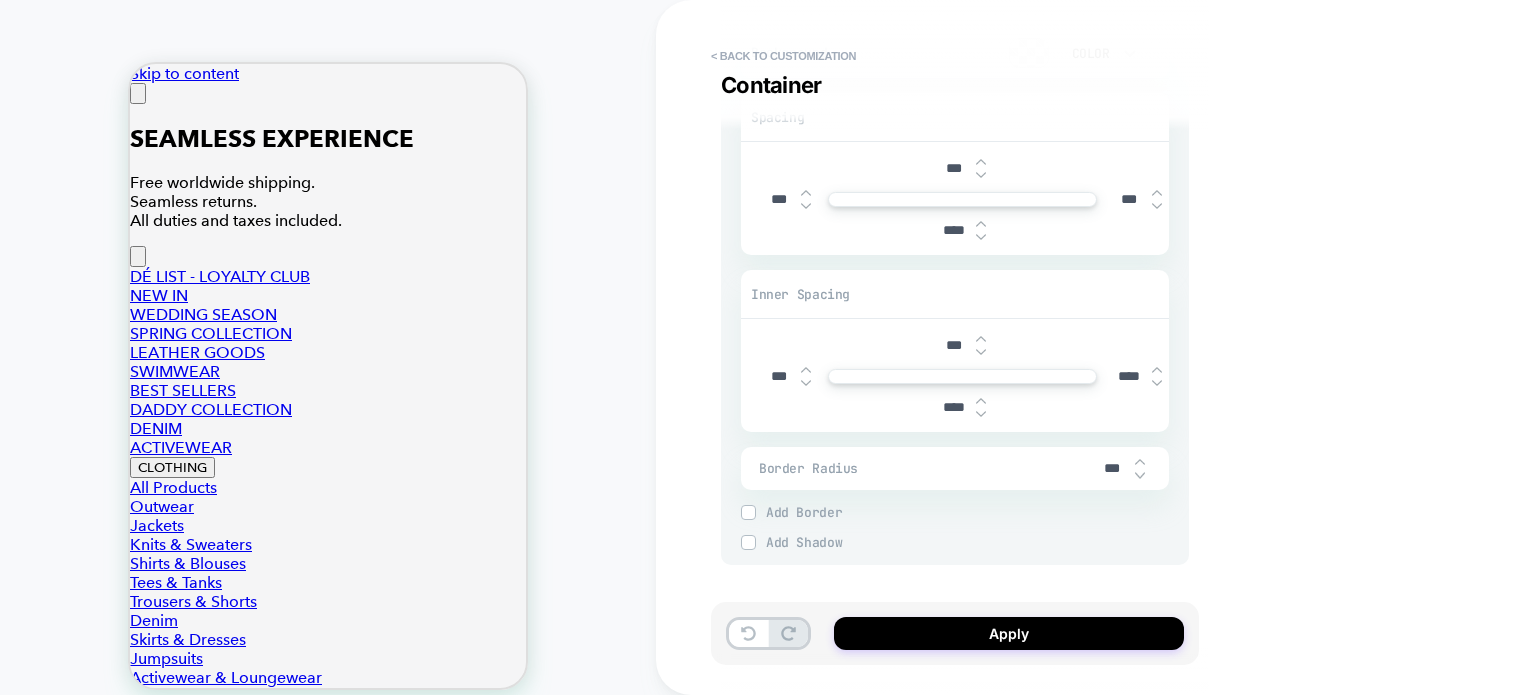 click on "***" at bounding box center [778, 376] 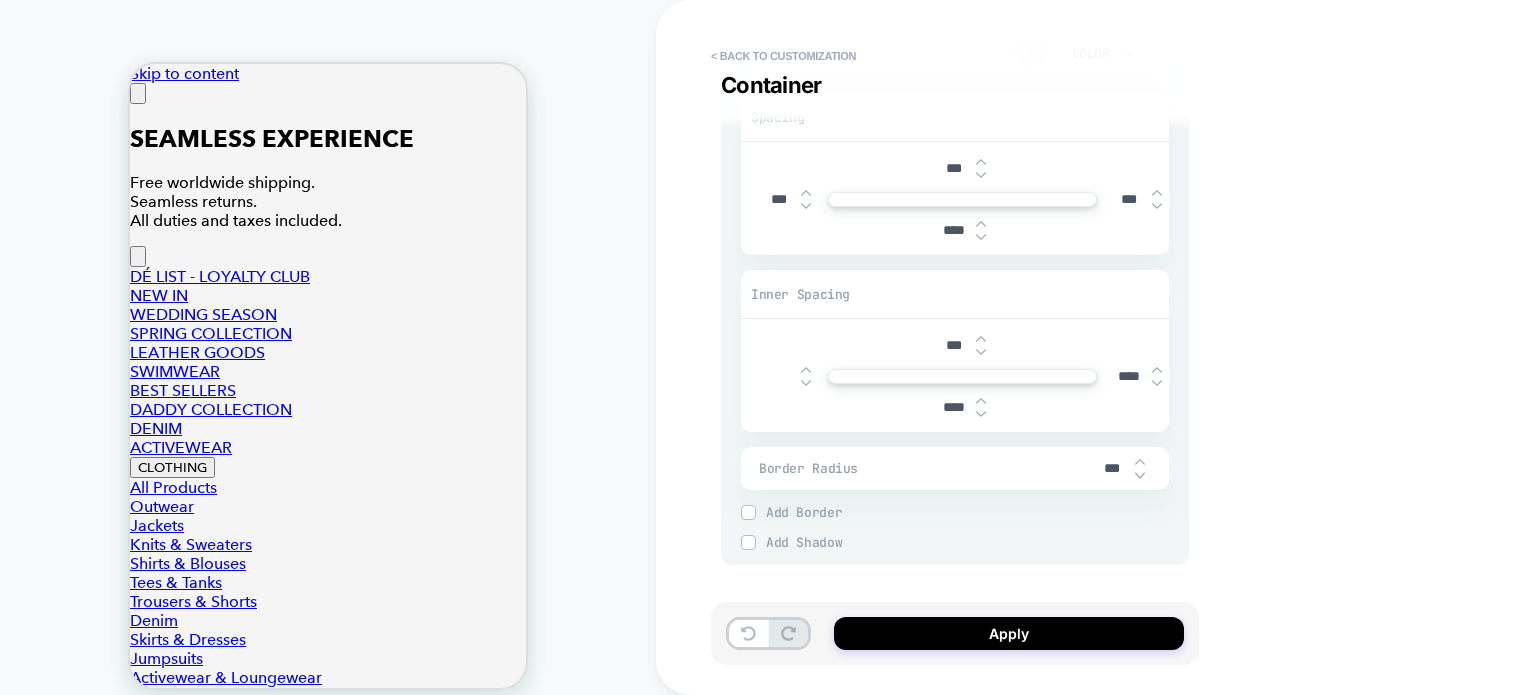 type on "*" 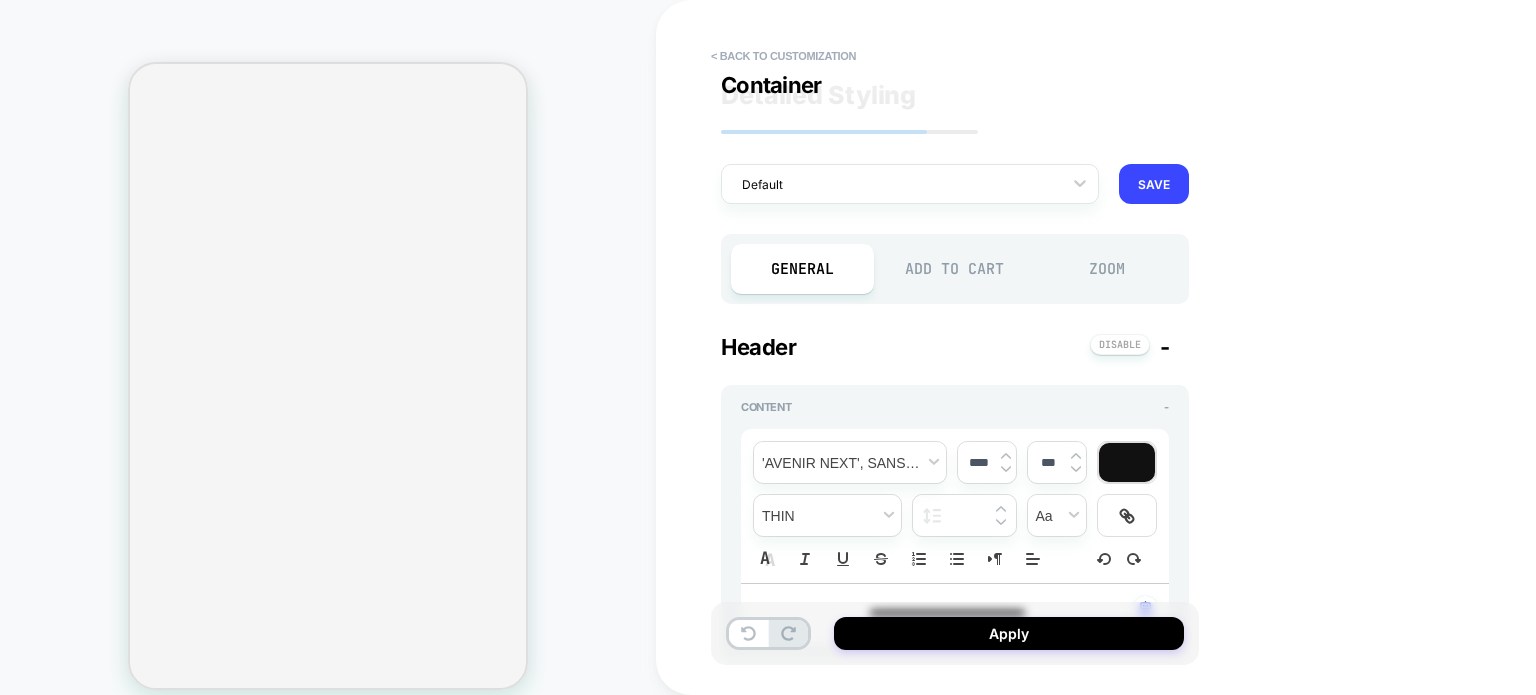 scroll, scrollTop: 0, scrollLeft: 0, axis: both 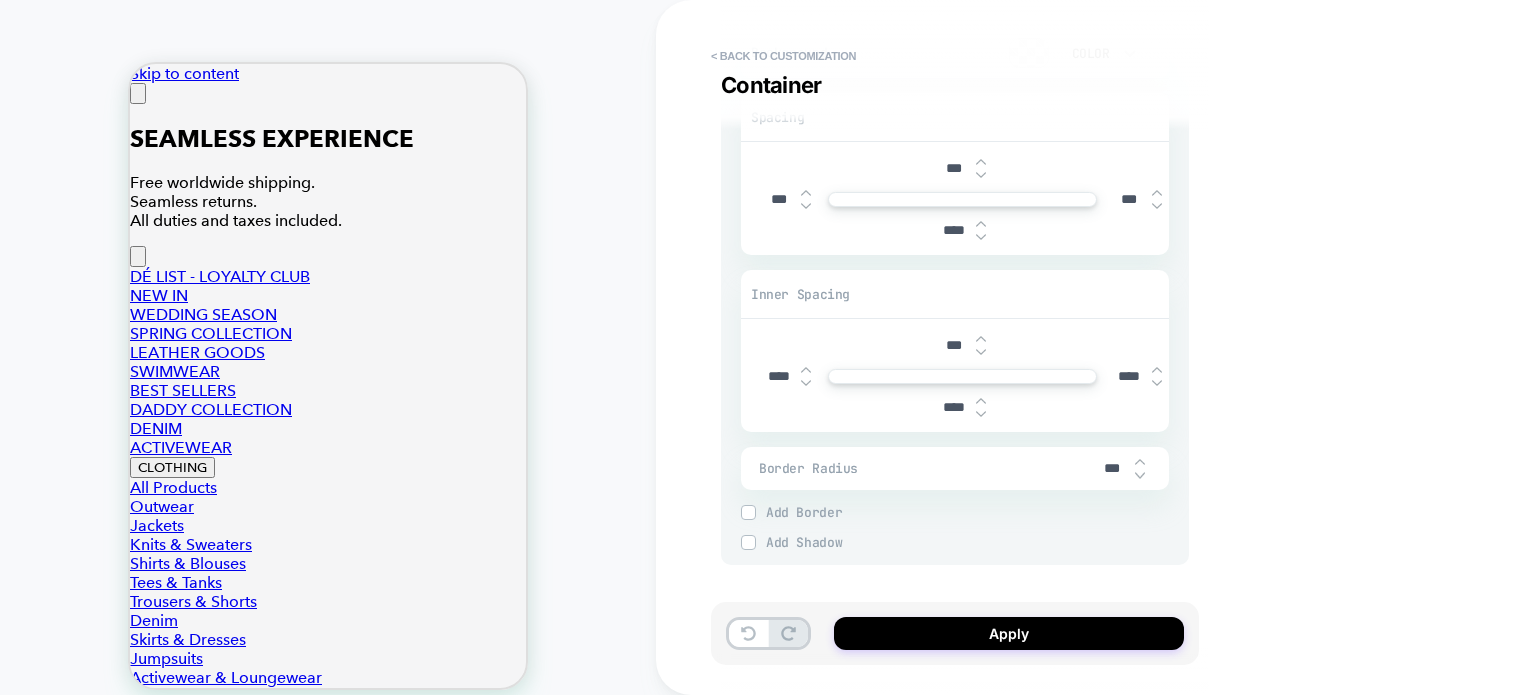 type on "***" 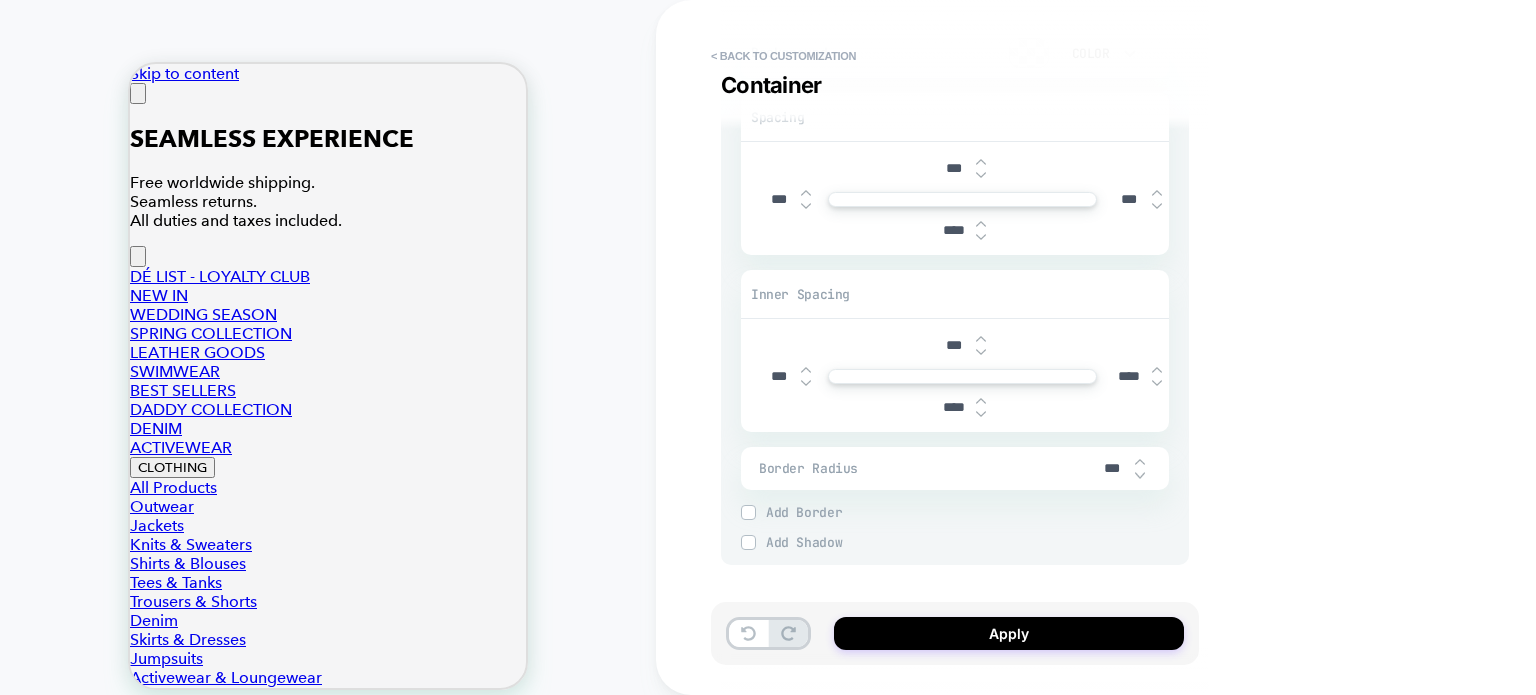 type on "*" 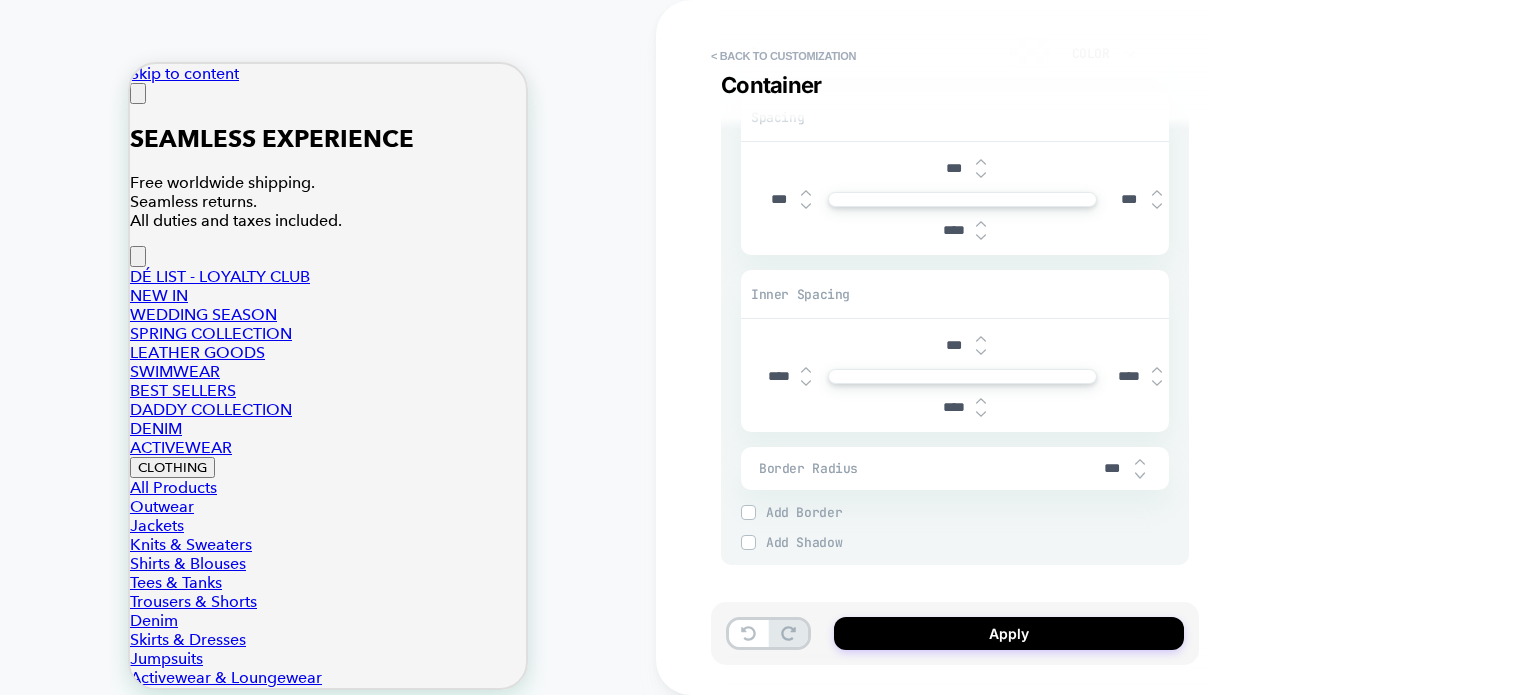 type on "*" 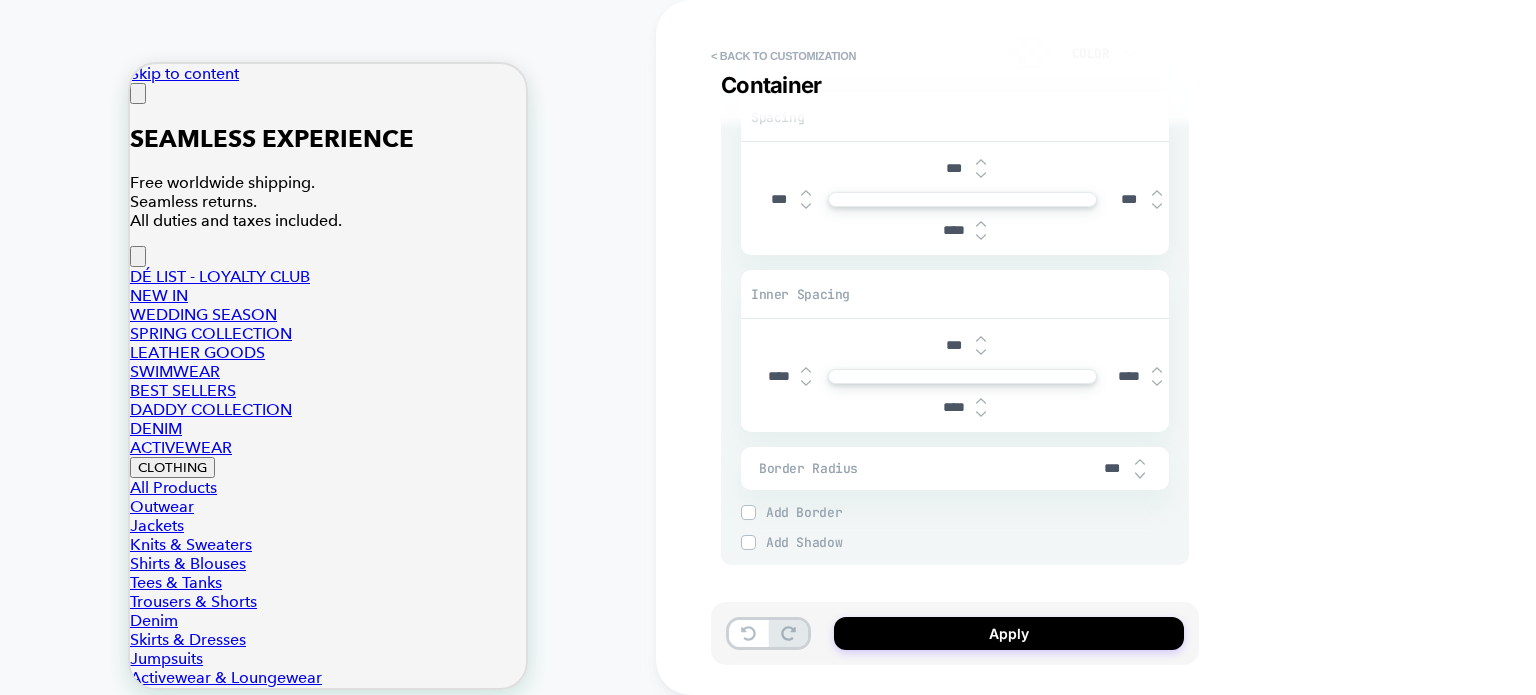 type on "***" 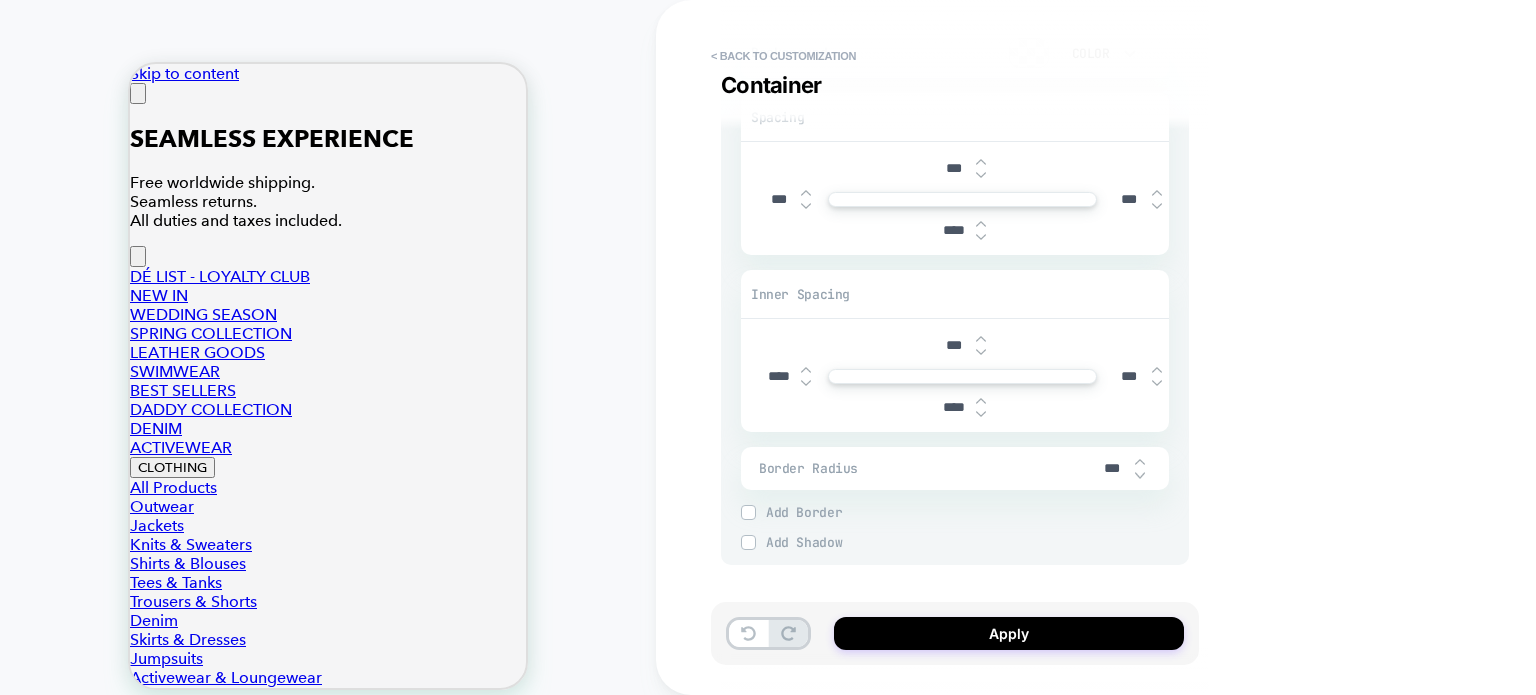 type on "*" 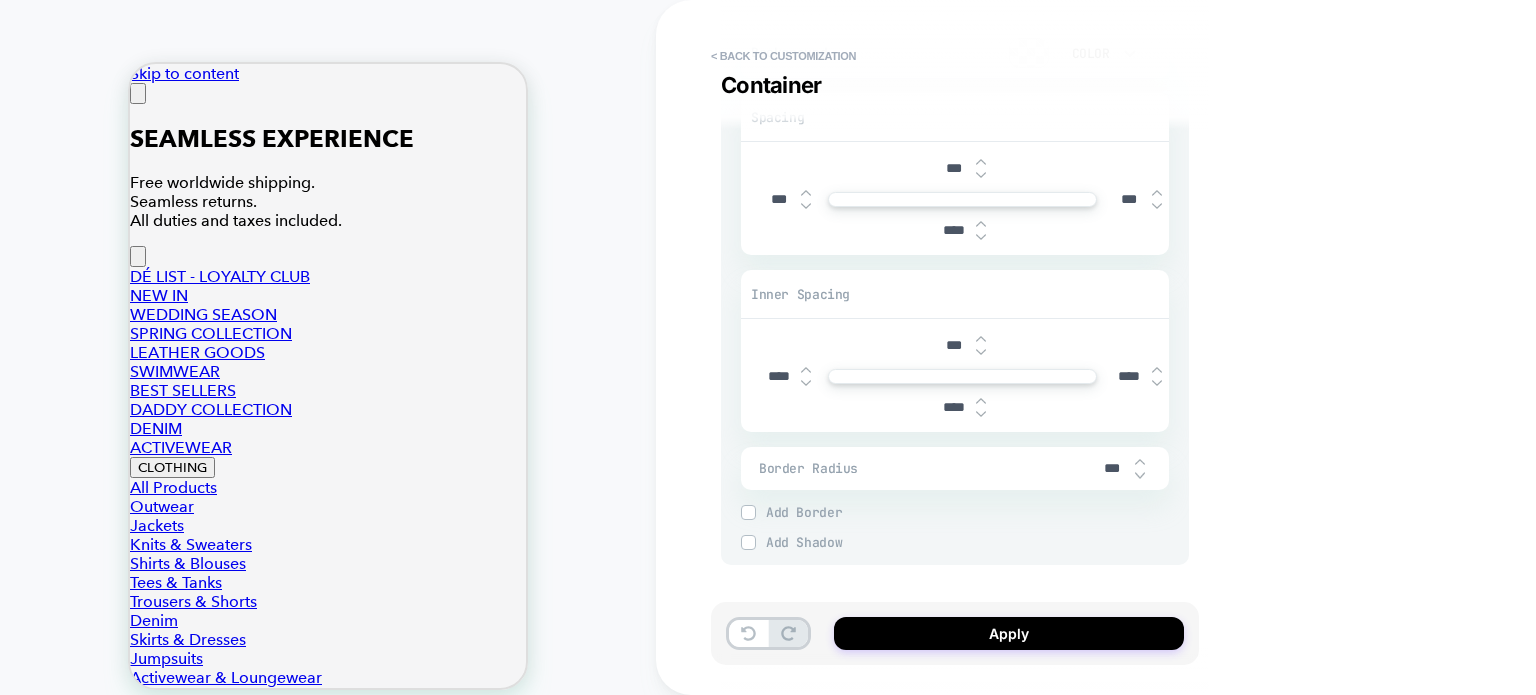 type on "*" 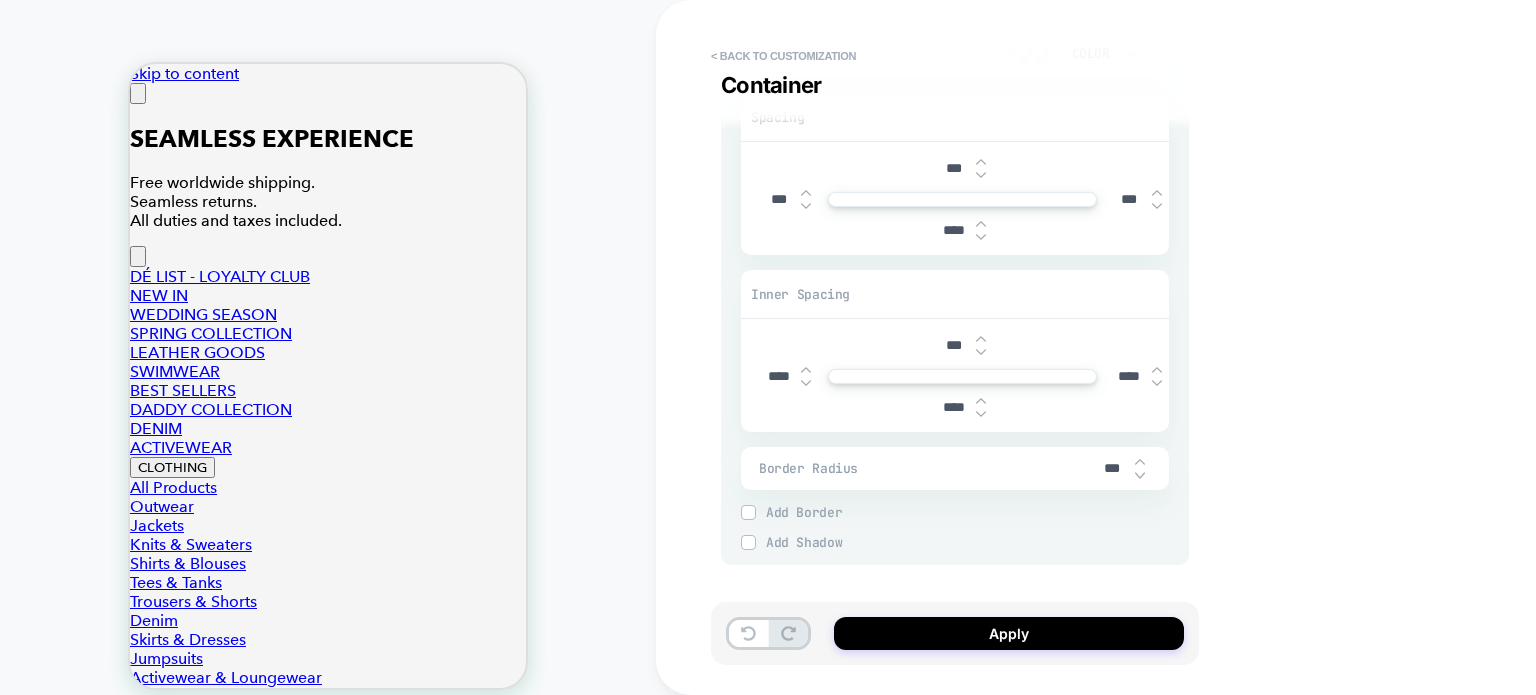 type on "***" 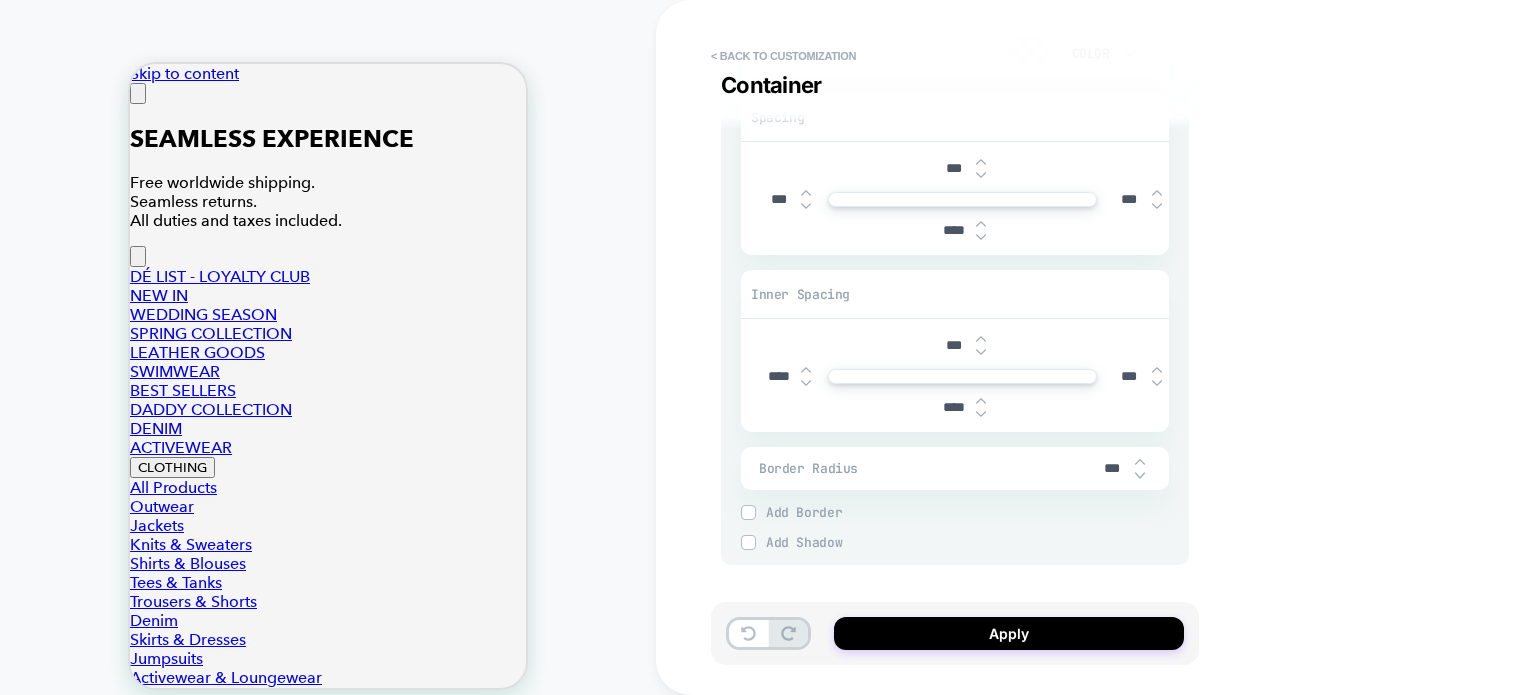 type on "*" 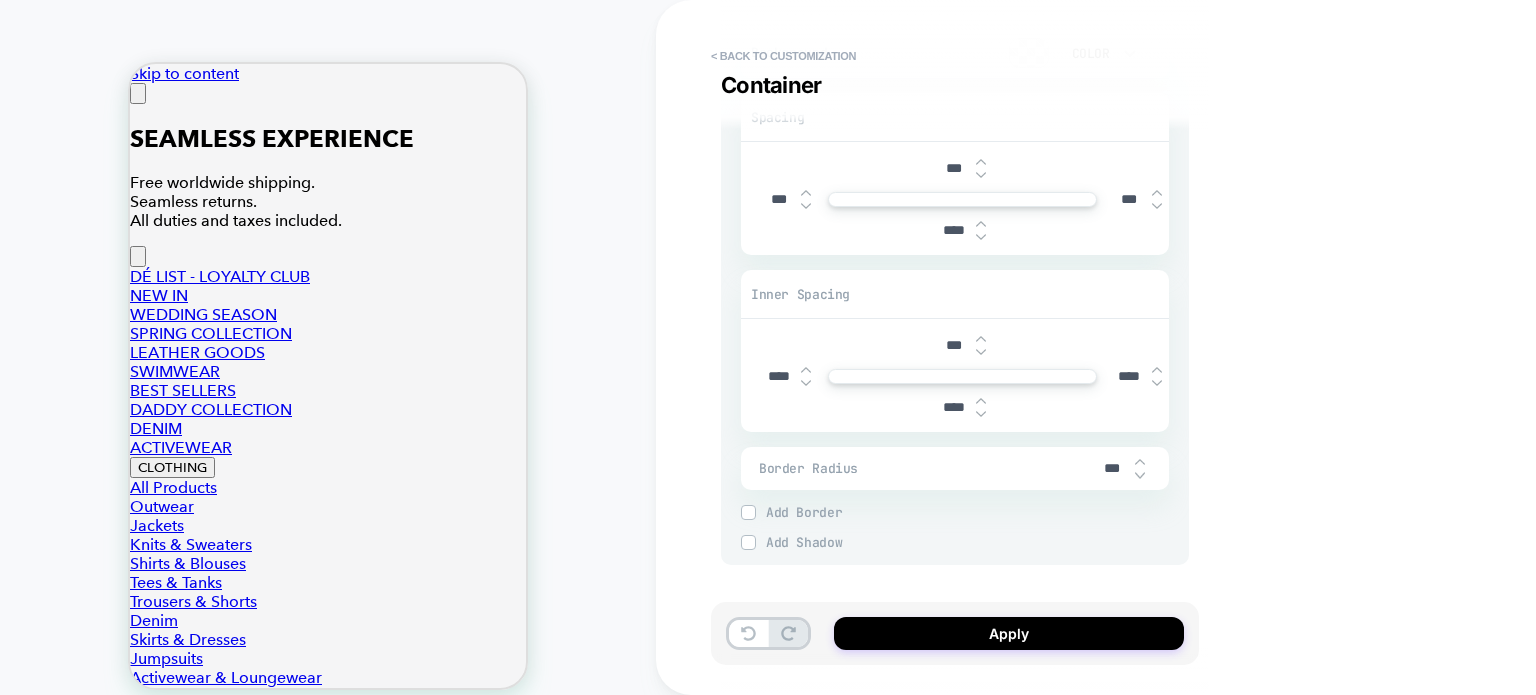 type on "*" 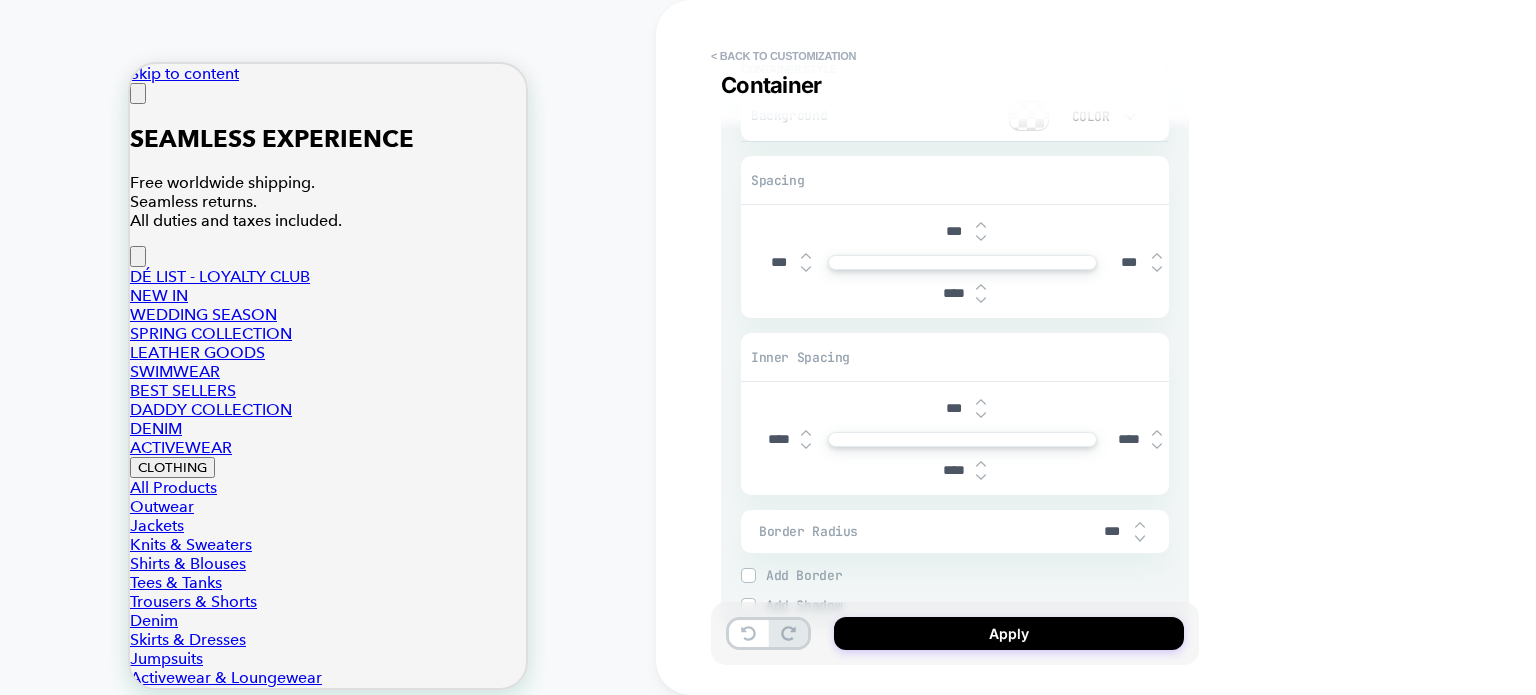 scroll, scrollTop: 3808, scrollLeft: 0, axis: vertical 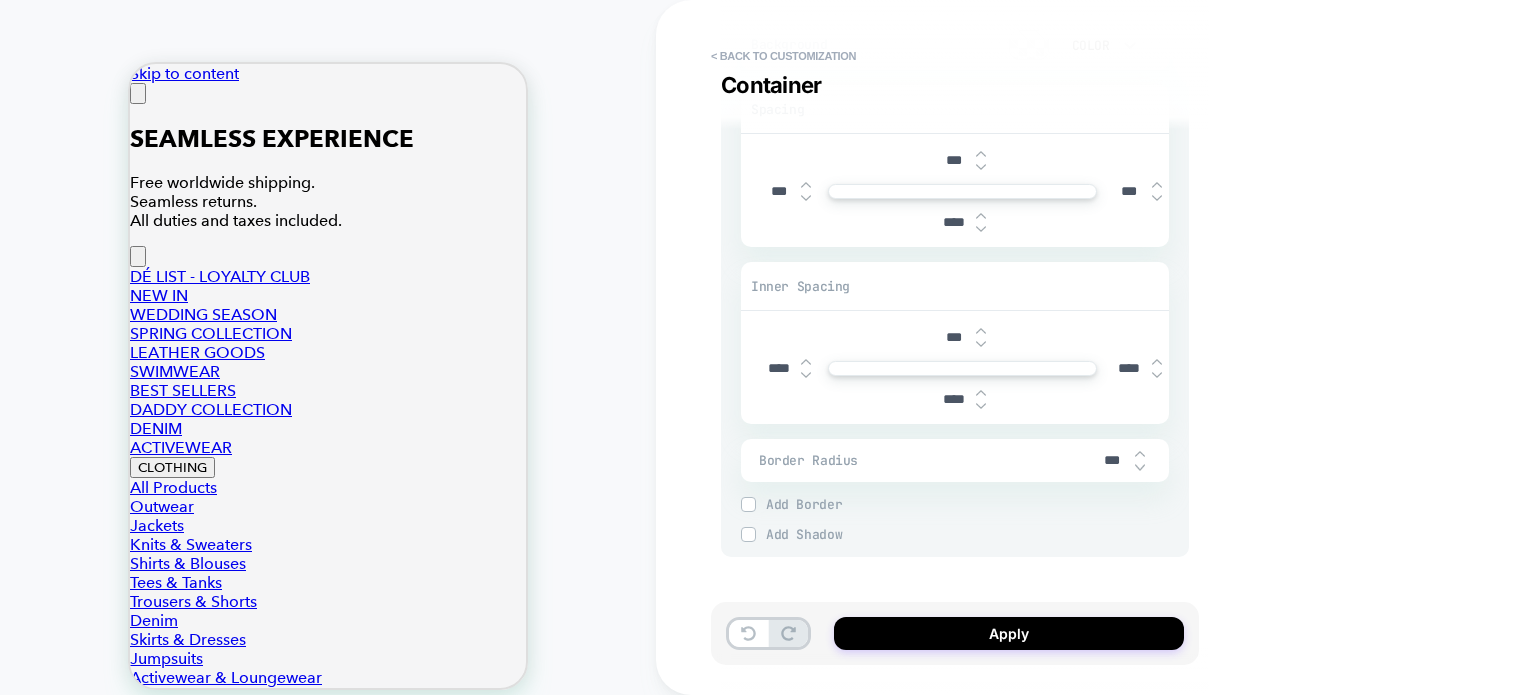 drag, startPoint x: 1129, startPoint y: 353, endPoint x: 1114, endPoint y: 353, distance: 15 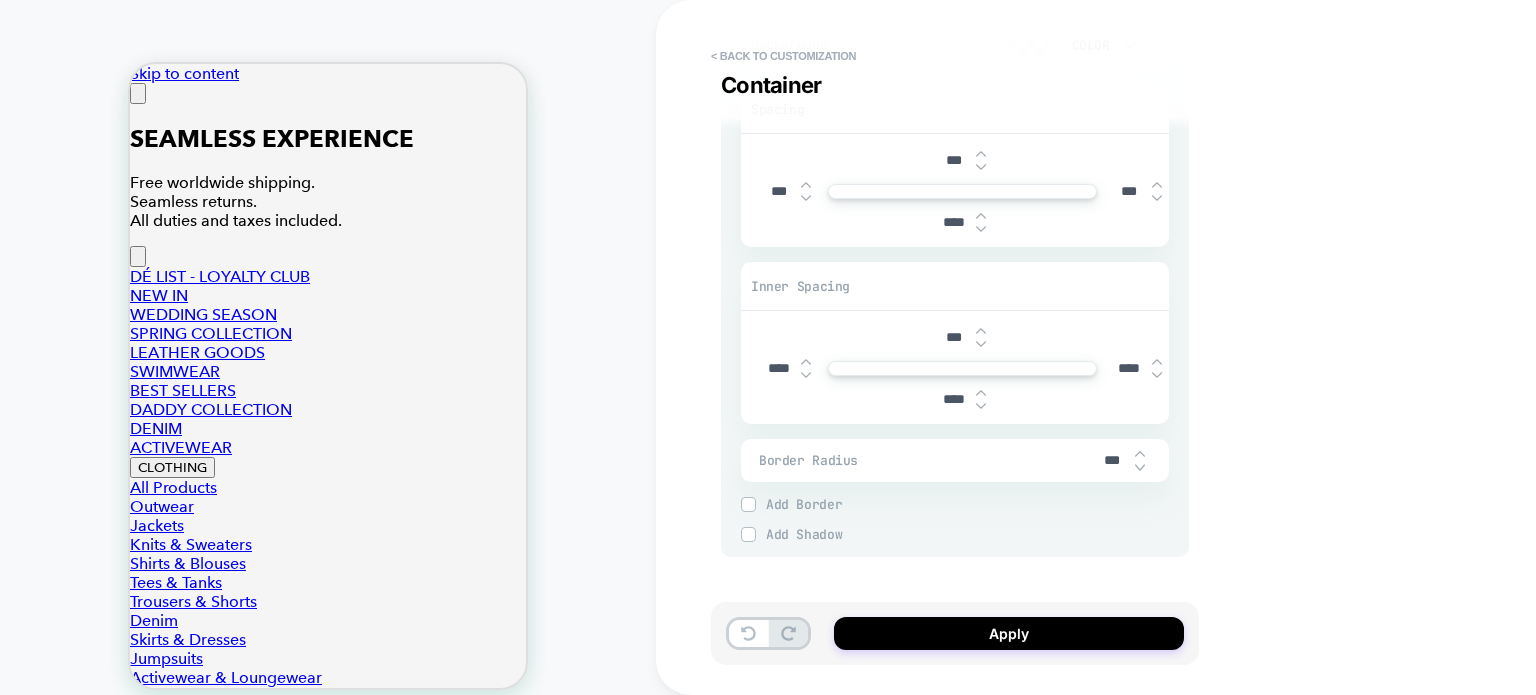 click on "****" at bounding box center [1129, 368] 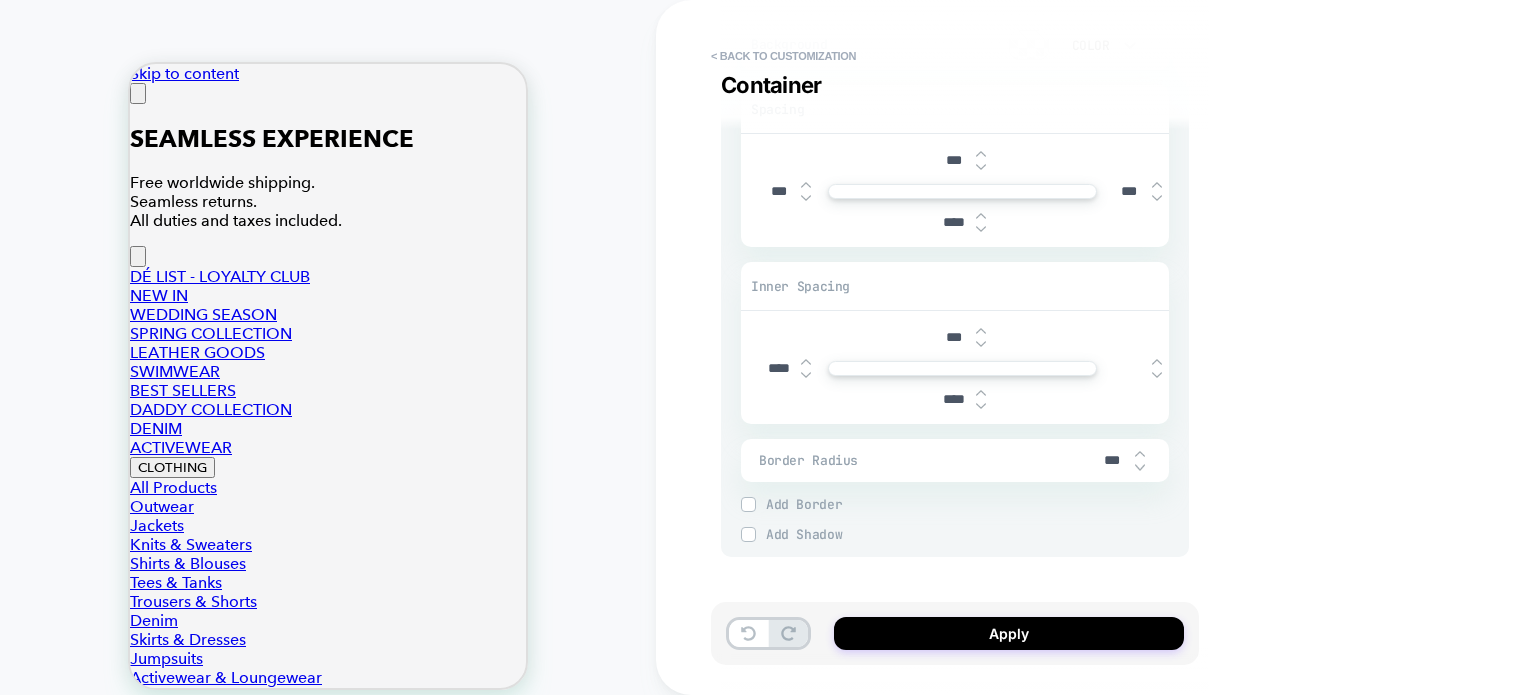 type on "*" 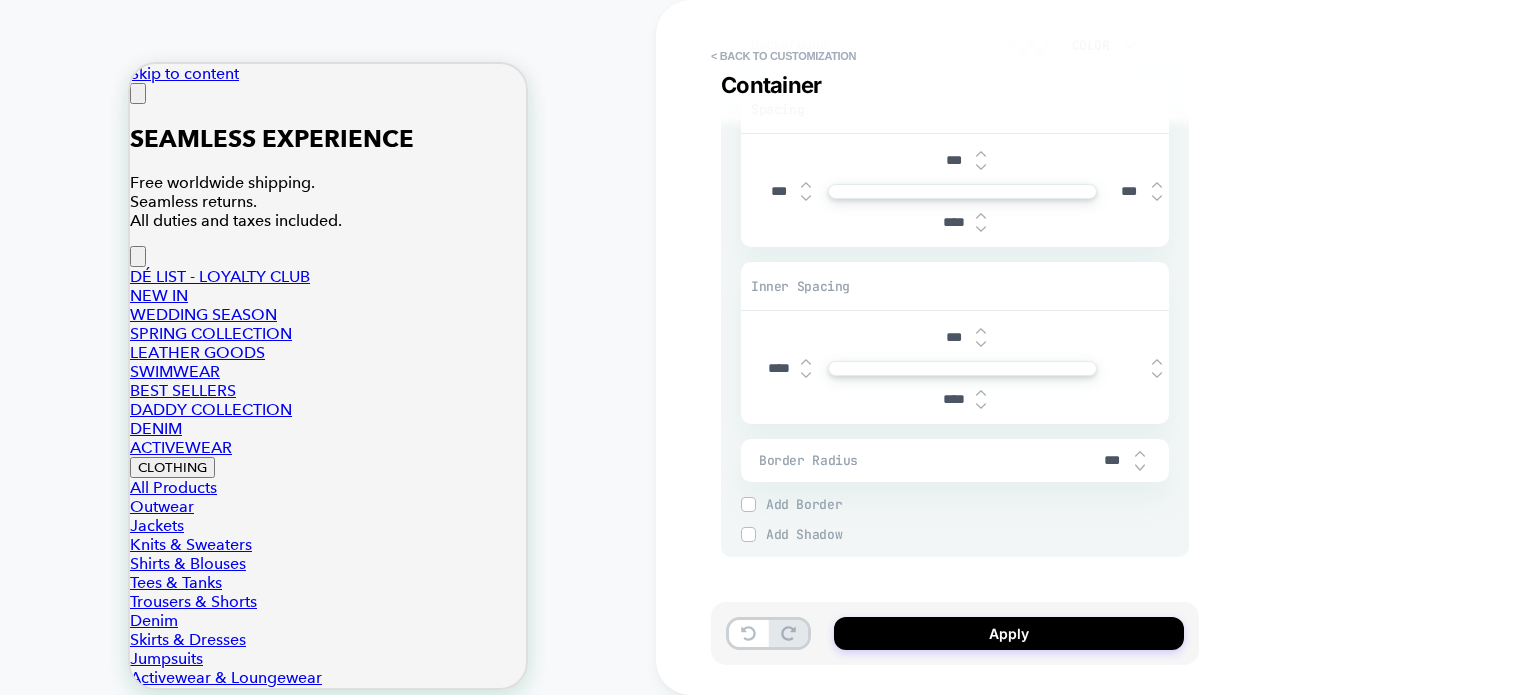 type on "***" 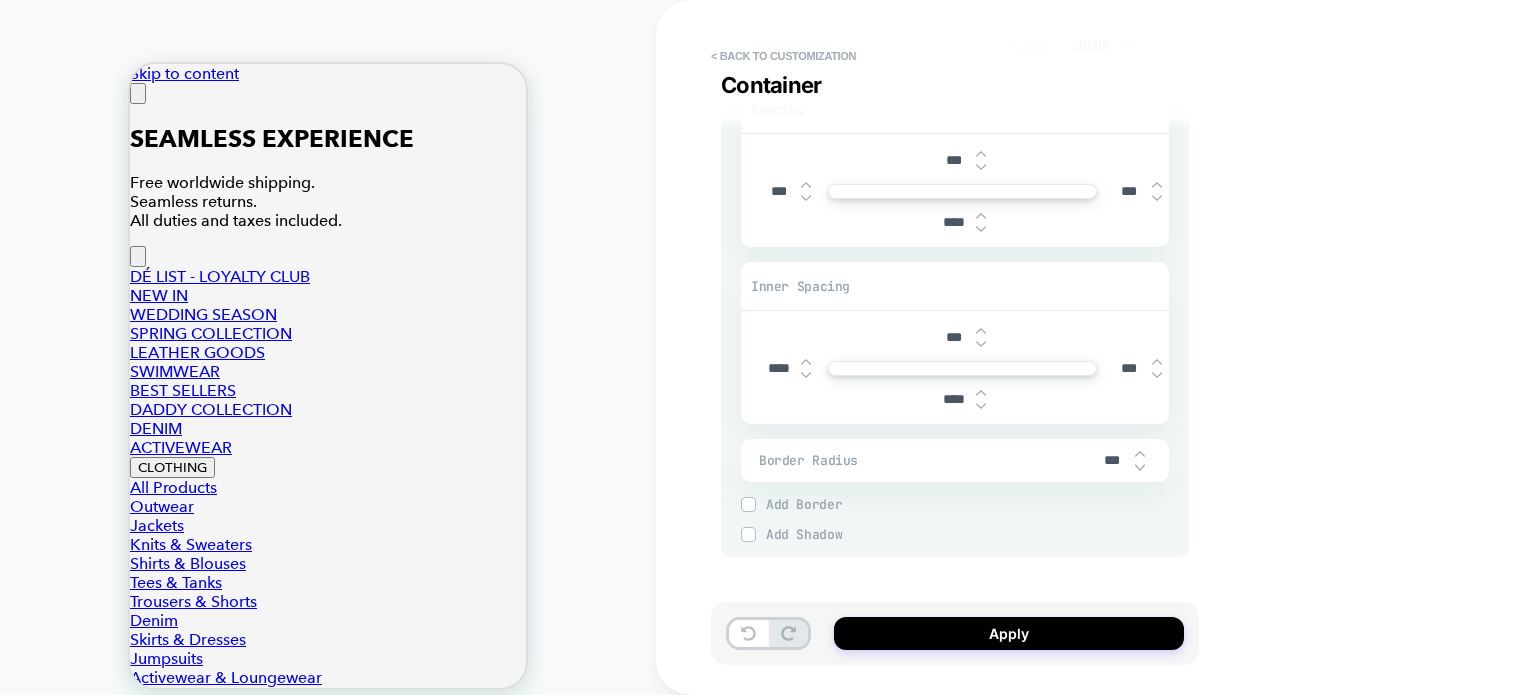 type on "*" 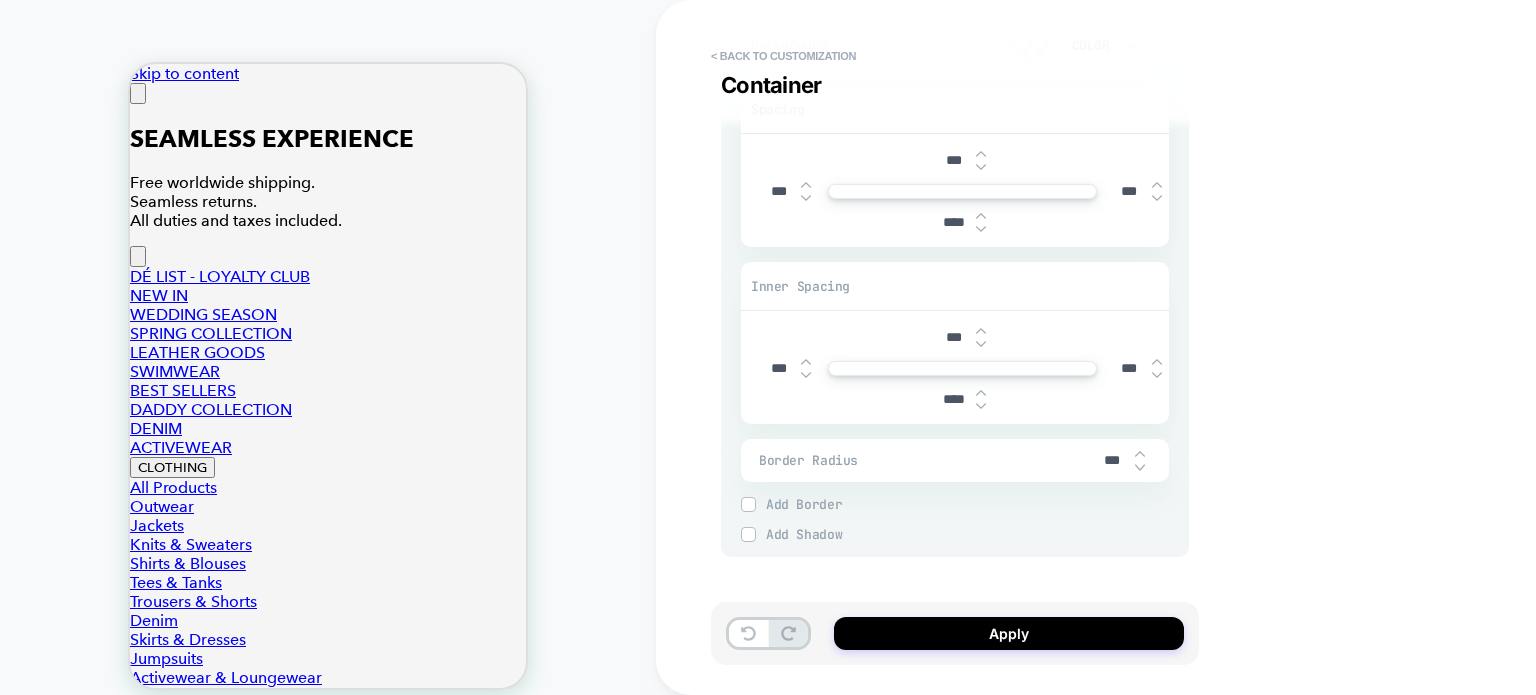 type on "*" 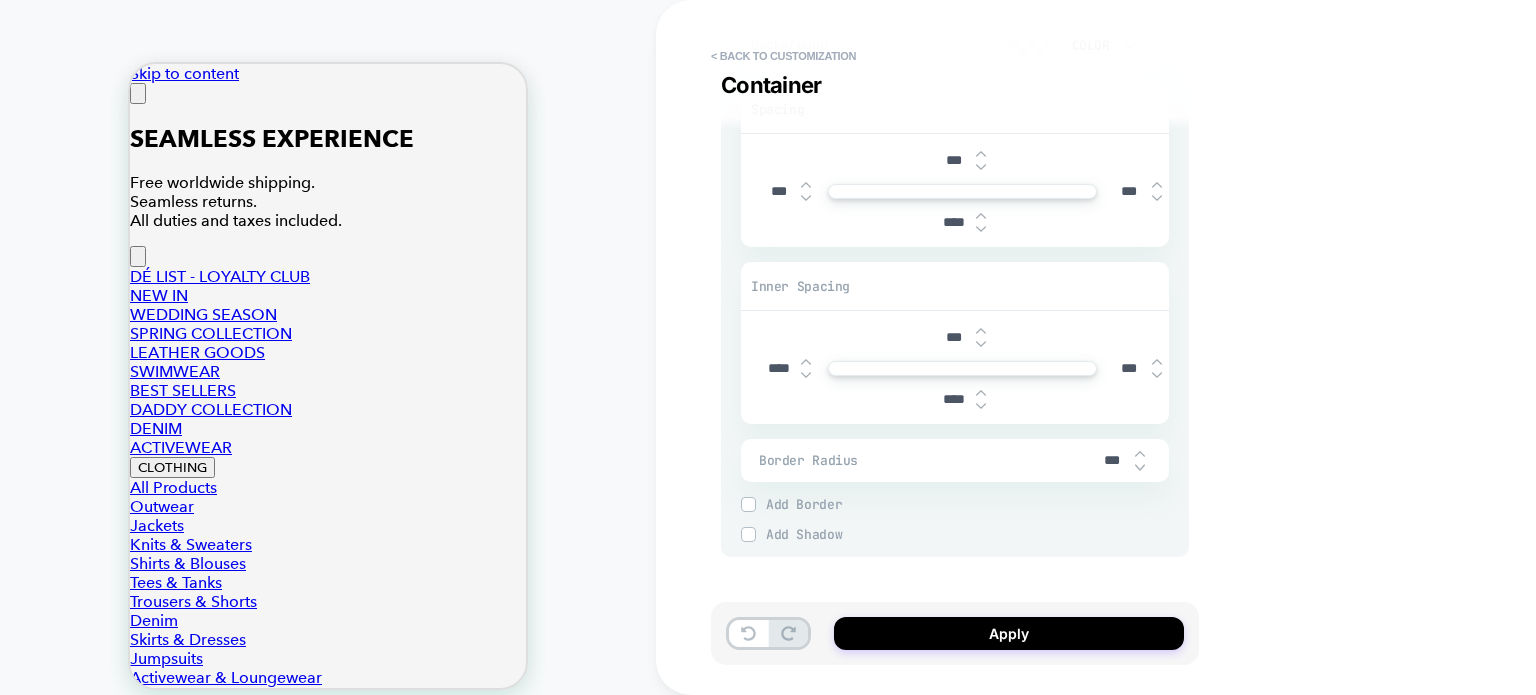 type on "*" 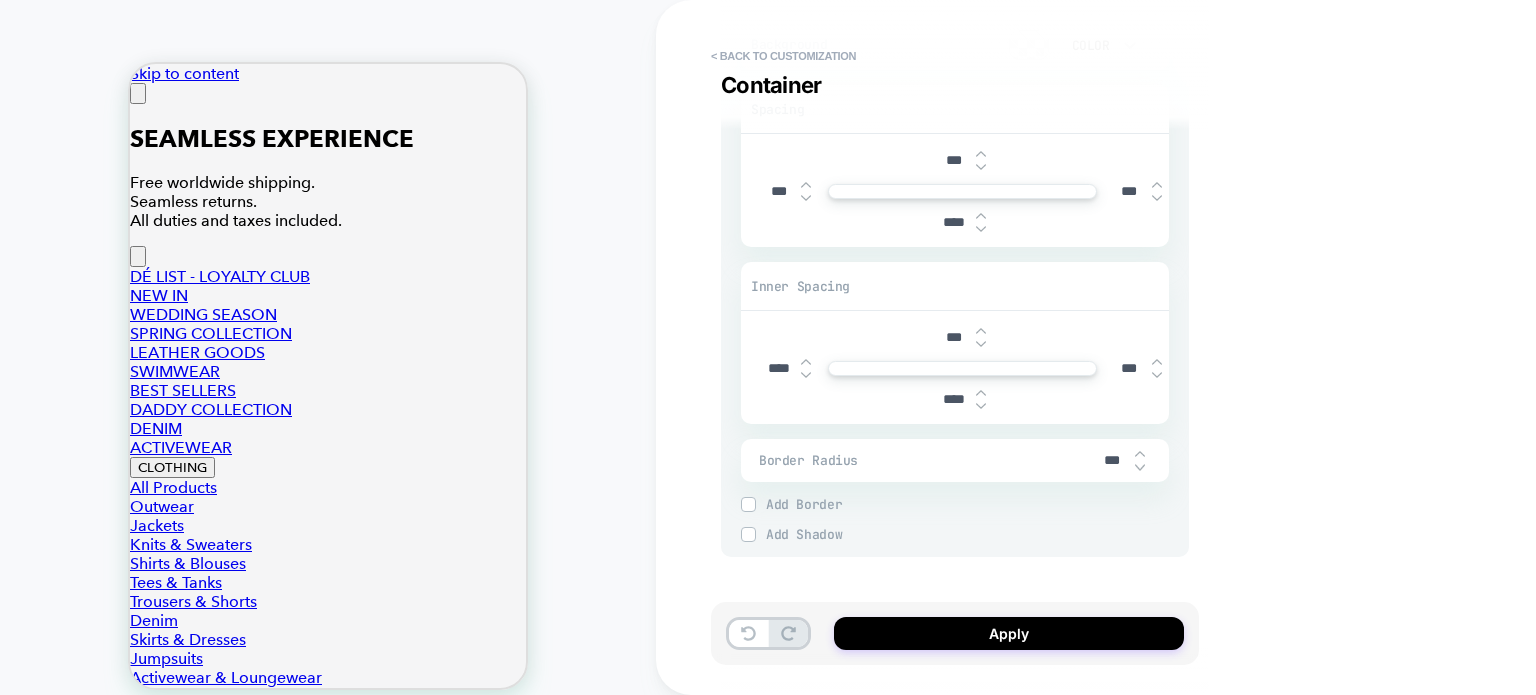 type on "***" 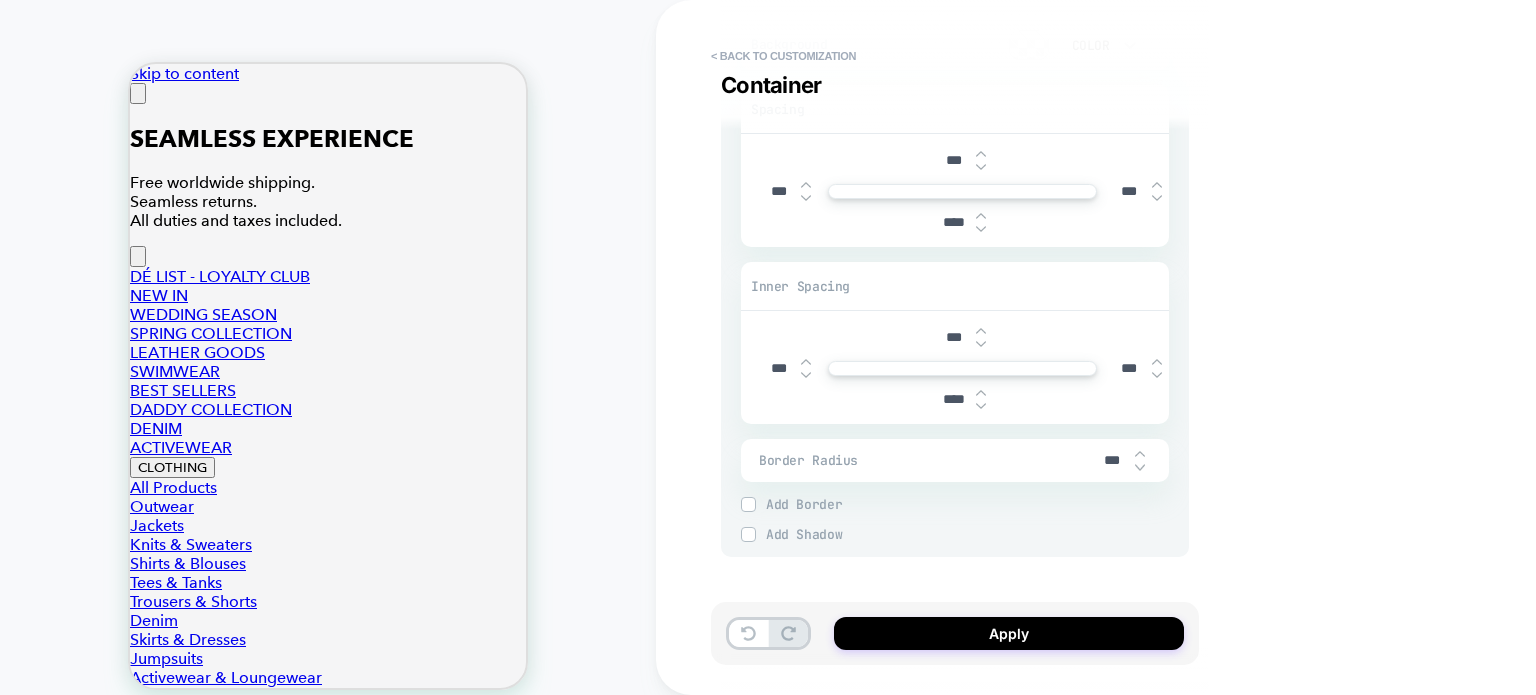 type on "*" 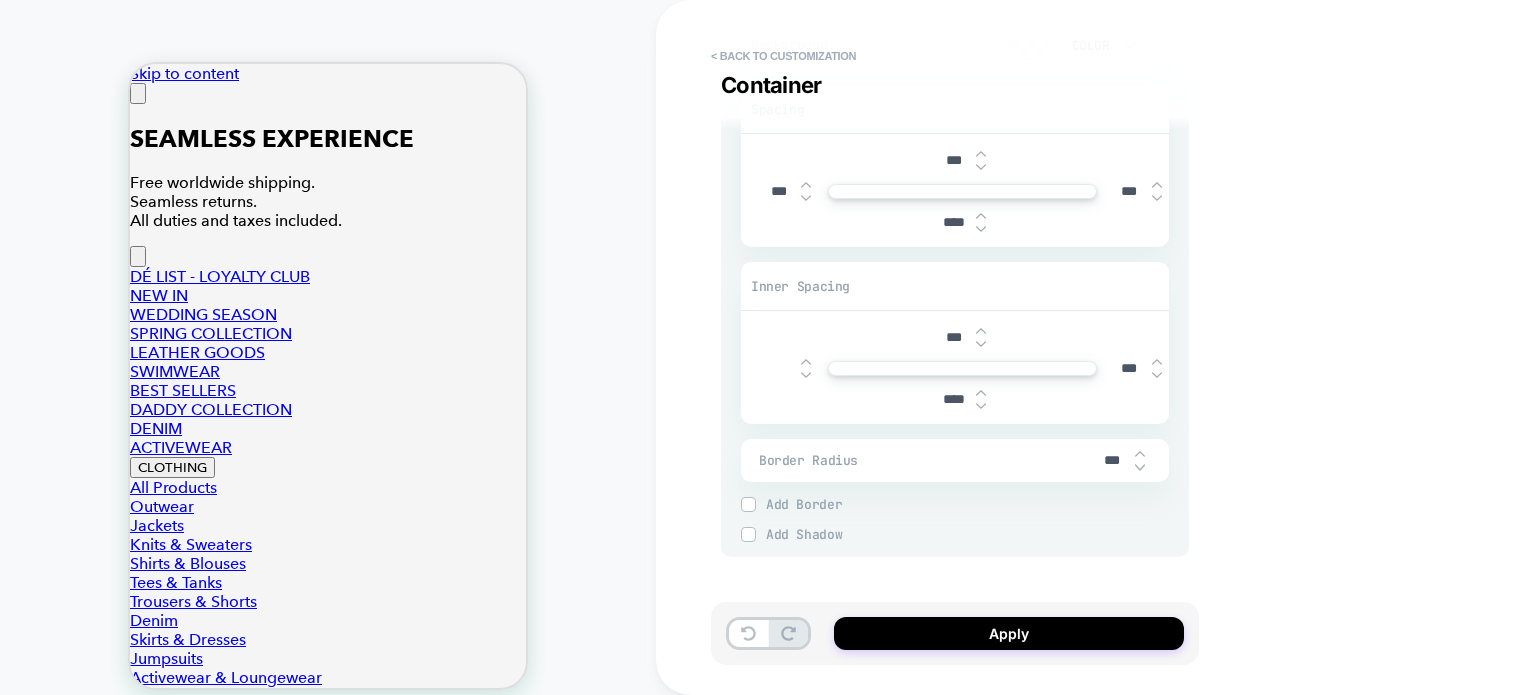 type on "*" 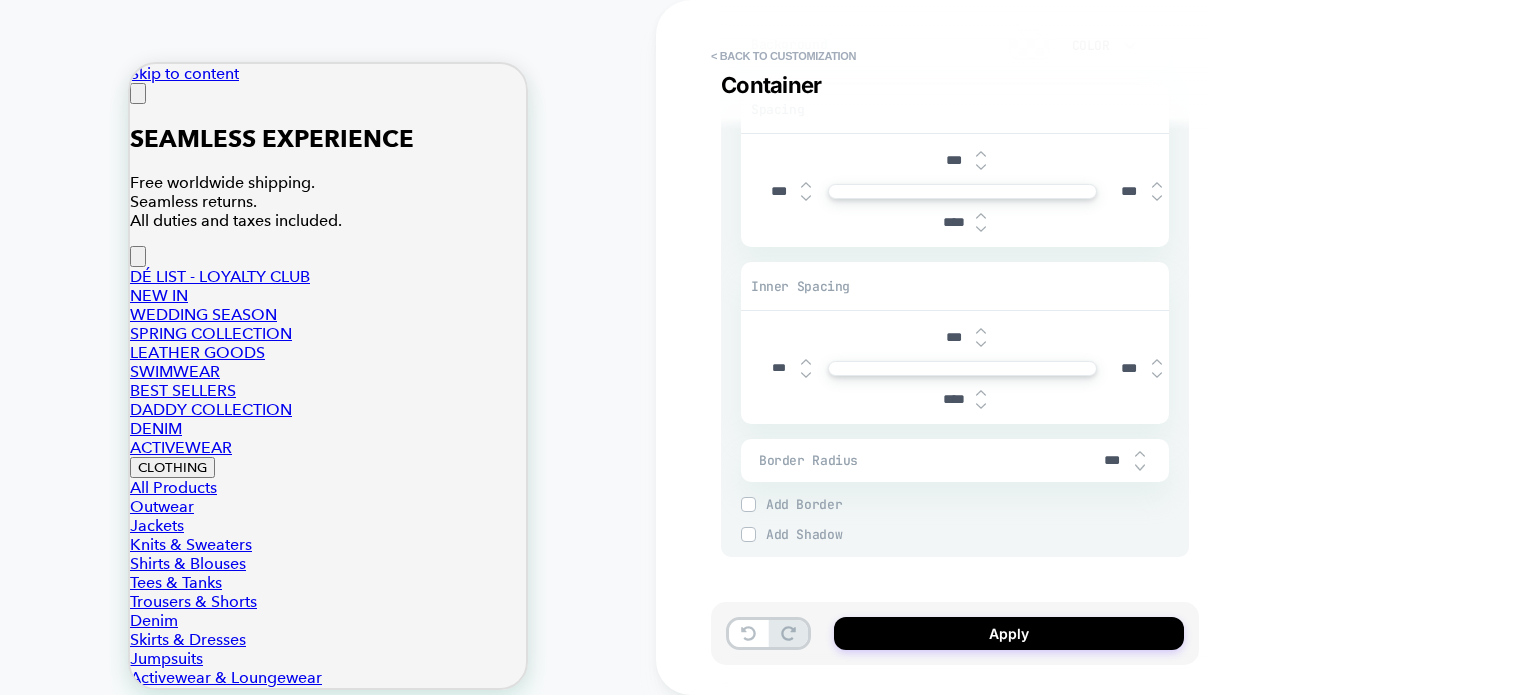 type on "*" 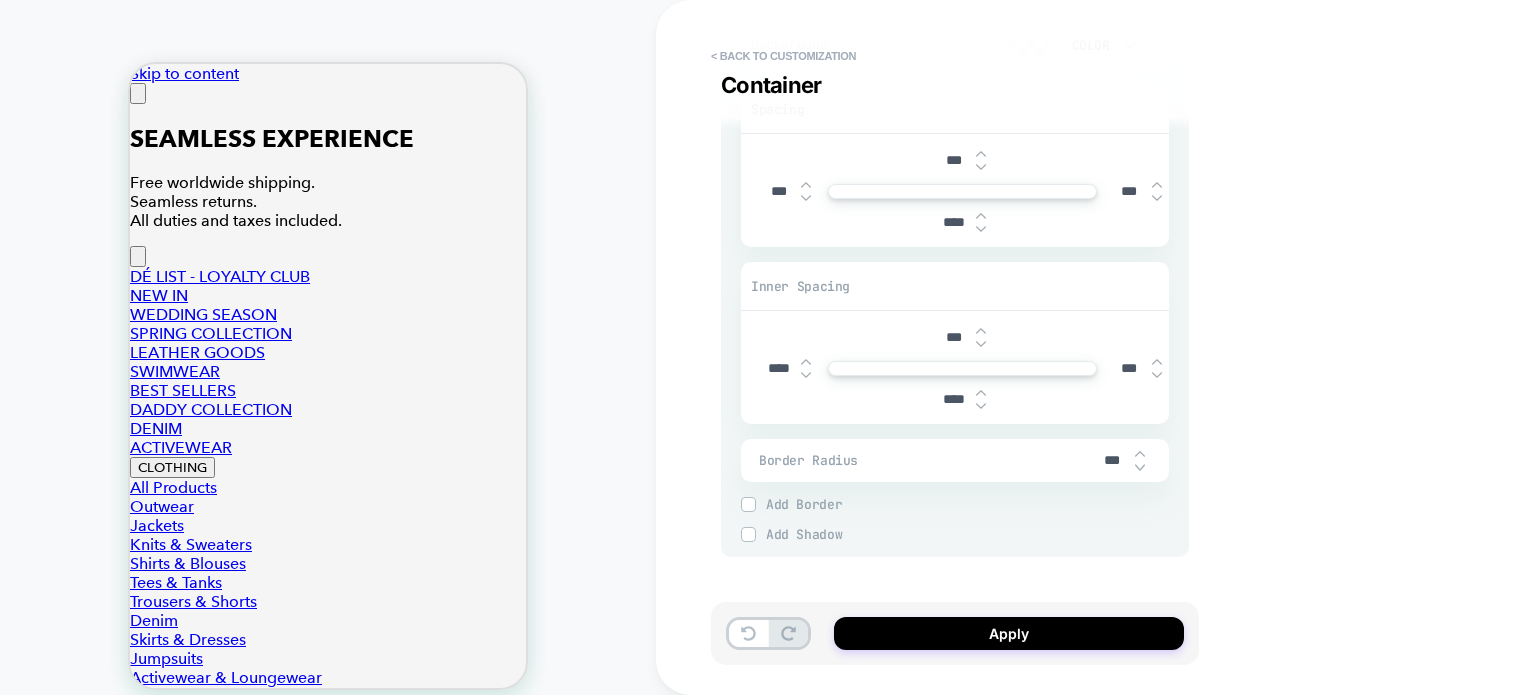 type on "*" 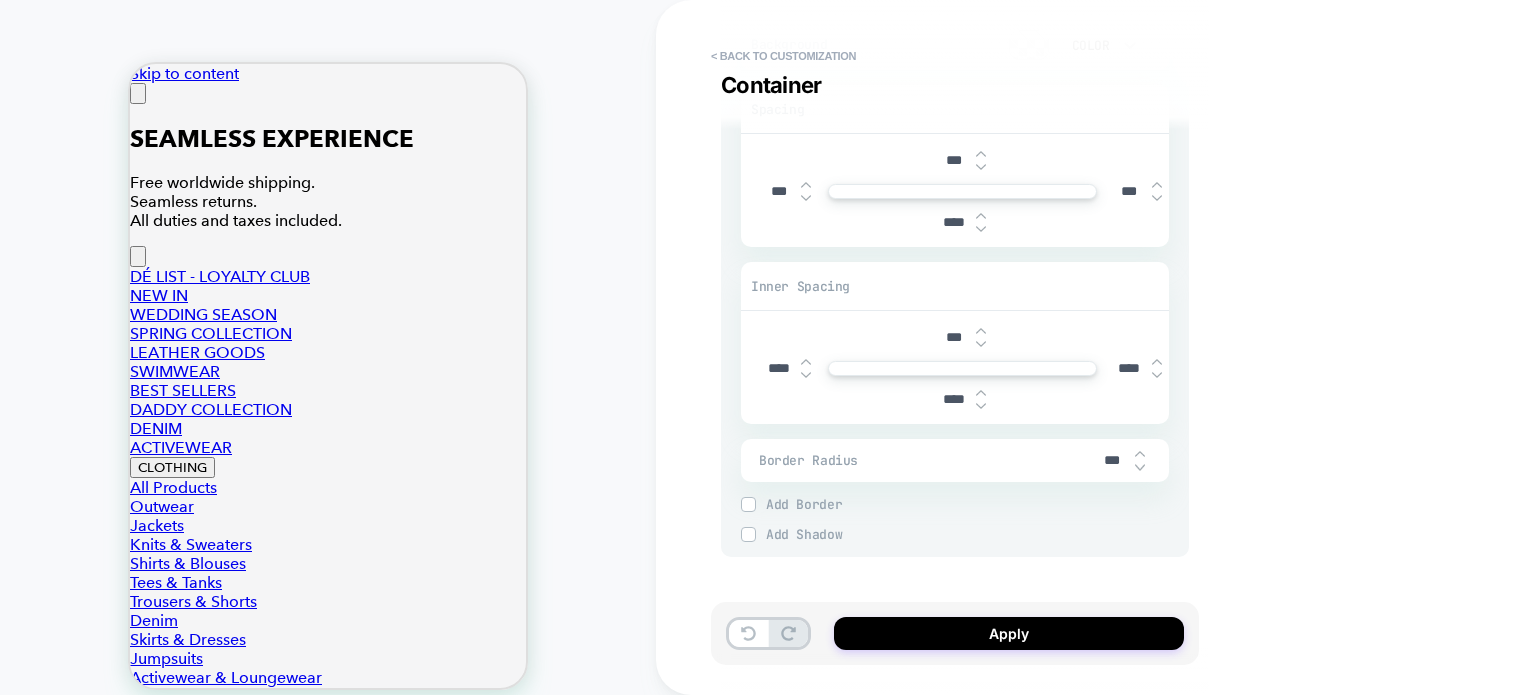 type on "*" 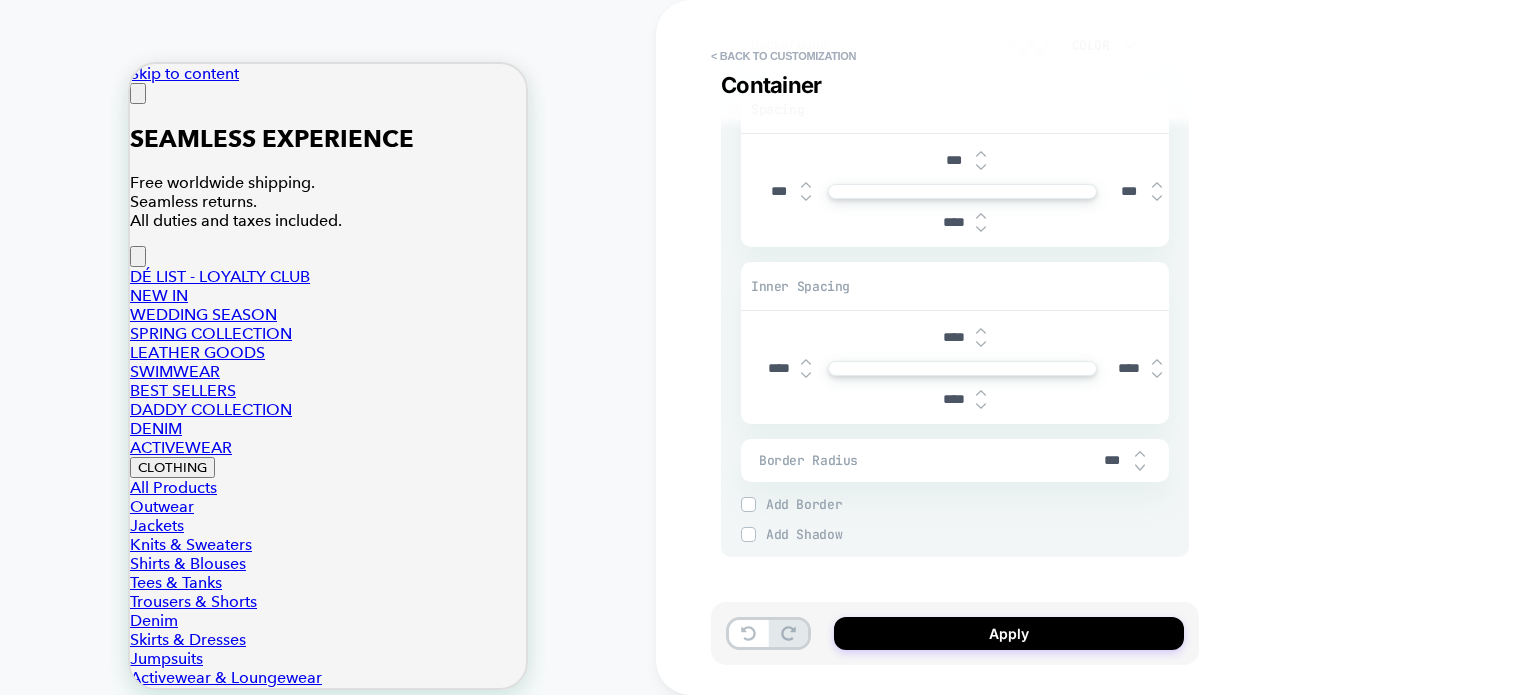 type on "*" 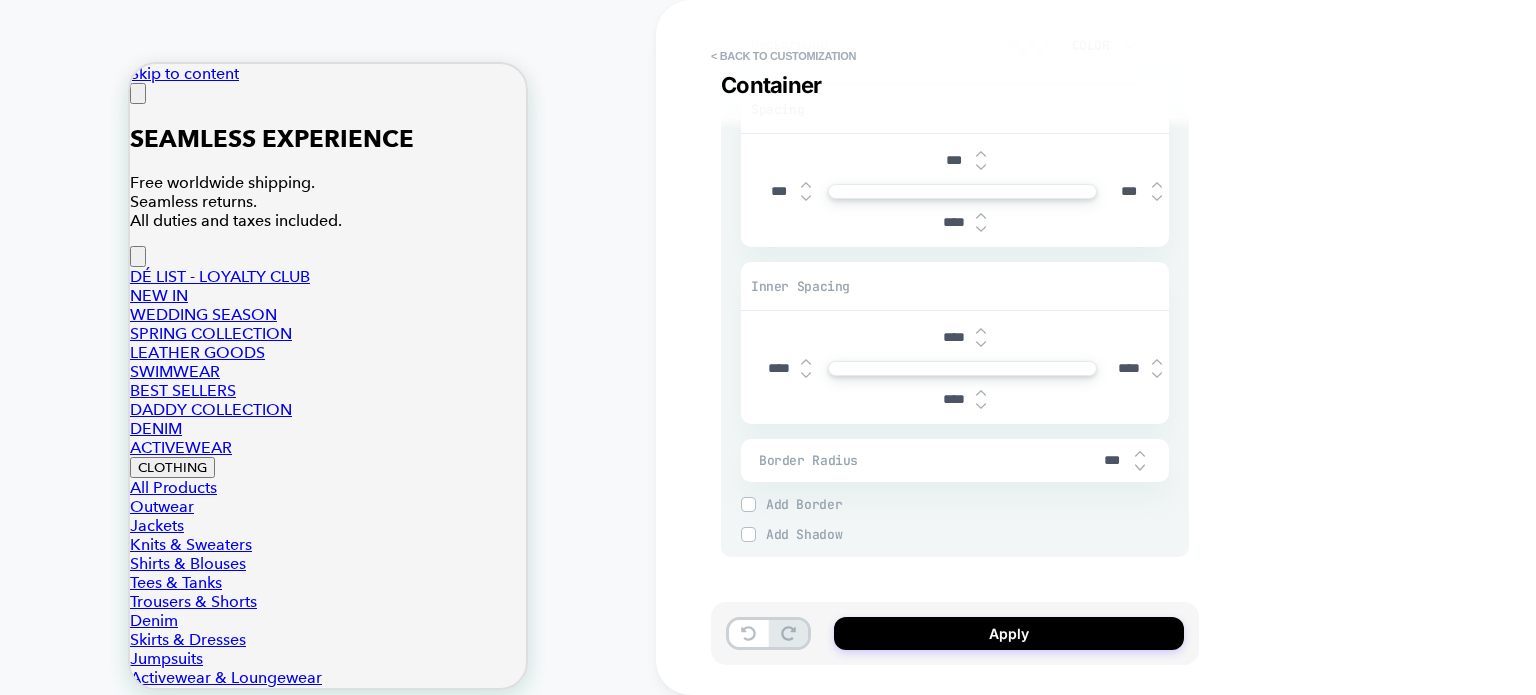 type on "***" 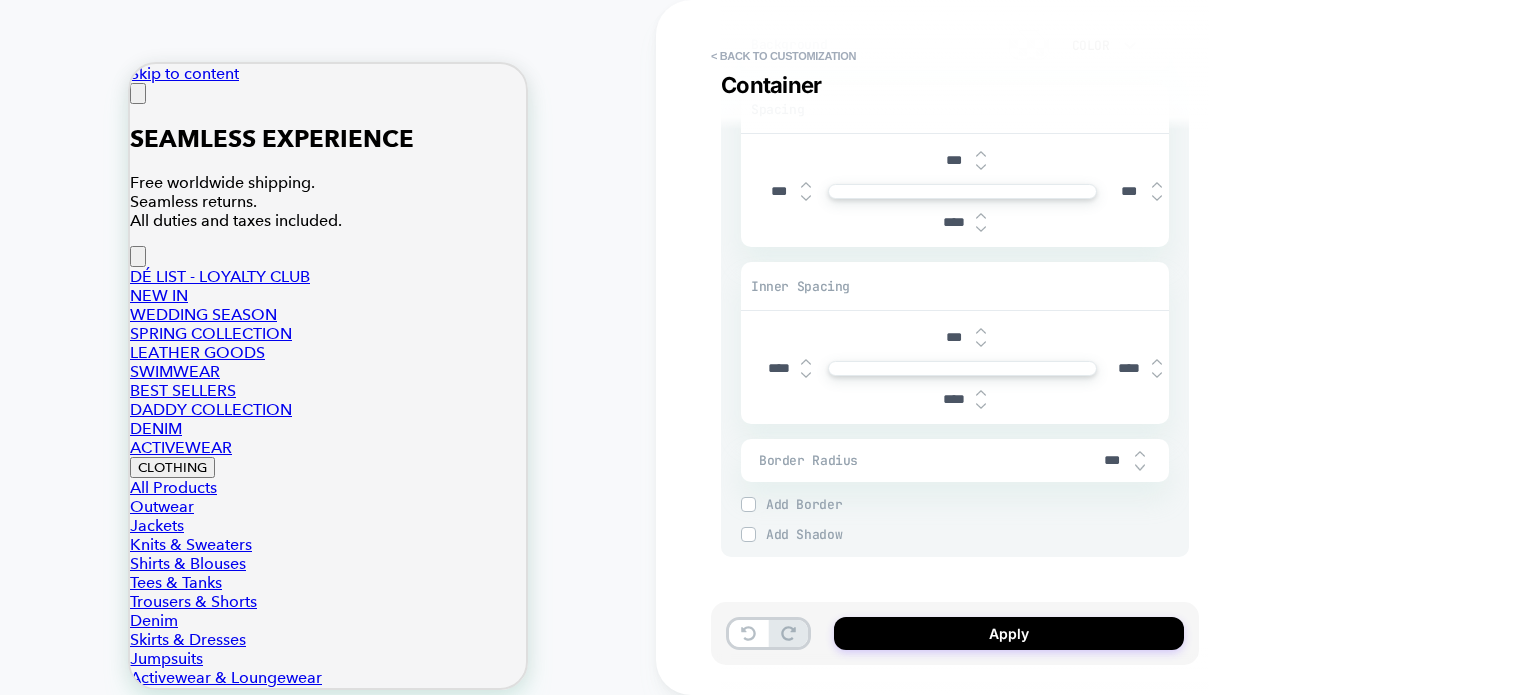 type on "*" 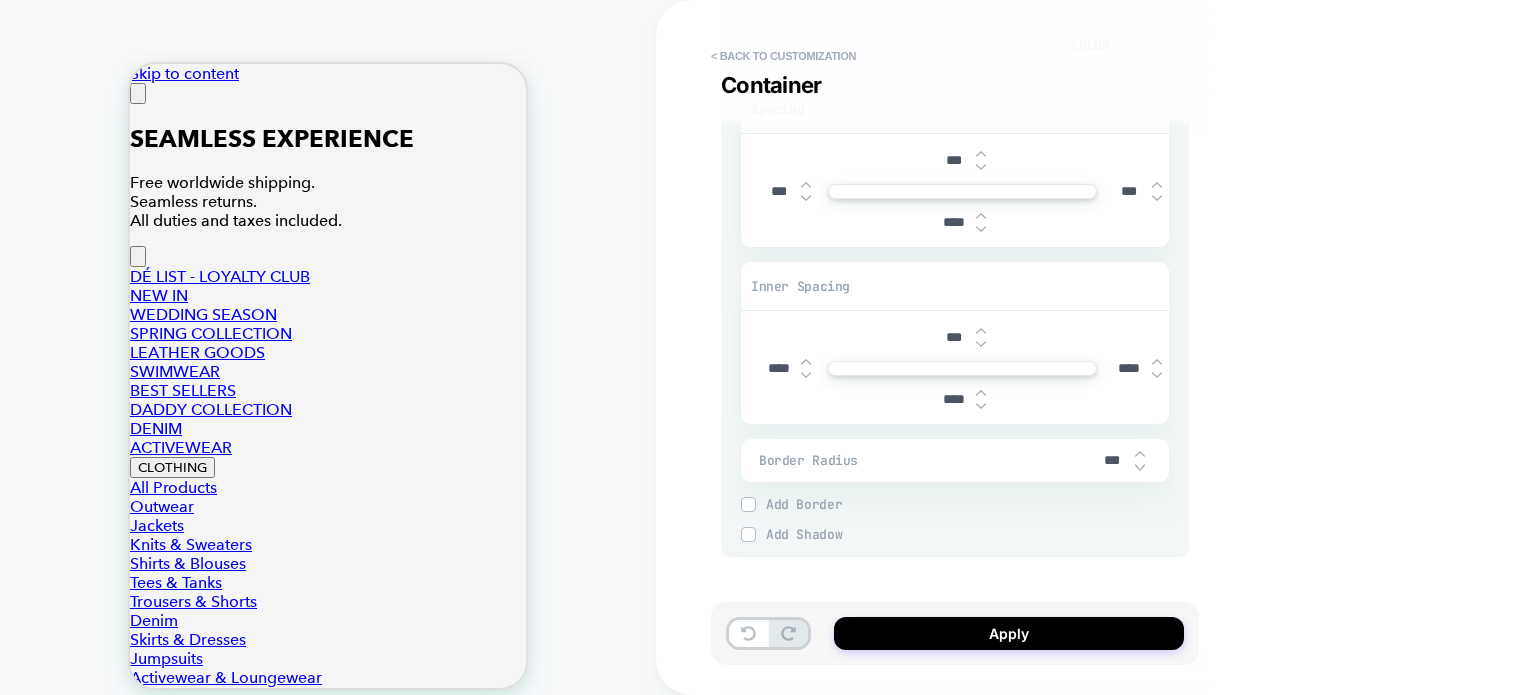 type 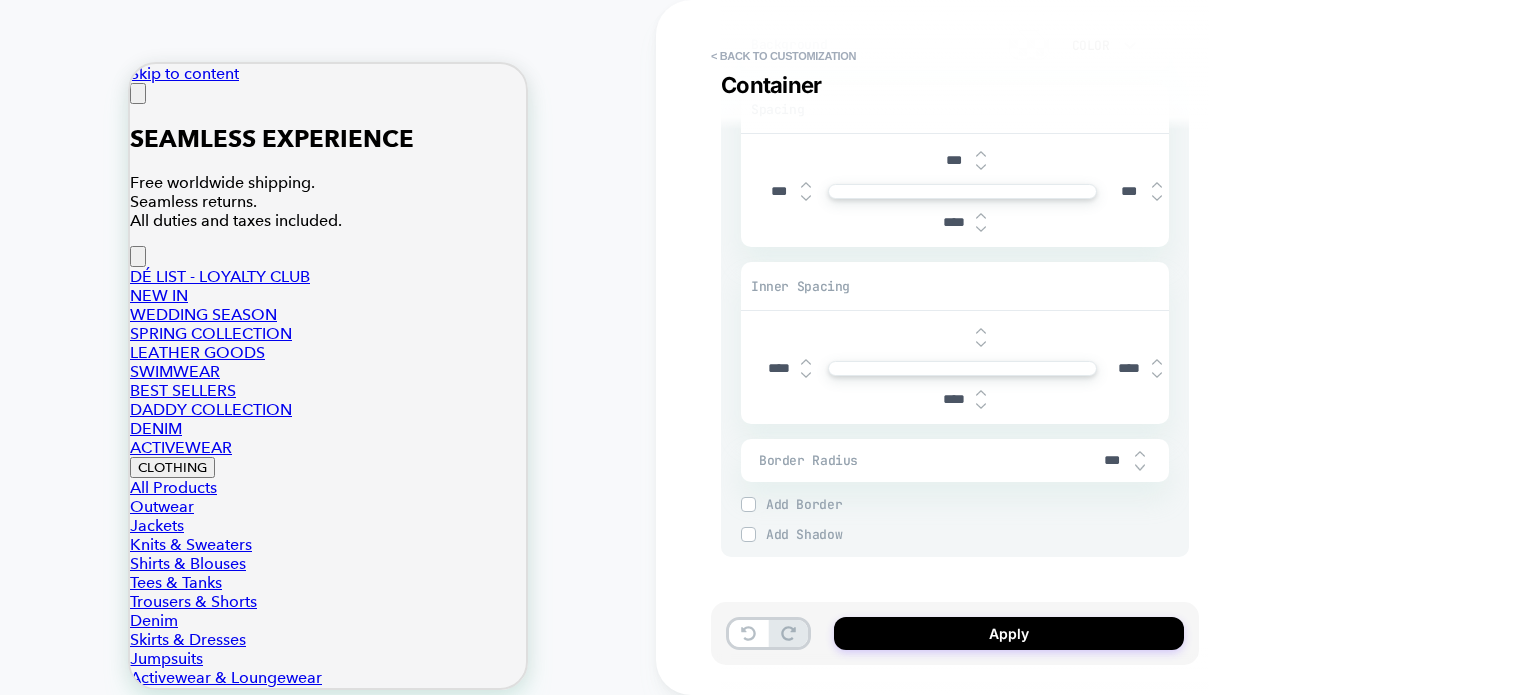 type on "*" 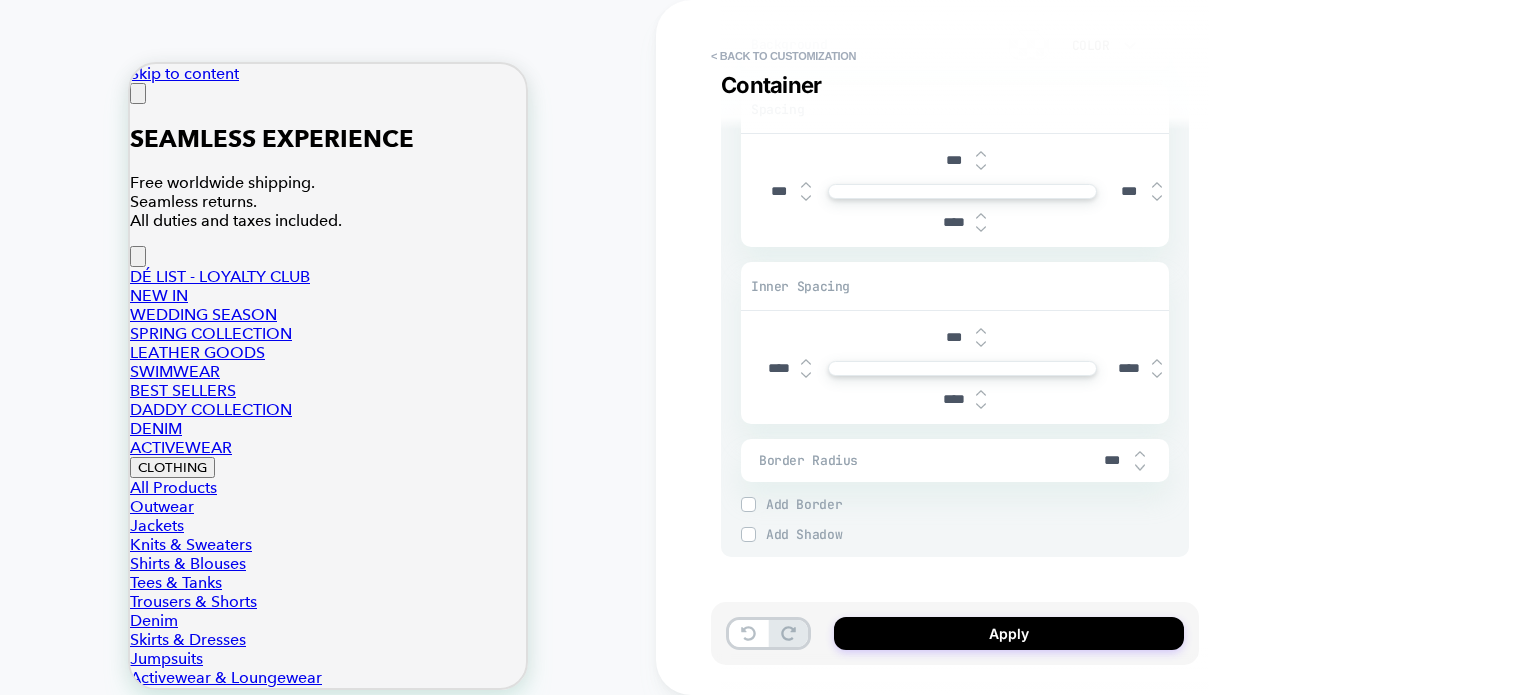 type on "*" 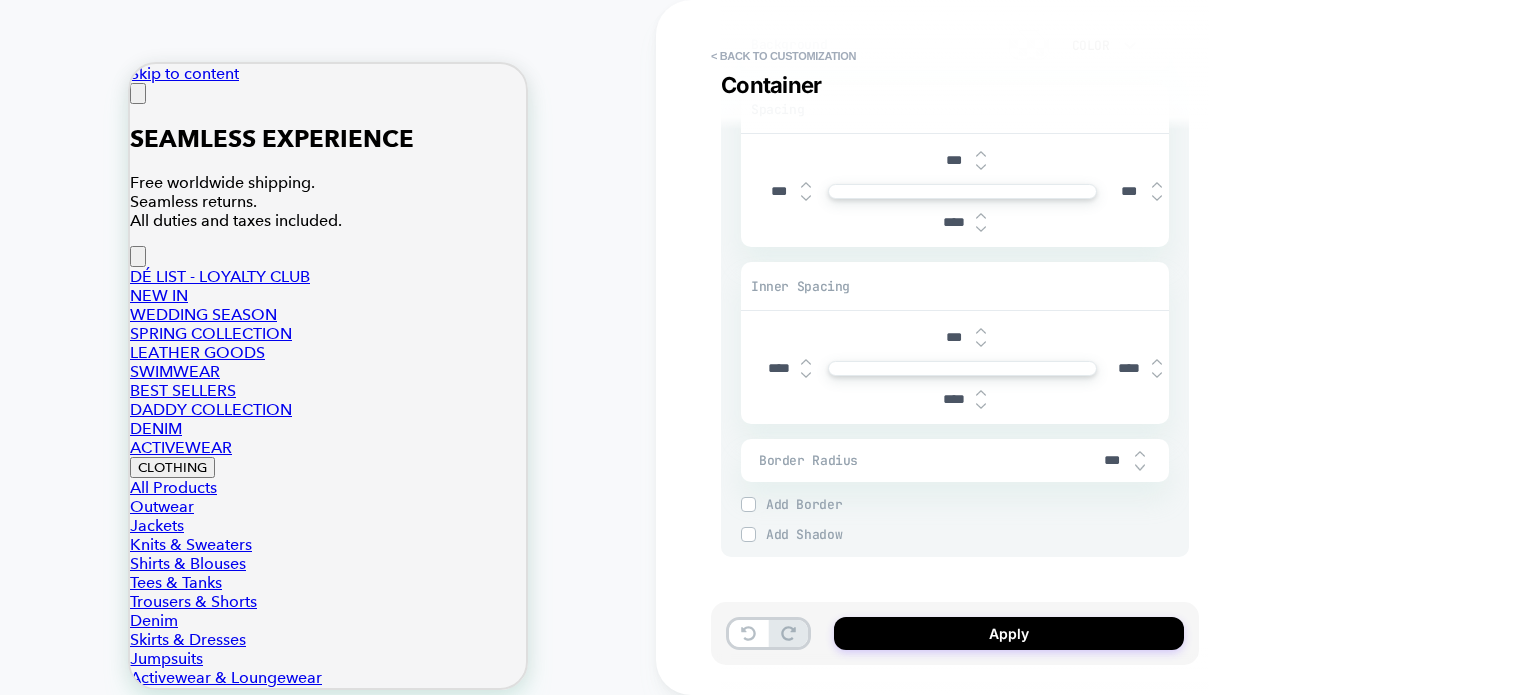 scroll, scrollTop: 3708, scrollLeft: 0, axis: vertical 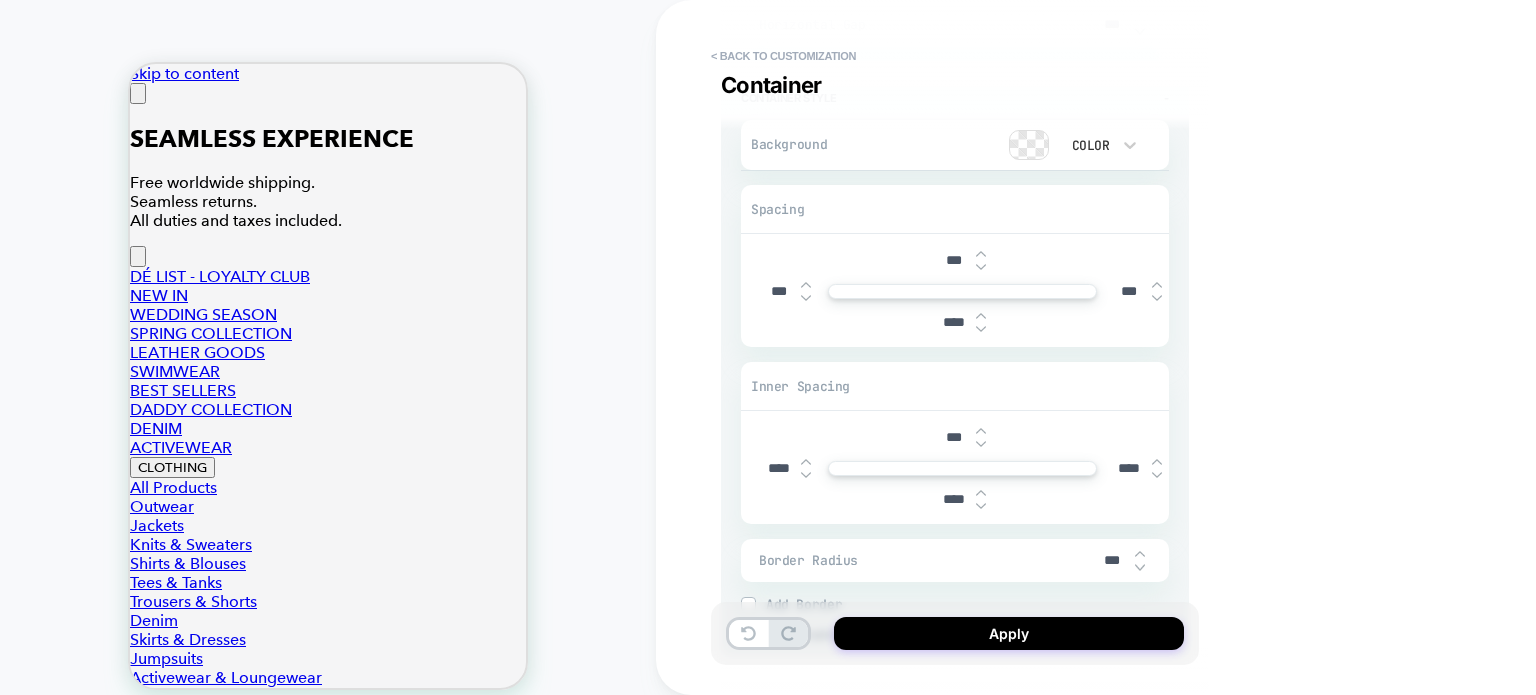 click on "***" at bounding box center (1129, 291) 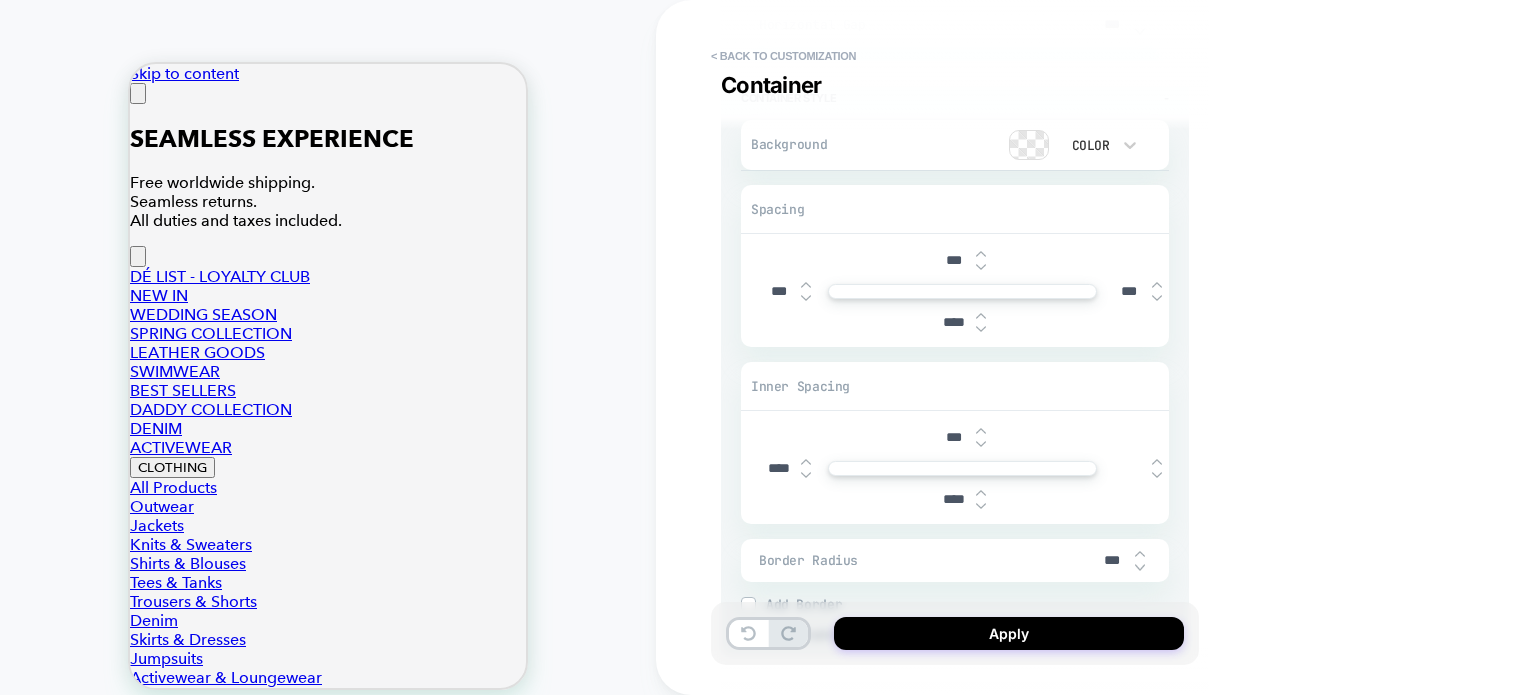 type on "*" 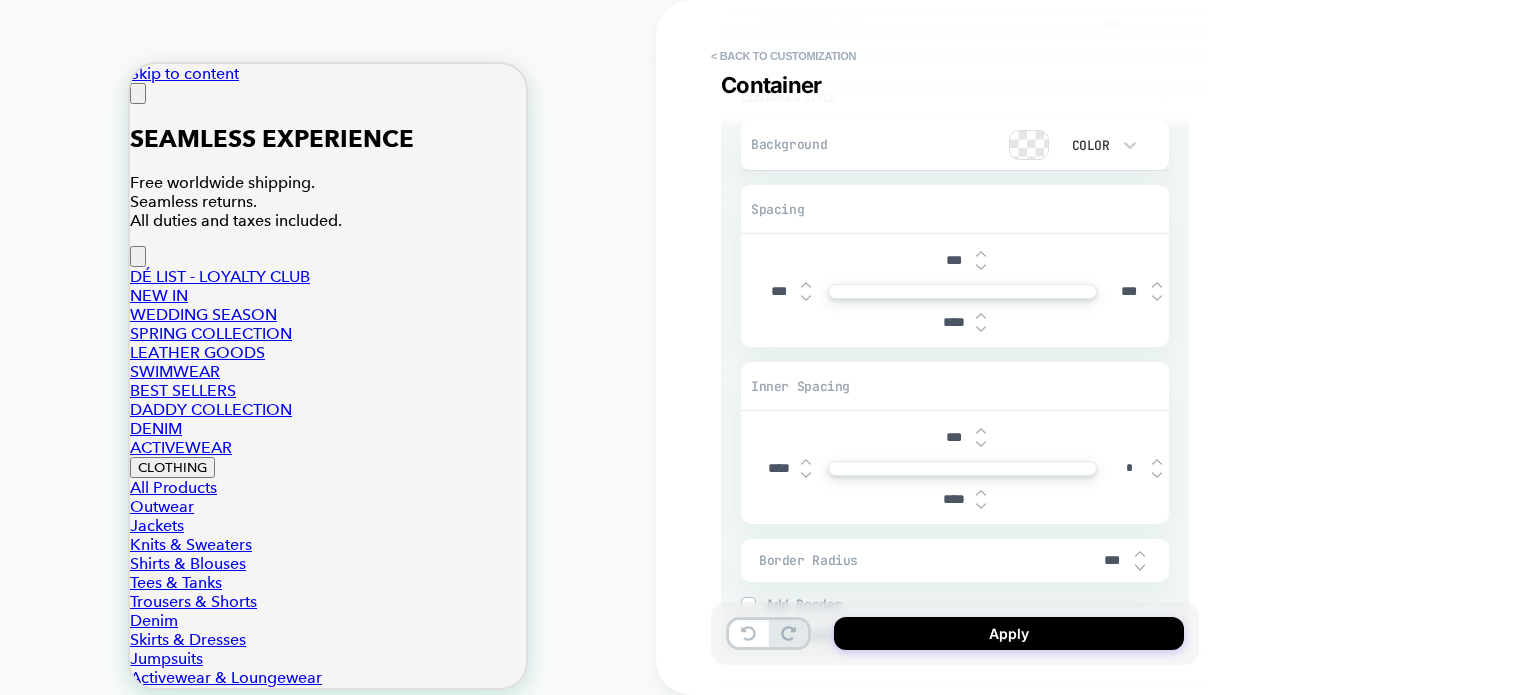 type on "****" 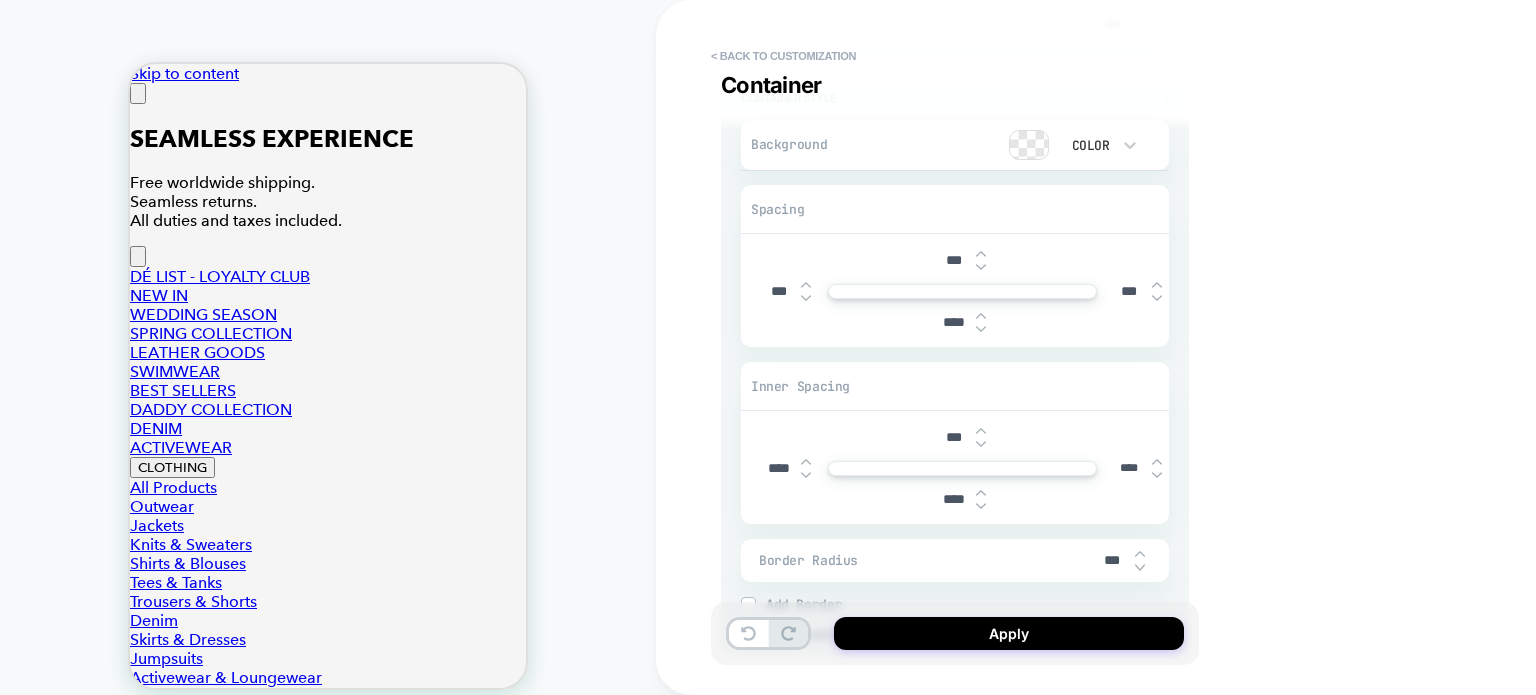 type on "*" 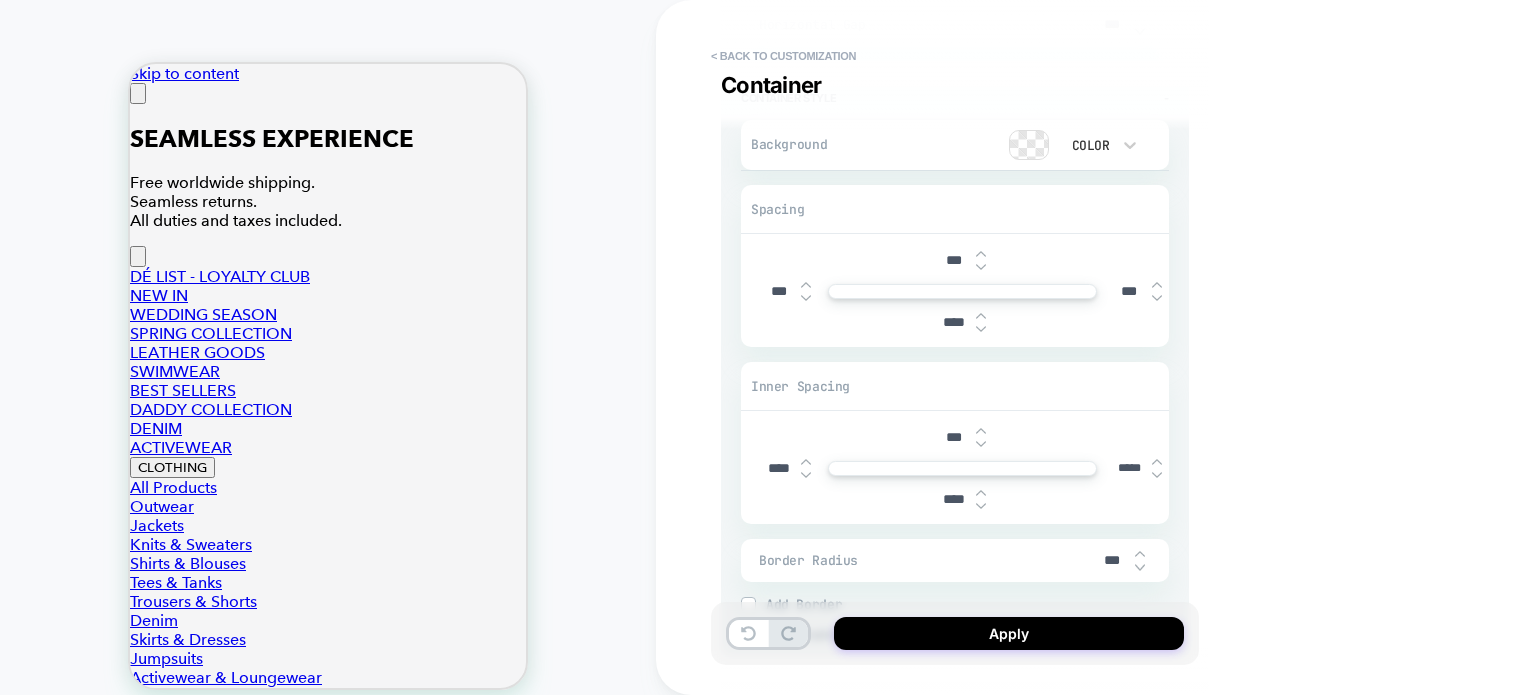 type on "*" 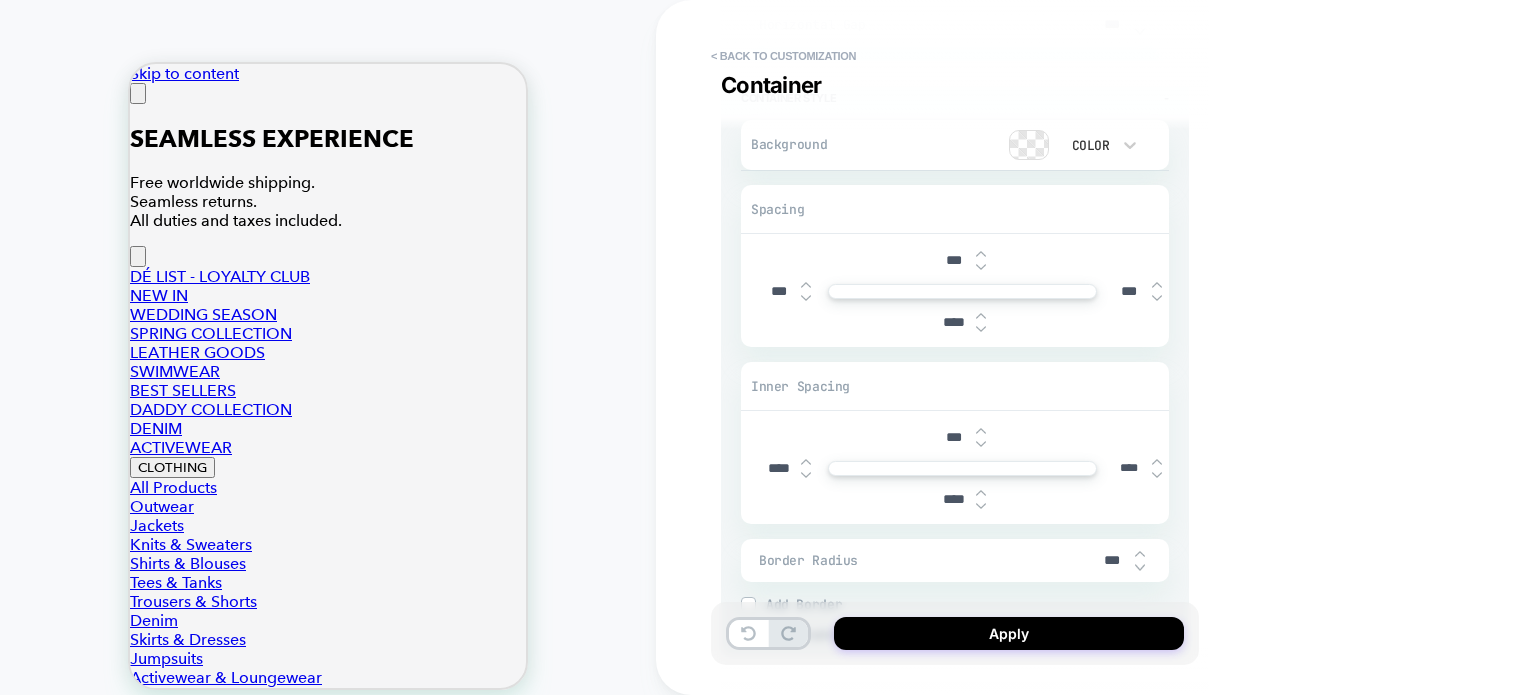 type 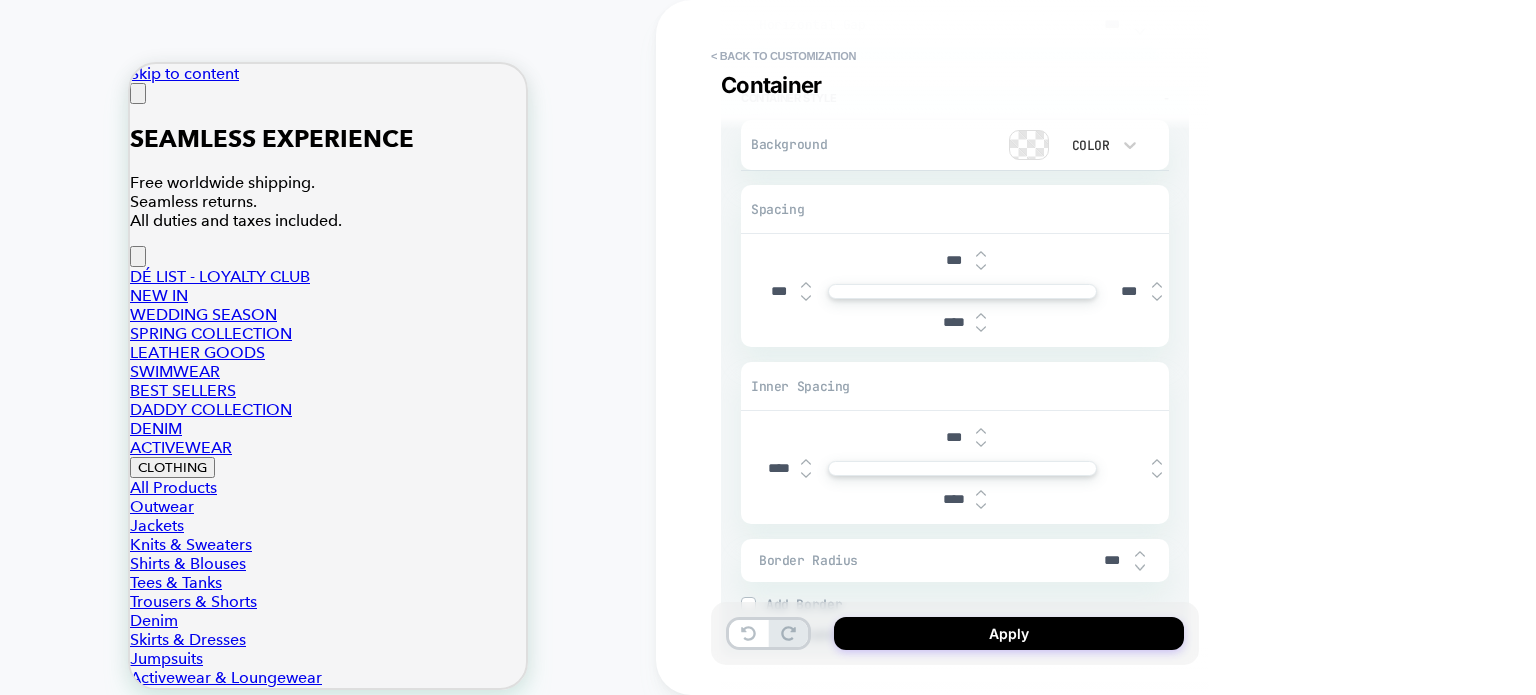 type on "***" 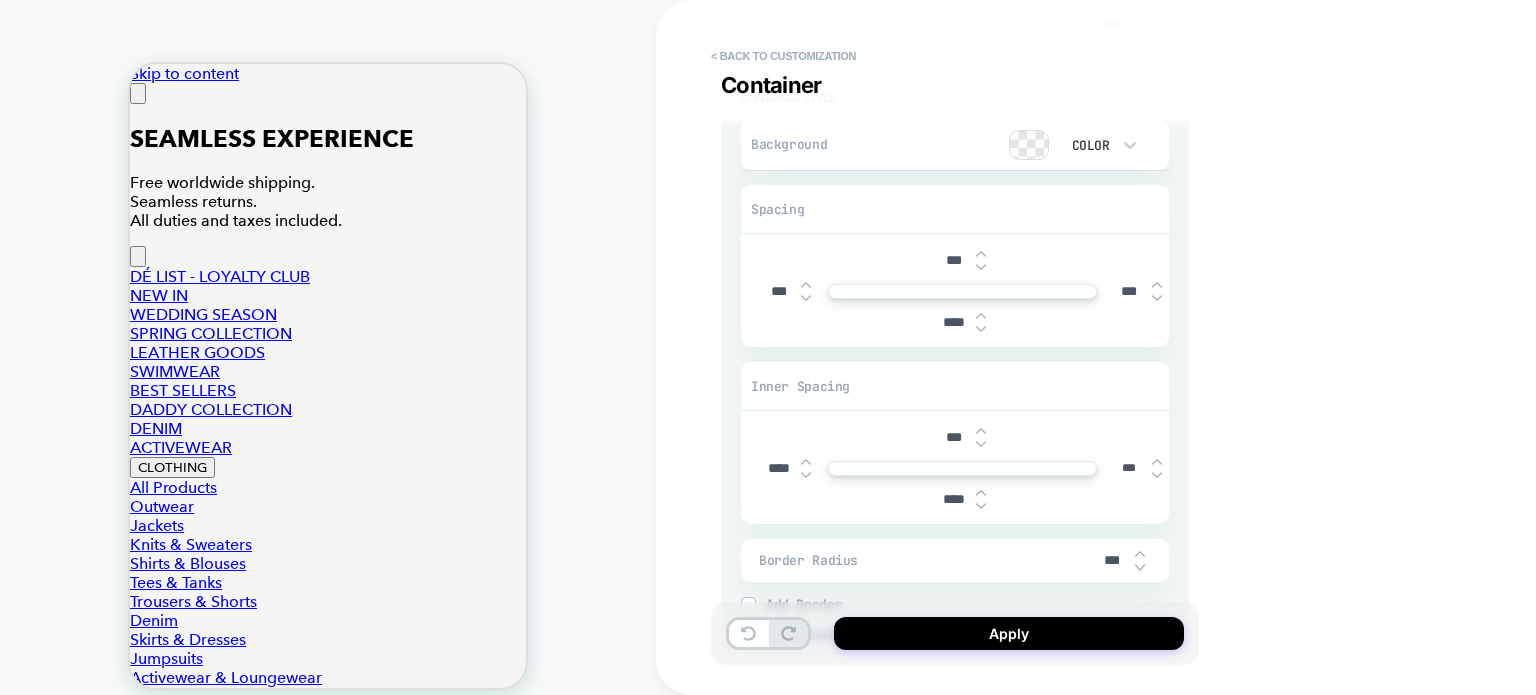 type on "*" 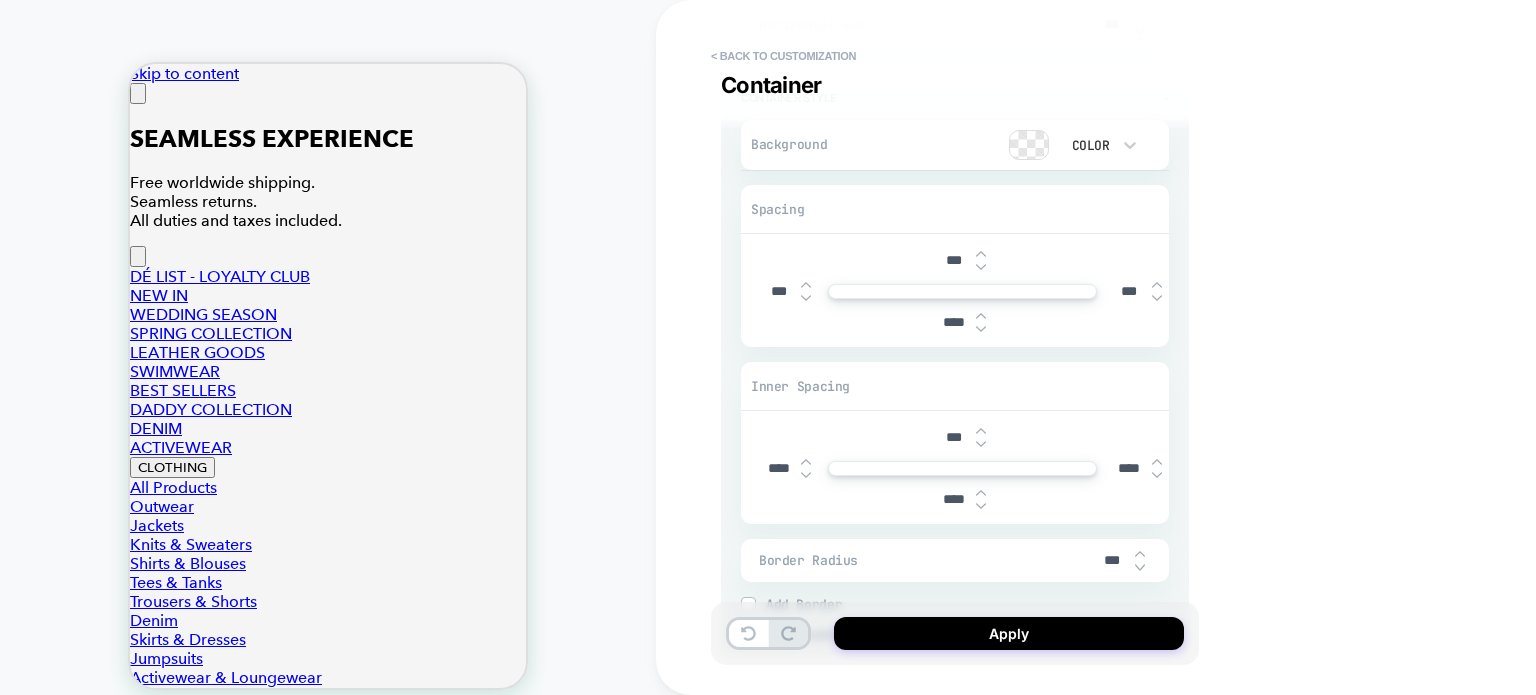 type on "*" 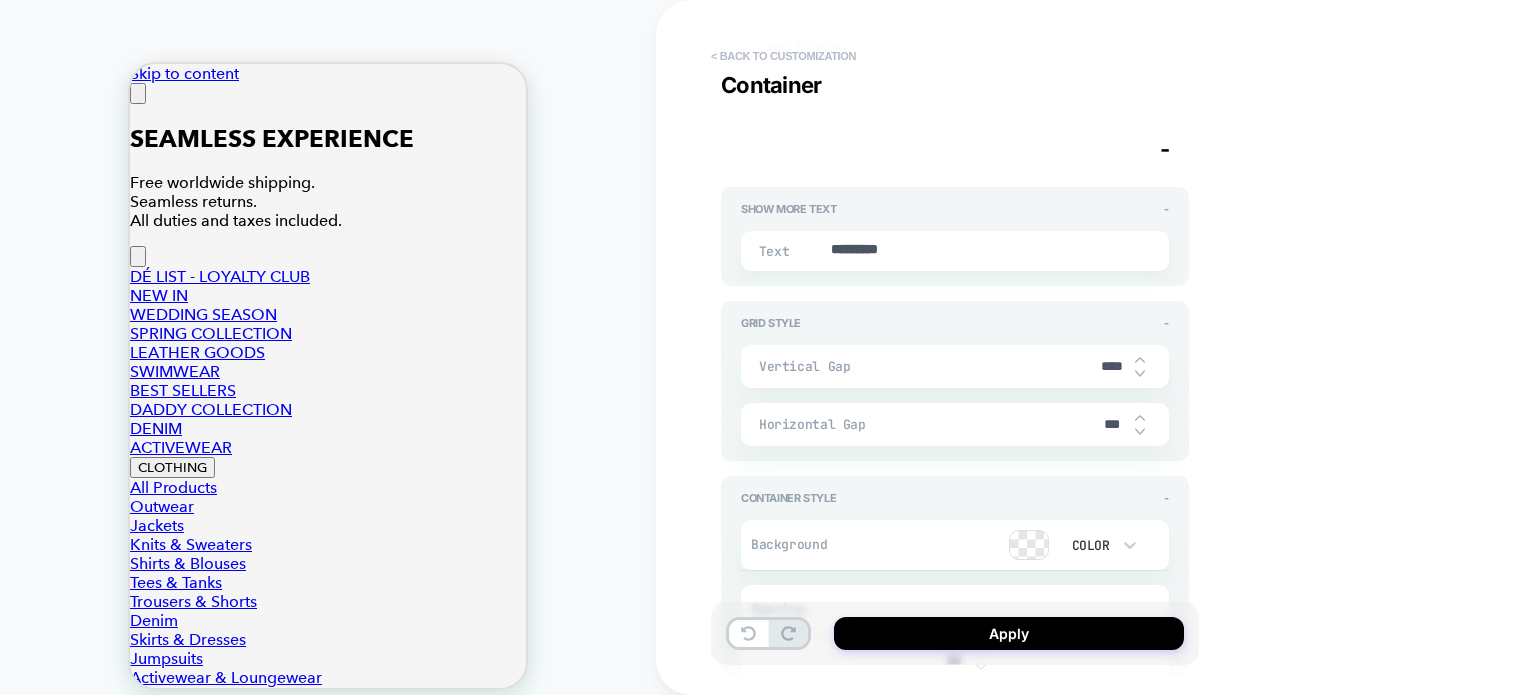 click on "< Back to customization" at bounding box center [783, 56] 